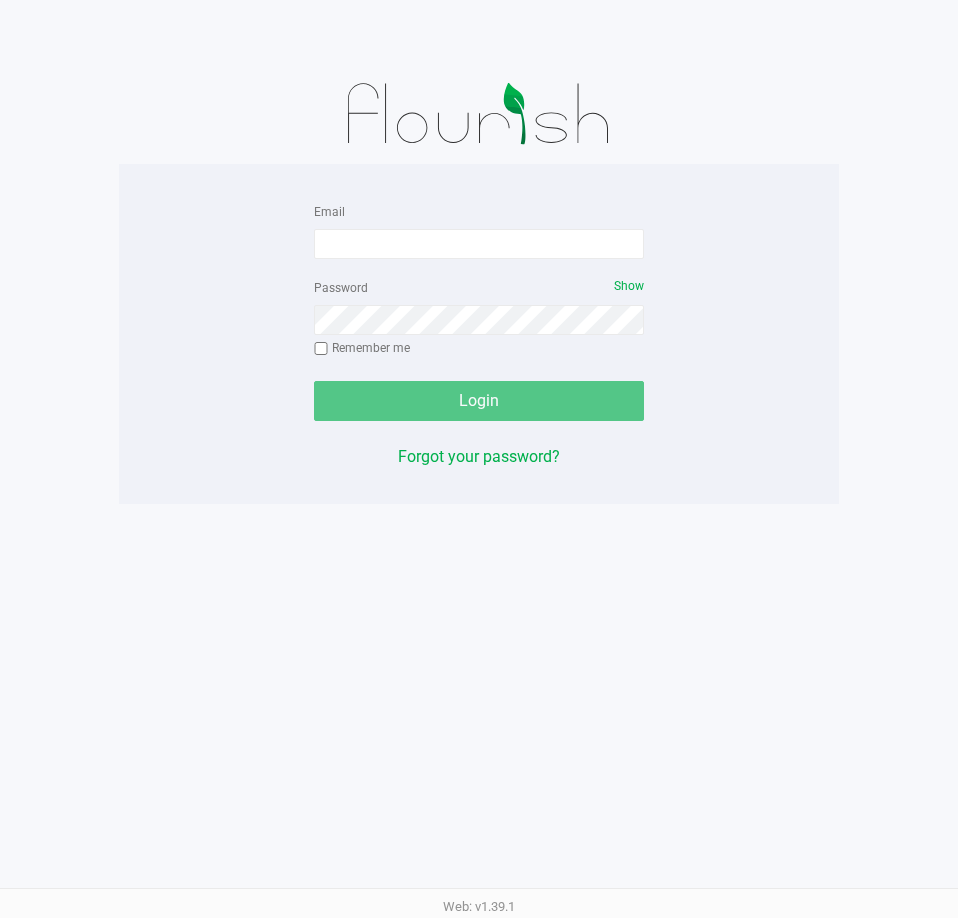scroll, scrollTop: 0, scrollLeft: 0, axis: both 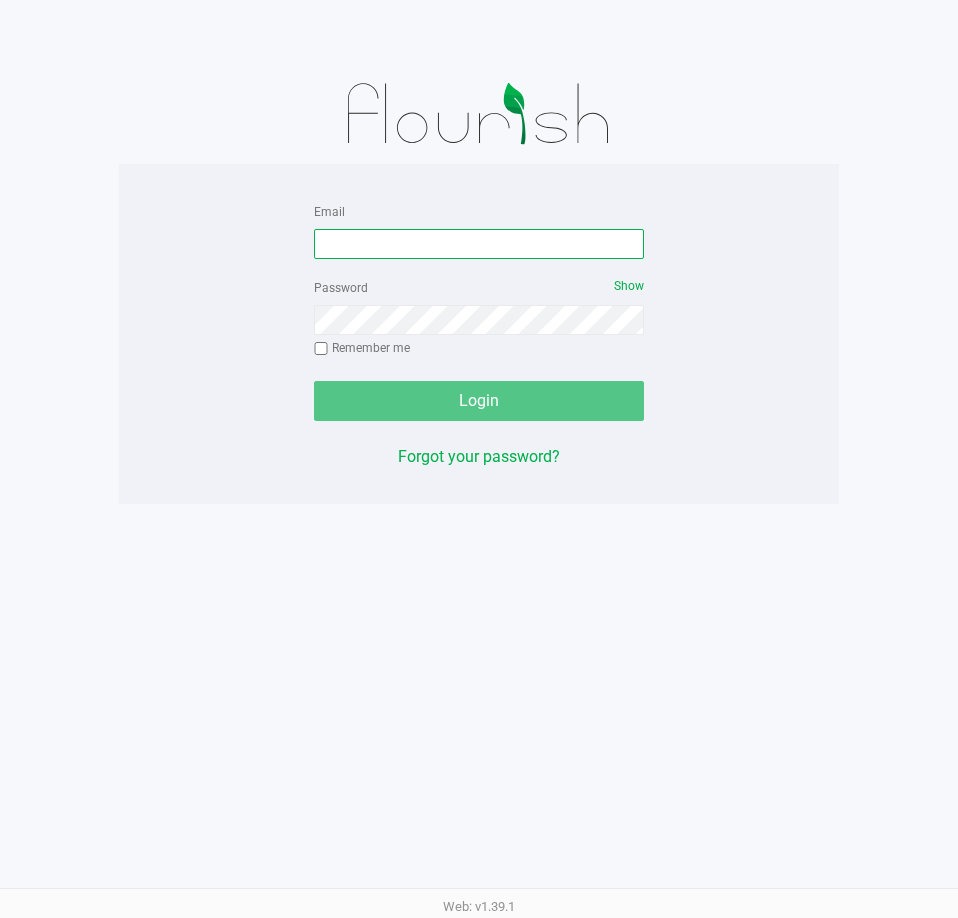 click on "Email" at bounding box center [479, 244] 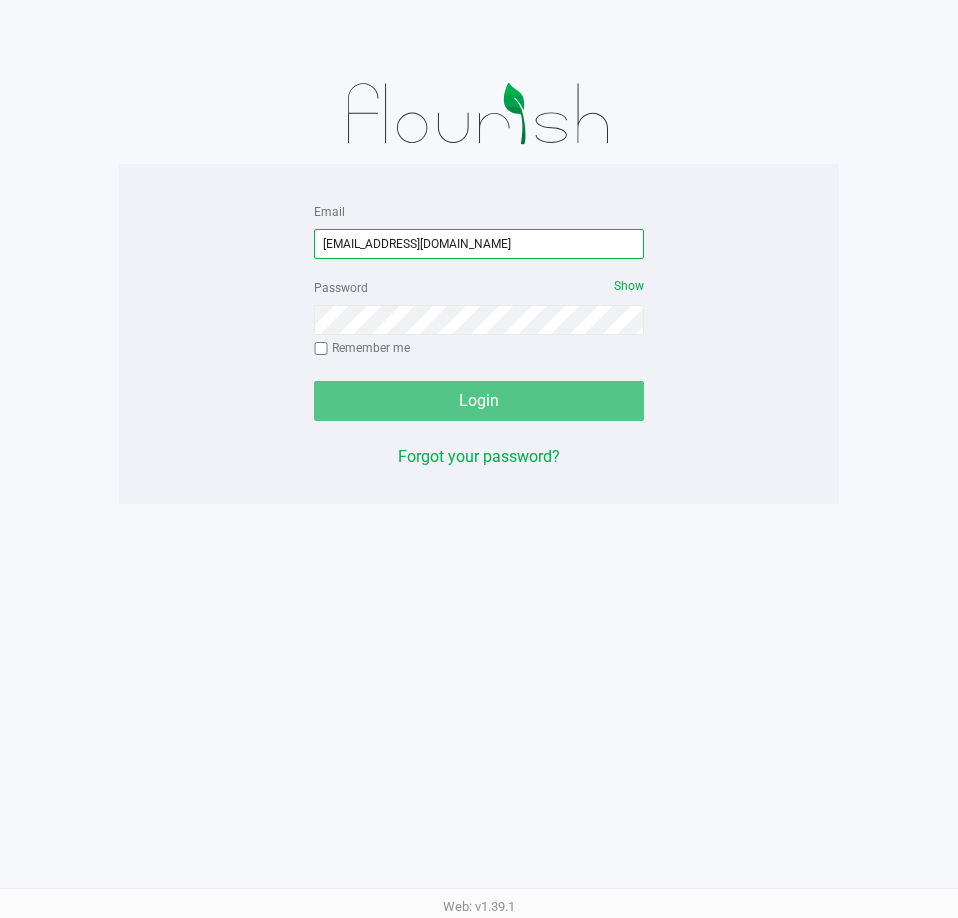type on "[EMAIL_ADDRESS][DOMAIN_NAME]" 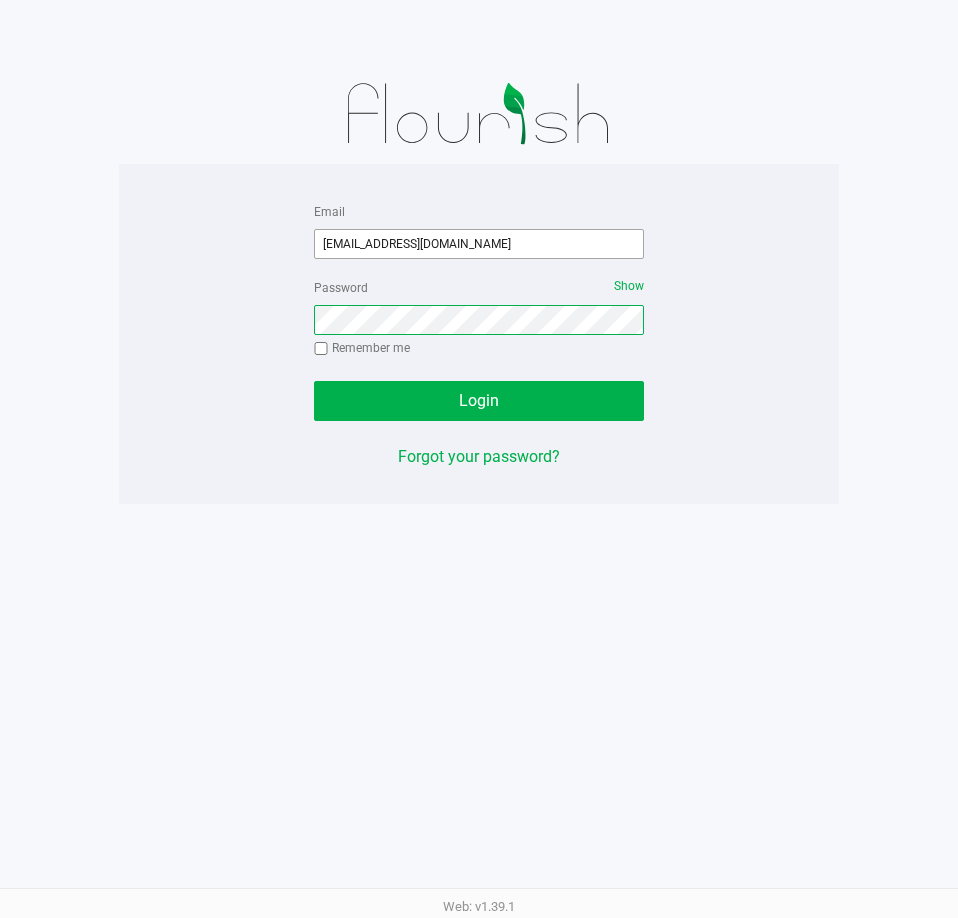 click on "Login" 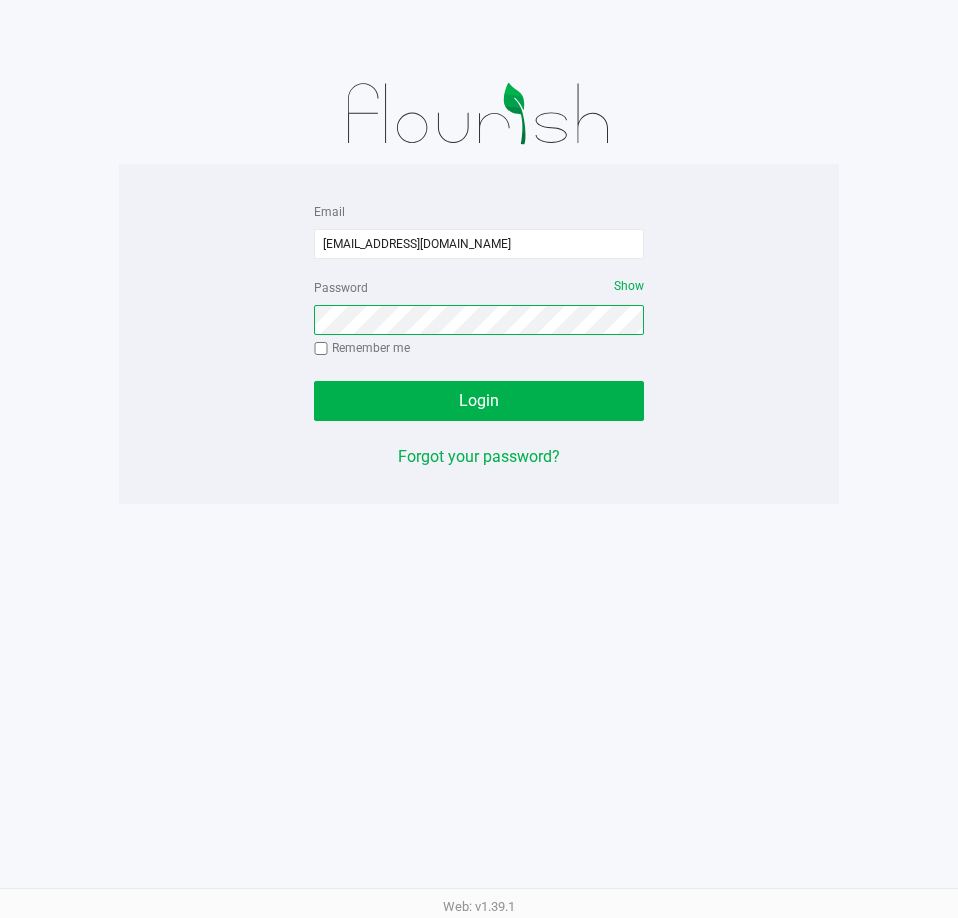 click on "Login" 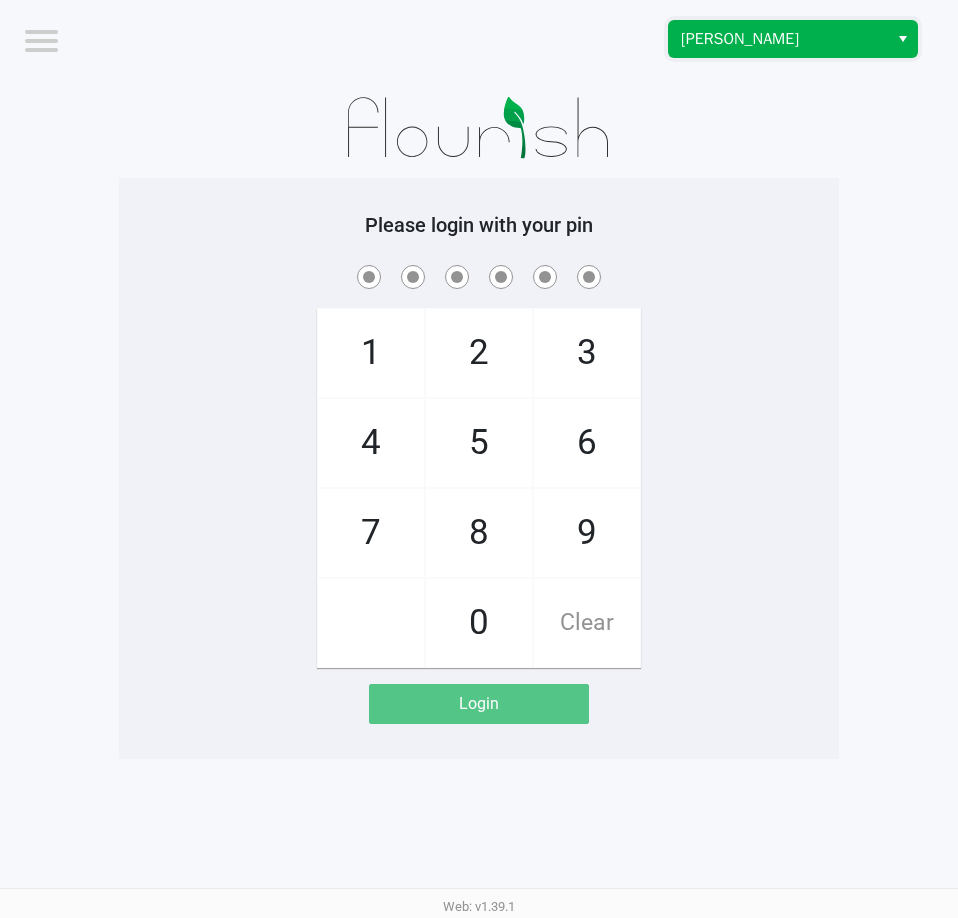 click on "[PERSON_NAME]" at bounding box center [778, 39] 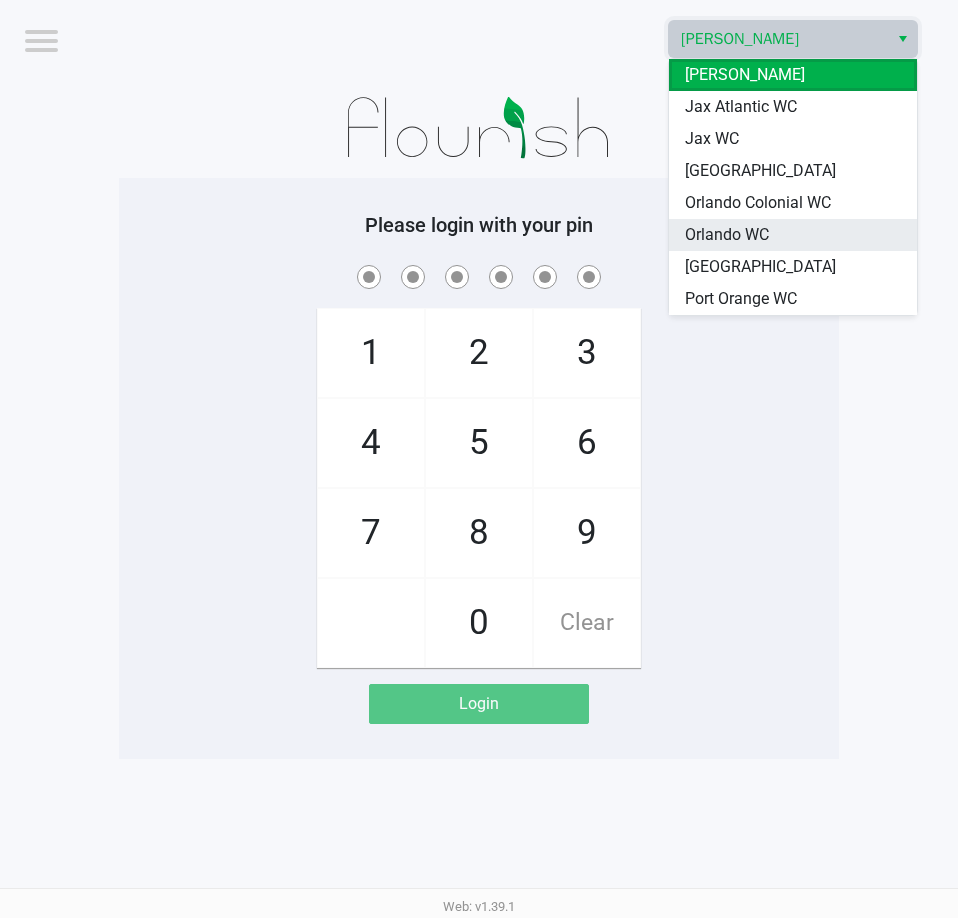 click on "Orlando WC" at bounding box center [727, 235] 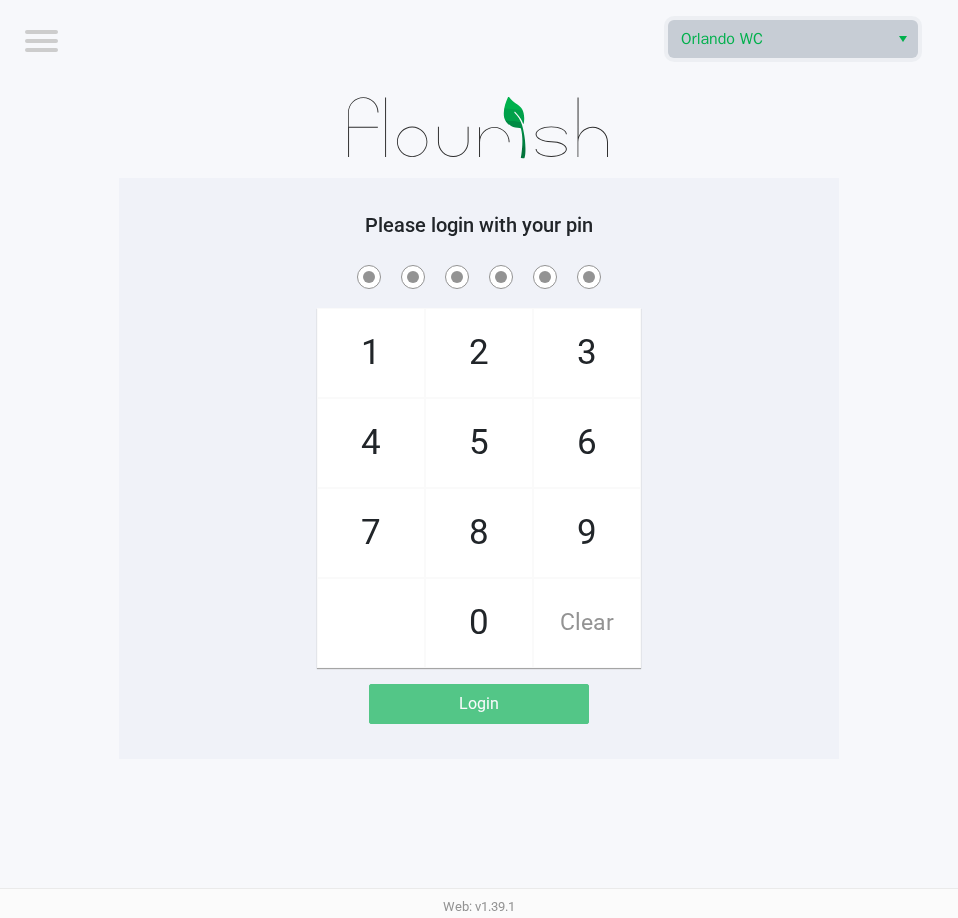 drag, startPoint x: 651, startPoint y: 244, endPoint x: 620, endPoint y: 238, distance: 31.575306 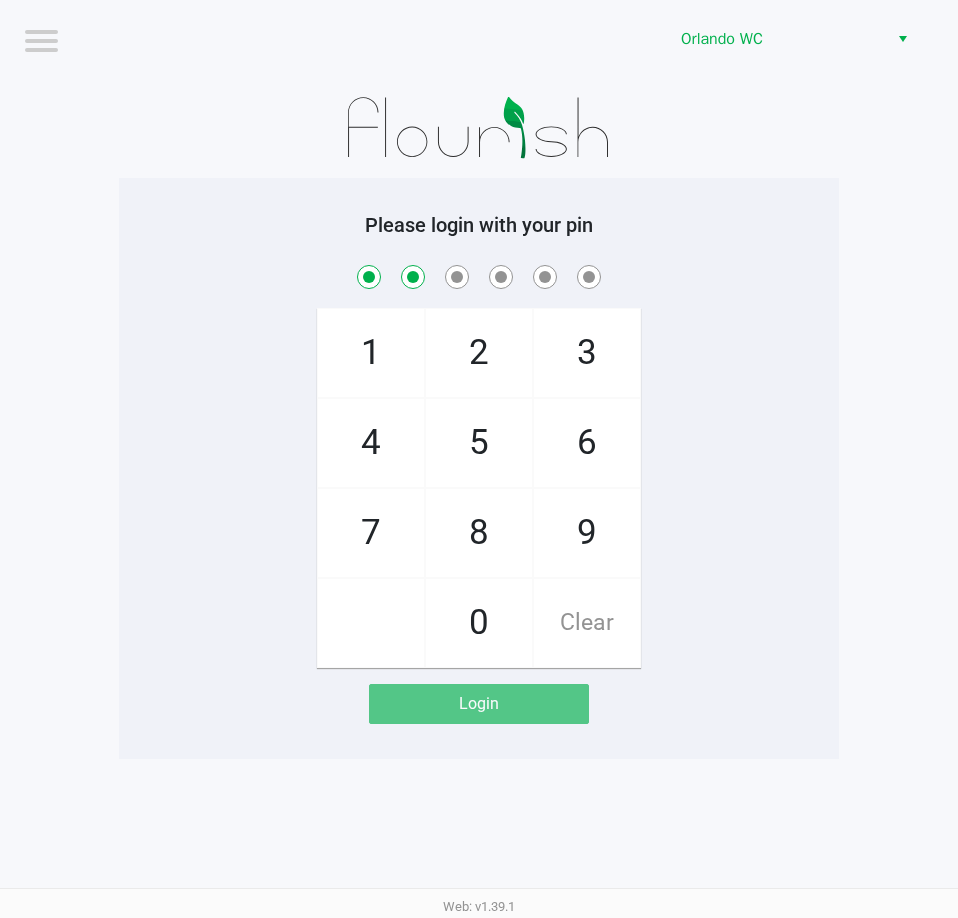 checkbox on "true" 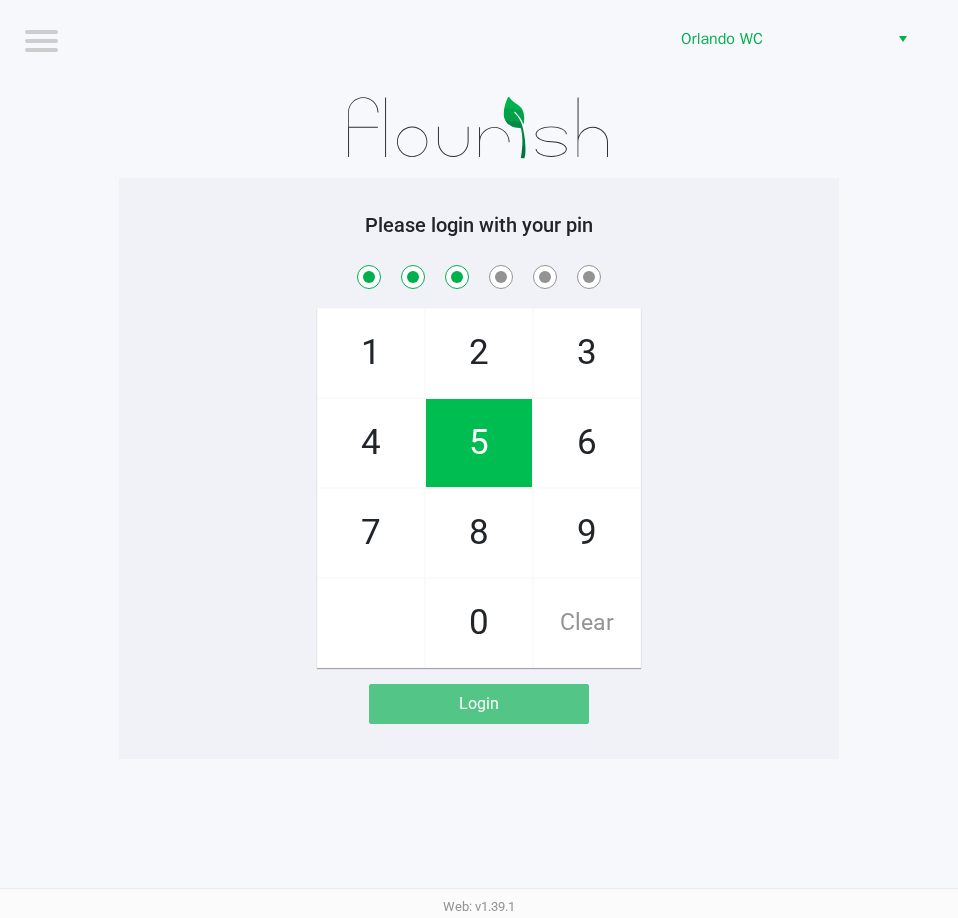 checkbox on "true" 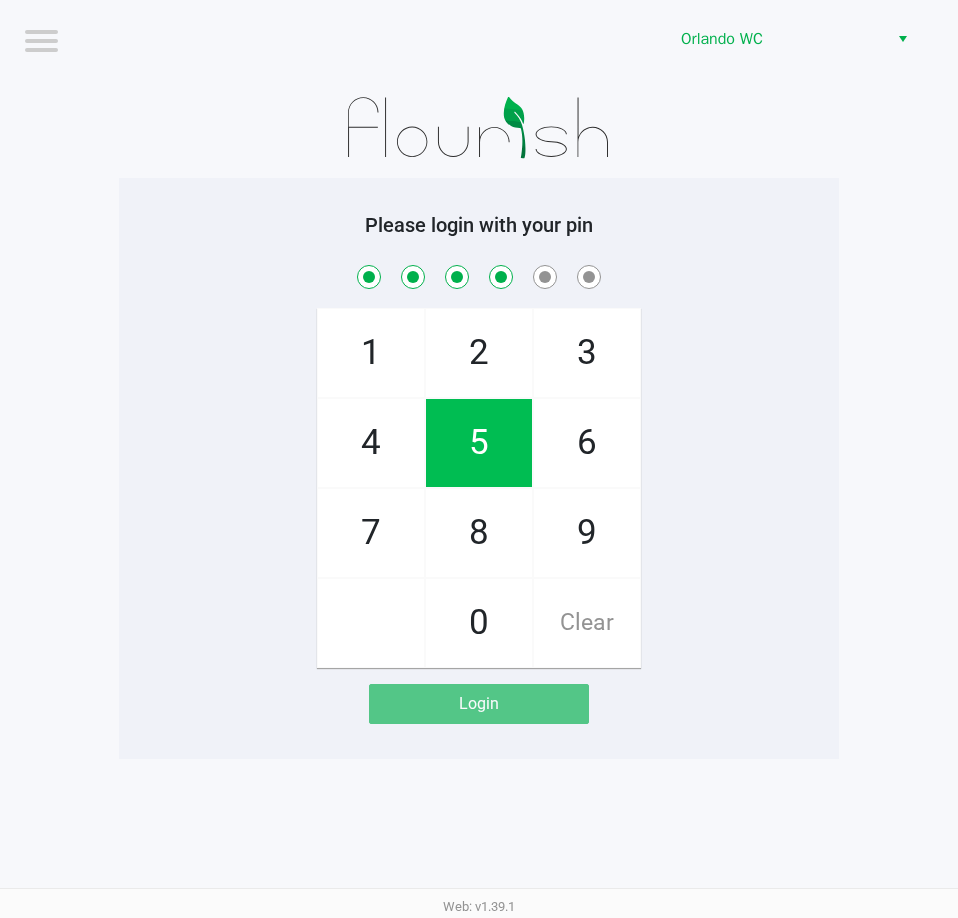 checkbox on "true" 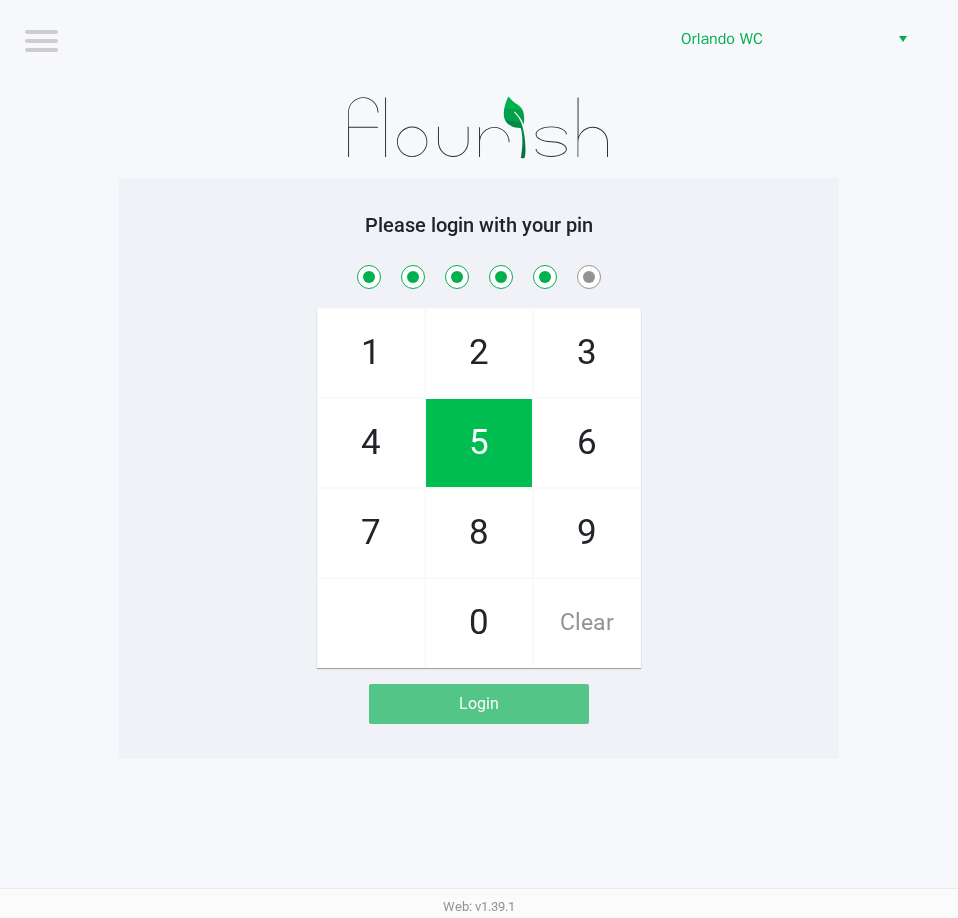 checkbox on "true" 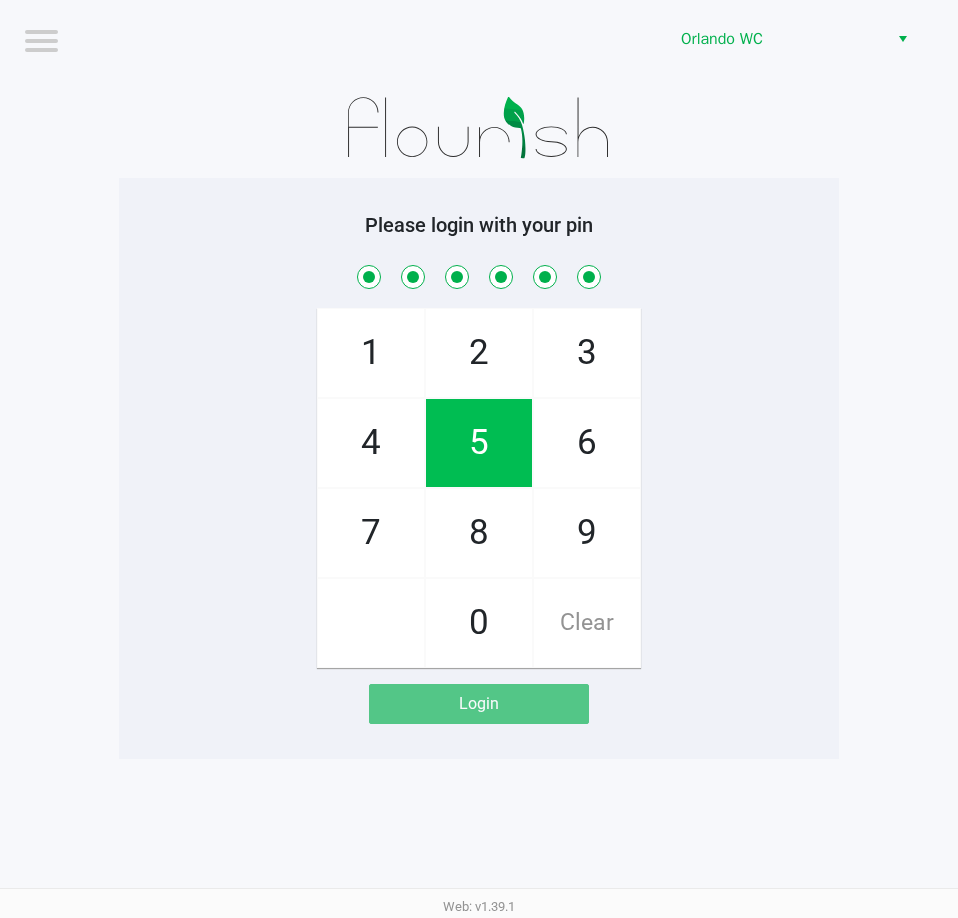 checkbox on "true" 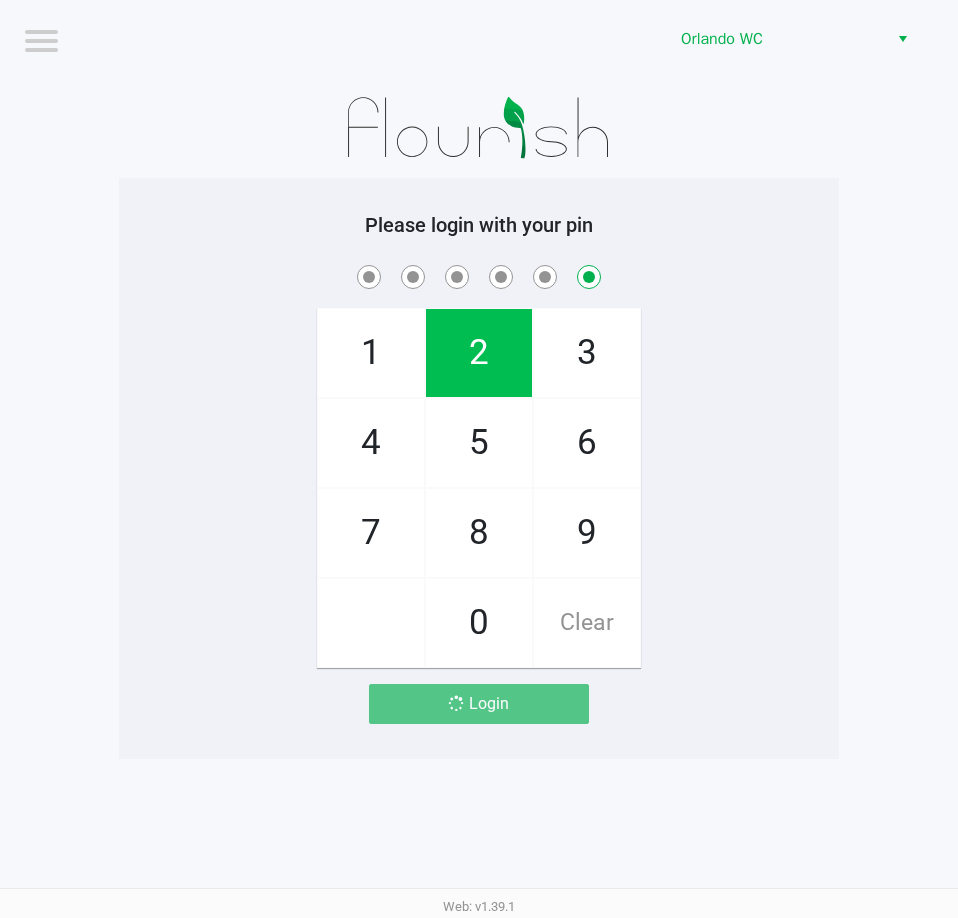 checkbox on "false" 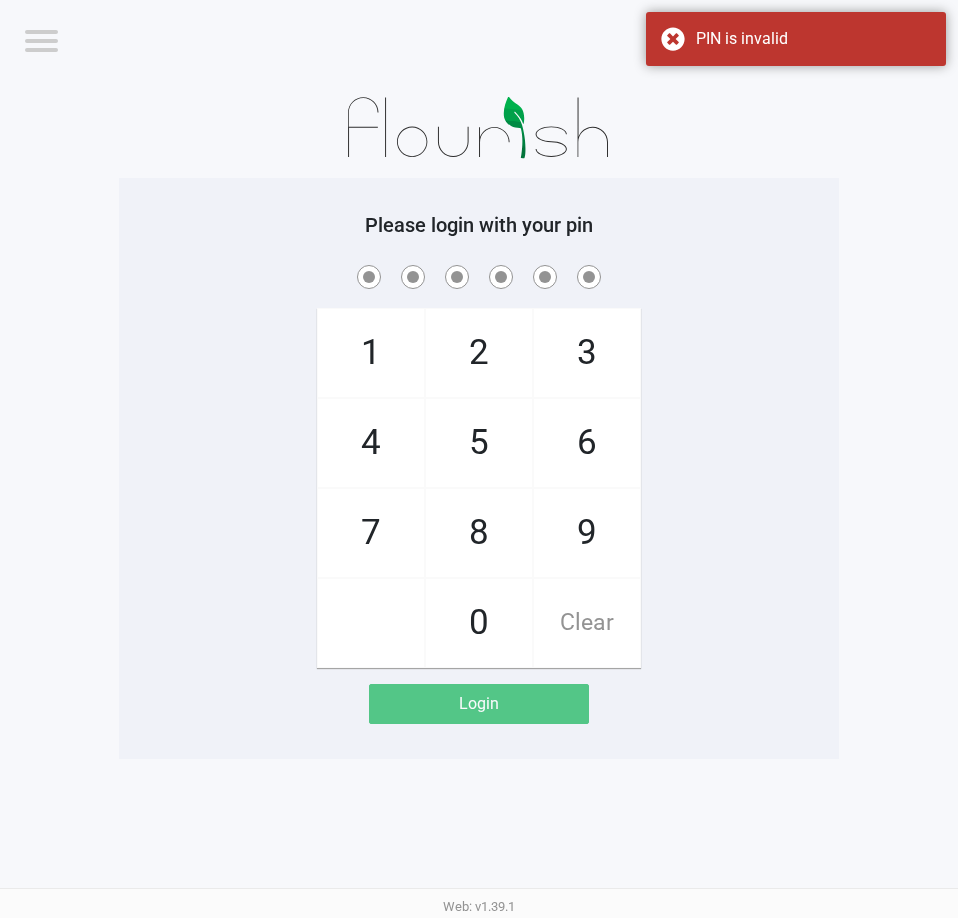 checkbox on "true" 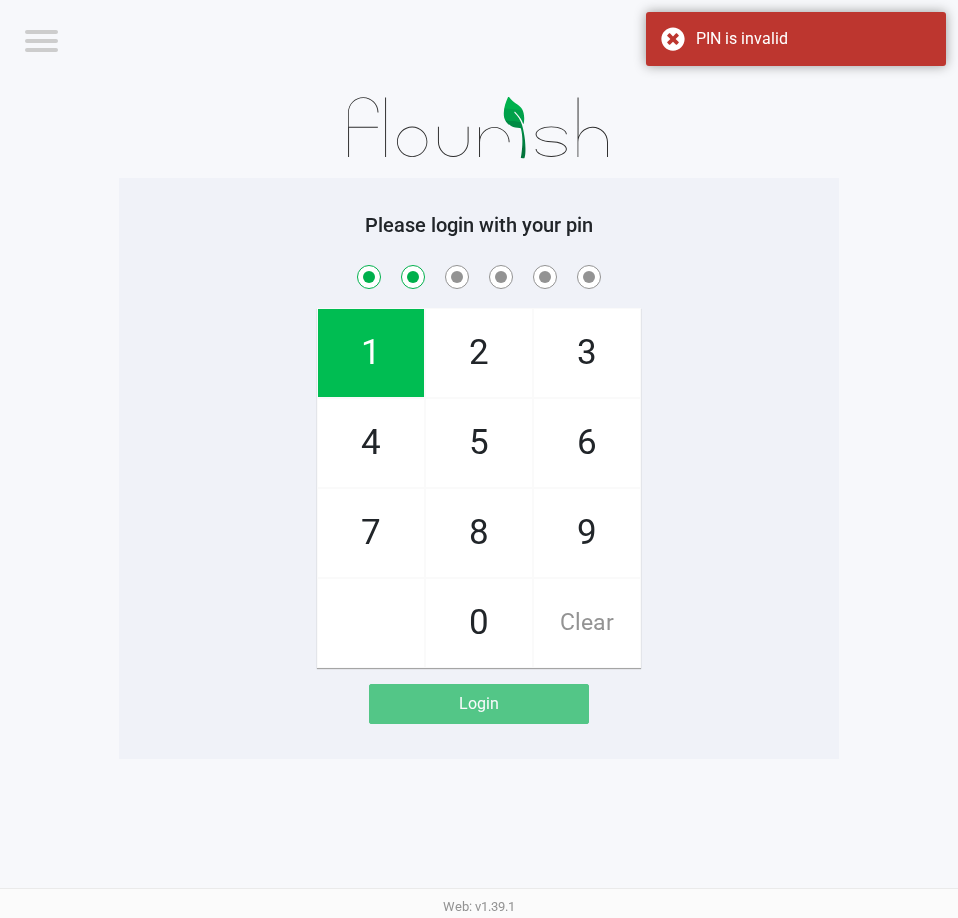 checkbox on "true" 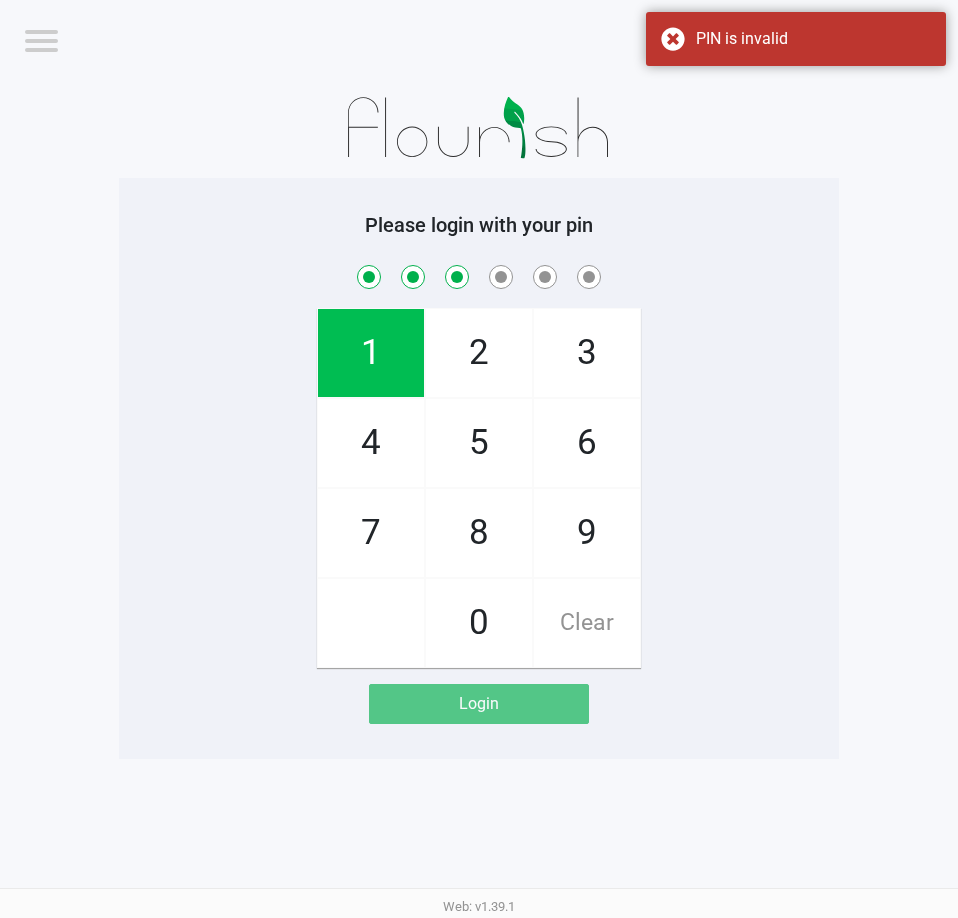 checkbox on "true" 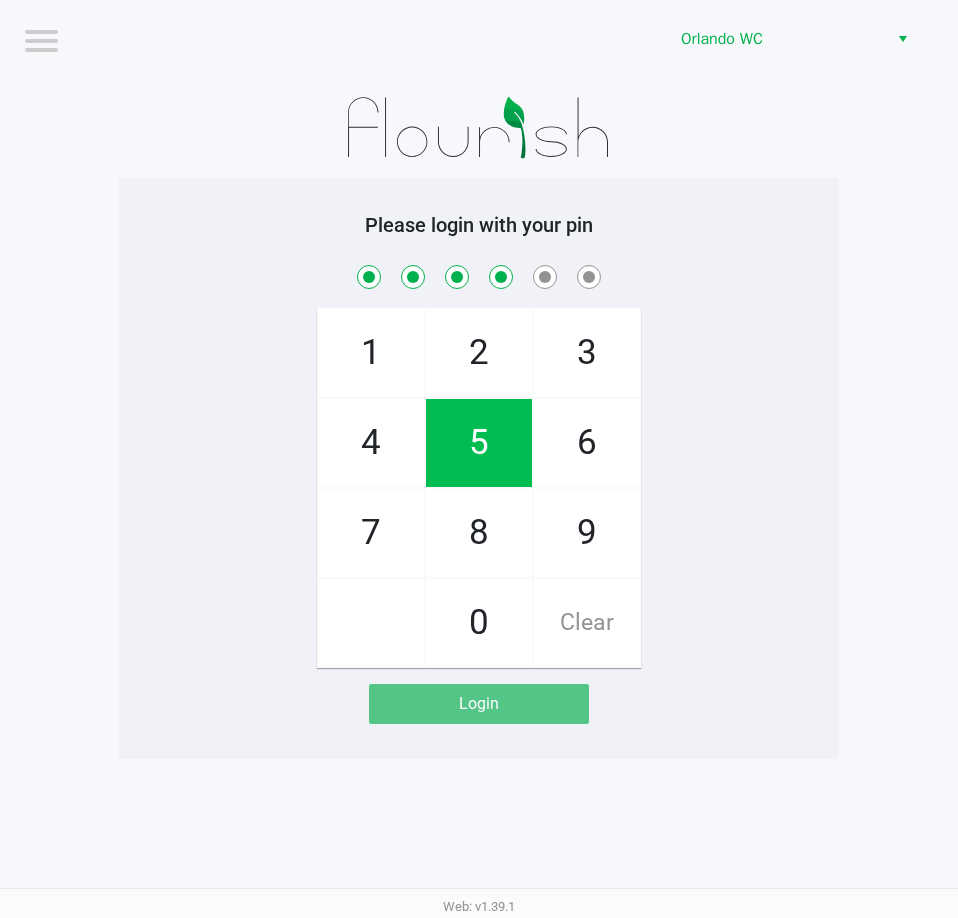 checkbox on "true" 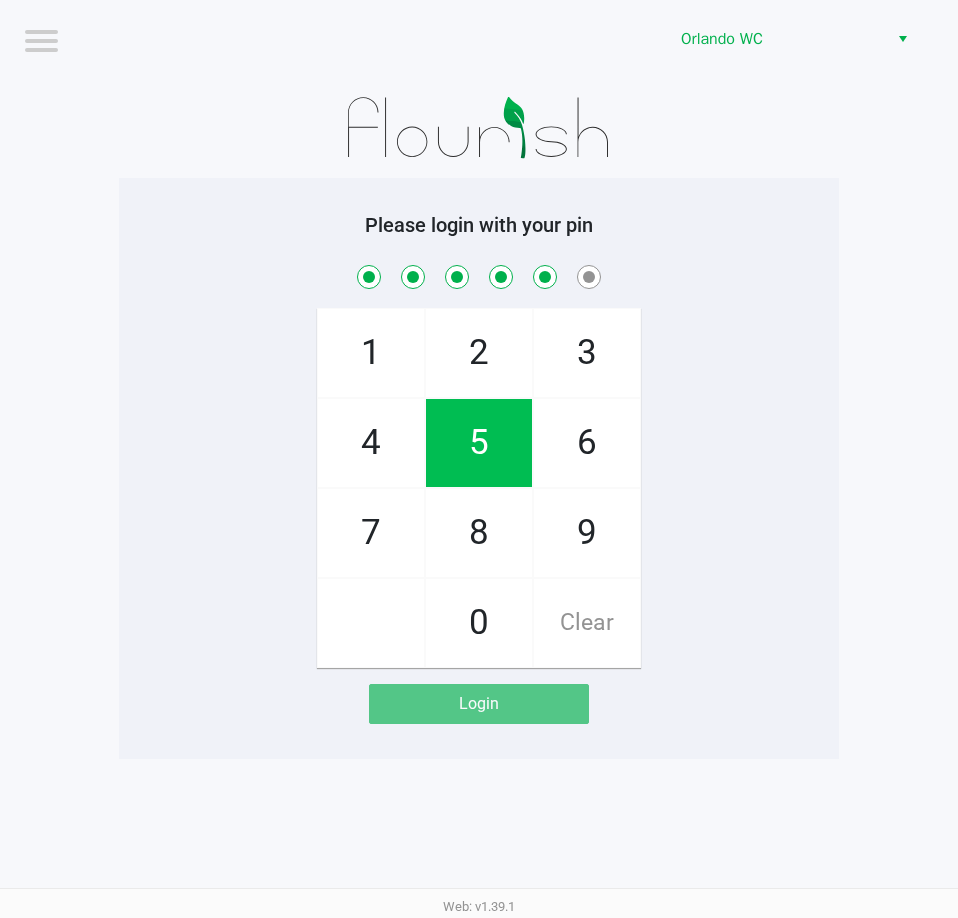 checkbox on "true" 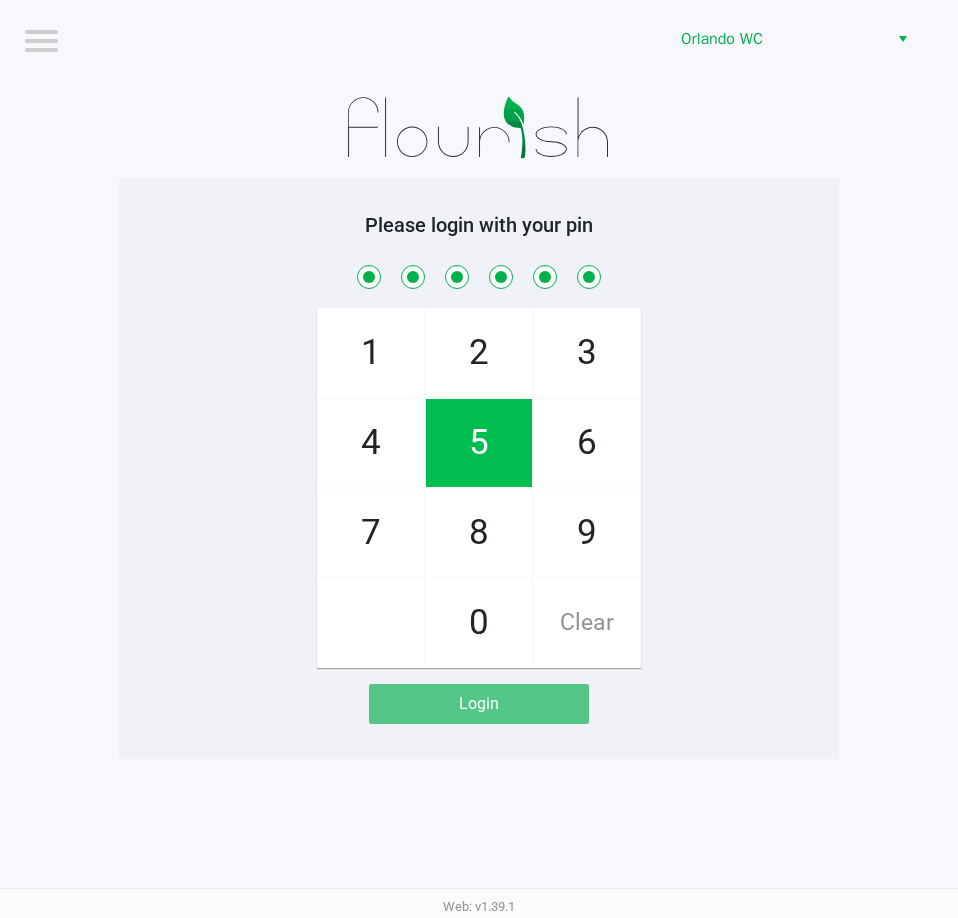 checkbox on "true" 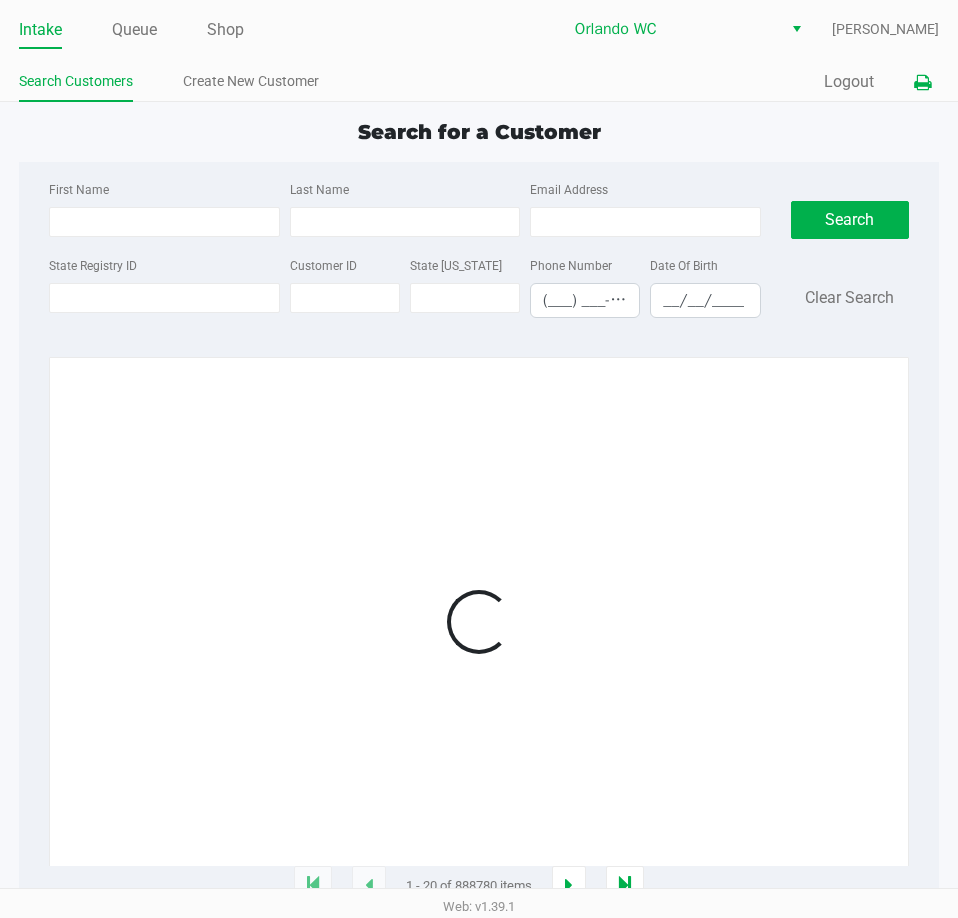 click 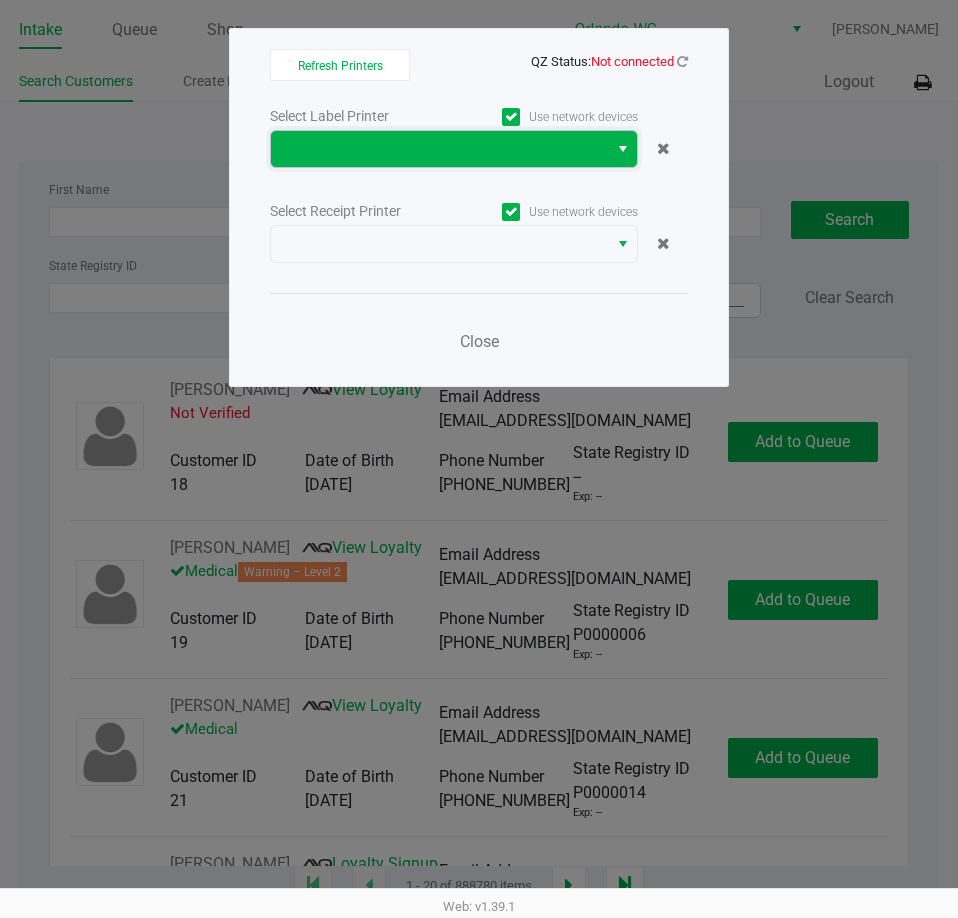 click at bounding box center [439, 149] 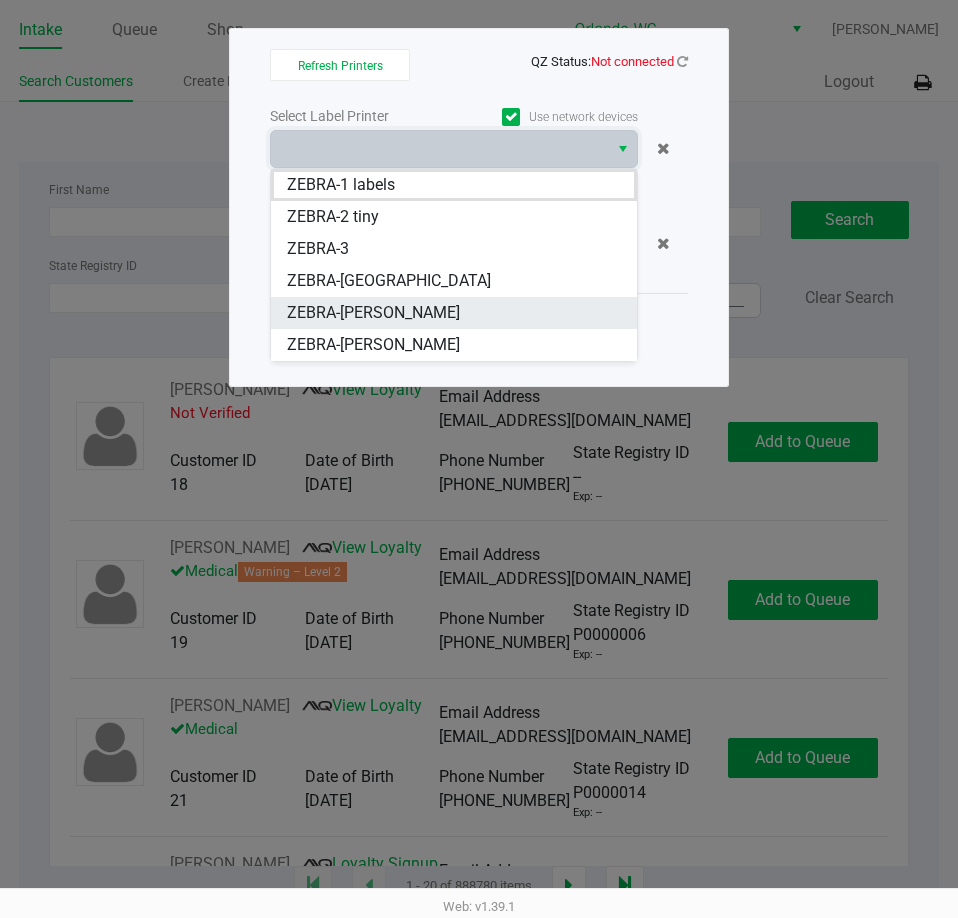 click on "ZEBRA-[PERSON_NAME]" at bounding box center (373, 313) 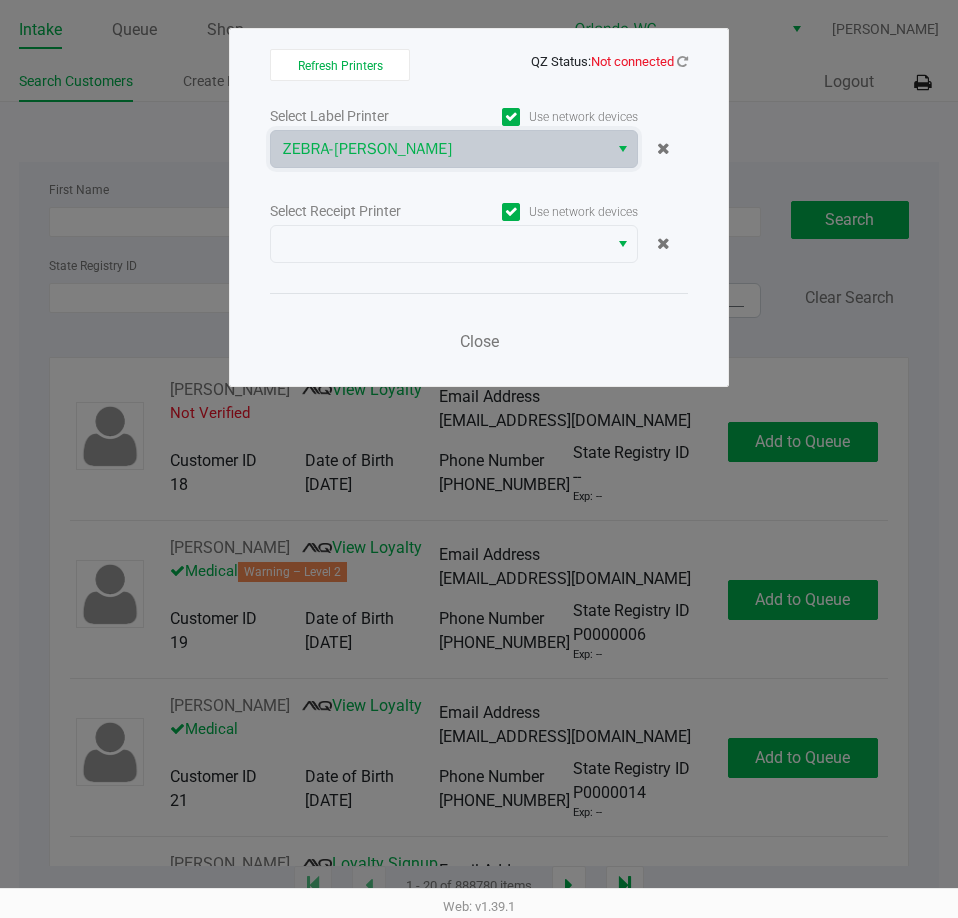 click on "Select Receipt Printer" 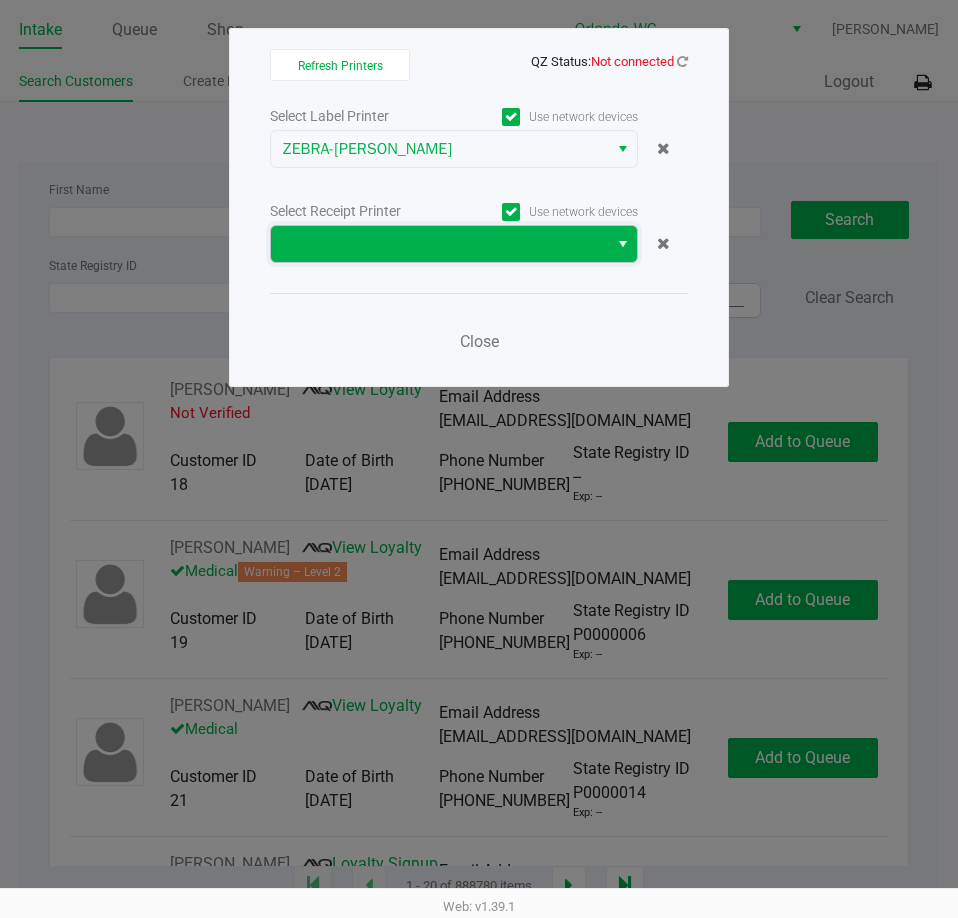 click at bounding box center [439, 244] 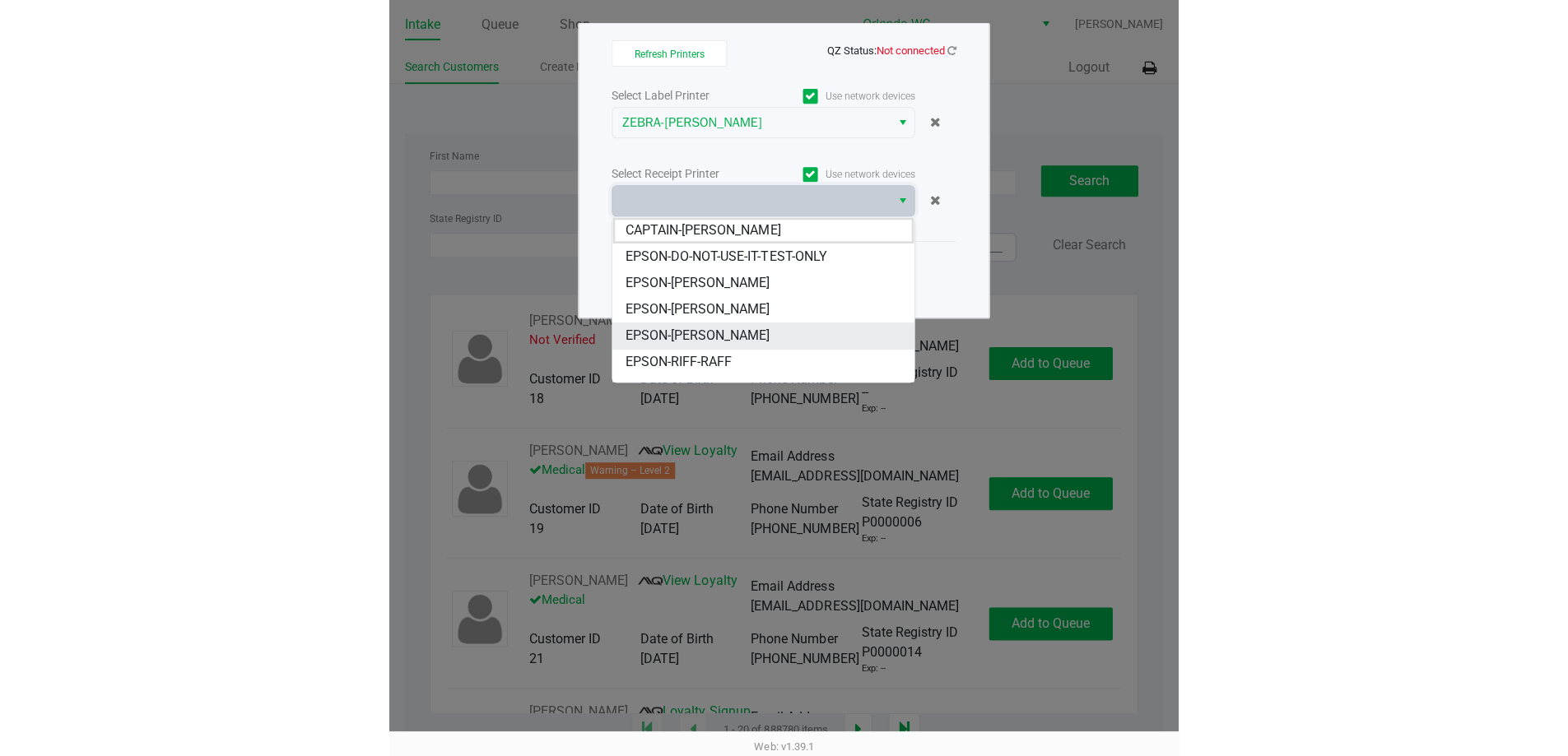 scroll, scrollTop: 72, scrollLeft: 0, axis: vertical 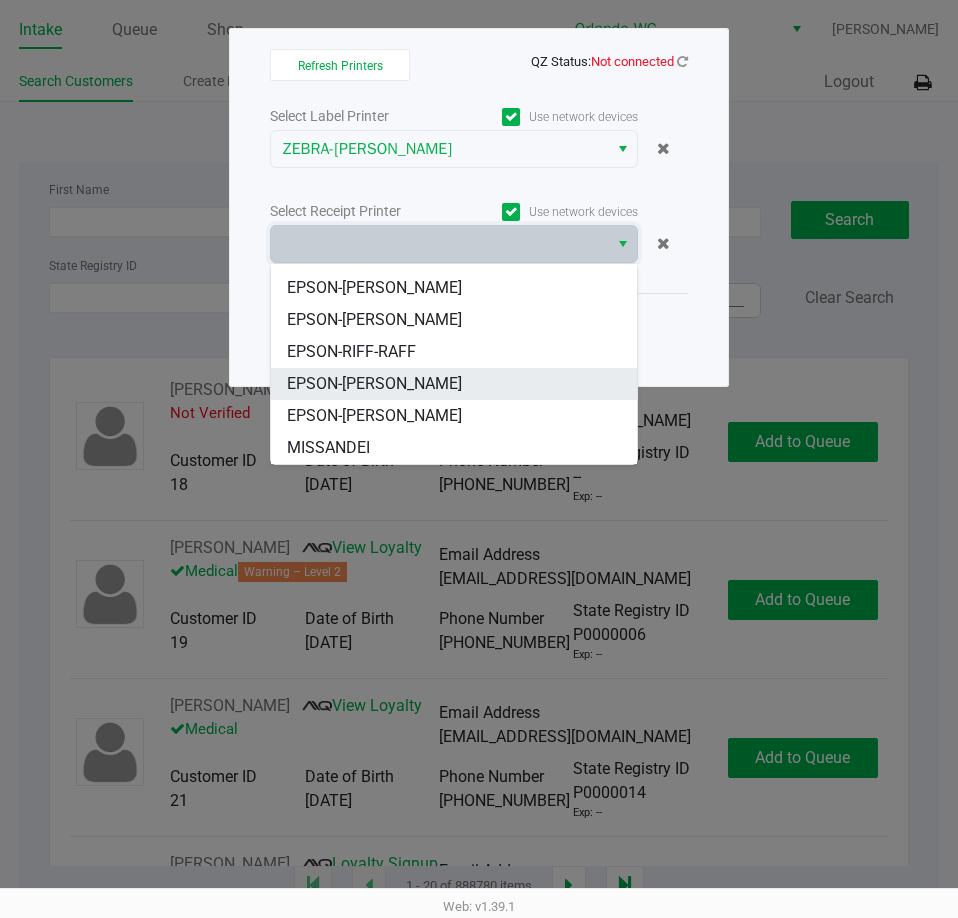 click on "EPSON-[PERSON_NAME]" at bounding box center [374, 384] 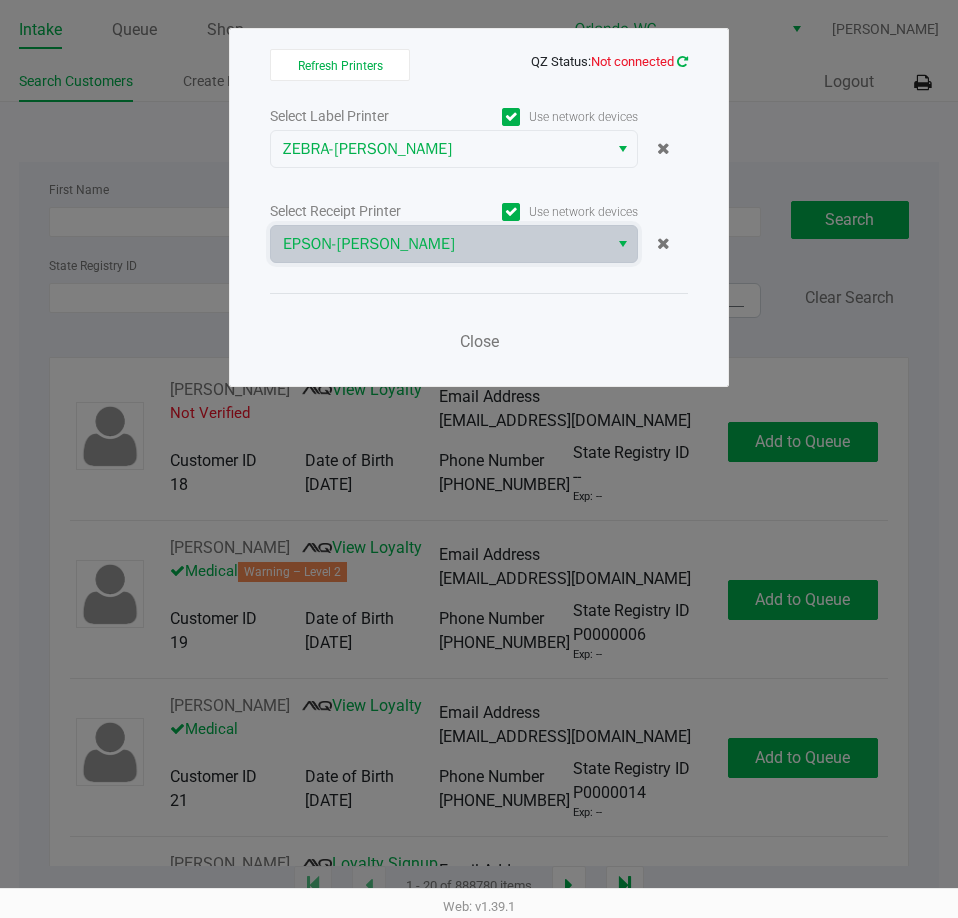 click 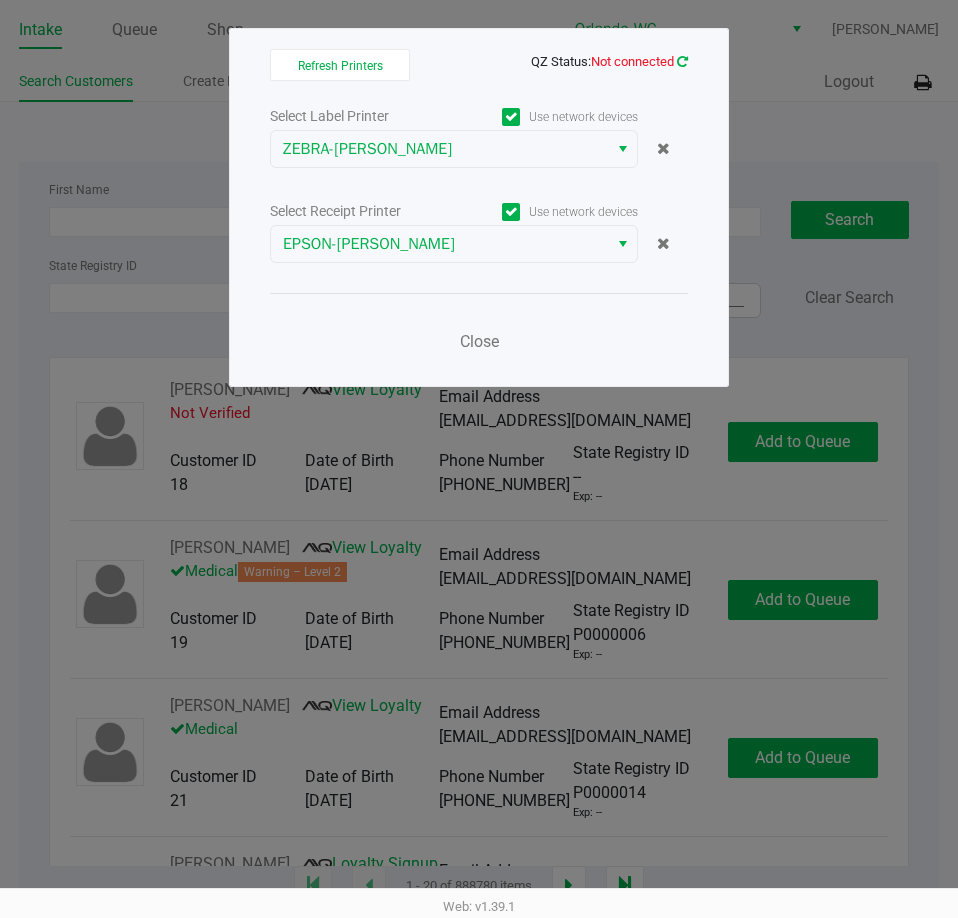 click 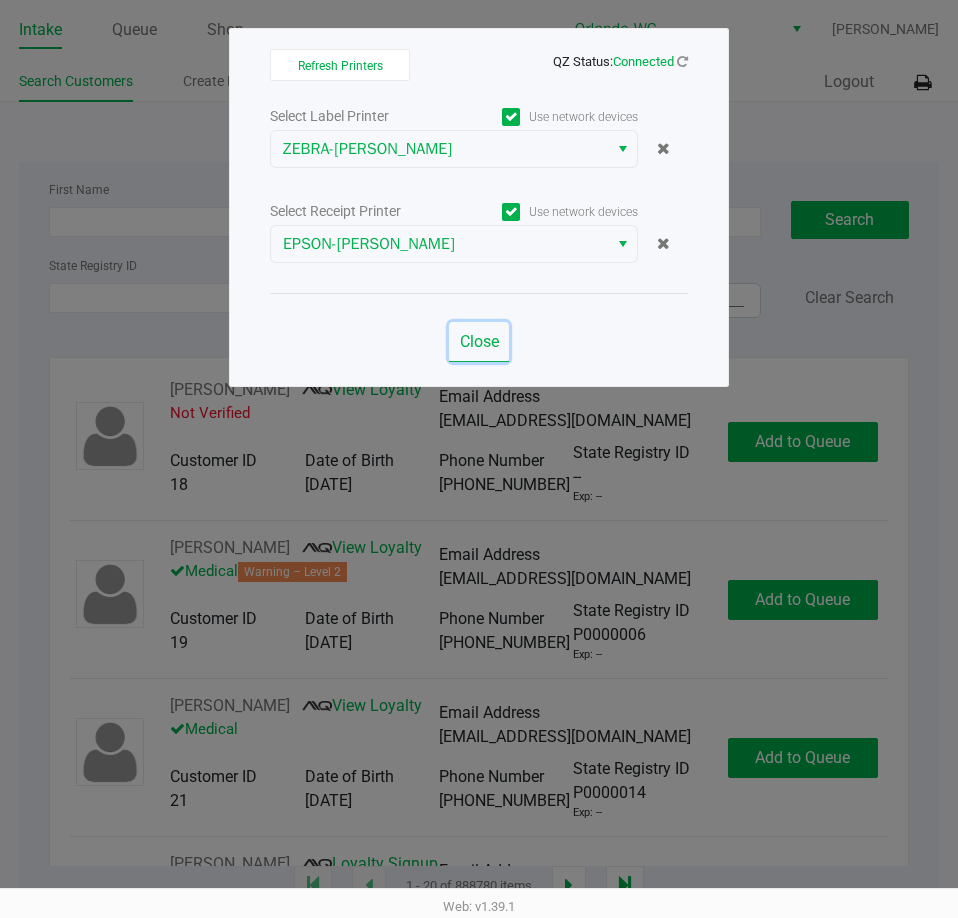 click on "Close" 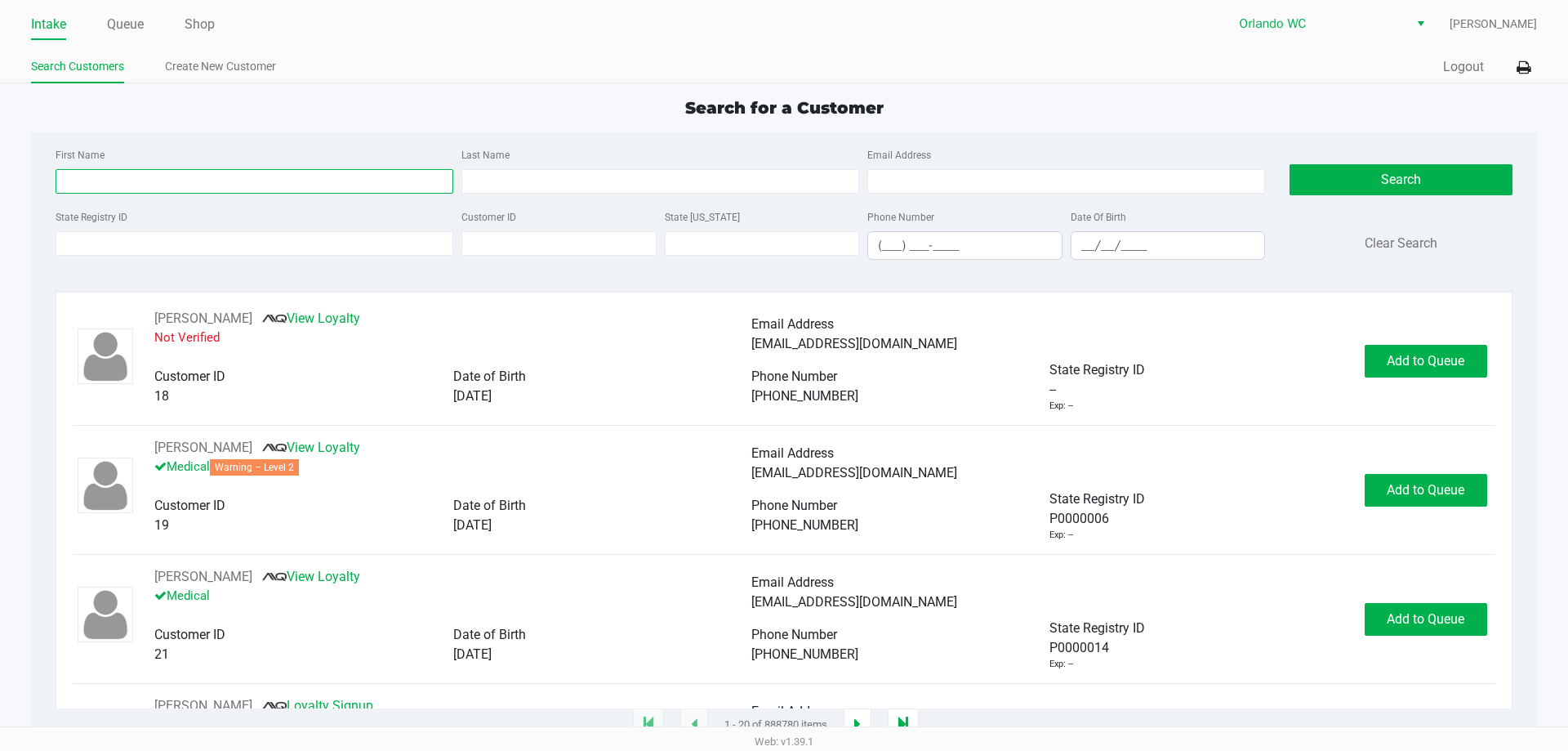 click on "First Name" at bounding box center [254, 181] 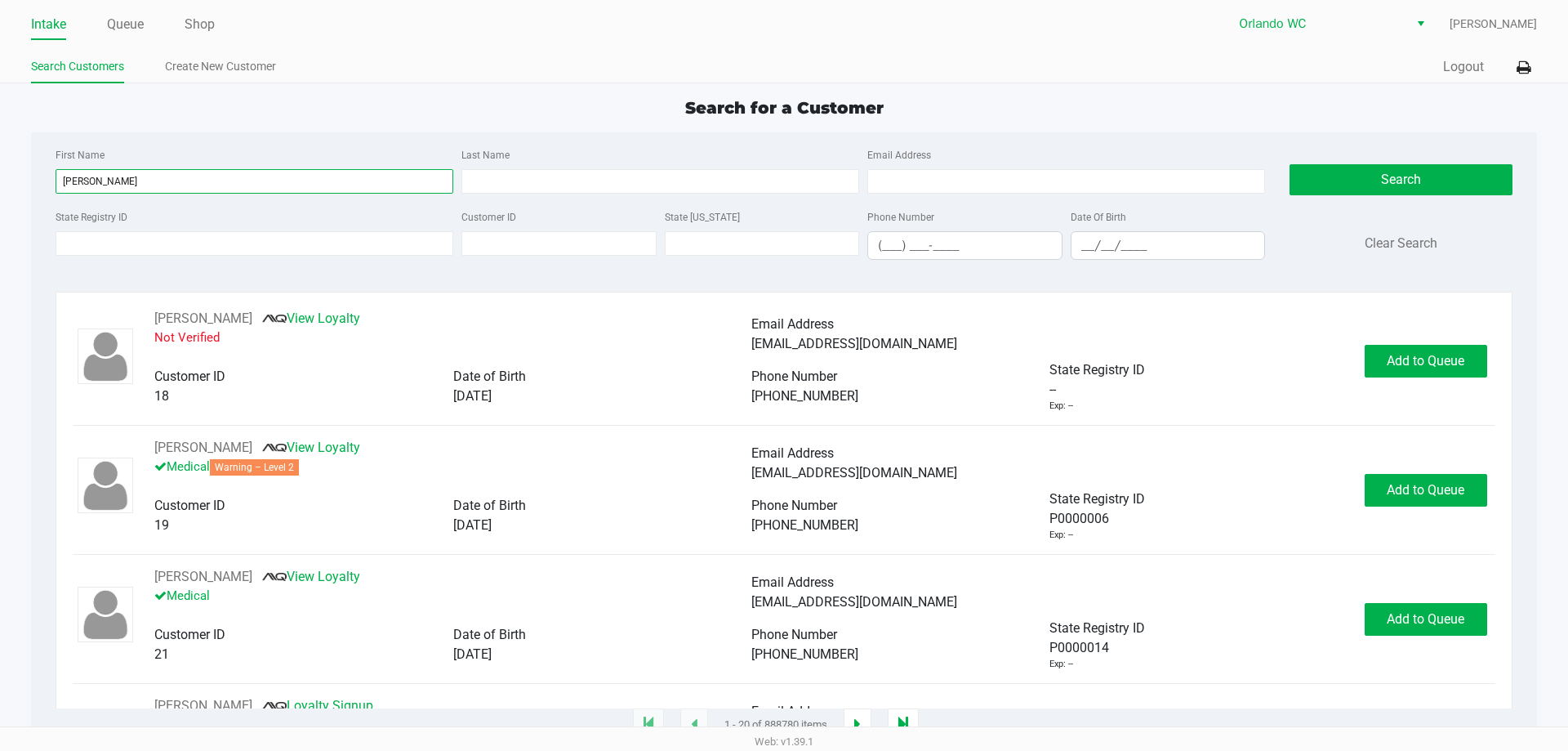 type on "leigh" 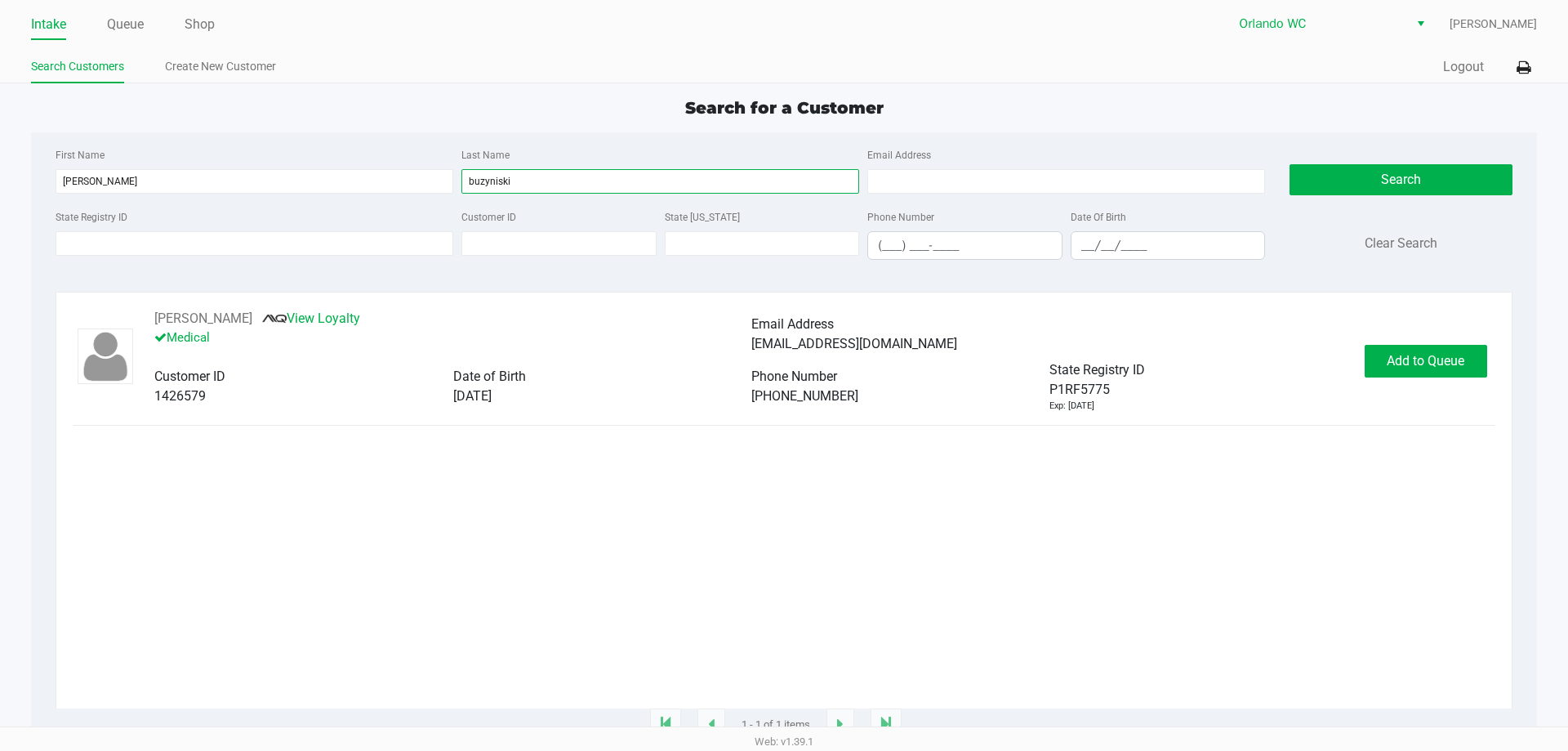 type on "buzyniski" 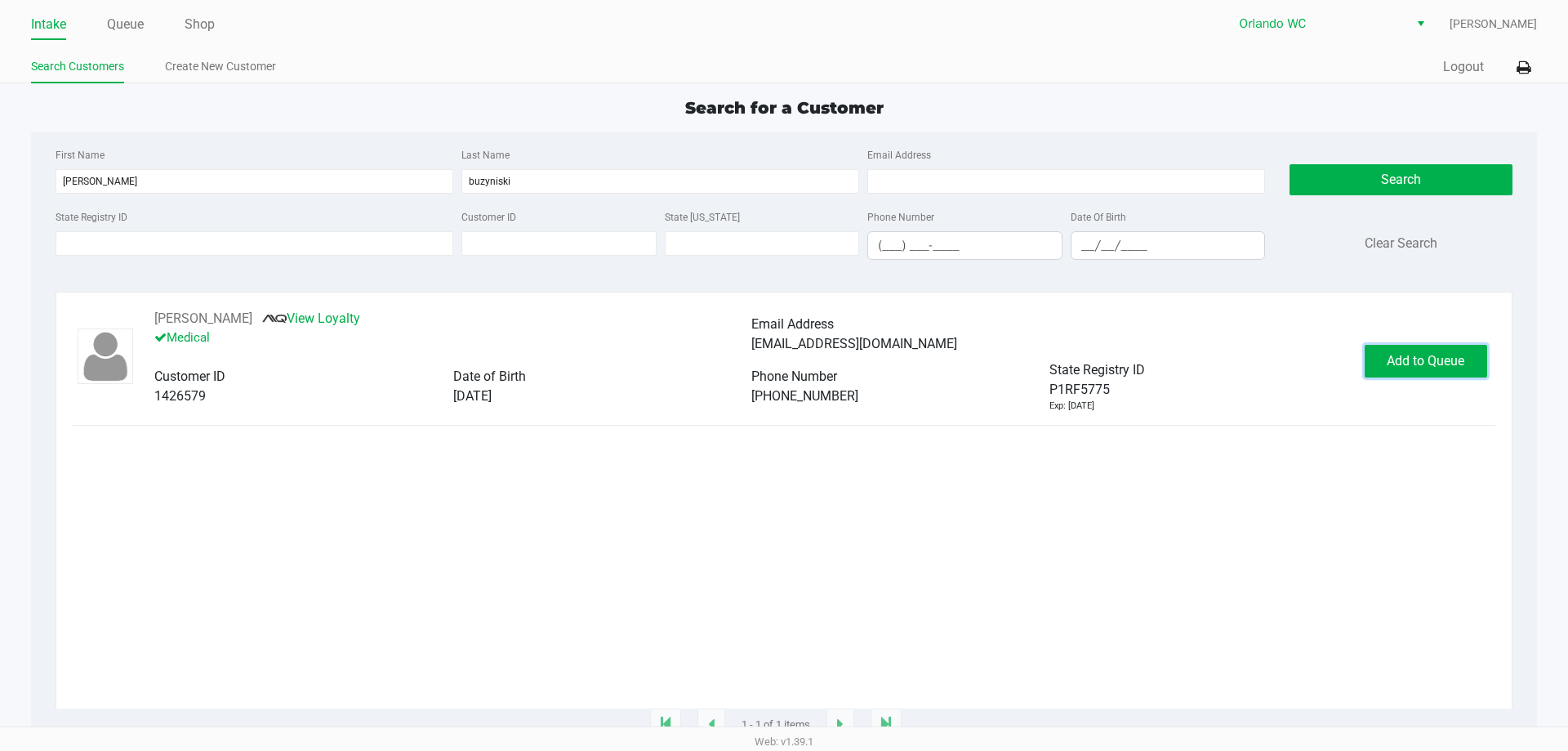 click on "Add to Queue" 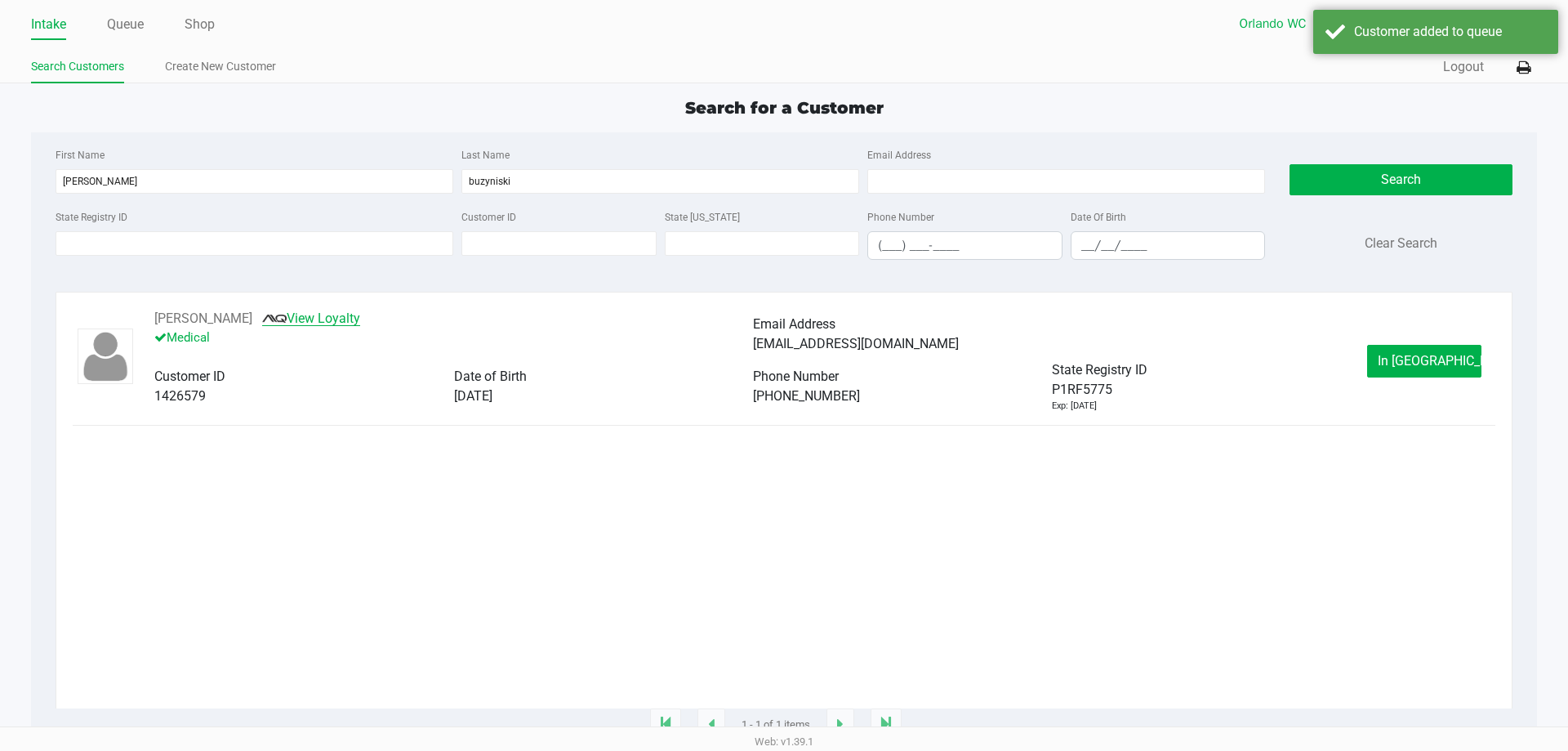 click on "View Loyalty" 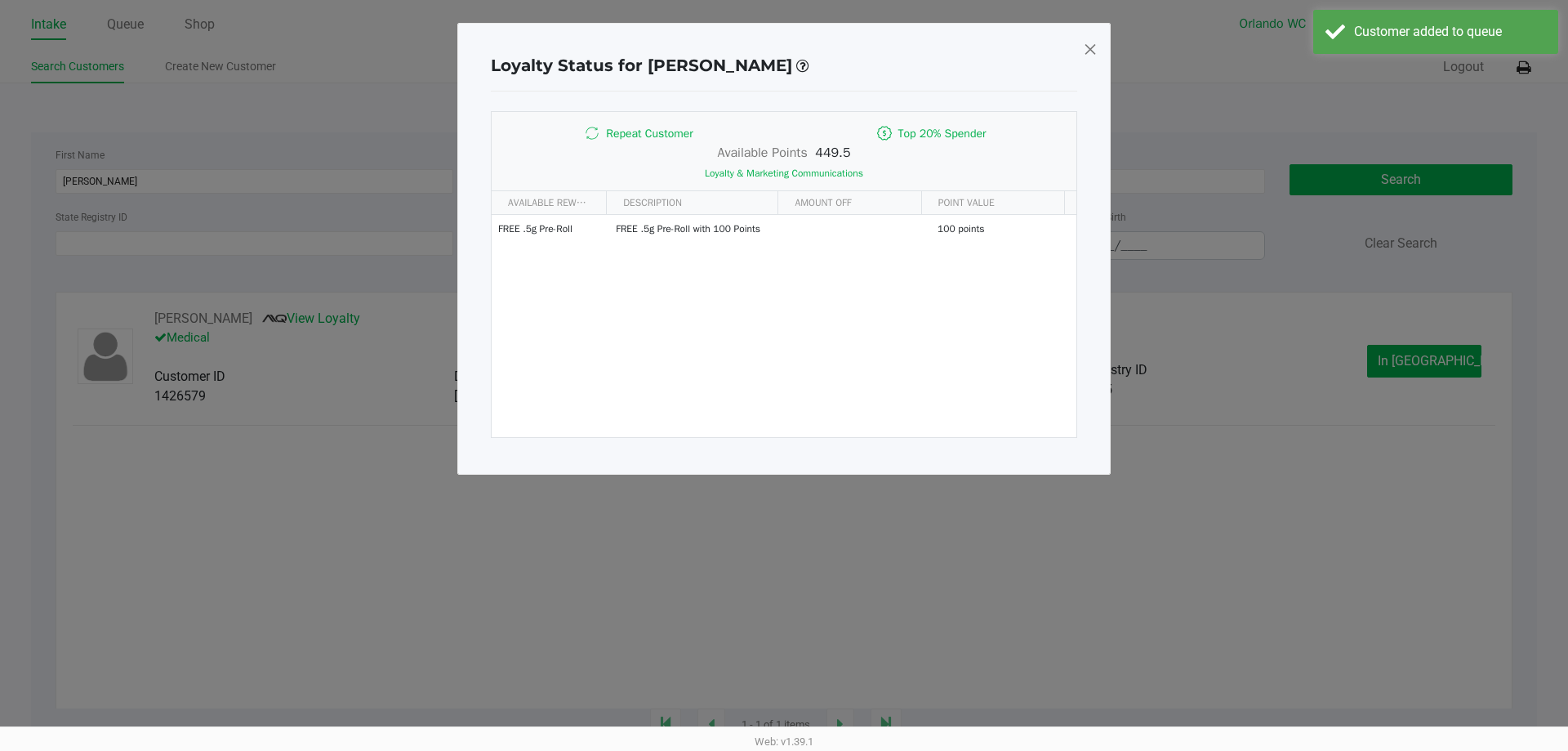 click 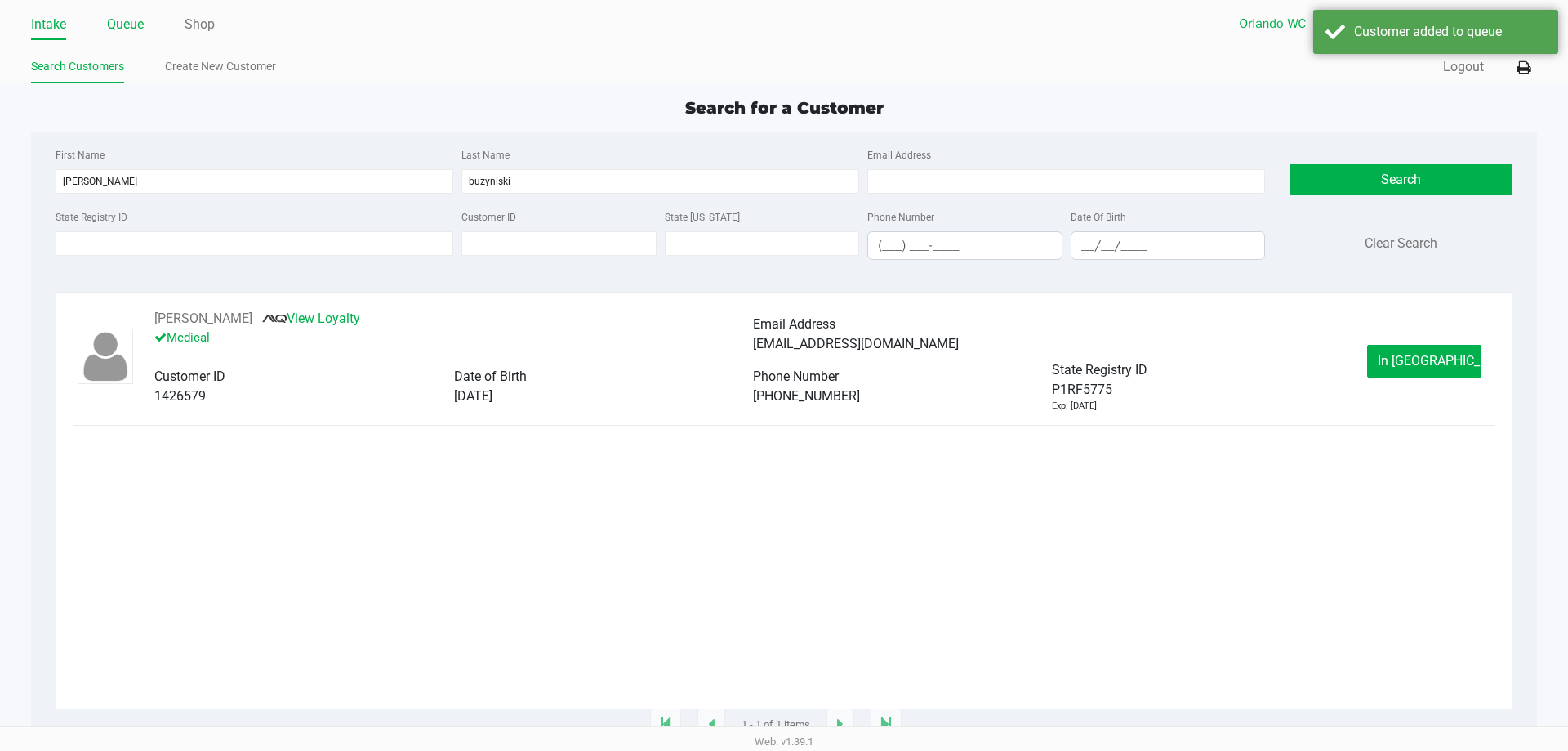 click on "Queue" 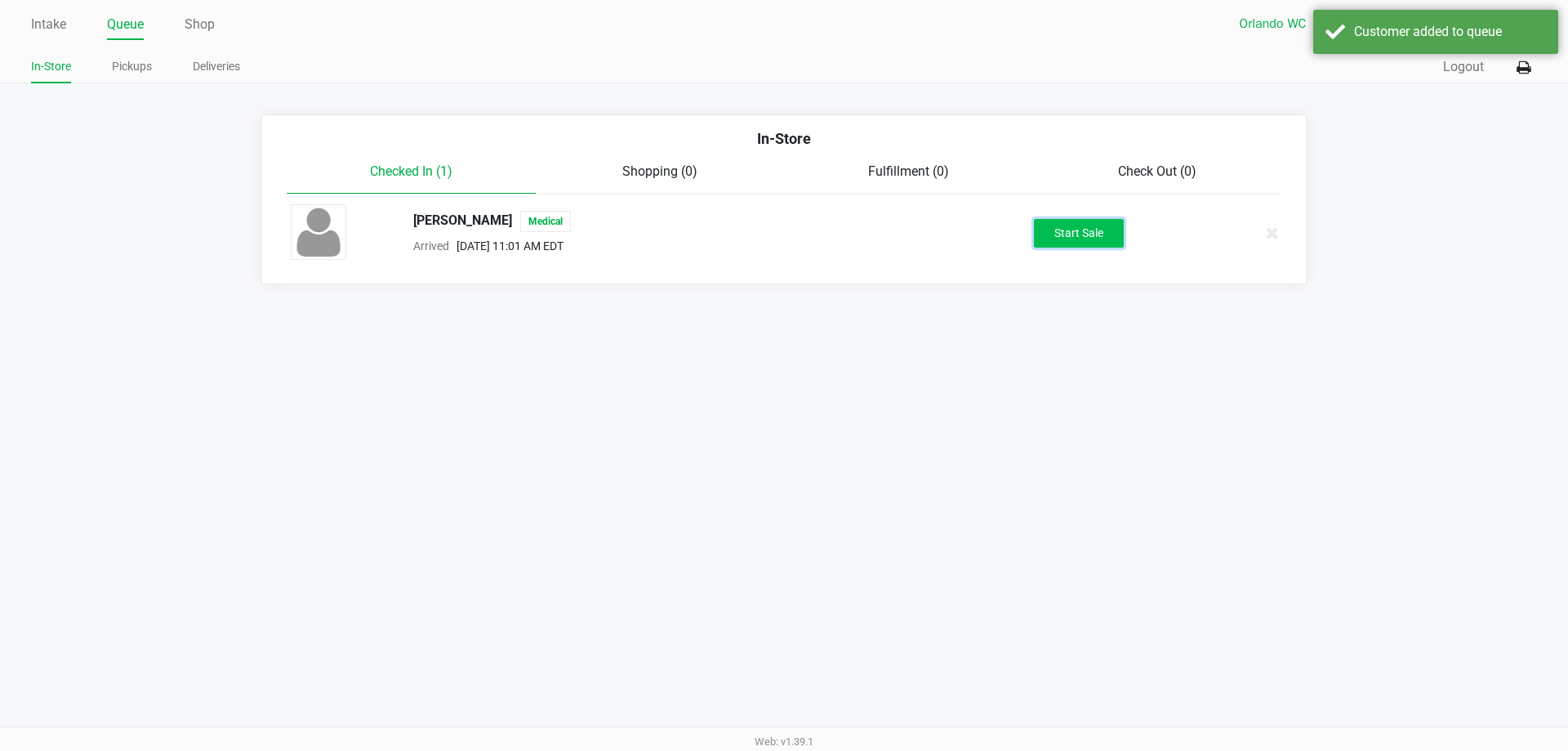 click on "Start Sale" 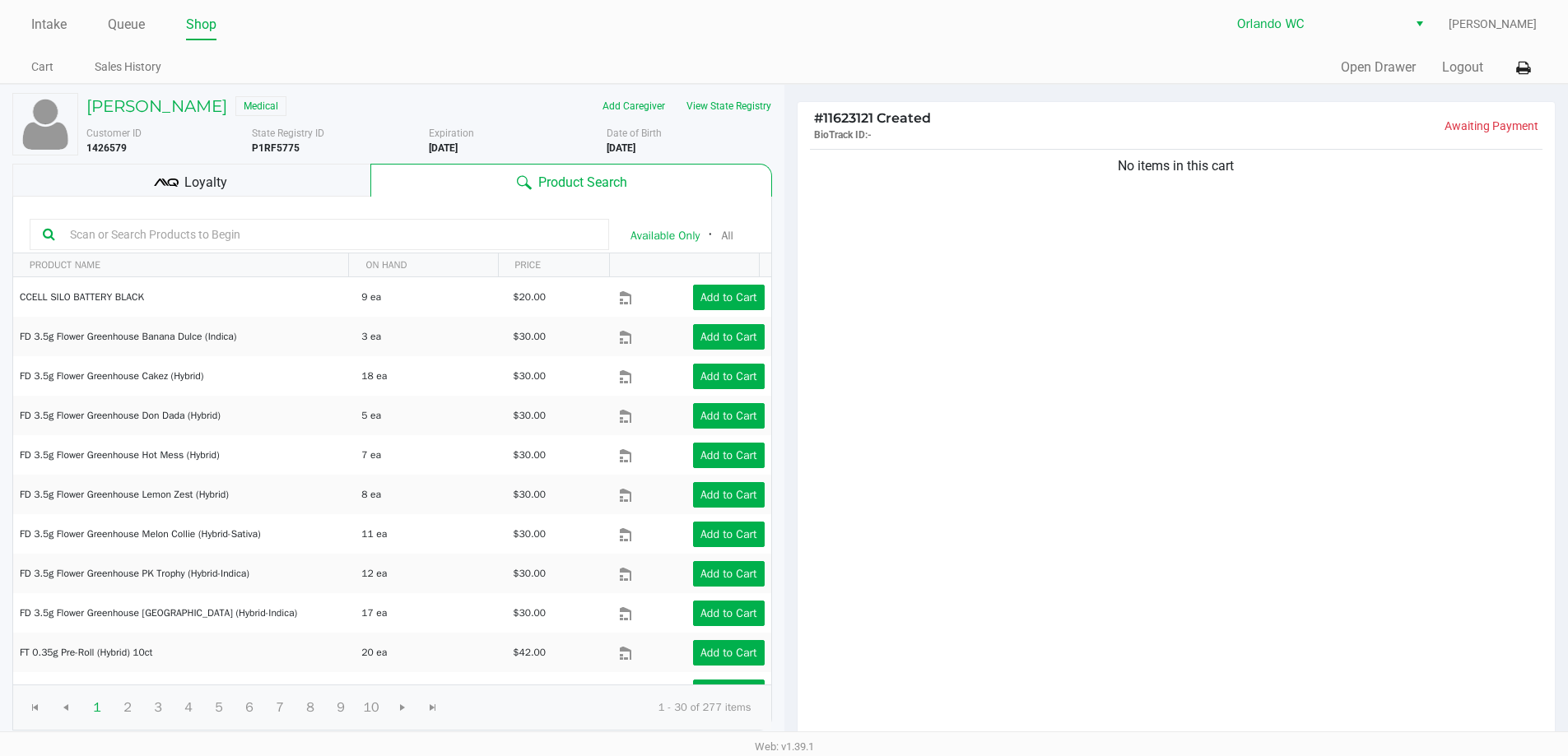 click 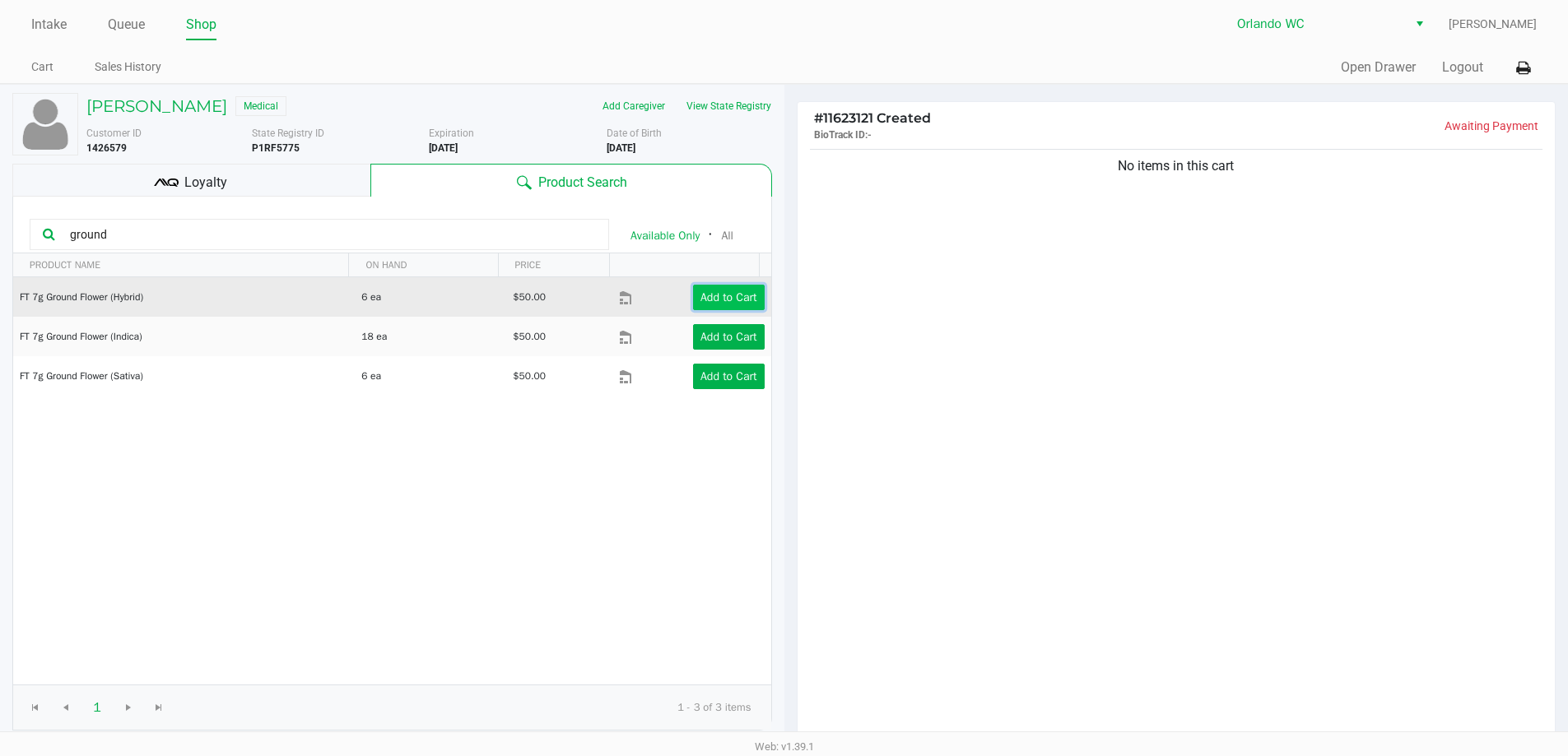 click on "Add to Cart" 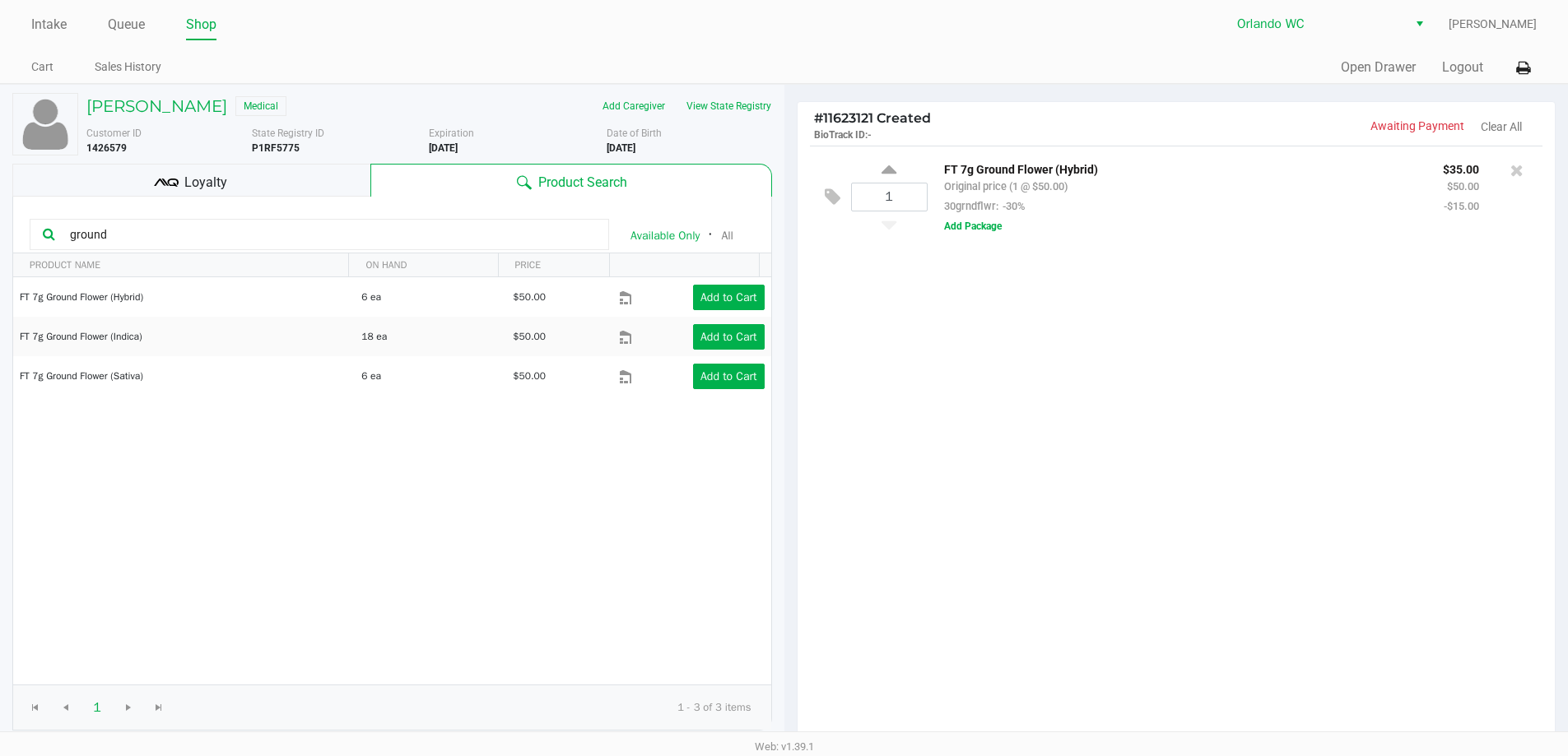 click on "ground" 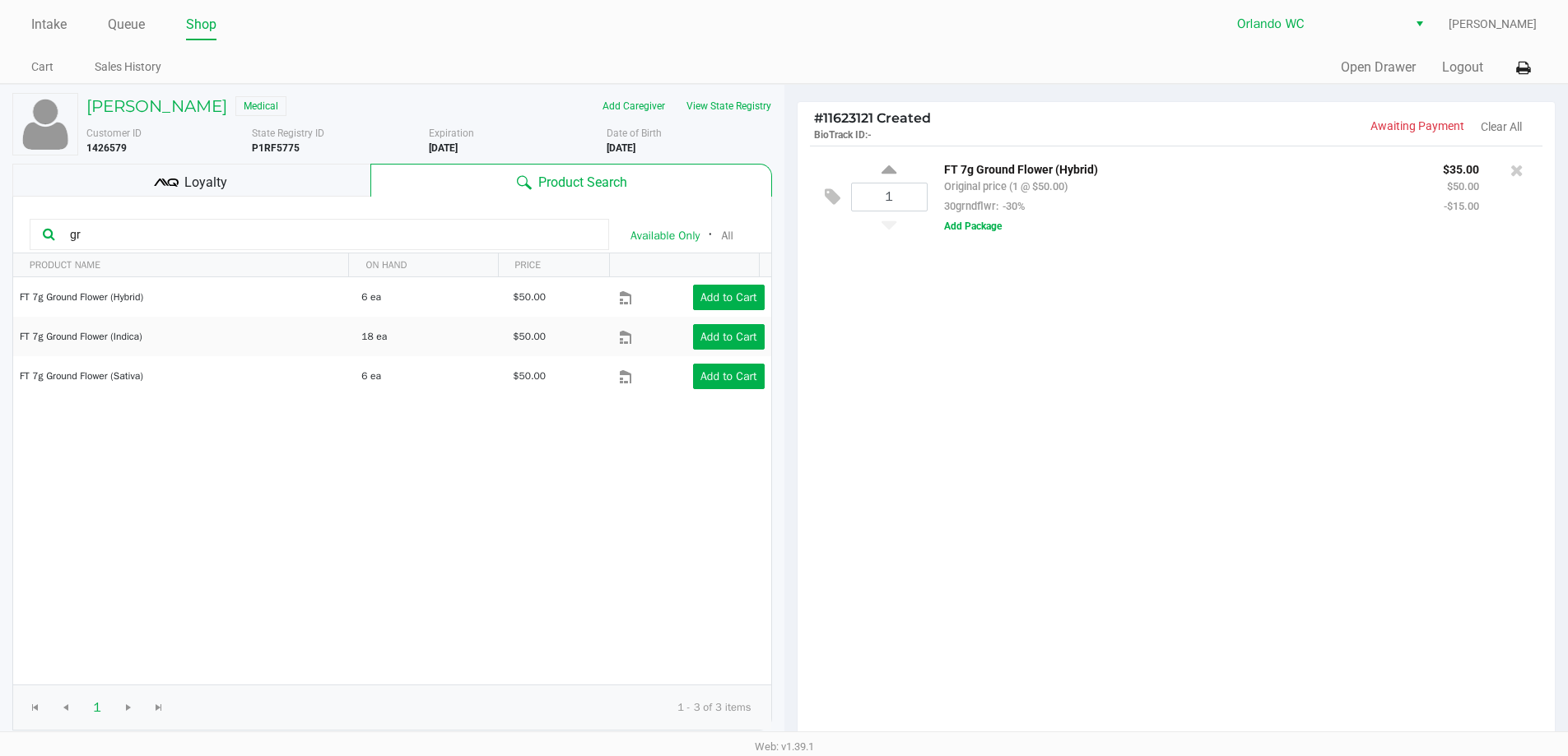type on "g" 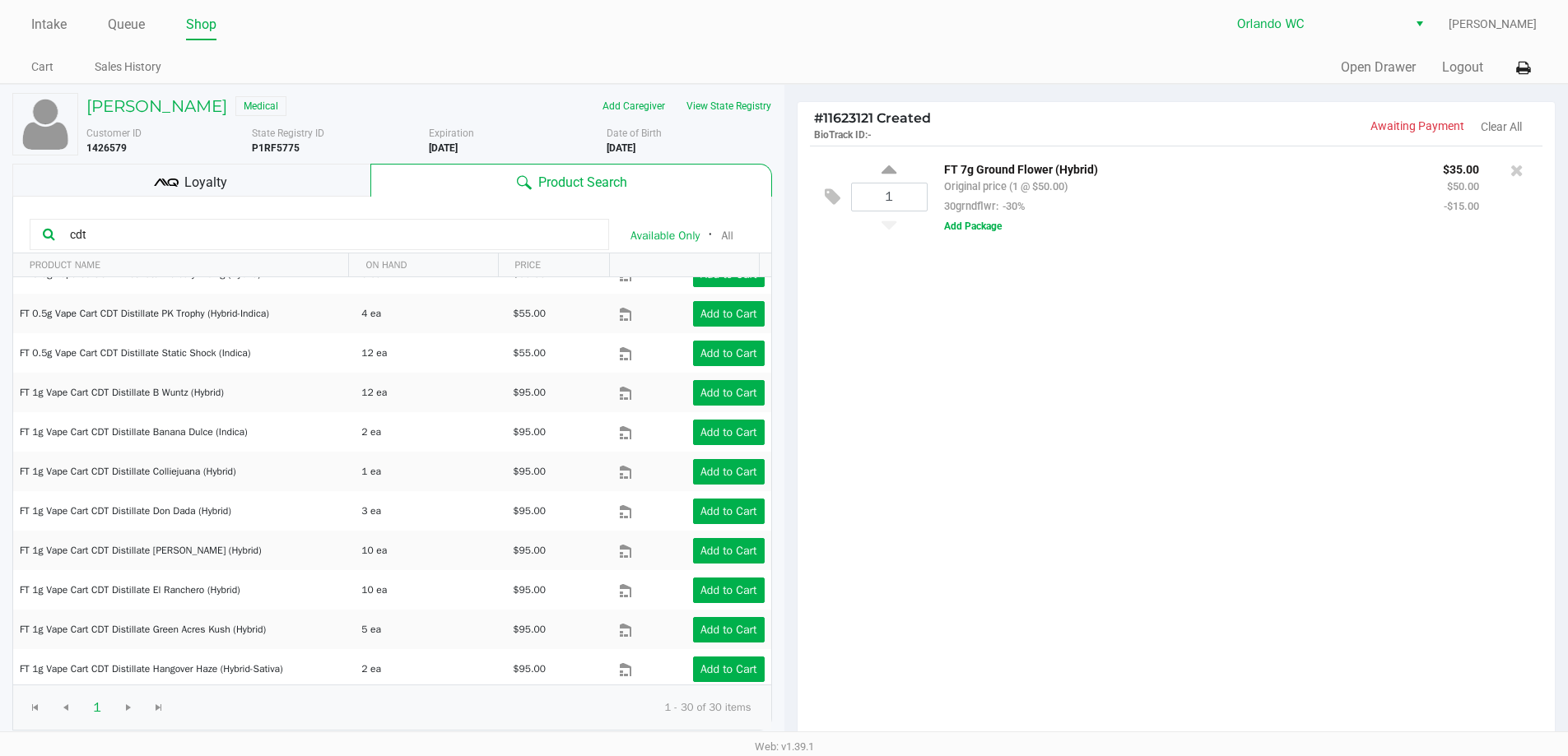 scroll, scrollTop: 777, scrollLeft: 0, axis: vertical 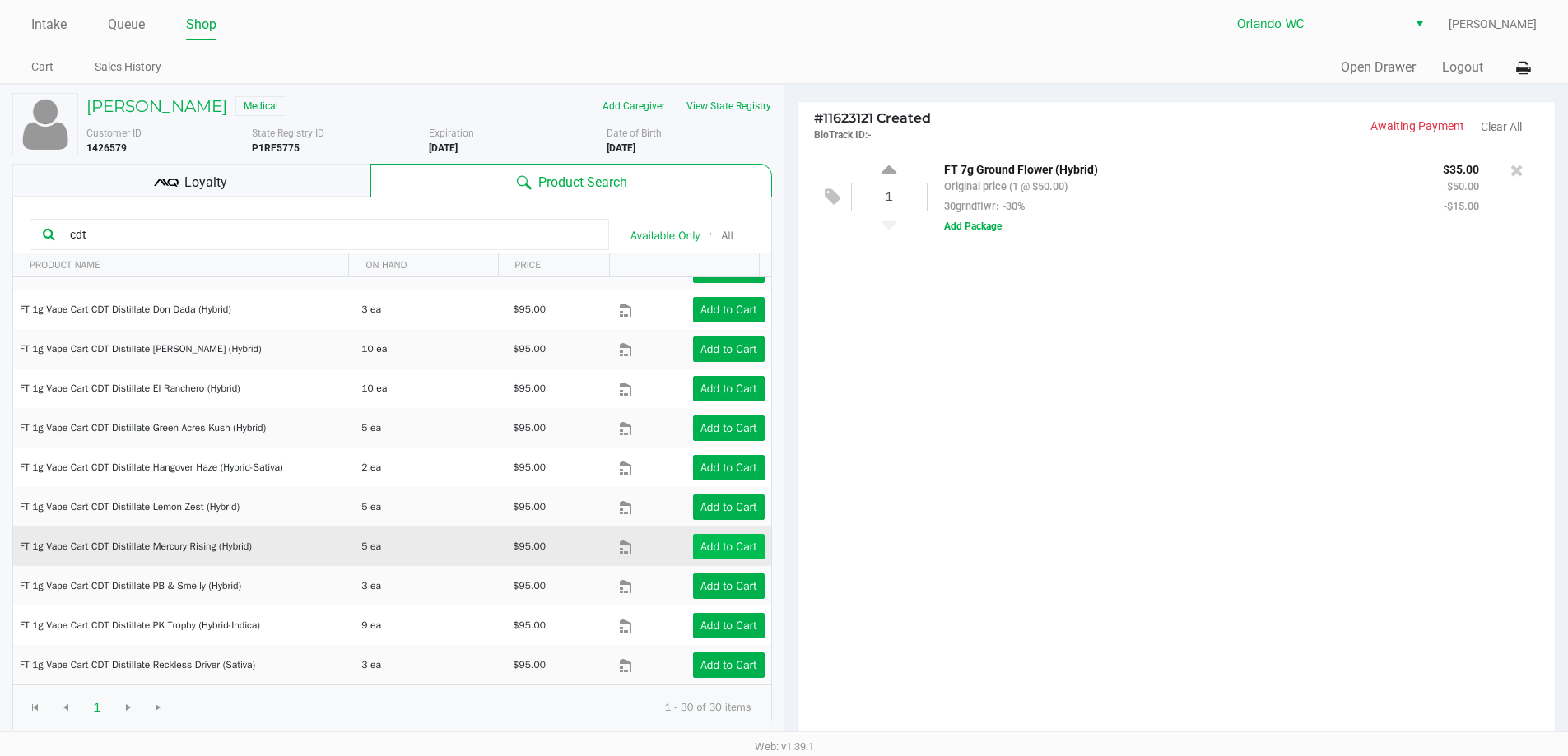 type on "cdt" 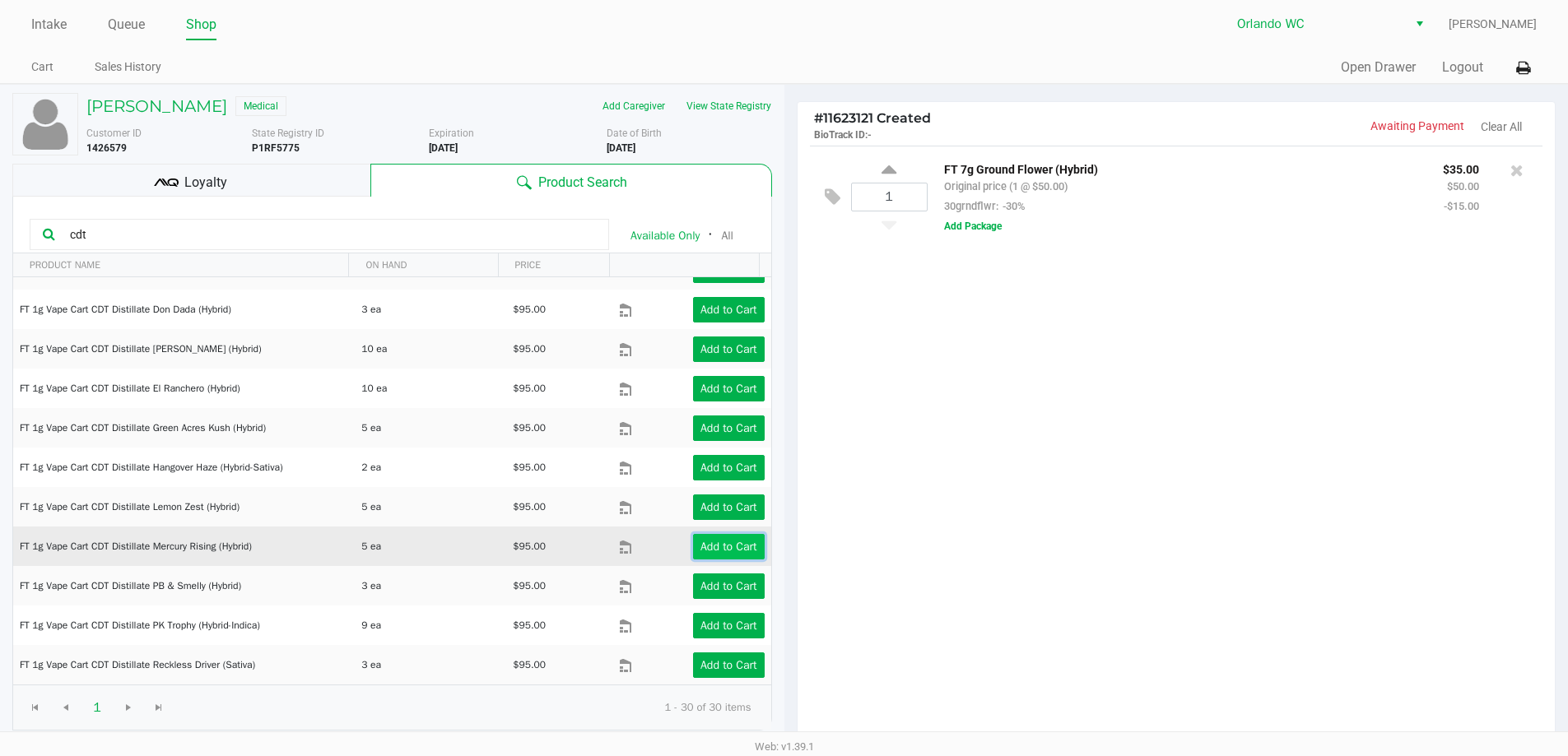 click on "Add to Cart" 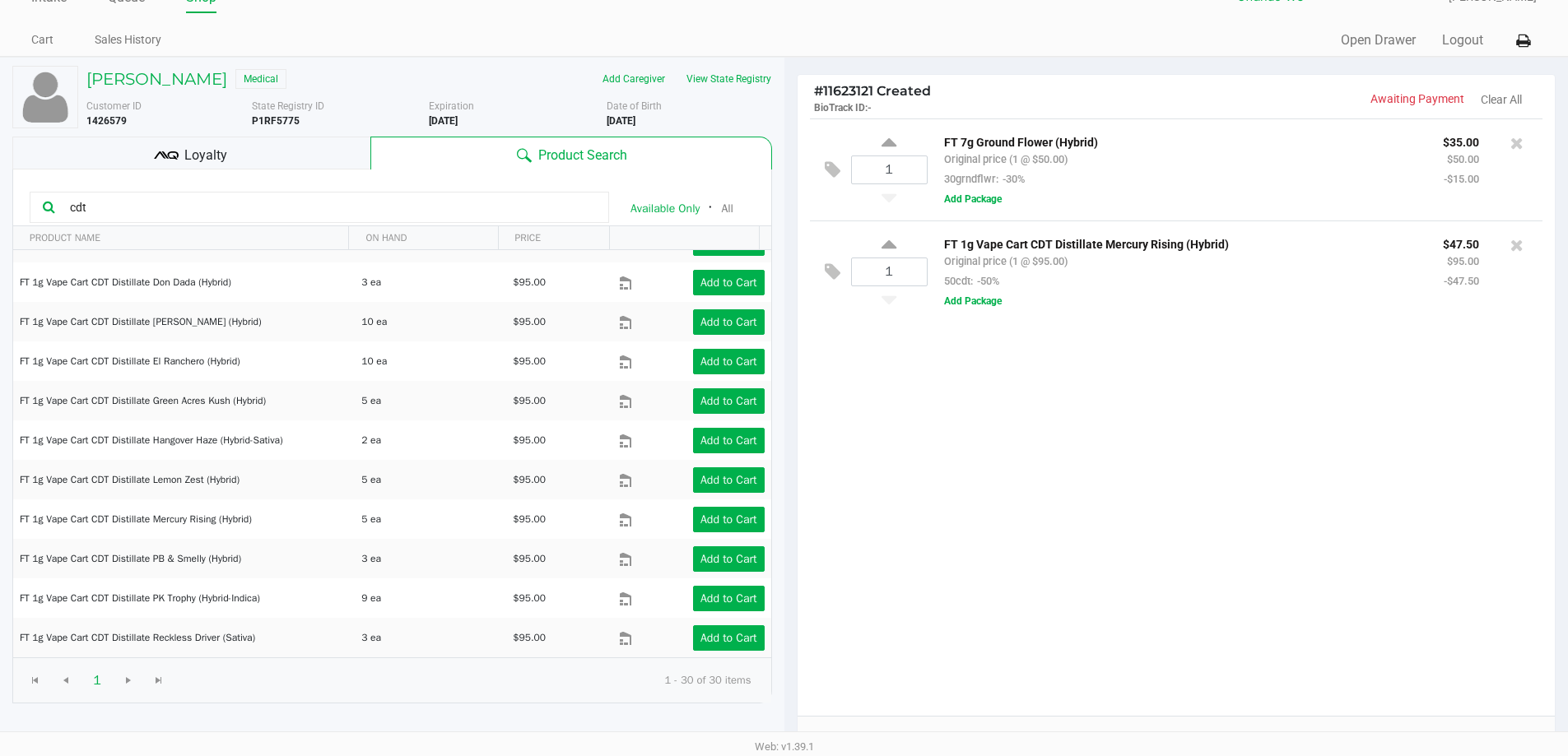 scroll, scrollTop: 0, scrollLeft: 0, axis: both 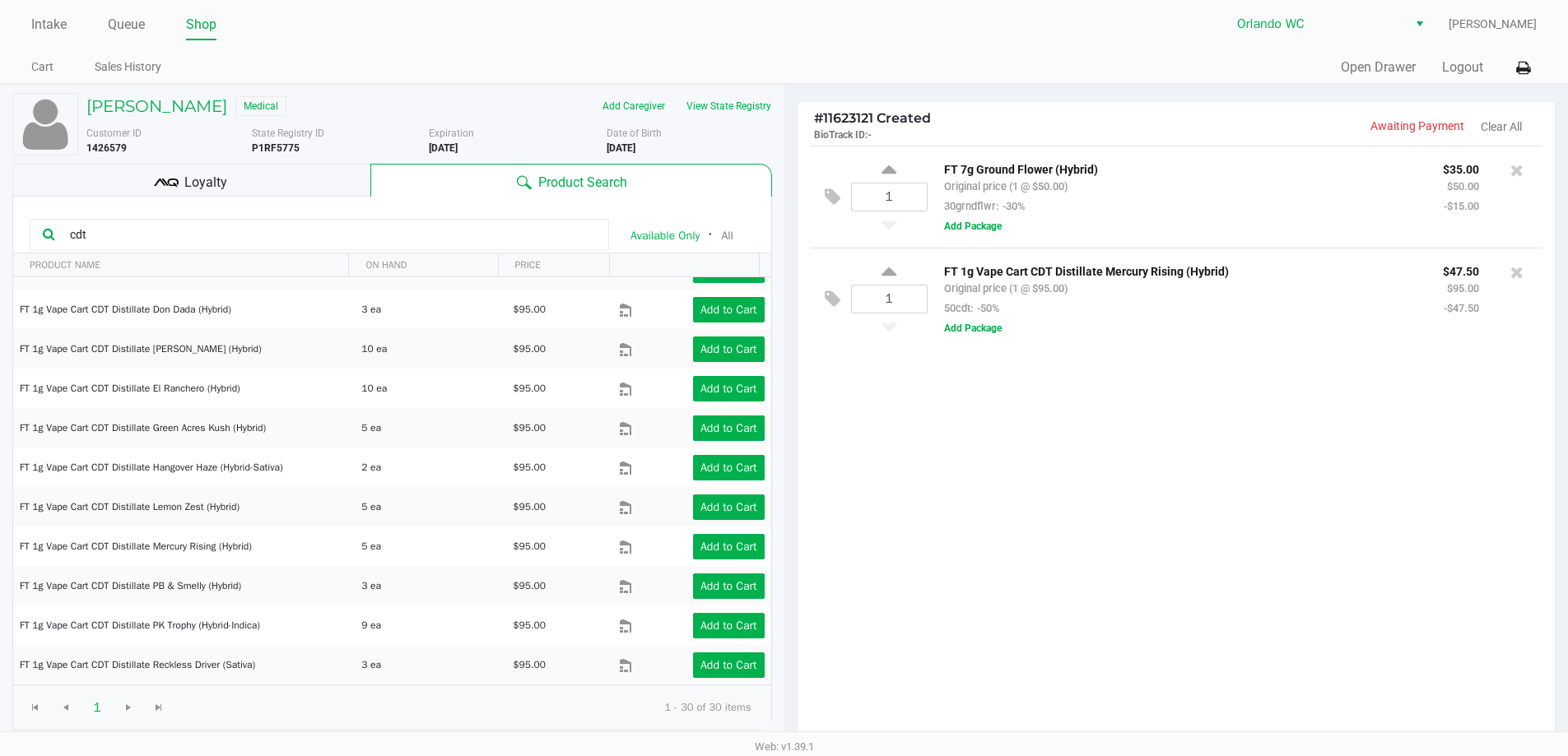 click on "Loyalty" 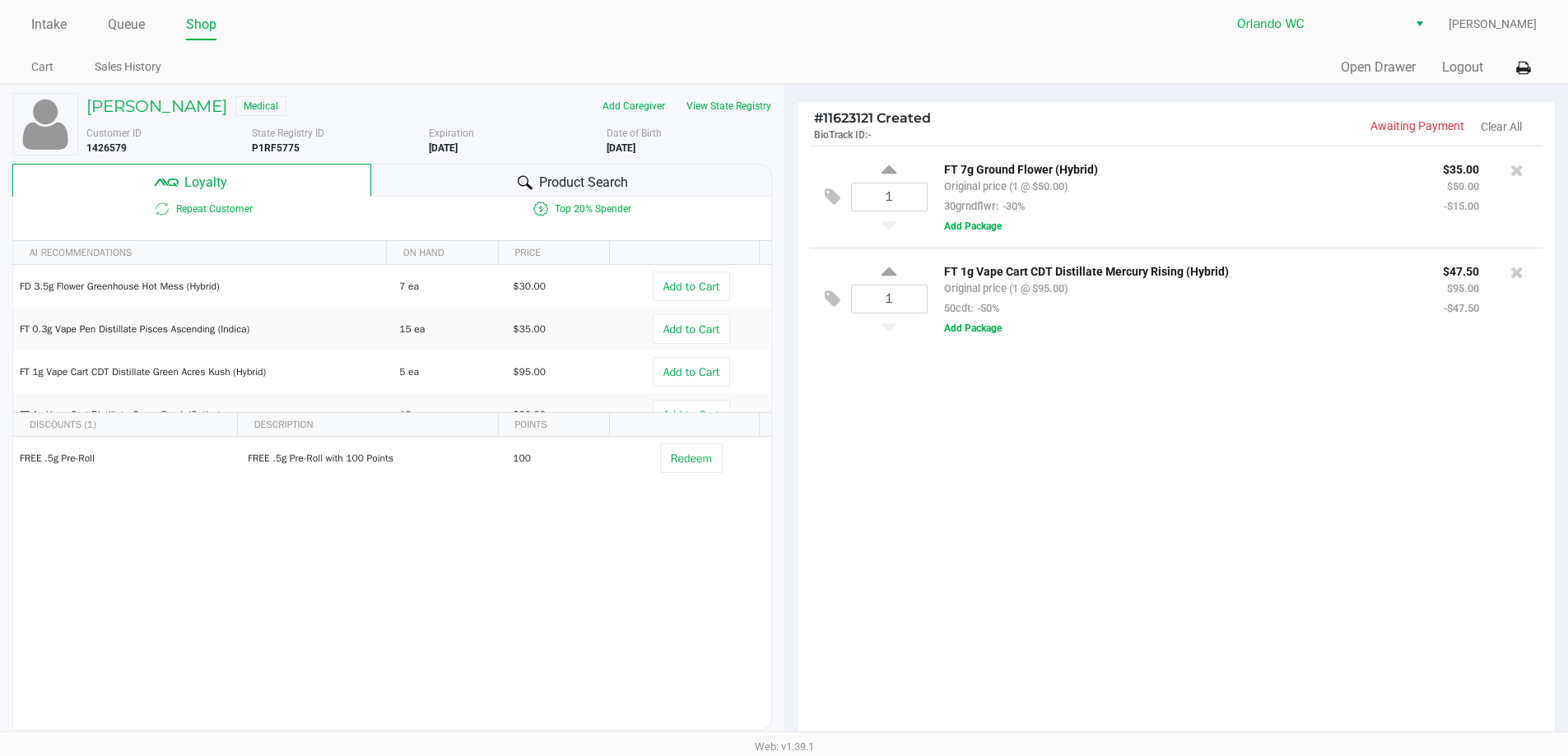 click on "Product Search" 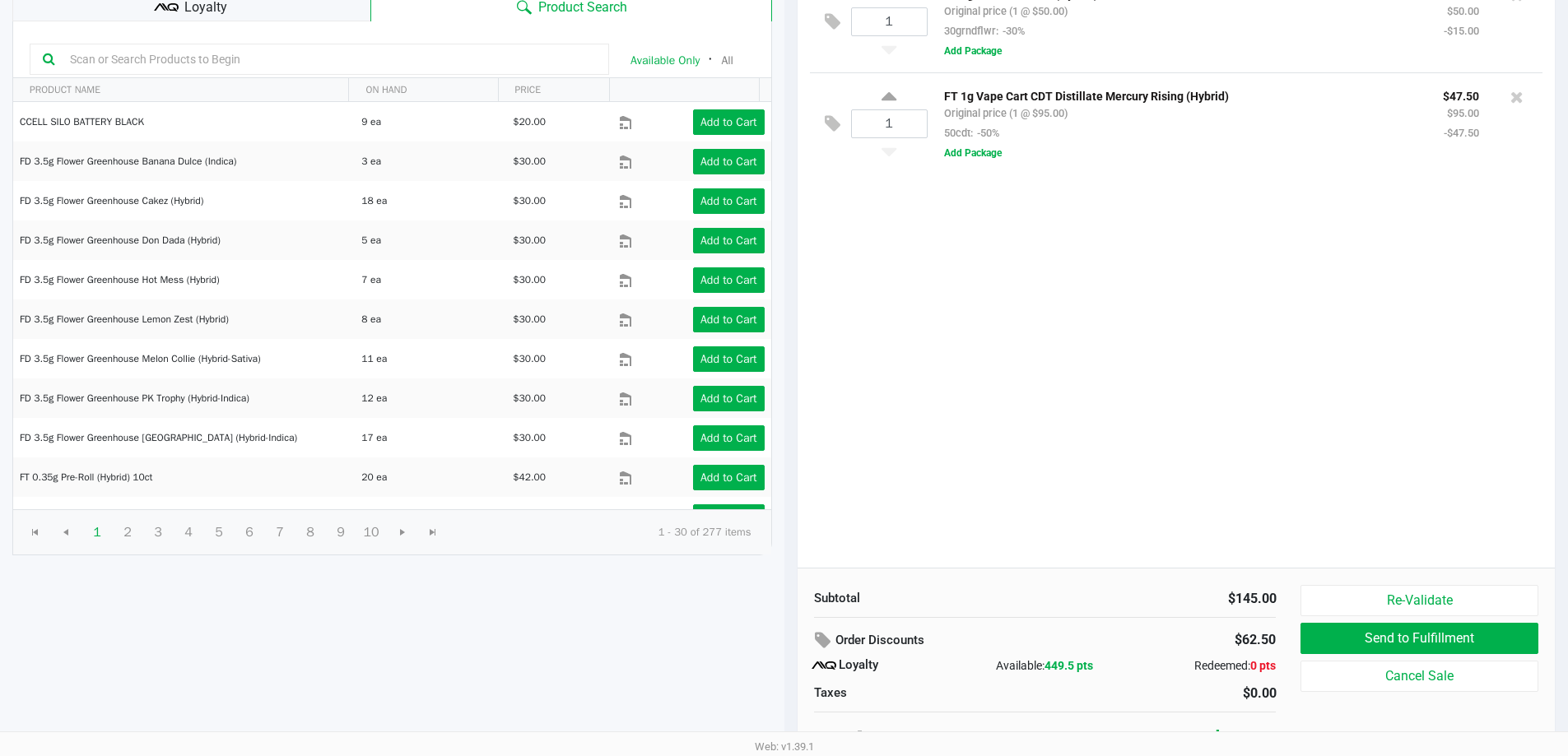 scroll, scrollTop: 188, scrollLeft: 0, axis: vertical 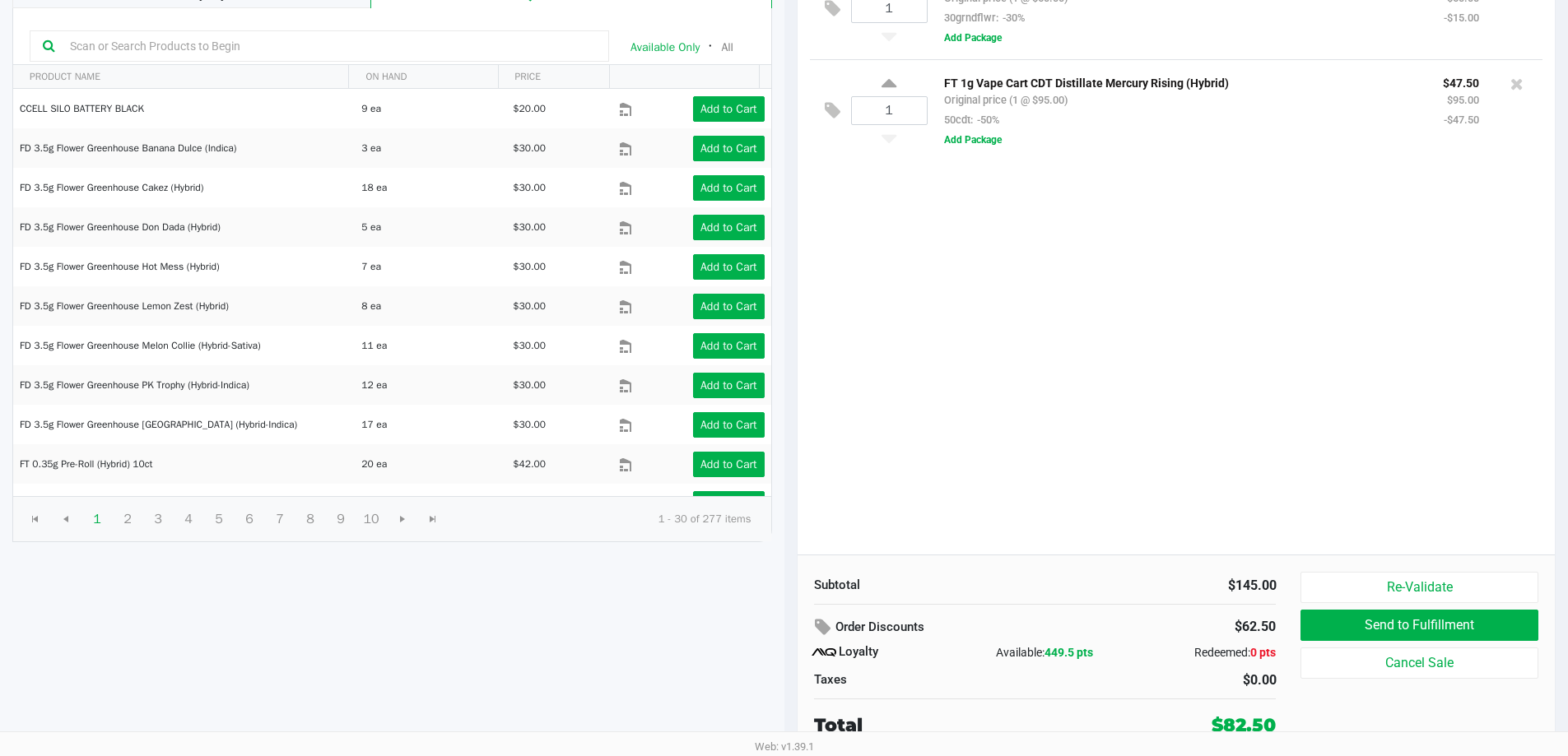 click on "1  FT 7g Ground Flower (Hybrid)   Original price (1 @ $50.00)  30grndflwr:  -30% $35.00 $50.00 -$15.00  Add Package  1  FT 1g Vape Cart CDT Distillate Mercury Rising (Hybrid)   Original price (1 @ $95.00)  50cdt:  -50% $47.50 $95.00 -$47.50  Add Package" 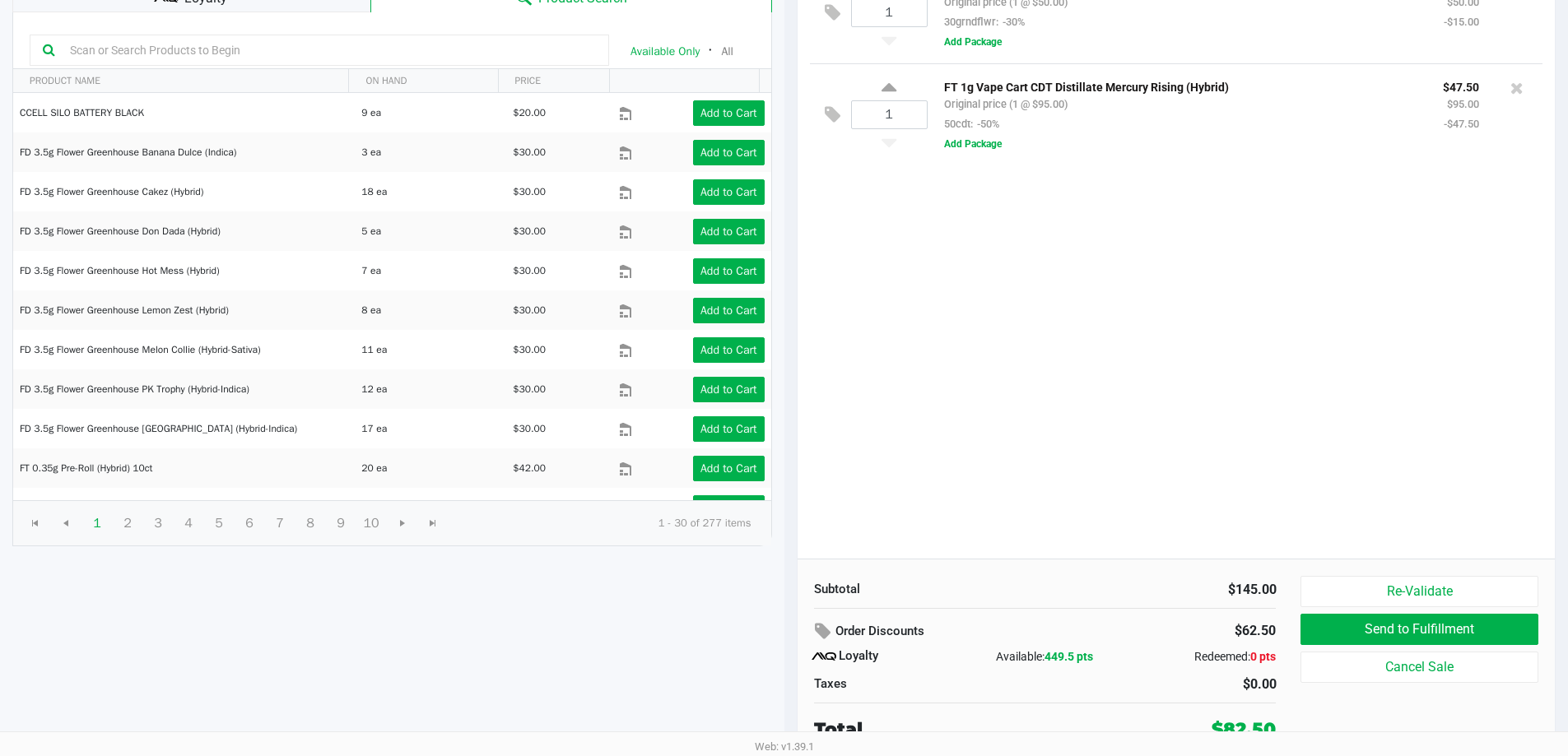 scroll, scrollTop: 188, scrollLeft: 0, axis: vertical 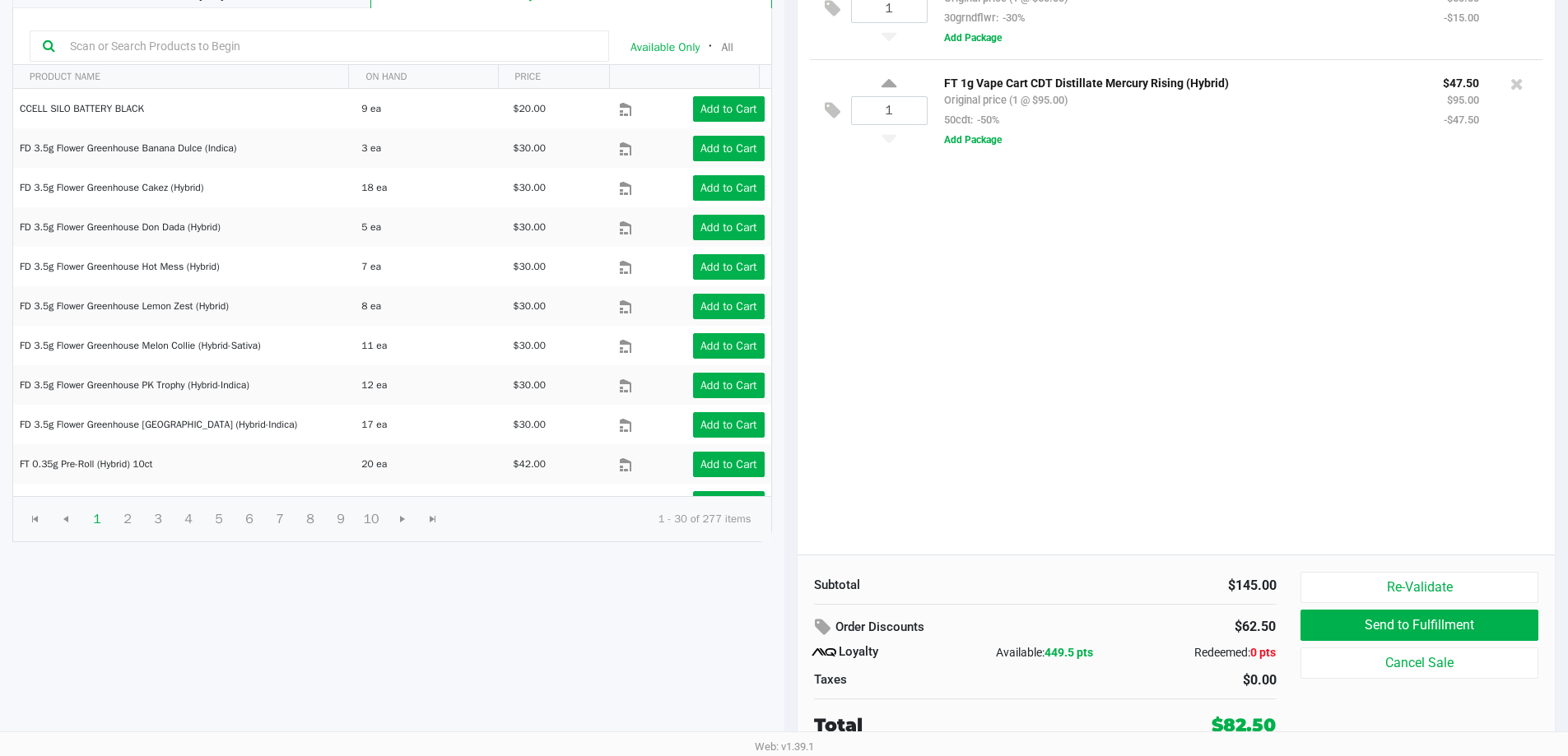 click on "1  FT 7g Ground Flower (Hybrid)   Original price (1 @ $50.00)  30grndflwr:  -30% $35.00 $50.00 -$15.00  Add Package  1  FT 1g Vape Cart CDT Distillate Mercury Rising (Hybrid)   Original price (1 @ $95.00)  50cdt:  -50% $47.50 $95.00 -$47.50  Add Package" 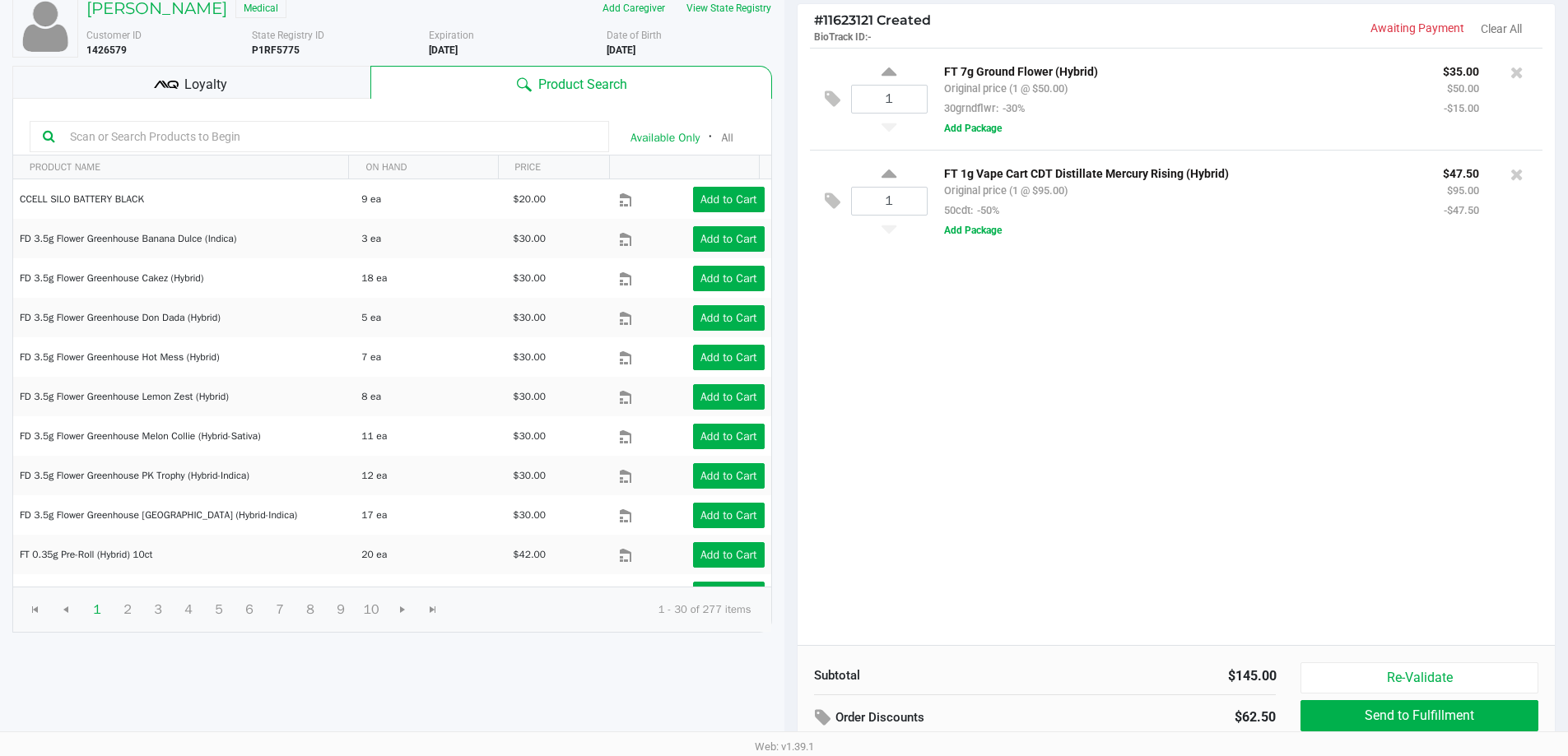 scroll, scrollTop: 0, scrollLeft: 0, axis: both 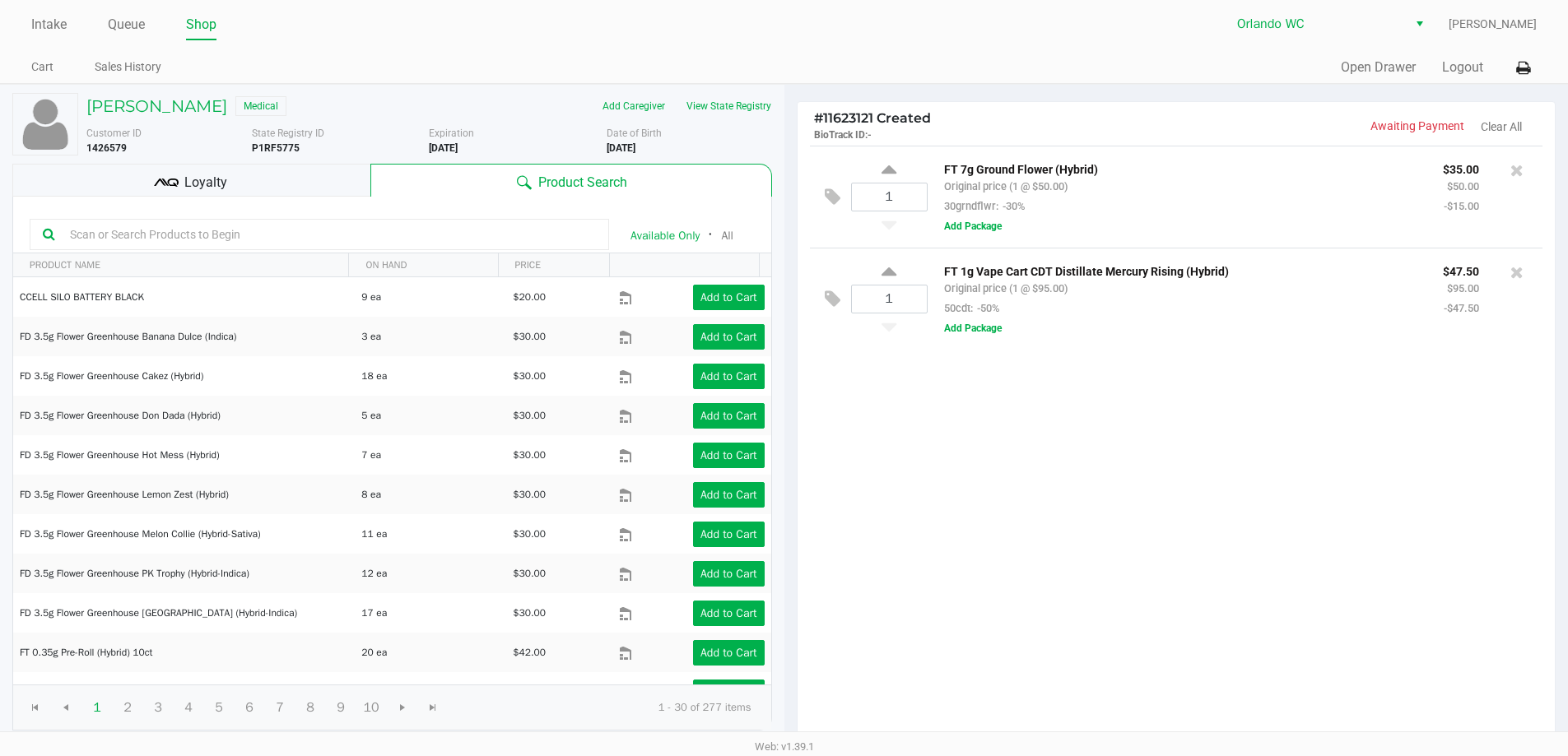 click on "1  FT 7g Ground Flower (Hybrid)   Original price (1 @ $50.00)  30grndflwr:  -30% $35.00 $50.00 -$15.00  Add Package  1  FT 1g Vape Cart CDT Distillate Mercury Rising (Hybrid)   Original price (1 @ $95.00)  50cdt:  -50% $47.50 $95.00 -$47.50  Add Package" 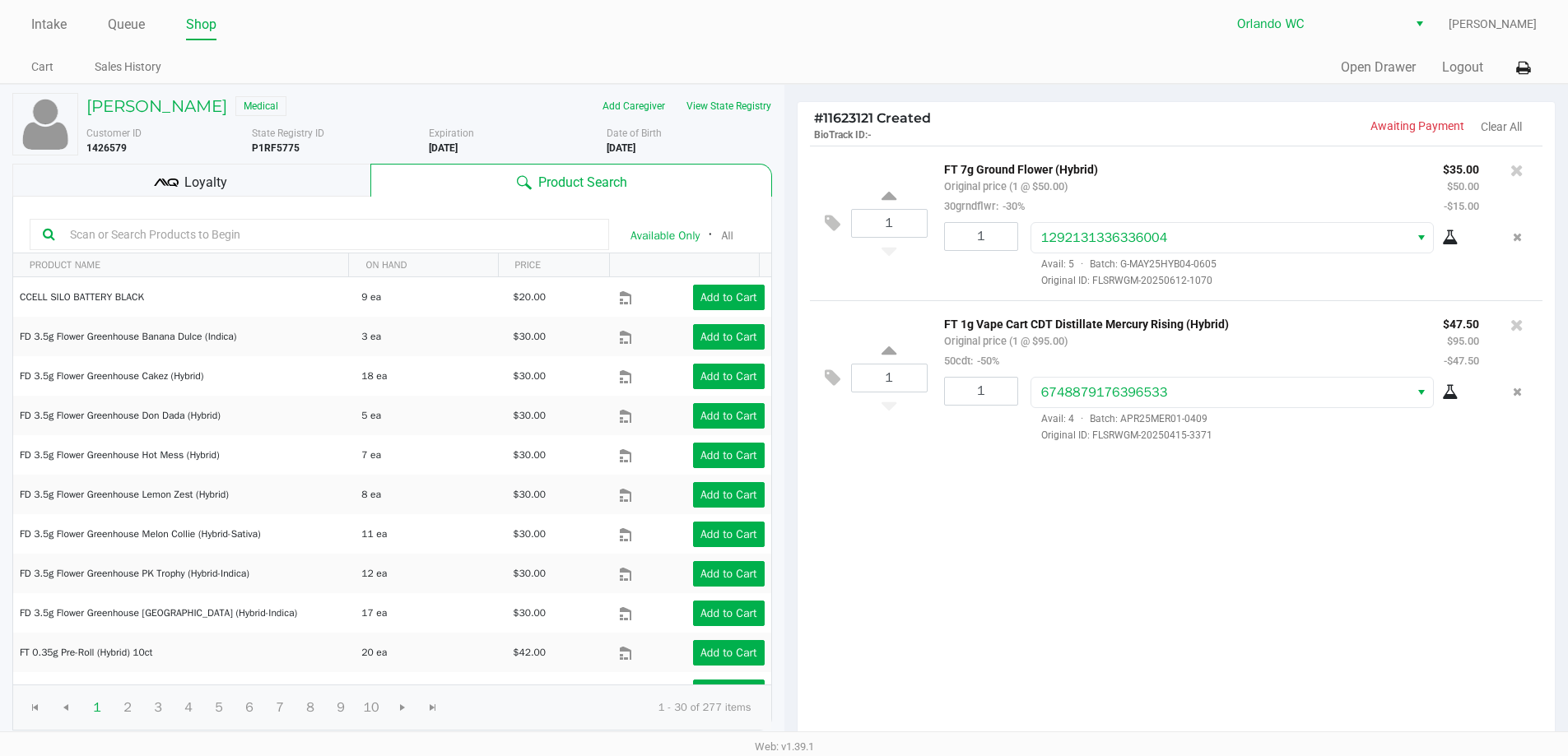 scroll, scrollTop: 188, scrollLeft: 0, axis: vertical 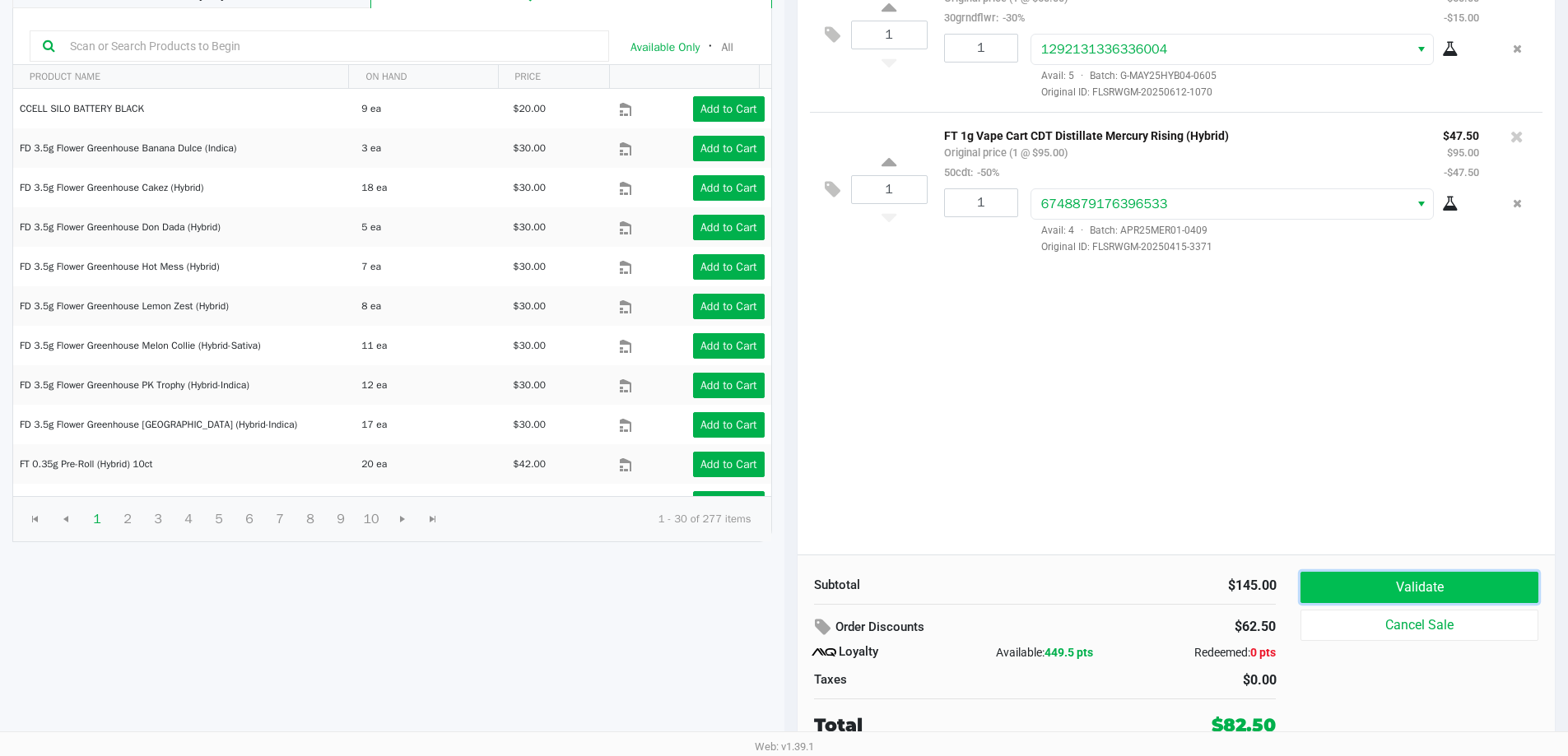 click on "Validate" 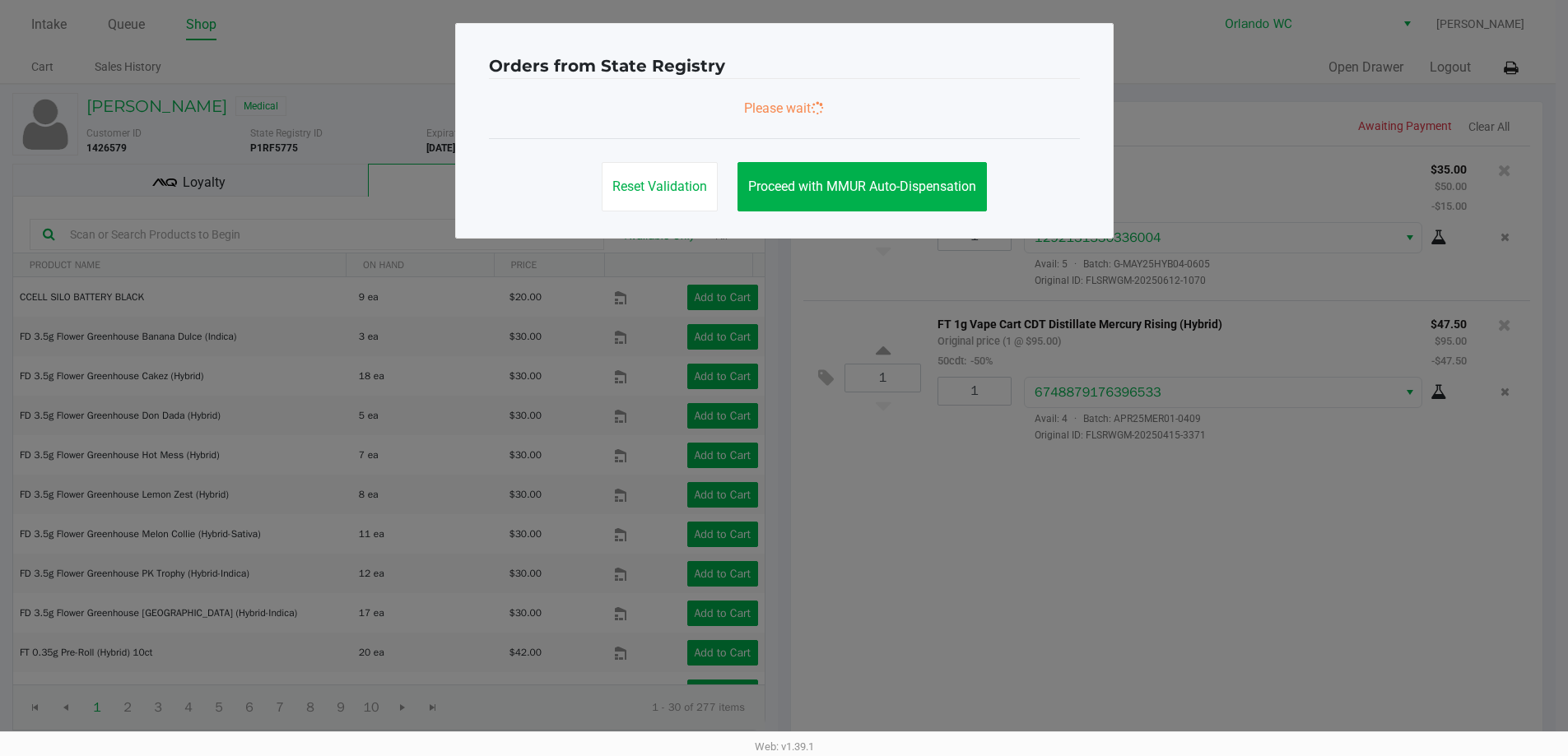 scroll, scrollTop: 0, scrollLeft: 0, axis: both 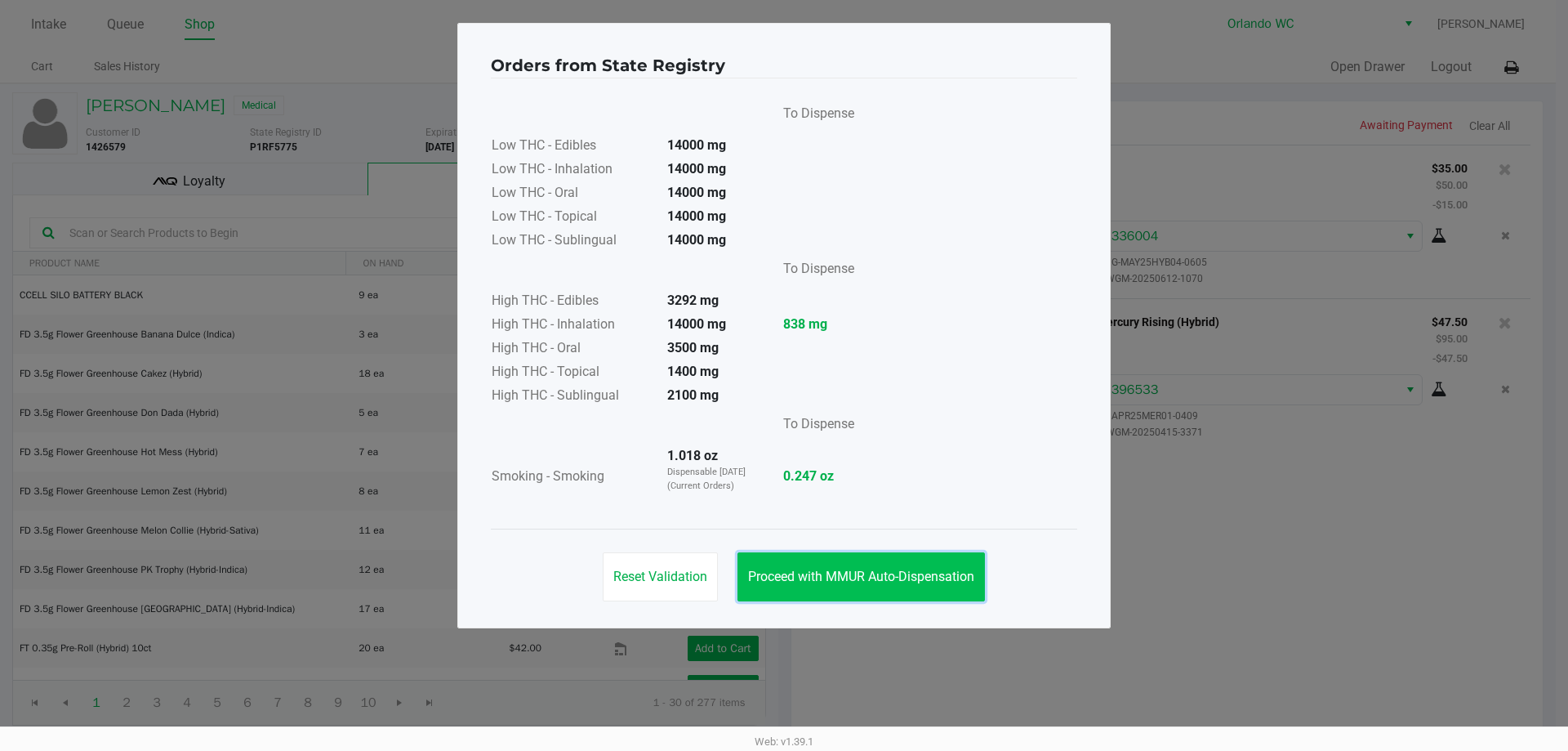 click on "Proceed with MMUR Auto-Dispensation" 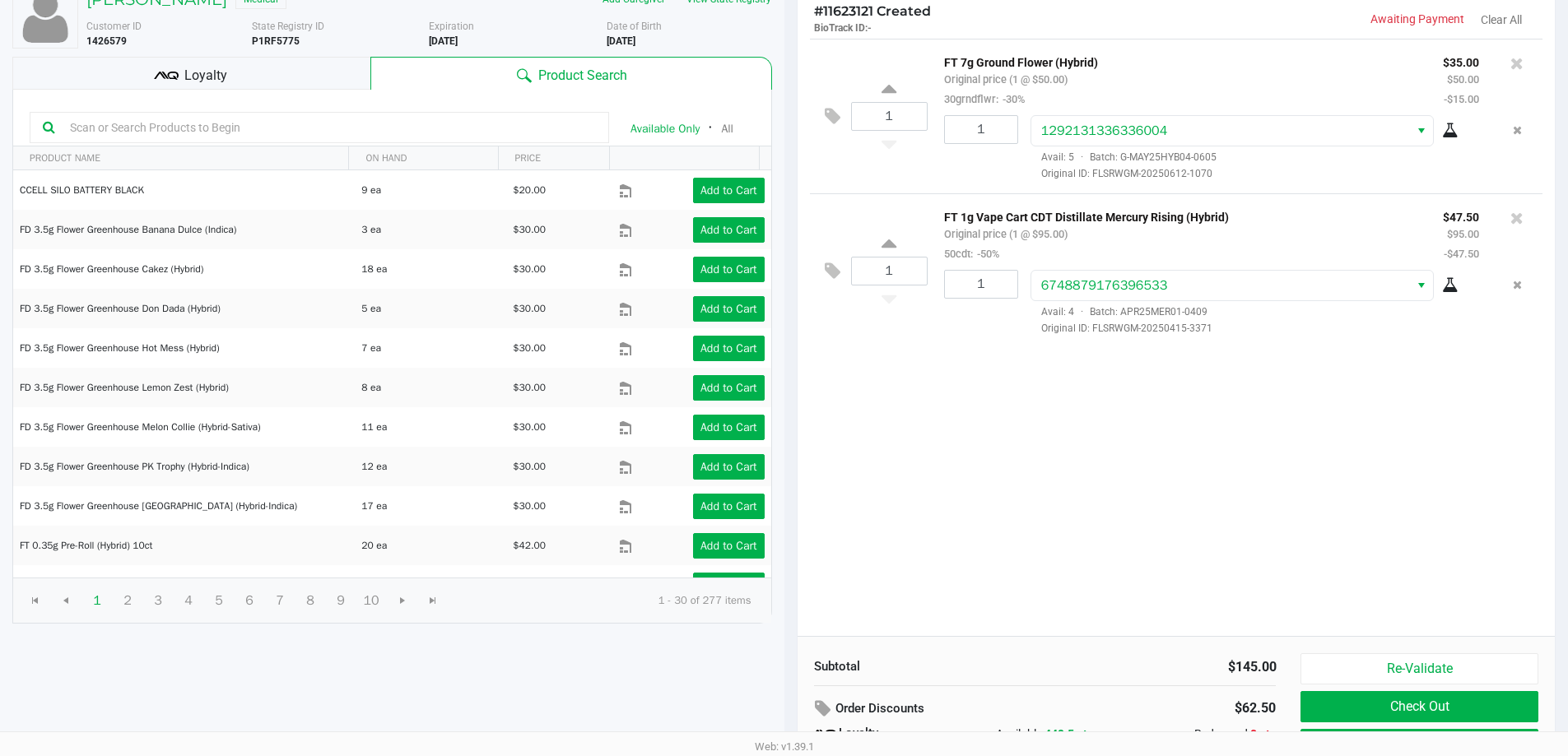 scroll, scrollTop: 188, scrollLeft: 0, axis: vertical 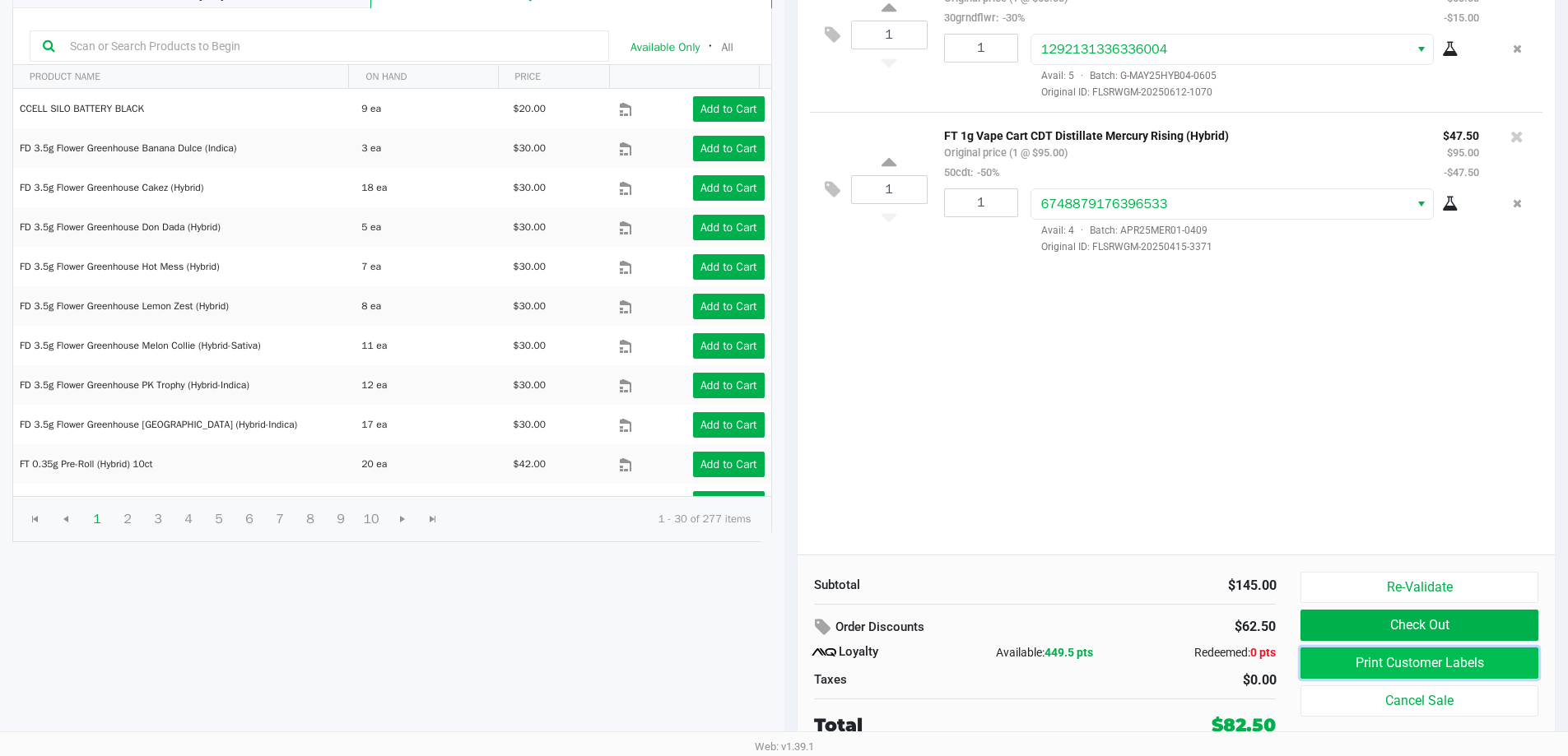 click on "Print Customer Labels" 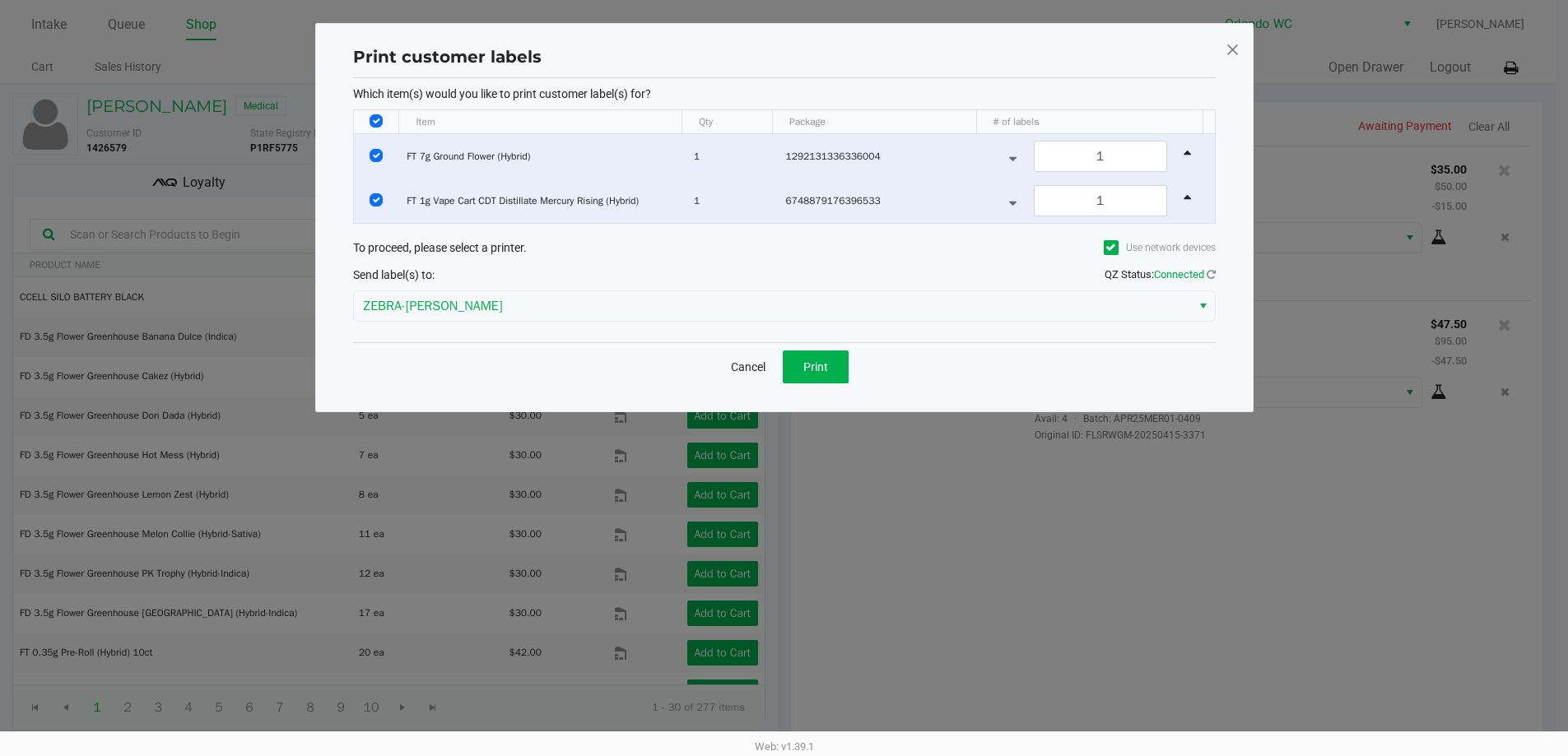 scroll, scrollTop: 0, scrollLeft: 0, axis: both 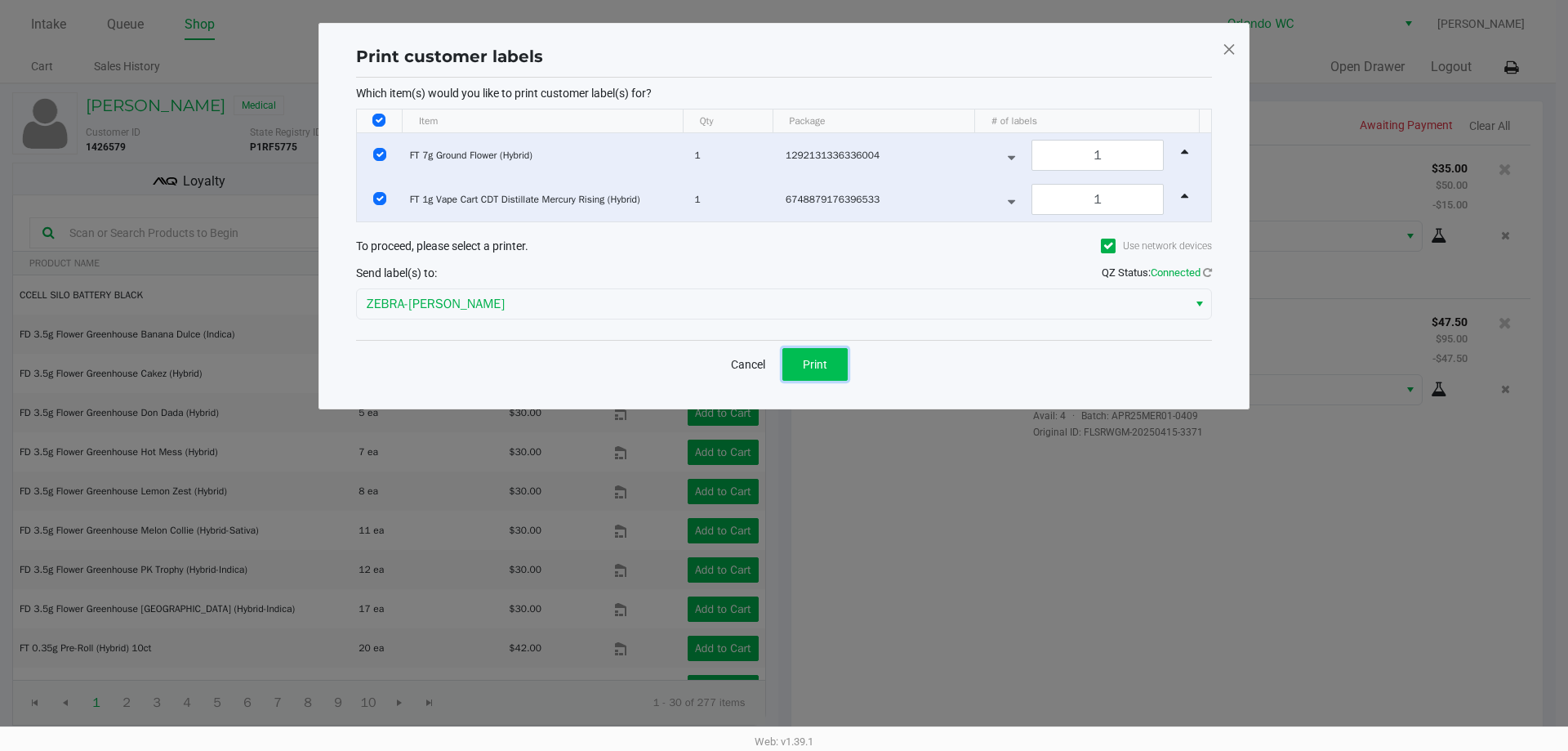 click on "Print" 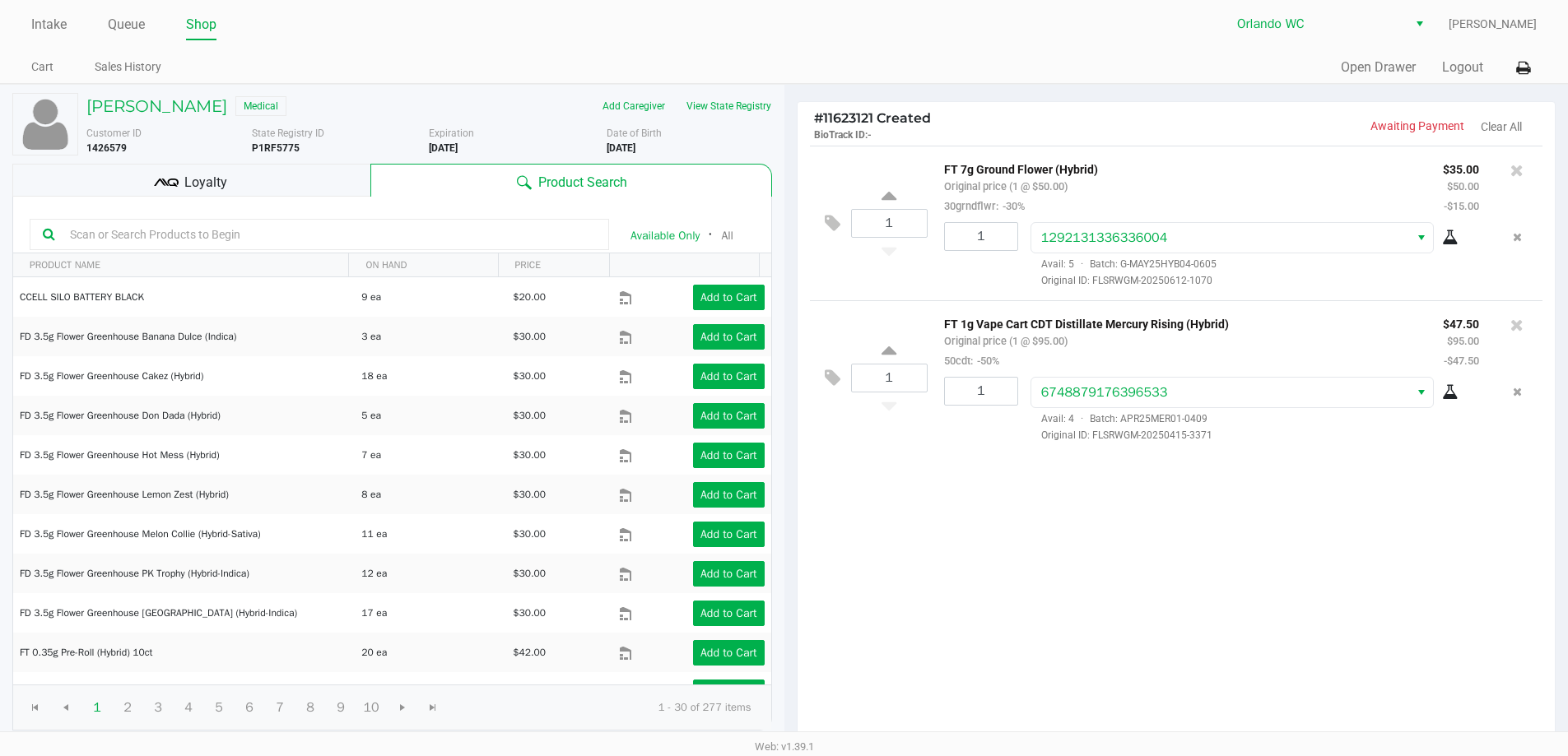 scroll, scrollTop: 188, scrollLeft: 0, axis: vertical 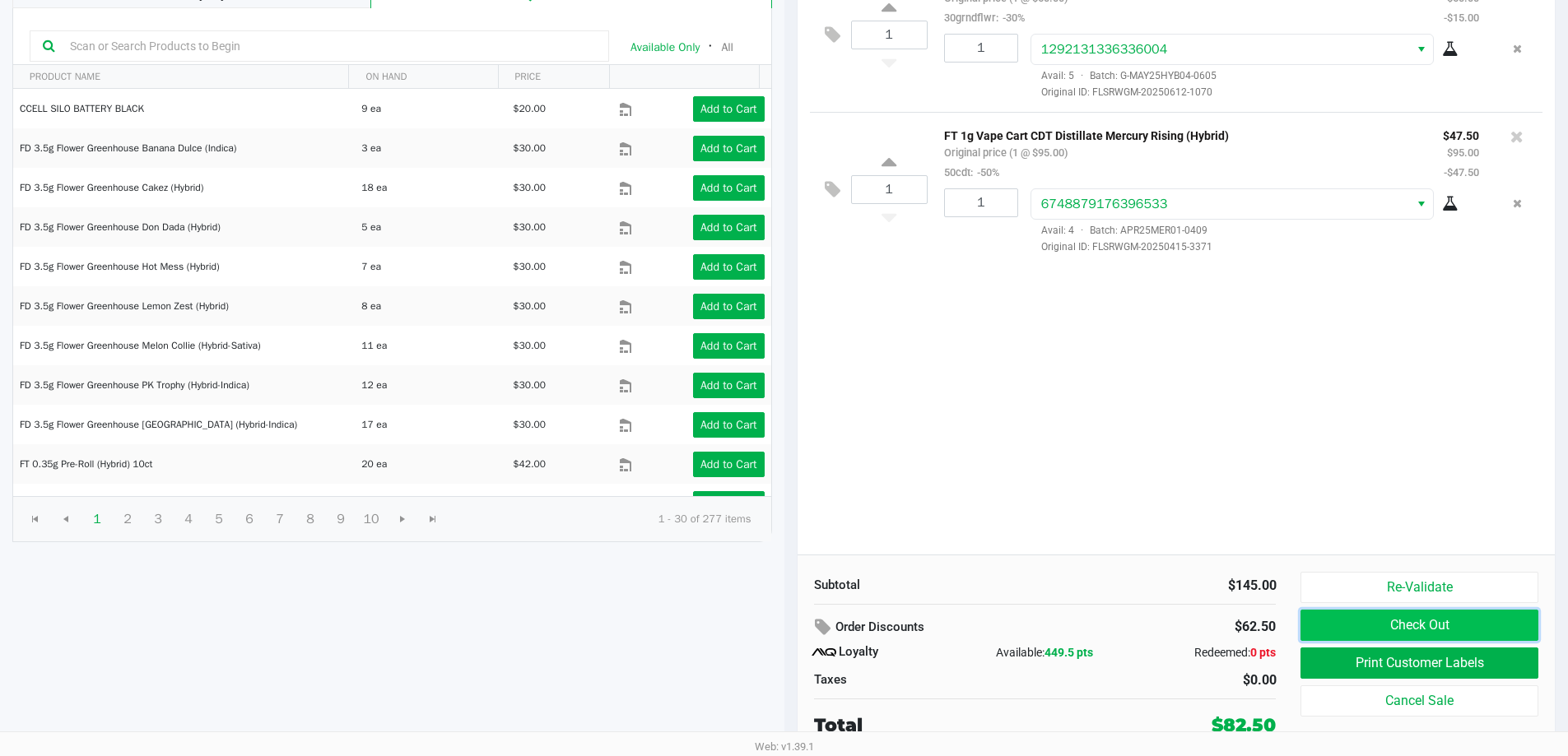 click on "Check Out" 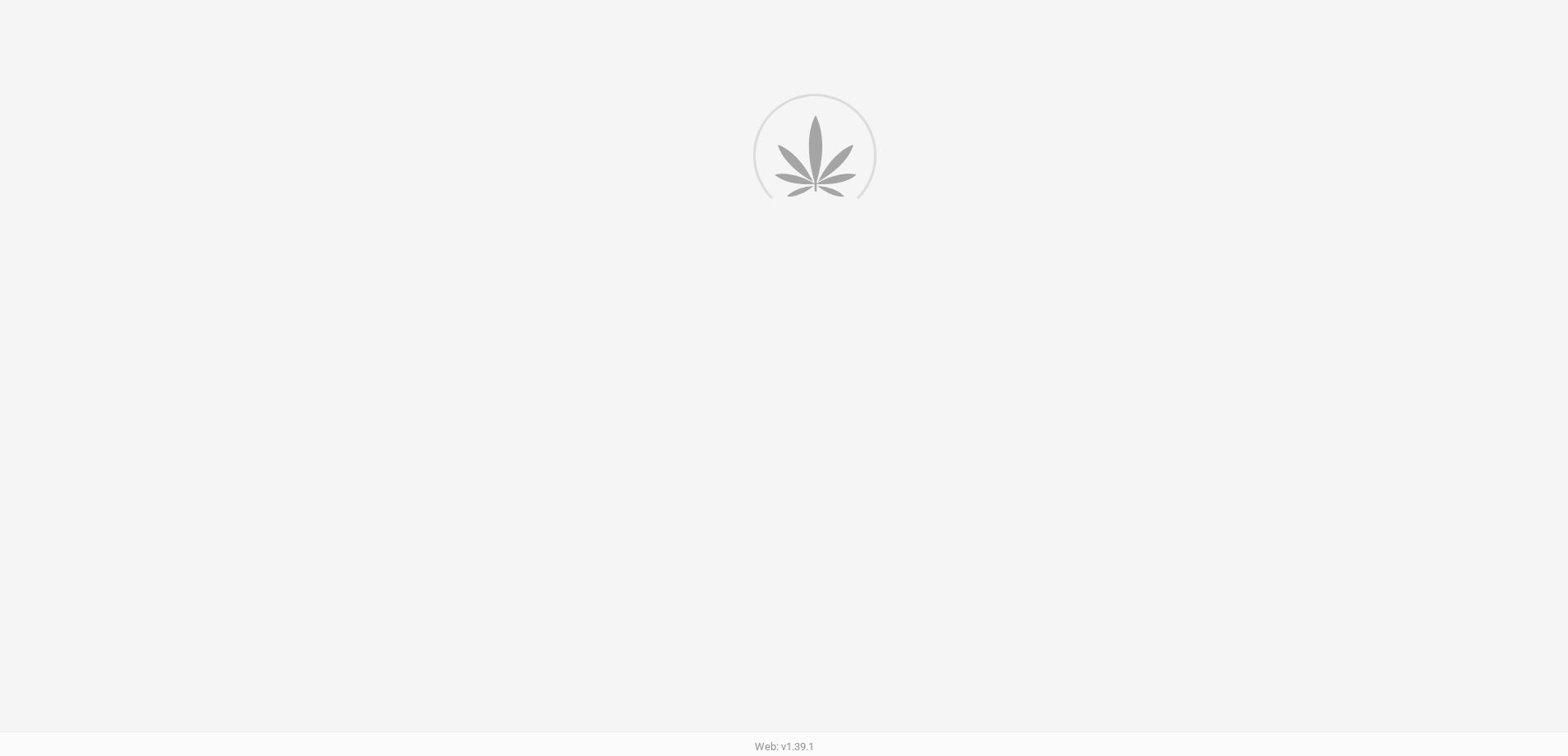 scroll, scrollTop: 0, scrollLeft: 0, axis: both 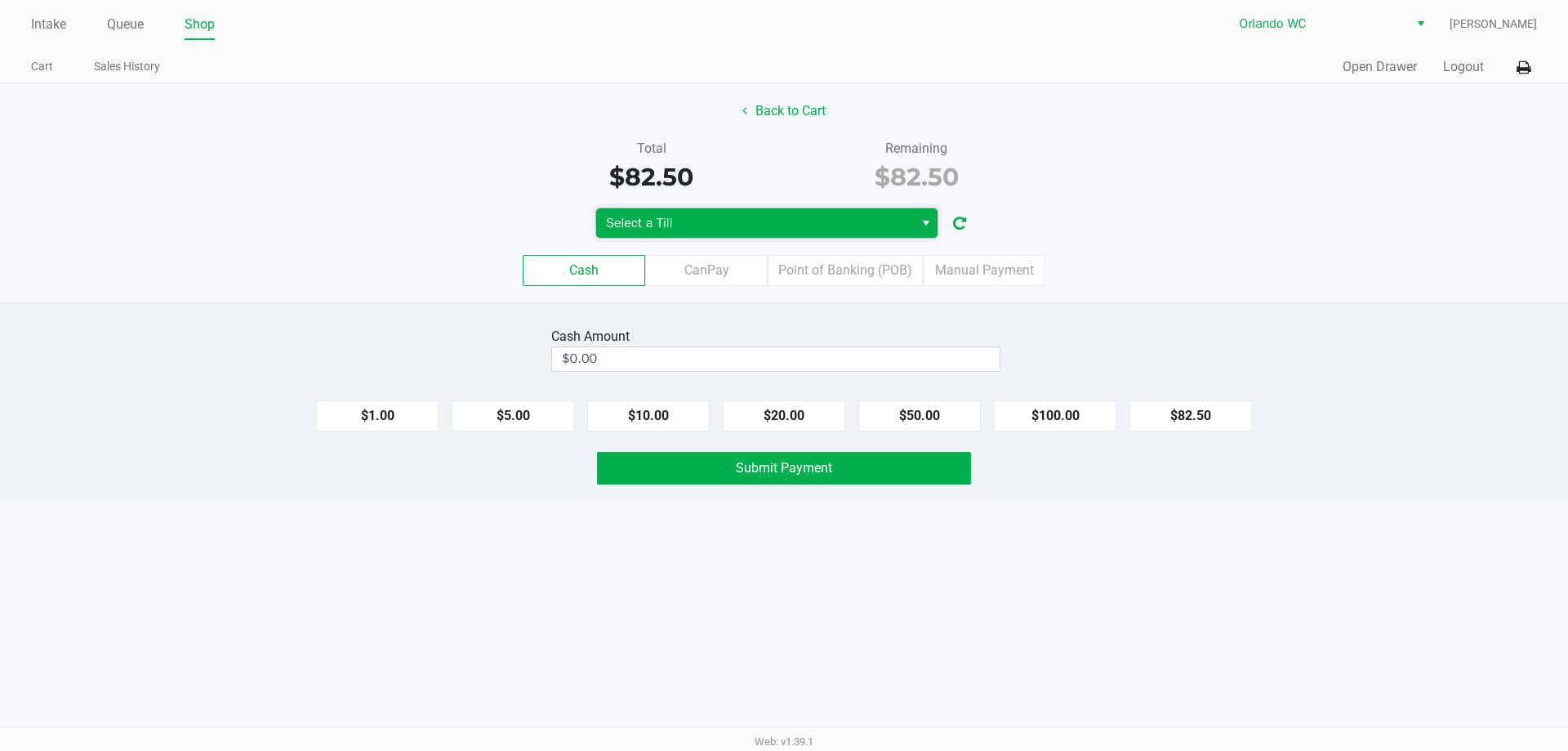 click on "Select a Till" at bounding box center (755, 223) 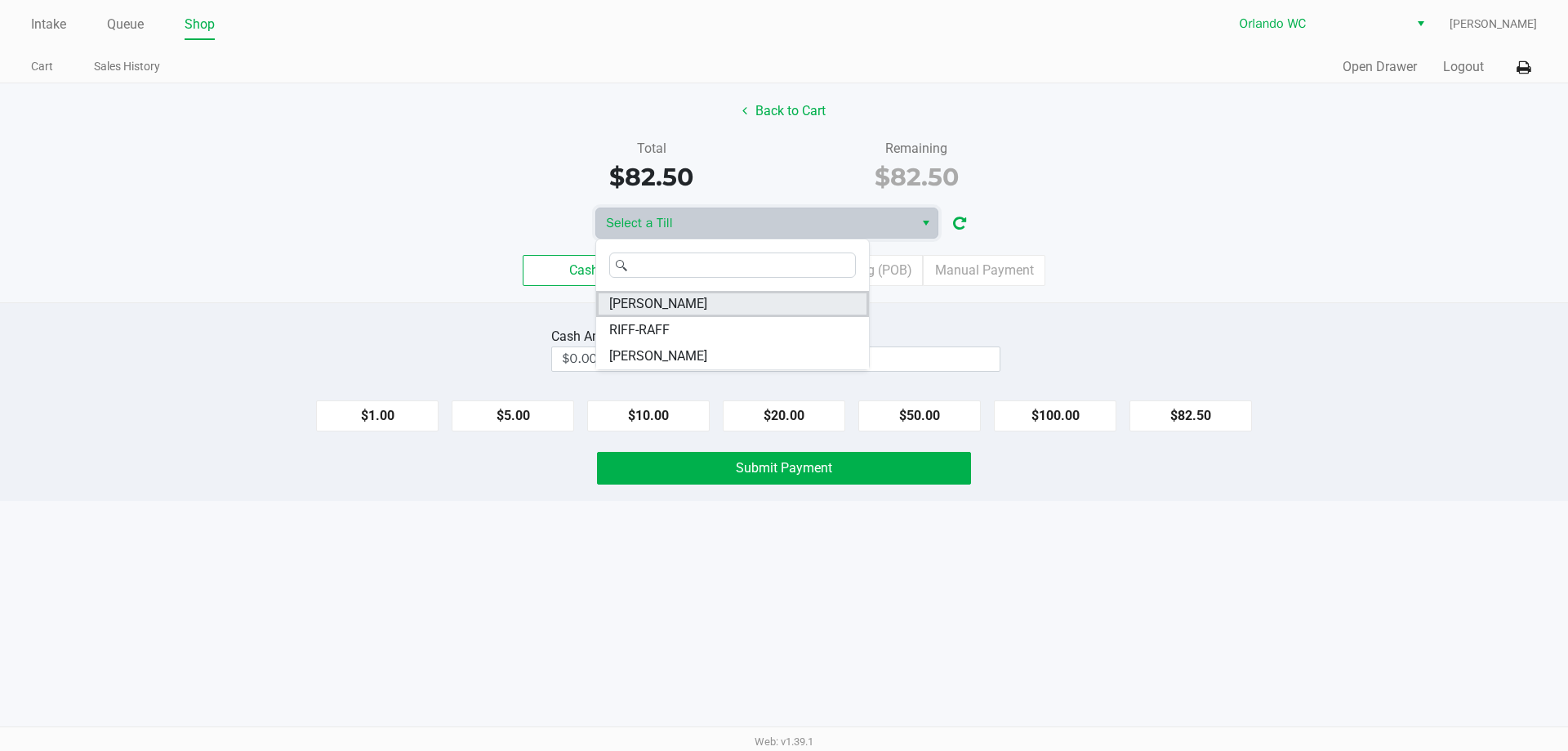 click on "RODNEY-ATKINS" at bounding box center (658, 304) 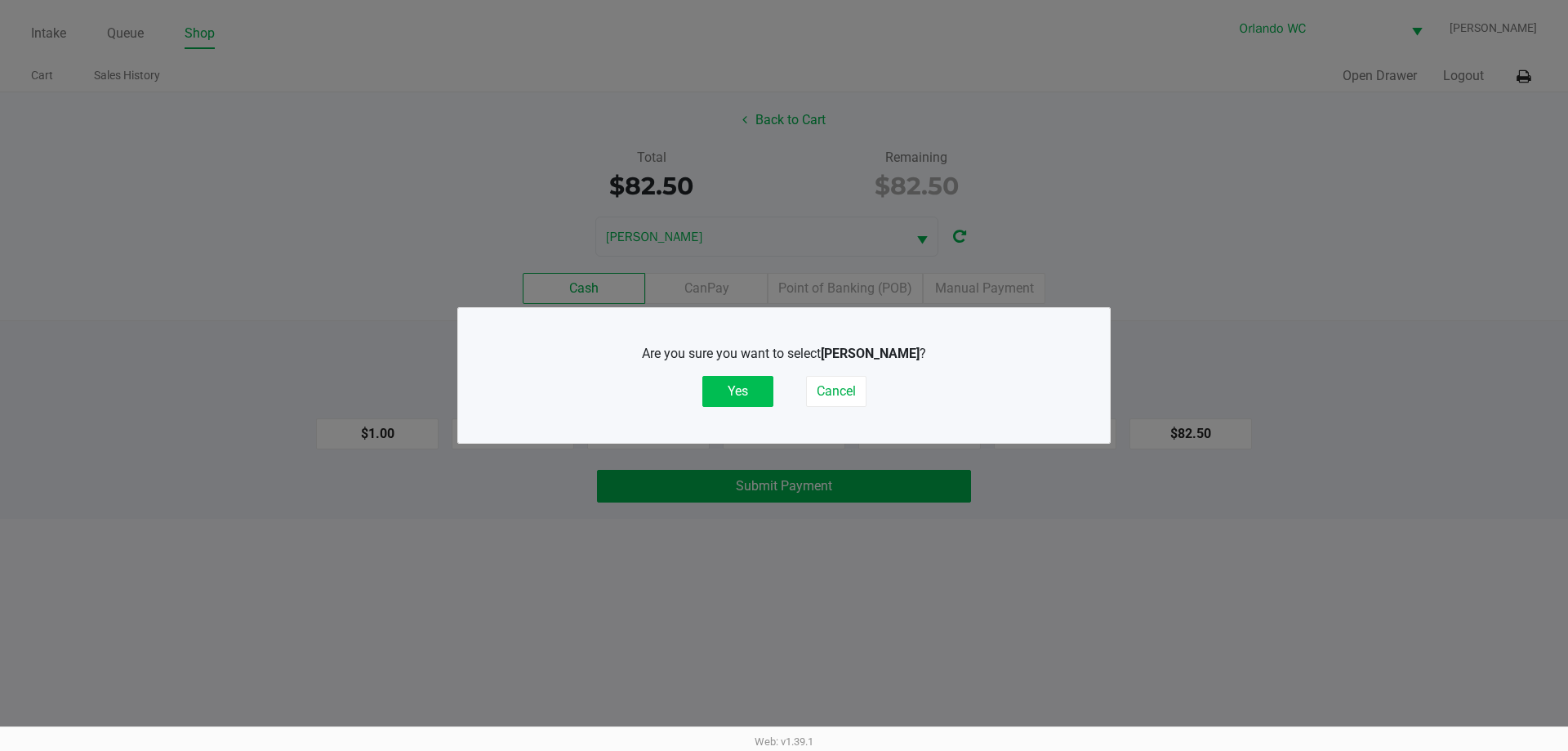 click on "Yes" 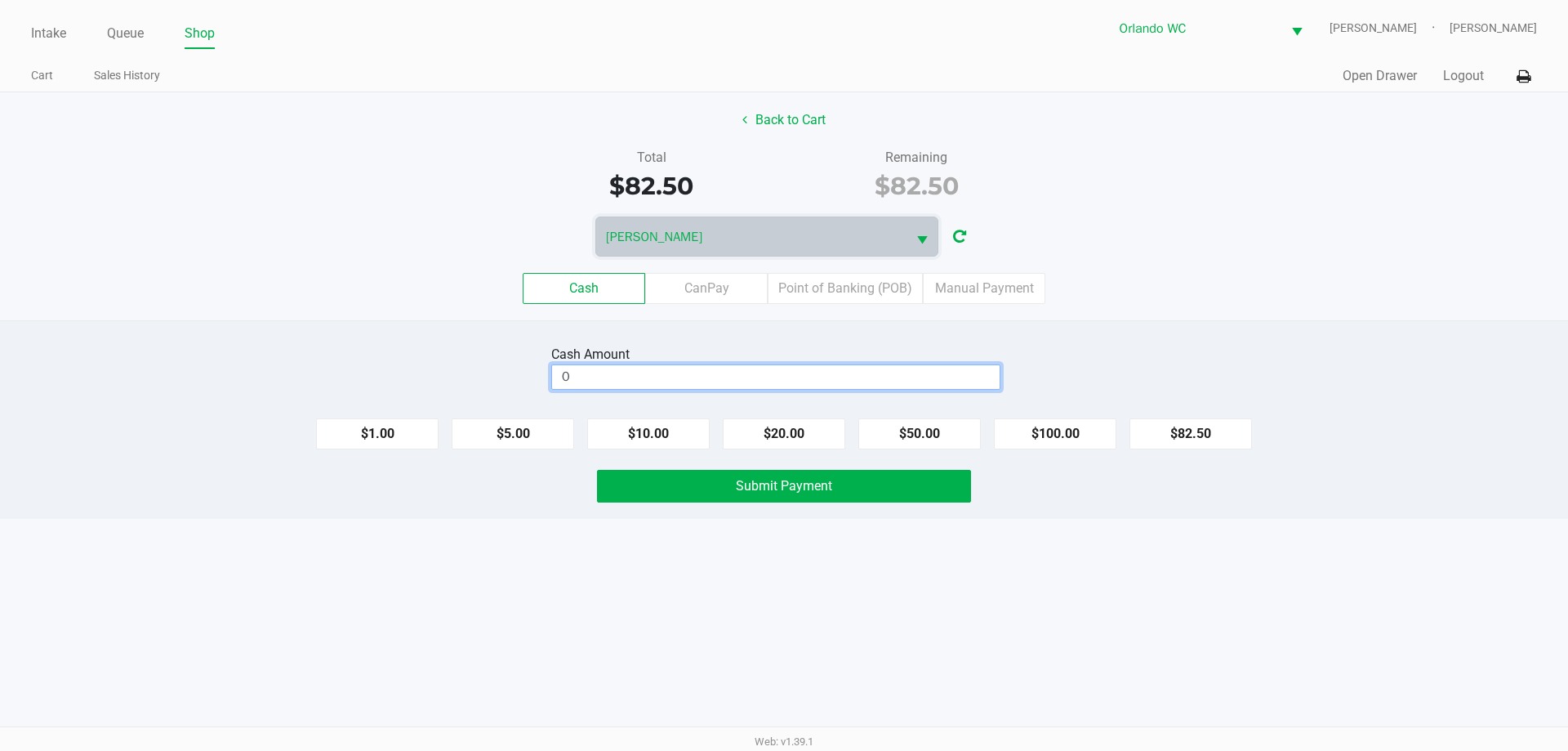 click on "0" at bounding box center [776, 377] 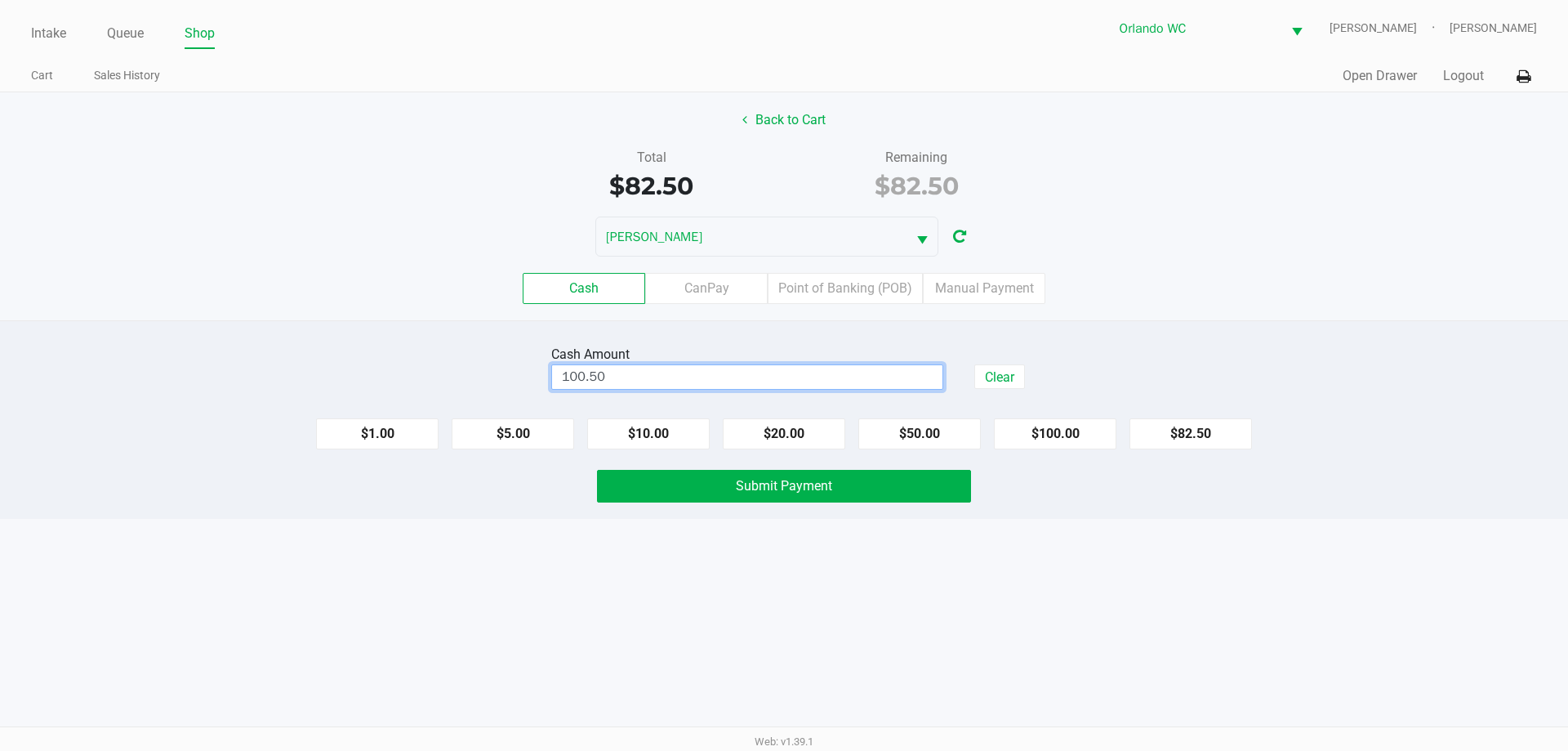 type on "$100.50" 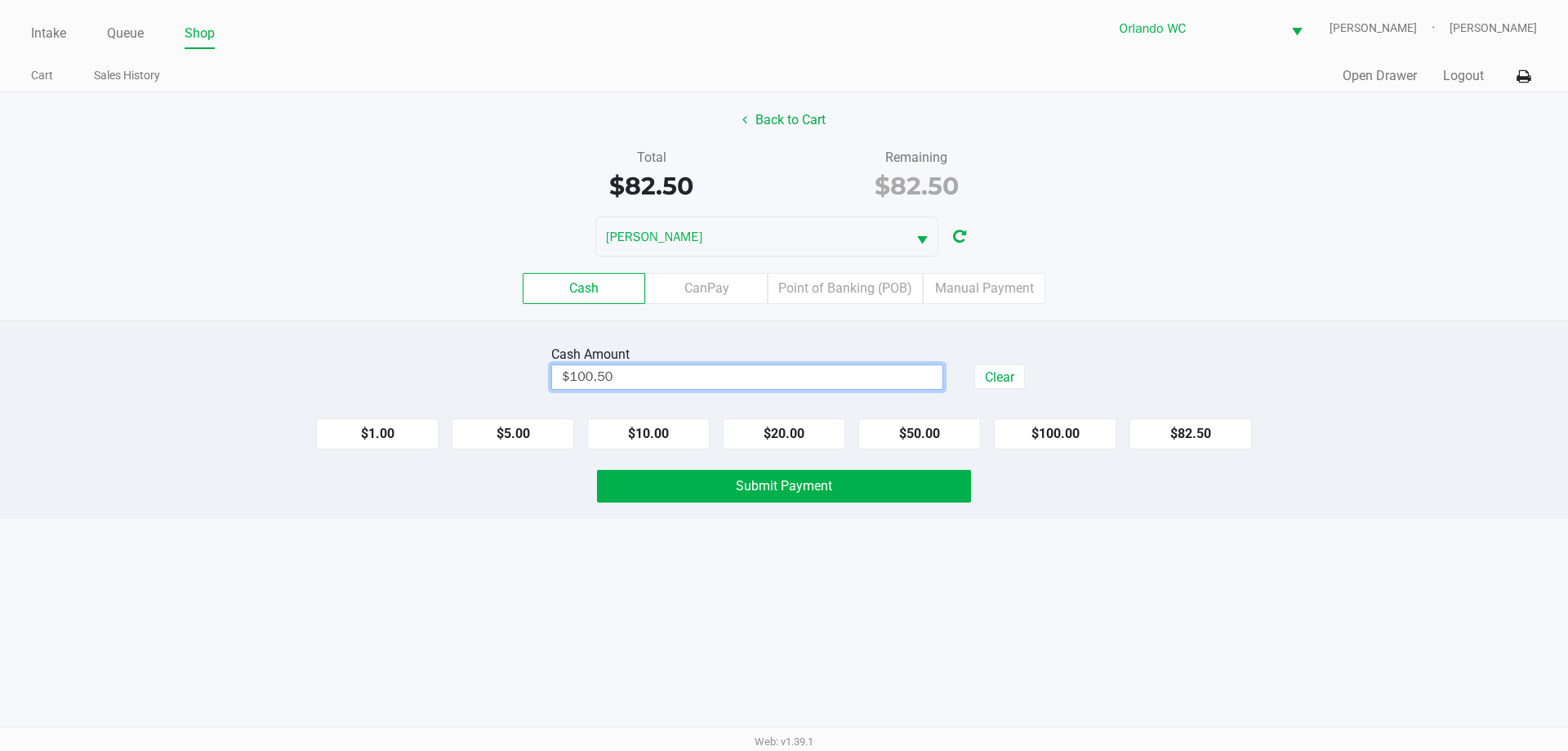 click on "Cash  Amount  $100.50  Clear   $1.00   $5.00   $10.00   $20.00   $50.00   $100.00   $82.50   Submit Payment" 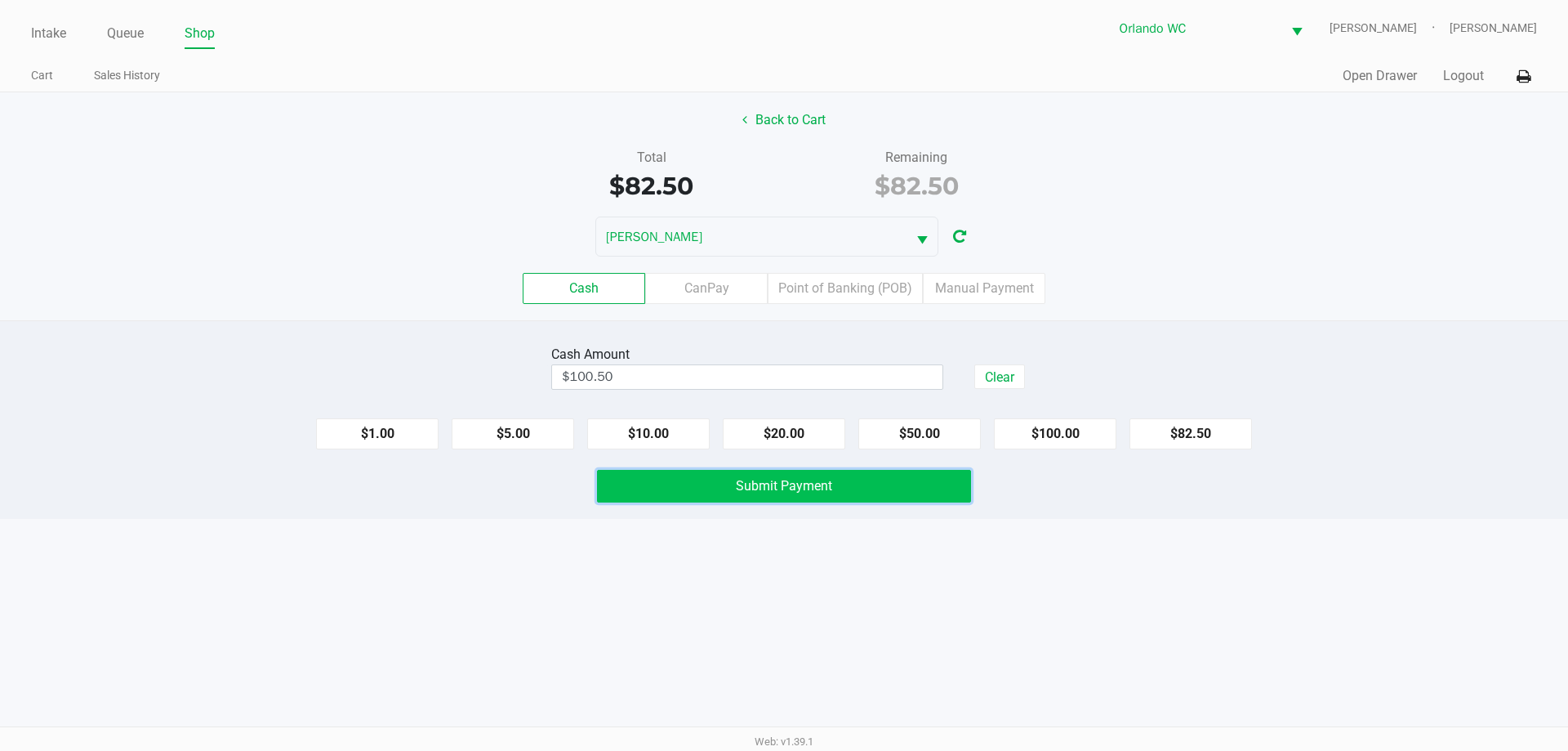click on "Submit Payment" 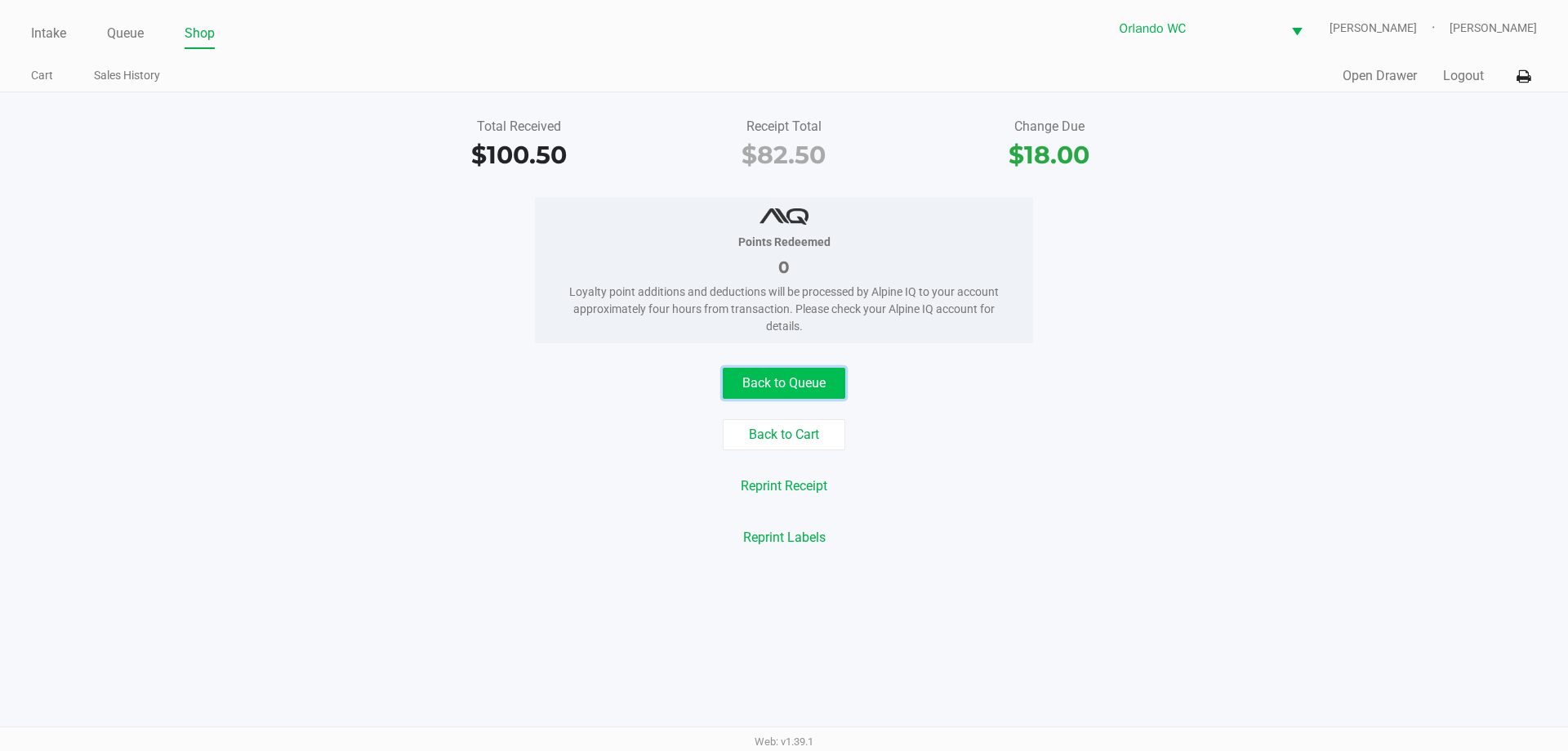 click on "Back to Queue" 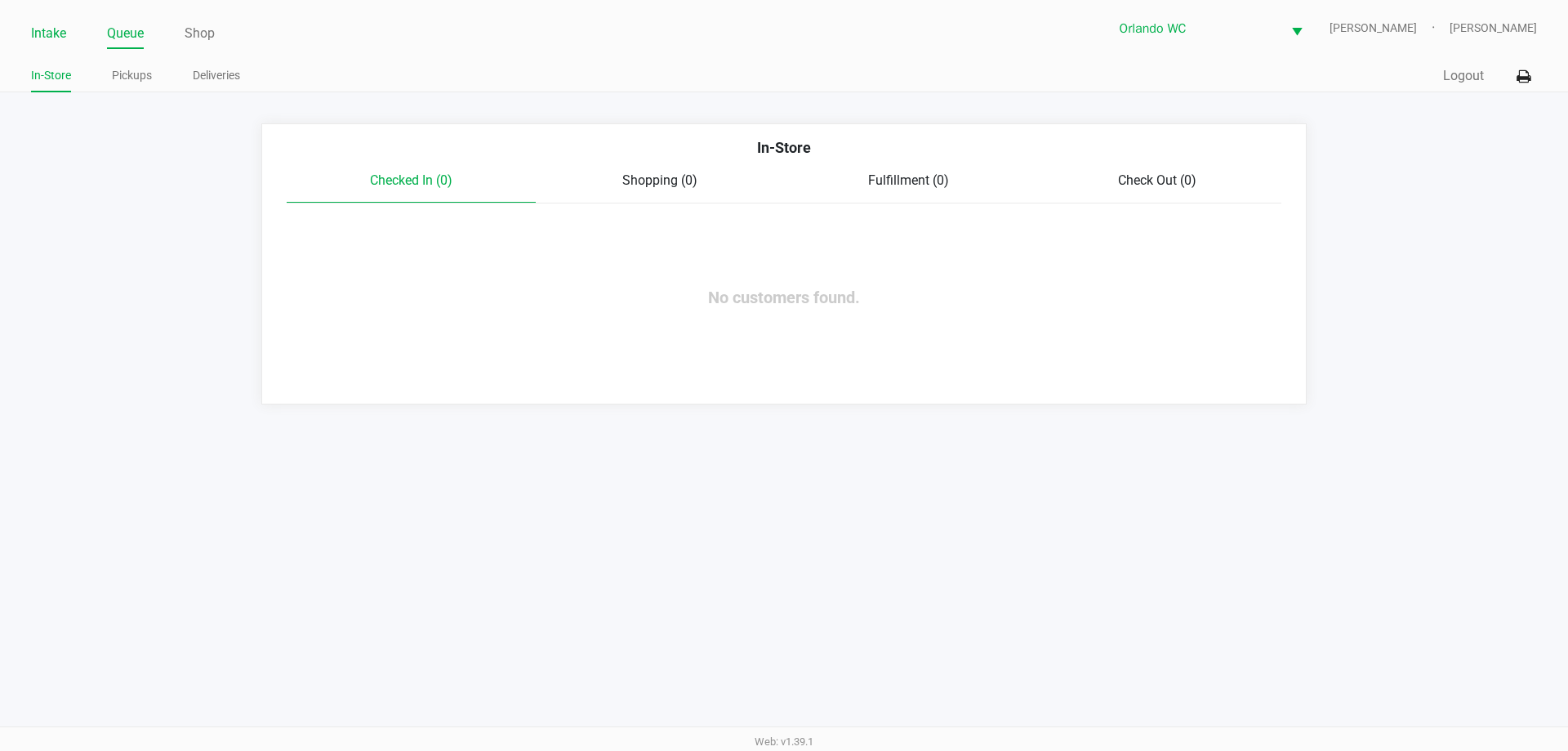 click on "Intake" 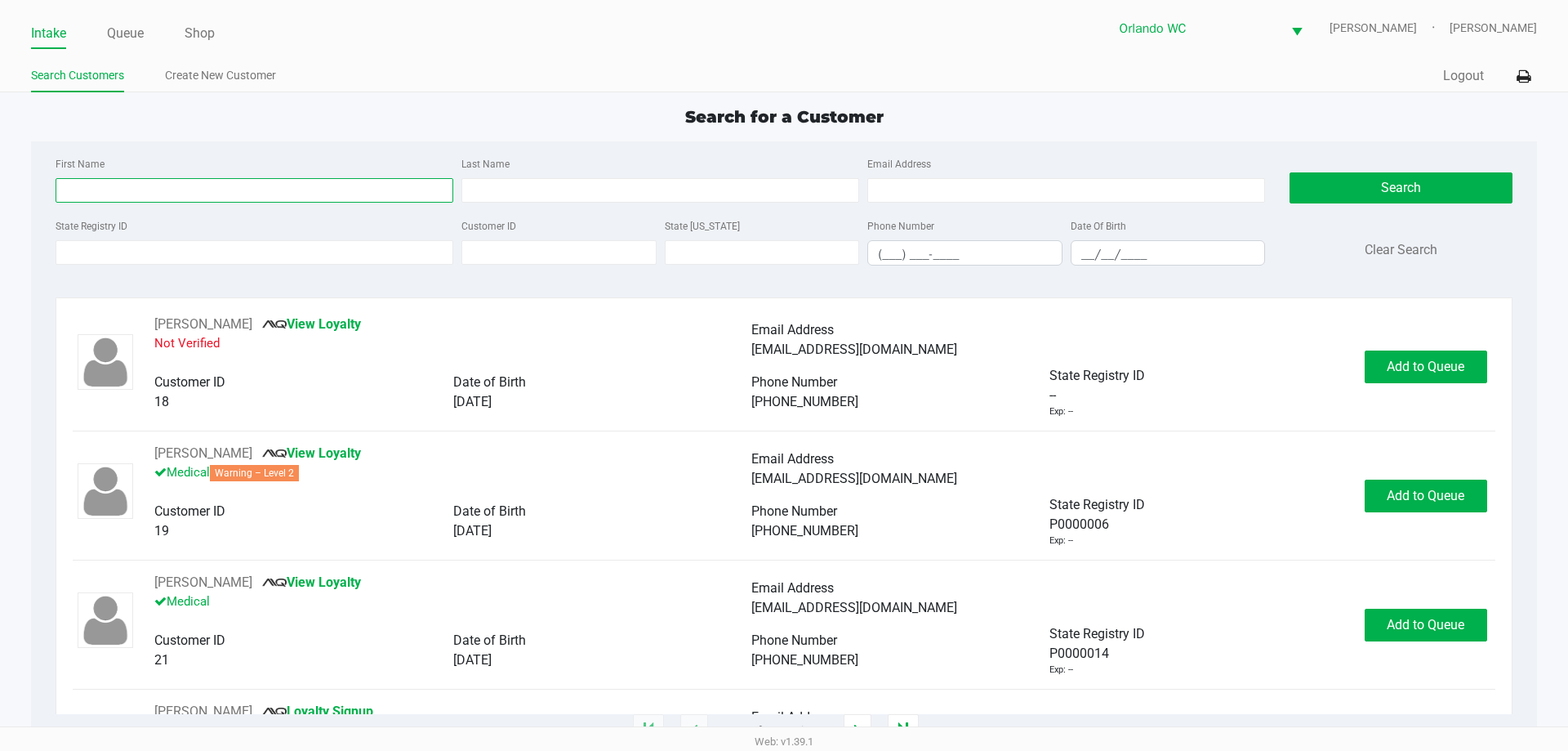 click on "First Name" at bounding box center (254, 190) 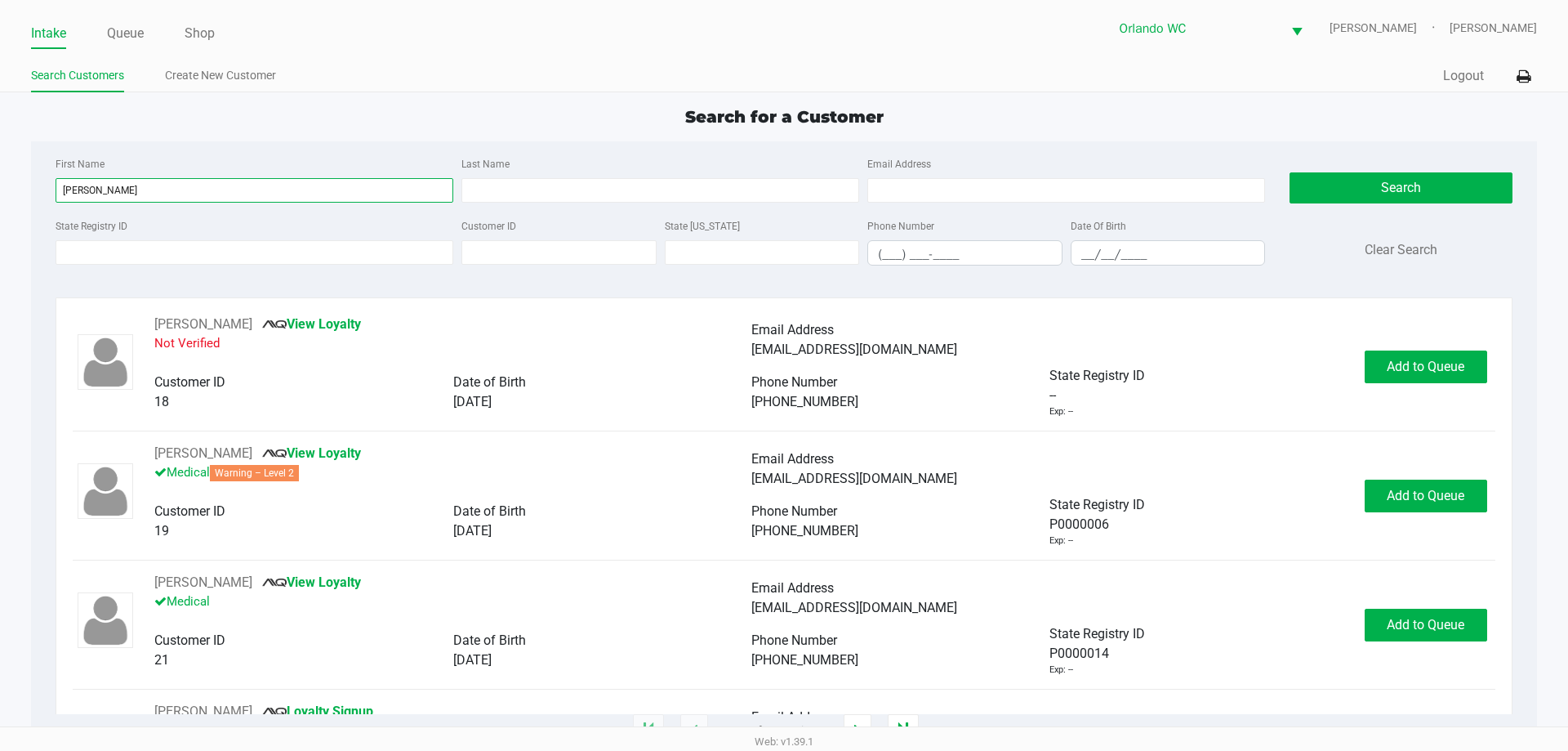 type on "tyler" 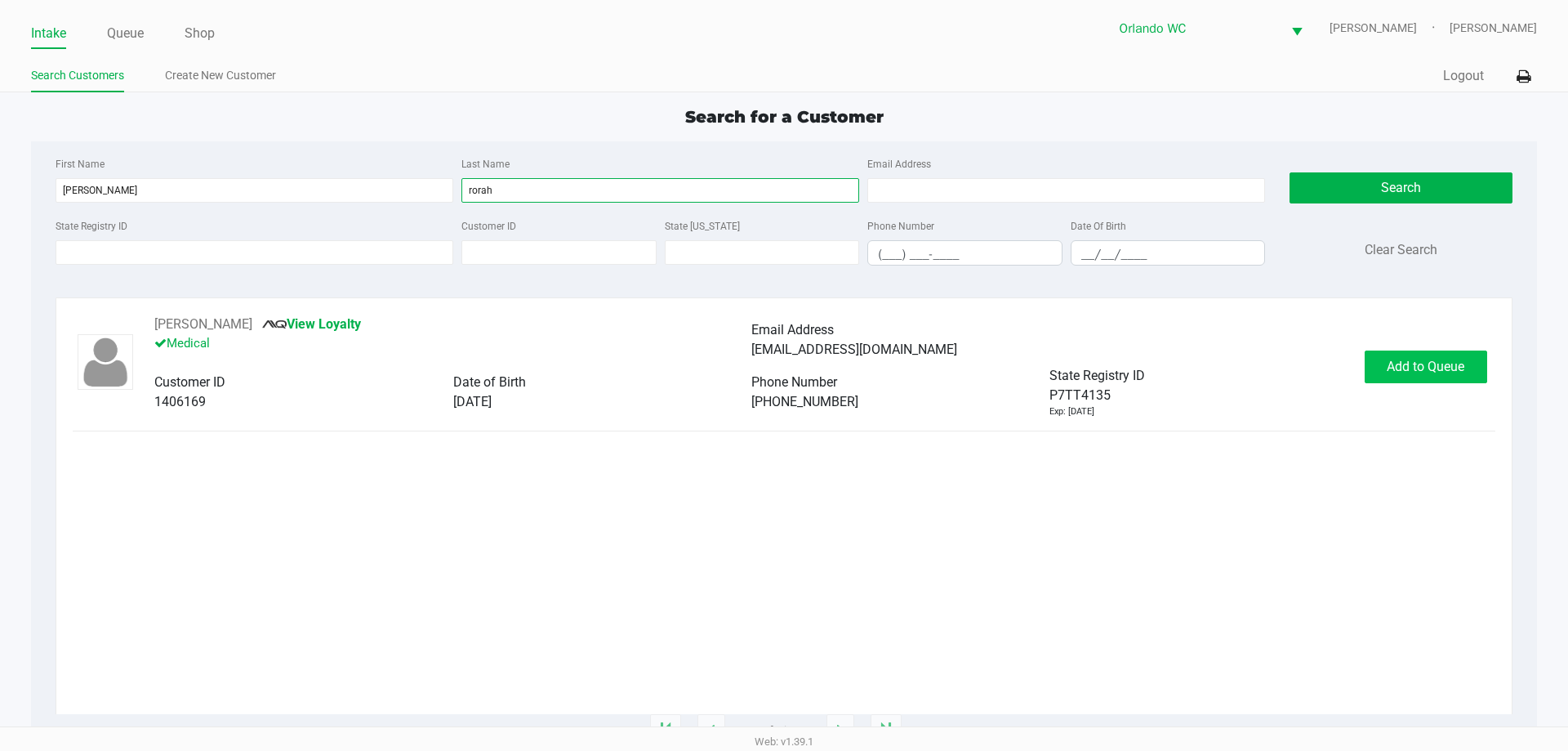 type on "rorah" 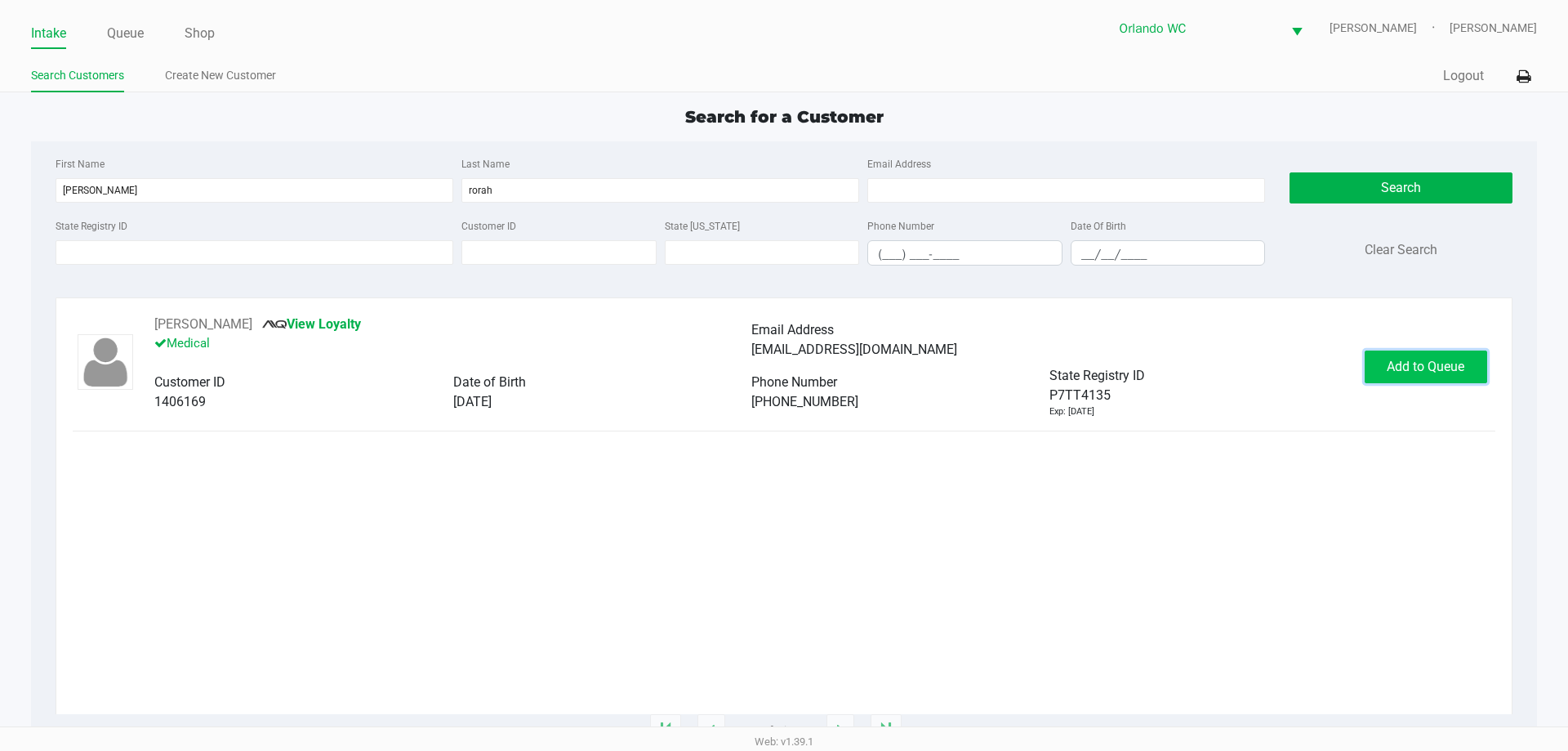 click on "Add to Queue" 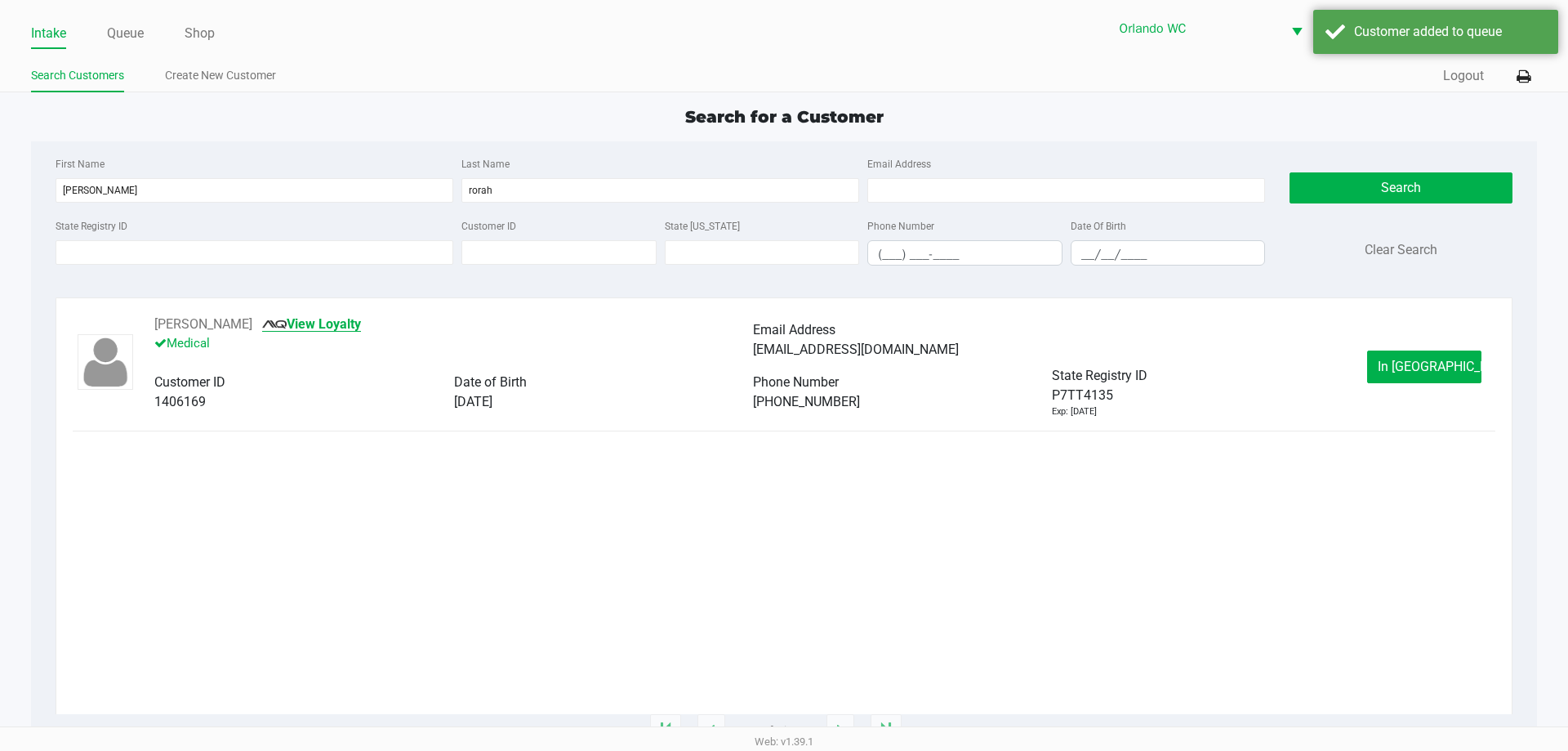 click on "View Loyalty" 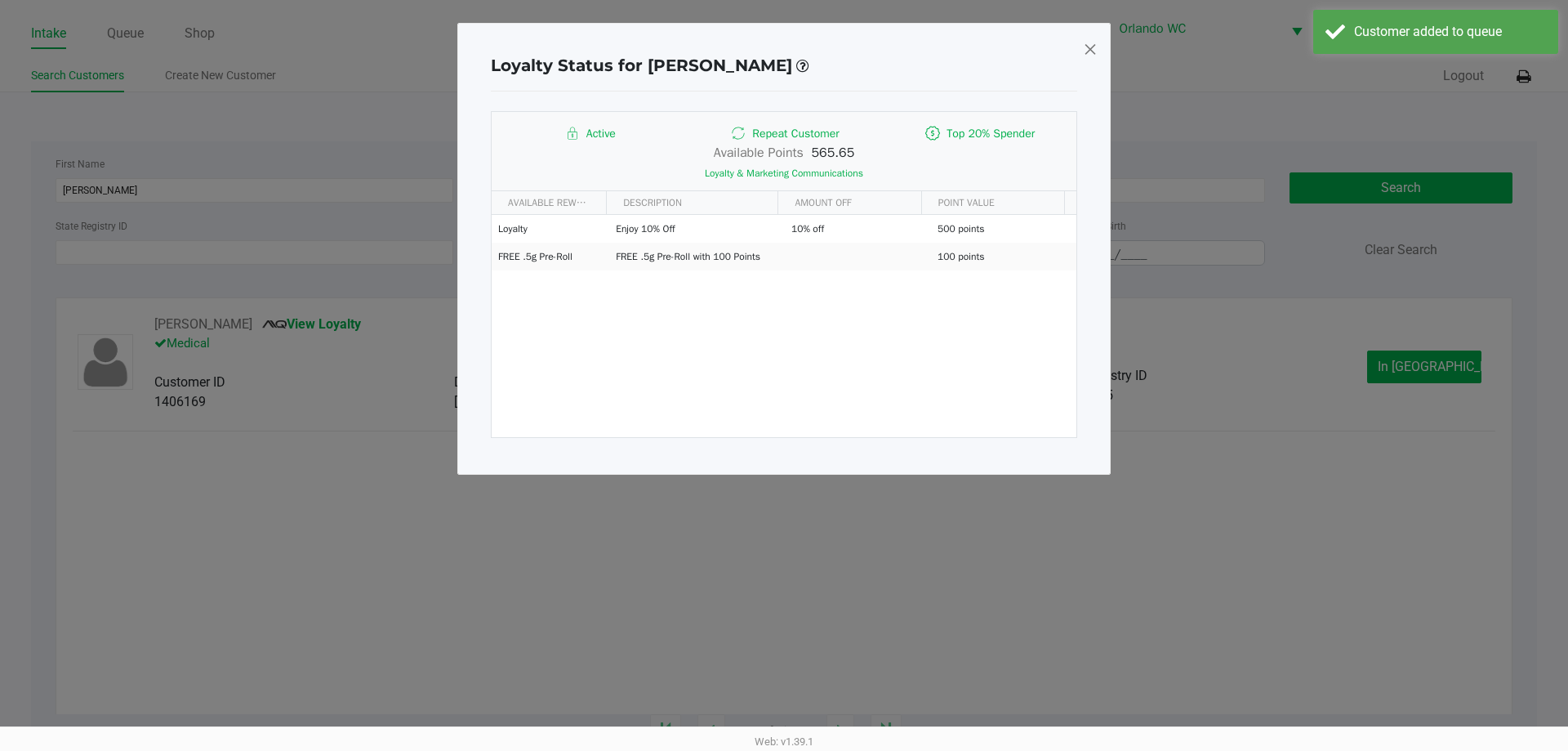 click 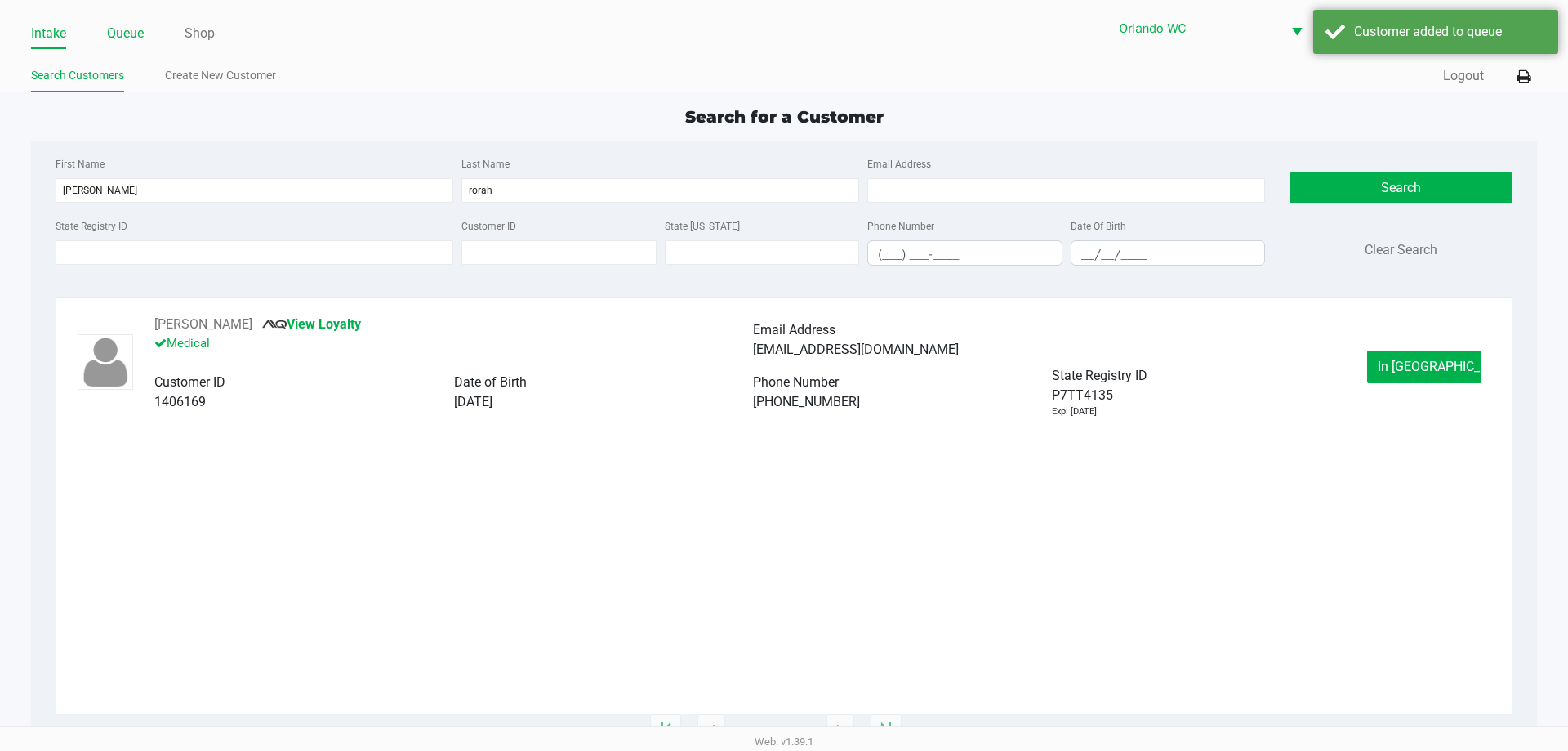 click on "Queue" 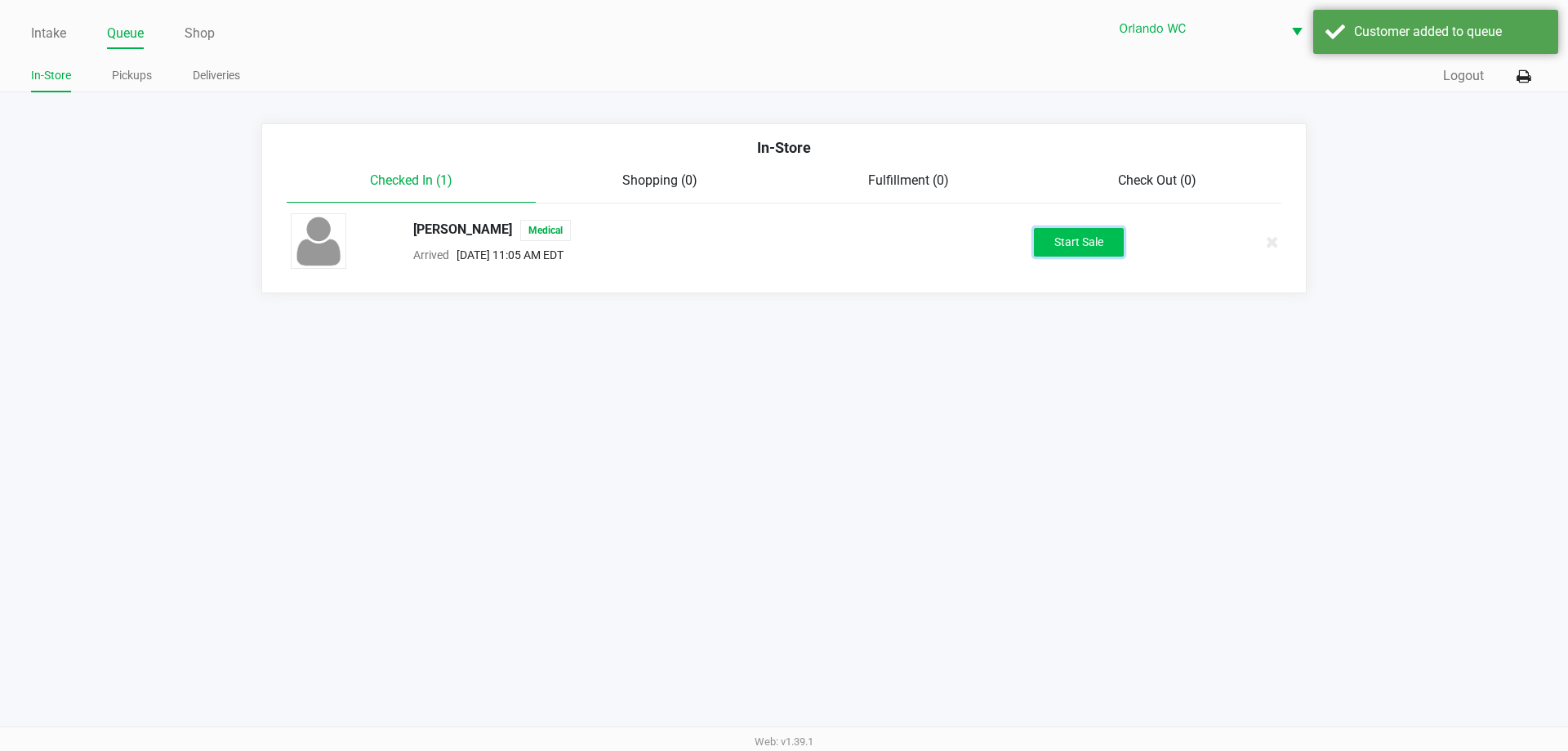 click on "Start Sale" 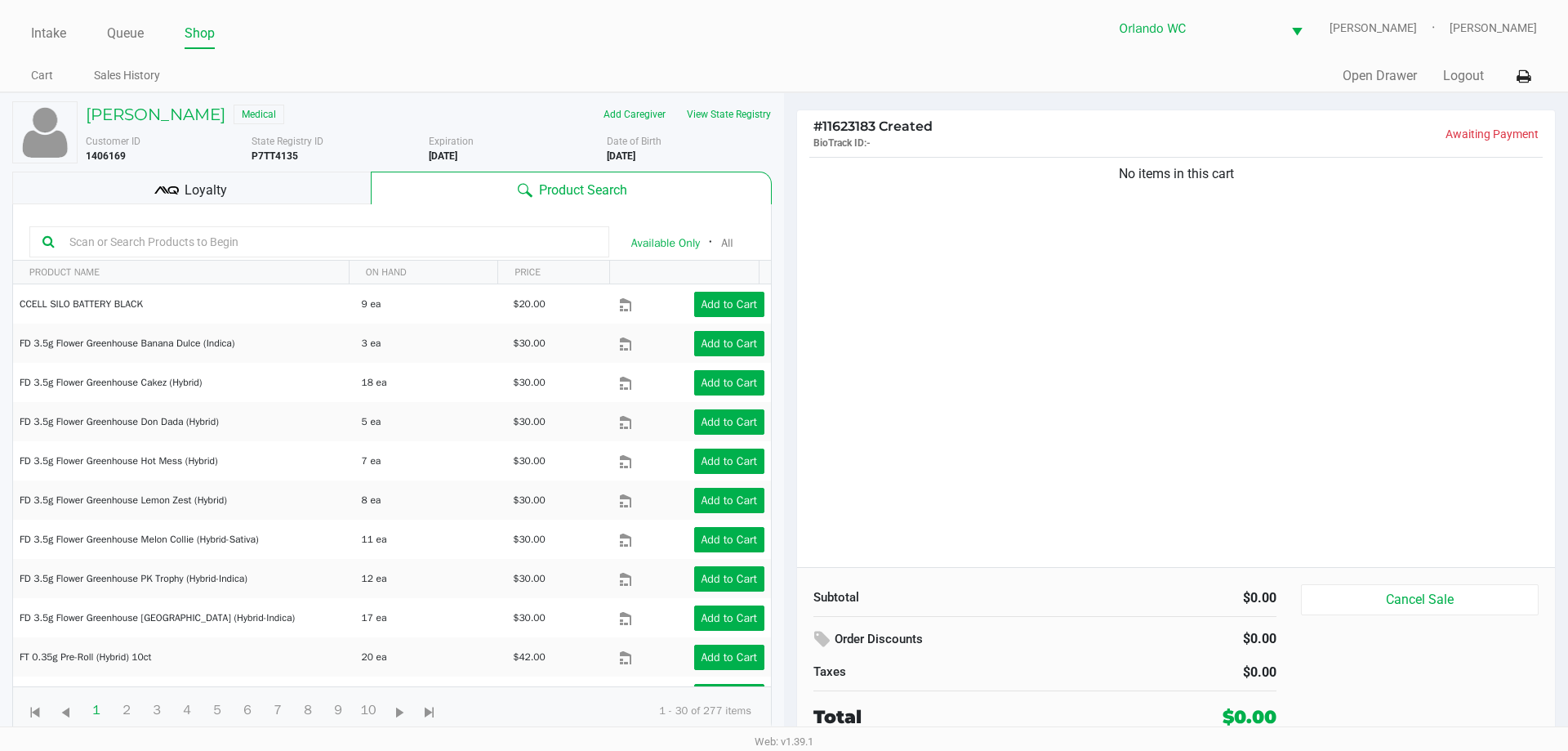 click on "Loyalty" 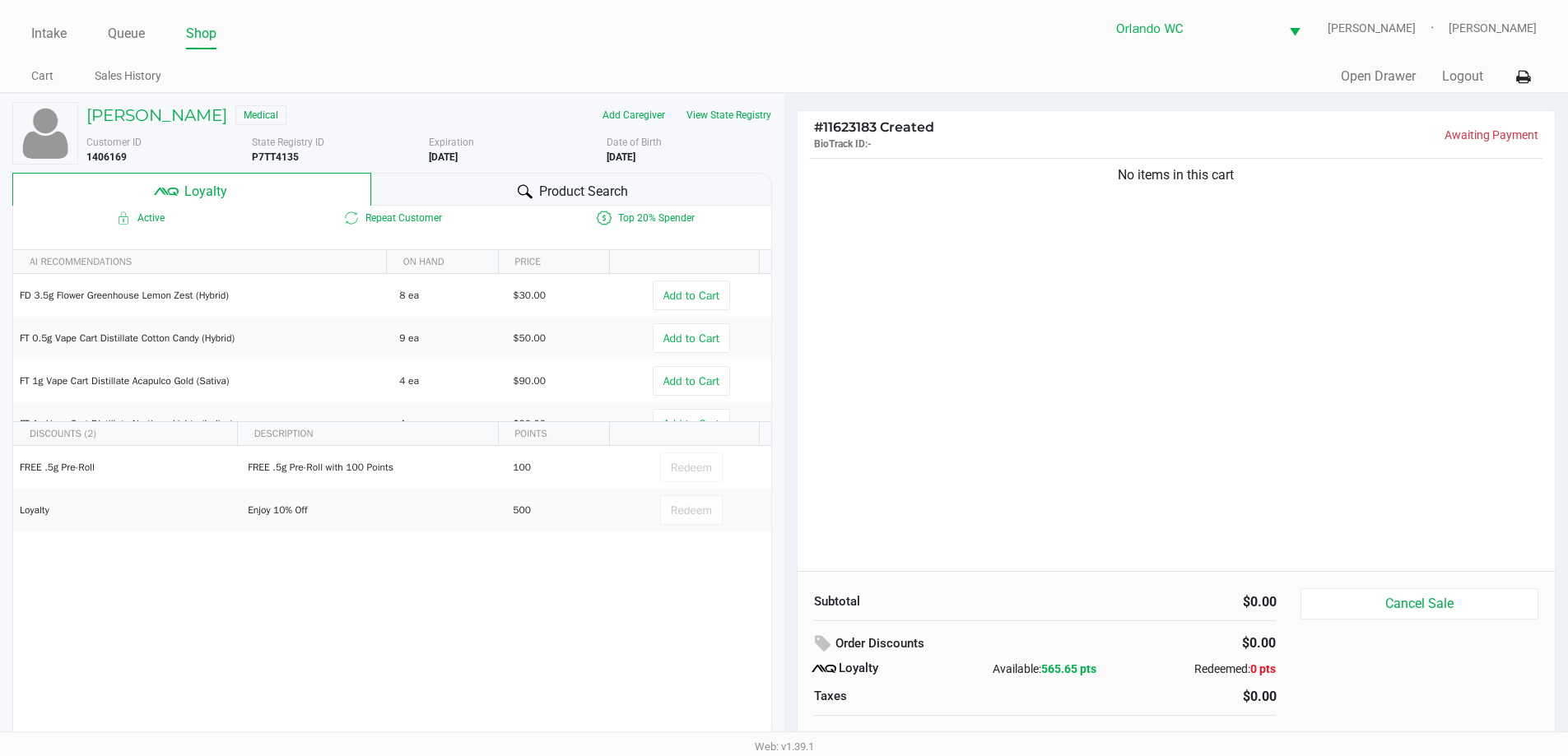 click on "Product Search" 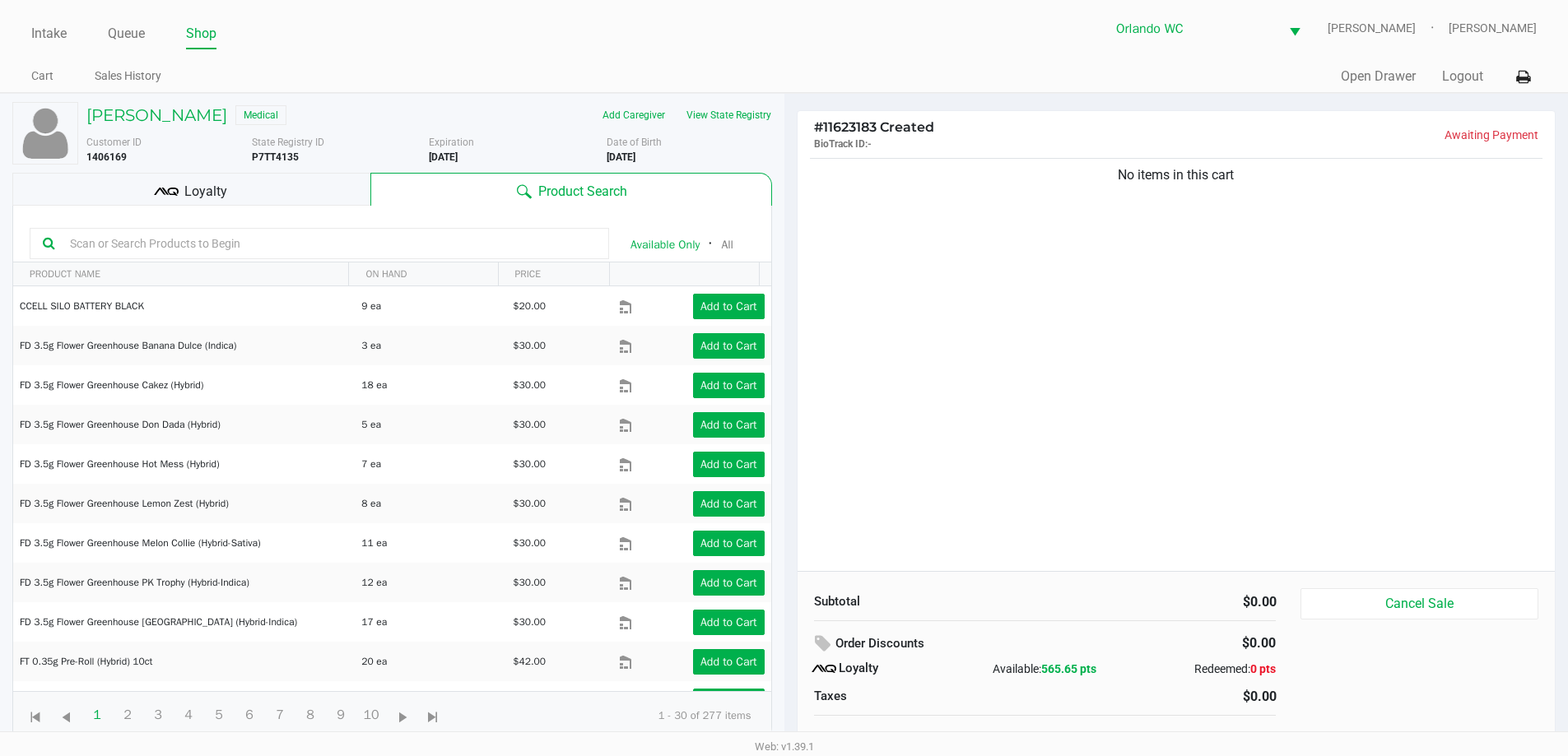 click 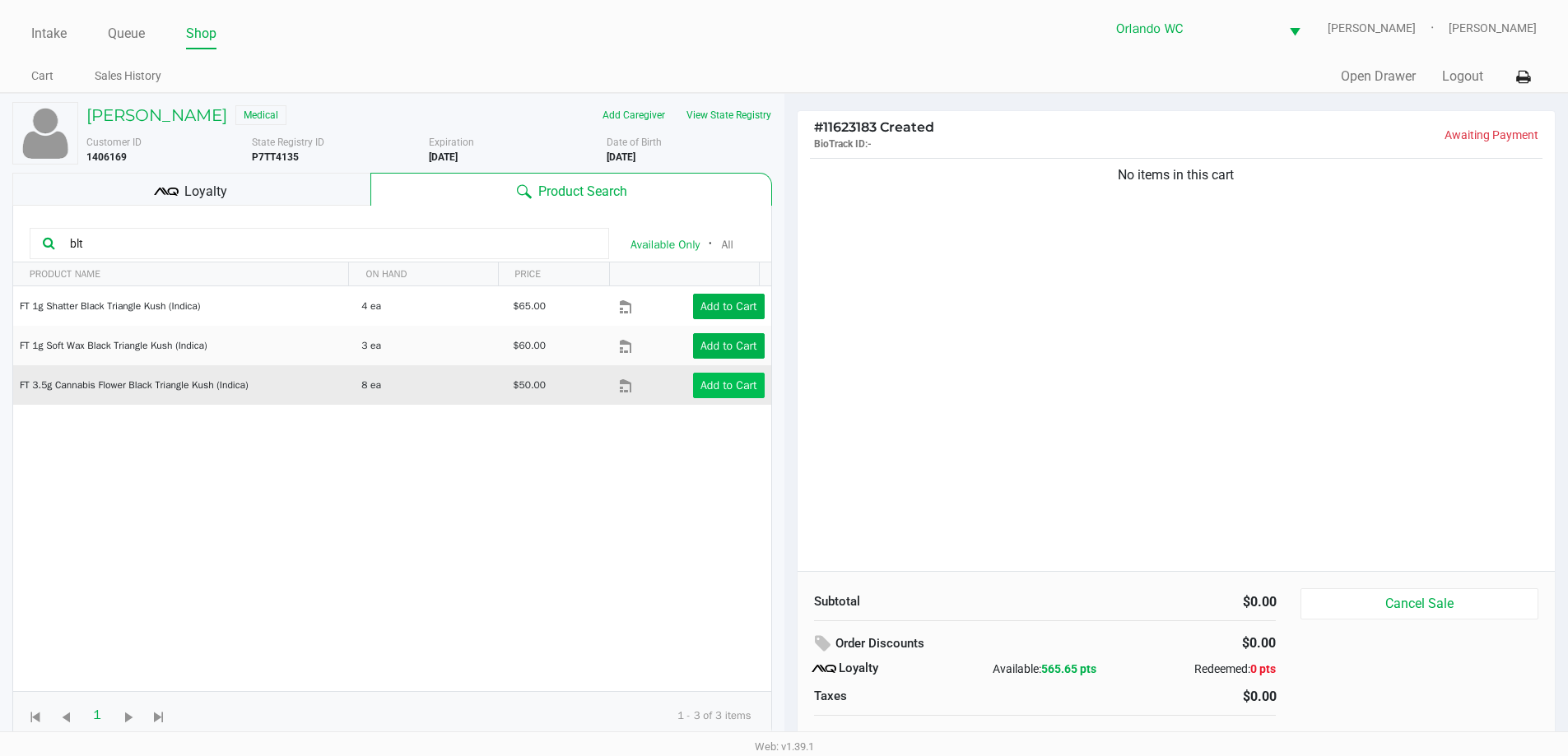 type on "blt" 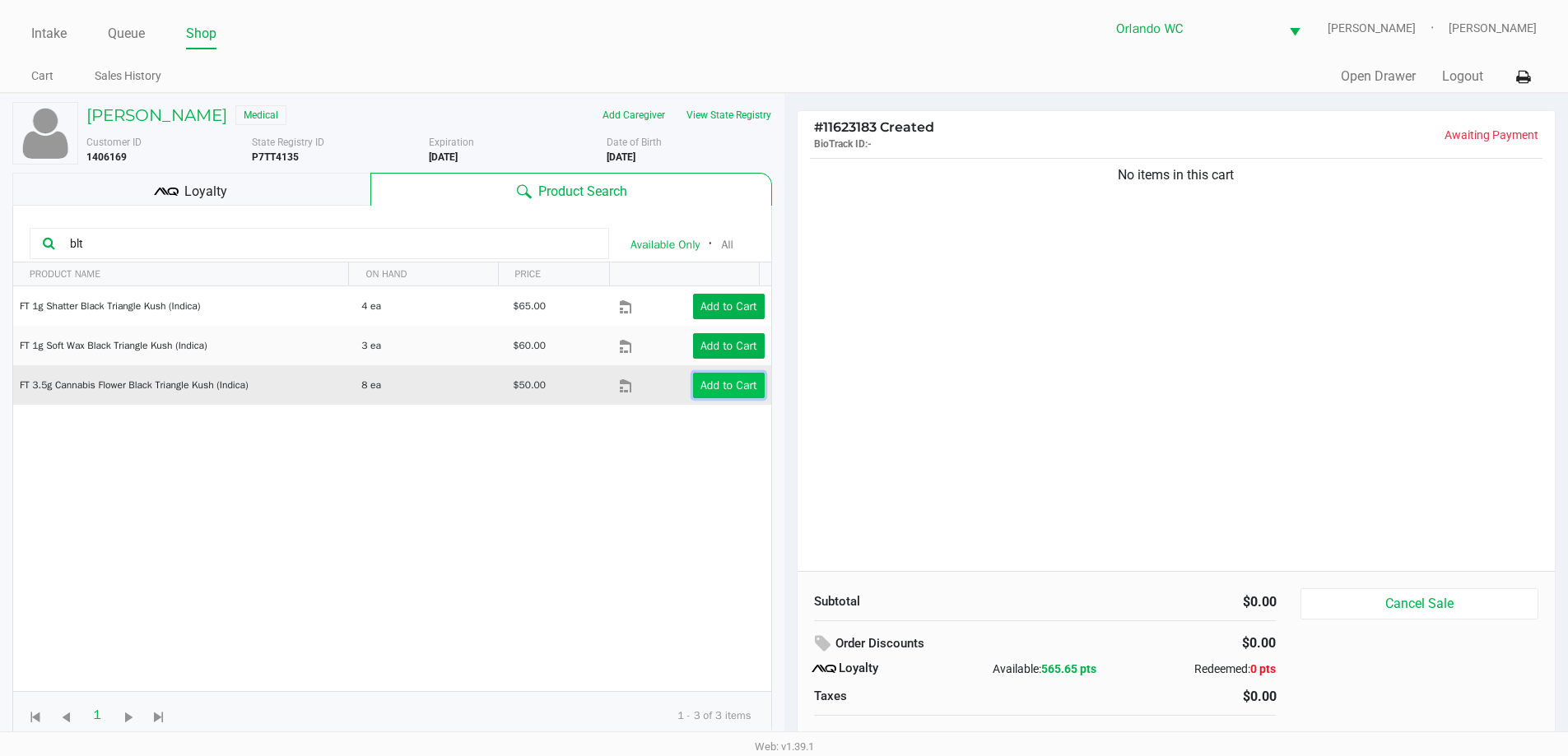 click on "Add to Cart" 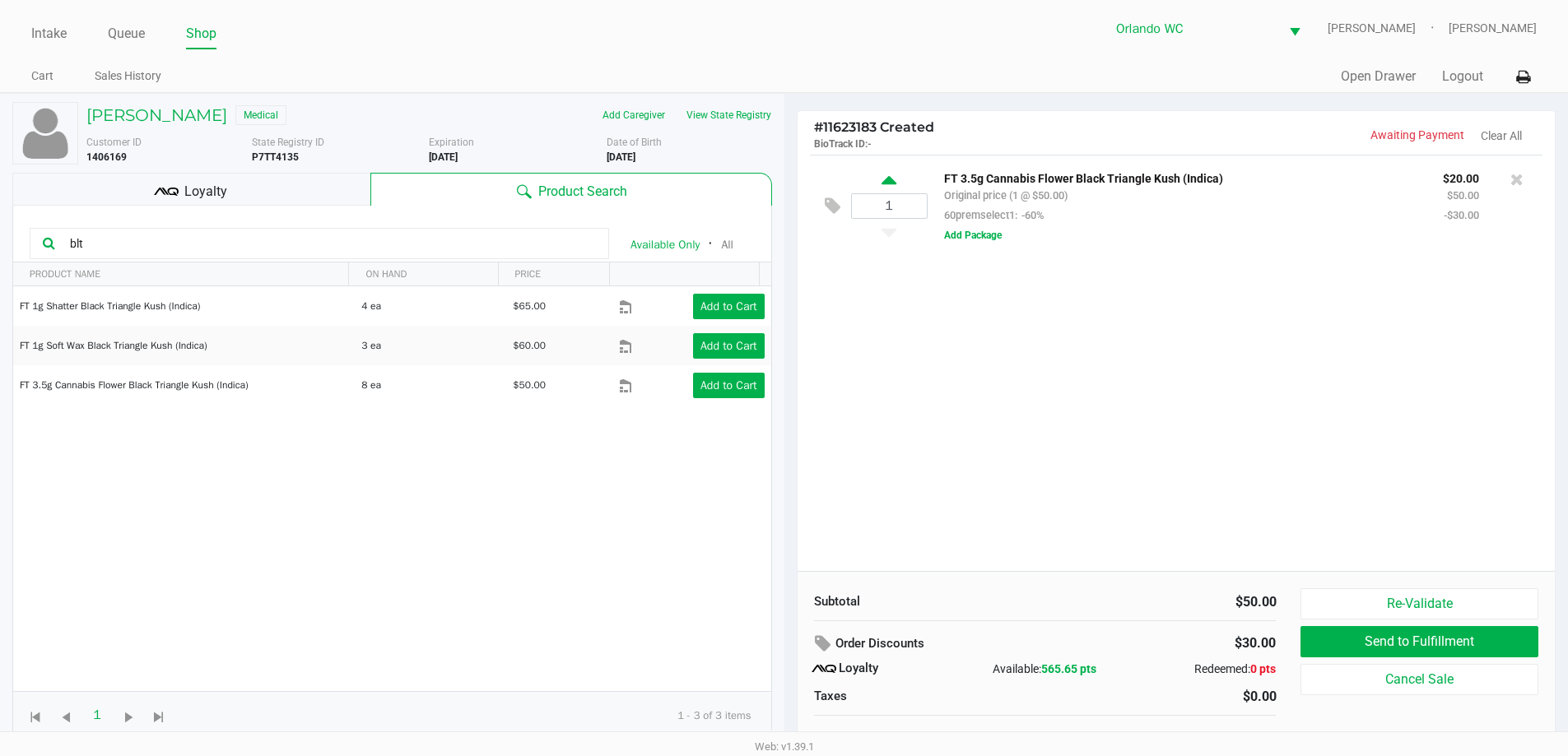 click 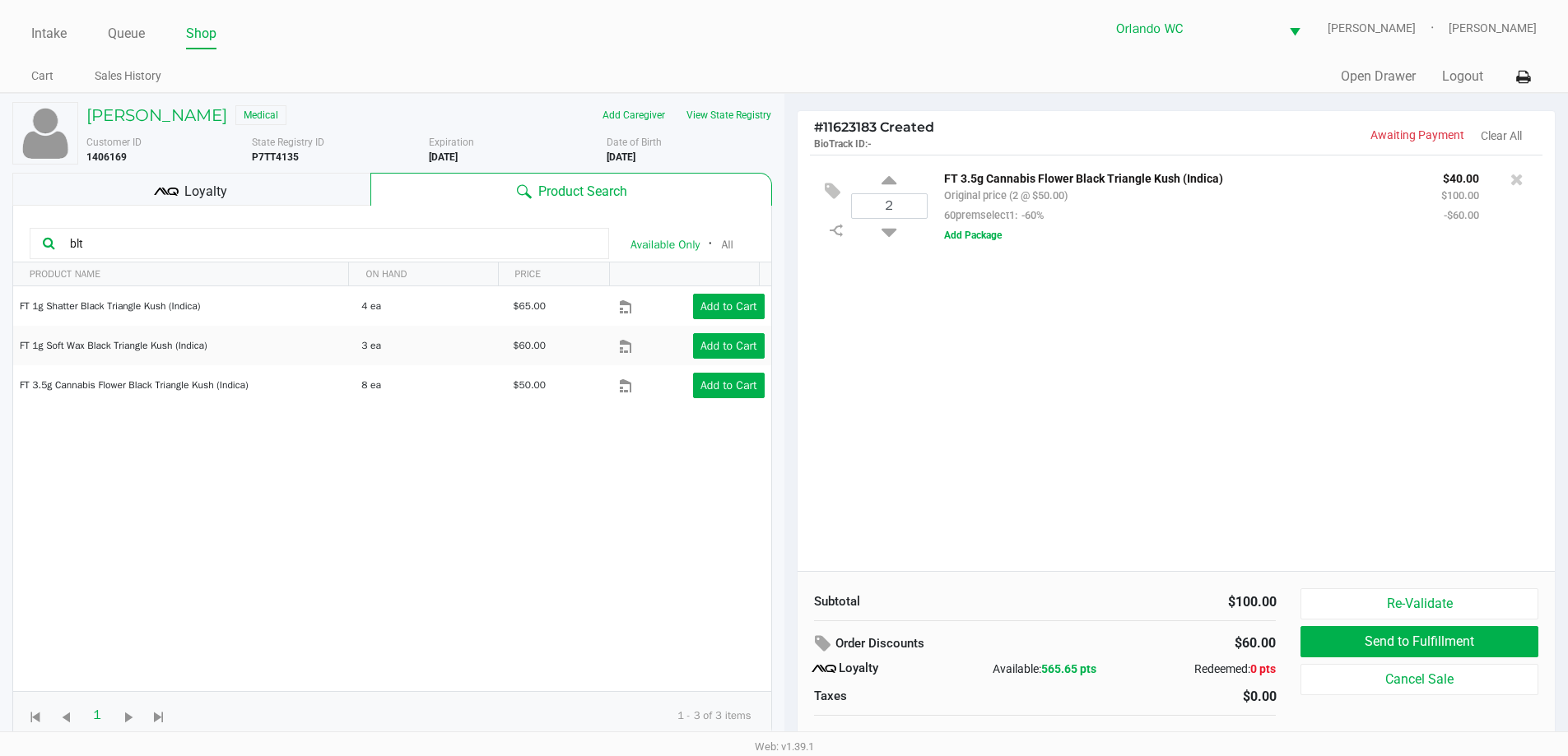 click on "blt" 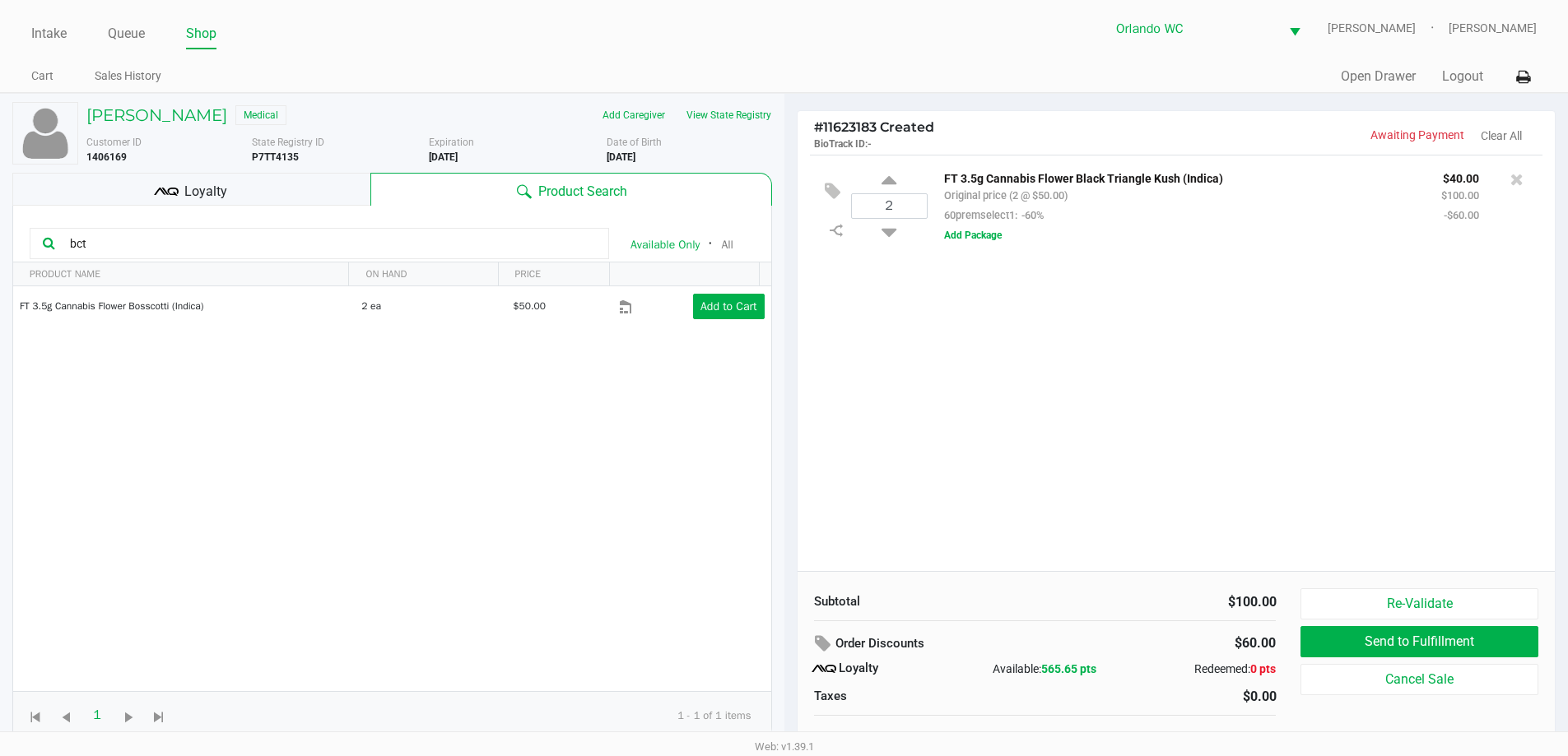 type on "bct" 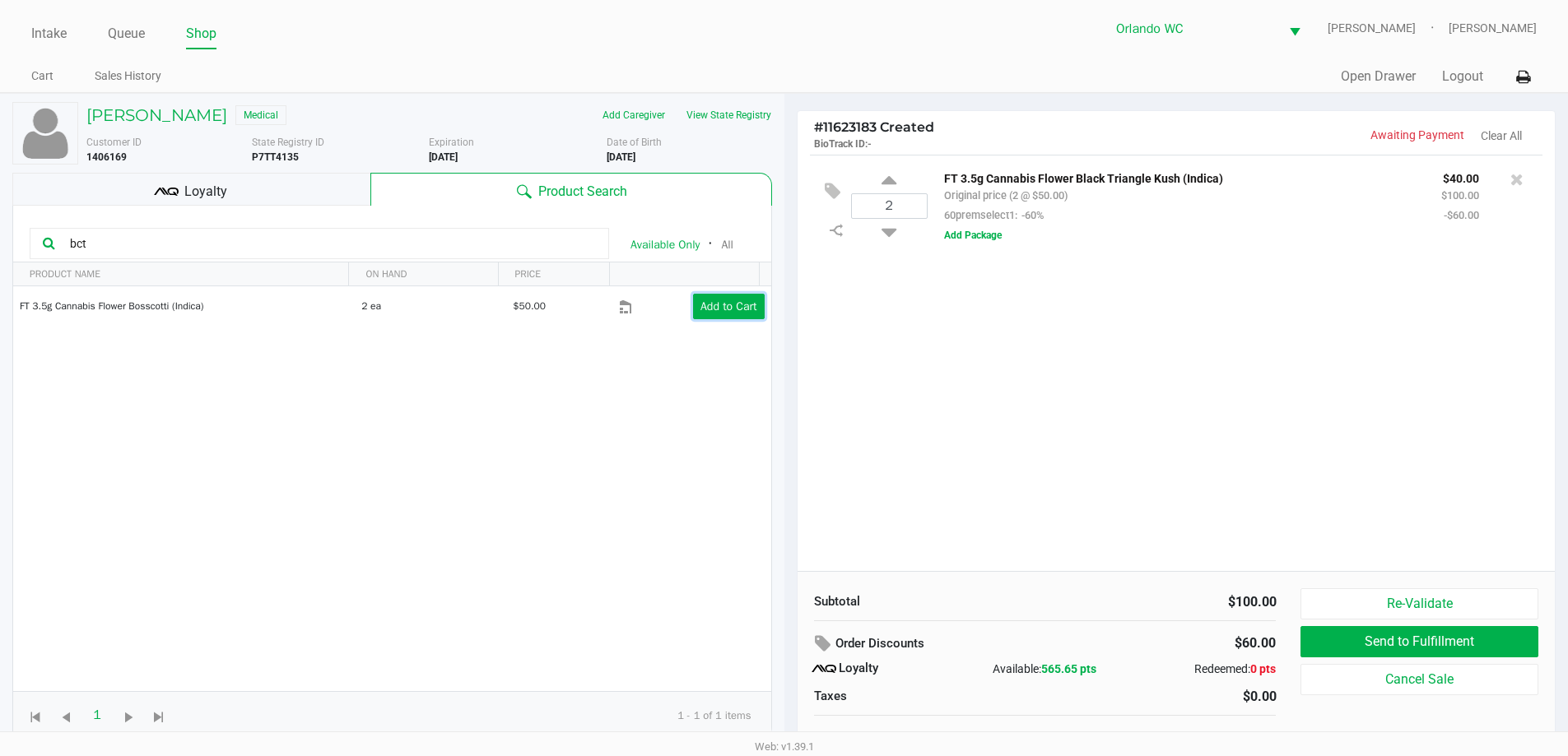 click on "Add to Cart" 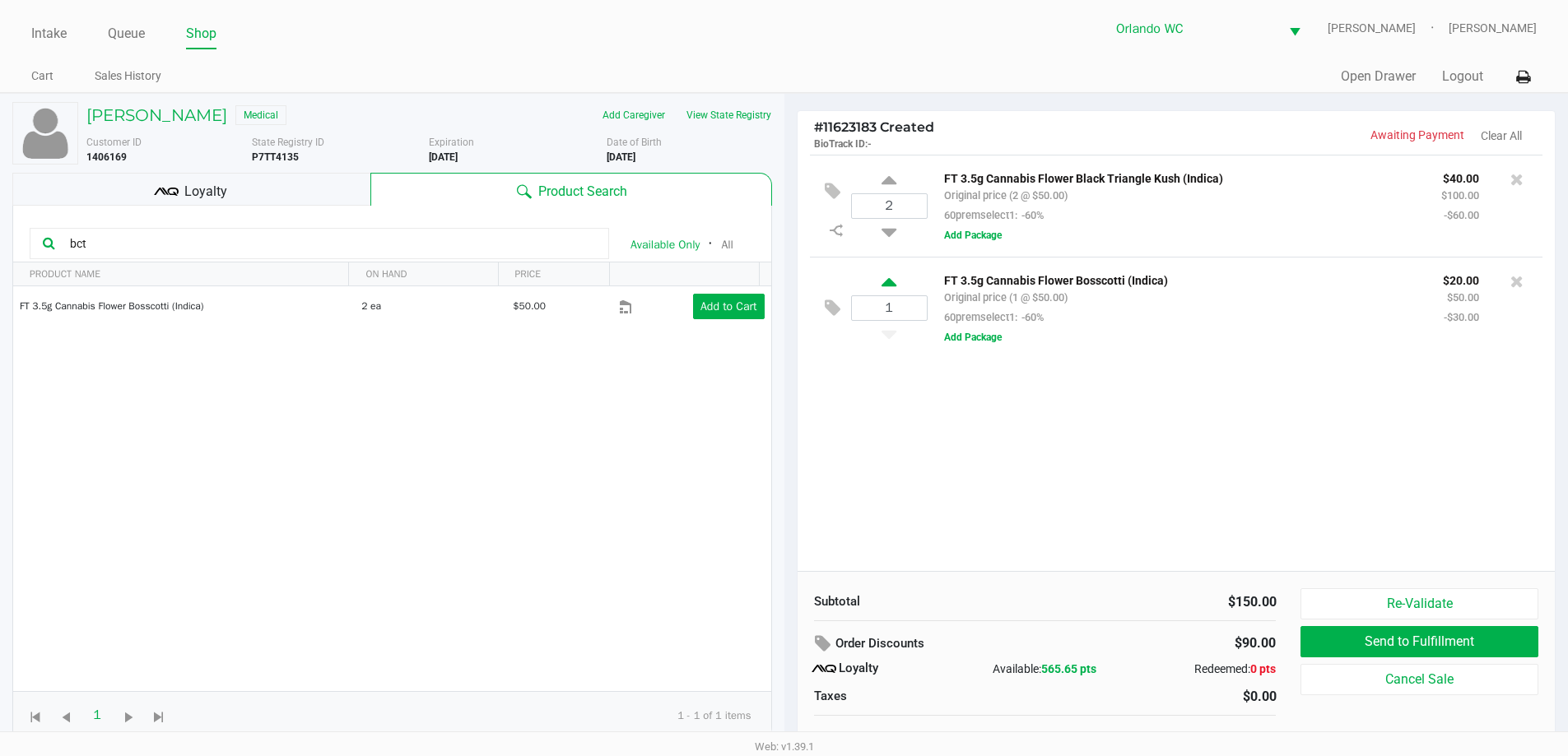 click 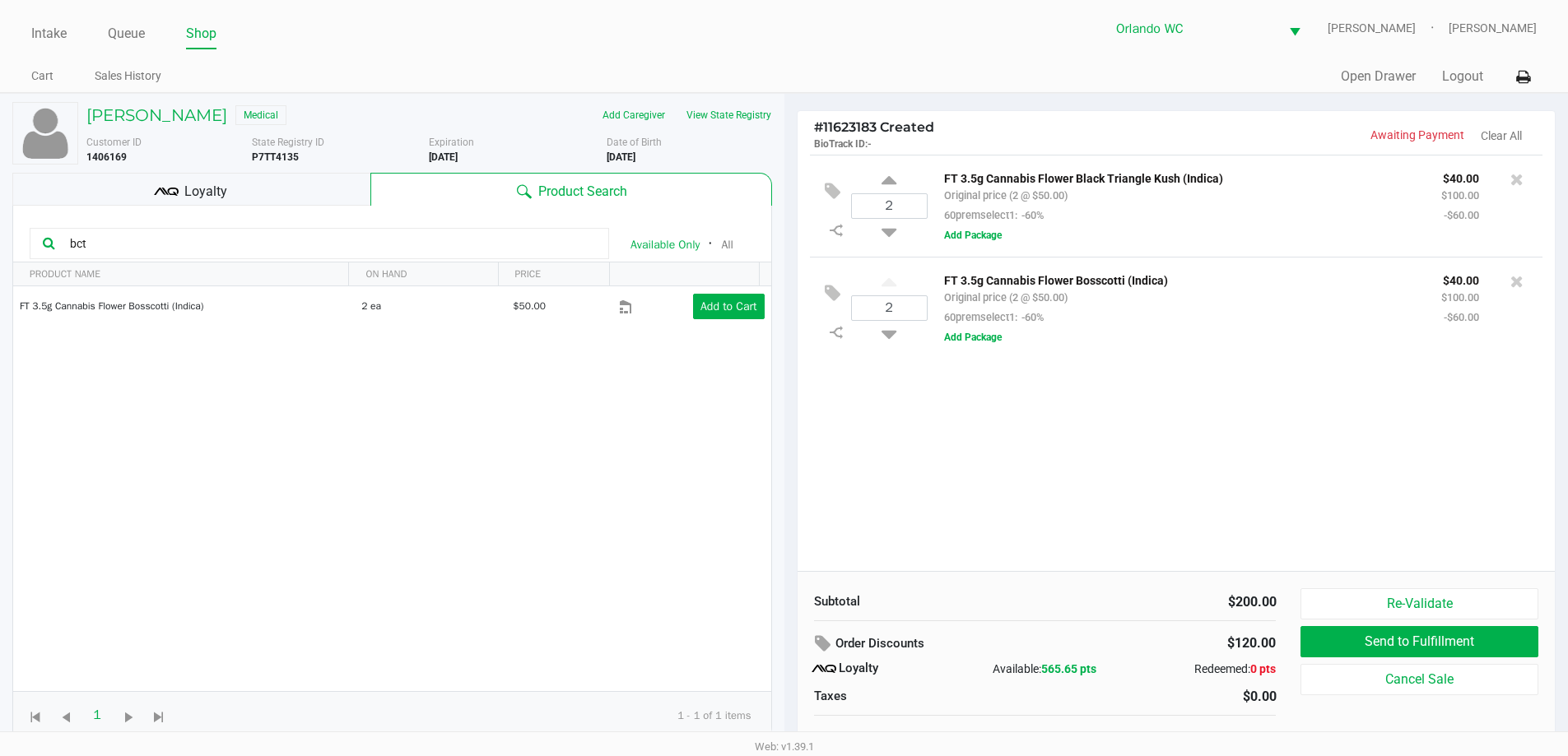 click on "bct" 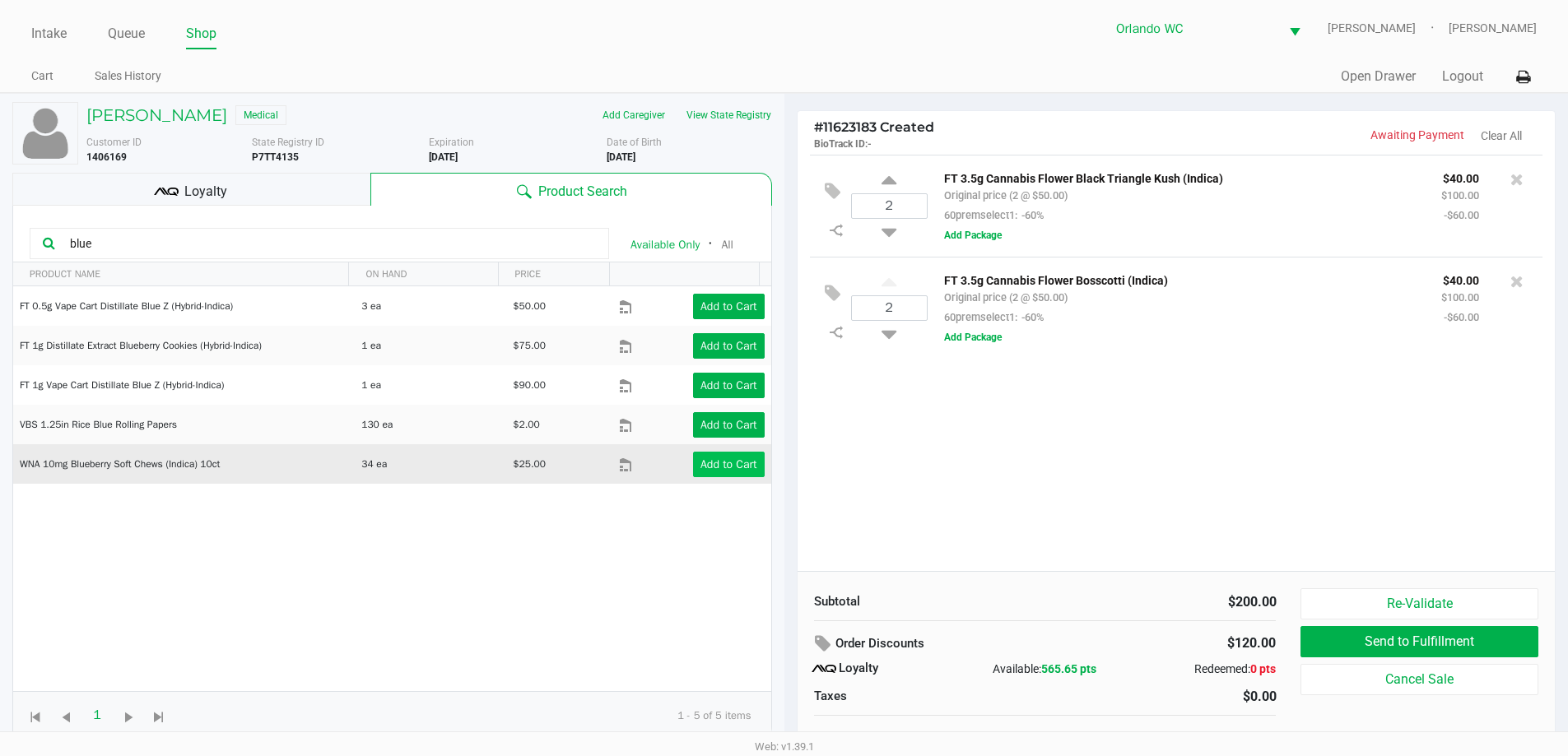 type on "blue" 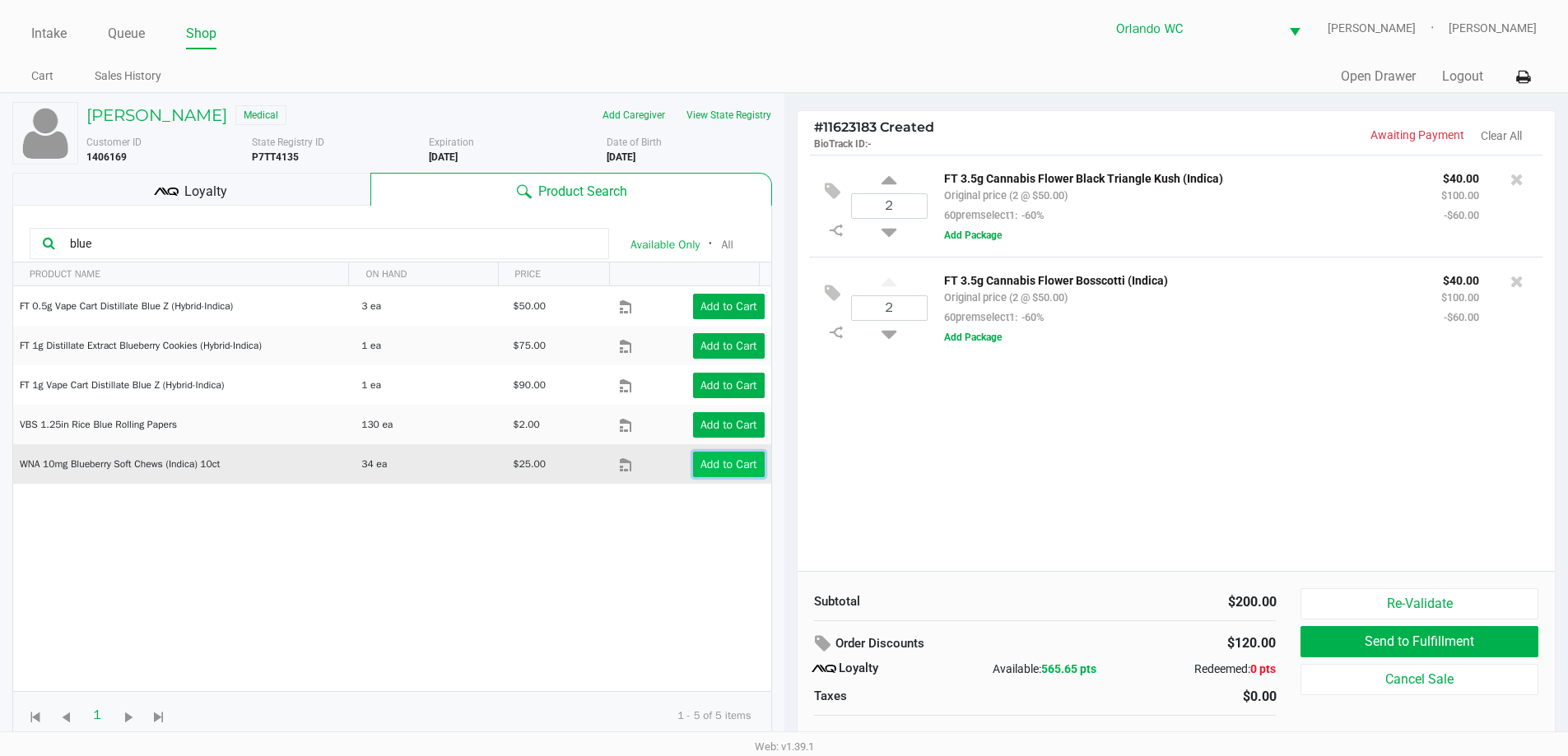 click on "Add to Cart" 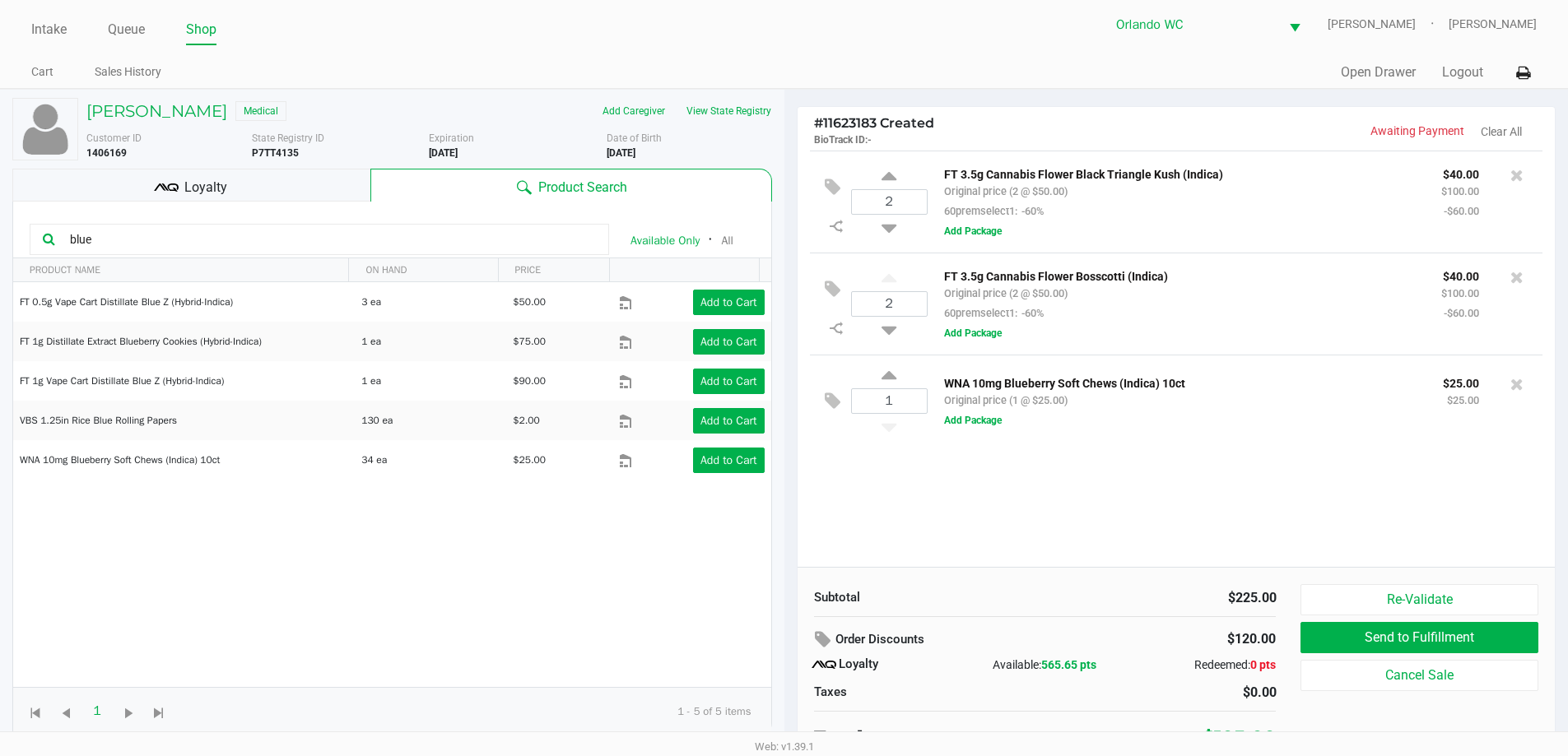 scroll, scrollTop: 16, scrollLeft: 0, axis: vertical 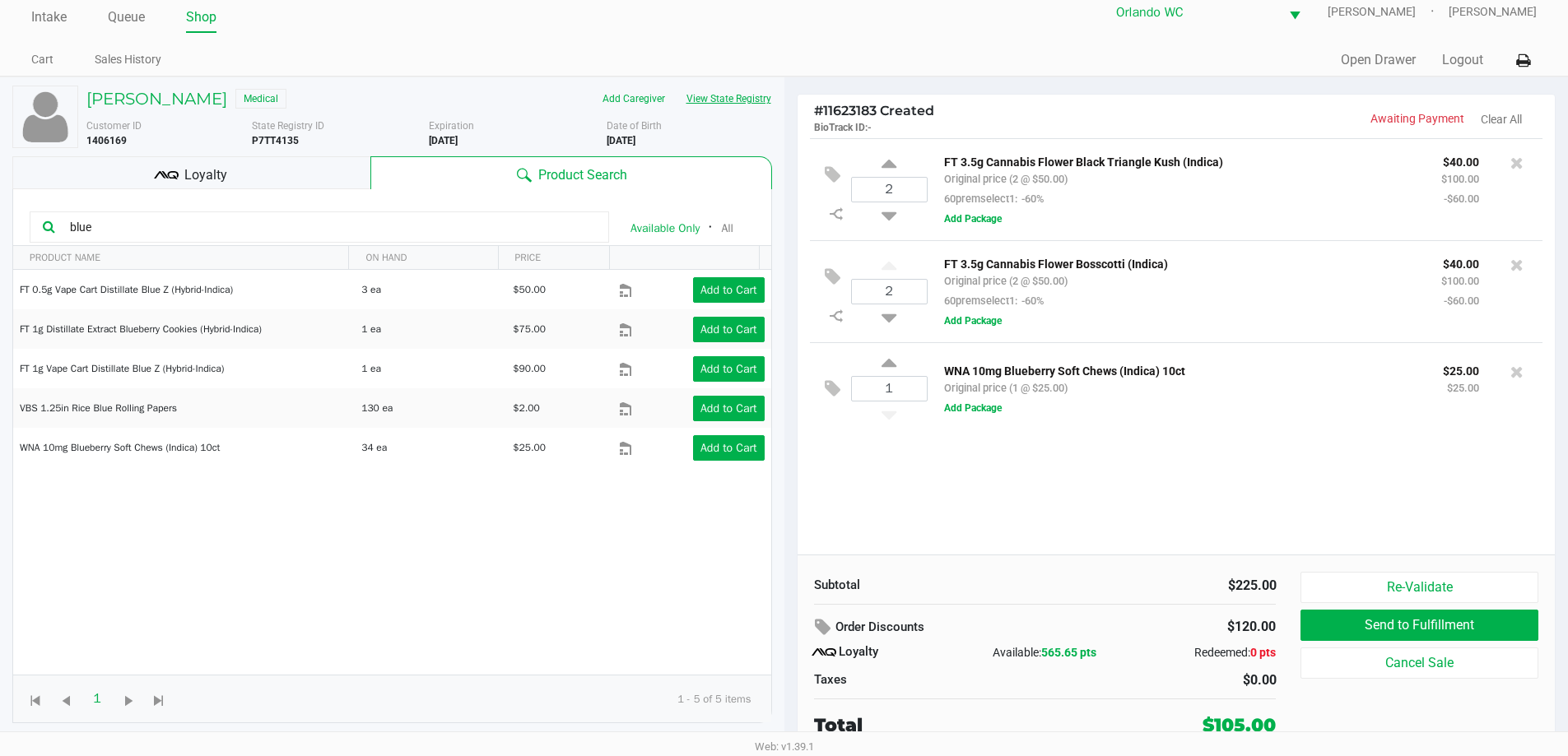 click on "View State Registry" 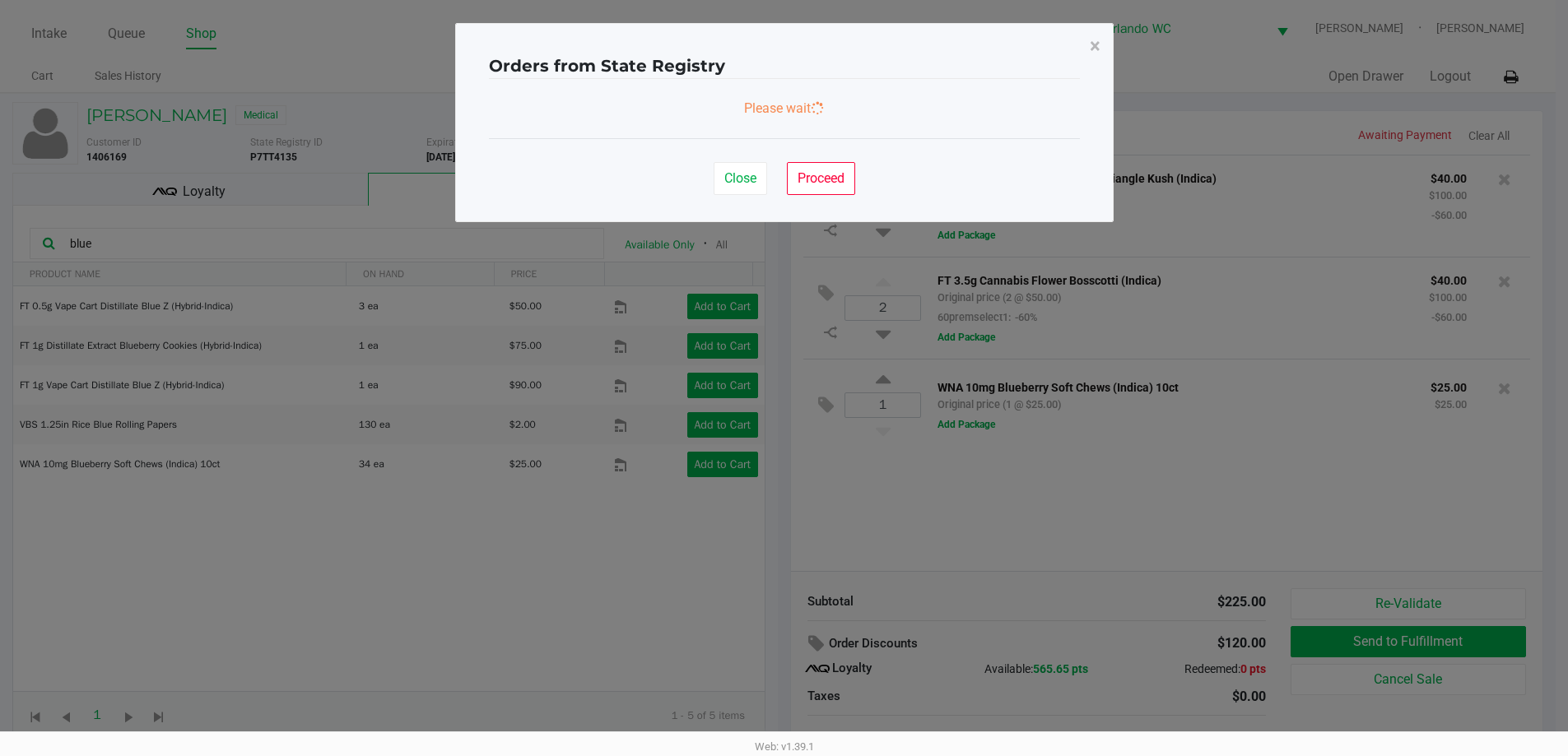 scroll, scrollTop: 0, scrollLeft: 0, axis: both 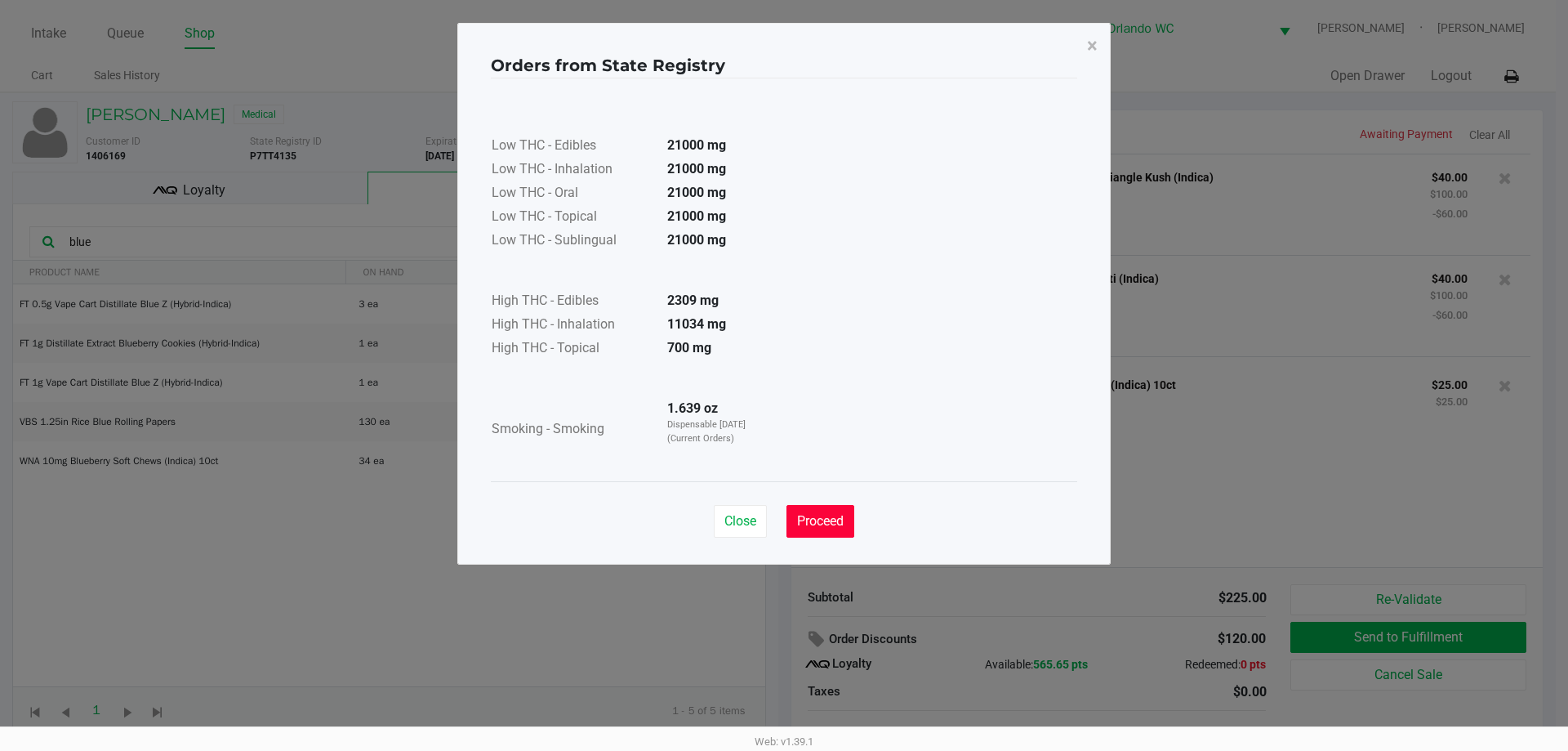 click on "Proceed" 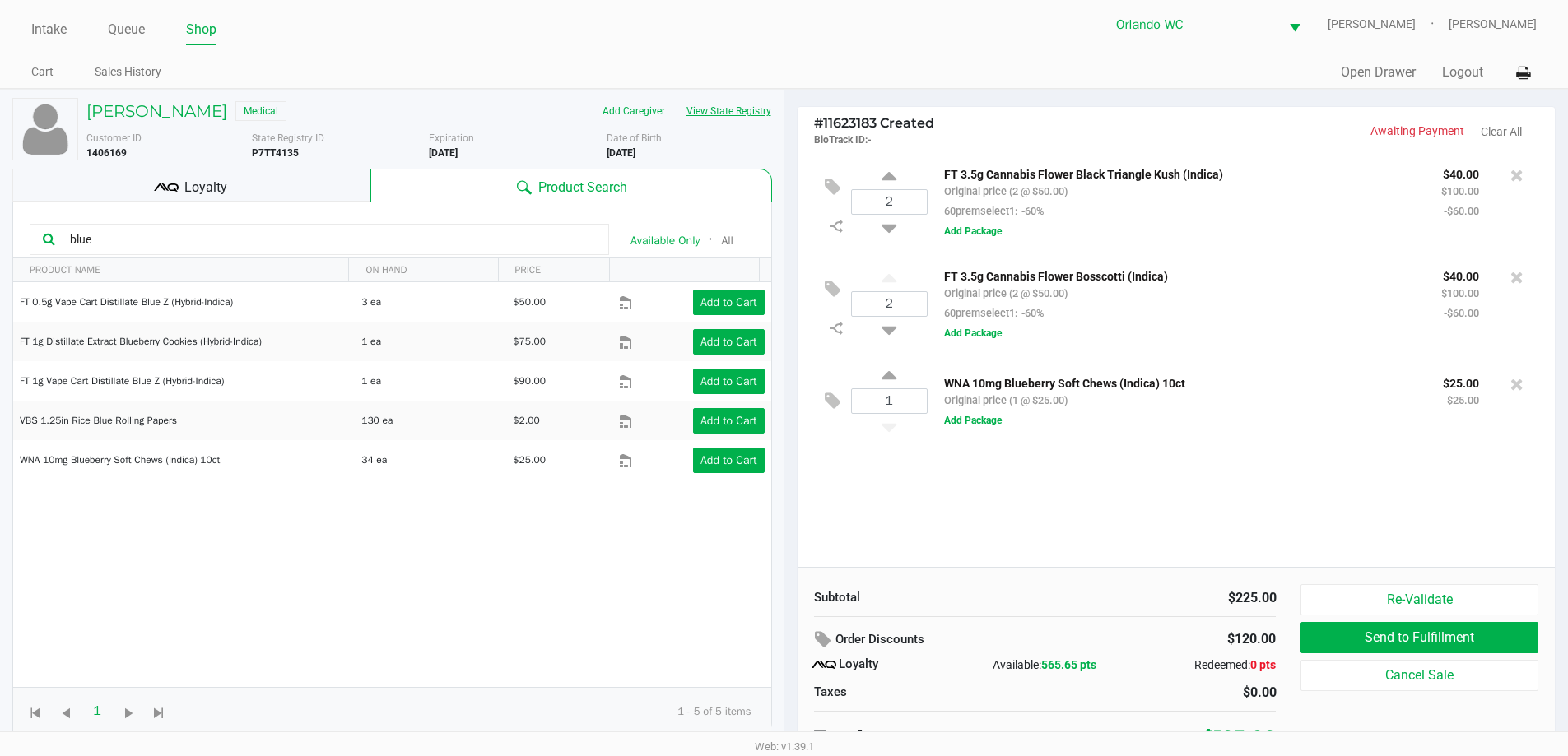 scroll, scrollTop: 0, scrollLeft: 0, axis: both 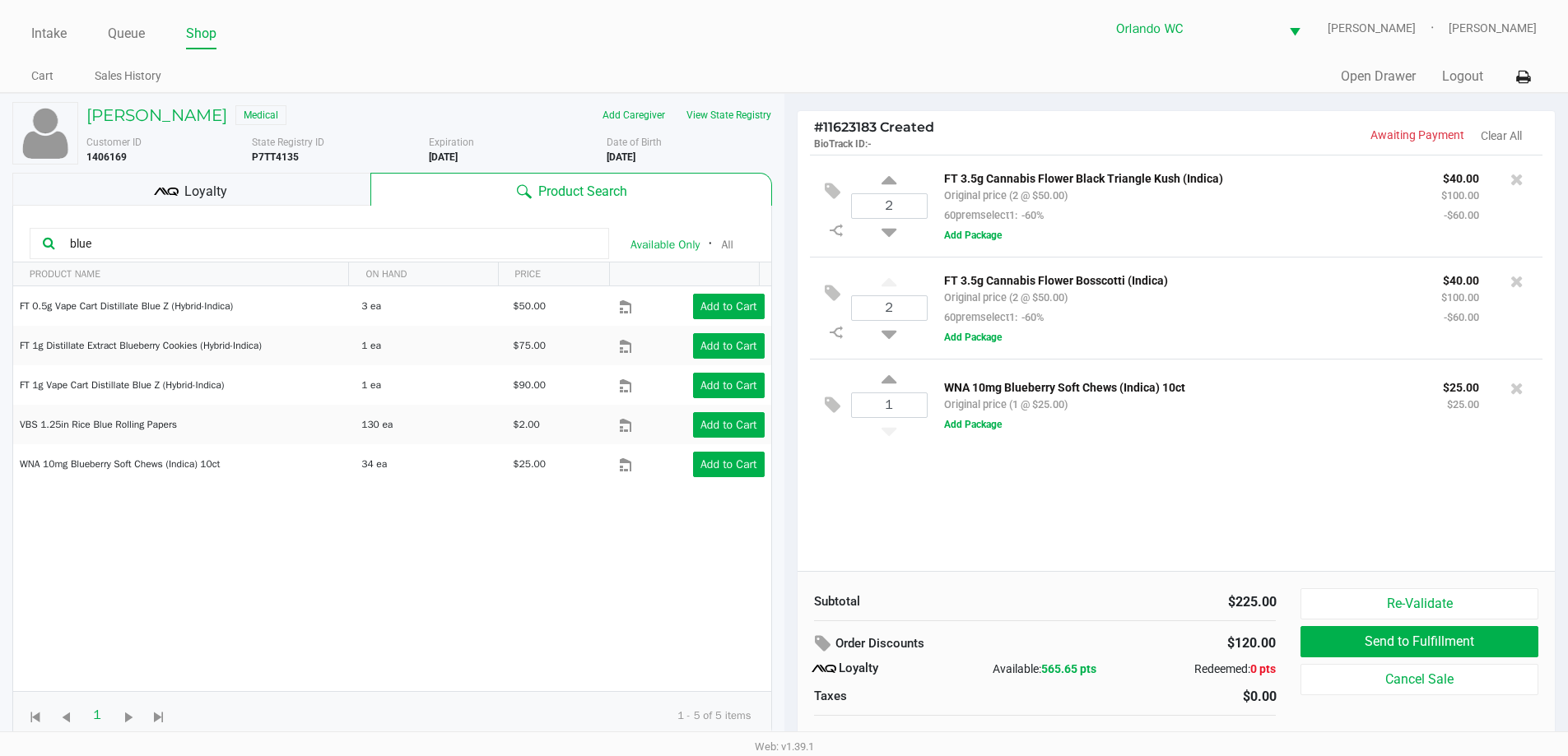 click on "Loyalty" 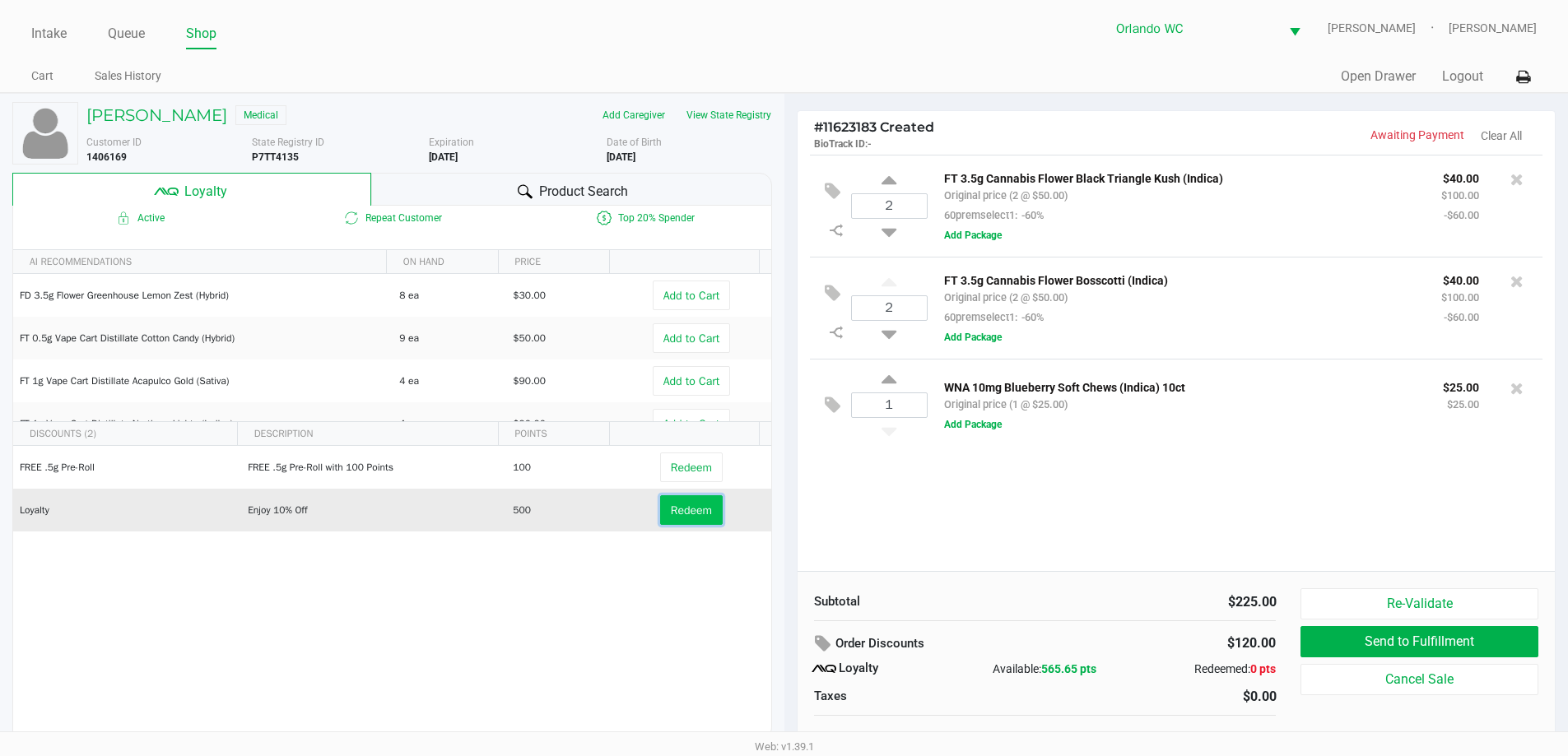 click on "Redeem" 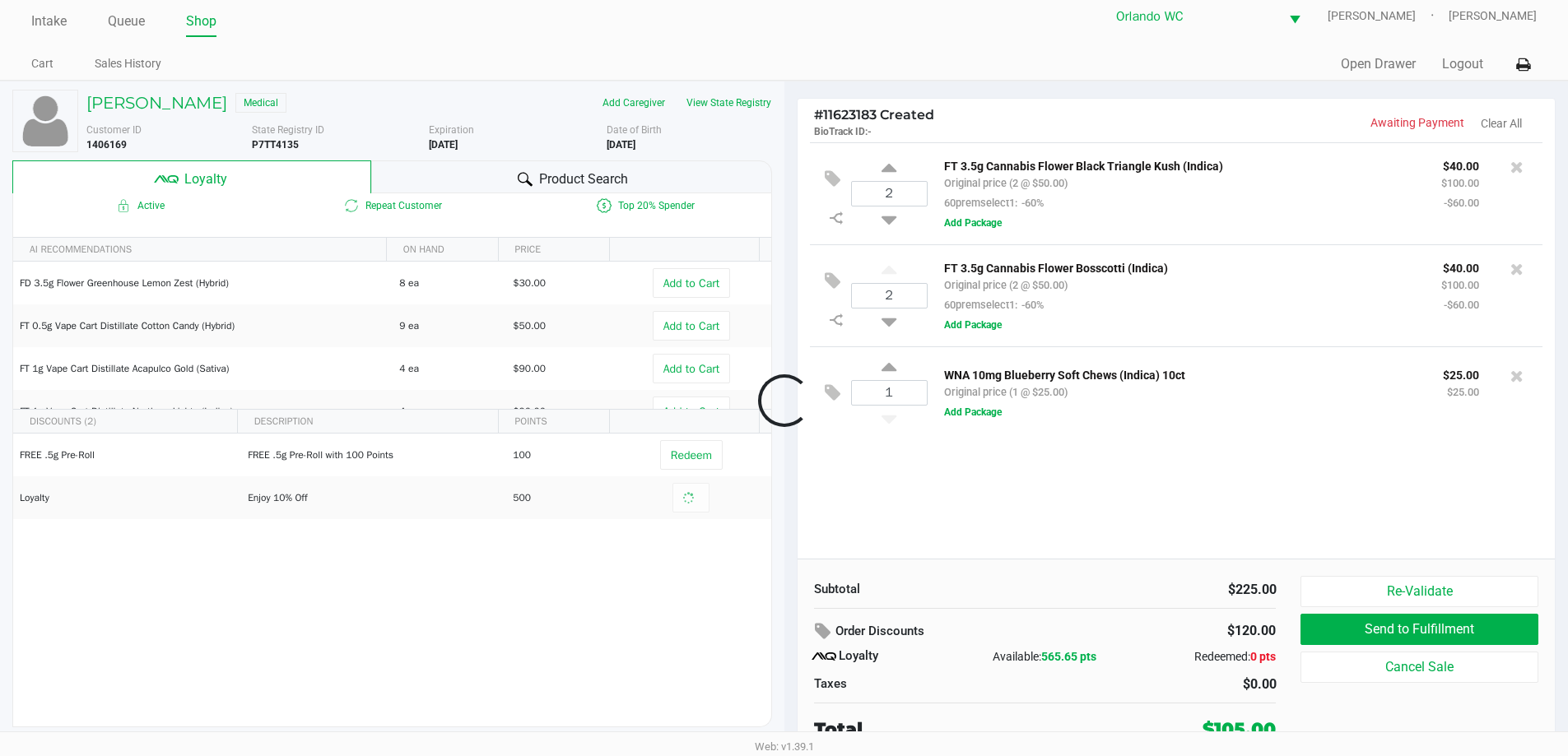 scroll, scrollTop: 16, scrollLeft: 0, axis: vertical 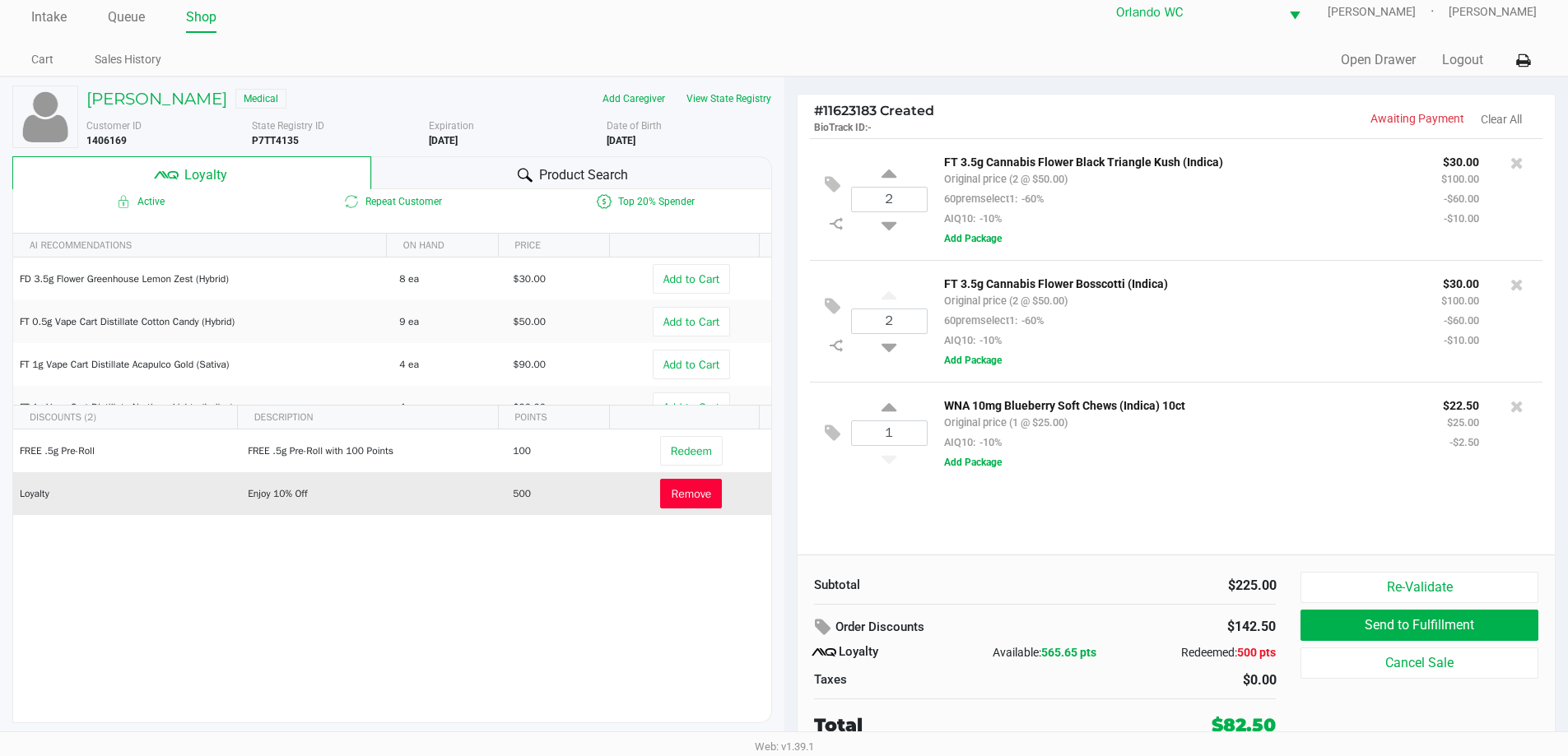 click on "Remove" 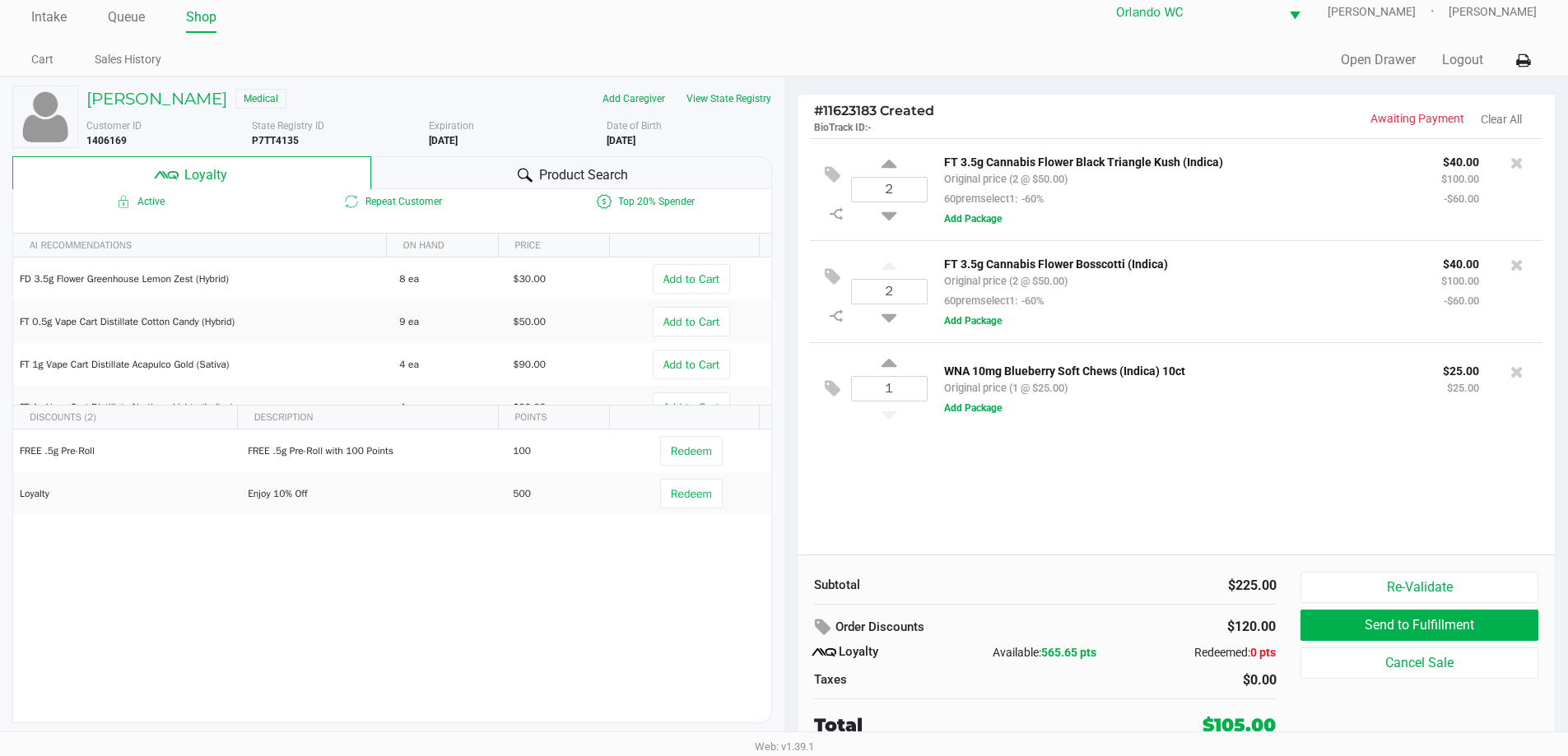 click on "2  FT 3.5g Cannabis Flower Black Triangle Kush (Indica)   Original price (2 @ $50.00)  60premselect1:  -60% $40.00 $100.00 -$60.00  Add Package
2  FT 3.5g Cannabis Flower Bosscotti (Indica)   Original price (2 @ $50.00)  60premselect1:  -60% $40.00 $100.00 -$60.00  Add Package  1  WNA 10mg Blueberry Soft Chews (Indica) 10ct   Original price (1 @ $25.00) $25.00 $25.00  Add Package" 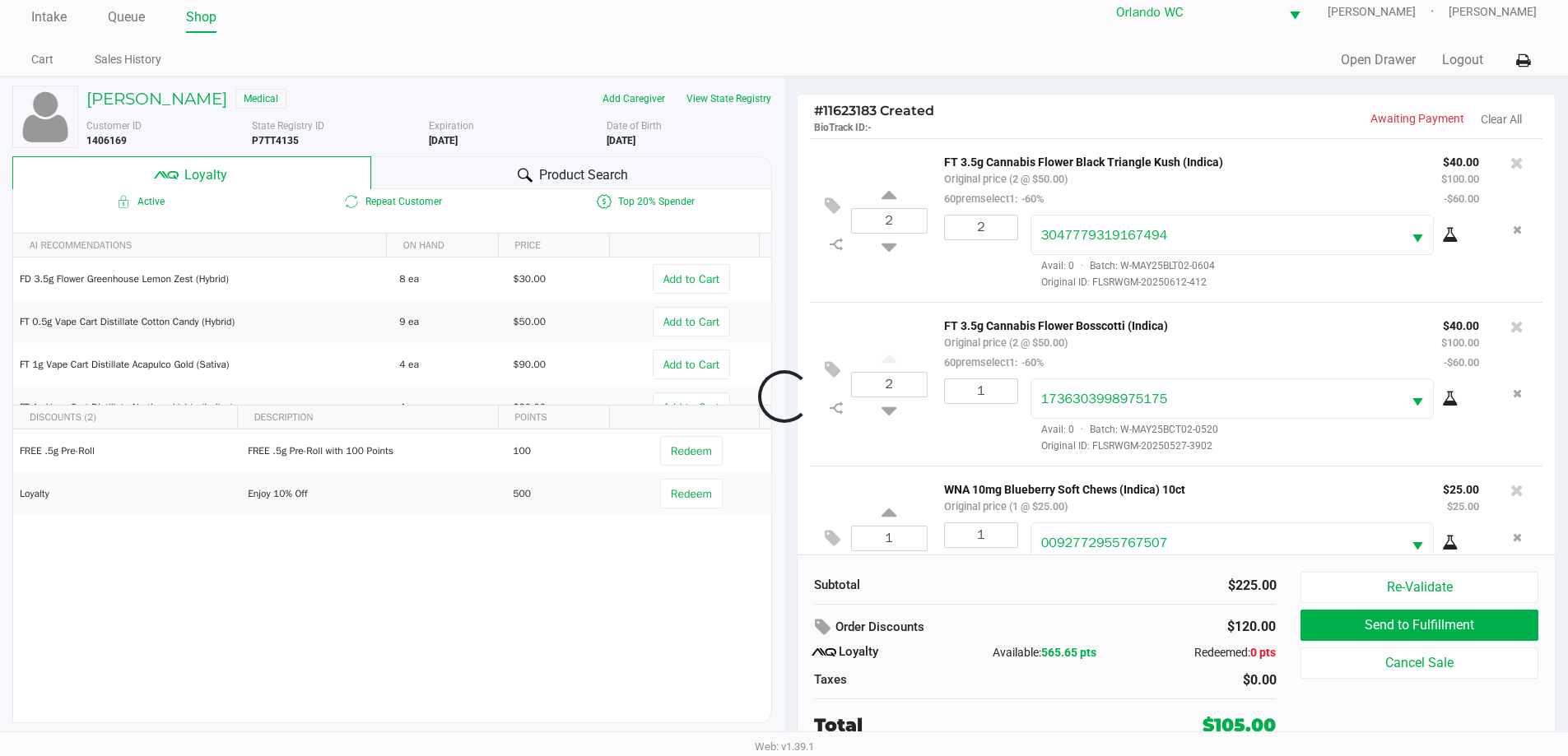 scroll, scrollTop: 58, scrollLeft: 0, axis: vertical 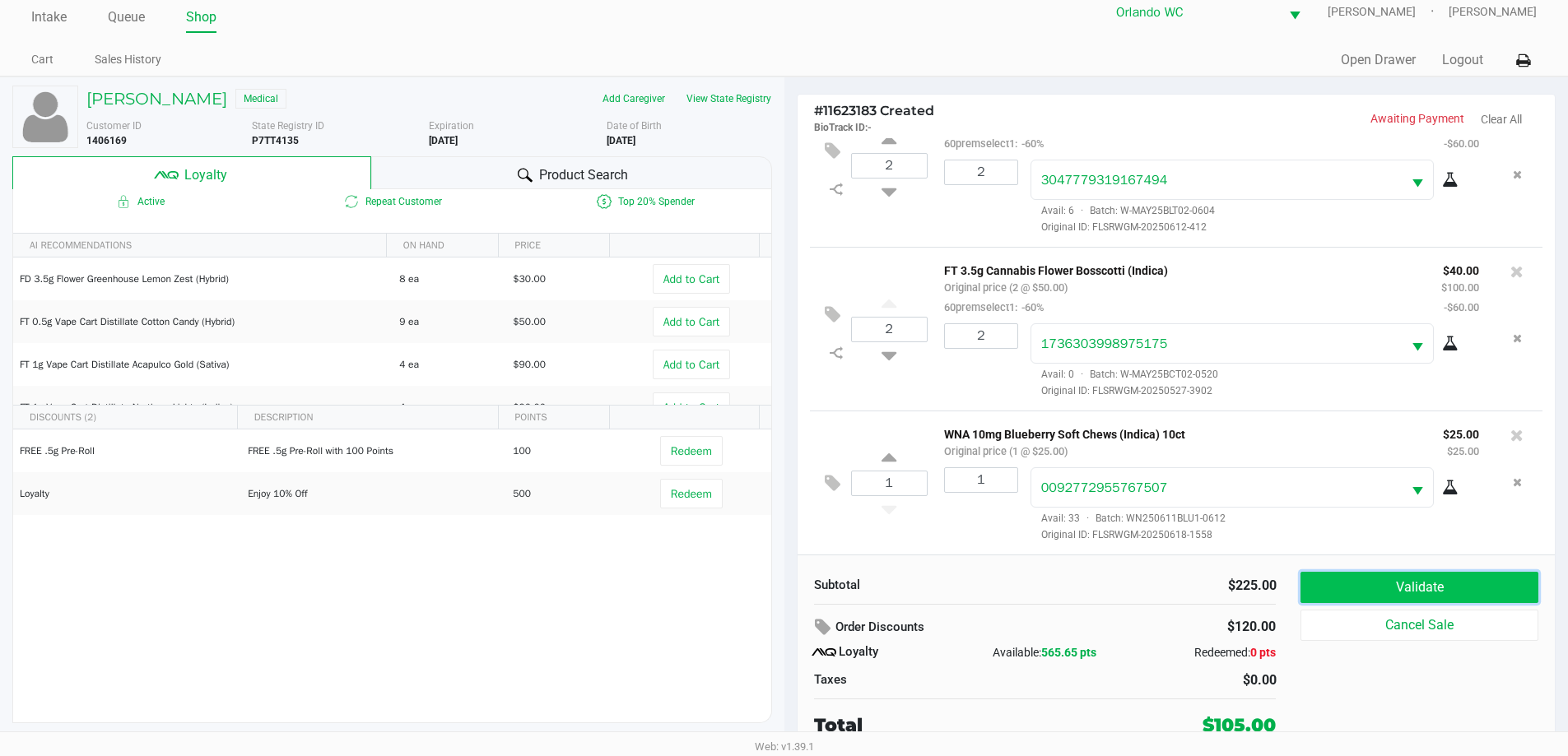 click on "Validate" 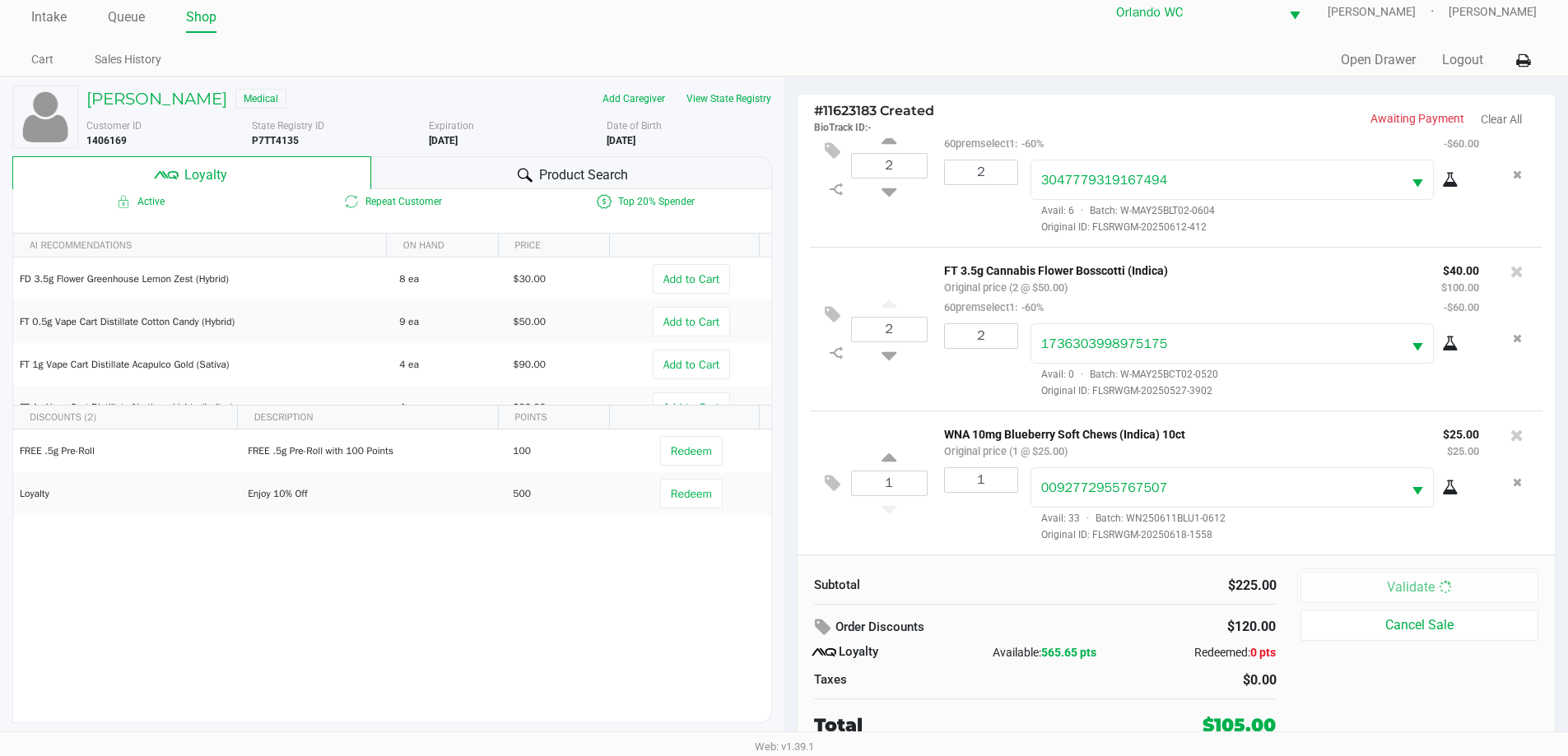 scroll, scrollTop: 0, scrollLeft: 0, axis: both 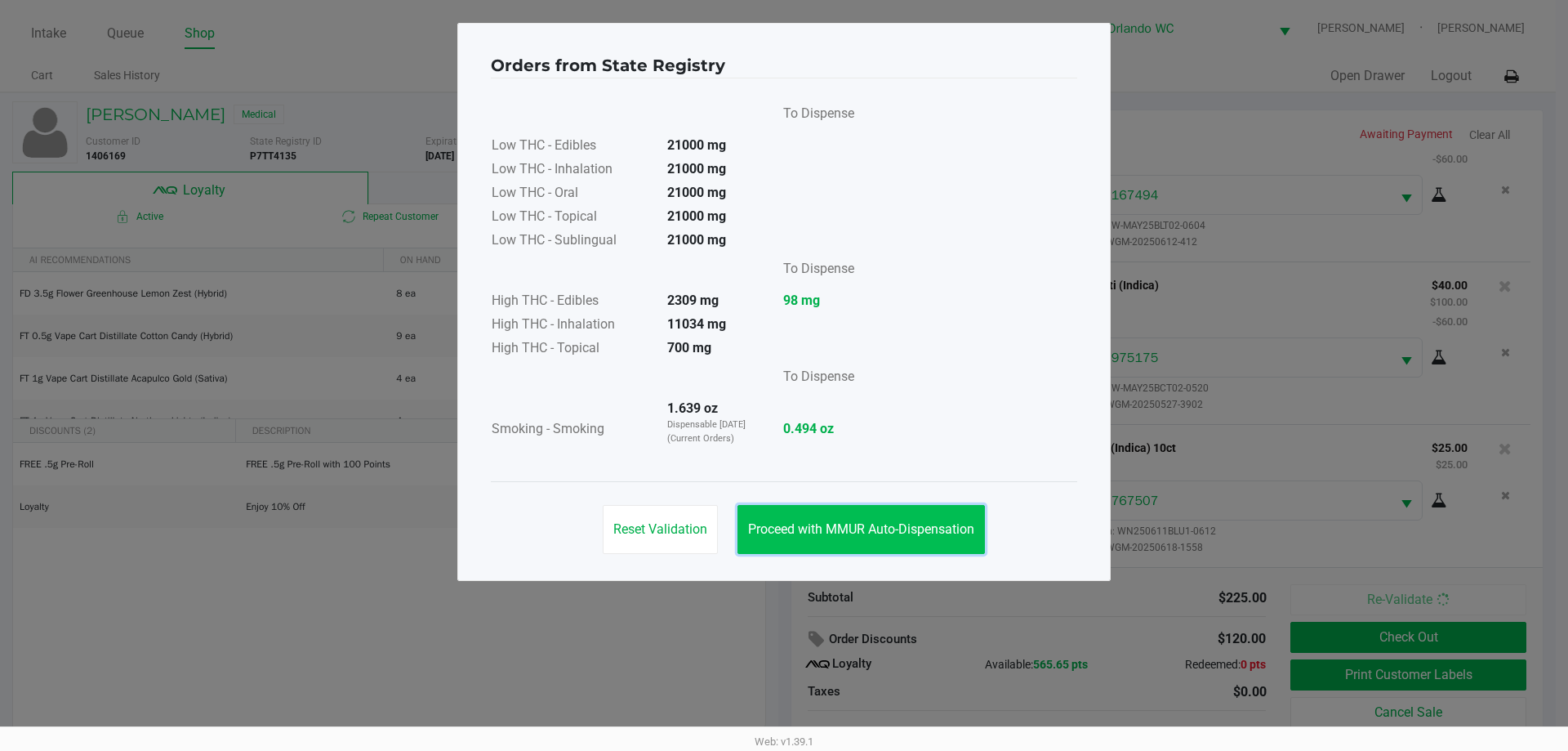 click on "Proceed with MMUR Auto-Dispensation" 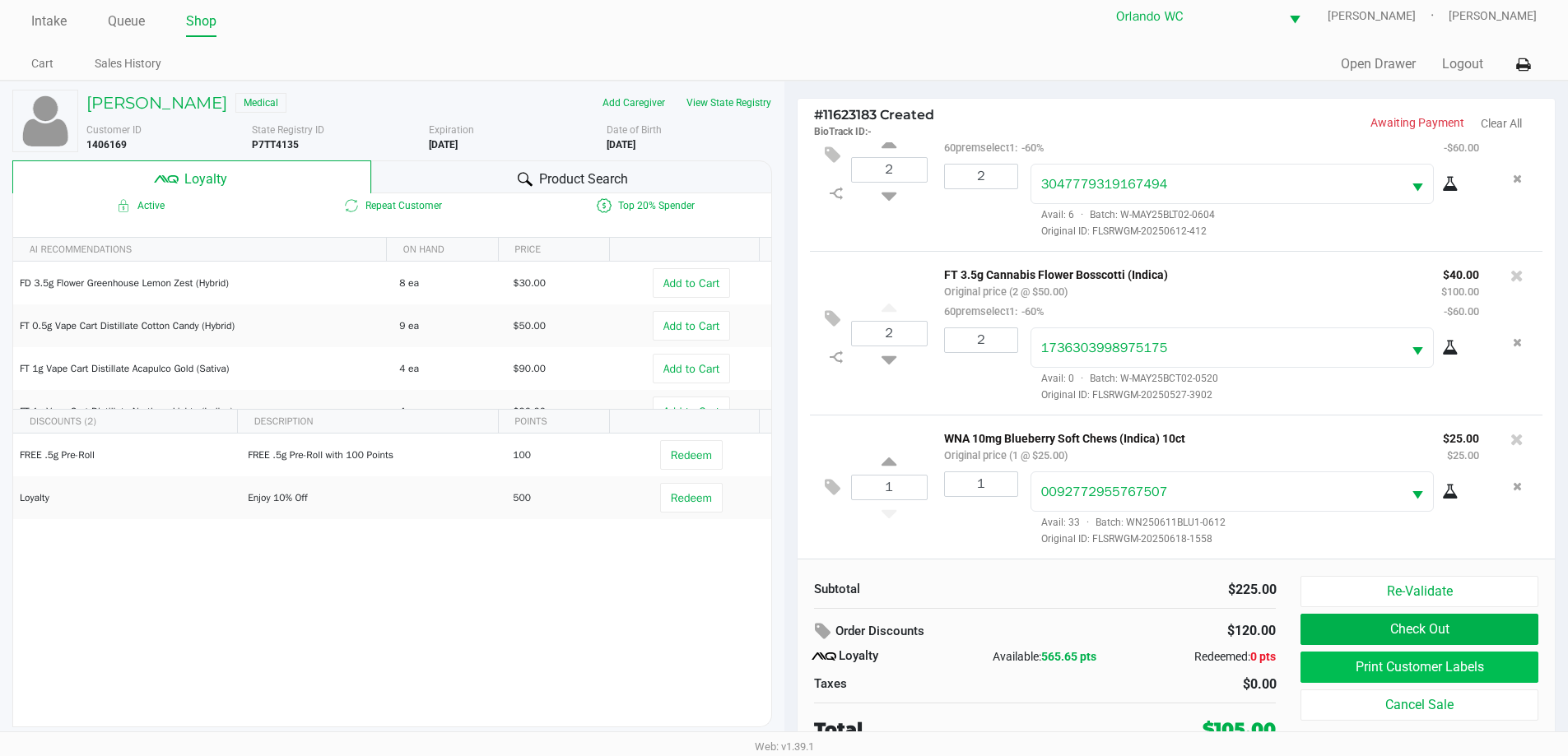 scroll, scrollTop: 16, scrollLeft: 0, axis: vertical 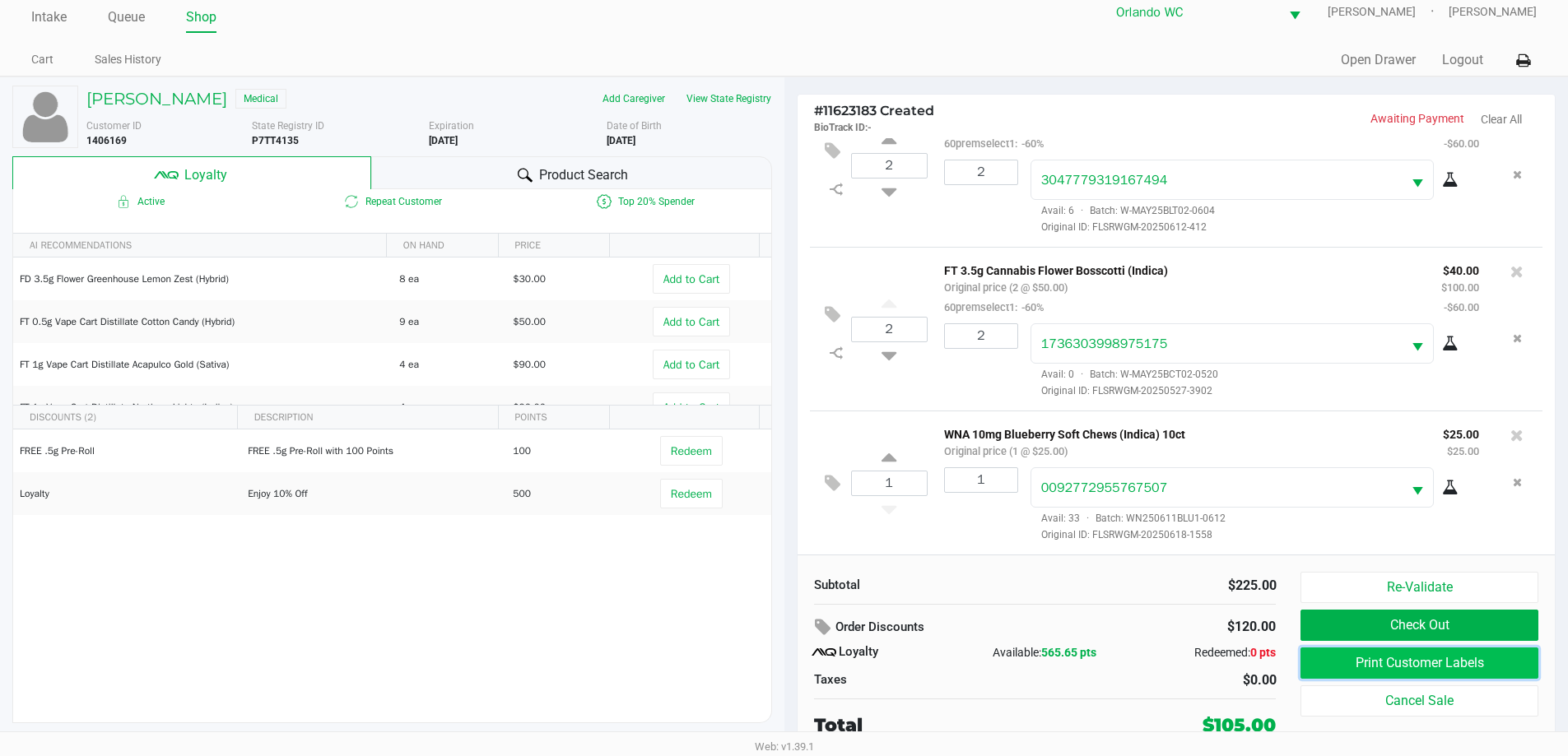 click on "Print Customer Labels" 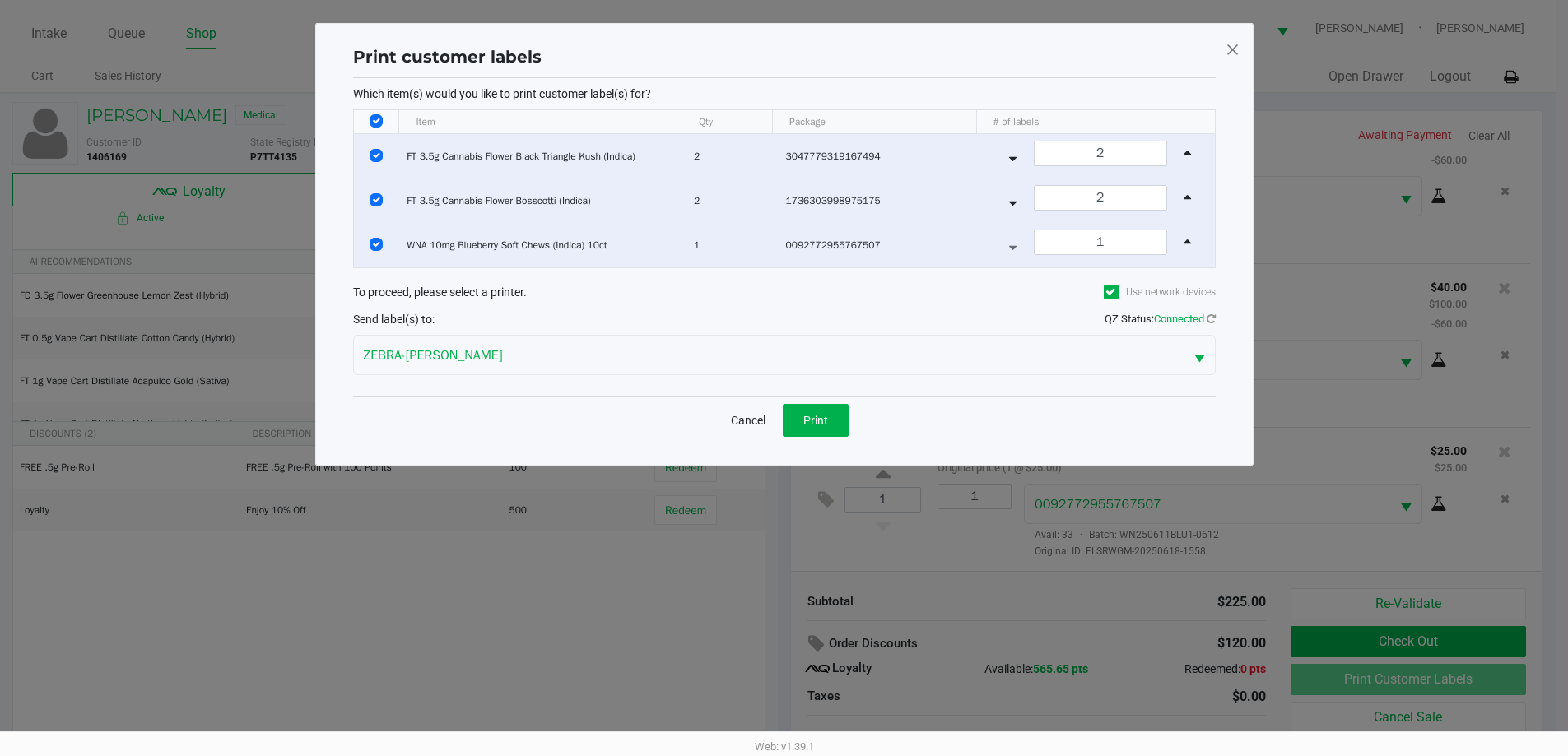 scroll, scrollTop: 0, scrollLeft: 0, axis: both 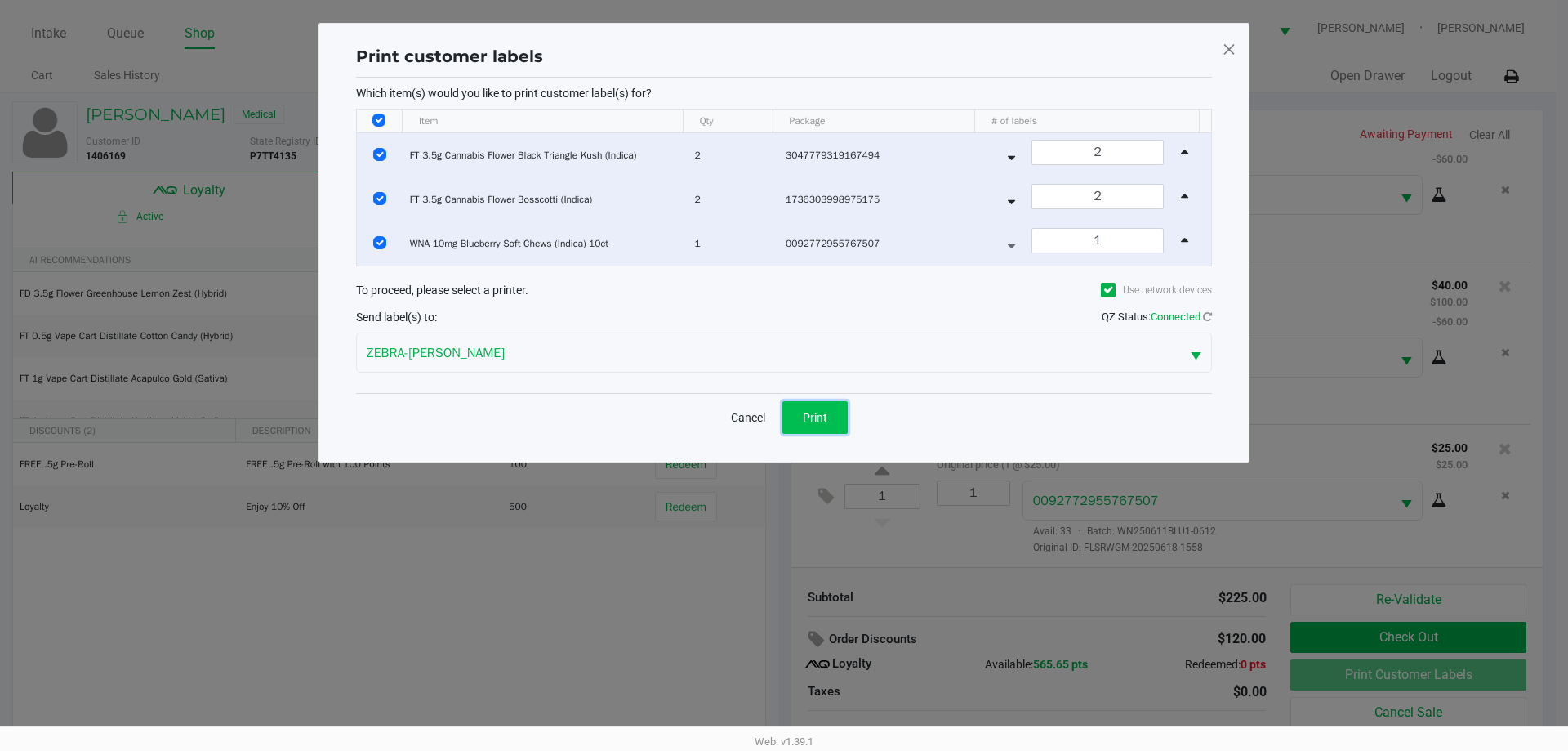 click on "Print" 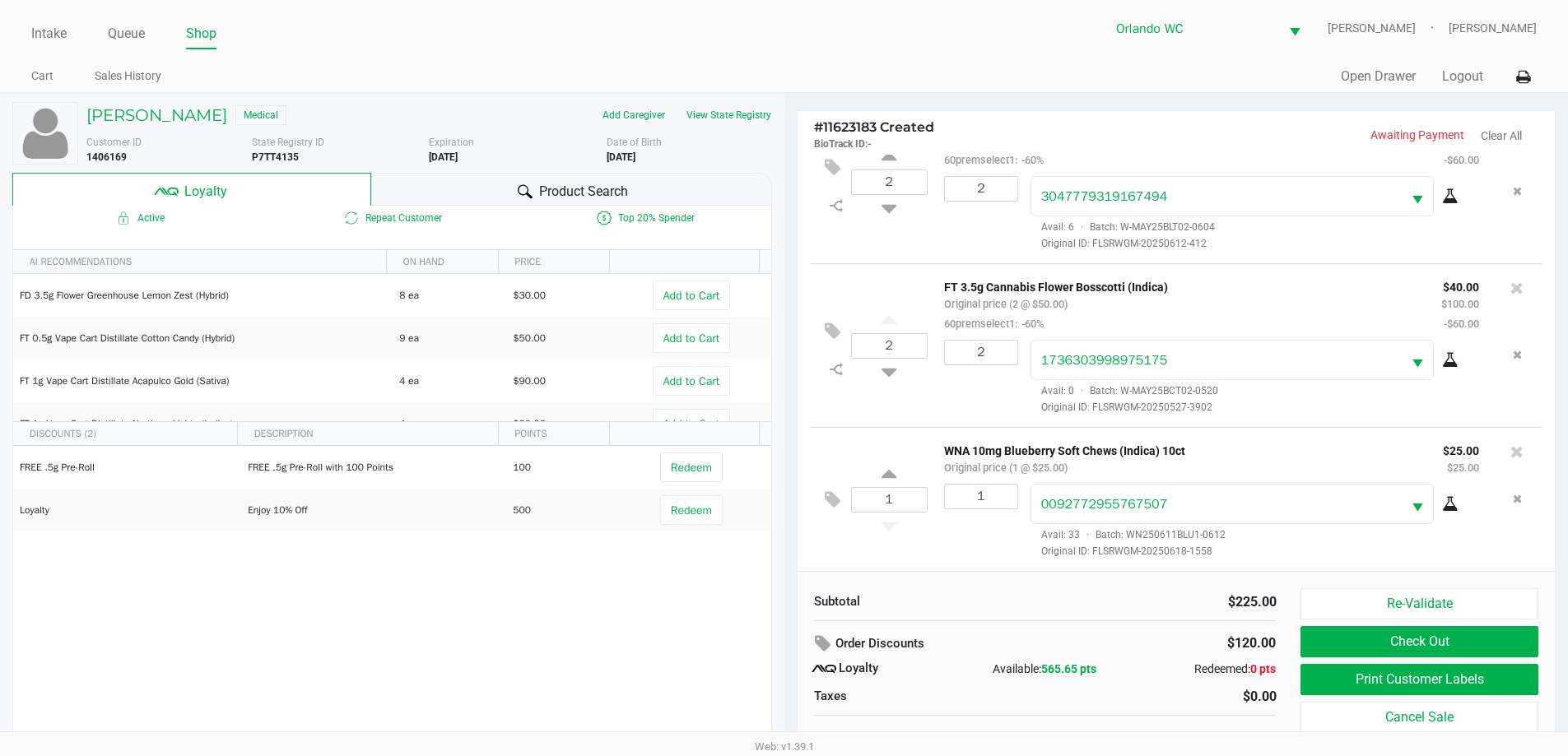 scroll, scrollTop: 16, scrollLeft: 0, axis: vertical 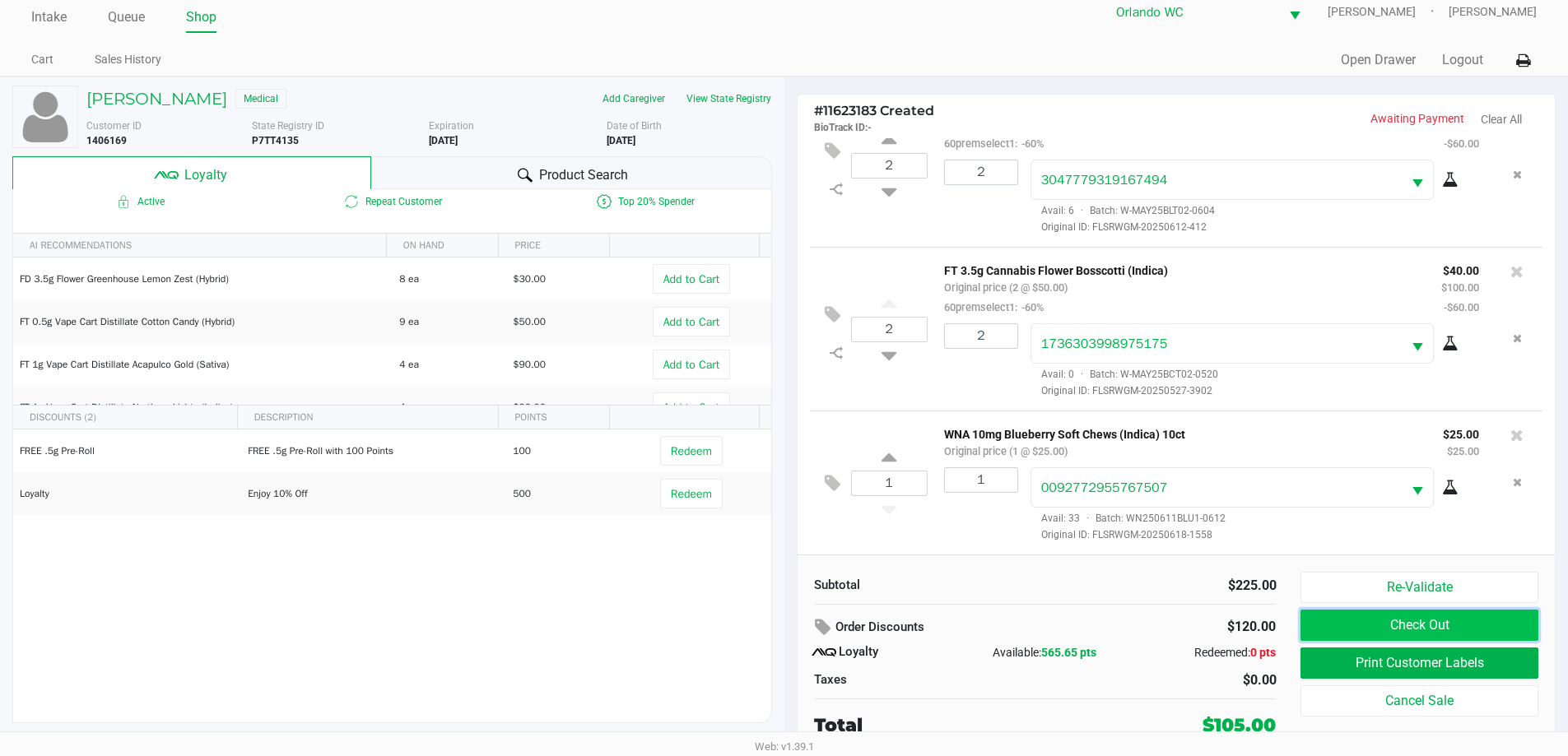 click on "Check Out" 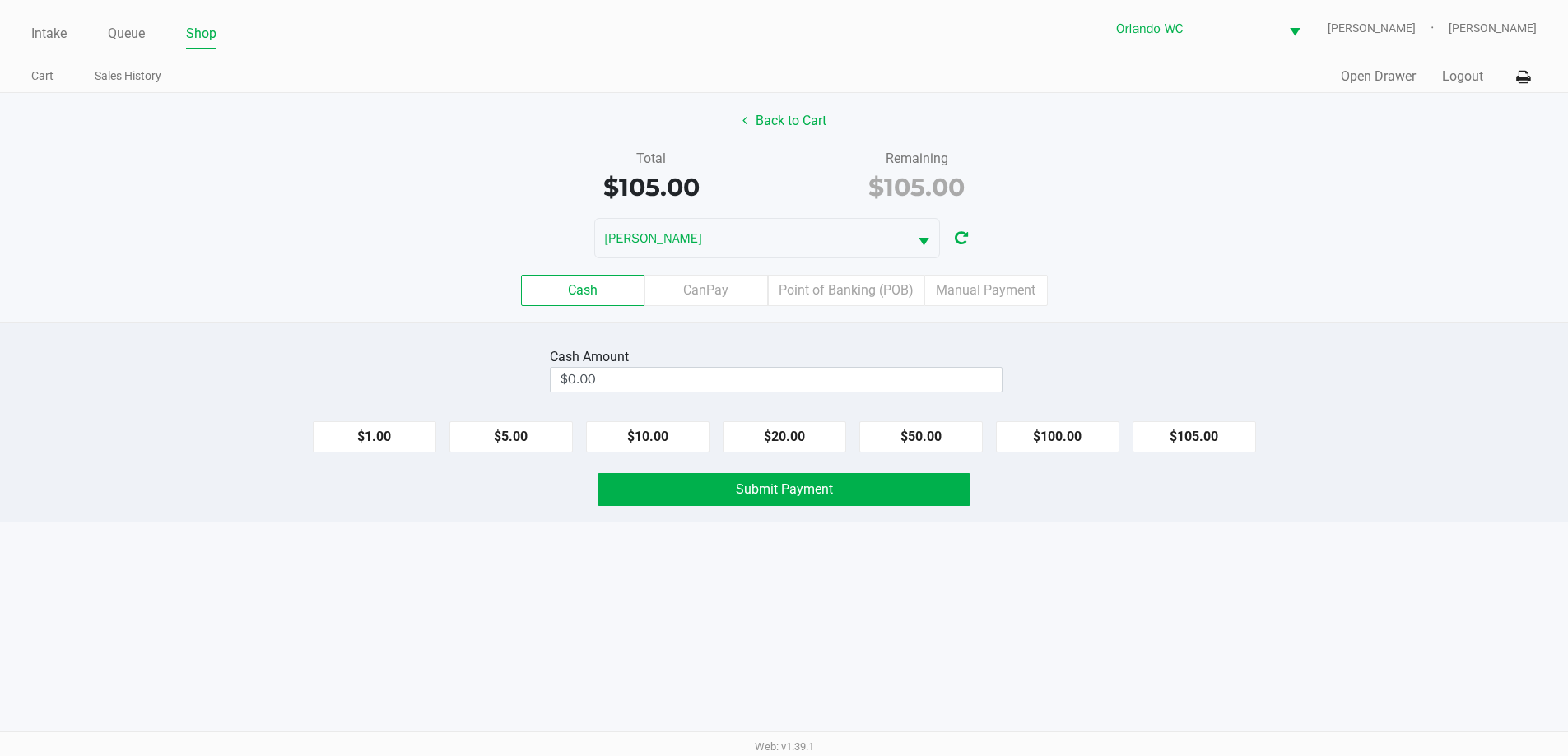scroll, scrollTop: 0, scrollLeft: 0, axis: both 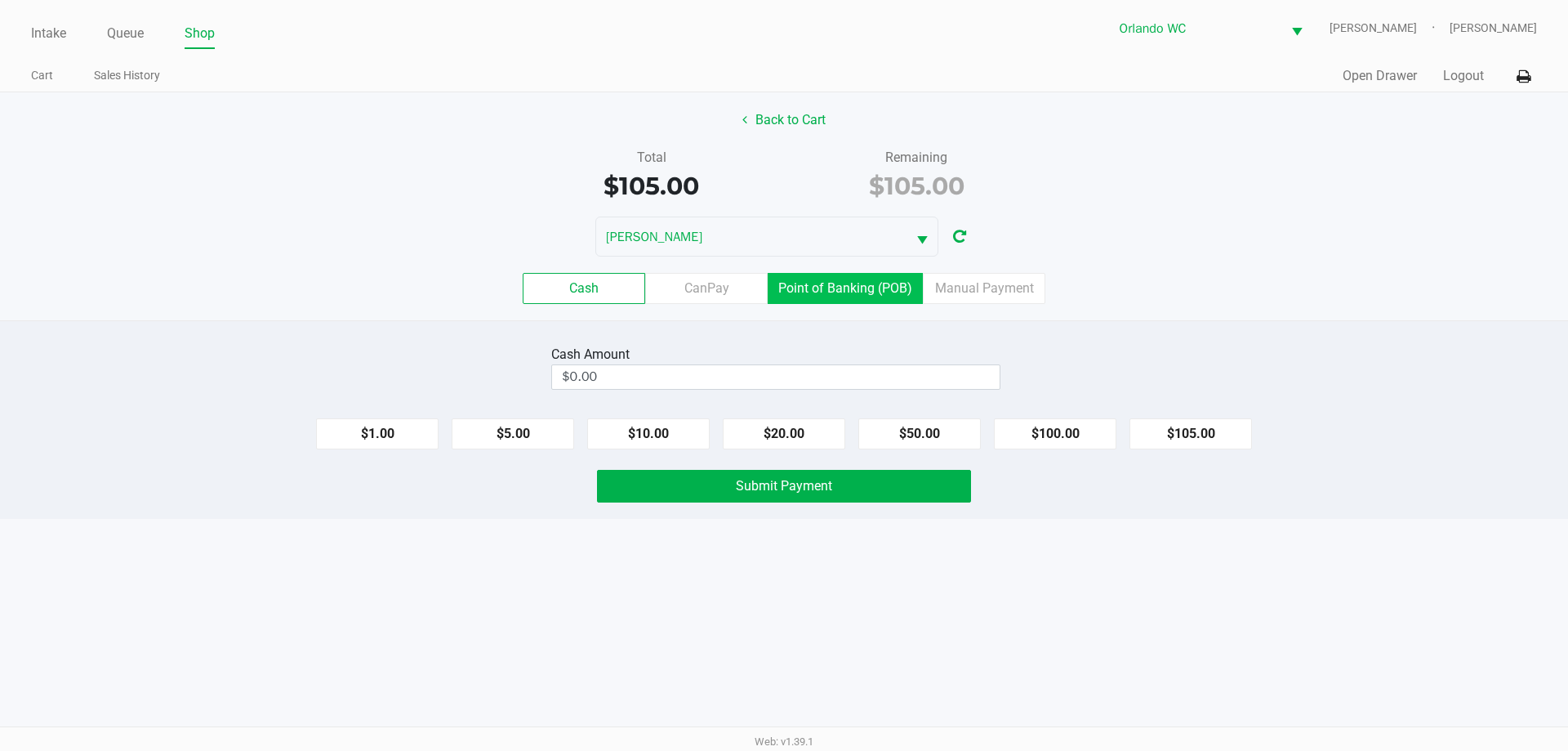 click on "Point of Banking (POB)" 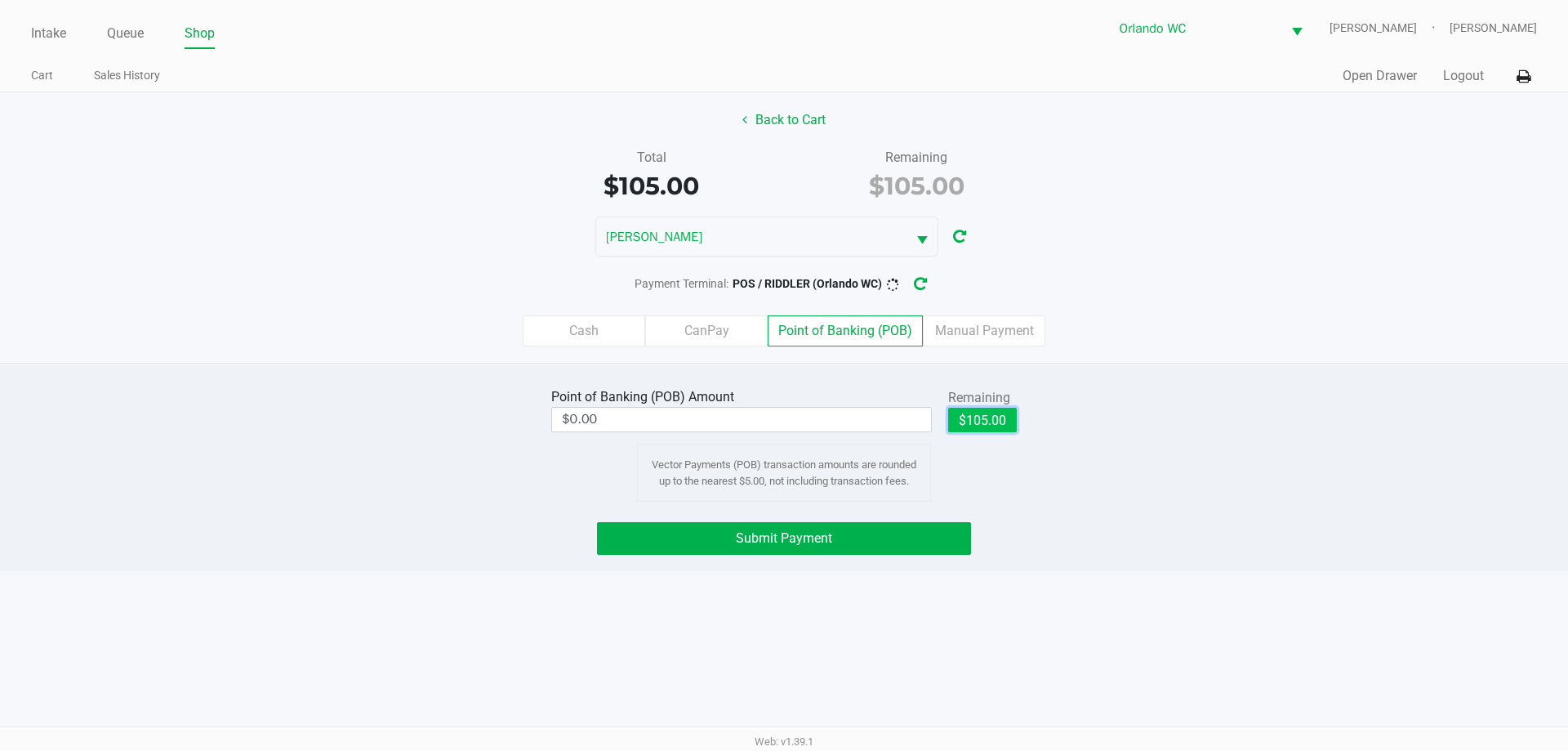 click on "$105.00" 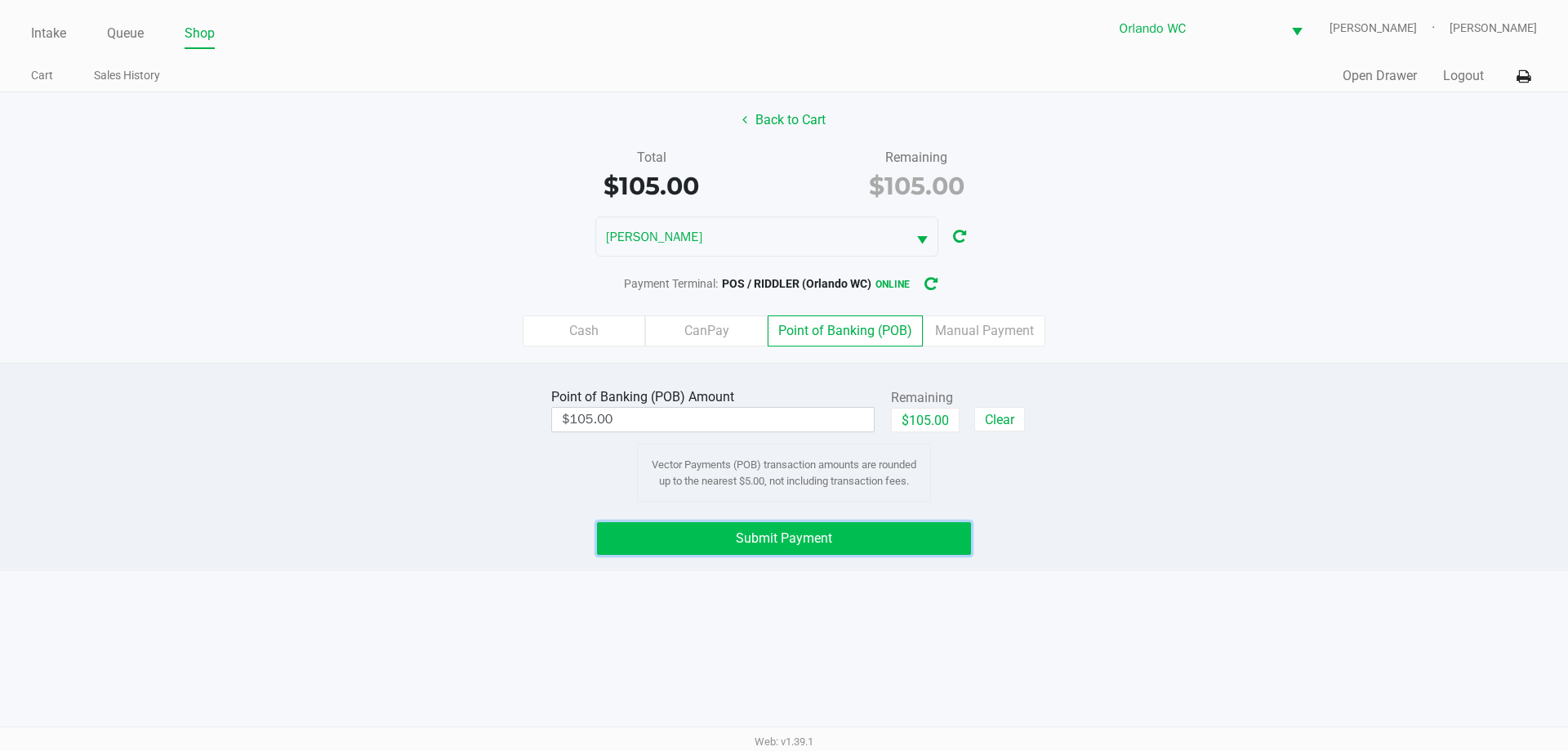 click on "Submit Payment" 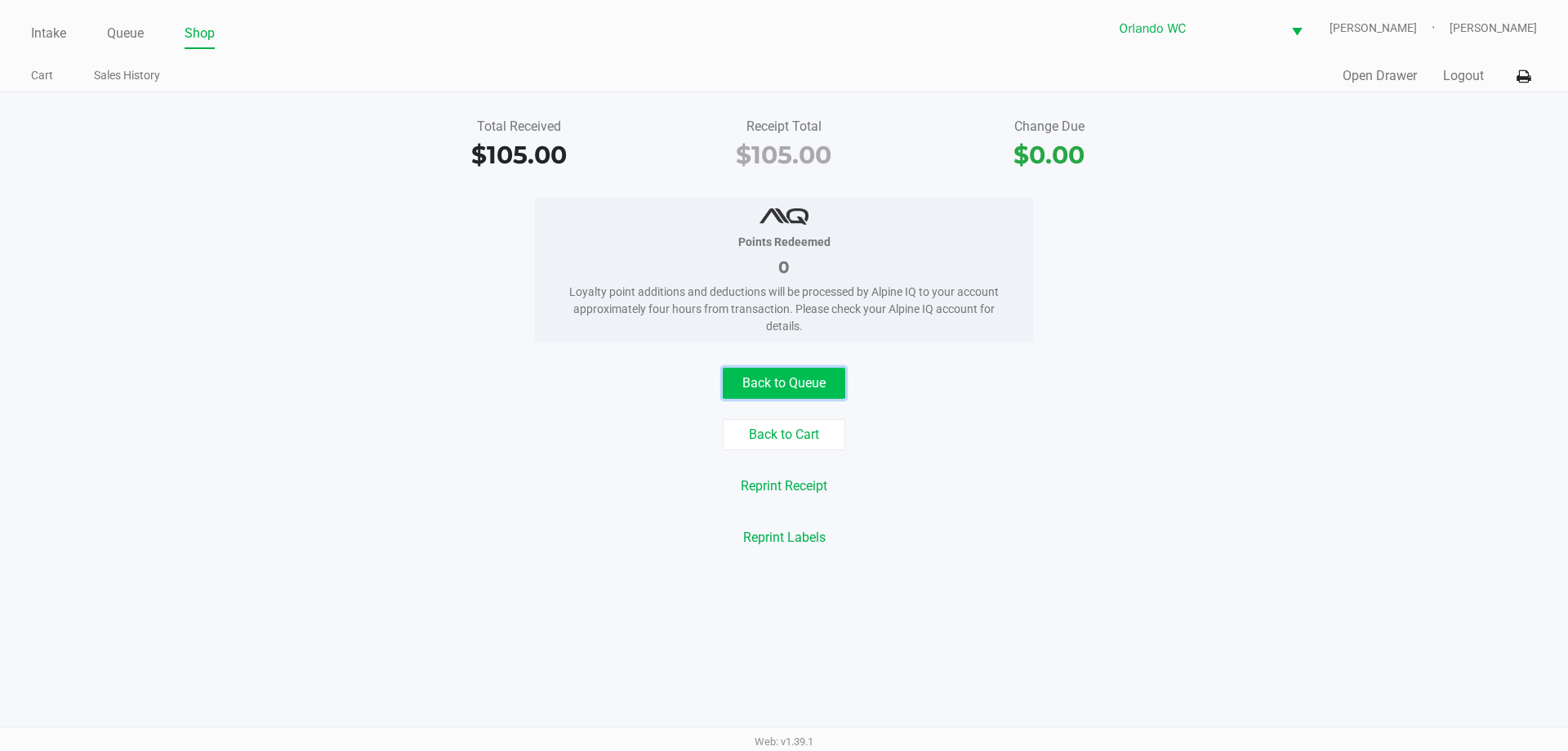 click on "Back to Queue" 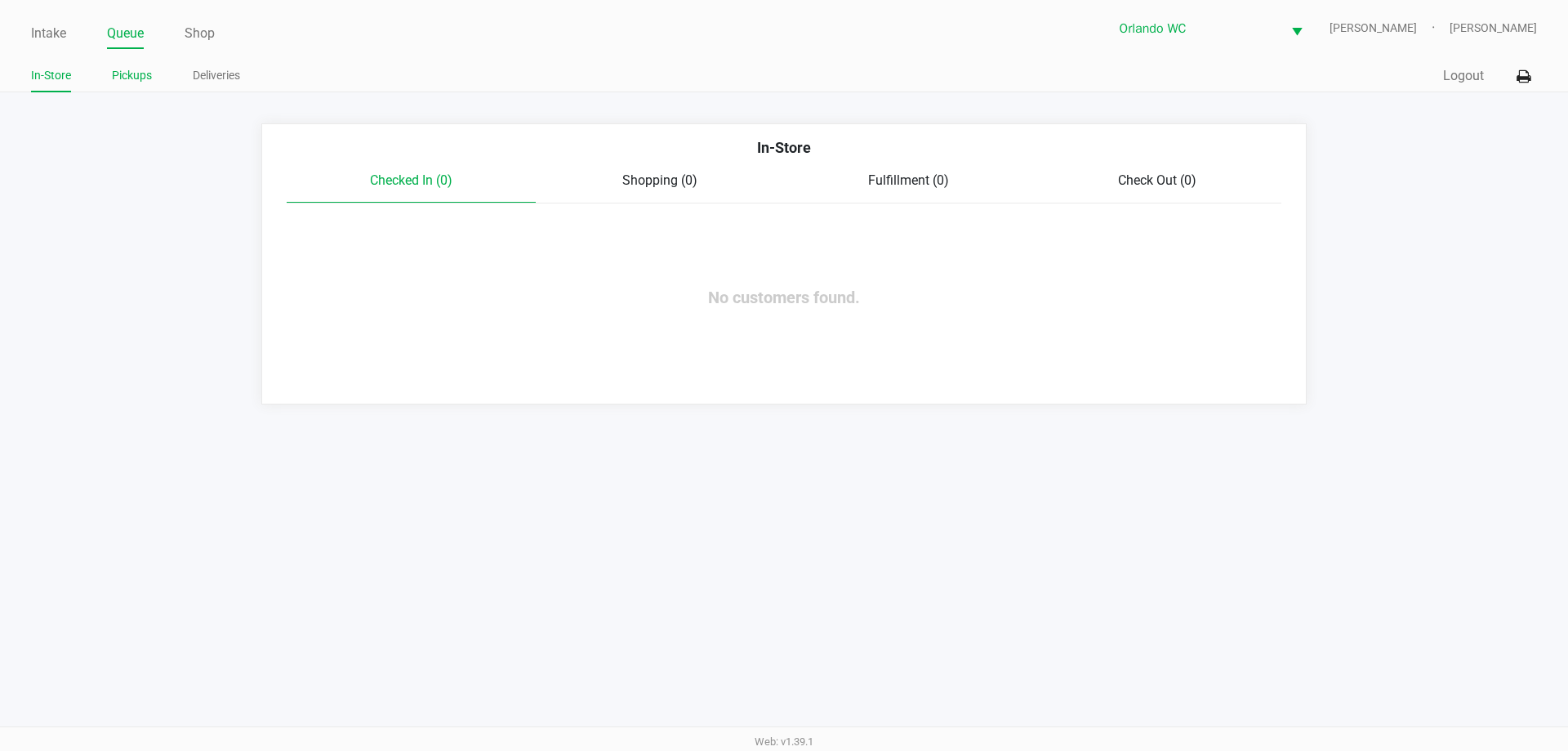click on "Pickups" 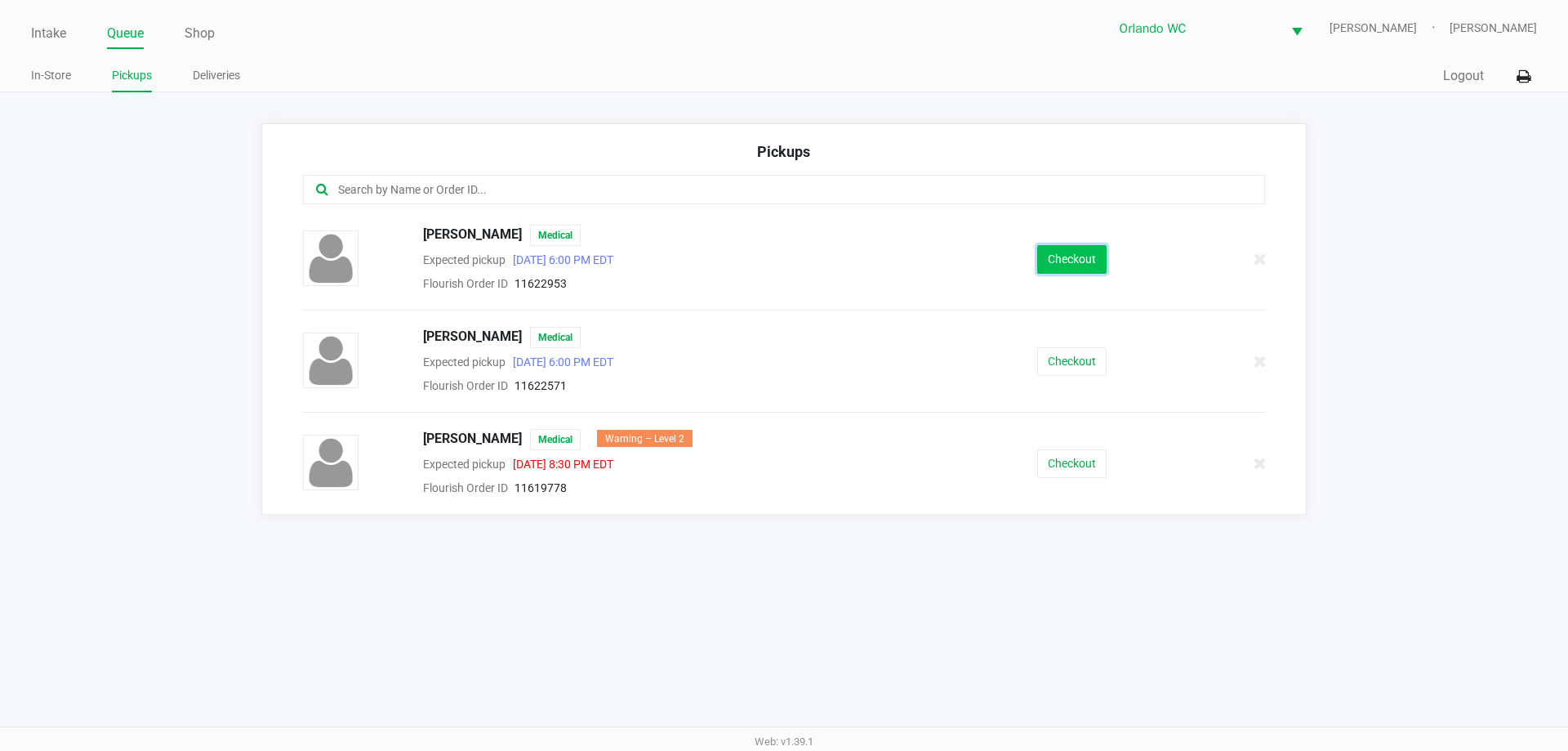 click on "Checkout" 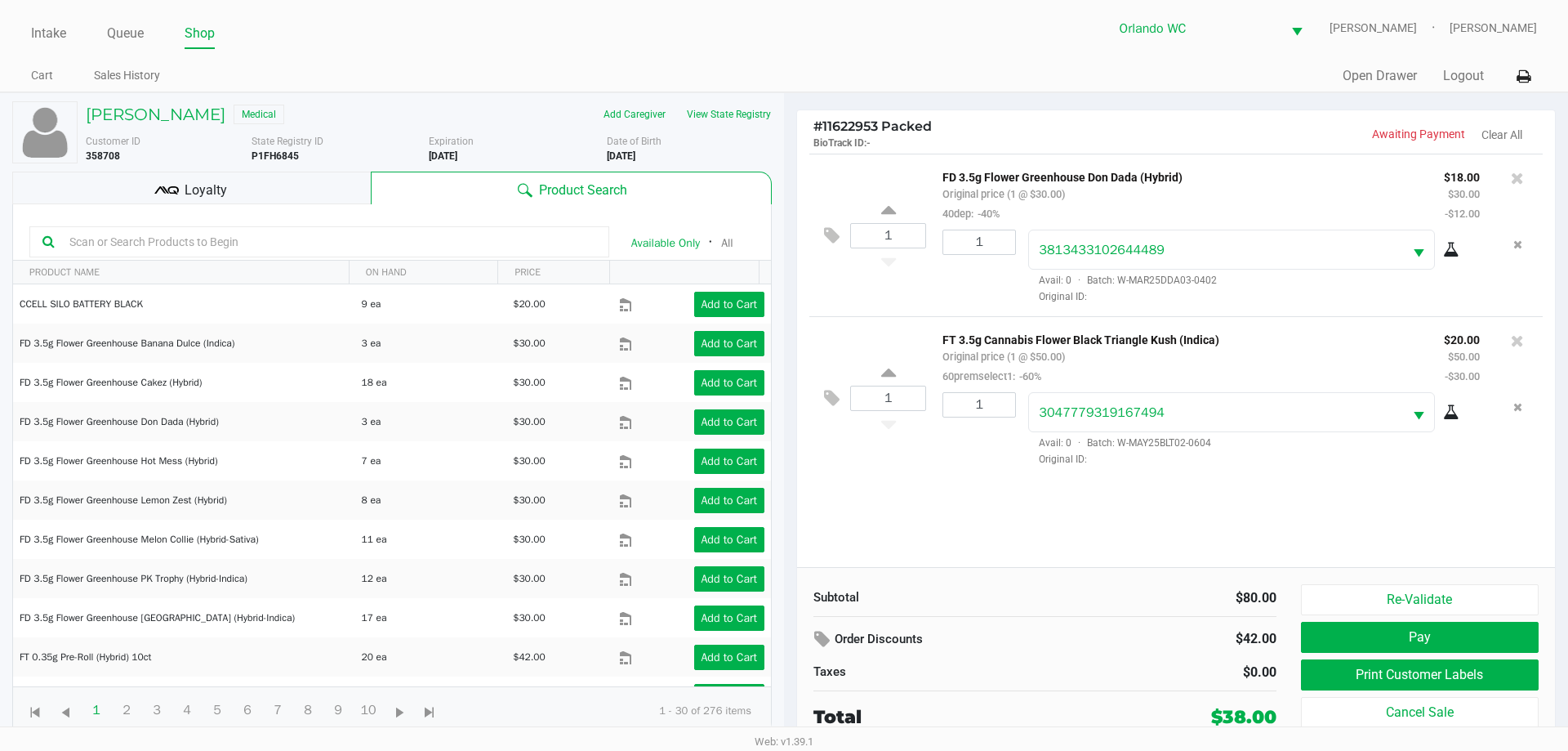 click on "Loyalty" 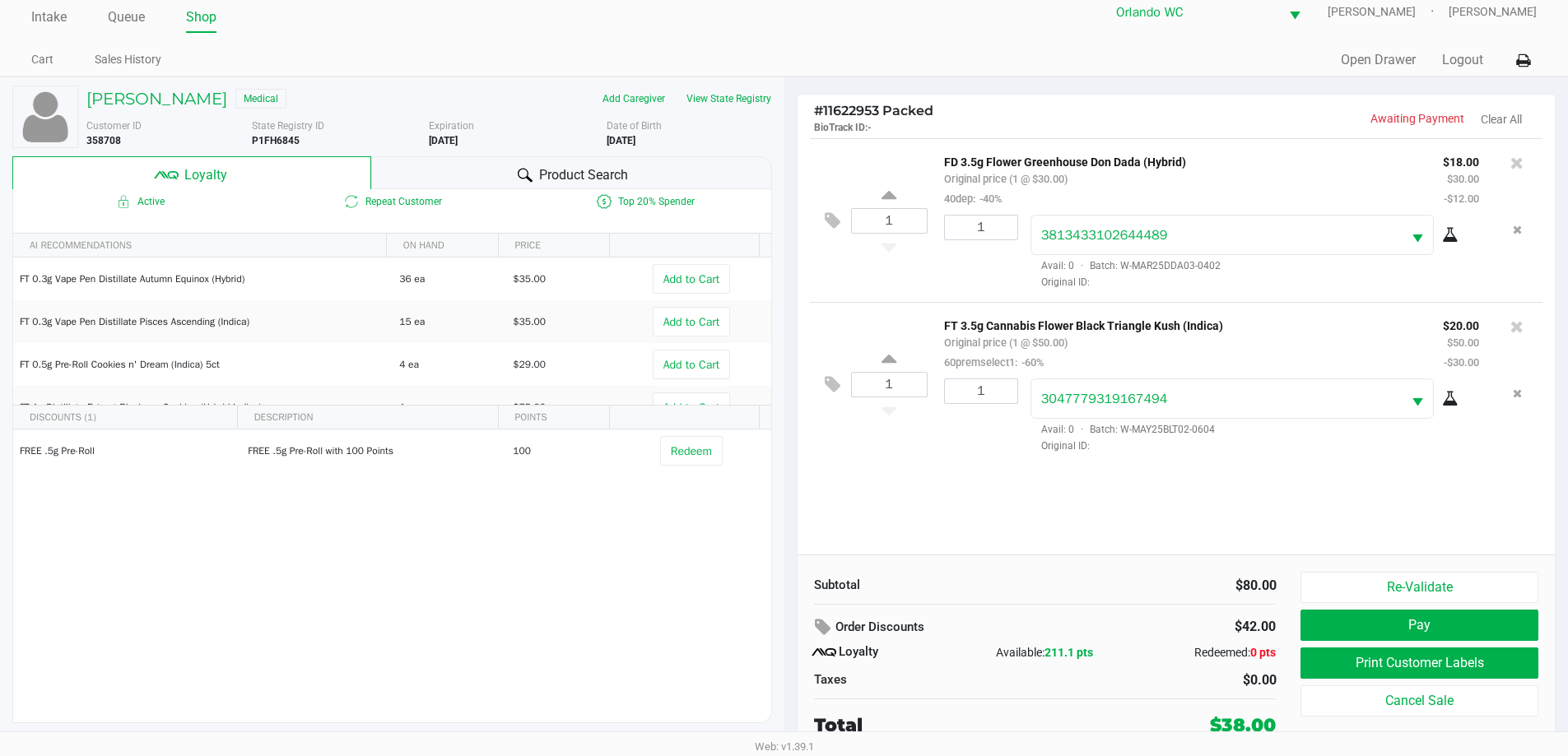 click on "1  FD 3.5g Flower Greenhouse Don Dada (Hybrid)   Original price (1 @ $30.00)  40dep:  -40% $18.00 $30.00 -$12.00 1 3813433102644489  Avail: 0  ·  Batch: W-MAR25DDA03-0402   Original ID:   1  FT 3.5g Cannabis Flower Black Triangle Kush (Indica)   Original price (1 @ $50.00)  60premselect1:  -60% $20.00 $50.00 -$30.00 1 3047779319167494  Avail: 0  ·  Batch: W-MAY25BLT02-0604   Original ID:" 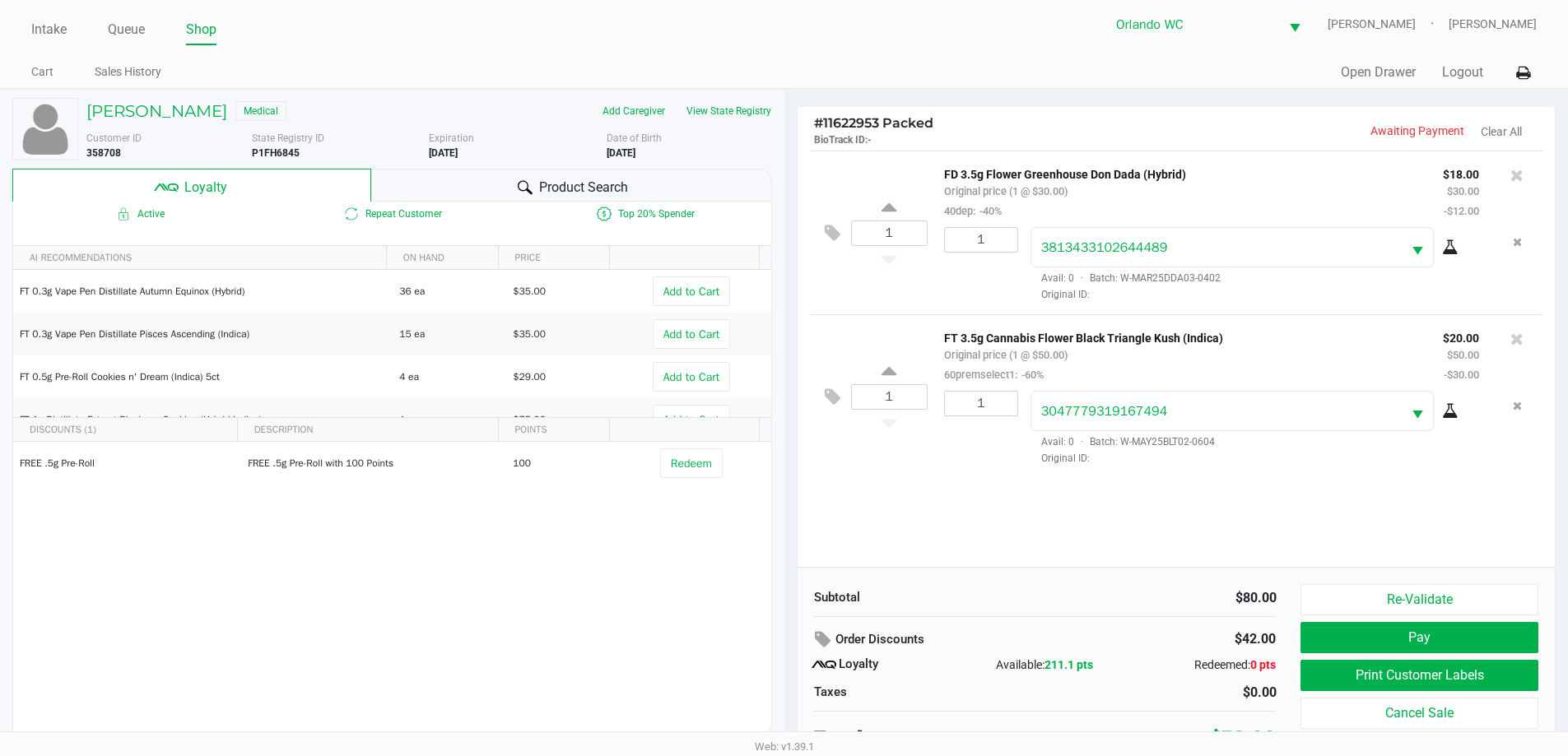 scroll, scrollTop: 0, scrollLeft: 0, axis: both 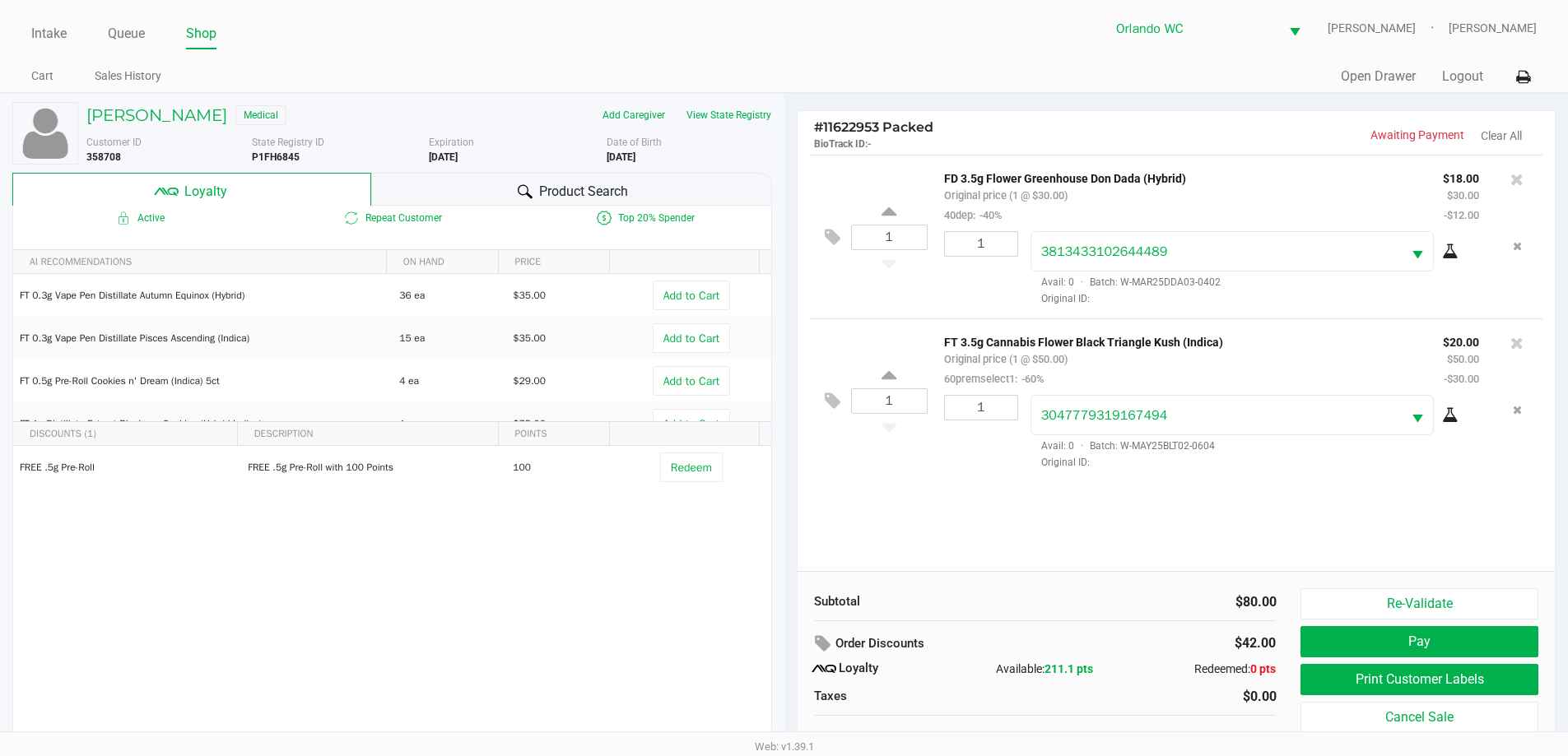 click on "1  FD 3.5g Flower Greenhouse Don Dada (Hybrid)   Original price (1 @ $30.00)  40dep:  -40% $18.00 $30.00 -$12.00 1 3813433102644489  Avail: 0  ·  Batch: W-MAR25DDA03-0402   Original ID:   1  FT 3.5g Cannabis Flower Black Triangle Kush (Indica)   Original price (1 @ $50.00)  60premselect1:  -60% $20.00 $50.00 -$30.00 1 3047779319167494  Avail: 0  ·  Batch: W-MAY25BLT02-0604   Original ID:" 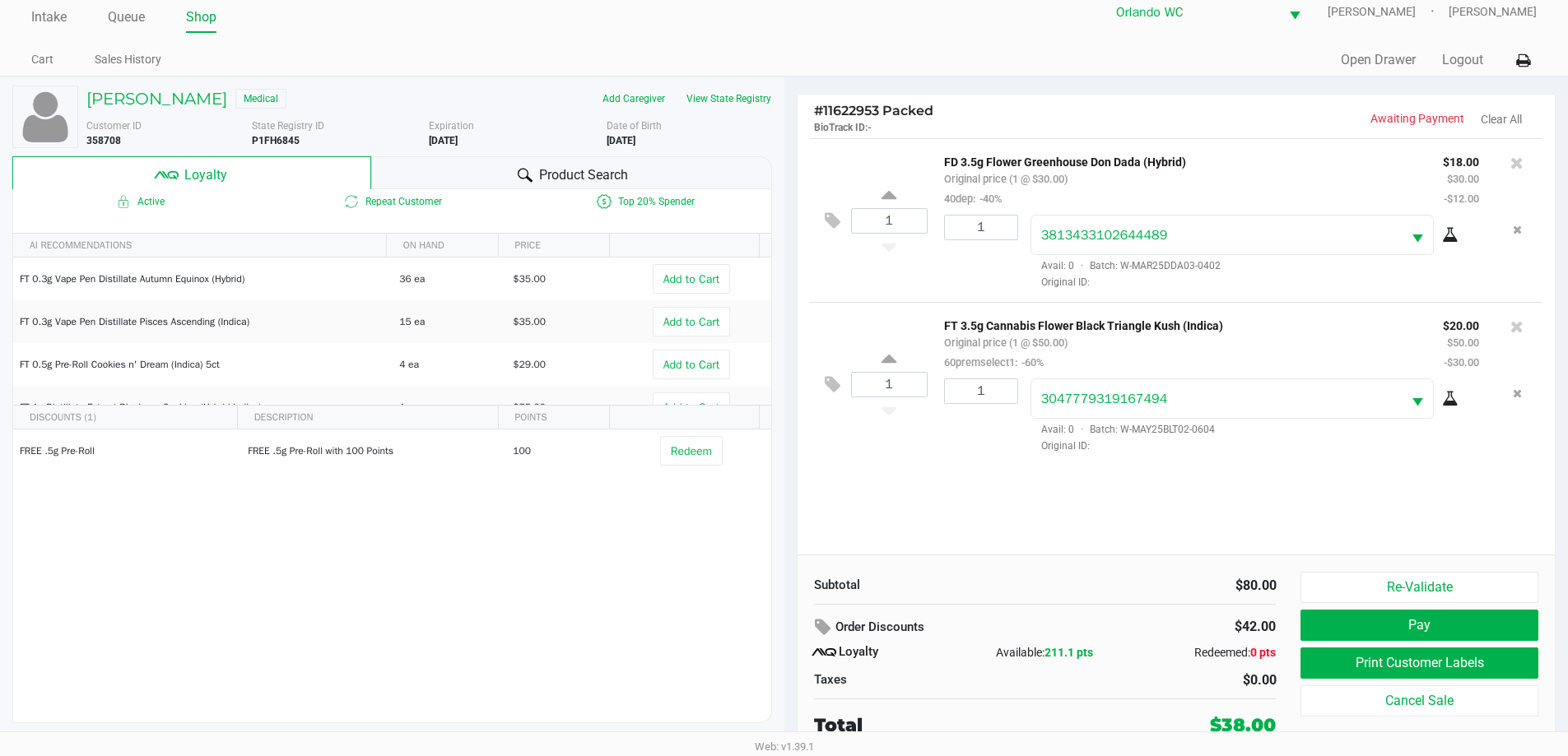 click on "Subtotal   $80.00   Order Discounts   $42.00
Loyalty   Available:   211.1 pts   Redeemed:   0 pts   Taxes   $0.00   Total   $38.00   Re-Validate   Pay   Print Customer Labels   Cancel Sale" 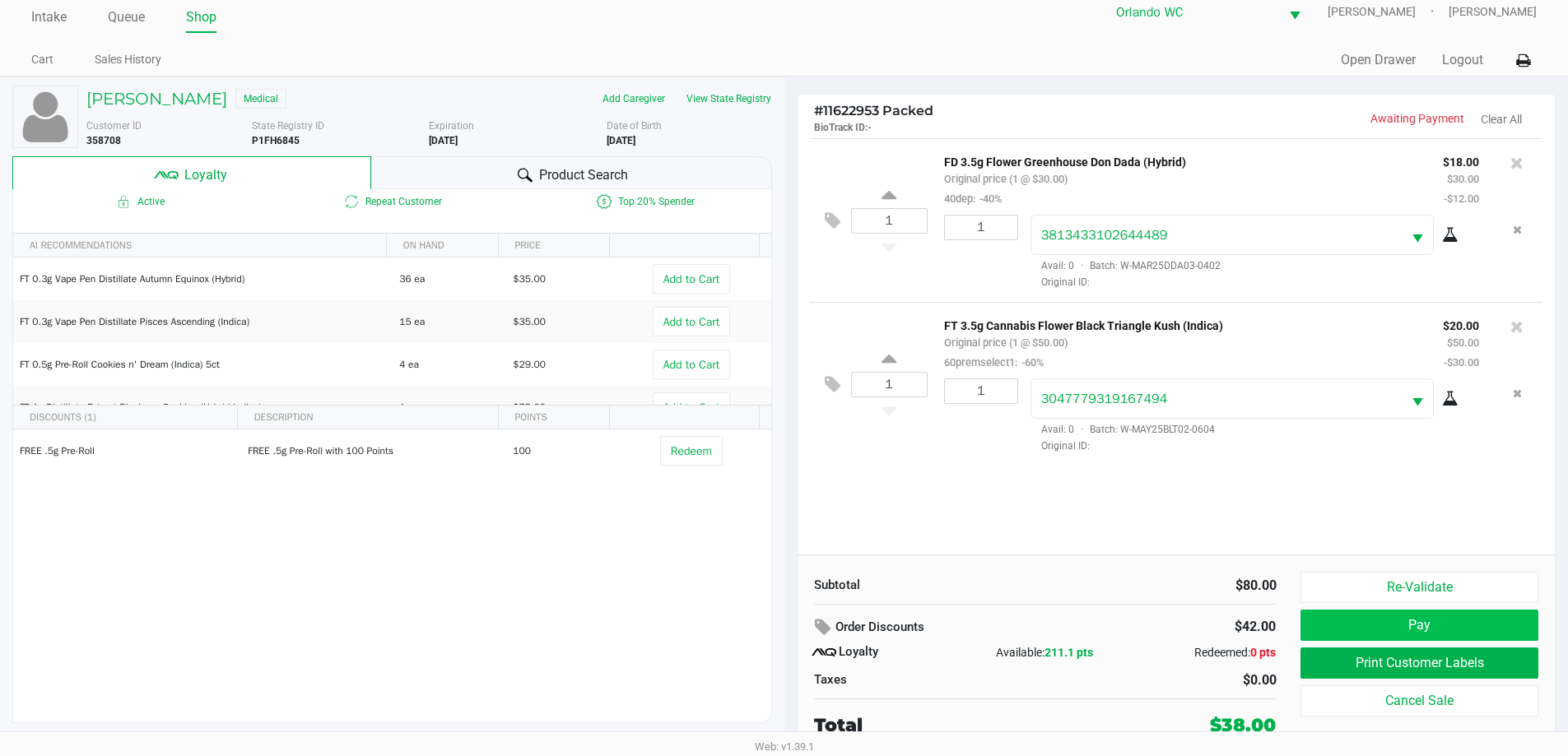 click on "Pay" 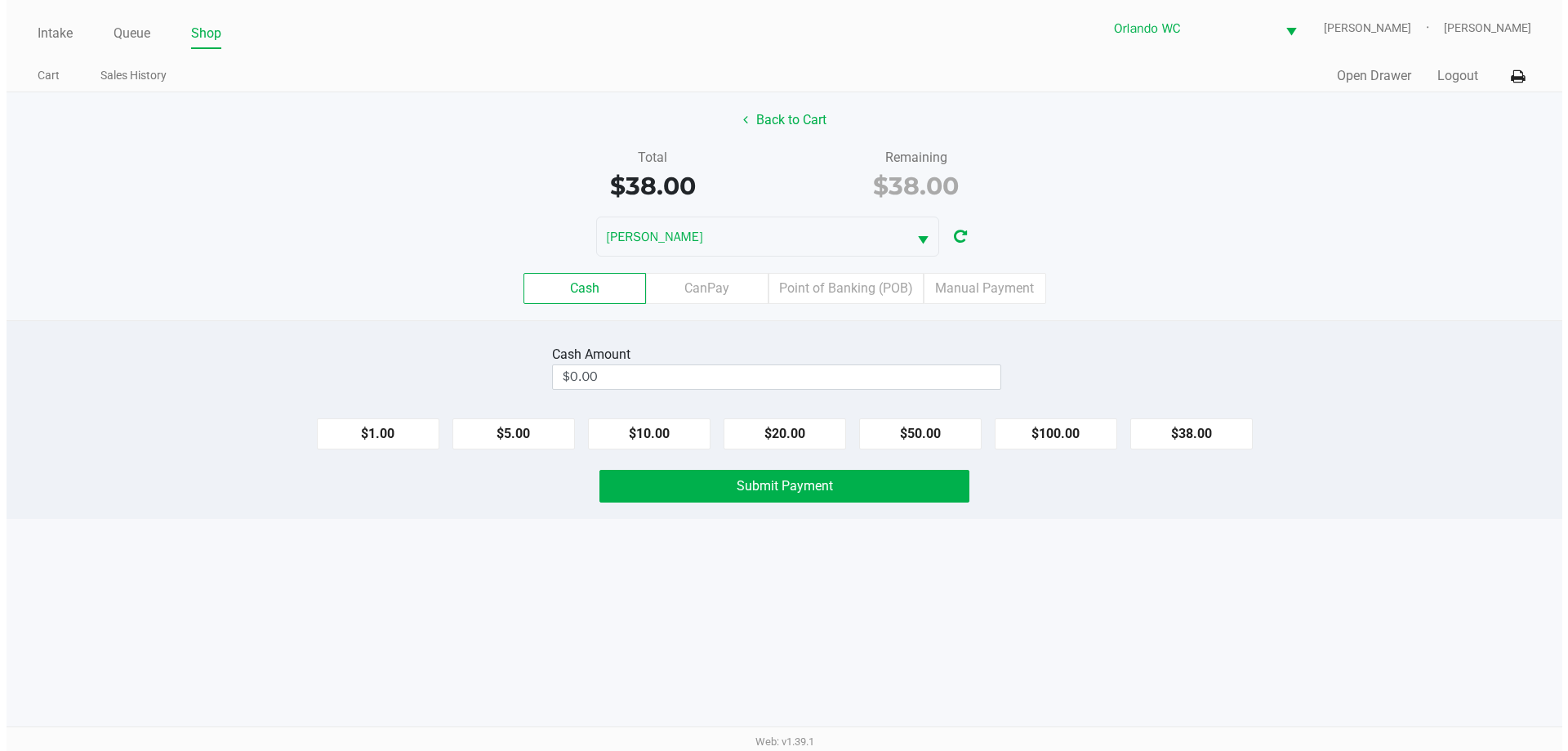 scroll, scrollTop: 0, scrollLeft: 0, axis: both 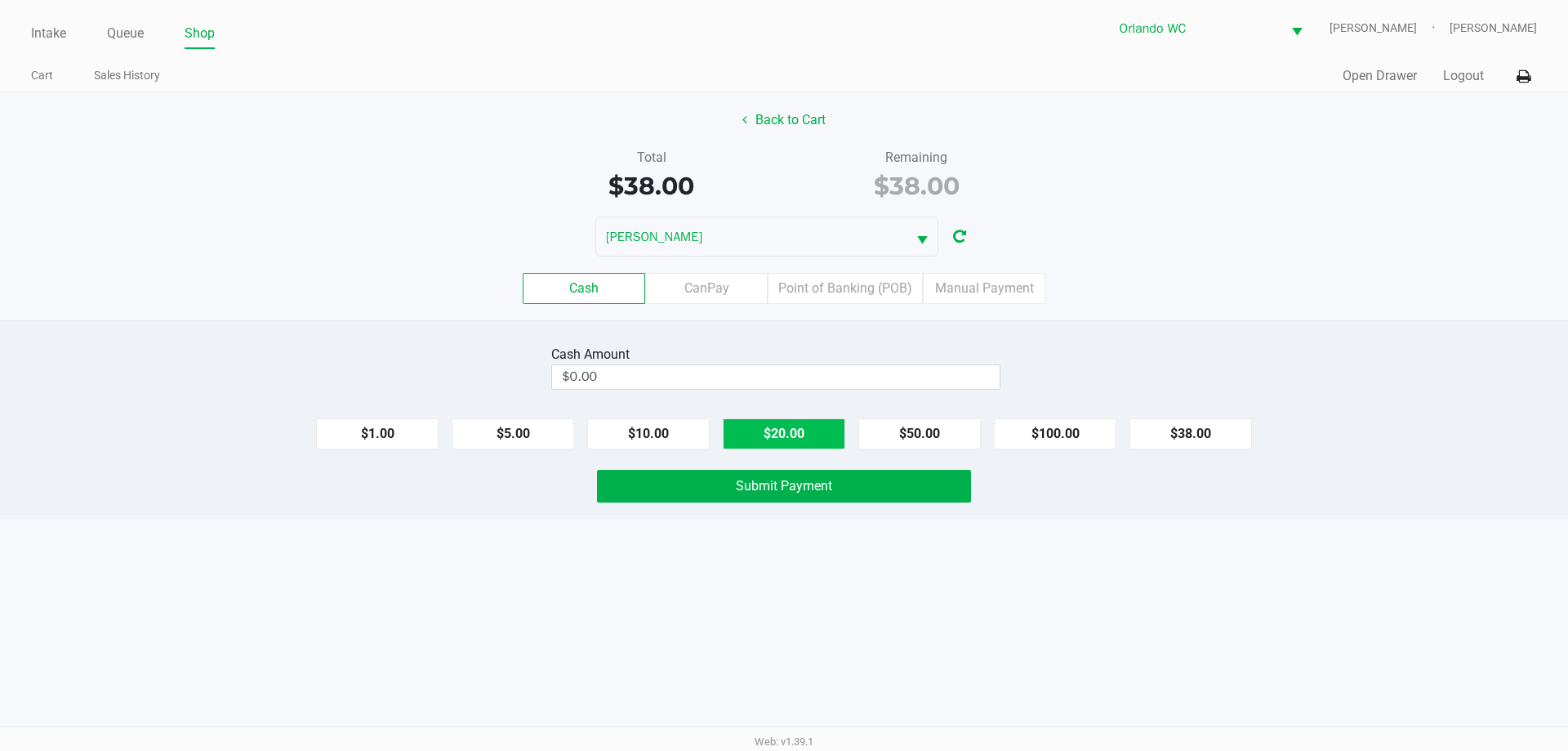 click on "$20.00" 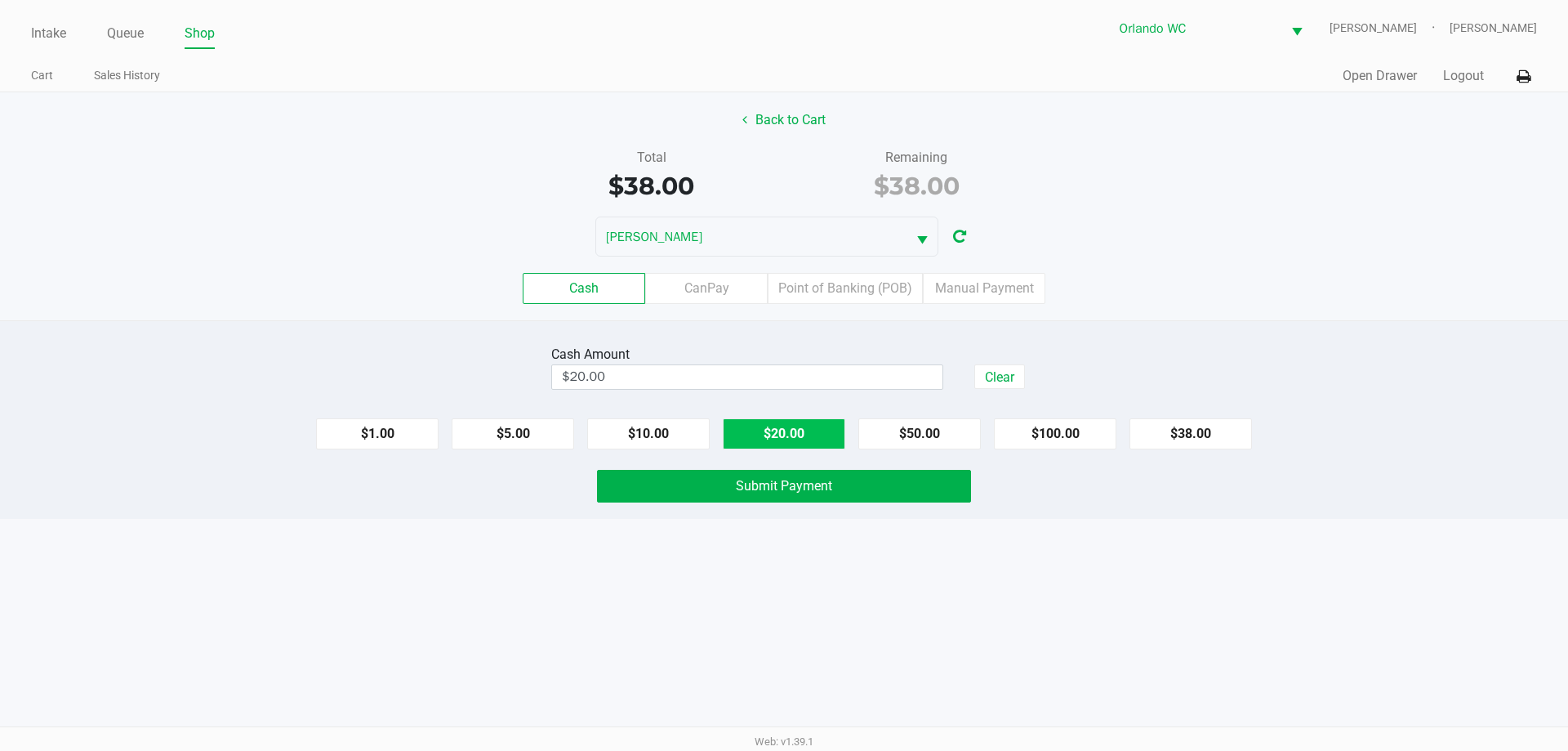 click on "$20.00" 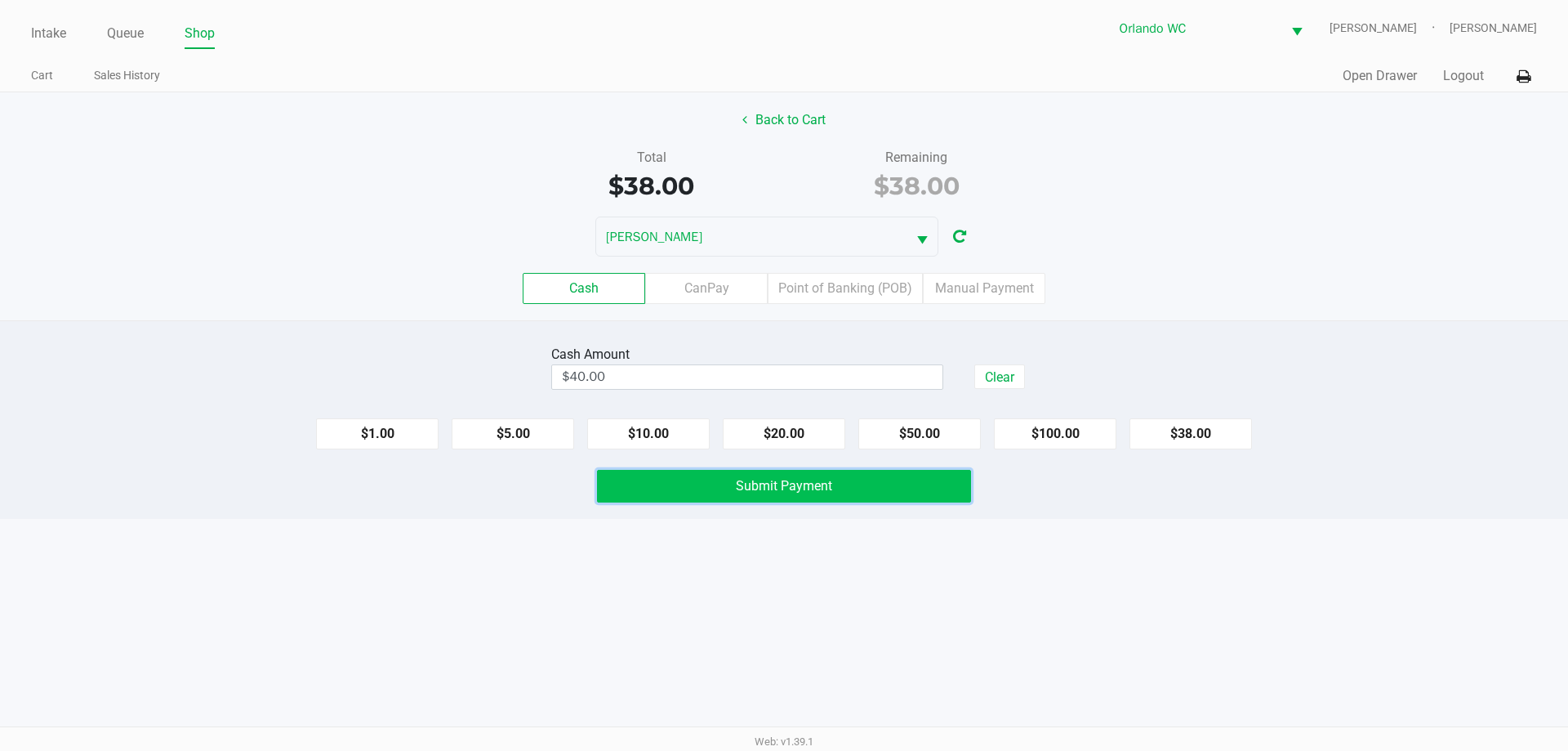 click on "Submit Payment" 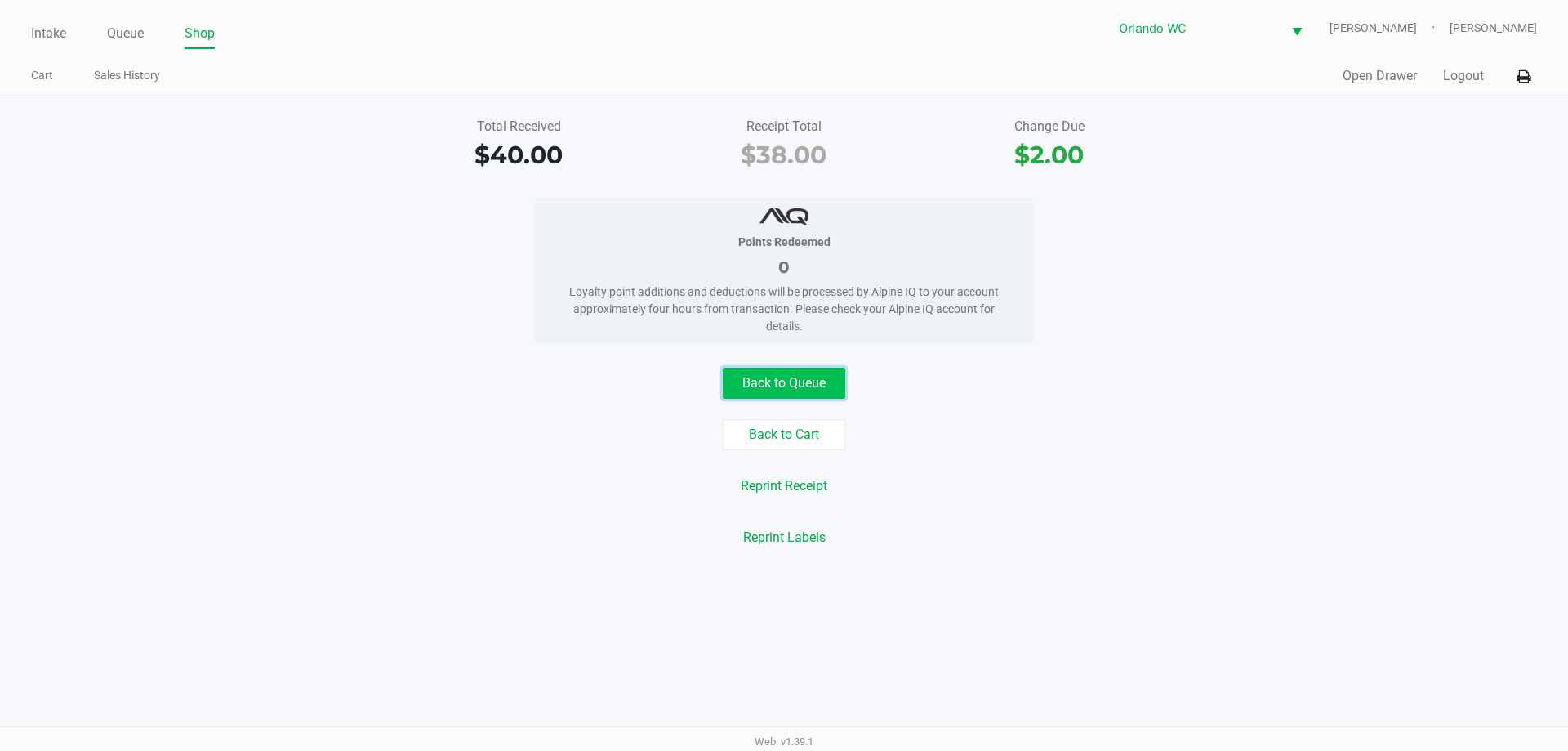 click on "Back to Queue" 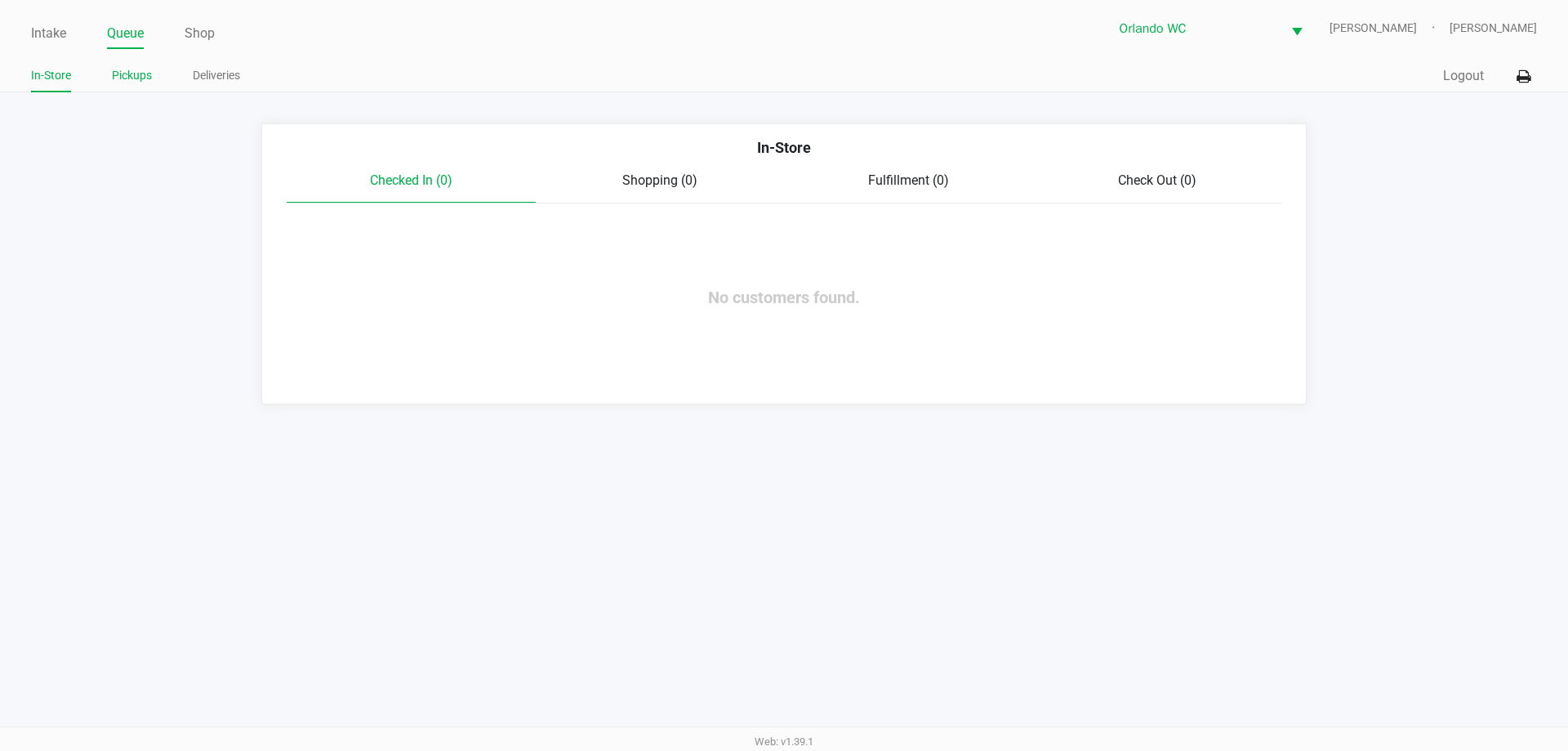 click on "Pickups" 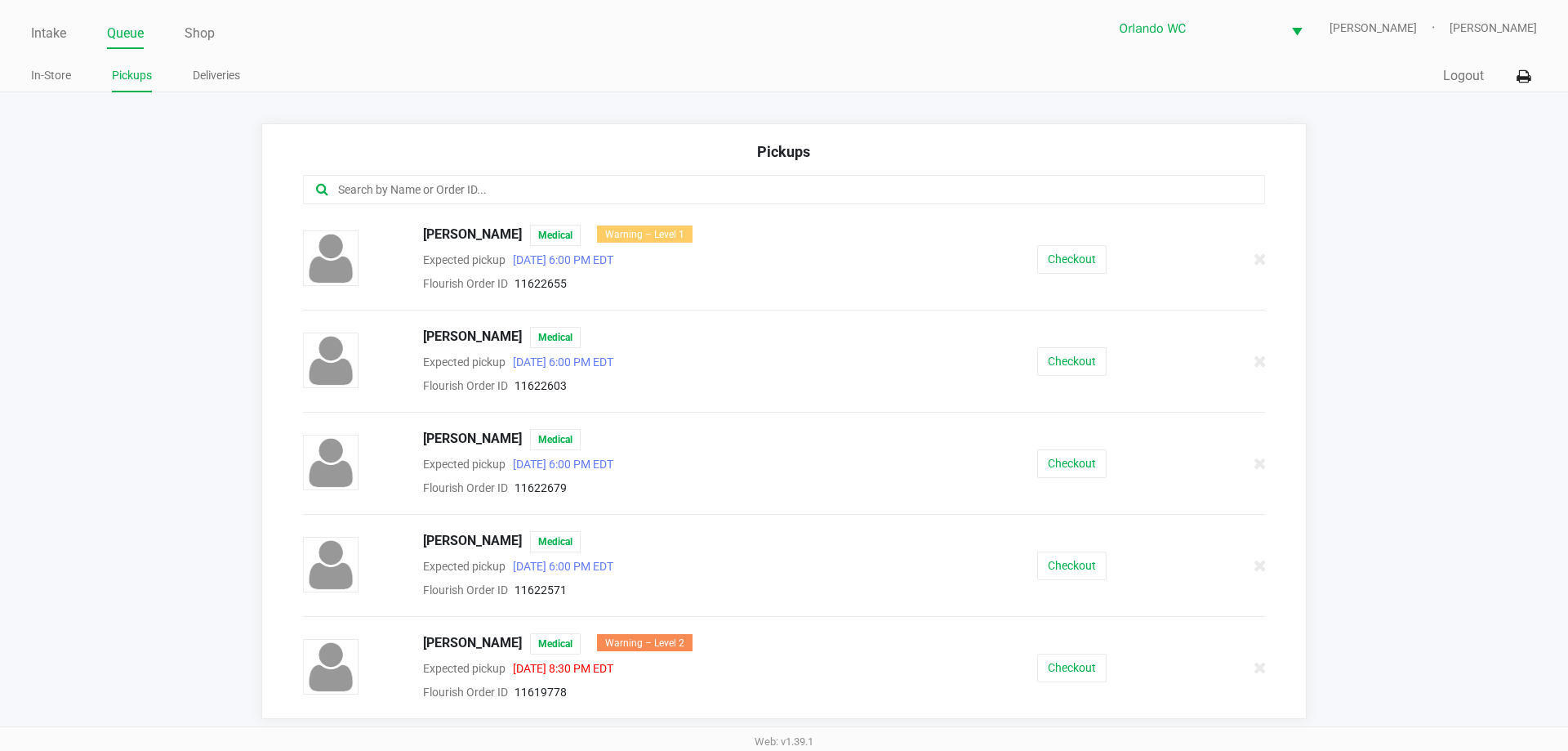 click on "Beth Wilson   Medical   Warning – Level 1  Expected pickup      Jul 13, 2025 6:00 PM EDT  Flourish Order ID     11622655   Checkout" 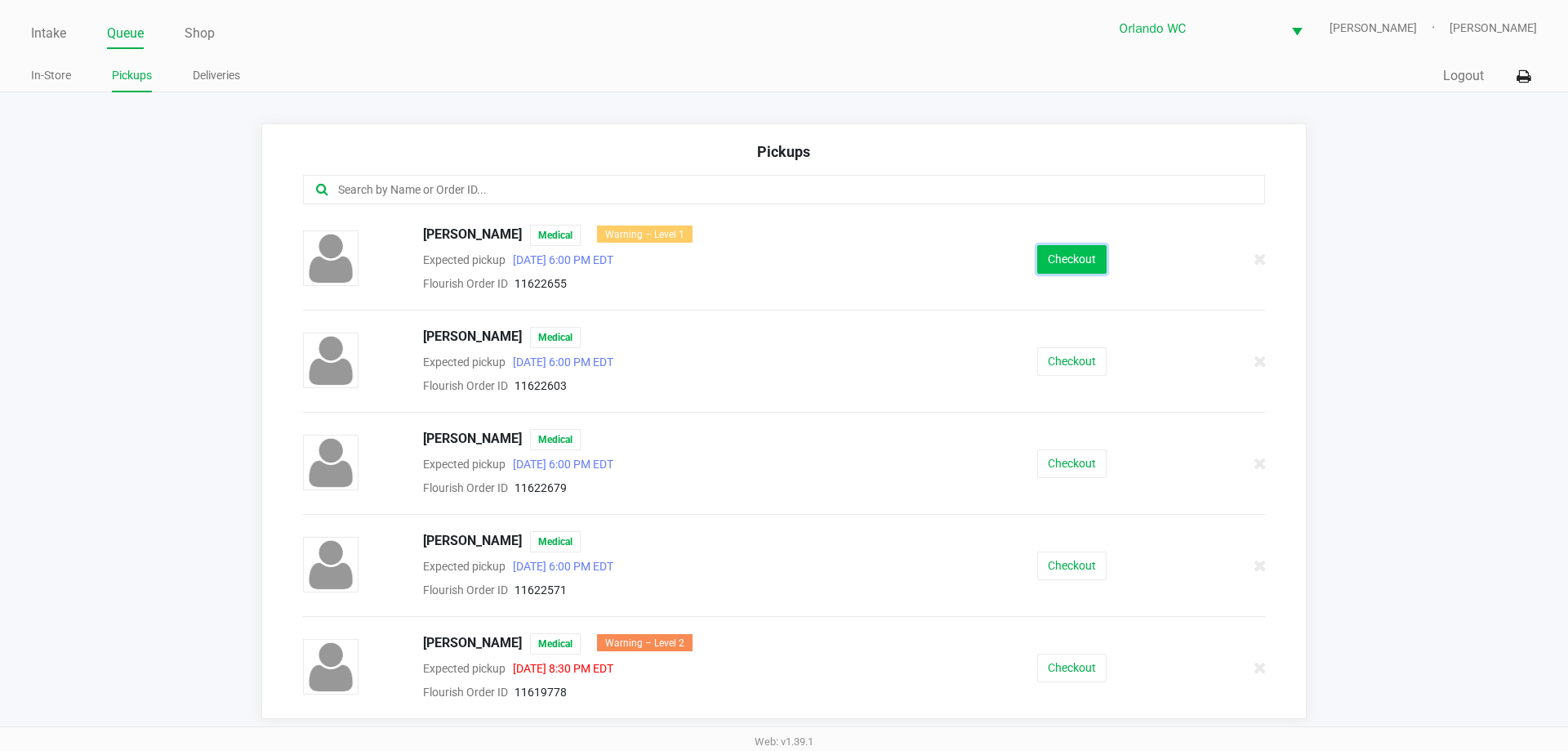 click on "Checkout" 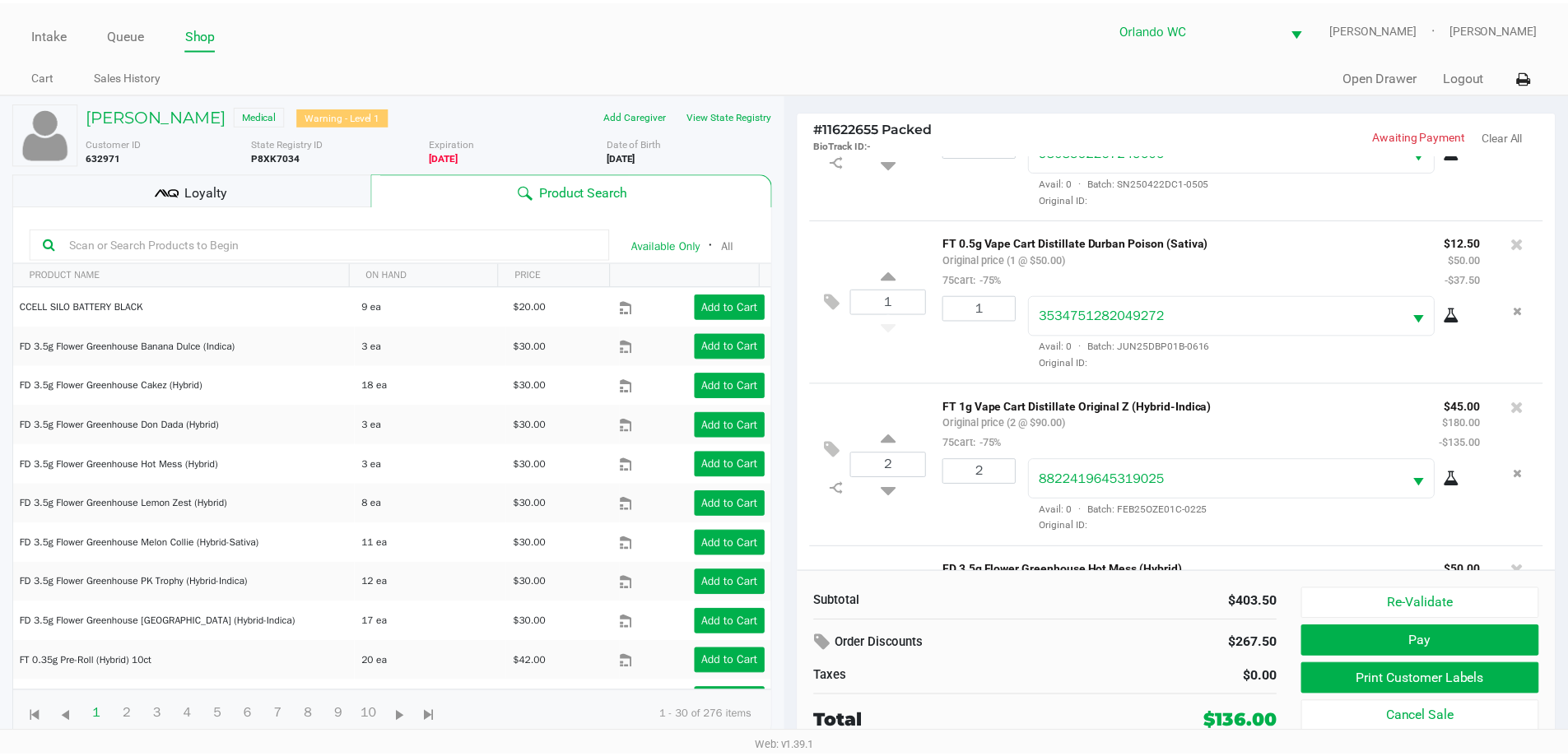 scroll, scrollTop: 0, scrollLeft: 0, axis: both 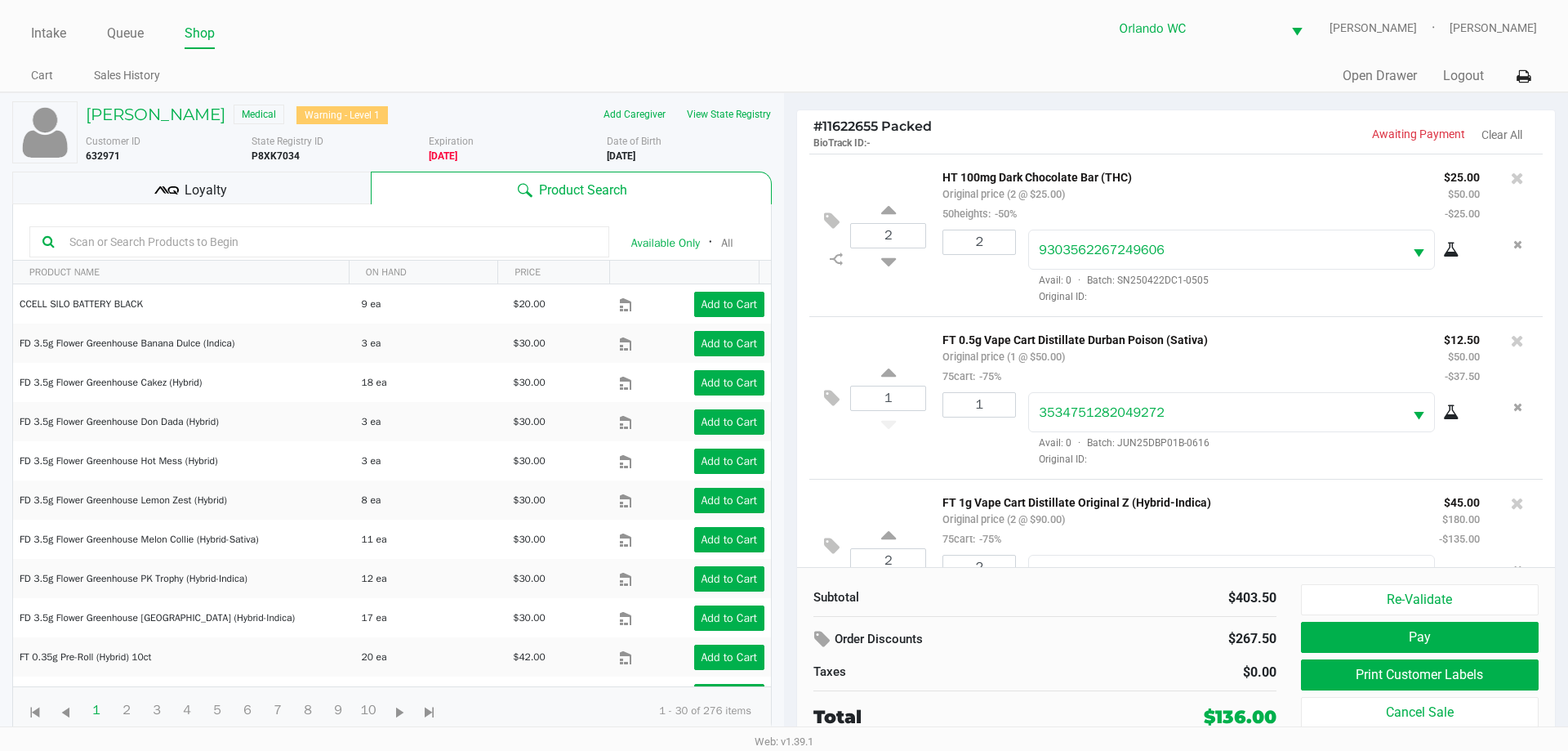 click on "Loyalty" 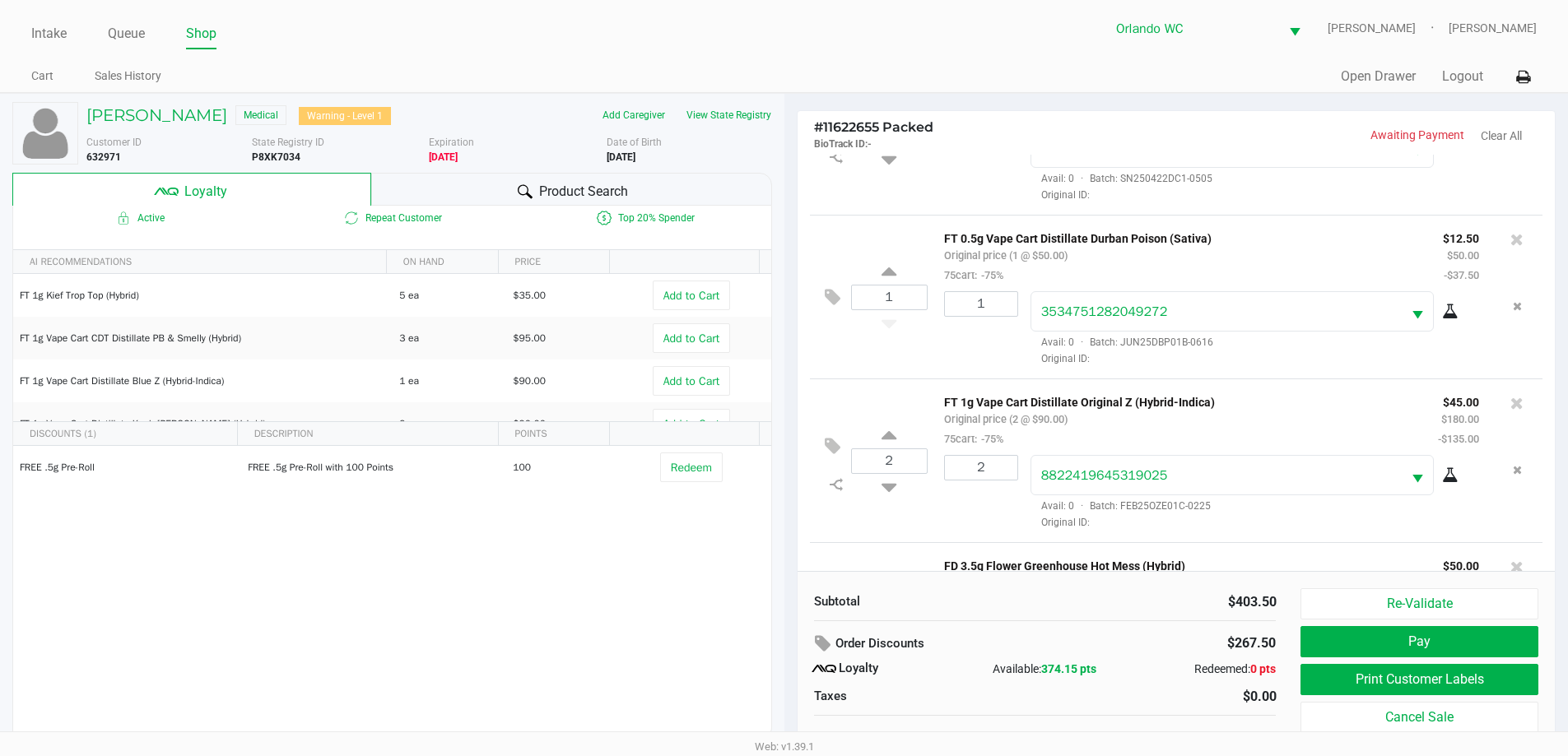 scroll, scrollTop: 406, scrollLeft: 0, axis: vertical 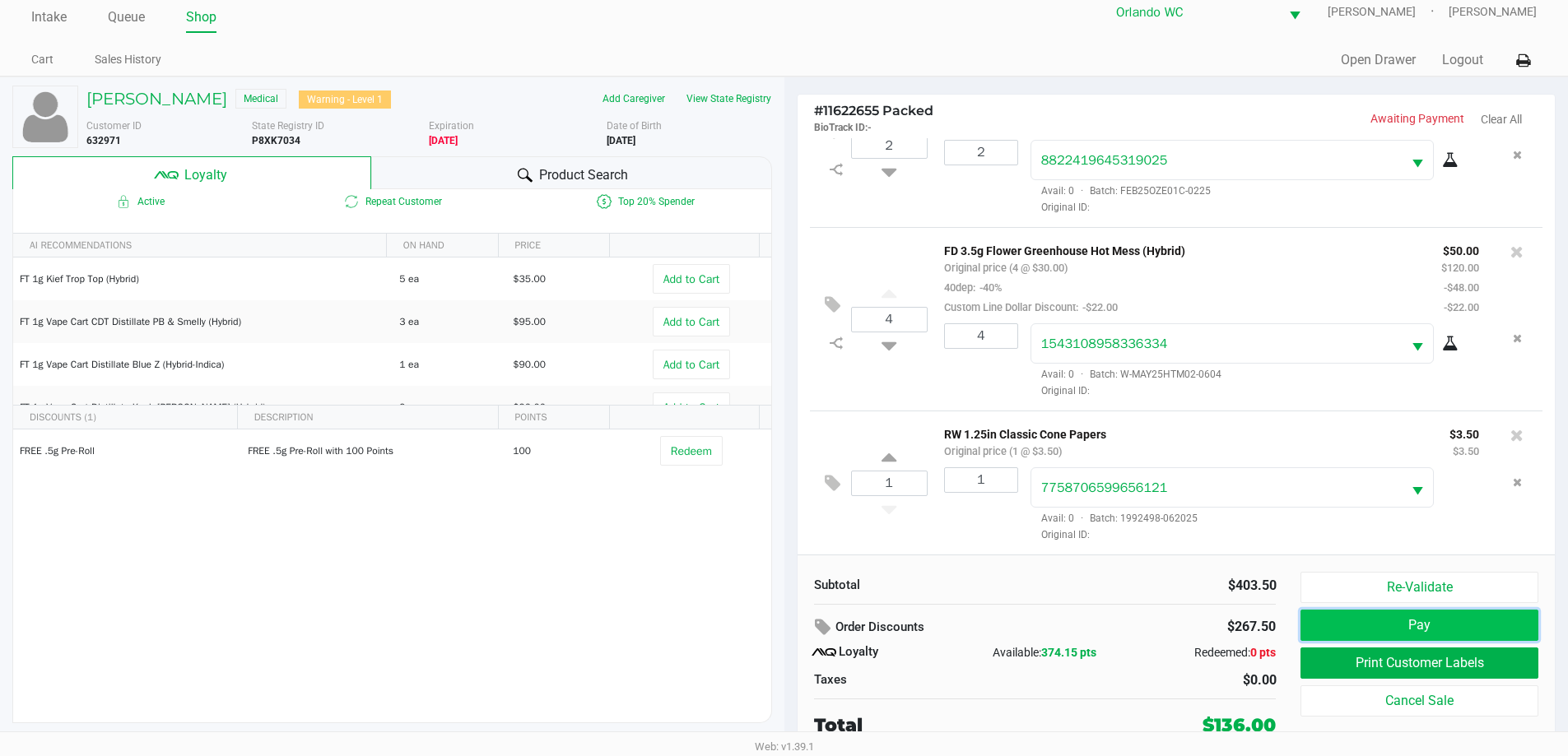 click on "Pay" 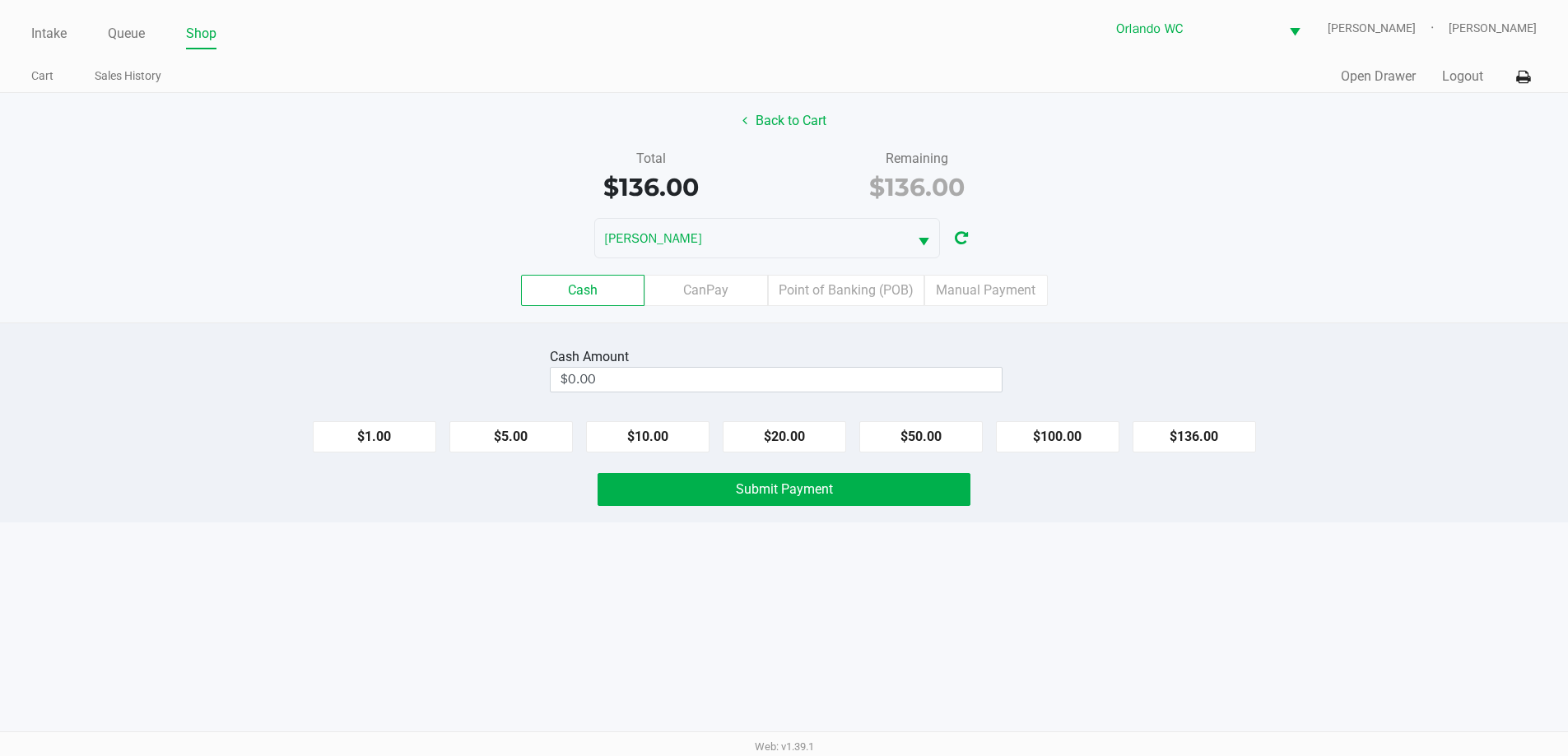 scroll, scrollTop: 0, scrollLeft: 0, axis: both 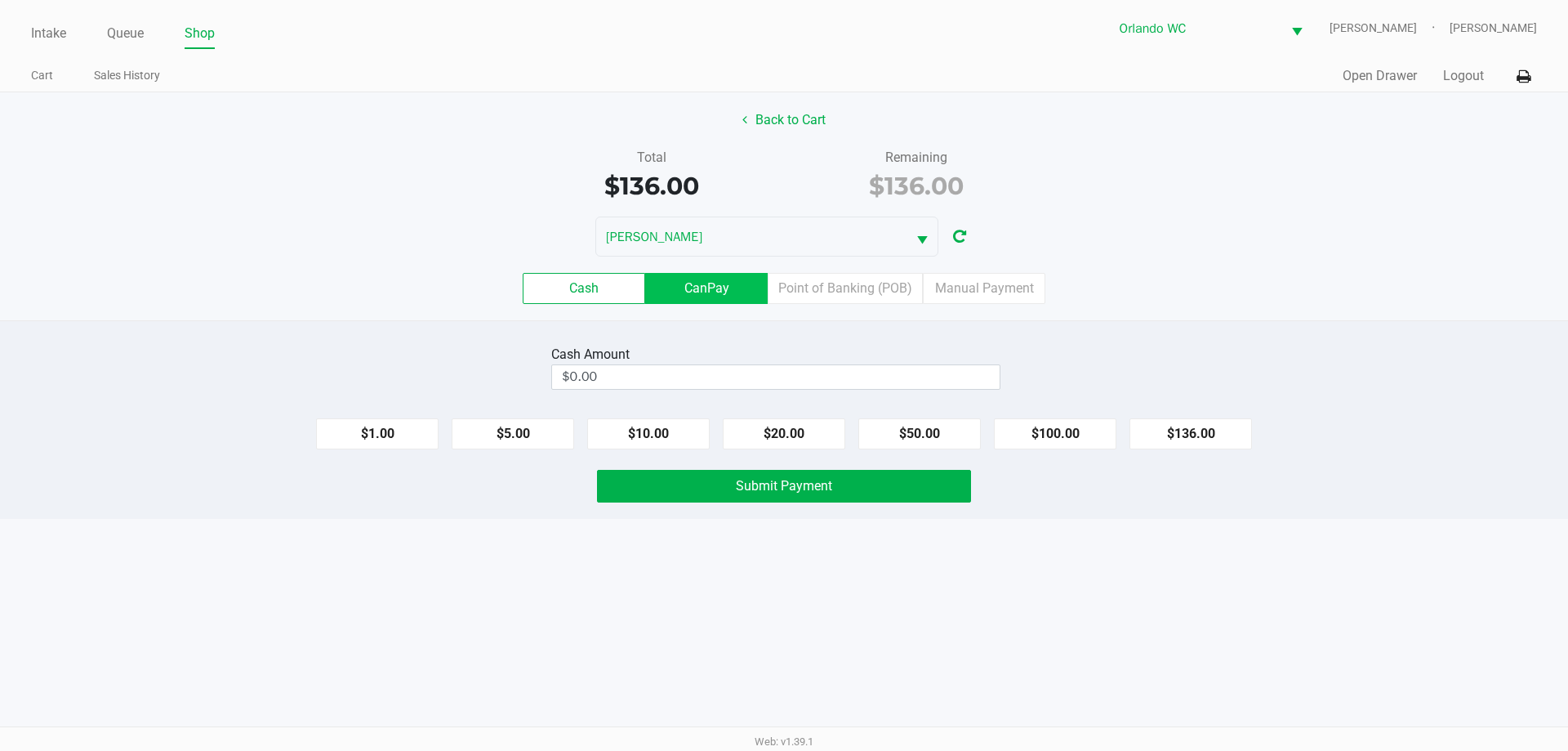 click on "CanPay" 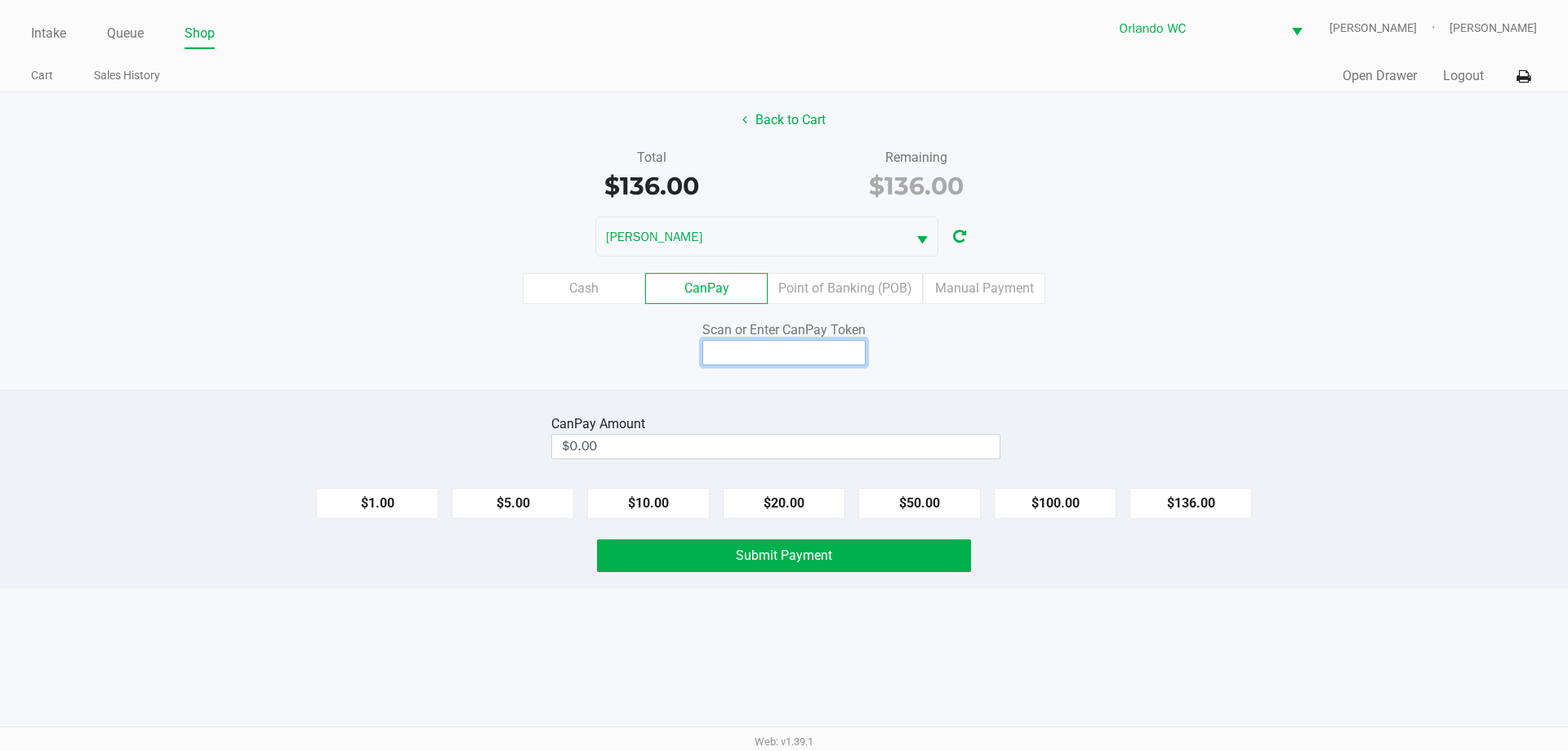 click 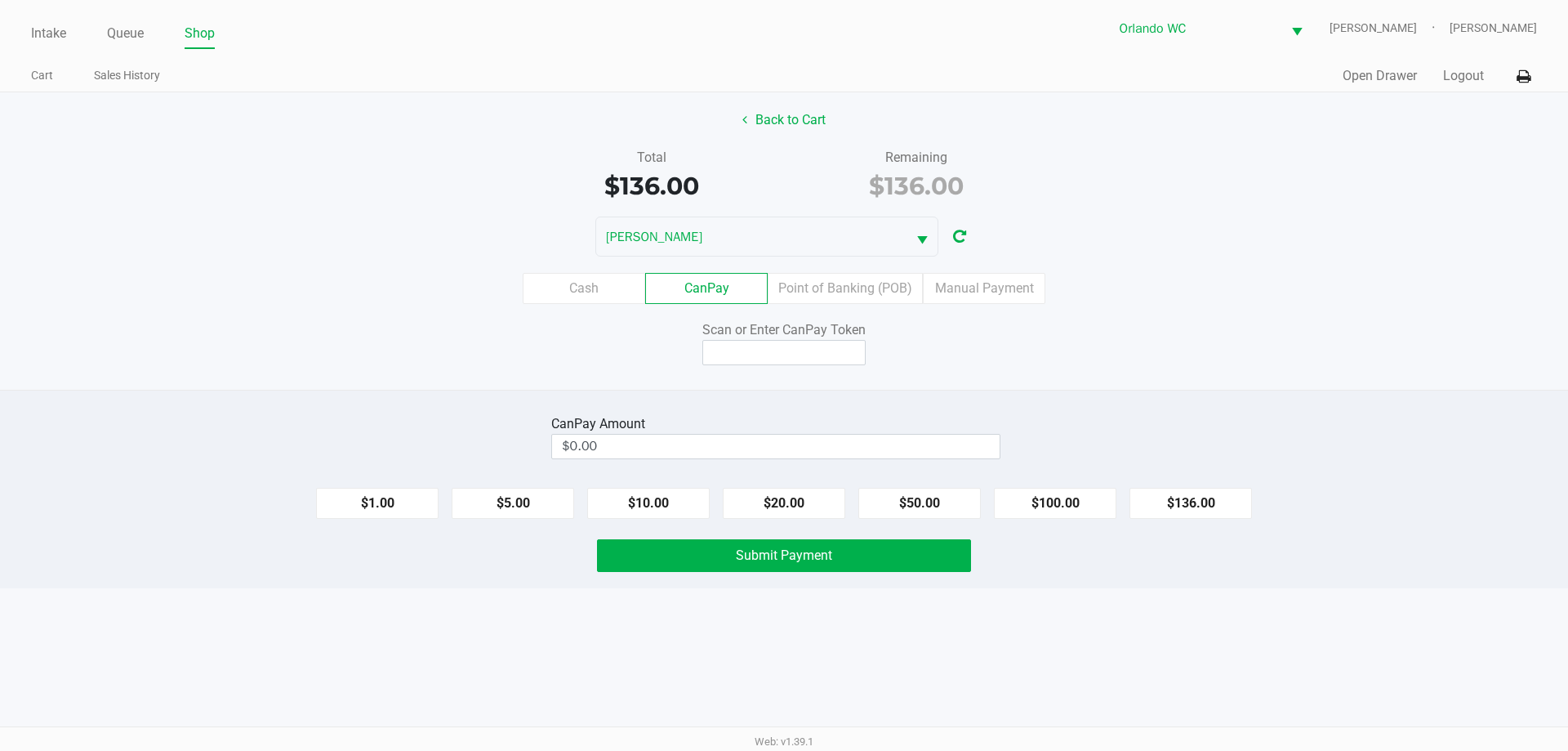 drag, startPoint x: 1095, startPoint y: 369, endPoint x: 970, endPoint y: 368, distance: 125.004 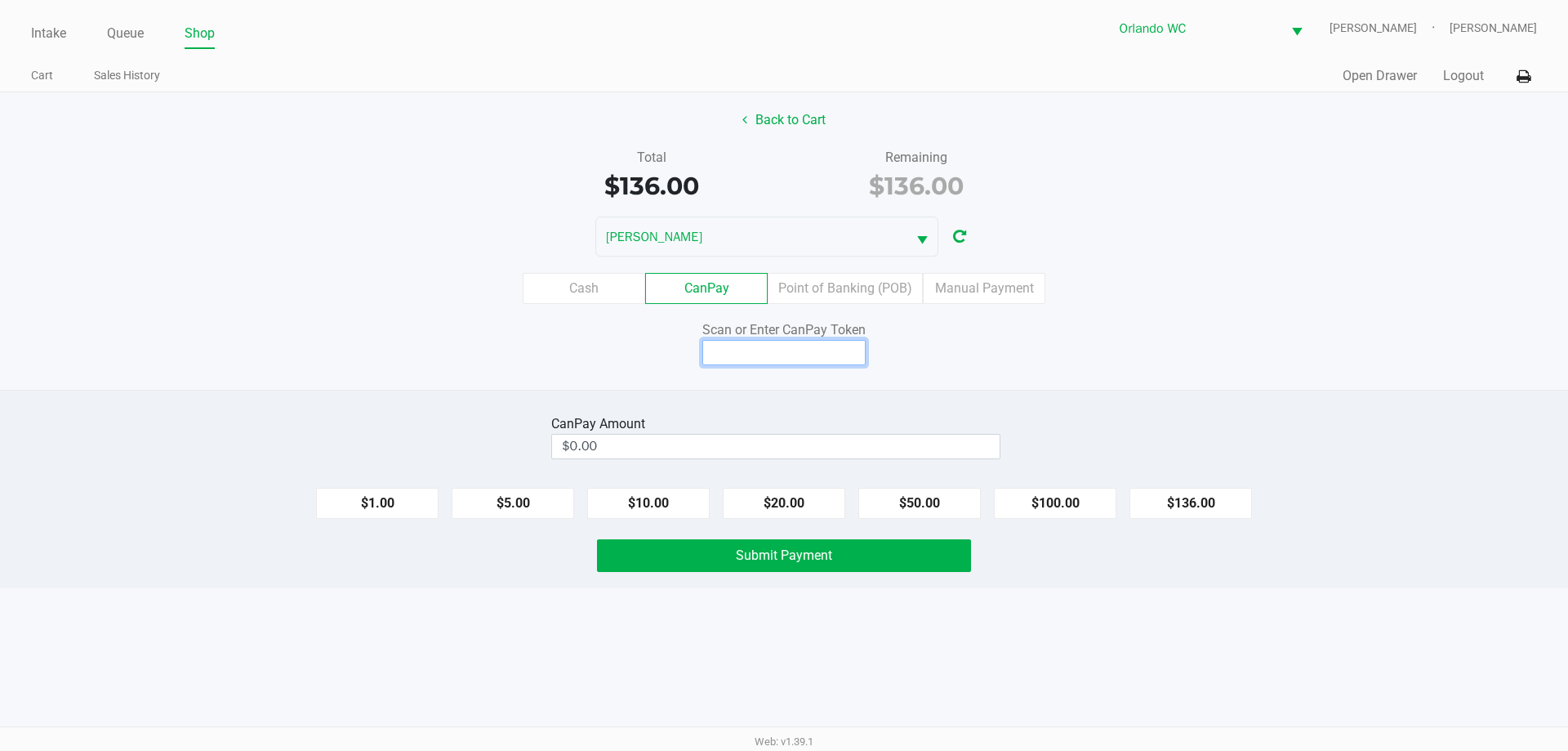 click 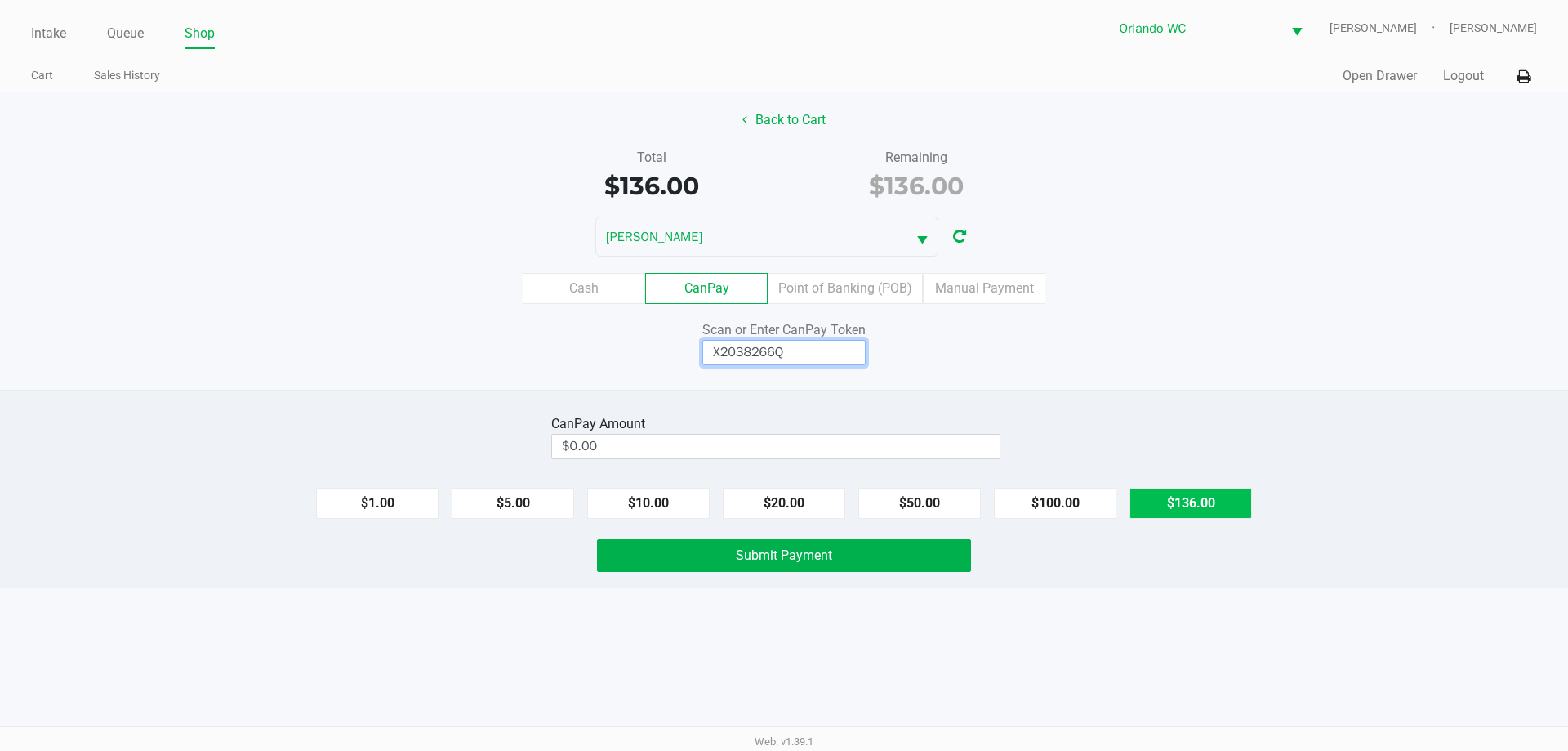 type on "X2038266Q" 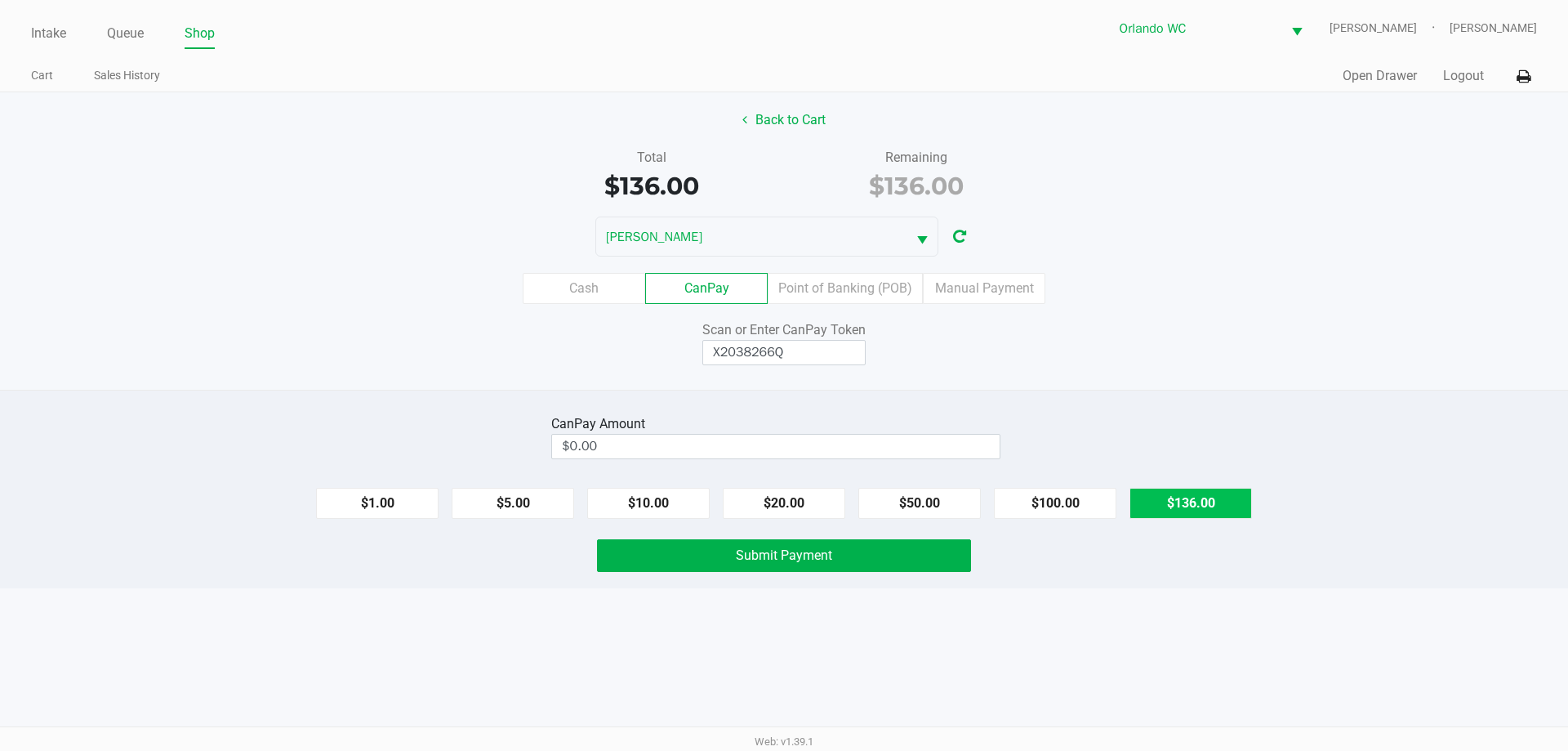 click on "$136.00" 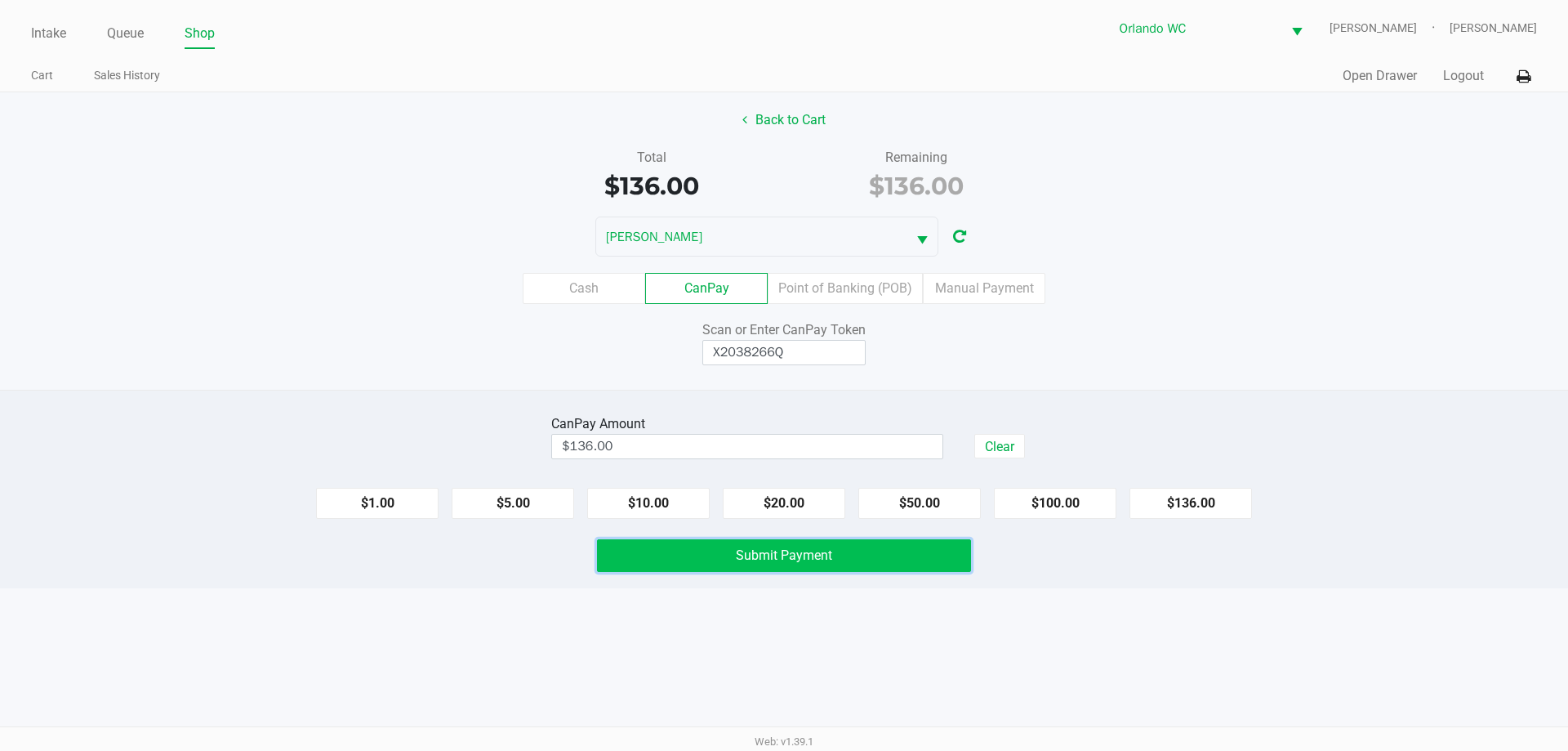 click on "Submit Payment" 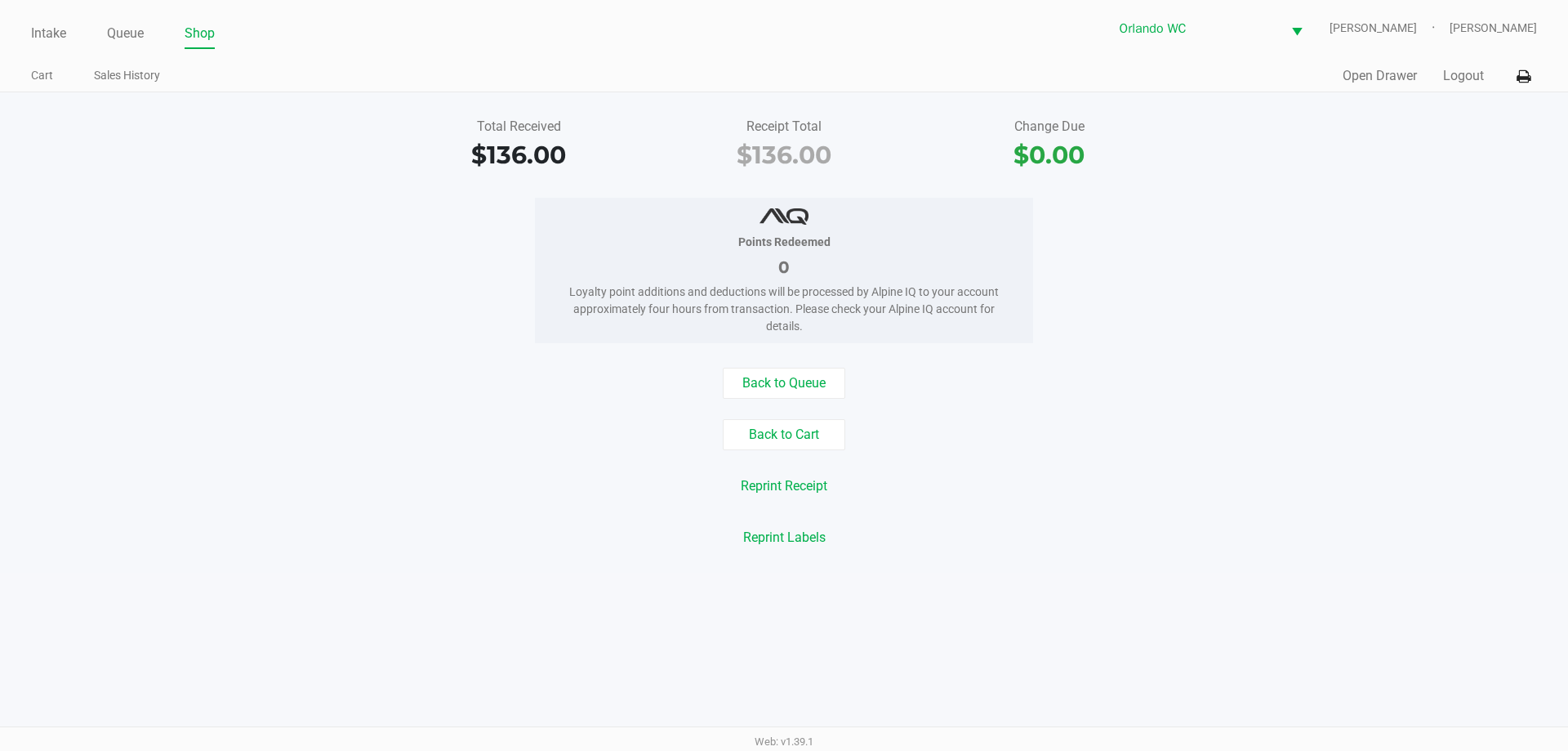 click on "Reprint Receipt" 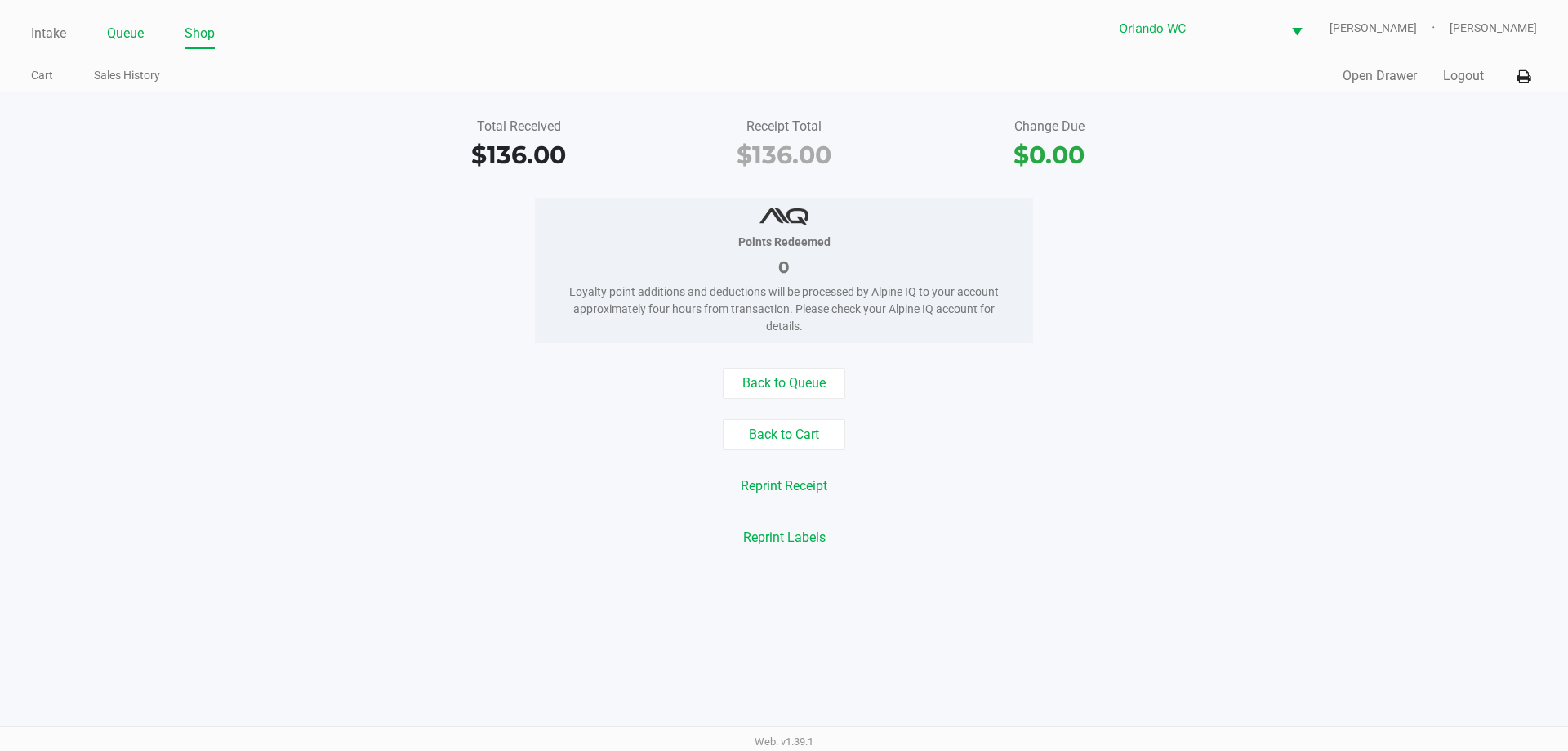 click on "Queue" 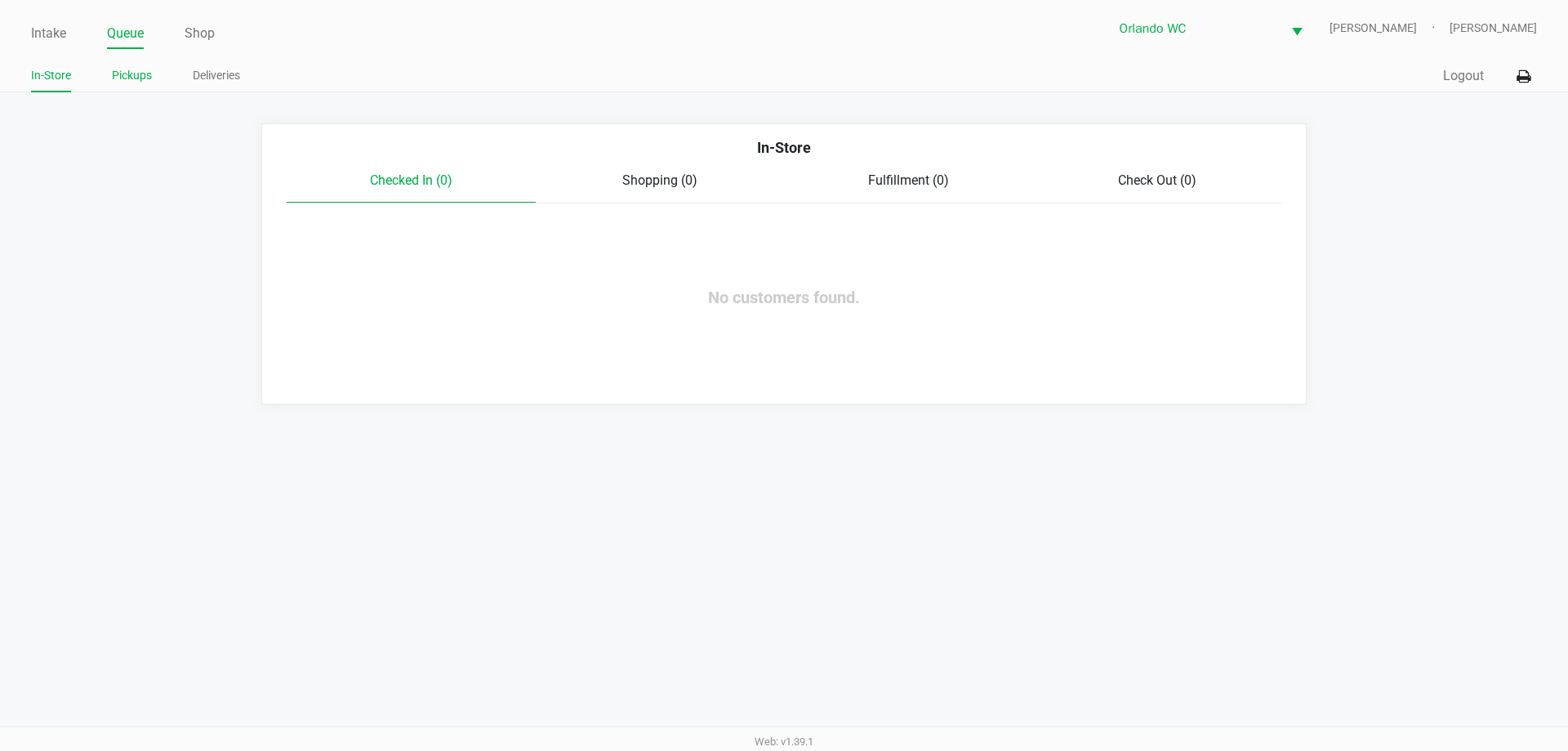click on "Pickups" 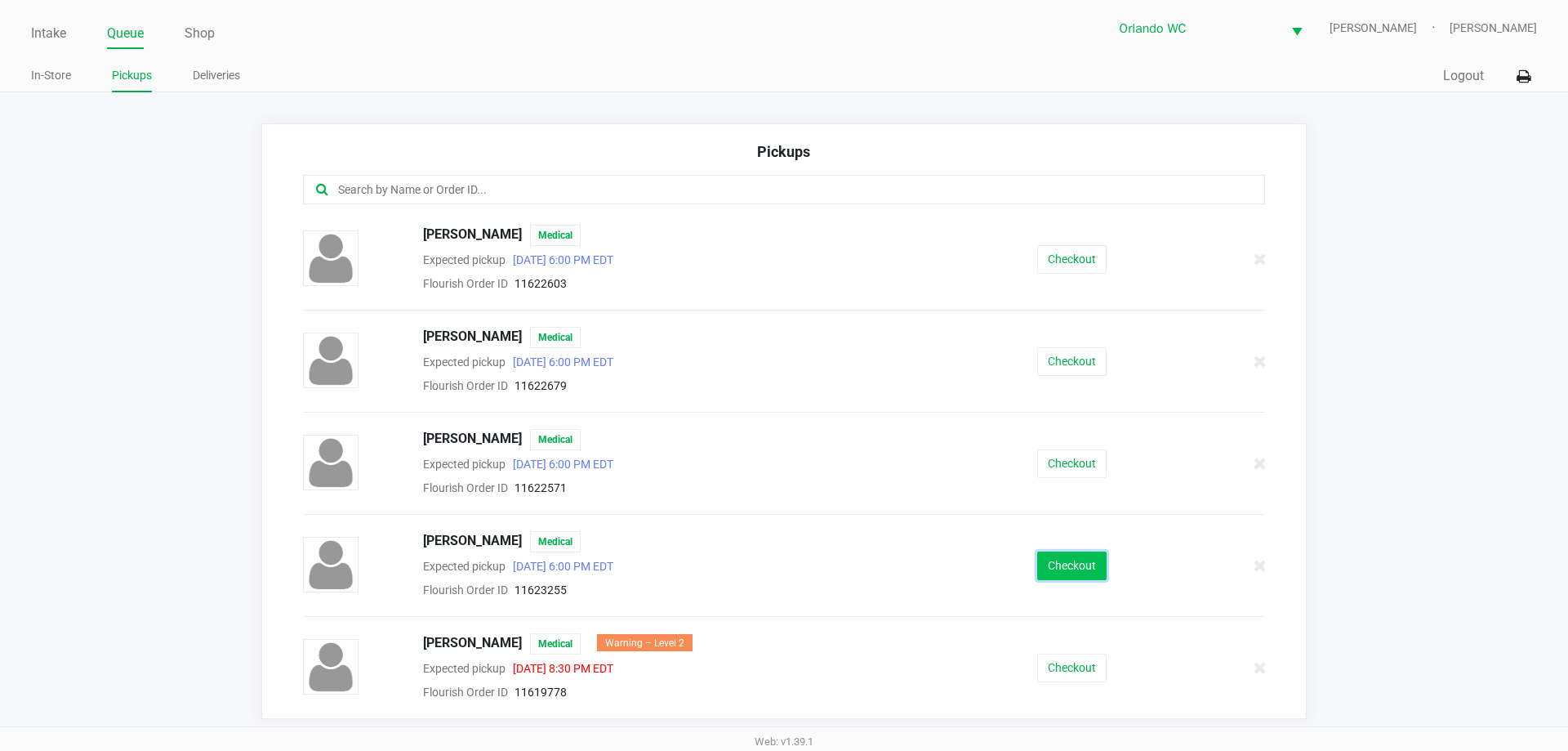 click on "Checkout" 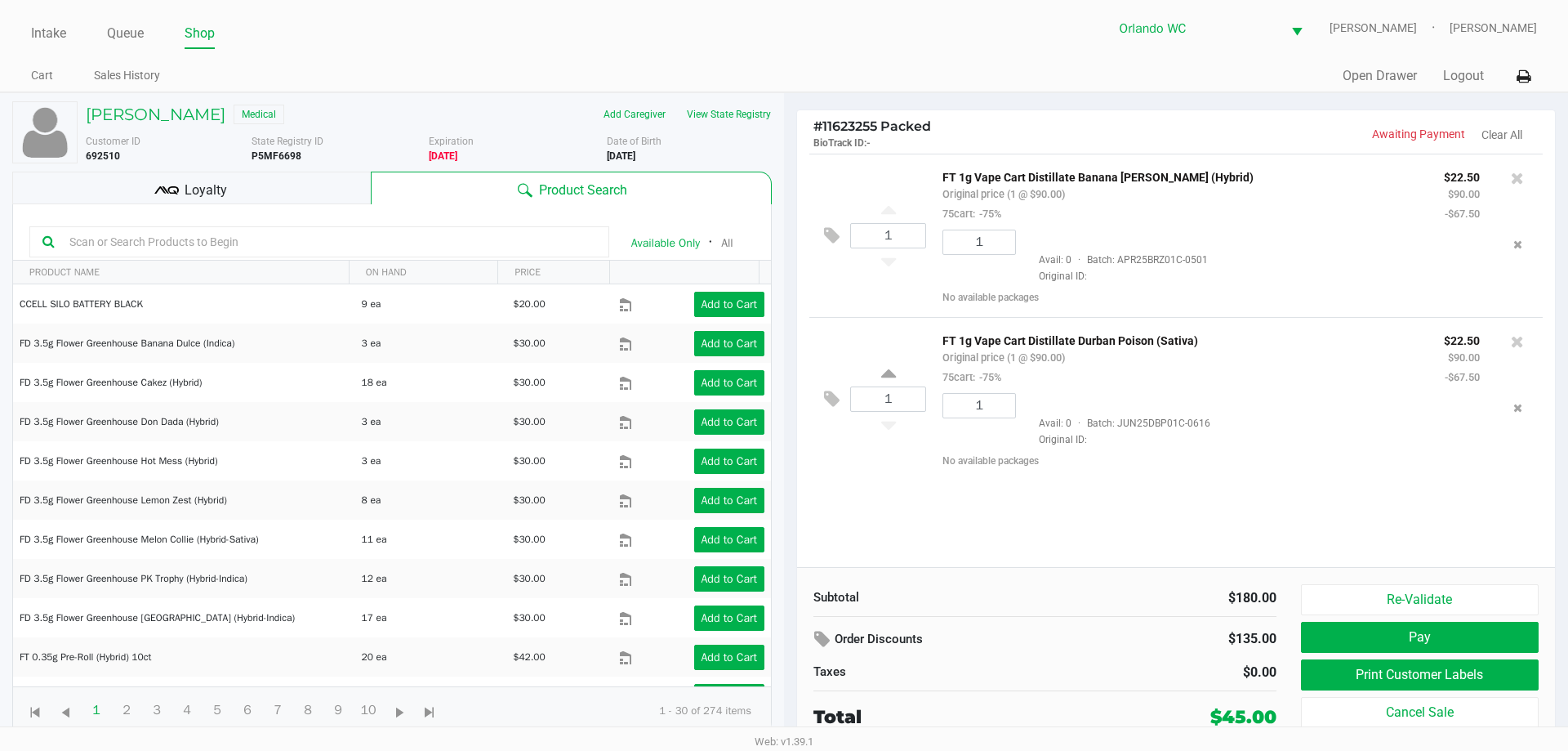 click on "NAYSHA COLON   Medical   Add Caregiver   View State Registry   Customer ID   692510  State Registry ID  P5MF6698   Expiration   08/09/2024   Date of Birth   7/27/1998
Loyalty
Product Search   Available Only  ᛫  All   PRODUCT NAME  ON HAND PRICE  CCELL SILO BATTERY BLACK   9 ea   $20.00  Add to Cart  FD 3.5g Flower Greenhouse Banana Dulce (Indica)   3 ea   $30.00  Add to Cart  FD 3.5g Flower Greenhouse Cakez (Hybrid)   18 ea   $30.00  Add to Cart  FD 3.5g Flower Greenhouse Don Dada (Hybrid)   3 ea   $30.00  Add to Cart  FD 3.5g Flower Greenhouse Hot Mess (Hybrid)   3 ea   $30.00  Add to Cart  FD 3.5g Flower Greenhouse Lemon Zest (Hybrid)   8 ea   $30.00  Add to Cart  FD 3.5g Flower Greenhouse Melon Collie (Hybrid-Sativa)   11 ea   $30.00  Add to Cart  FD 3.5g Flower Greenhouse PK Trophy (Hybrid-Indica)   12 ea   $30.00  Add to Cart  FD 3.5g Flower Greenhouse Rainbow Harbor (Hybrid-Indica)   1" 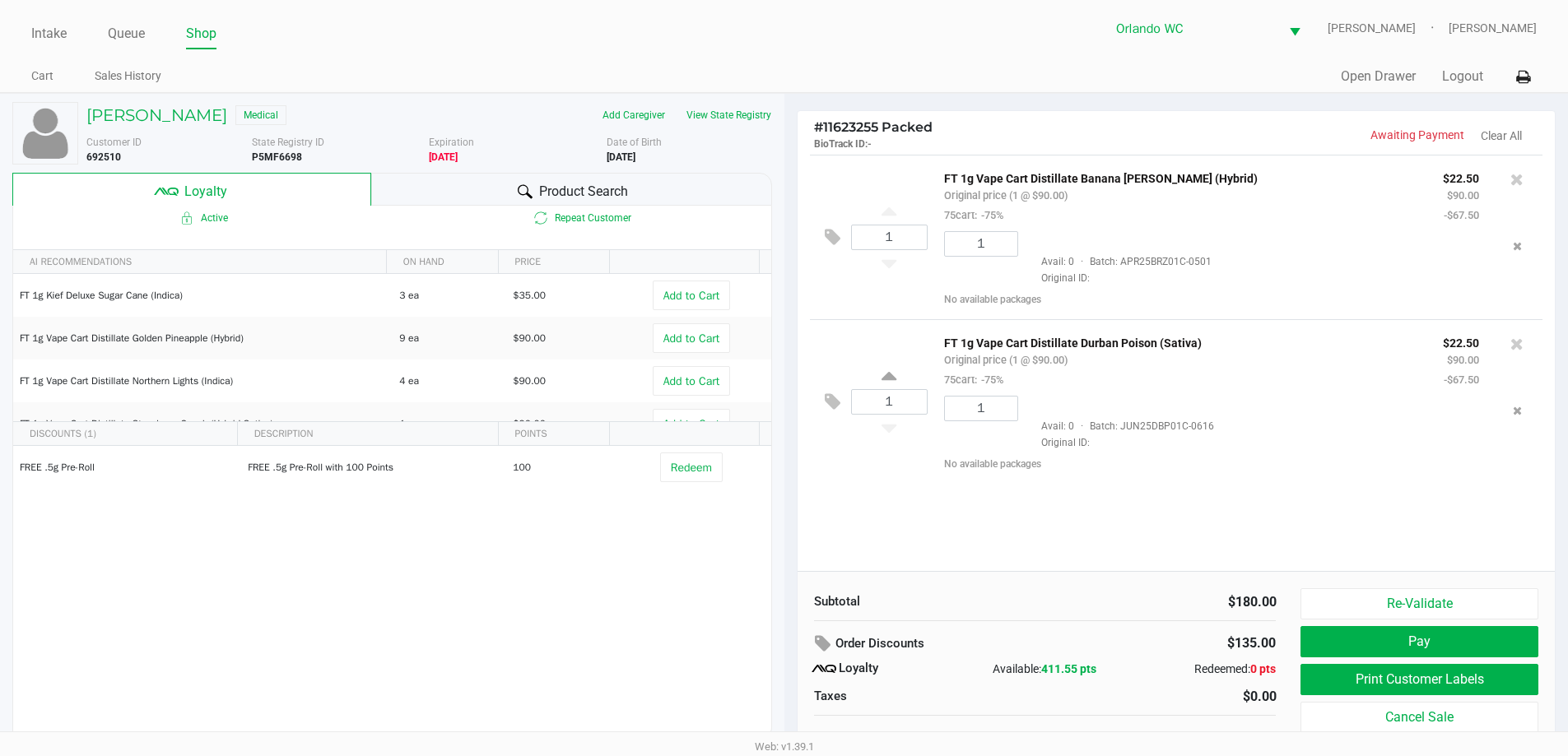 click 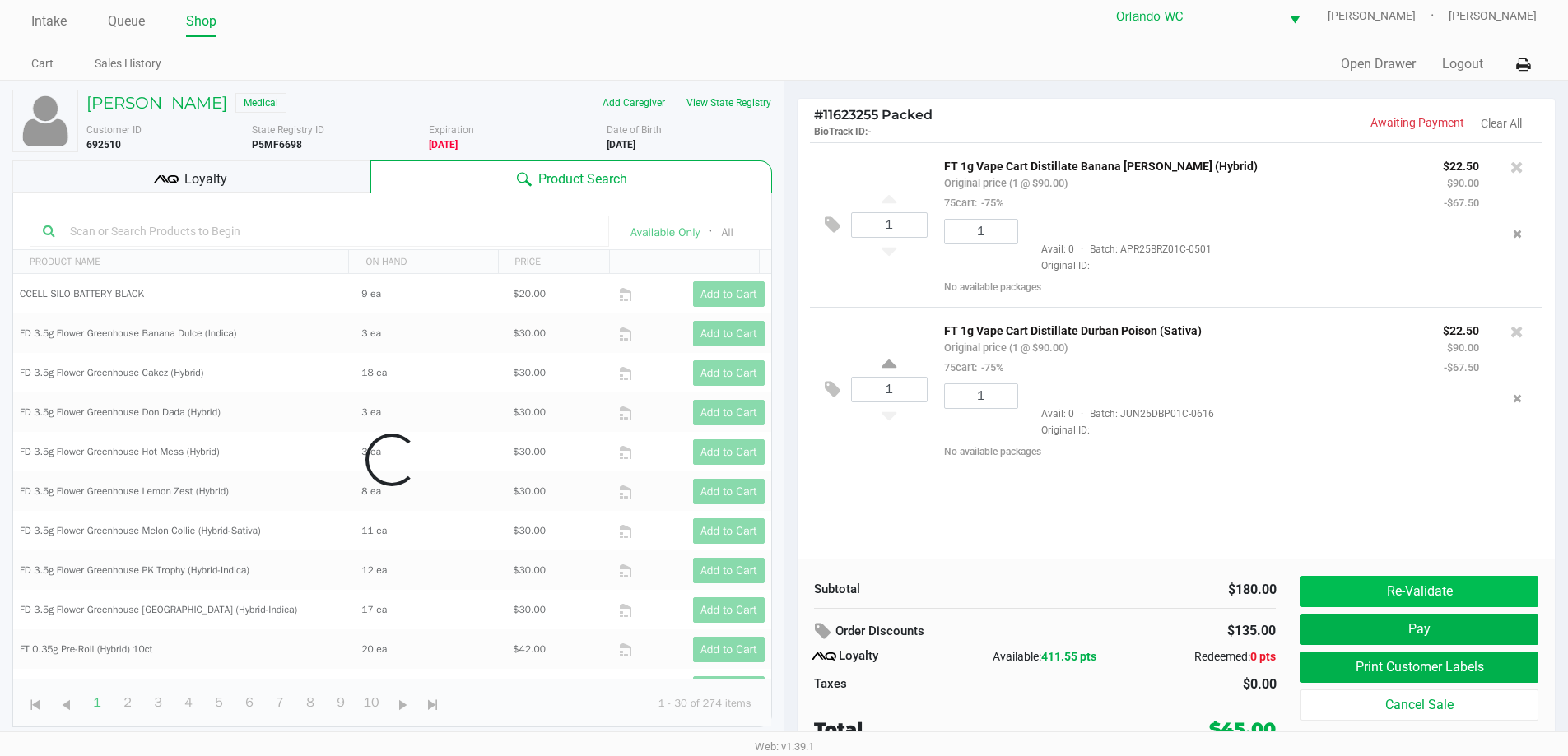scroll, scrollTop: 16, scrollLeft: 0, axis: vertical 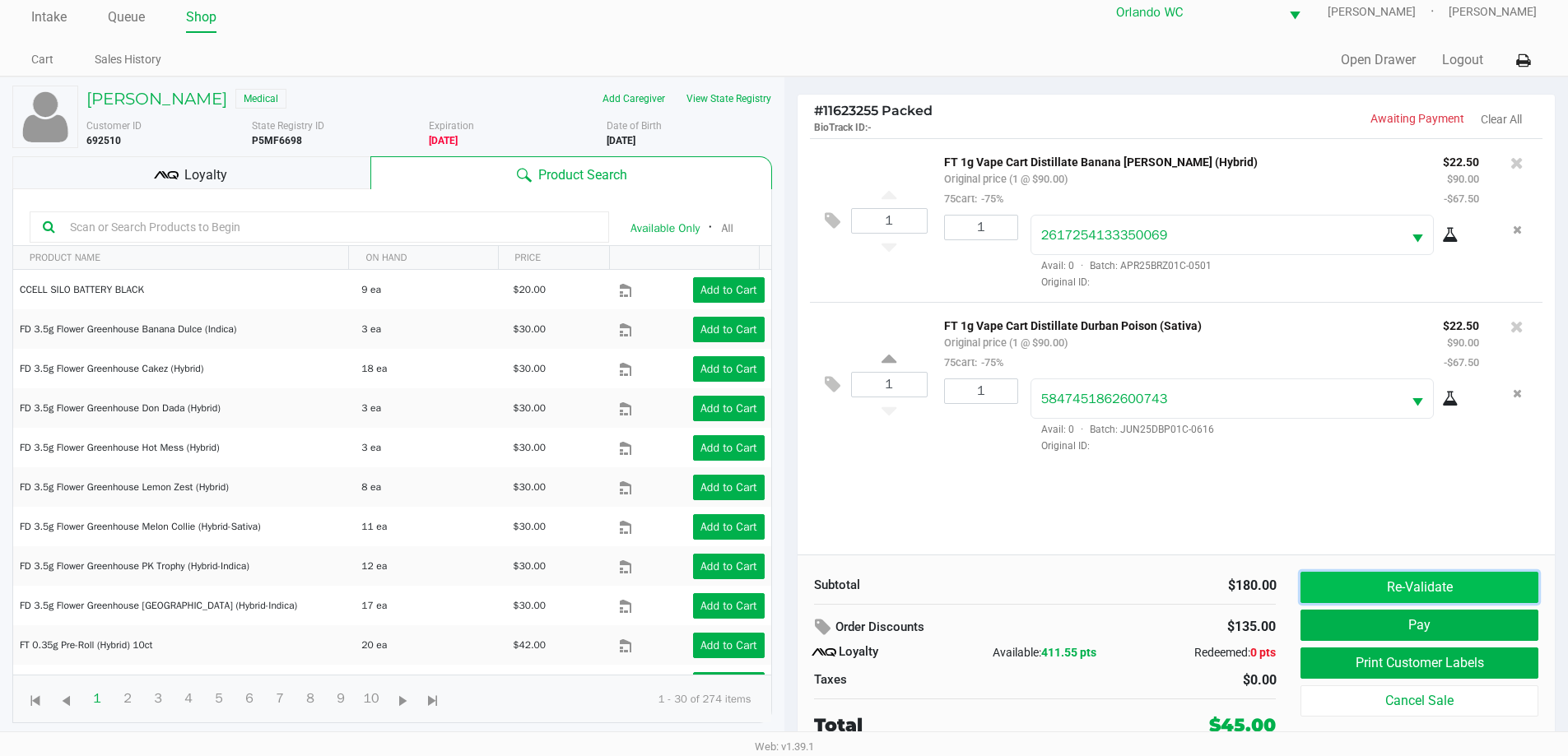 click on "Re-Validate" 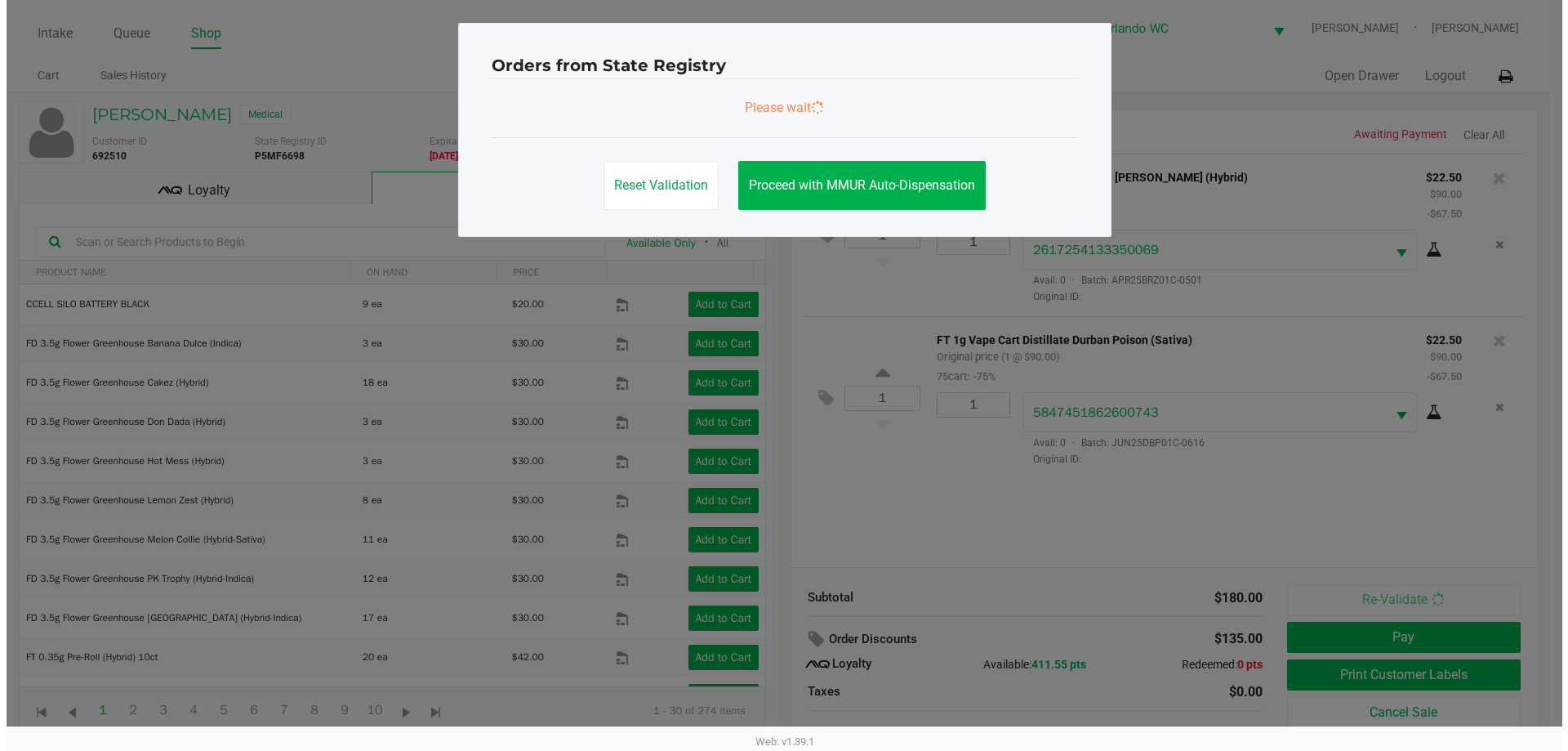 scroll, scrollTop: 0, scrollLeft: 0, axis: both 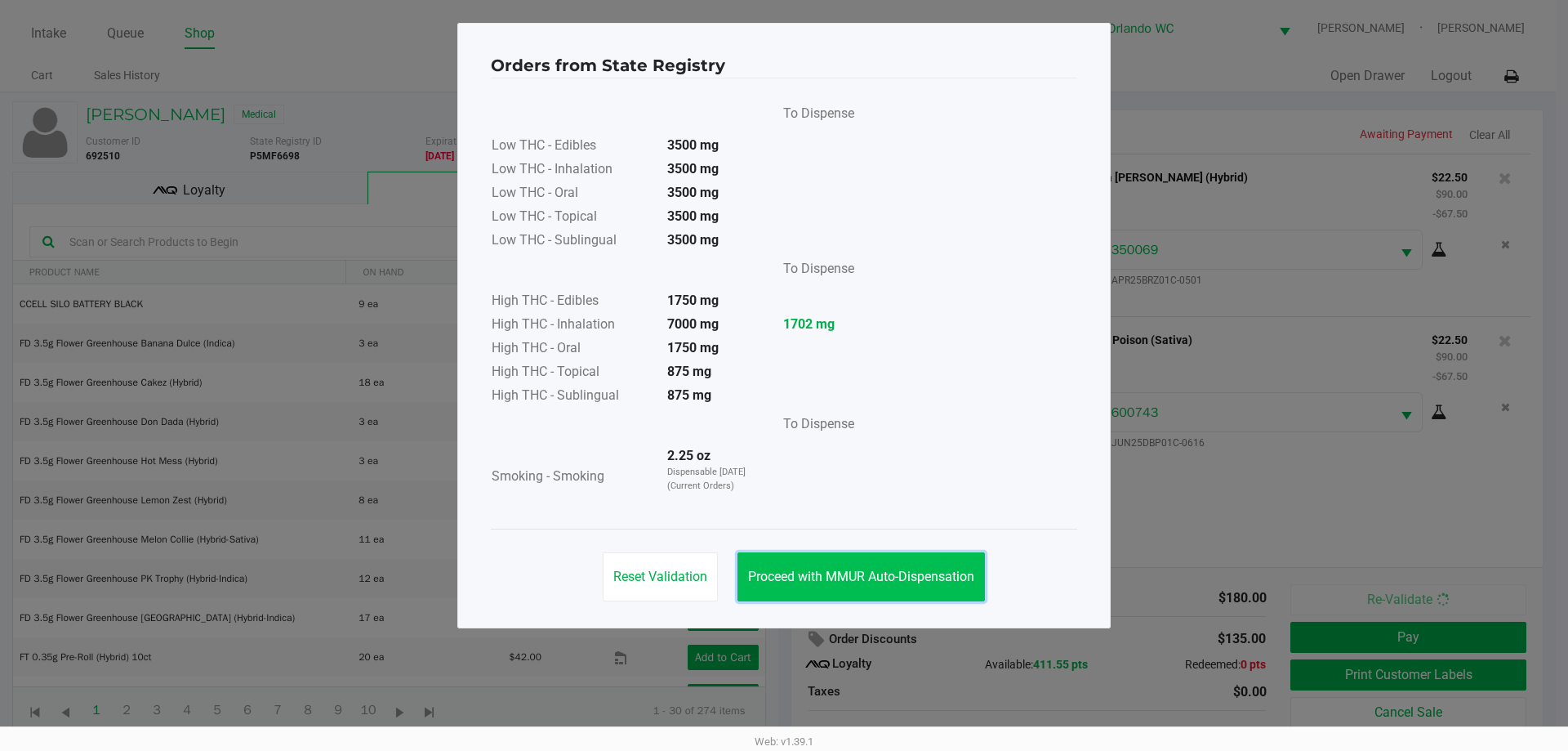 click on "Proceed with MMUR Auto-Dispensation" 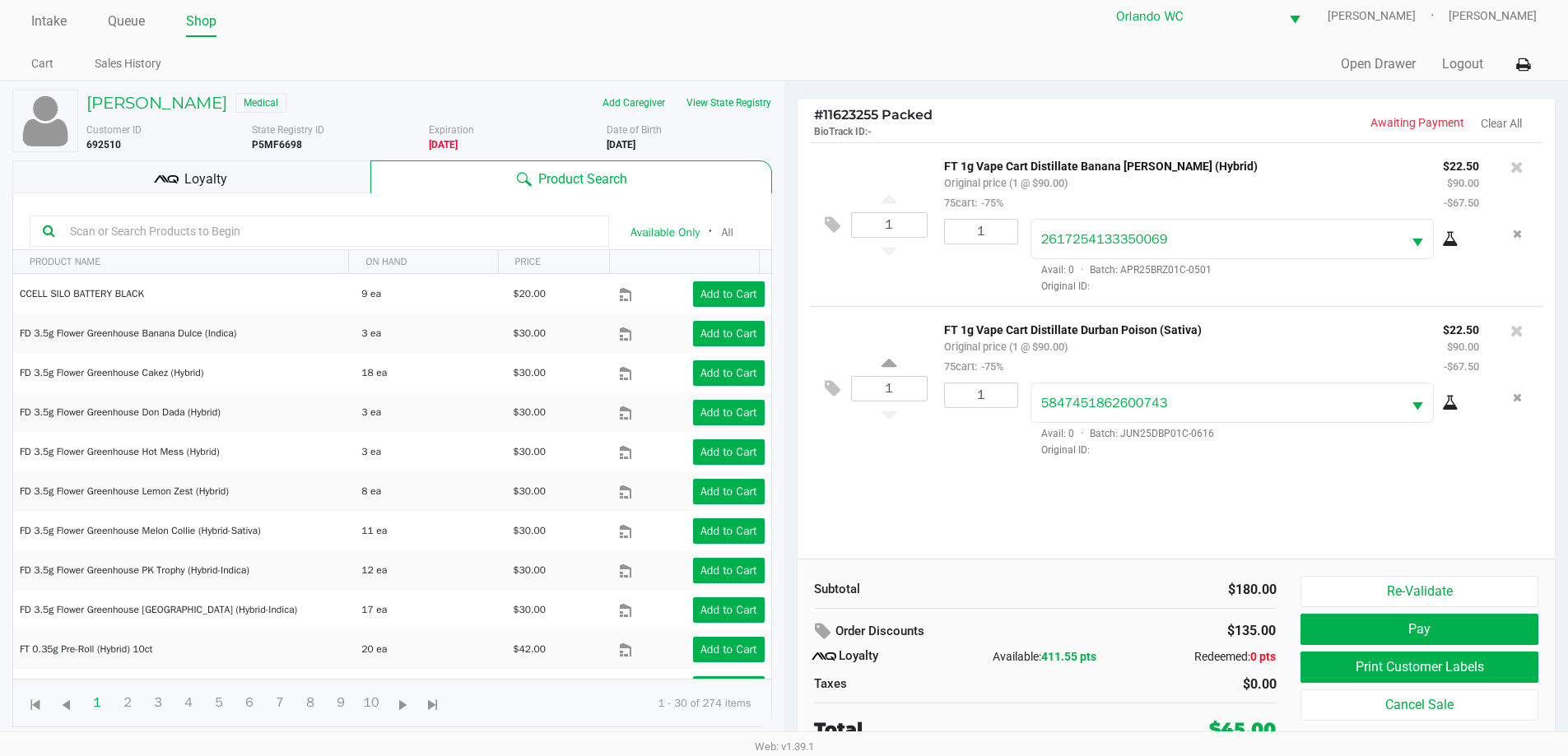 scroll, scrollTop: 16, scrollLeft: 0, axis: vertical 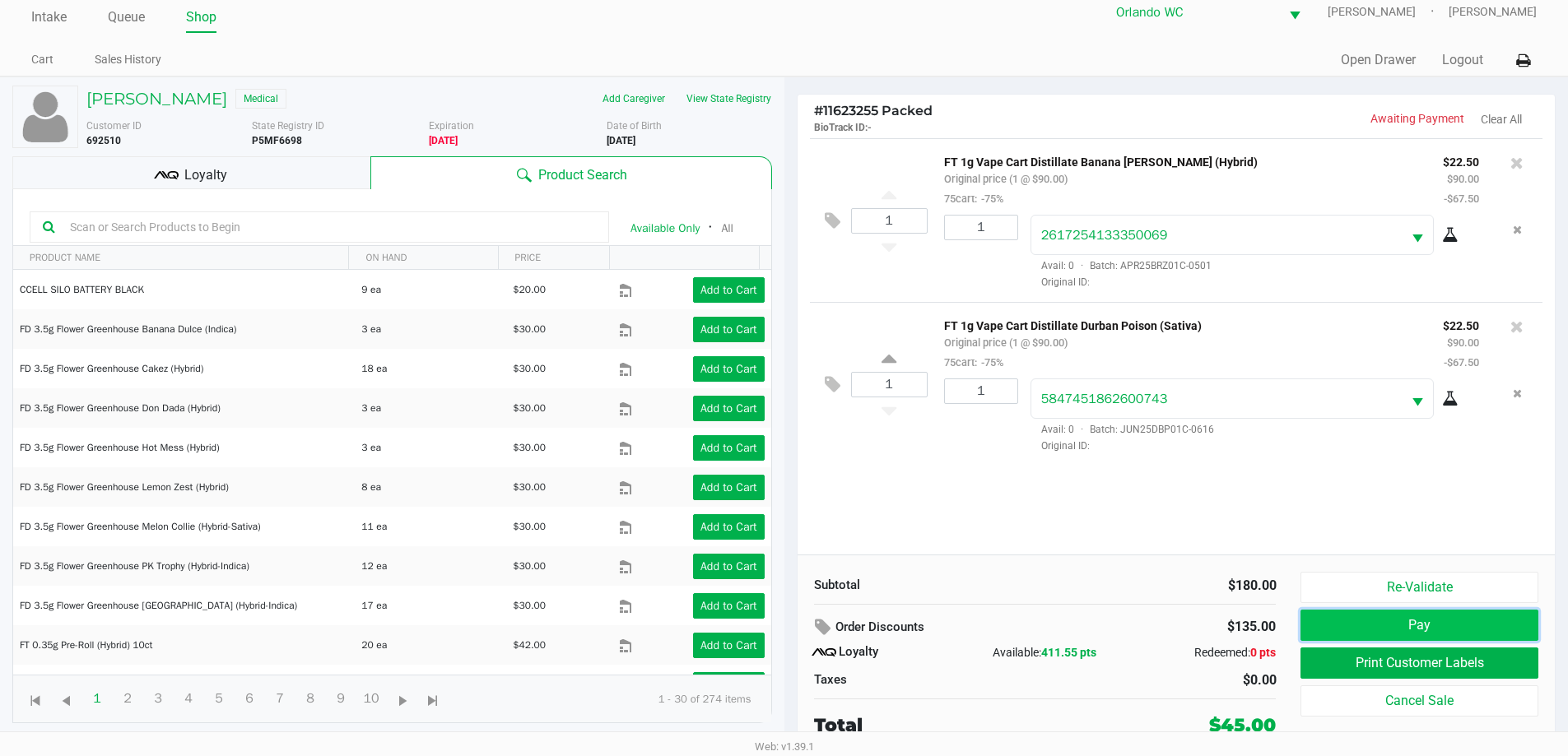 click on "Pay" 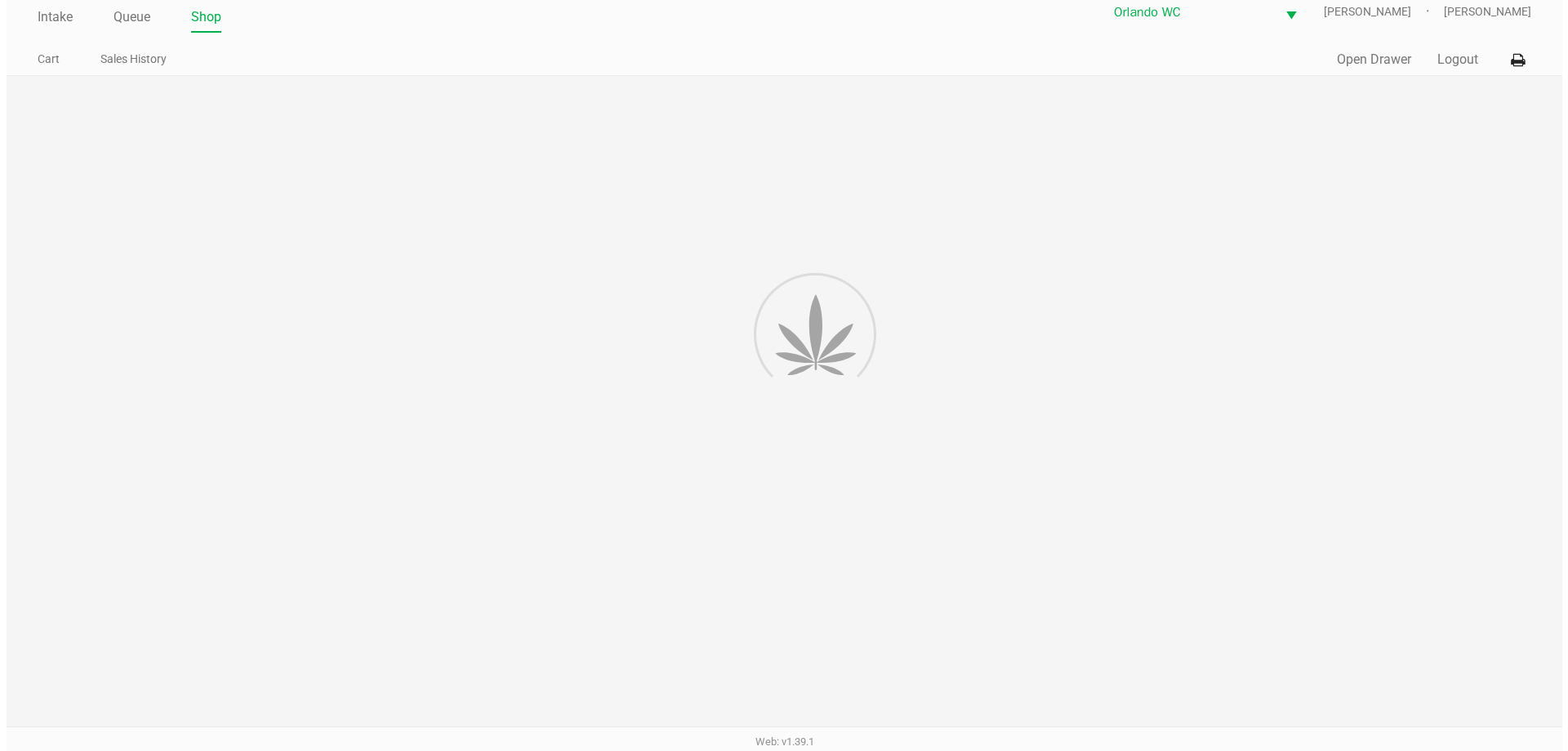 scroll, scrollTop: 0, scrollLeft: 0, axis: both 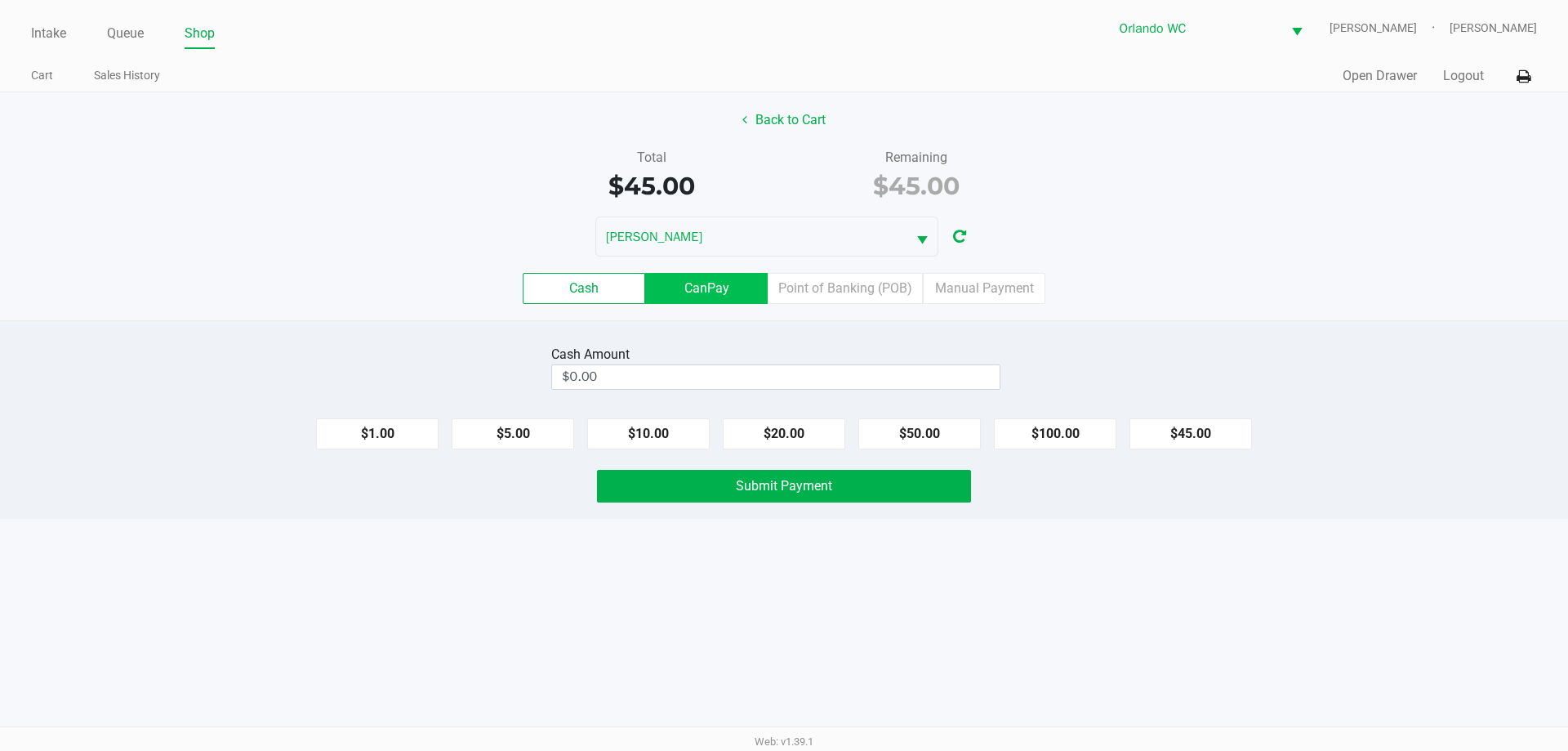 click on "CanPay" 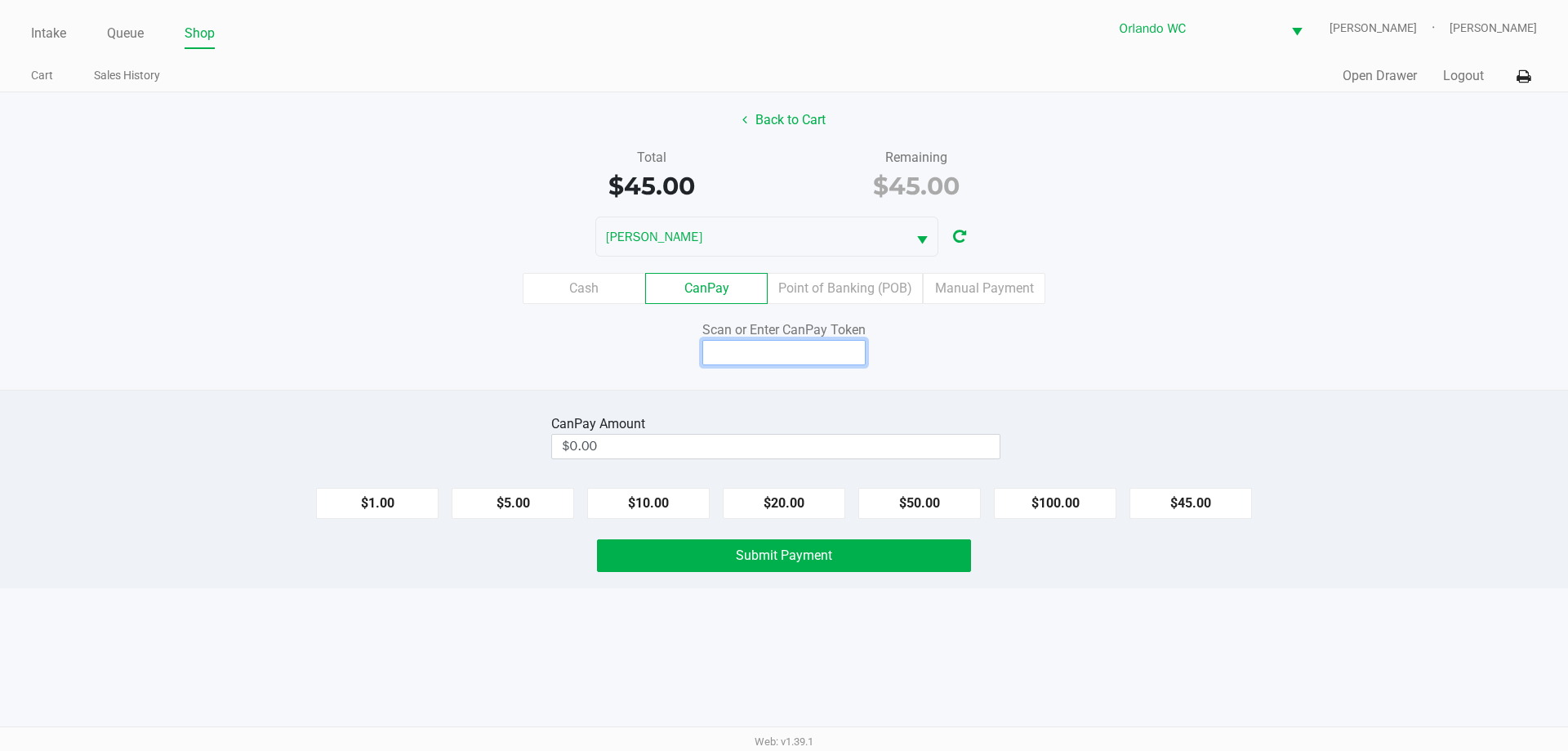 click 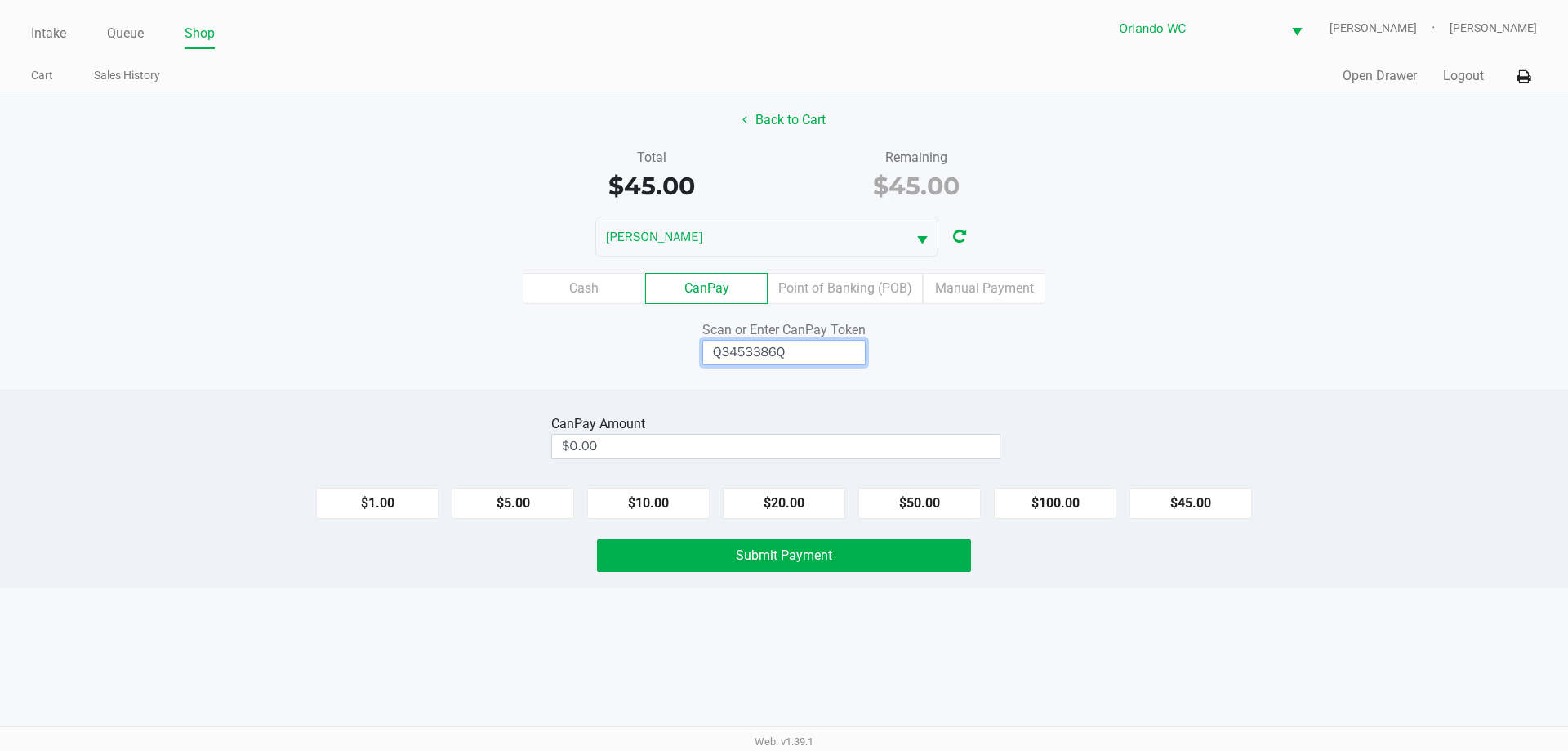 type on "Q3453386Q" 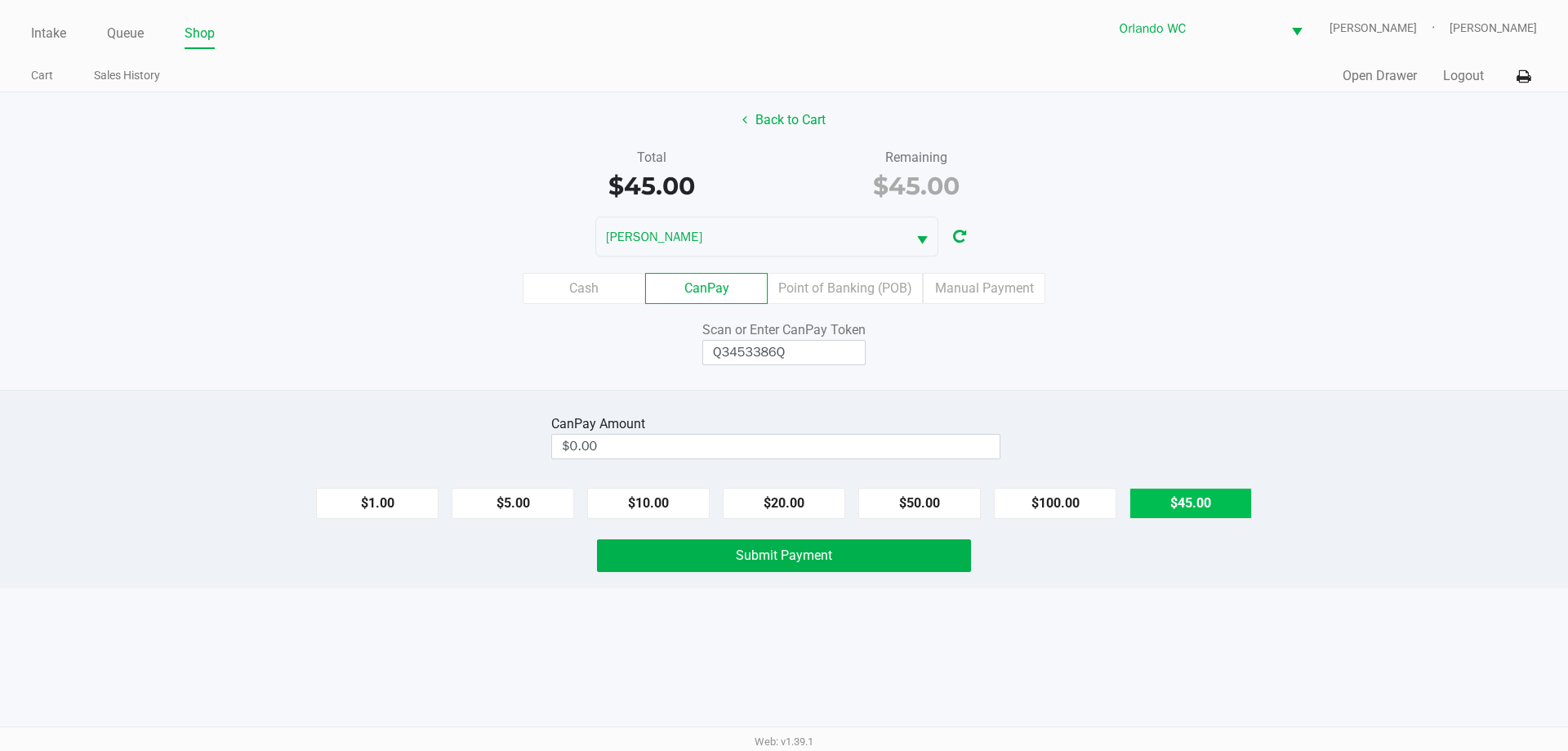 click on "$45.00" 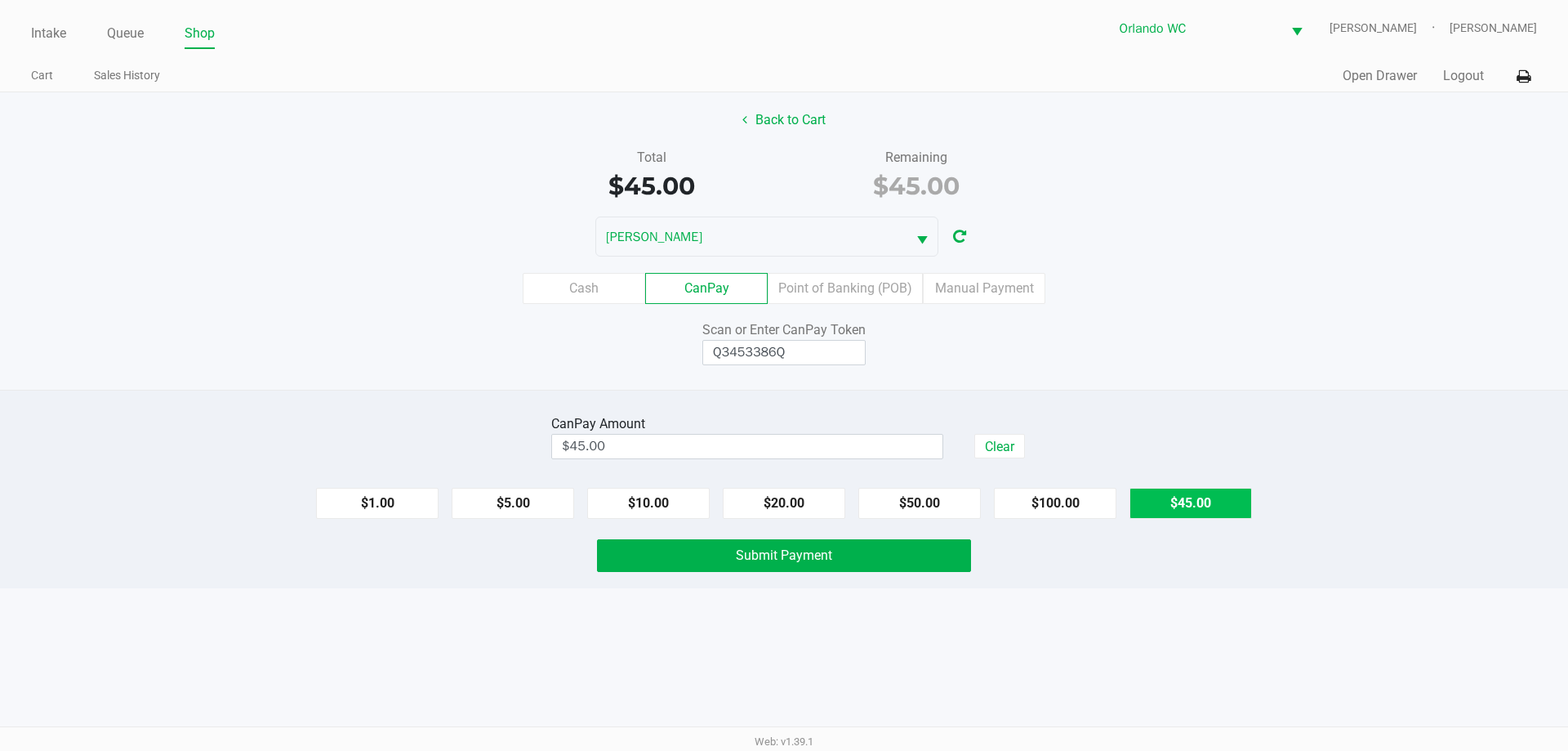 click on "Submit Payment" 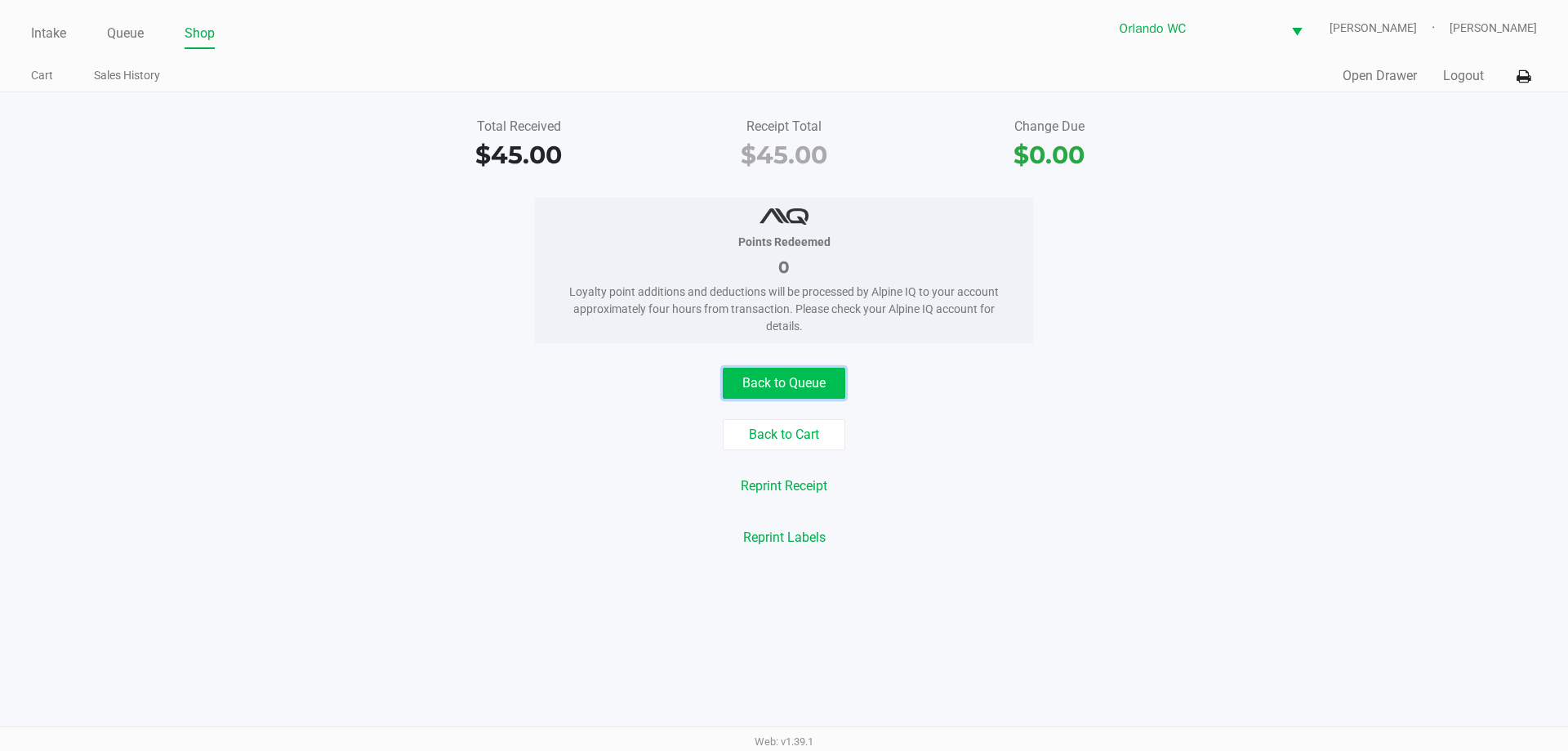 click on "Back to Queue" 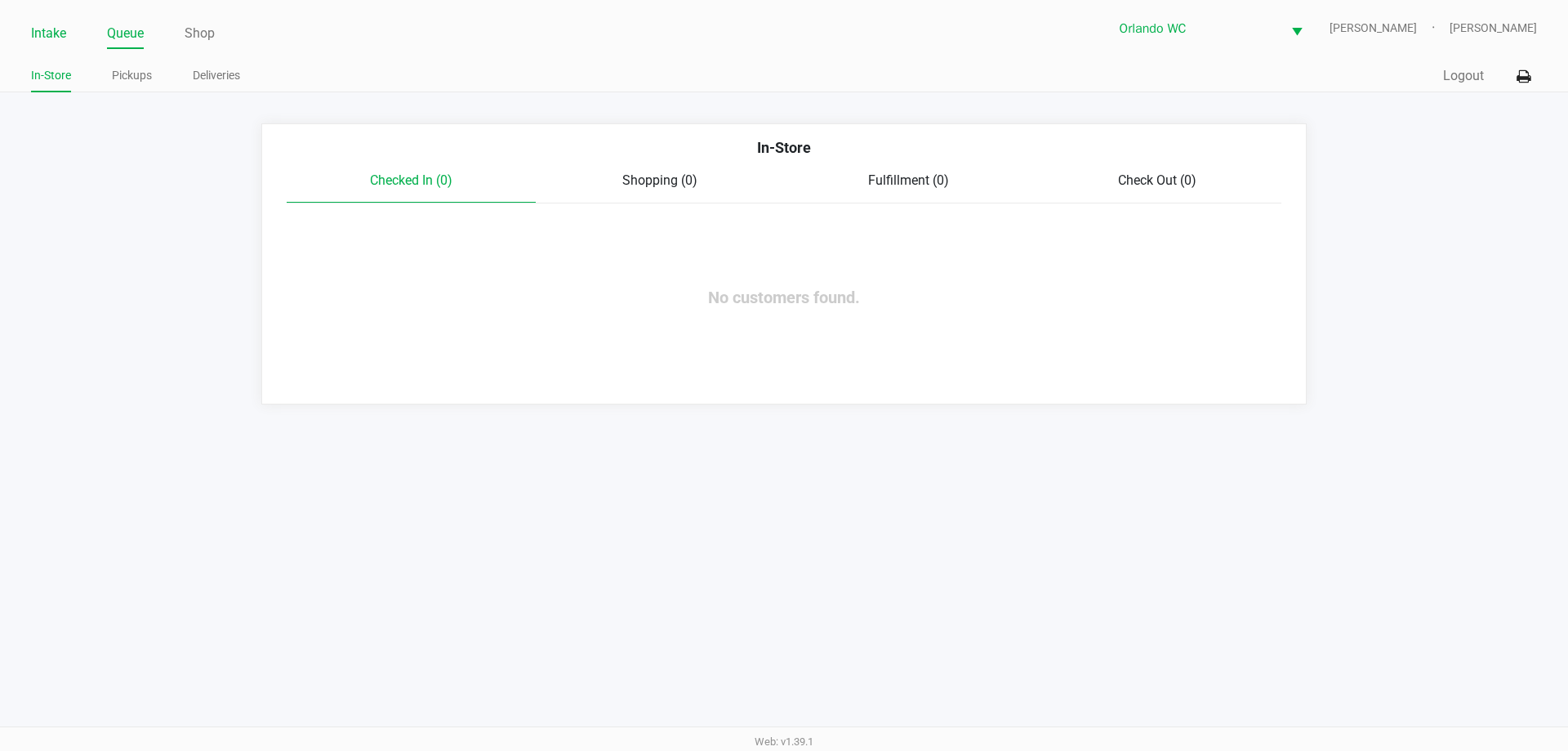 click on "Intake" 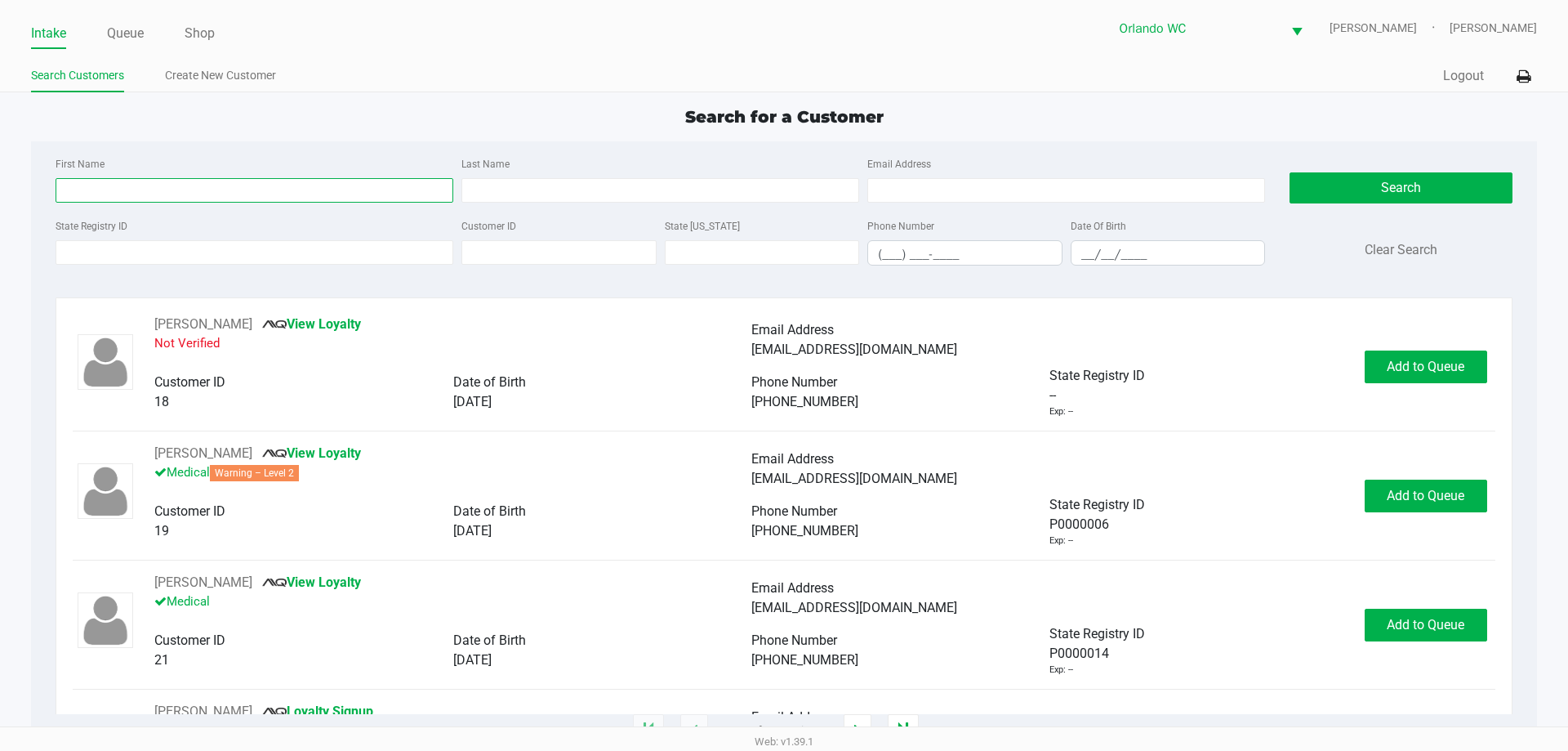 click on "First Name" at bounding box center (254, 190) 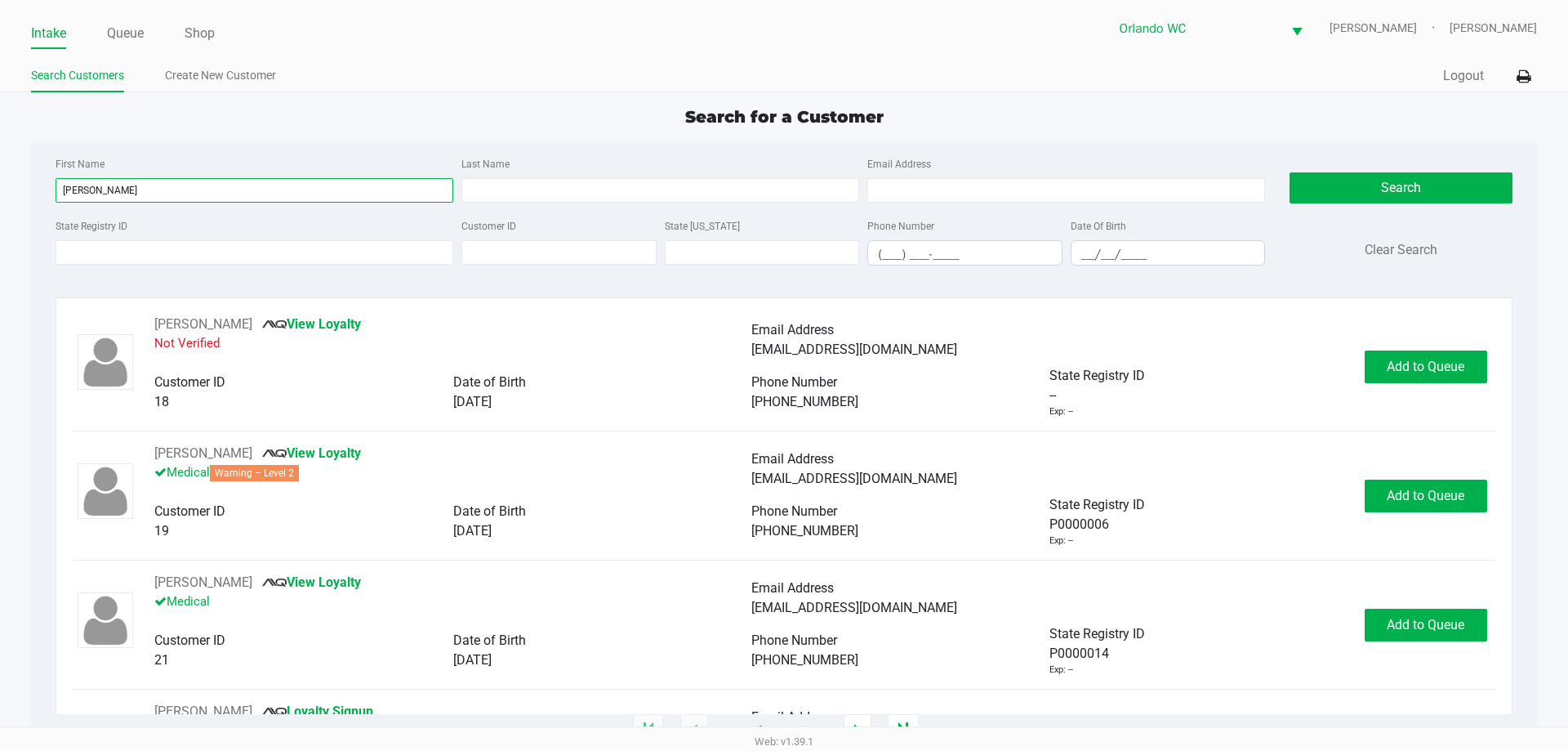 type on "alvan" 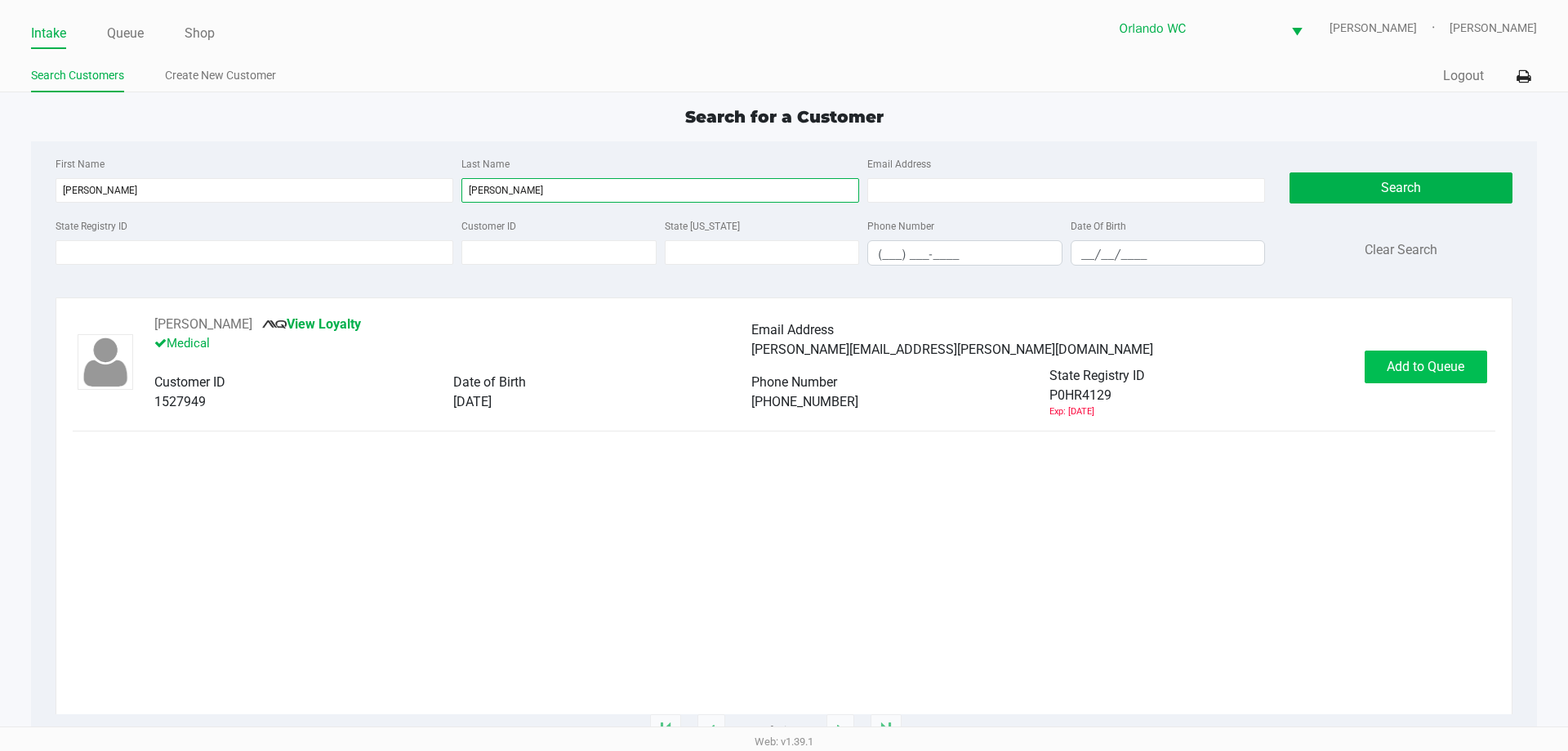 type on "pierson" 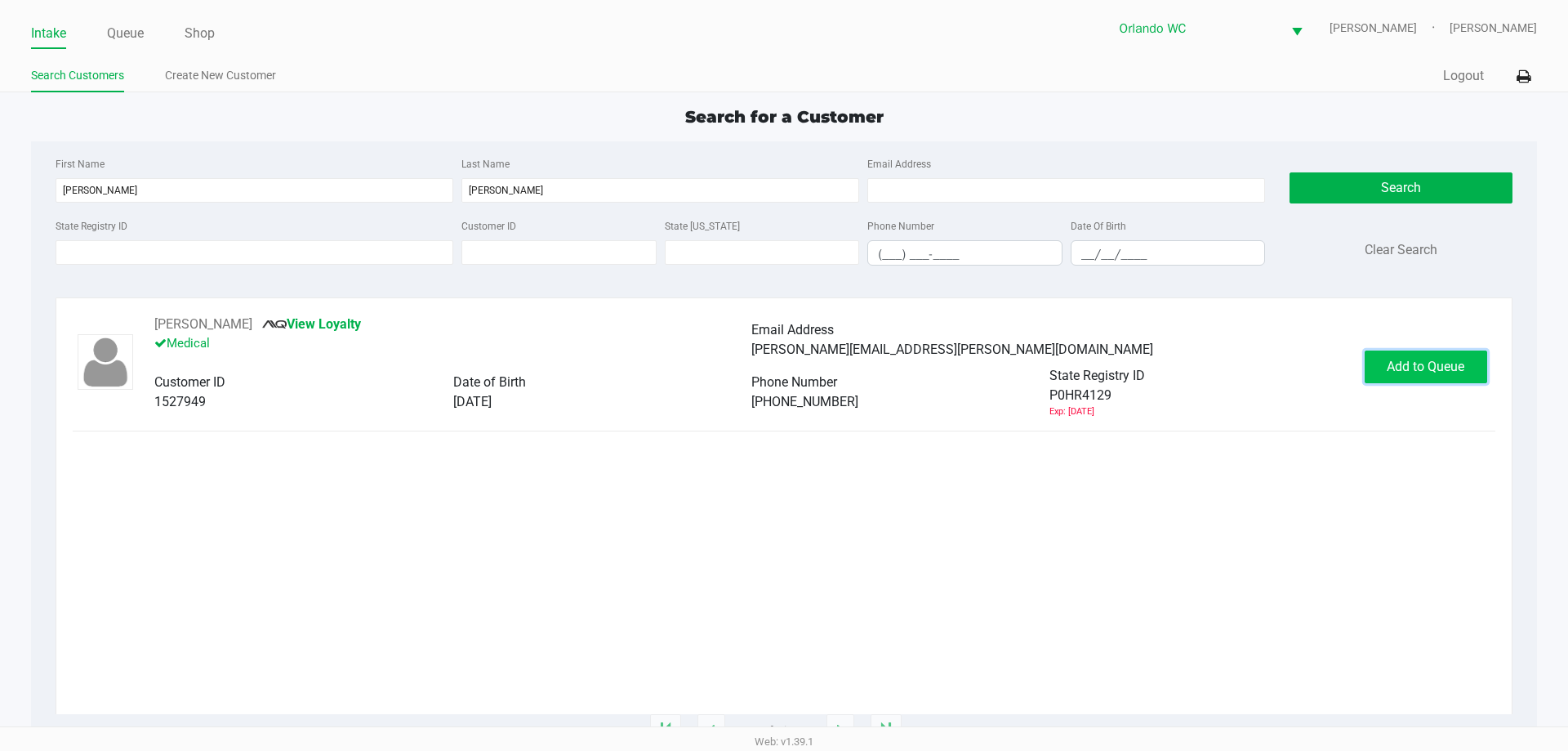 click on "Add to Queue" 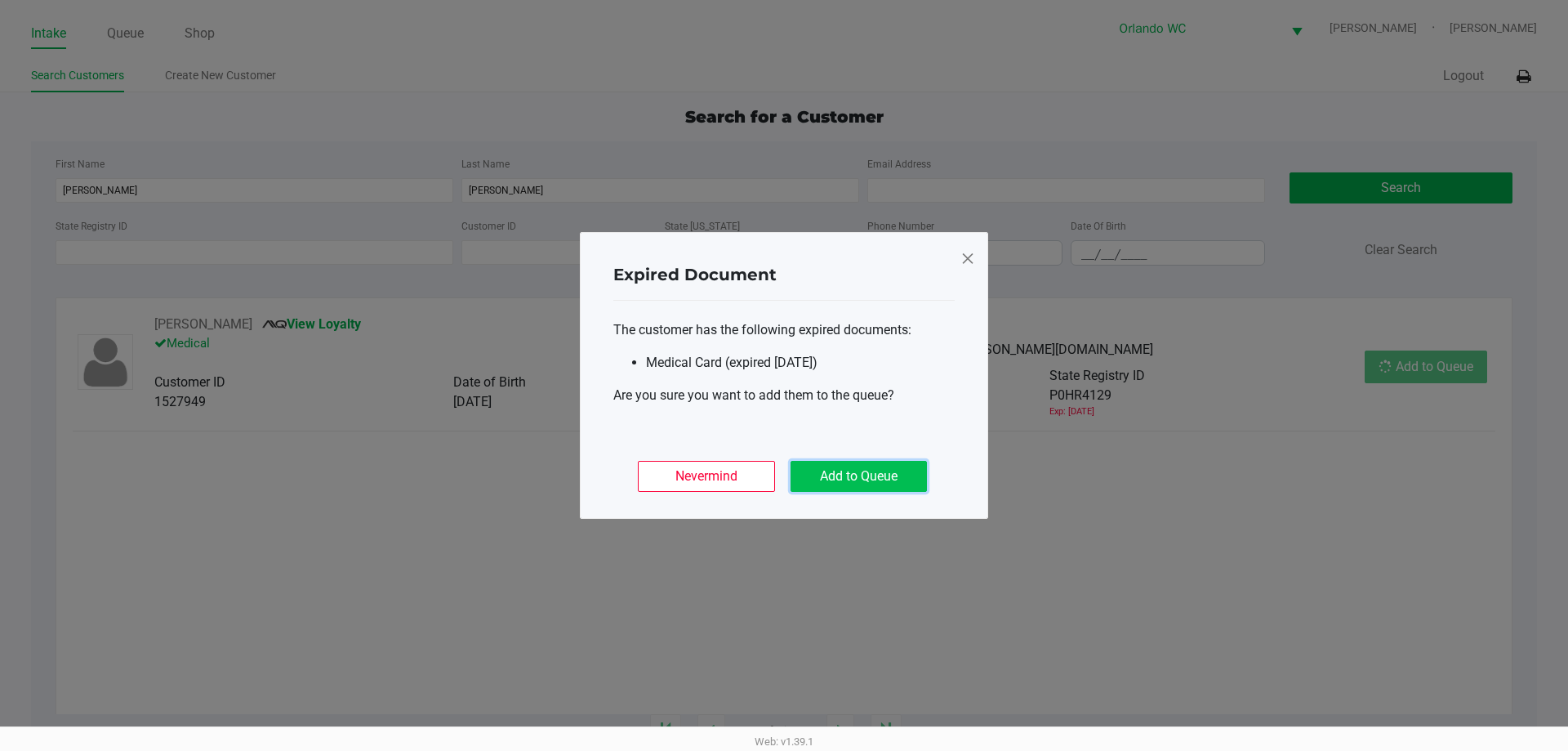 click on "Add to Queue" 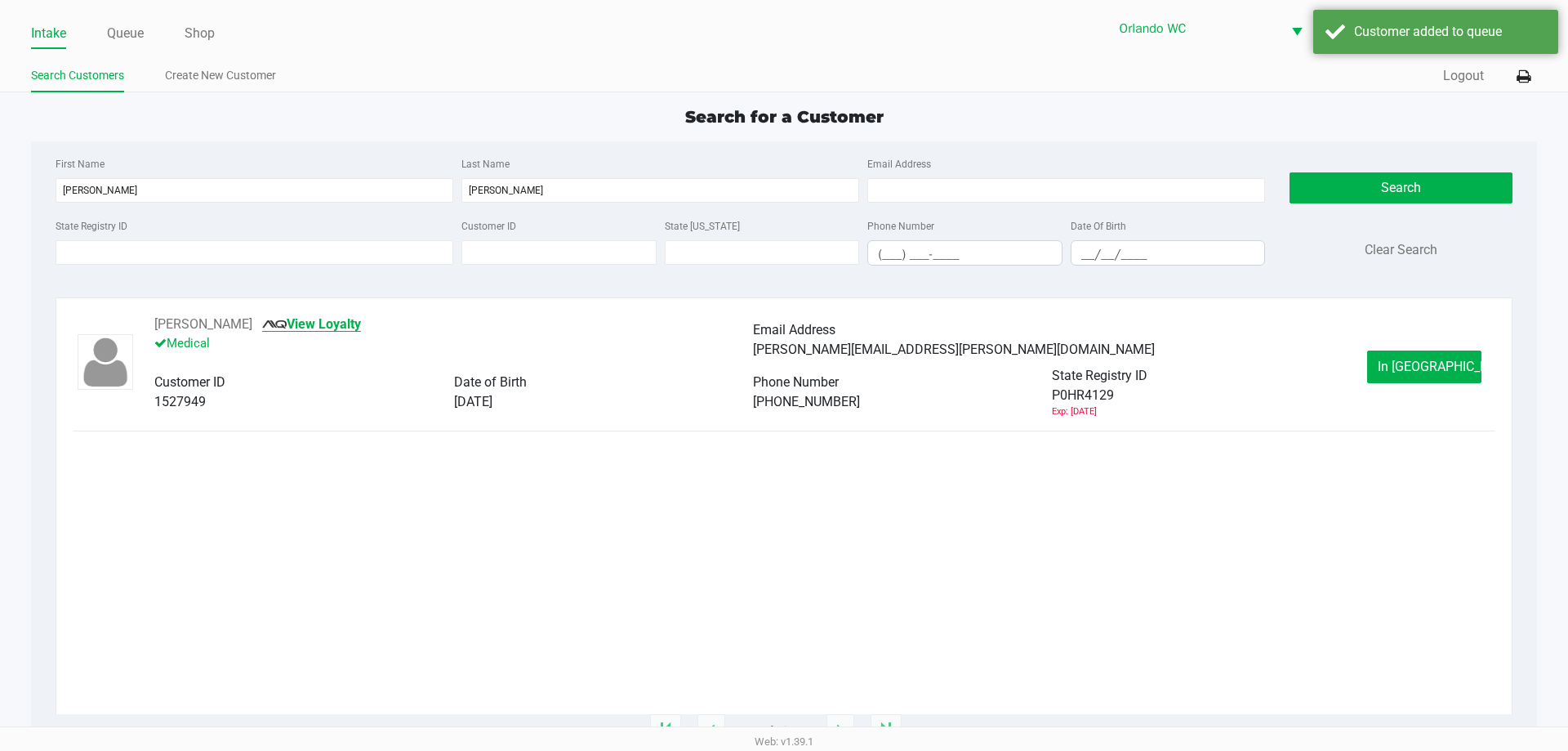 click on "View Loyalty" 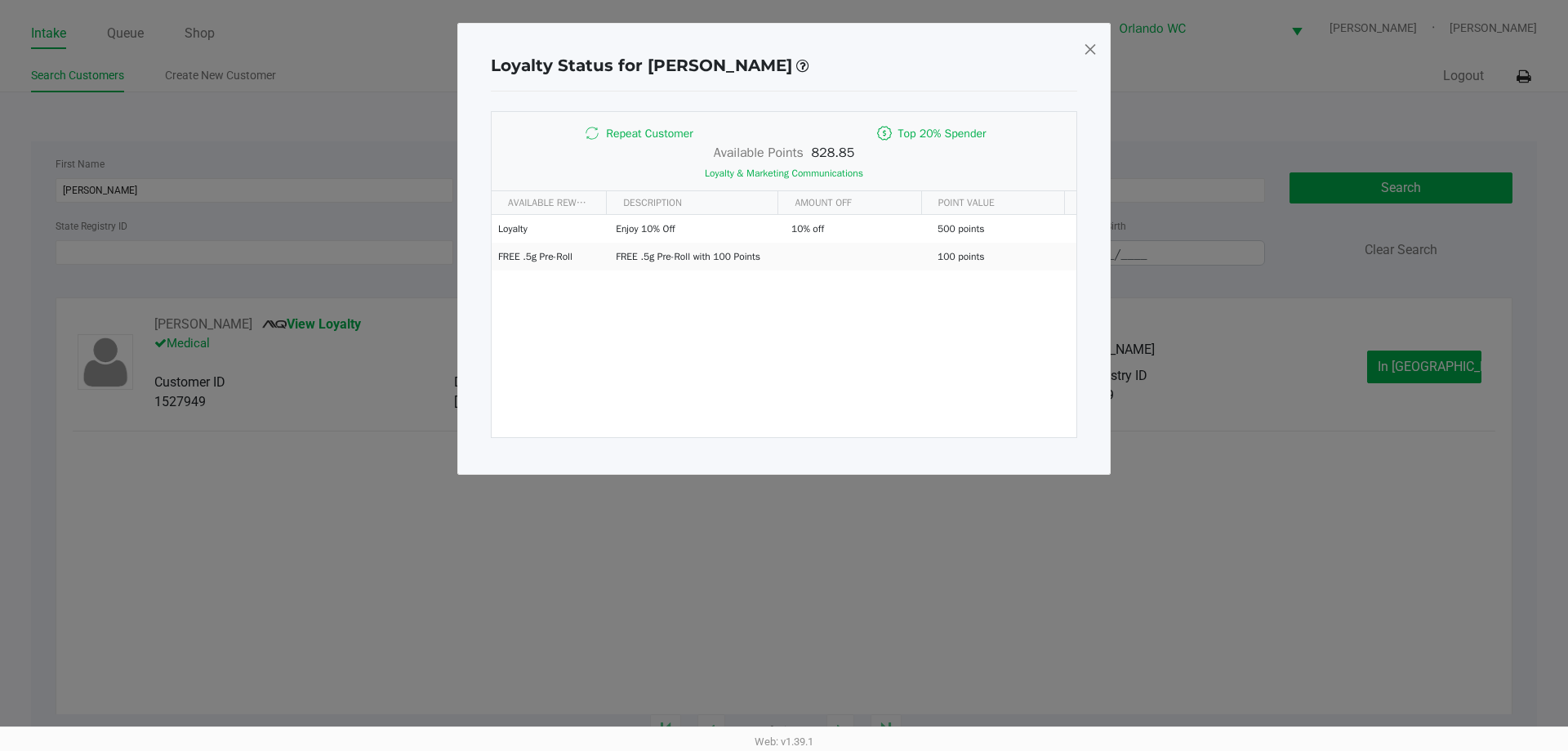 click 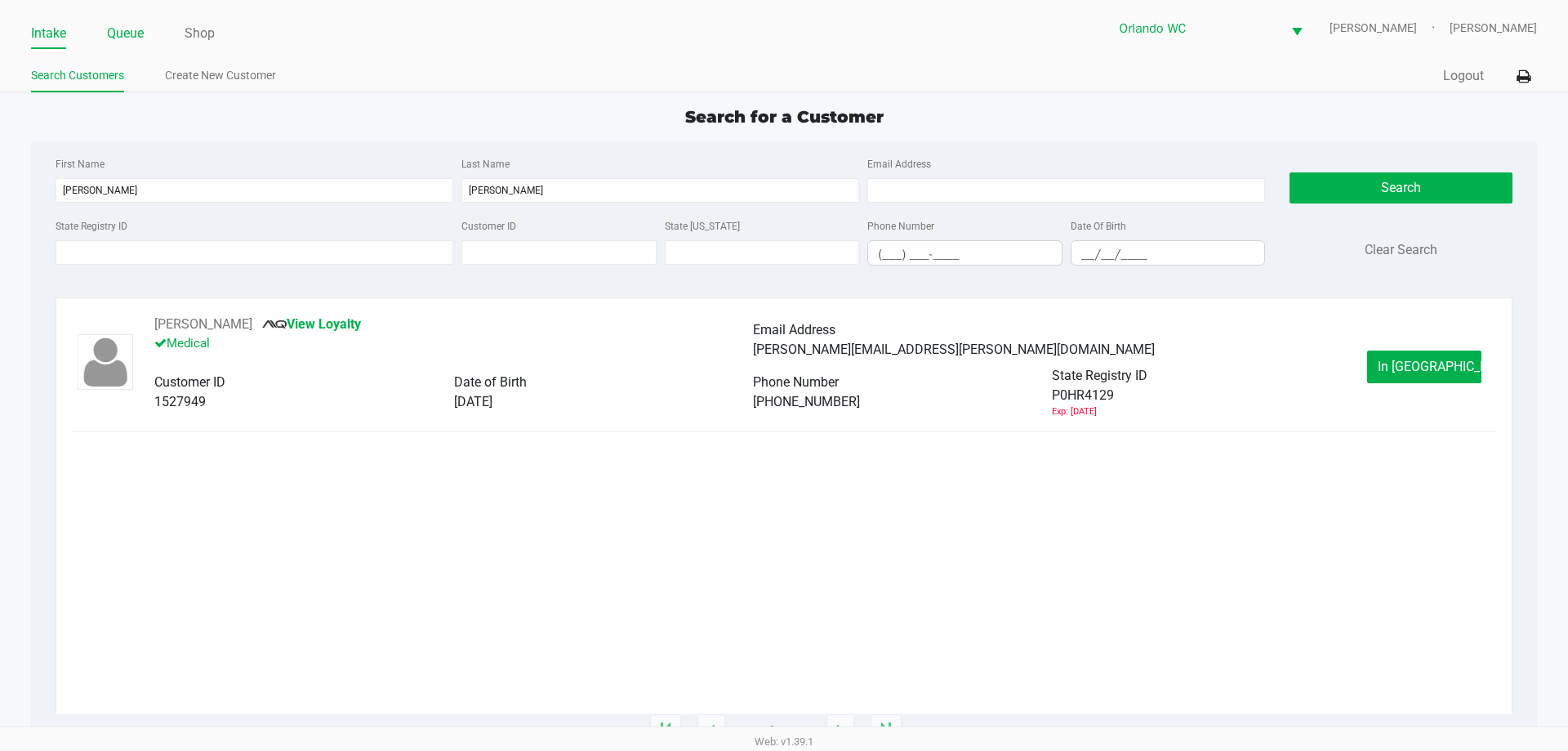 click on "Queue" 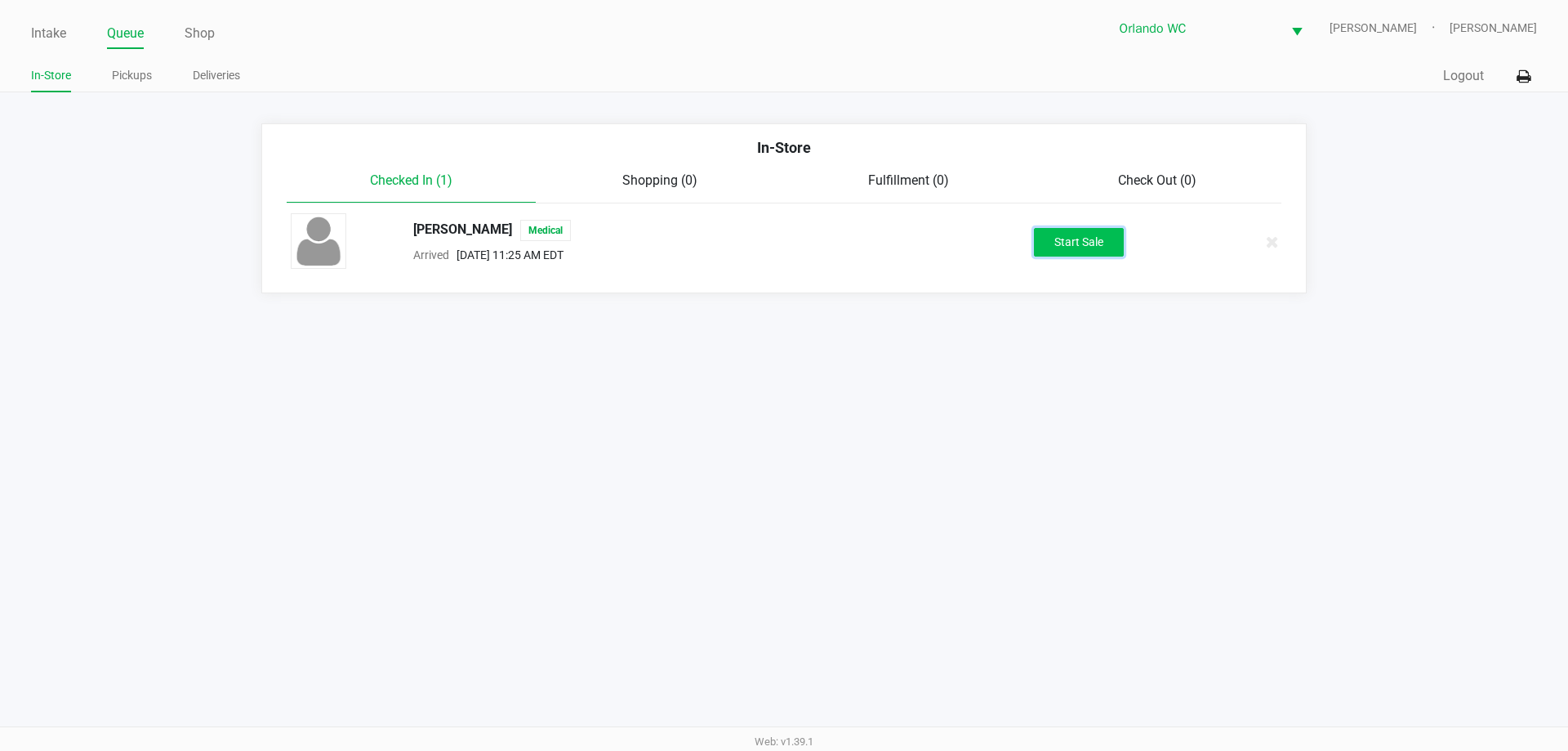 click on "Start Sale" 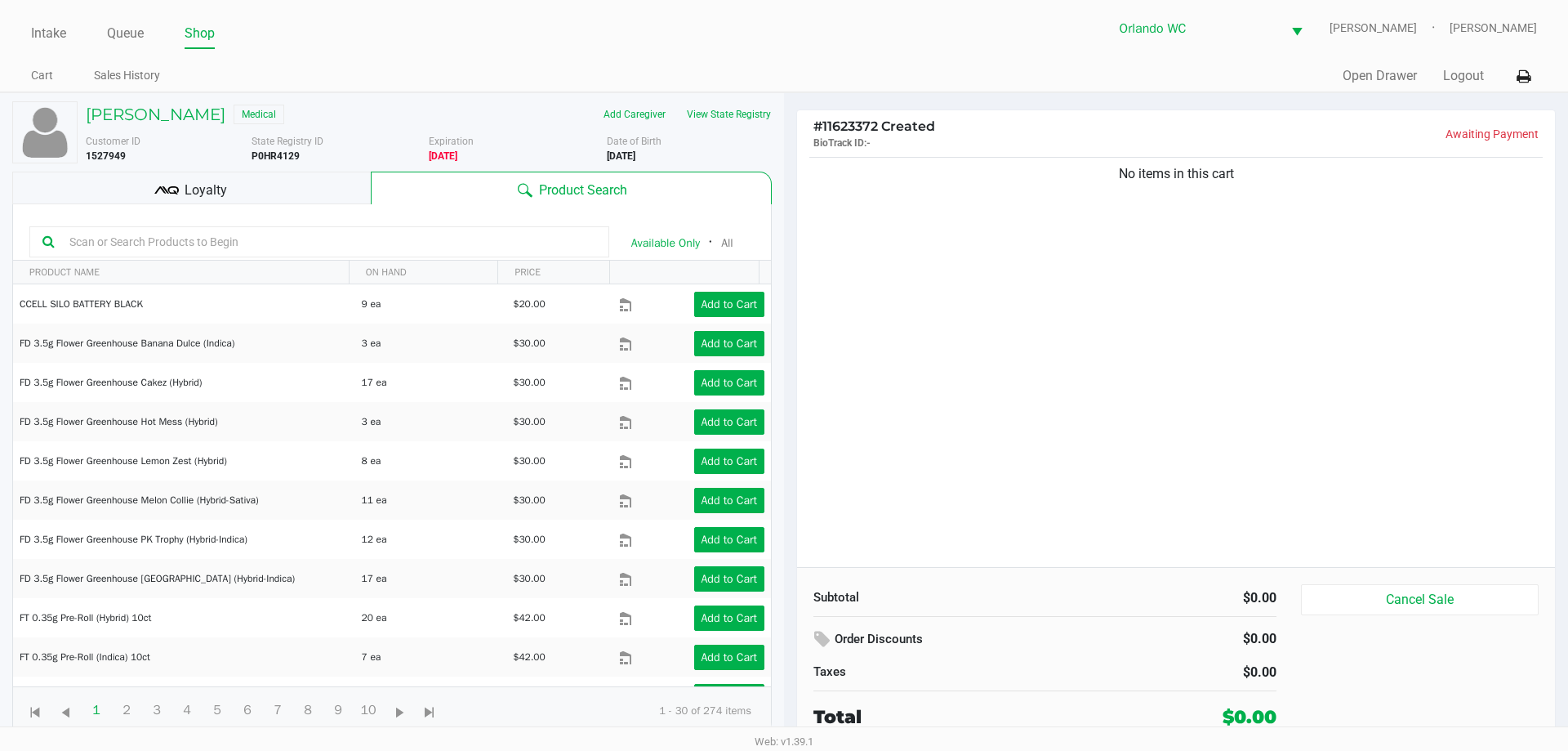 click on "Loyalty" 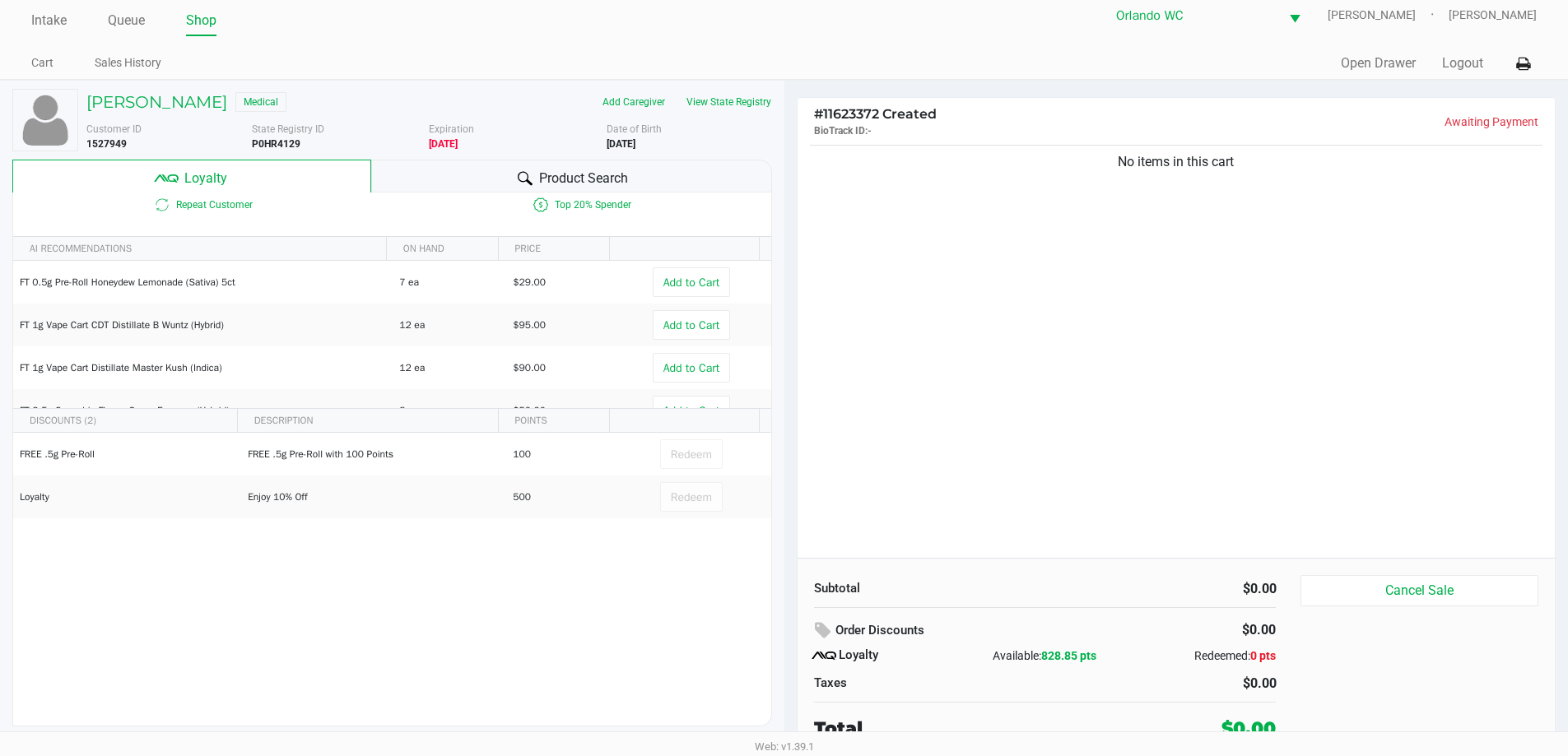 scroll, scrollTop: 16, scrollLeft: 0, axis: vertical 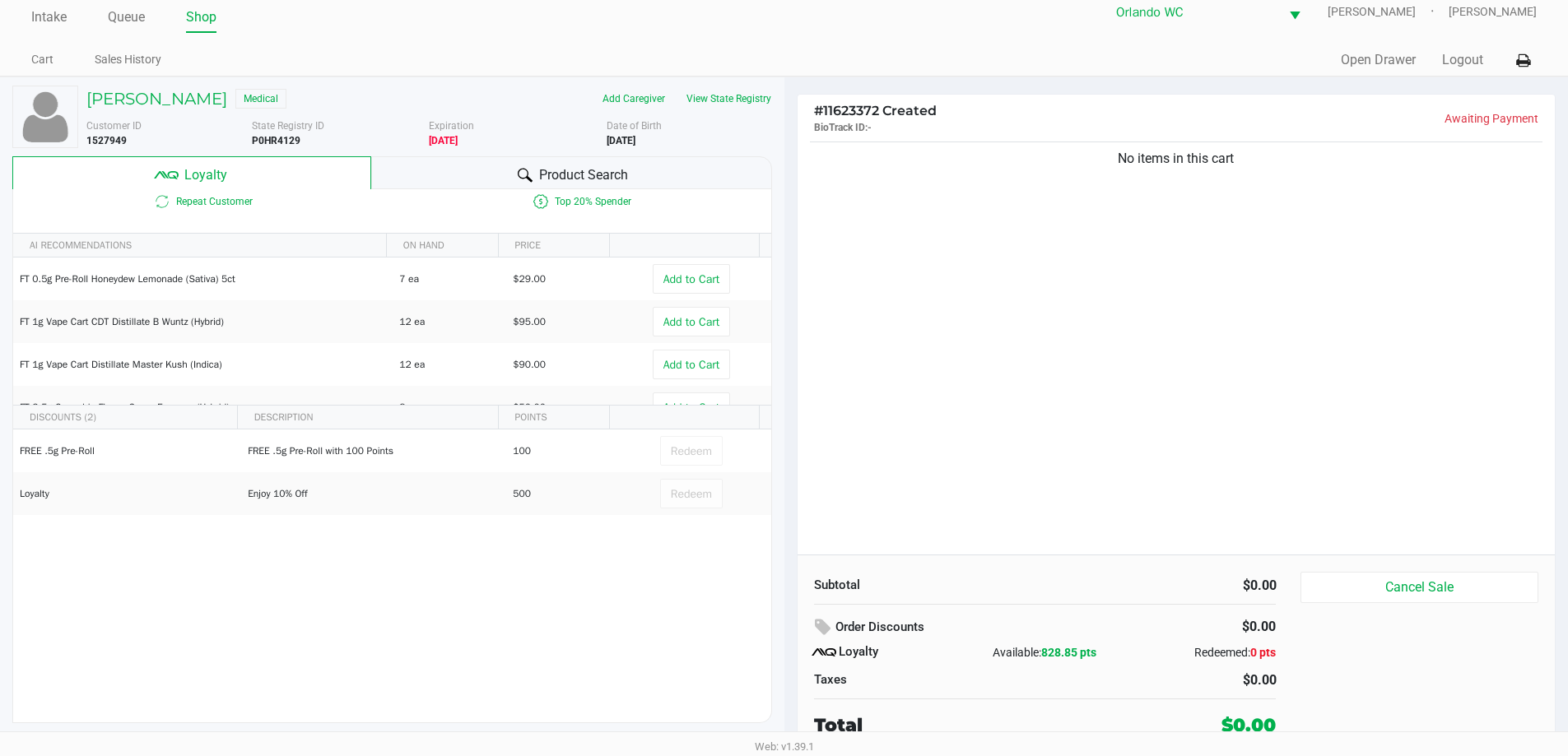click on "Product Search" 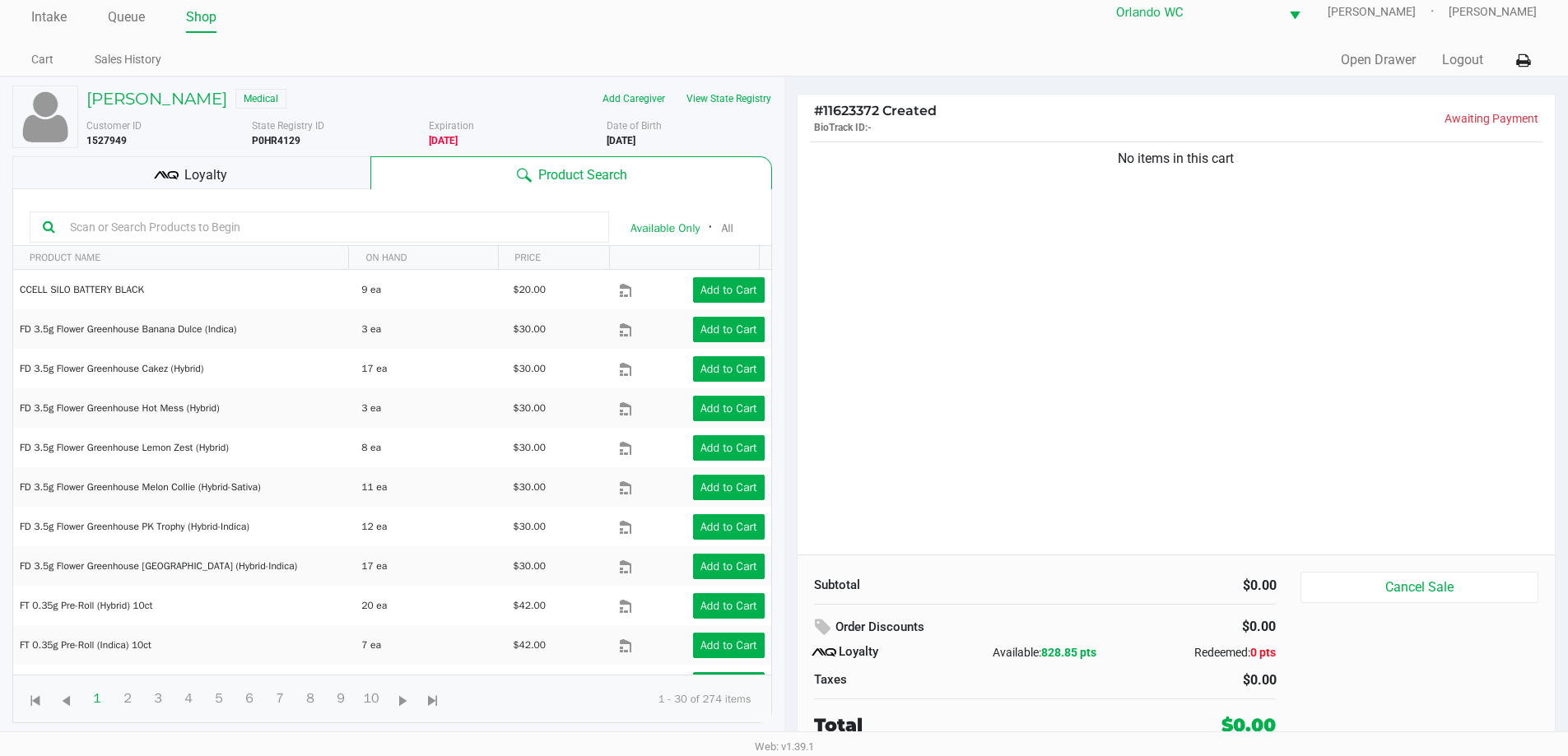 click 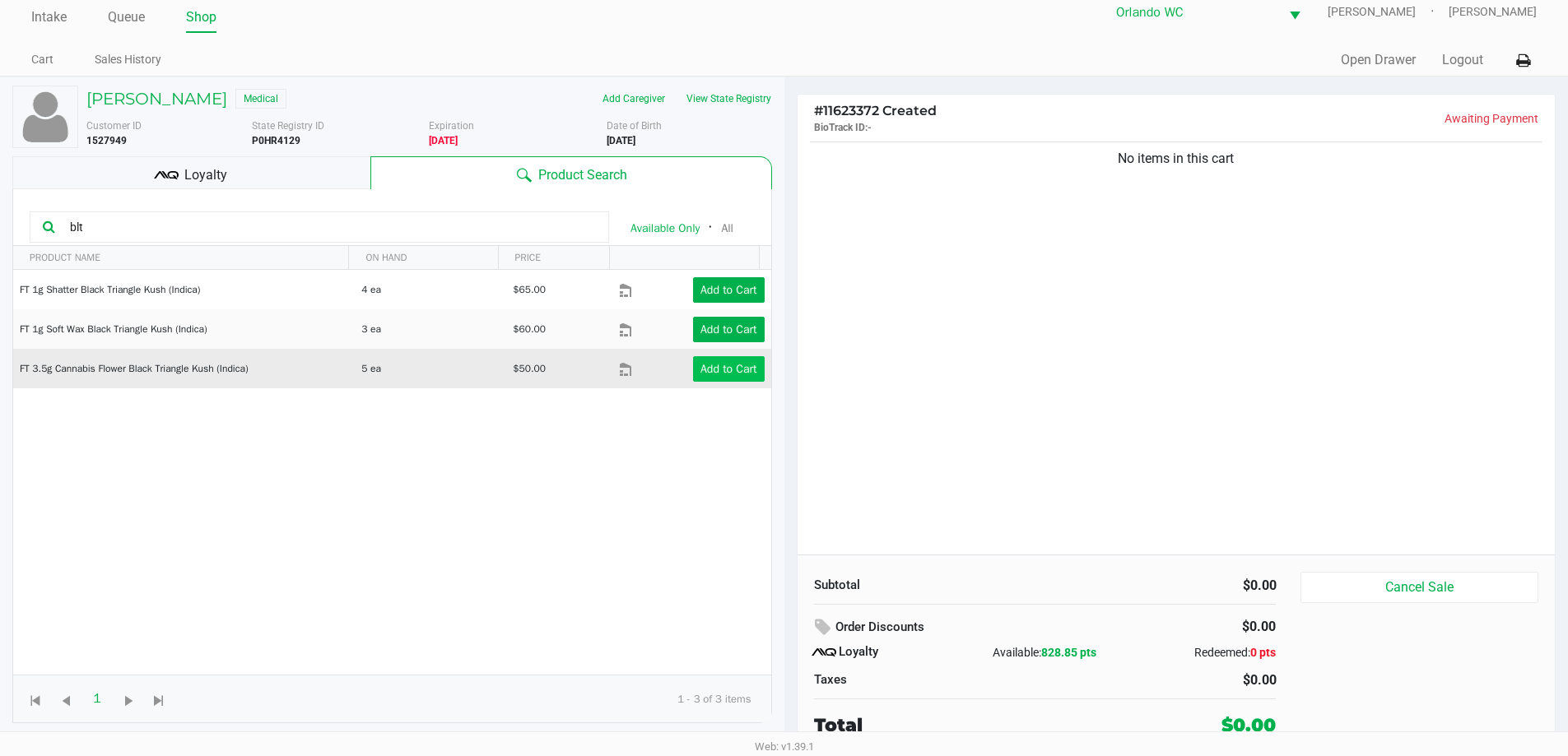 type on "blt" 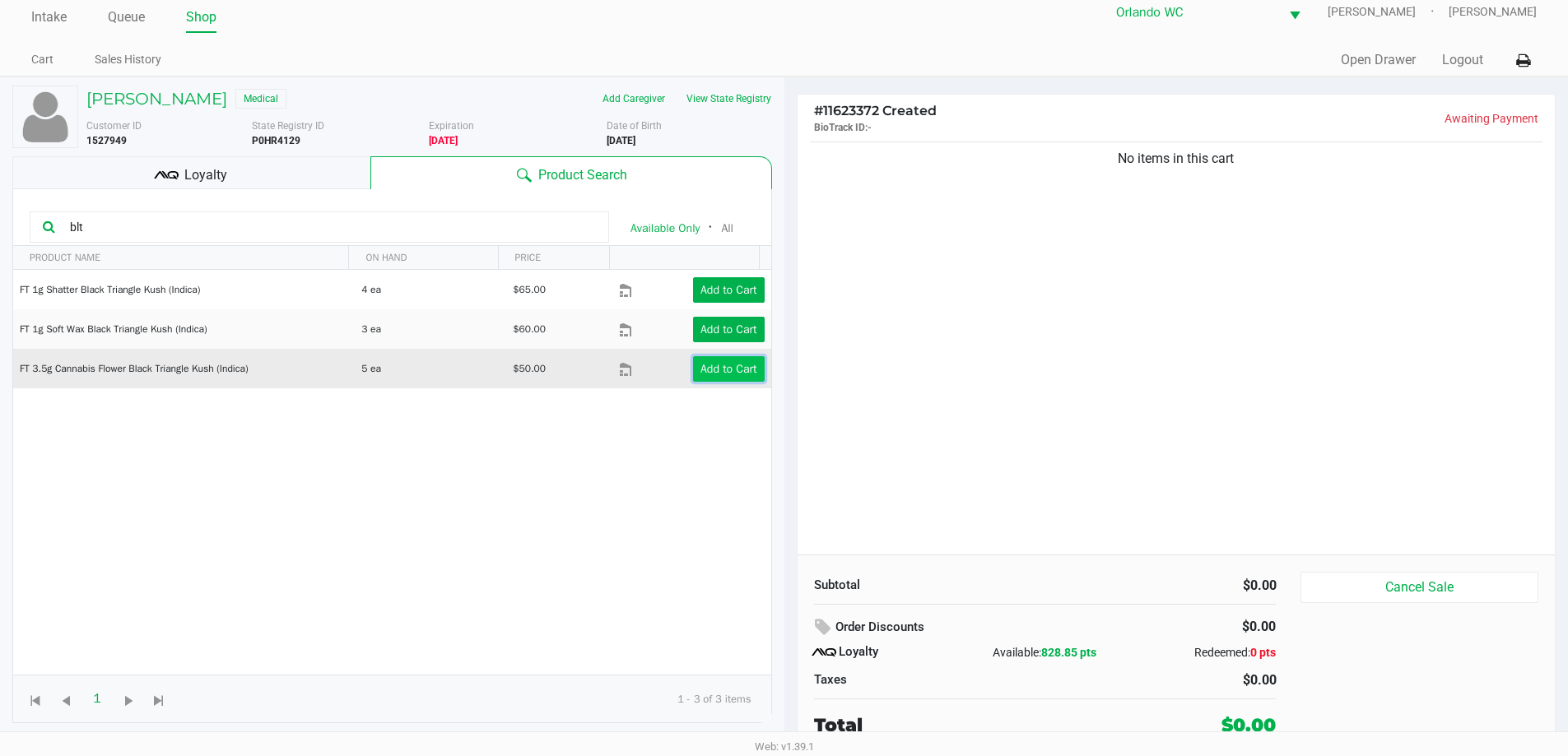 click on "Add to Cart" 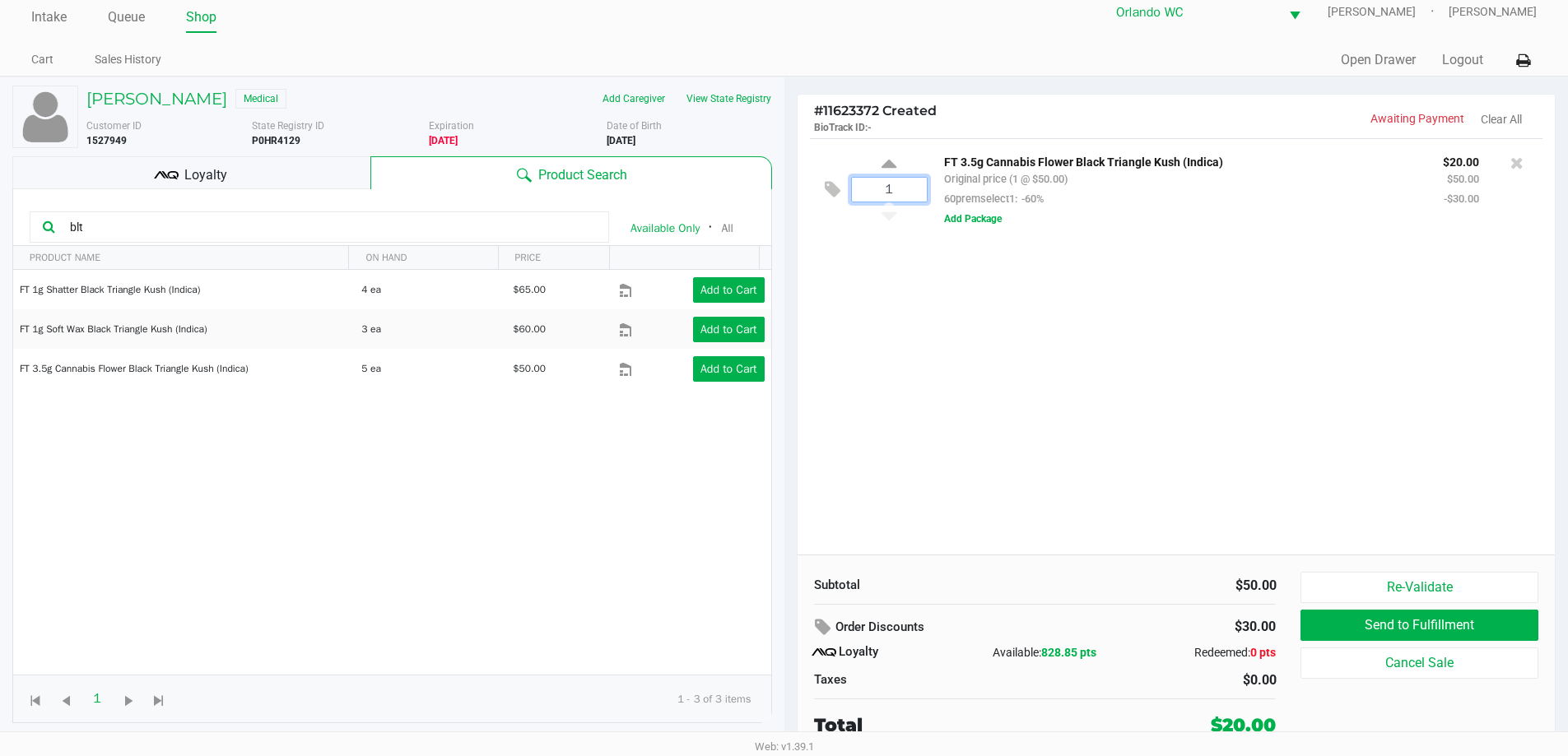click on "1" at bounding box center [889, 189] 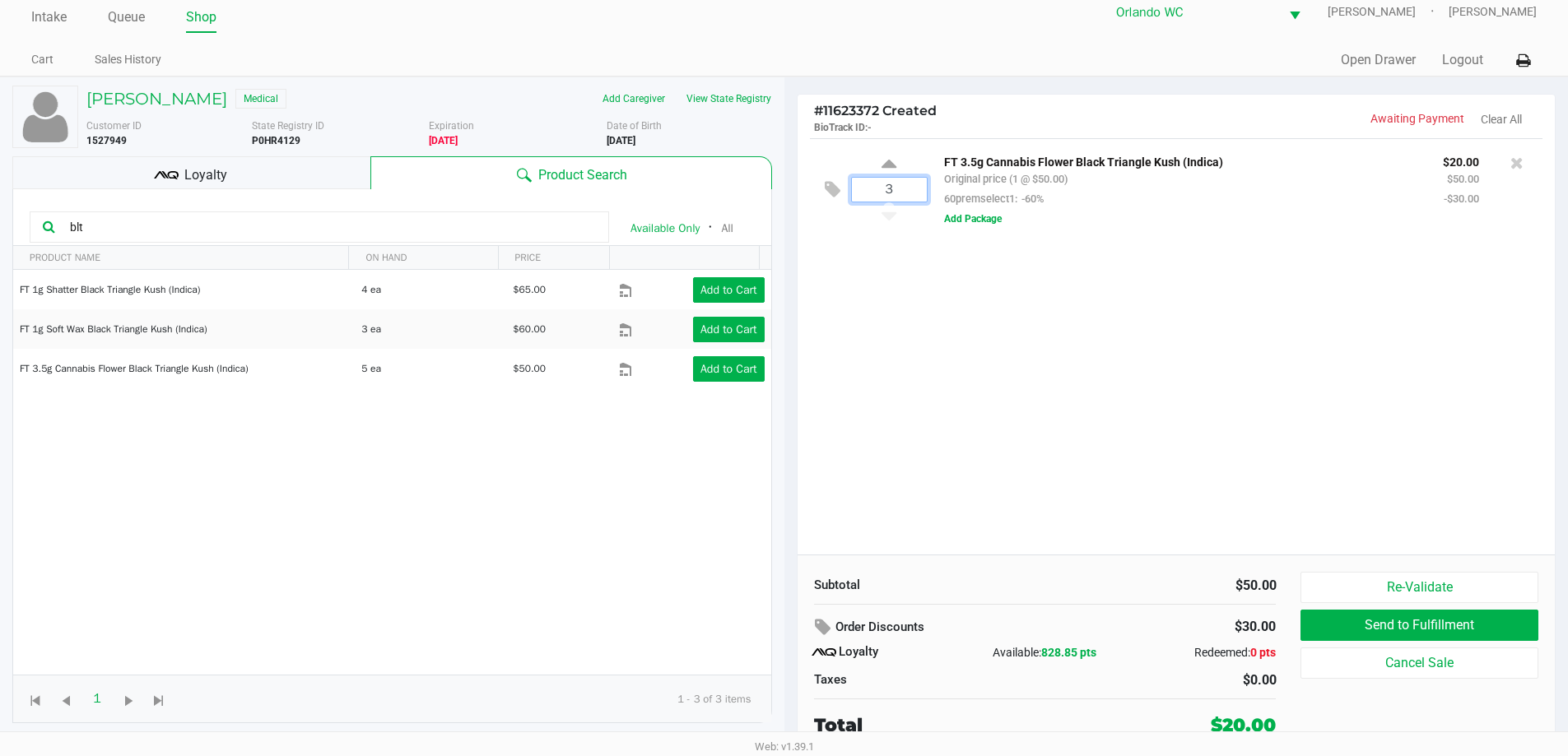 type on "3" 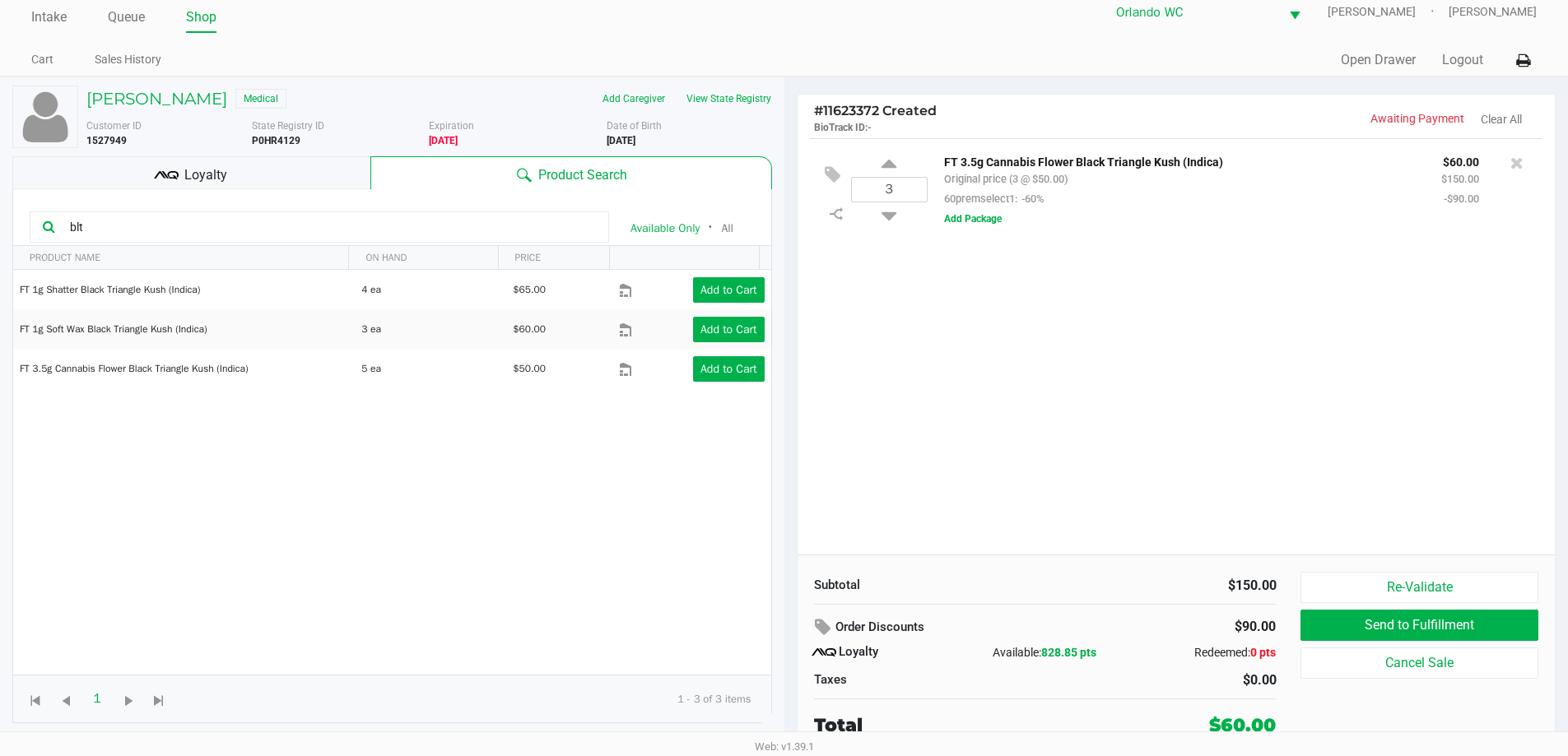 click on "ALVAN PIERSON IV   Medical   Add Caregiver   View State Registry   Customer ID   1527949  State Registry ID  P0HR4129   Expiration   05/08/2025  More  Date of Birth   7/20/1980
Loyalty
Product Search  blt  Available Only  ᛫  All   PRODUCT NAME  ON HAND PRICE  FT 1g Shatter Black Triangle Kush (Indica)   4 ea   $65.00  Add to Cart  FT 1g Soft Wax Black Triangle Kush (Indica)   3 ea   $60.00  Add to Cart  FT 3.5g Cannabis Flower Black Triangle Kush (Indica)   5 ea   $50.00  Add to Cart  1   1  1 - 3 of 3 items" 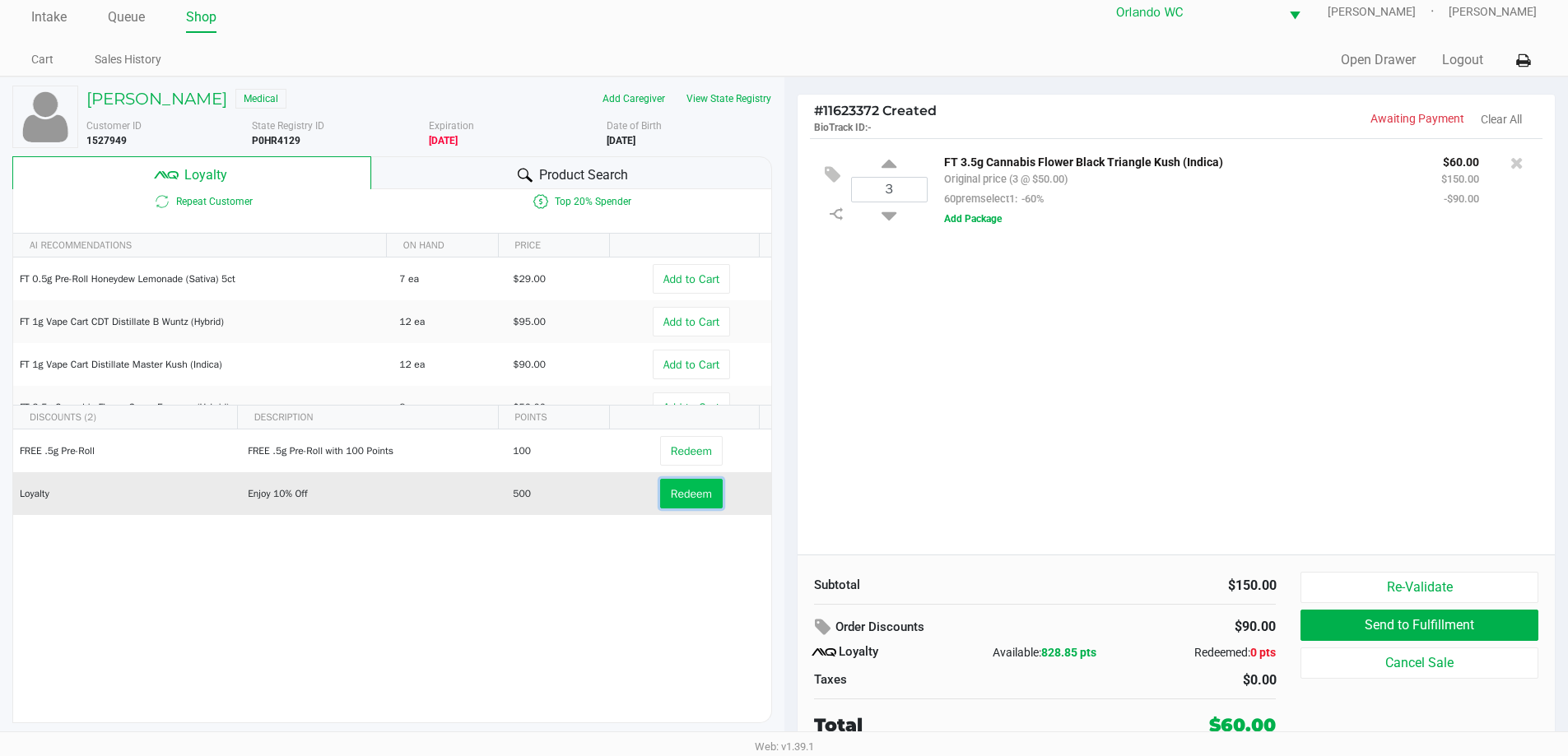 click on "Redeem" 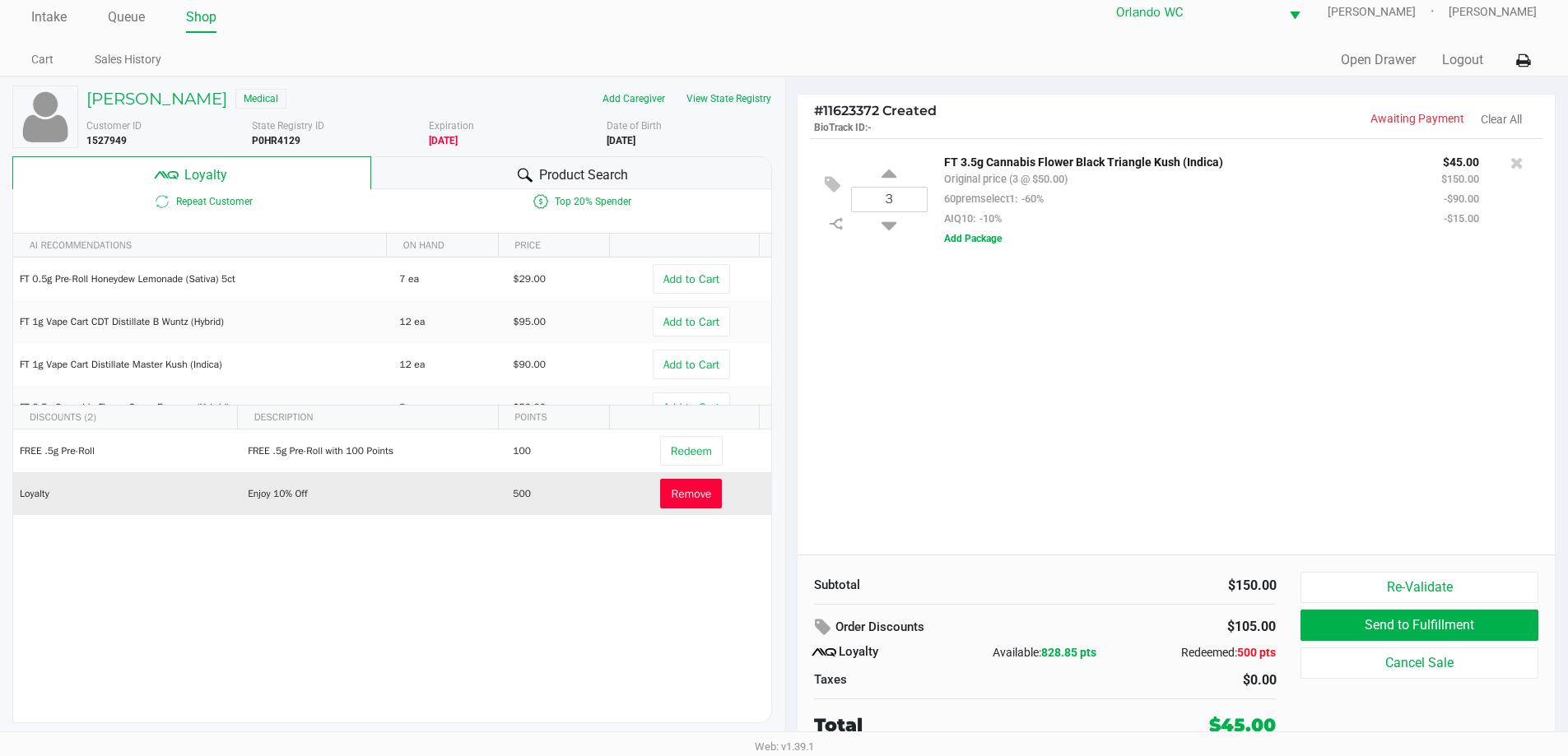 click on "3  FT 3.5g Cannabis Flower Black Triangle Kush (Indica)   Original price (3 @ $50.00)  60premselect1:  -60%  AIQ10:  -10% $45.00 $150.00 -$90.00 -$15.00  Add Package" 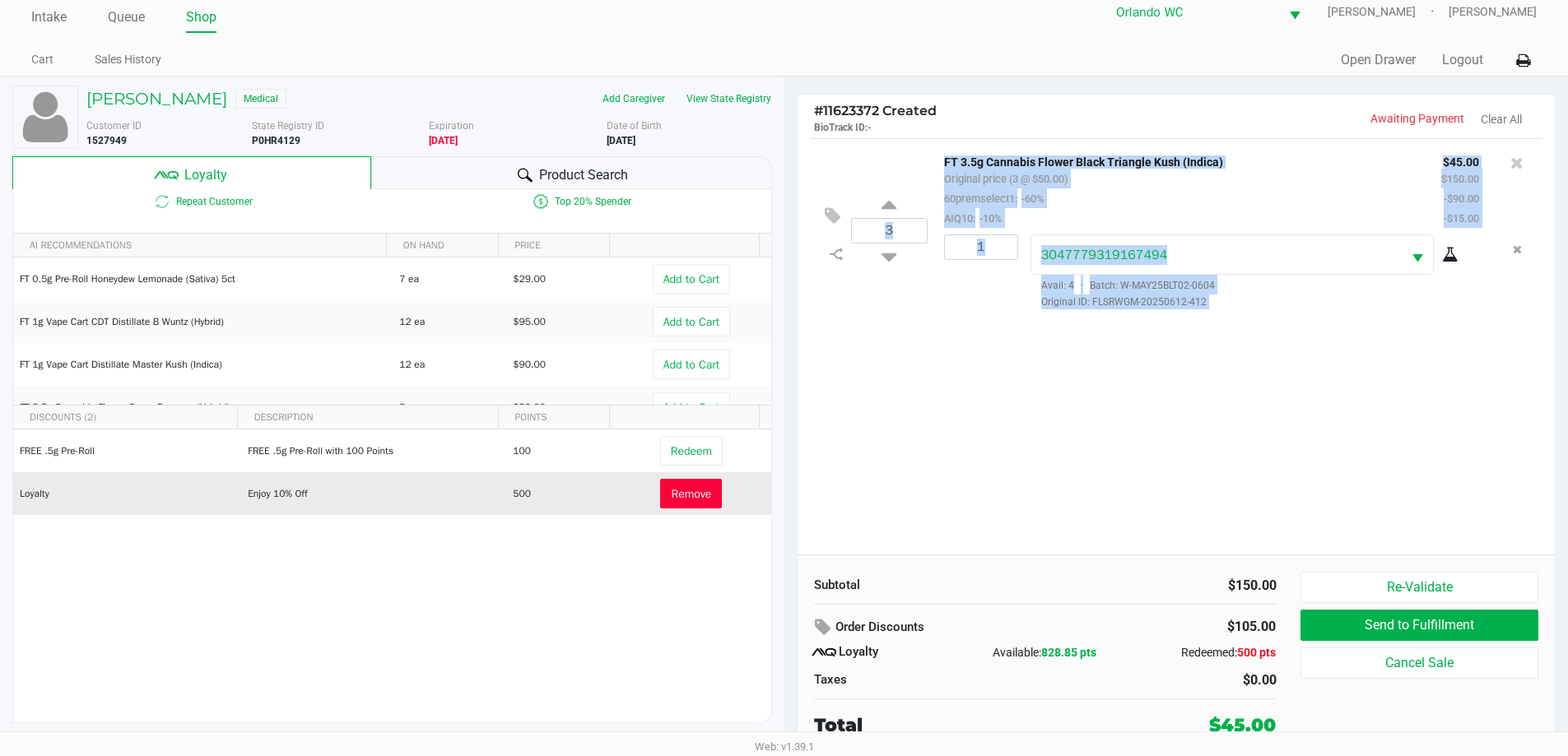 click on "3  FT 3.5g Cannabis Flower Black Triangle Kush (Indica)   Original price (3 @ $50.00)  60premselect1:  -60%  AIQ10:  -10% $45.00 $150.00 -$90.00 -$15.00 1 3047779319167494  Avail: 4  ·  Batch: W-MAY25BLT02-0604   Original ID: FLSRWGM-20250612-412" 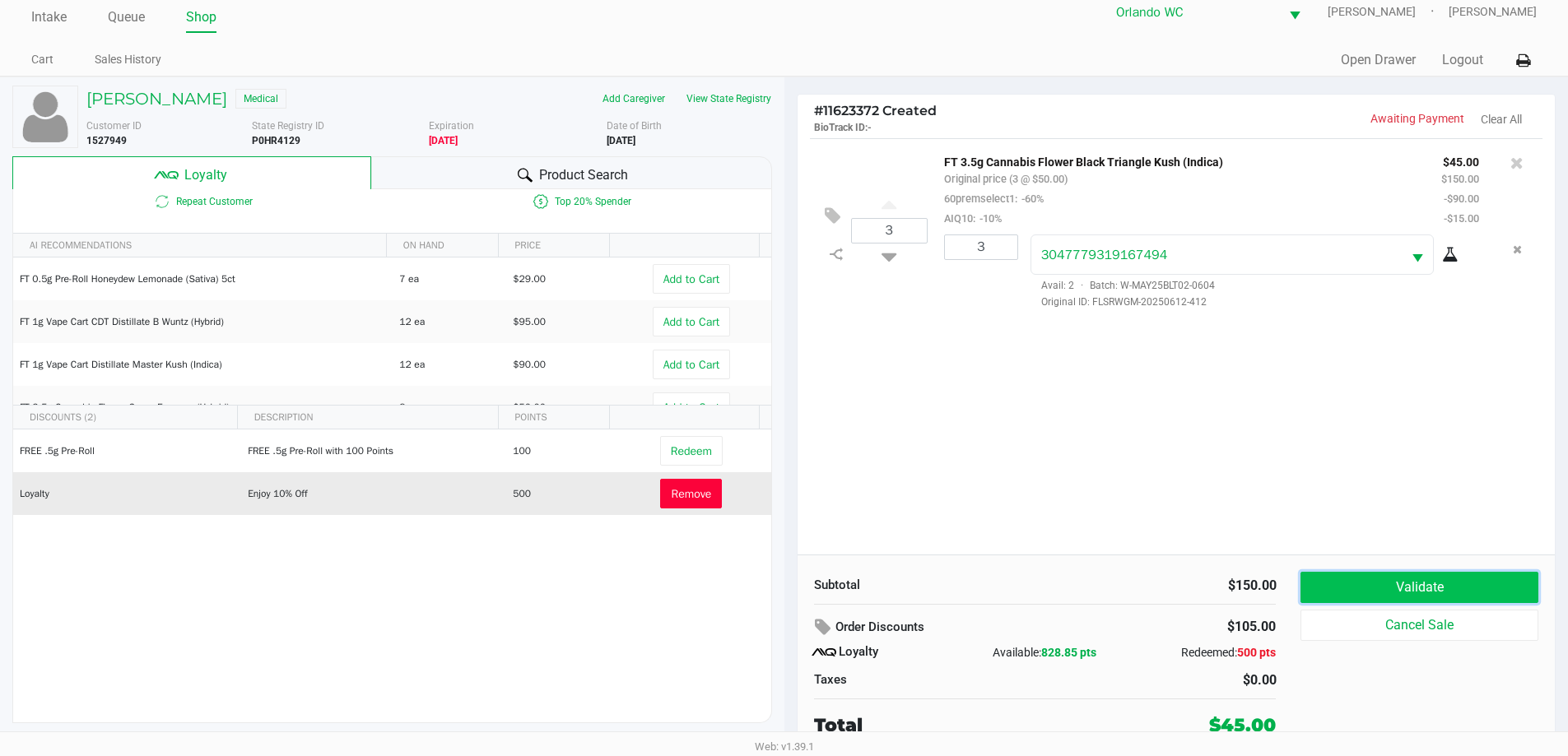 click on "Validate" 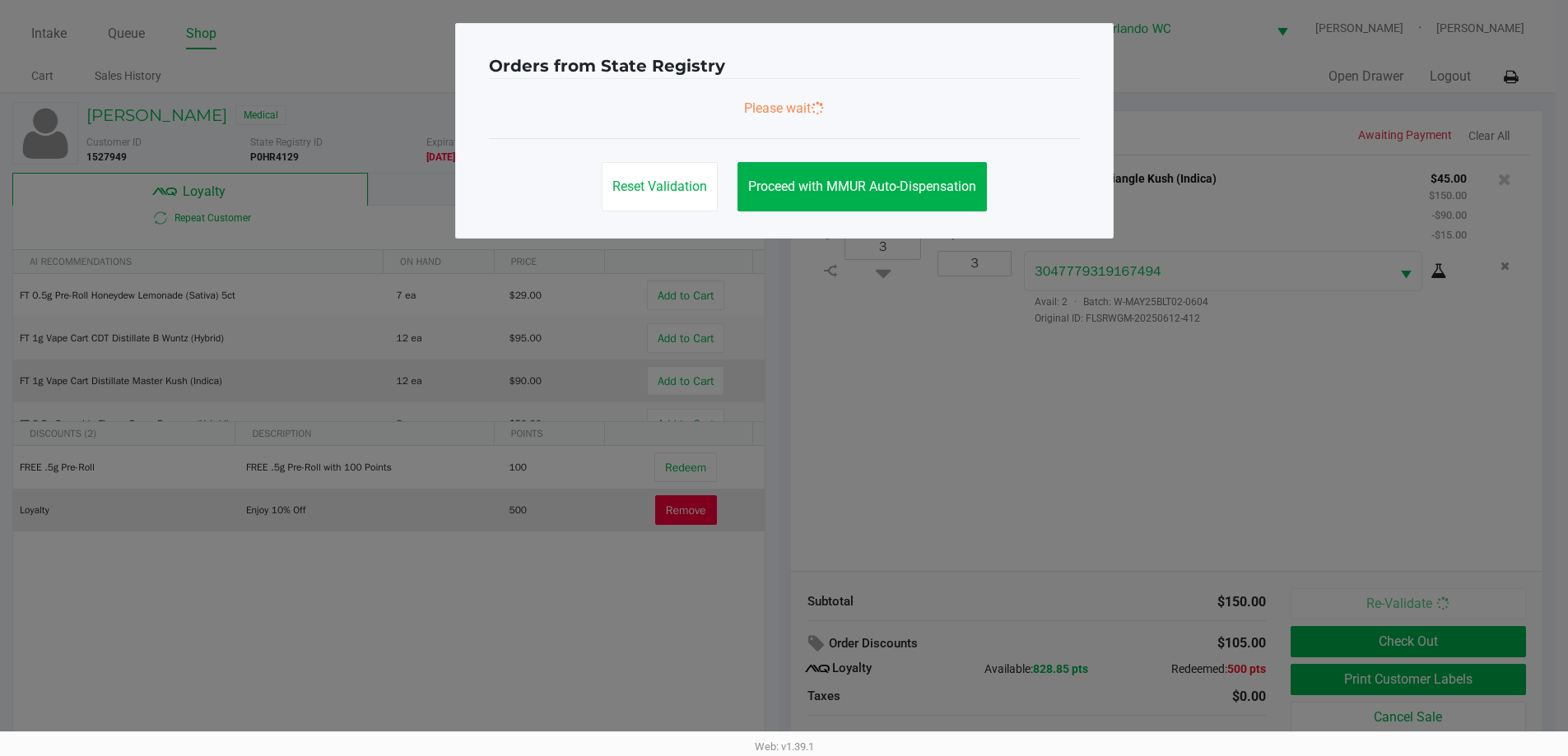 scroll, scrollTop: 0, scrollLeft: 0, axis: both 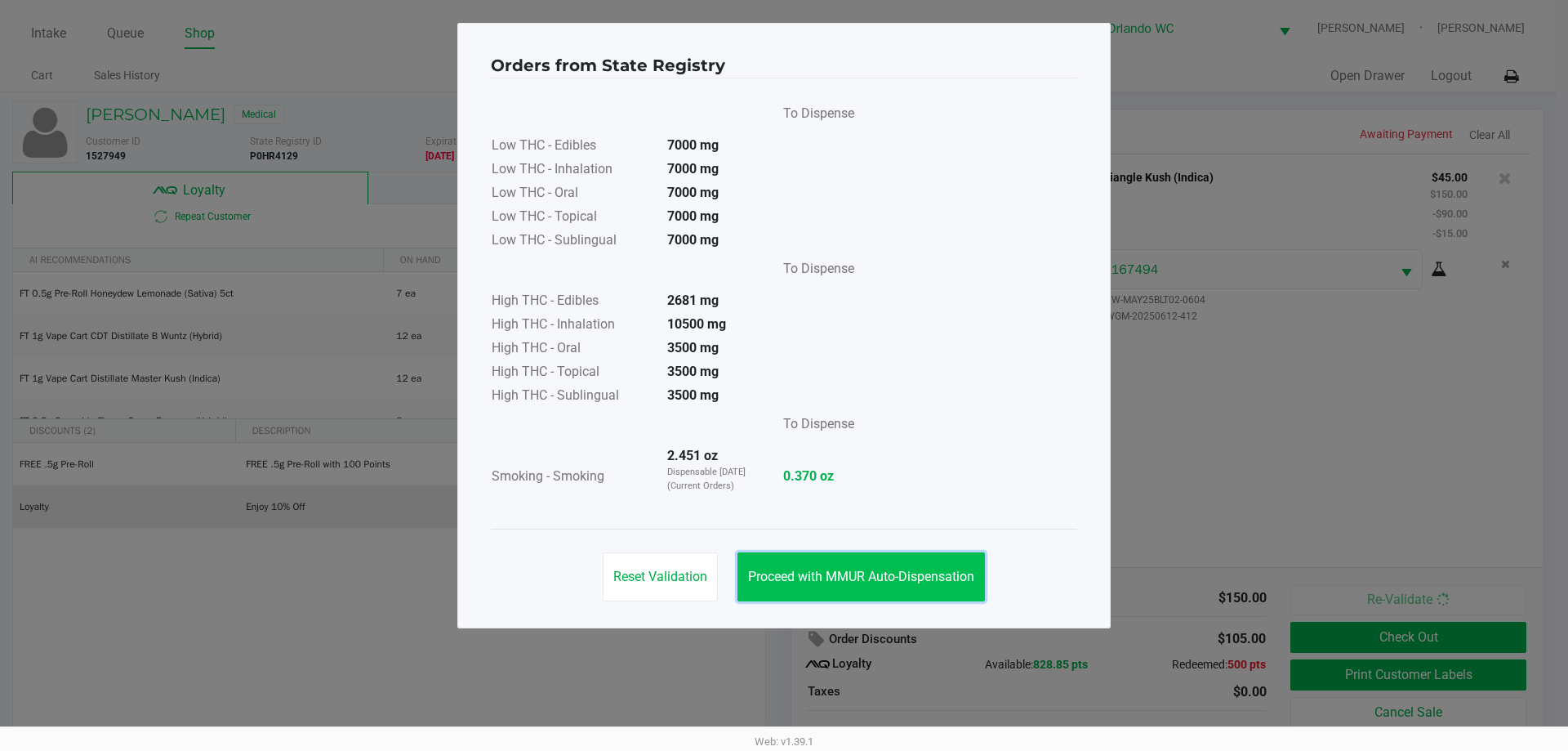 click on "Proceed with MMUR Auto-Dispensation" 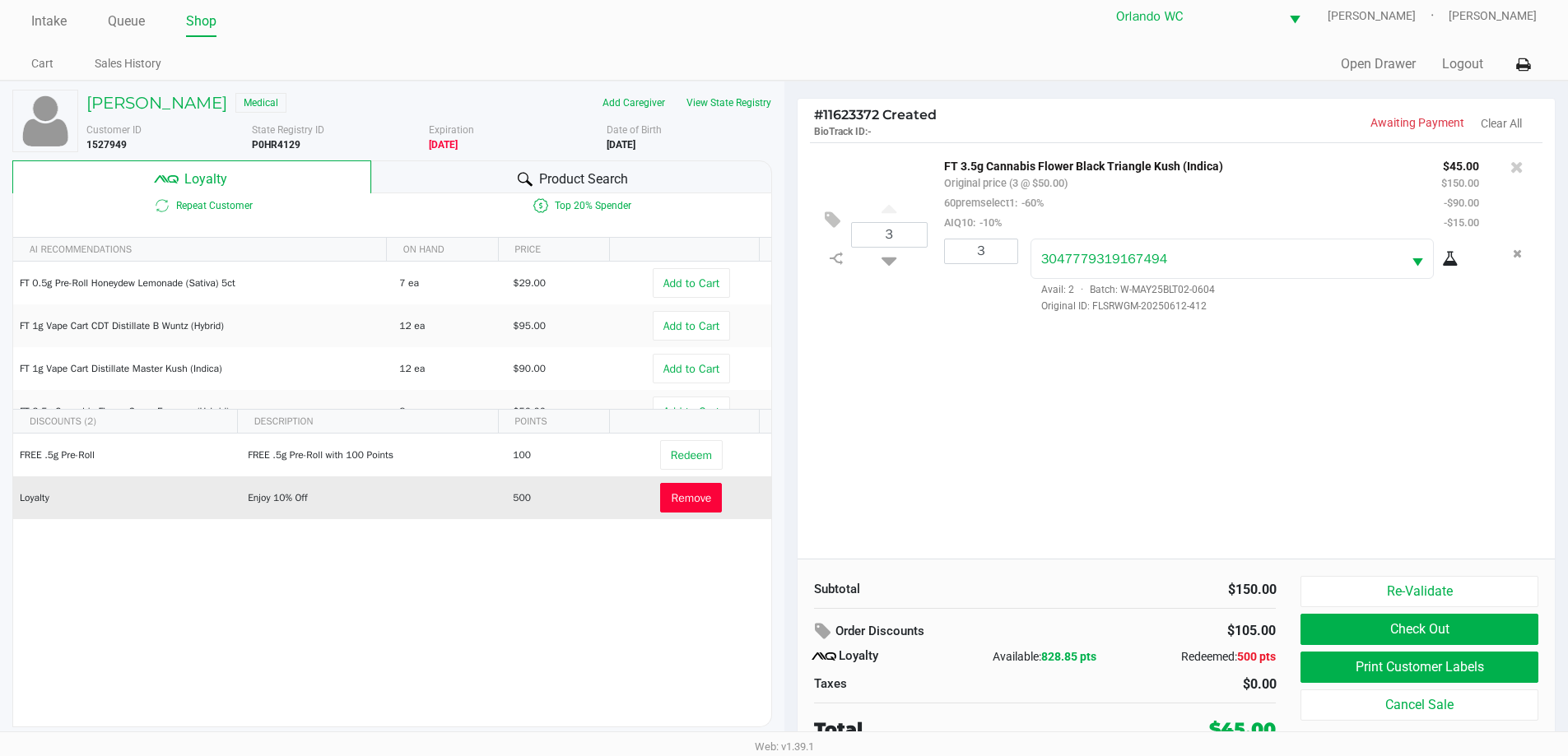 scroll, scrollTop: 16, scrollLeft: 0, axis: vertical 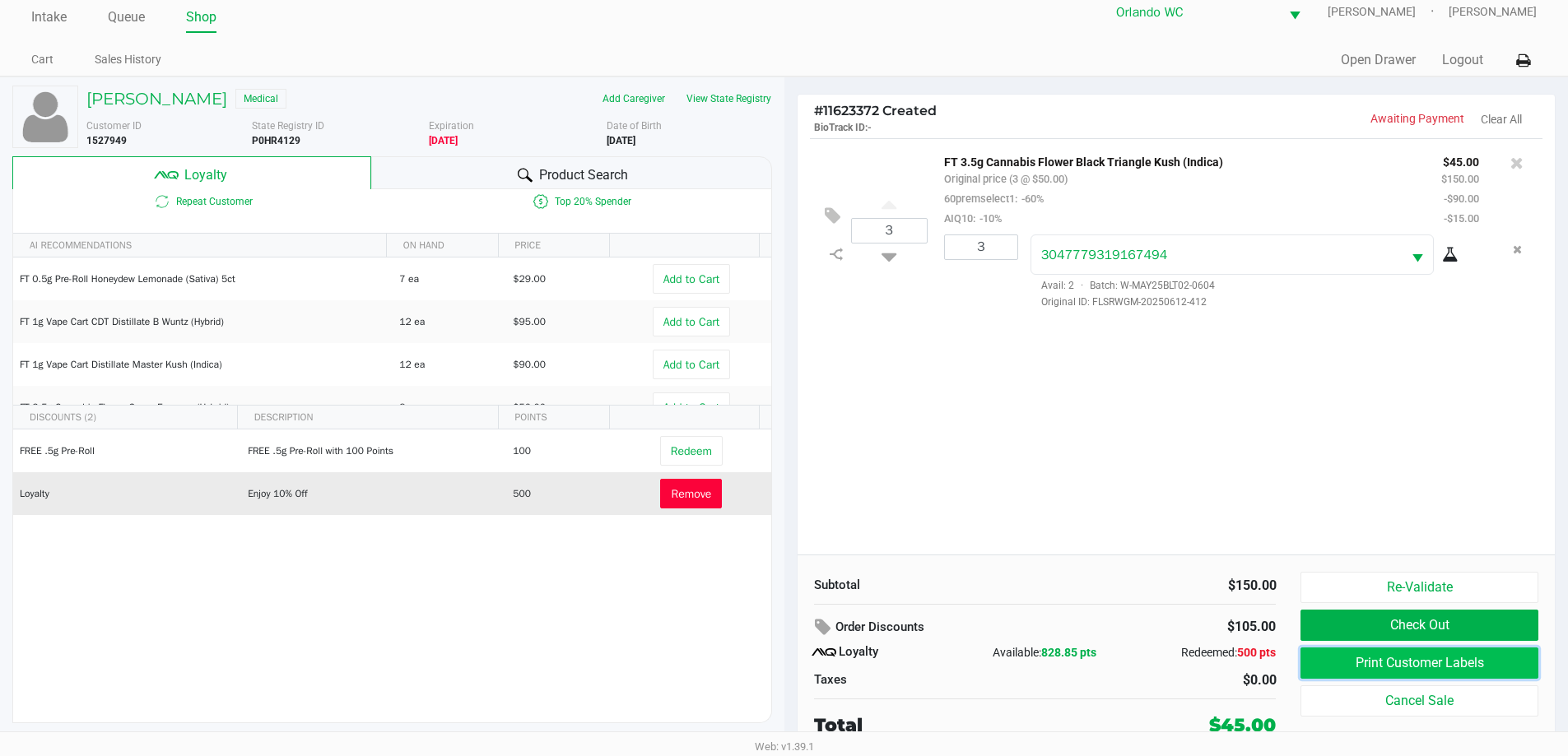 click on "Print Customer Labels" 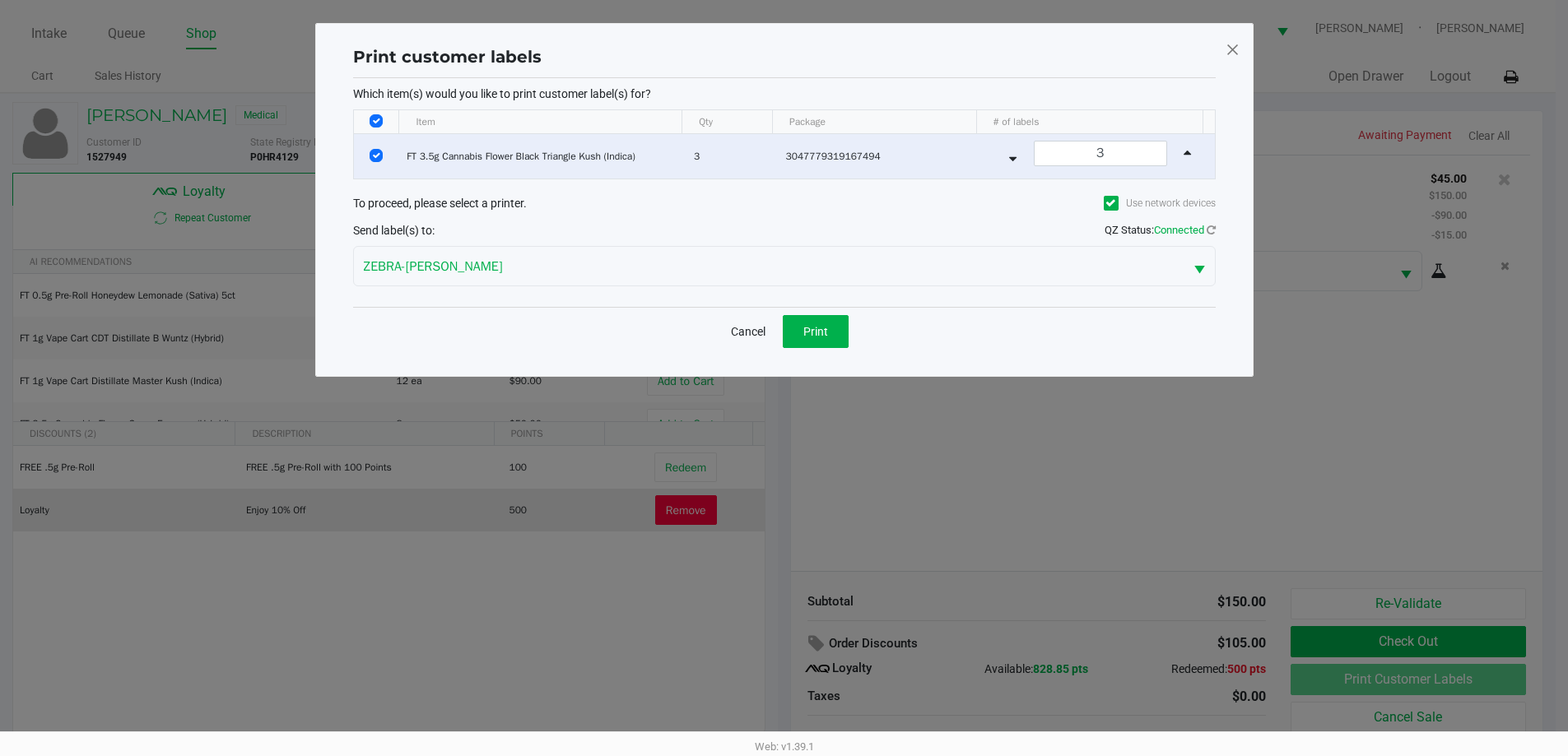 scroll, scrollTop: 0, scrollLeft: 0, axis: both 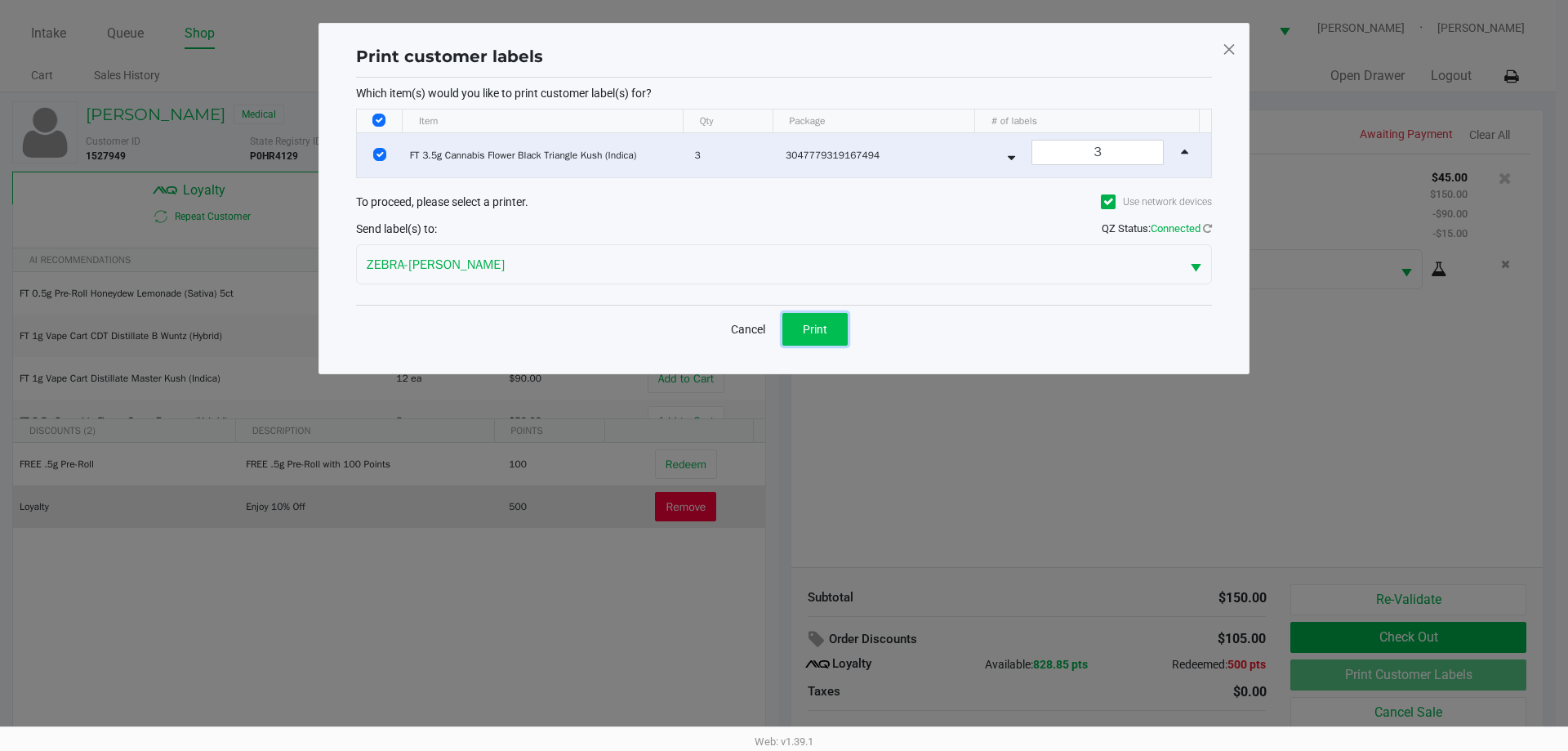 click on "Print" 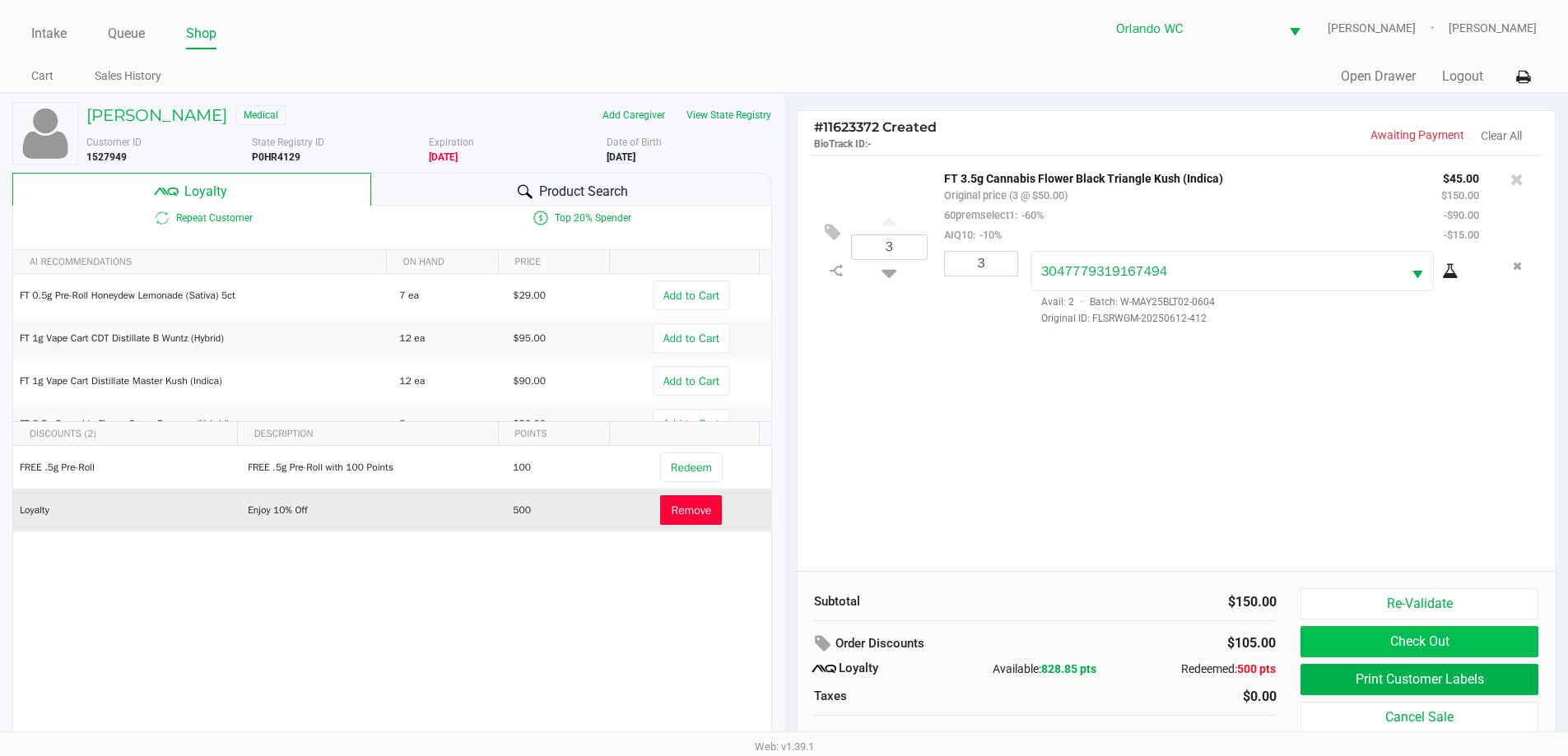 click on "Check Out" 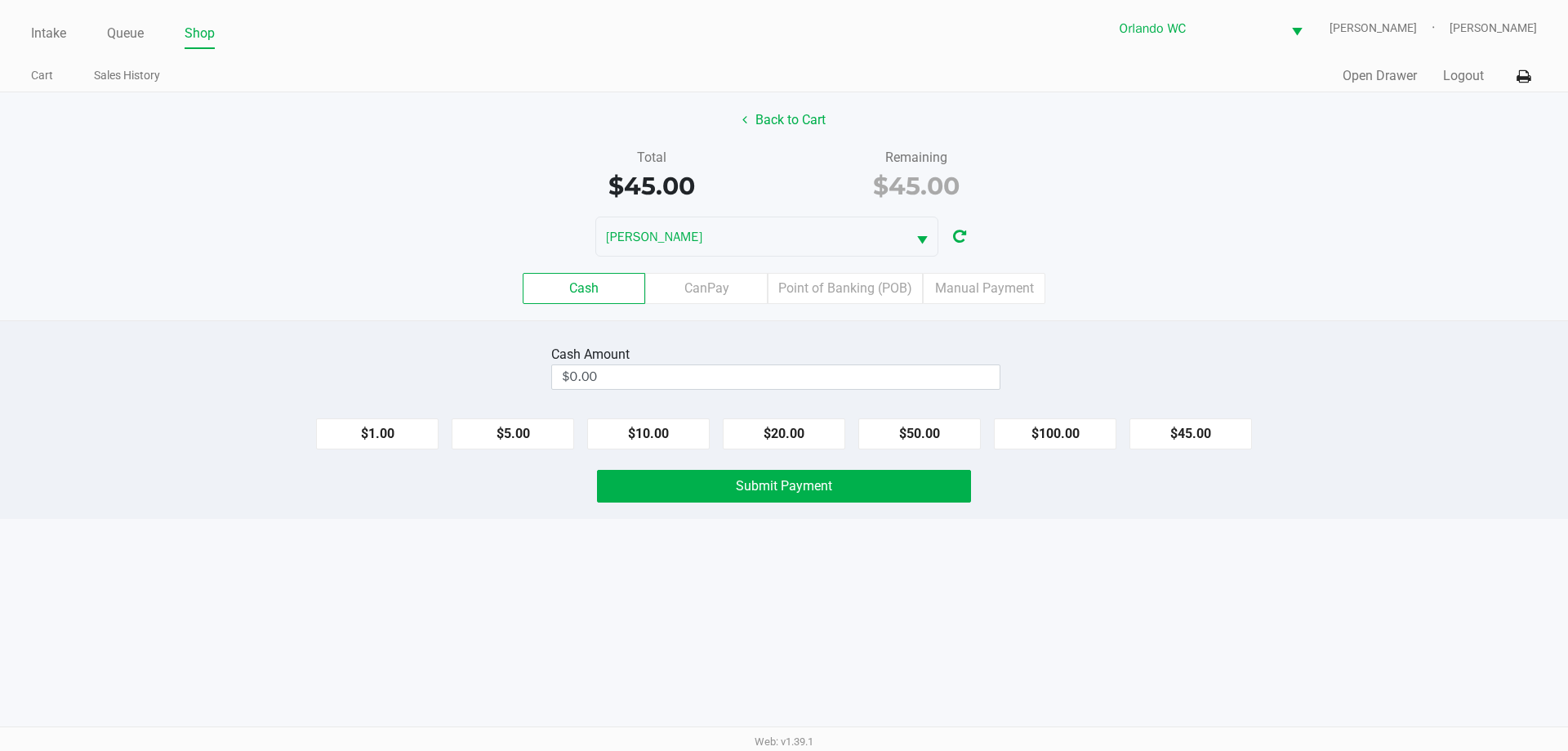 click on "Point of Banking (POB)" 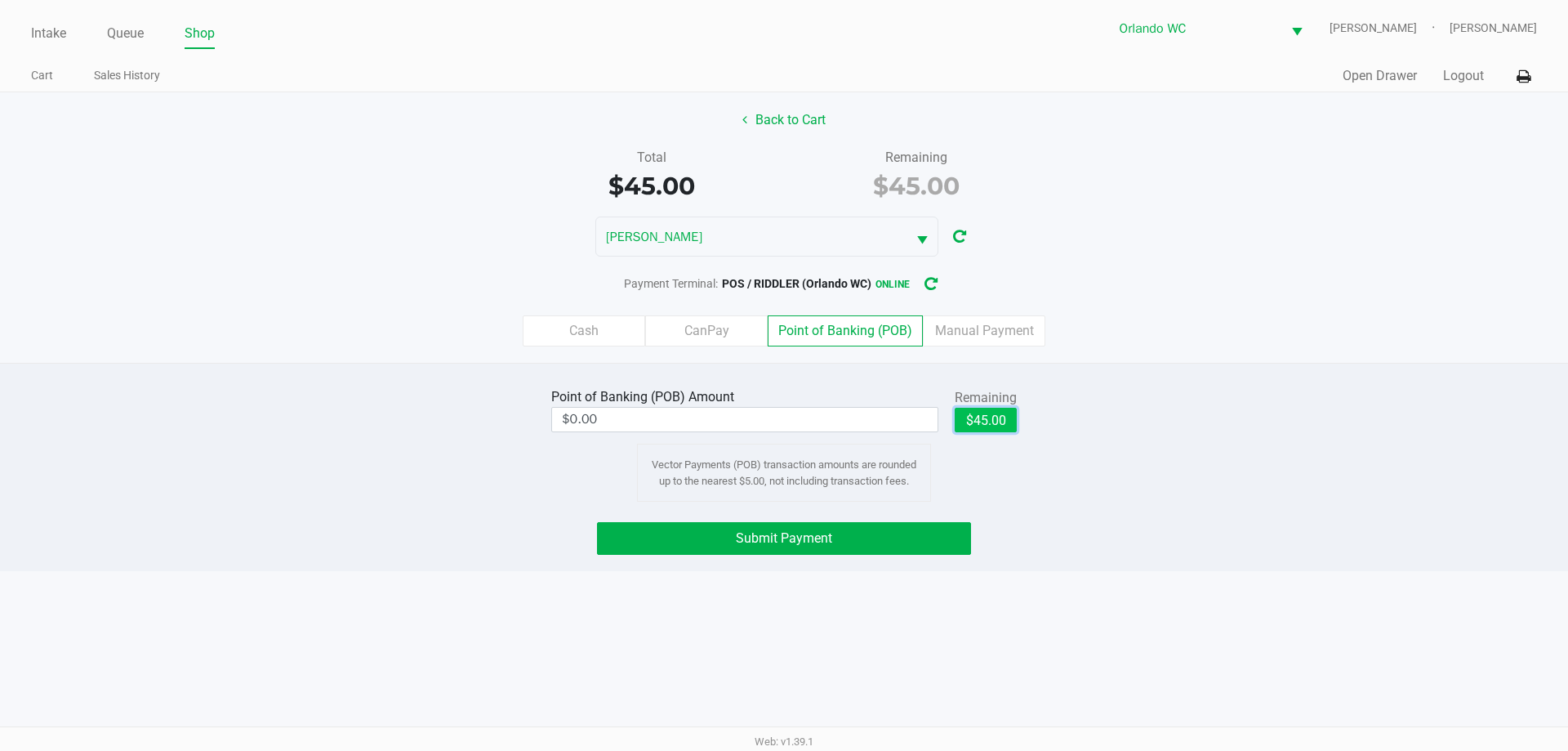 click on "$45.00" 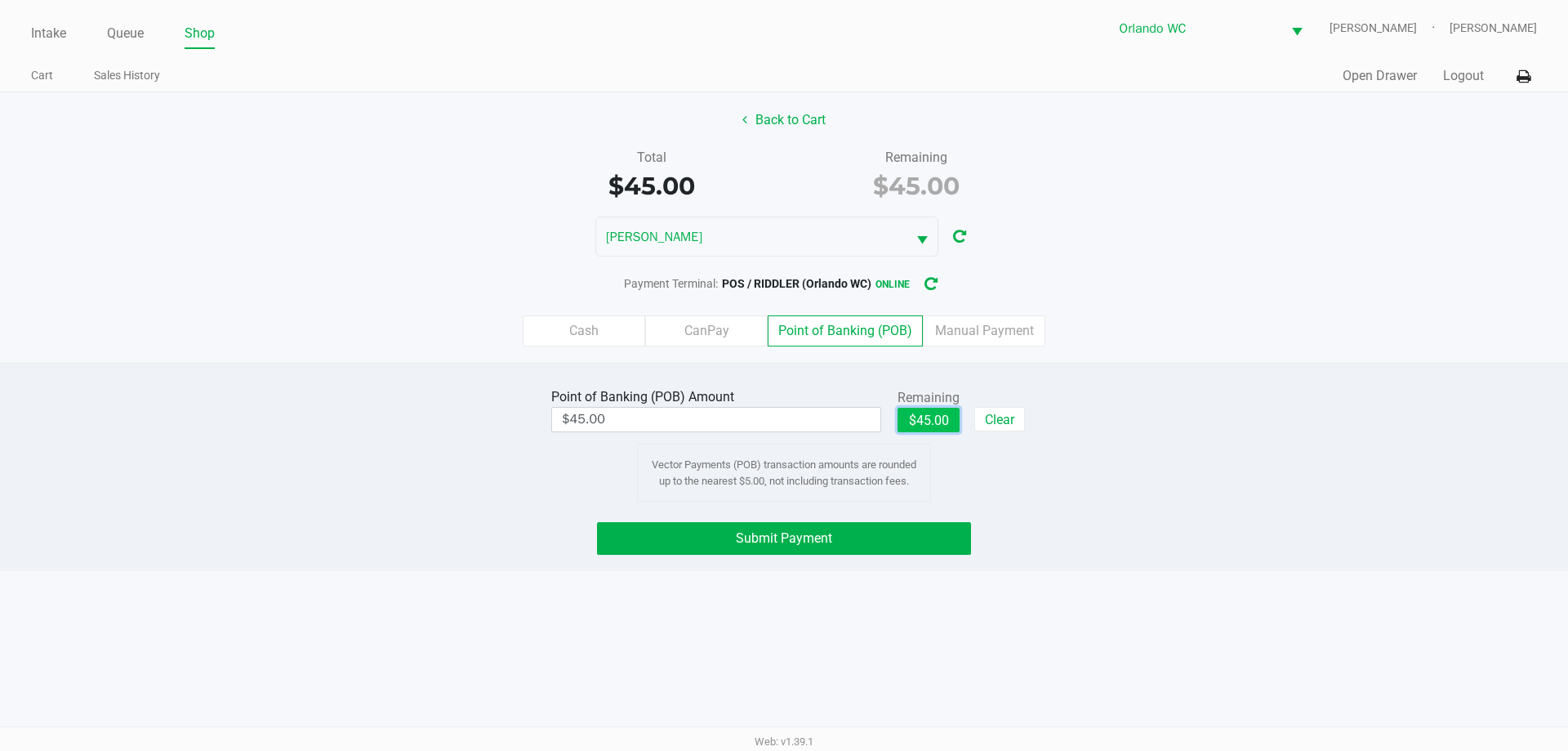 click on "Submit Payment" 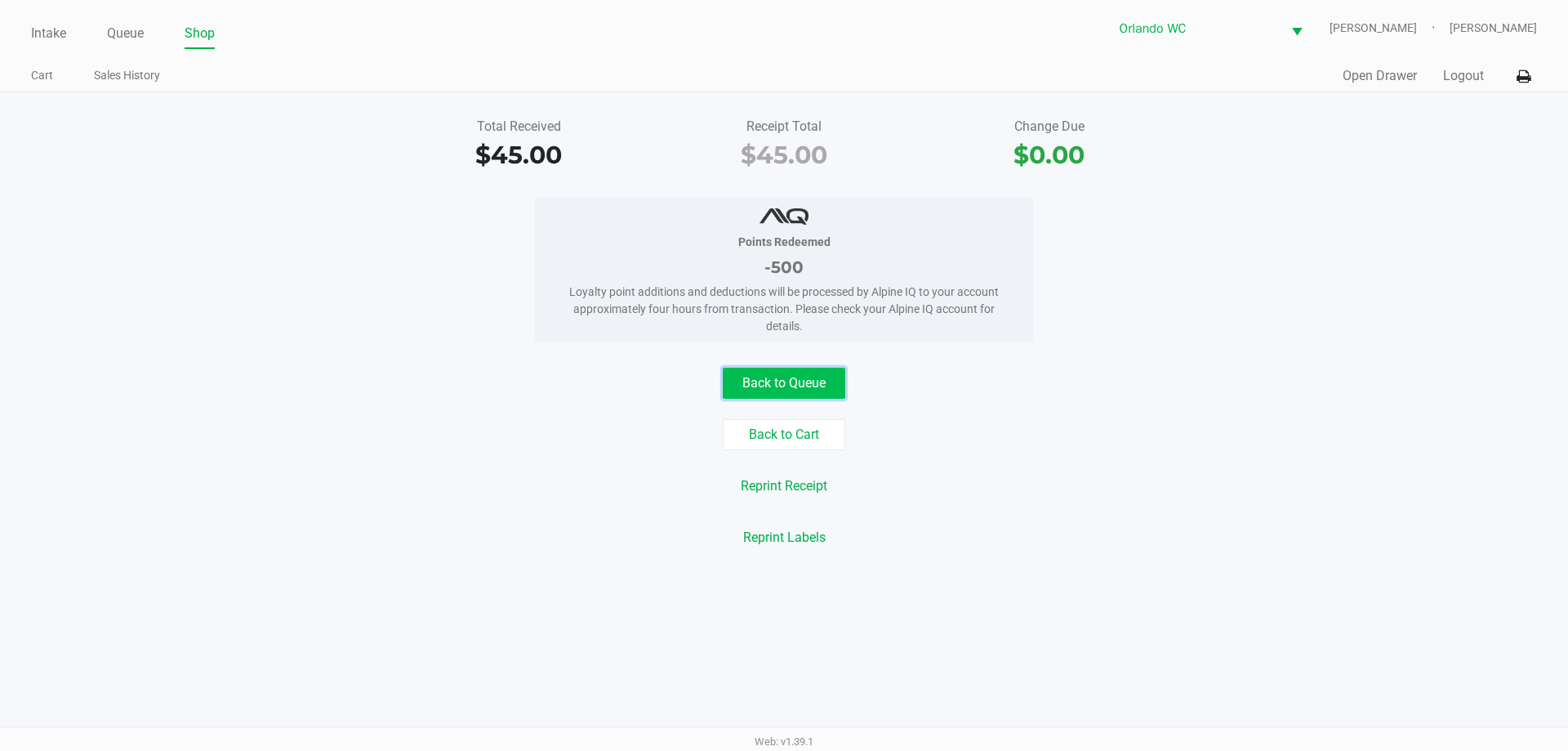click on "Back to Queue" 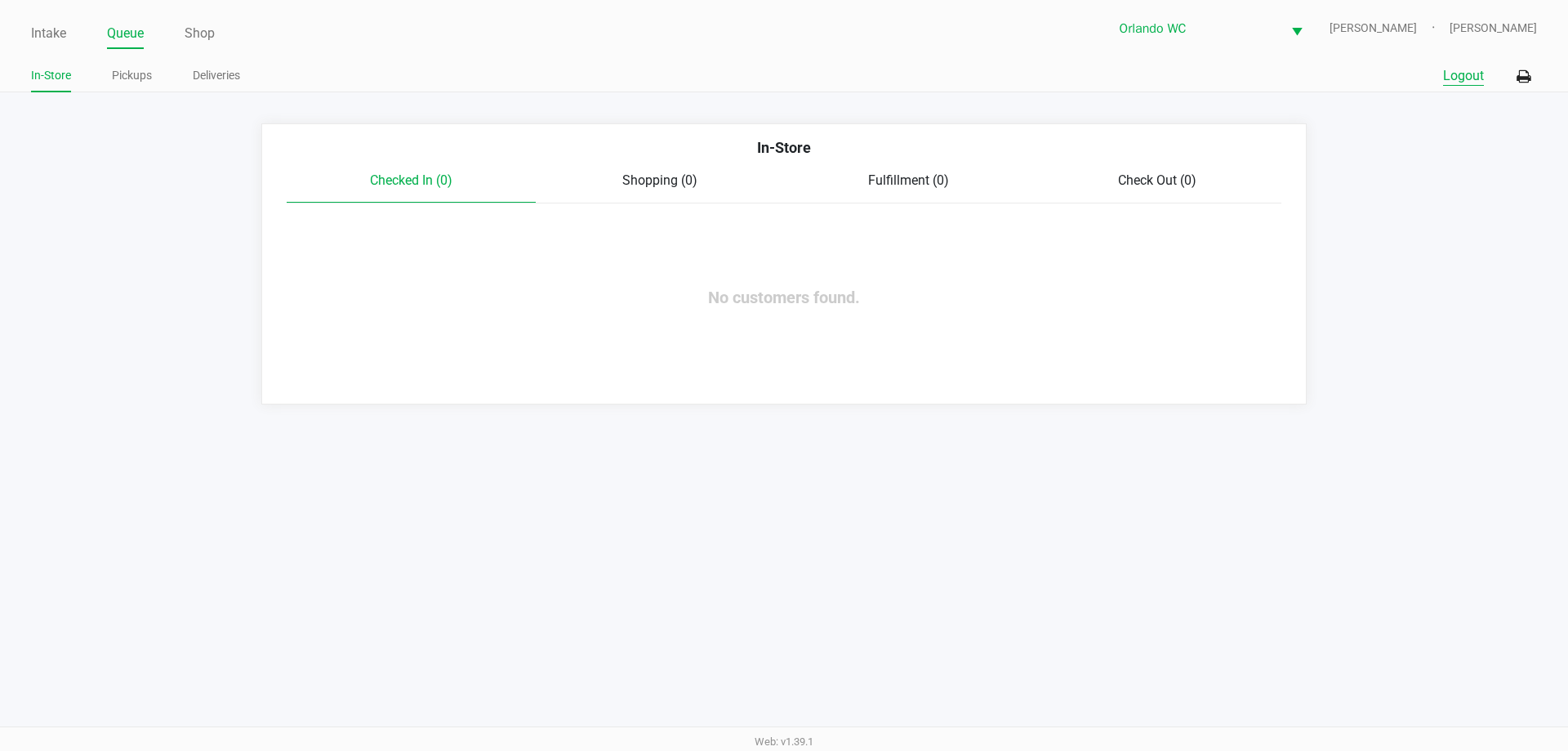 click on "Logout" 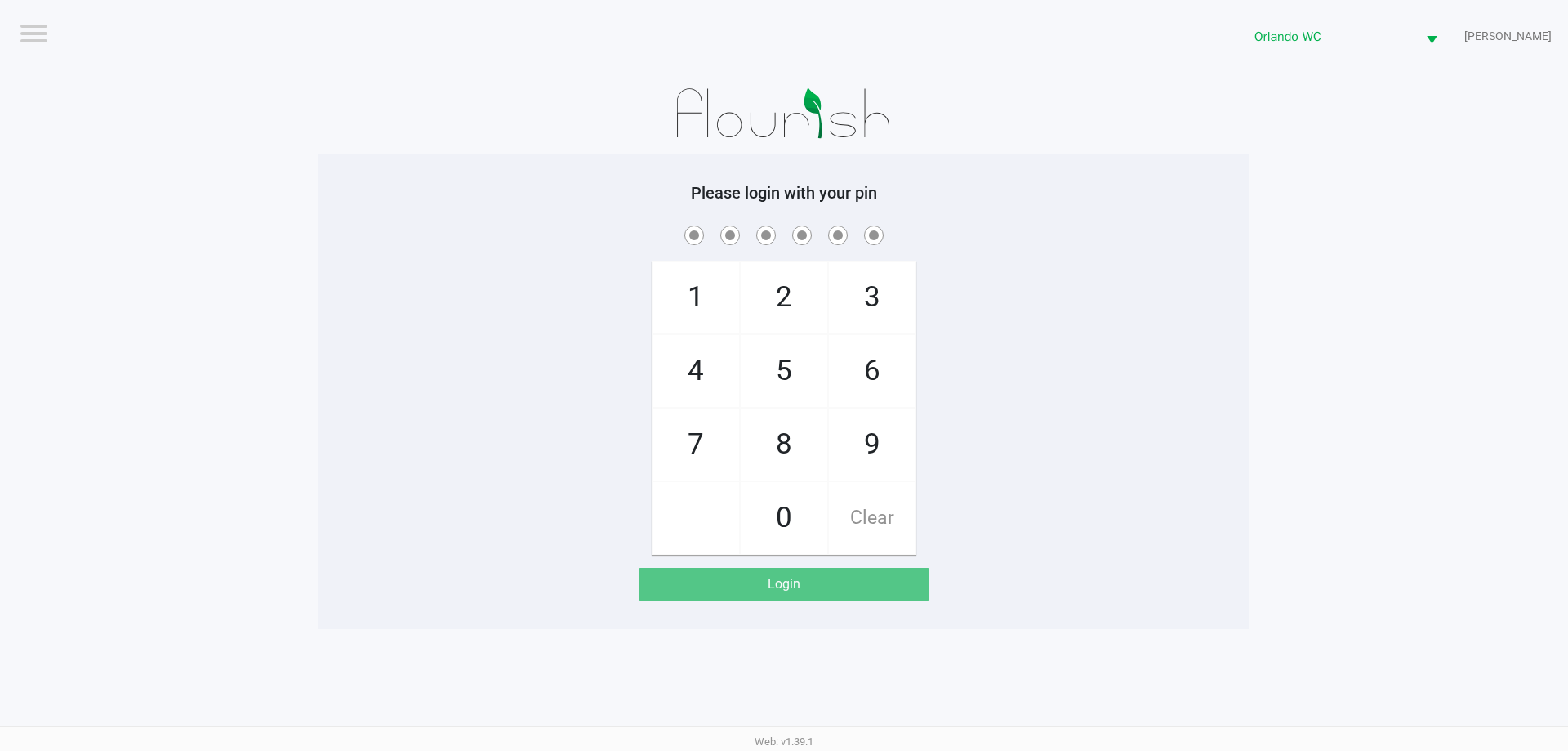 click on "Please login with your pin  1   4   7       2   5   8   0   3   6   9   Clear   Login" 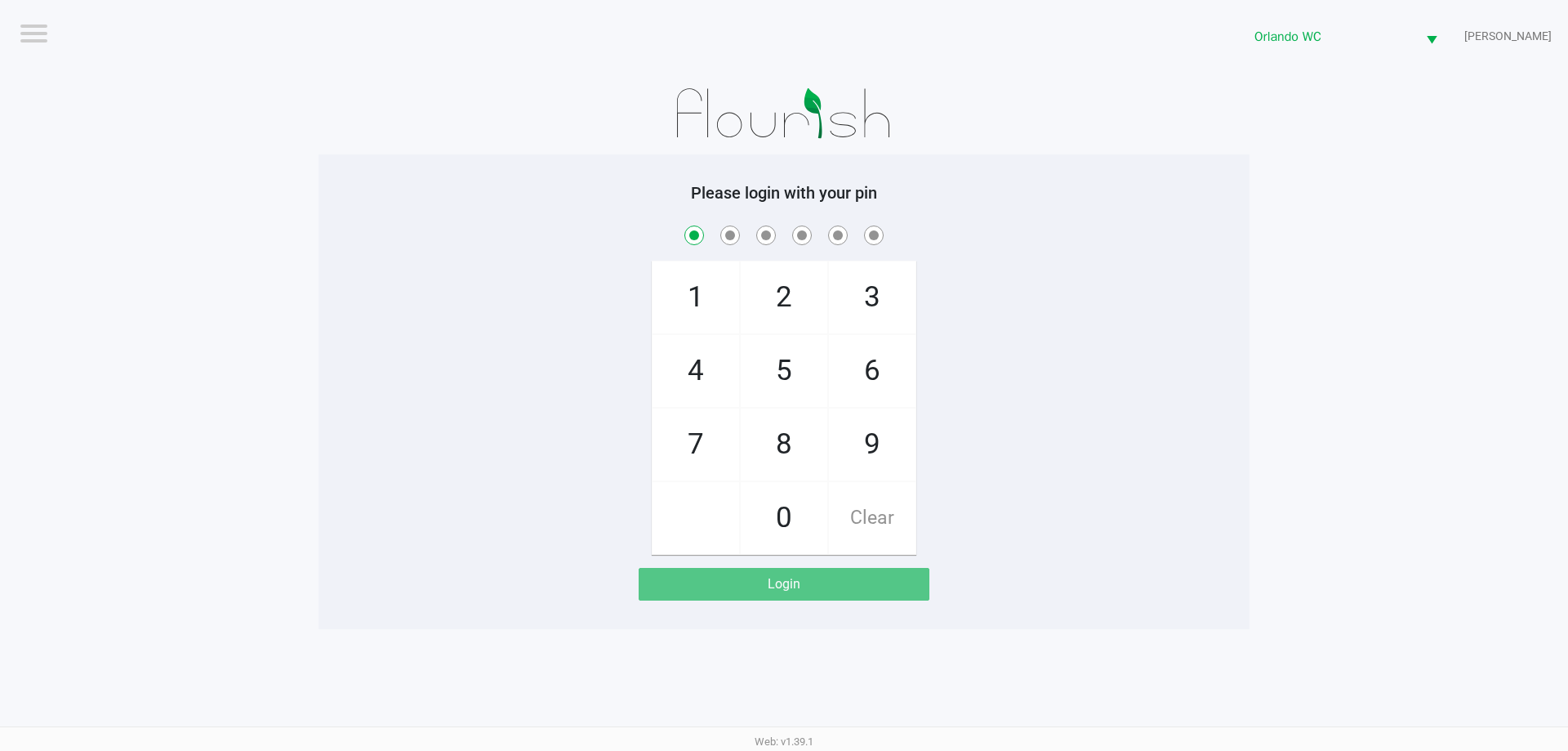 checkbox on "true" 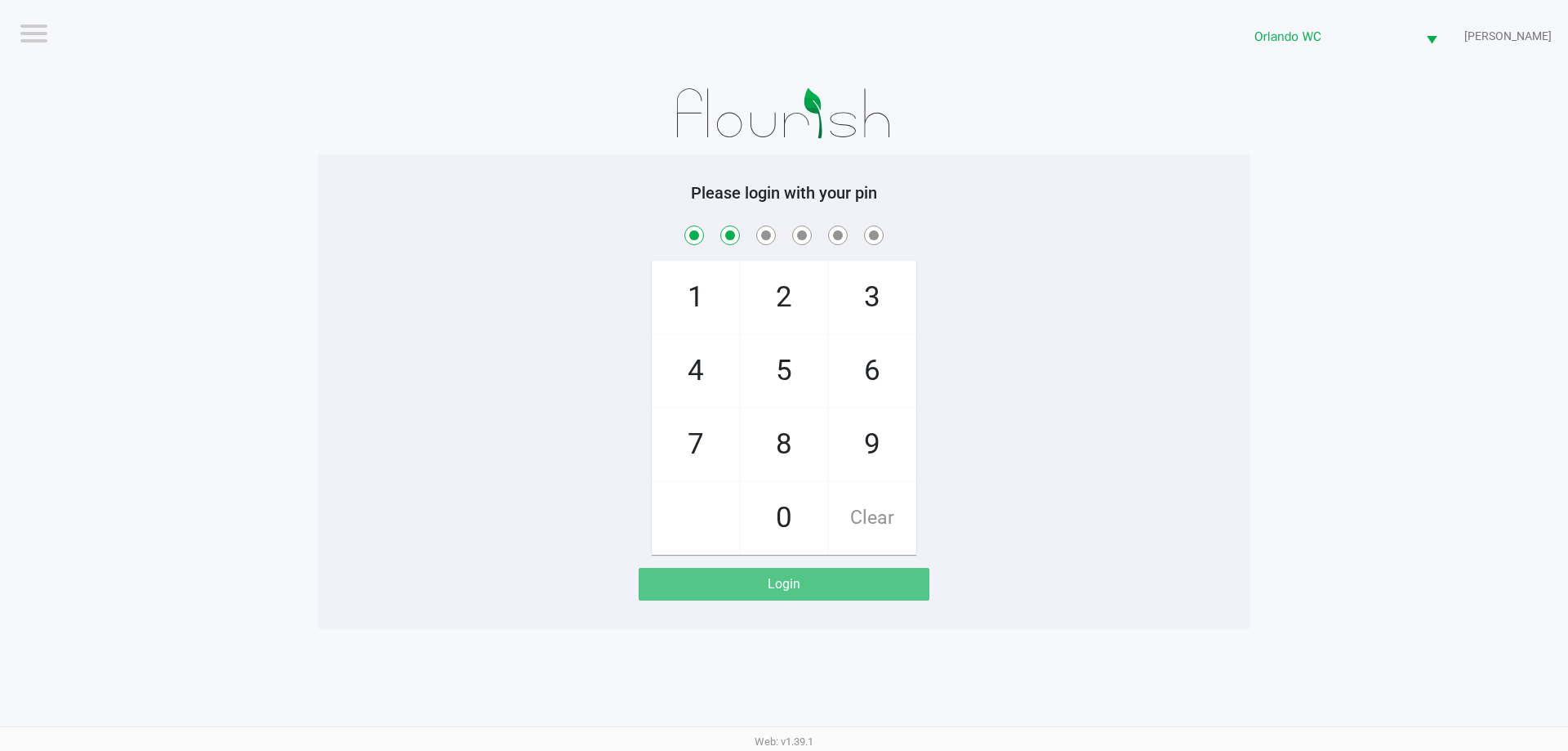checkbox on "true" 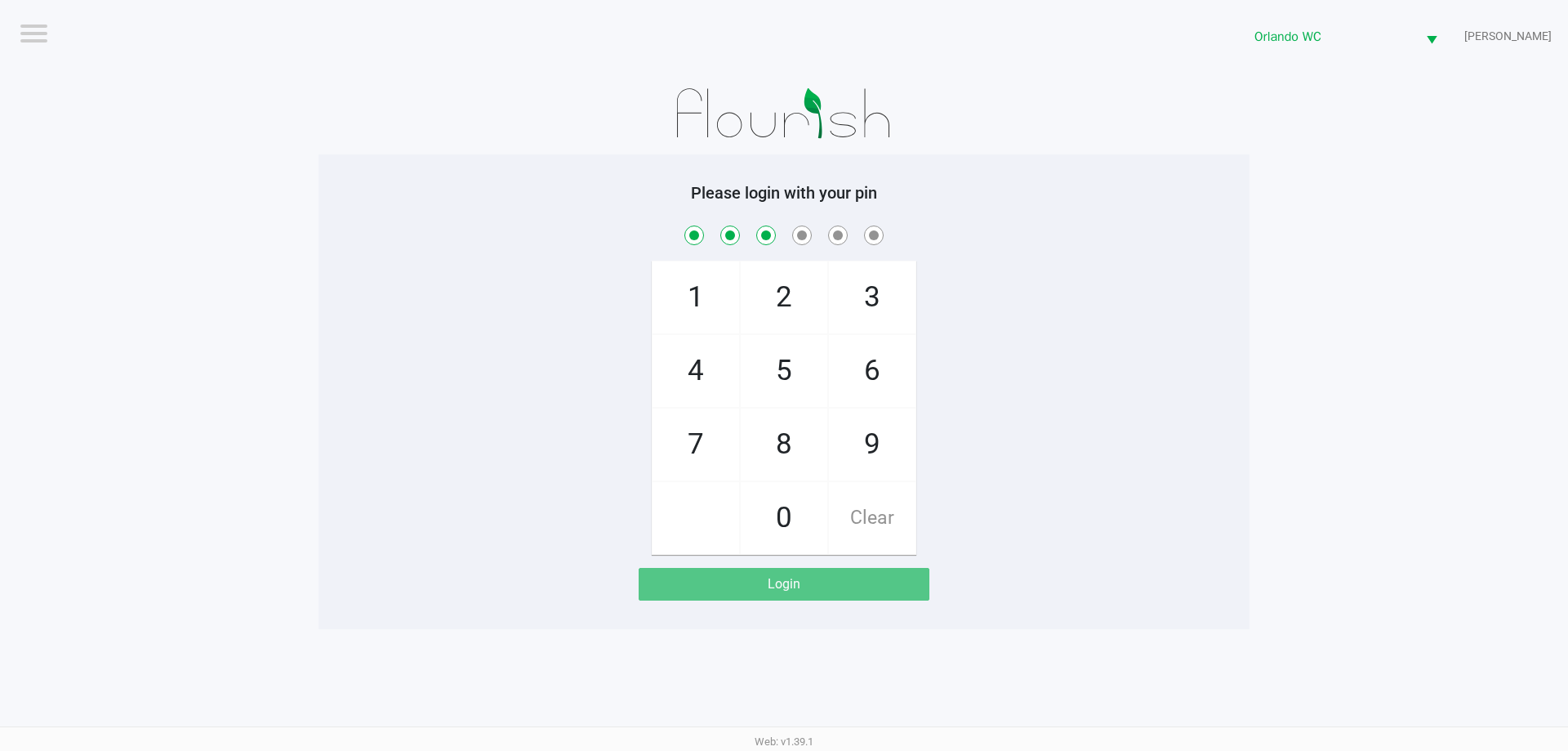 checkbox on "true" 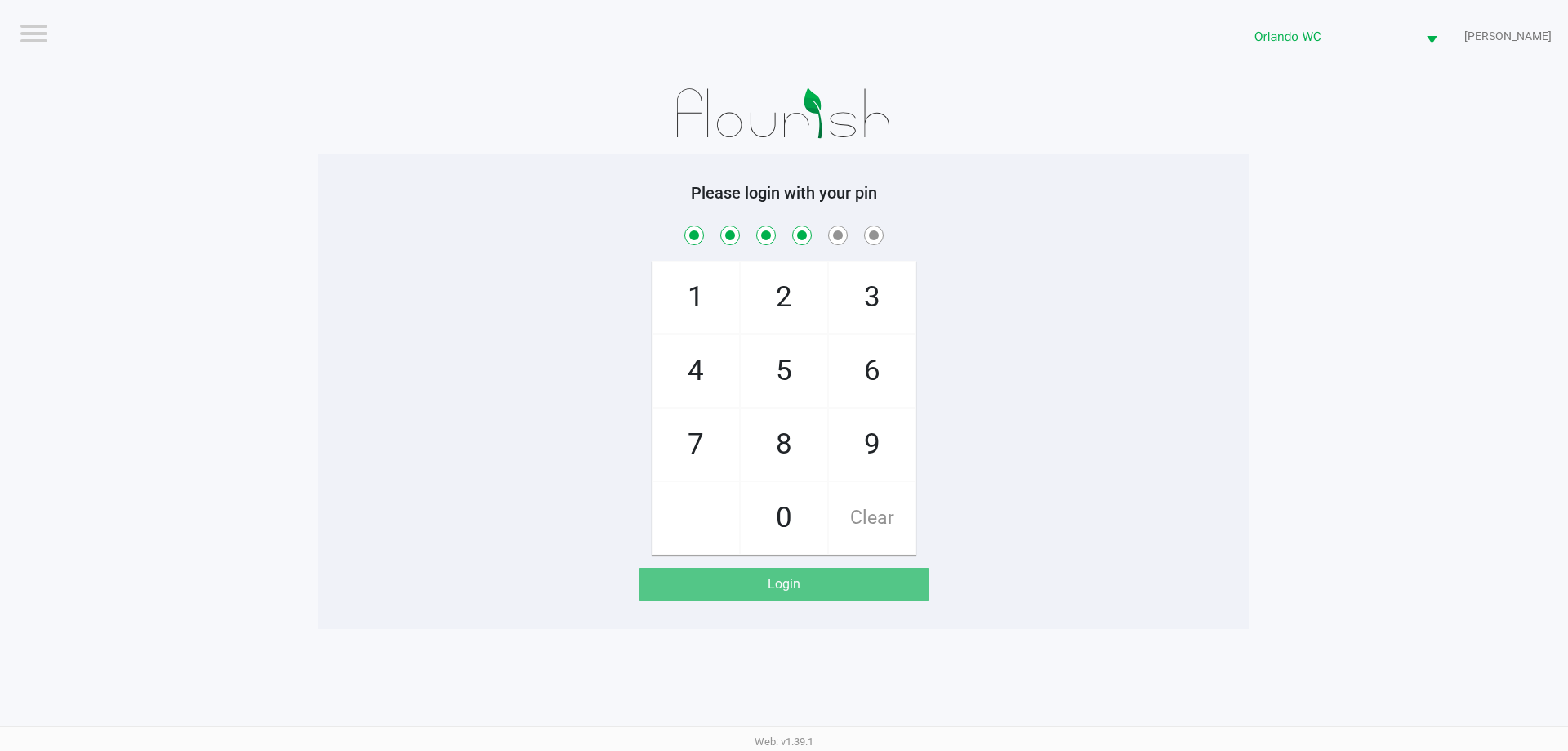 checkbox on "true" 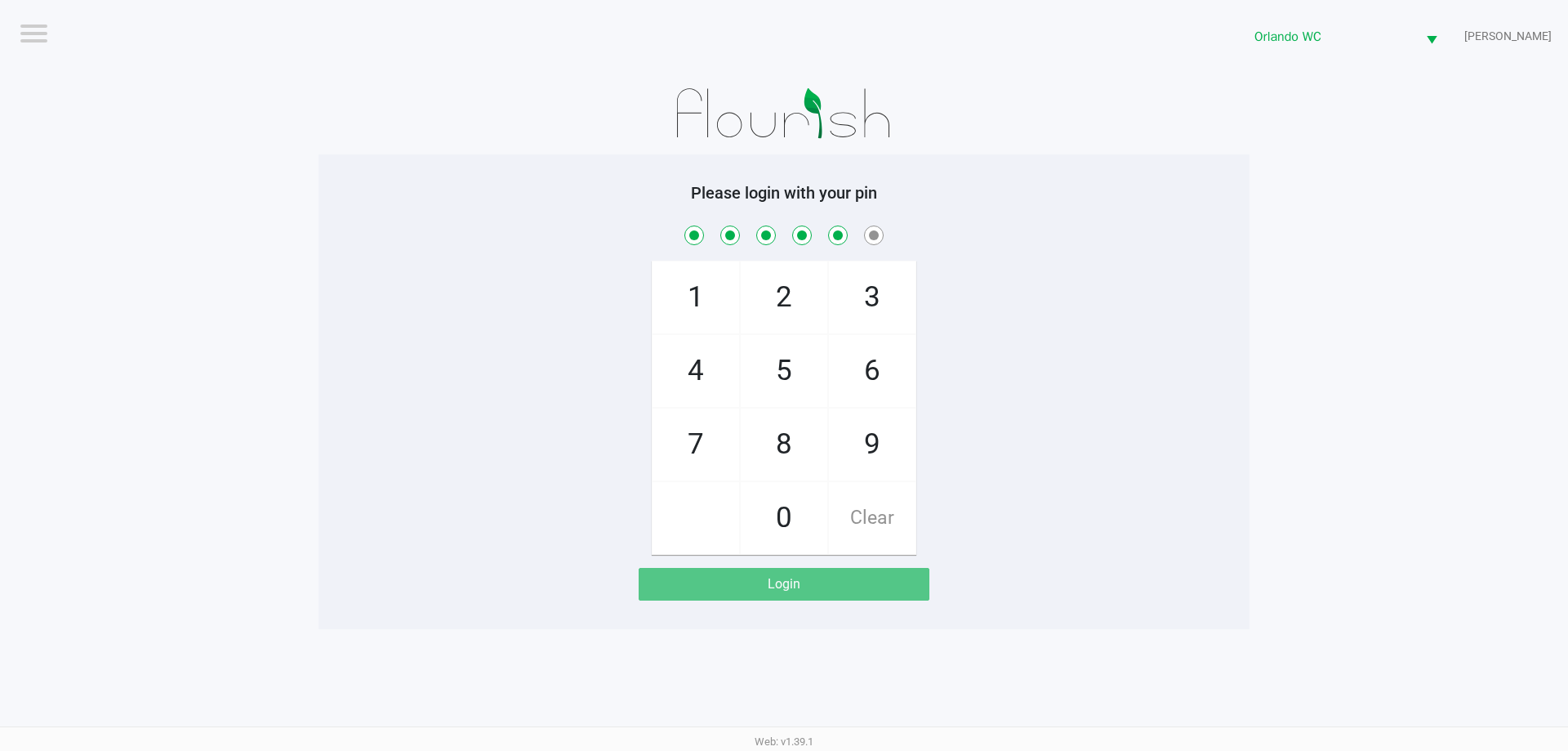 checkbox on "true" 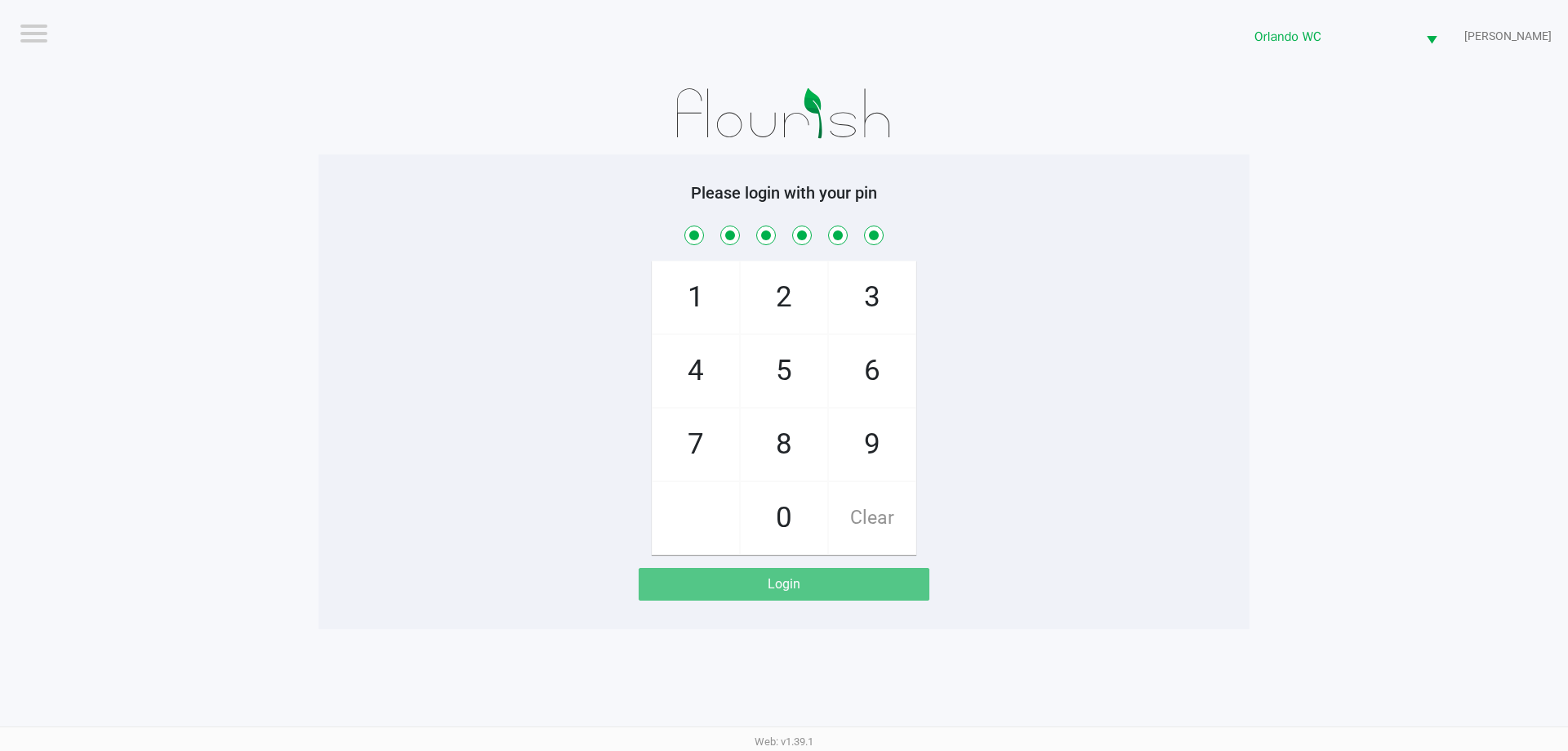 checkbox on "true" 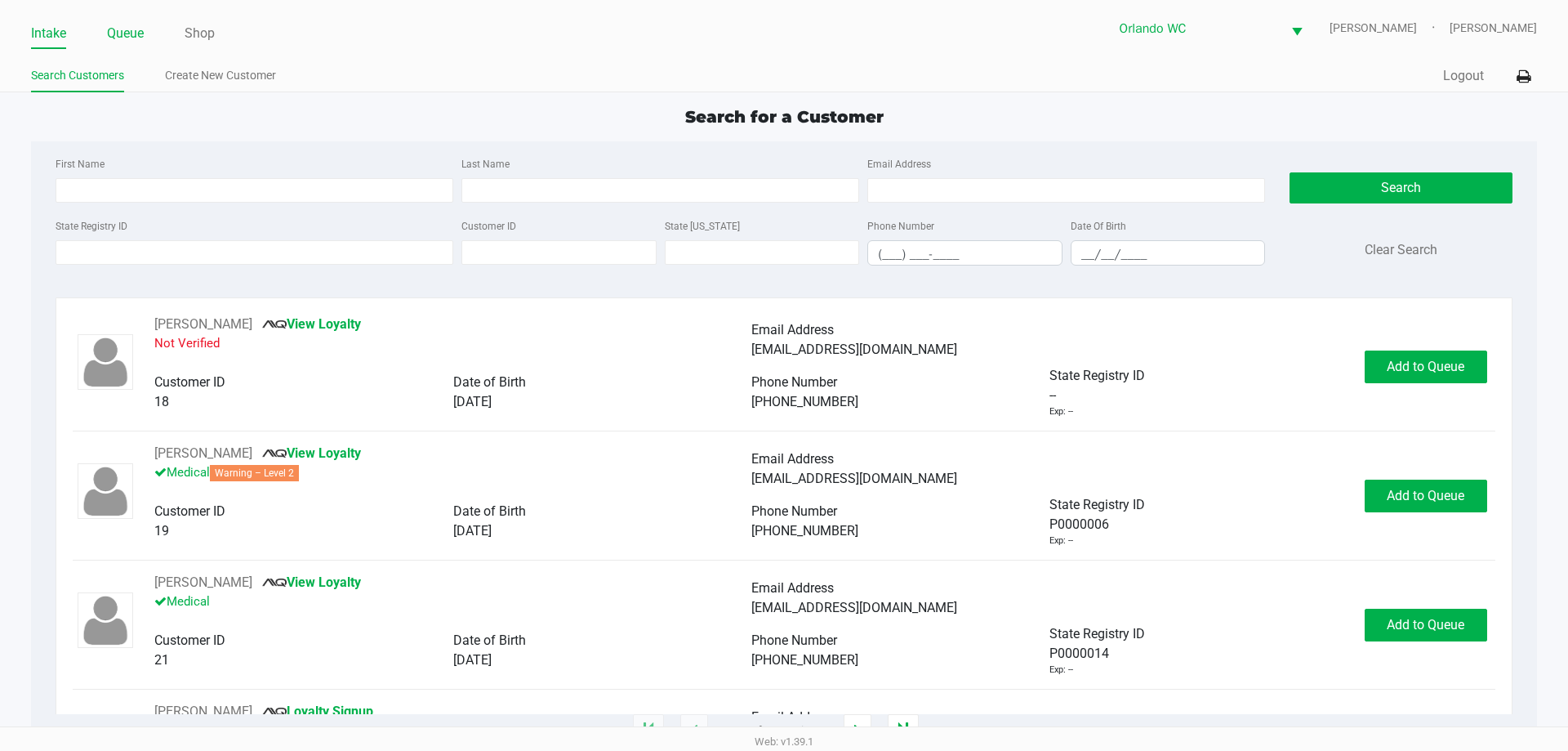 click on "Queue" 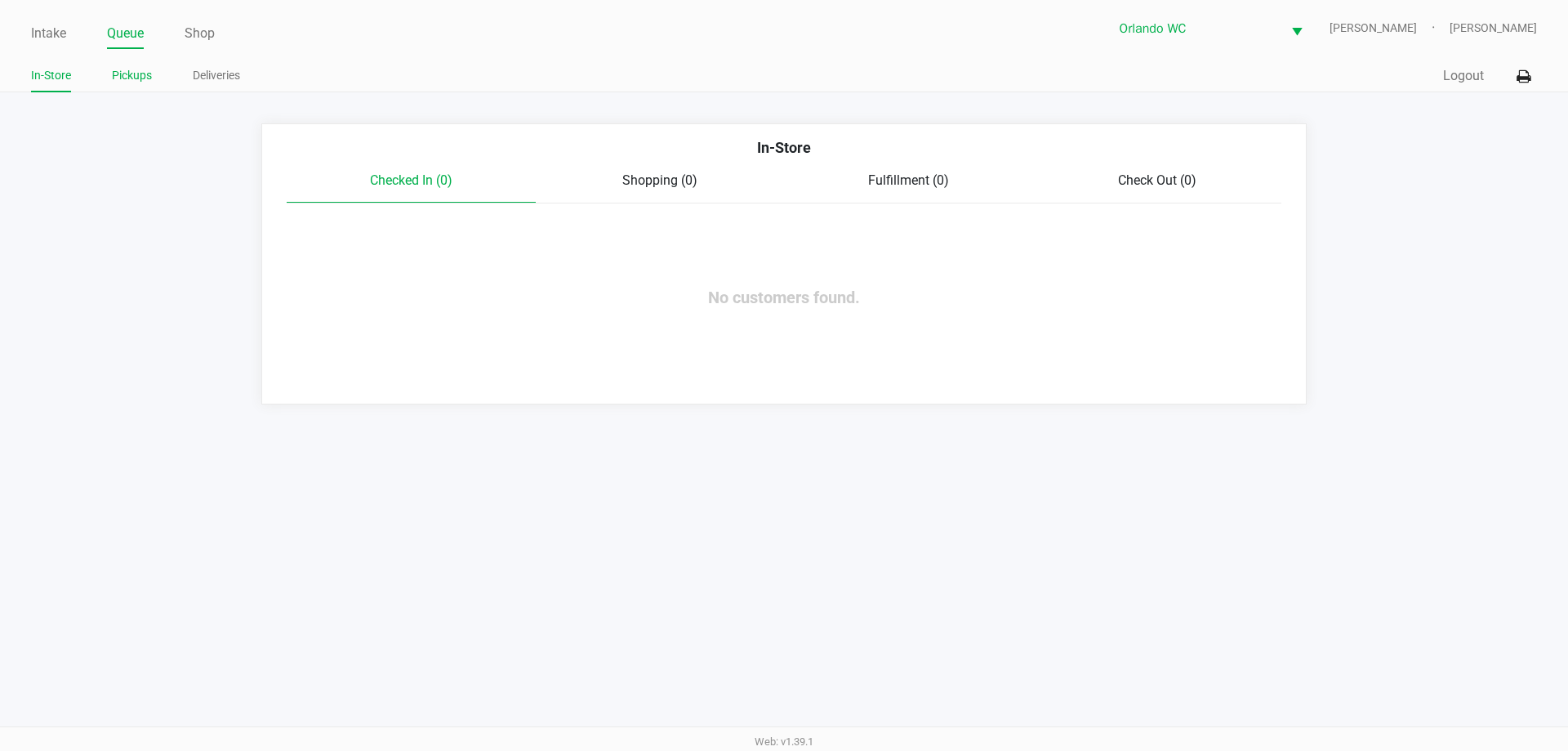 click on "Pickups" 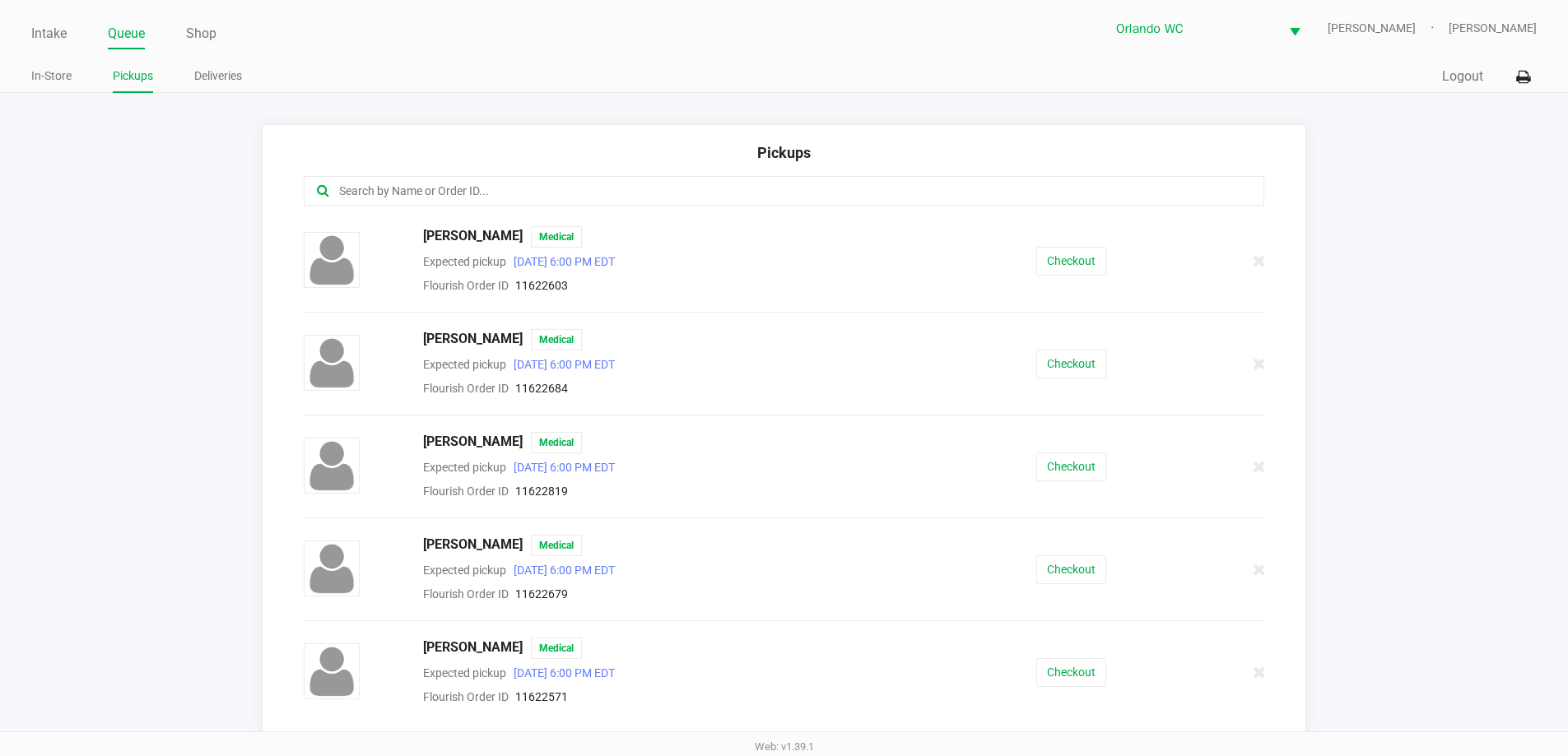 click on "Checkout" 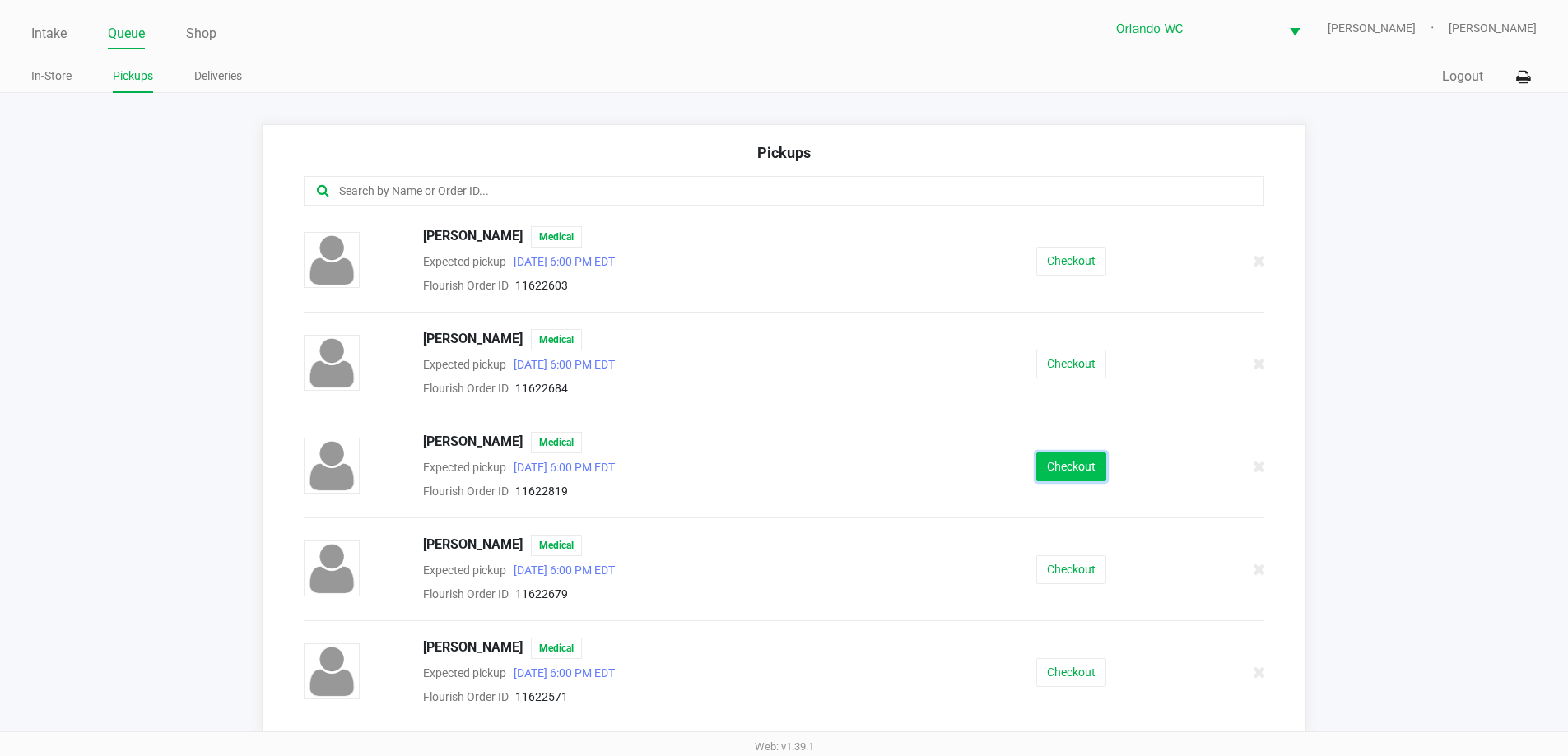 click on "Checkout" 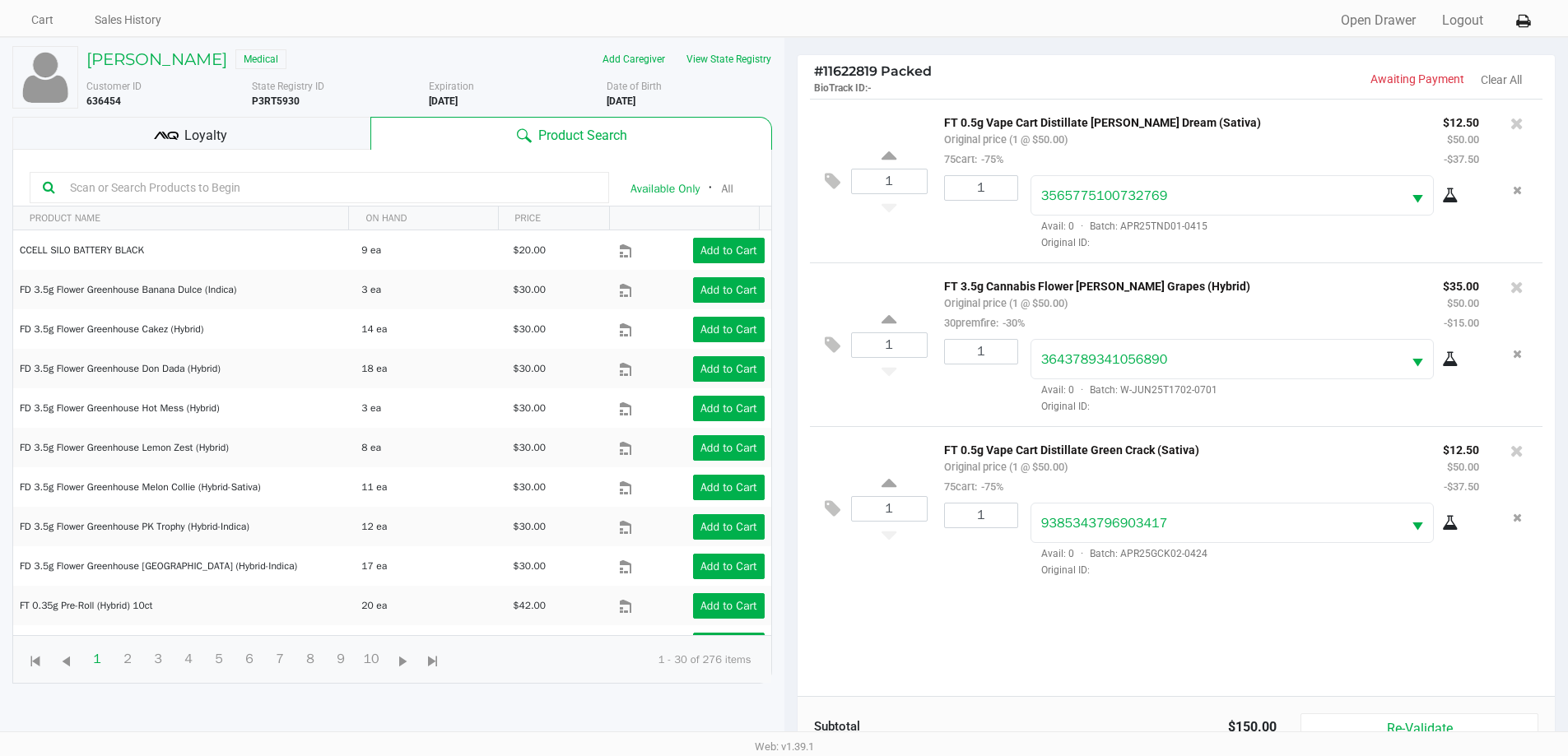 scroll, scrollTop: 0, scrollLeft: 0, axis: both 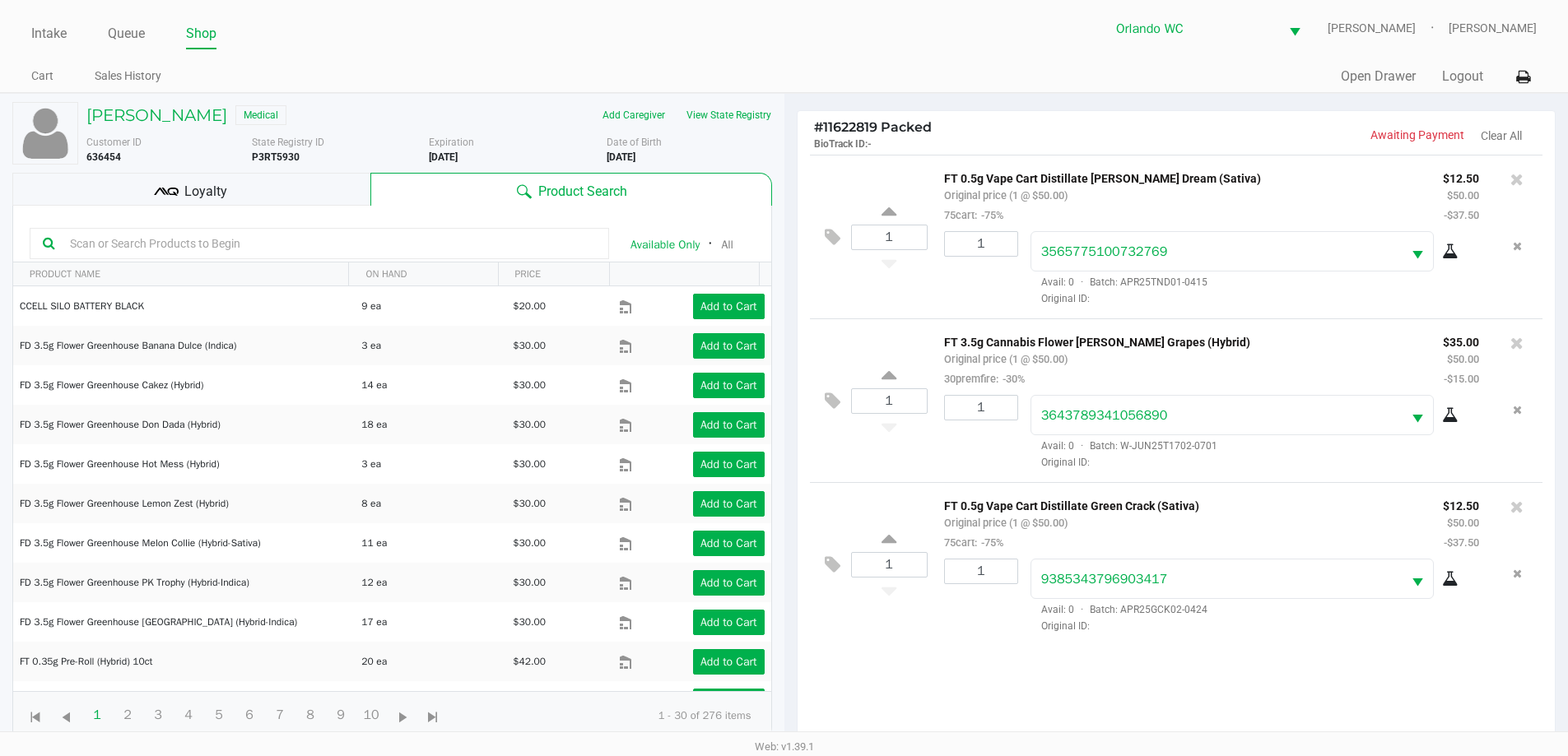 click on "JUSTIN CURTIS   Medical   Add Caregiver   View State Registry   Customer ID   636454  State Registry ID  P3RT5930   Expiration   03/09/2026   Date of Birth   12/16/1986
Loyalty
Product Search   Available Only  ᛫  All   PRODUCT NAME  ON HAND PRICE  CCELL SILO BATTERY BLACK   9 ea   $20.00  Add to Cart  FD 3.5g Flower Greenhouse Banana Dulce (Indica)   3 ea   $30.00  Add to Cart  FD 3.5g Flower Greenhouse Cakez (Hybrid)   14 ea   $30.00  Add to Cart  FD 3.5g Flower Greenhouse Don Dada (Hybrid)   18 ea   $30.00  Add to Cart  FD 3.5g Flower Greenhouse Hot Mess (Hybrid)   3 ea   $30.00  Add to Cart  FD 3.5g Flower Greenhouse Lemon Zest (Hybrid)   8 ea   $30.00  Add to Cart  FD 3.5g Flower Greenhouse Melon Collie (Hybrid-Sativa)   11 ea   $30.00  Add to Cart  FD 3.5g Flower Greenhouse PK Trophy (Hybrid-Indica)   12 ea   $30.00  Add to Cart  FD 3.5g Flower Greenhouse Rainbow Harbor (Hybrid-Indica)" 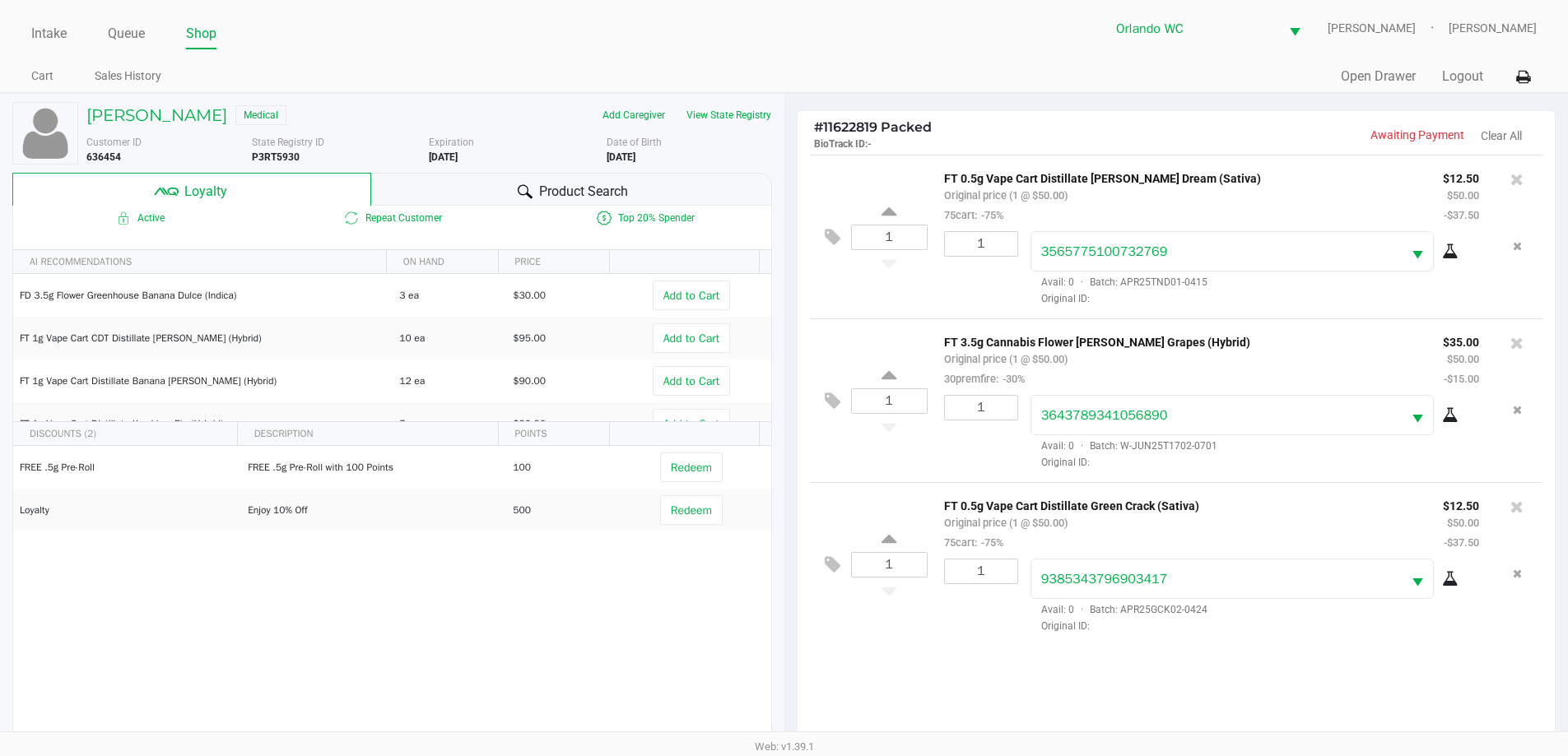click on "Product Search" 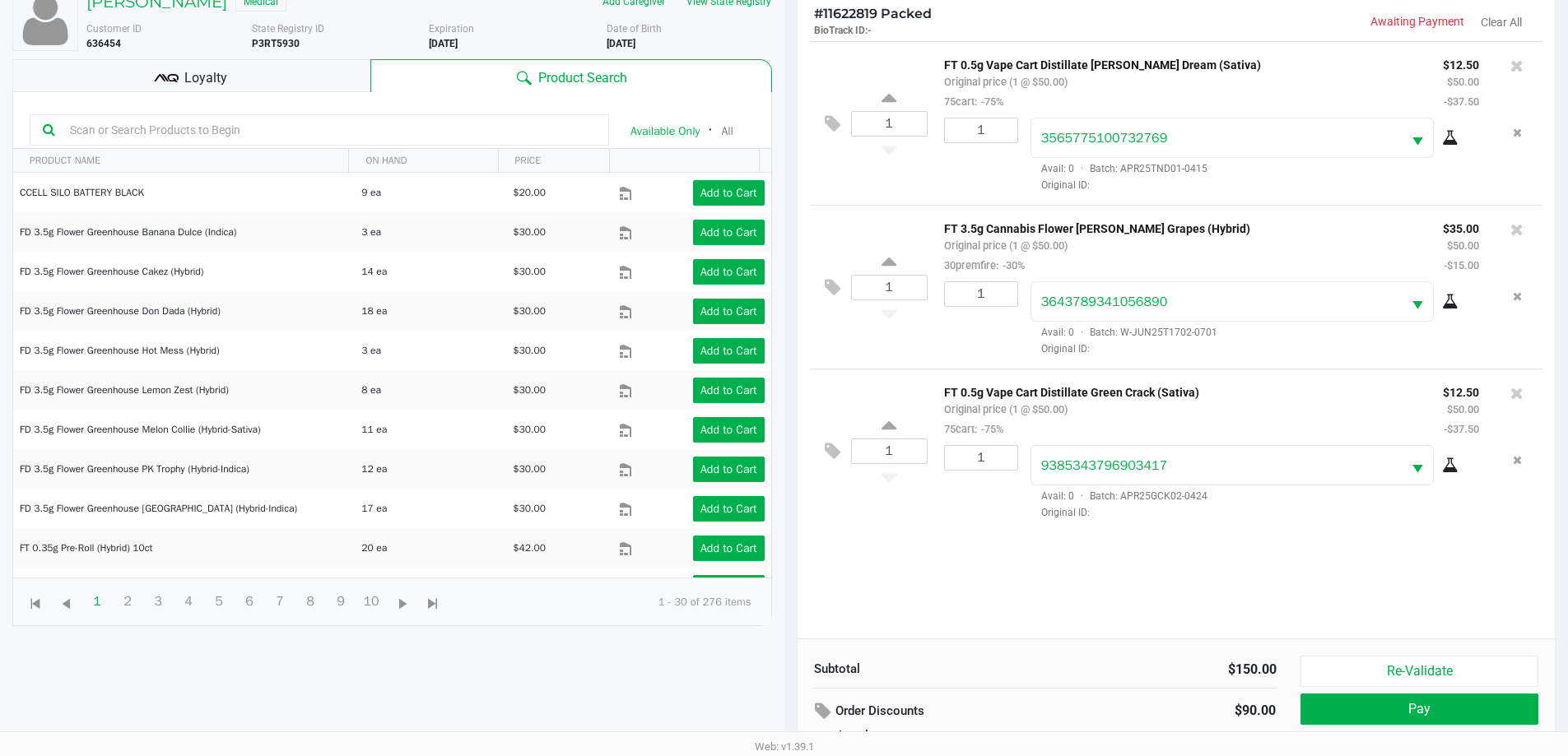 scroll, scrollTop: 197, scrollLeft: 0, axis: vertical 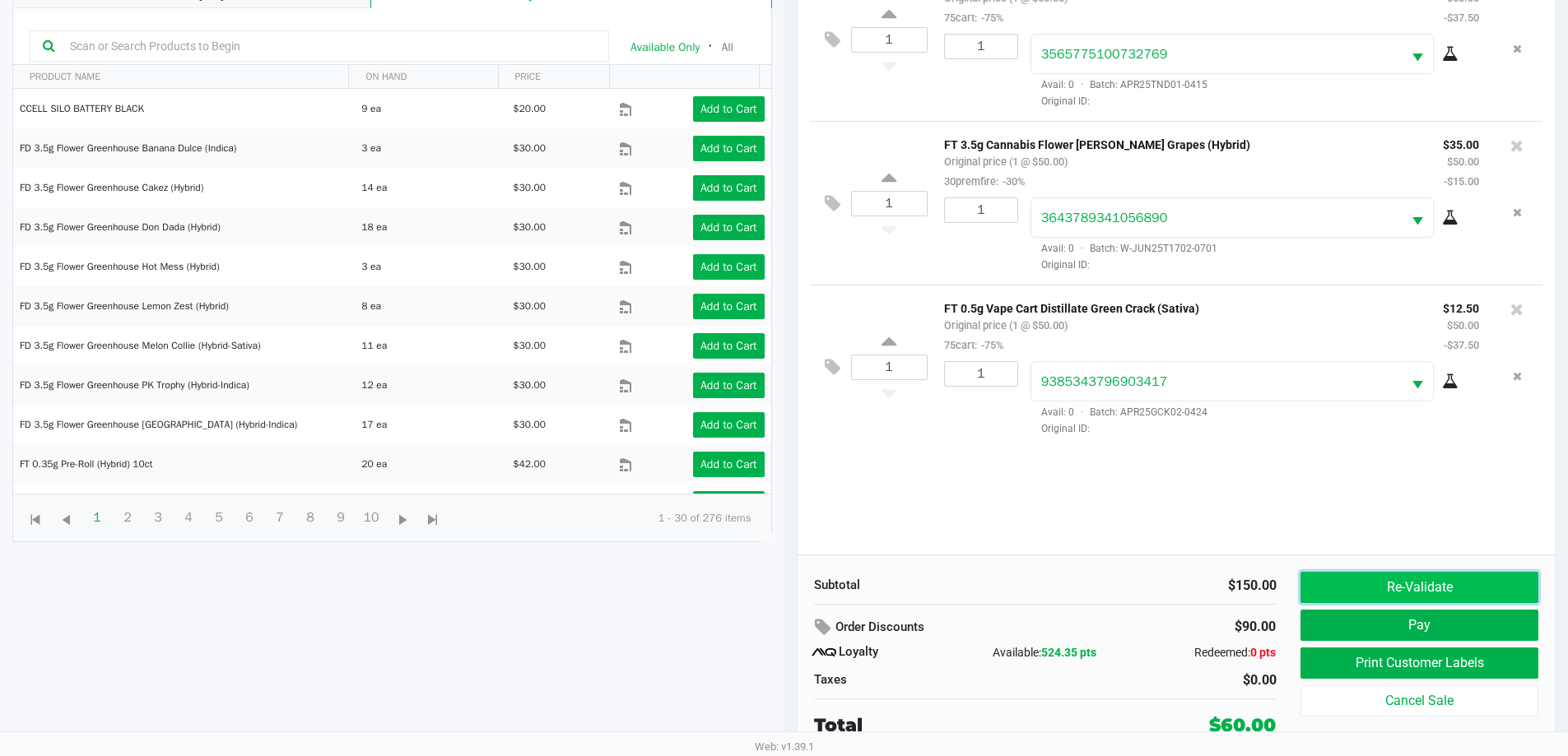 click on "Re-Validate" 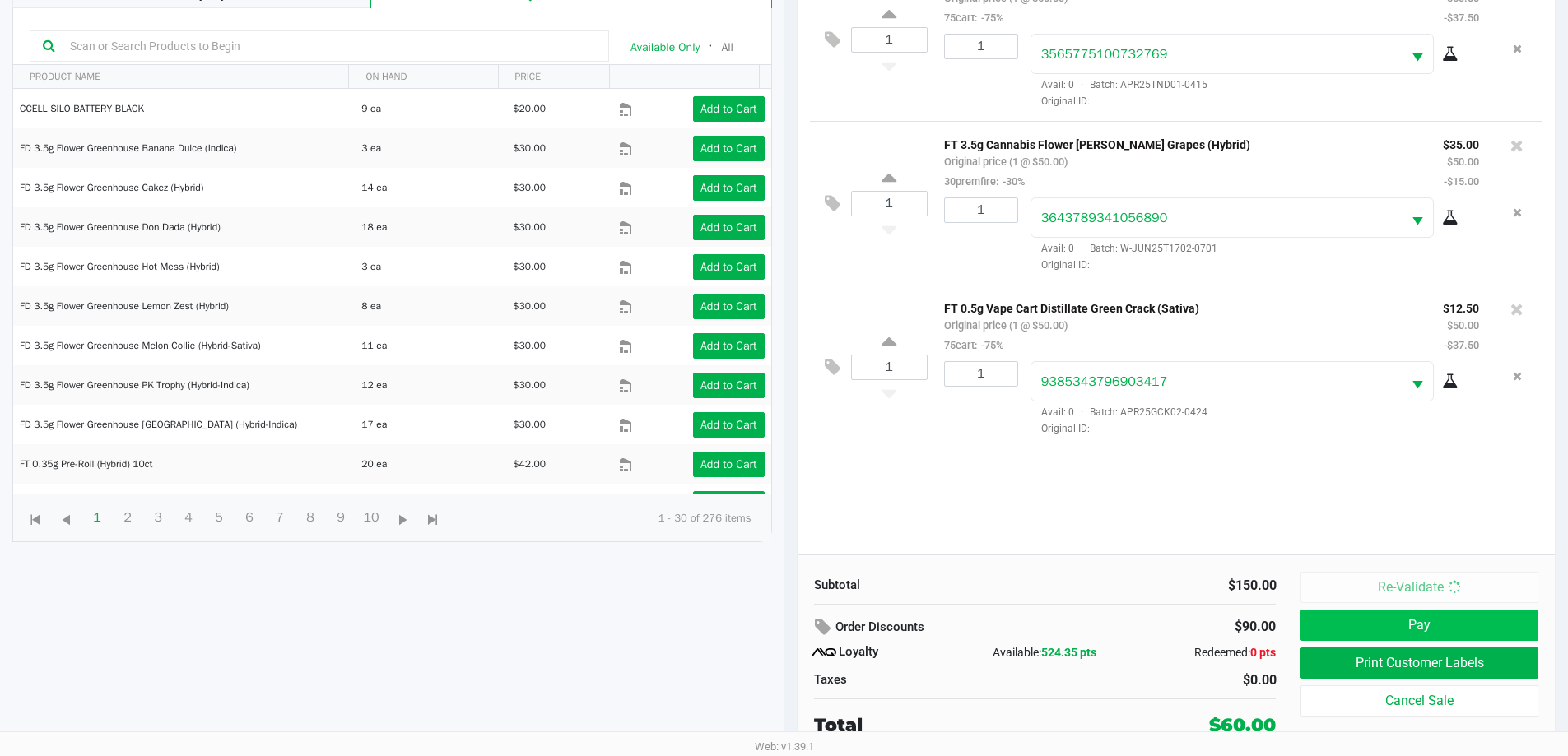 scroll, scrollTop: 0, scrollLeft: 0, axis: both 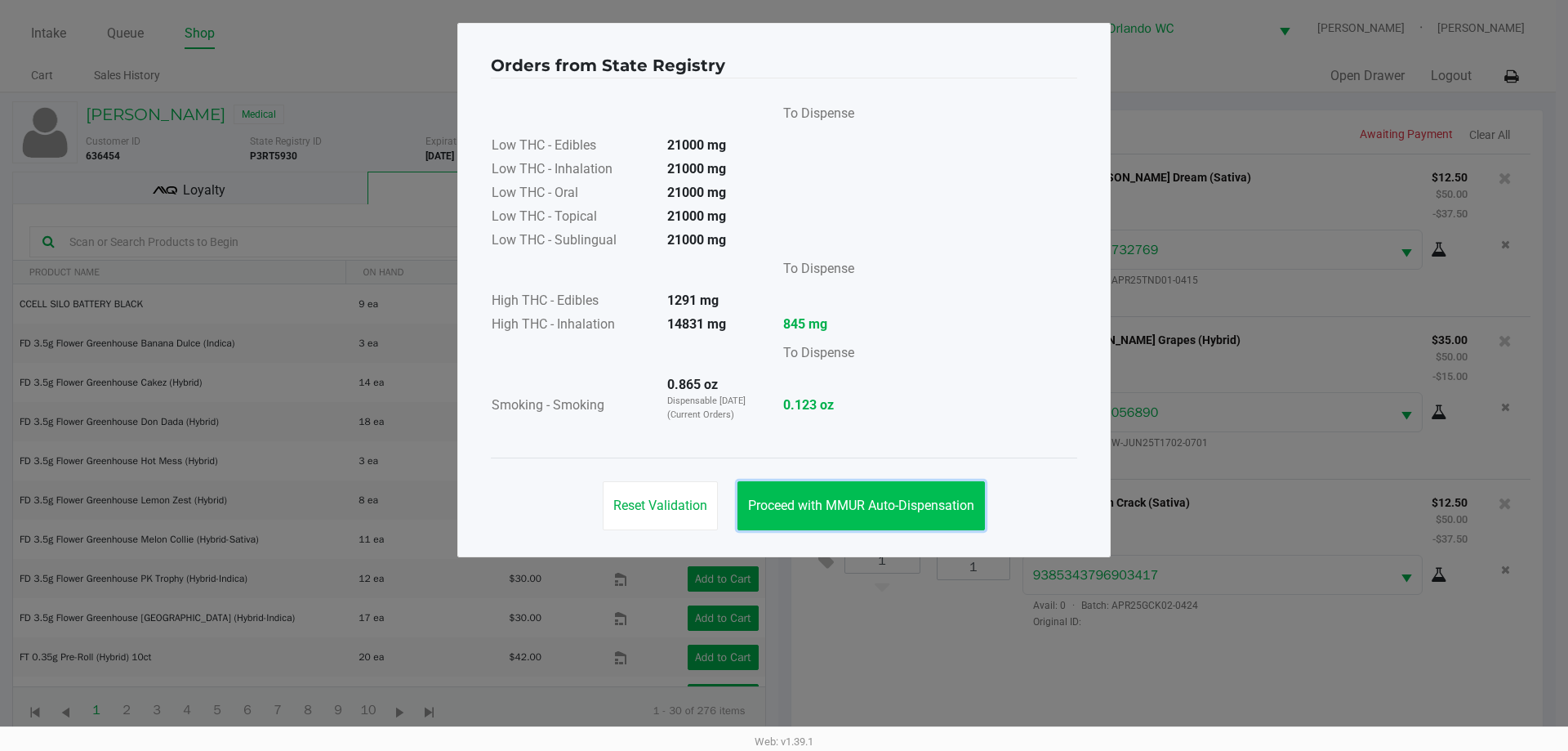 click on "Proceed with MMUR Auto-Dispensation" 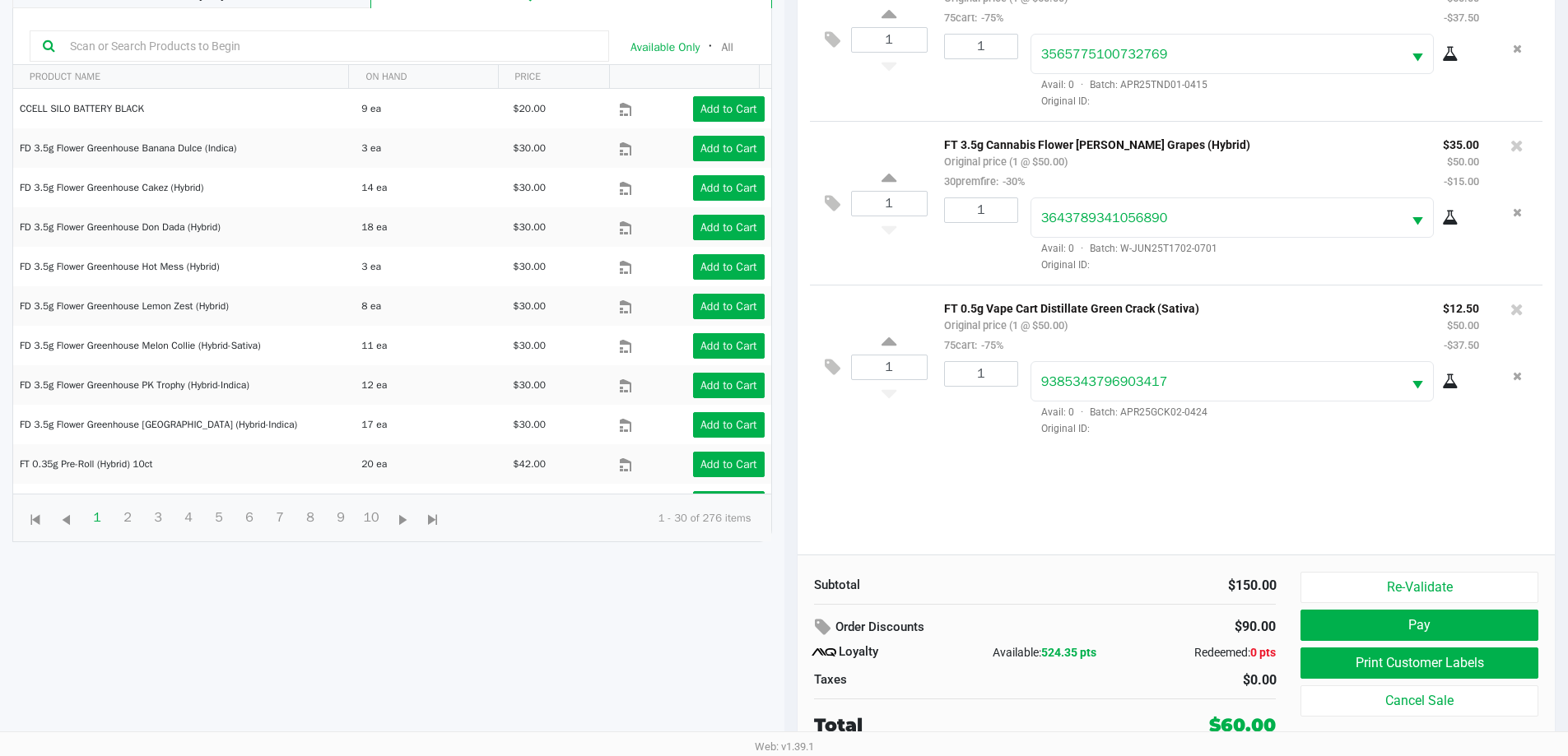 scroll, scrollTop: 130, scrollLeft: 0, axis: vertical 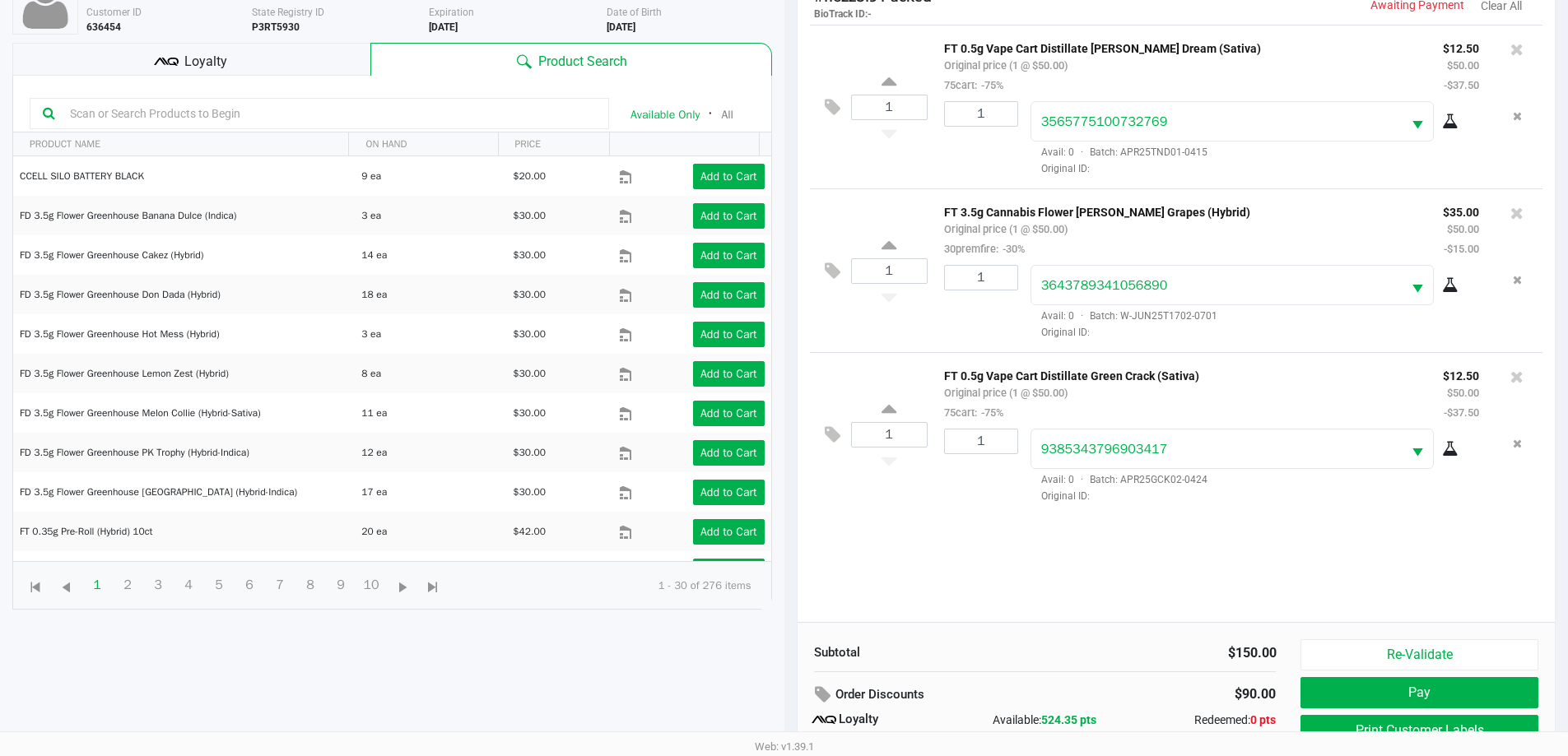 click on "Loyalty" 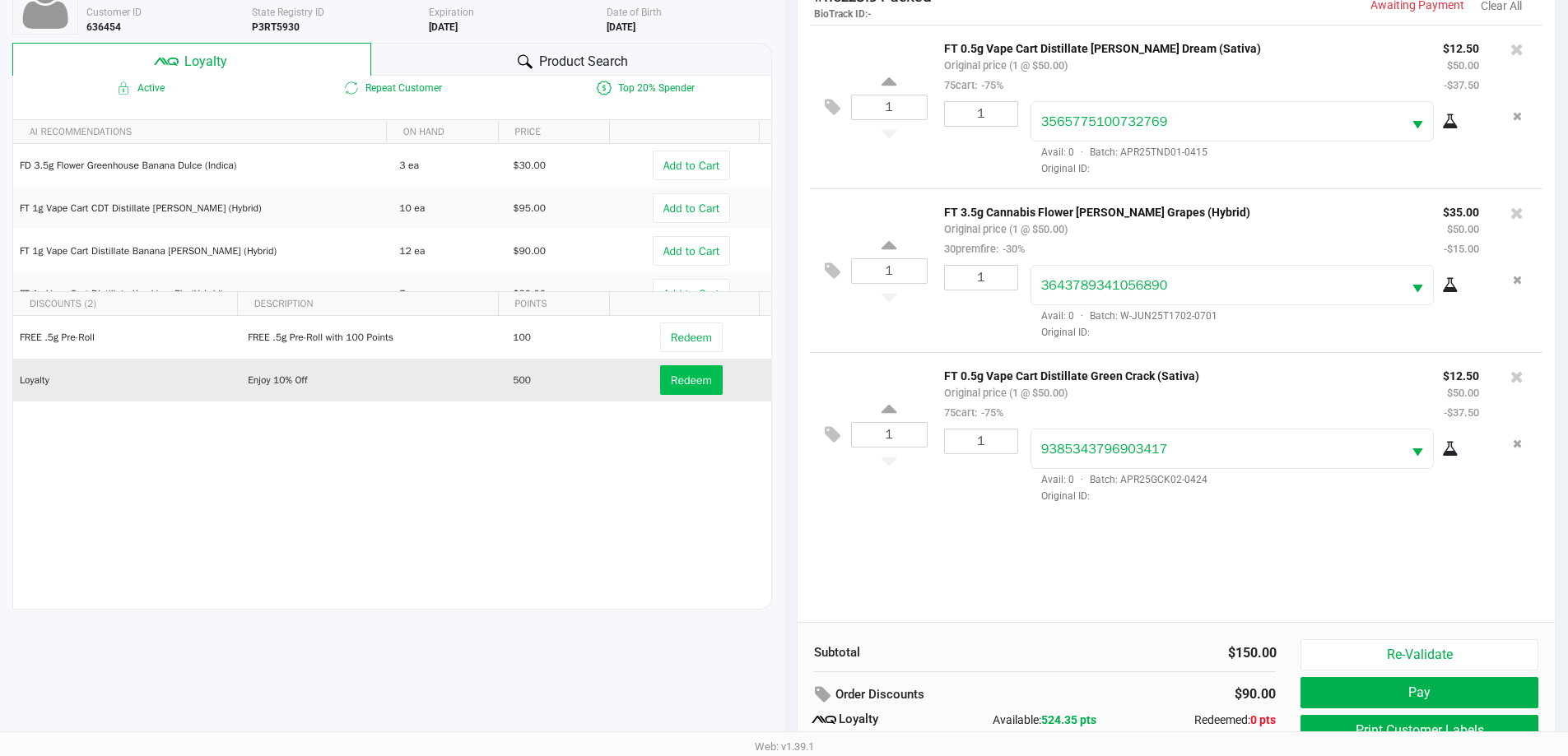 click on "Redeem" 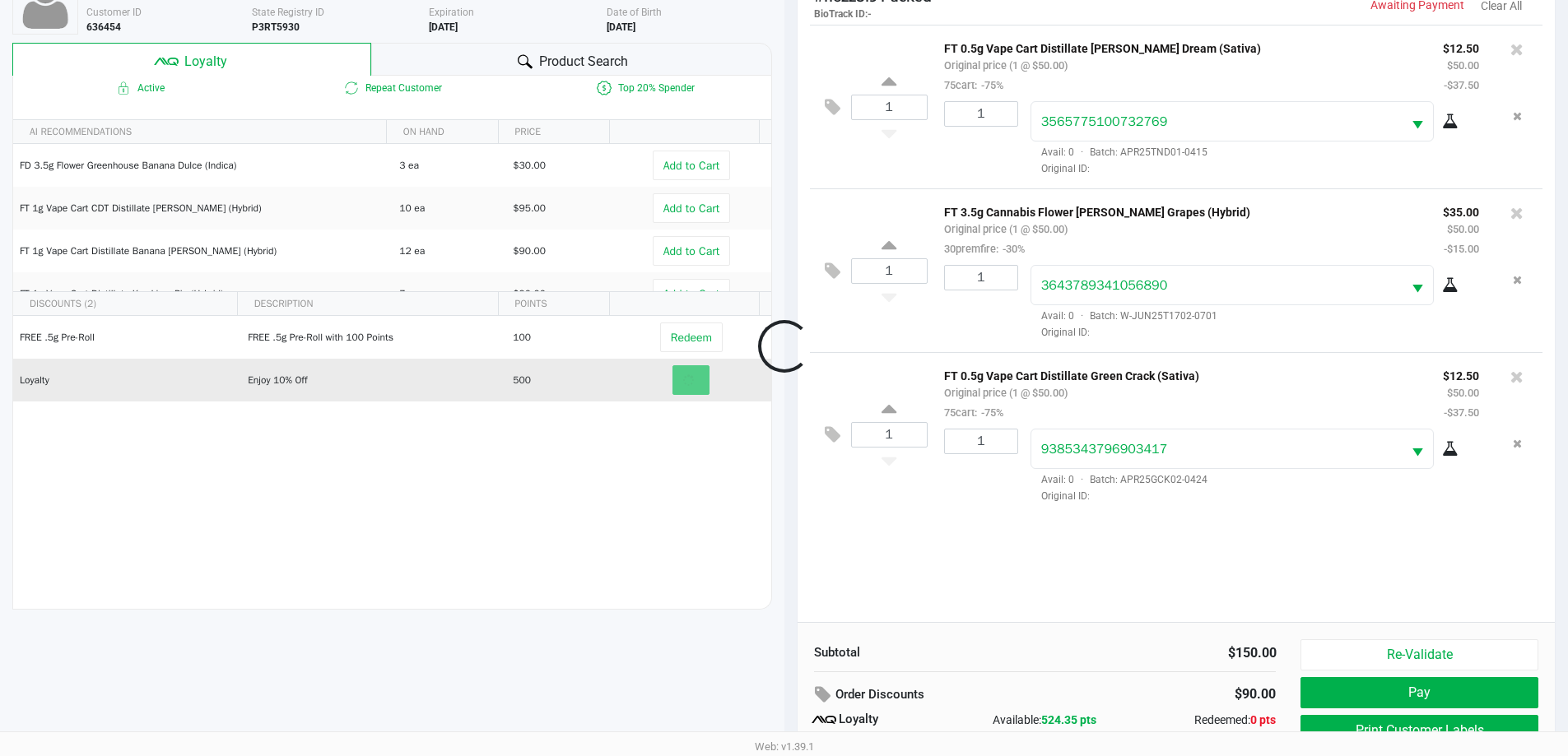 scroll, scrollTop: 197, scrollLeft: 0, axis: vertical 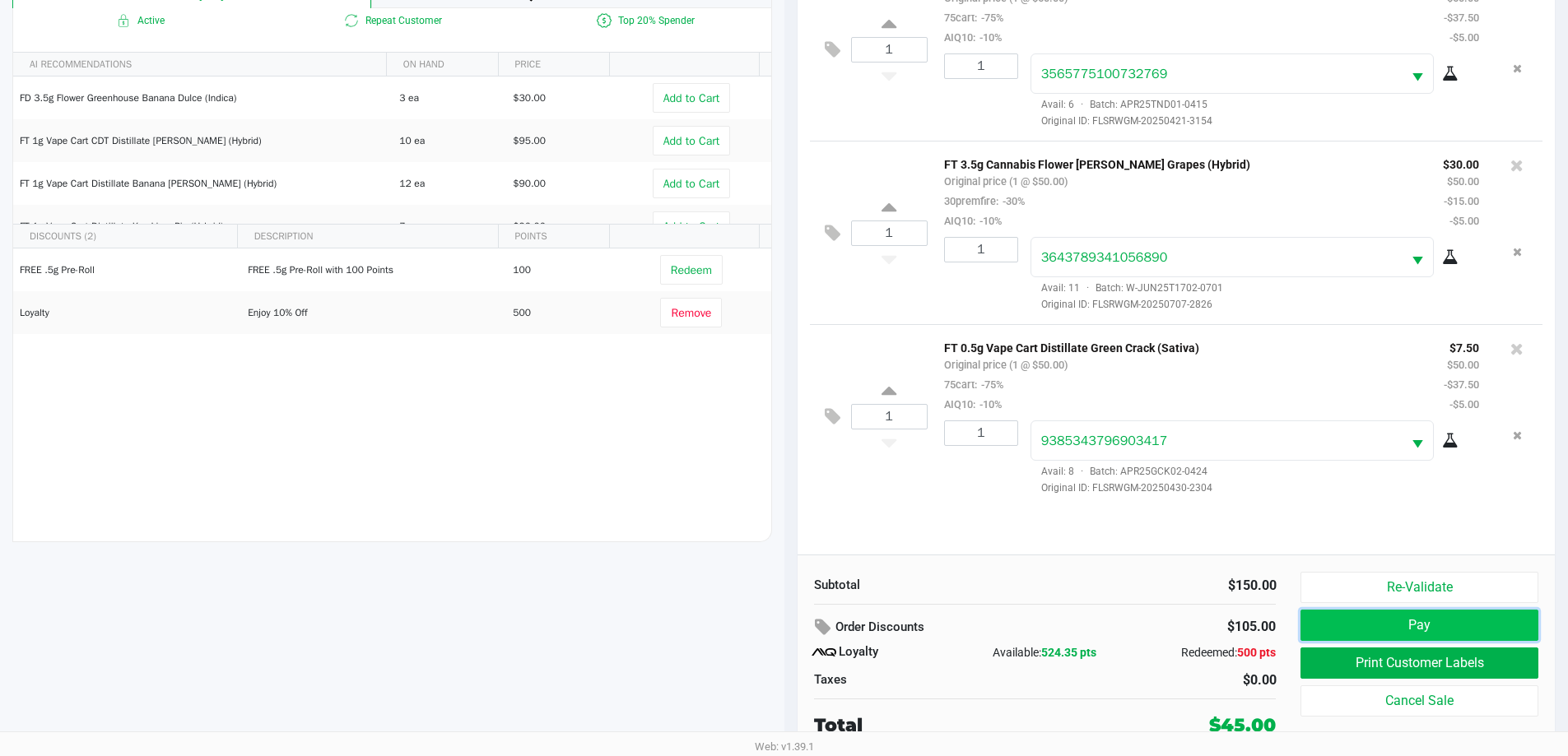 click on "Pay" 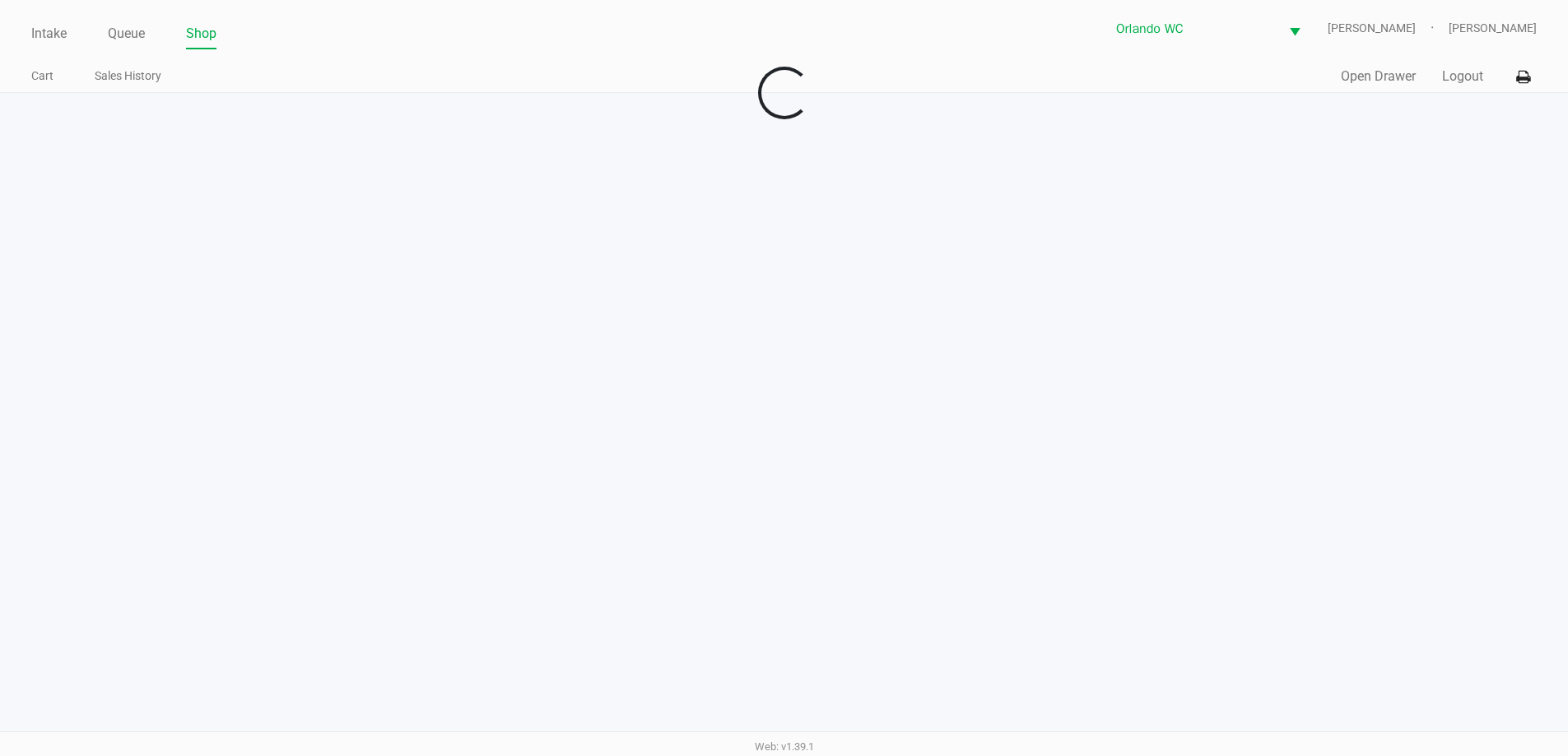scroll, scrollTop: 0, scrollLeft: 0, axis: both 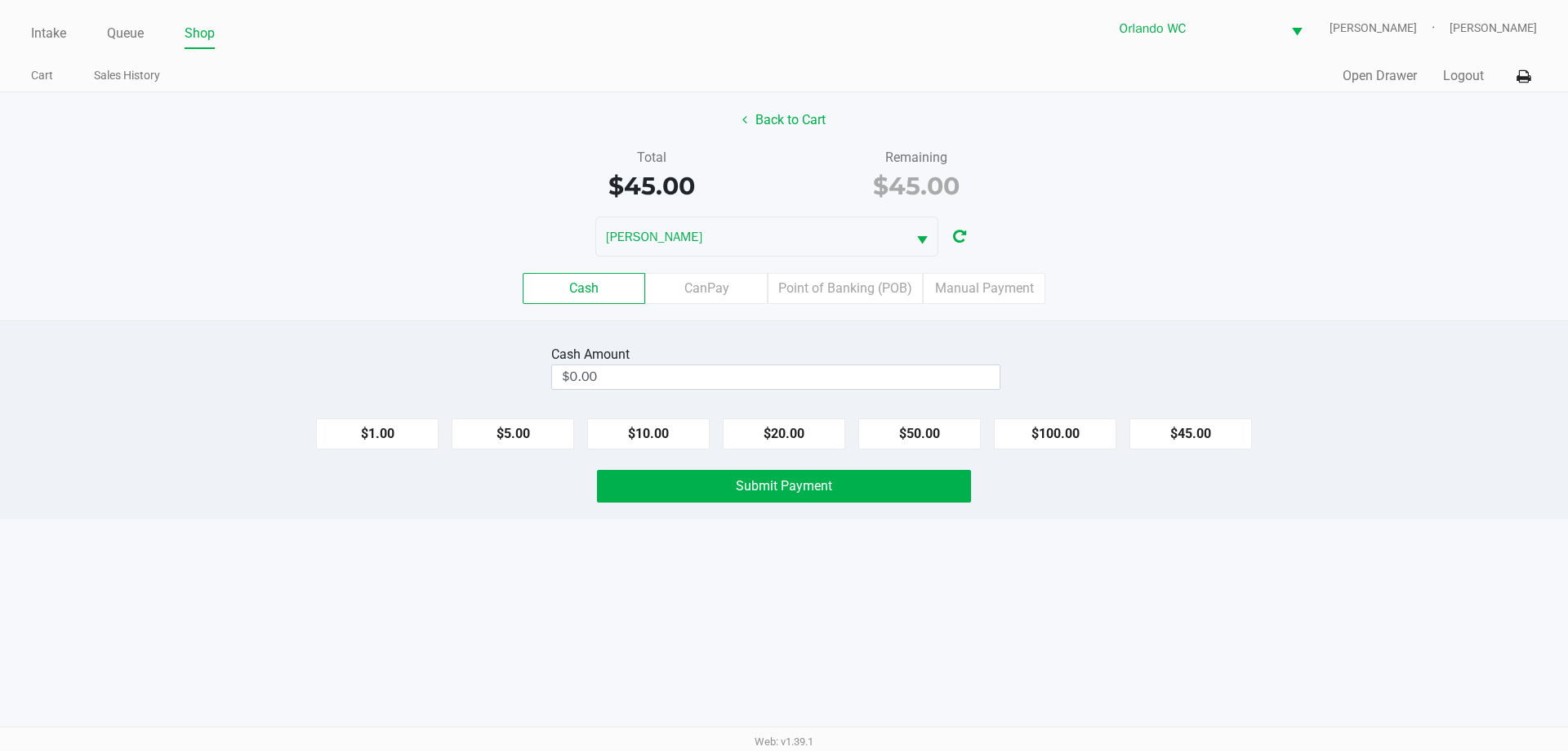 click on "$50.00" 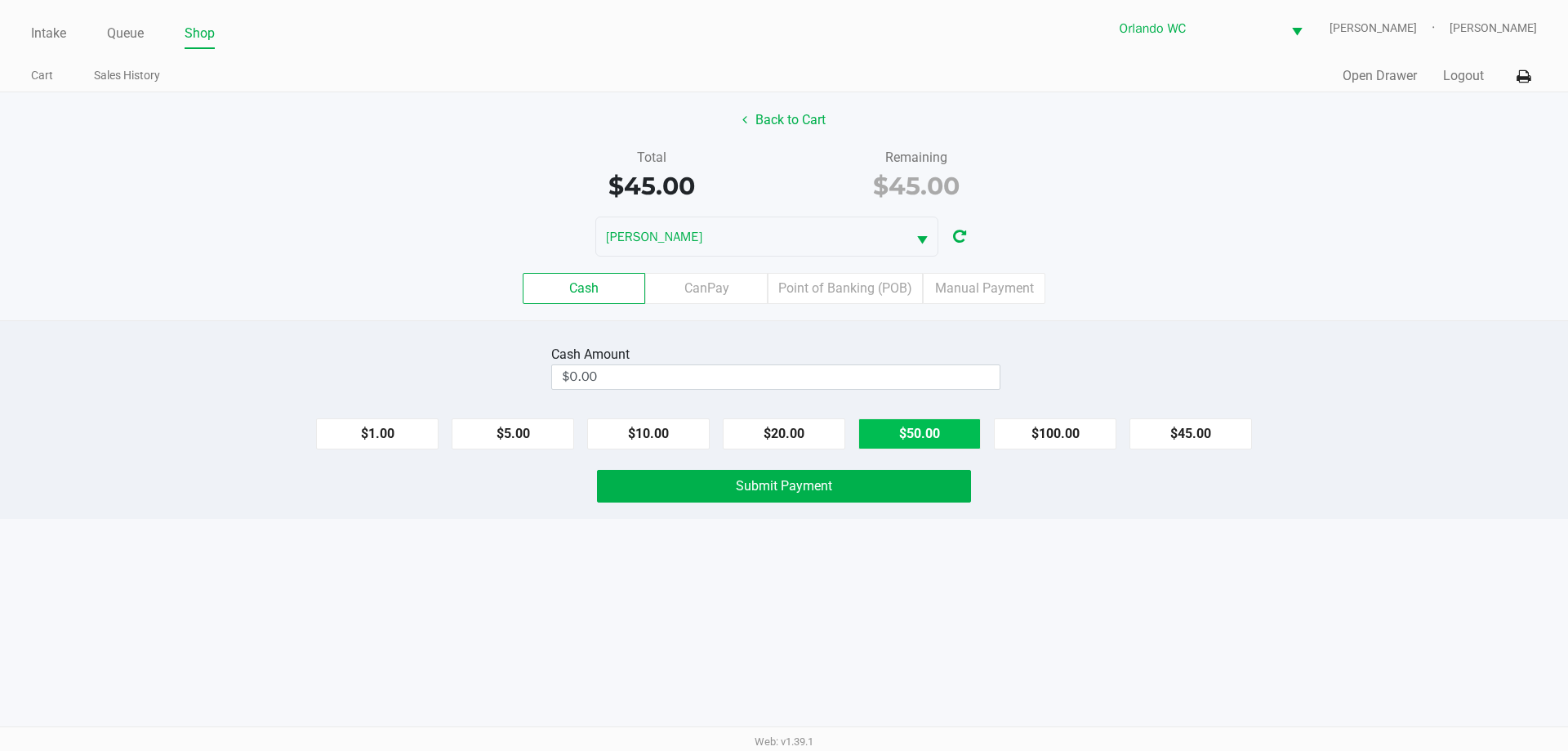 type on "$50.00" 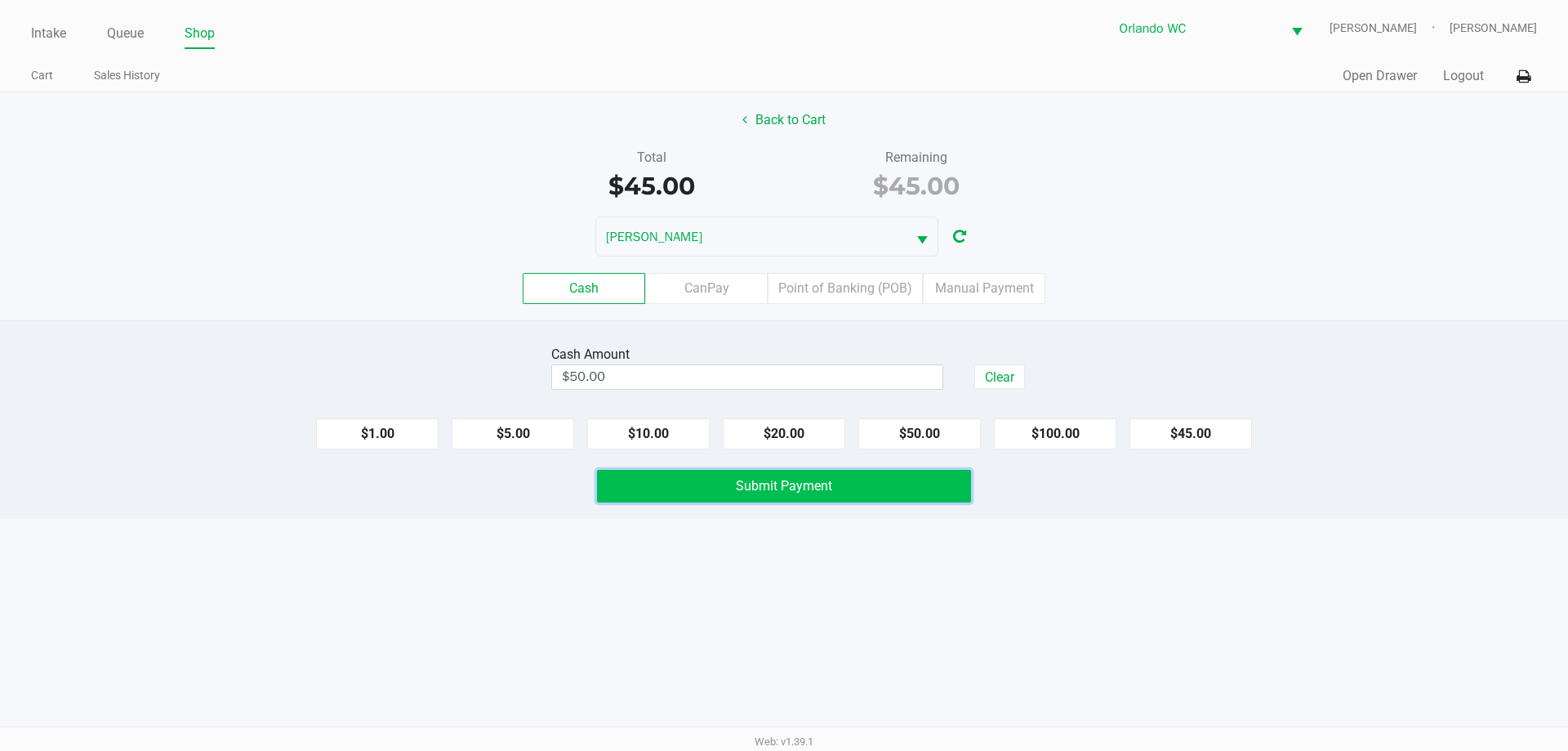 click on "Submit Payment" 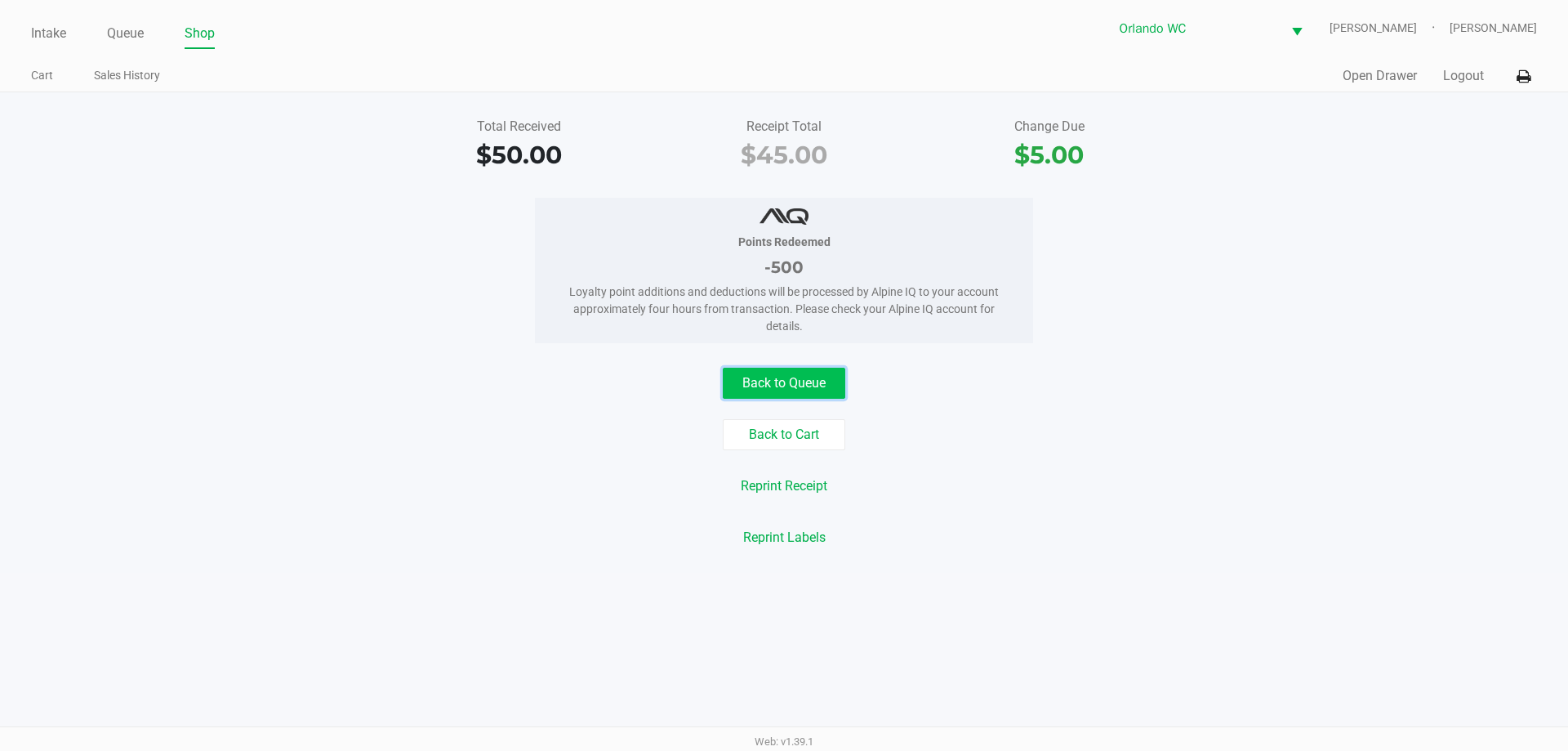 click on "Back to Queue" 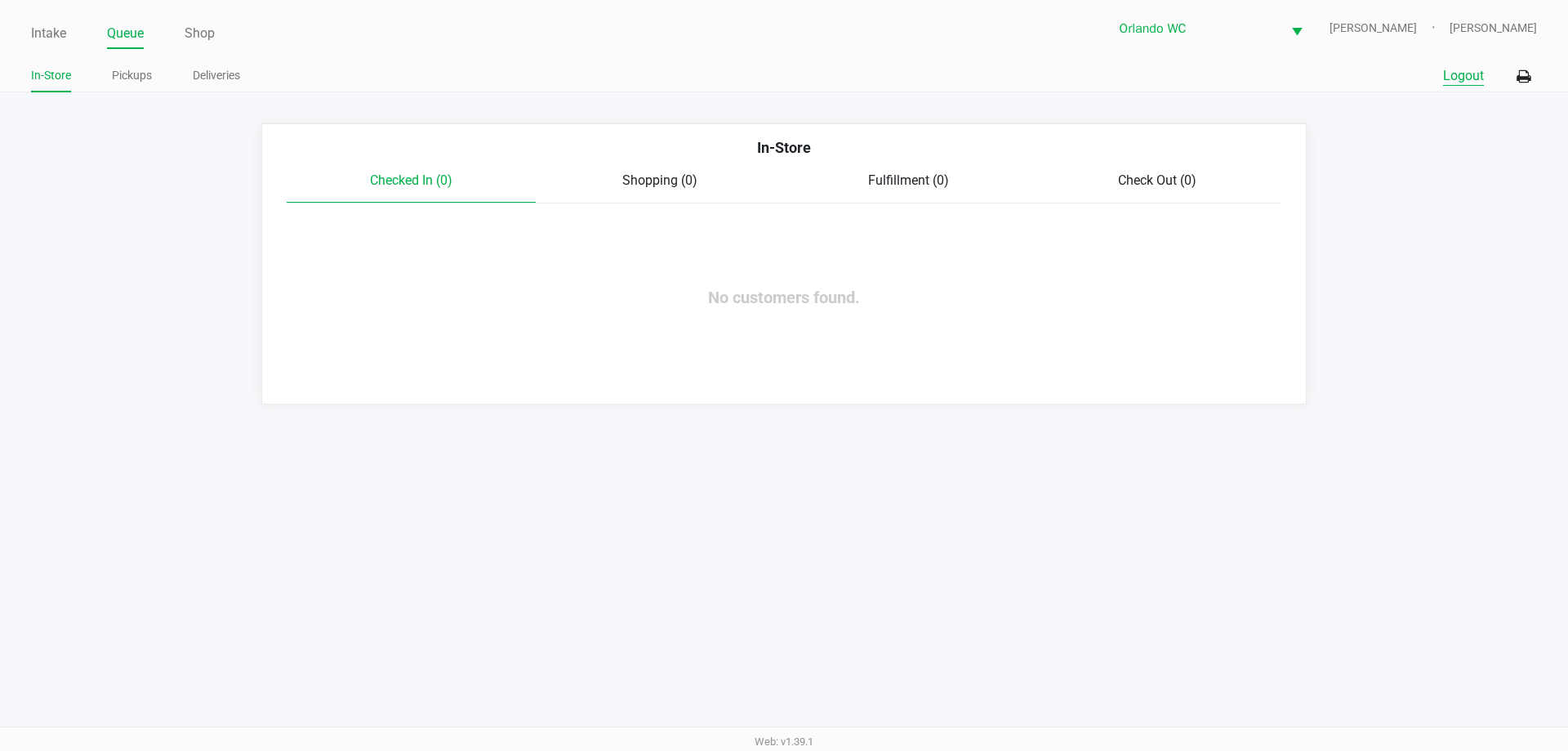 click on "Logout" 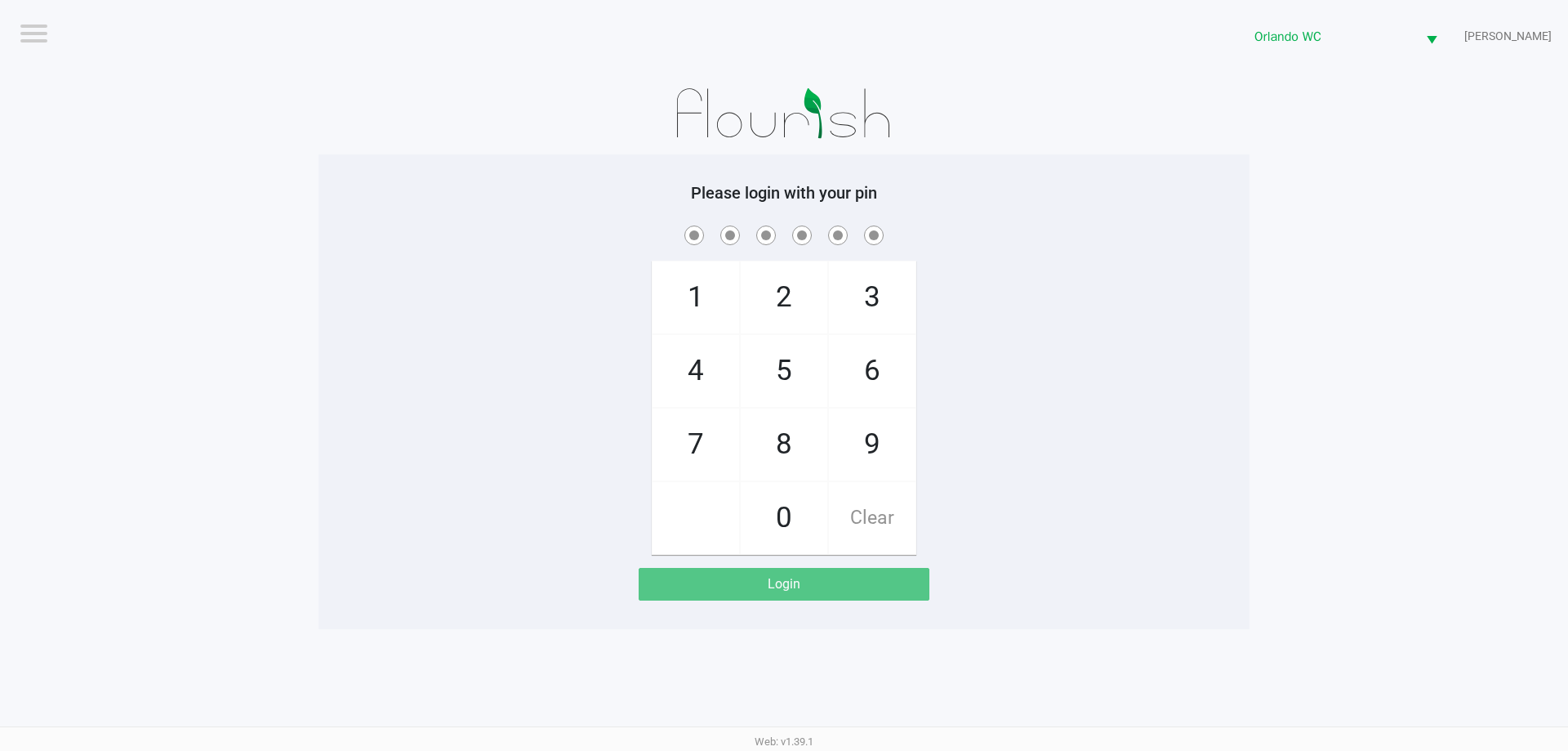 click on "1   4   7       2   5   8   0   3   6   9   Clear" 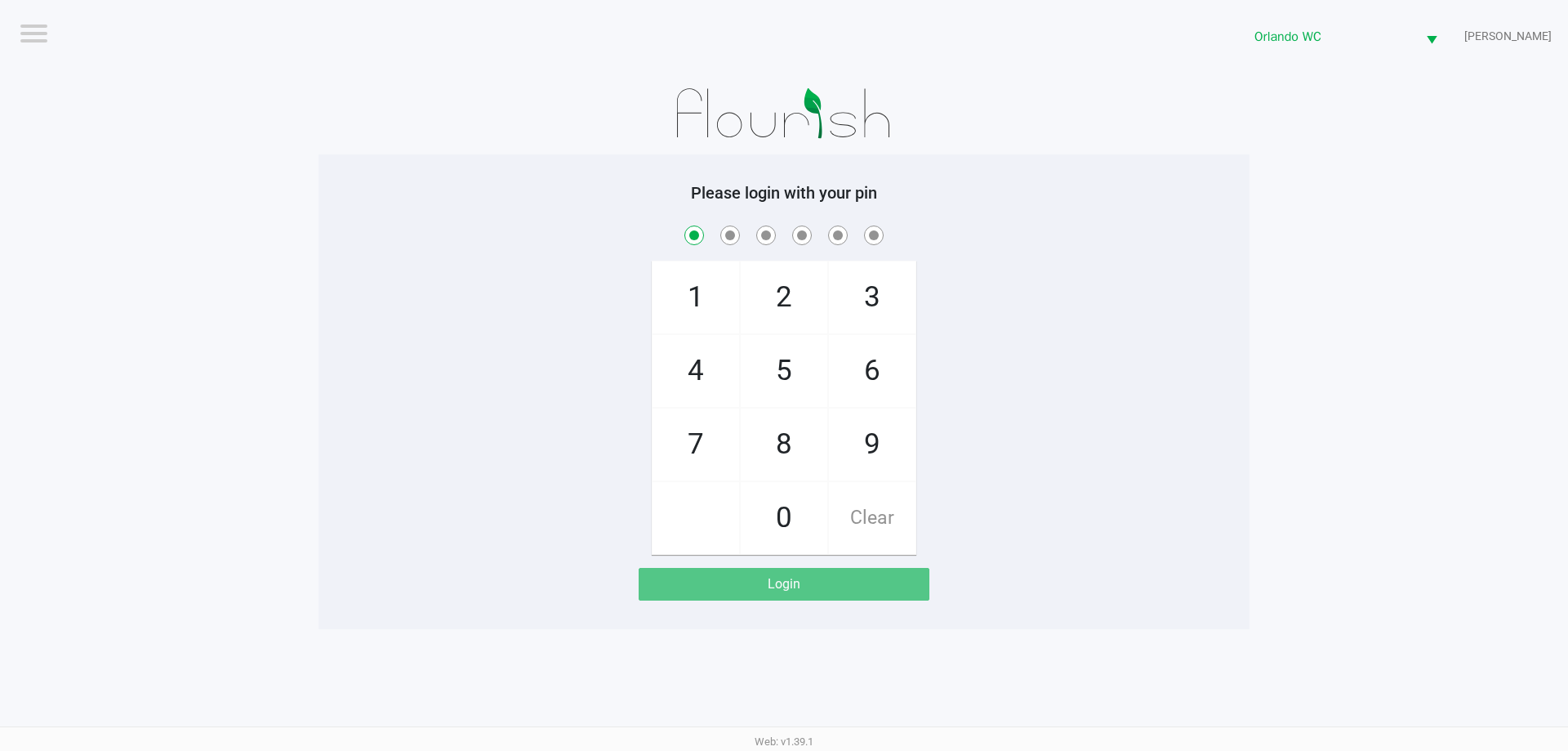 checkbox on "true" 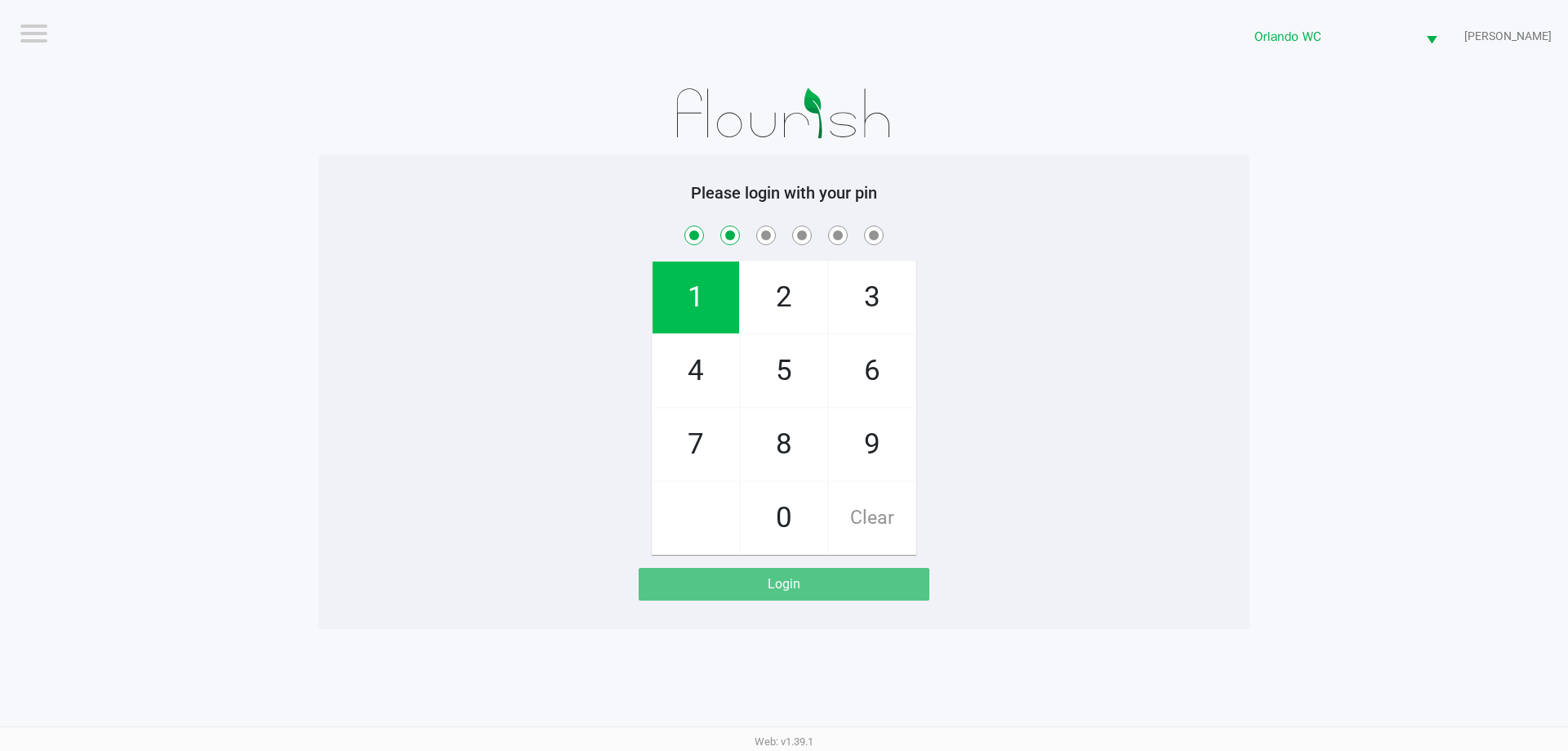 checkbox on "true" 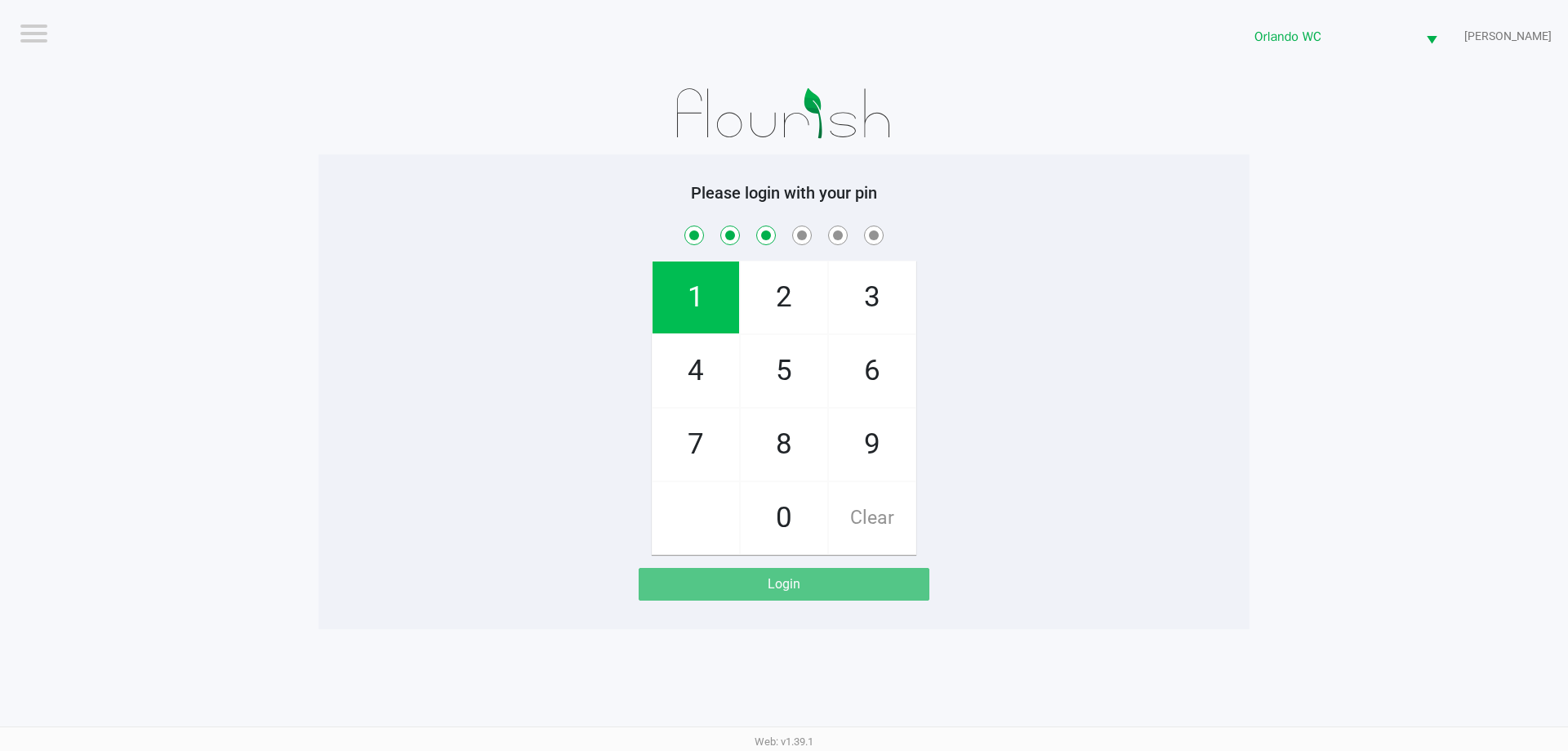 checkbox on "true" 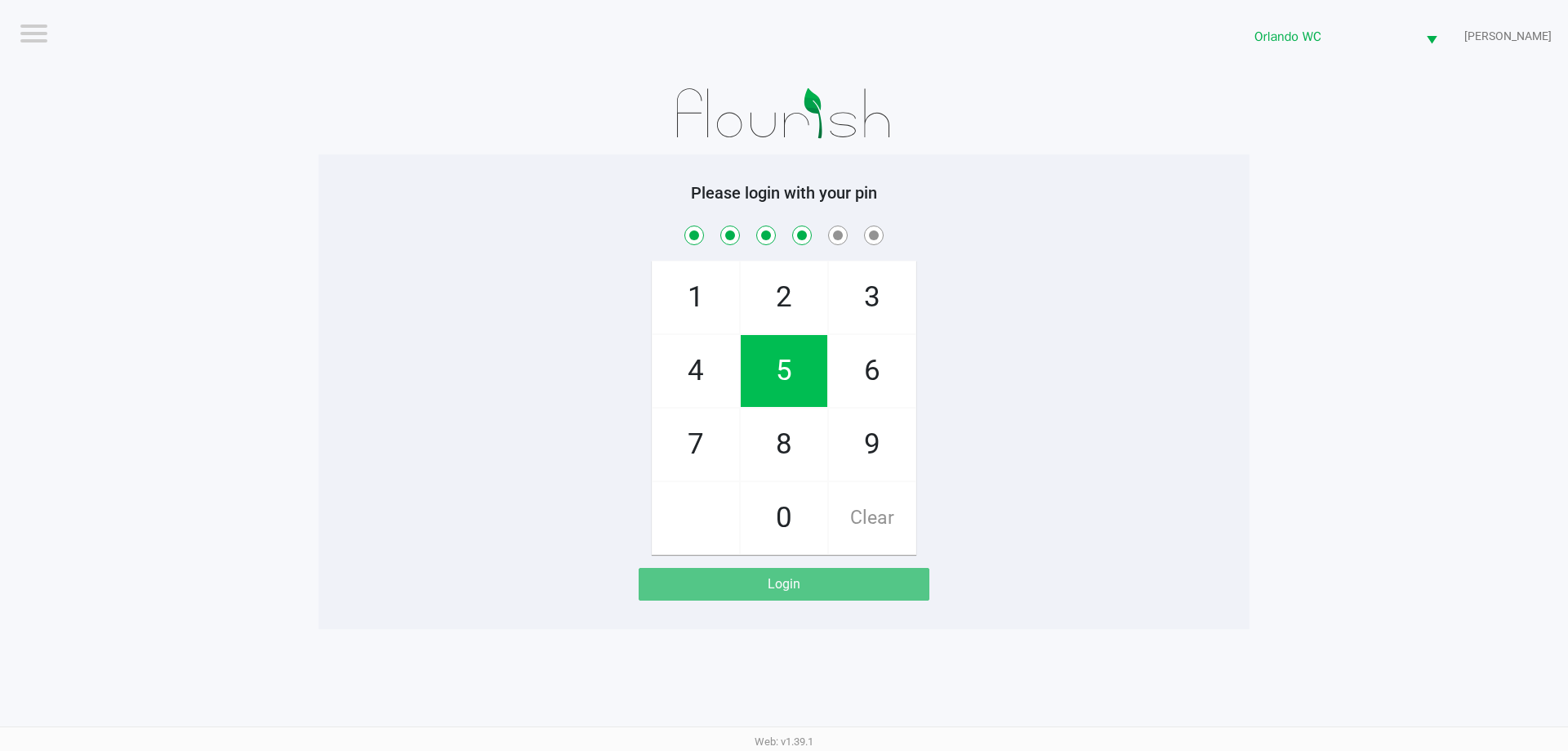 checkbox on "true" 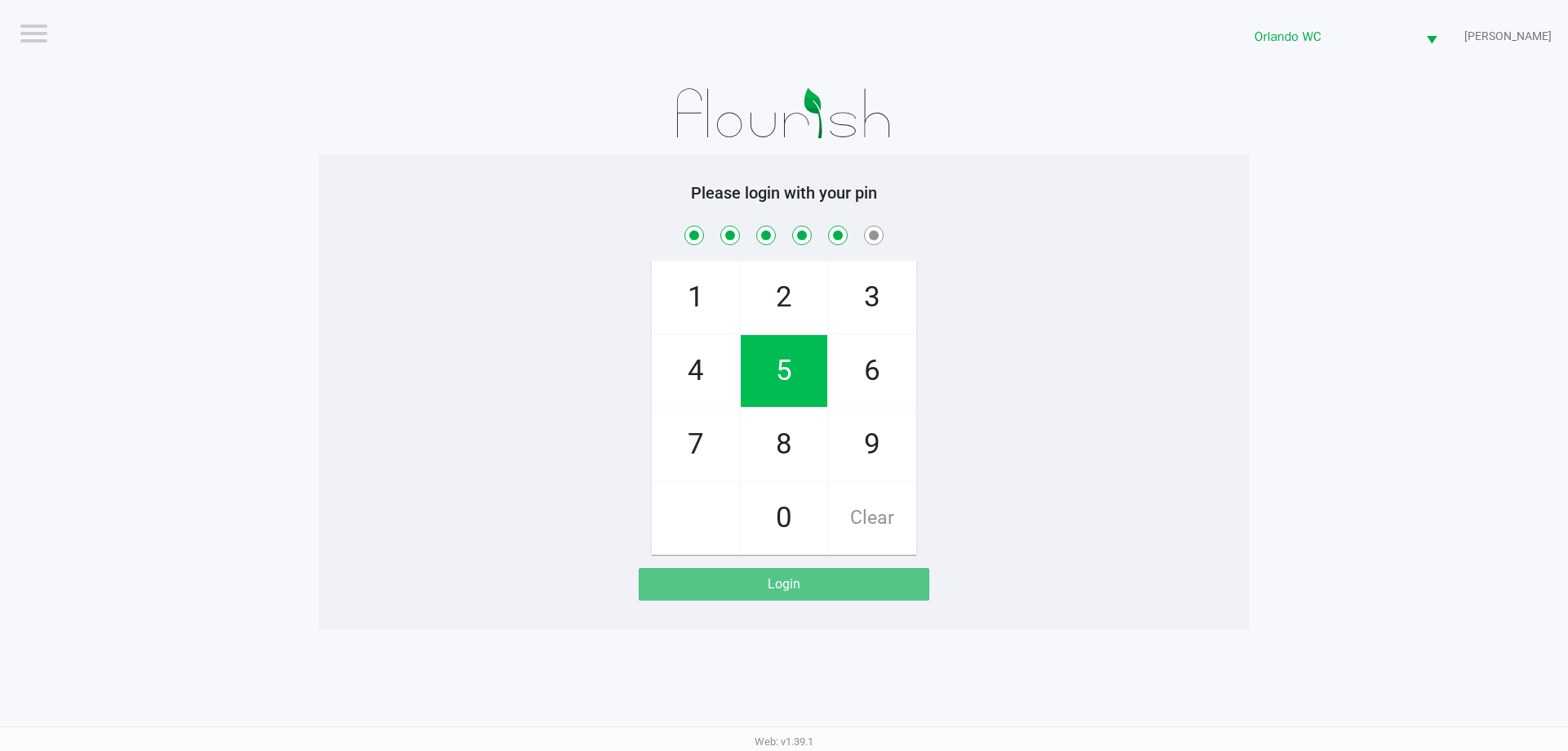 checkbox on "true" 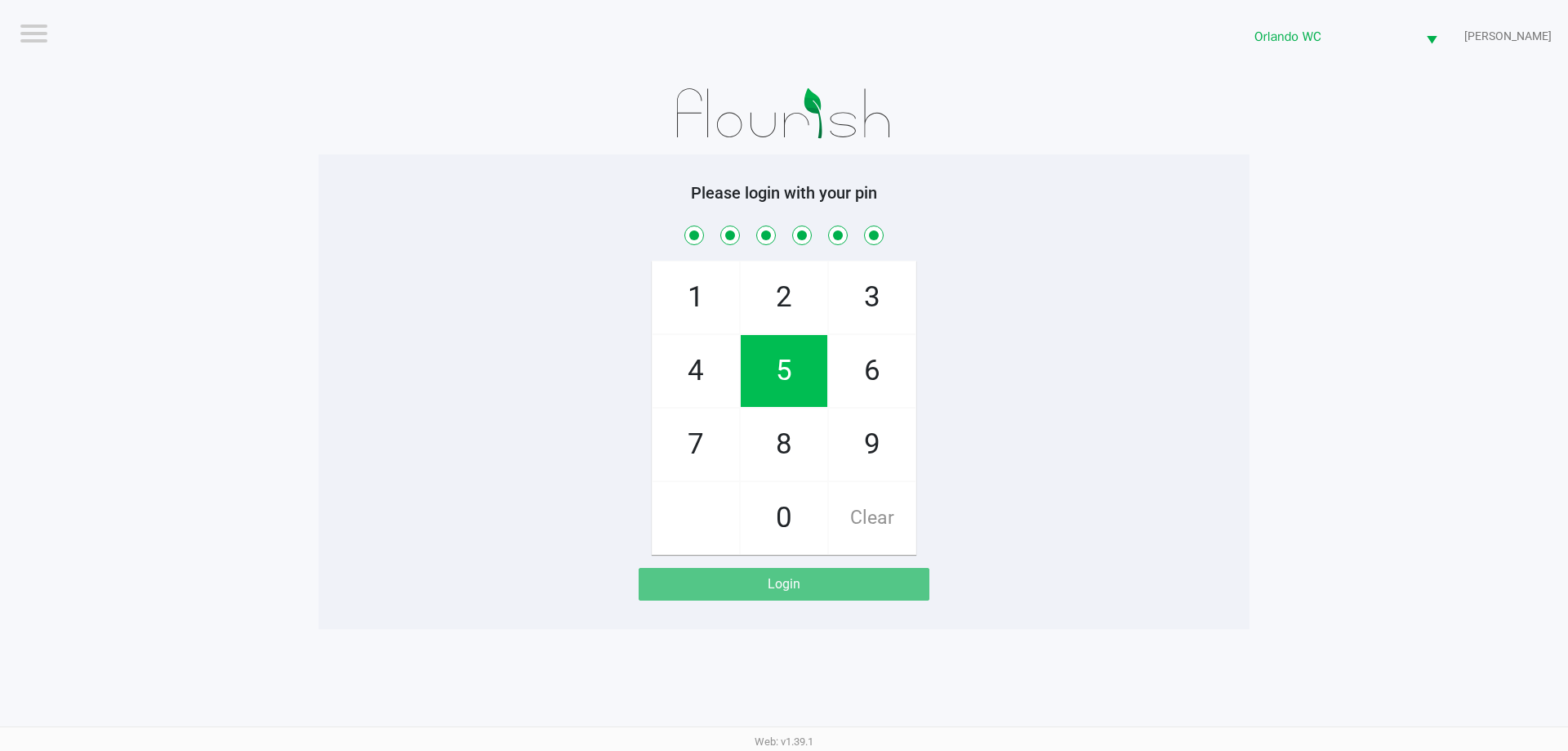 checkbox on "true" 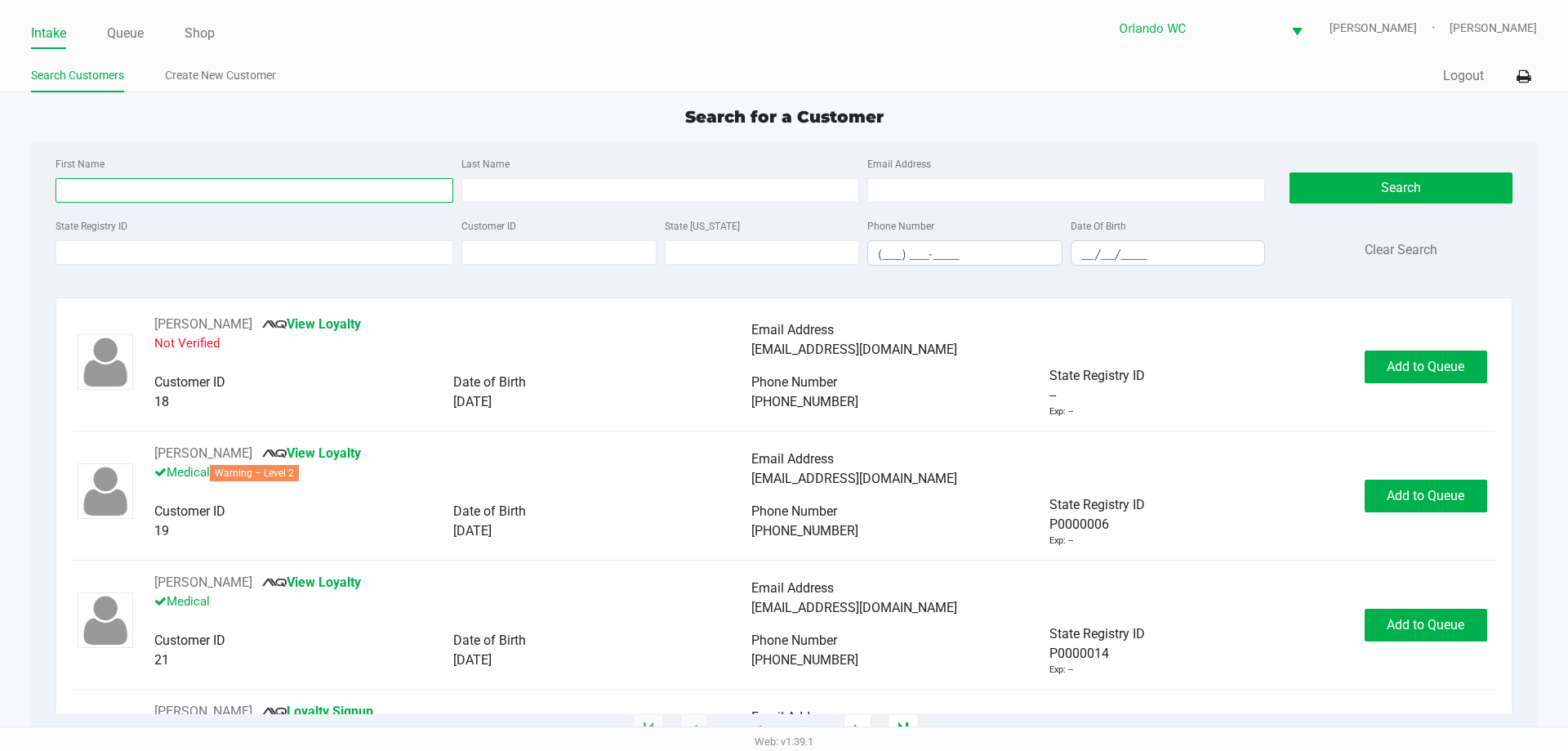 click on "First Name" at bounding box center (254, 190) 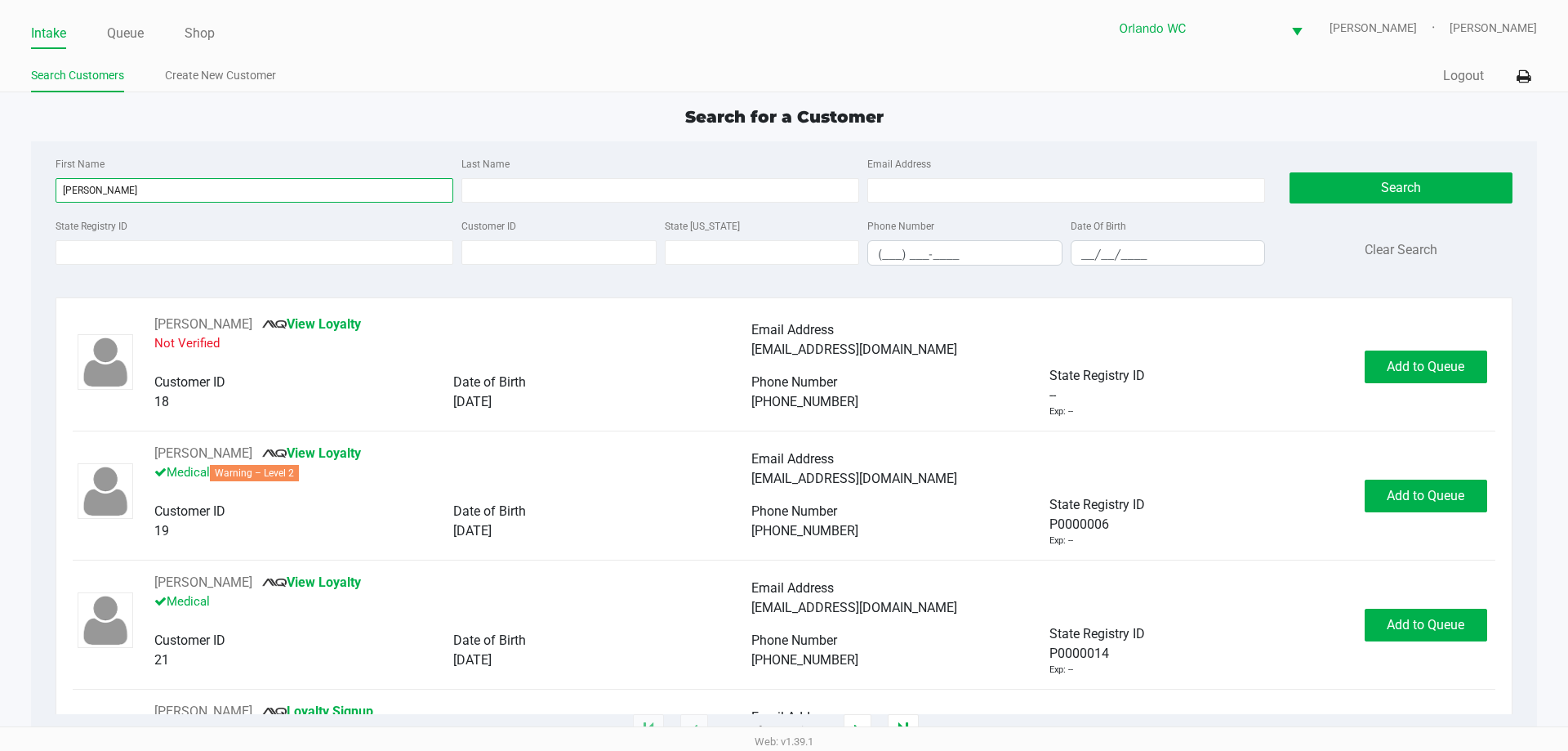 type on "angela" 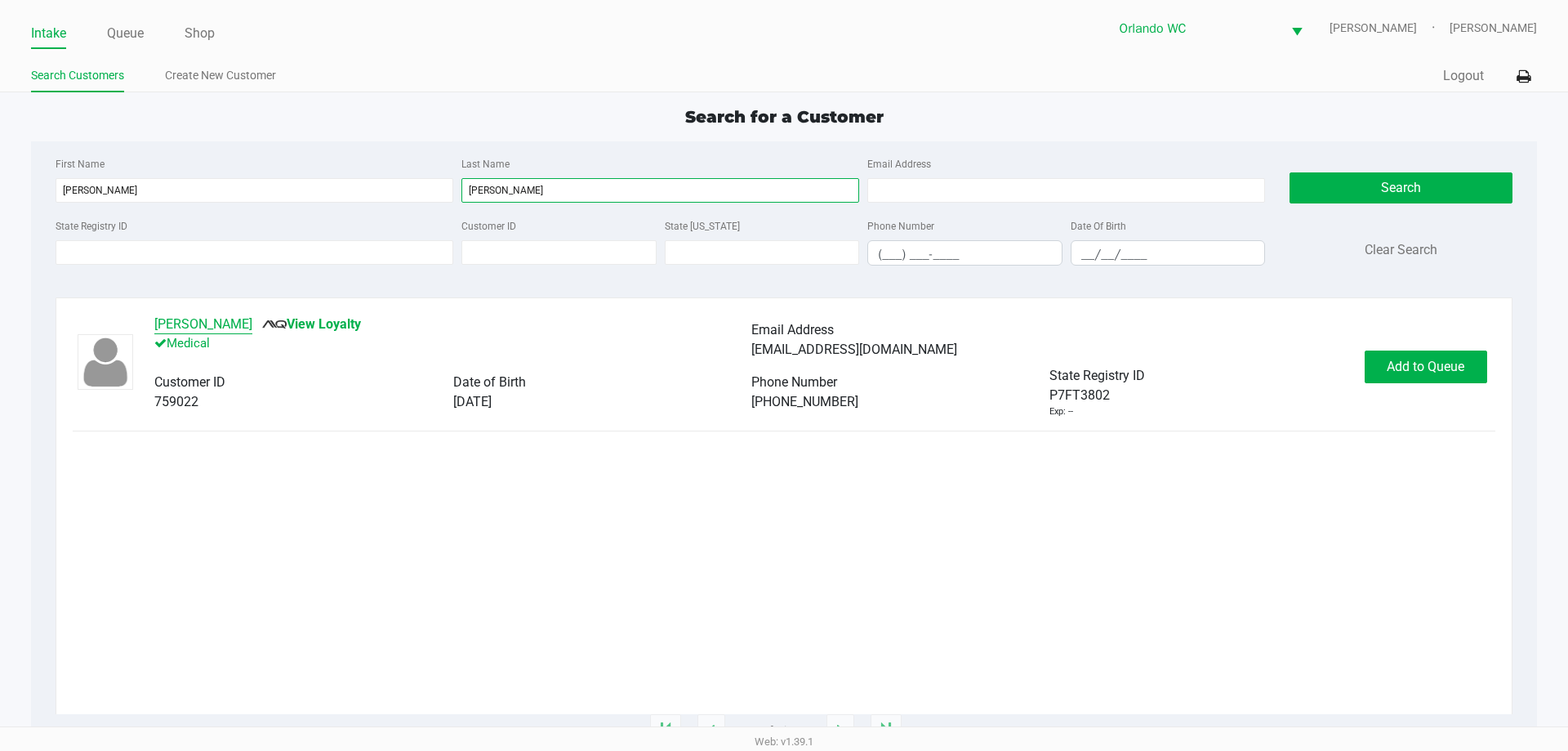 type on "tavarez" 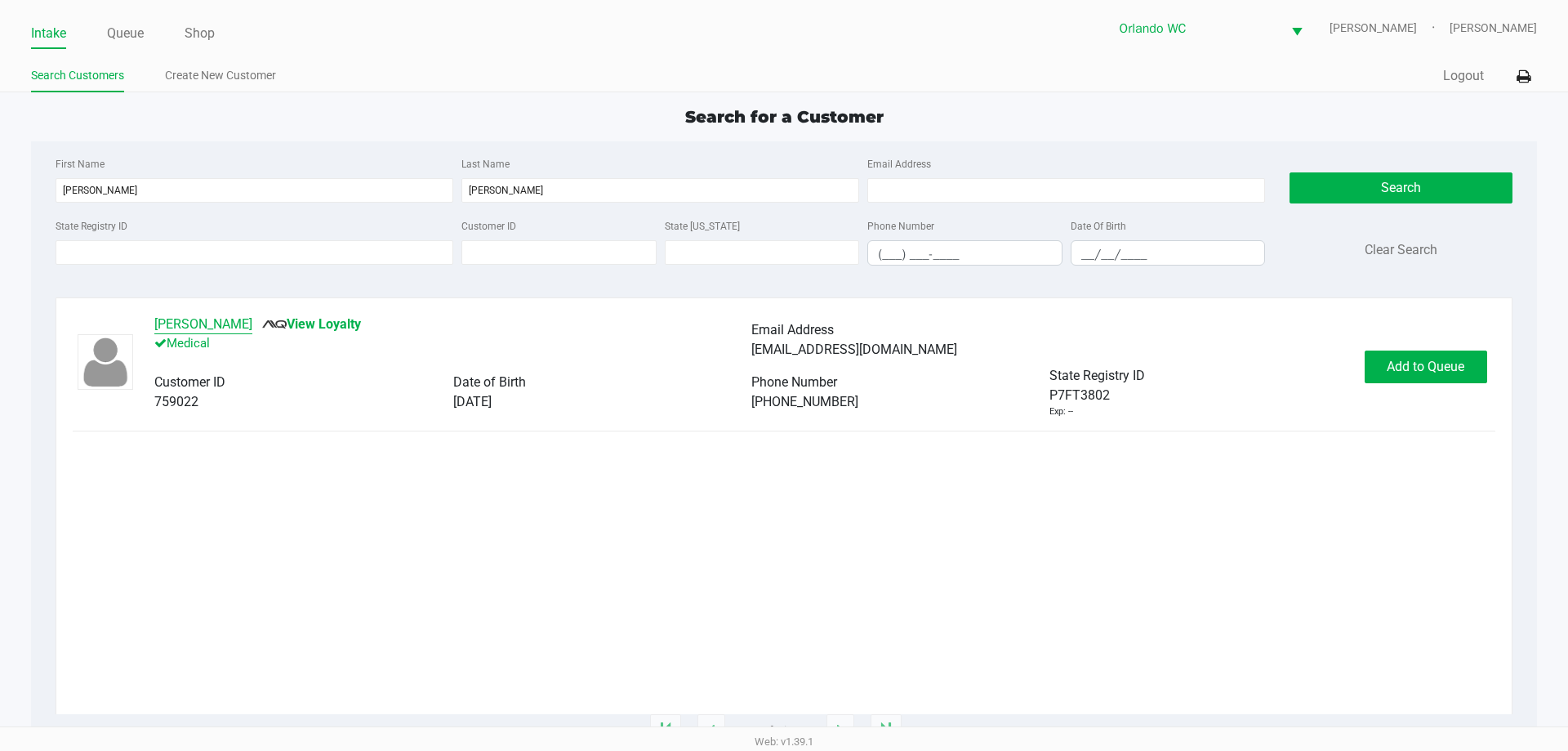 click on "Angela Tavarez" 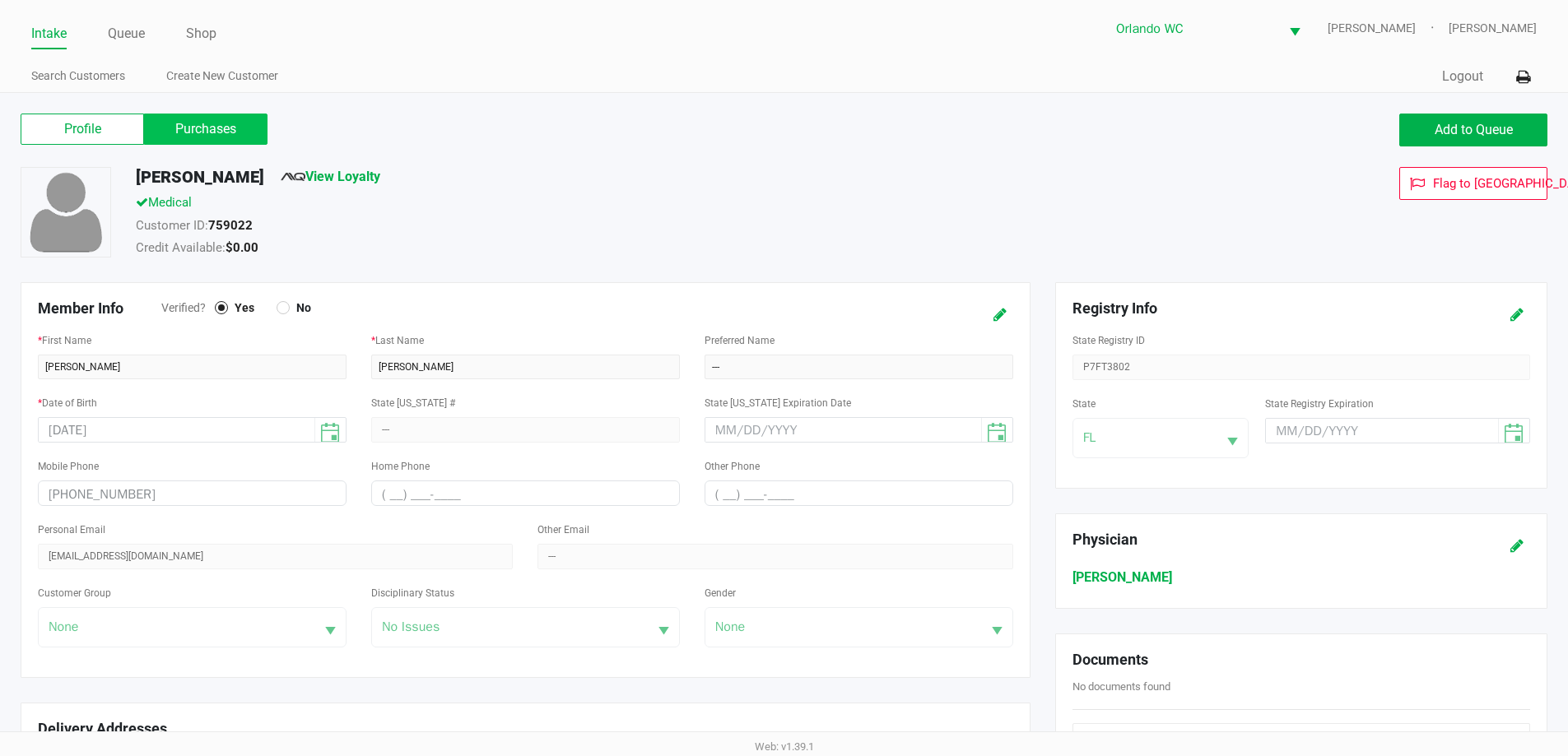 click on "Purchases" 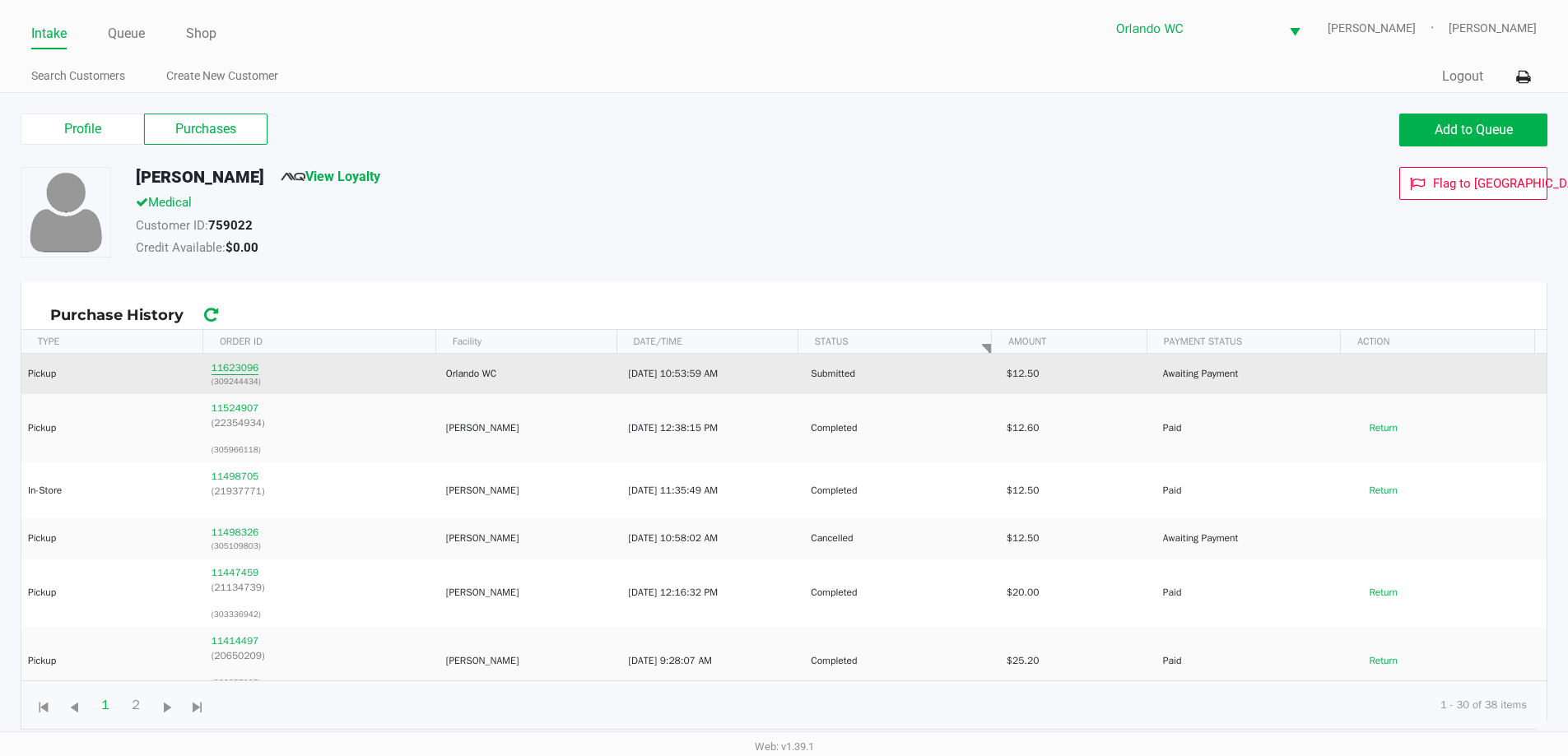 click on "11623096" 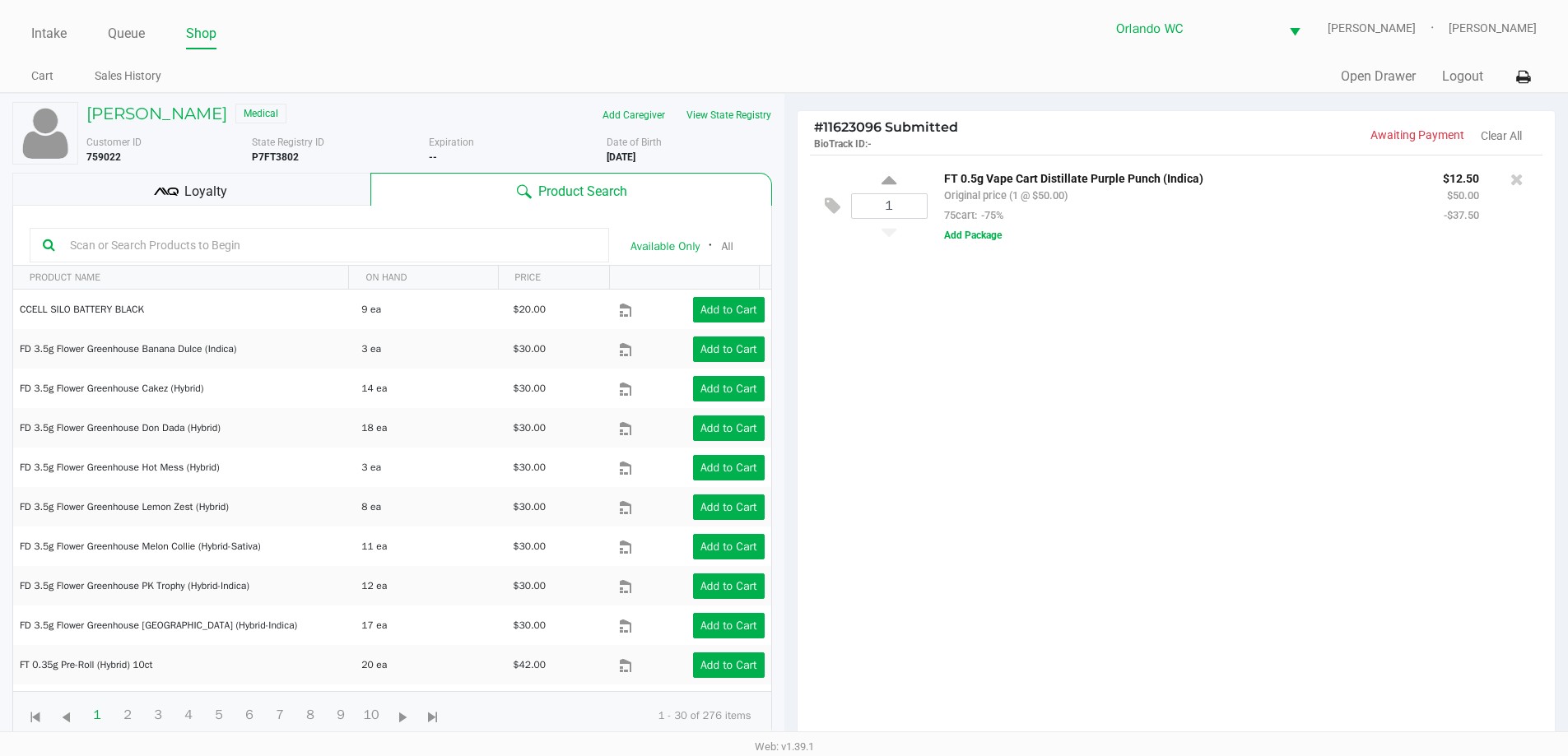 click on "Loyalty" 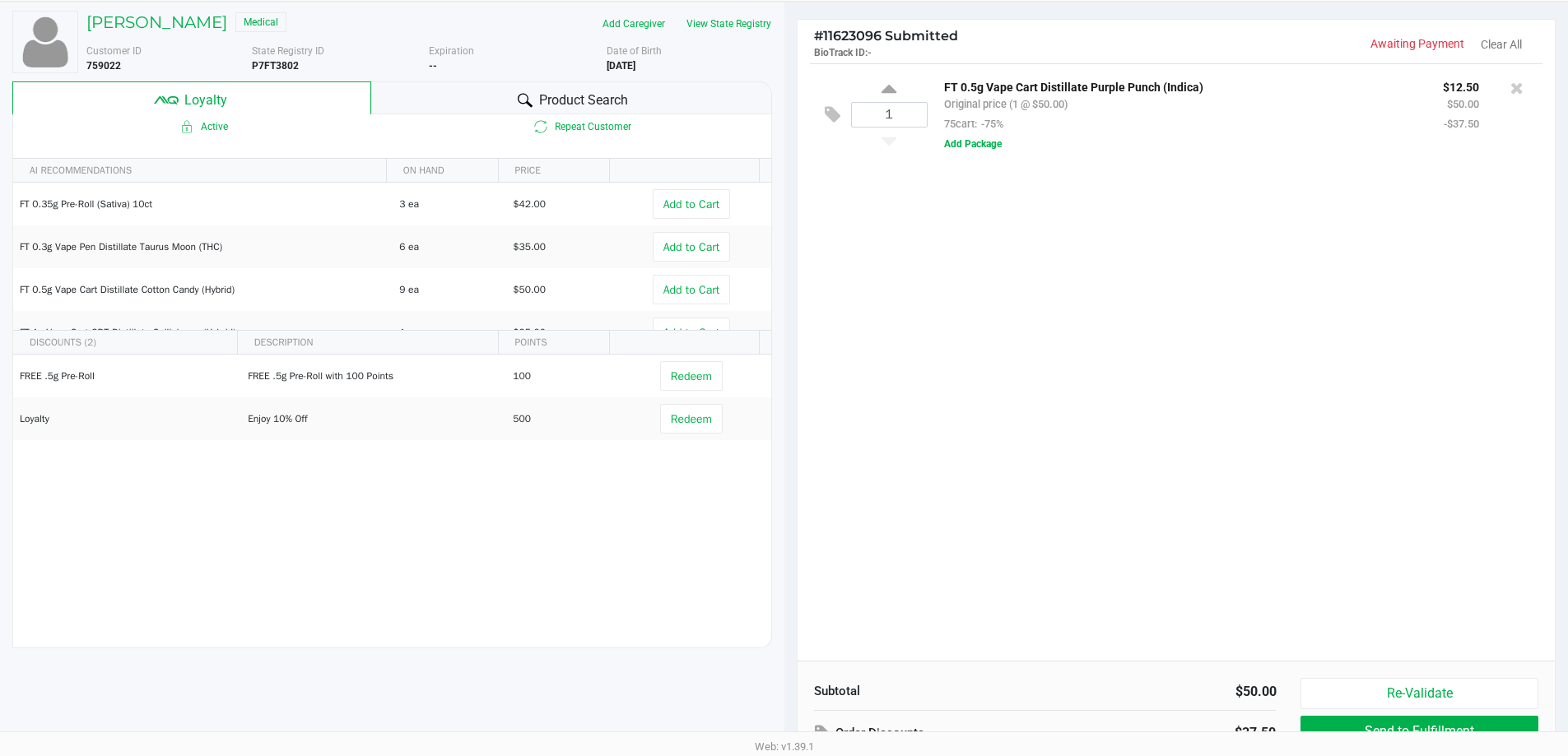 scroll, scrollTop: 197, scrollLeft: 0, axis: vertical 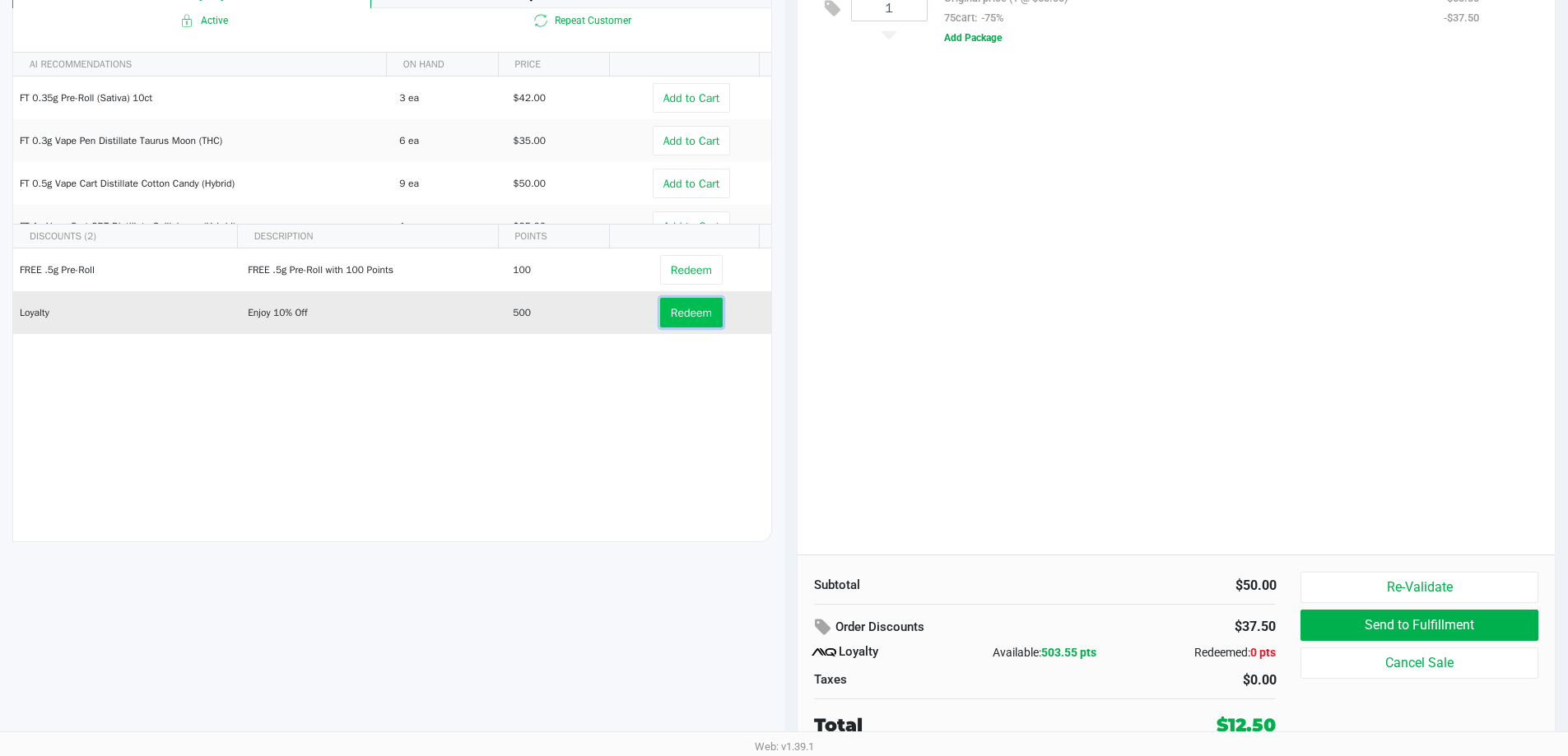 click on "Redeem" 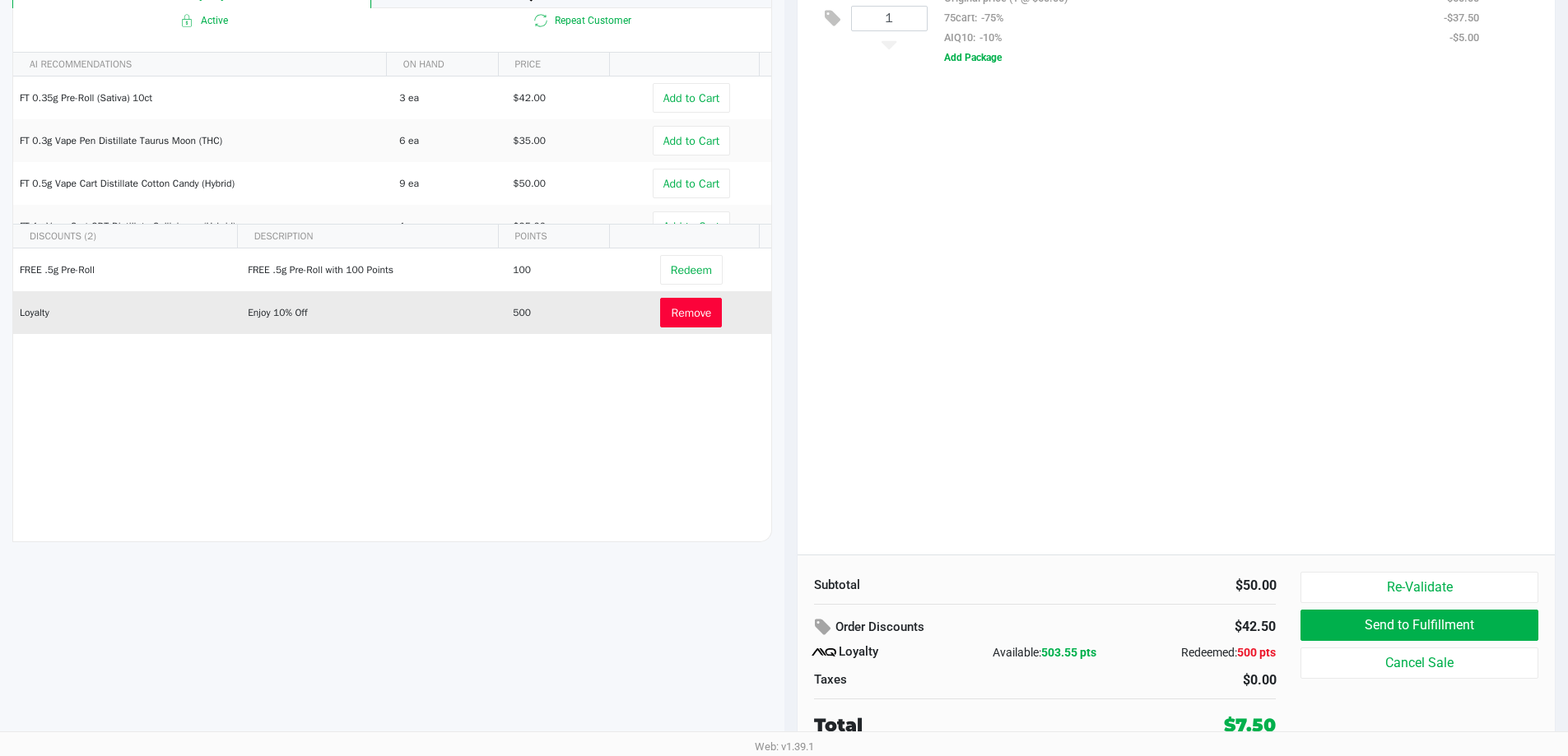 click on "Remove" 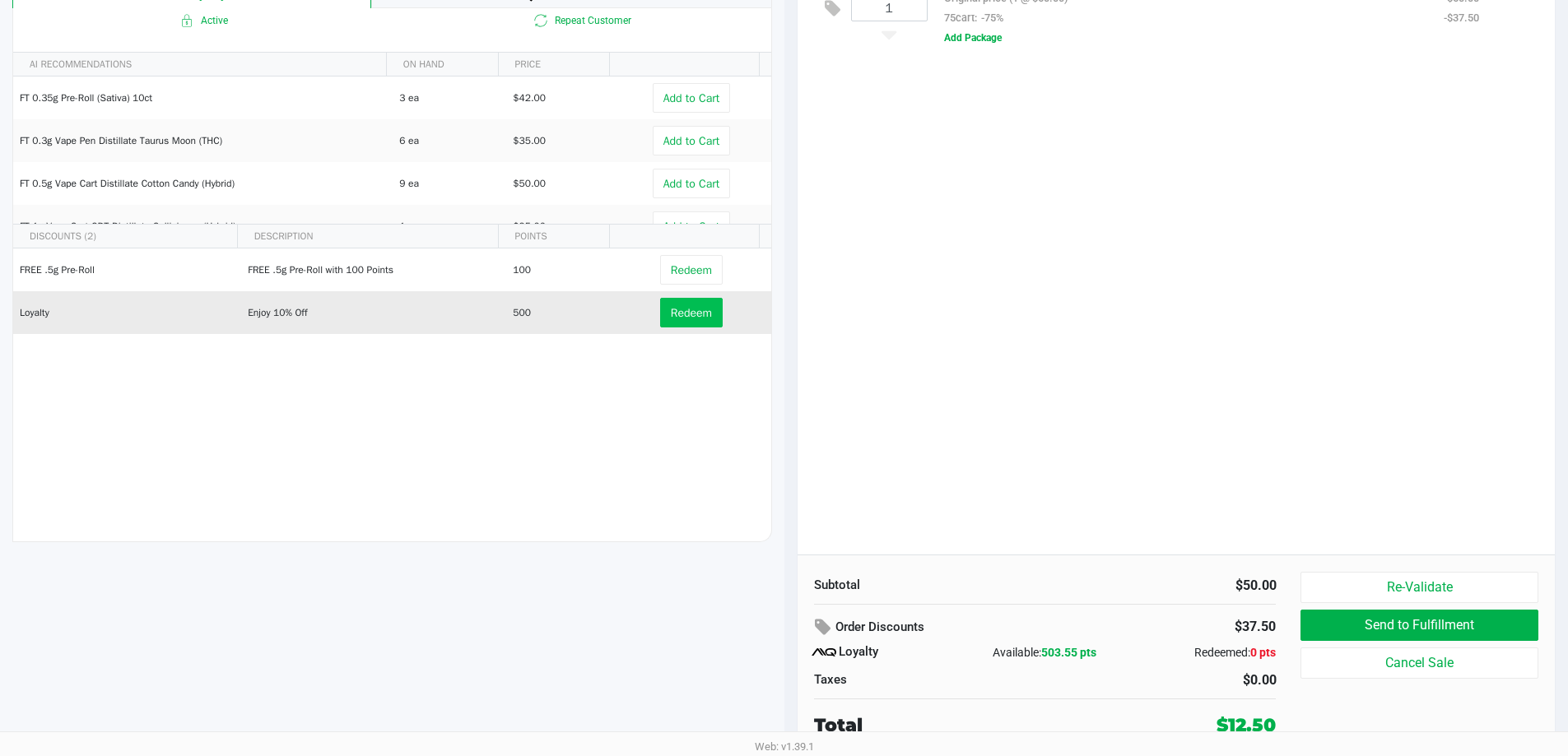 scroll, scrollTop: 0, scrollLeft: 0, axis: both 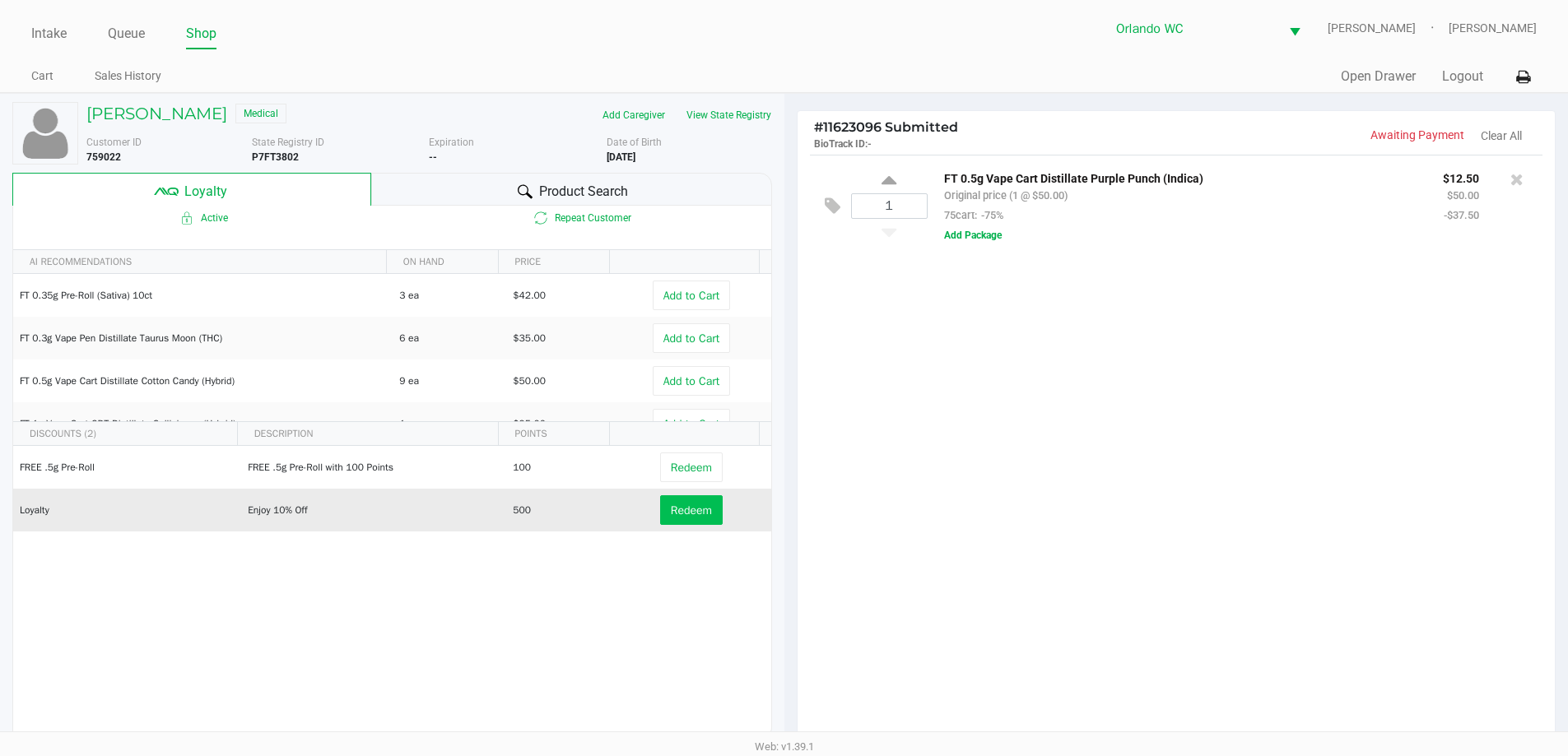 click on "Product Search" 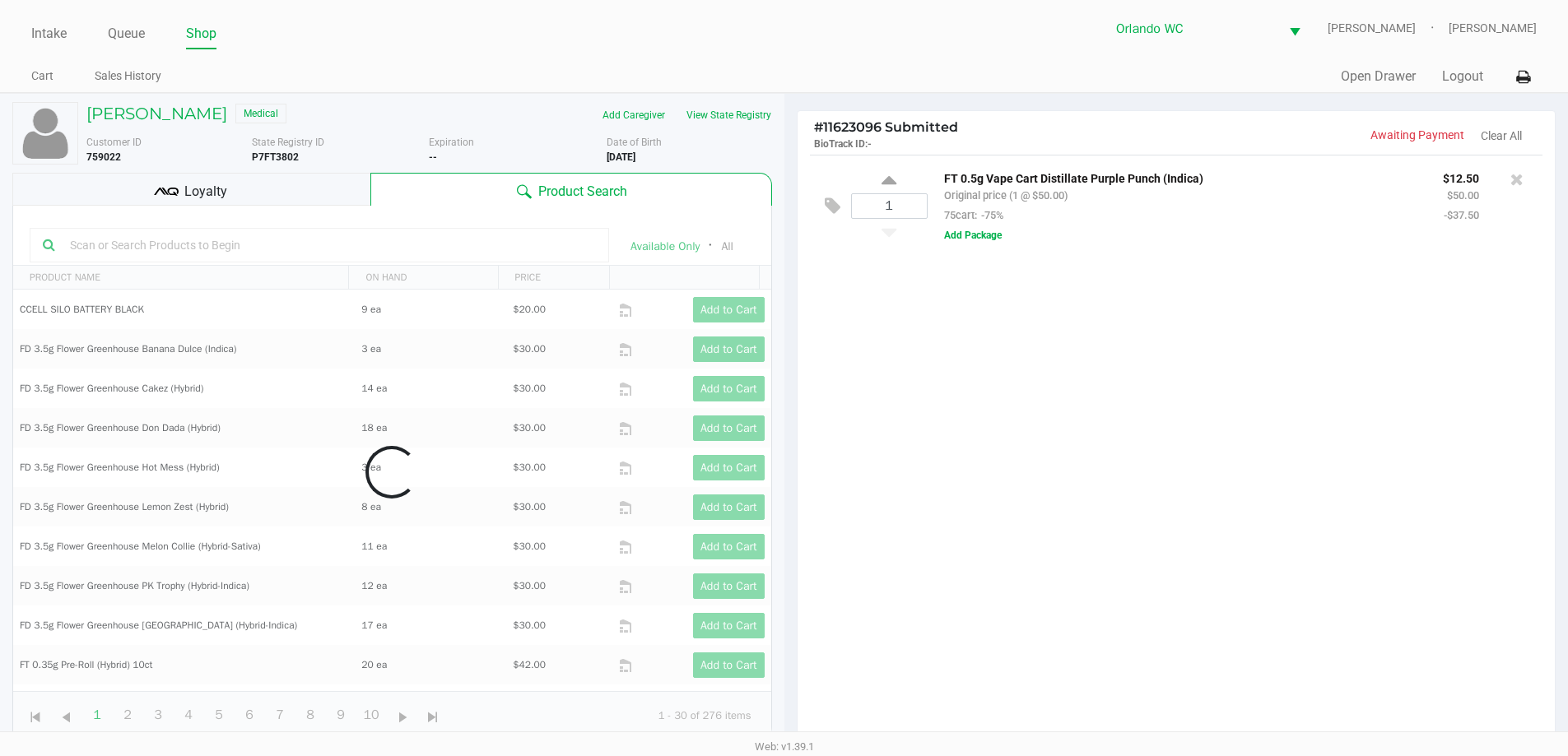 click 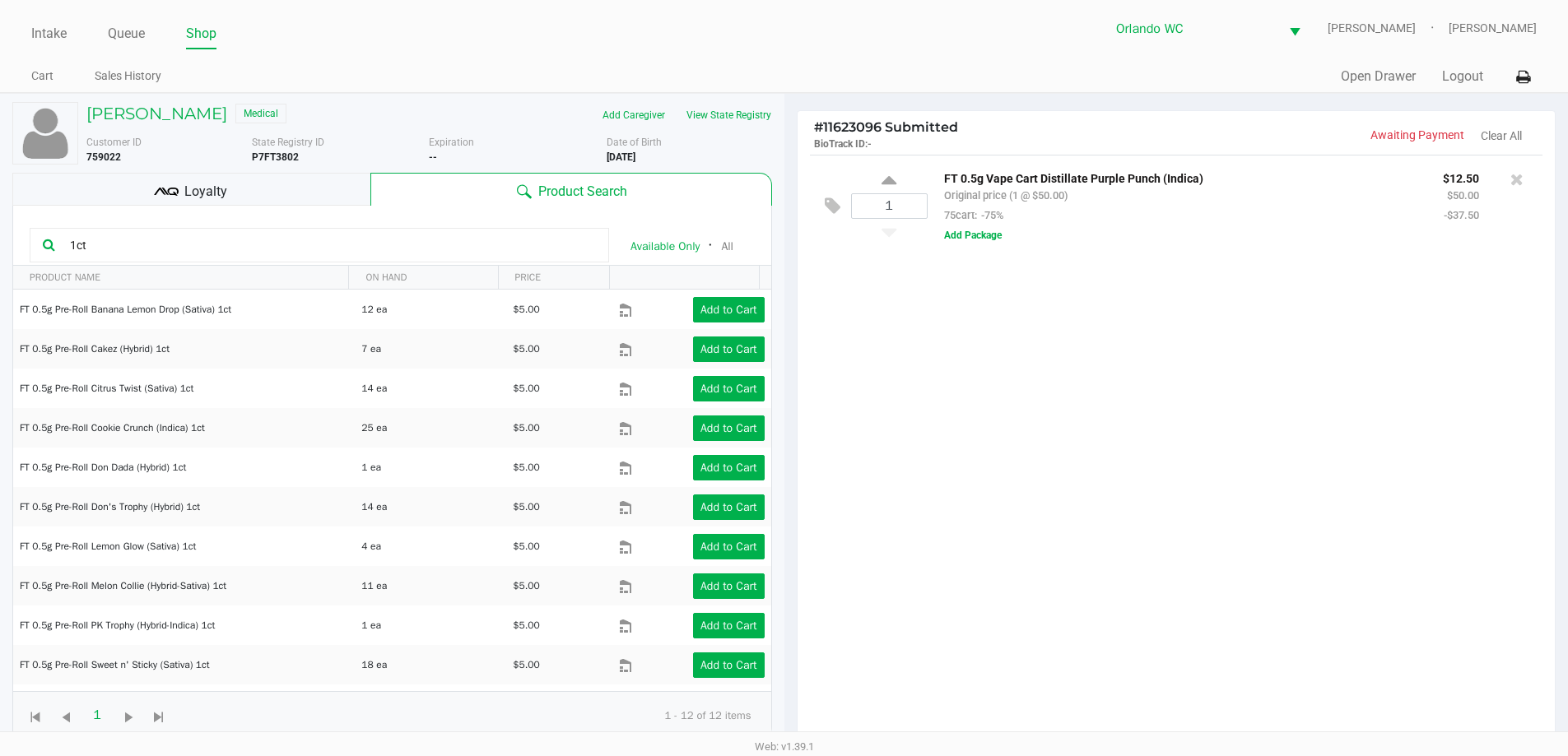 type on "1ct" 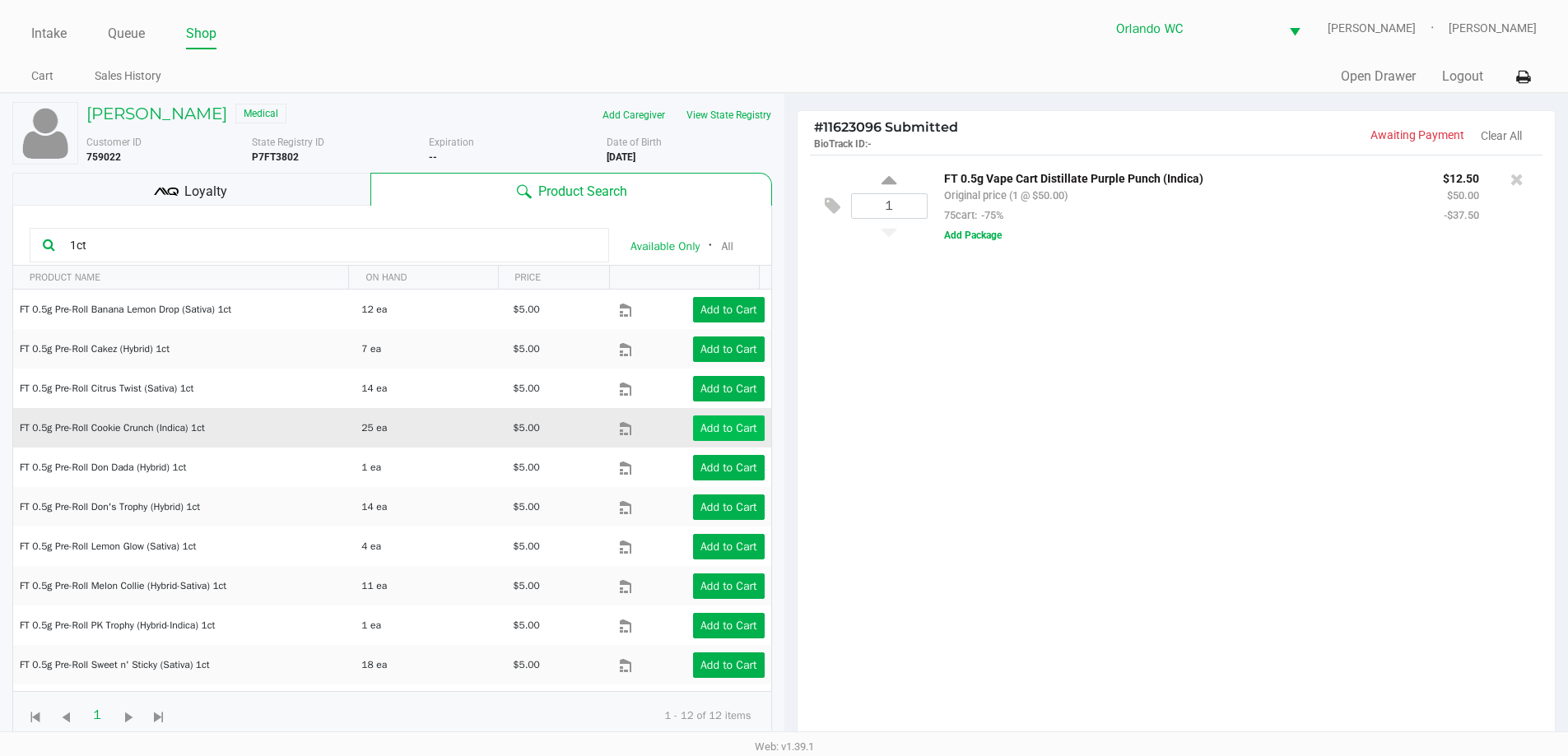 click on "Add to Cart" 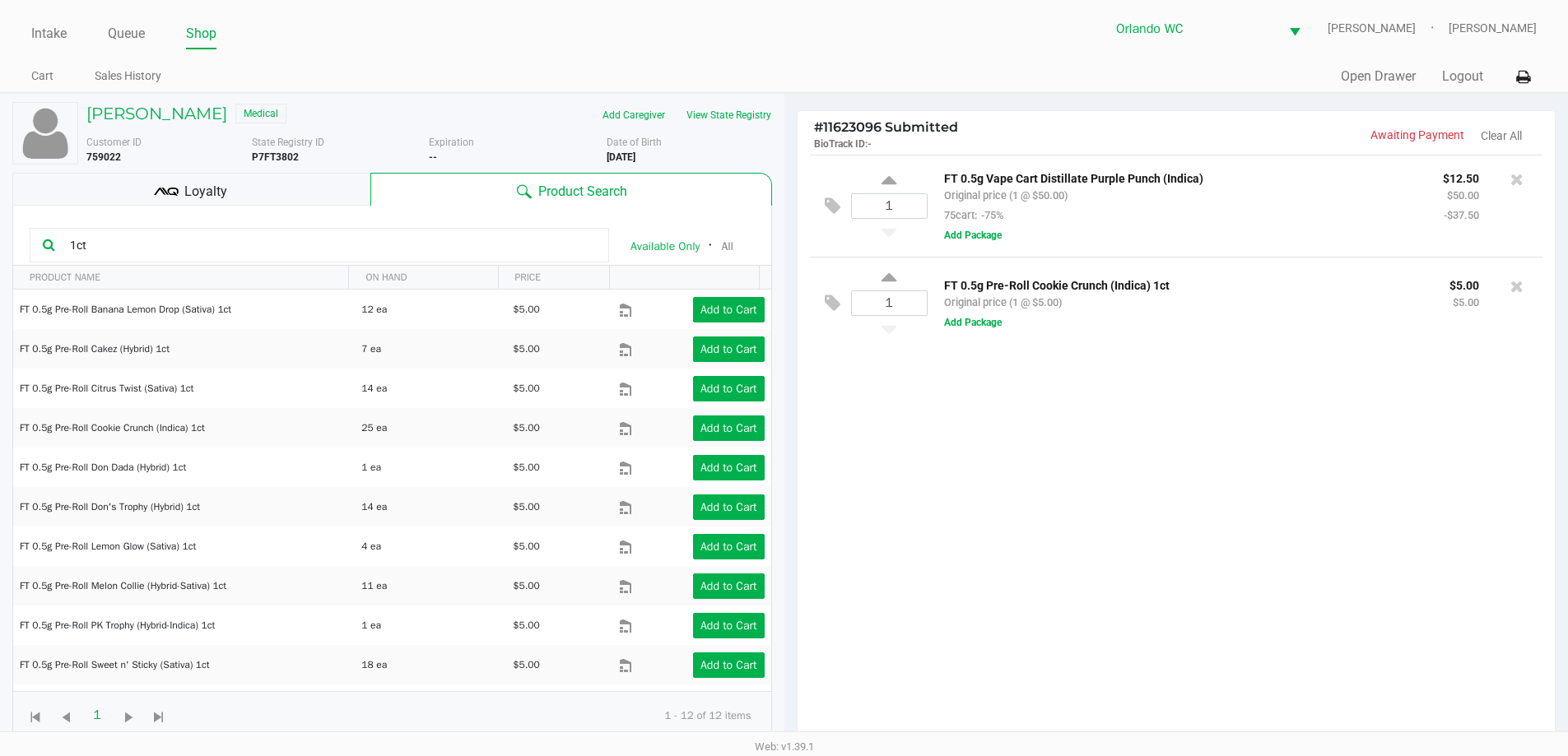click on "Loyalty" 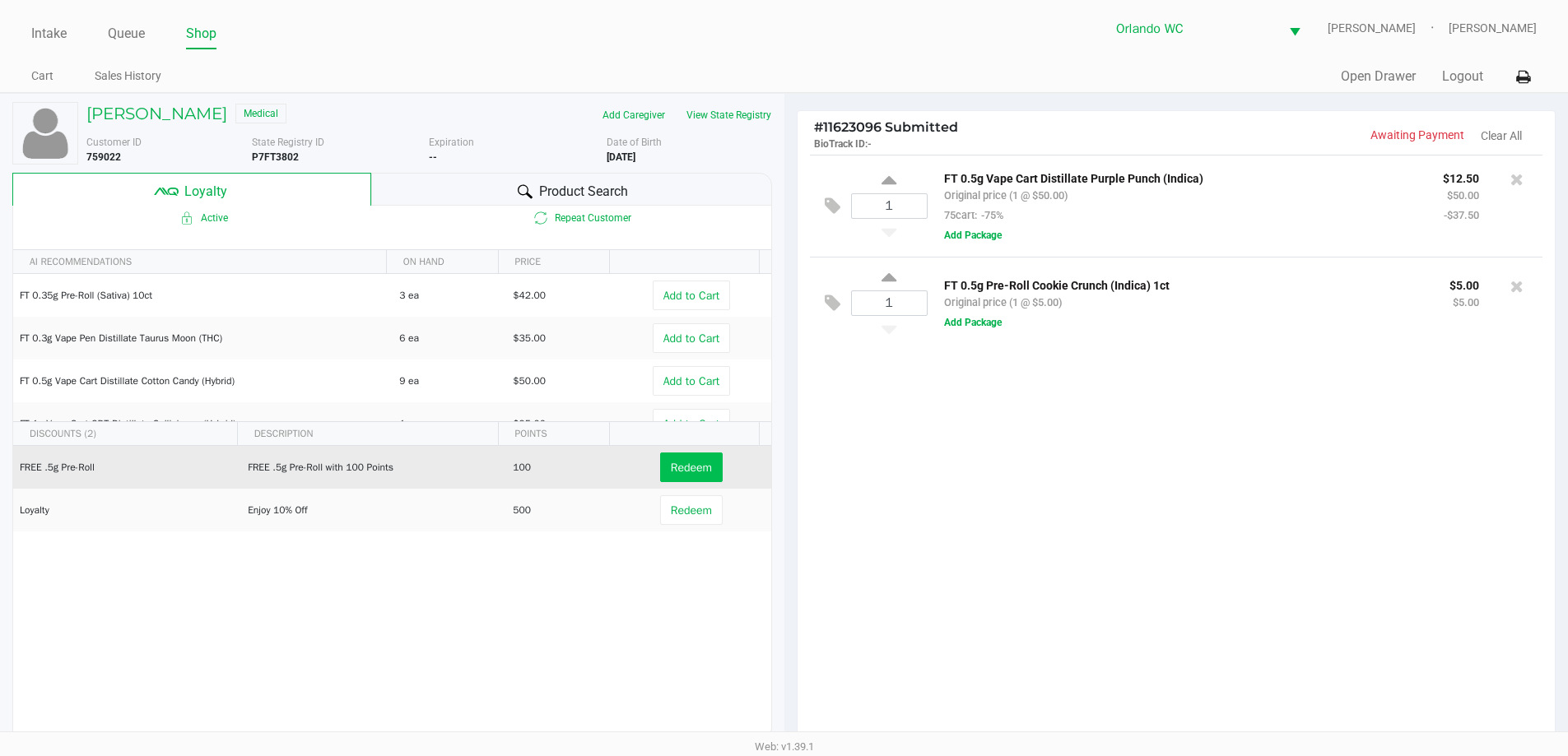 click on "Redeem" 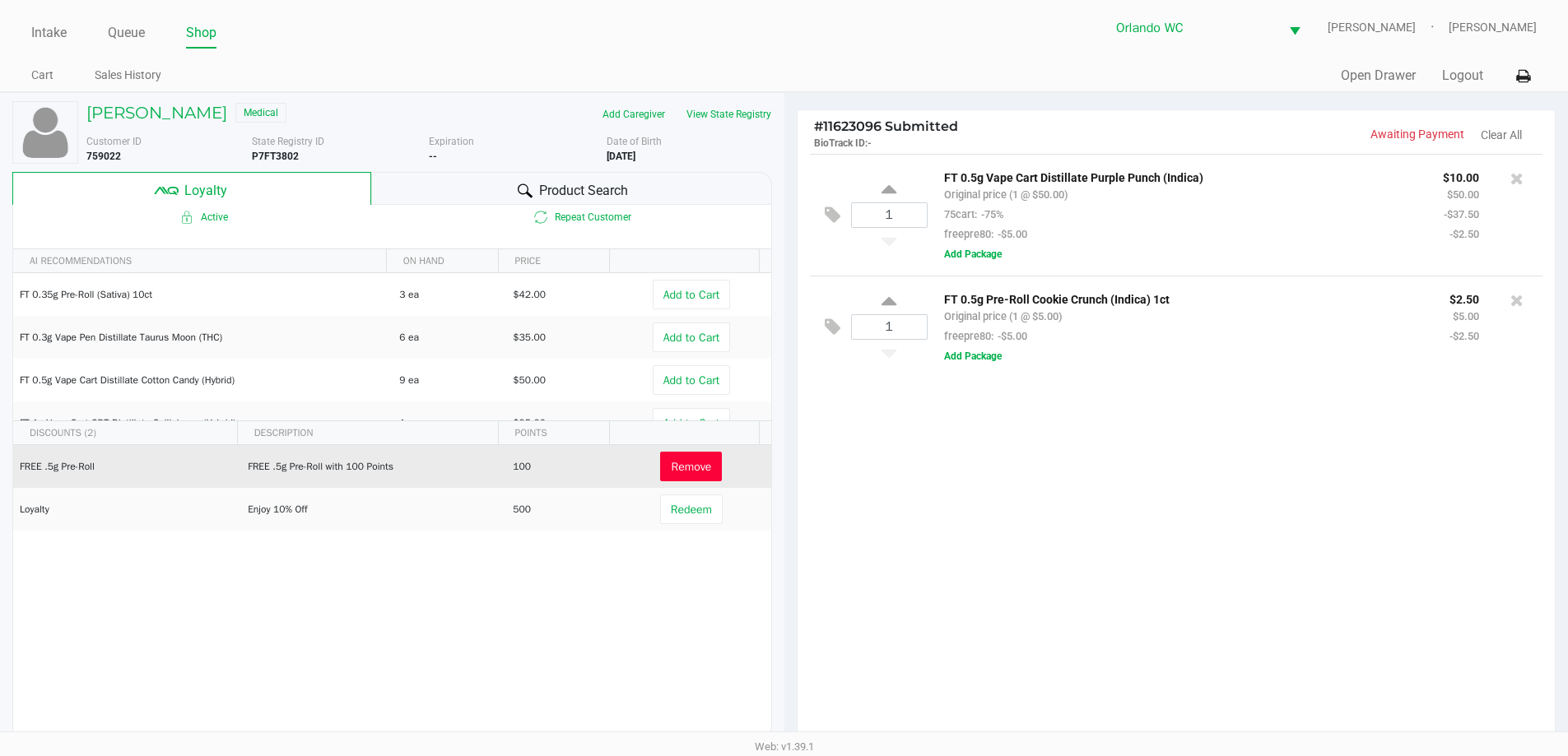 scroll, scrollTop: 0, scrollLeft: 0, axis: both 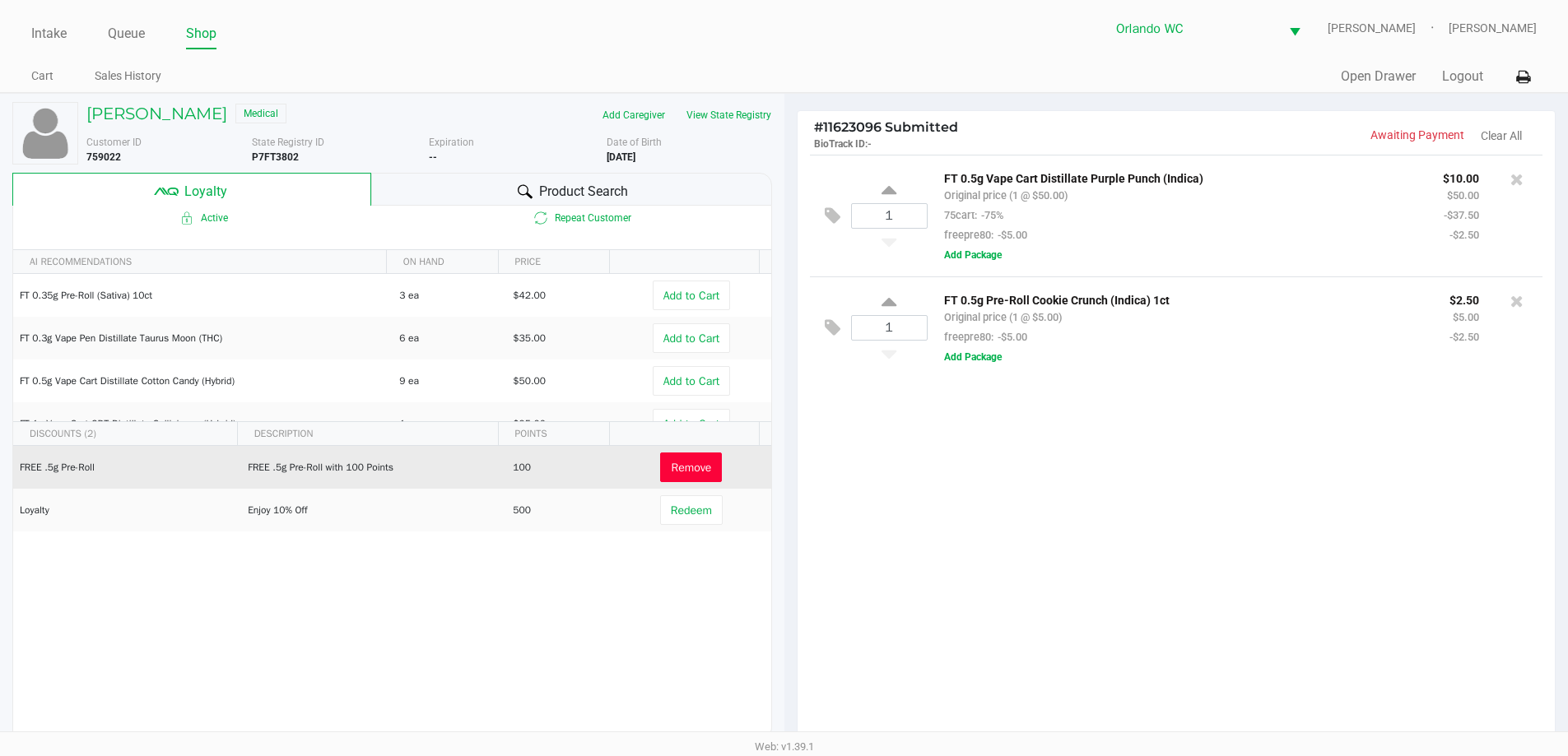 click on "1  FT 0.5g Vape Cart Distillate Purple Punch (Indica)   Original price (1 @ $50.00)  75cart:  -75%  freepre80:  -$5.00 $10.00 $50.00 -$37.50 -$2.50  Add Package  1  FT 0.5g Pre-Roll Cookie Crunch (Indica) 1ct   Original price (1 @ $5.00)  freepre80:  -$5.00 $2.50 $5.00 -$2.50  Add Package" 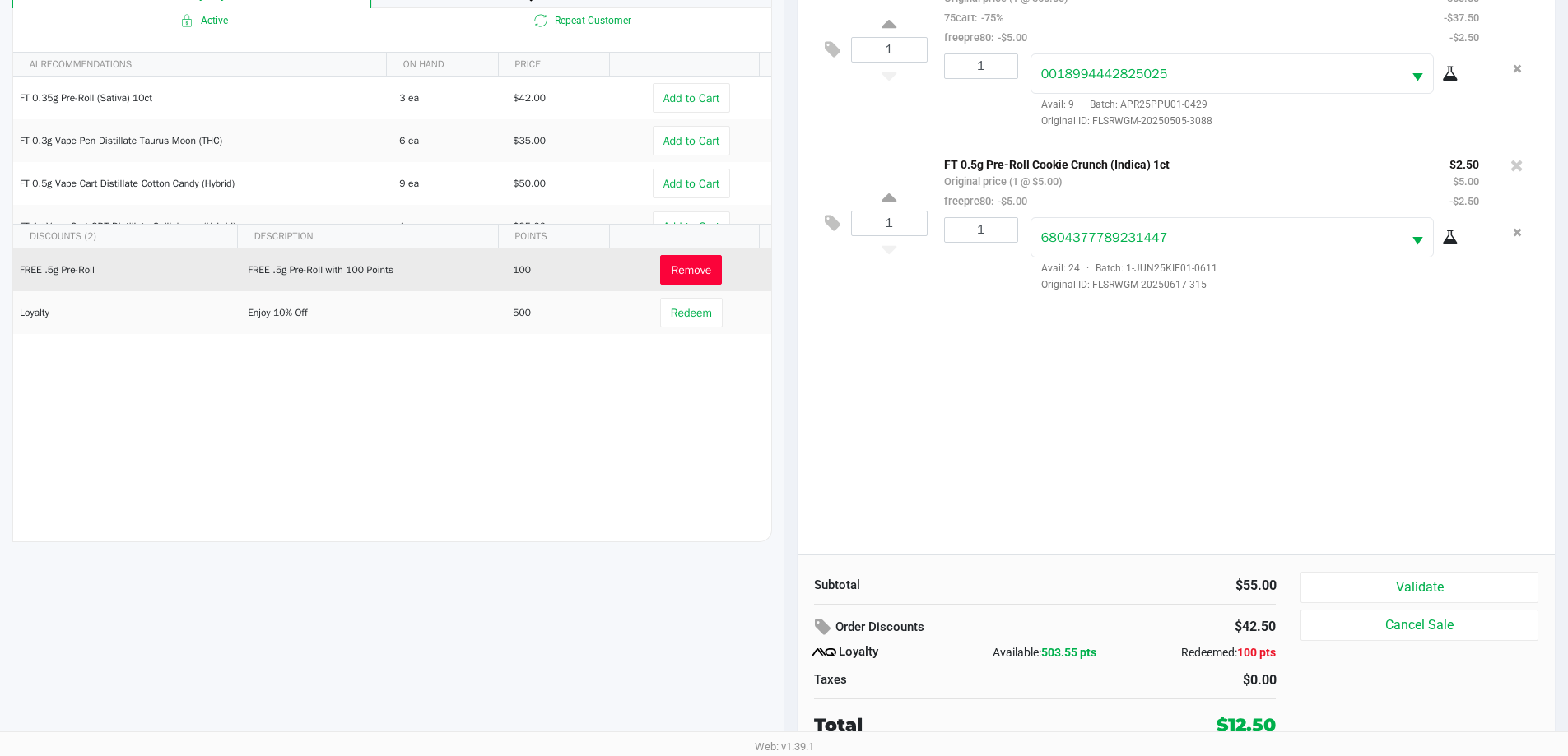 scroll, scrollTop: 196, scrollLeft: 0, axis: vertical 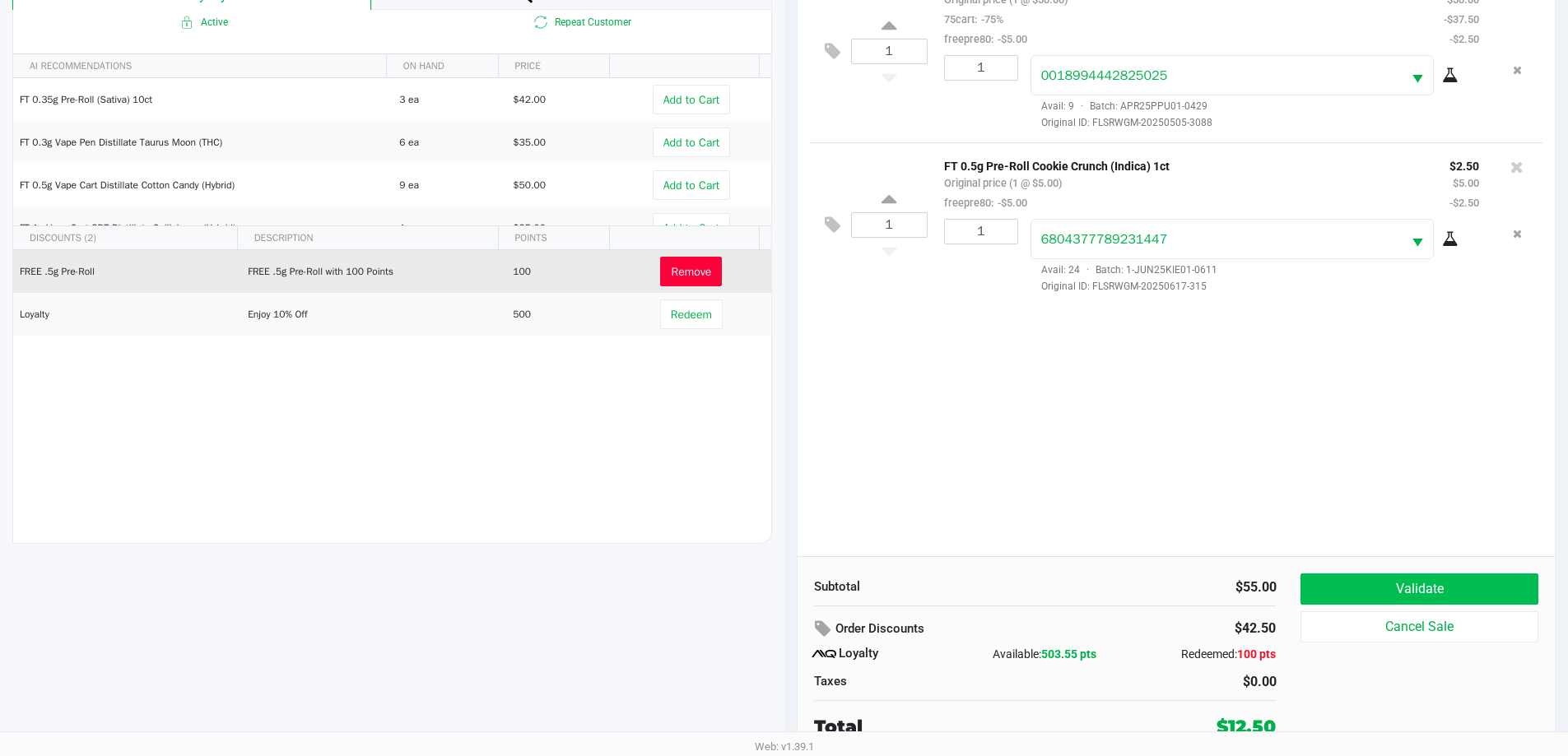 click on "Validate" 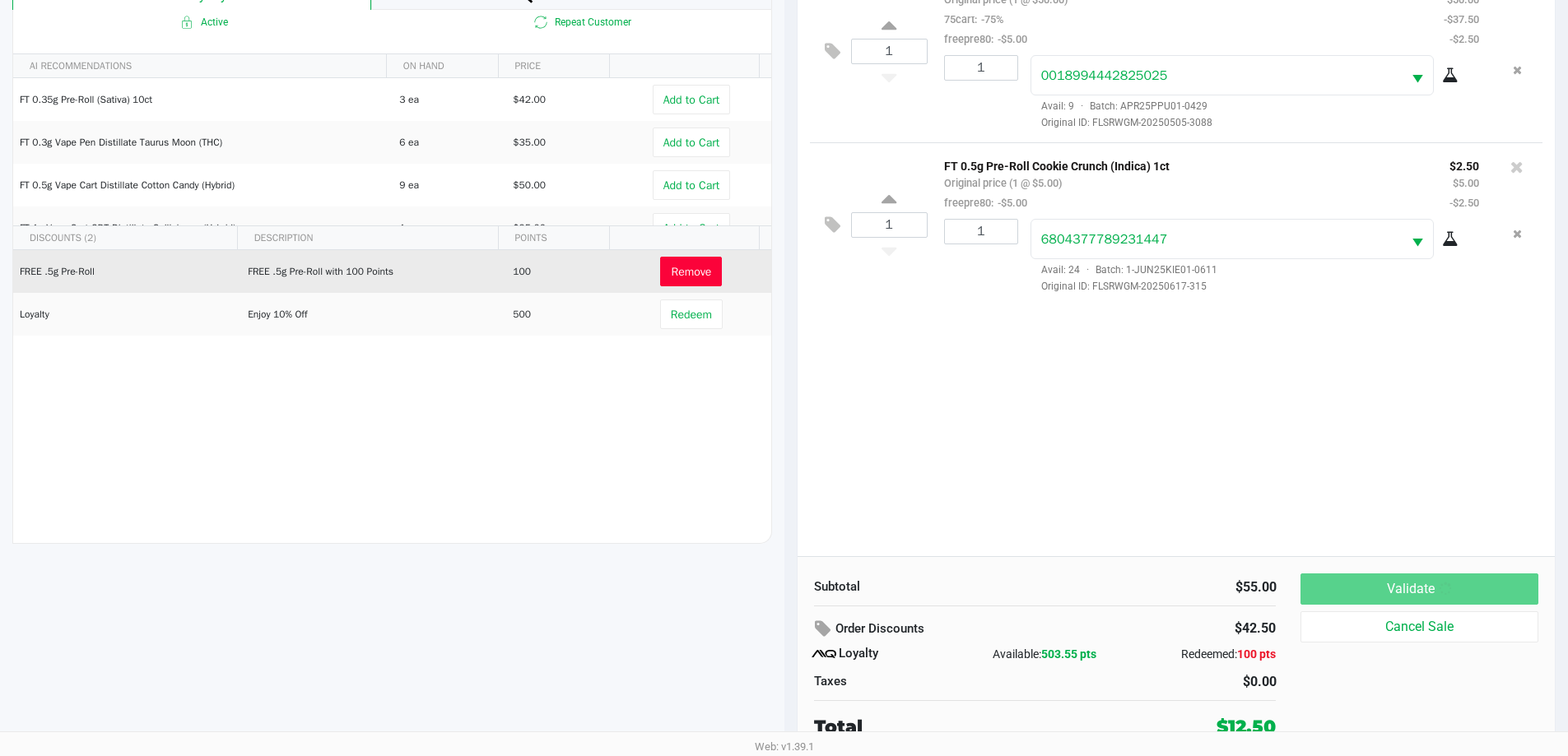 scroll, scrollTop: 0, scrollLeft: 0, axis: both 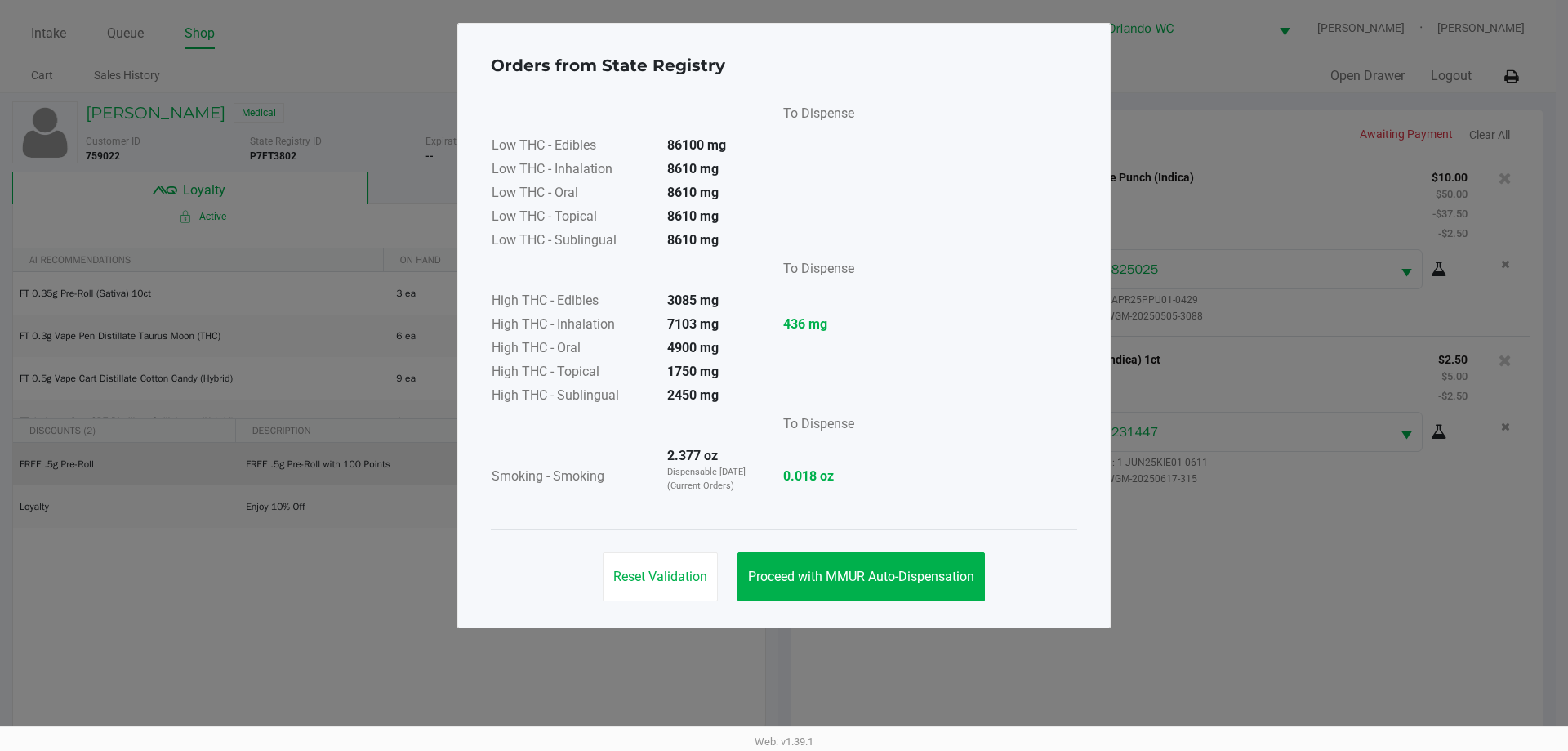 click on "To Dispense   Low THC - Edibles  86100 mg  Low THC - Inhalation  8610 mg  Low THC - Oral  8610 mg  Low THC - Topical  8610 mg  Low THC - Sublingual  8610 mg      To Dispense   High THC - Edibles  3085 mg  High THC - Inhalation  7103 mg  436 mg   High THC - Oral  4900 mg  High THC - Topical  1750 mg  High THC - Sublingual  2450 mg      To Dispense   Smoking - Smoking  2.377 oz  Dispensable Today (Current Orders)   0.018 oz" 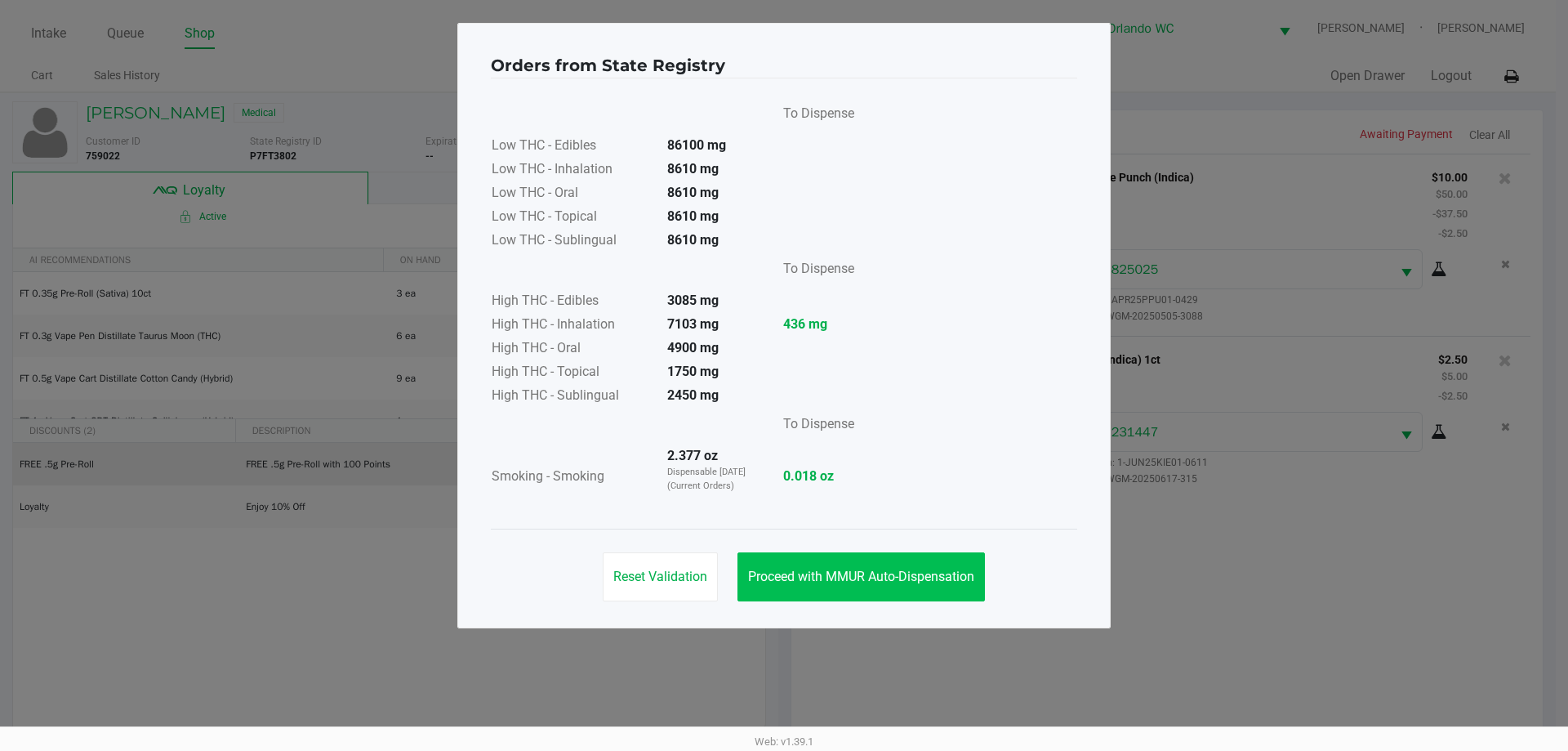 click on "Proceed with MMUR Auto-Dispensation" 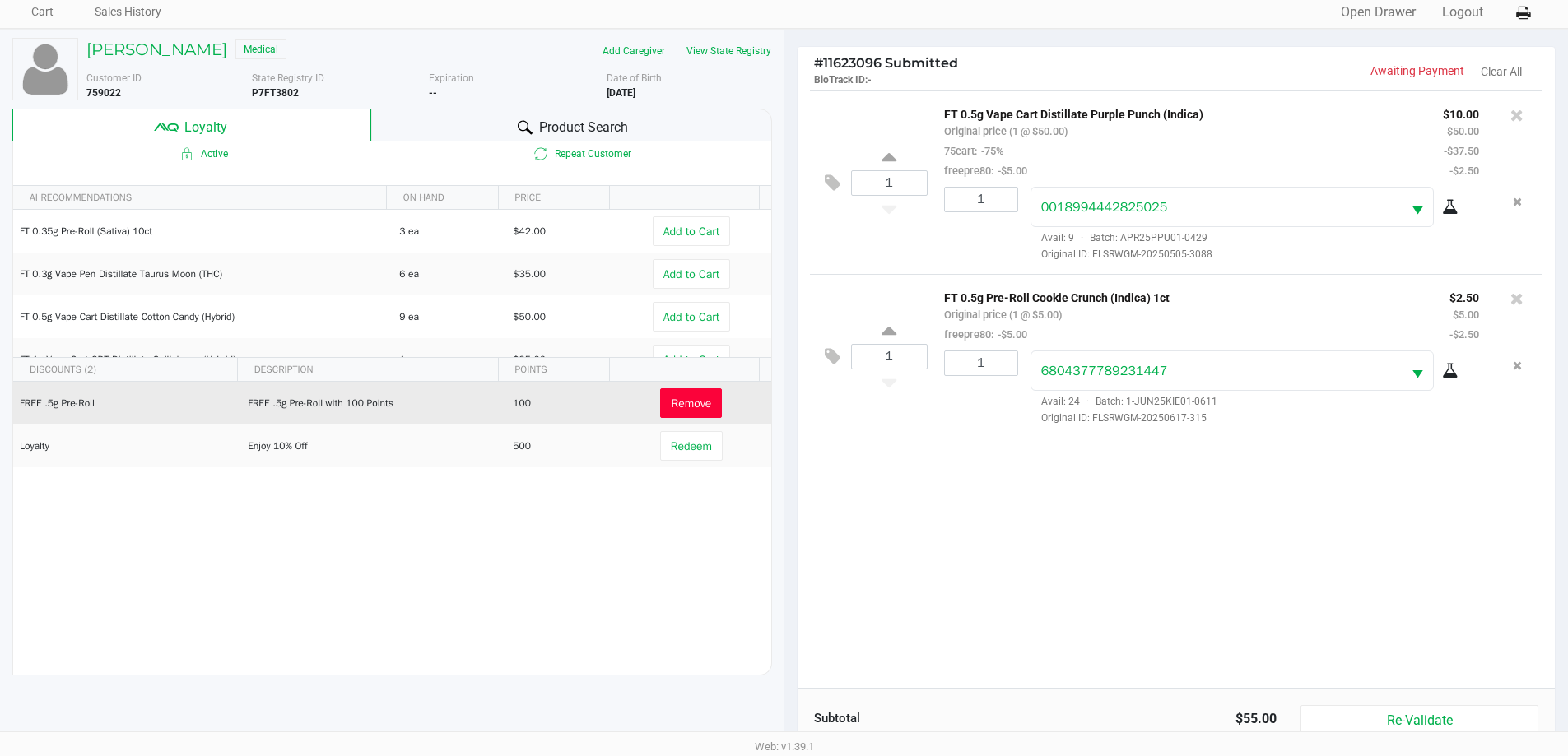 scroll, scrollTop: 197, scrollLeft: 0, axis: vertical 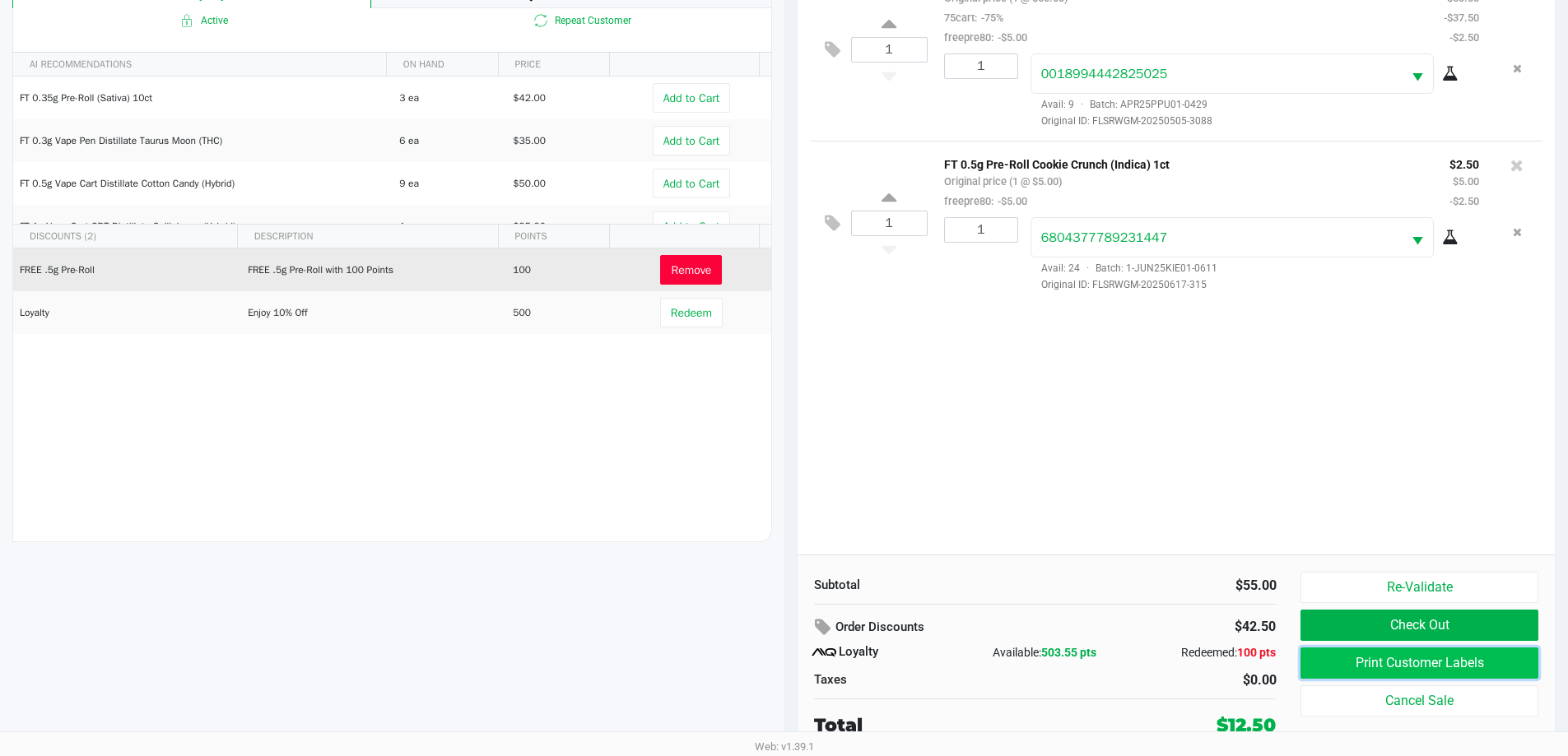 click on "Print Customer Labels" 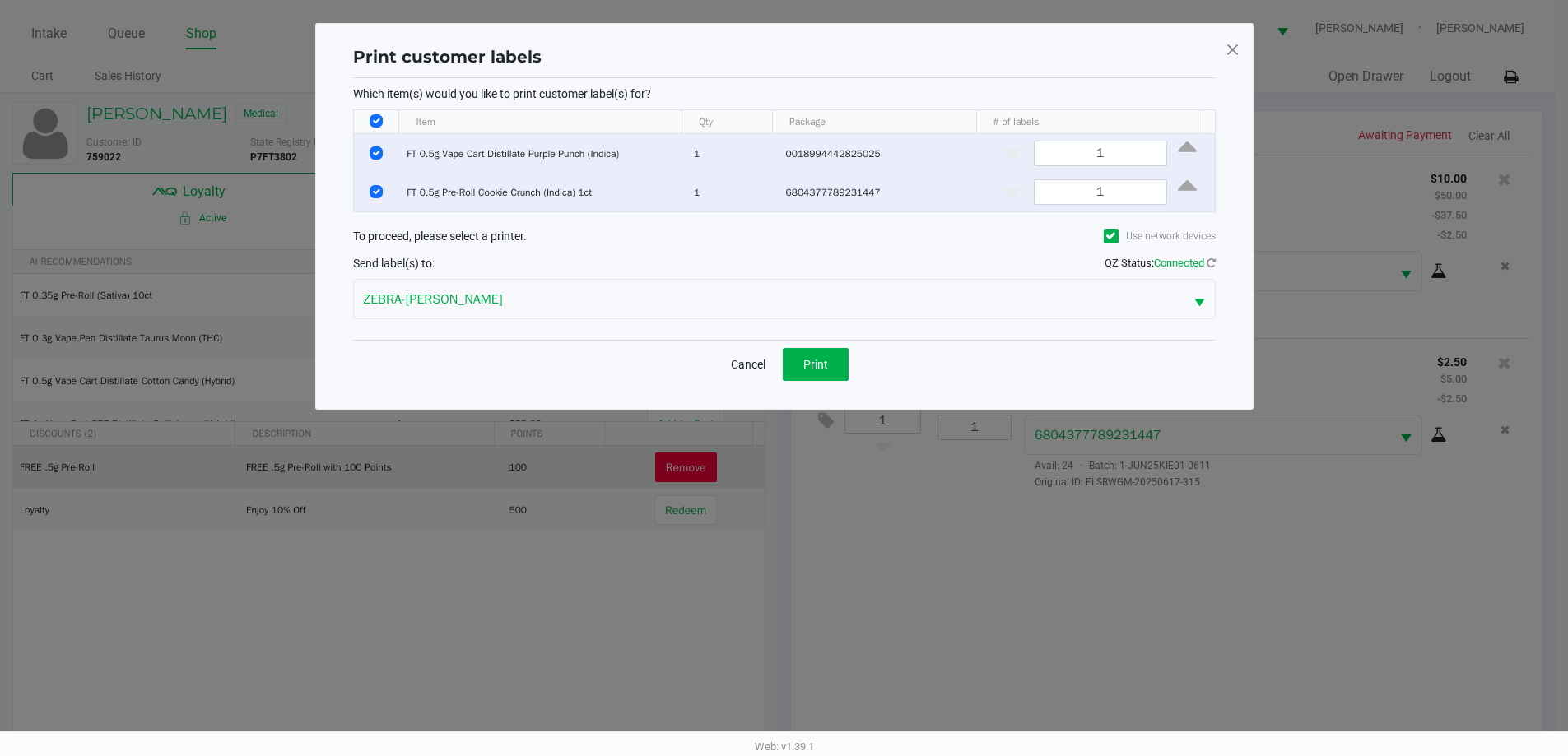 scroll, scrollTop: 0, scrollLeft: 0, axis: both 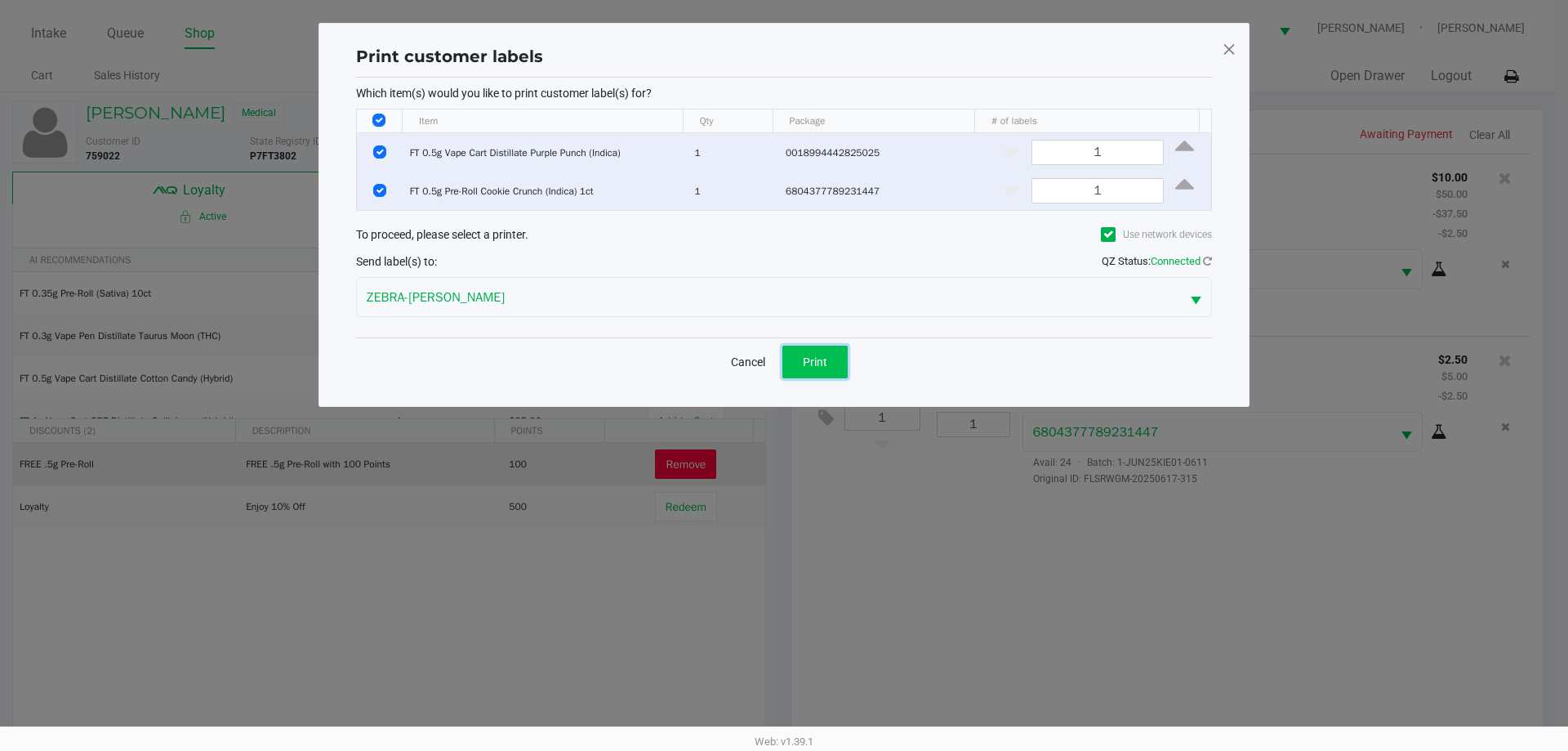 click on "Print" 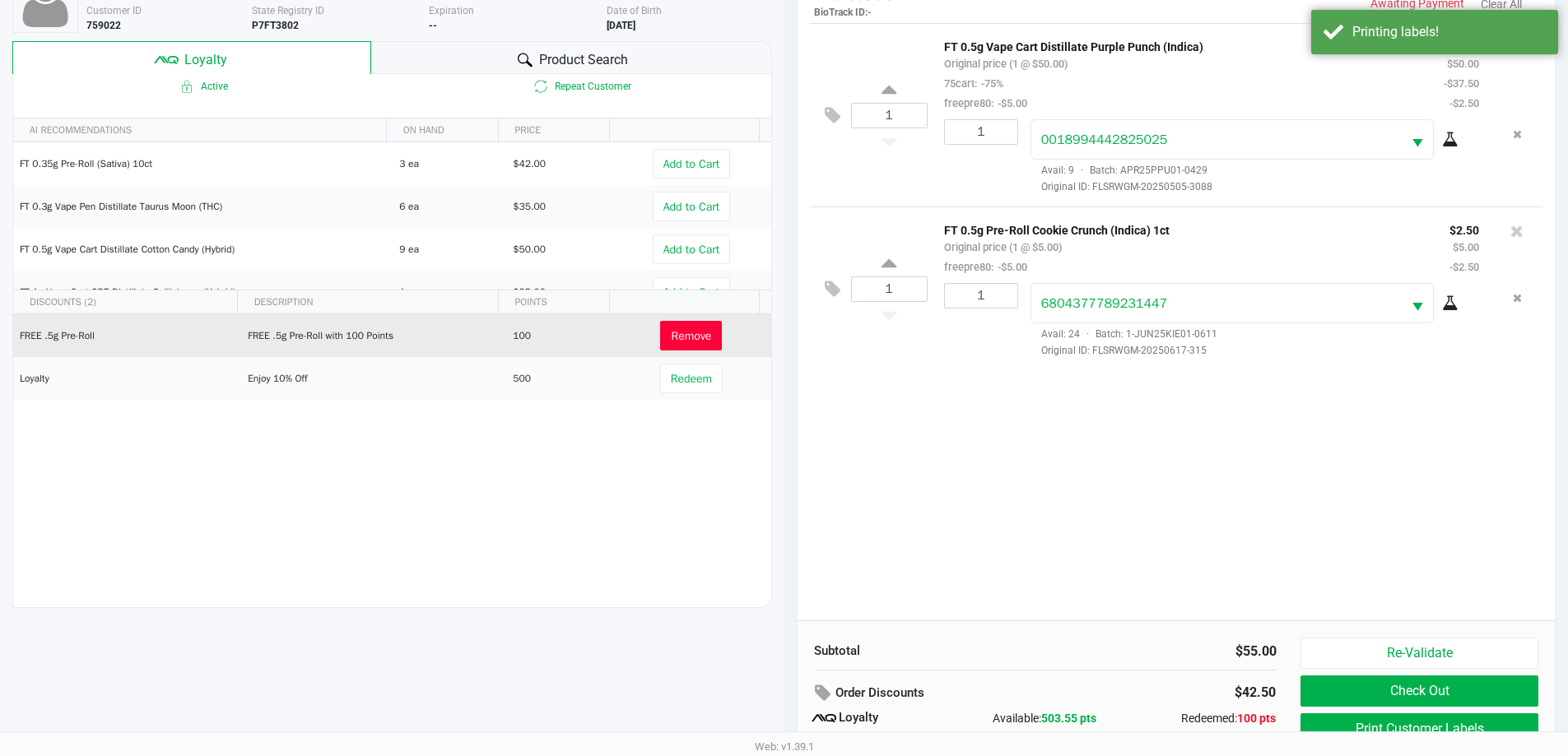 scroll, scrollTop: 197, scrollLeft: 0, axis: vertical 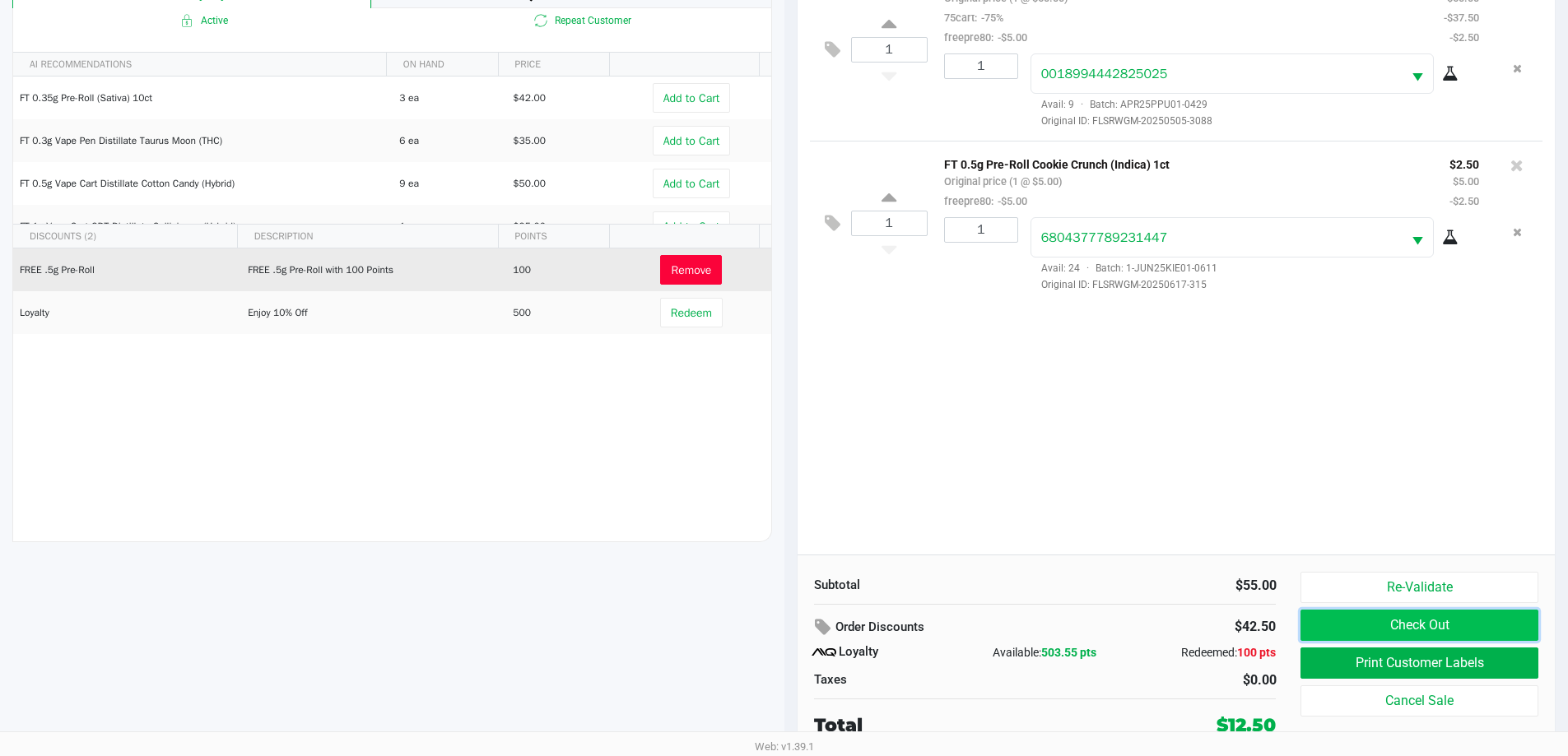 click on "Check Out" 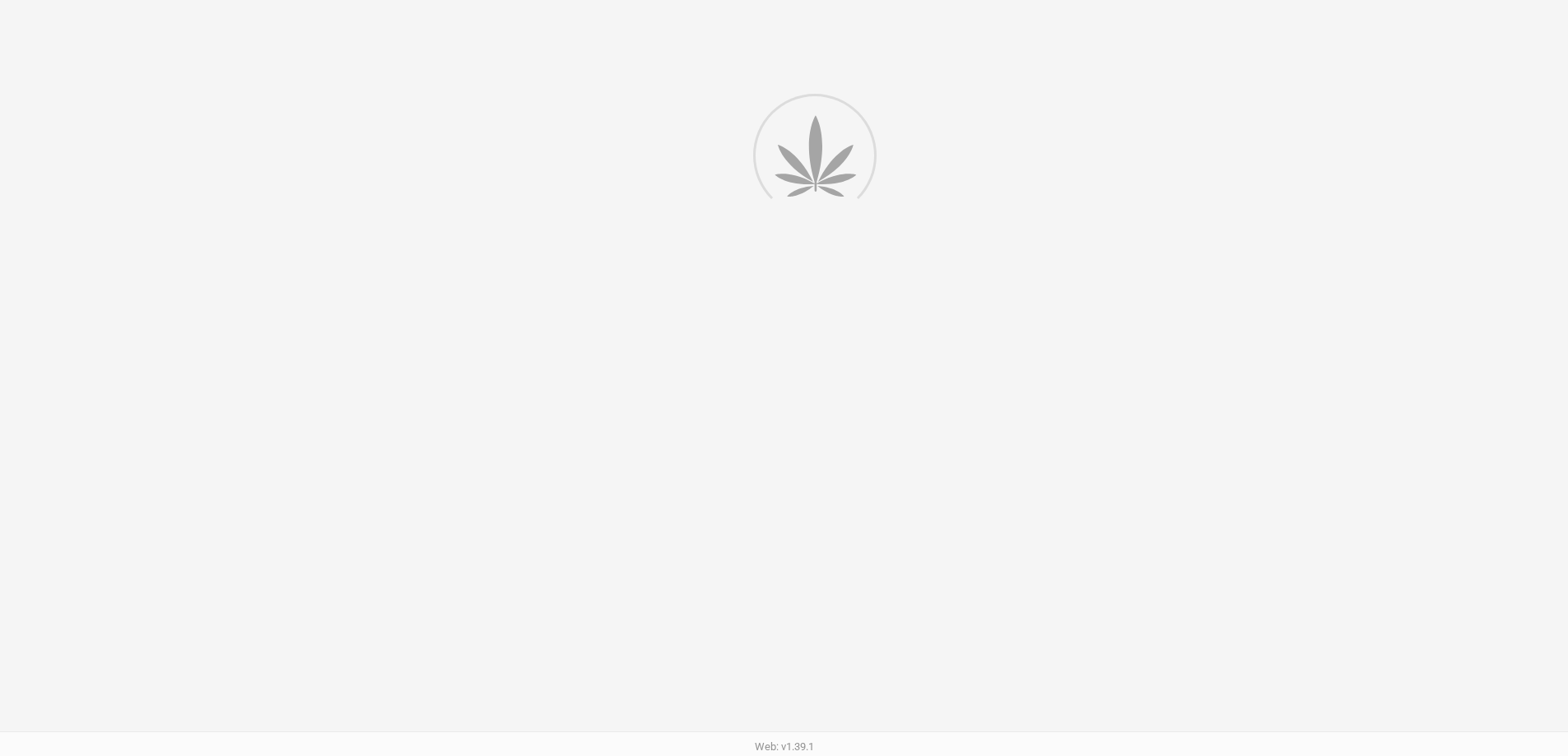 scroll, scrollTop: 0, scrollLeft: 0, axis: both 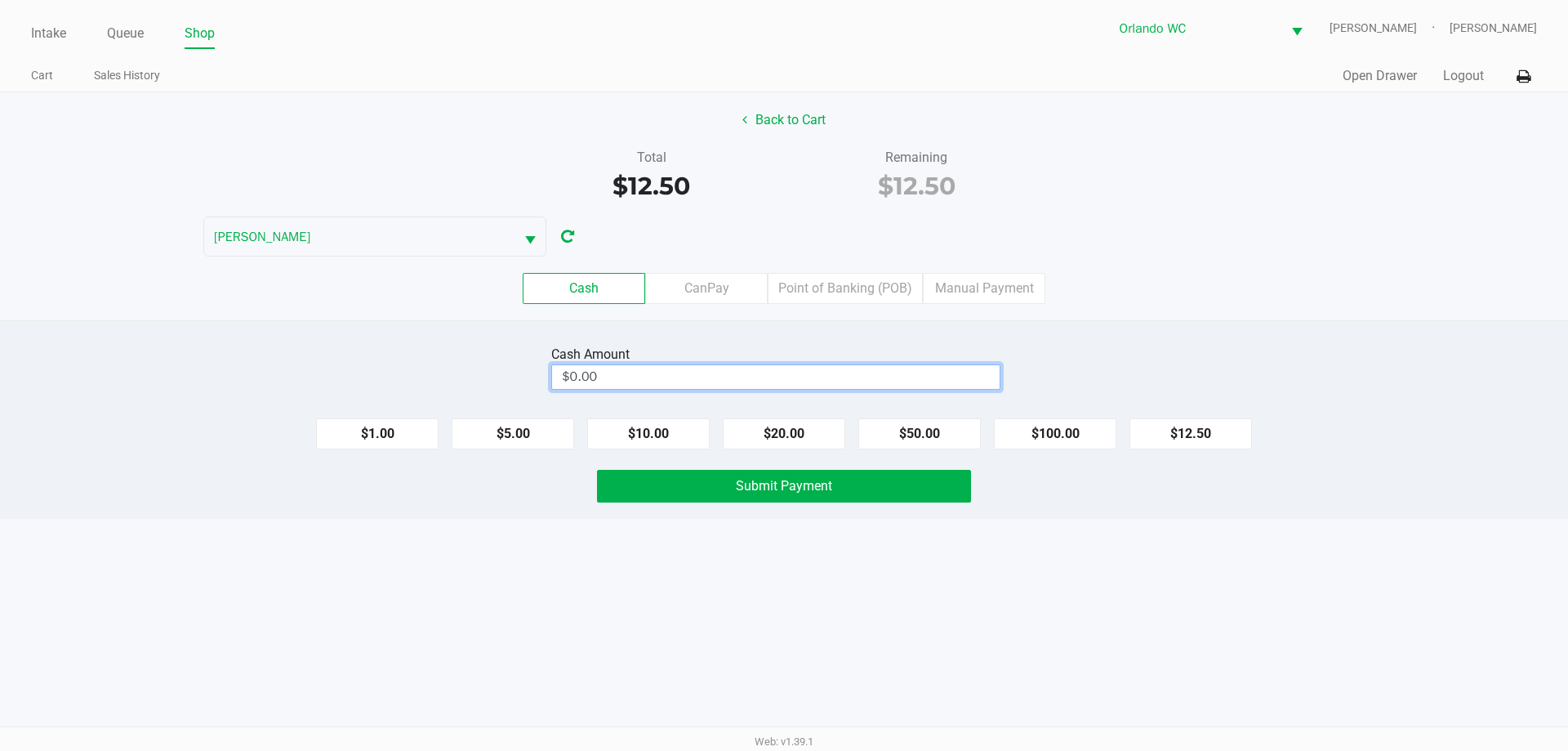 click on "$0.00" at bounding box center [776, 377] 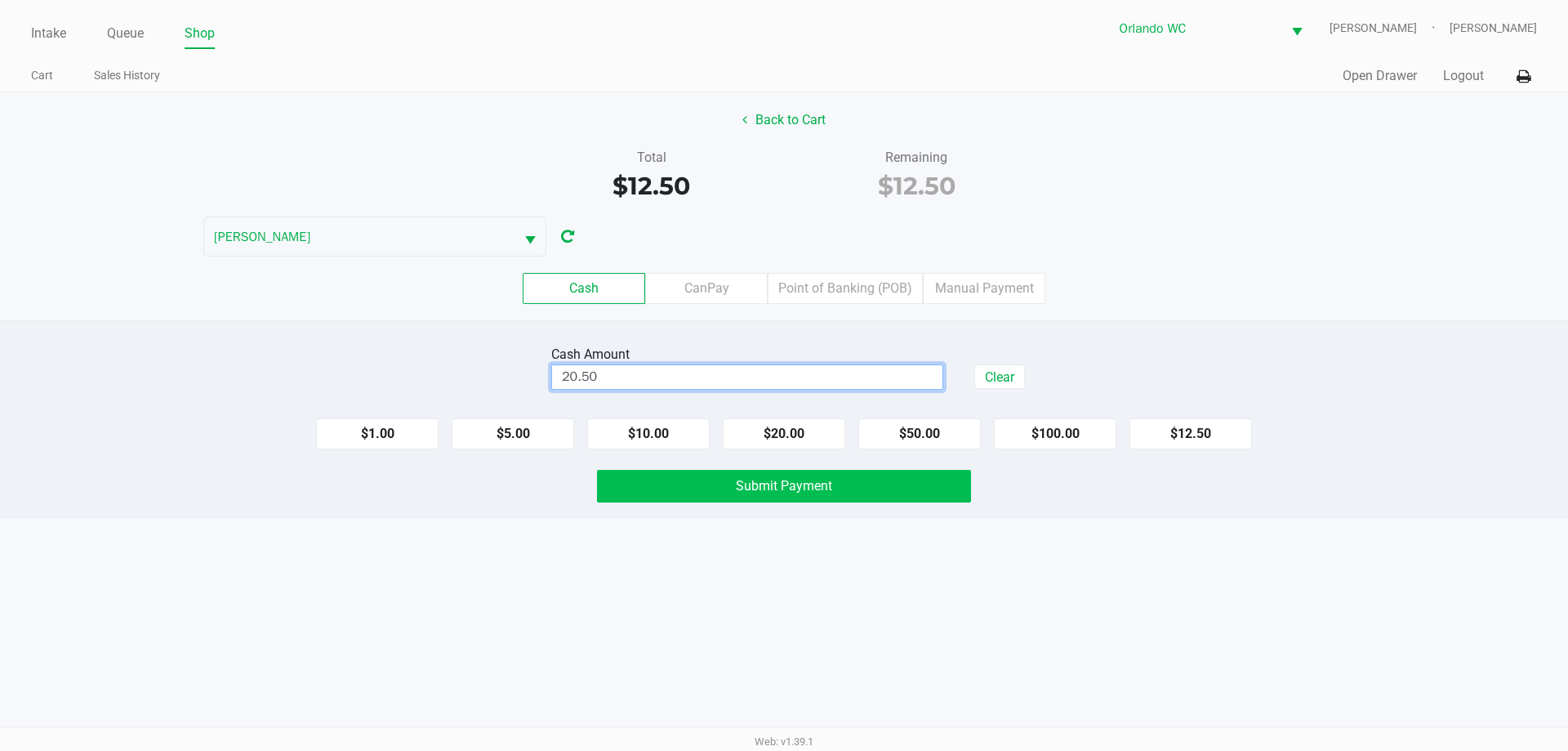 click on "Submit Payment" 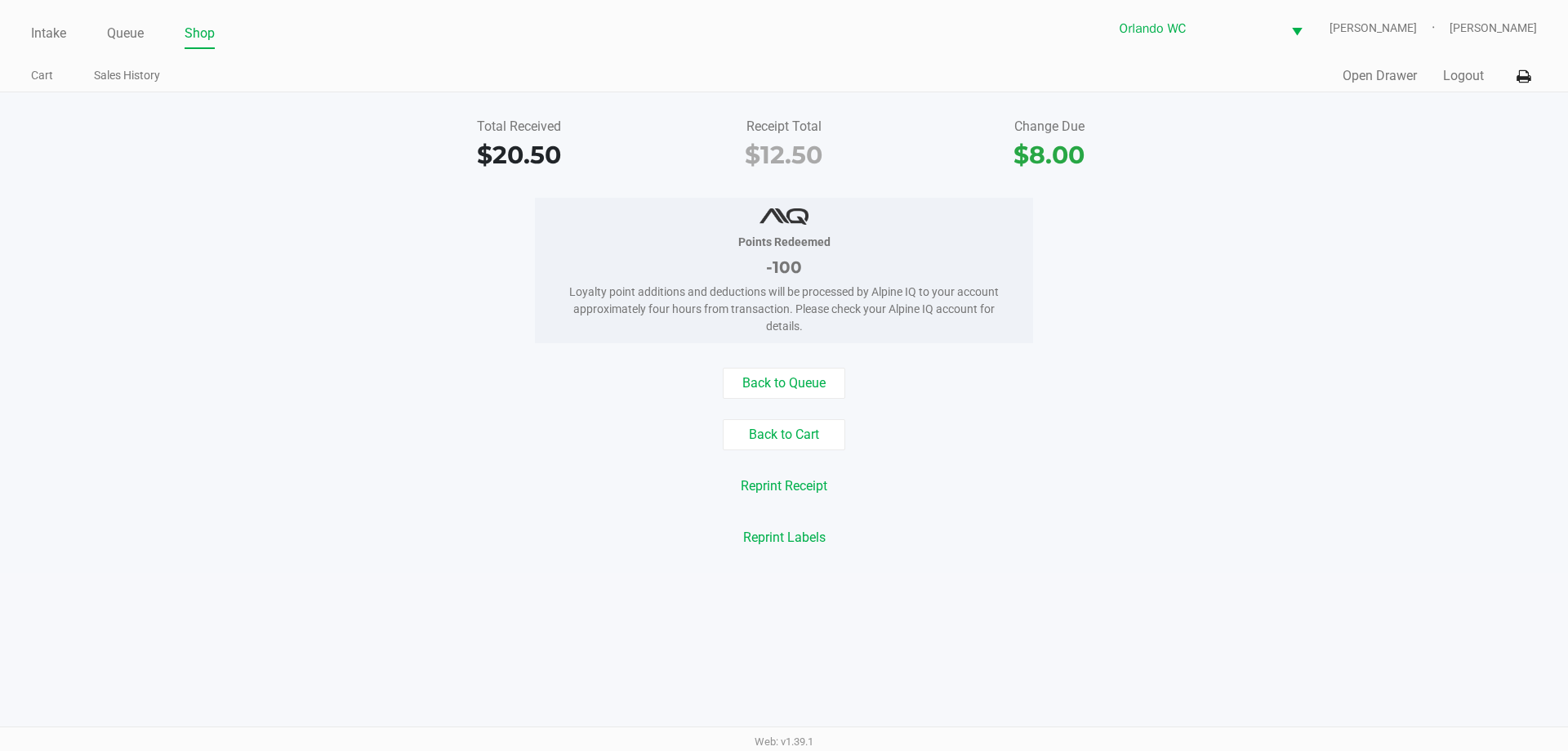 click on "Back to Queue" 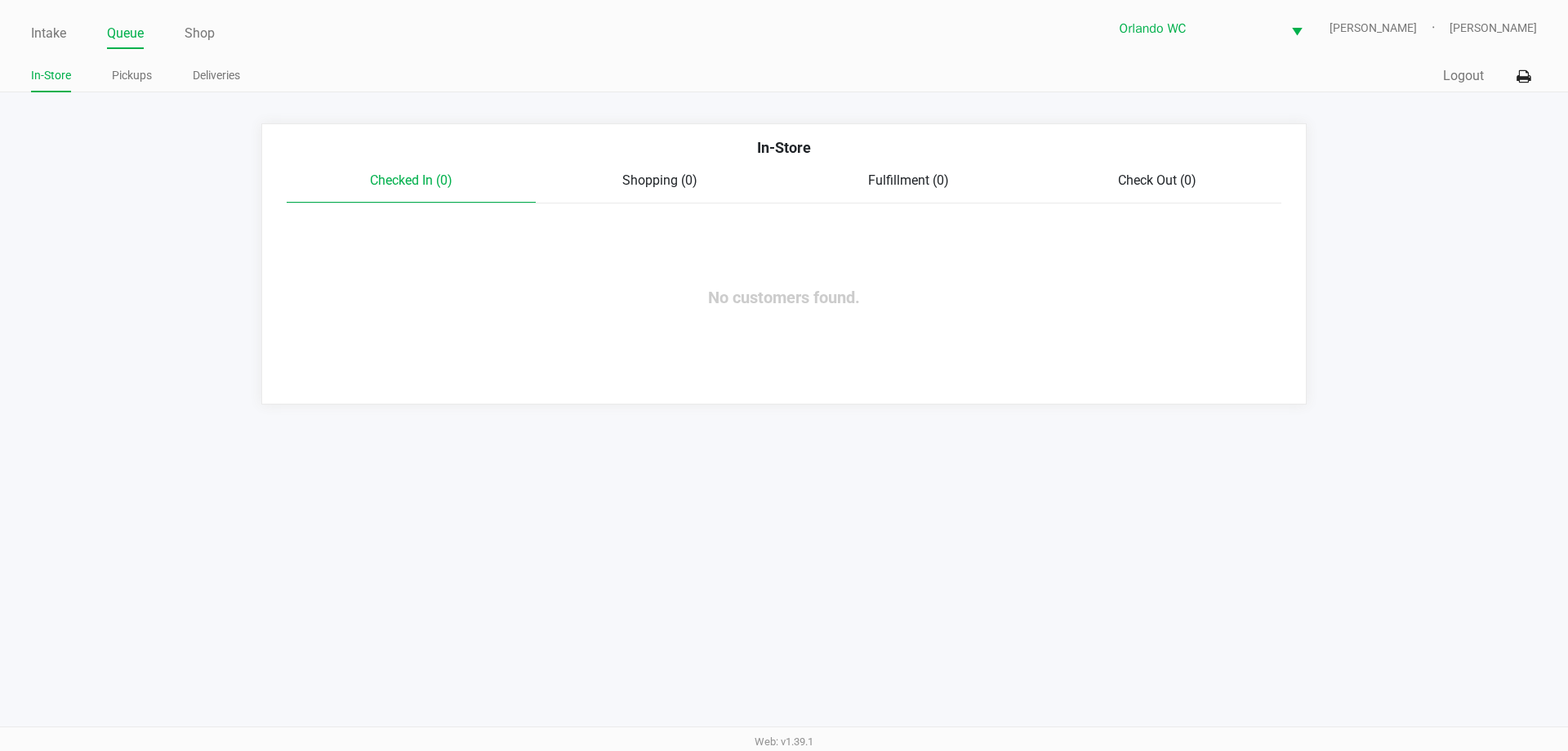 click on "Logout" 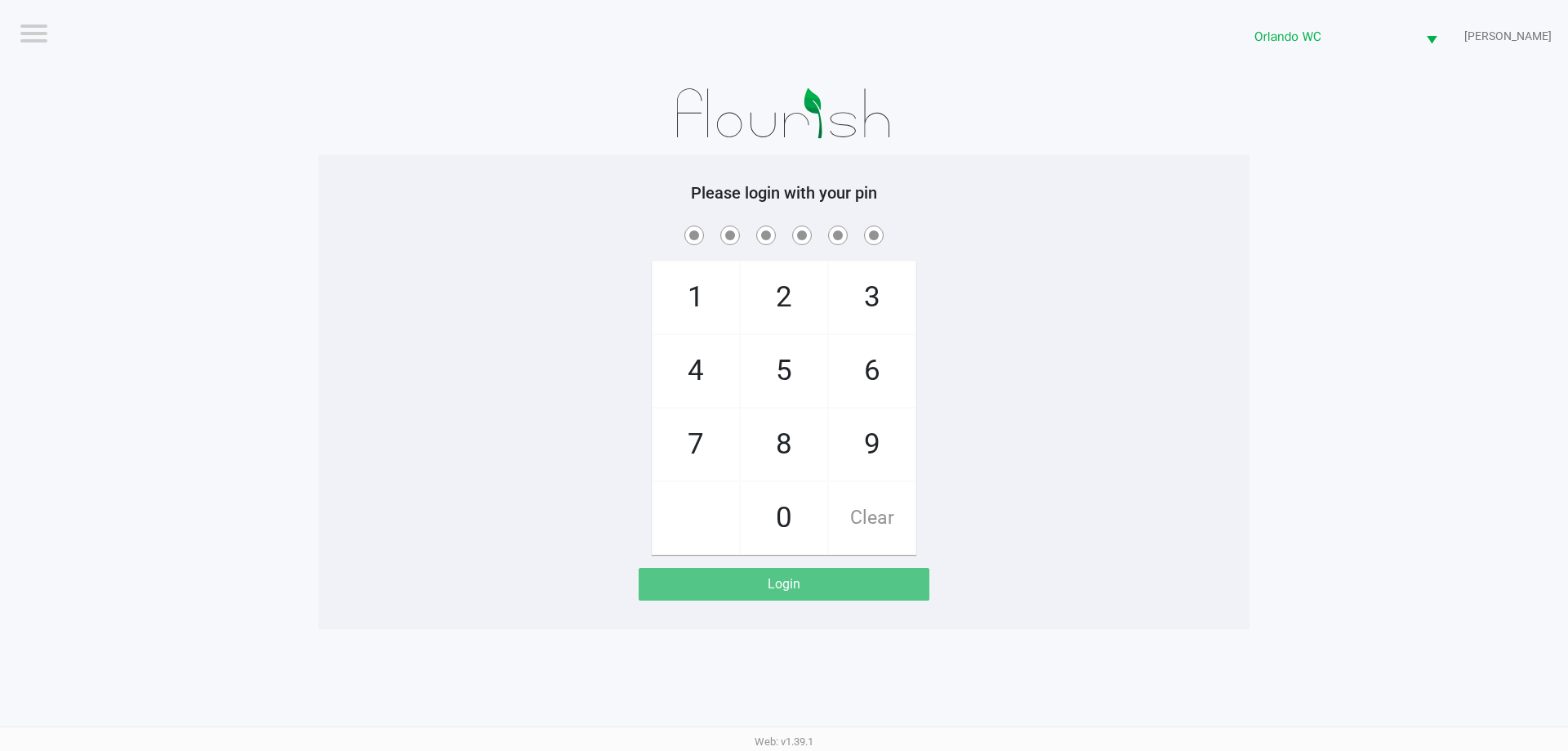 click on "1   4   7       2   5   8   0   3   6   9   Clear" 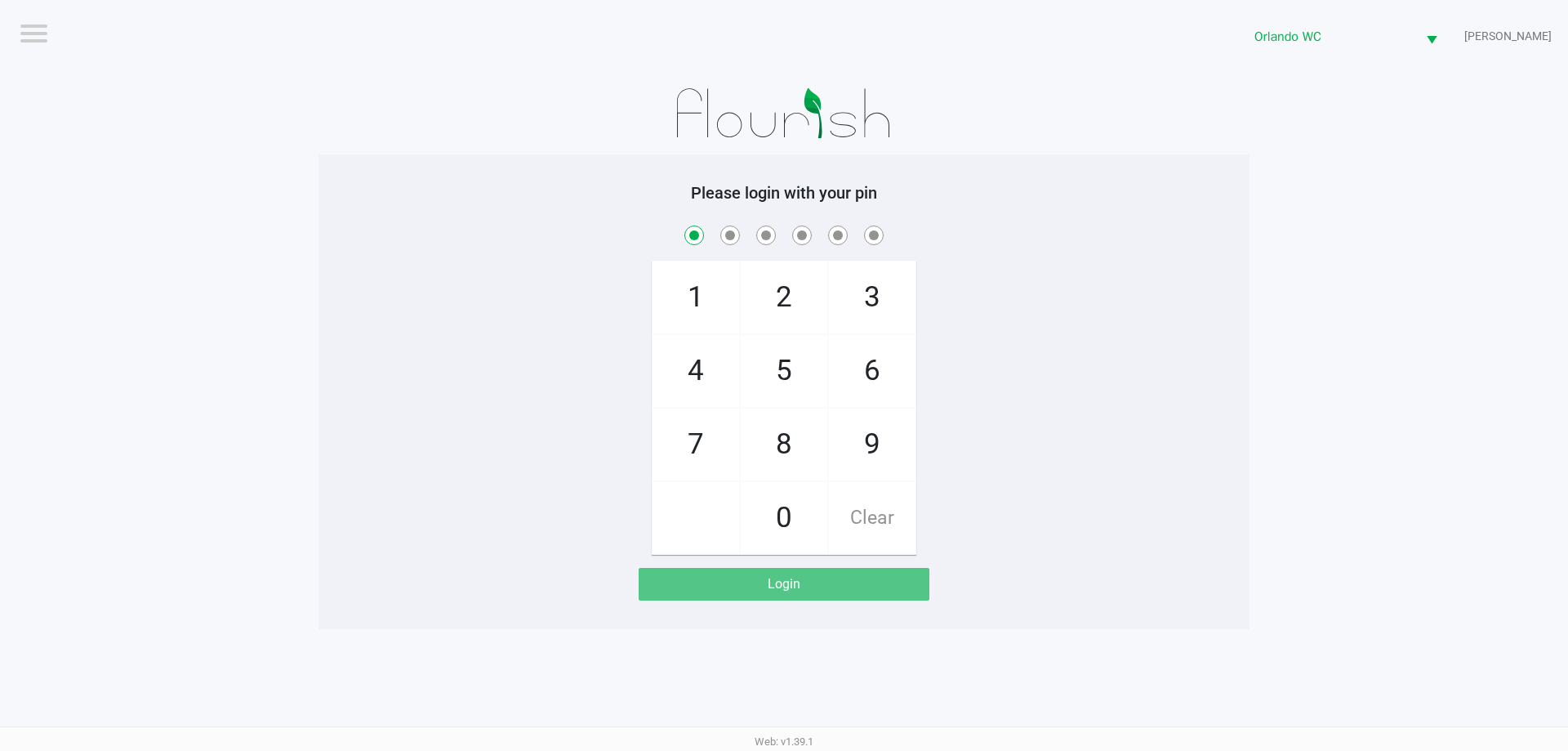 checkbox on "true" 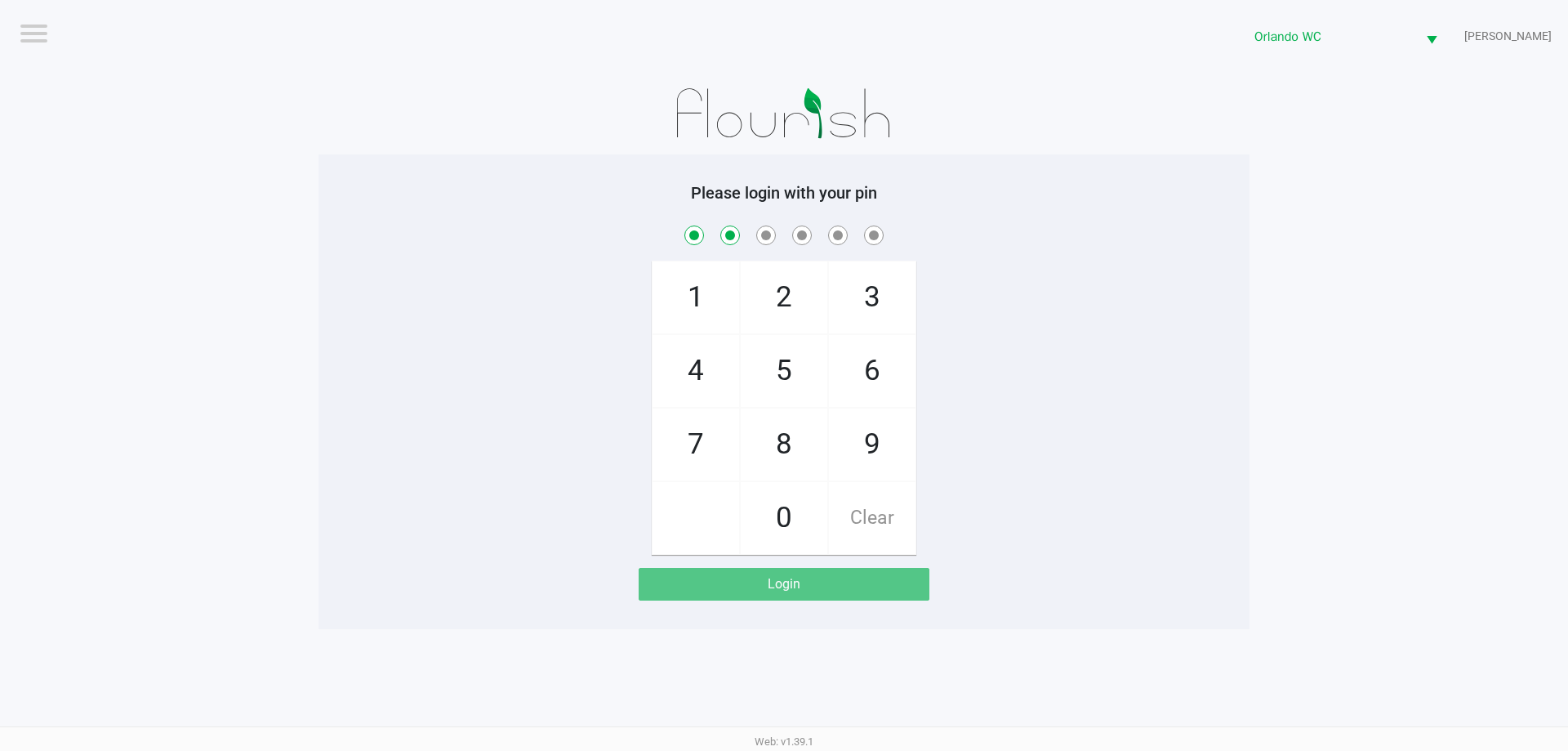checkbox on "true" 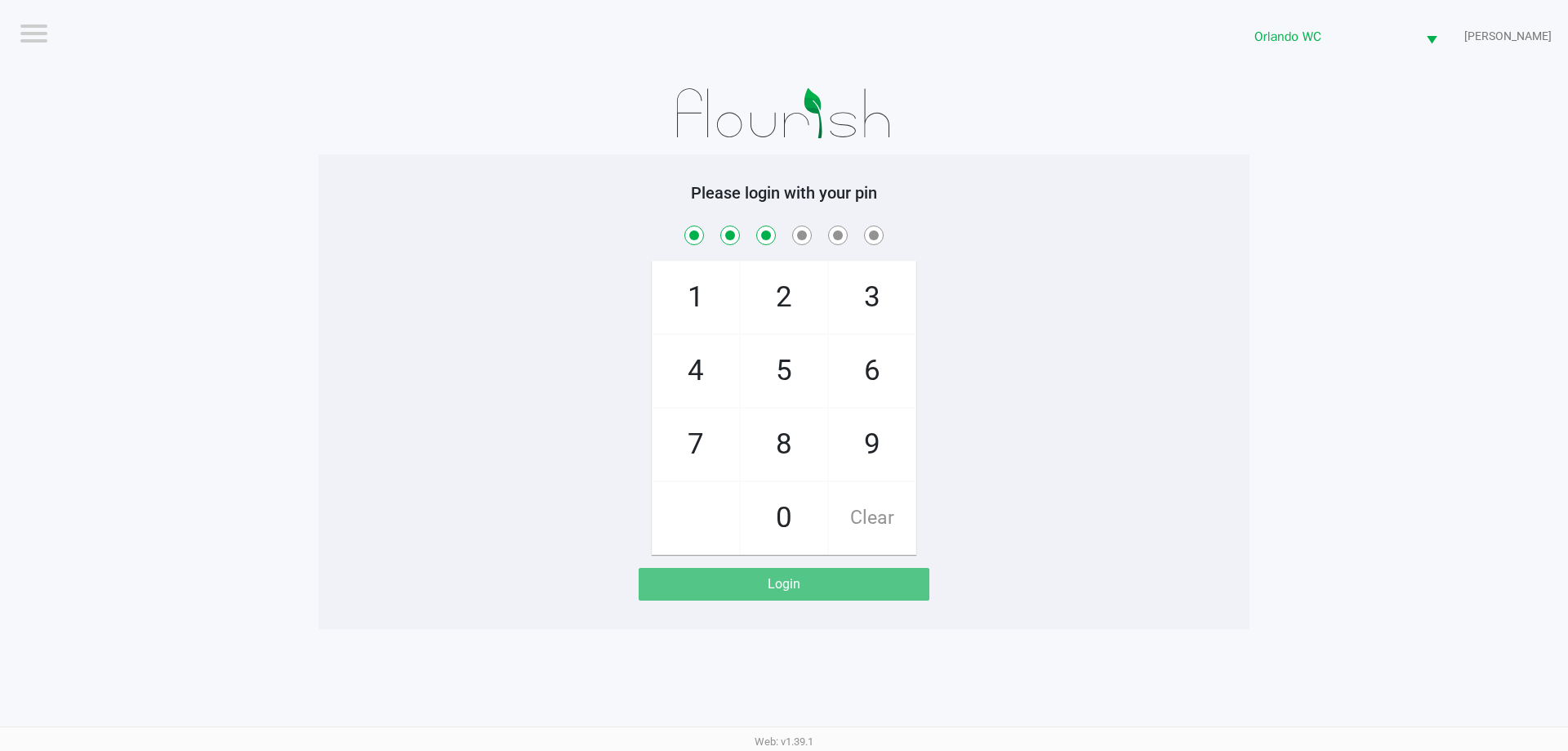checkbox on "true" 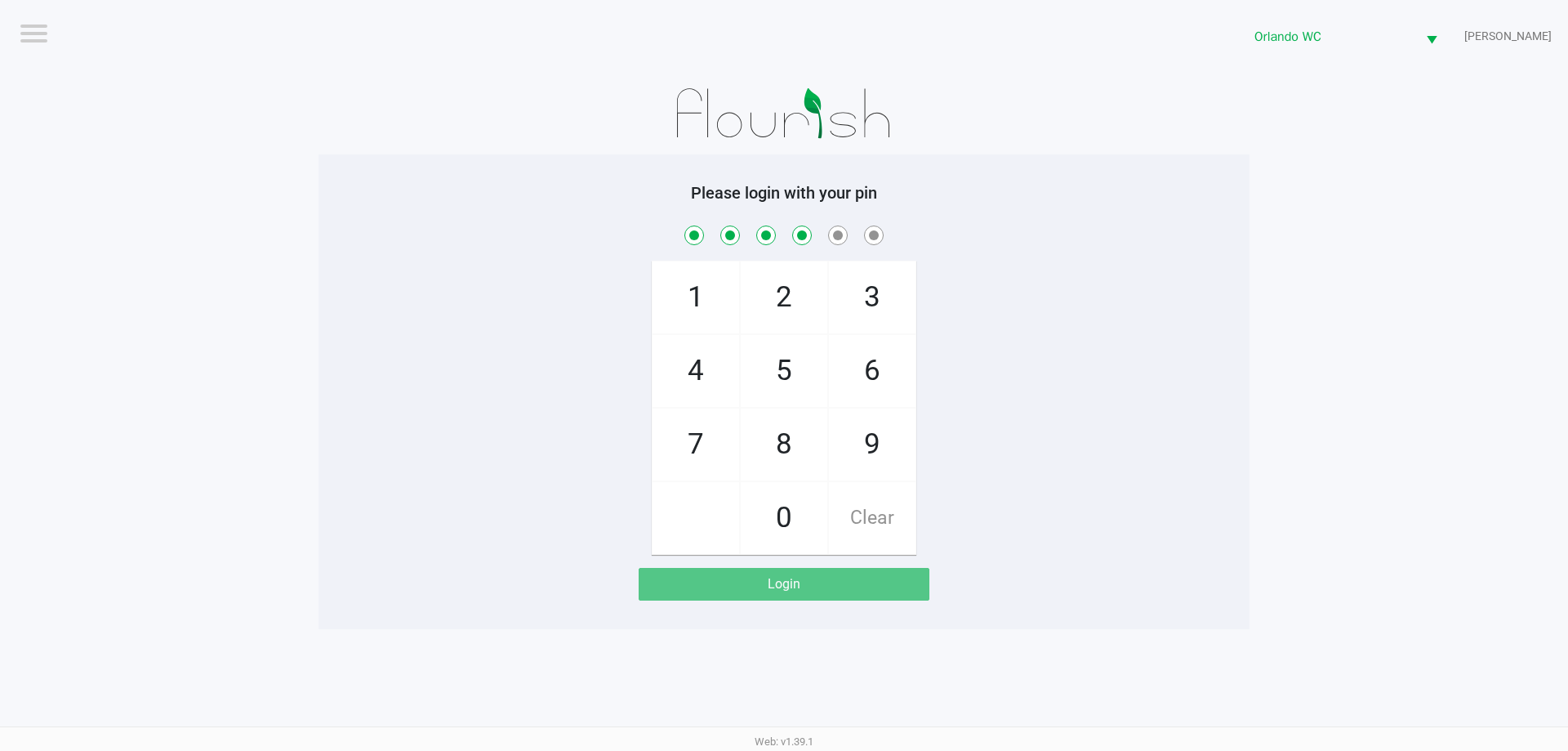 checkbox on "true" 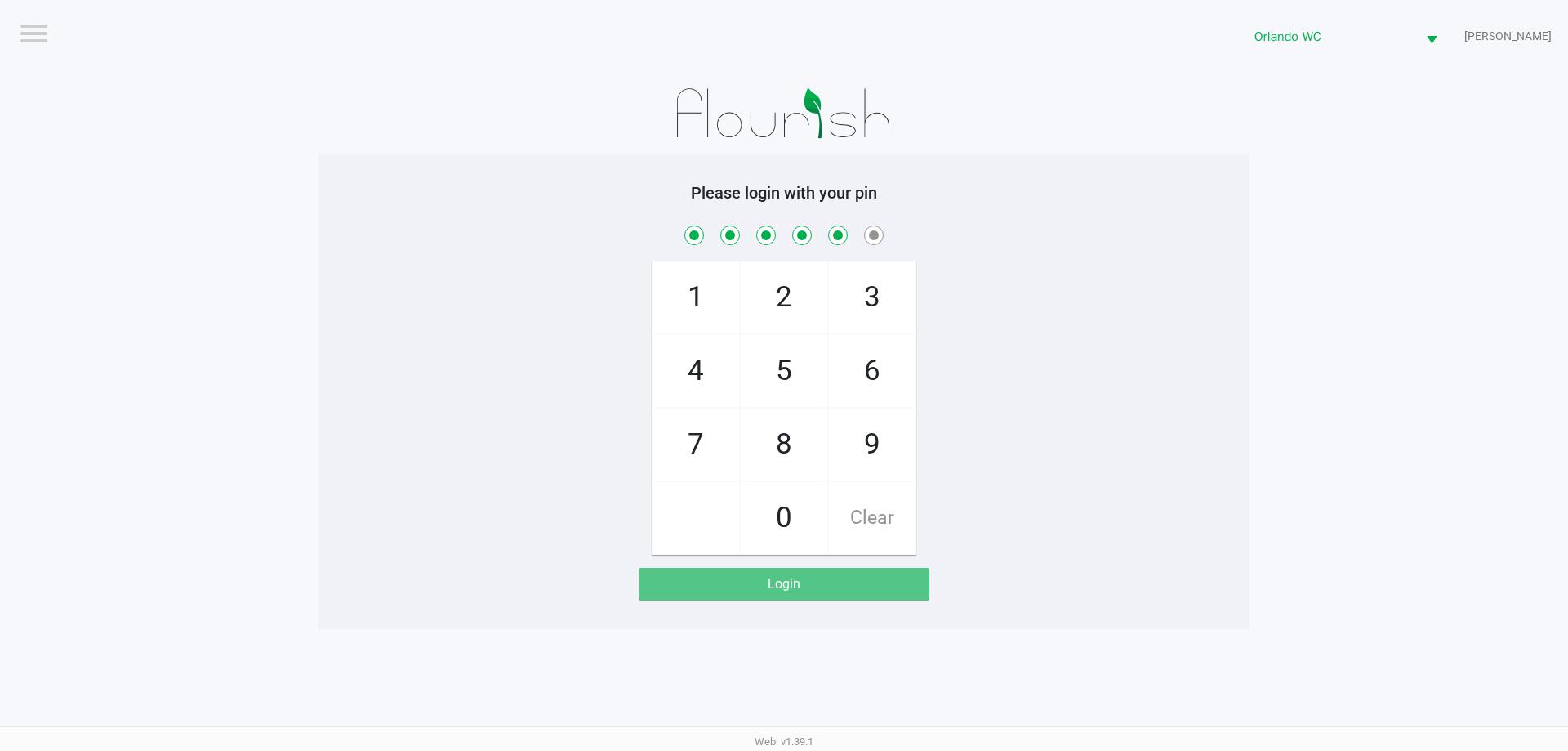 checkbox on "true" 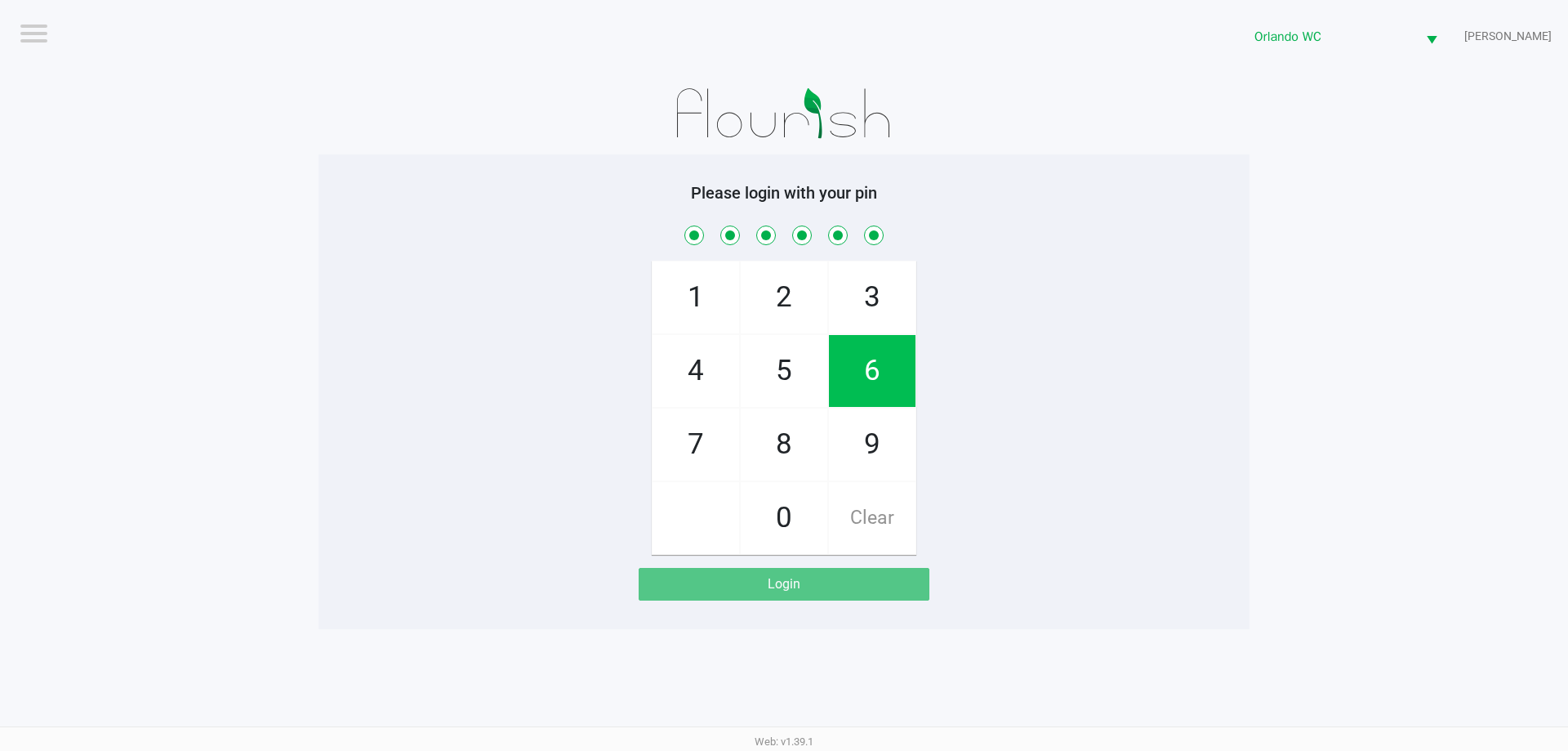 checkbox on "true" 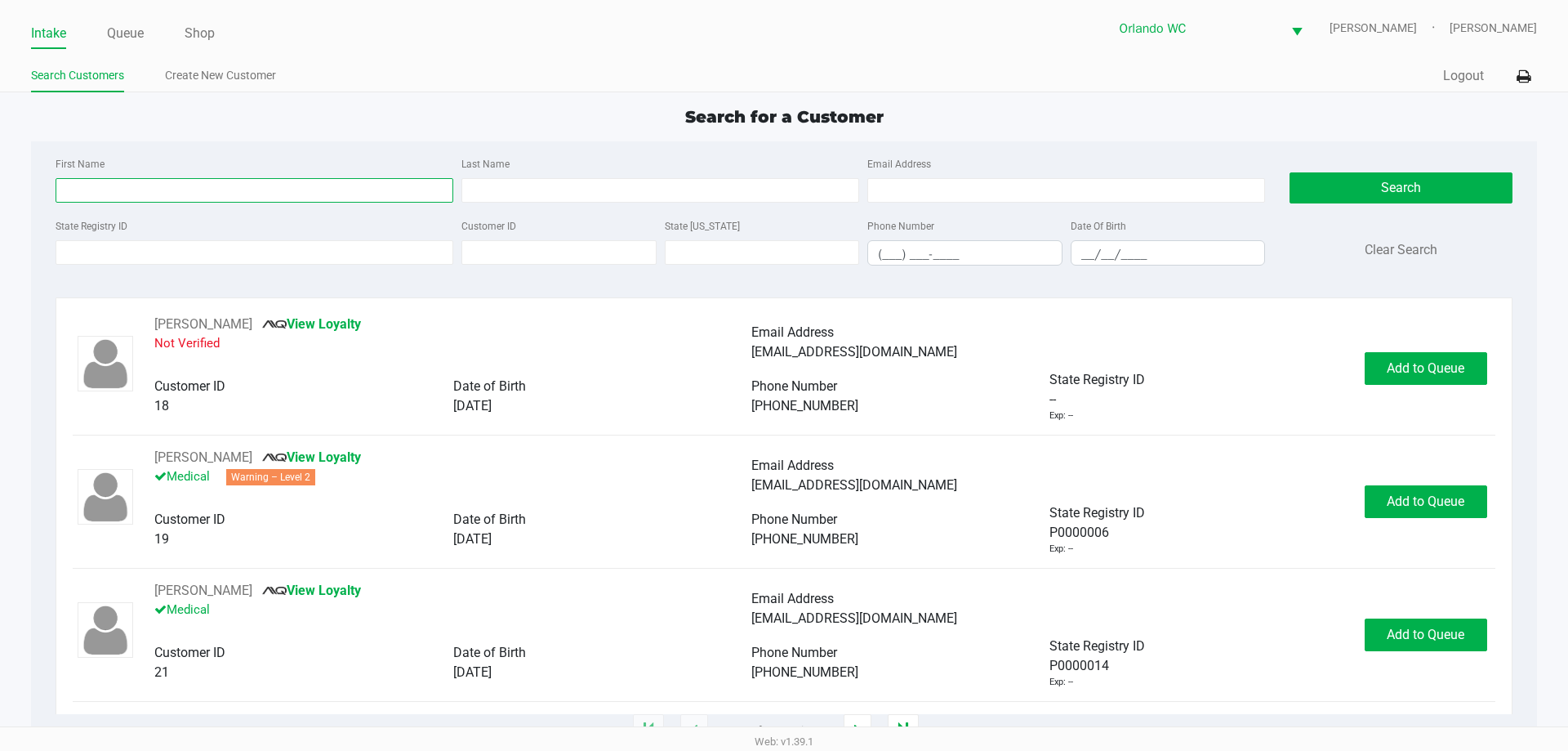 click on "First Name" at bounding box center [254, 190] 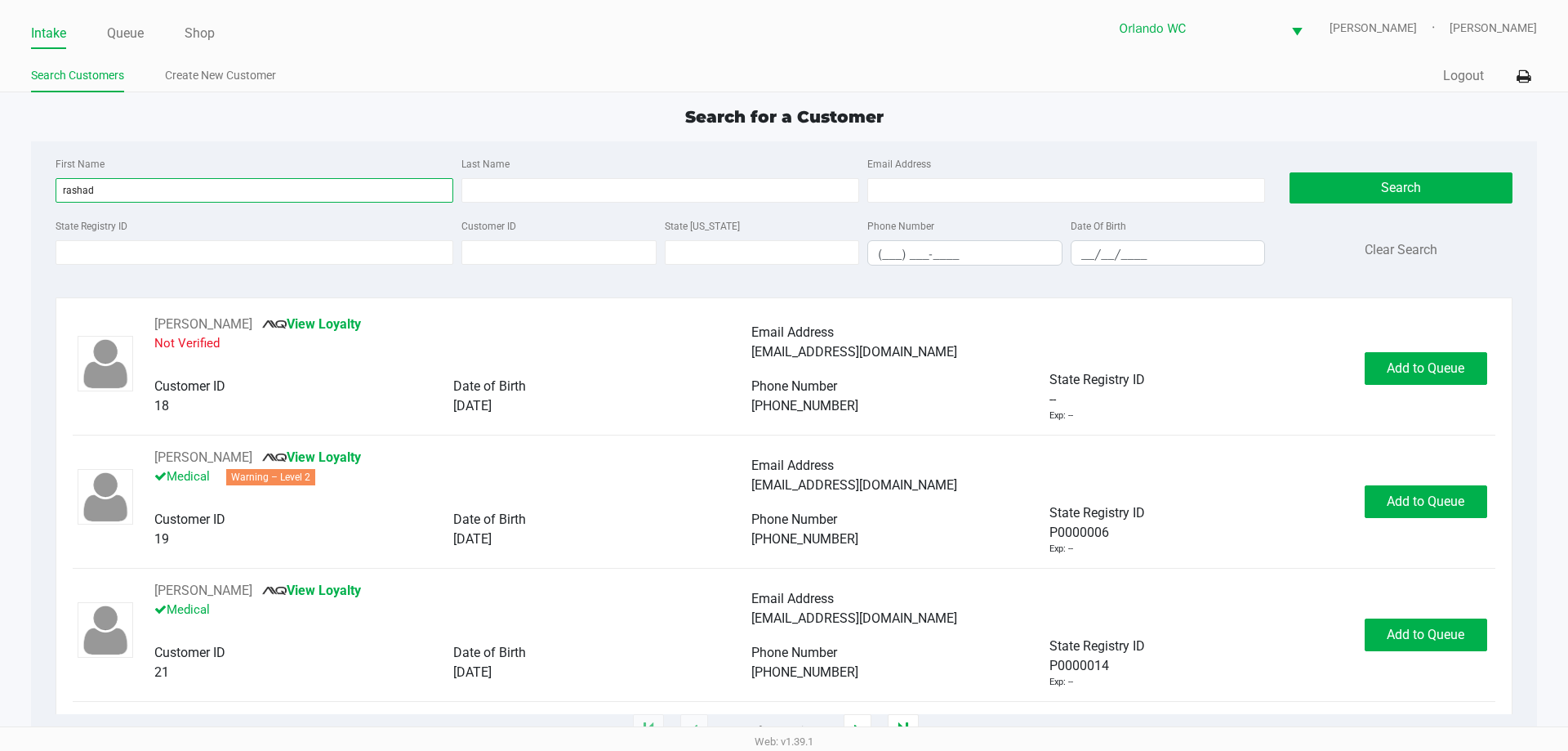 type on "rashad" 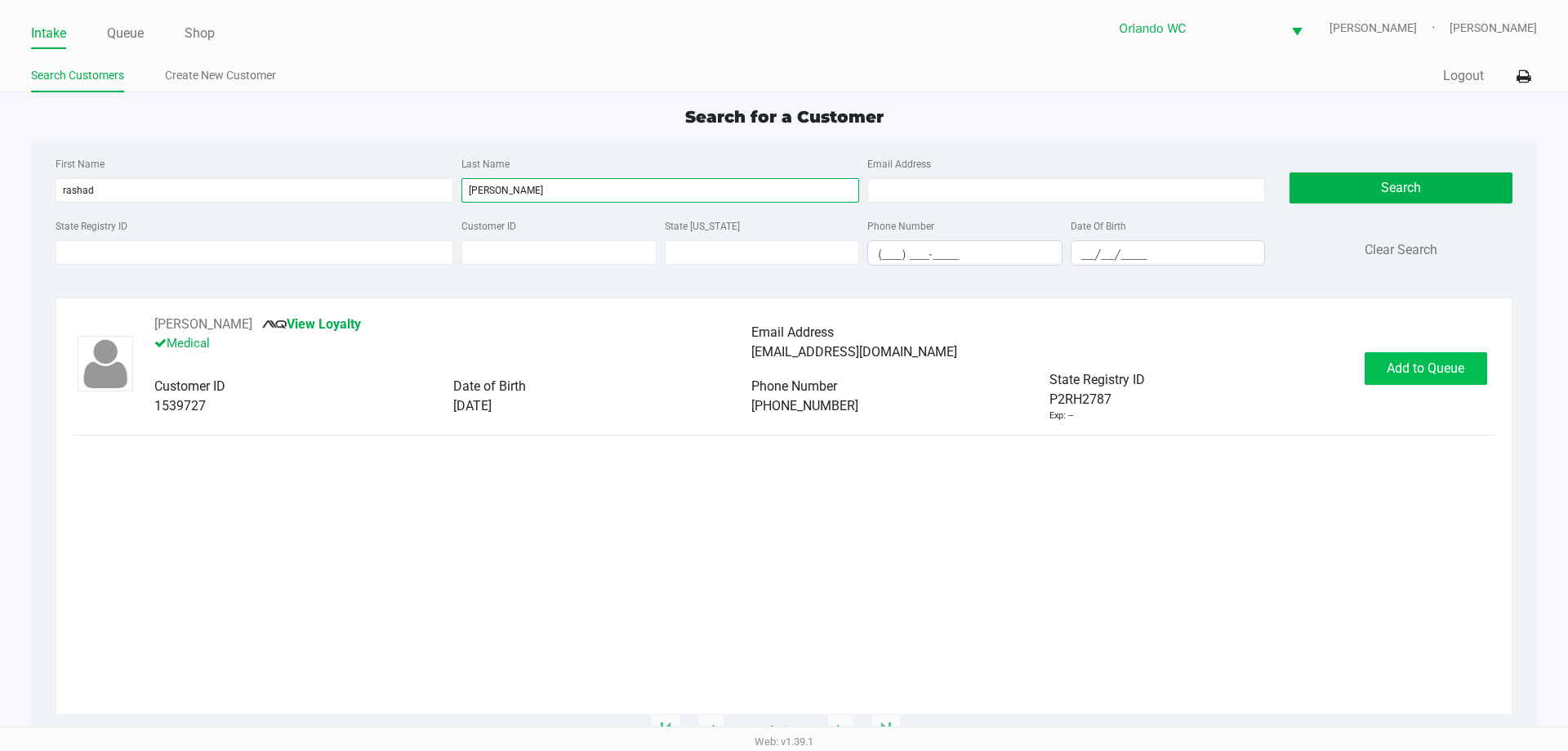 type on "gourdet" 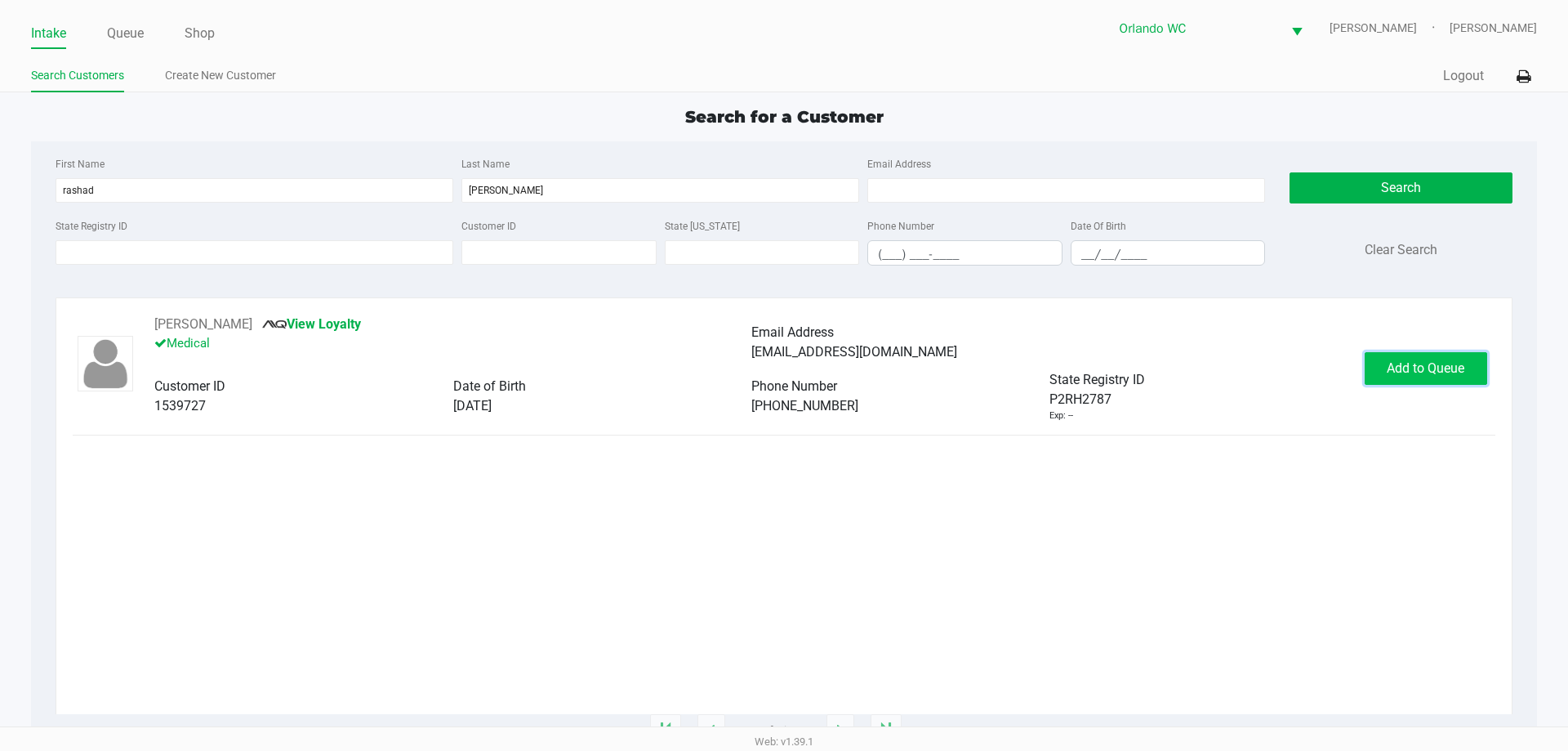 click on "Add to Queue" 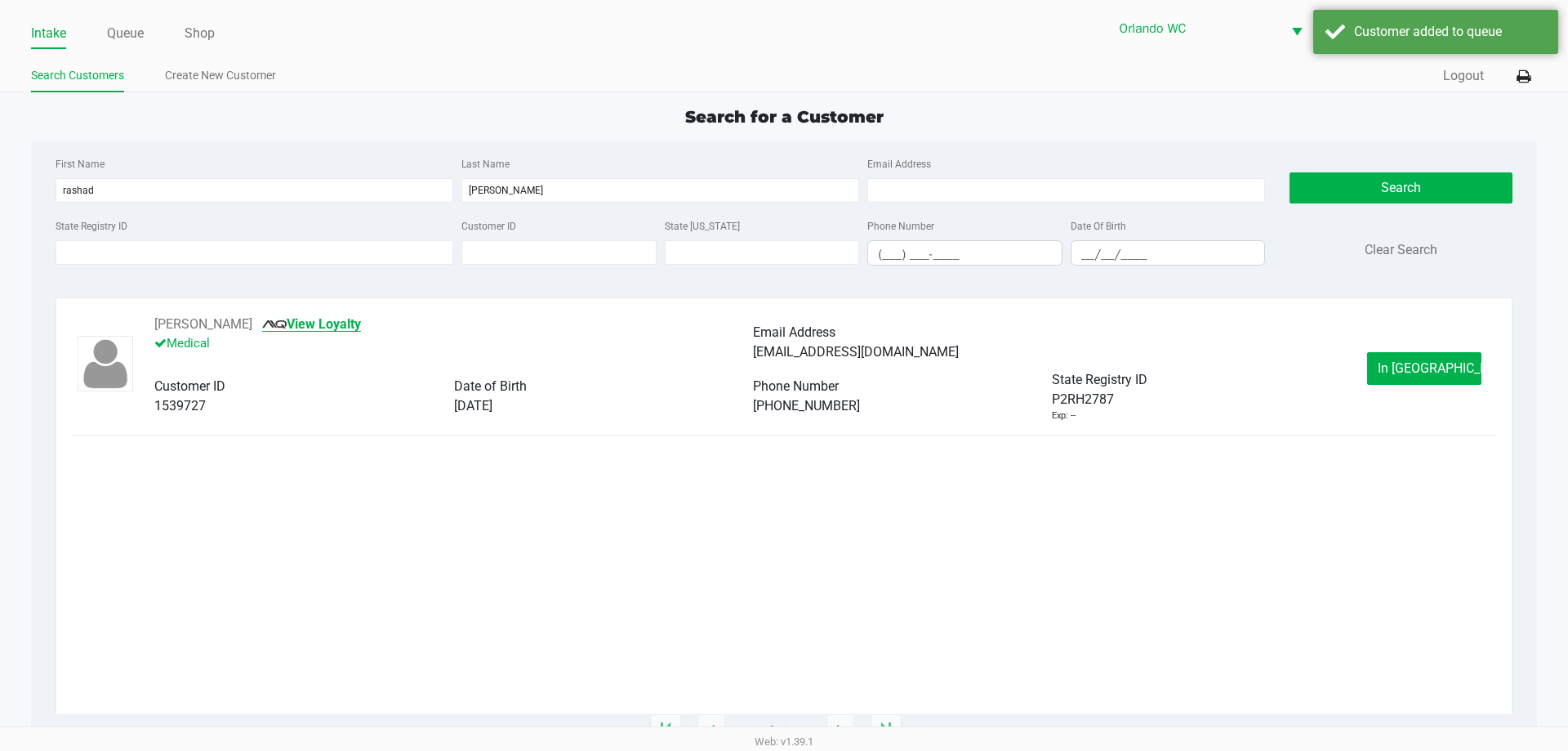 click on "View Loyalty" 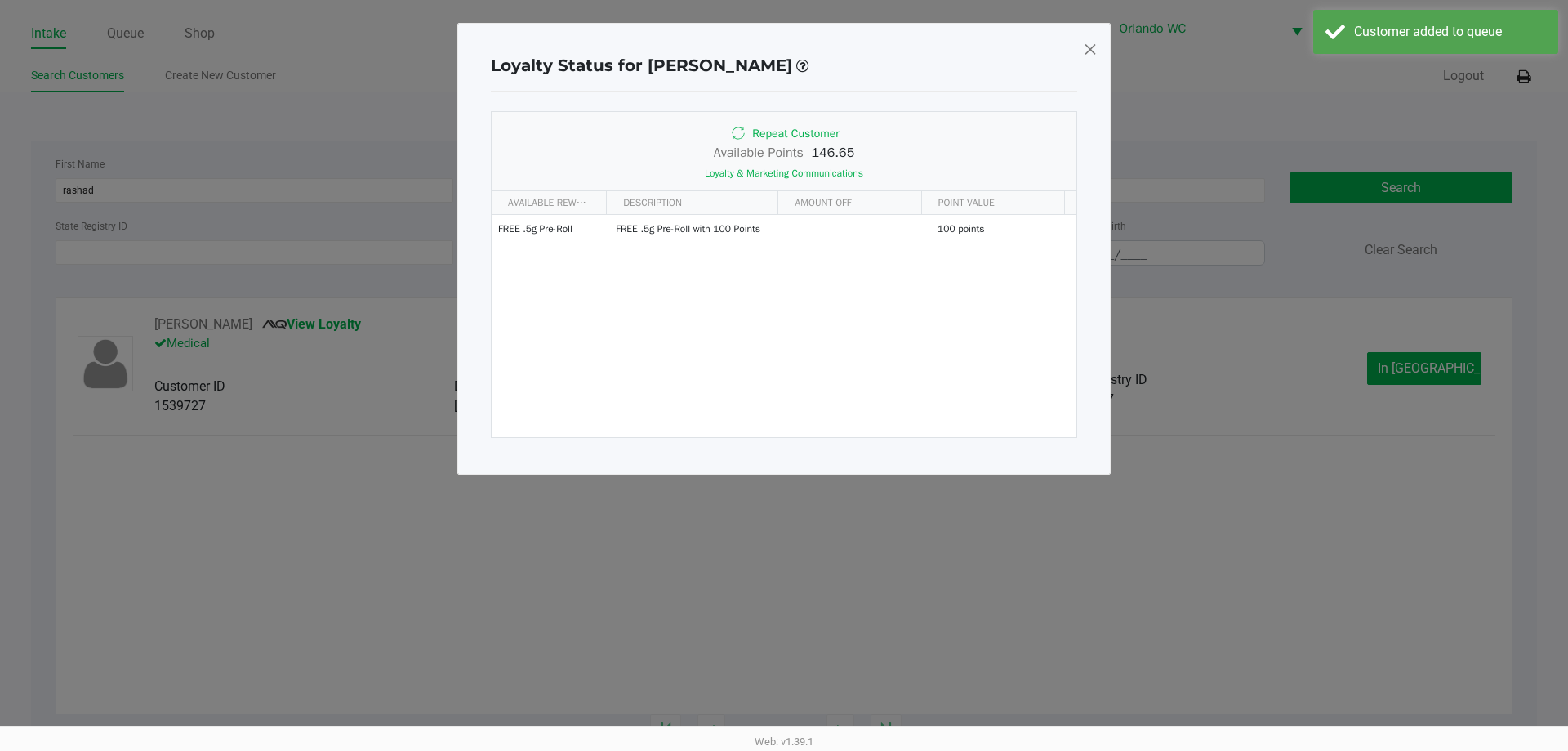 click 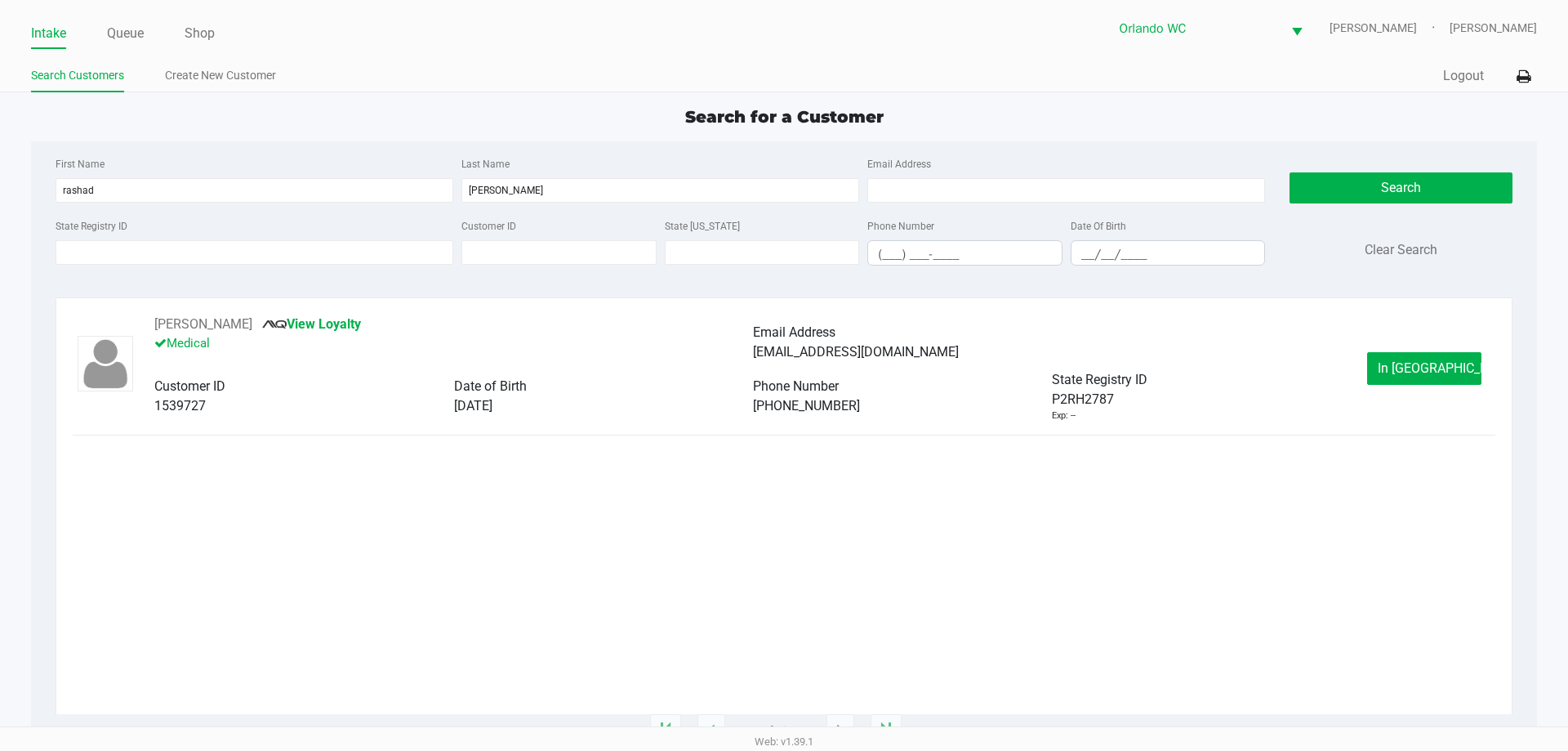 click on "Intake Queue Shop Orlando WC  RODNEY-ATKINS   Emily Dodich" 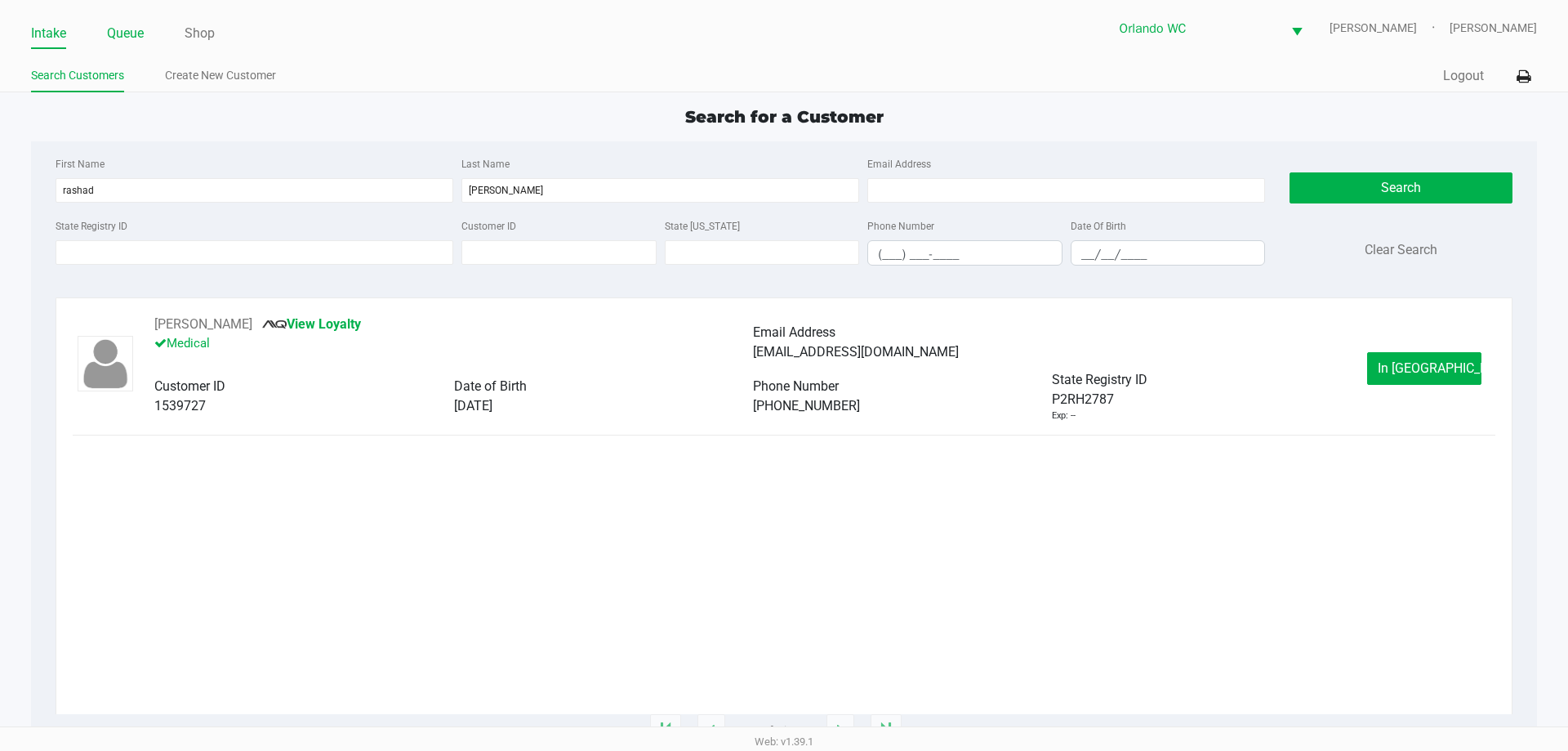 click on "Queue" 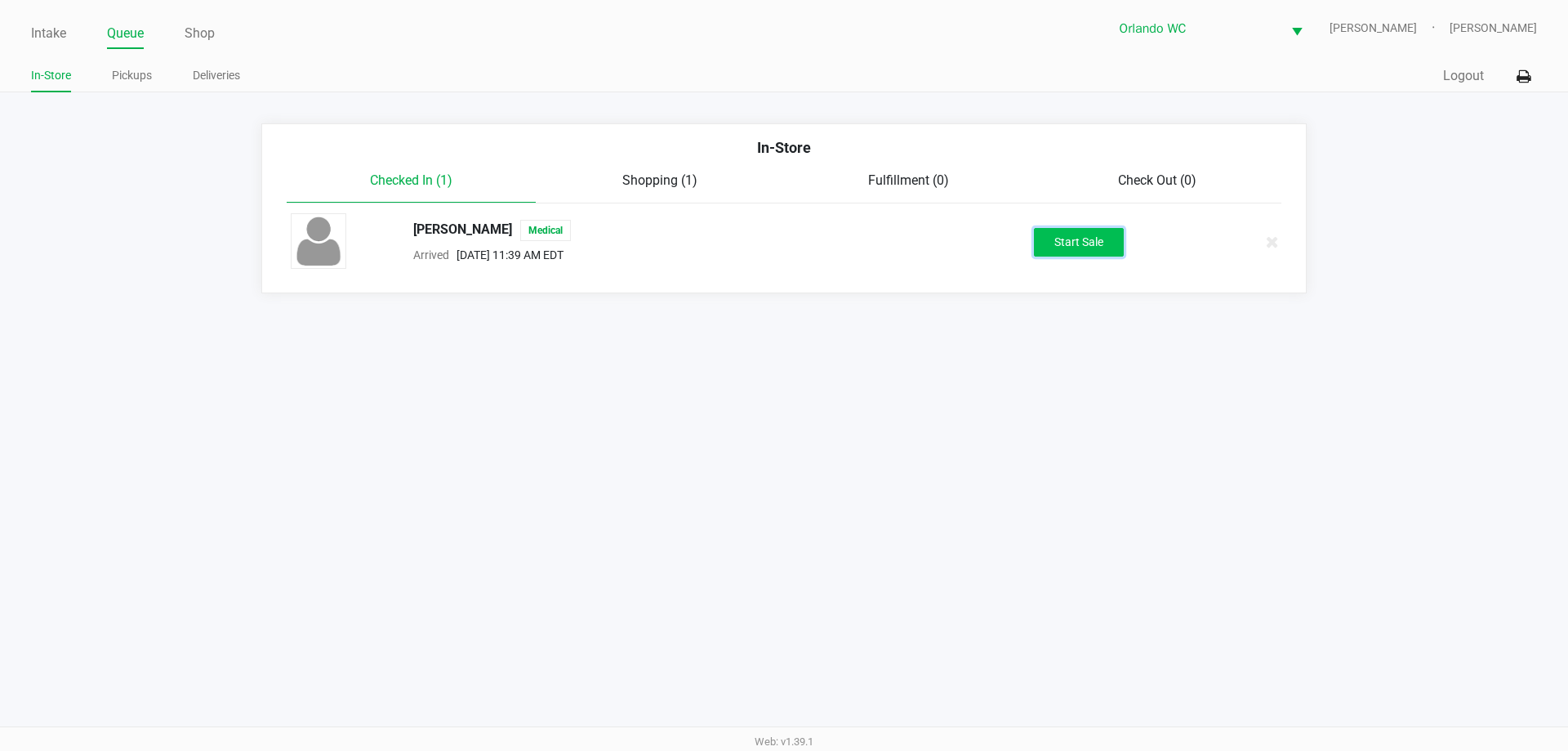 click on "Start Sale" 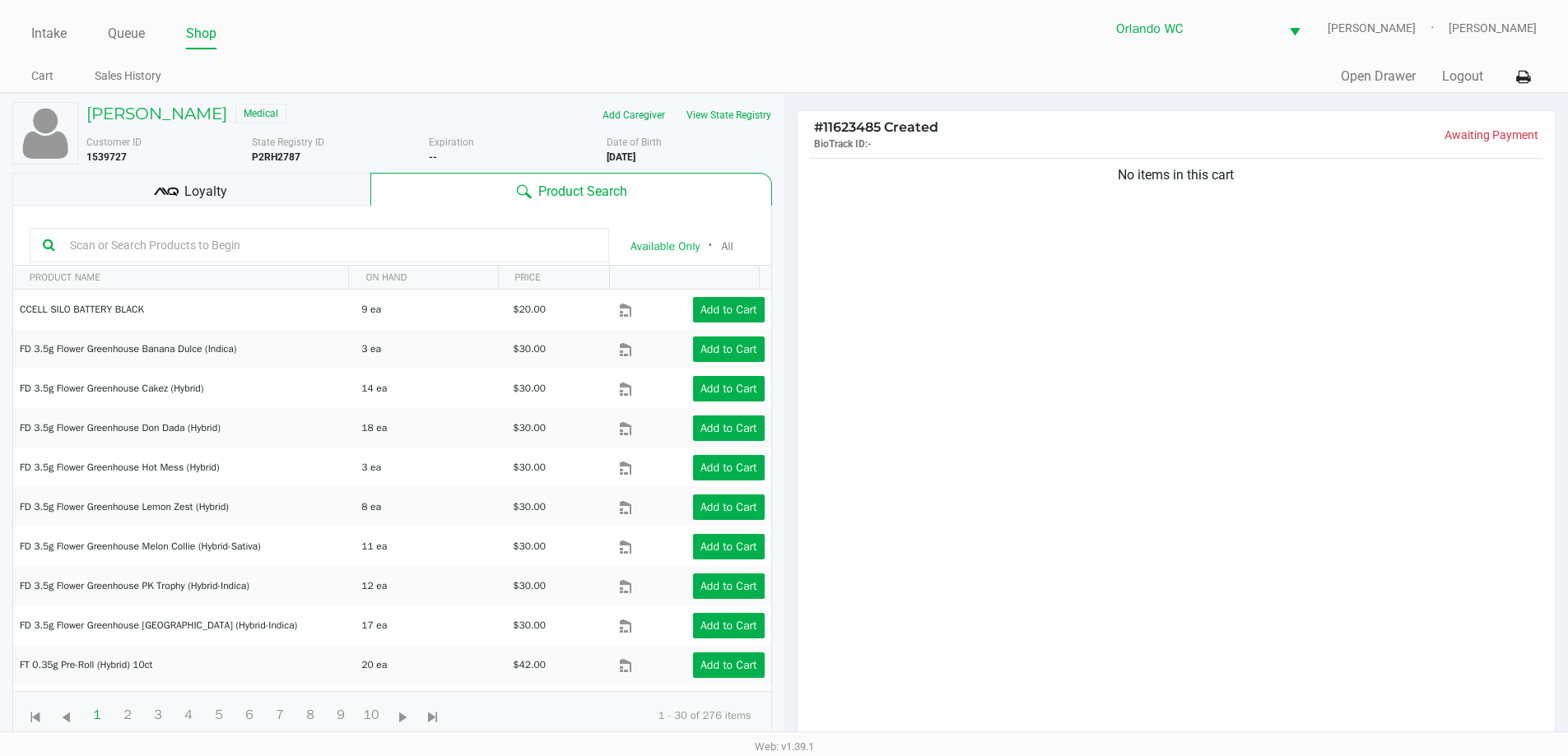 click on "Loyalty" 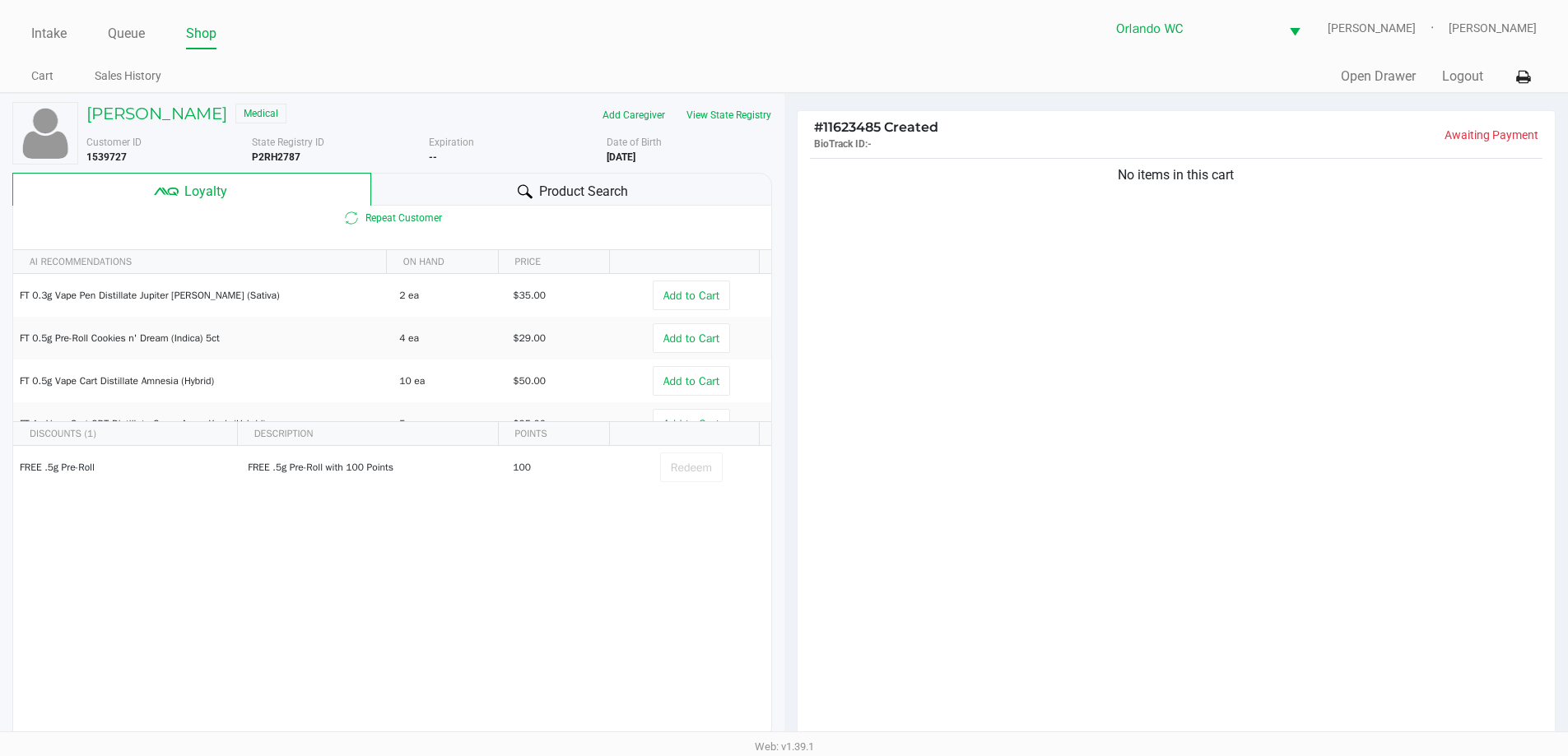 click on "Product Search" 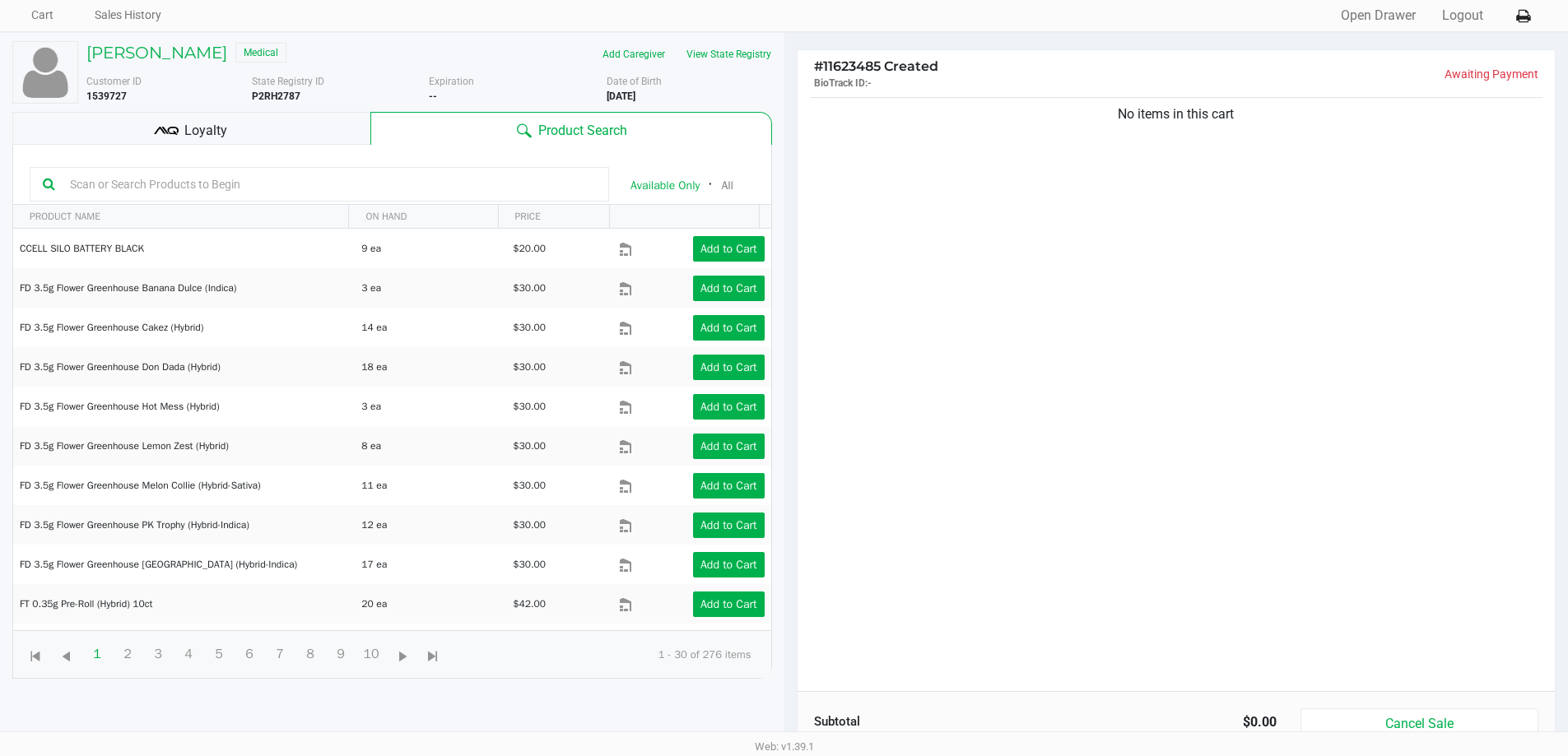 scroll, scrollTop: 0, scrollLeft: 0, axis: both 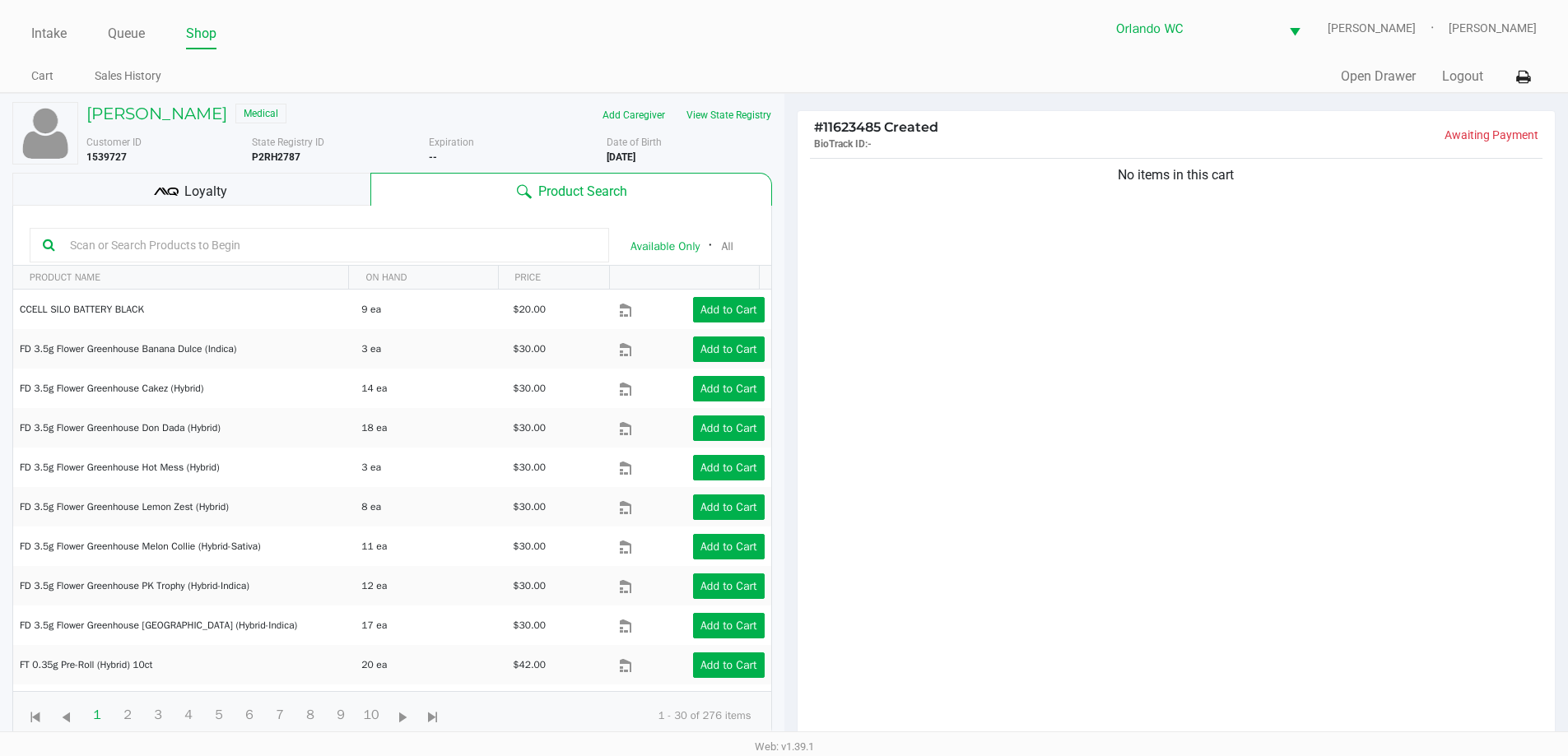 click 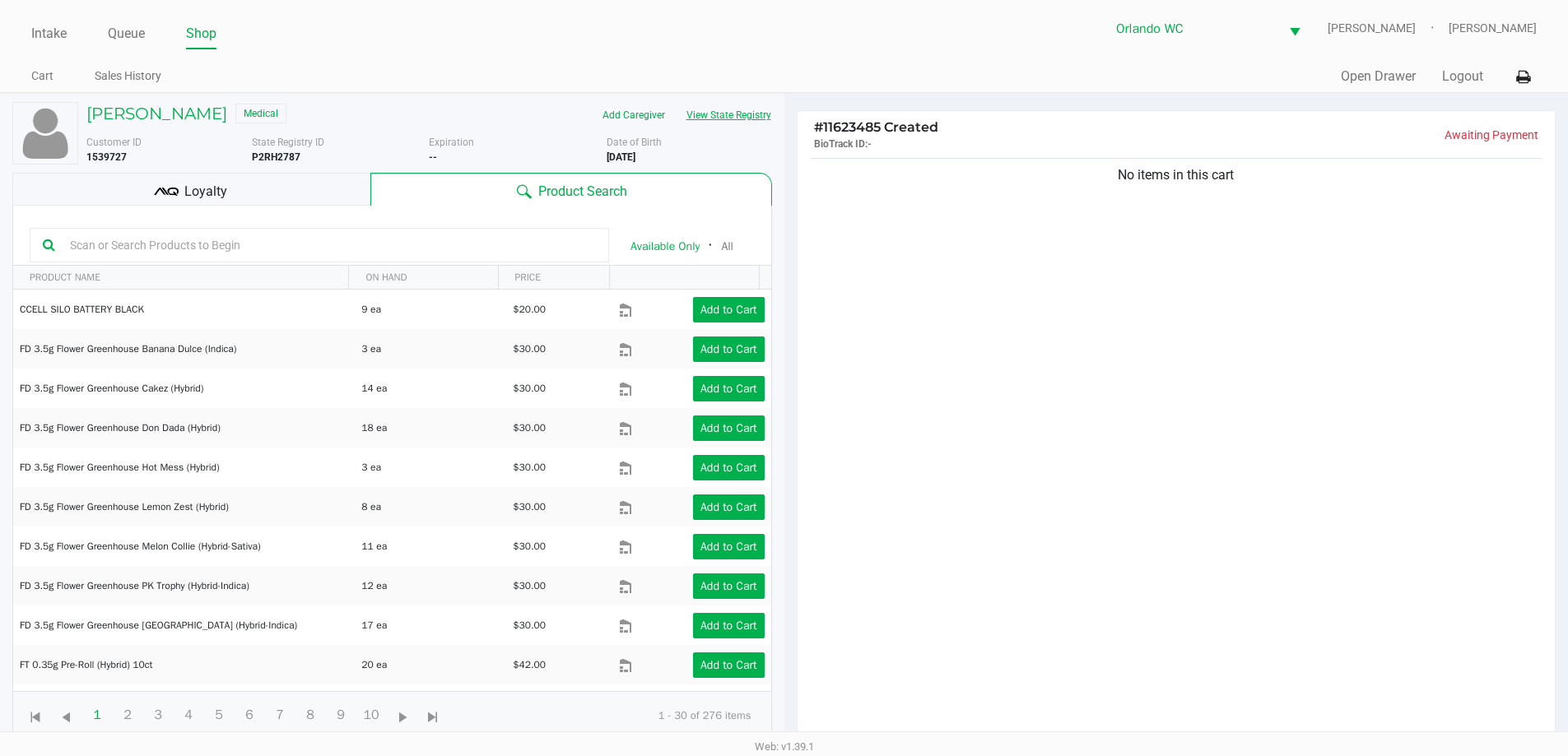 click on "View State Registry" 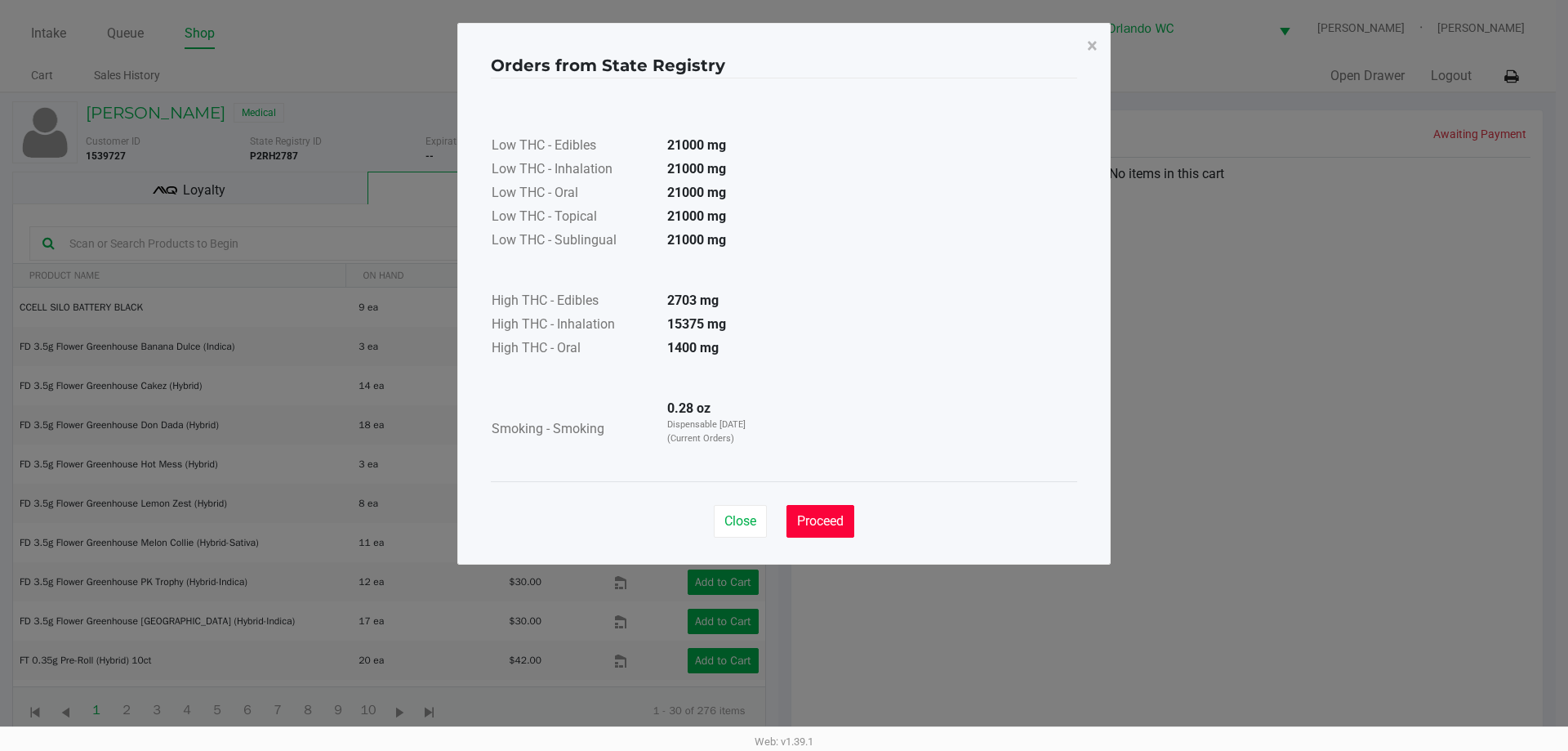 click on "Proceed" 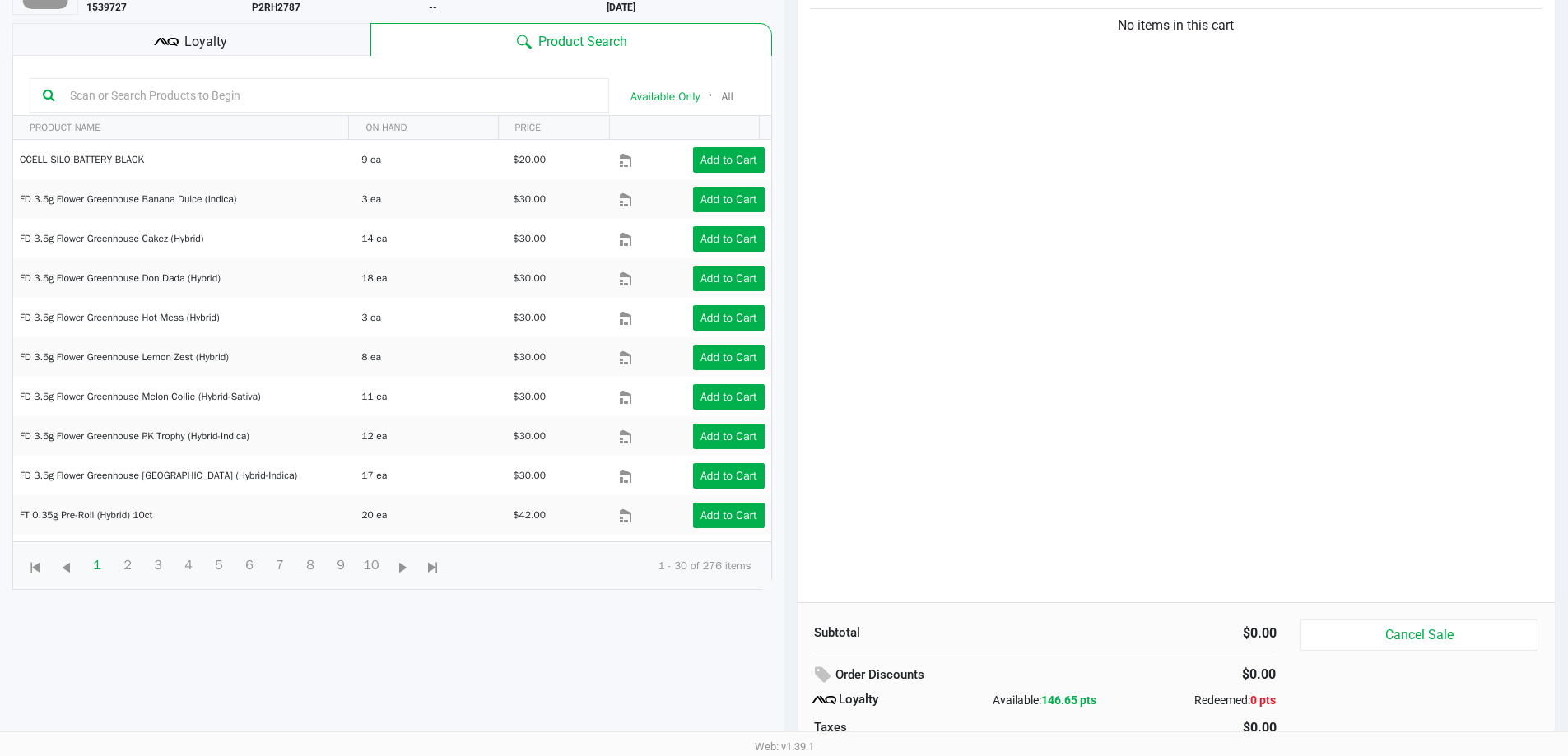 scroll, scrollTop: 0, scrollLeft: 0, axis: both 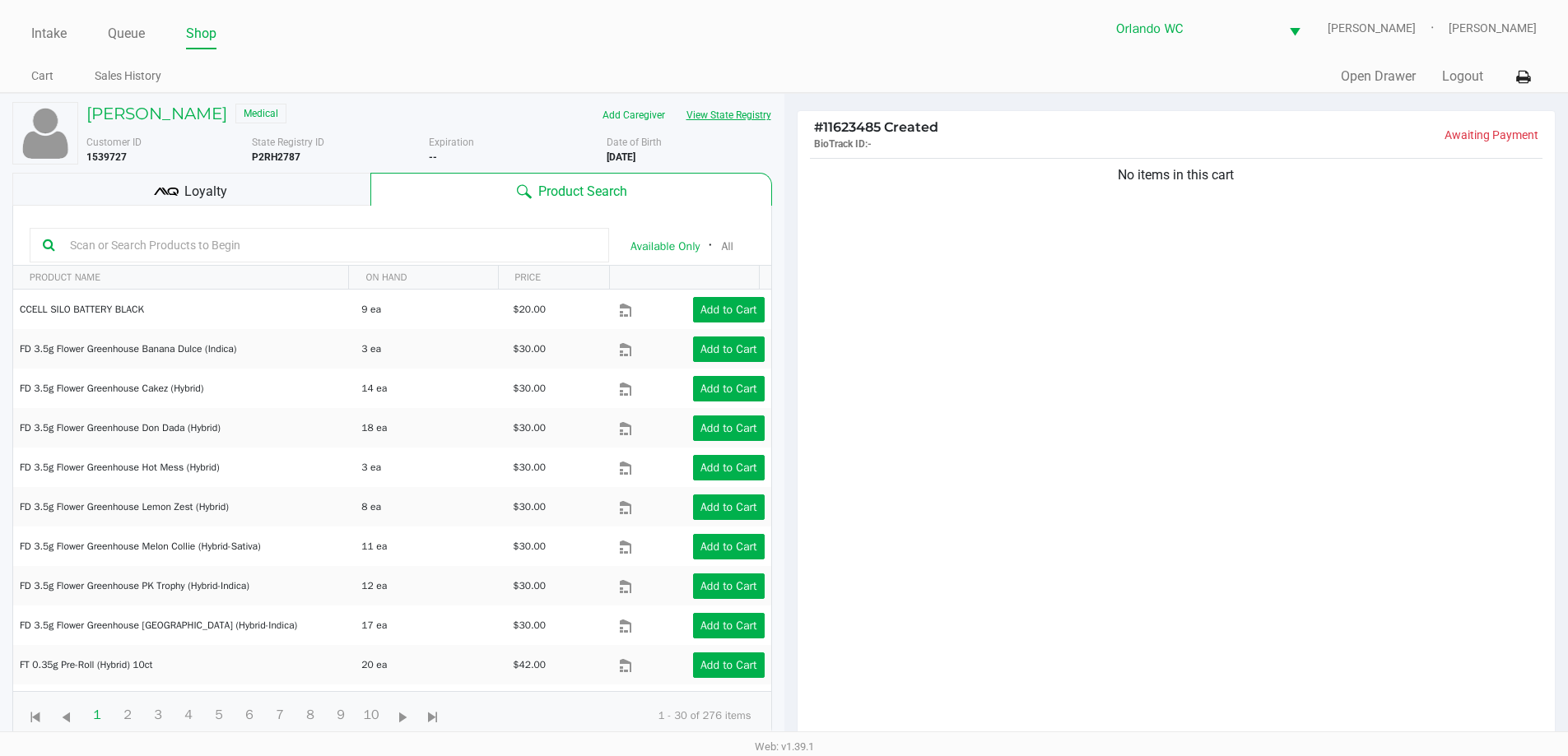 click 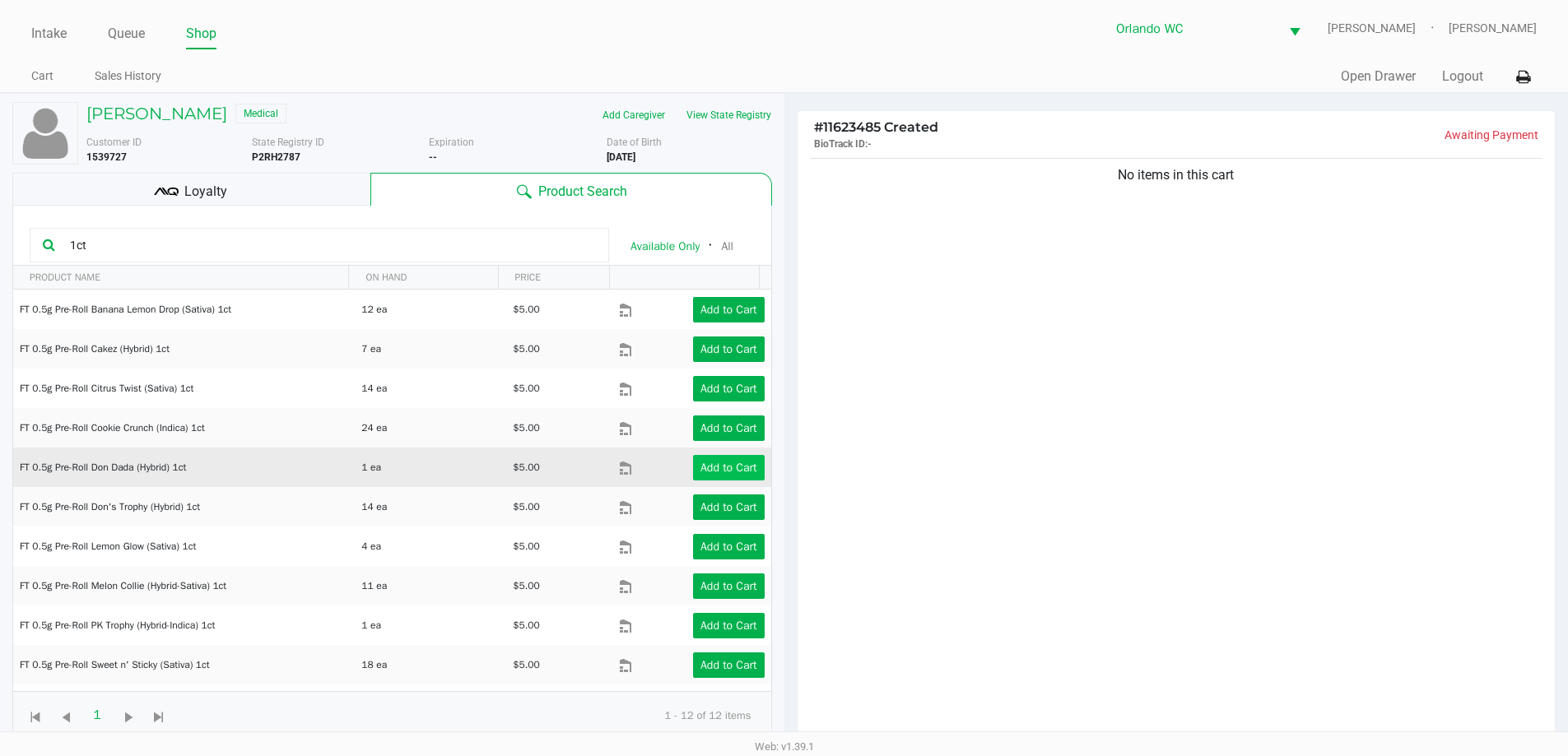 type on "1ct" 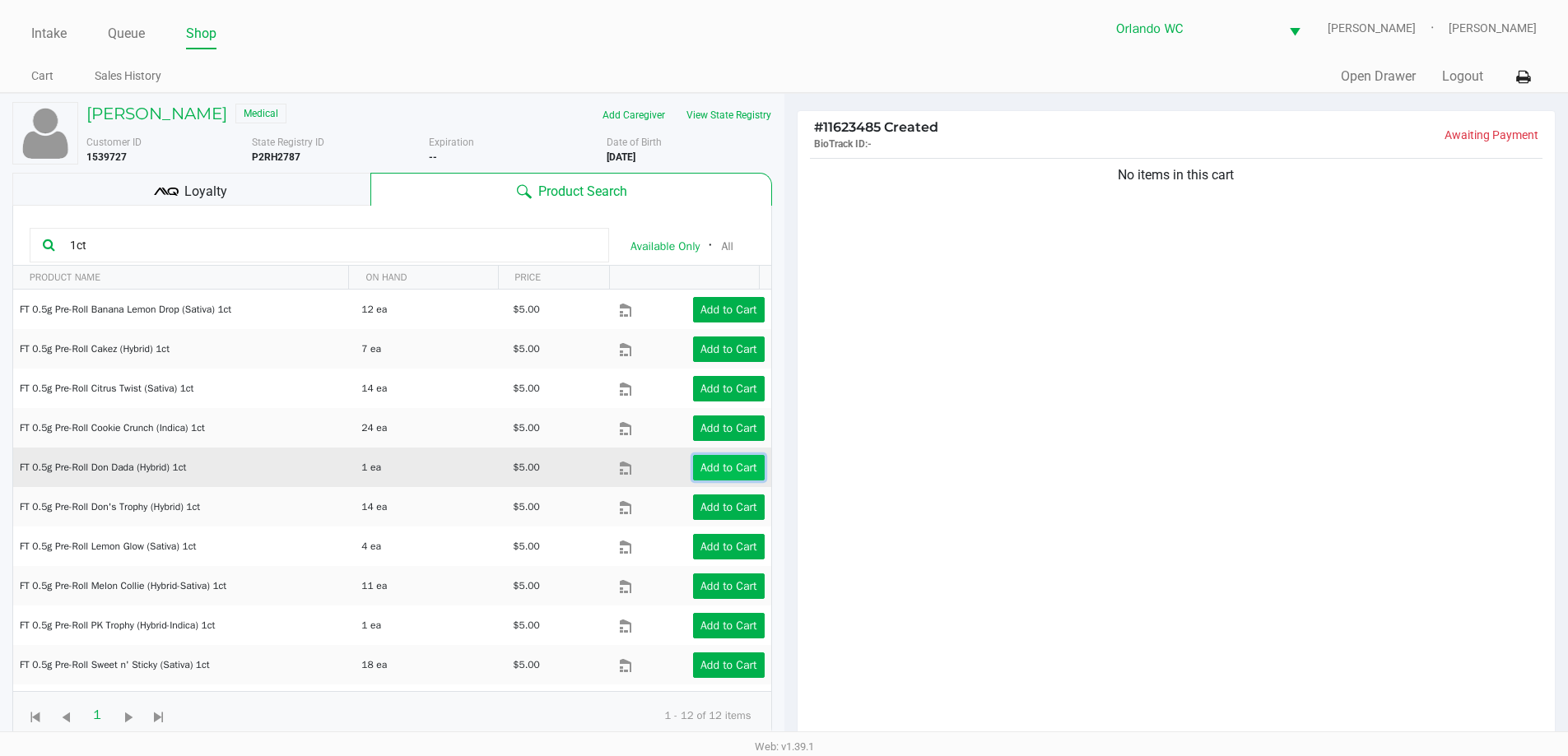 click on "Add to Cart" 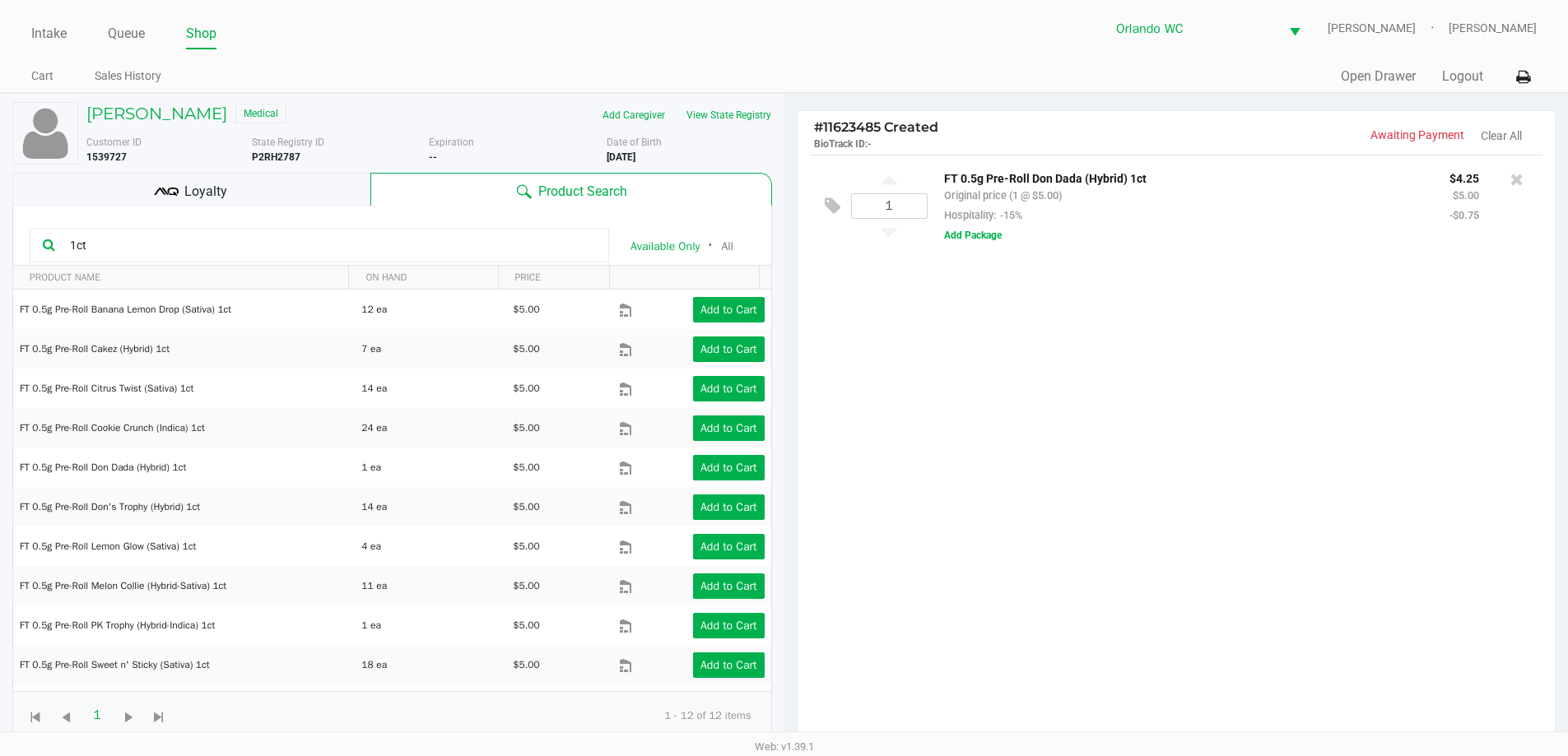 click on "Loyalty" 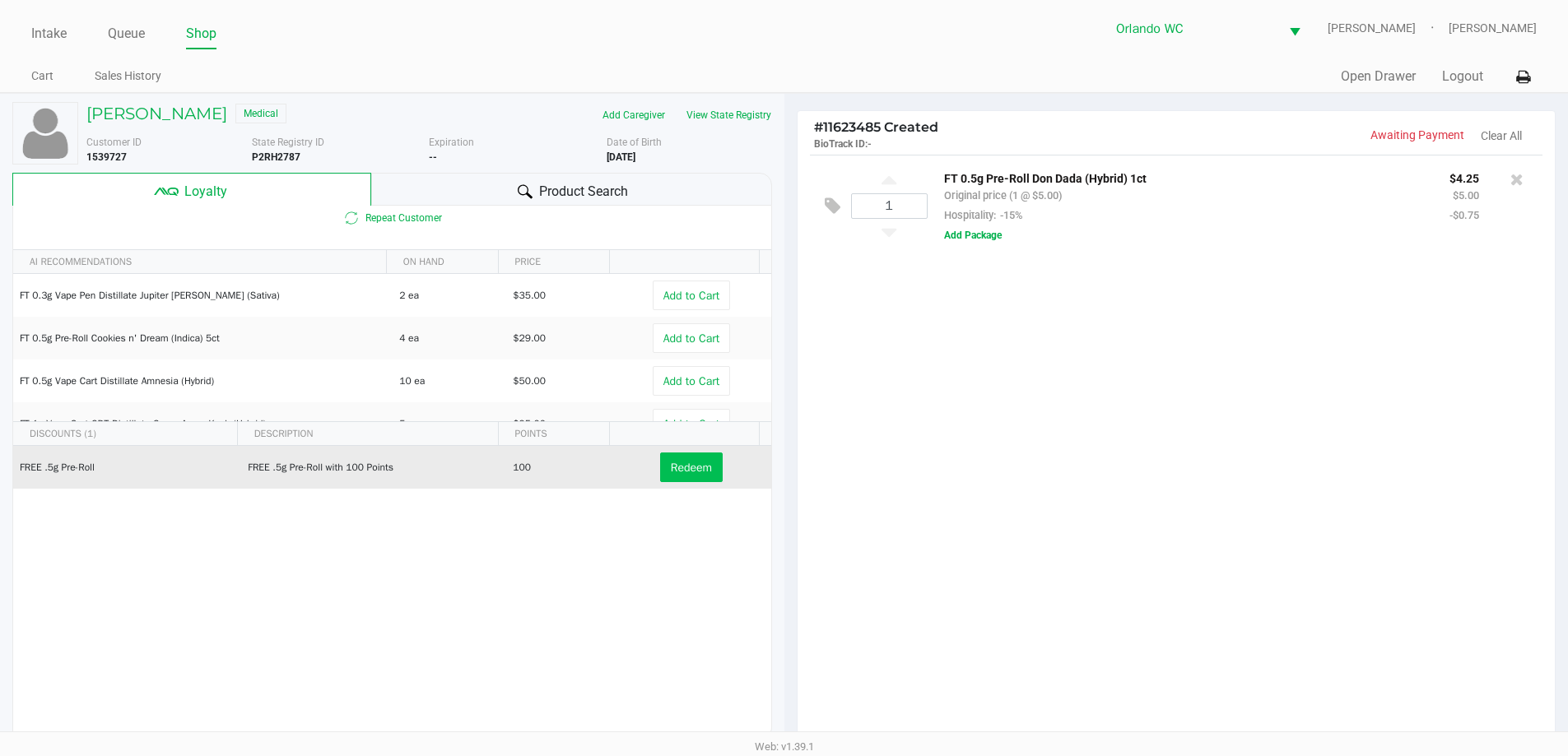 click on "Redeem" 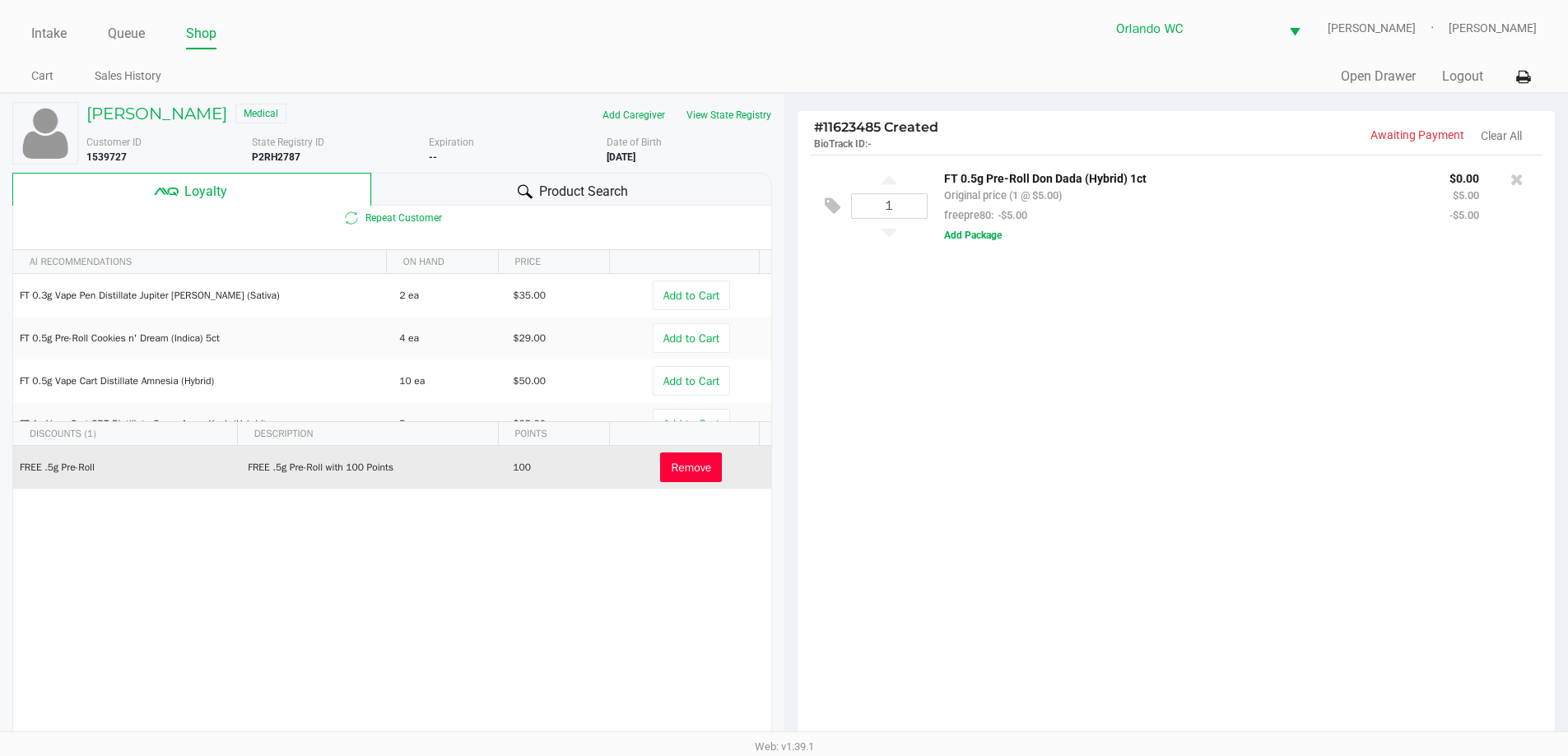 click on "1  FT 0.5g Pre-Roll Don Dada (Hybrid) 1ct   Original price (1 @ $5.00)  freepre80:  -$5.00 $0.00 $5.00 -$5.00  Add Package" 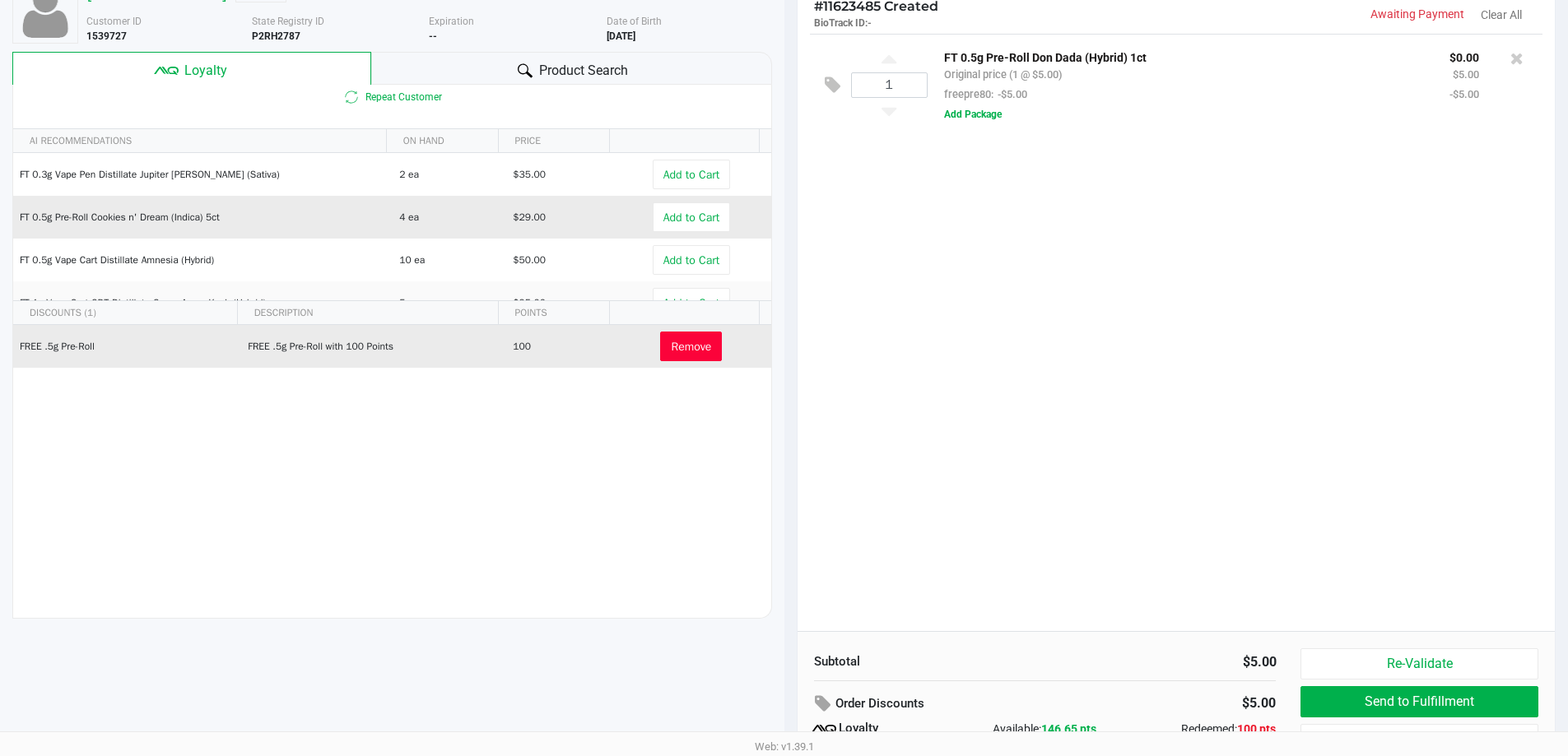 scroll, scrollTop: 0, scrollLeft: 0, axis: both 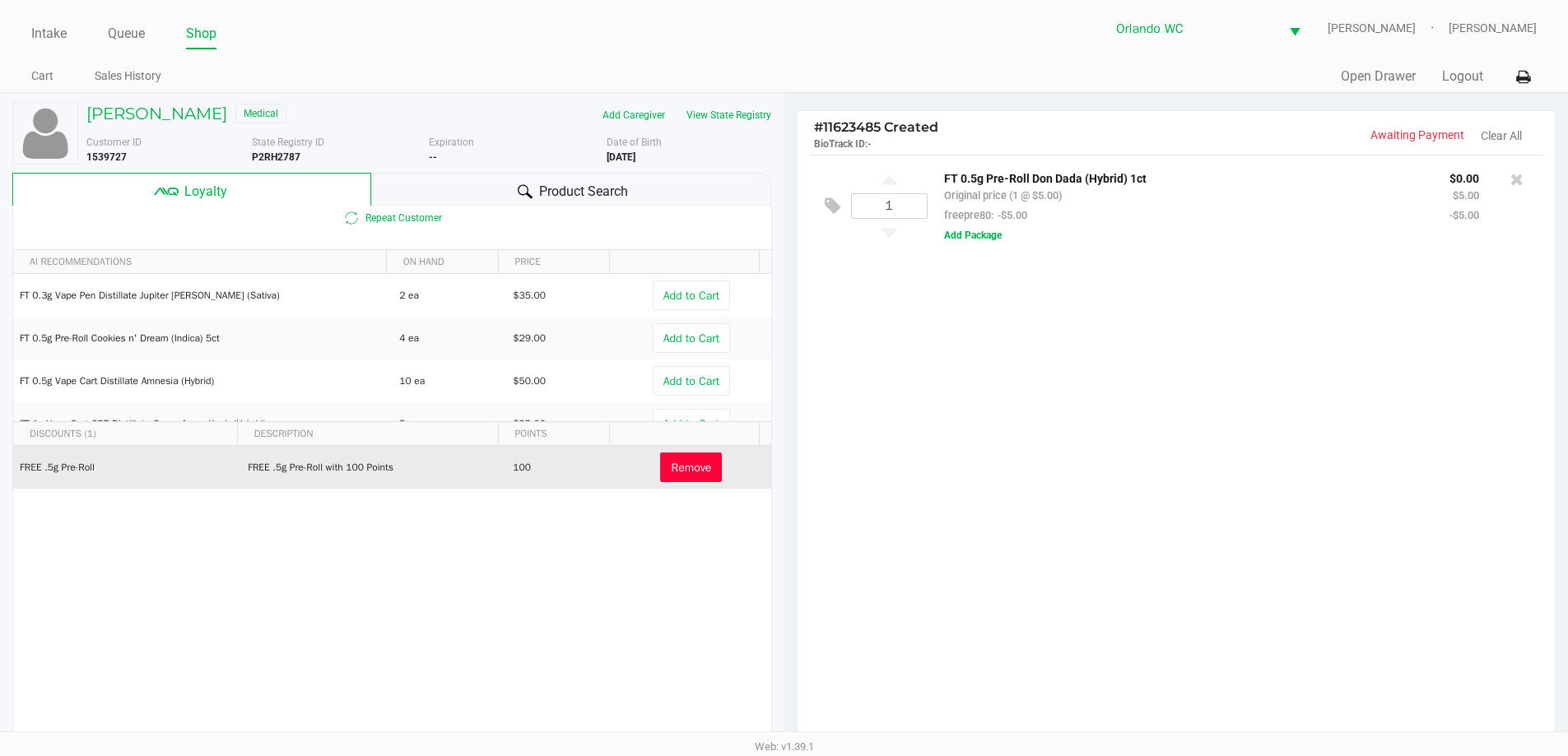 click 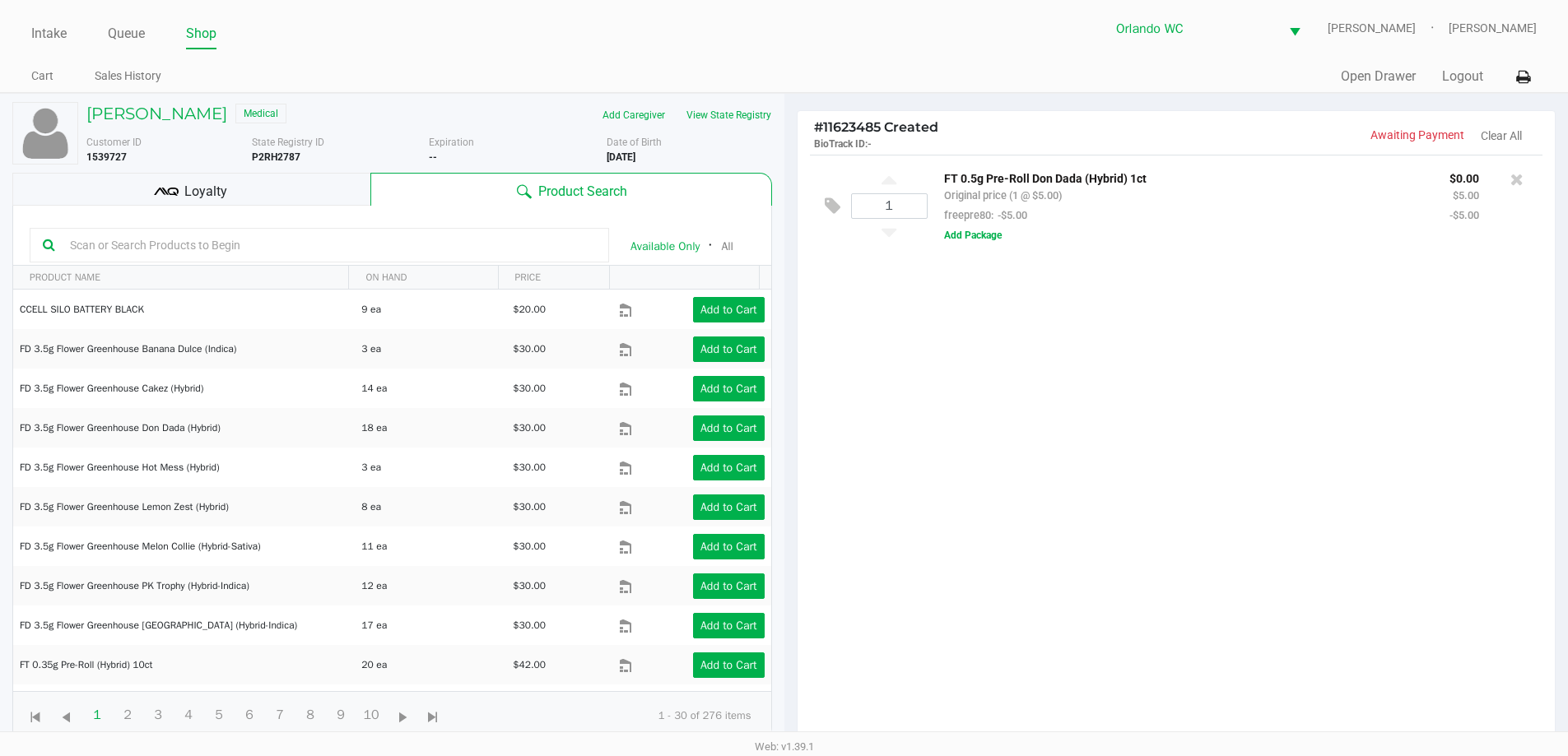 click 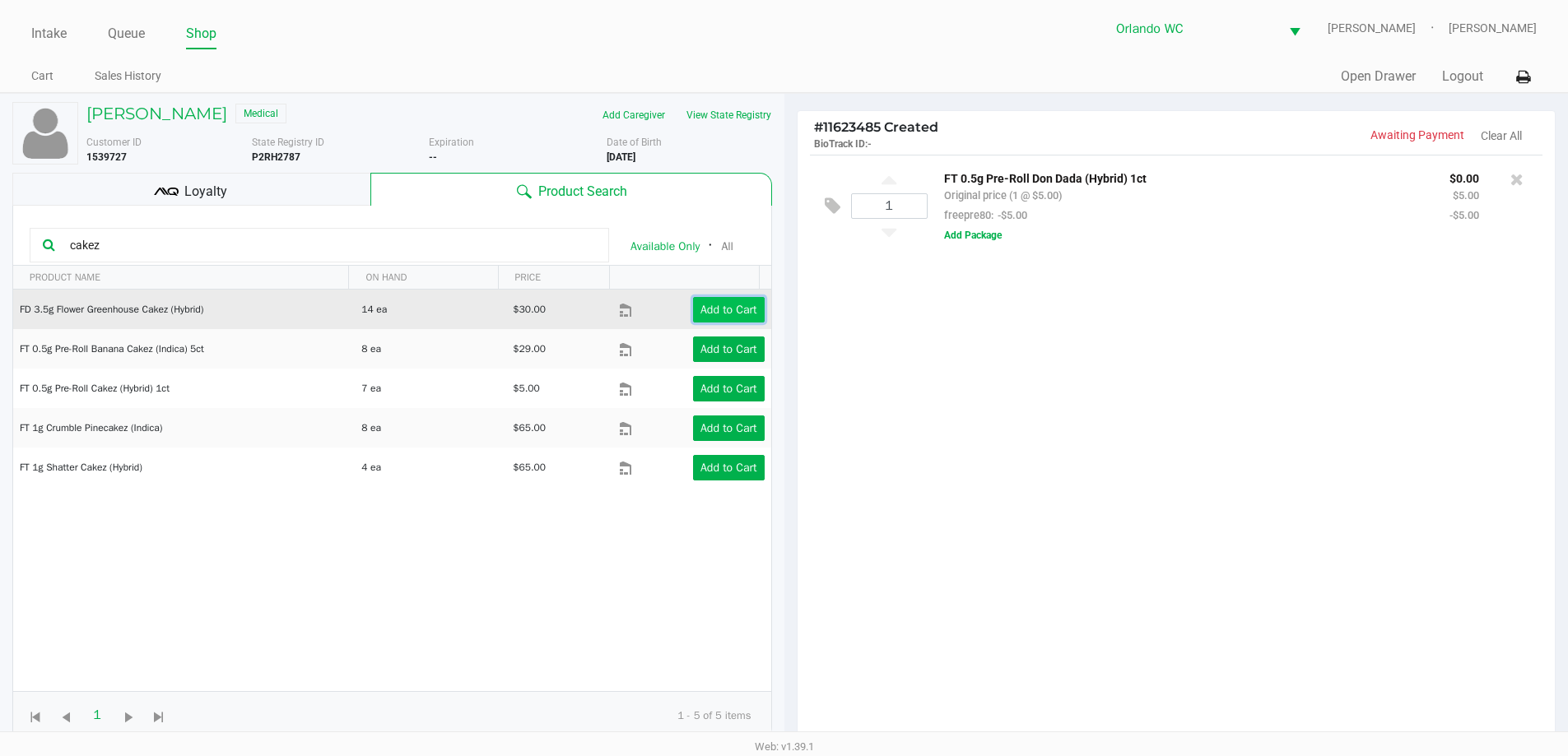 click on "Add to Cart" 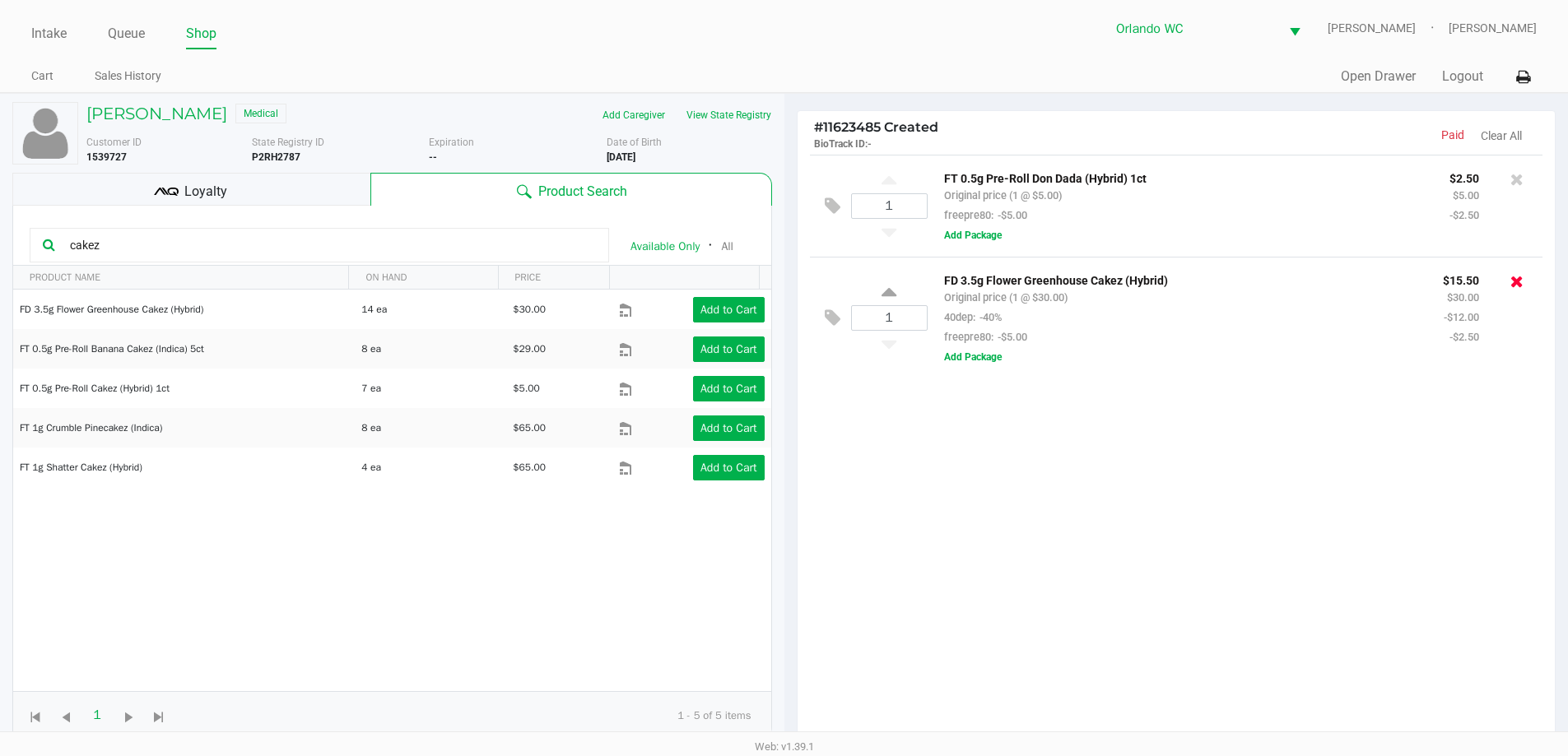 click 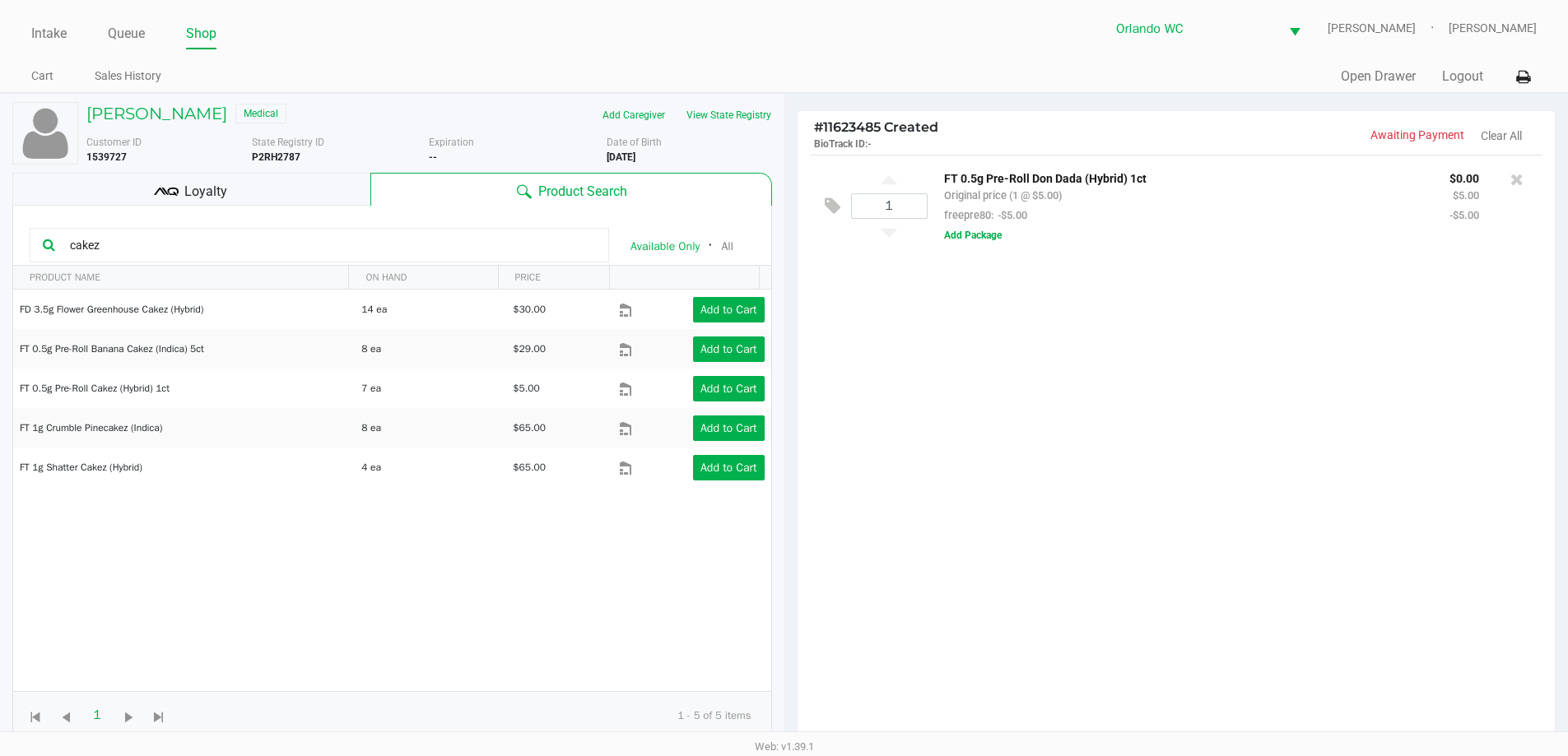 click on "cakez" 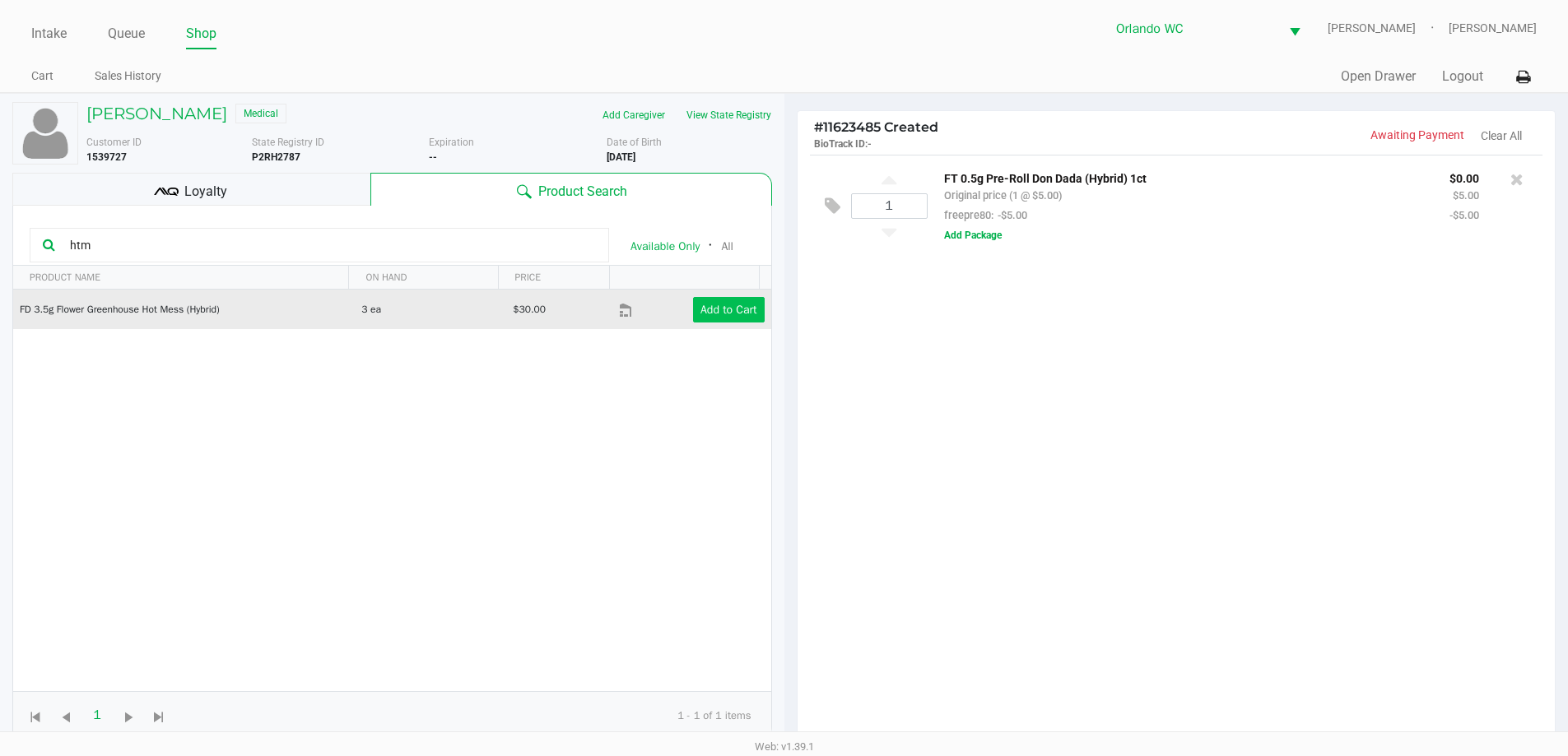 type on "htm" 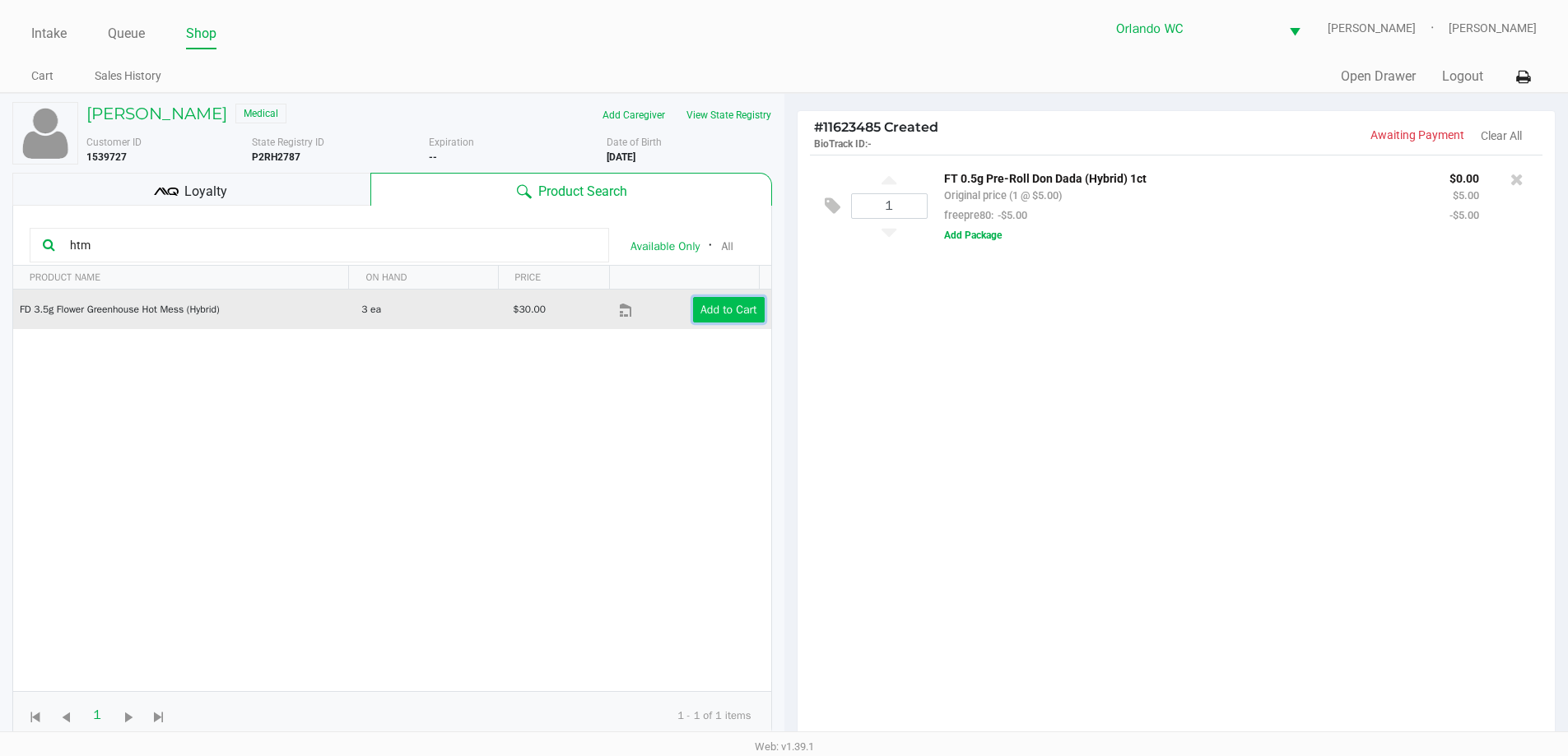 click on "Add to Cart" 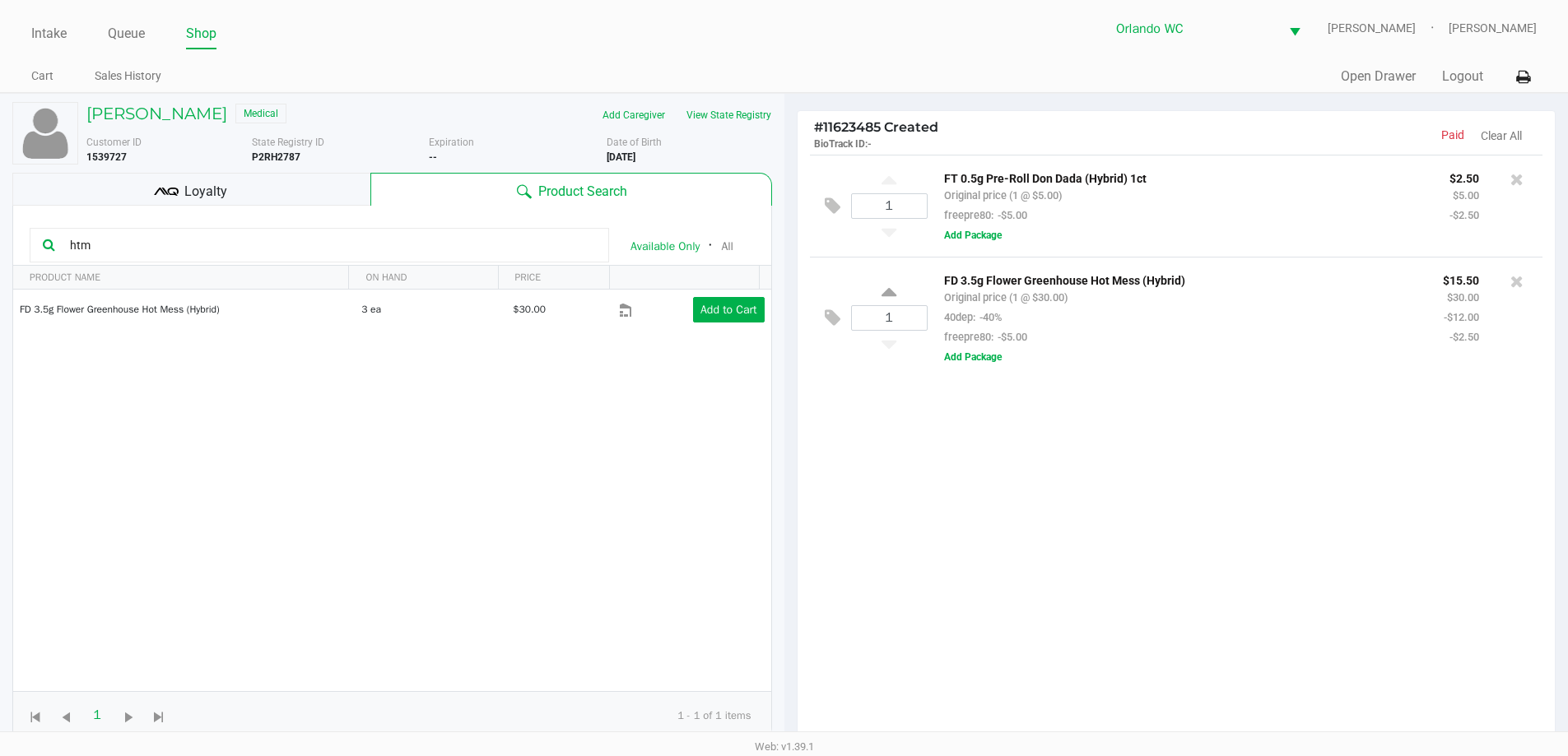 click on "1  FT 0.5g Pre-Roll Don Dada (Hybrid) 1ct   Original price (1 @ $5.00)  freepre80:  -$5.00 $2.50 $5.00 -$2.50  Add Package  1  FD 3.5g Flower Greenhouse Hot Mess (Hybrid)   Original price (1 @ $30.00)  40dep:  -40%  freepre80:  -$5.00 $15.50 $30.00 -$12.00 -$2.50  Add Package" 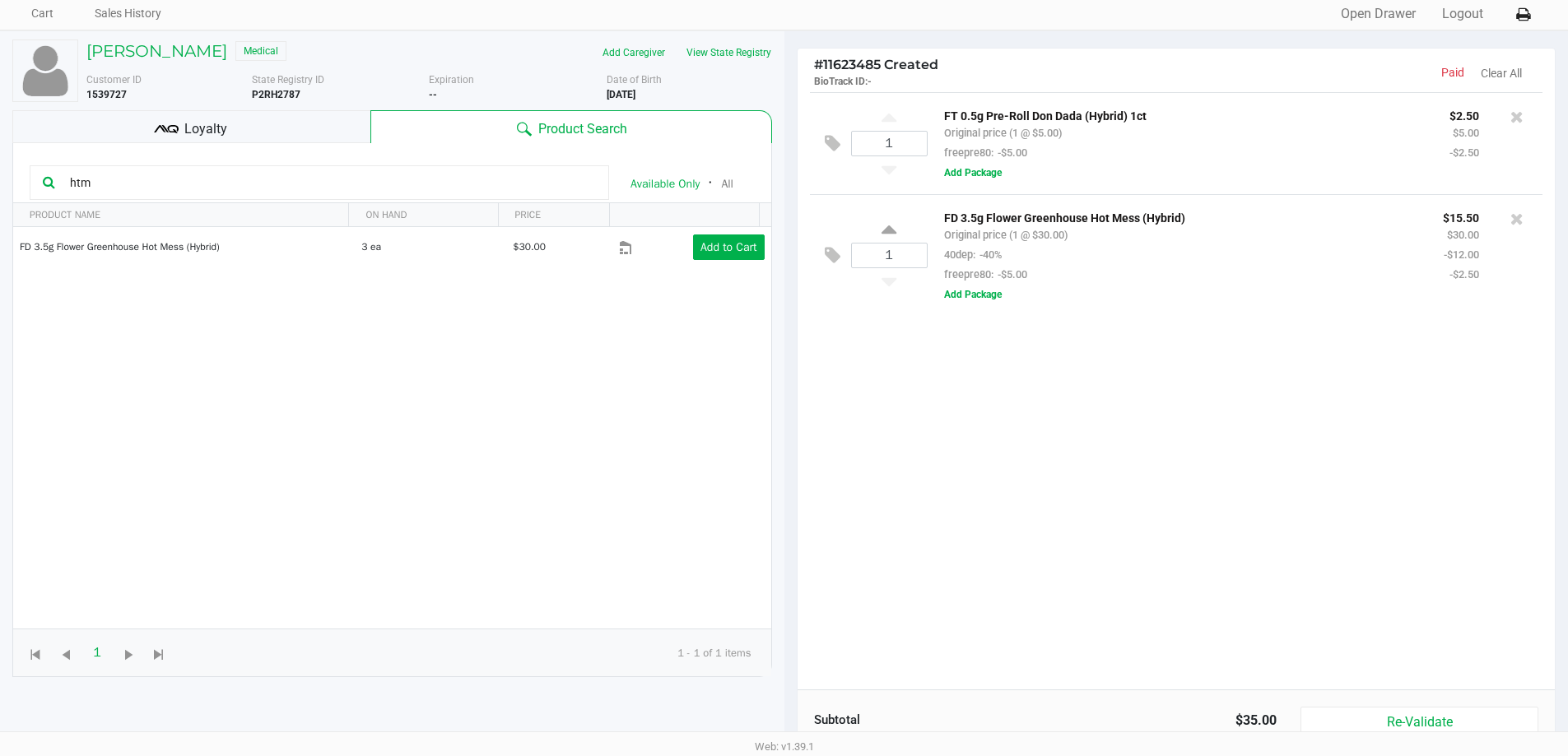 scroll, scrollTop: 0, scrollLeft: 0, axis: both 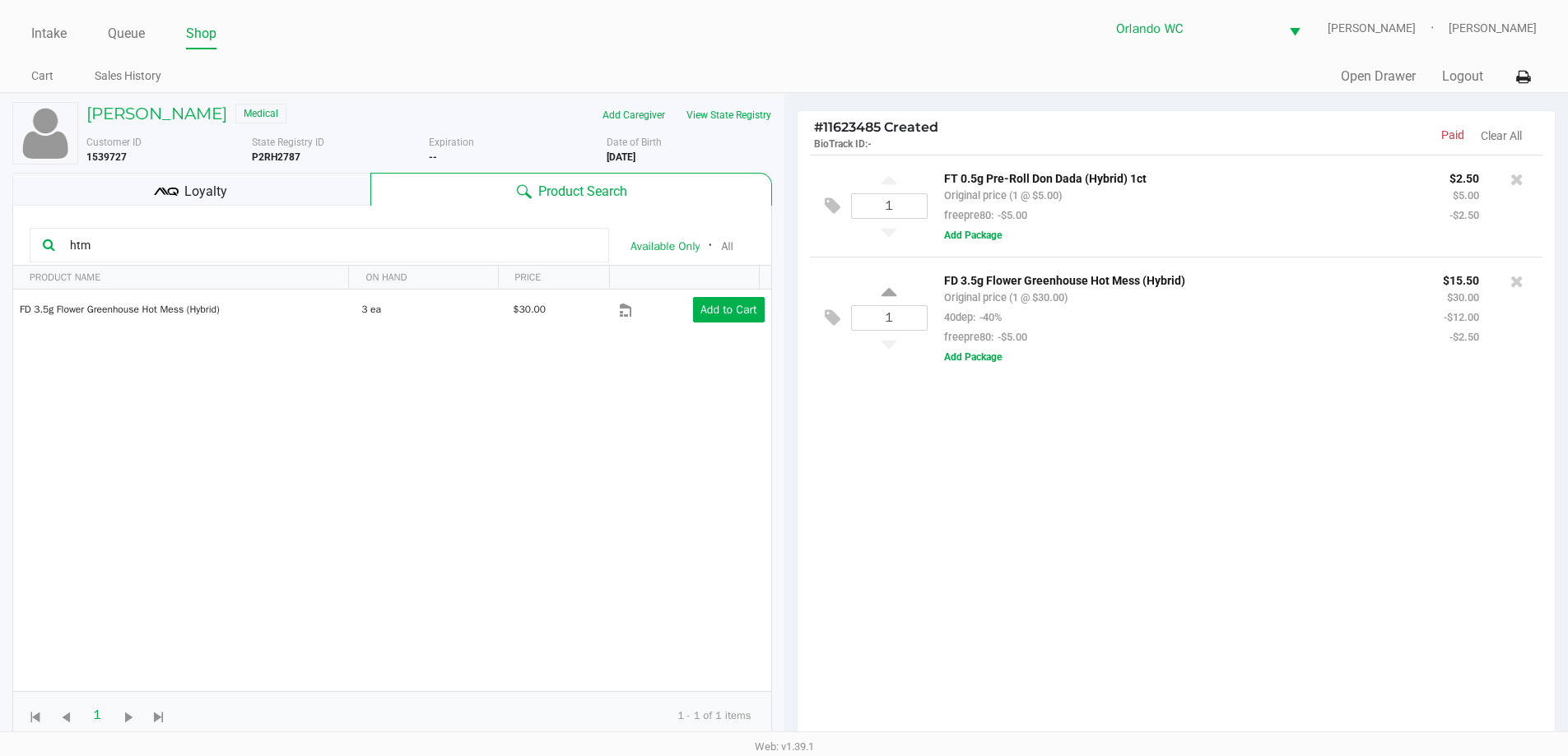 click on "1  FT 0.5g Pre-Roll Don Dada (Hybrid) 1ct   Original price (1 @ $5.00)  freepre80:  -$5.00 $2.50 $5.00 -$2.50  Add Package  1  FD 3.5g Flower Greenhouse Hot Mess (Hybrid)   Original price (1 @ $30.00)  40dep:  -40%  freepre80:  -$5.00 $15.50 $30.00 -$12.00 -$2.50  Add Package" 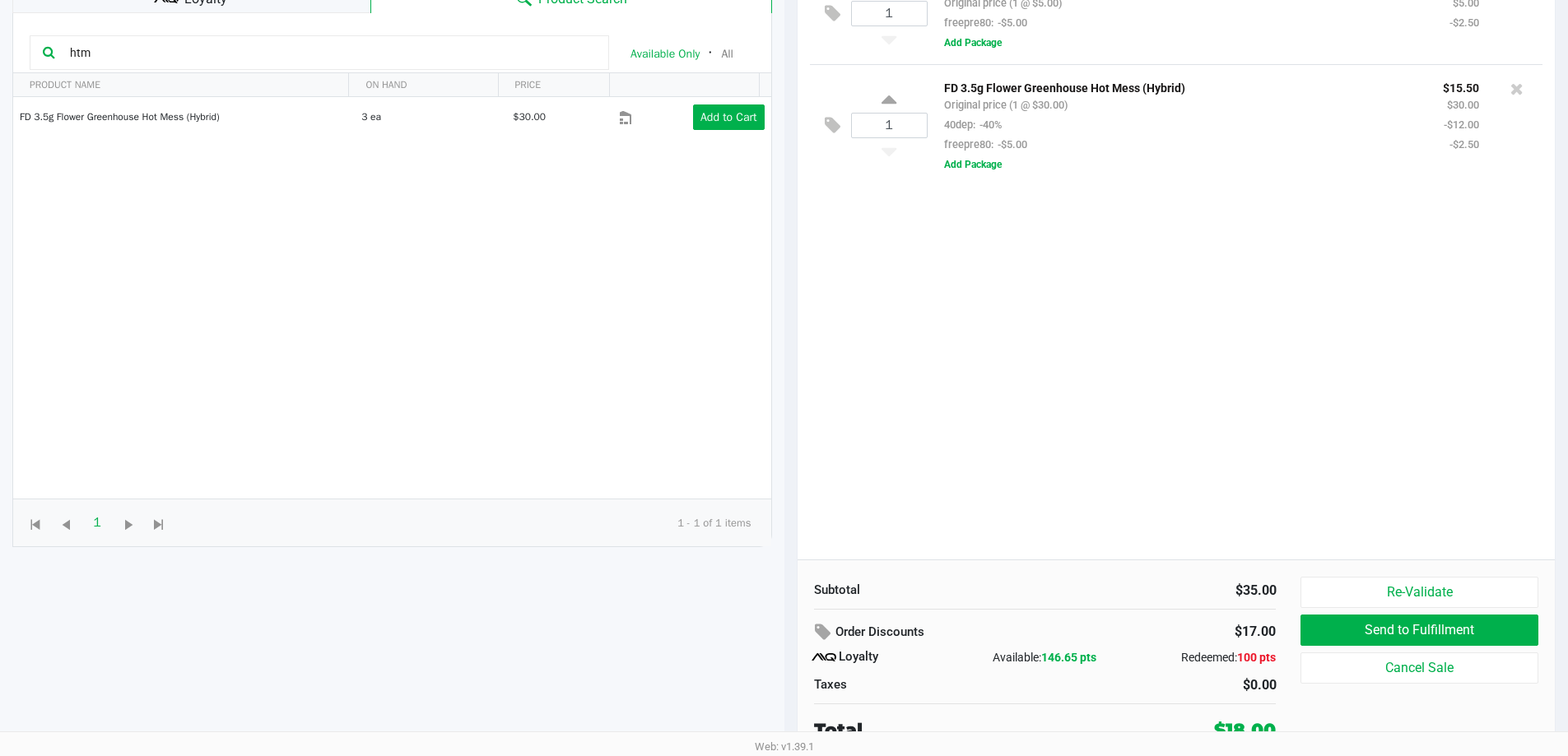 scroll, scrollTop: 197, scrollLeft: 0, axis: vertical 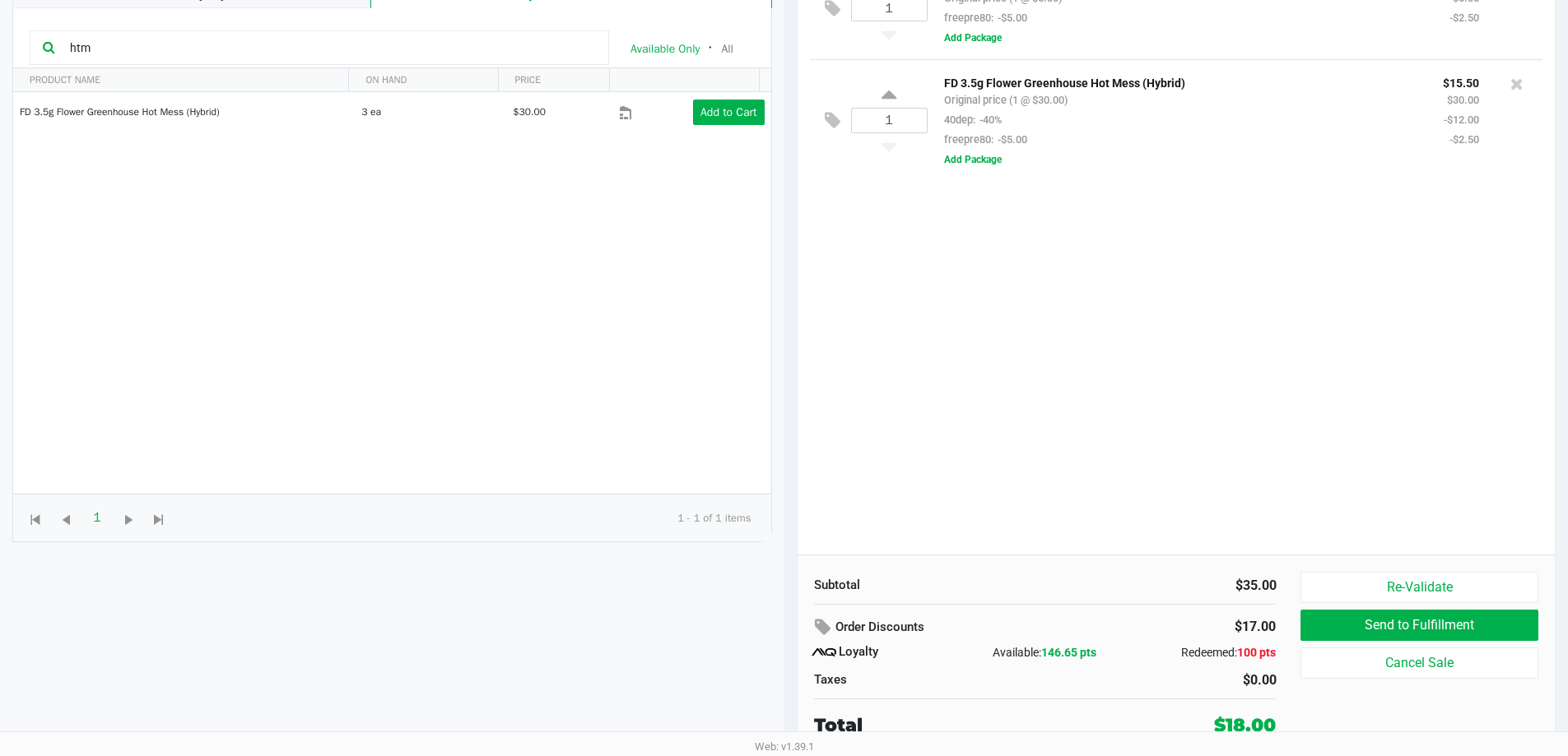 click on "1  FT 0.5g Pre-Roll Don Dada (Hybrid) 1ct   Original price (1 @ $5.00)  freepre80:  -$5.00 $2.50 $5.00 -$2.50  Add Package  1  FD 3.5g Flower Greenhouse Hot Mess (Hybrid)   Original price (1 @ $30.00)  40dep:  -40%  freepre80:  -$5.00 $15.50 $30.00 -$12.00 -$2.50  Add Package" 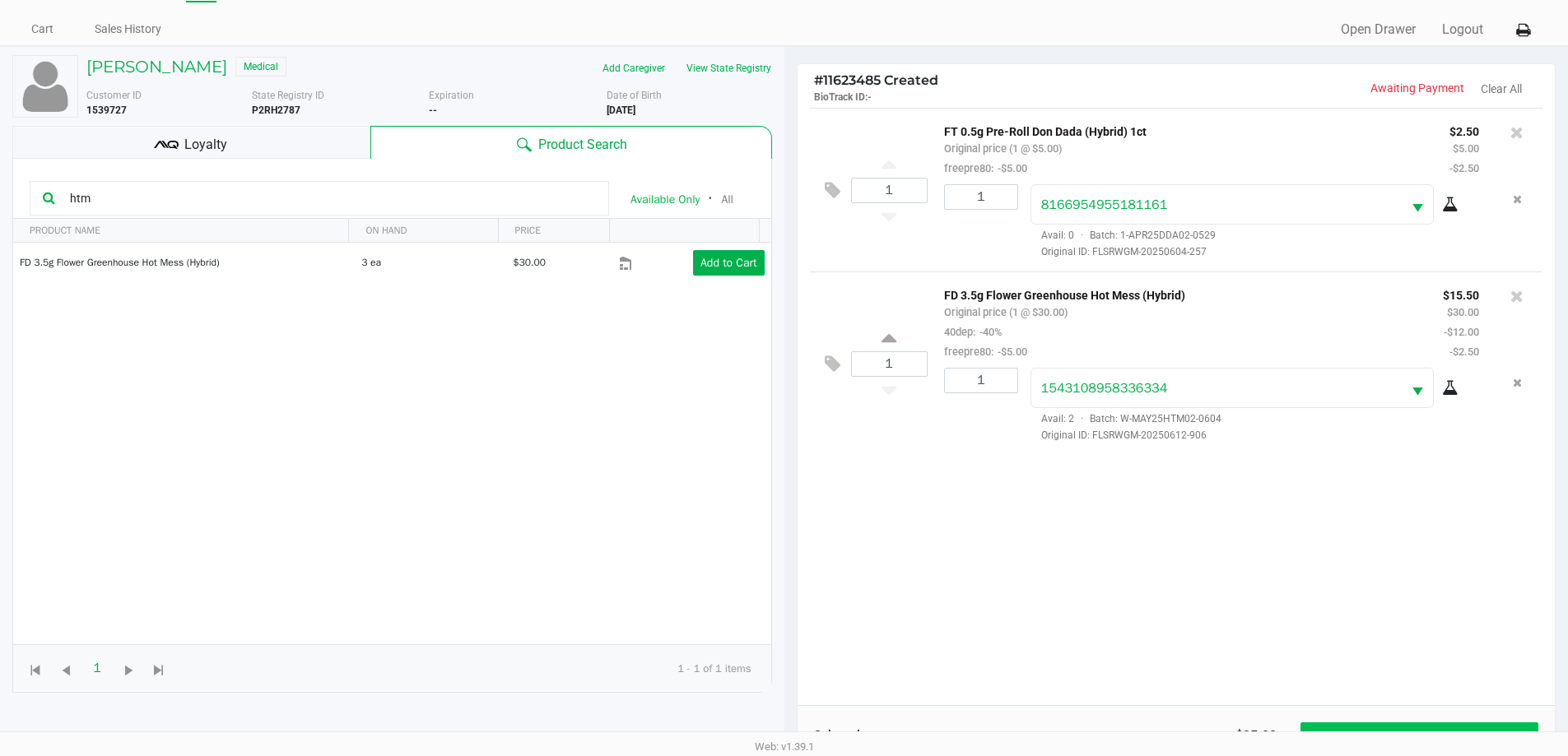 scroll, scrollTop: 197, scrollLeft: 0, axis: vertical 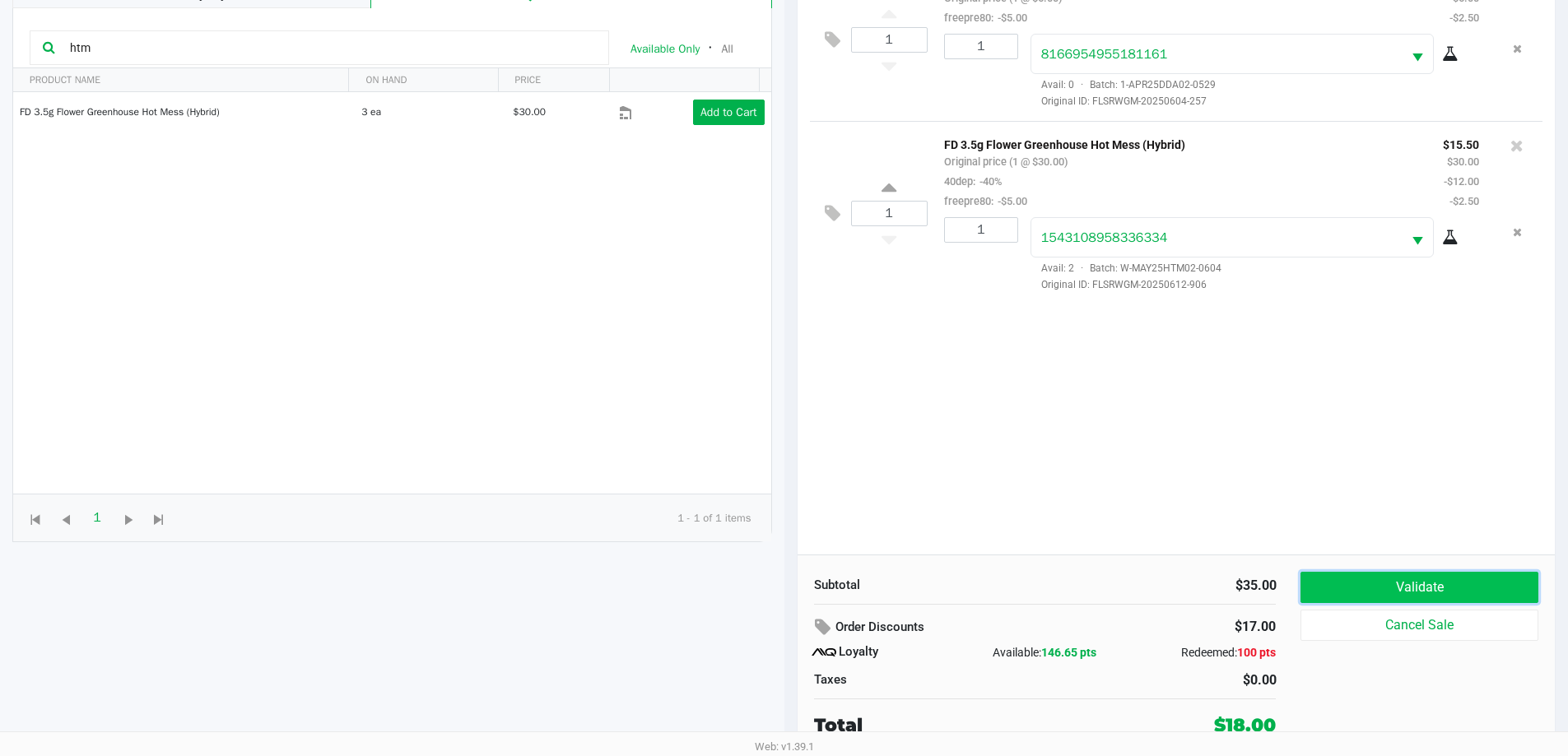 click on "Validate" 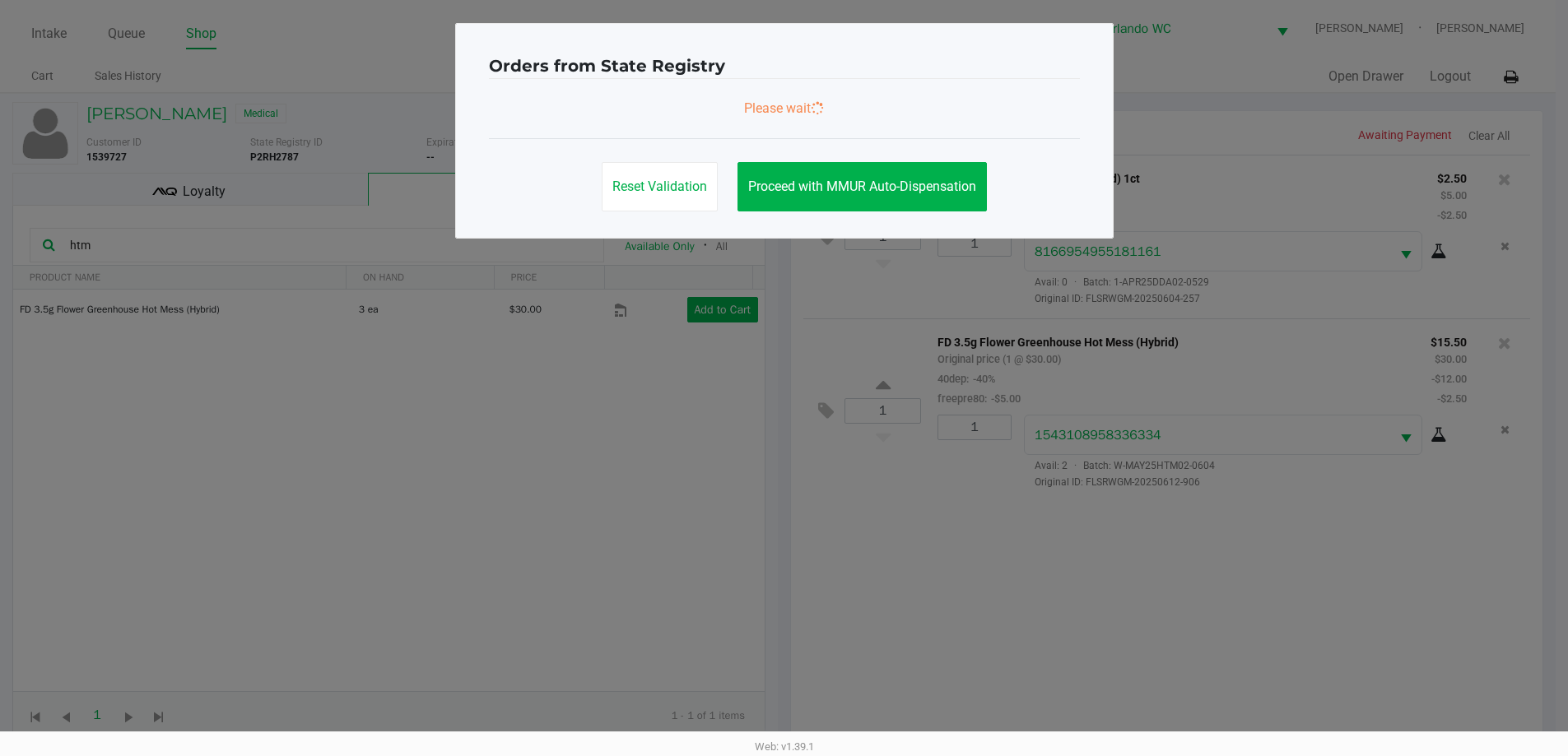 scroll, scrollTop: 0, scrollLeft: 0, axis: both 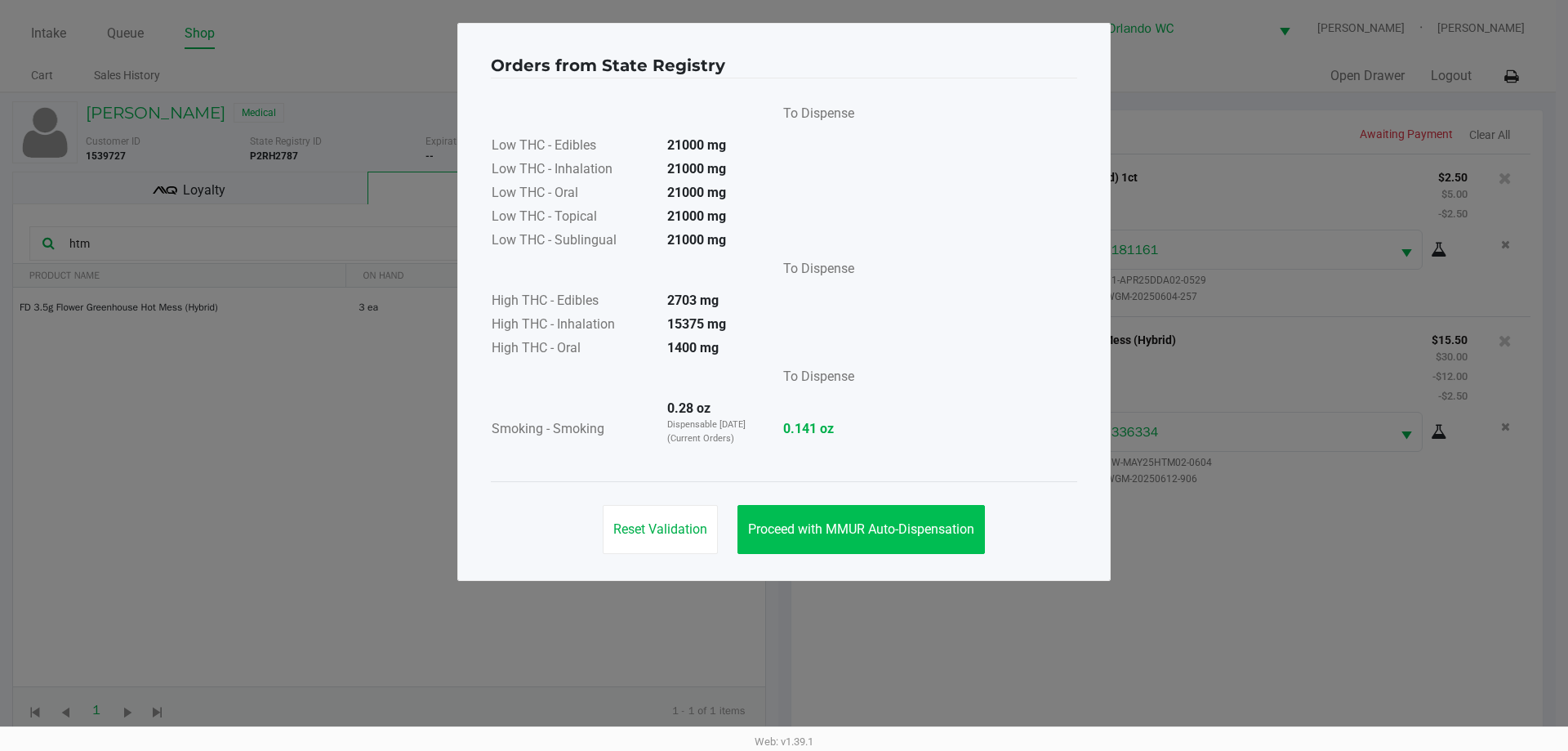 drag, startPoint x: 894, startPoint y: 564, endPoint x: 910, endPoint y: 551, distance: 20.615528 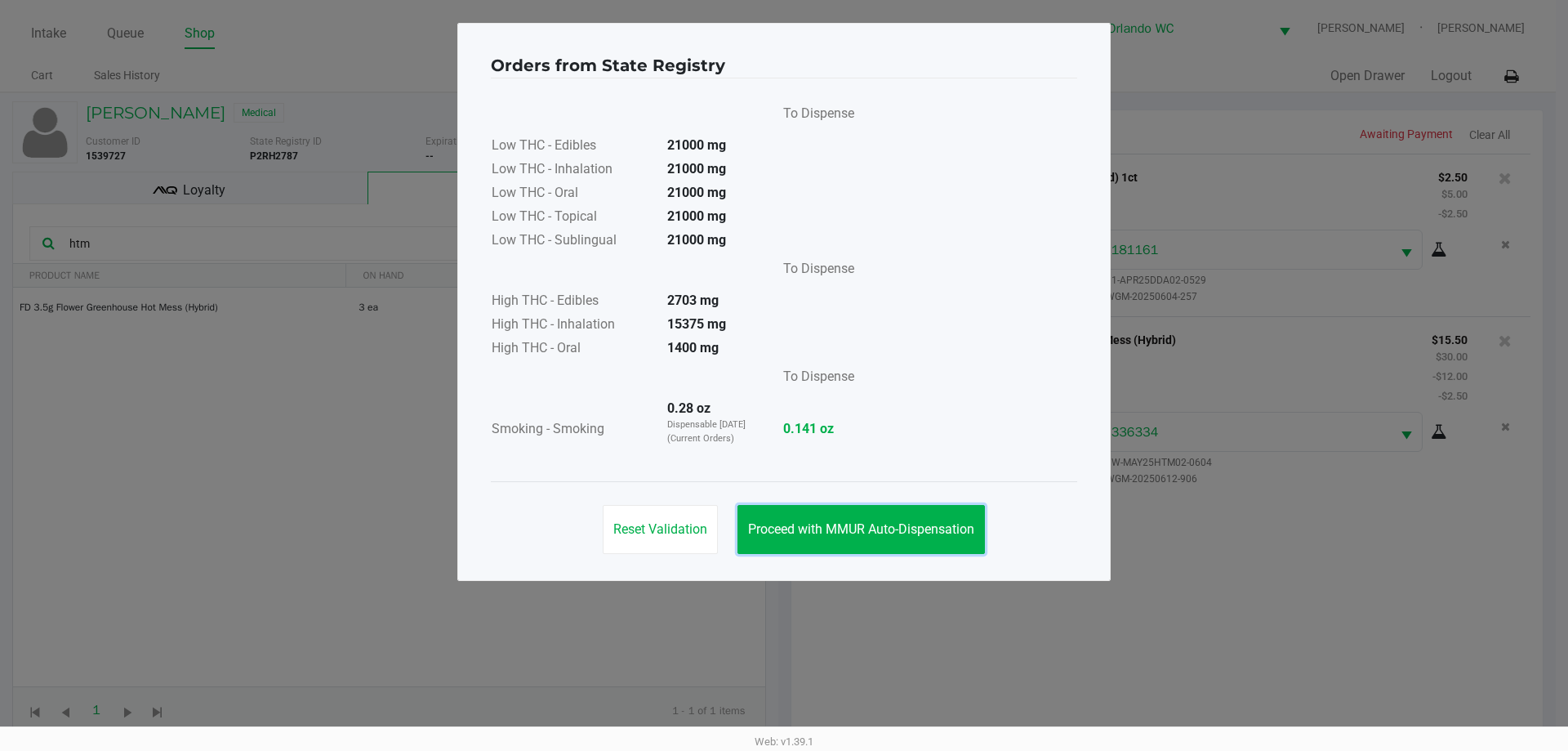 click on "Proceed with MMUR Auto-Dispensation" 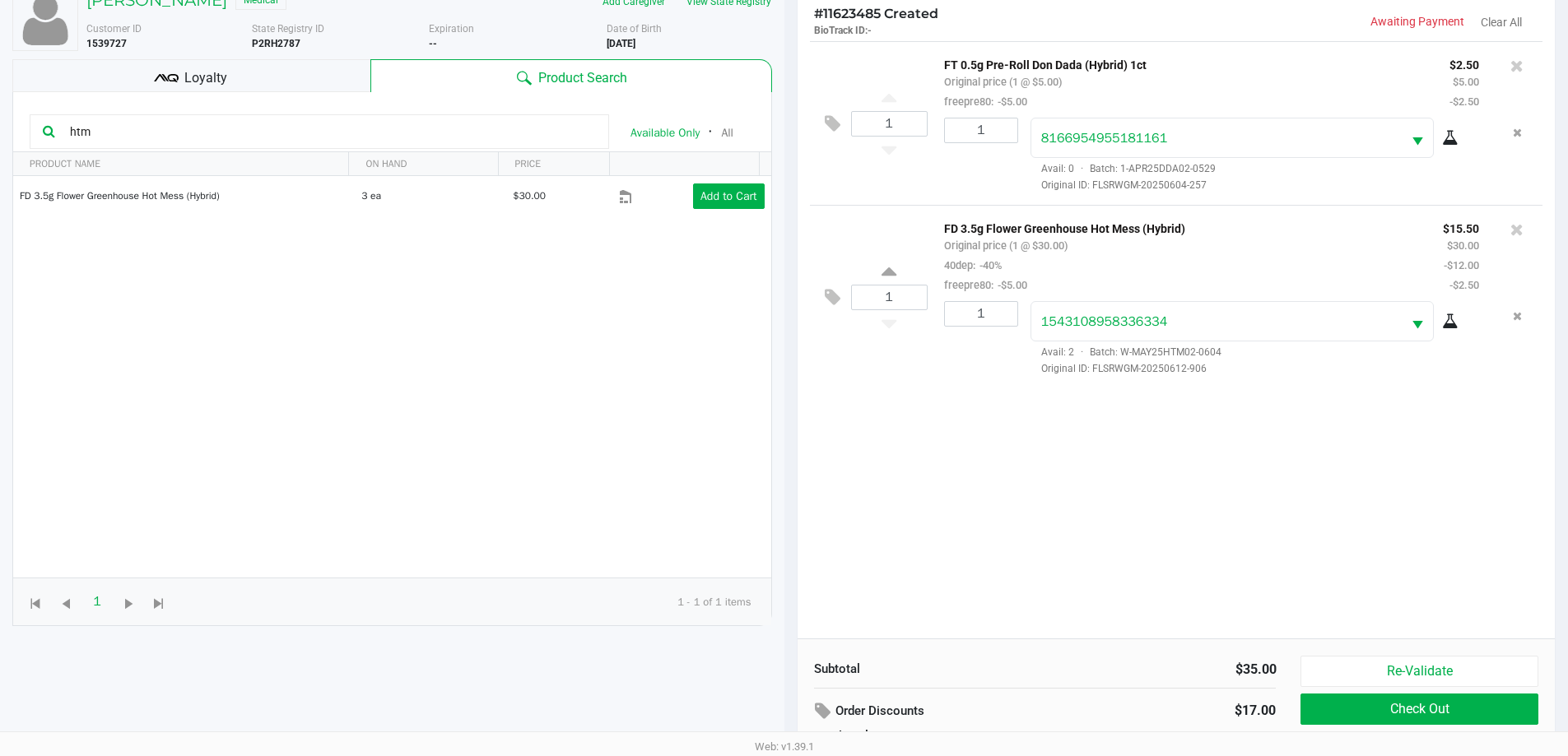 scroll, scrollTop: 197, scrollLeft: 0, axis: vertical 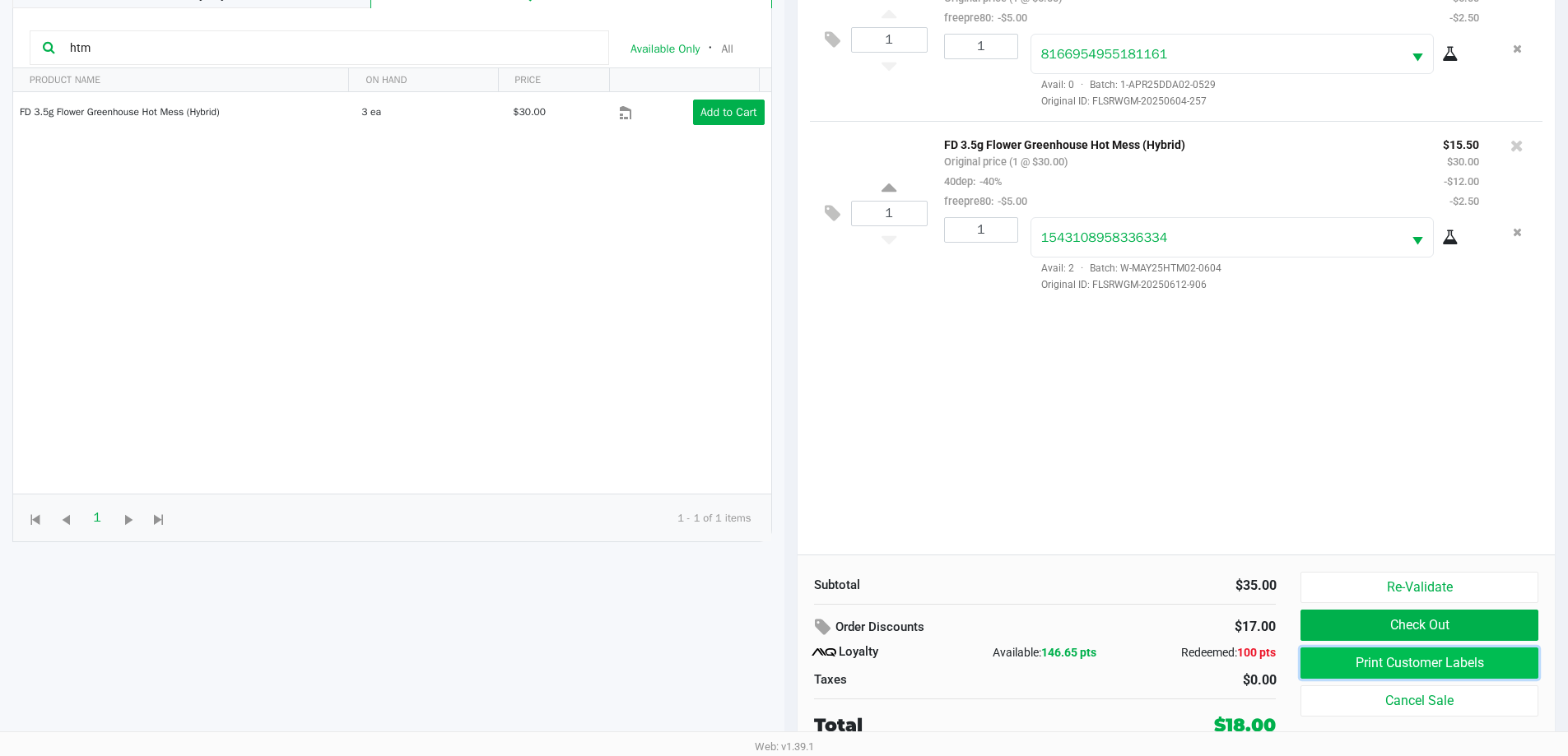 click on "Print Customer Labels" 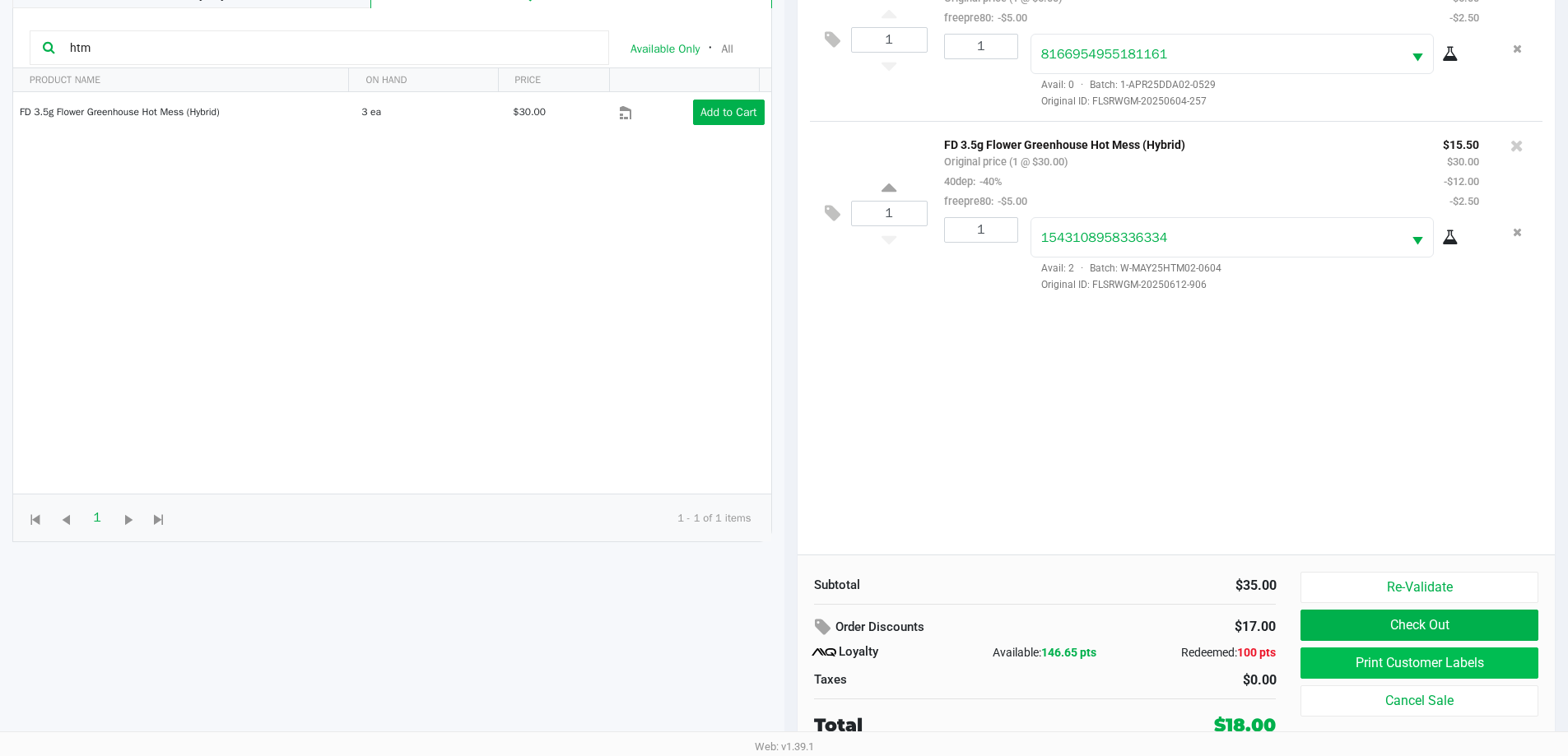 scroll, scrollTop: 0, scrollLeft: 0, axis: both 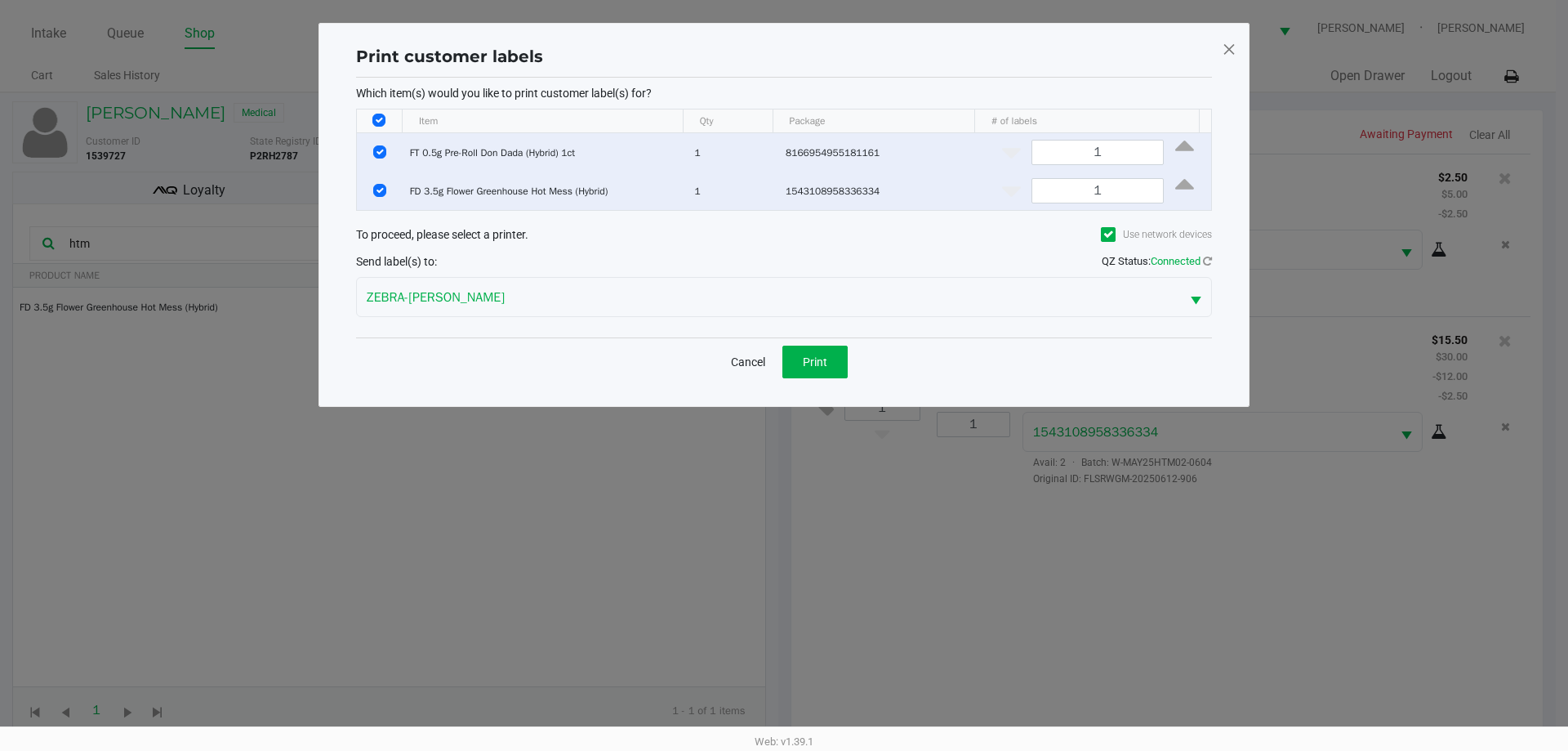 click on "Cancel   Print" 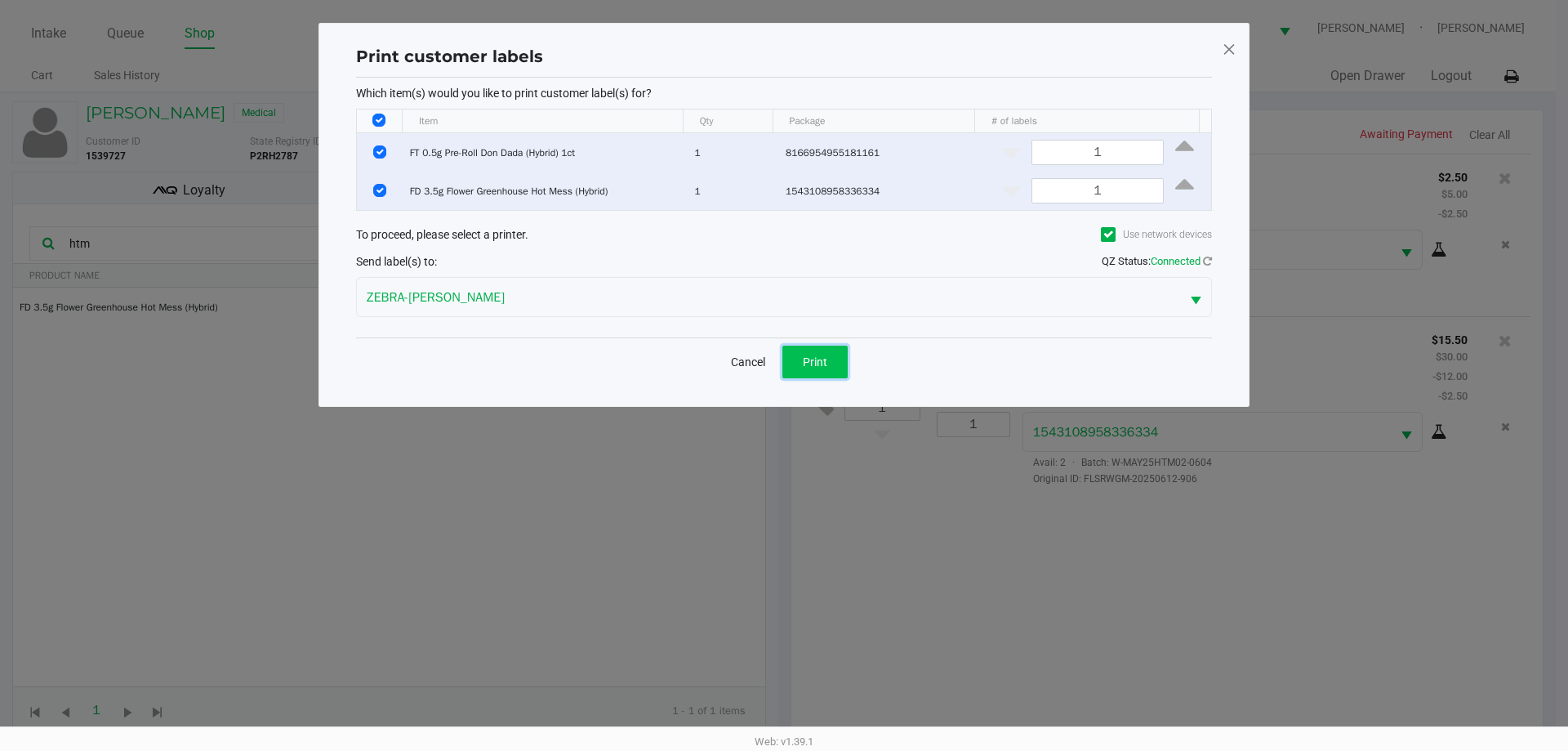 click on "Print" 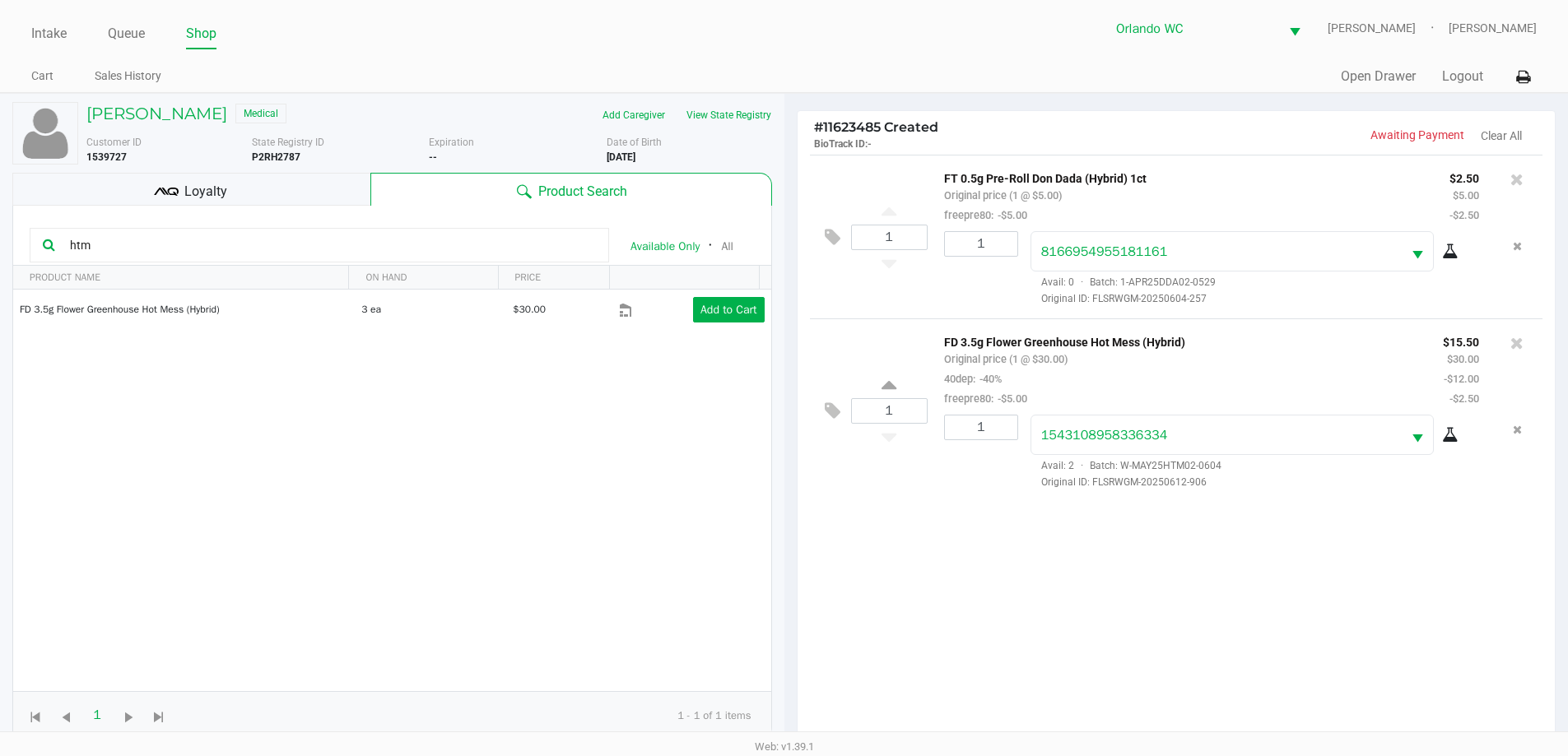 click on "1  FT 0.5g Pre-Roll Don Dada (Hybrid) 1ct   Original price (1 @ $5.00)  freepre80:  -$5.00 $2.50 $5.00 -$2.50 1 8166954955181161  Avail: 0  ·  Batch: 1-APR25DDA02-0529   Original ID: FLSRWGM-20250604-257  1  FD 3.5g Flower Greenhouse Hot Mess (Hybrid)   Original price (1 @ $30.00)  40dep:  -40%  freepre80:  -$5.00 $15.50 $30.00 -$12.00 -$2.50 1 1543108958336334  Avail: 2  ·  Batch: W-MAY25HTM02-0604   Original ID: FLSRWGM-20250612-906" 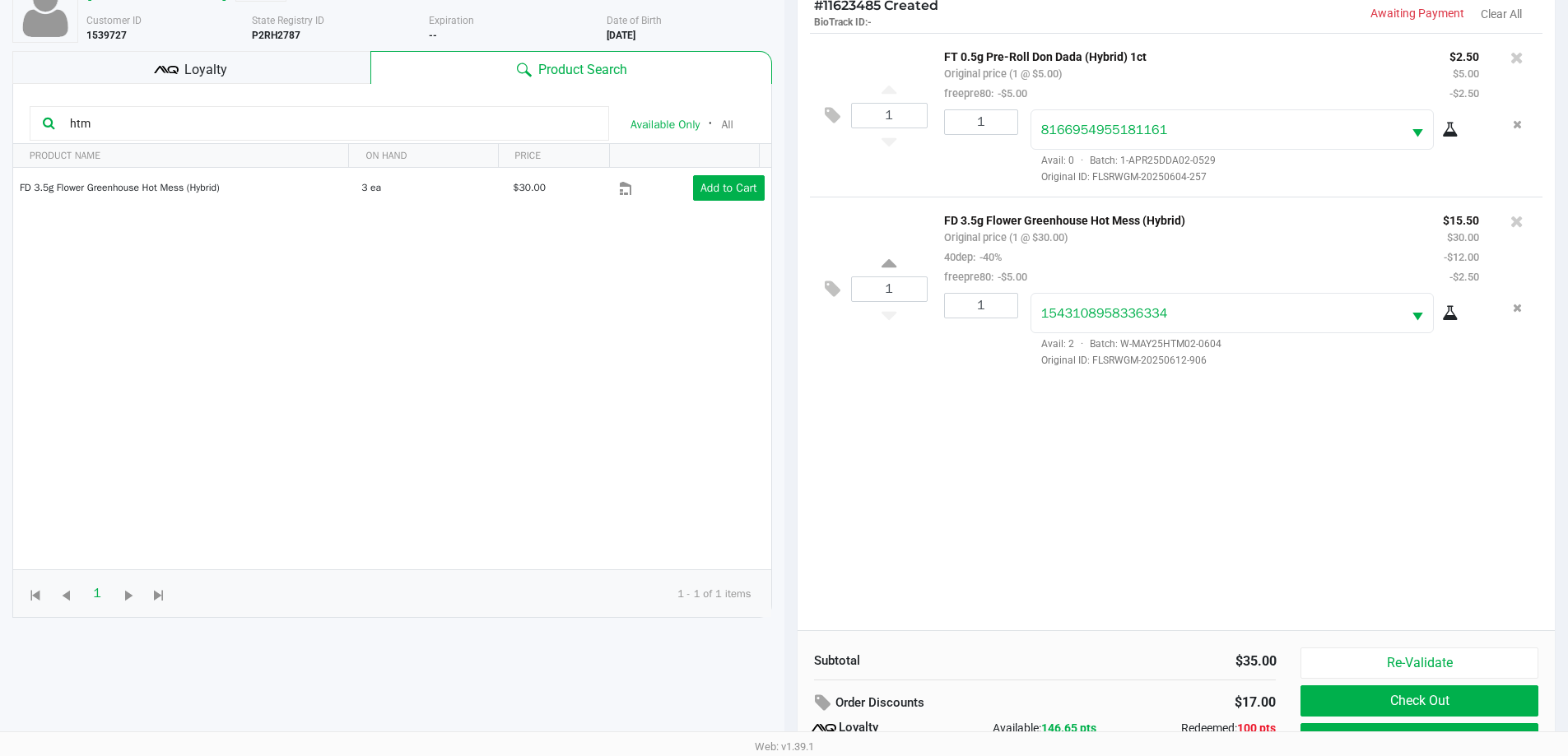 scroll, scrollTop: 197, scrollLeft: 0, axis: vertical 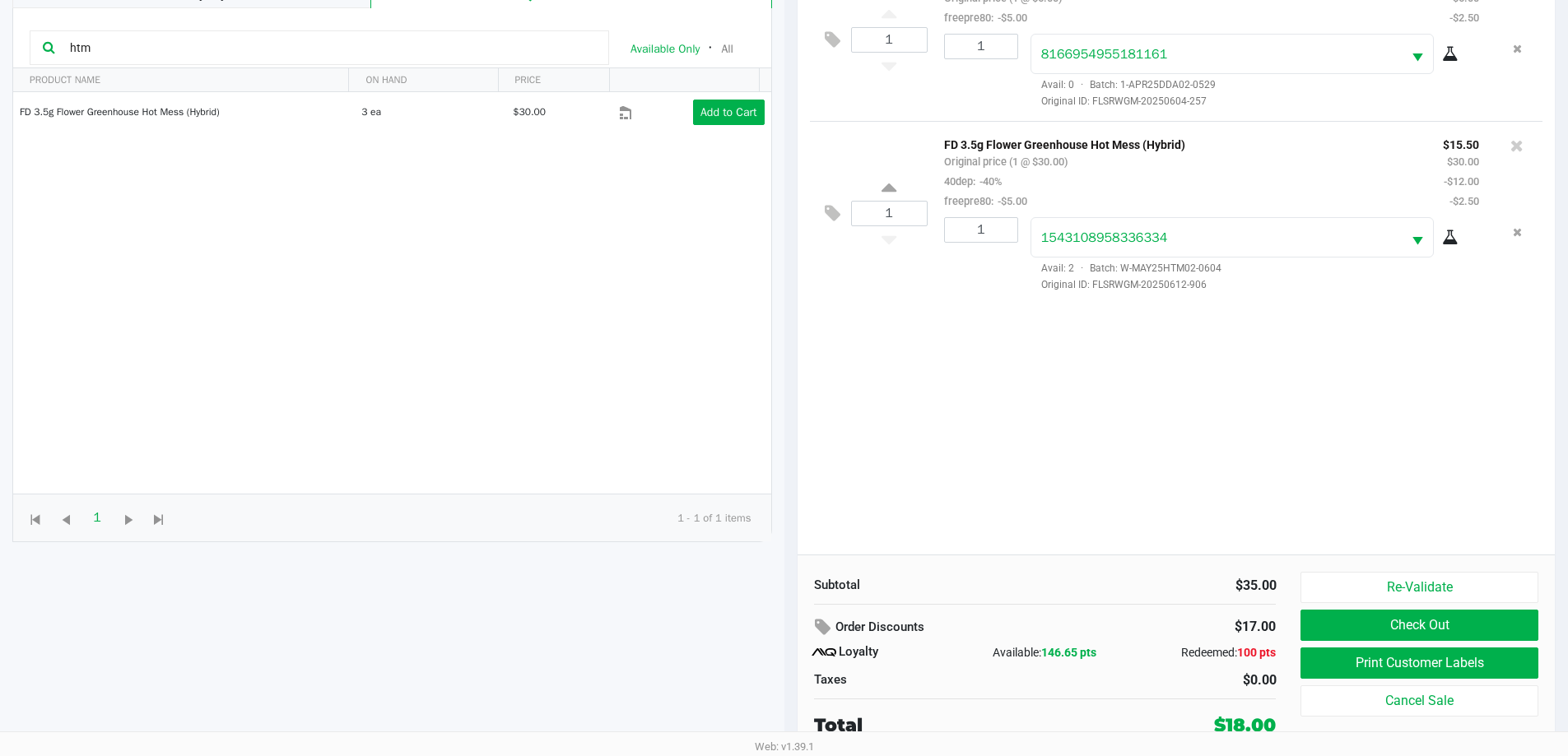 click on "Check Out" 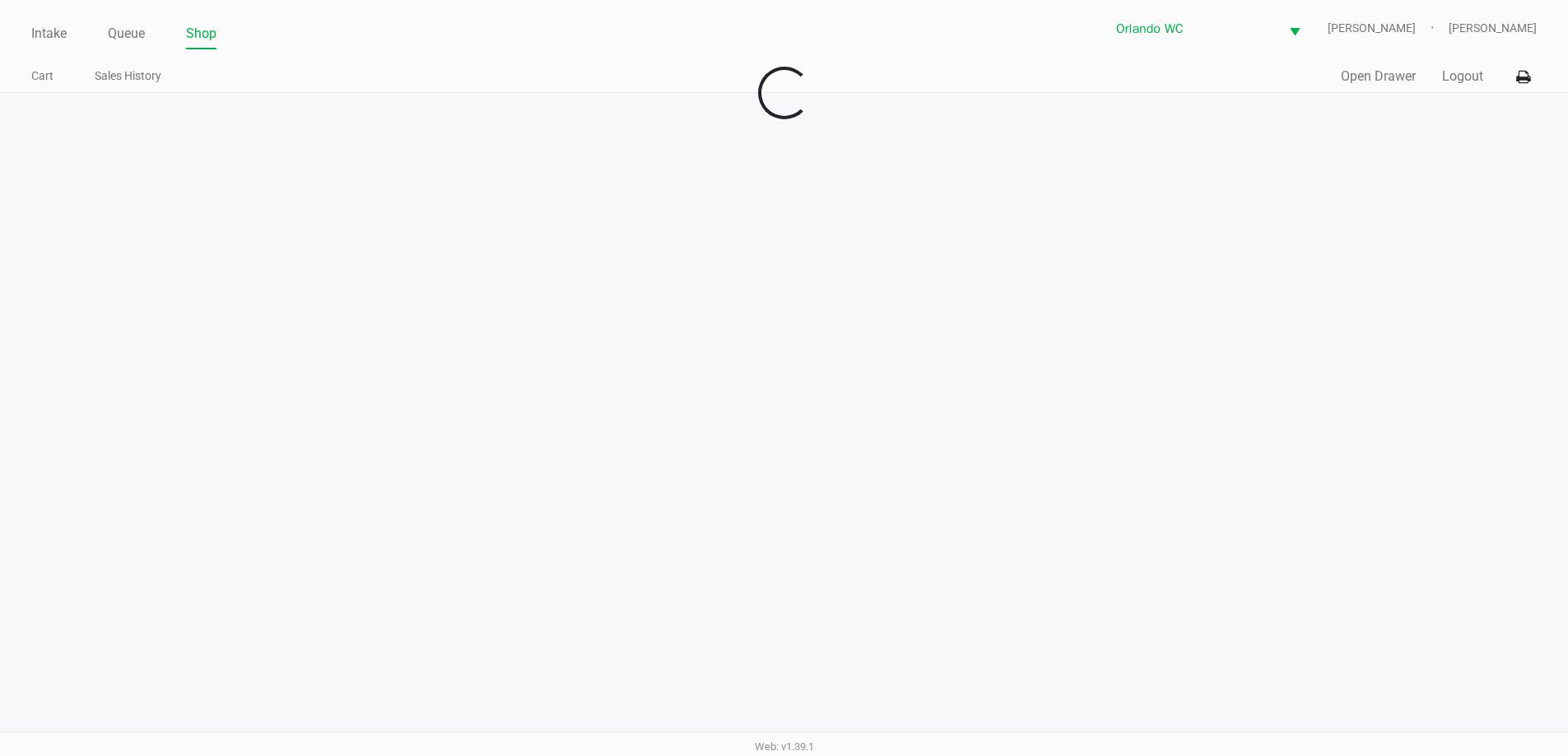scroll, scrollTop: 0, scrollLeft: 0, axis: both 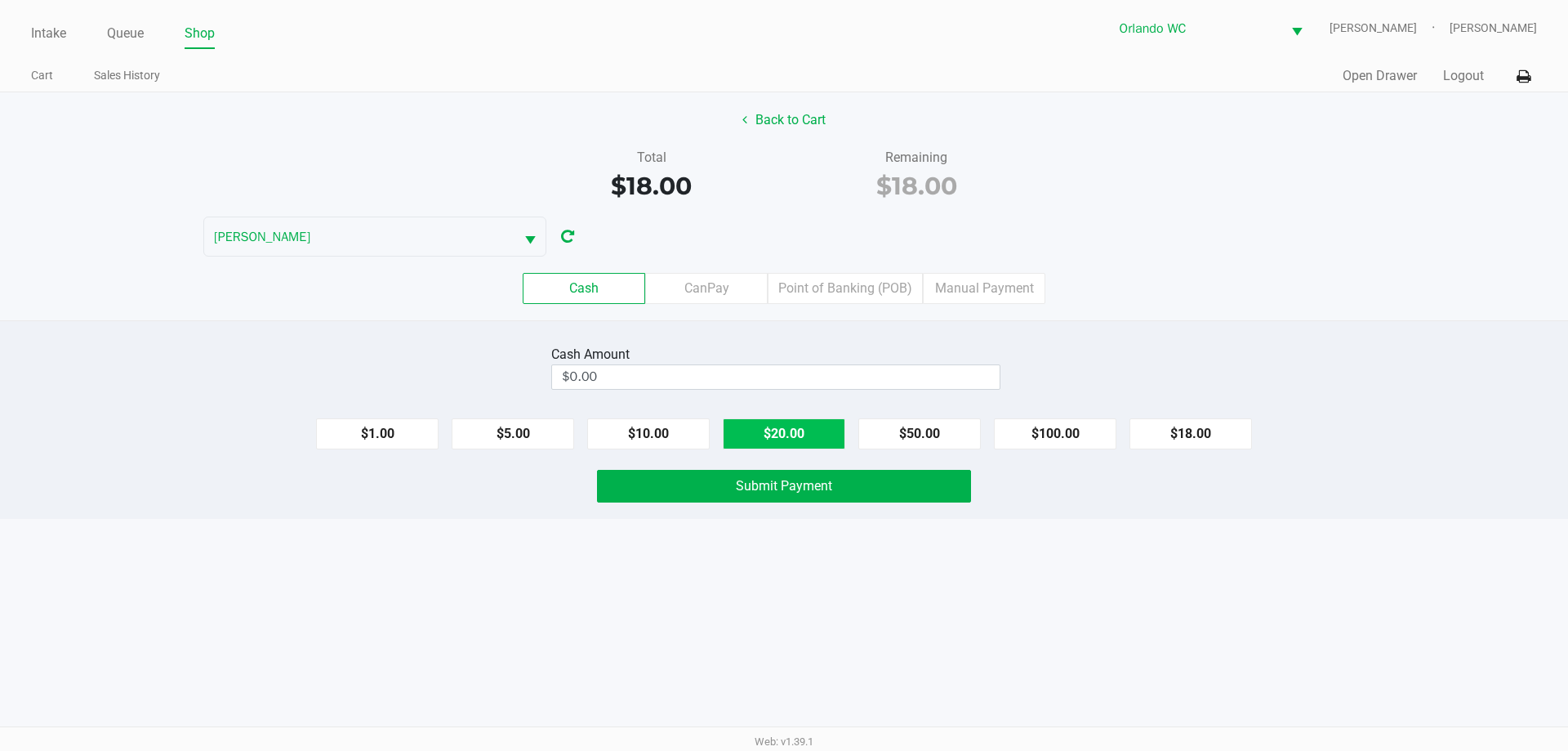 click on "$20.00" 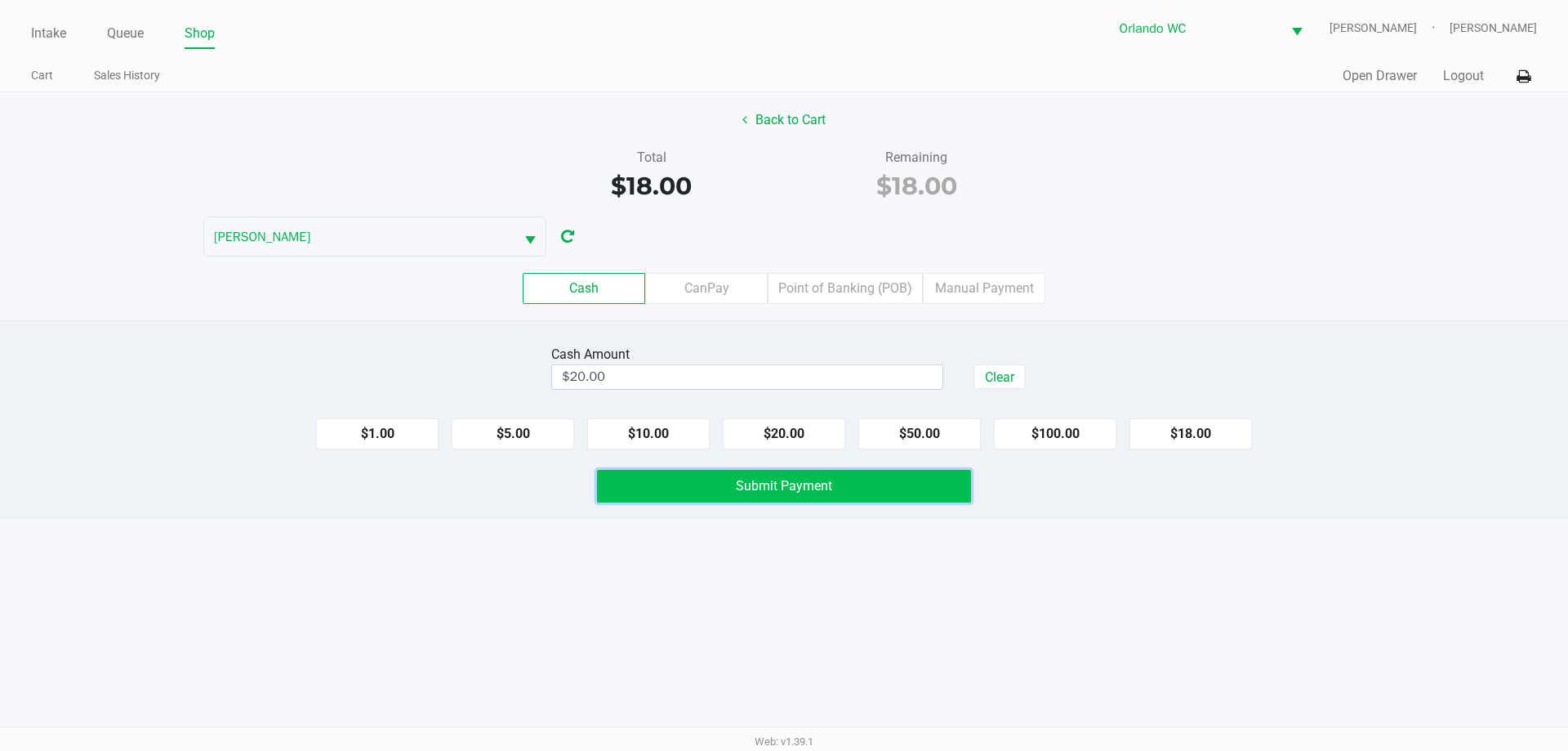 click on "Submit Payment" 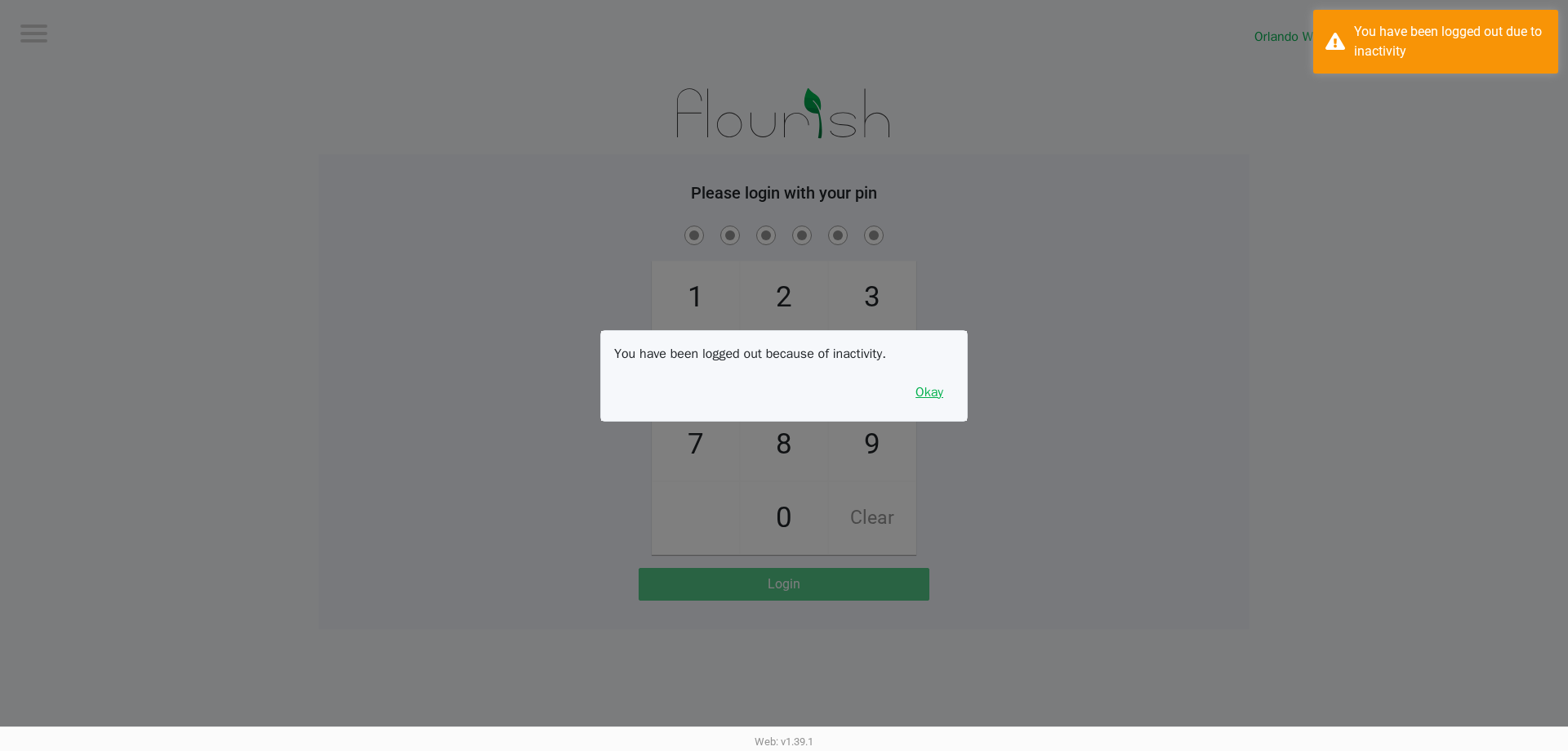 drag, startPoint x: 938, startPoint y: 390, endPoint x: 996, endPoint y: 348, distance: 71.61006 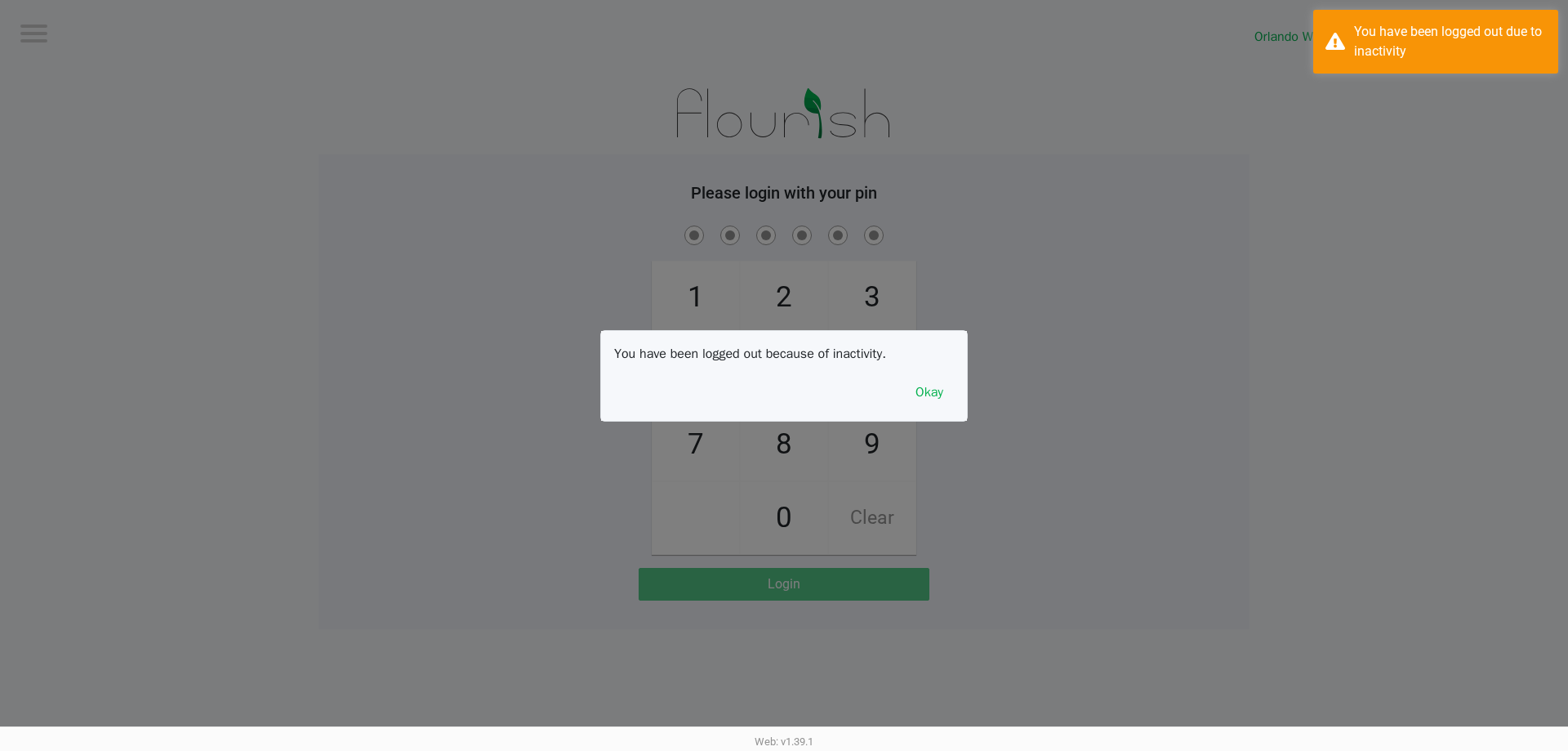 click on "1   4   7       2   5   8   0   3   6   9   Clear" 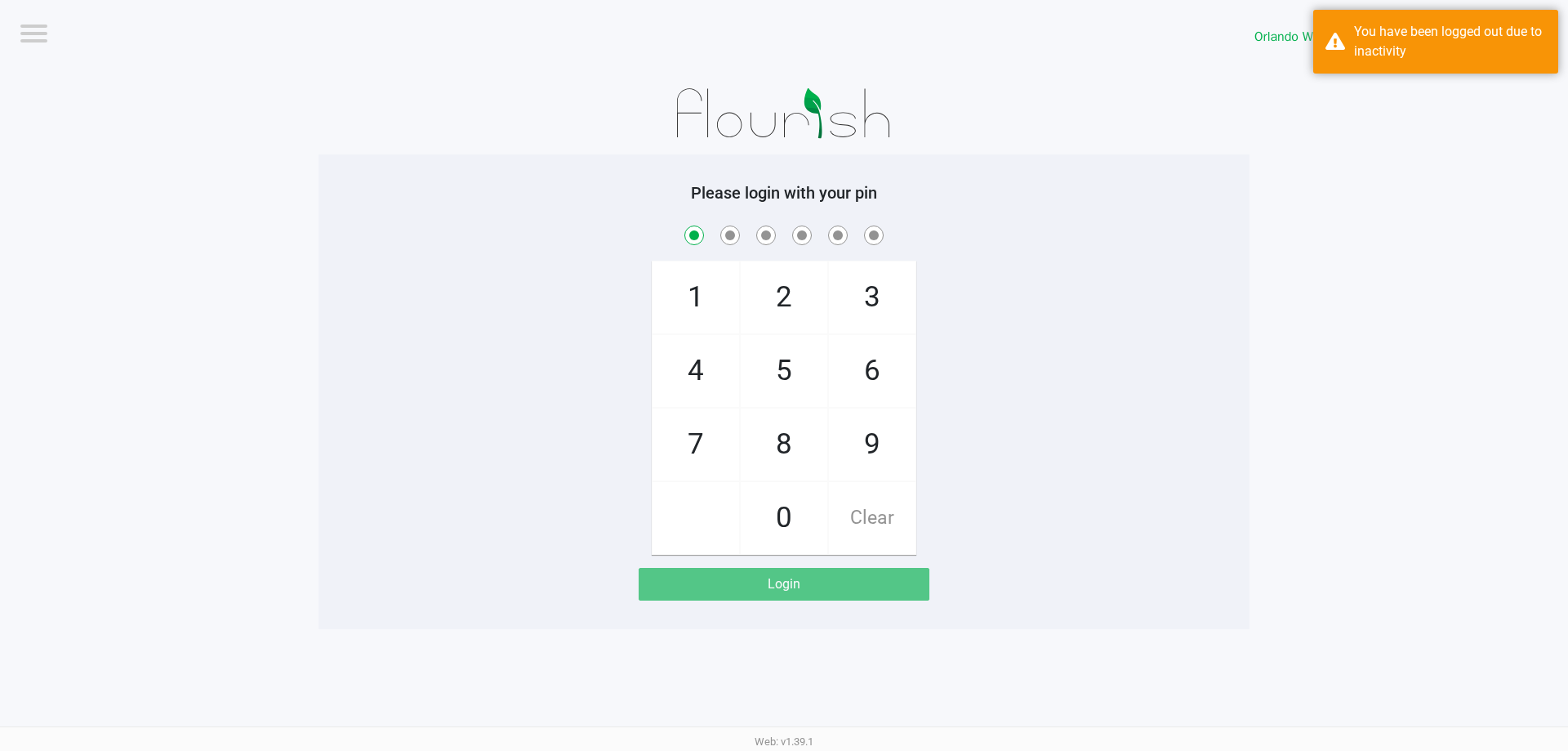 checkbox on "true" 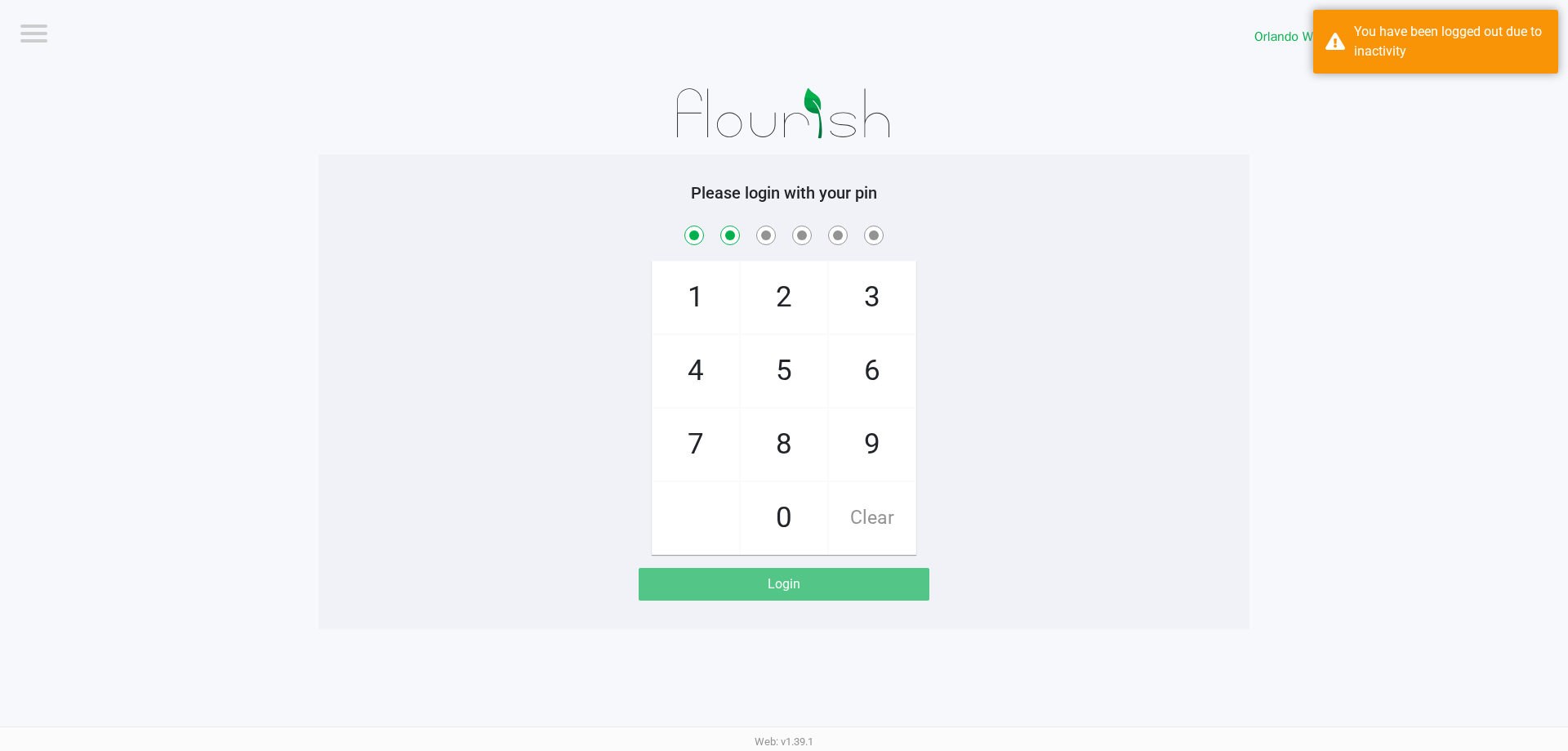 checkbox on "true" 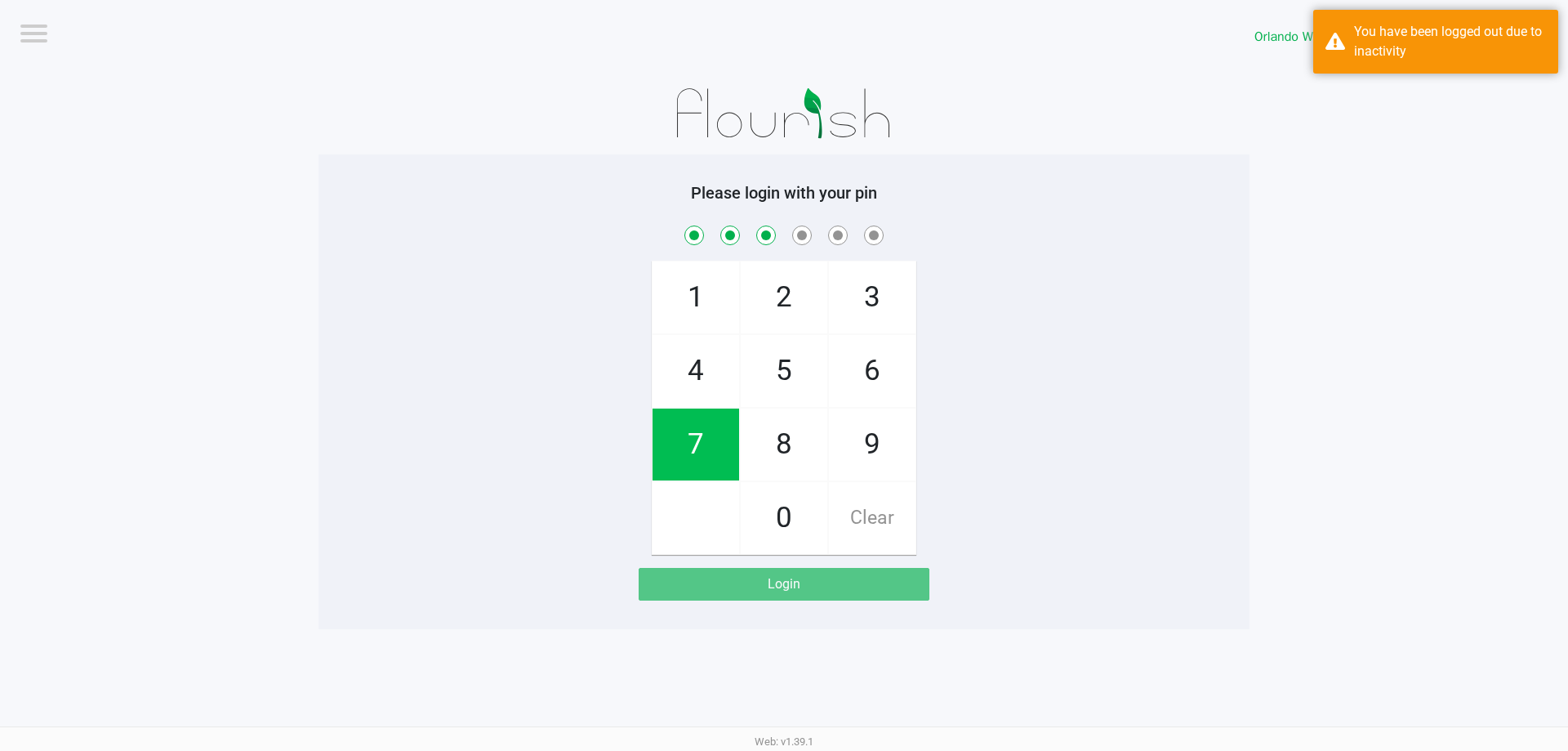 checkbox on "true" 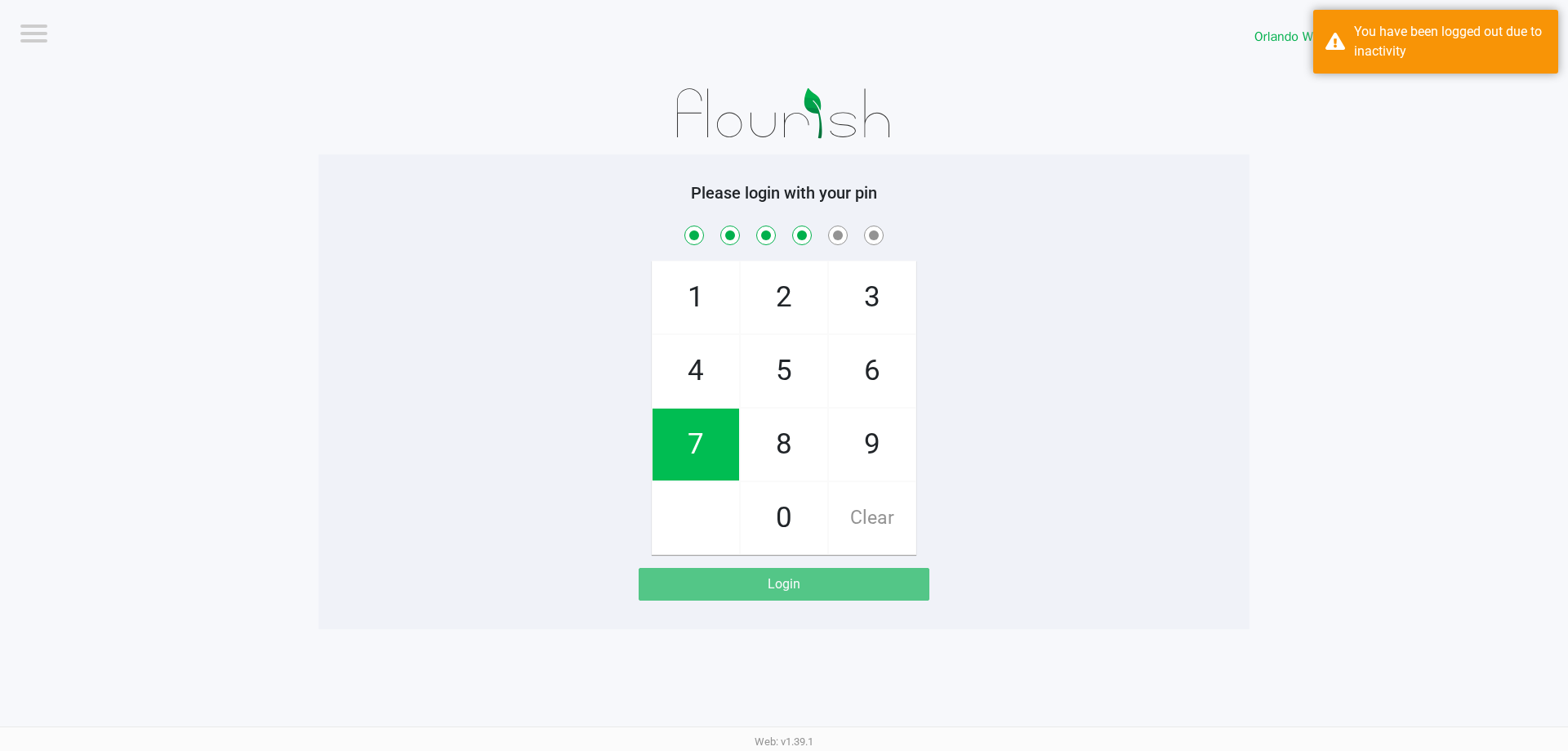checkbox on "true" 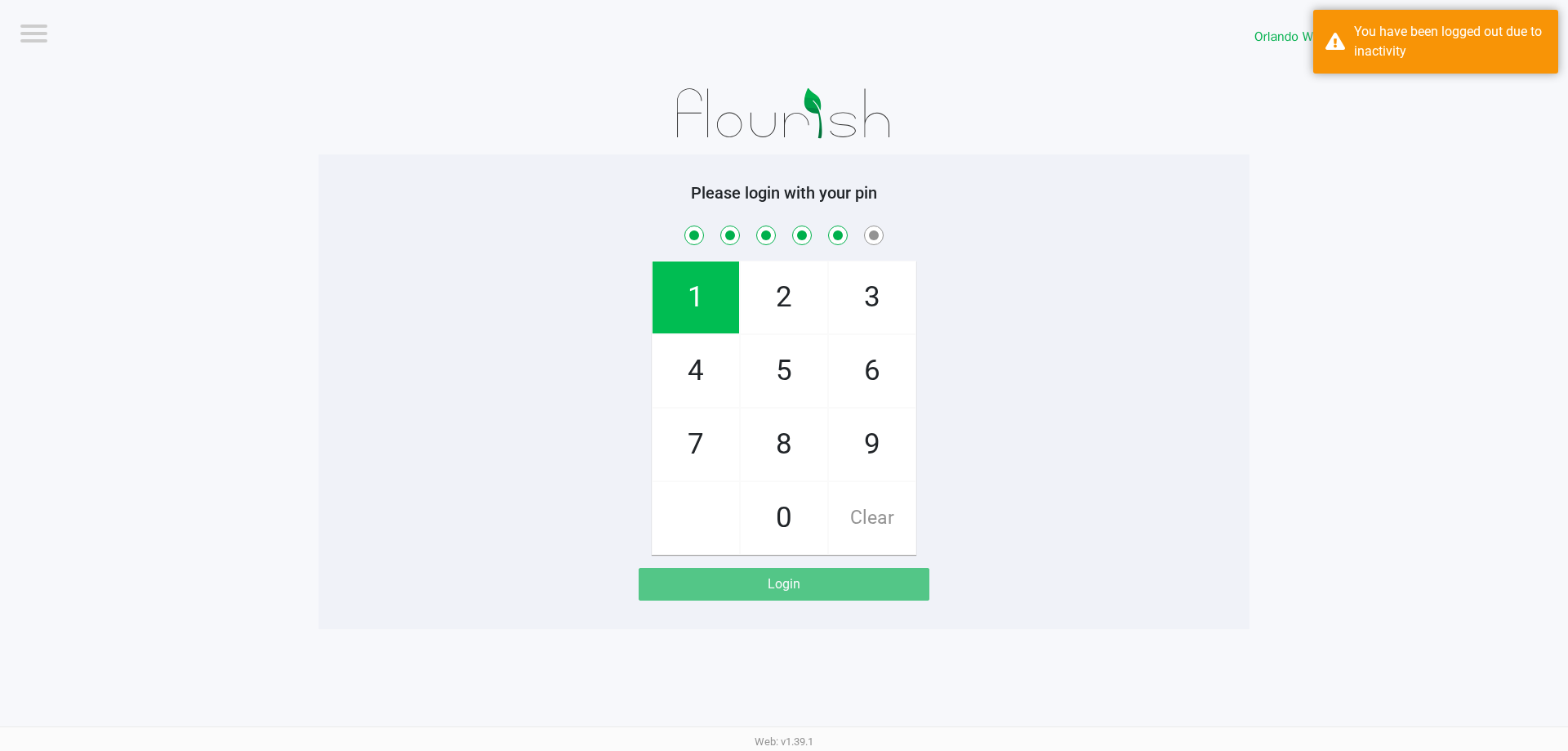 checkbox on "true" 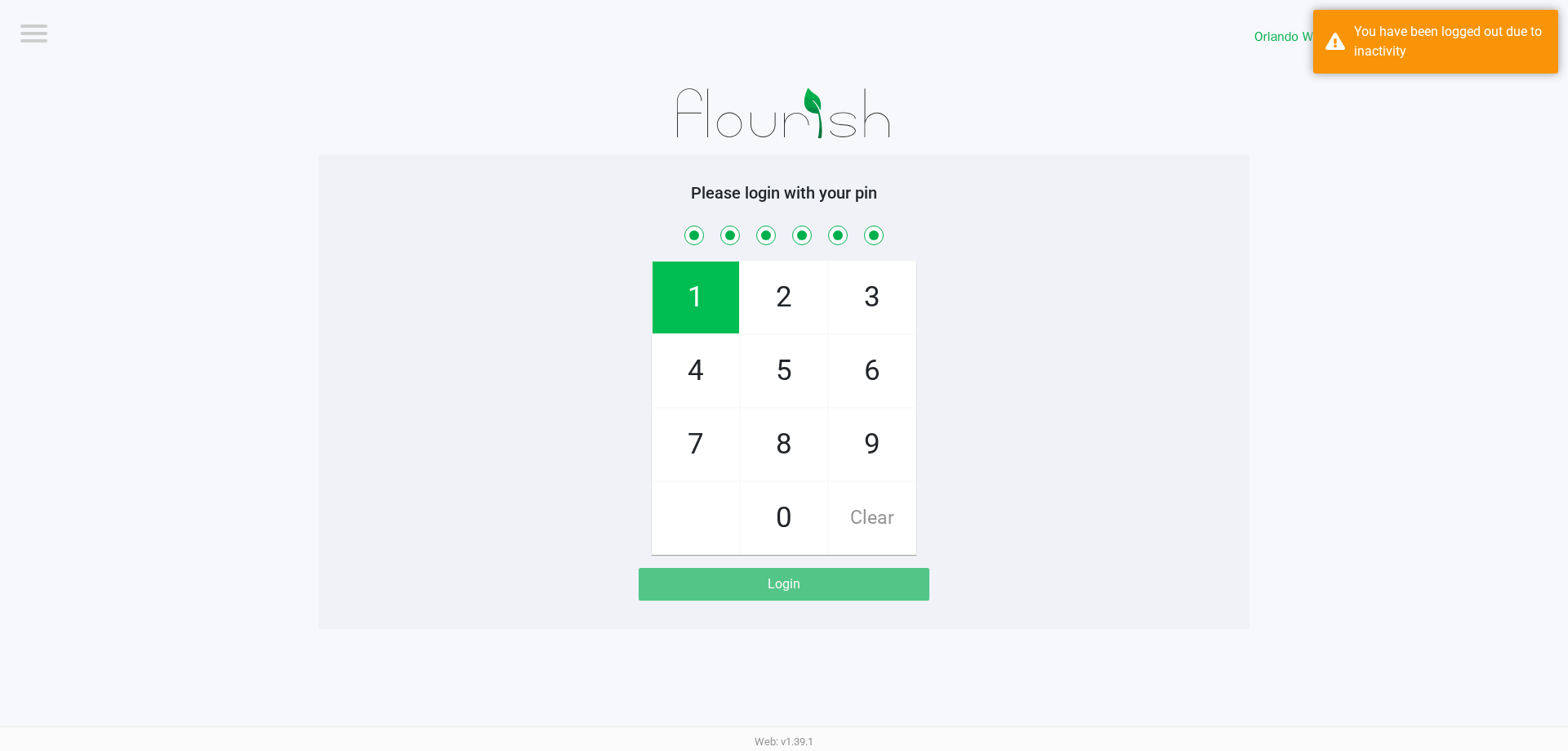 checkbox on "true" 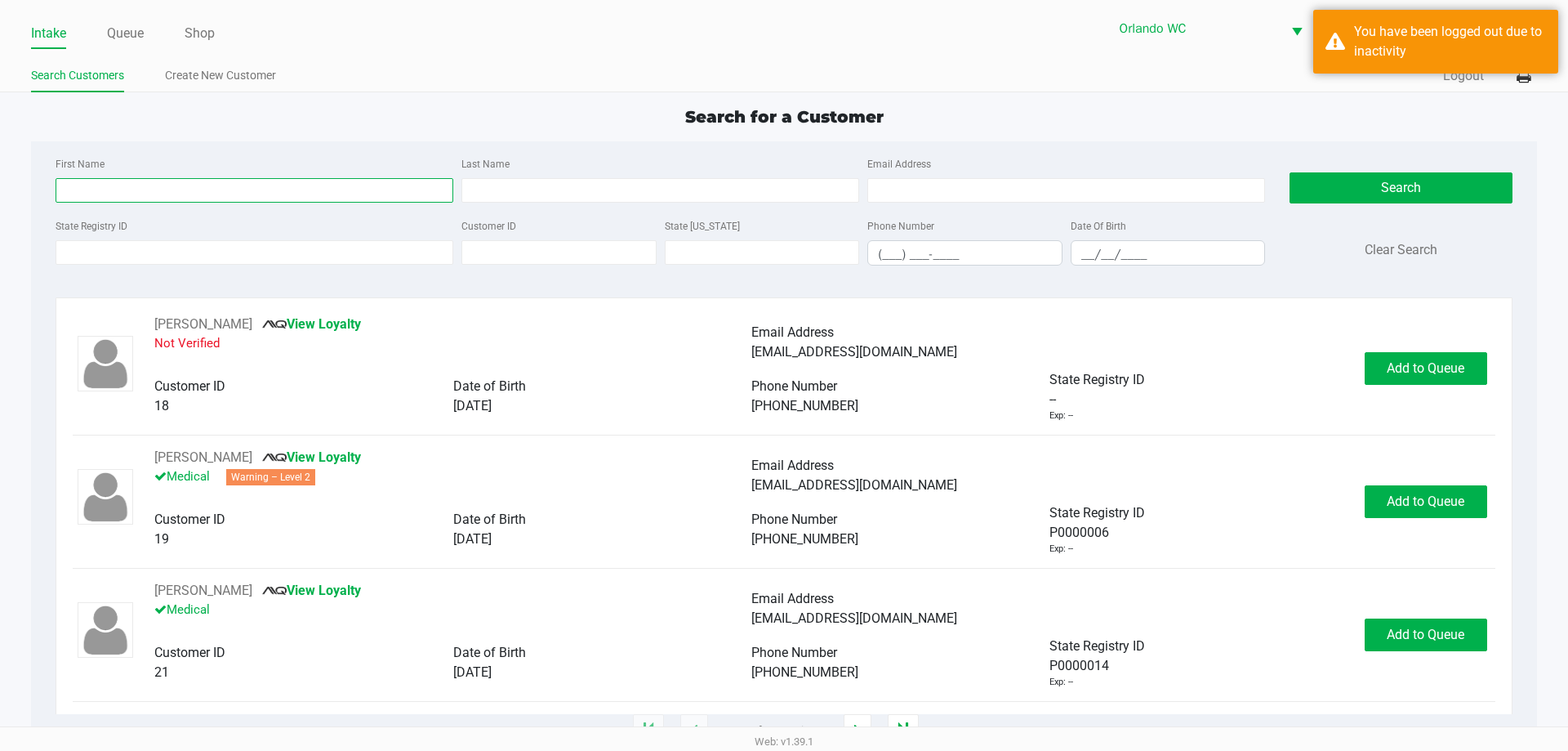 click on "First Name" at bounding box center (254, 190) 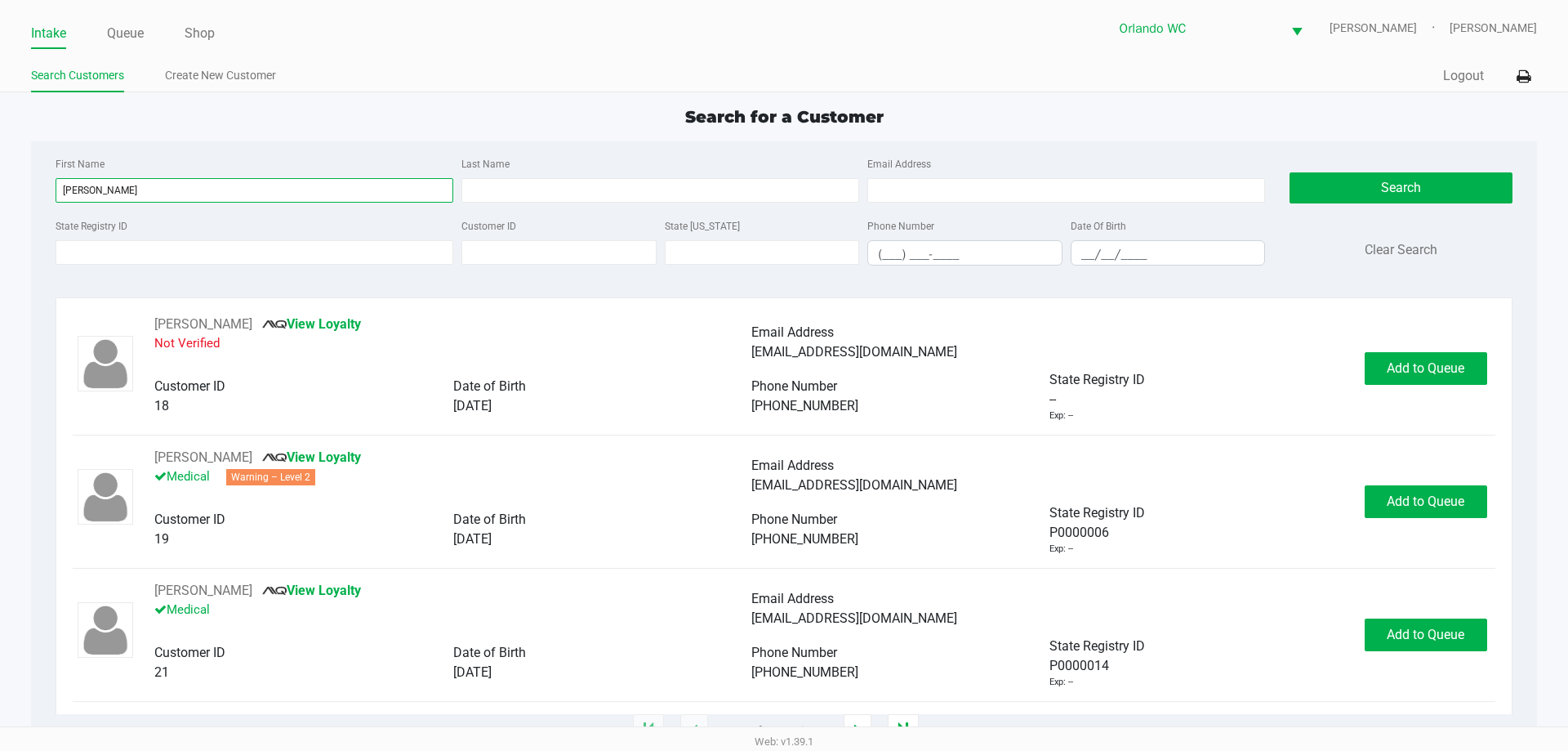 type on "arthur" 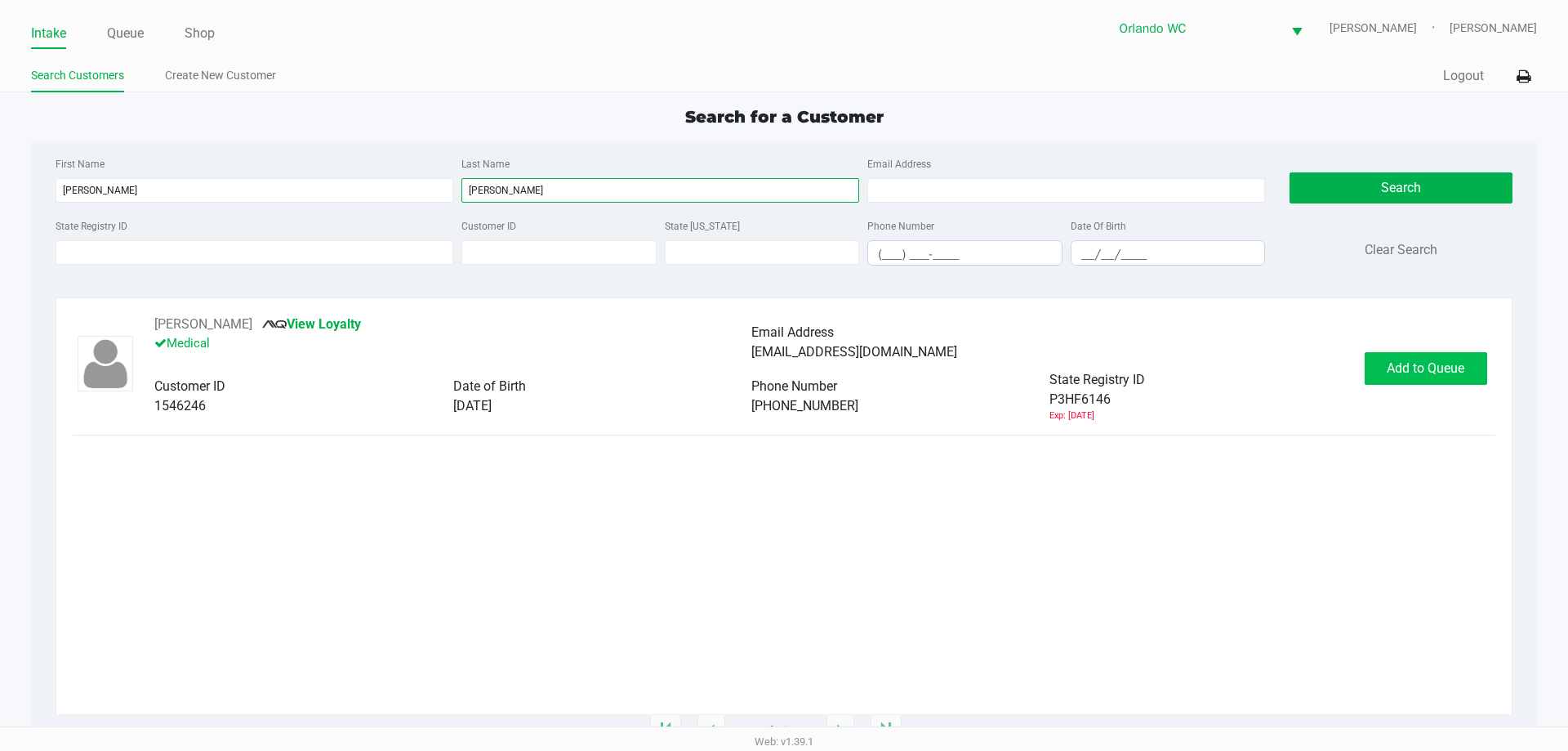 type on "cowart" 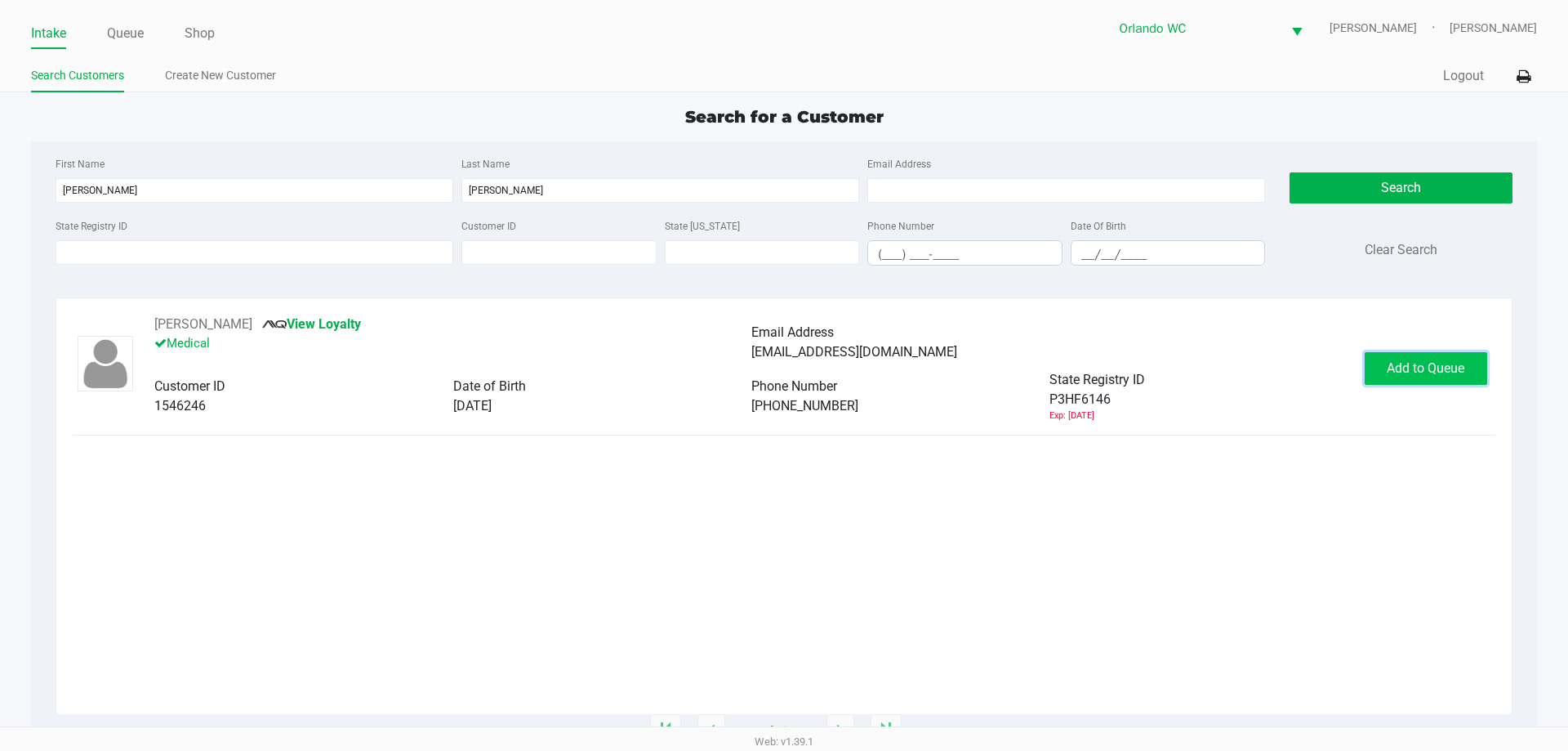 click on "Add to Queue" 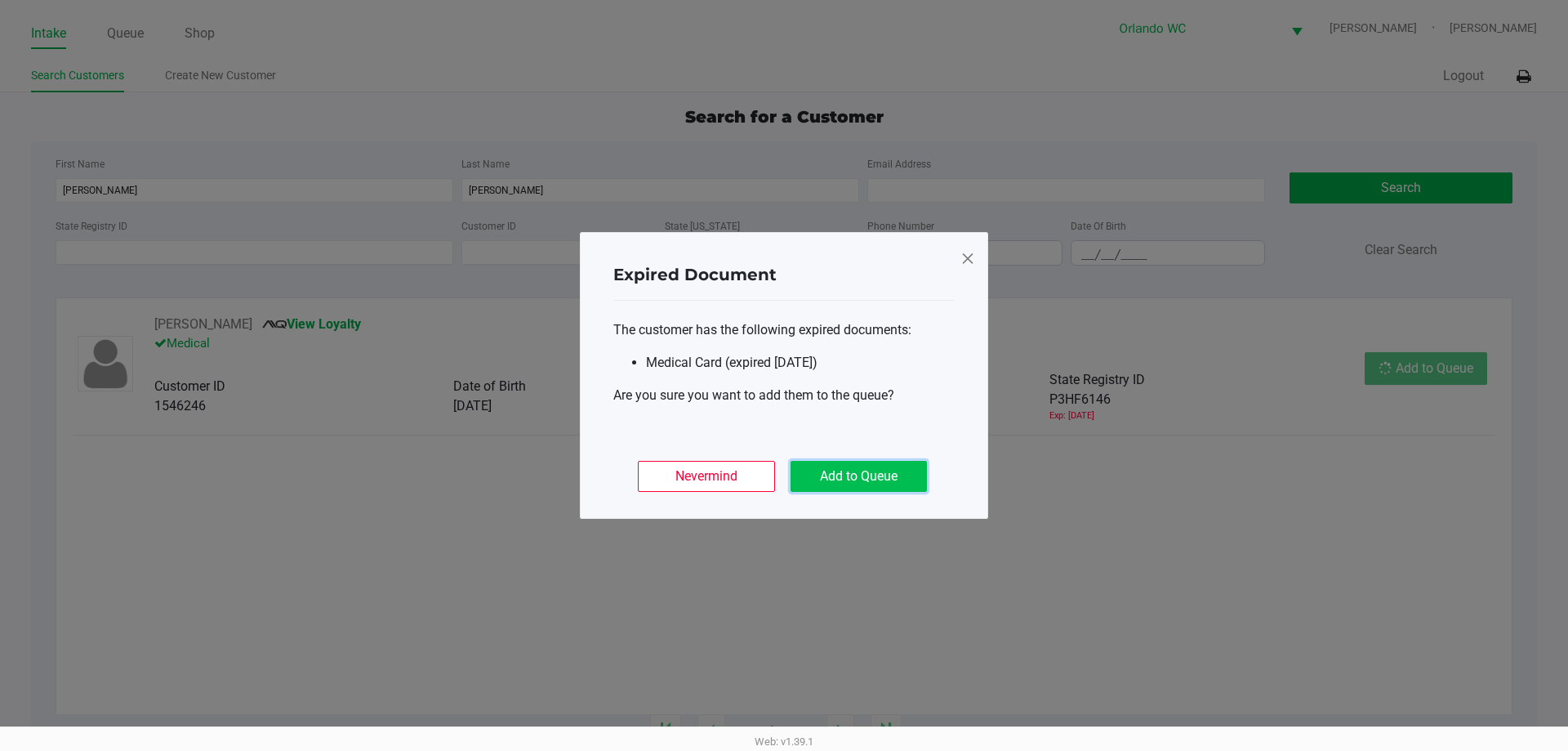 click on "Add to Queue" 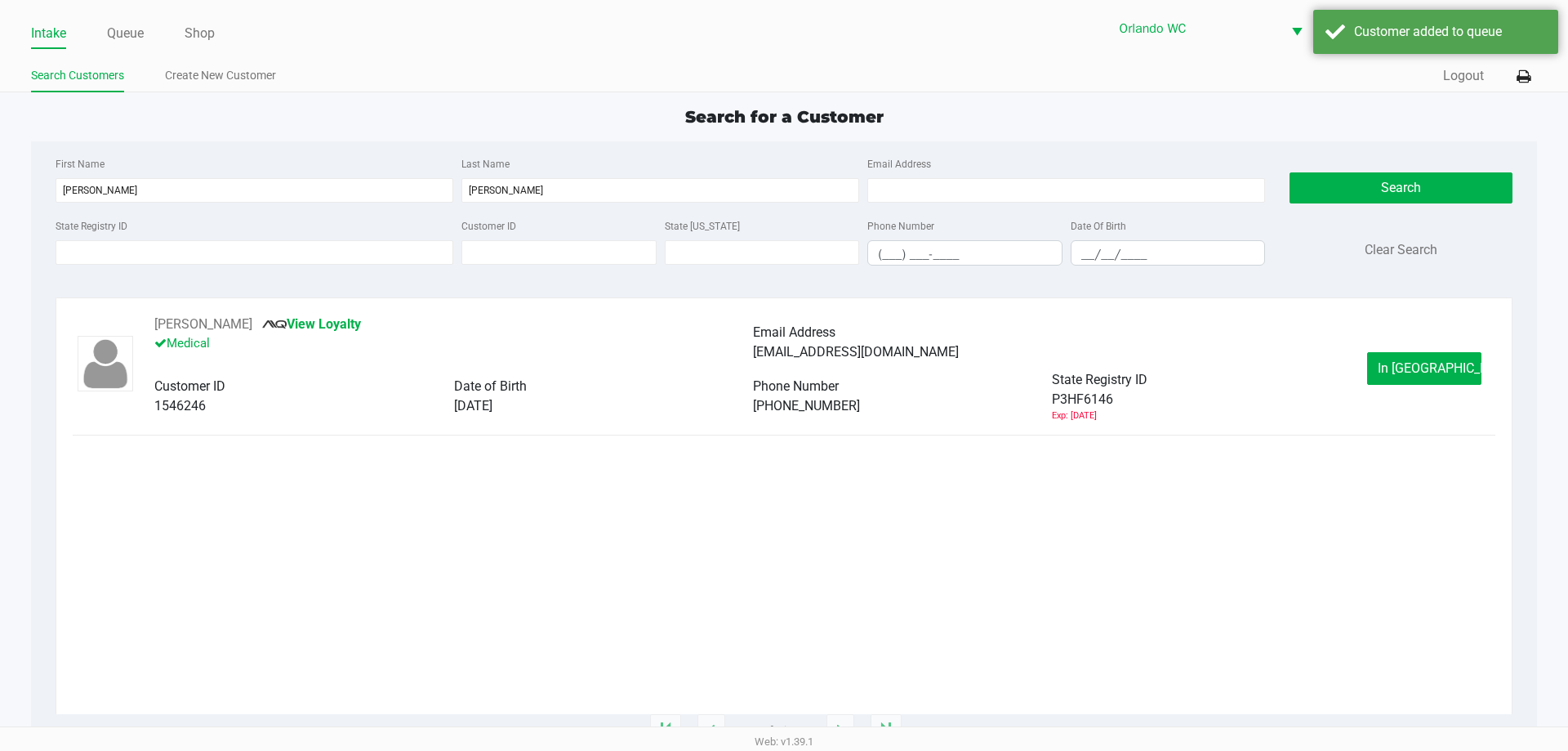 click on "Medical" 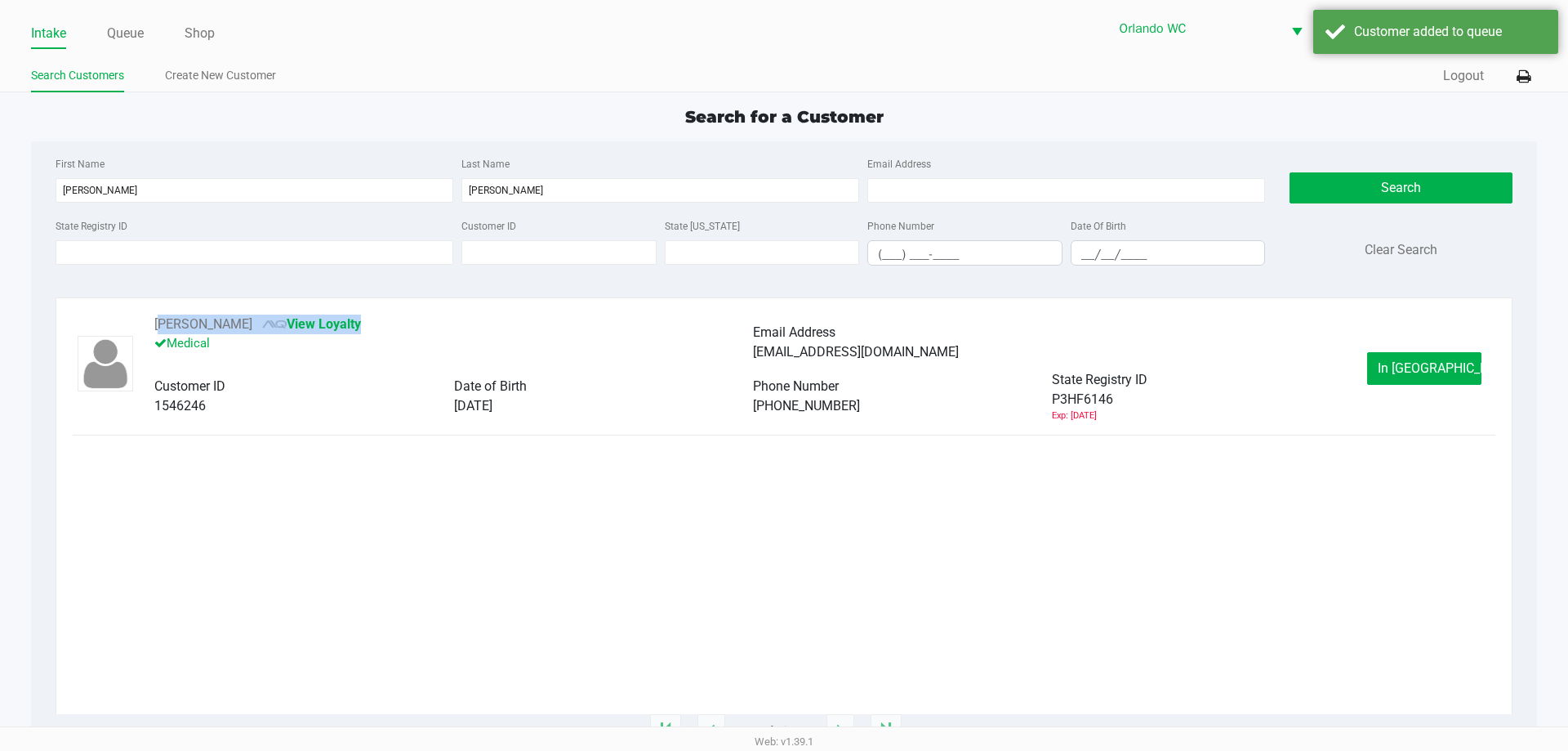 click on "ARTHUR COWART       View Loyalty   Medical" 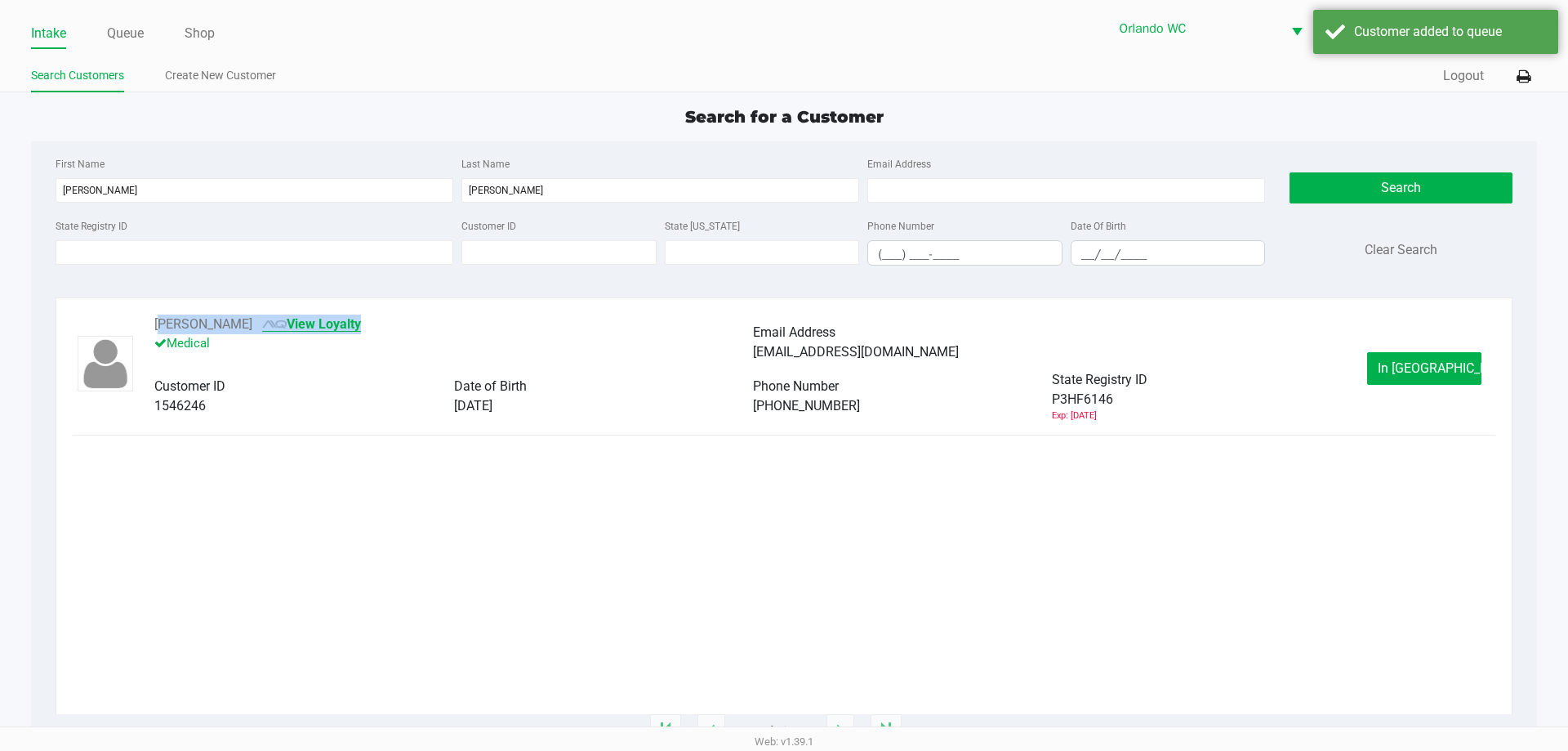 click on "View Loyalty" 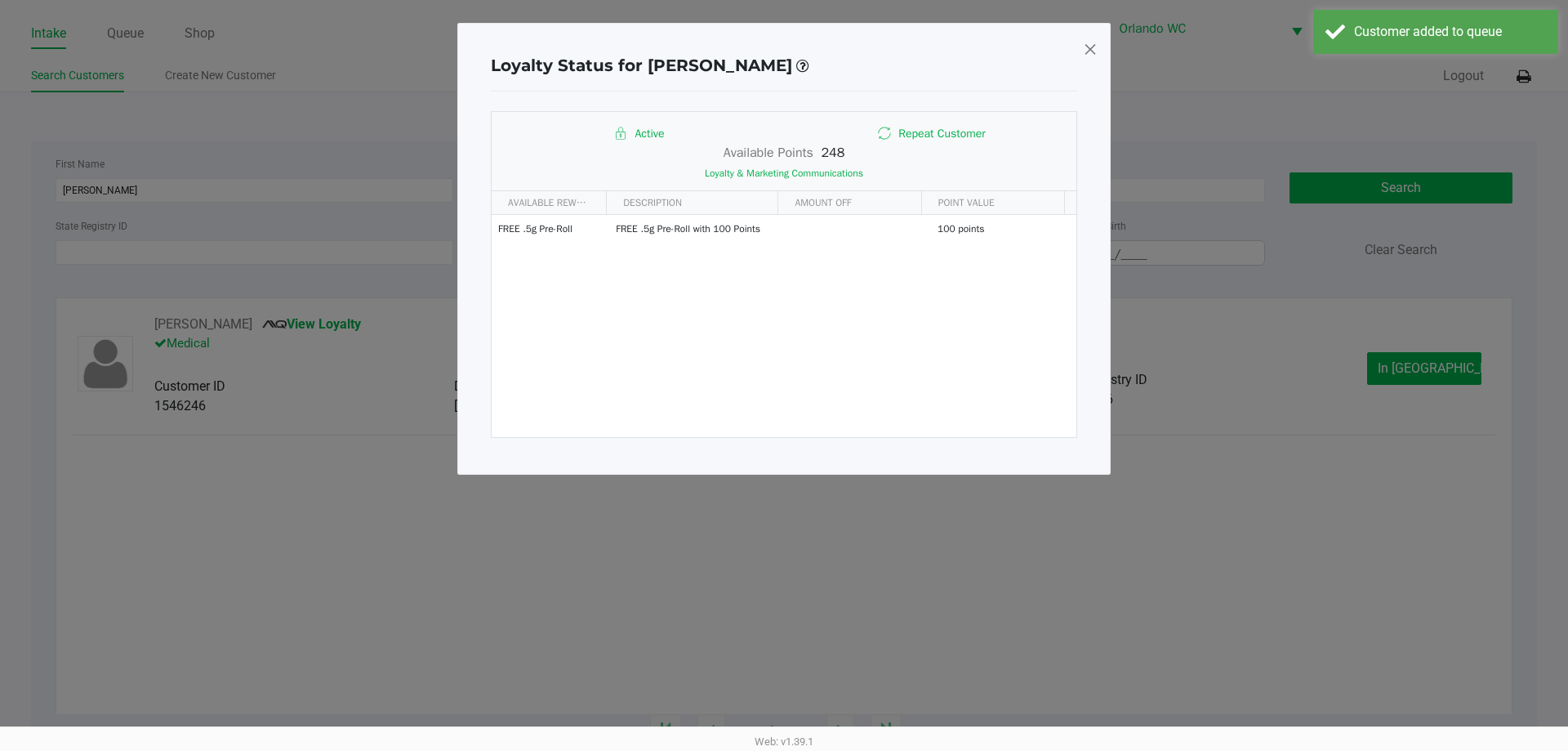 click 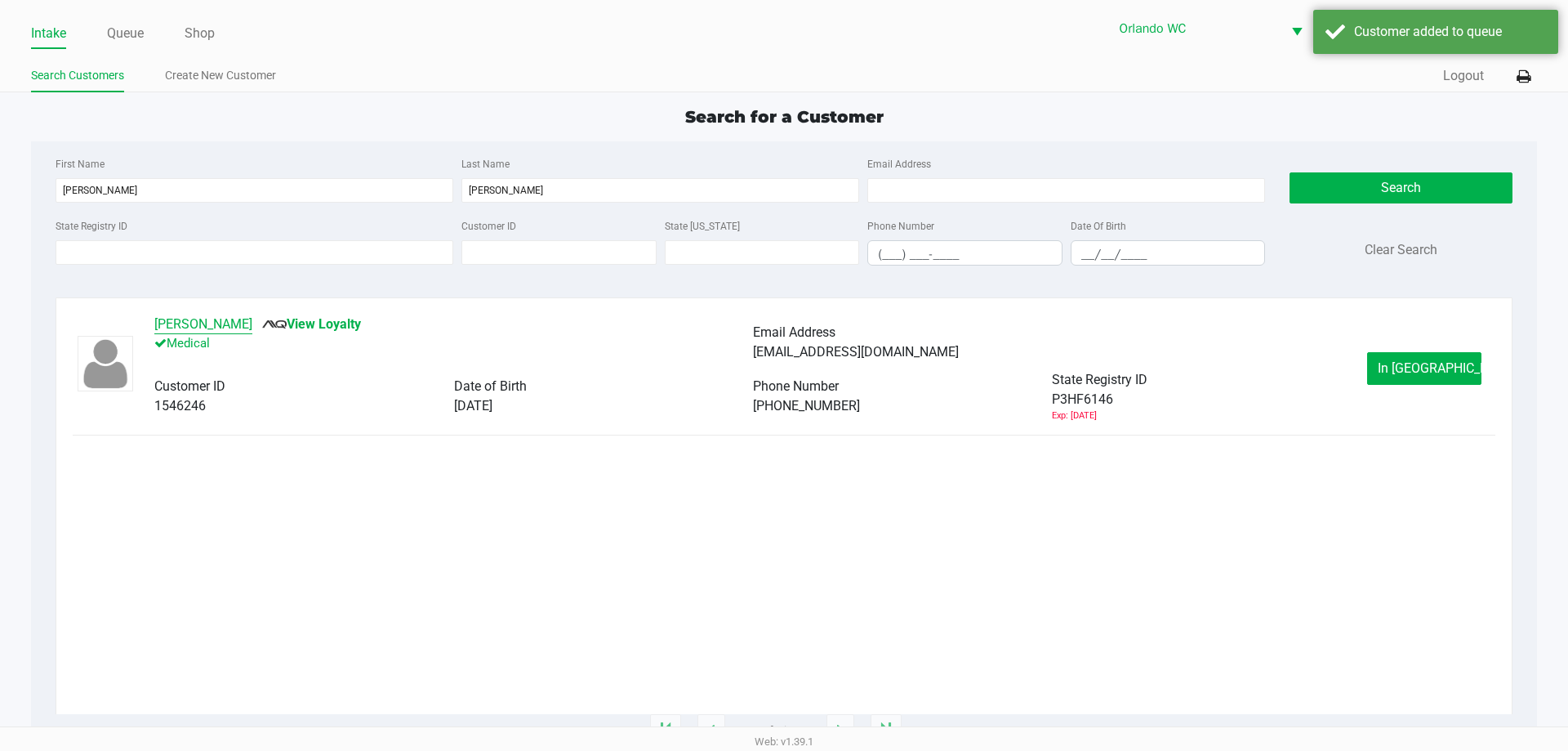click on "ARTHUR COWART" 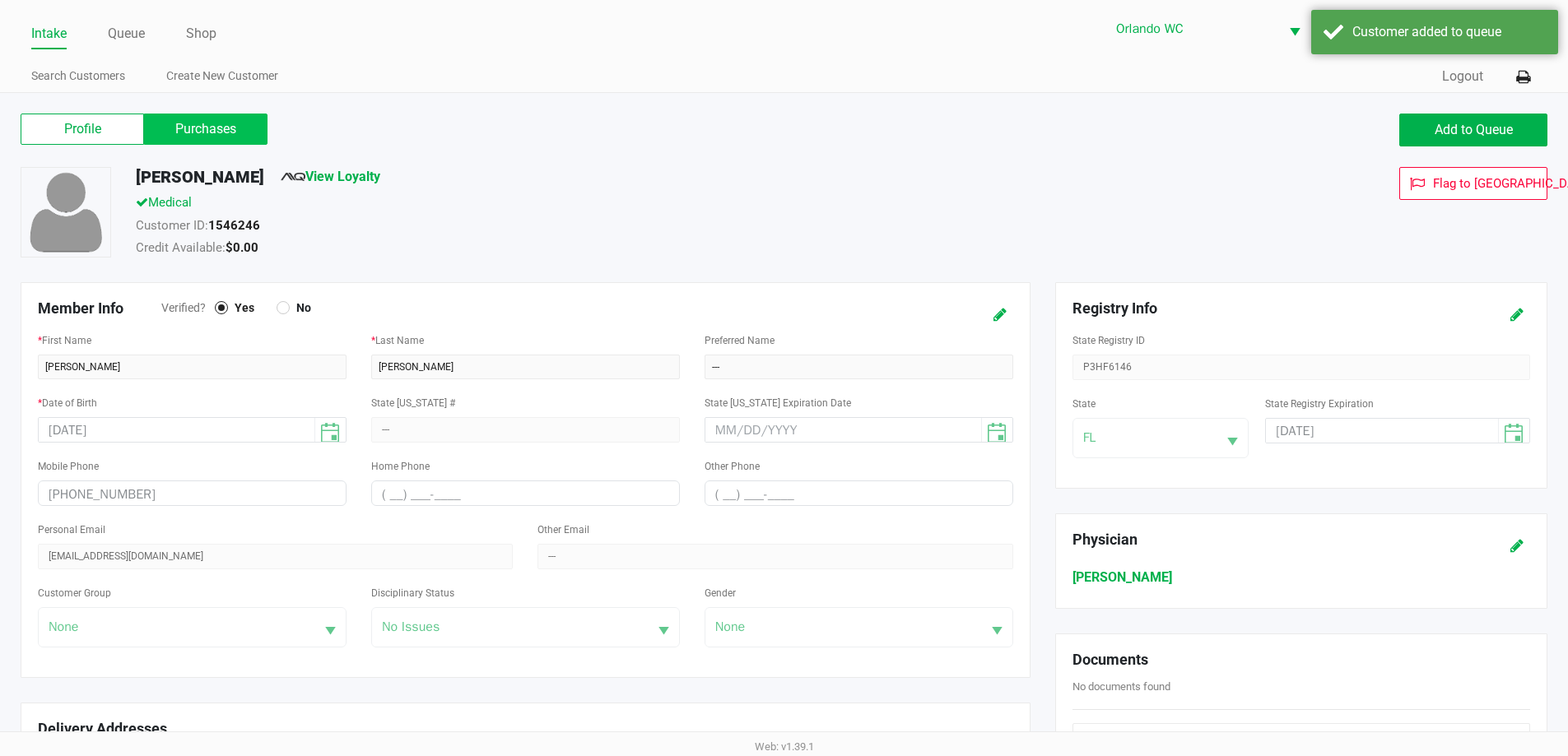 click on "Purchases" 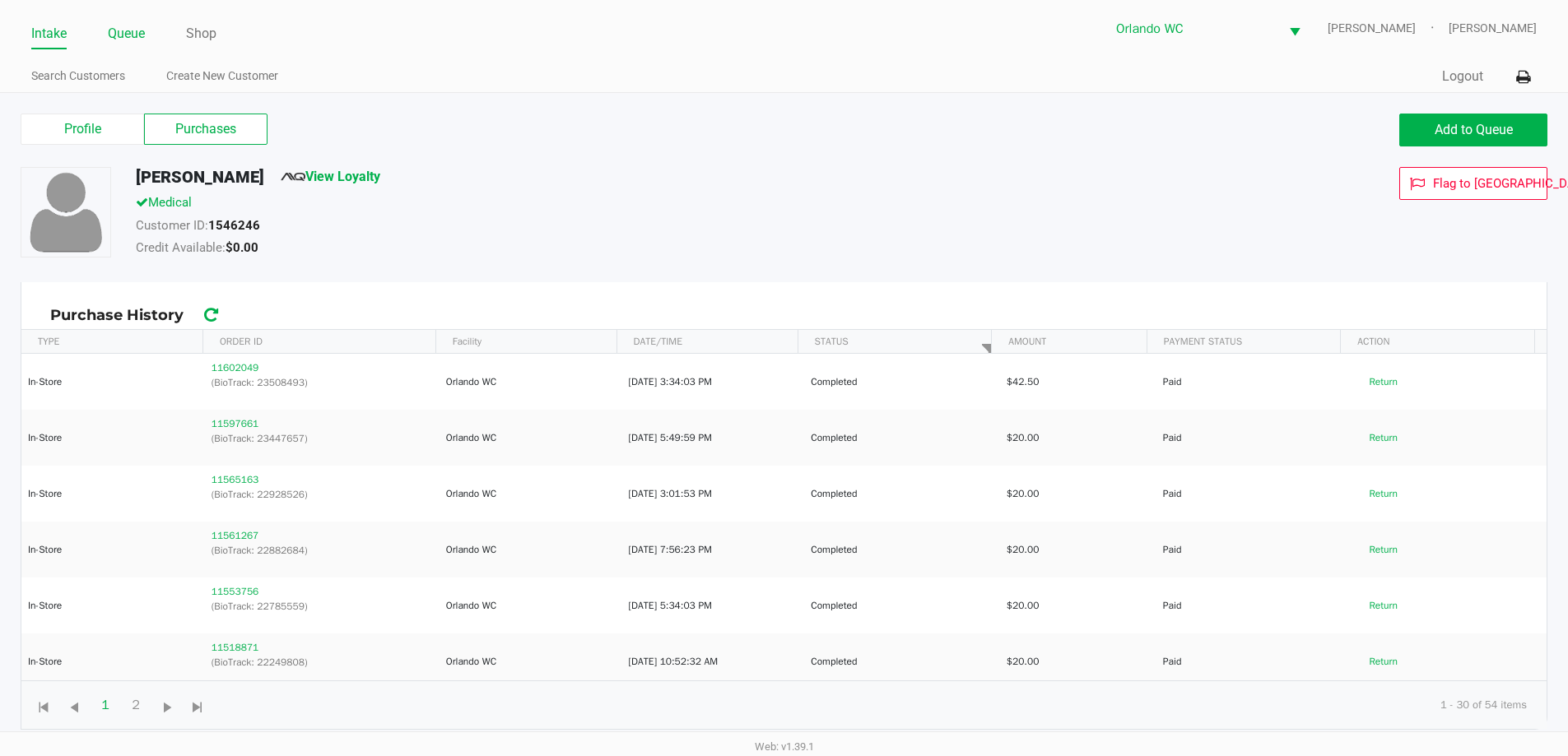 click on "Queue" 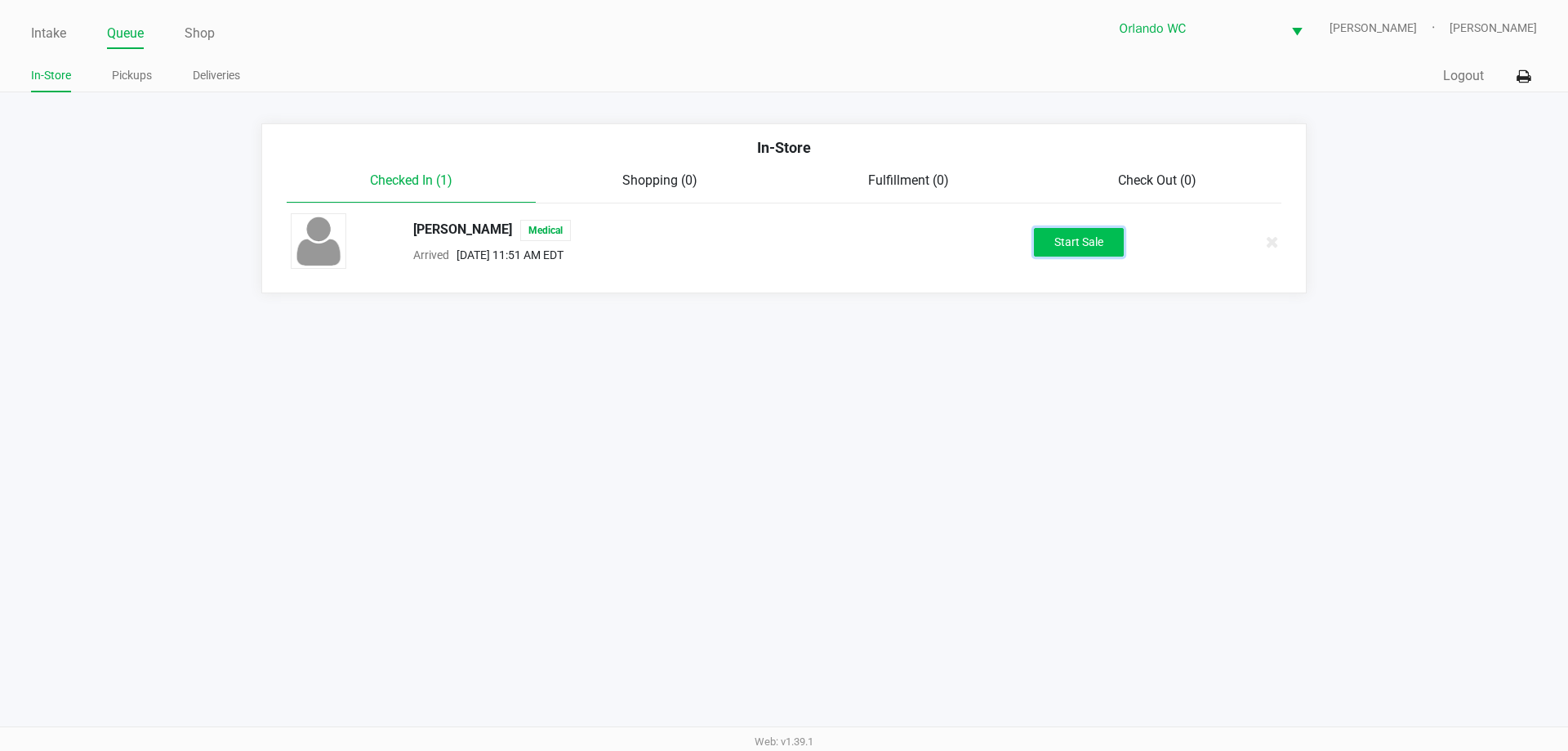 click on "Start Sale" 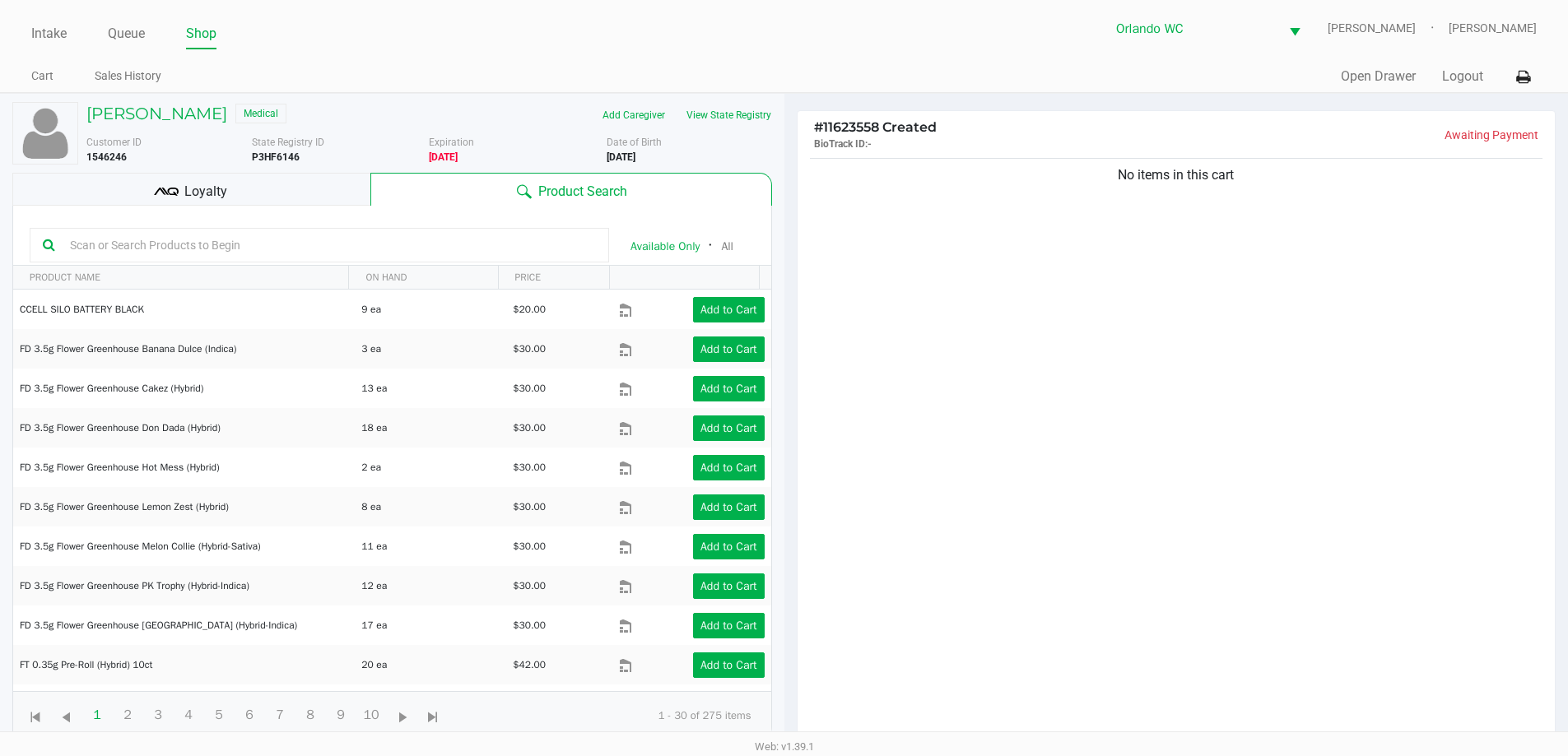 click on "Loyalty" 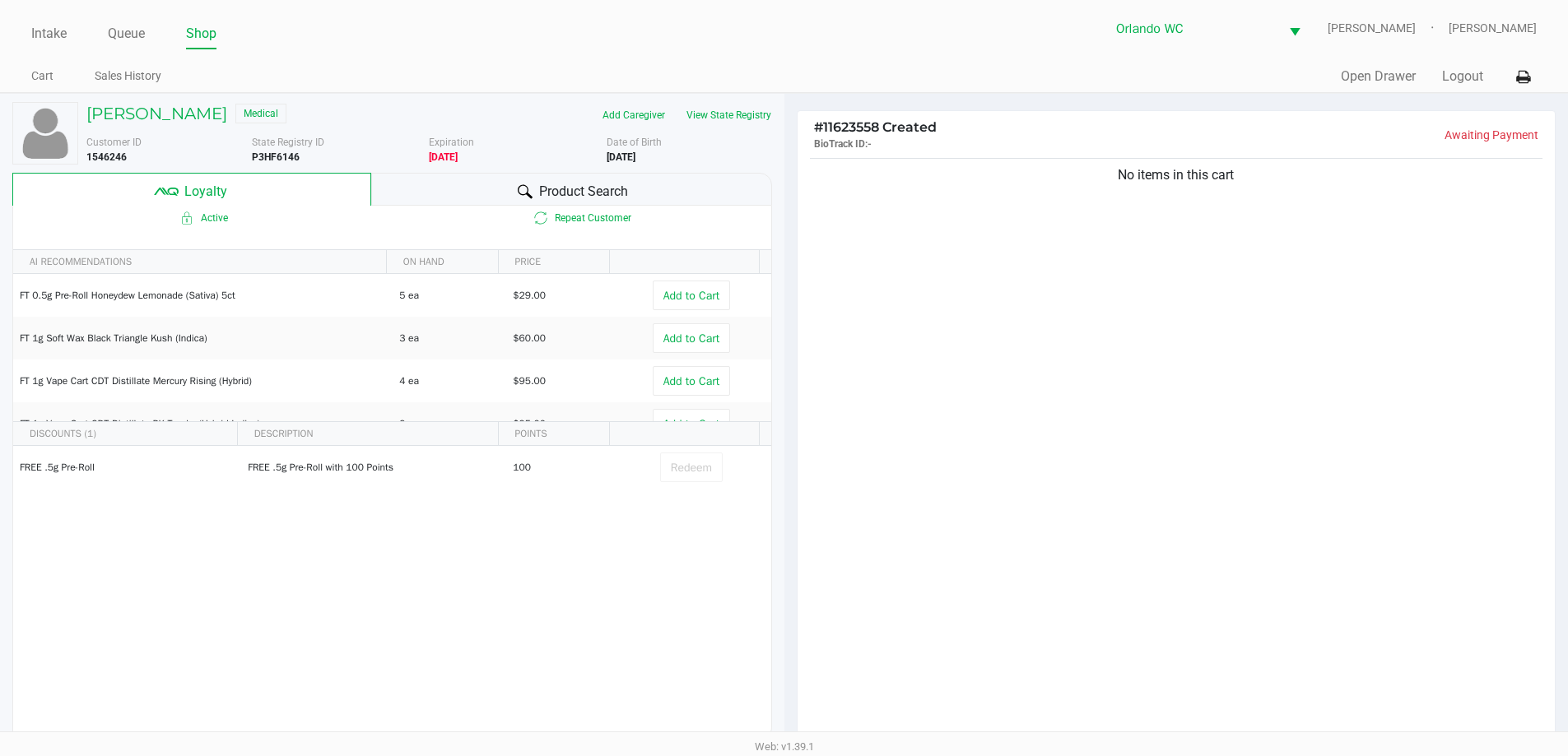 click on "Repeat Customer" 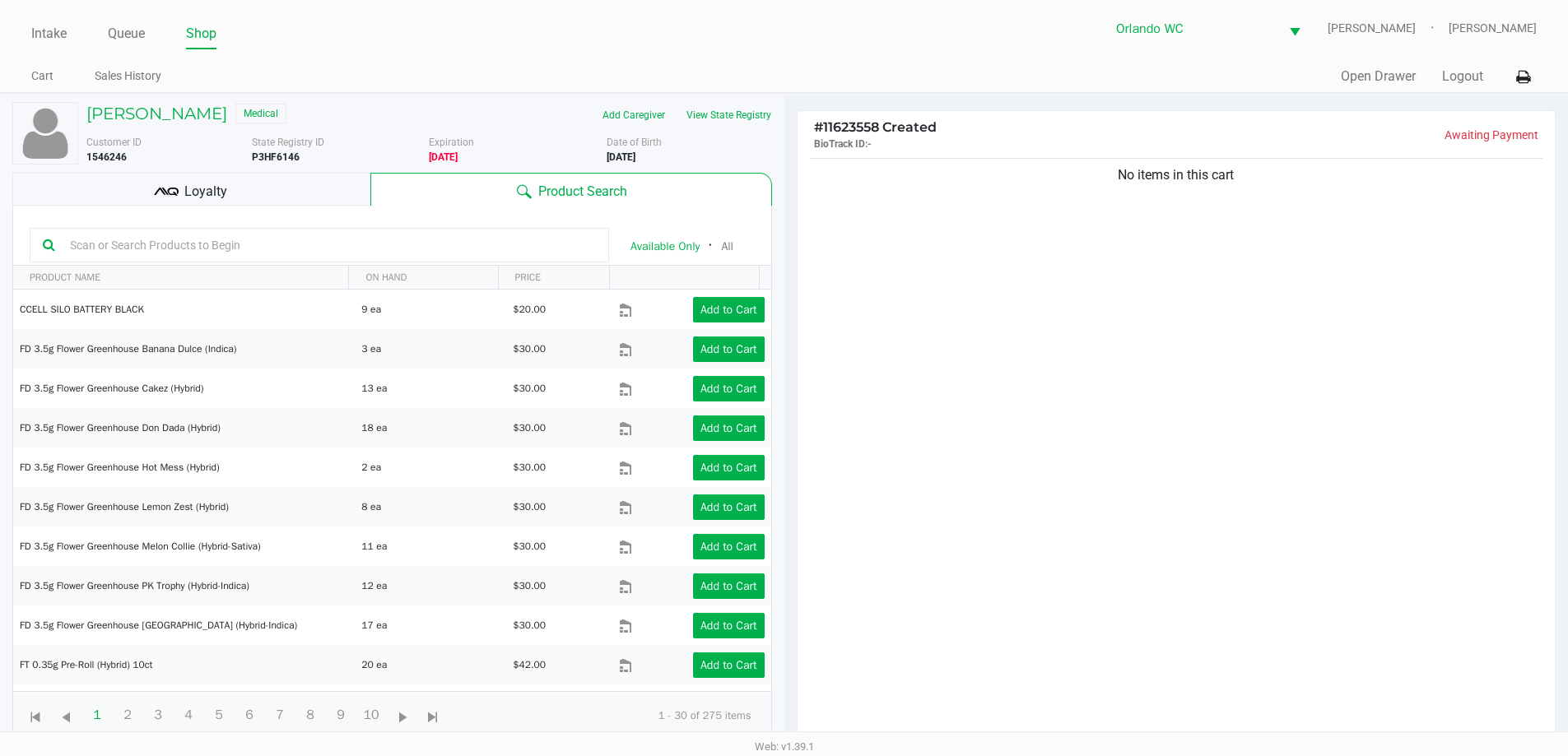 click 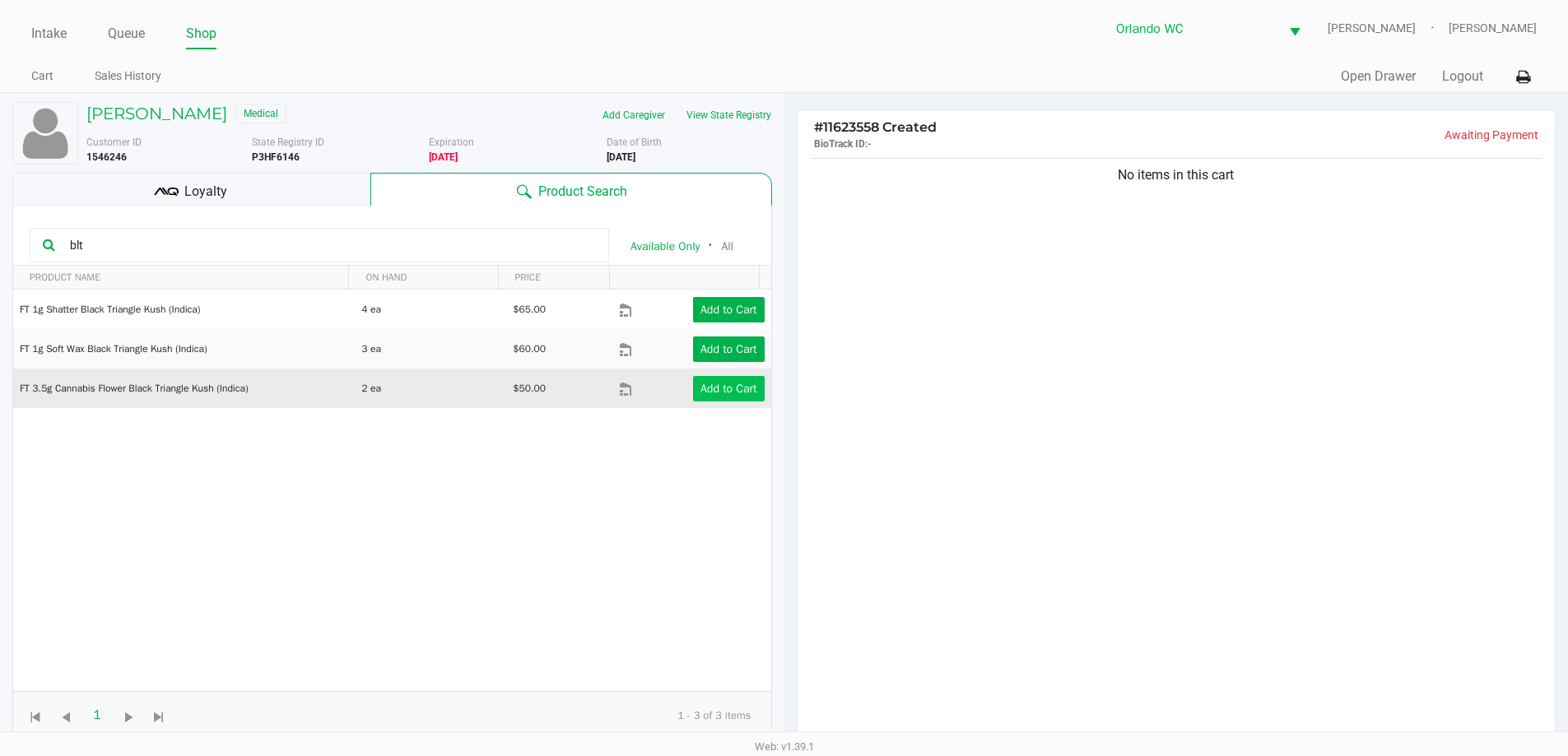type on "blt" 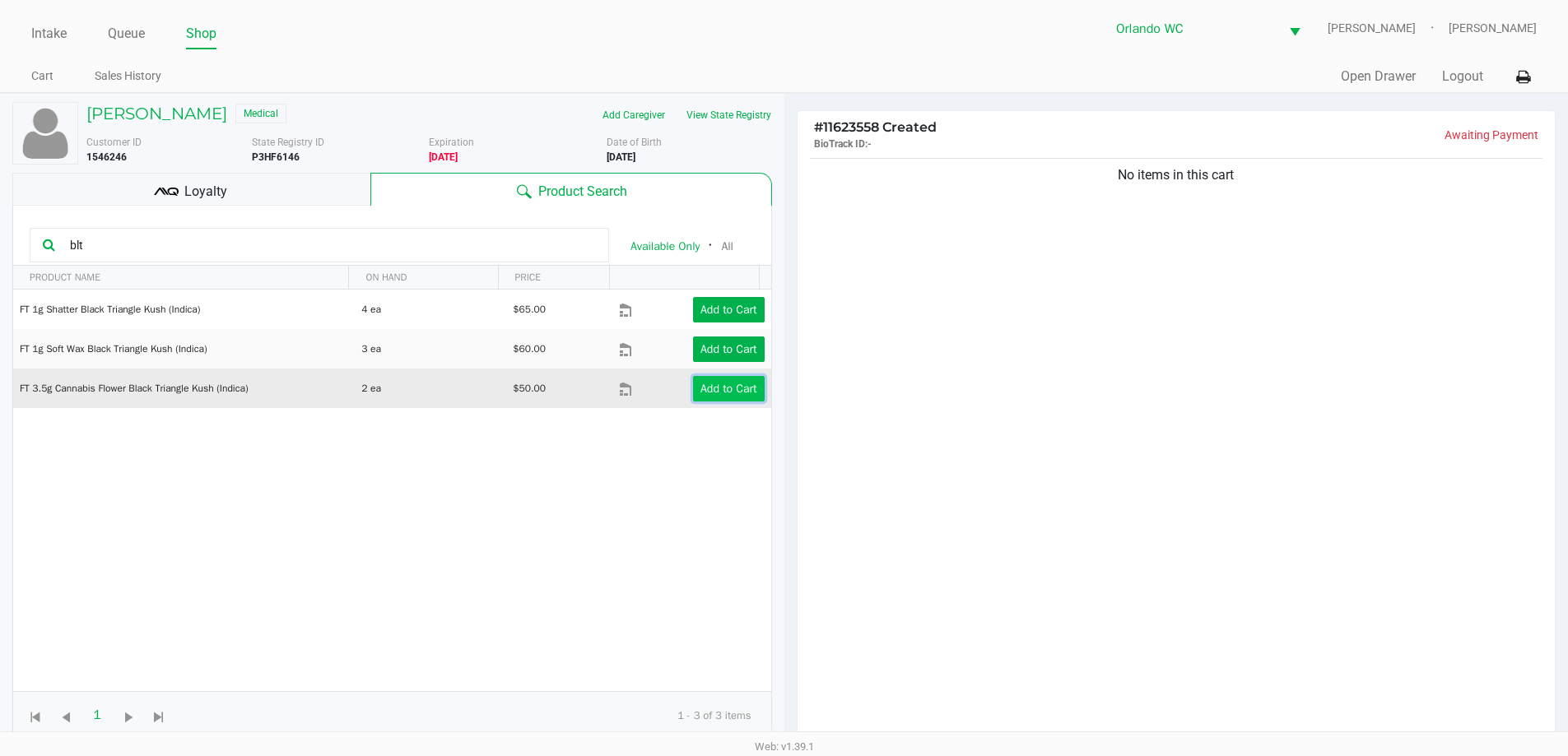 click on "Add to Cart" 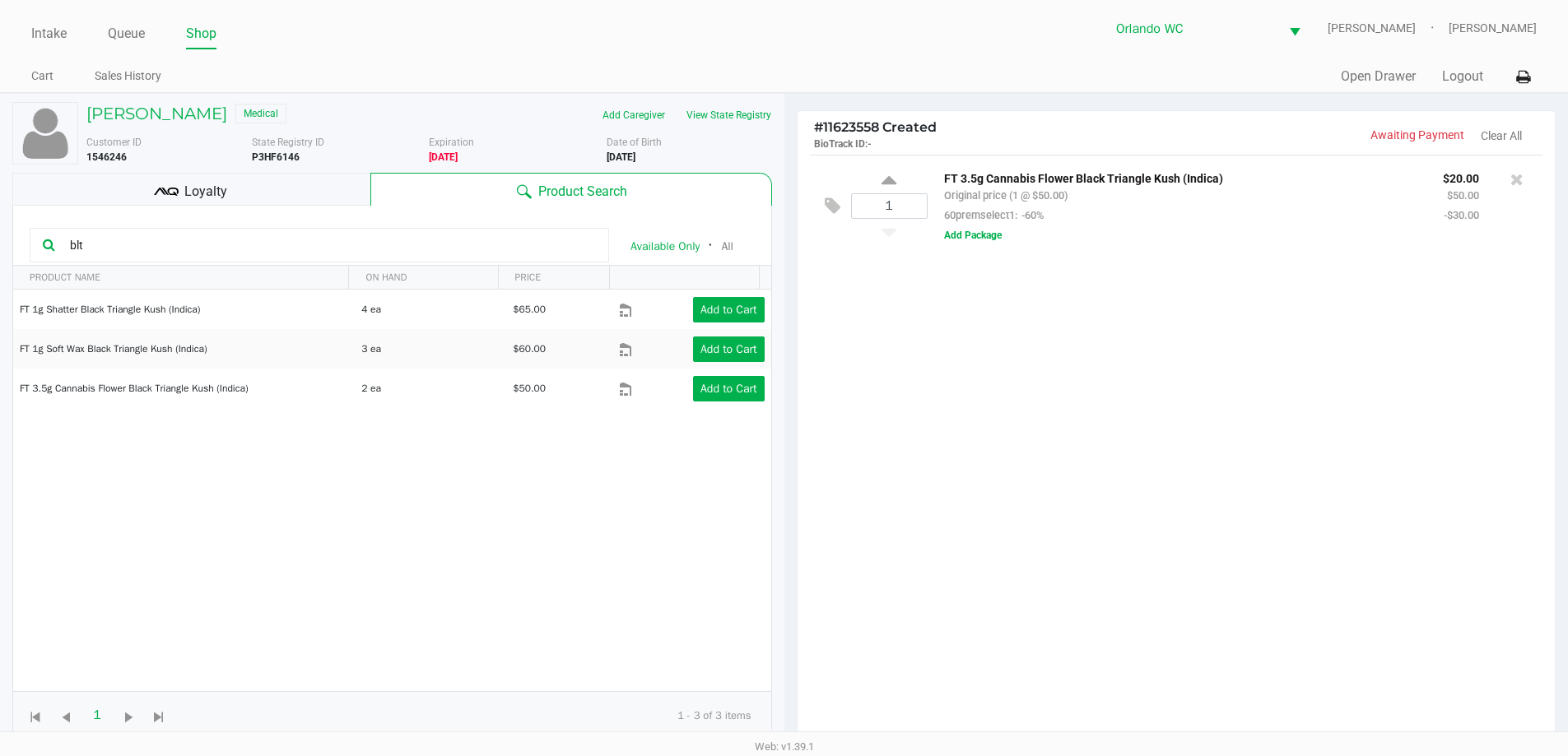 click on "1  FT 3.5g Cannabis Flower Black Triangle Kush (Indica)   Original price (1 @ $50.00)  60premselect1:  -60% $20.00 $50.00 -$30.00  Add Package" 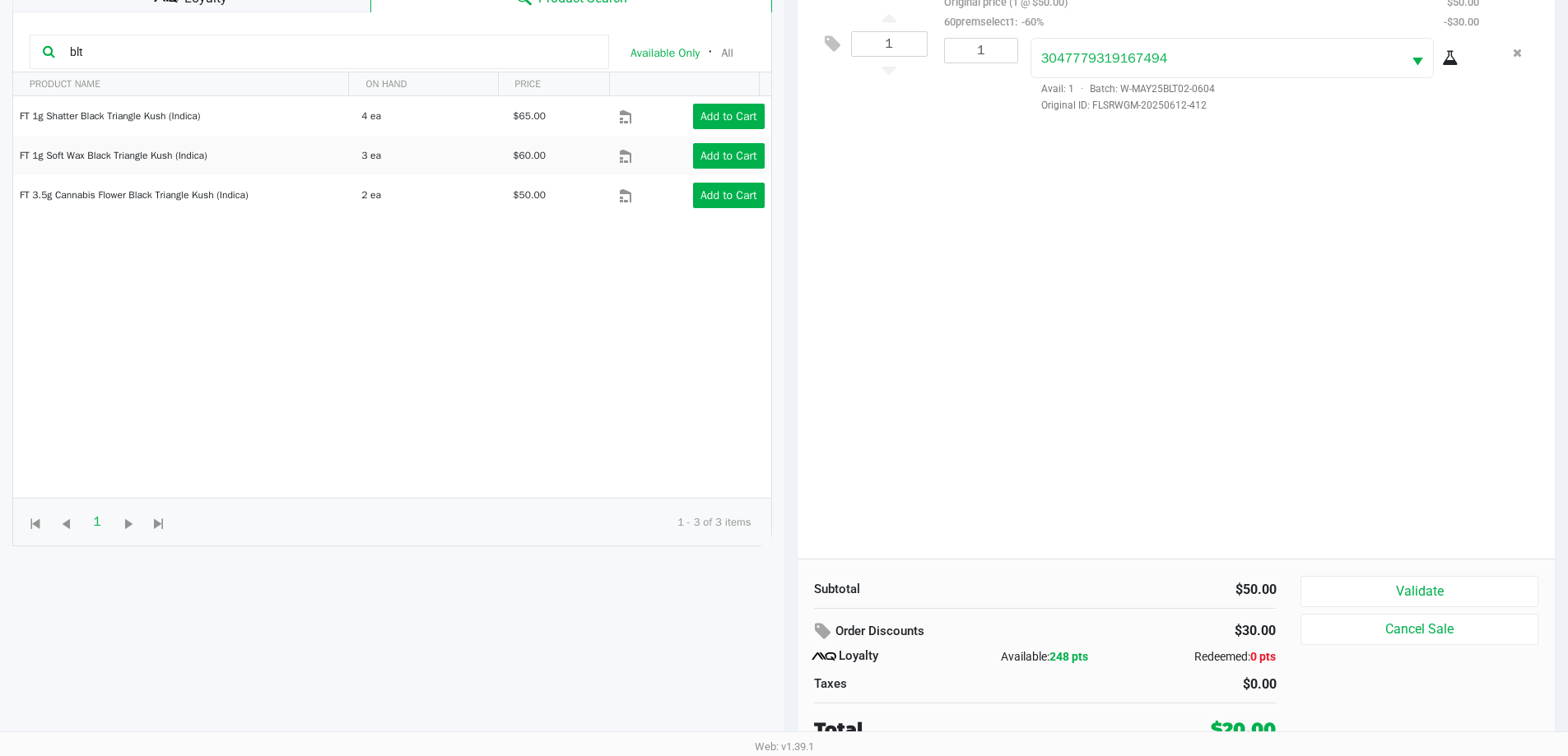 scroll, scrollTop: 197, scrollLeft: 0, axis: vertical 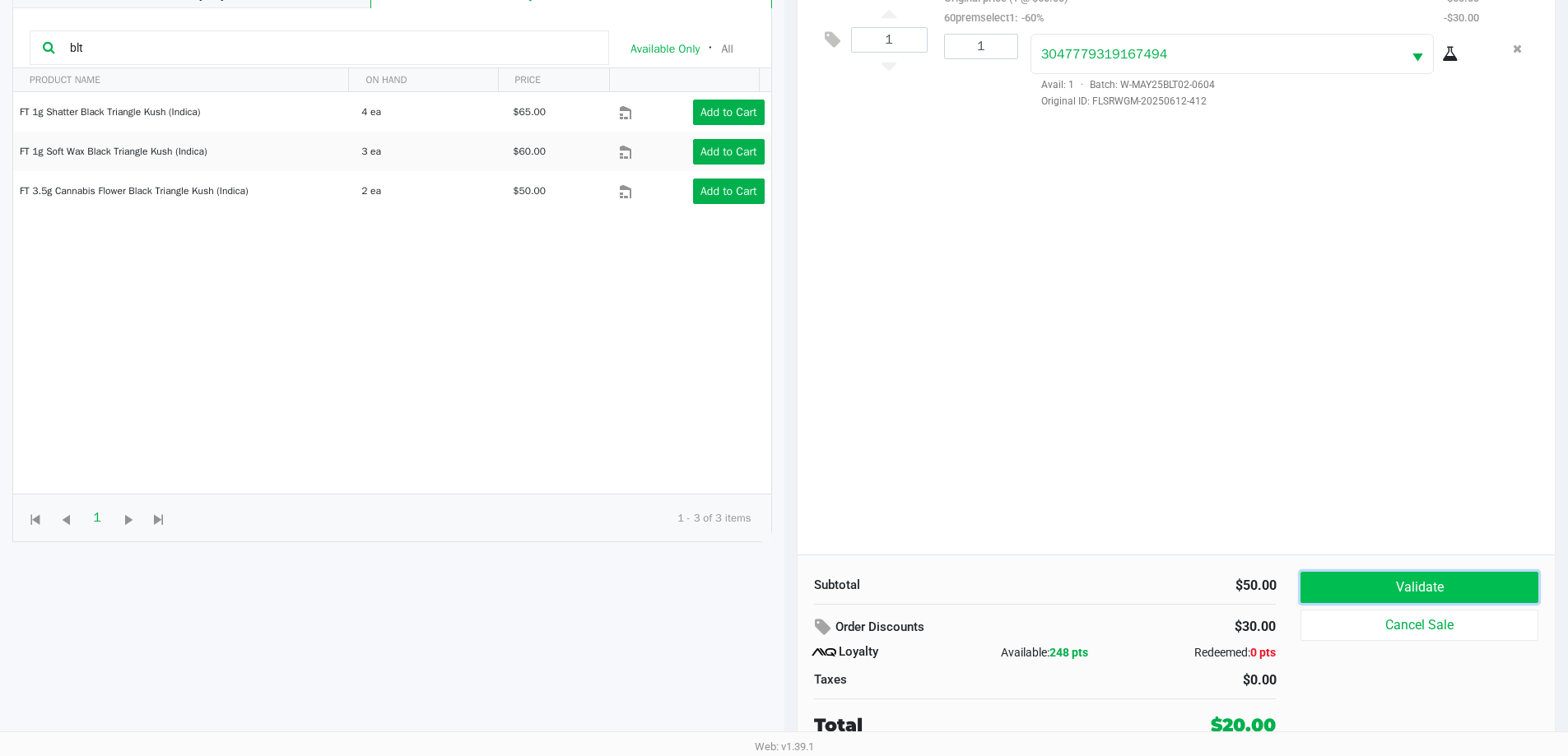 click on "Validate" 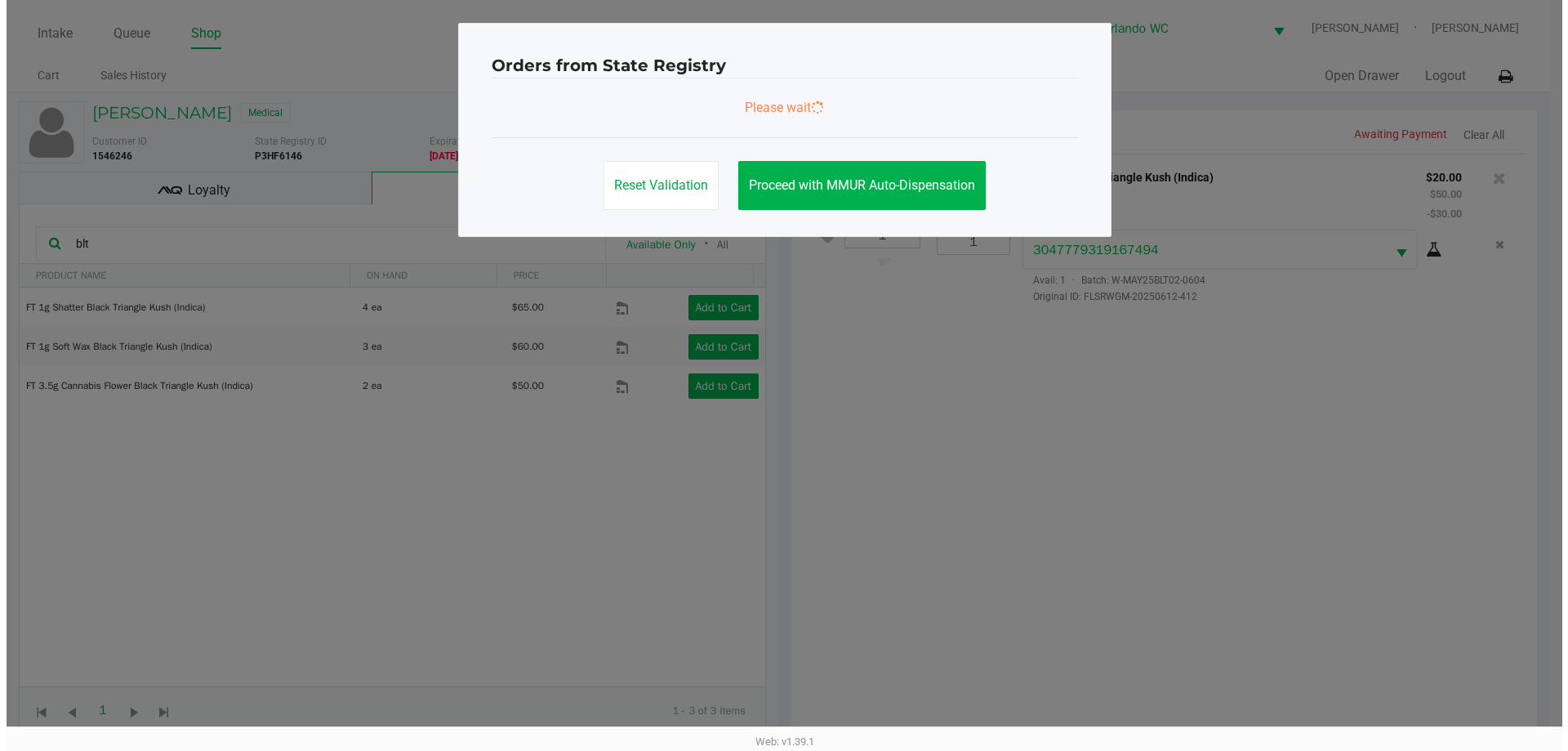 scroll, scrollTop: 0, scrollLeft: 0, axis: both 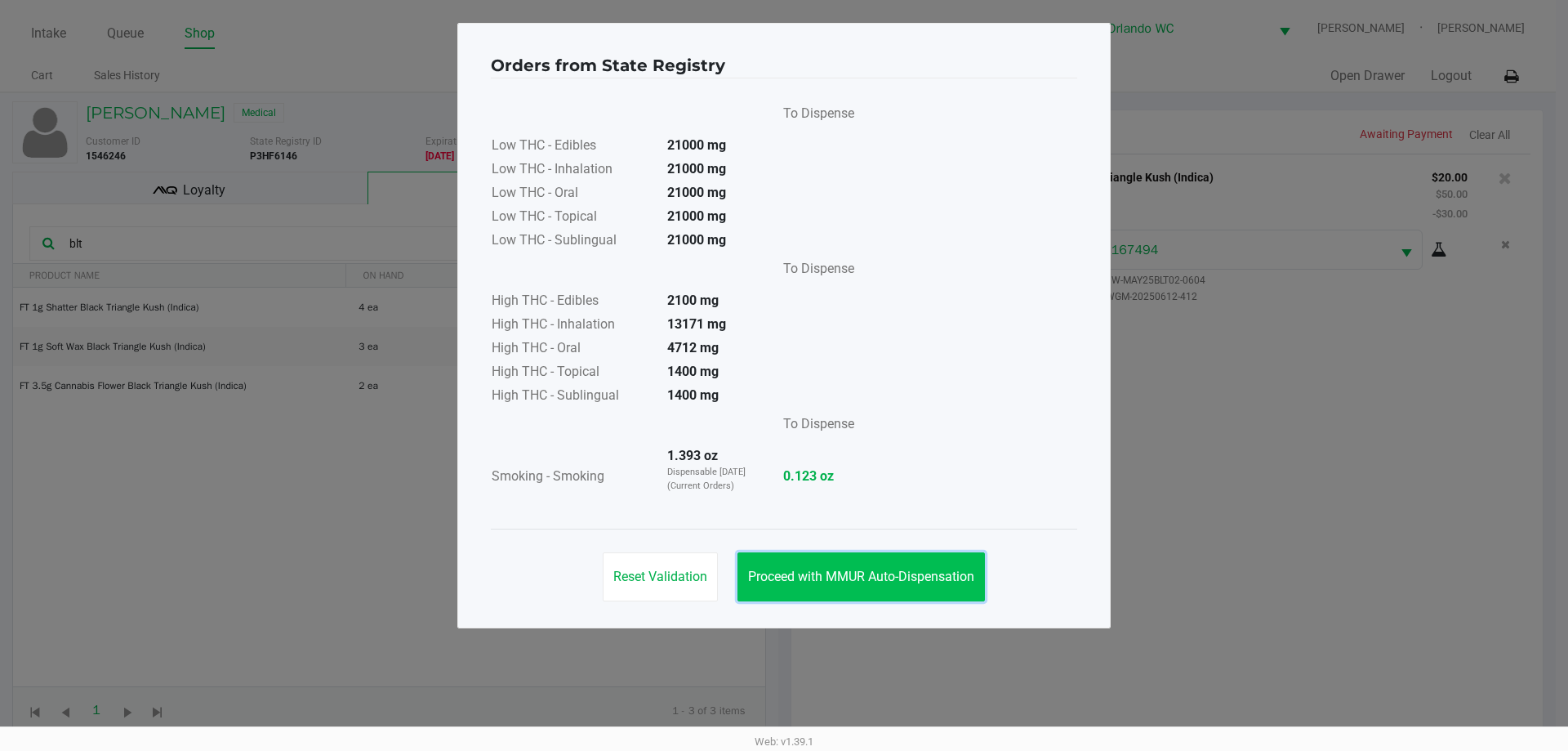 click on "Proceed with MMUR Auto-Dispensation" 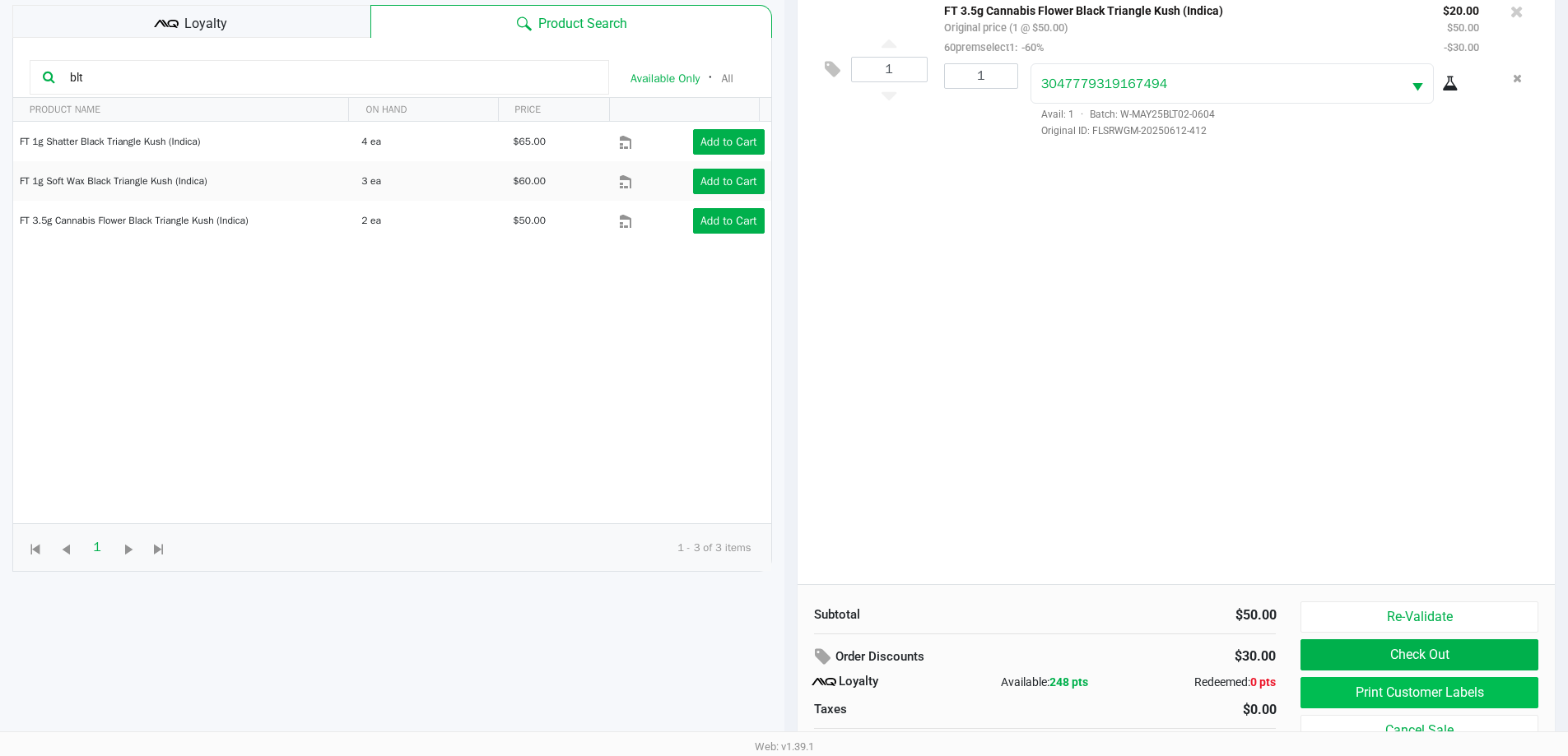 scroll, scrollTop: 197, scrollLeft: 0, axis: vertical 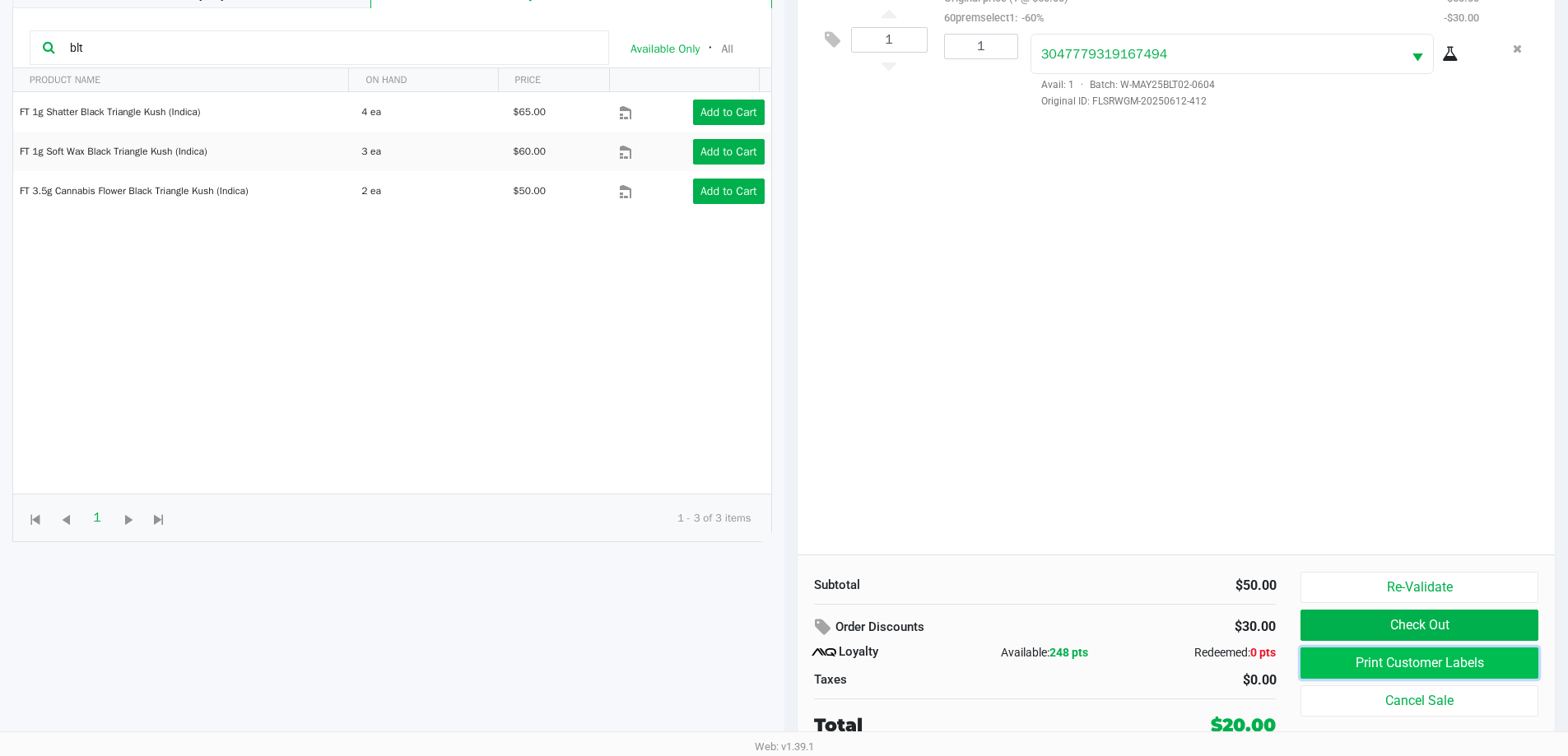 click on "Print Customer Labels" 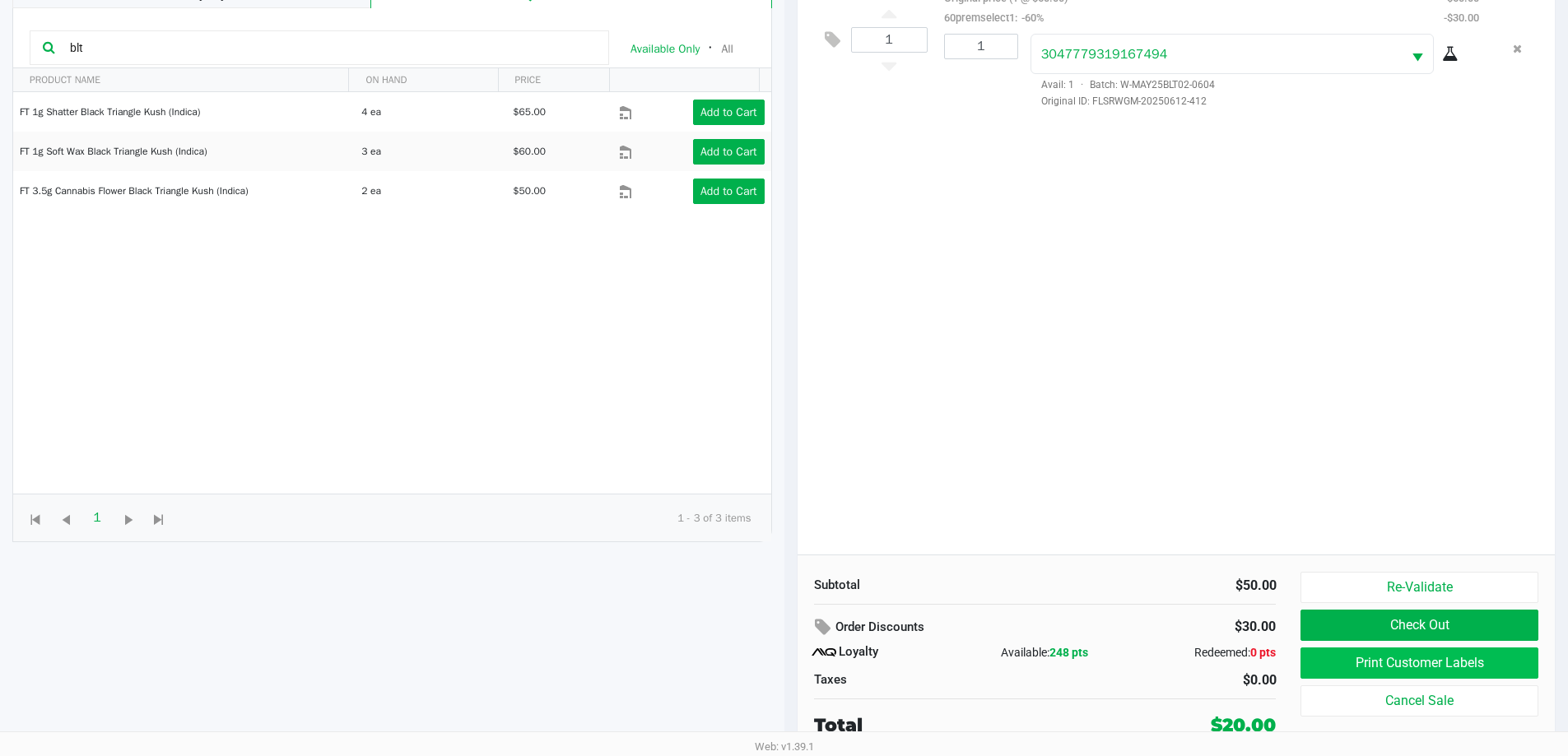 scroll, scrollTop: 0, scrollLeft: 0, axis: both 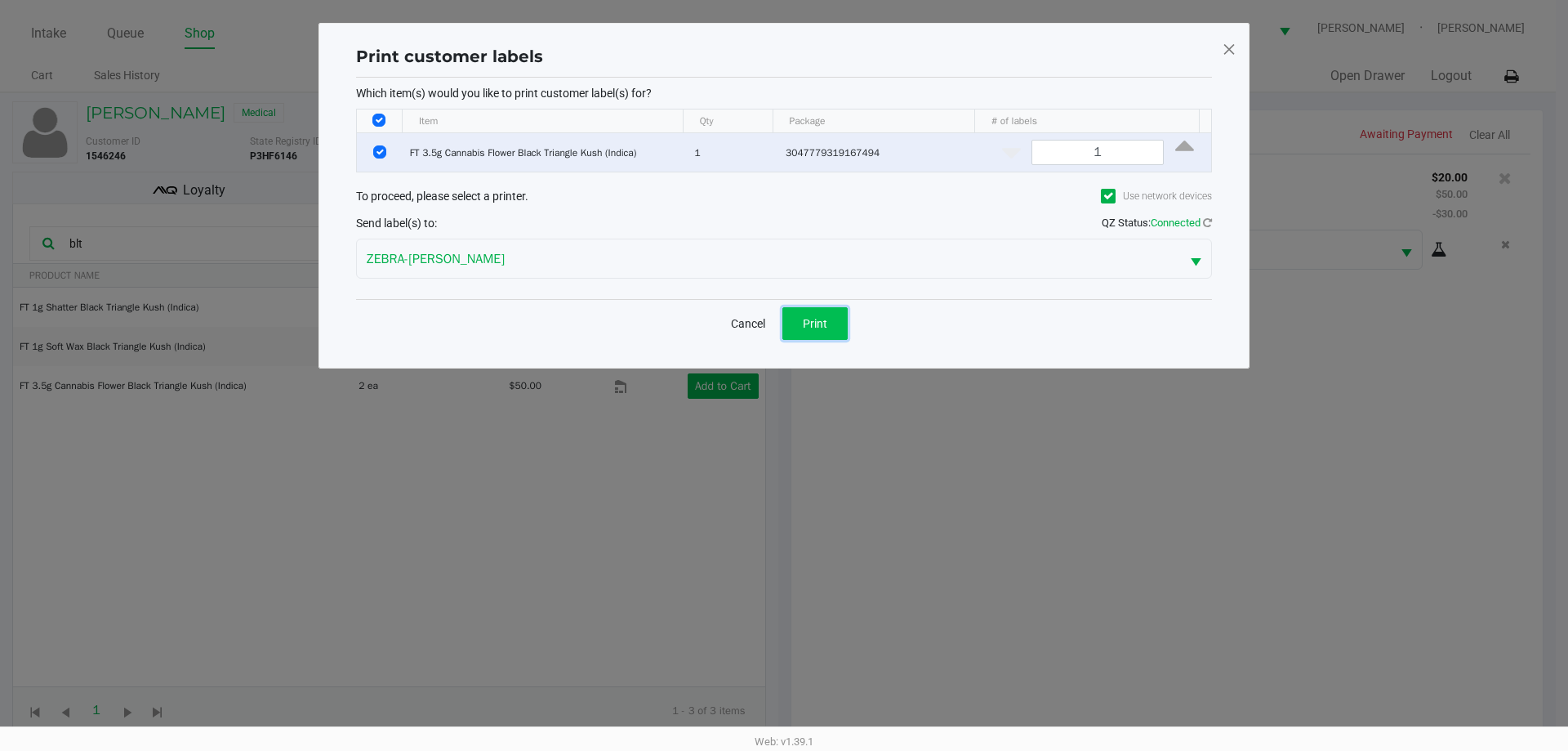 click on "Print" 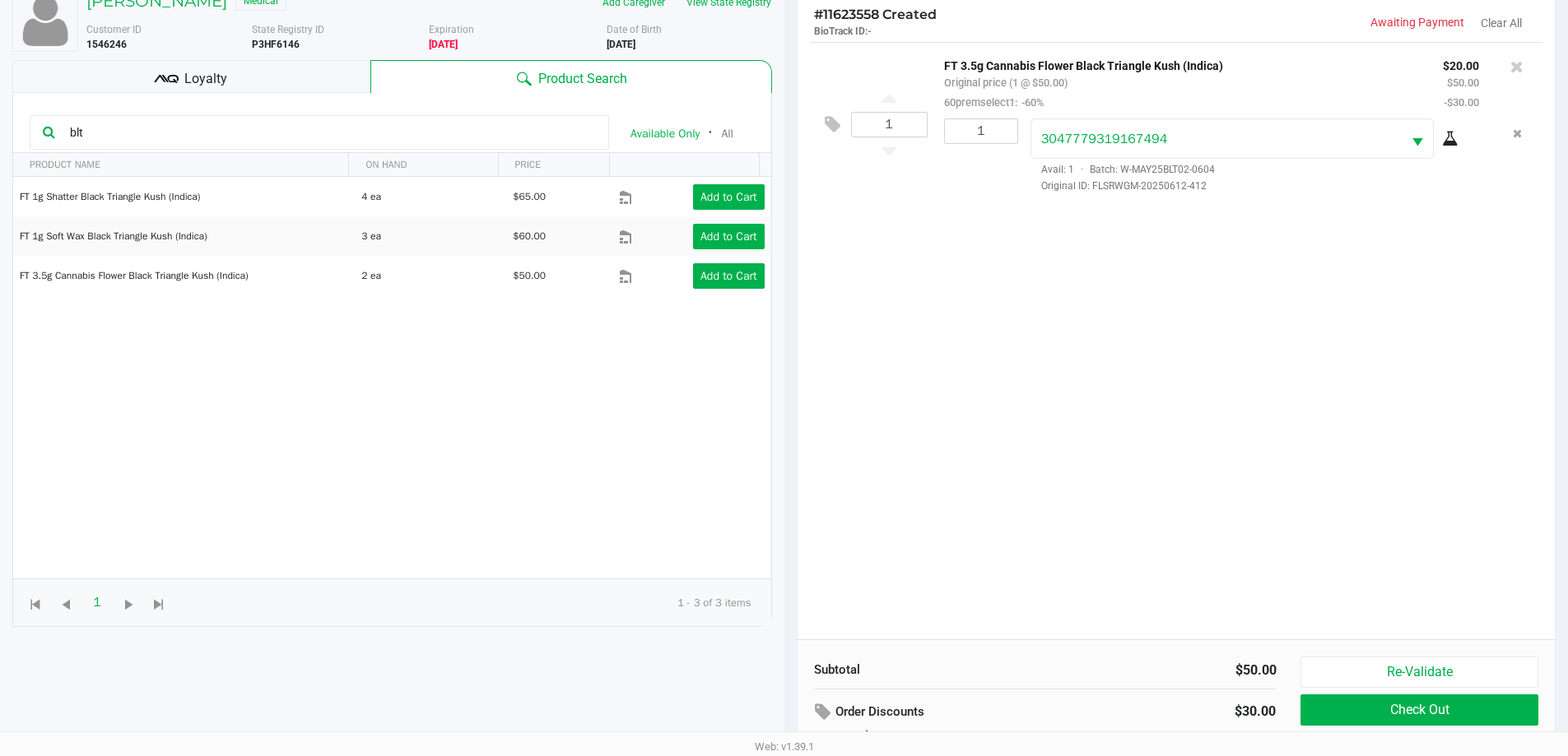 scroll, scrollTop: 197, scrollLeft: 0, axis: vertical 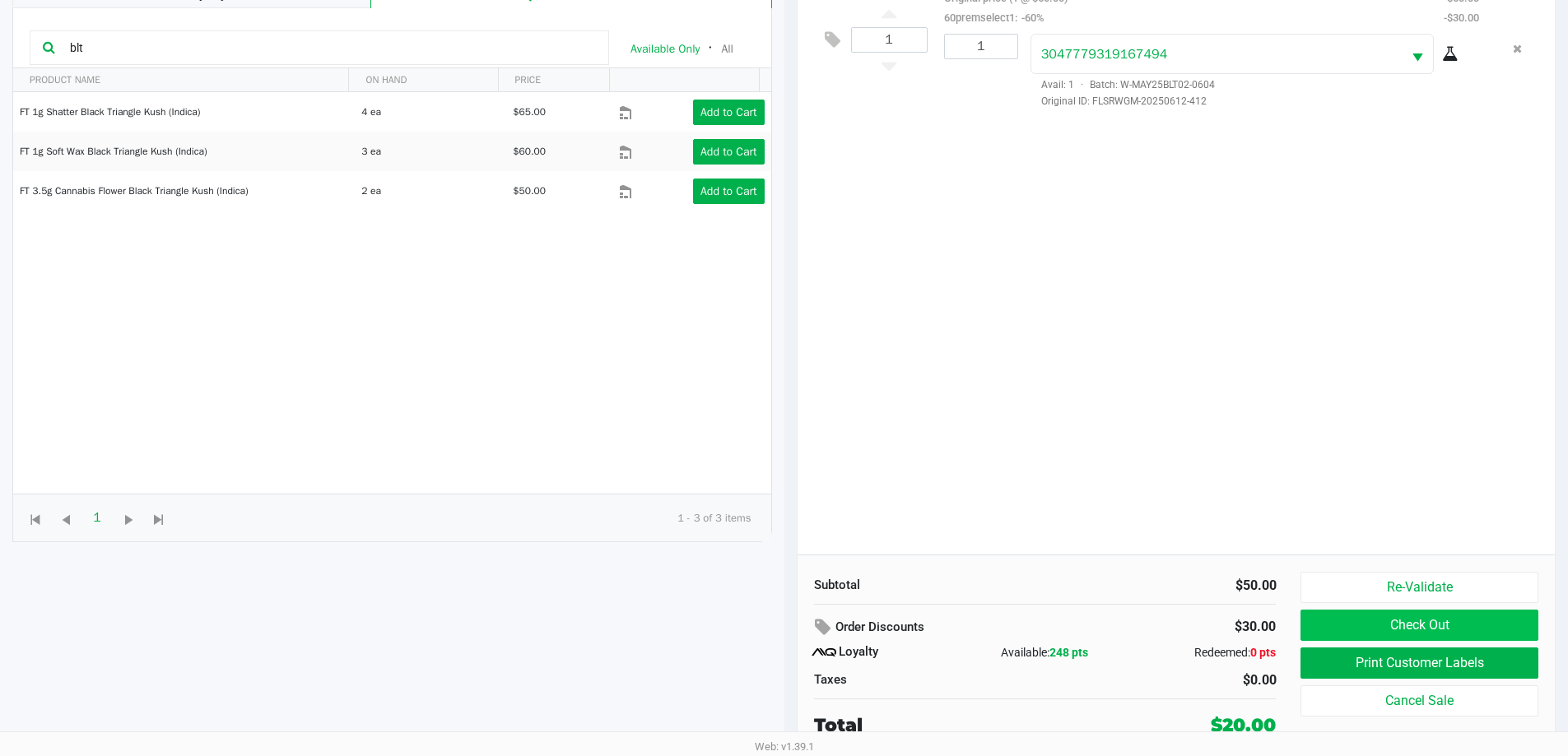 click on "Check Out" 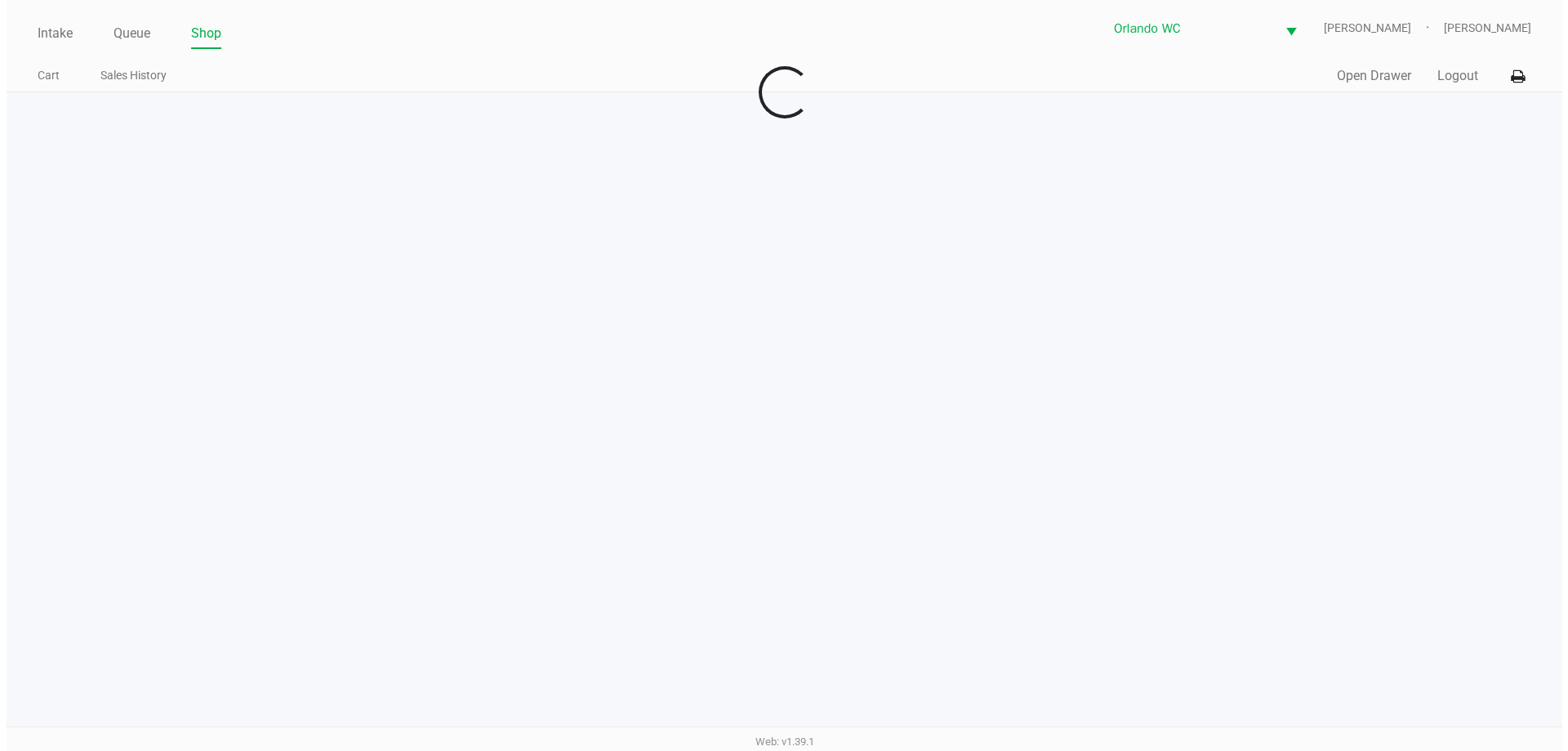 scroll, scrollTop: 0, scrollLeft: 0, axis: both 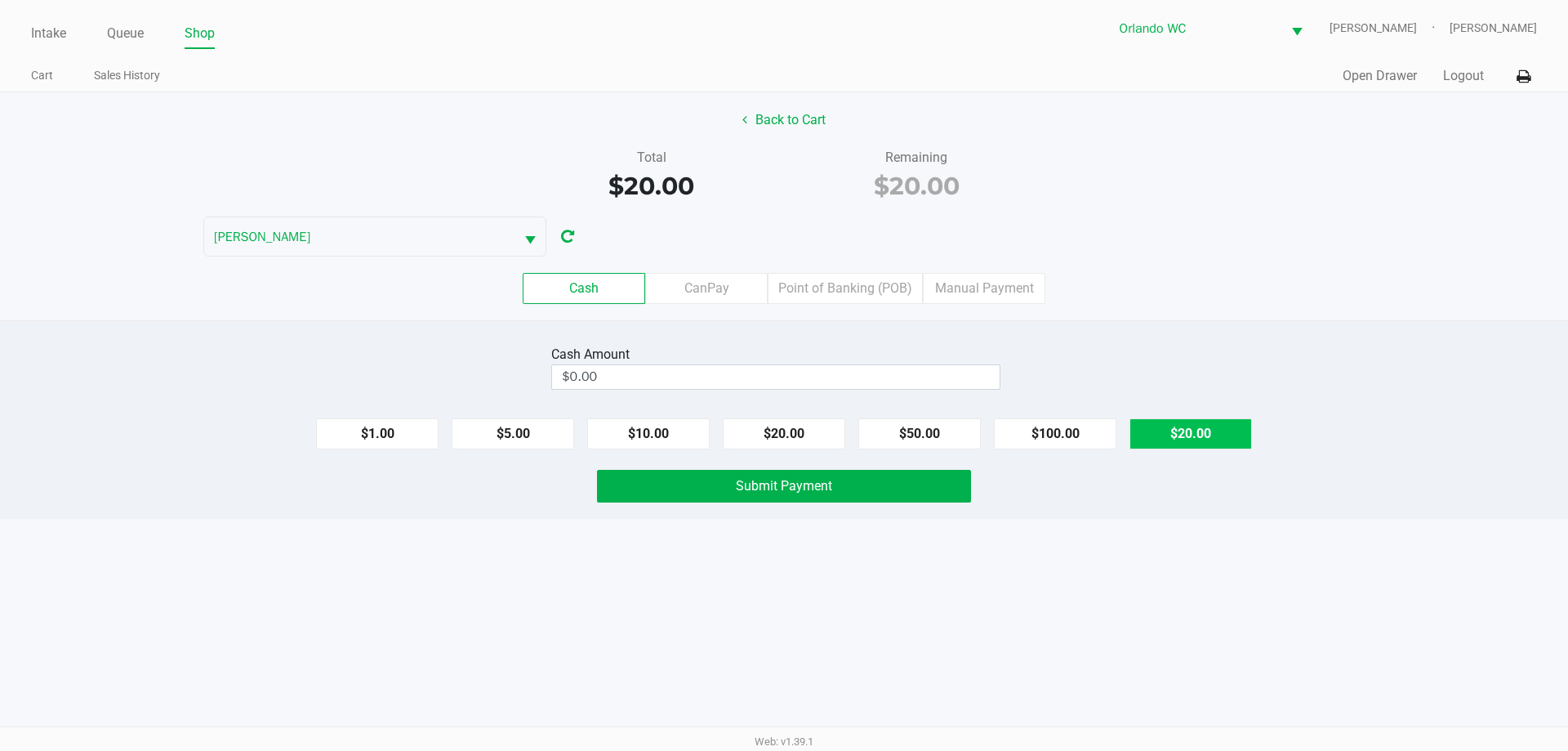 click on "$20.00" 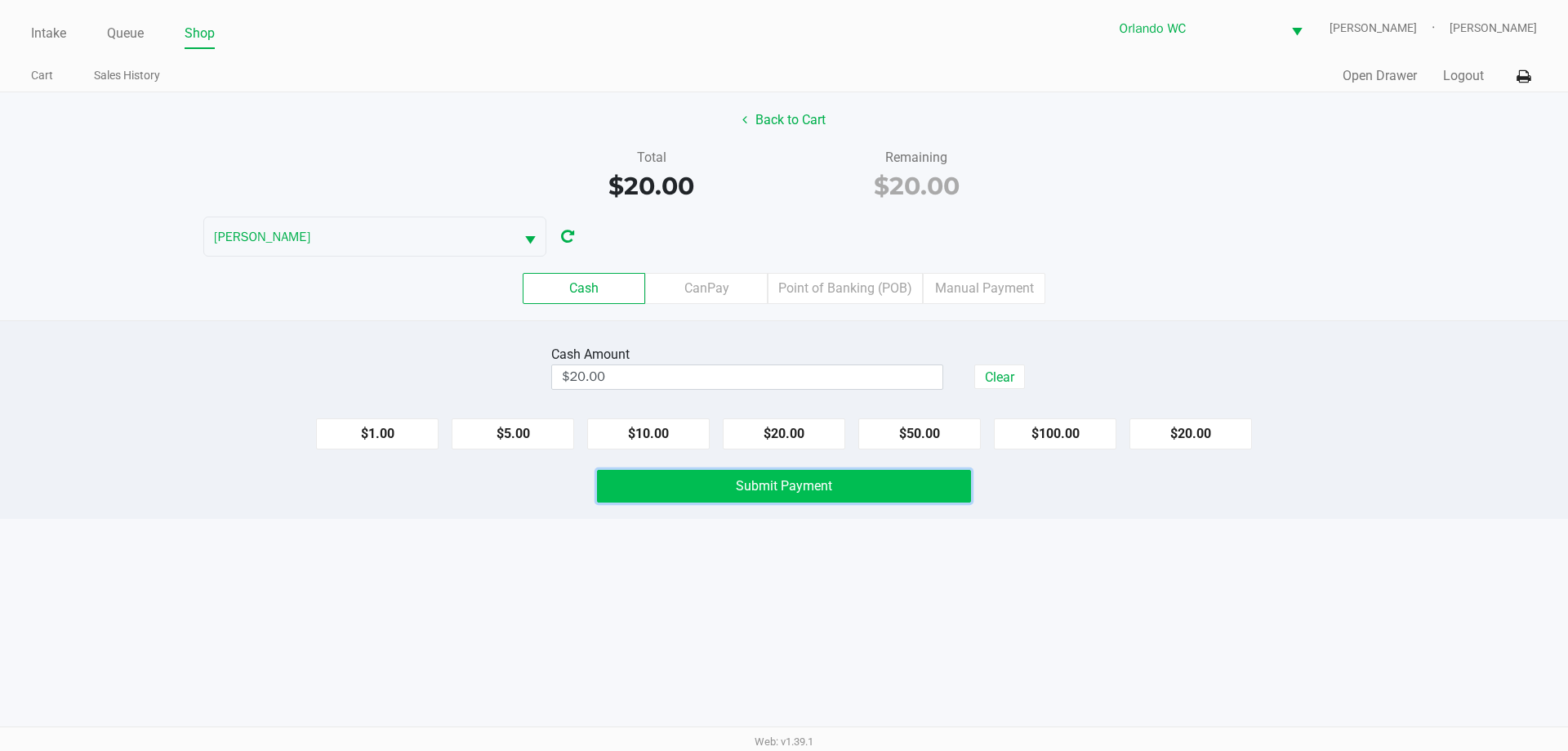 click on "Submit Payment" 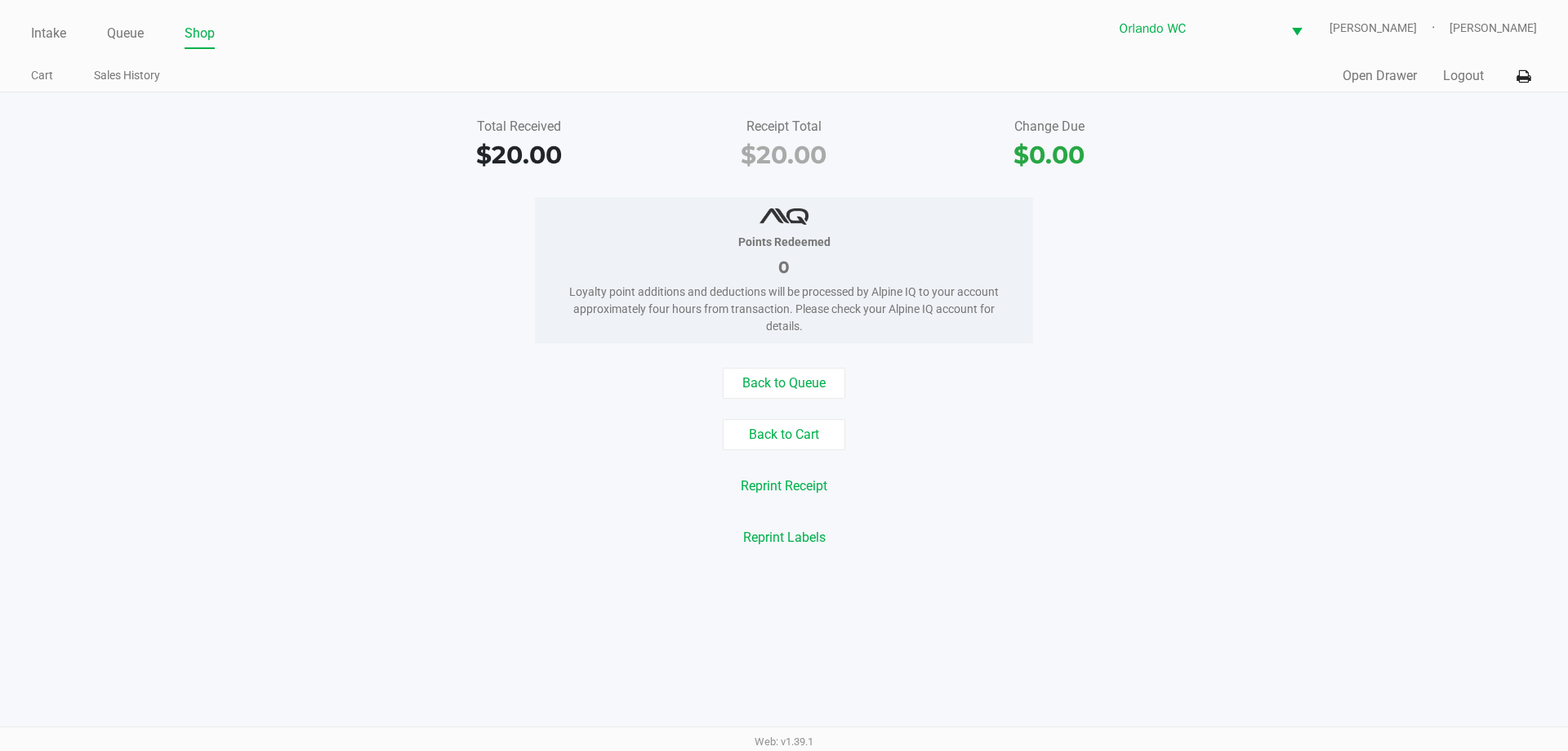click on "Points Redeemed" 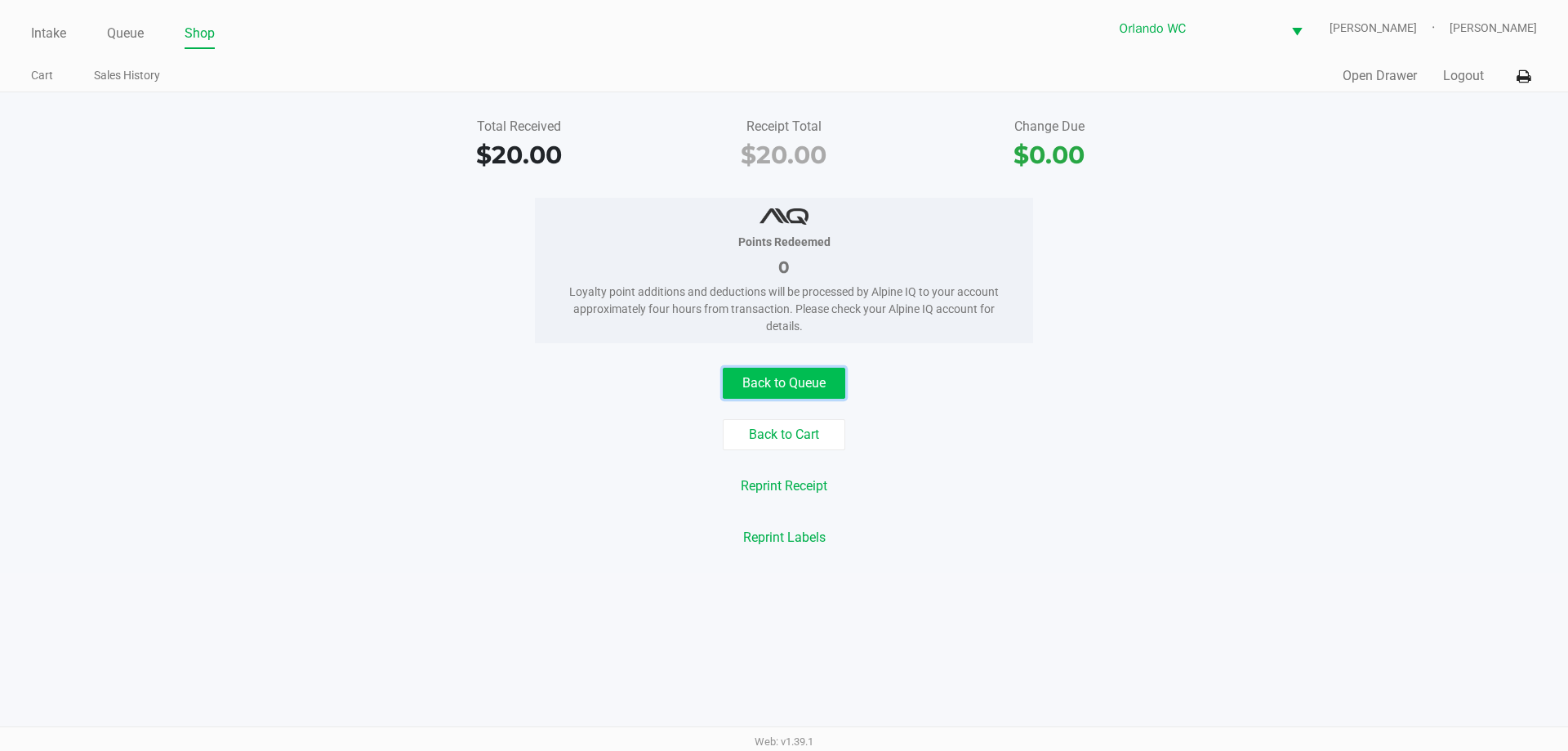 click on "Back to Queue" 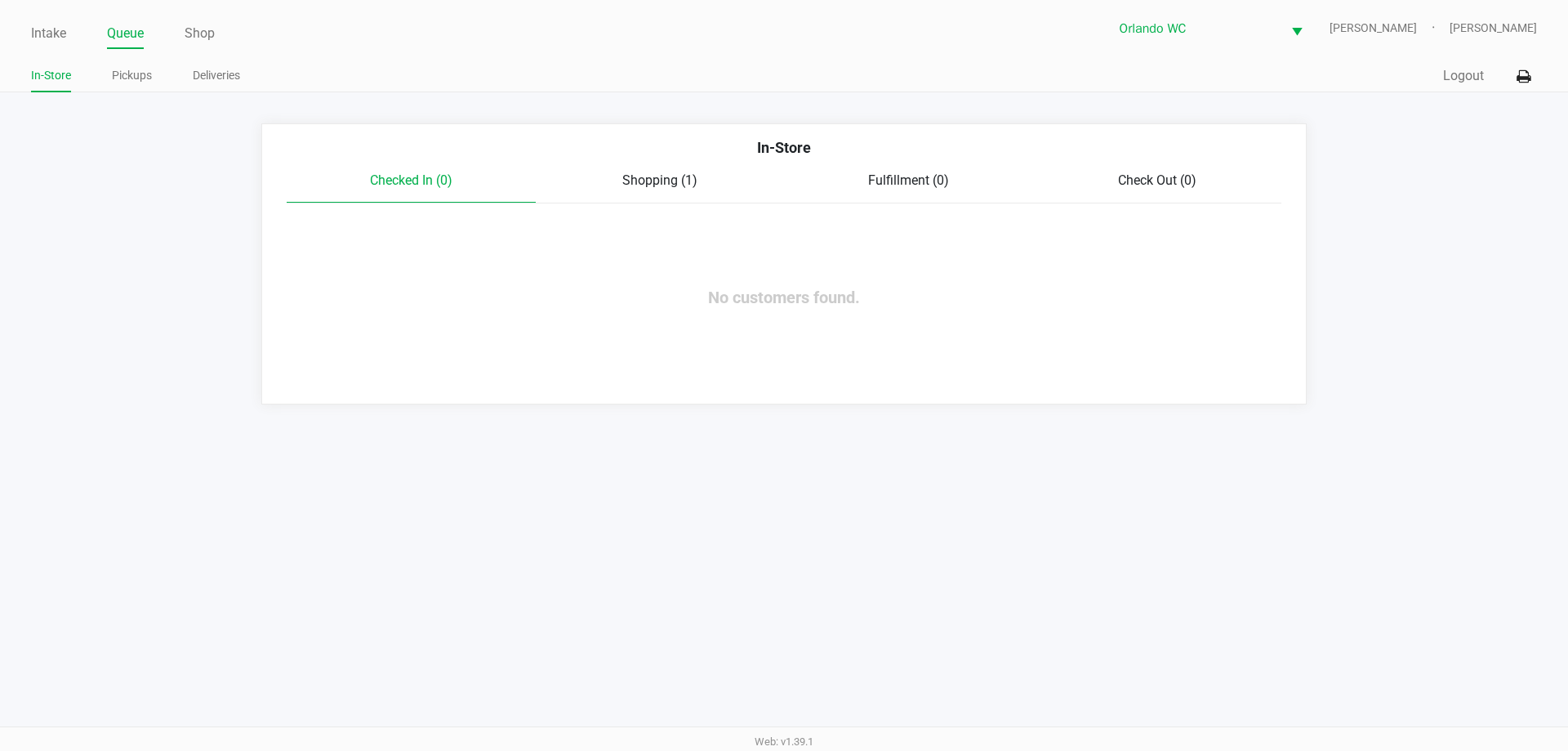 click on "Intake Queue Shop Orlando WC  RODNEY-ATKINS   Emily Dodich  In-Store Pickups Deliveries  Quick Sale   Logout   In-Store   Checked In (0)   Shopping (1)   Fulfillment (0)   Check Out (0)  No customers found." 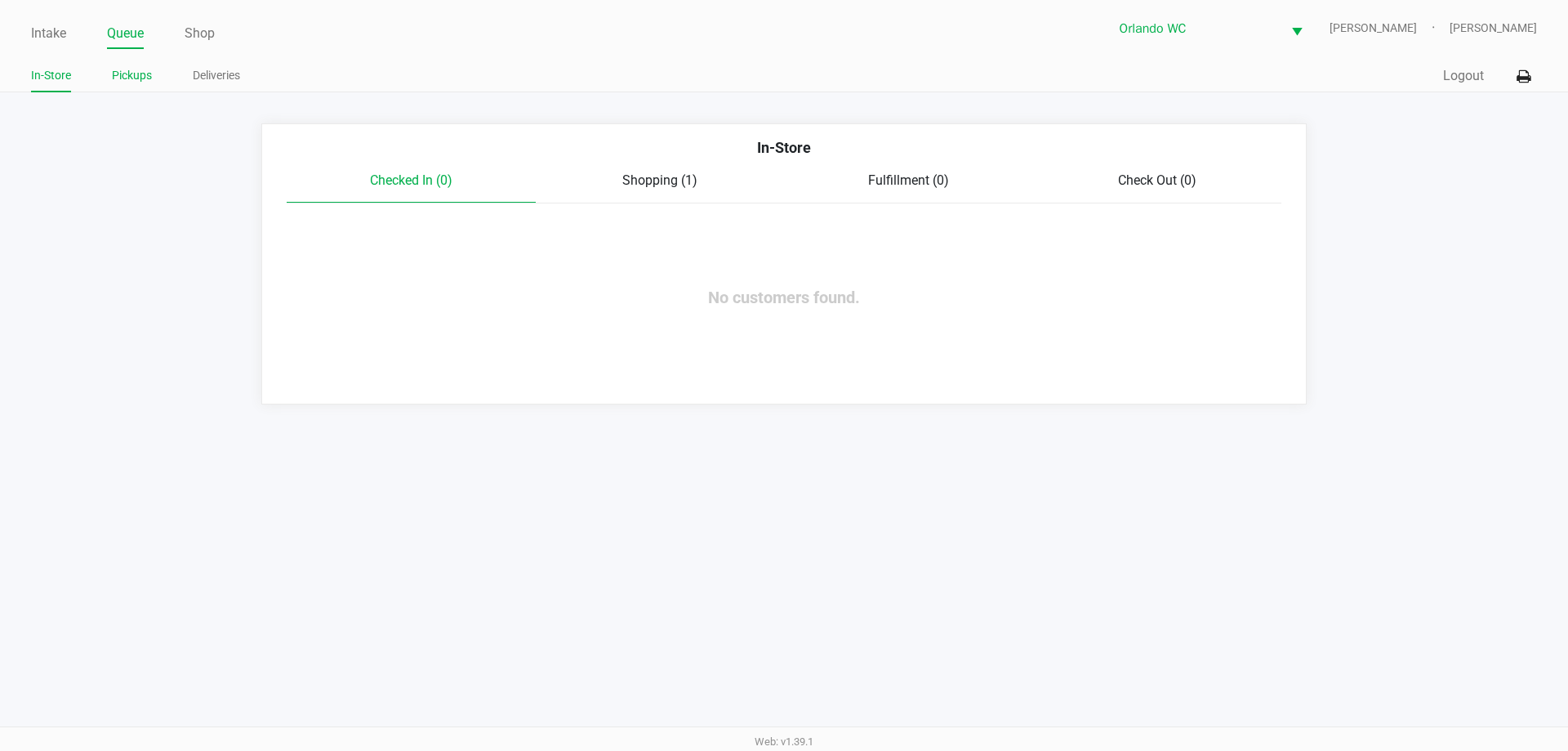 click on "Pickups" 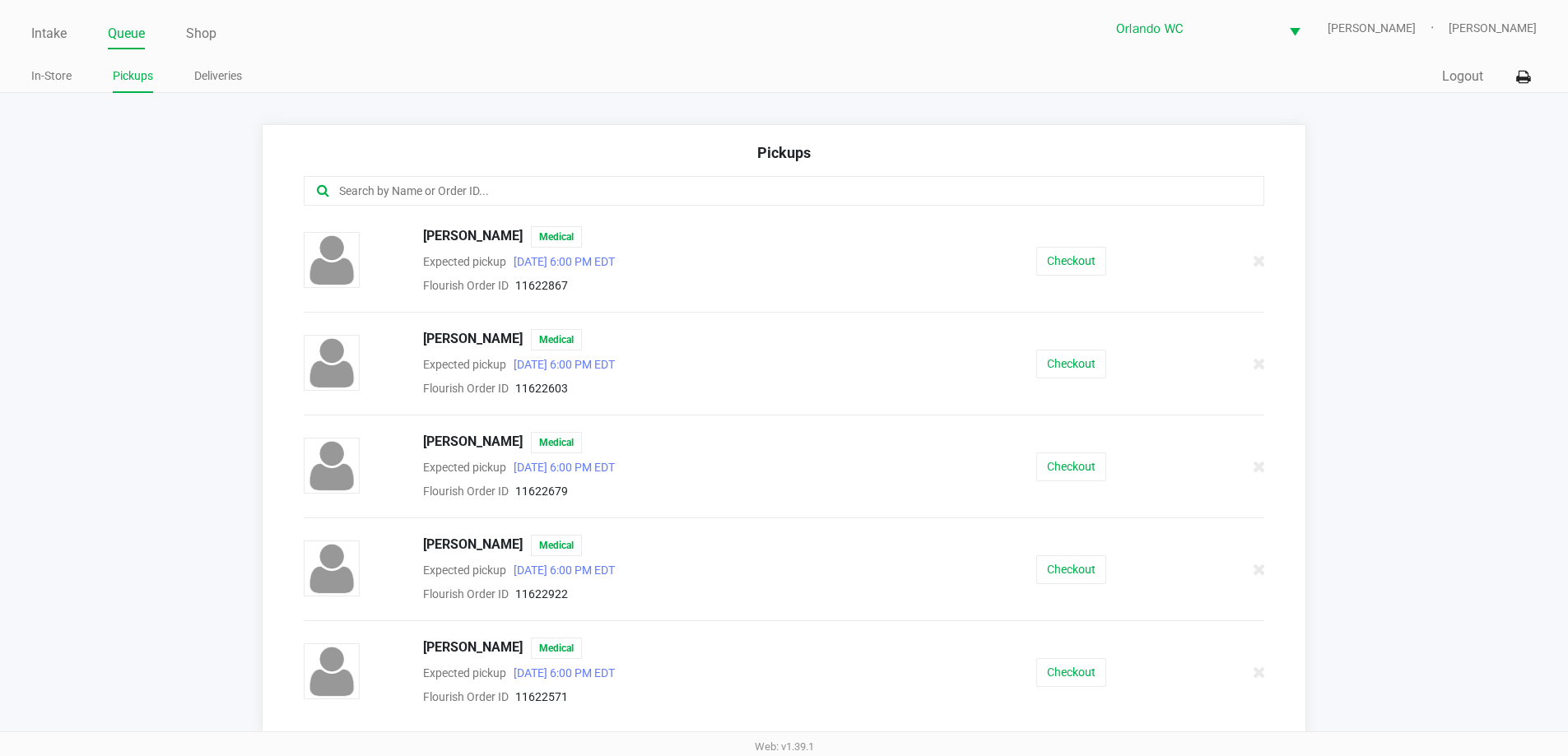 click on "Intake Queue Shop Orlando WC  RODNEY-ATKINS   Emily Dodich  In-Store Pickups Deliveries  Quick Sale   Logout" 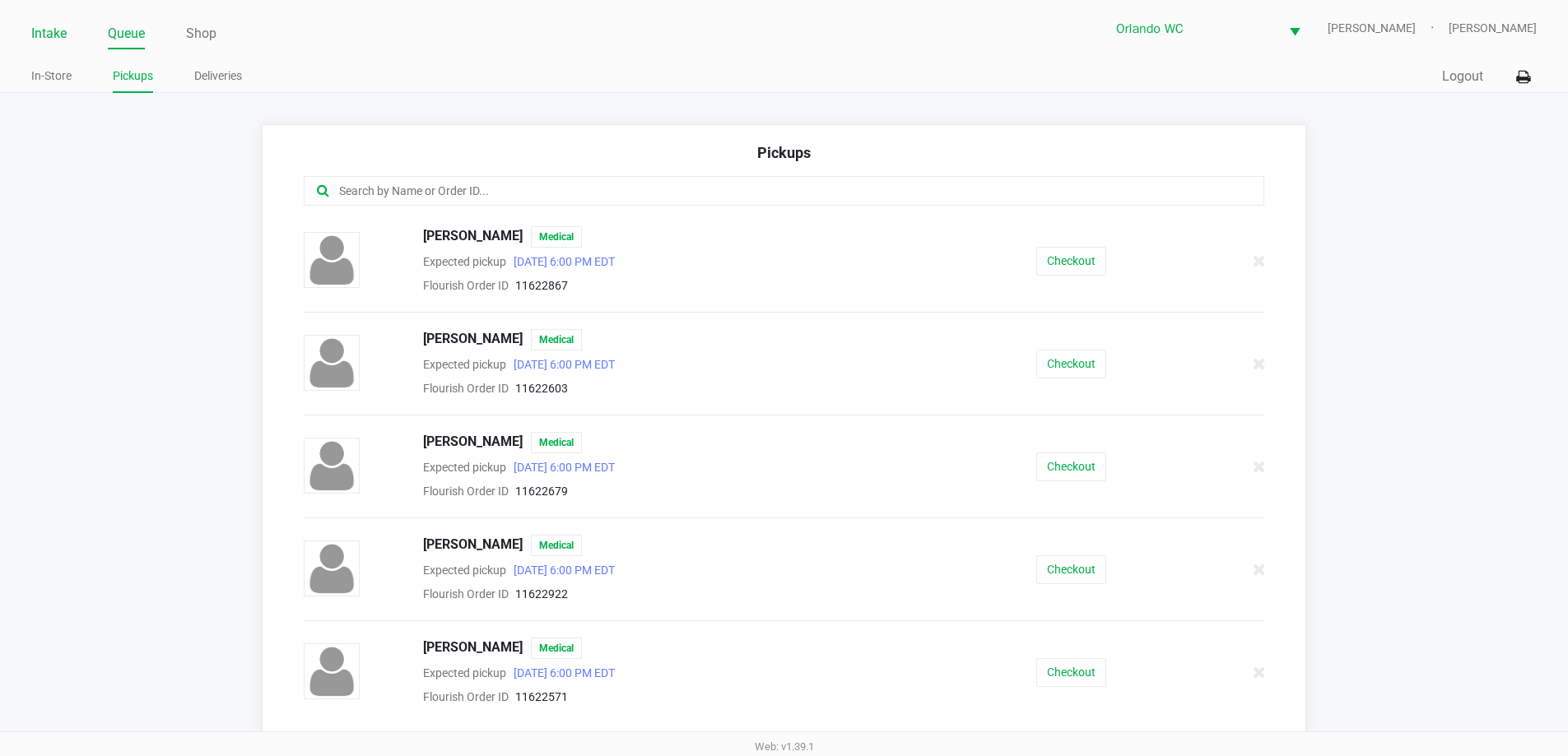 click on "Intake" 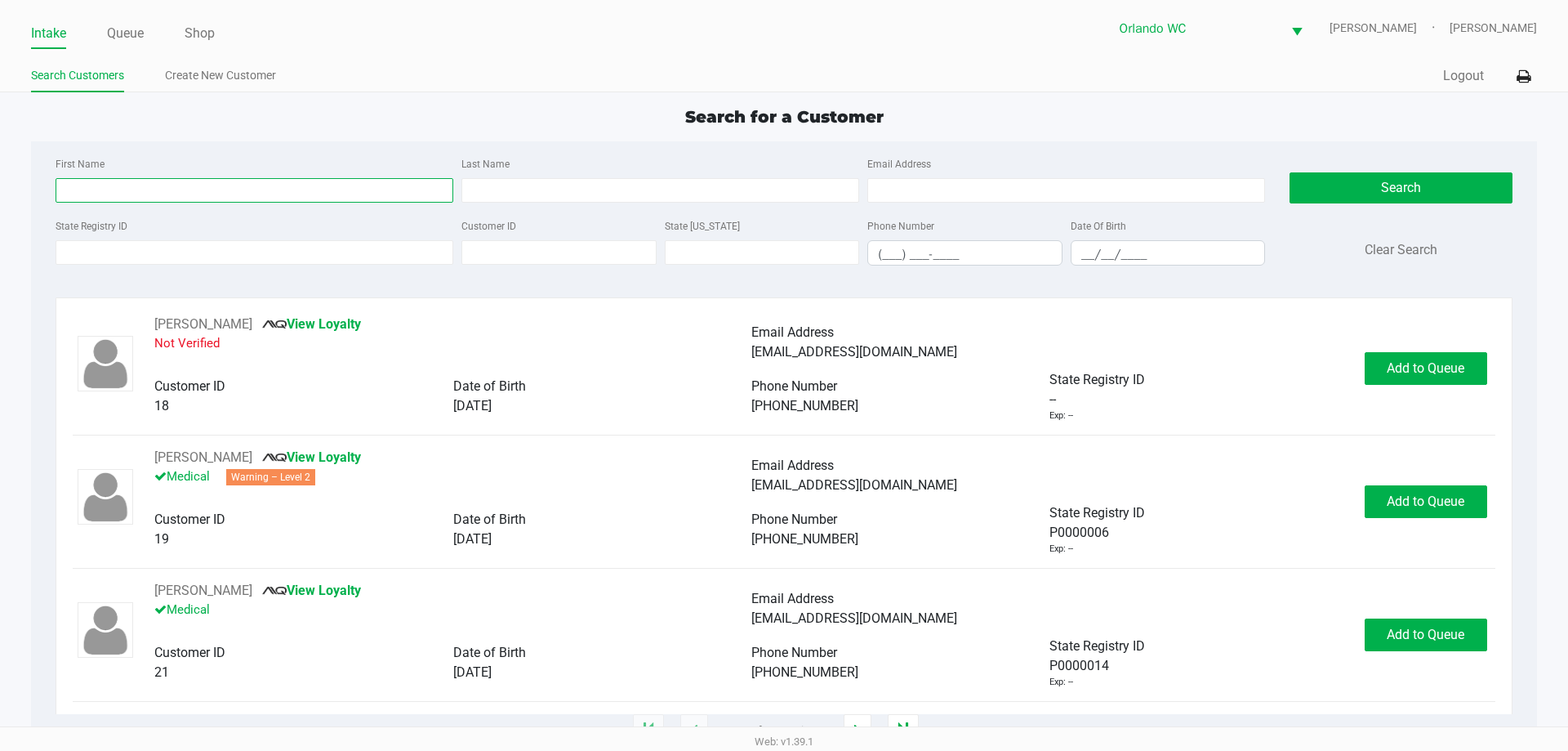 click on "First Name" at bounding box center (254, 190) 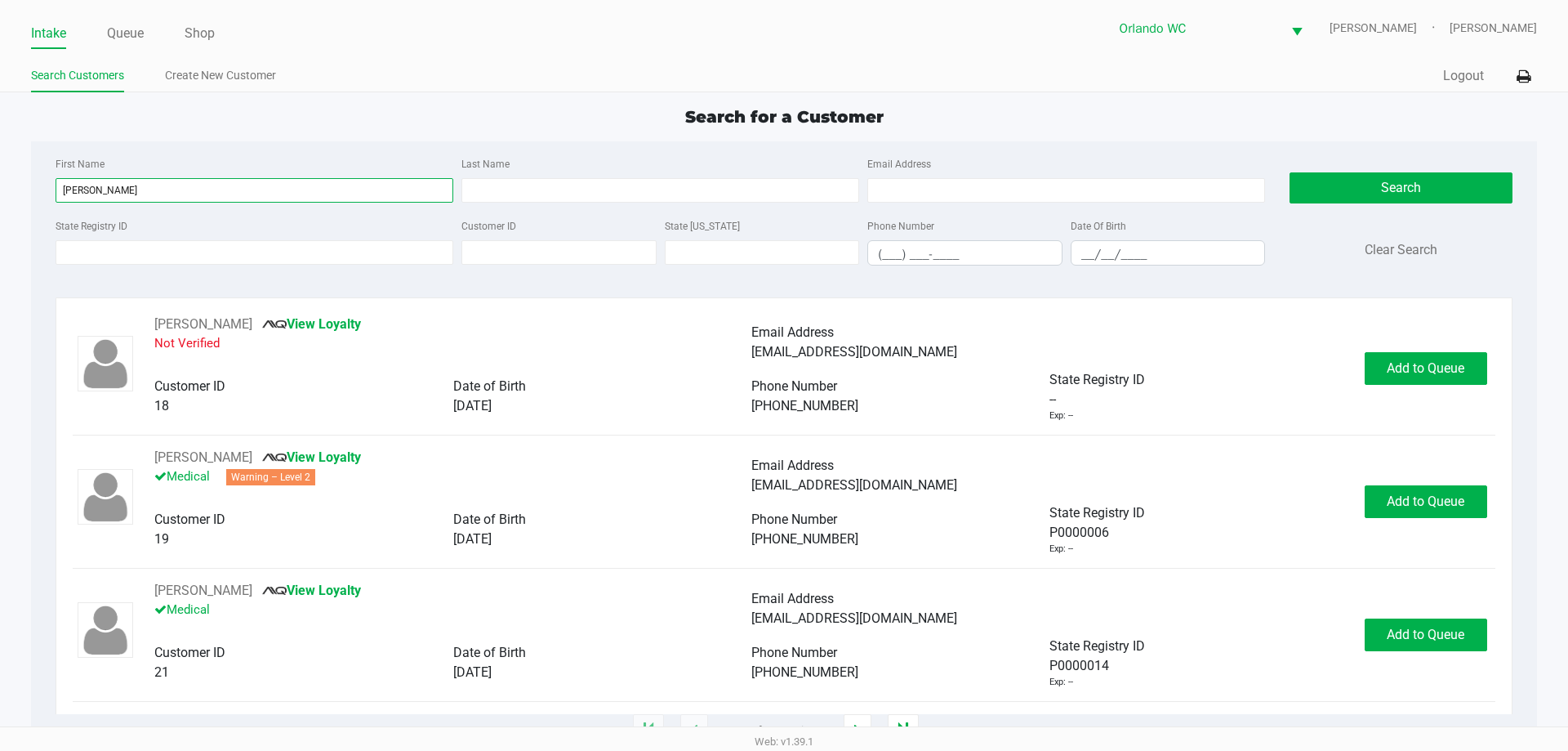 type on "jason" 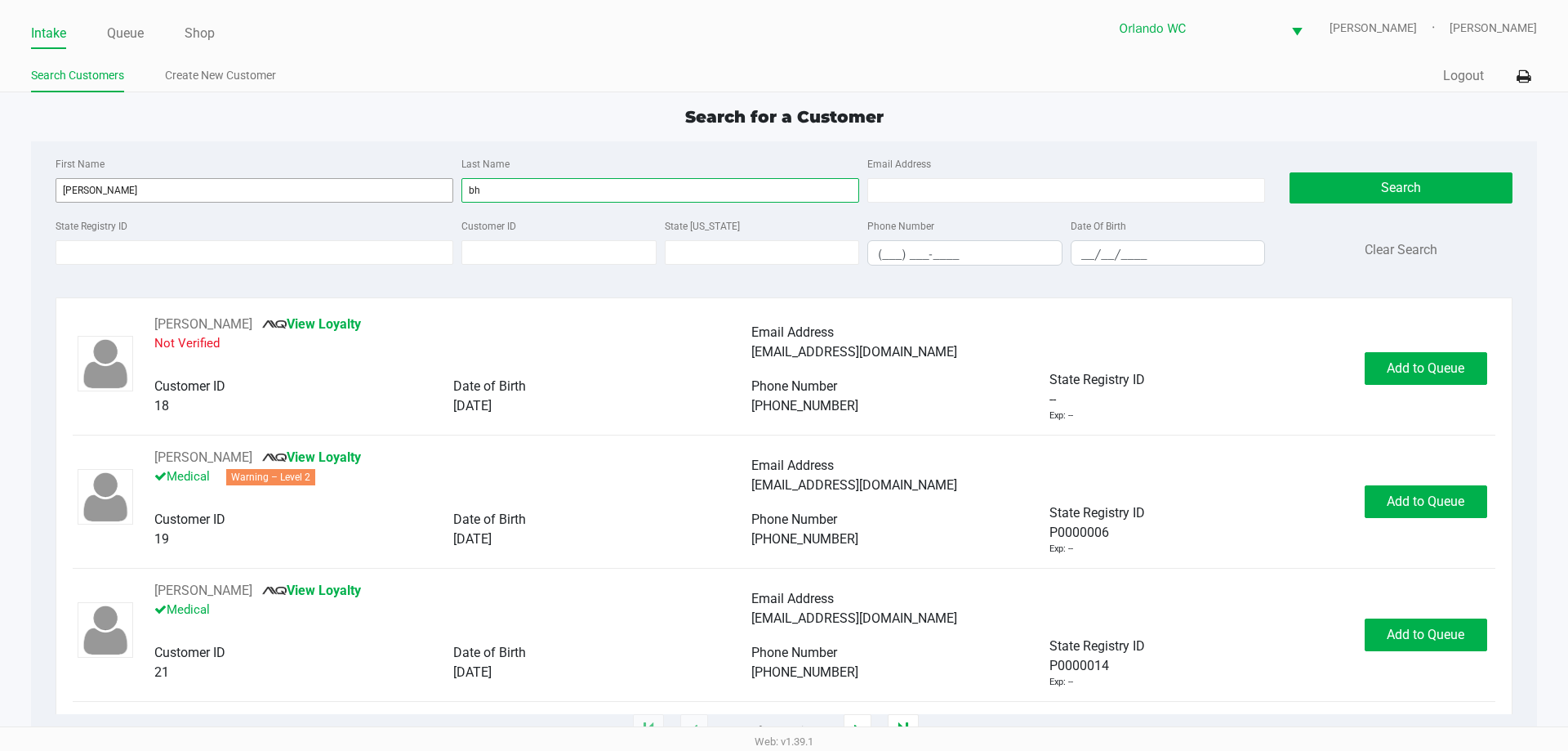 type on "b" 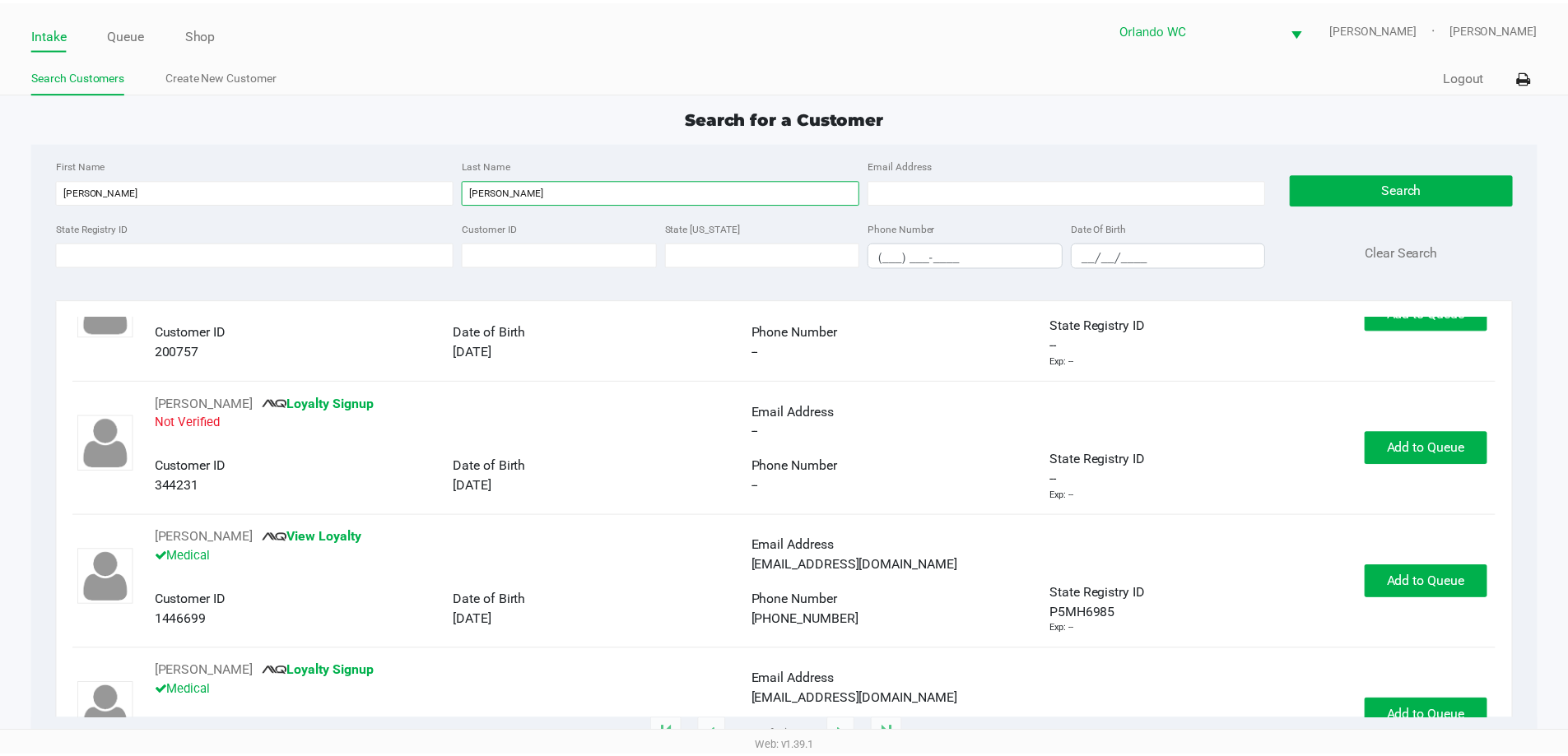 scroll, scrollTop: 134, scrollLeft: 0, axis: vertical 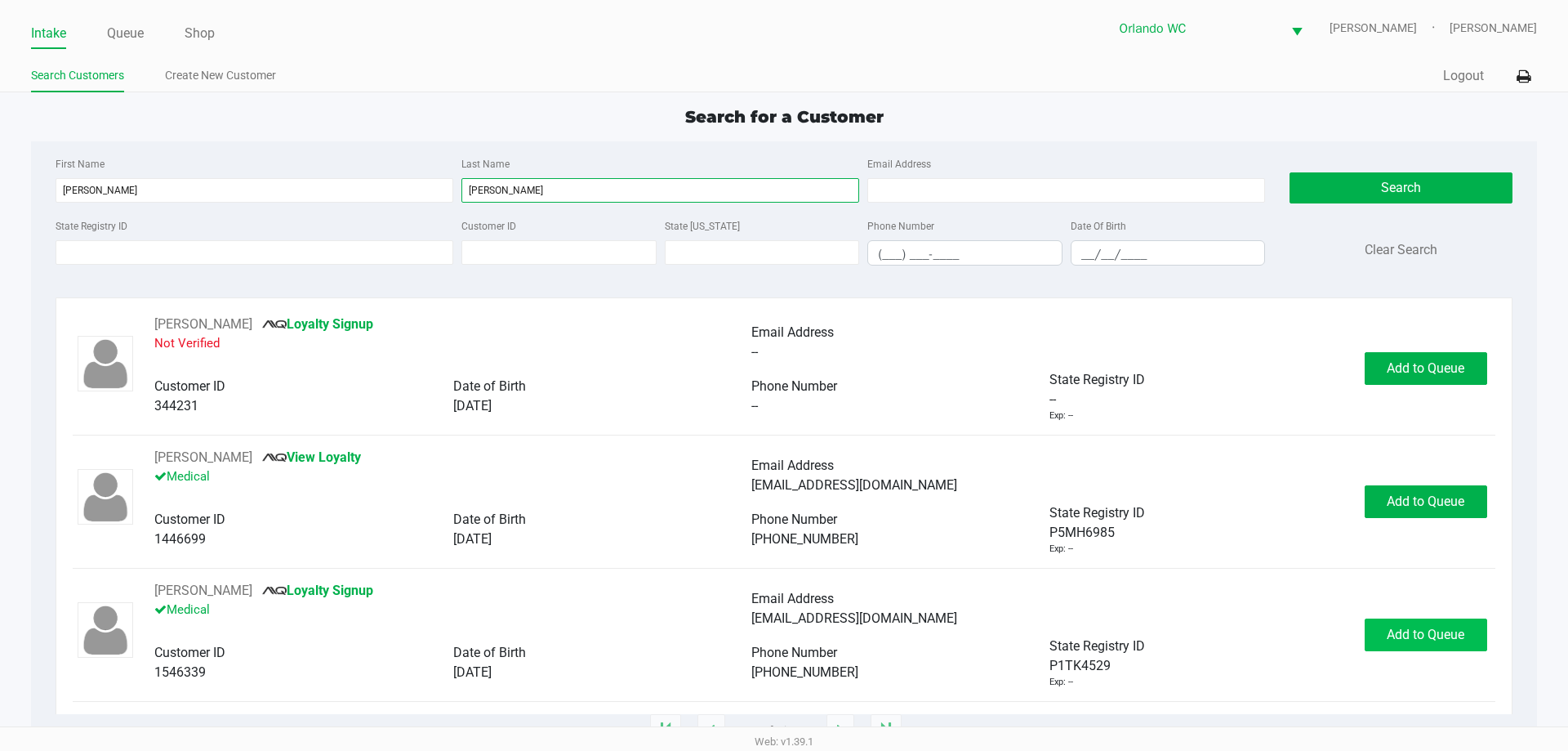 type on "hobbs" 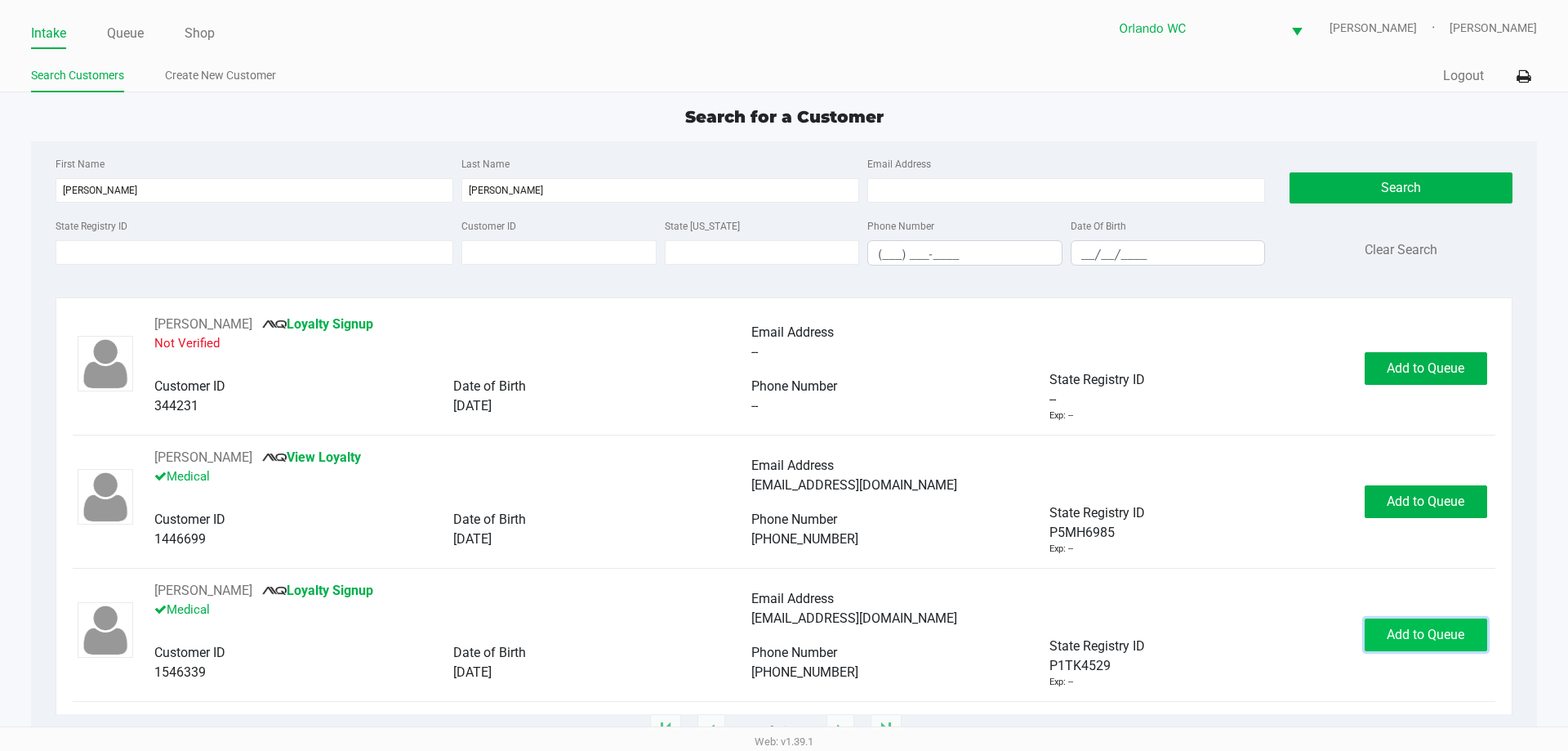 click on "Add to Queue" 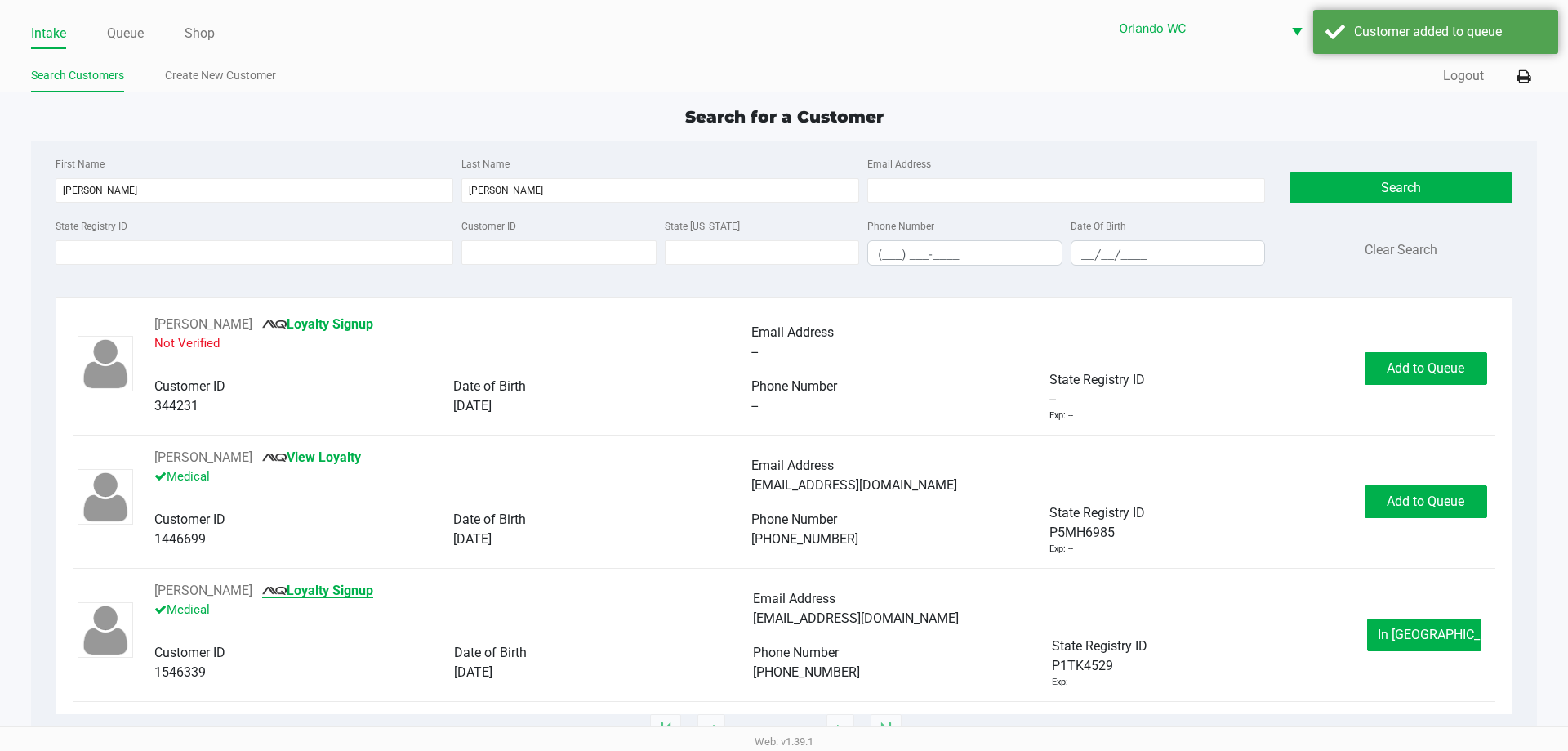 click on "Loyalty Signup" 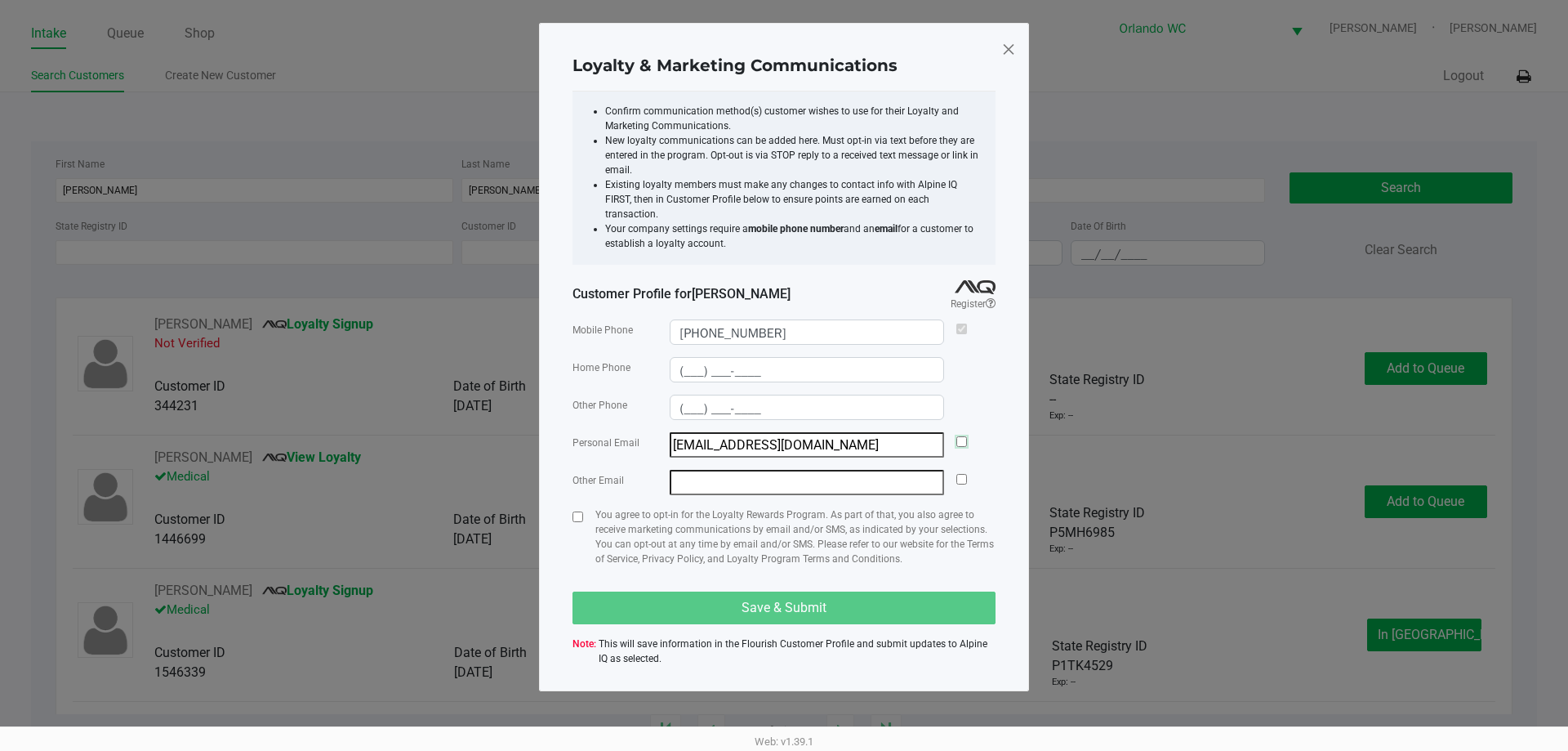 click 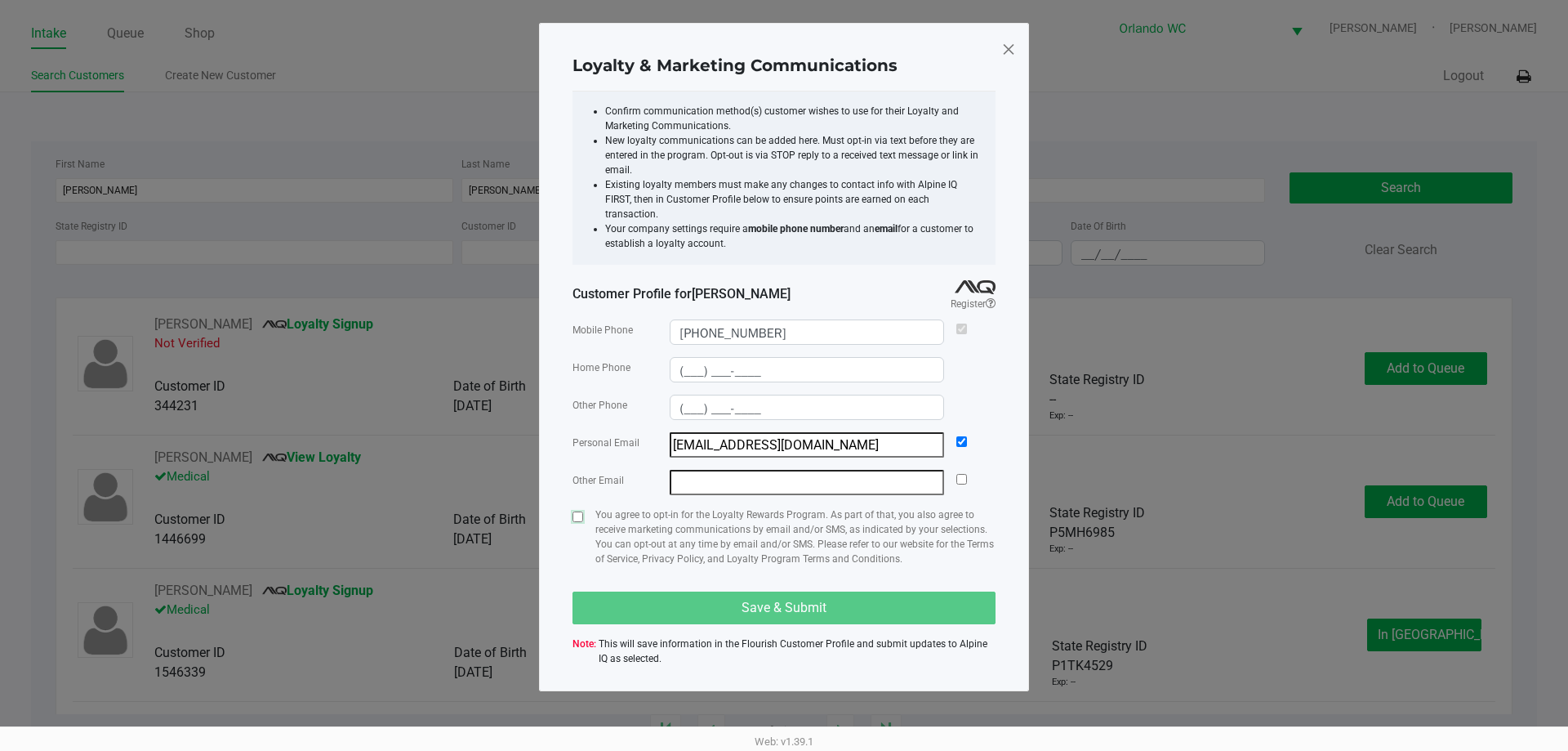 click 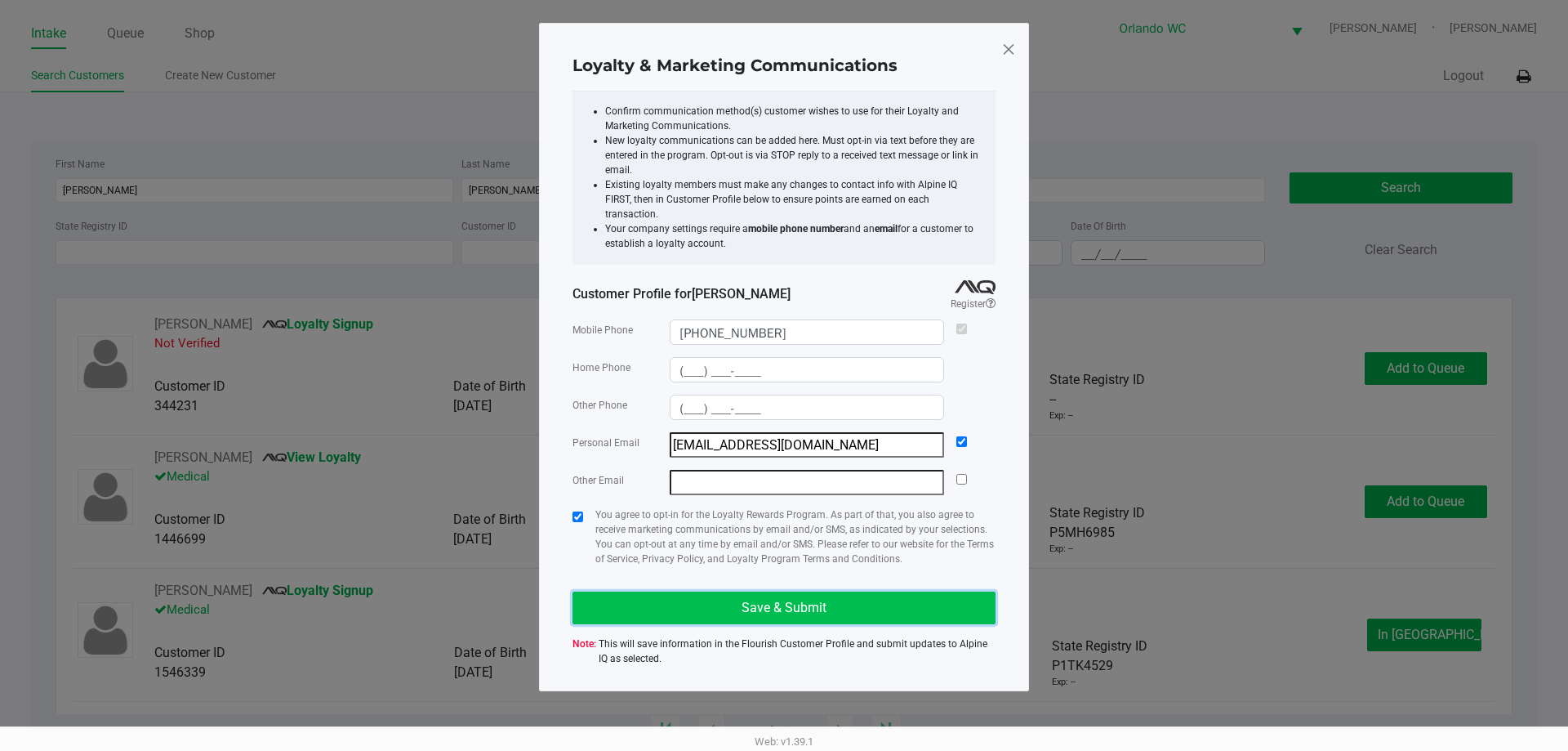 click on "Save & Submit" 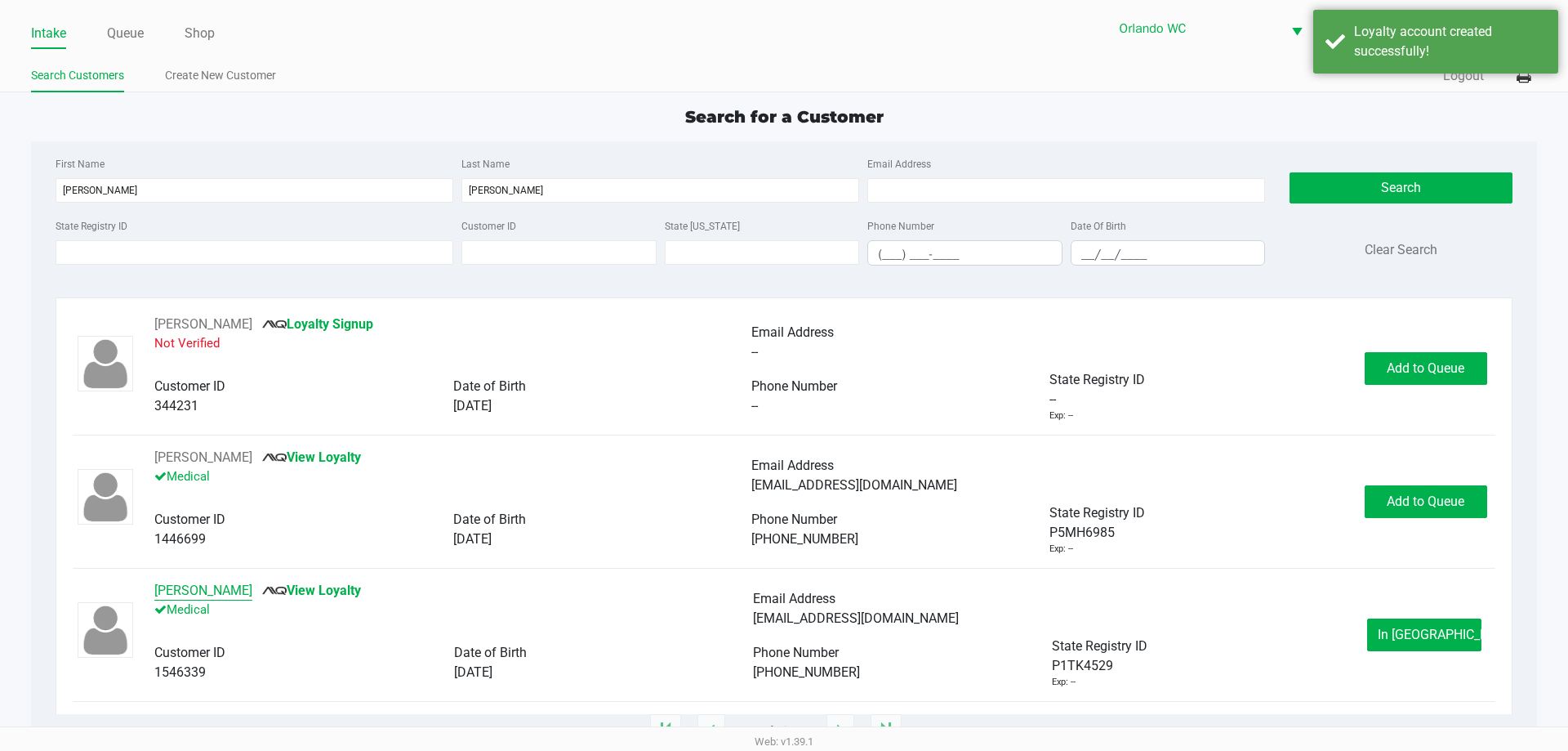 click on "JASON HOBBS" 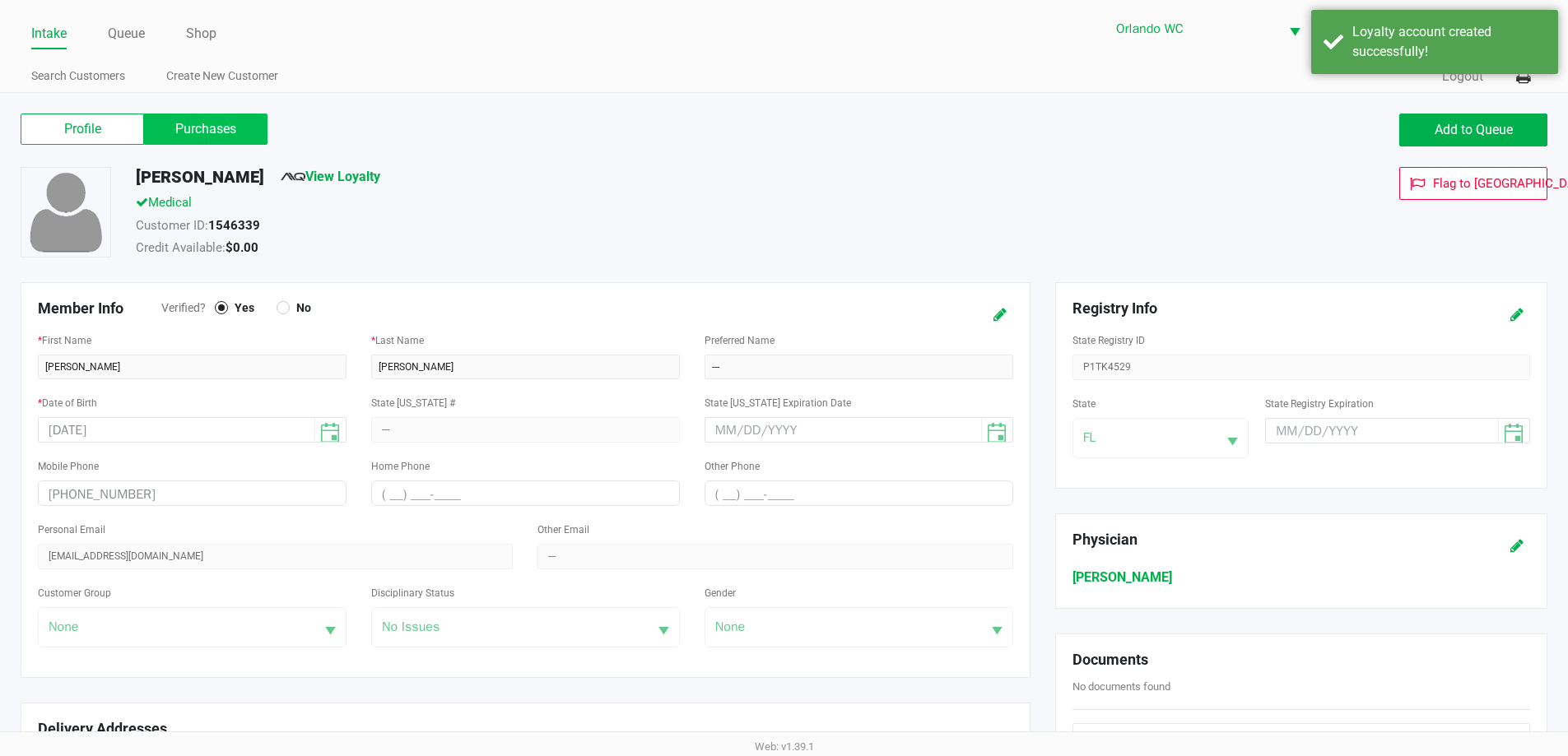 click on "Purchases" 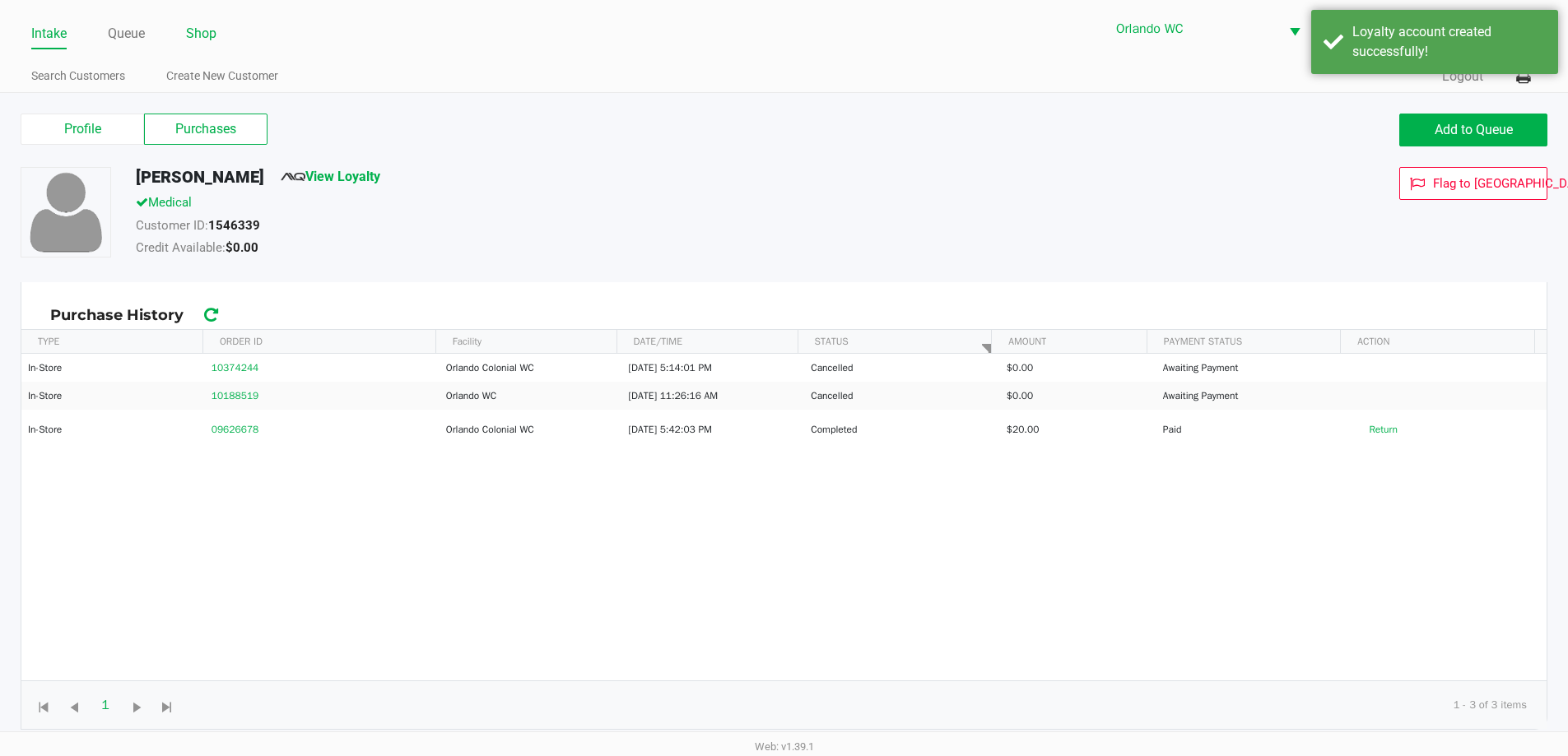 click on "Queue" 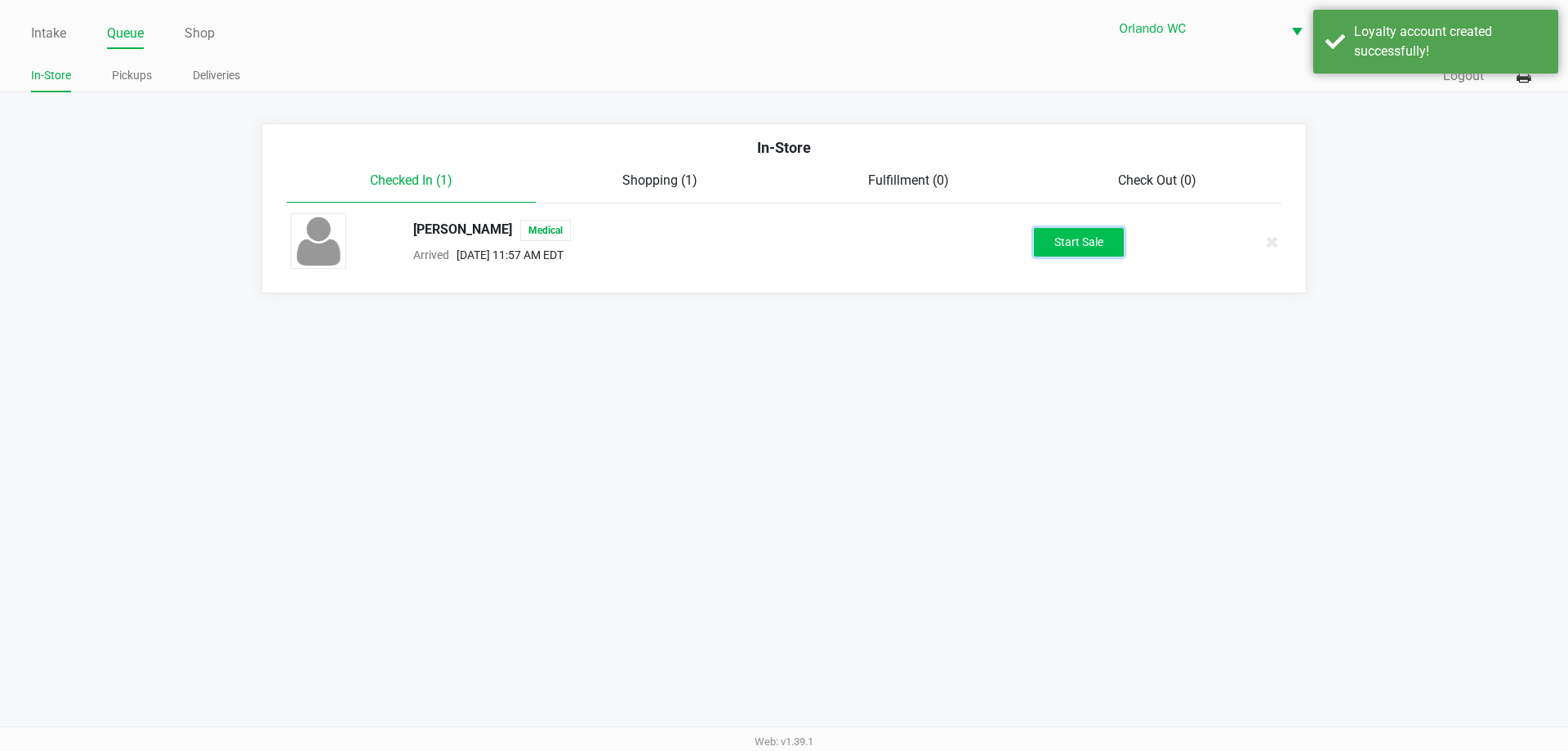 click on "Start Sale" 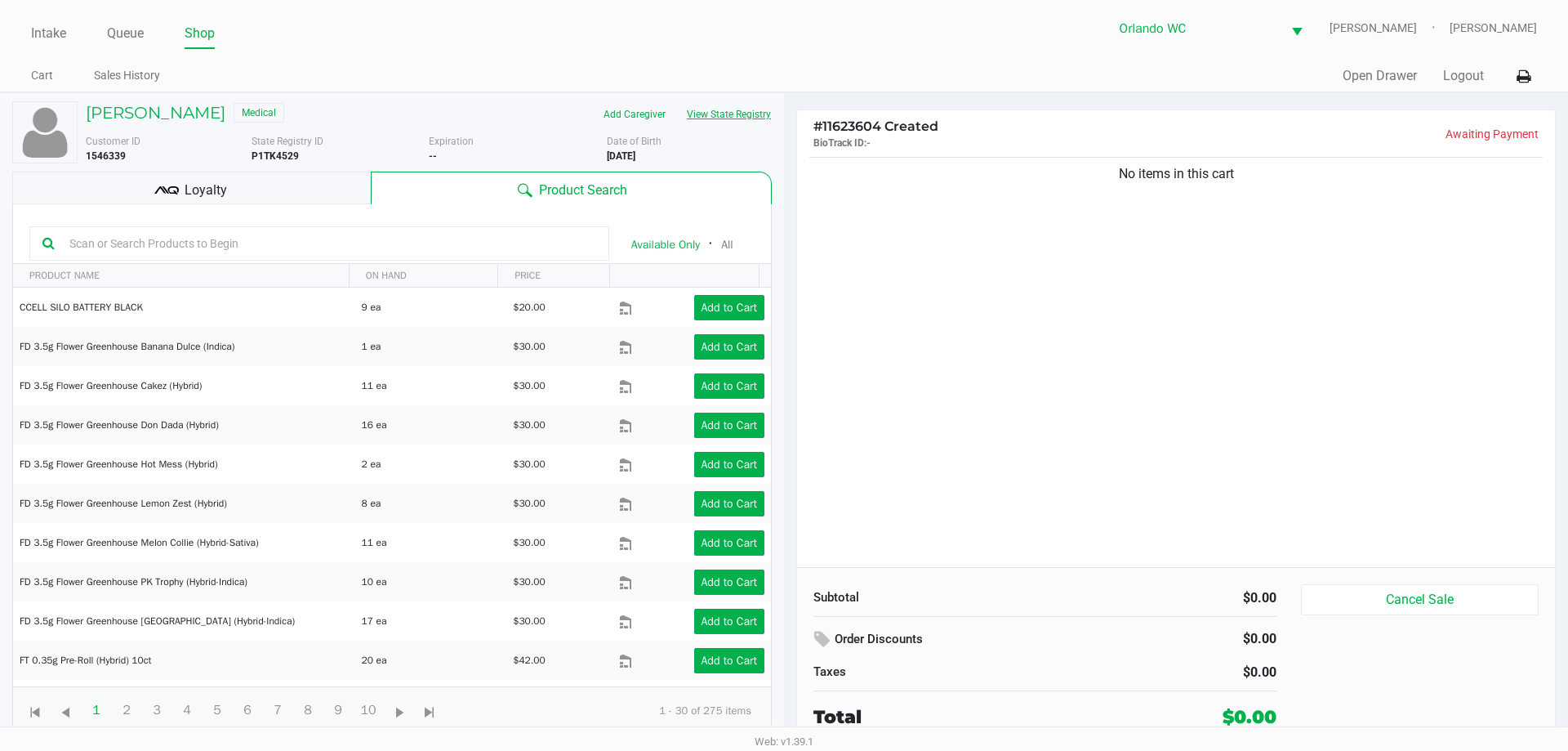 click on "View State Registry" 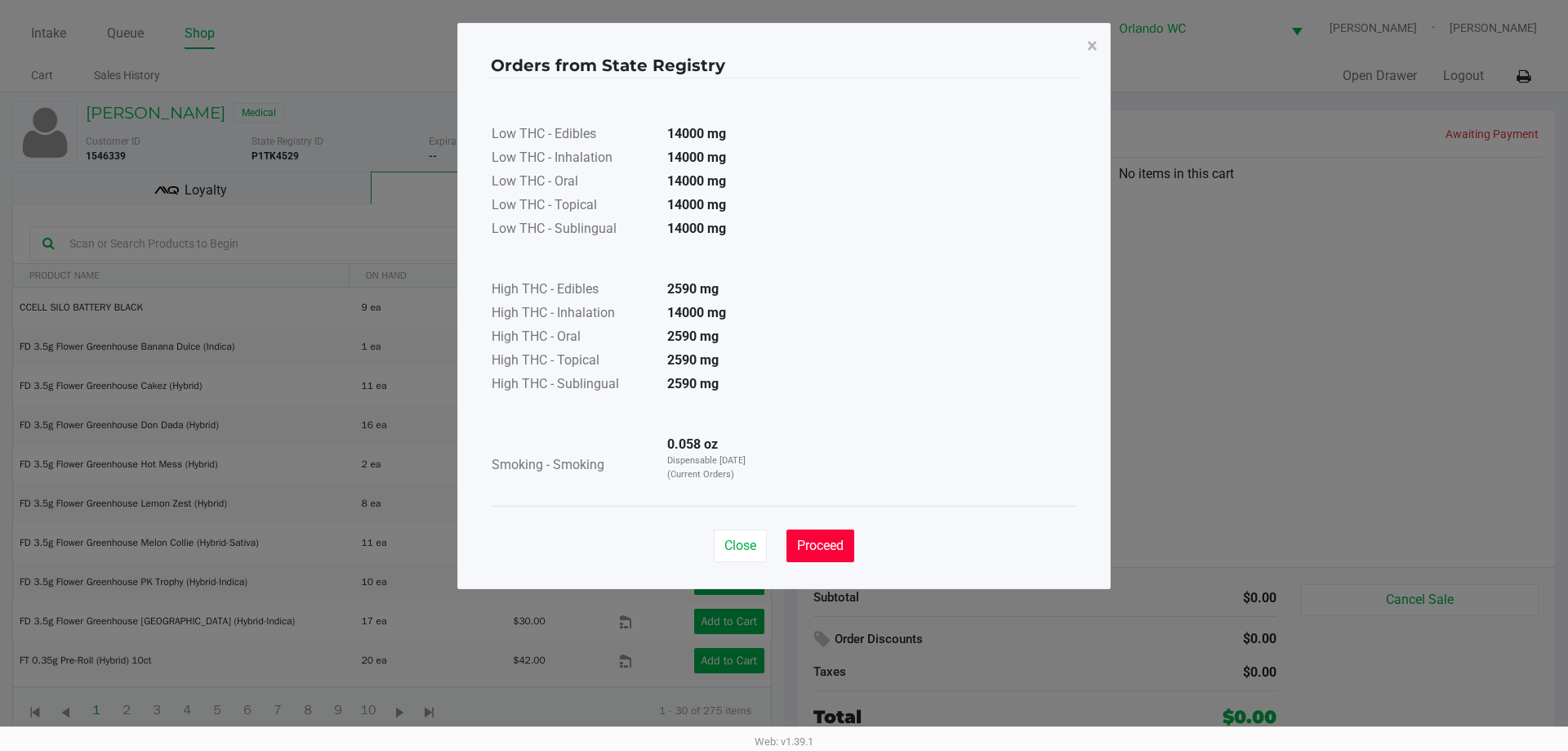 click on "Proceed" 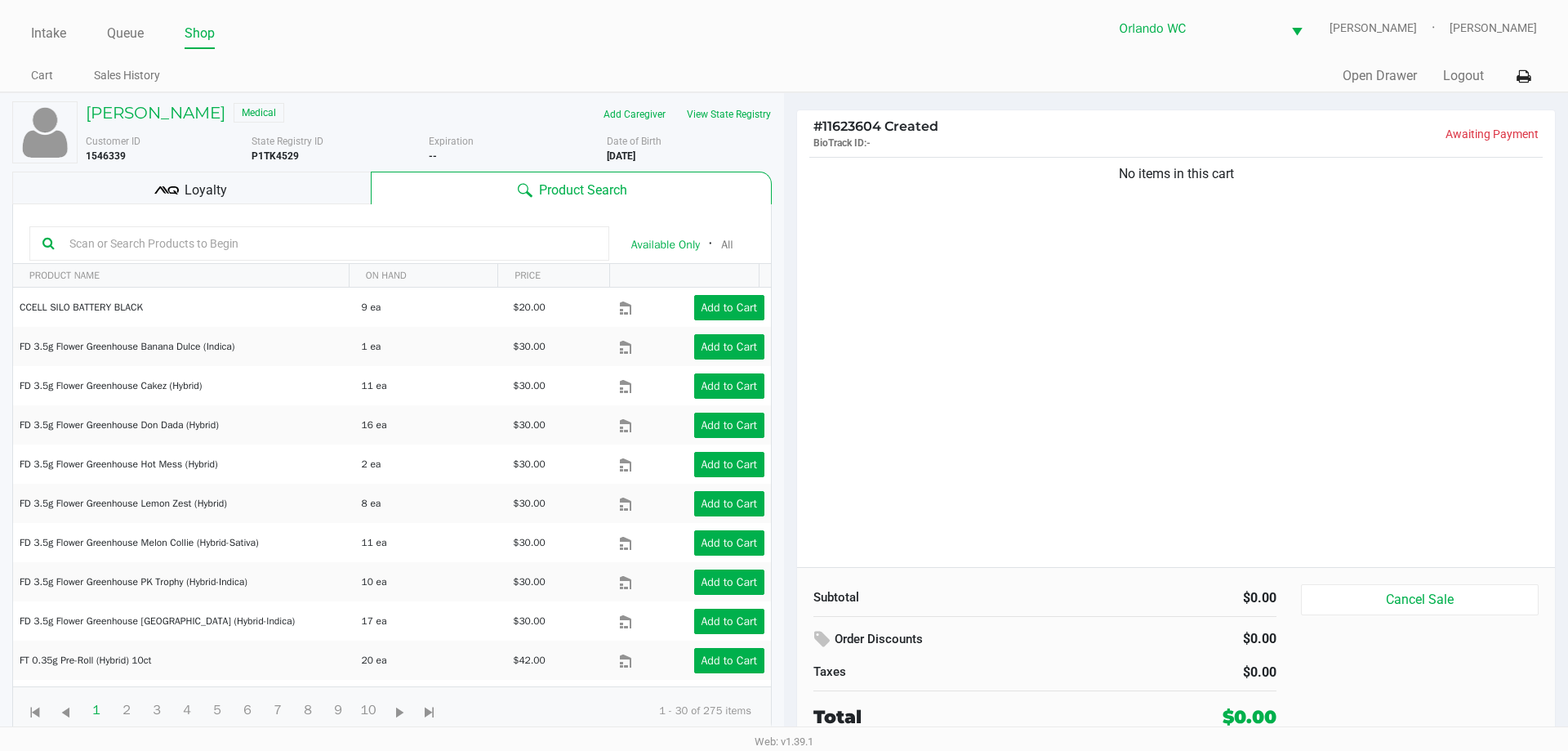 click on "8/25/1979" 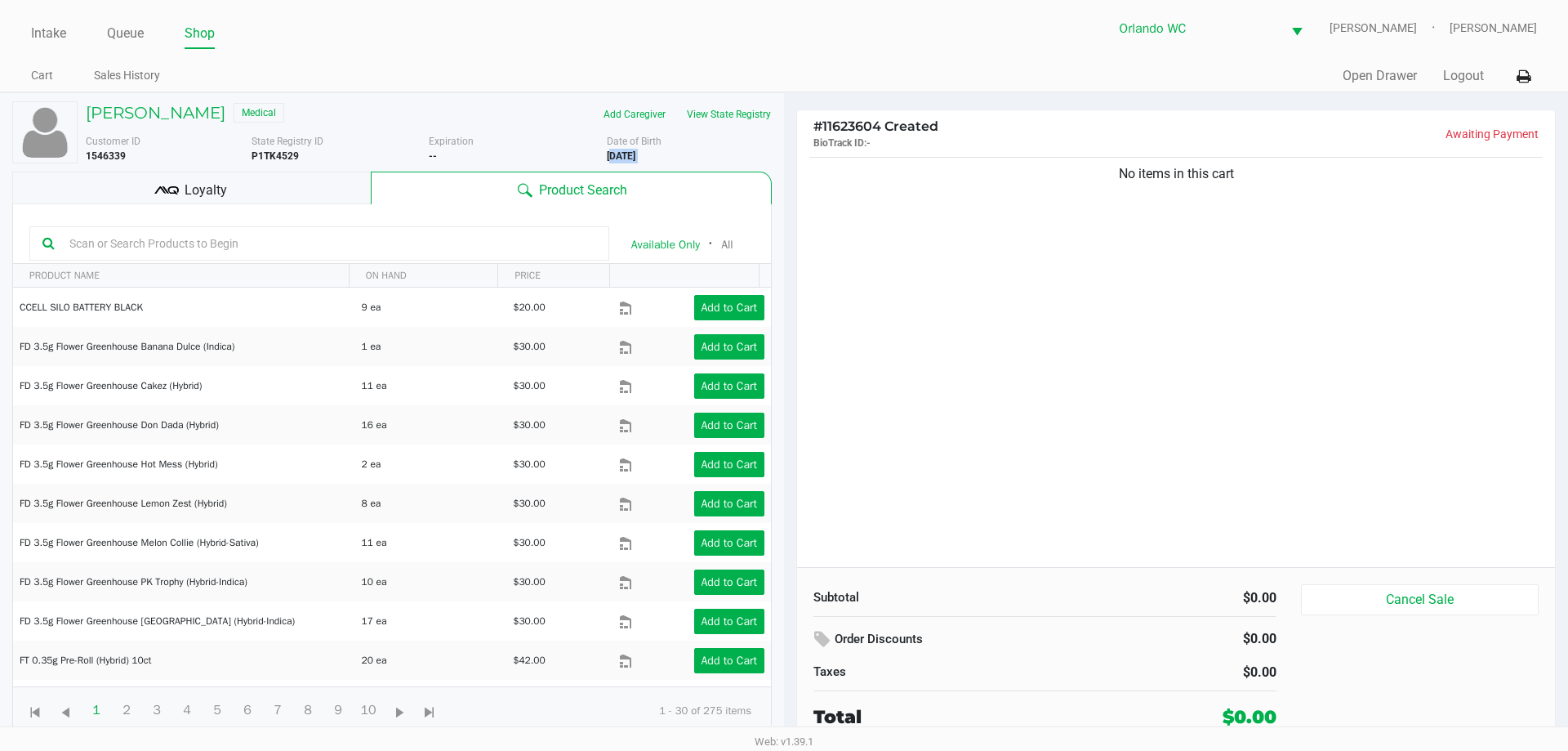 click on "8/25/1979" 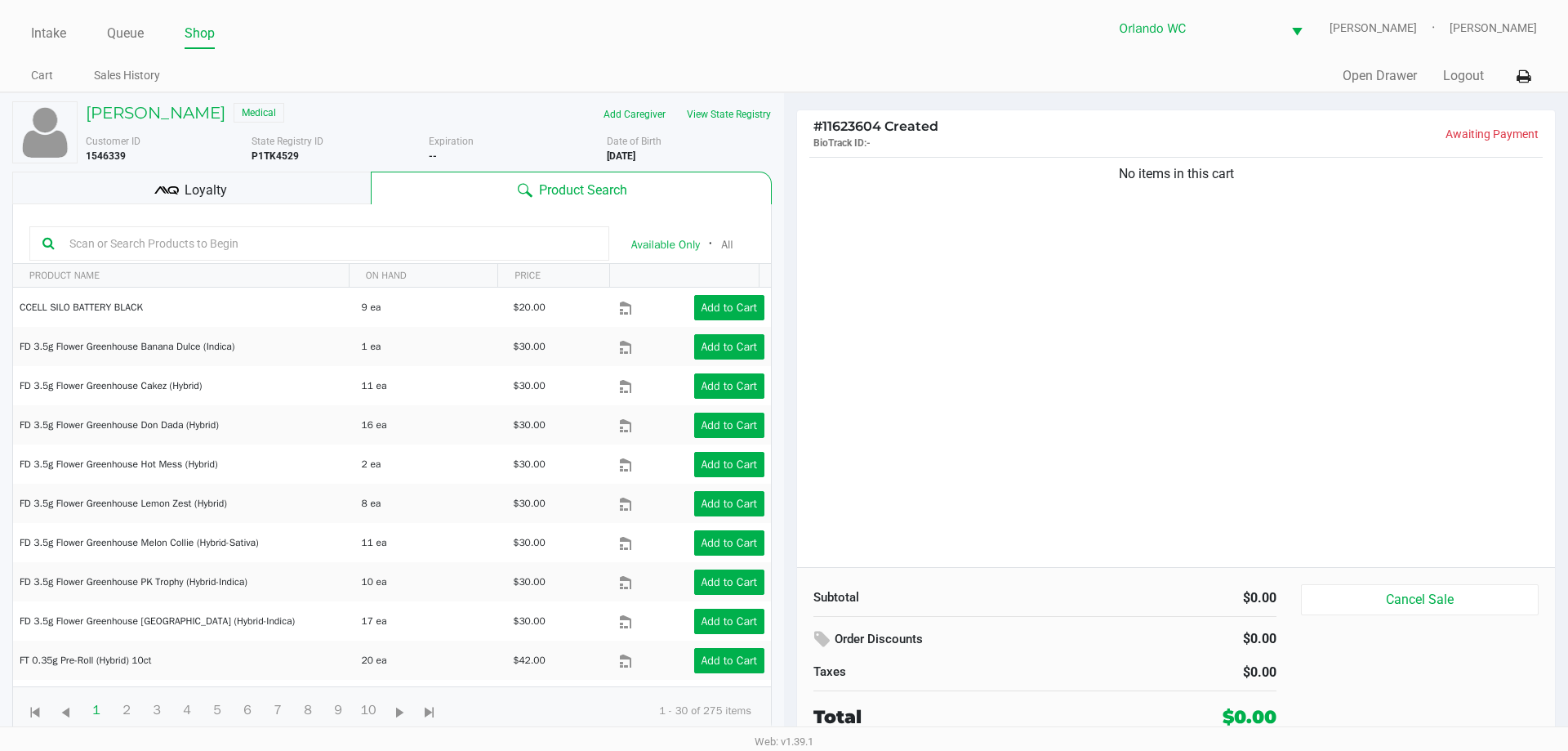 click on "Loyalty" 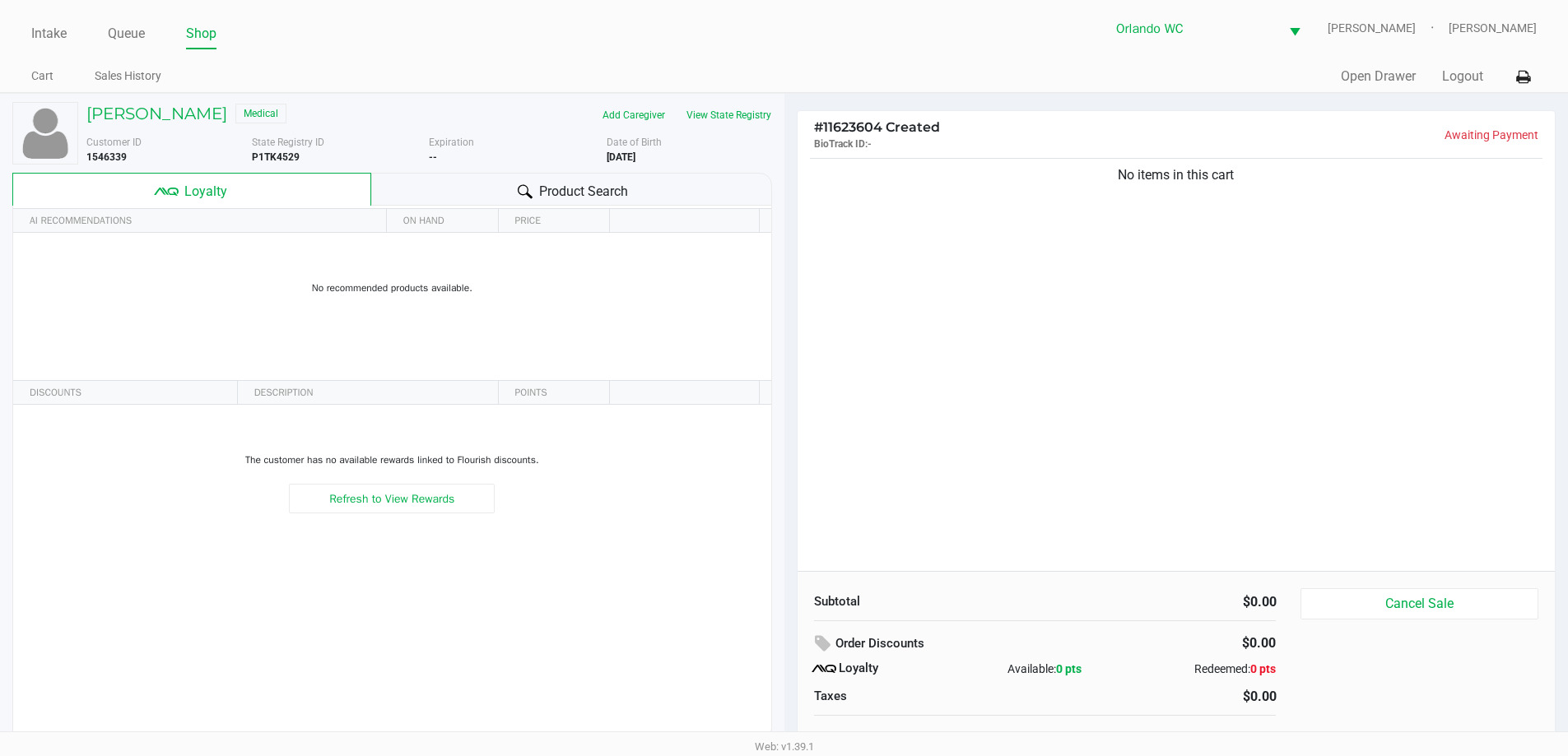 click on "P1TK4529" 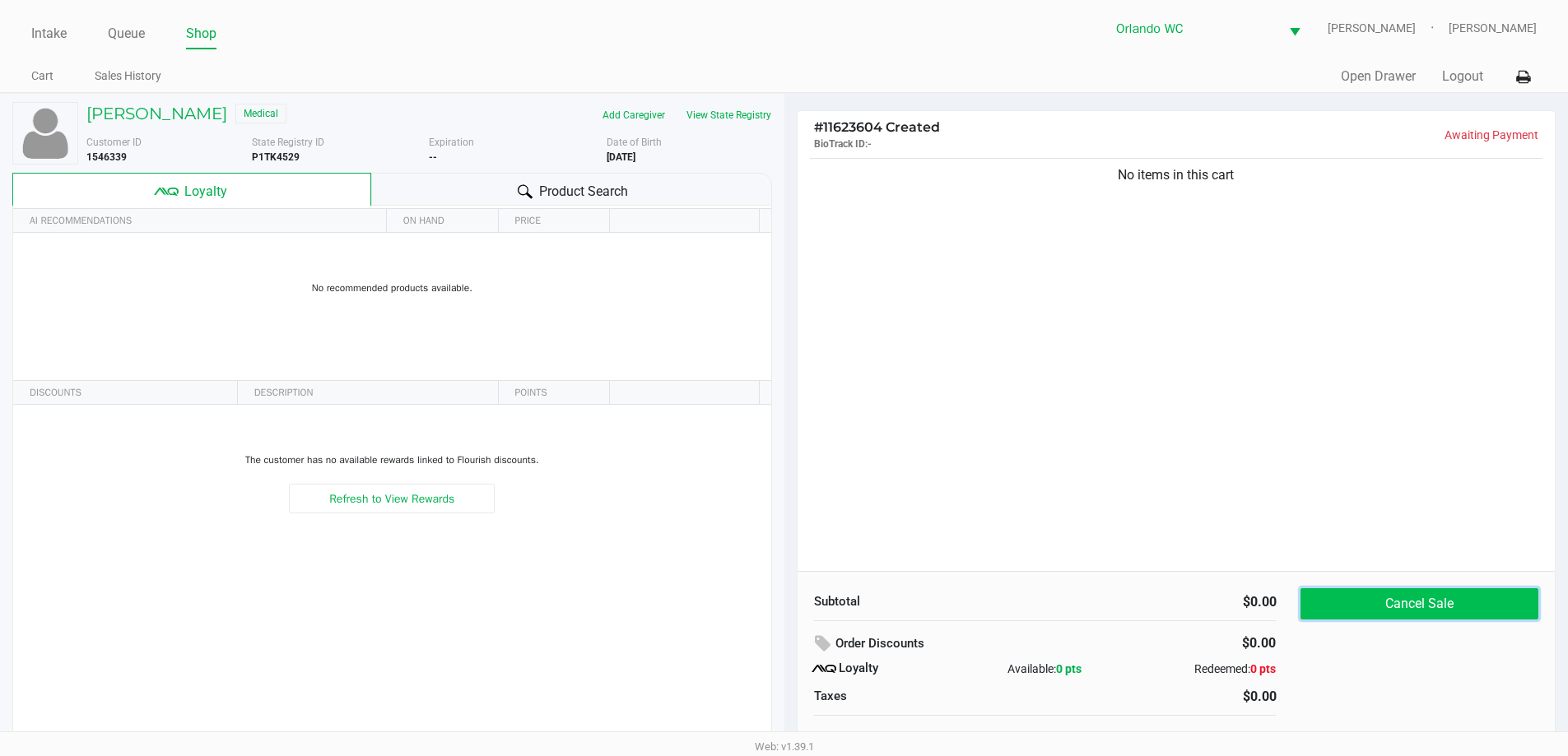 click on "Cancel Sale" 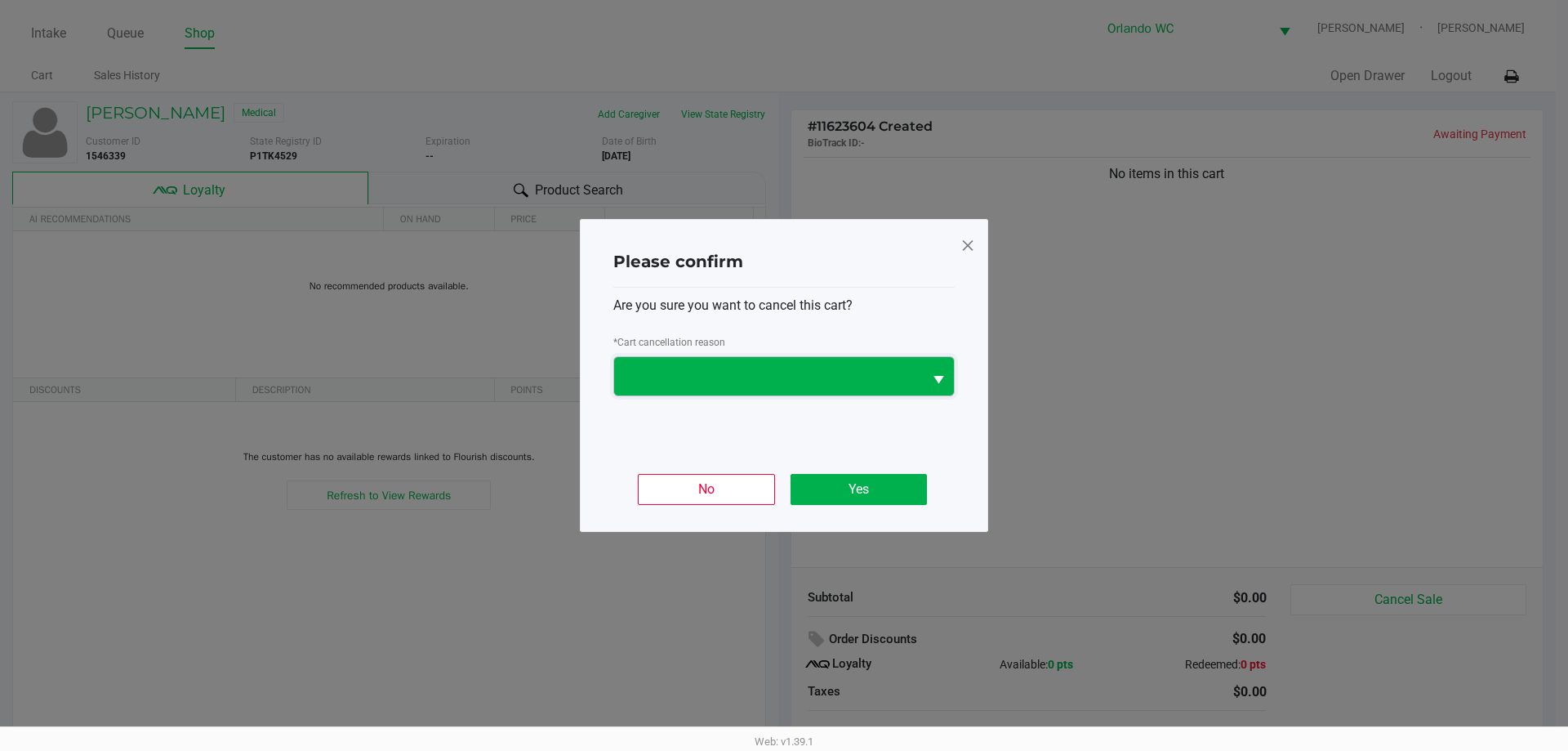 click at bounding box center [768, 377] 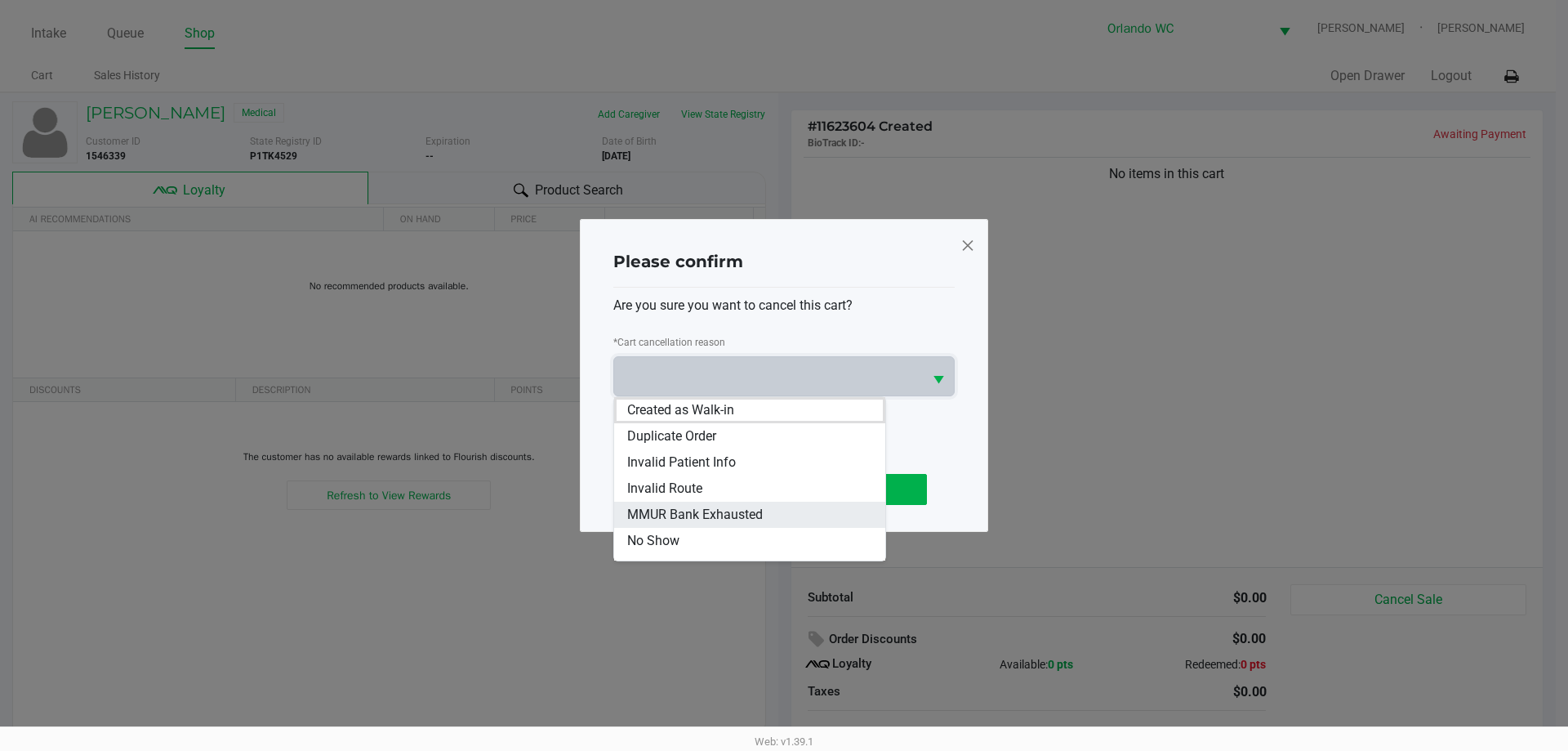 click on "MMUR Bank Exhausted" at bounding box center (695, 515) 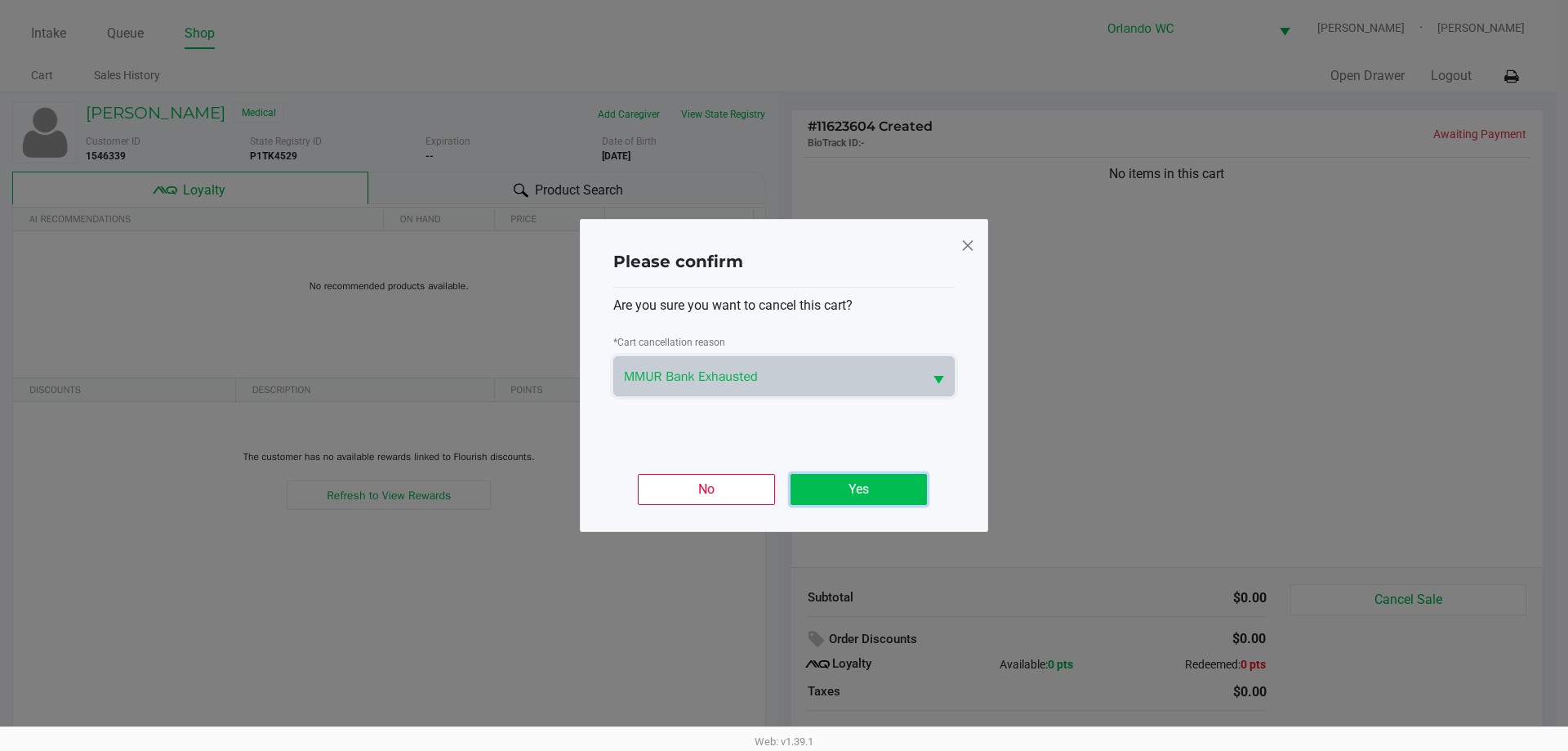 click on "Yes" 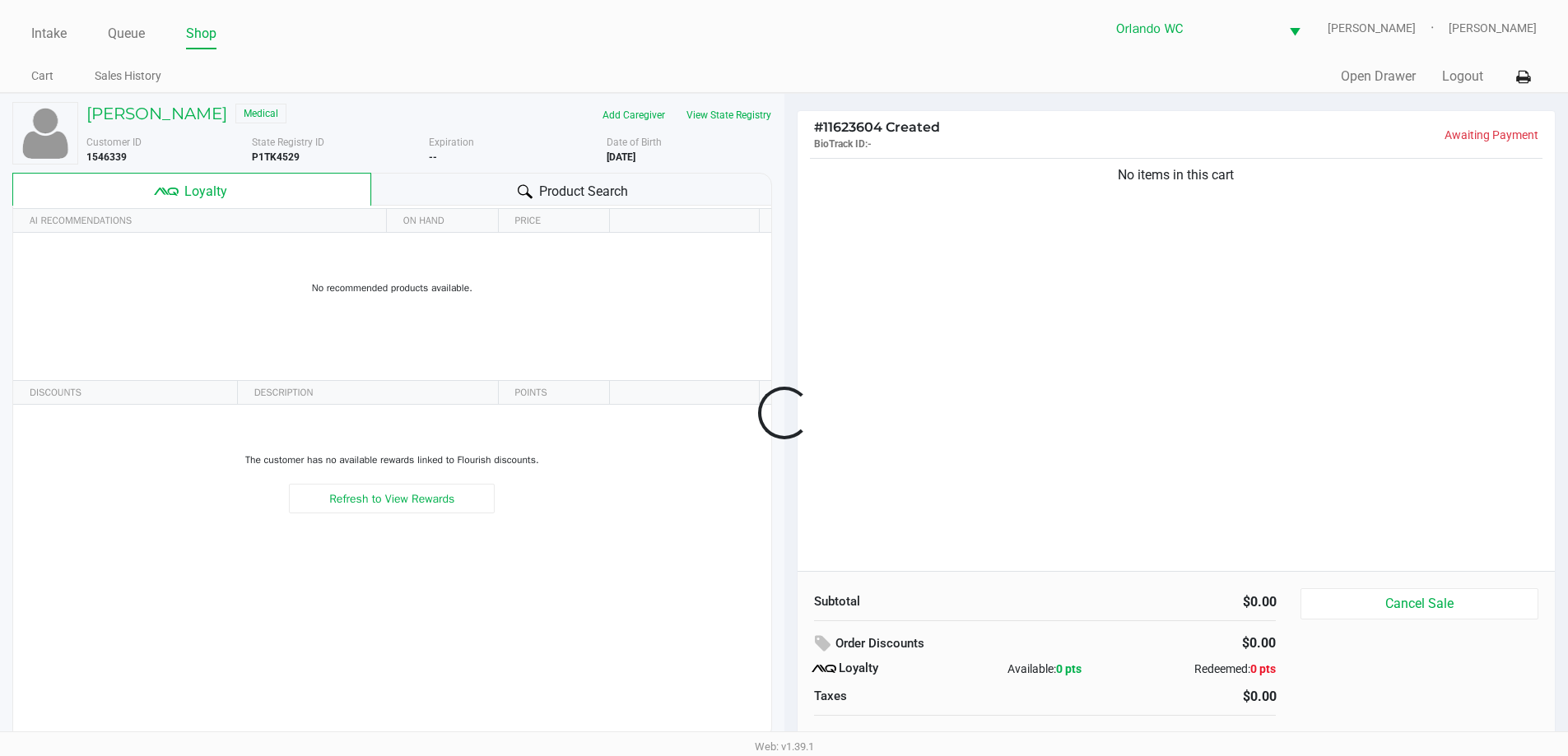 click on "Please confirm  Are you sure you want to cancel this cart?   *   Cart cancellation reason  MMUR Bank Exhausted  No   Yes" 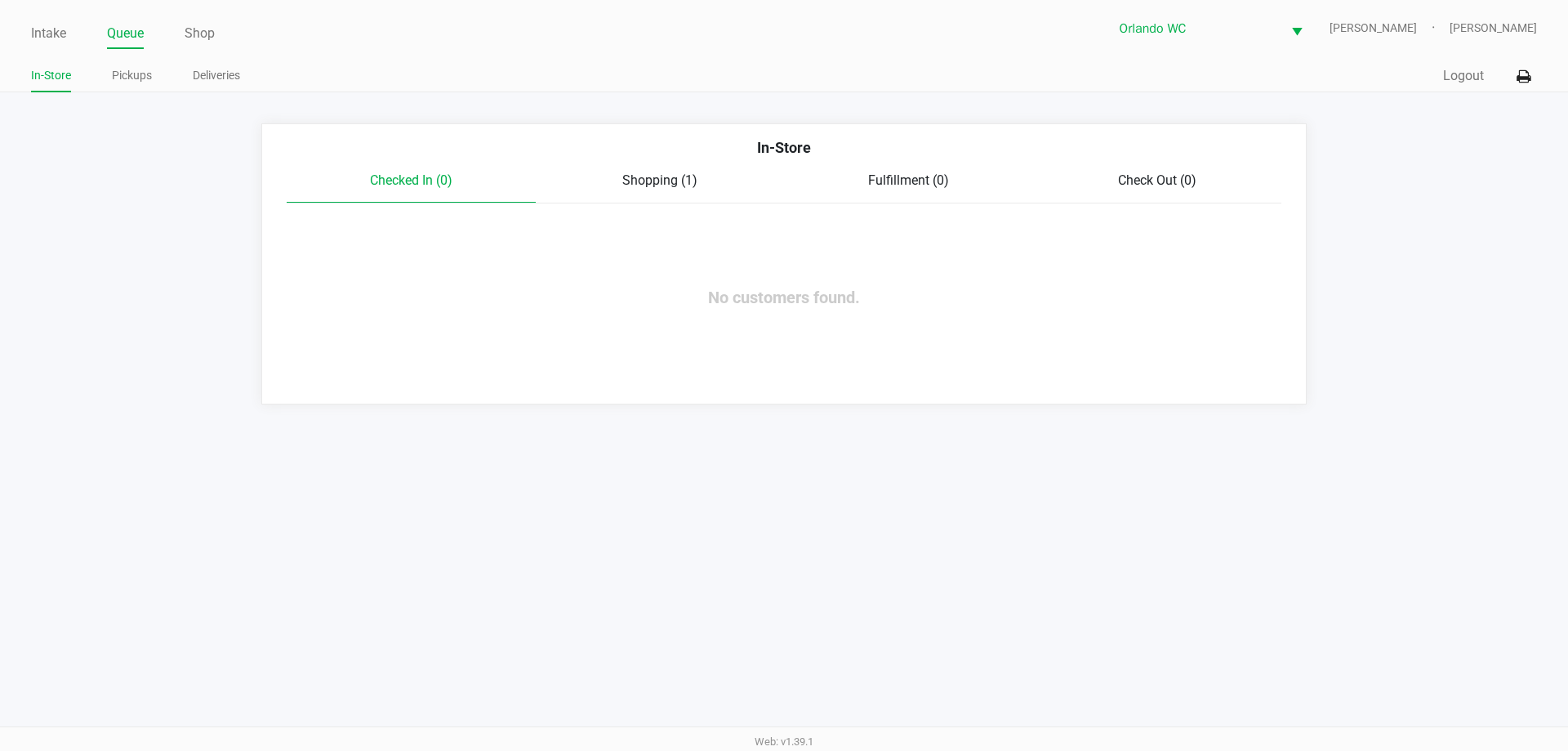 click on "Checked In (0)   Shopping (1)   Fulfillment (0)   Check Out (0)" 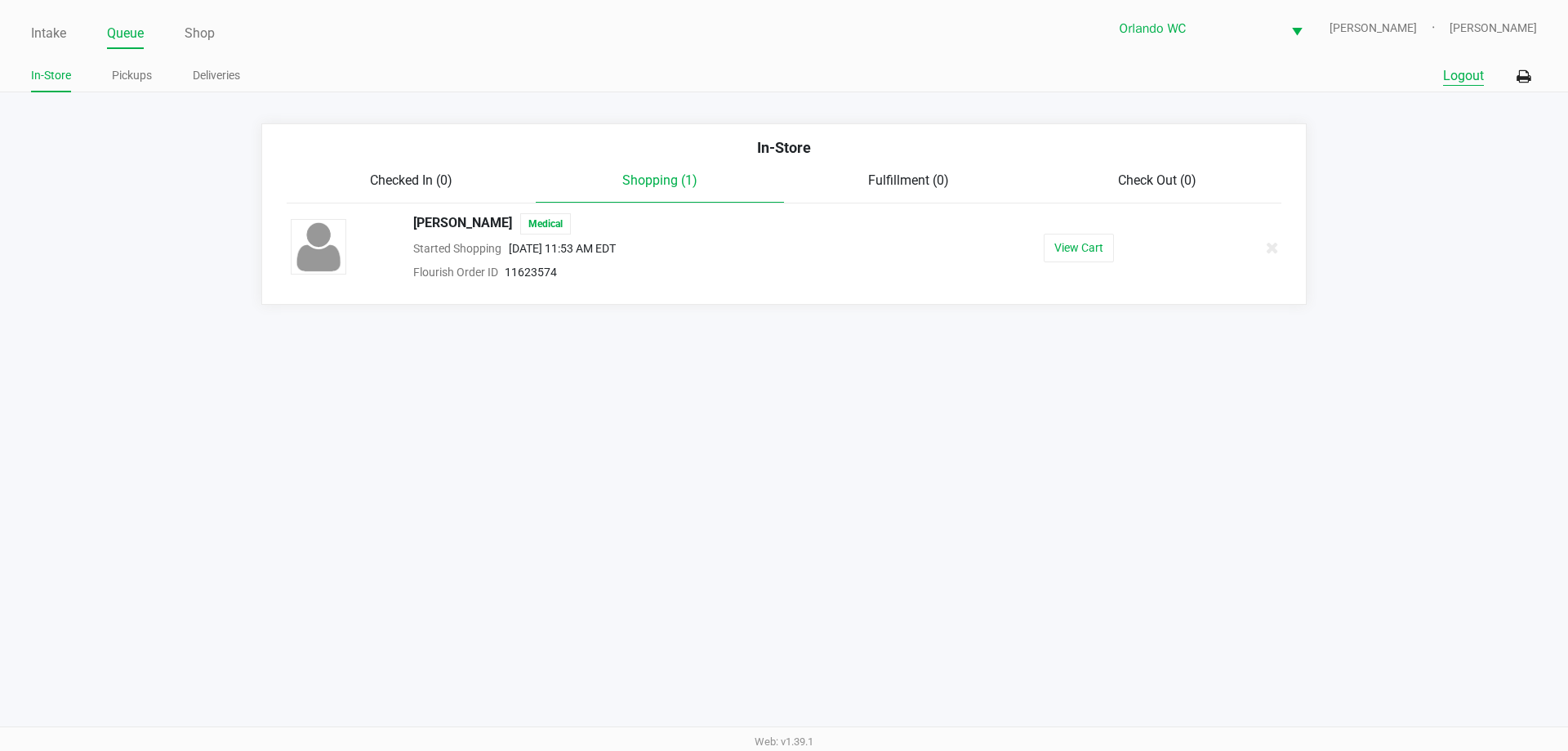click on "Logout" 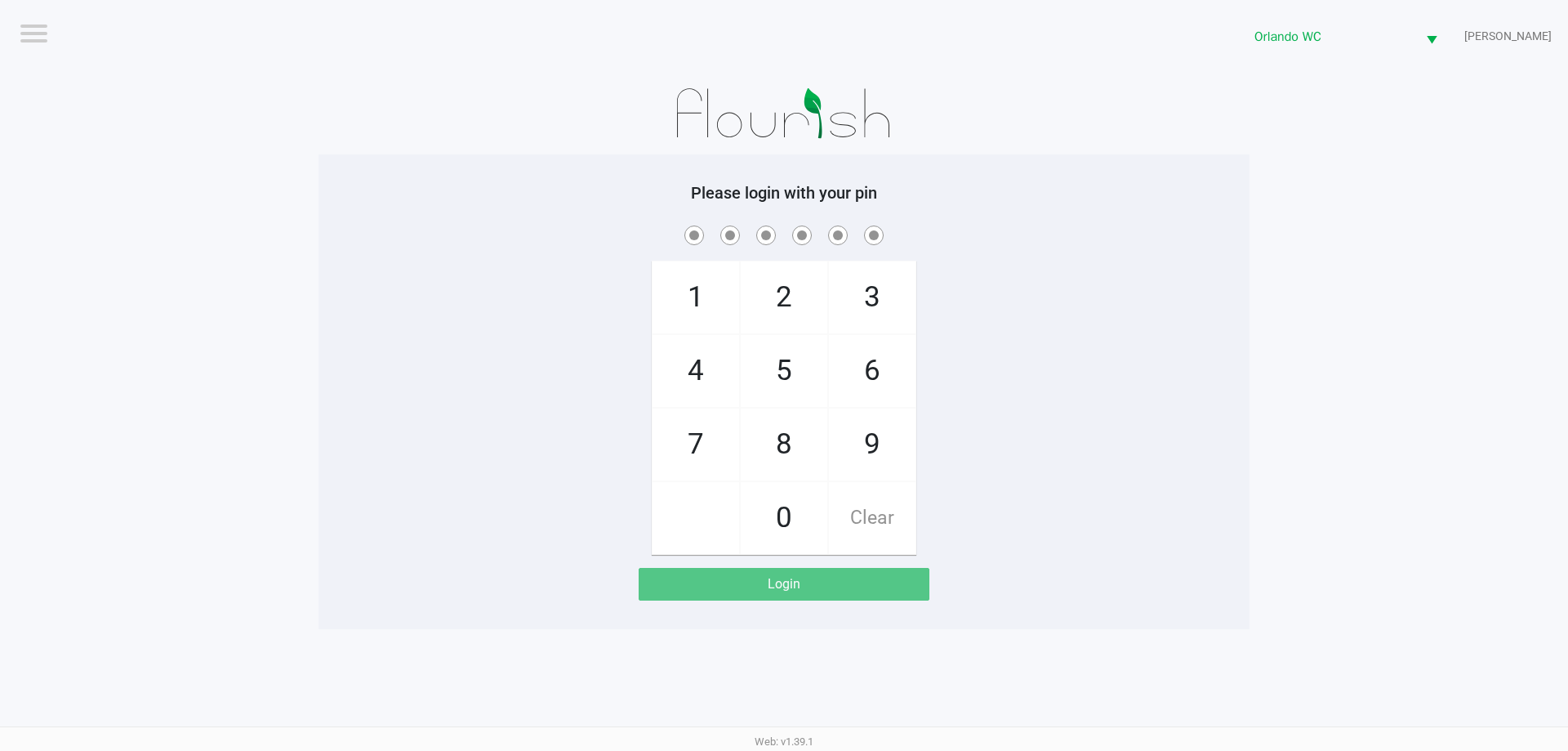 click 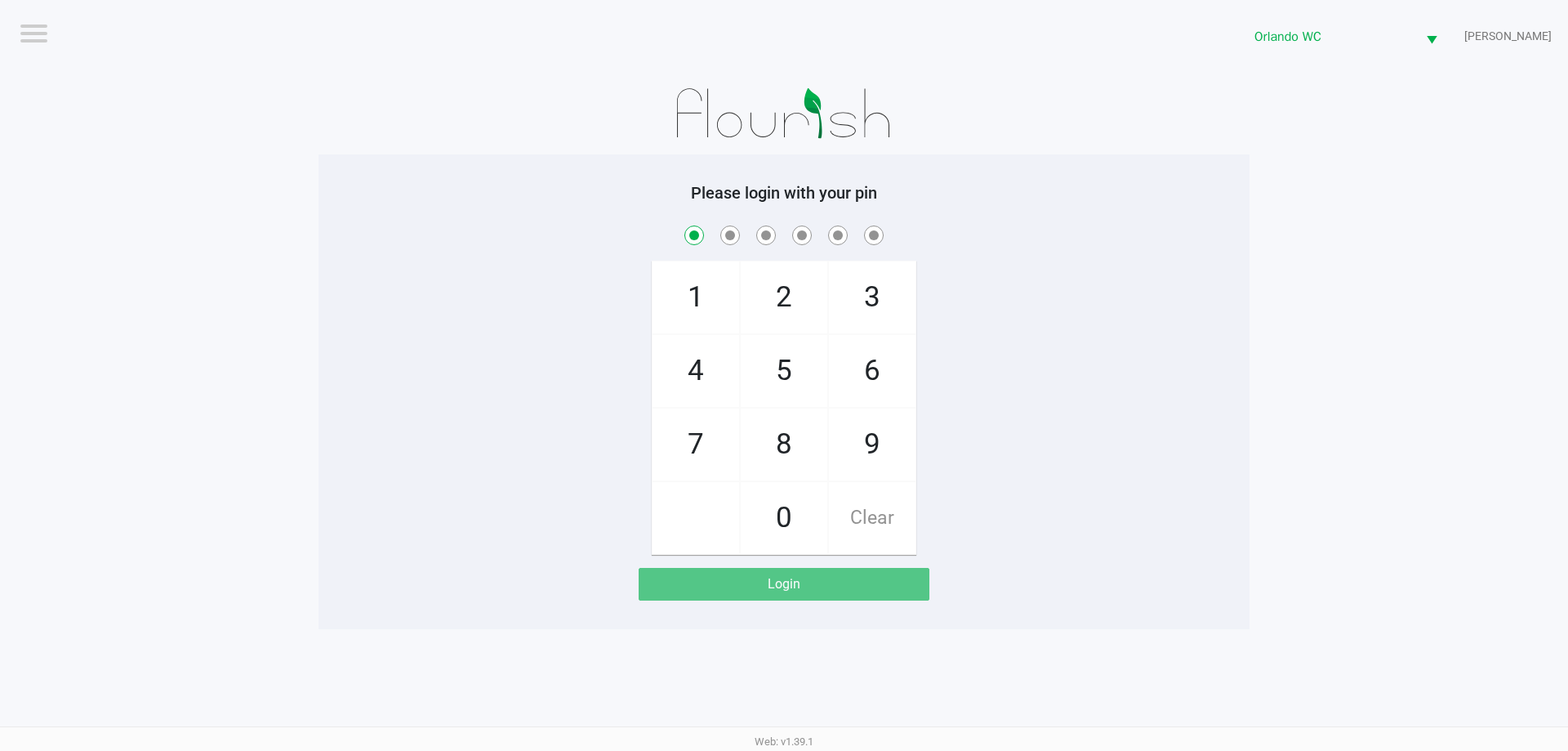 checkbox on "true" 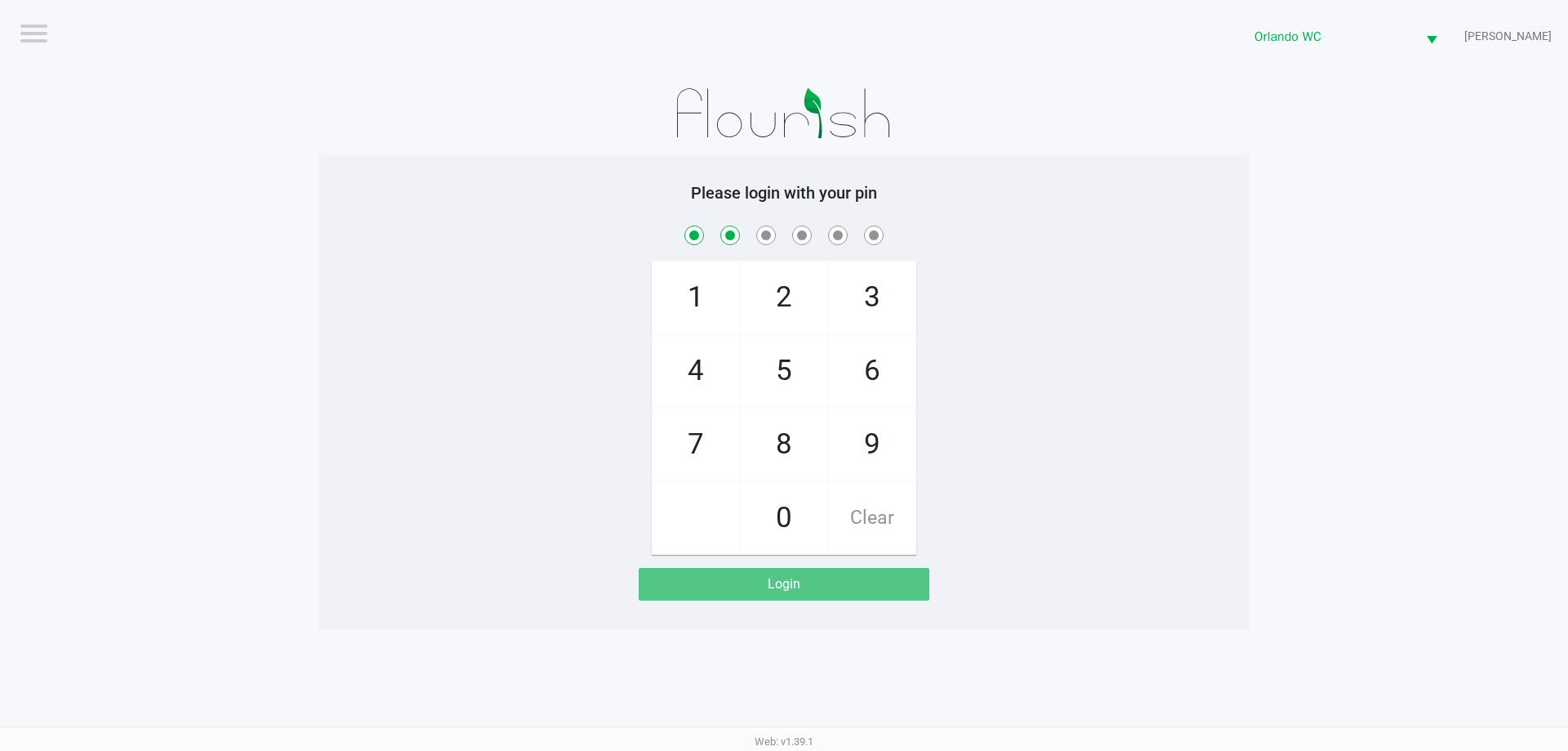 checkbox on "true" 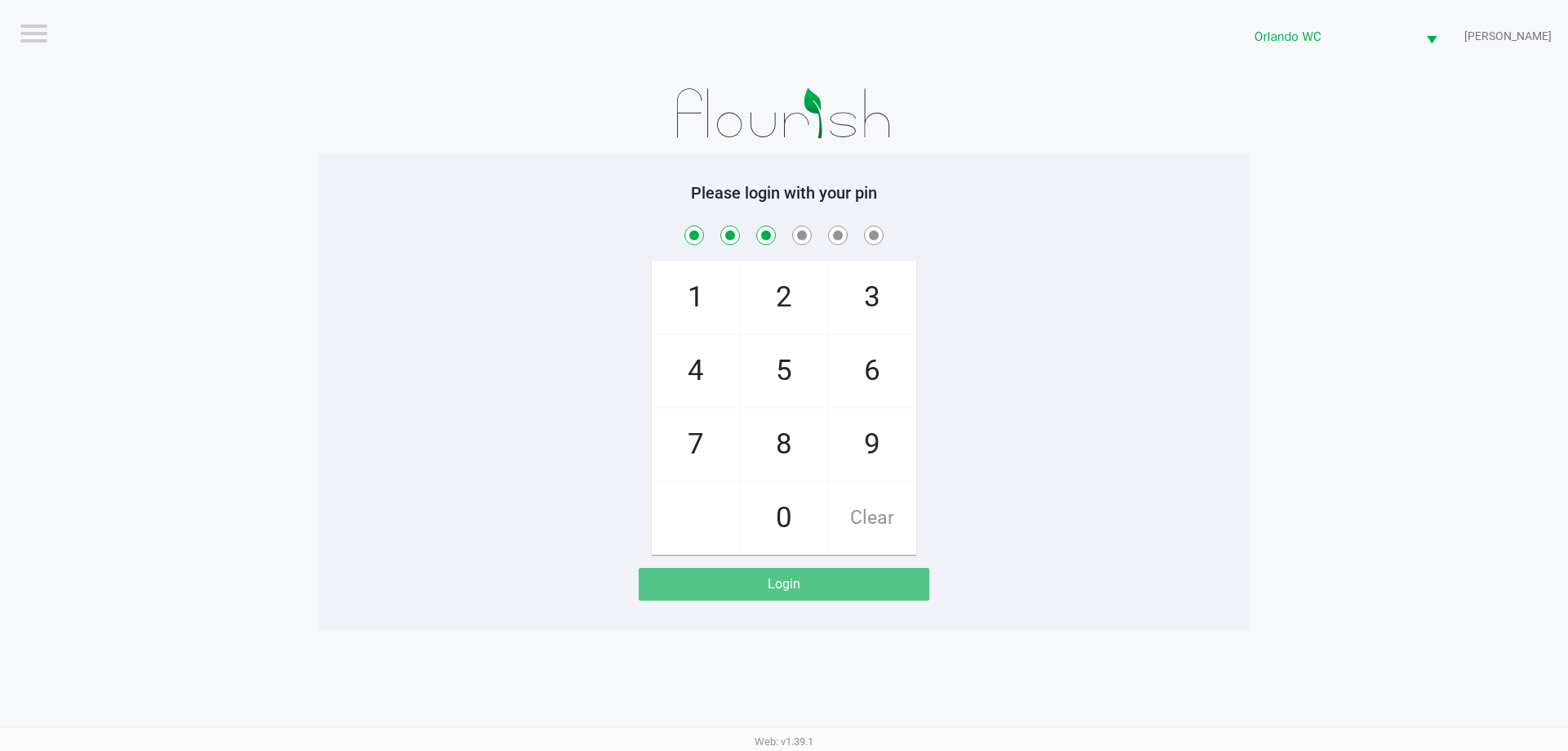 checkbox on "true" 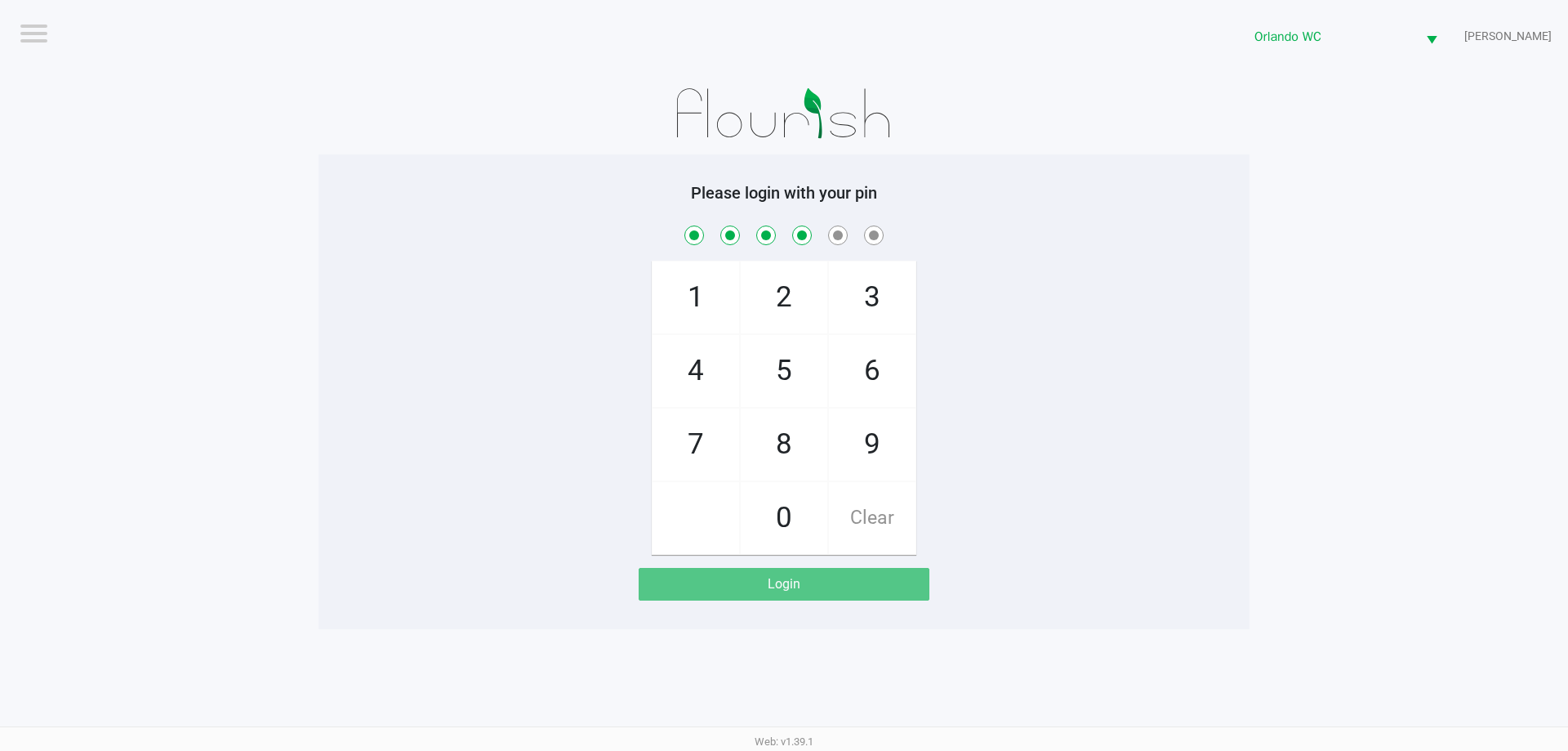 checkbox on "true" 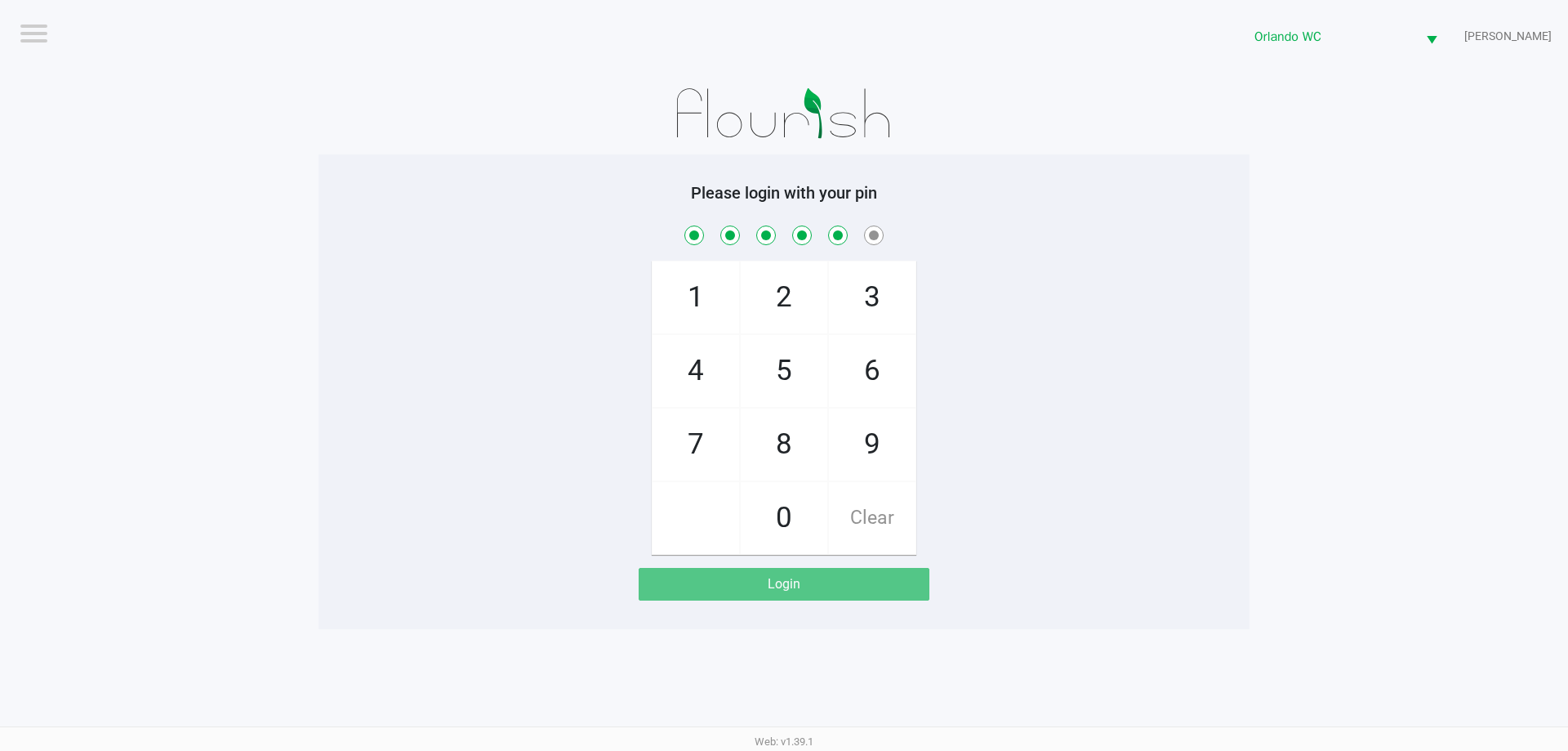 checkbox on "true" 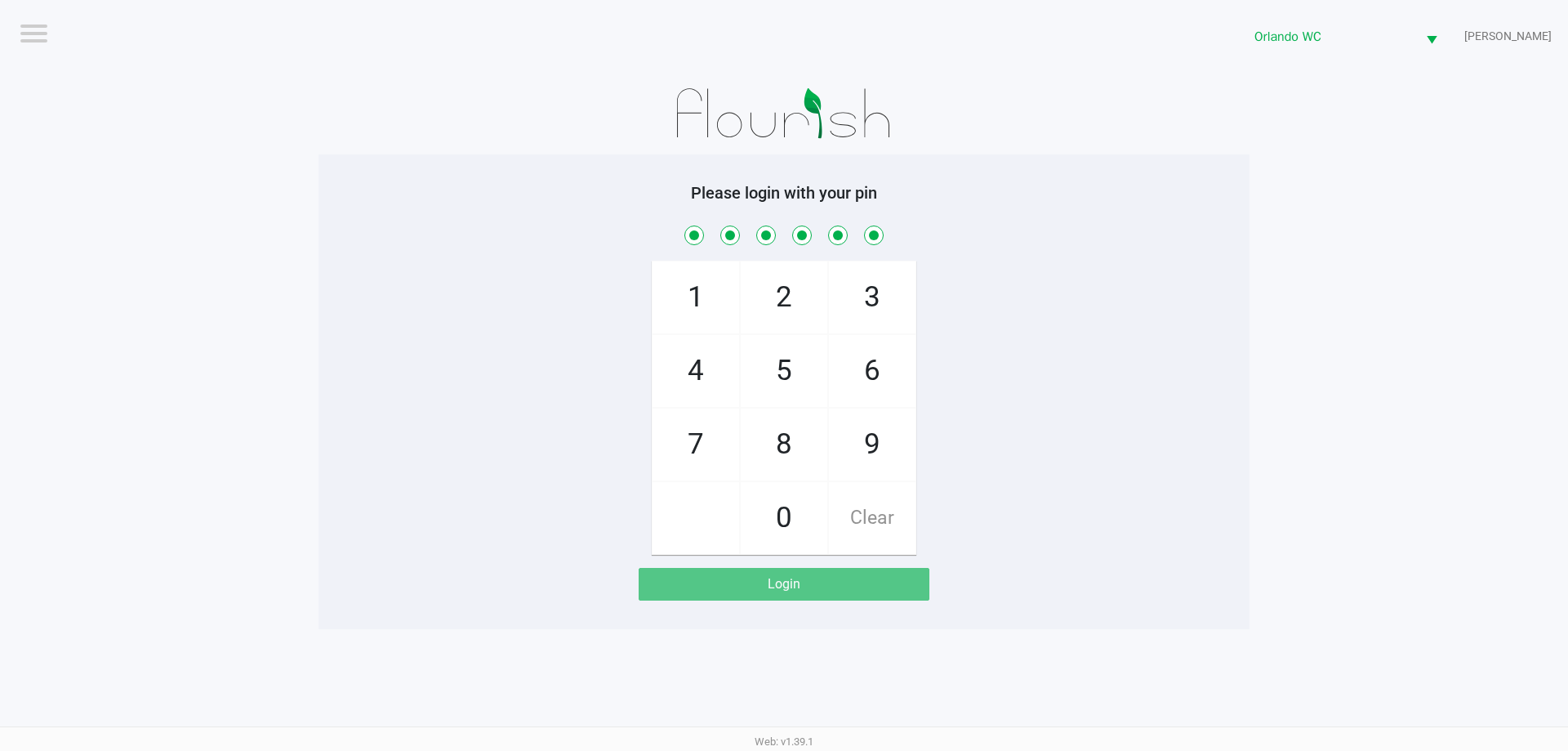 checkbox on "true" 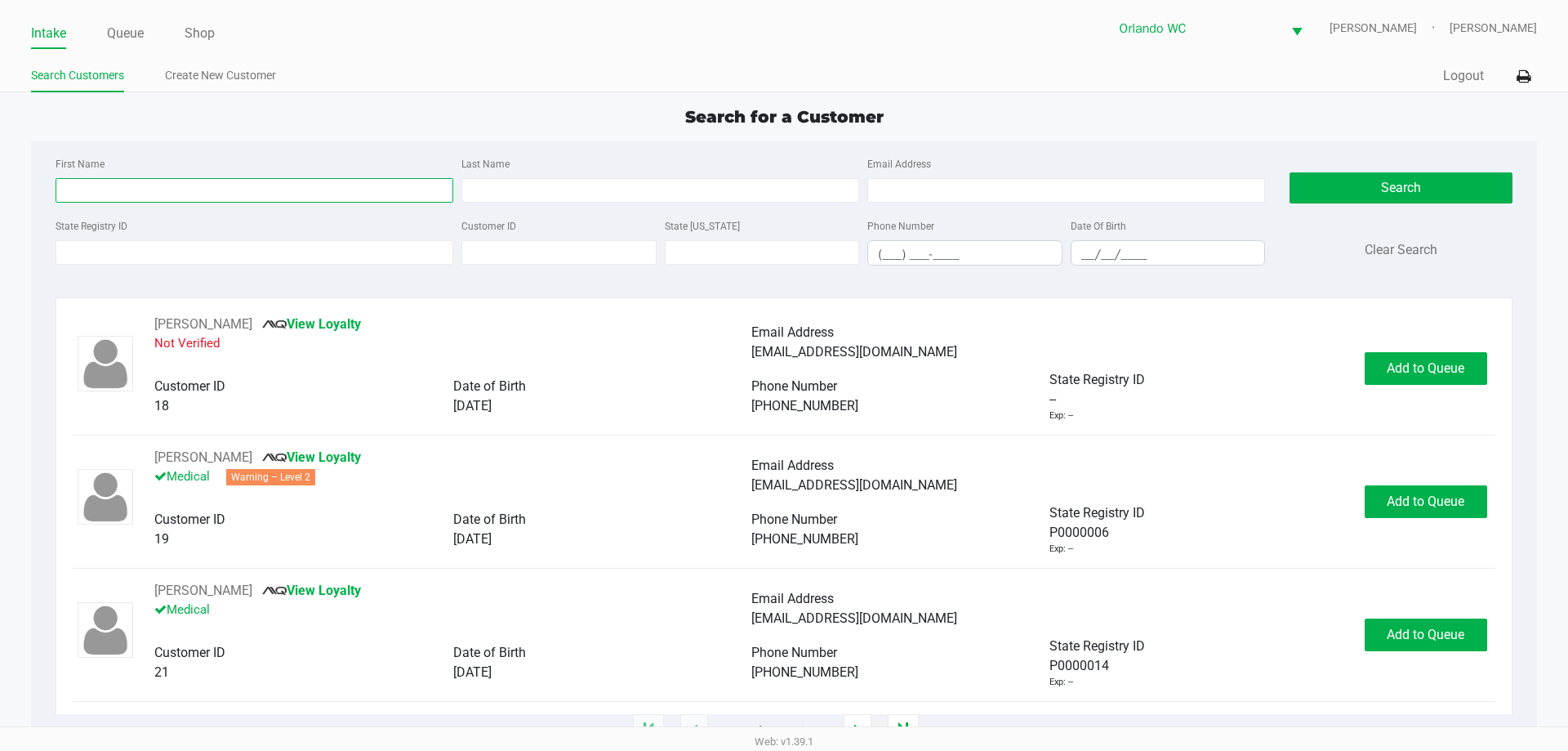 click on "First Name" at bounding box center (254, 190) 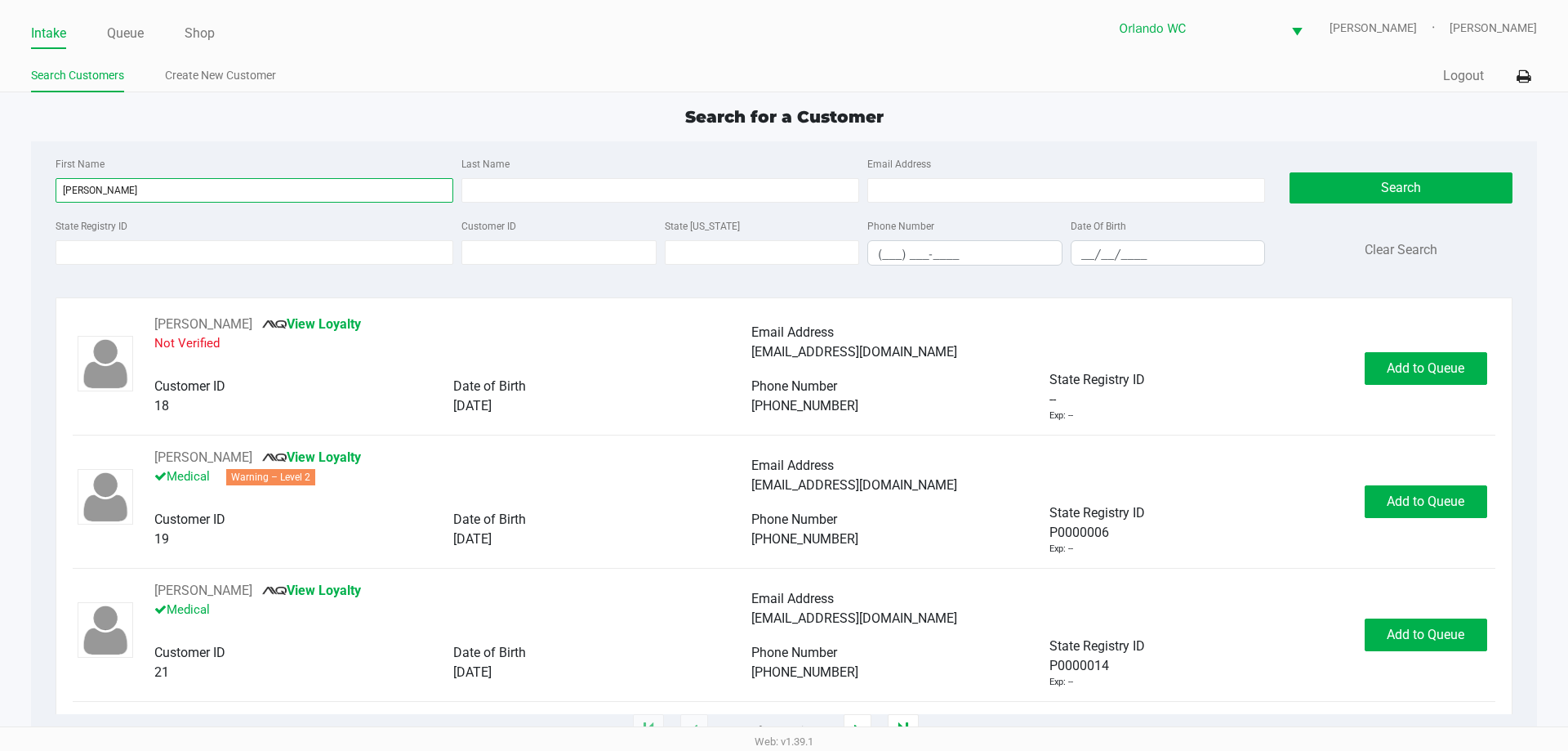 type on "sean" 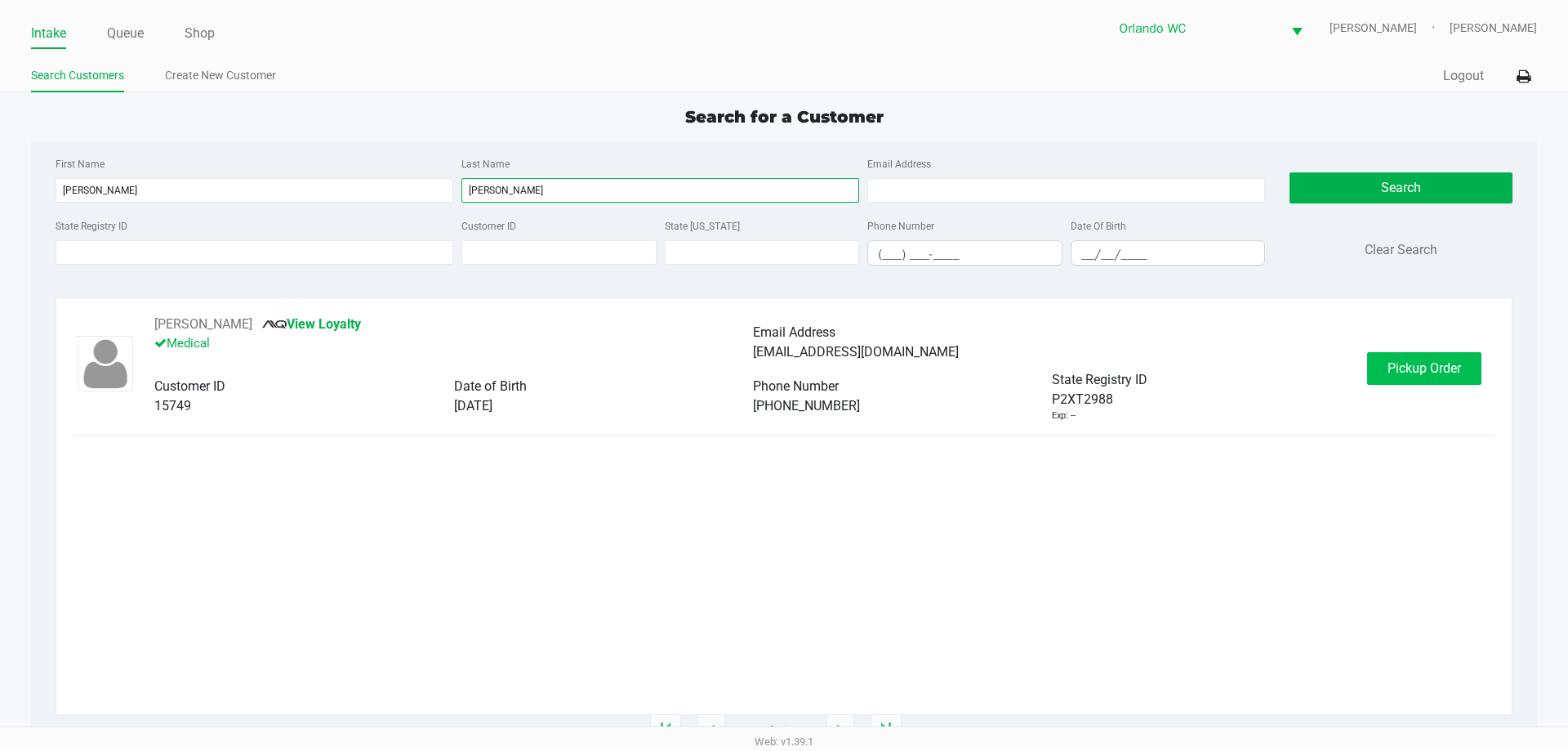 type on "seyler" 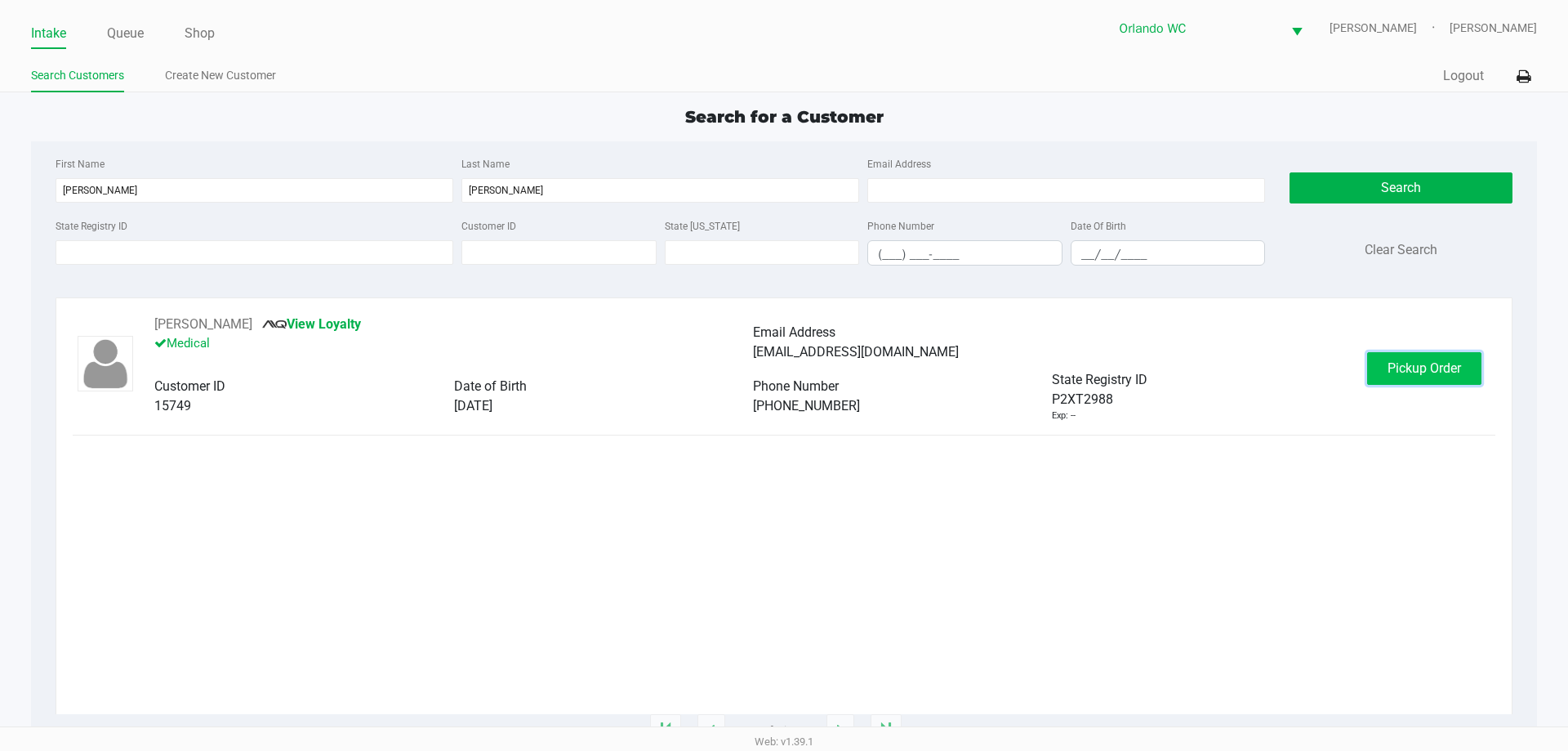click on "Pickup Order" 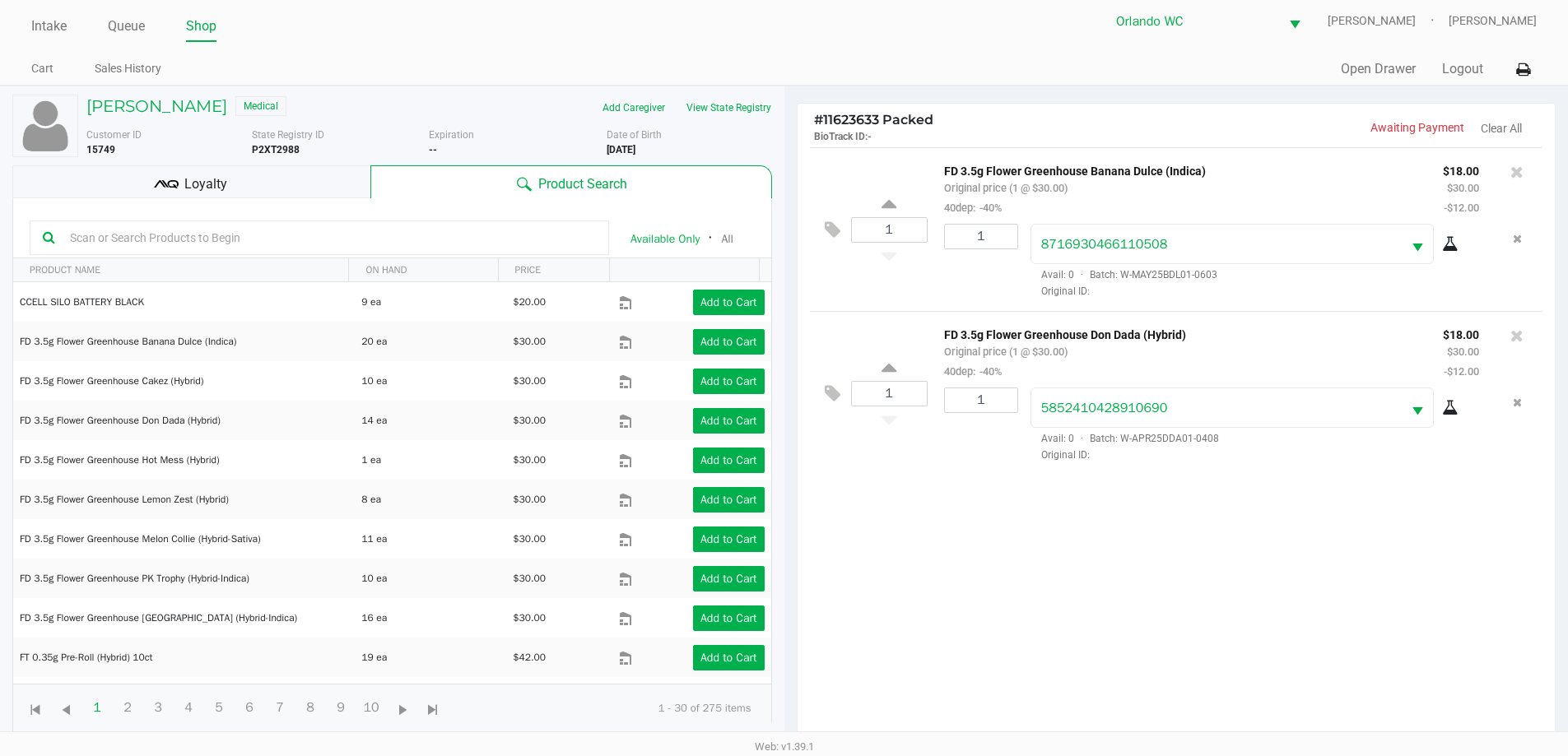 scroll, scrollTop: 0, scrollLeft: 0, axis: both 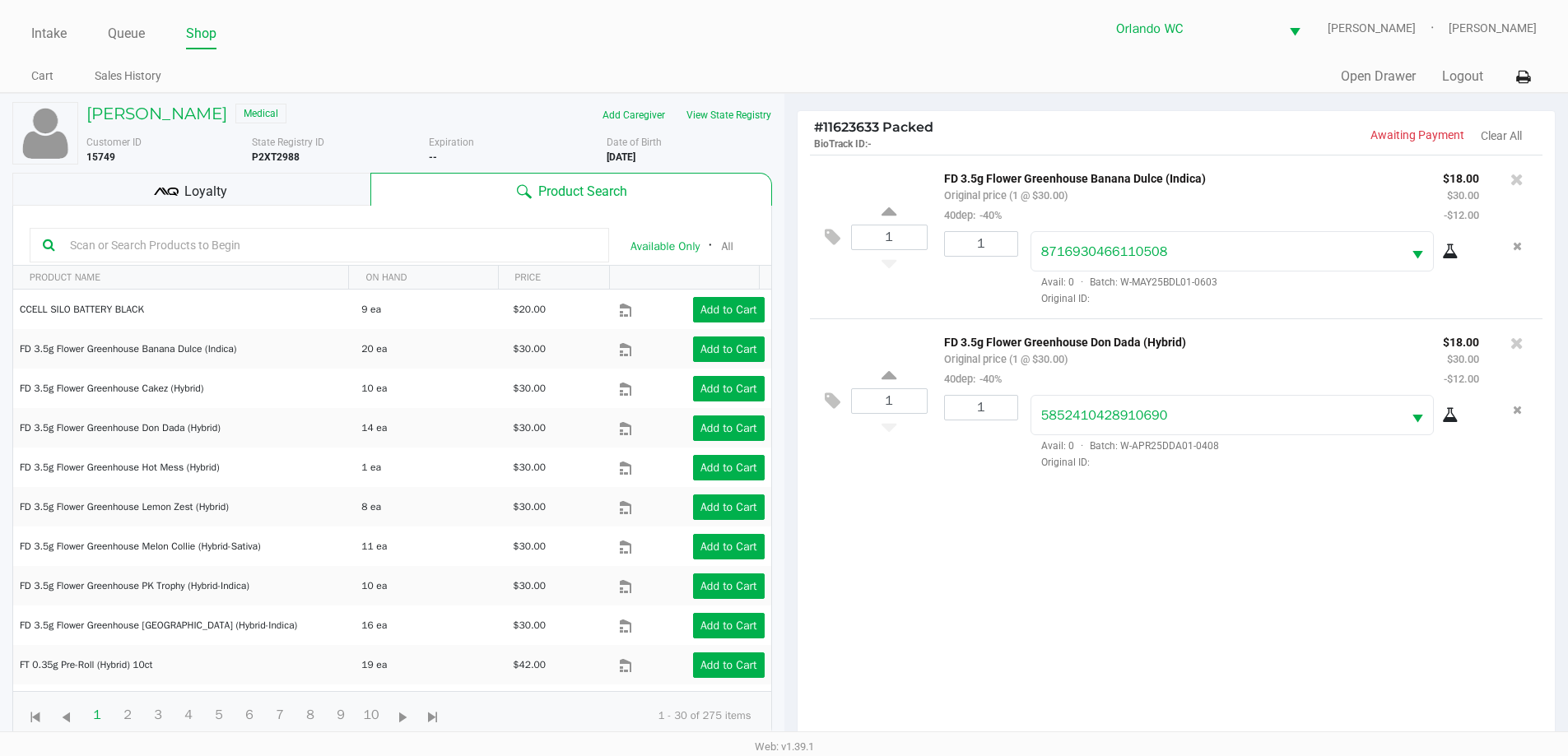 click on "Loyalty" 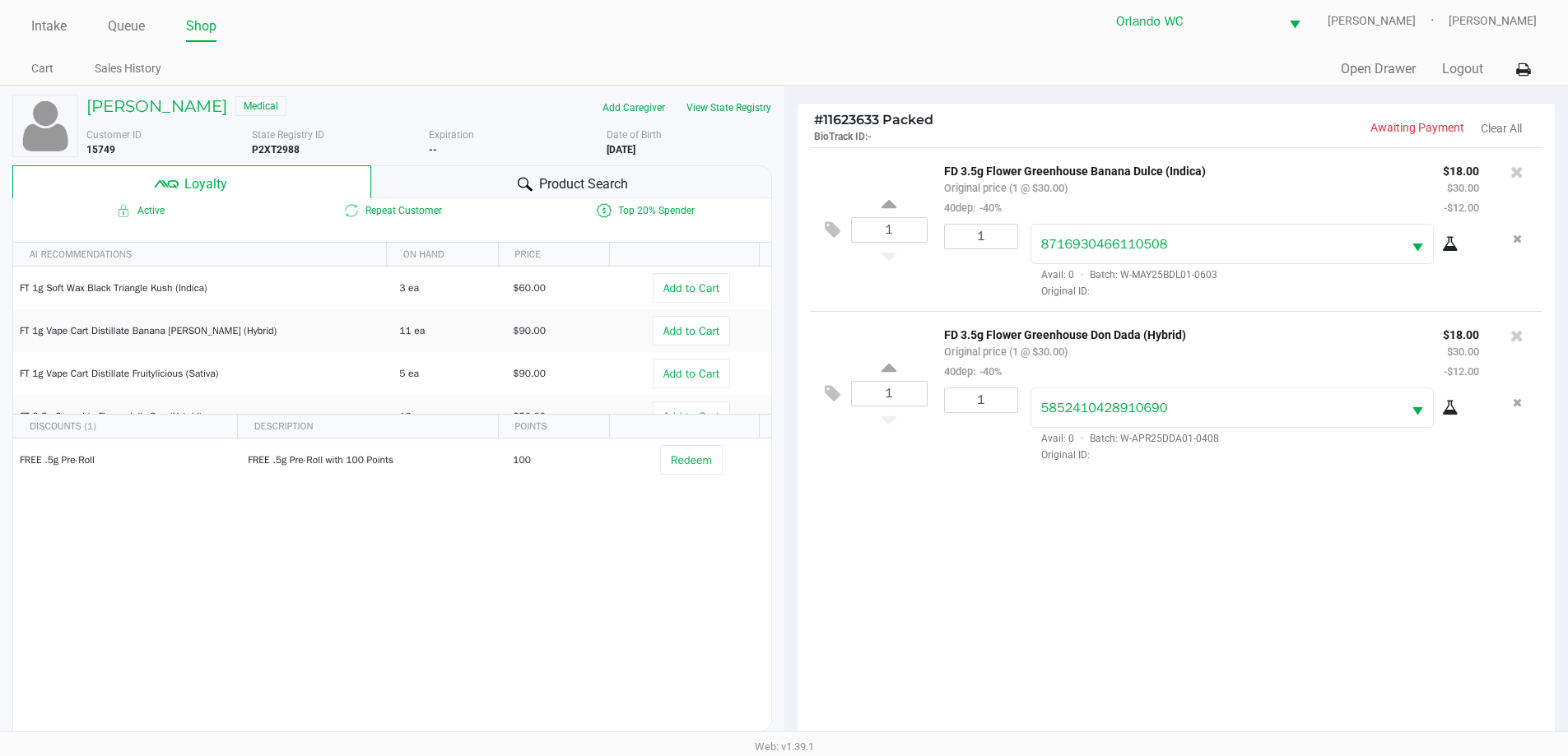 scroll, scrollTop: 0, scrollLeft: 0, axis: both 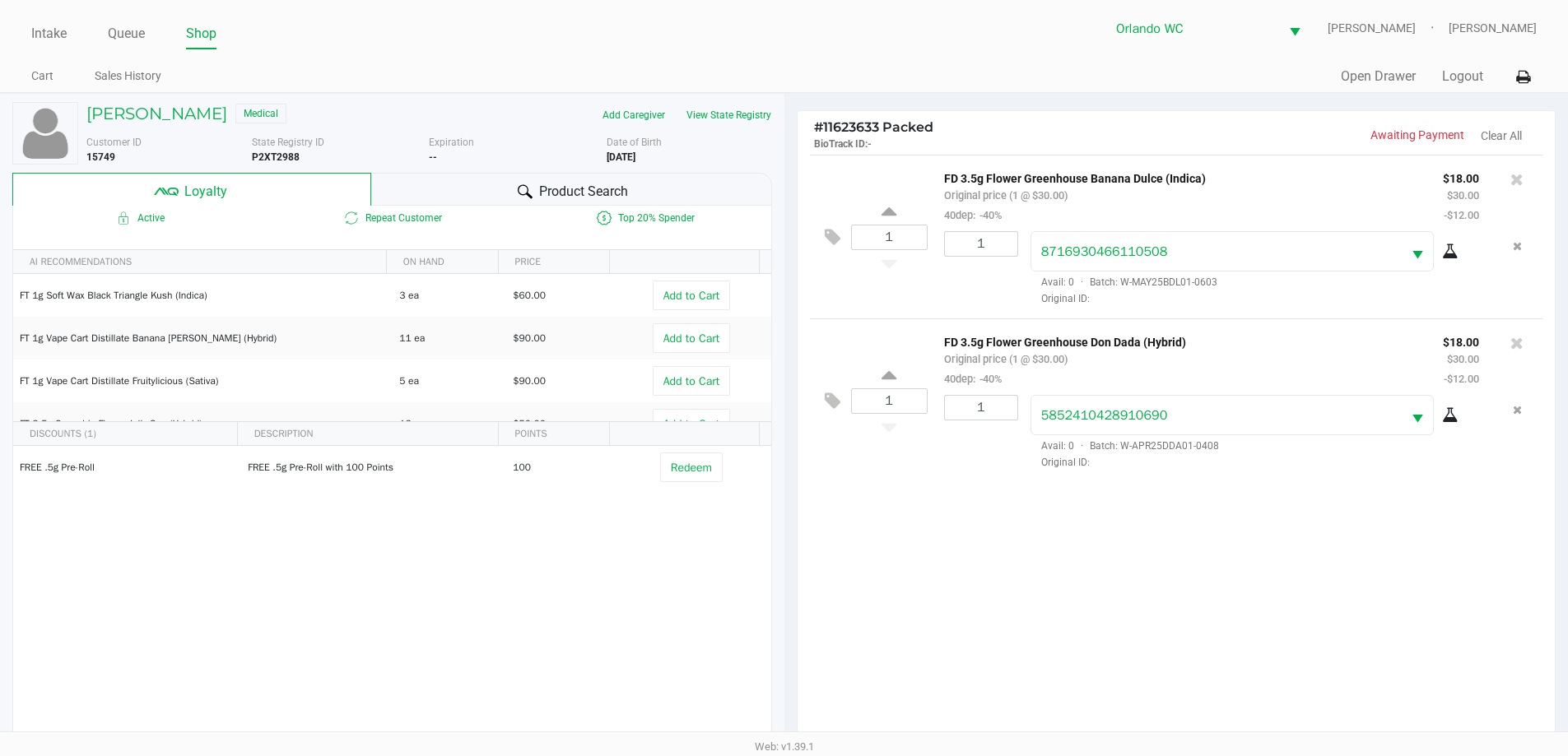 click on "1  FD 3.5g Flower Greenhouse Banana Dulce (Indica)   Original price (1 @ $30.00)  40dep:  -40% $18.00 $30.00 -$12.00 1 8716930466110508  Avail: 0  ·  Batch: W-MAY25BDL01-0603   Original ID:   1  FD 3.5g Flower Greenhouse Don Dada (Hybrid)   Original price (1 @ $30.00)  40dep:  -40% $18.00 $30.00 -$12.00 1 5852410428910690  Avail: 0  ·  Batch: W-APR25DDA01-0408   Original ID:" 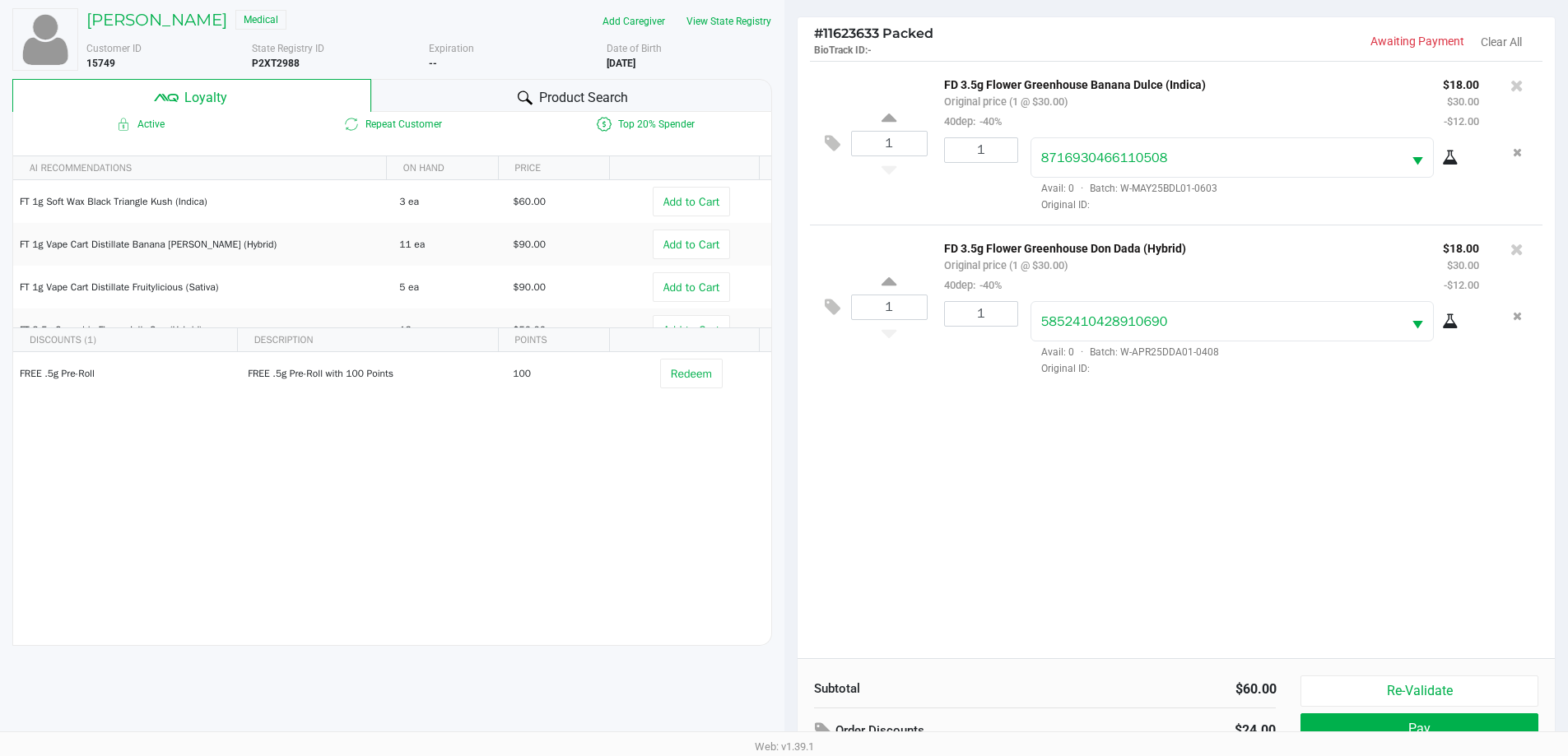 scroll, scrollTop: 197, scrollLeft: 0, axis: vertical 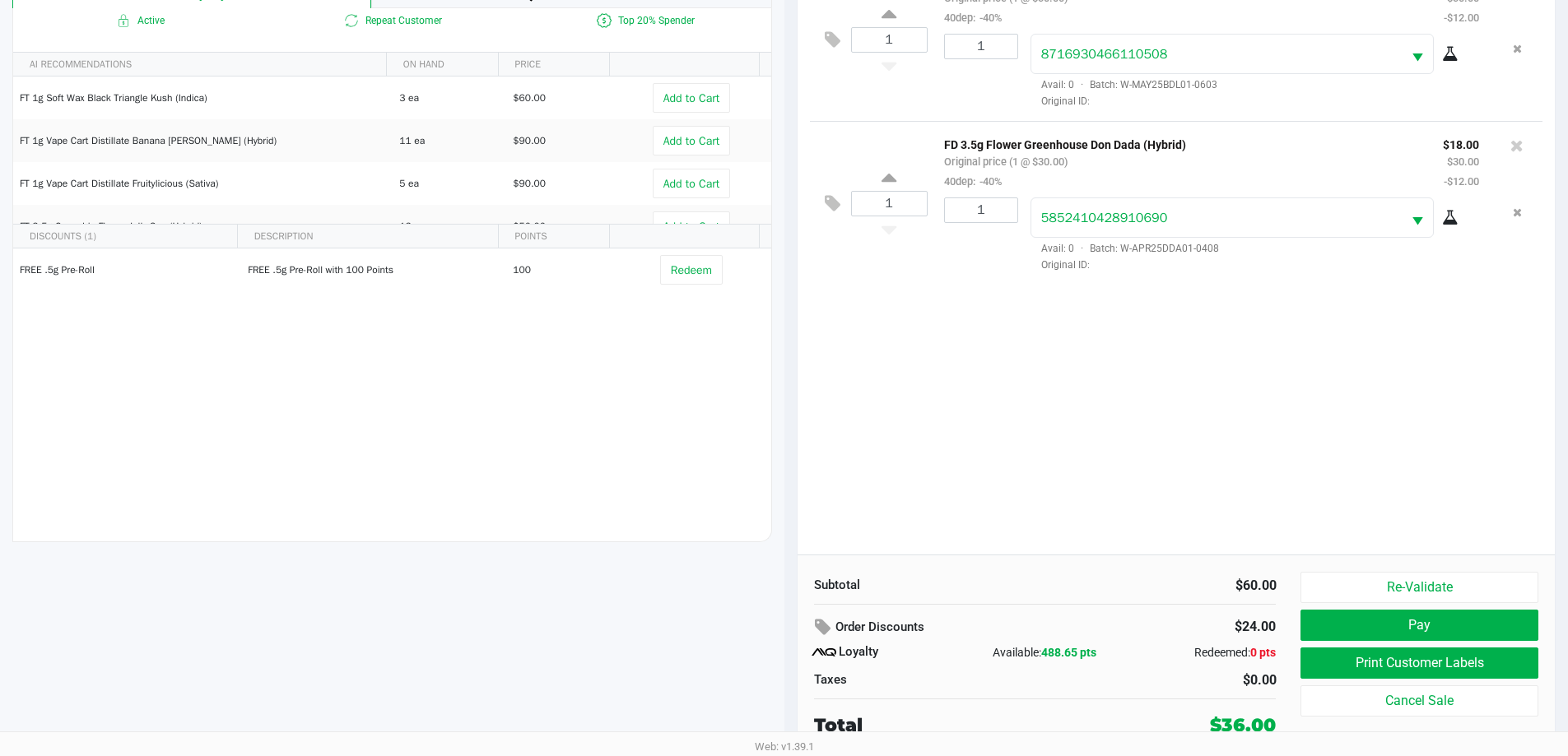 click on "1  FD 3.5g Flower Greenhouse Banana Dulce (Indica)   Original price (1 @ $30.00)  40dep:  -40% $18.00 $30.00 -$12.00 1 8716930466110508  Avail: 0  ·  Batch: W-MAY25BDL01-0603   Original ID:   1  FD 3.5g Flower Greenhouse Don Dada (Hybrid)   Original price (1 @ $30.00)  40dep:  -40% $18.00 $30.00 -$12.00 1 5852410428910690  Avail: 0  ·  Batch: W-APR25DDA01-0408   Original ID:" 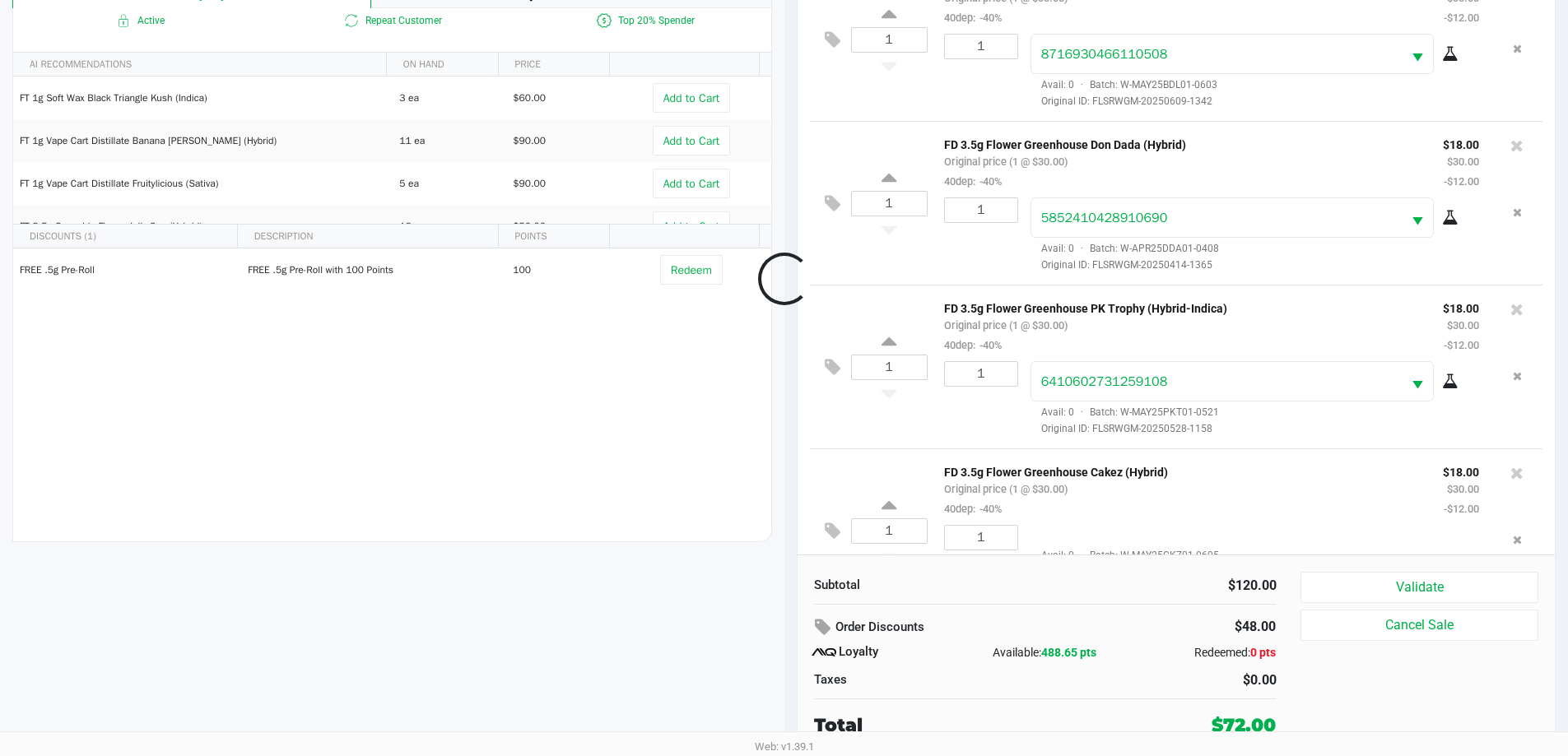 scroll, scrollTop: 61, scrollLeft: 0, axis: vertical 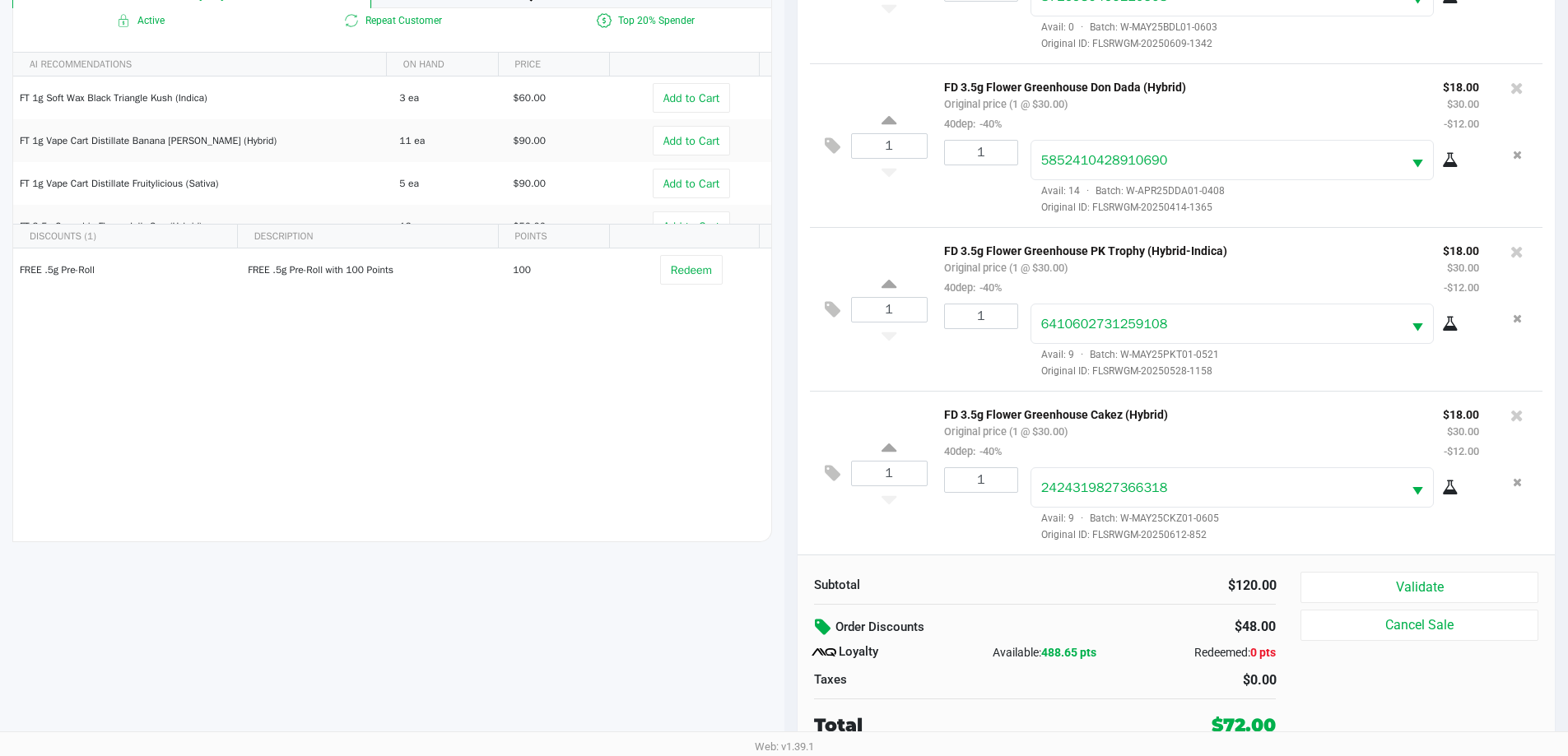 click 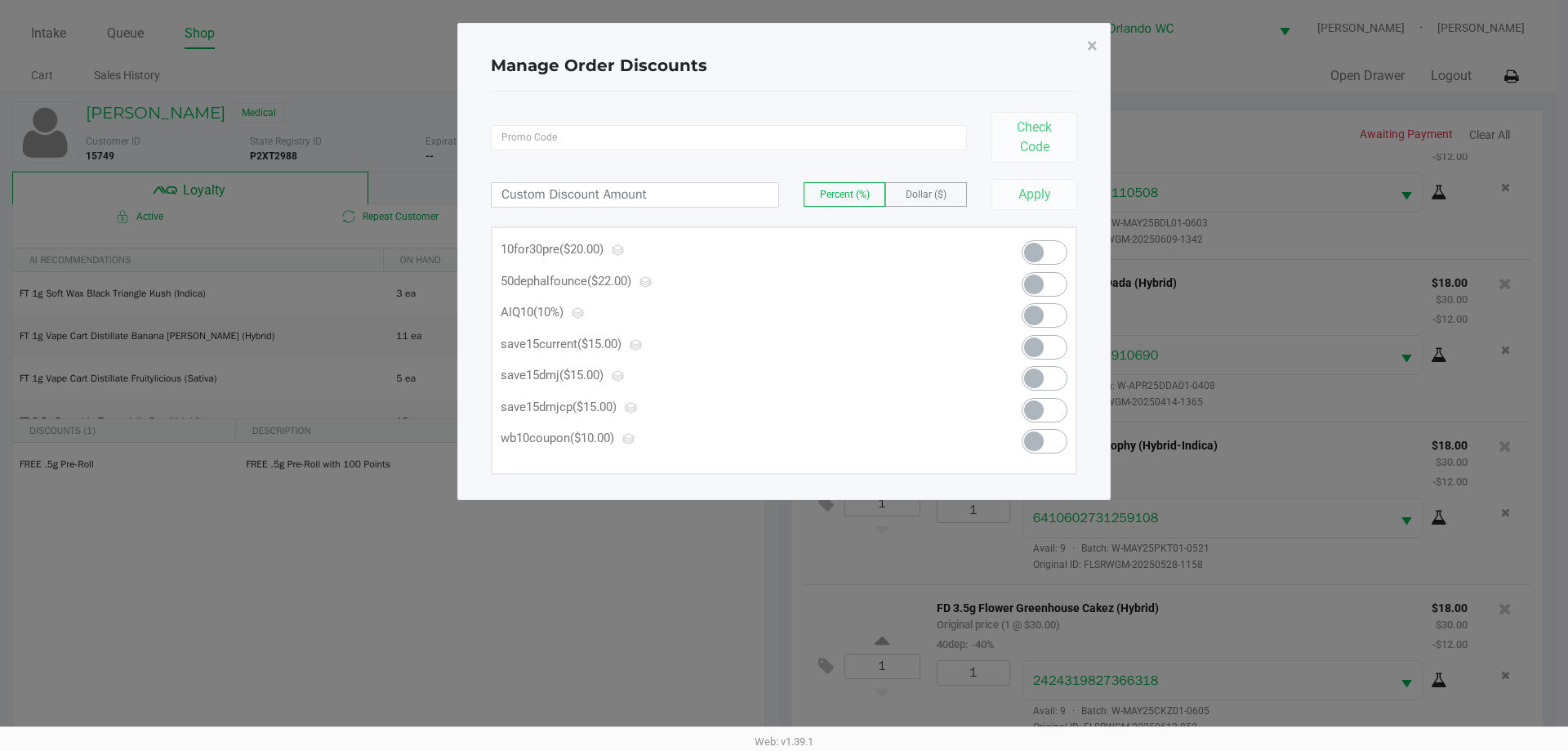 click 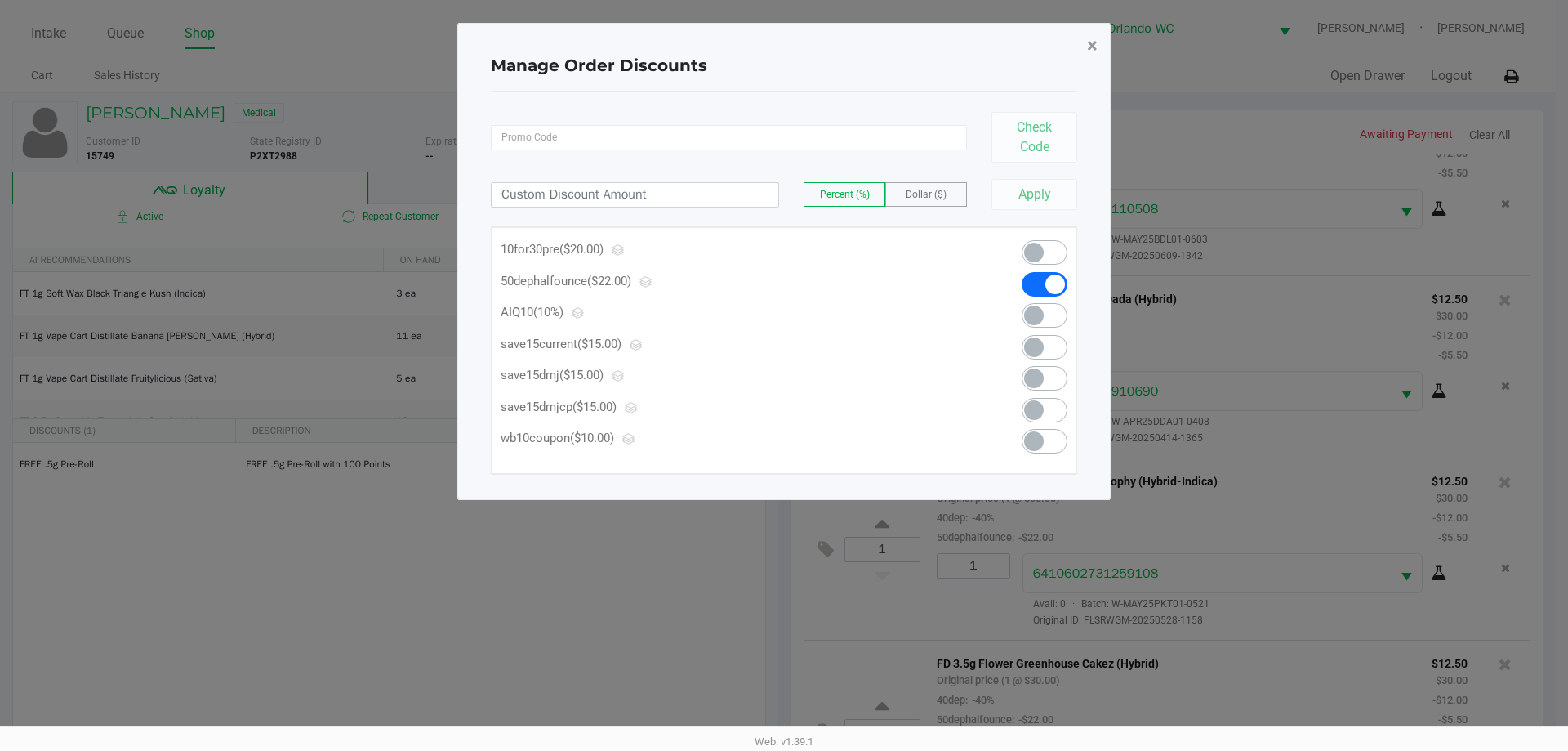 click on "×" 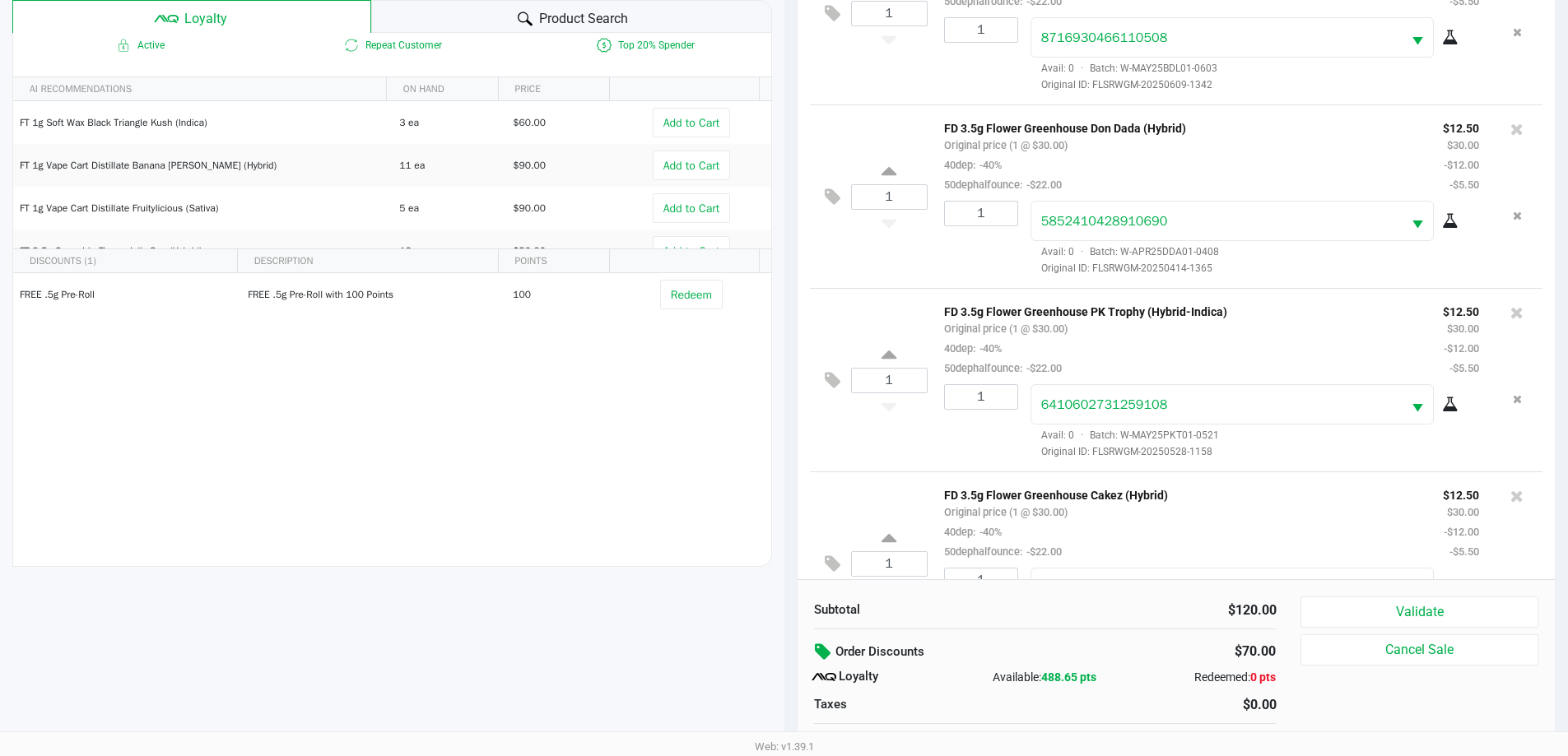 scroll, scrollTop: 197, scrollLeft: 0, axis: vertical 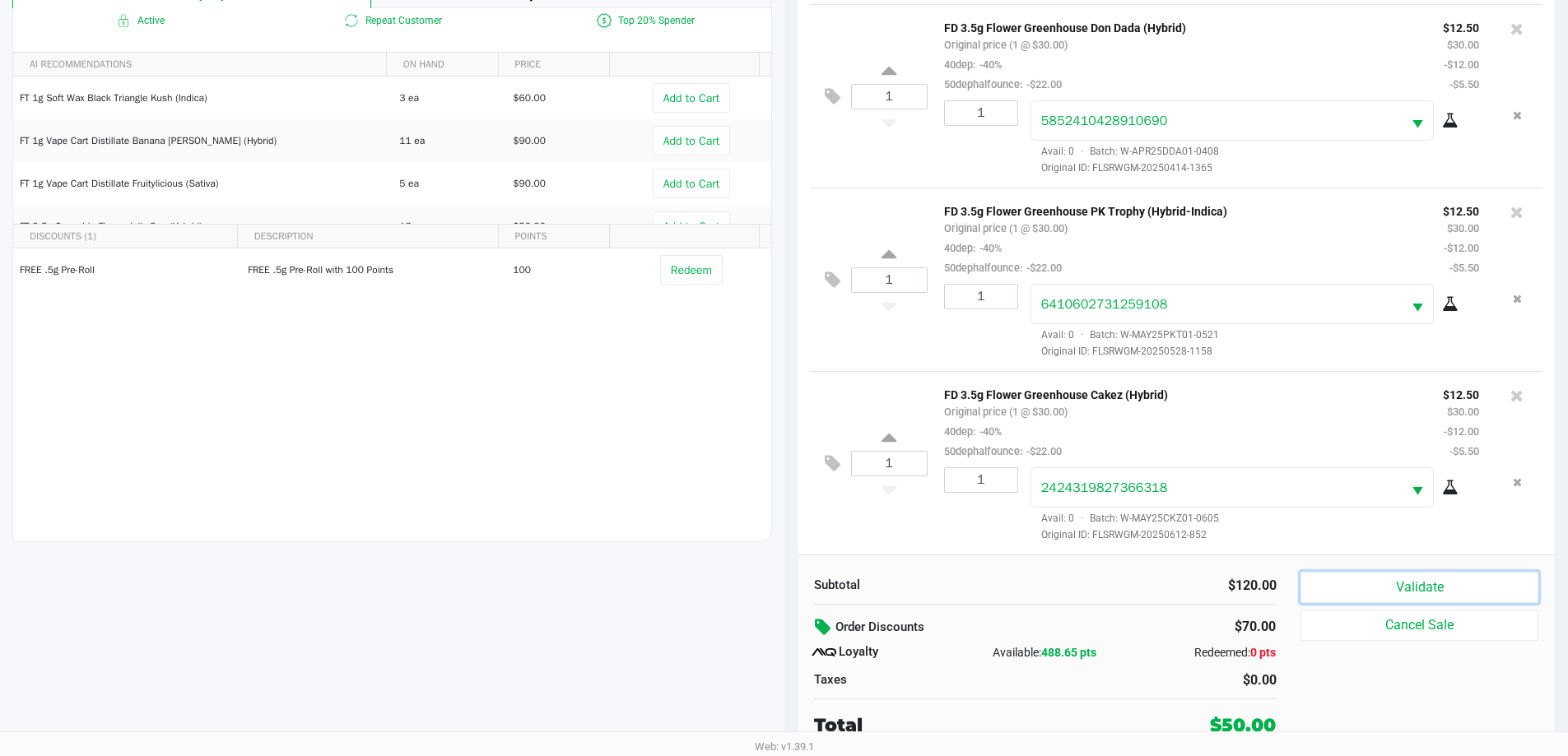 click on "Validate" 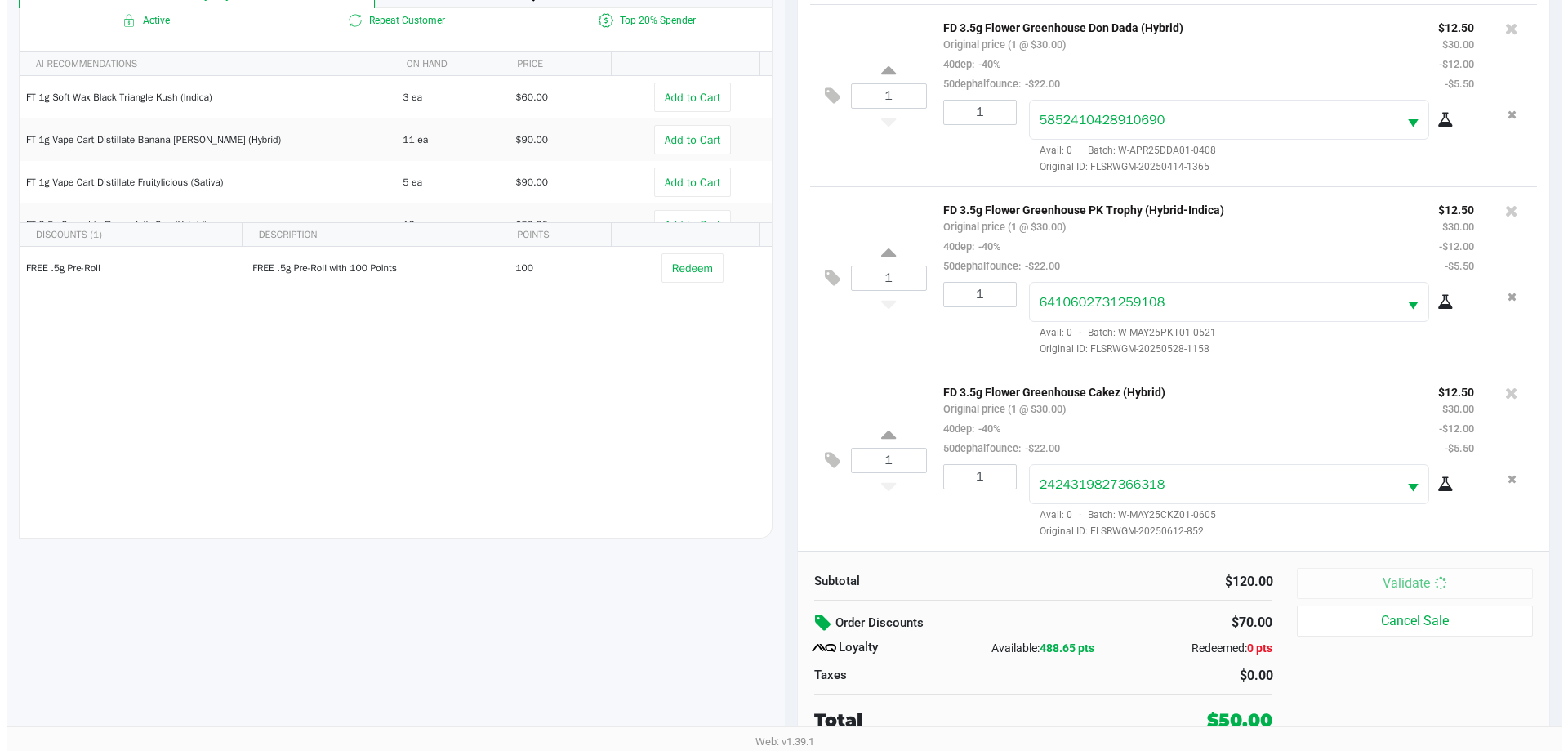 scroll, scrollTop: 0, scrollLeft: 0, axis: both 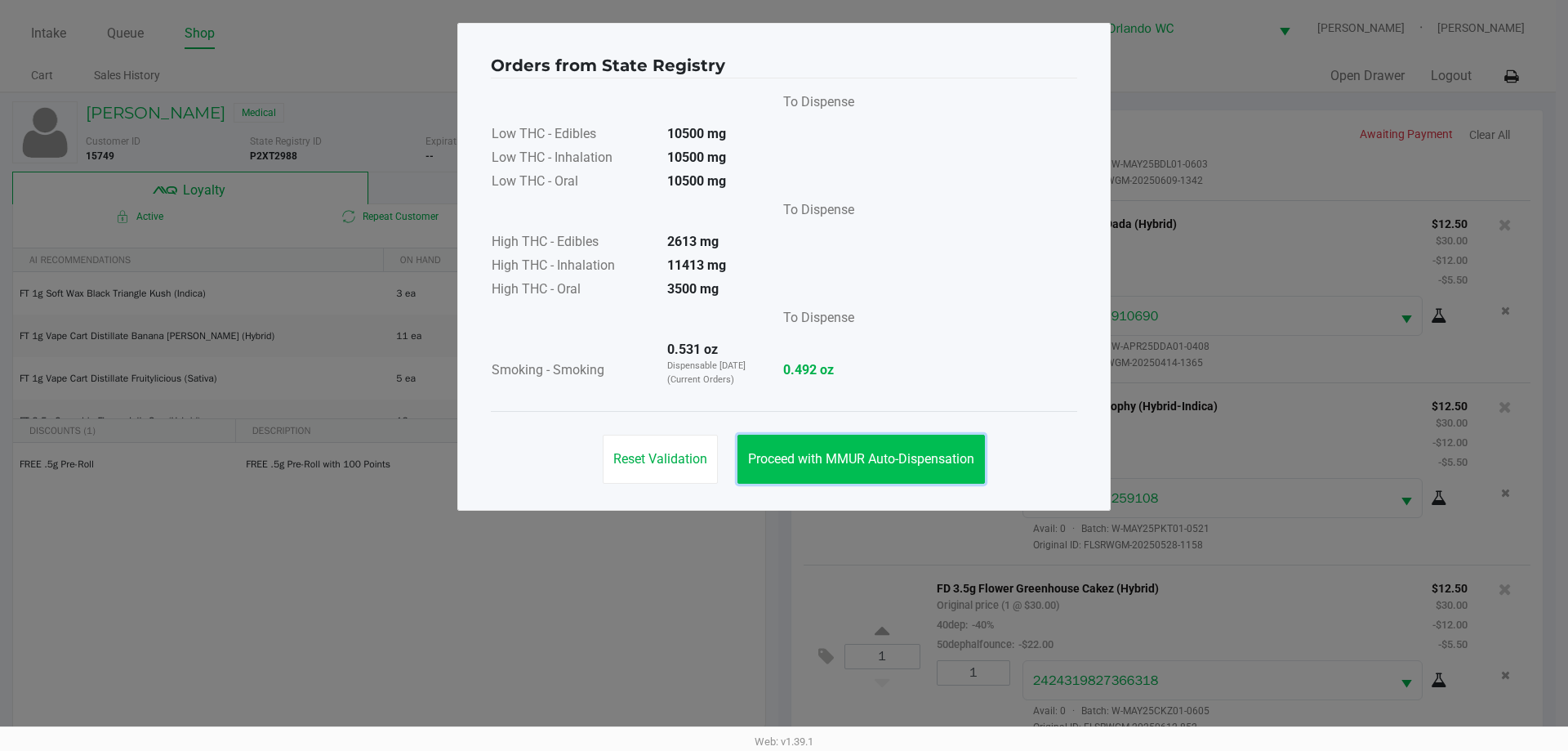 click on "Proceed with MMUR Auto-Dispensation" 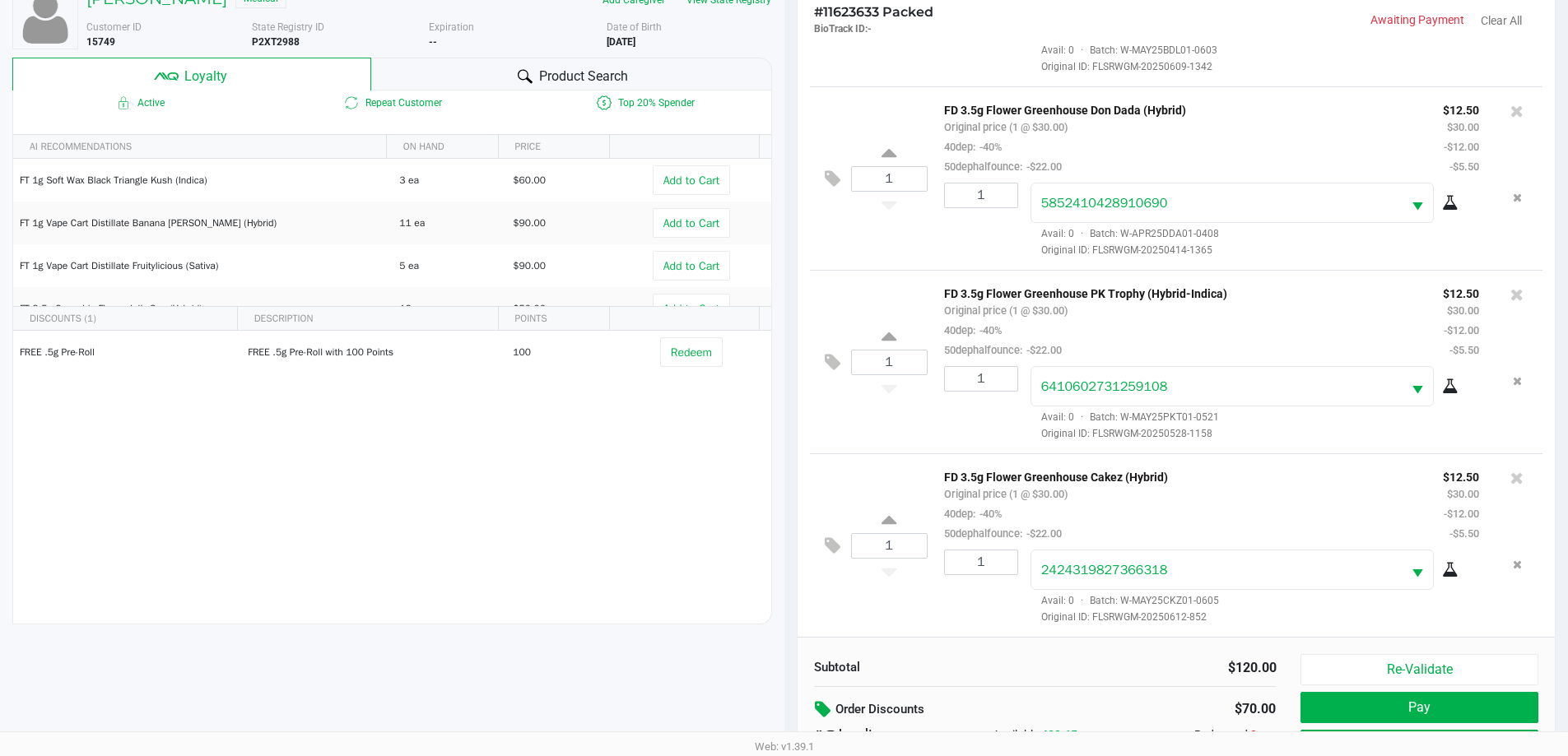 scroll, scrollTop: 197, scrollLeft: 0, axis: vertical 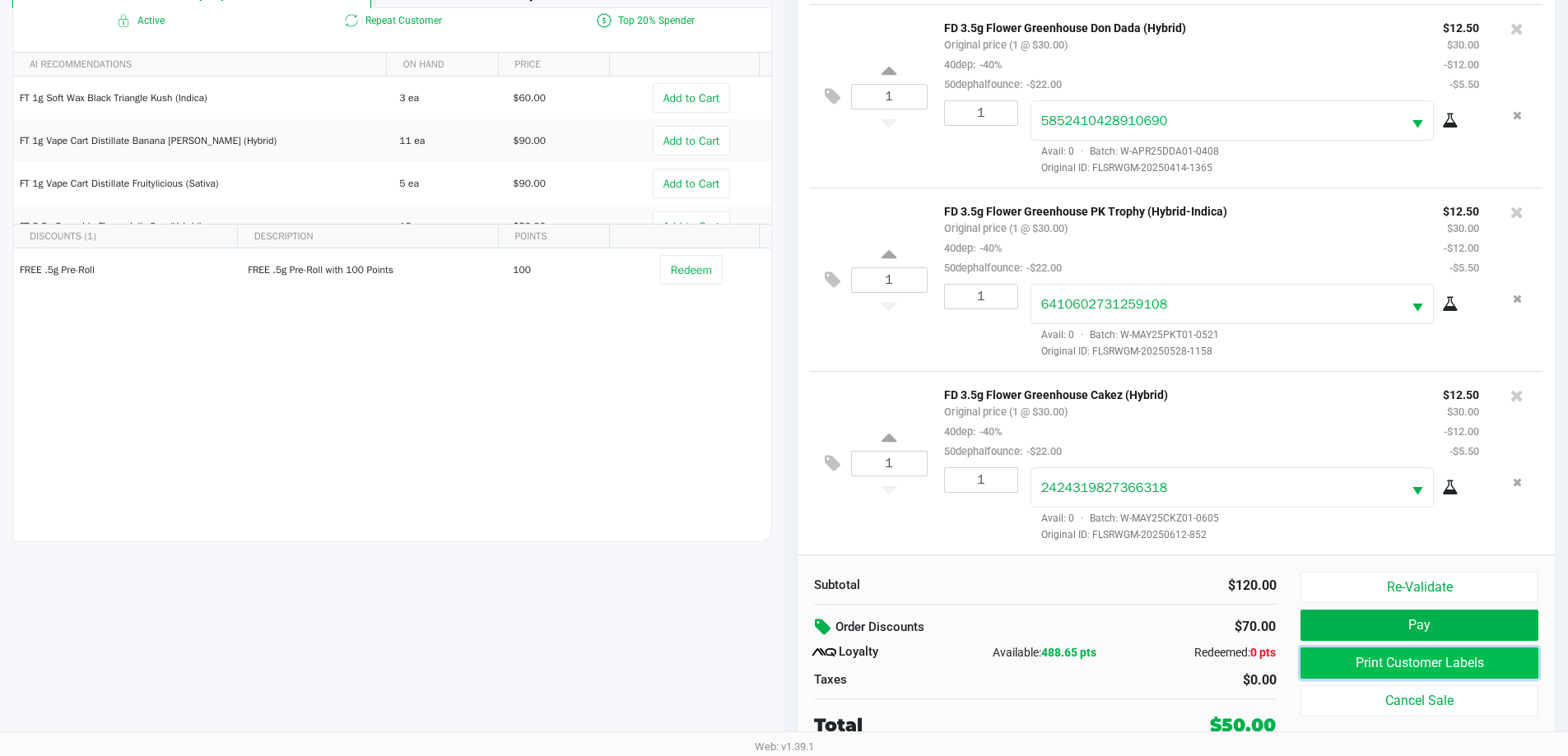 click on "Print Customer Labels" 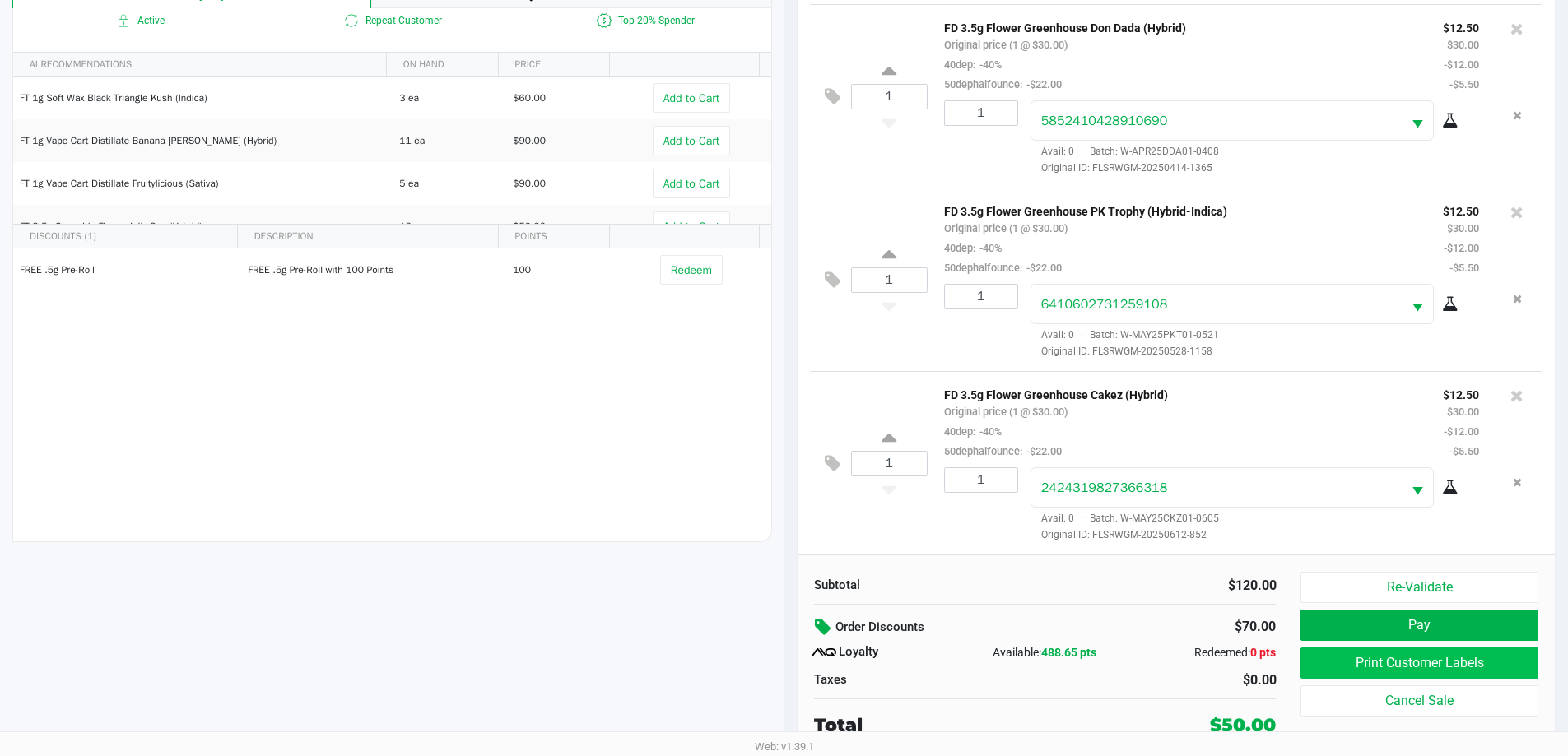 scroll, scrollTop: 0, scrollLeft: 0, axis: both 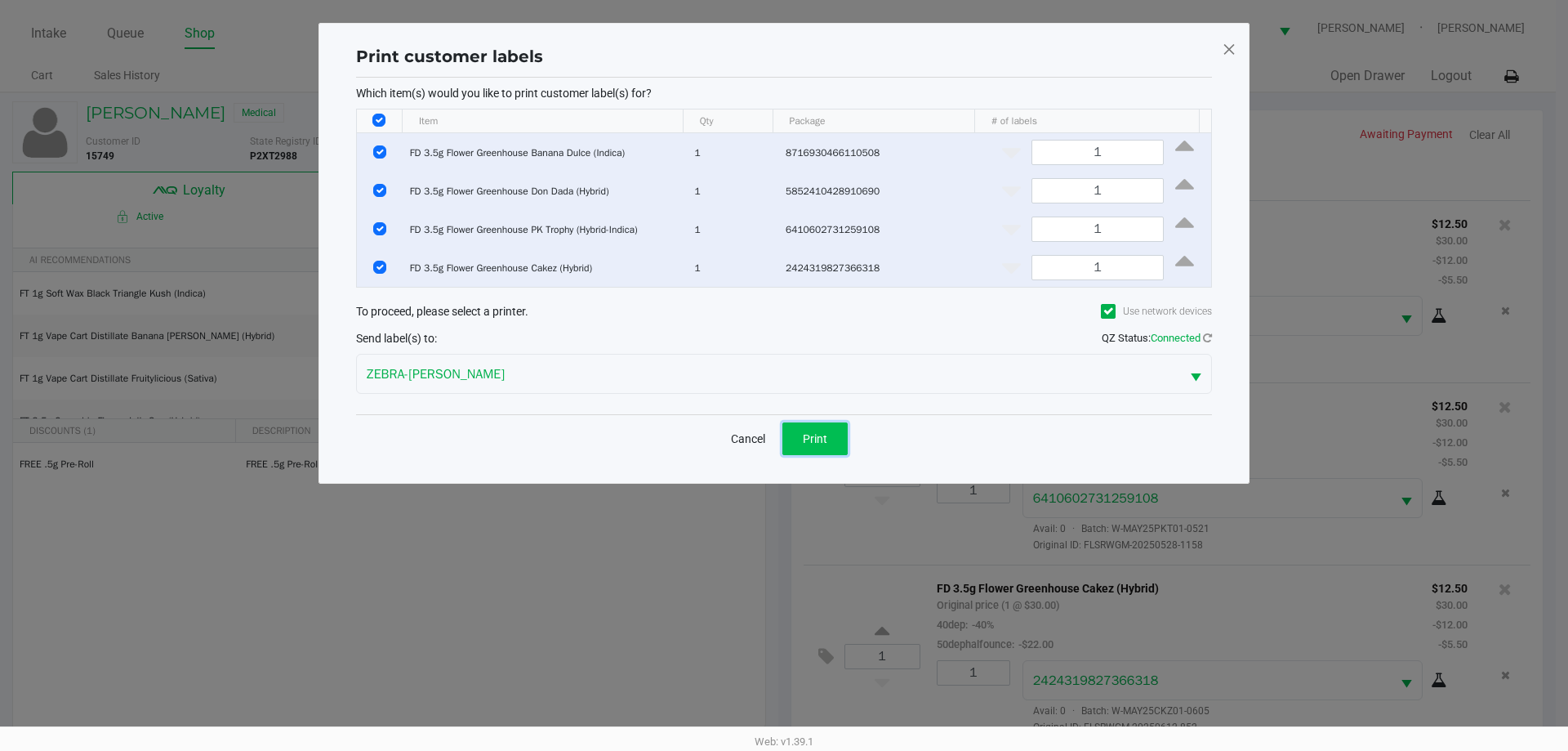click on "Print" 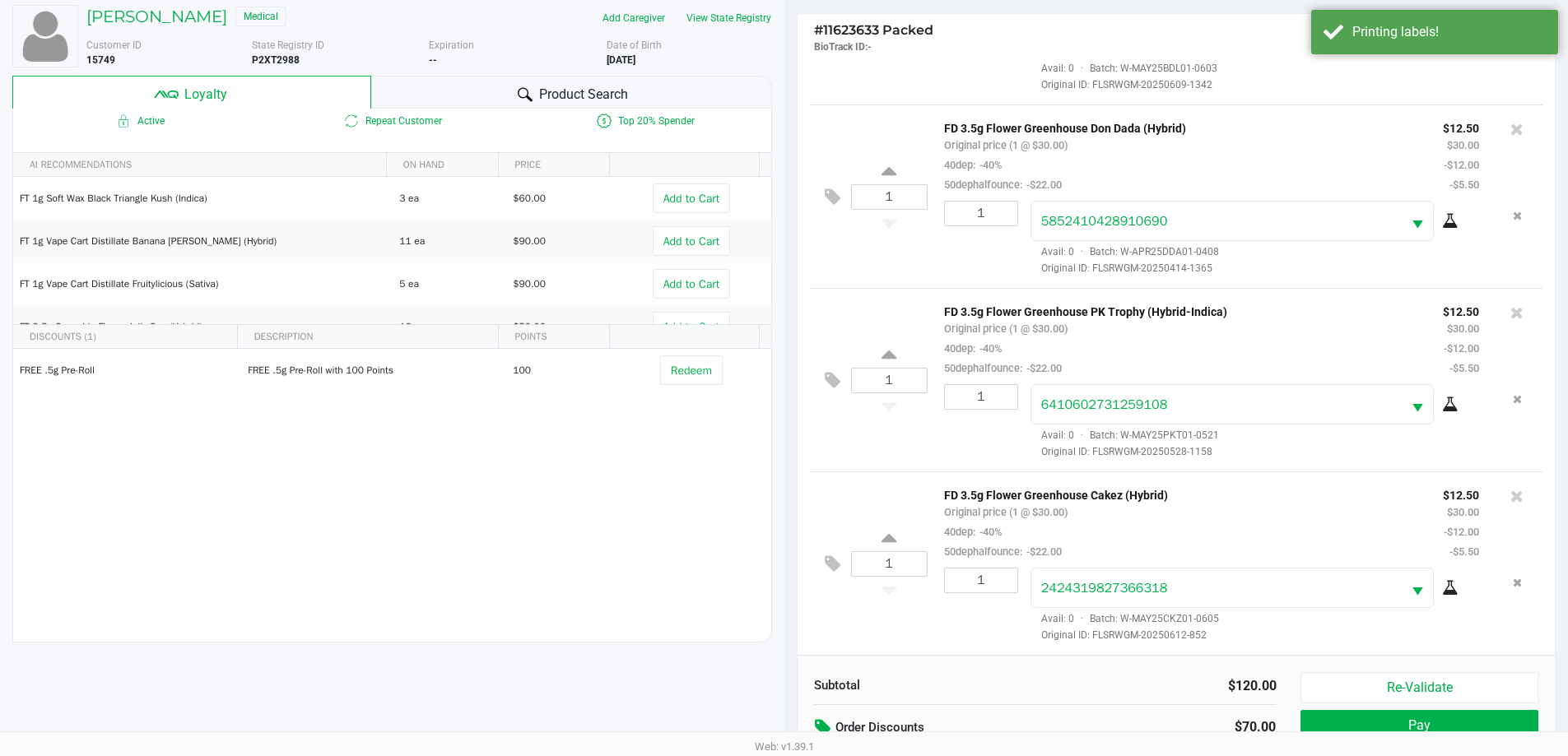 scroll, scrollTop: 197, scrollLeft: 0, axis: vertical 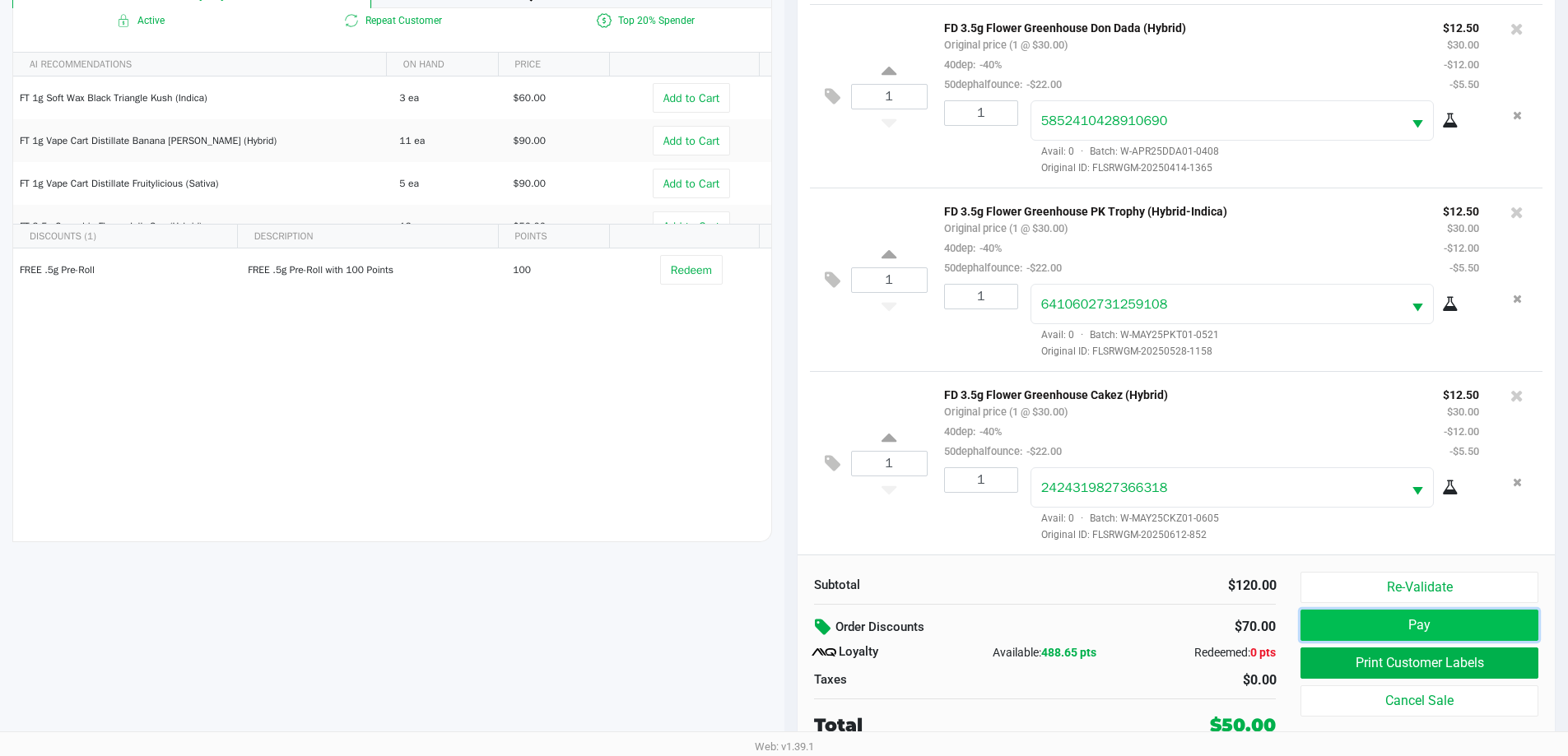 click on "Pay" 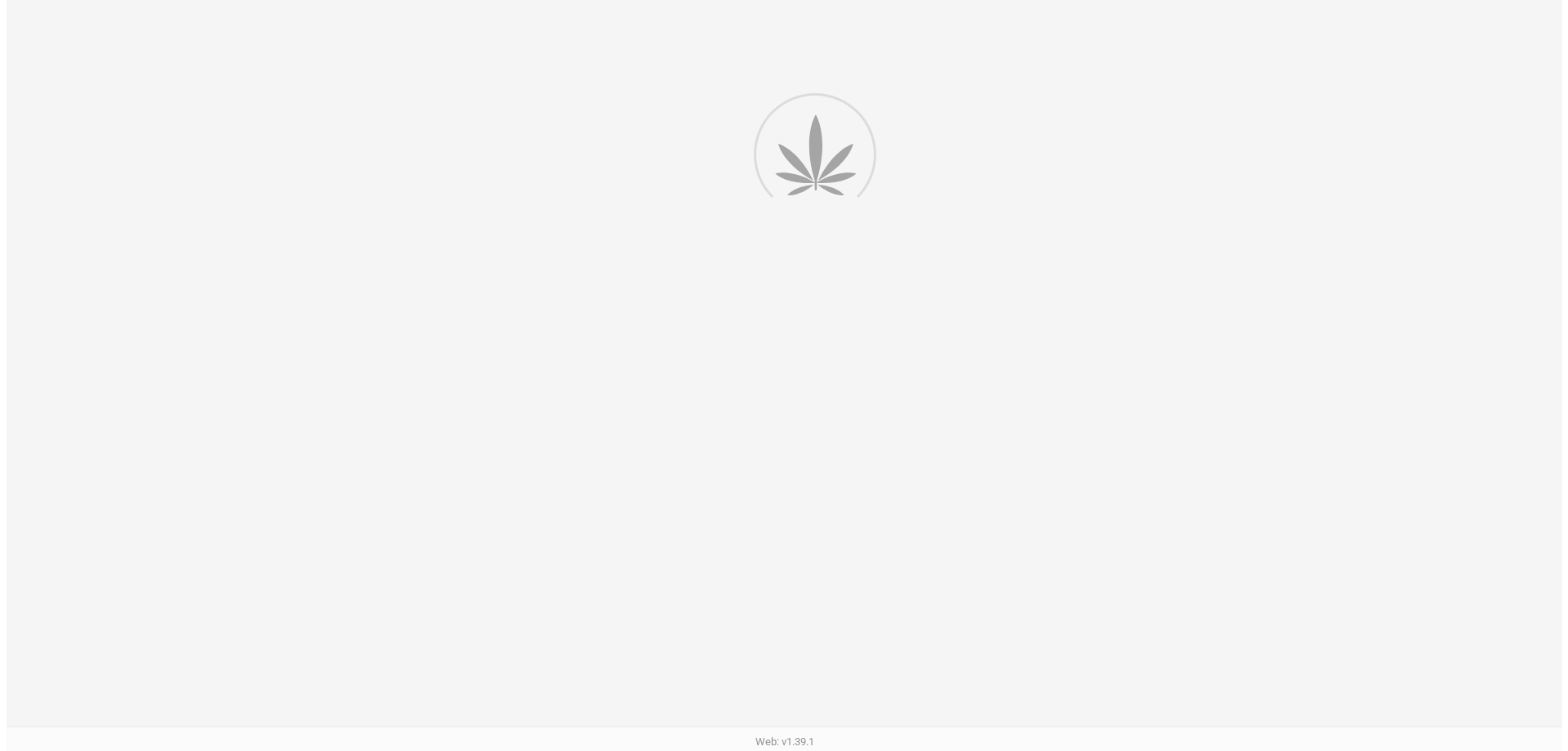 scroll, scrollTop: 0, scrollLeft: 0, axis: both 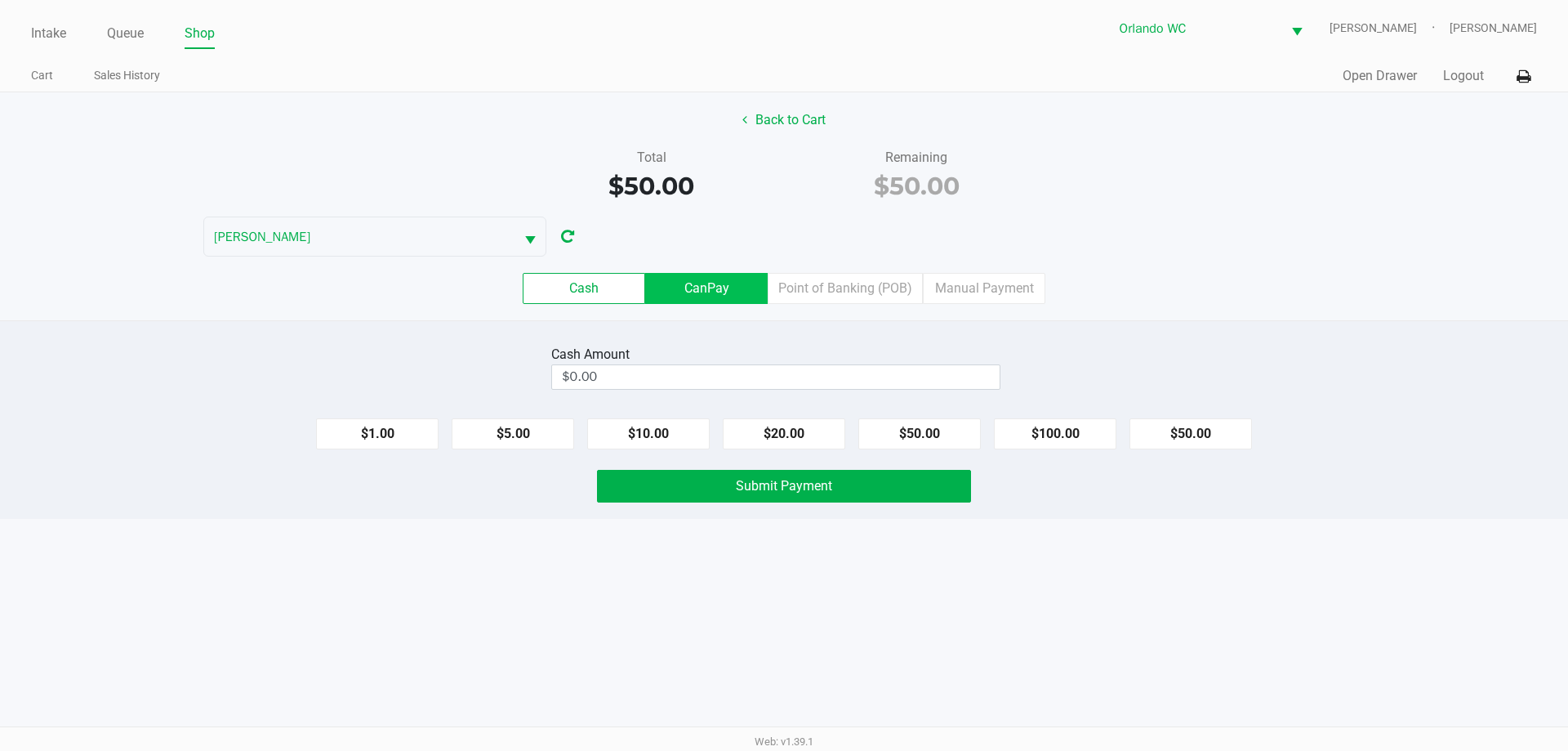 click on "CanPay" 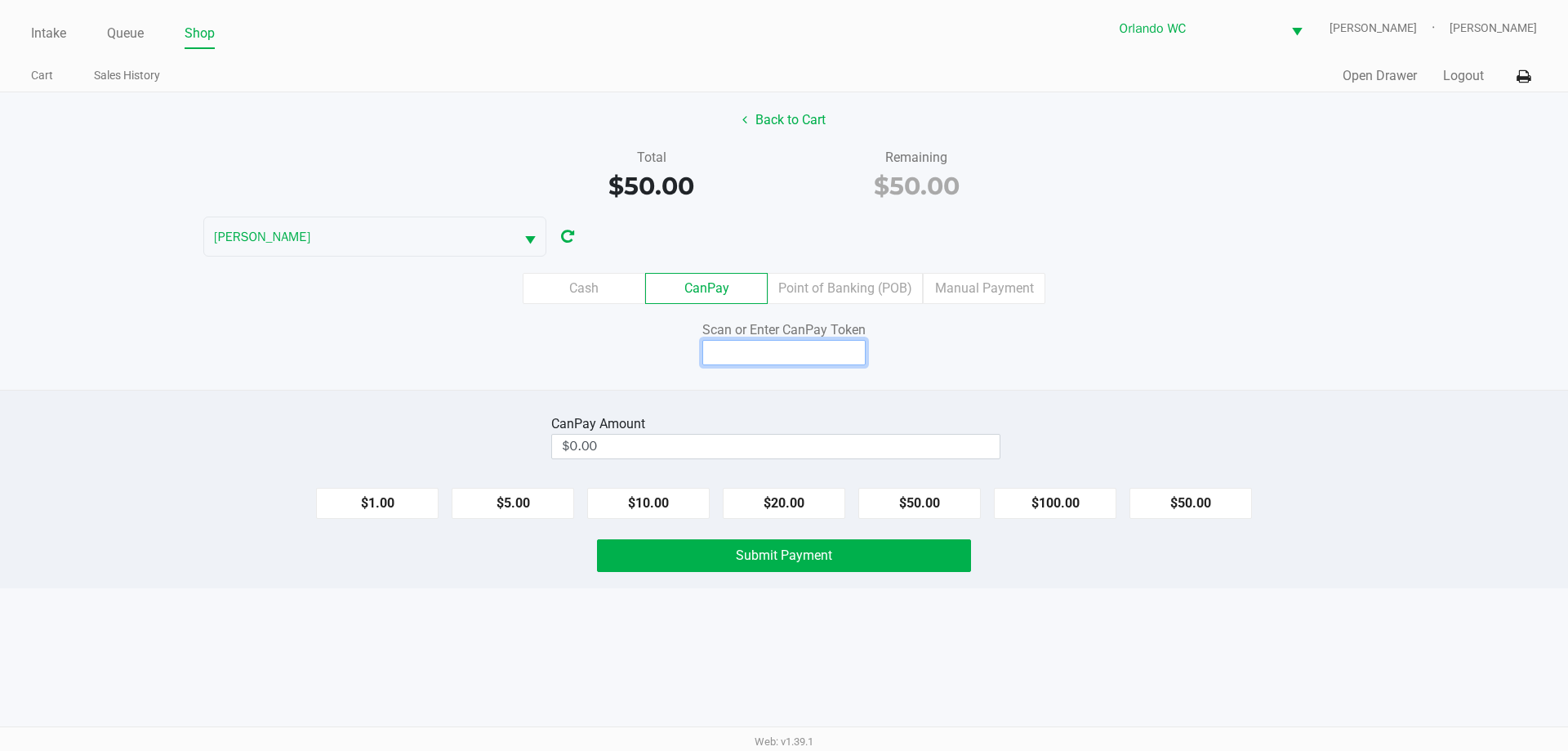 click 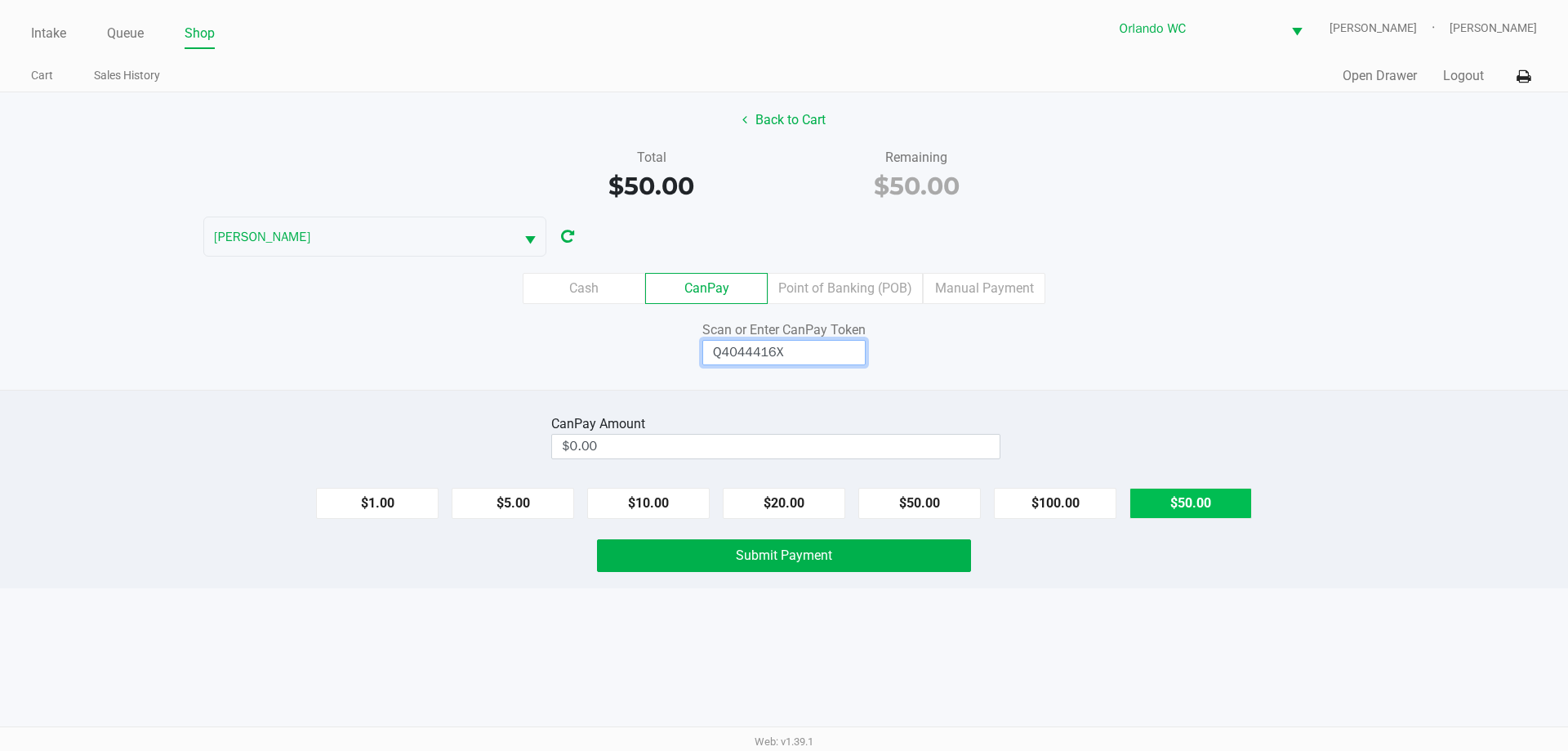 type on "Q4044416X" 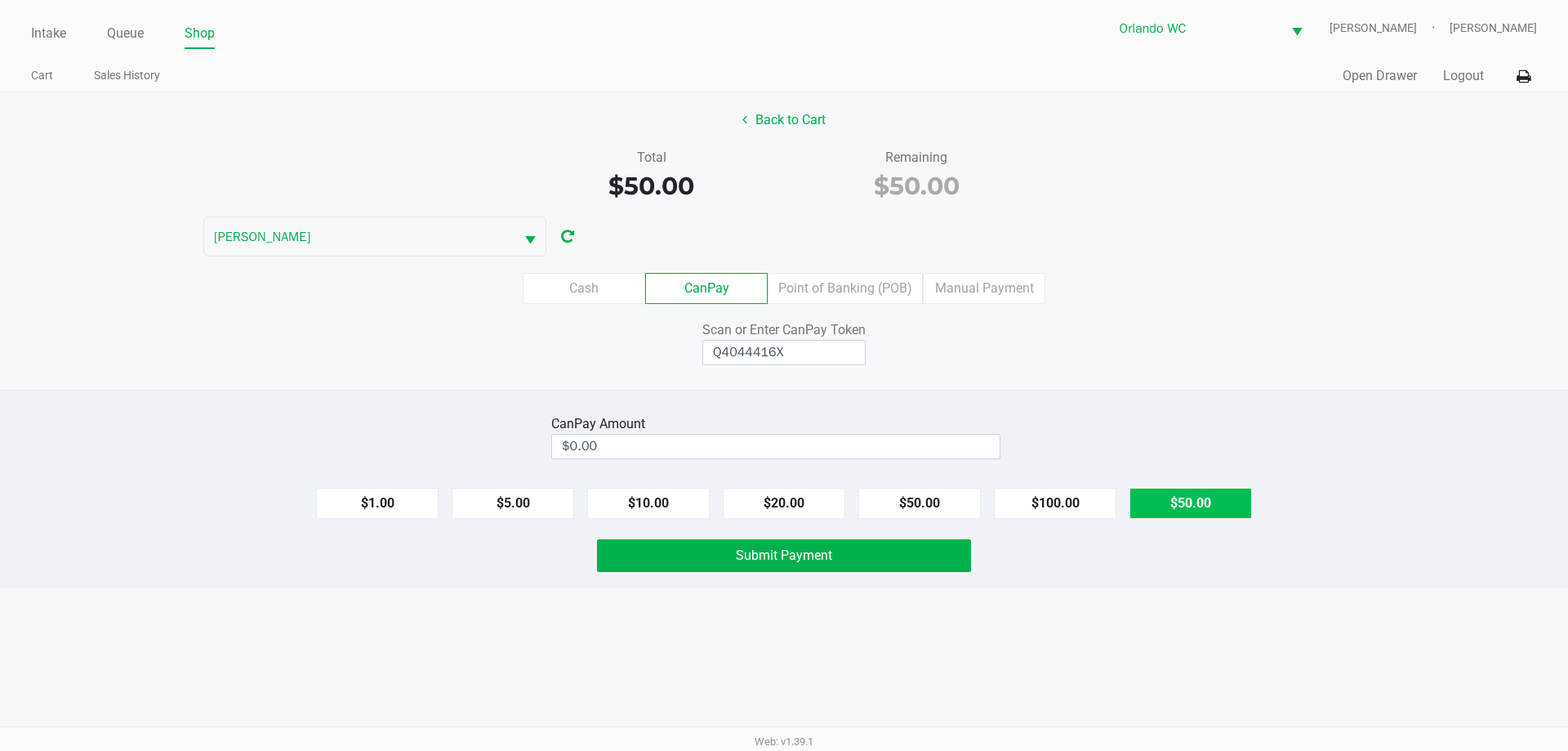 click on "$50.00" 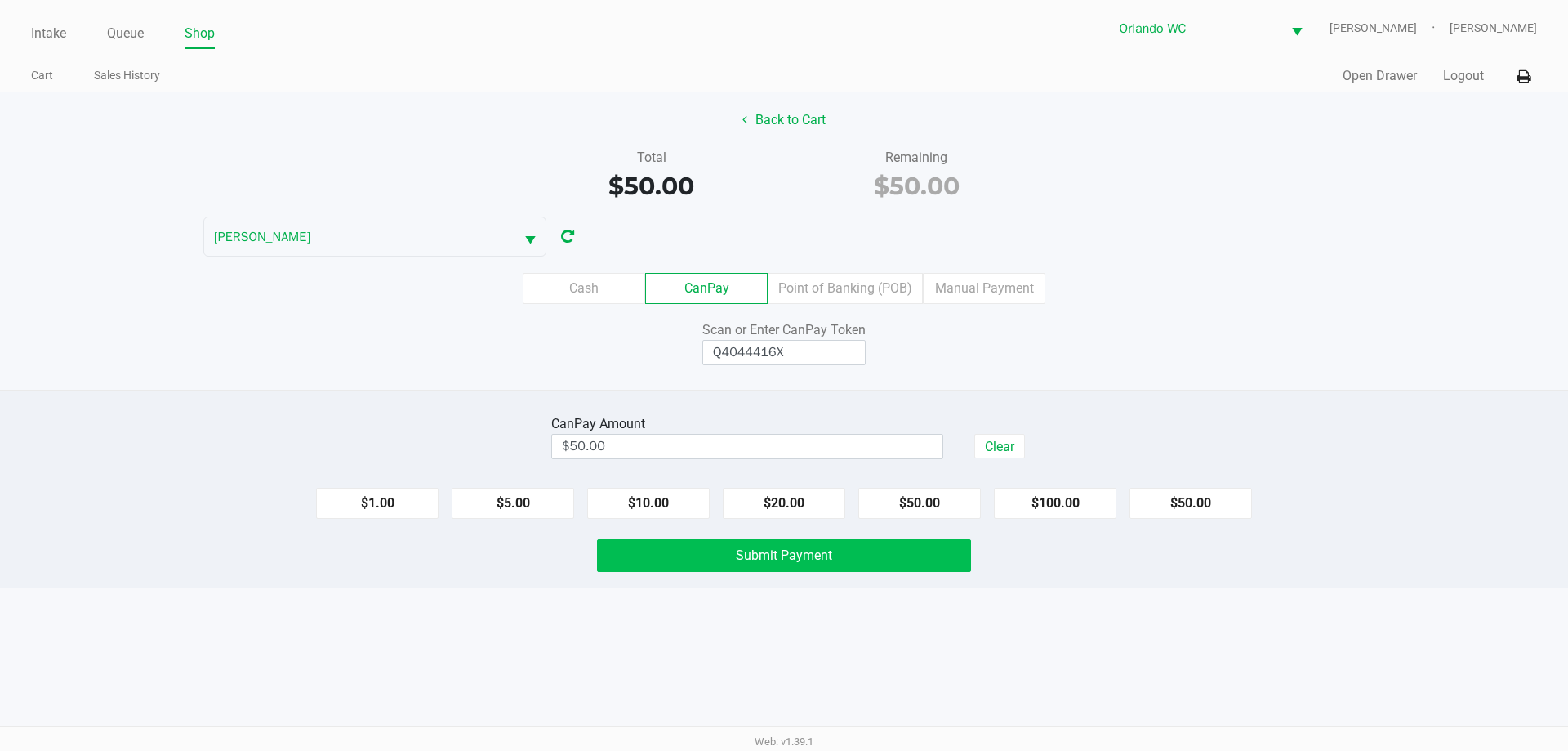 click on "Submit Payment" 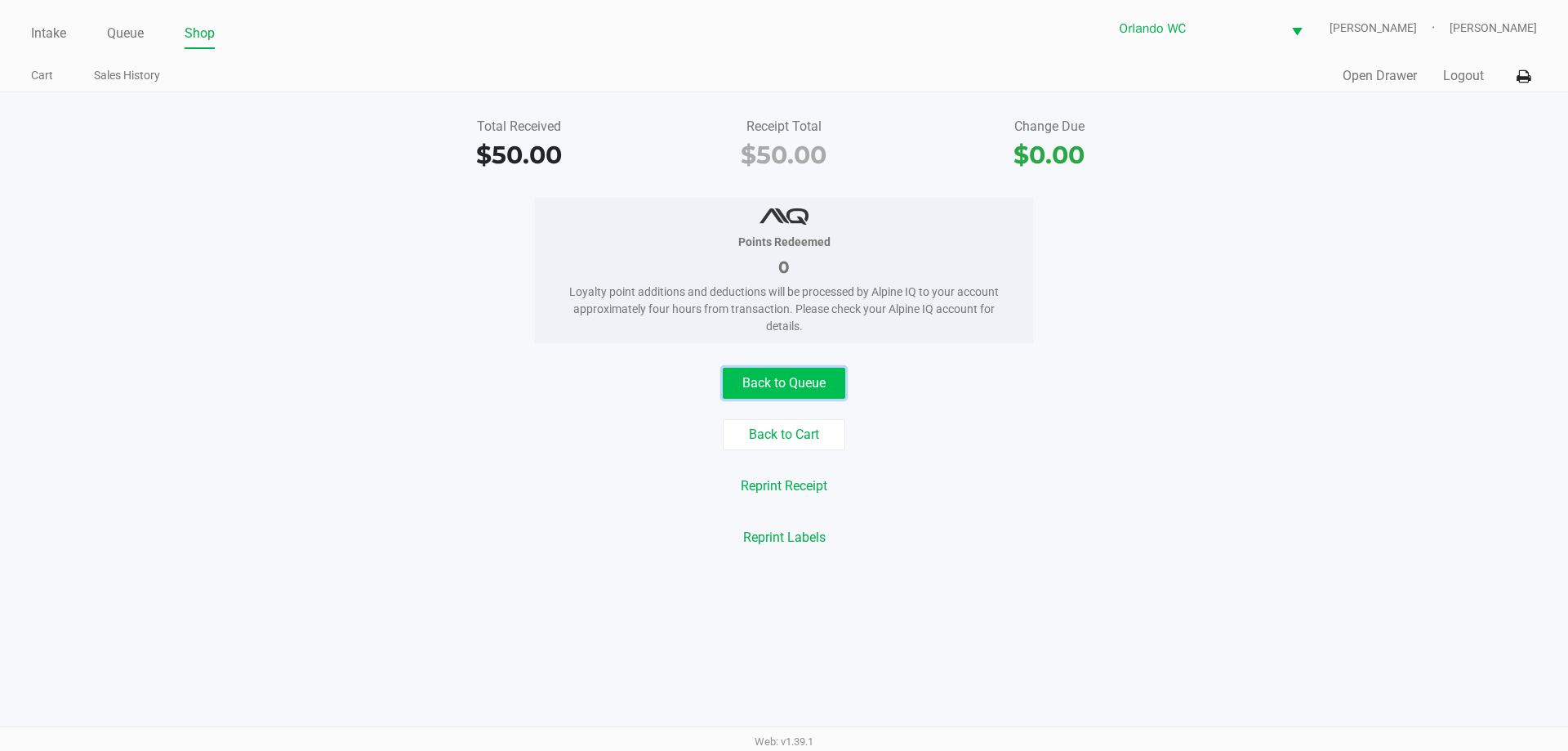 click on "Back to Queue" 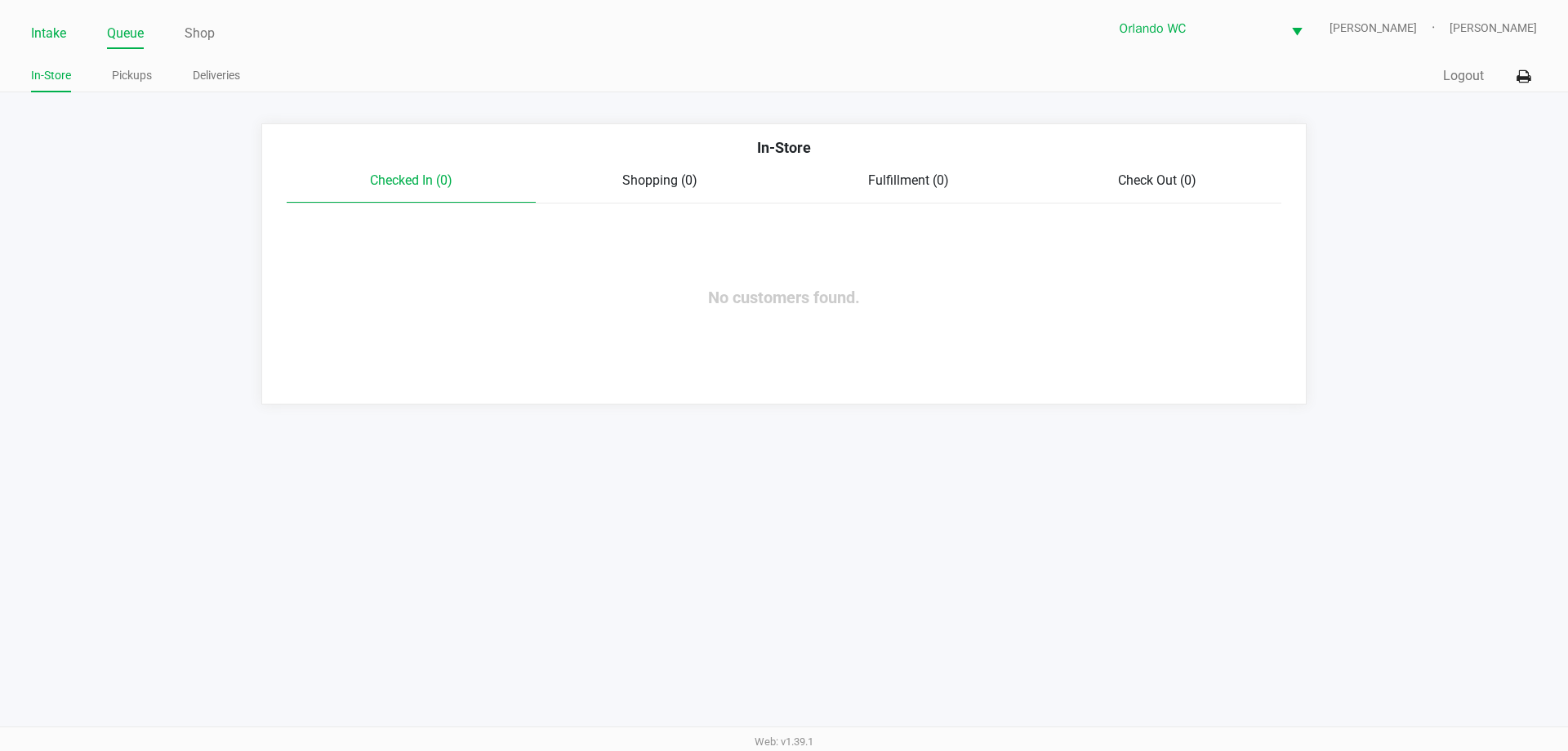 click on "Intake" 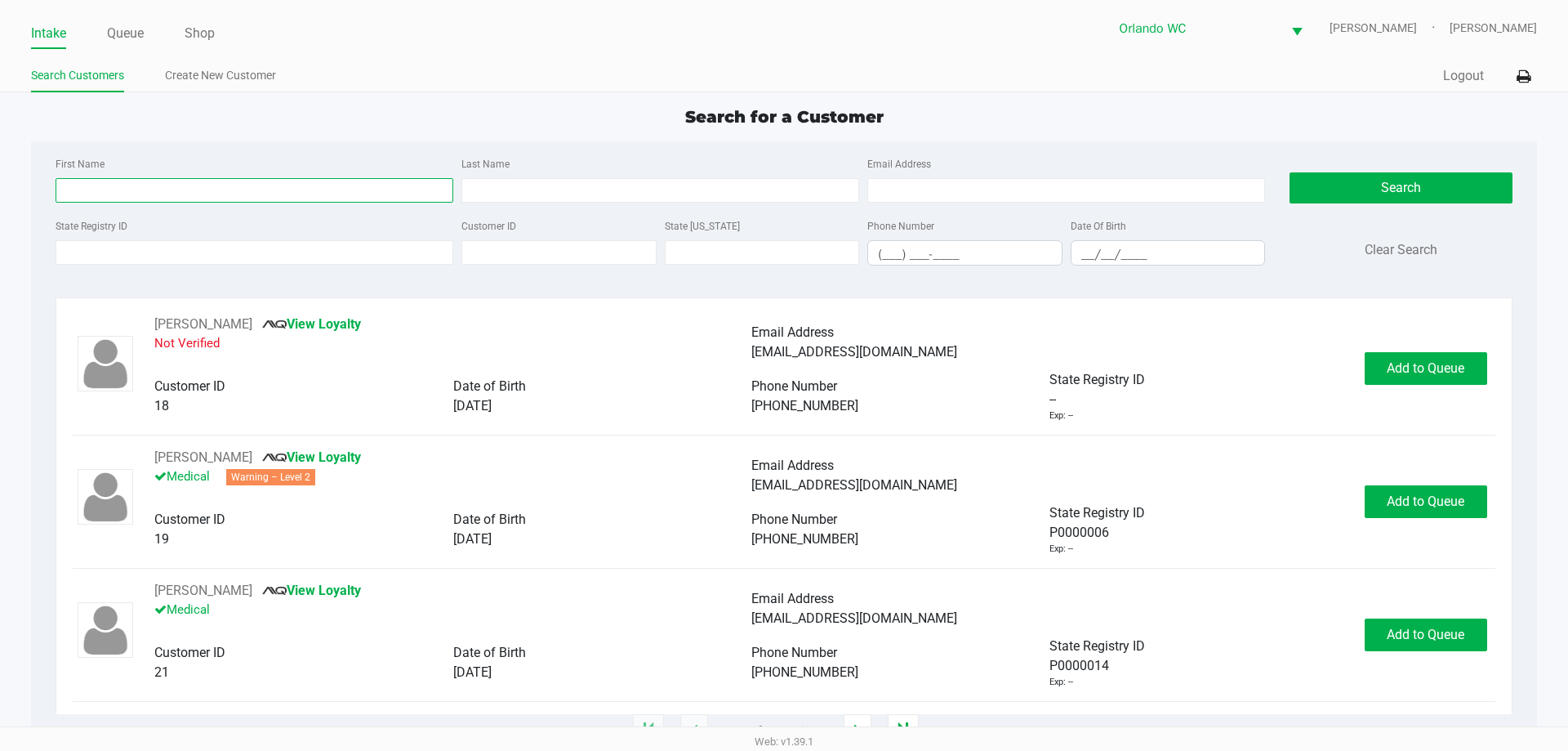 click on "First Name" at bounding box center (254, 190) 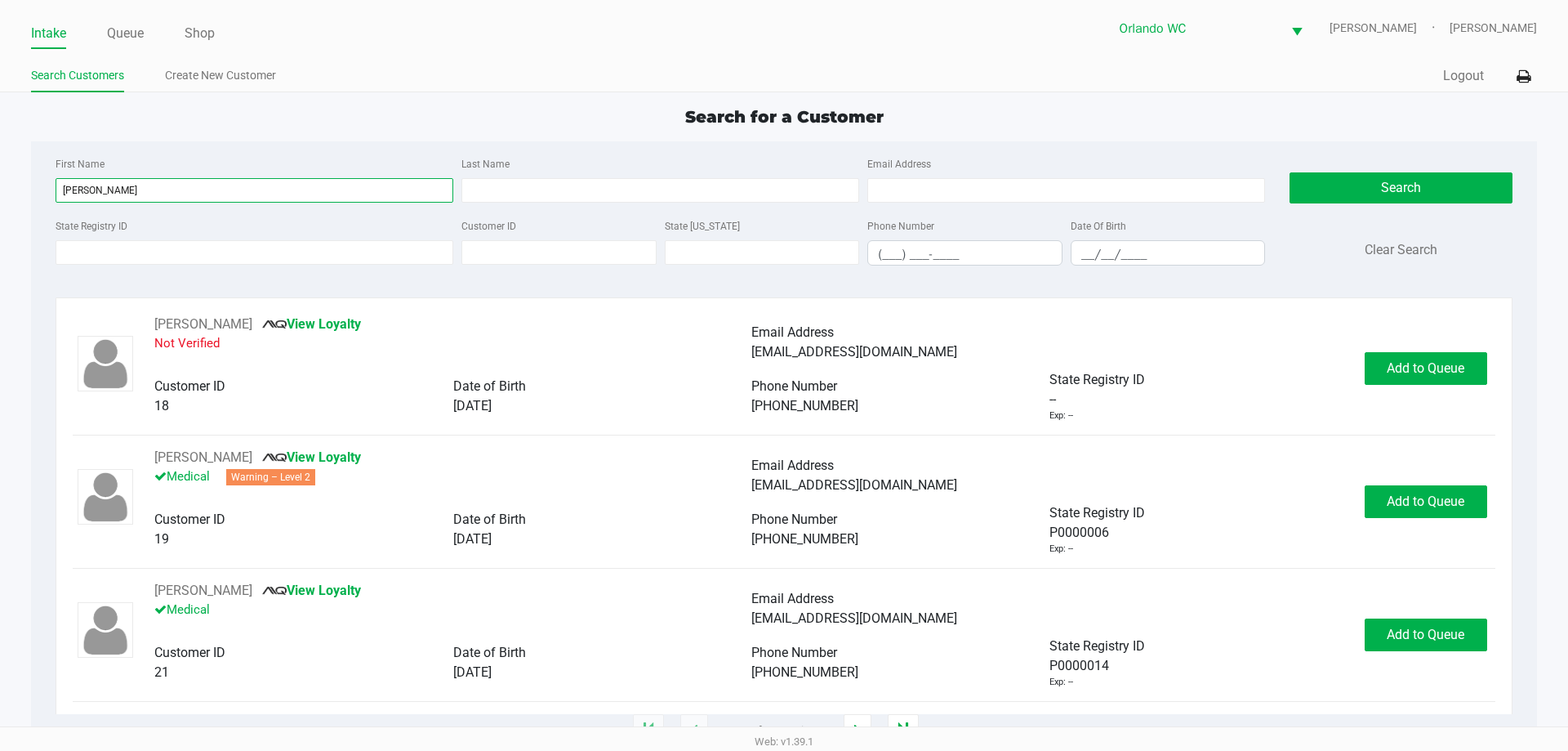 type on "ryan" 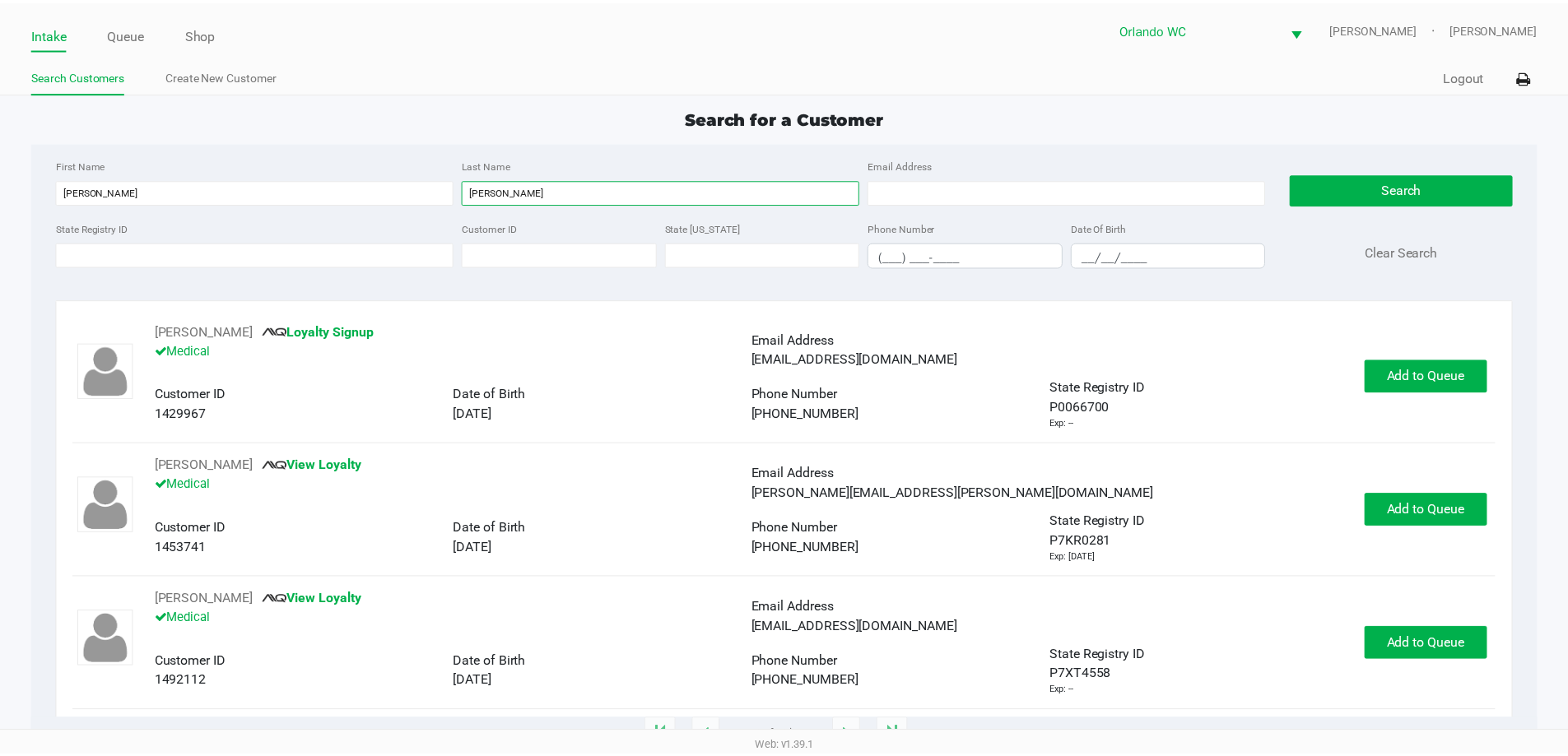 scroll, scrollTop: 1069, scrollLeft: 0, axis: vertical 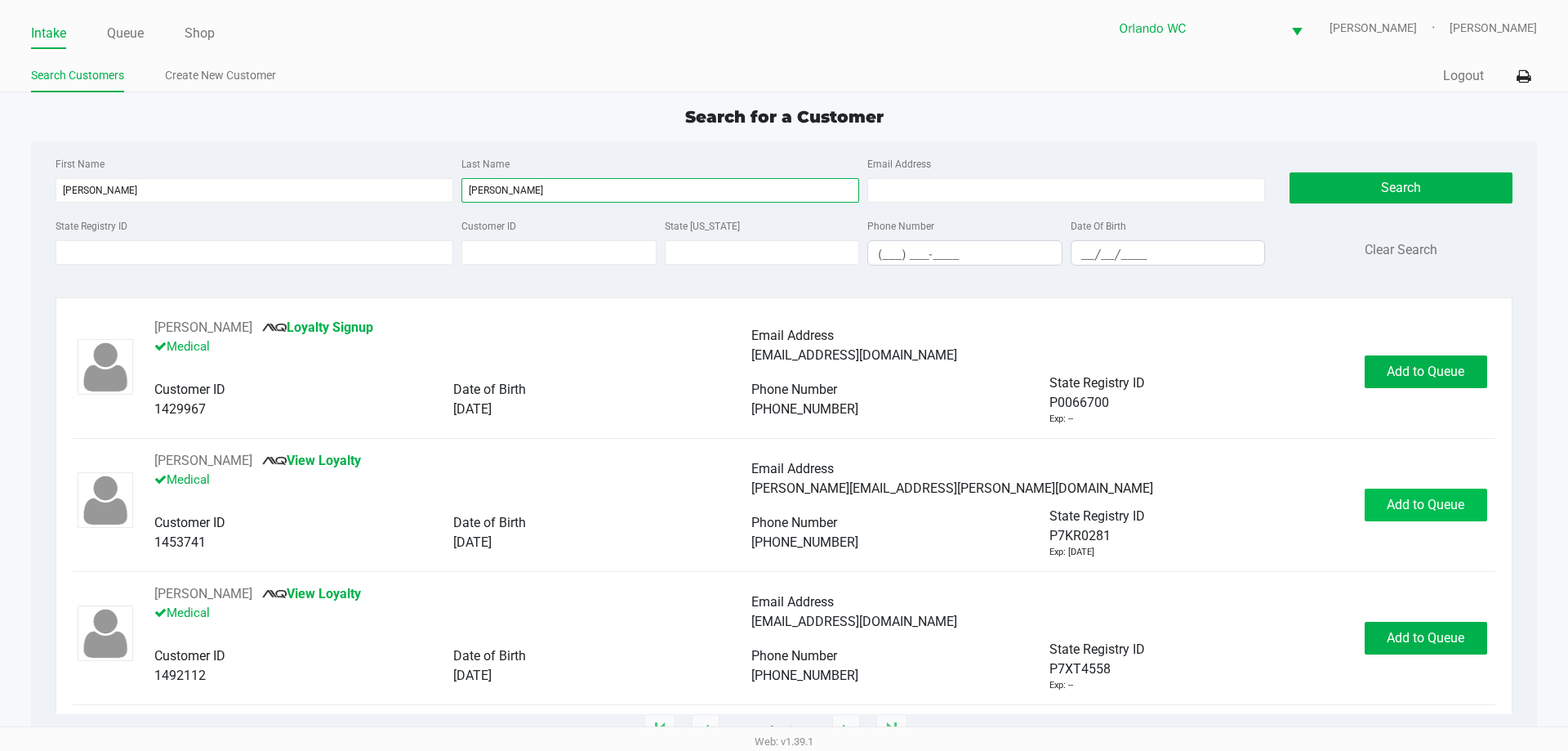 type on "peter" 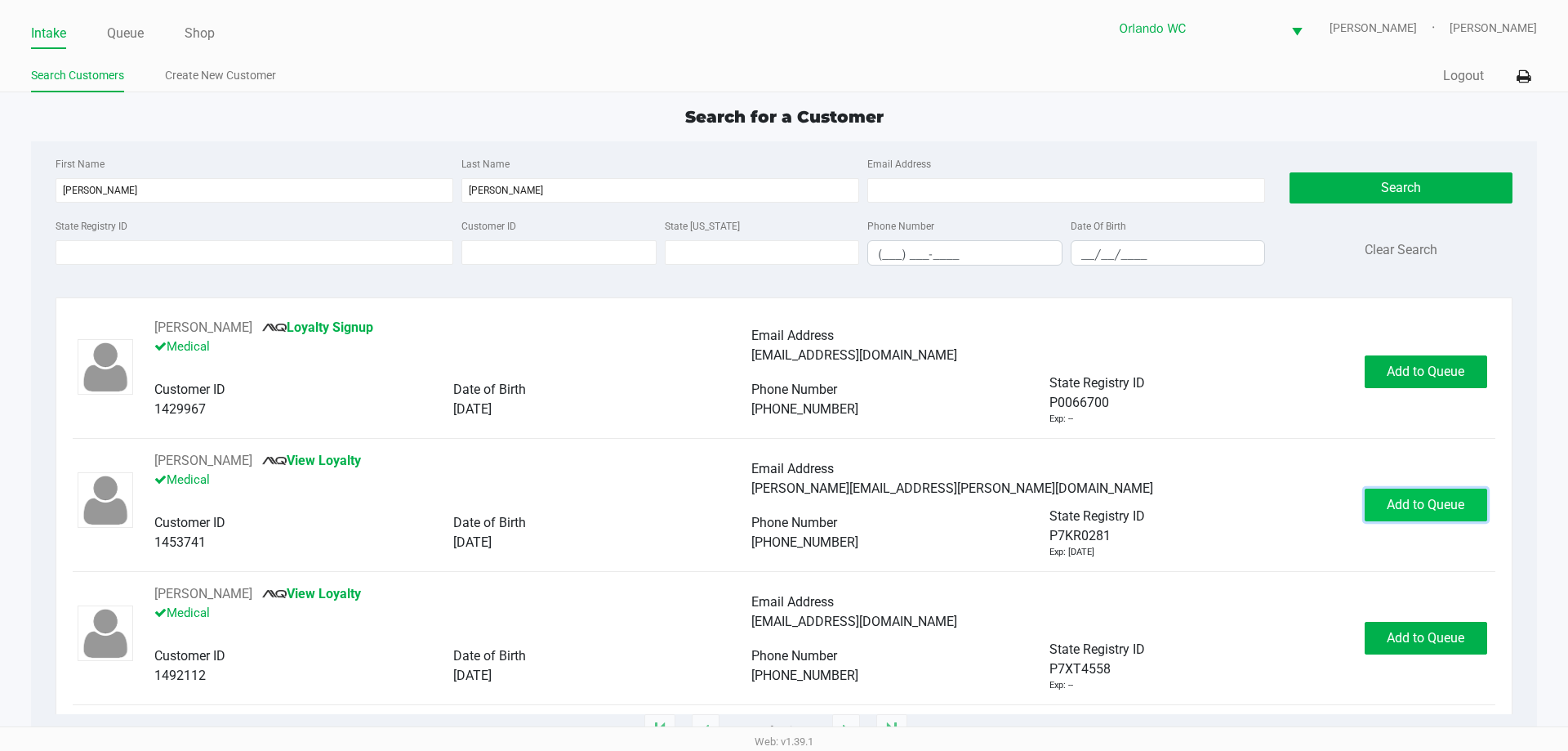 click on "Add to Queue" 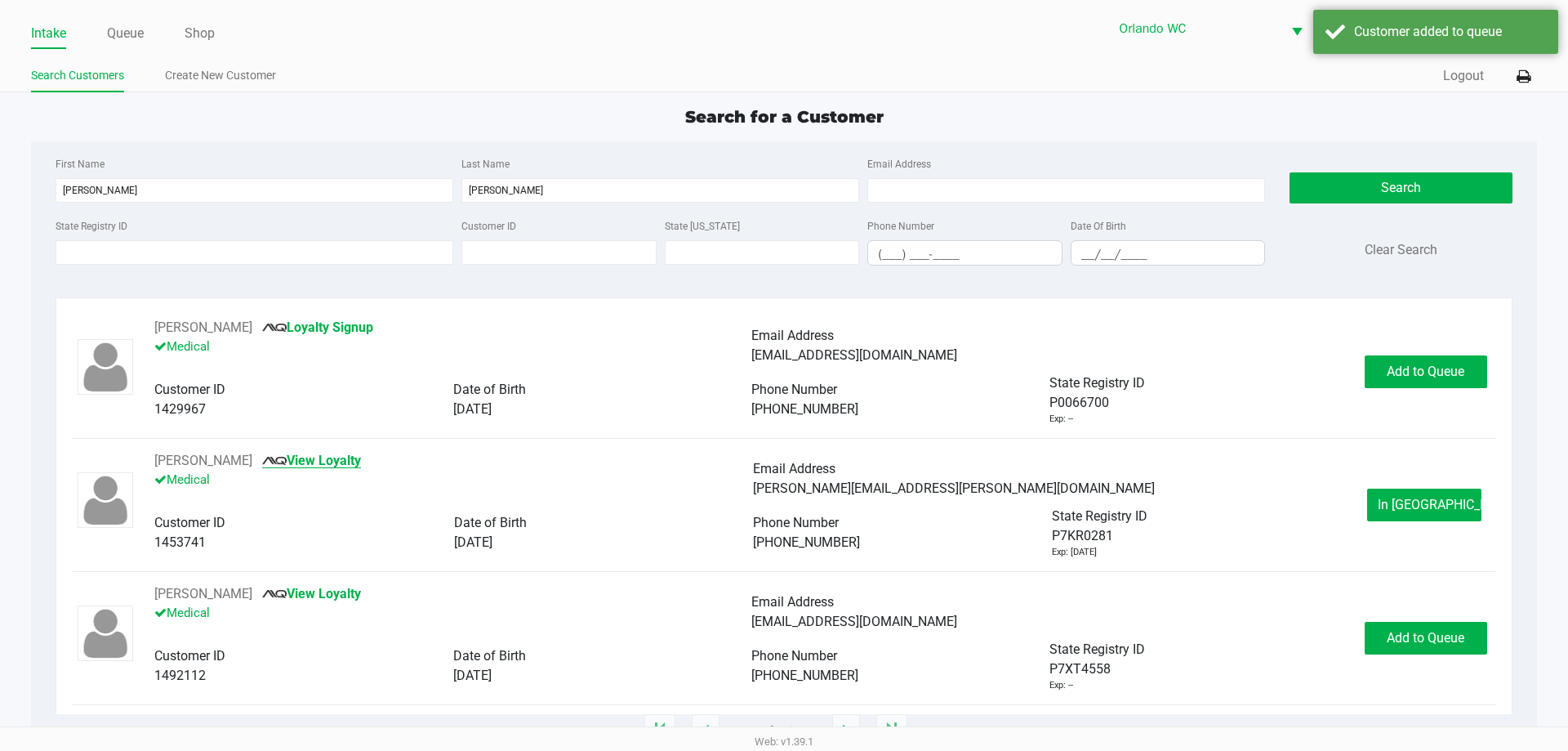 click on "View Loyalty" 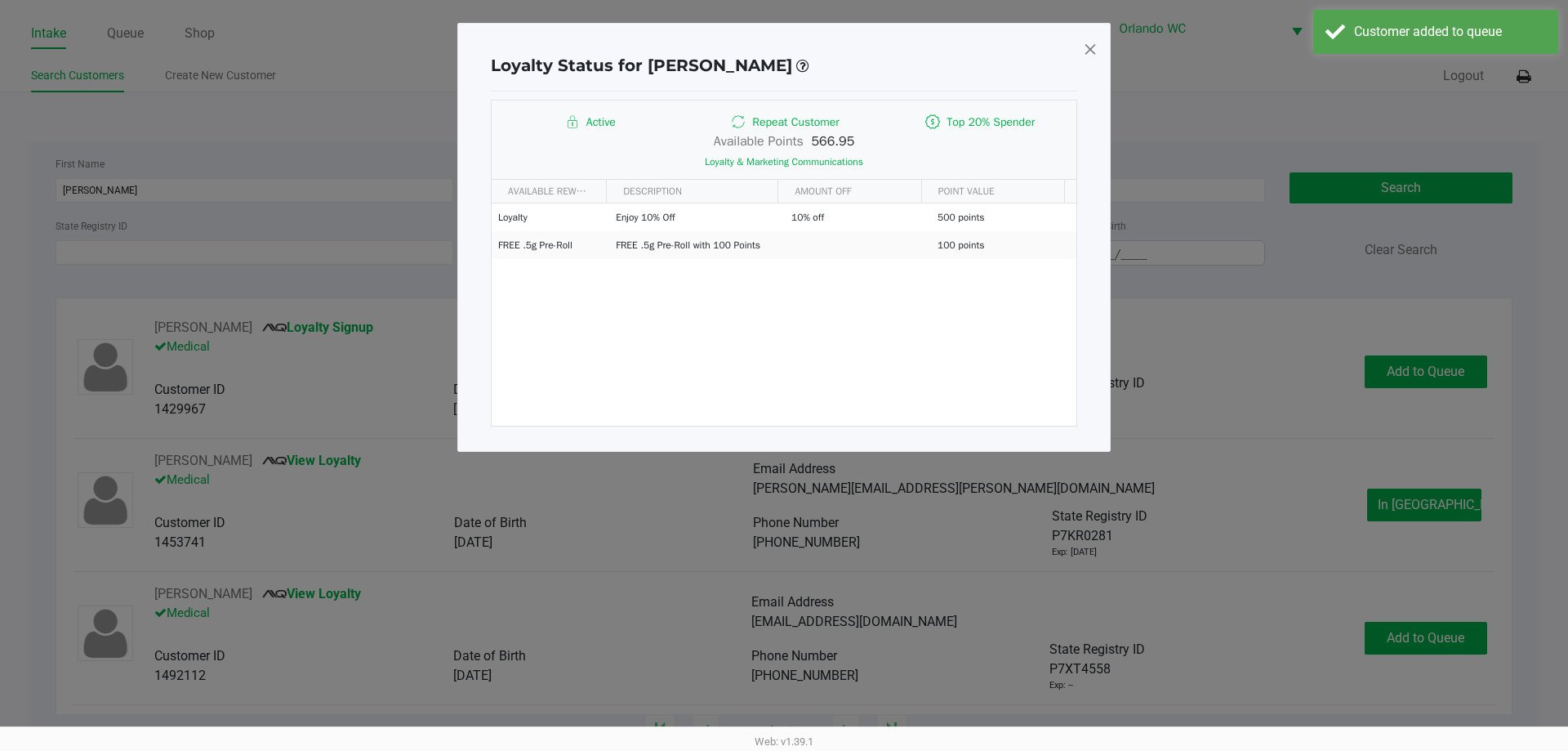 click 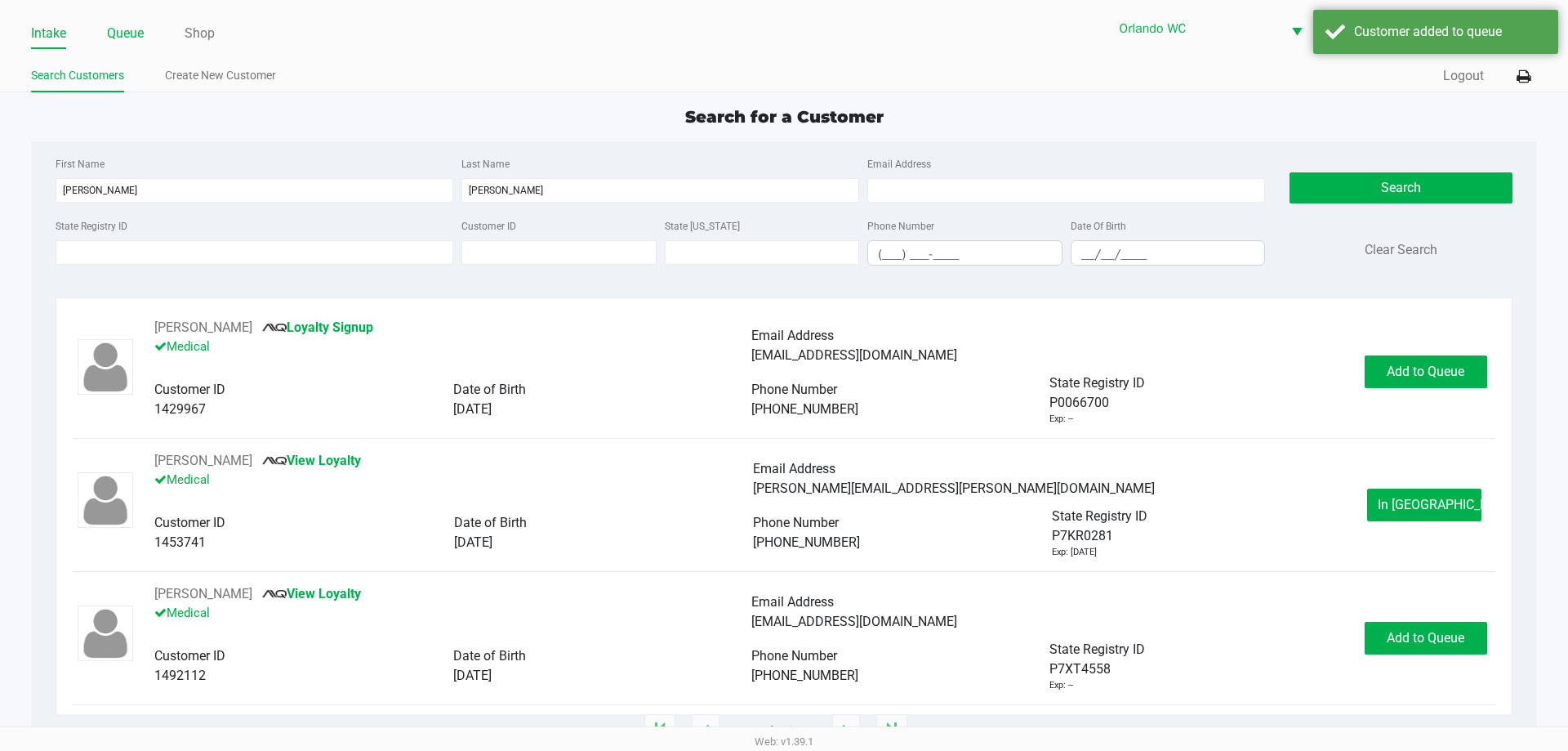 click on "Queue" 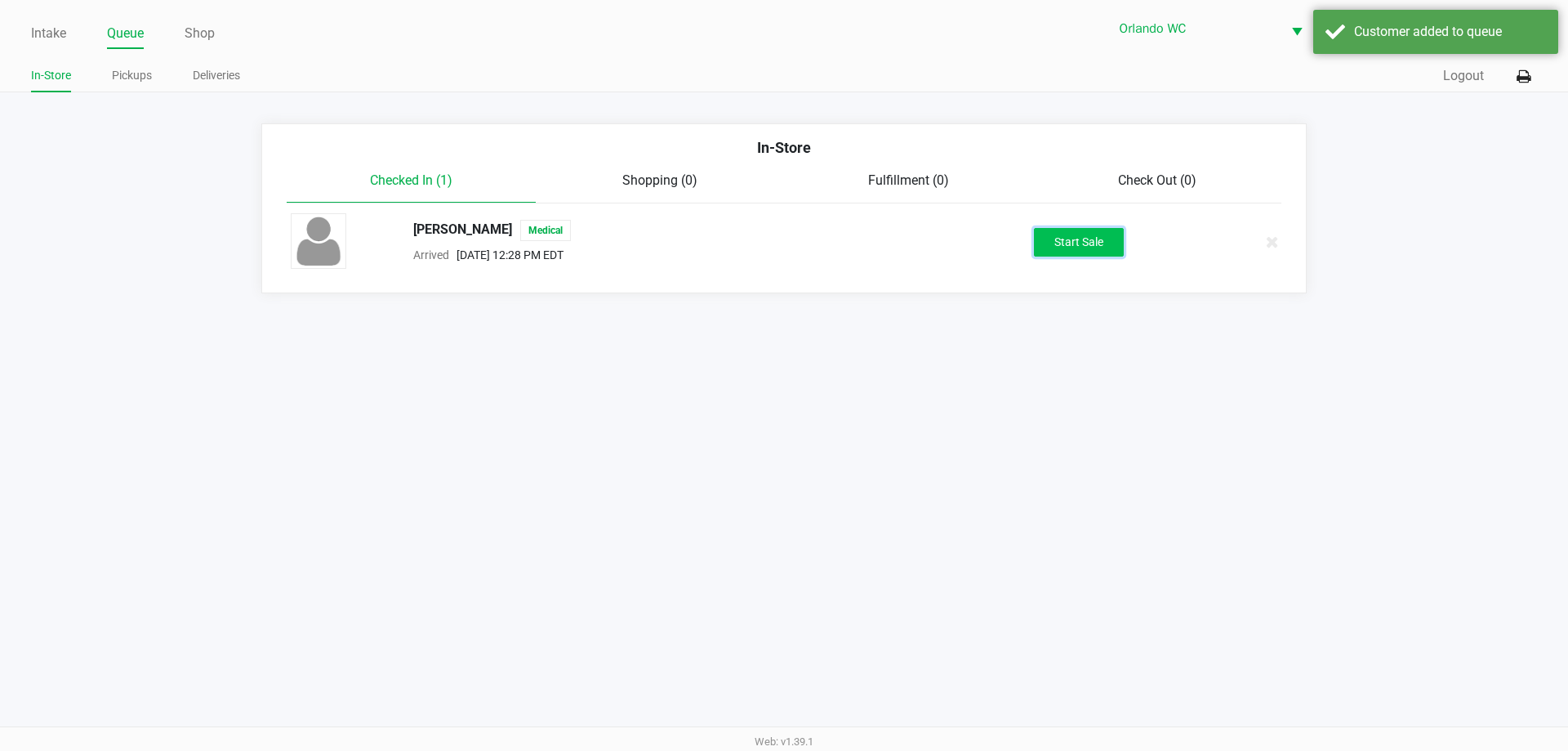 click on "Start Sale" 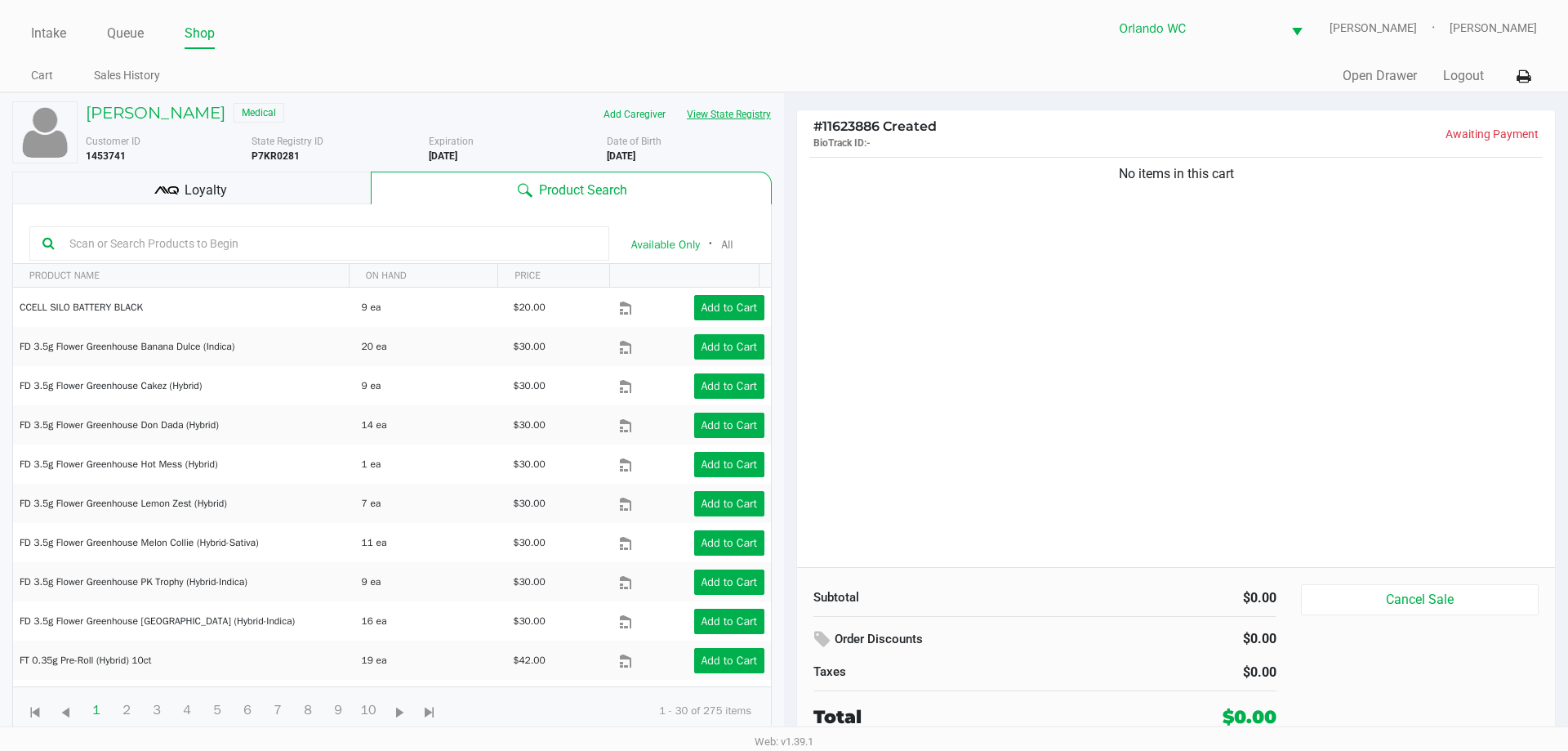 click on "View State Registry" 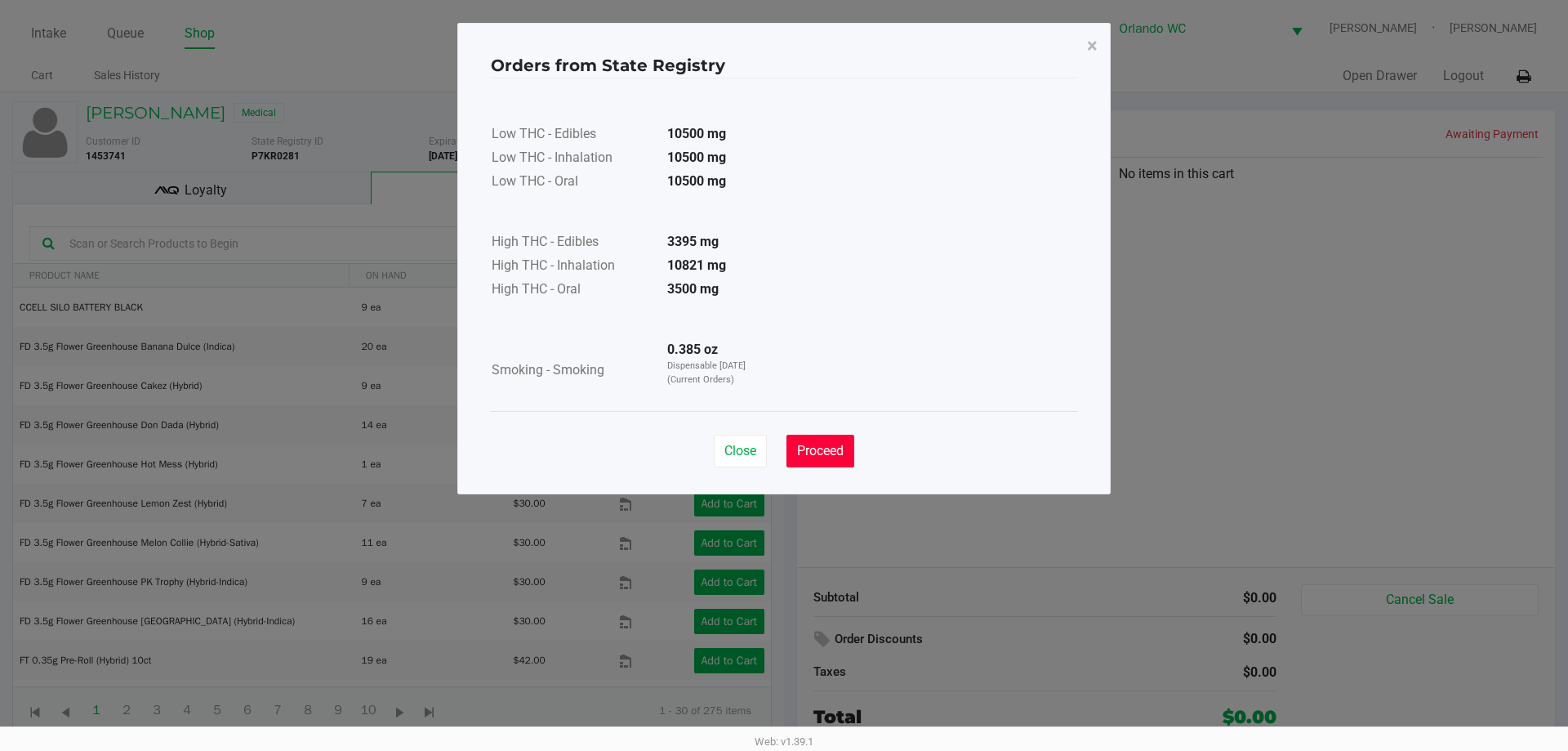 click on "Proceed" 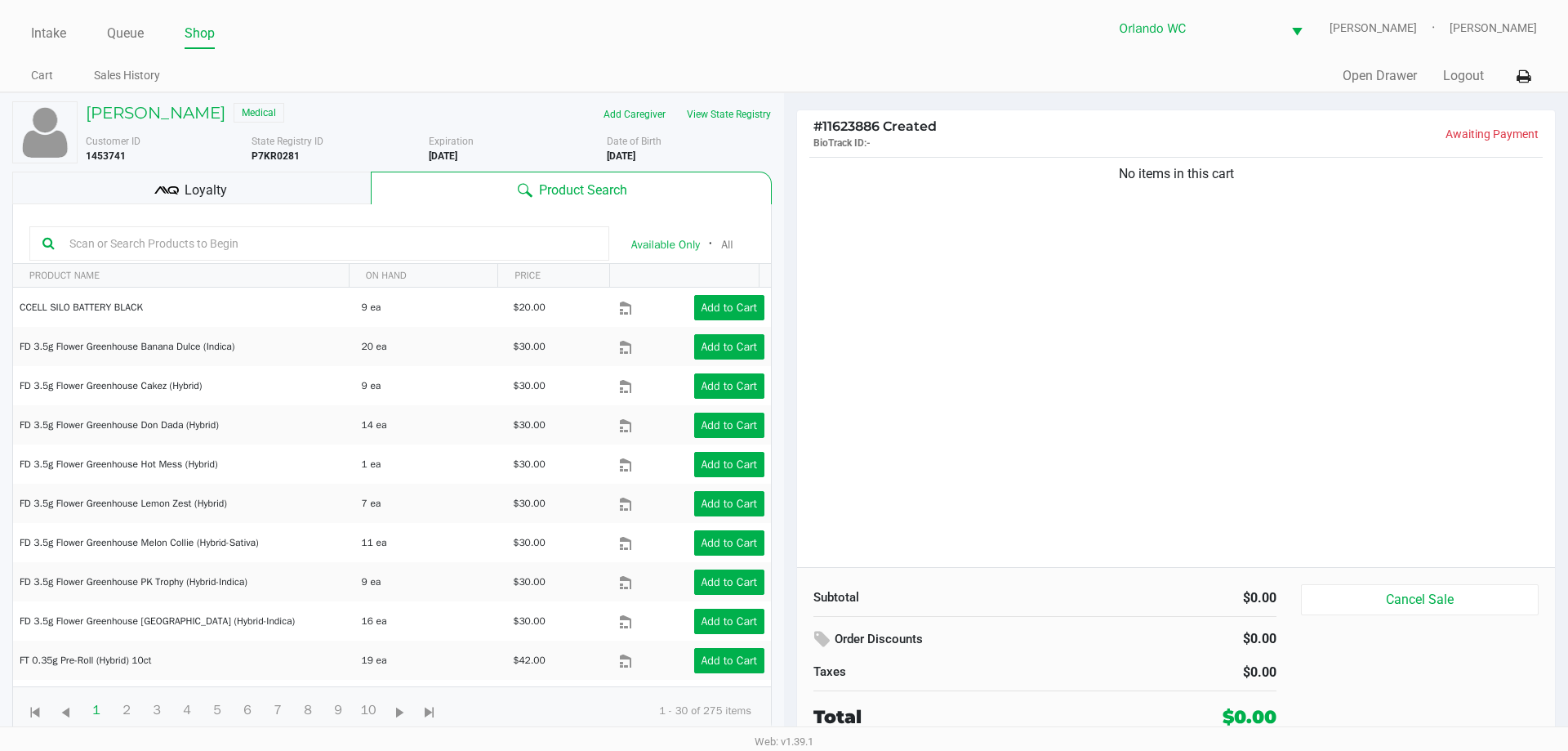 click 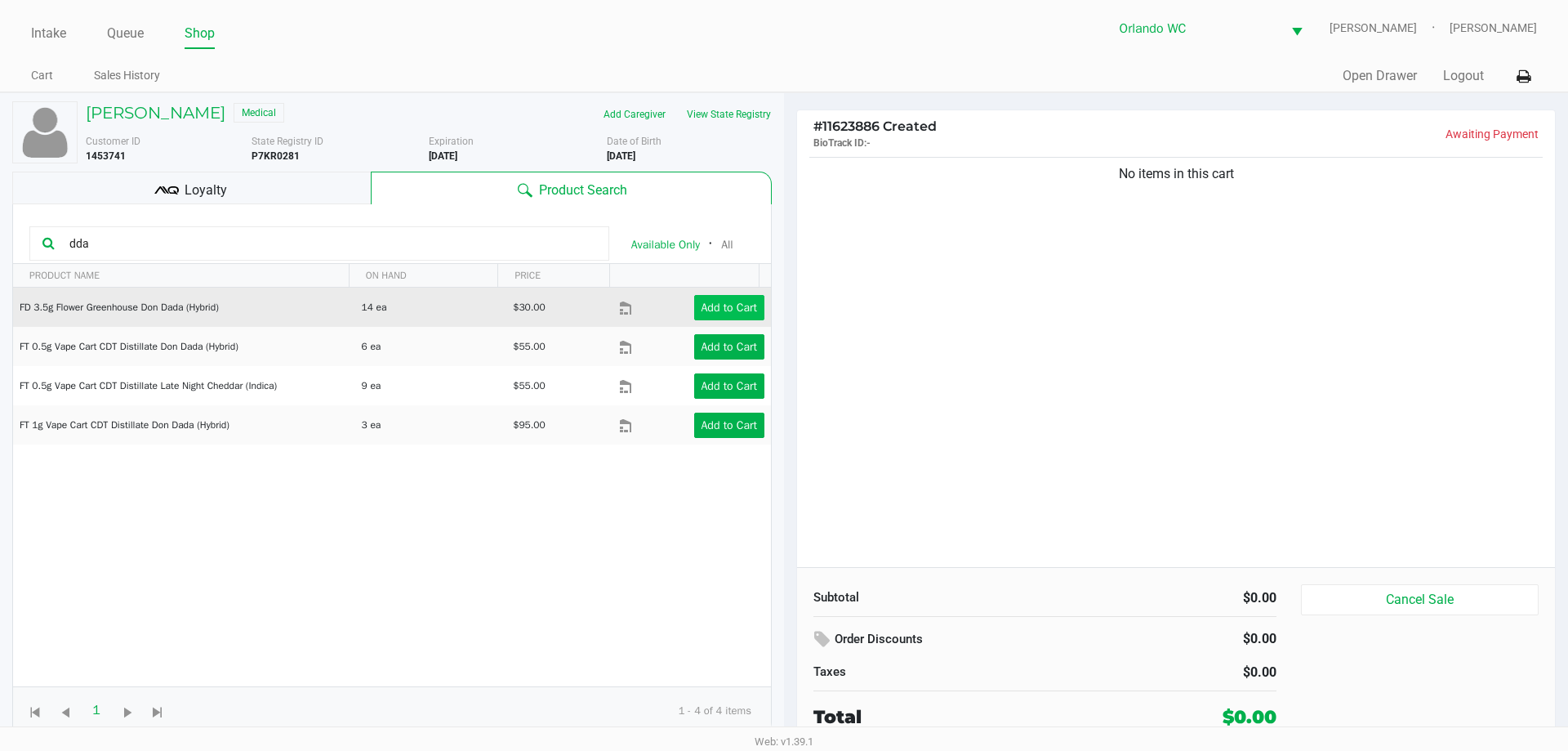 type on "dda" 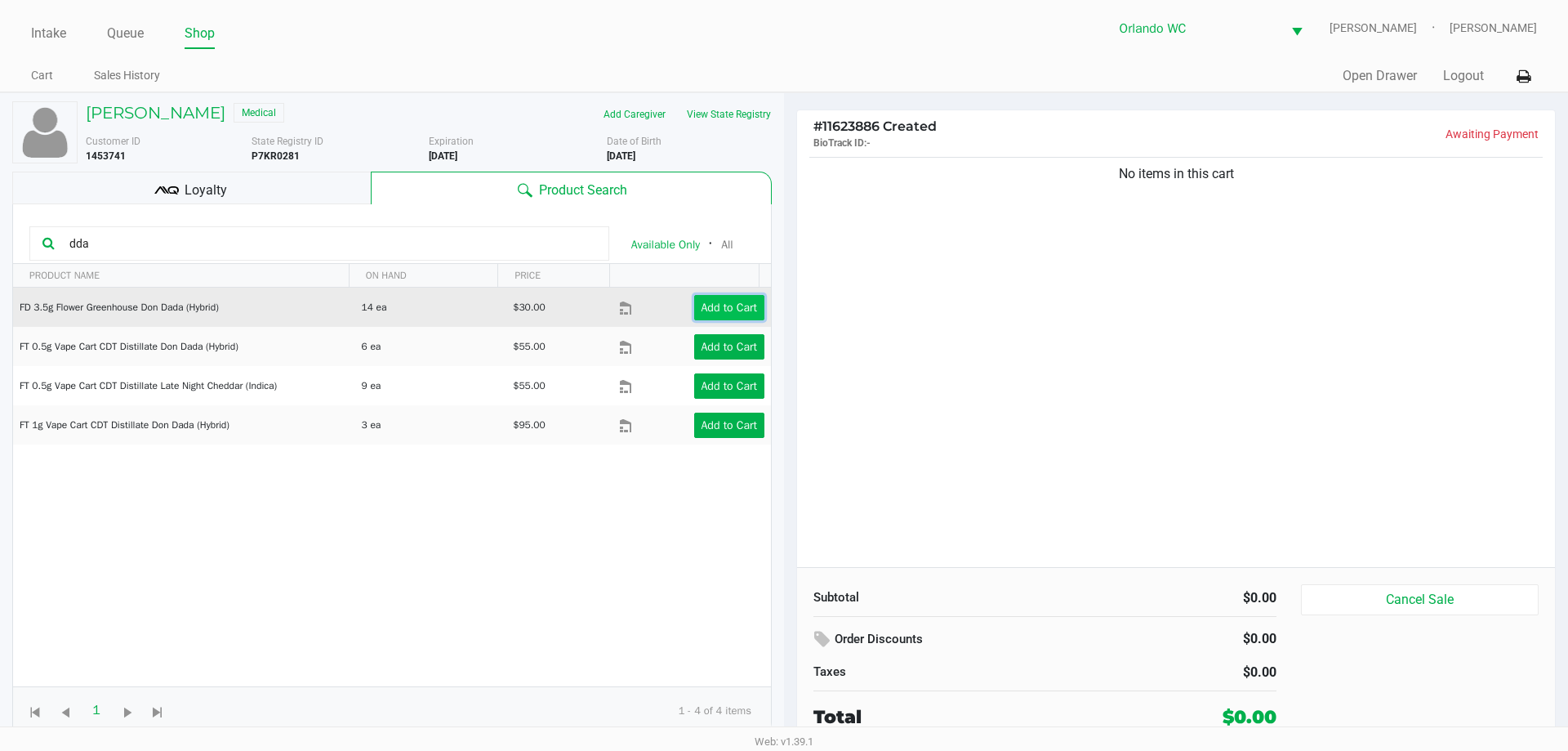 click on "Add to Cart" 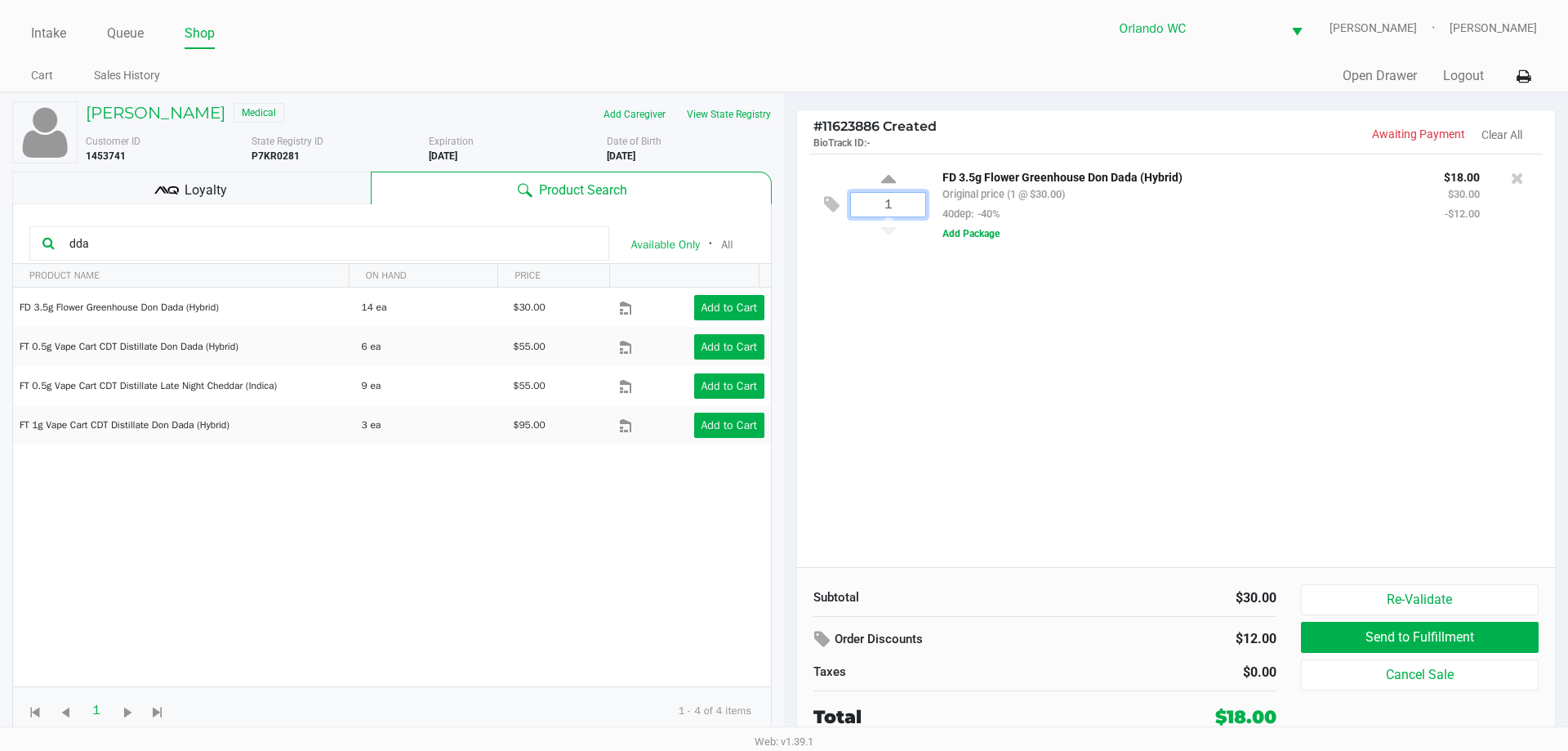 click on "1" at bounding box center (888, 204) 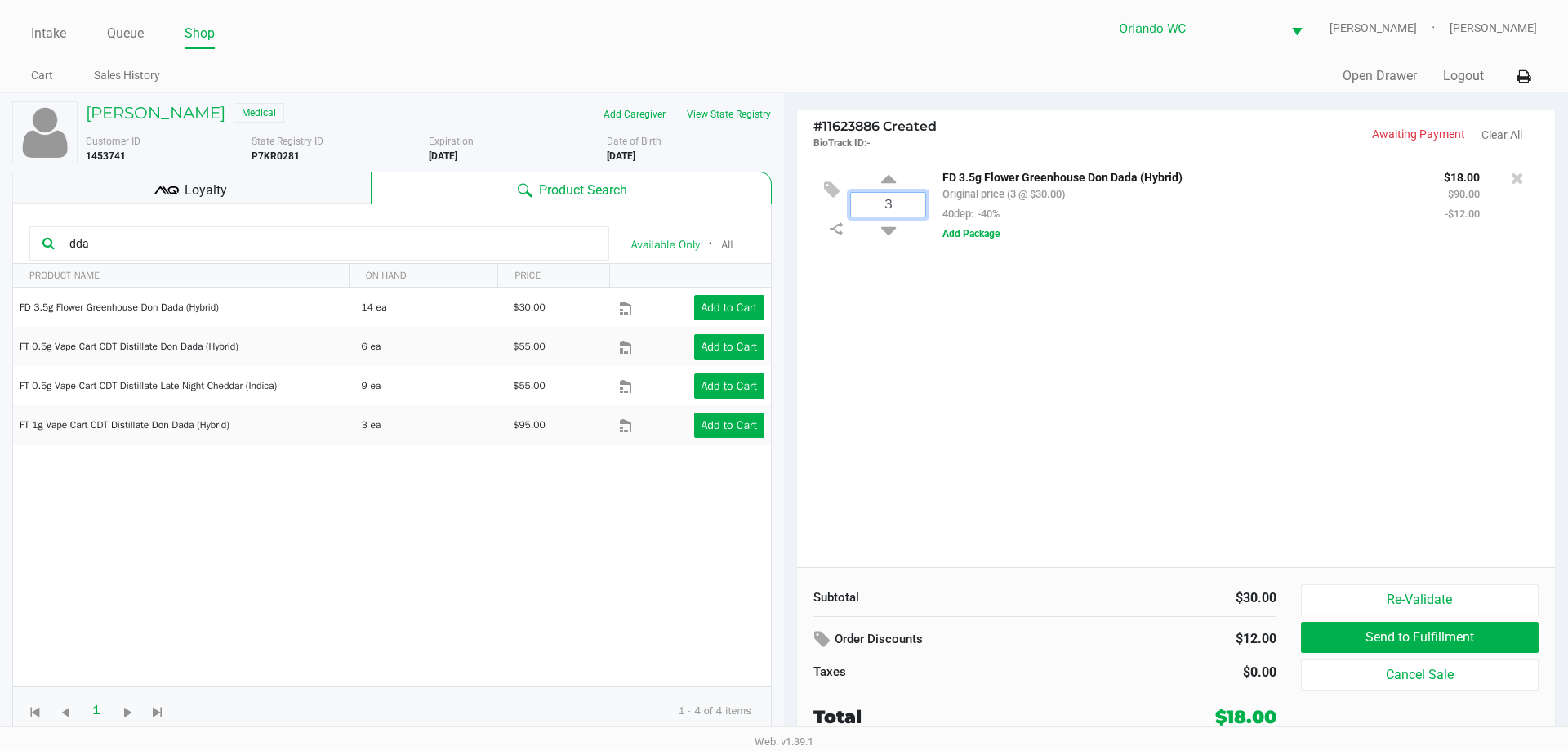 type on "3" 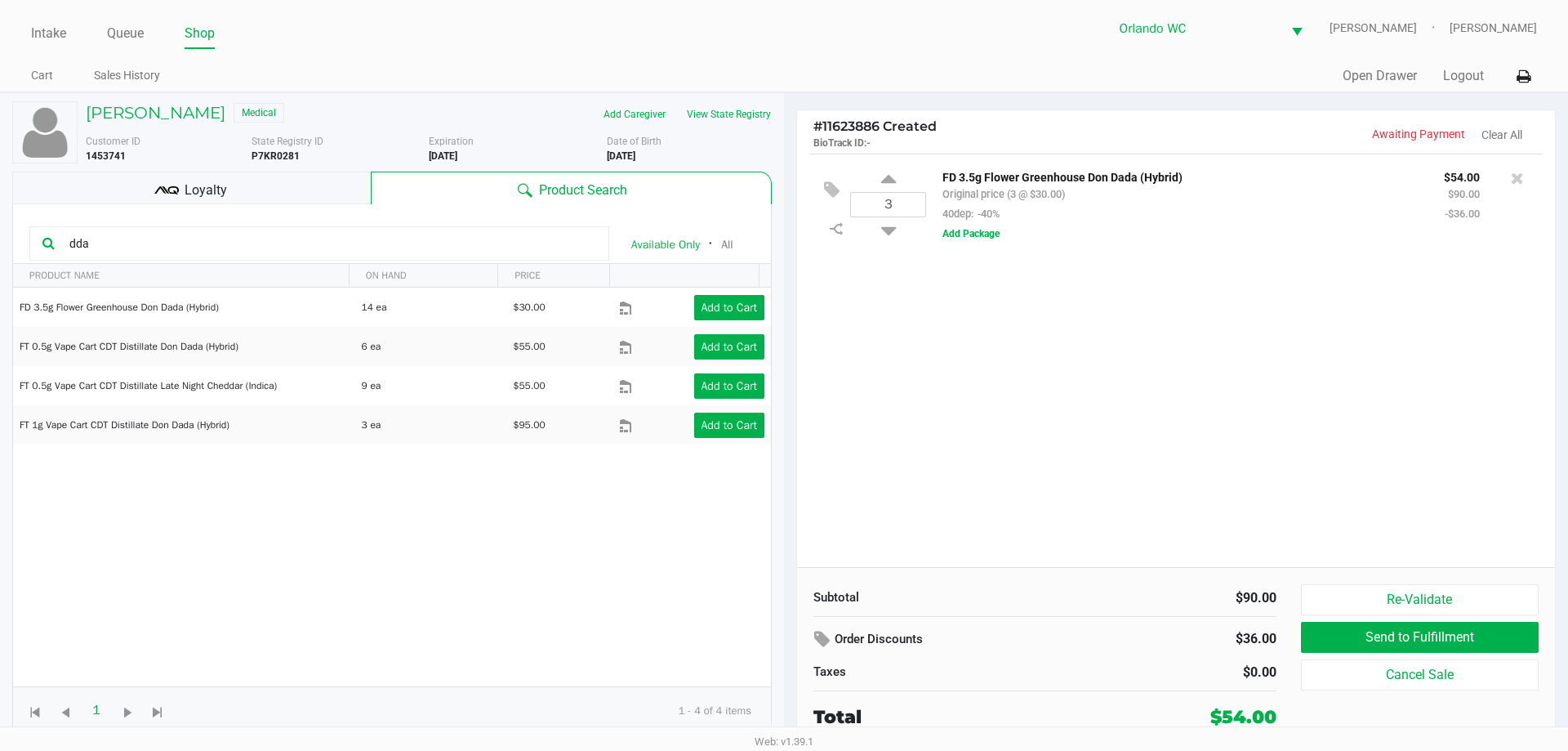 click on "Loyalty" 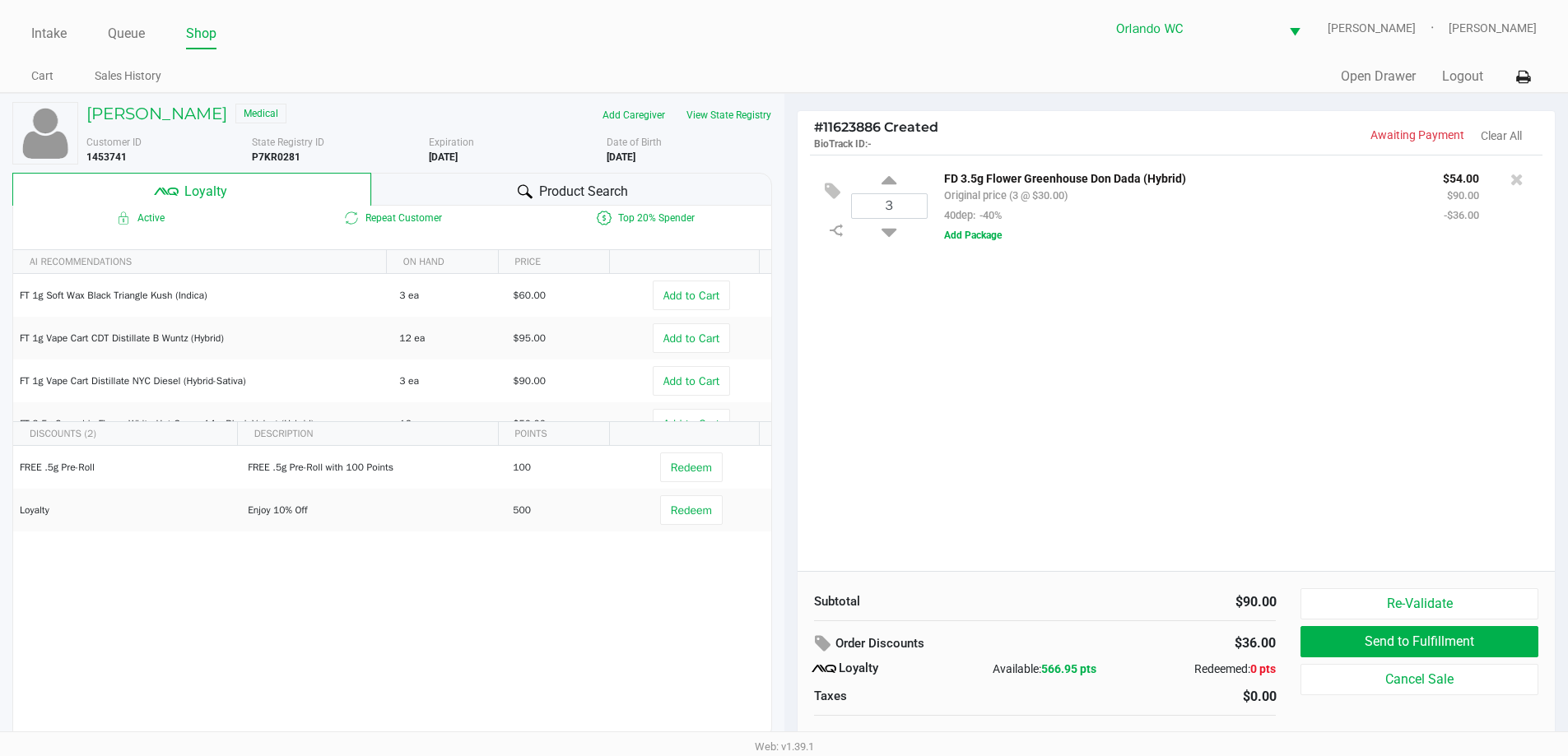 click on "Product Search" 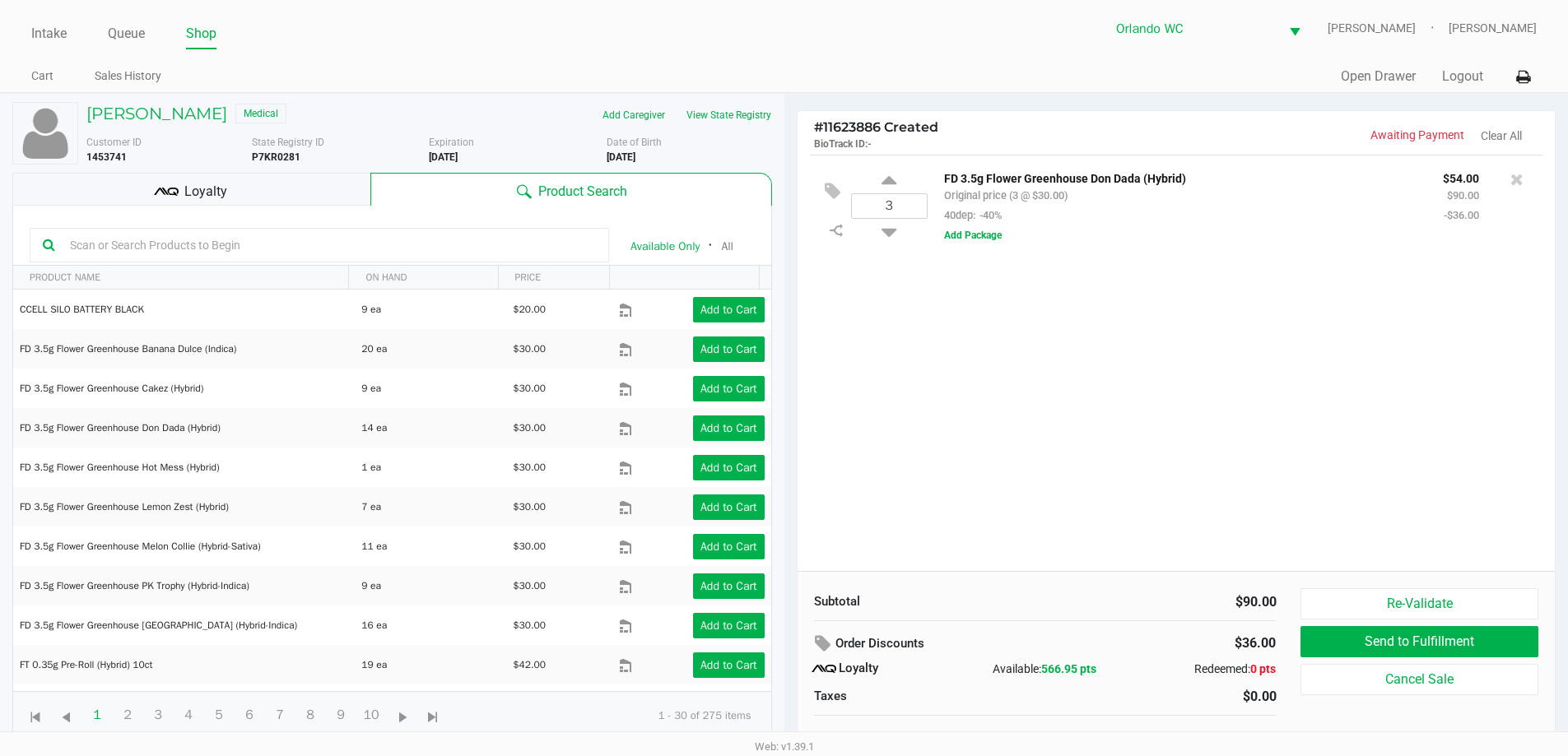 click on "3  FD 3.5g Flower Greenhouse Don Dada (Hybrid)   Original price (3 @ $30.00)  40dep:  -40% $54.00 $90.00 -$36.00  Add Package" 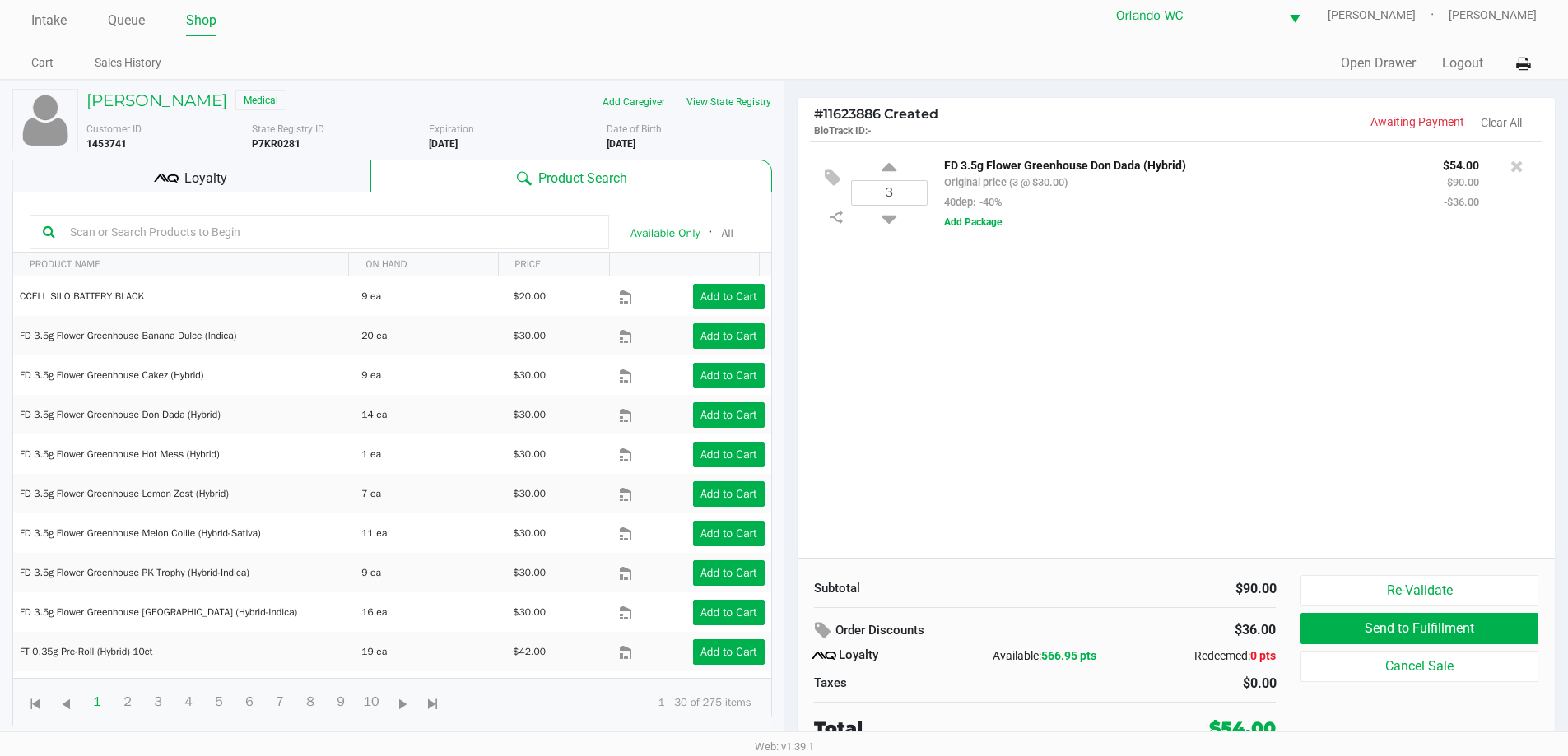 scroll, scrollTop: 16, scrollLeft: 0, axis: vertical 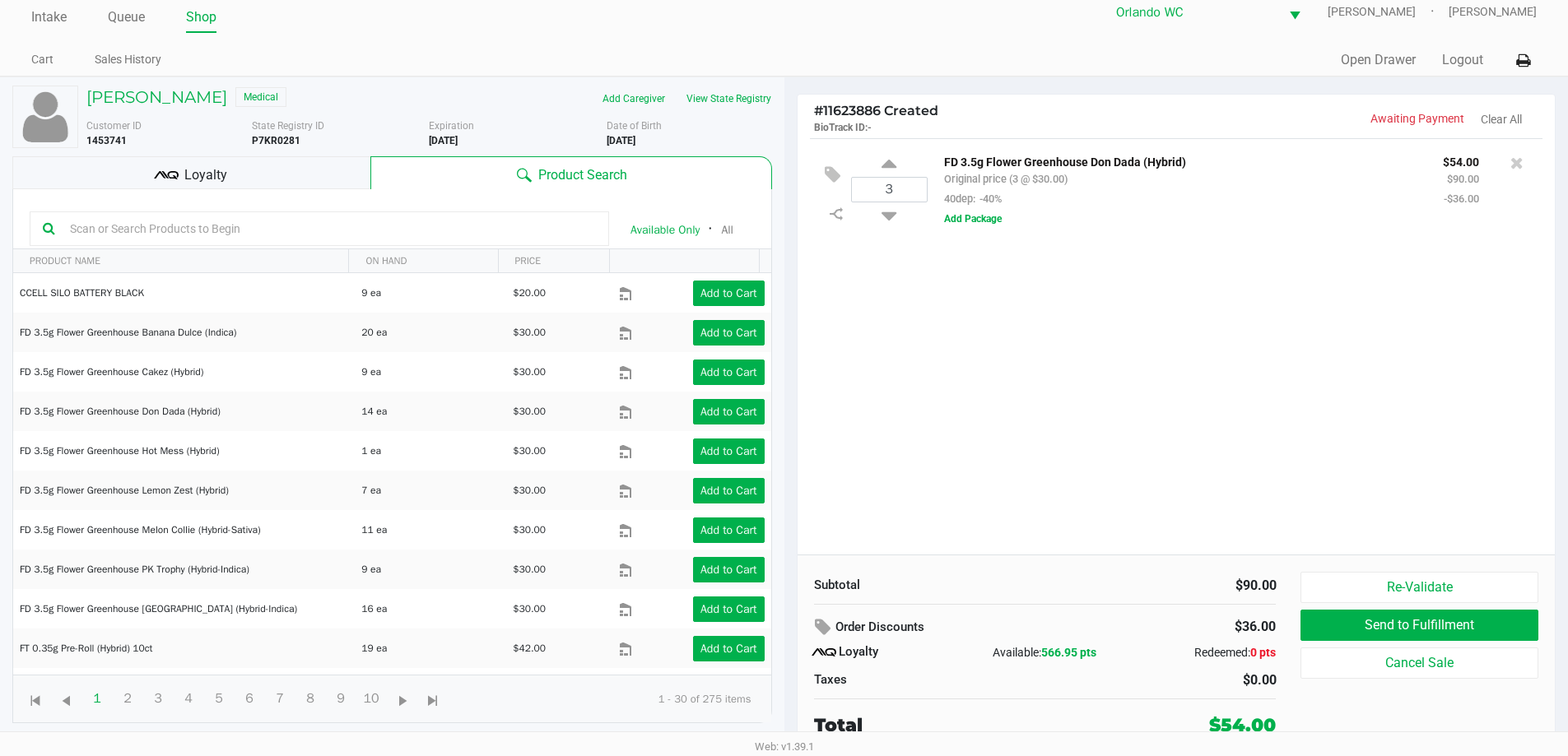click on "Loyalty" 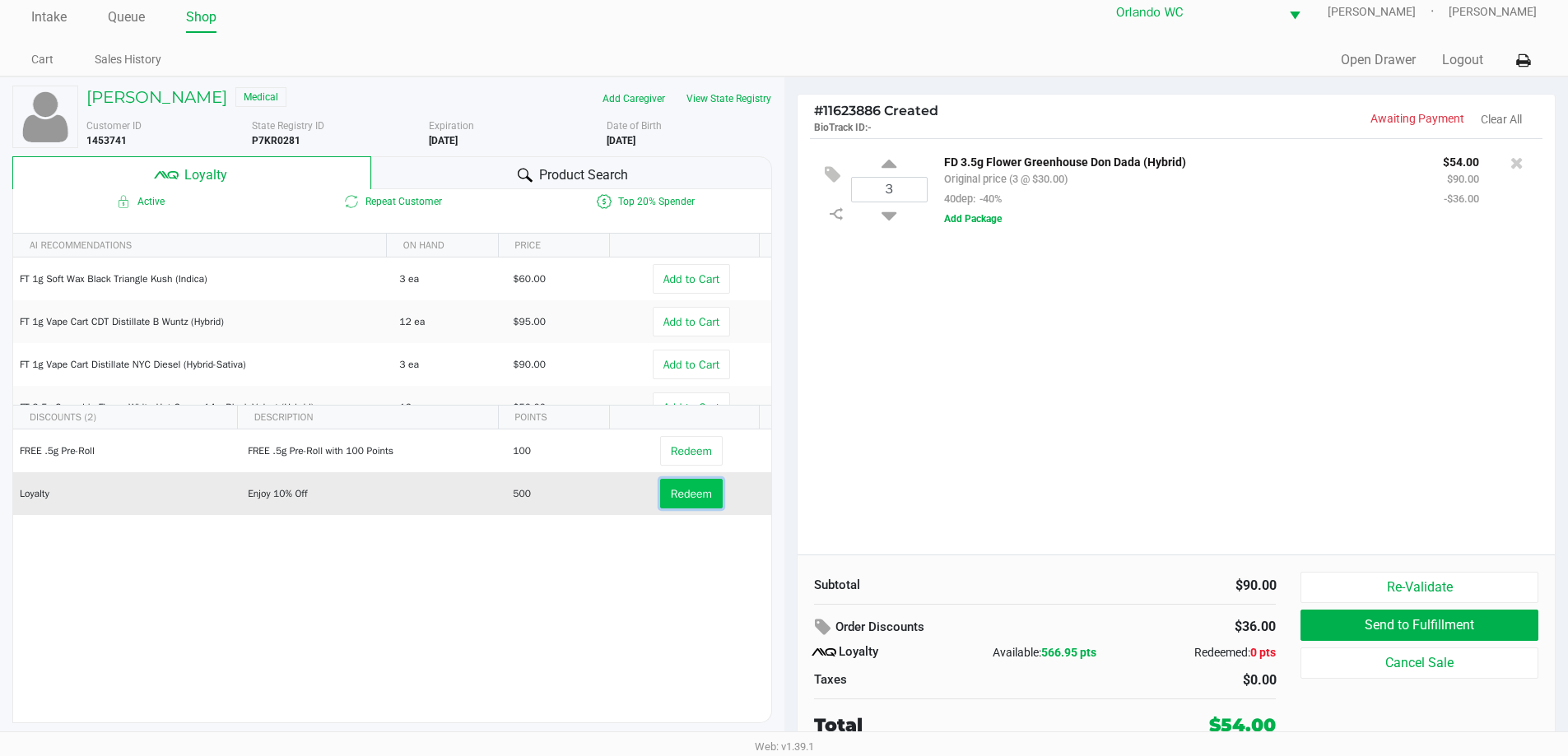 click on "Redeem" 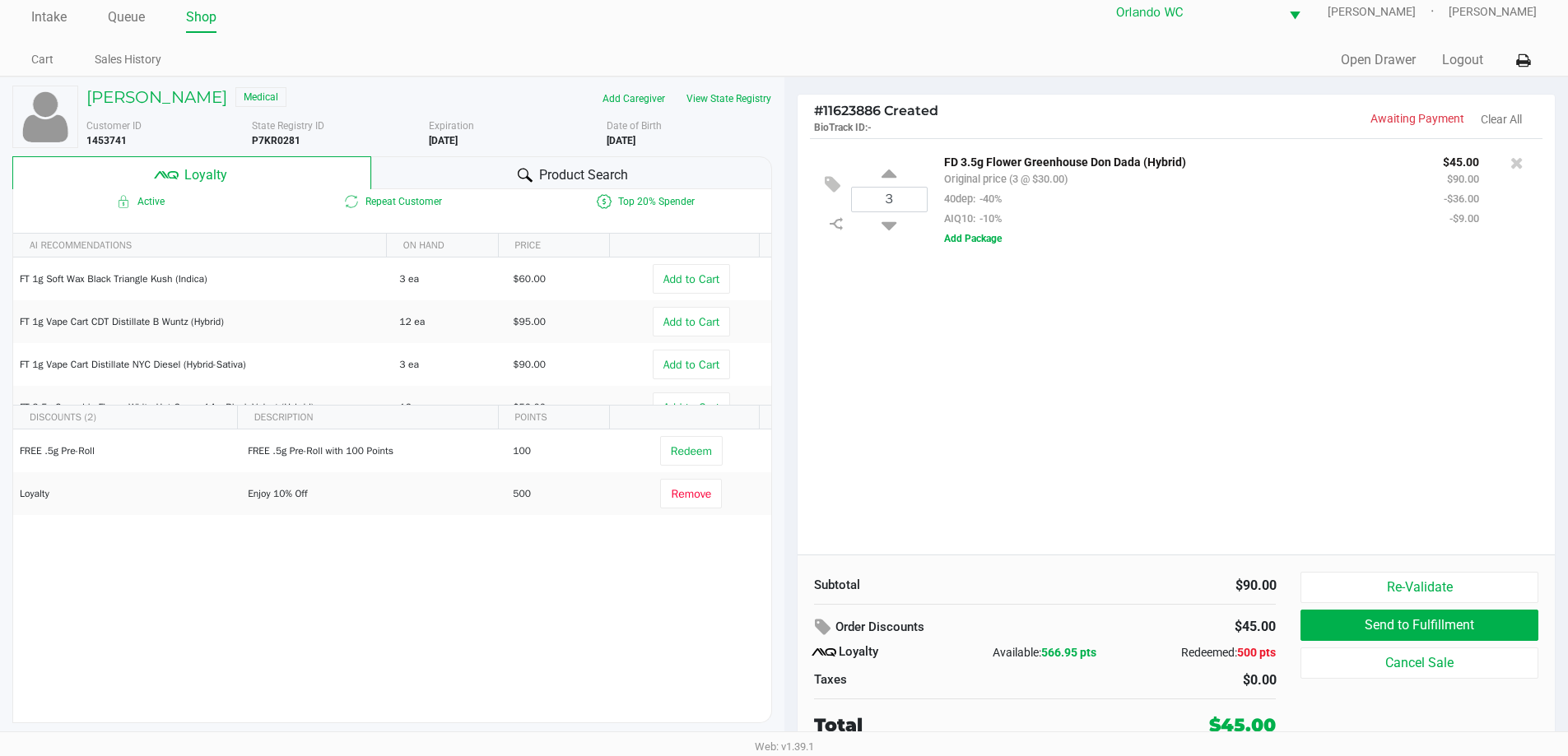 drag, startPoint x: 1216, startPoint y: 418, endPoint x: 1224, endPoint y: 420, distance: 8.246211 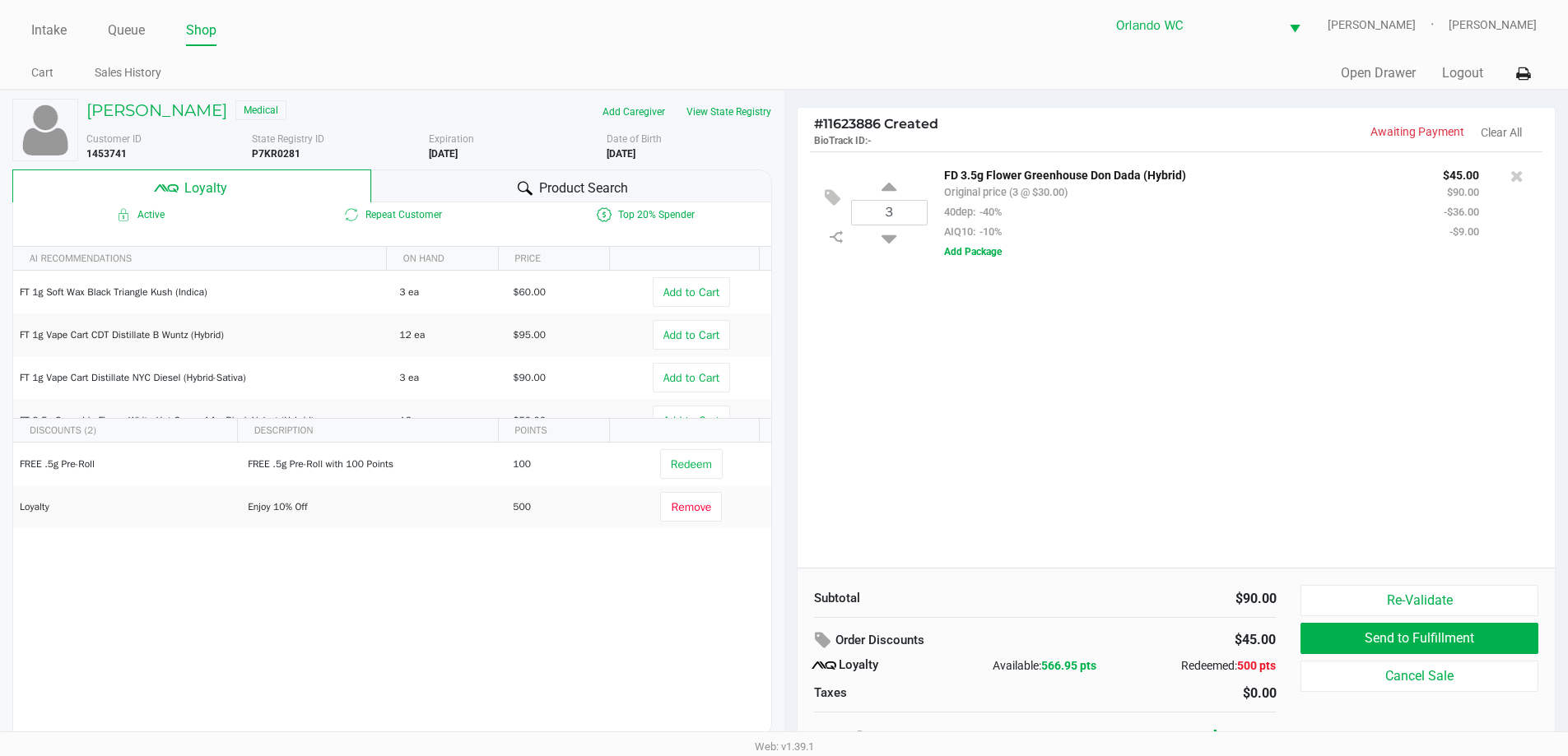 scroll, scrollTop: 0, scrollLeft: 0, axis: both 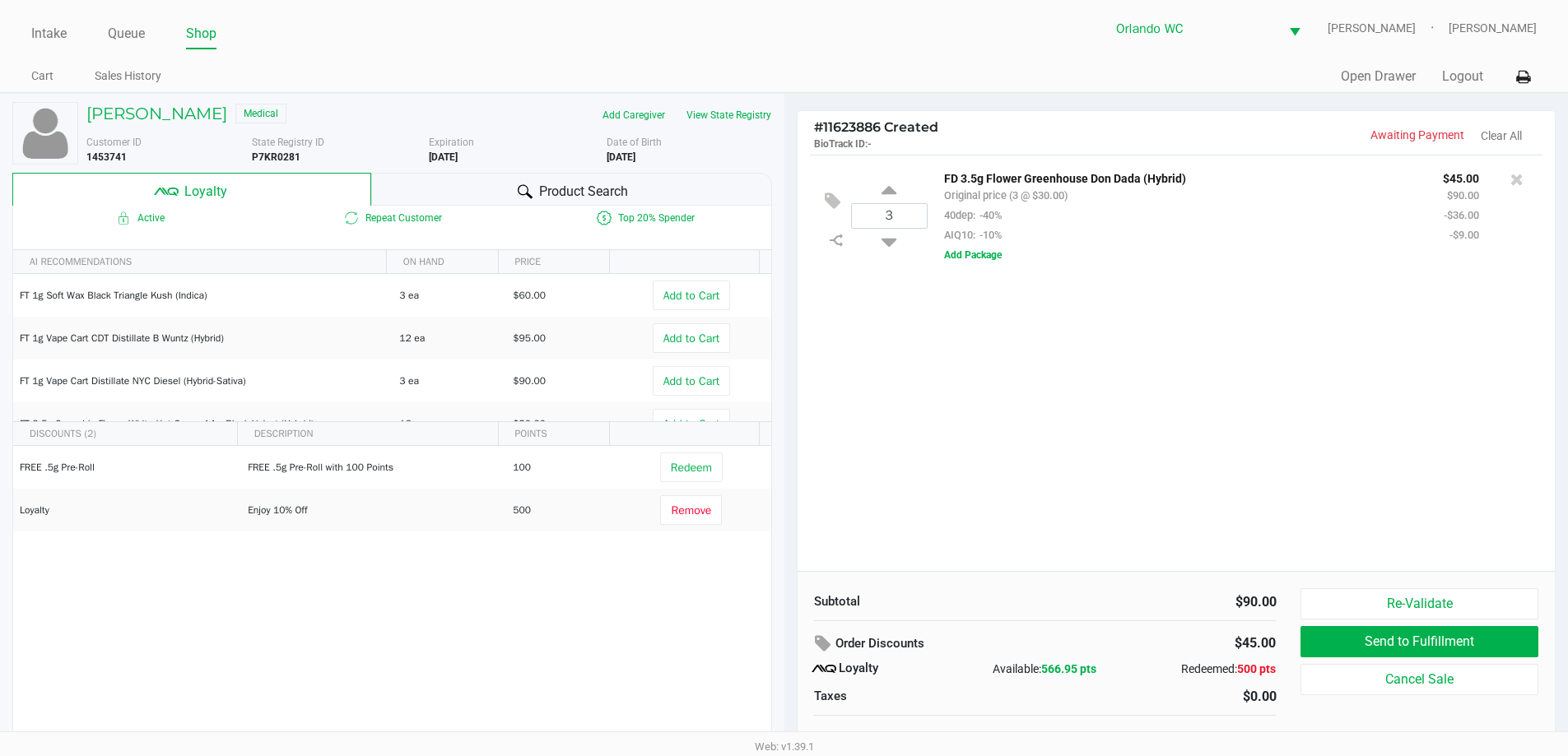 drag, startPoint x: 1356, startPoint y: 452, endPoint x: 1345, endPoint y: 448, distance: 11.7047 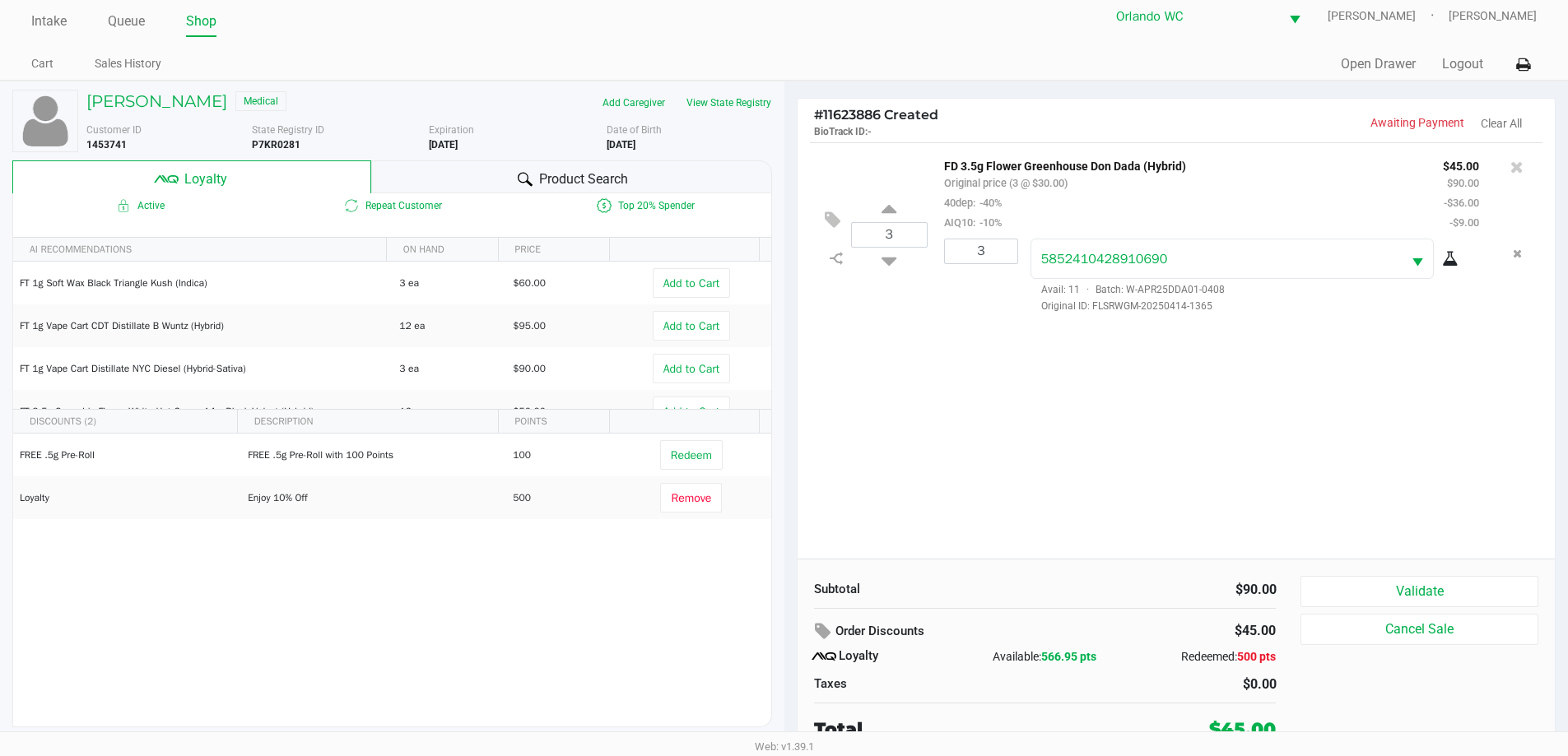 scroll, scrollTop: 16, scrollLeft: 0, axis: vertical 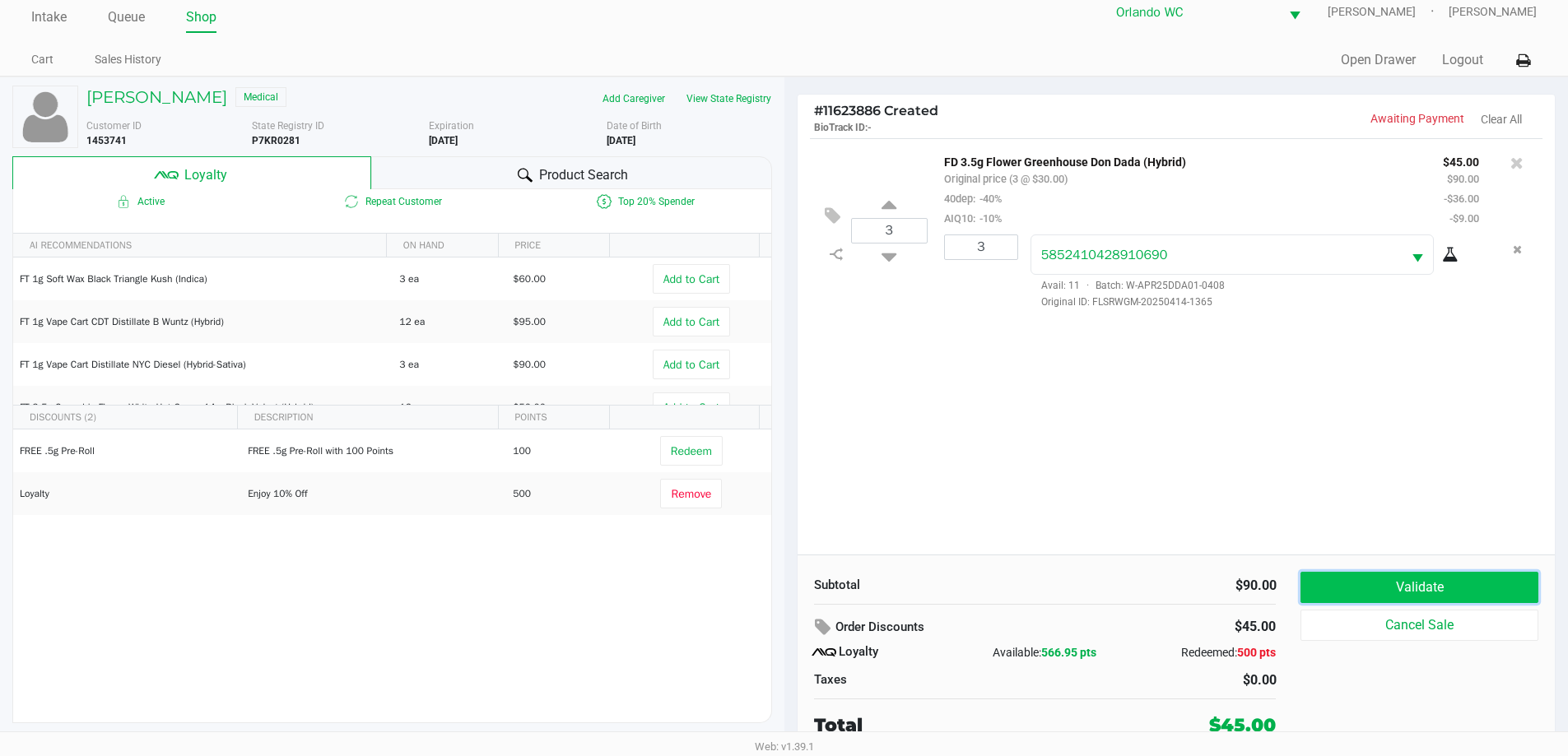click on "Validate" 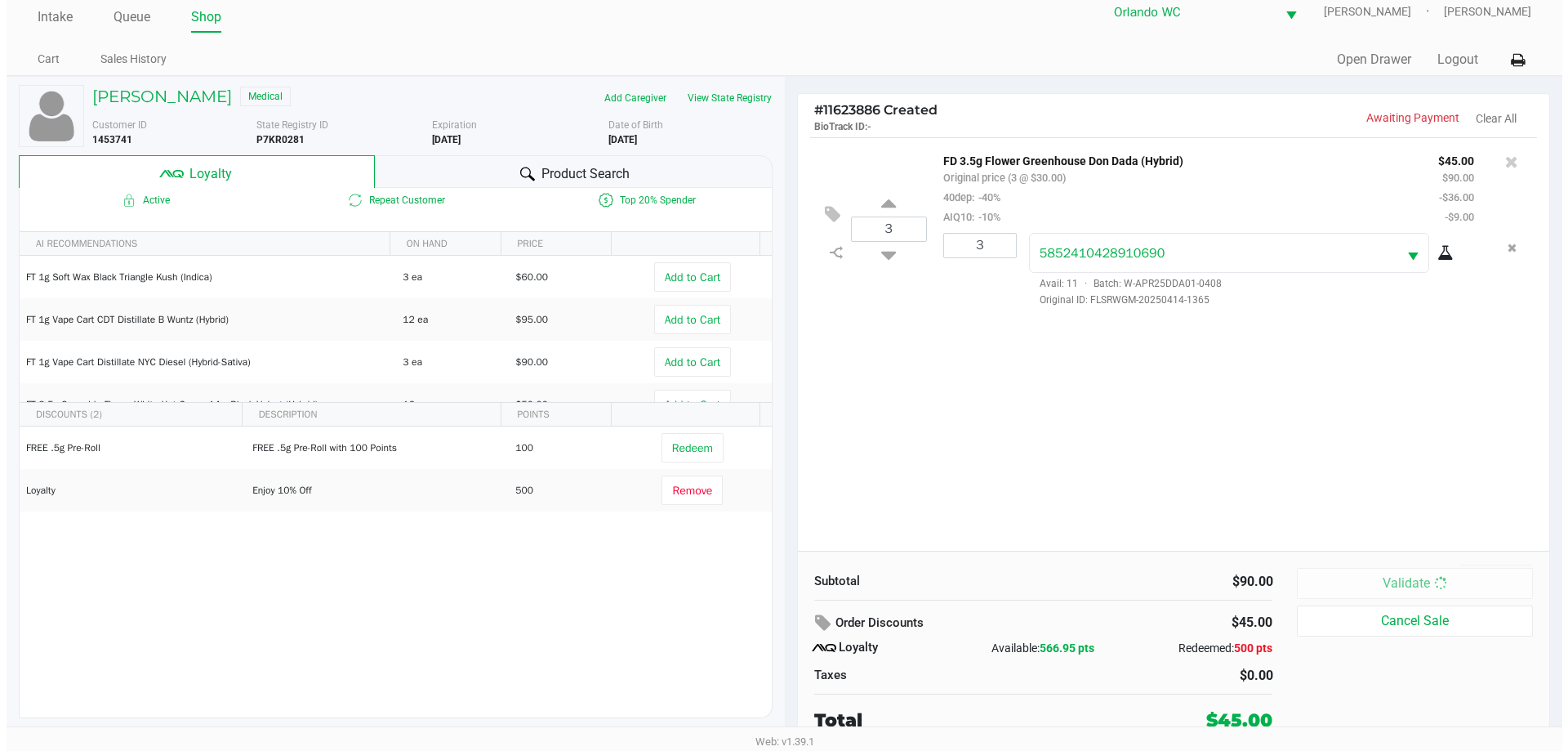 scroll, scrollTop: 0, scrollLeft: 0, axis: both 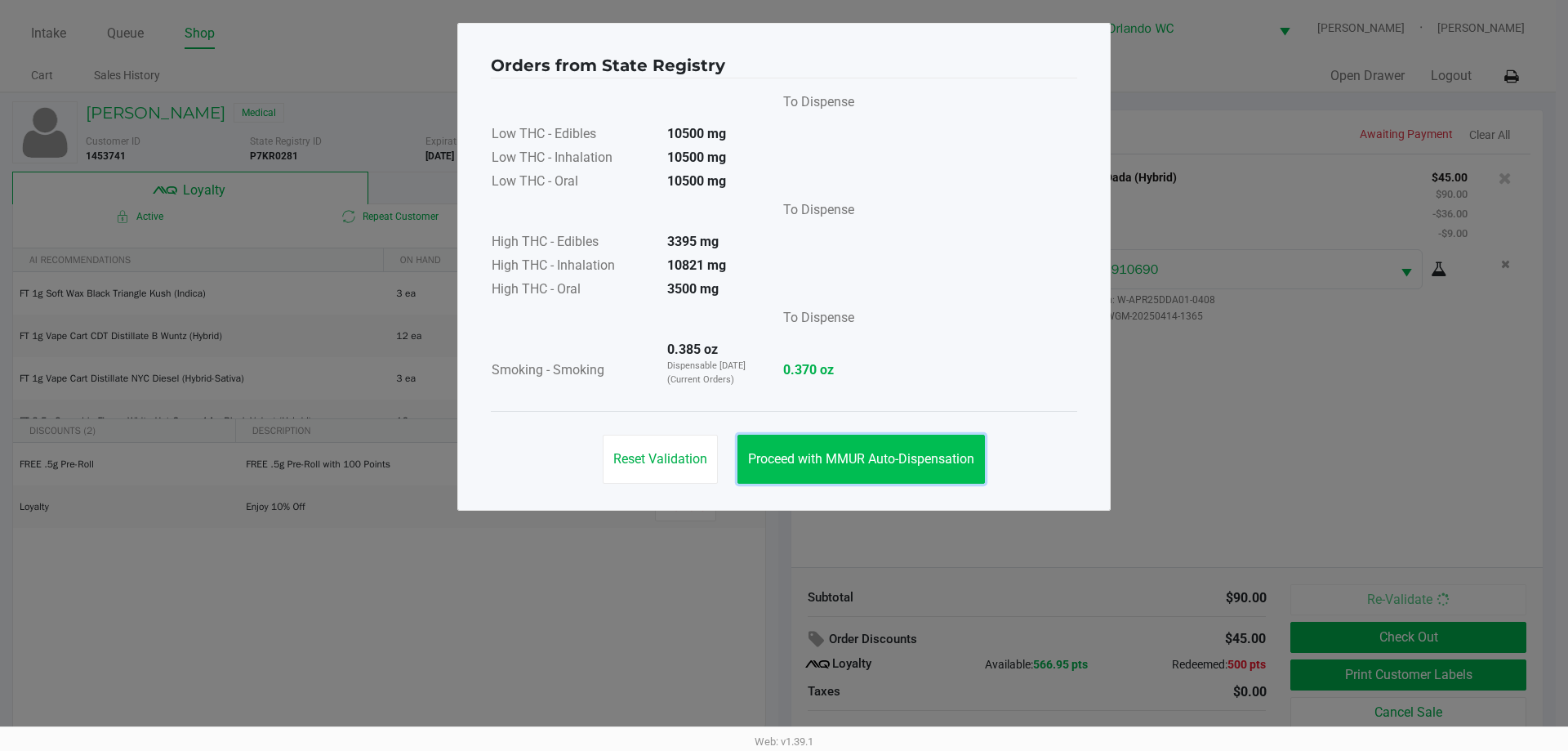click on "Proceed with MMUR Auto-Dispensation" 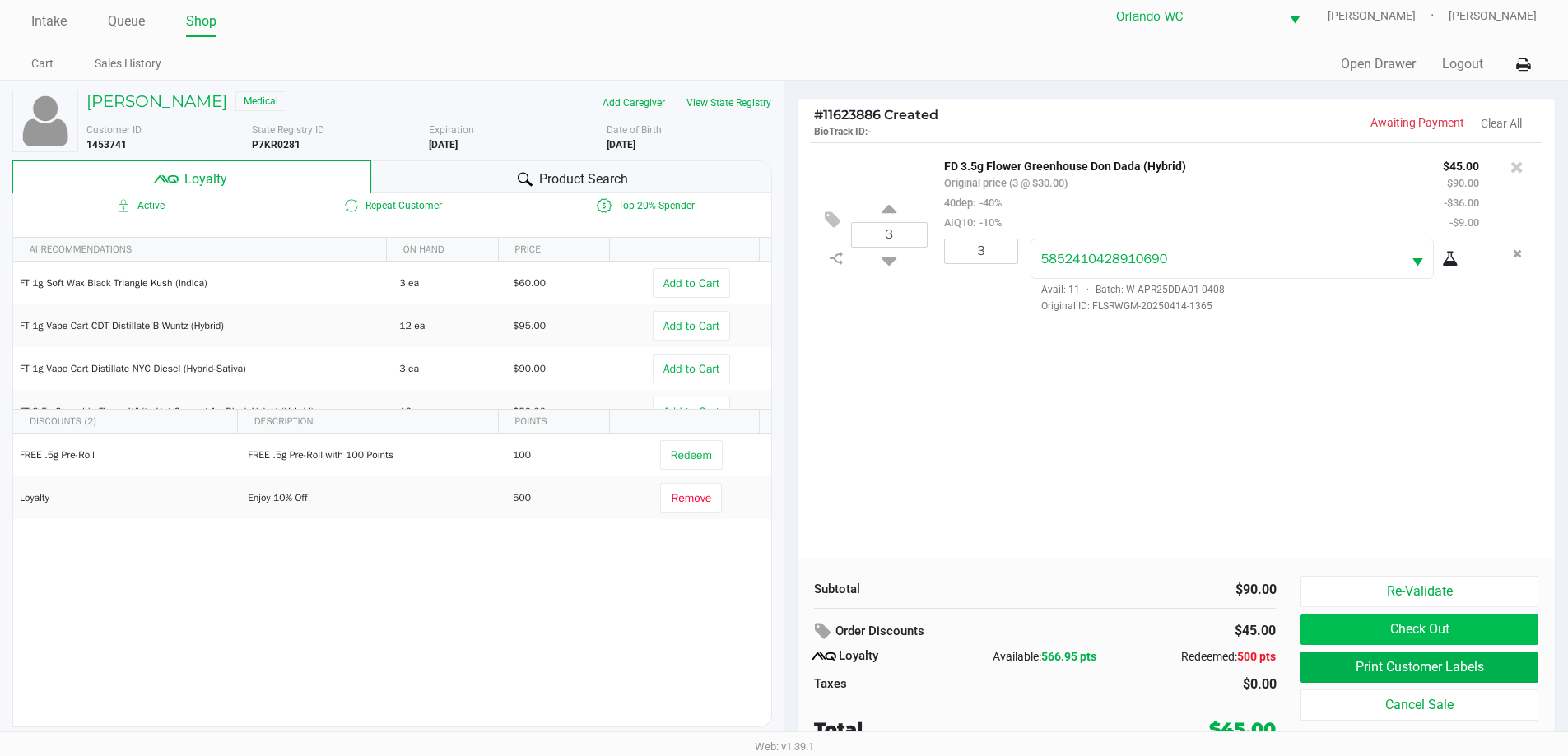 scroll, scrollTop: 16, scrollLeft: 0, axis: vertical 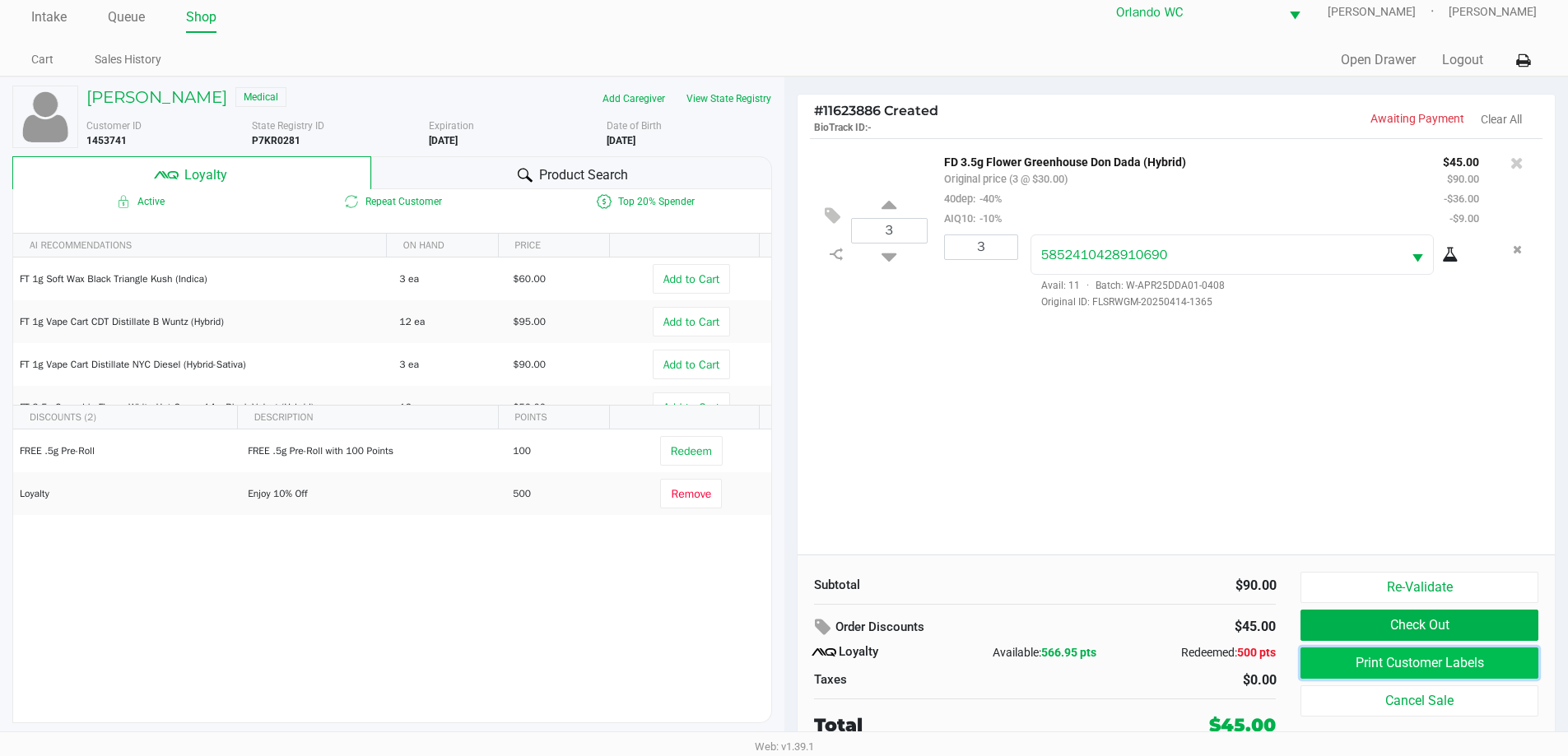 click on "Print Customer Labels" 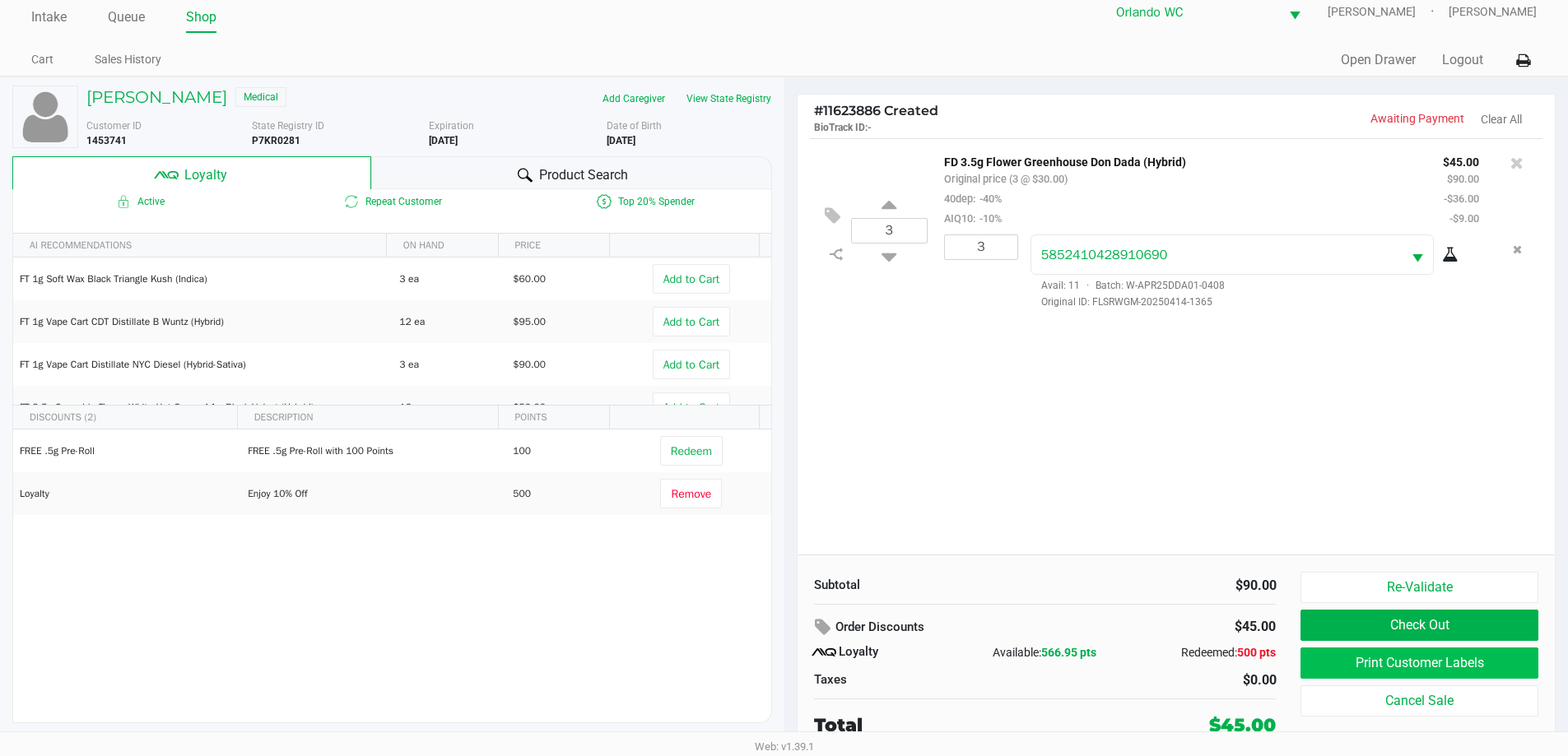 scroll, scrollTop: 0, scrollLeft: 0, axis: both 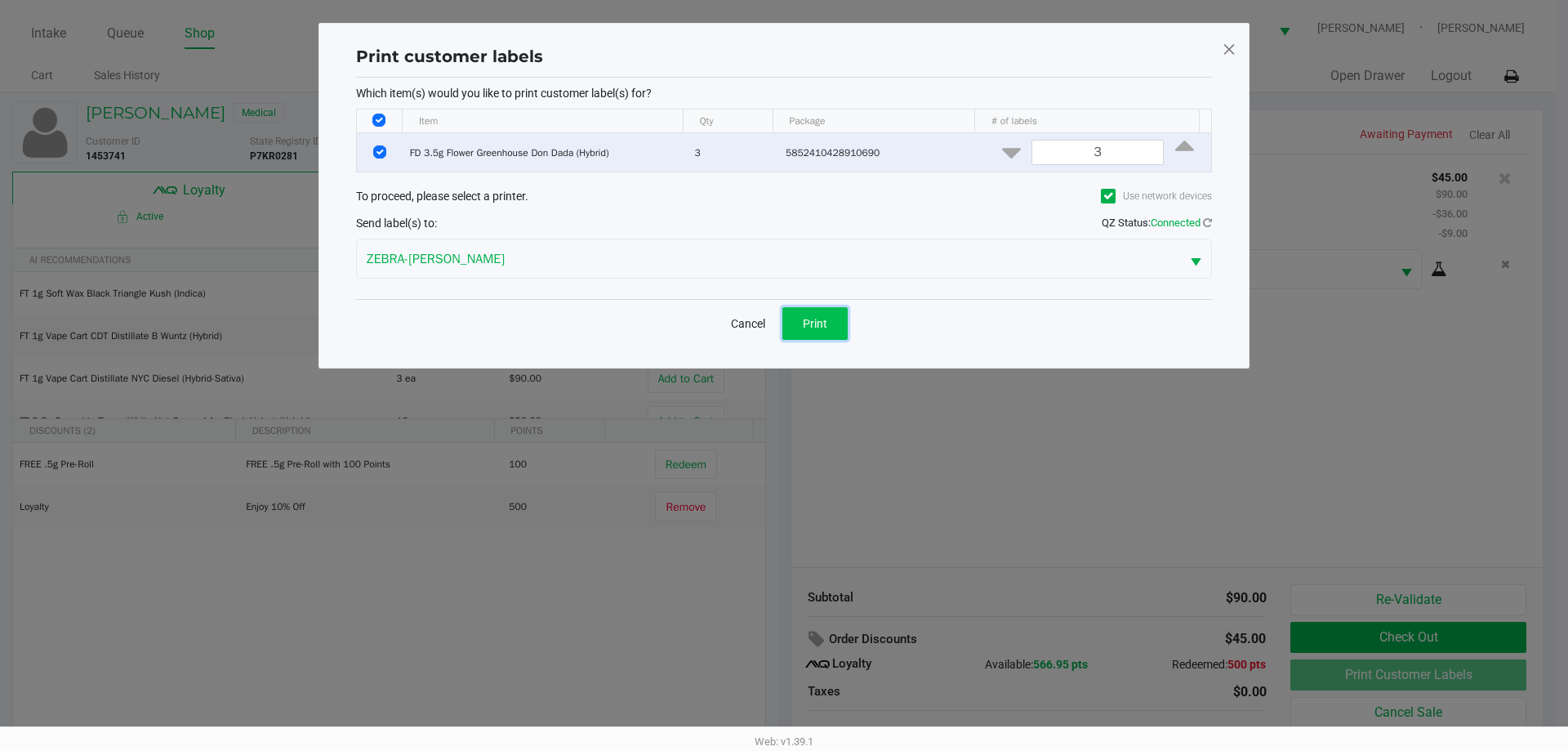 click on "Print" 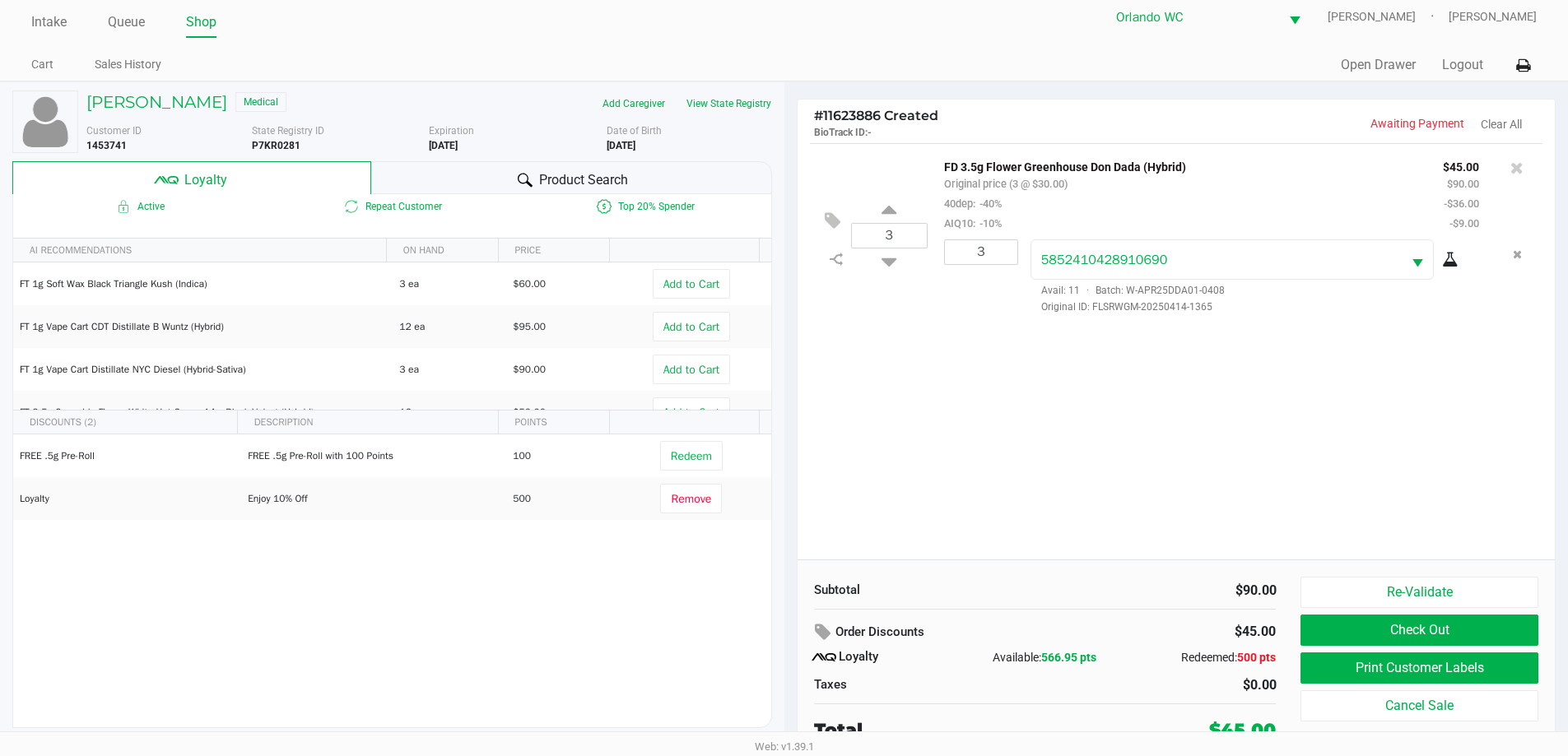 scroll, scrollTop: 16, scrollLeft: 0, axis: vertical 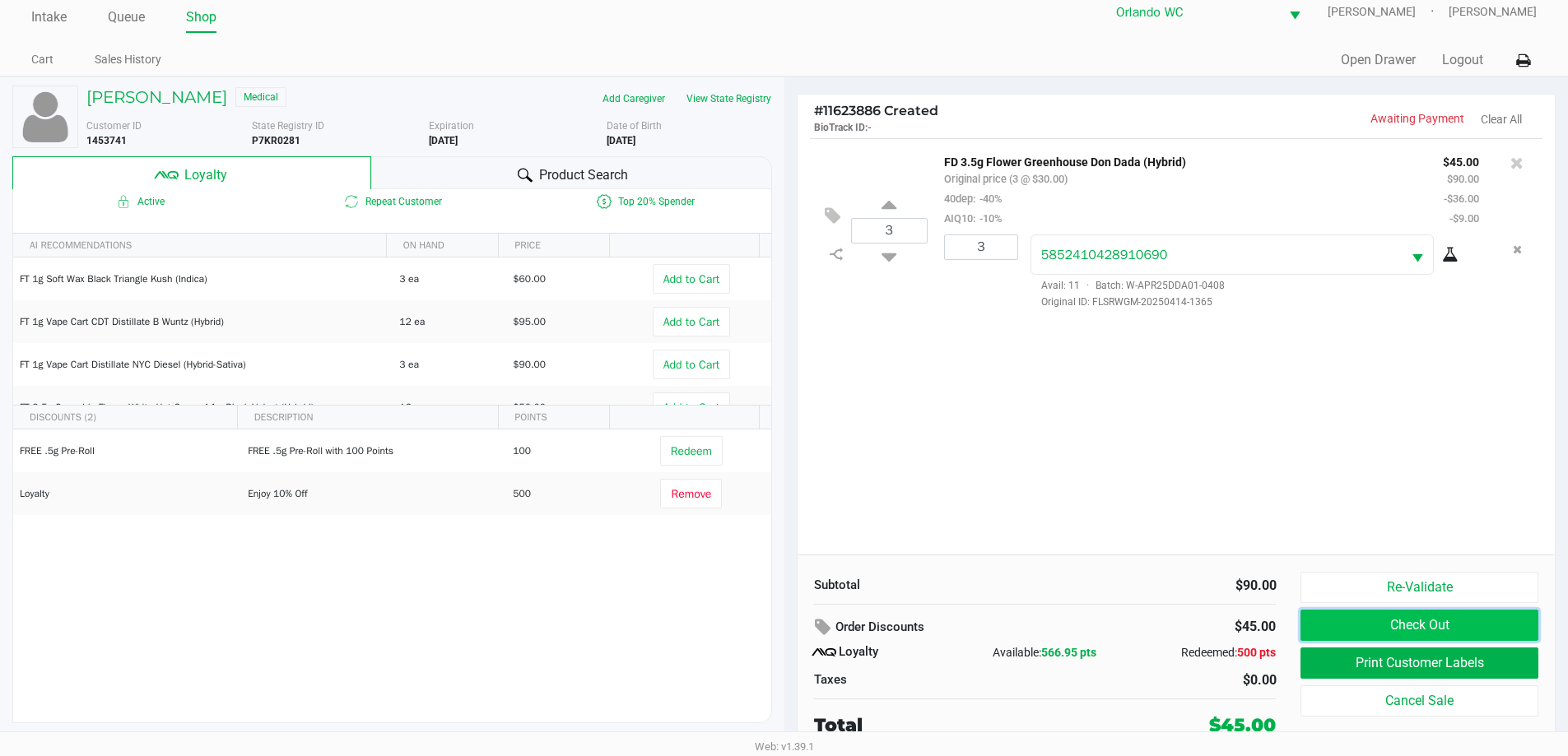click on "Check Out" 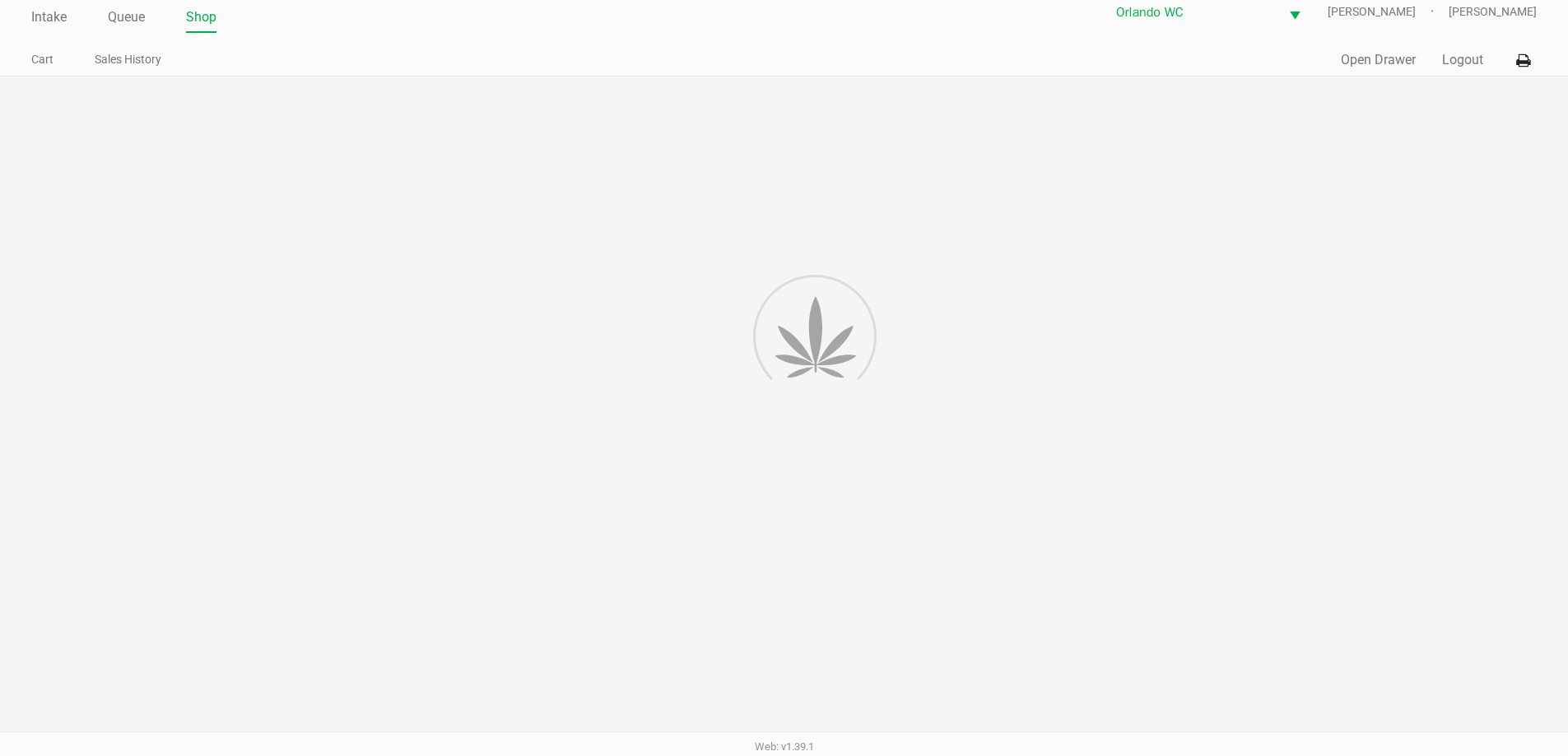 scroll, scrollTop: 0, scrollLeft: 0, axis: both 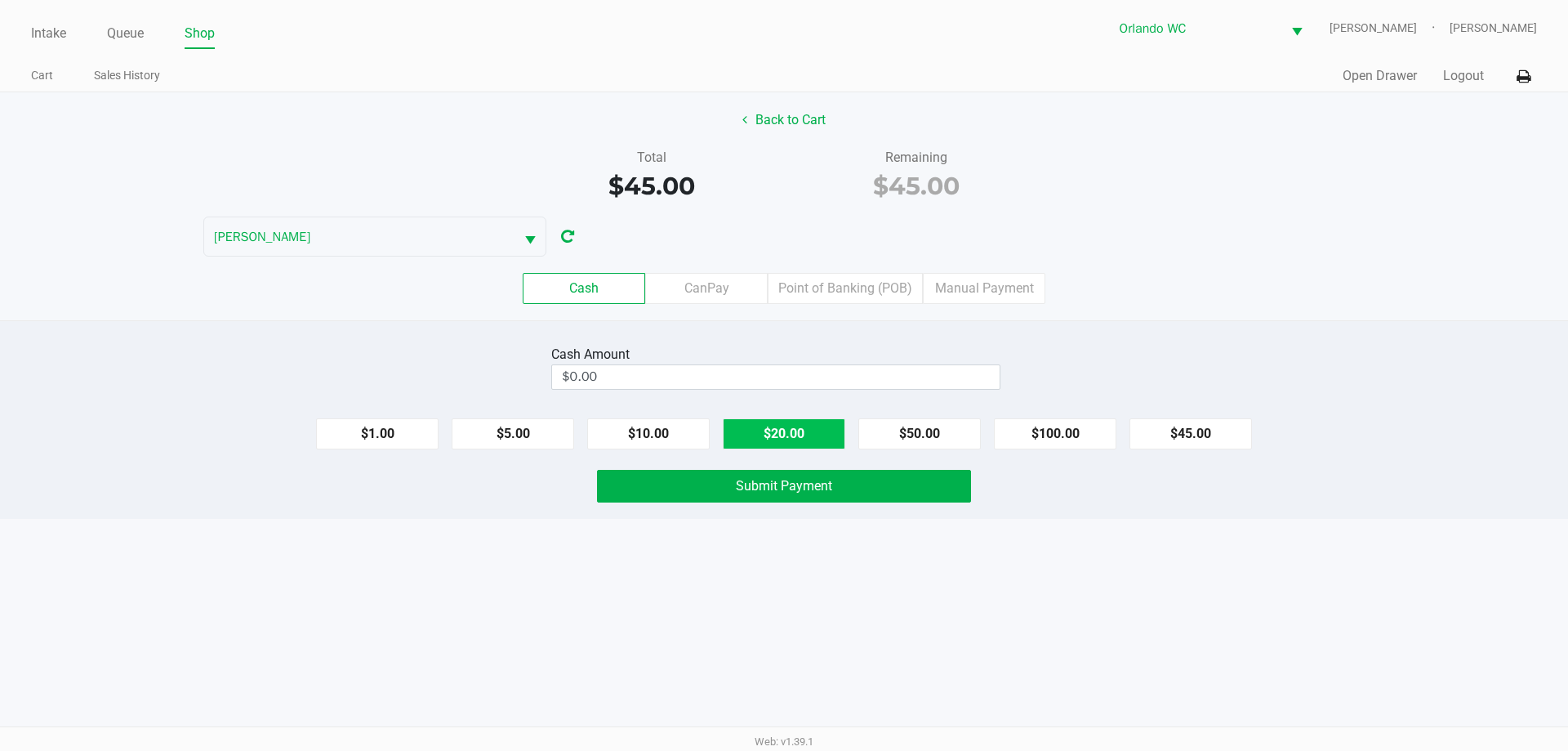 click on "$20.00" 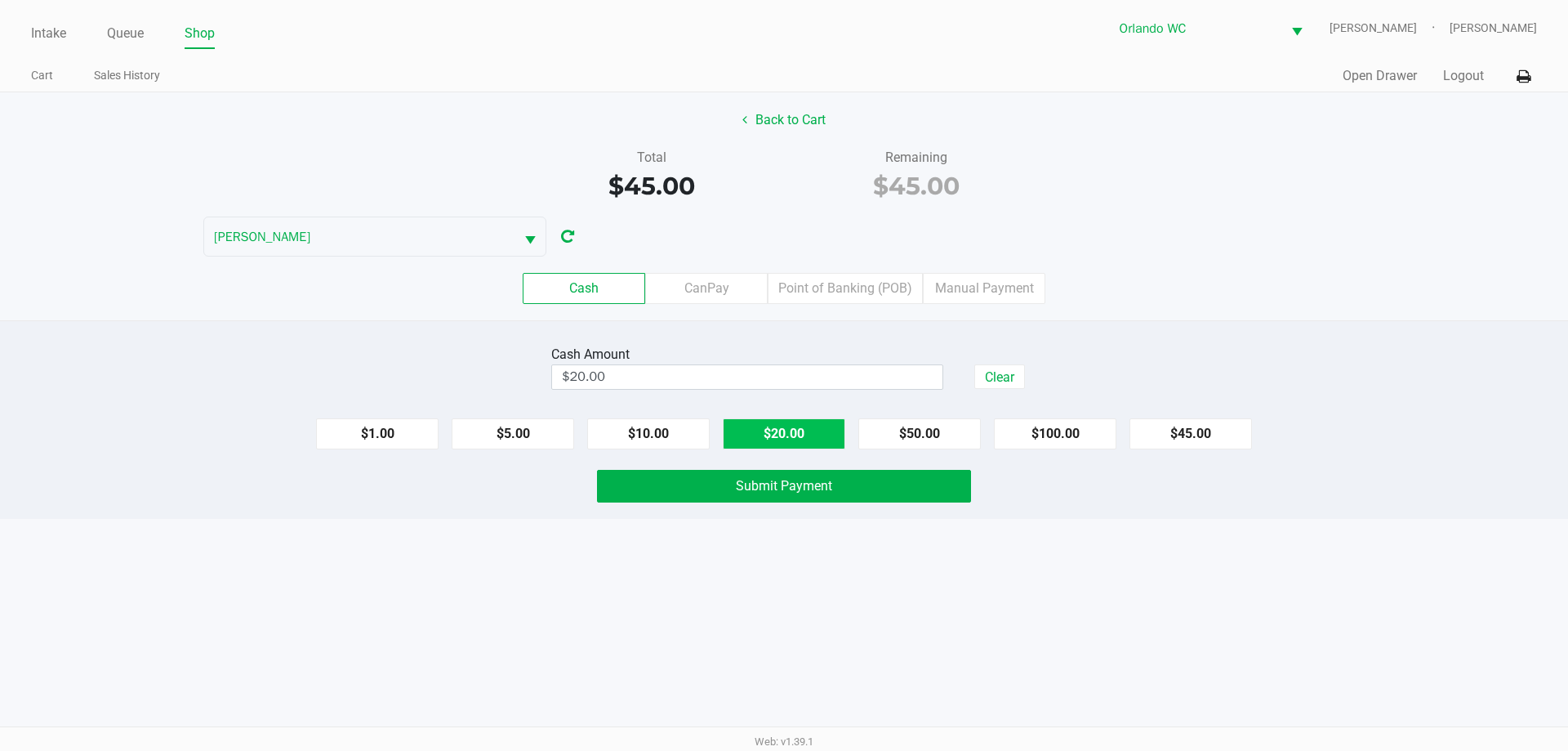 click on "$20.00" 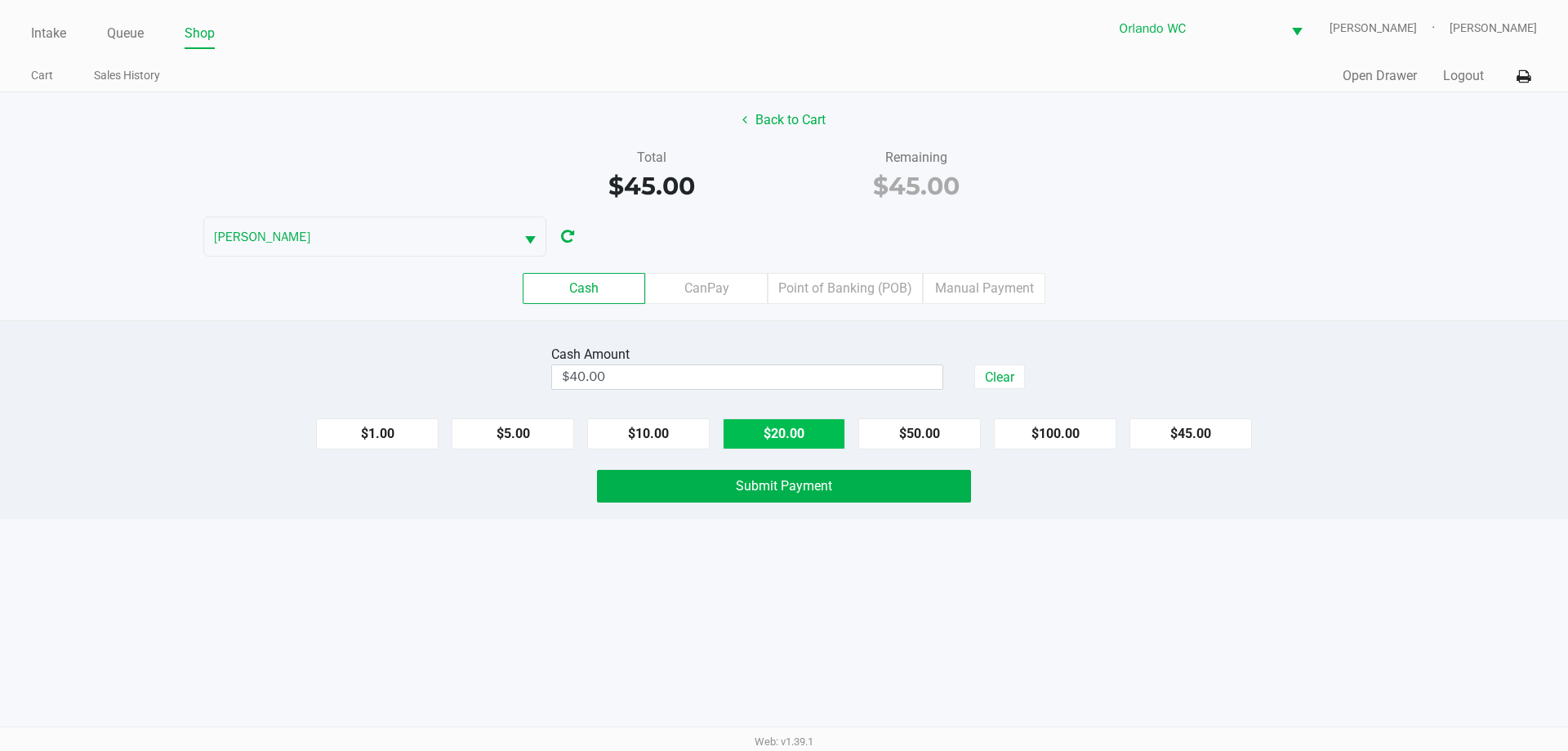 click on "$20.00" 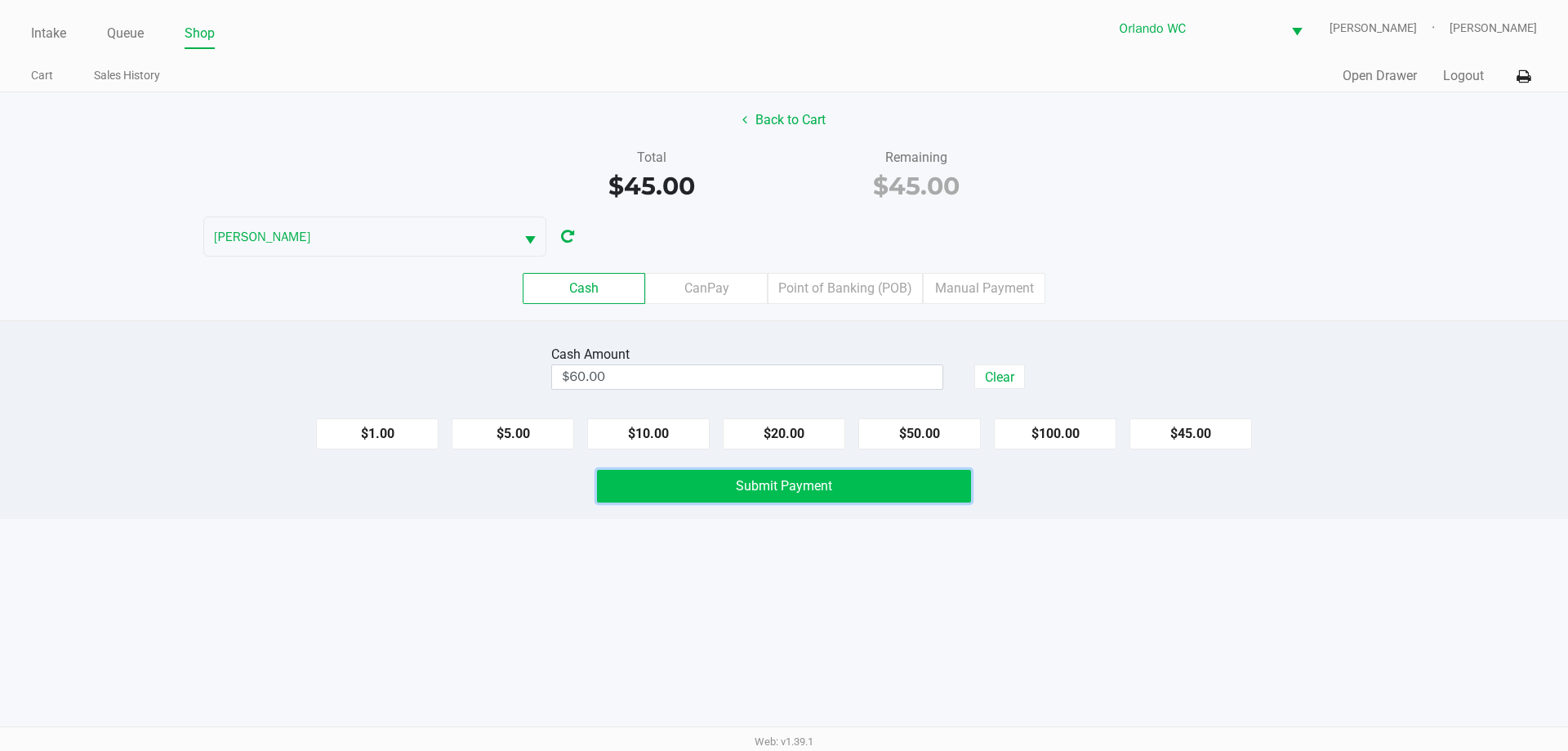 click on "Submit Payment" 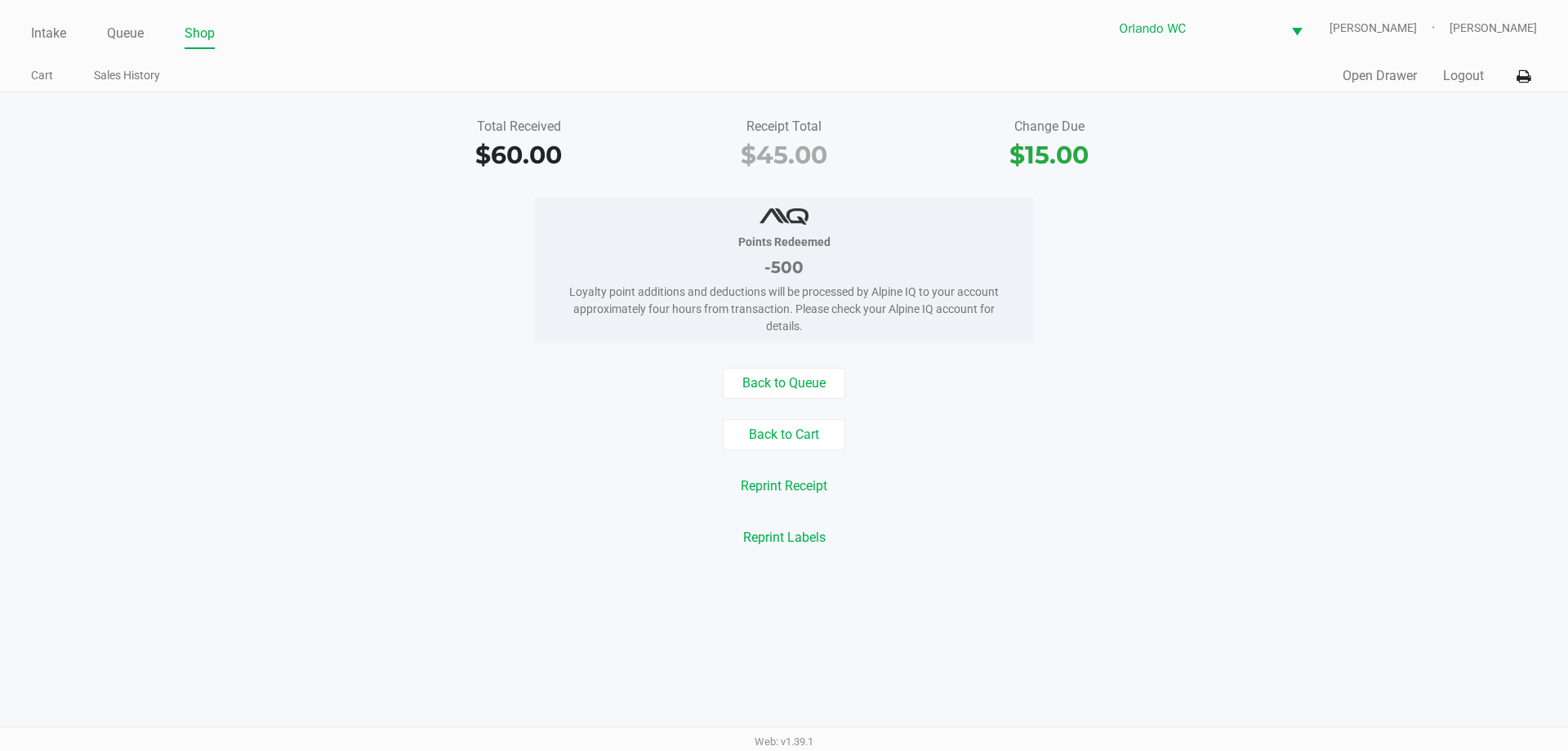click on "Back to Queue   Back to Cart   Reprint Receipt   Reprint Labels" 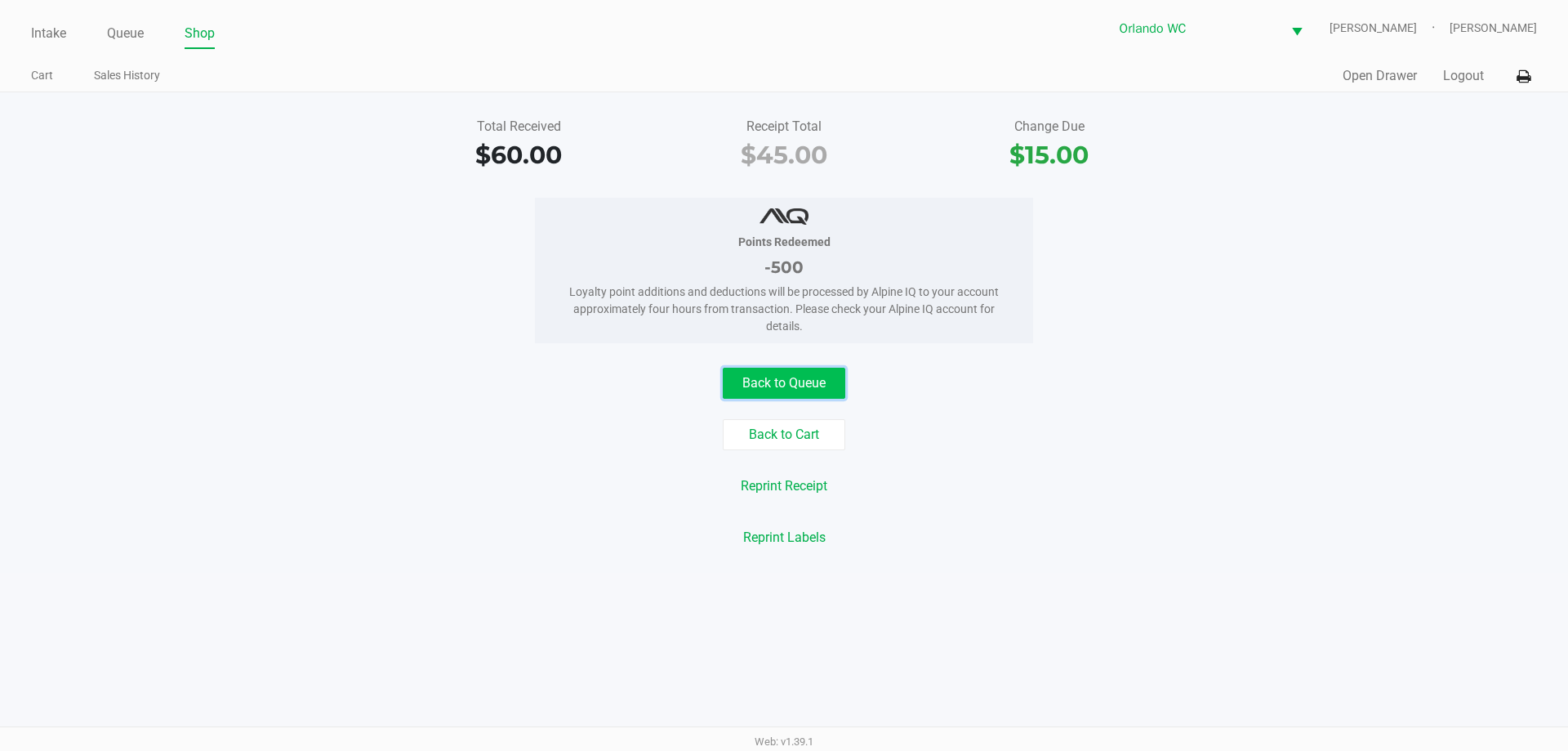 click on "Back to Queue" 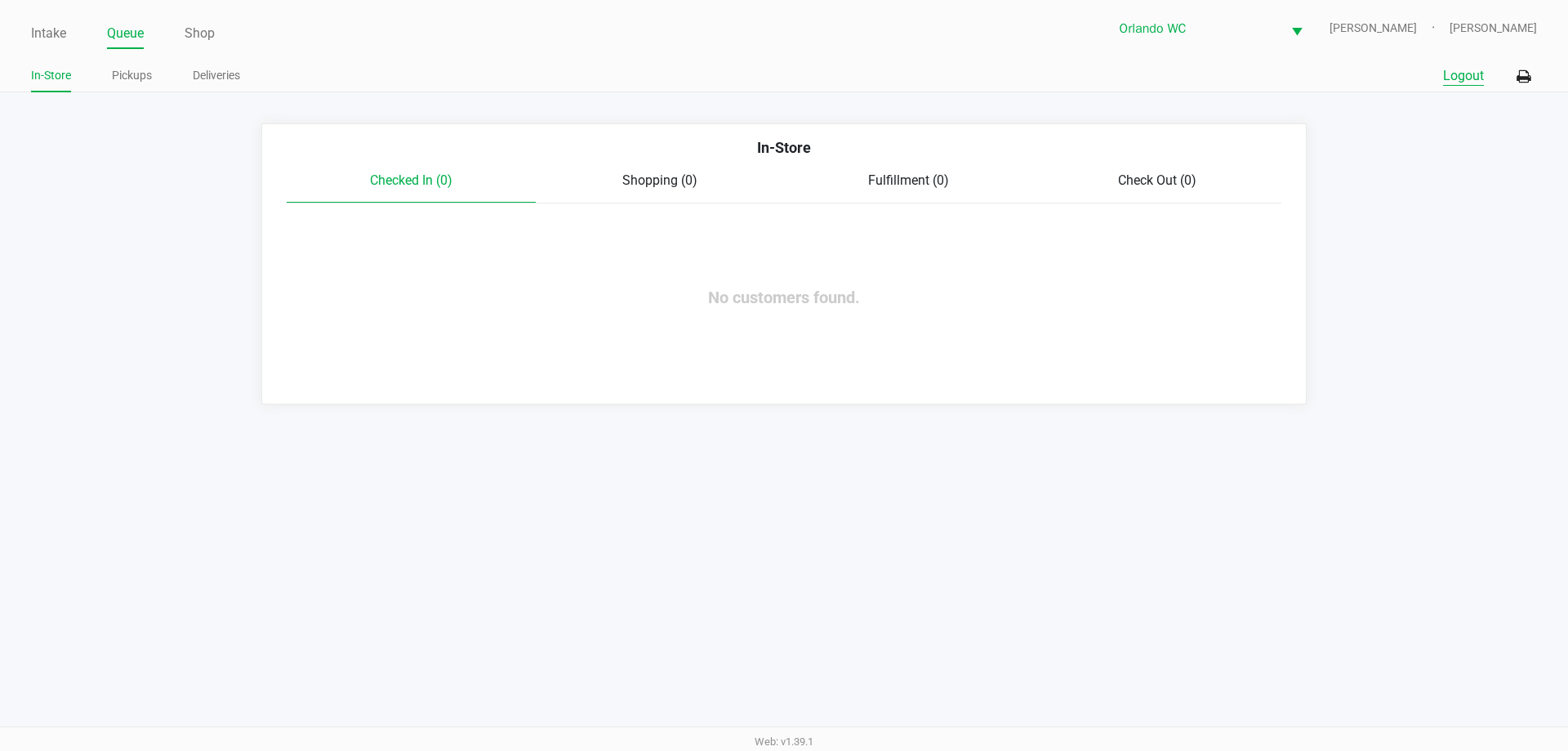 click on "Logout" 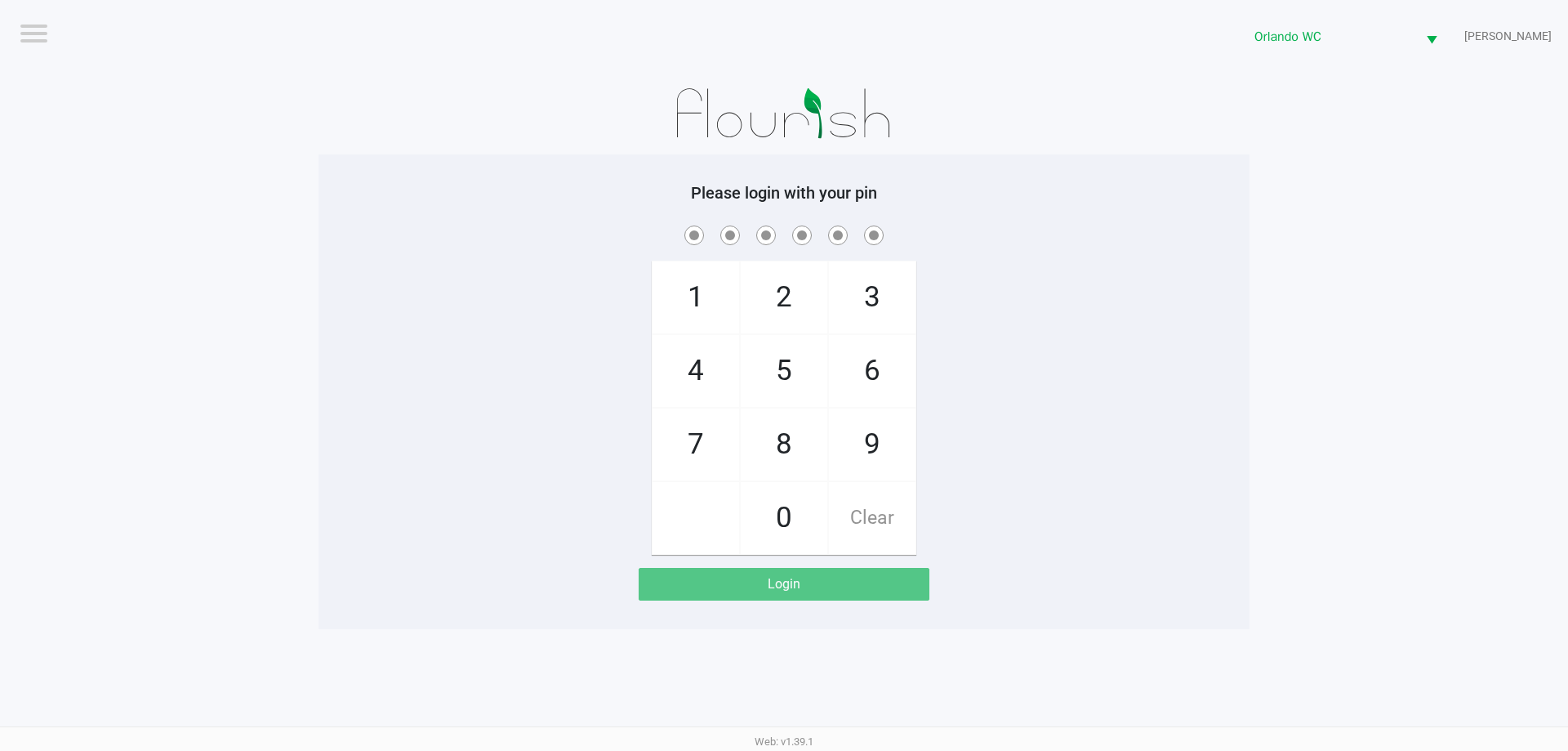 click on "1   4   7       2   5   8   0   3   6   9   Clear" 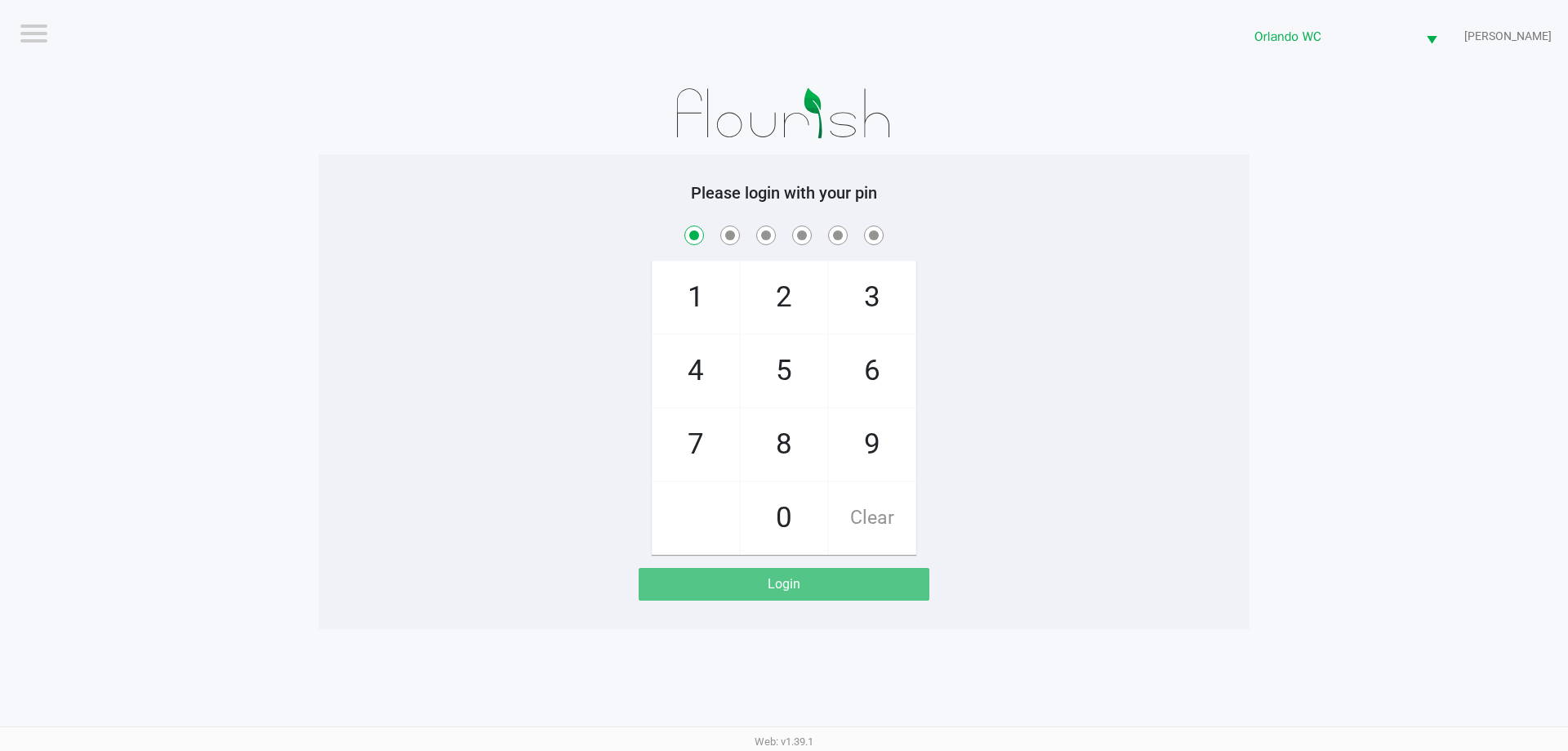 checkbox on "true" 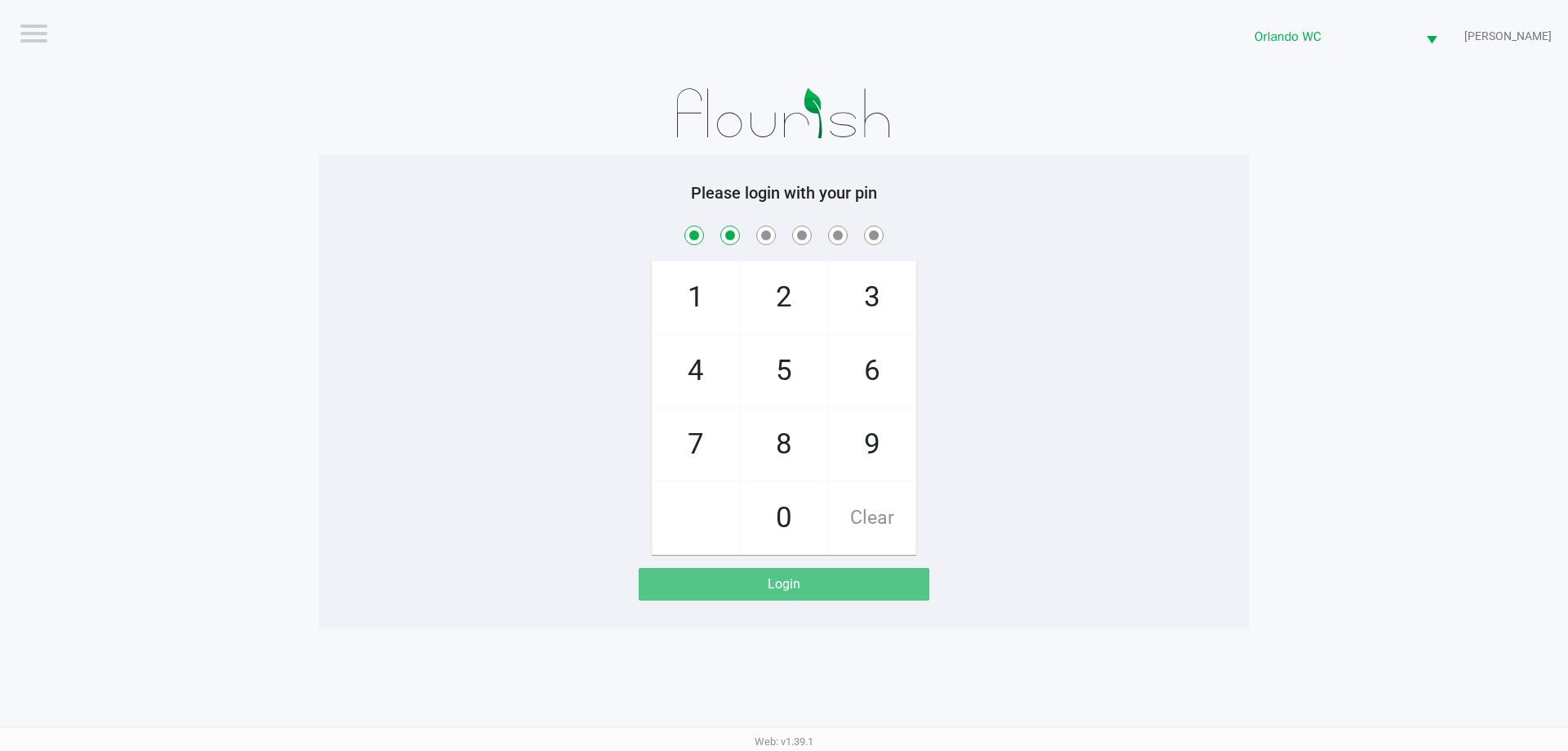 checkbox on "true" 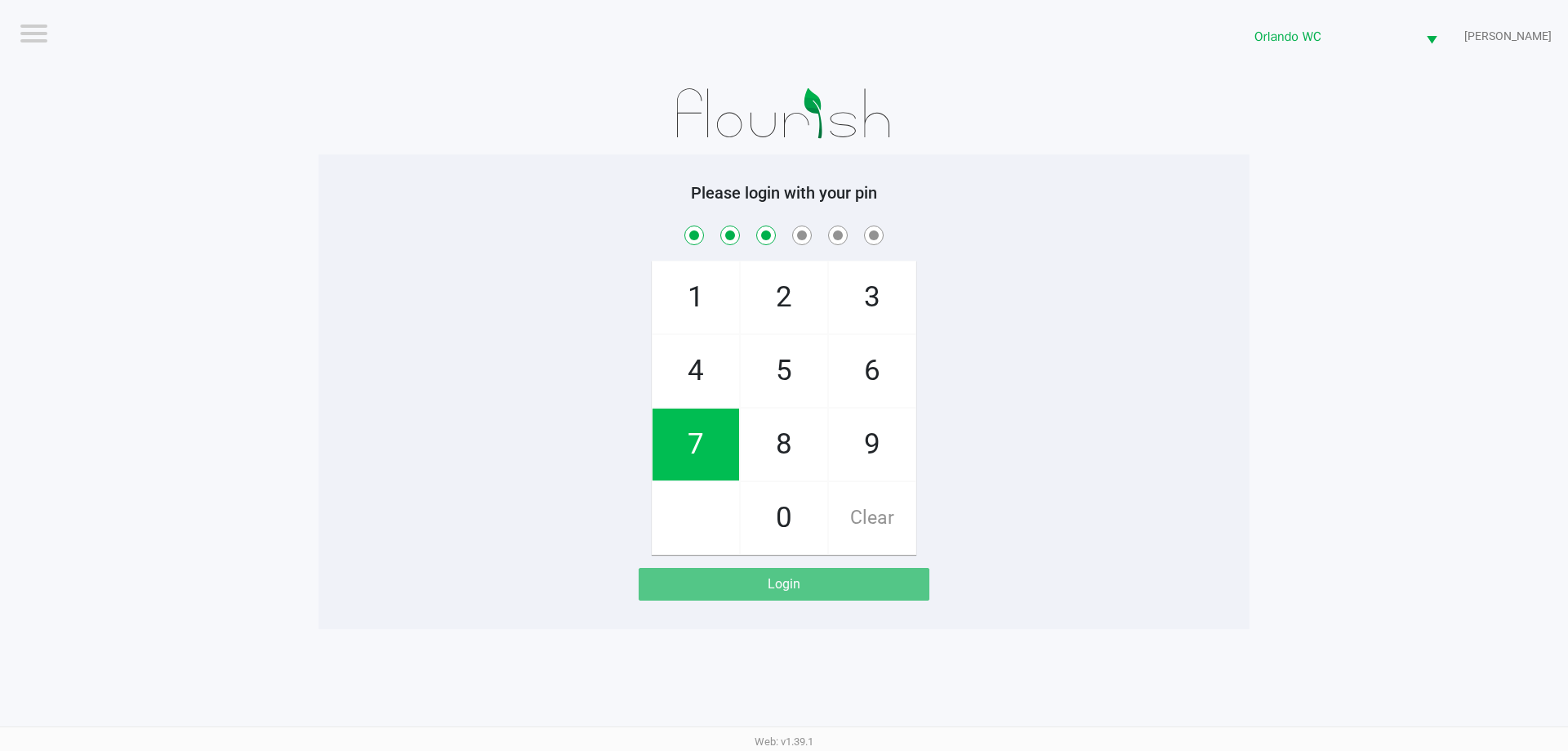 checkbox on "true" 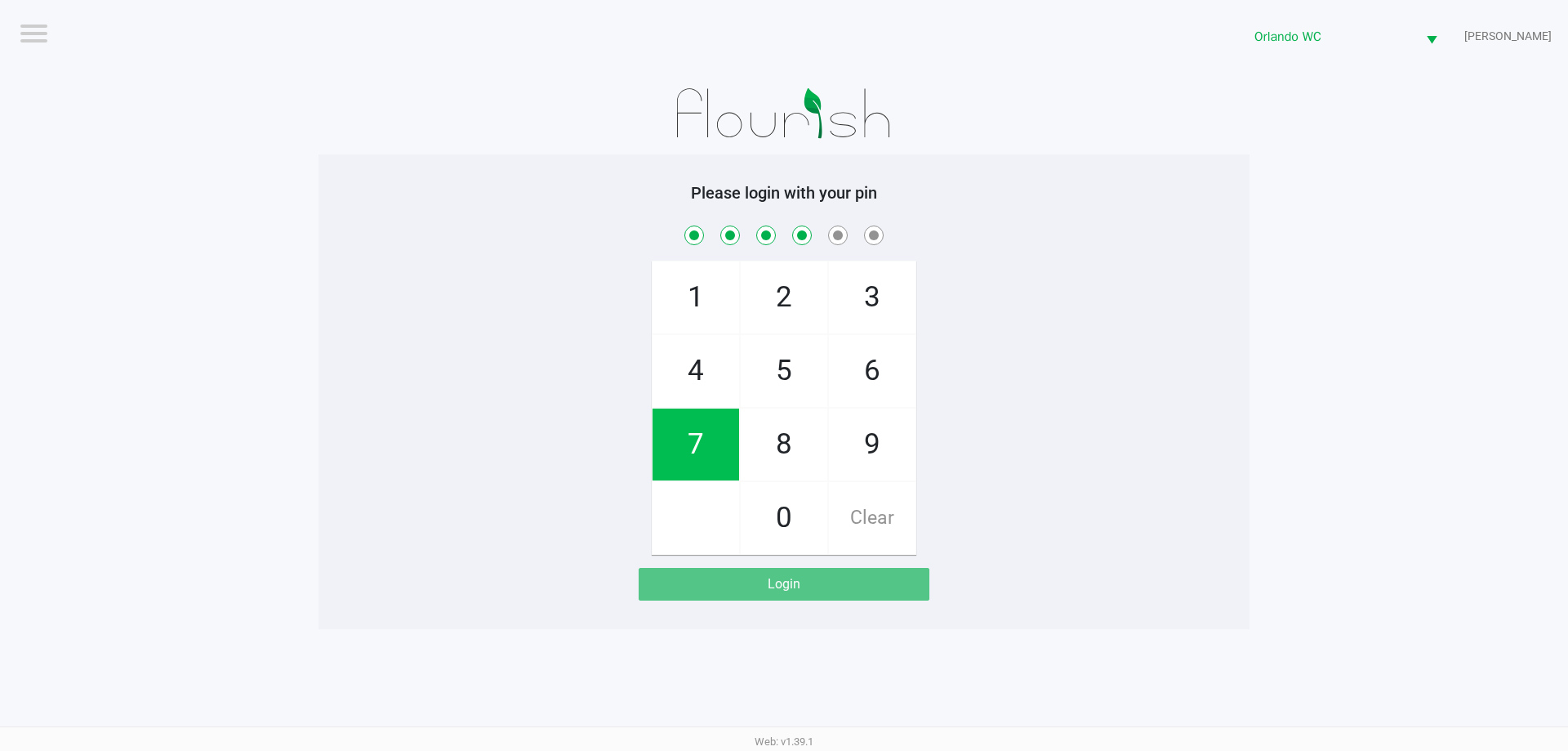 checkbox on "true" 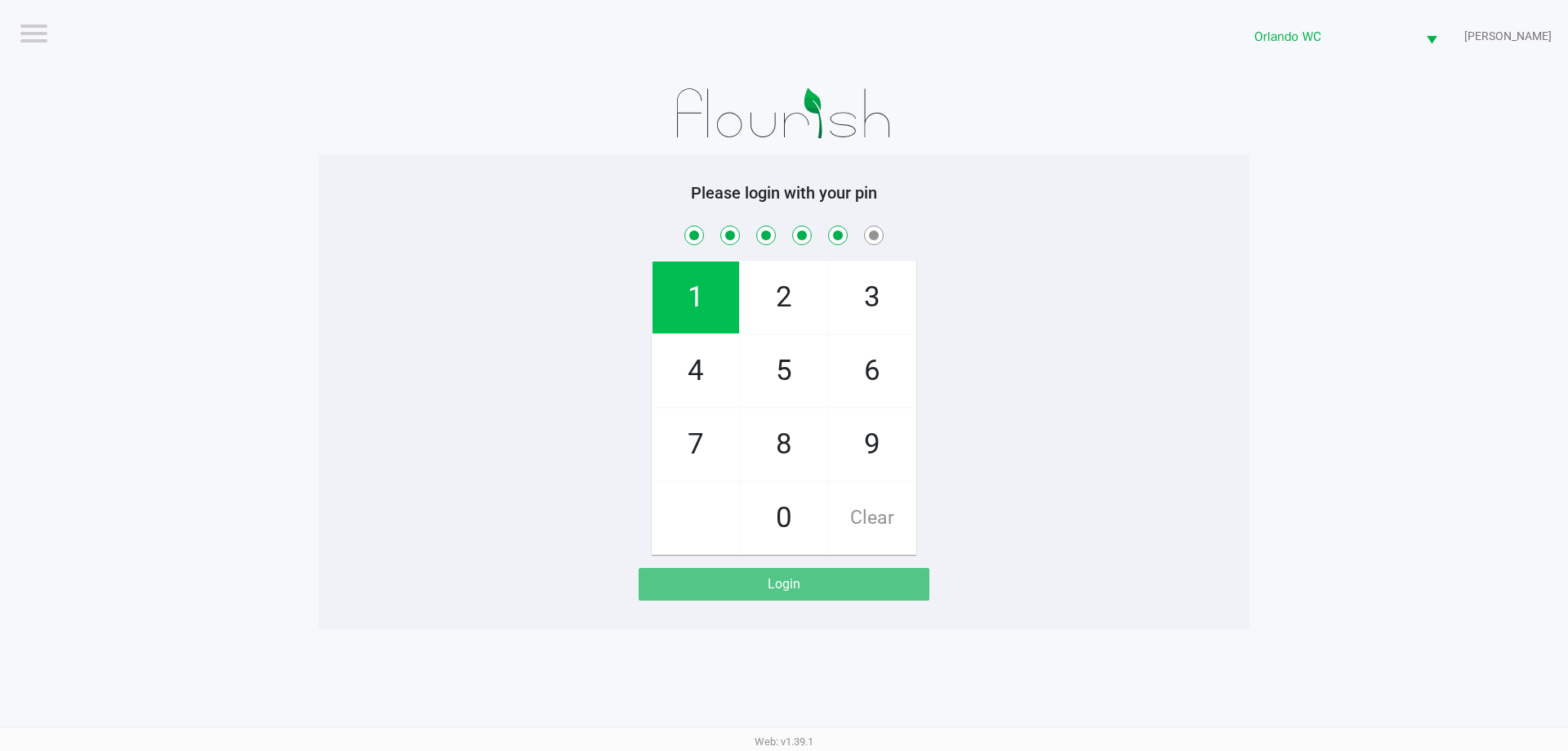 checkbox on "true" 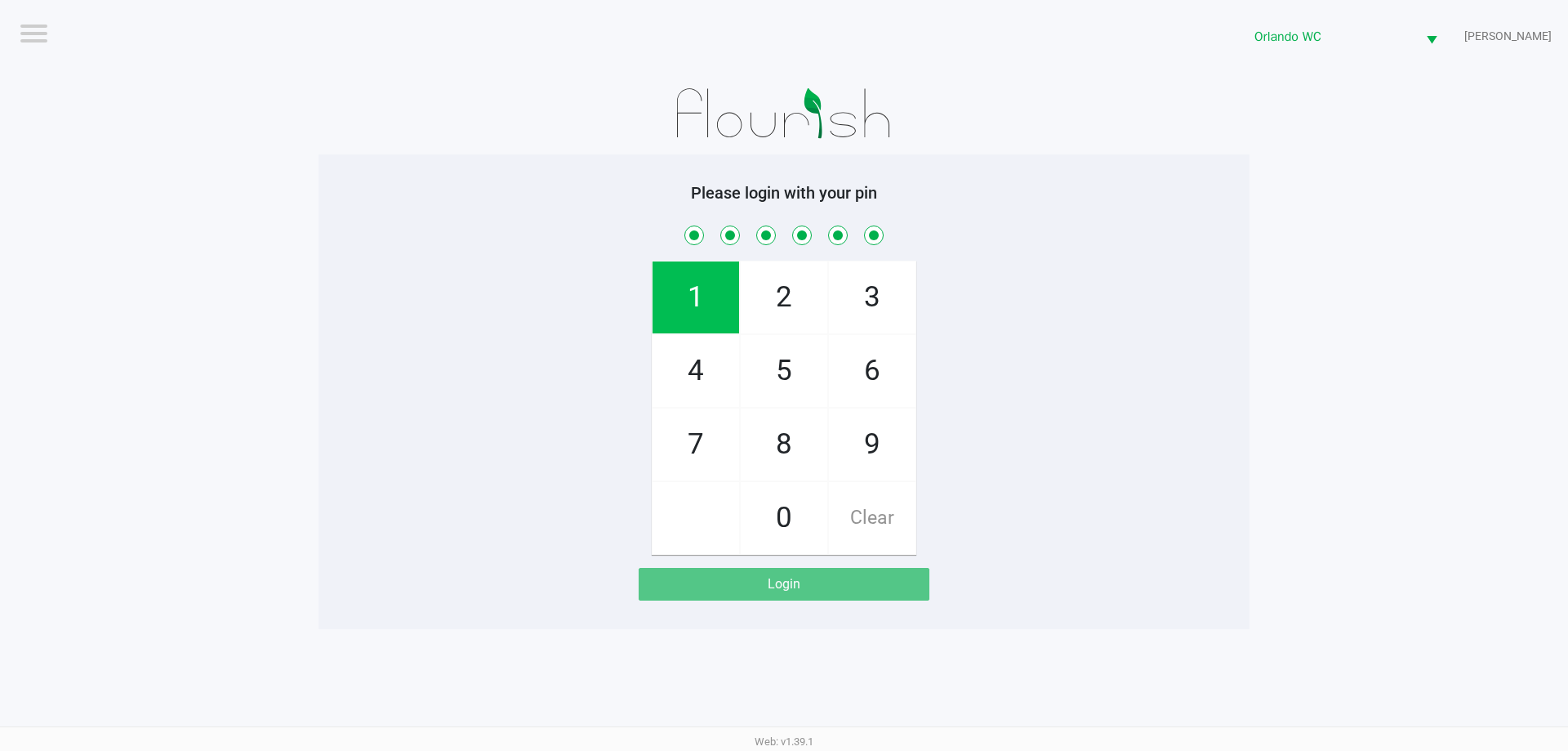 checkbox on "true" 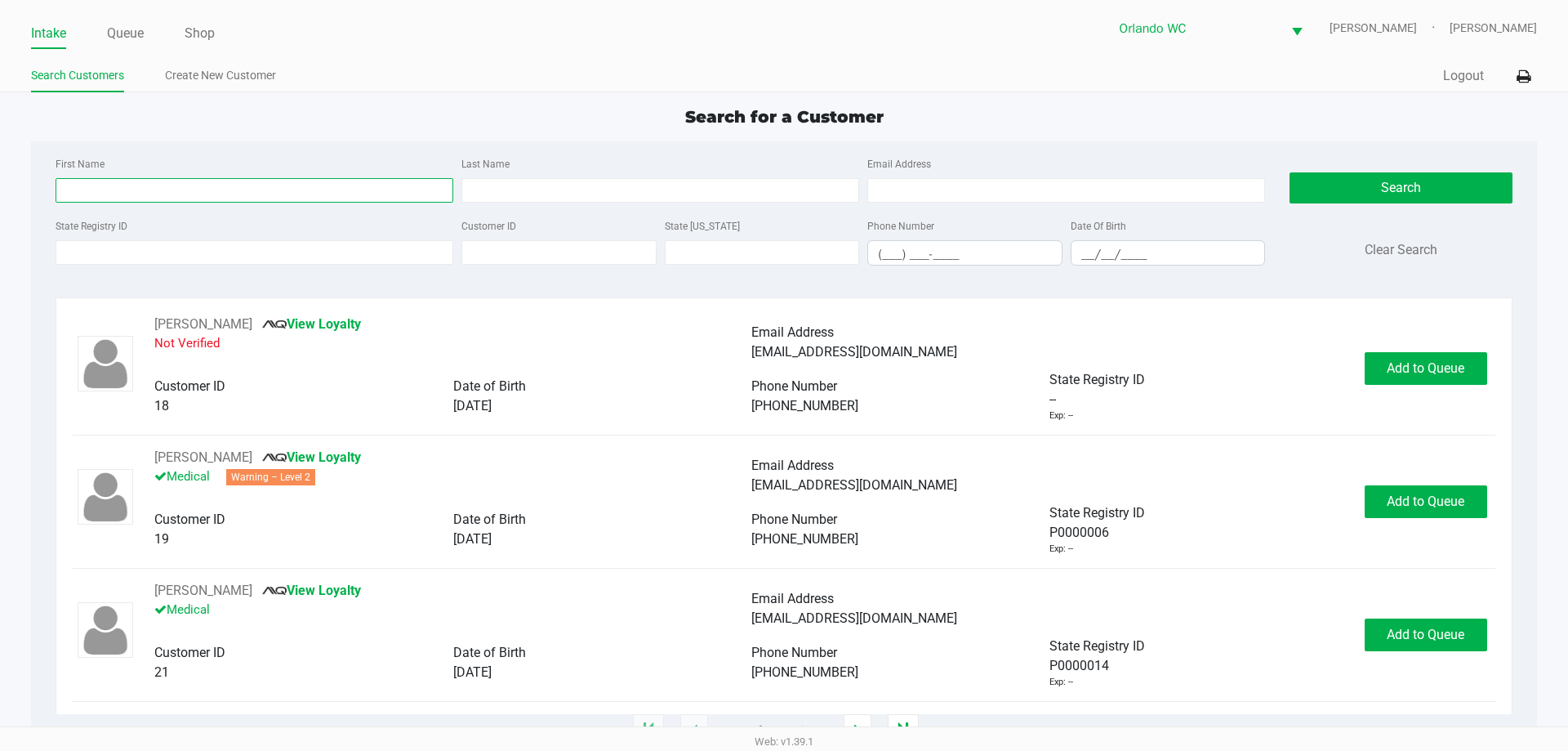 click on "First Name" at bounding box center [254, 190] 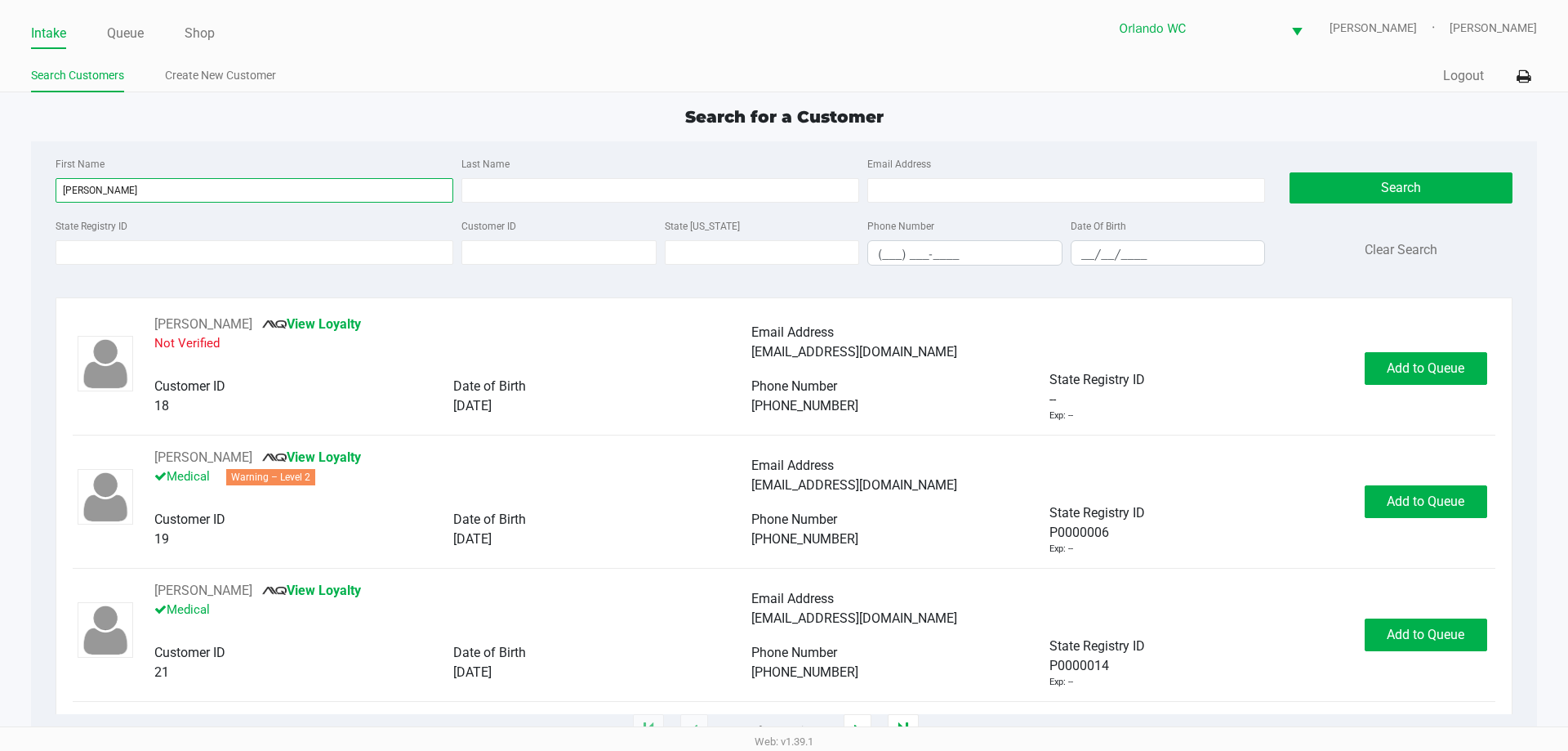 type on "synthia" 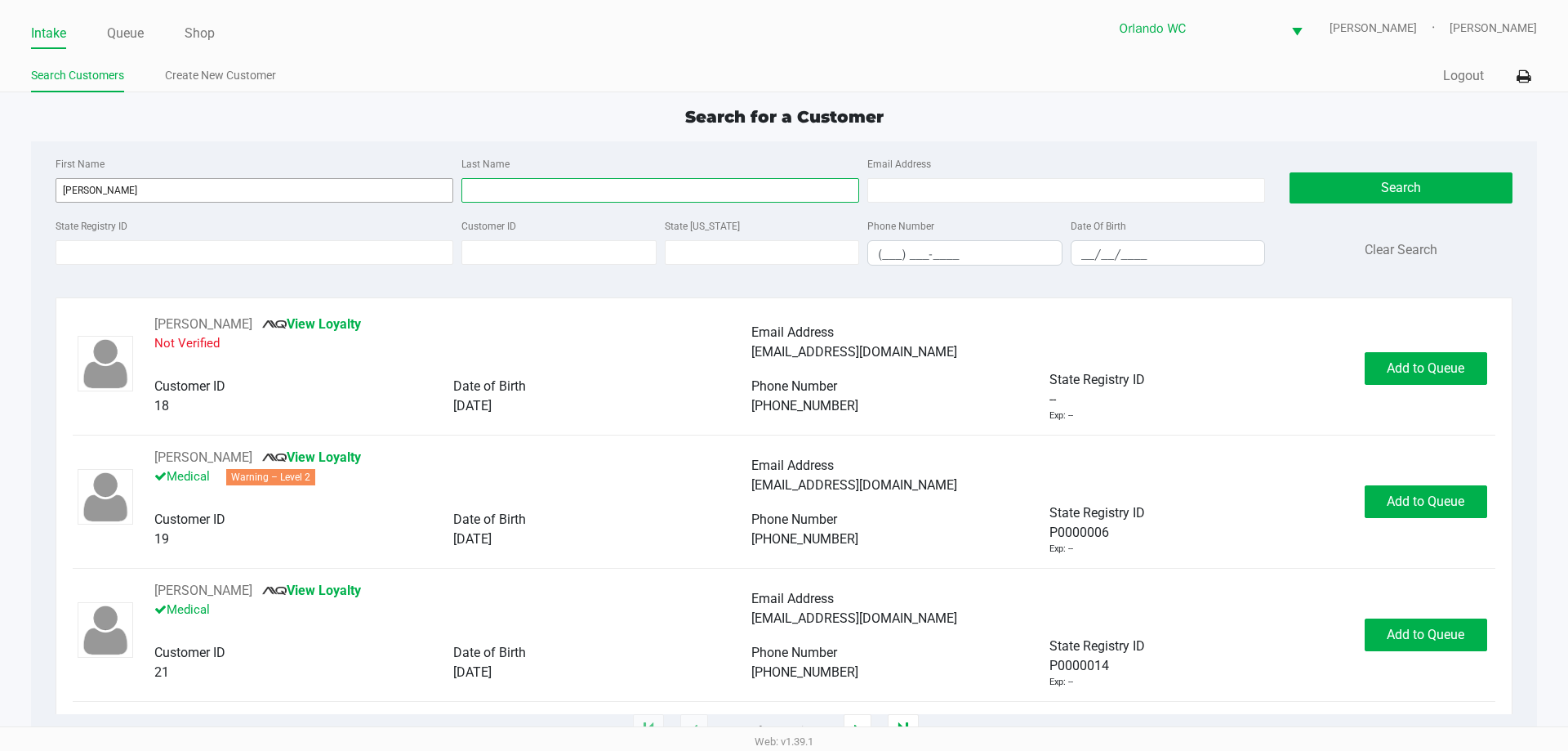 type on "q" 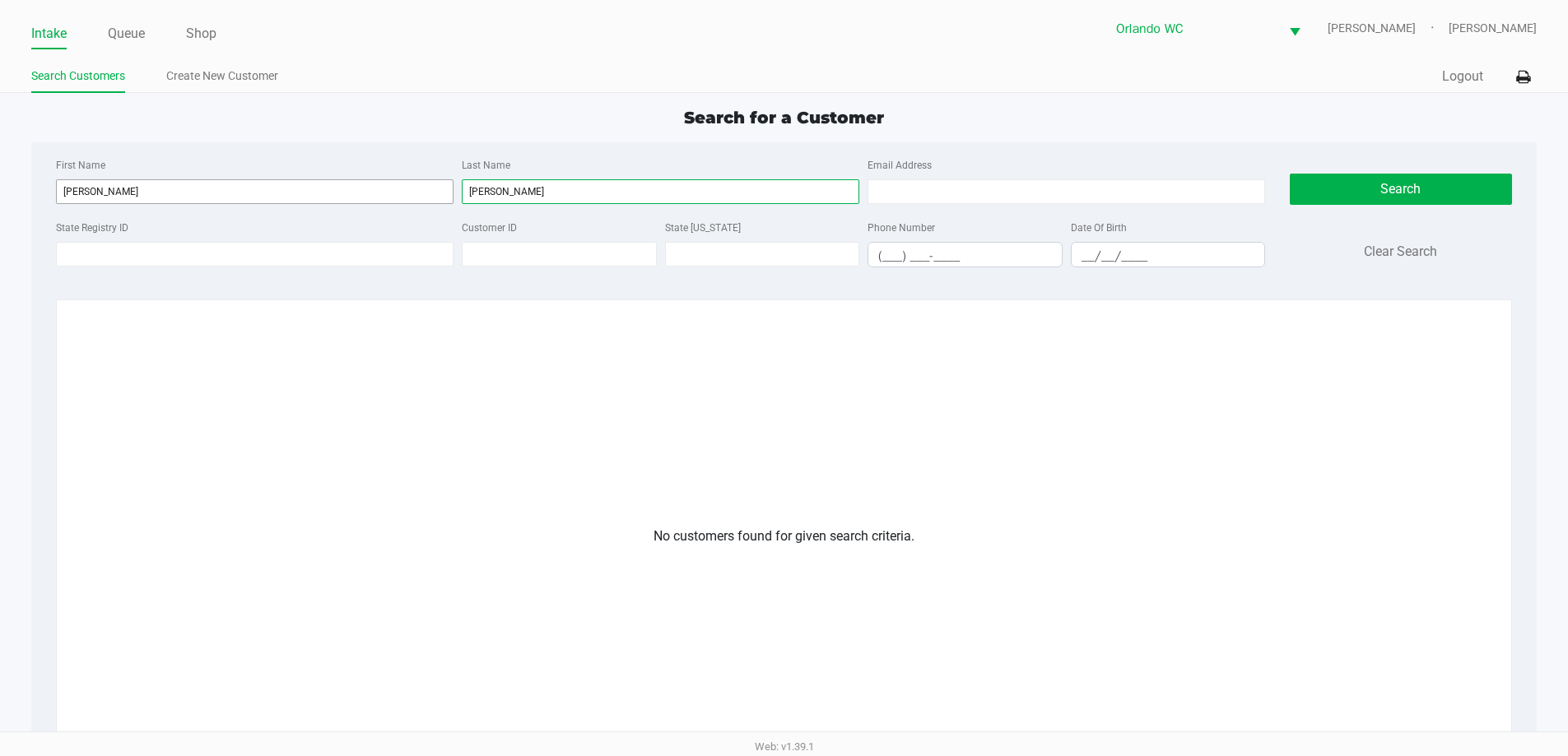 type on "whitaker" 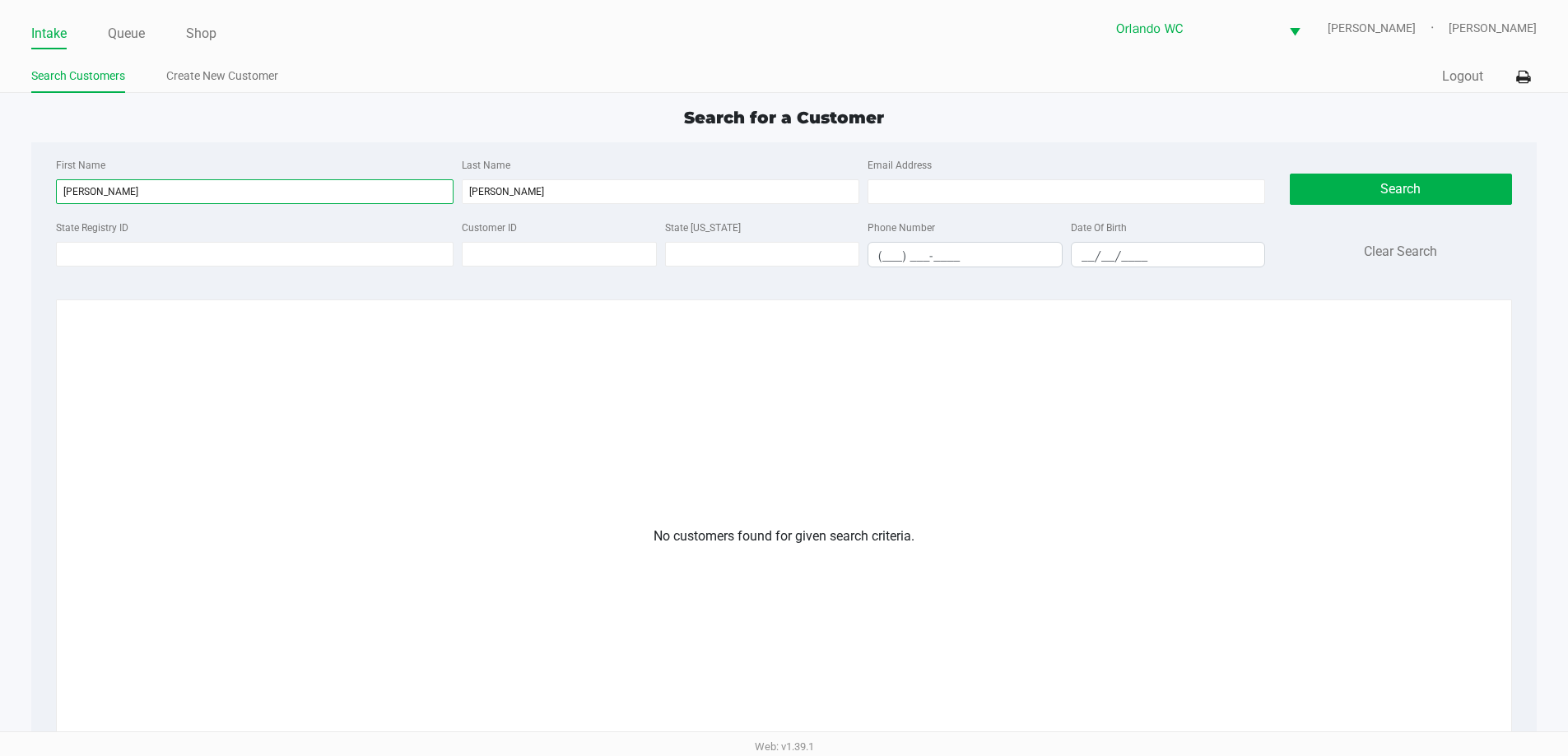 click on "synthia" at bounding box center [254, 192] 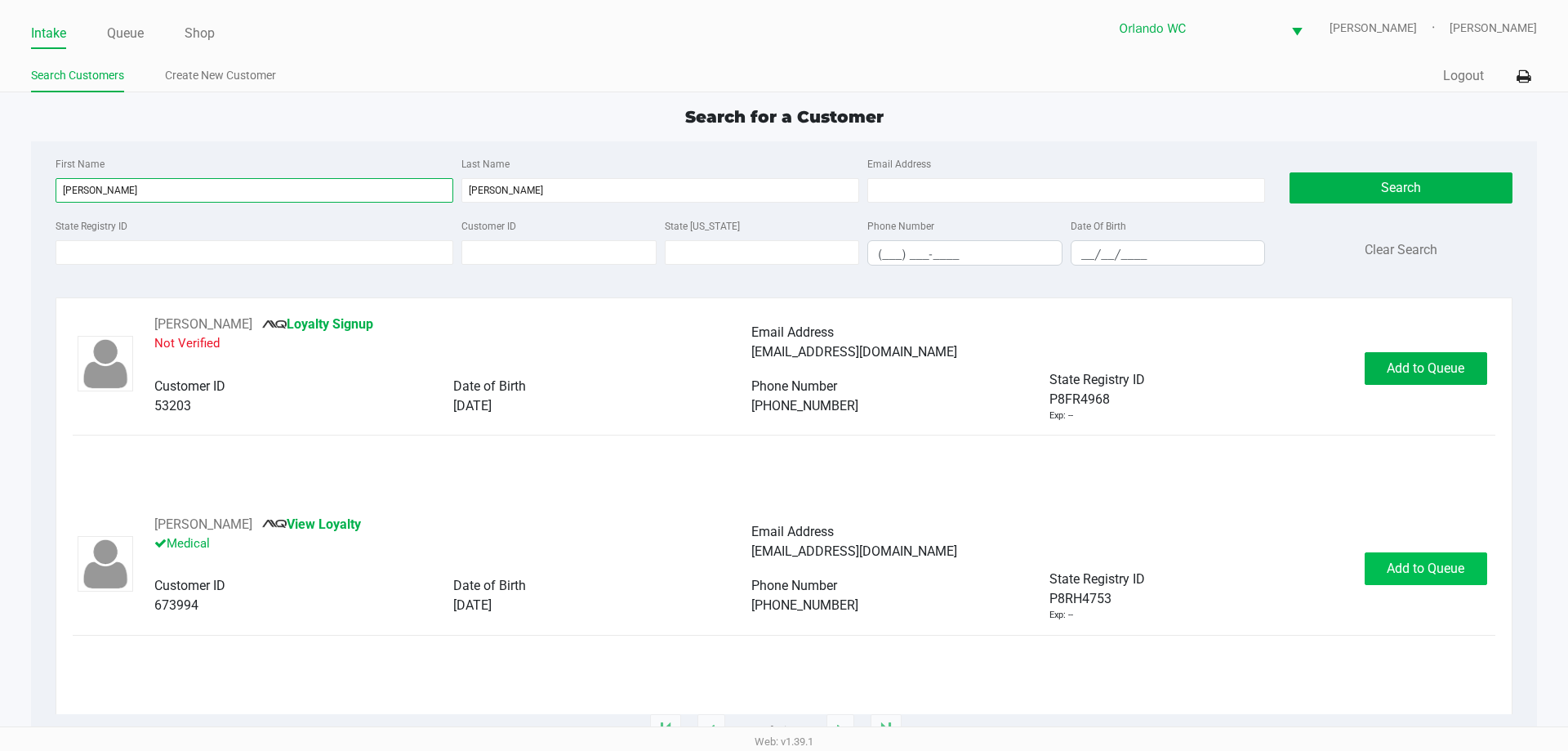 type on "cynthia" 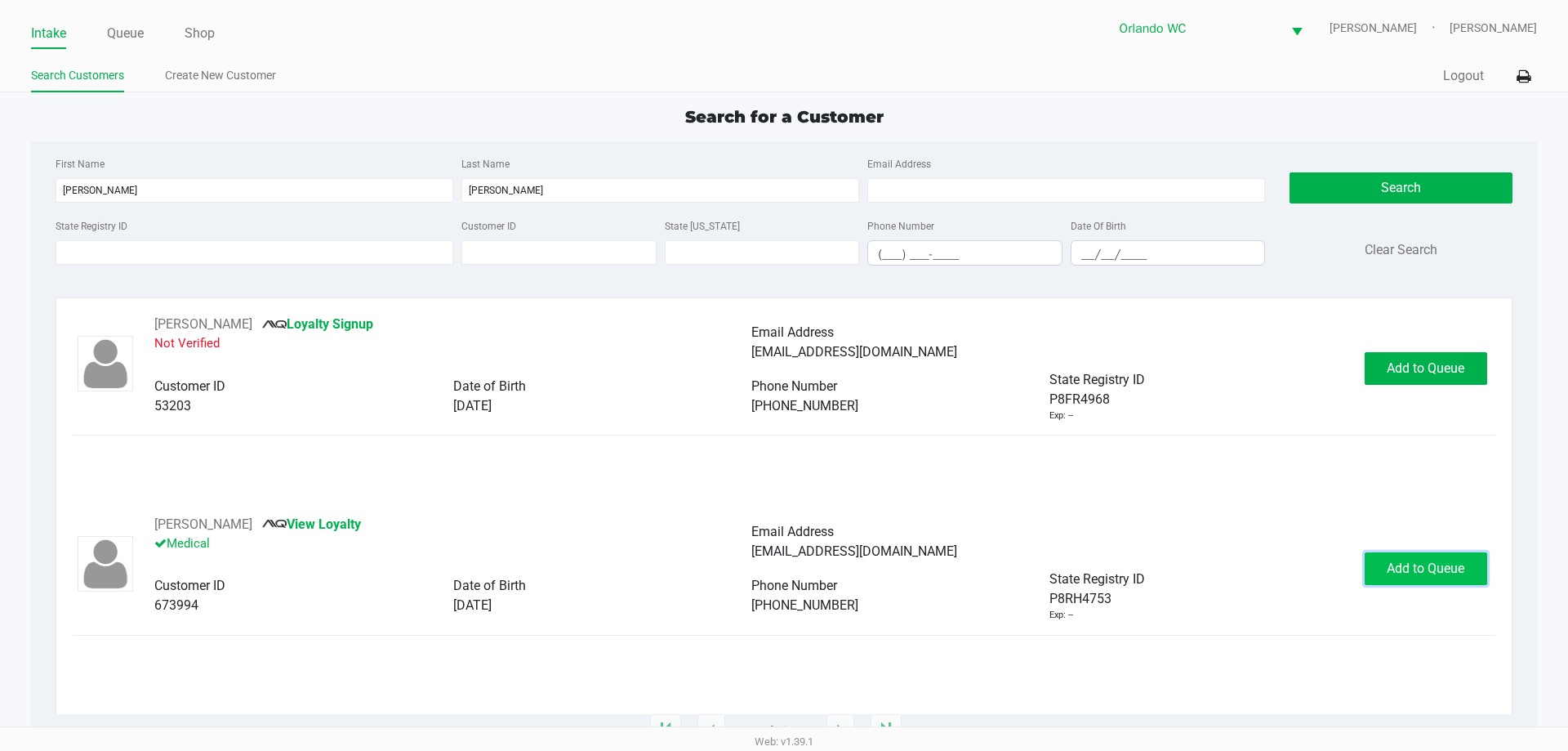 click on "Add to Queue" 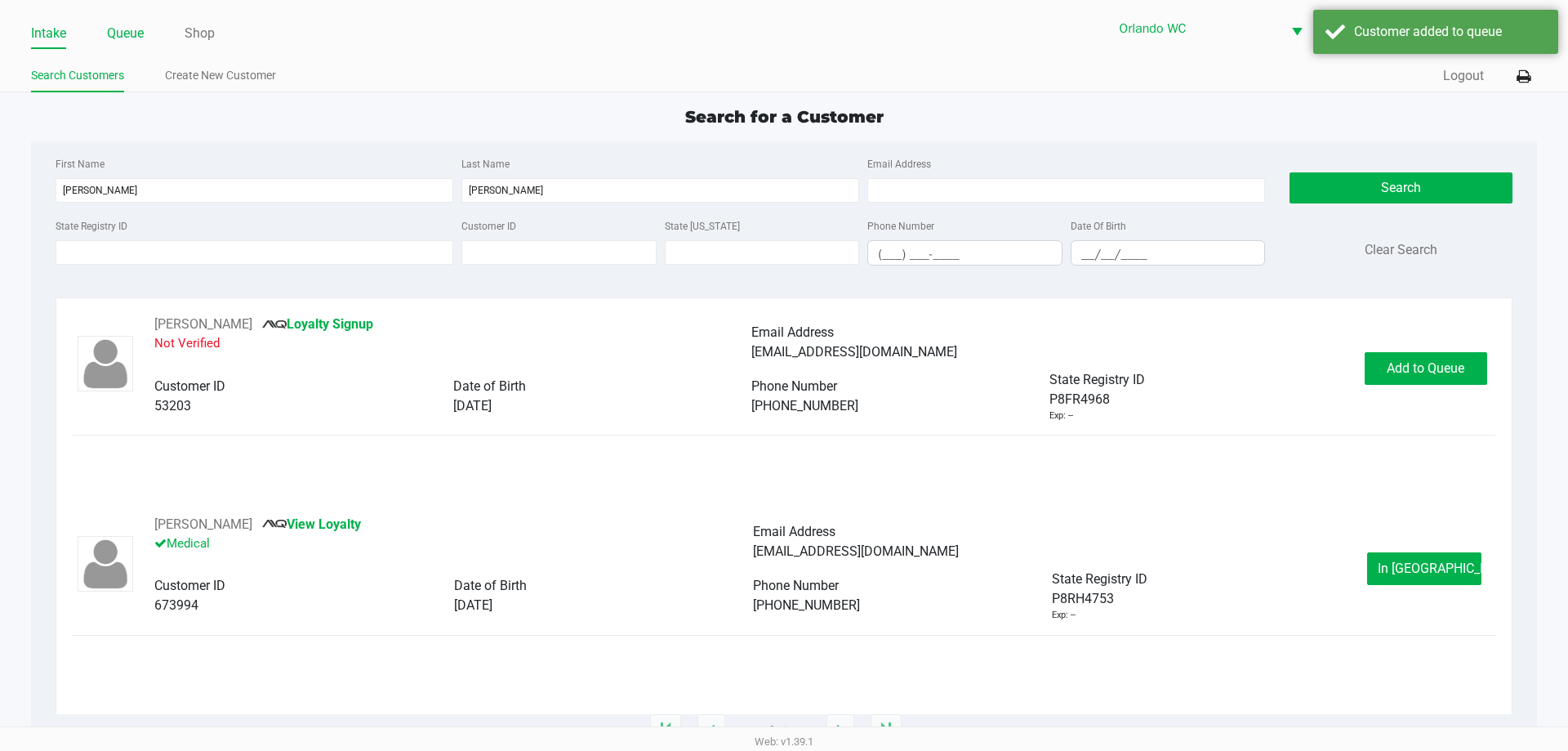 click on "Queue" 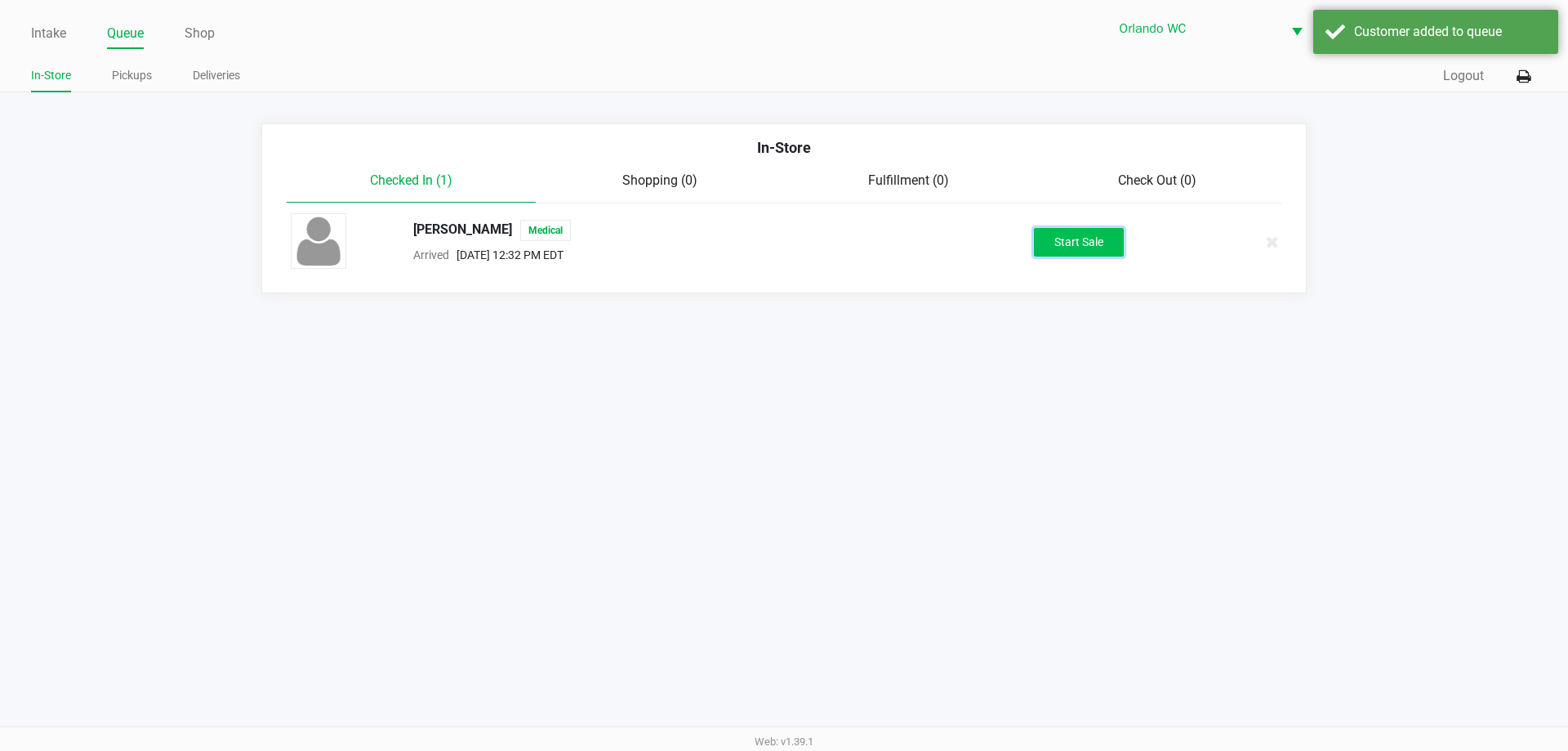 click on "Start Sale" 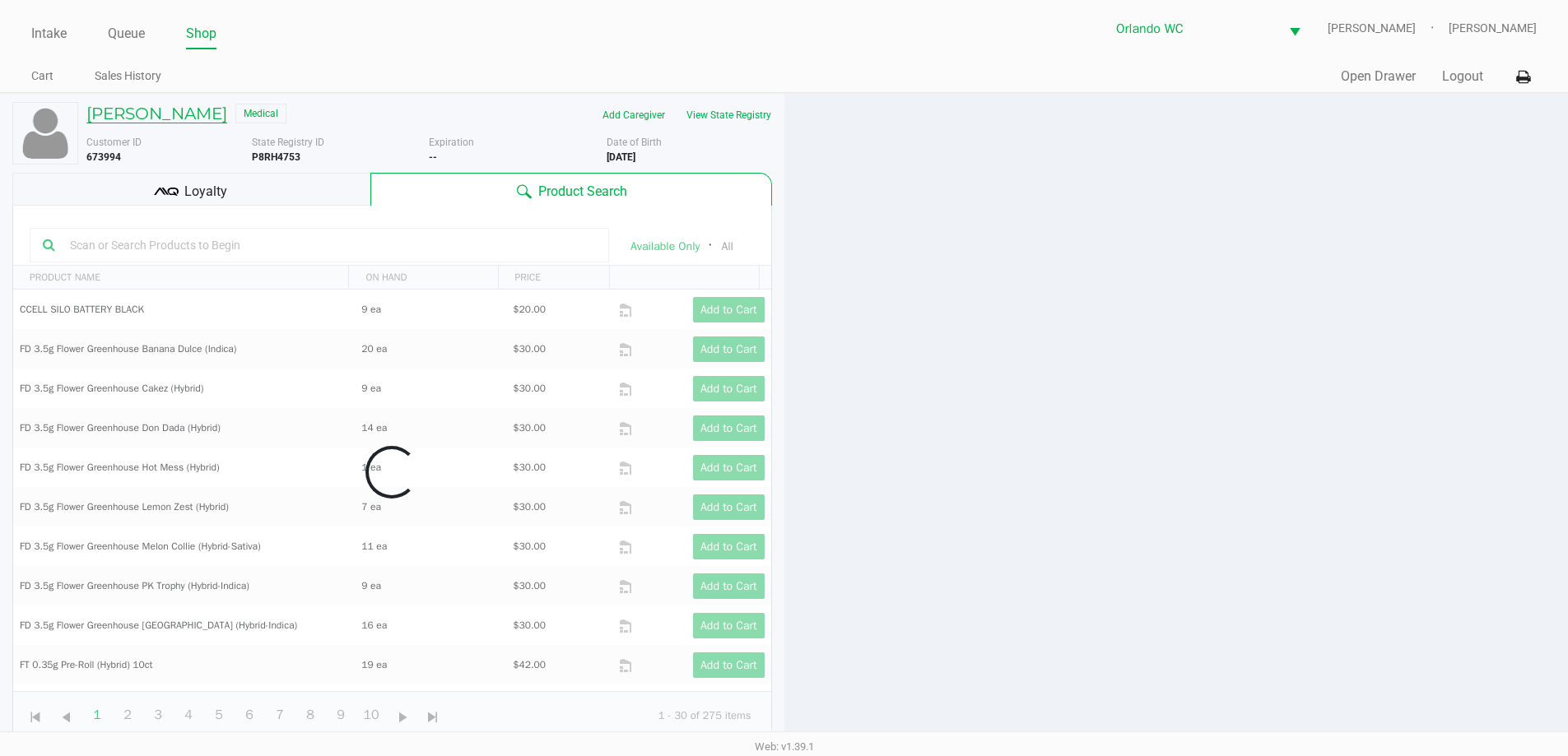 click on "CYNTHIA WHITAKER" 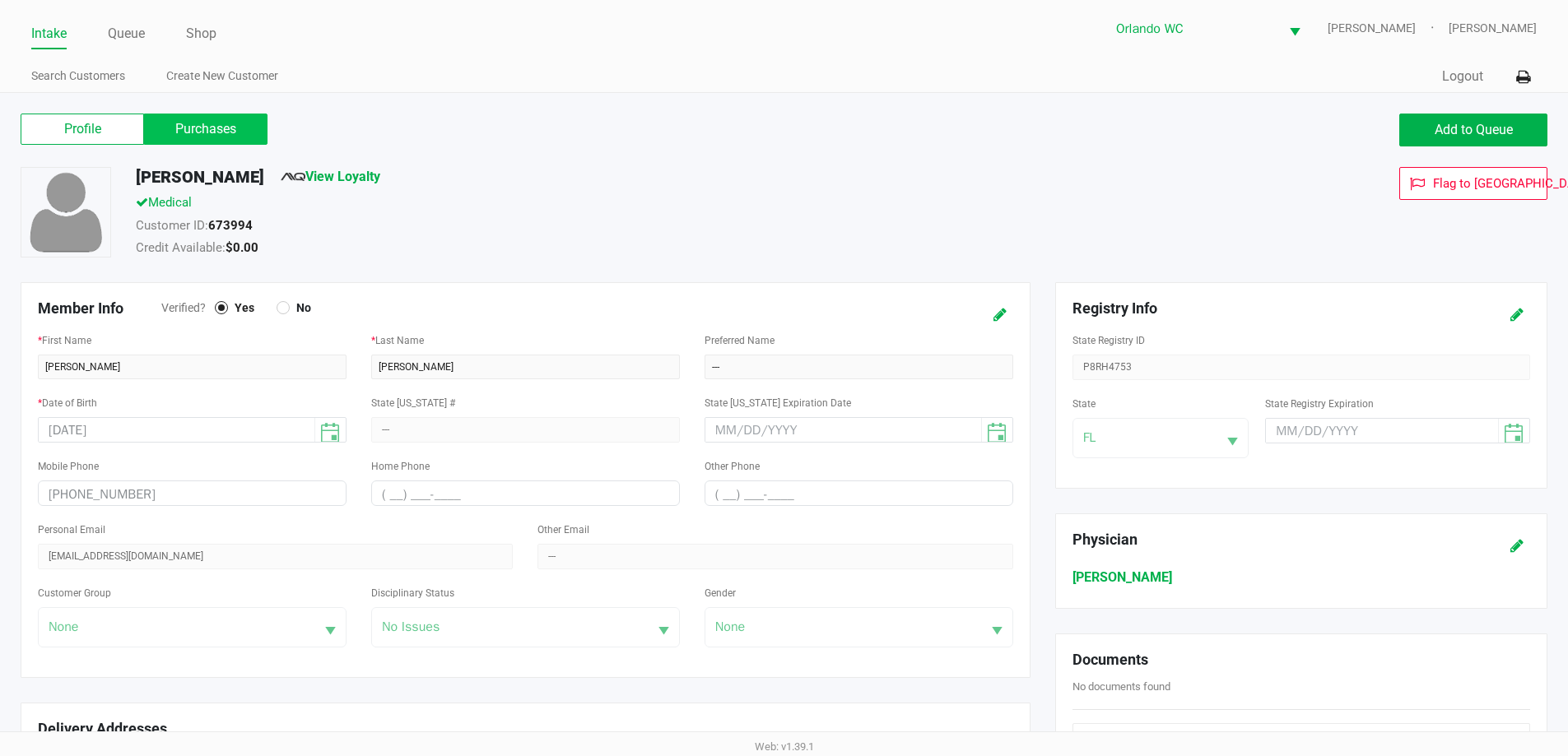 click on "Purchases" 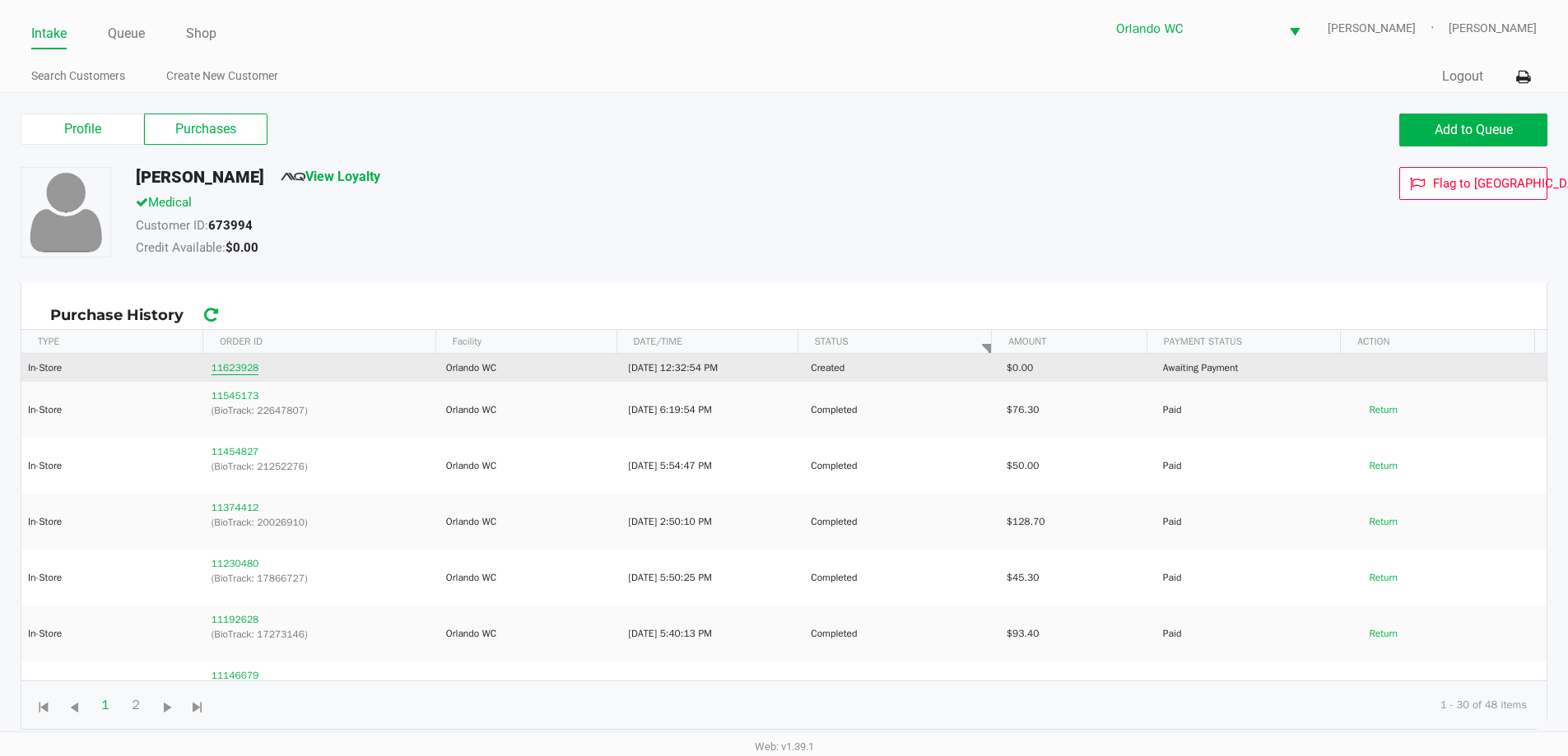 click on "11623928" 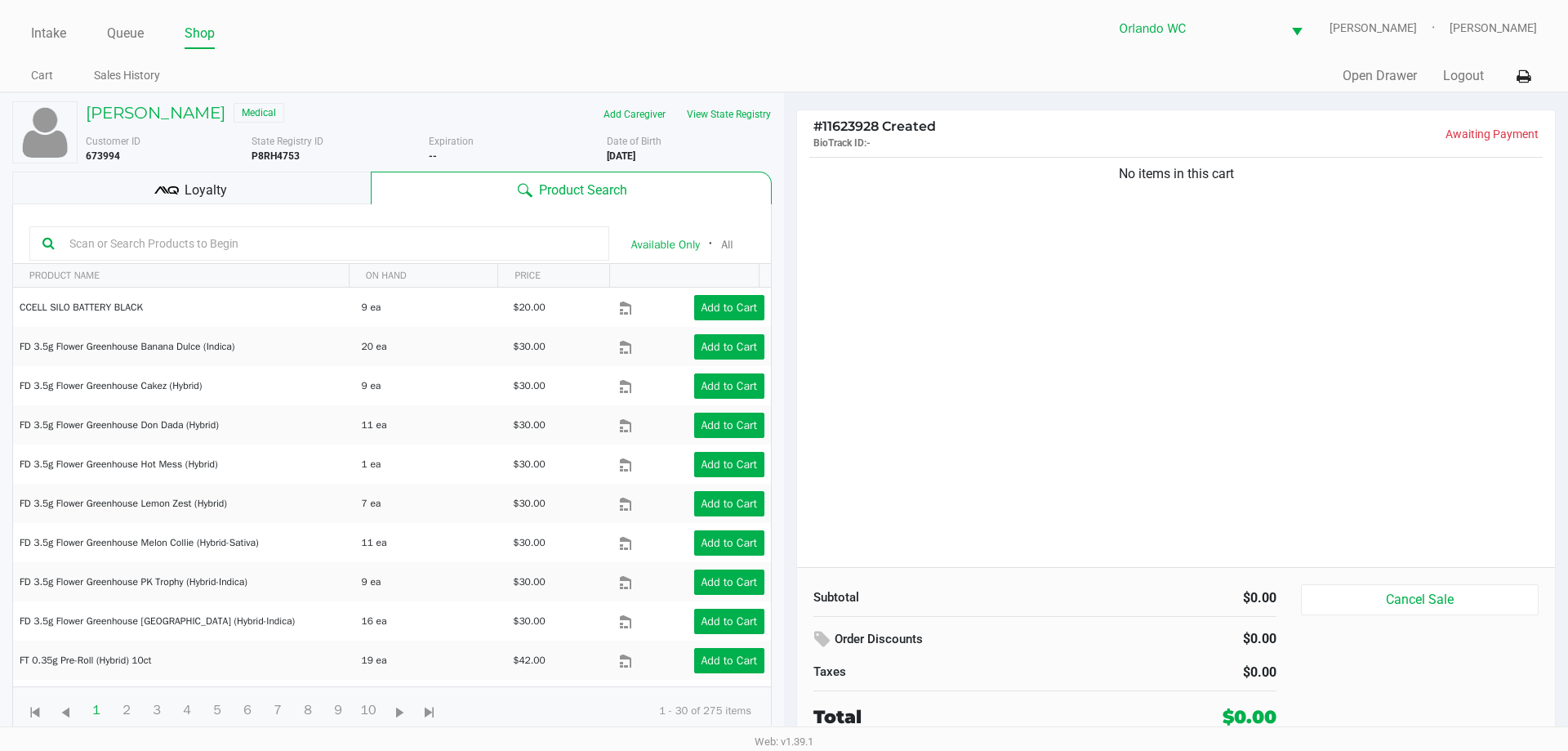 click 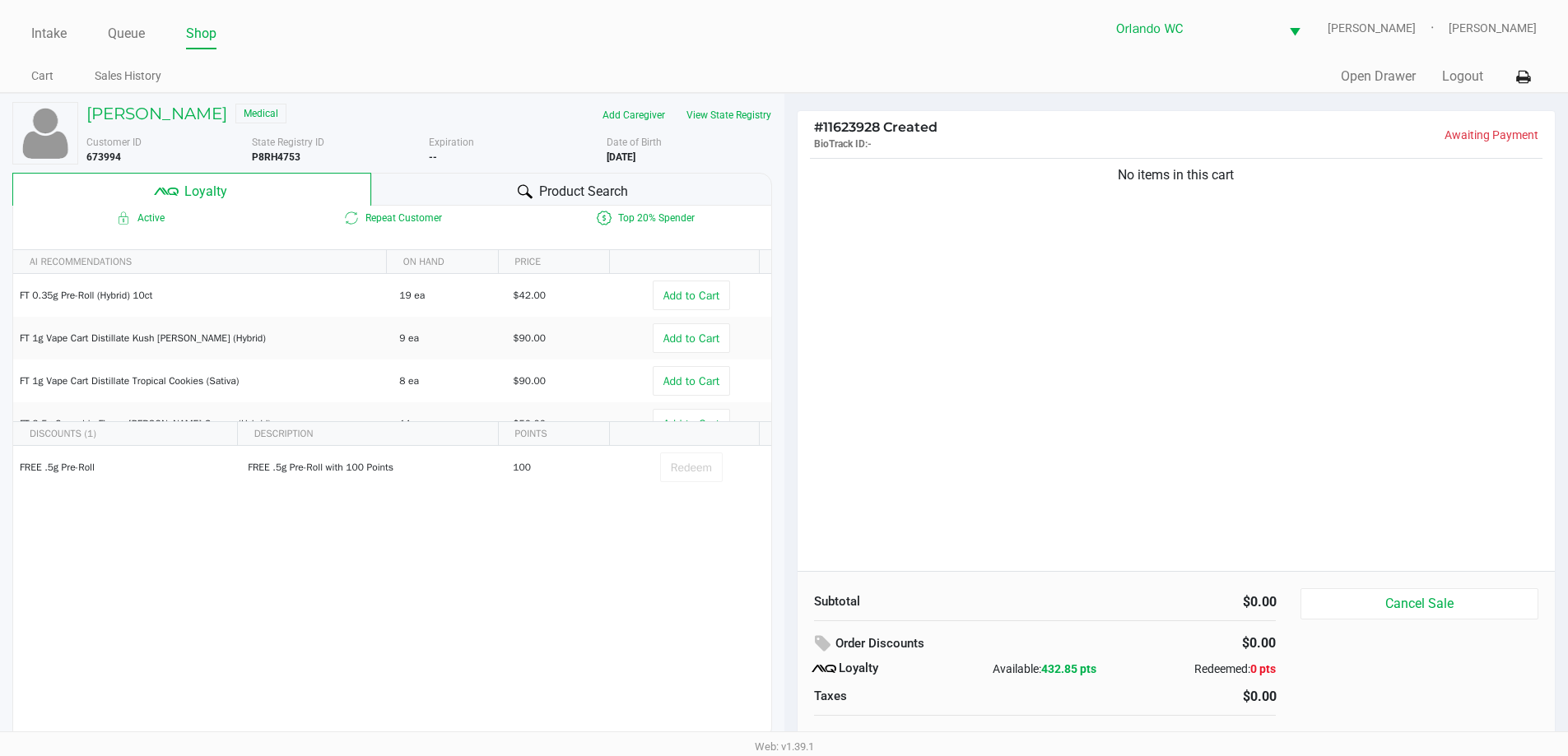 click on "Product Search" 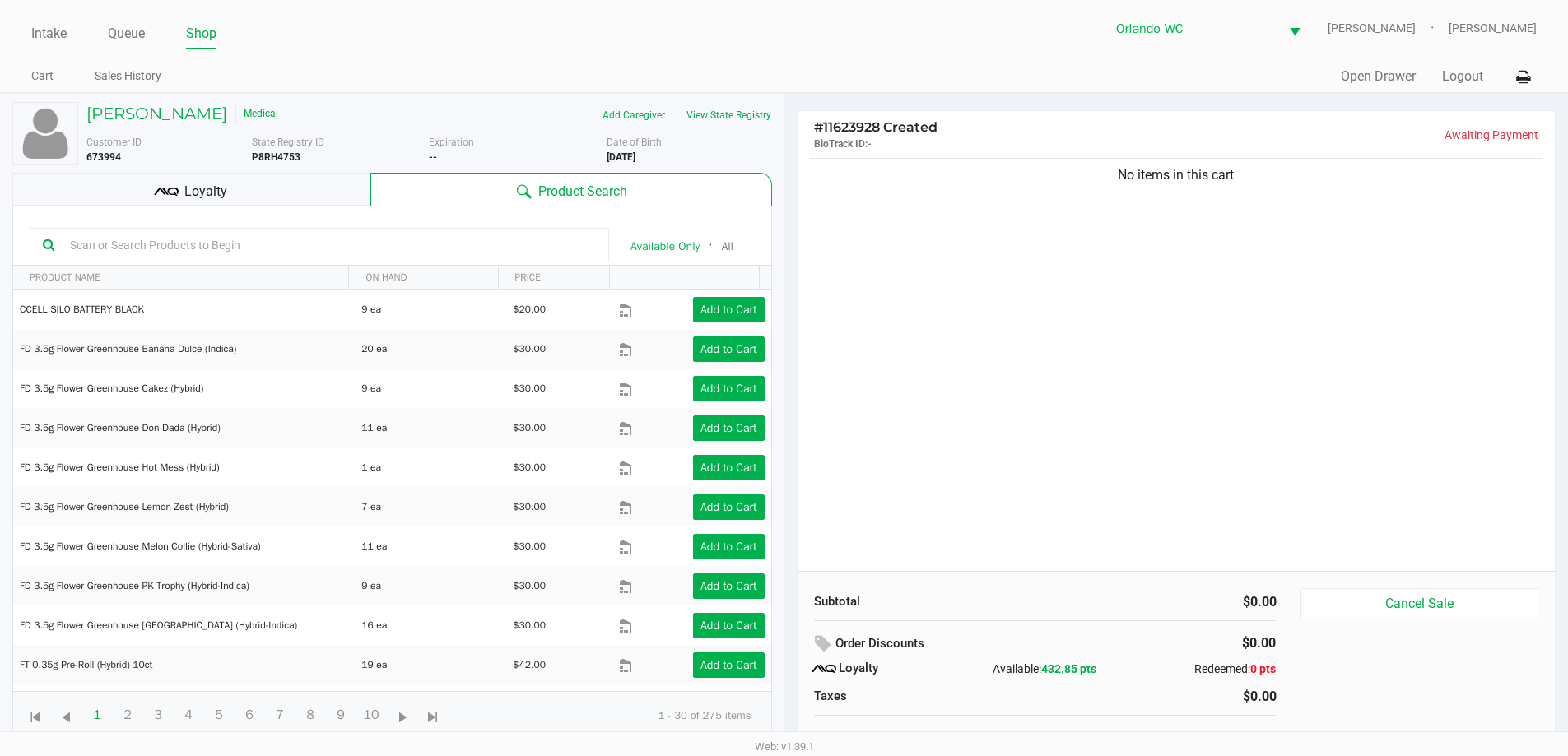 click 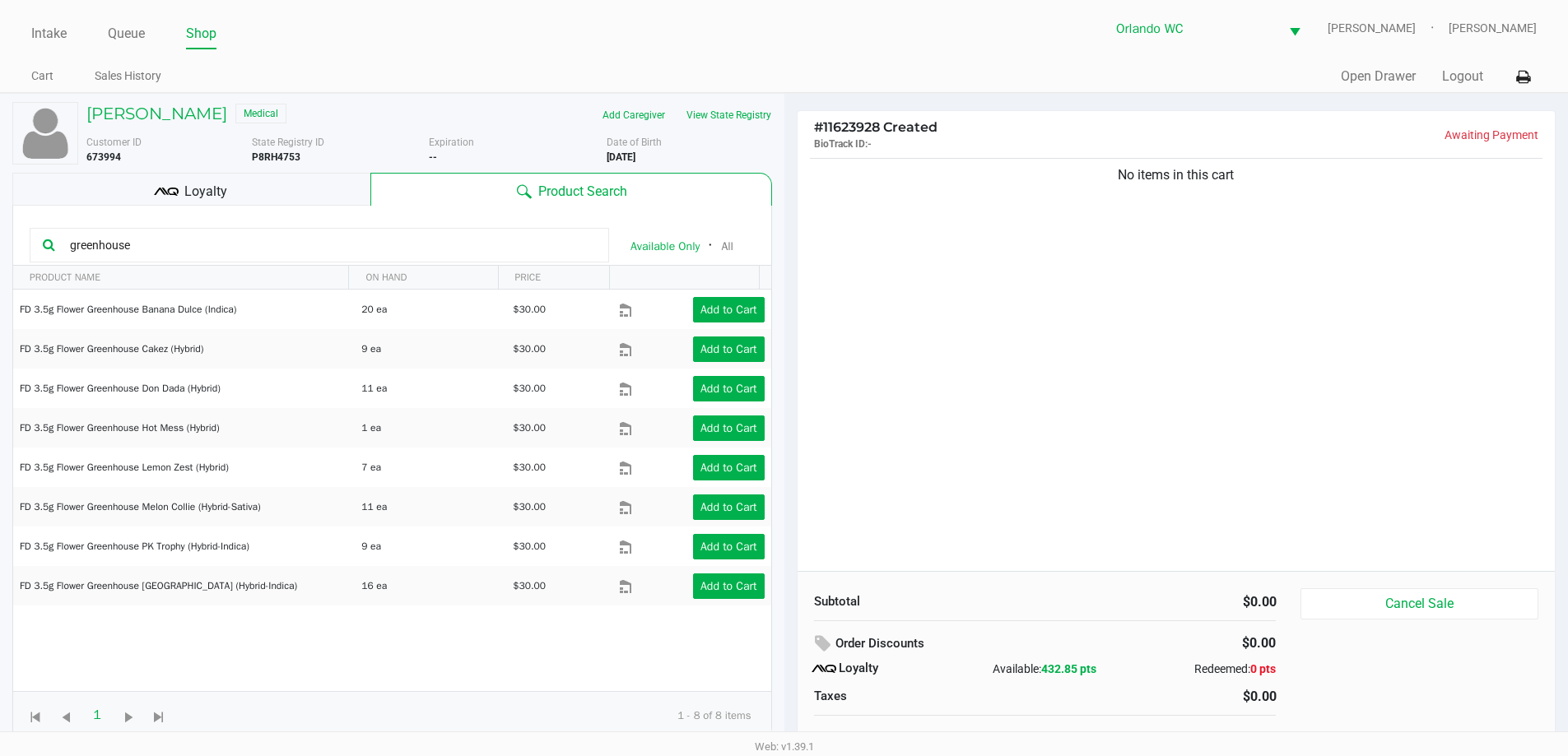 type on "greenhouse" 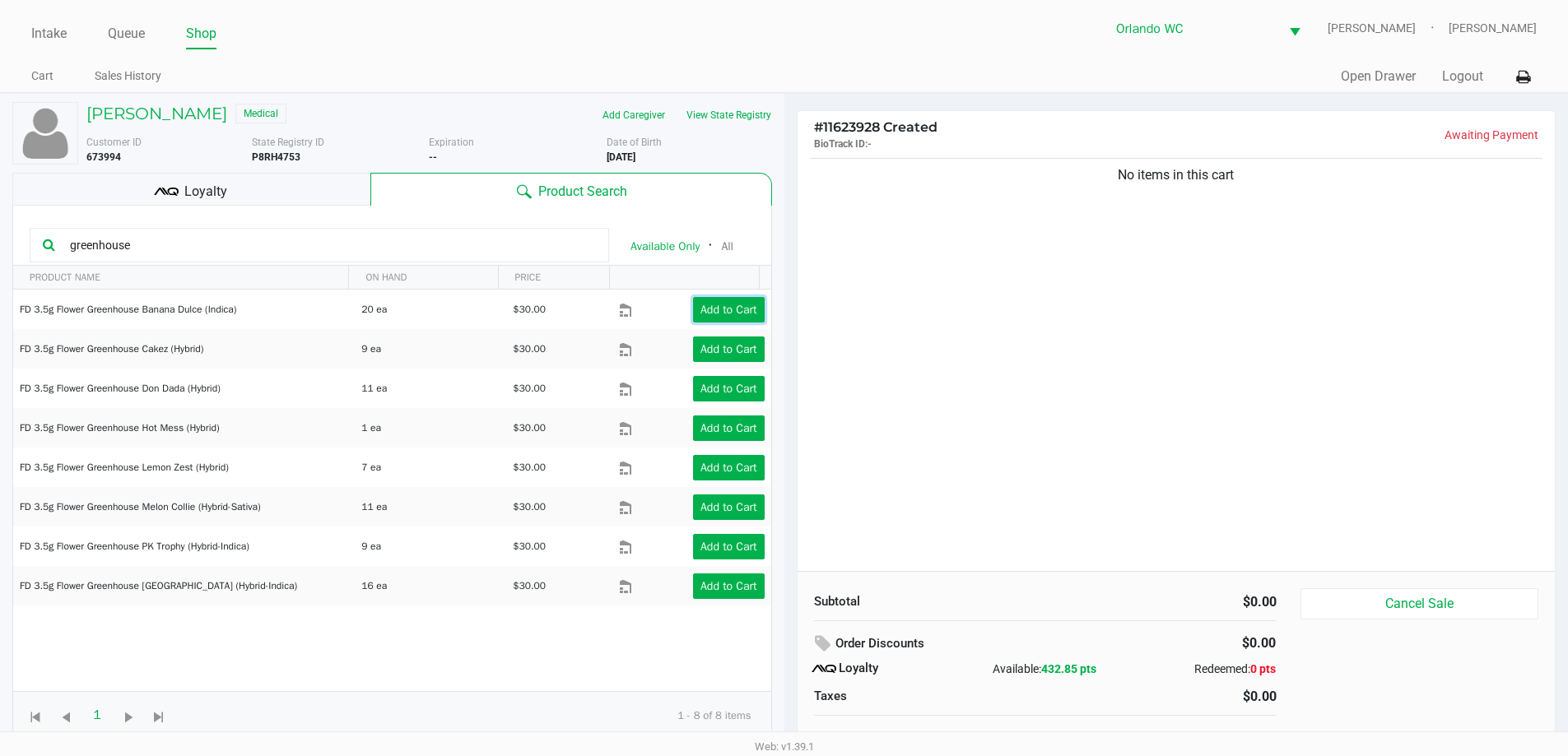 click on "Add to Cart" 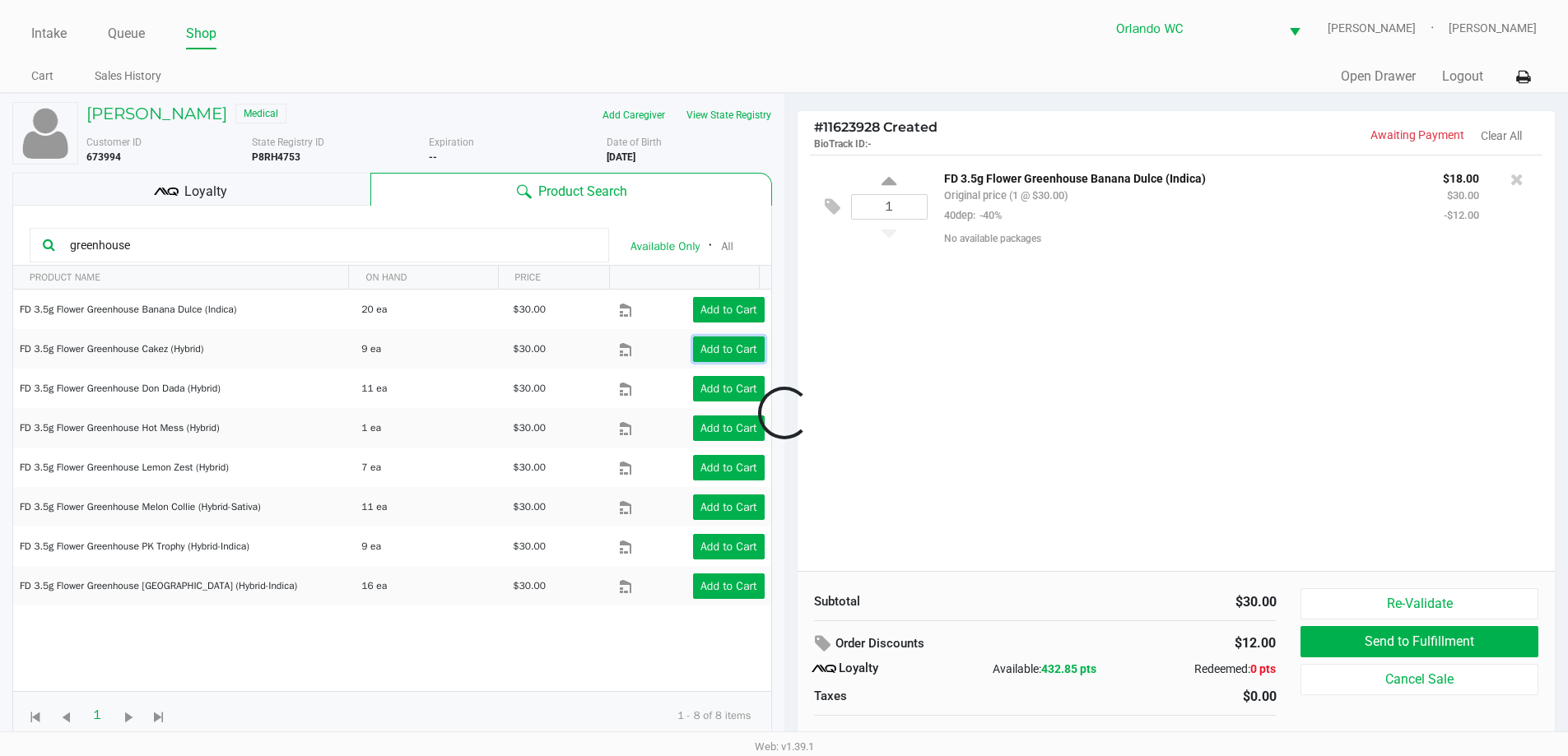 click on "Add to Cart" 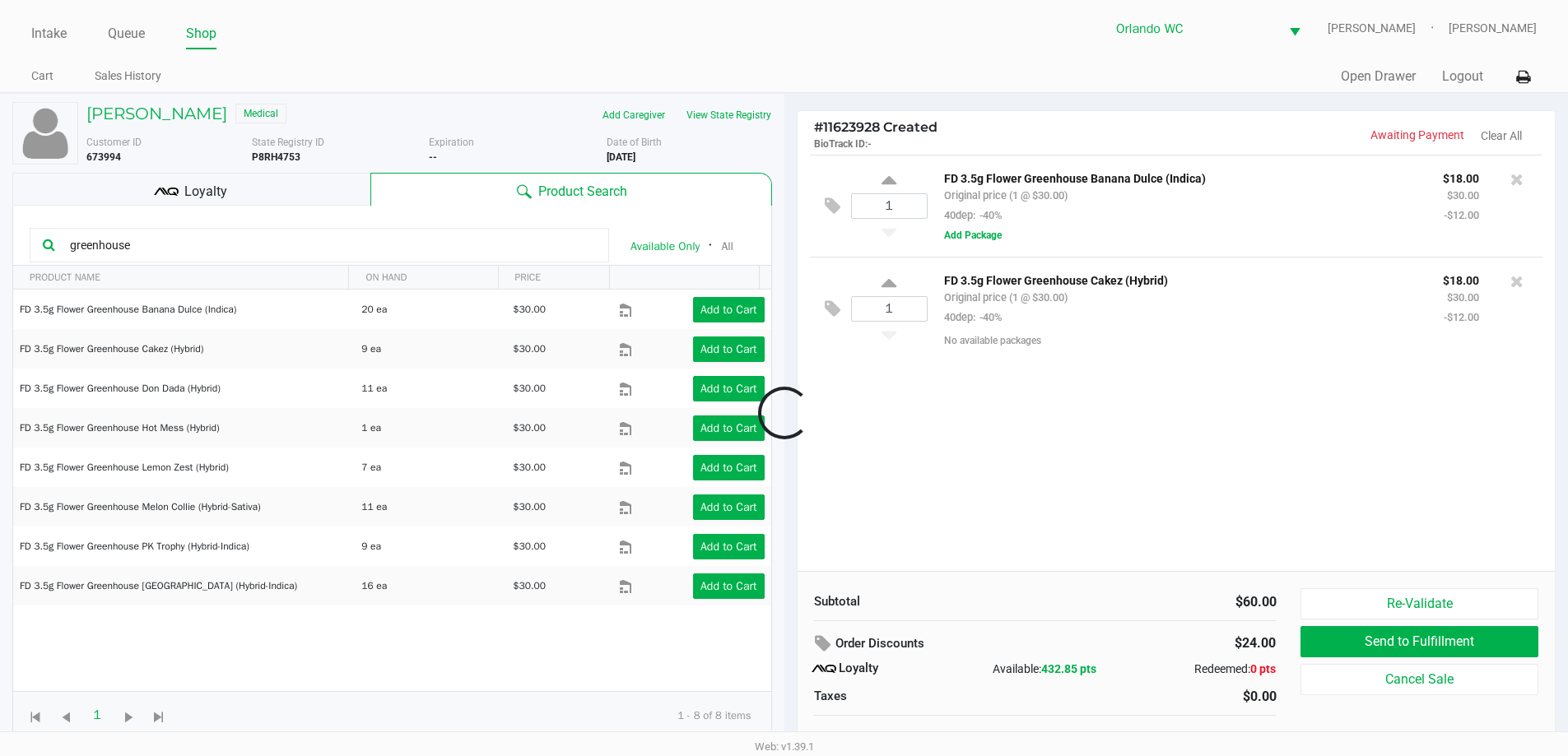 click 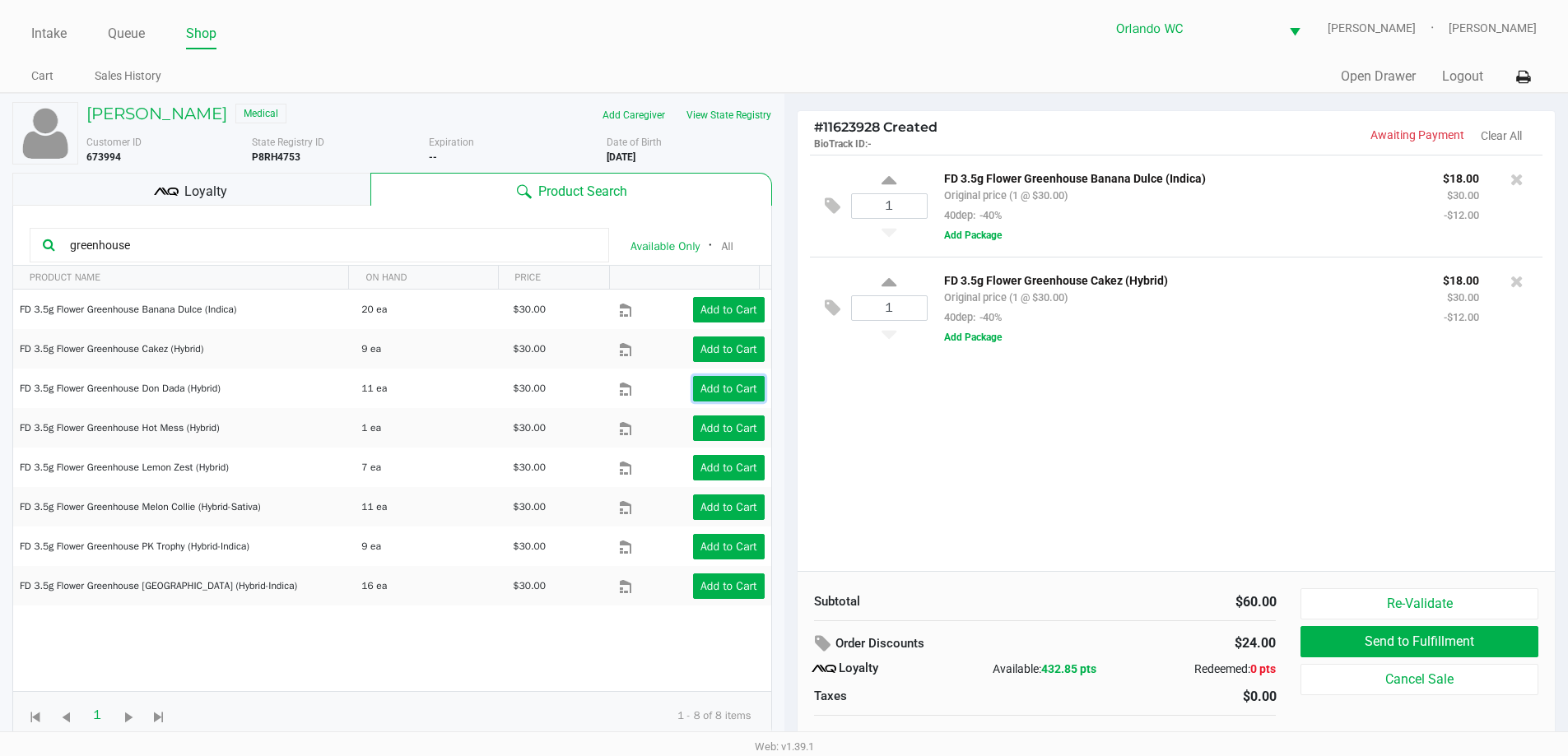 click on "Add to Cart" 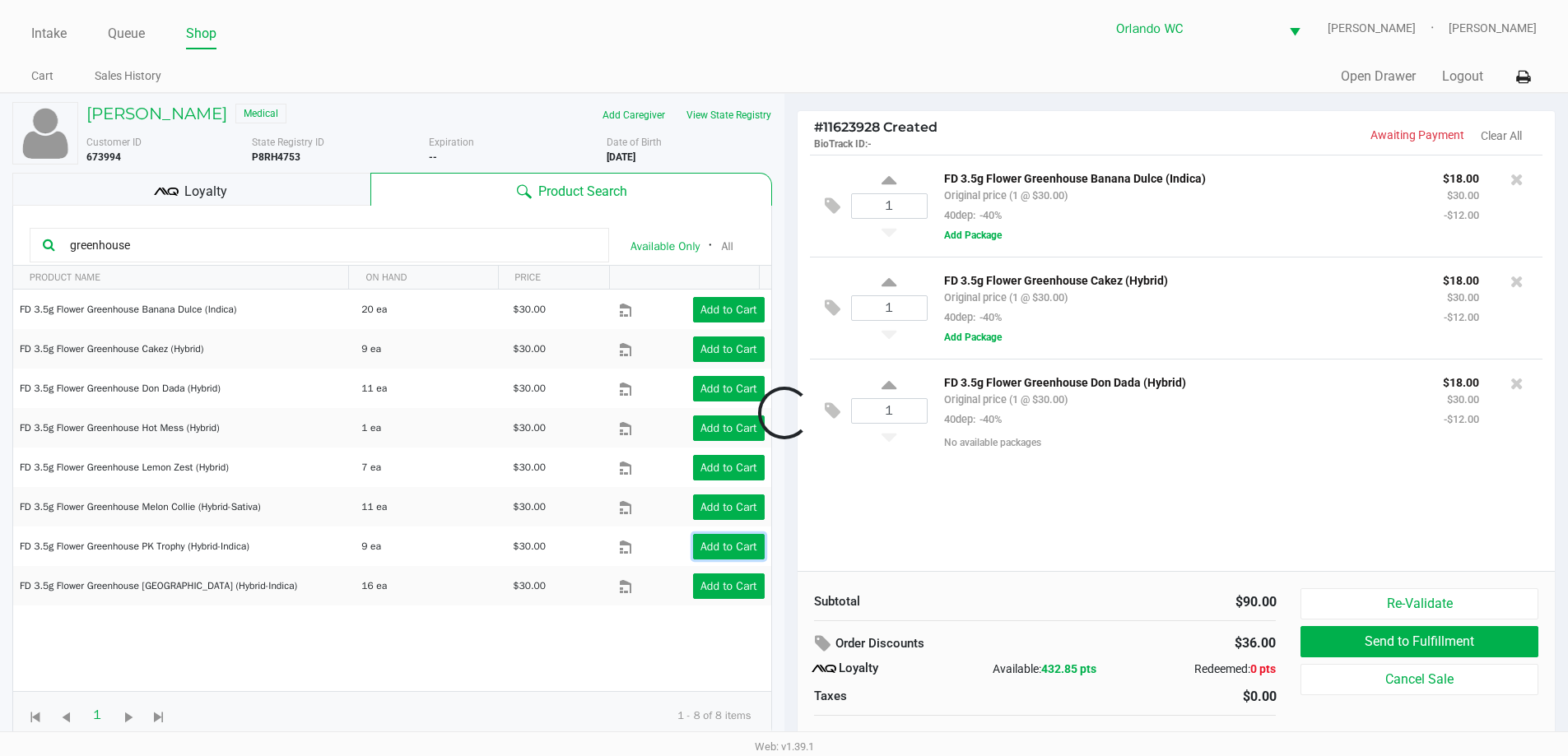 click on "Add to Cart" 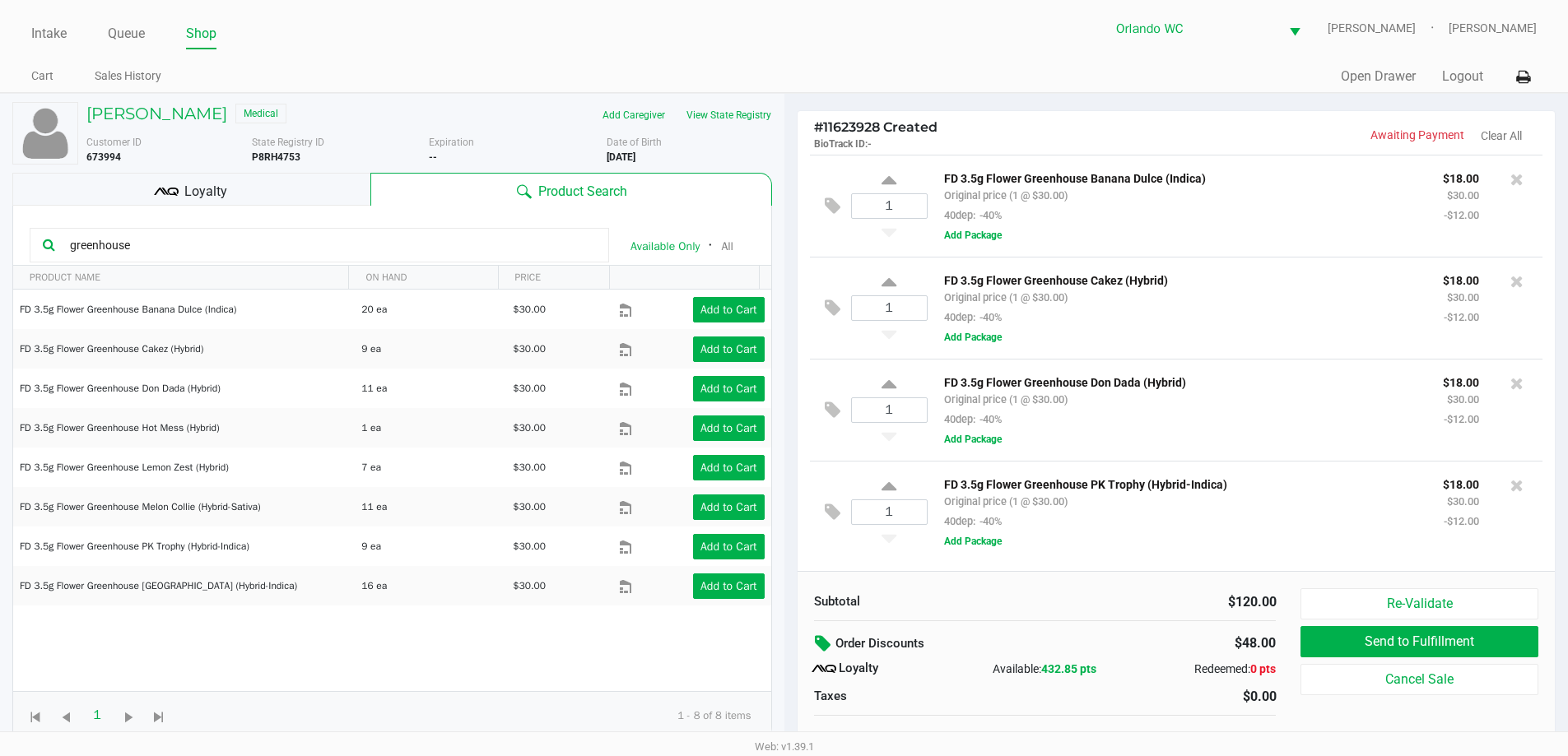 click 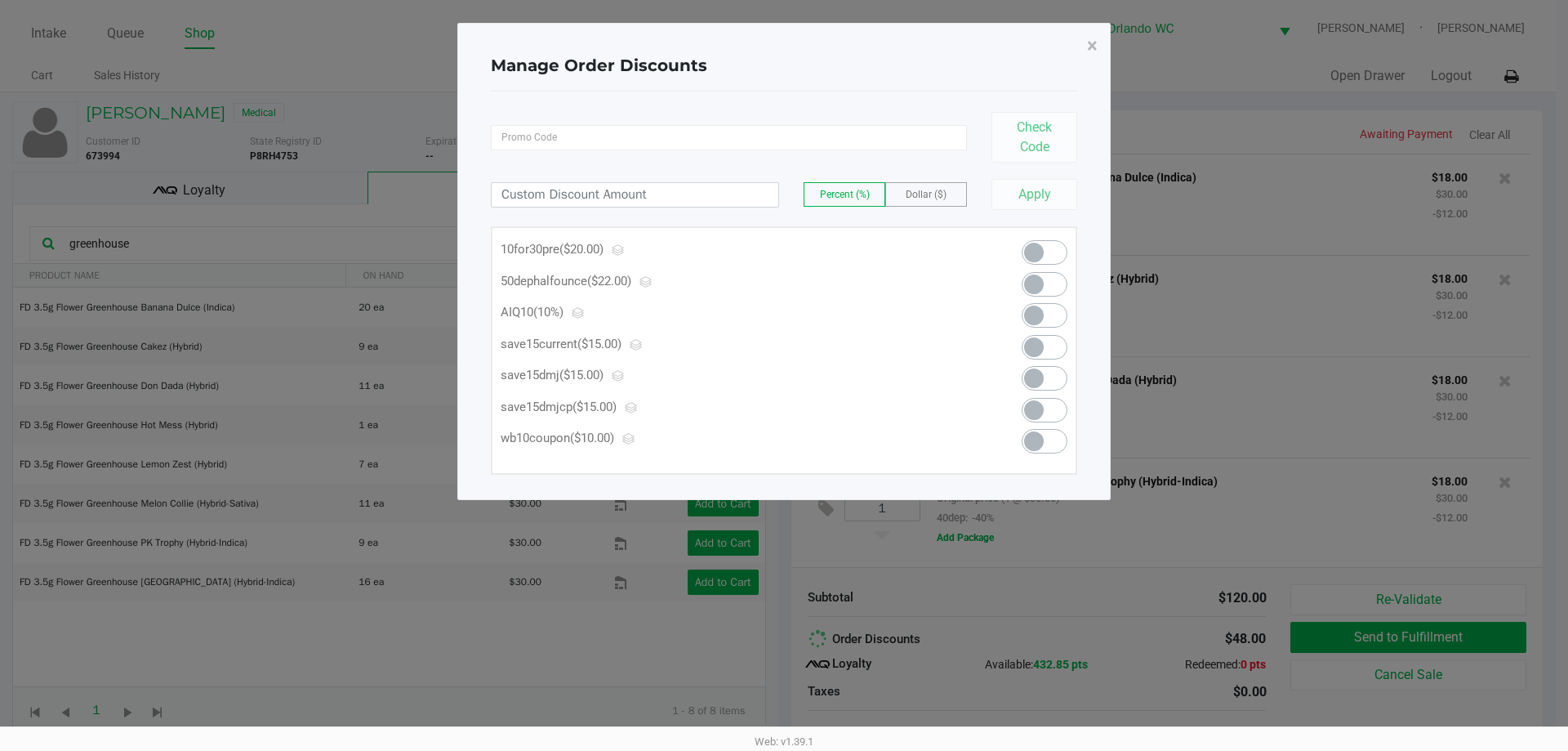 click at bounding box center [1045, 284] 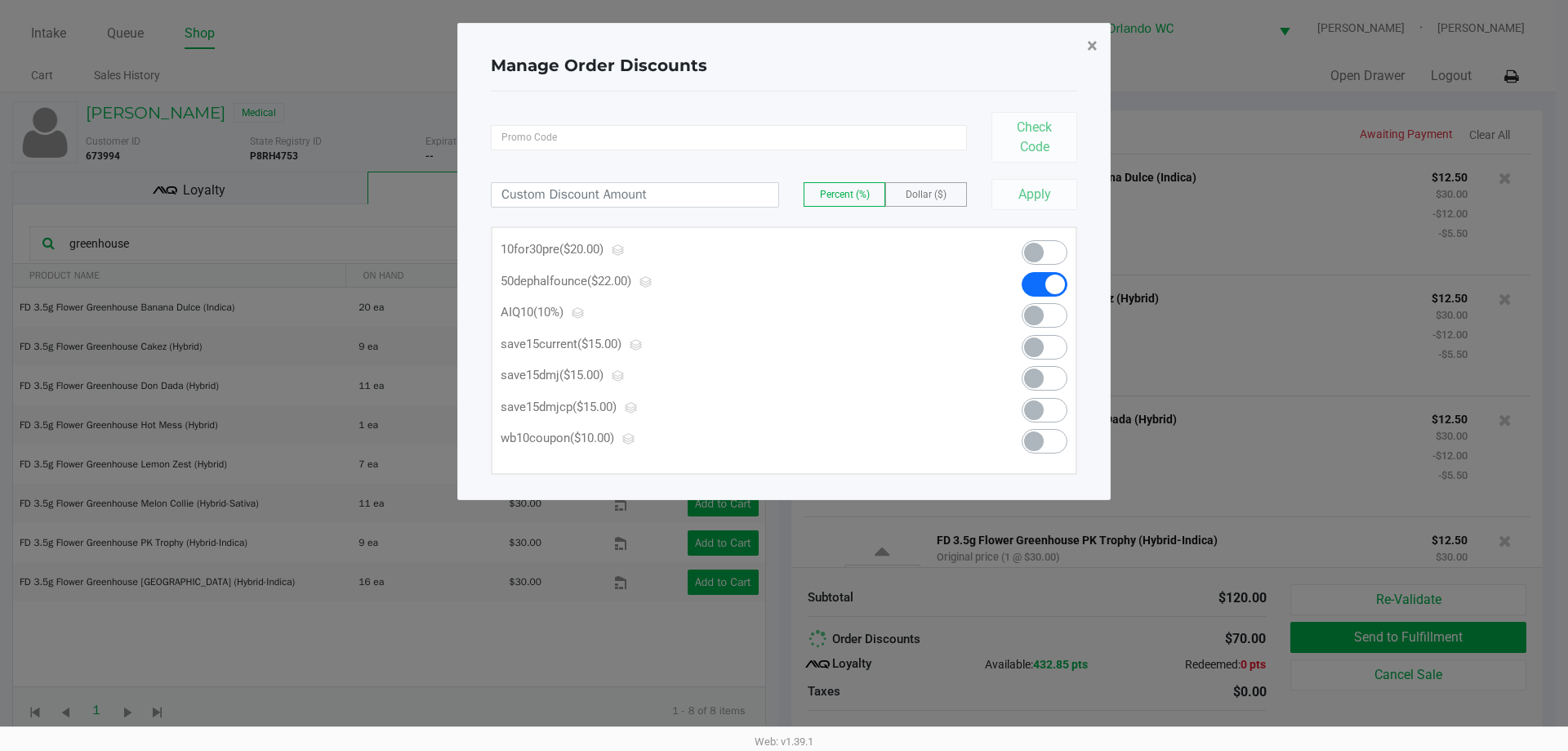 click on "×" 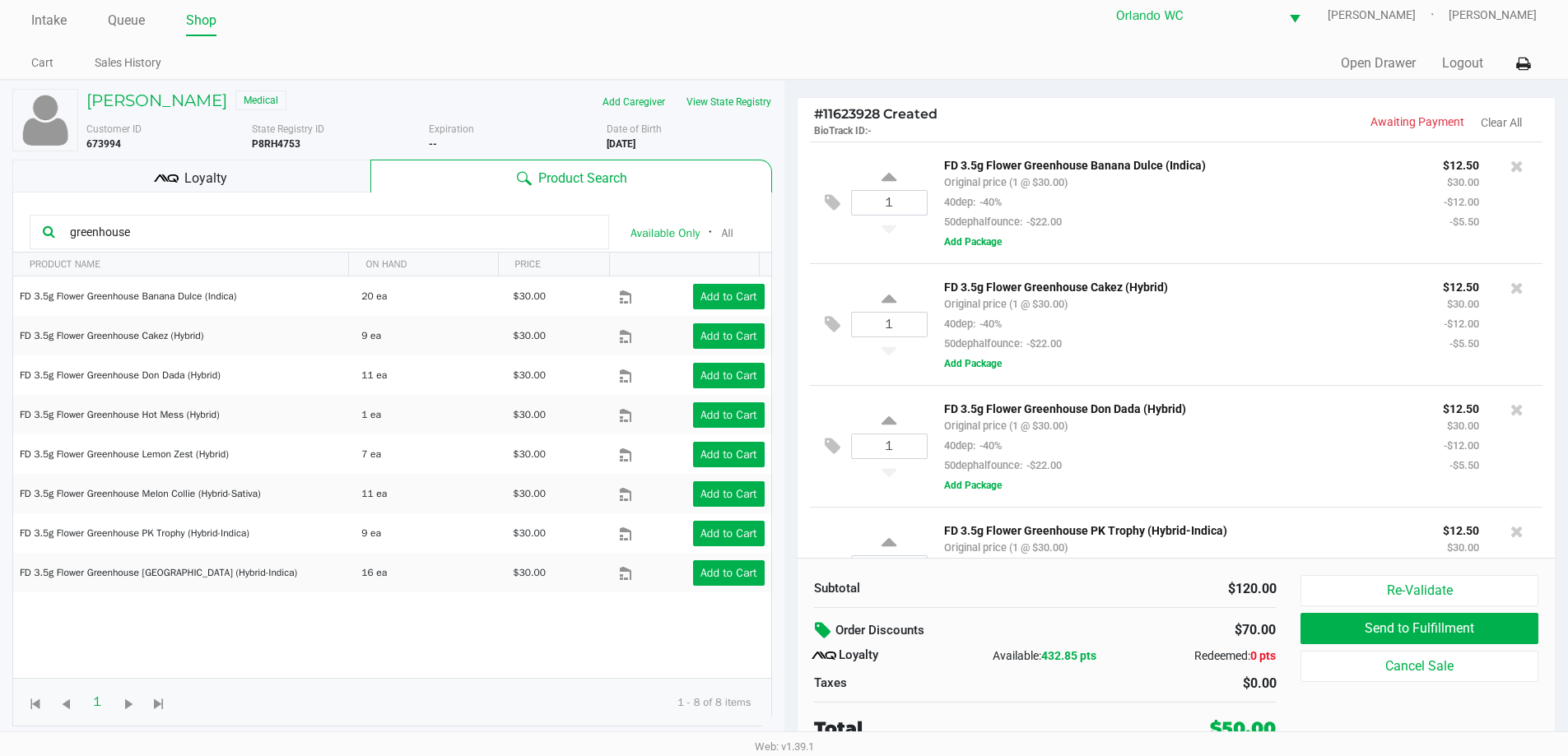 scroll, scrollTop: 16, scrollLeft: 0, axis: vertical 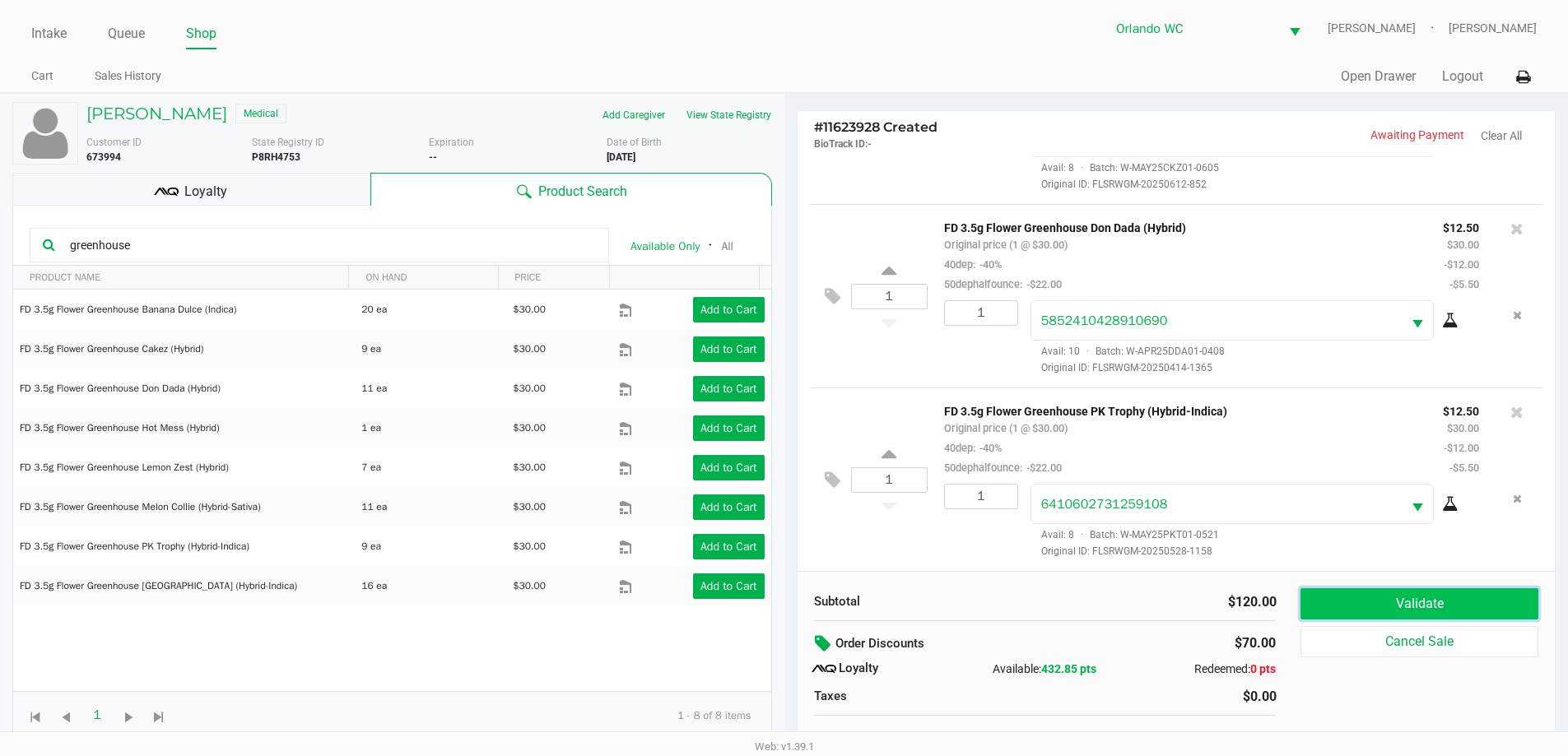 click on "Validate" 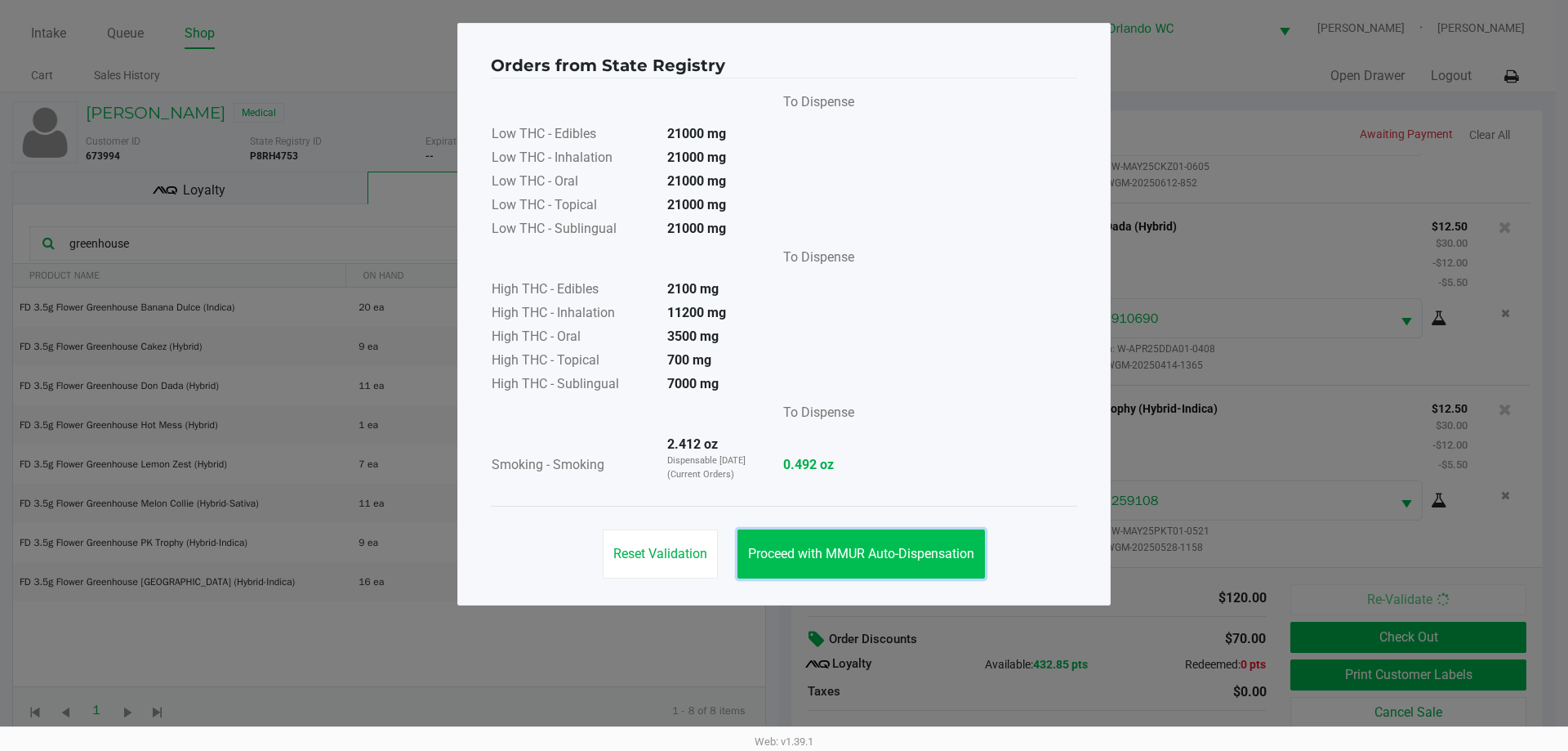 click on "Proceed with MMUR Auto-Dispensation" 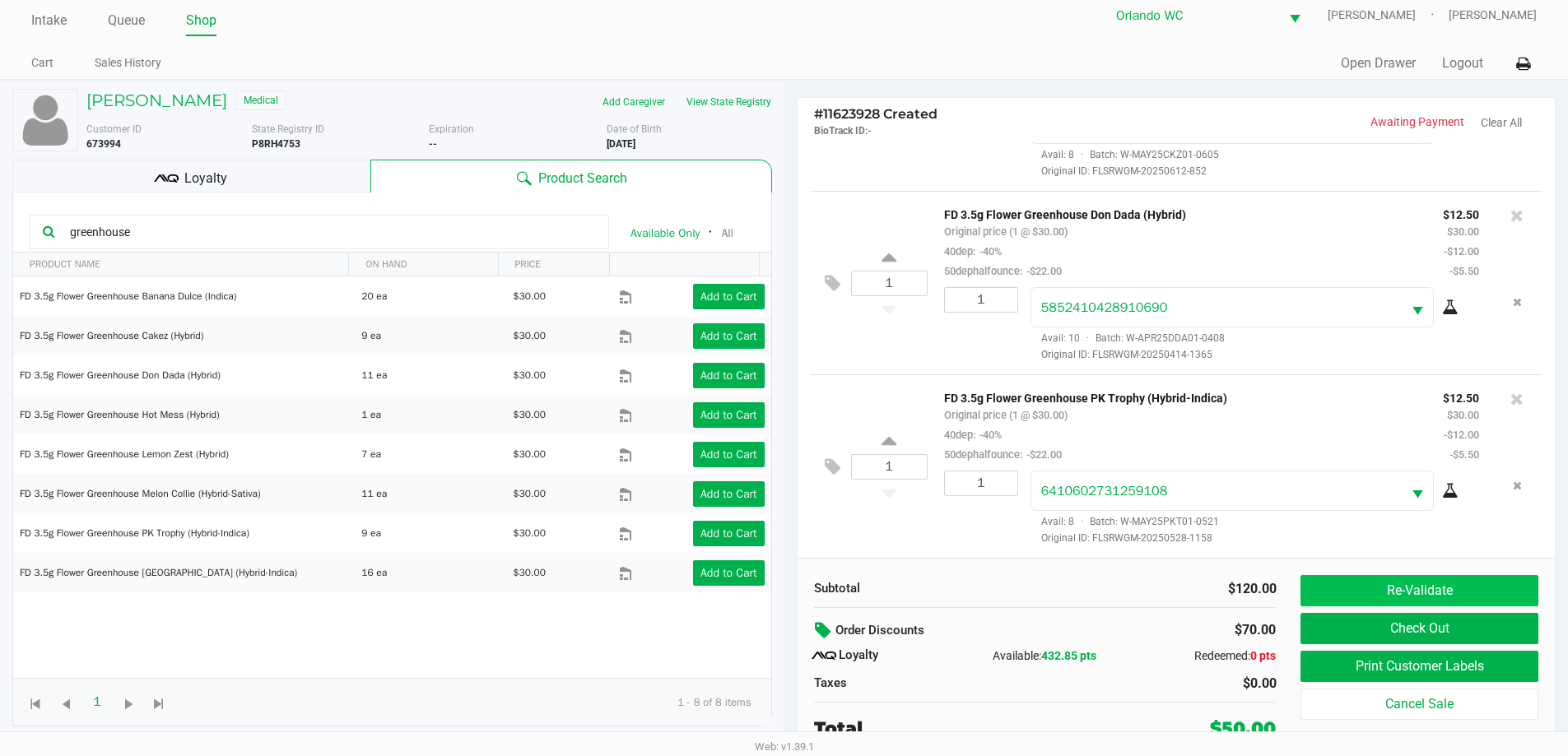scroll, scrollTop: 16, scrollLeft: 0, axis: vertical 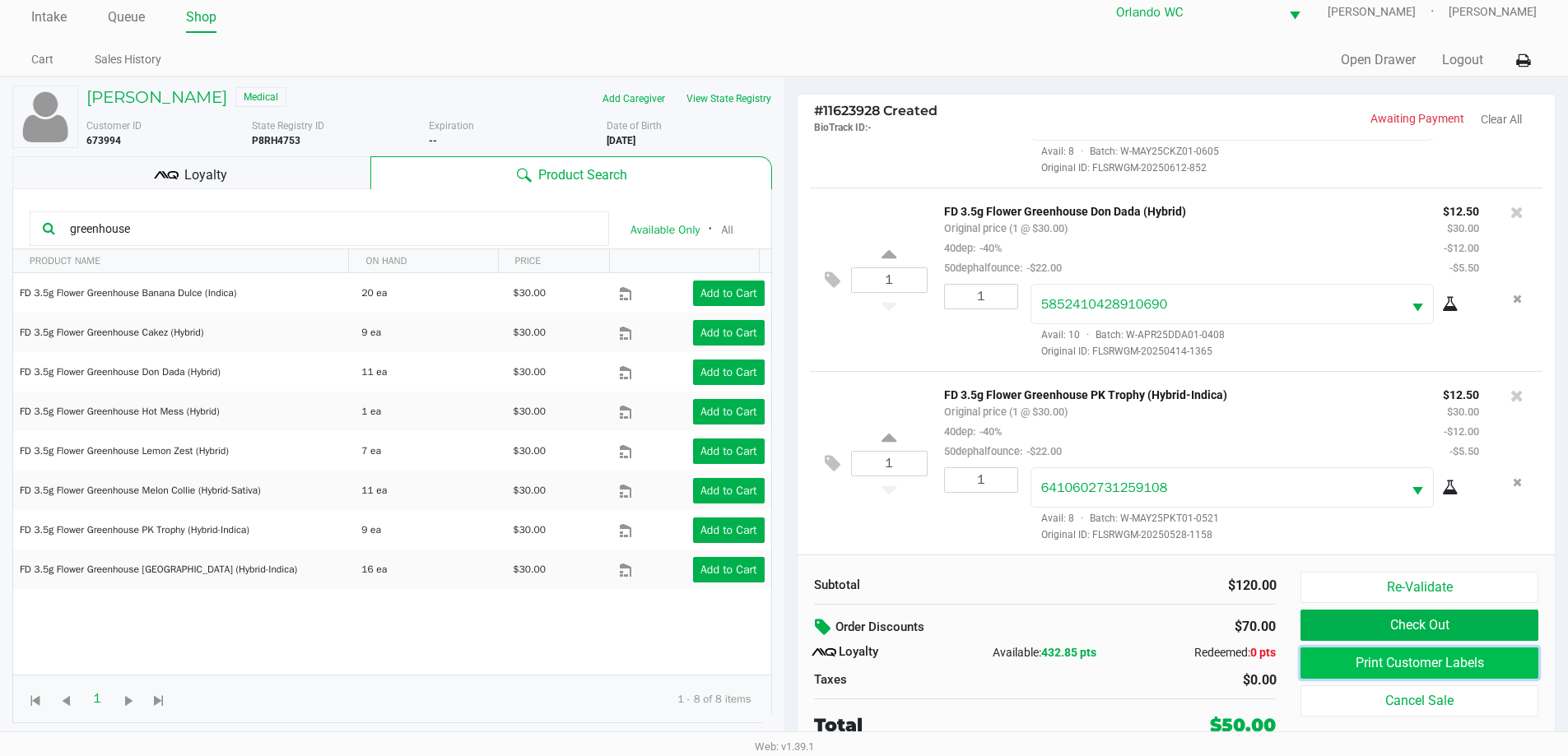 click on "Print Customer Labels" 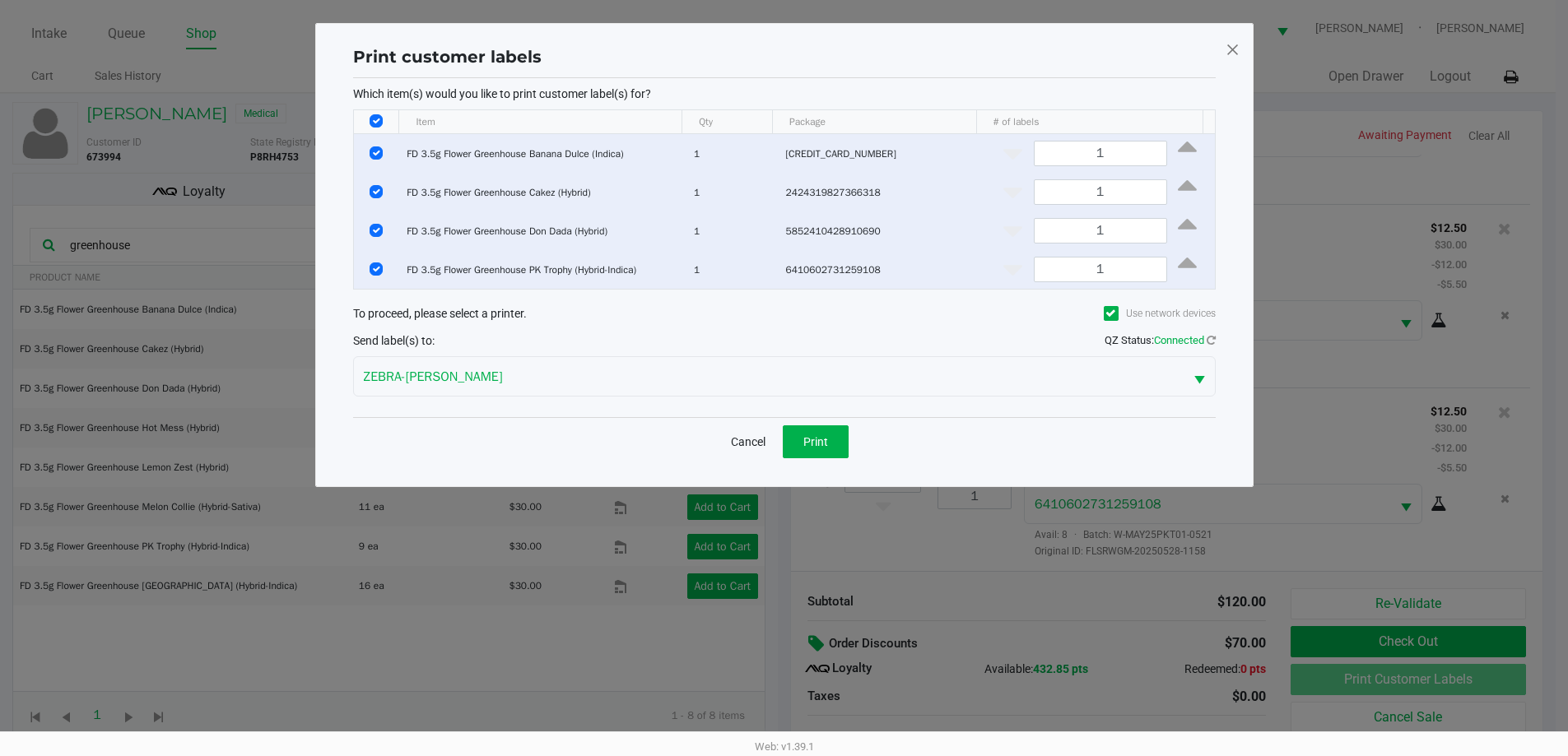 scroll, scrollTop: 0, scrollLeft: 0, axis: both 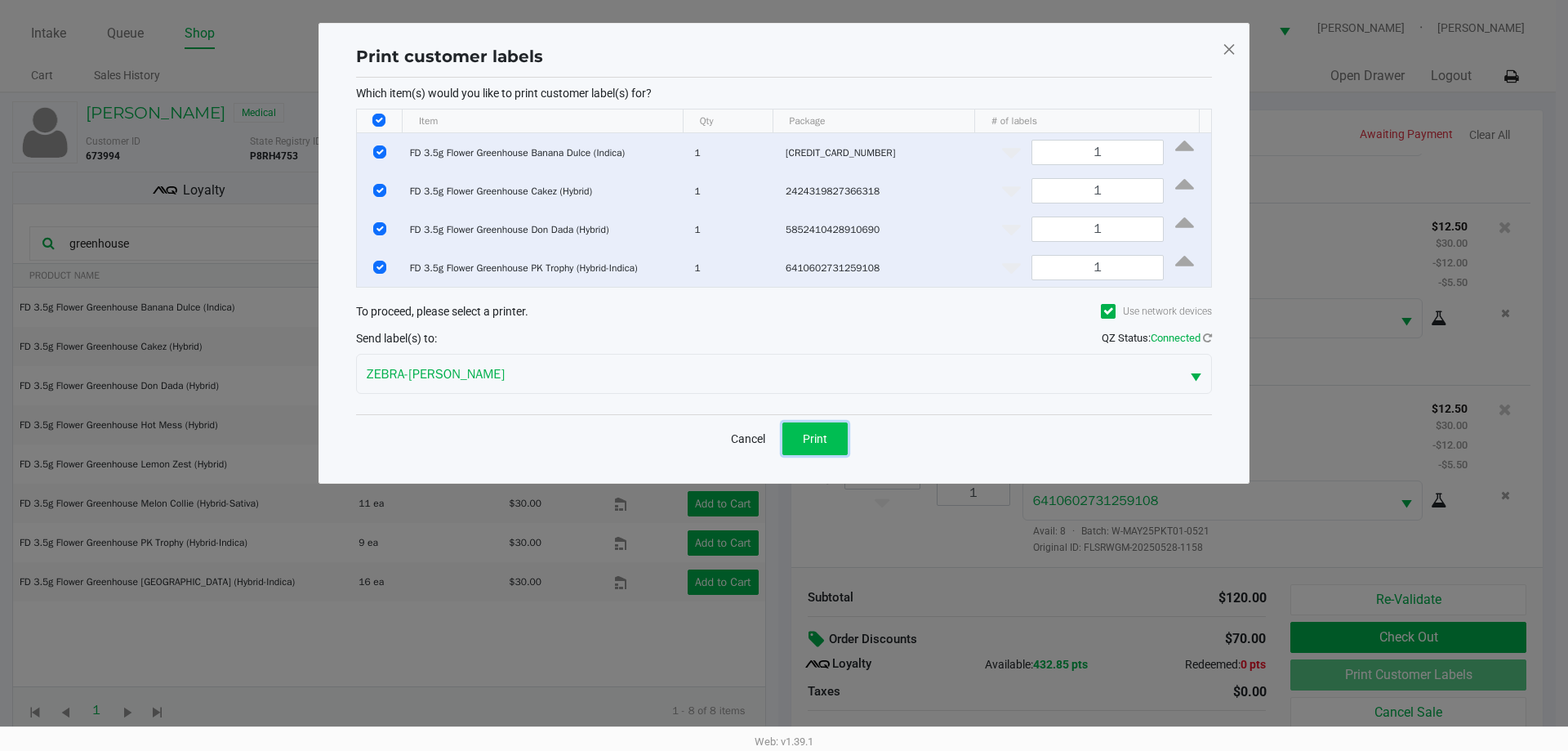 click on "Print" 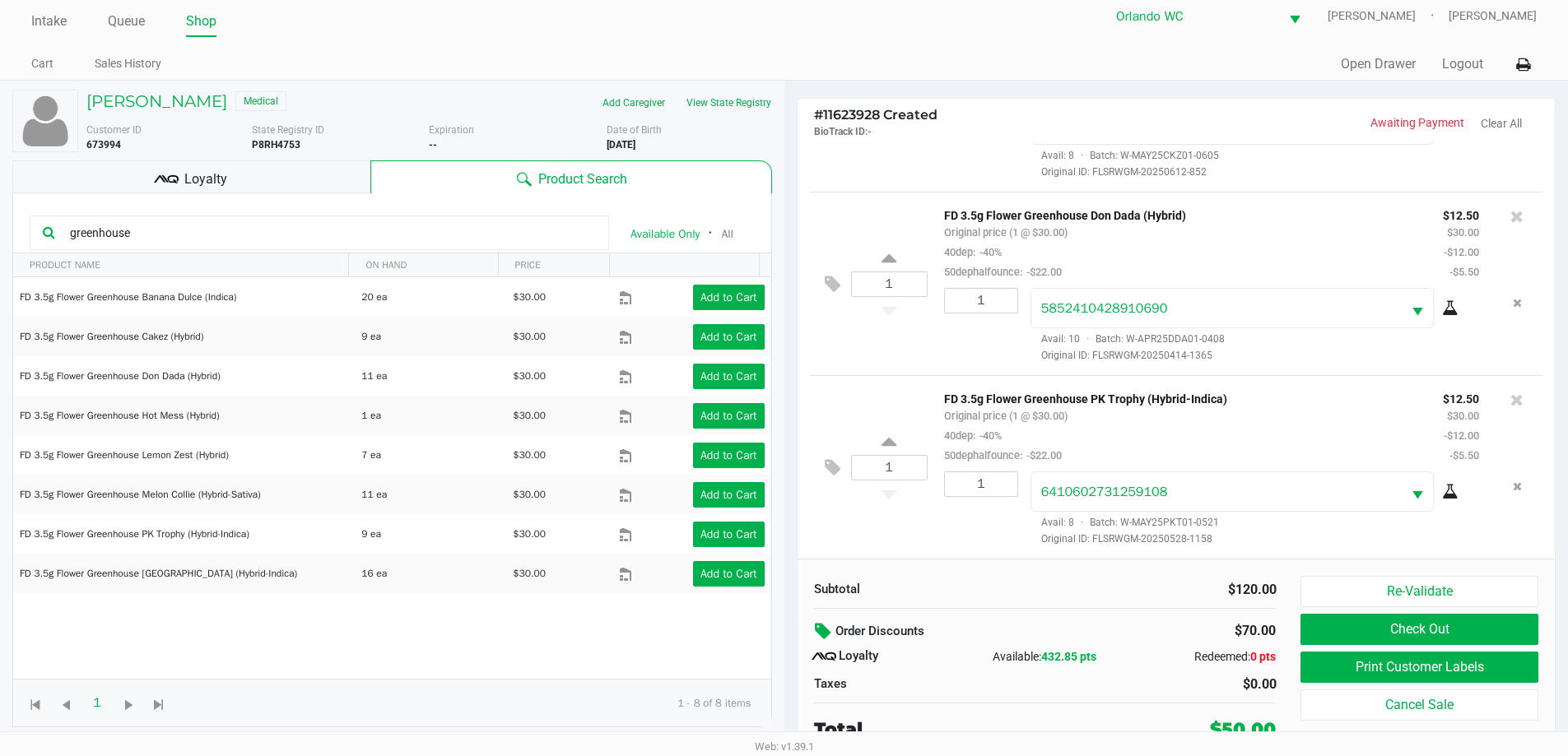 scroll, scrollTop: 16, scrollLeft: 0, axis: vertical 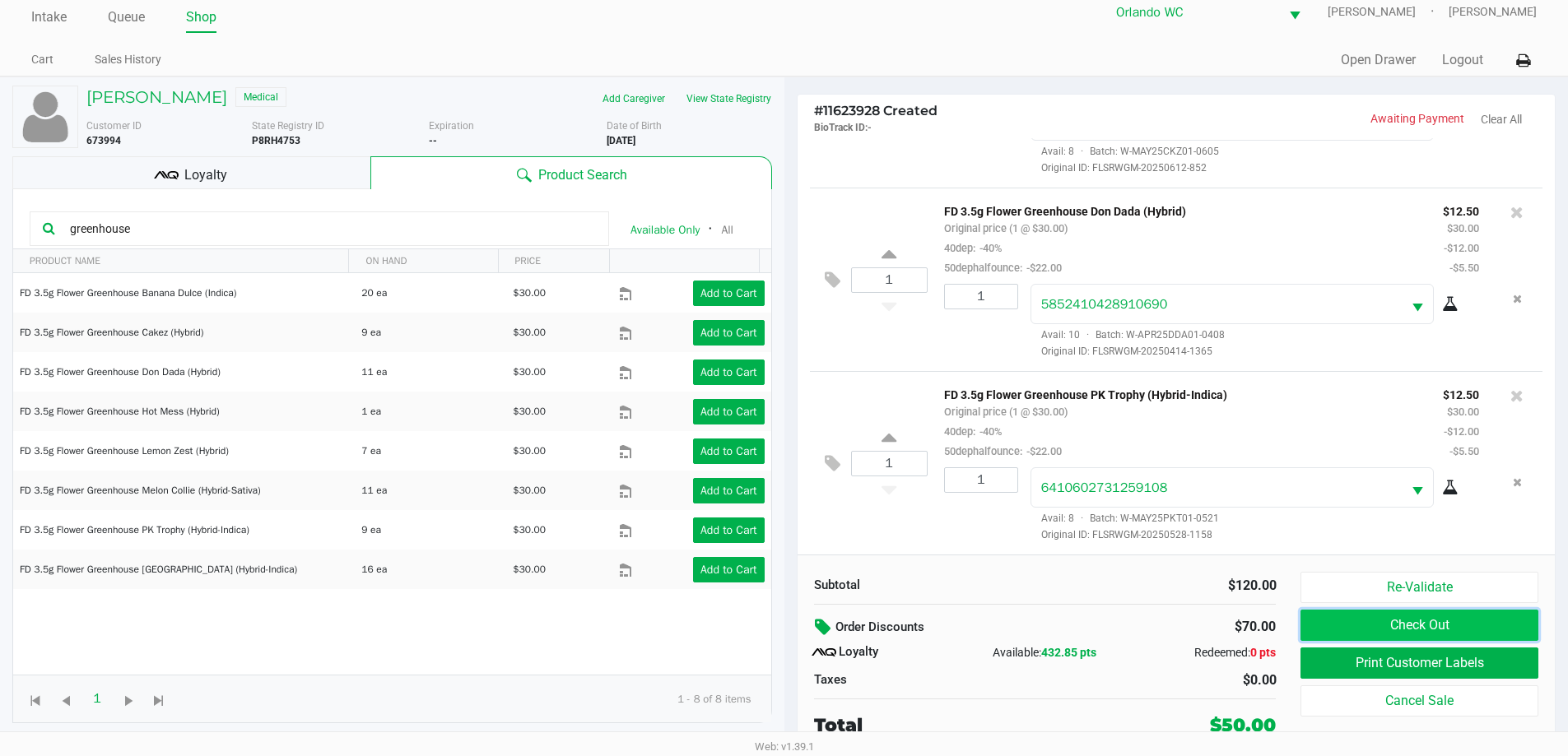click on "Check Out" 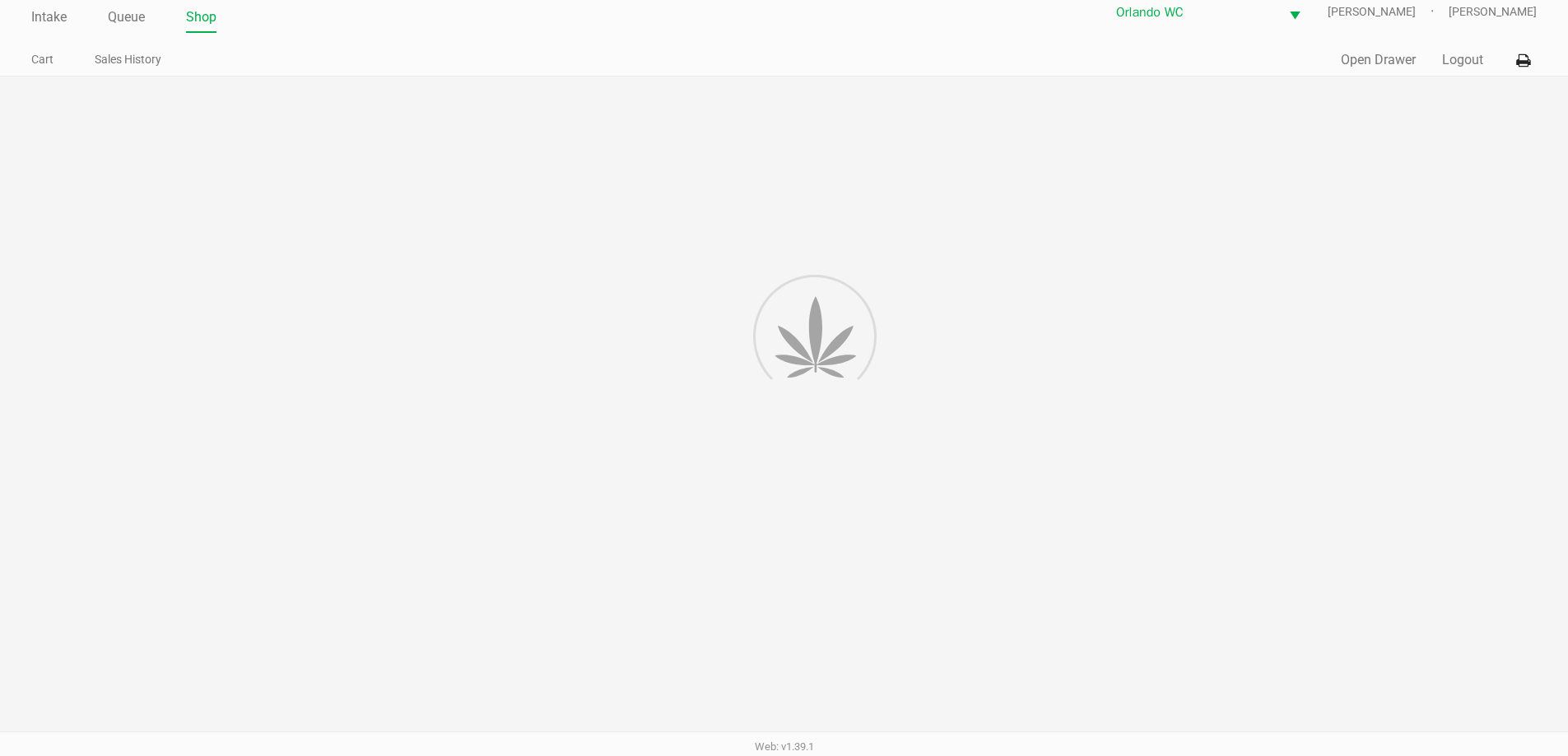 scroll, scrollTop: 0, scrollLeft: 0, axis: both 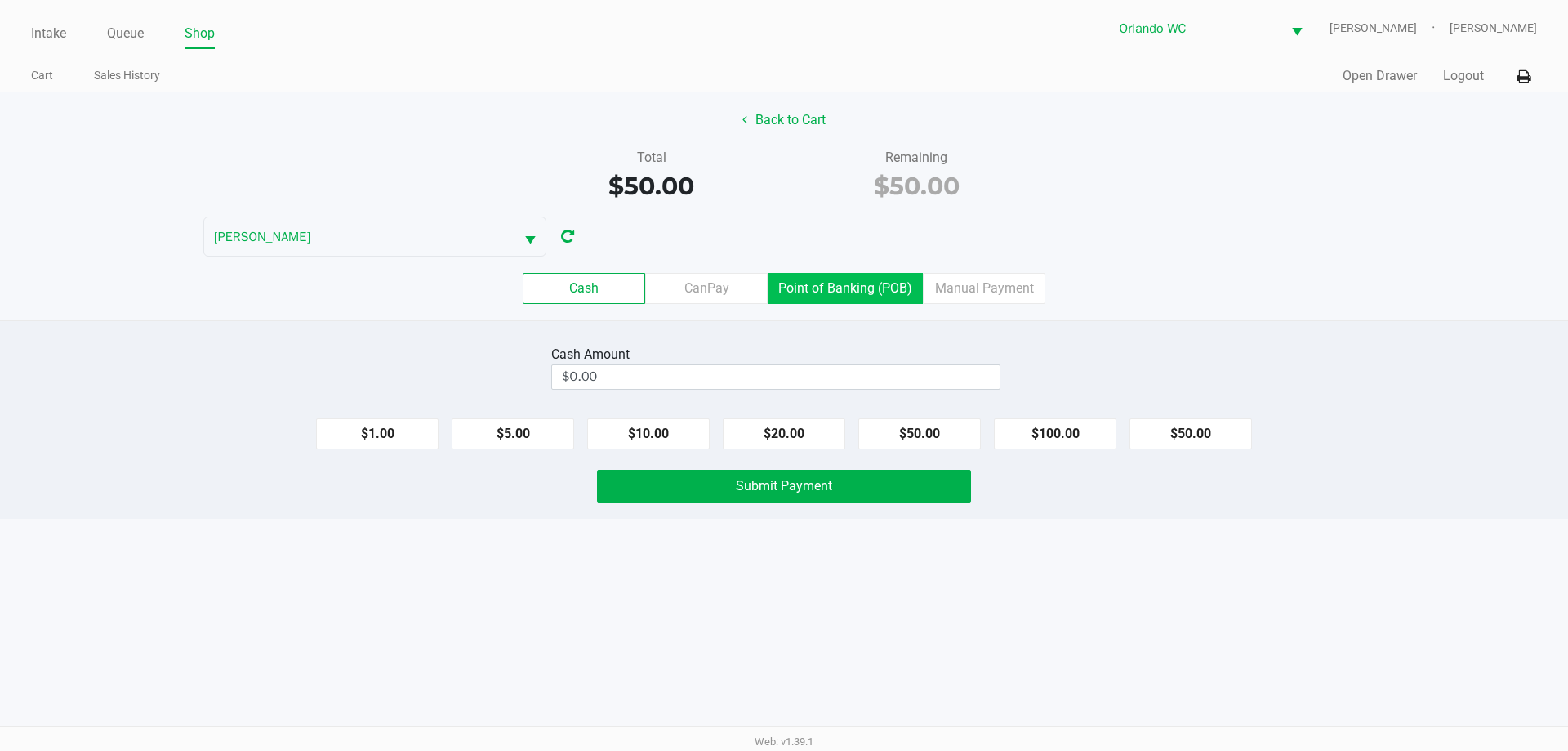 click on "Point of Banking (POB)" 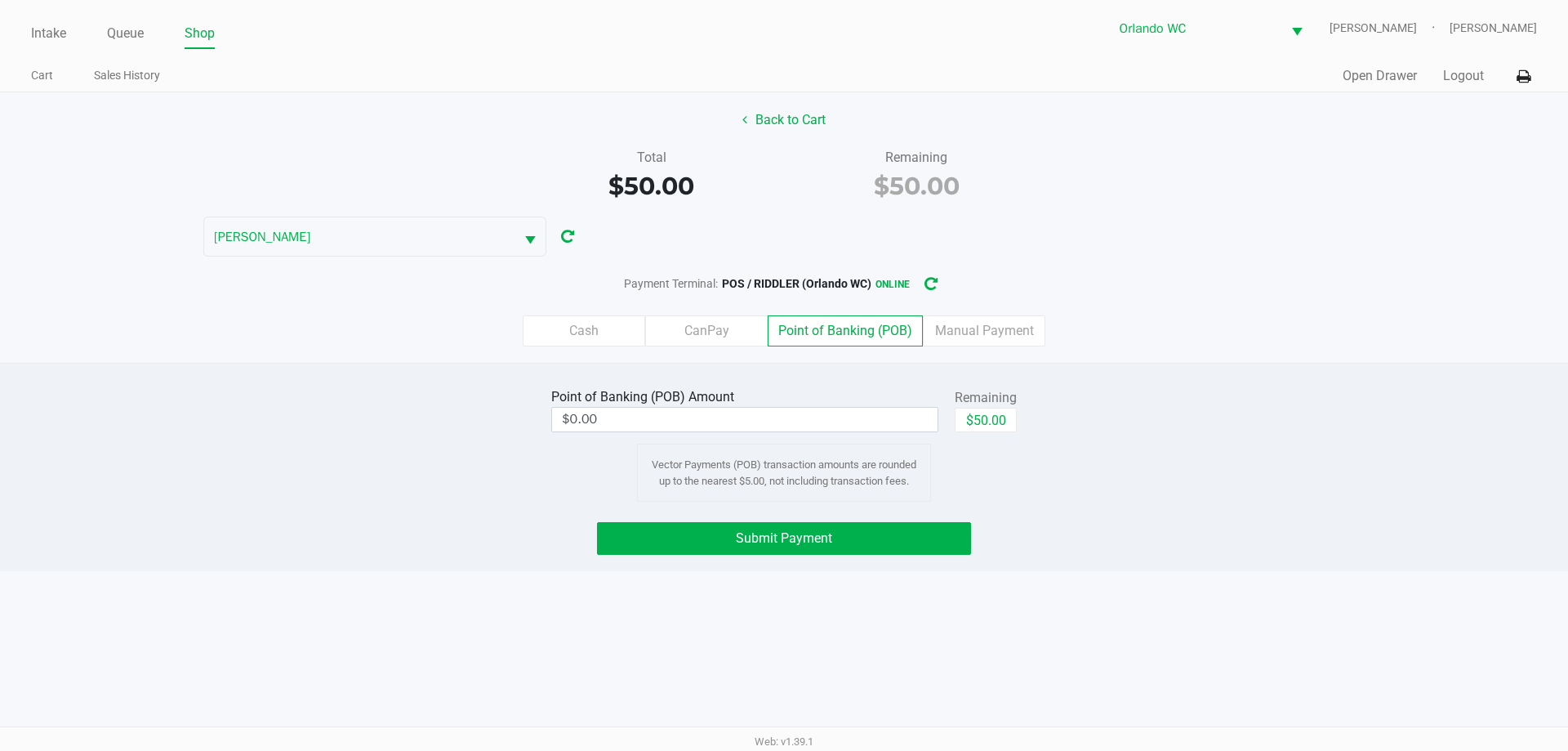 click on "$50.00" 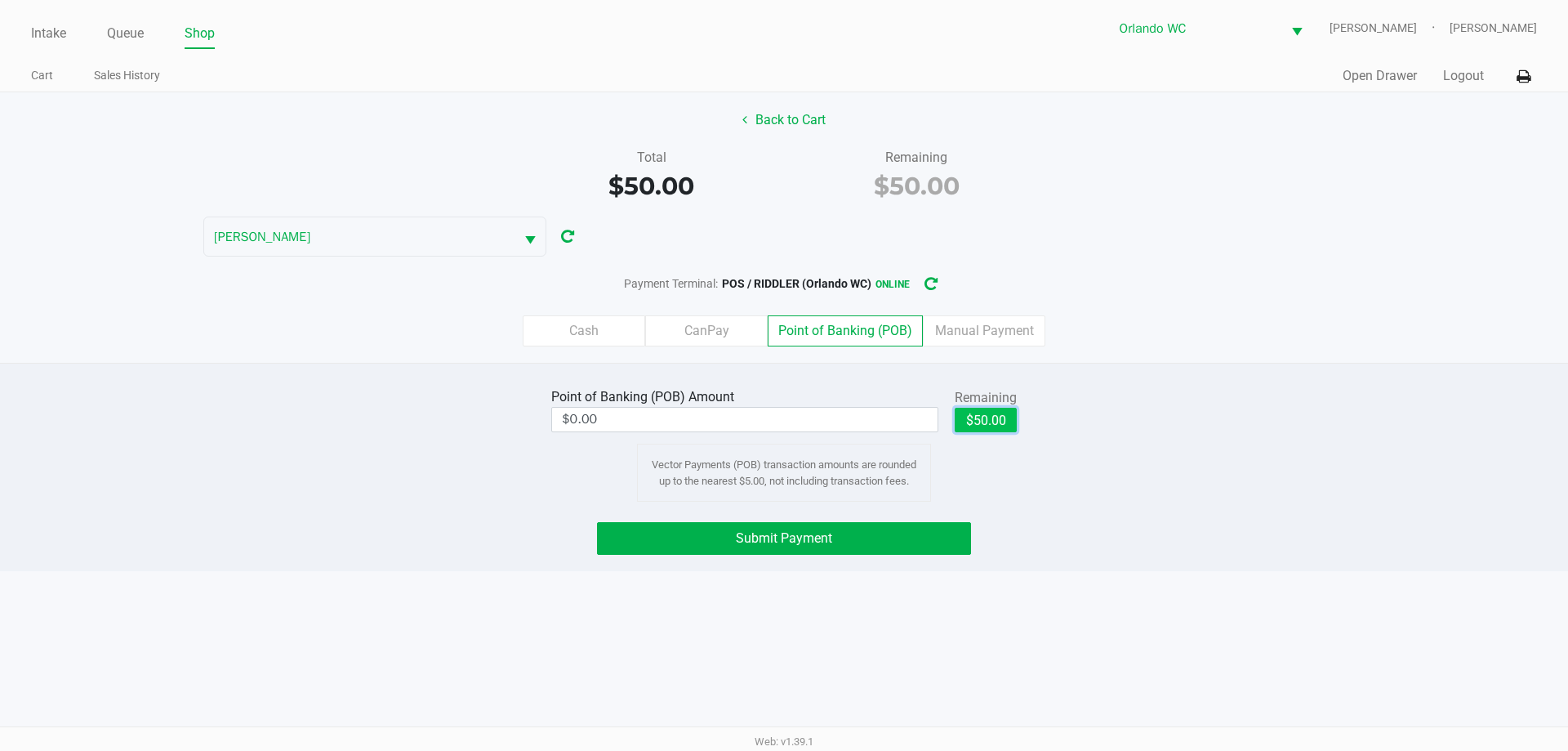 click on "$50.00" 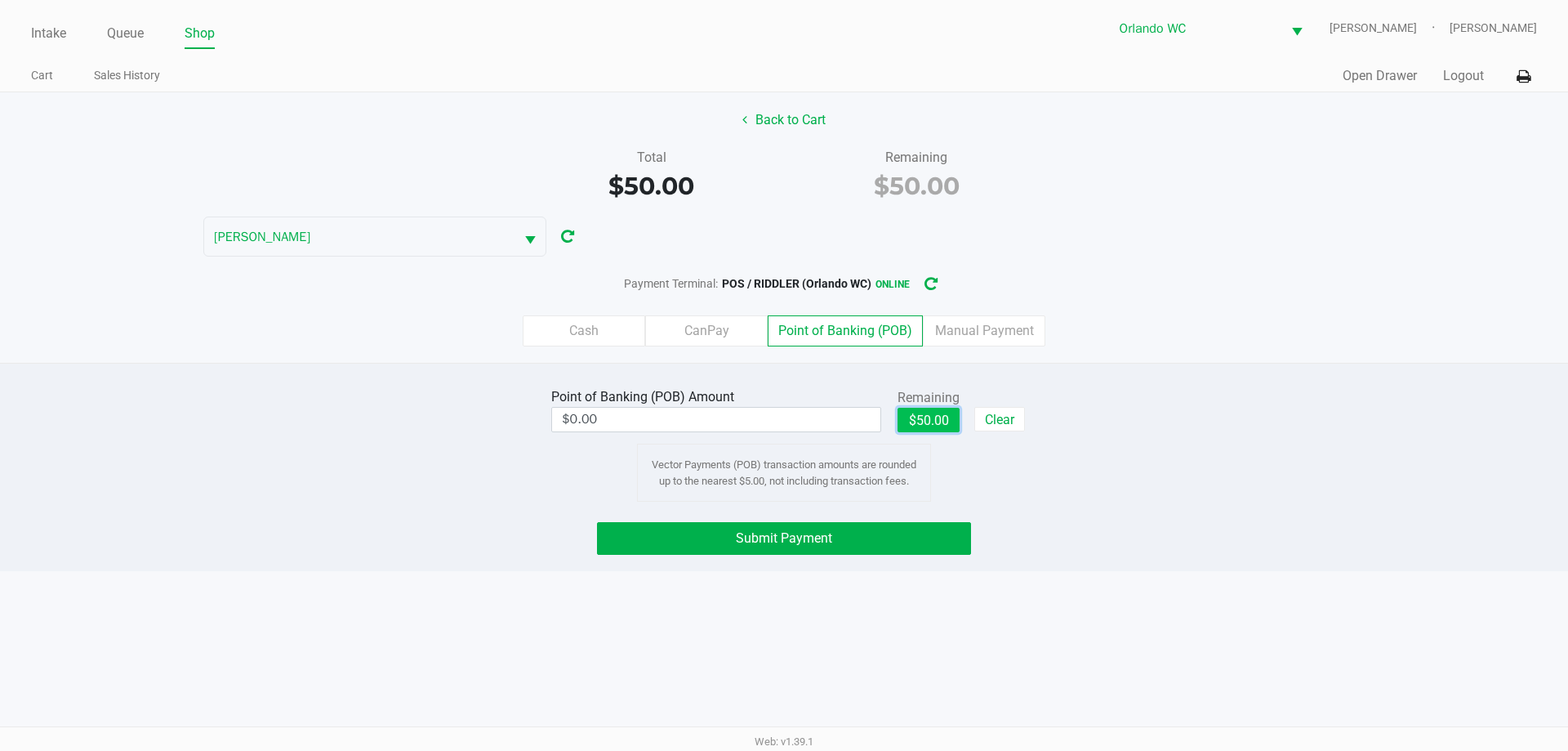 type on "$50.00" 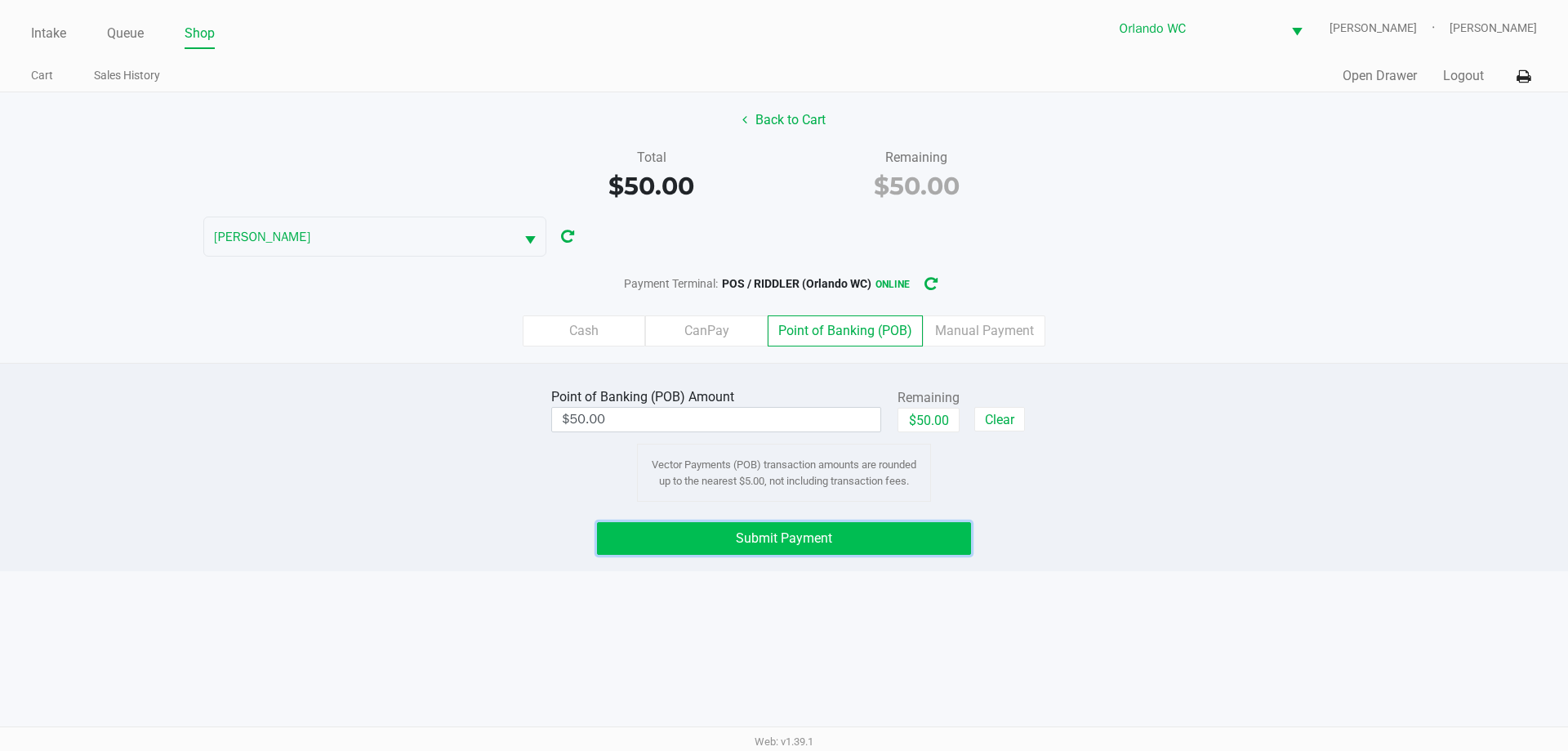click on "Submit Payment" 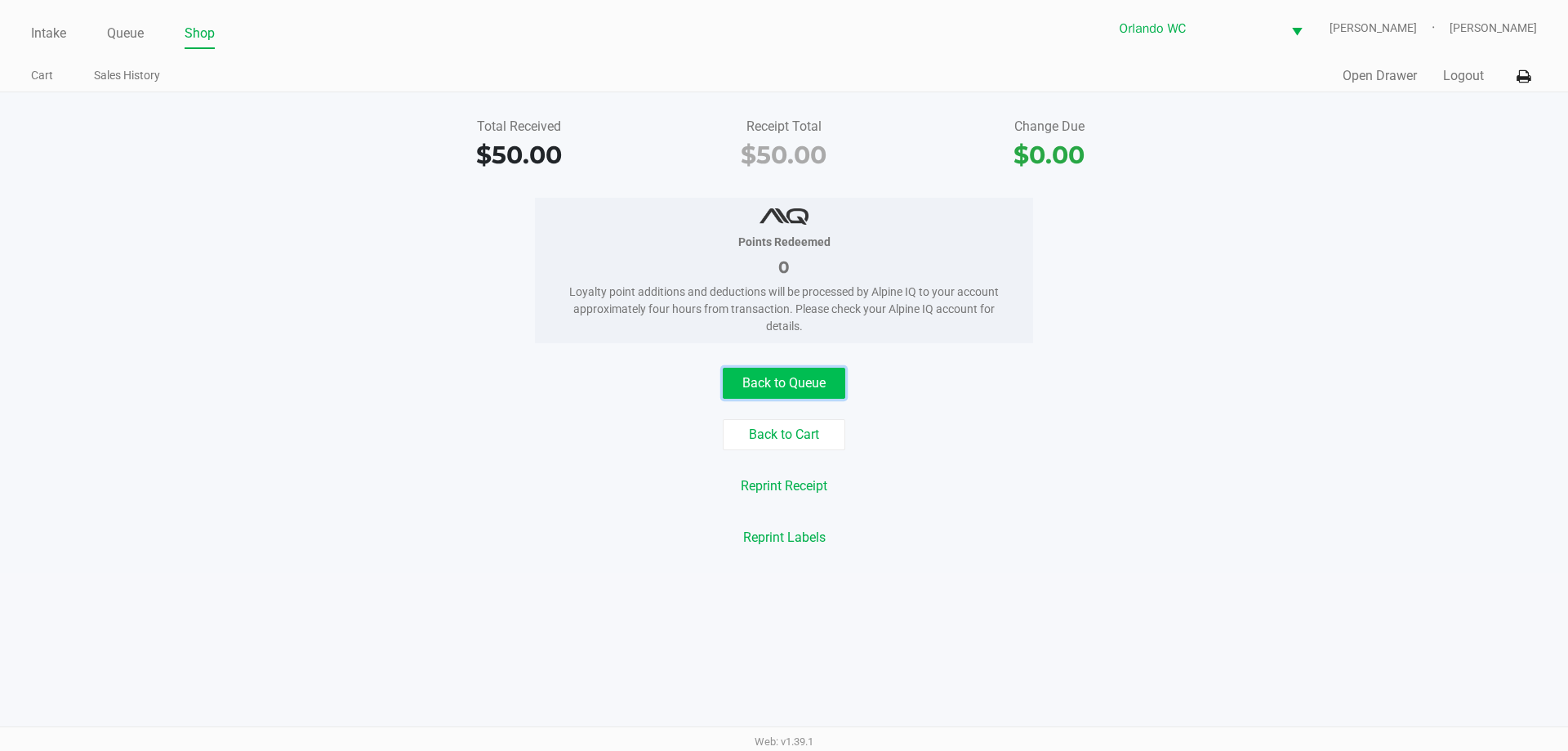 click on "Back to Queue" 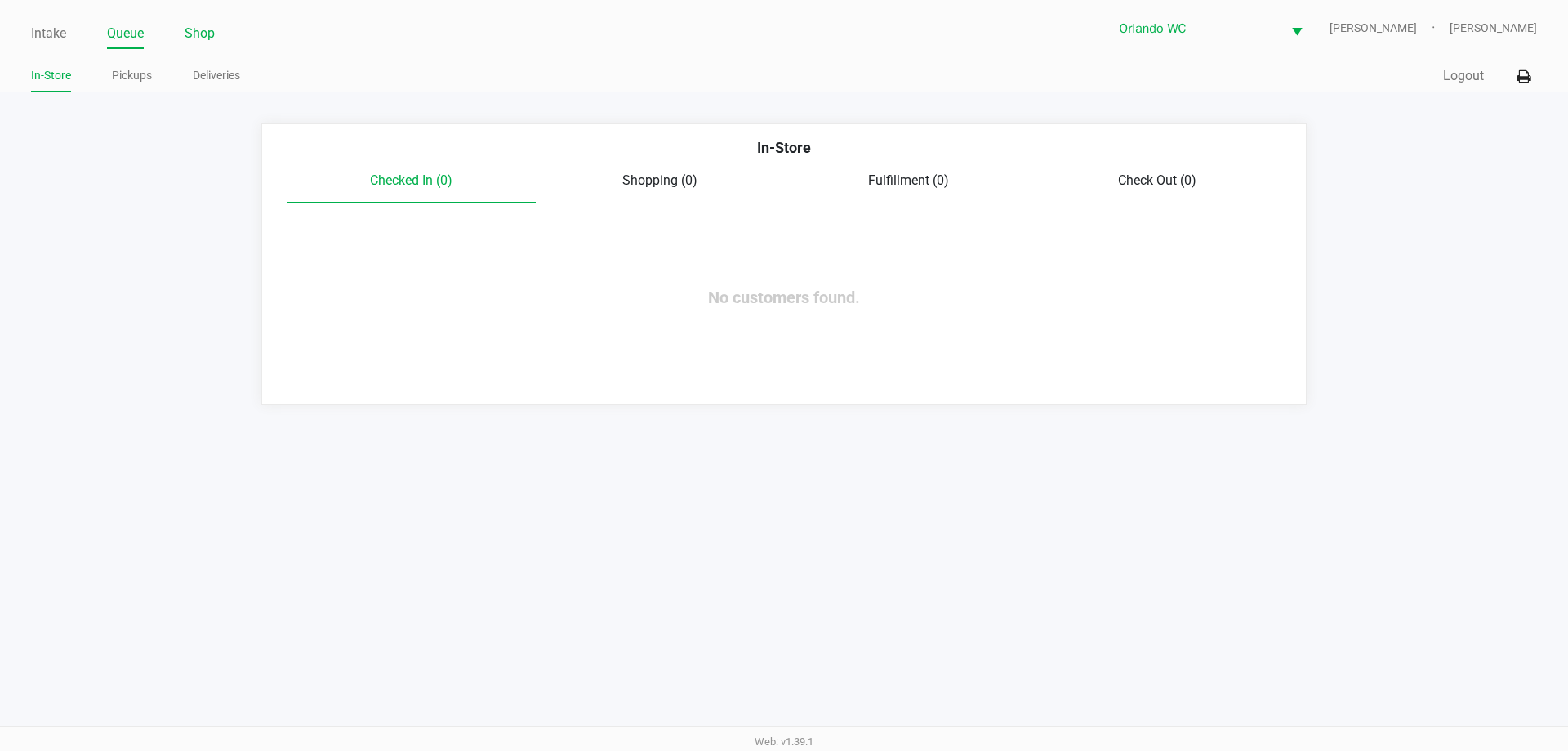 click on "Shop" 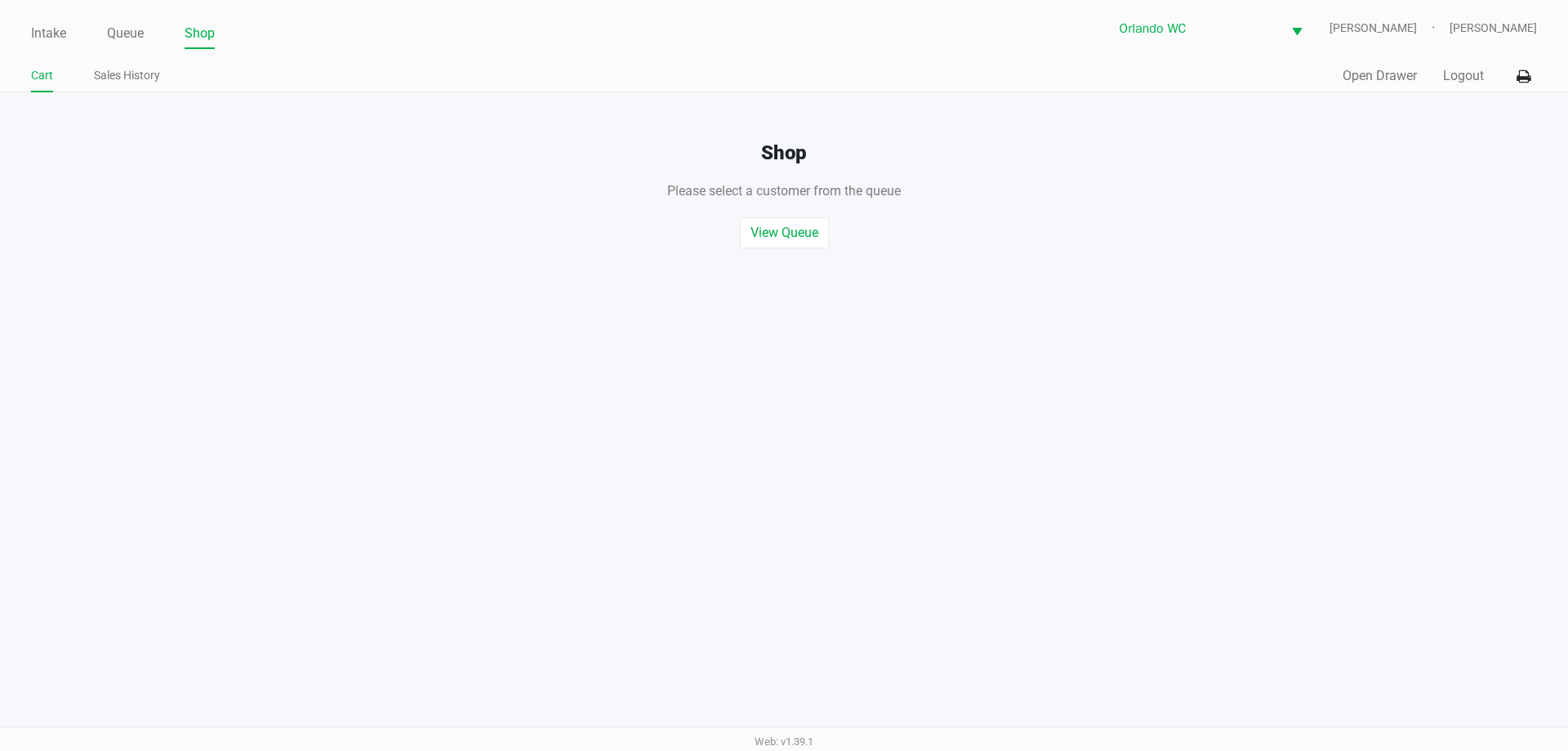 click on "Intake Queue Shop Orlando WC  RODNEY-ATKINS   Emily Dodich  Cart Sales History  Quick Sale   Open Drawer   Logout" 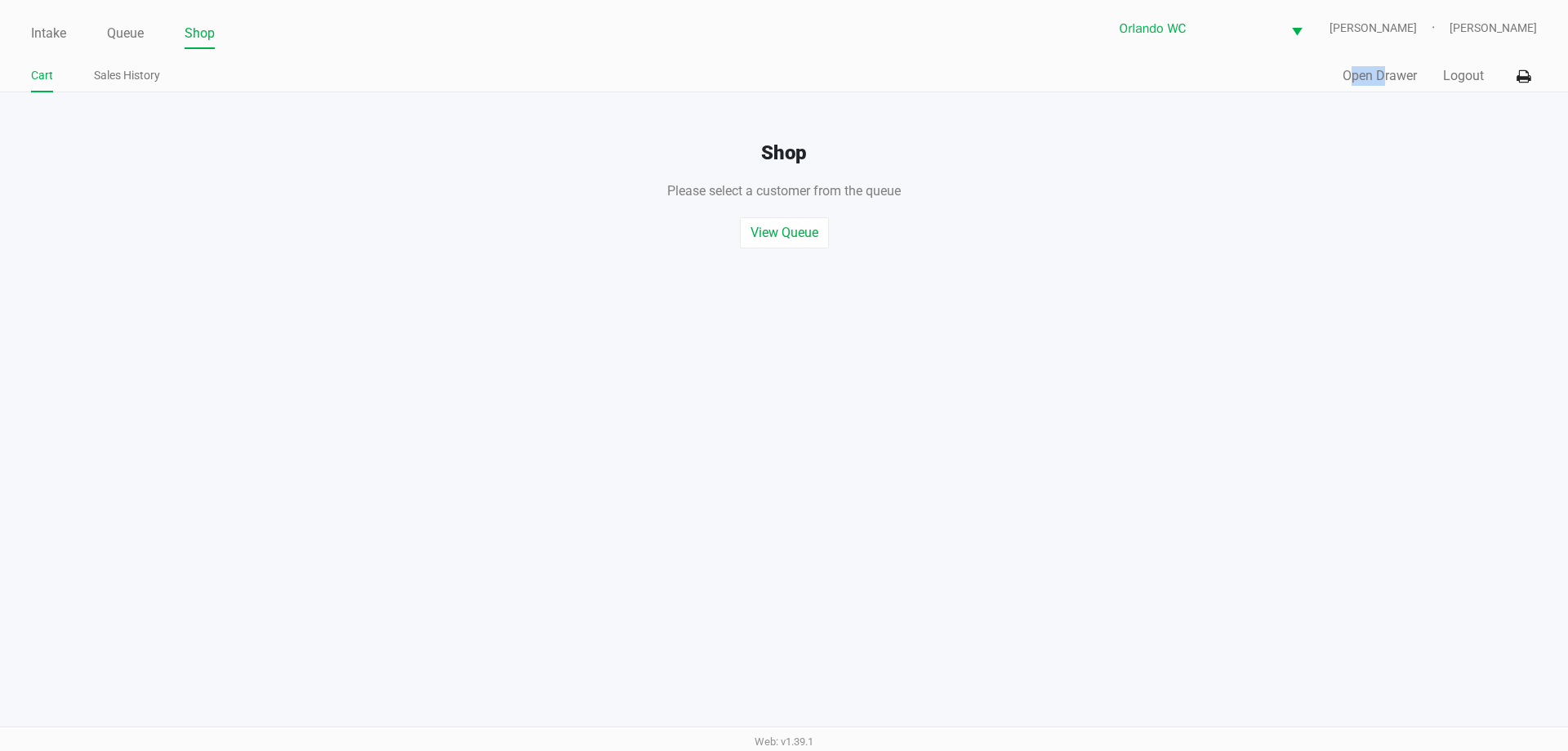 click on "Quick Sale   Open Drawer   Logout" 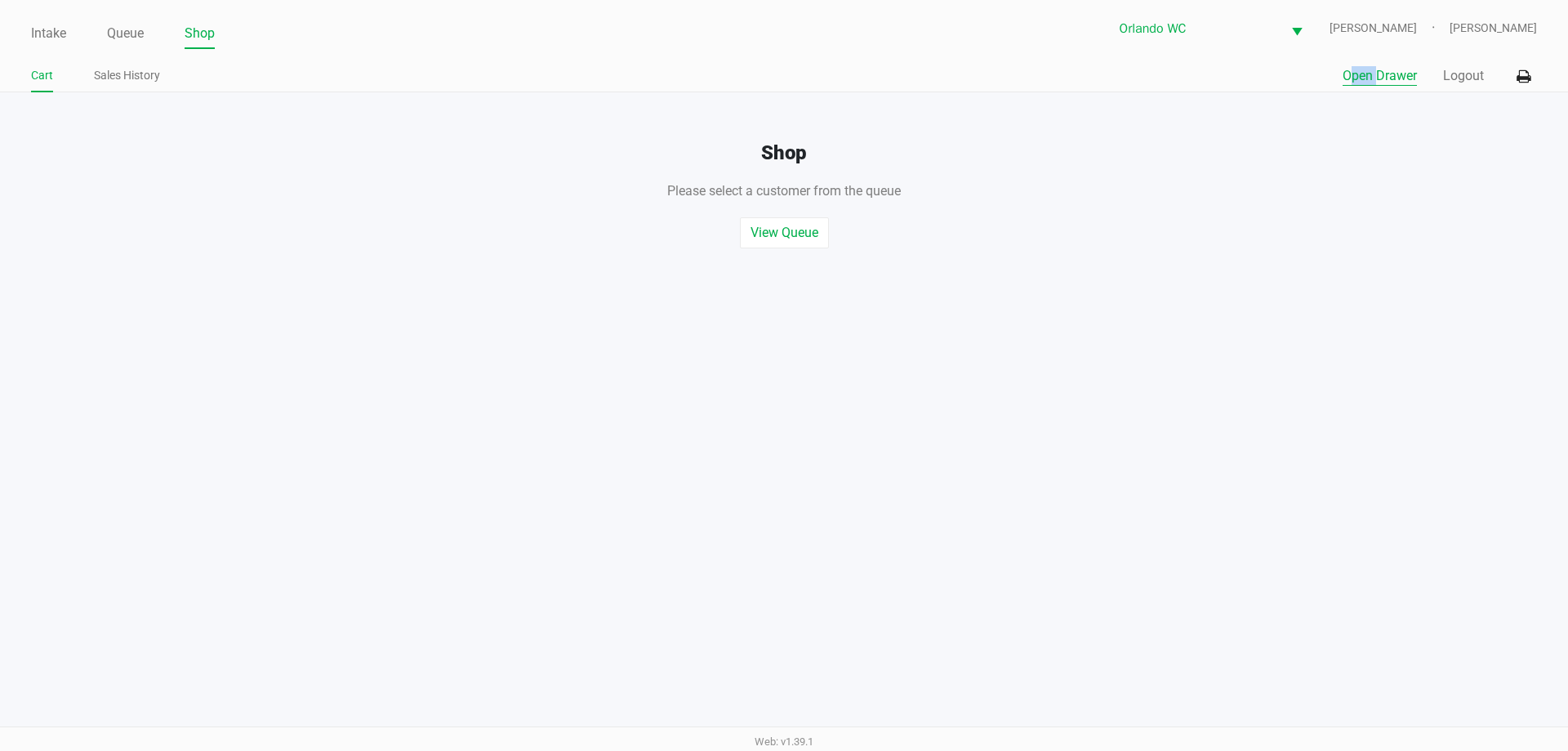 click on "Open Drawer" 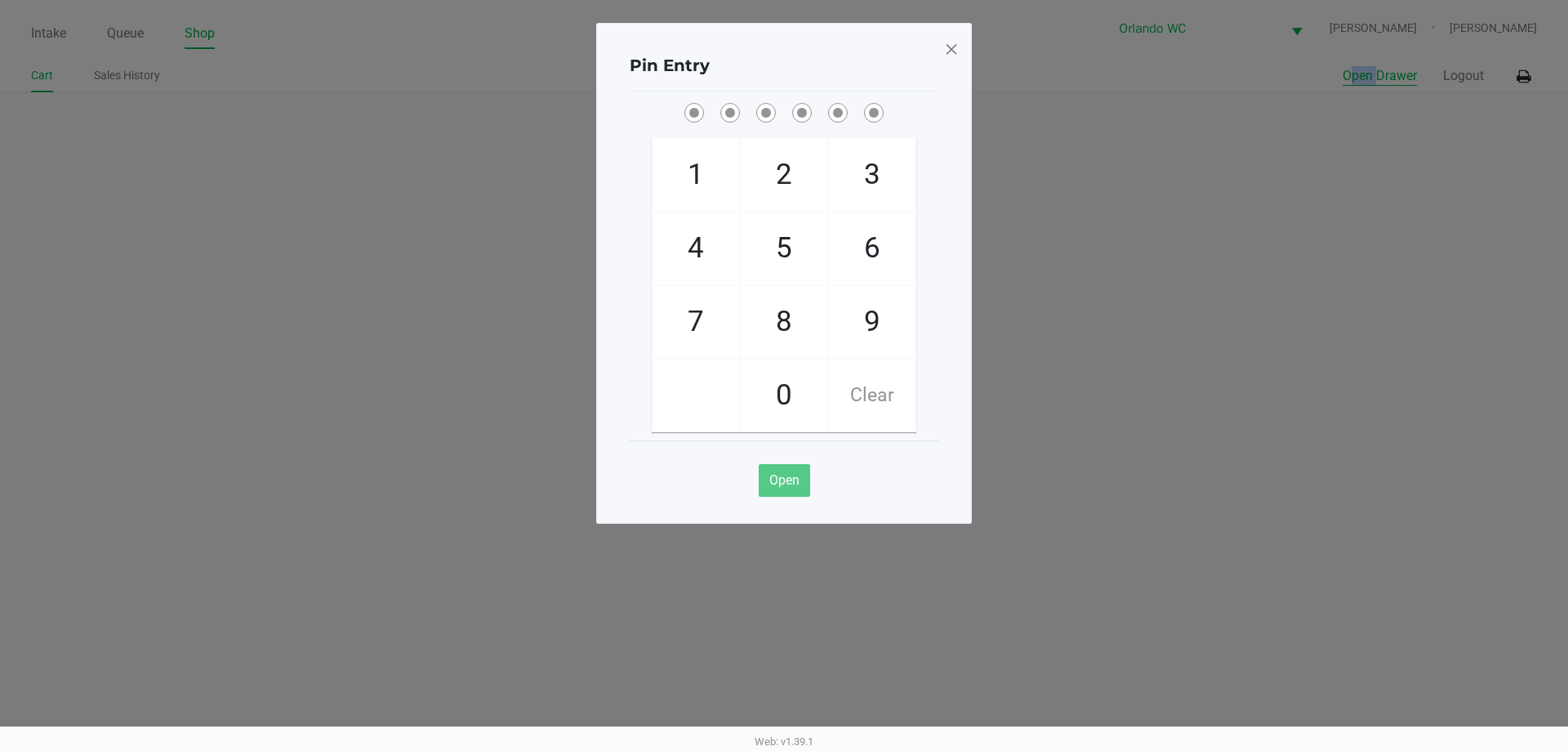 type 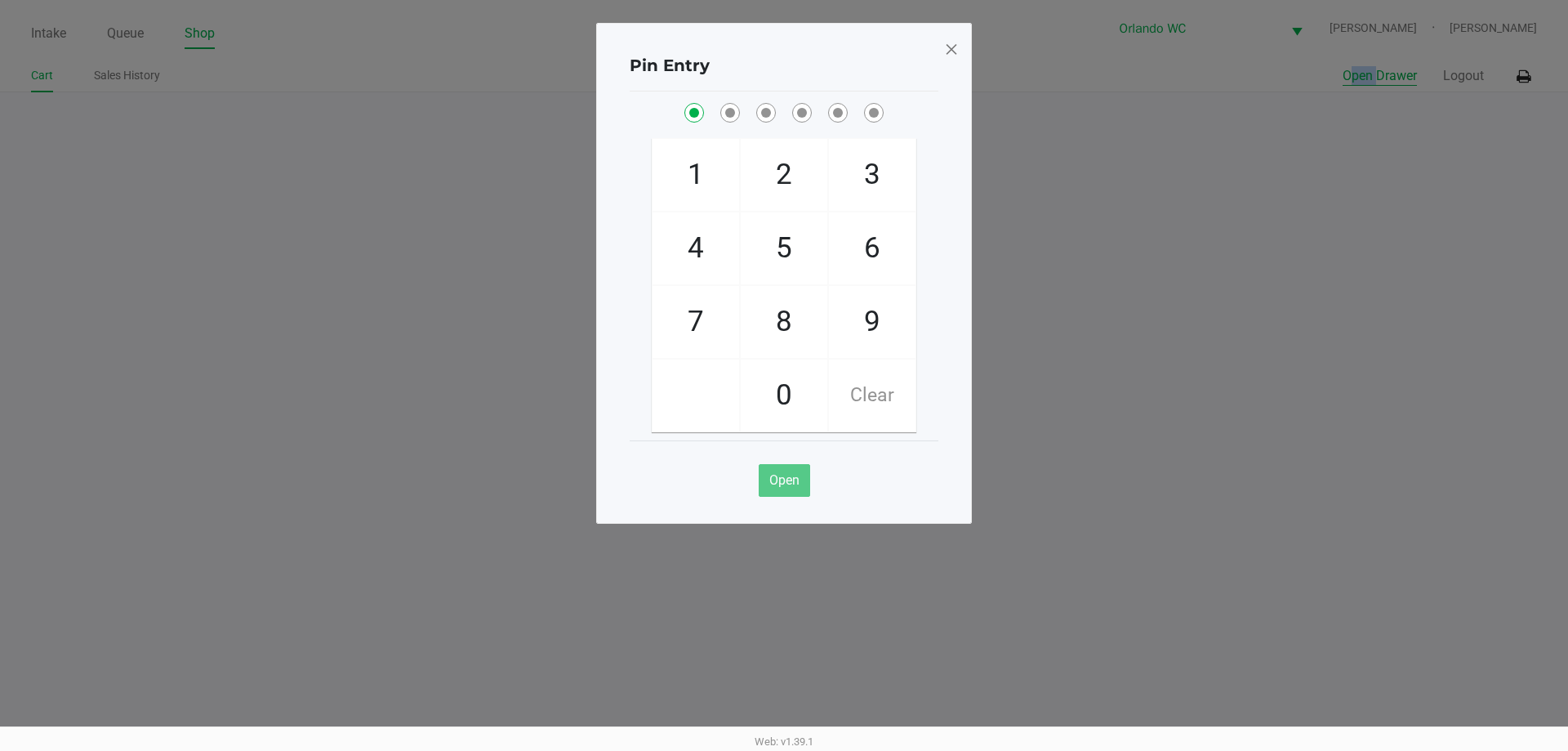 checkbox on "true" 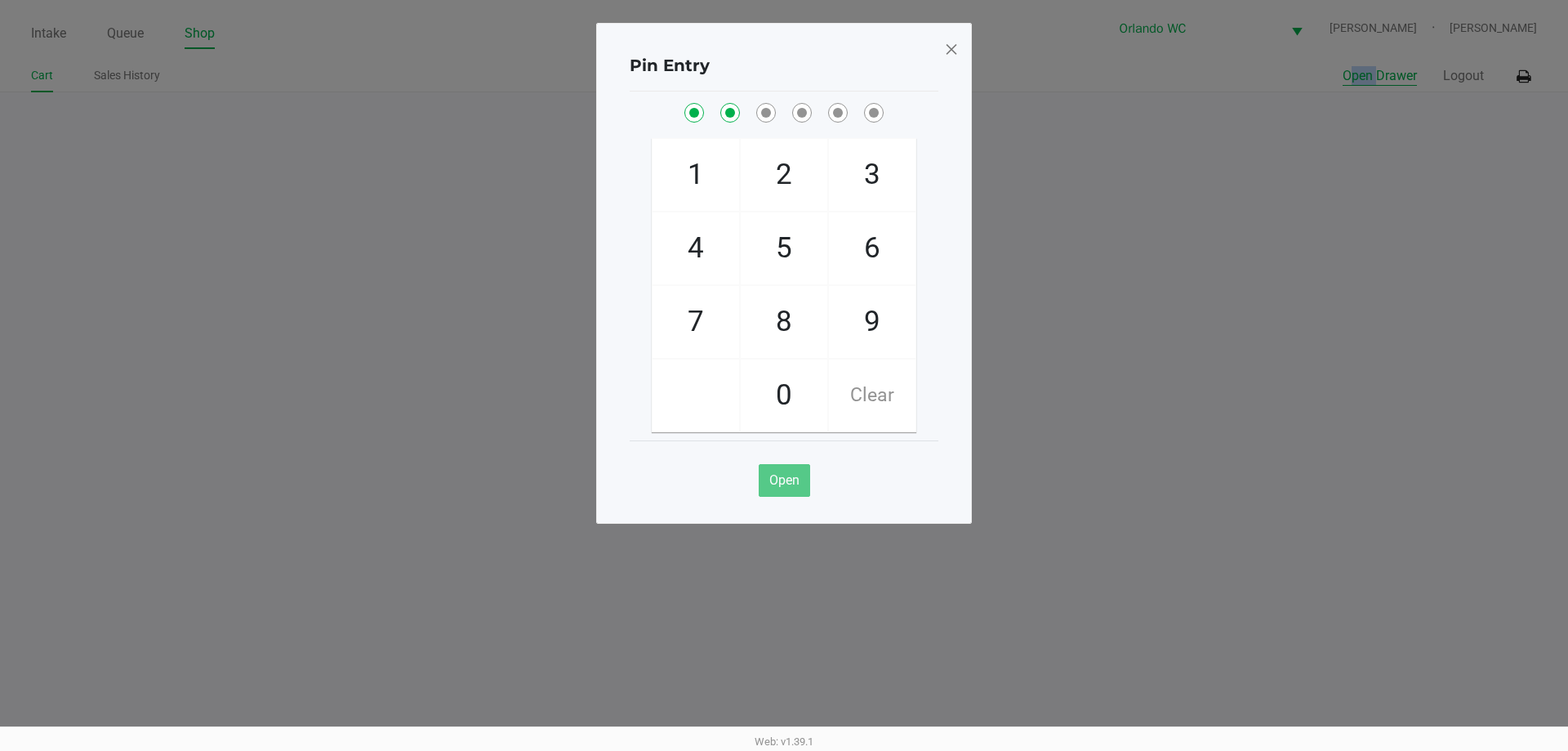 checkbox on "true" 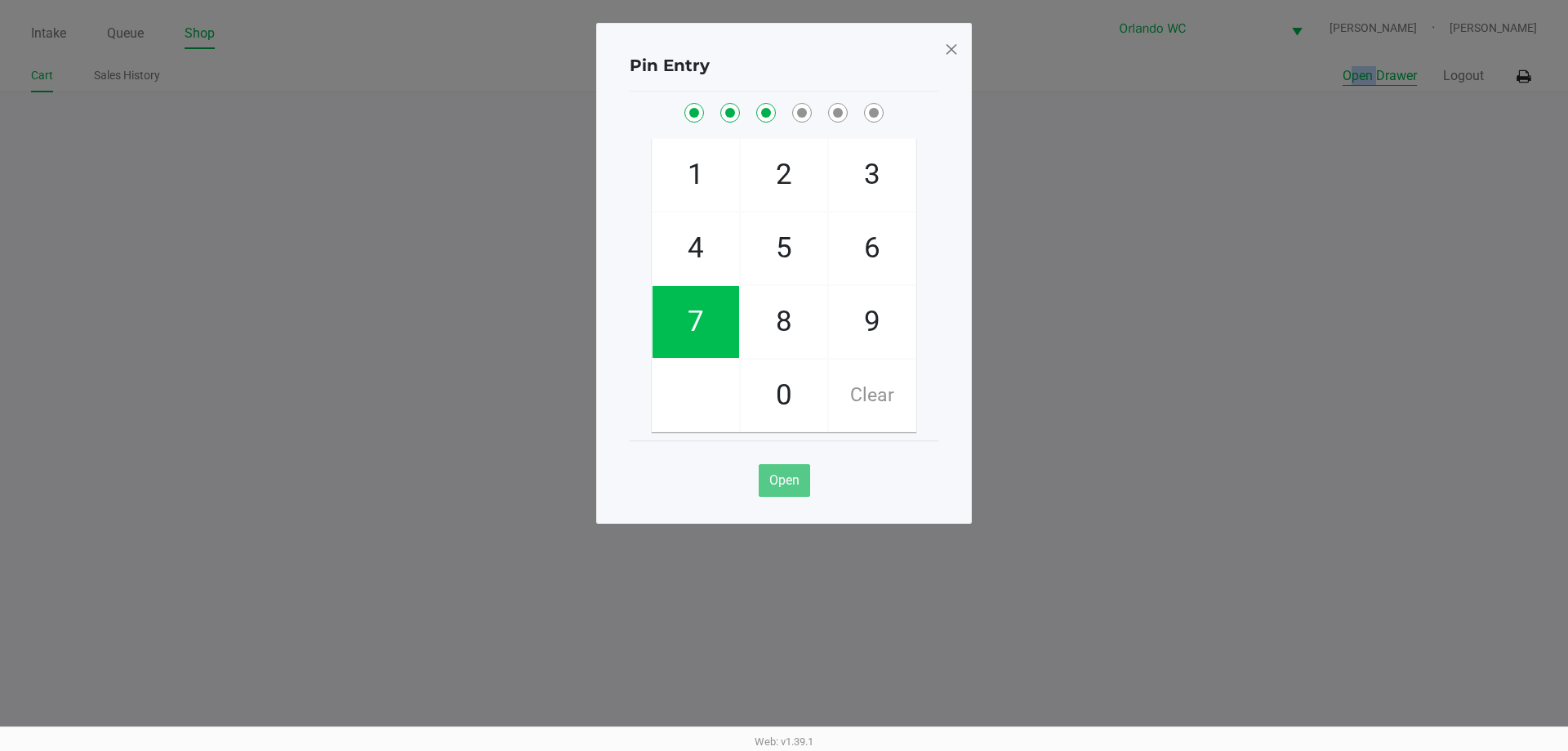 checkbox on "true" 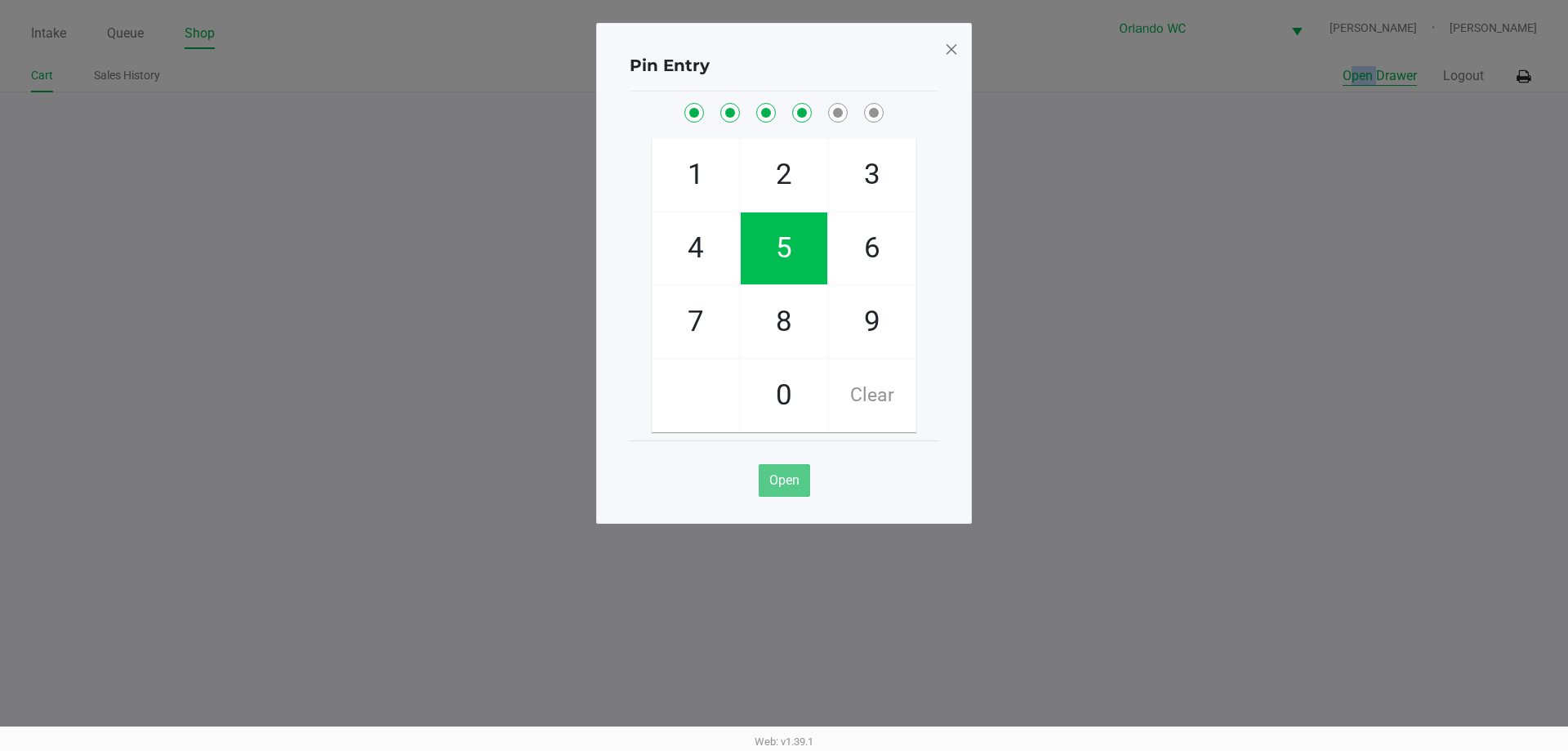 checkbox on "true" 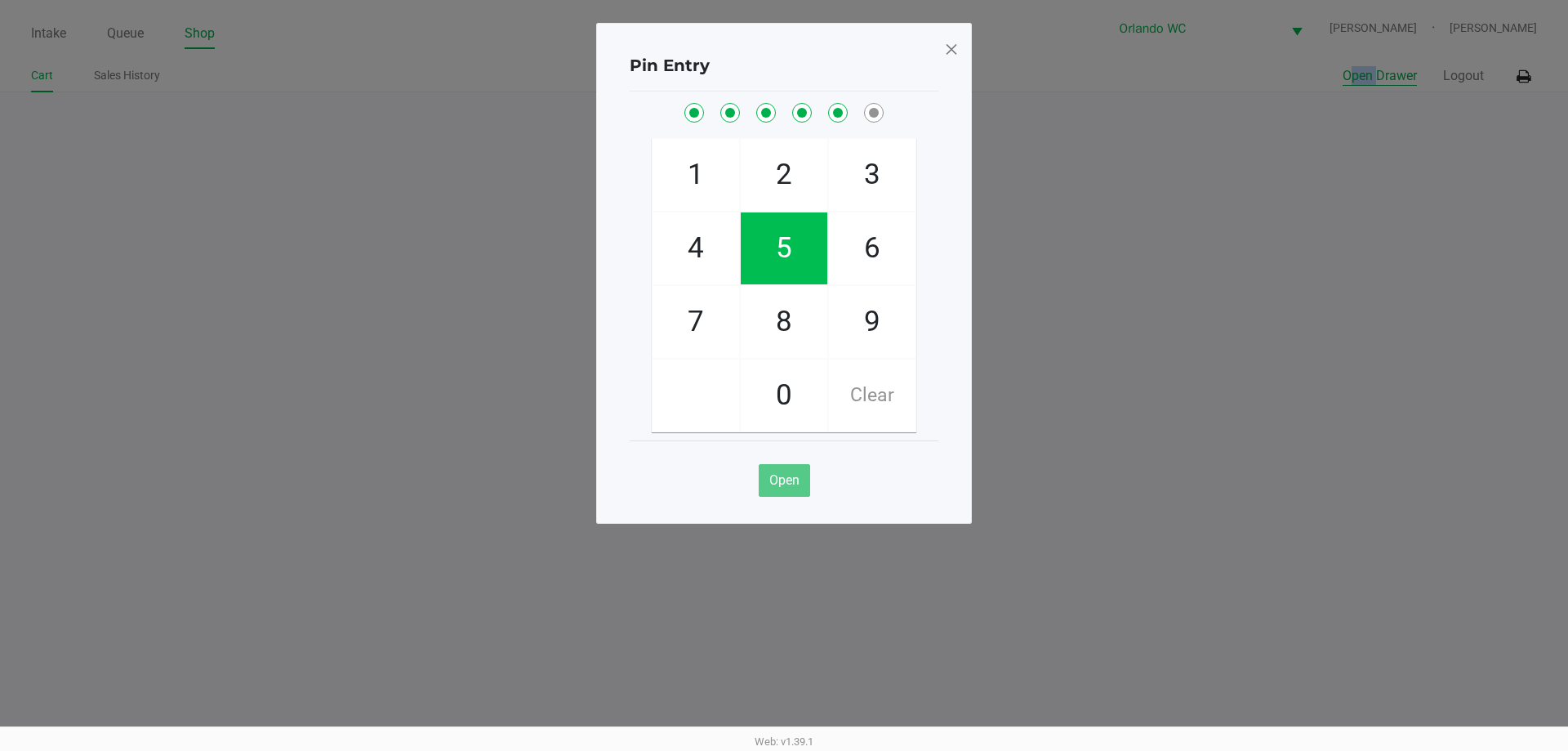 checkbox on "true" 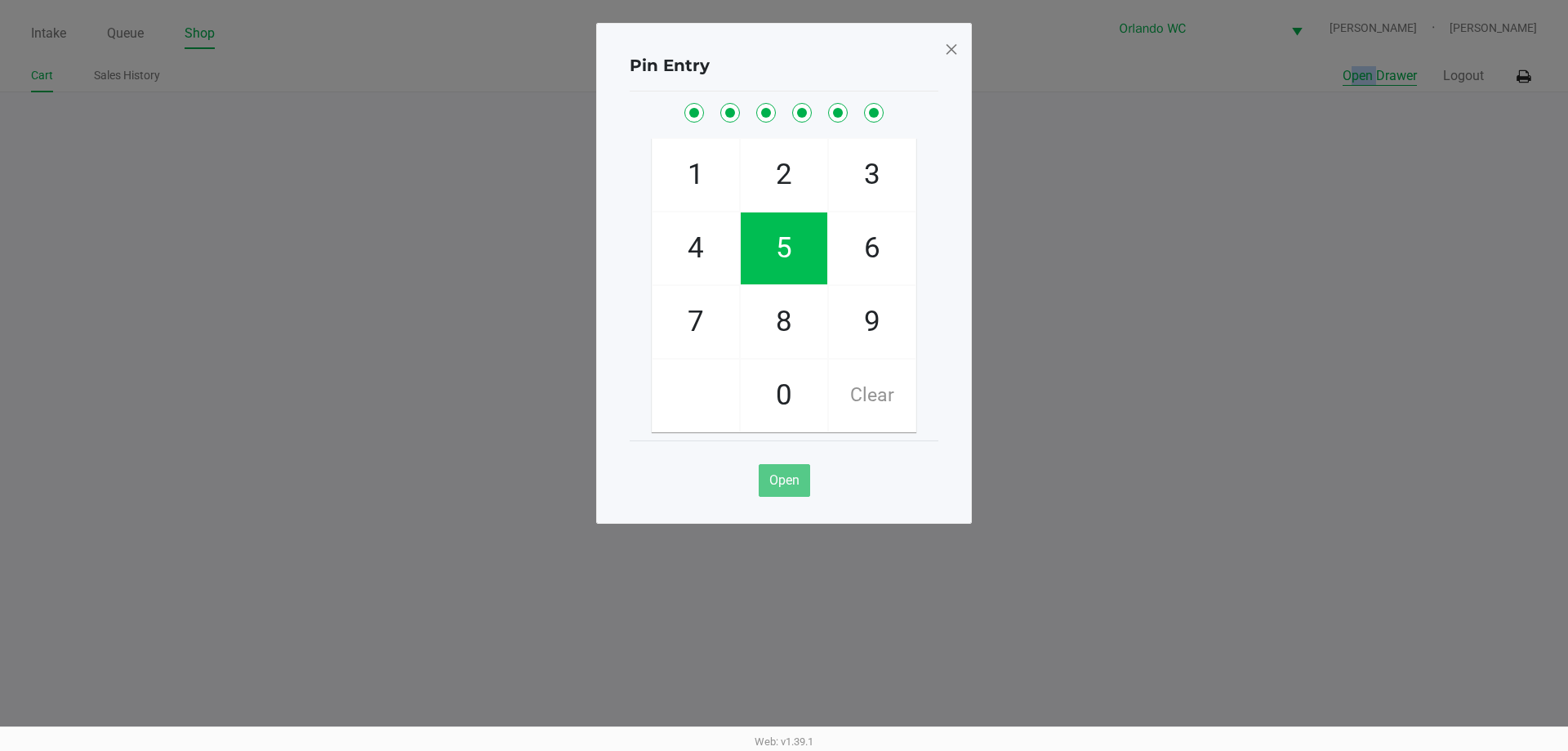 checkbox on "true" 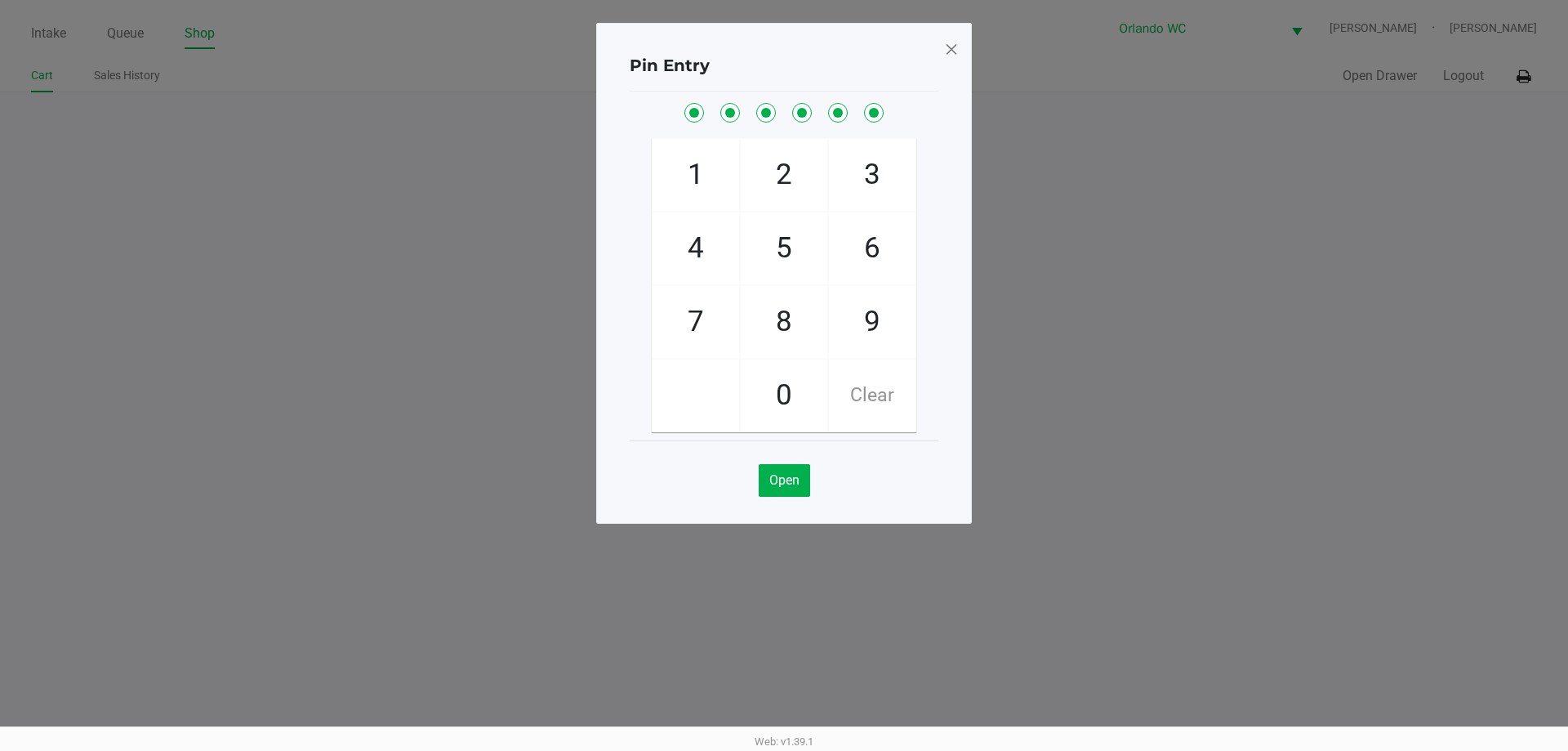 click on "Pin Entry" 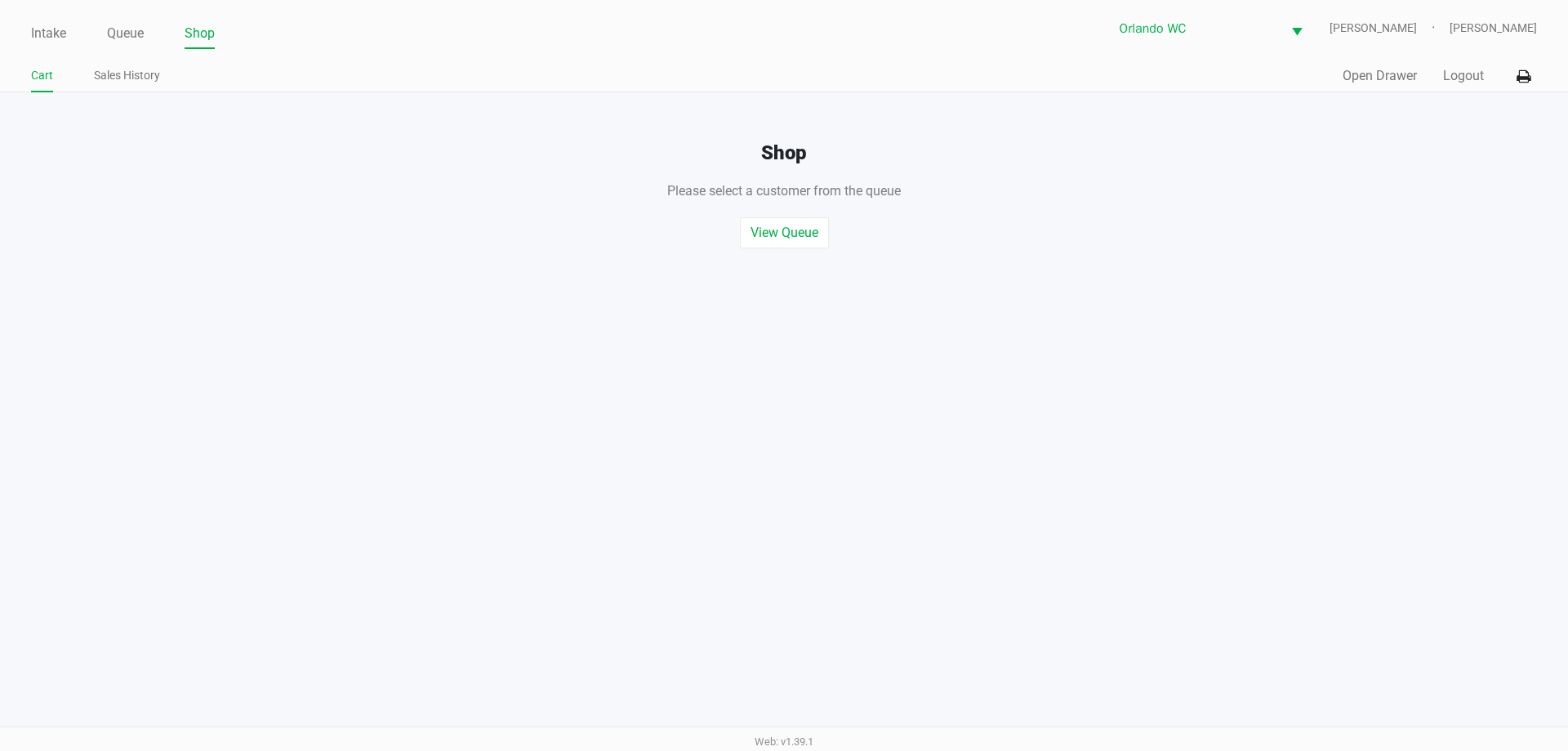 click on "Quick Sale   Open Drawer   Logout" 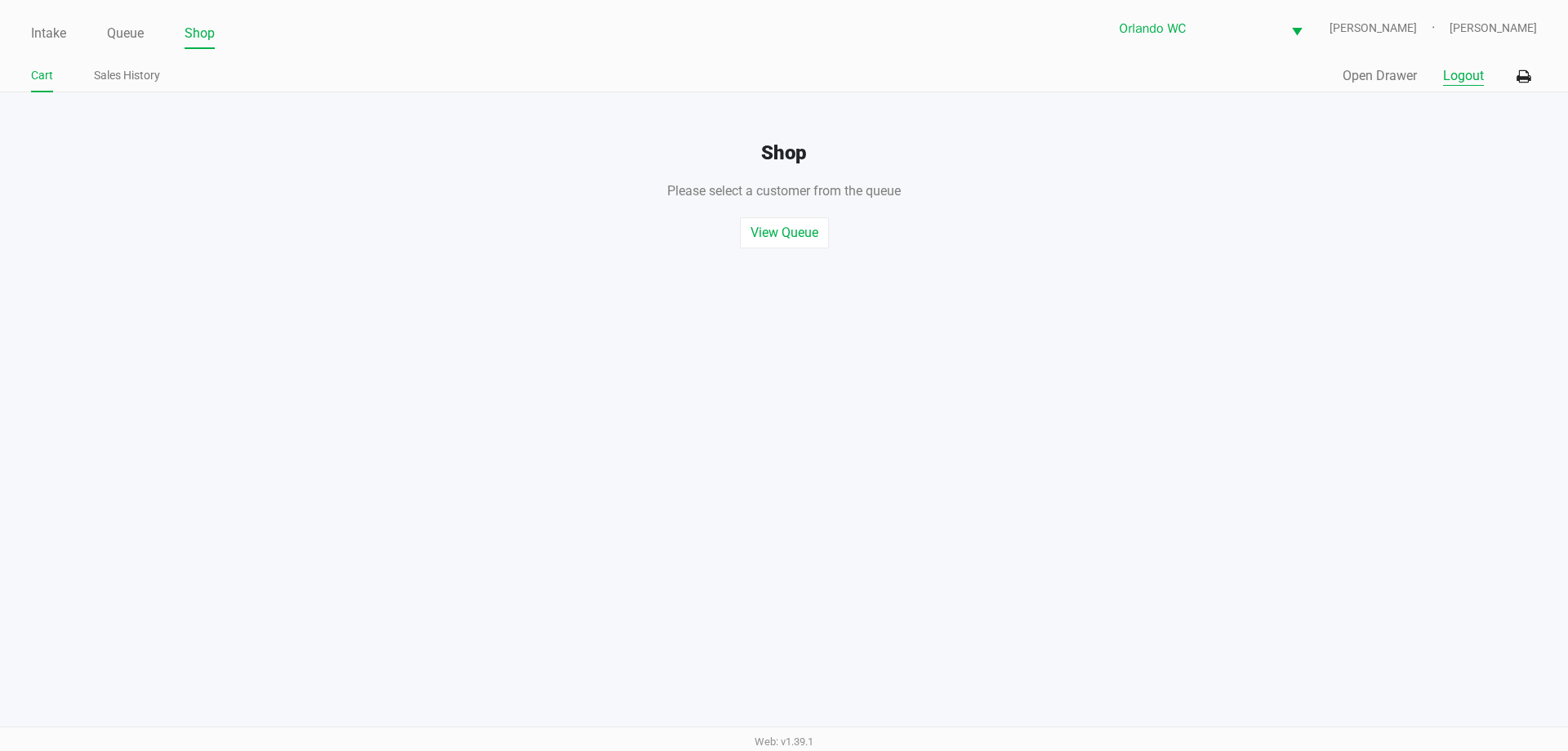 click on "Logout" 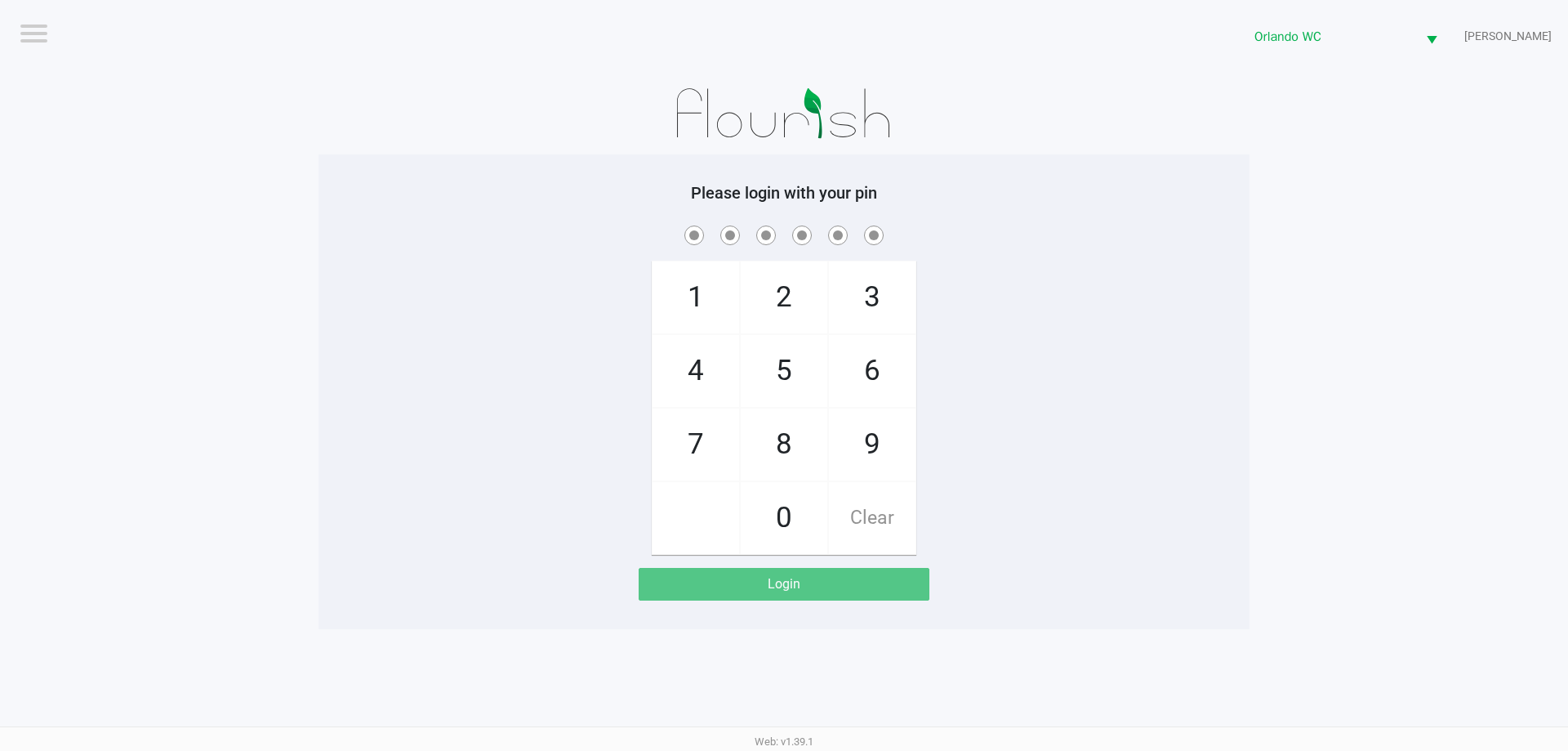 click on "1   4   7       2   5   8   0   3   6   9   Clear" 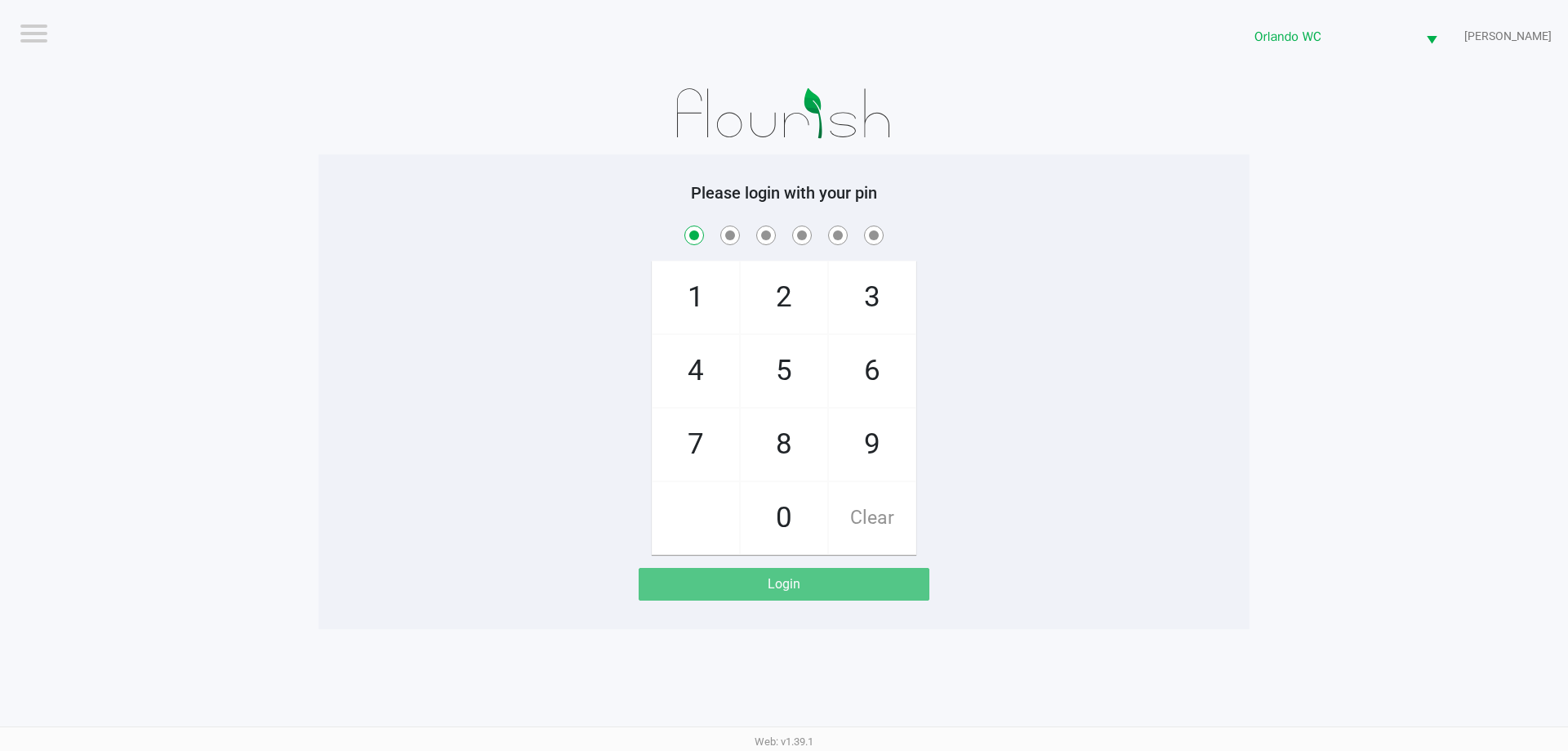 checkbox on "true" 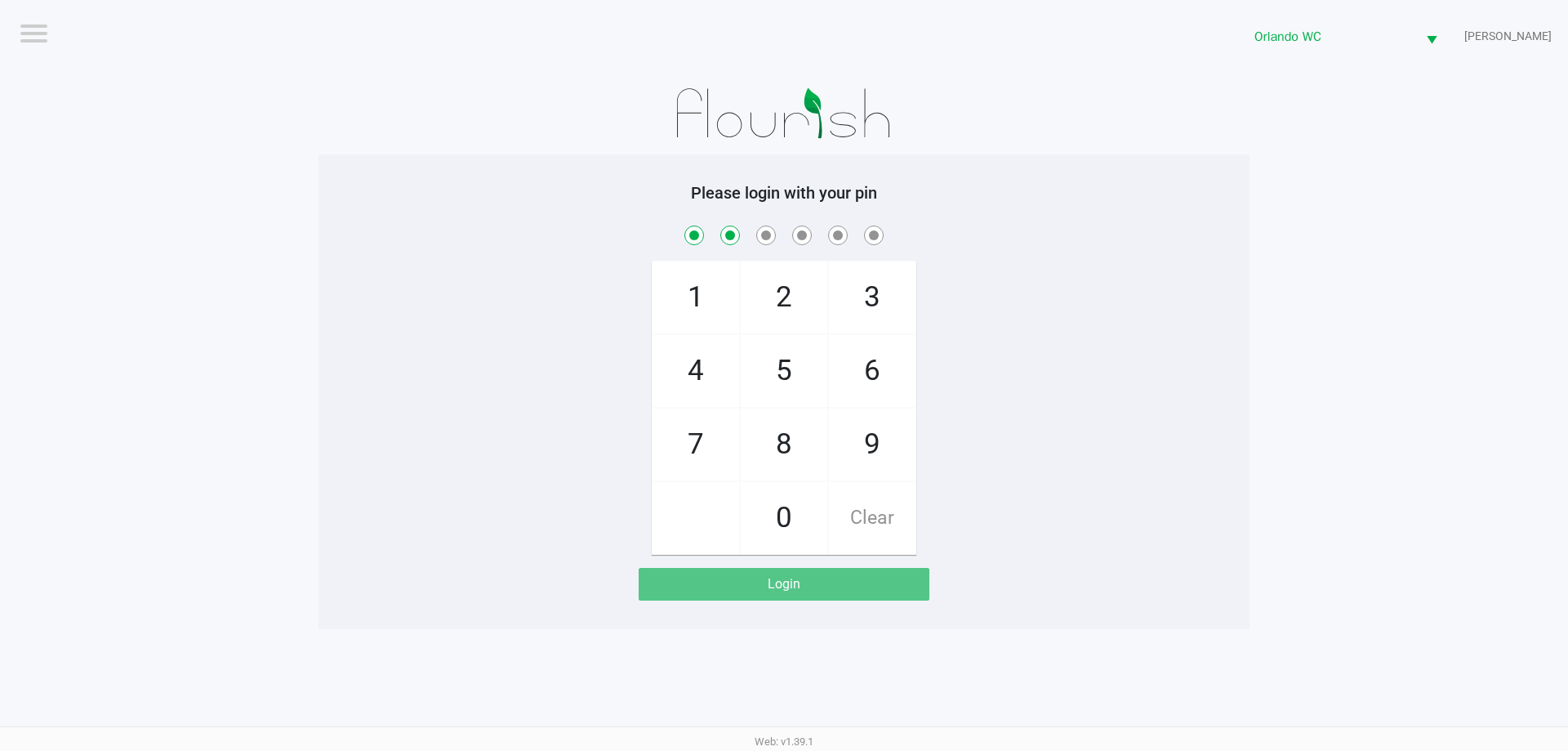 checkbox on "true" 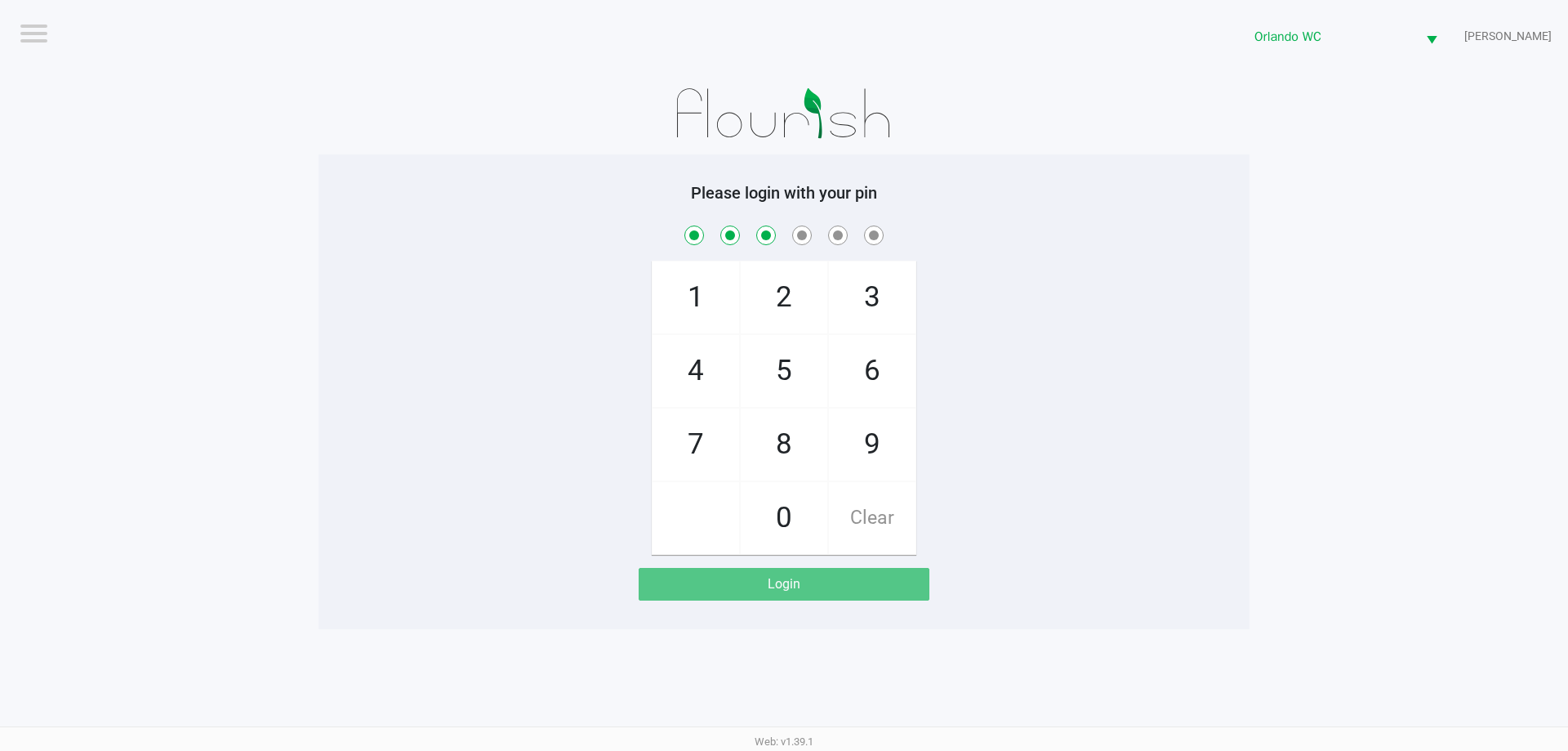 checkbox on "true" 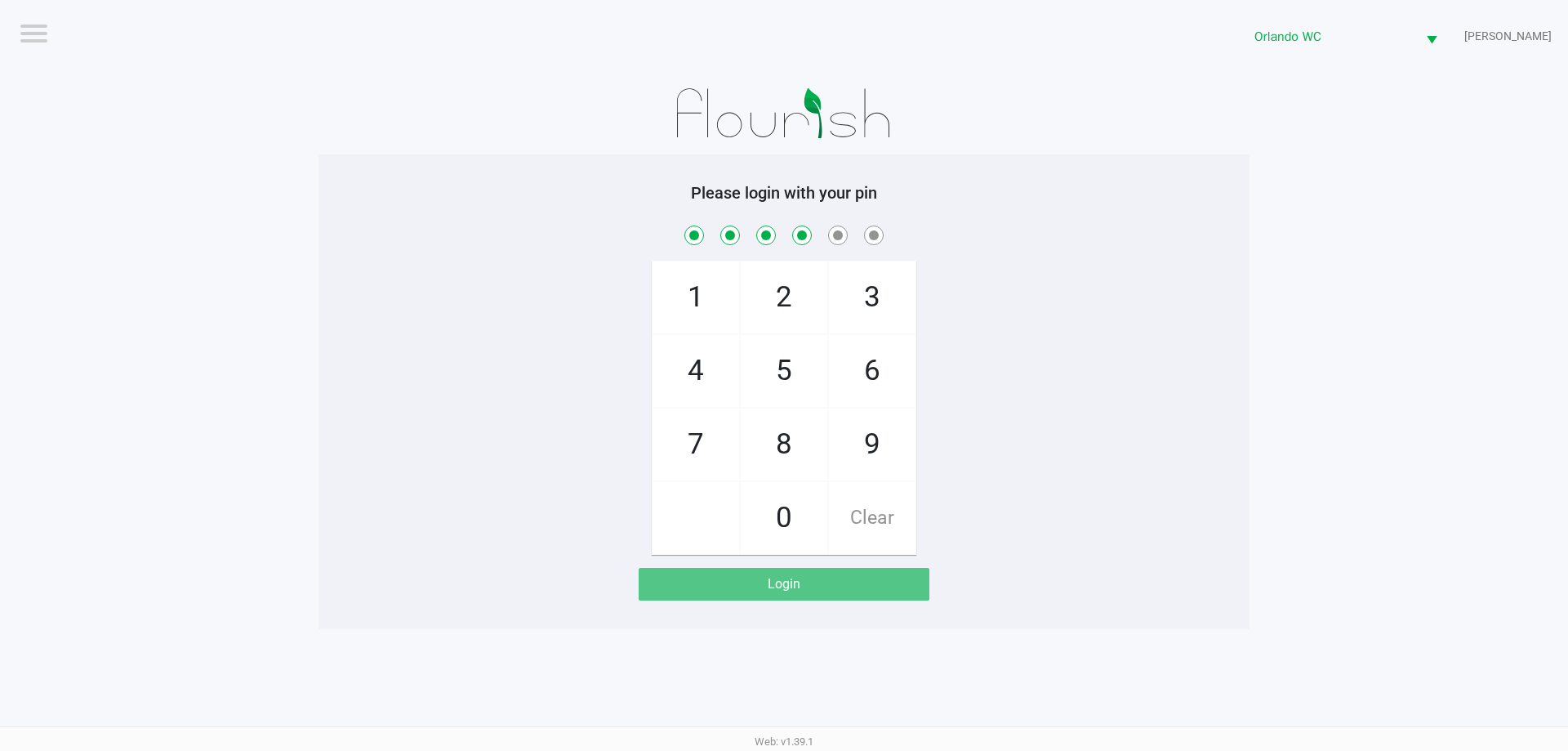checkbox on "true" 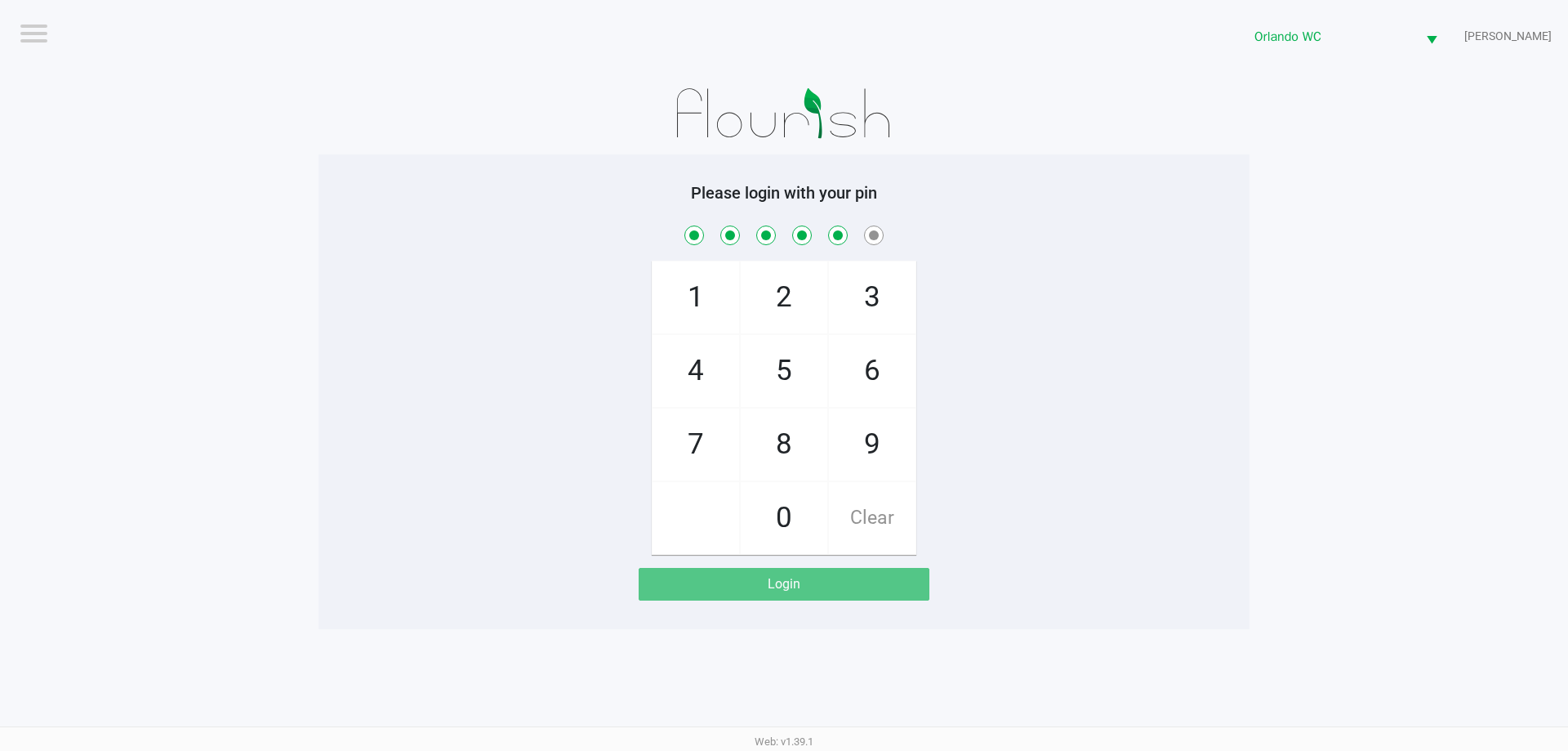 checkbox on "true" 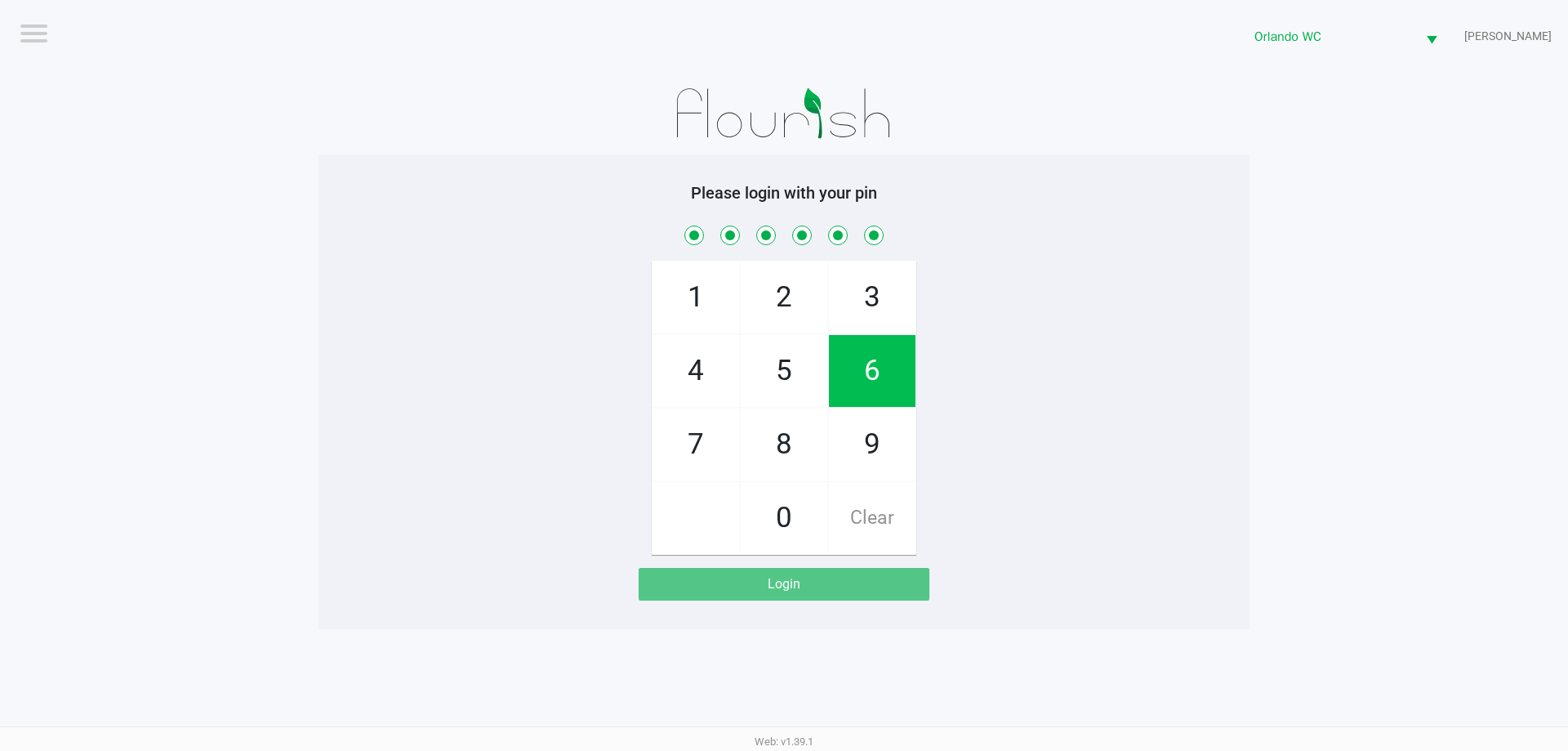 checkbox on "true" 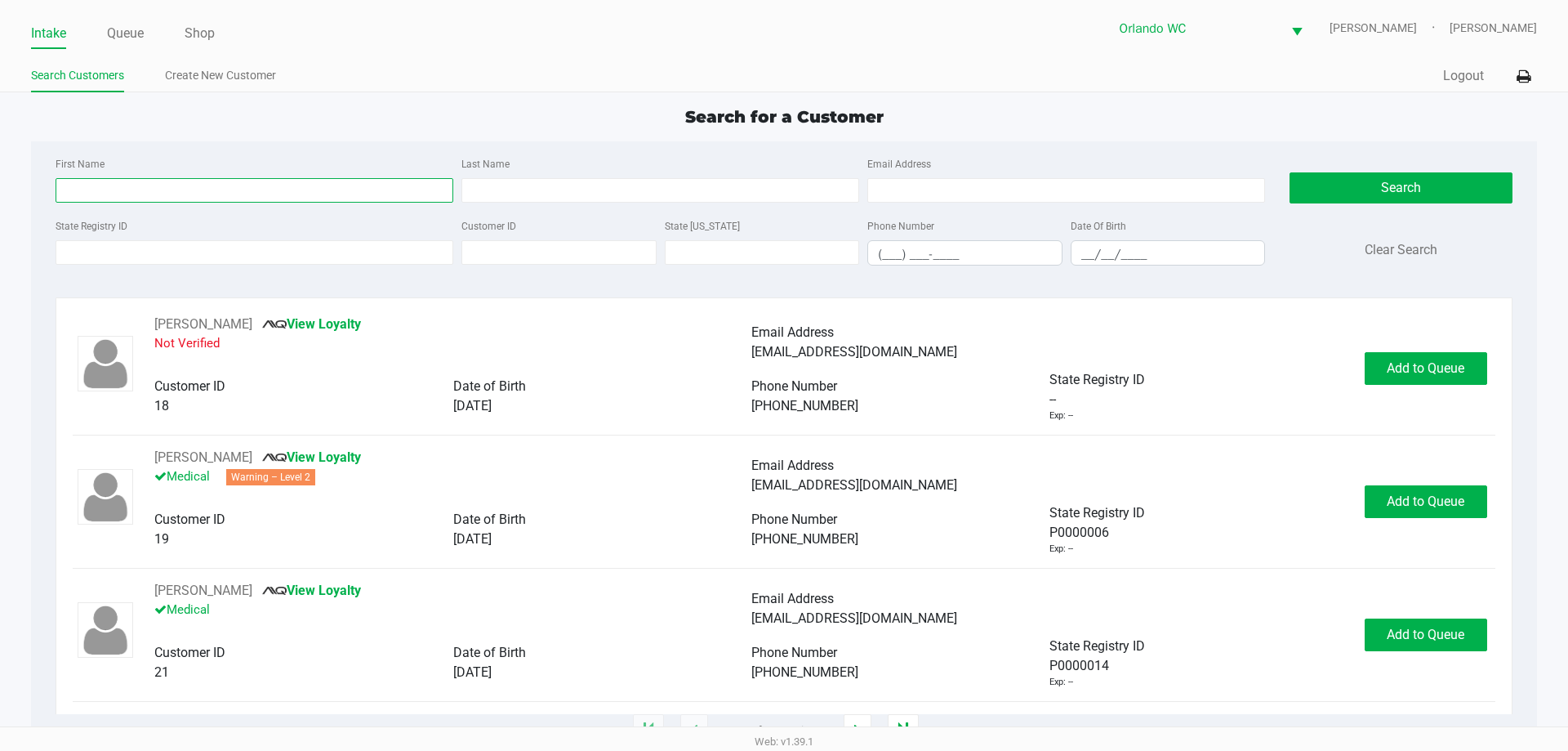 click on "First Name" at bounding box center [254, 190] 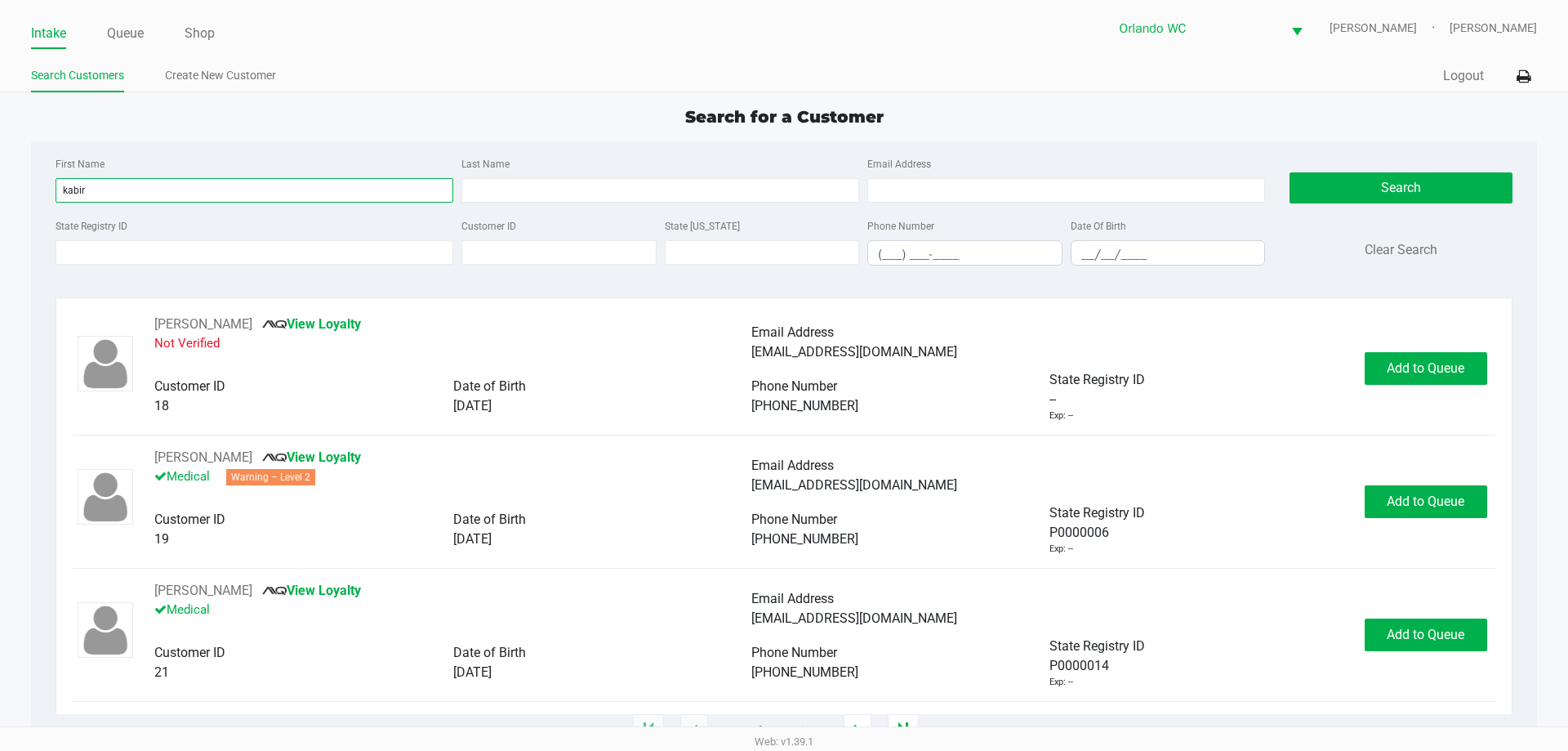 type on "kabir" 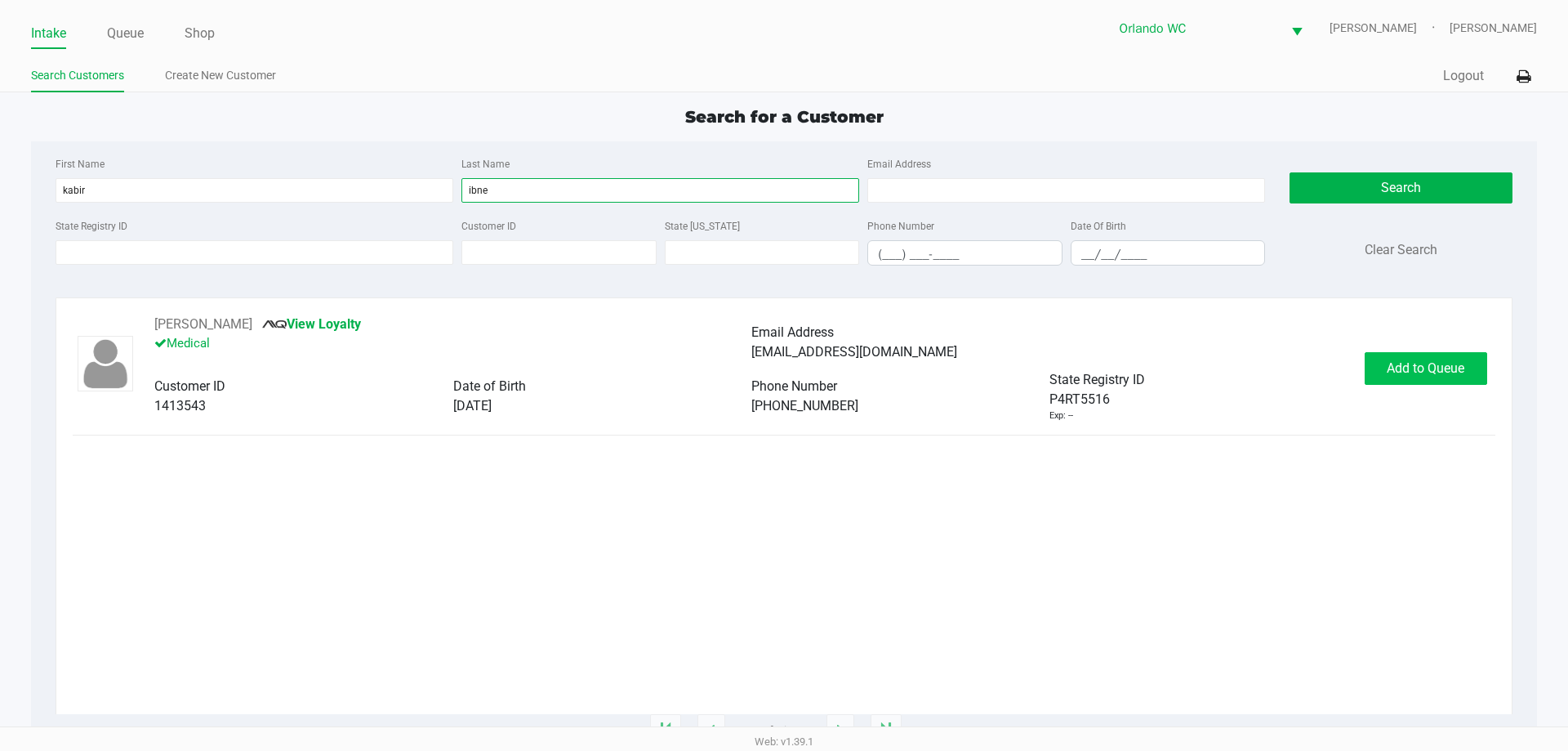 type on "ibne" 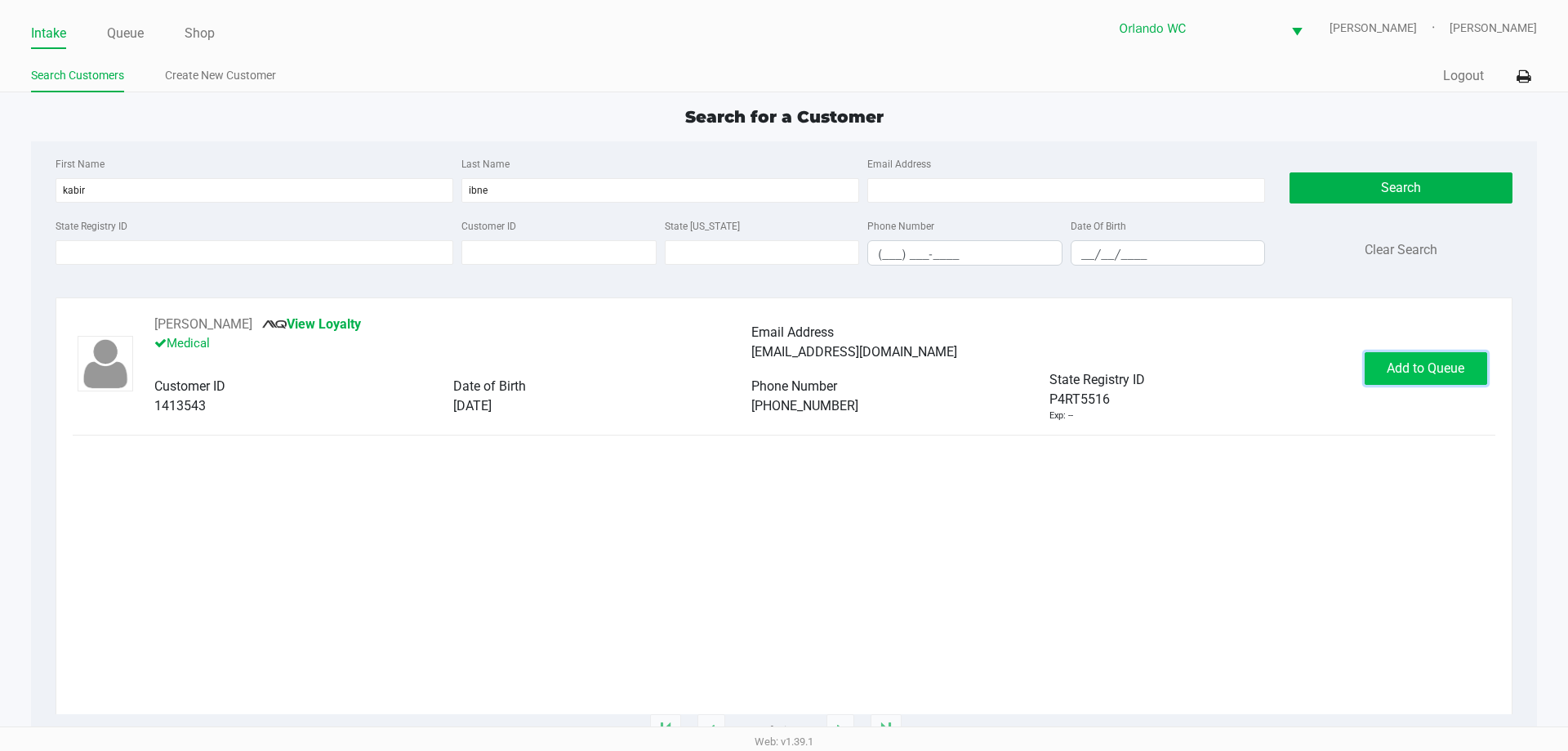 click on "Add to Queue" 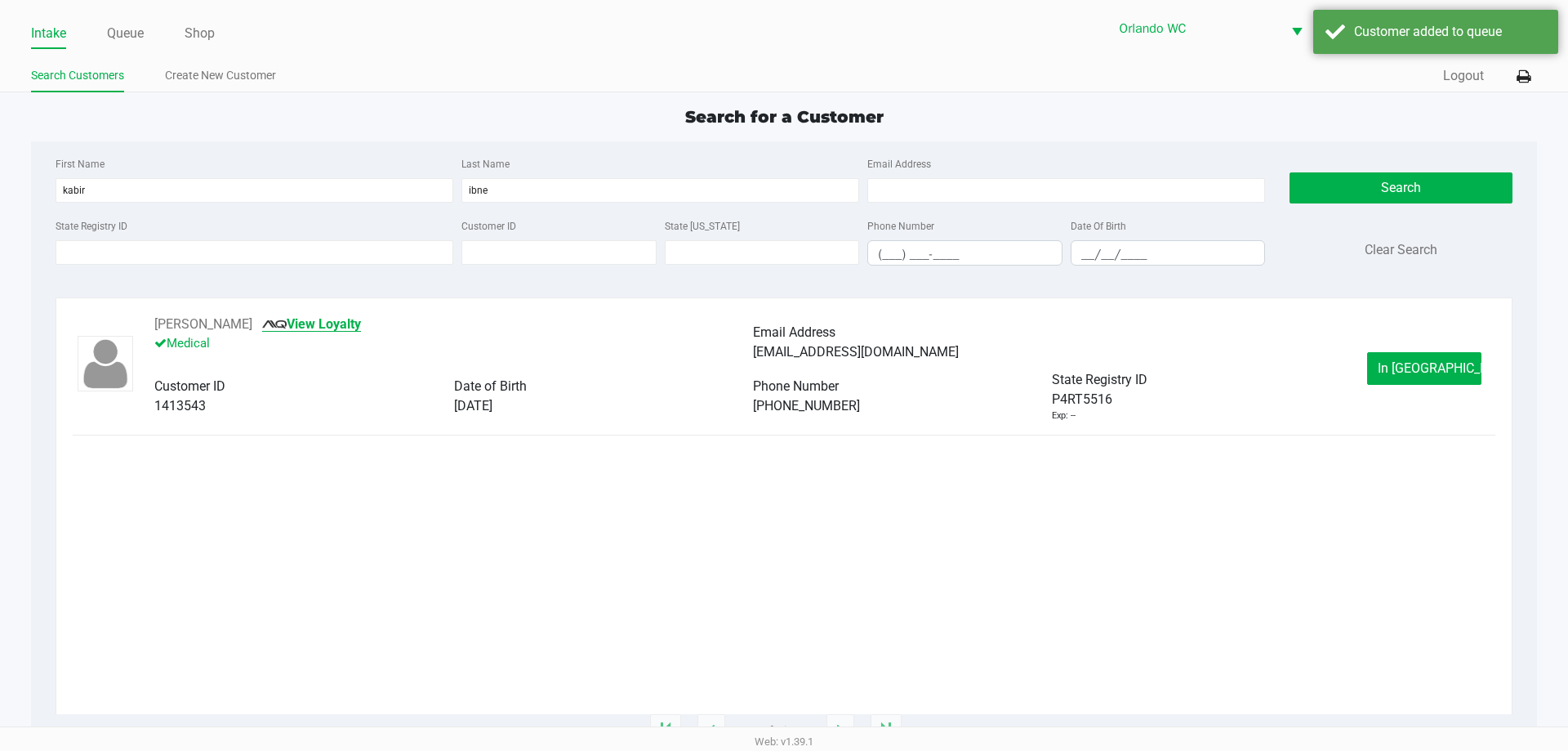 click on "View Loyalty" 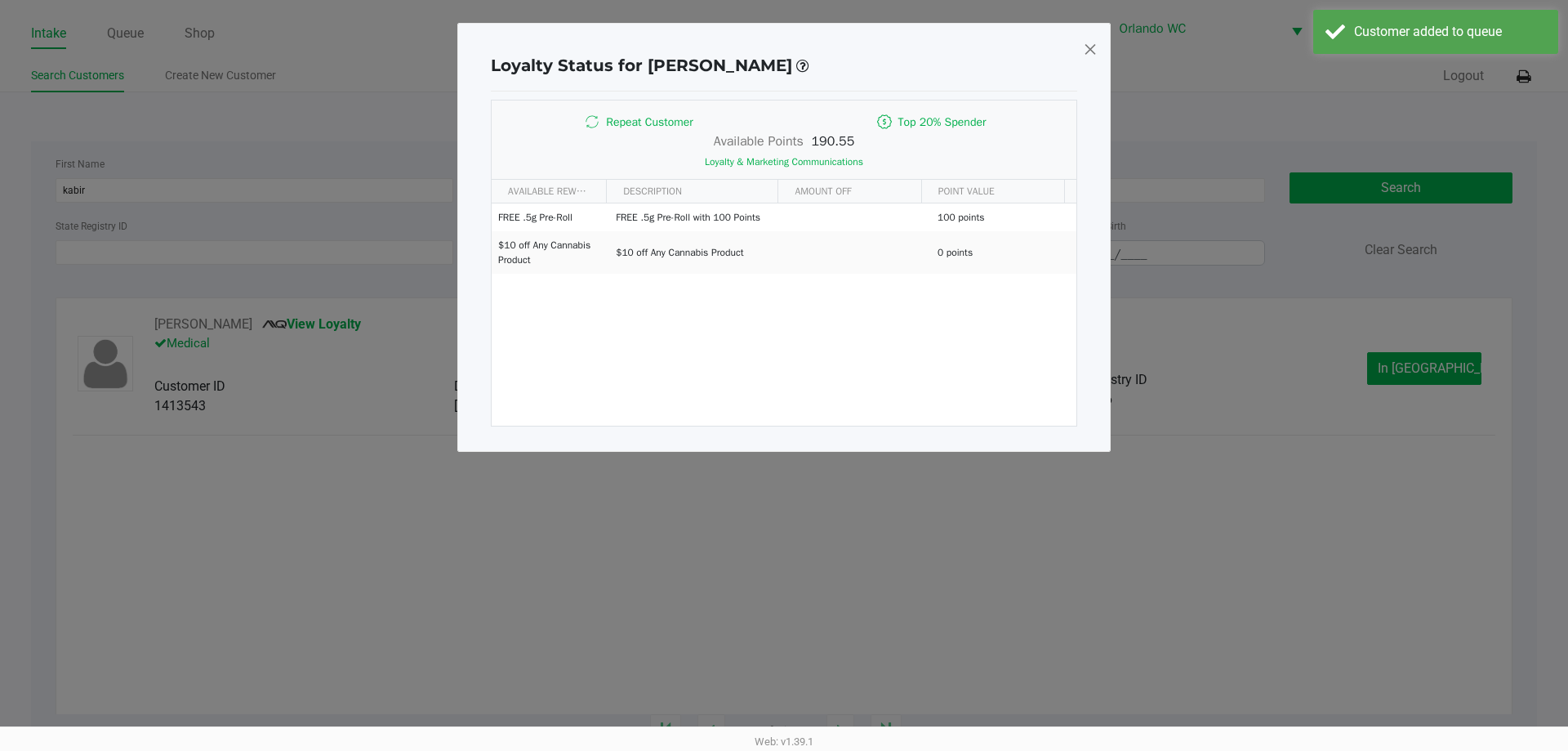 click 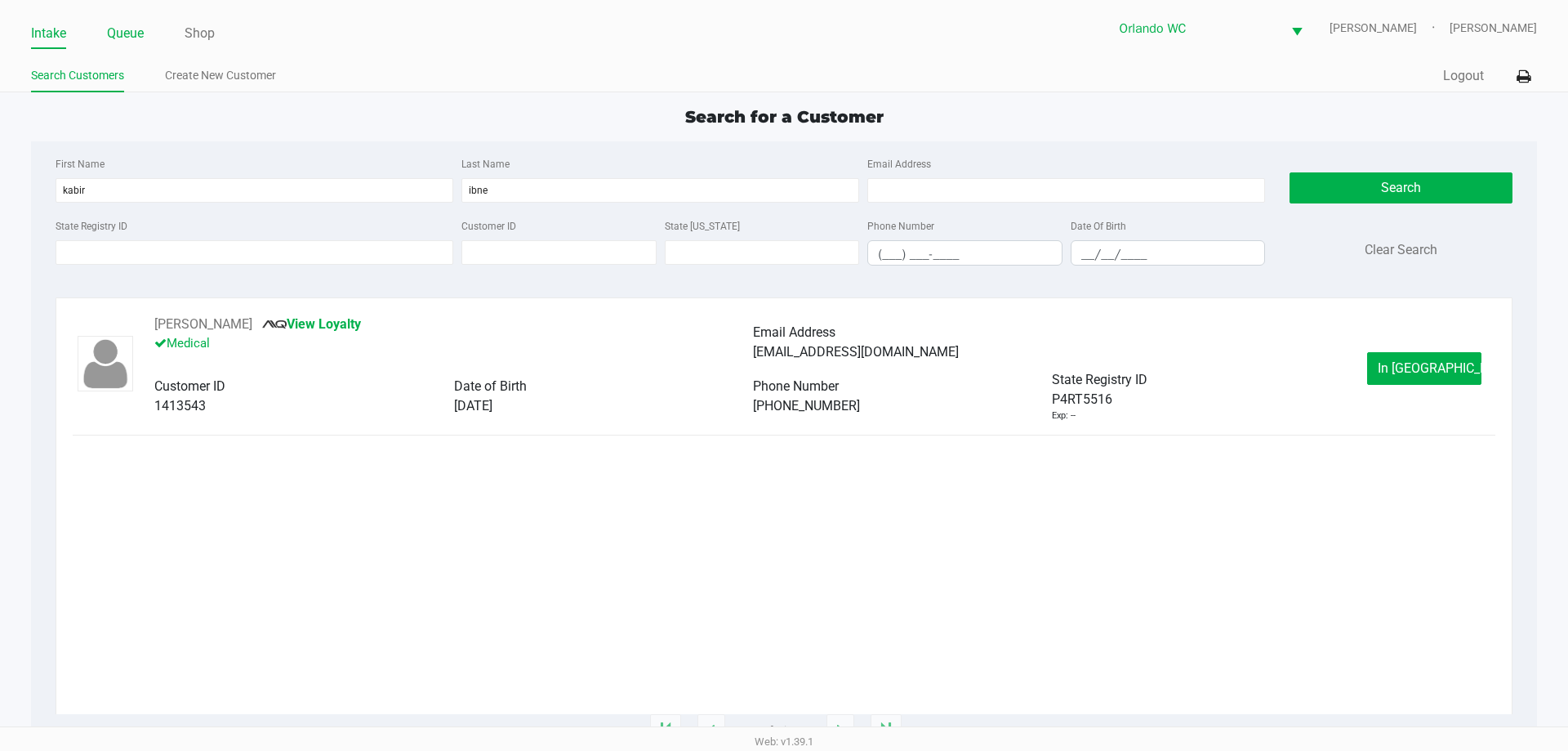 click on "Queue" 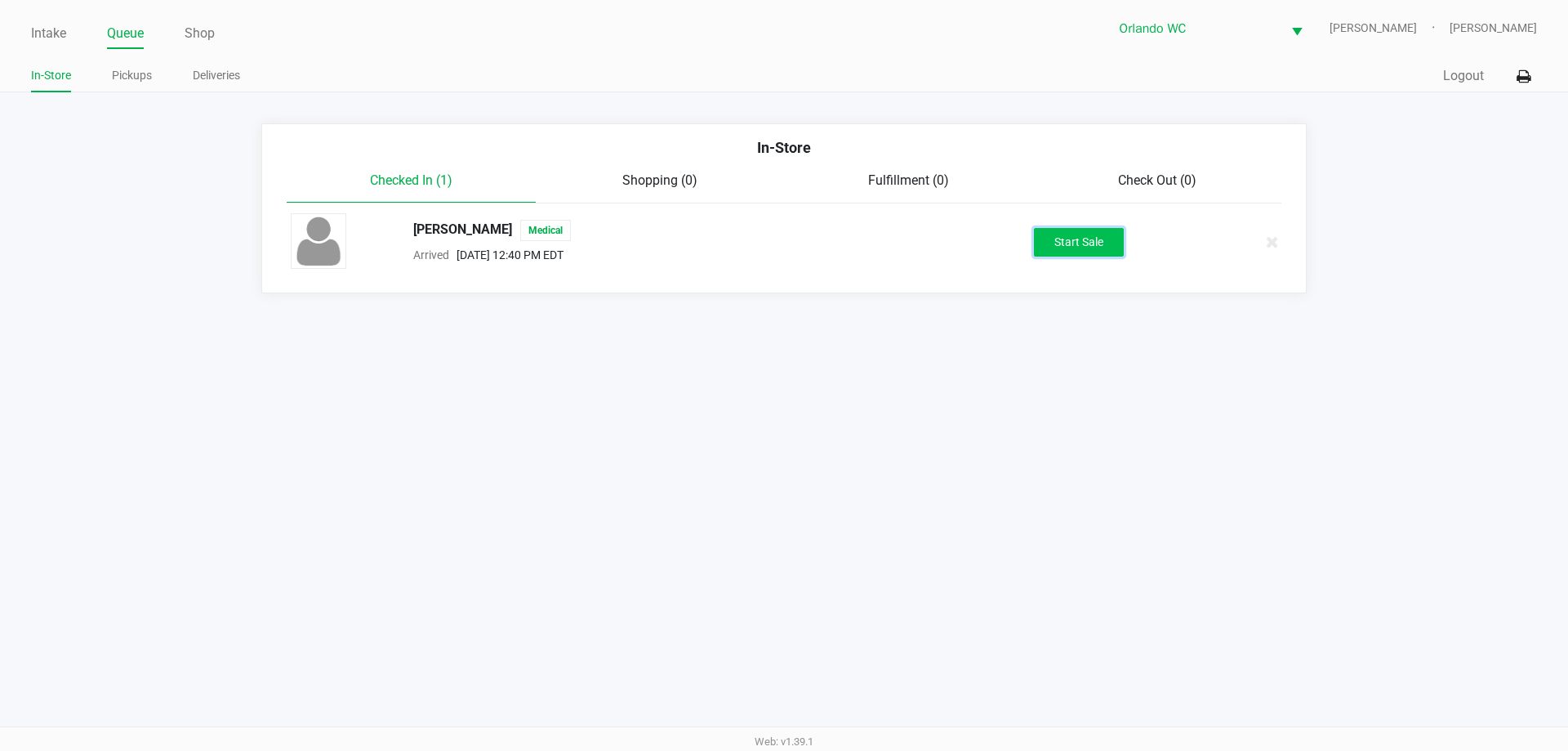 click on "Start Sale" 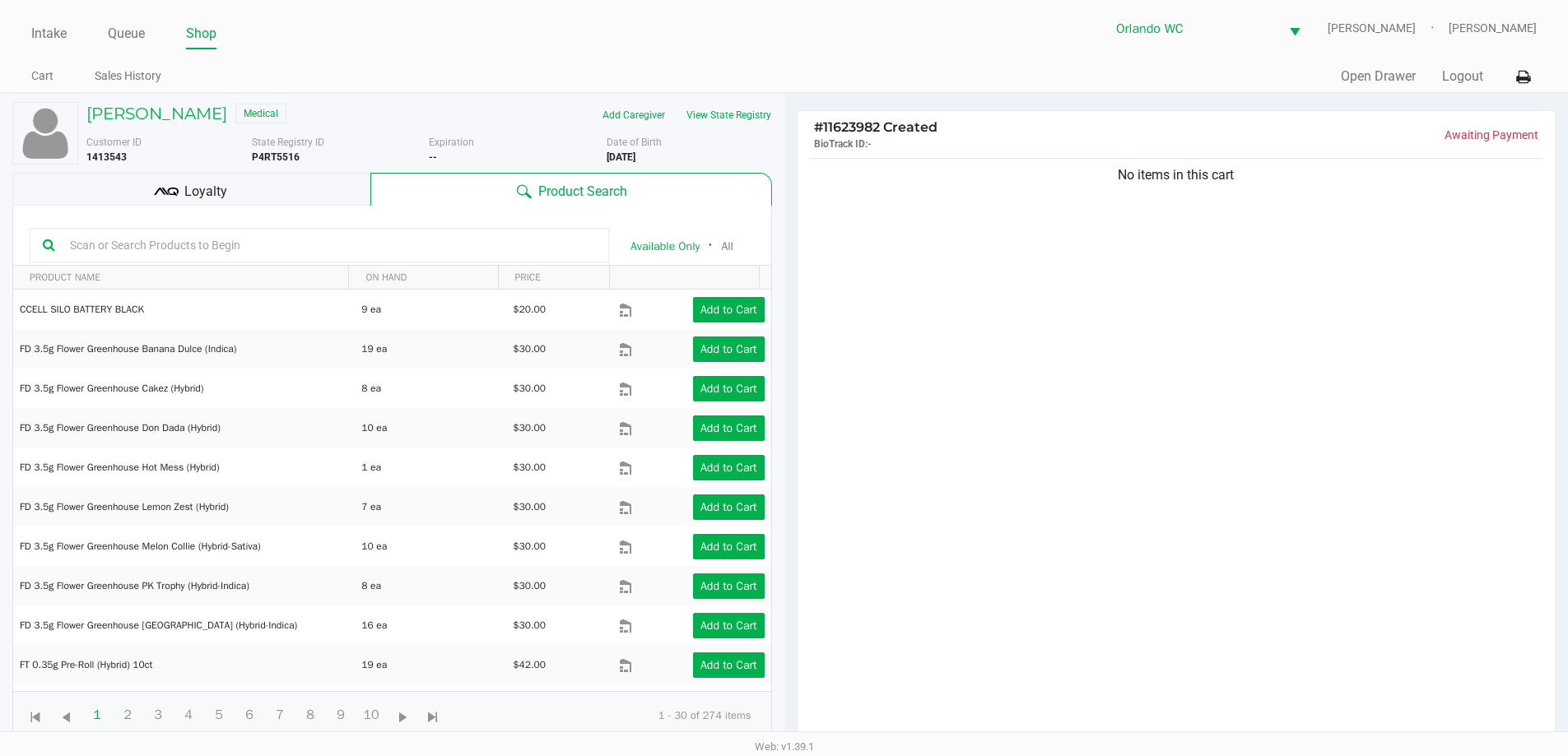 click 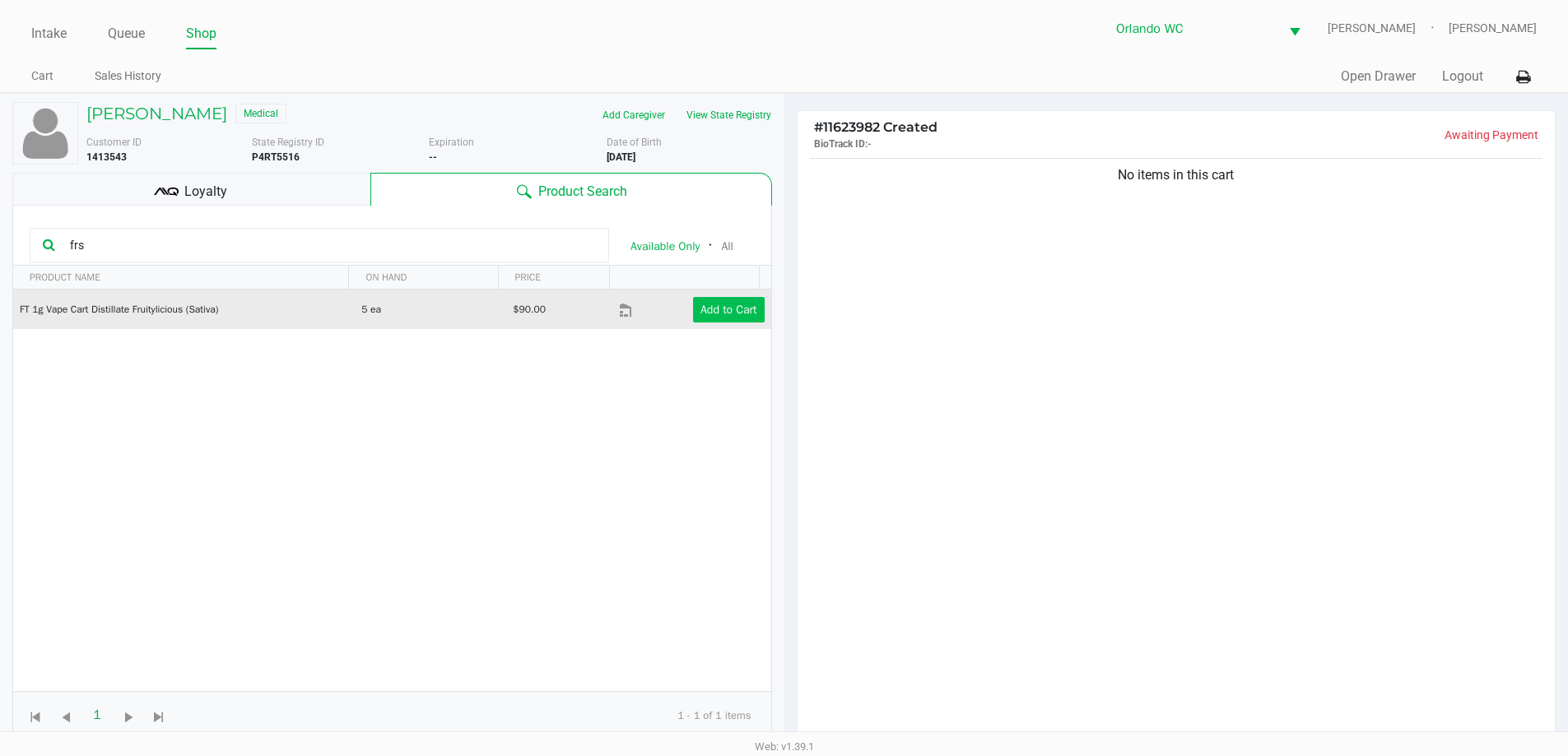 type on "frs" 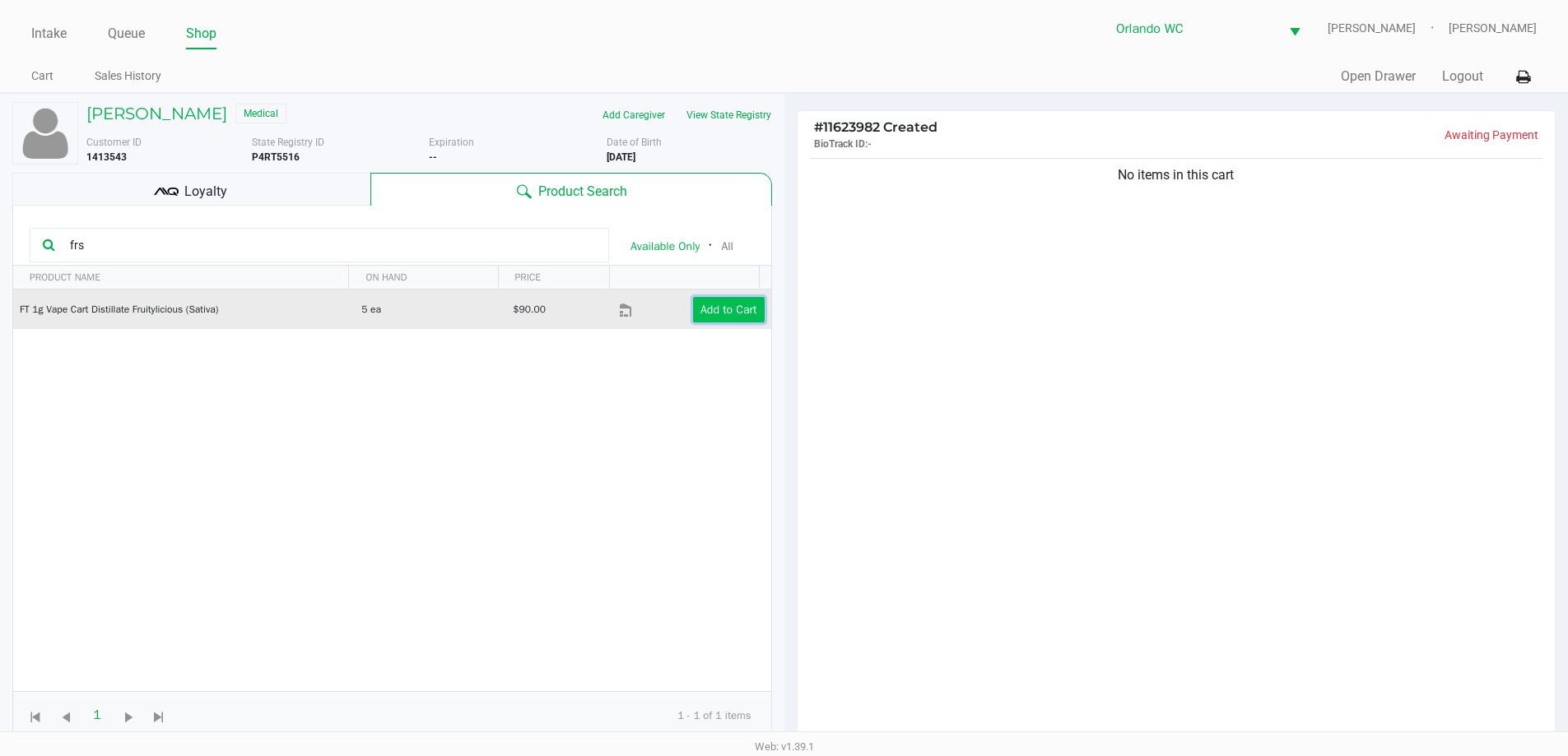 click on "Add to Cart" 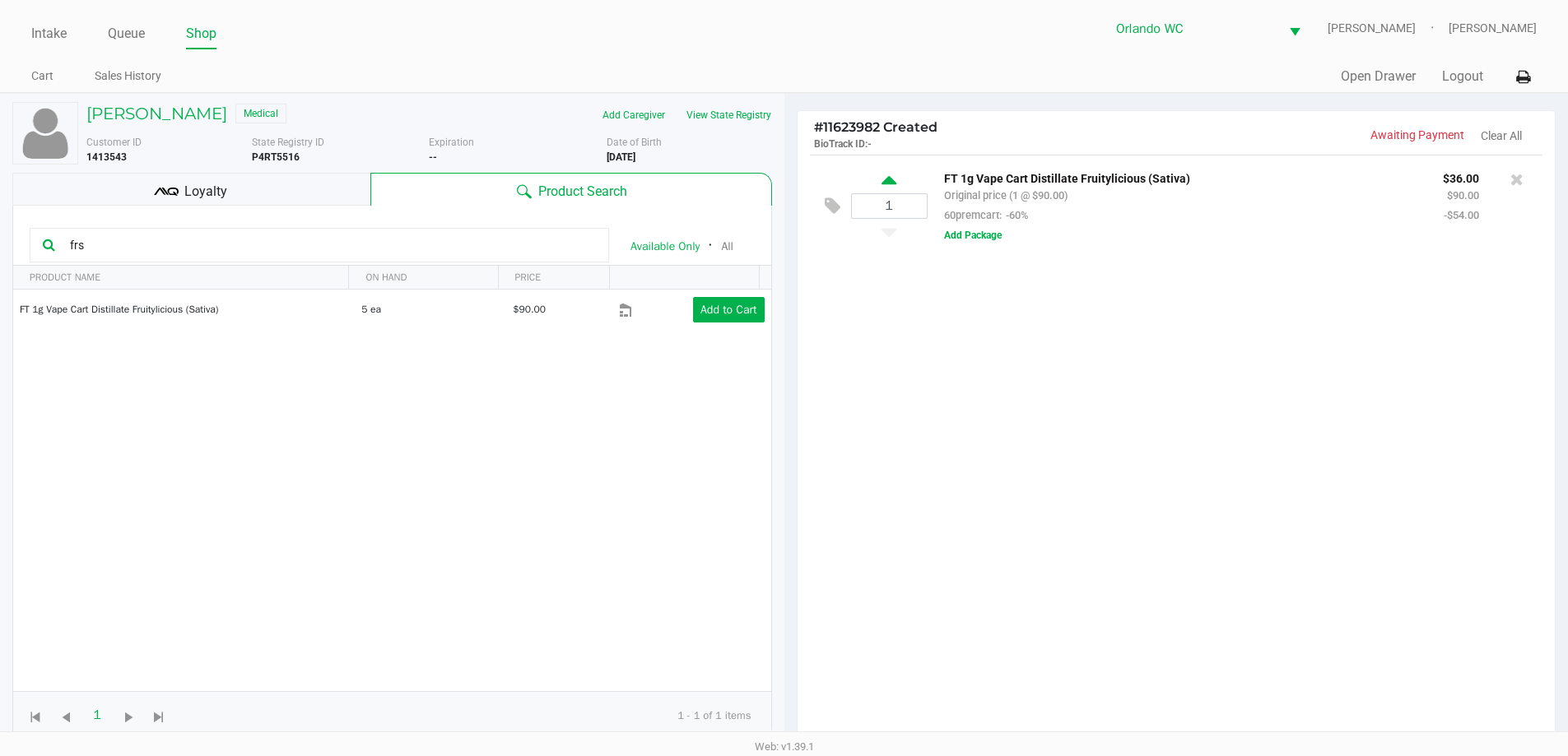 click 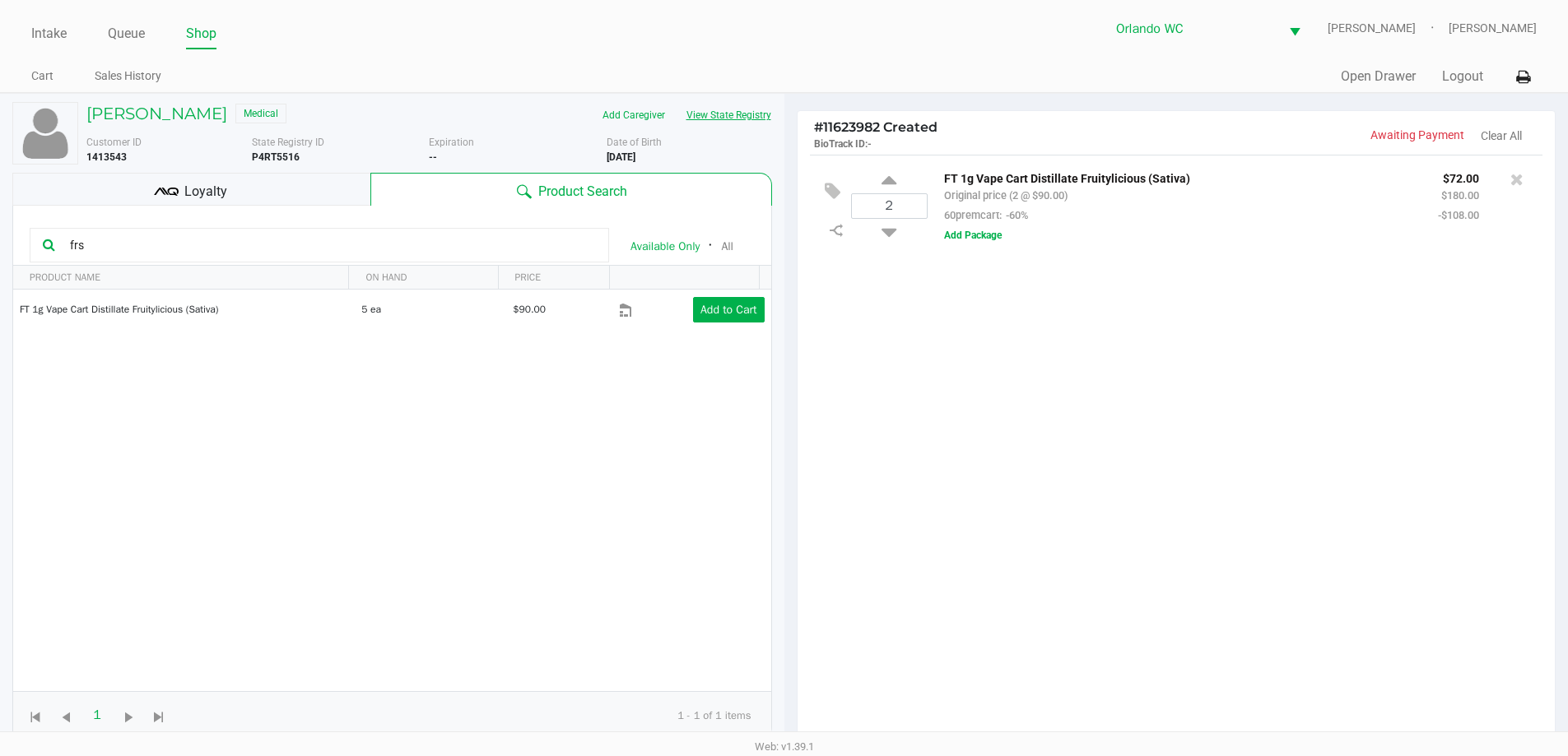 click on "View State Registry" 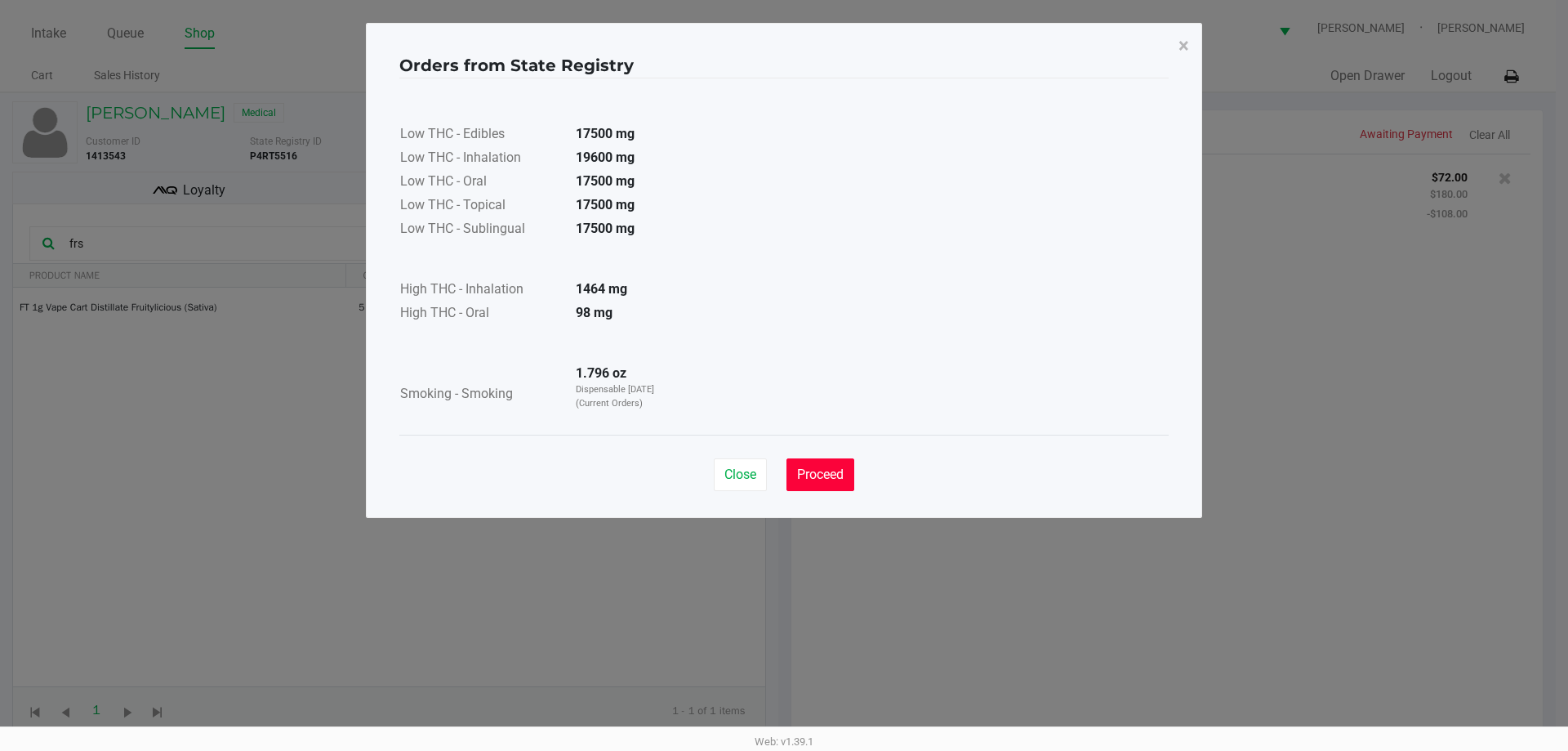 click on "Proceed" 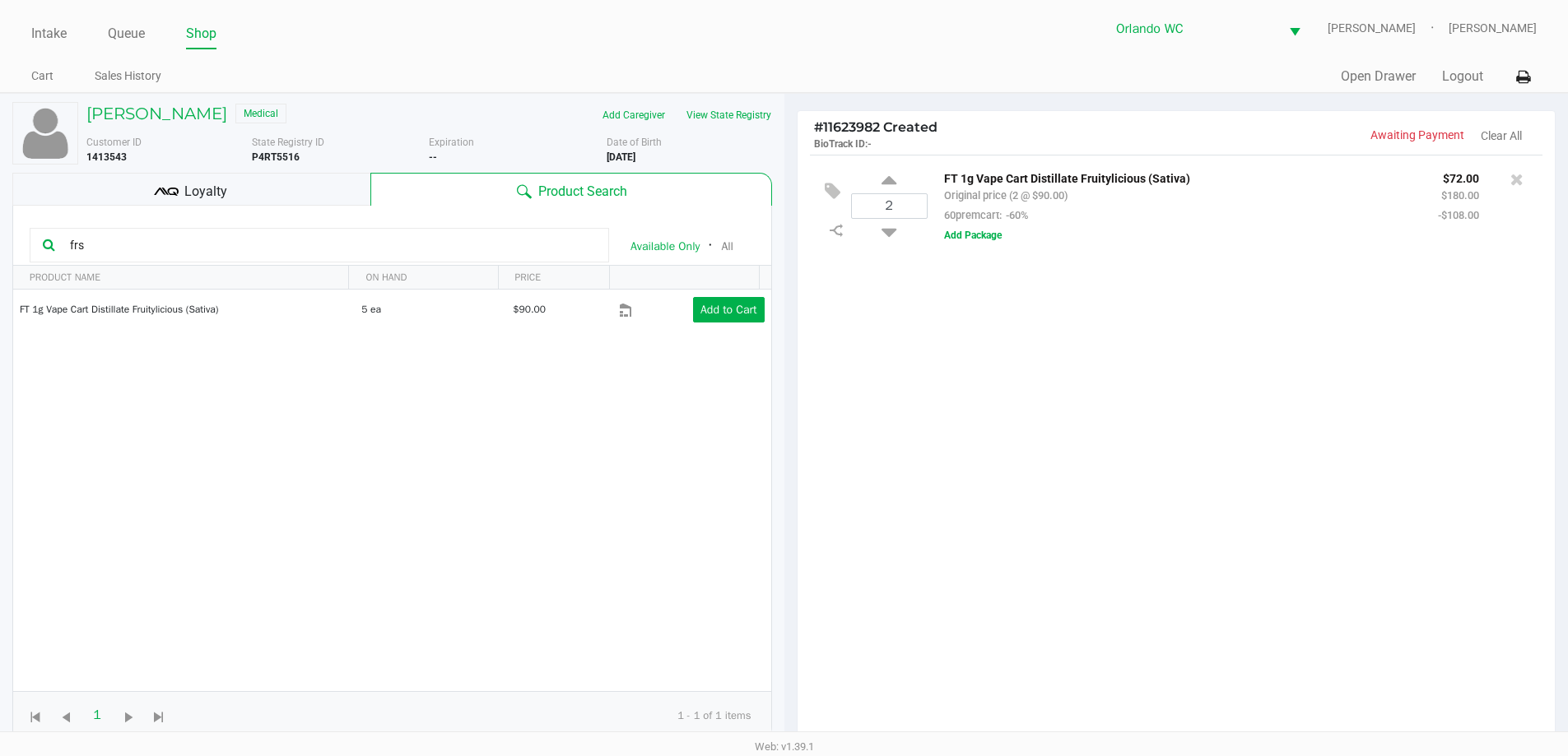 click on "2  FT 1g Vape Cart Distillate Fruitylicious (Sativa)   Original price (2 @ $90.00)  60premcart:  -60% $72.00 $180.00 -$108.00  Add Package" 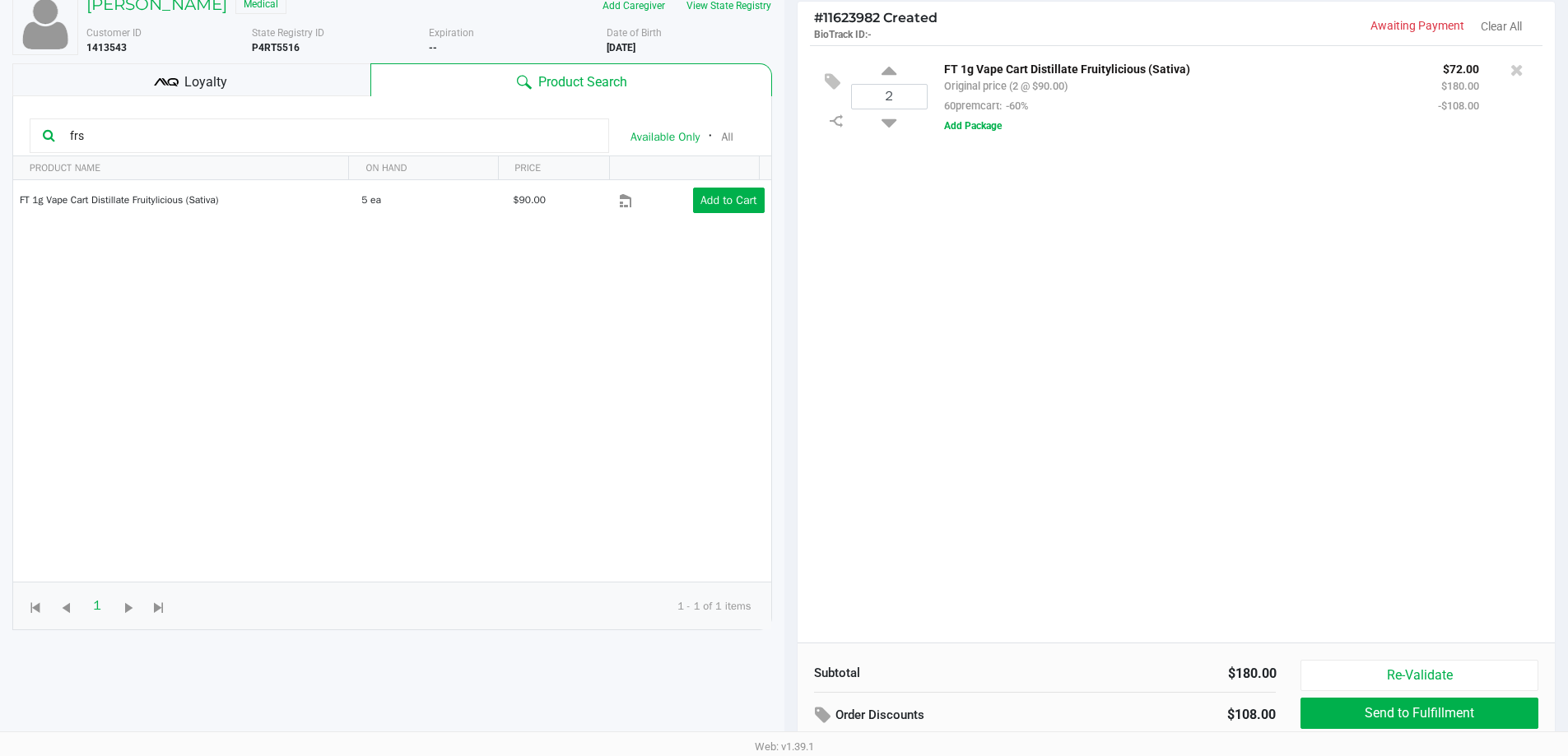 click on "2  FT 1g Vape Cart Distillate Fruitylicious (Sativa)   Original price (2 @ $90.00)  60premcart:  -60% $72.00 $180.00 -$108.00  Add Package" 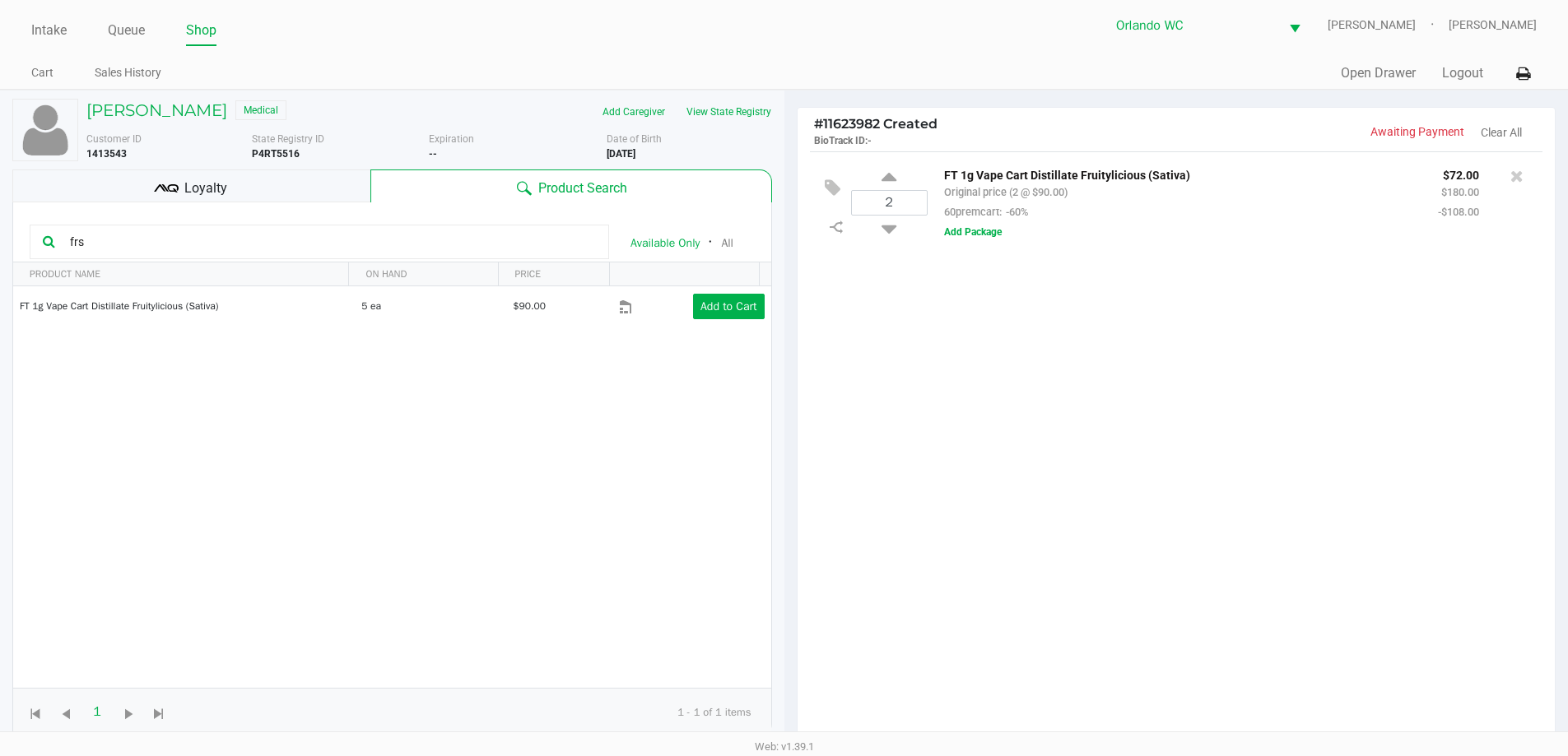 scroll, scrollTop: 0, scrollLeft: 0, axis: both 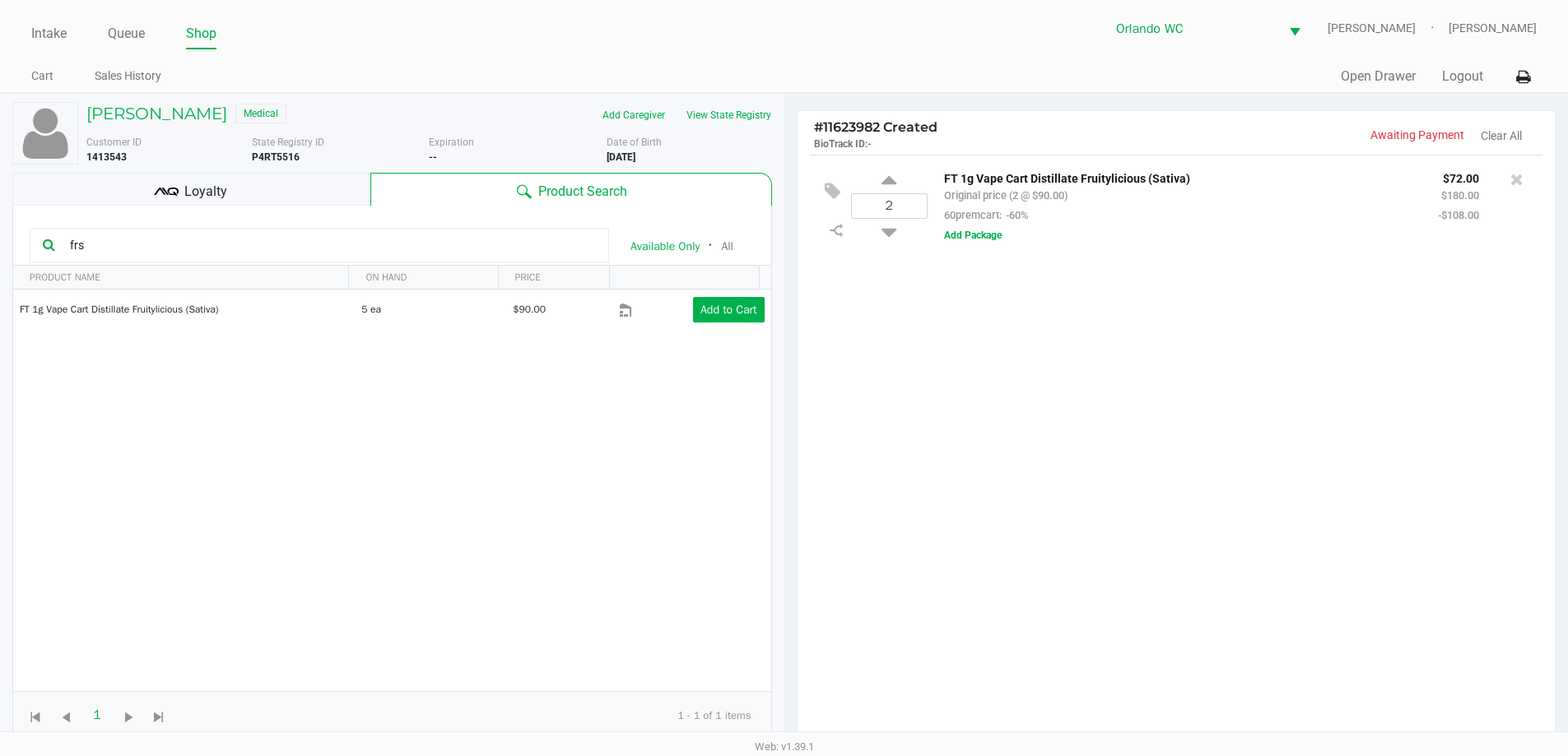 click on "2  FT 1g Vape Cart Distillate Fruitylicious (Sativa)   Original price (2 @ $90.00)  60premcart:  -60% $72.00 $180.00 -$108.00  Add Package" 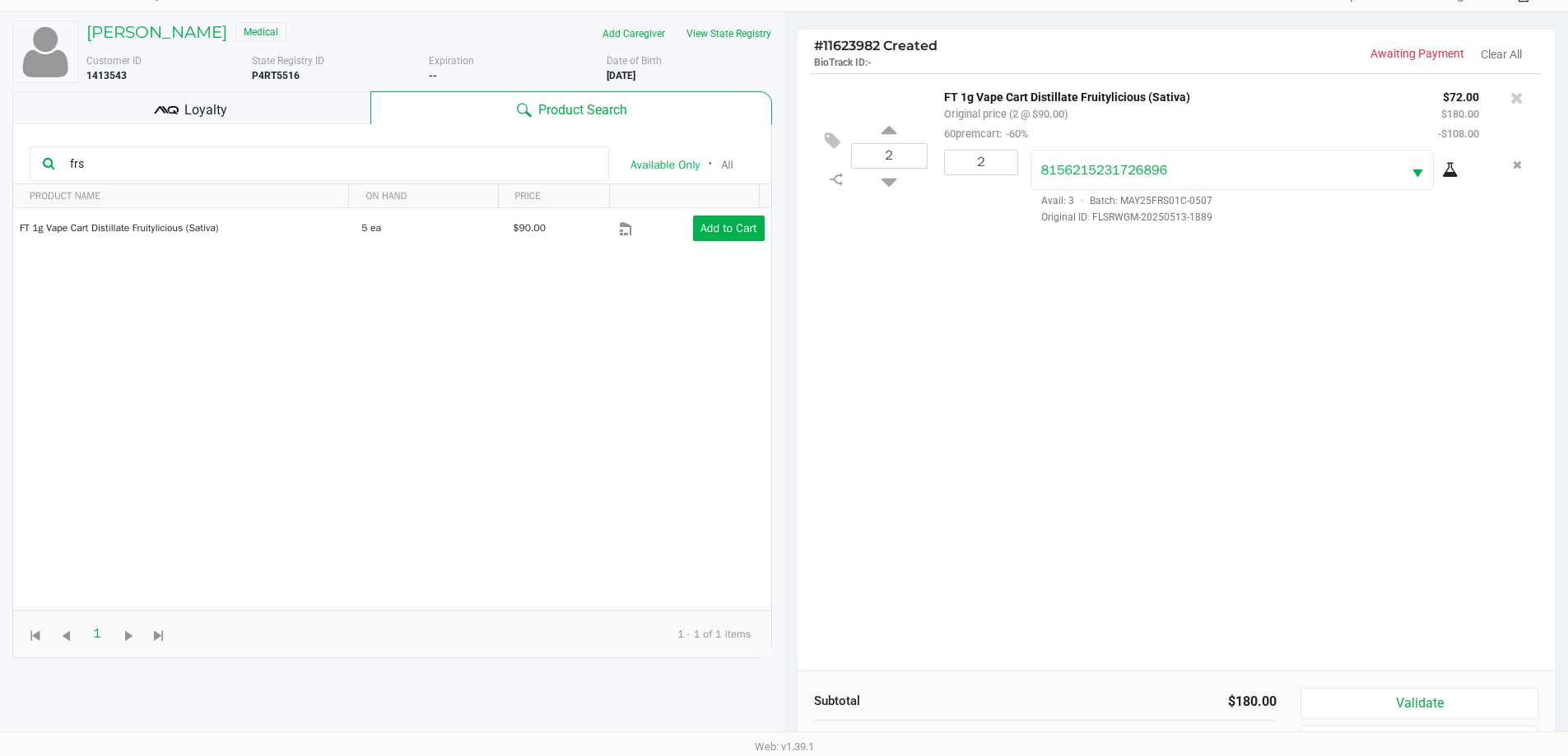 scroll, scrollTop: 178, scrollLeft: 0, axis: vertical 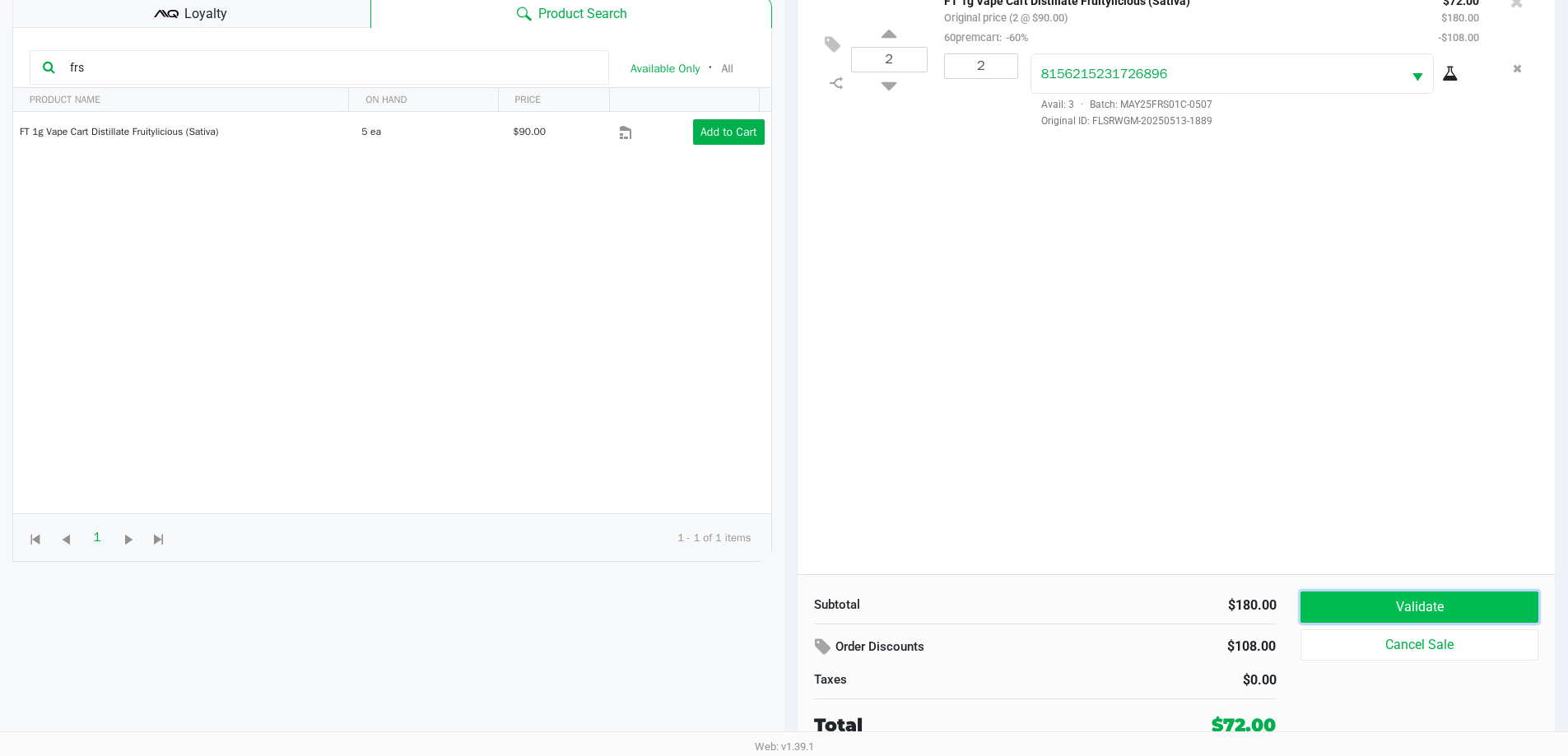 click on "Validate" 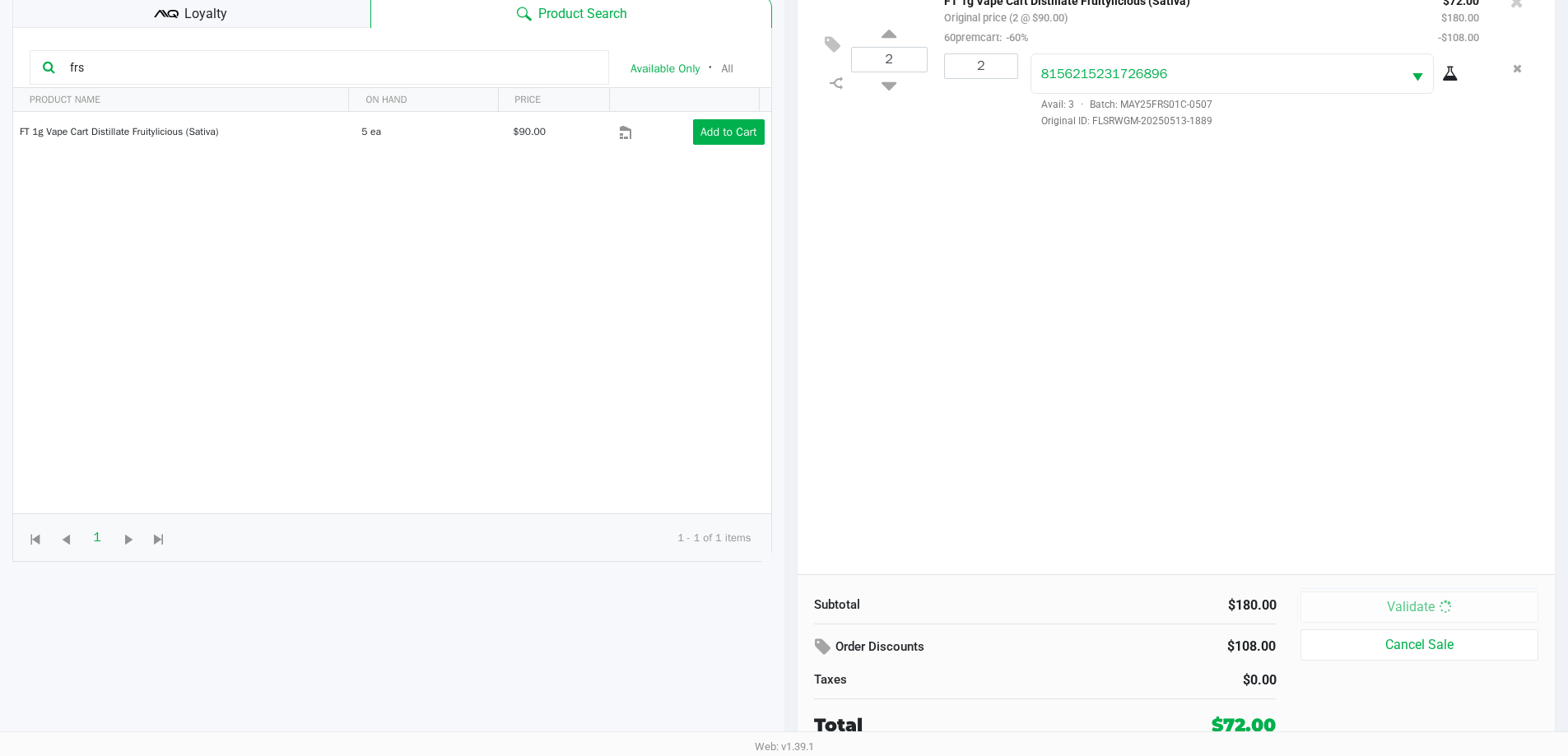 scroll, scrollTop: 0, scrollLeft: 0, axis: both 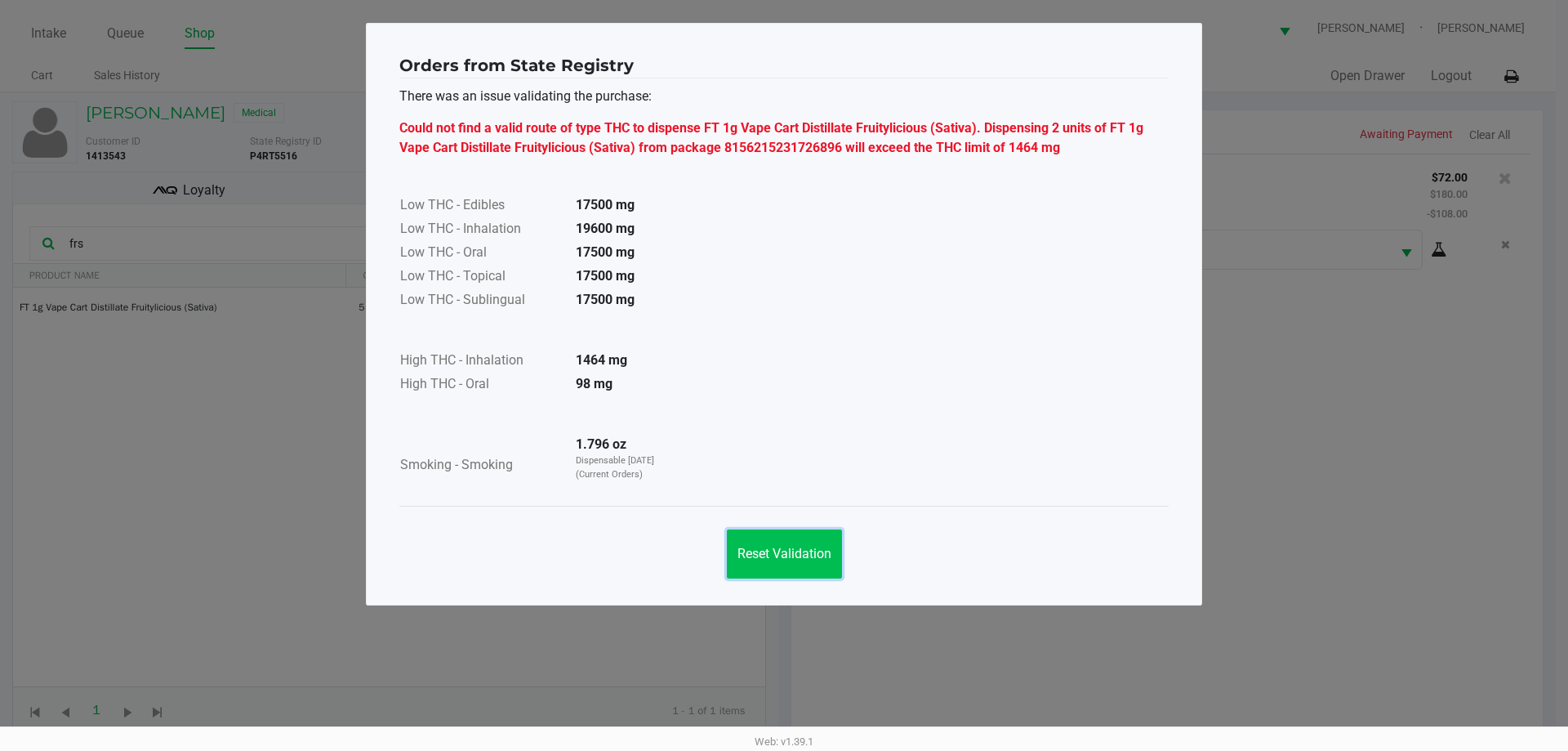 click on "Reset Validation" 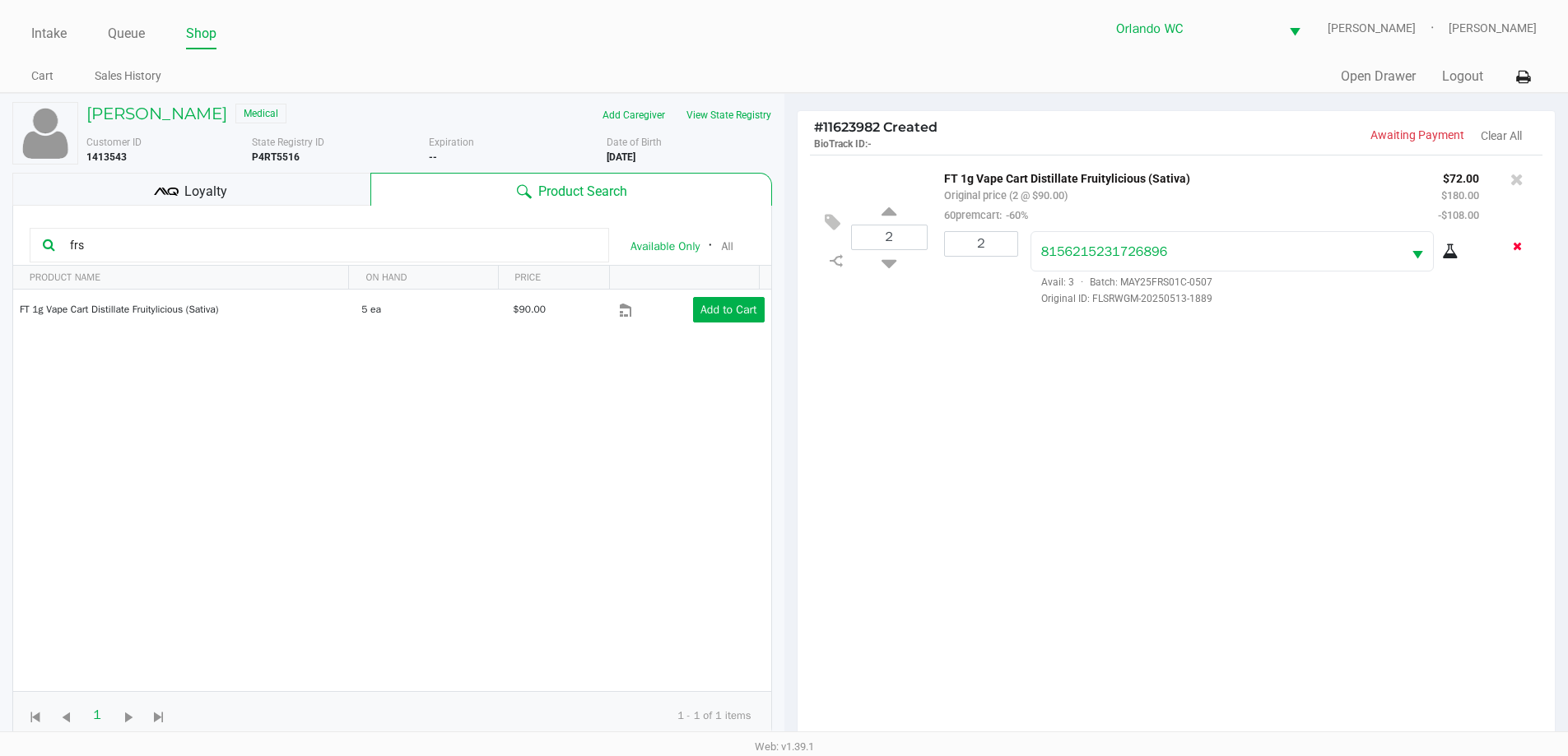 click 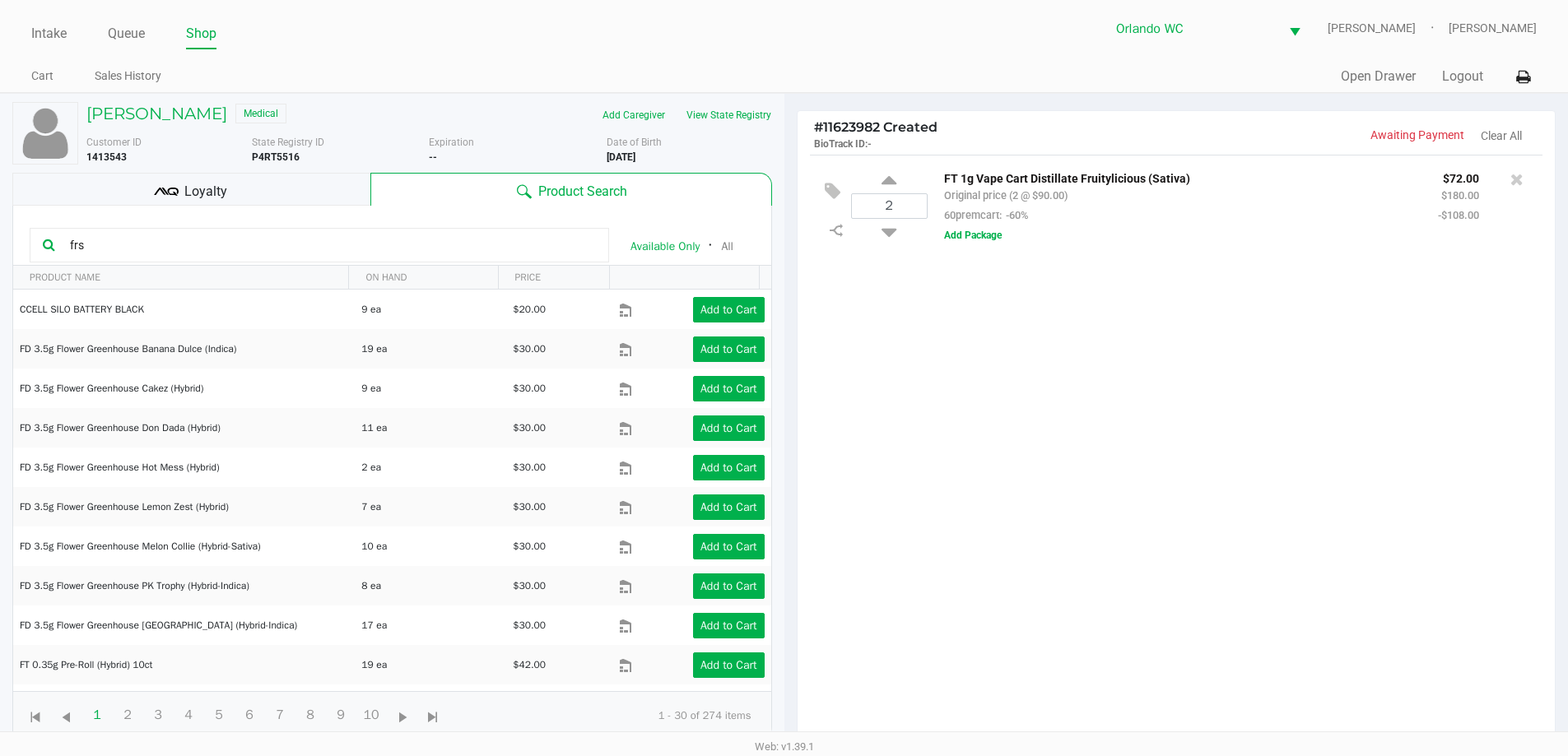 click on "2" 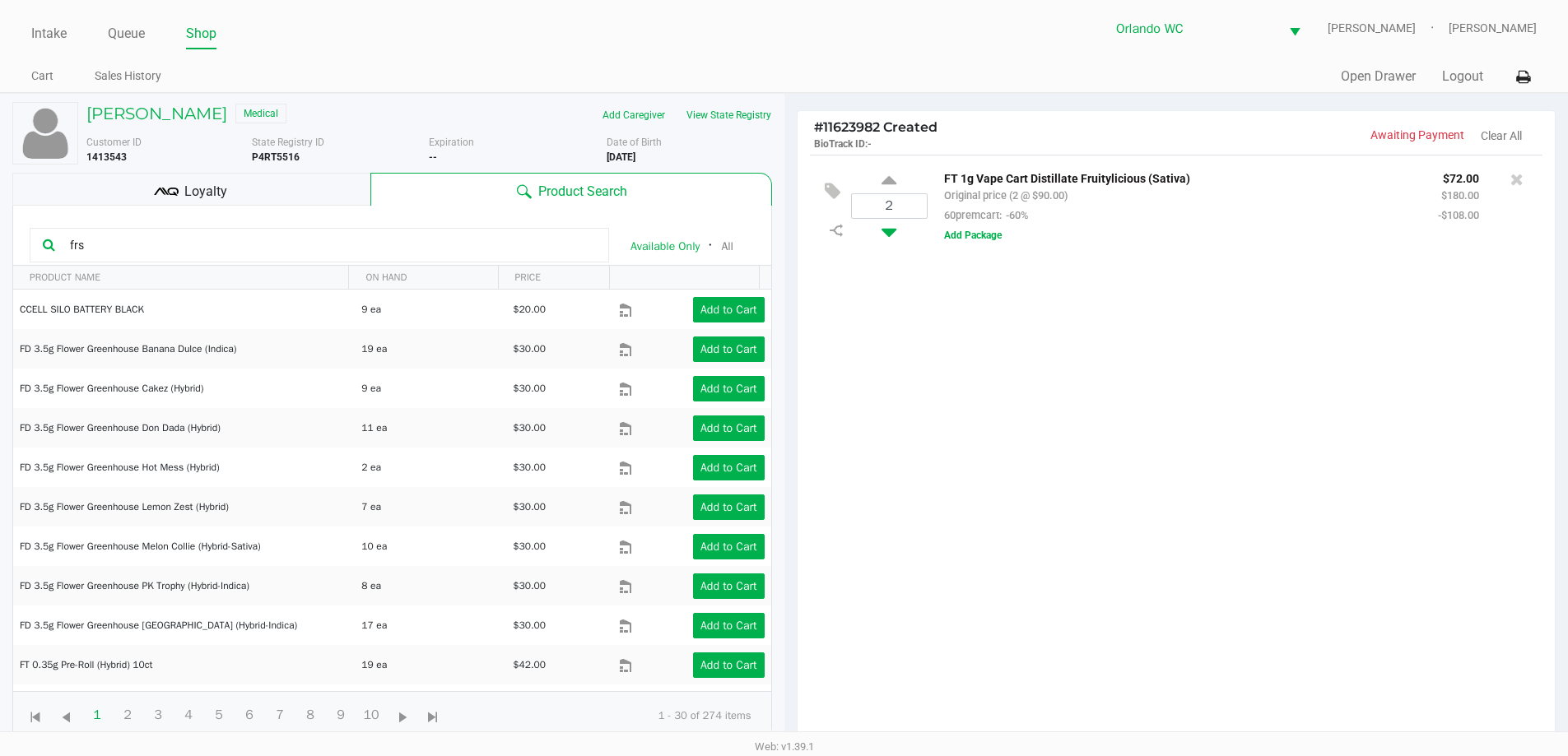 click 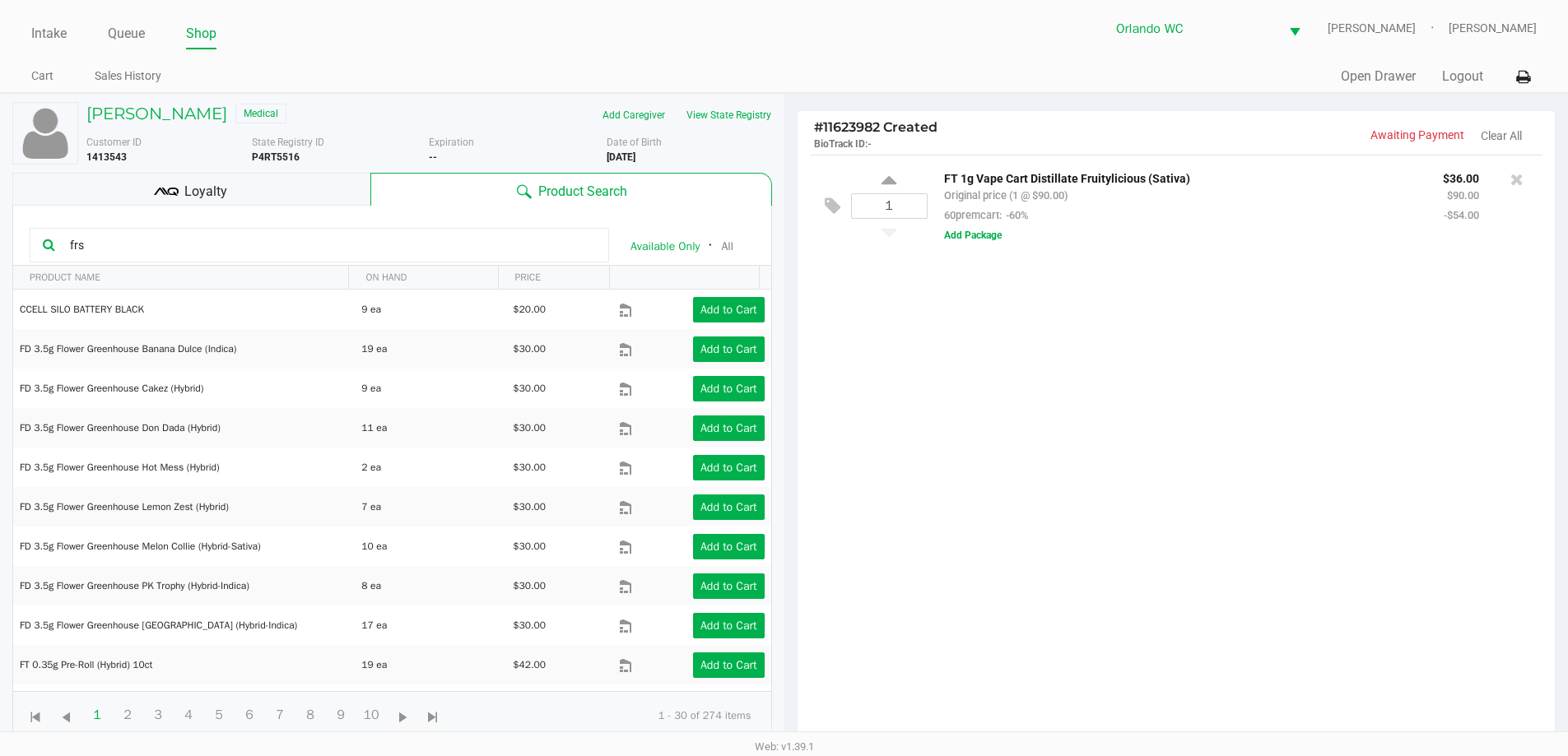 click on "1  FT 1g Vape Cart Distillate Fruitylicious (Sativa)   Original price (1 @ $90.00)  60premcart:  -60% $36.00 $90.00 -$54.00  Add Package" 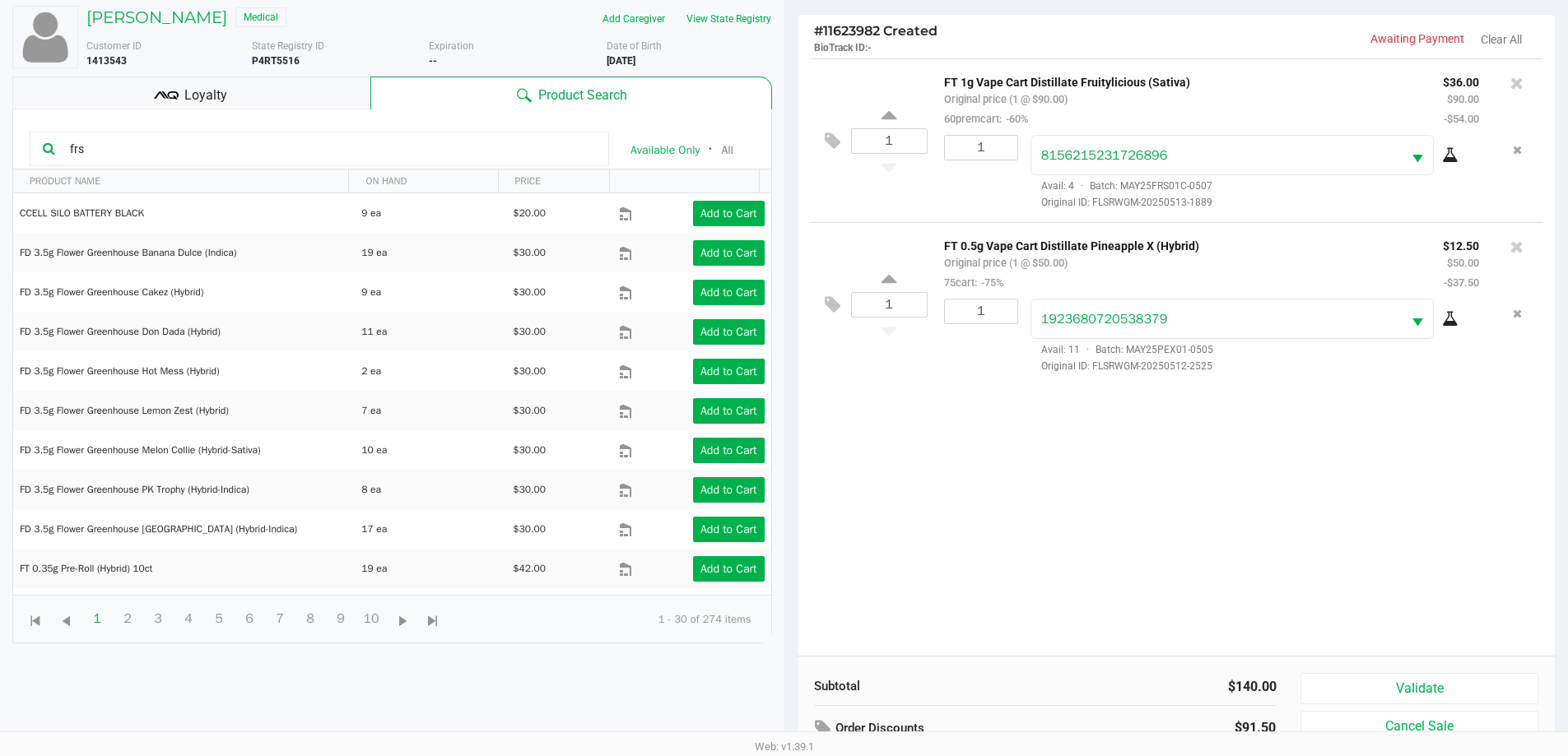 scroll, scrollTop: 178, scrollLeft: 0, axis: vertical 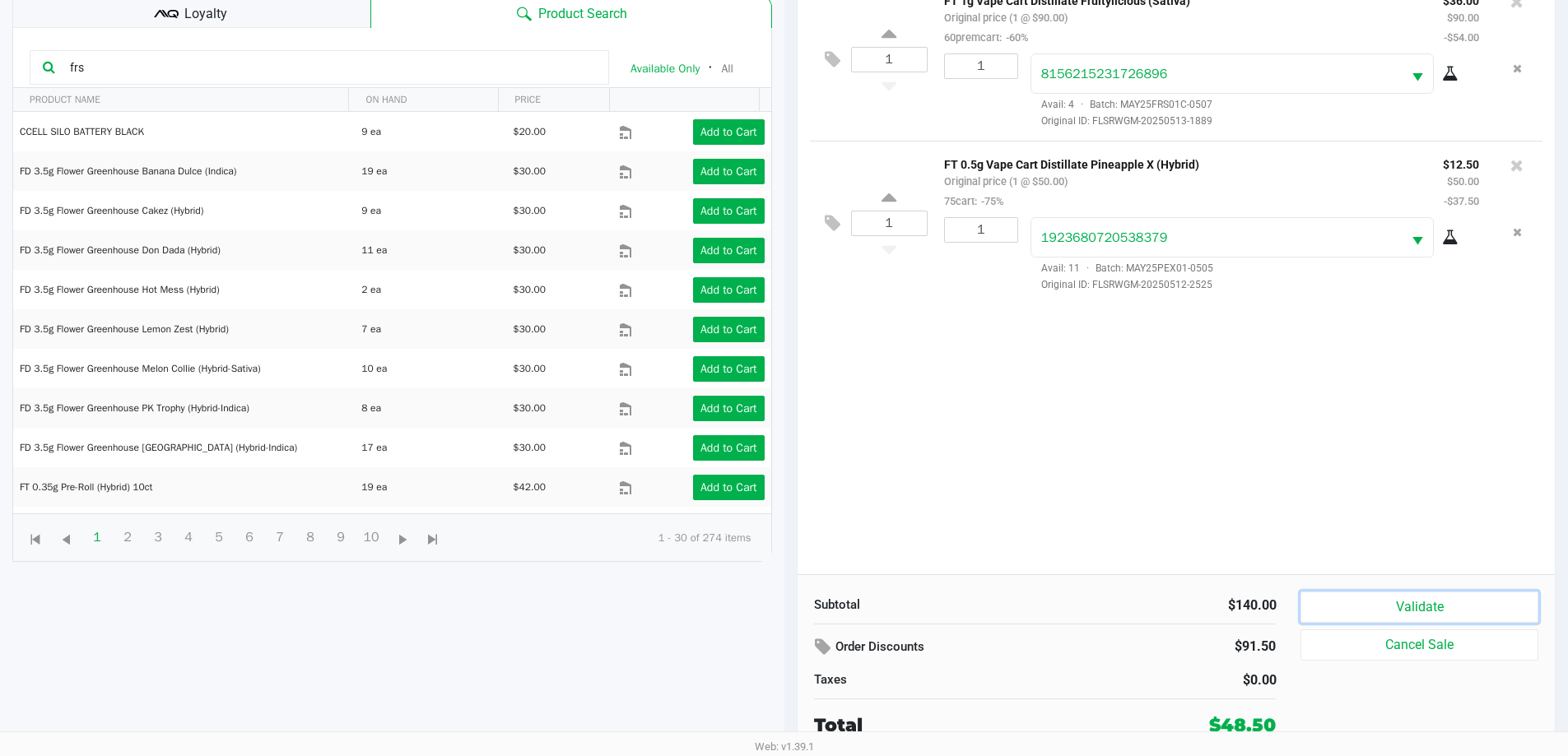 click on "Validate" 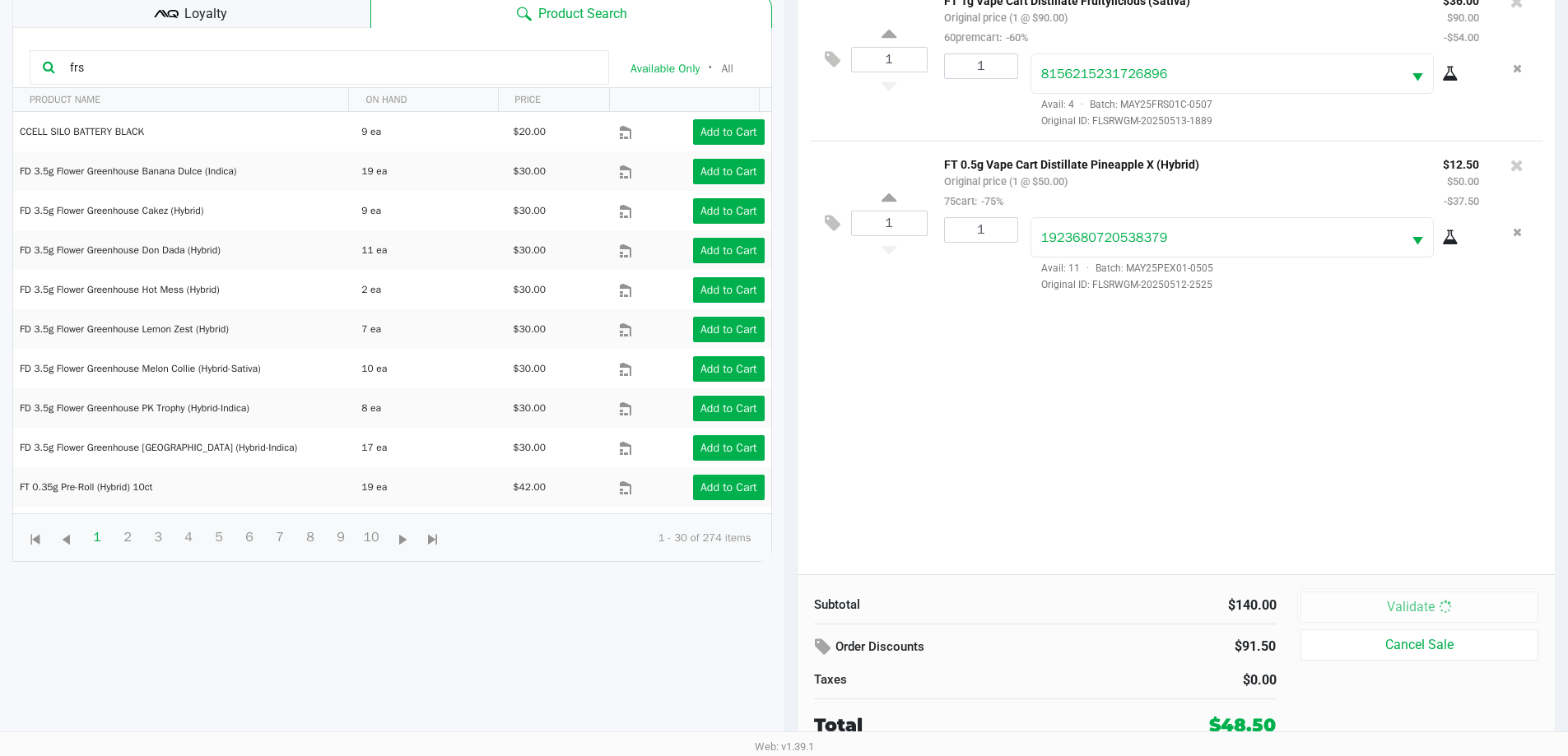 scroll, scrollTop: 0, scrollLeft: 0, axis: both 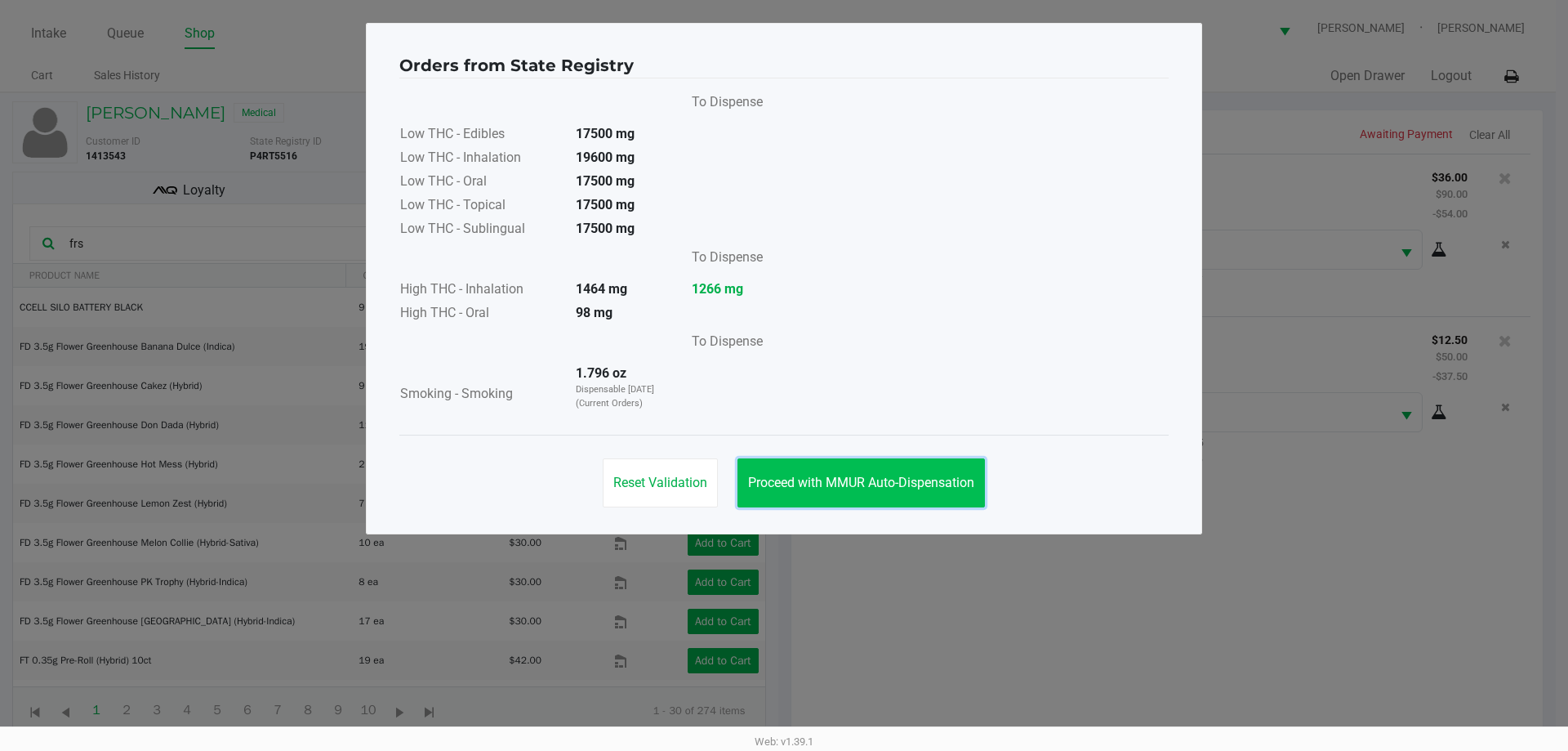 click on "Proceed with MMUR Auto-Dispensation" 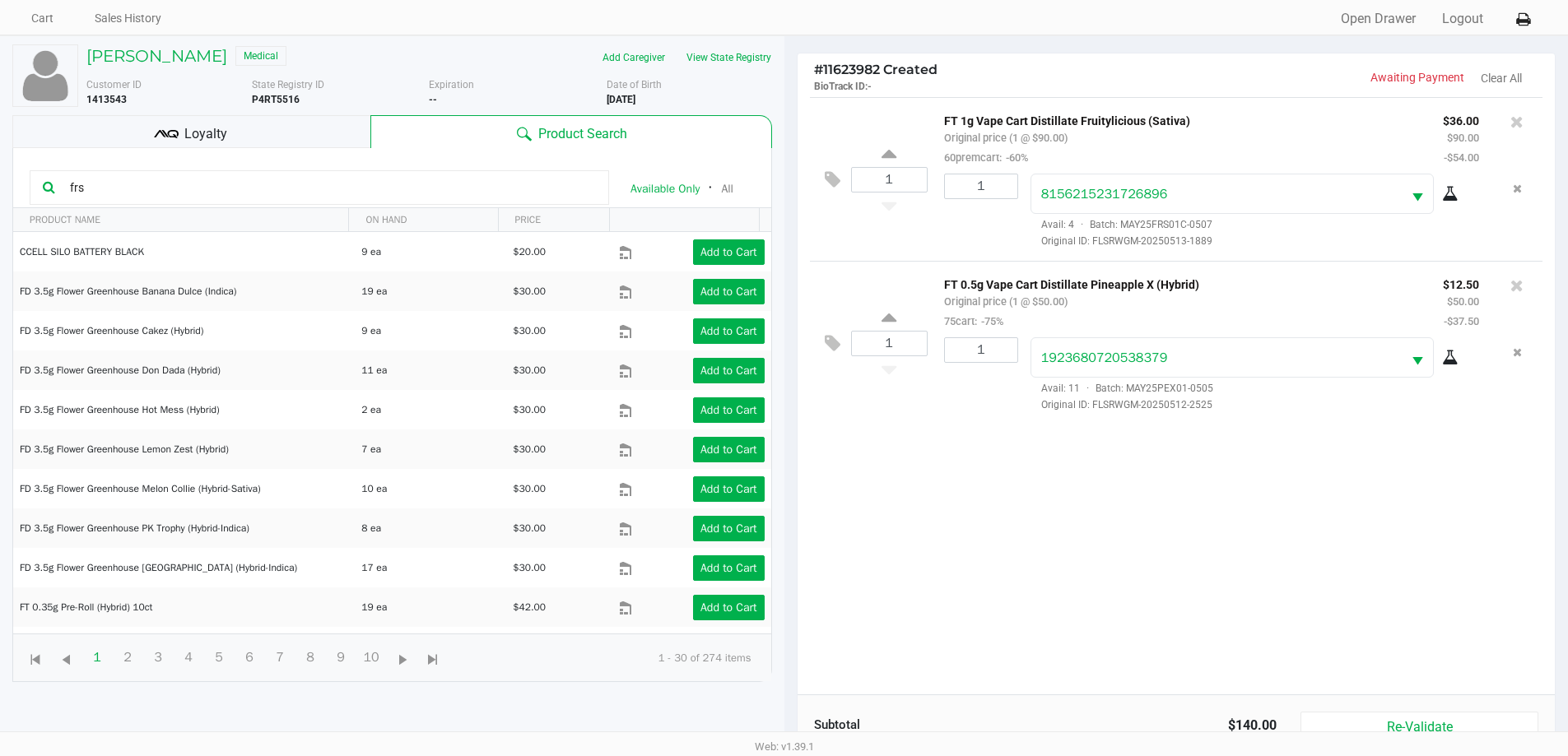 scroll, scrollTop: 178, scrollLeft: 0, axis: vertical 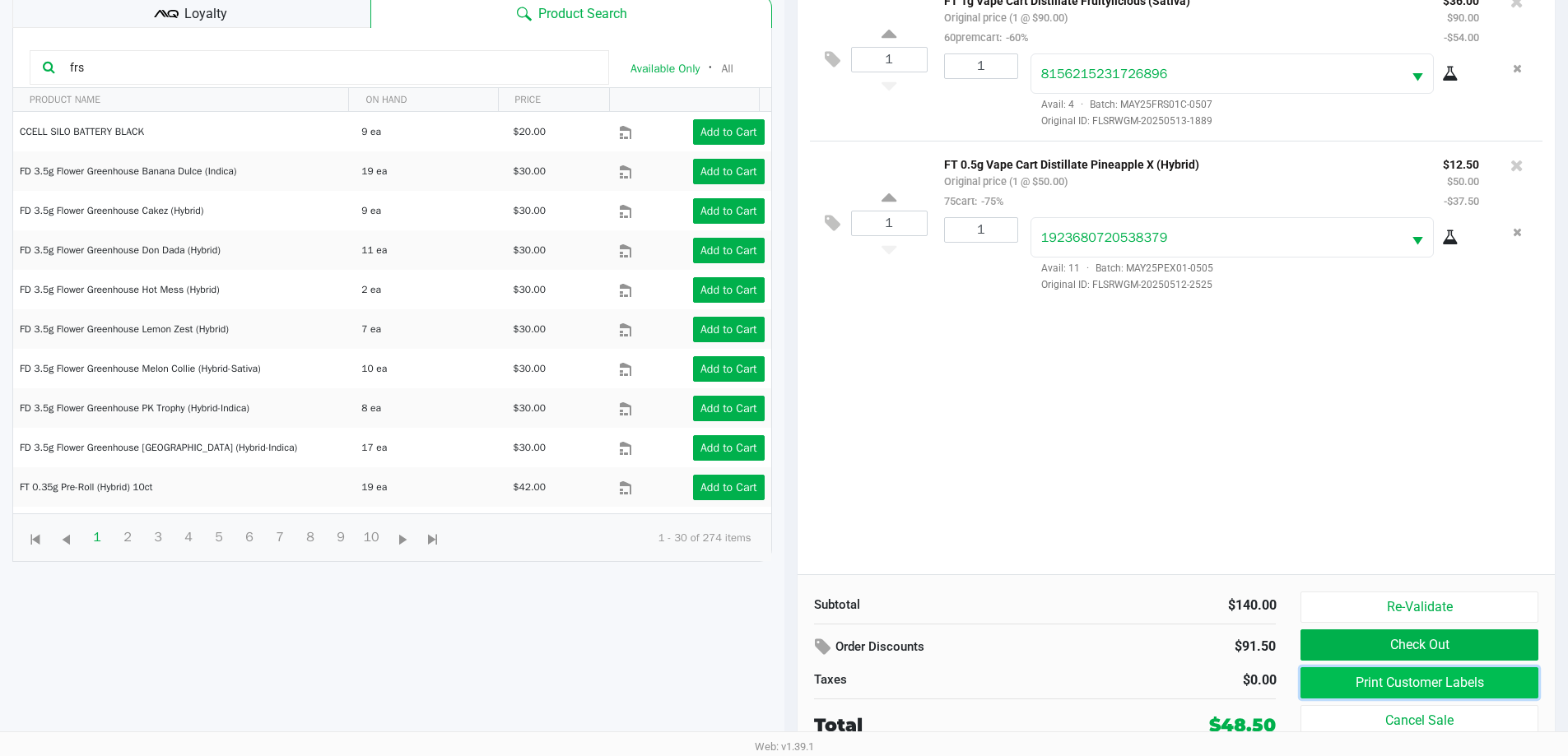 click on "Print Customer Labels" 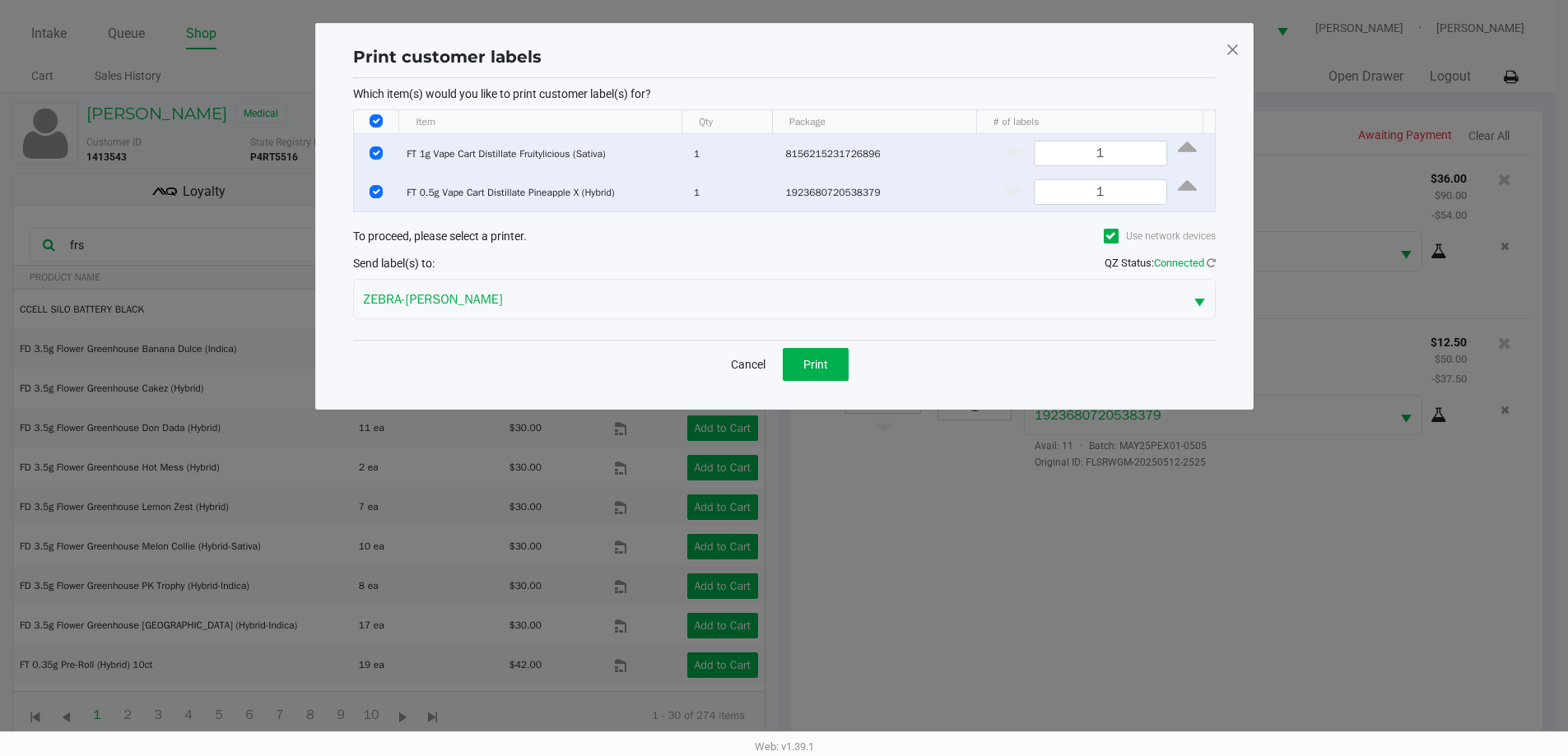 scroll, scrollTop: 0, scrollLeft: 0, axis: both 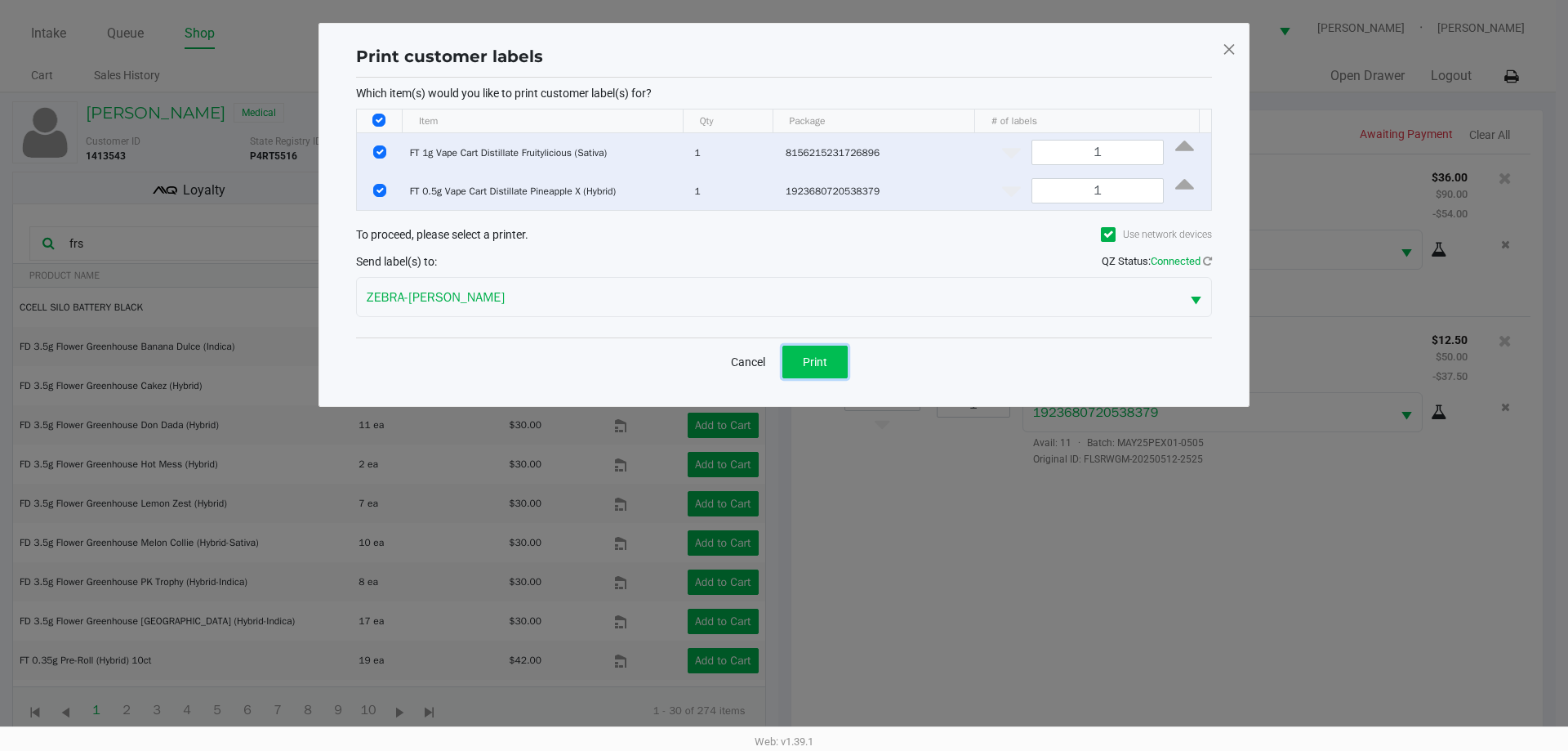 click on "Print" 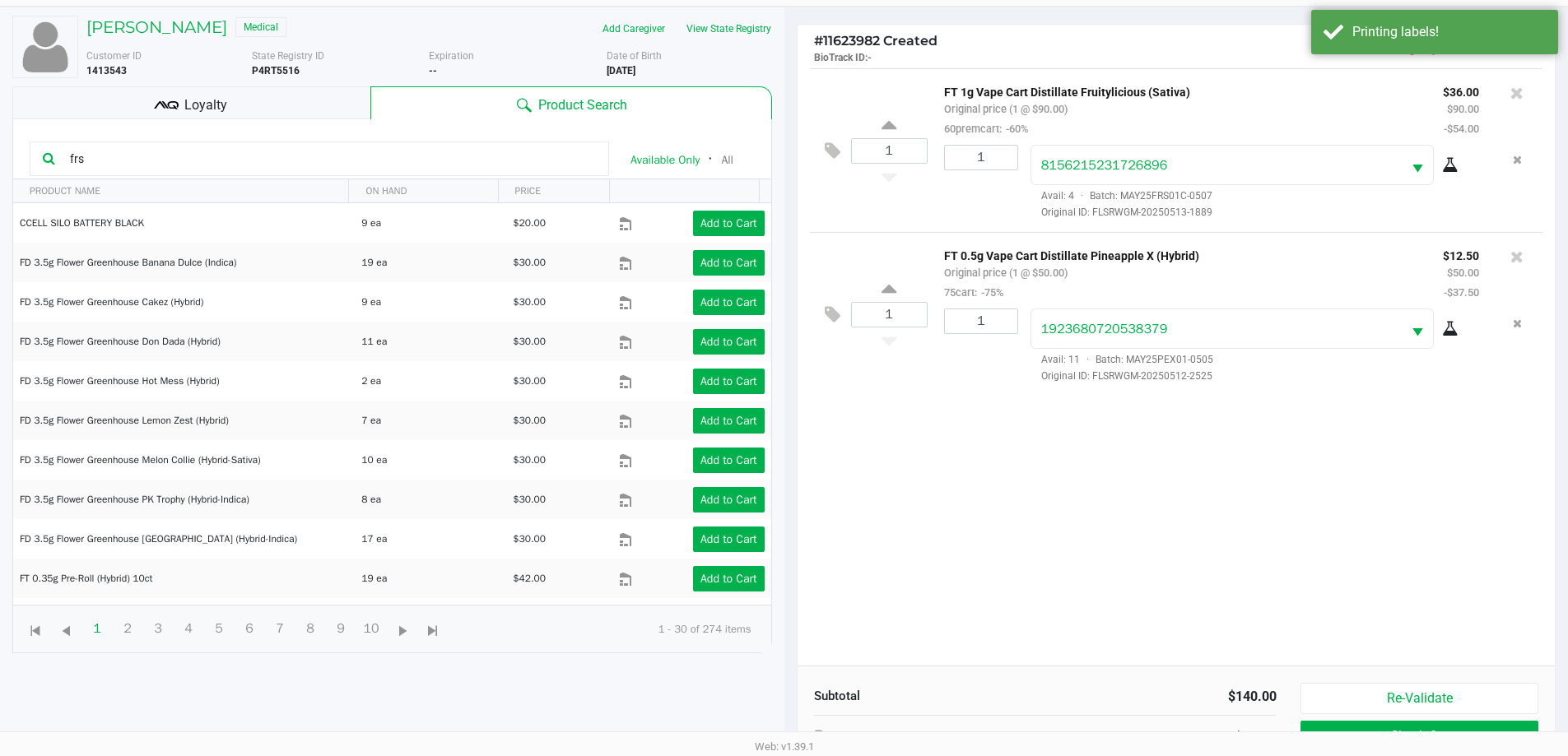 scroll, scrollTop: 178, scrollLeft: 0, axis: vertical 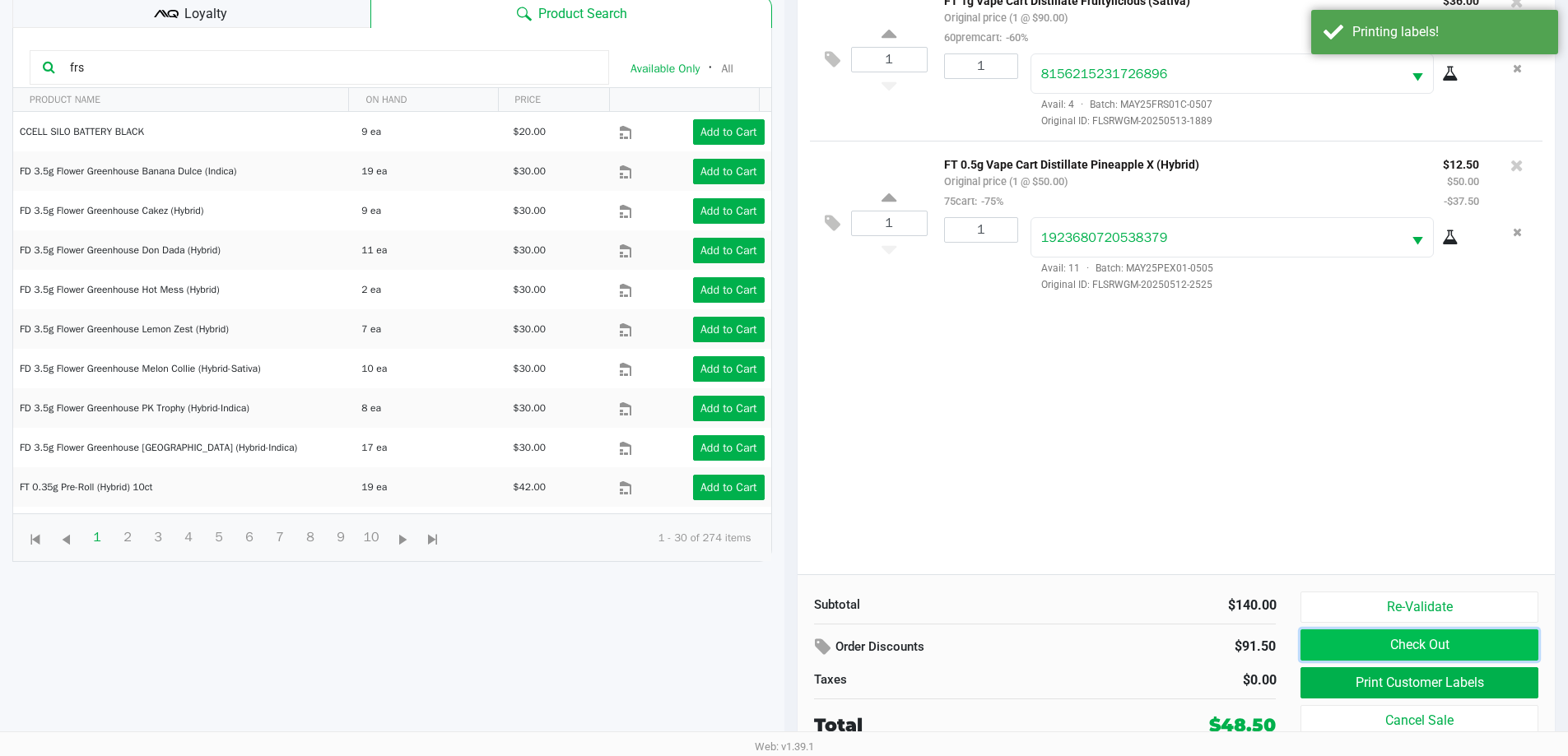 click on "Check Out" 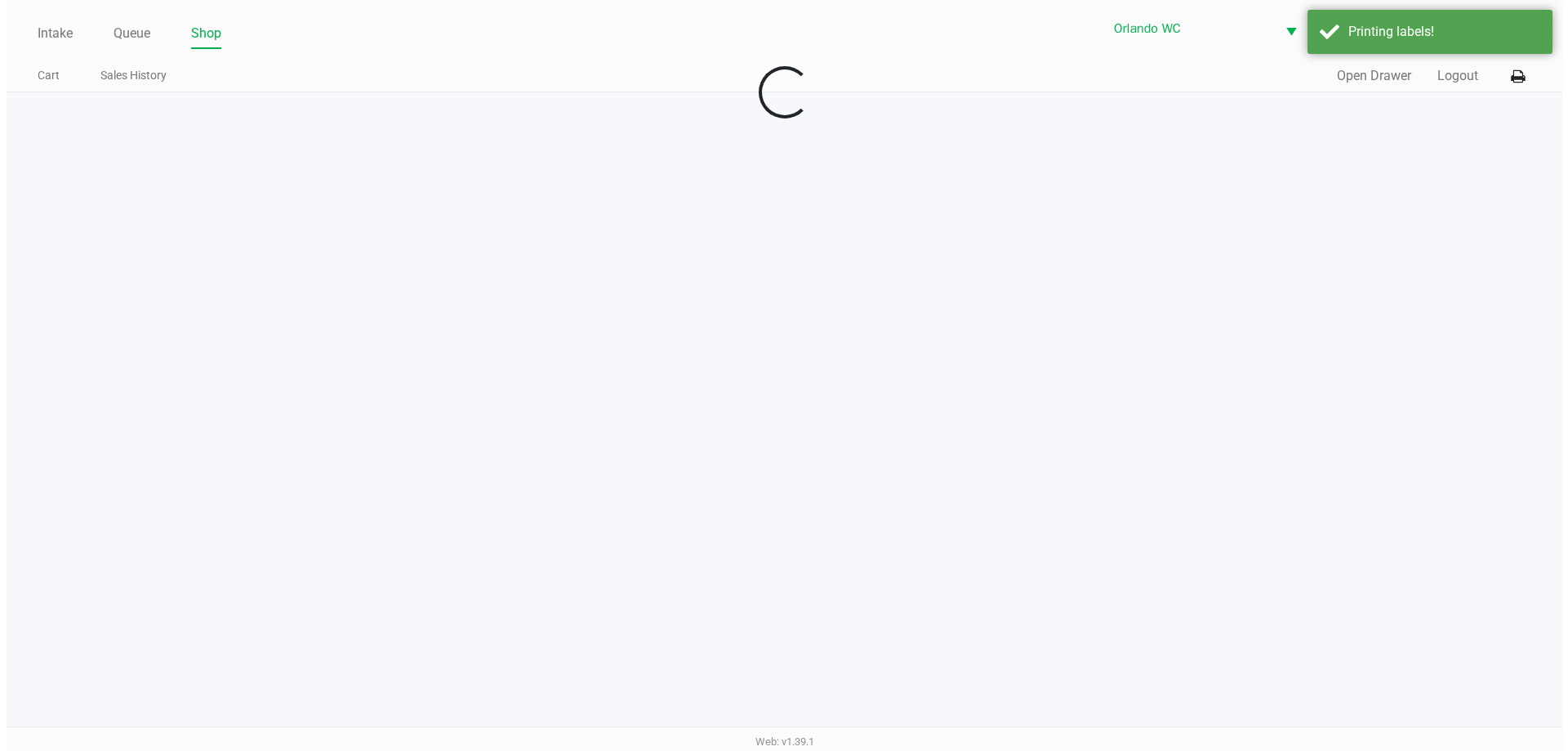 scroll, scrollTop: 0, scrollLeft: 0, axis: both 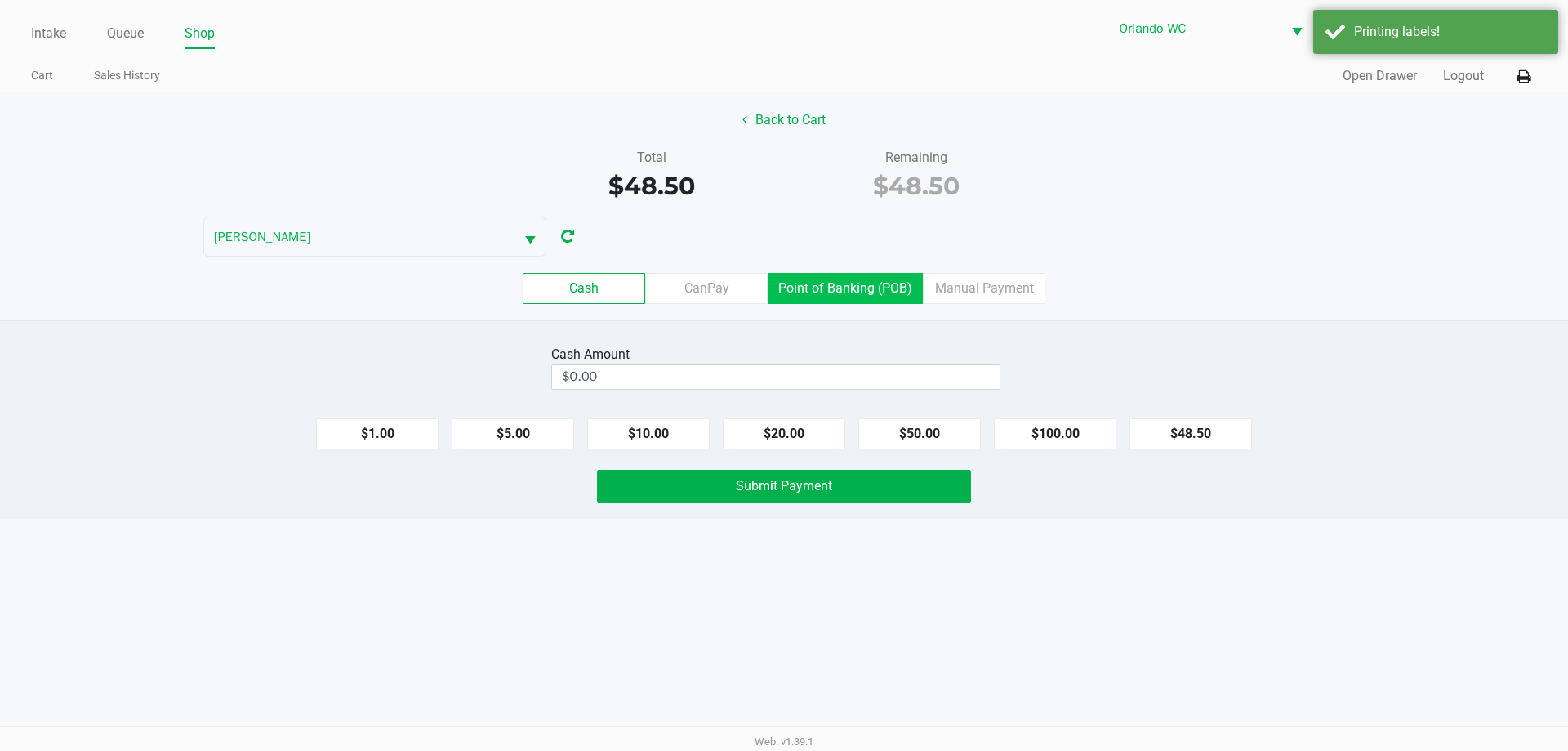 click on "Point of Banking (POB)" 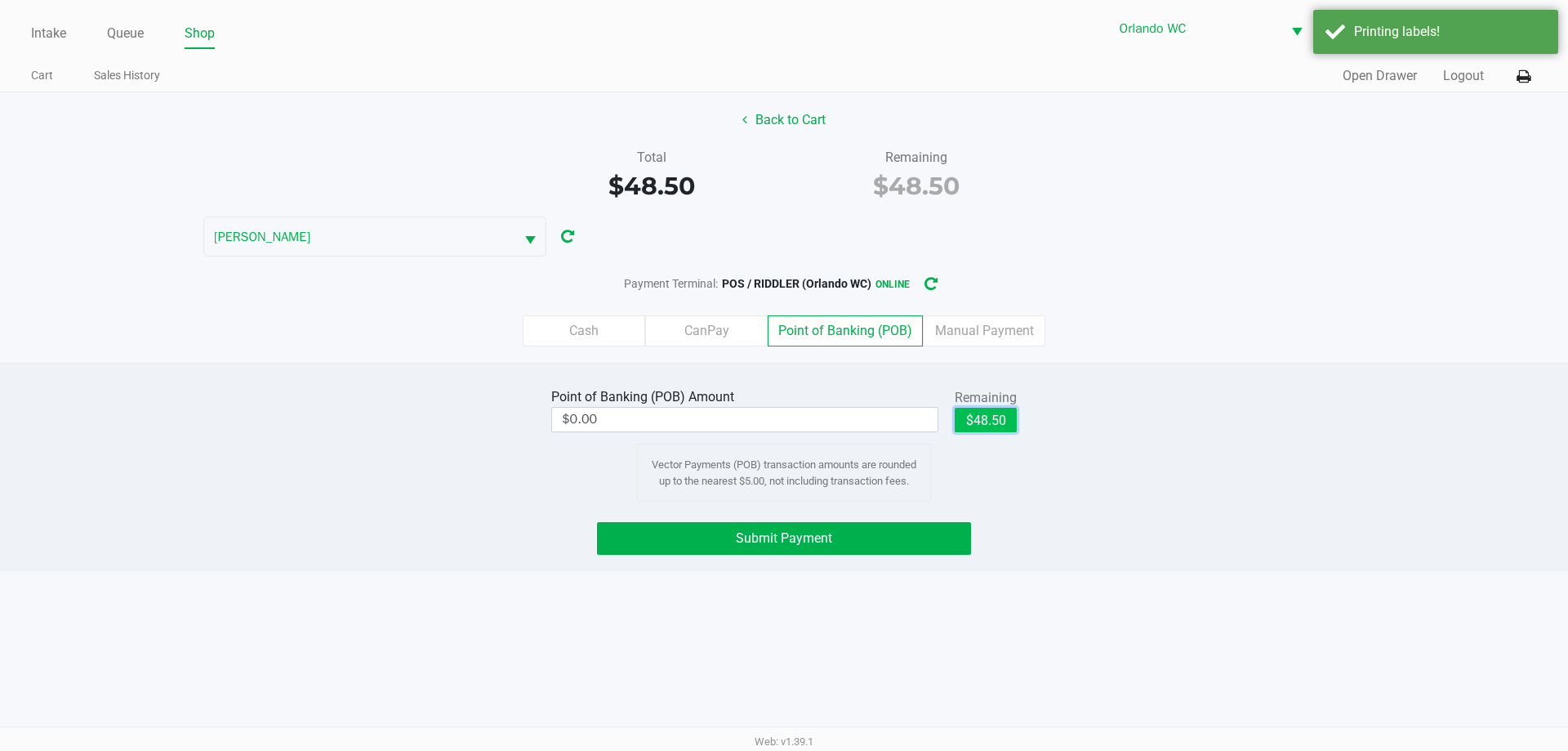click on "$48.50" 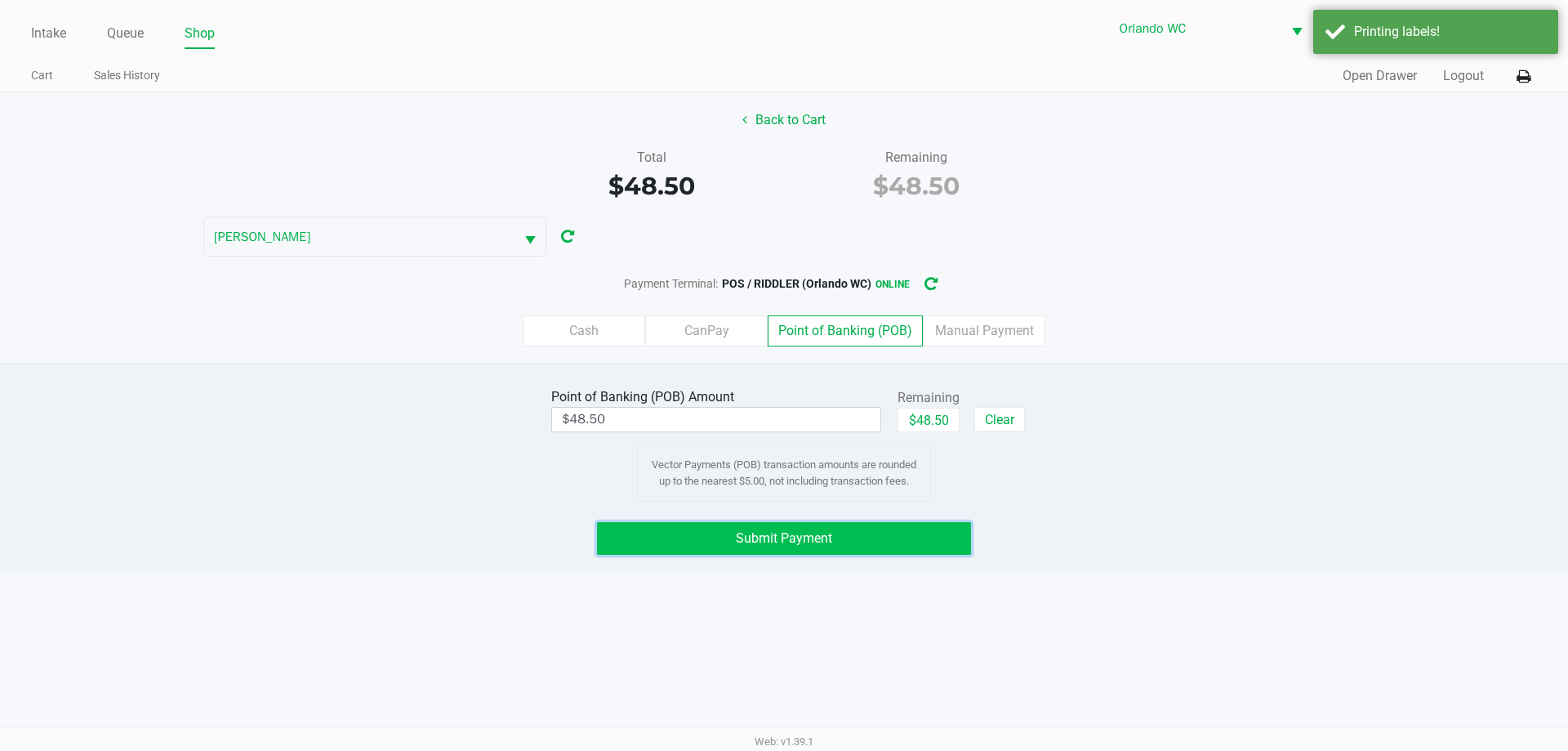 click on "Submit Payment" 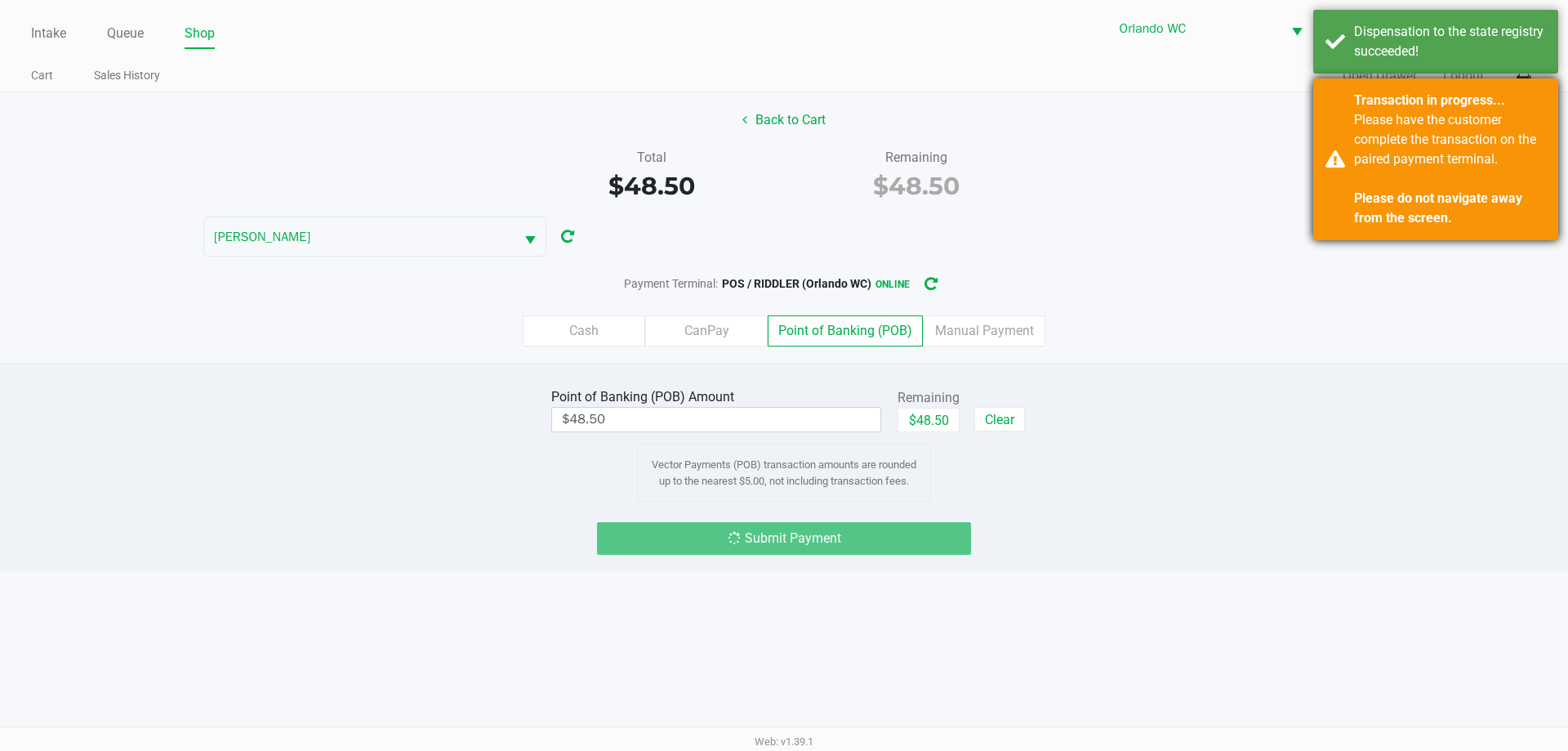 click on "Please do not navigate away from the screen." at bounding box center [1438, 208] 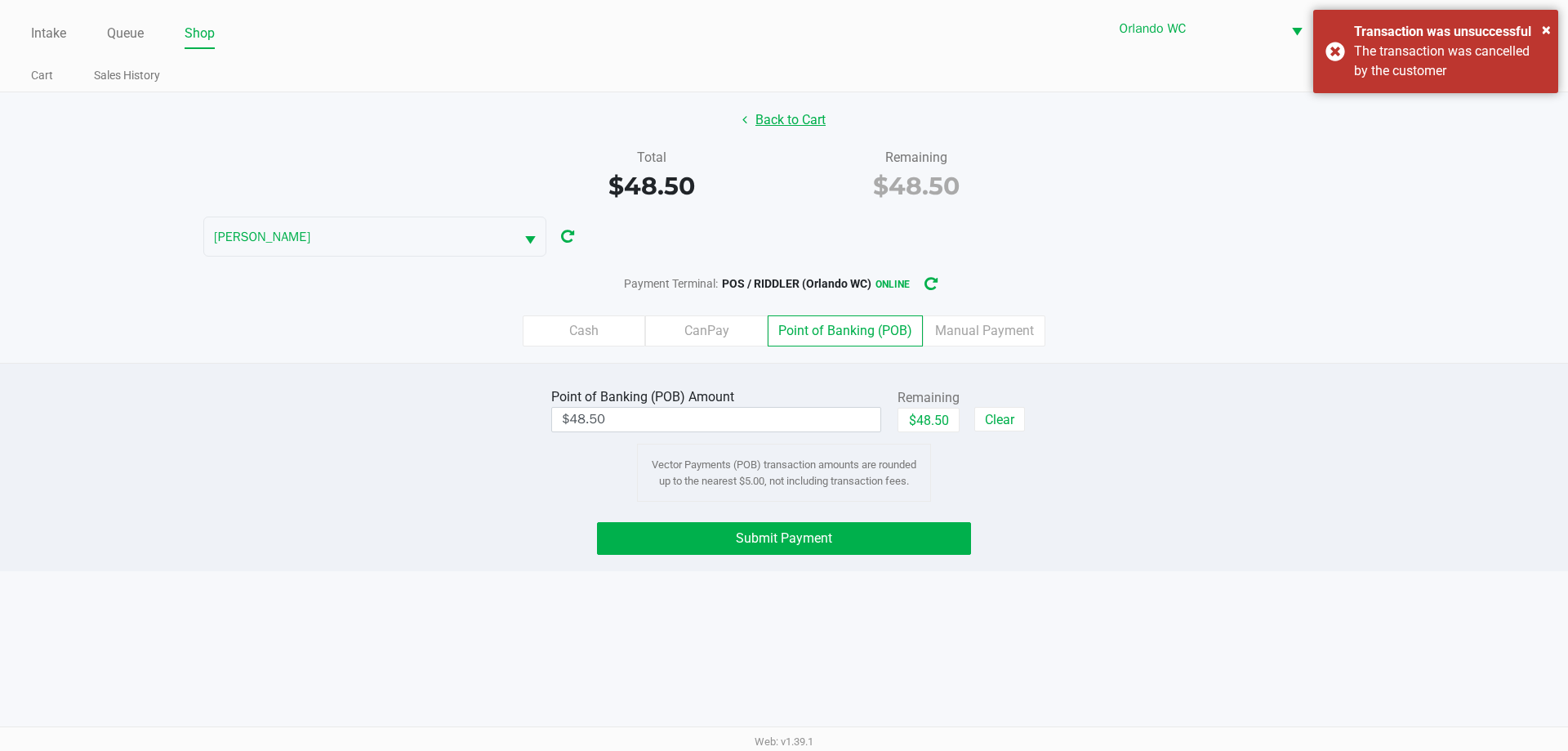 click on "Back to Cart" 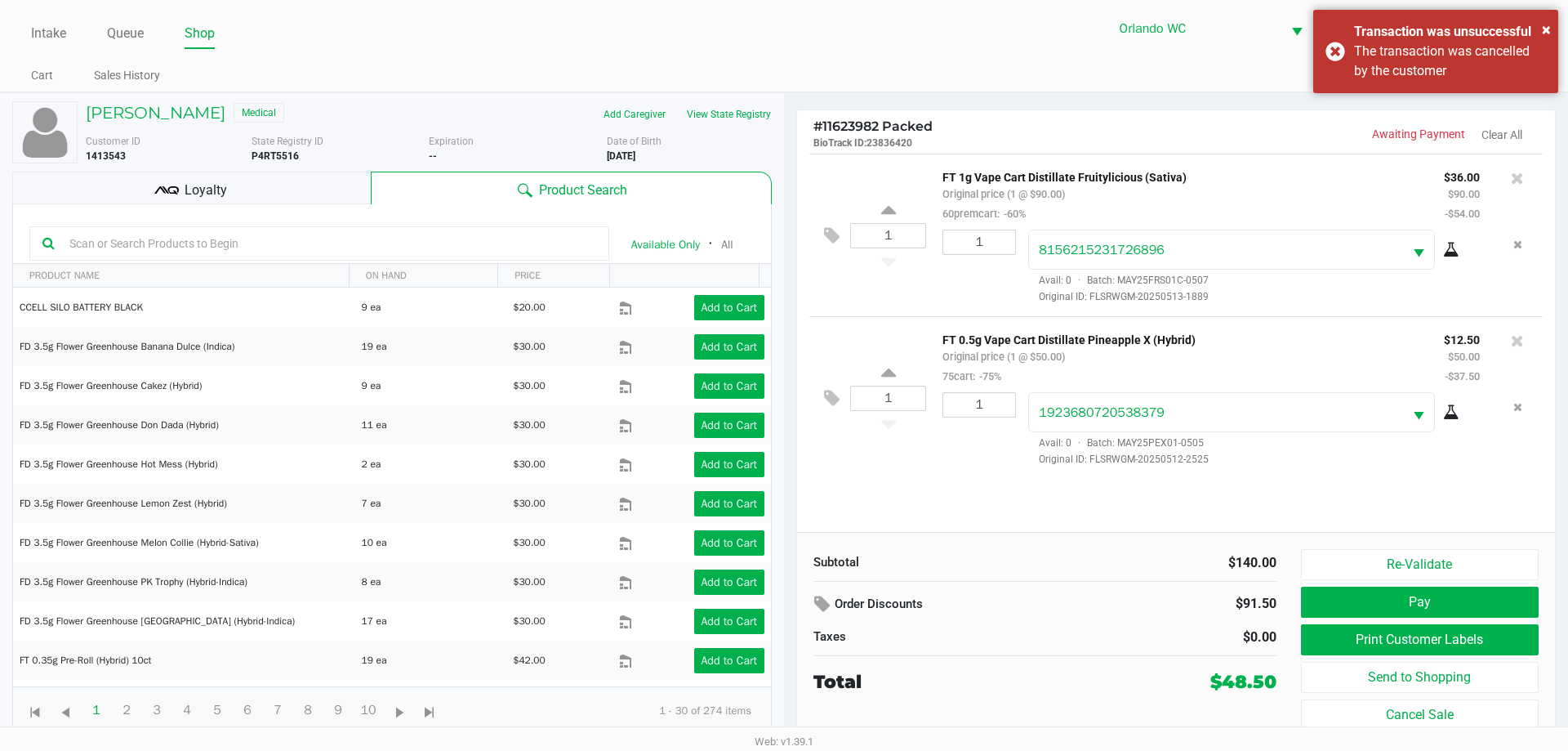 click 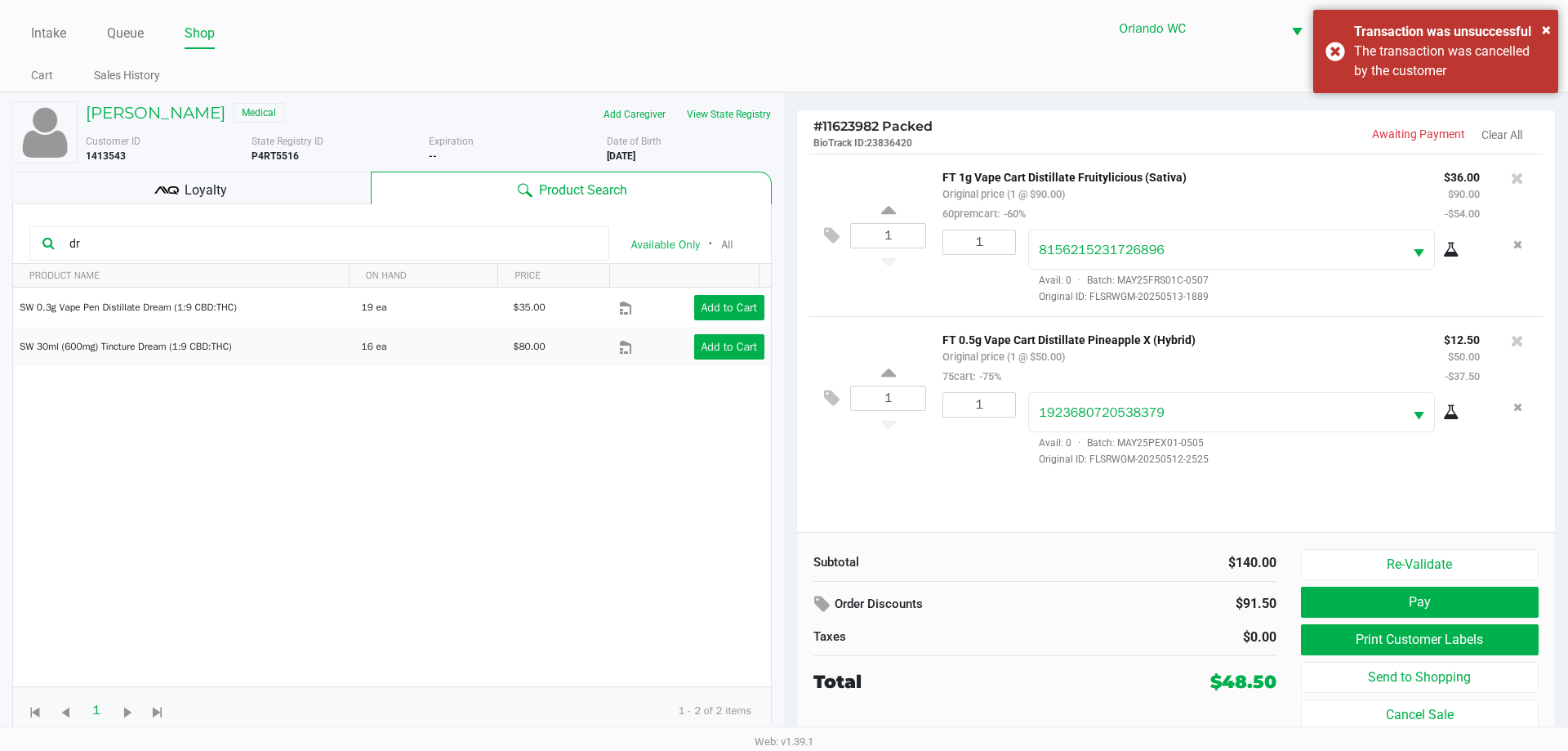 type on "d" 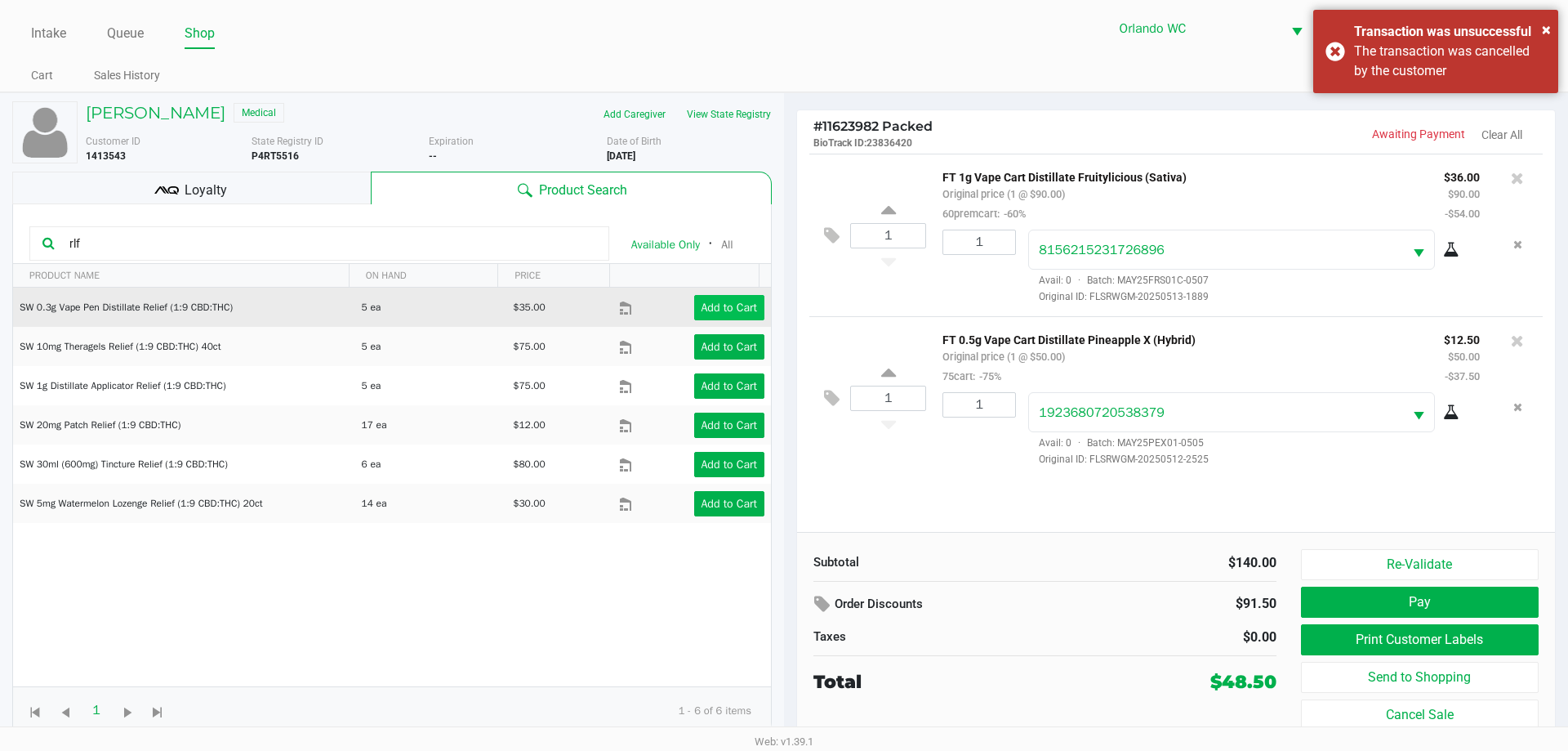type on "rlf" 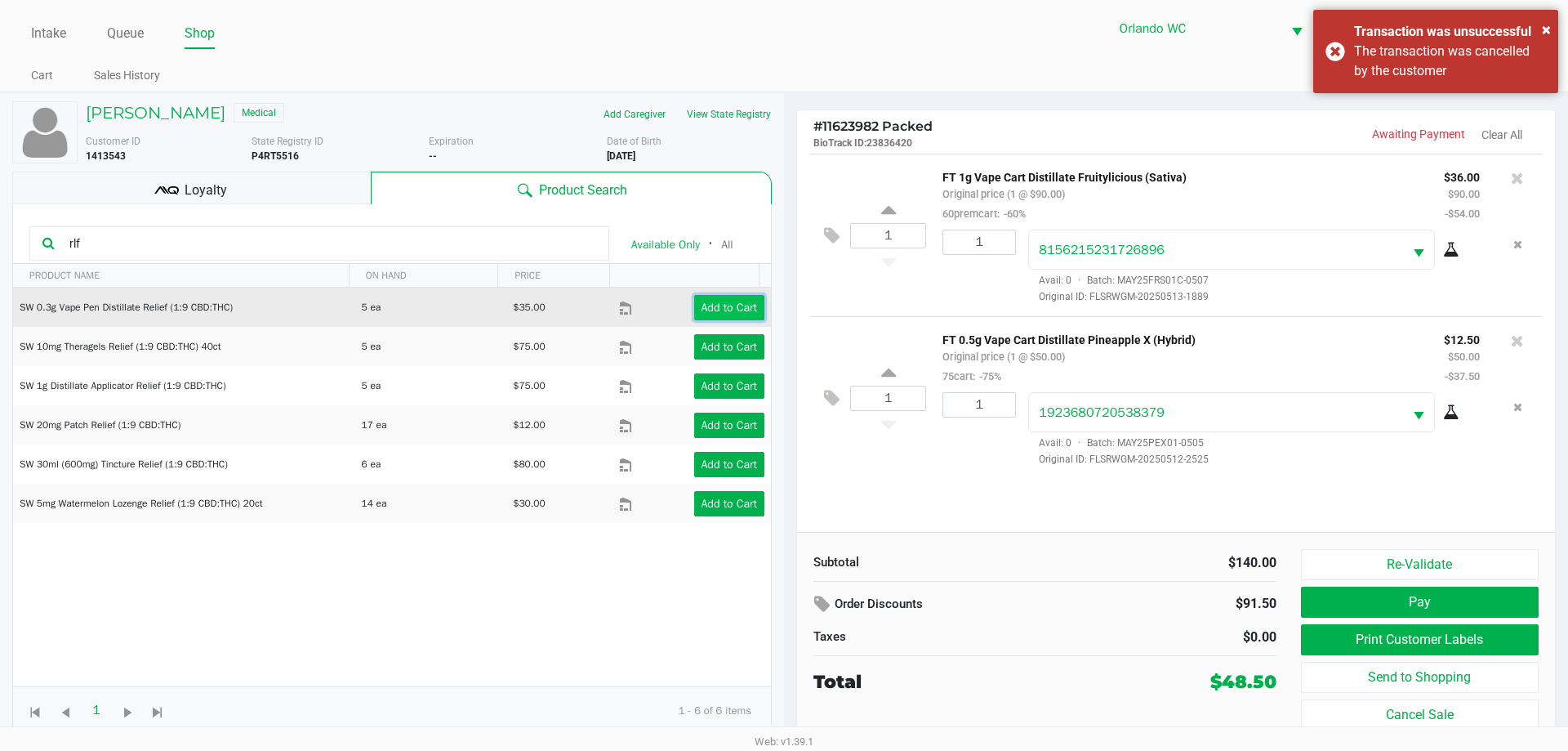 click on "Add to Cart" 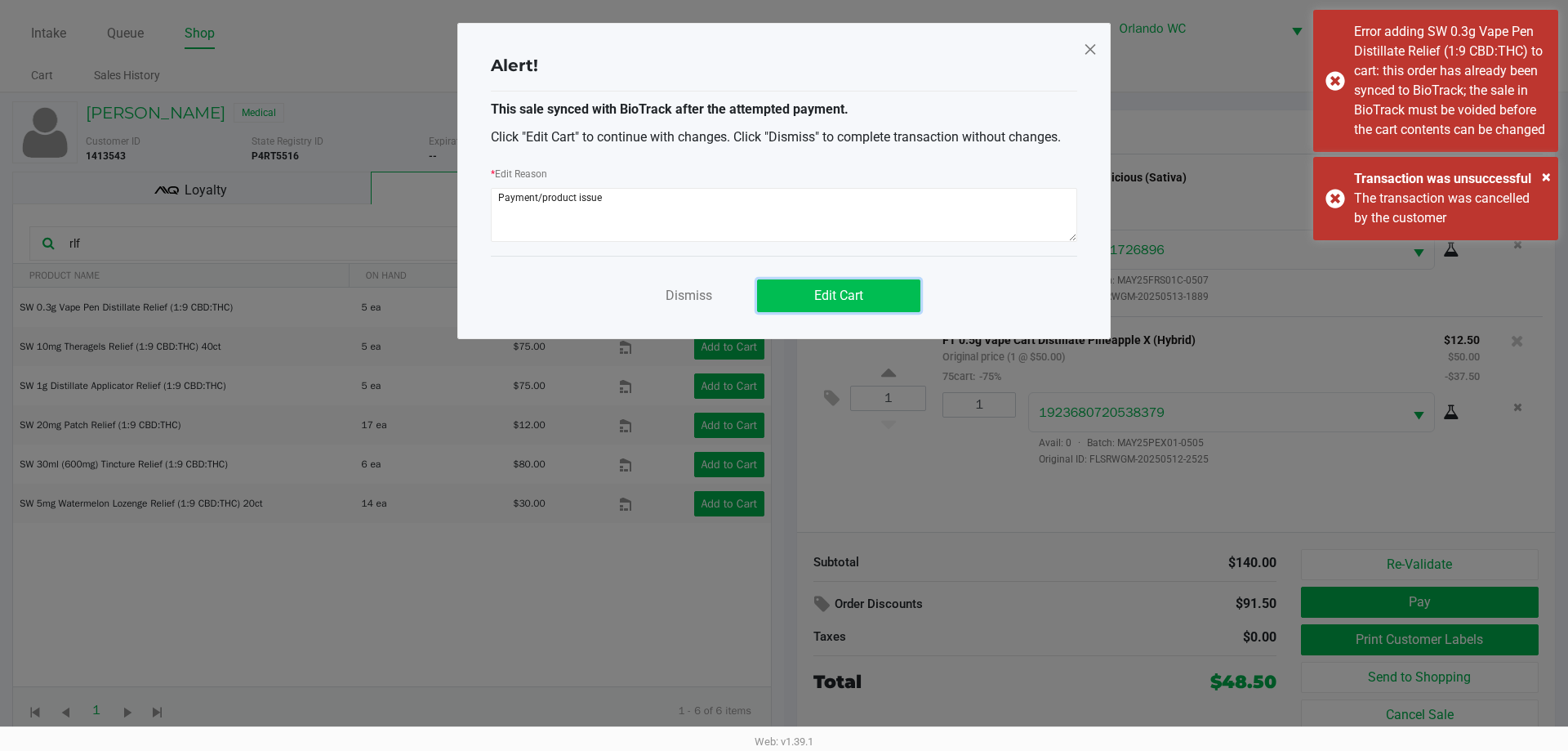 click on "Edit Cart" 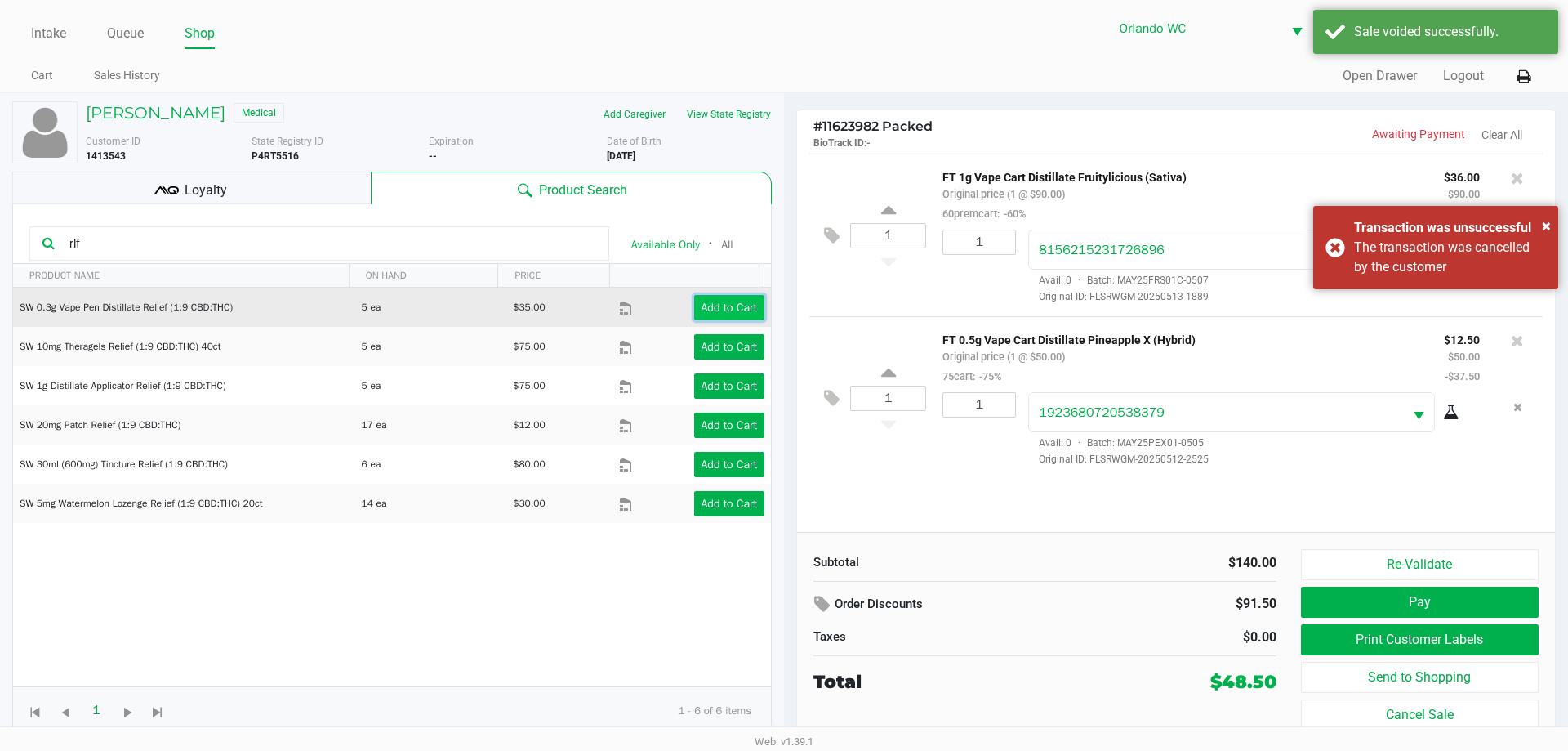 click on "Add to Cart" 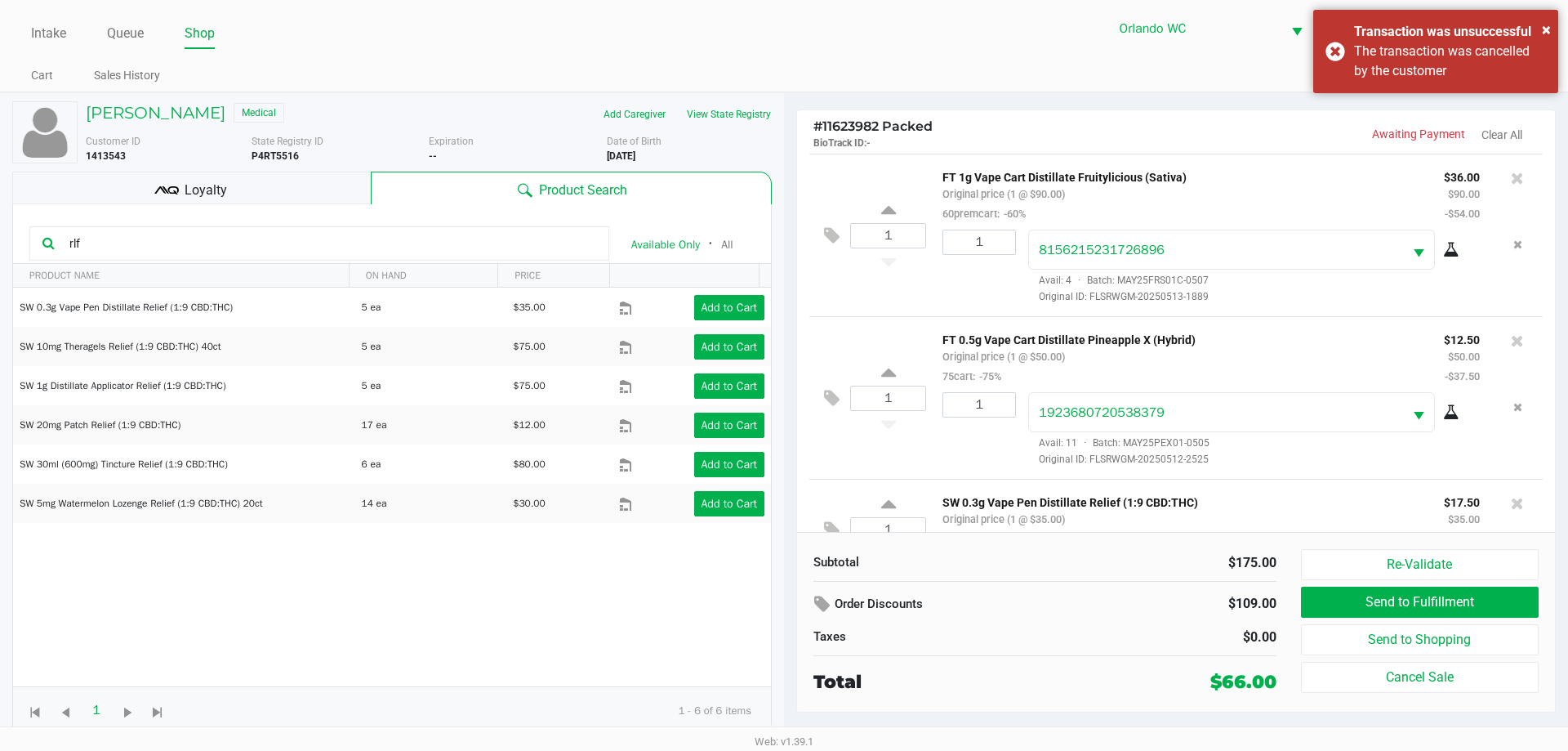 scroll, scrollTop: 51, scrollLeft: 0, axis: vertical 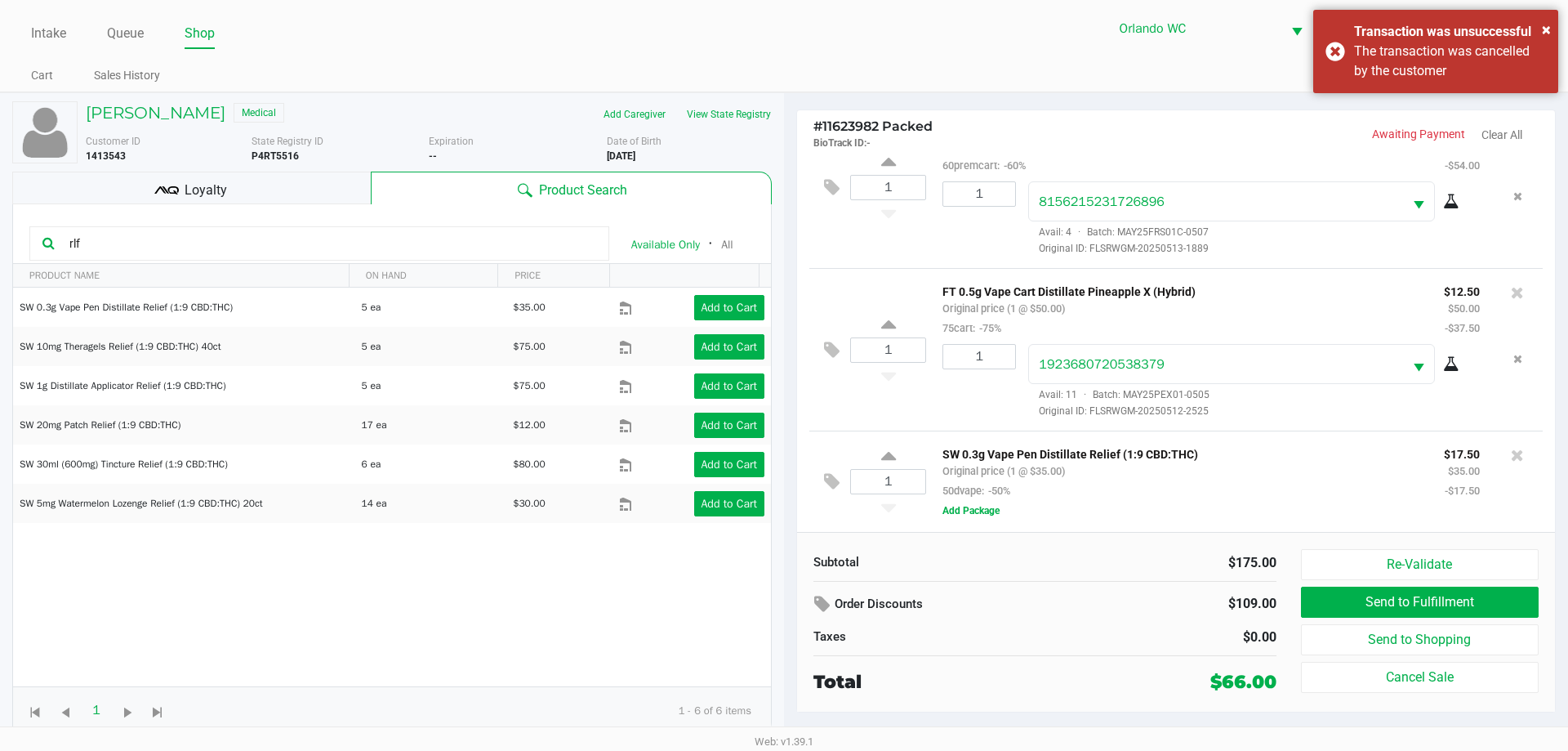 click on "Loyalty" 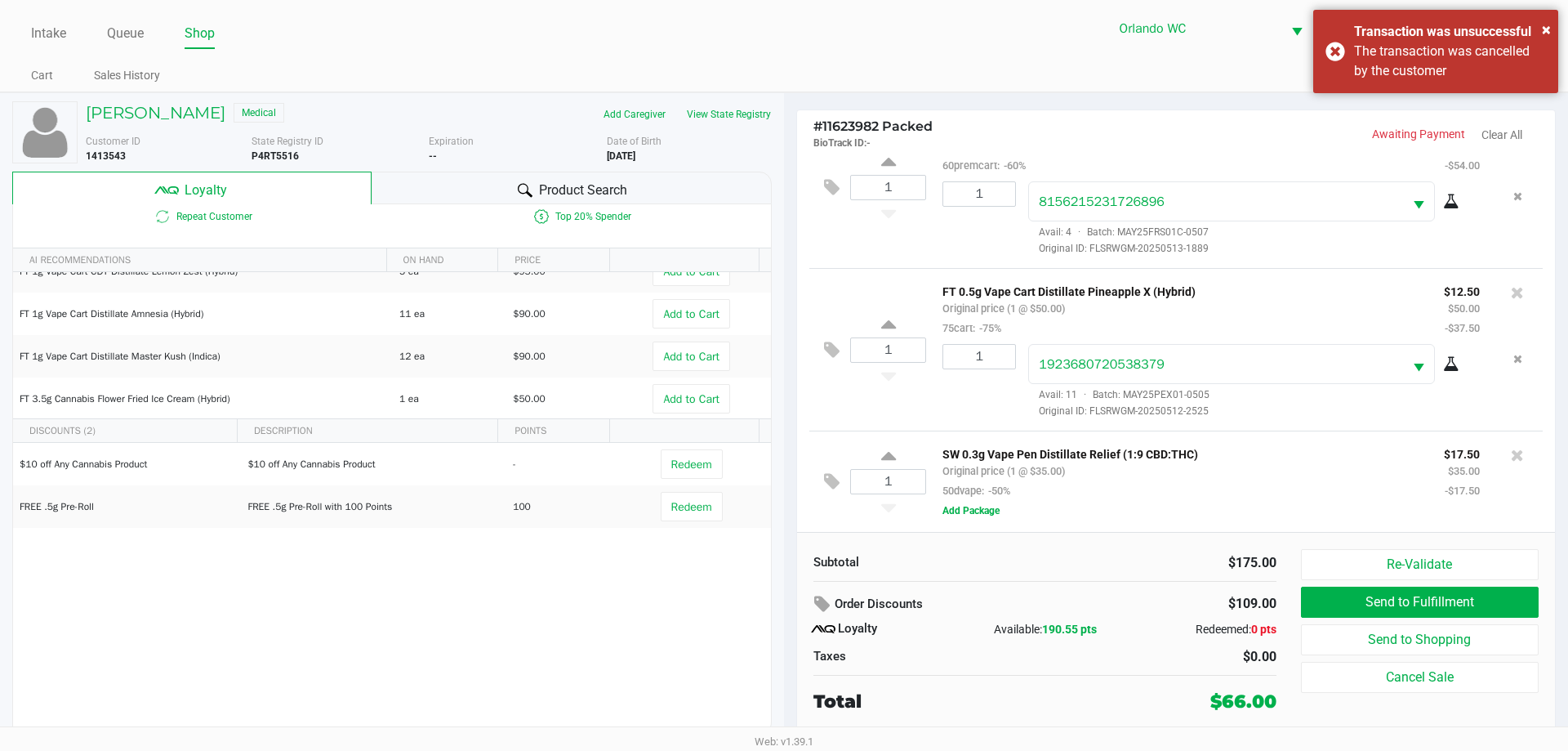 scroll, scrollTop: 236, scrollLeft: 0, axis: vertical 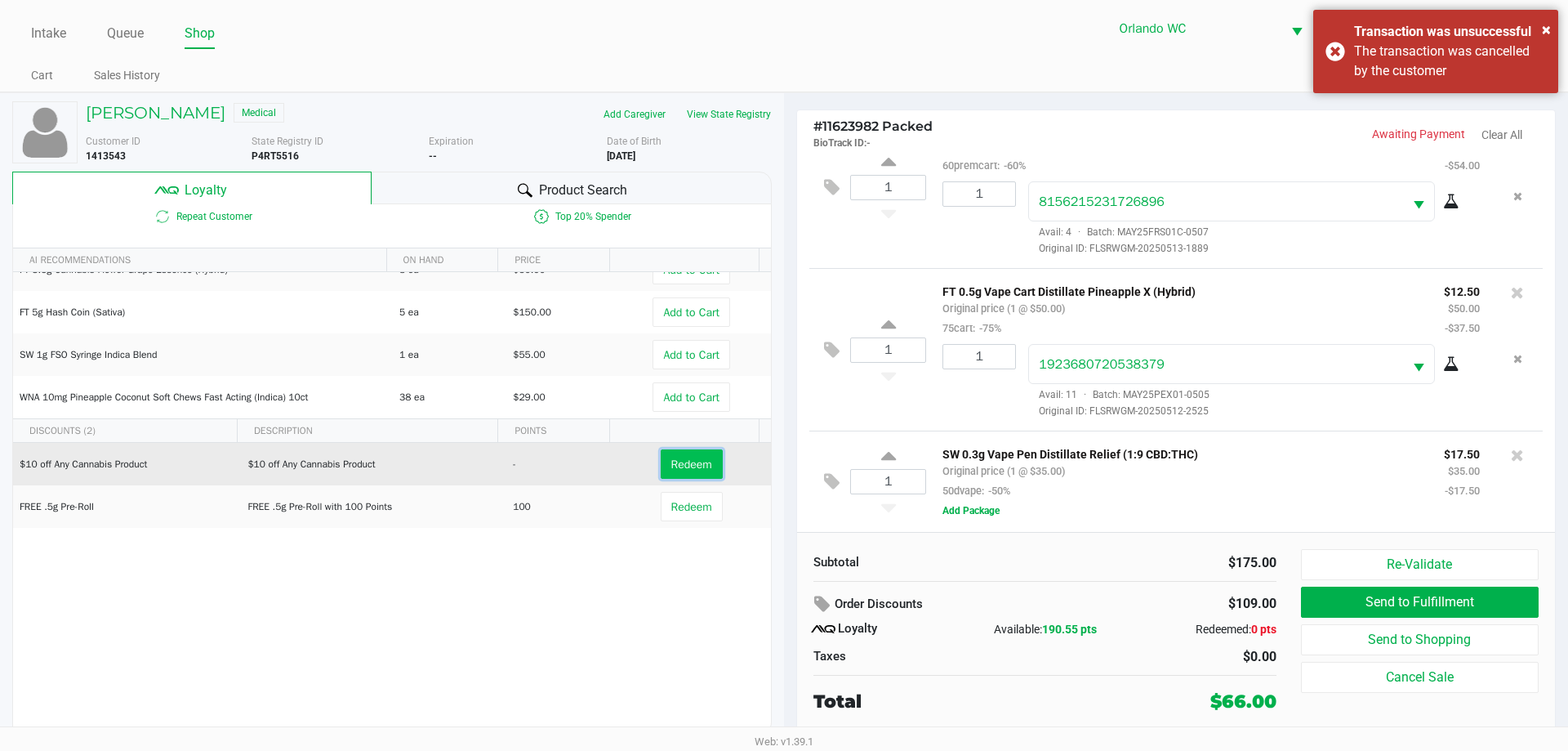 click on "Redeem" 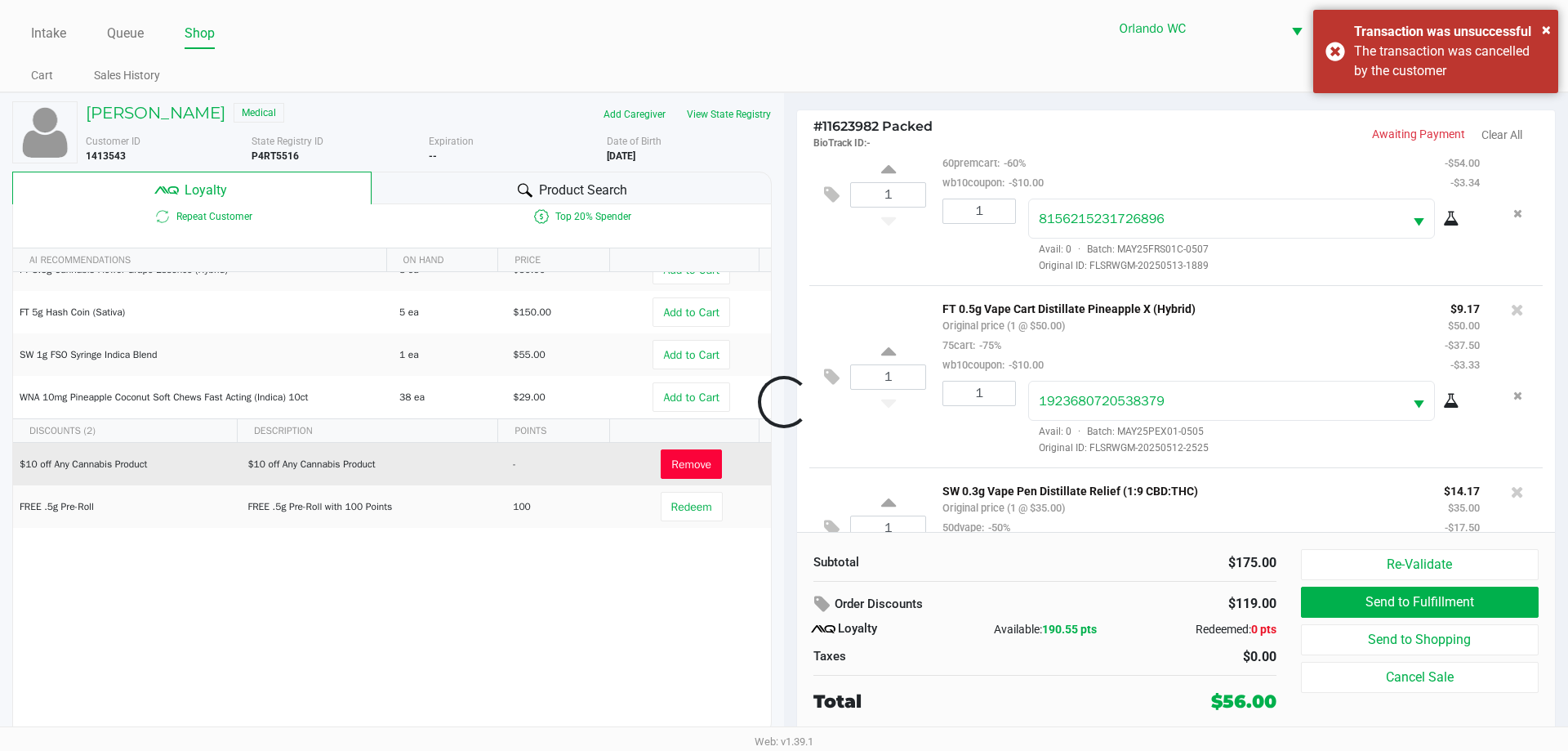 scroll, scrollTop: 110, scrollLeft: 0, axis: vertical 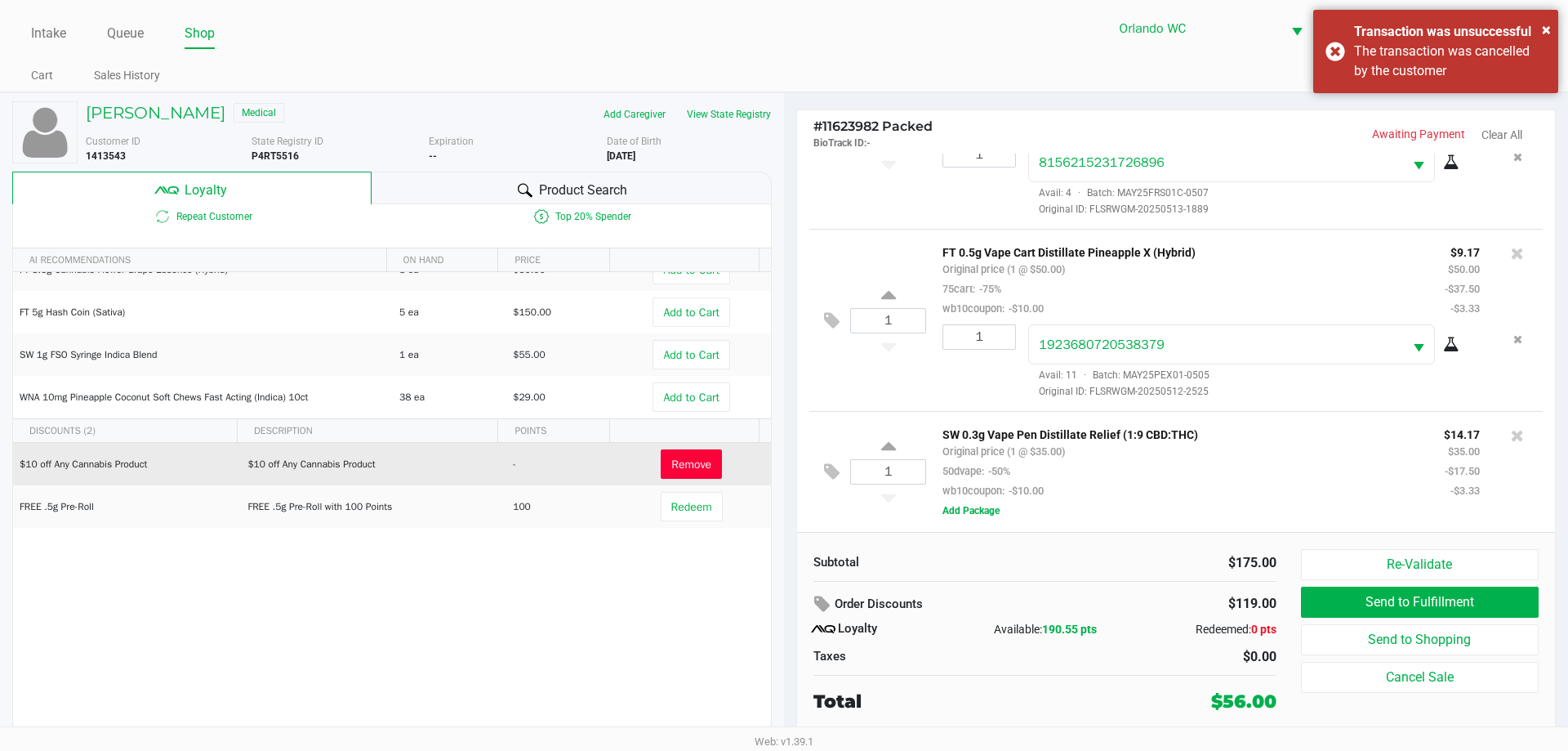click on "SW 0.3g Vape Pen Distillate Relief (1:9 CBD:THC)   Original price (1 @ $35.00)  50dvape:  -50%  wb10coupon:  -$10.00 $14.17 $35.00 -$17.50 -$3.33  Add Package" 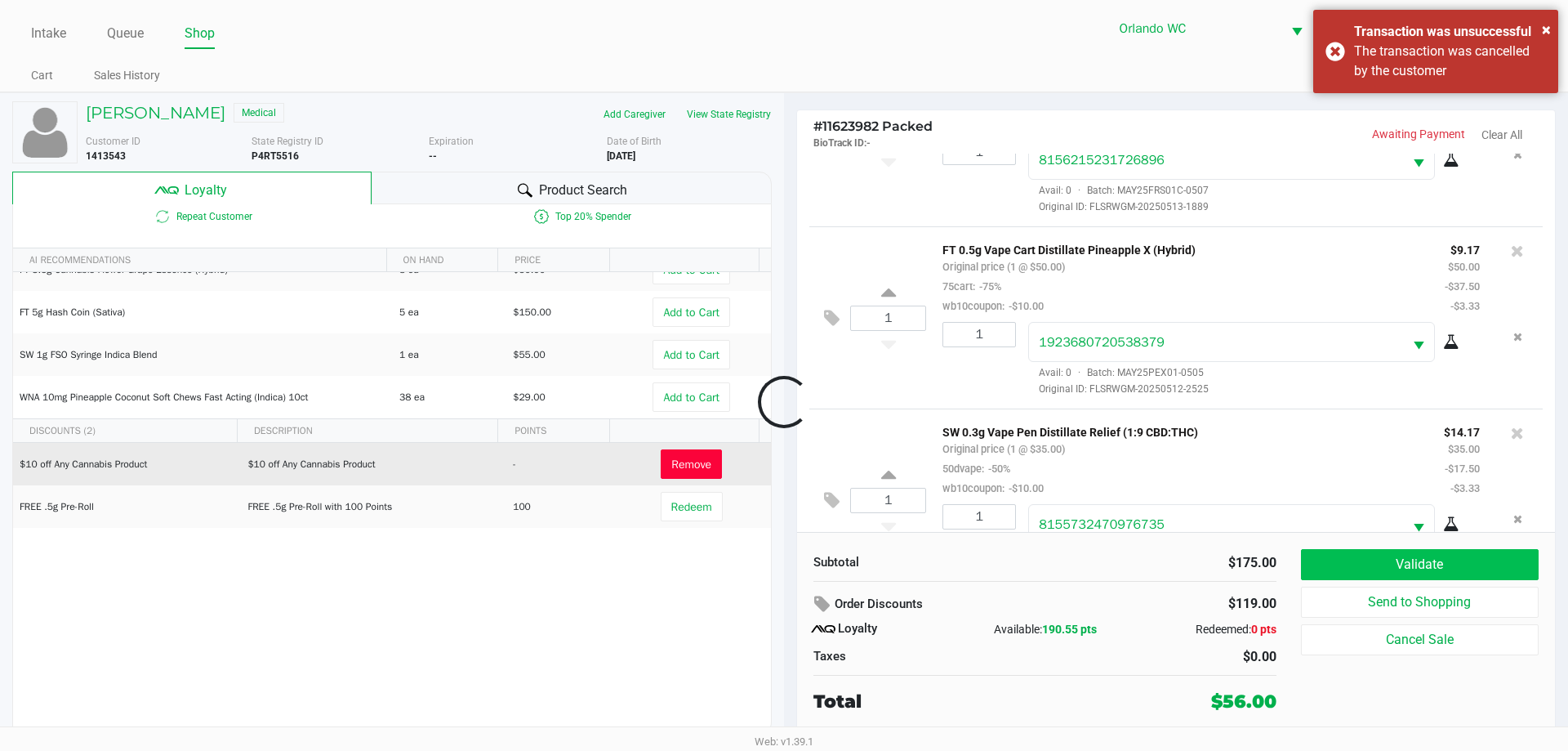 scroll, scrollTop: 171, scrollLeft: 0, axis: vertical 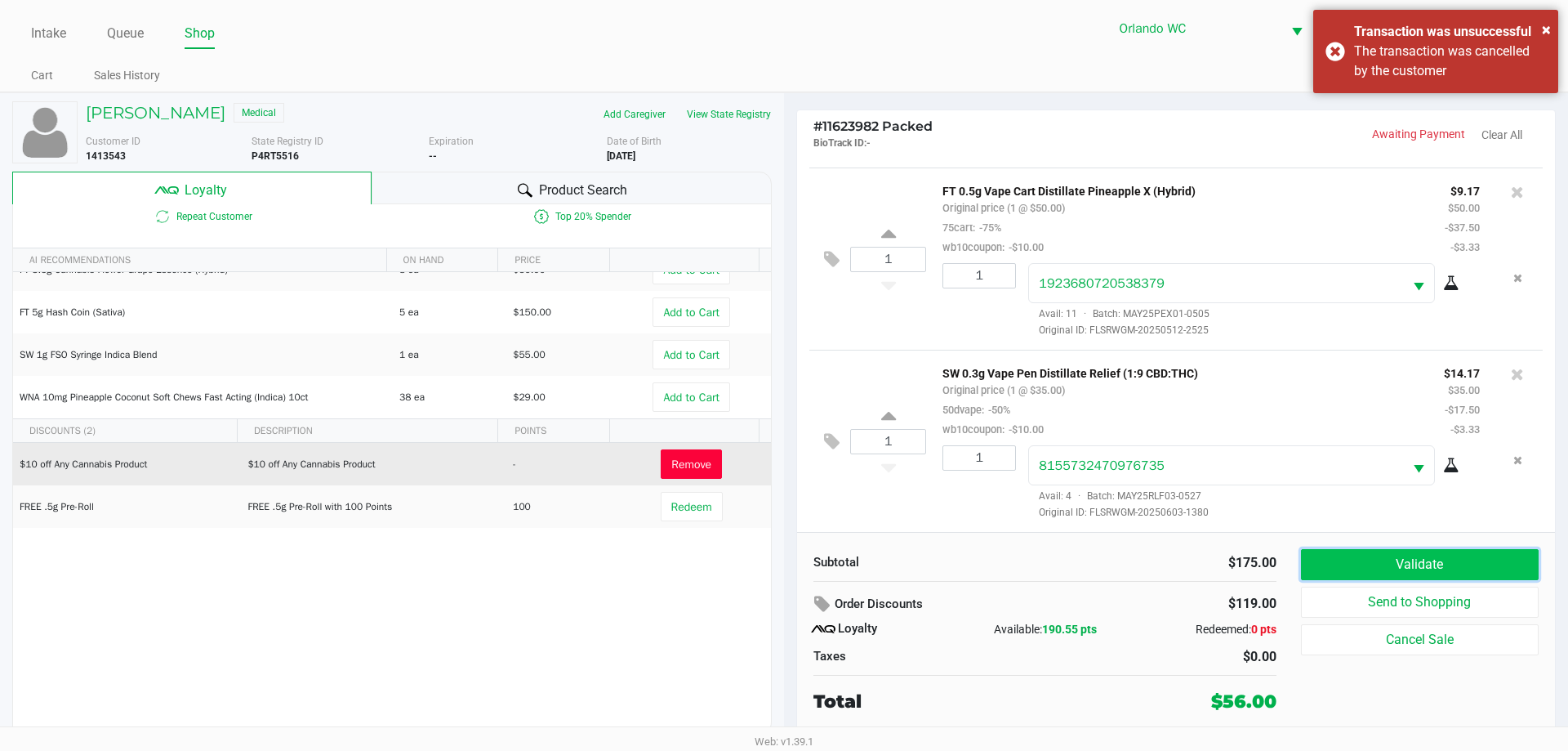 click on "Validate" 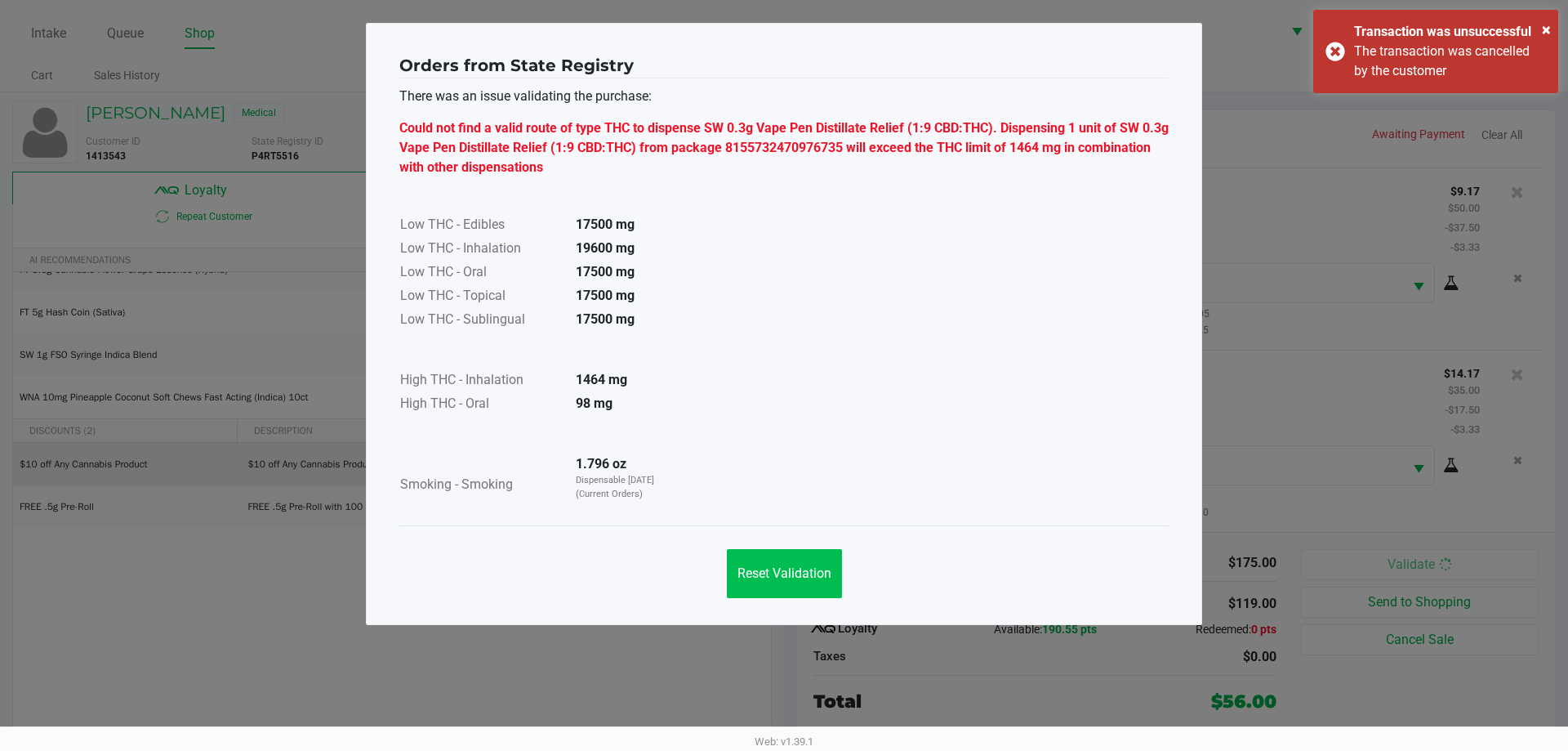 click on "Reset Validation" 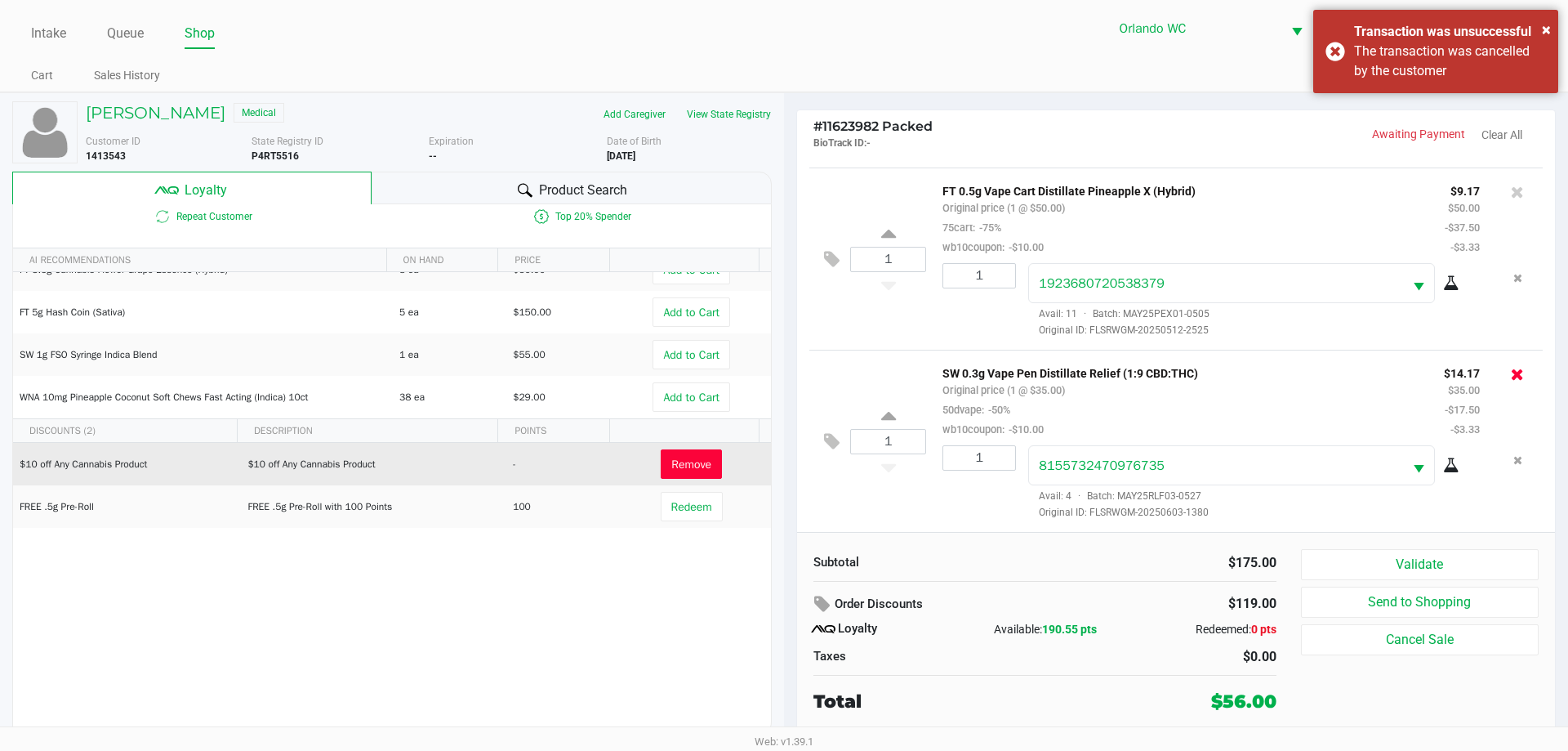 click 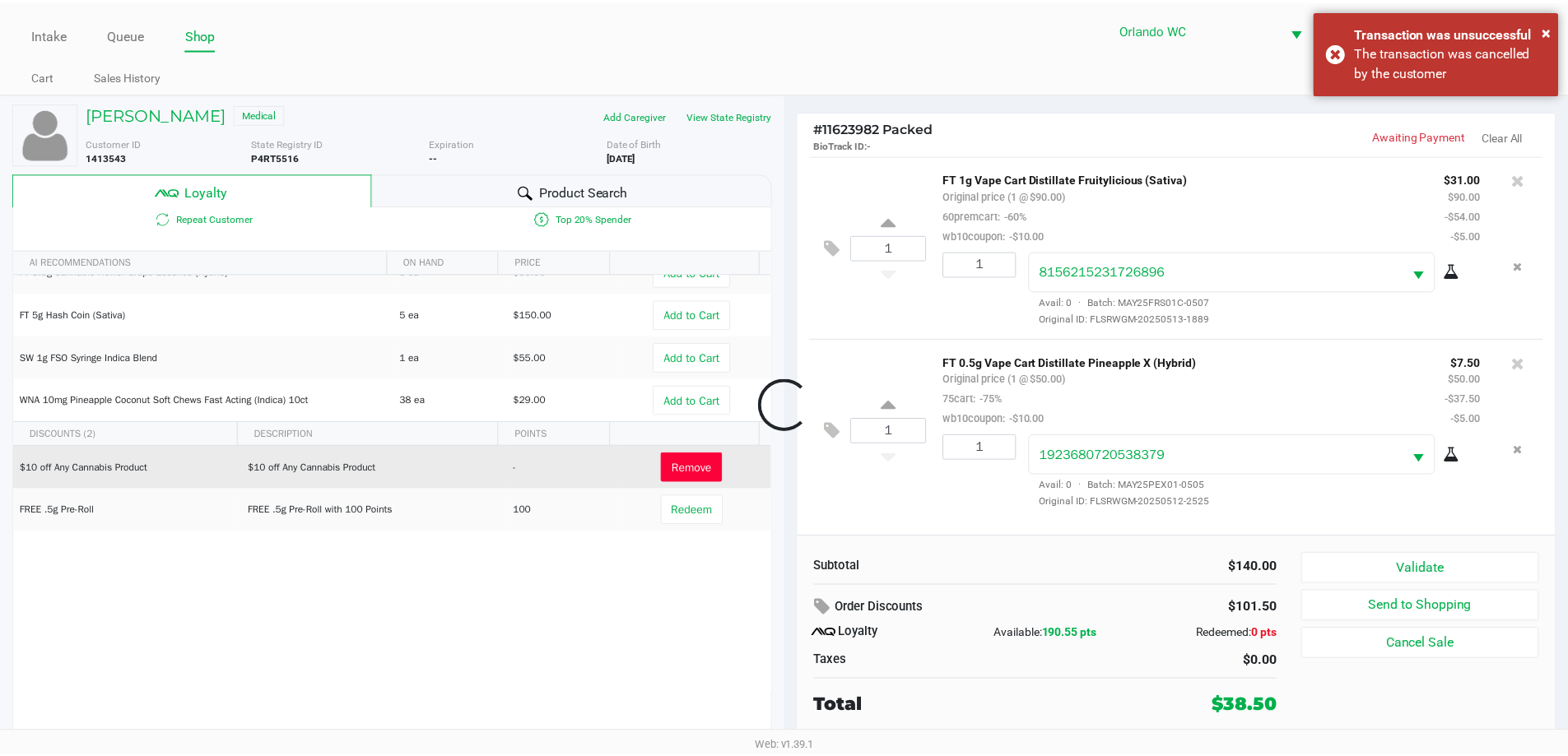 scroll, scrollTop: 0, scrollLeft: 0, axis: both 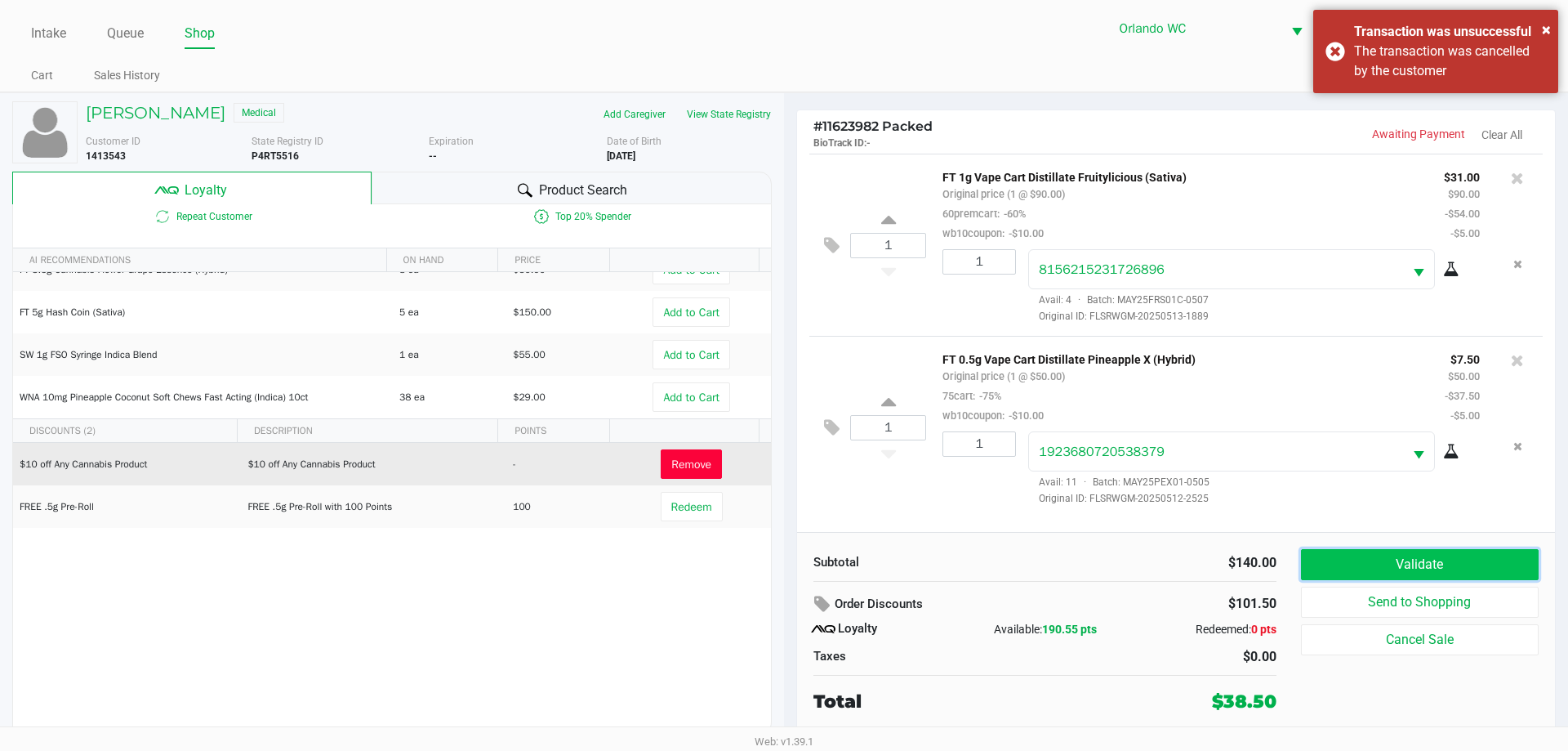 click on "Validate" 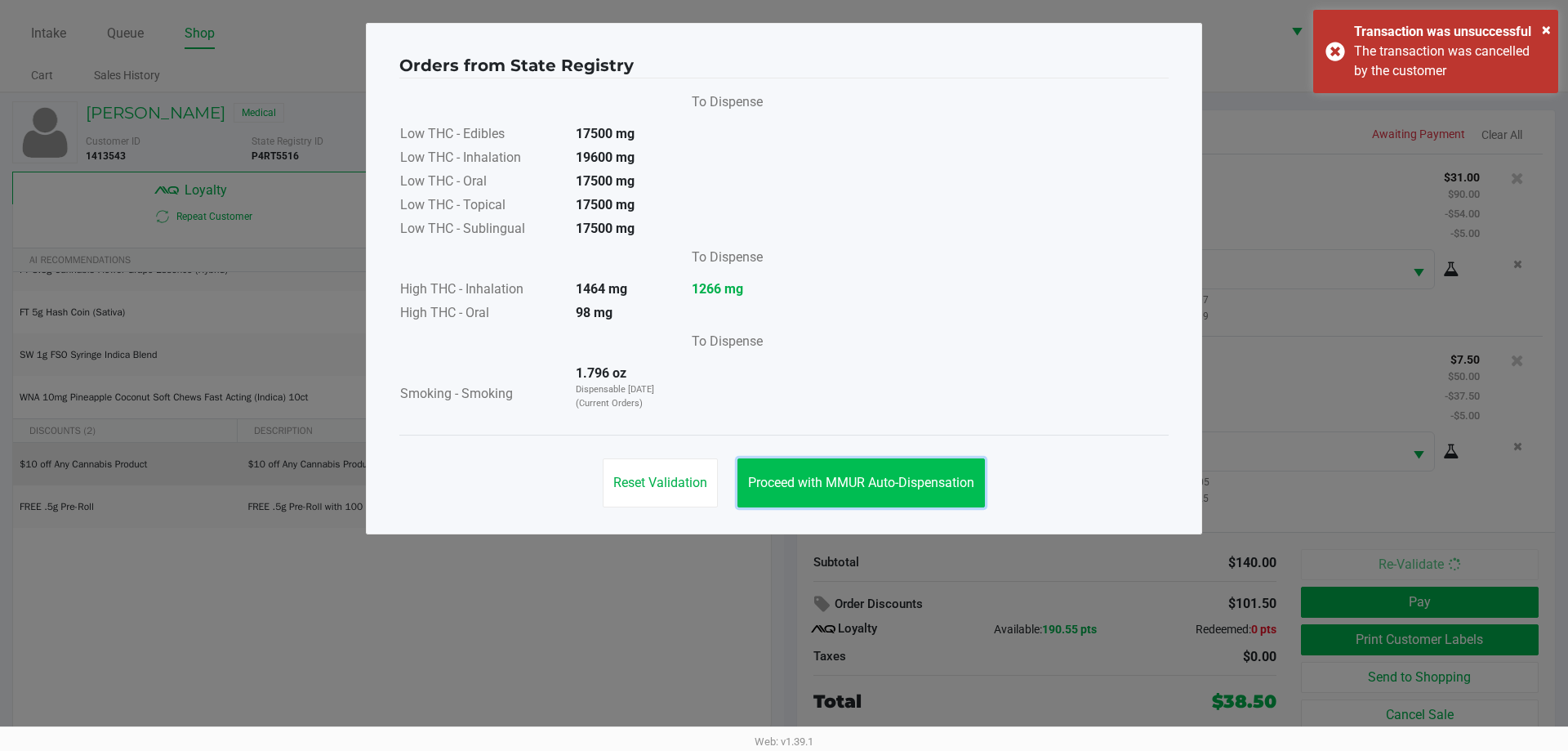 click on "Proceed with MMUR Auto-Dispensation" 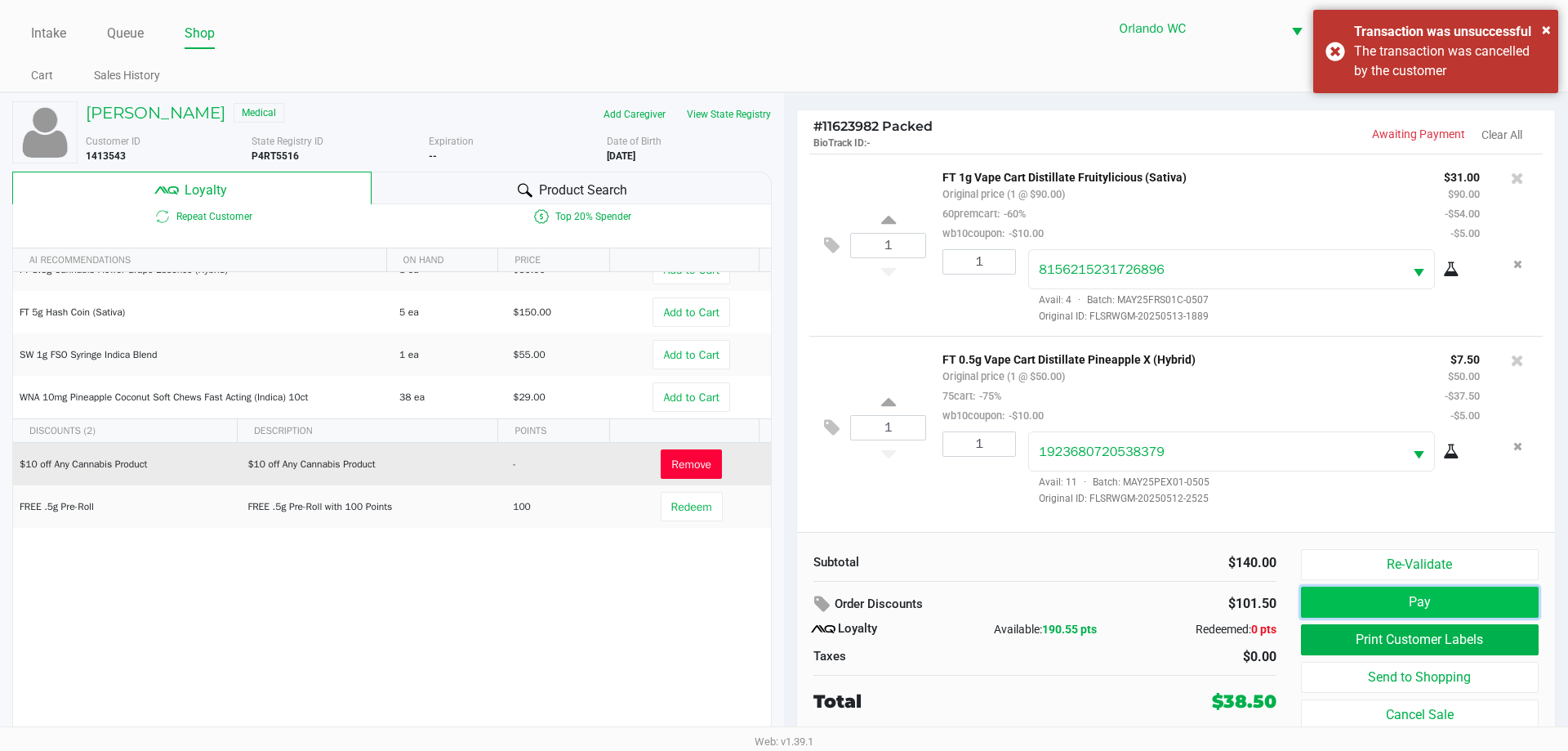 click on "Pay" 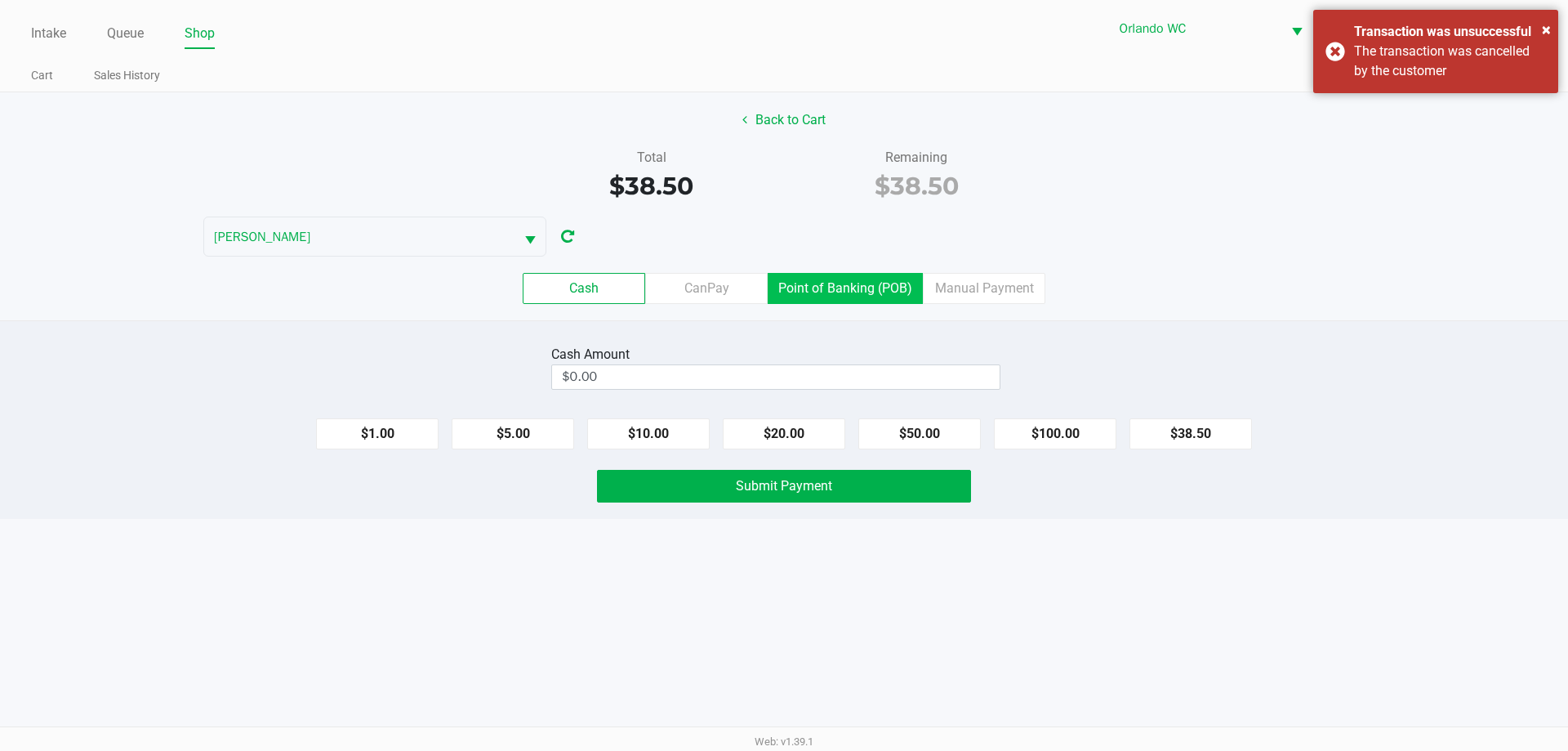 click on "Point of Banking (POB)" 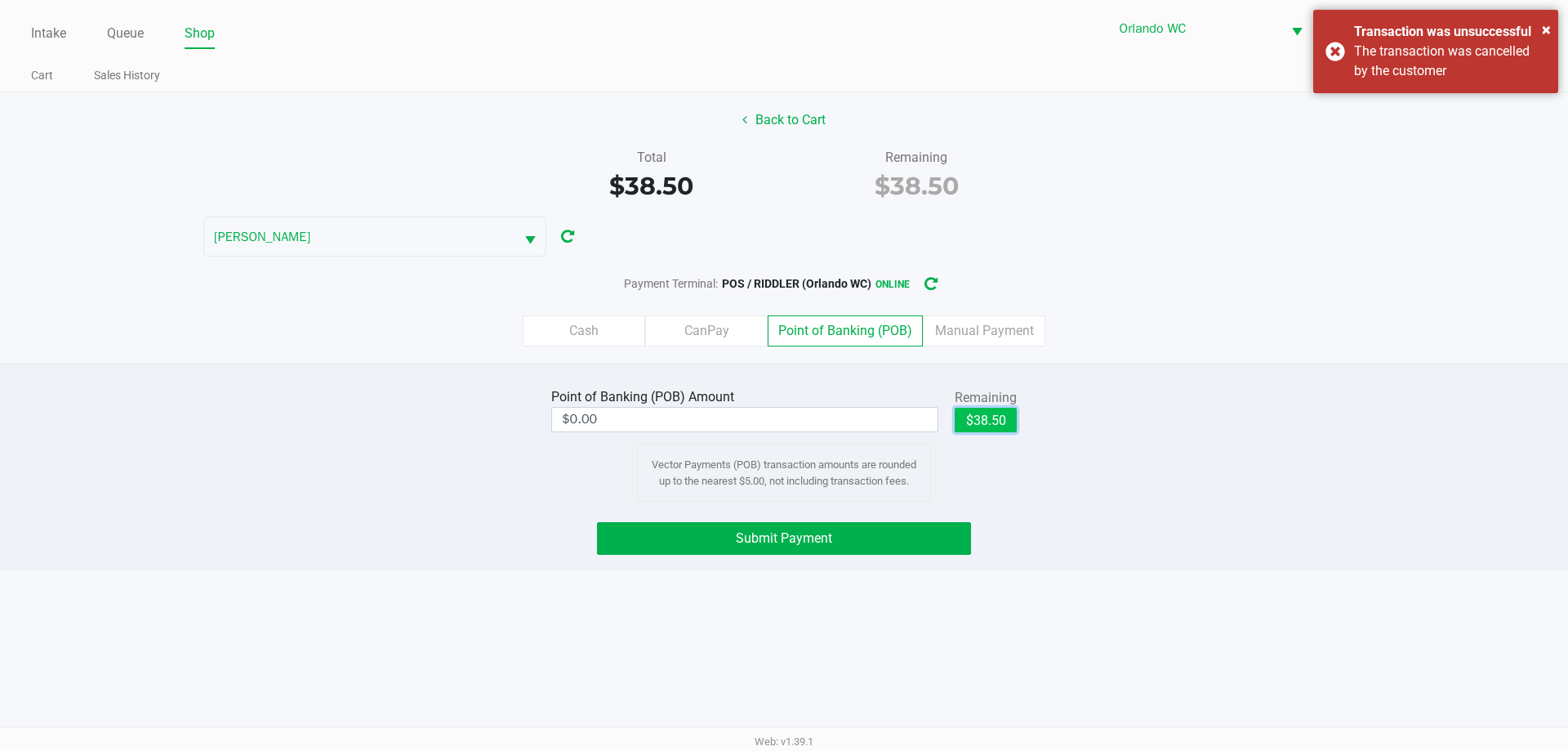 click on "$38.50" 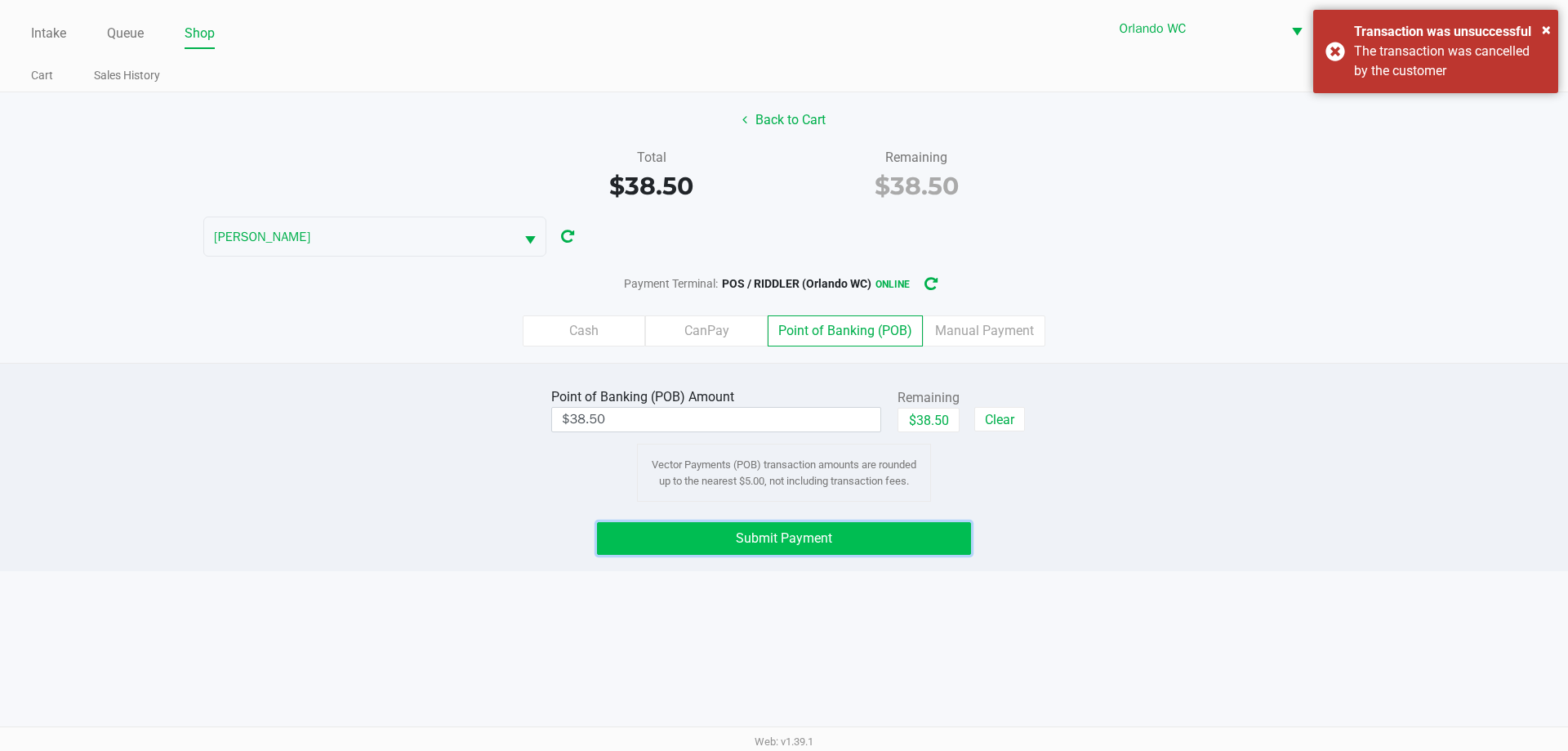 click on "Submit Payment" 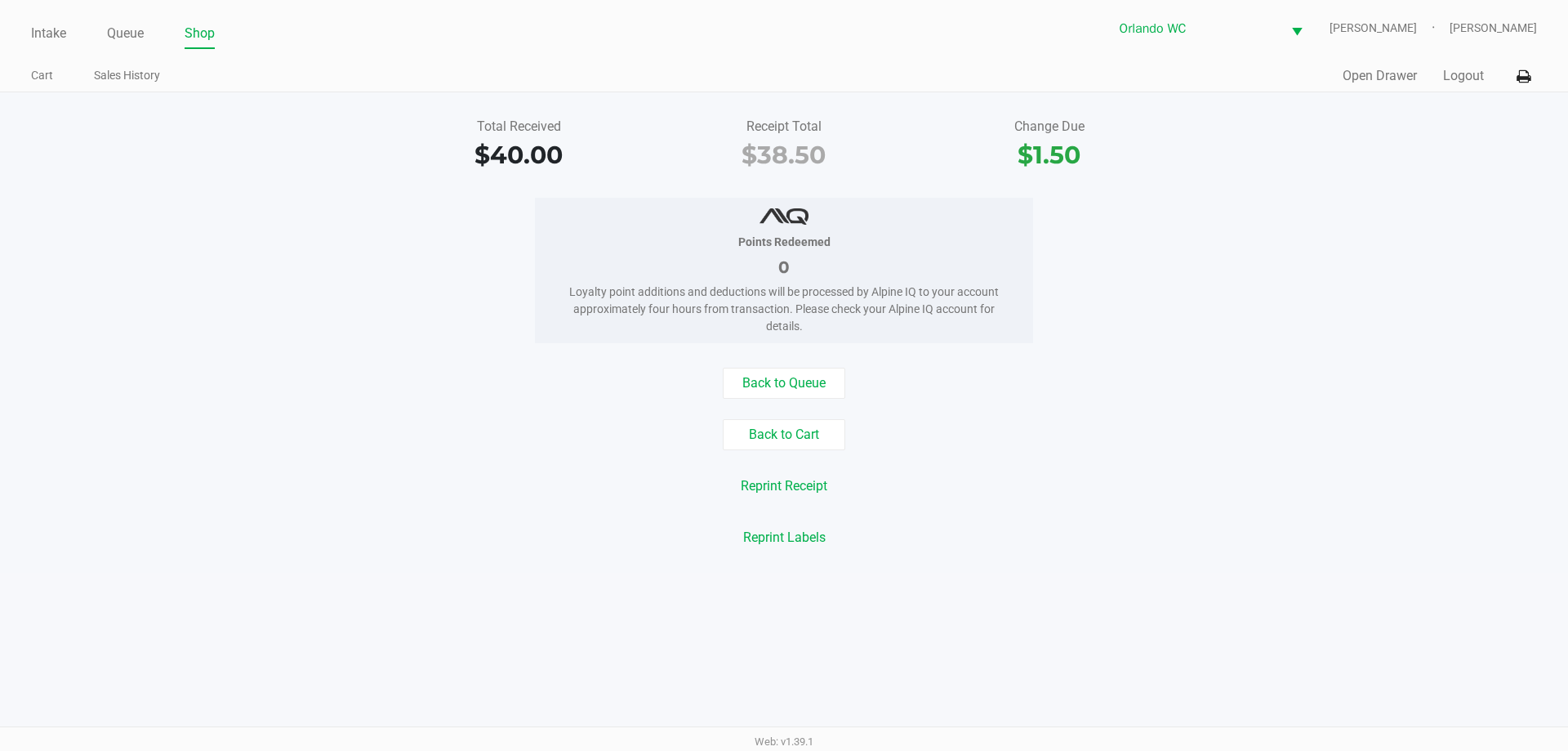 click on "Total Received   $40.00   Receipt Total   $38.50   Change Due   $1.50   Points Redeemed   0   Loyalty point additions and deductions will be processed by Alpine IQ to your account approximately four hours from transaction. Please check your Alpine IQ account for details.   Back to Queue   Back to Cart   Reprint Receipt   Reprint Labels" 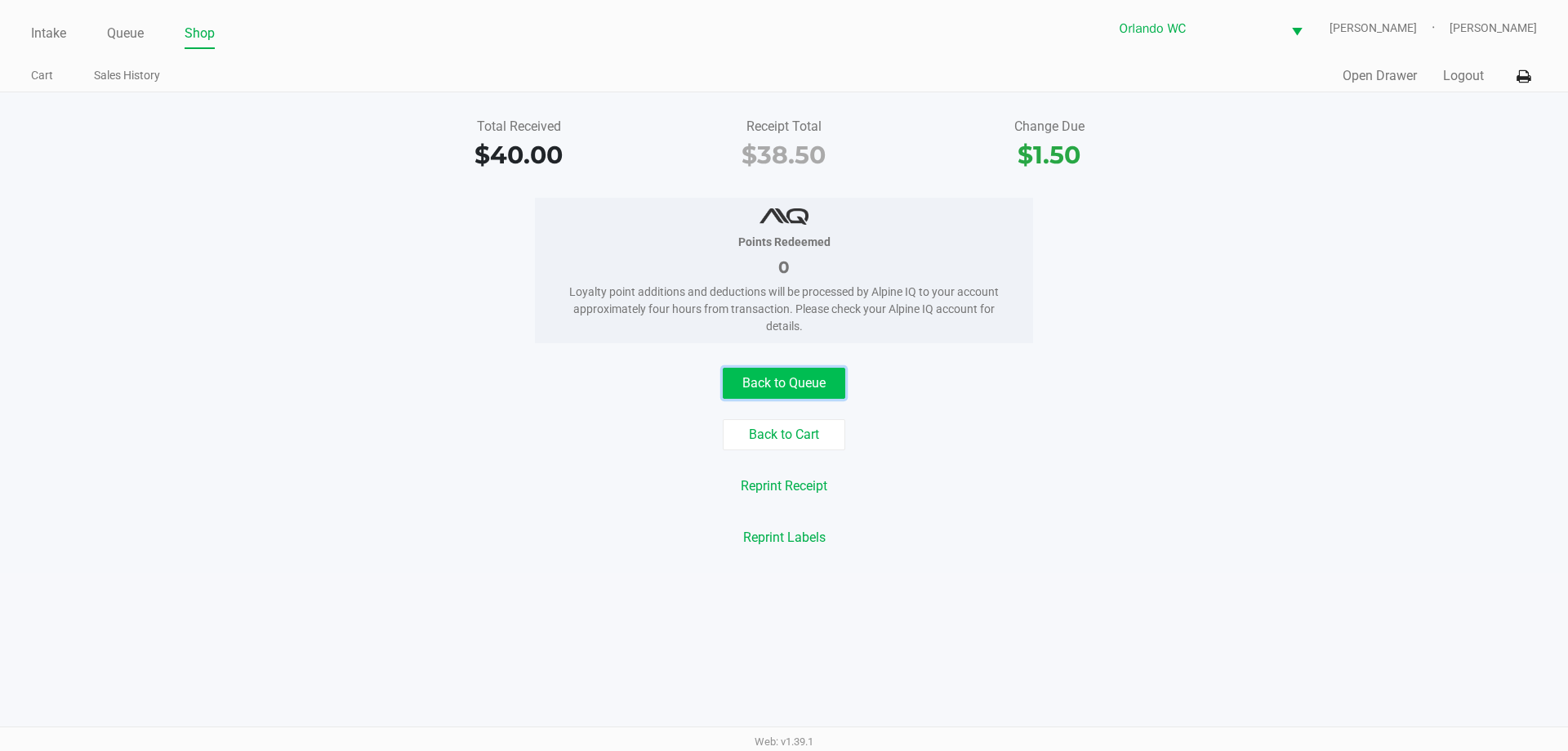 click on "Back to Queue" 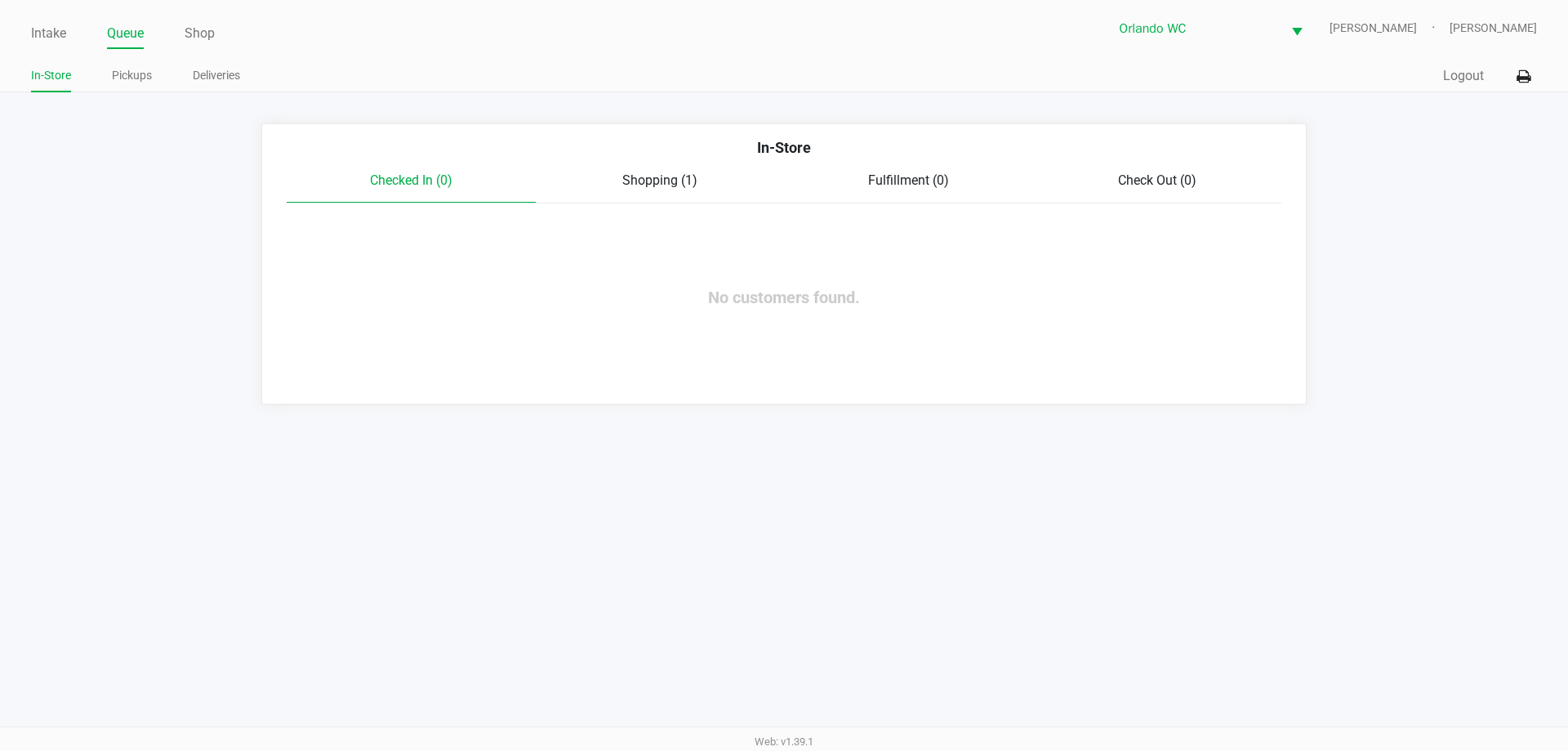 click on "Shopping (1)" 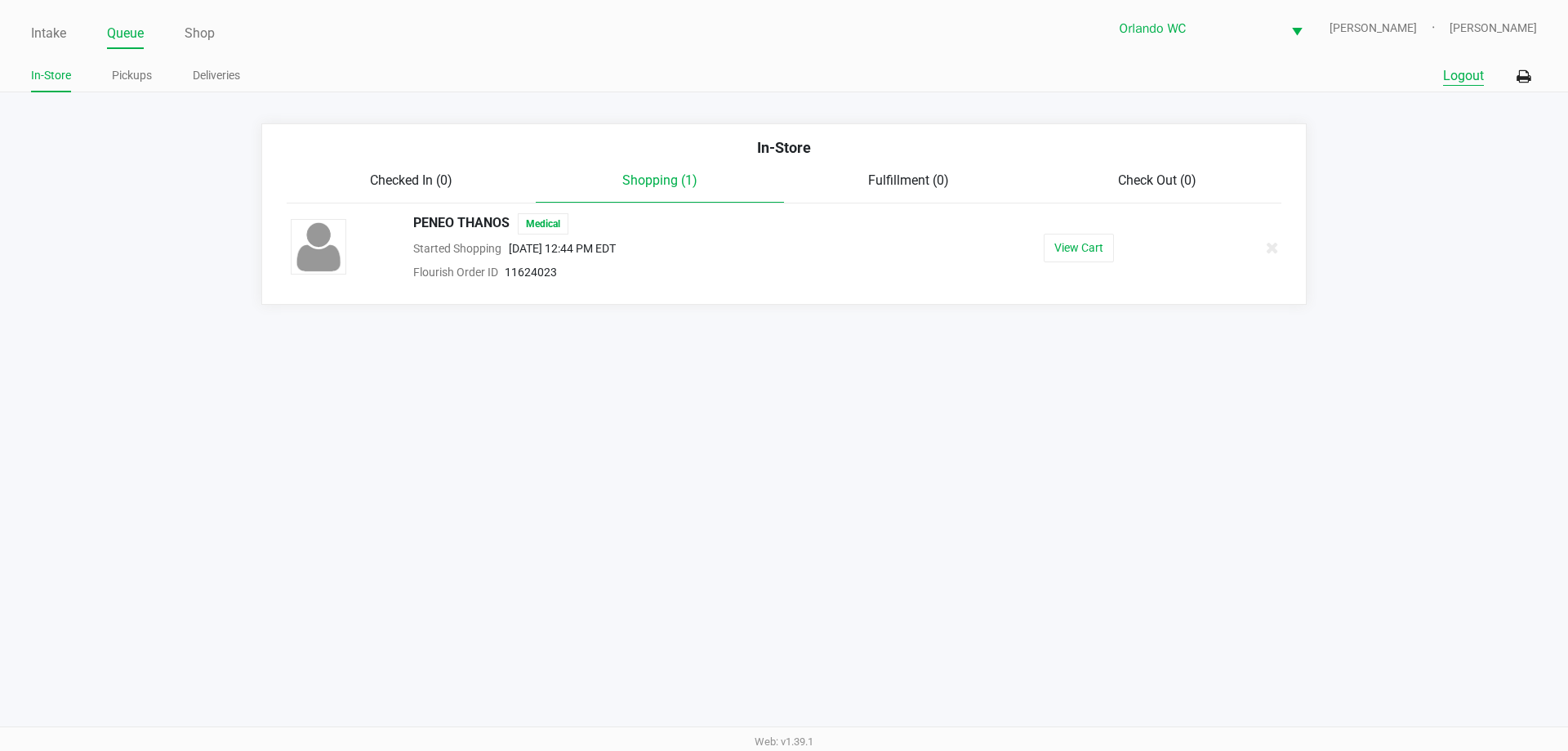 click on "Logout" 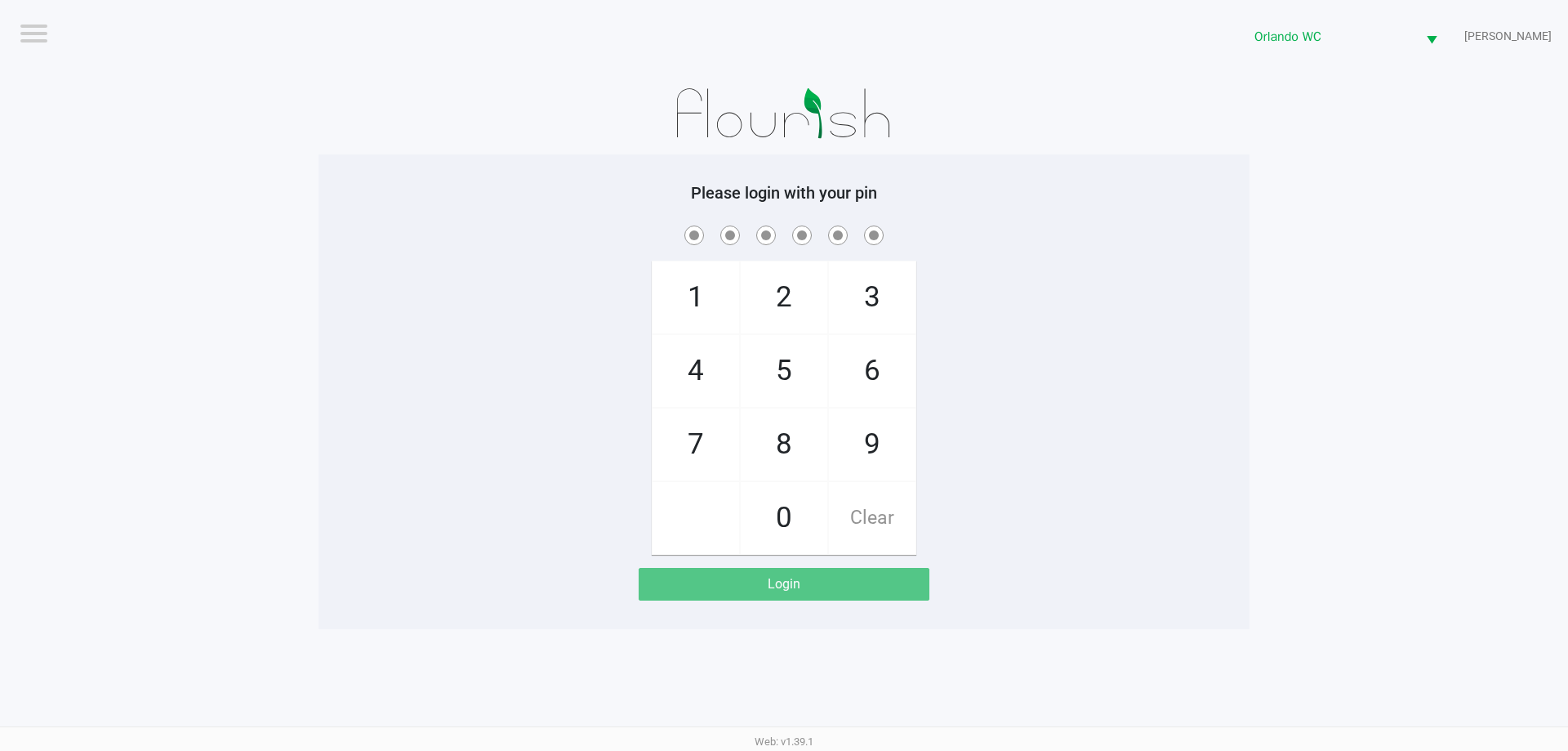 click on "1   4   7       2   5   8   0   3   6   9   Clear" 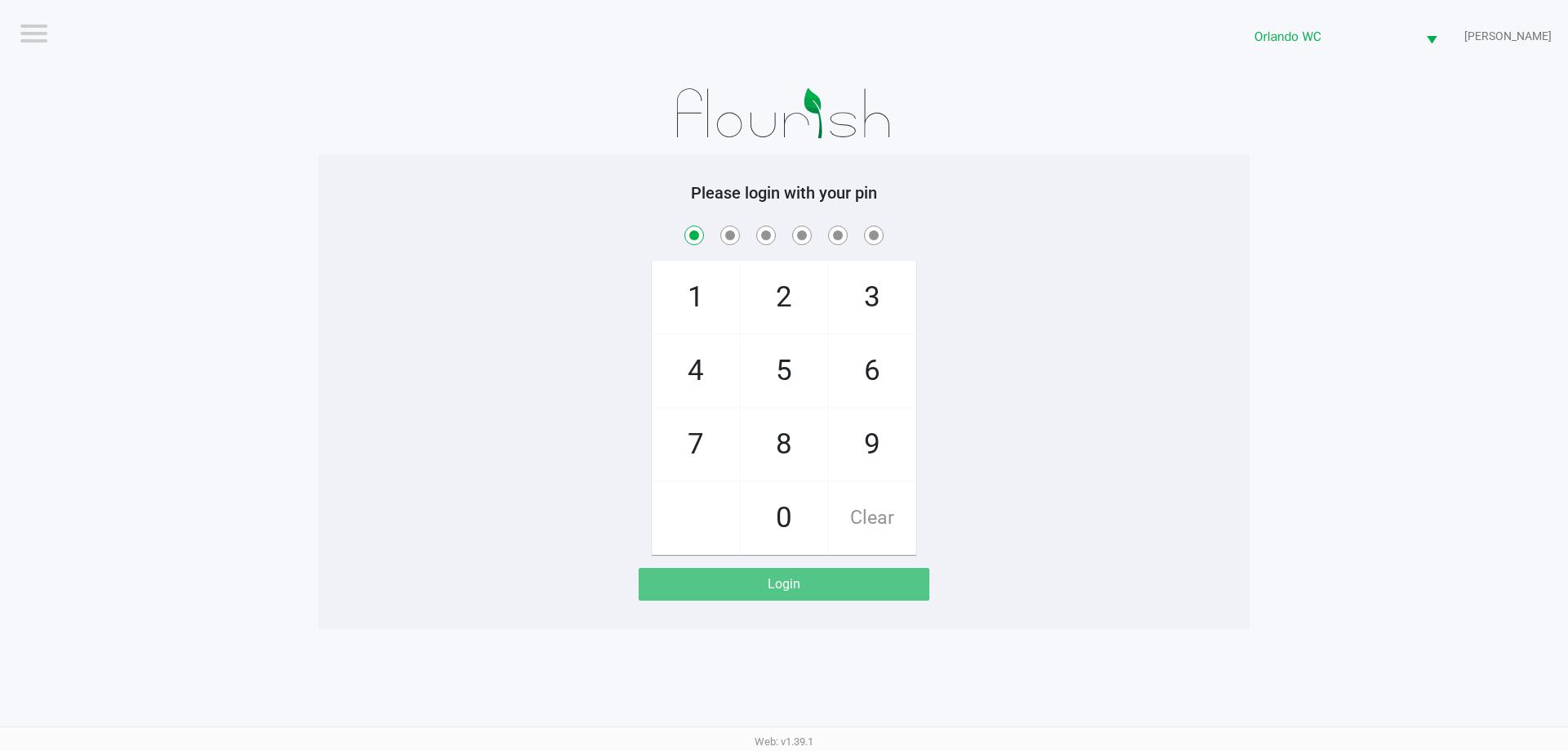checkbox on "true" 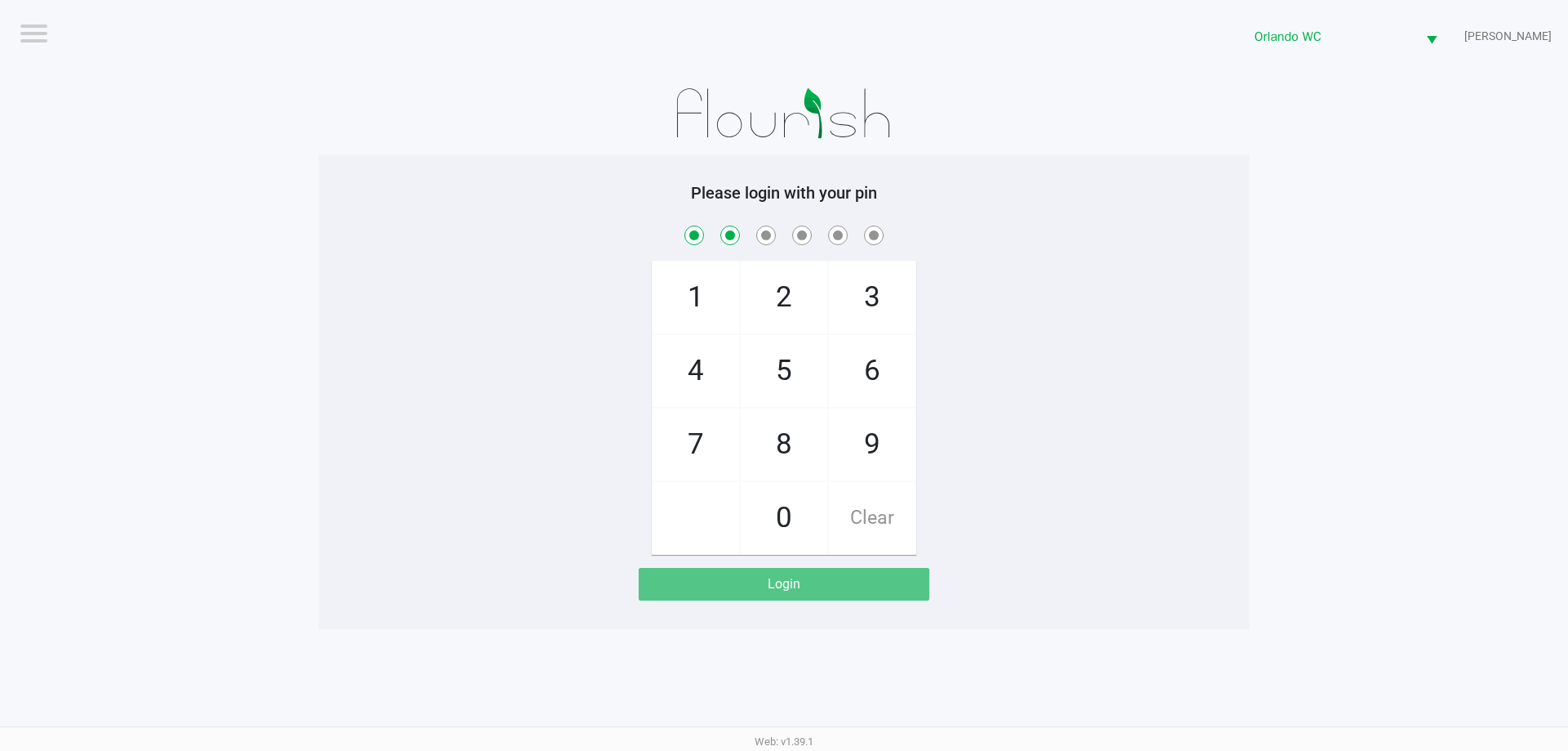 checkbox on "true" 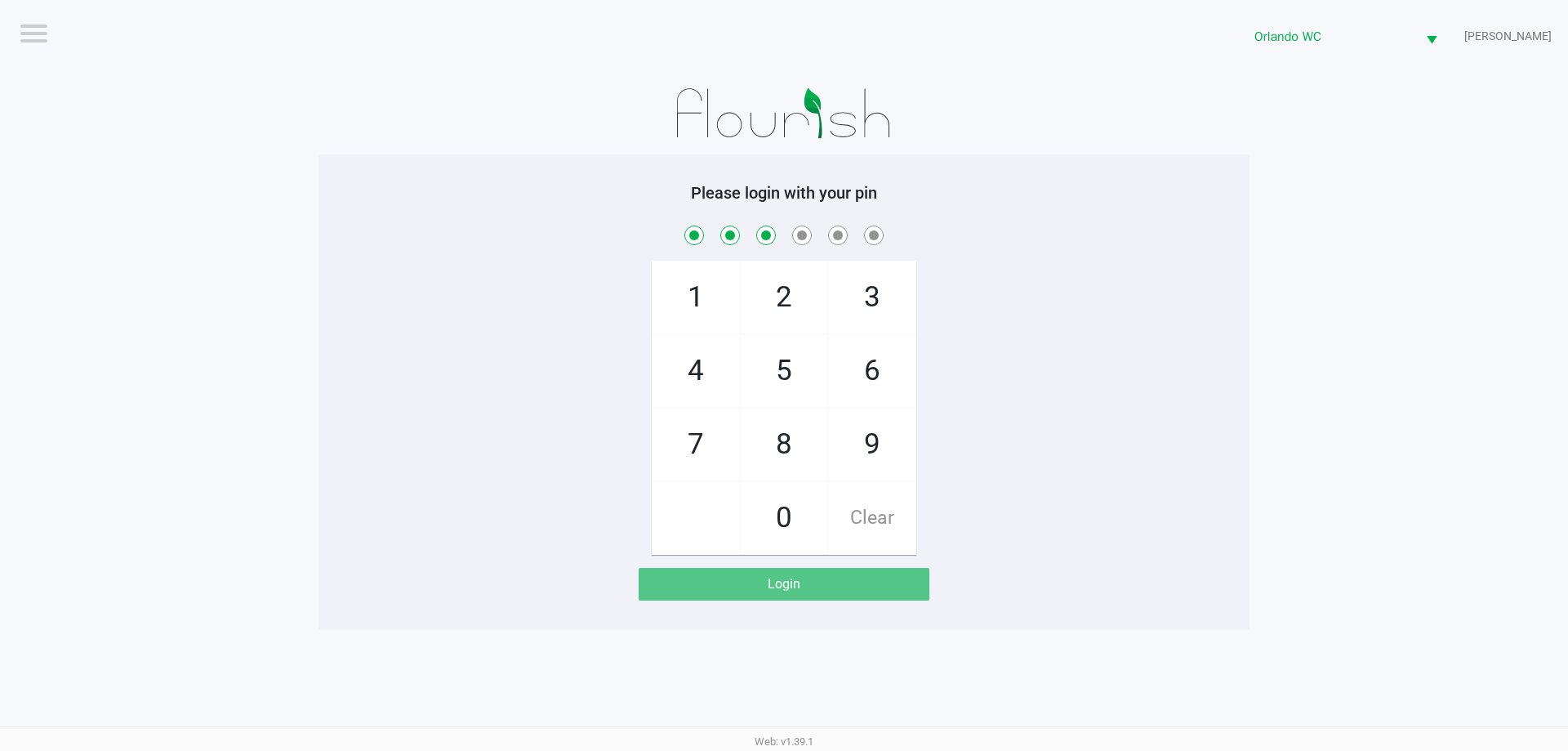checkbox on "true" 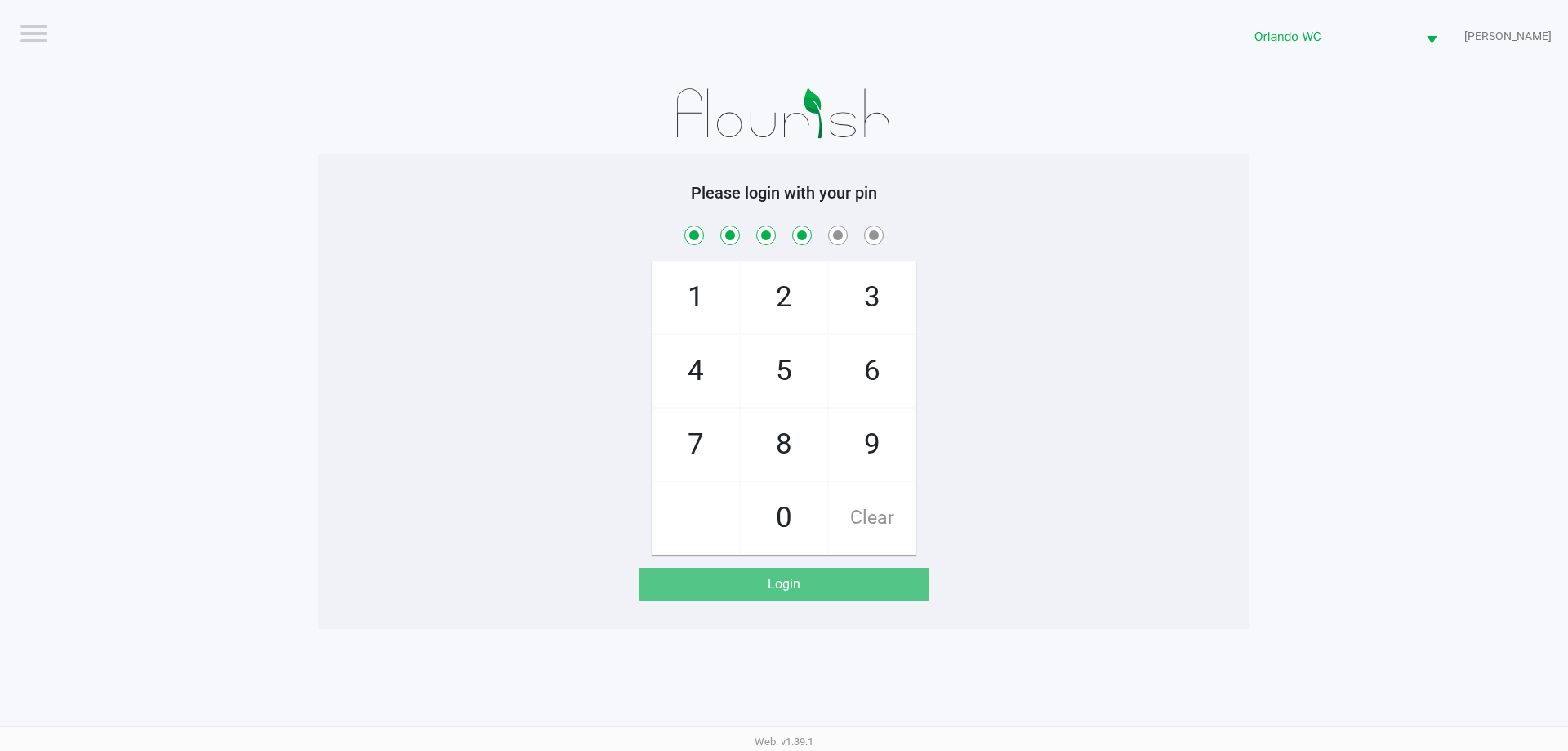 checkbox on "true" 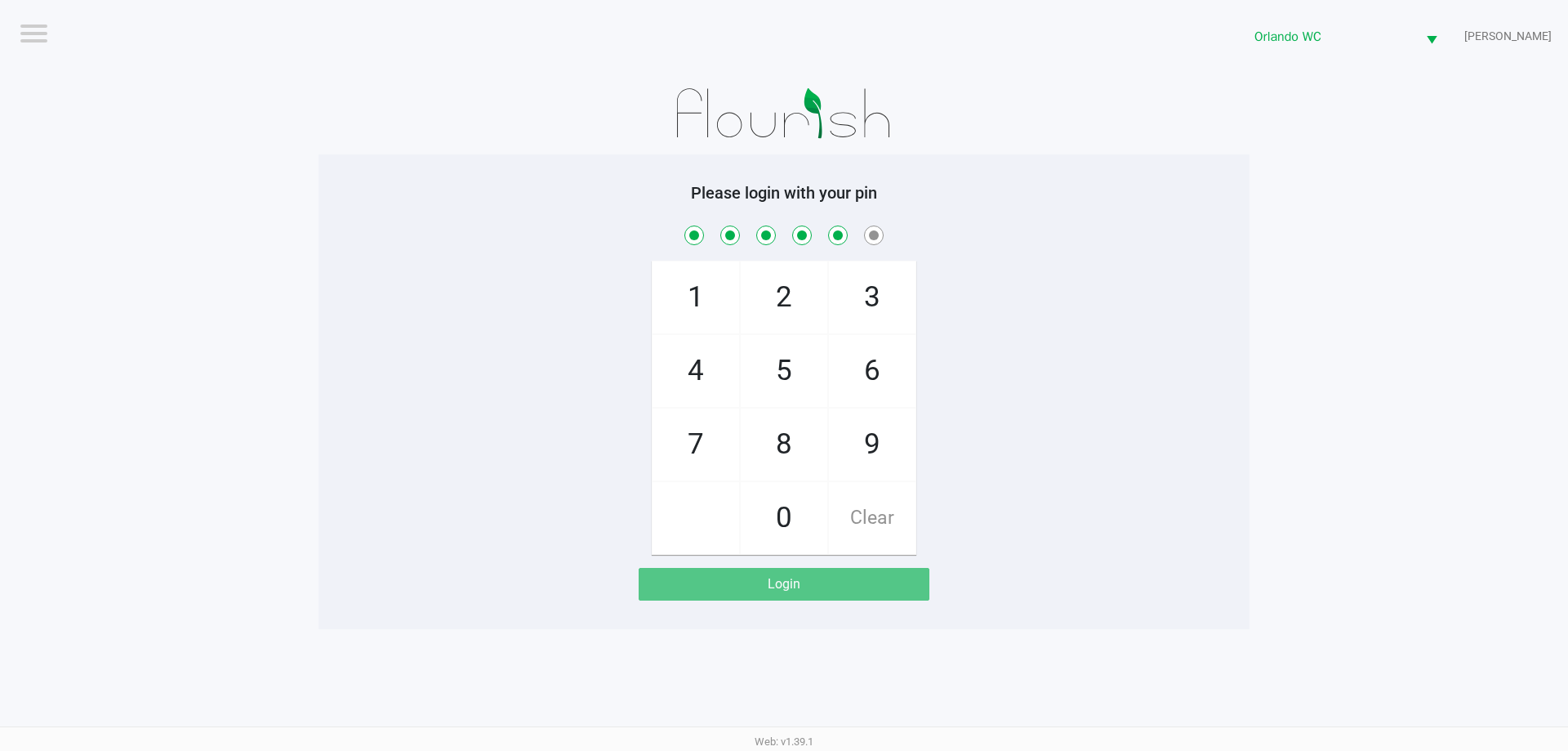 checkbox on "true" 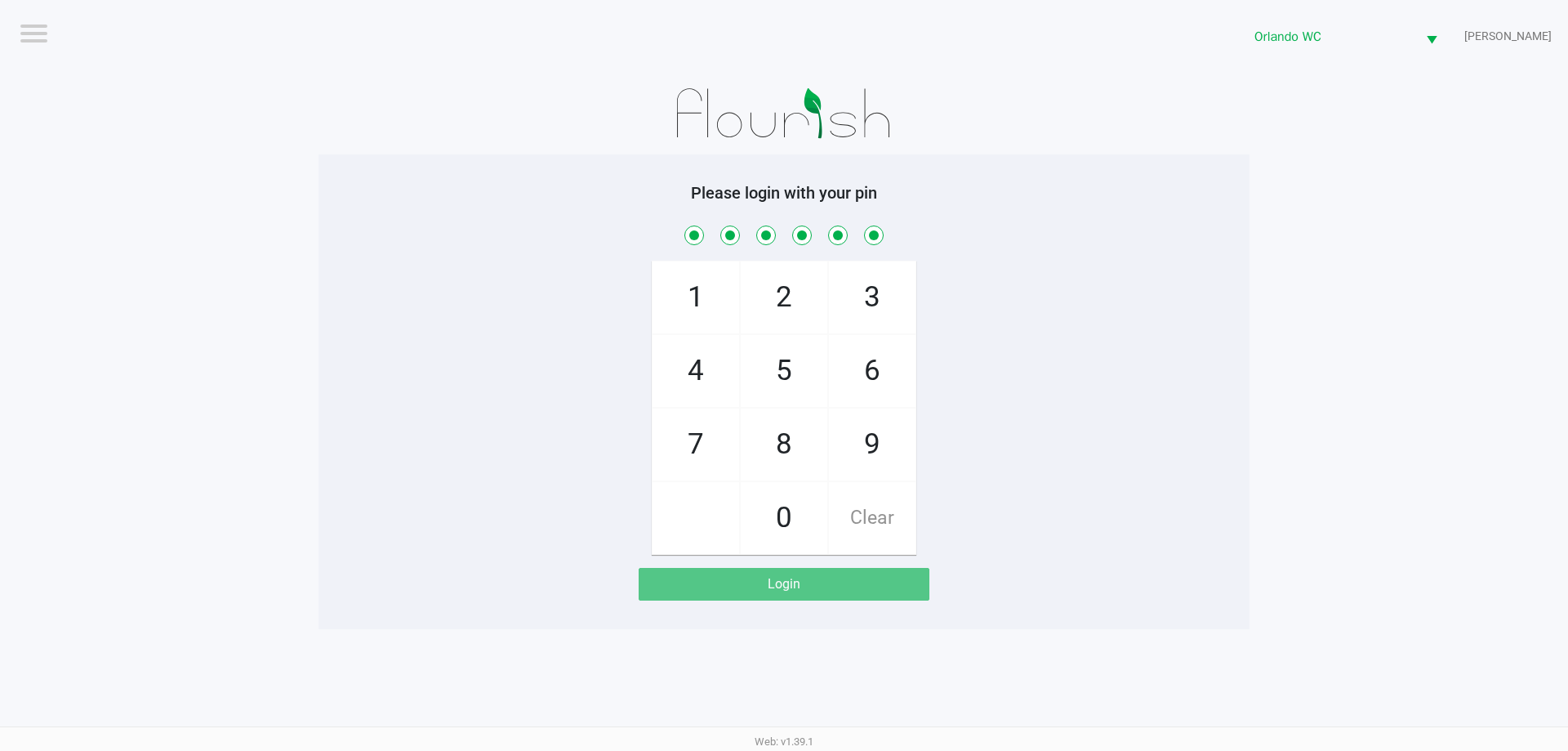 checkbox on "true" 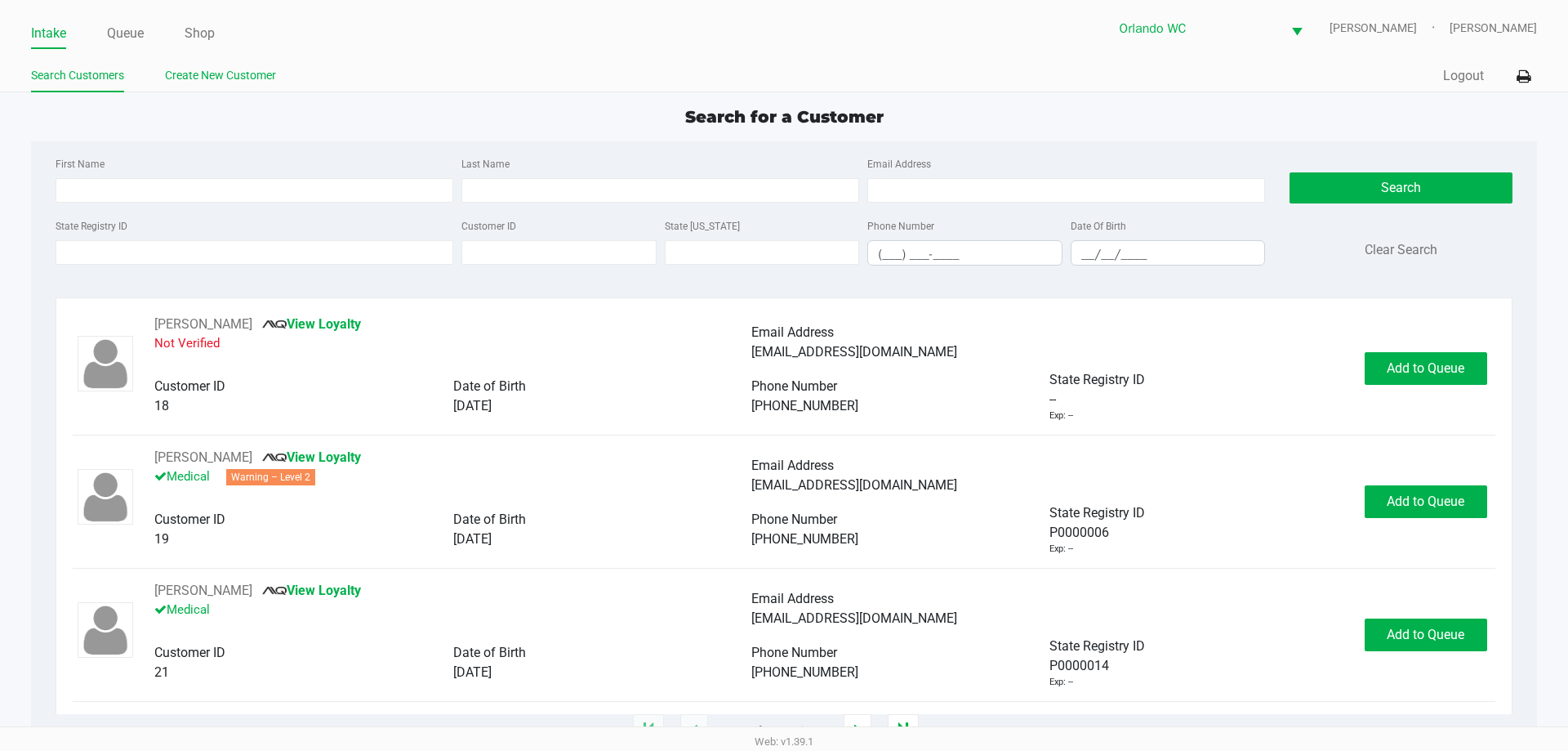 click on "Create New Customer" 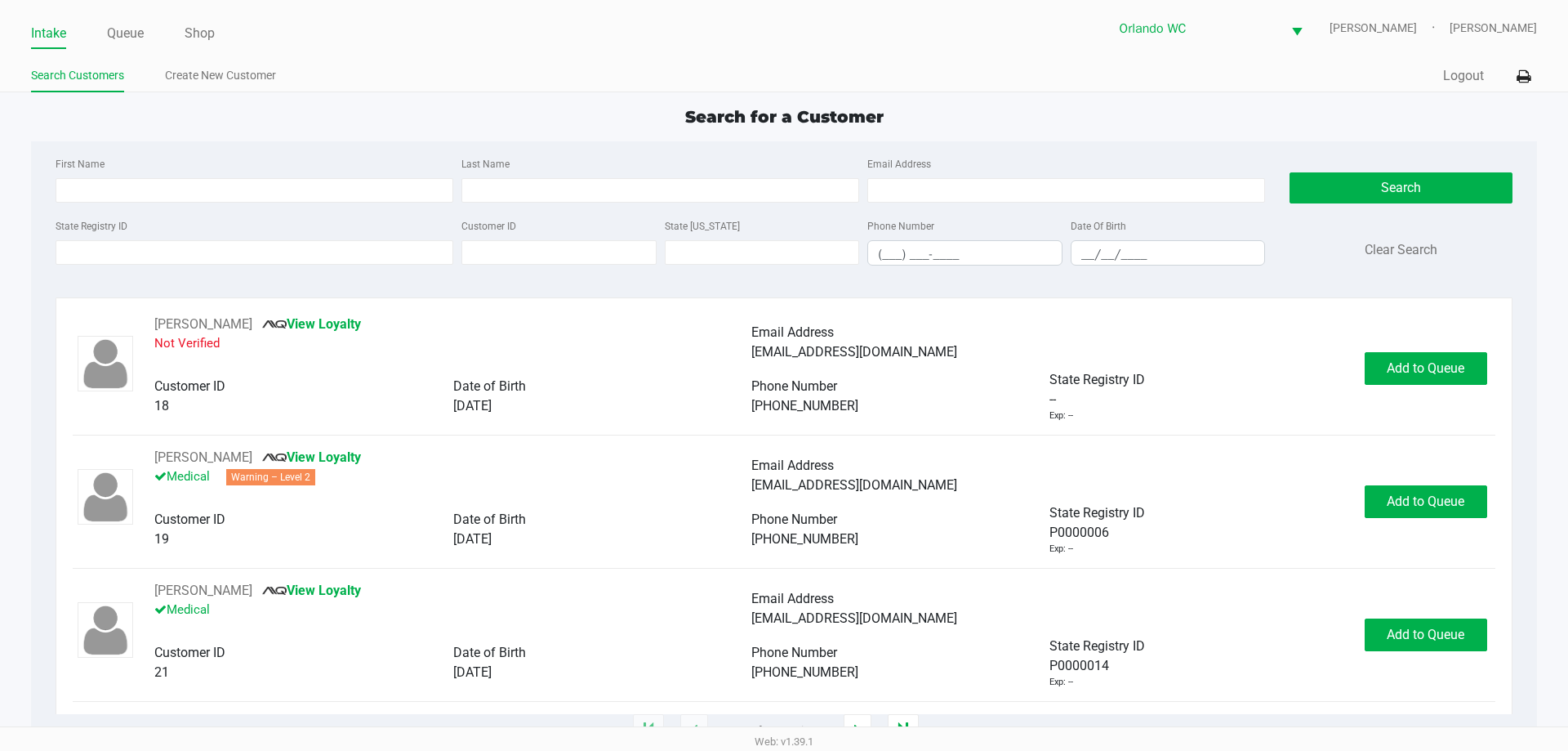 click on "Search for a Customer" 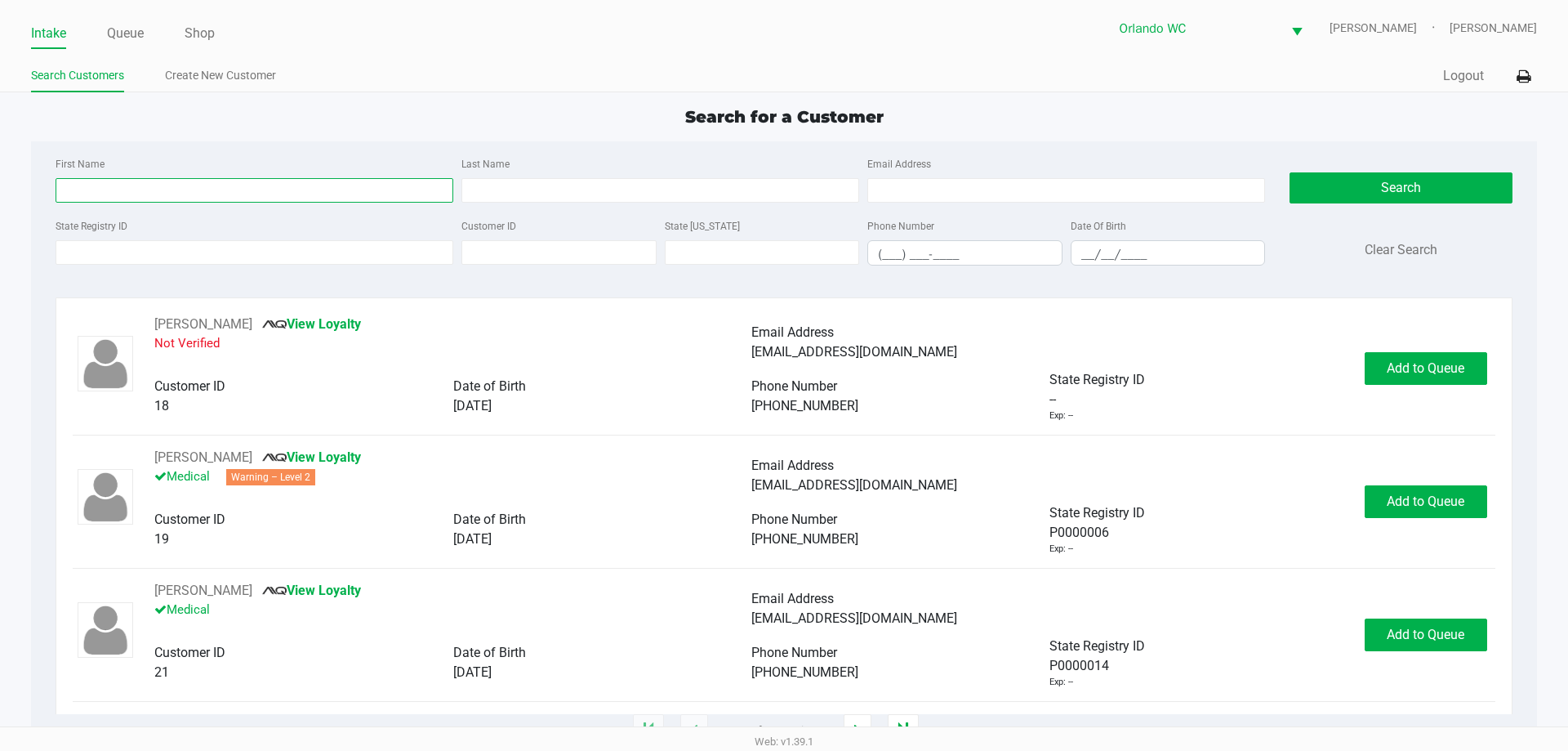 click on "First Name" at bounding box center [254, 190] 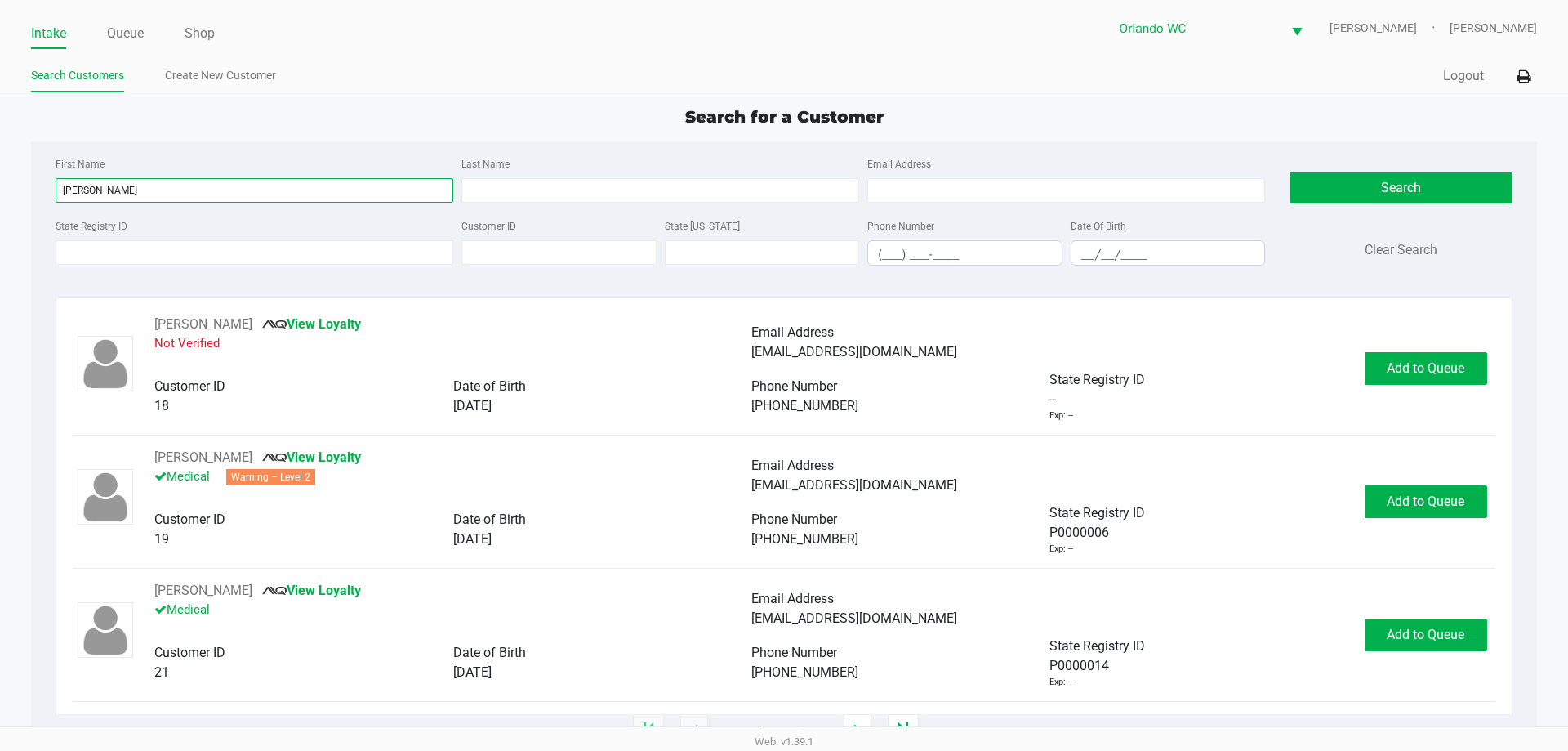 type on "alexander" 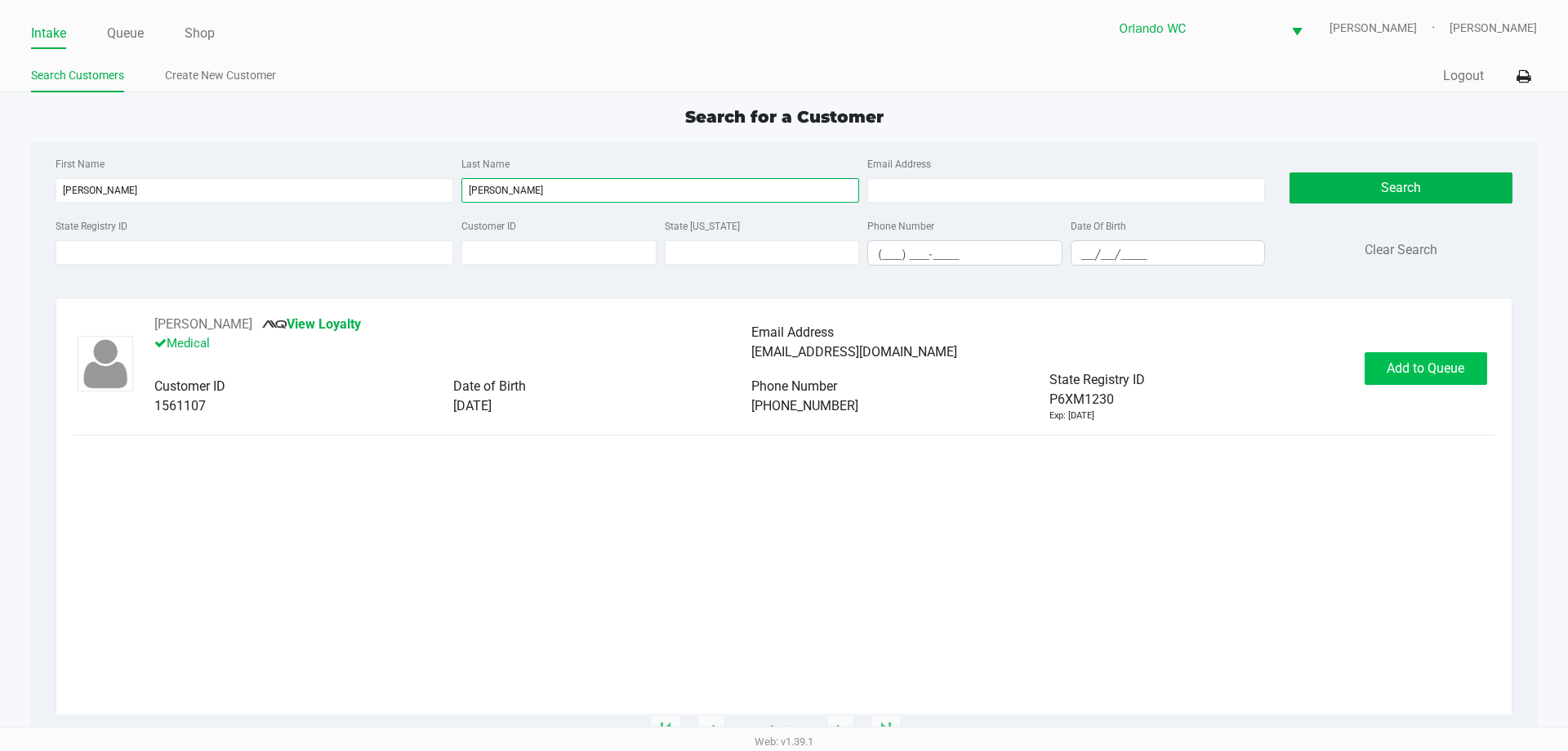 type on "struyk" 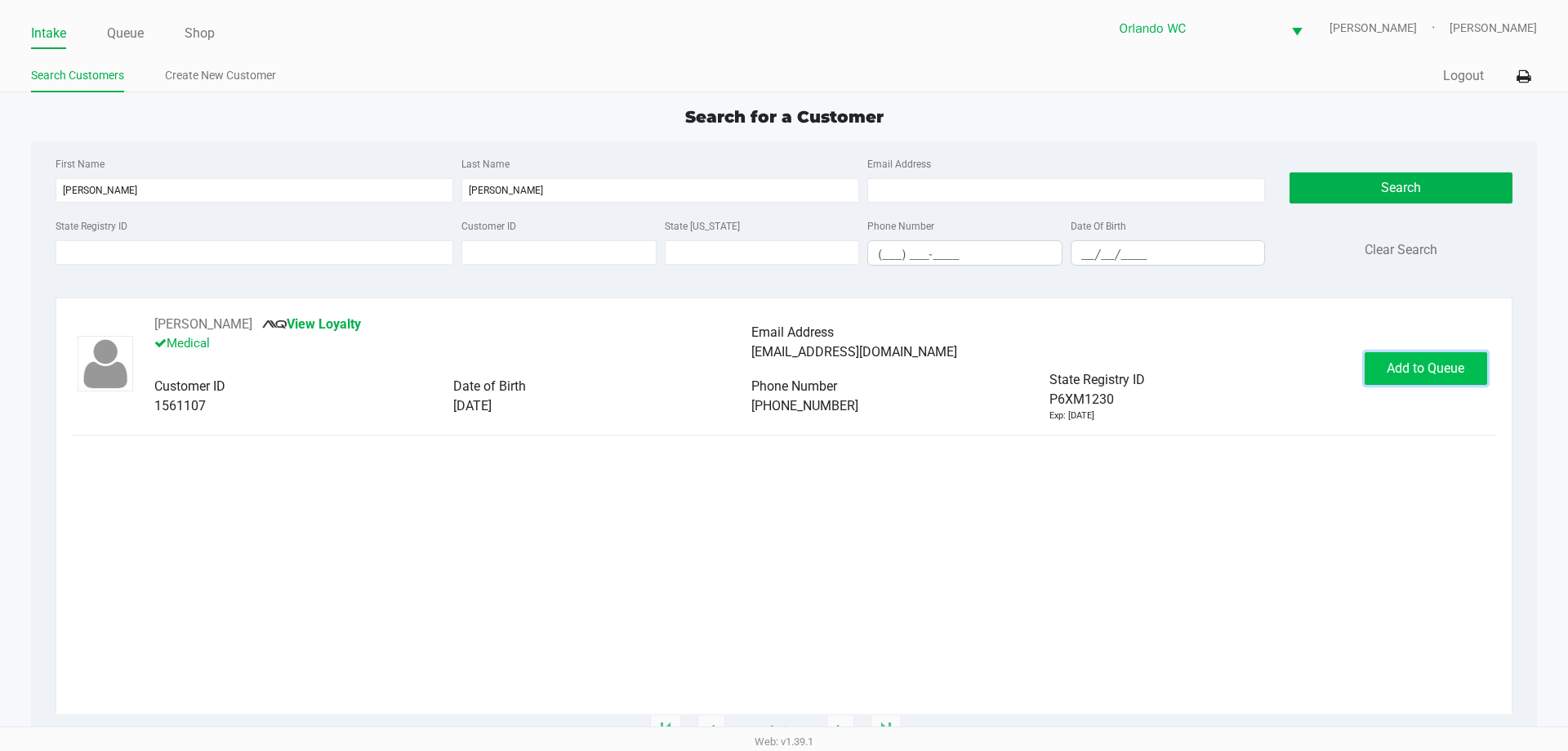 click on "Add to Queue" 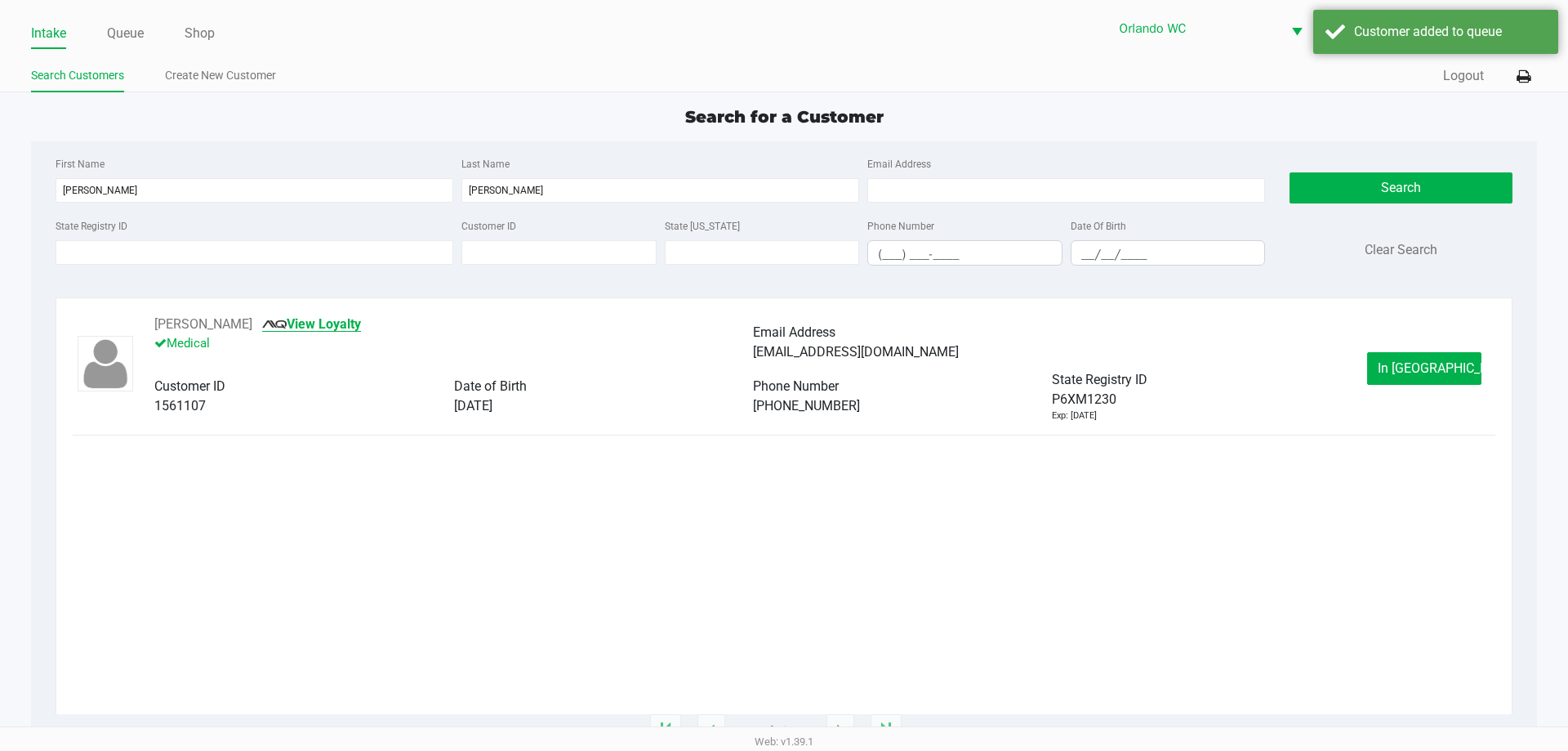 click on "View Loyalty" 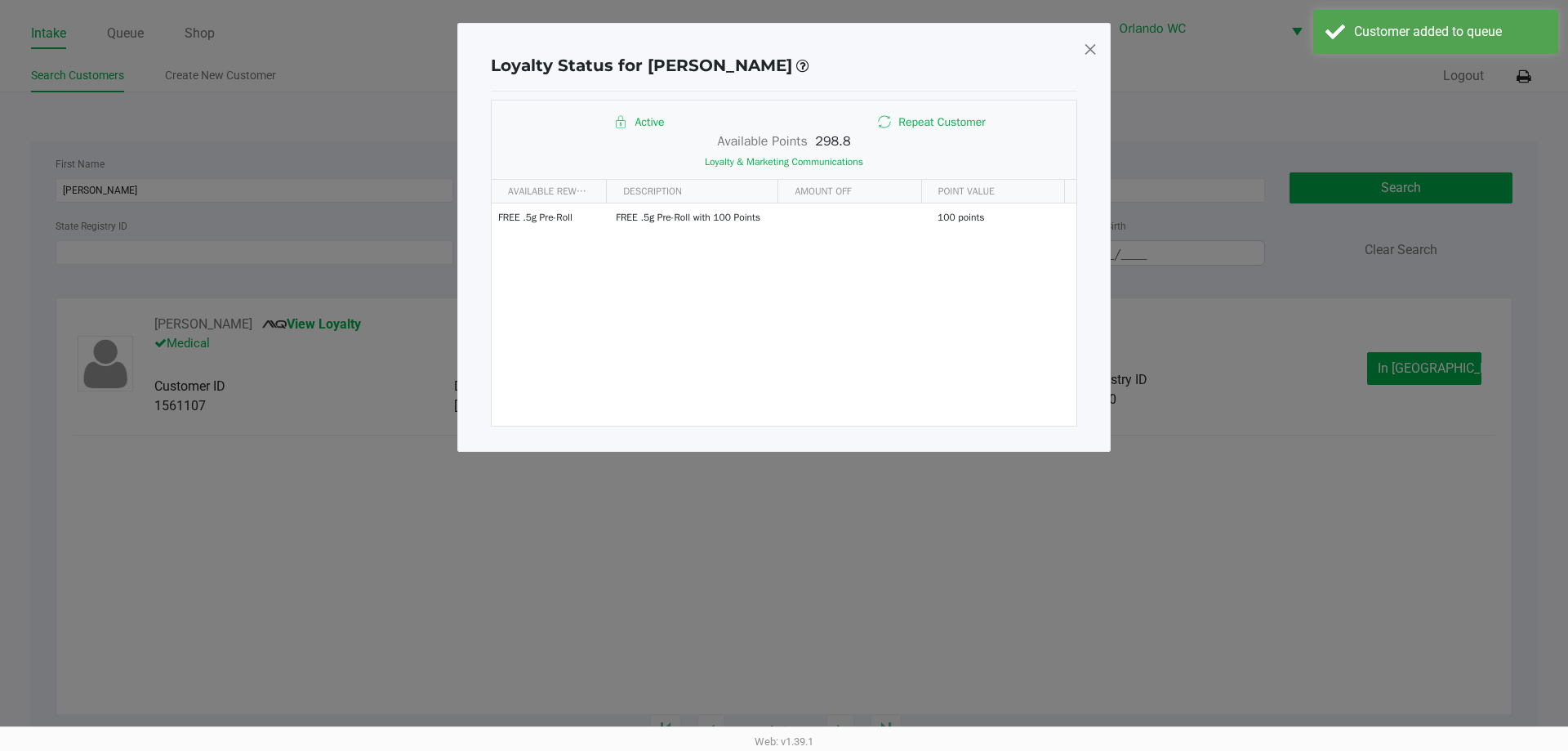 click 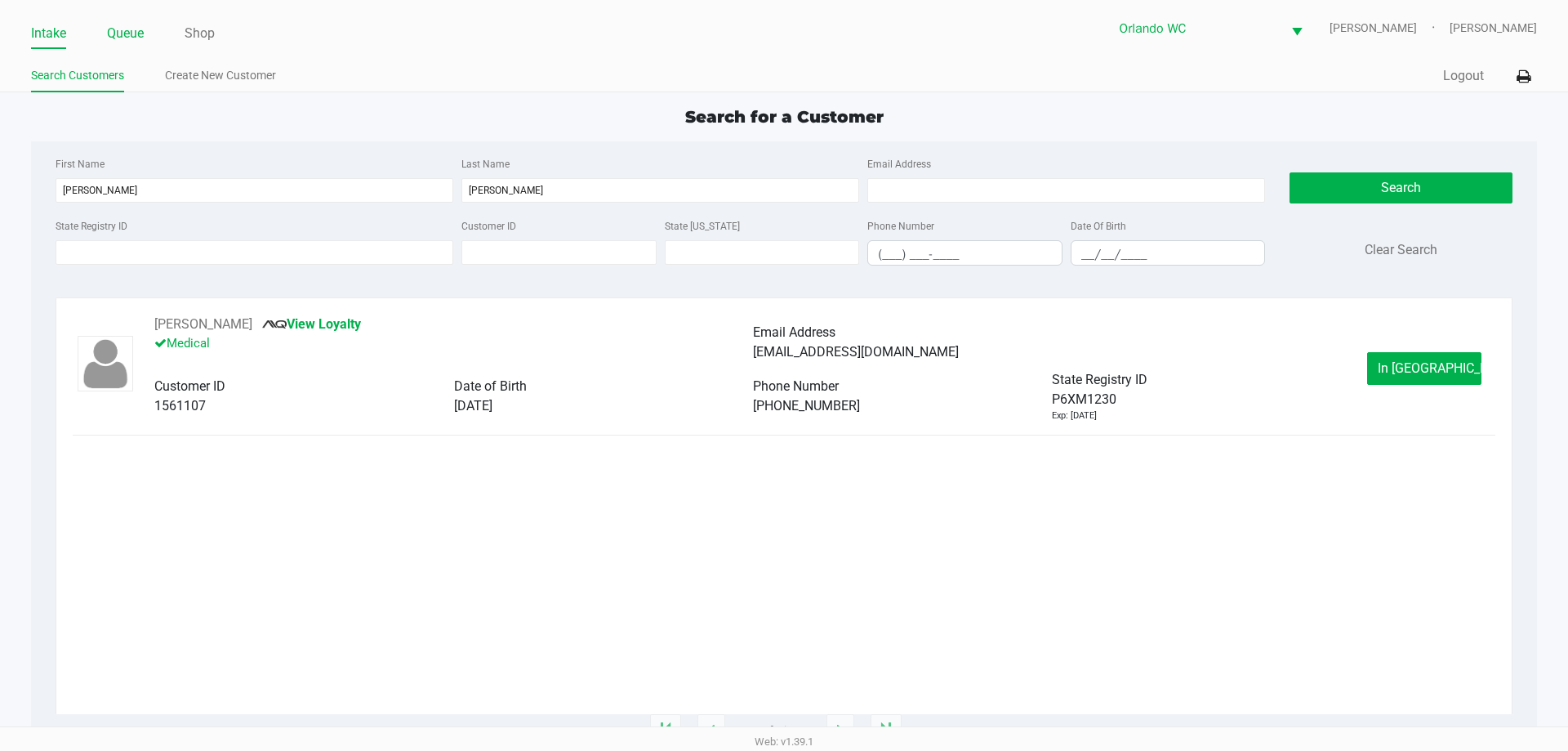 click on "Queue" 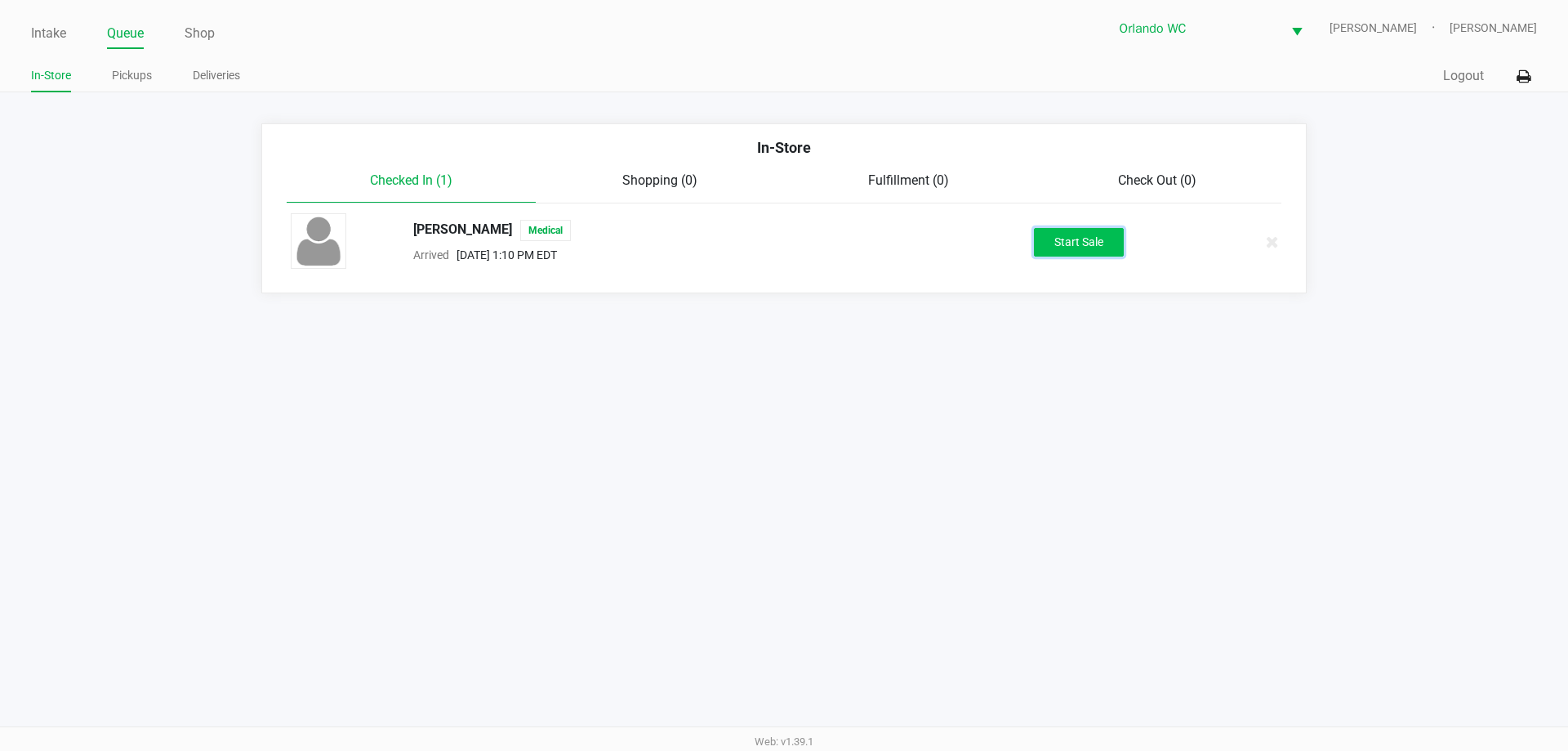 click on "Start Sale" 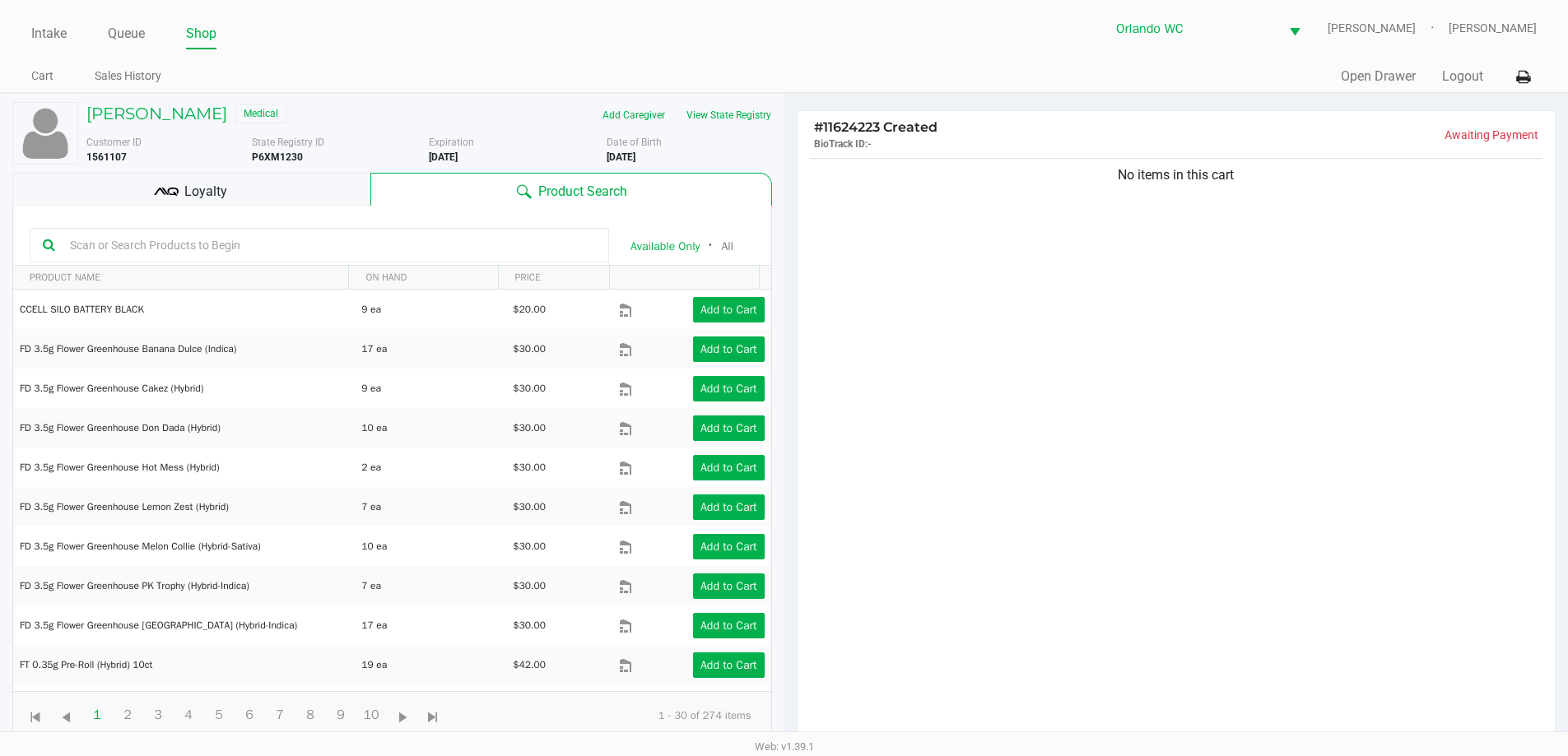 click 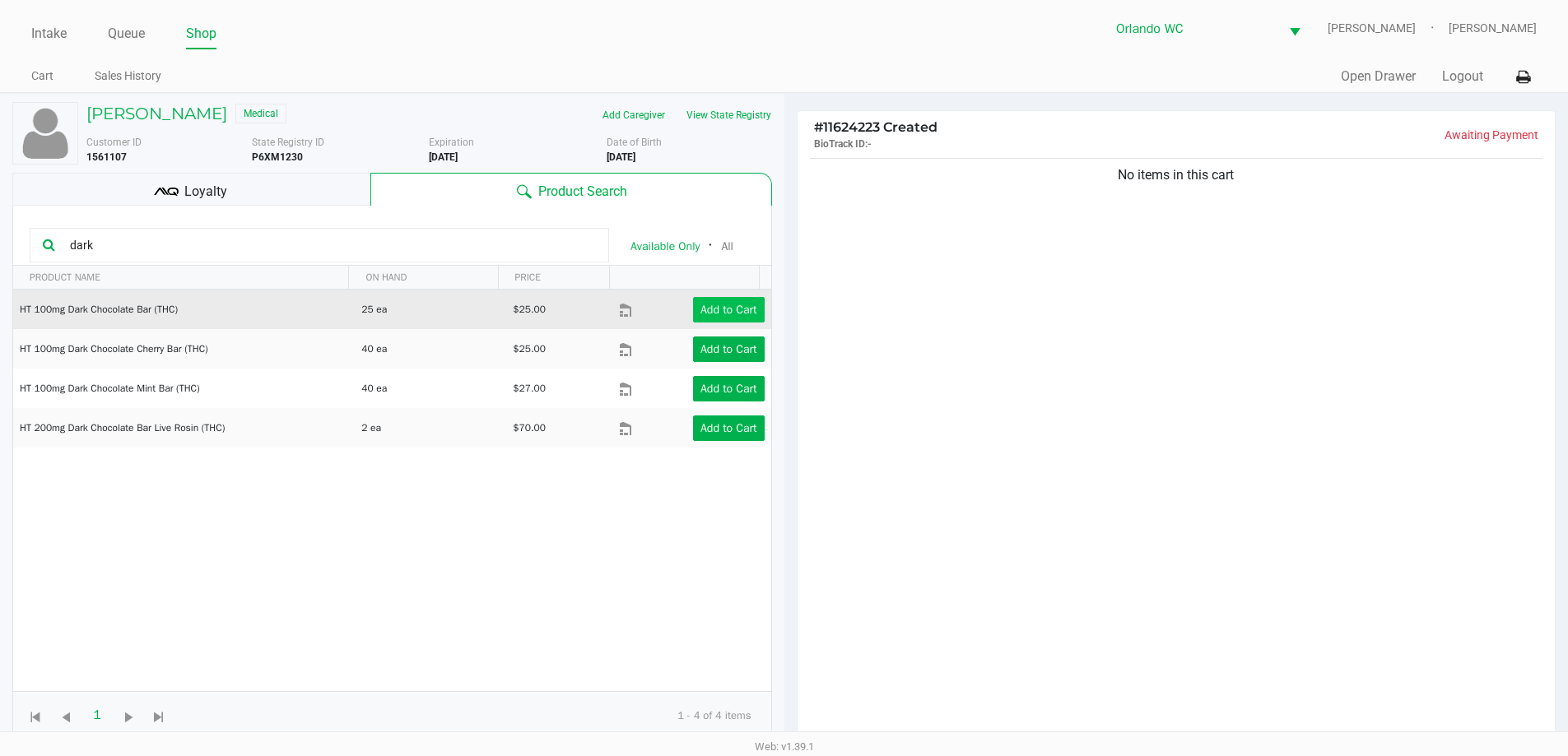 type on "dark" 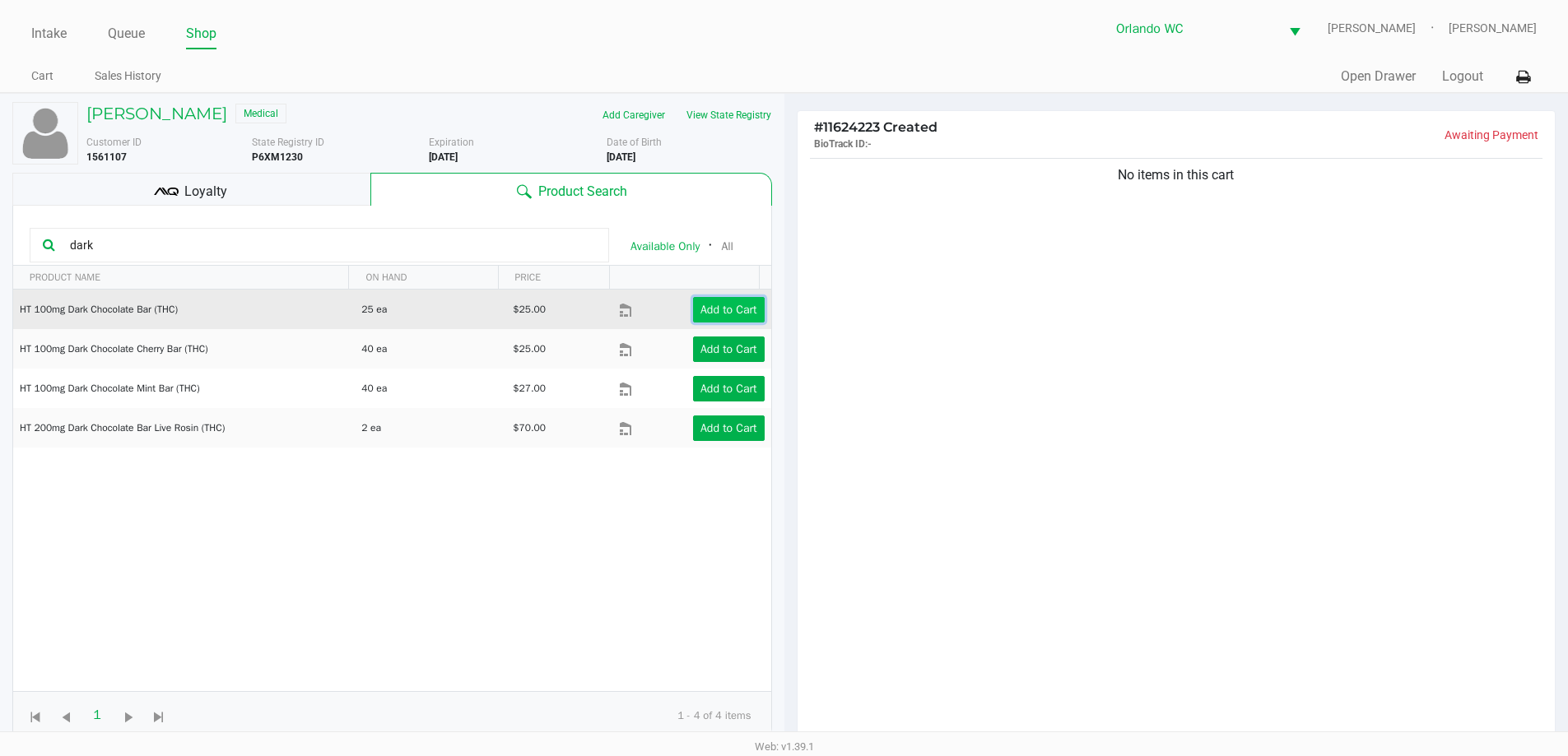 click on "Add to Cart" 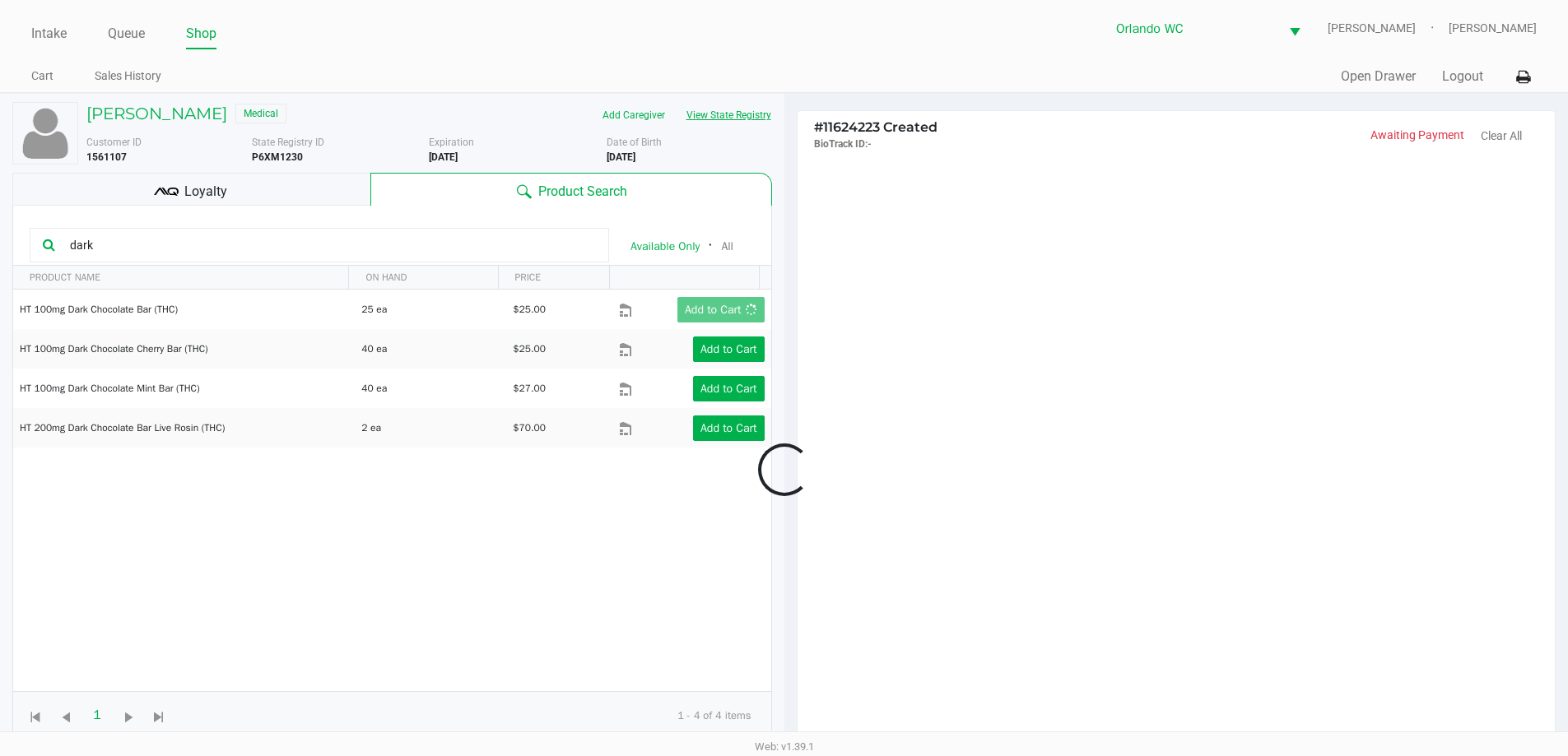 click on "View State Registry" 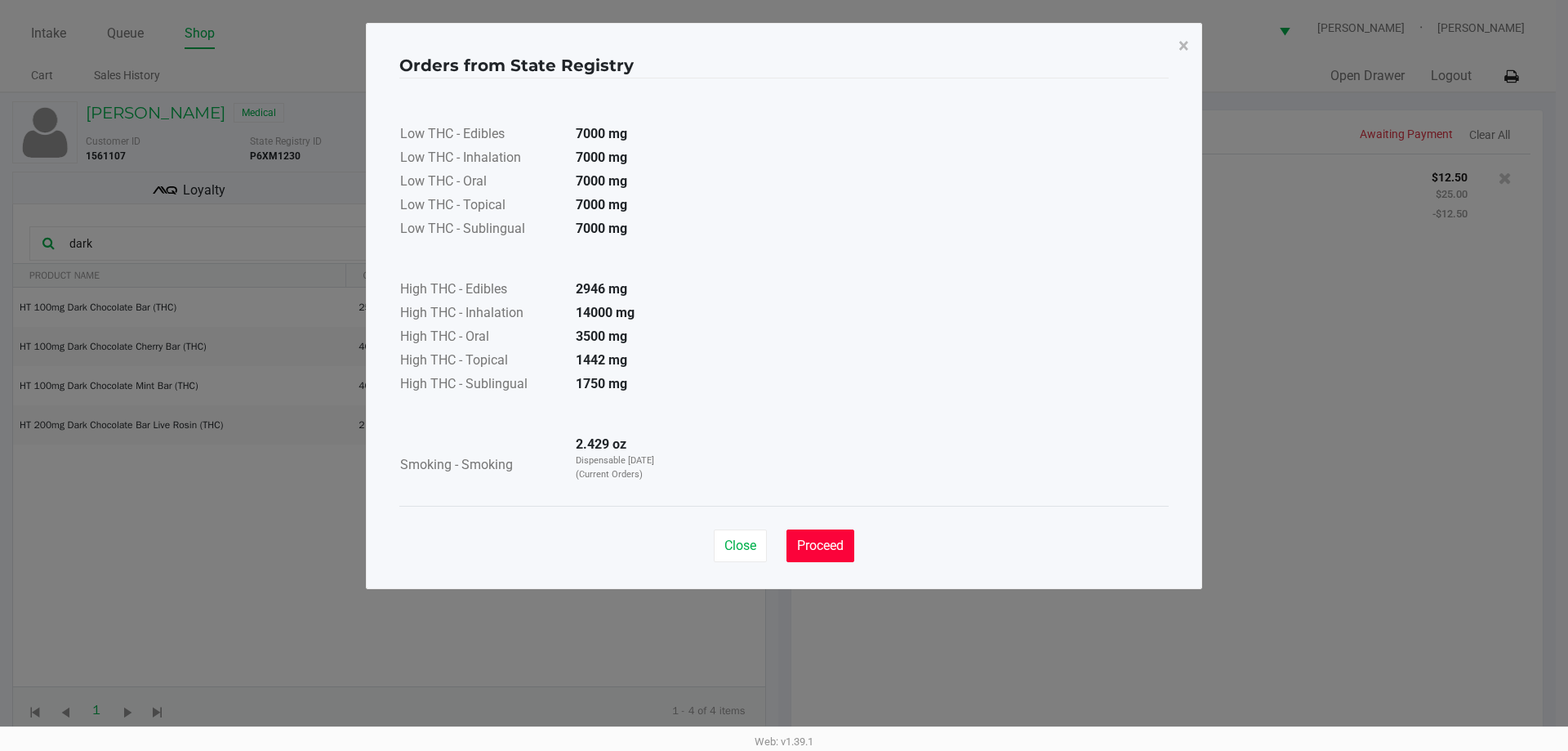click on "Proceed" 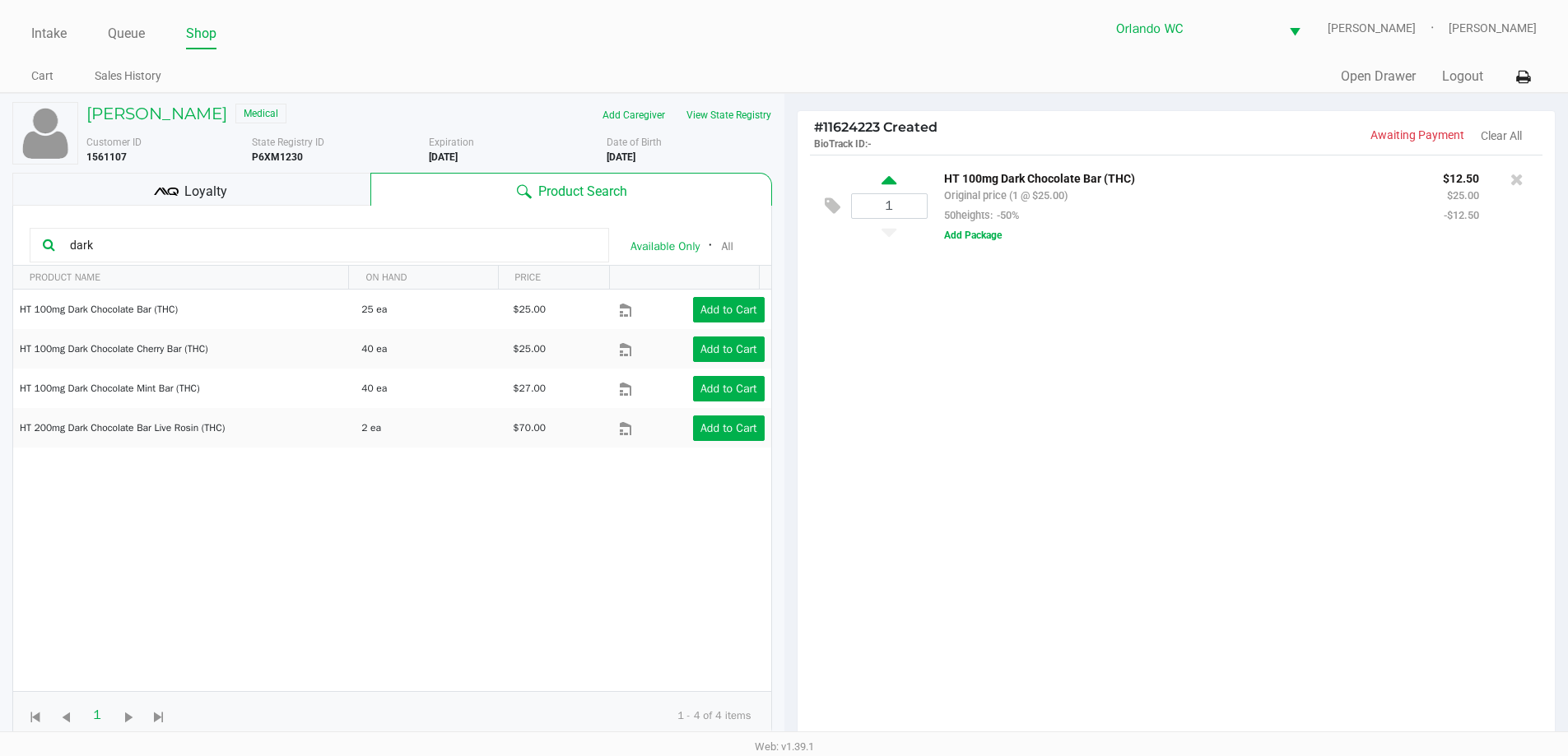 click 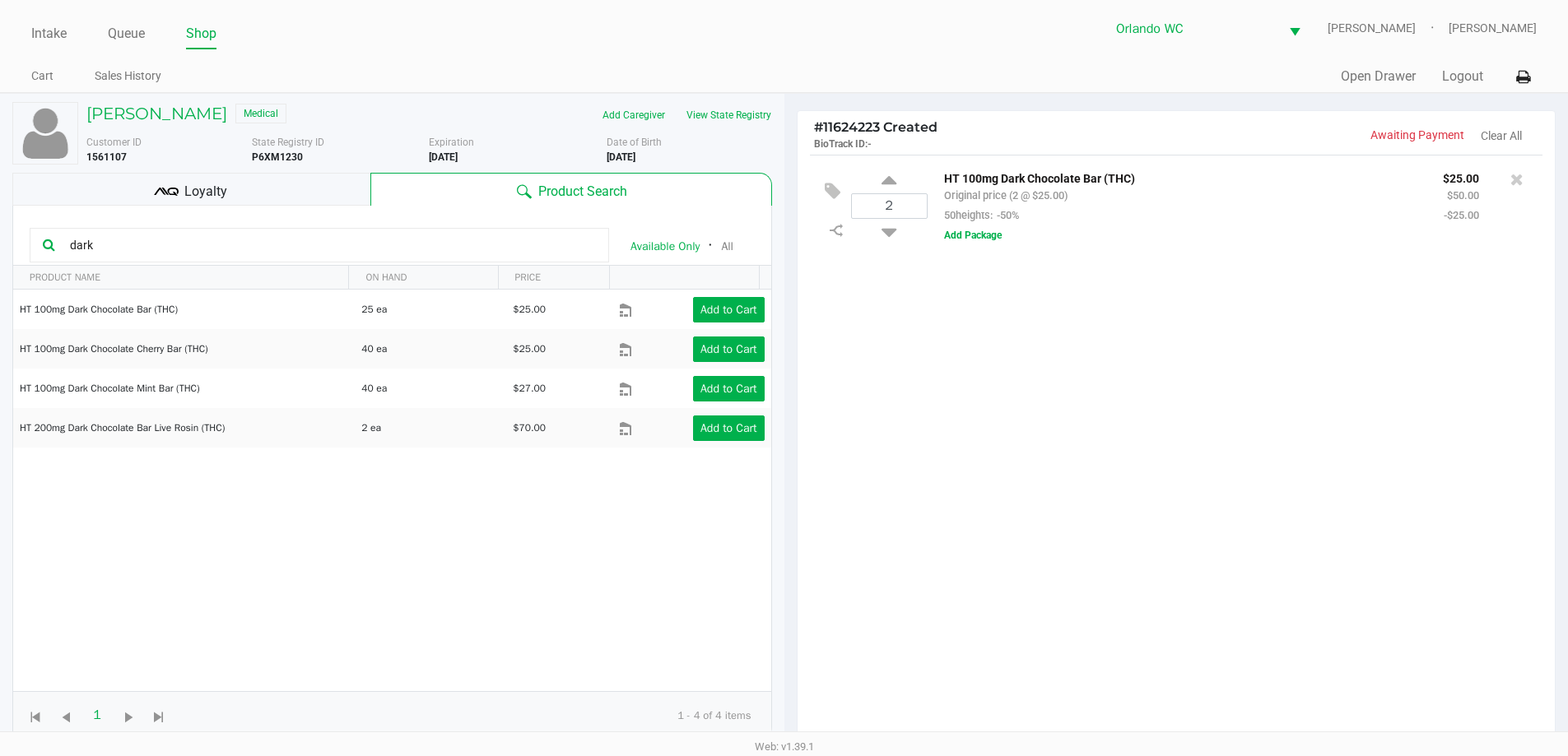 click on "dark" 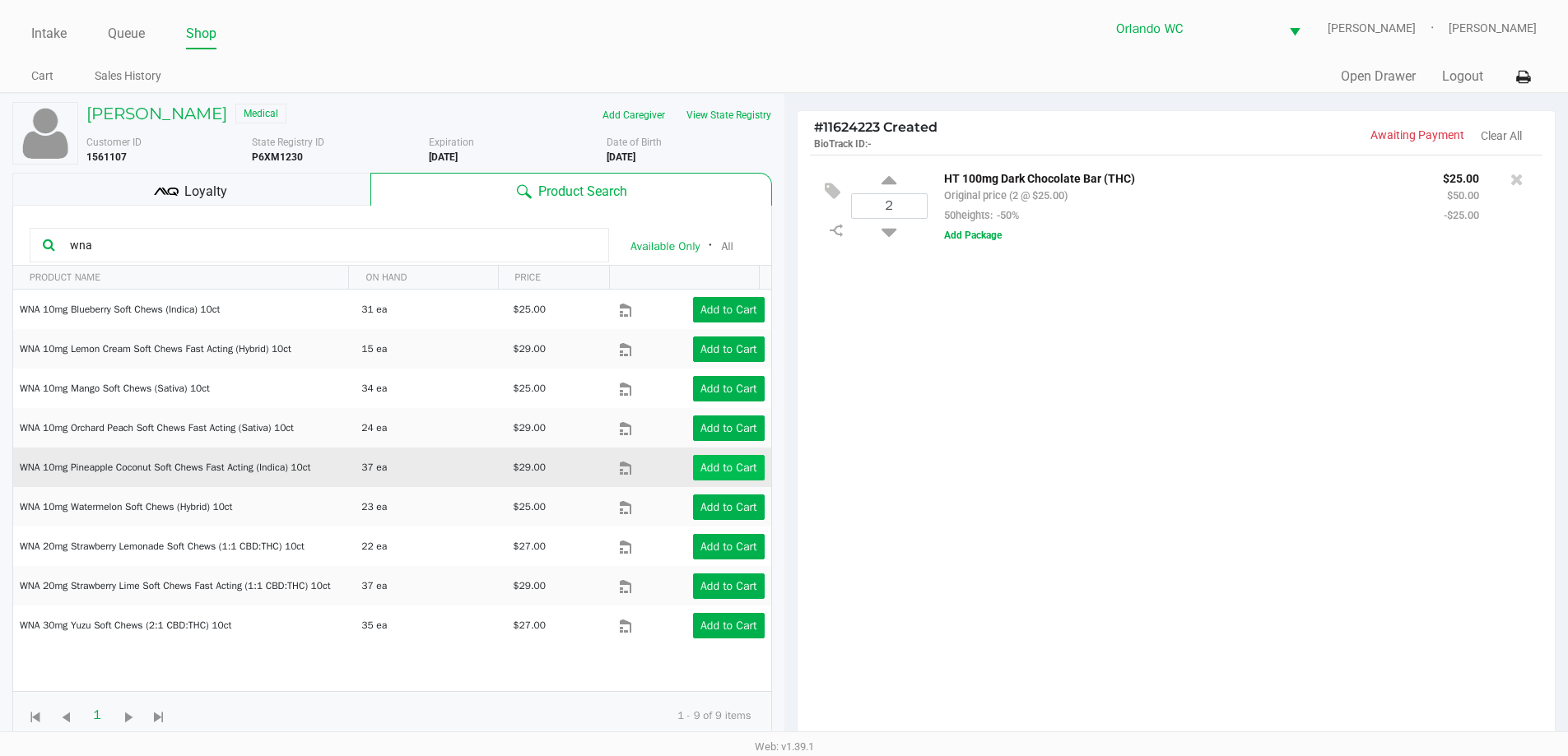 type on "wna" 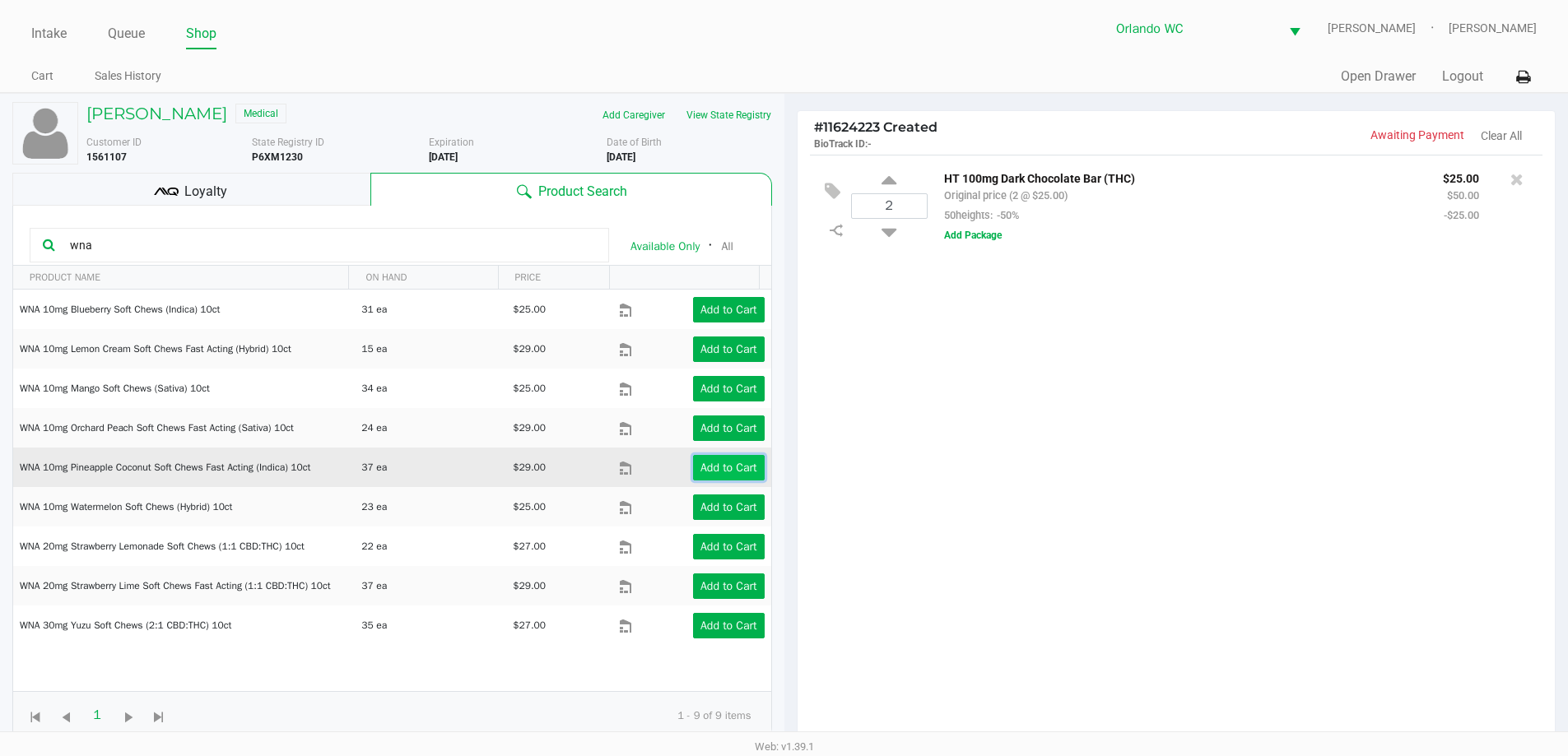 click on "Add to Cart" 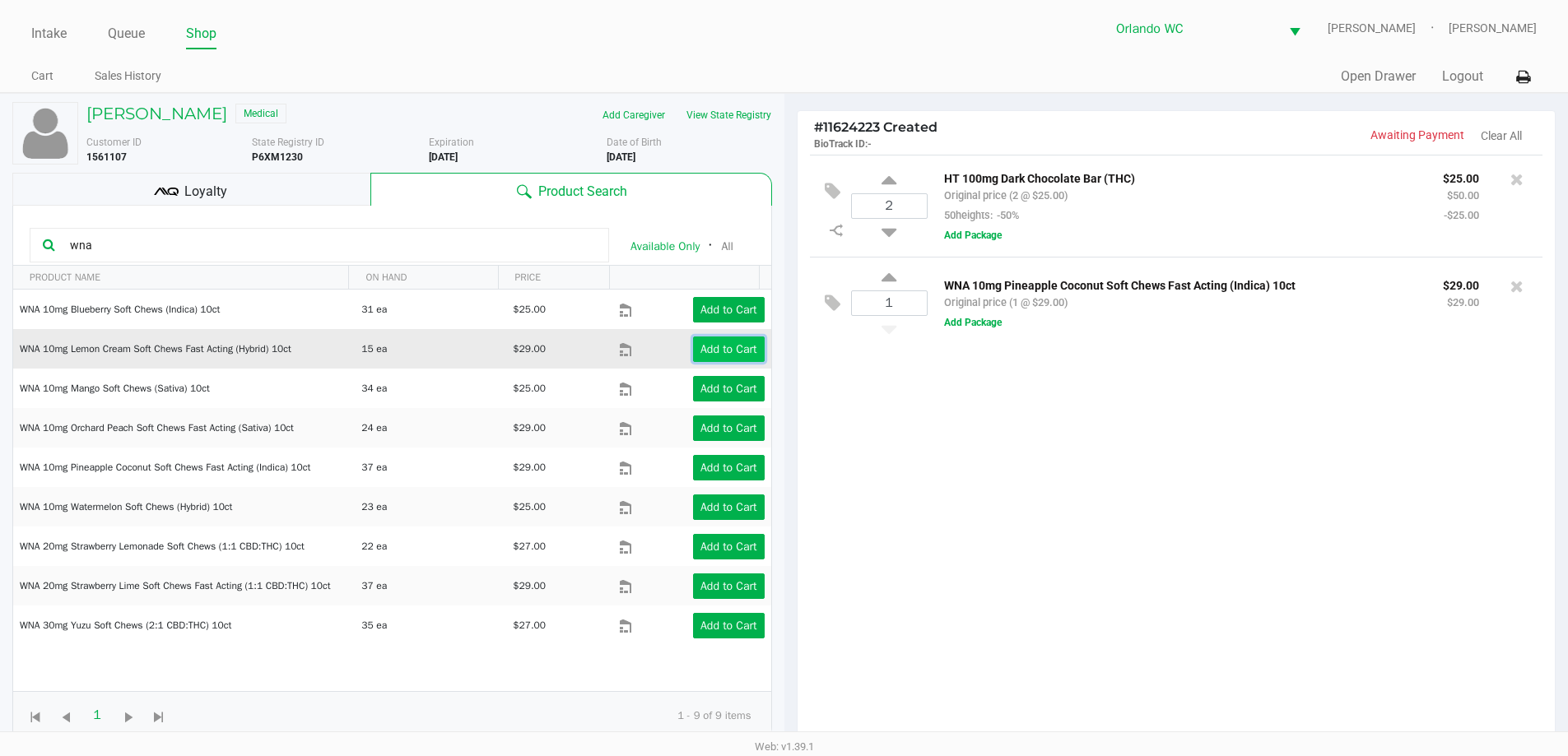 click on "Add to Cart" 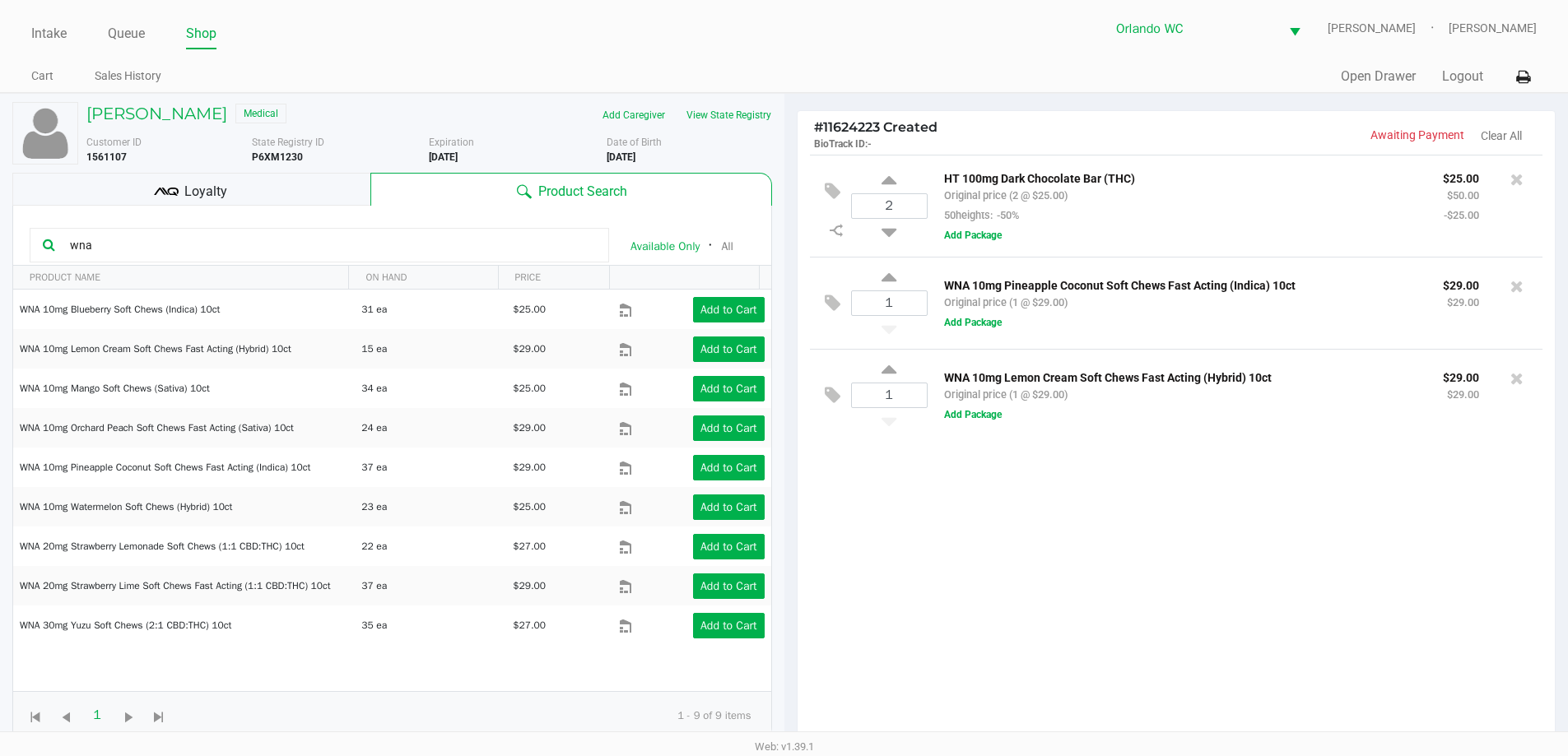 click on "Loyalty" 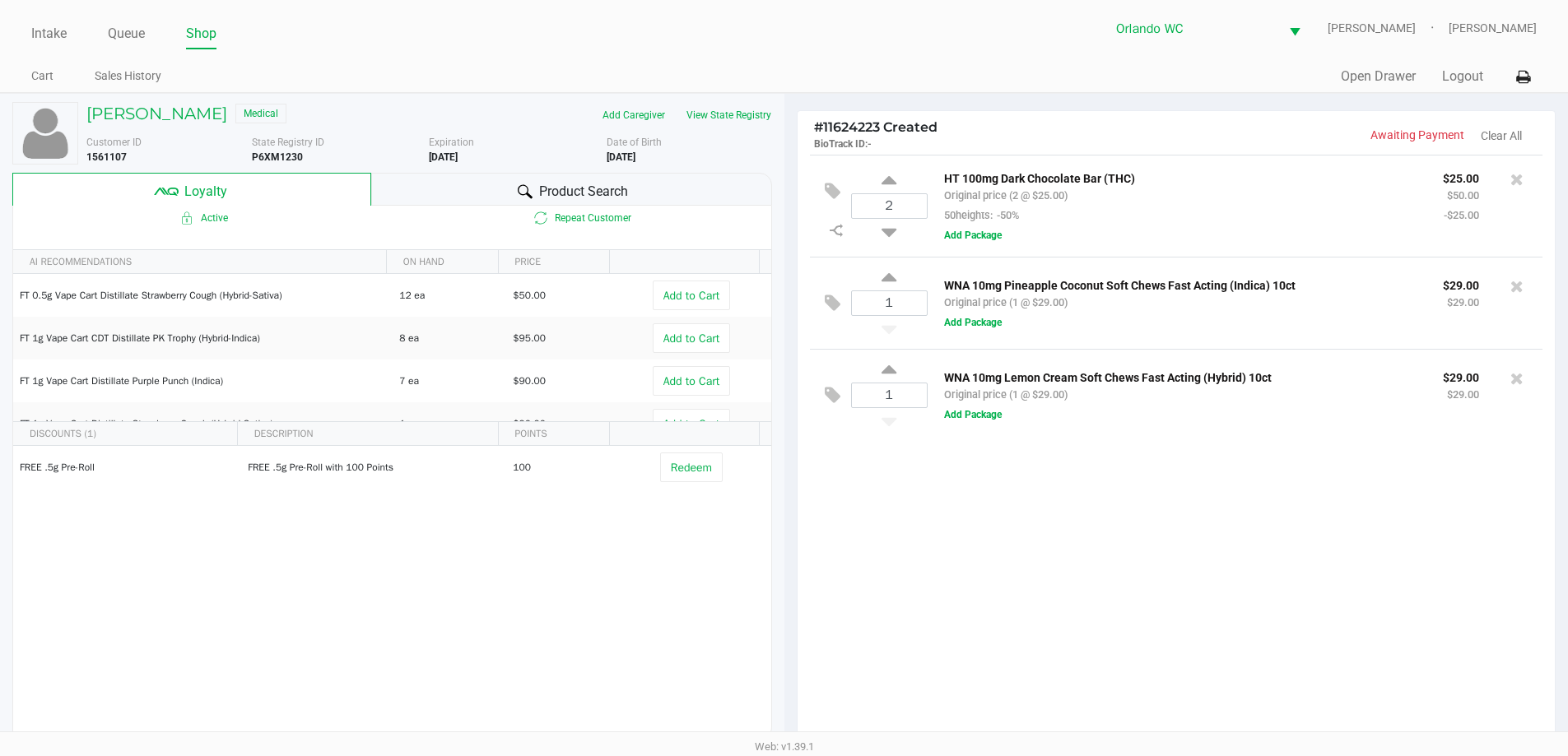 click 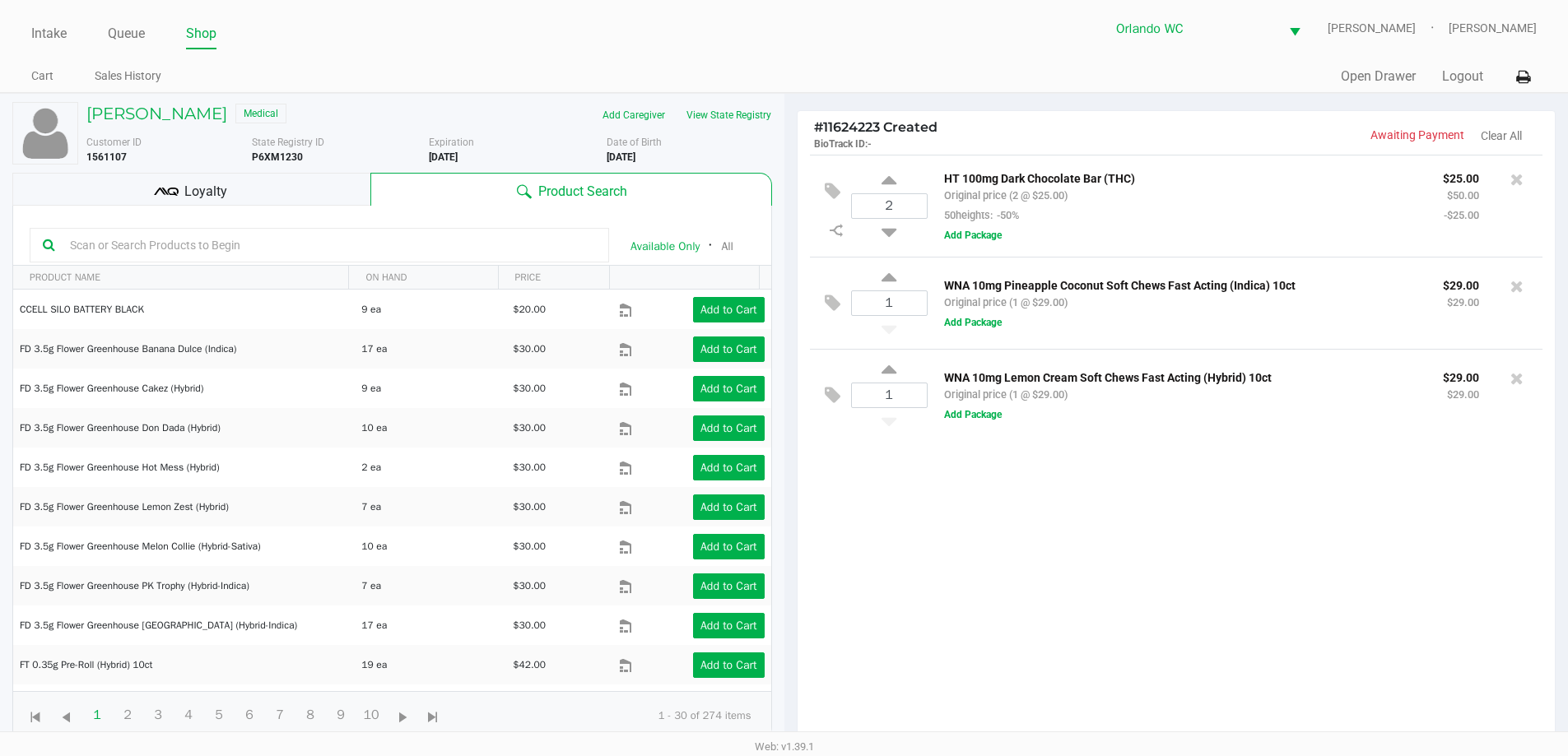 click on "2  HT 100mg Dark Chocolate Bar (THC)   Original price (2 @ $25.00)  50heights:  -50% $25.00 $50.00 -$25.00  Add Package  1  WNA 10mg Pineapple Coconut Soft Chews Fast Acting (Indica) 10ct   Original price (1 @ $29.00) $29.00 $29.00  Add Package  1  WNA 10mg Lemon Cream Soft Chews Fast Acting (Hybrid) 10ct   Original price (1 @ $29.00) $29.00 $29.00  Add Package" 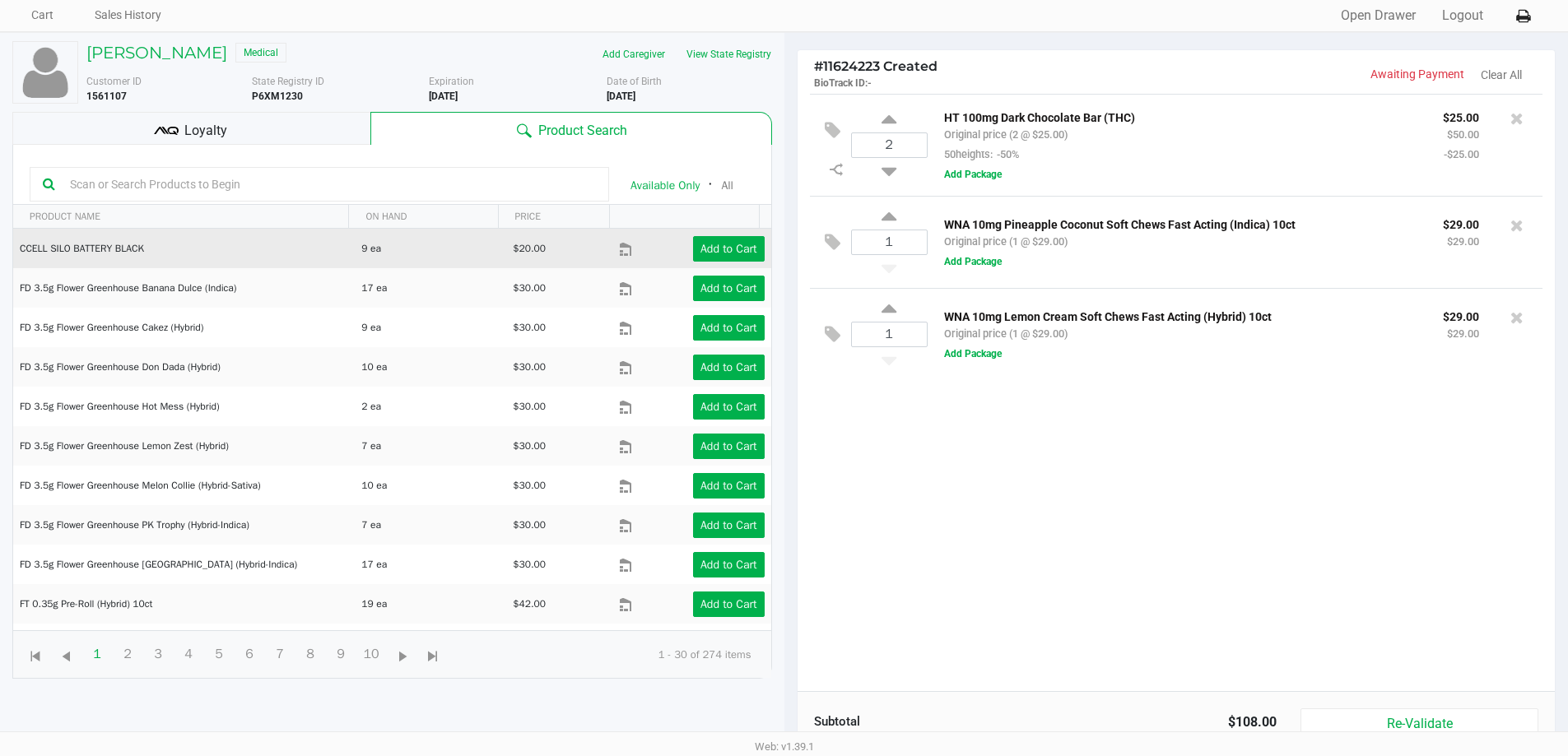 scroll, scrollTop: 0, scrollLeft: 0, axis: both 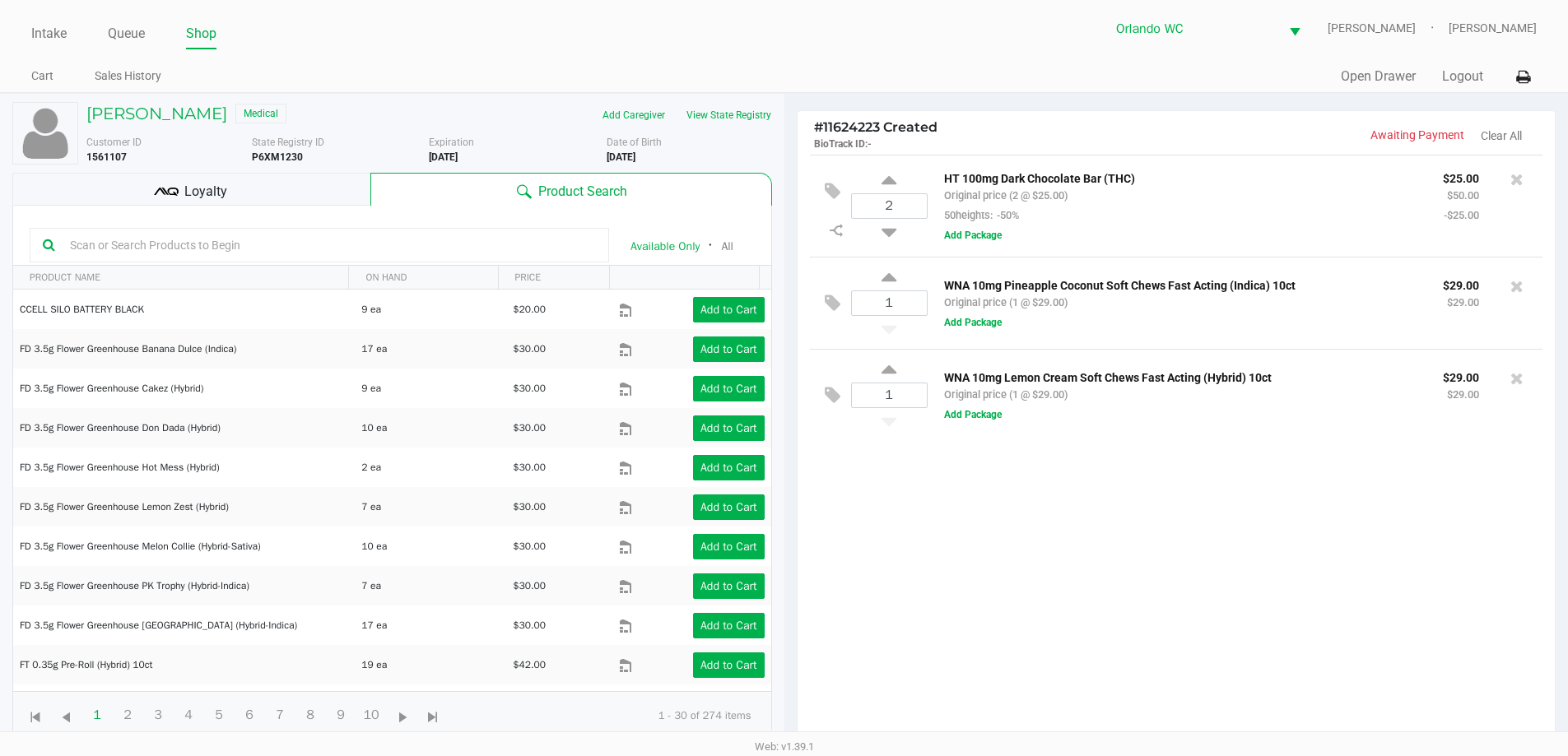 click 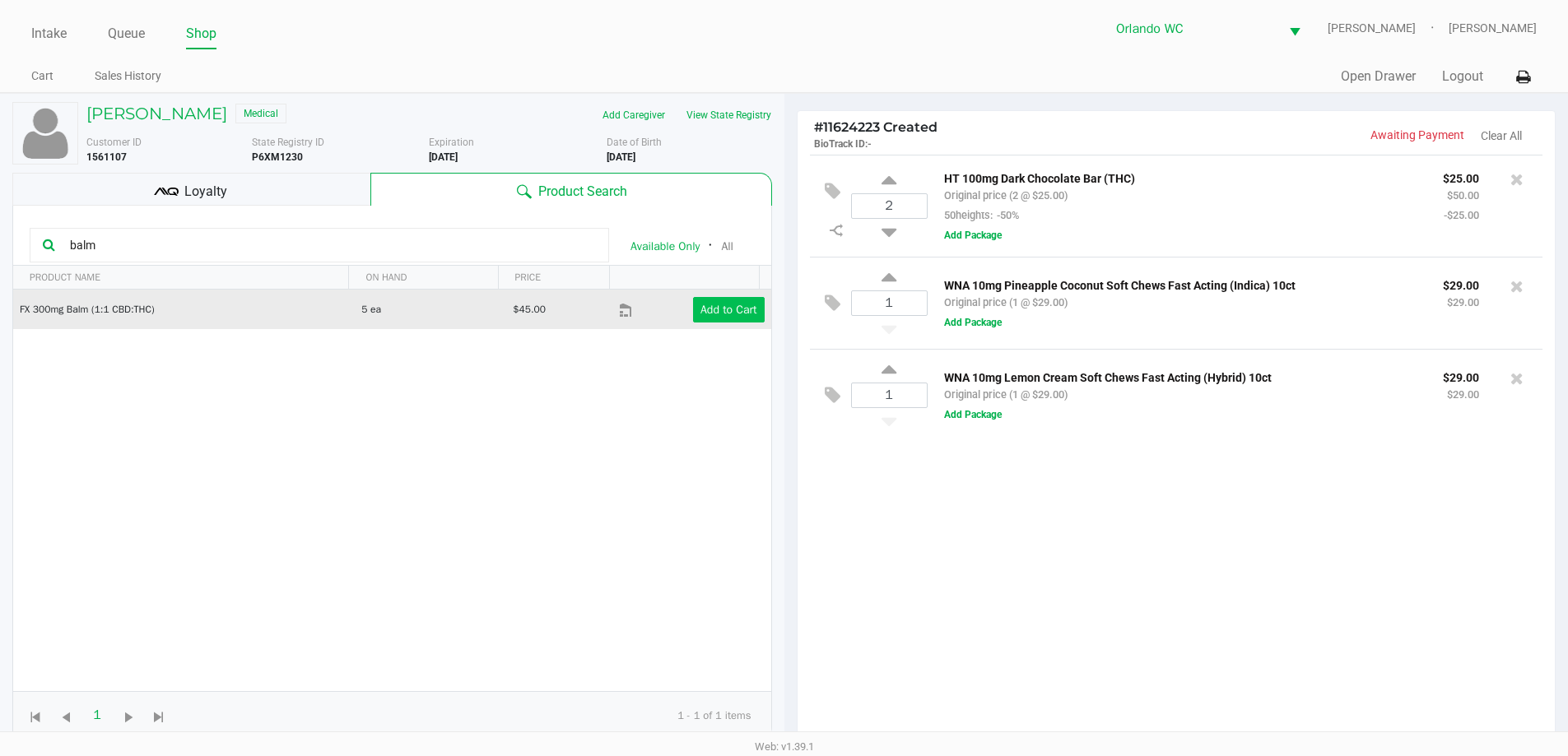 type on "balm" 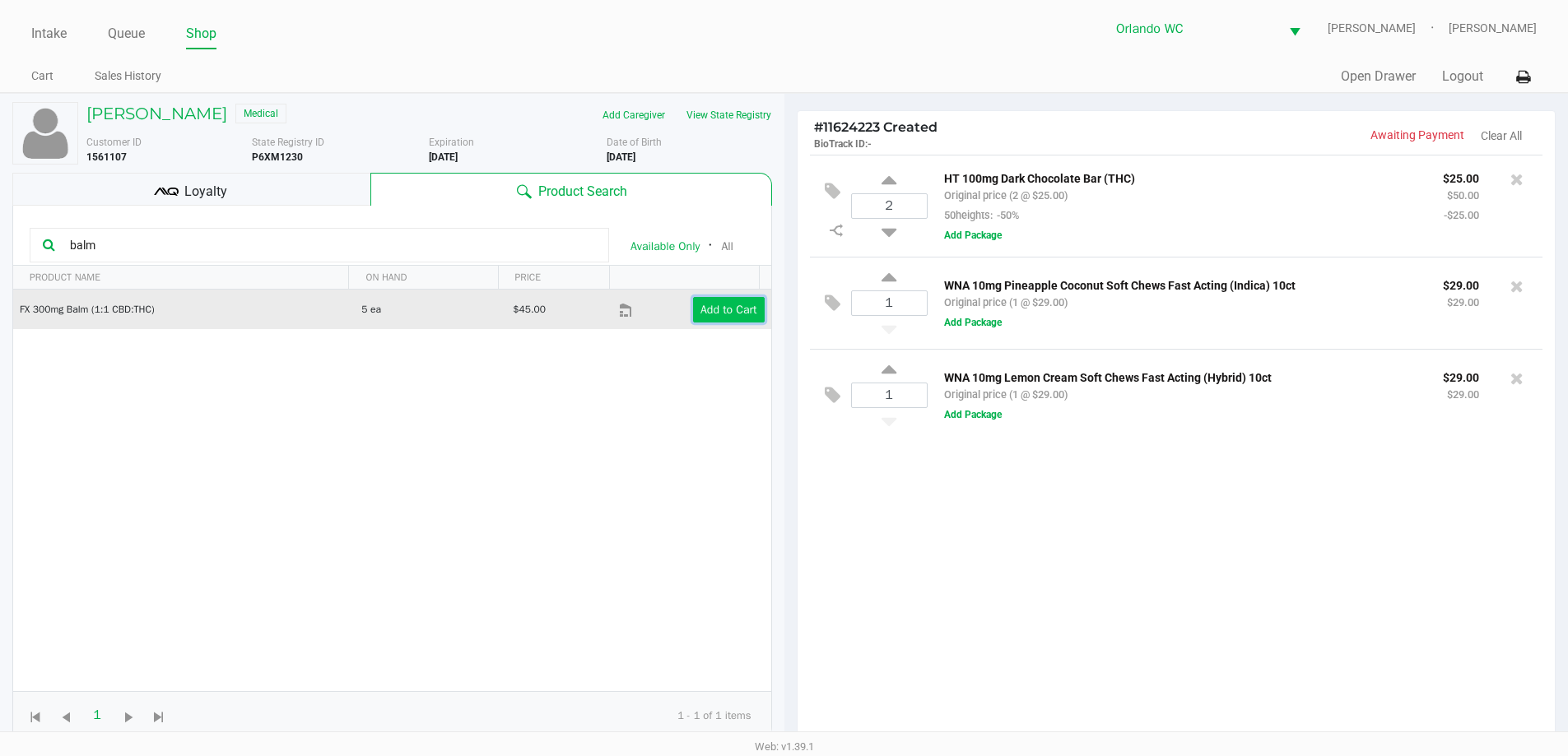 click on "Add to Cart" 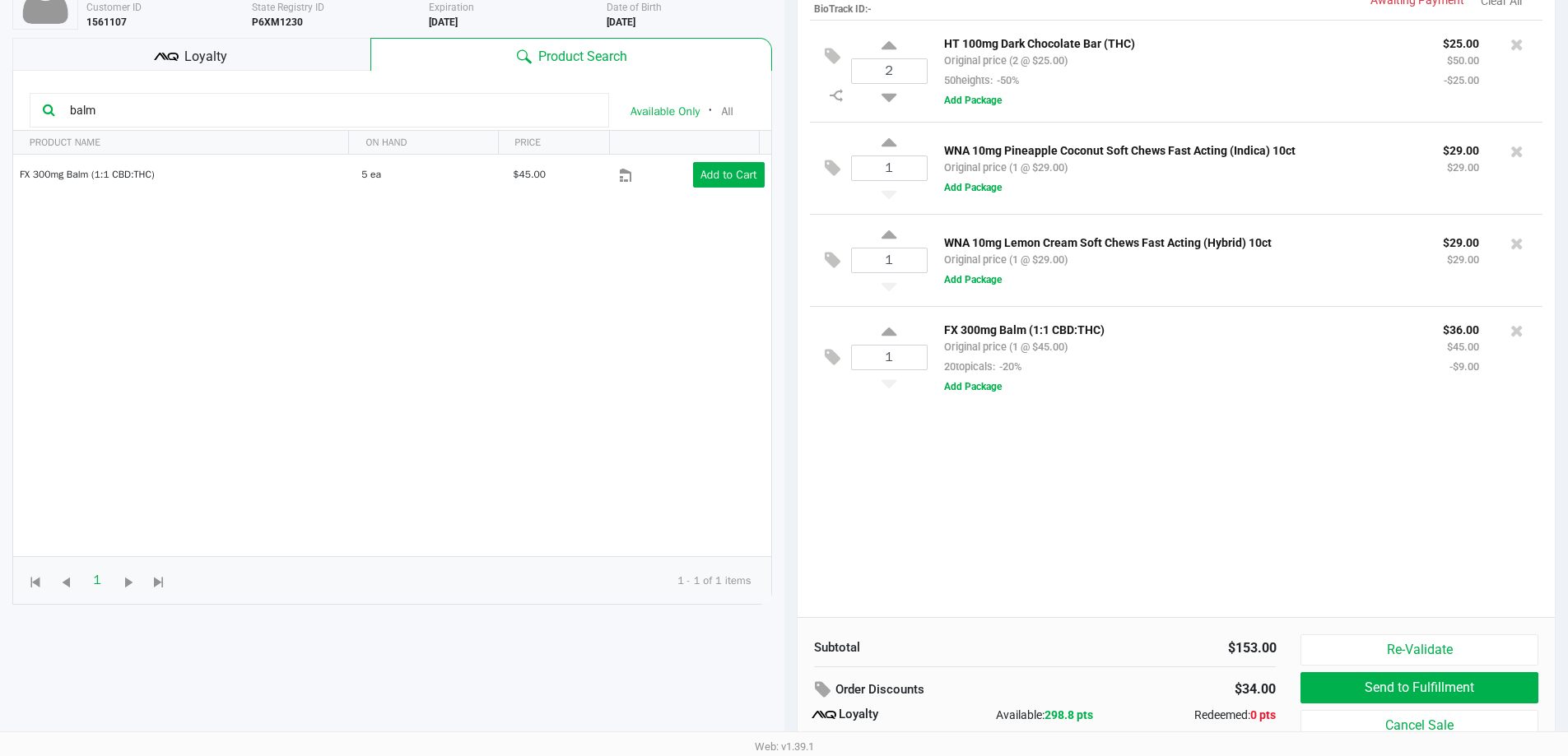 scroll, scrollTop: 0, scrollLeft: 0, axis: both 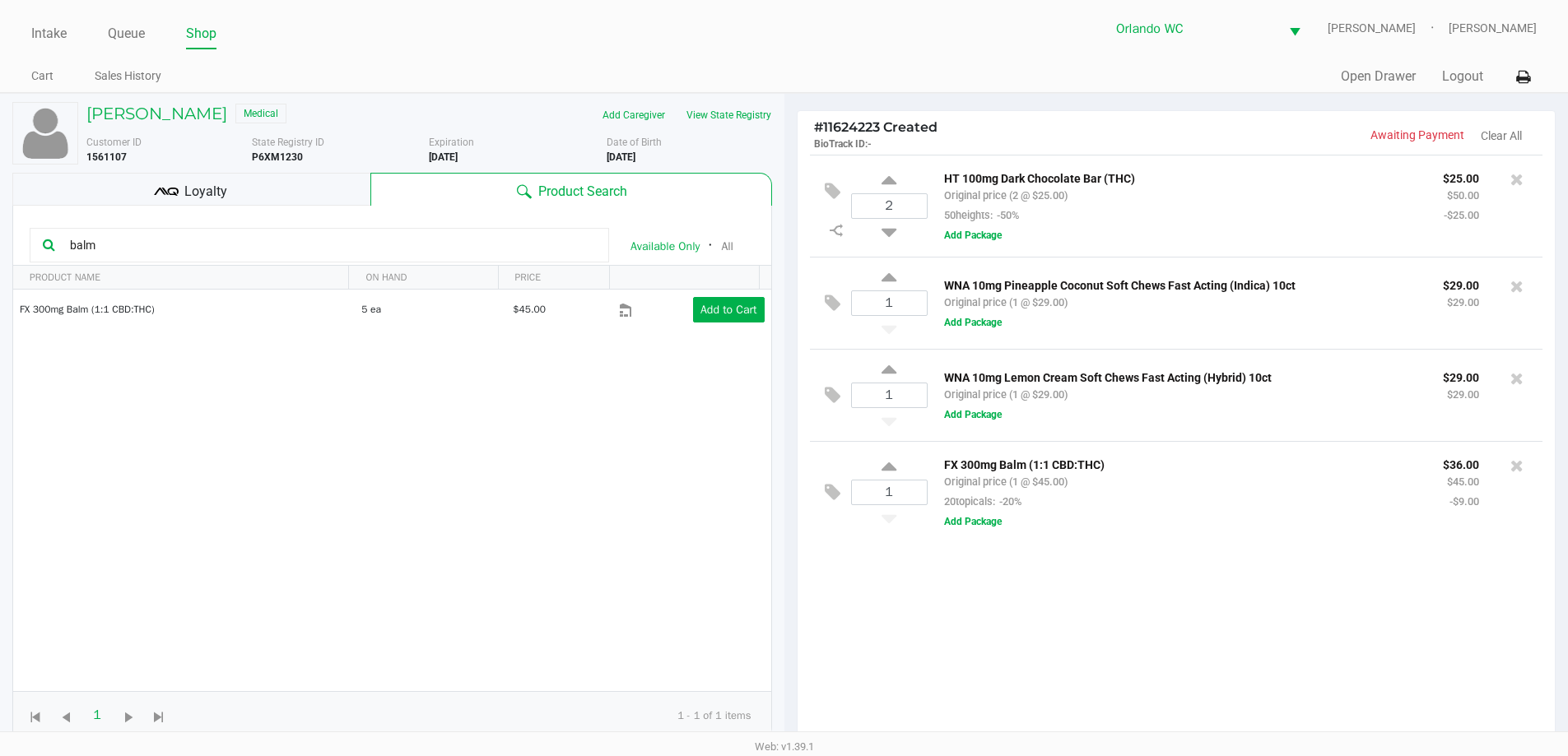click on "2  HT 100mg Dark Chocolate Bar (THC)   Original price (2 @ $25.00)  50heights:  -50% $25.00 $50.00 -$25.00  Add Package  1  WNA 10mg Pineapple Coconut Soft Chews Fast Acting (Indica) 10ct   Original price (1 @ $29.00) $29.00 $29.00  Add Package  1  WNA 10mg Lemon Cream Soft Chews Fast Acting (Hybrid) 10ct   Original price (1 @ $29.00) $29.00 $29.00  Add Package  1  FX 300mg Balm (1:1 CBD:THC)   Original price (1 @ $45.00)  20topicals:  -20% $36.00 $45.00 -$9.00  Add Package" 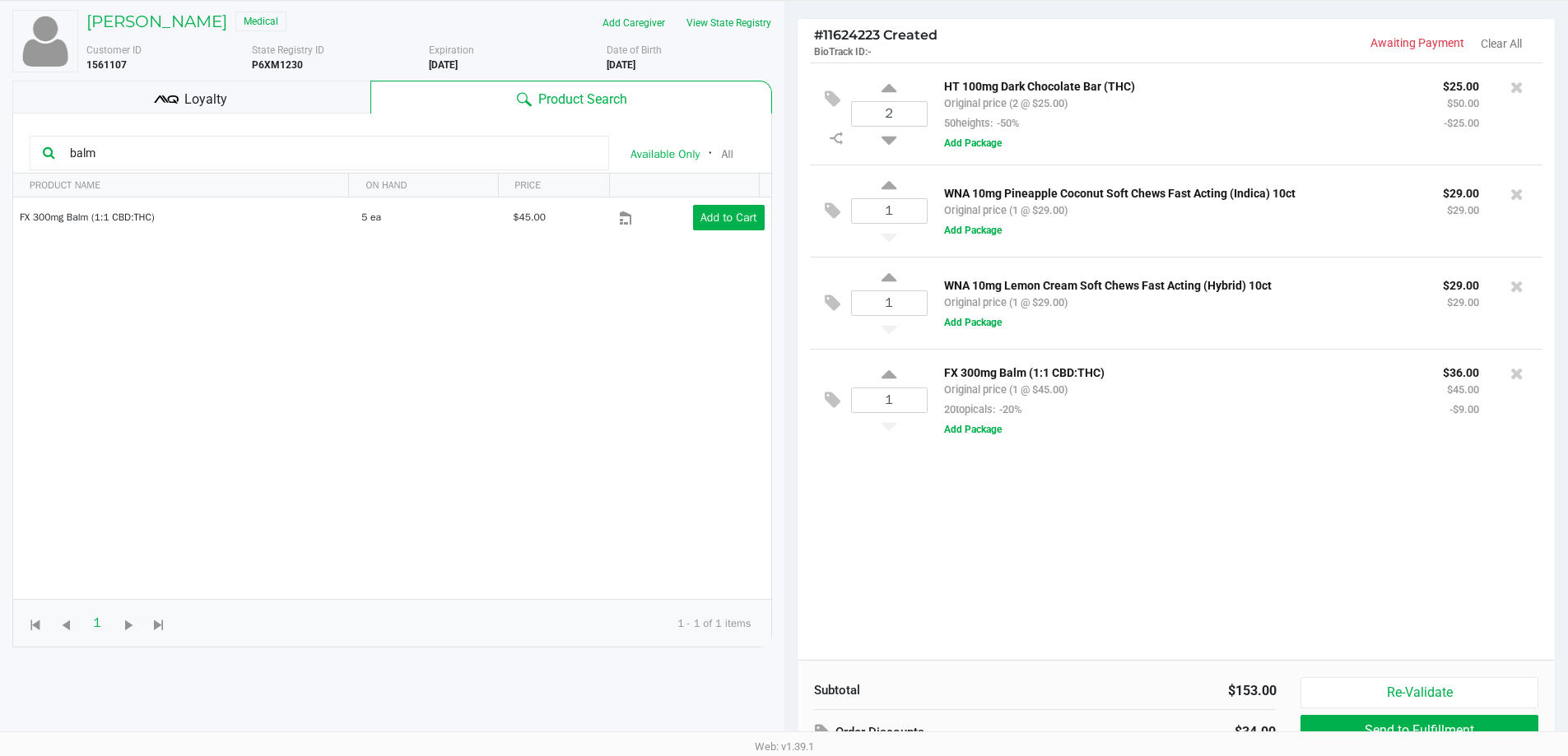 scroll, scrollTop: 197, scrollLeft: 0, axis: vertical 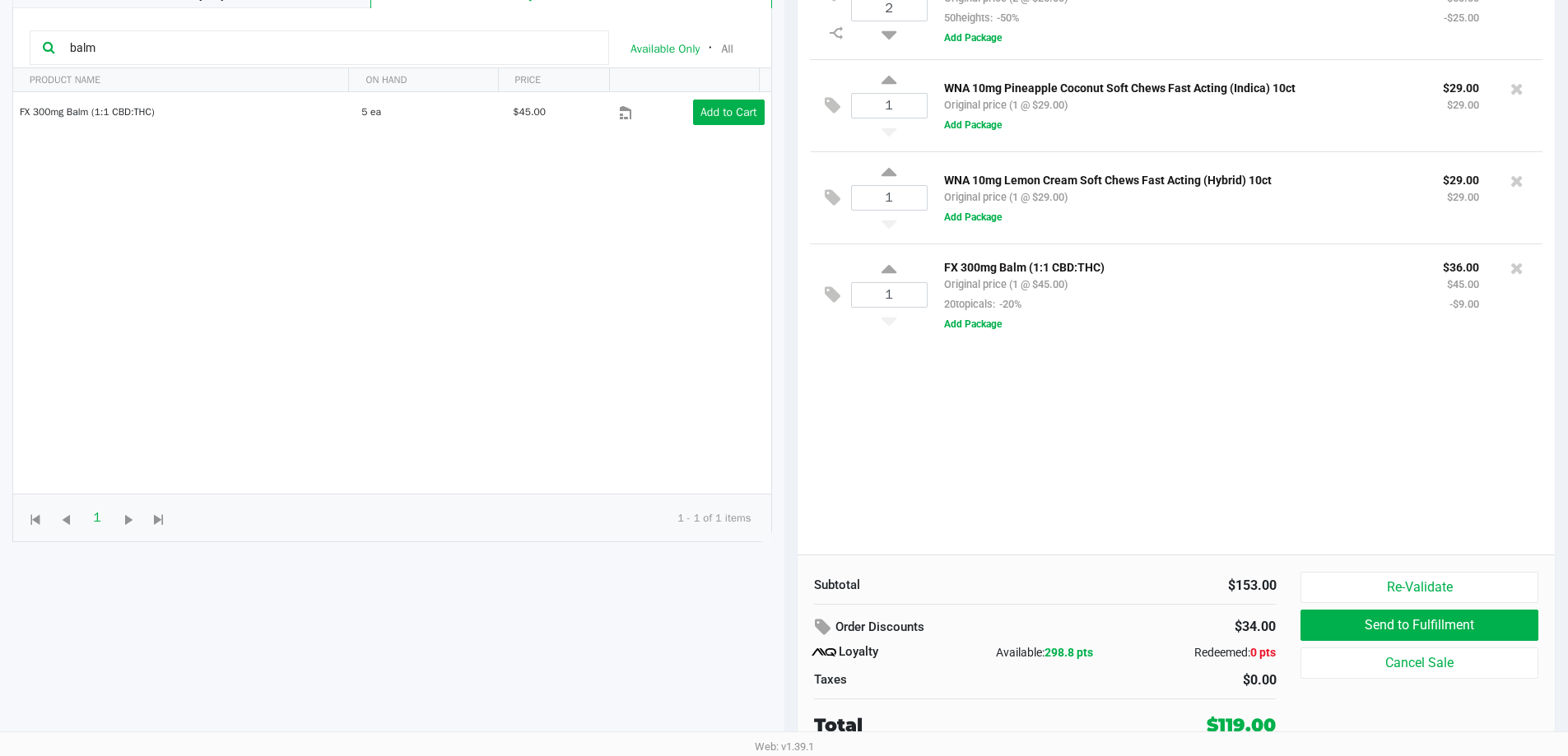 click on "2  HT 100mg Dark Chocolate Bar (THC)   Original price (2 @ $25.00)  50heights:  -50% $25.00 $50.00 -$25.00  Add Package  1  WNA 10mg Pineapple Coconut Soft Chews Fast Acting (Indica) 10ct   Original price (1 @ $29.00) $29.00 $29.00  Add Package  1  WNA 10mg Lemon Cream Soft Chews Fast Acting (Hybrid) 10ct   Original price (1 @ $29.00) $29.00 $29.00  Add Package  1  FX 300mg Balm (1:1 CBD:THC)   Original price (1 @ $45.00)  20topicals:  -20% $36.00 $45.00 -$9.00  Add Package" 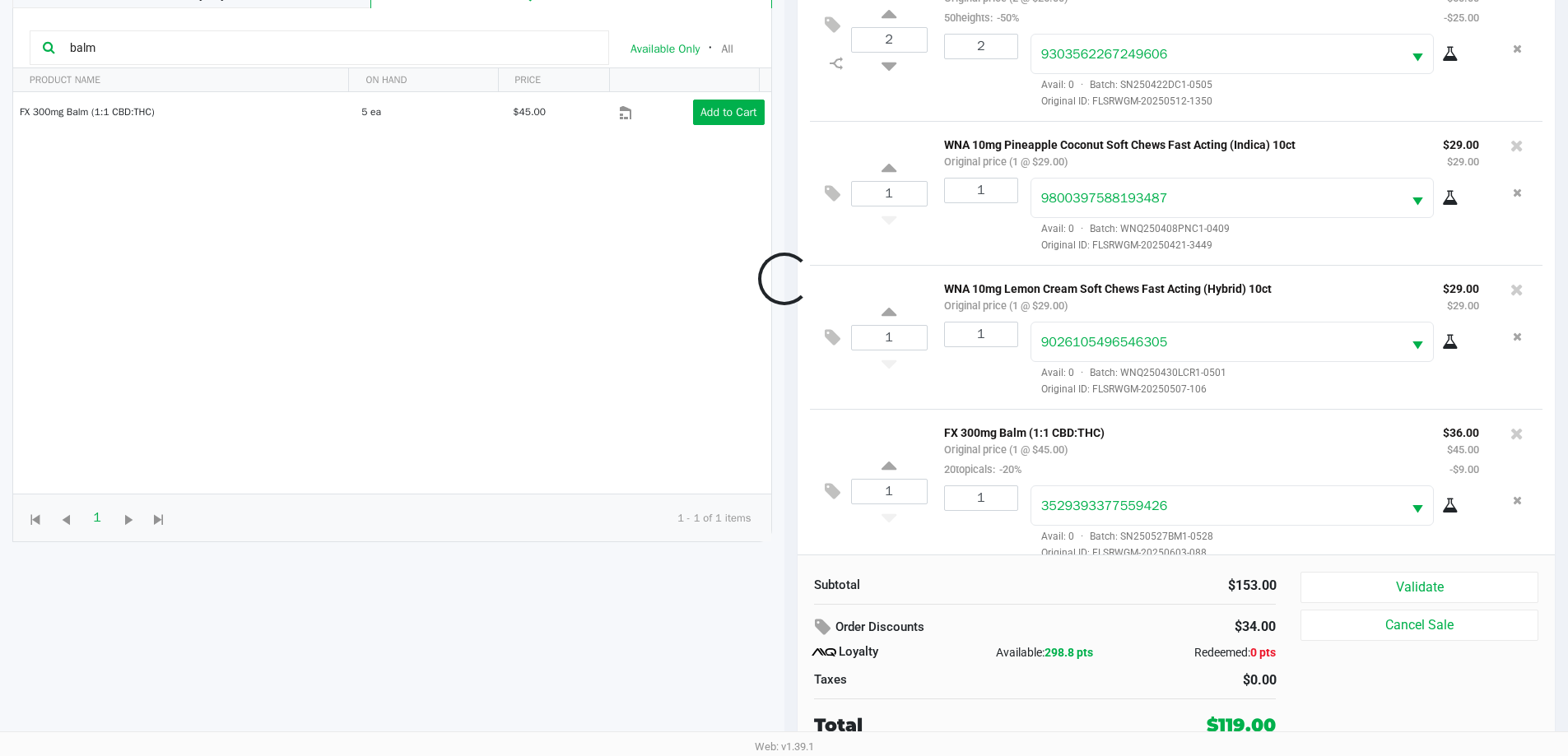scroll, scrollTop: 21, scrollLeft: 0, axis: vertical 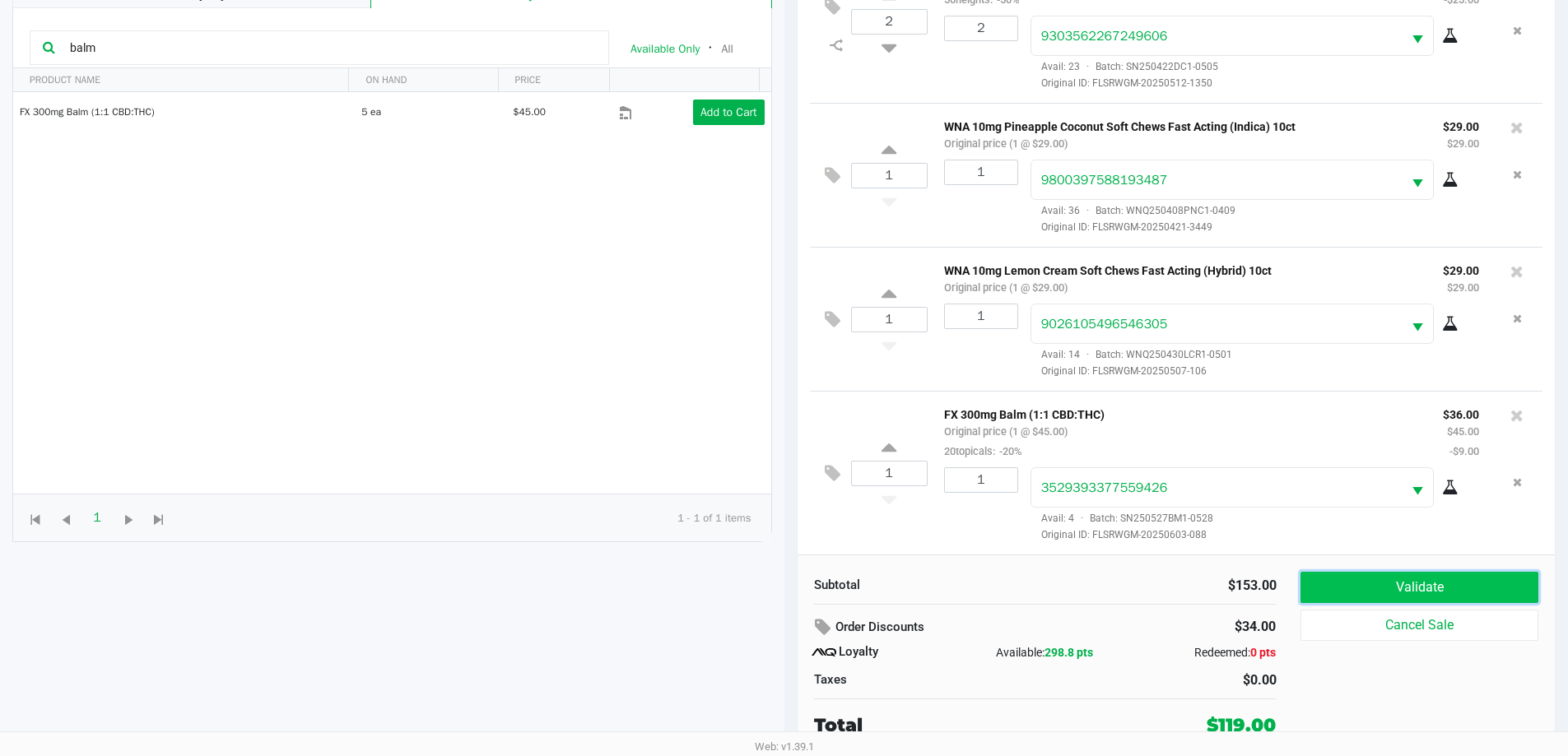 click on "Validate" 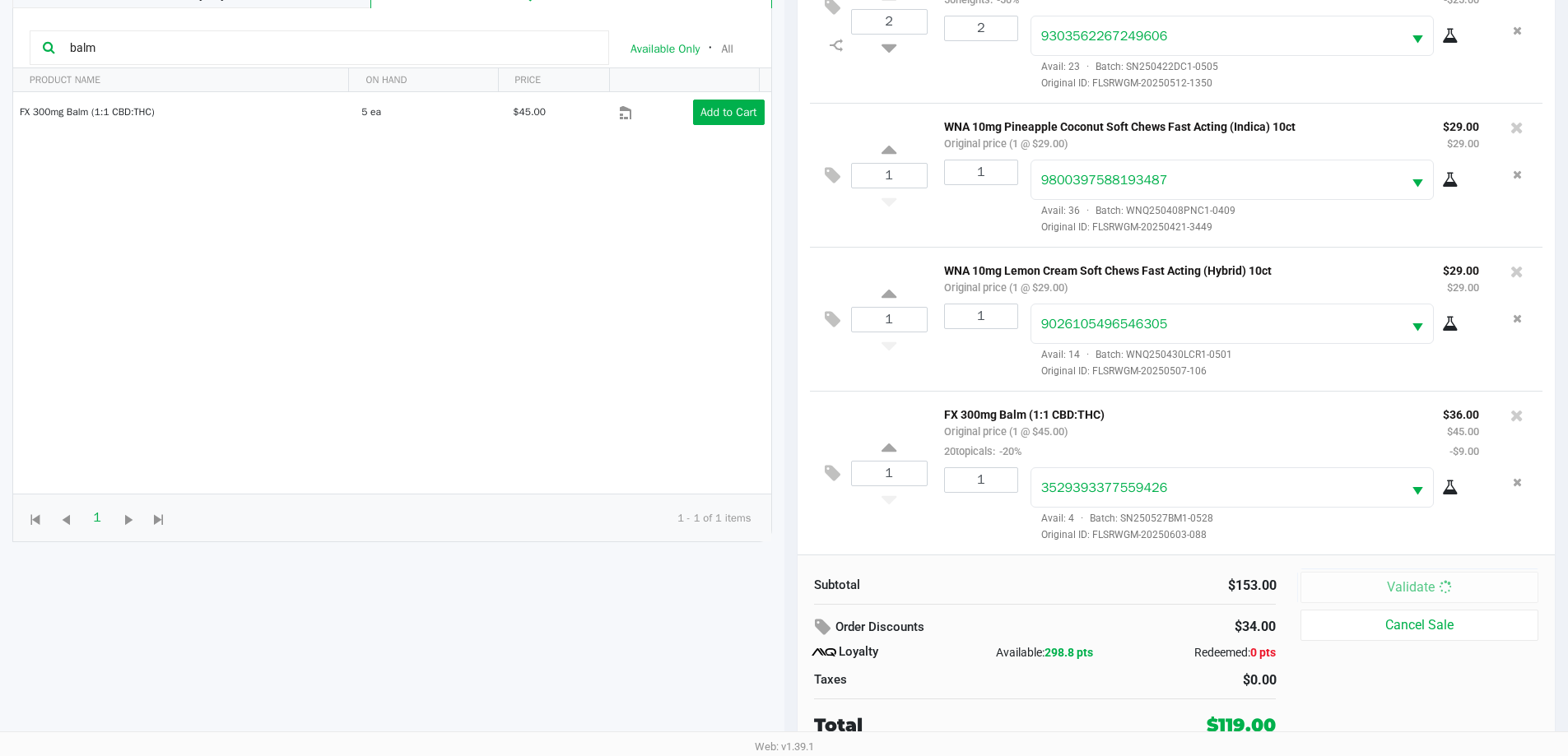 scroll, scrollTop: 0, scrollLeft: 0, axis: both 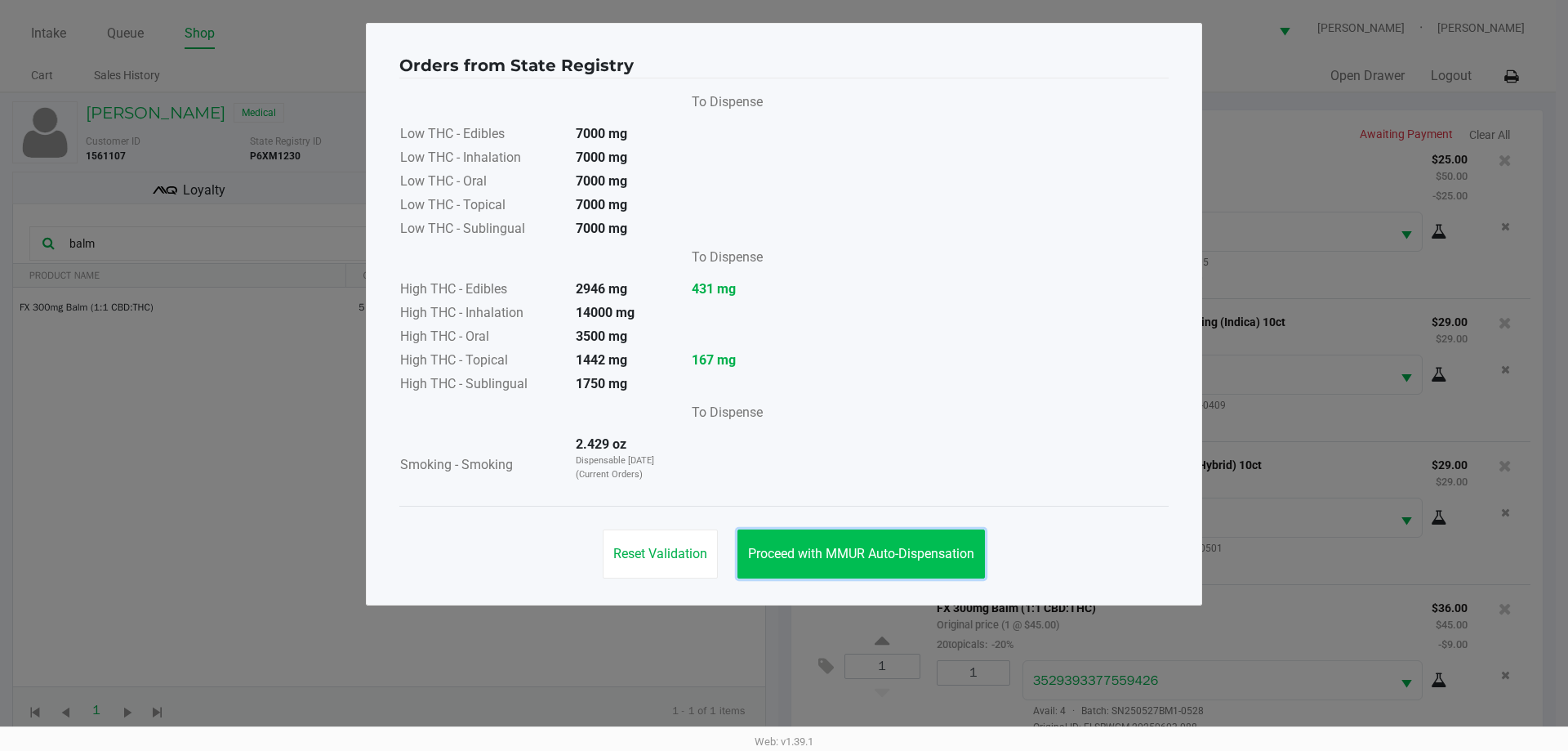 click on "Proceed with MMUR Auto-Dispensation" 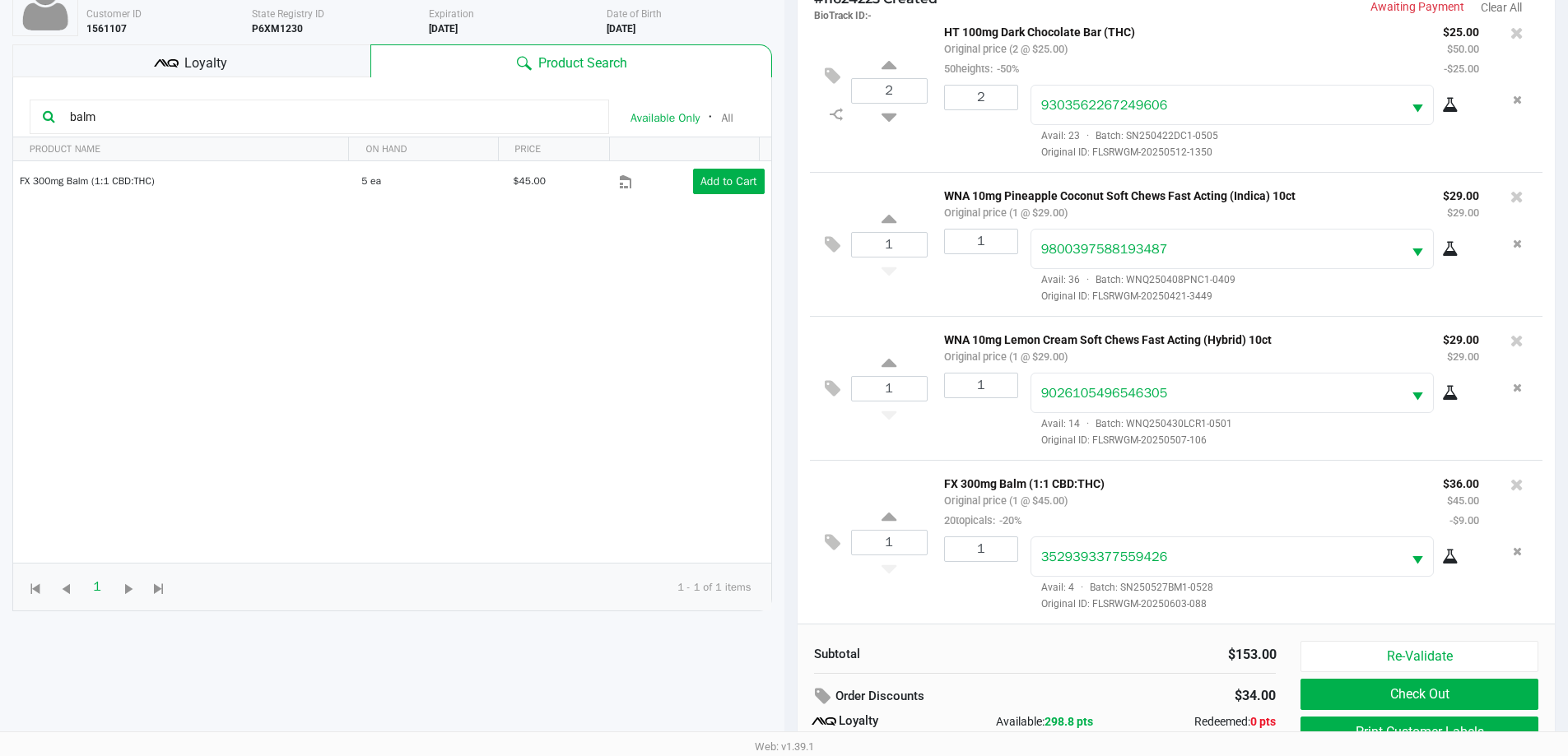 scroll, scrollTop: 197, scrollLeft: 0, axis: vertical 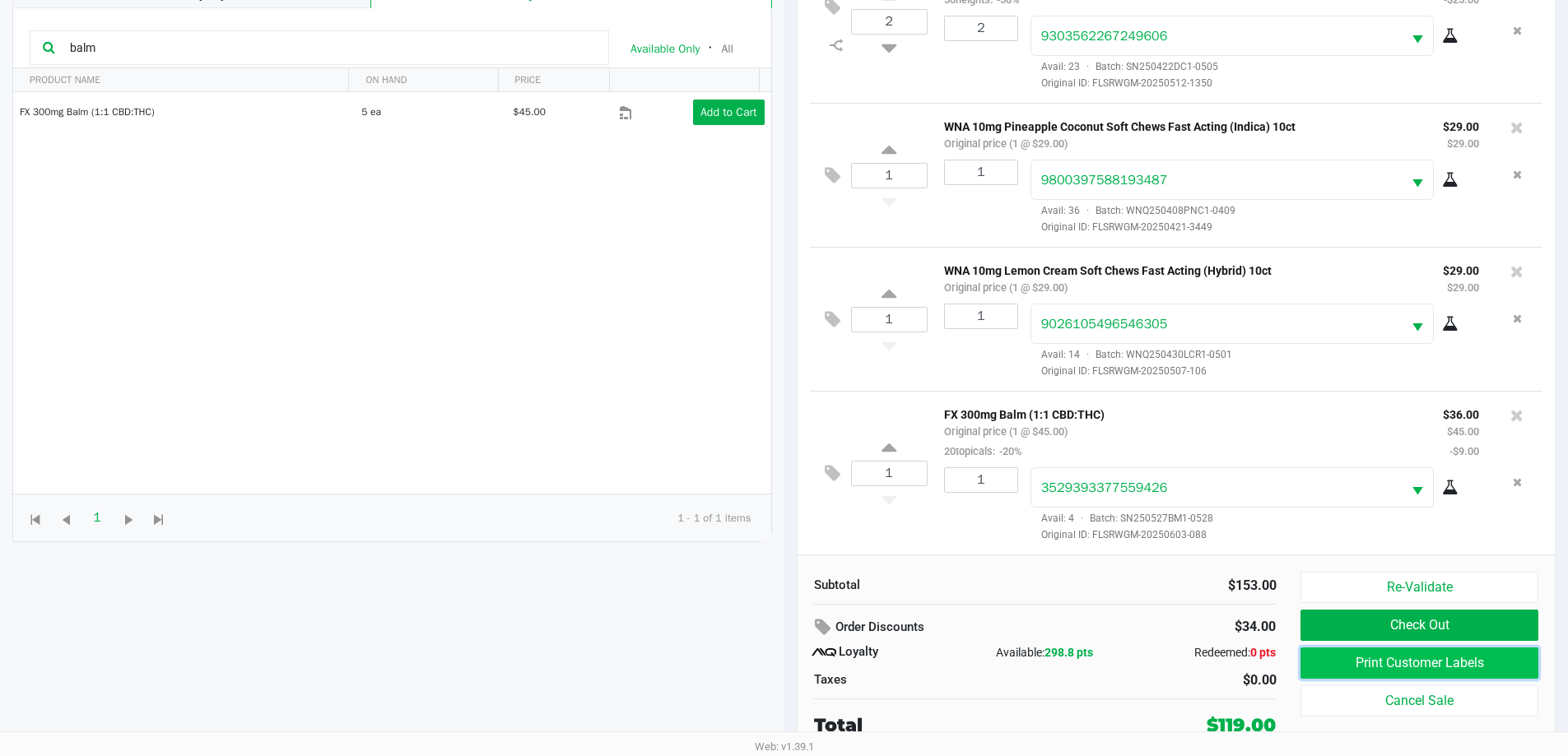 click on "Print Customer Labels" 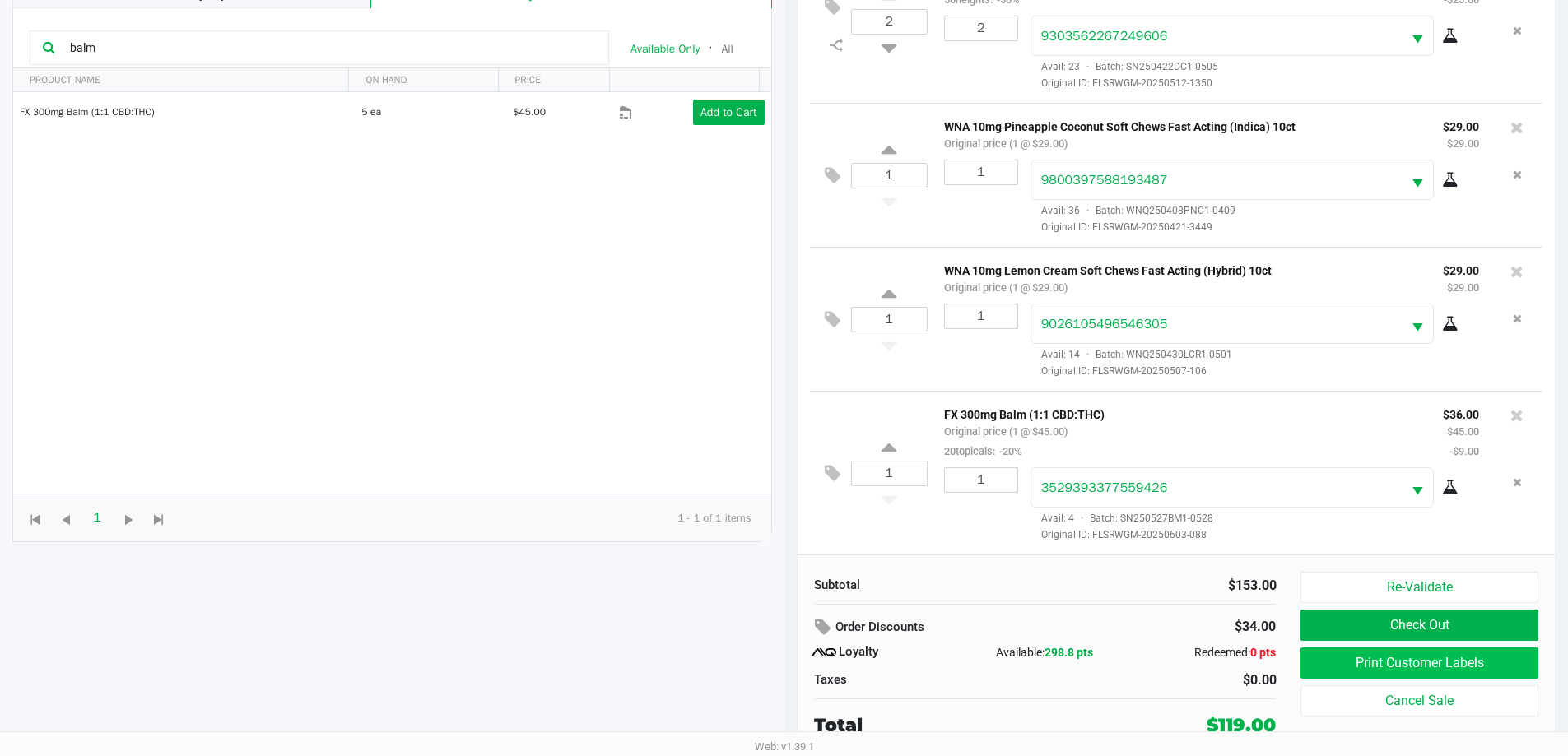 scroll, scrollTop: 0, scrollLeft: 0, axis: both 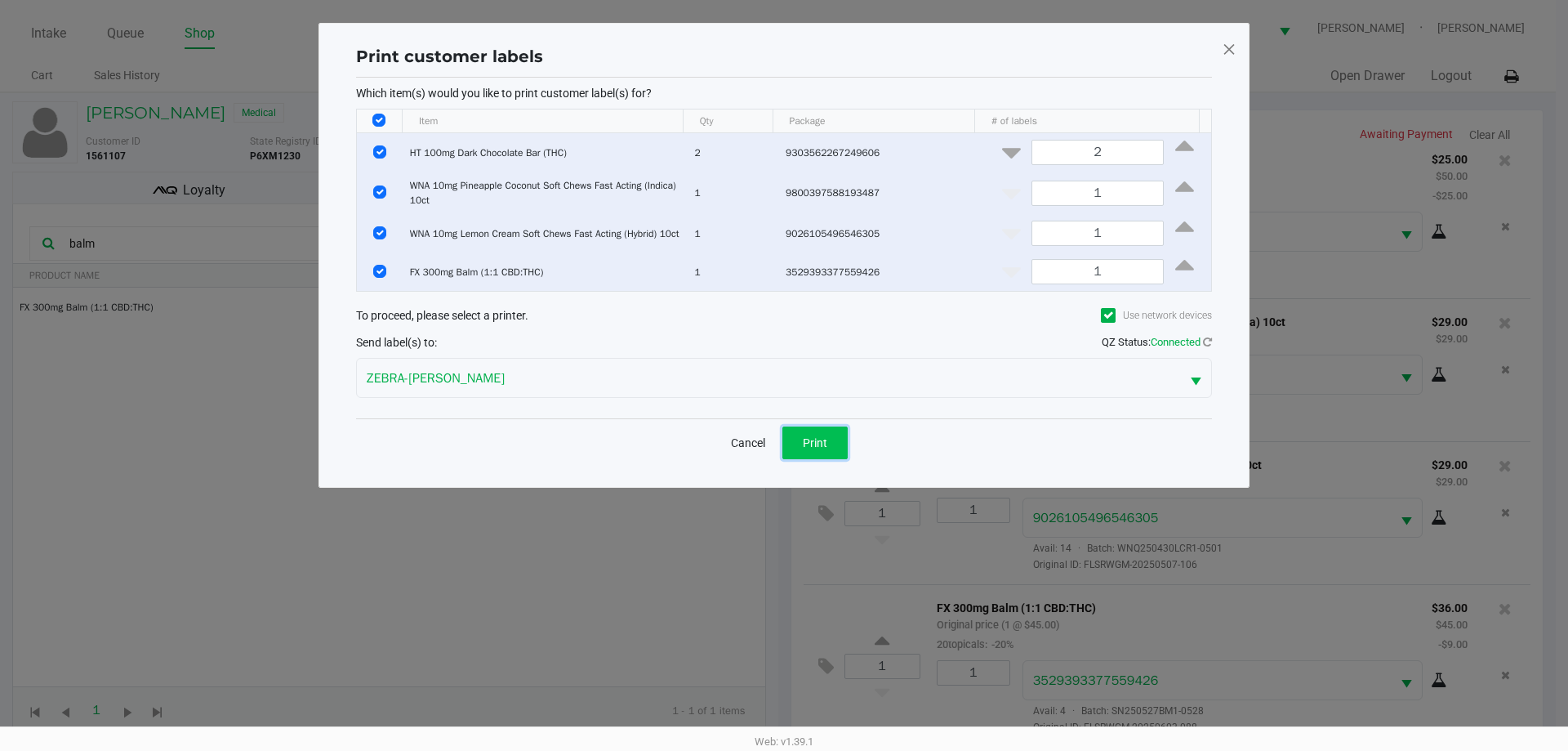 click on "Print" 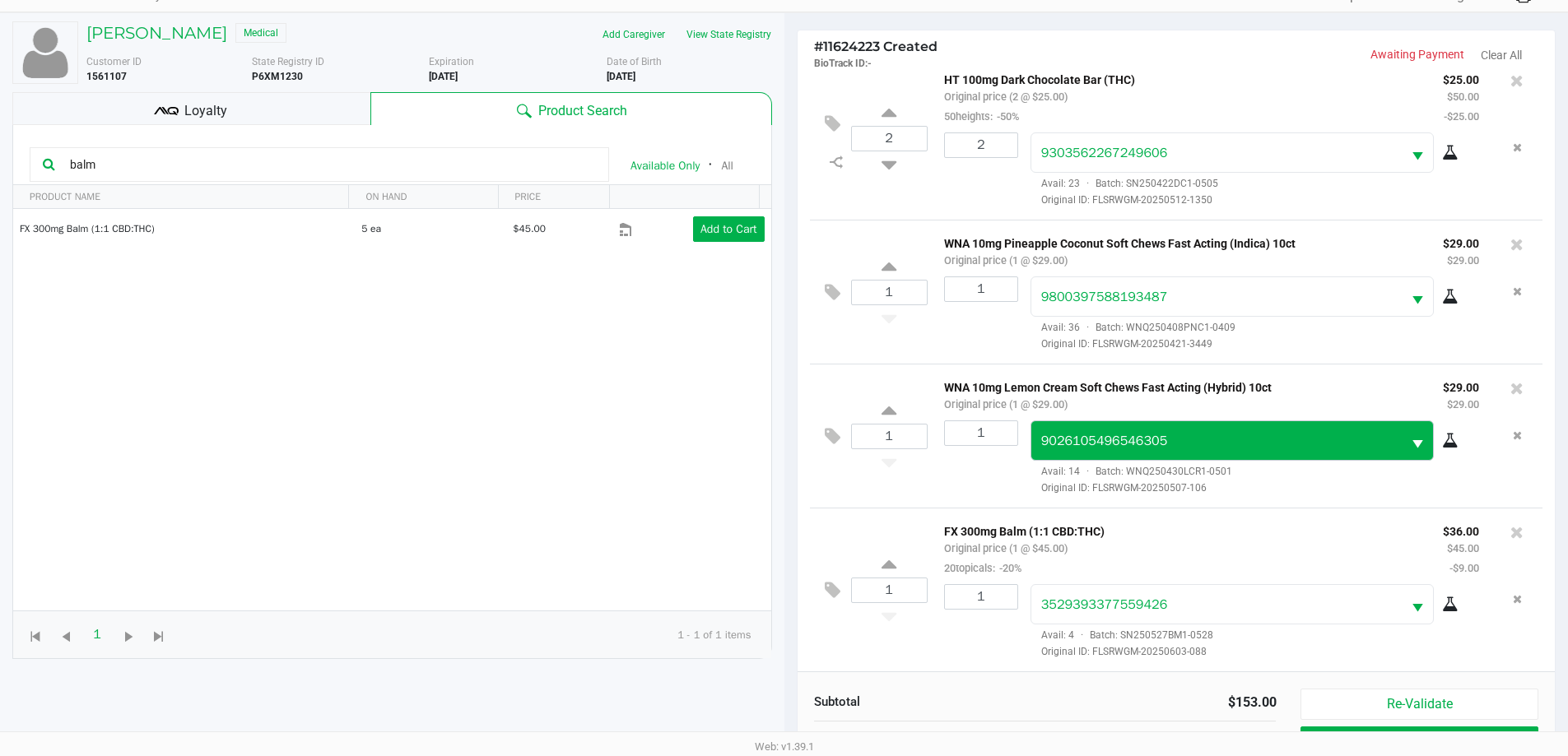 scroll, scrollTop: 197, scrollLeft: 0, axis: vertical 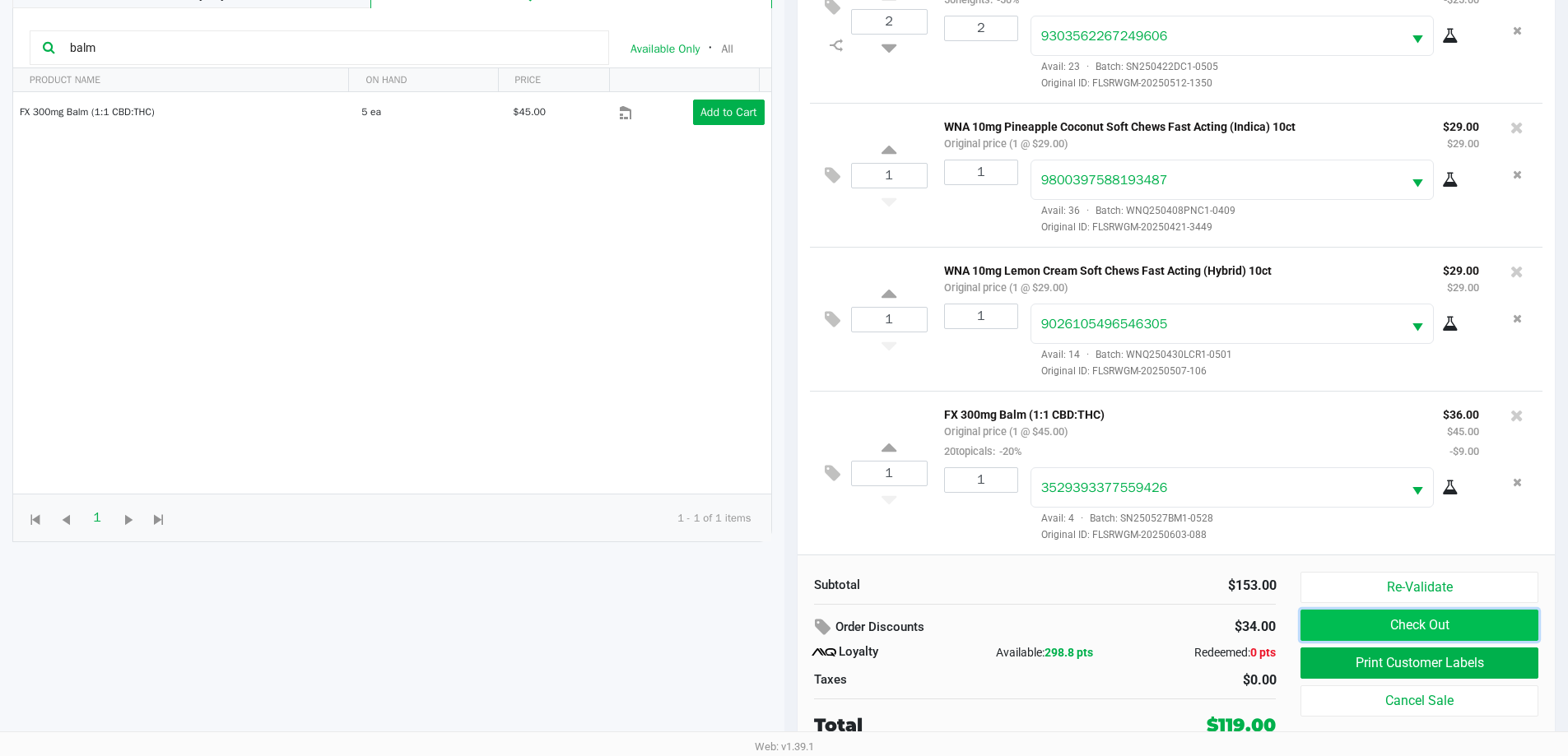 click on "Check Out" 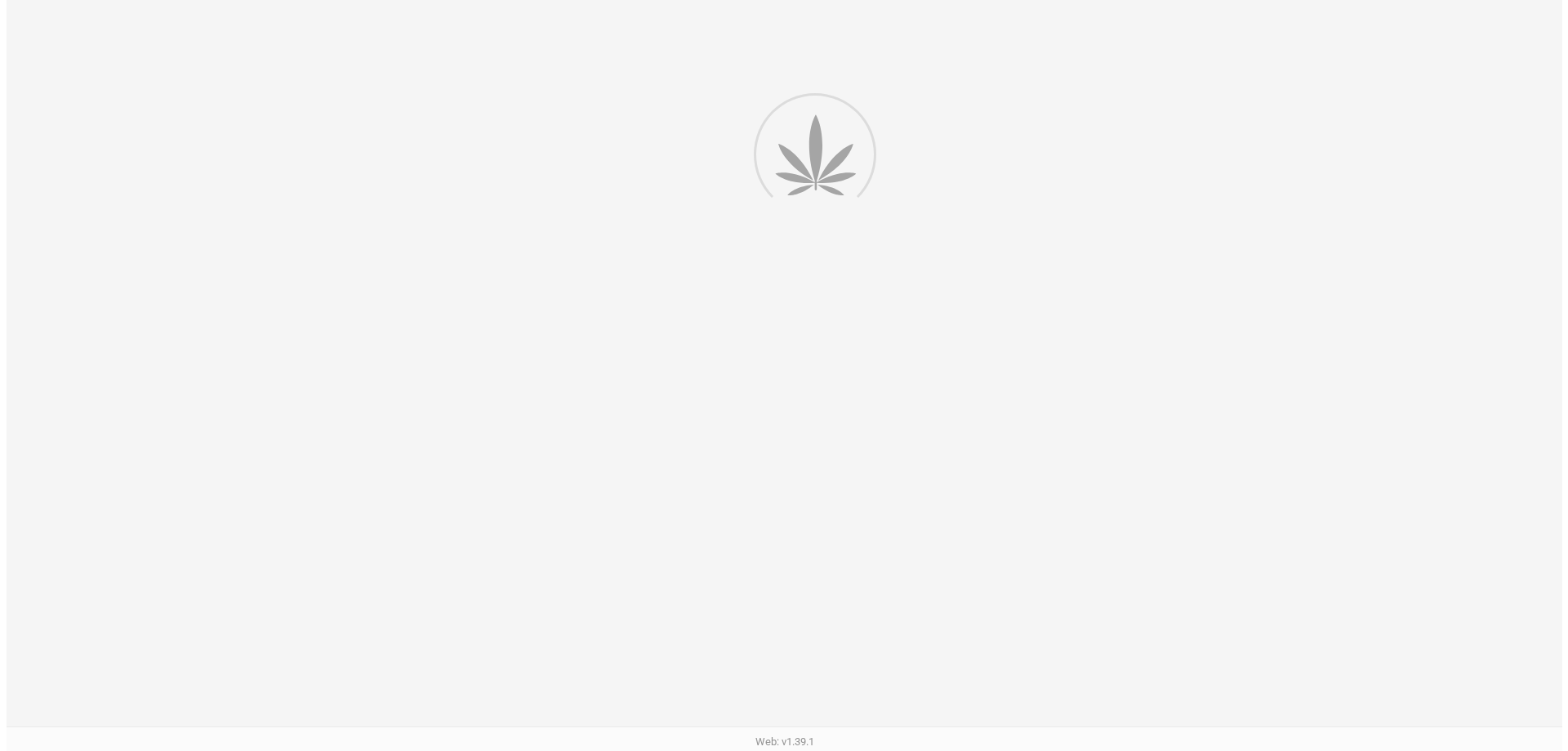 scroll, scrollTop: 0, scrollLeft: 0, axis: both 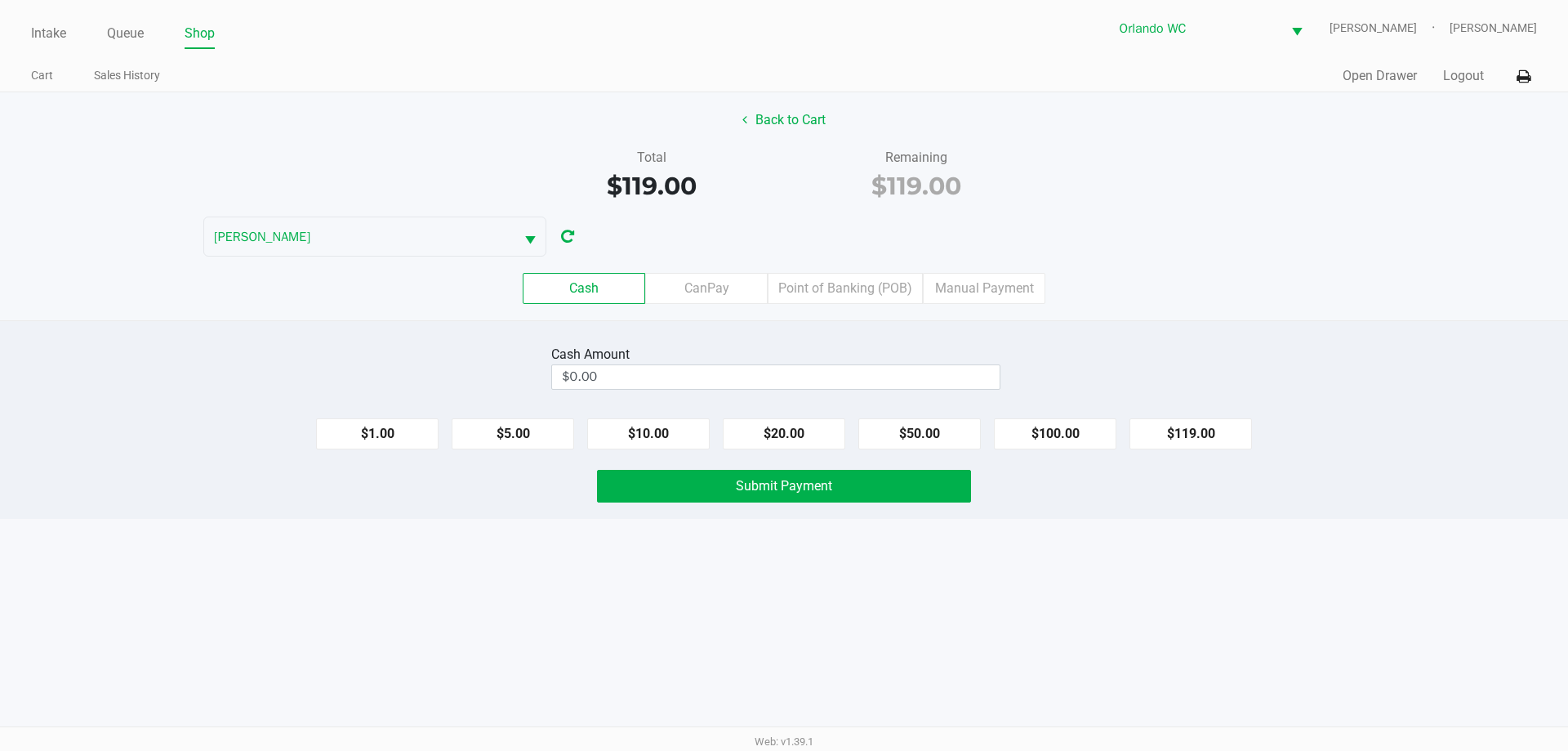 click on "RODNEY-ATKINS" 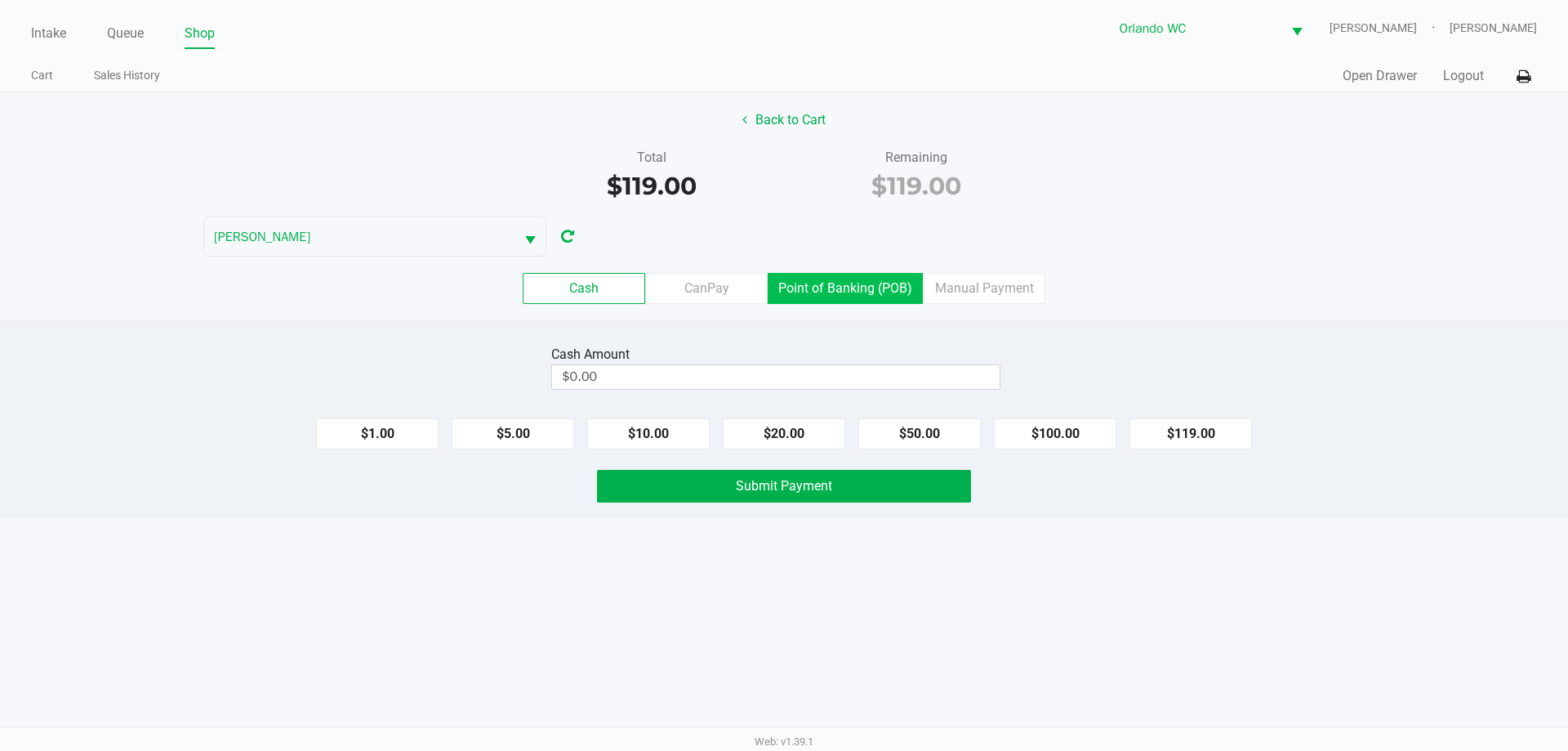 click on "Point of Banking (POB)" 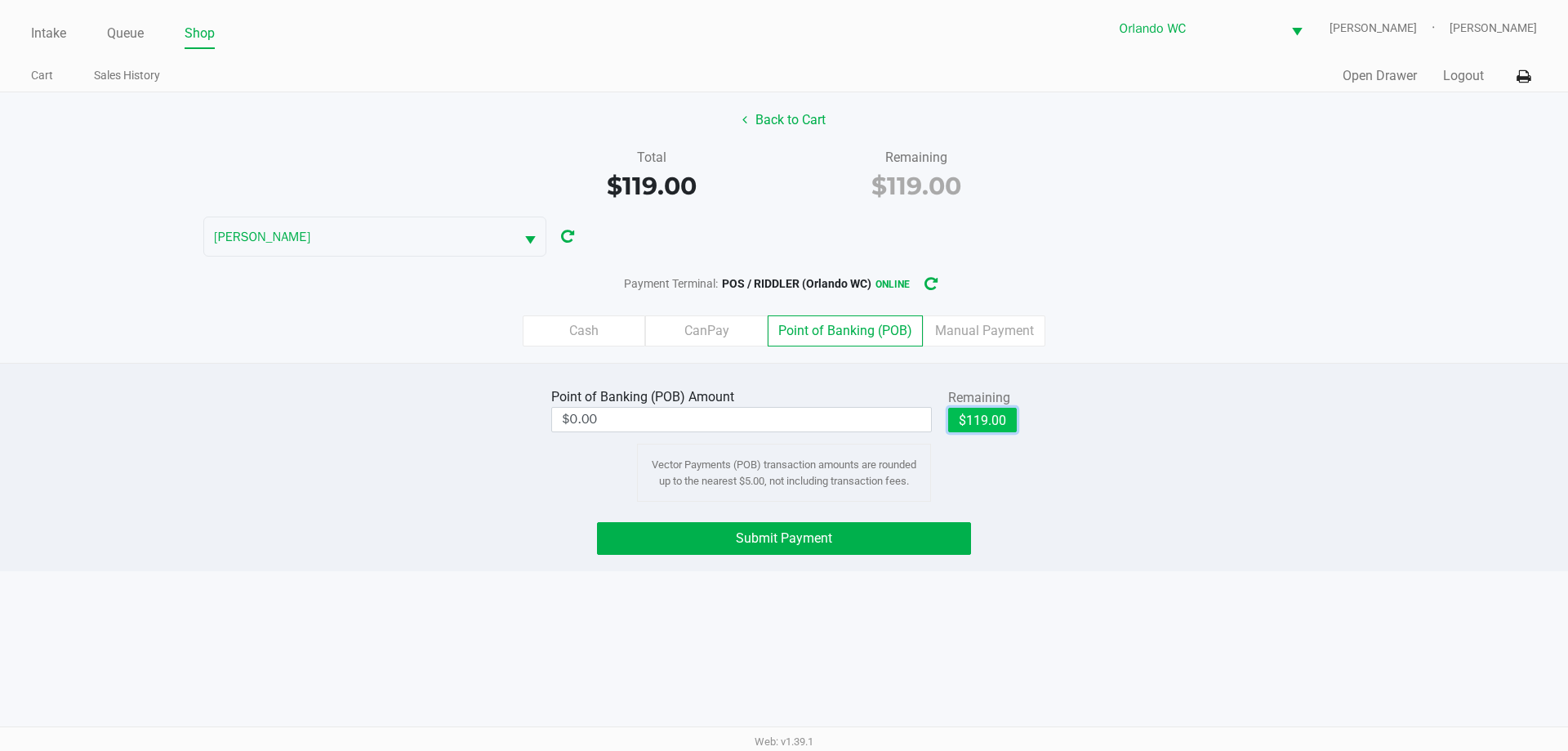 click on "$119.00" 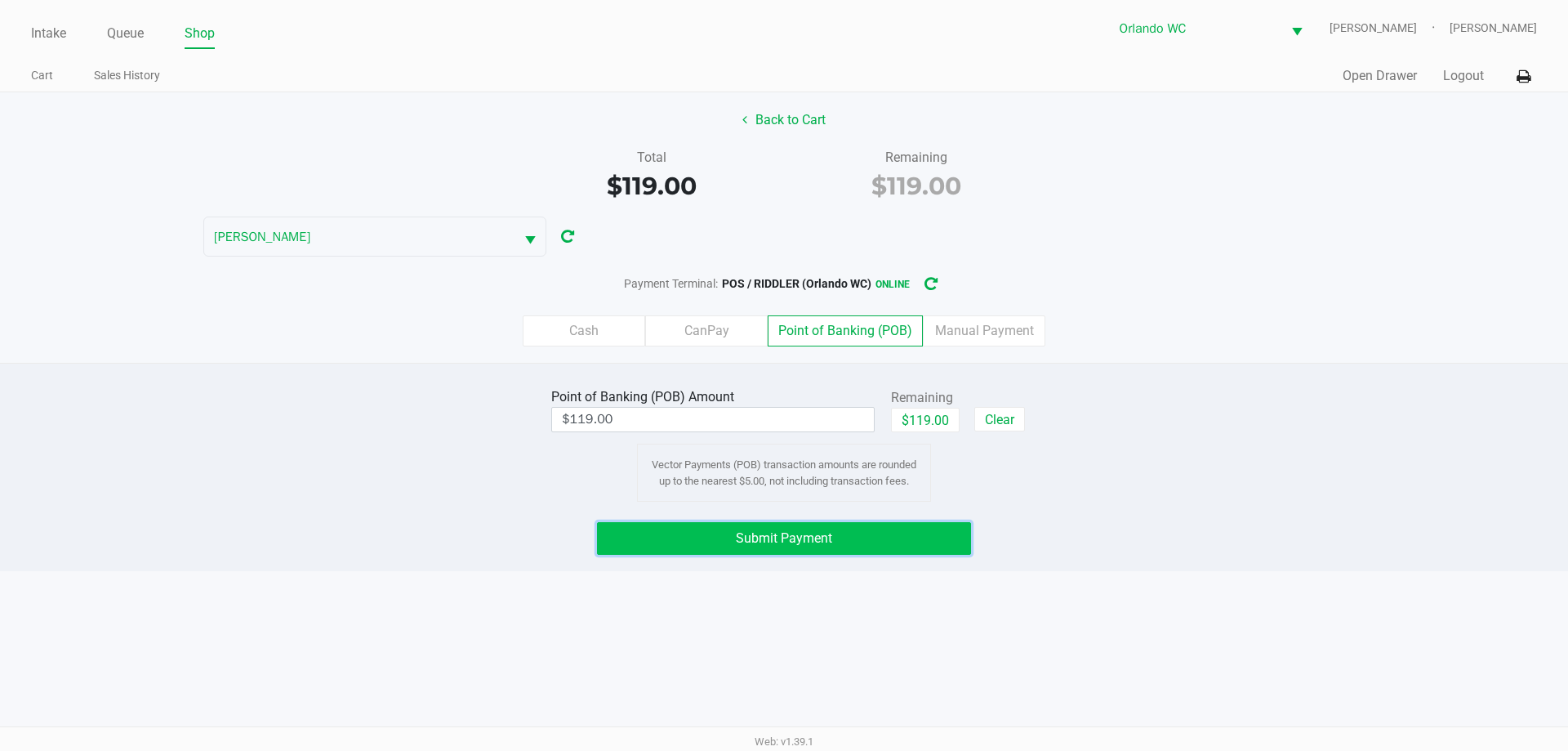 click on "Submit Payment" 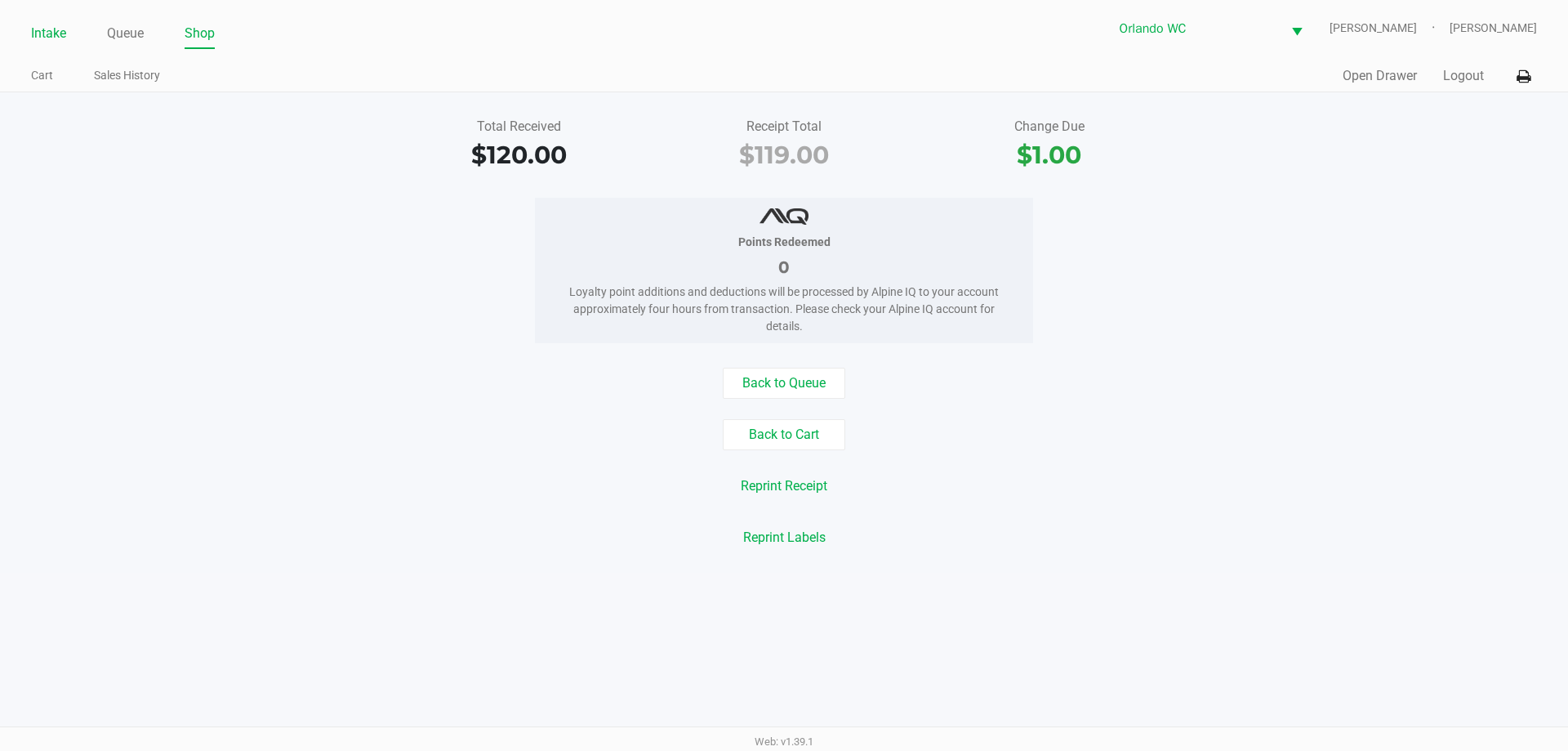 click on "Intake" 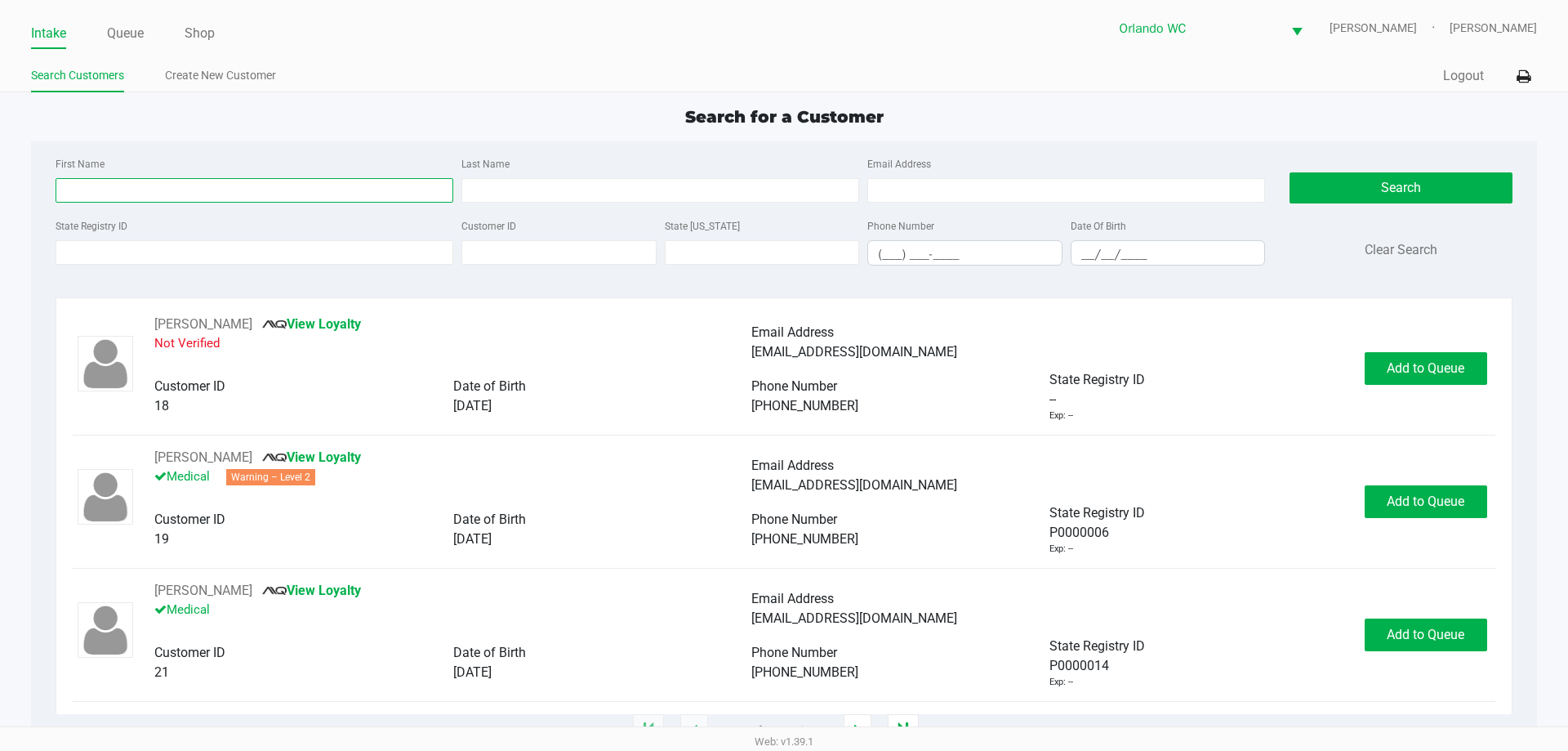 click on "First Name" at bounding box center [254, 190] 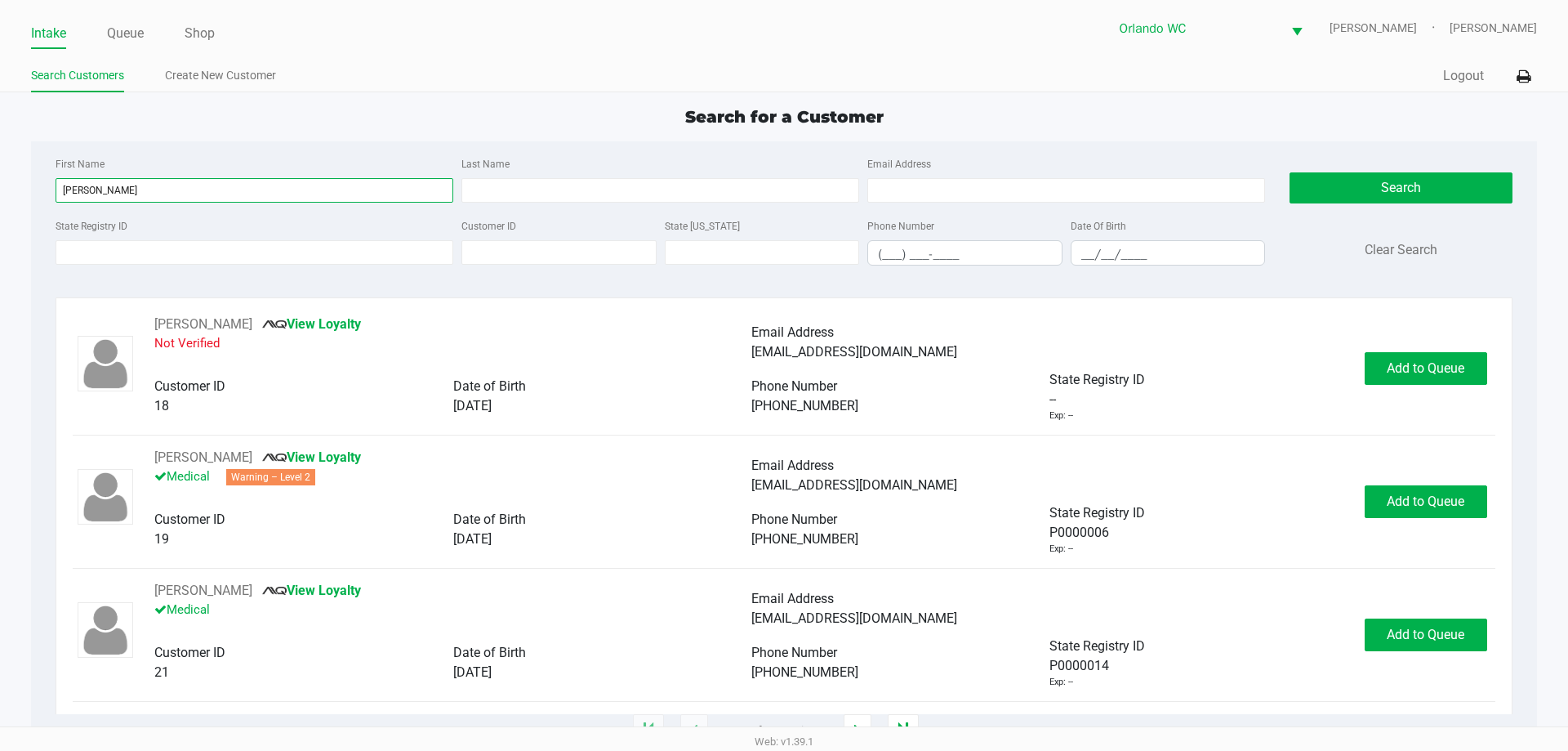 type on "andrea" 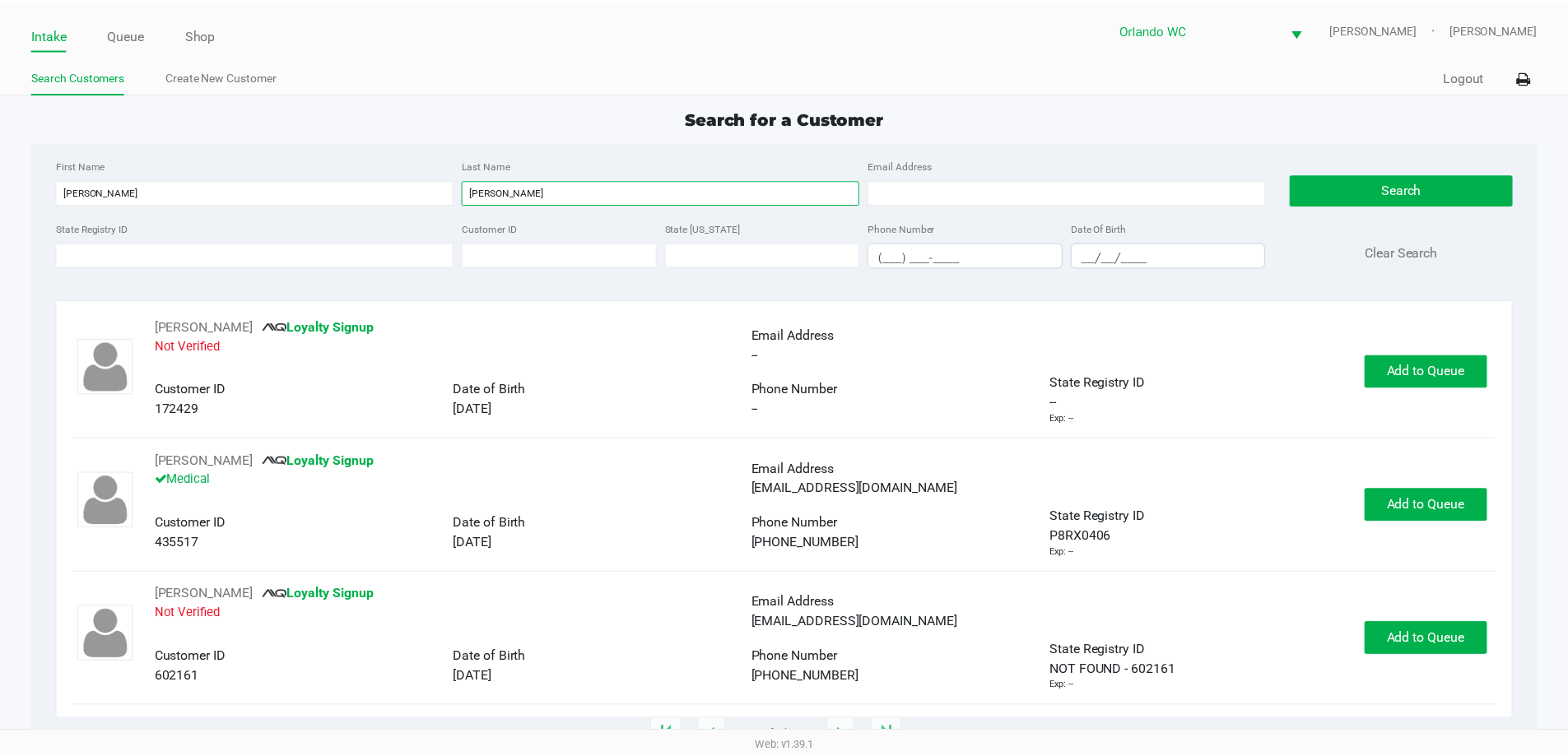 scroll, scrollTop: 134, scrollLeft: 0, axis: vertical 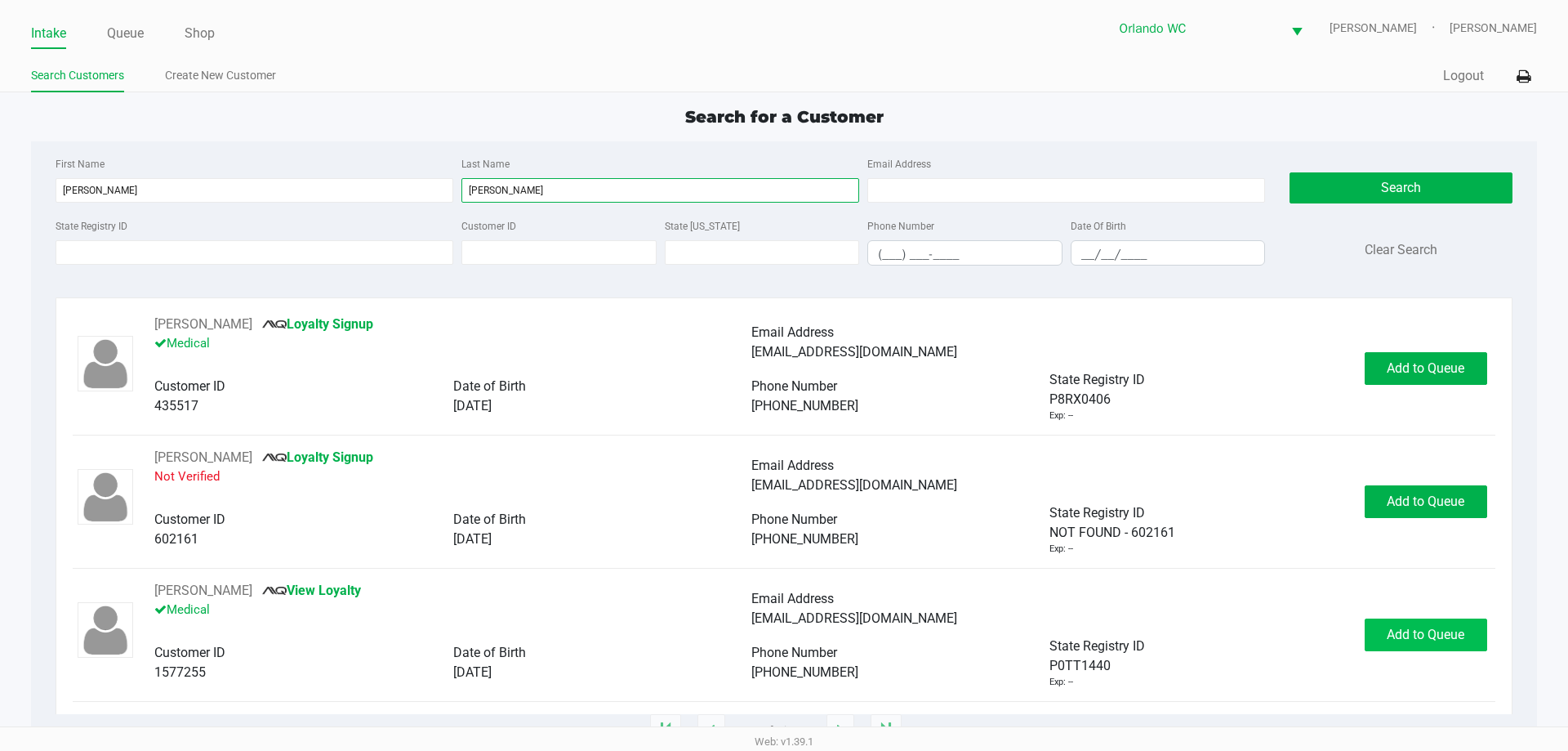 type on "vargas" 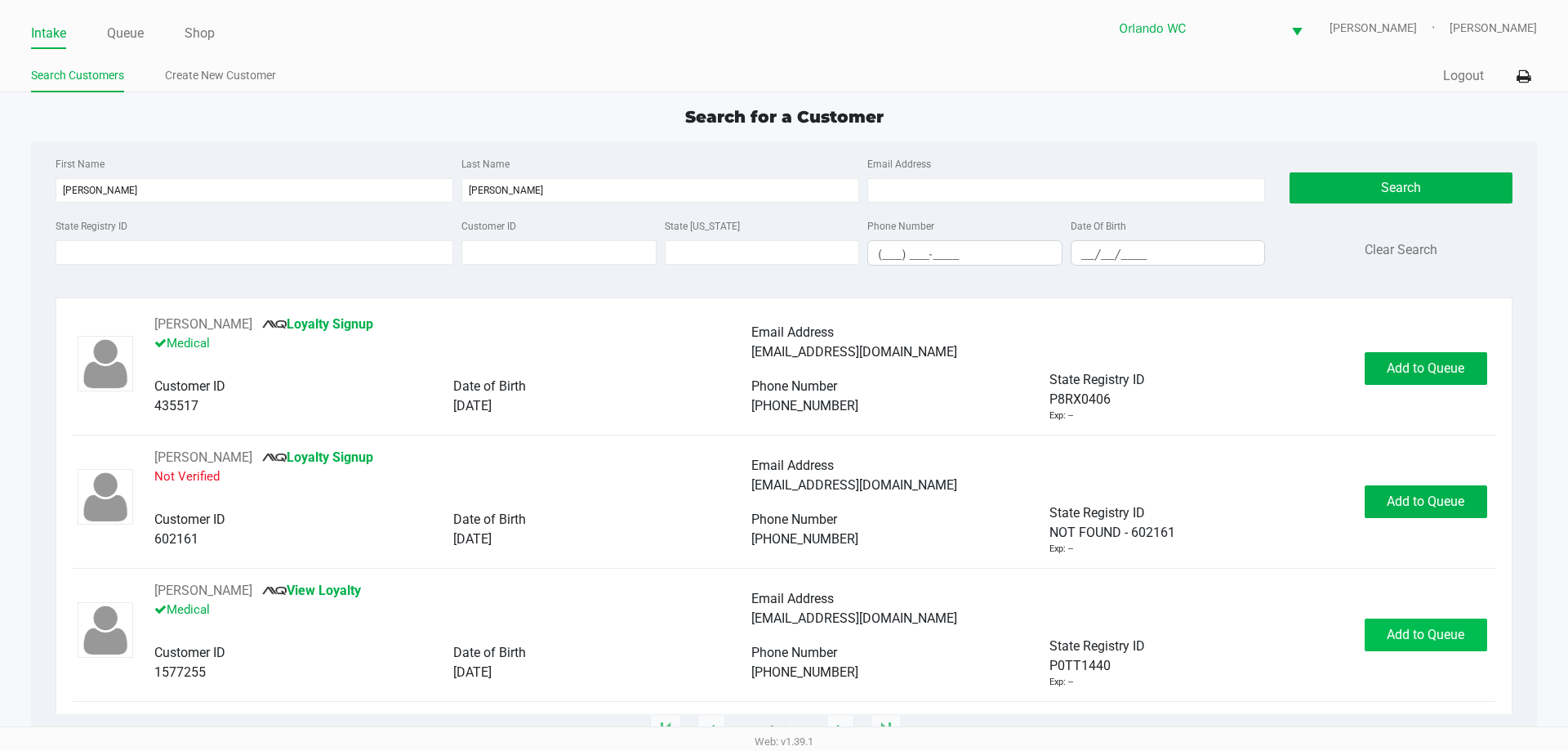 click on "Andrea Vargas       View Loyalty   Medical   Email Address   drea4188@gmail.com   Customer ID   1577255   Date of Birth   04/01/1988   Phone Number   (850) 454-8346   State Registry ID   P0TT1440   Exp: --   Add to Queue" 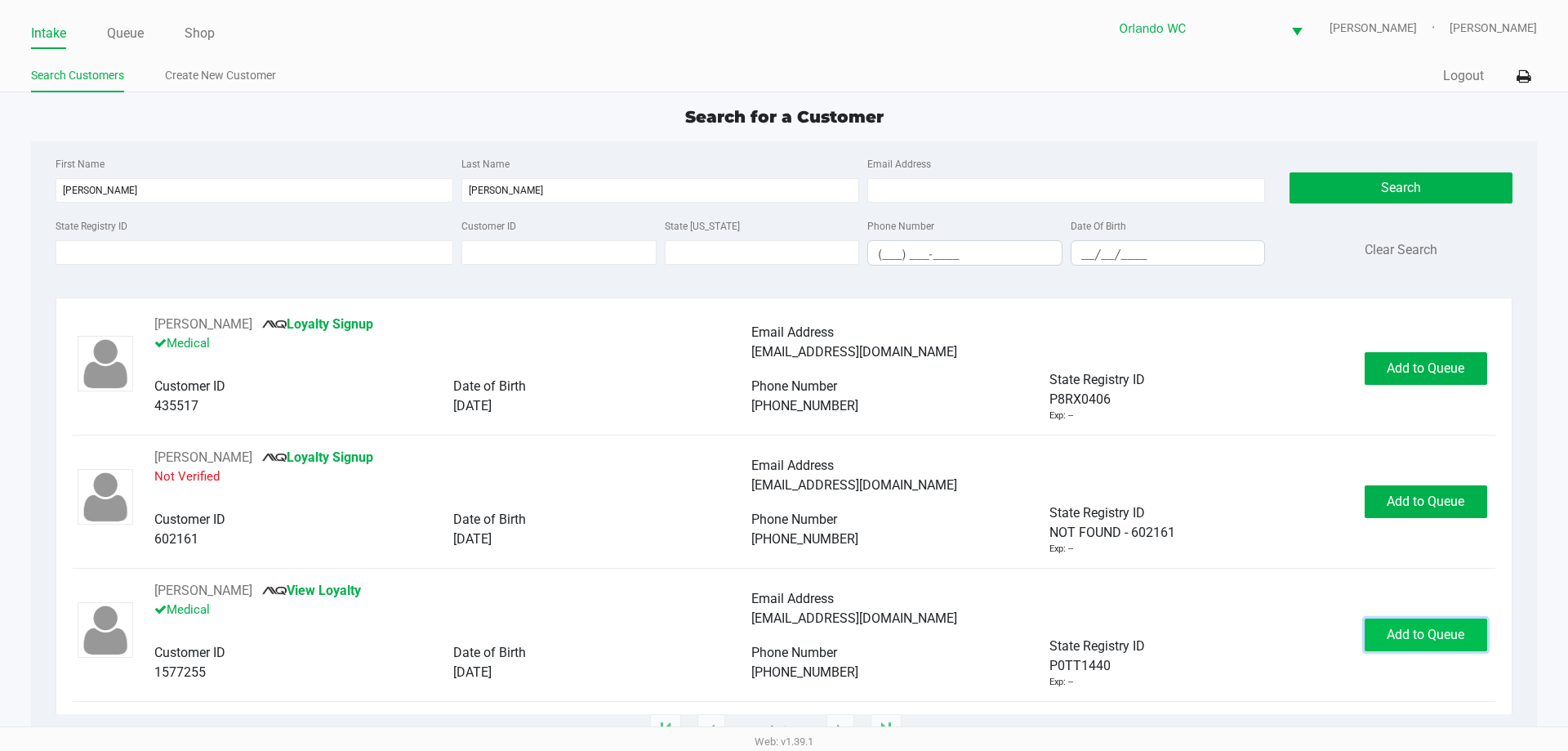 click on "Add to Queue" 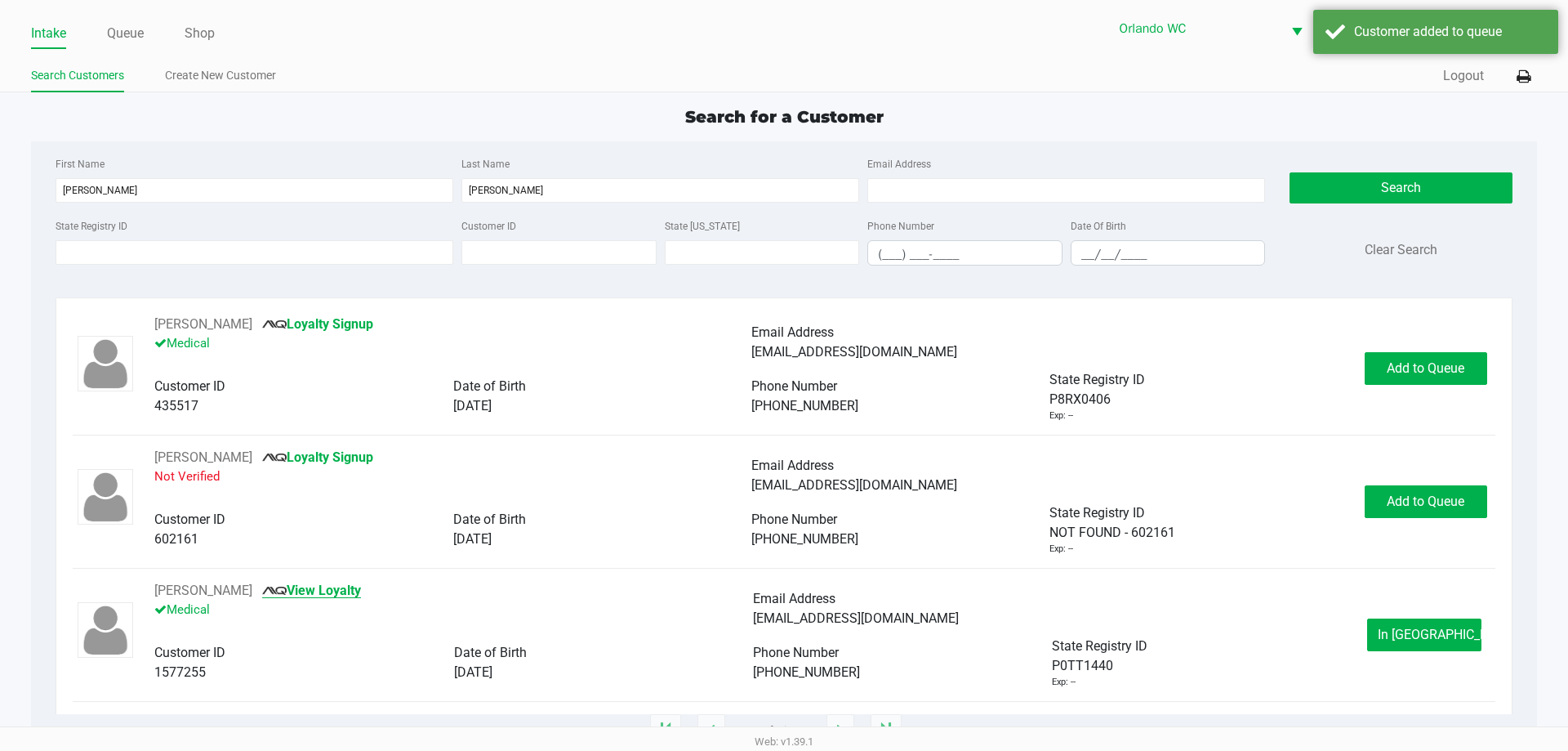 click on "View Loyalty" 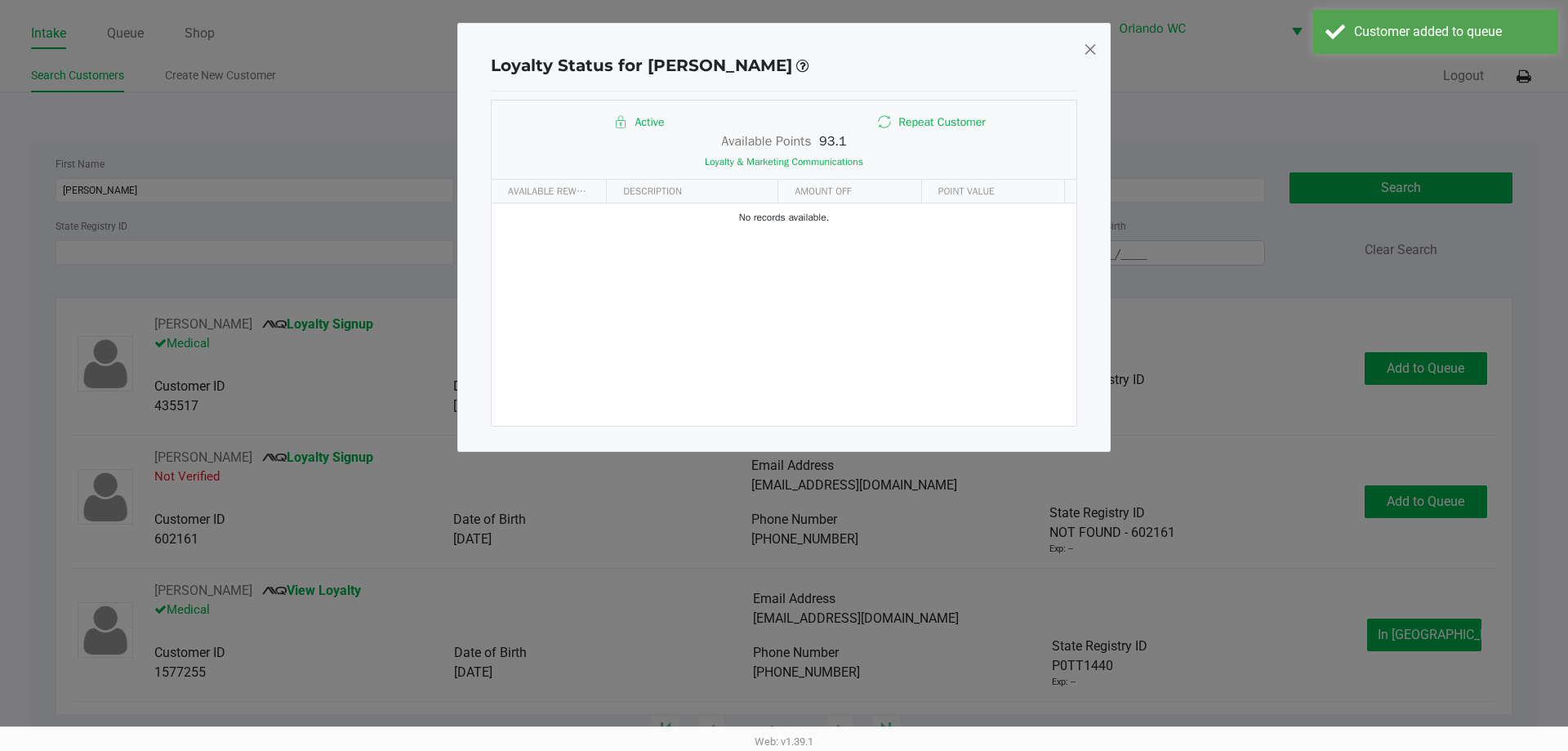 click 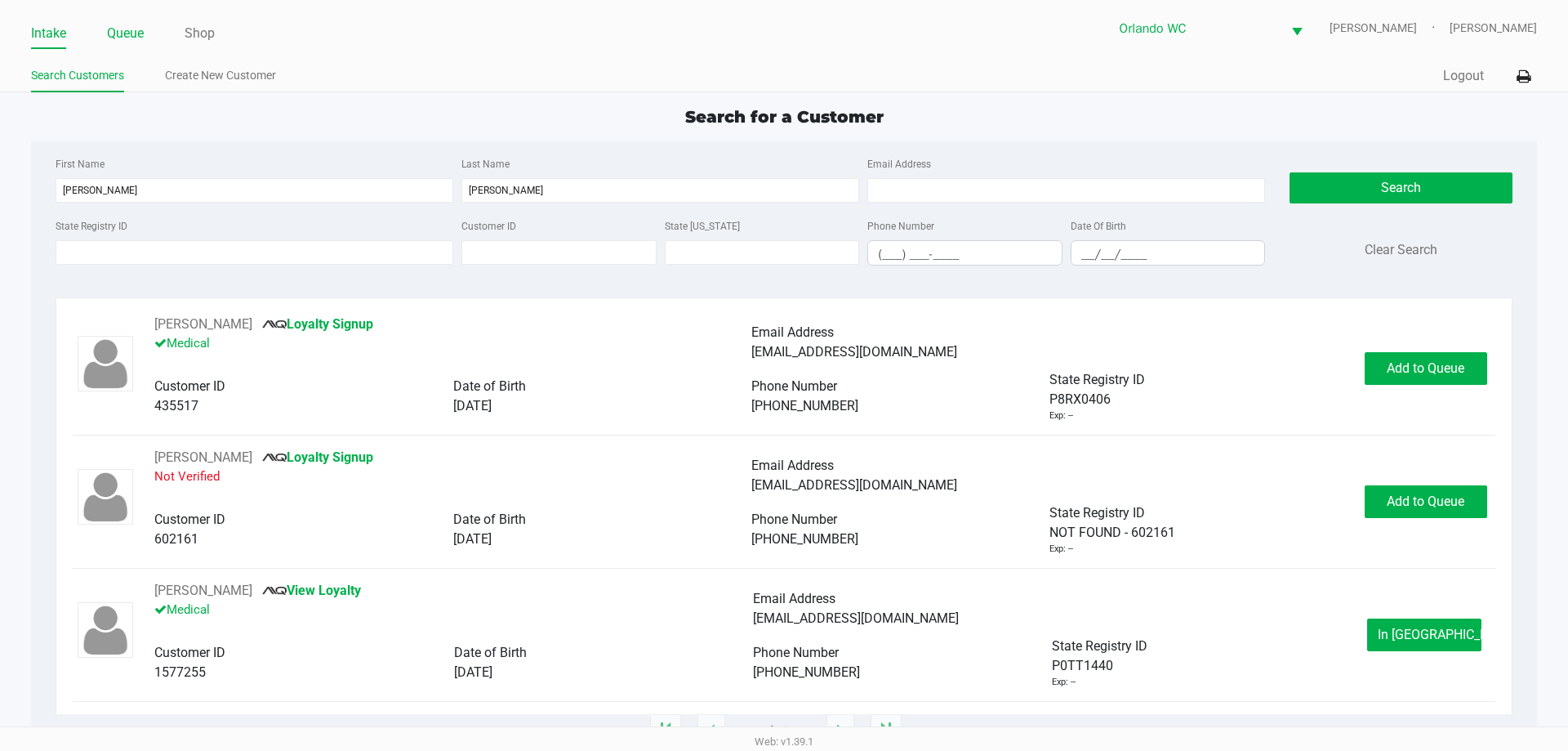 click on "Queue" 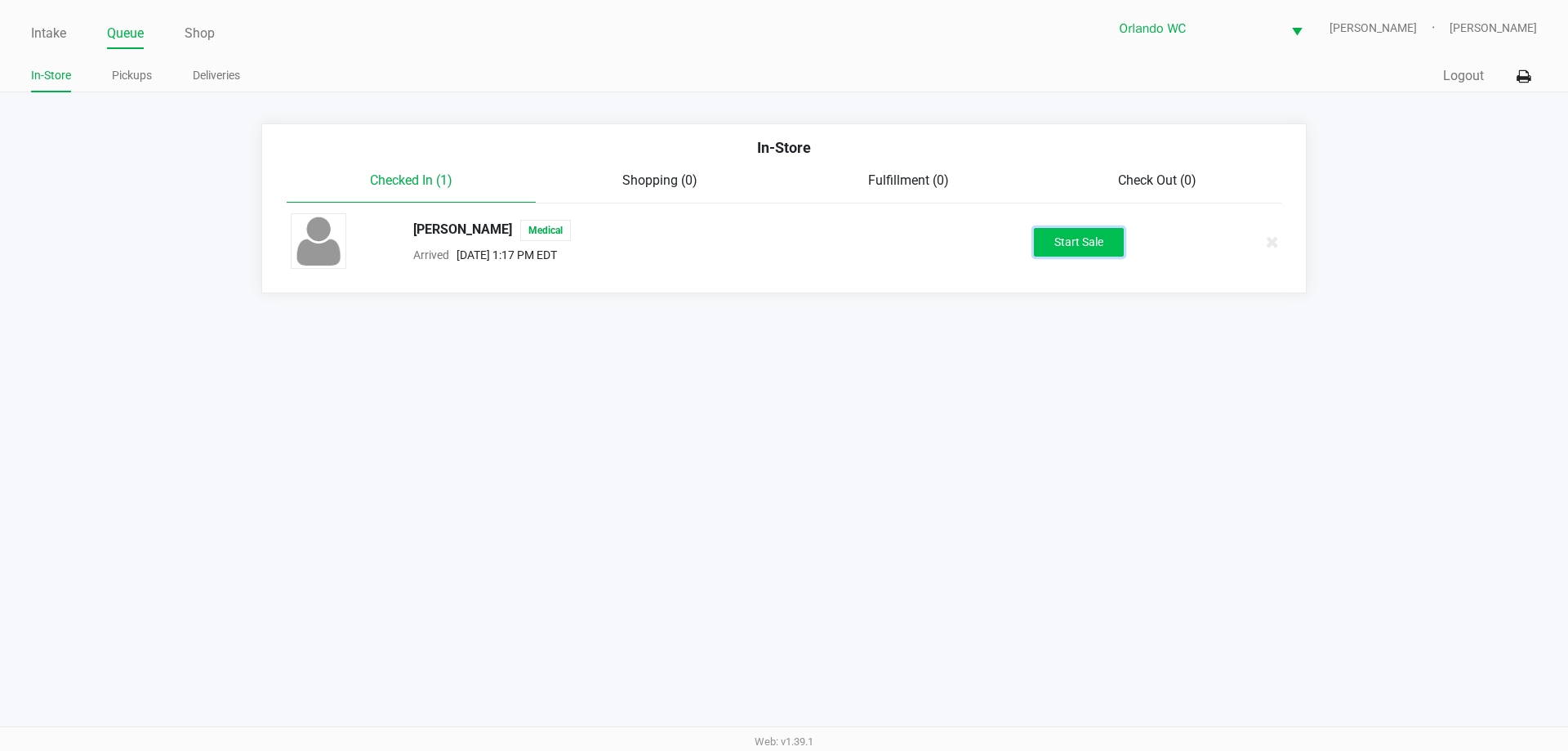 click on "Start Sale" 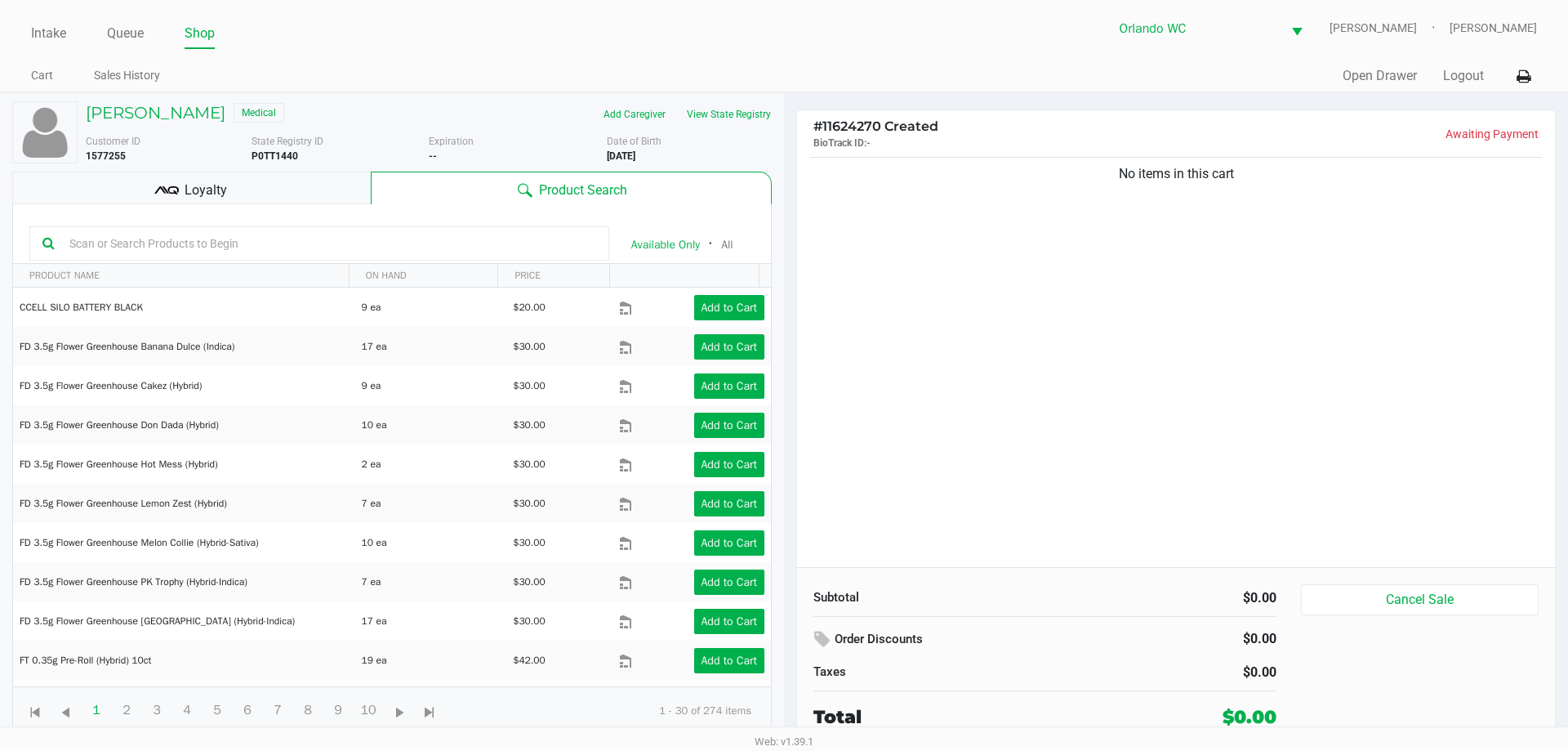 click on "Loyalty" 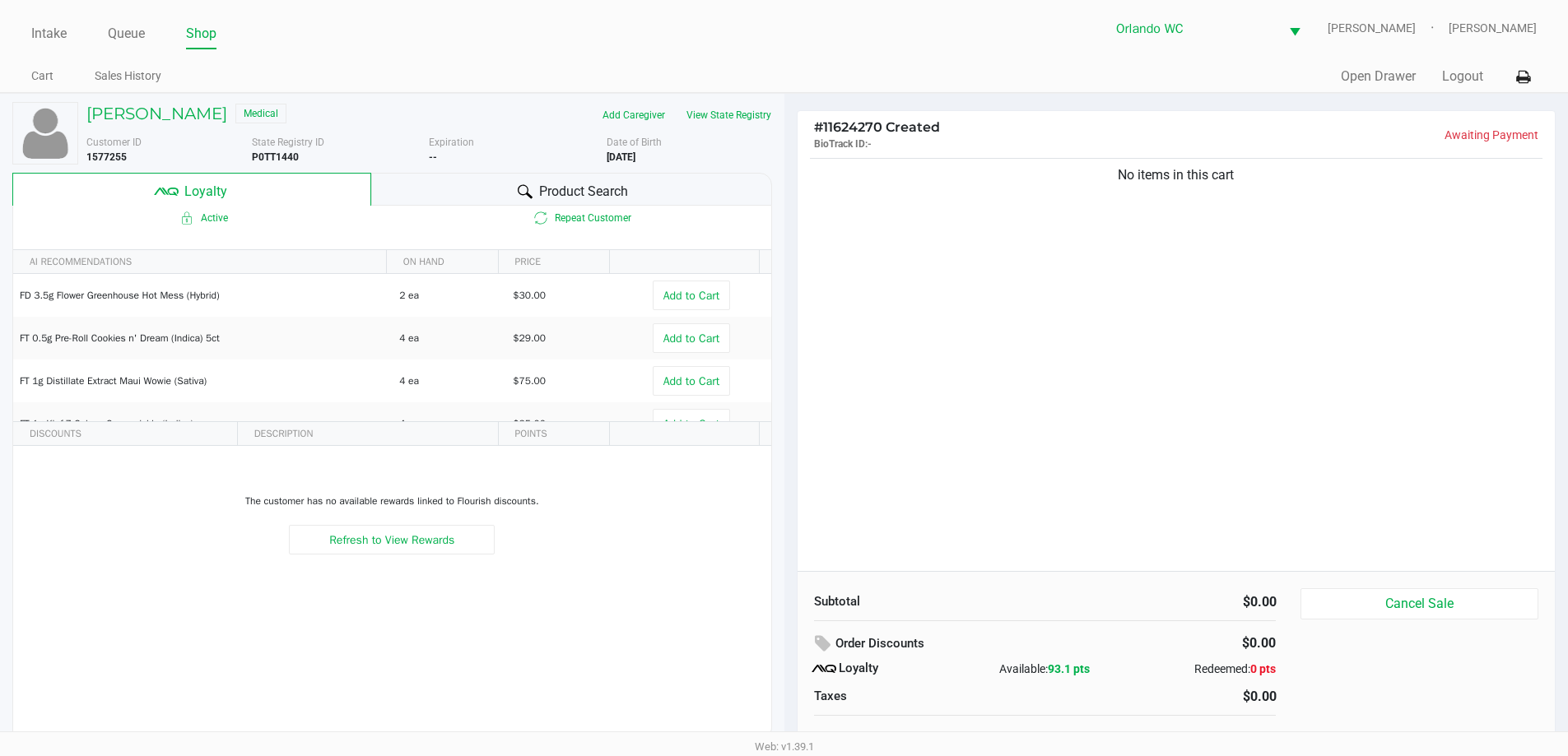 click on "Product Search" 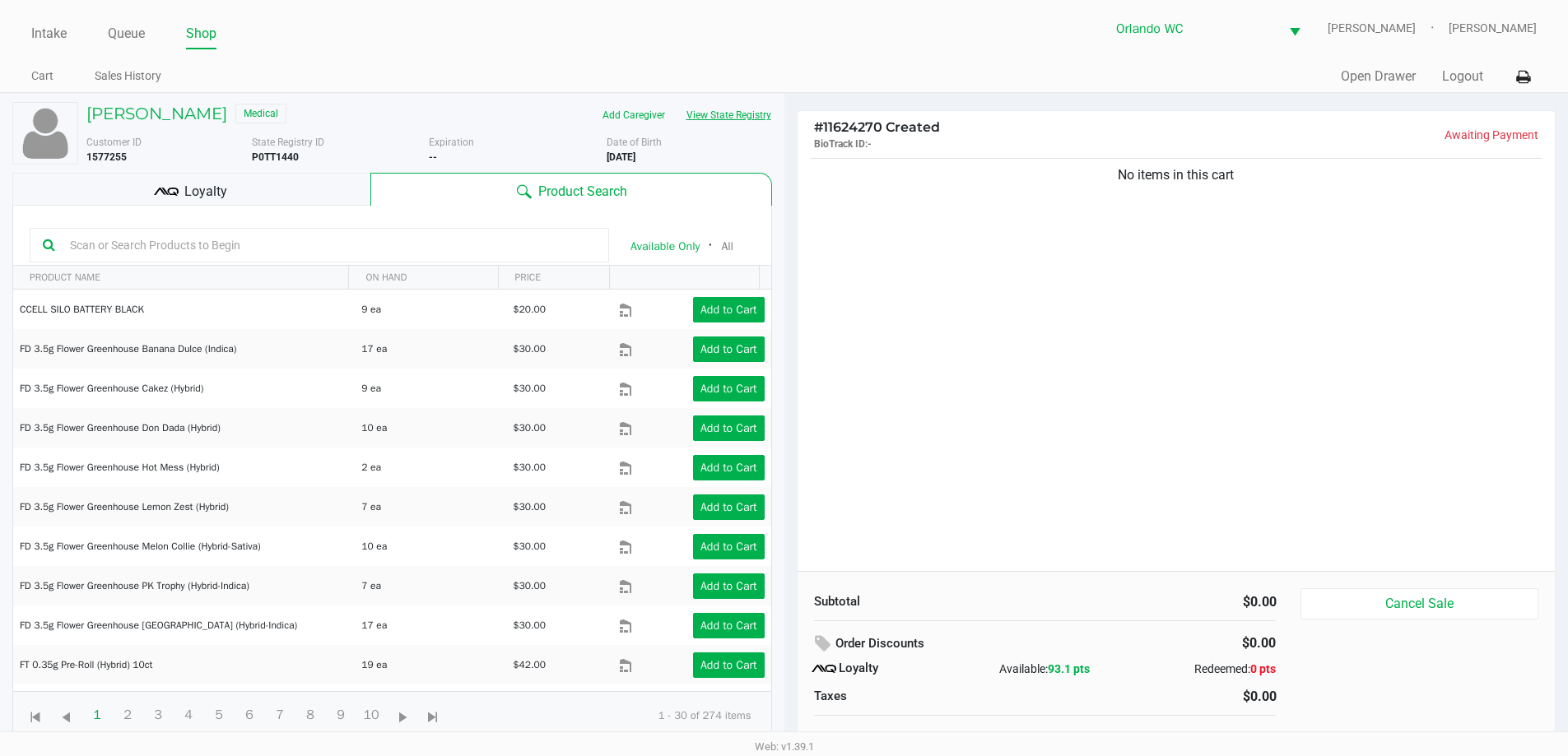 click on "View State Registry" 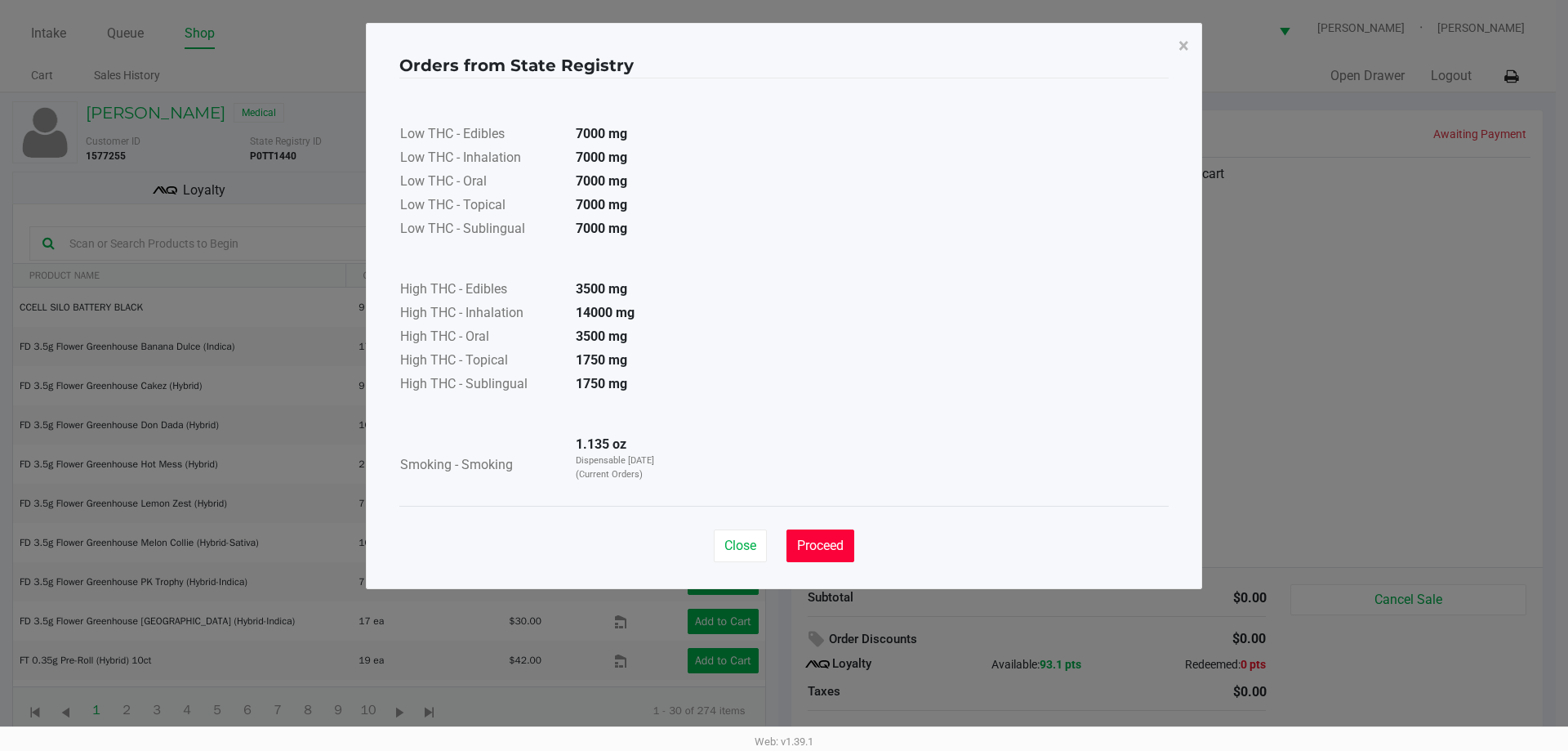 click on "Proceed" 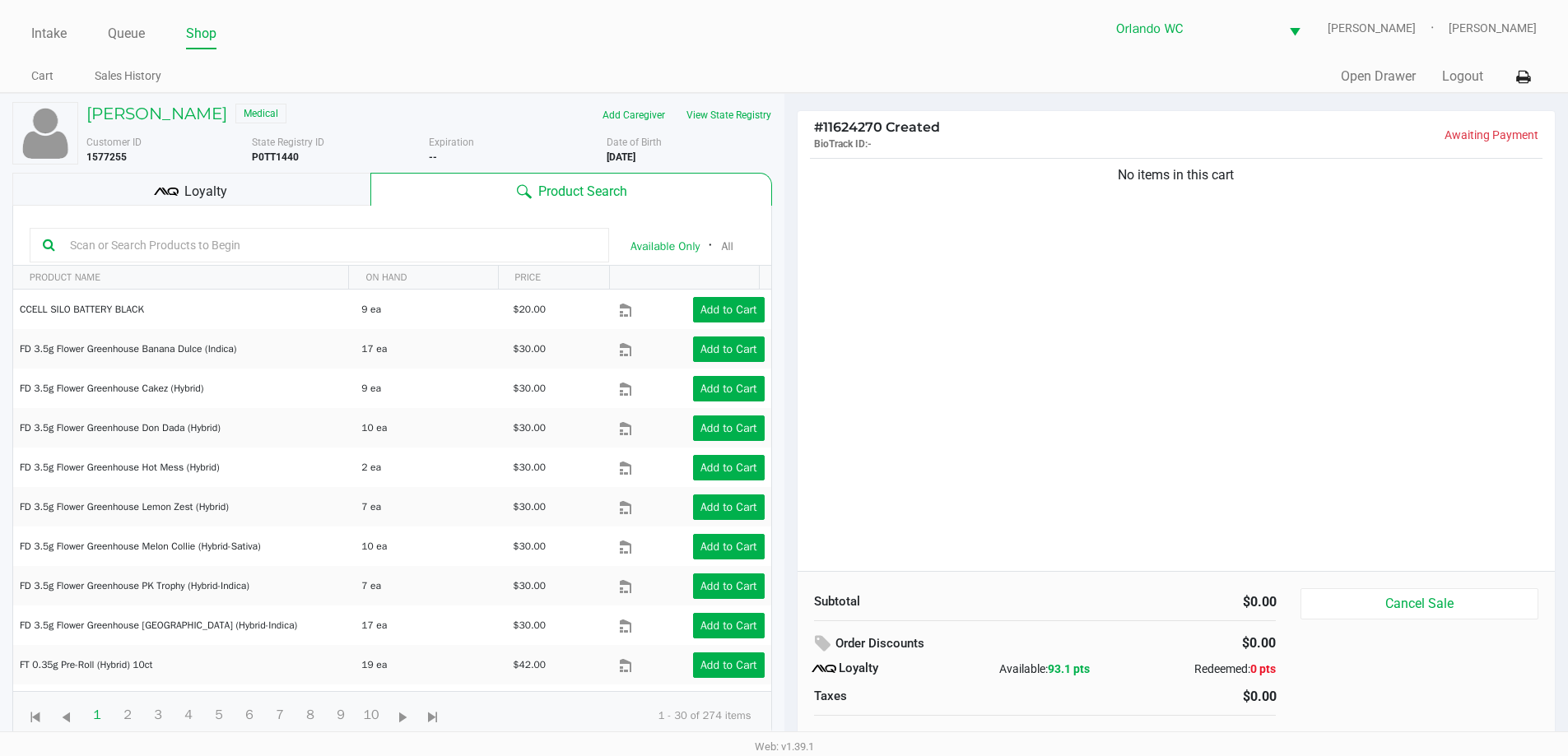 click 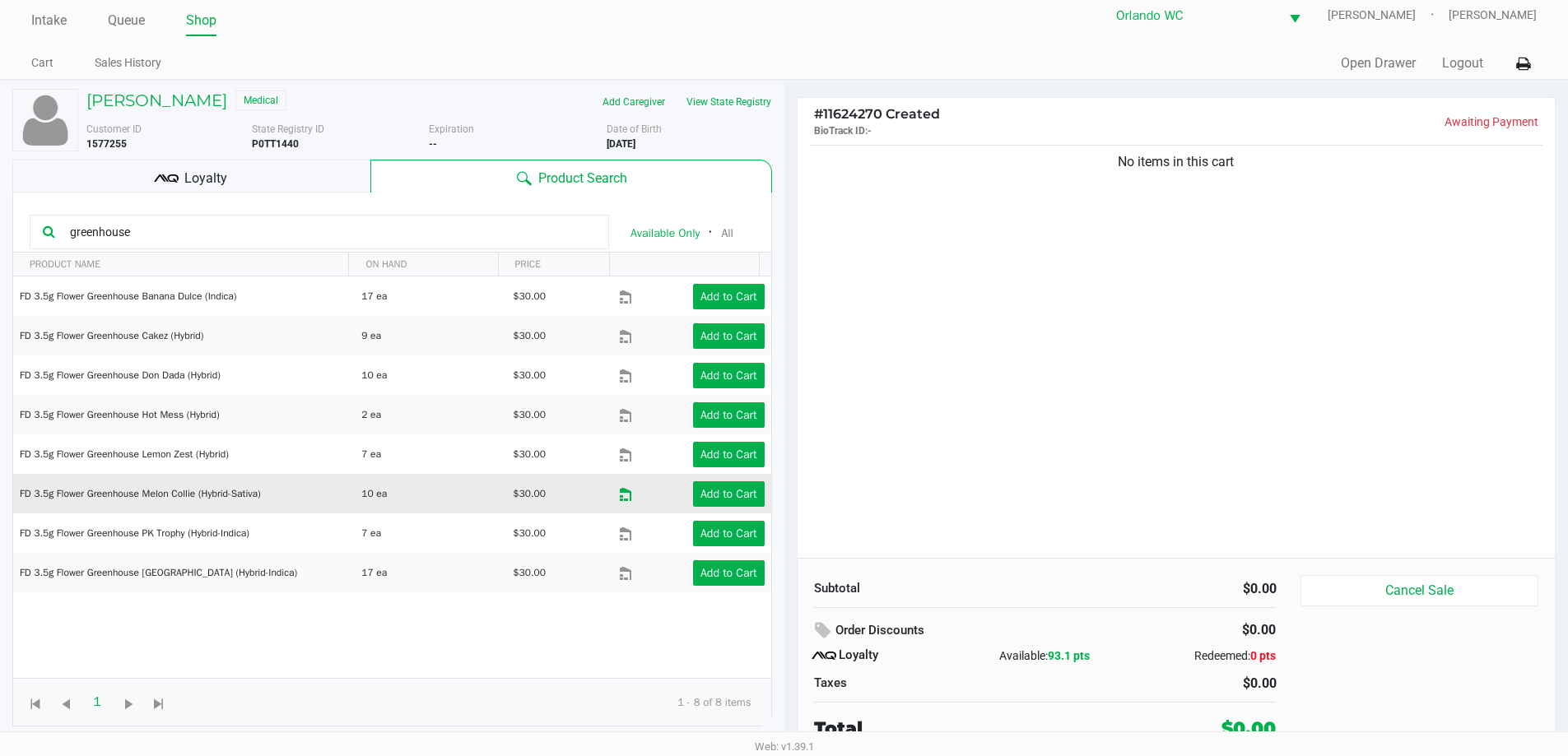 scroll, scrollTop: 16, scrollLeft: 0, axis: vertical 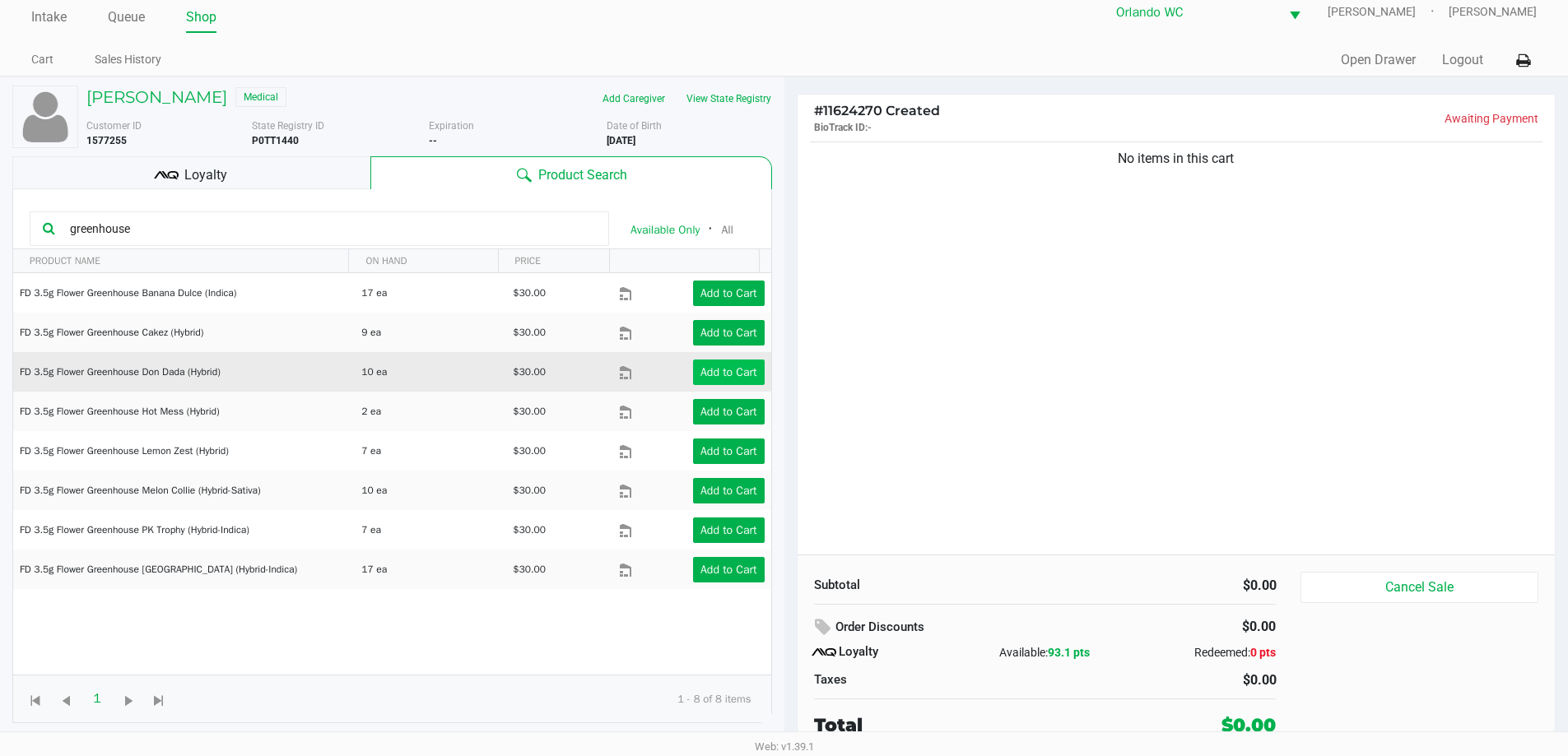 type on "greenhouse" 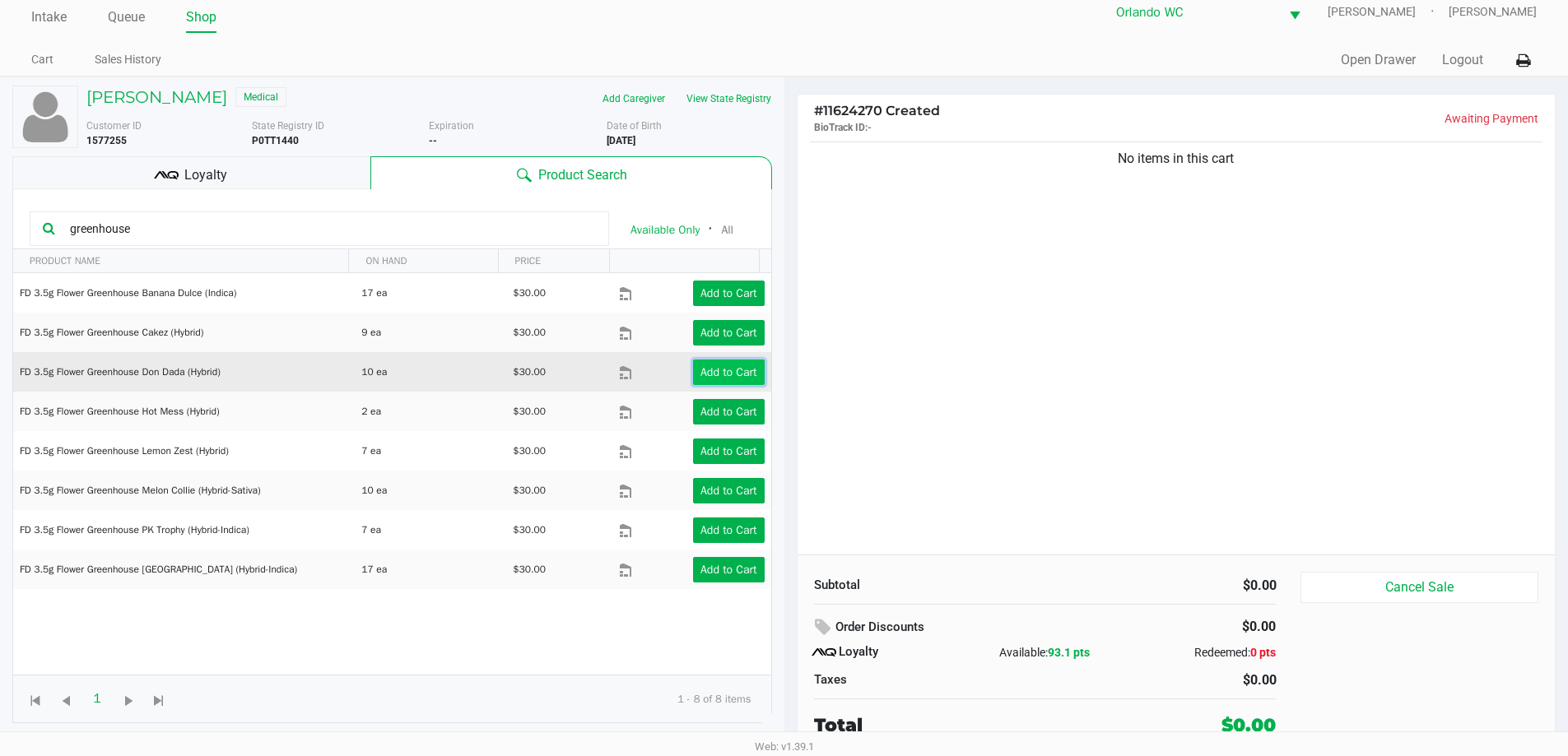 click on "Add to Cart" 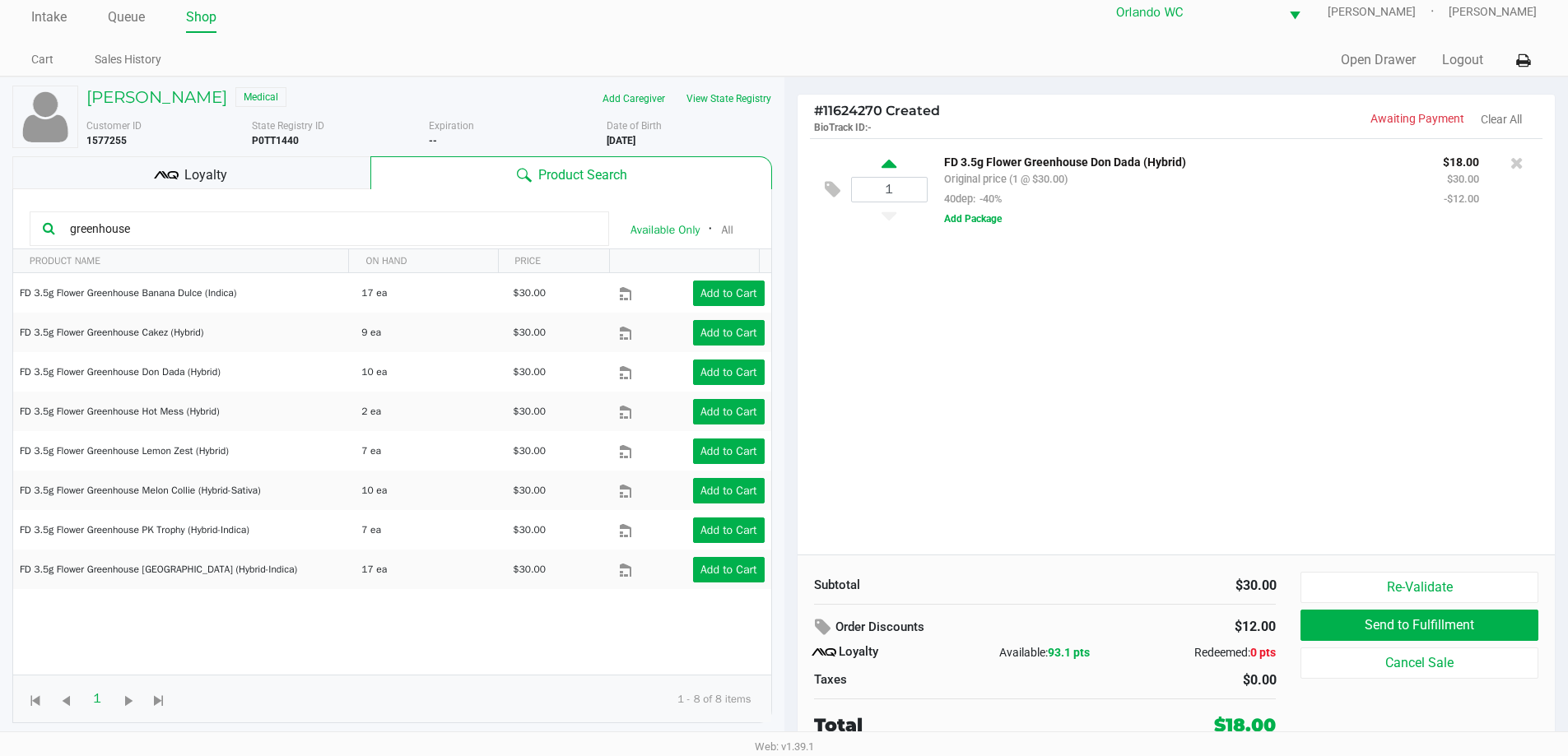 click 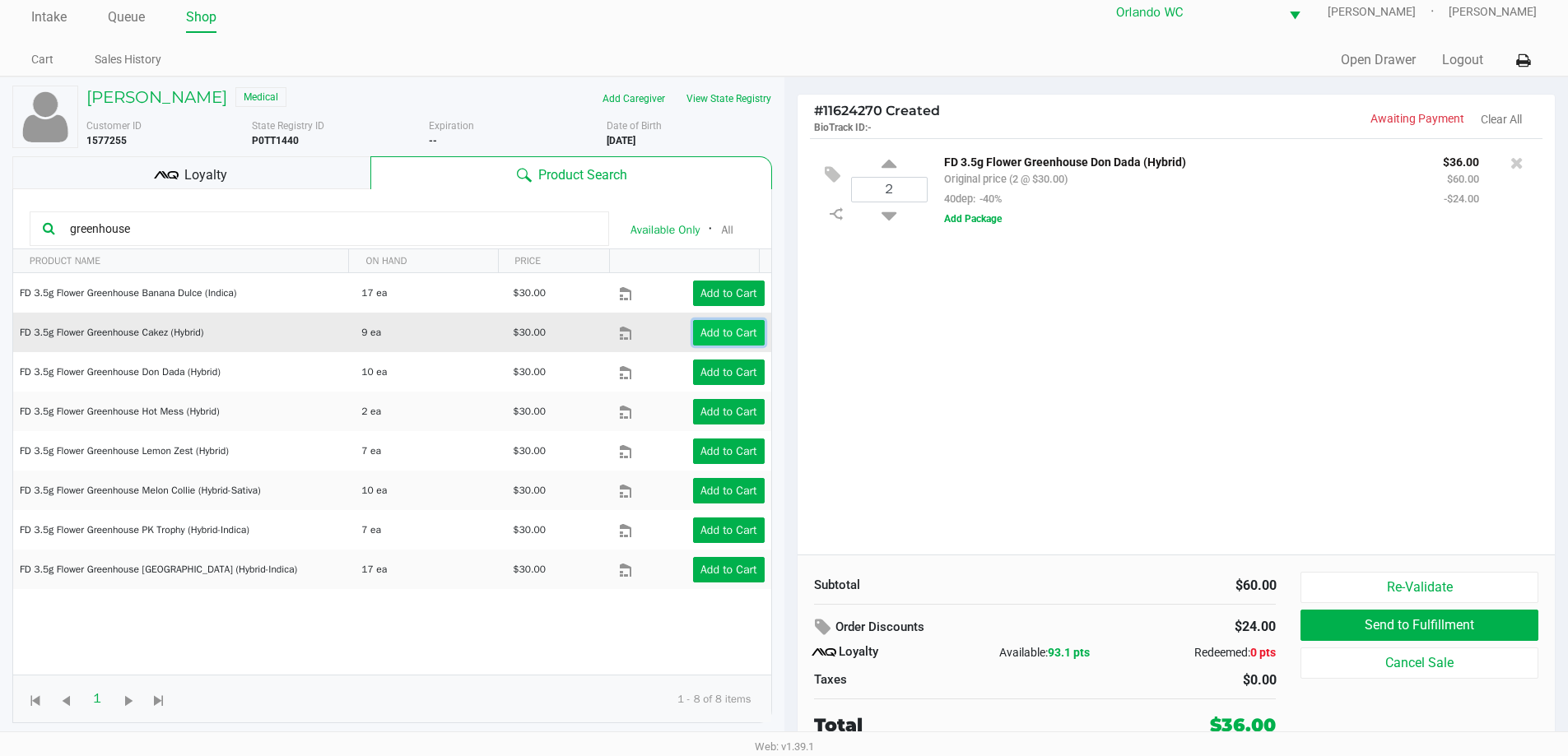 click on "Add to Cart" 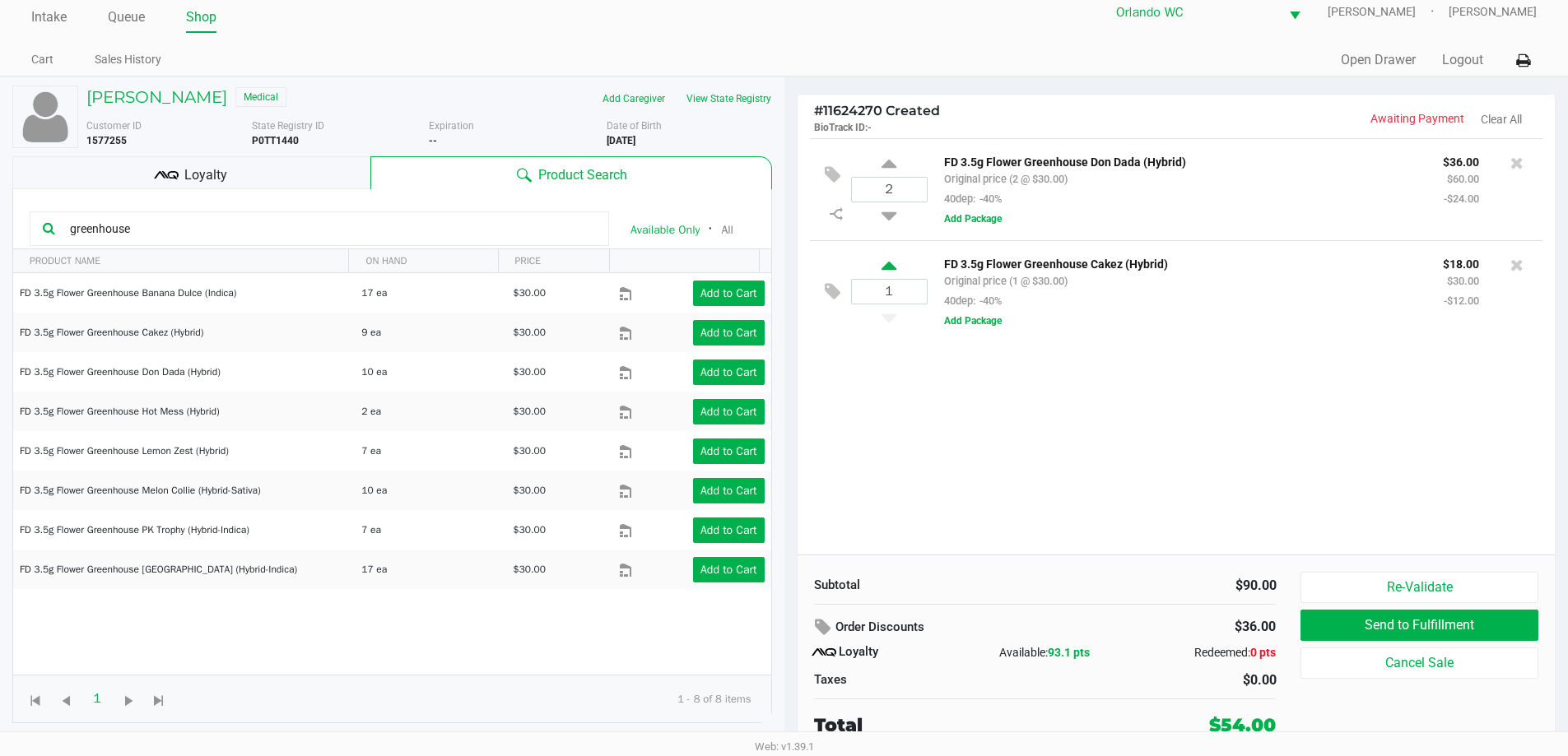 click 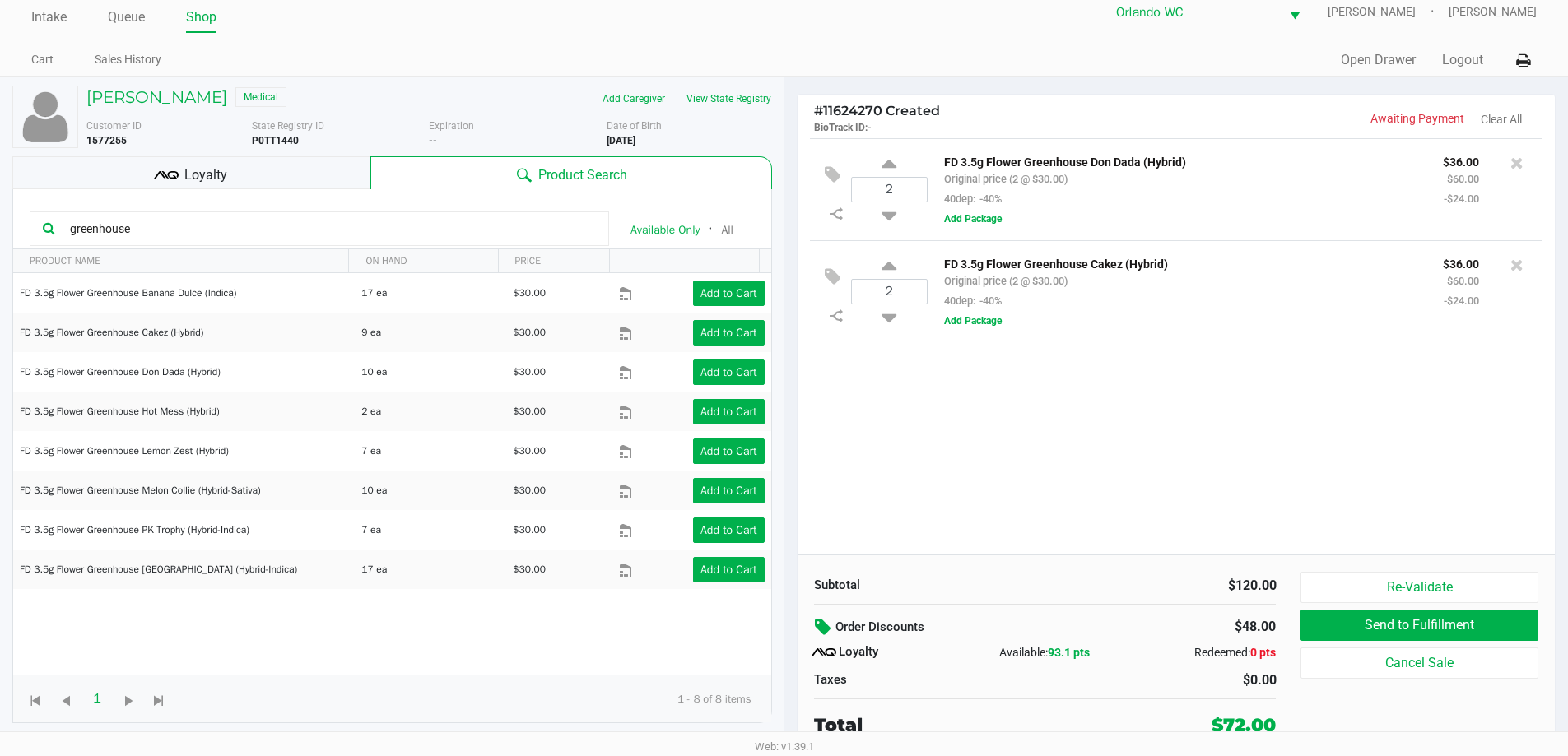 click 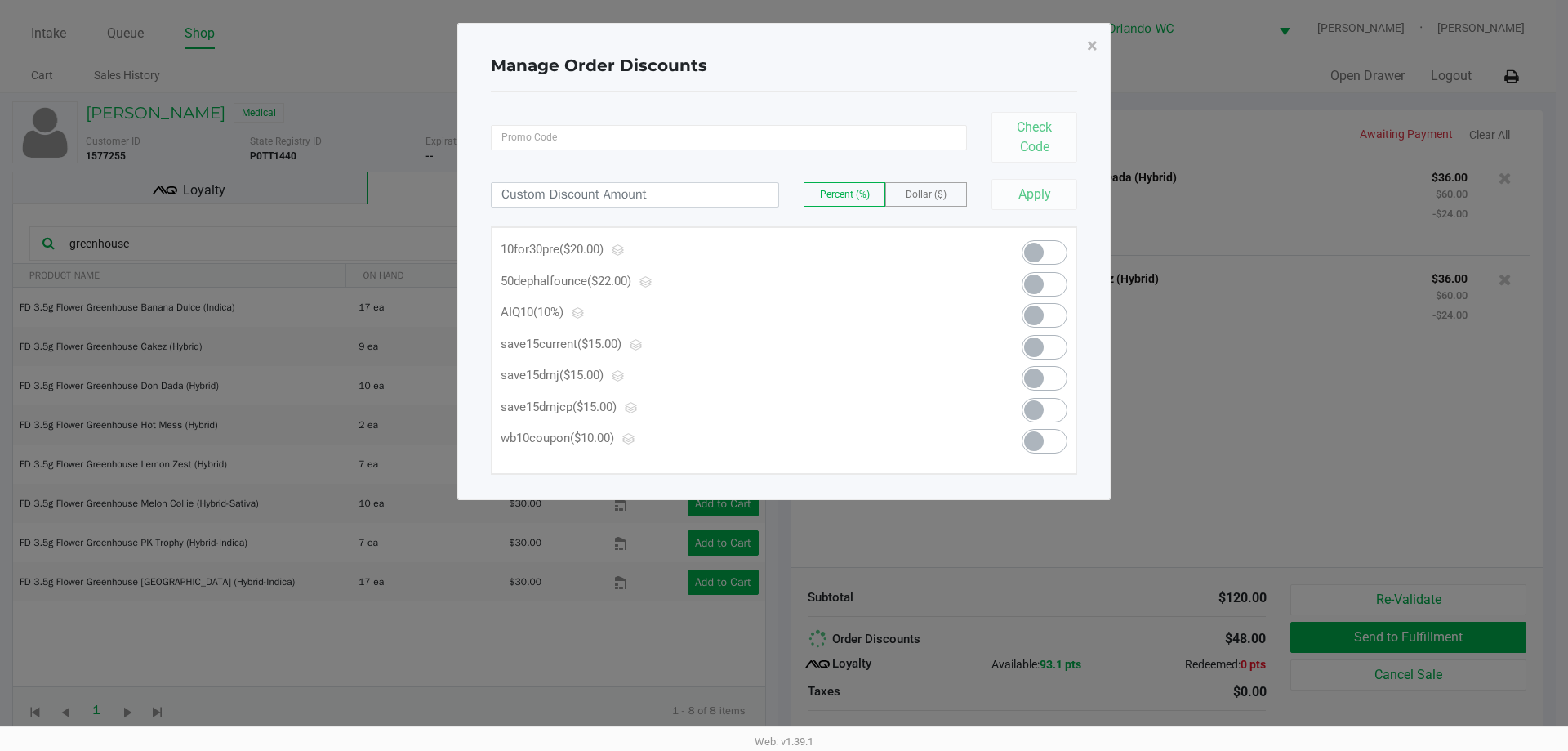 click 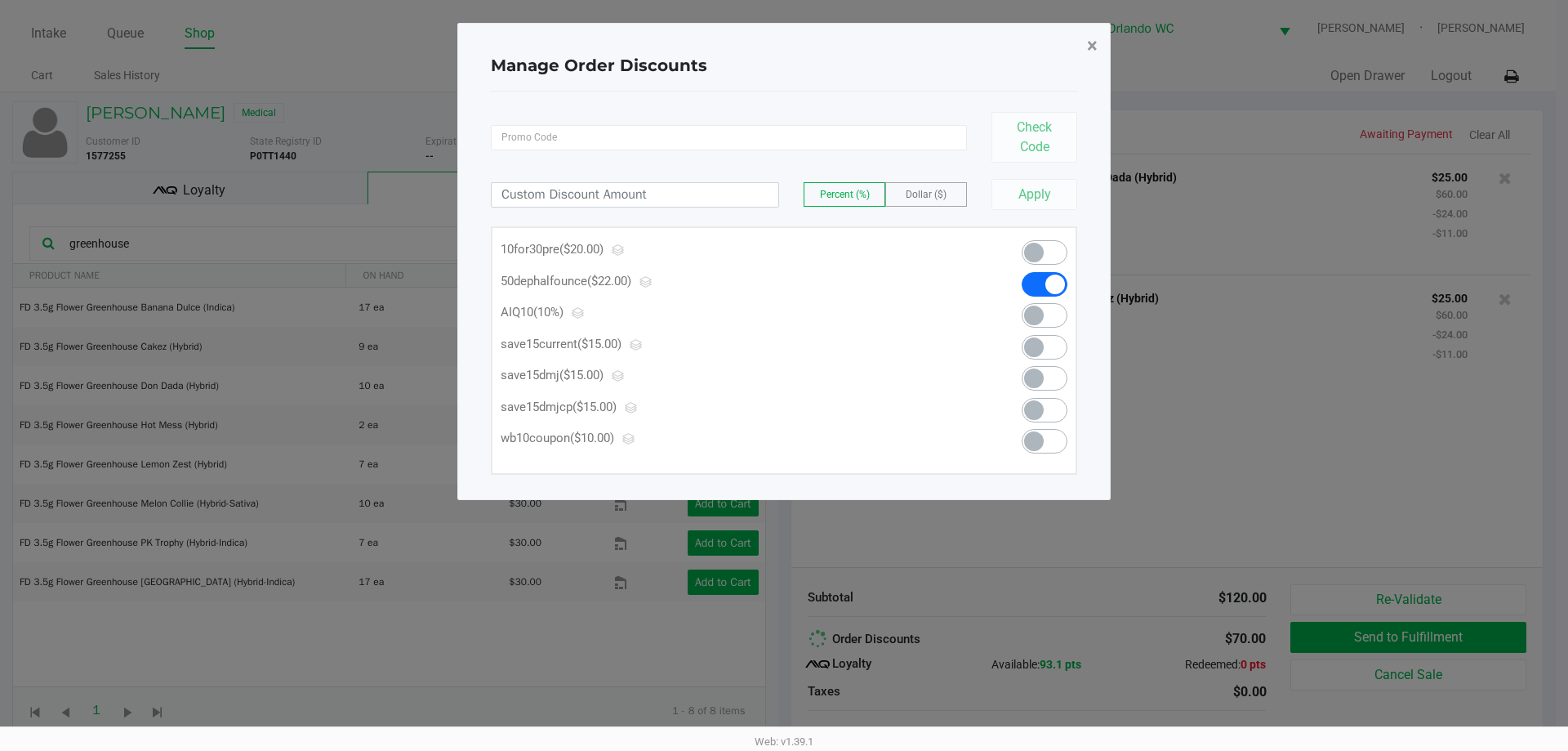 click on "×" 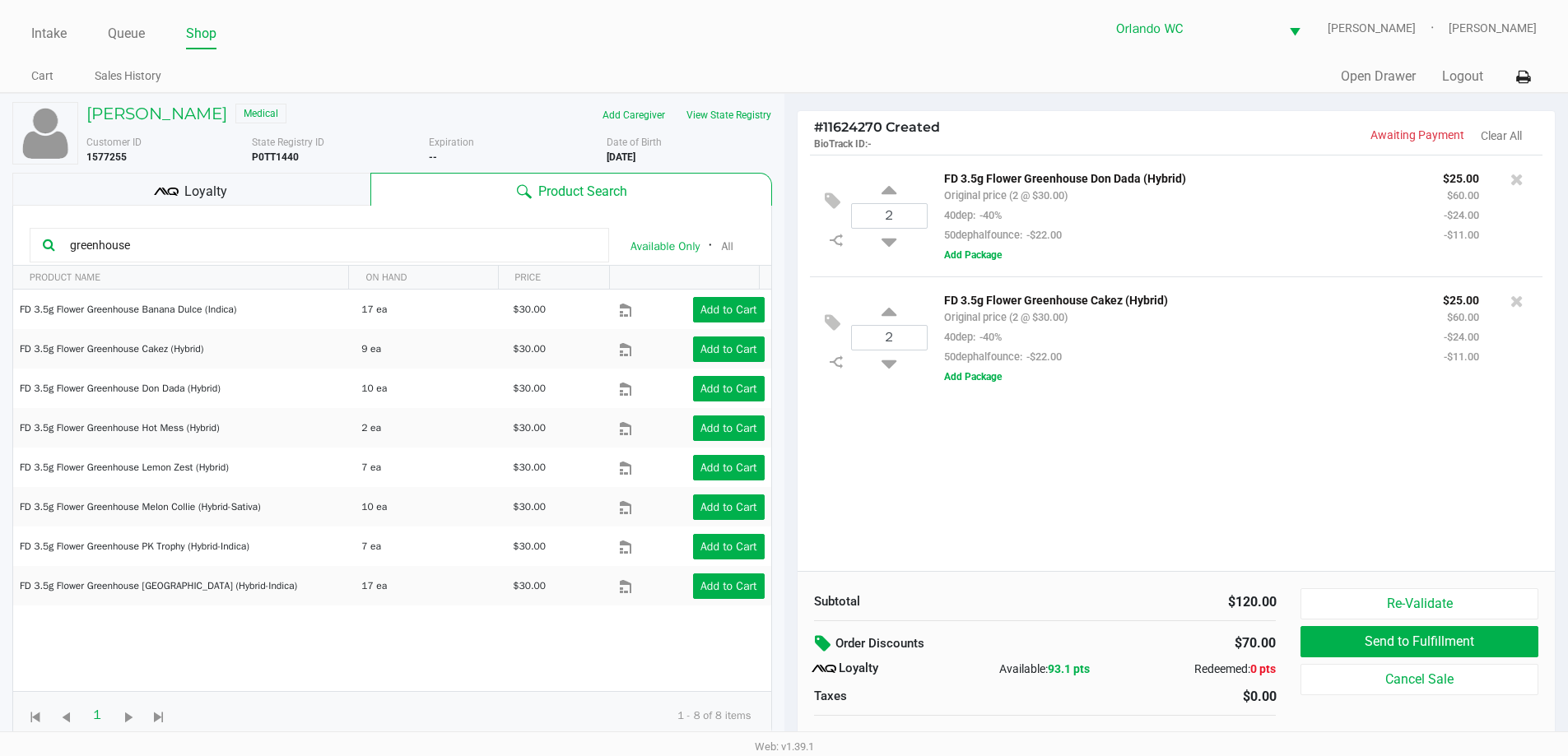 click on "2  FD 3.5g Flower Greenhouse Don Dada (Hybrid)   Original price (2 @ $30.00)  40dep:  -40%  50dephalfounce:  -$22.00 $25.00 $60.00 -$24.00 -$11.00  Add Package
2  FD 3.5g Flower Greenhouse Cakez (Hybrid)   Original price (2 @ $30.00)  40dep:  -40%  50dephalfounce:  -$22.00 $25.00 $60.00 -$24.00 -$11.00  Add Package" 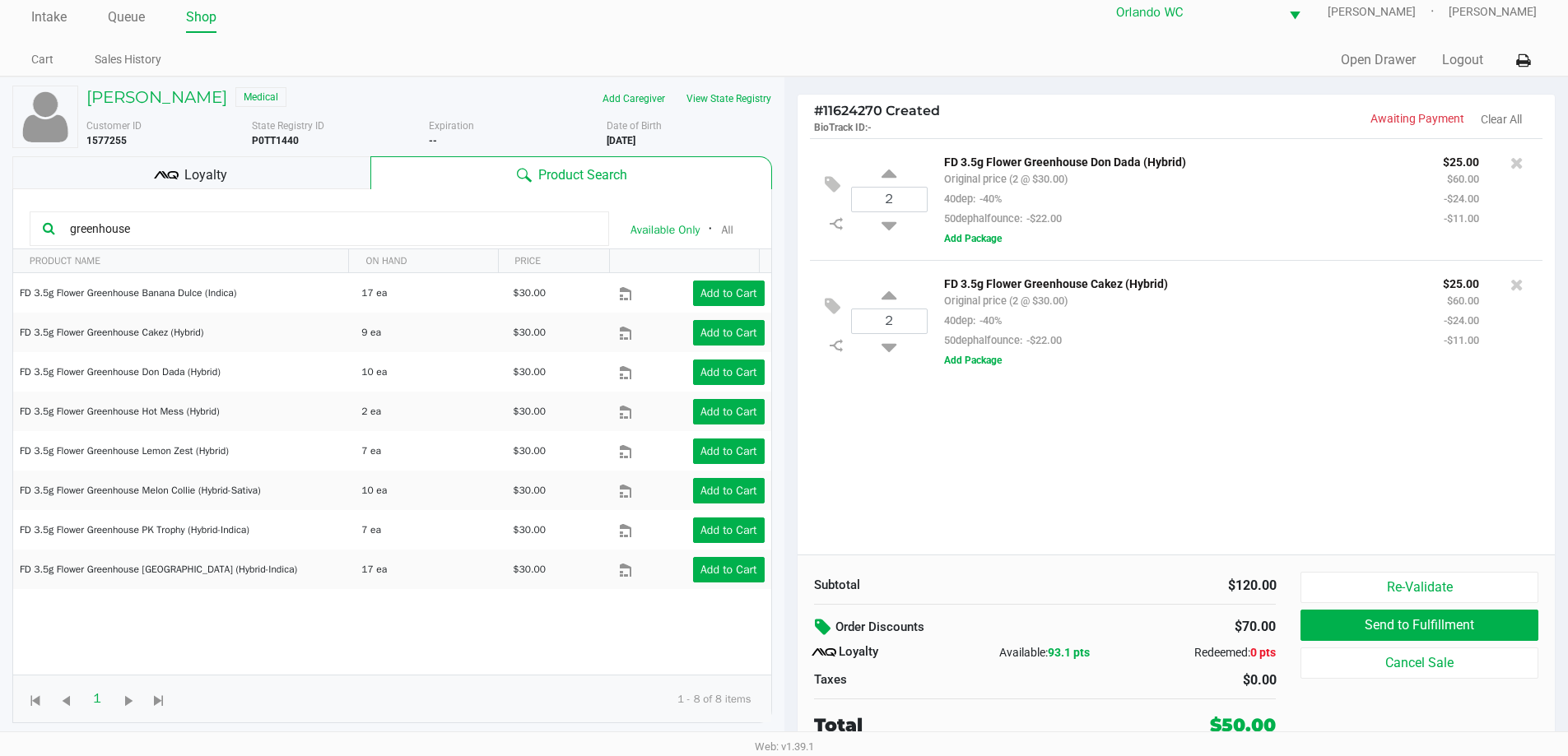 click on "2  FD 3.5g Flower Greenhouse Don Dada (Hybrid)   Original price (2 @ $30.00)  40dep:  -40%  50dephalfounce:  -$22.00 $25.00 $60.00 -$24.00 -$11.00  Add Package
2  FD 3.5g Flower Greenhouse Cakez (Hybrid)   Original price (2 @ $30.00)  40dep:  -40%  50dephalfounce:  -$22.00 $25.00 $60.00 -$24.00 -$11.00  Add Package" 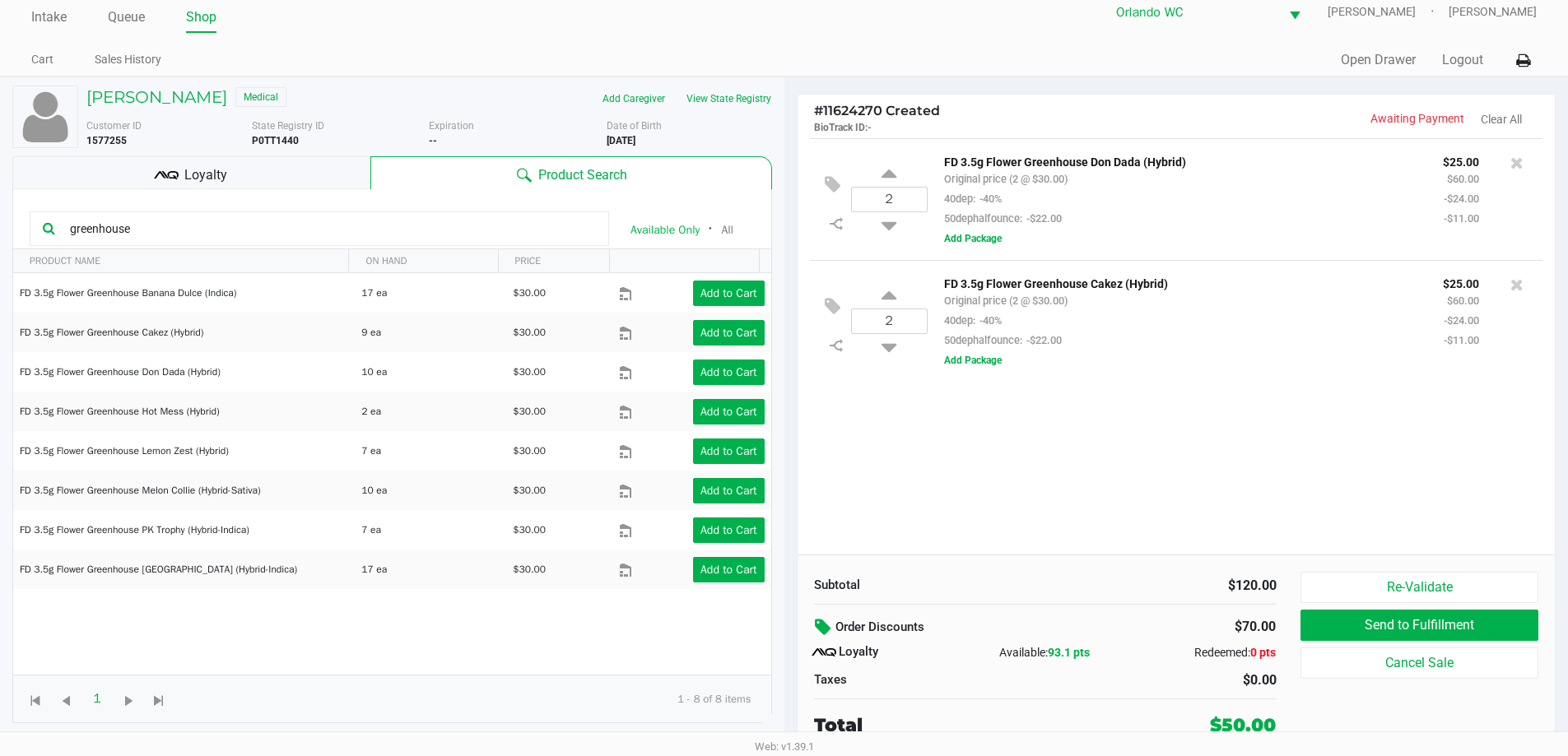 click on "greenhouse" 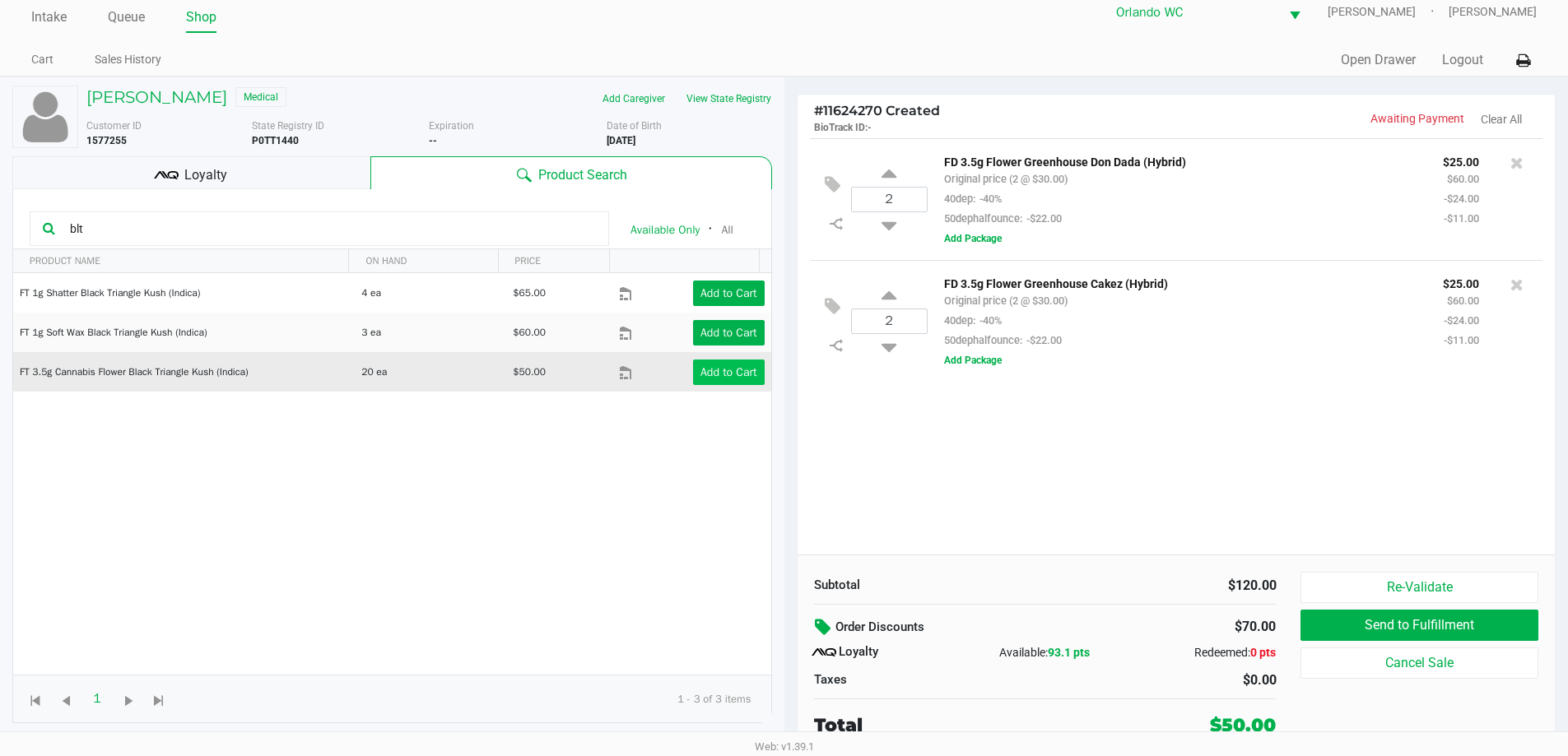 type on "blt" 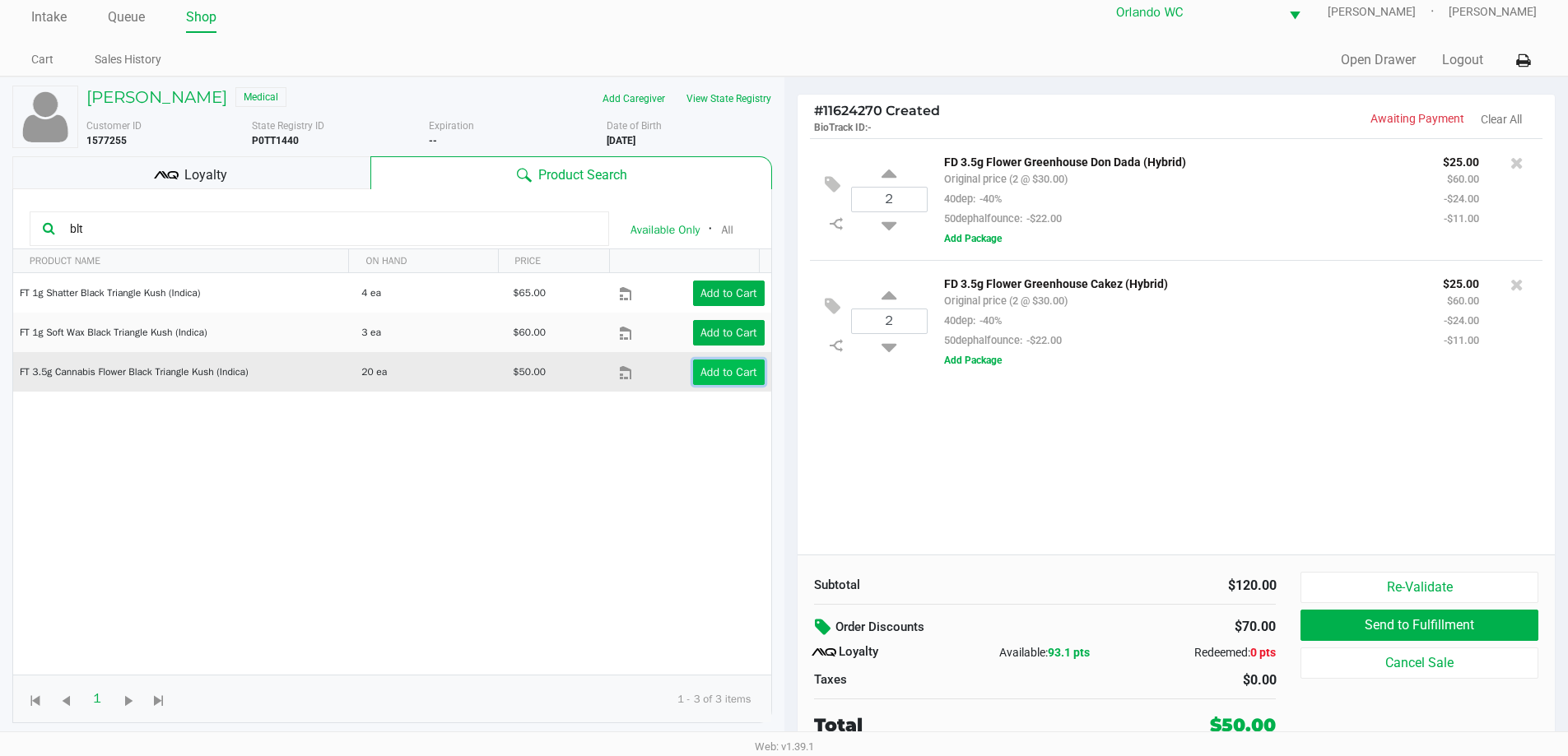 click on "Add to Cart" 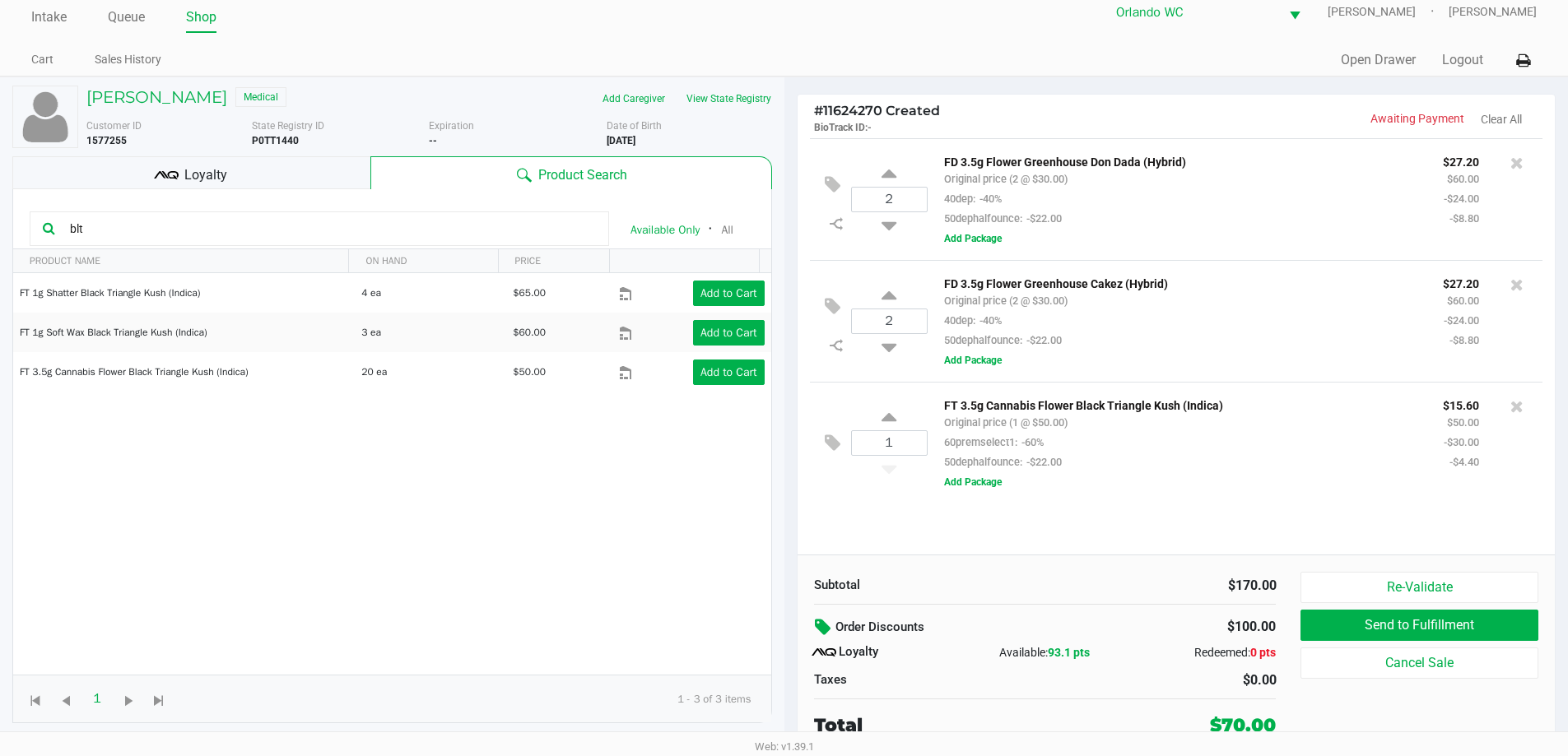 click on "Loyalty" 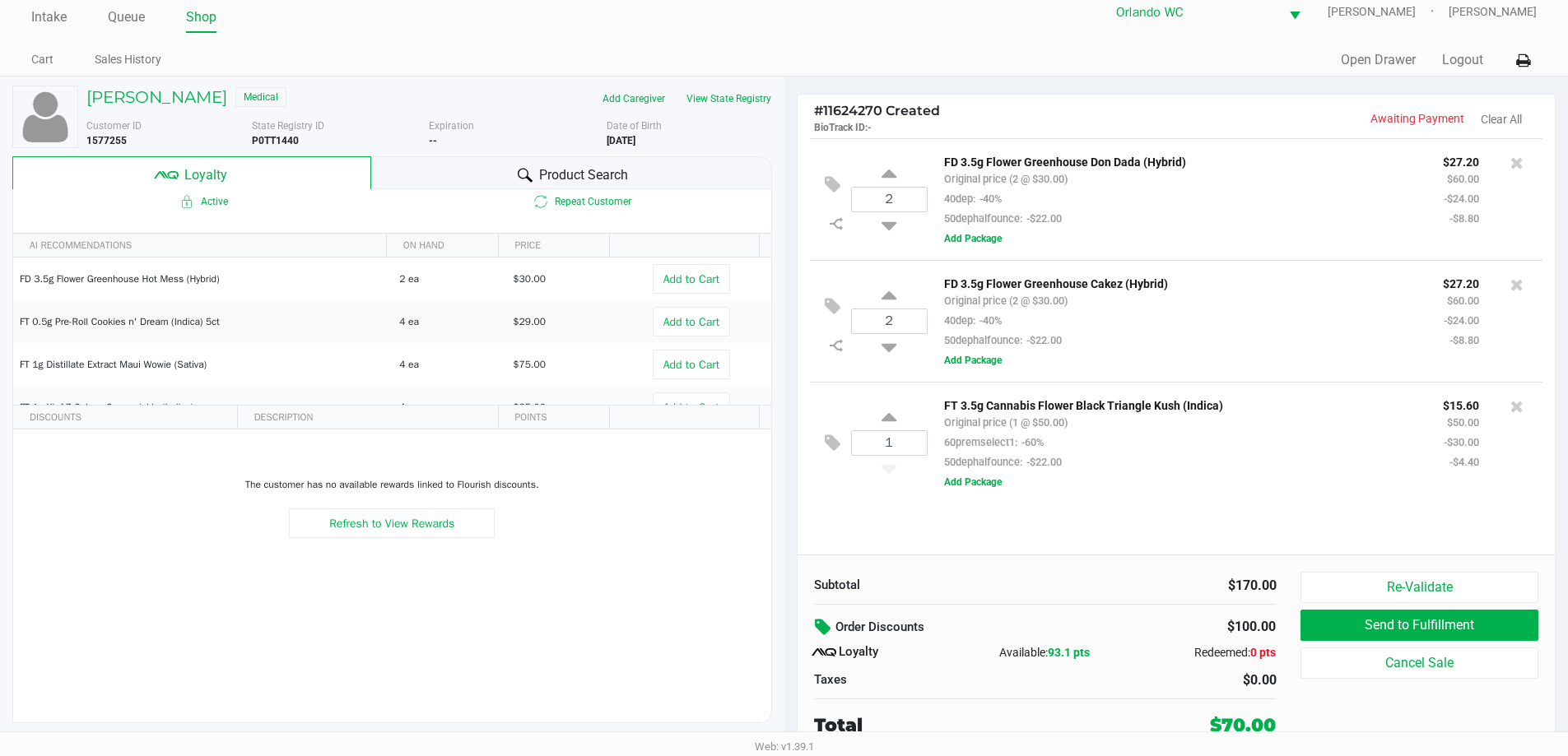 click on "Andrea Vargas   Medical   Add Caregiver   View State Registry   Customer ID   1577255  State Registry ID  P0TT1440   Expiration  -- More  Date of Birth   4/01/1988
Loyalty
Product Search
Active
Repeat Customer   AI RECOMMENDATIONS  ON HAND PRICE  FD 3.5g Flower Greenhouse Hot Mess (Hybrid)   2 ea   $30.00   Add to Cart   FT 0.5g Pre-Roll Cookies n' Dream (Indica) 5ct   4 ea   $29.00   Add to Cart   FT 1g Distillate Extract Maui Wowie (Sativa)   4 ea   $75.00   Add to Cart   FT 1g Kief Z Cake x Creamsickle (Indica)   4 ea   $35.00   Add to Cart   FT 1g Vape Cart Distillate Northern Lights (Indica)   4 ea   $90.00   Add to Cart   FT 1g Vape Cart Distillate Sour Mango (Hybrid)   2 ea   $90.00   Add to Cart   8 ea   $90.00   Add to Cart   1 ea   $50.00" 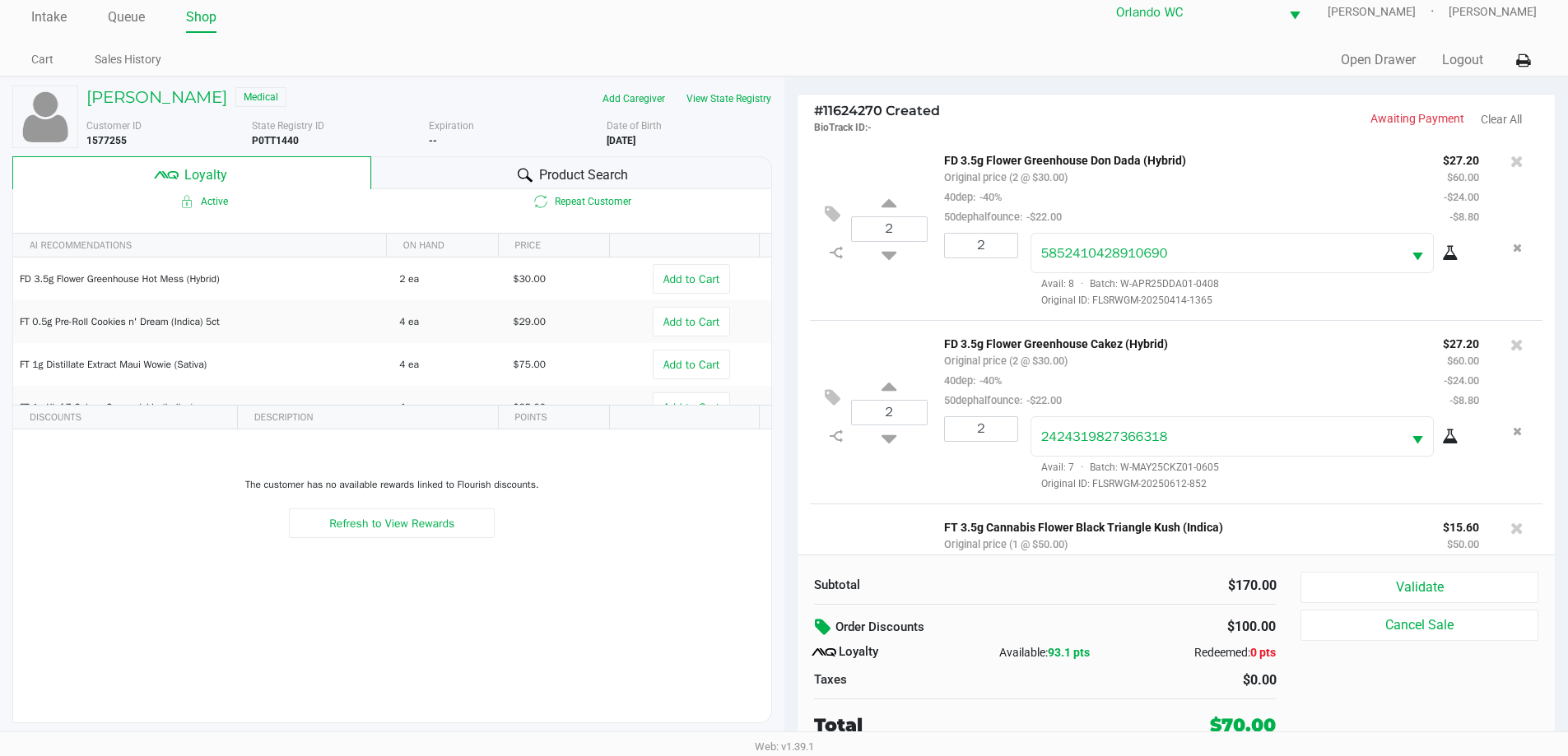 scroll, scrollTop: 0, scrollLeft: 0, axis: both 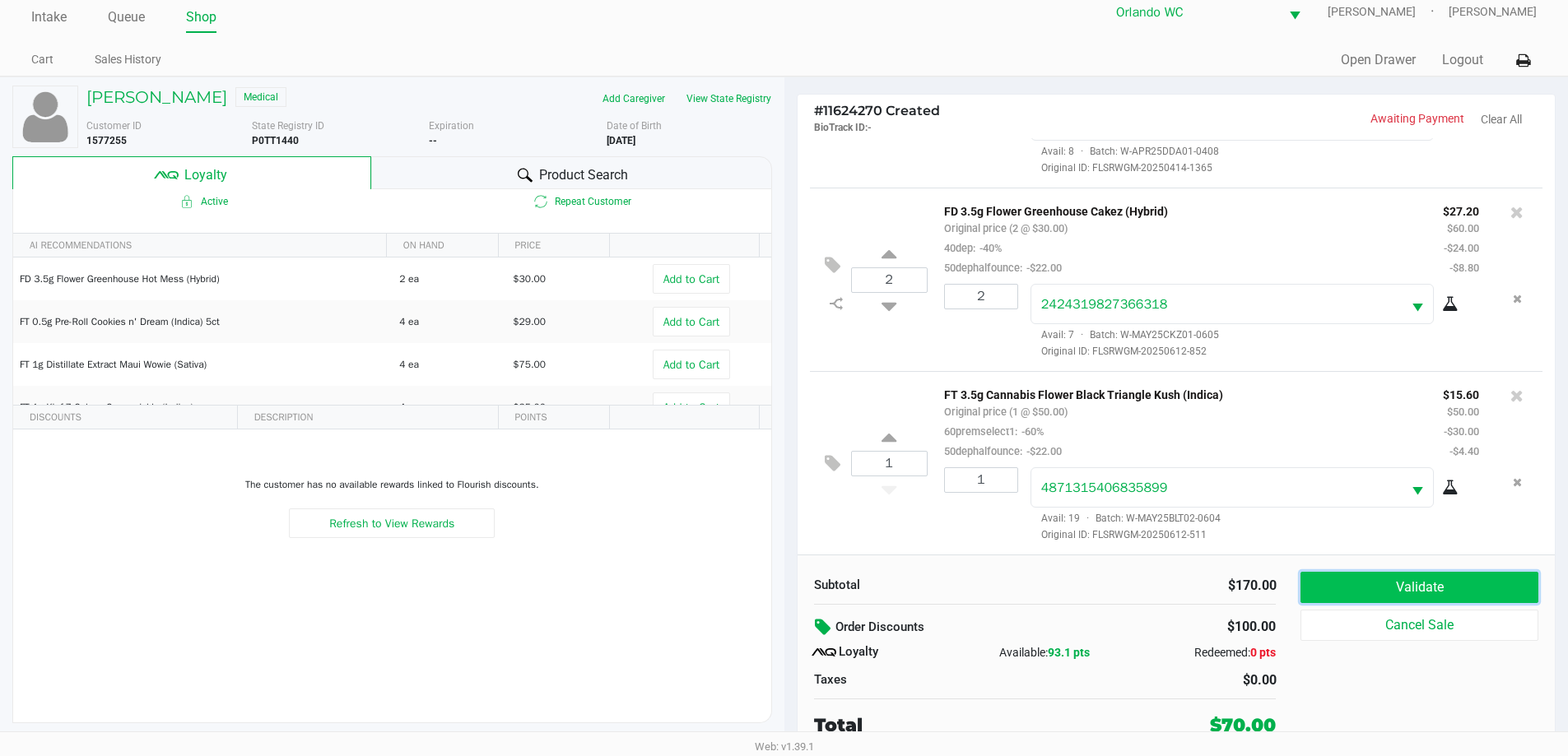 click on "Validate" 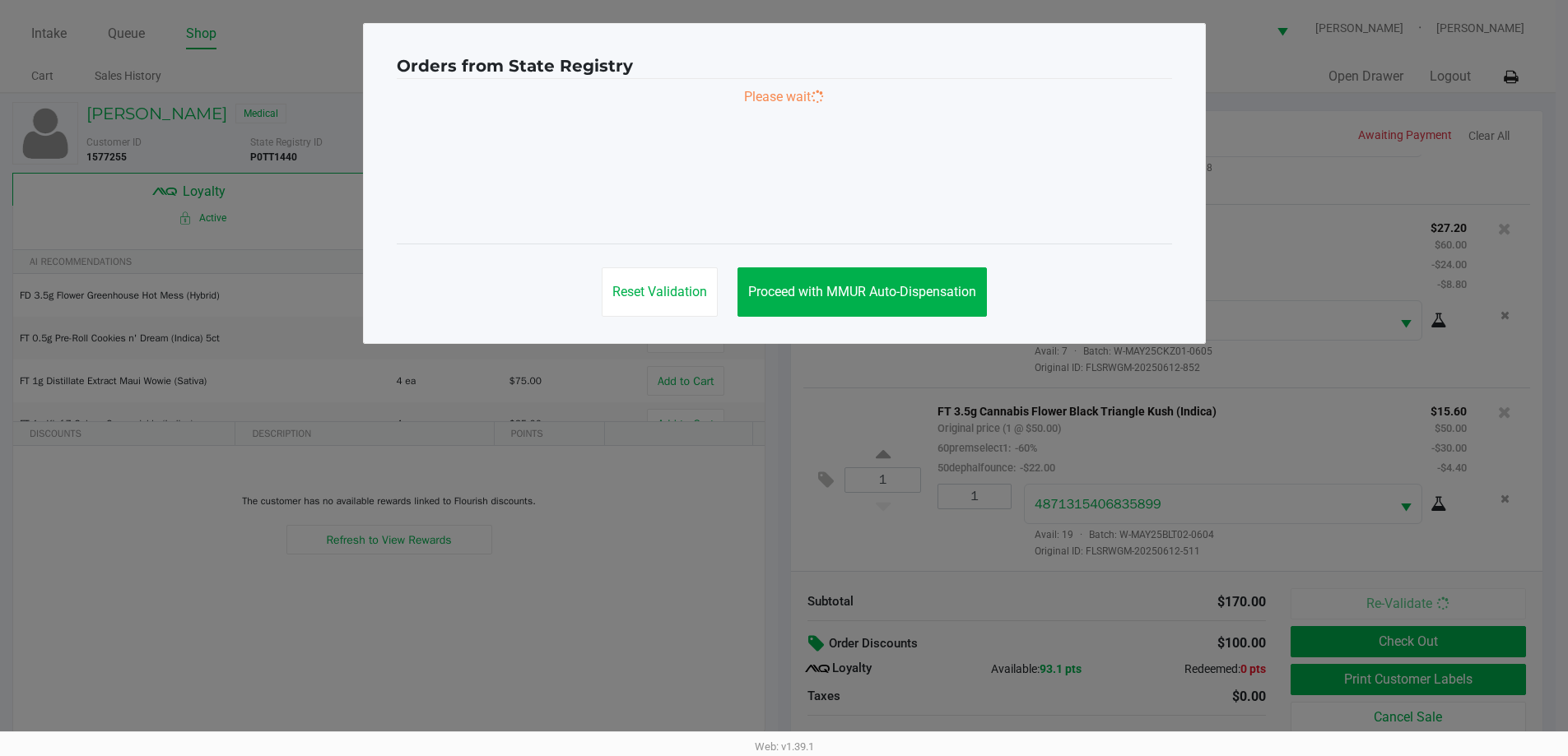scroll, scrollTop: 0, scrollLeft: 0, axis: both 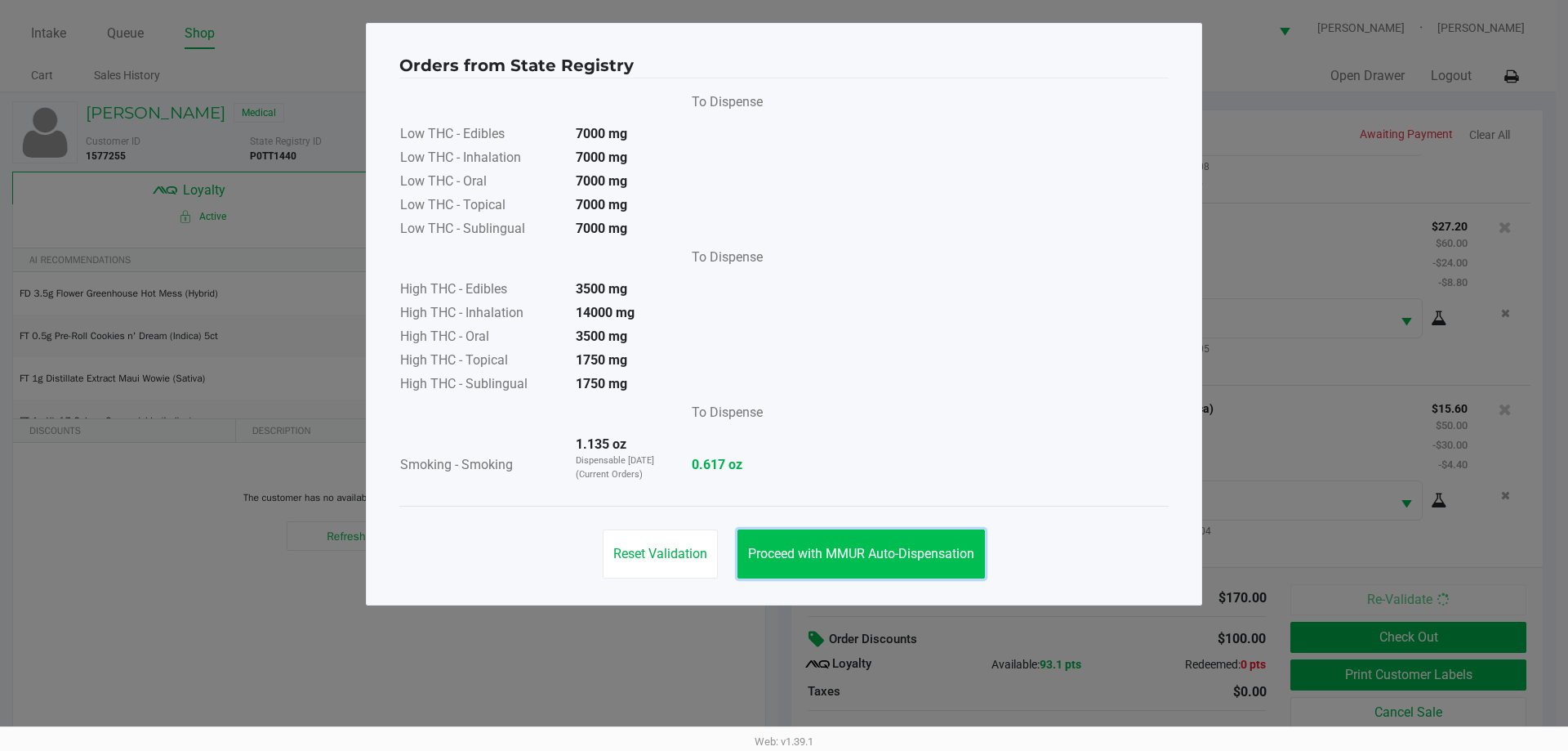 click on "Proceed with MMUR Auto-Dispensation" 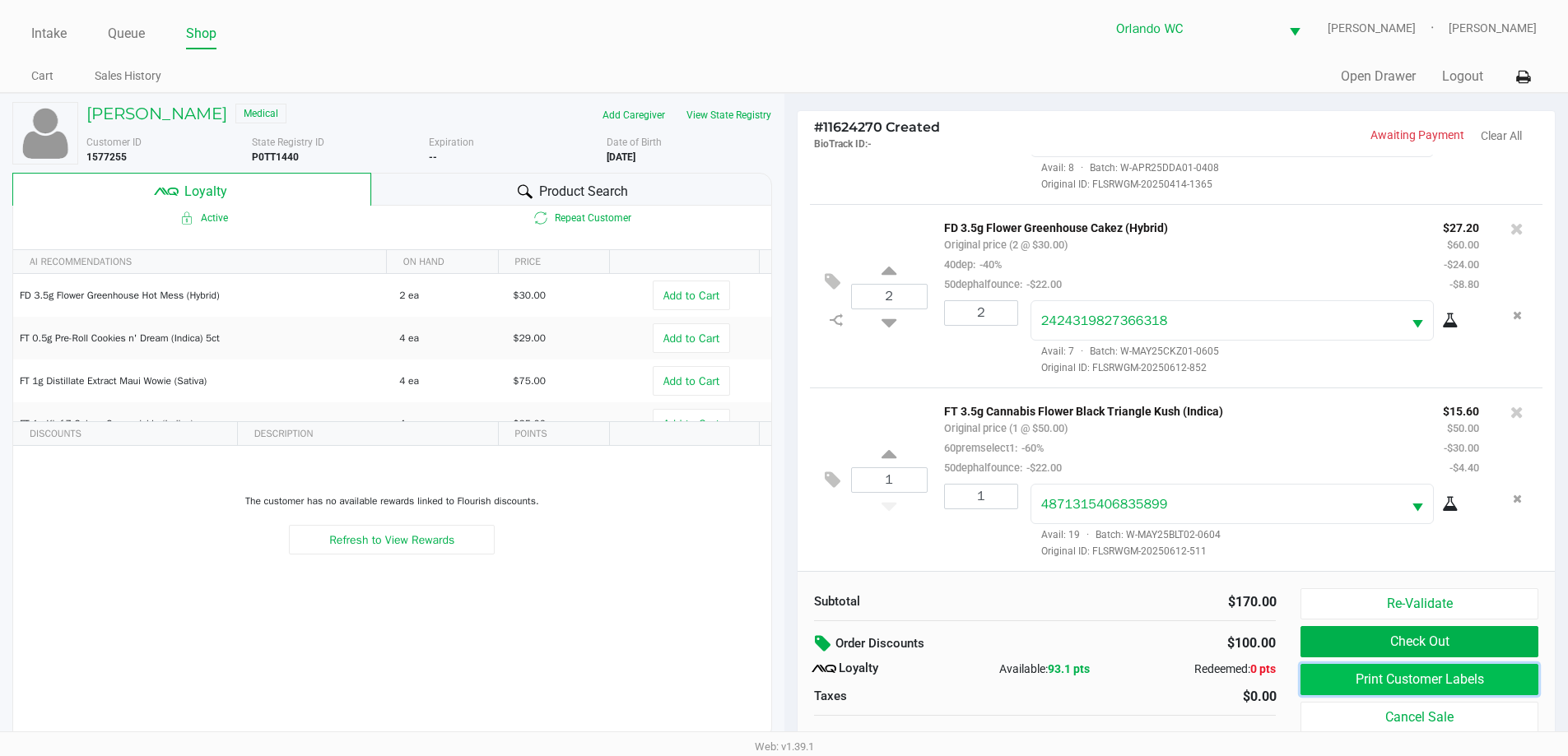 click on "Print Customer Labels" 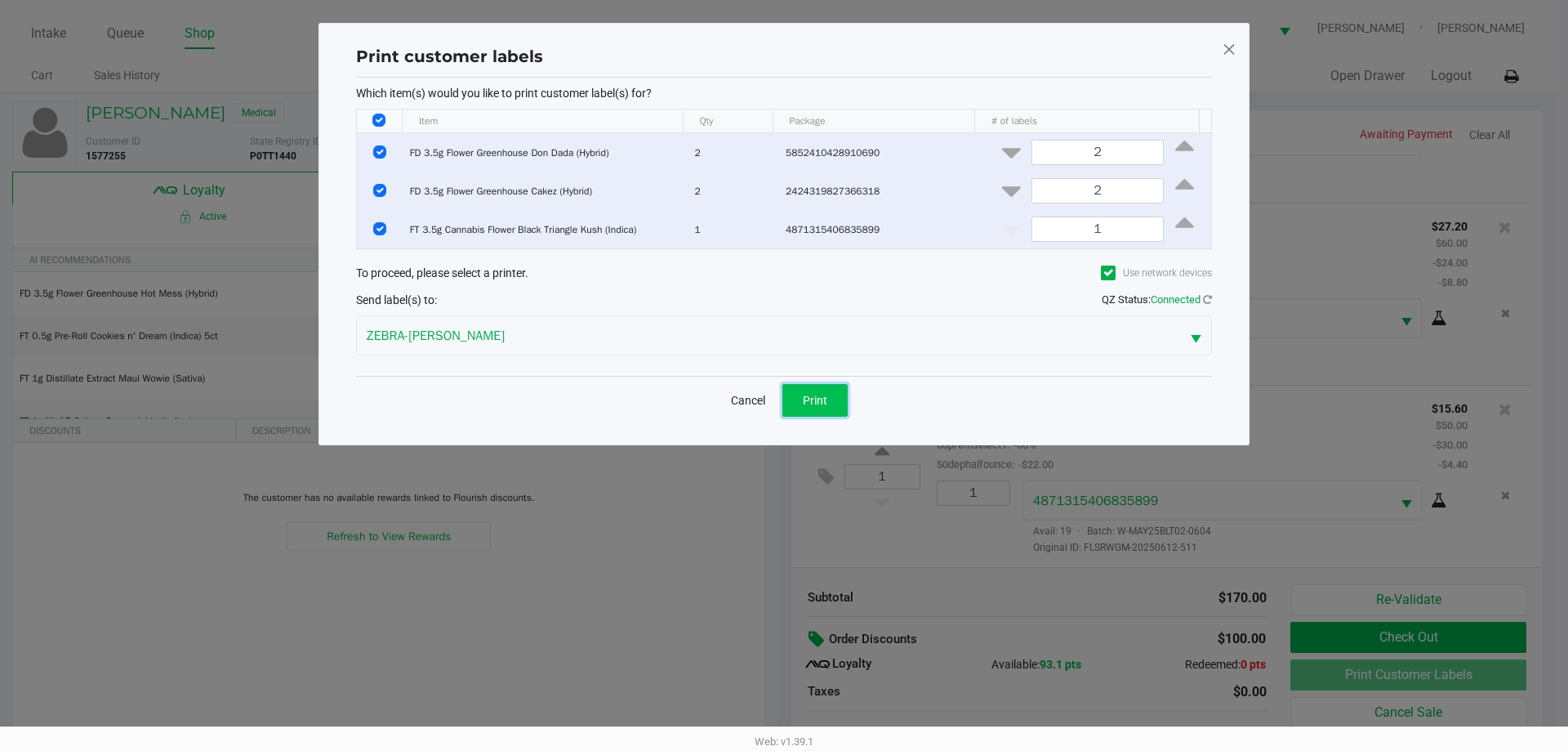 click on "Print" 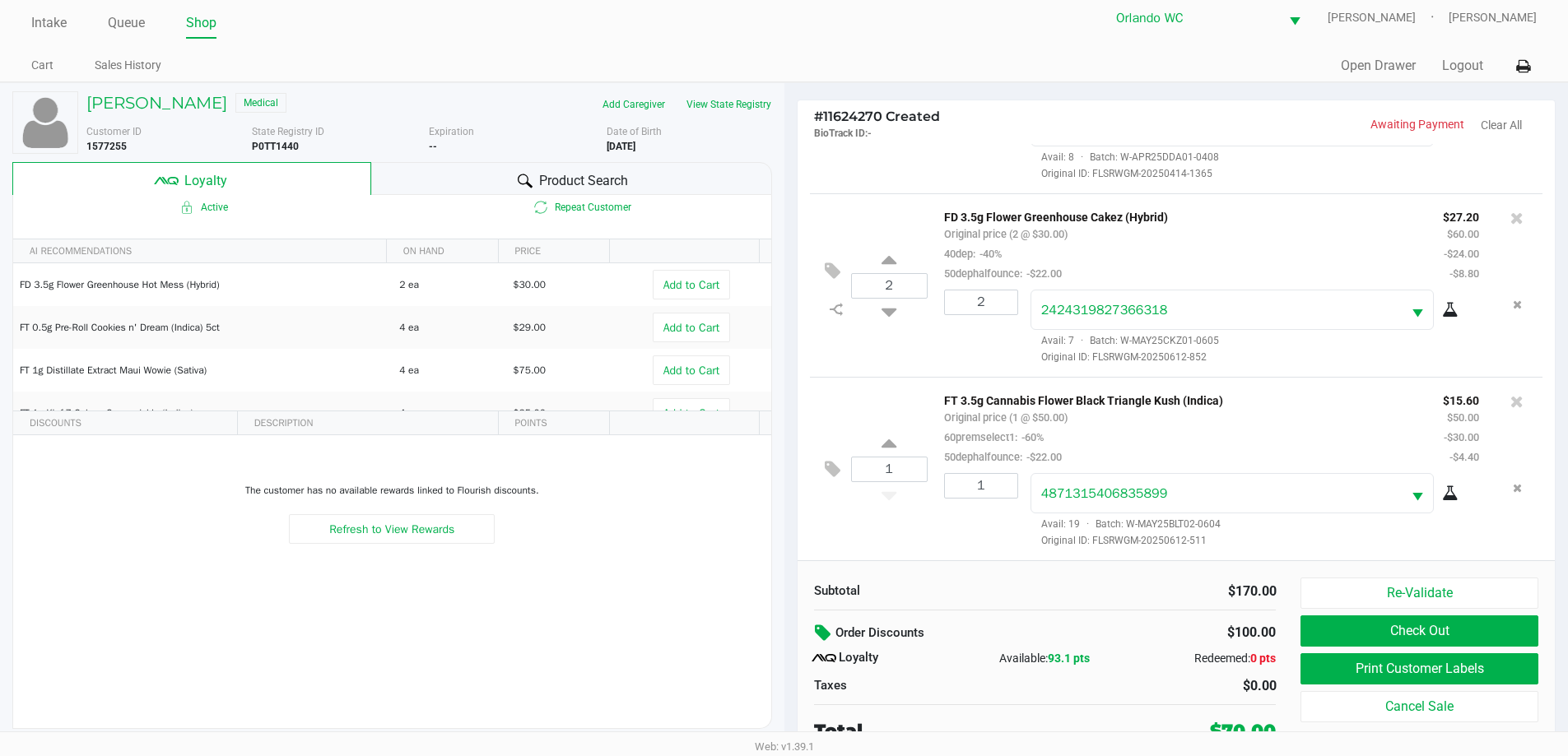 scroll, scrollTop: 16, scrollLeft: 0, axis: vertical 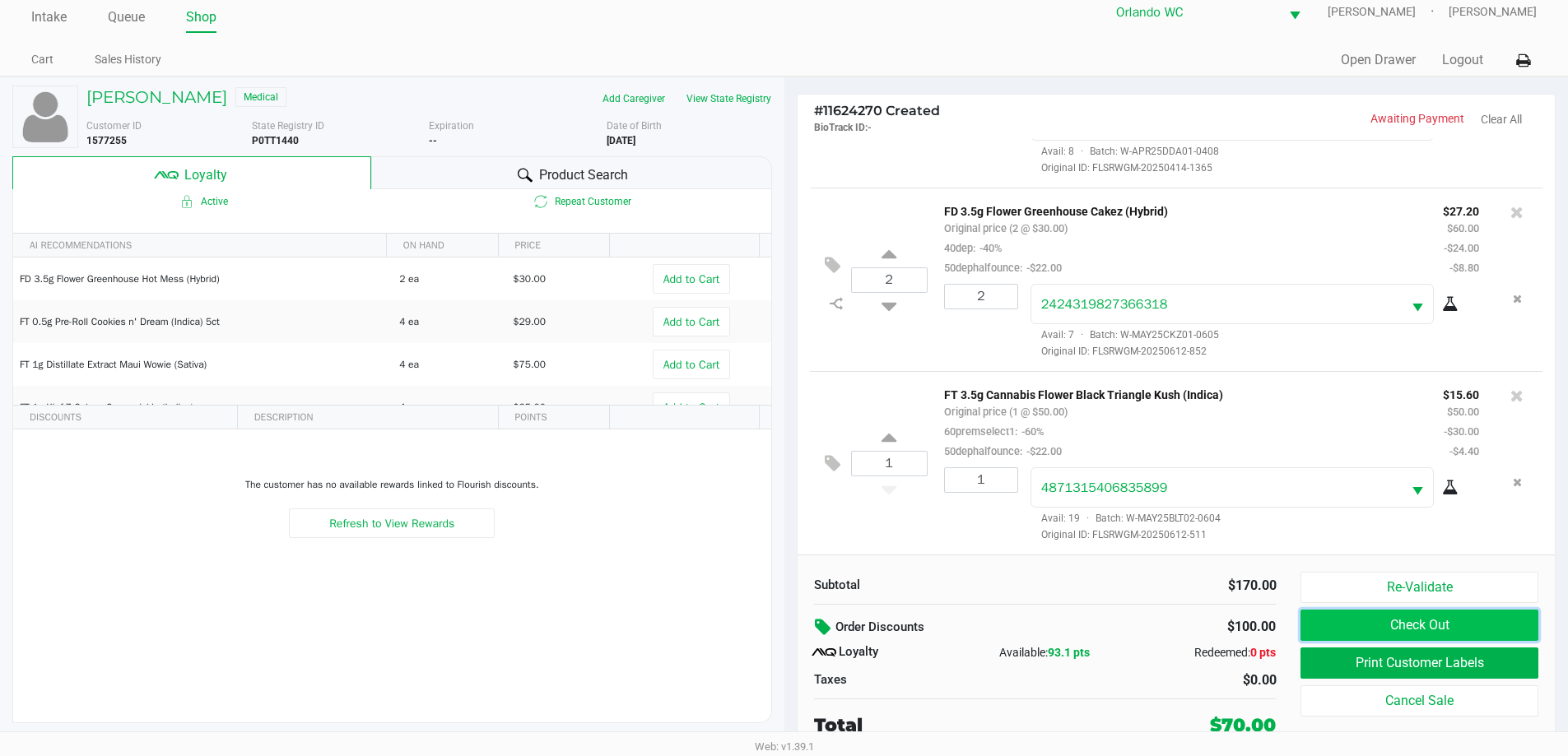 click on "Check Out" 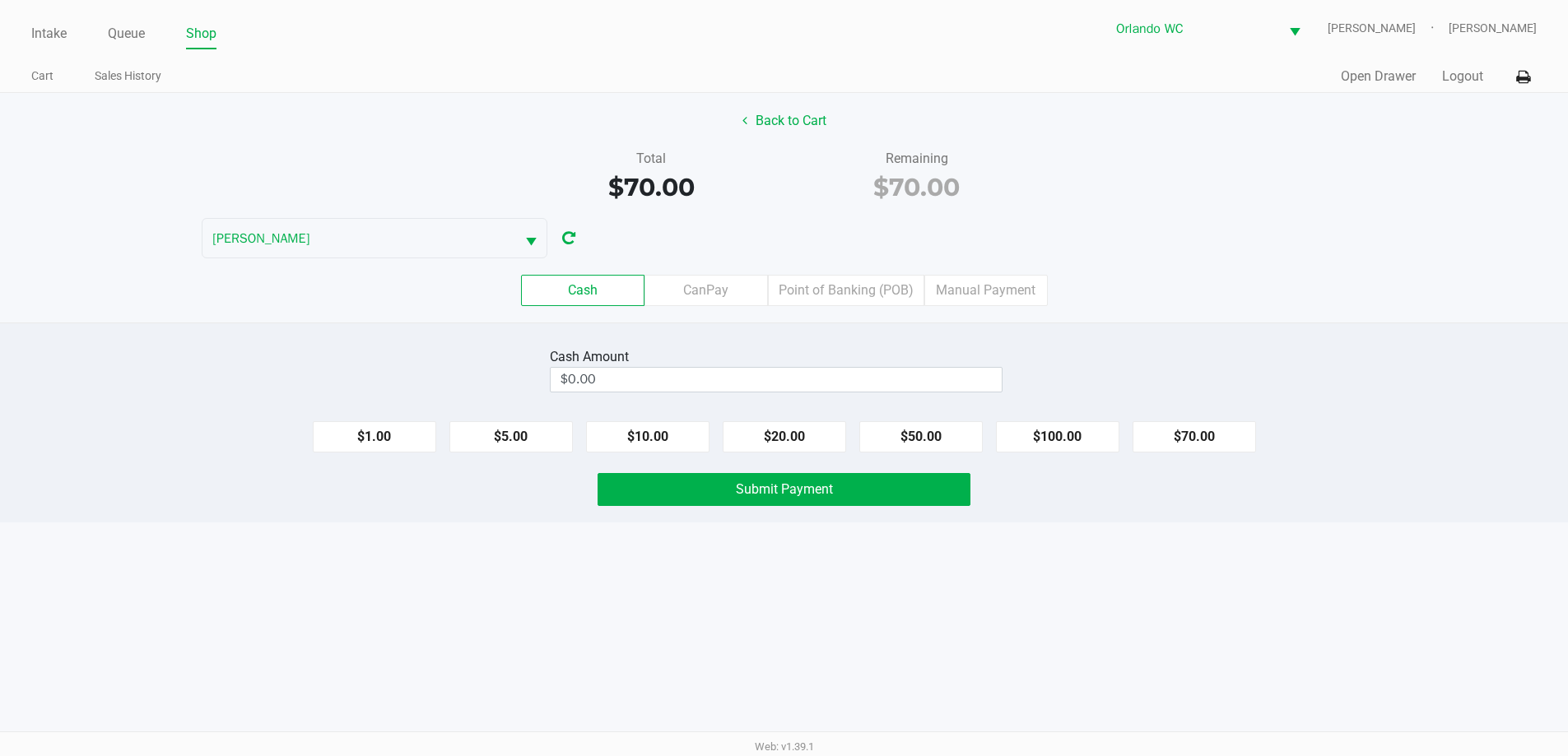 scroll, scrollTop: 0, scrollLeft: 0, axis: both 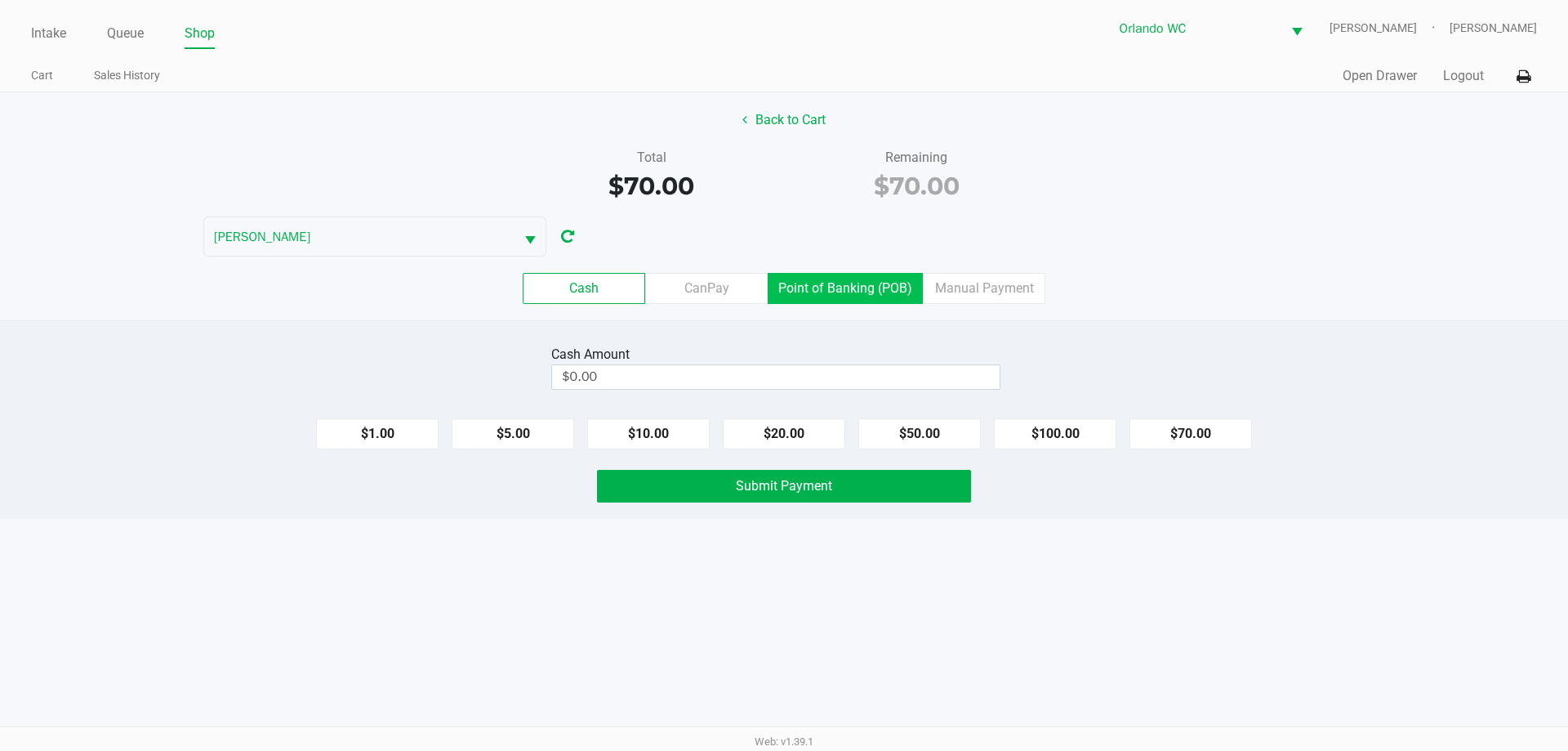 click on "Point of Banking (POB)" 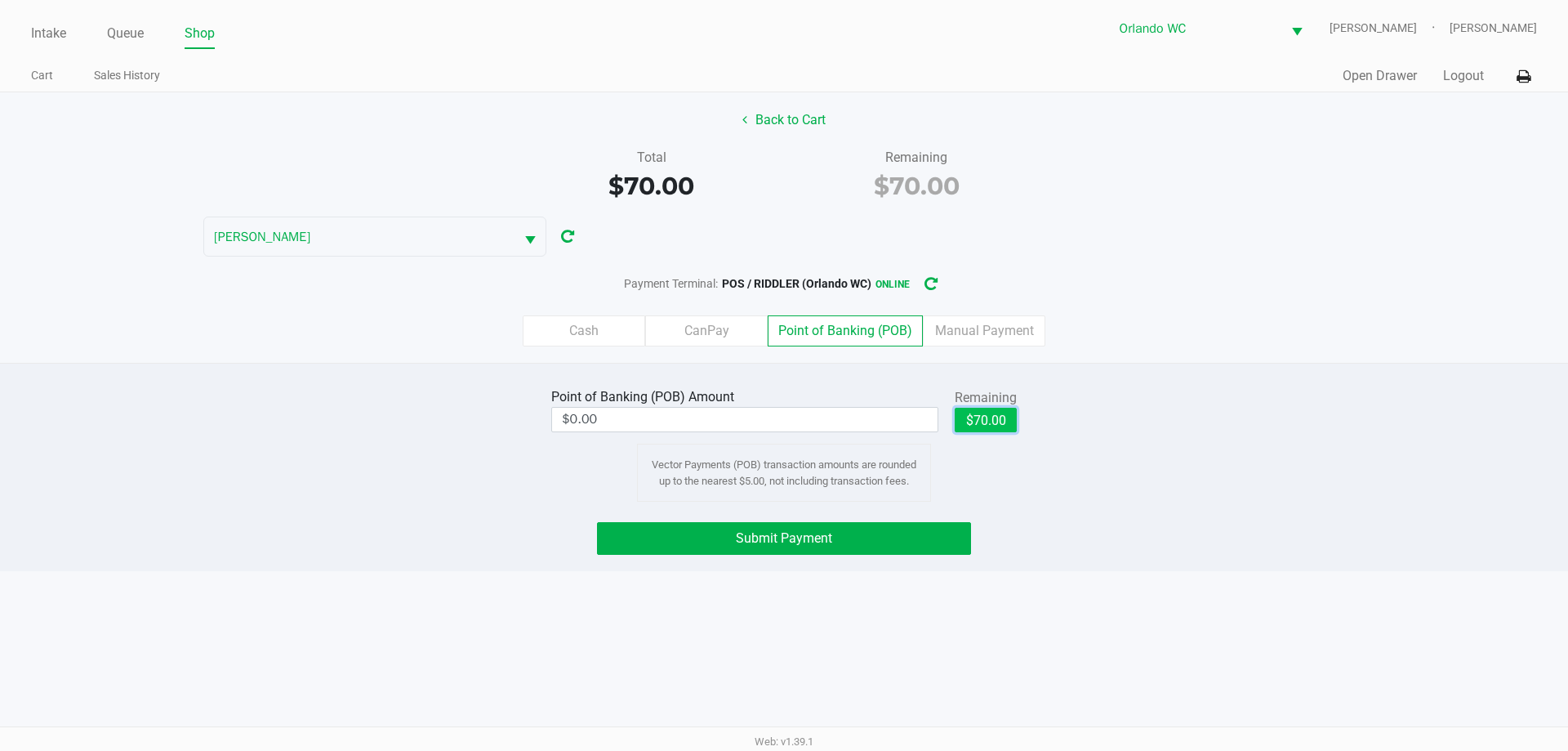 click on "$70.00" 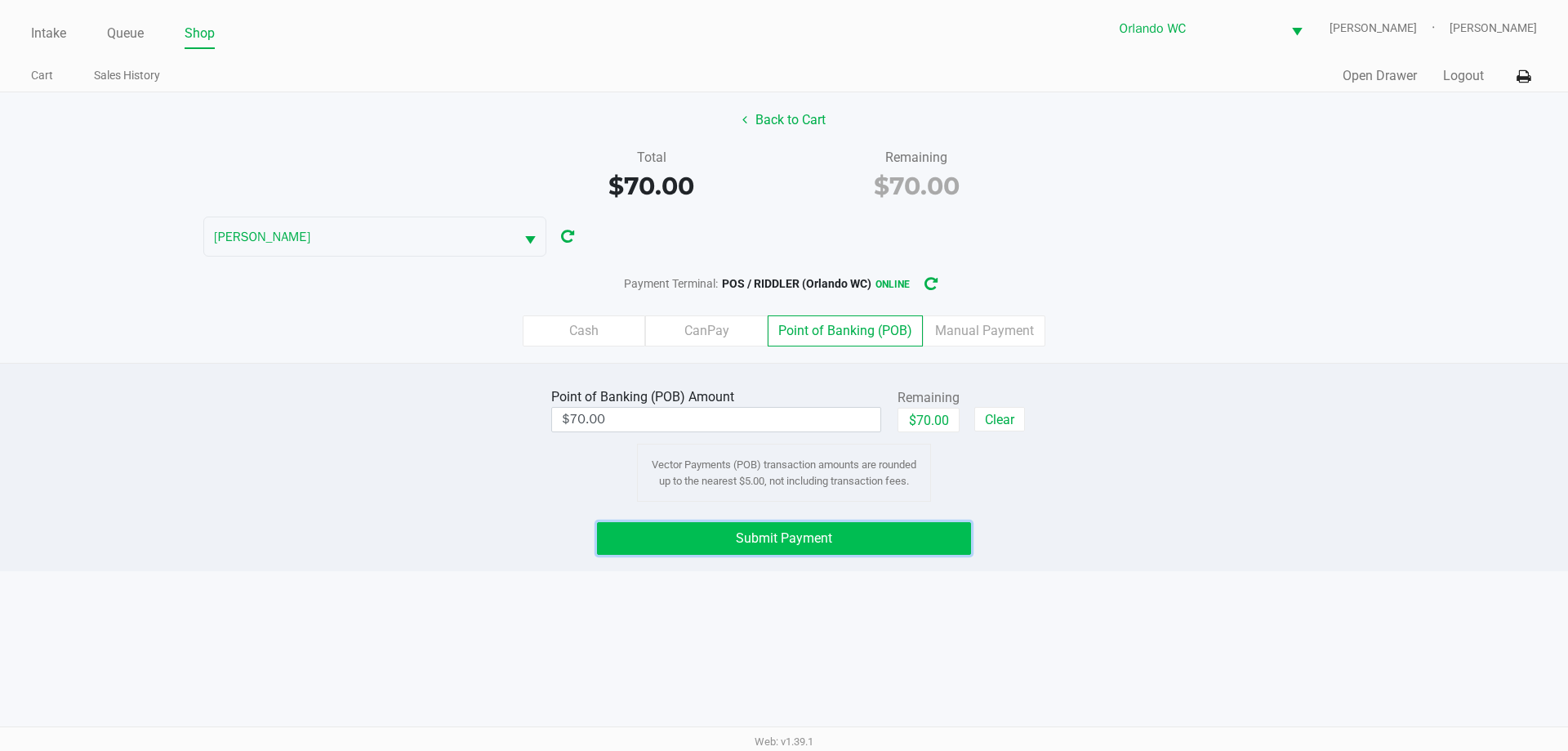 click on "Submit Payment" 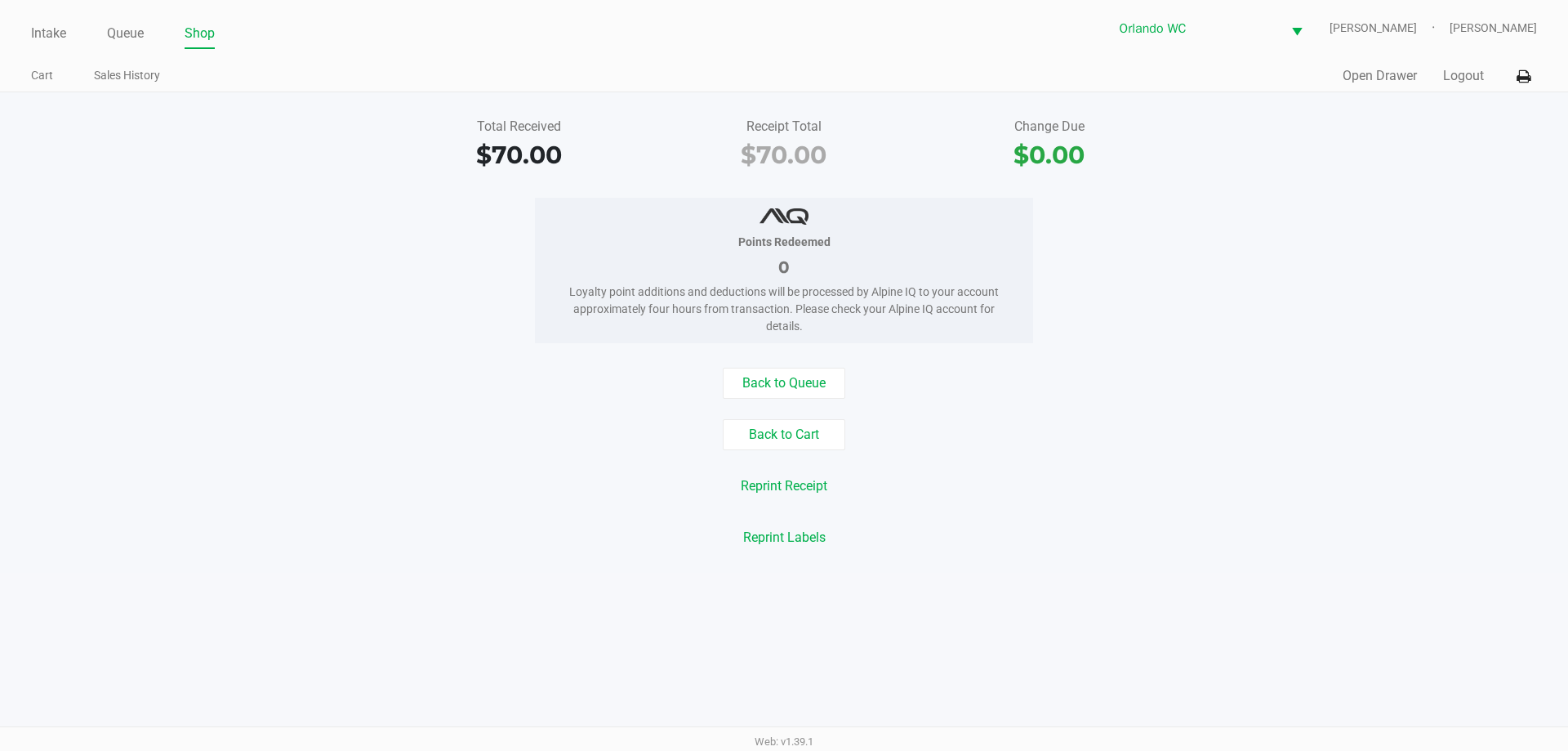 click on "Intake Queue Shop" 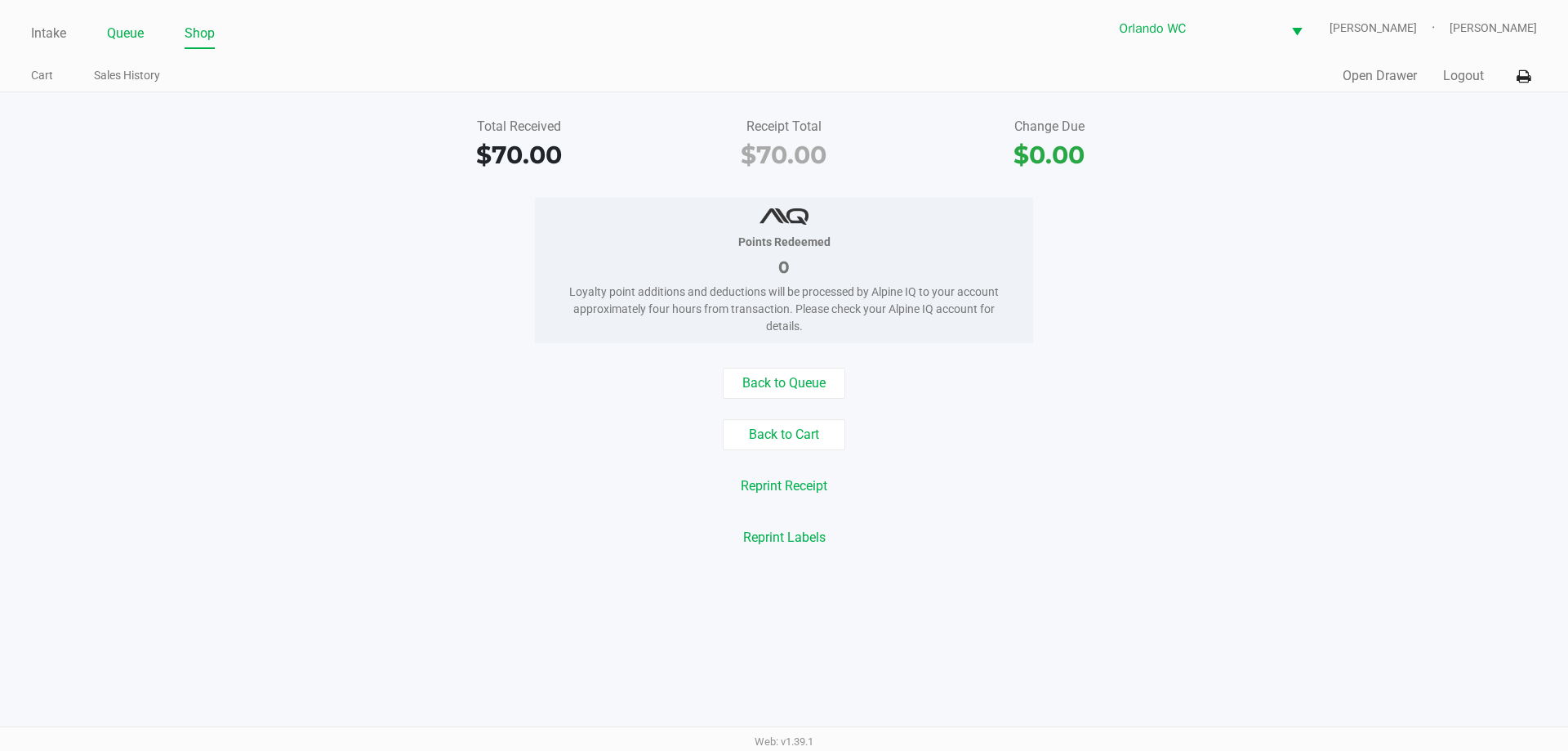 click on "Queue" 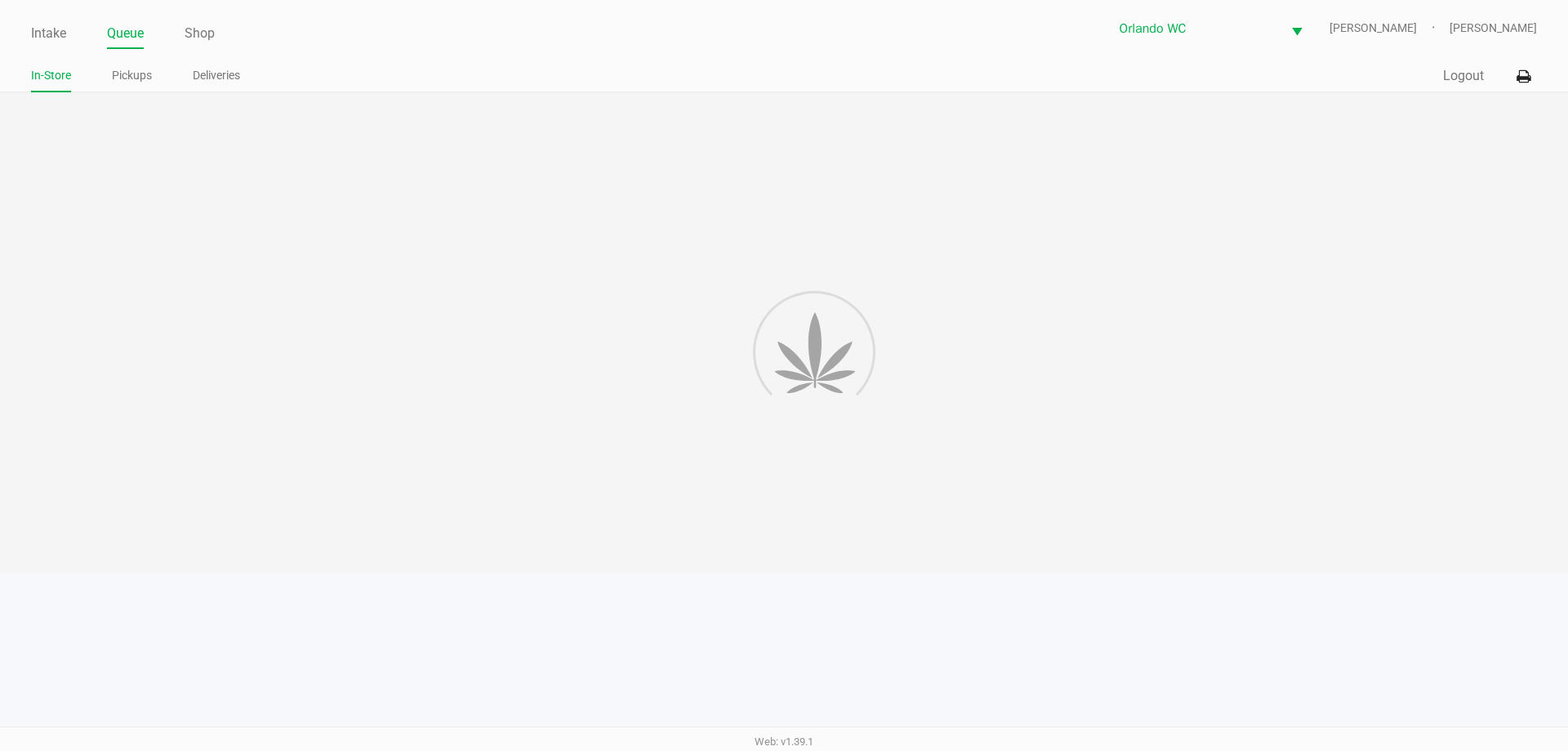 click on "Pickups" 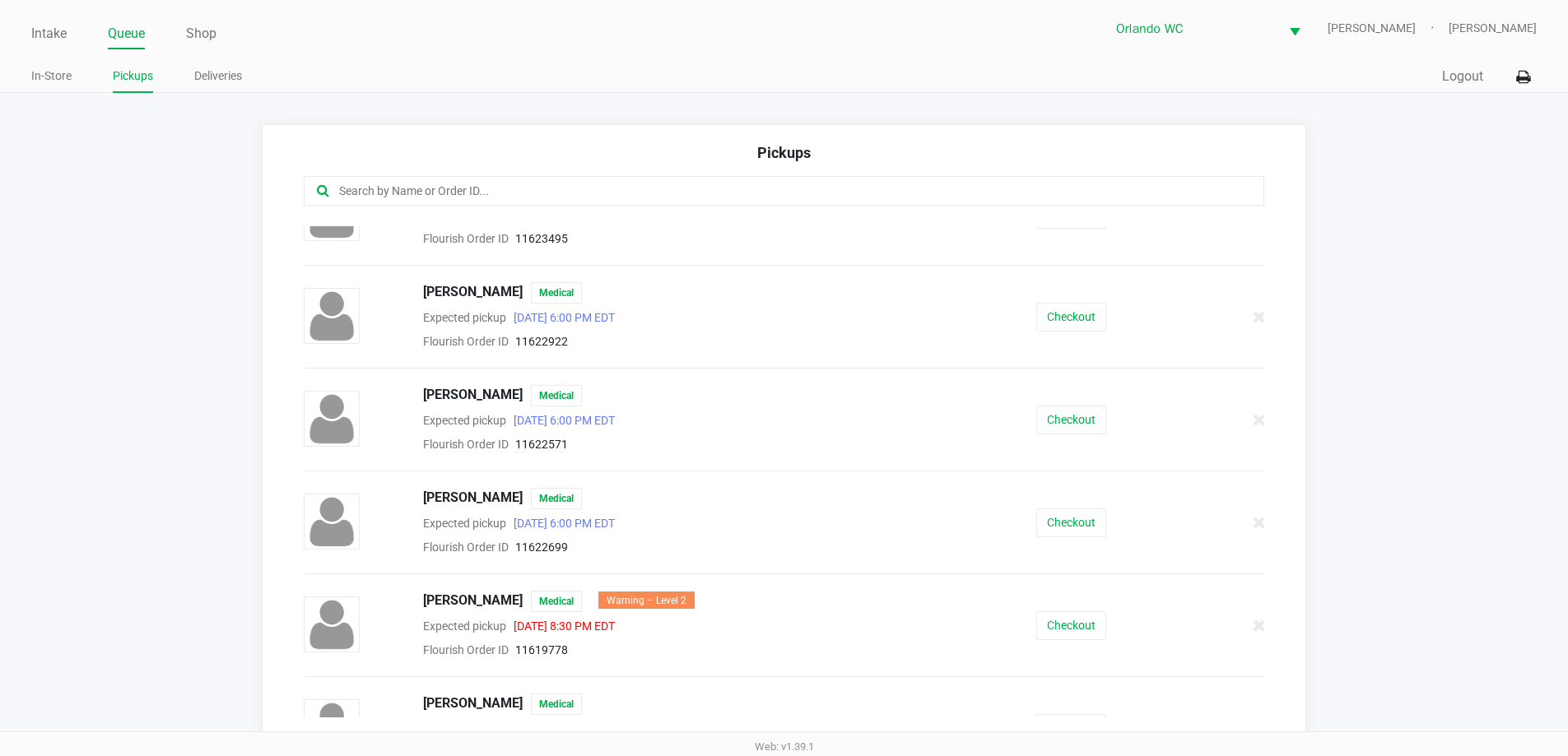 scroll, scrollTop: 915, scrollLeft: 0, axis: vertical 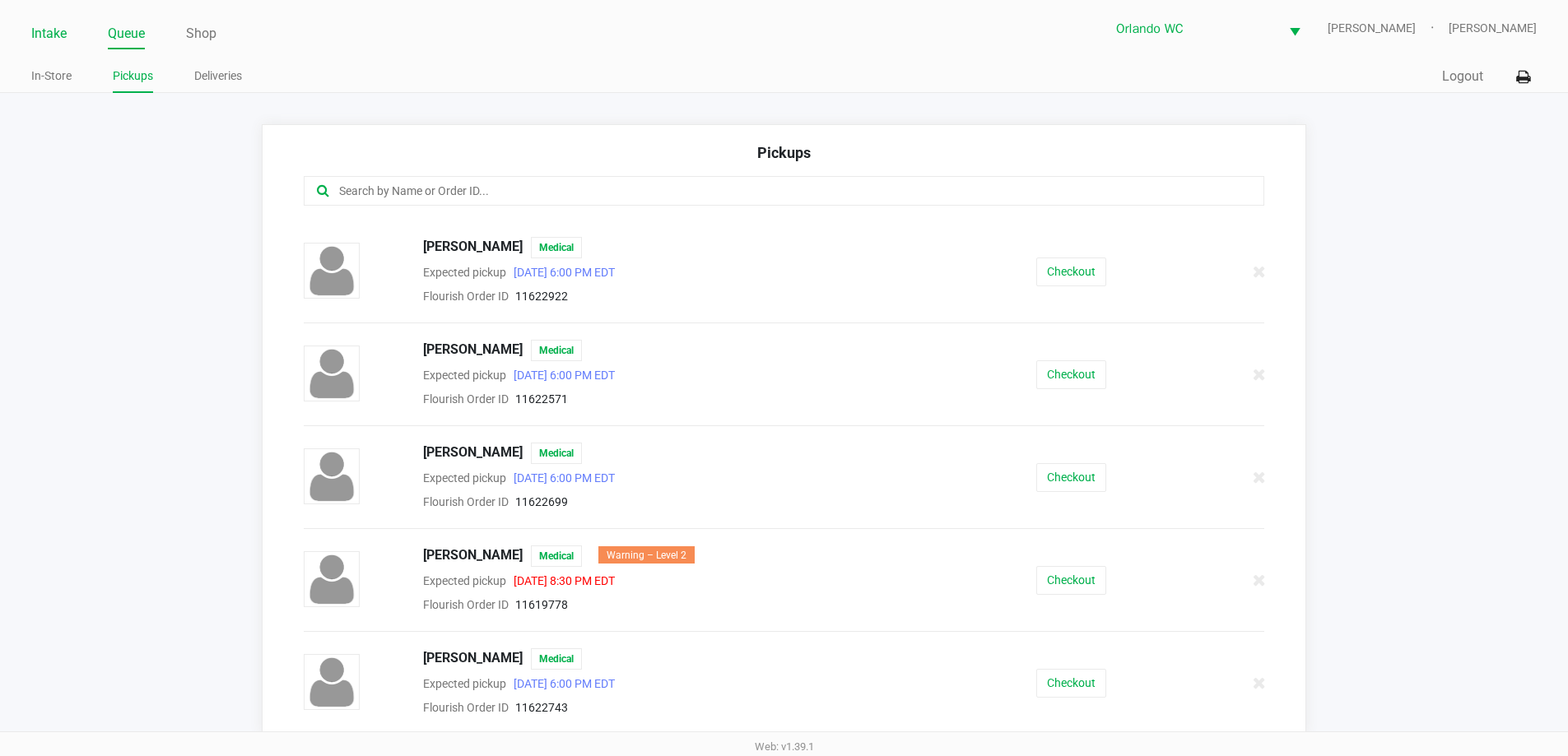 click on "Intake" 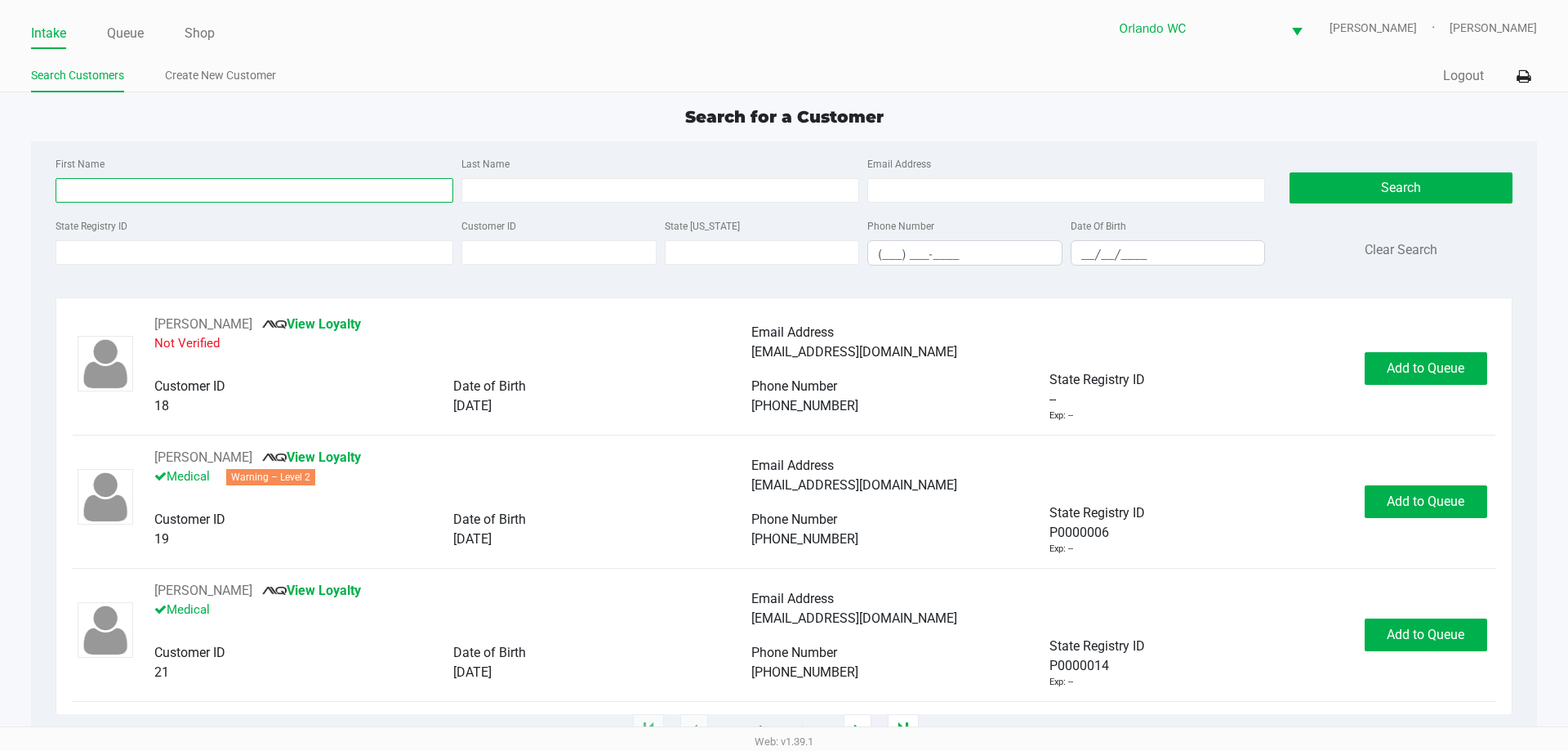 click on "First Name" at bounding box center (254, 190) 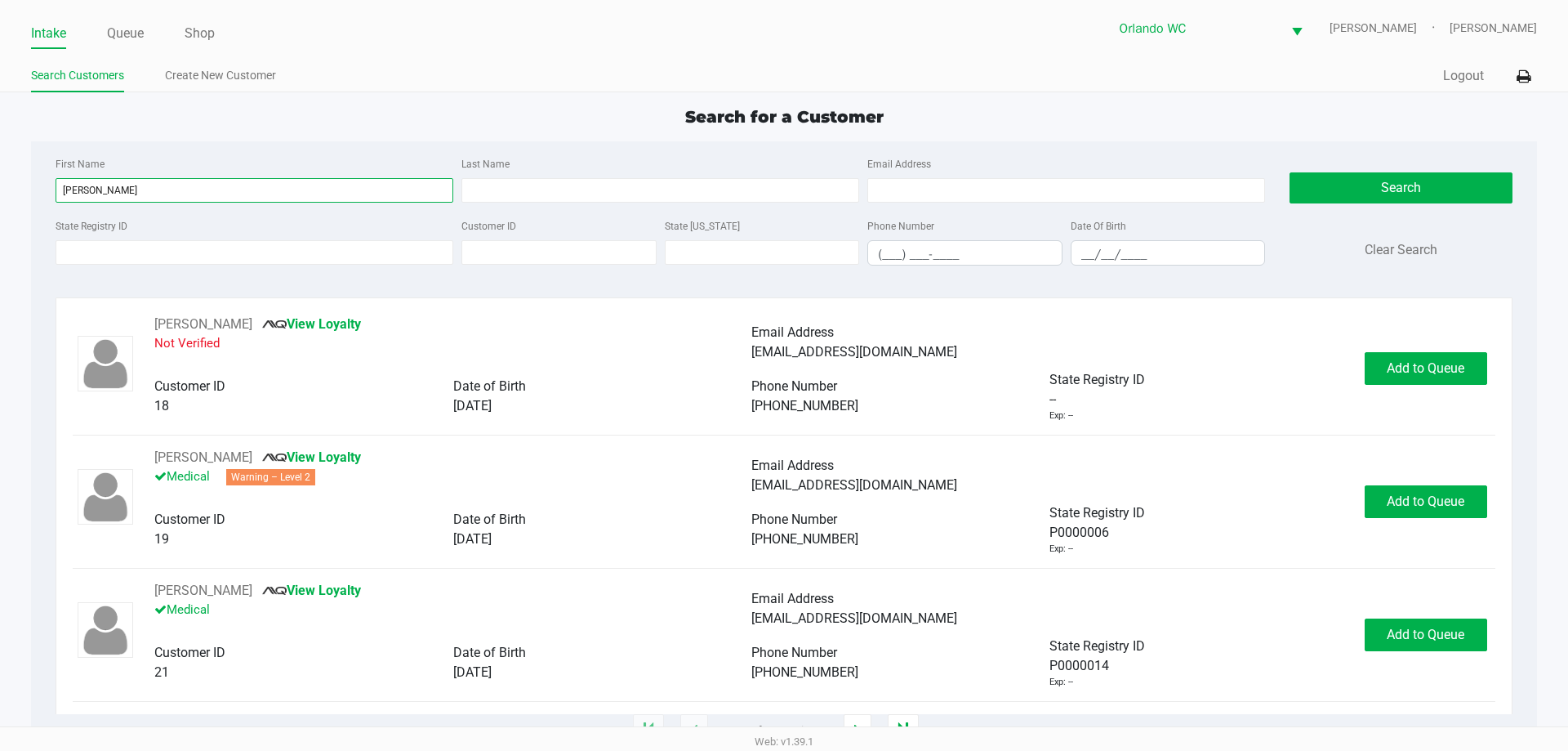type on "pamela" 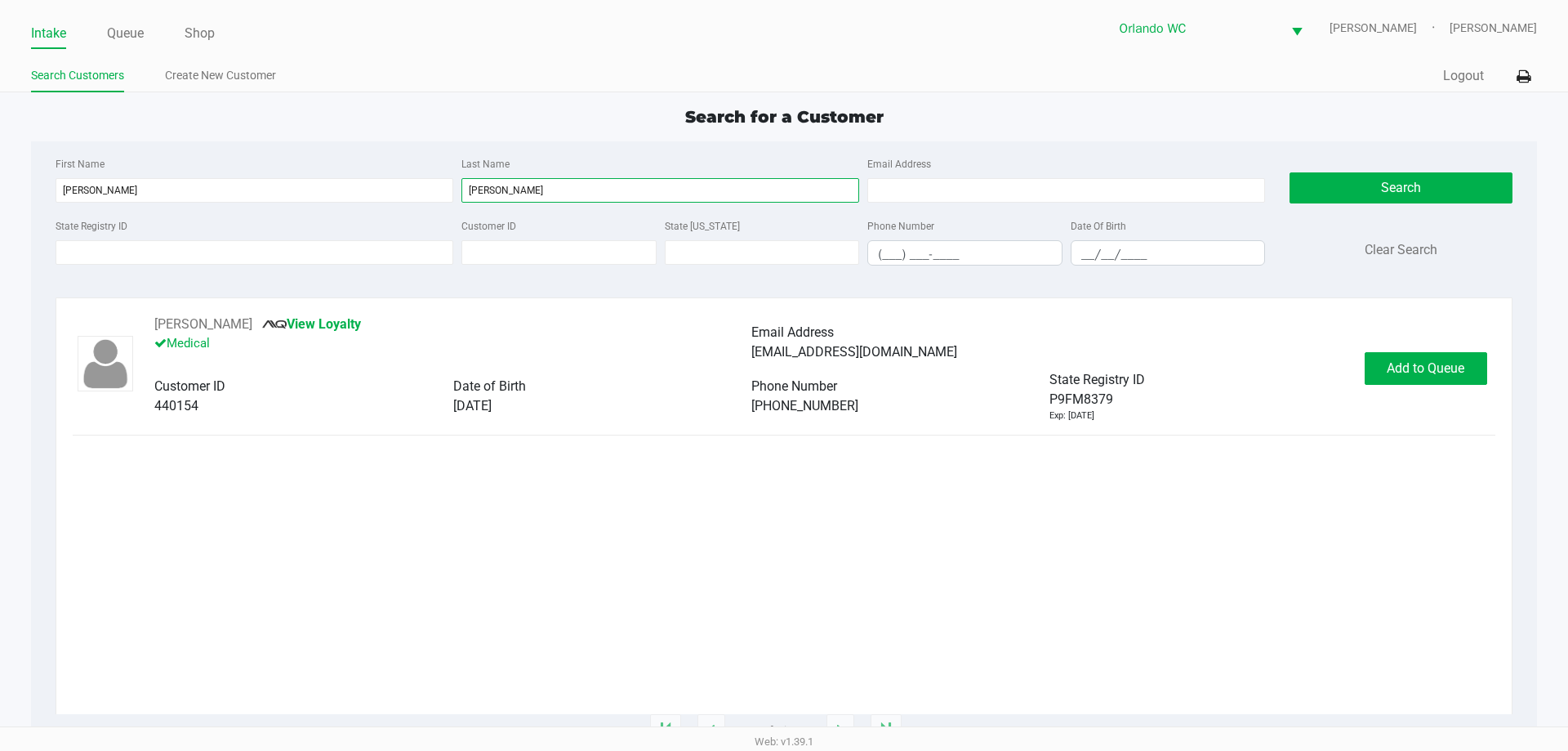 type on "bryan" 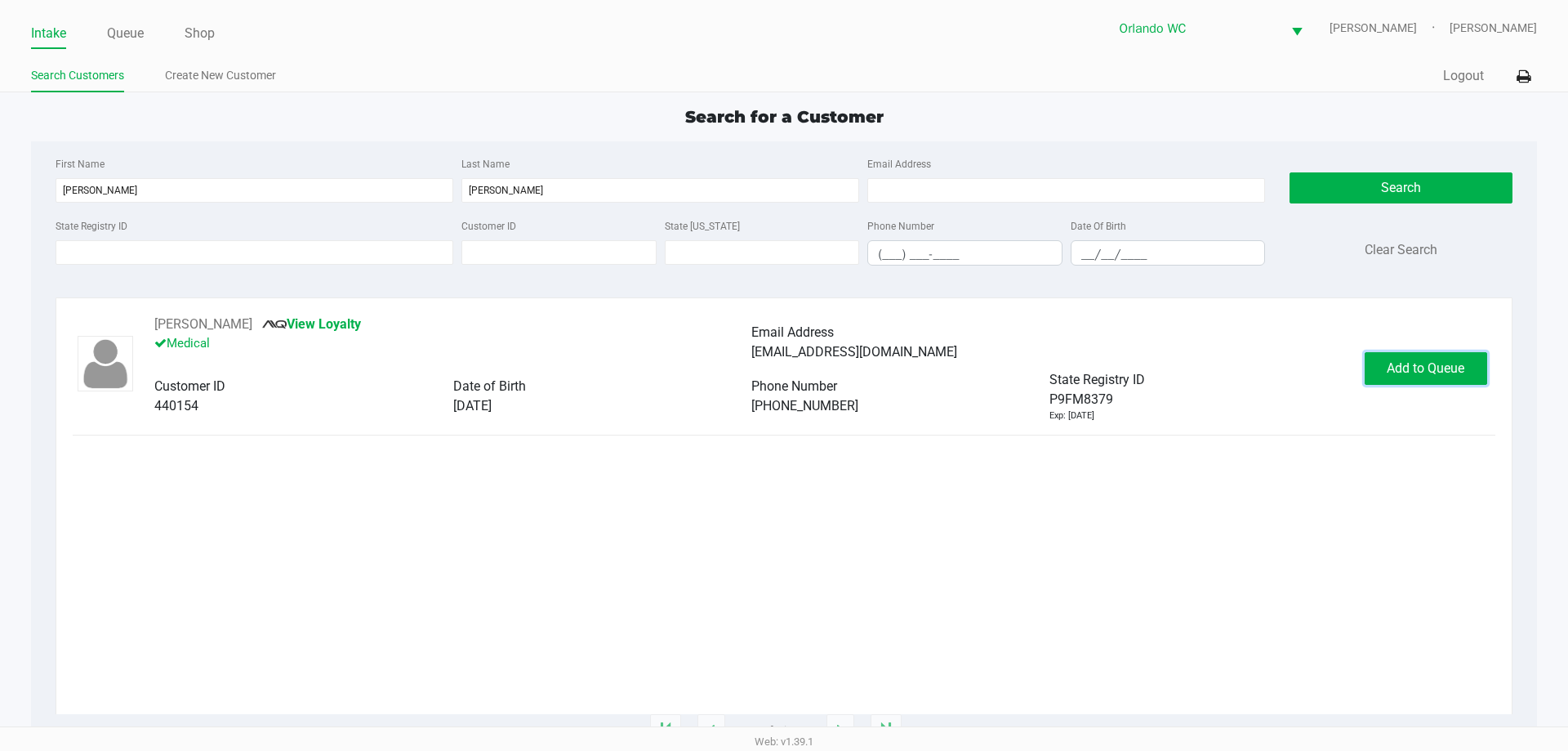 click on "Add to Queue" 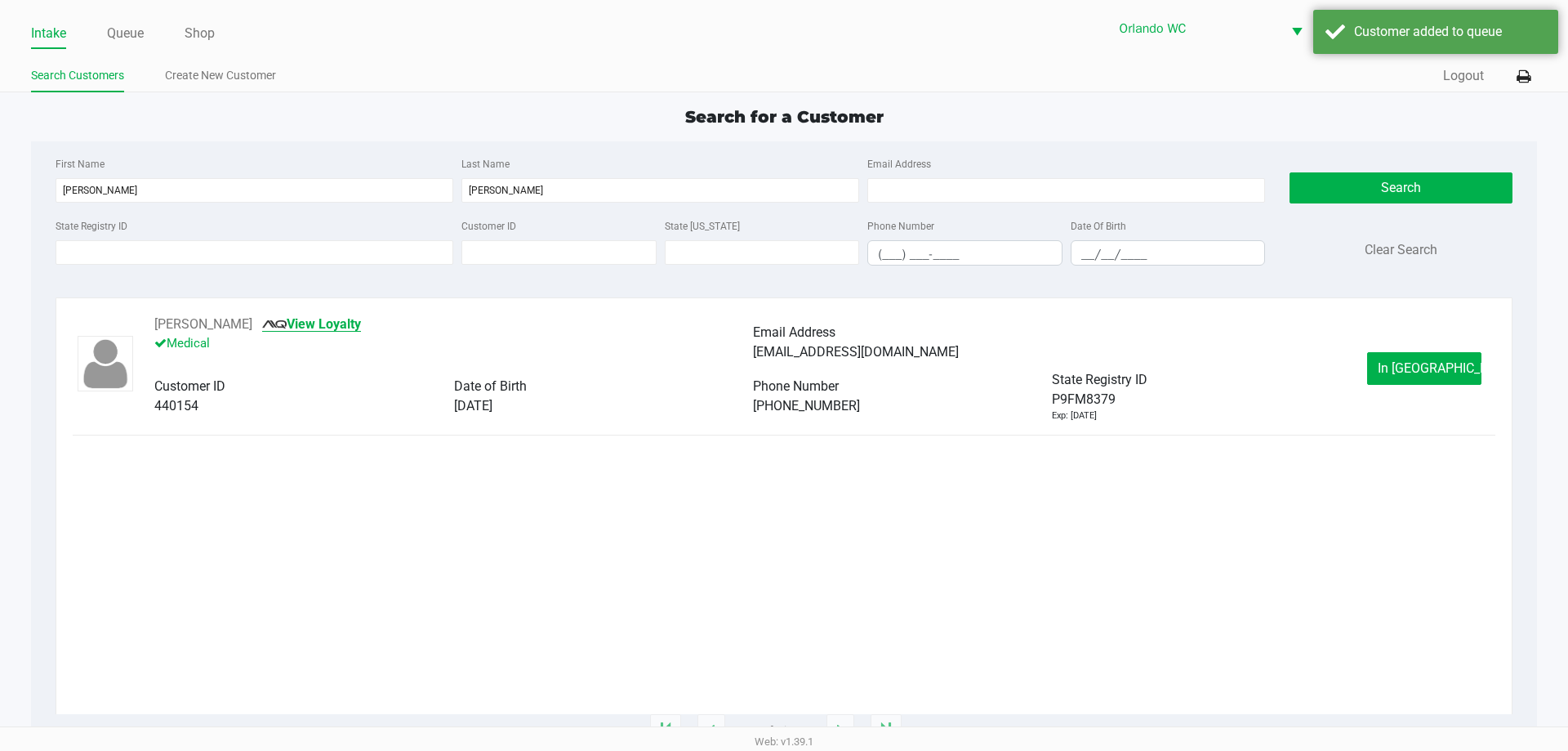 click on "View Loyalty" 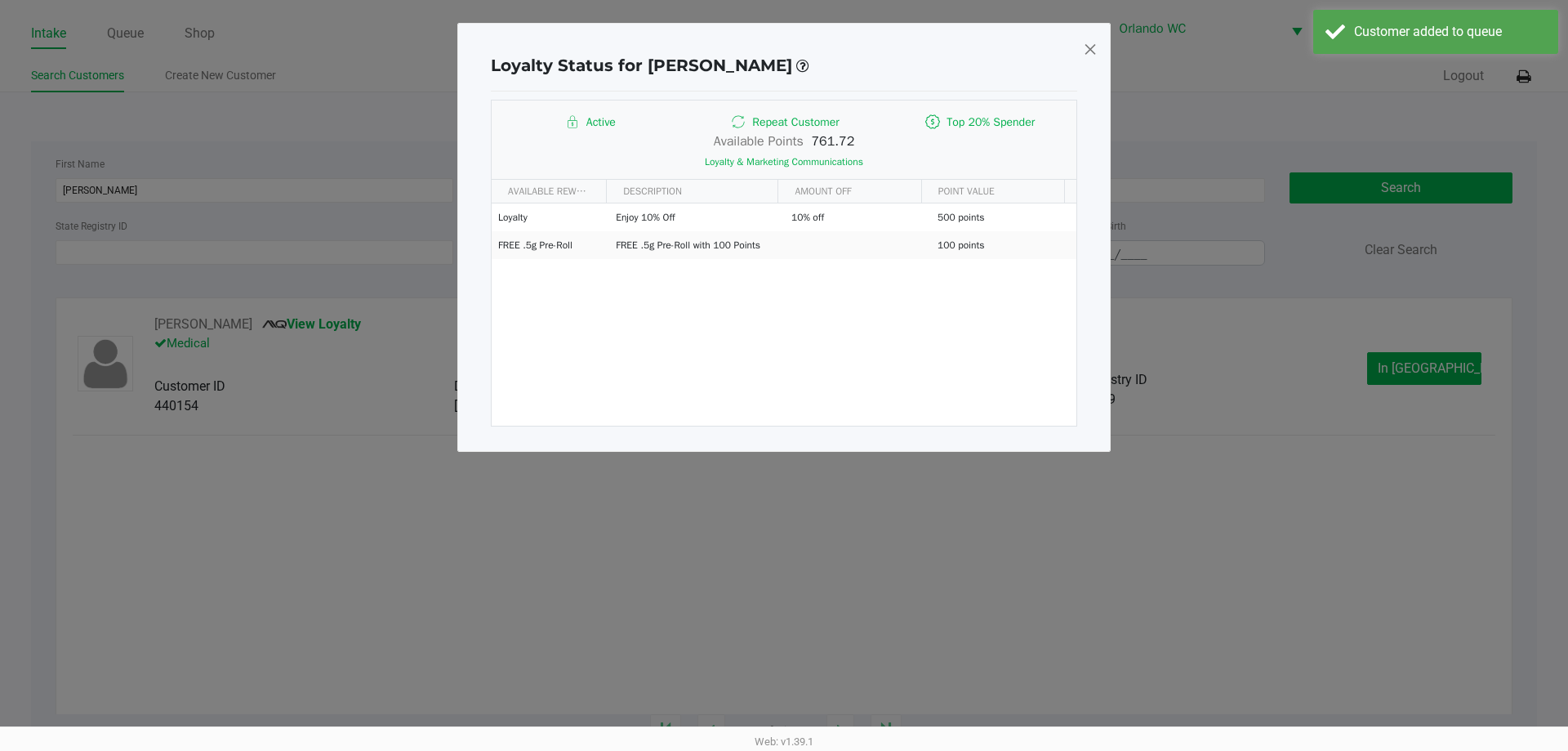 click 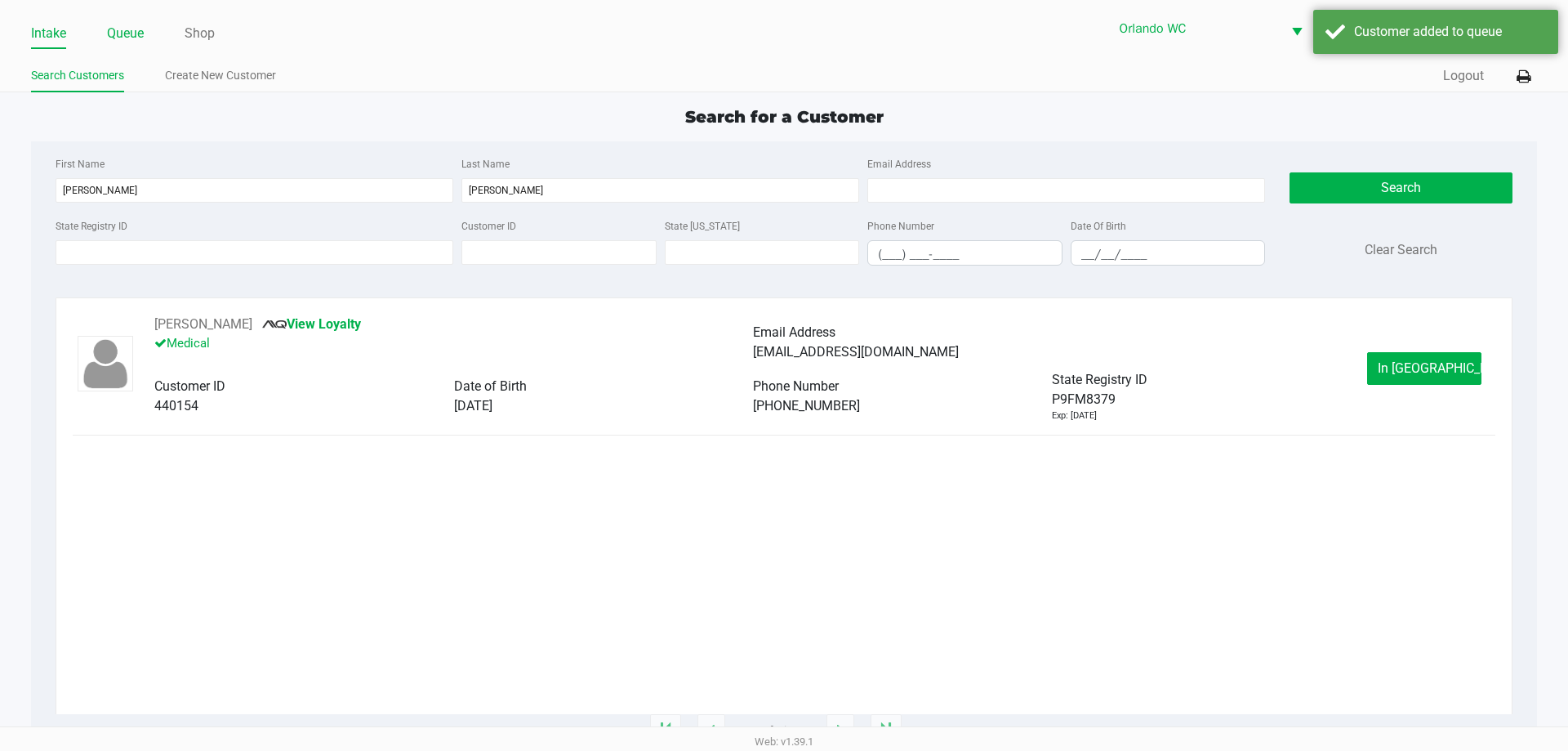 click on "Queue" 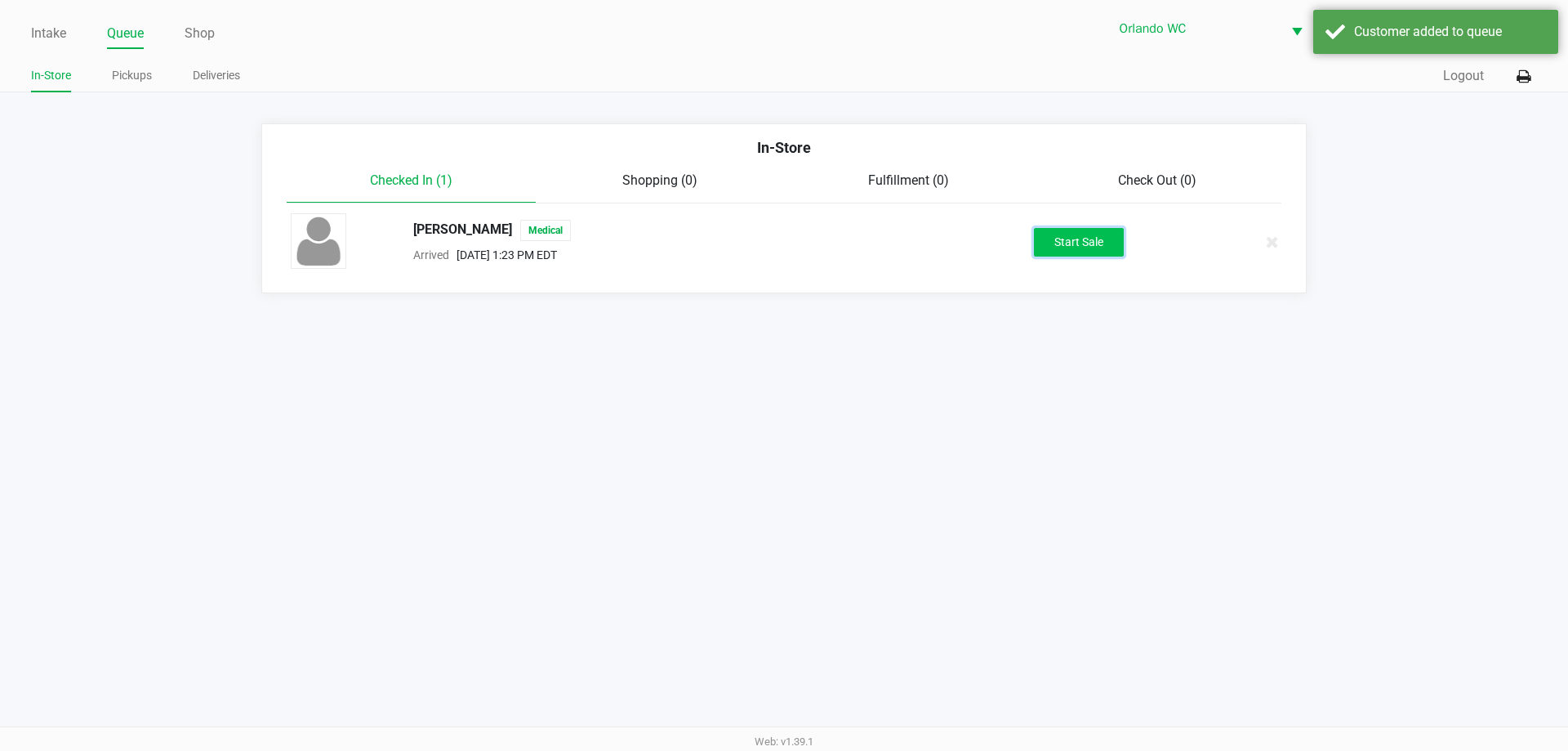 click on "Start Sale" 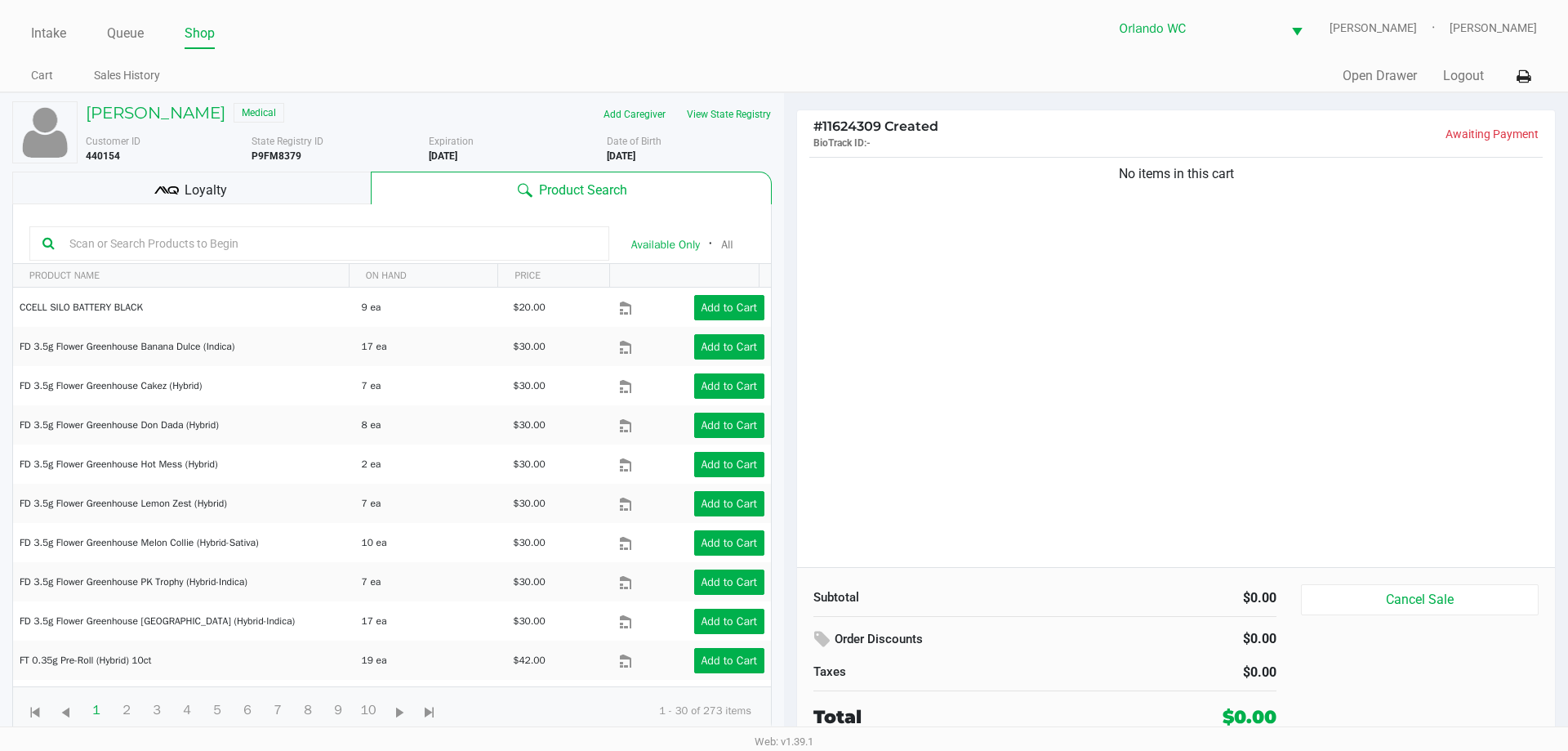 click 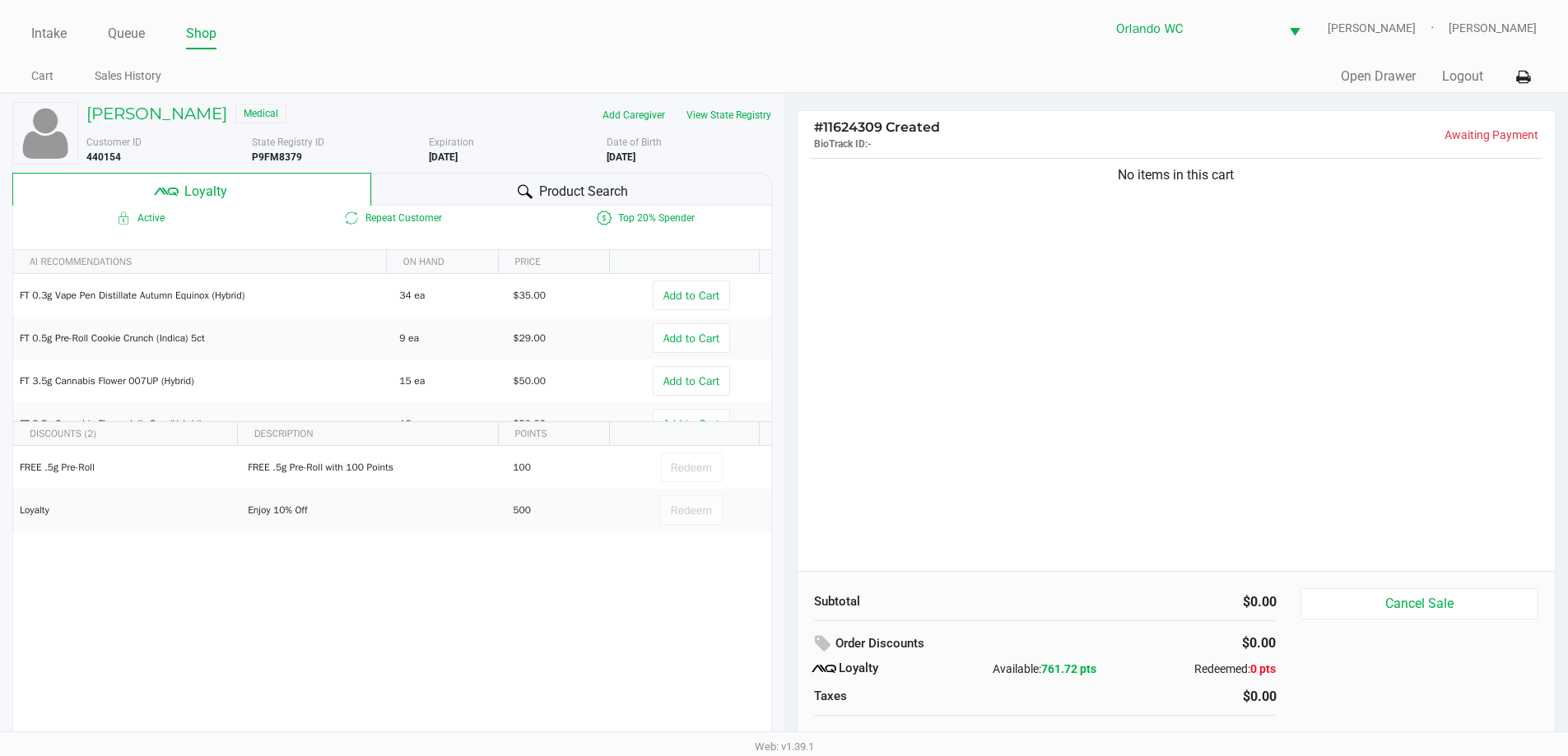 click 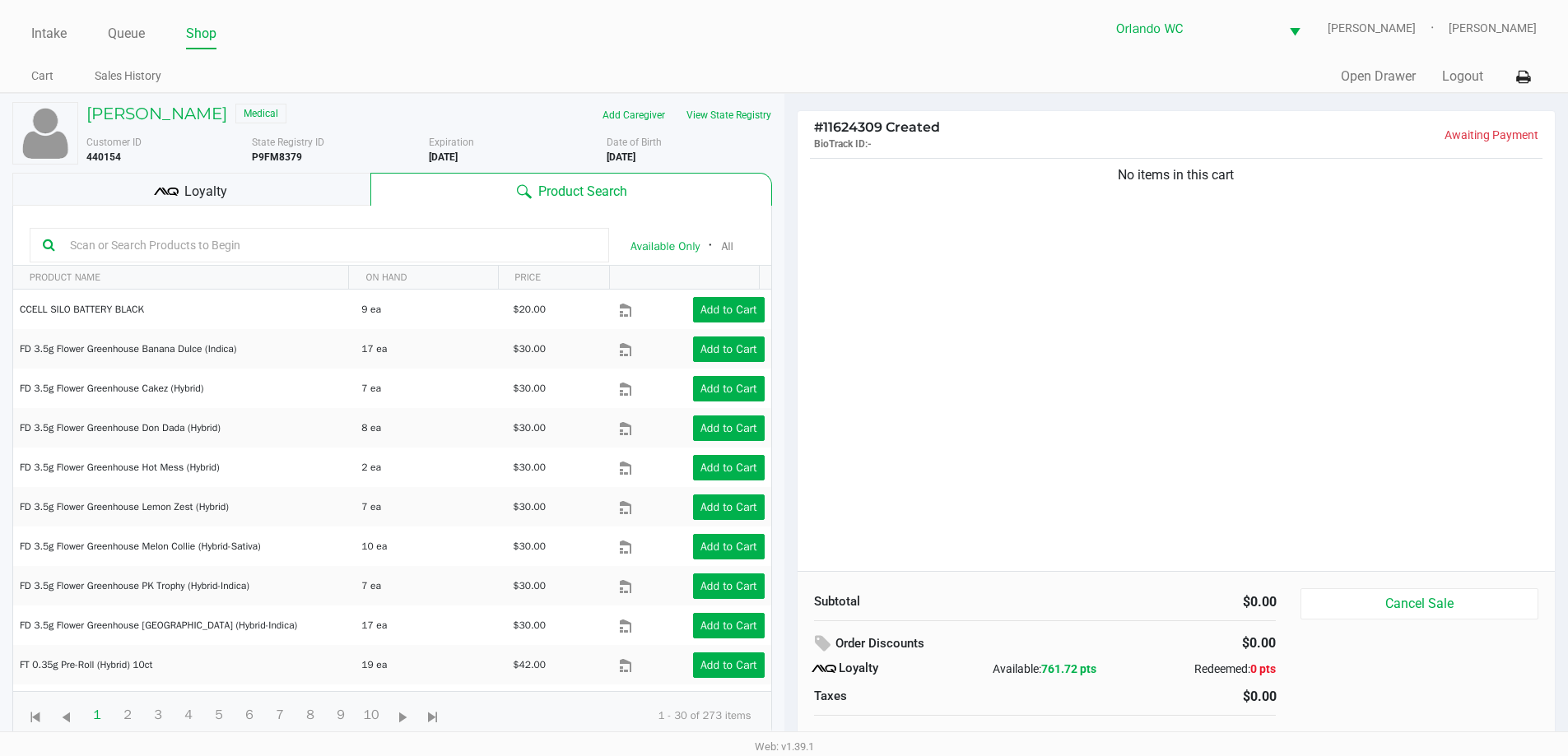 click 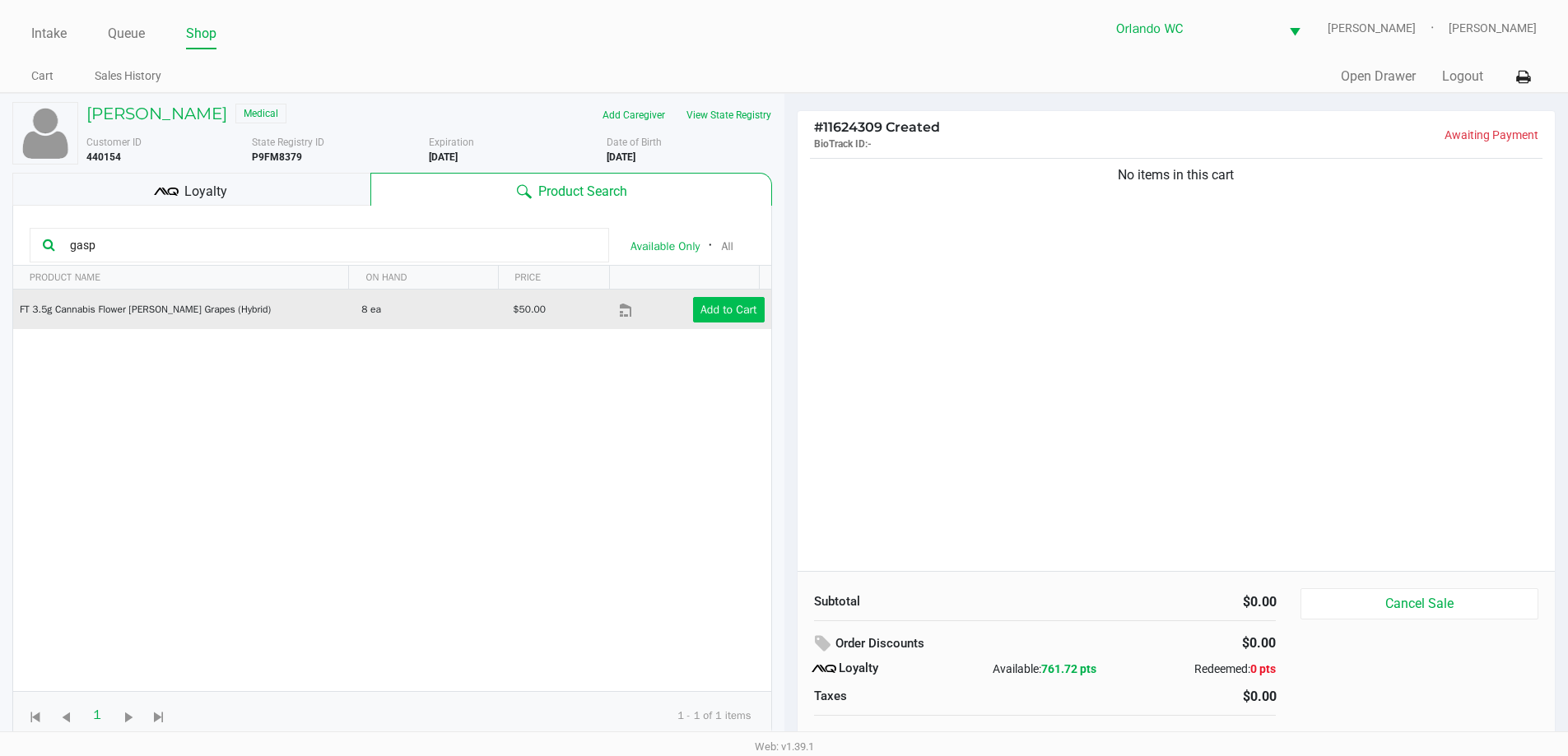 type on "gasp" 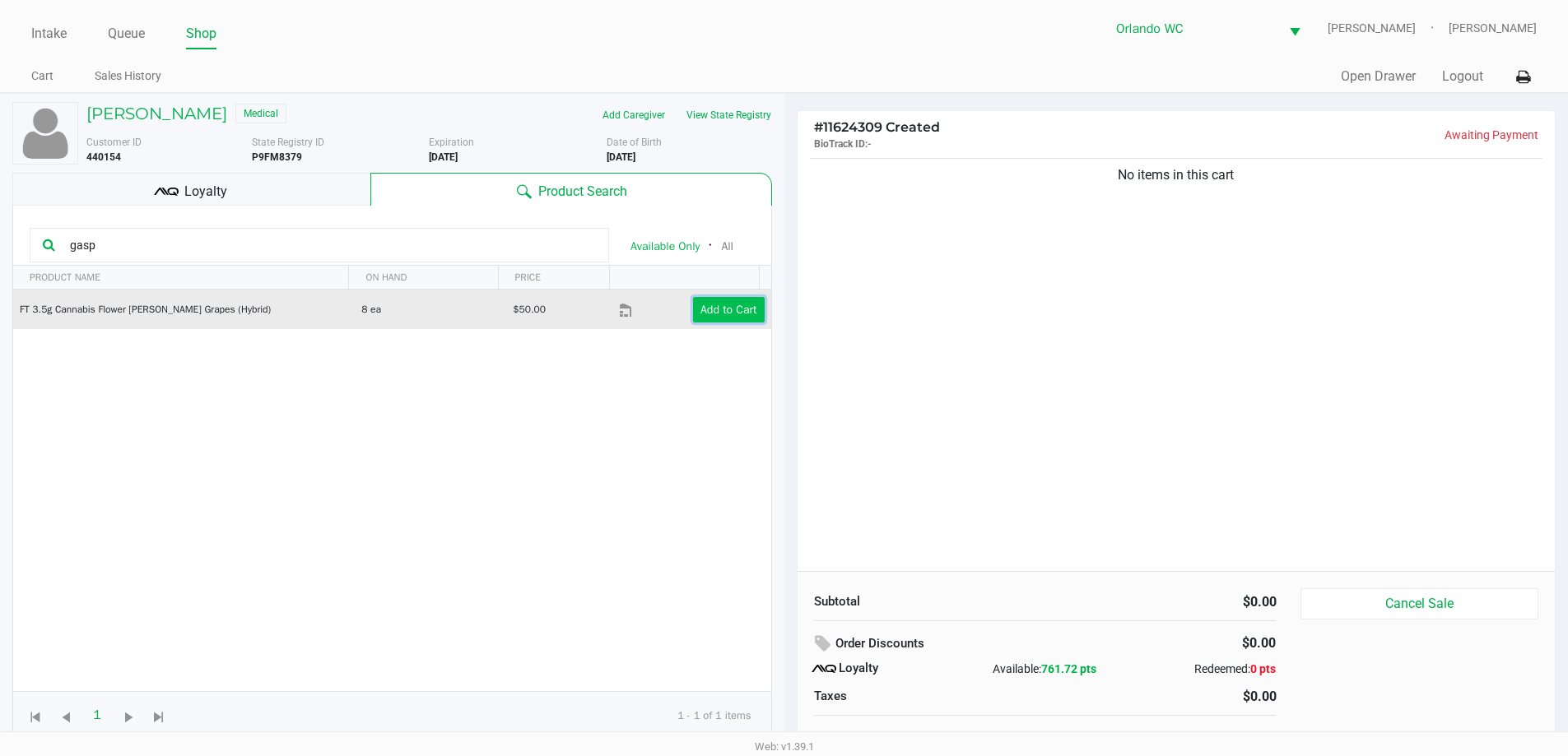 click on "Add to Cart" 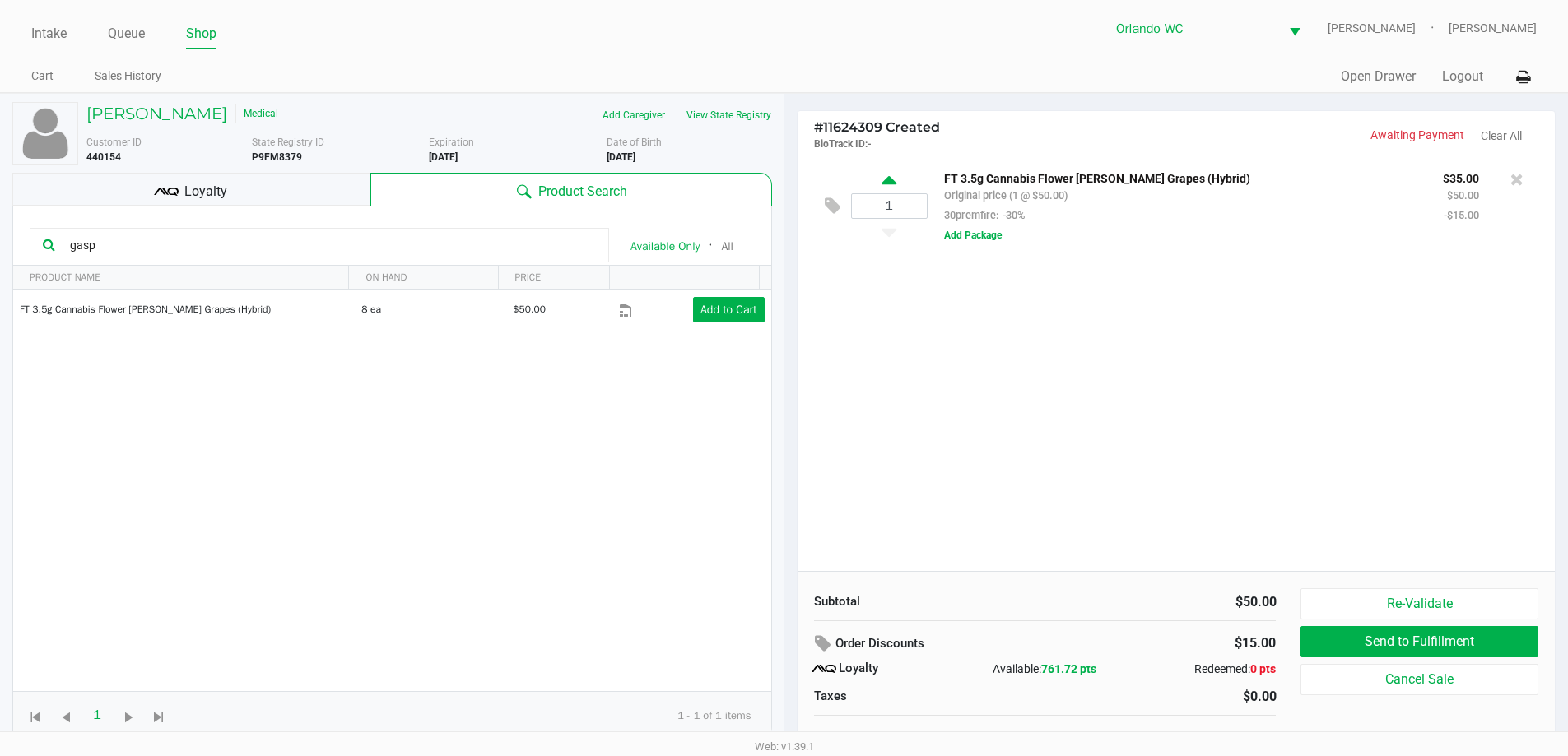 click 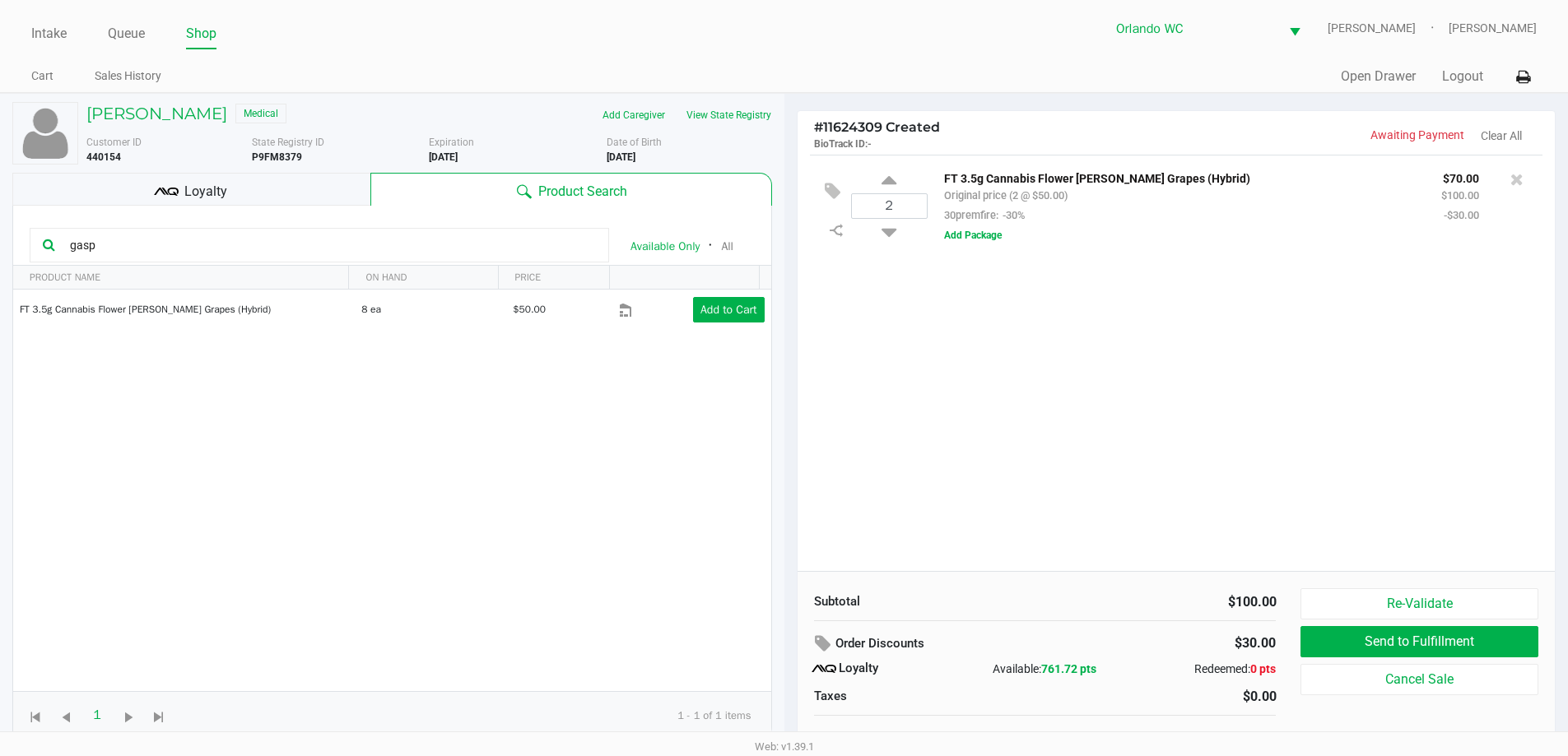 click on "gasp" 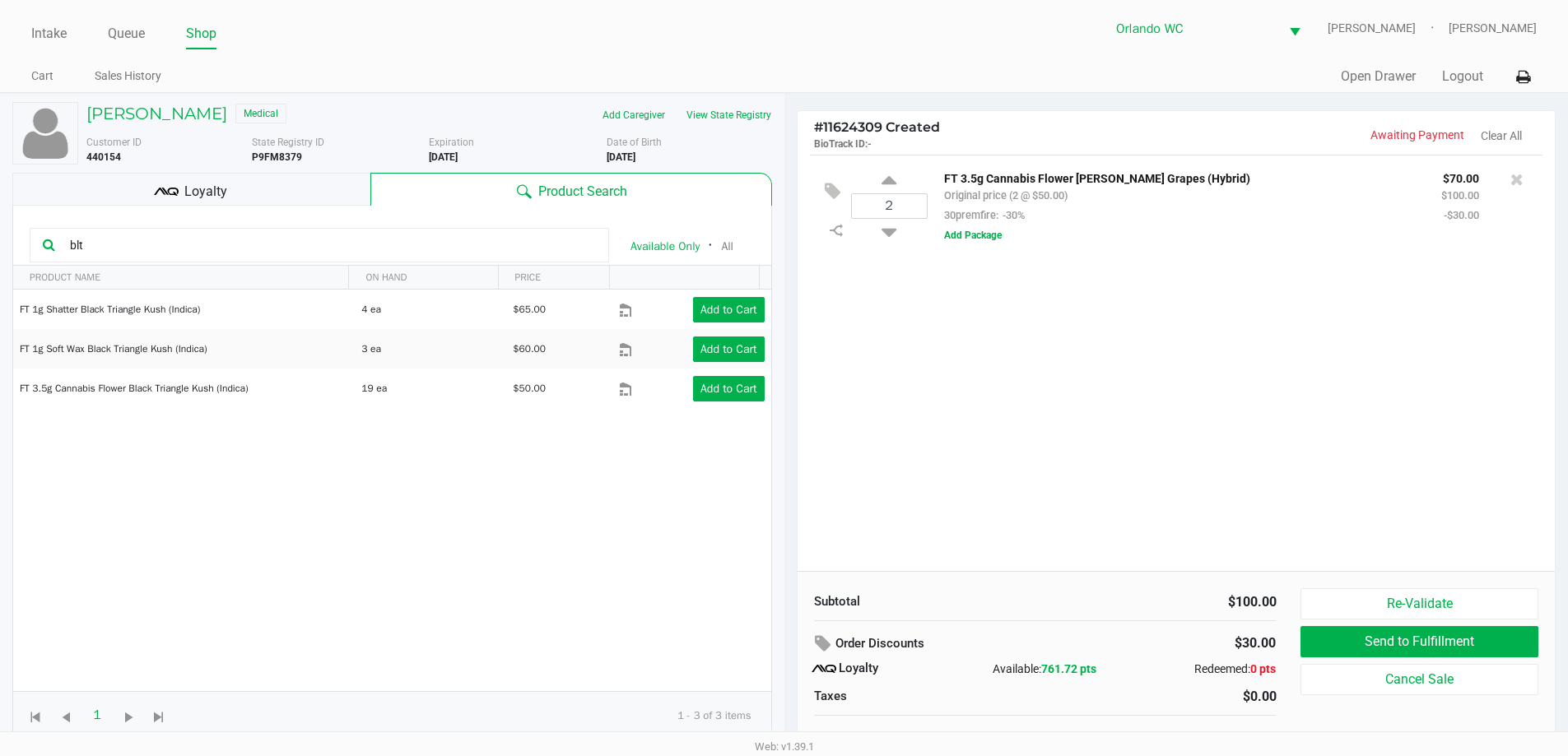 click on "blt" 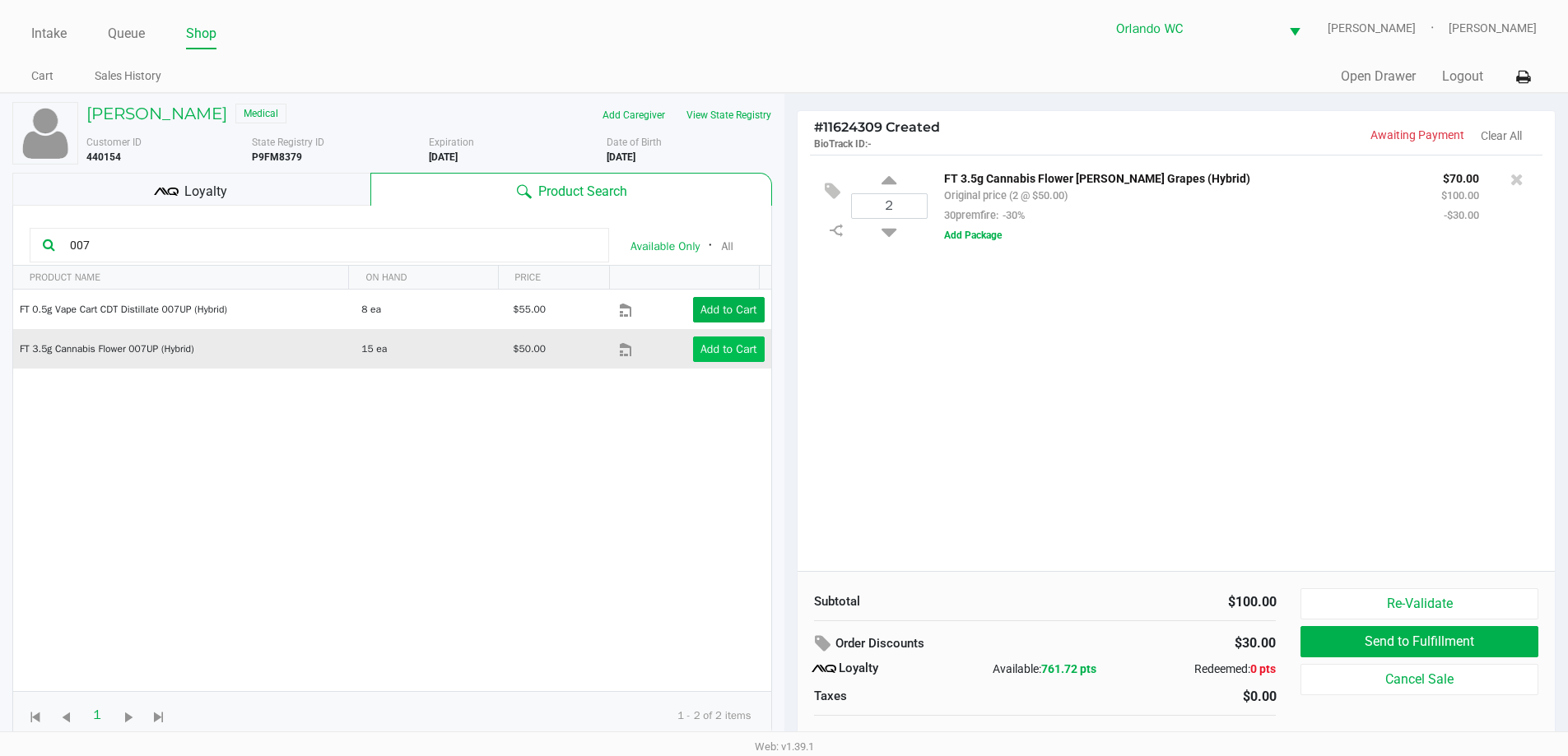type on "007" 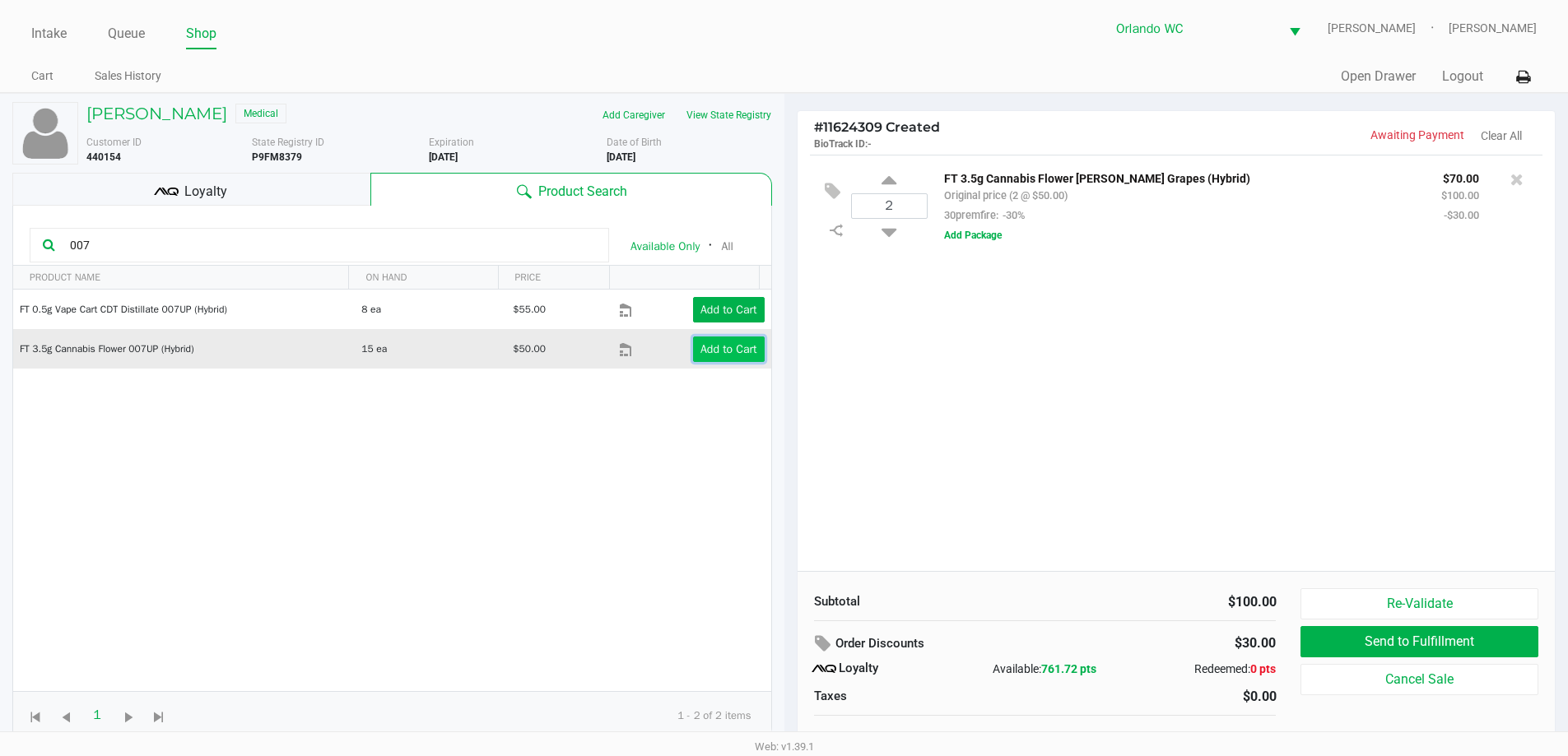 click on "Add to Cart" 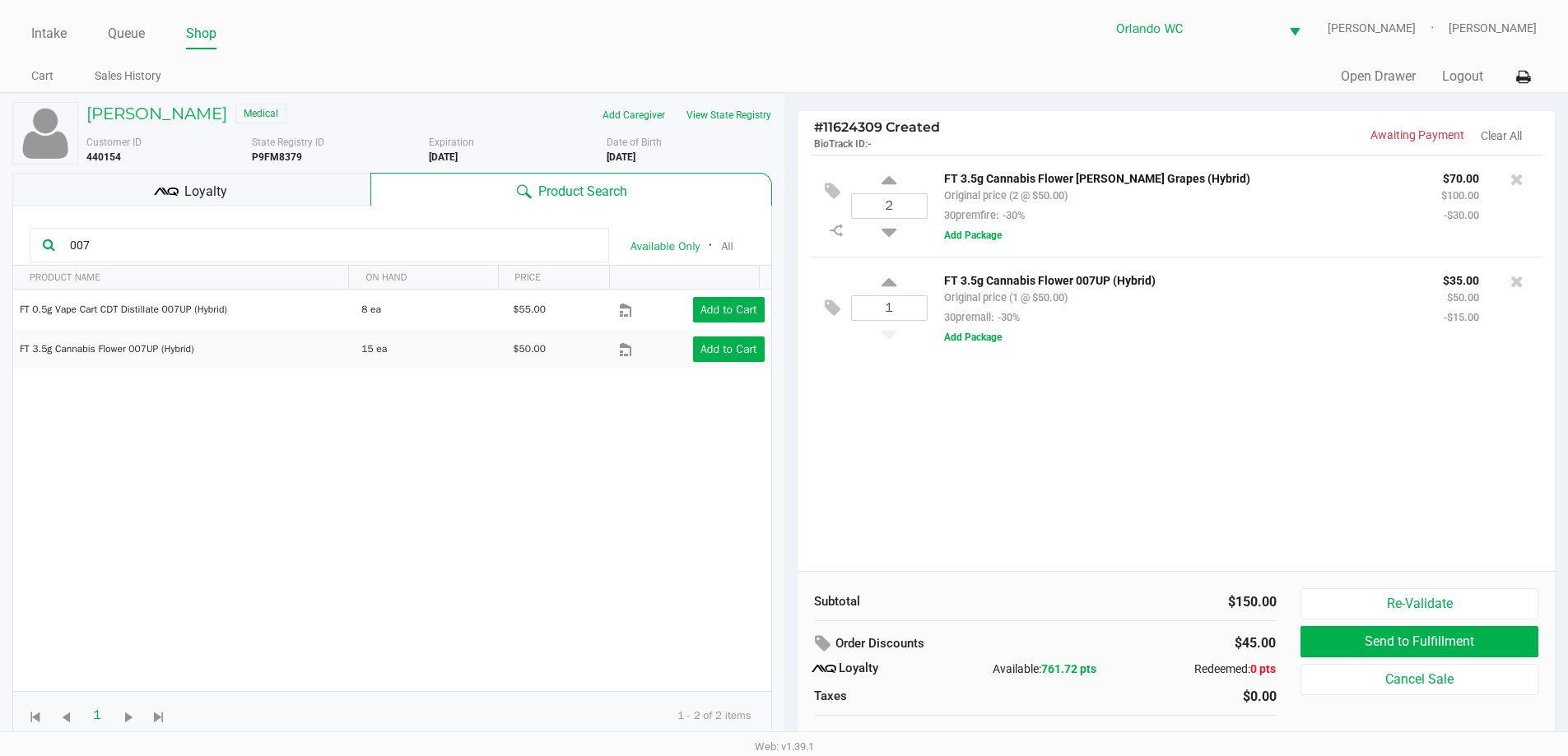 click on "1" 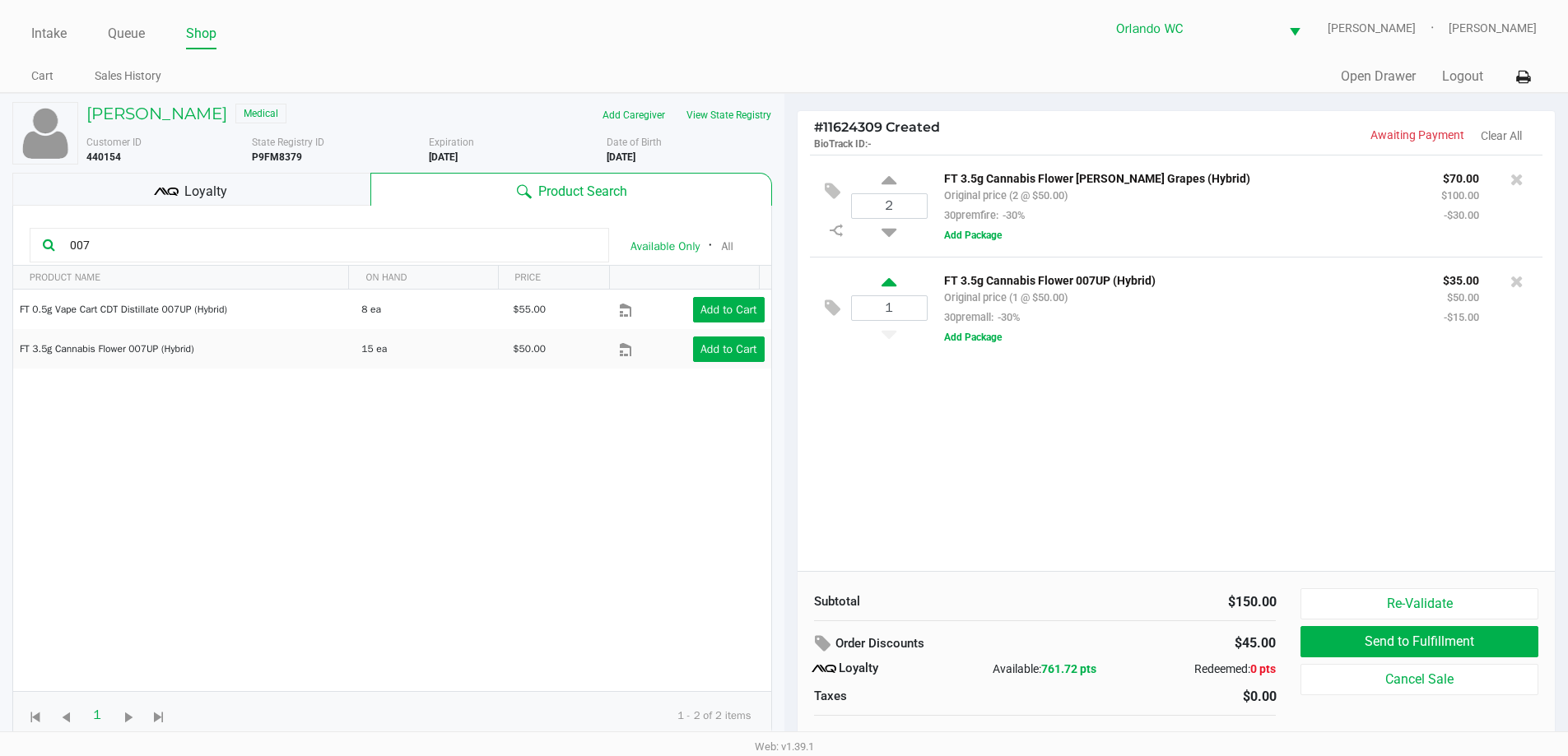 click 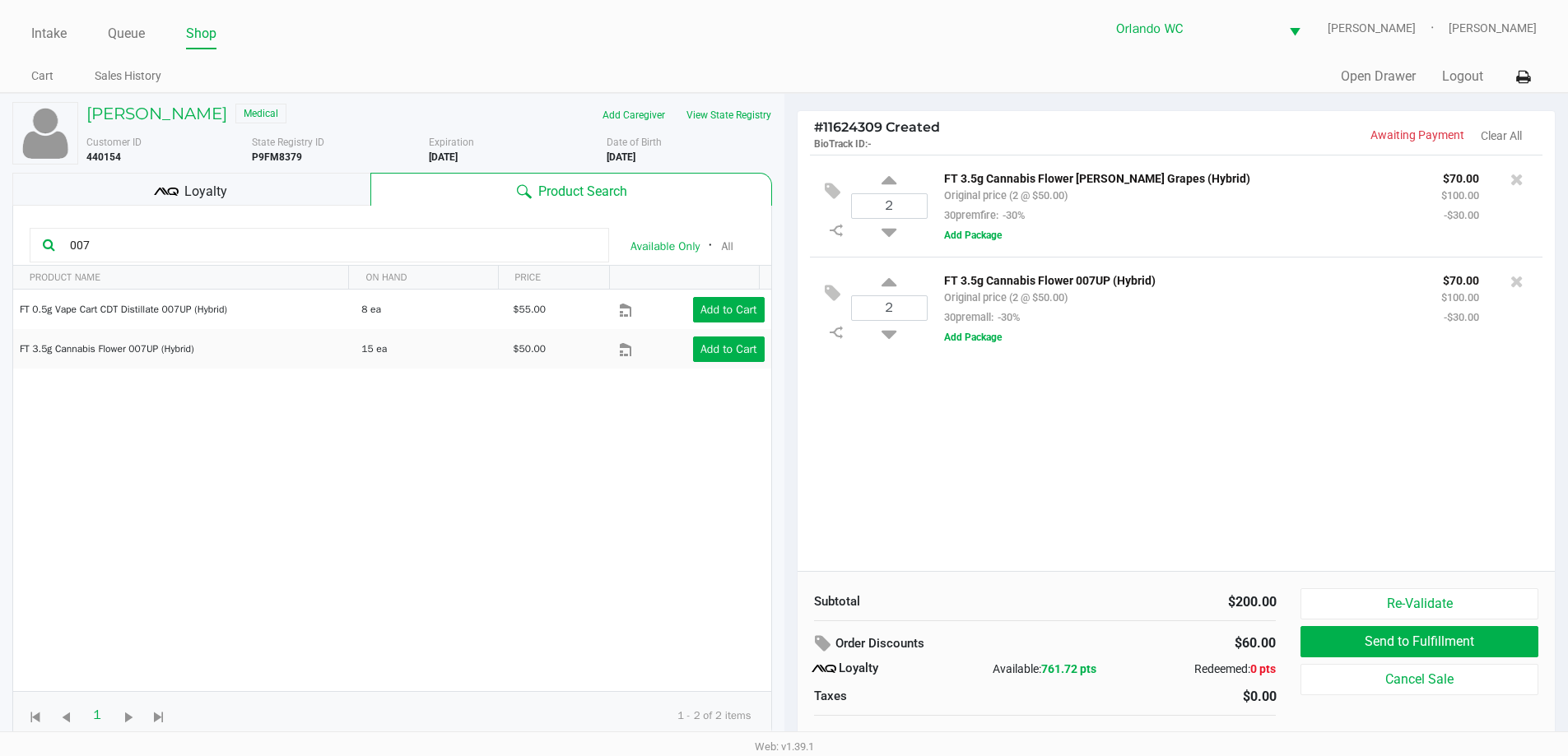click on "007" 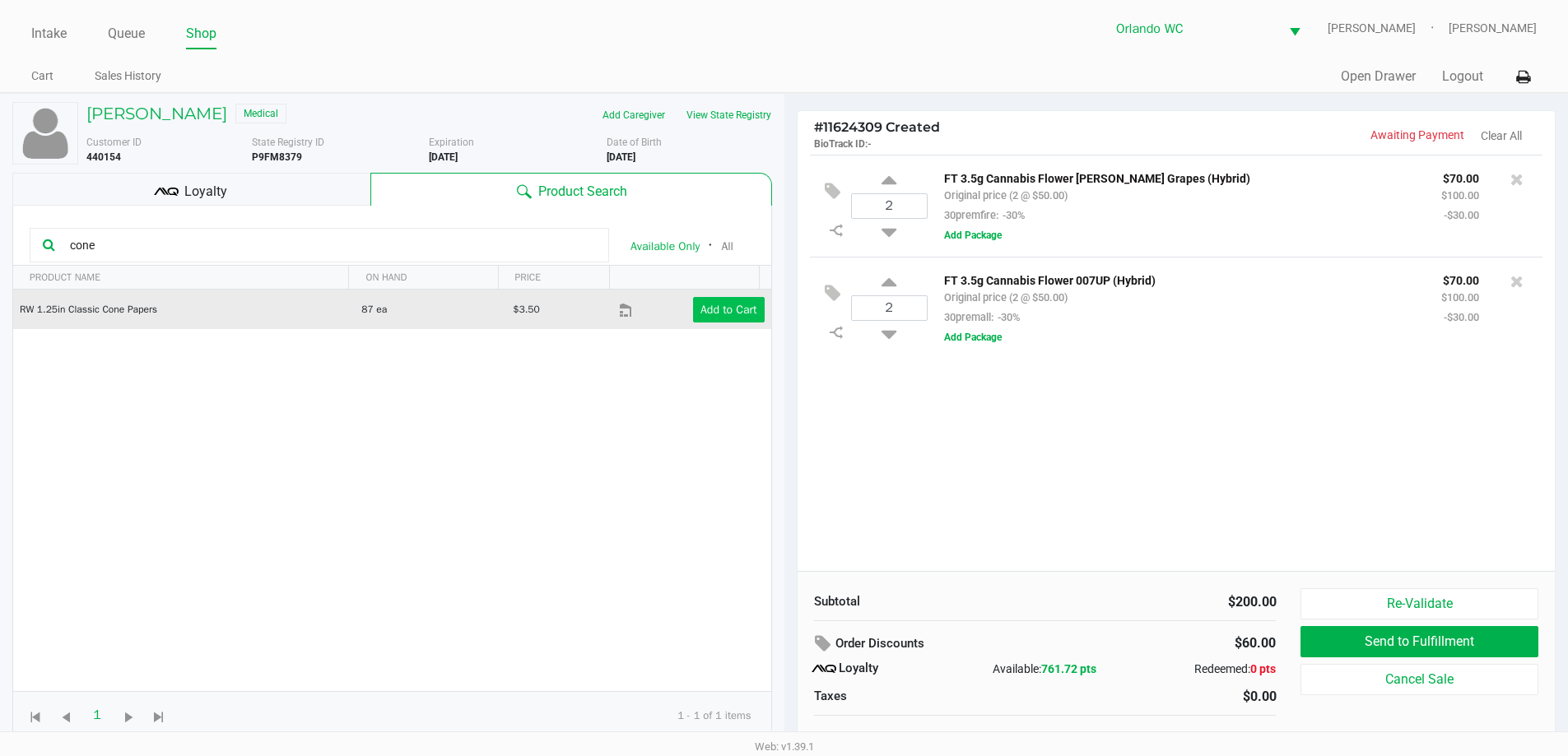 type on "cone" 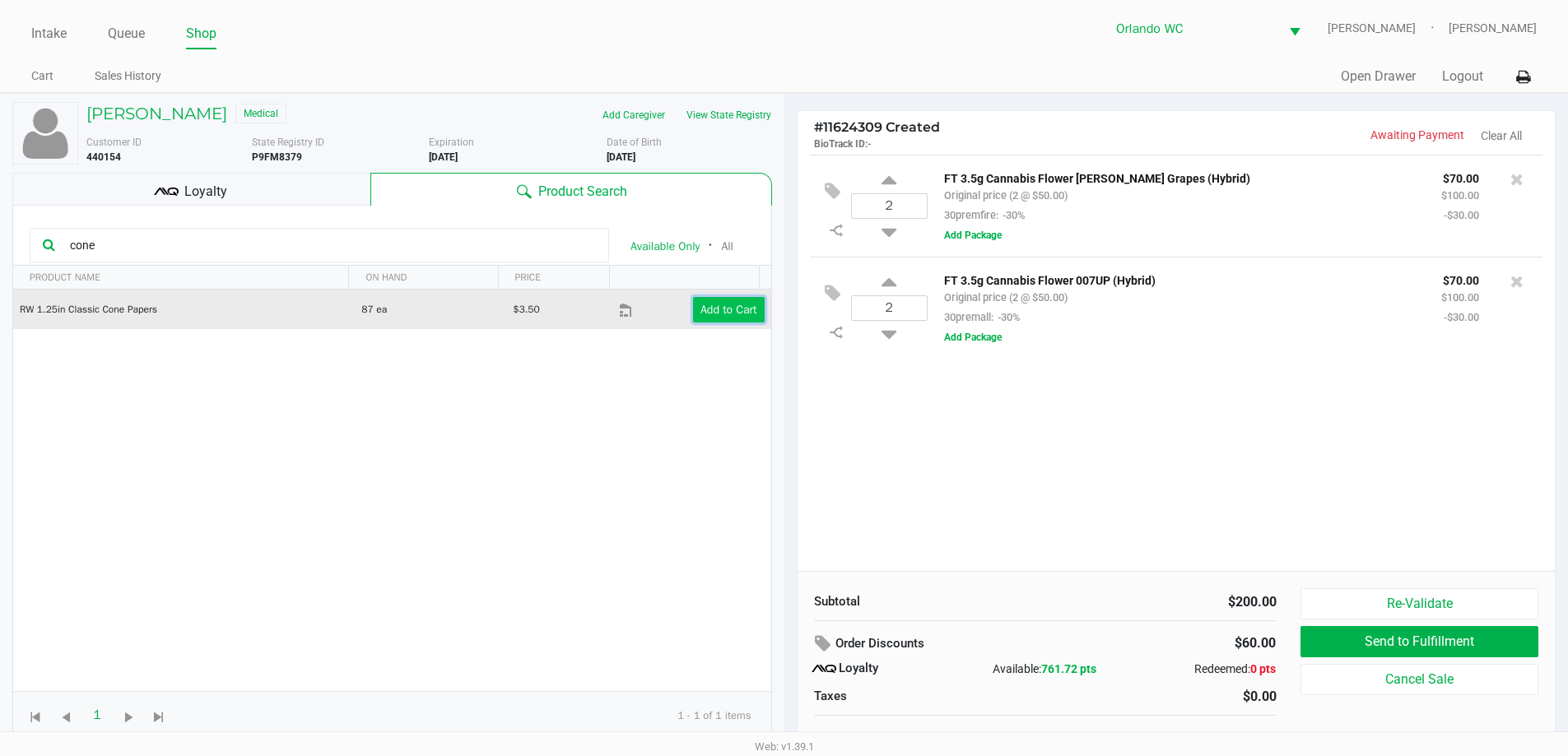 click on "Add to Cart" 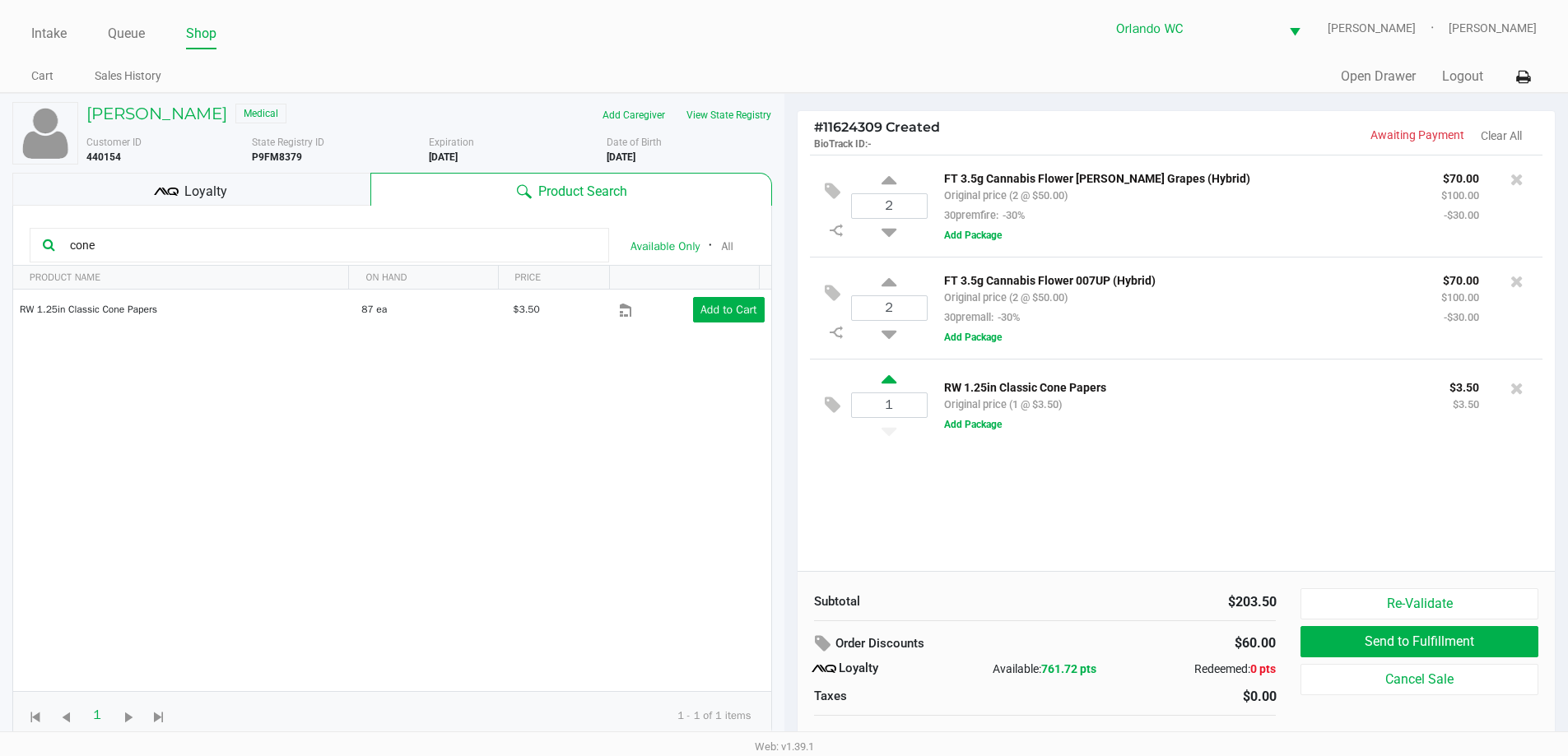 click 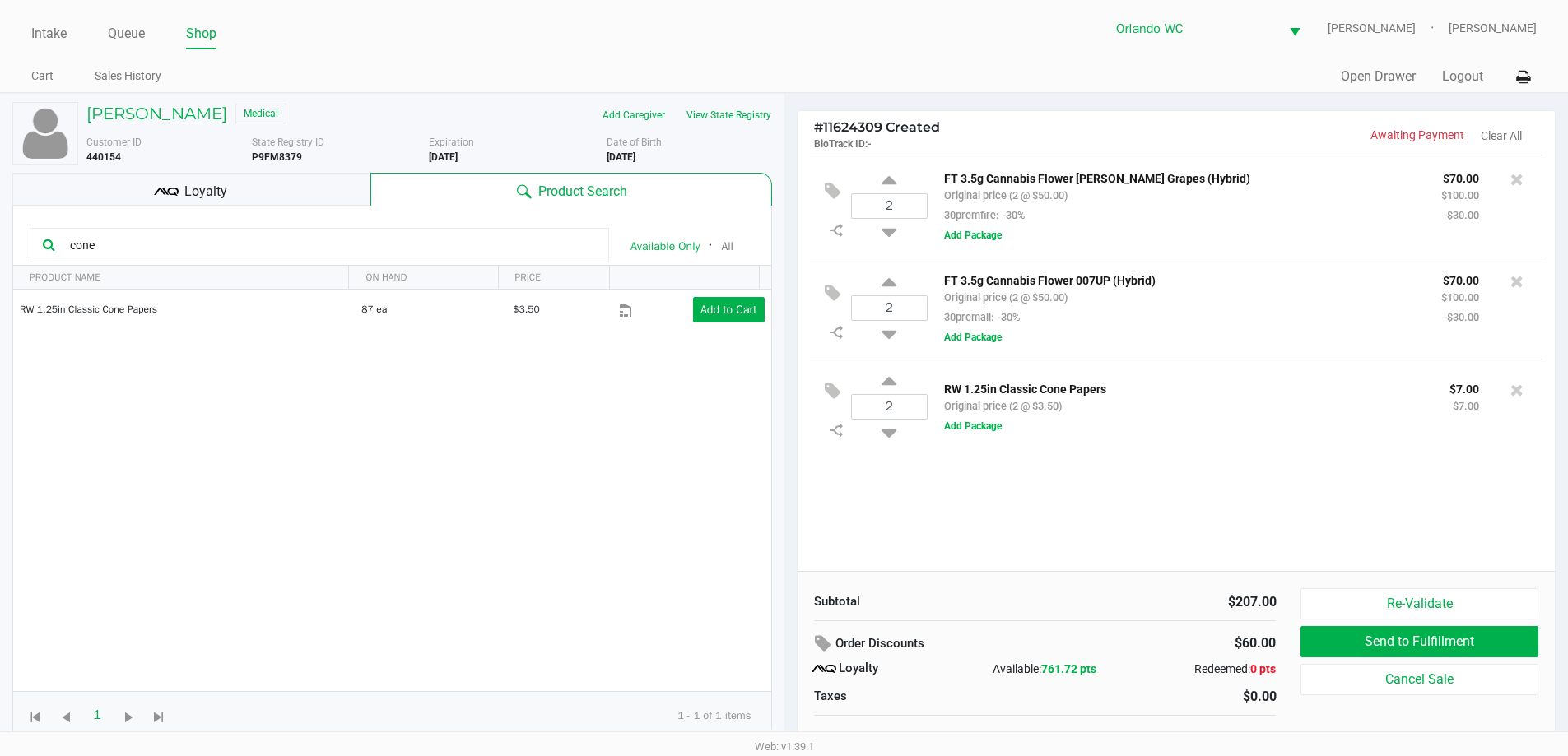 click on "cone" 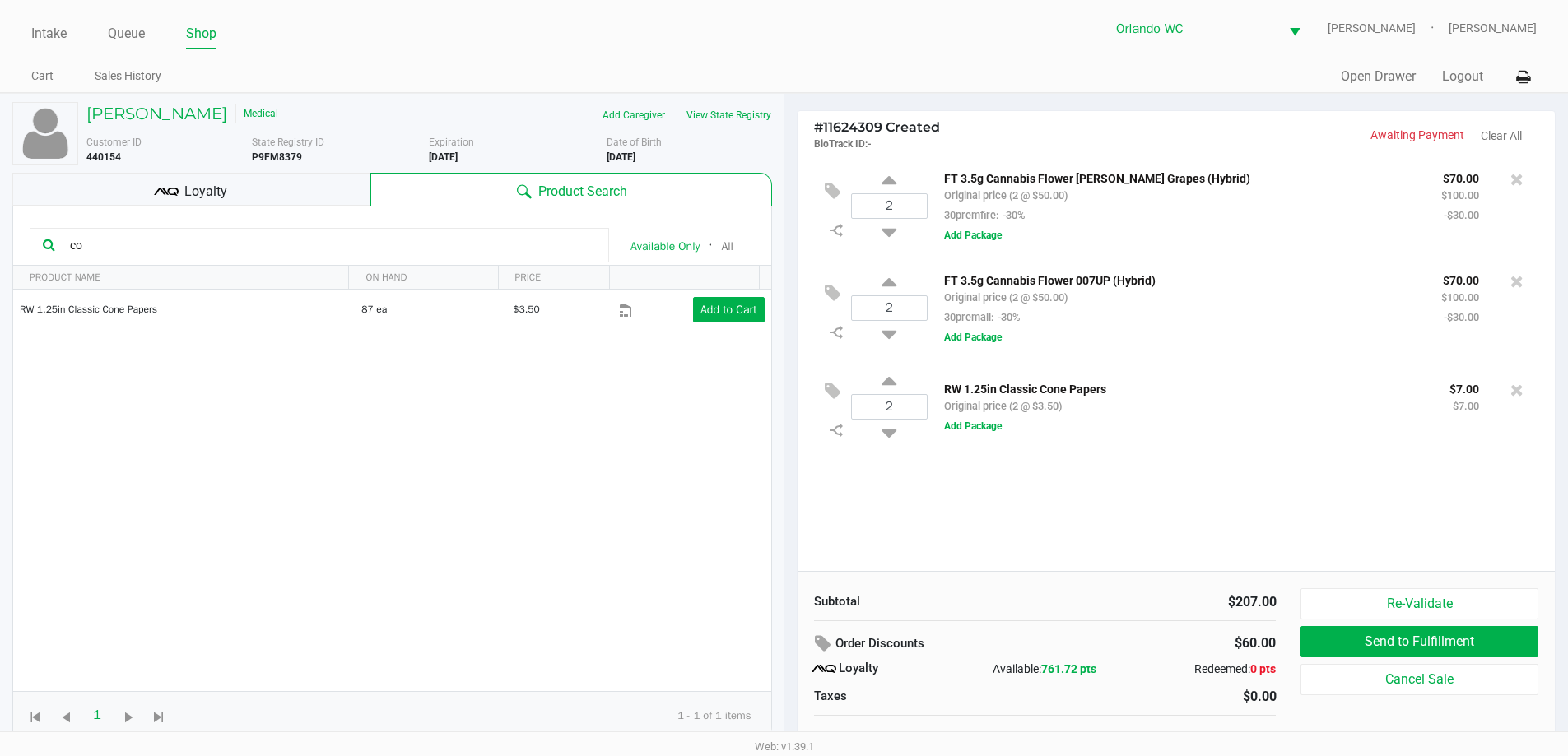 type on "c" 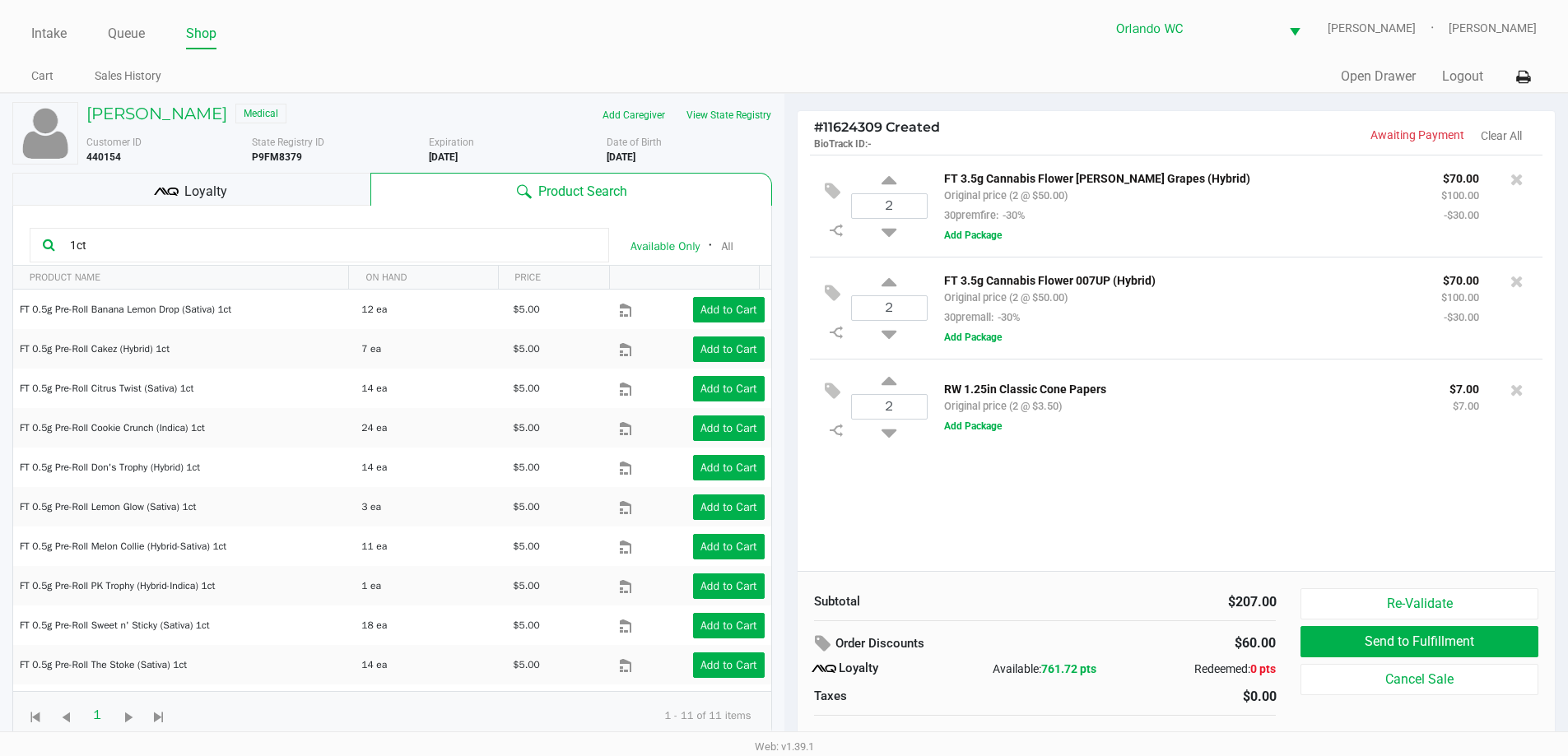 type on "1ct" 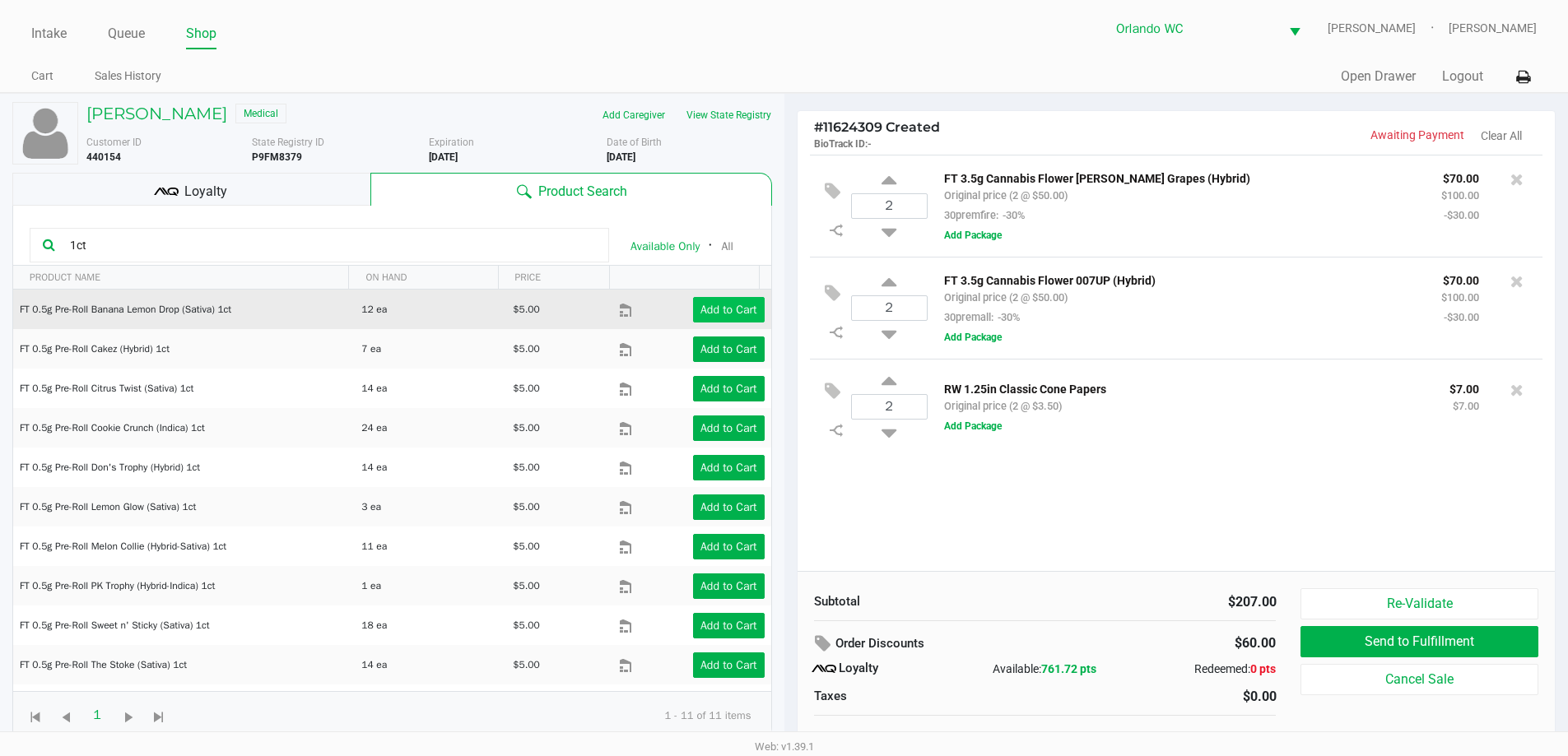 click on "Add to Cart" 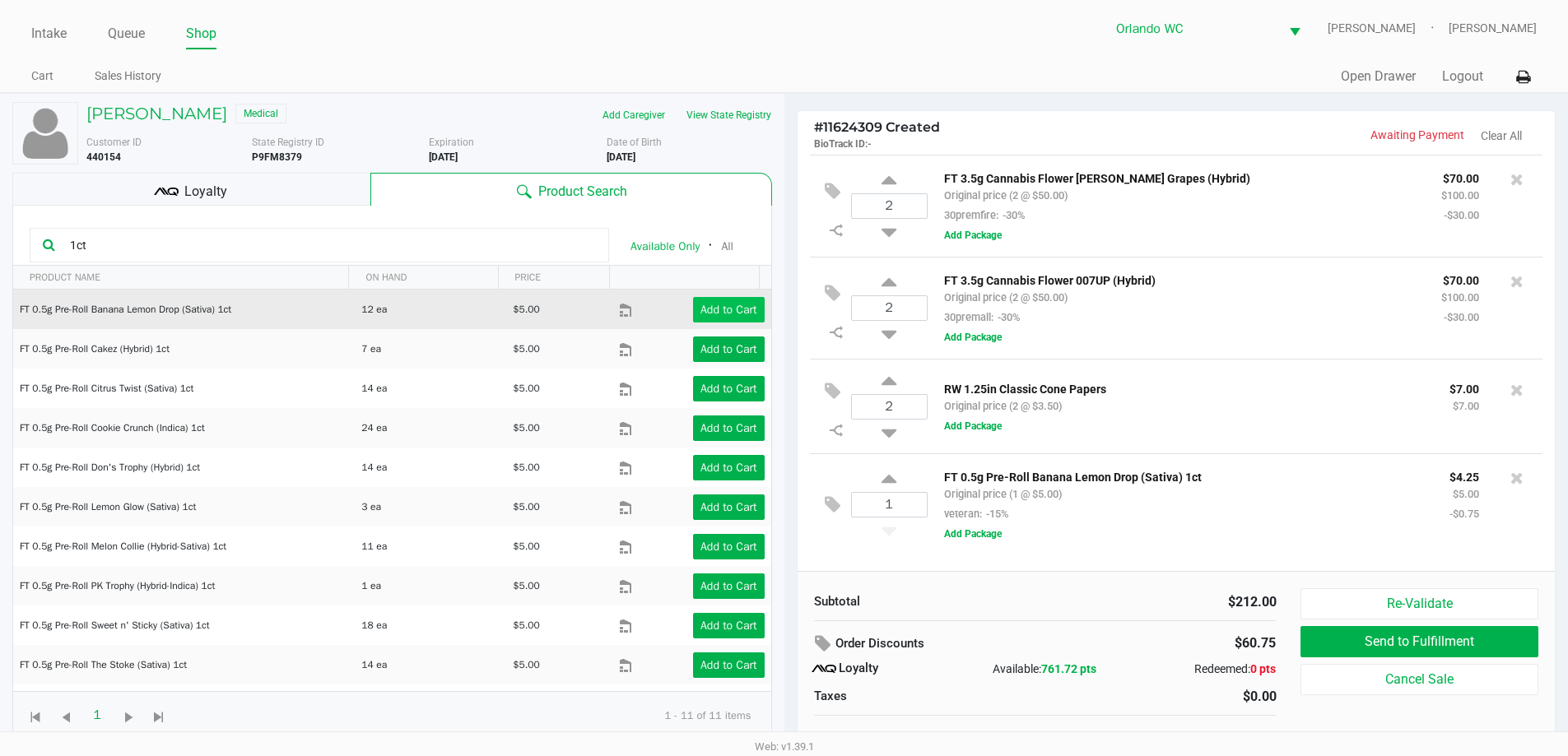 click on "Loyalty" 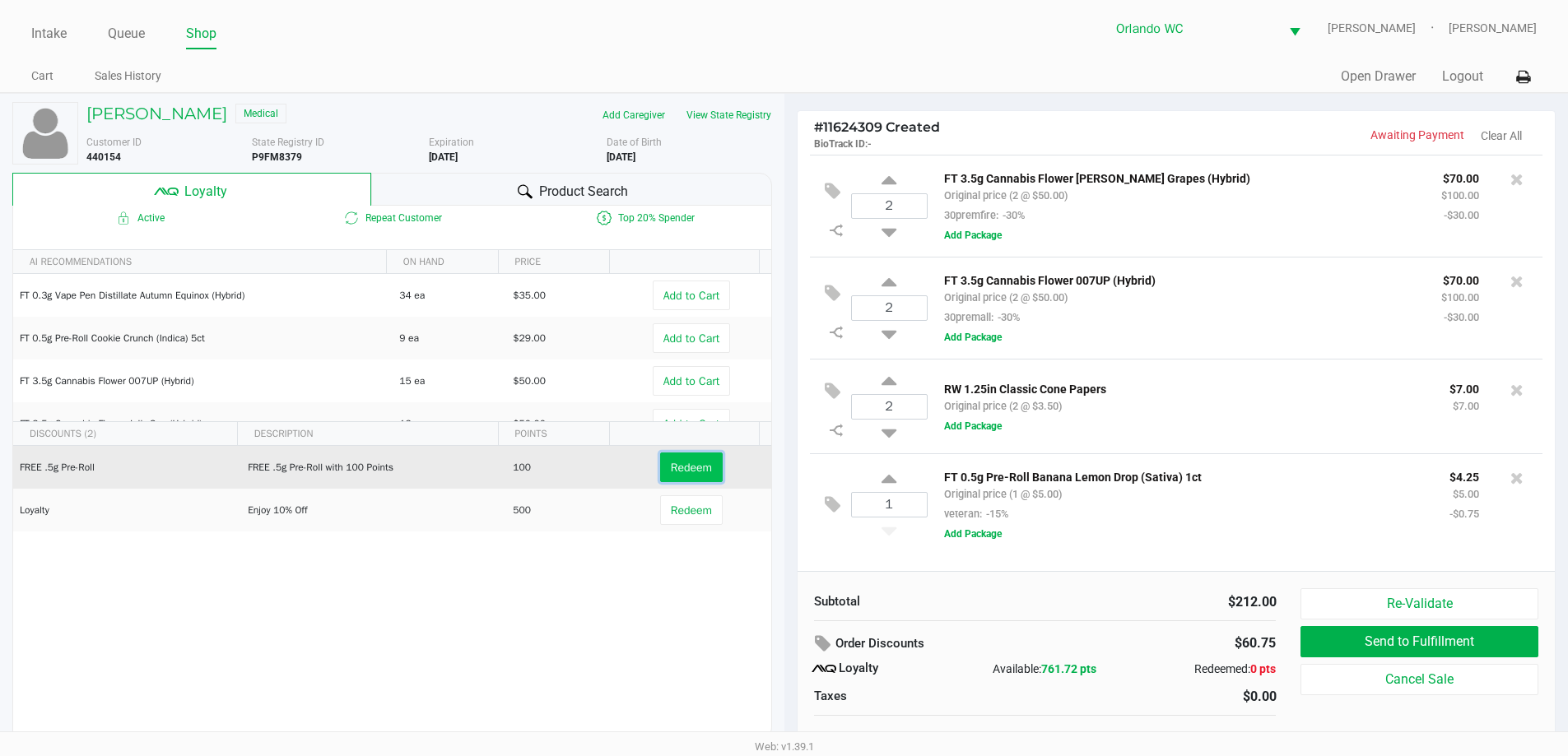 click on "Redeem" 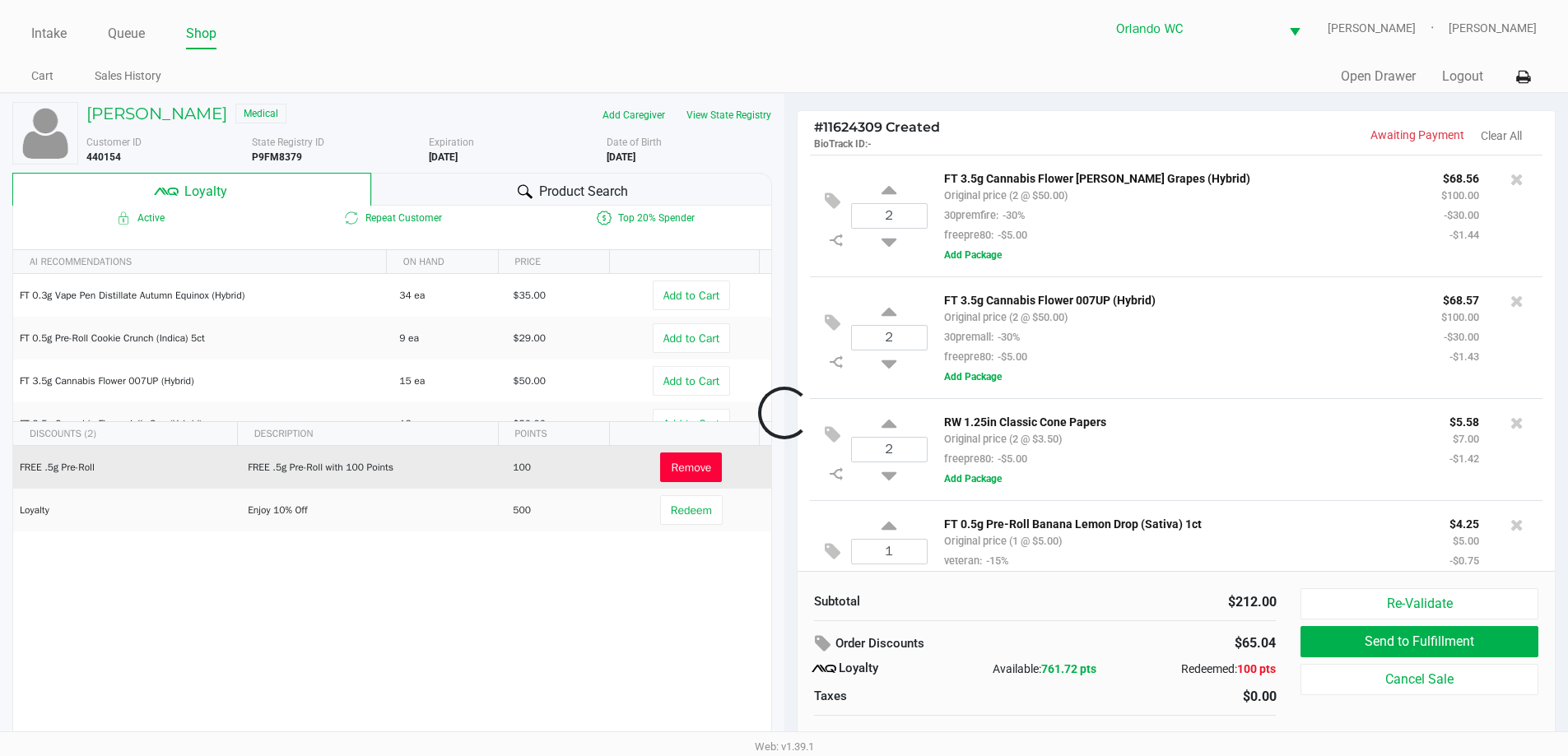 scroll, scrollTop: 35, scrollLeft: 0, axis: vertical 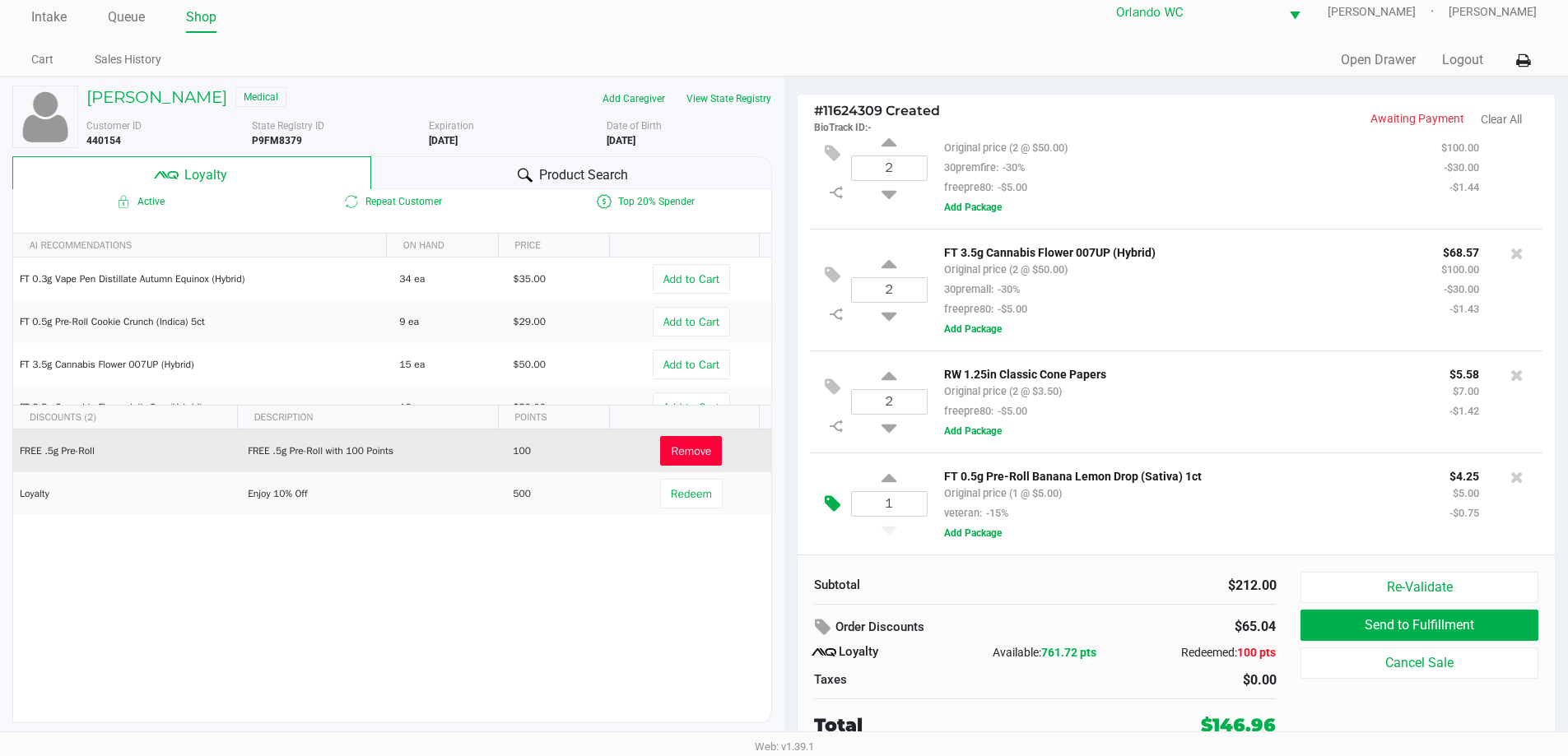 click 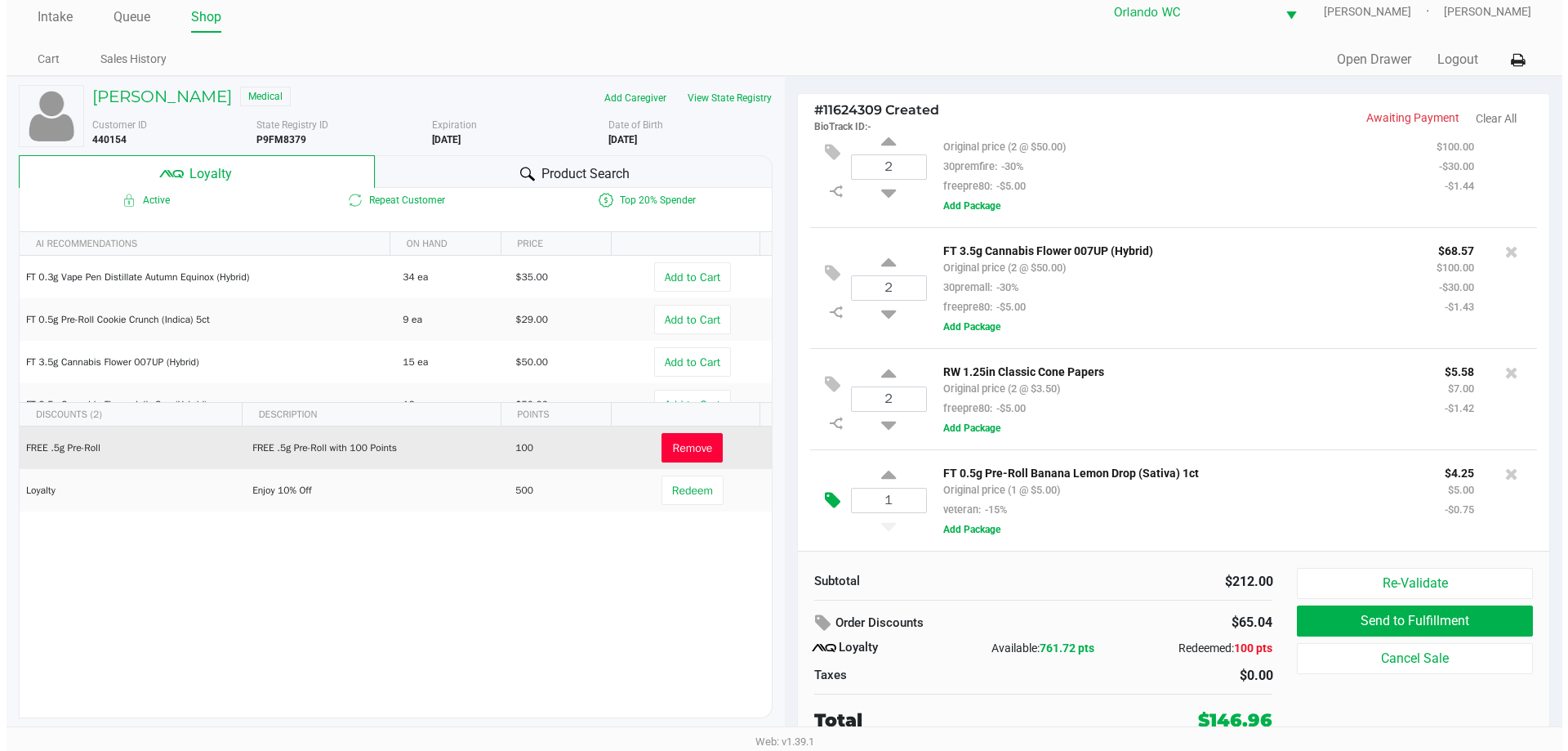 scroll, scrollTop: 0, scrollLeft: 0, axis: both 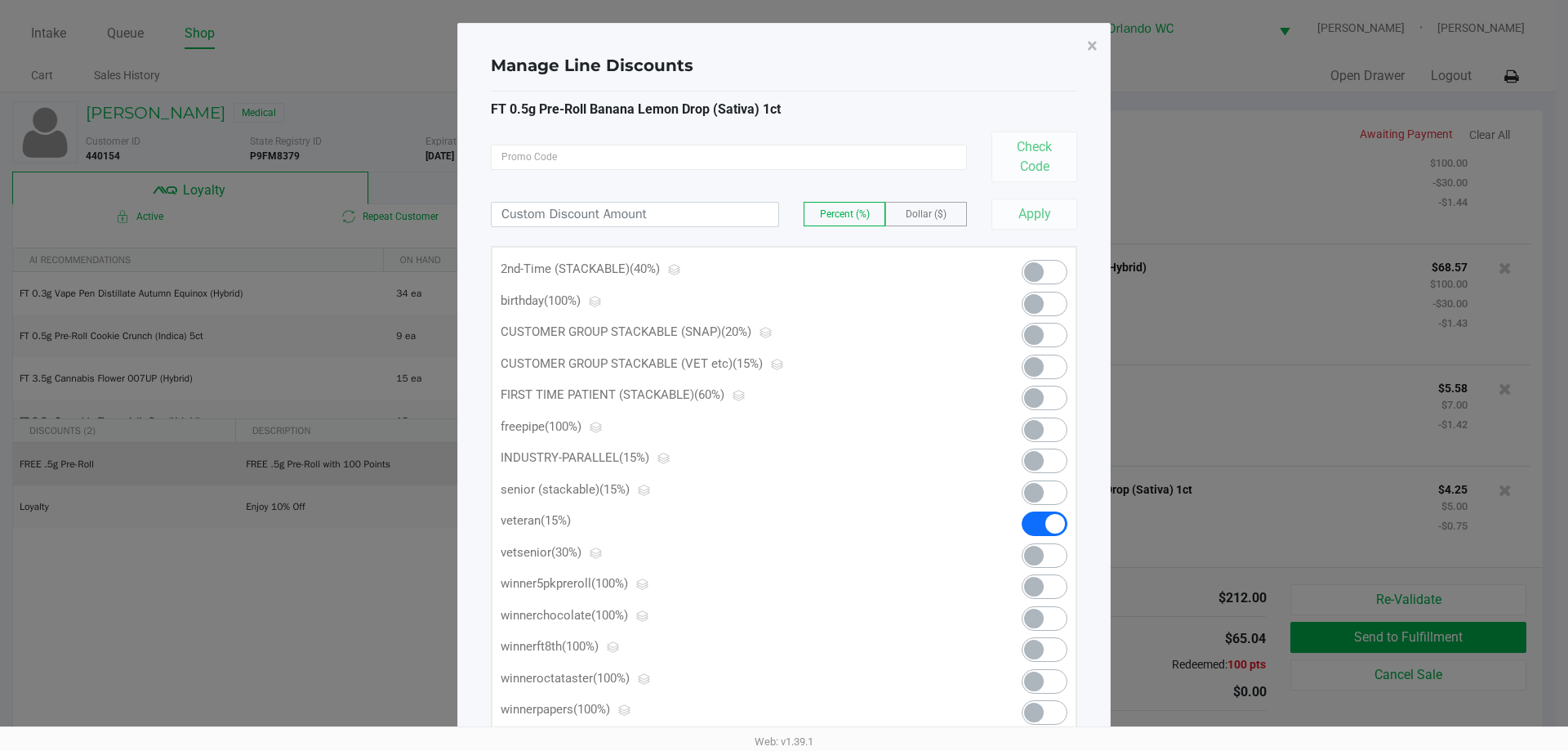 click 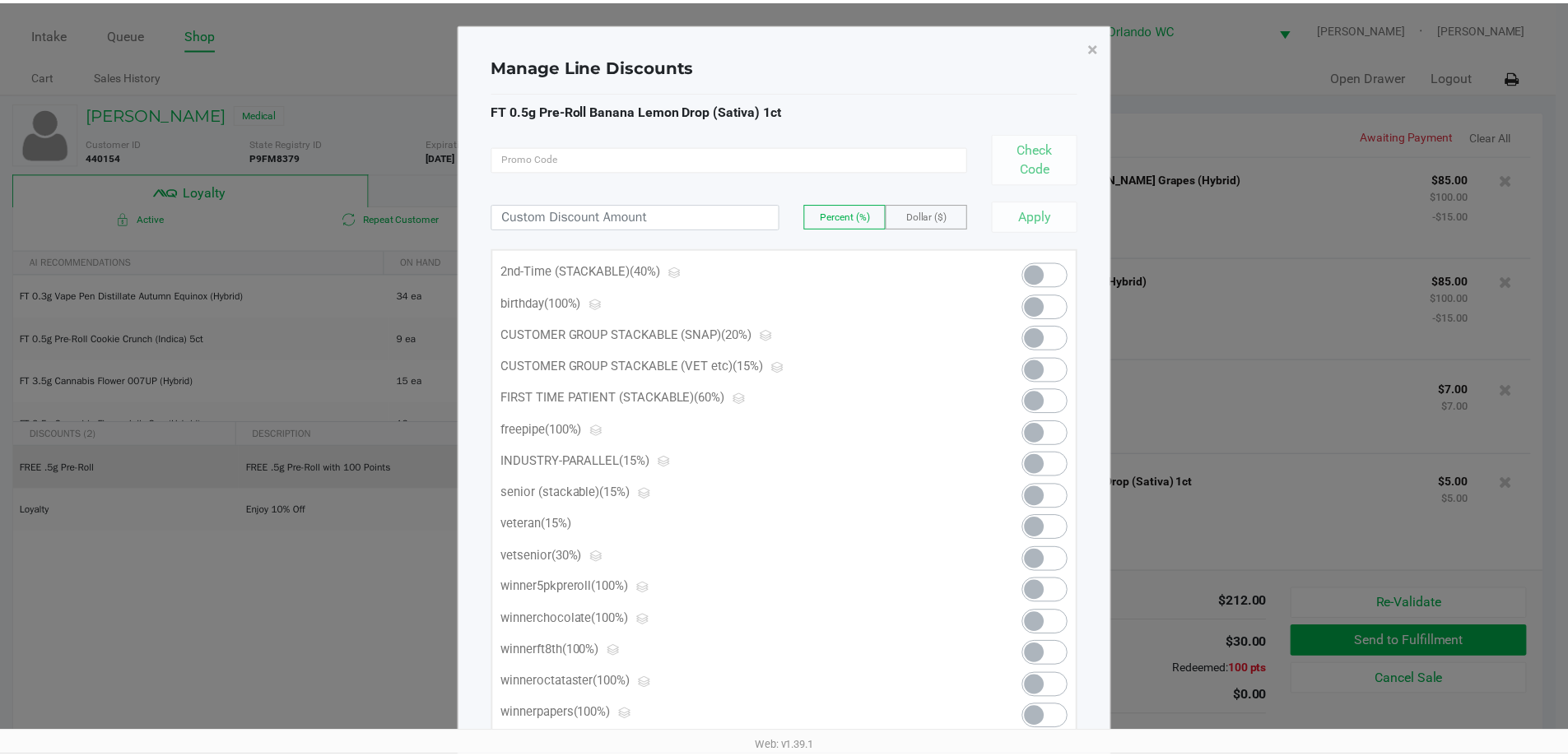 scroll, scrollTop: 0, scrollLeft: 0, axis: both 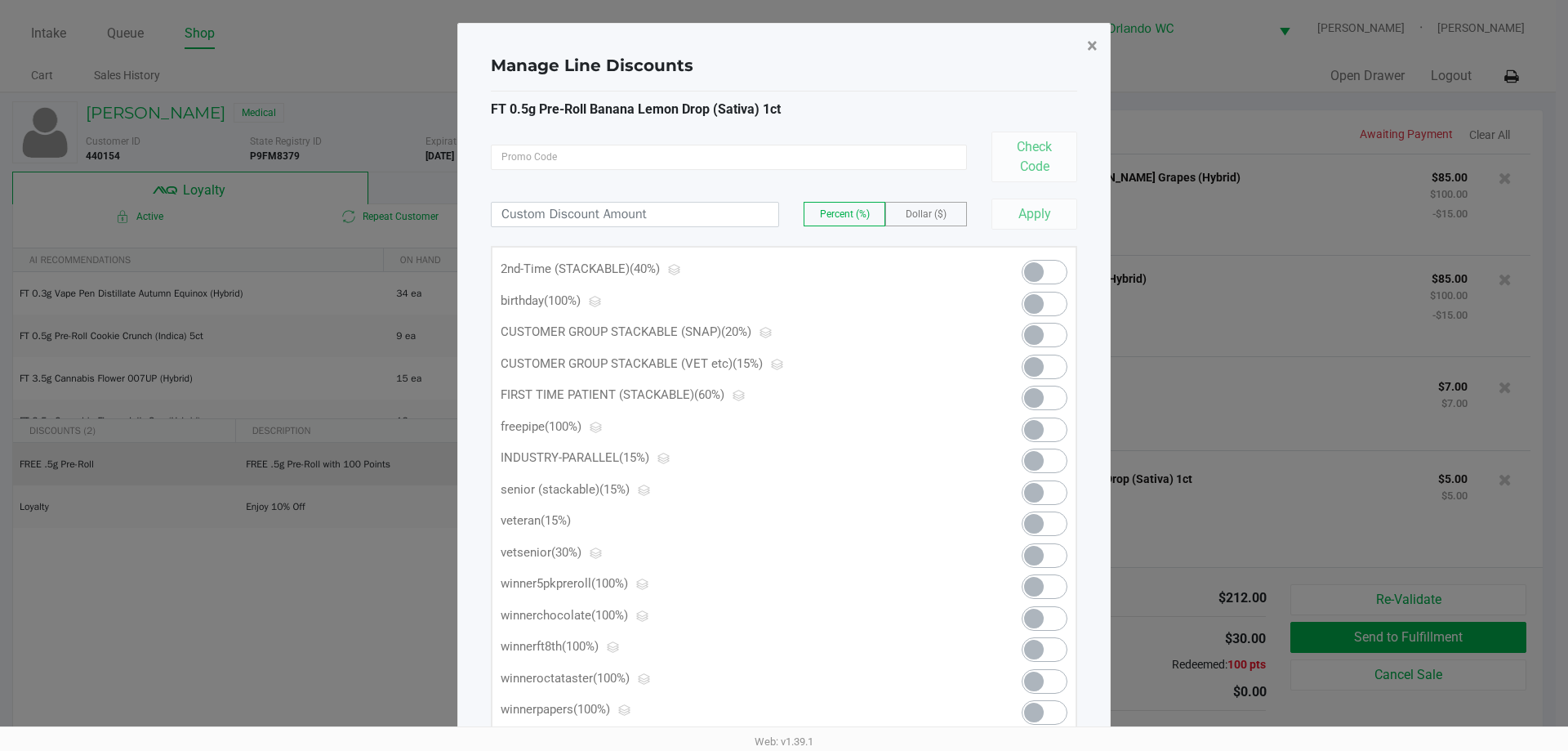 click on "×" 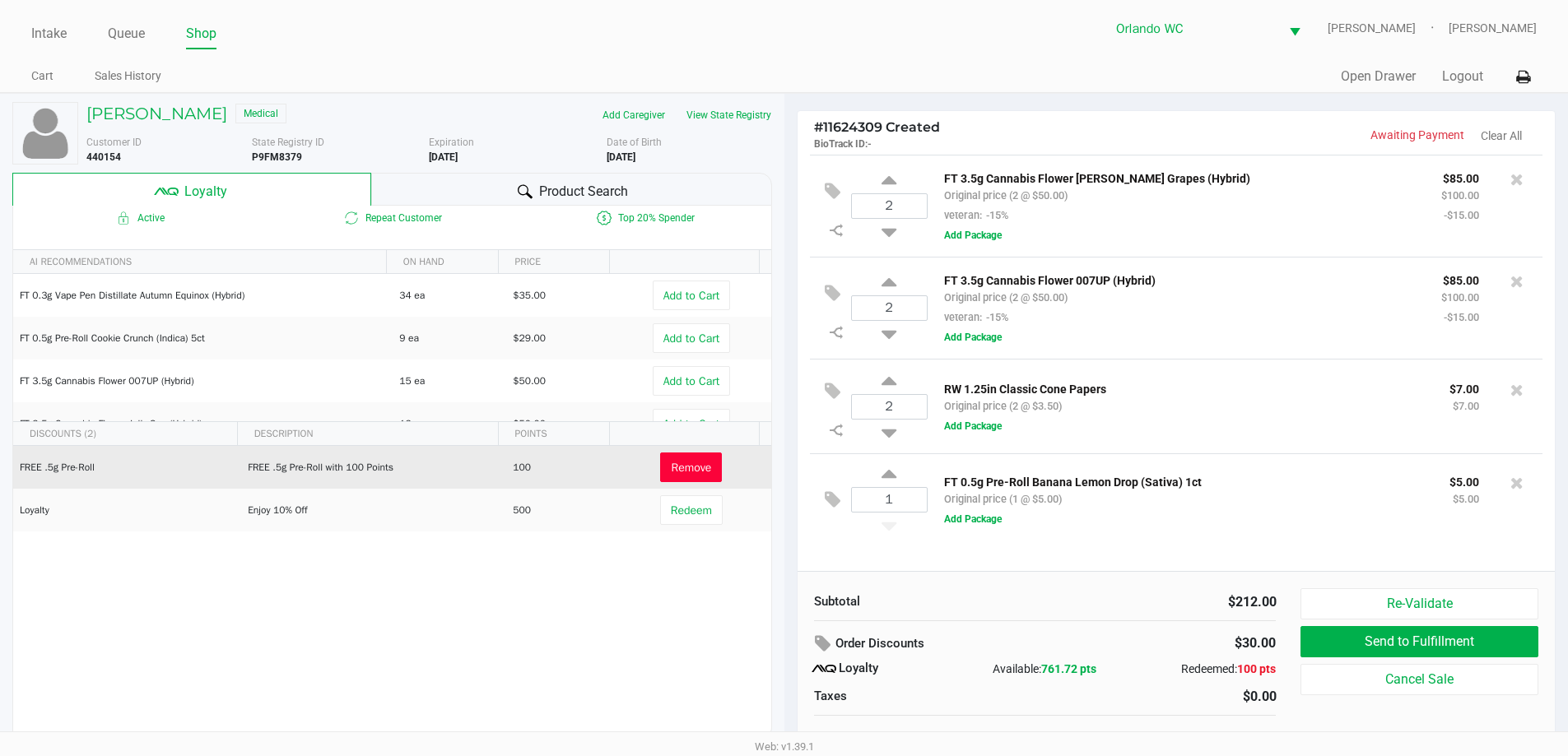 click 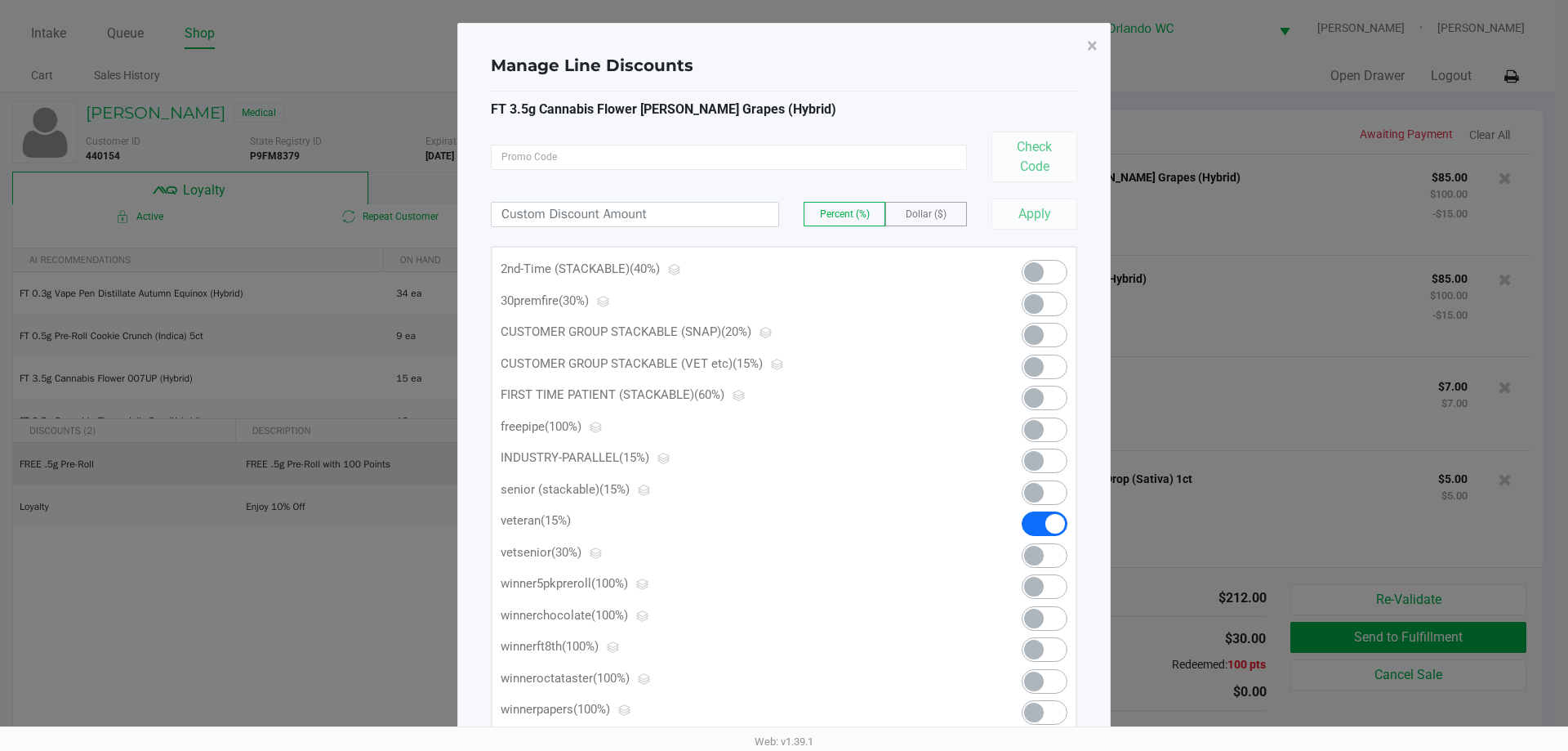 click at bounding box center (1045, 304) 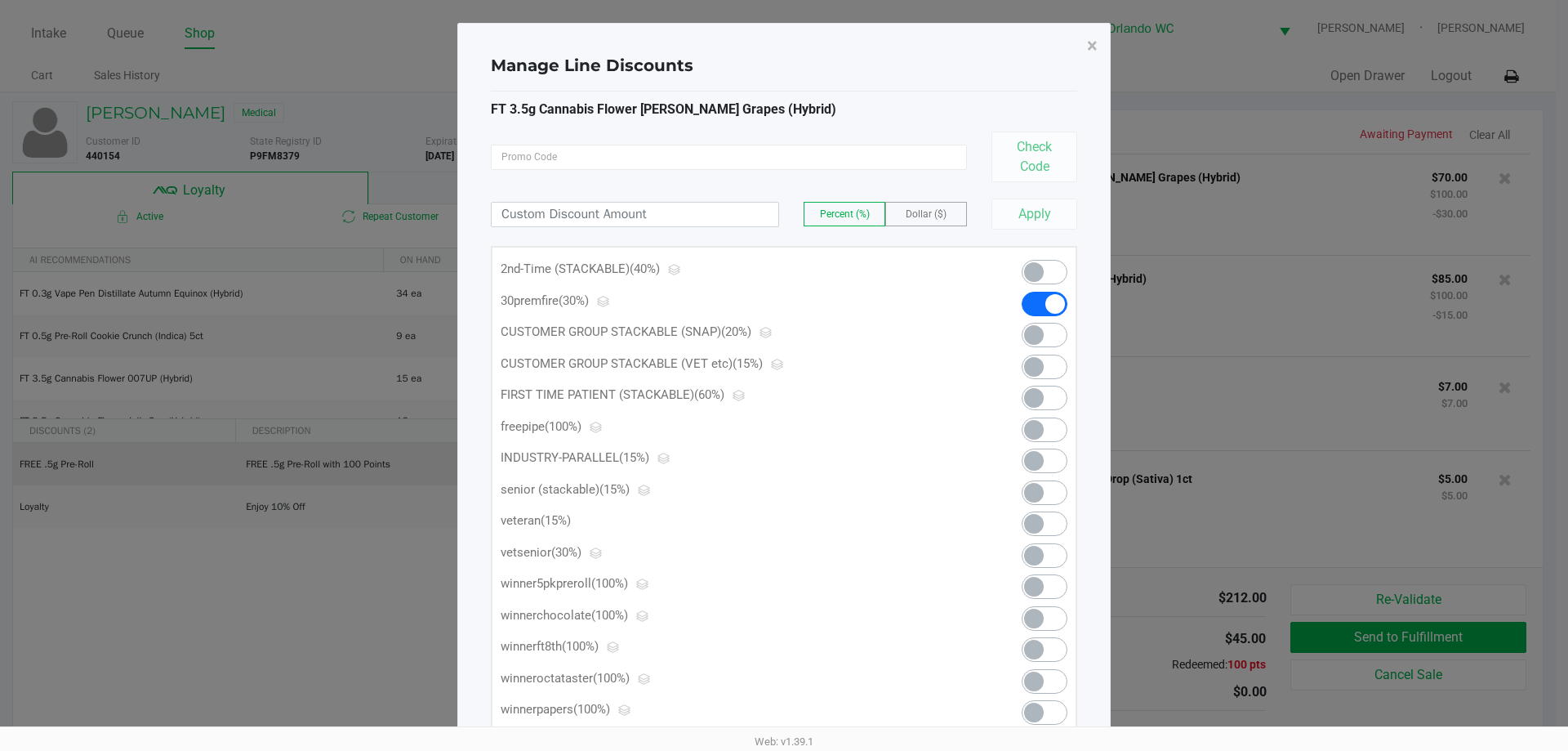 click on "×" 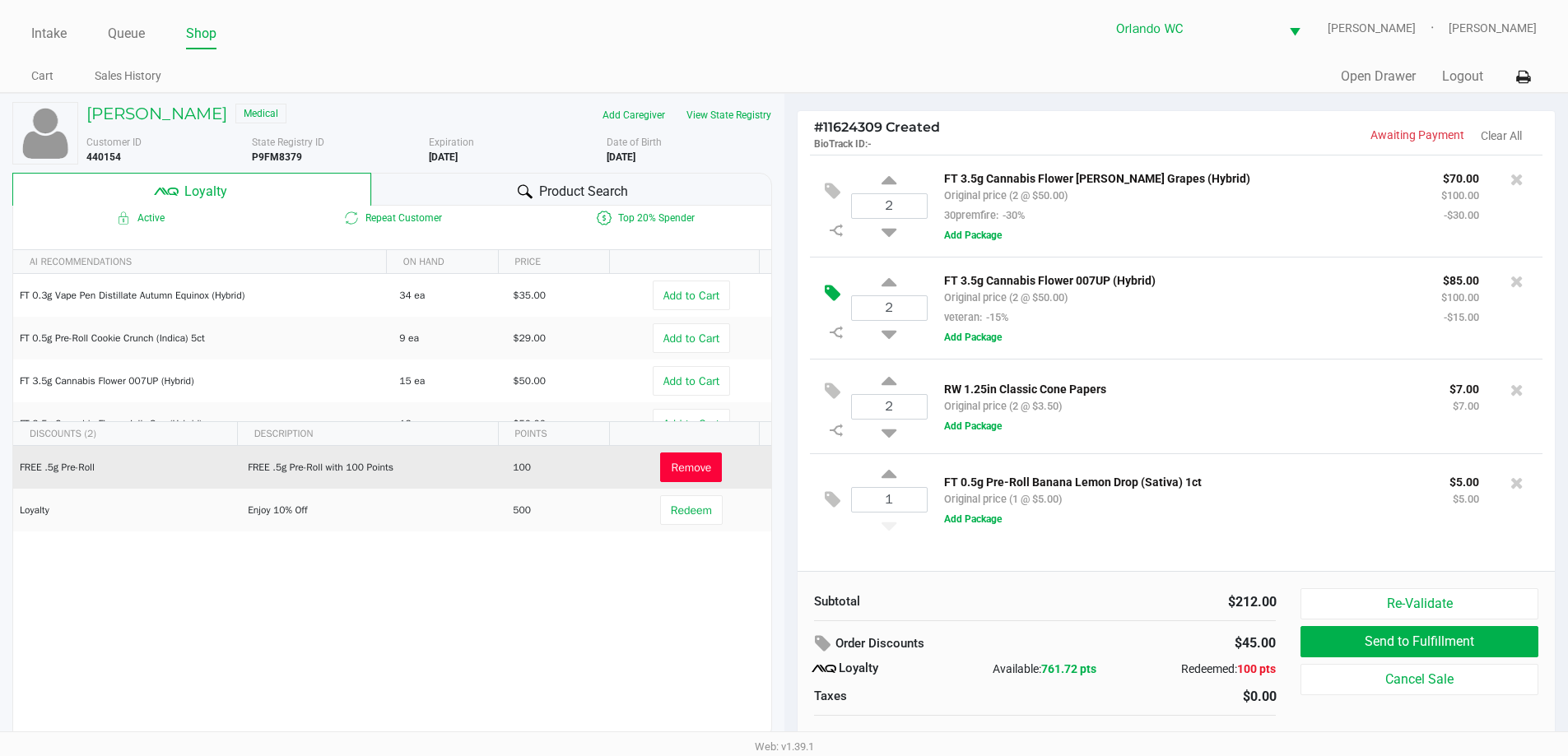 click 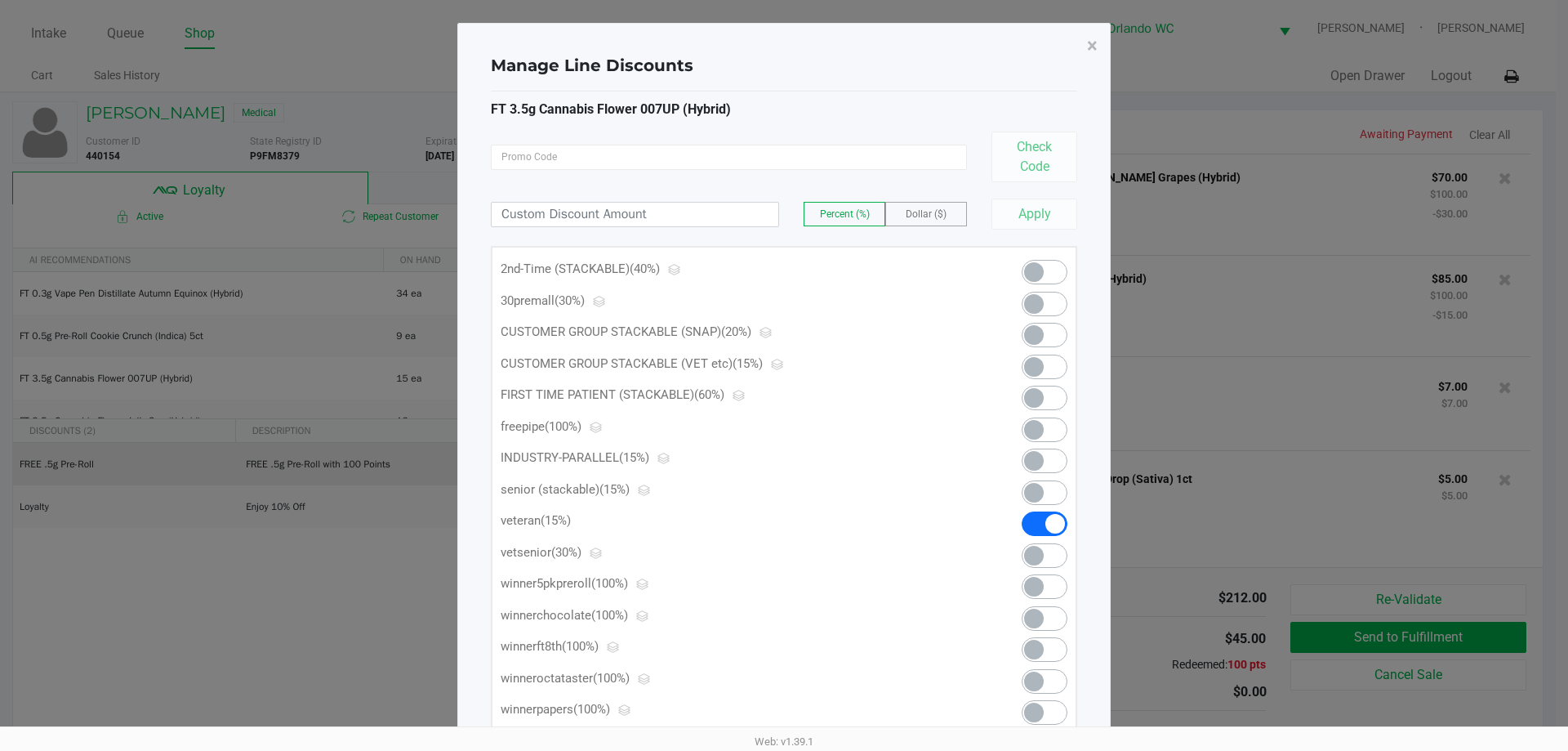 click at bounding box center [1045, 304] 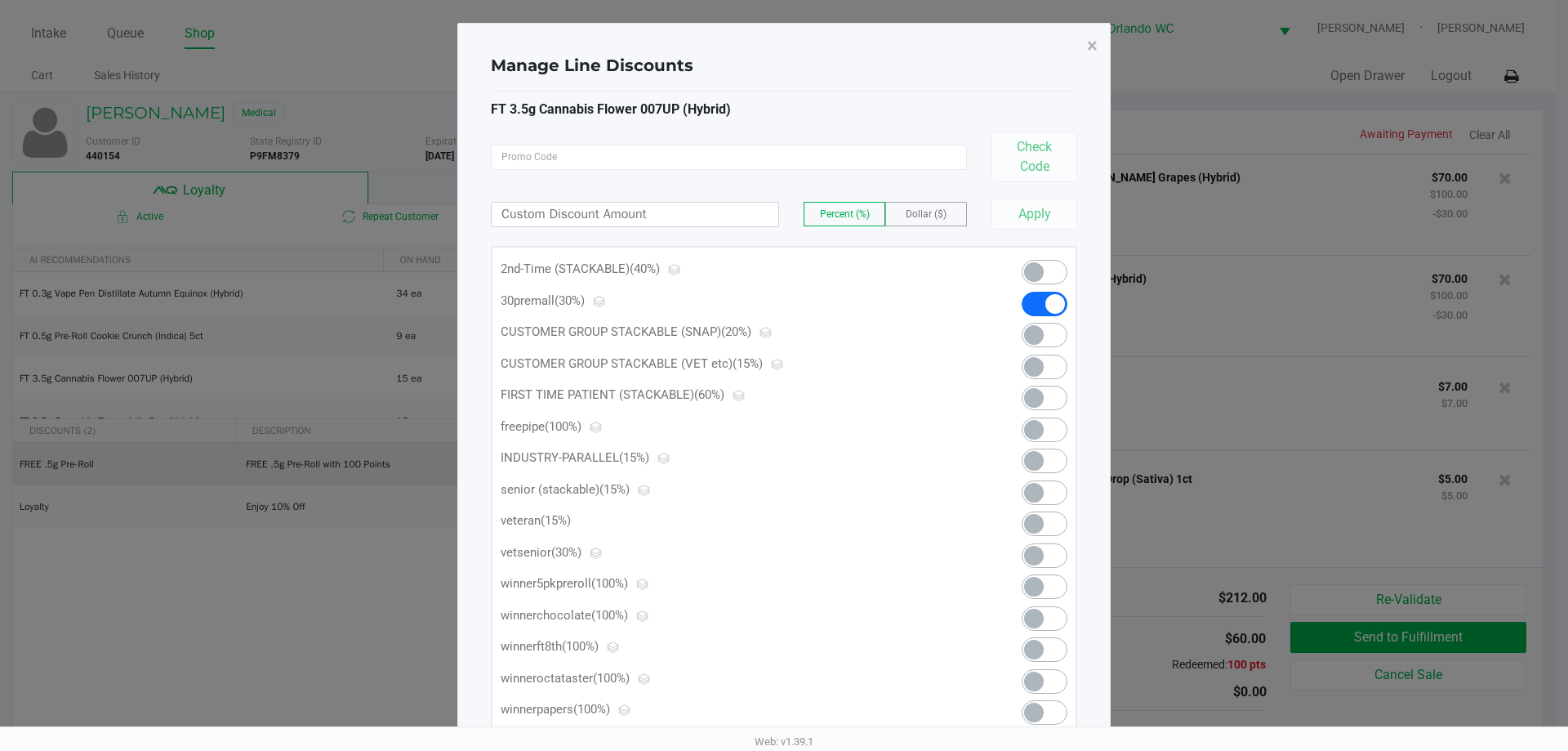 click on "×" 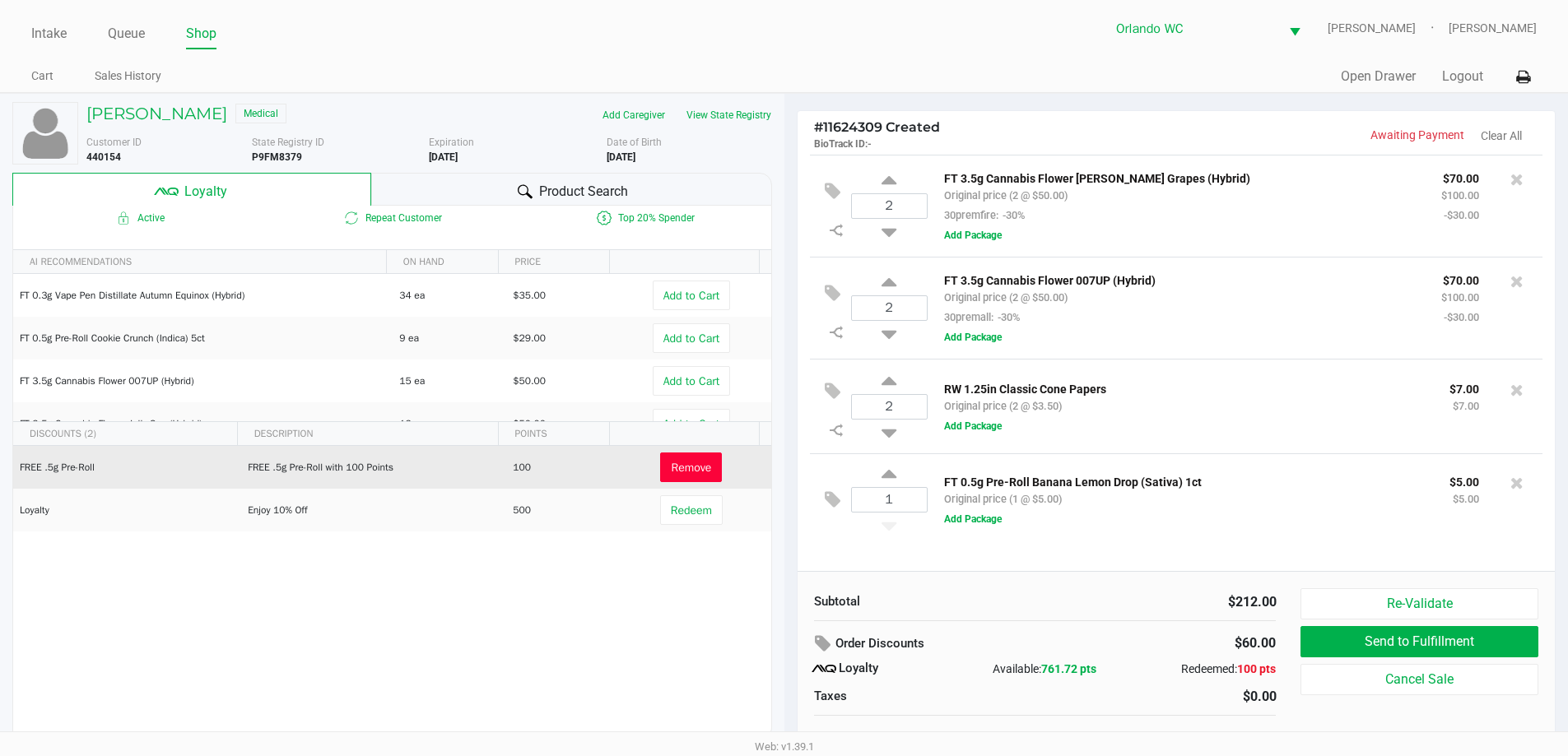 click on "Remove" 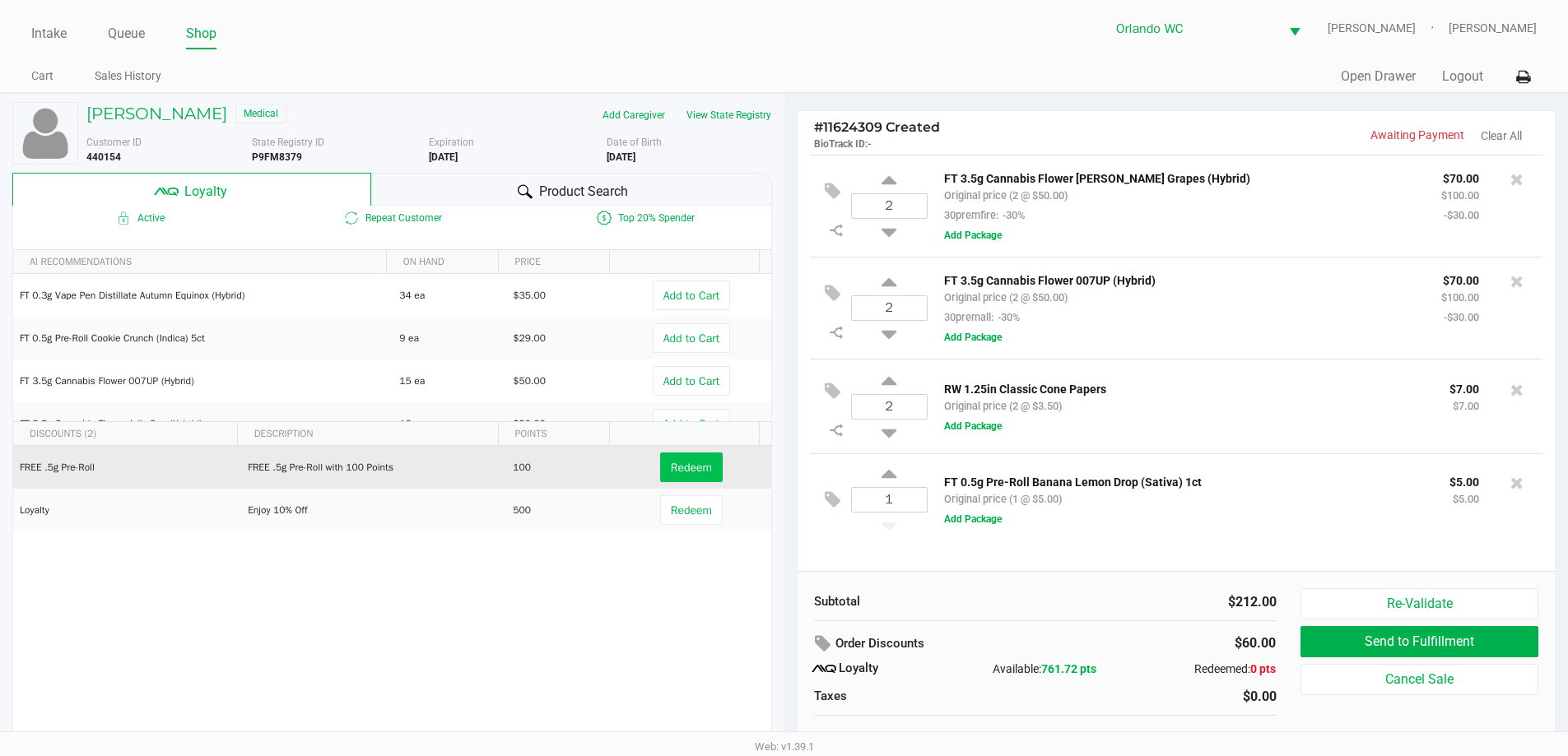 click on "Redeem" 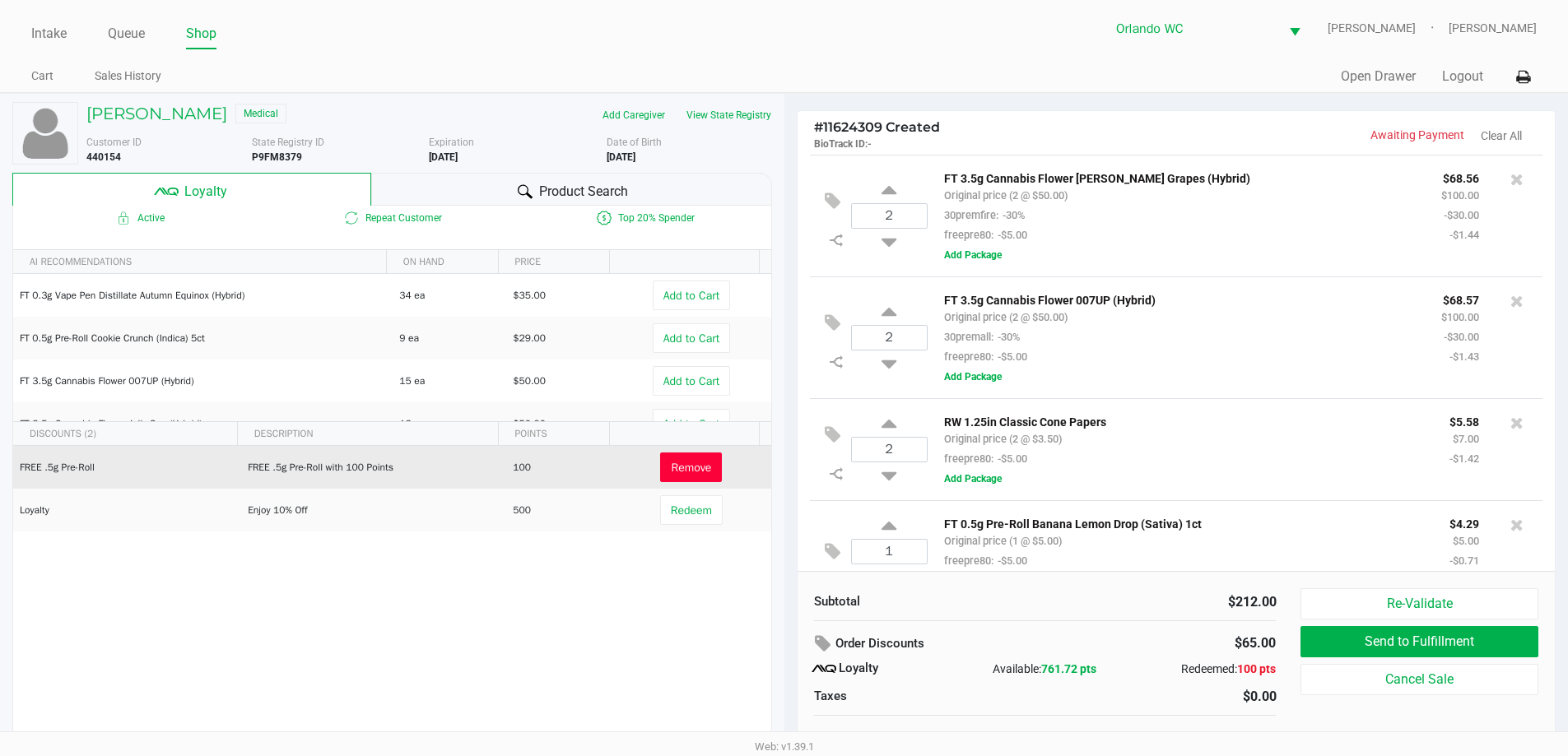 scroll, scrollTop: 35, scrollLeft: 0, axis: vertical 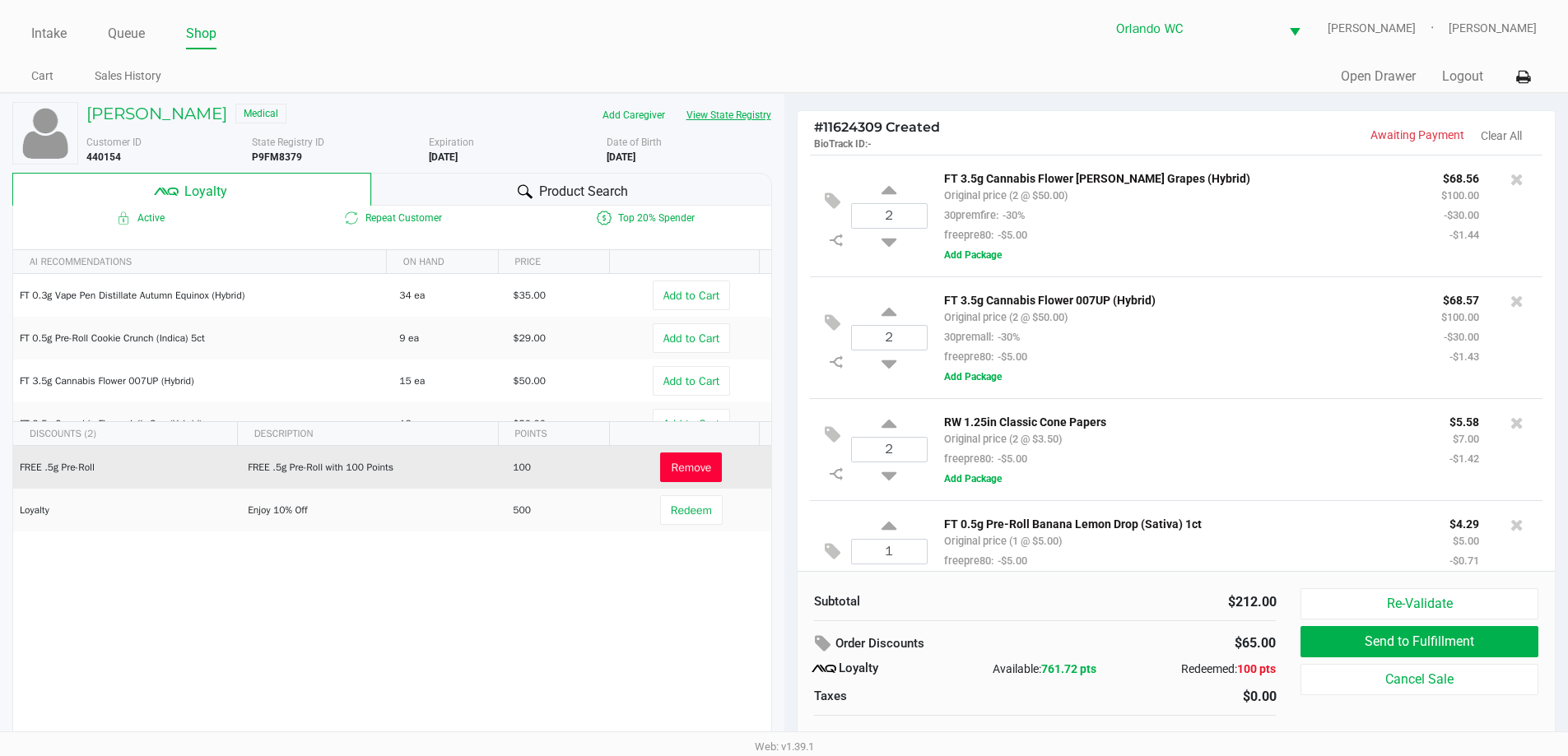 click on "View State Registry" 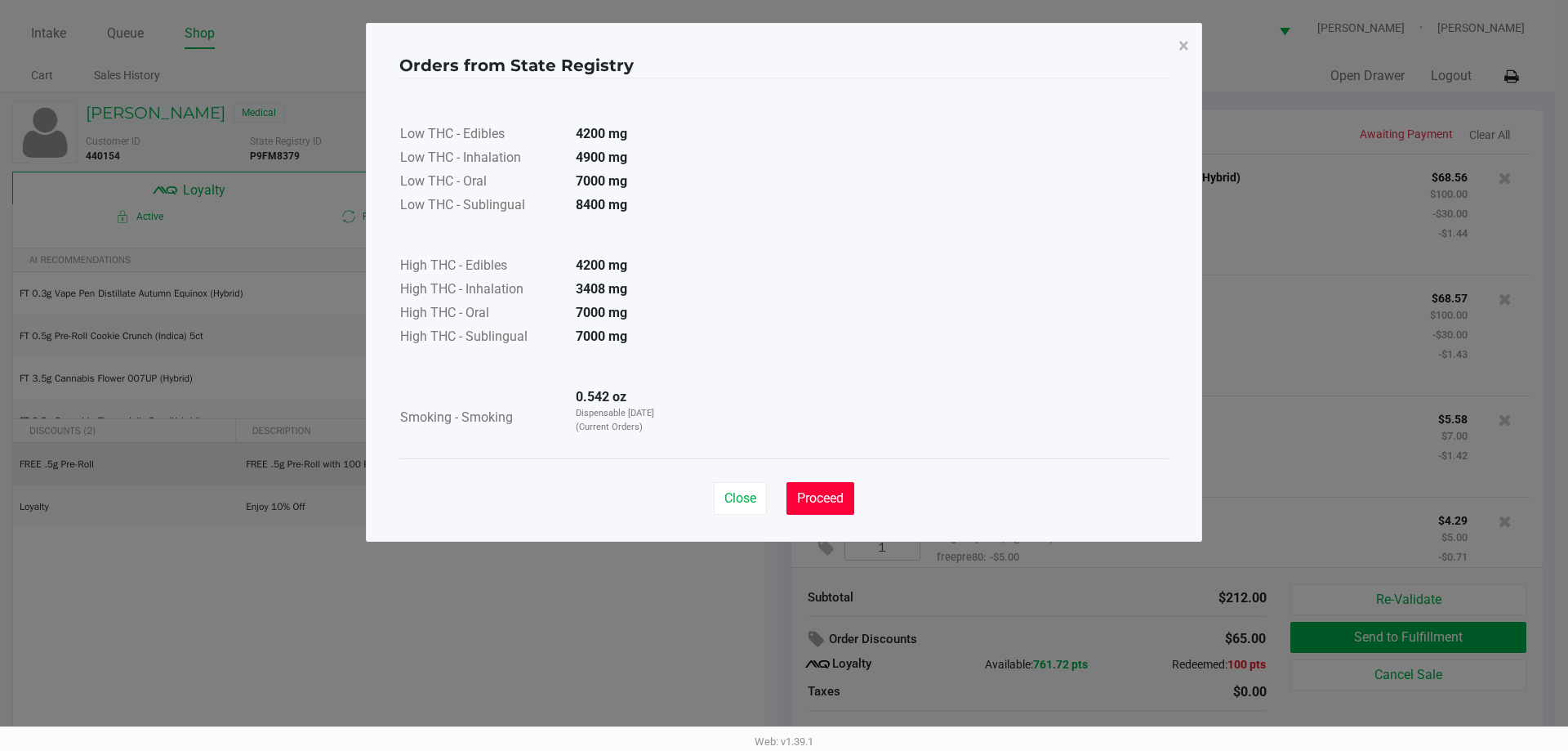 click on "Proceed" 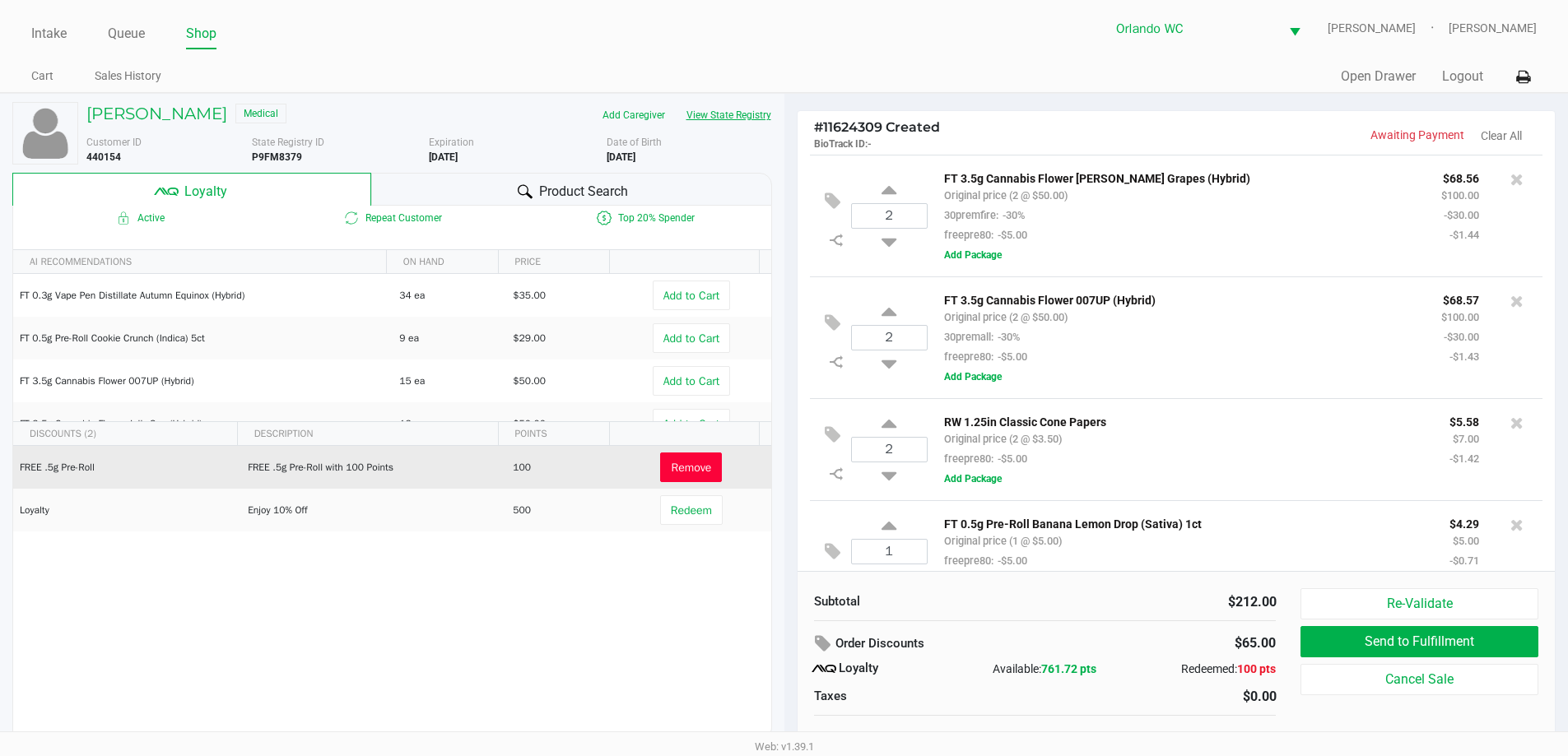 scroll, scrollTop: 16, scrollLeft: 0, axis: vertical 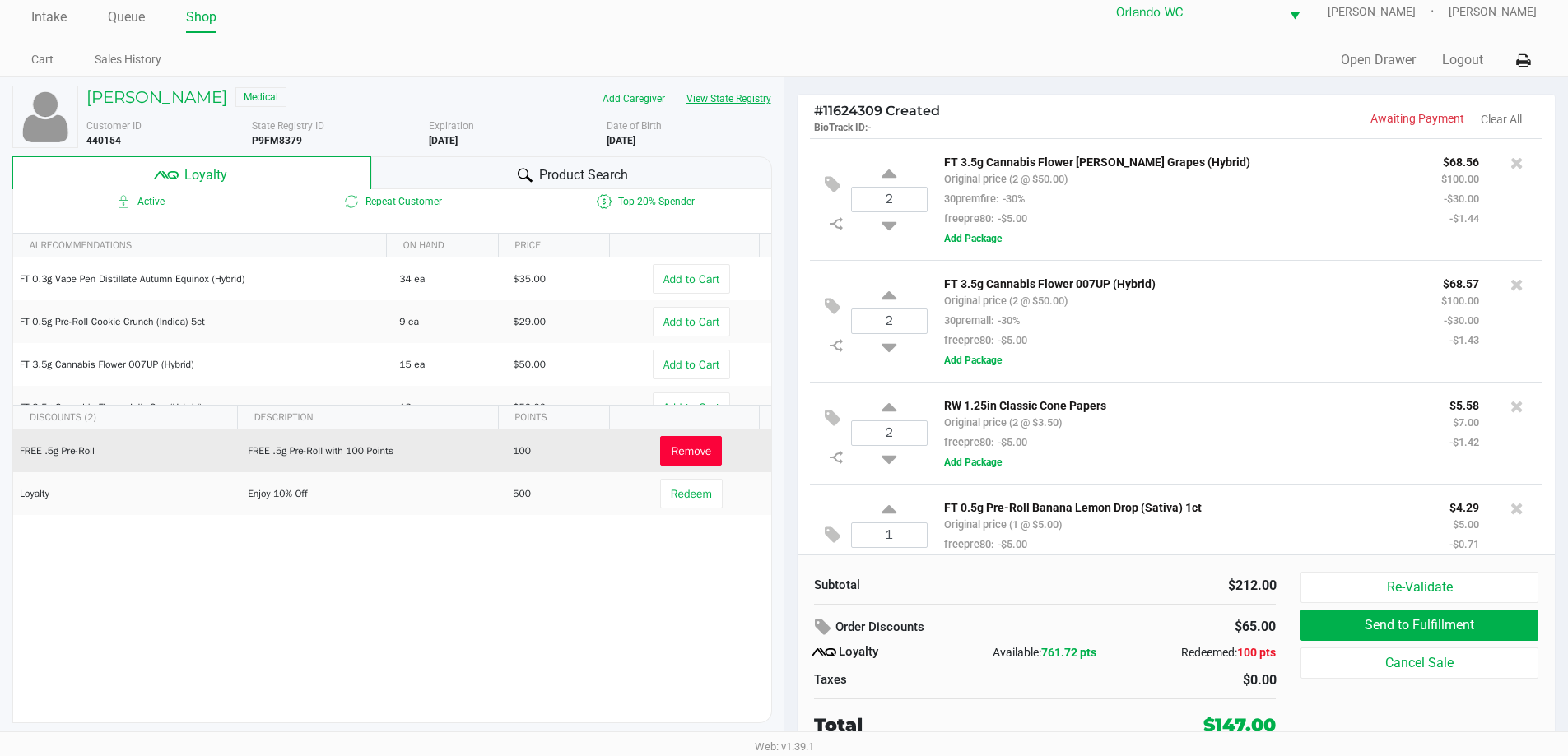 type 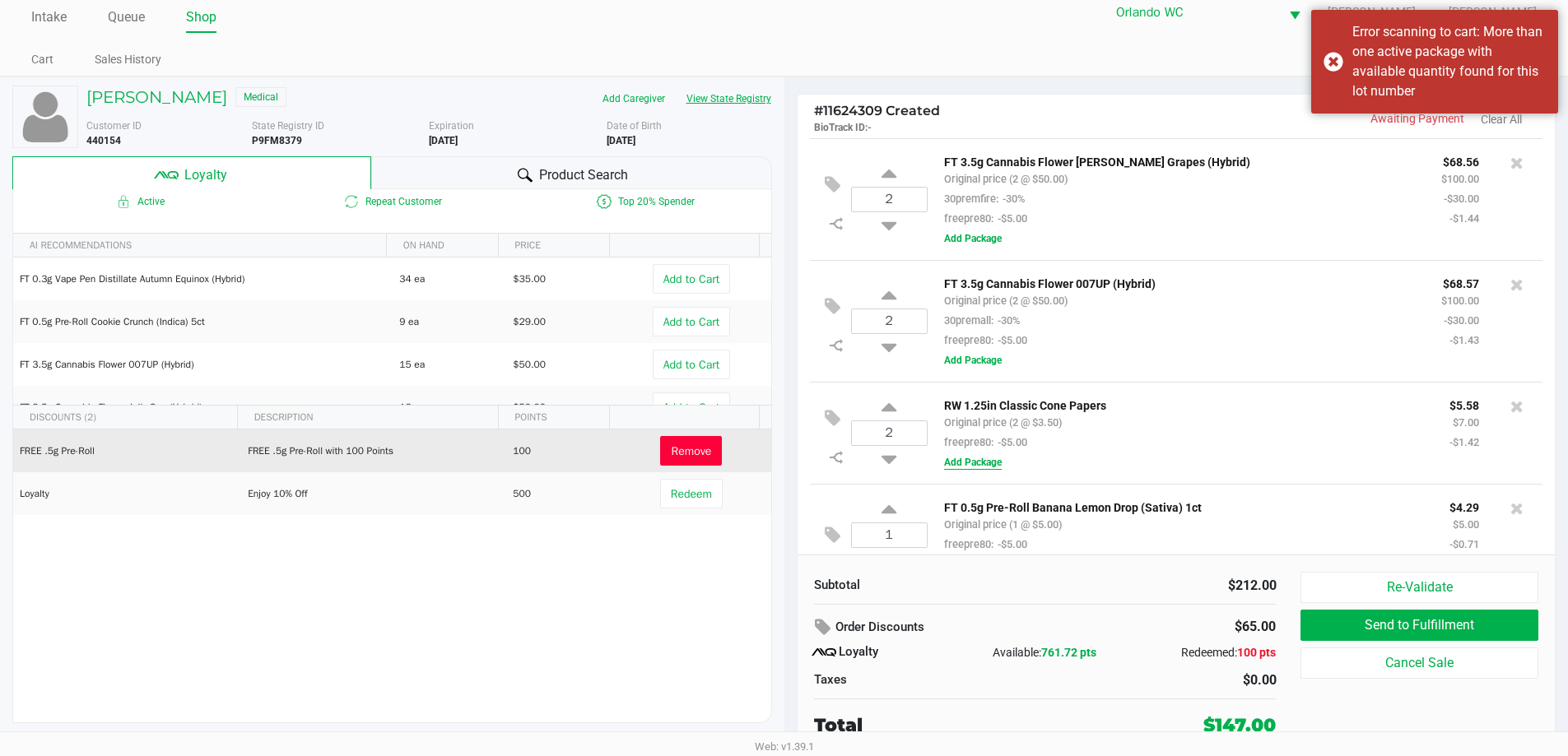 click on "Add Package" 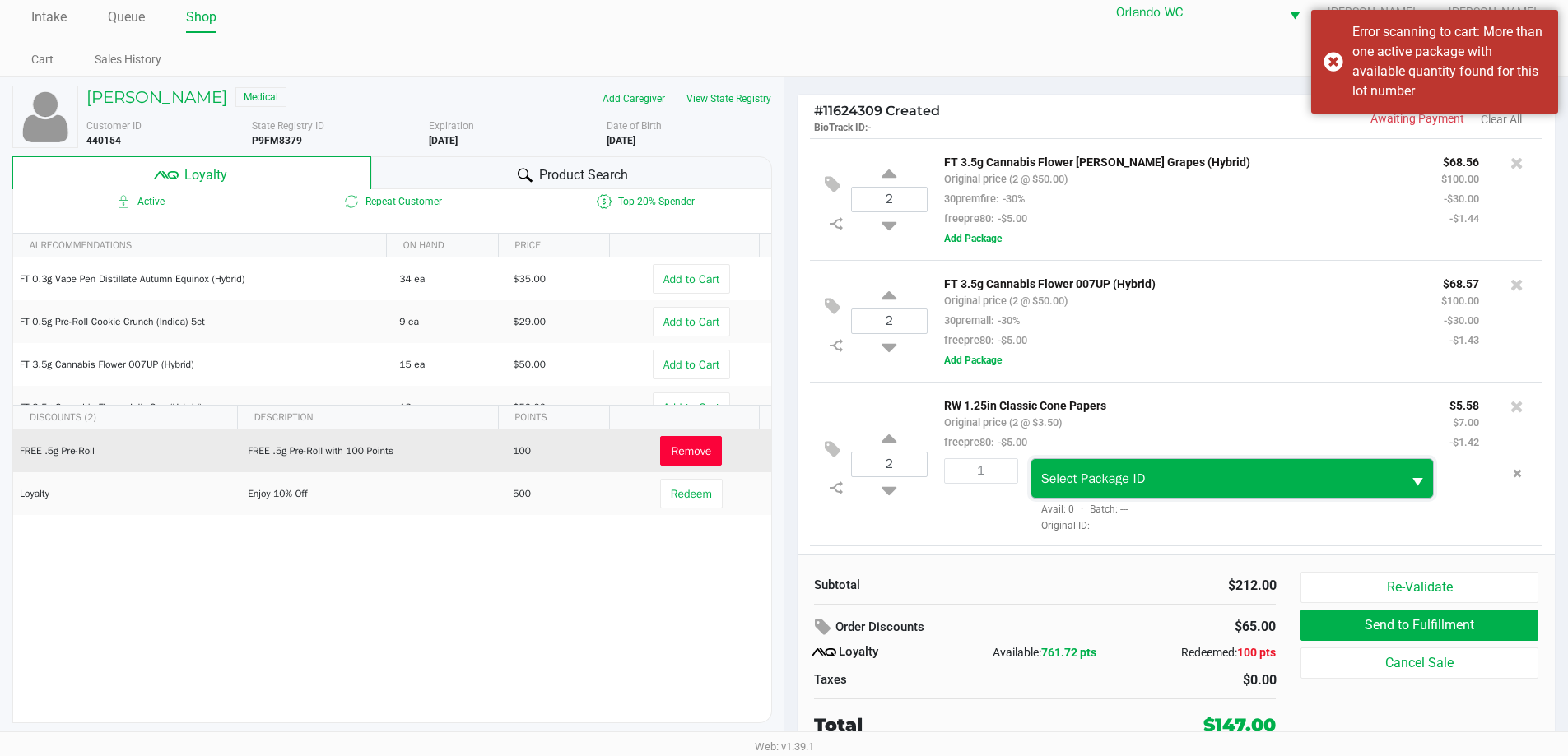 click on "Select Package ID" at bounding box center (1217, 479) 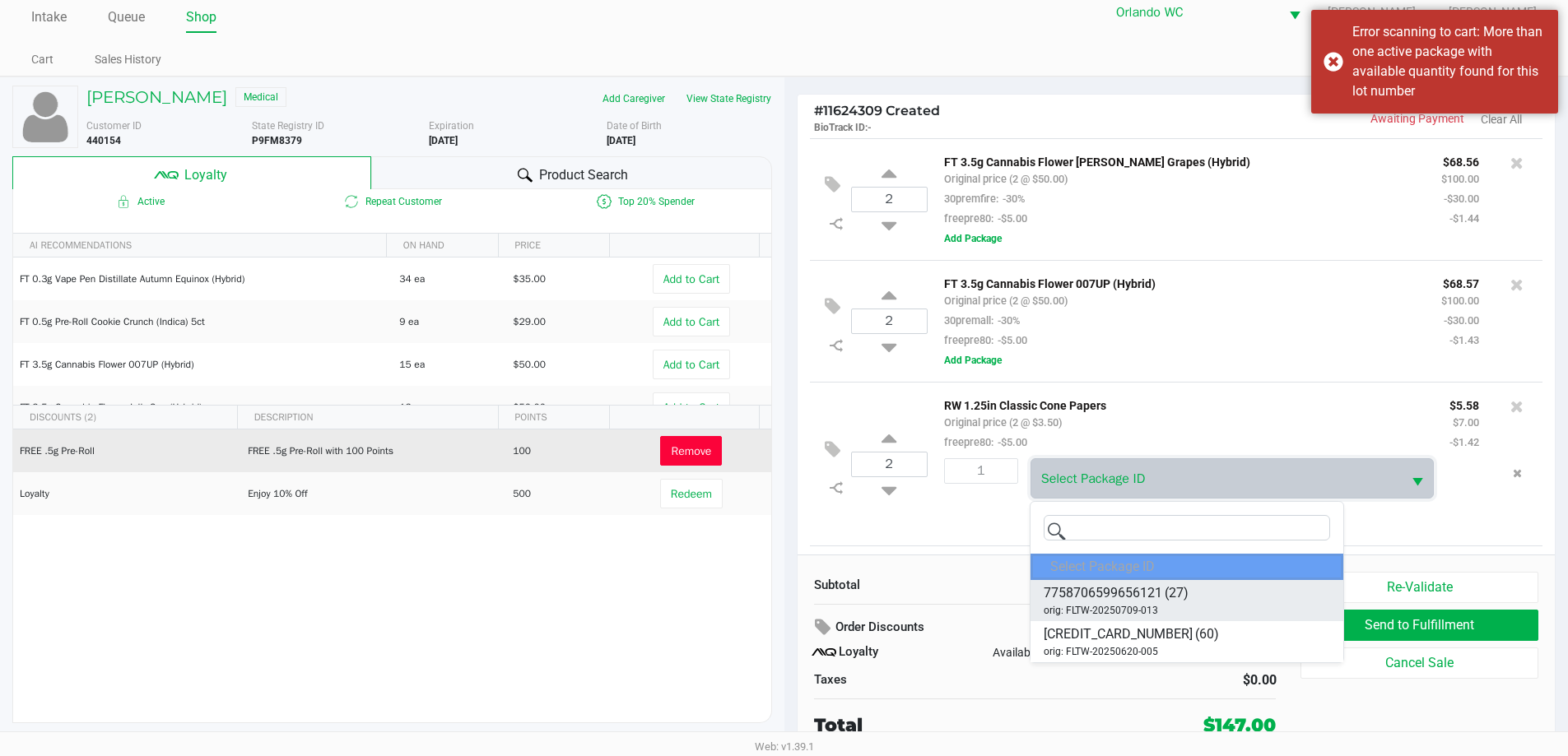 click on "7758706599656121   (27)   orig: FLTW-20250709-013" at bounding box center (1187, 601) 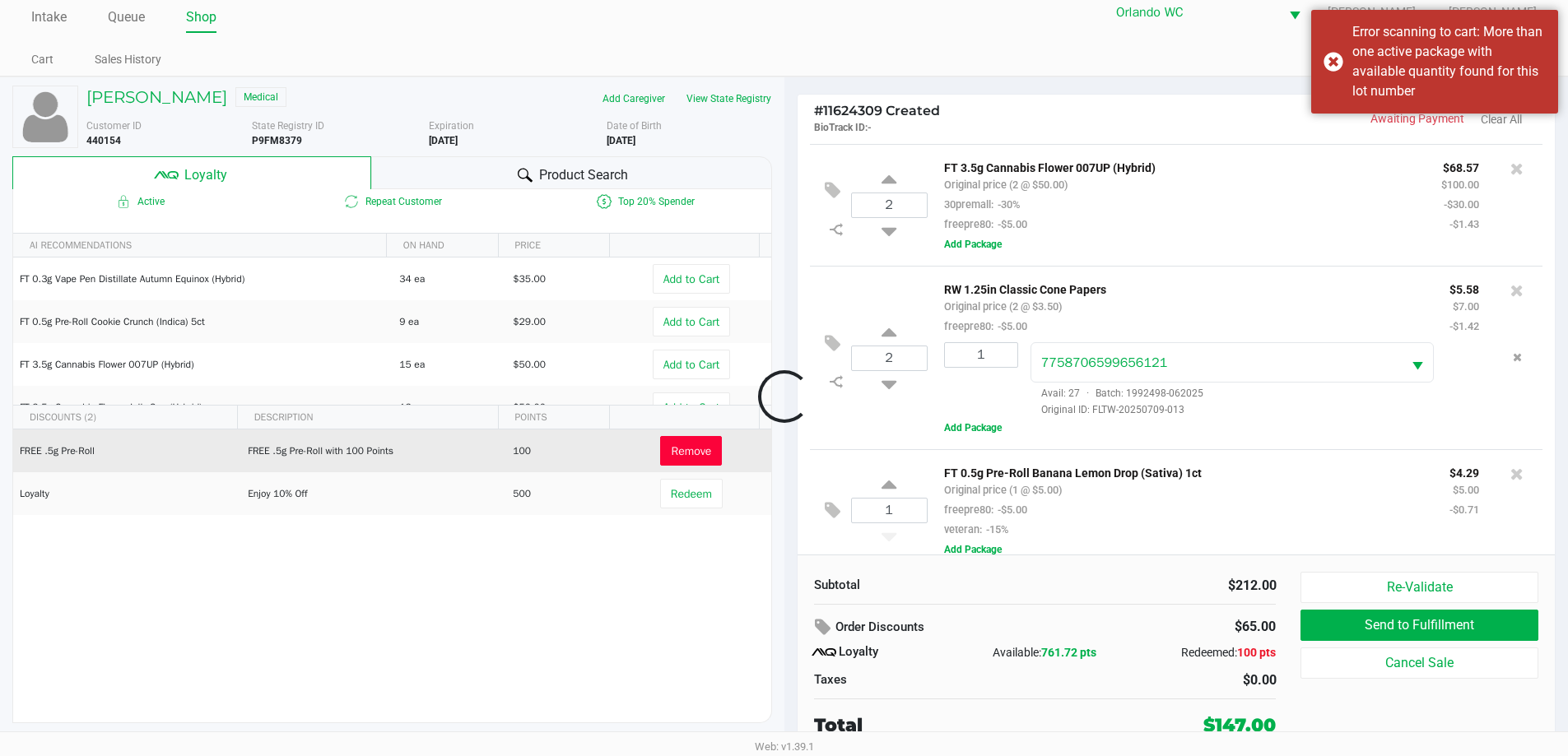 scroll, scrollTop: 136, scrollLeft: 0, axis: vertical 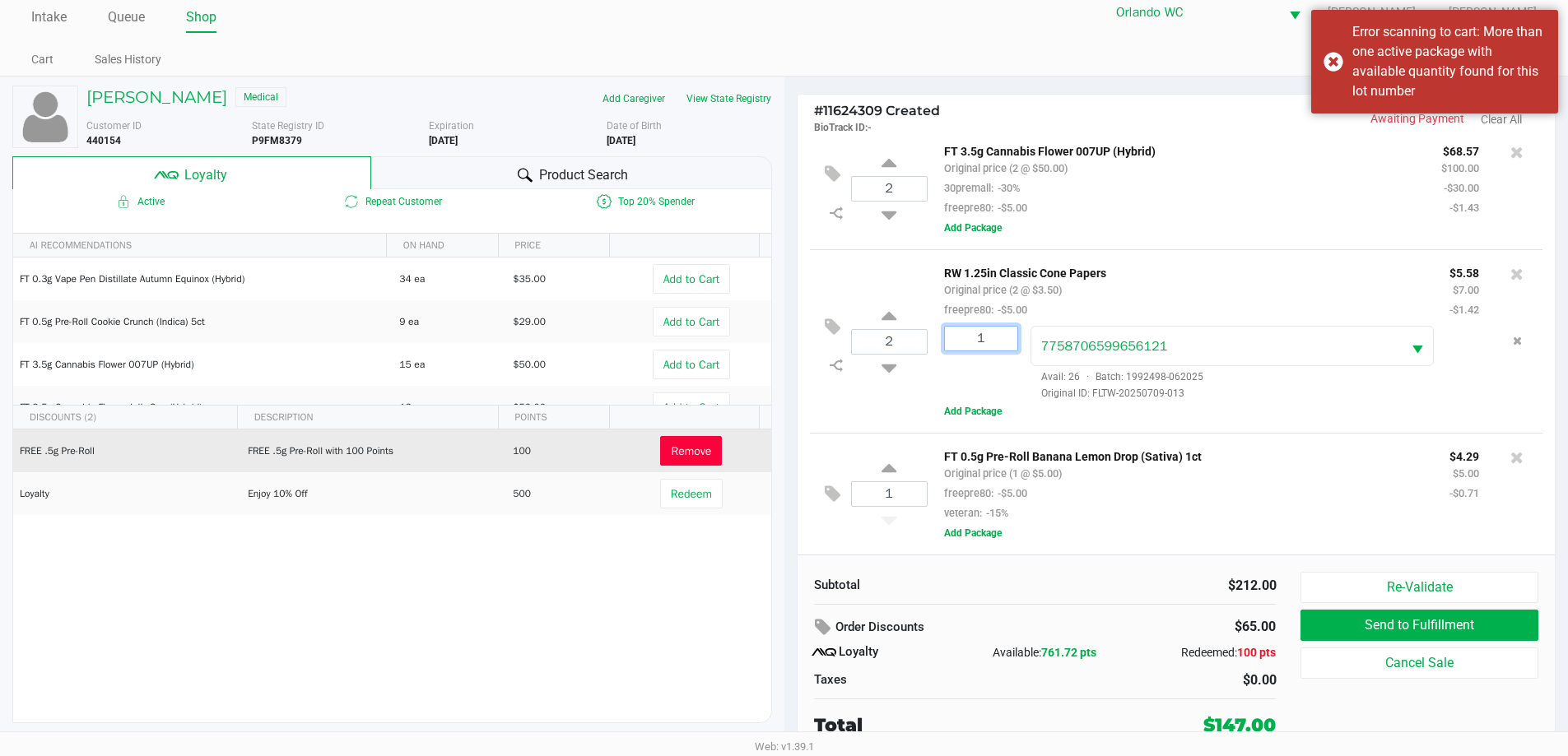 click on "1" at bounding box center (981, 338) 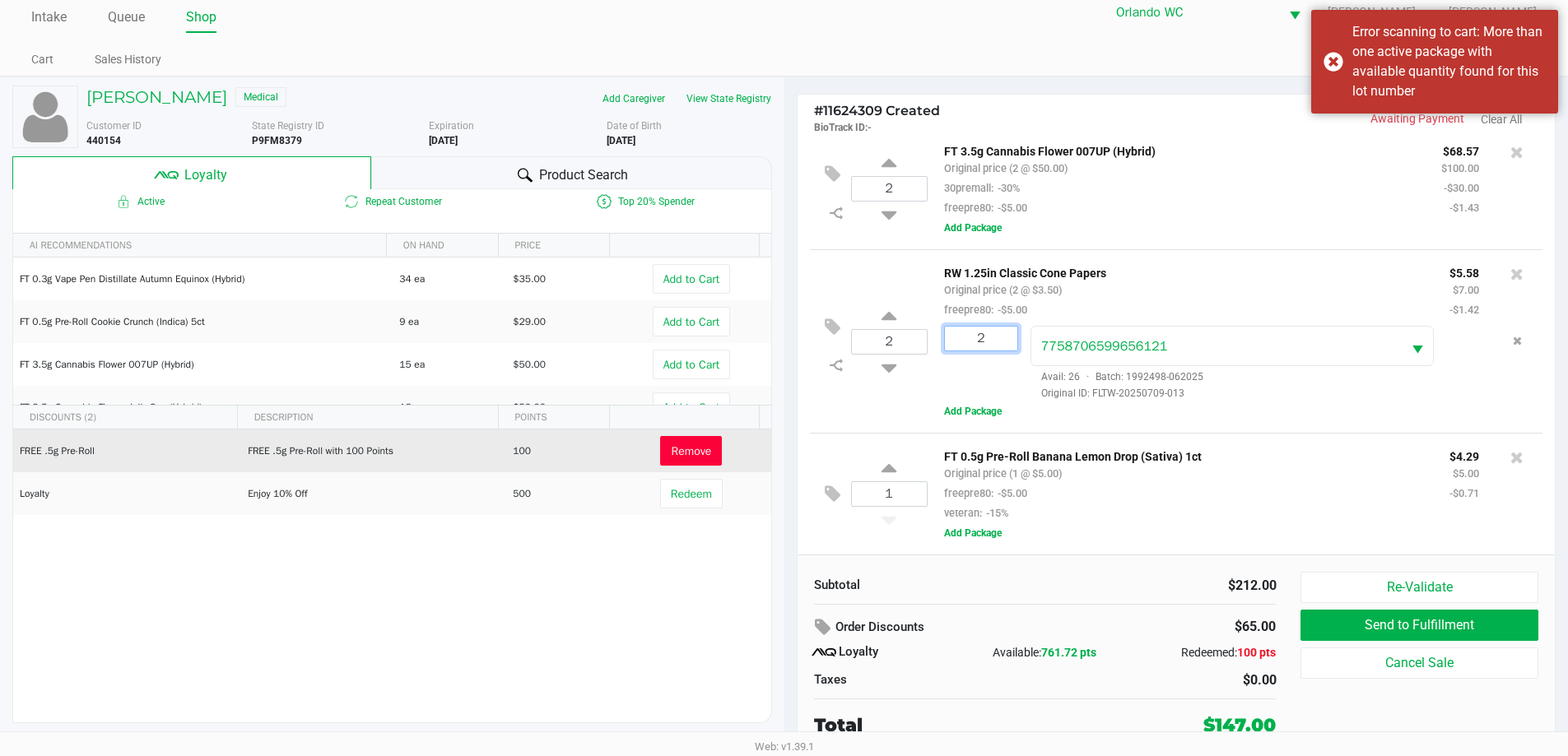 type on "2" 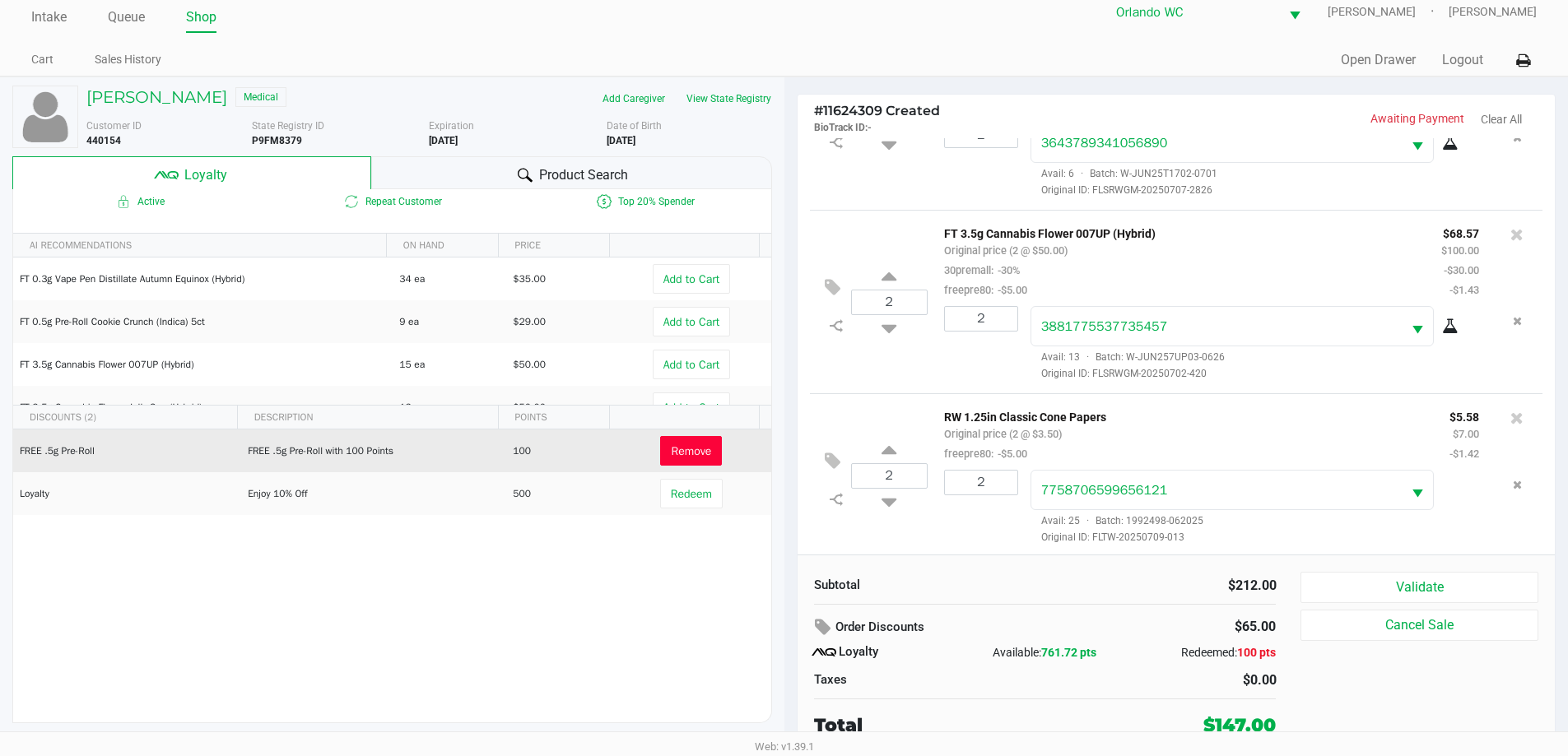 scroll, scrollTop: 0, scrollLeft: 0, axis: both 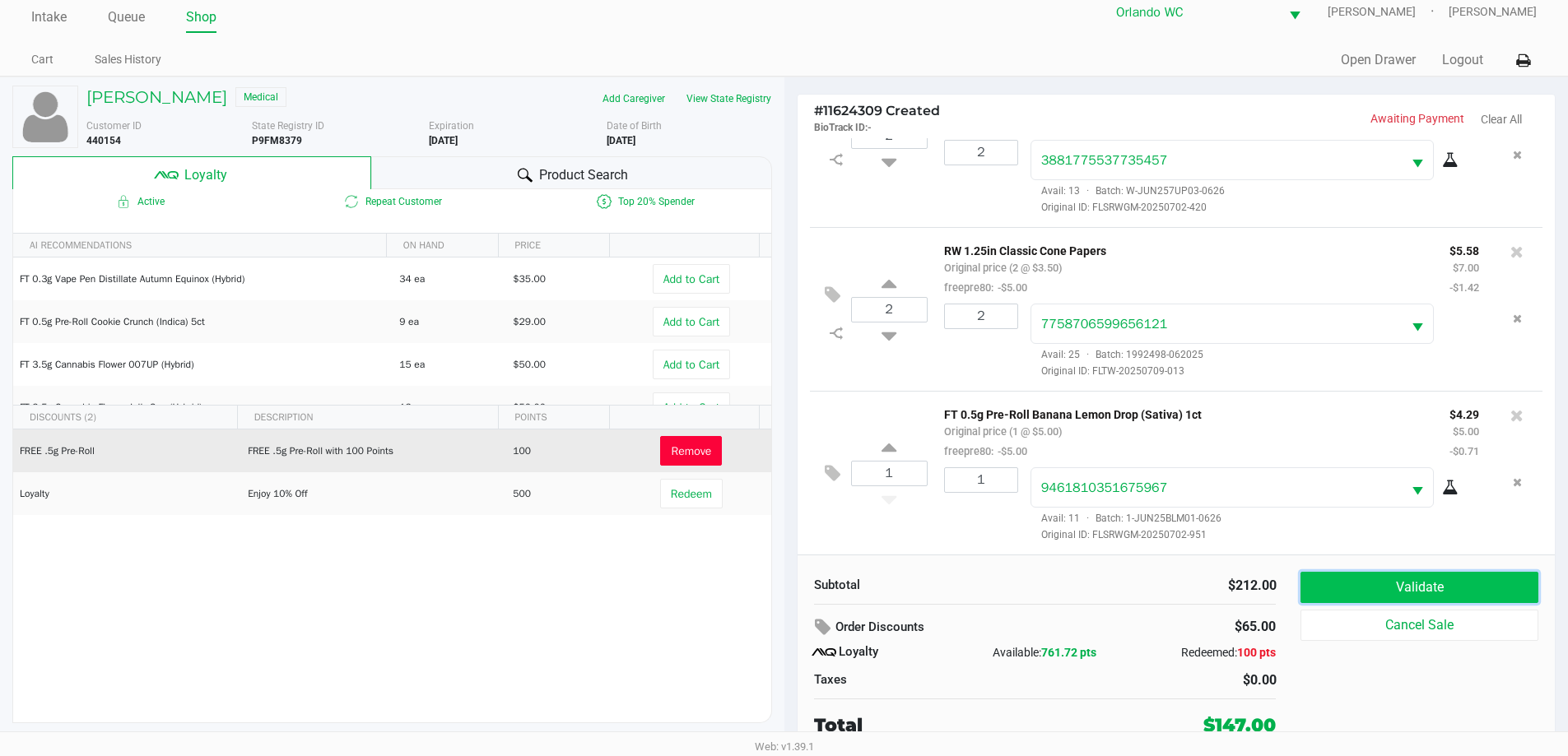 click on "Validate" 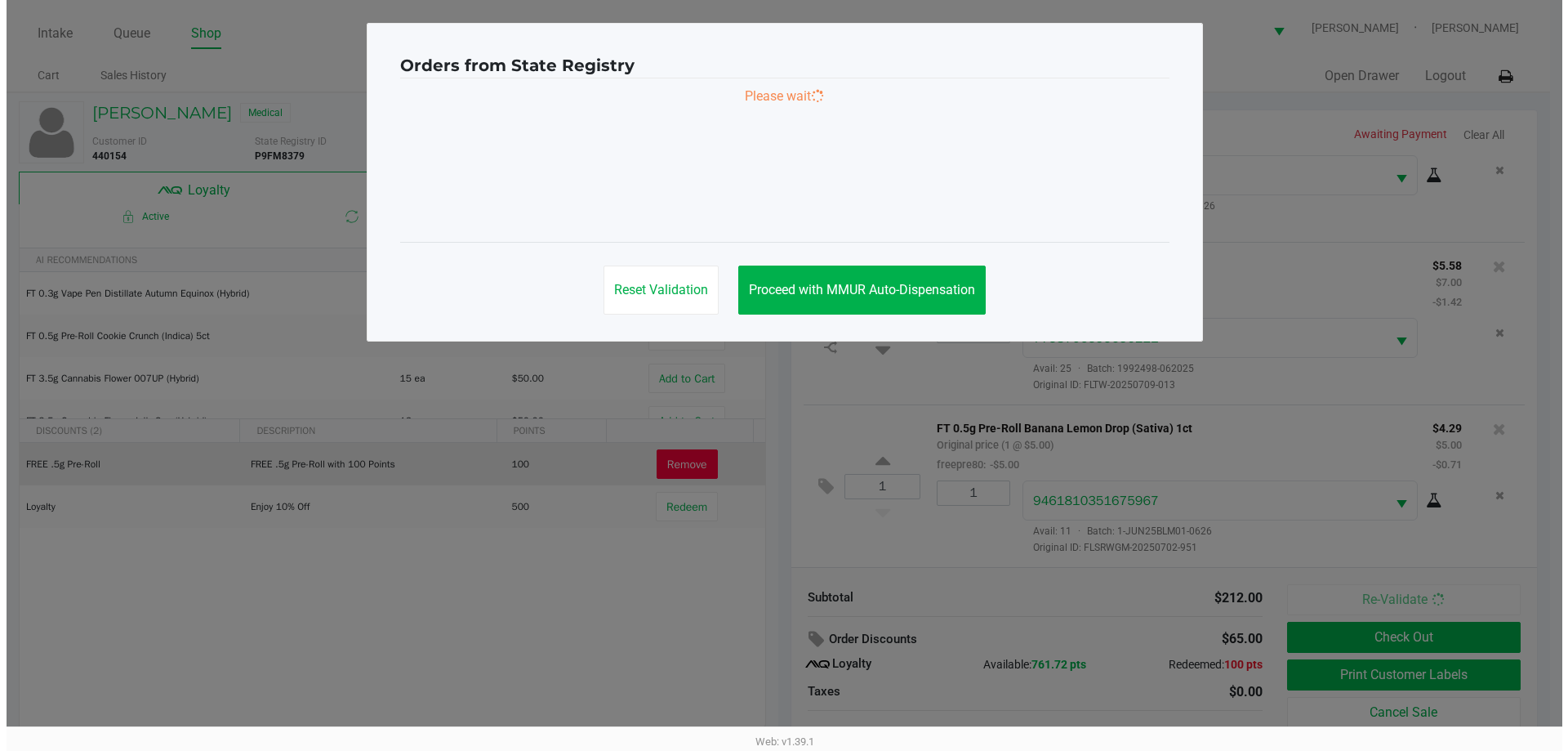 scroll, scrollTop: 0, scrollLeft: 0, axis: both 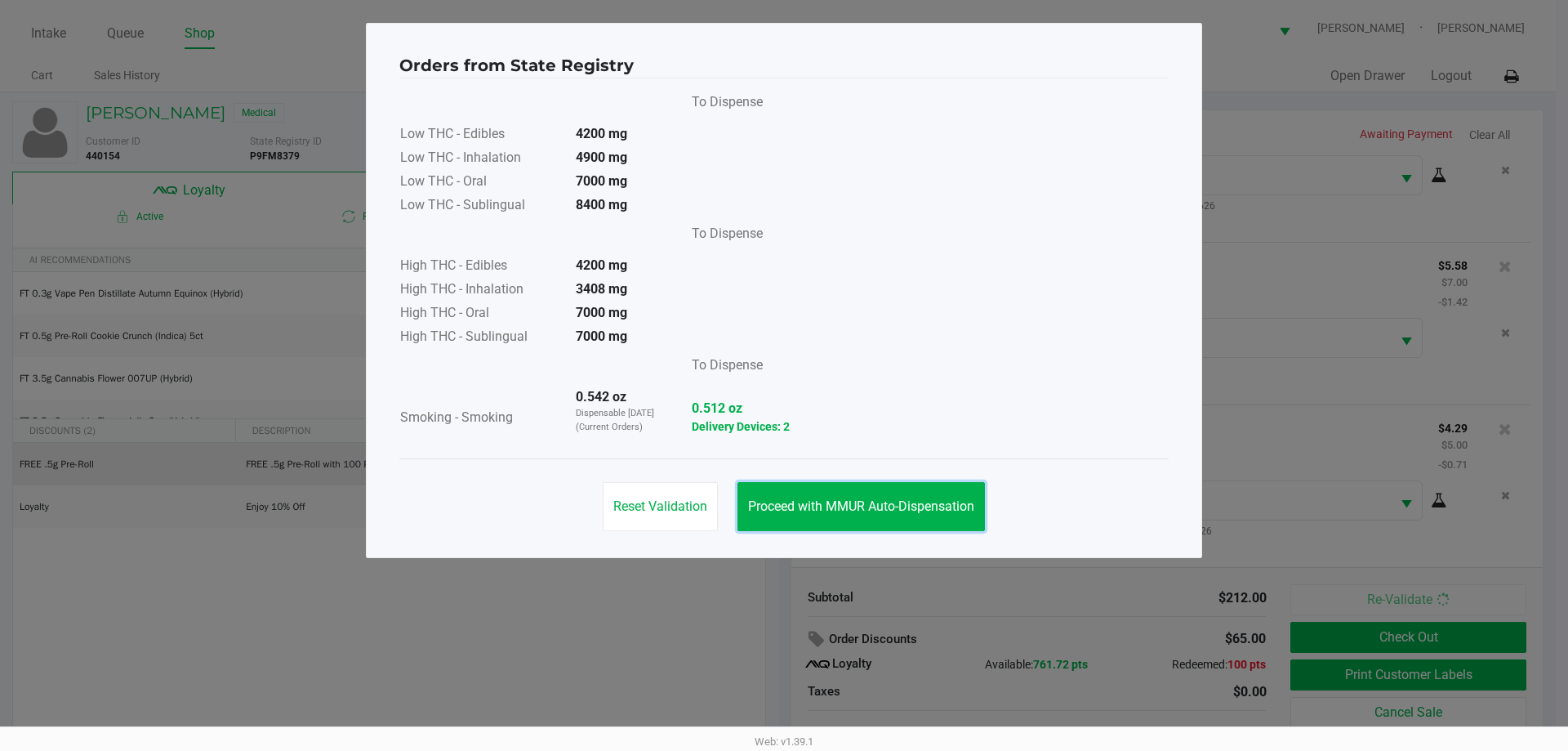 click on "Proceed with MMUR Auto-Dispensation" 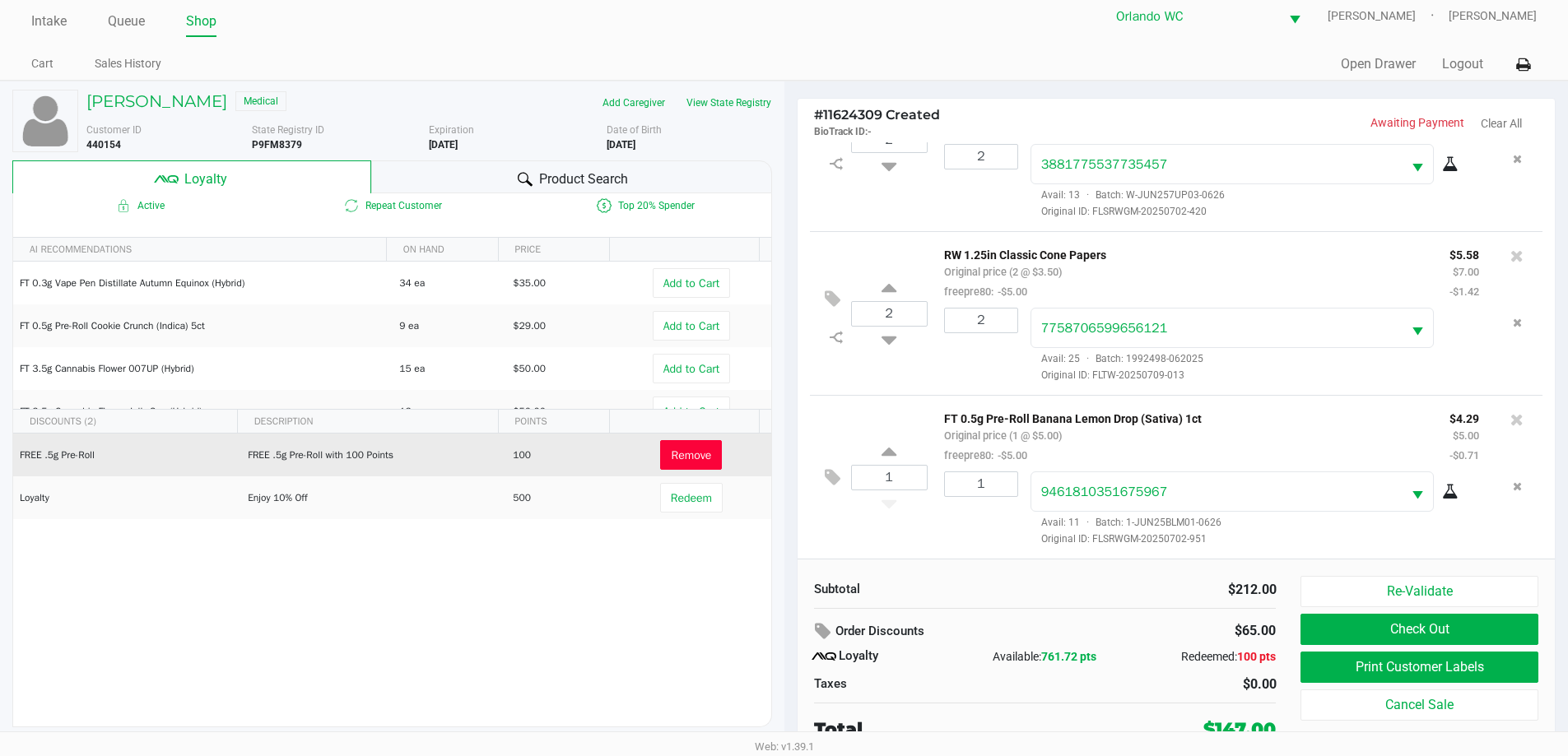 scroll, scrollTop: 16, scrollLeft: 0, axis: vertical 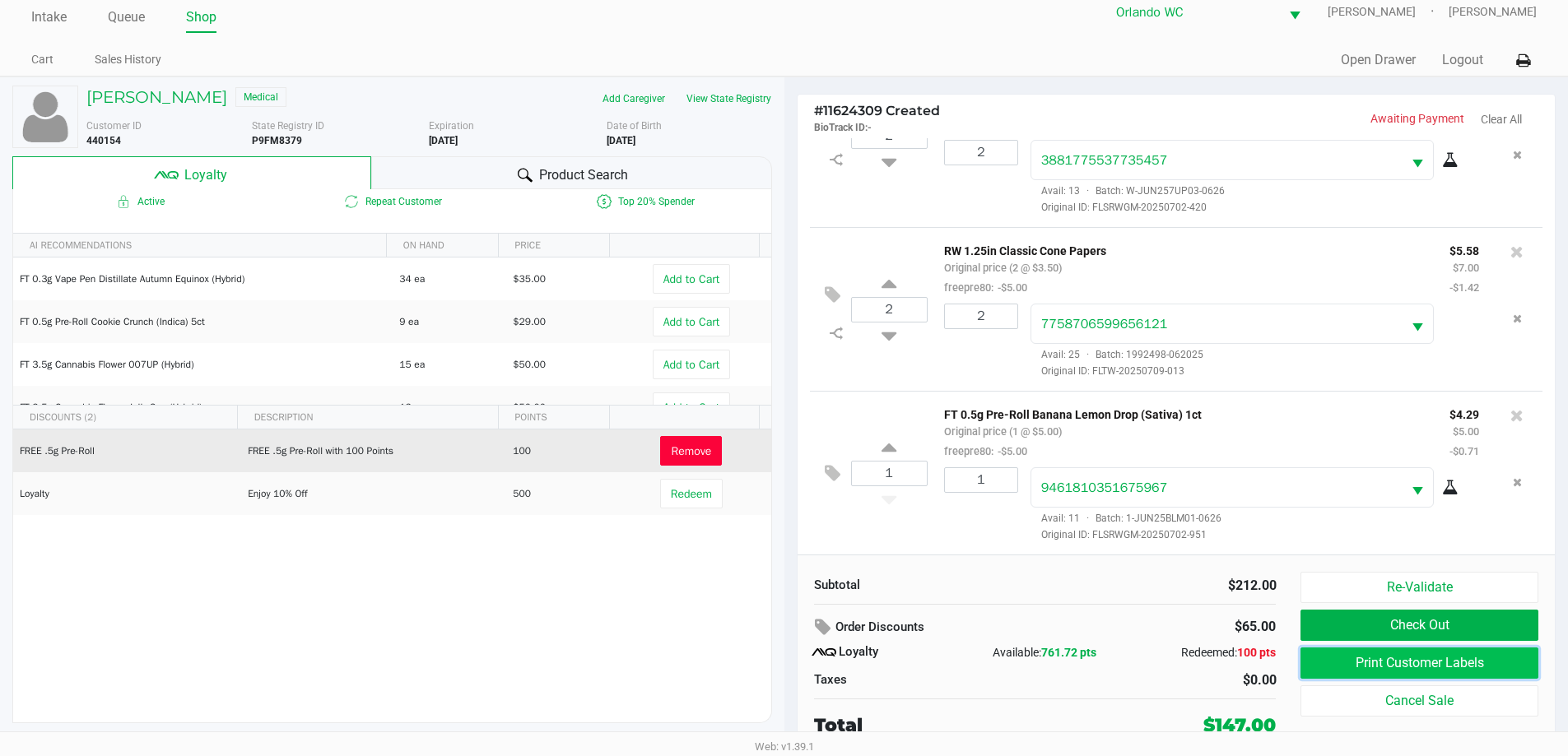 click on "Print Customer Labels" 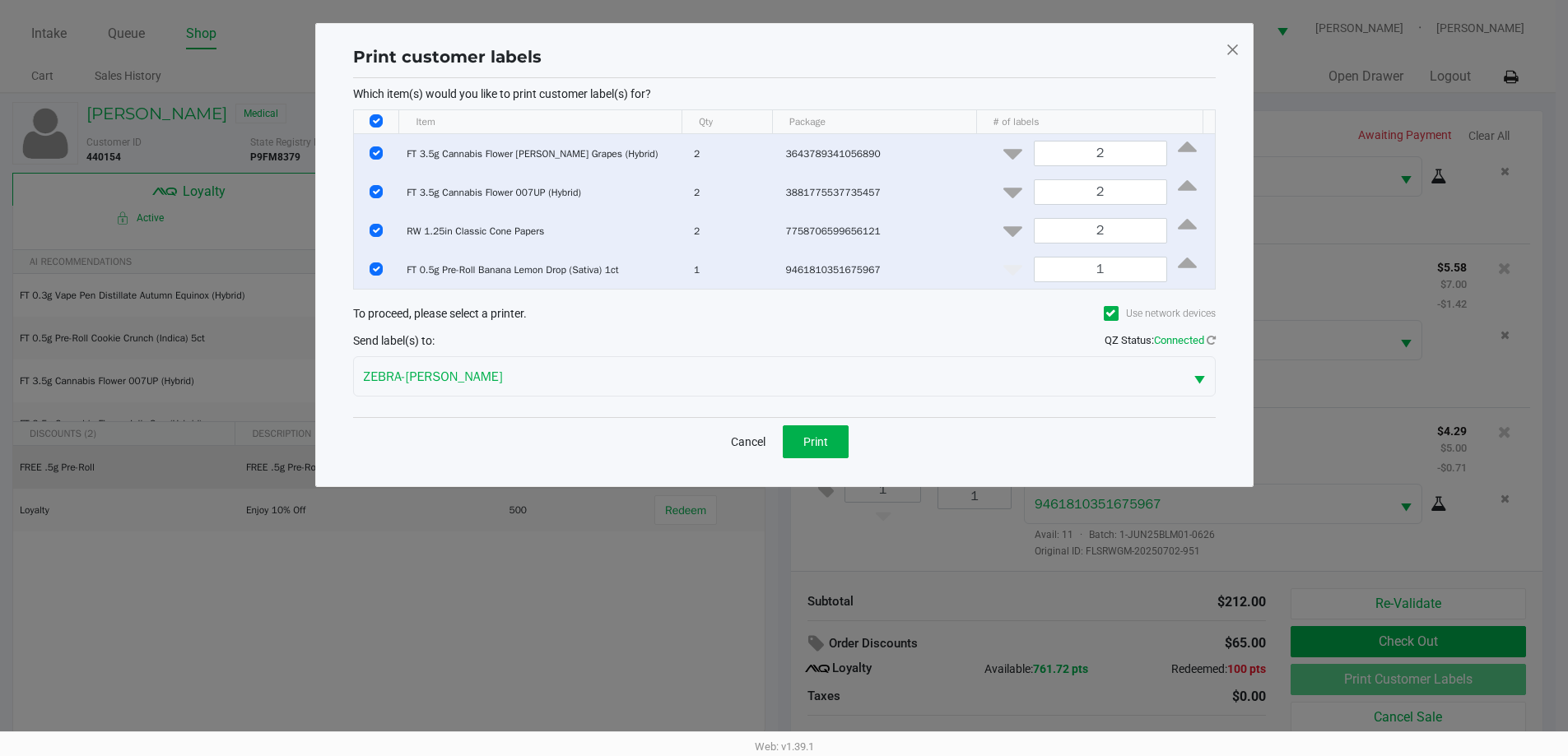 scroll, scrollTop: 0, scrollLeft: 0, axis: both 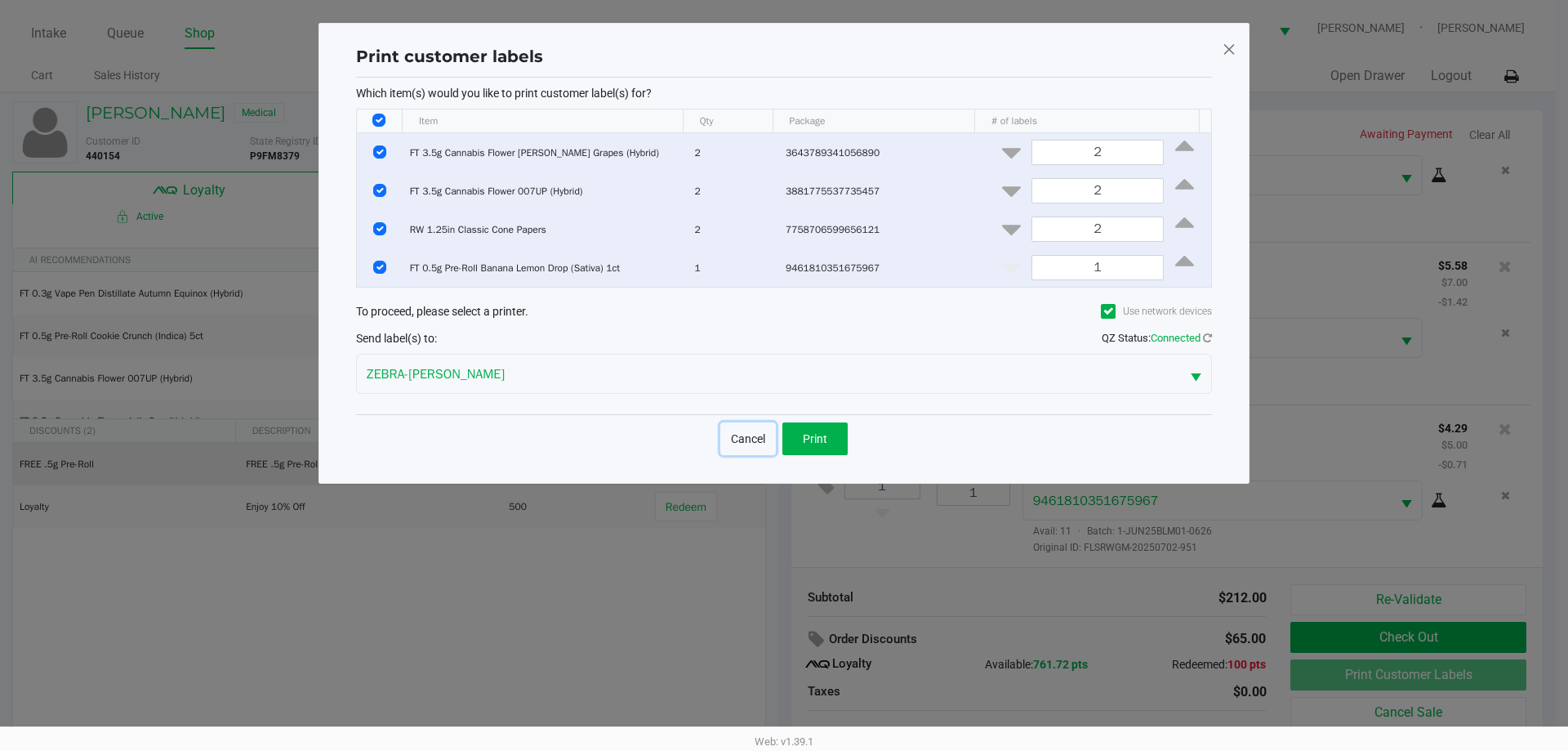 click on "Cancel" 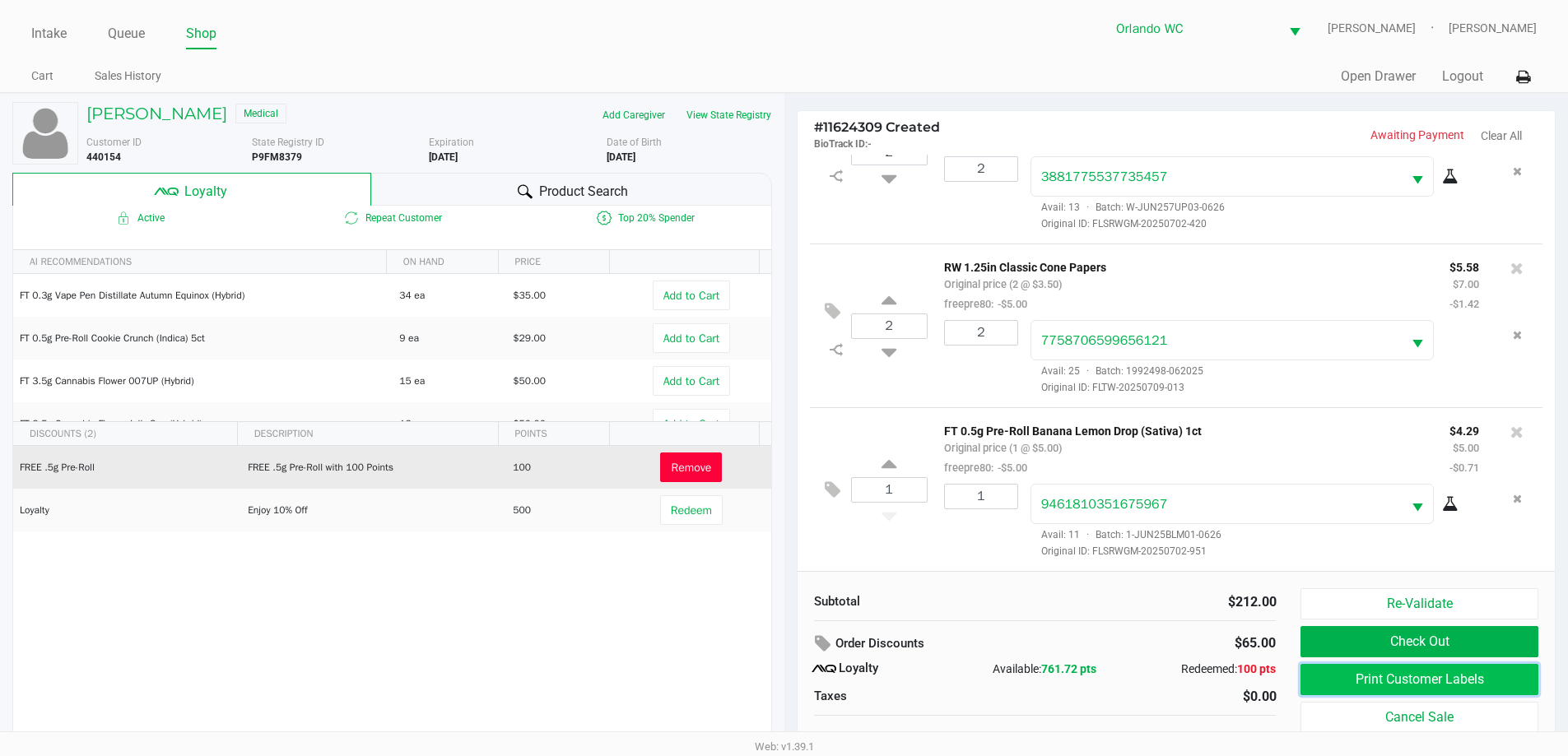 click on "Print Customer Labels" 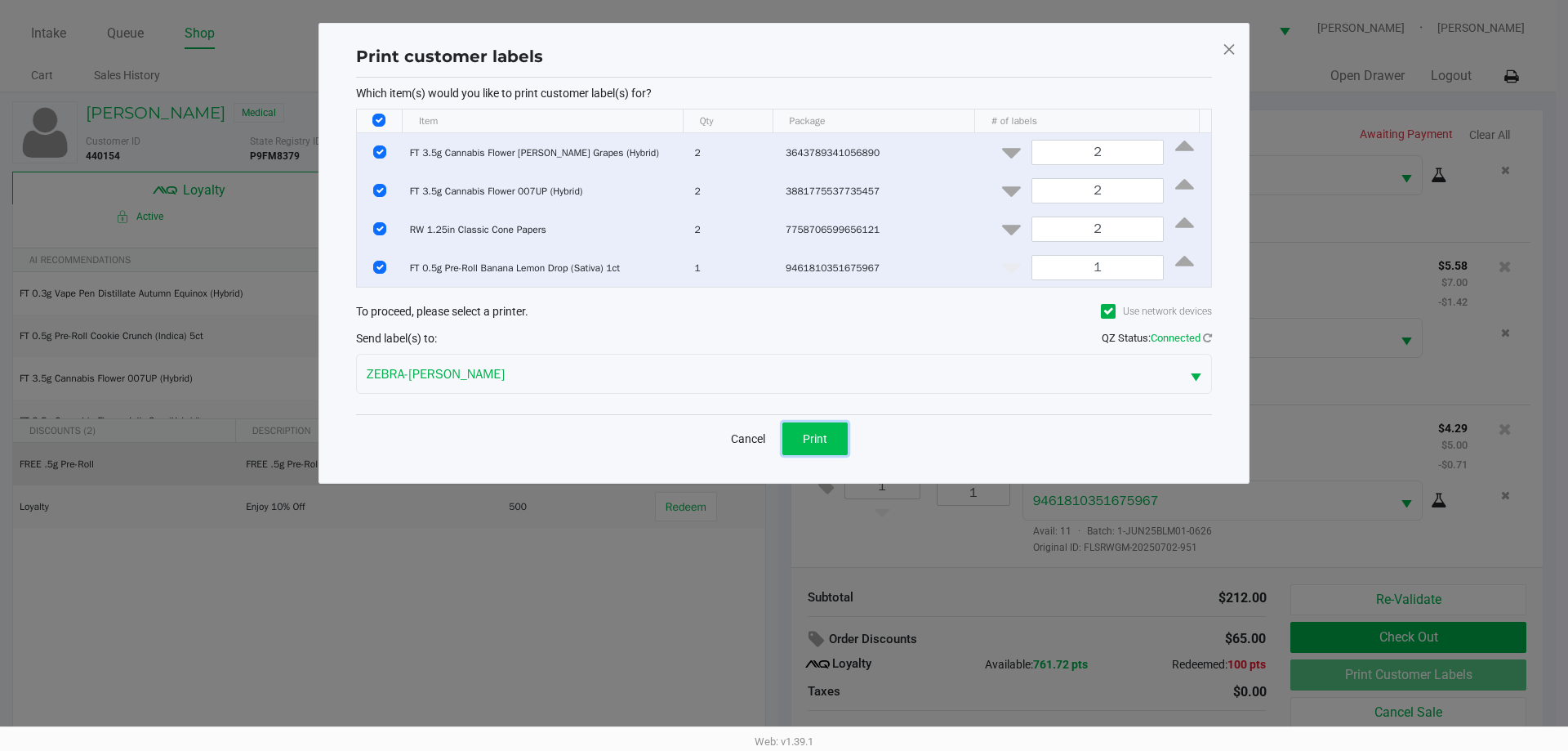 click on "Print" 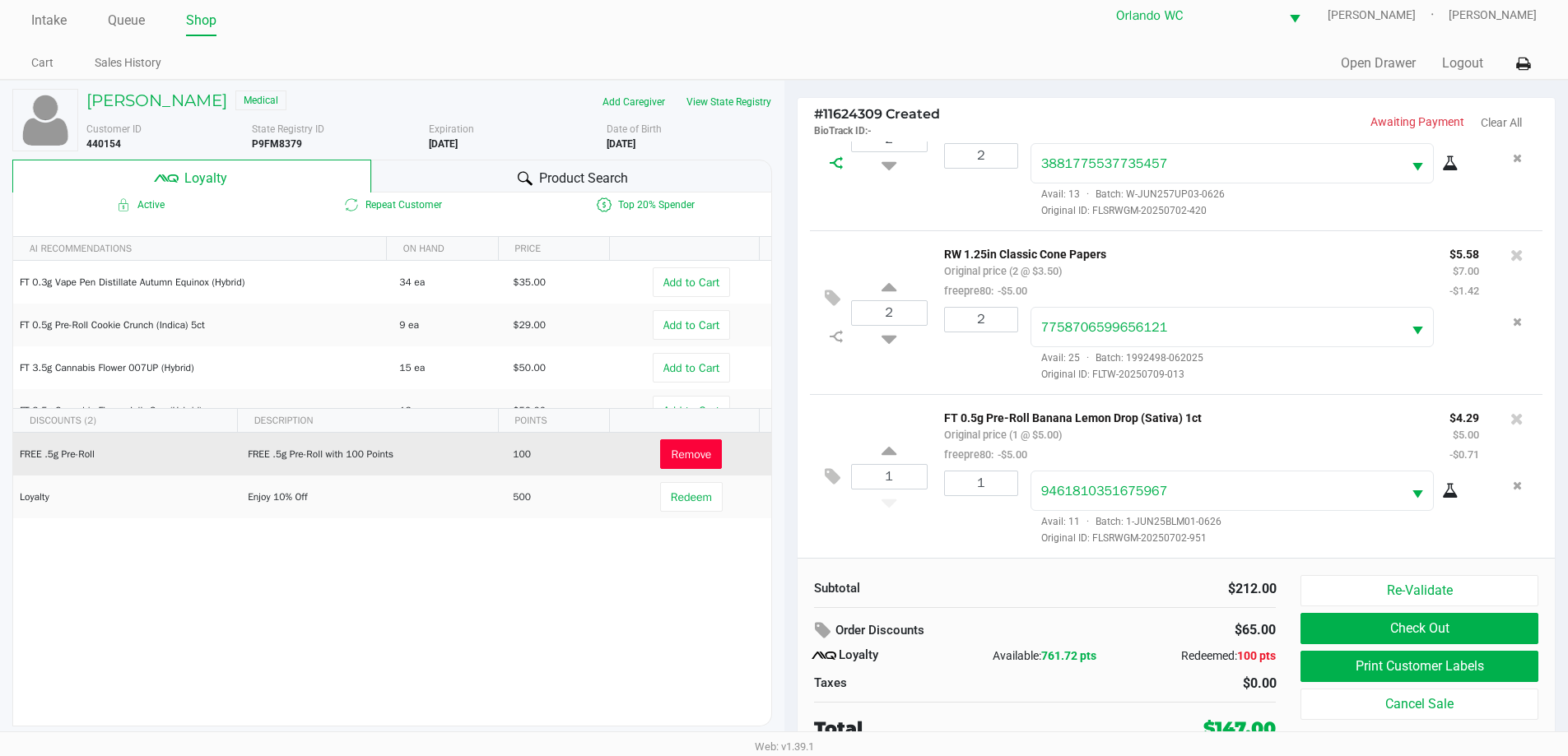 scroll, scrollTop: 16, scrollLeft: 0, axis: vertical 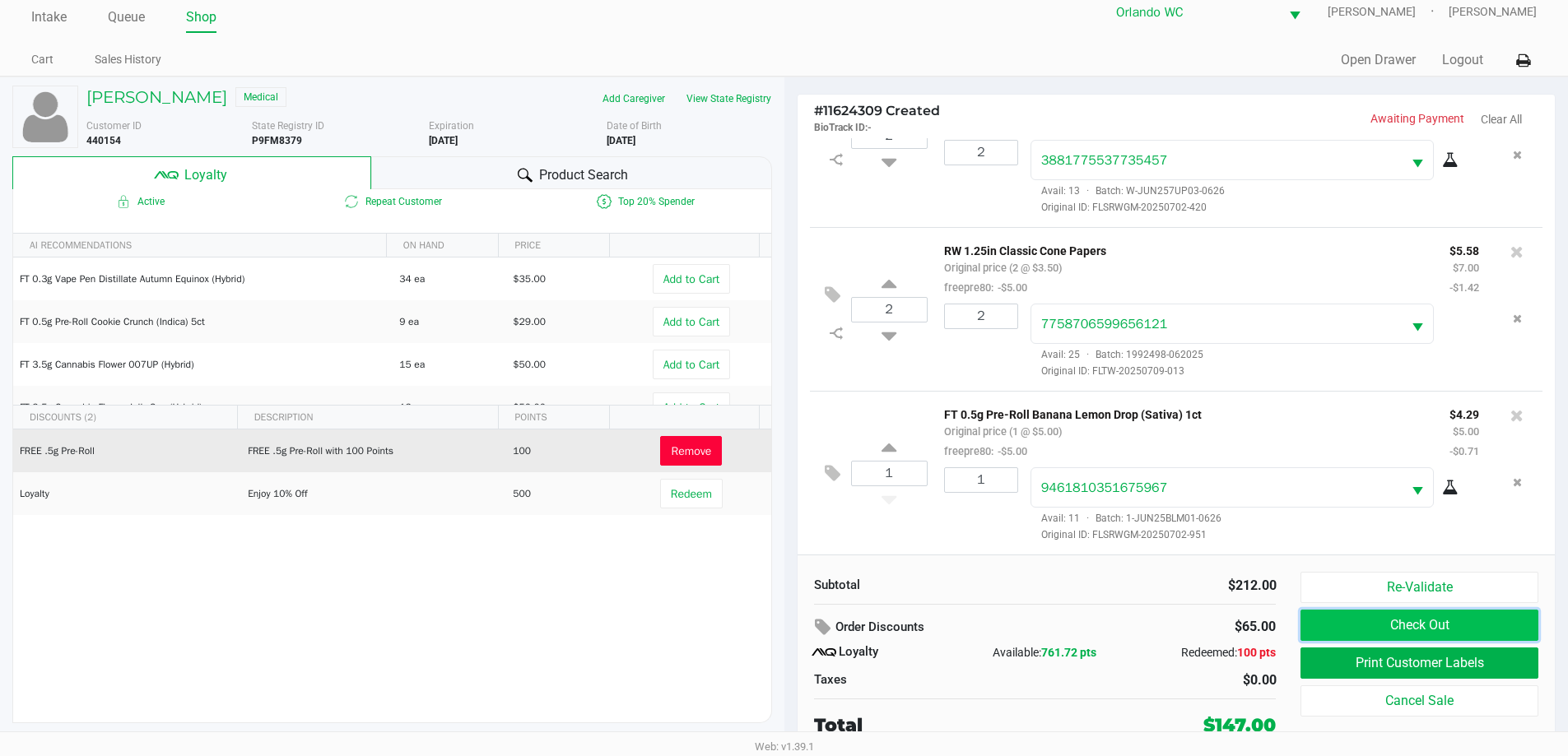 click on "Check Out" 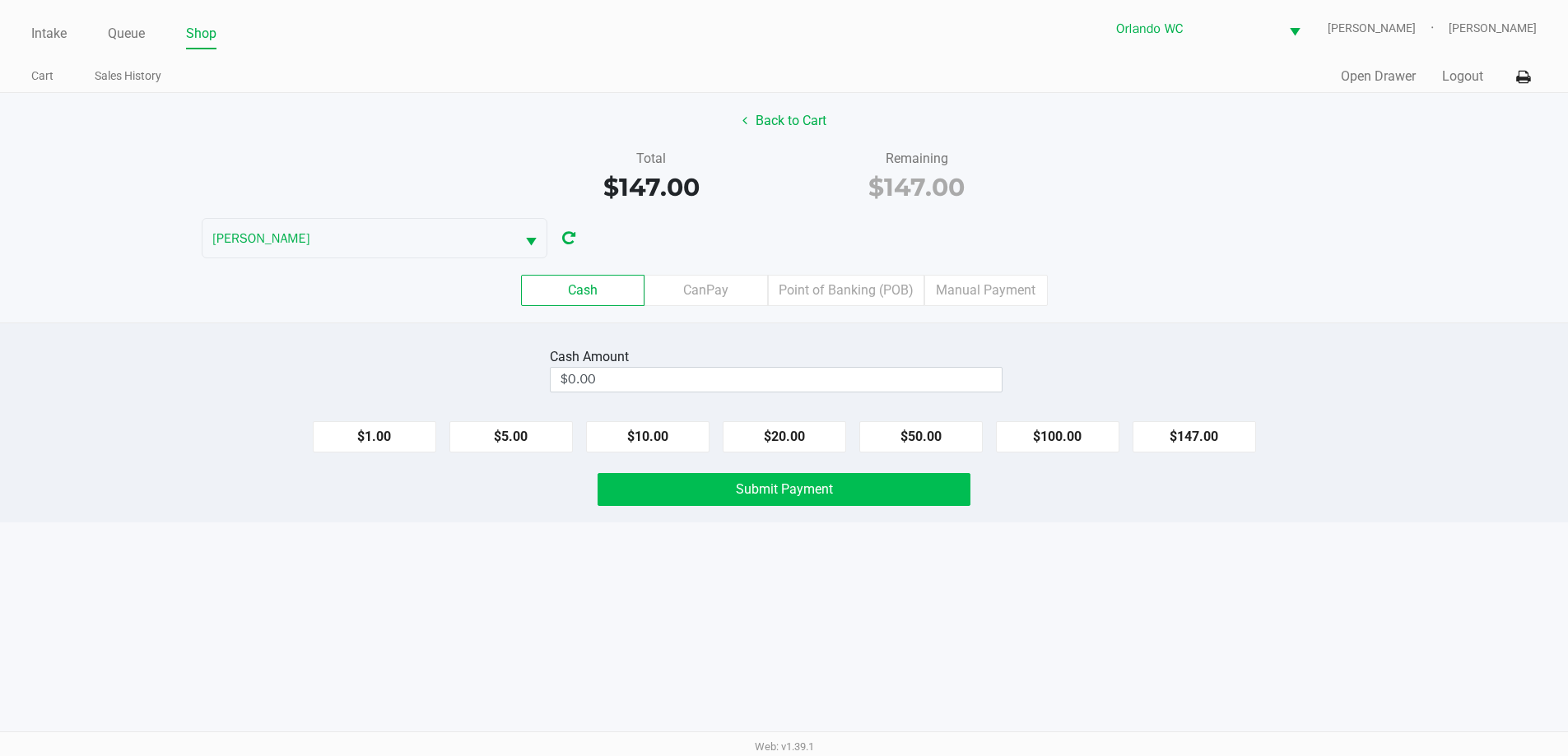 scroll, scrollTop: 0, scrollLeft: 0, axis: both 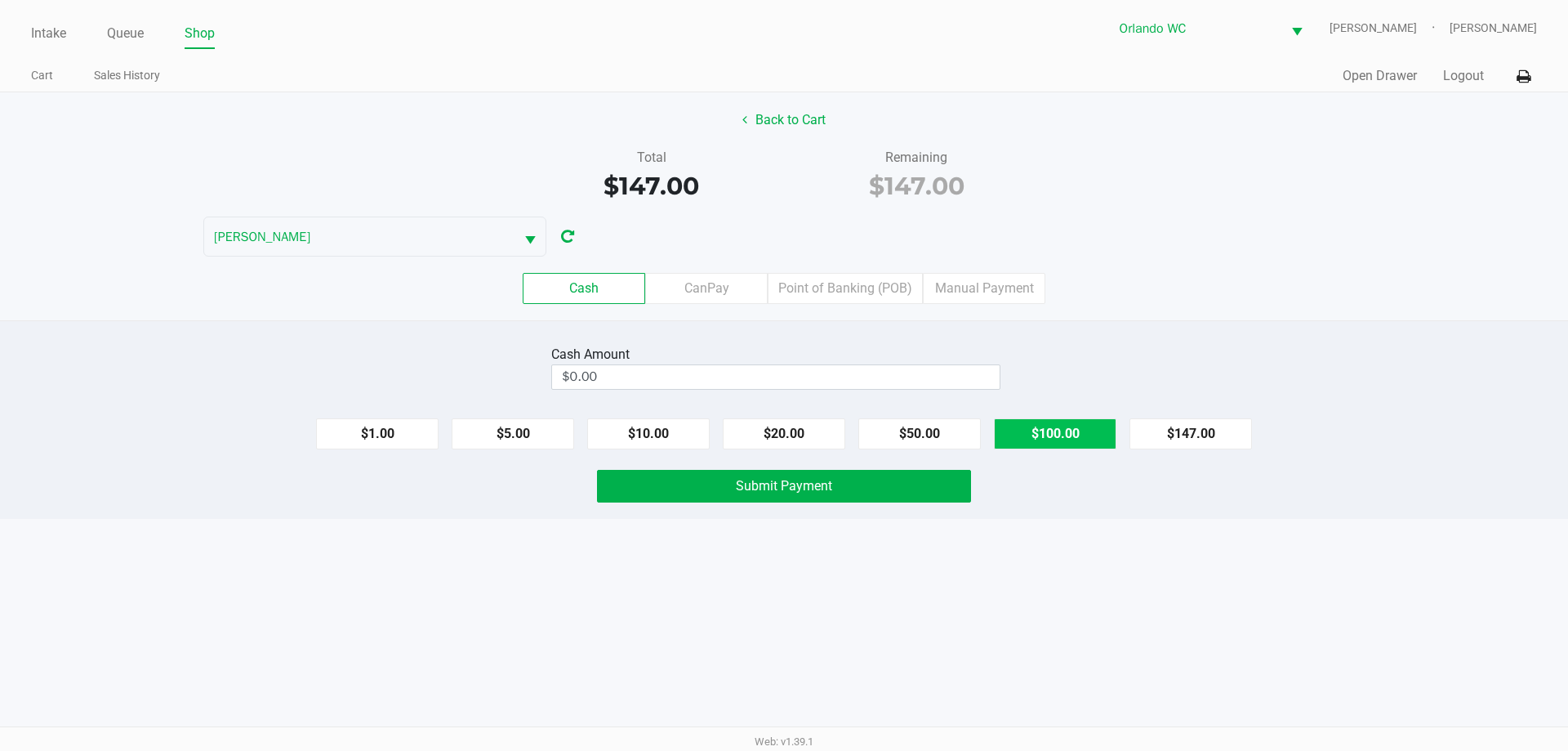 click on "$100.00" 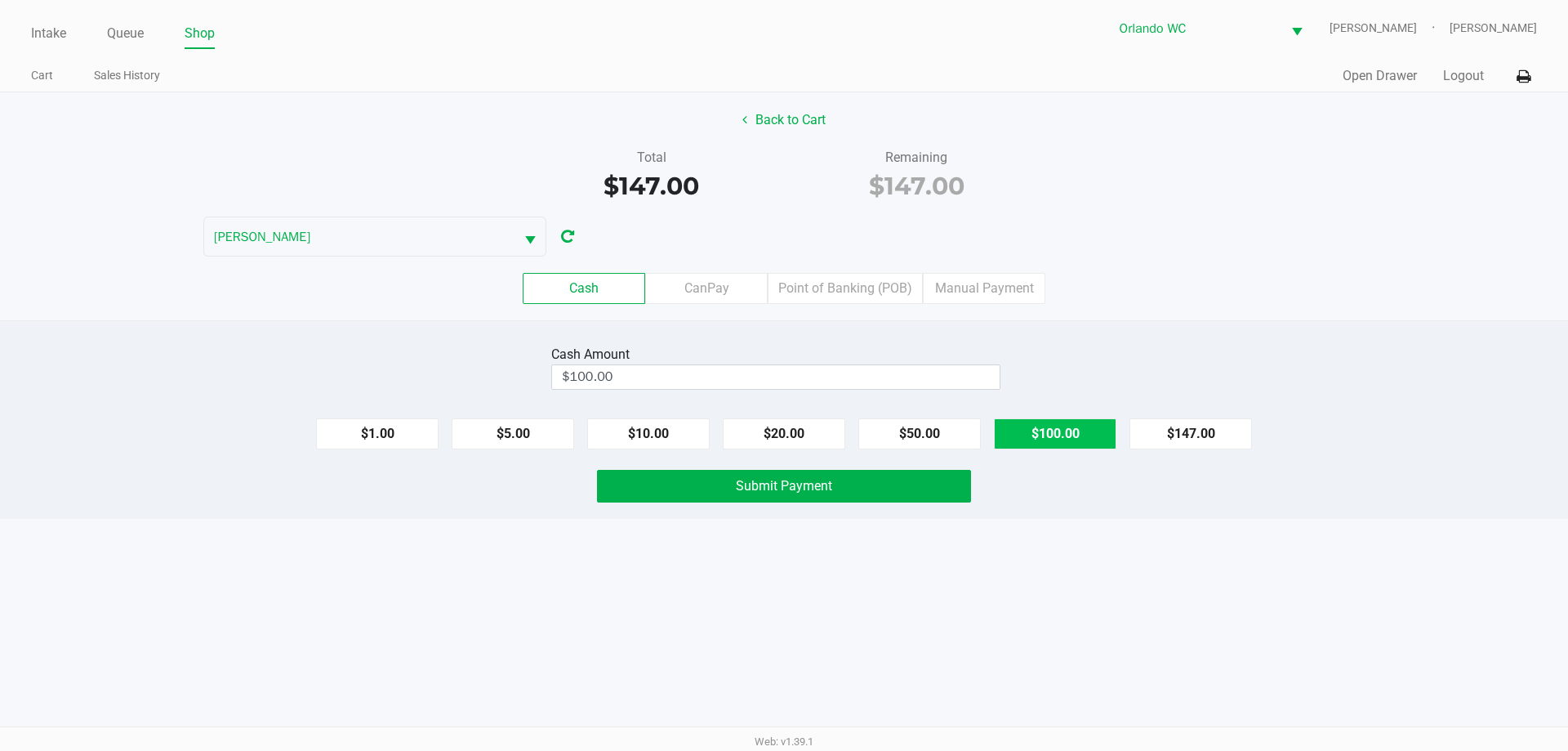 click on "$100.00" 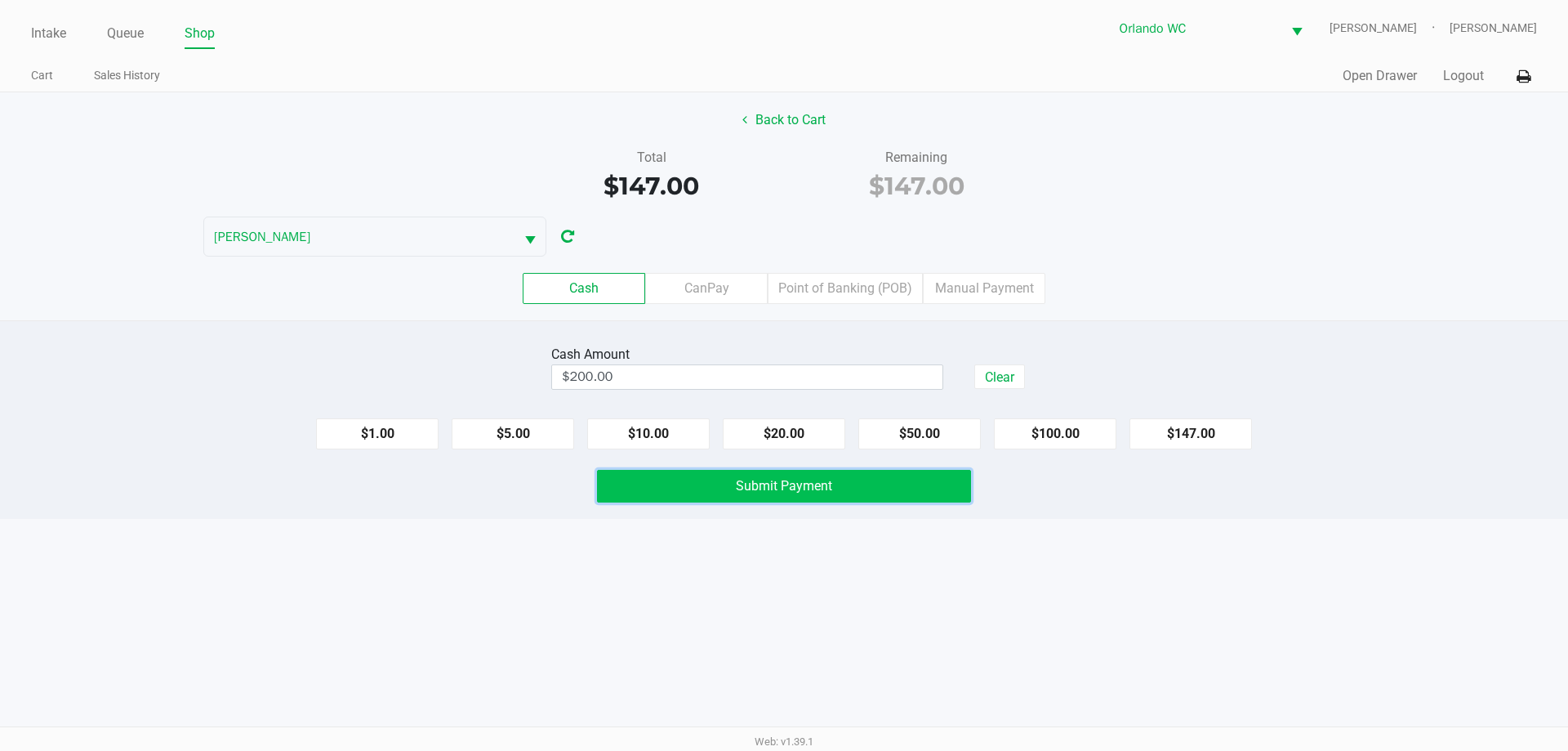 click on "Submit Payment" 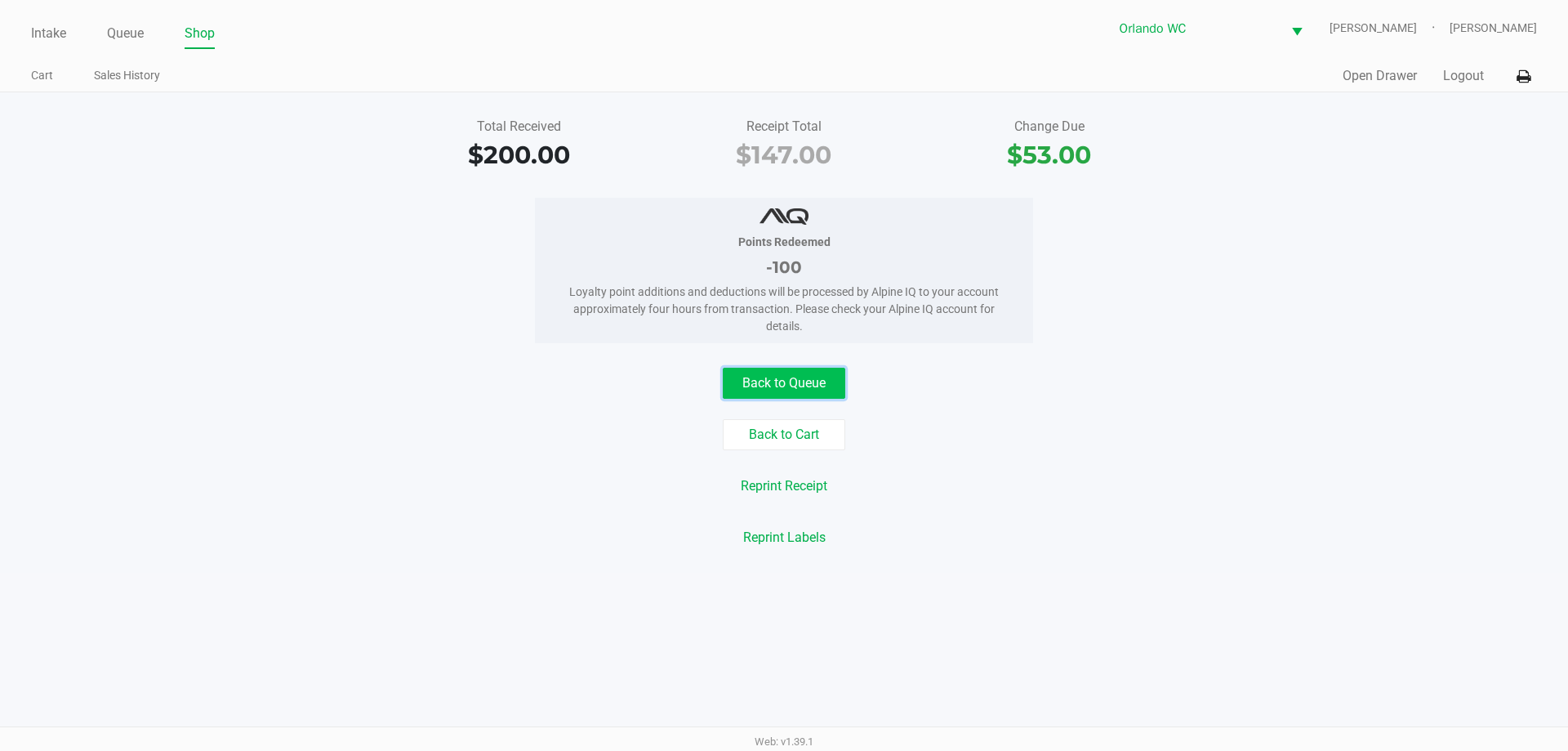 click on "Back to Queue" 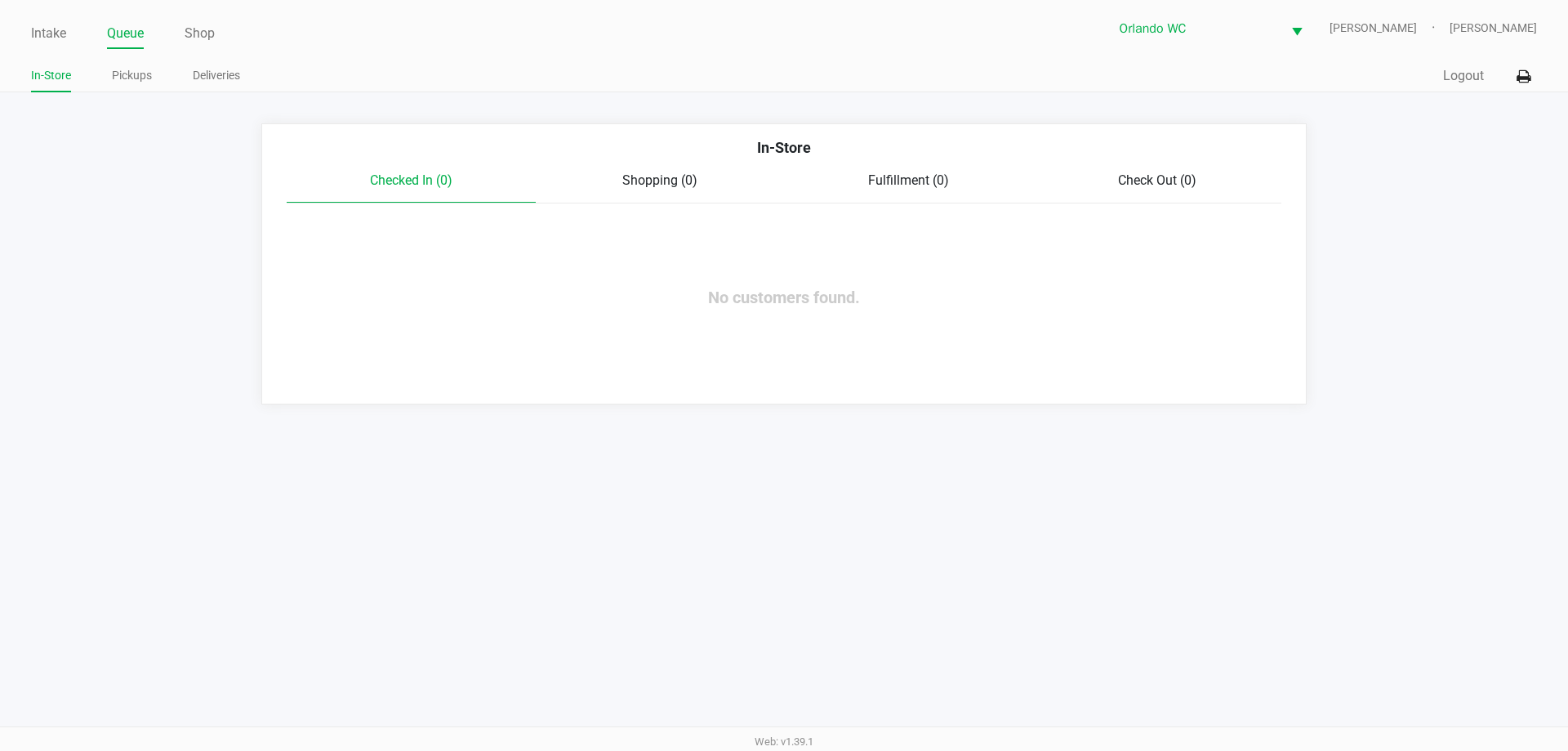 click on "Checked In (0)   Shopping (0)   Fulfillment (0)   Check Out (0)" 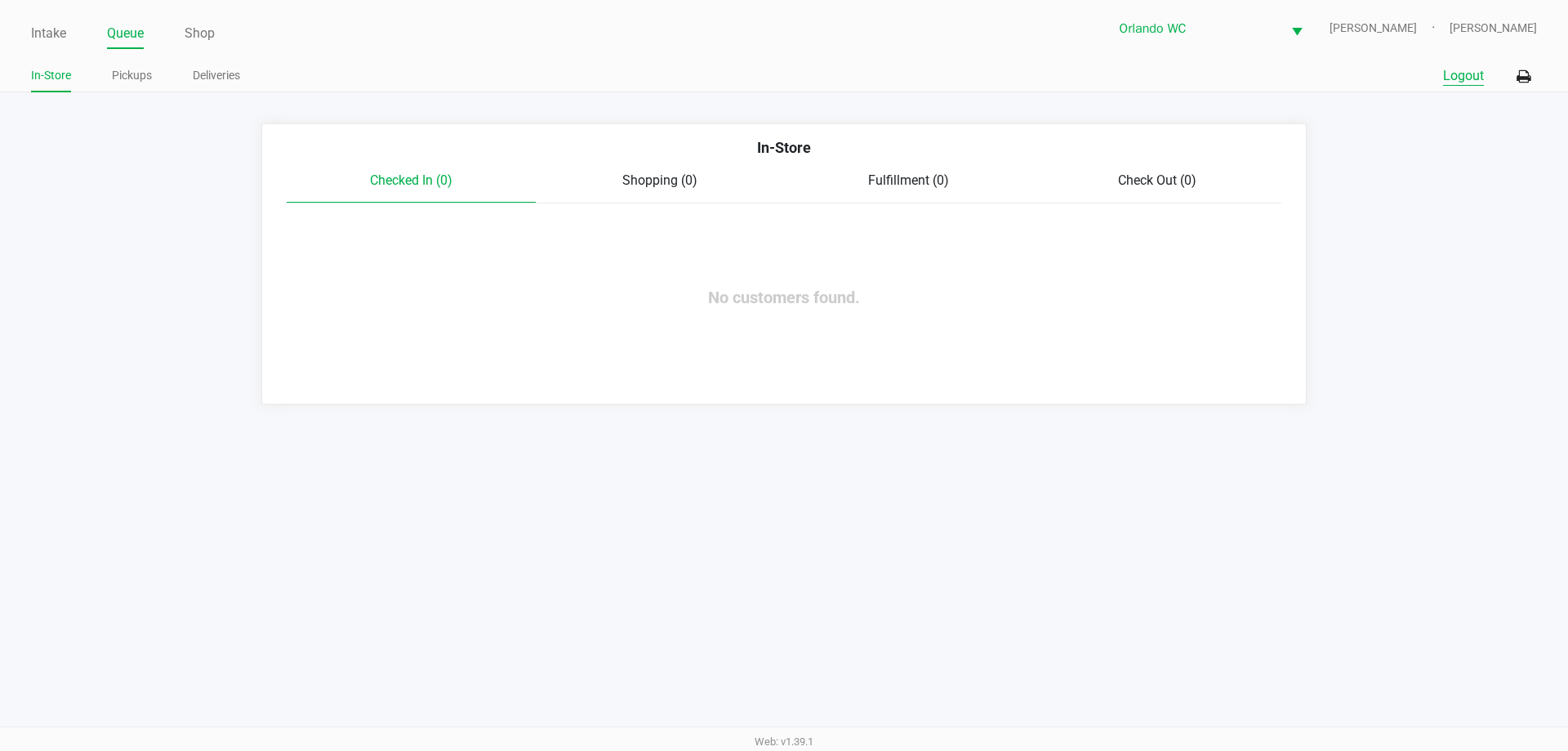 click on "Logout" 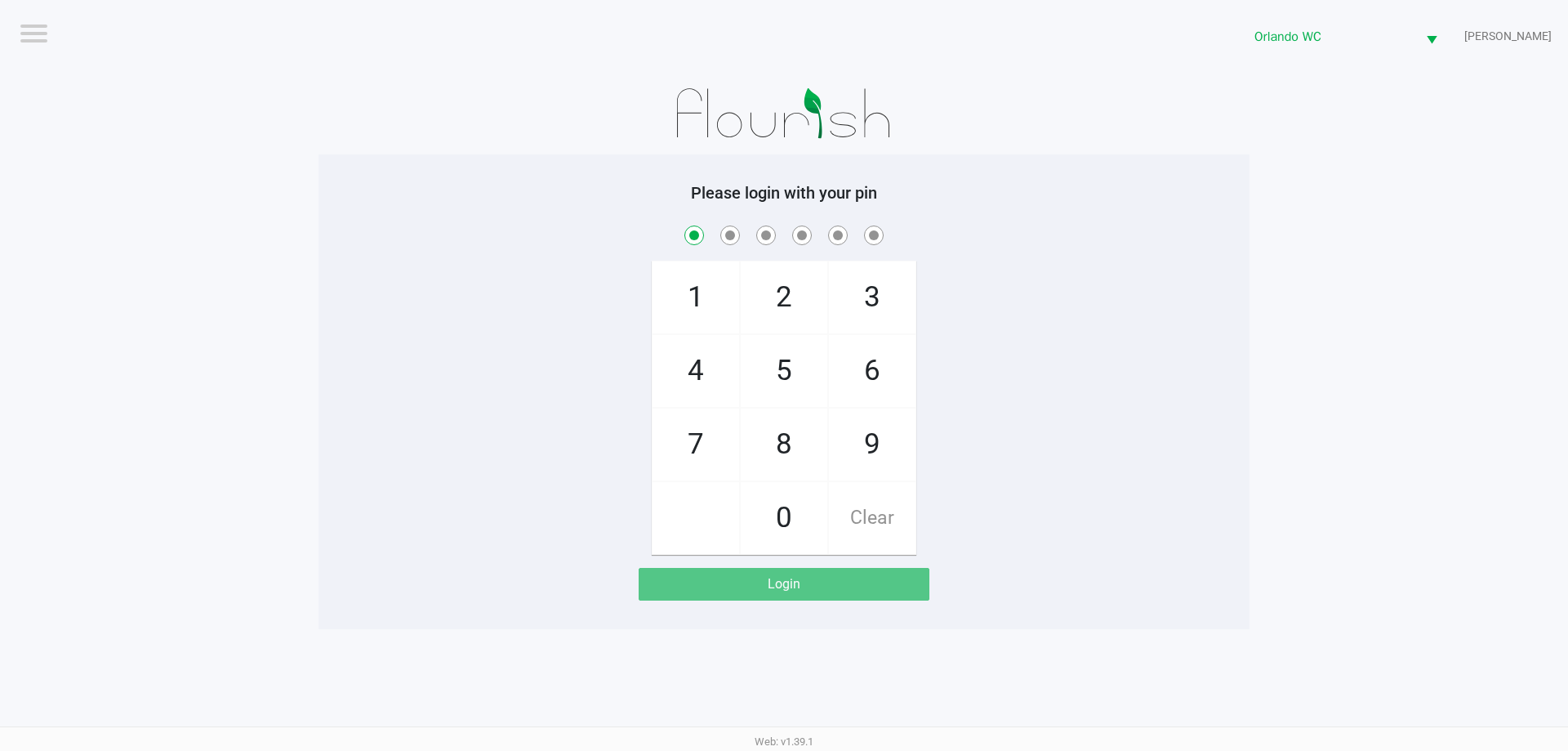 checkbox on "true" 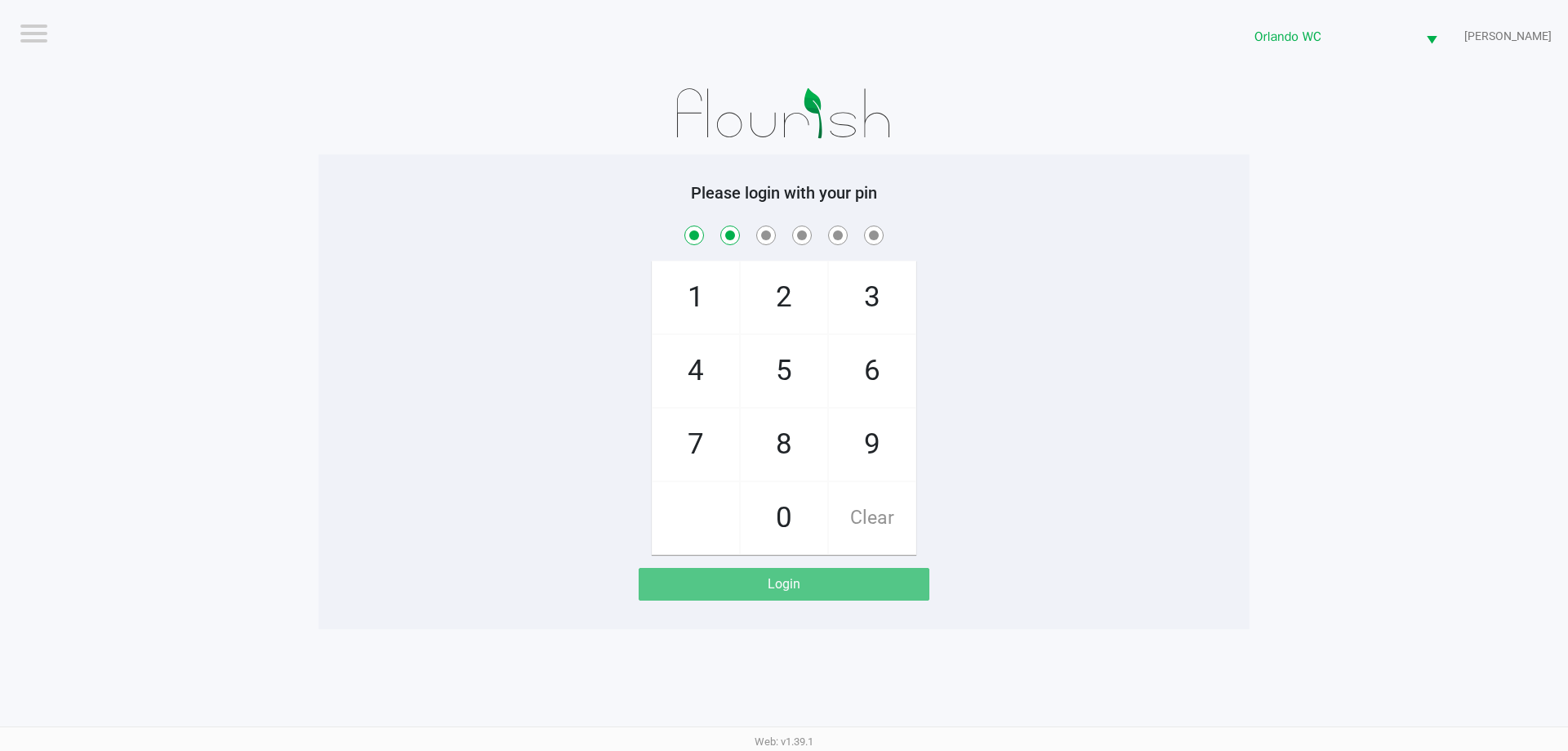 checkbox on "true" 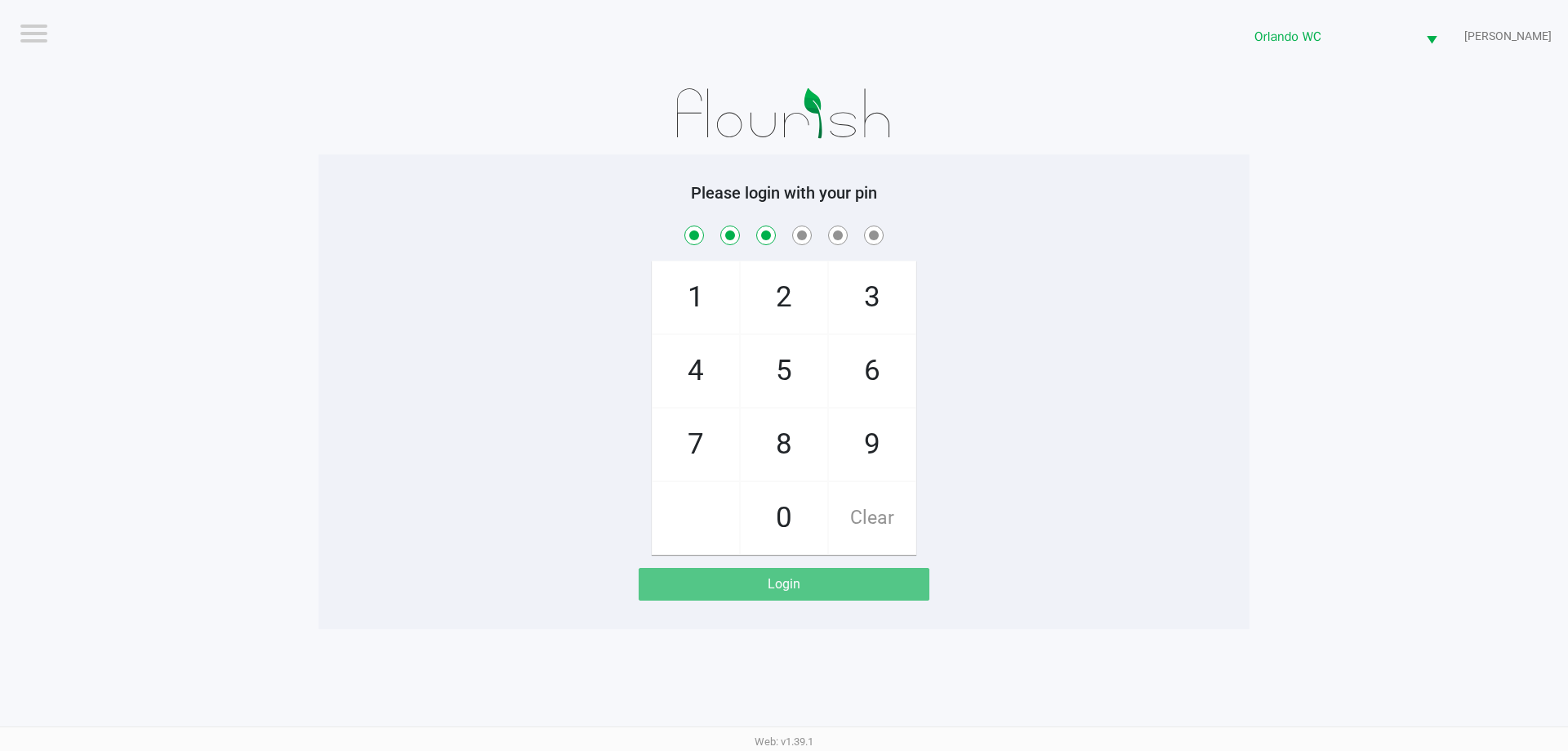 checkbox on "true" 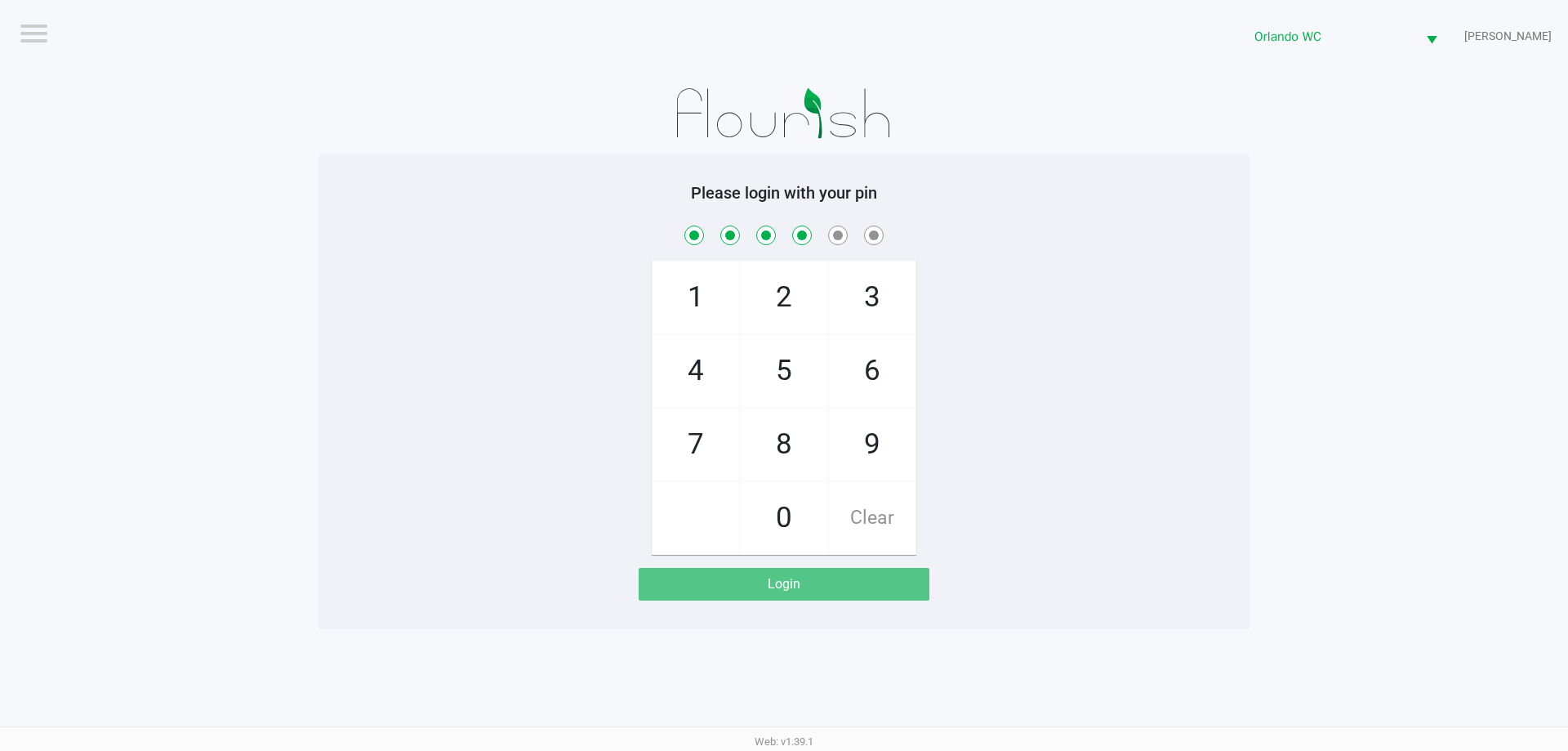 checkbox on "true" 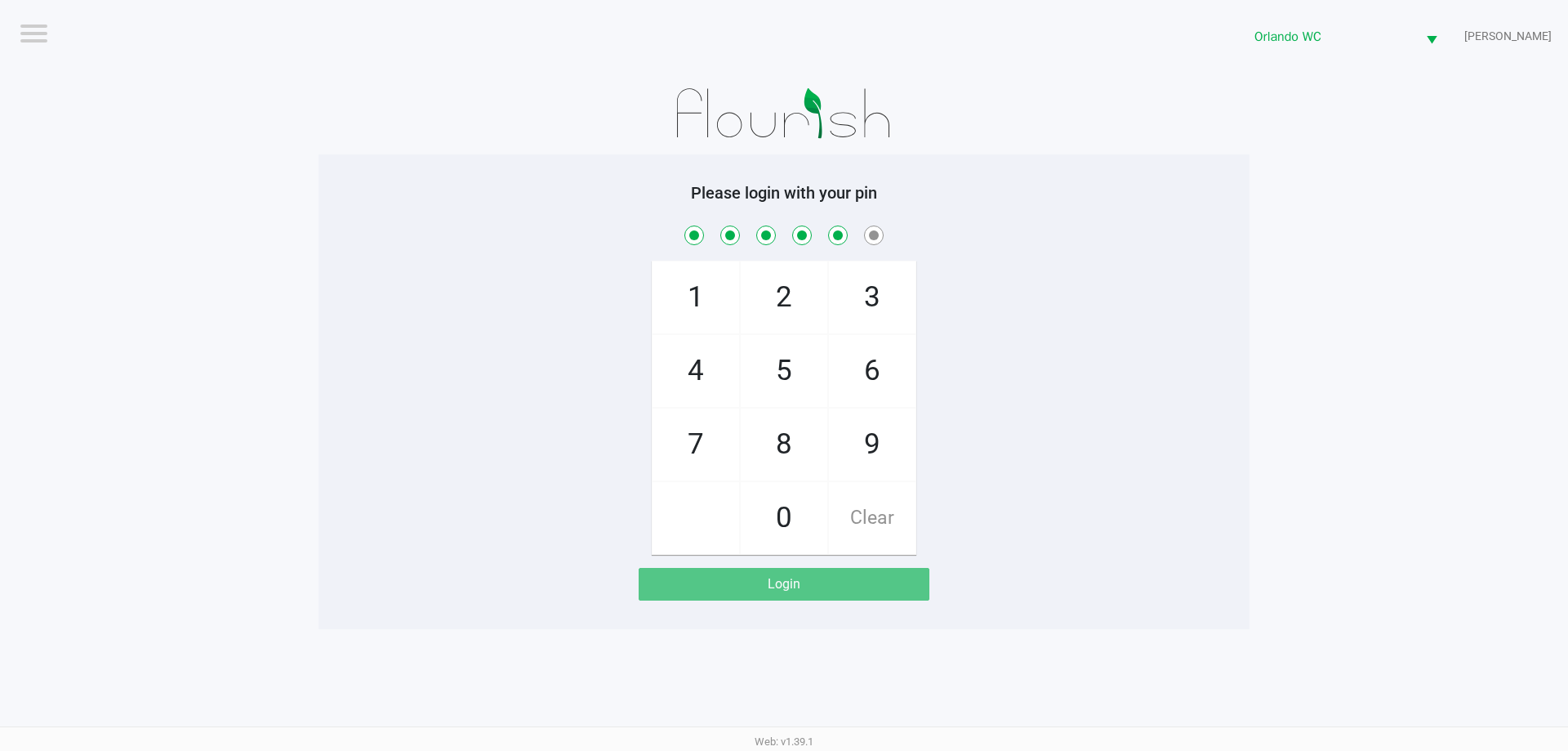 checkbox on "true" 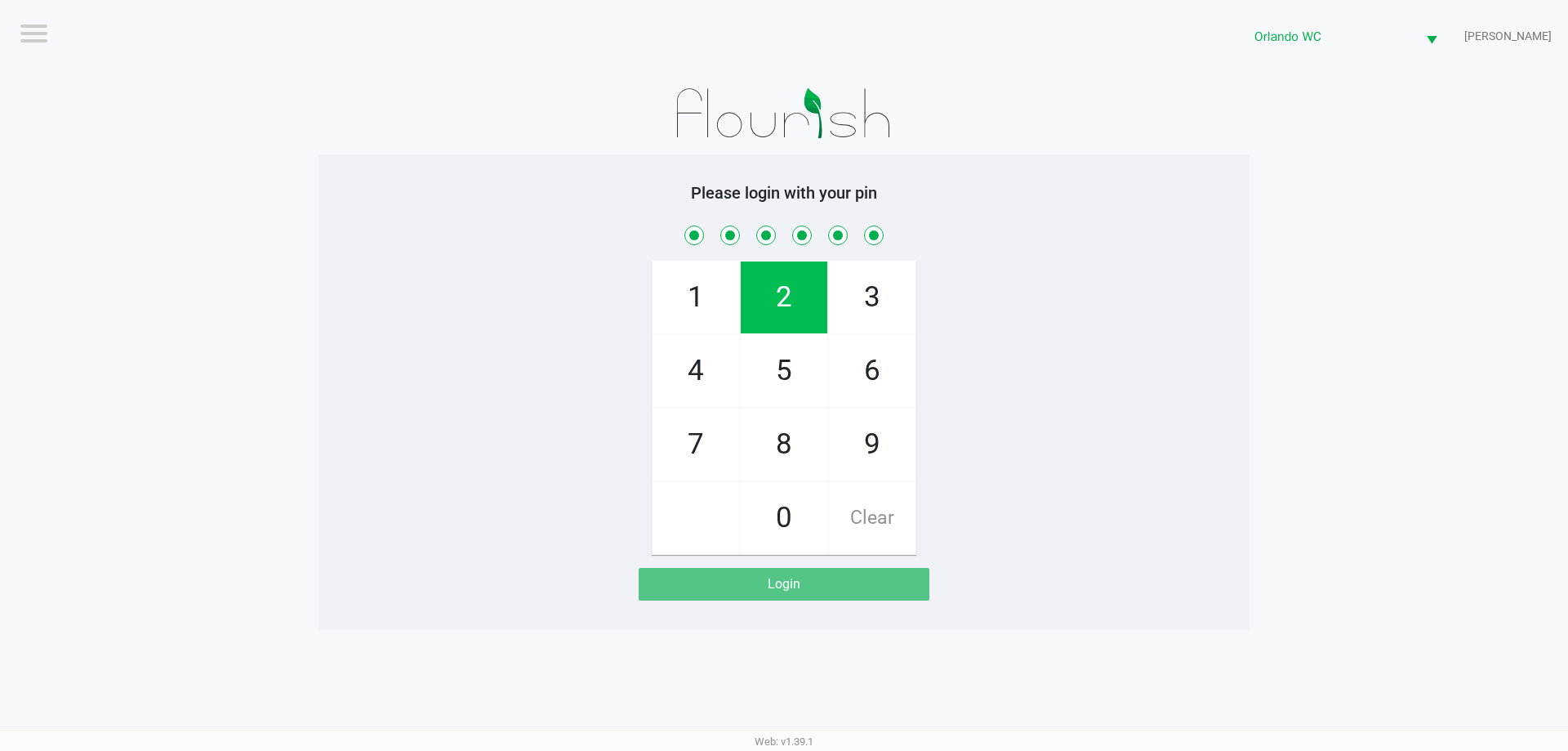 checkbox on "true" 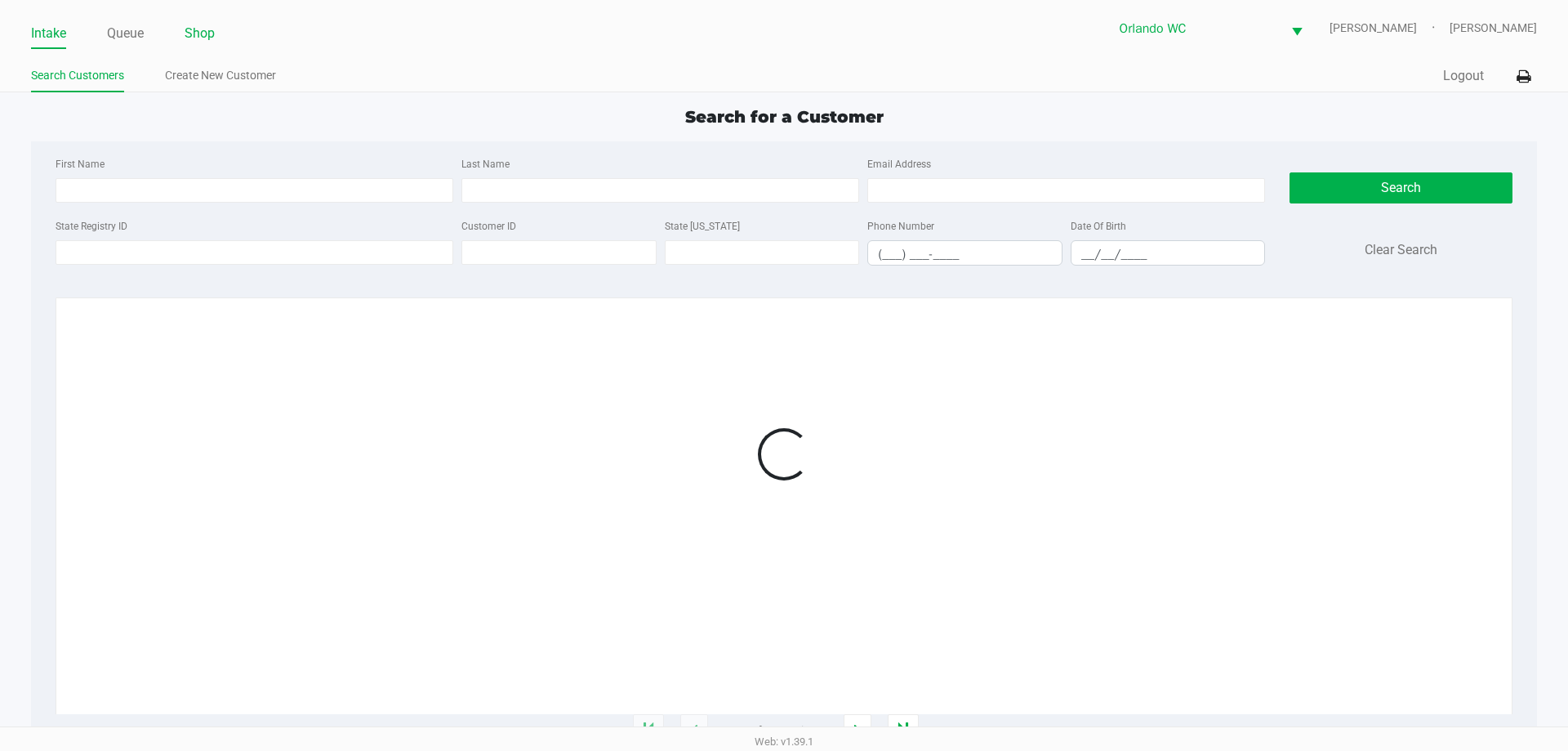 click on "Shop" 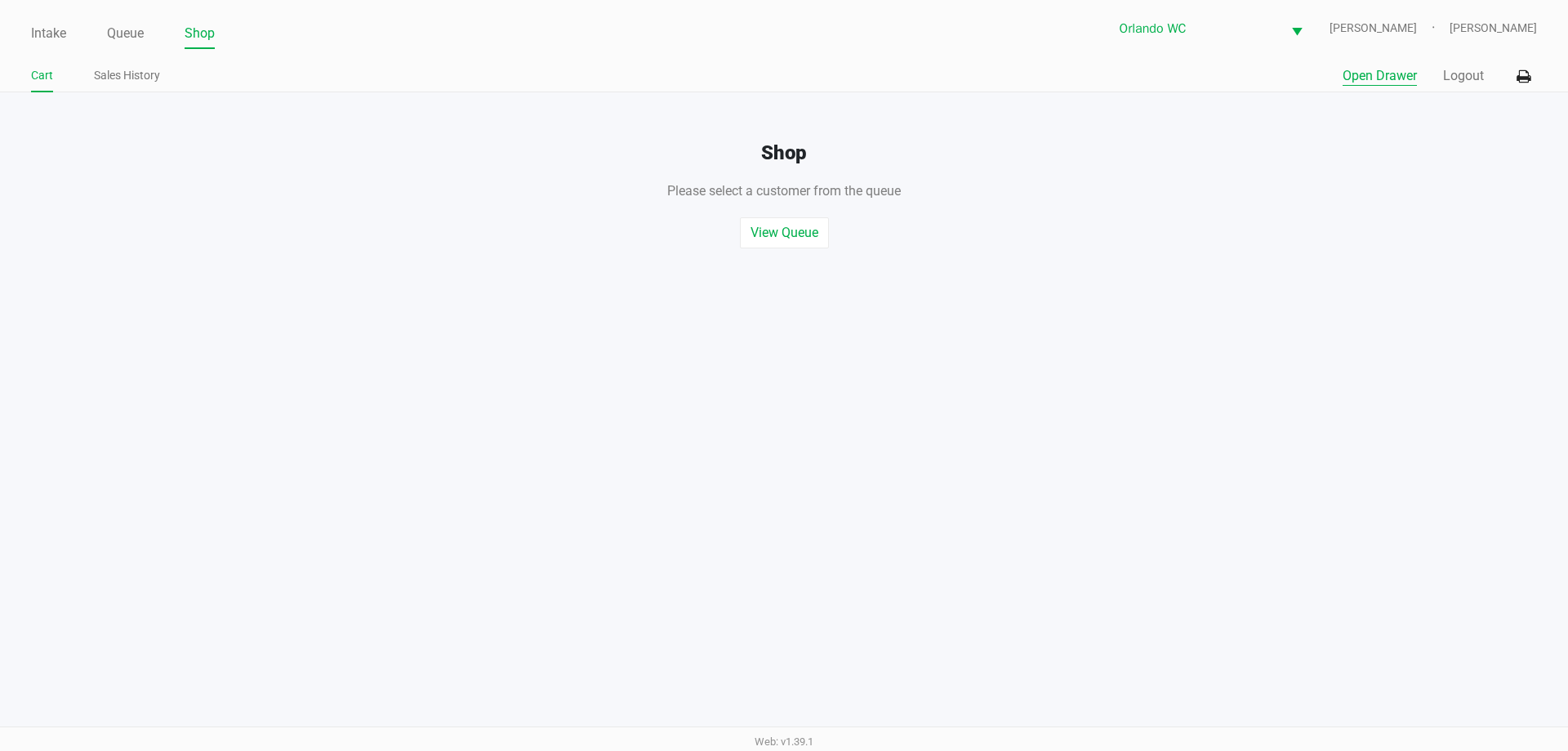 click on "Open Drawer" 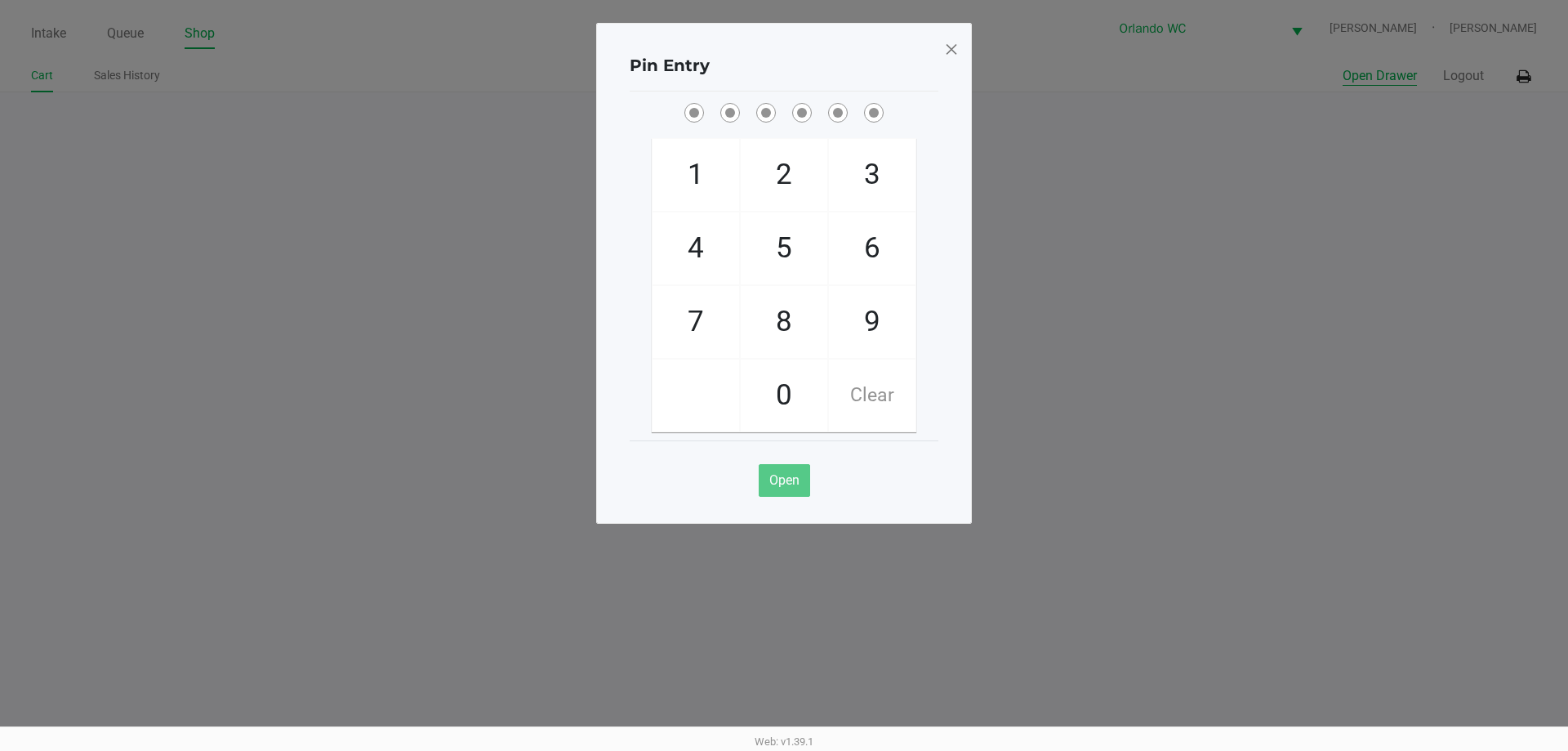 type 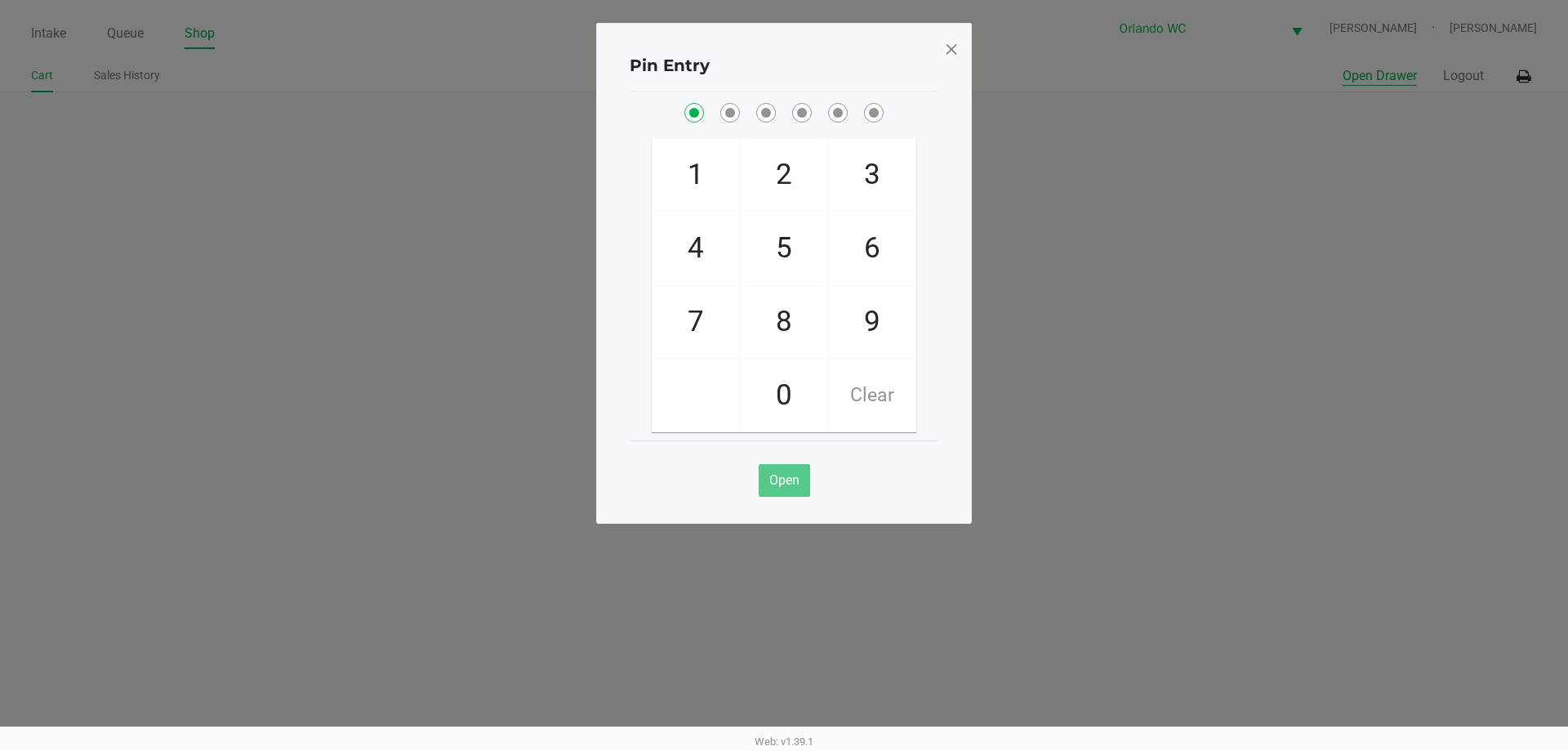 checkbox on "true" 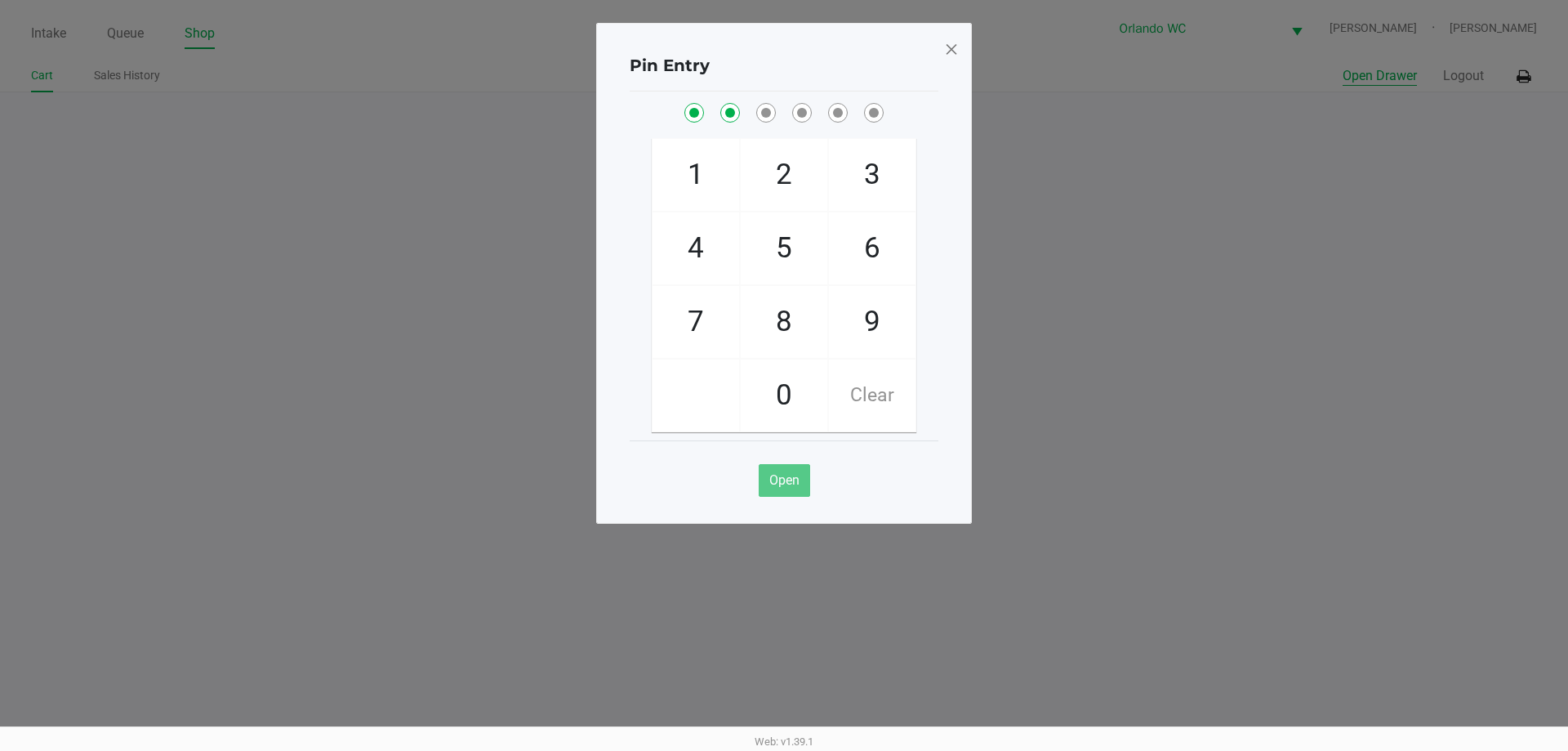 checkbox on "true" 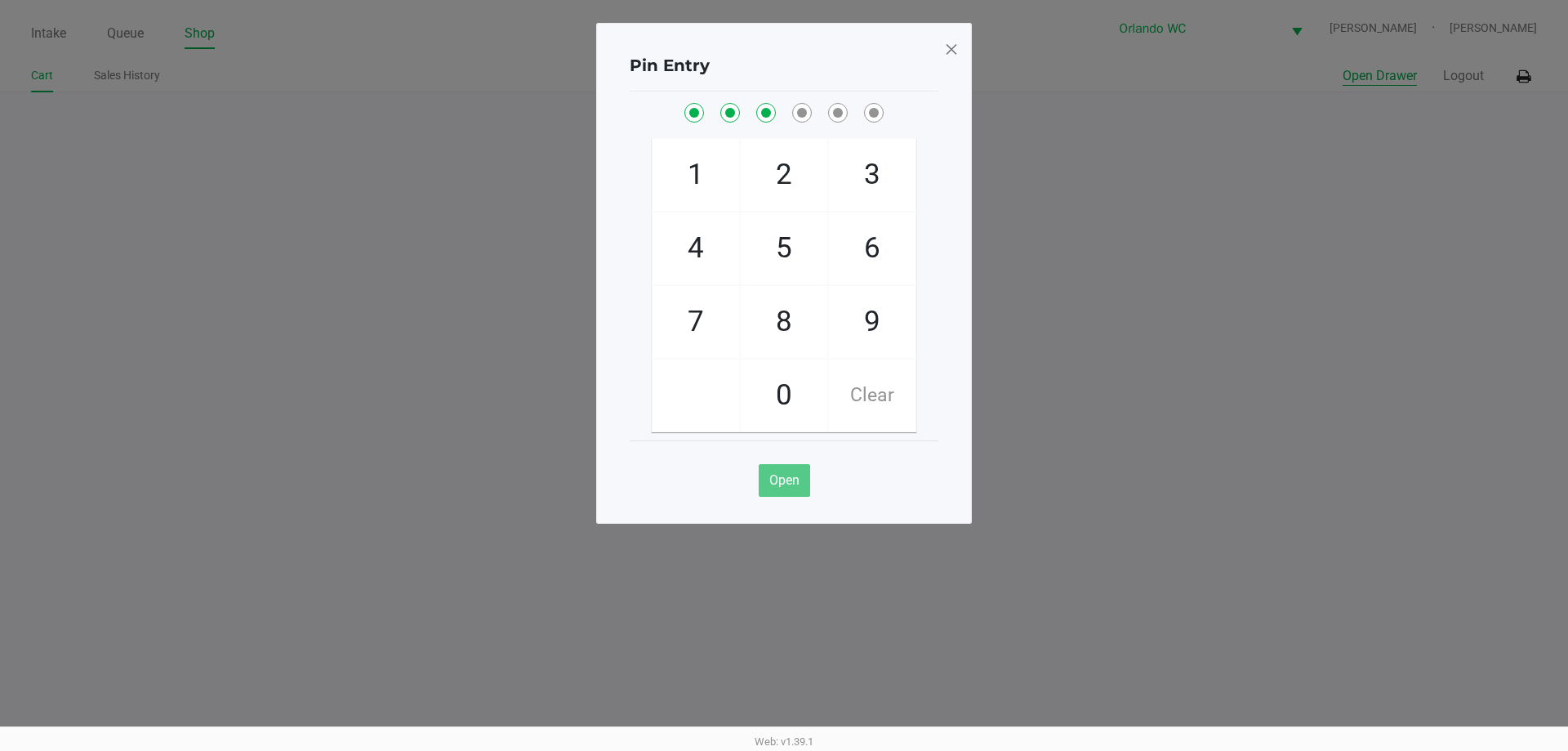checkbox on "true" 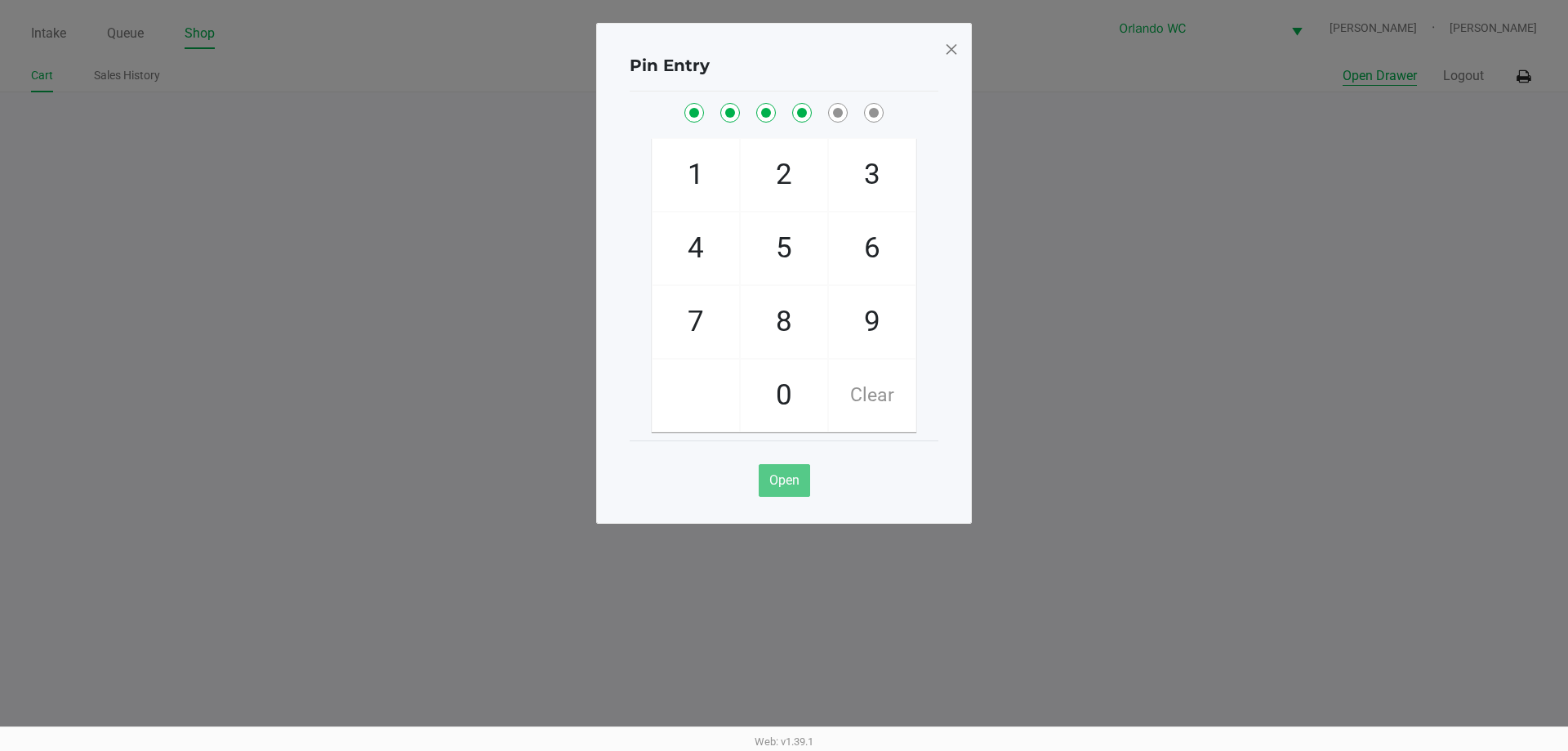 checkbox on "true" 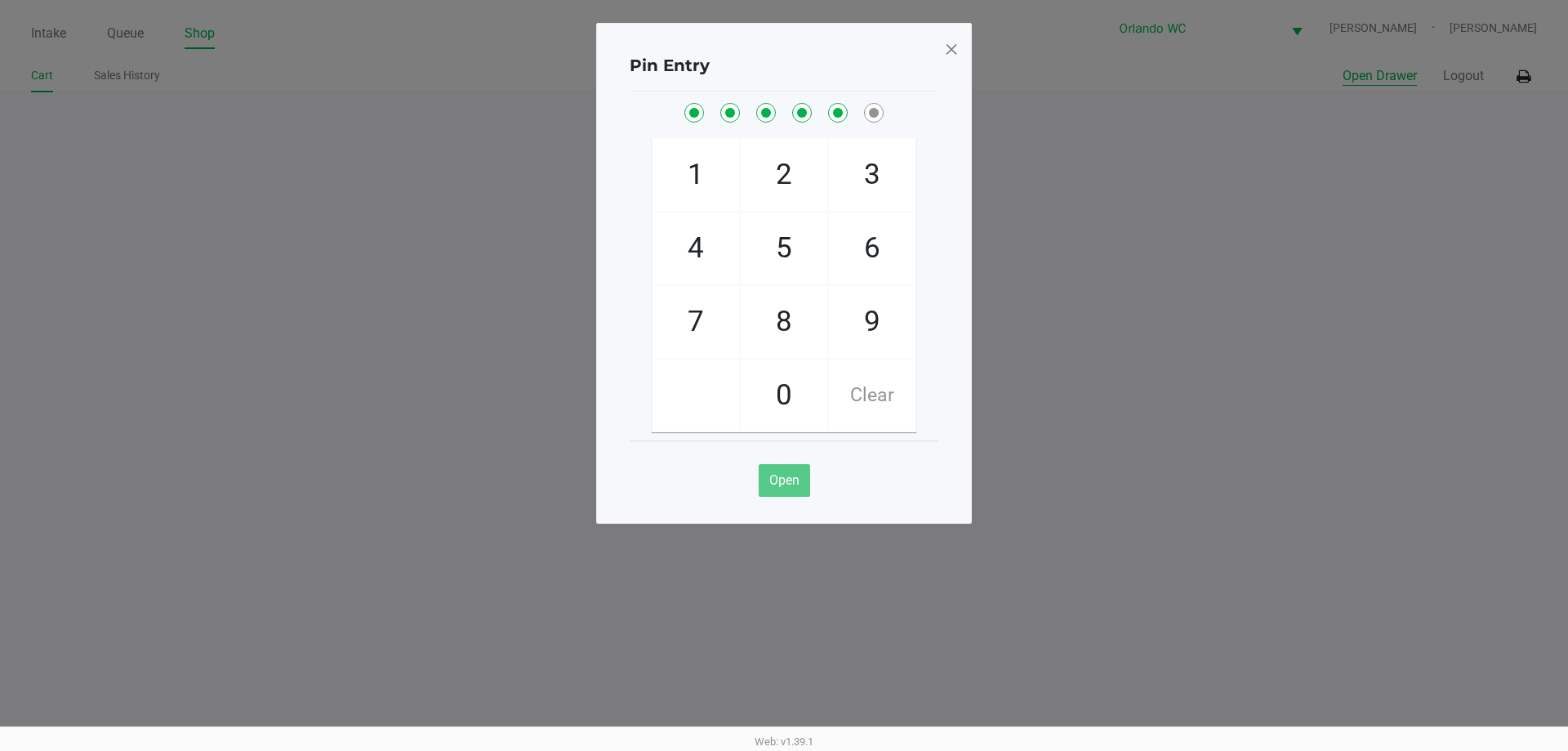 checkbox on "true" 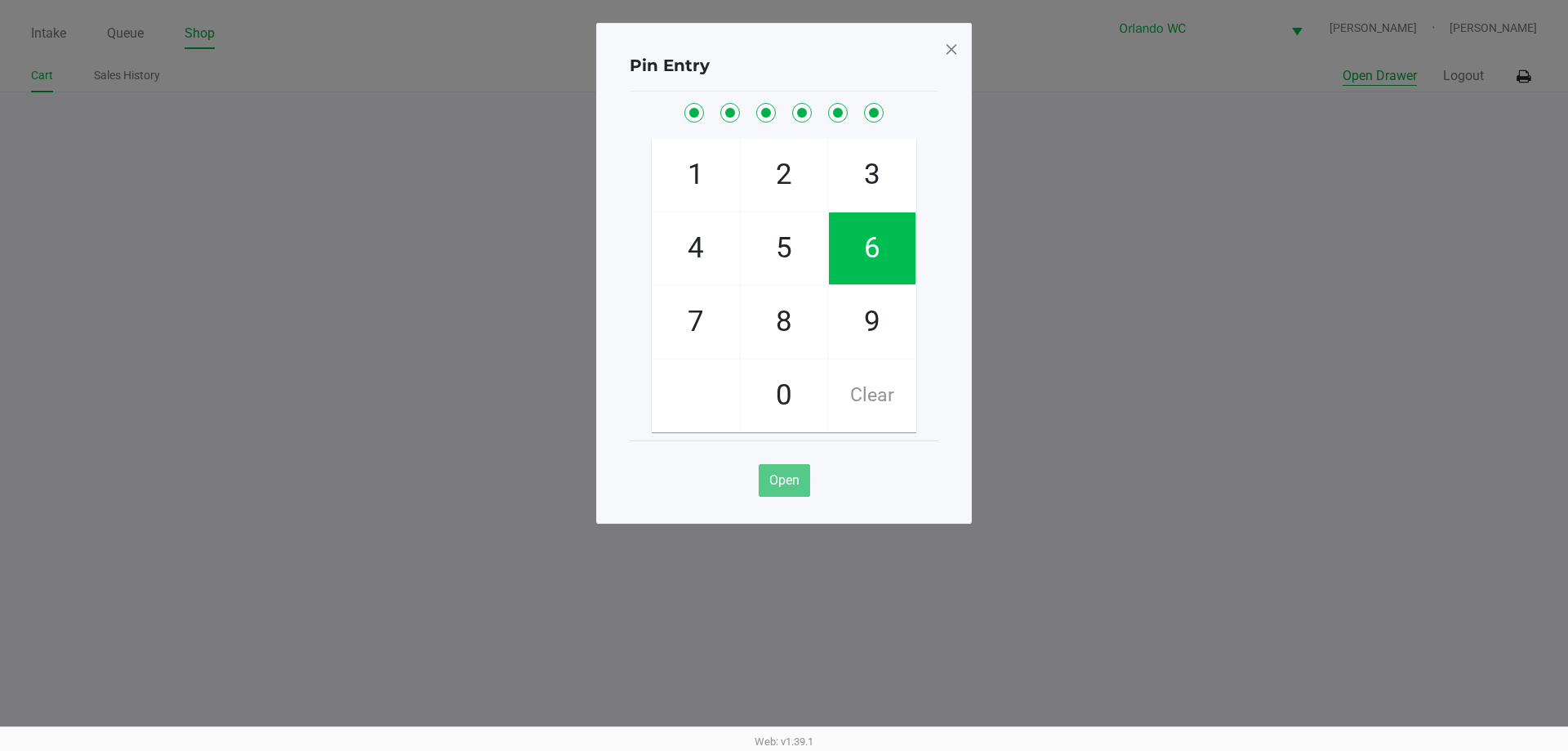 checkbox on "true" 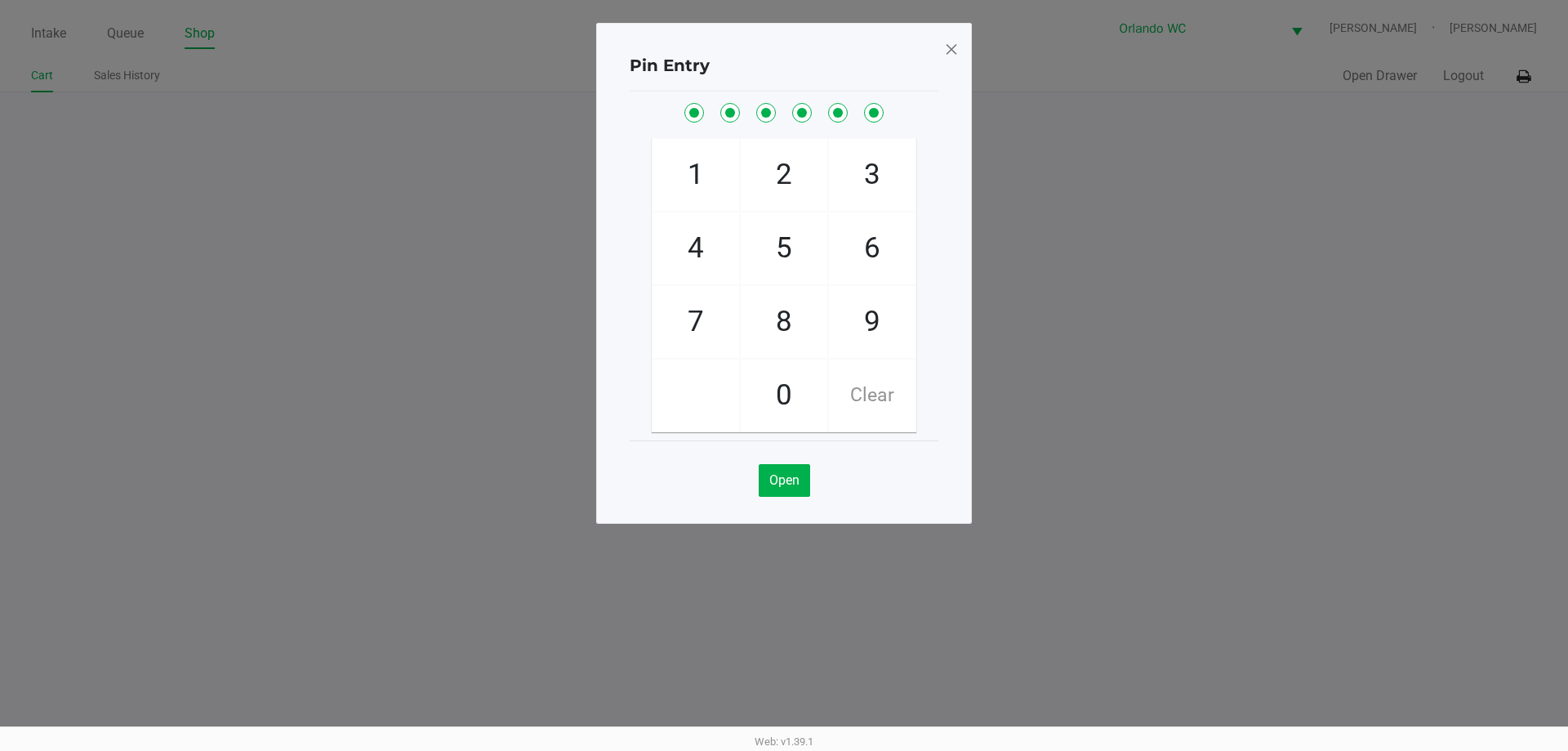 click 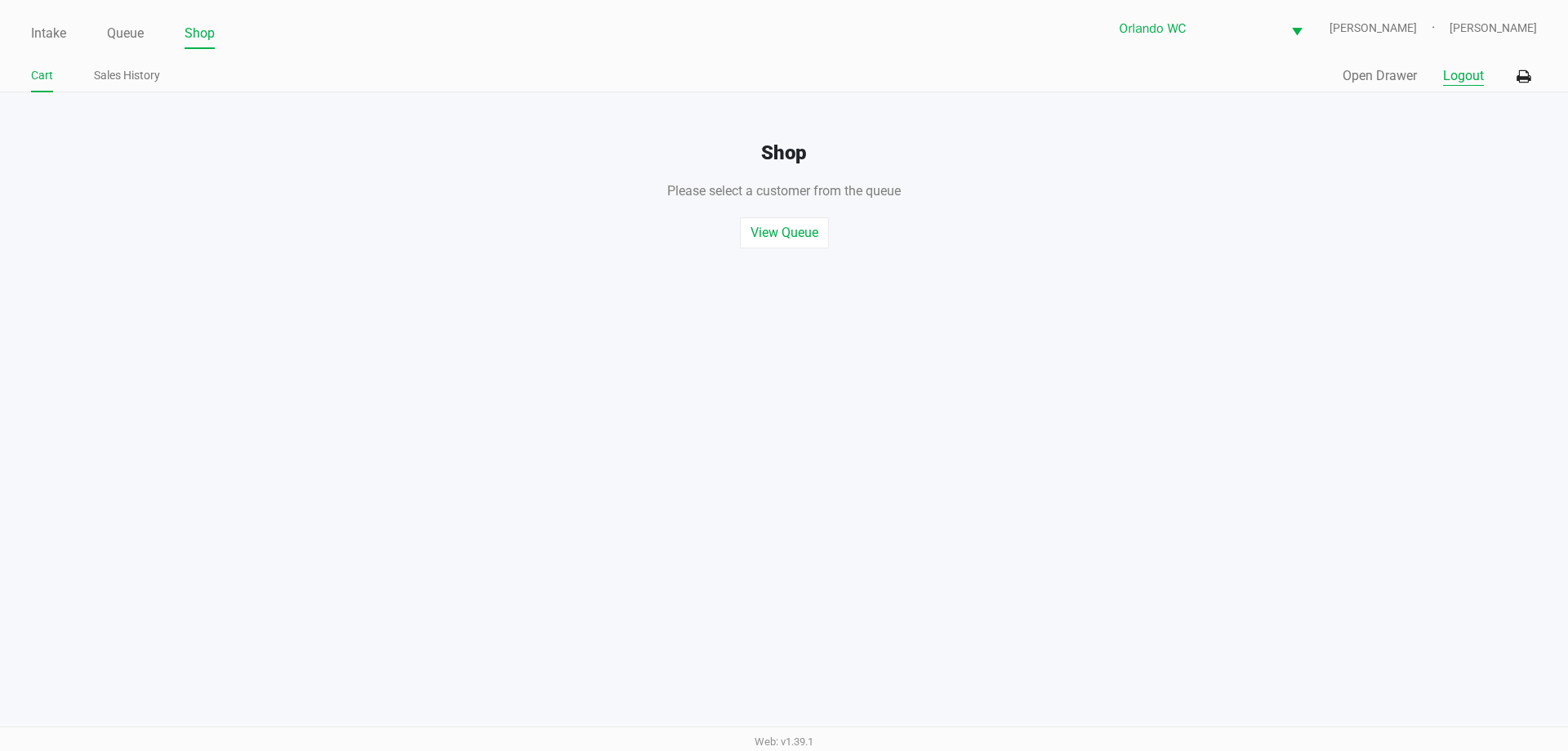 click on "Logout" 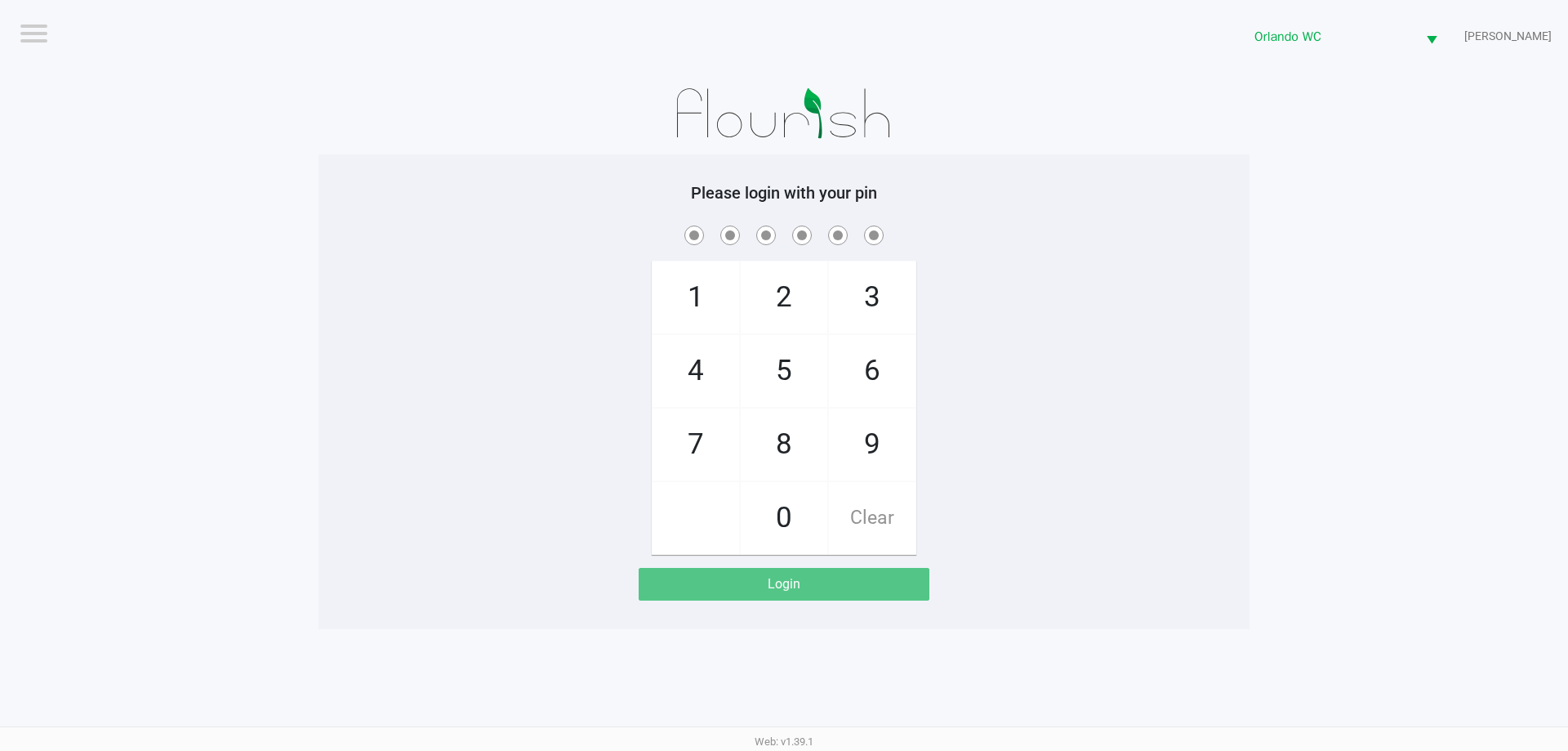 click on "1   4   7       2   5   8   0   3   6   9   Clear" 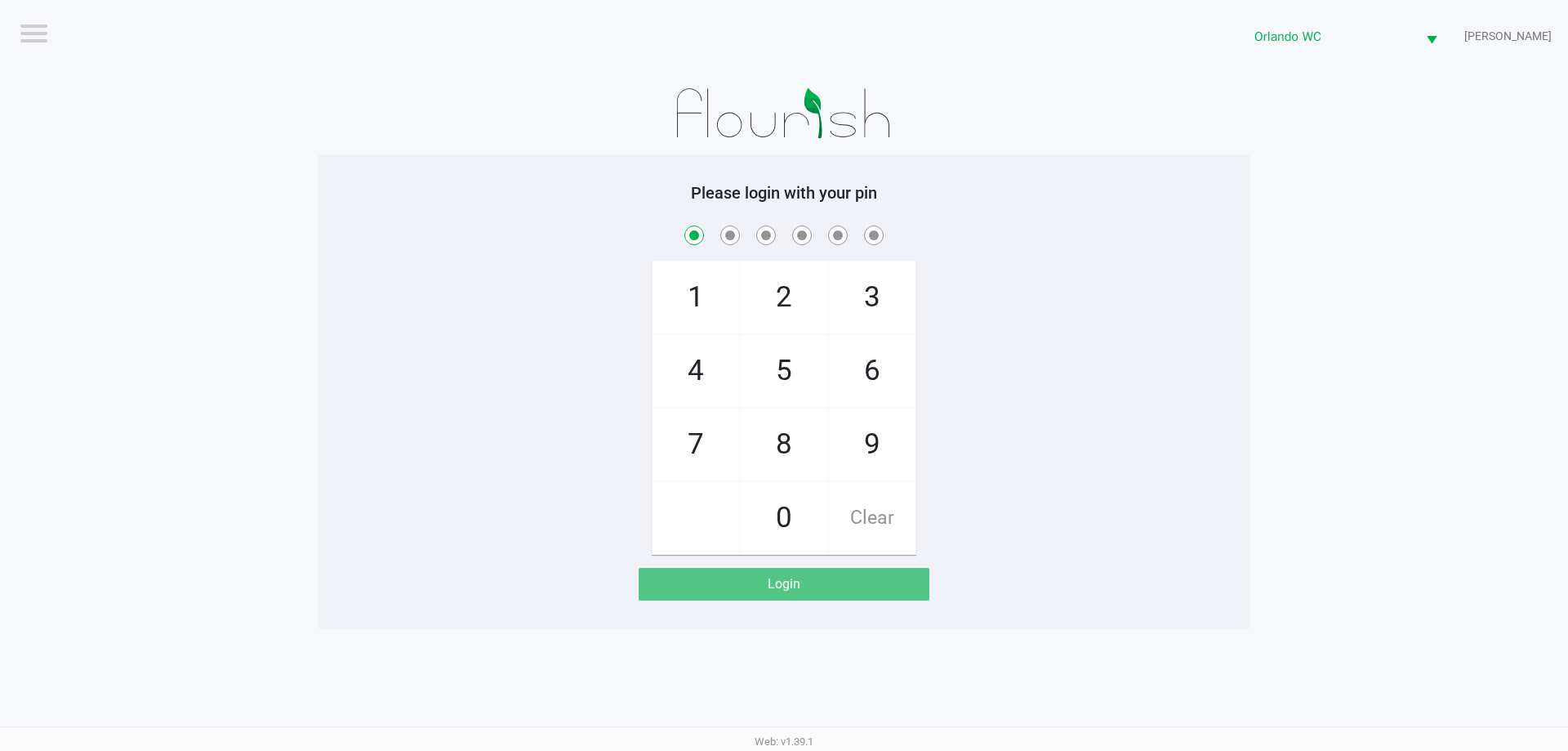 checkbox on "true" 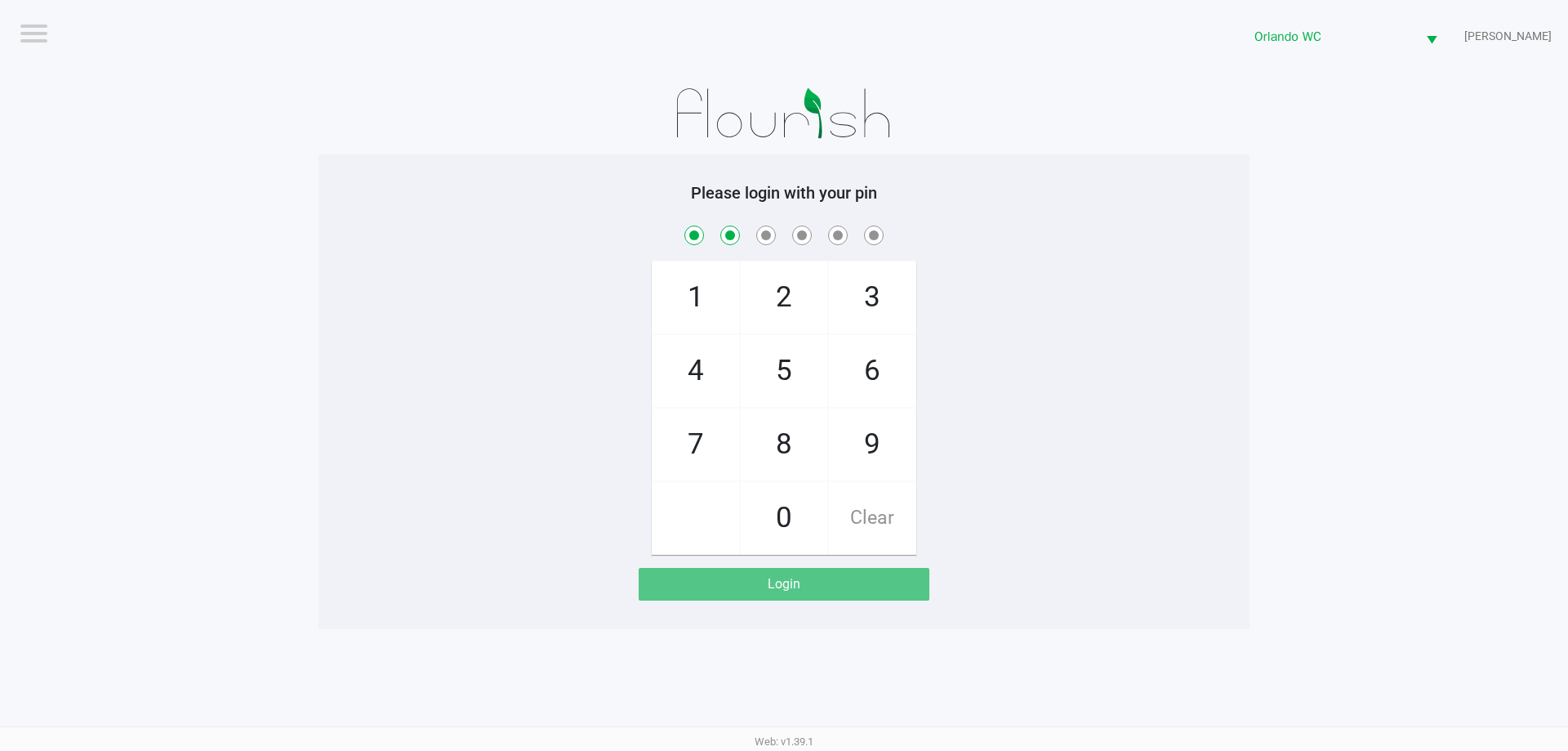 checkbox on "true" 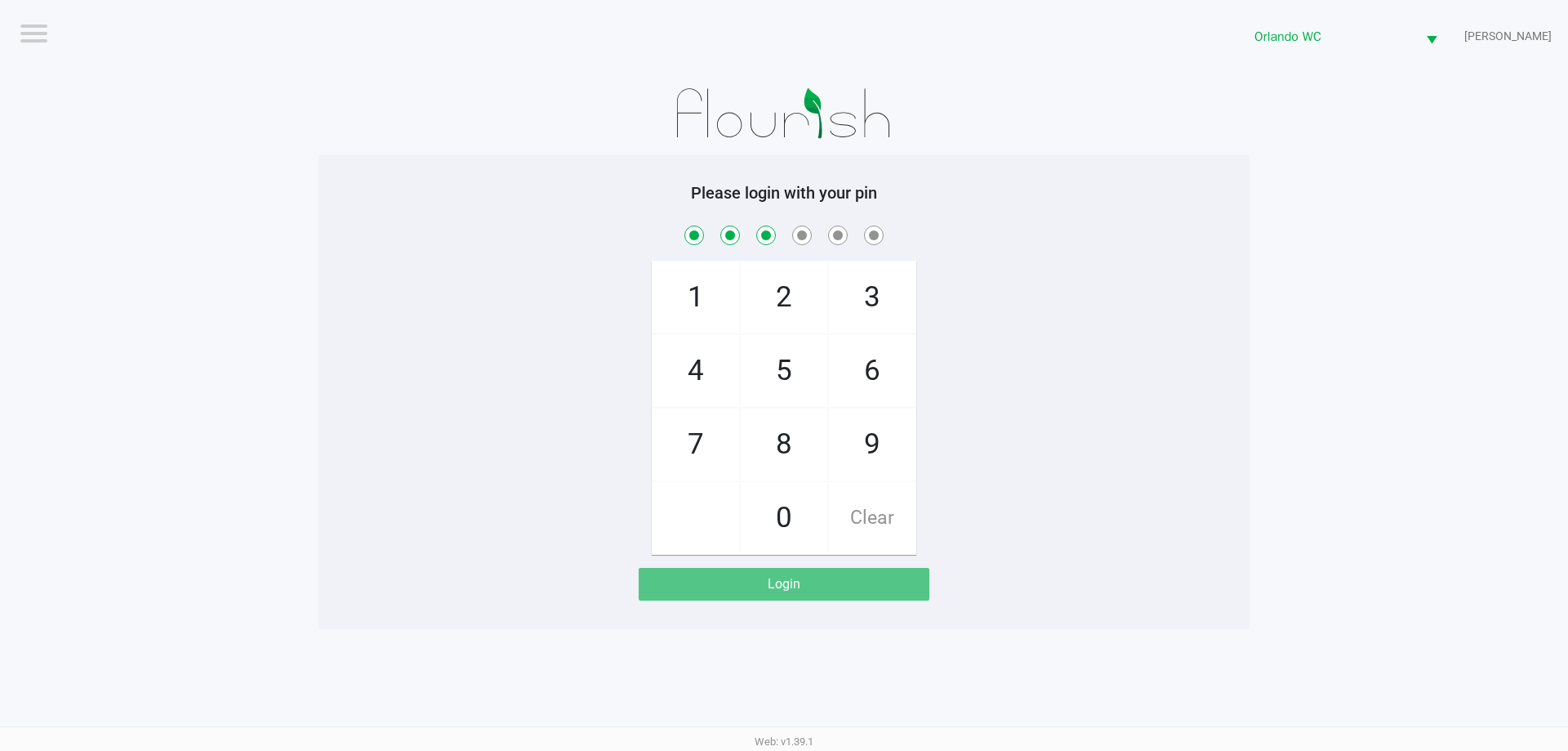 checkbox on "true" 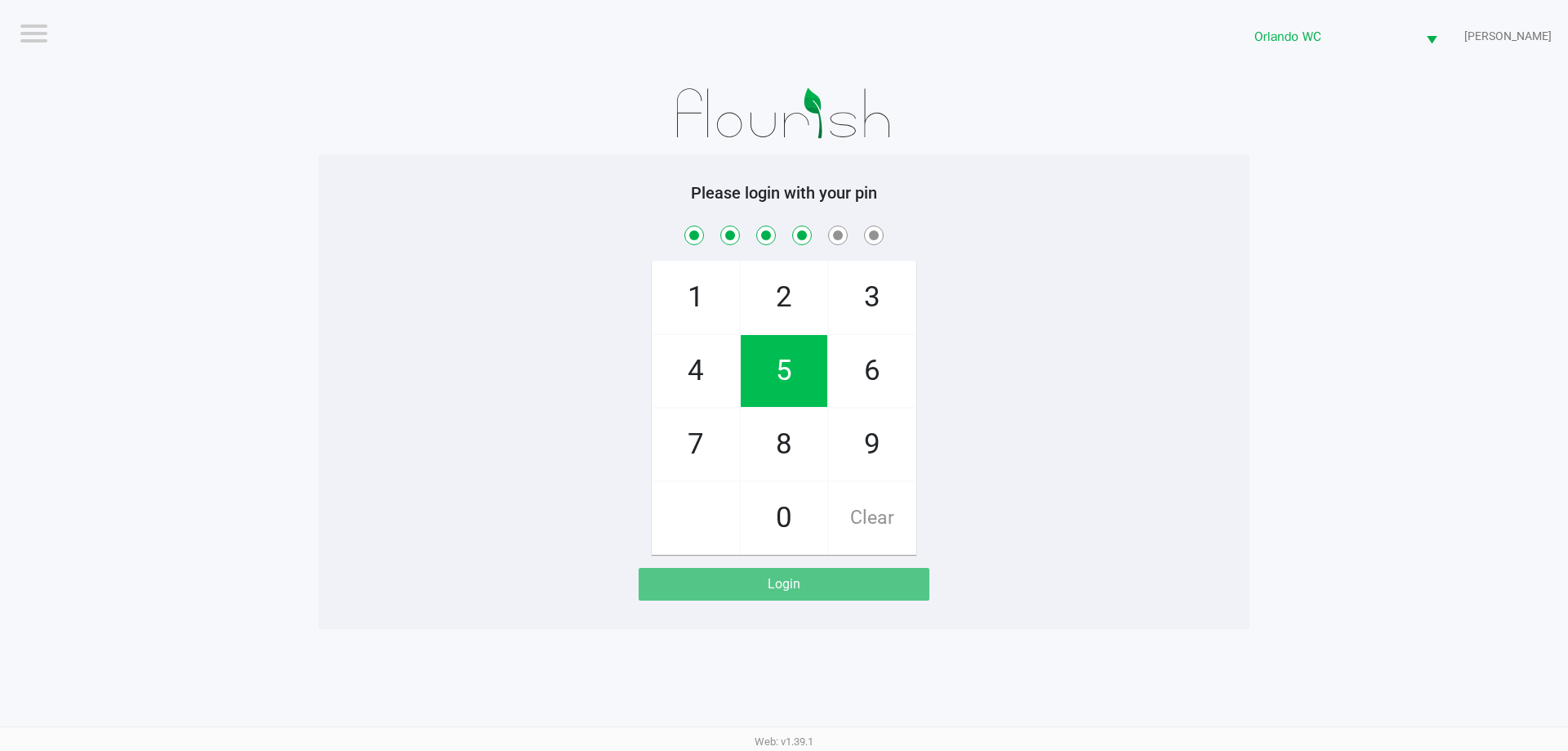checkbox on "true" 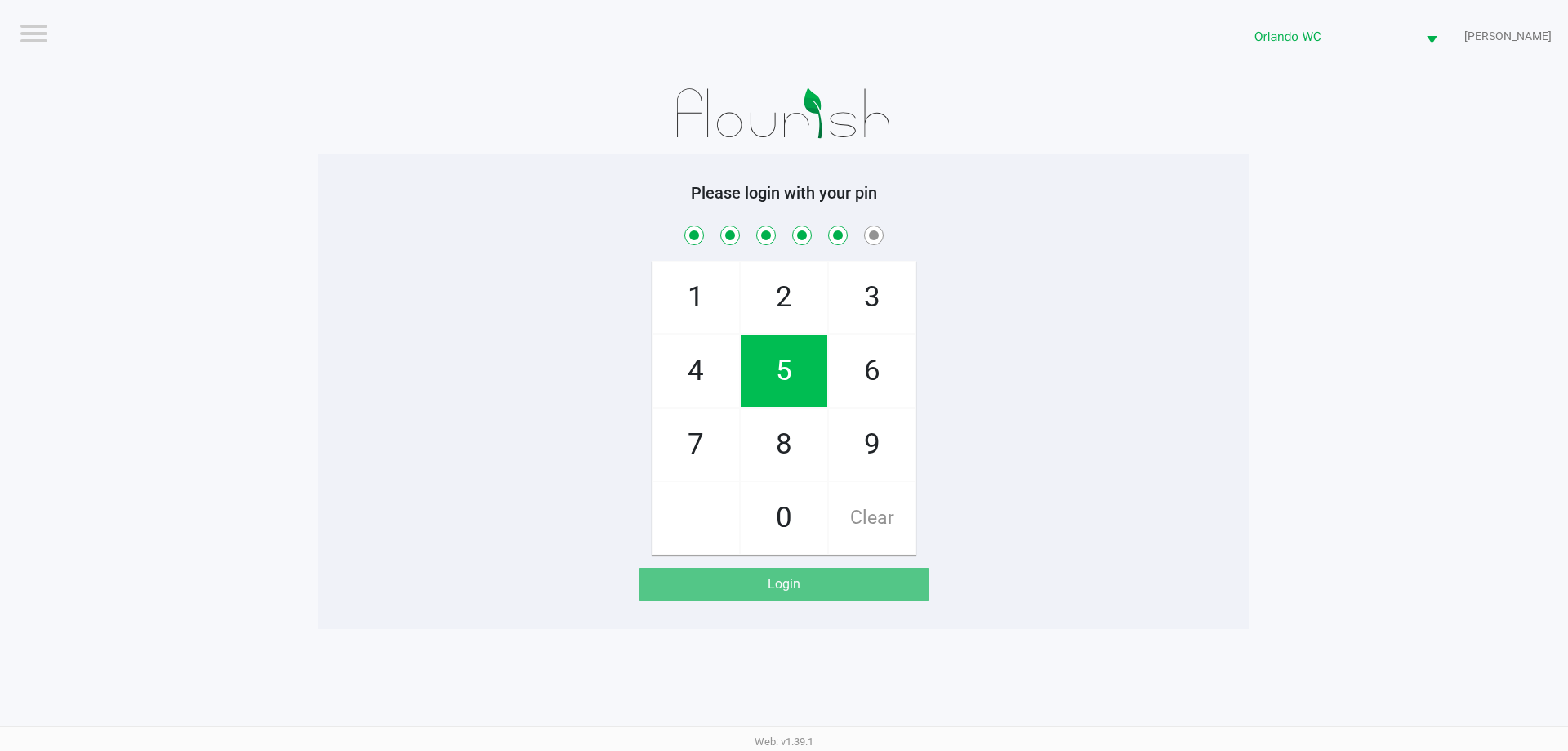 checkbox on "true" 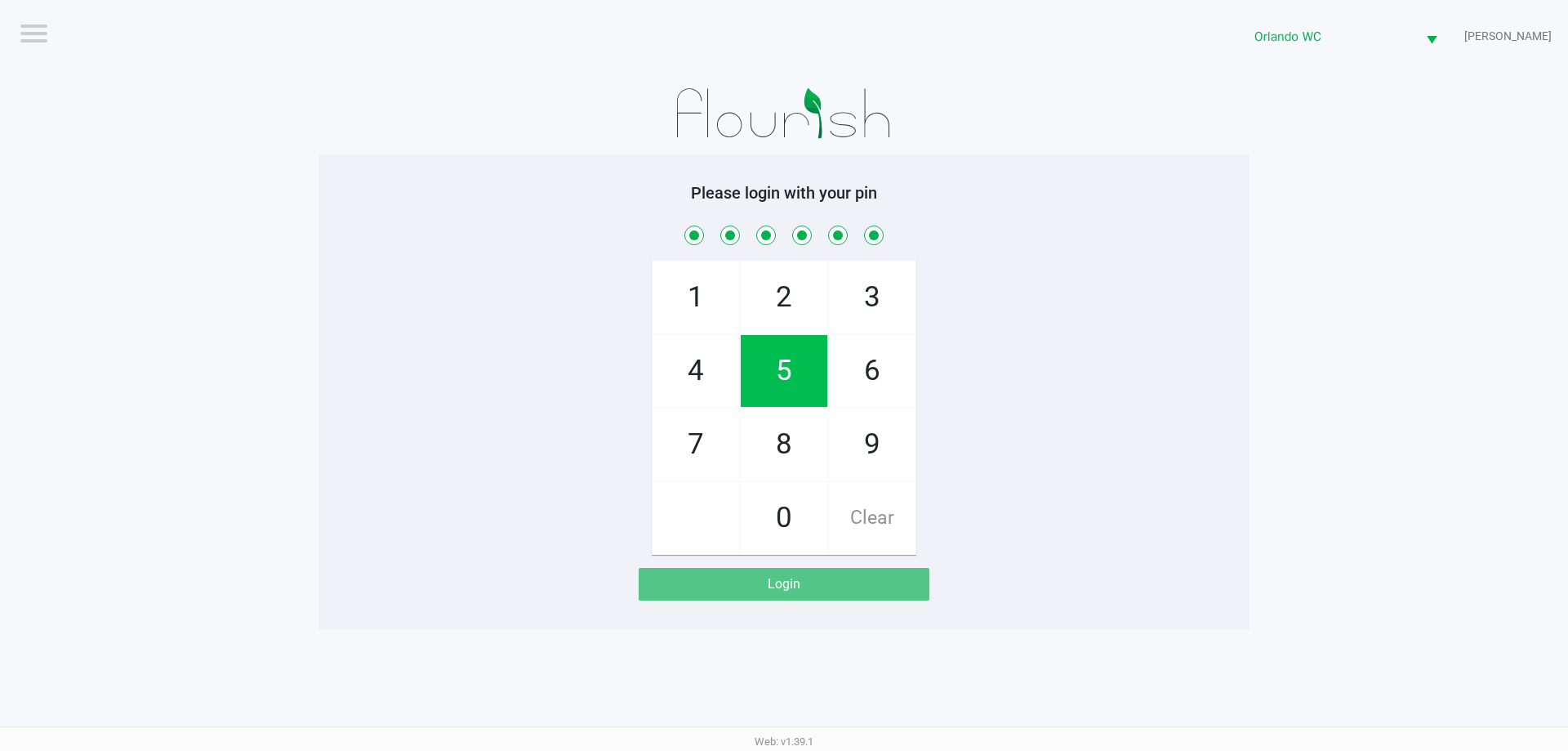 checkbox on "true" 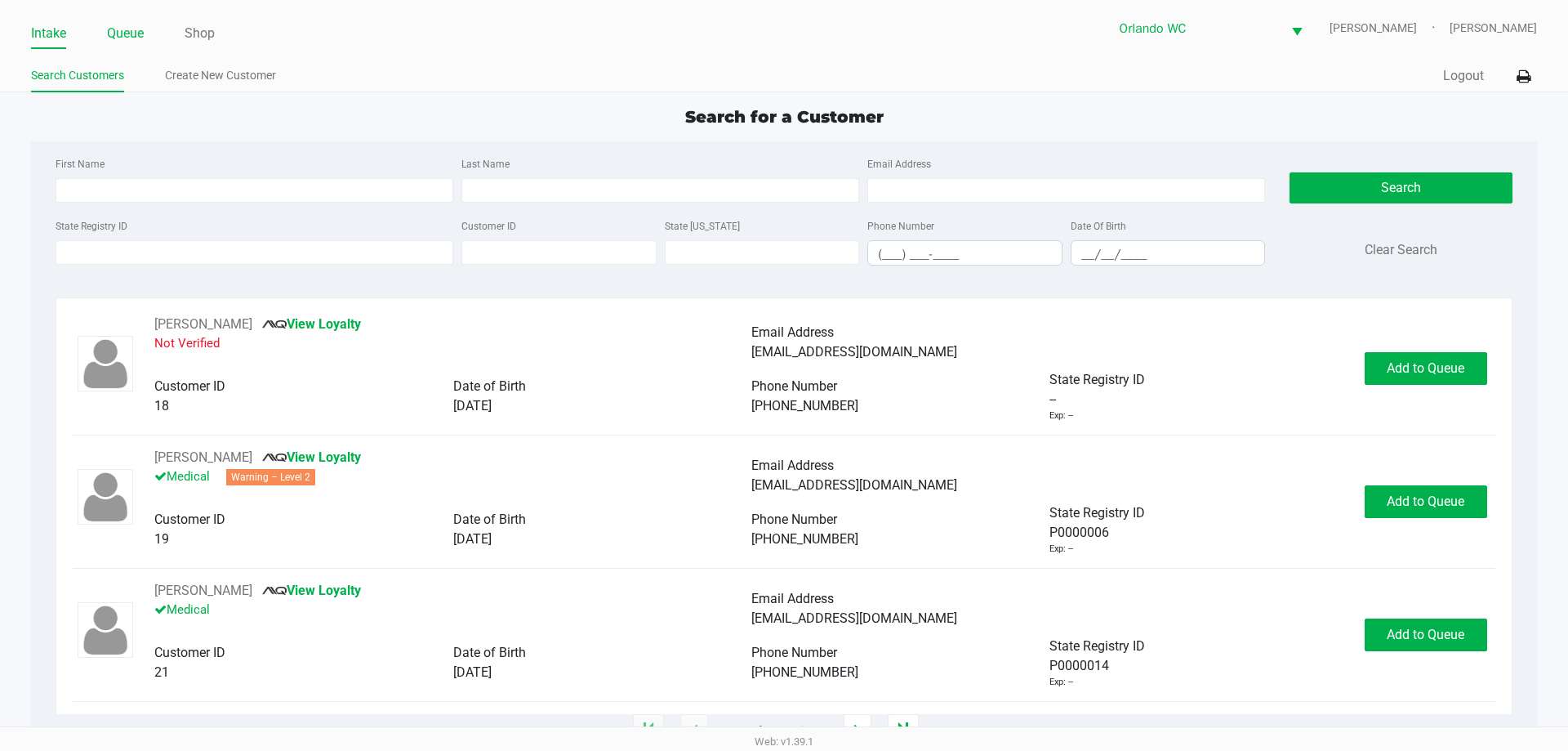 click on "Queue" 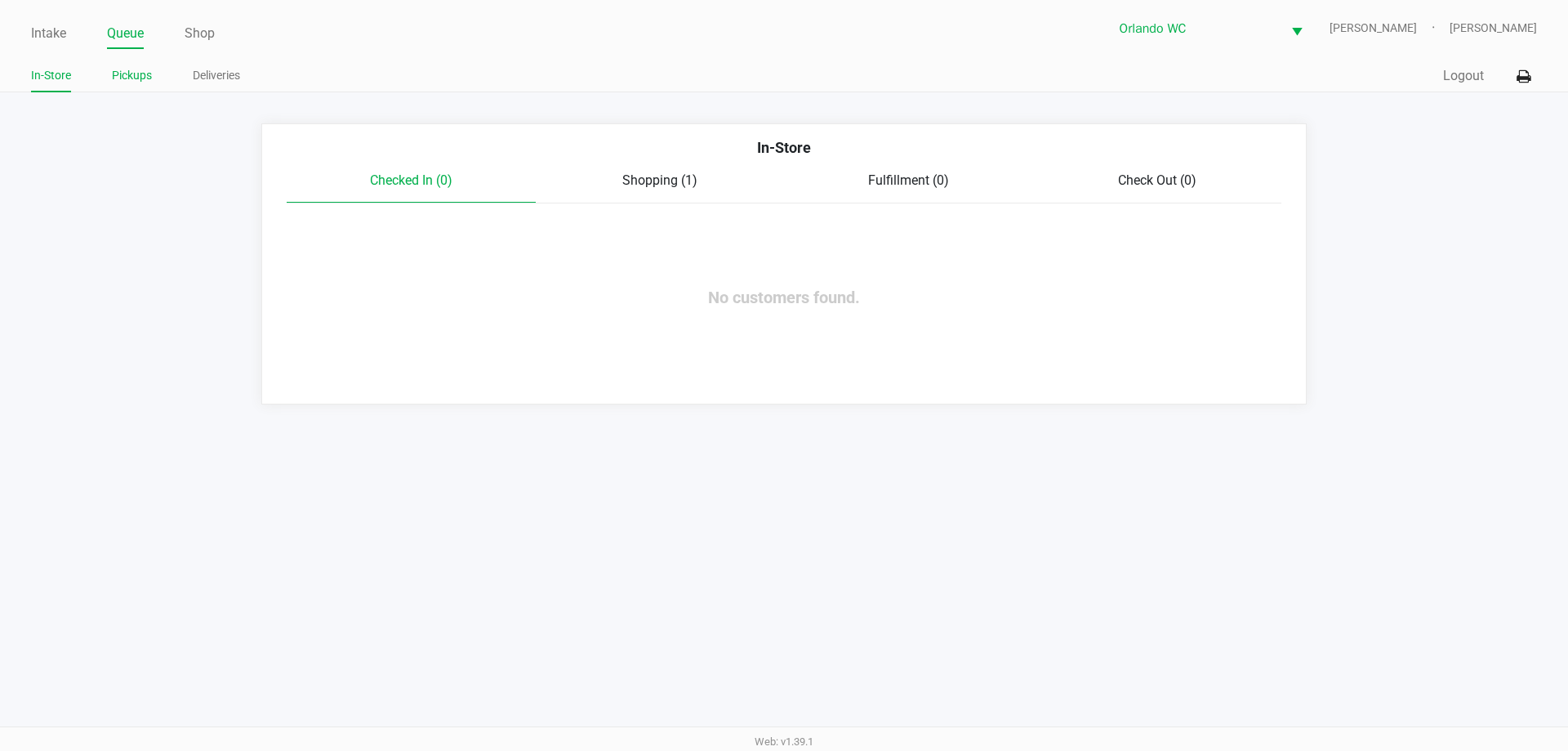 click on "Pickups" 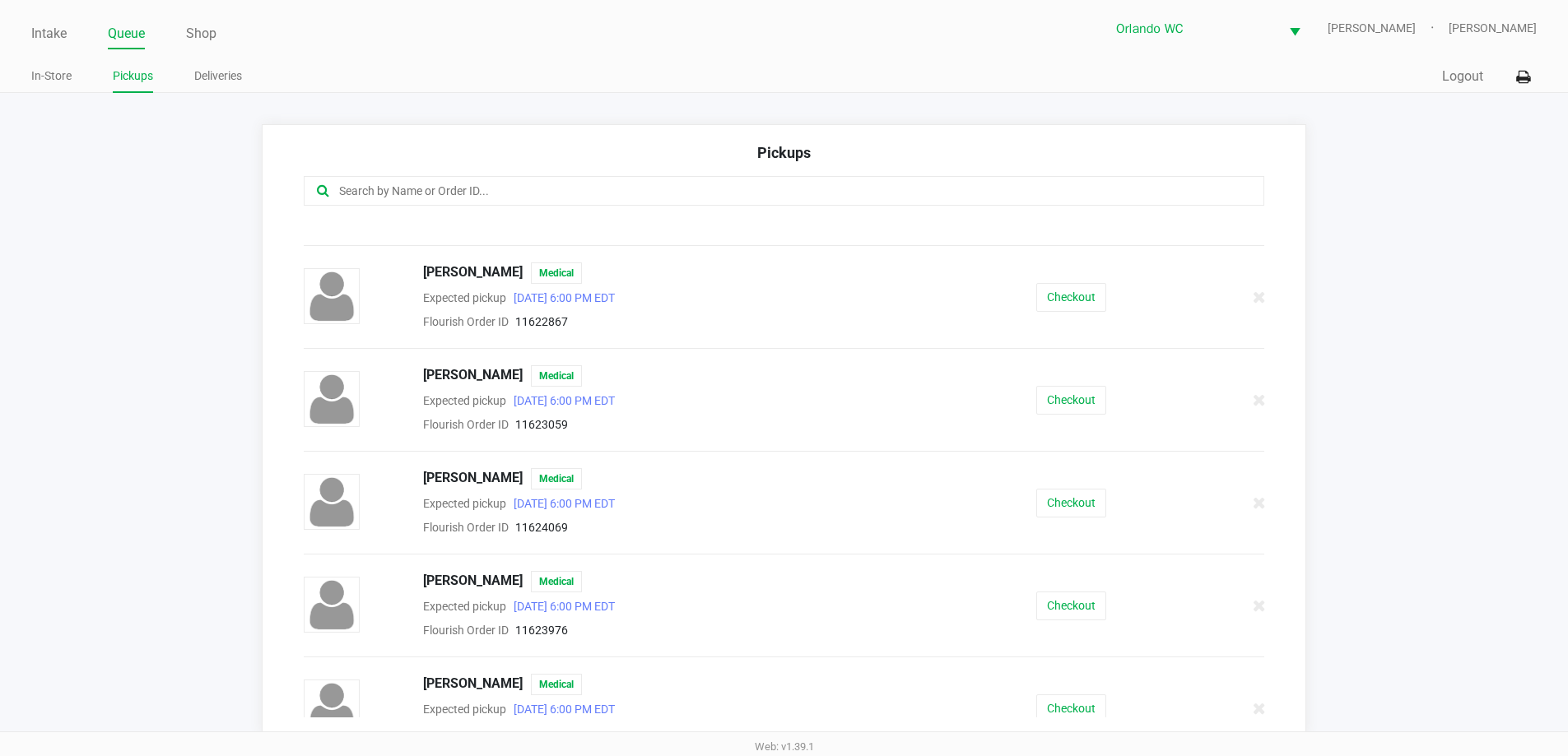 scroll, scrollTop: 247, scrollLeft: 0, axis: vertical 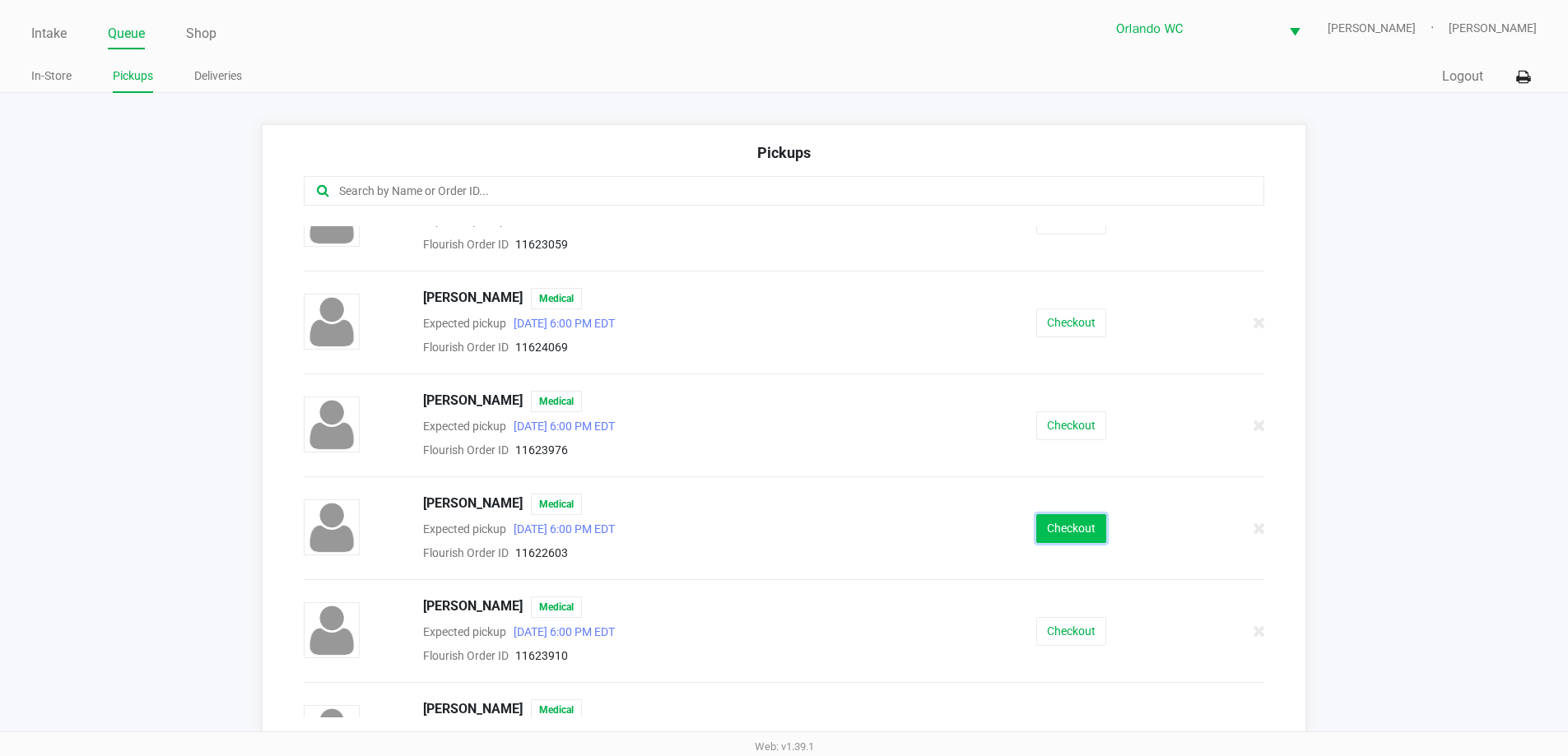 click on "Checkout" 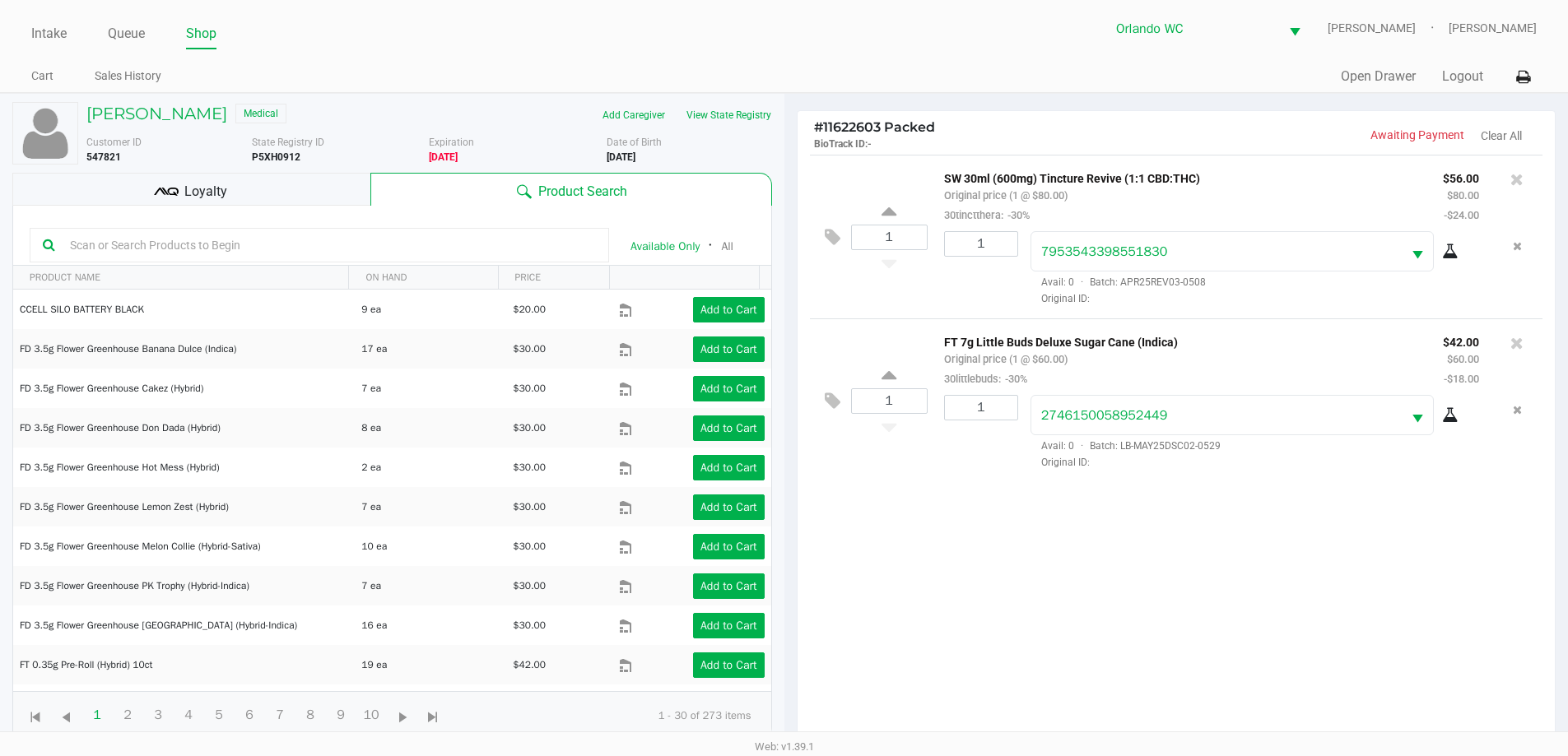 click on "Loyalty" 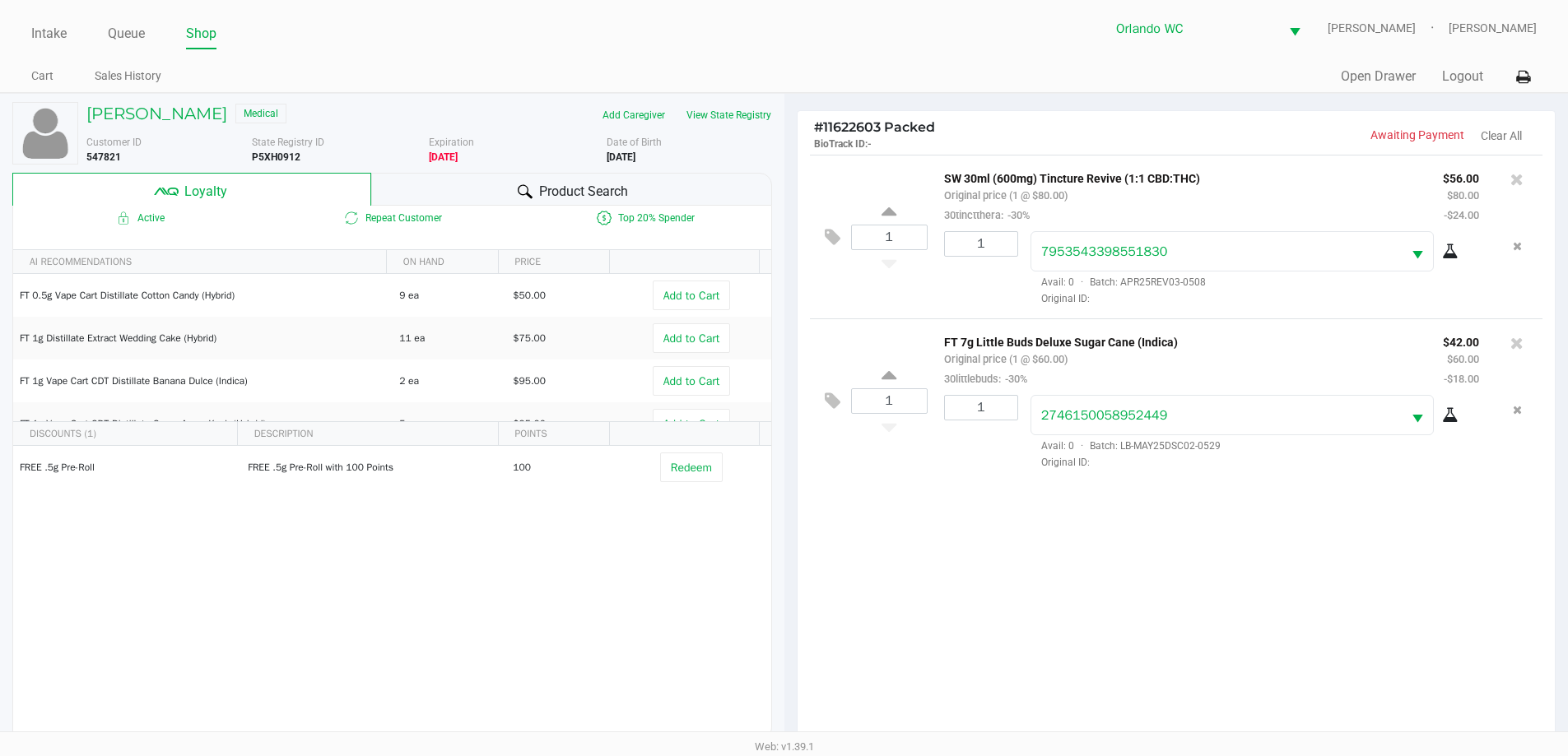 click on "Product Search" 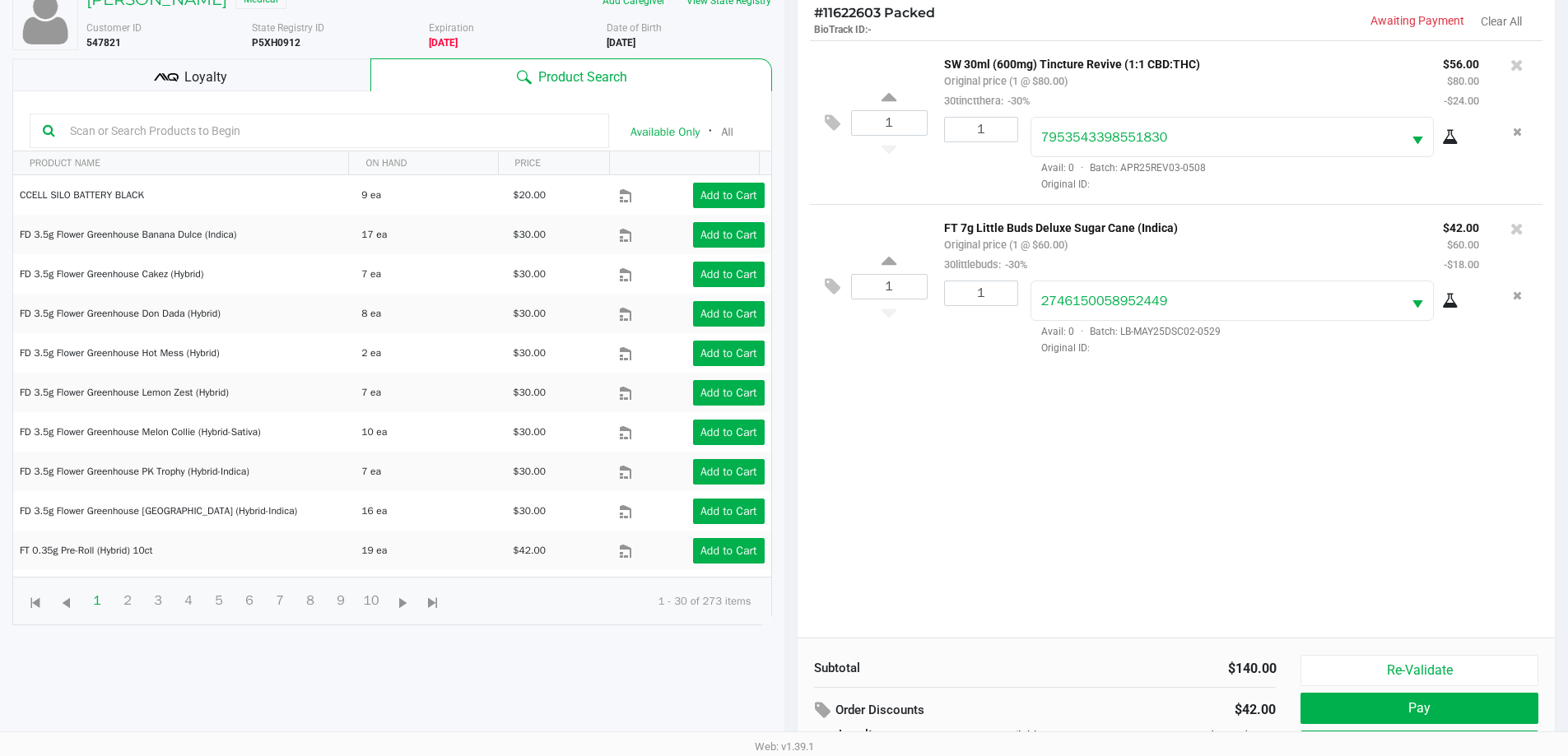 scroll, scrollTop: 0, scrollLeft: 0, axis: both 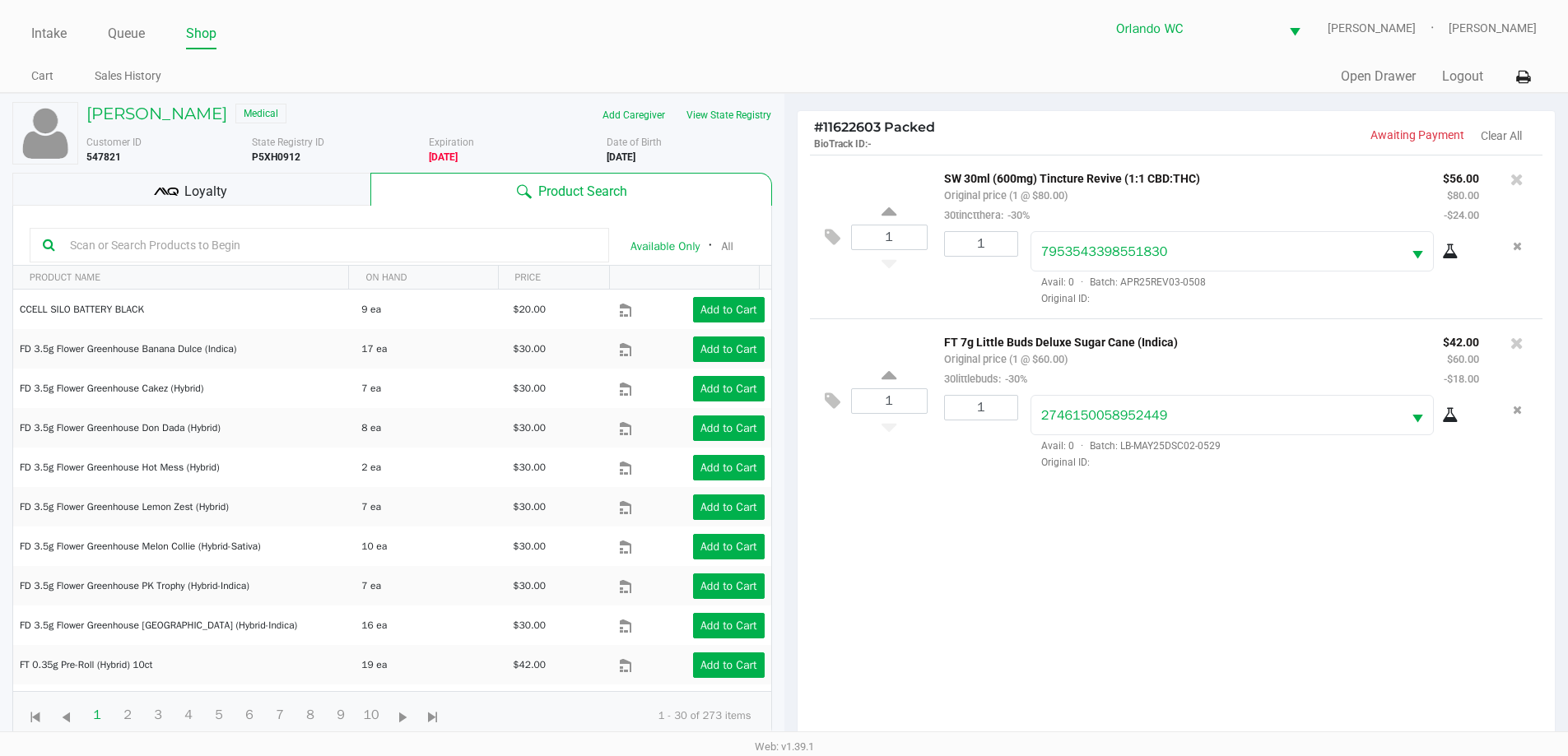 click on "1  SW 30ml (600mg) Tincture Revive (1:1 CBD:THC)   Original price (1 @ $80.00)  30tinctthera:  -30% $56.00 $80.00 -$24.00 1 7953543398551830  Avail: 0  ·  Batch: APR25REV03-0508   Original ID:   1  FT 7g Little Buds Deluxe Sugar Cane (Indica)   Original price (1 @ $60.00)  30littlebuds:  -30% $42.00 $60.00 -$18.00 1 2746150058952449  Avail: 0  ·  Batch: LB-MAY25DSC02-0529   Original ID:" 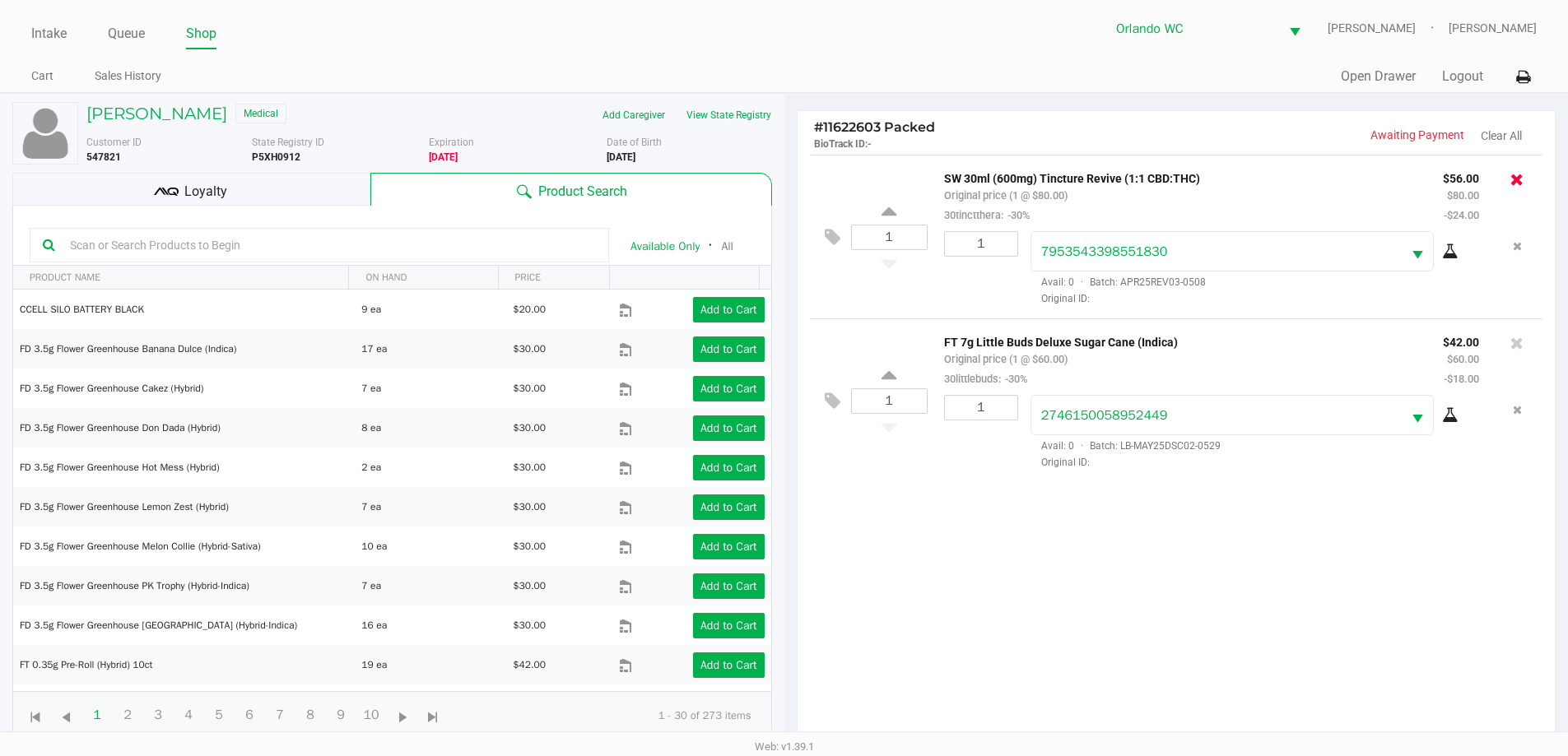click 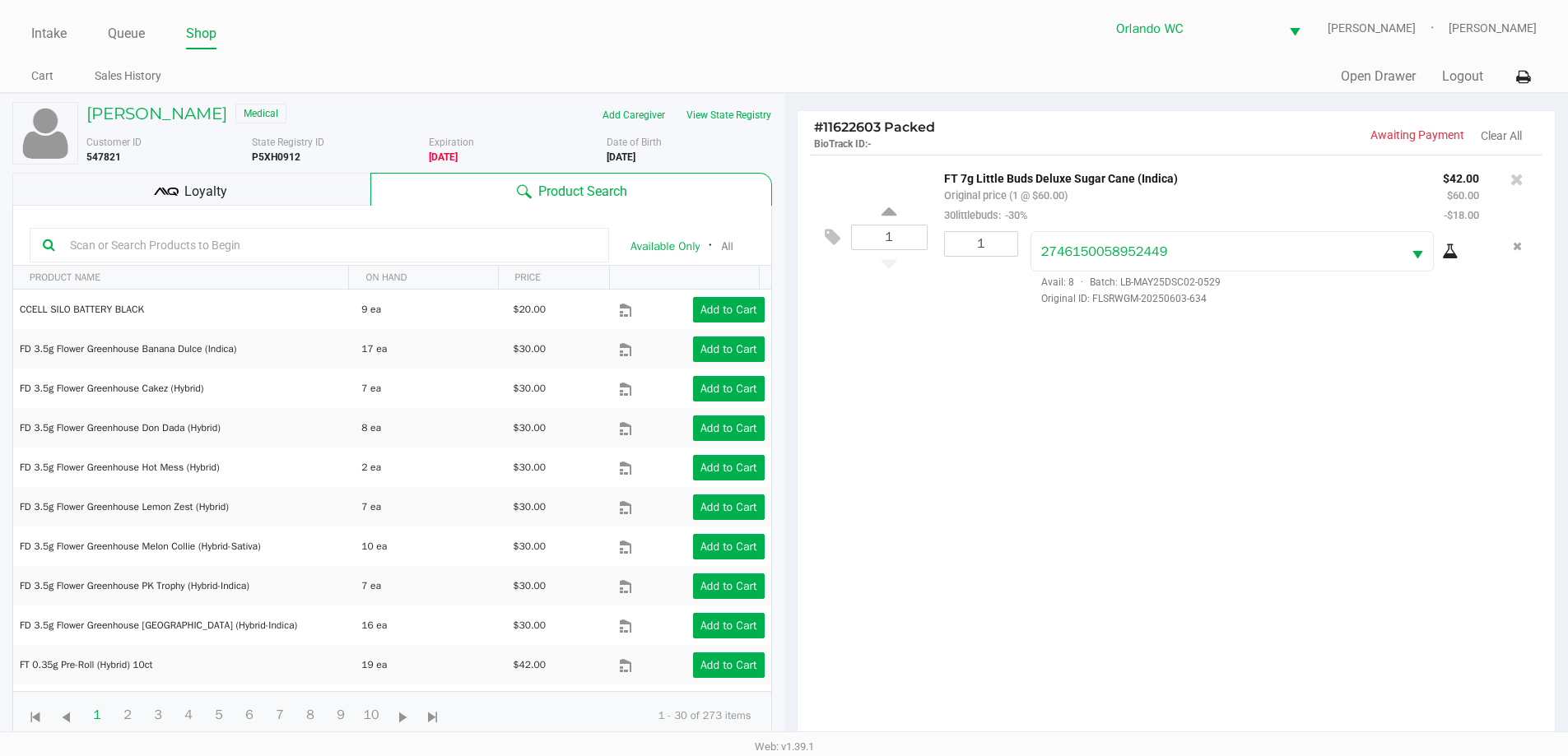 click on "1  FT 7g Little Buds Deluxe Sugar Cane (Indica)   Original price (1 @ $60.00)  30littlebuds:  -30% $42.00 $60.00 -$18.00 1 2746150058952449  Avail: 8  ·  Batch: LB-MAY25DSC02-0529   Original ID: FLSRWGM-20250603-634" 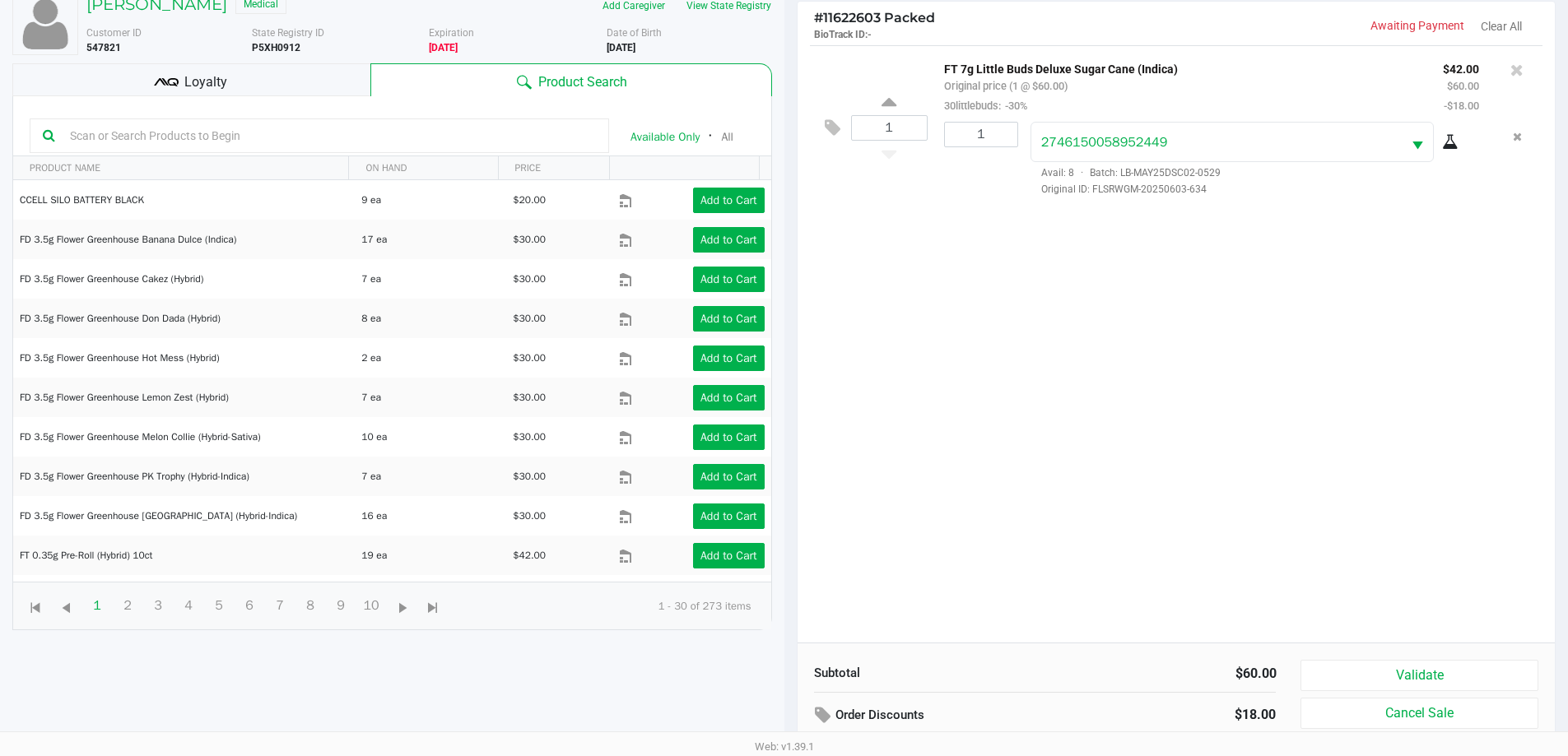 scroll, scrollTop: 197, scrollLeft: 0, axis: vertical 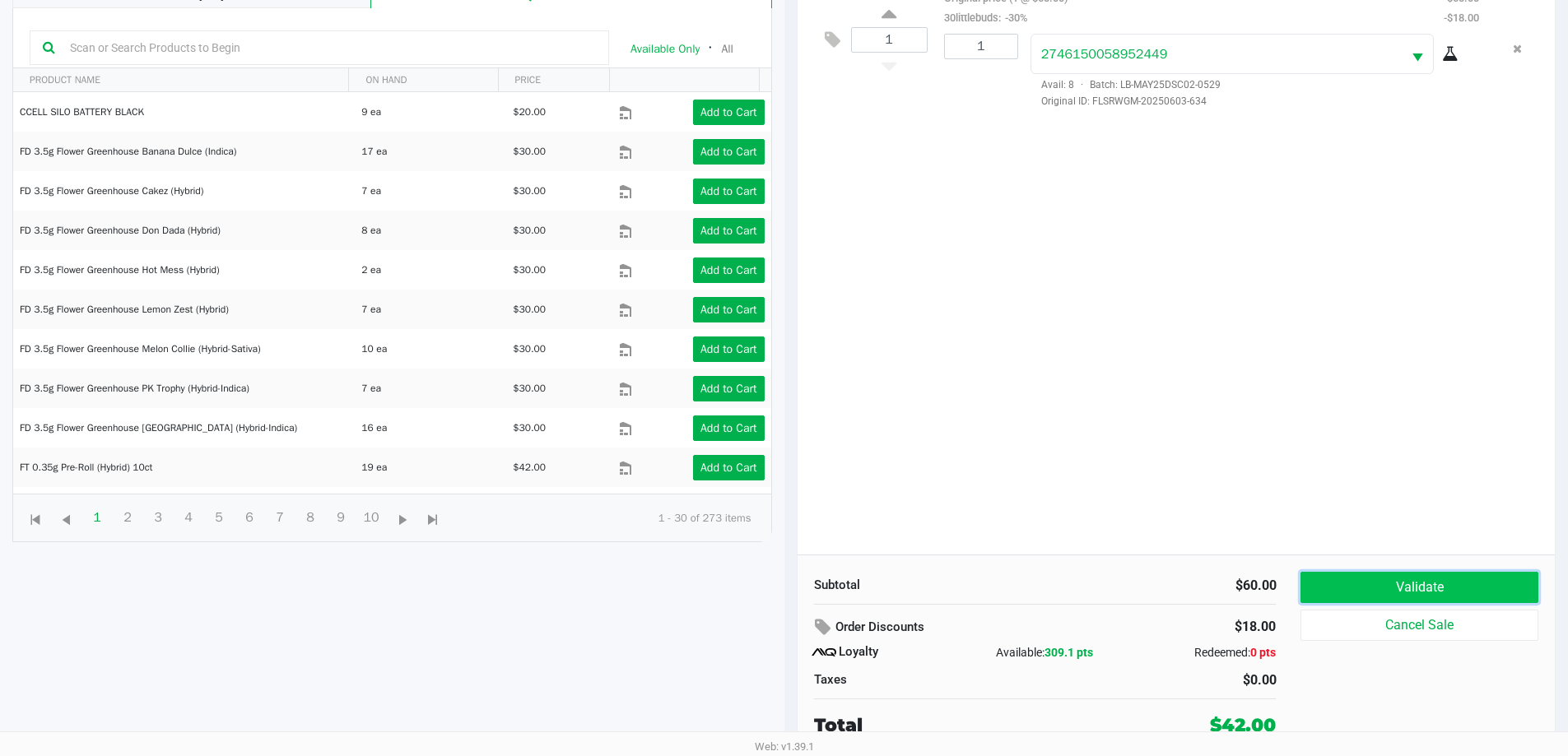 click on "Validate" 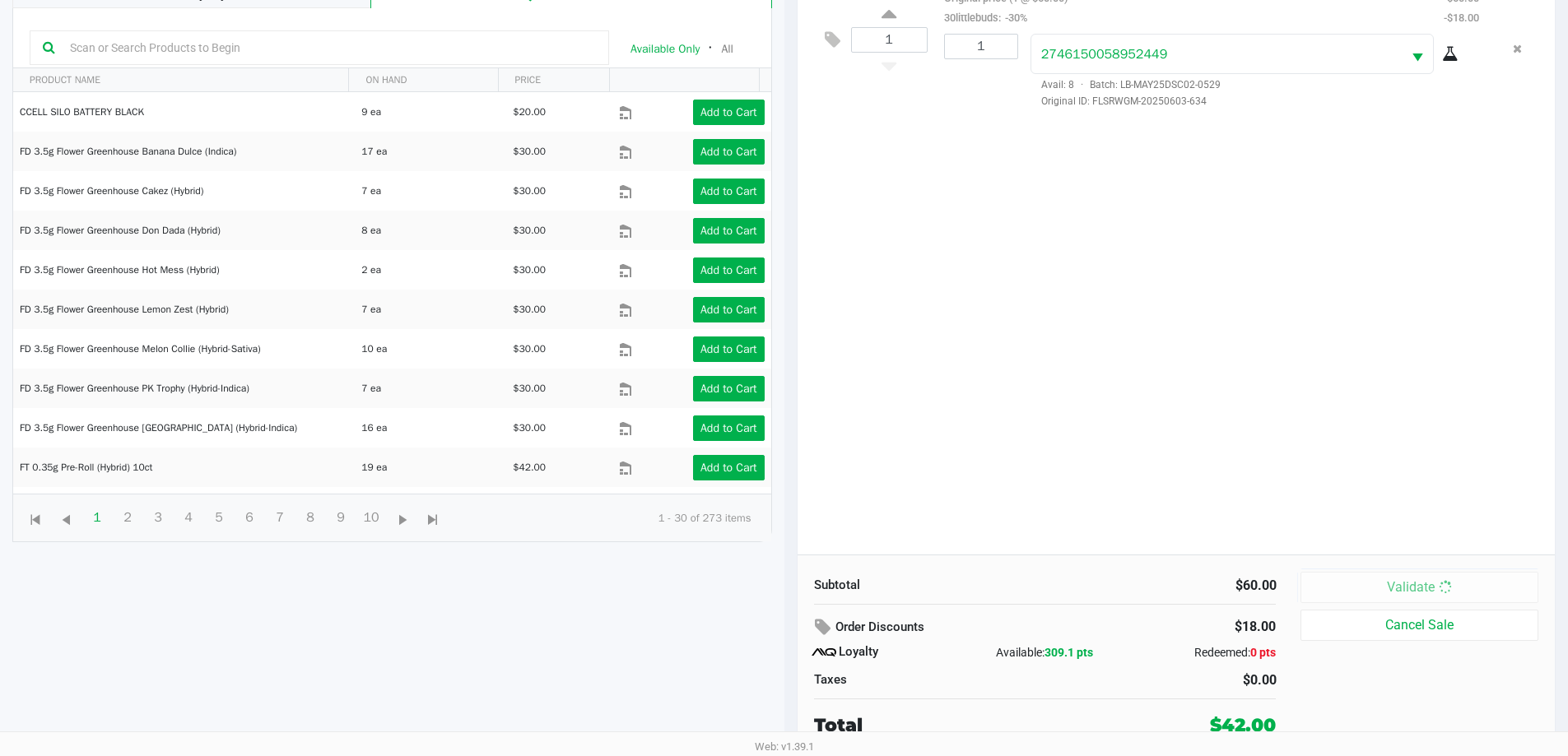 scroll, scrollTop: 0, scrollLeft: 0, axis: both 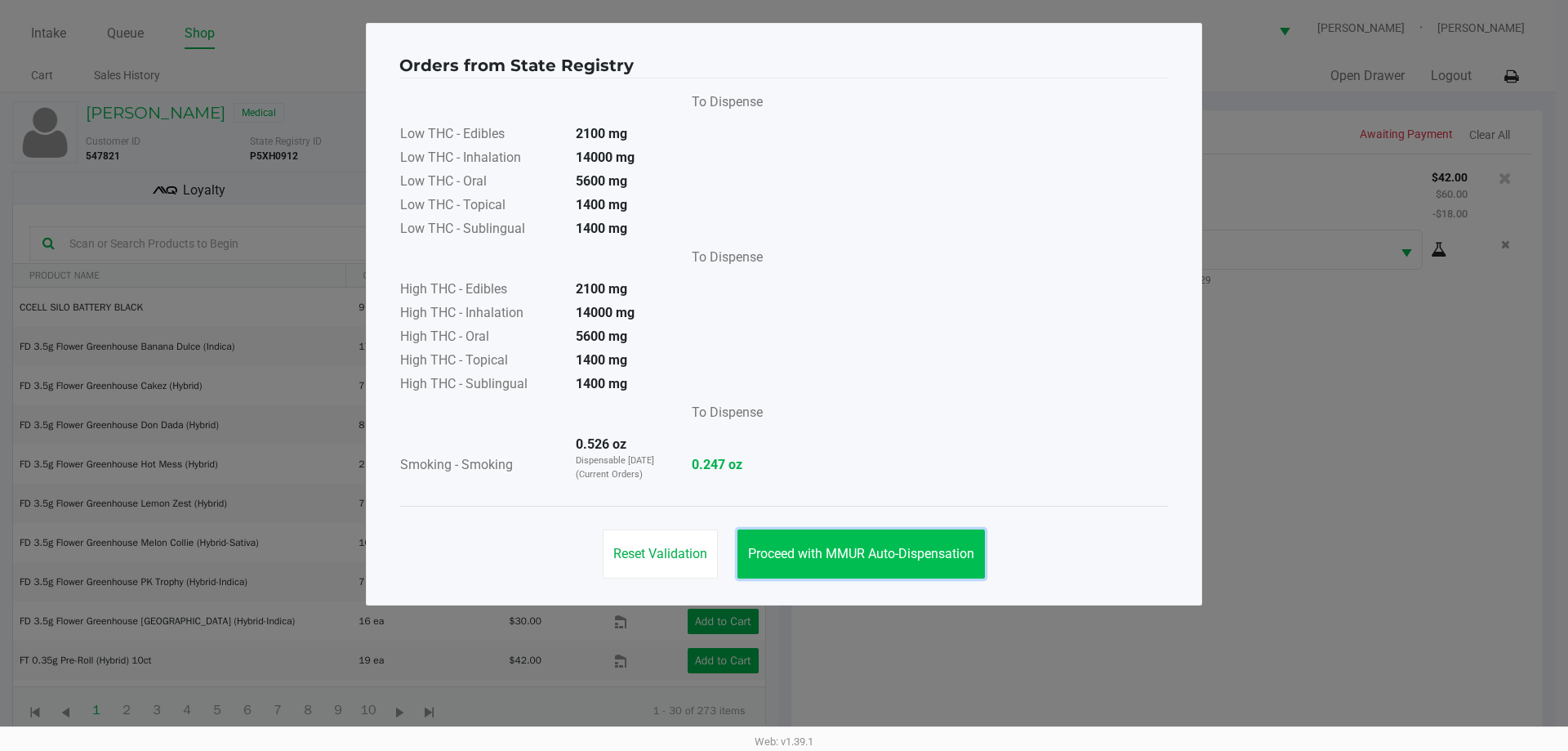 click on "Proceed with MMUR Auto-Dispensation" 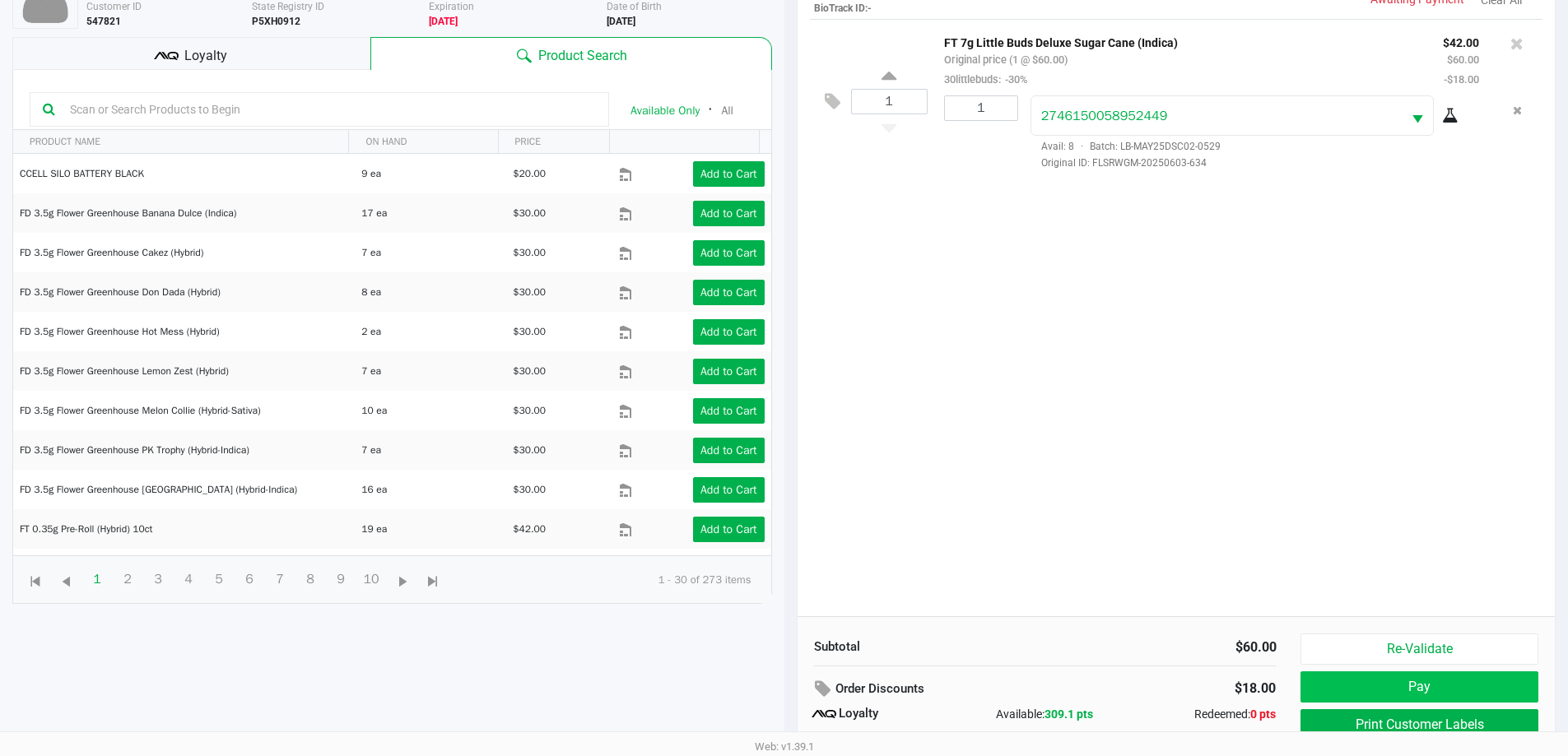 scroll, scrollTop: 197, scrollLeft: 0, axis: vertical 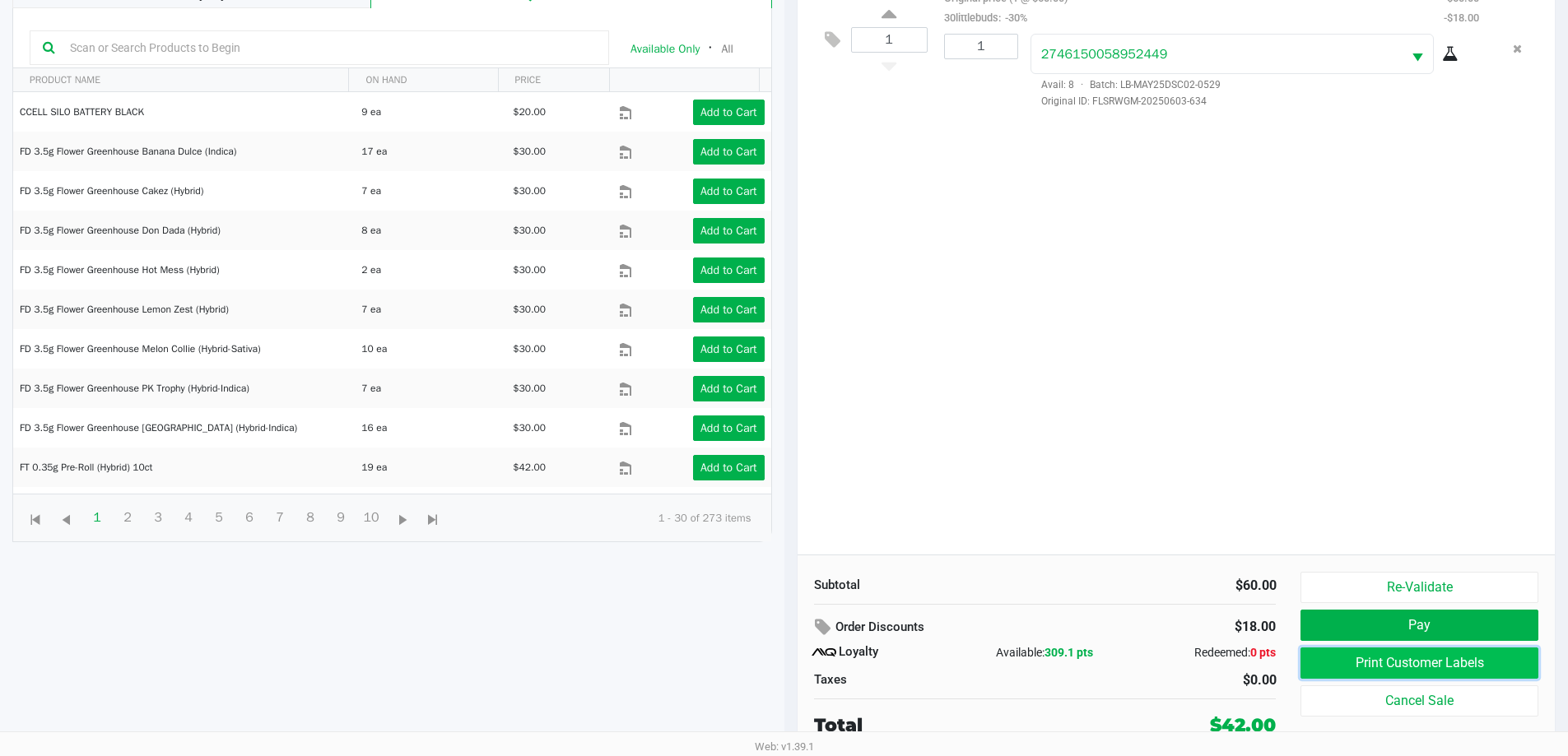 click on "Print Customer Labels" 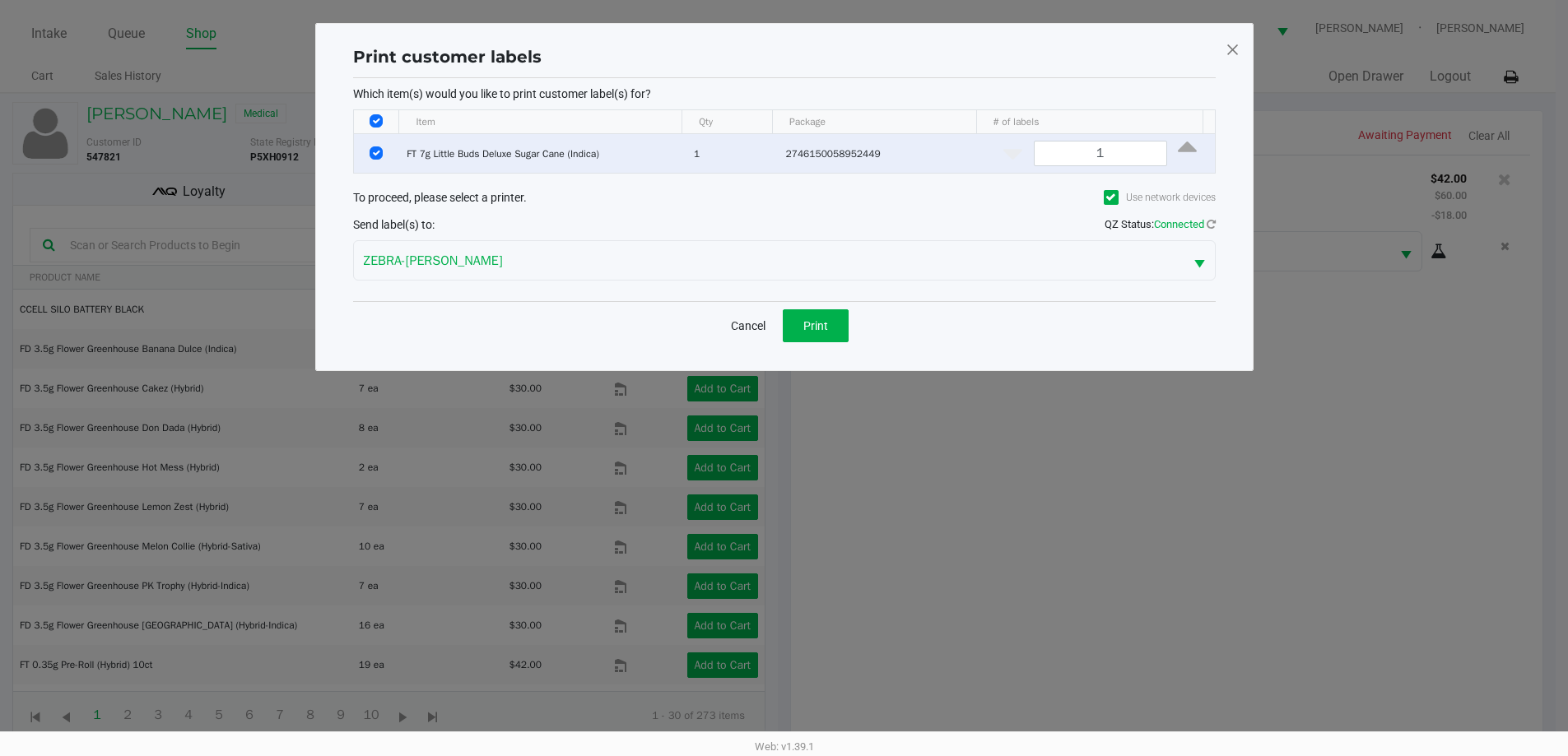 scroll, scrollTop: 0, scrollLeft: 0, axis: both 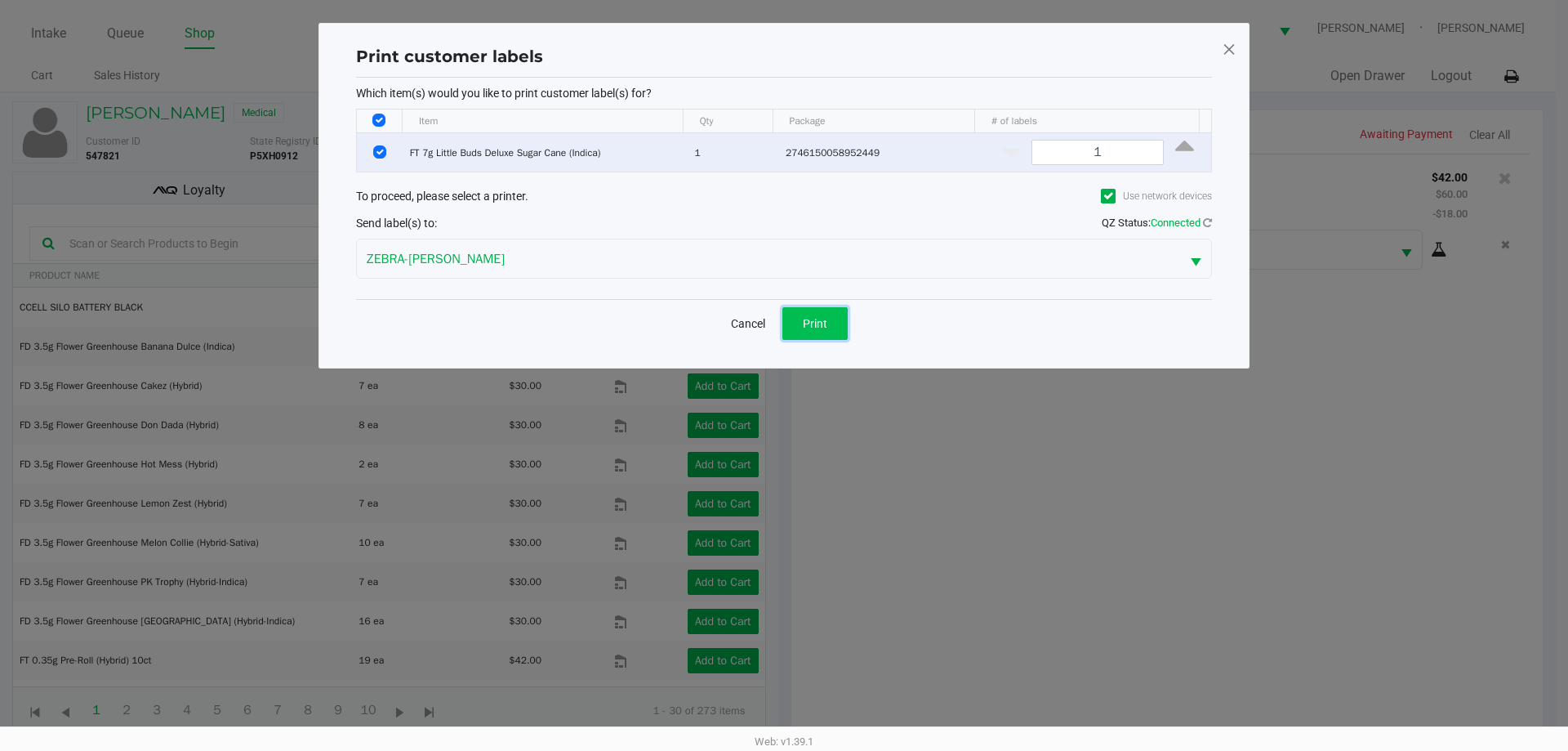 click on "Print" 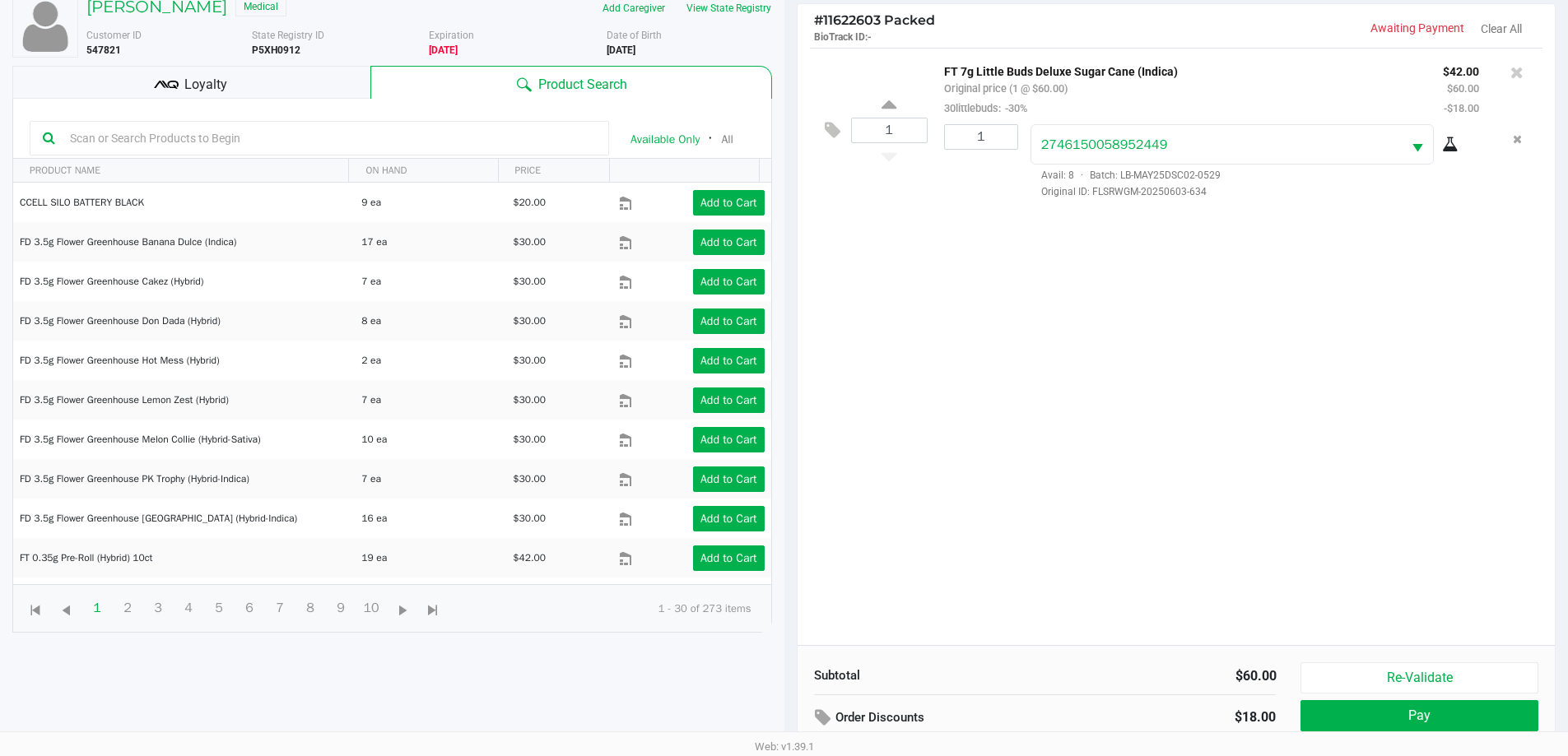 scroll, scrollTop: 197, scrollLeft: 0, axis: vertical 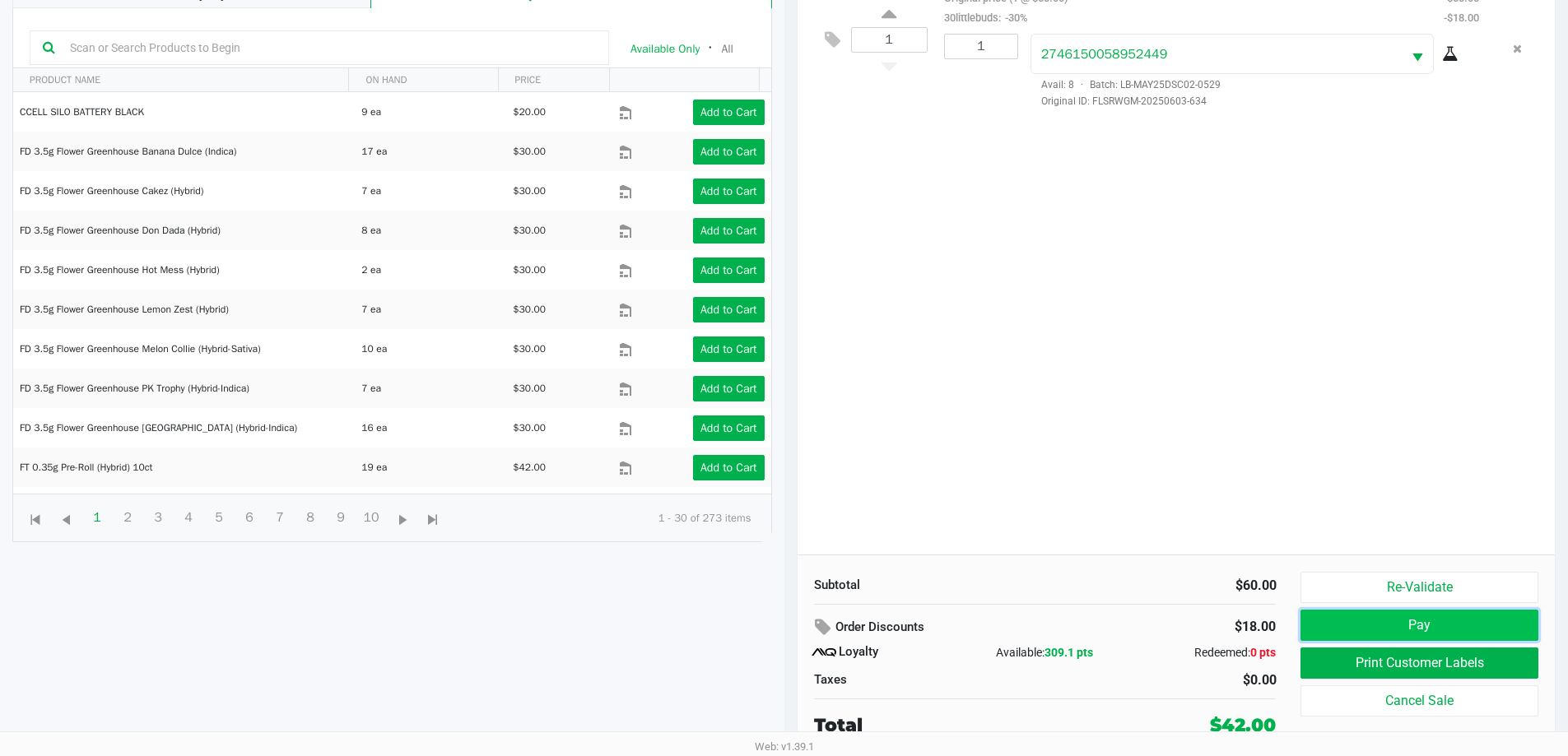 click on "Pay" 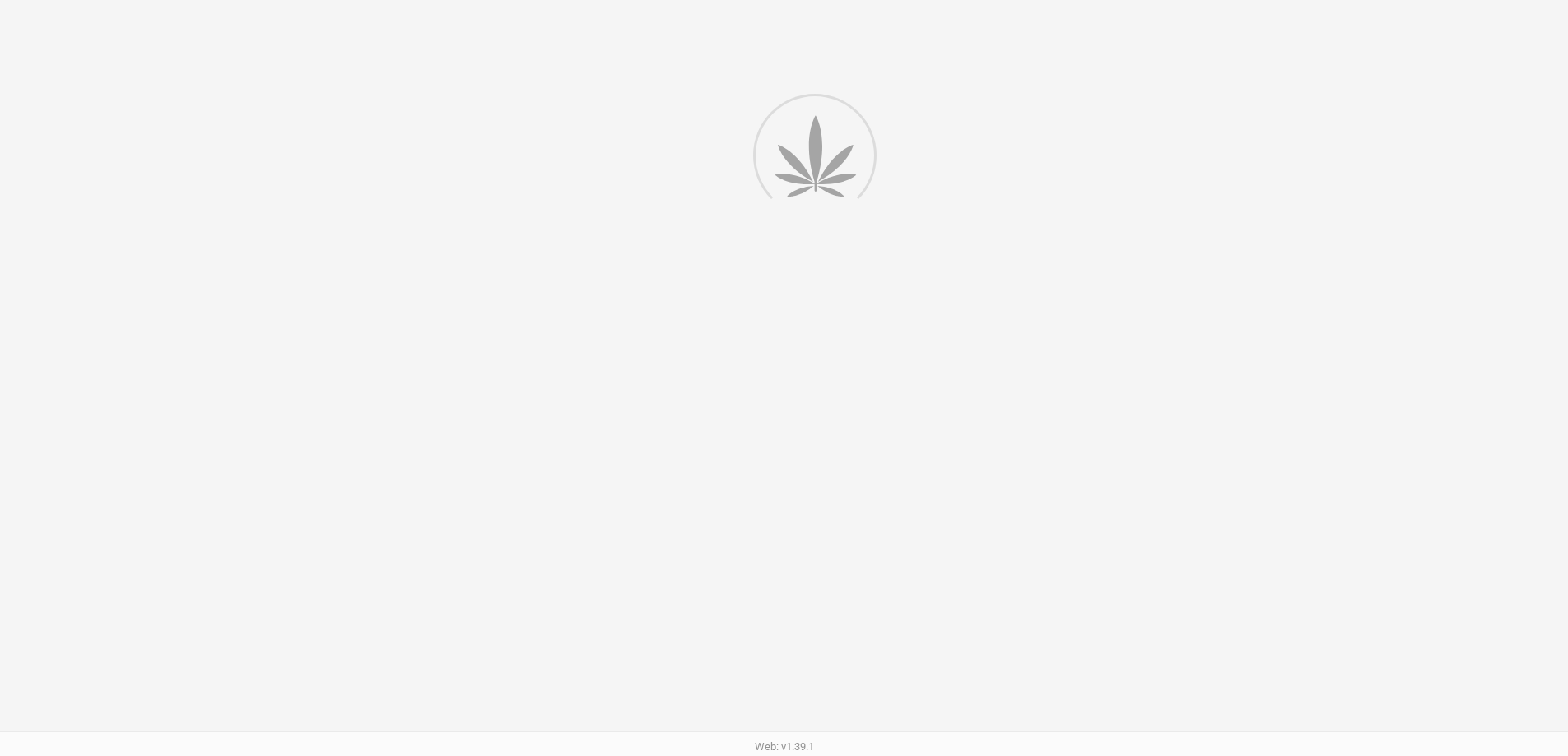 scroll, scrollTop: 0, scrollLeft: 0, axis: both 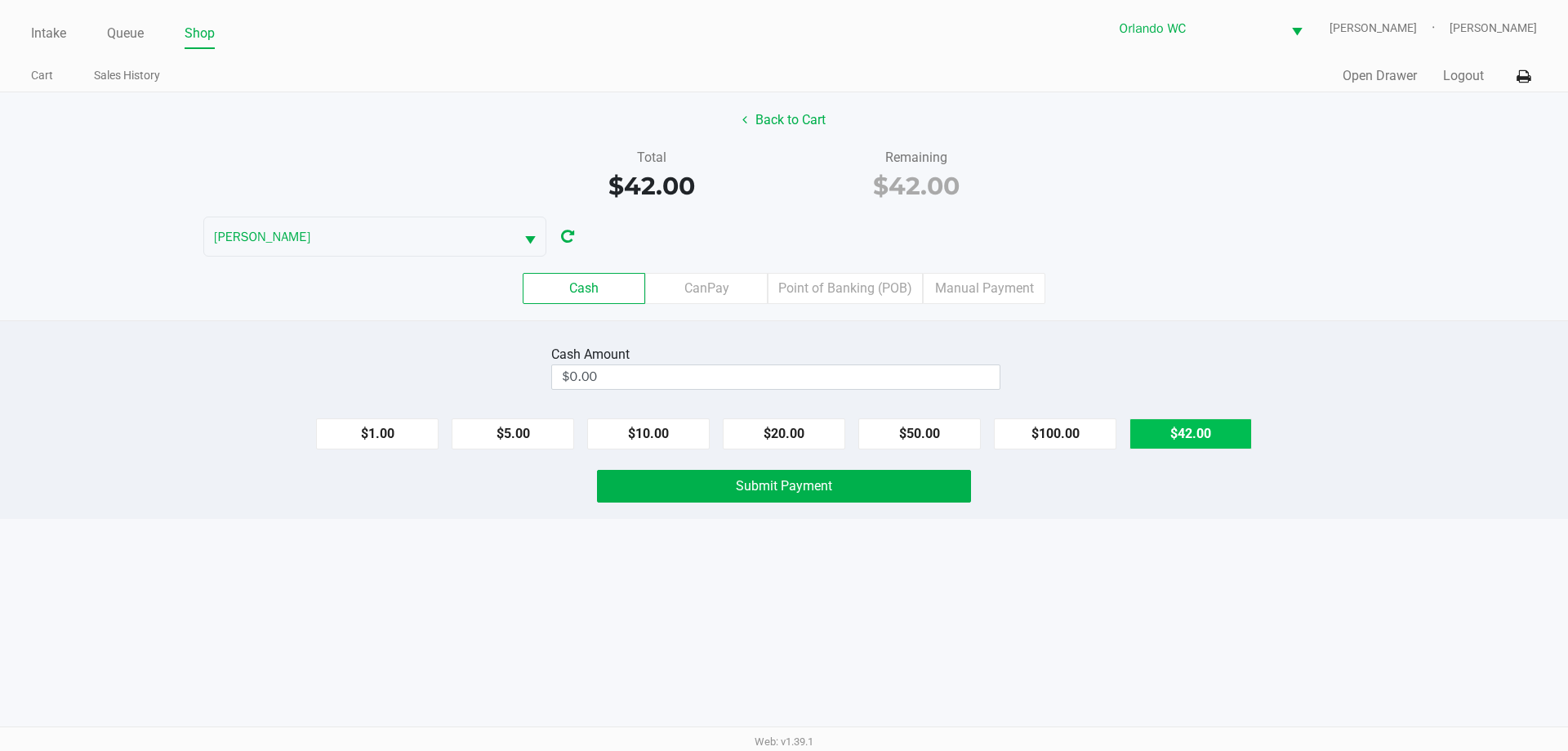 click on "$42.00" 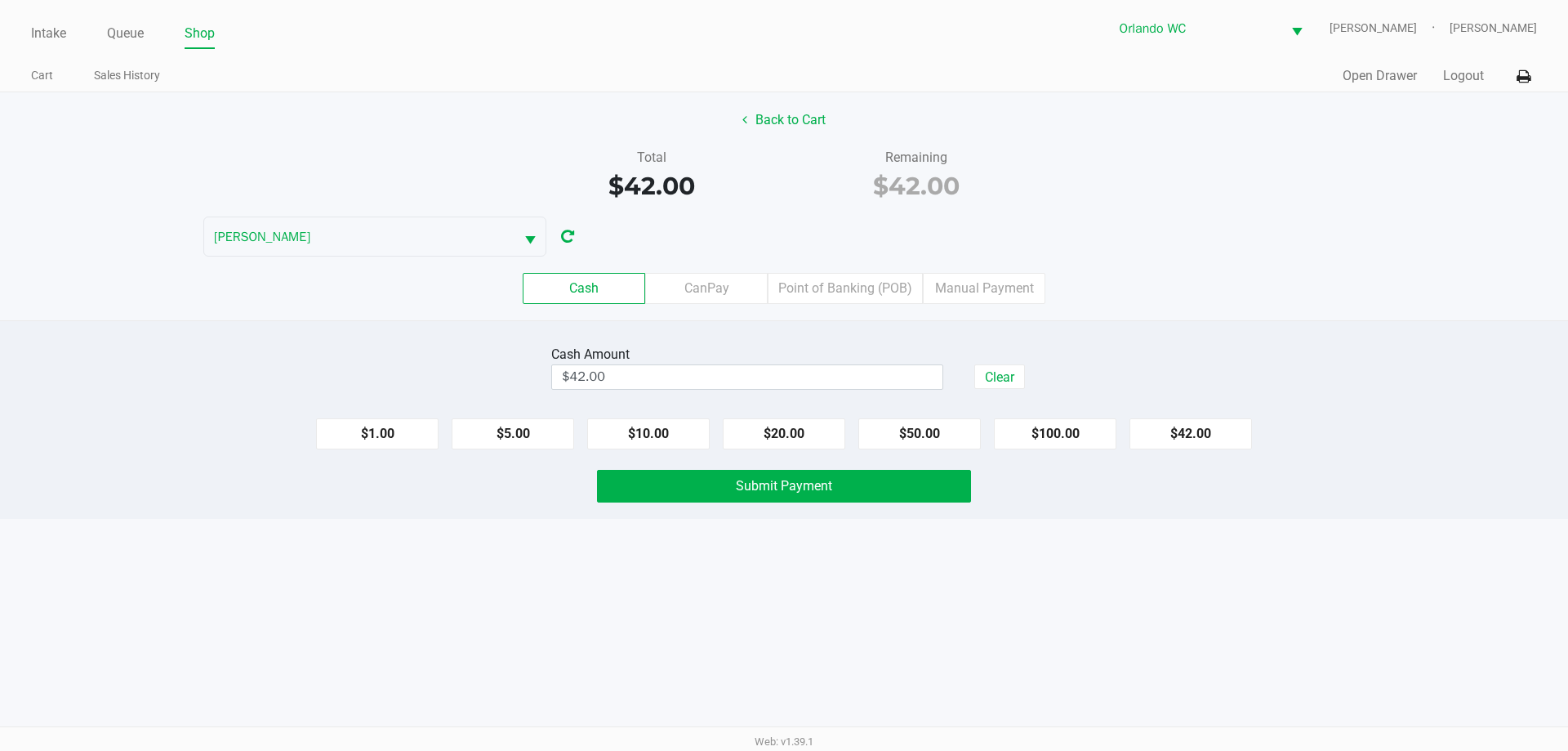 click on "Cash  Amount  $42.00  Clear   $1.00   $5.00   $10.00   $20.00   $50.00   $100.00   $42.00   Submit Payment" 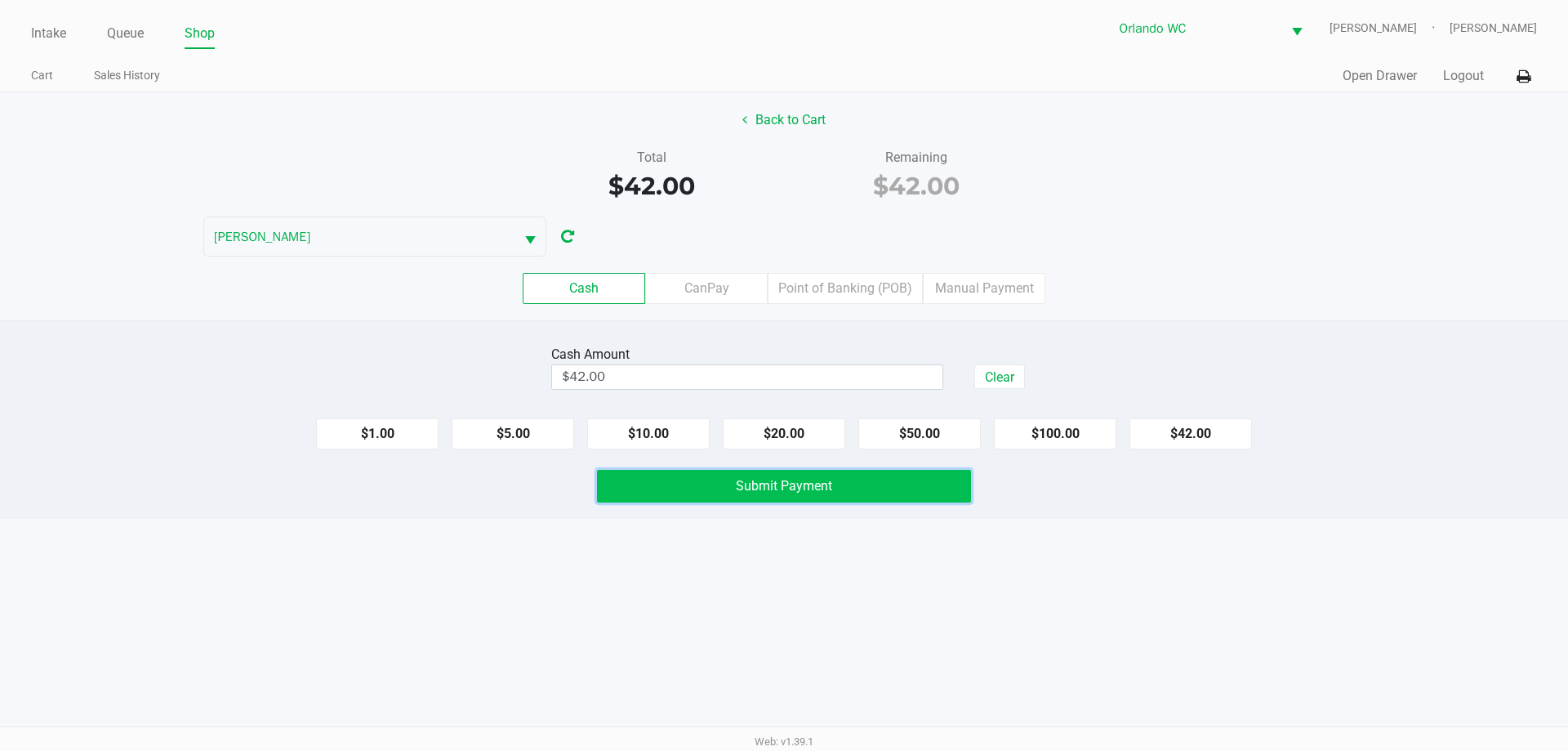 click on "Submit Payment" 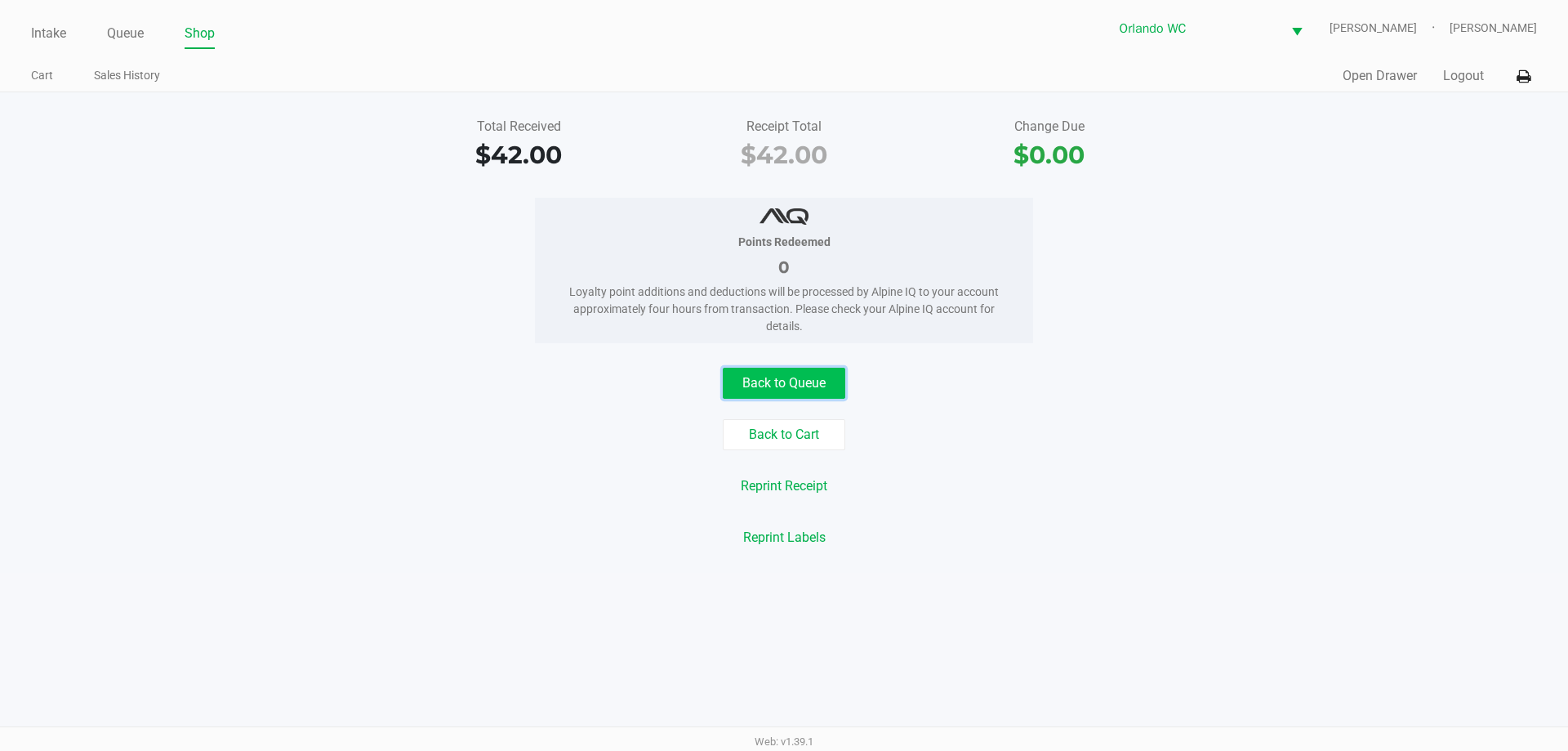 click on "Back to Queue" 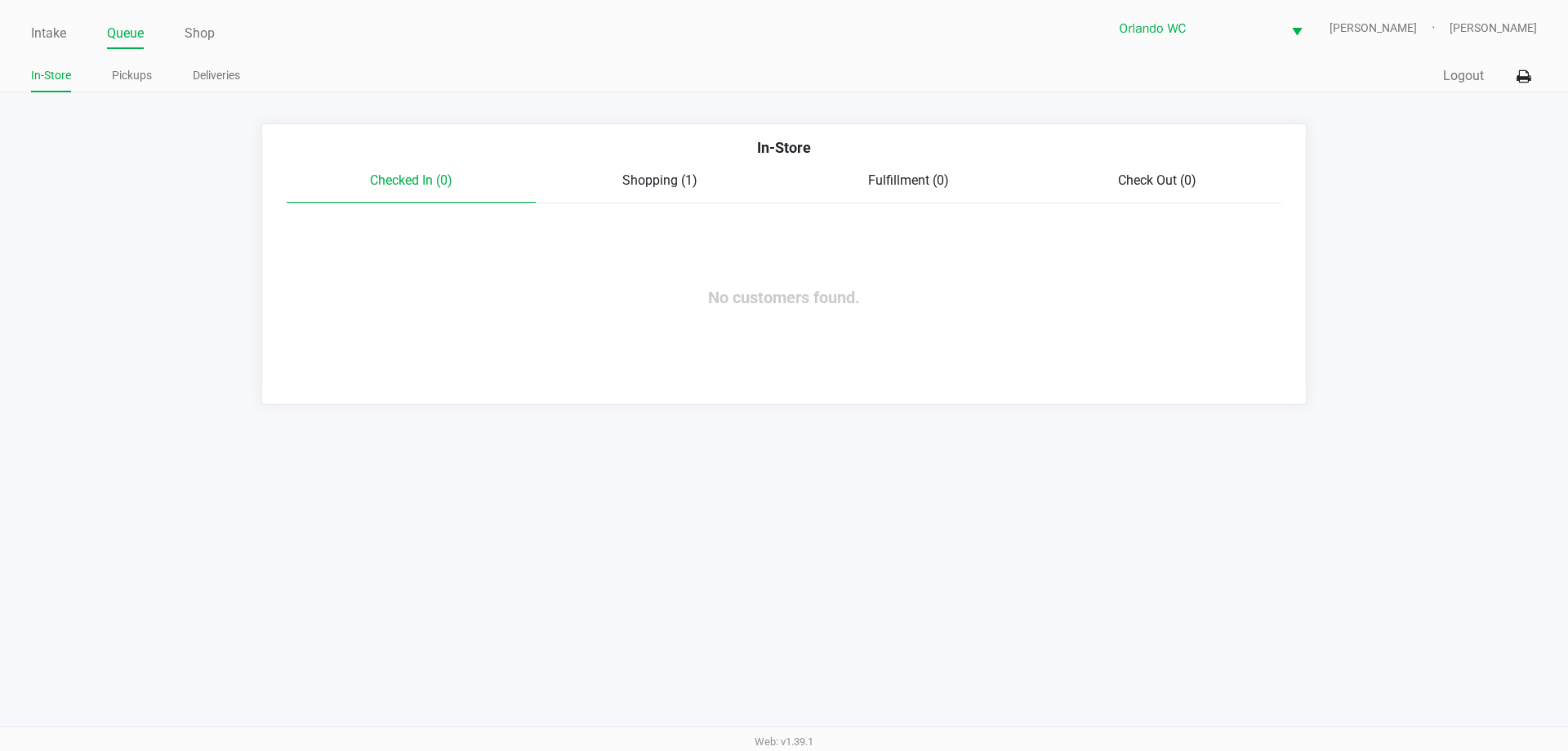 click on "Shopping (1)" 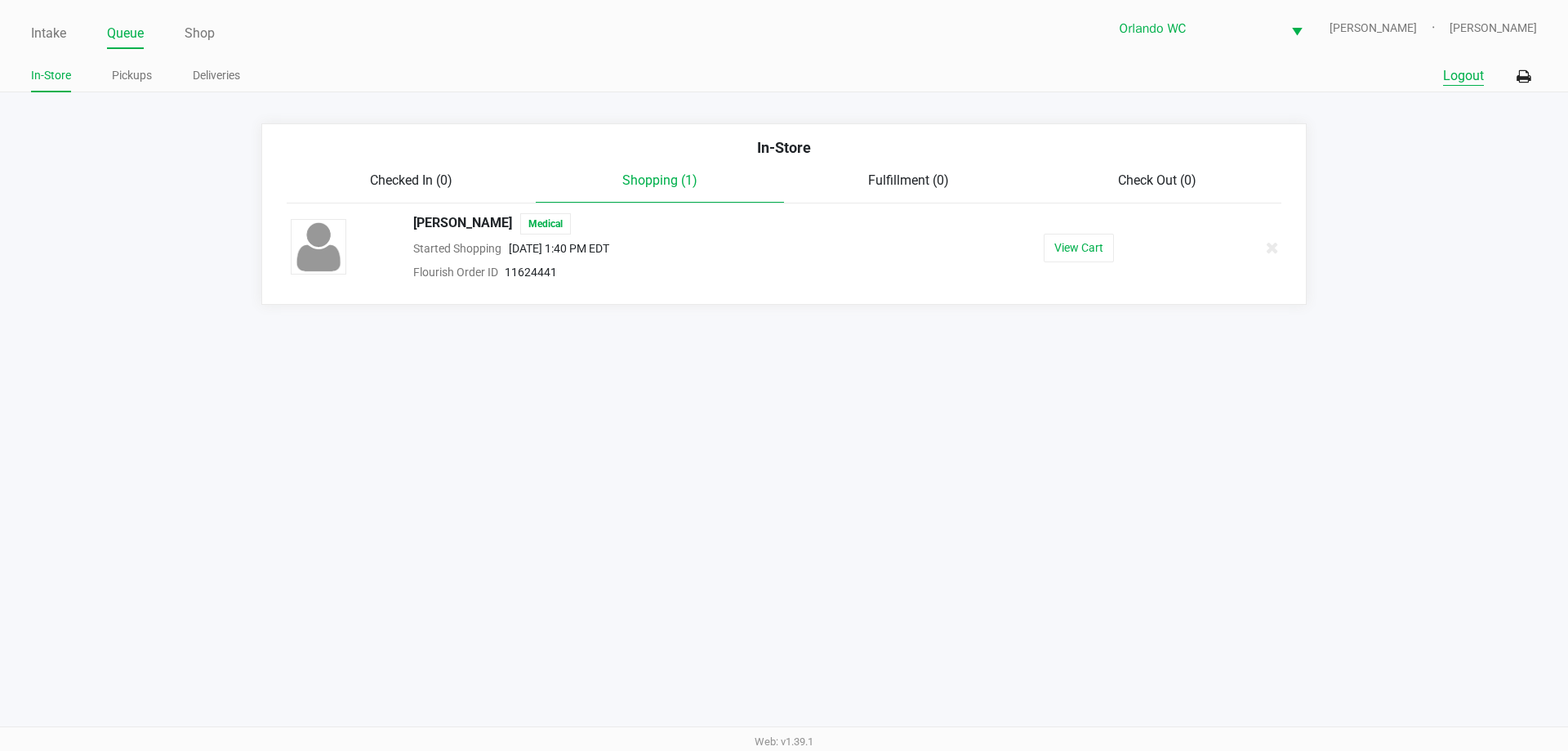 click on "Logout" 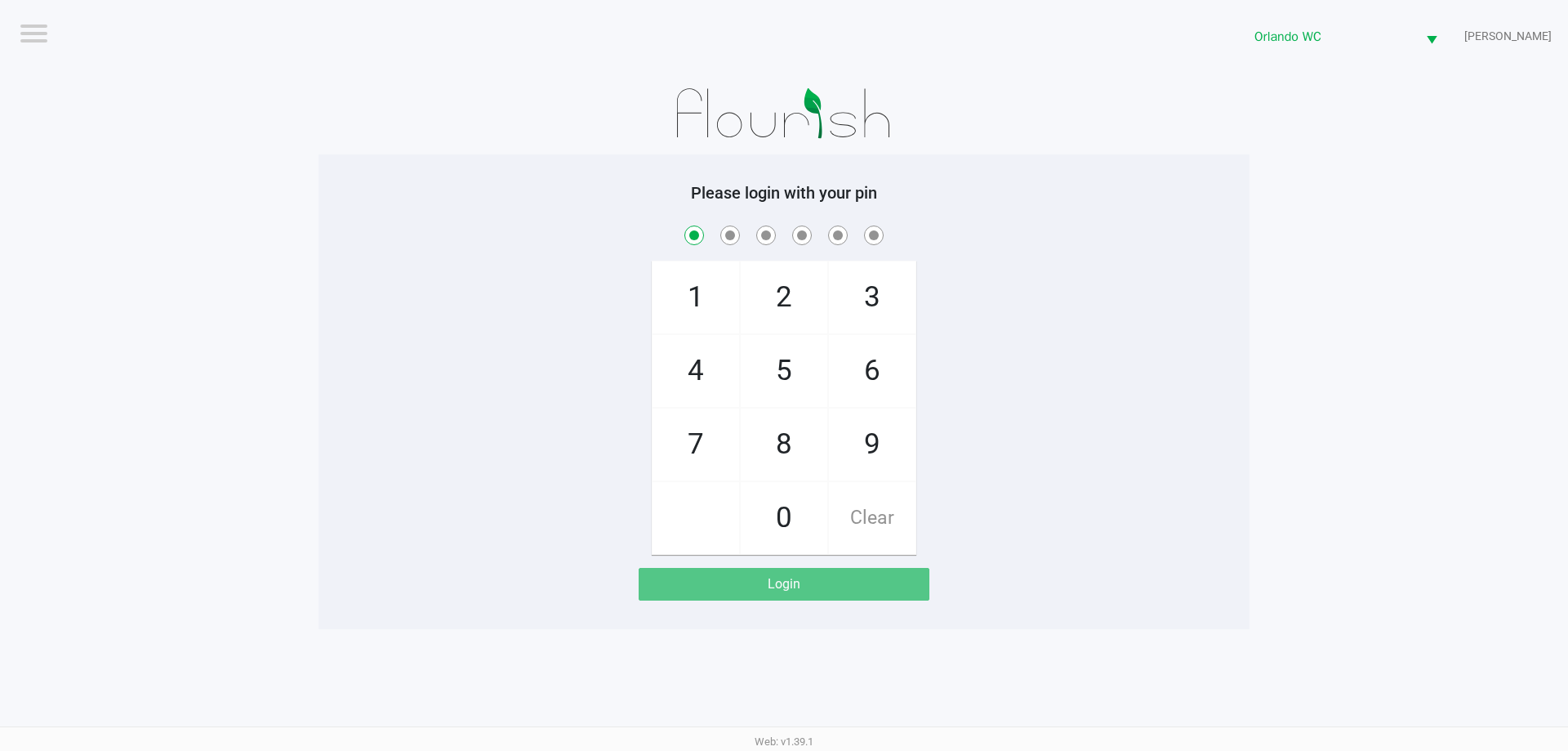 checkbox on "true" 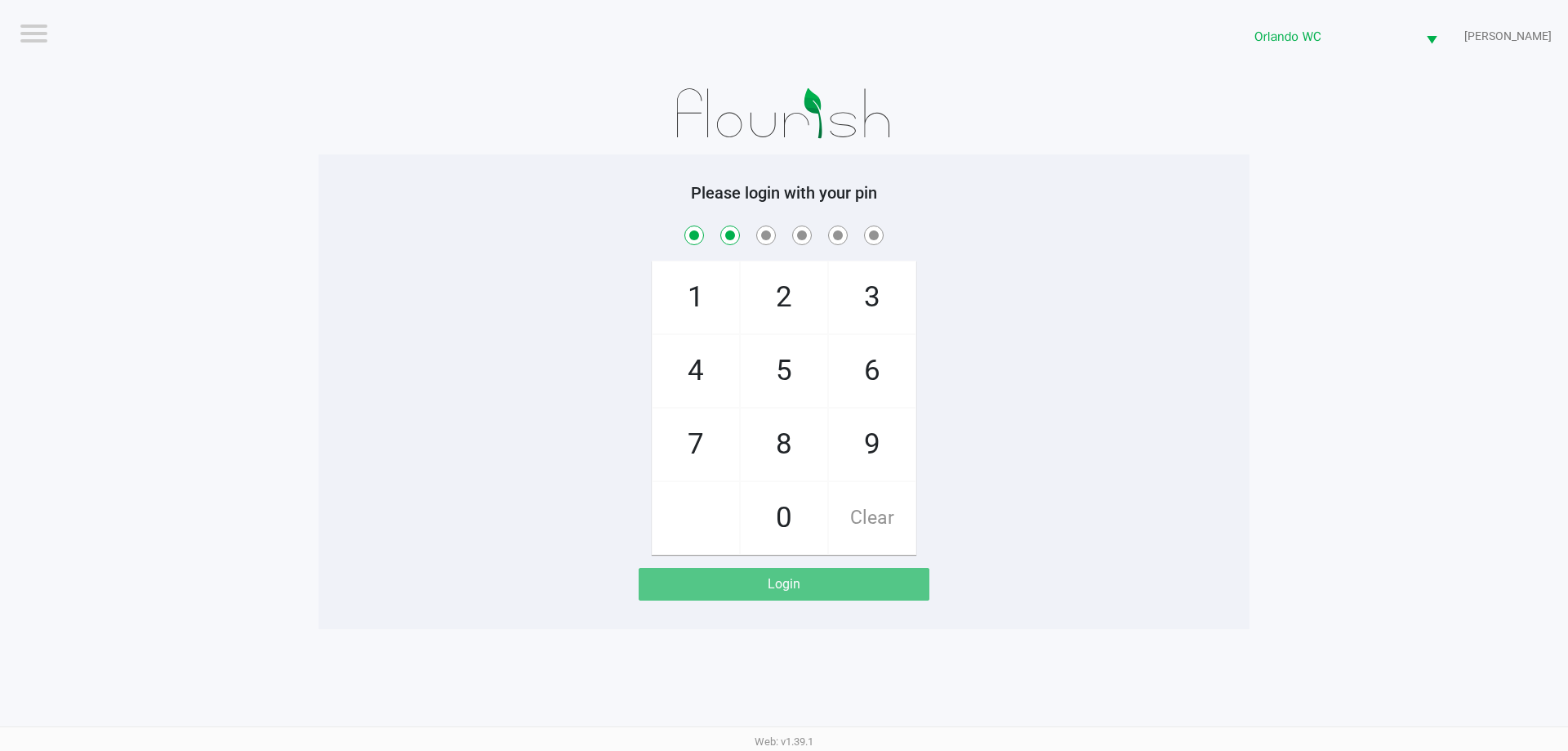 checkbox on "true" 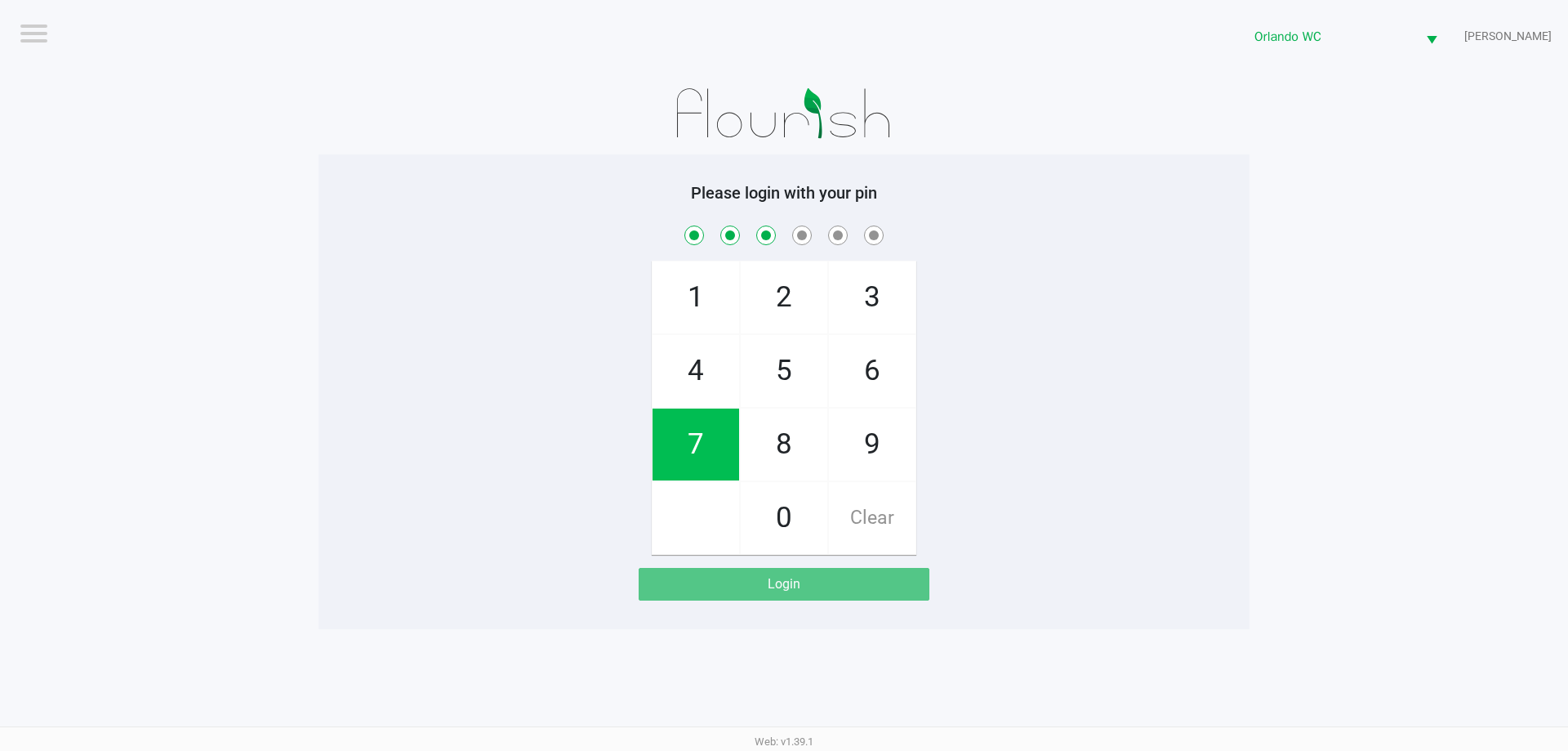 checkbox on "true" 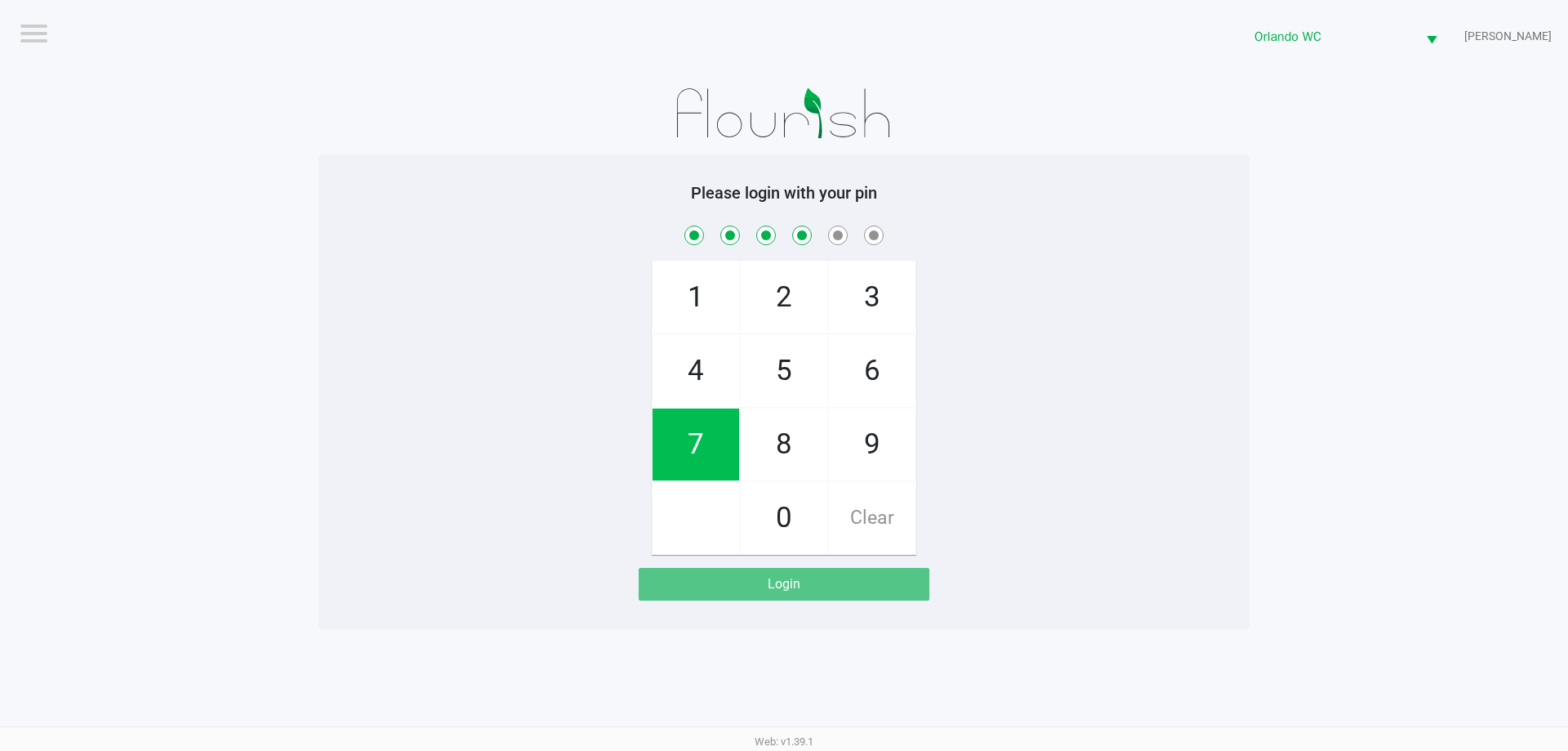 checkbox on "true" 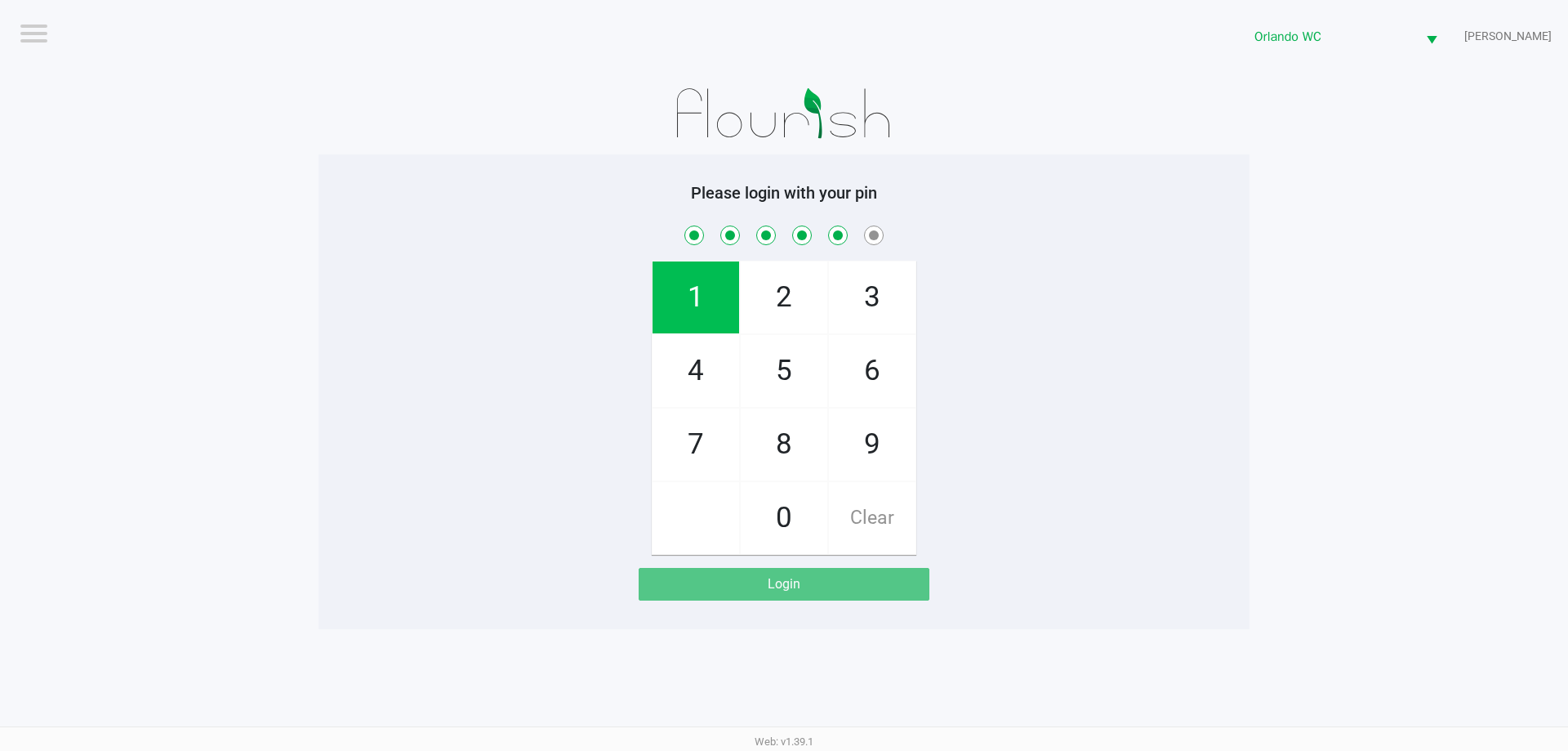 checkbox on "true" 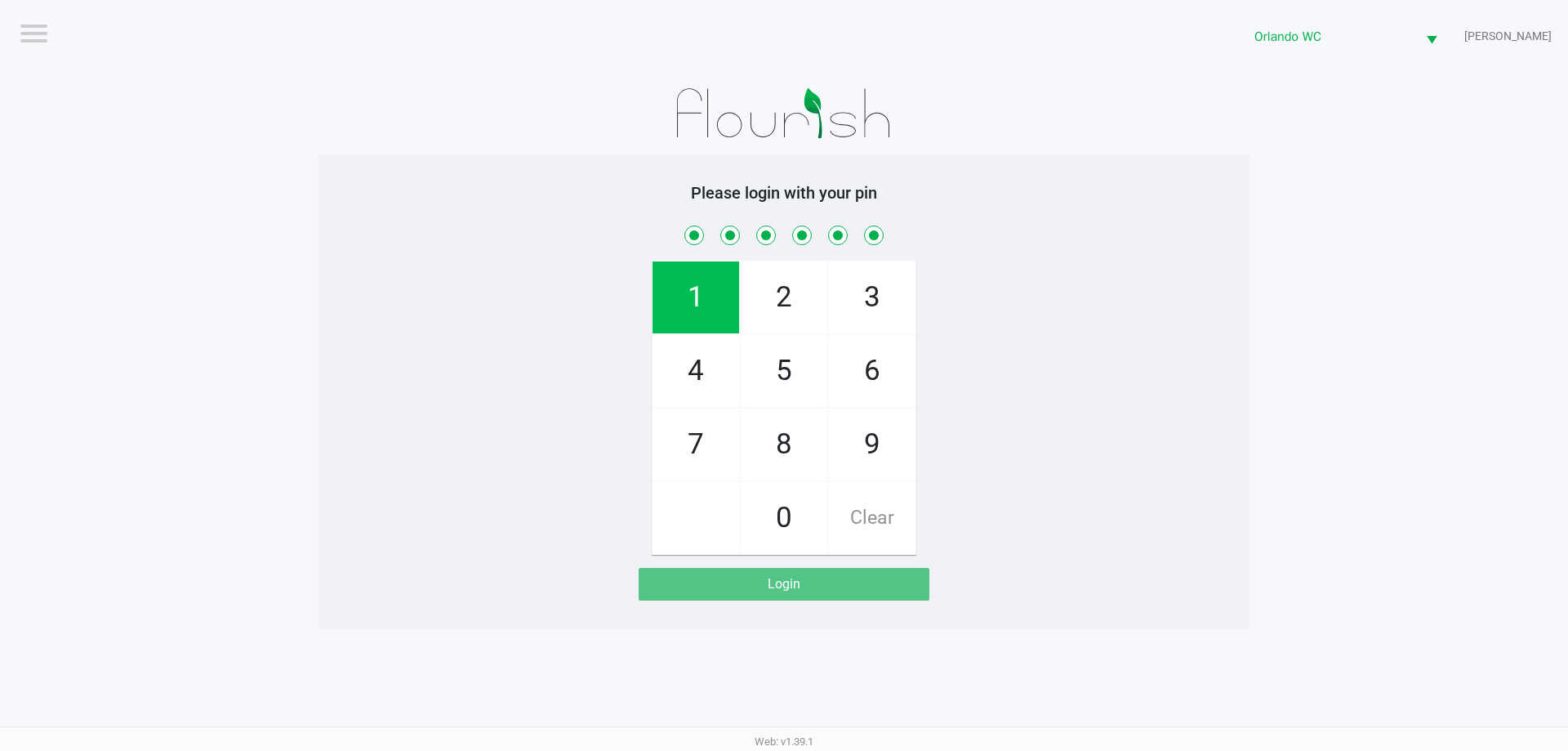 checkbox on "true" 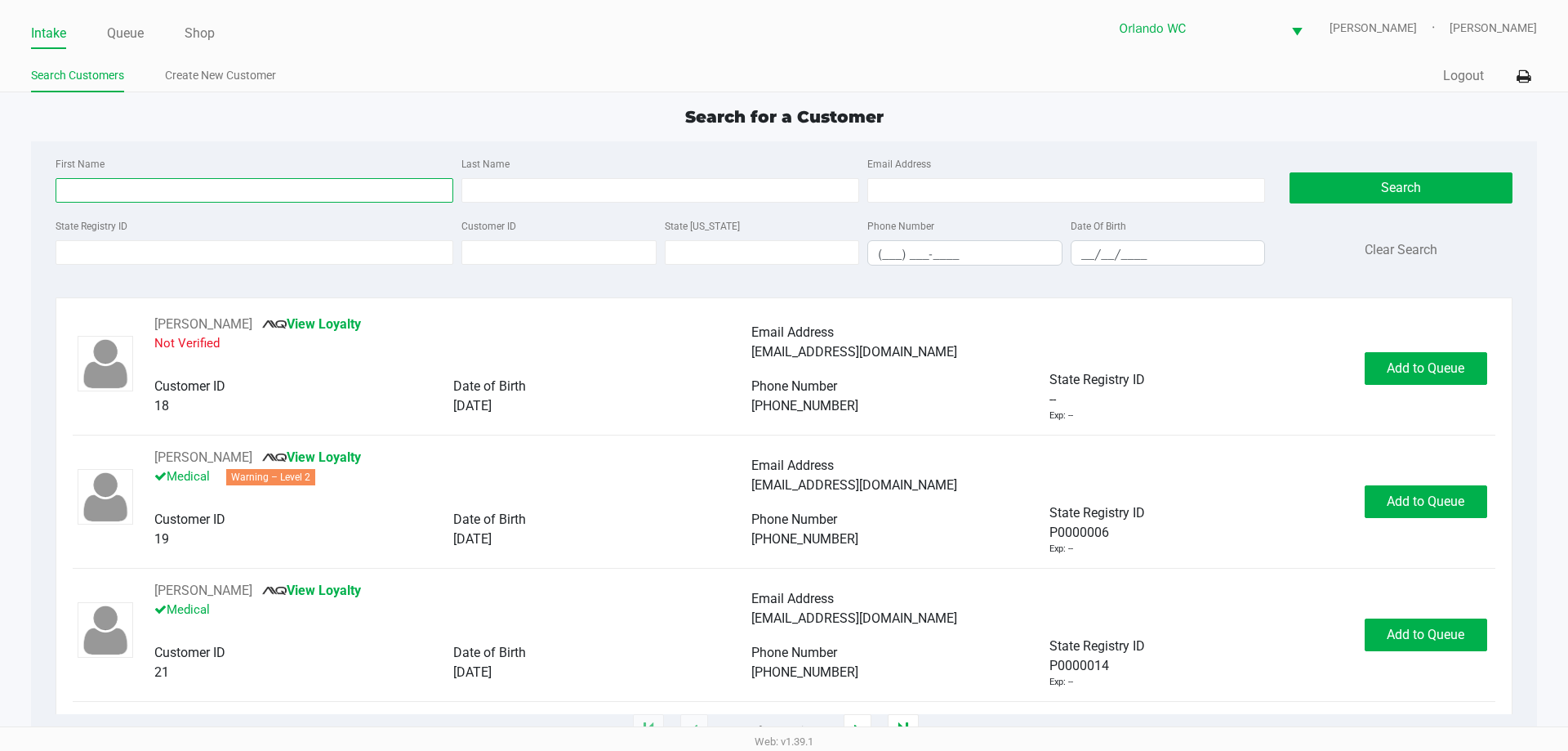click on "First Name" at bounding box center [254, 190] 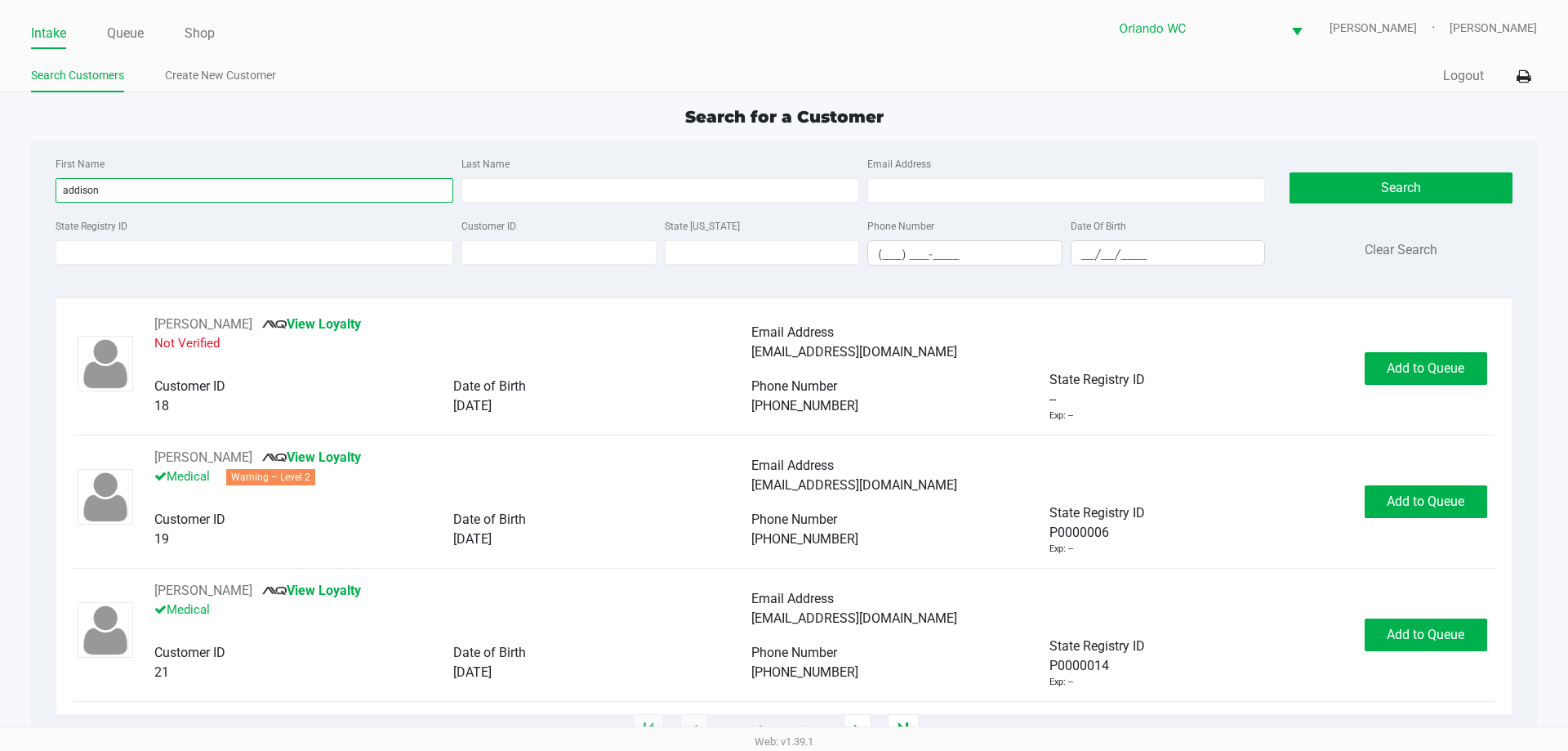 type on "addison" 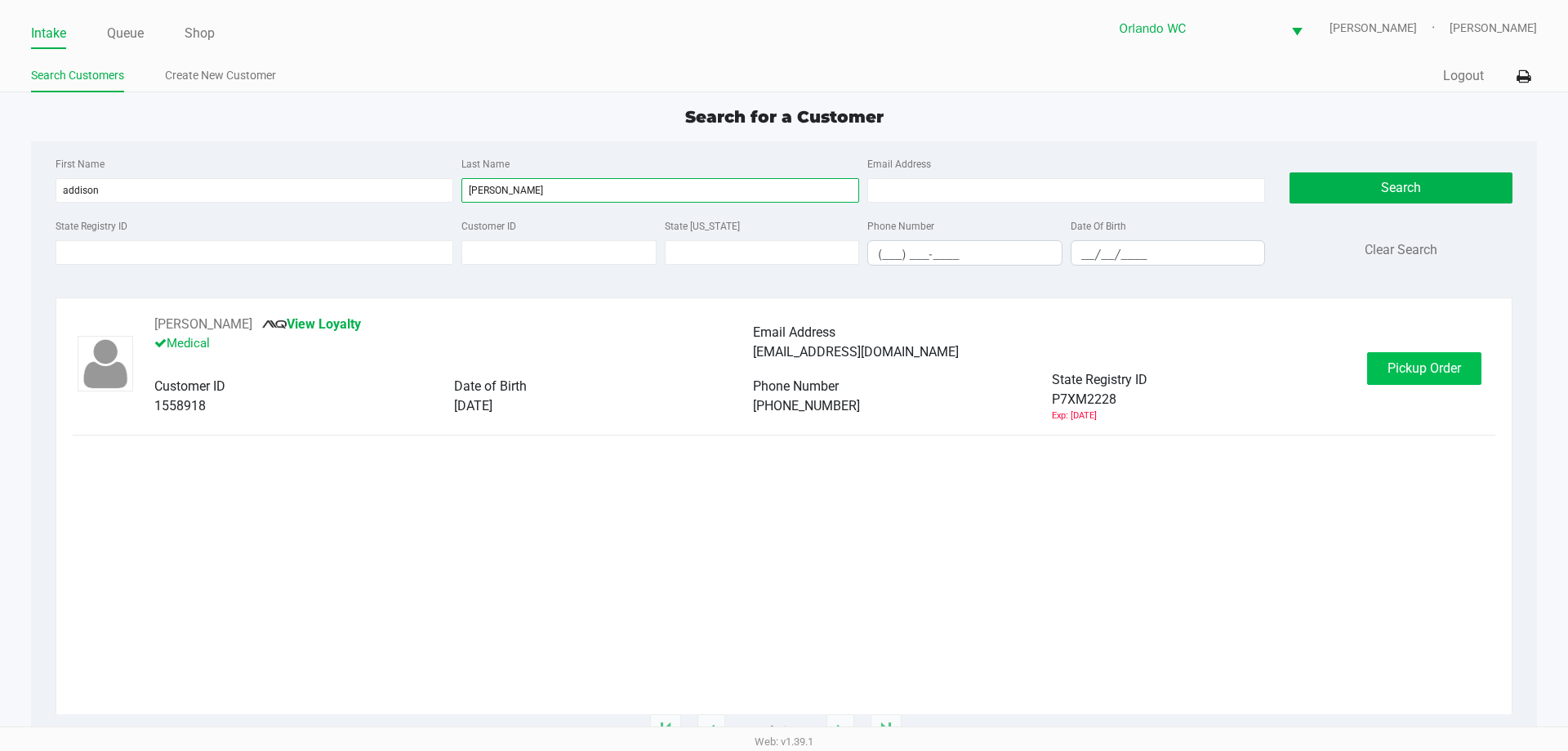type on "heffron" 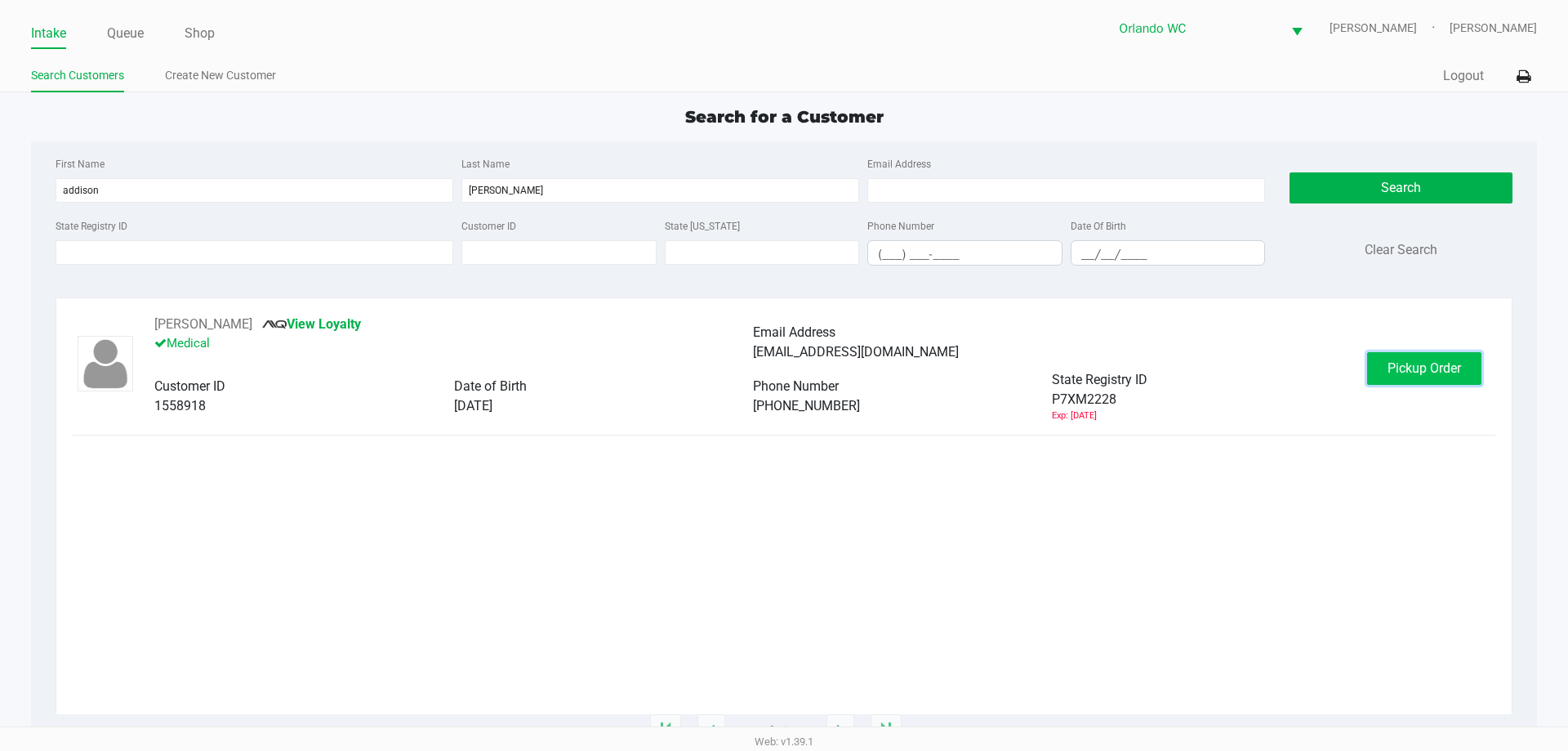 click on "Pickup Order" 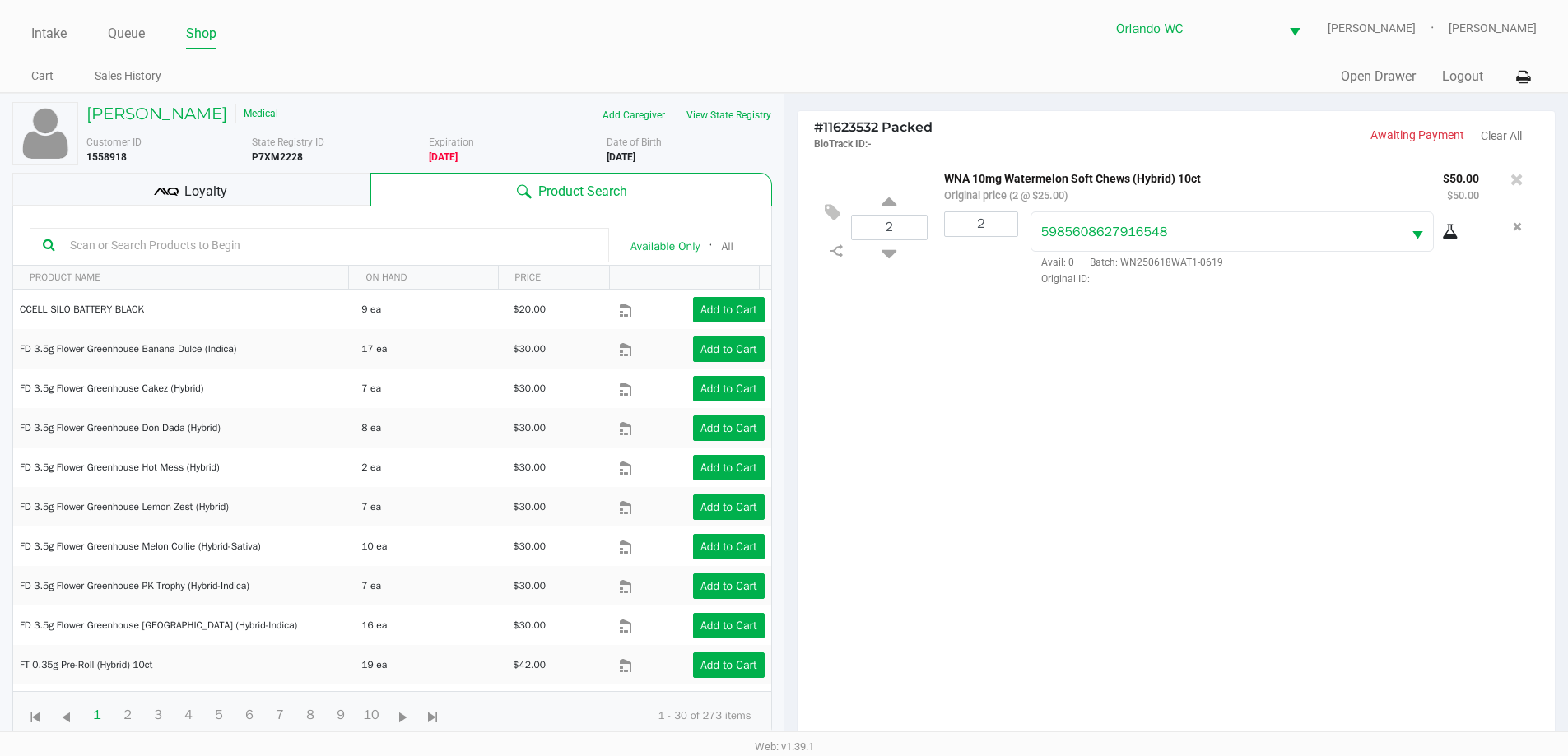 click on "Loyalty" 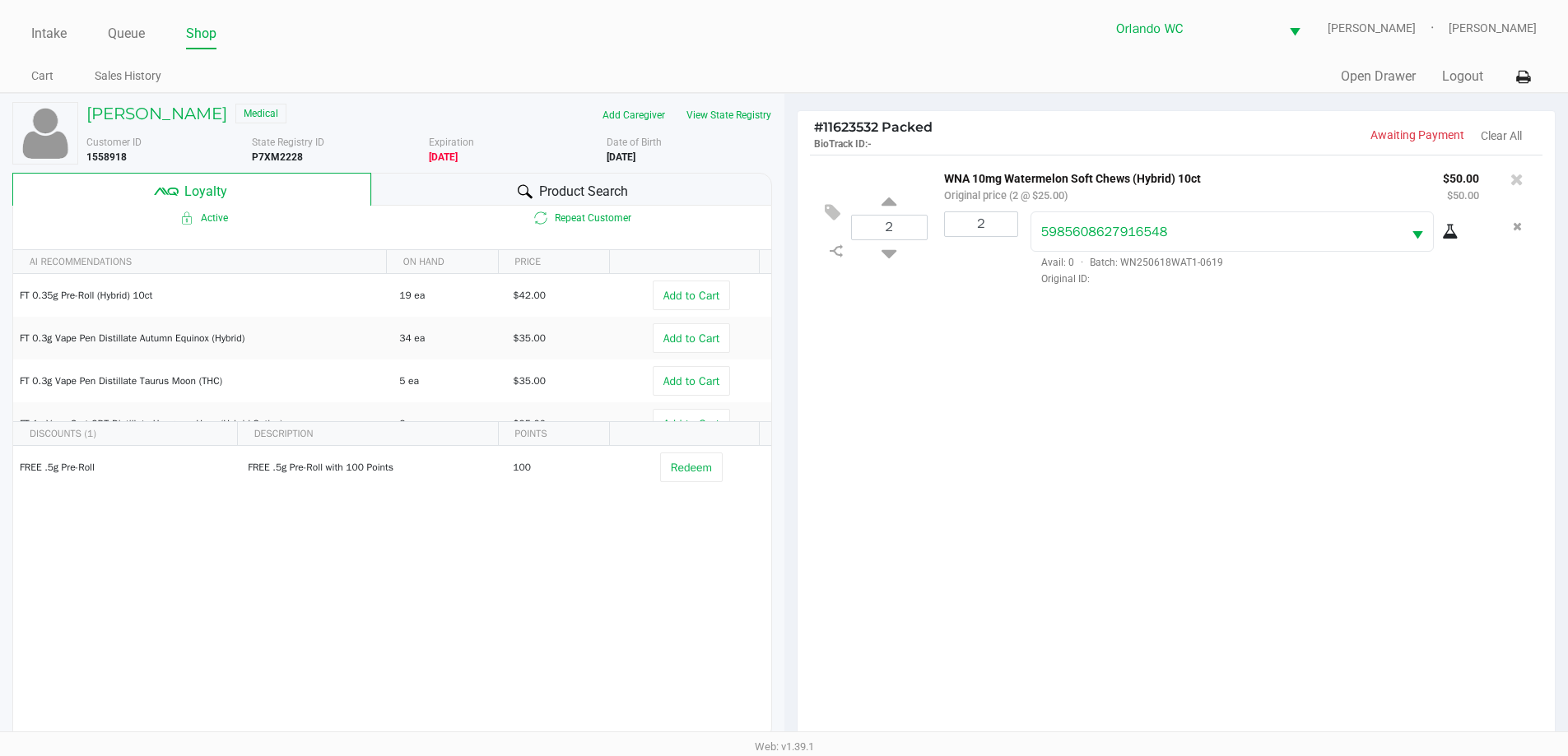 click on "Product Search" 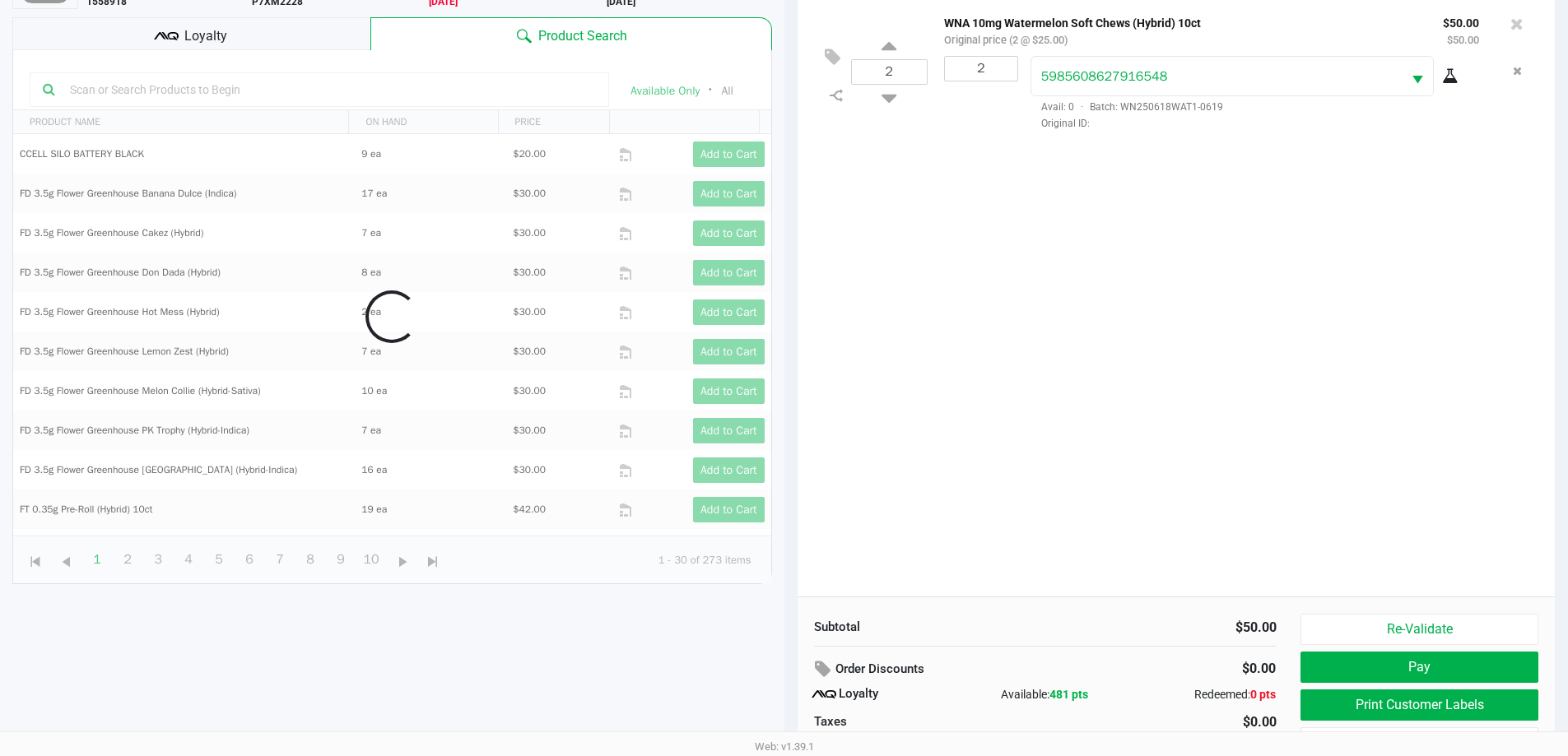 scroll, scrollTop: 197, scrollLeft: 0, axis: vertical 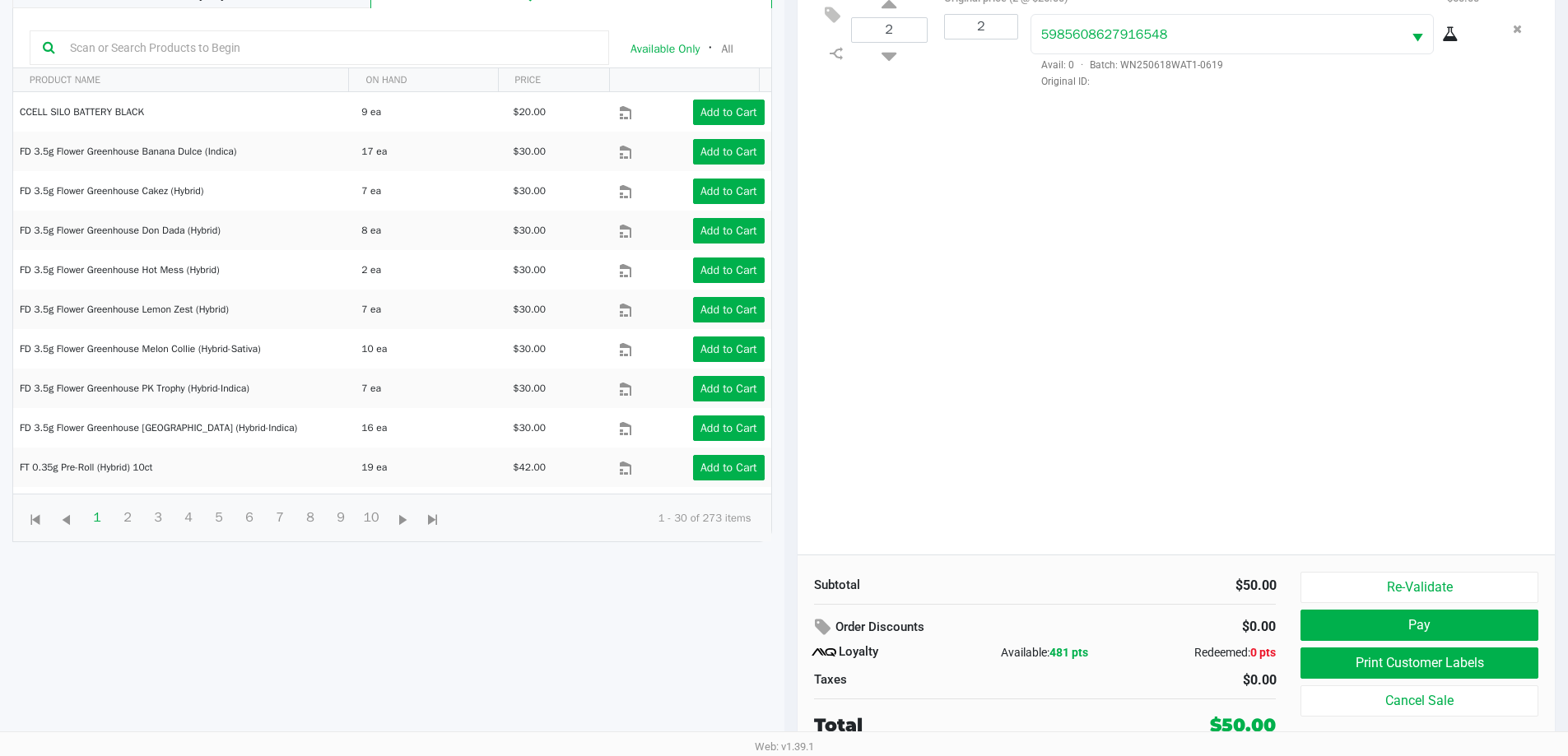 click on "2  WNA 10mg Watermelon Soft Chews (Hybrid) 10ct   Original price (2 @ $25.00) $50.00 $50.00 2 5985608627916548  Avail: 0  ·  Batch: WN250618WAT1-0619   Original ID:" 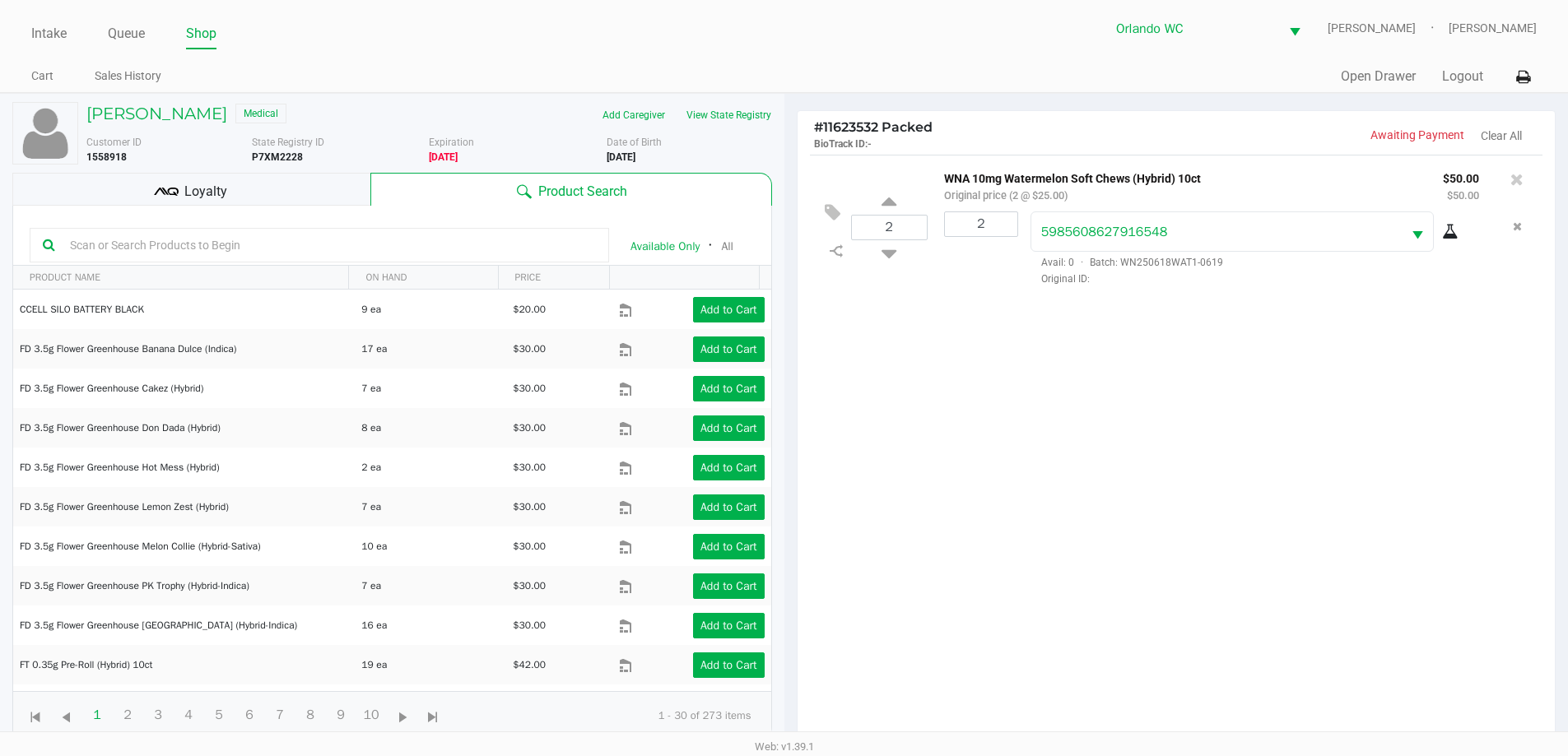 scroll, scrollTop: 197, scrollLeft: 0, axis: vertical 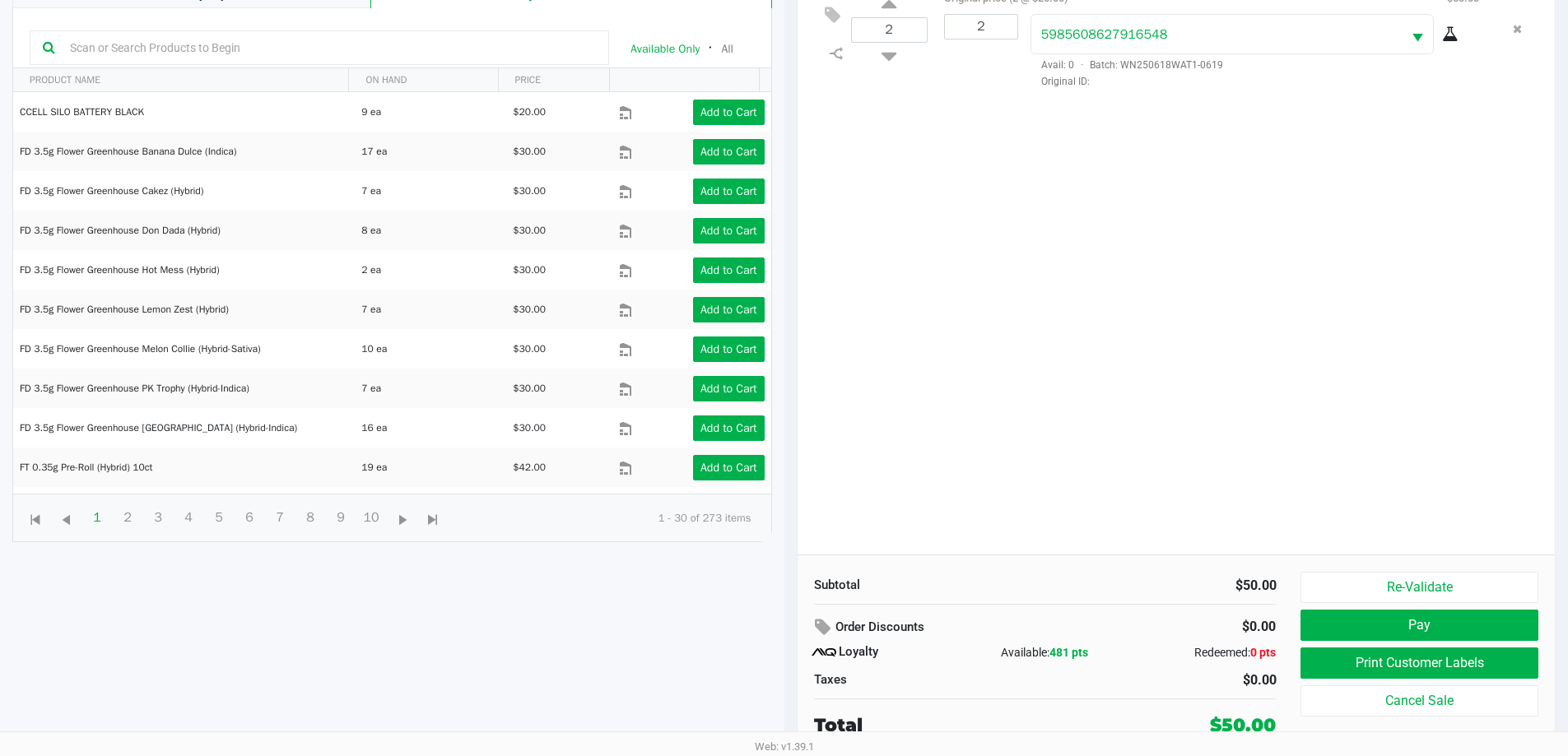 click on "2  WNA 10mg Watermelon Soft Chews (Hybrid) 10ct   Original price (2 @ $25.00) $50.00 $50.00 2 5985608627916548  Avail: 0  ·  Batch: WN250618WAT1-0619   Original ID:" 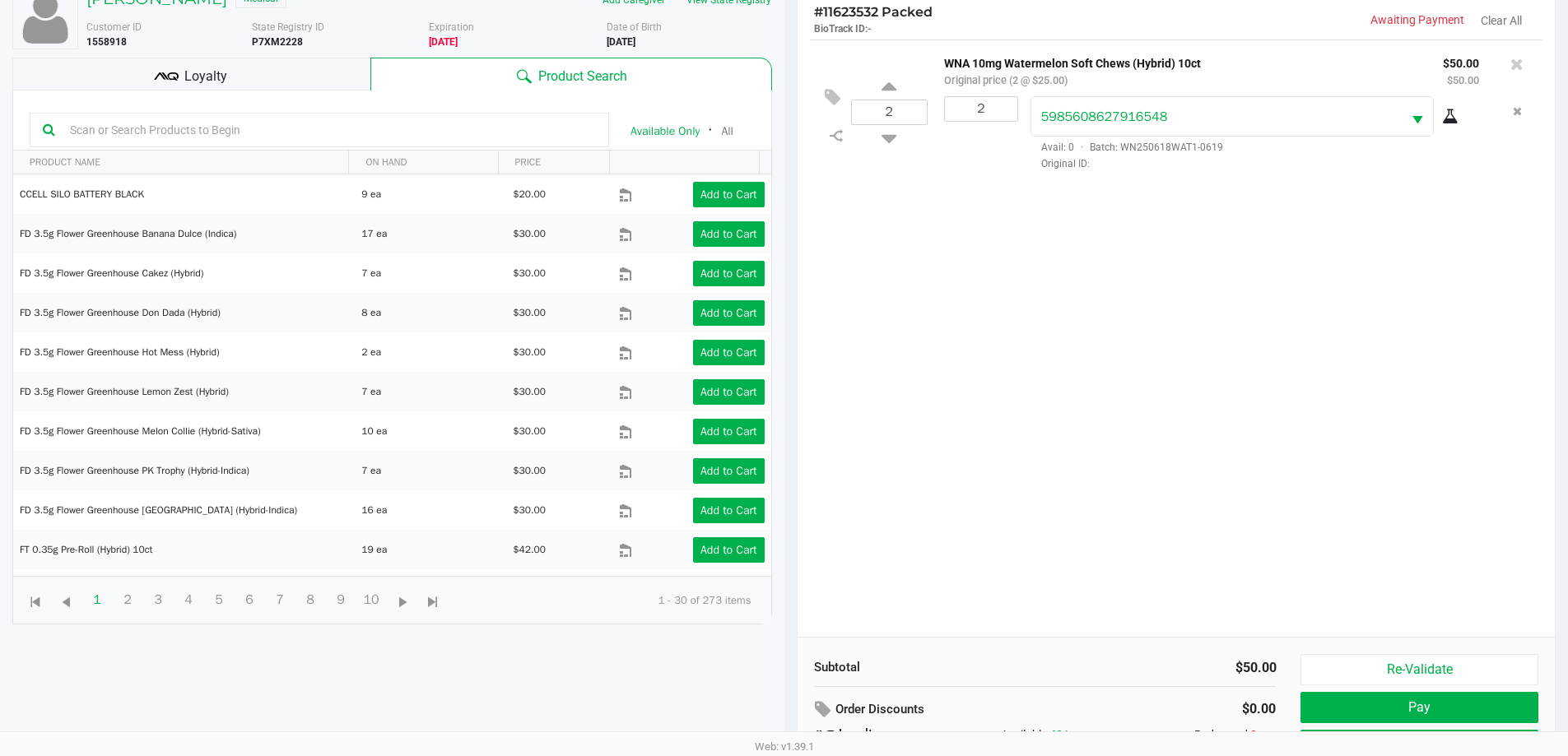 scroll, scrollTop: 0, scrollLeft: 0, axis: both 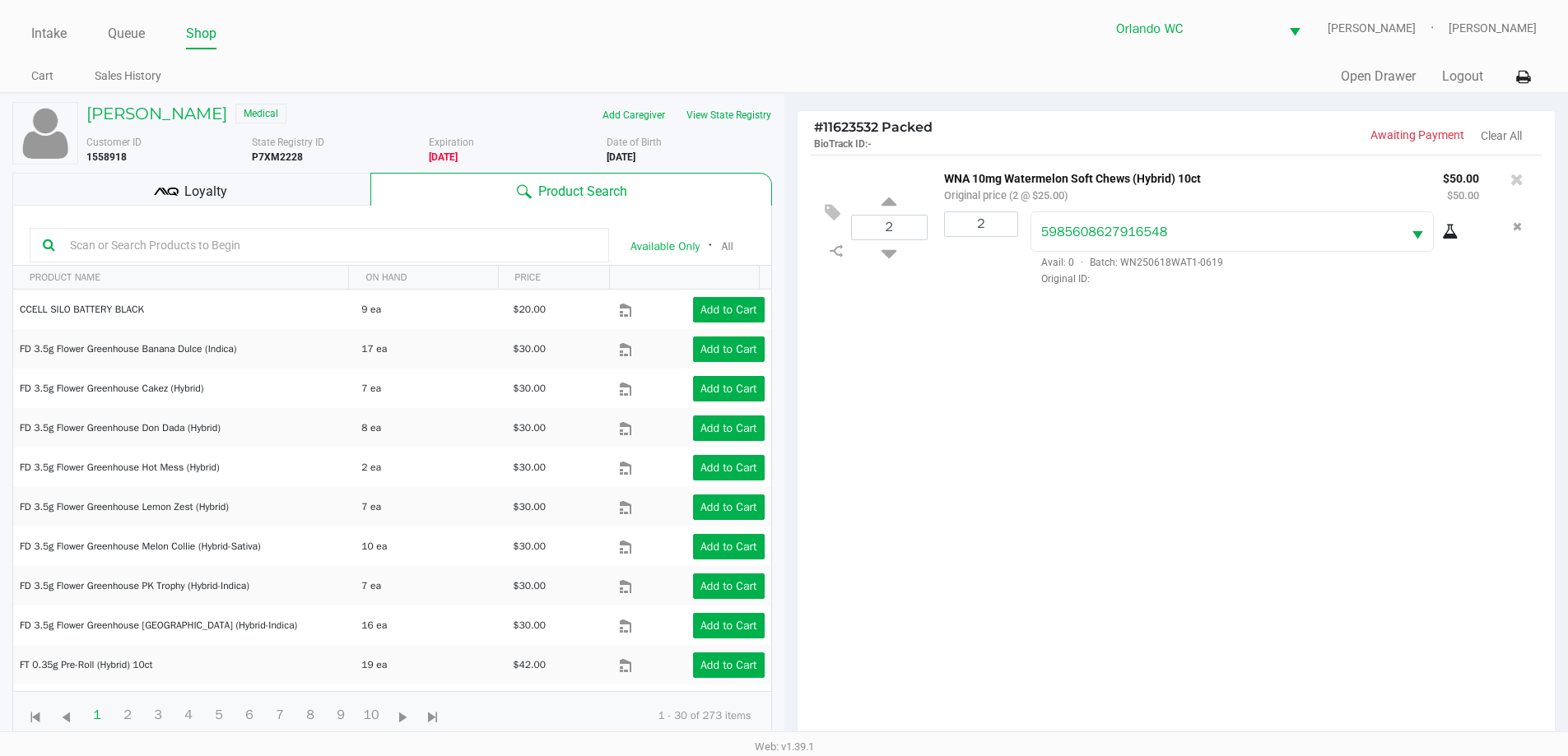 click on "2  WNA 10mg Watermelon Soft Chews (Hybrid) 10ct   Original price (2 @ $25.00) $50.00 $50.00 2 5985608627916548  Avail: 0  ·  Batch: WN250618WAT1-0619   Original ID:" 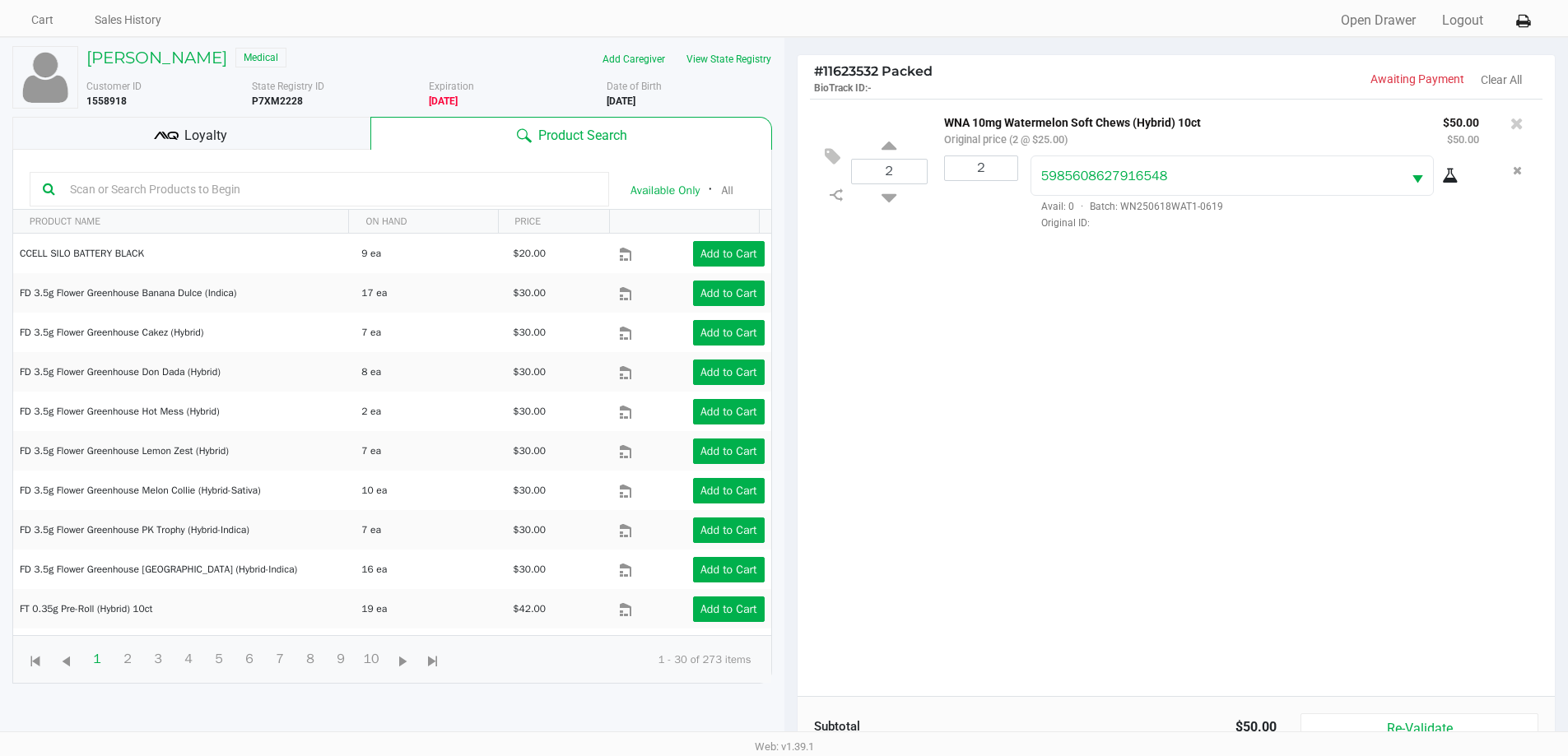 scroll, scrollTop: 197, scrollLeft: 0, axis: vertical 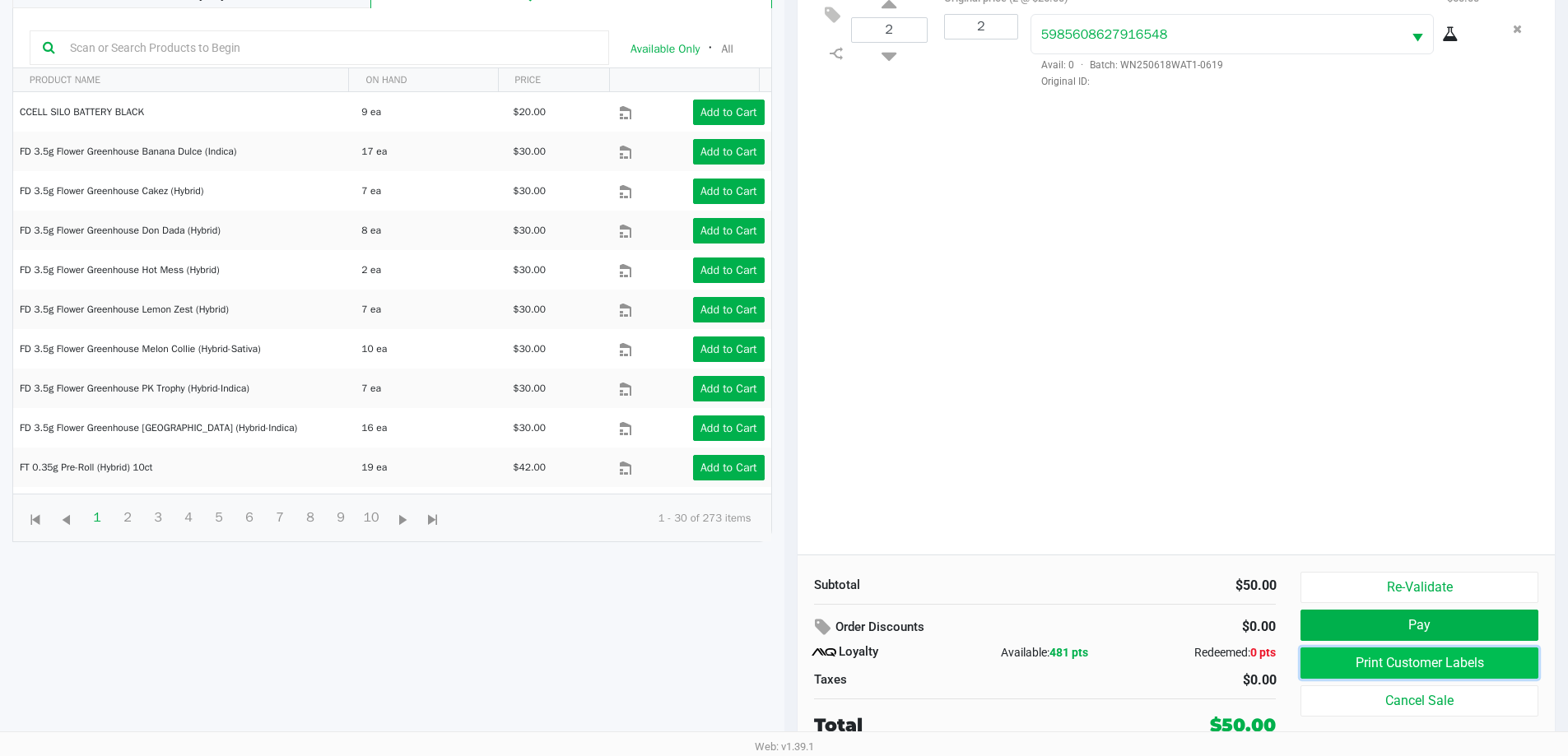 click on "Print Customer Labels" 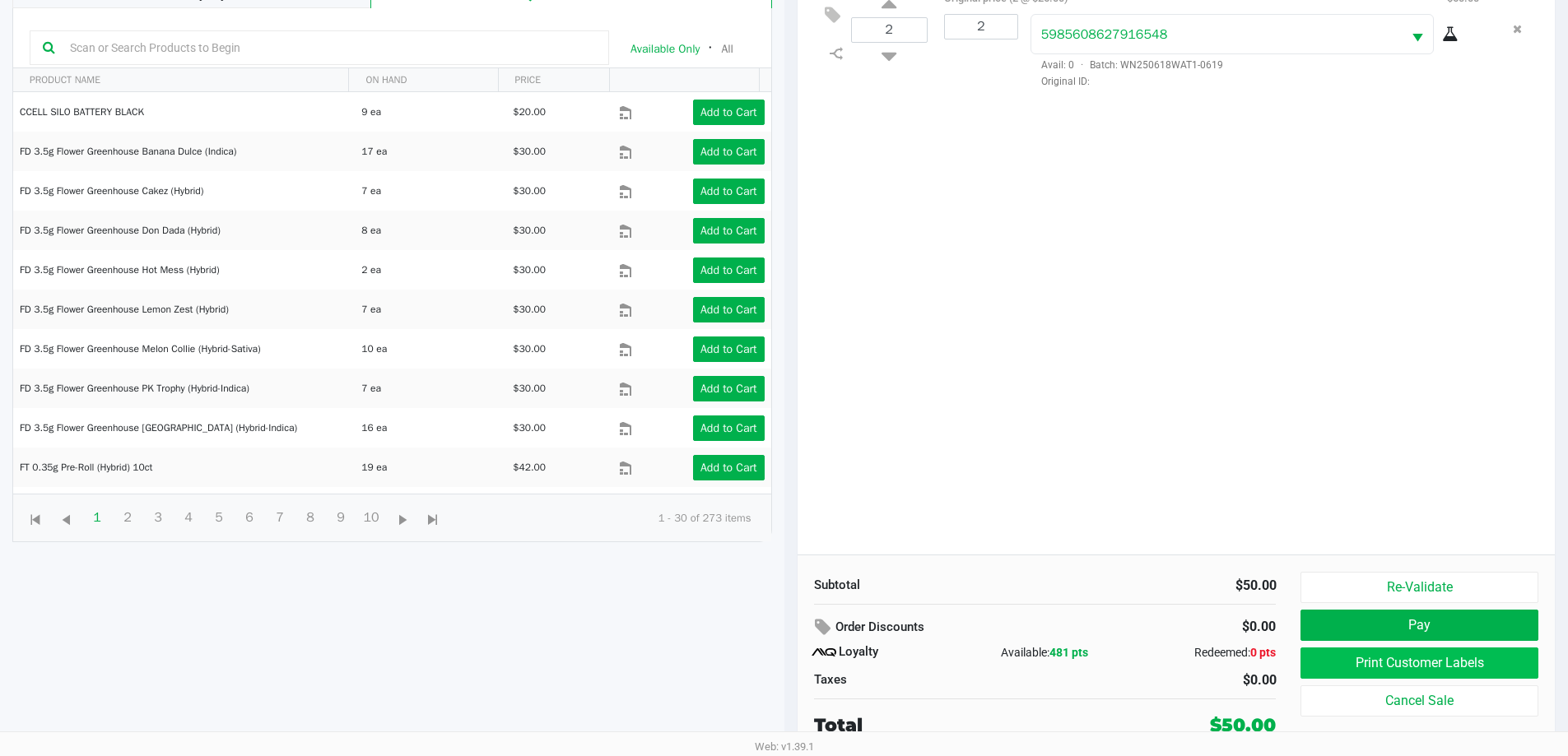 scroll, scrollTop: 0, scrollLeft: 0, axis: both 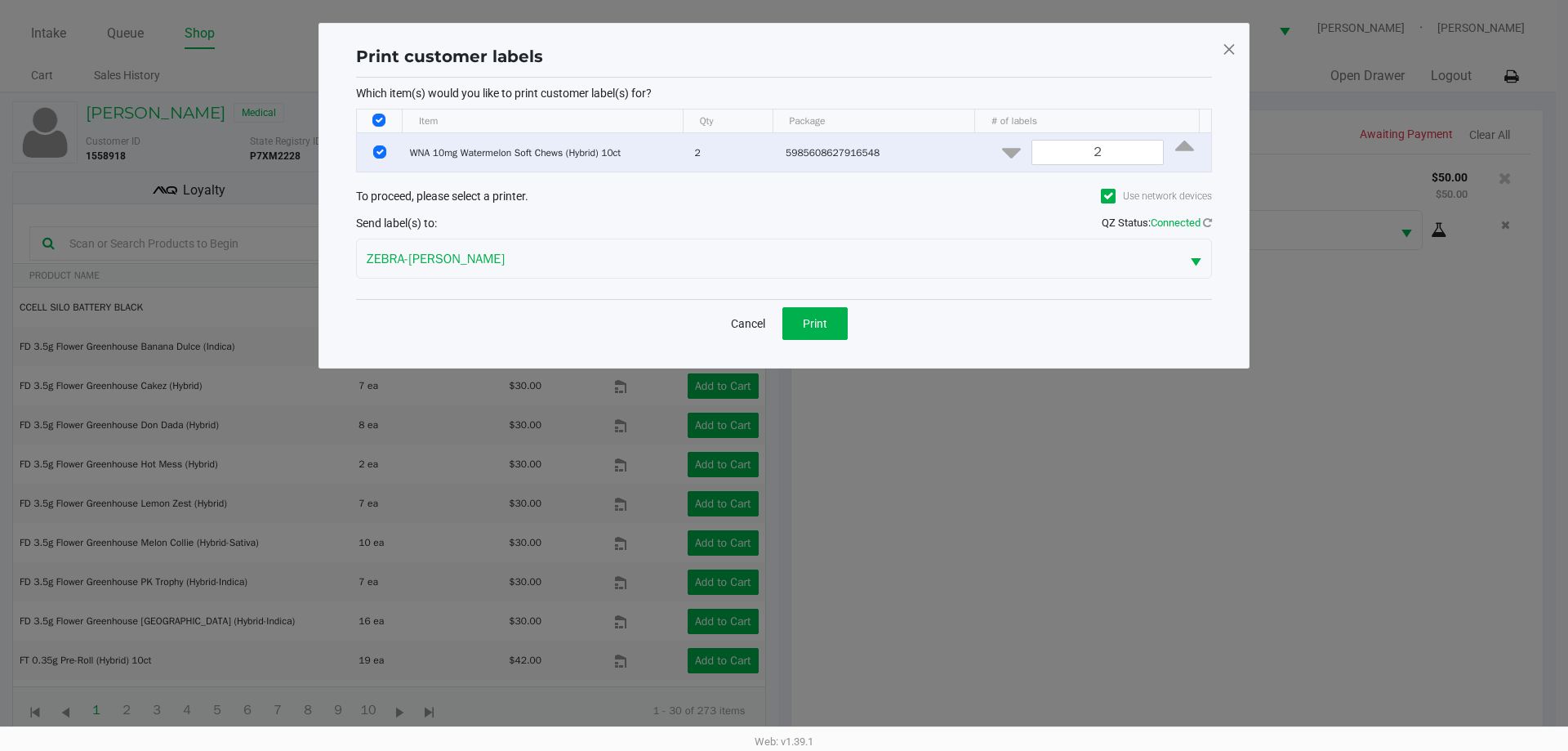 click on "Cancel   Print" 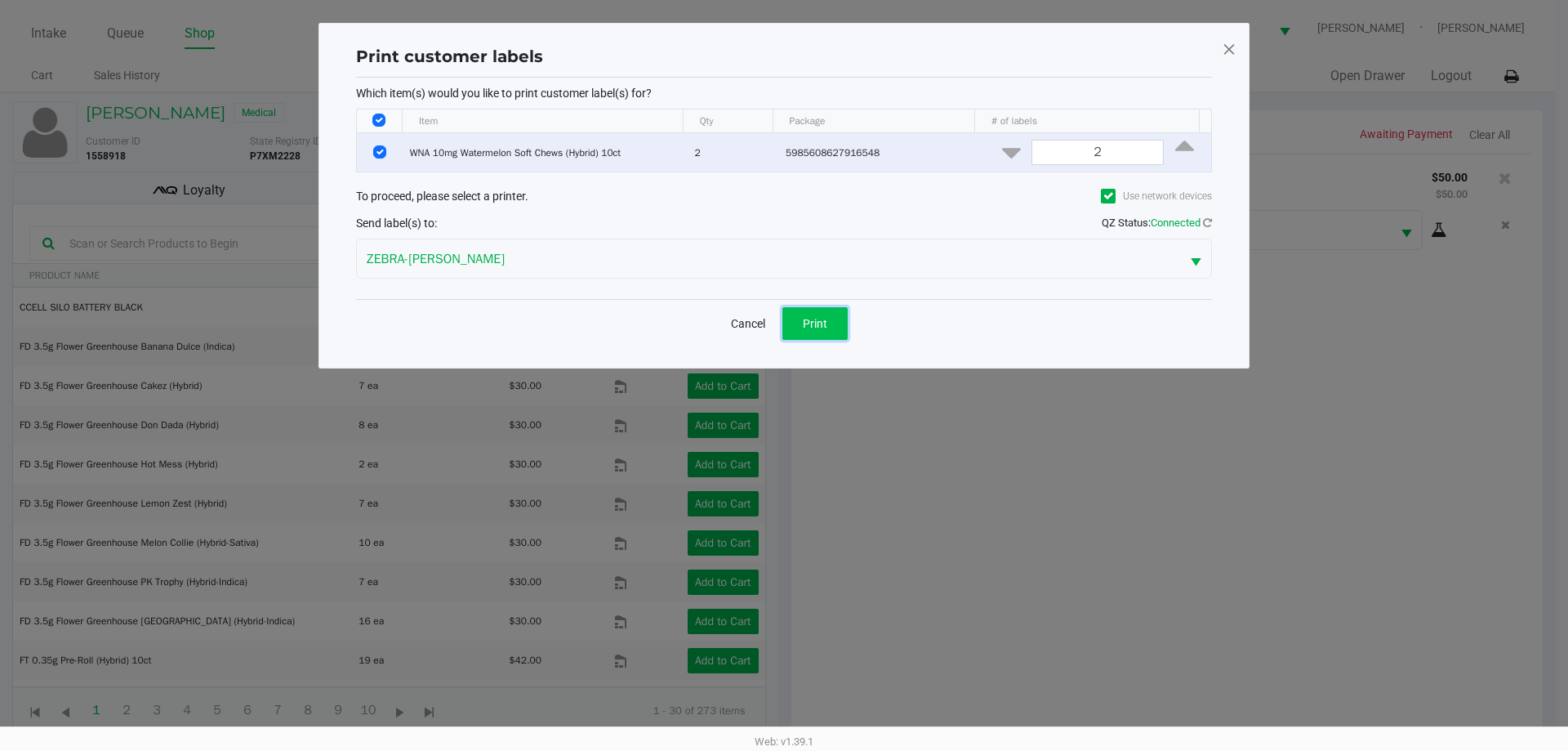 click on "Print" 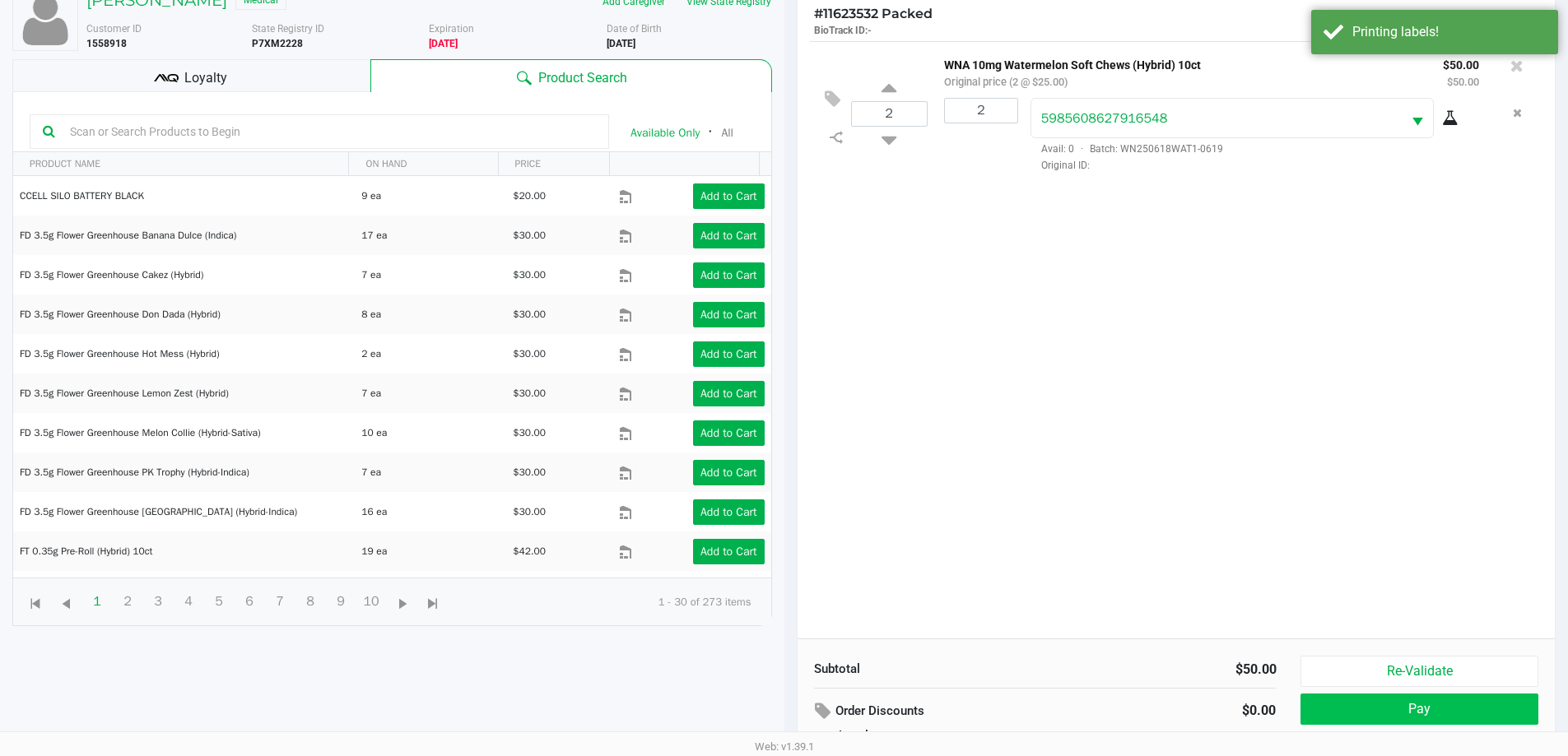 scroll, scrollTop: 197, scrollLeft: 0, axis: vertical 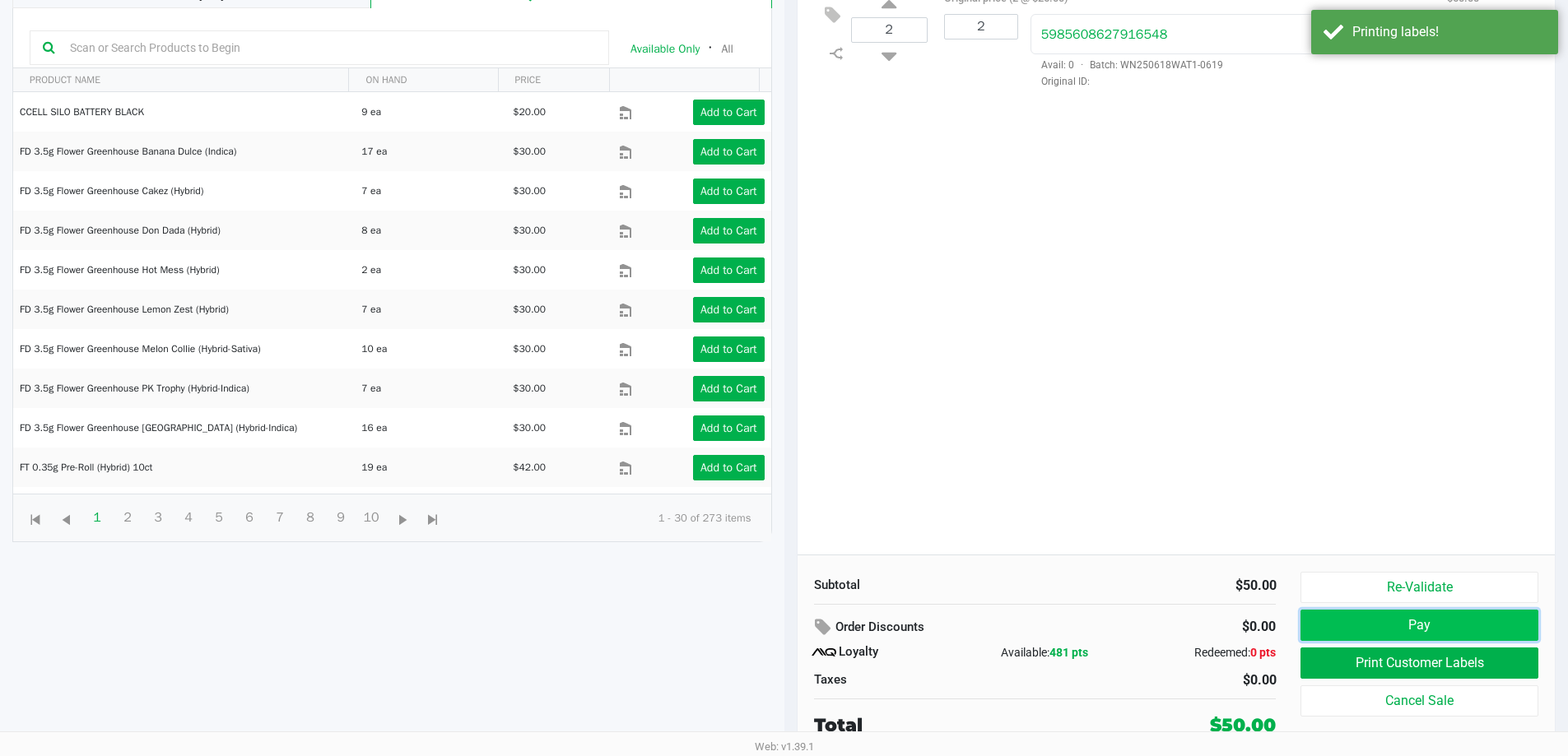 click on "Pay" 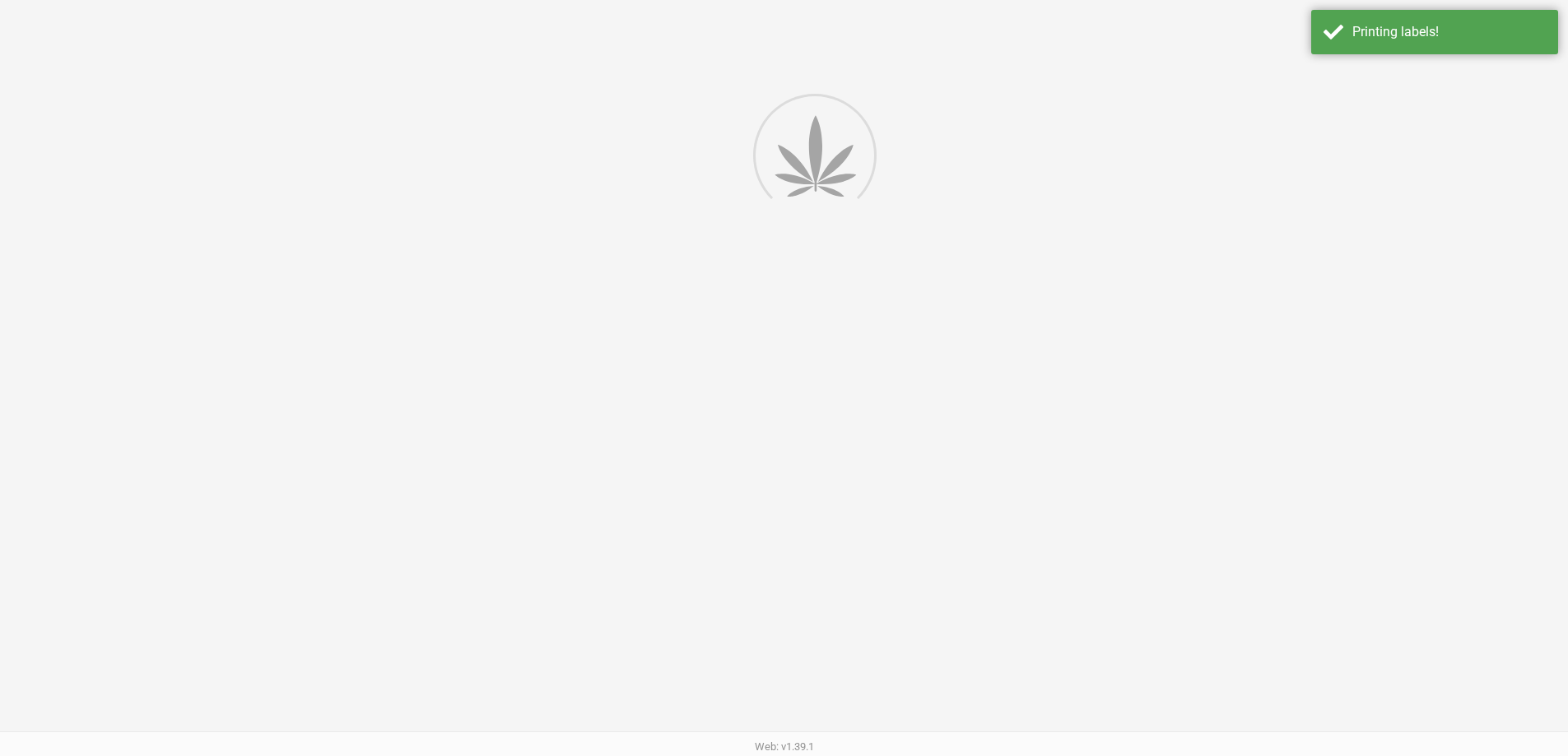 scroll, scrollTop: 0, scrollLeft: 0, axis: both 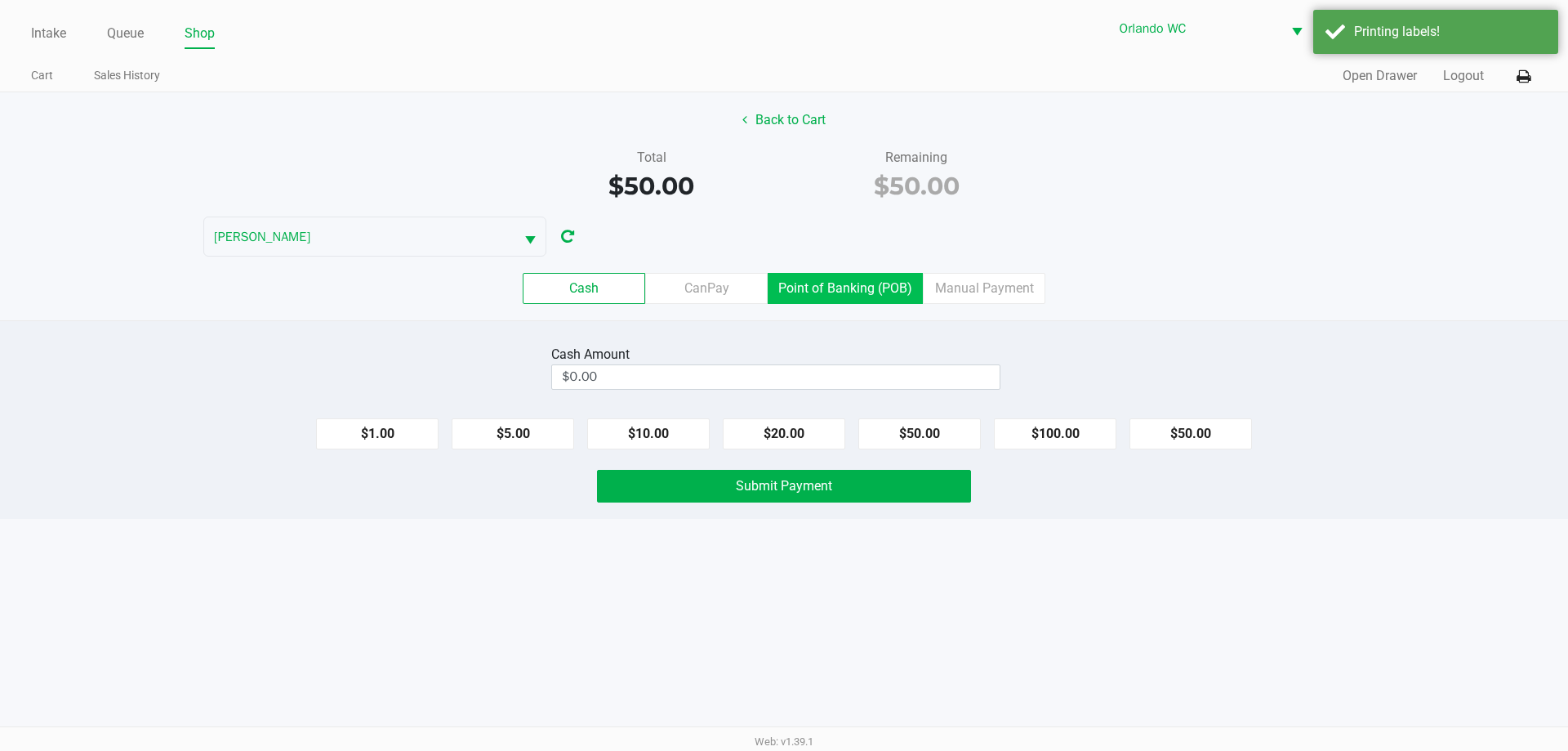click on "Point of Banking (POB)" 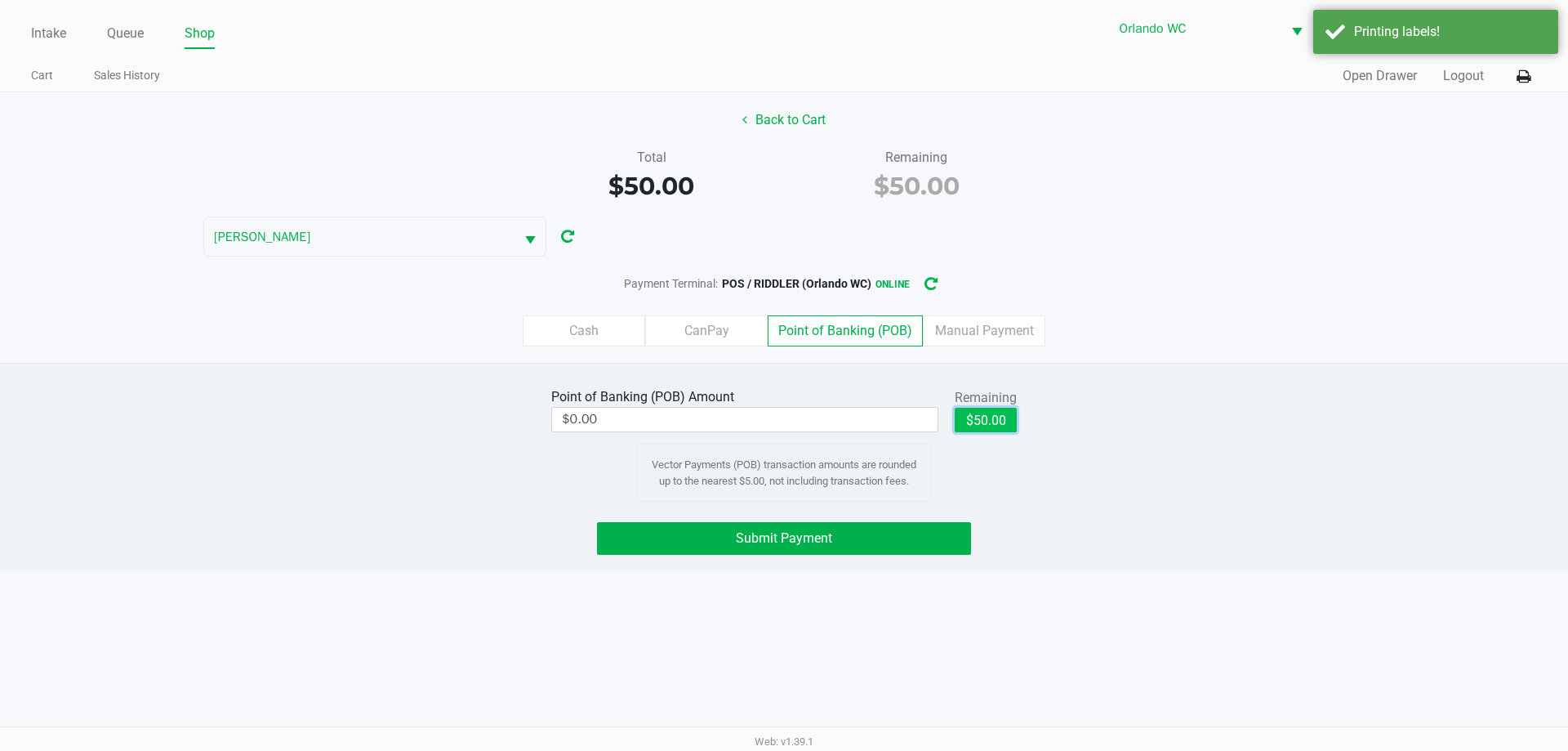 click on "$50.00" 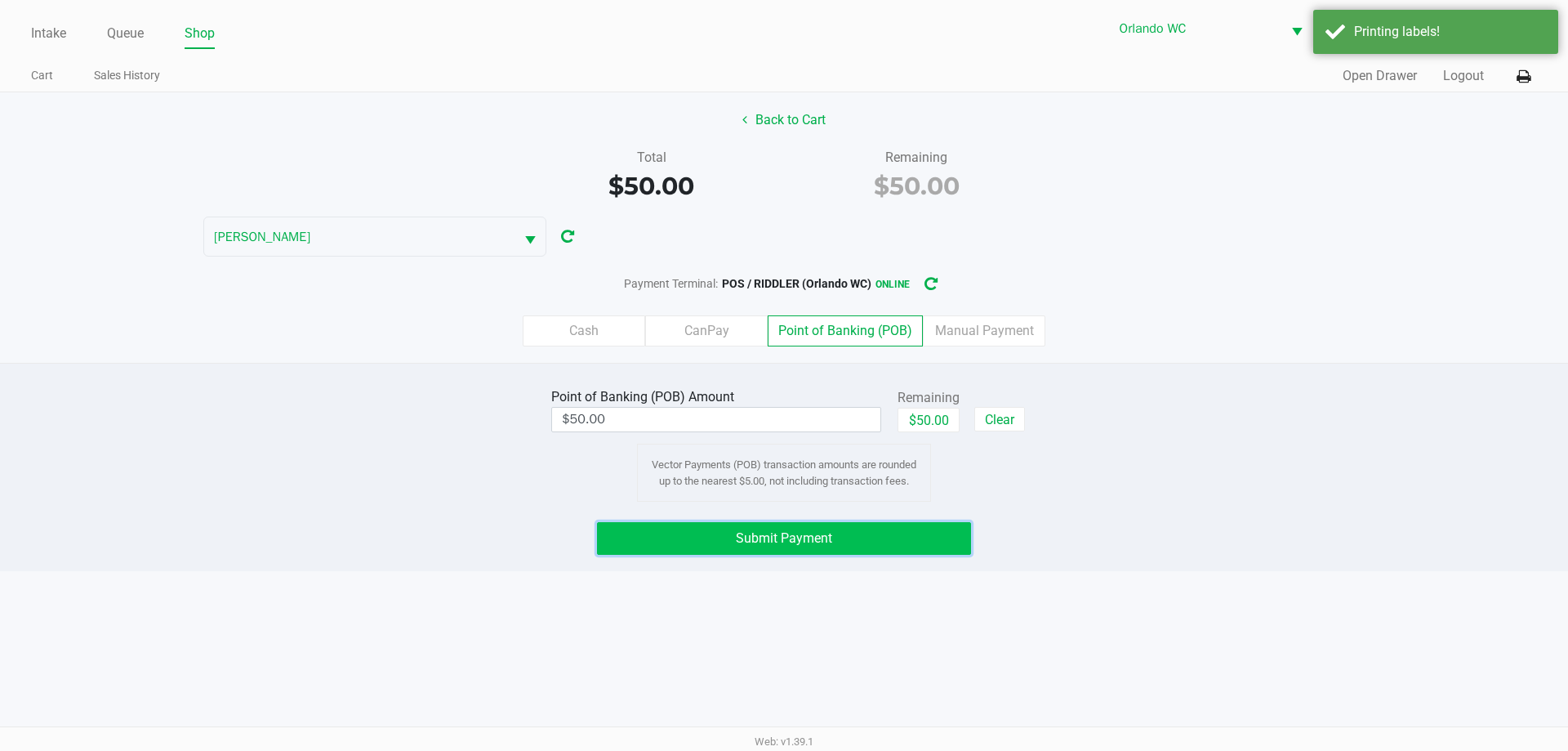 click on "Submit Payment" 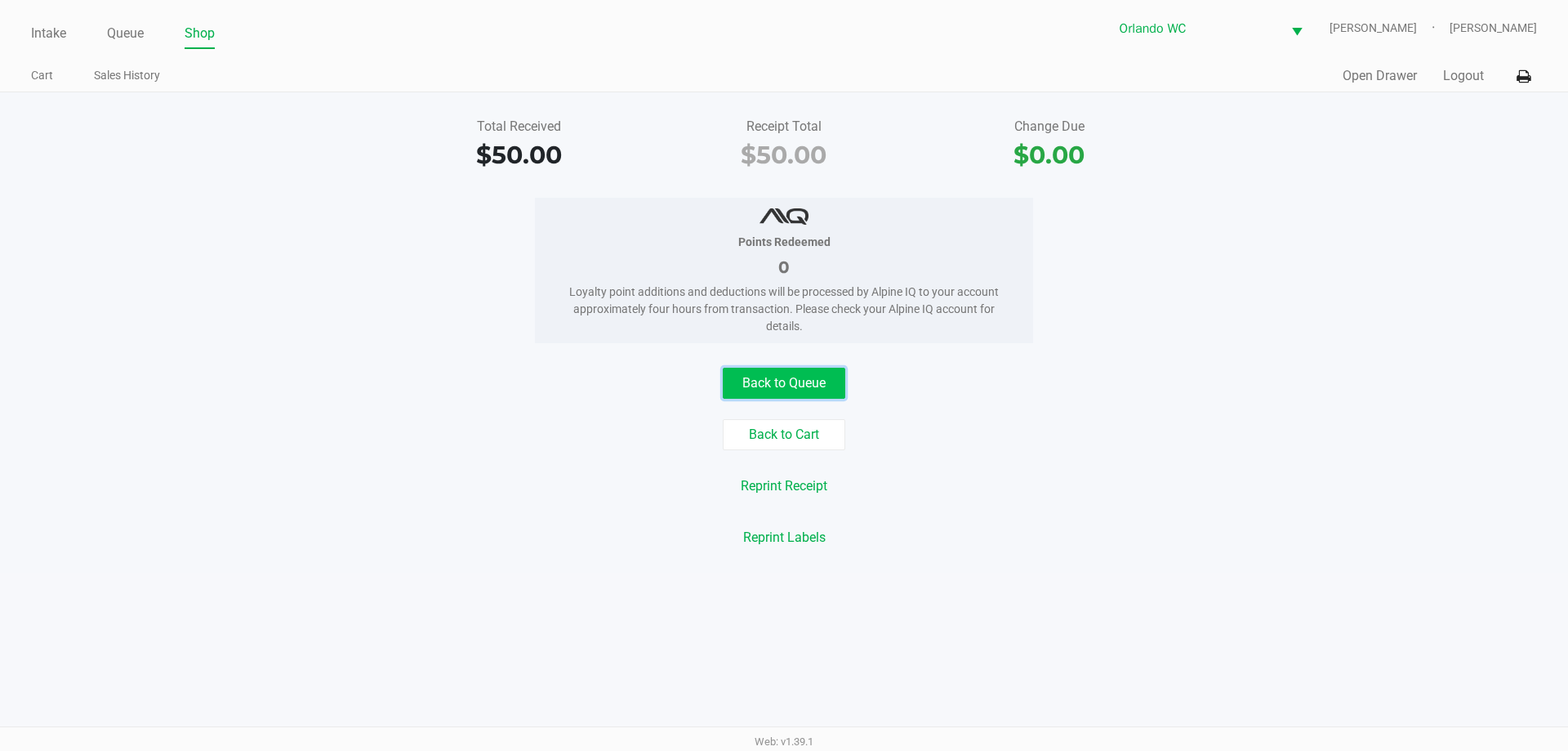 click on "Back to Queue" 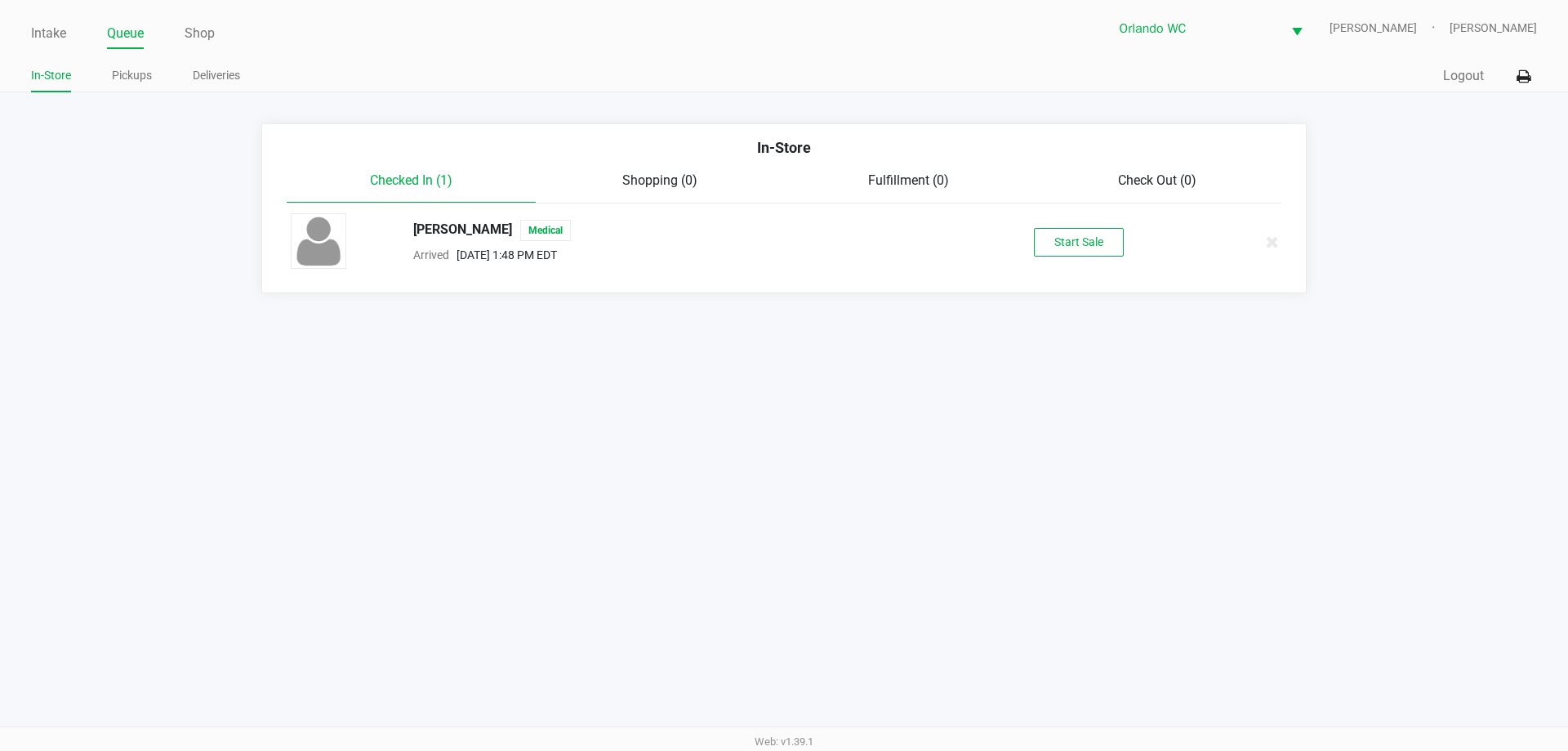 click on "Quick Sale   Logout" 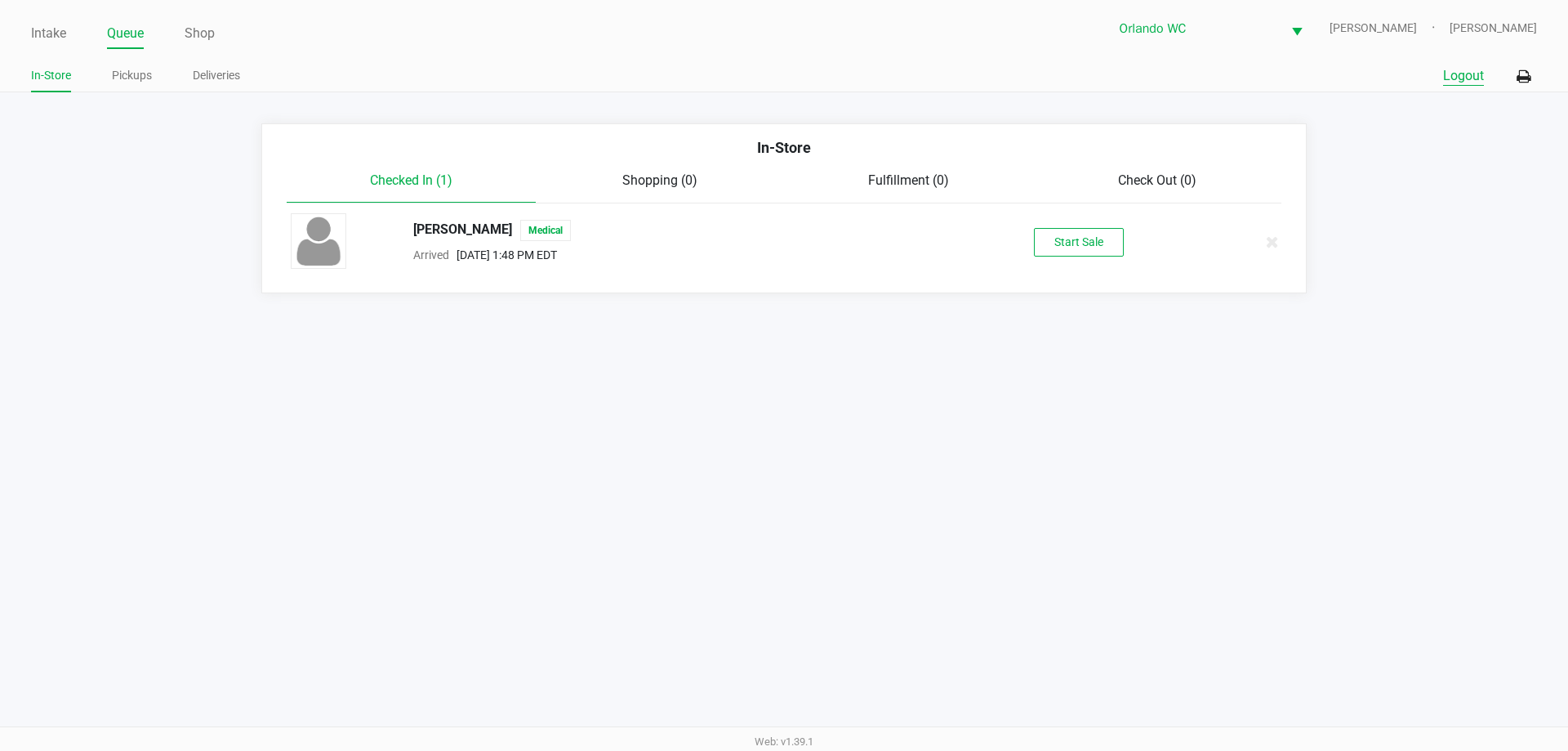 click on "Logout" 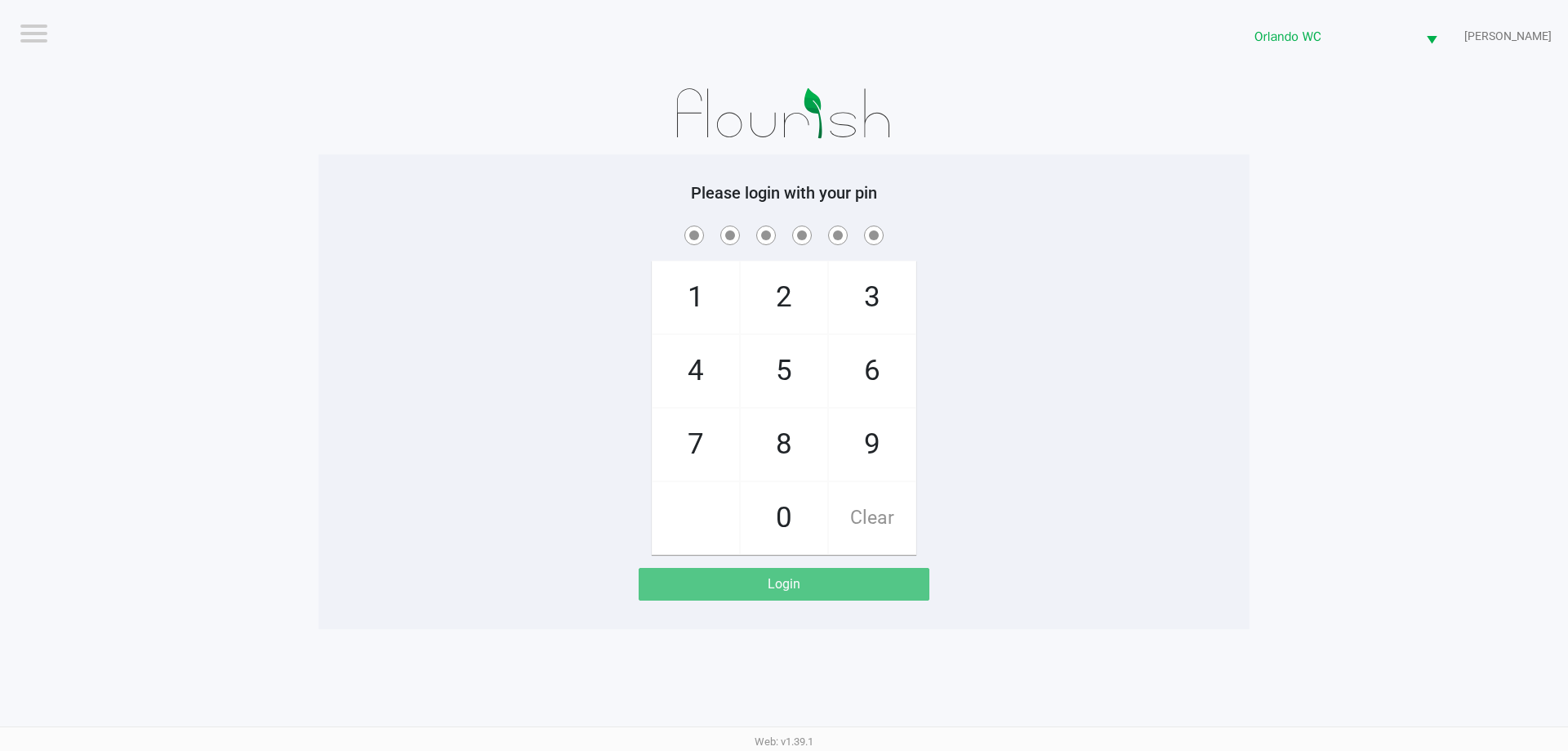 click on "1   4   7       2   5   8   0   3   6   9   Clear" 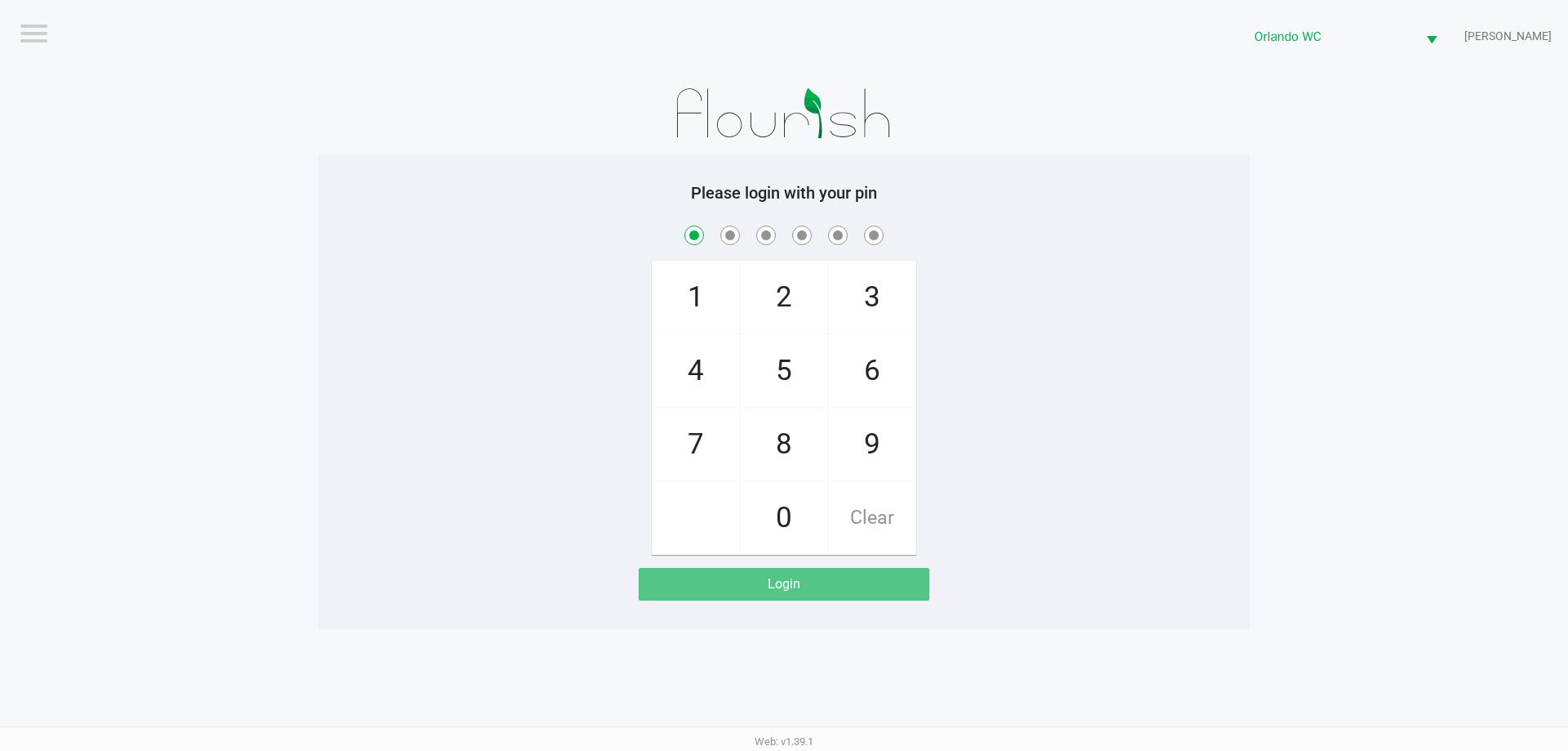 checkbox on "true" 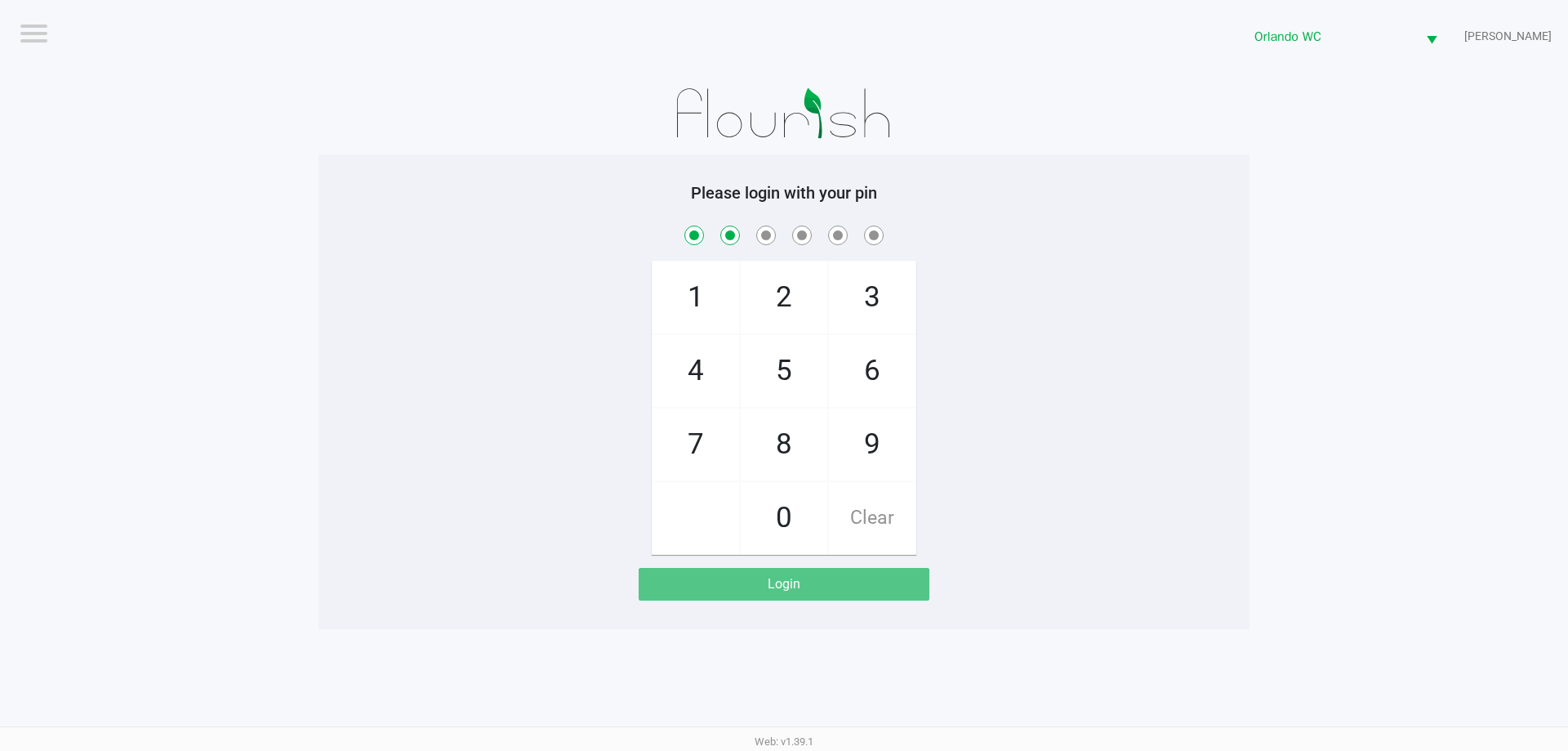 checkbox on "true" 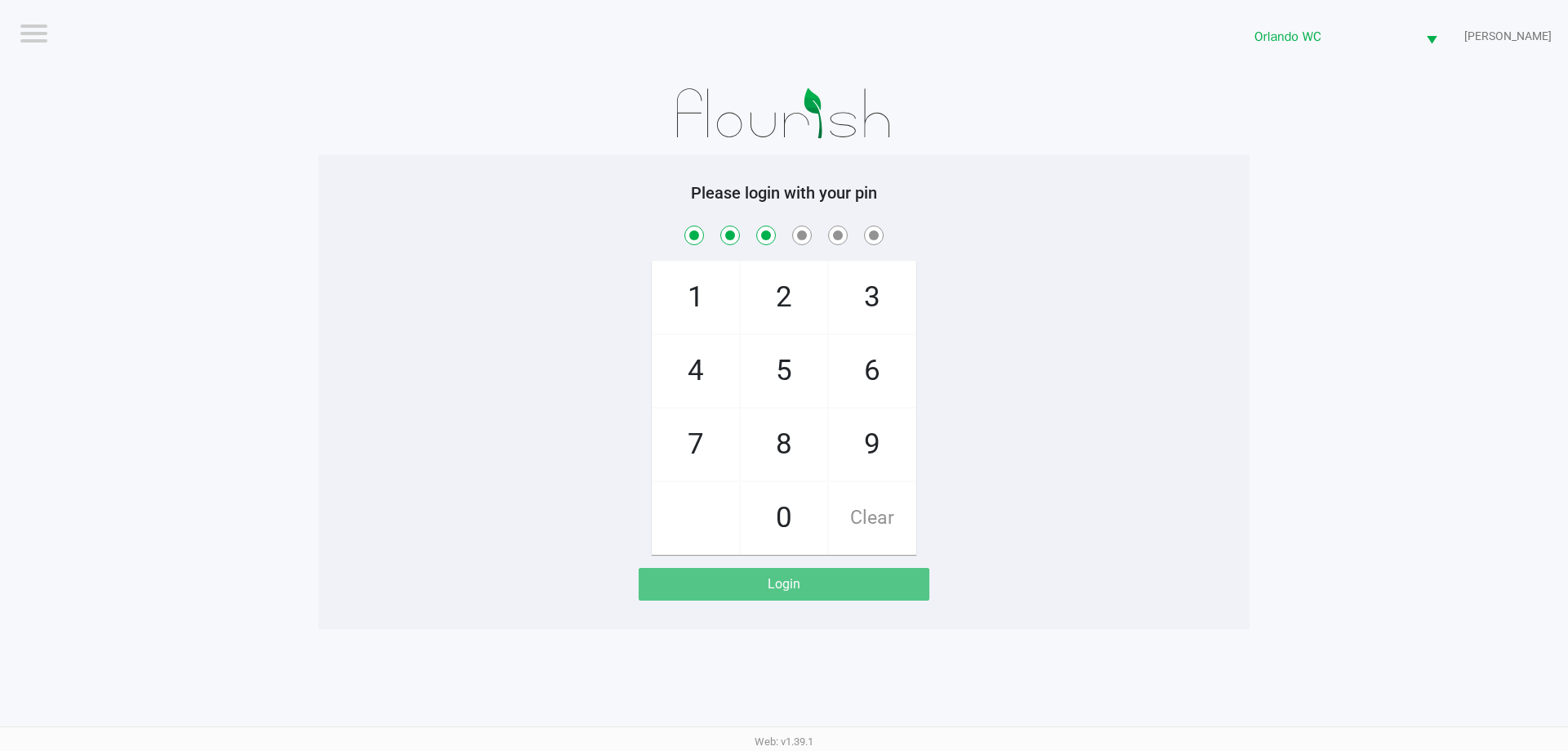 checkbox on "true" 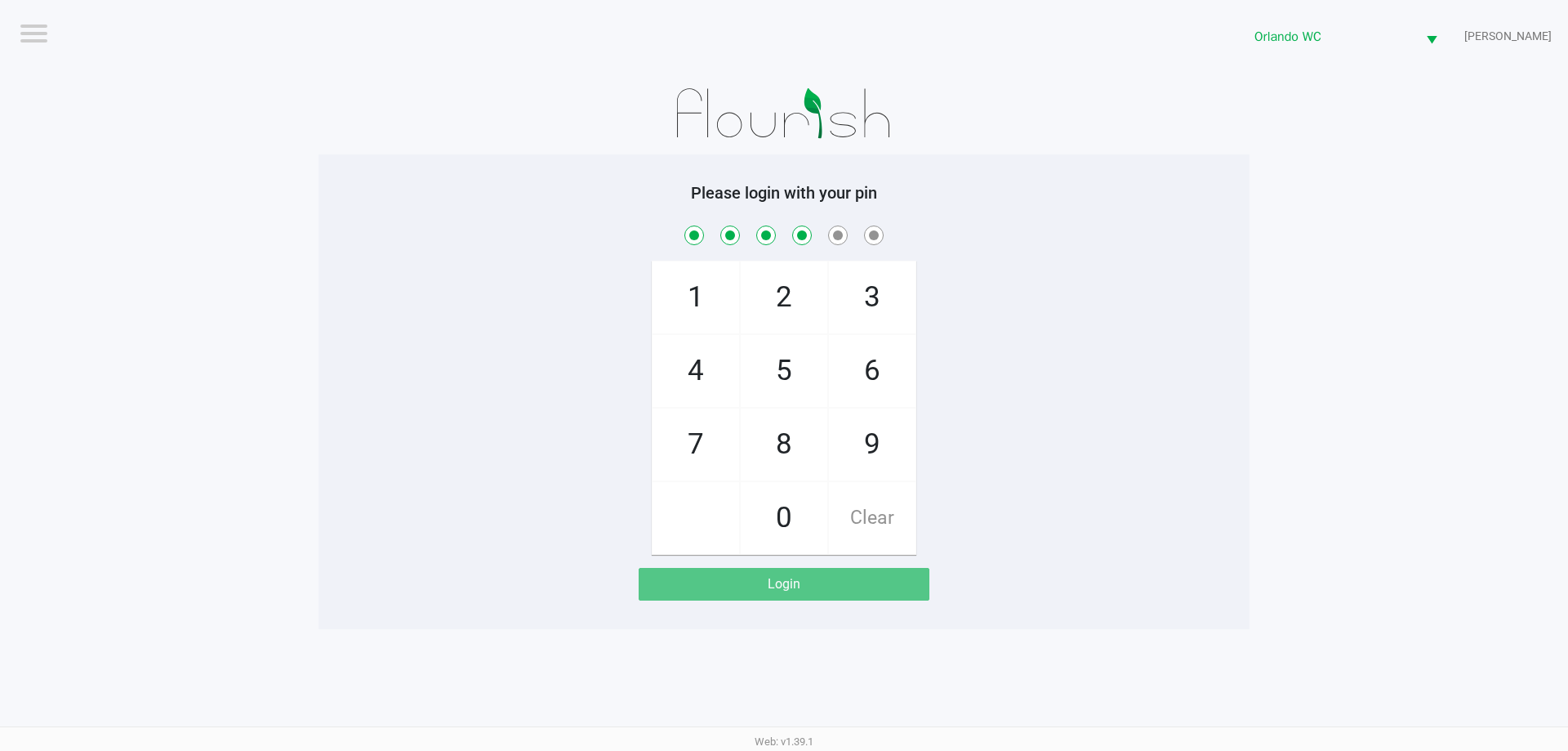 checkbox on "true" 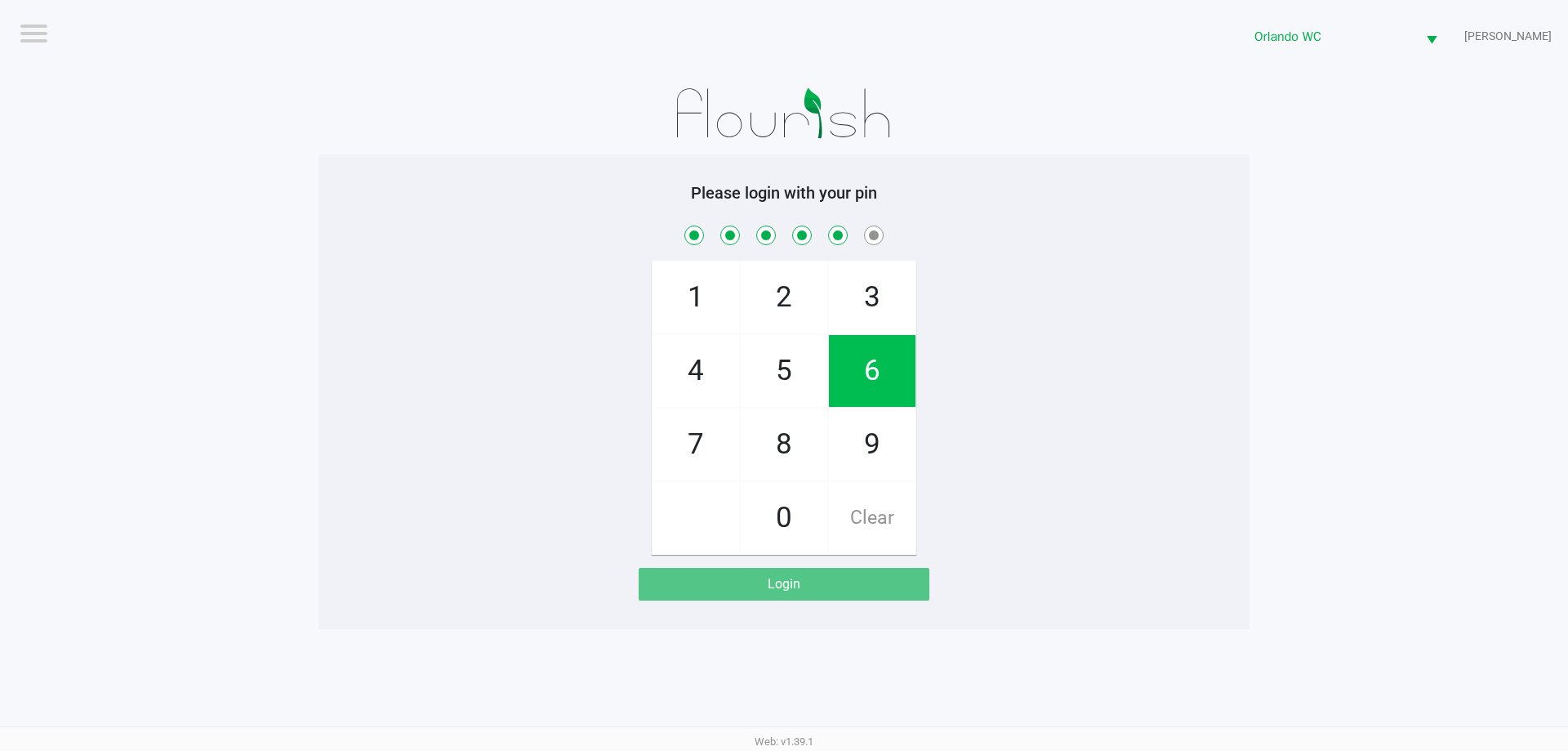 type 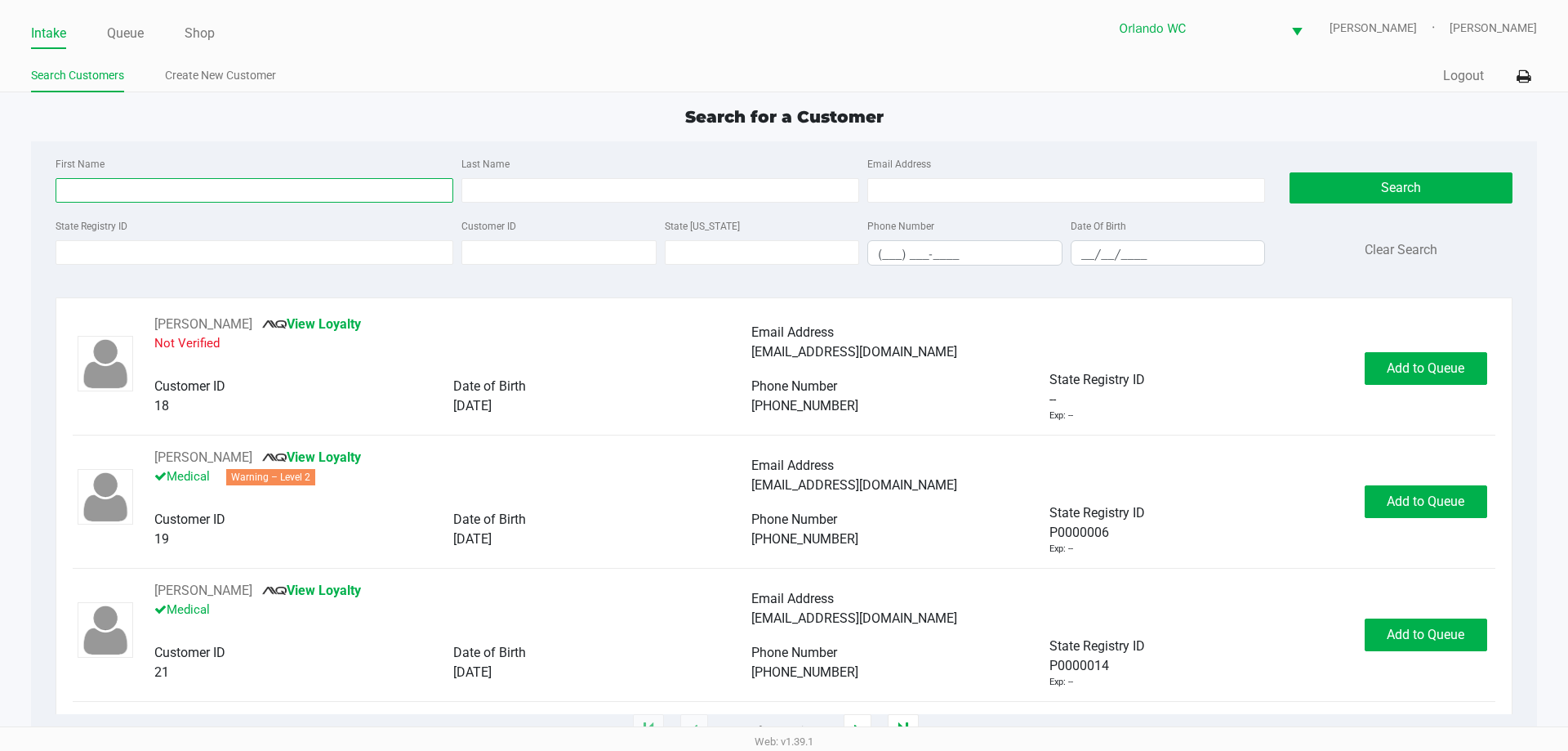 click on "First Name" at bounding box center [254, 190] 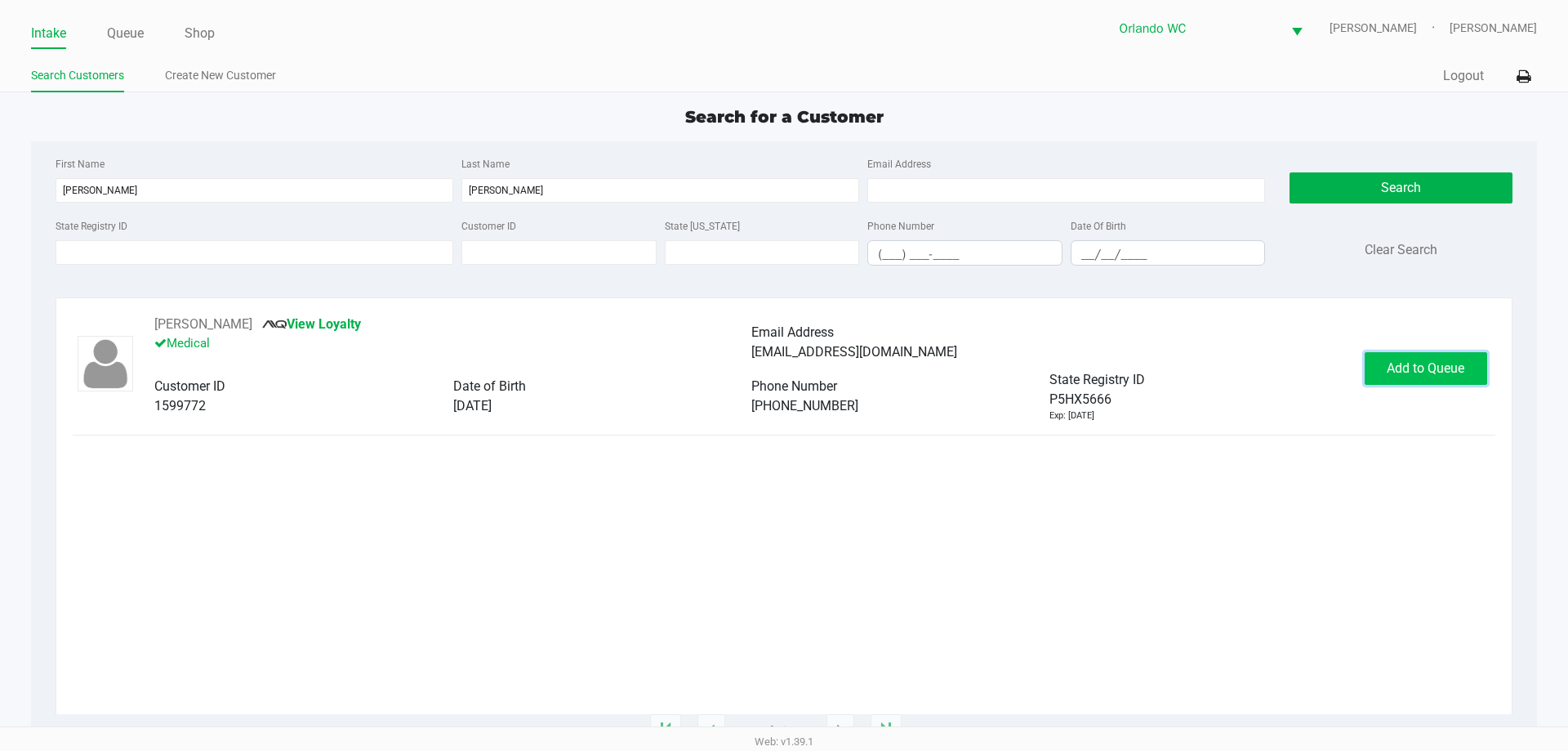 click on "Add to Queue" 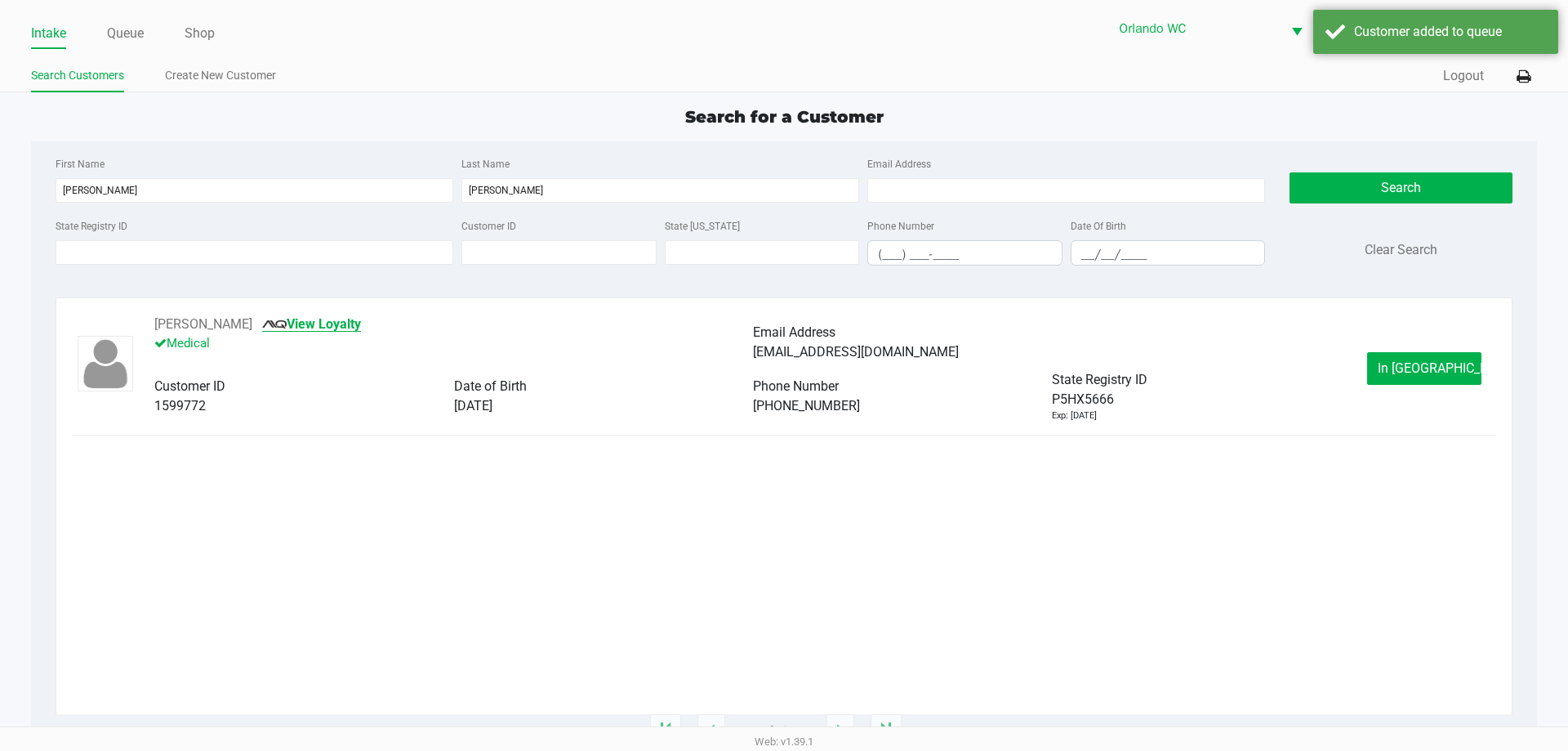 click on "View Loyalty" 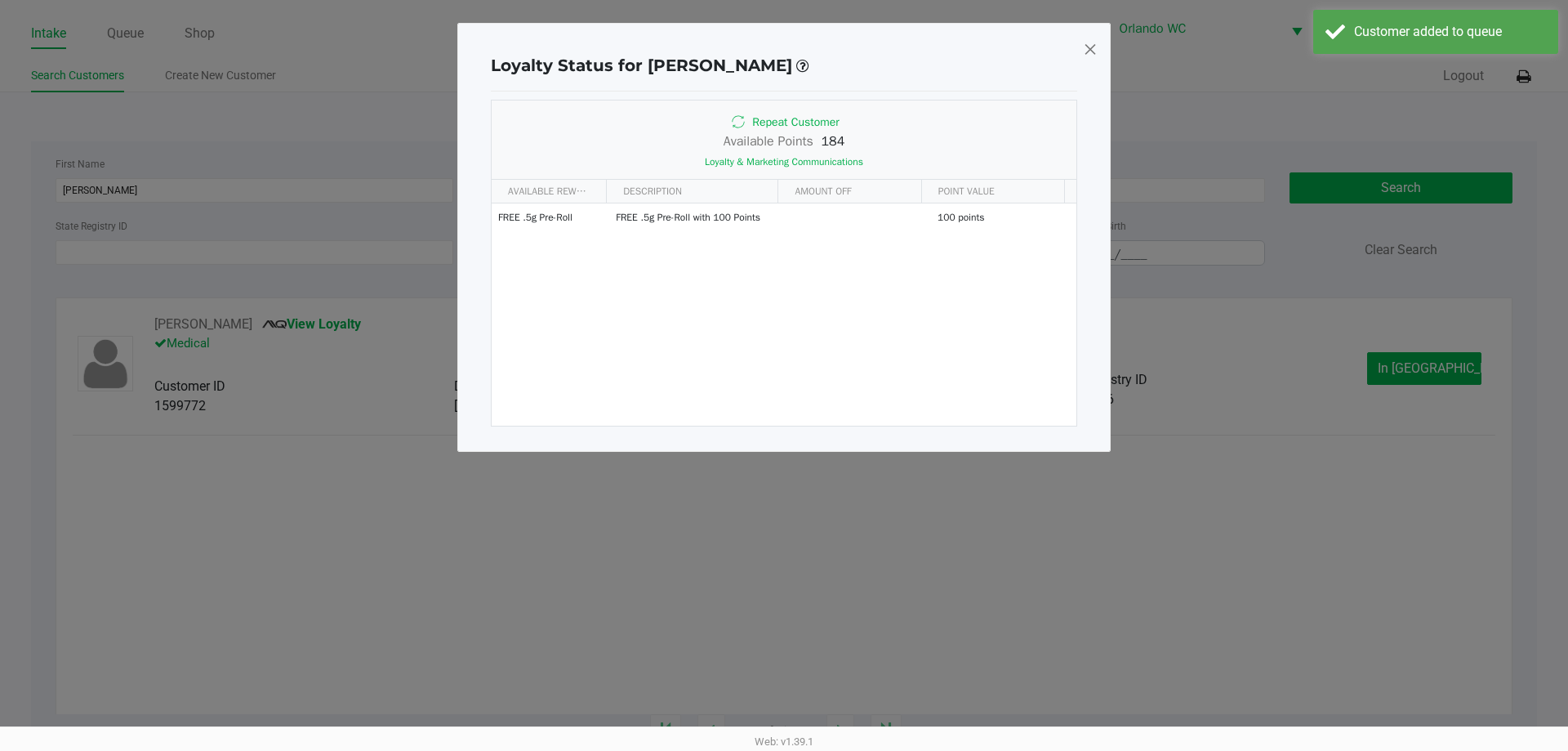 click 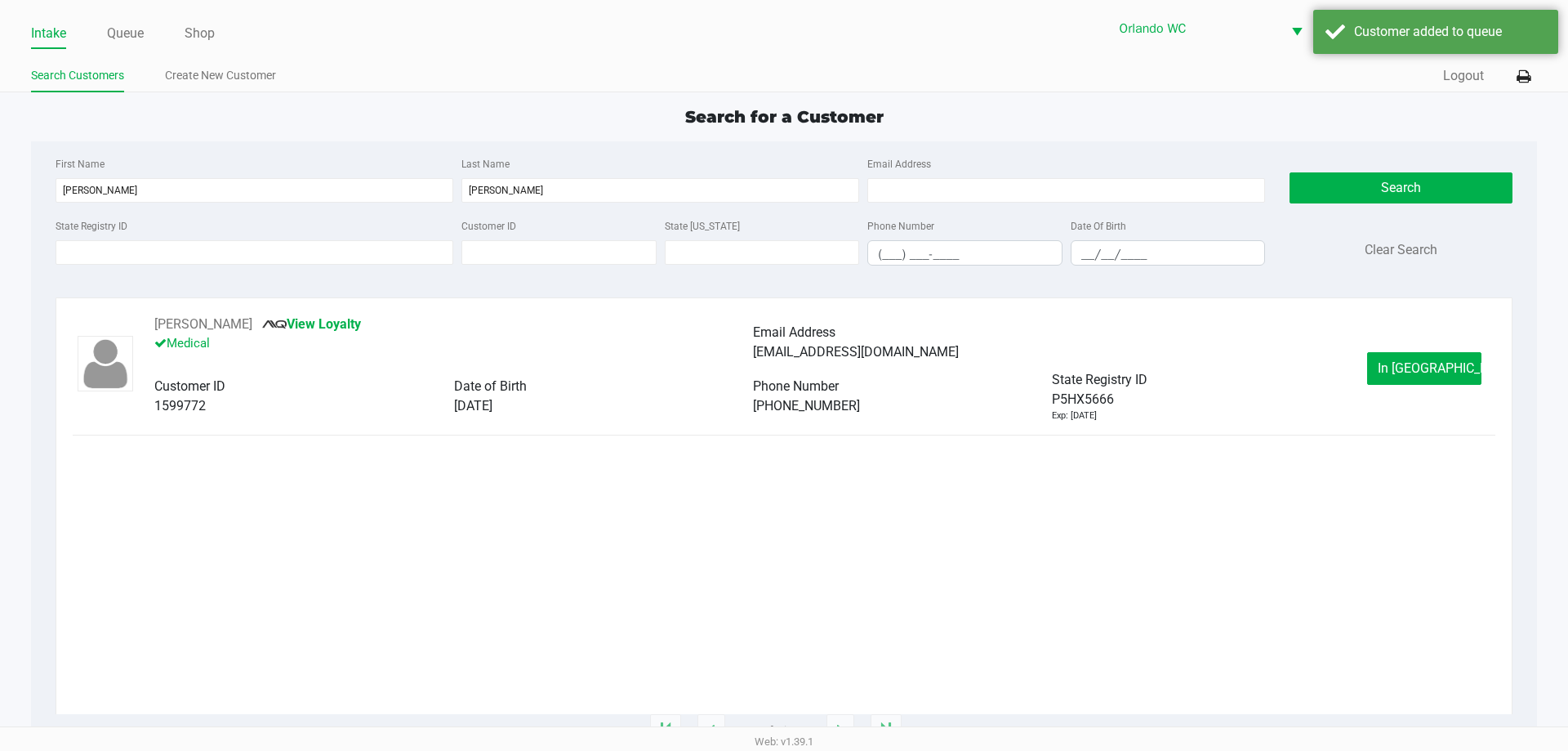 click on "Intake Queue Shop" 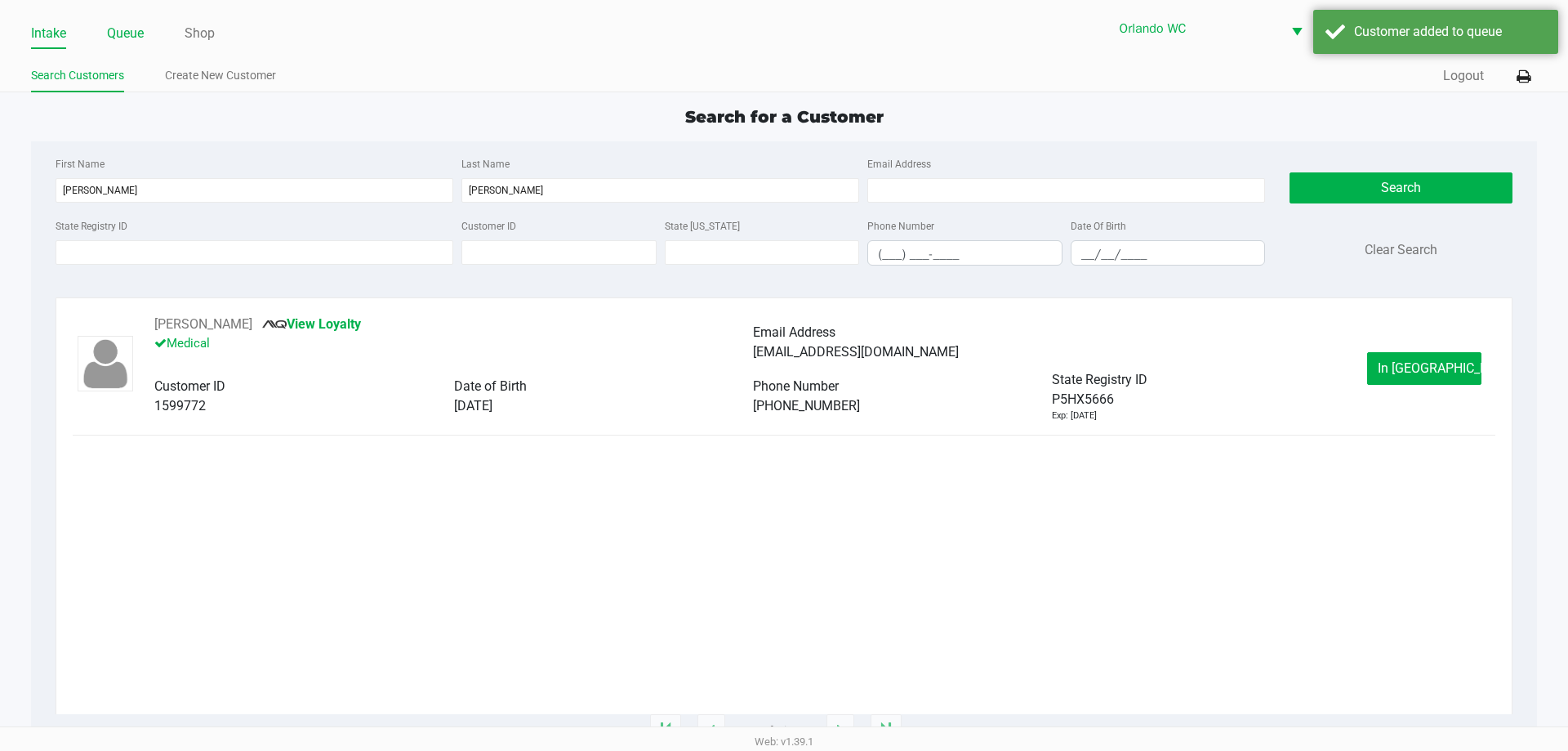 drag, startPoint x: 132, startPoint y: 38, endPoint x: 1099, endPoint y: 336, distance: 1011.876 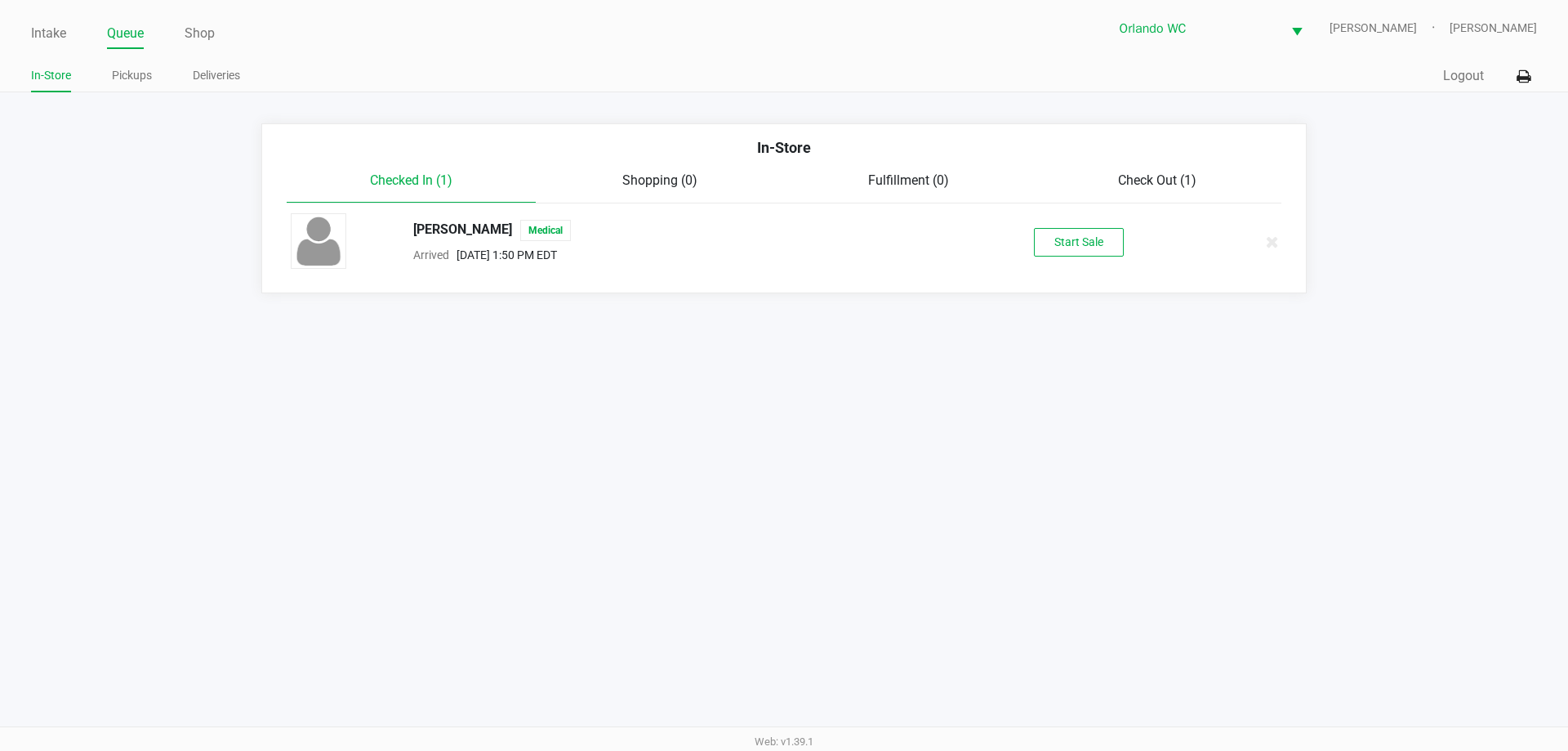 click on "JONNIE CARRION   Medical  Arrived      Jul 13, 2025 1:50 PM EDT   Start Sale" 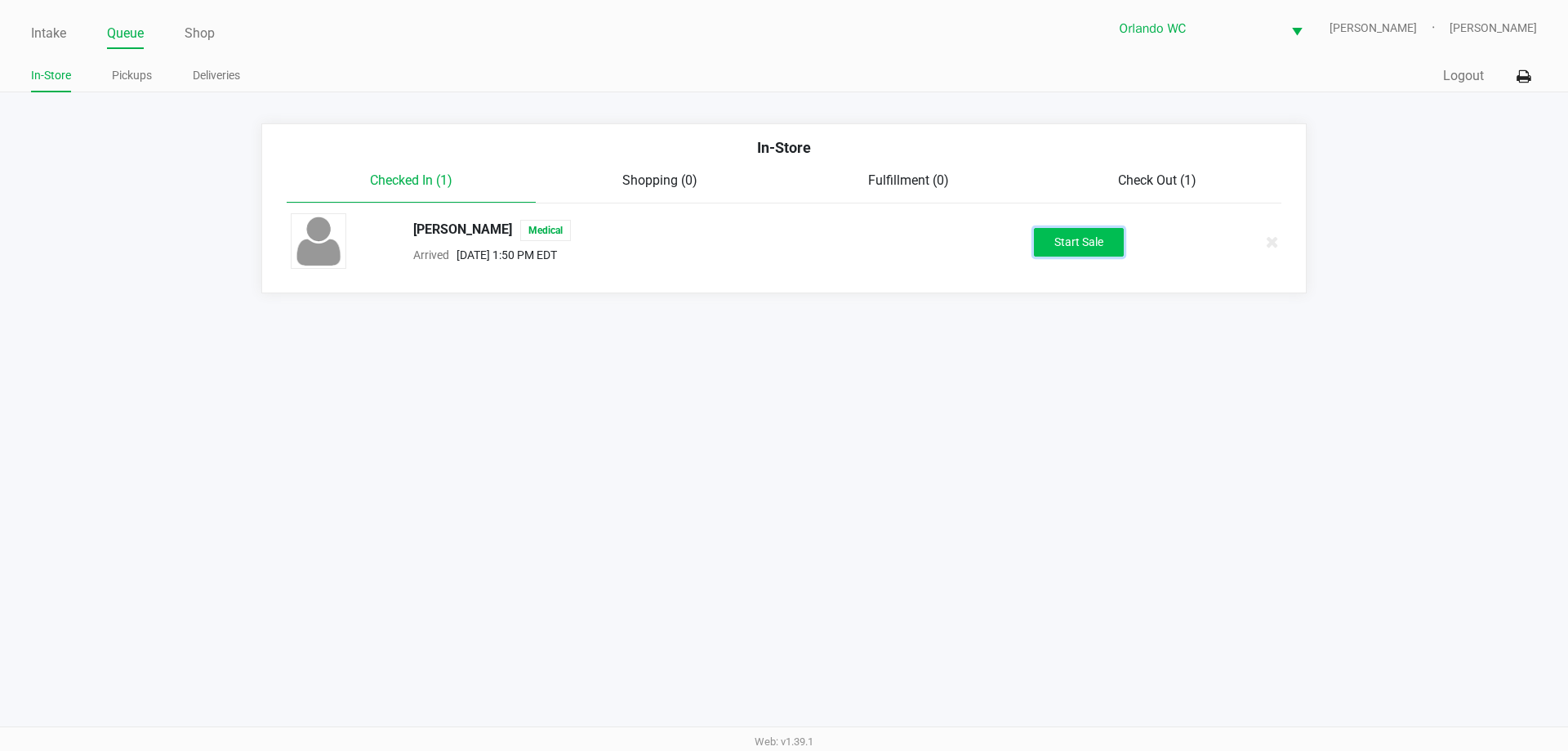 click on "Start Sale" 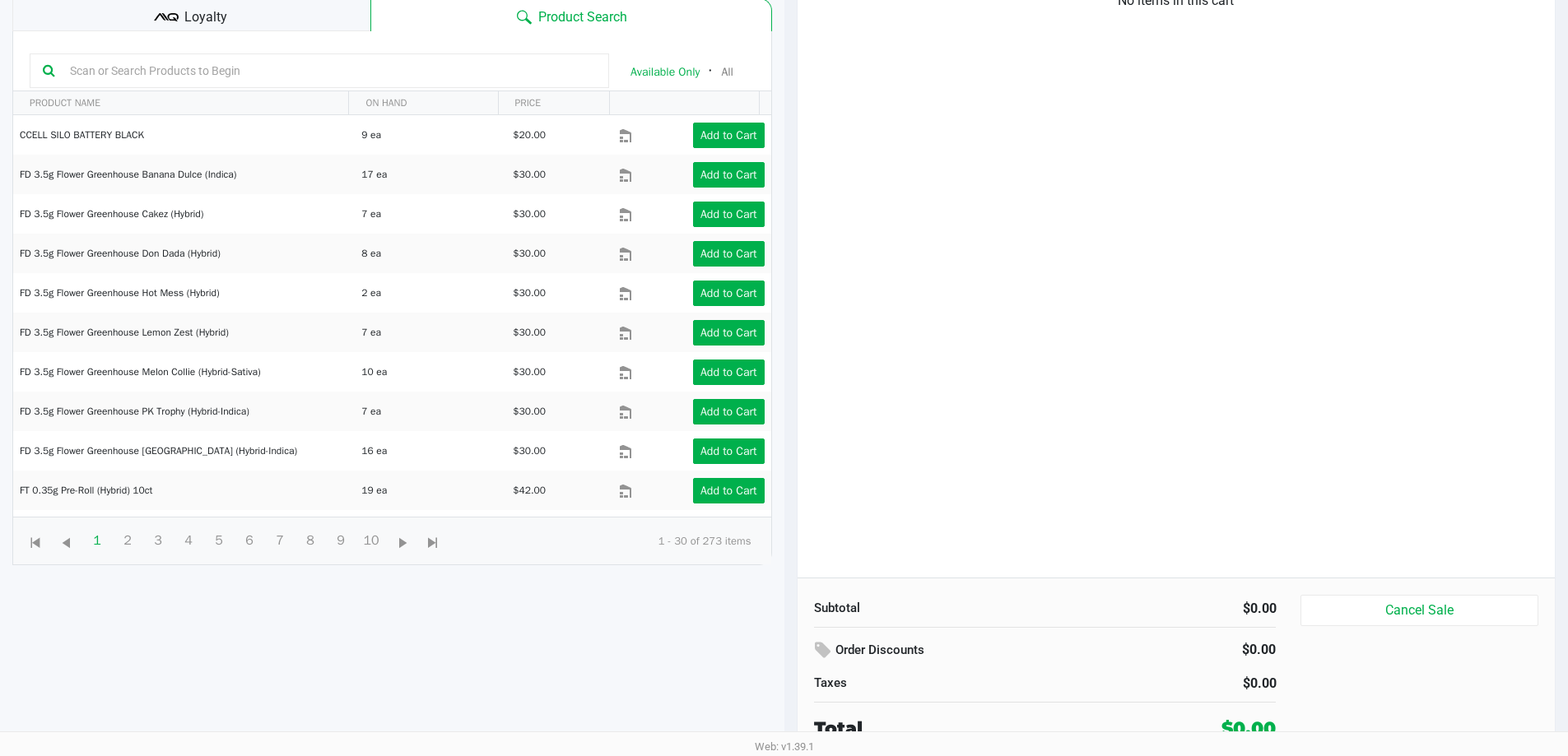 scroll, scrollTop: 178, scrollLeft: 0, axis: vertical 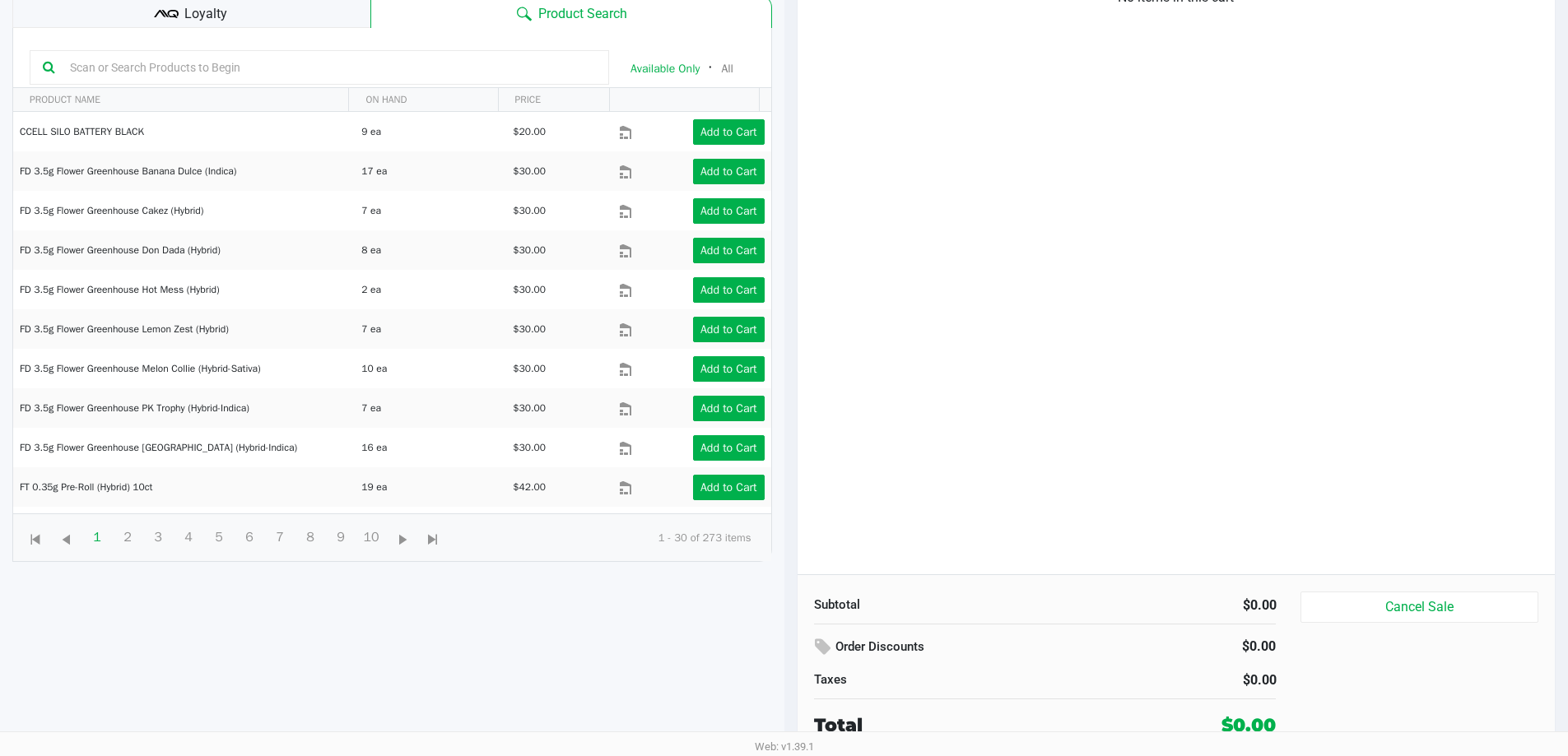 click on "Loyalty" 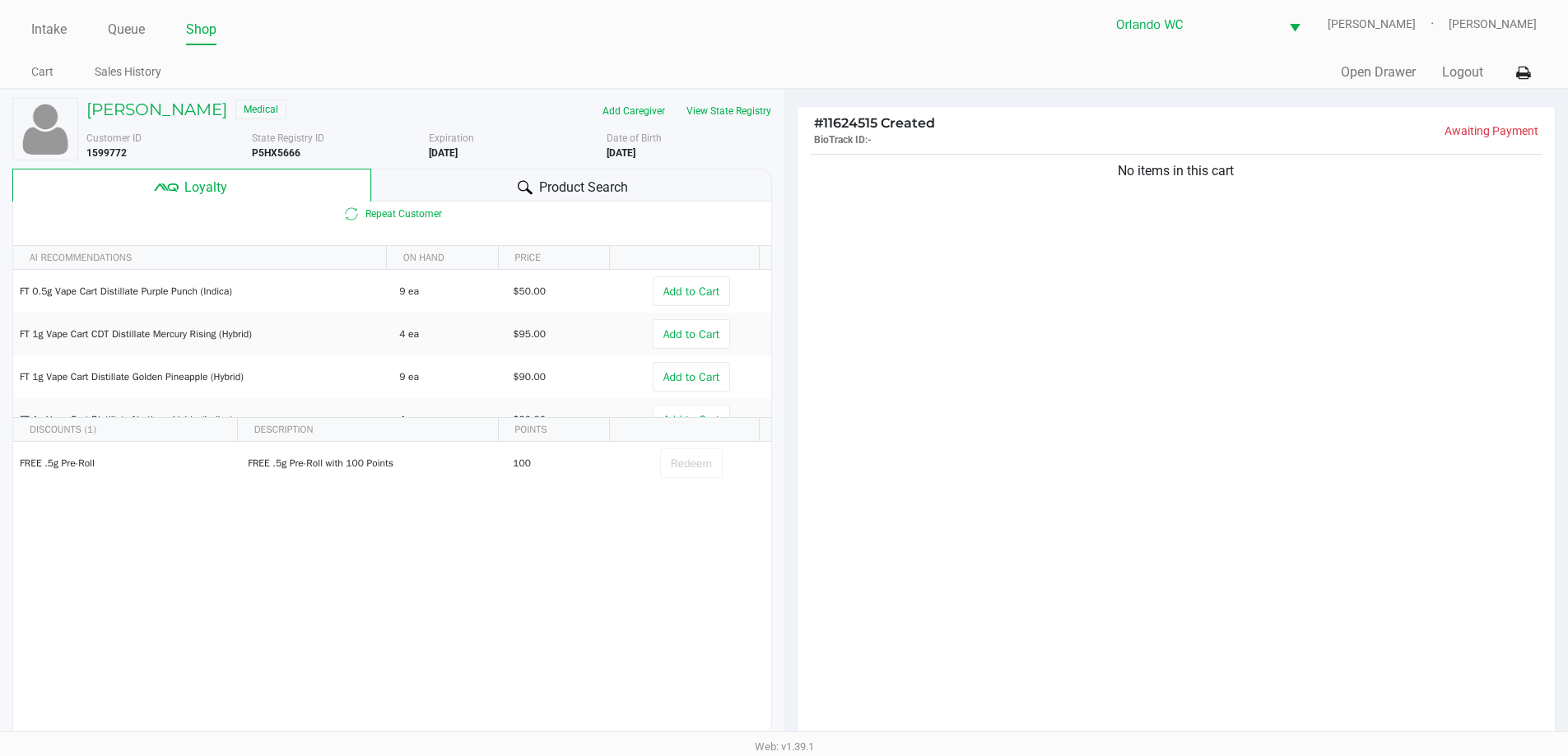 scroll, scrollTop: 0, scrollLeft: 0, axis: both 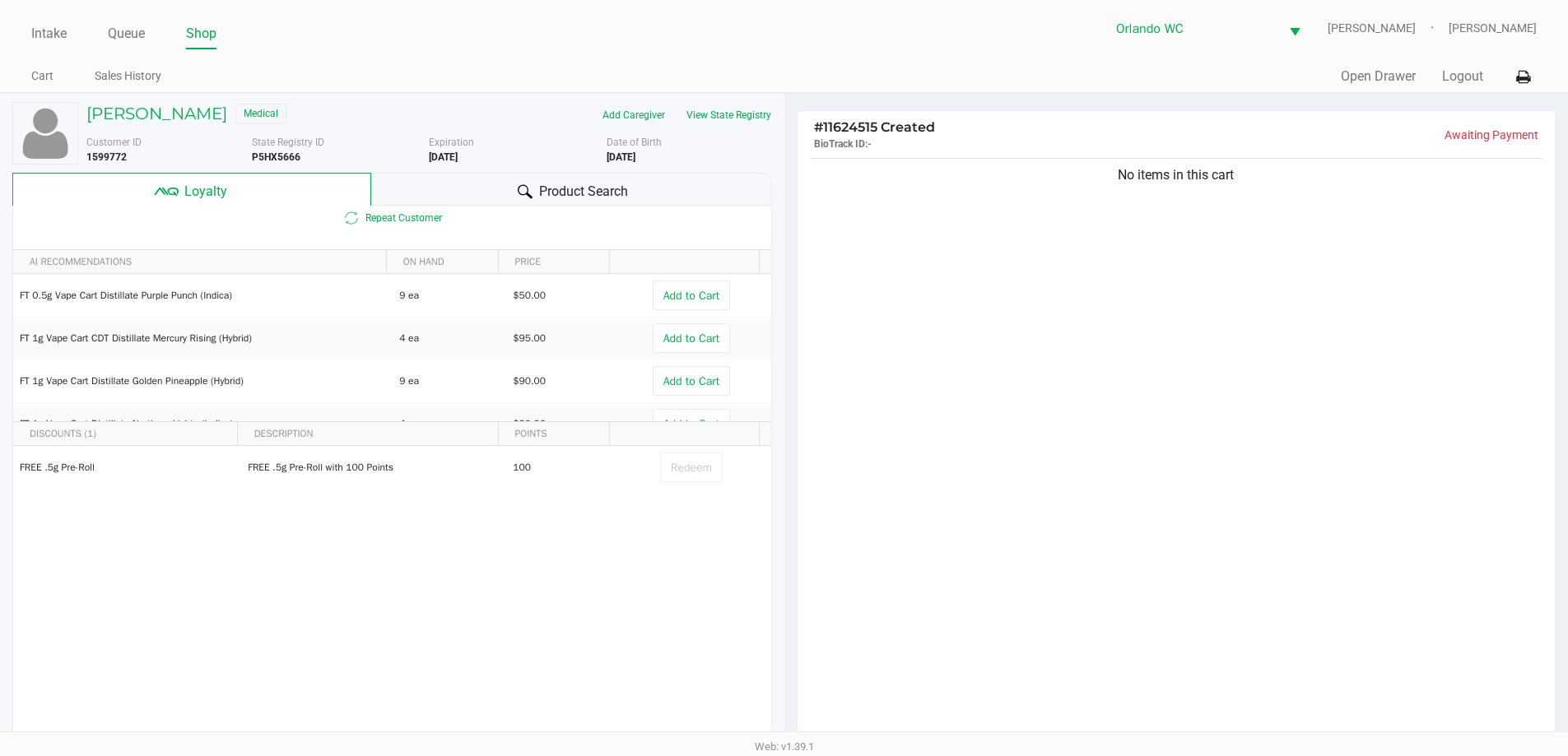 click on "Product Search" 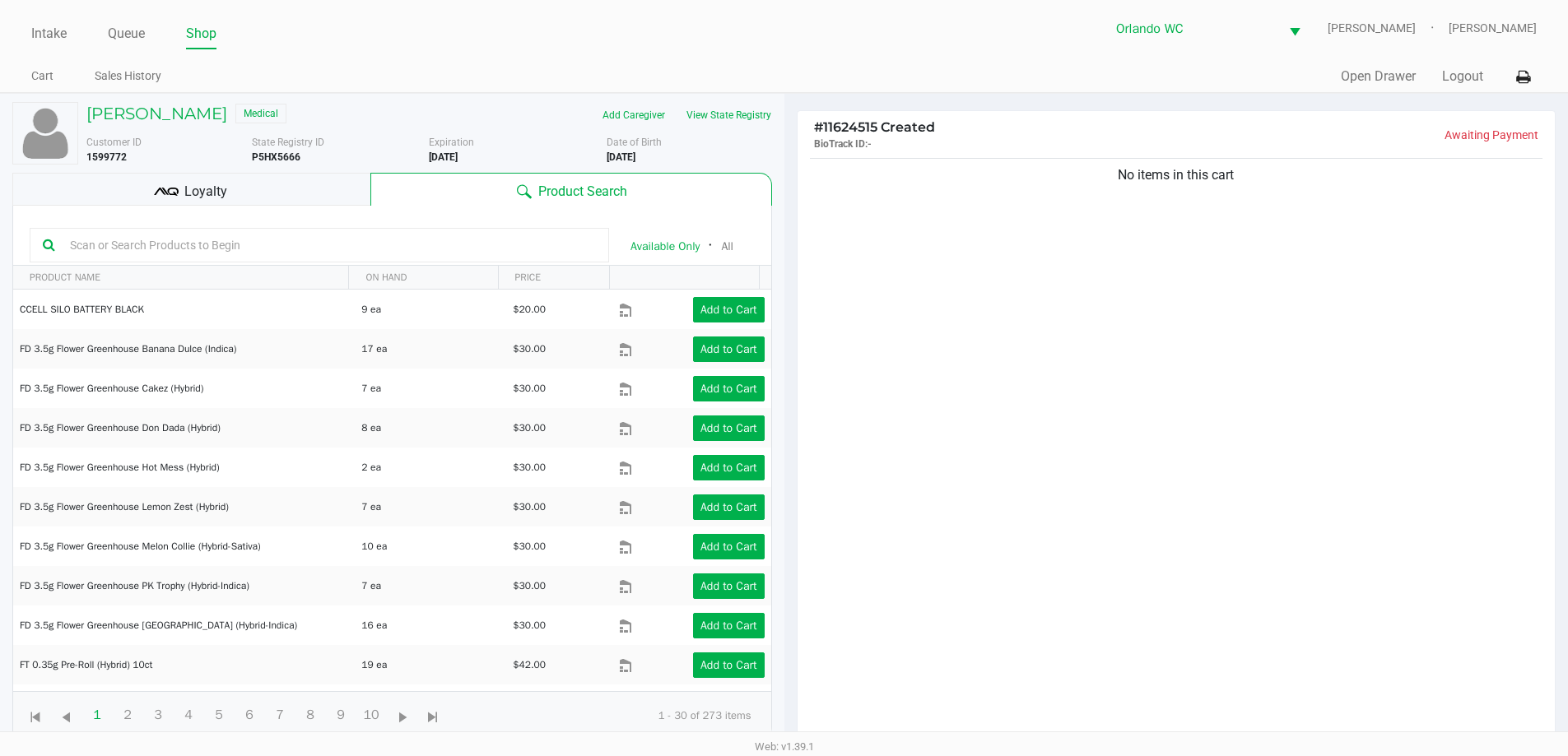 click 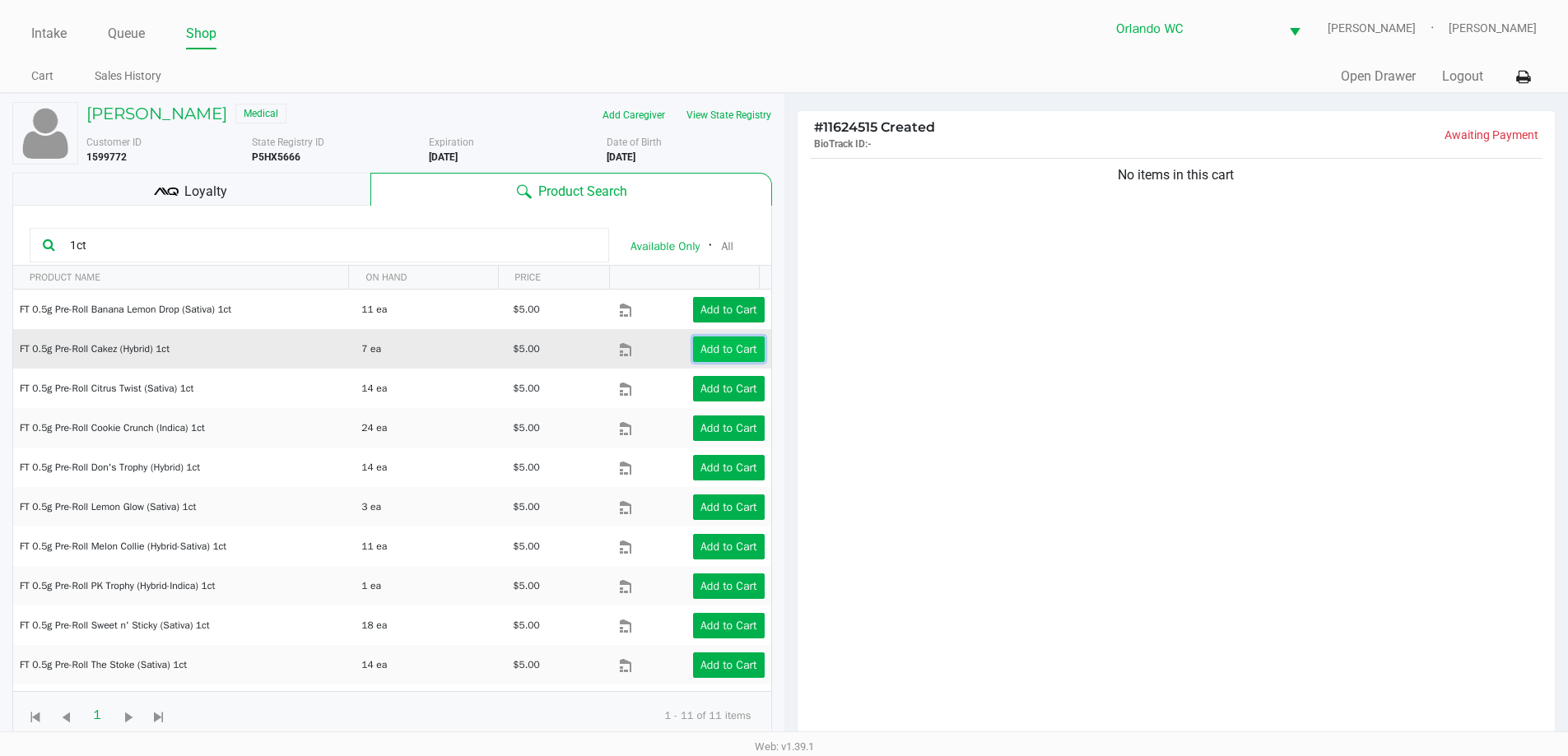 click on "Add to Cart" 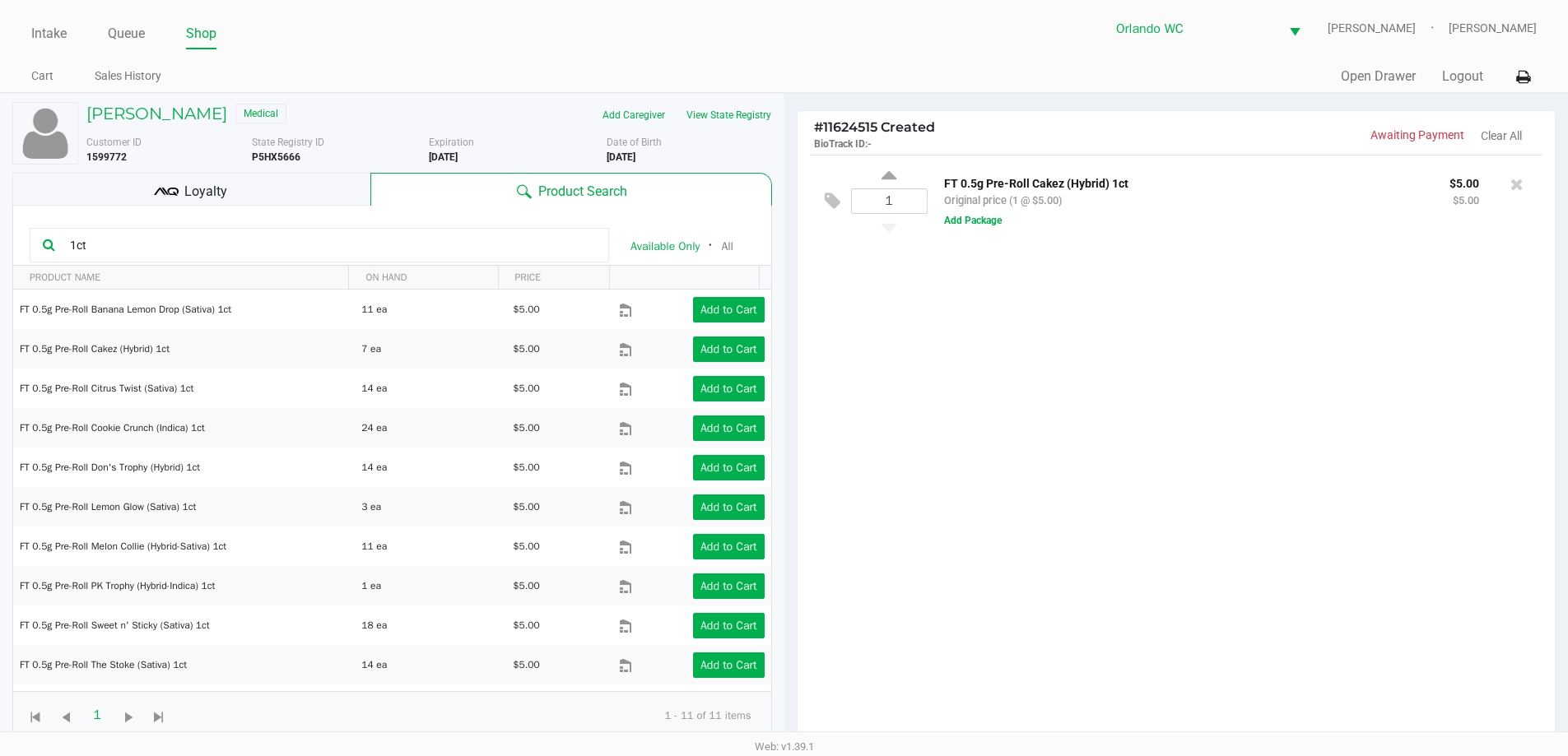 click on "Loyalty" 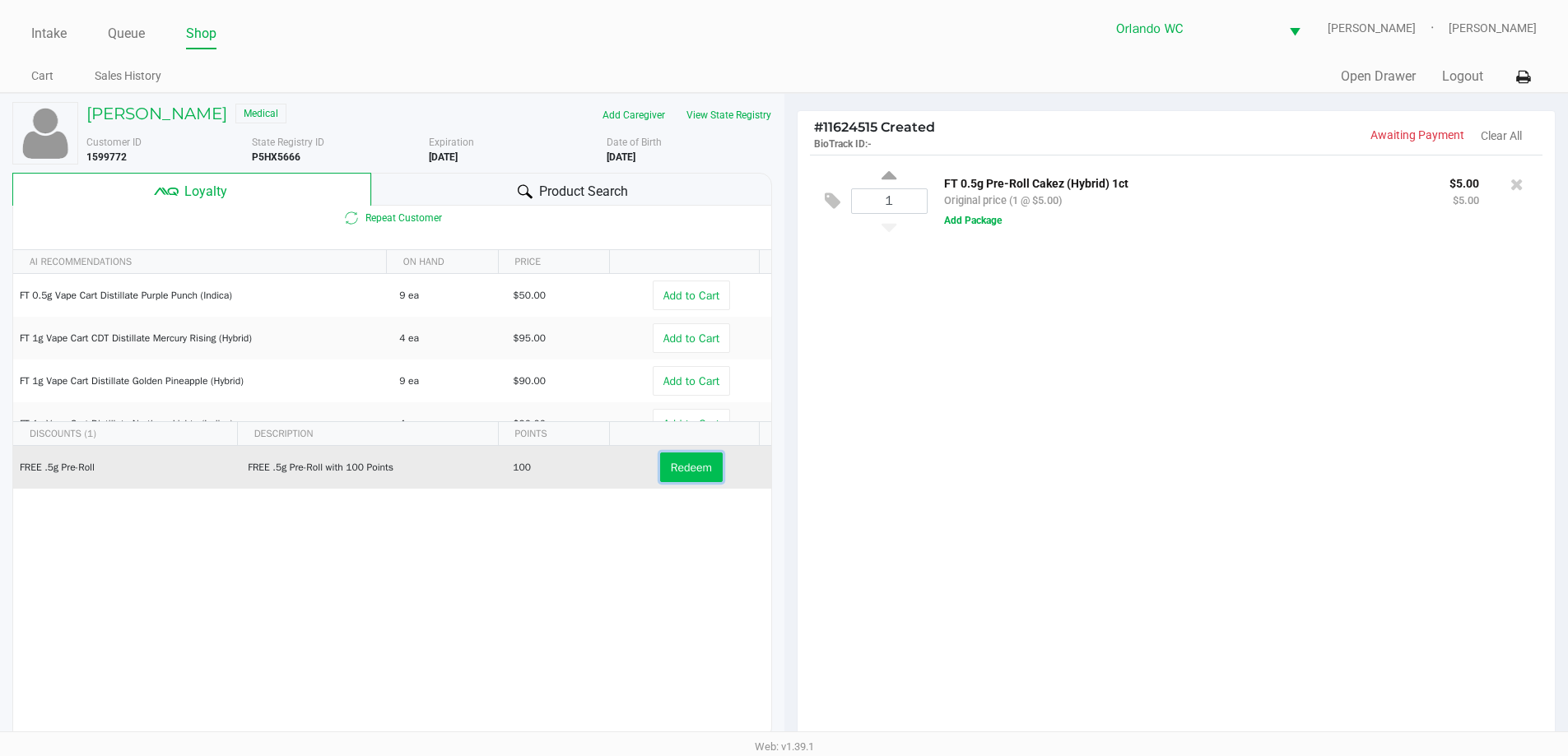click on "Redeem" 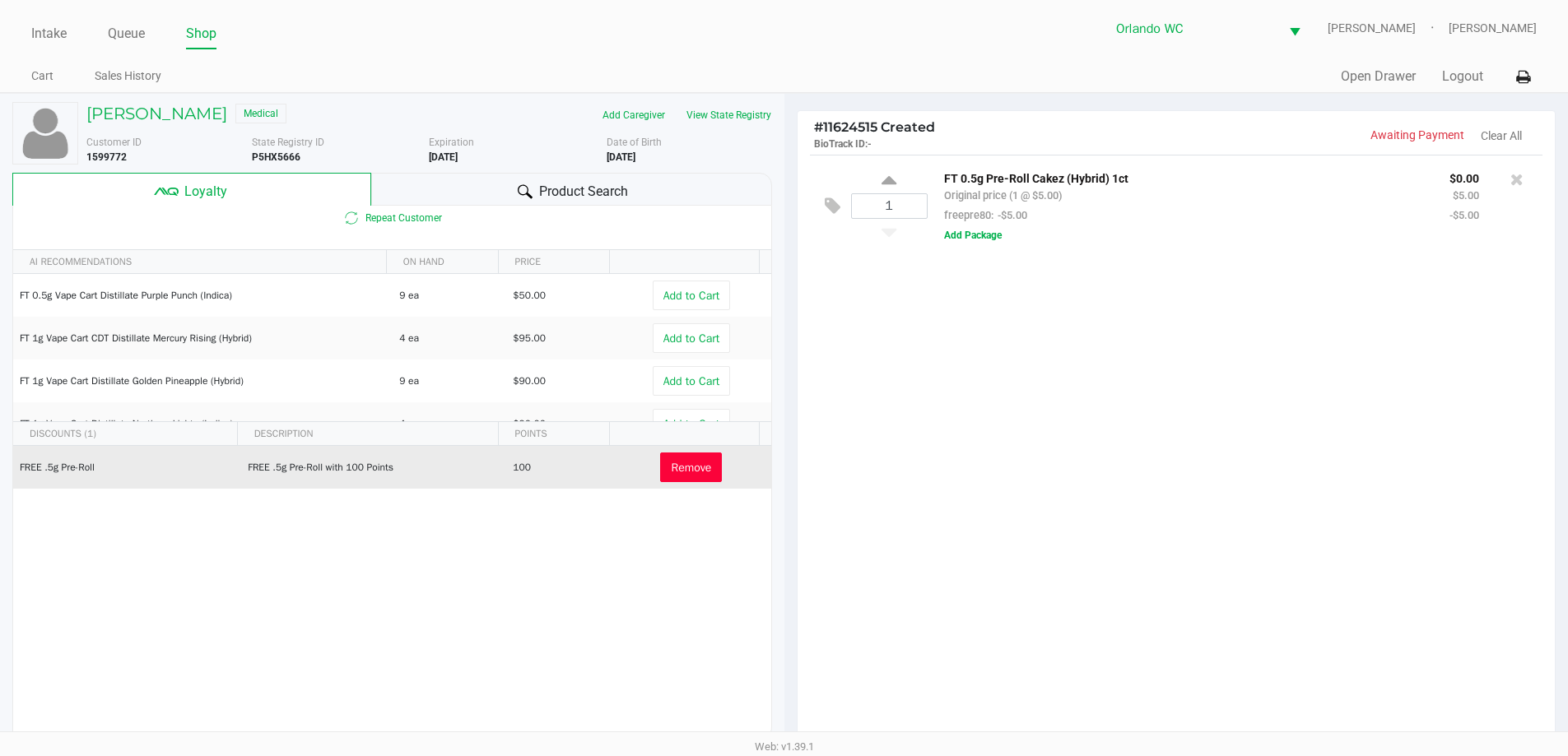 click on "1  FT 0.5g Pre-Roll Cakez (Hybrid) 1ct   Original price (1 @ $5.00)  freepre80:  -$5.00 $0.00 $5.00 -$5.00  Add Package" 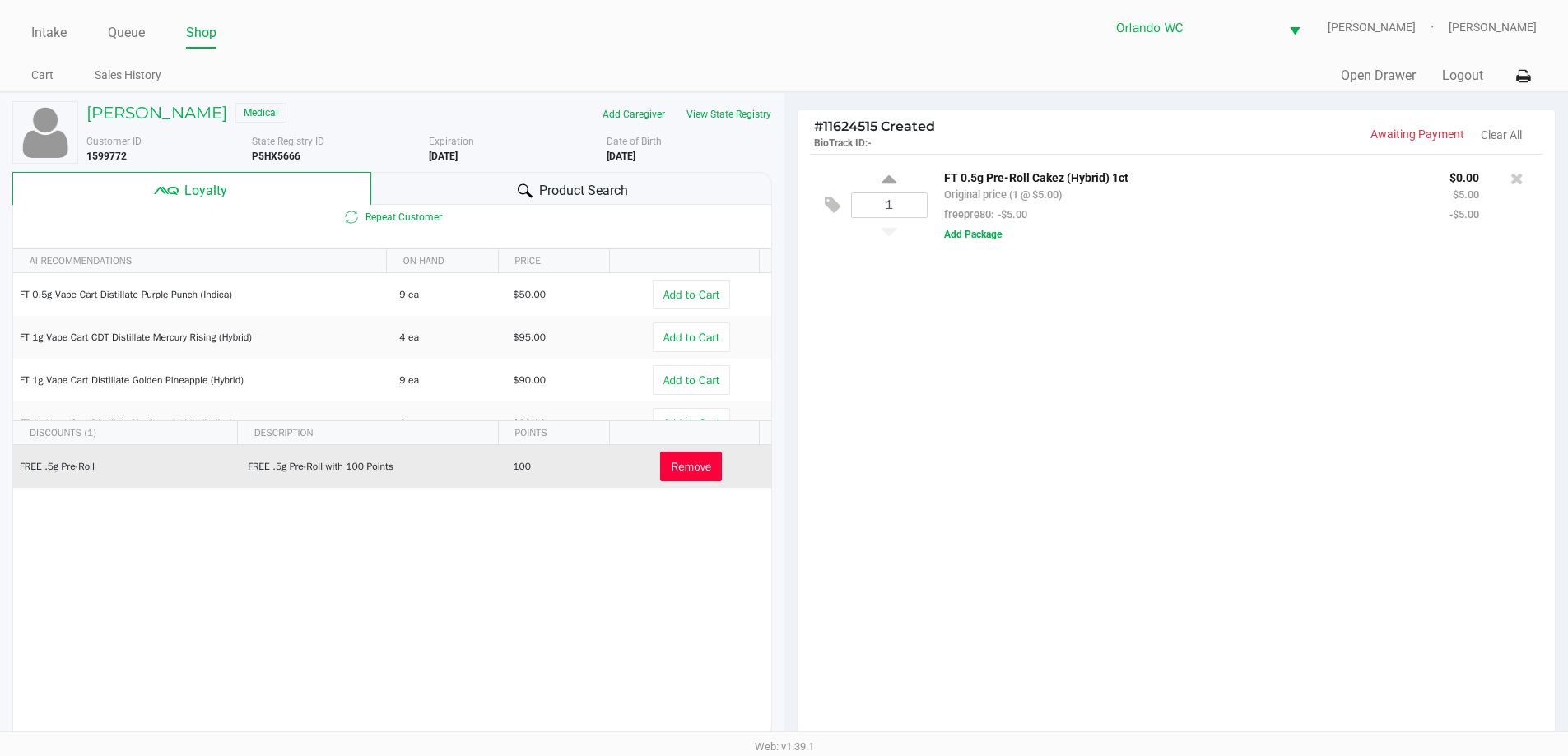 scroll, scrollTop: 0, scrollLeft: 0, axis: both 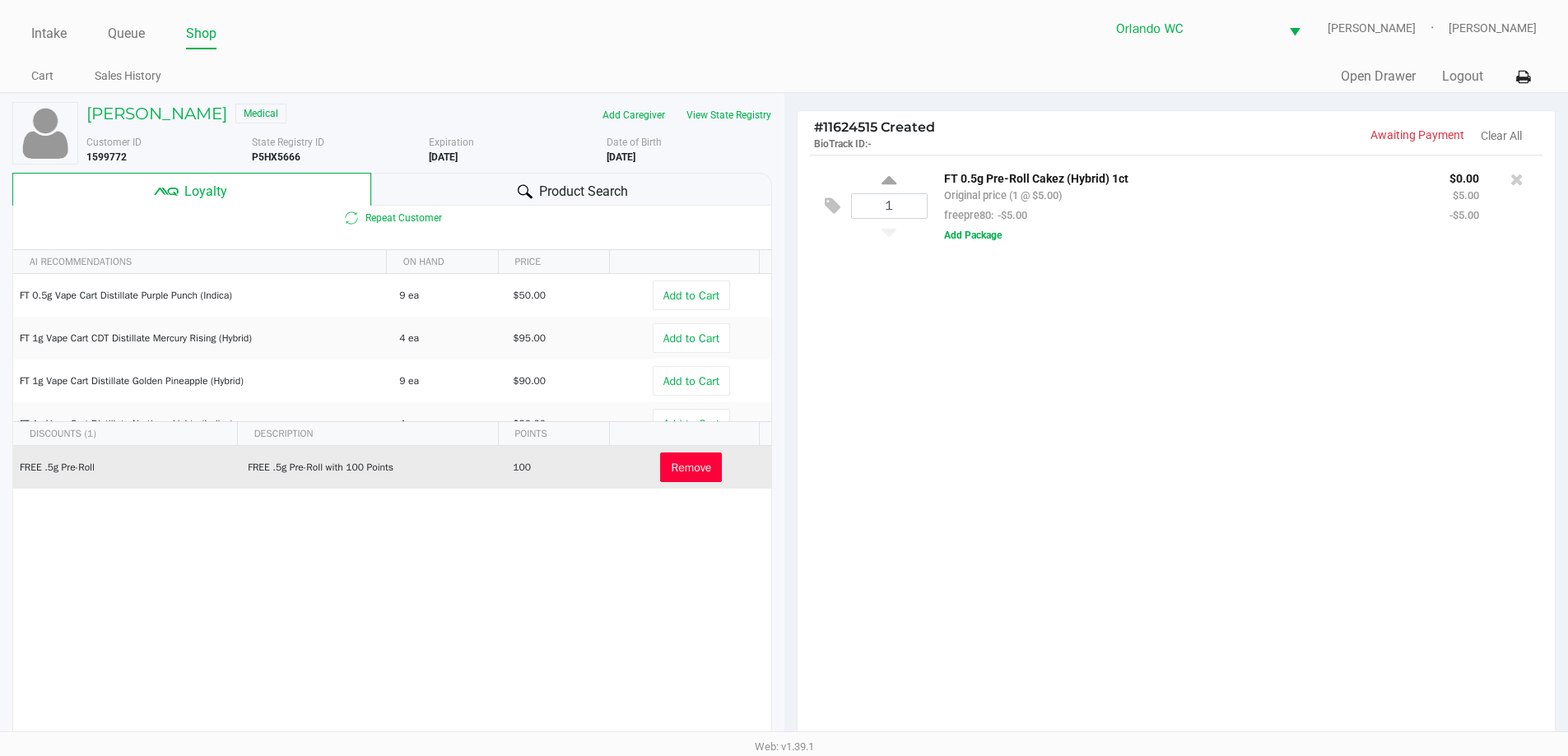click on "1  FT 0.5g Pre-Roll Cakez (Hybrid) 1ct   Original price (1 @ $5.00)  freepre80:  -$5.00 $0.00 $5.00 -$5.00  Add Package" 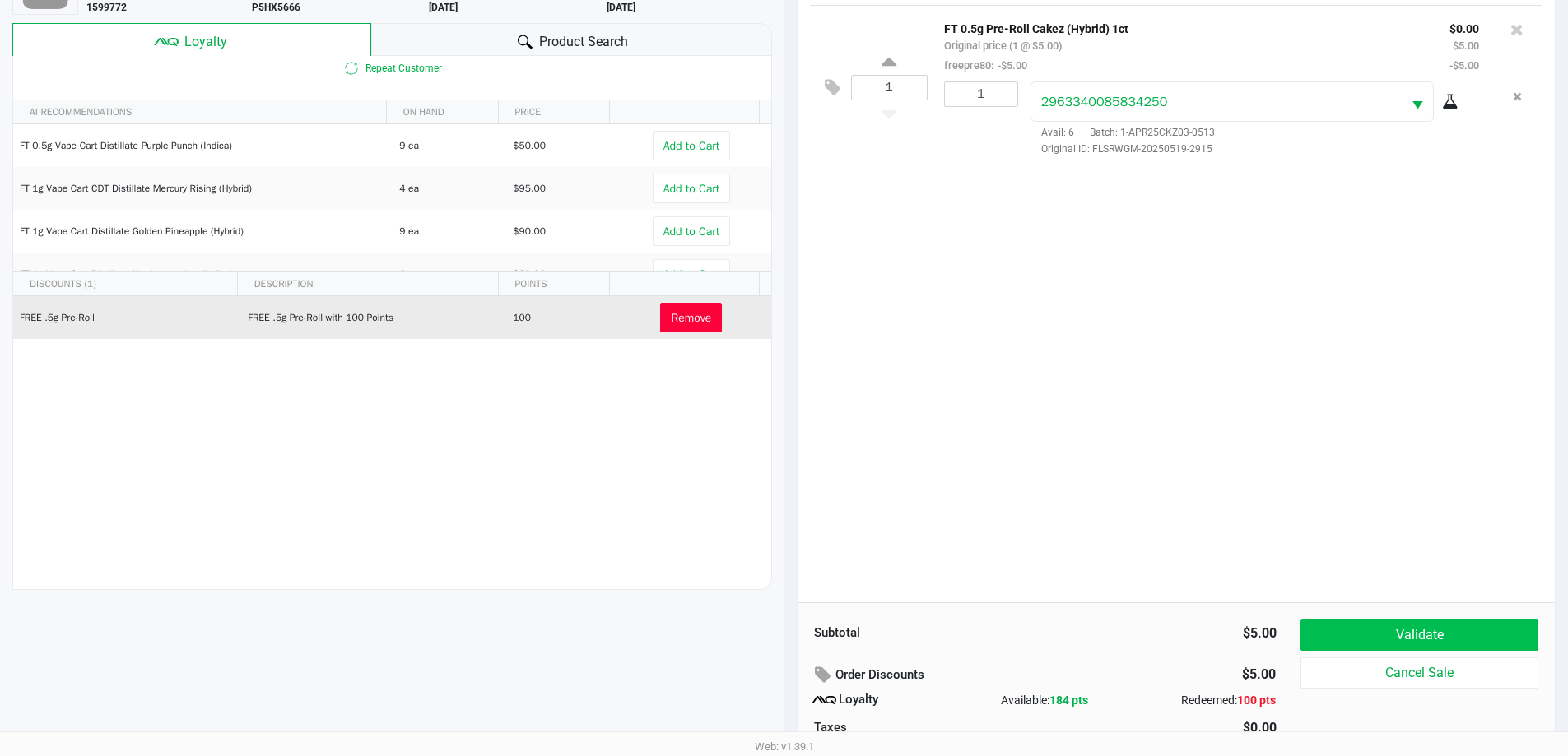 scroll, scrollTop: 239, scrollLeft: 0, axis: vertical 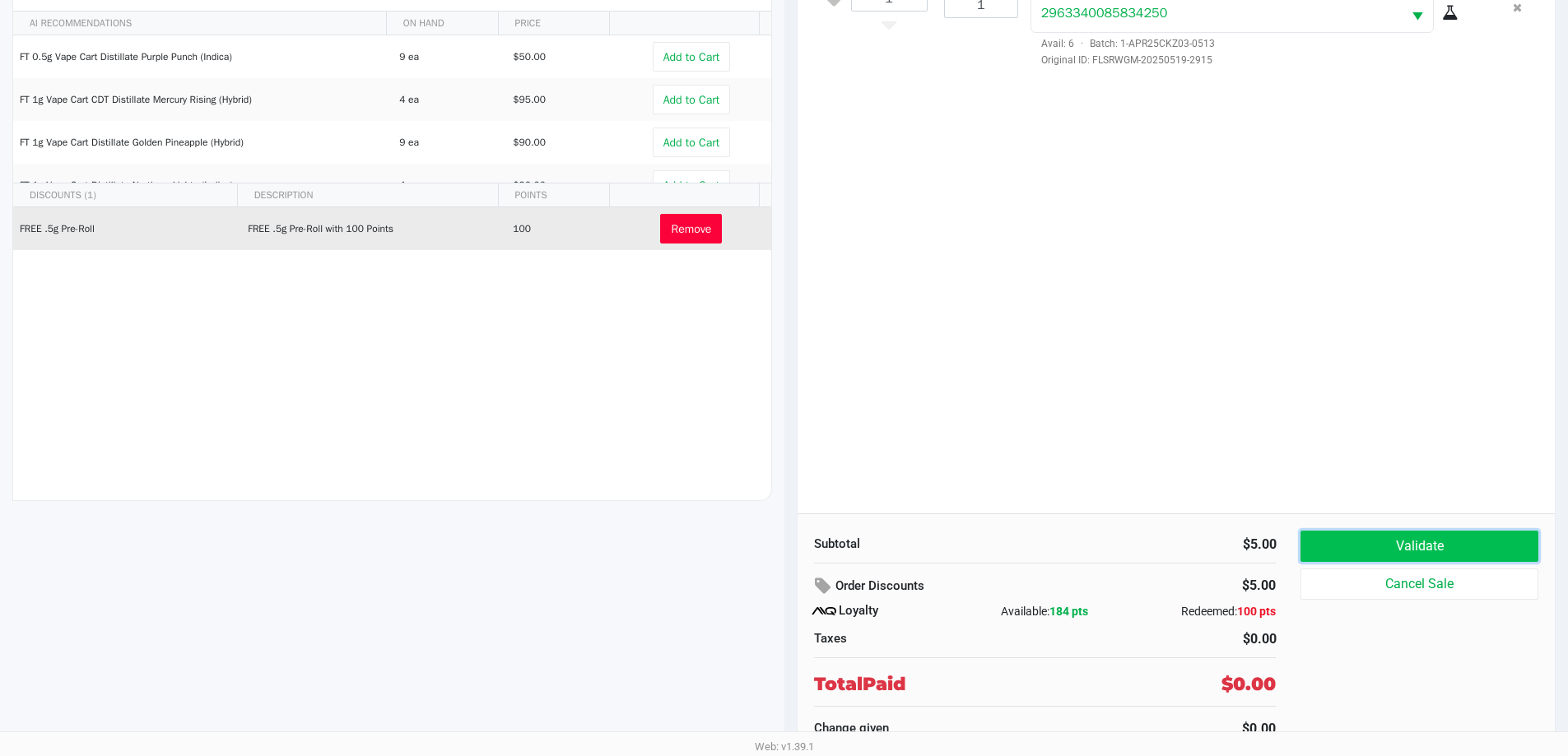 click on "Validate" 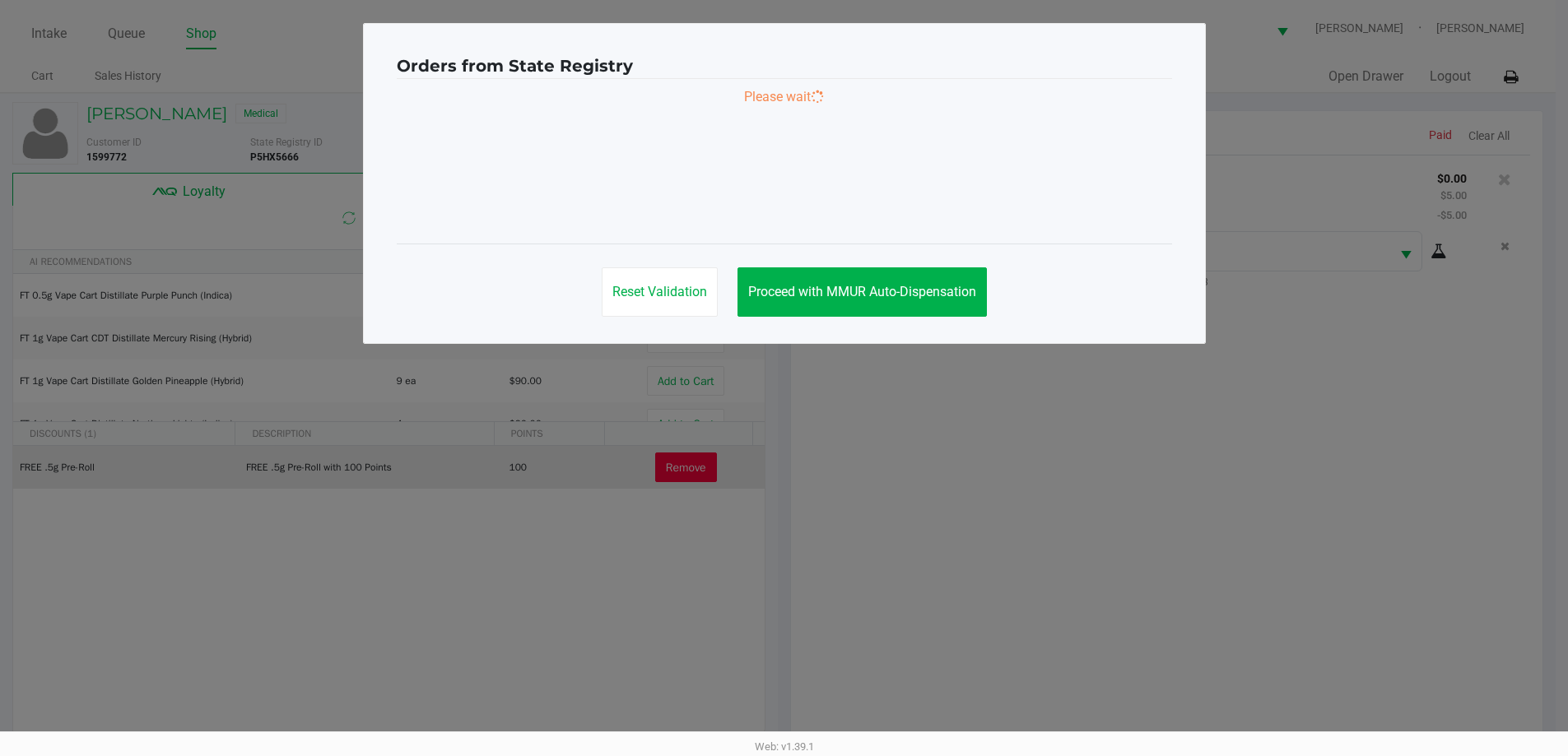 scroll, scrollTop: 0, scrollLeft: 0, axis: both 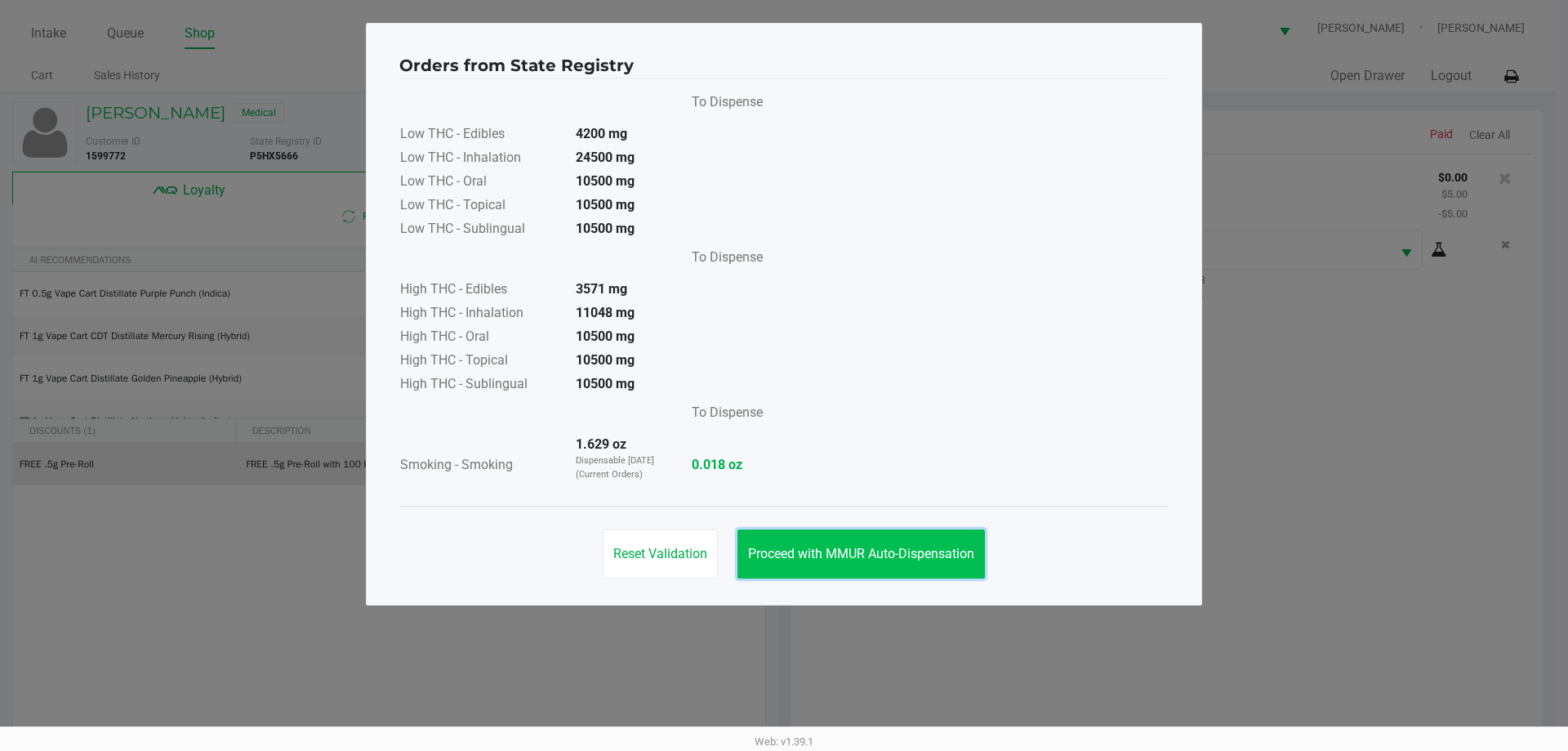 click on "Proceed with MMUR Auto-Dispensation" 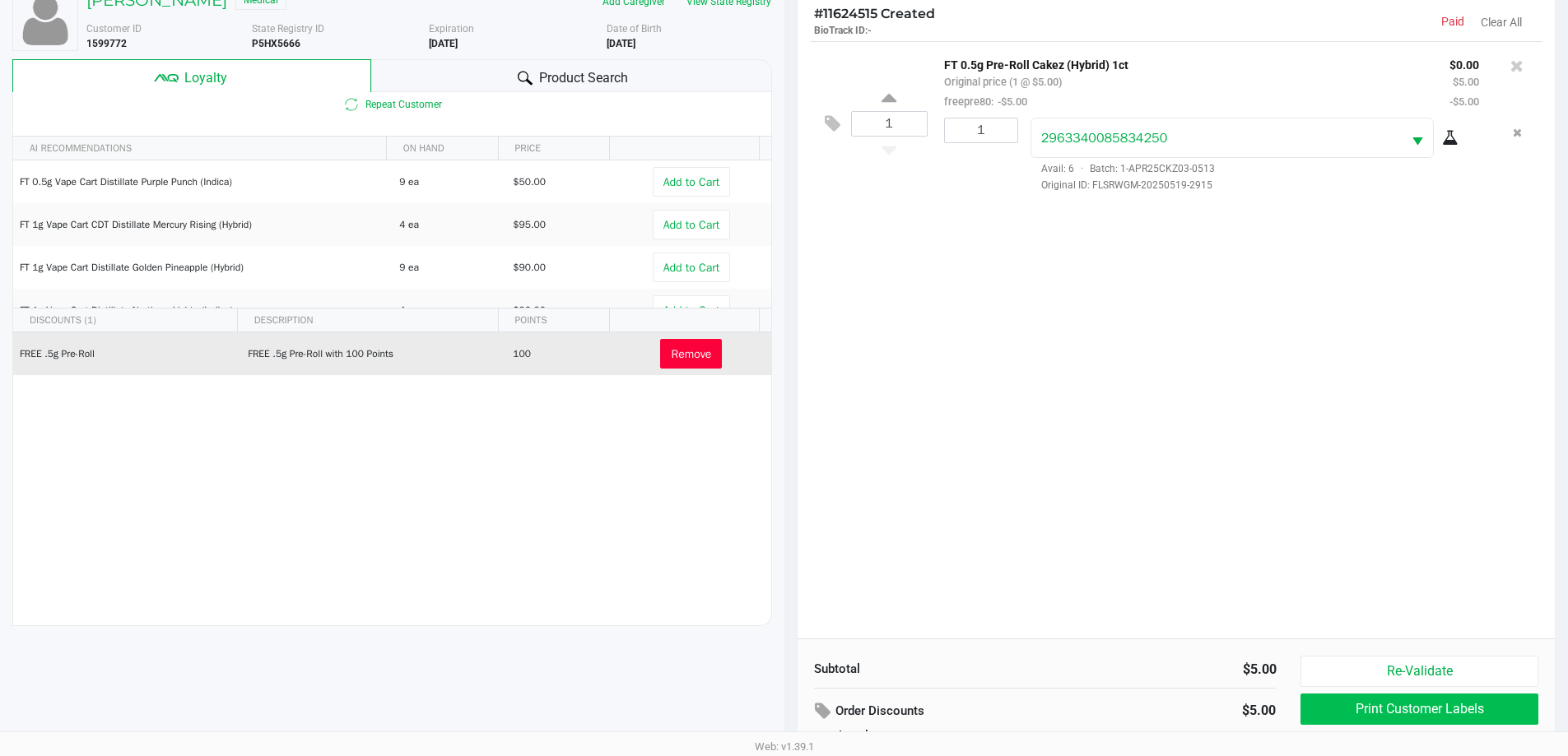 scroll, scrollTop: 239, scrollLeft: 0, axis: vertical 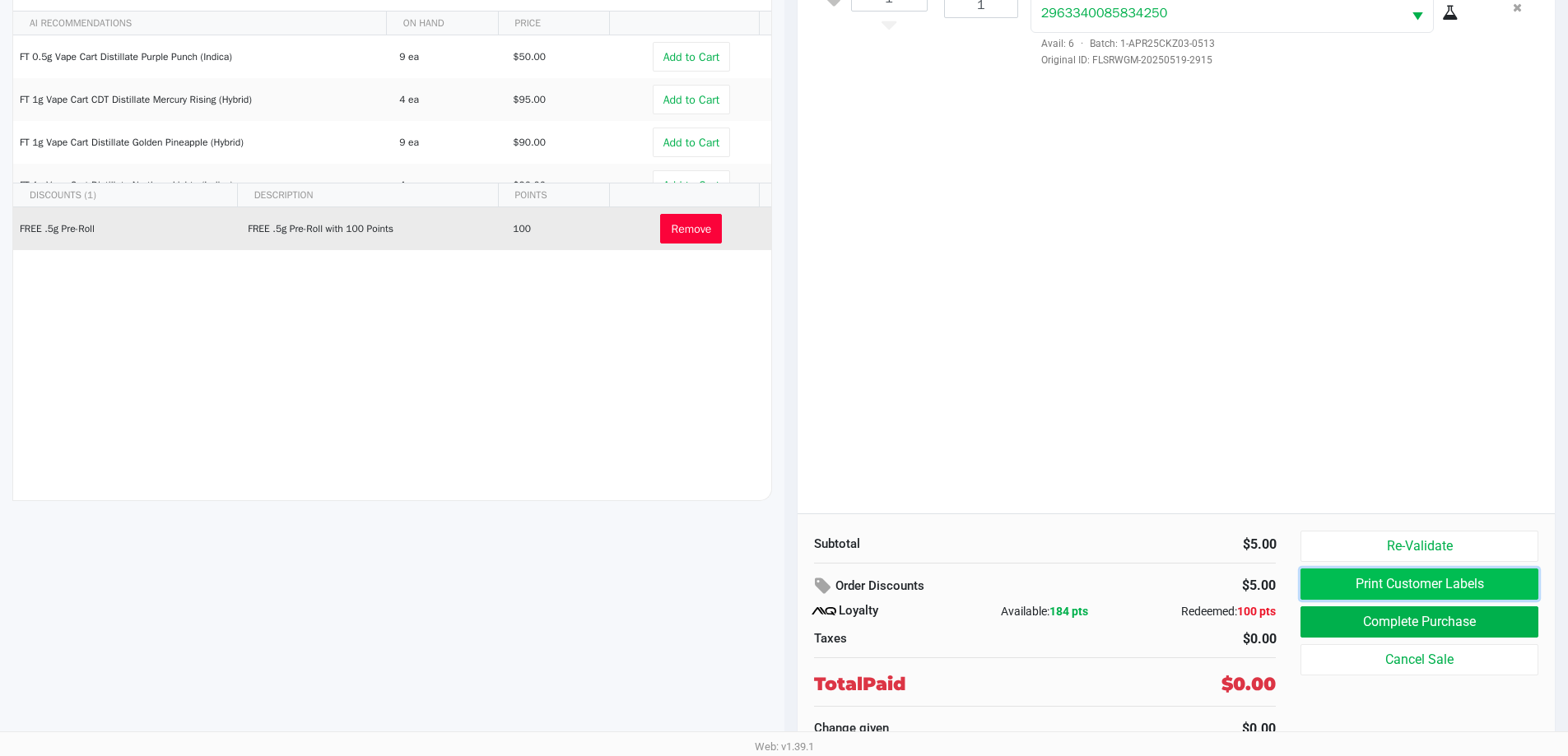 click on "Print Customer Labels" 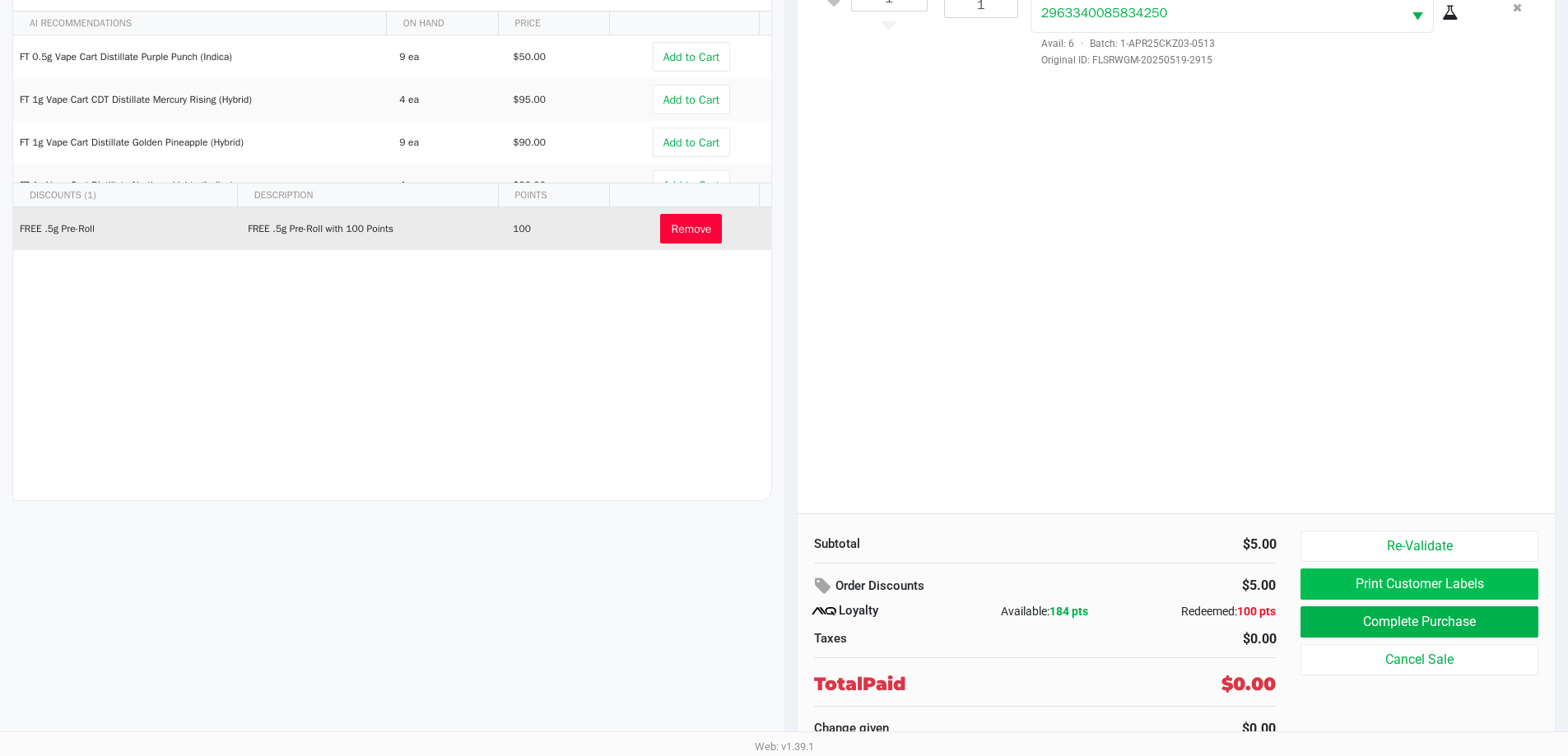 scroll, scrollTop: 0, scrollLeft: 0, axis: both 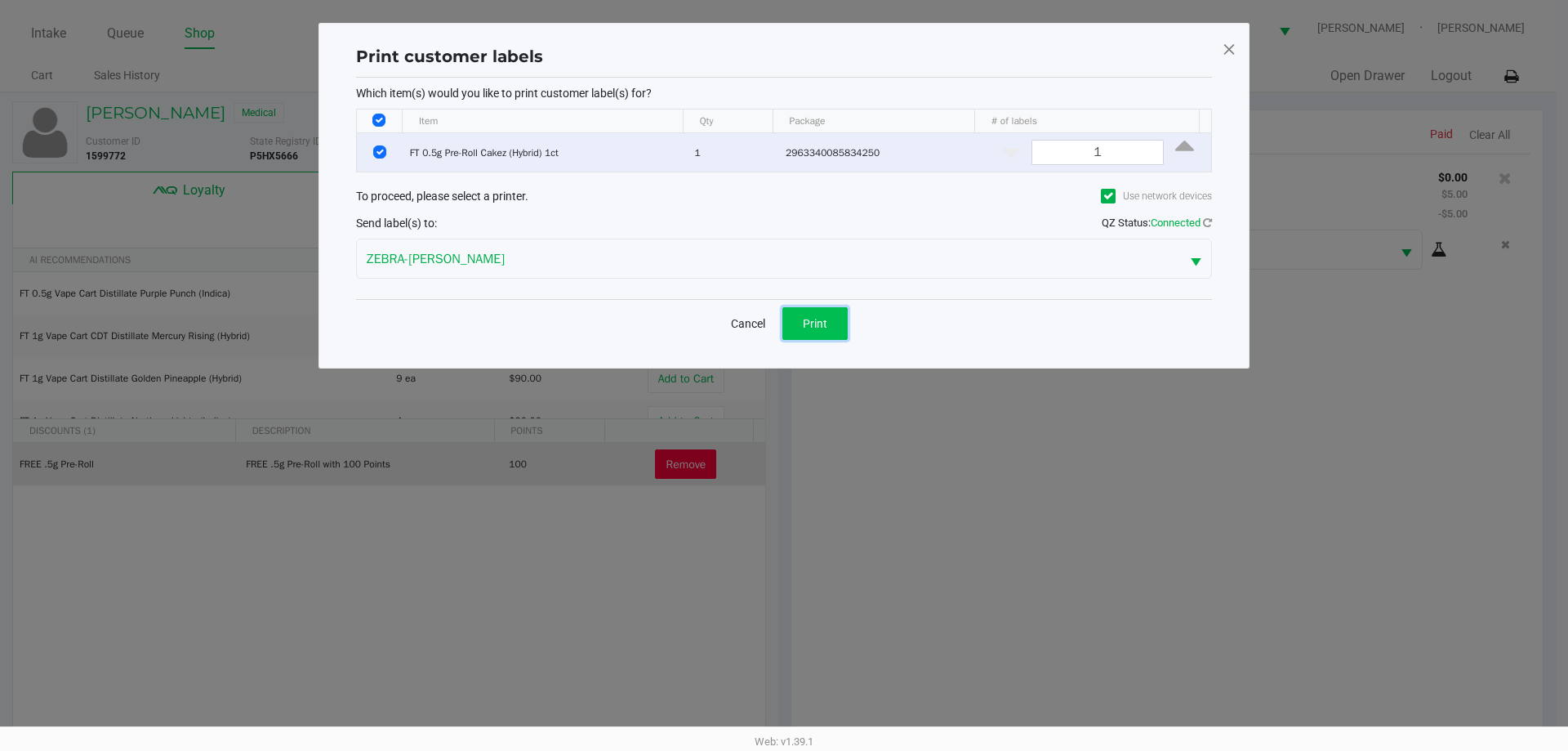click on "Print" 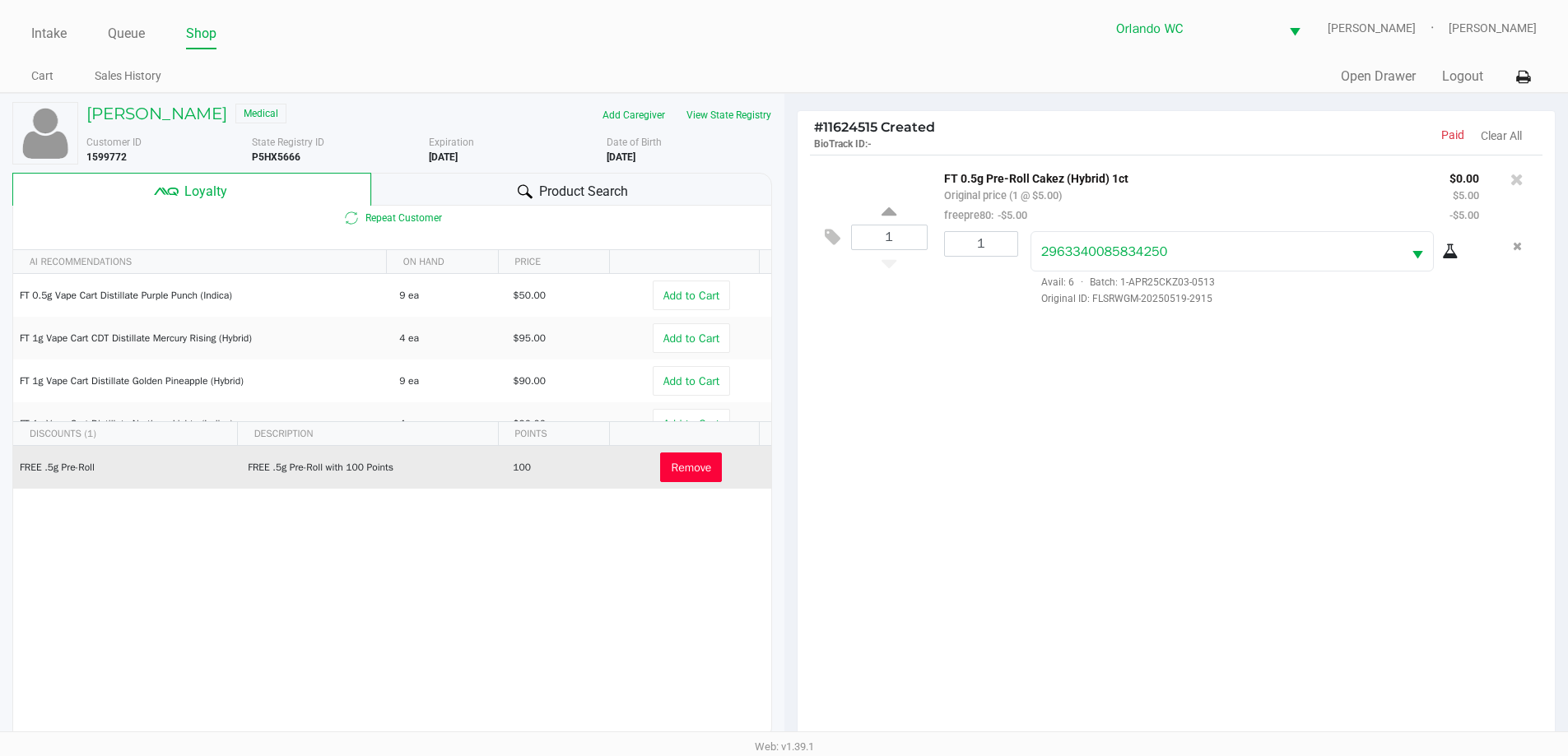 scroll, scrollTop: 239, scrollLeft: 0, axis: vertical 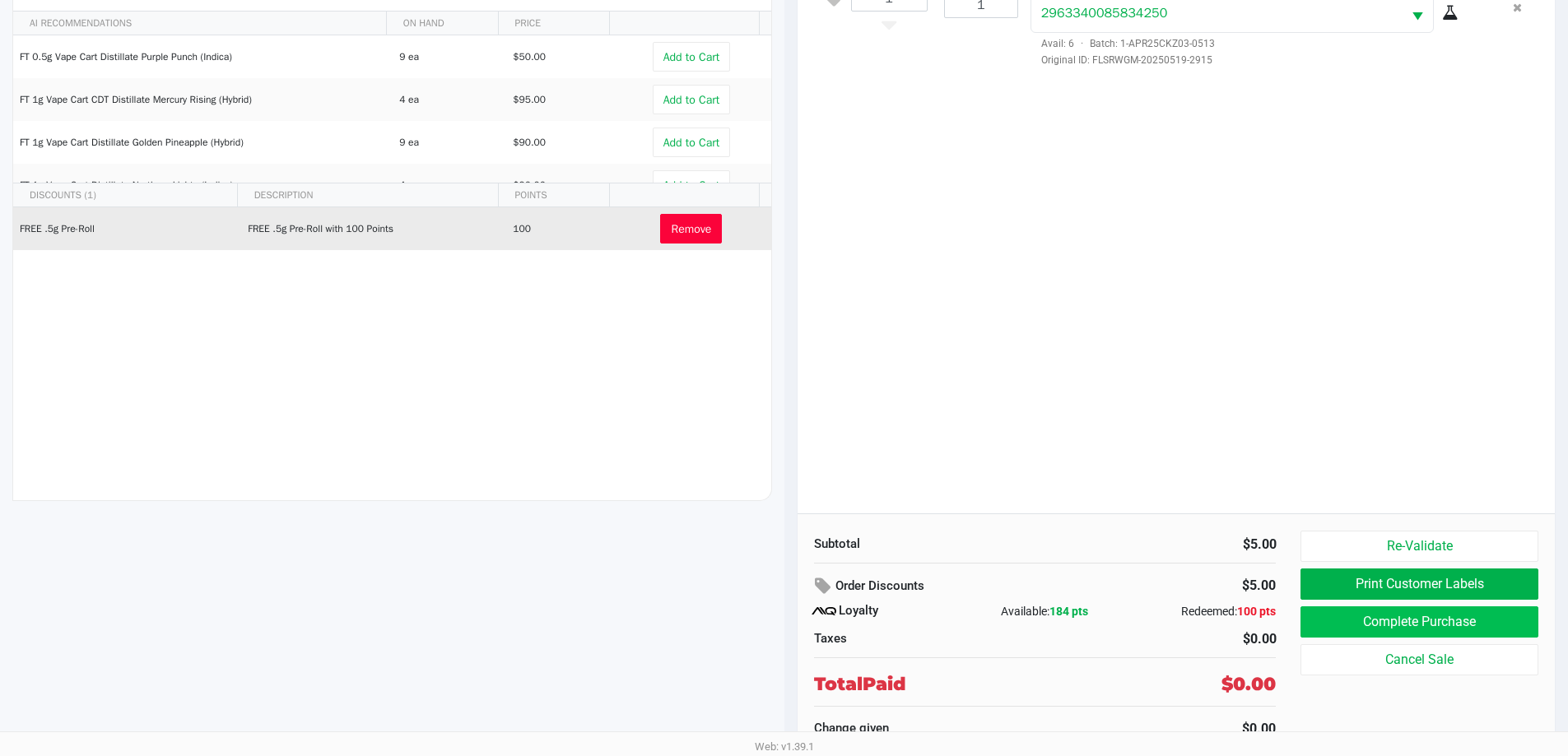 click on "Complete Purchase" 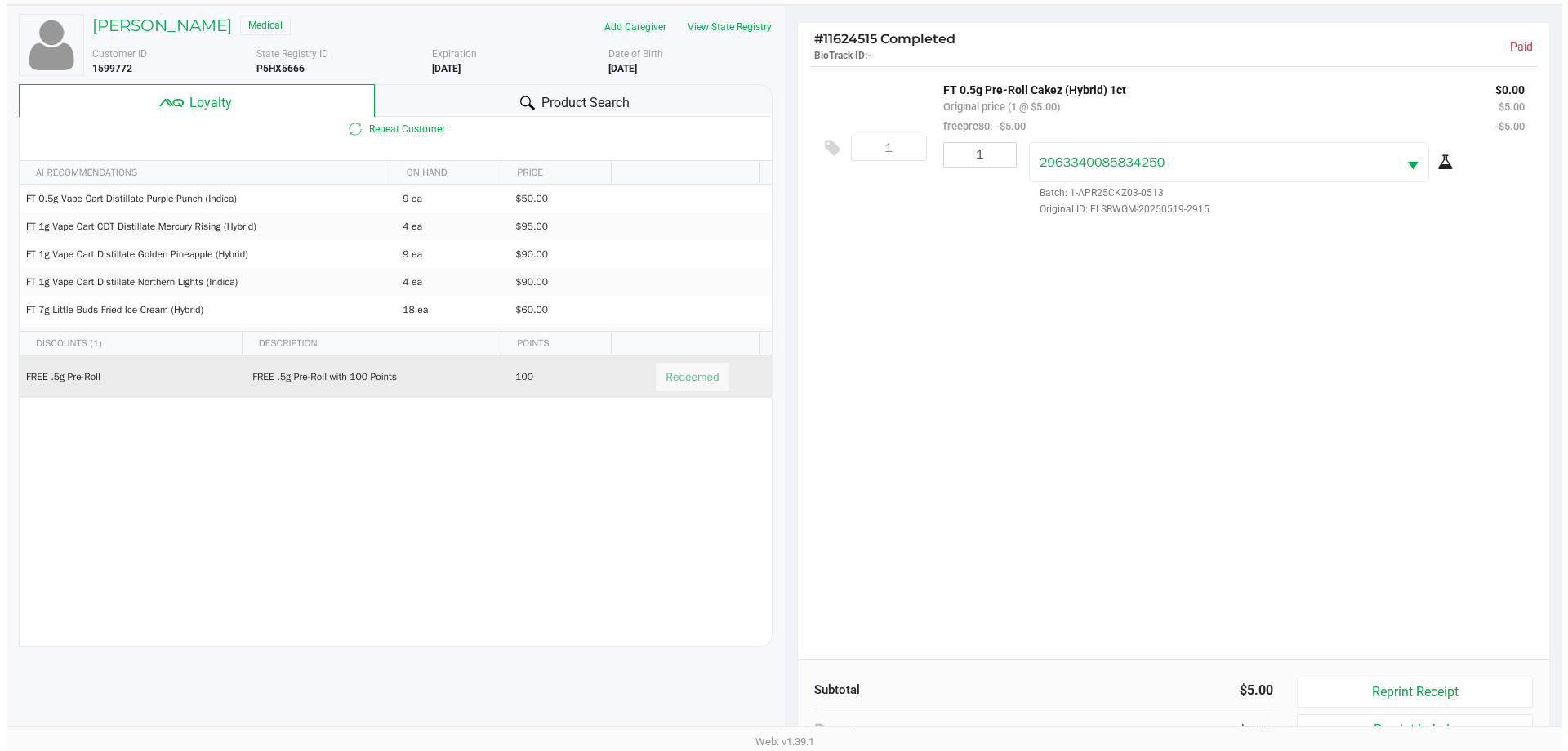 scroll, scrollTop: 0, scrollLeft: 0, axis: both 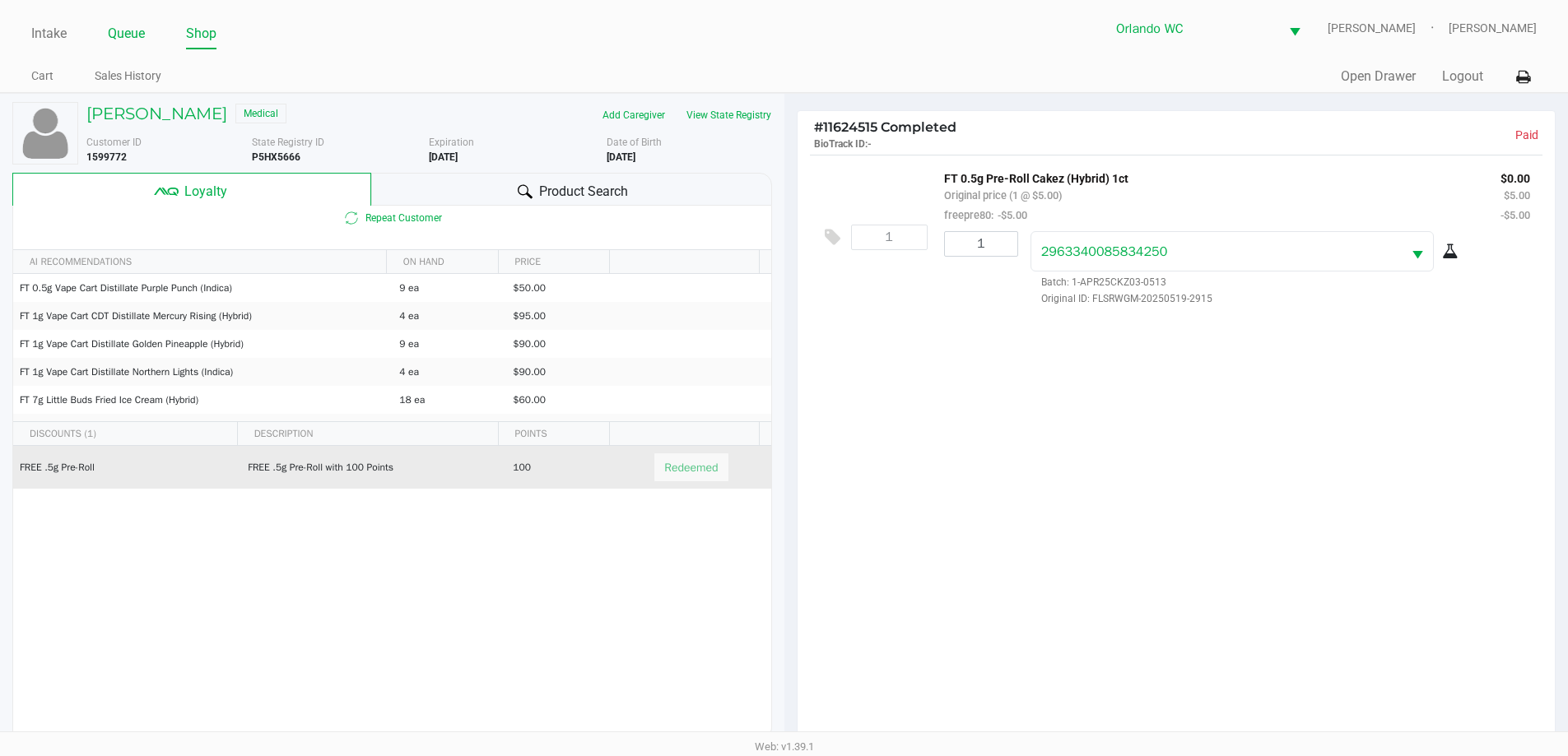 click on "Queue" 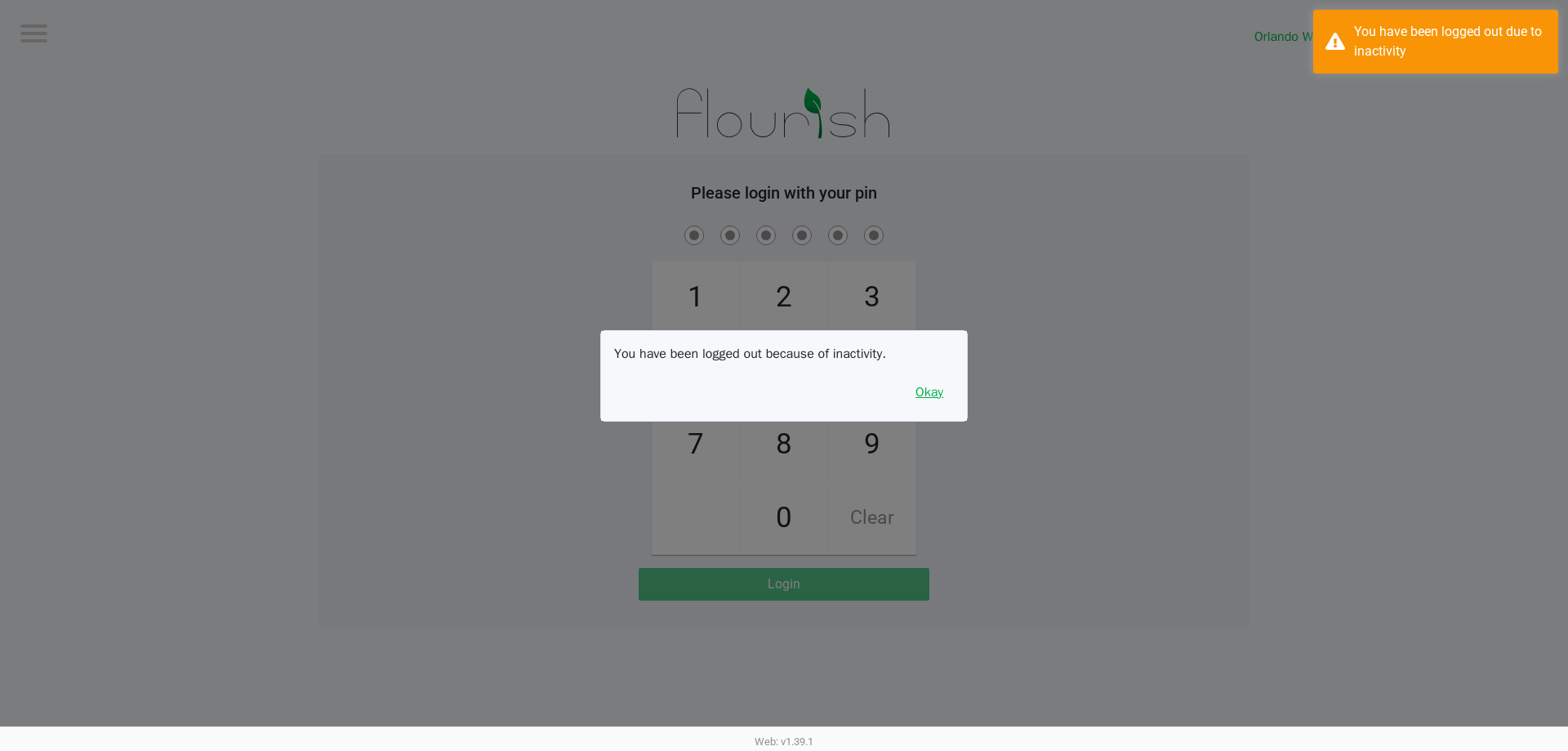 click on "Okay" at bounding box center (929, 392) 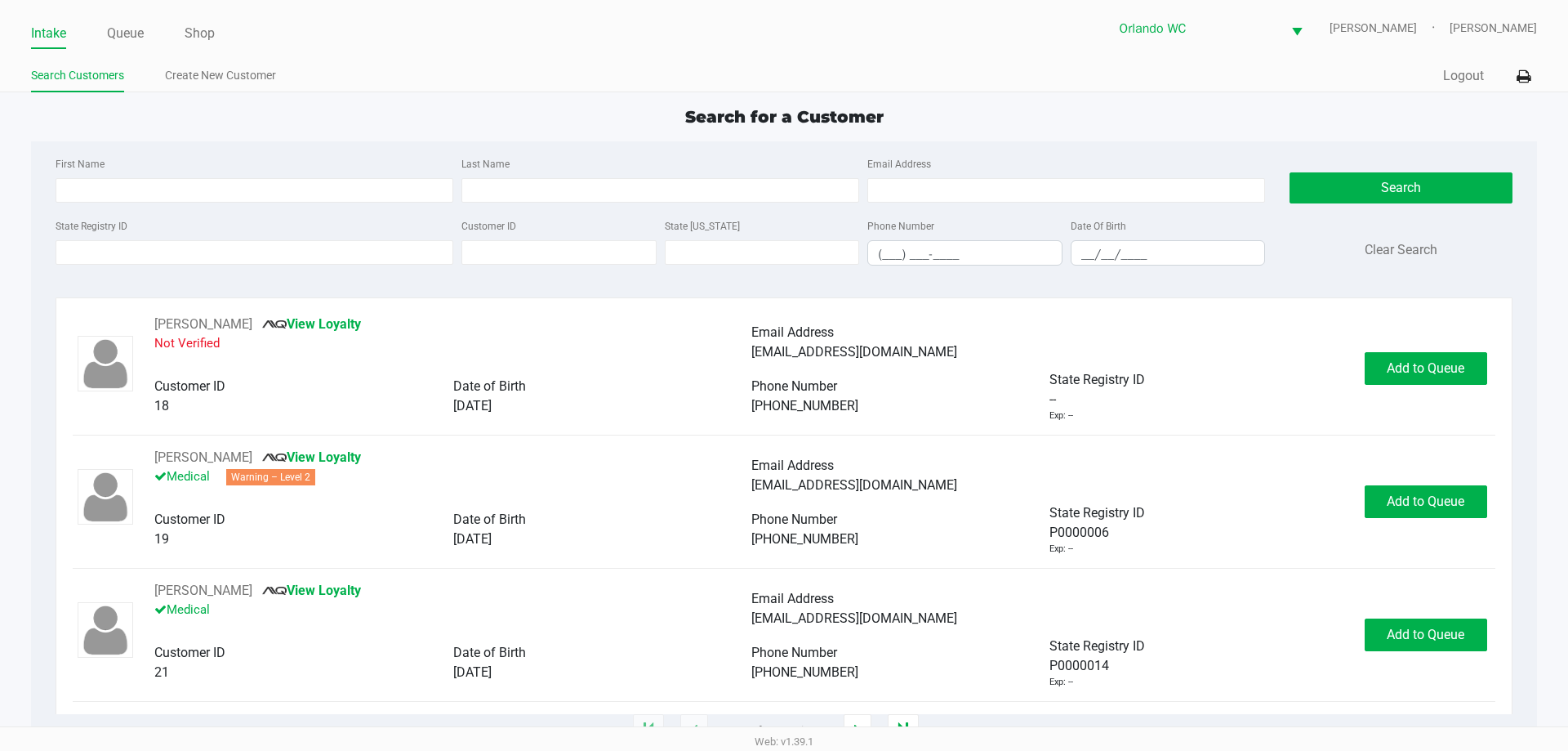 click on "CHARLOTTE LEE       View Loyalty   Medical   Email Address   cblee0915@gmail.com   Customer ID   21   Date of Birth   09/15/1961   Phone Number   (609) 792-5321   State Registry ID   P0000014   Exp: --   Add to Queue" 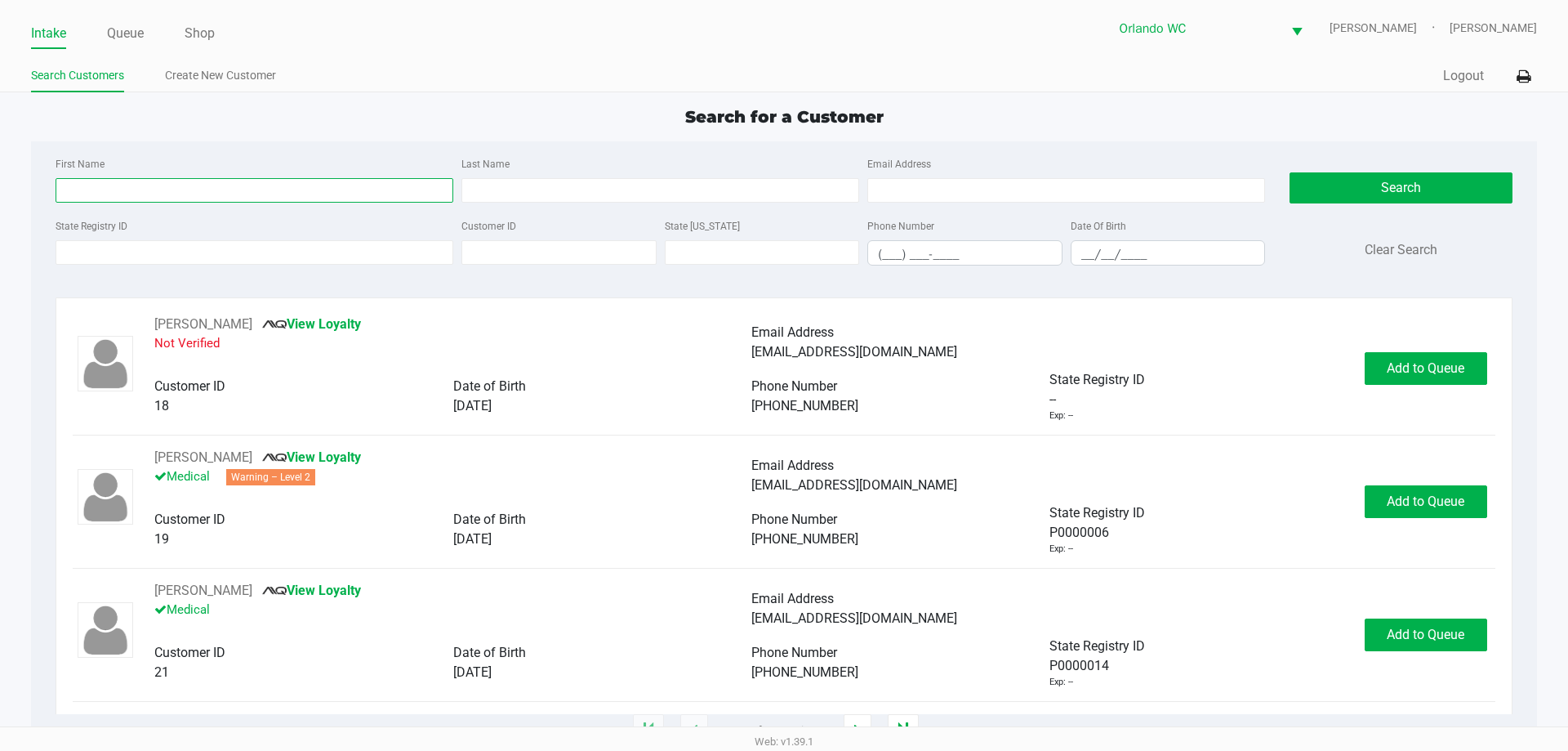 click on "First Name" at bounding box center (254, 190) 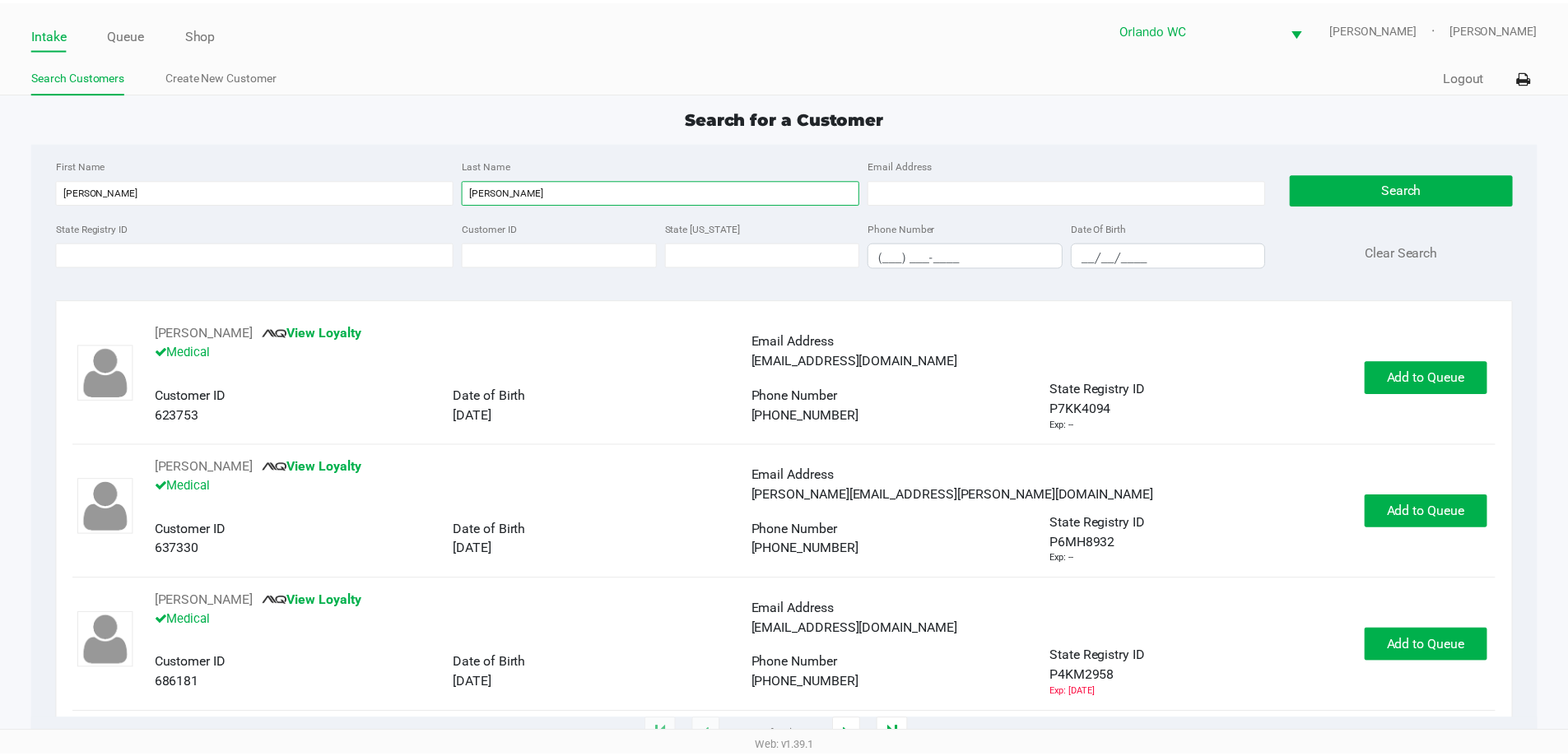 scroll, scrollTop: 2280, scrollLeft: 0, axis: vertical 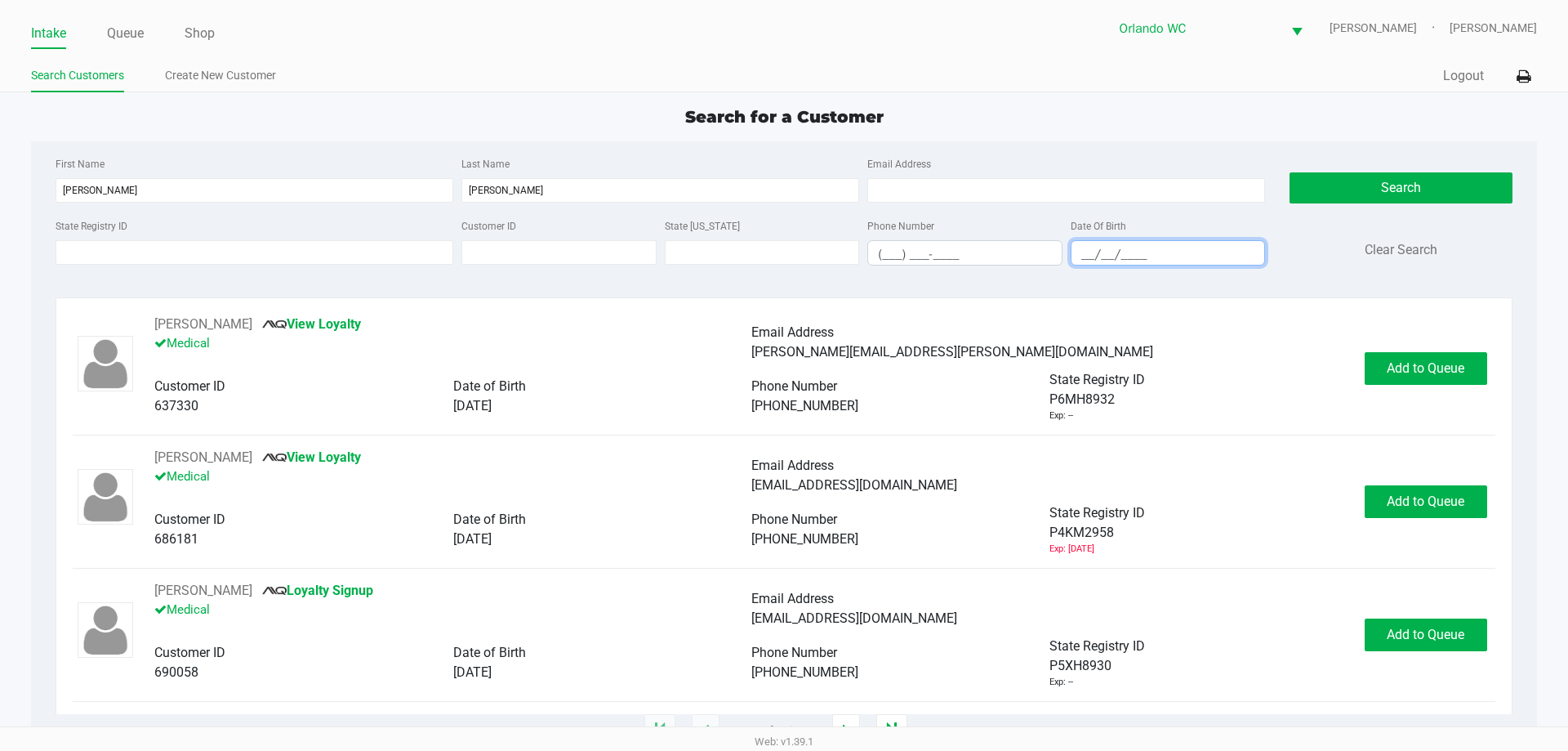 click on "__/__/____" at bounding box center [1168, 254] 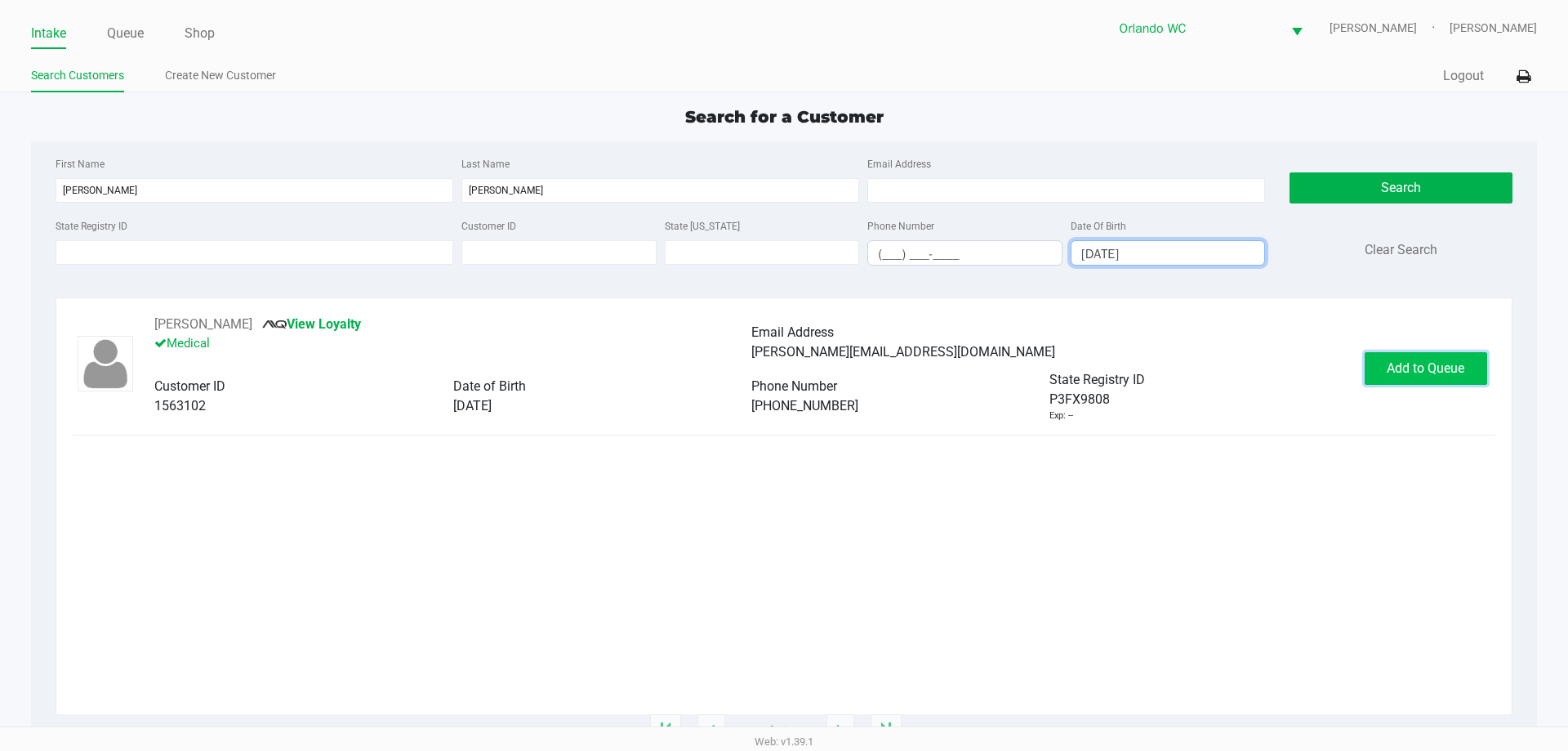 click on "Add to Queue" 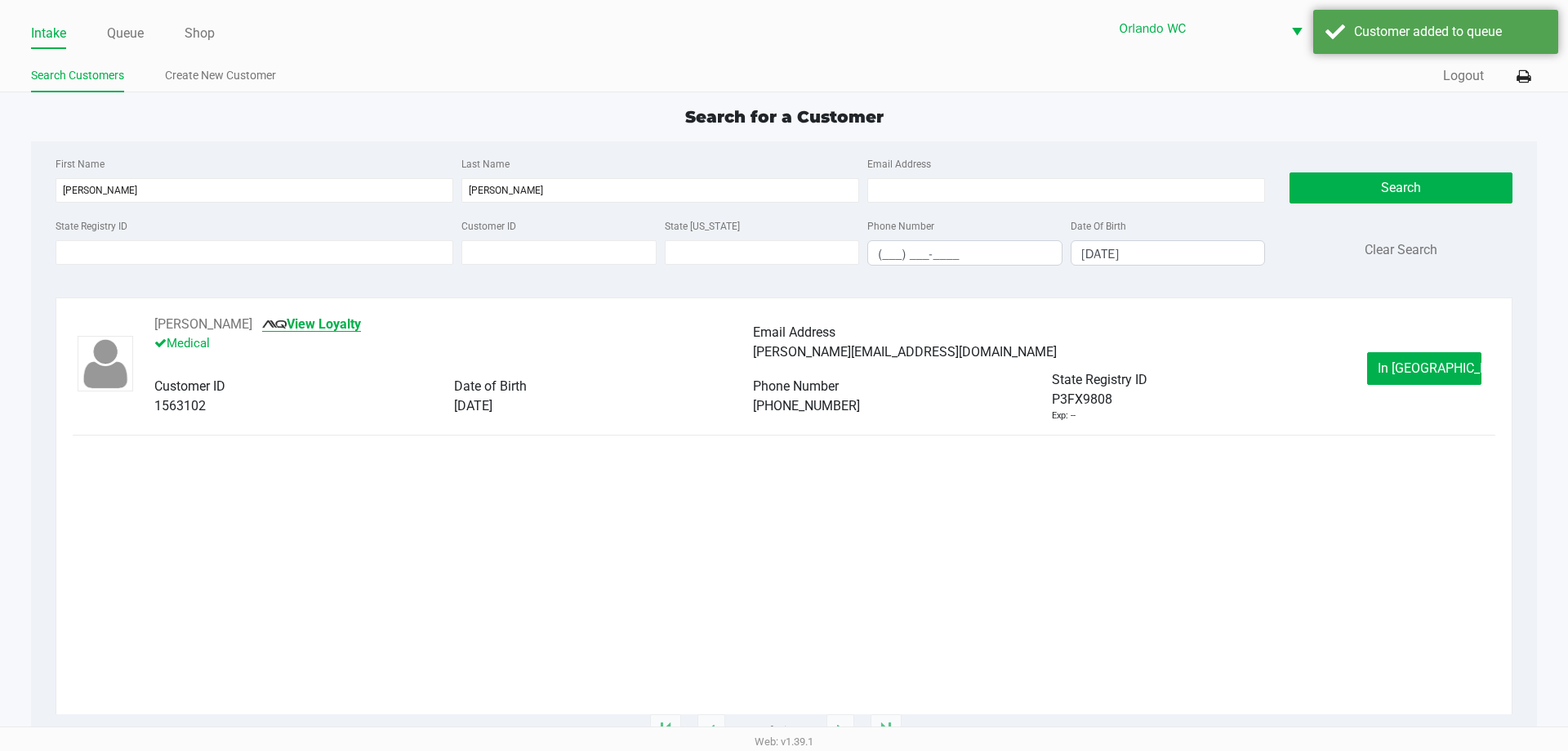 click on "View Loyalty" 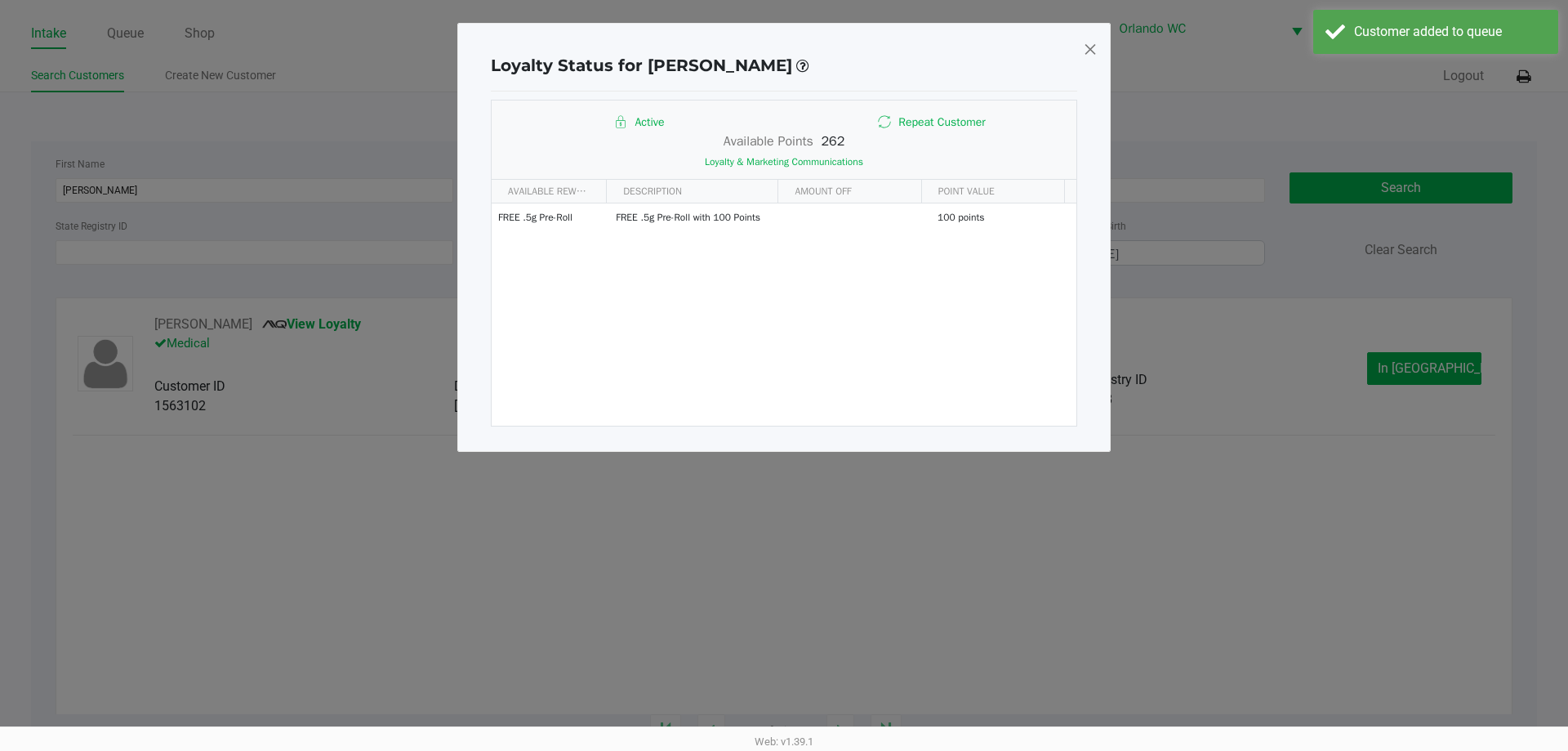 click 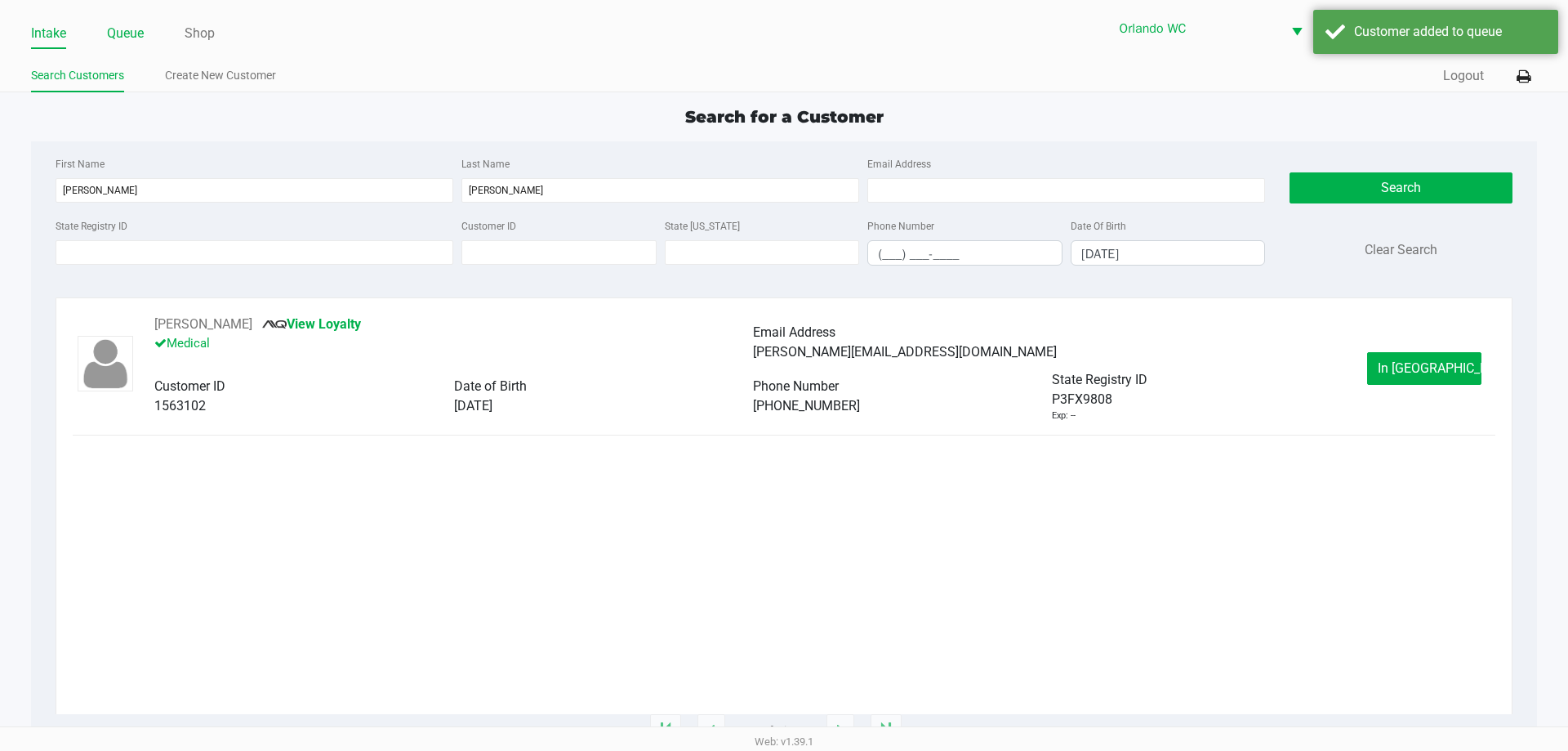 click on "Queue" 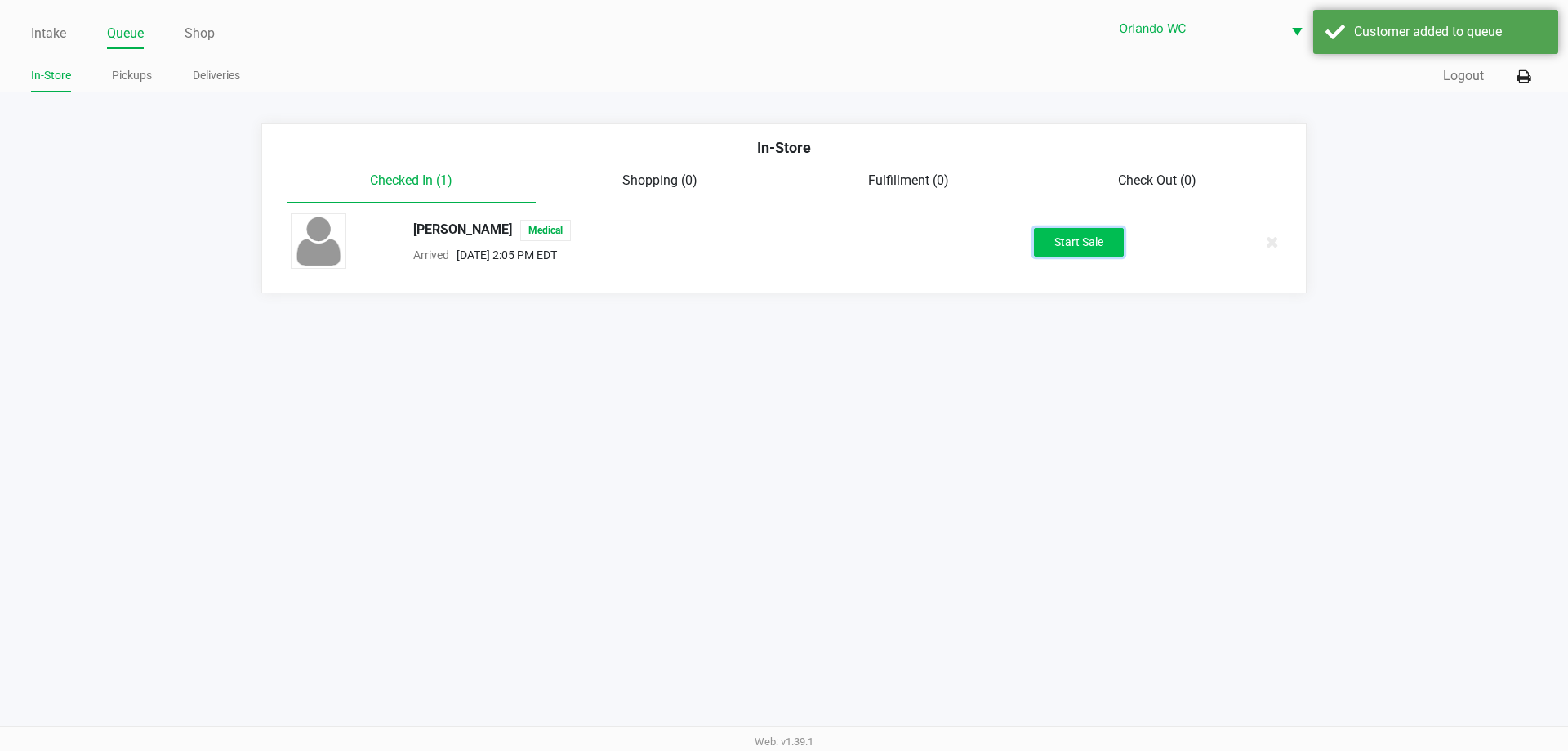 click on "Start Sale" 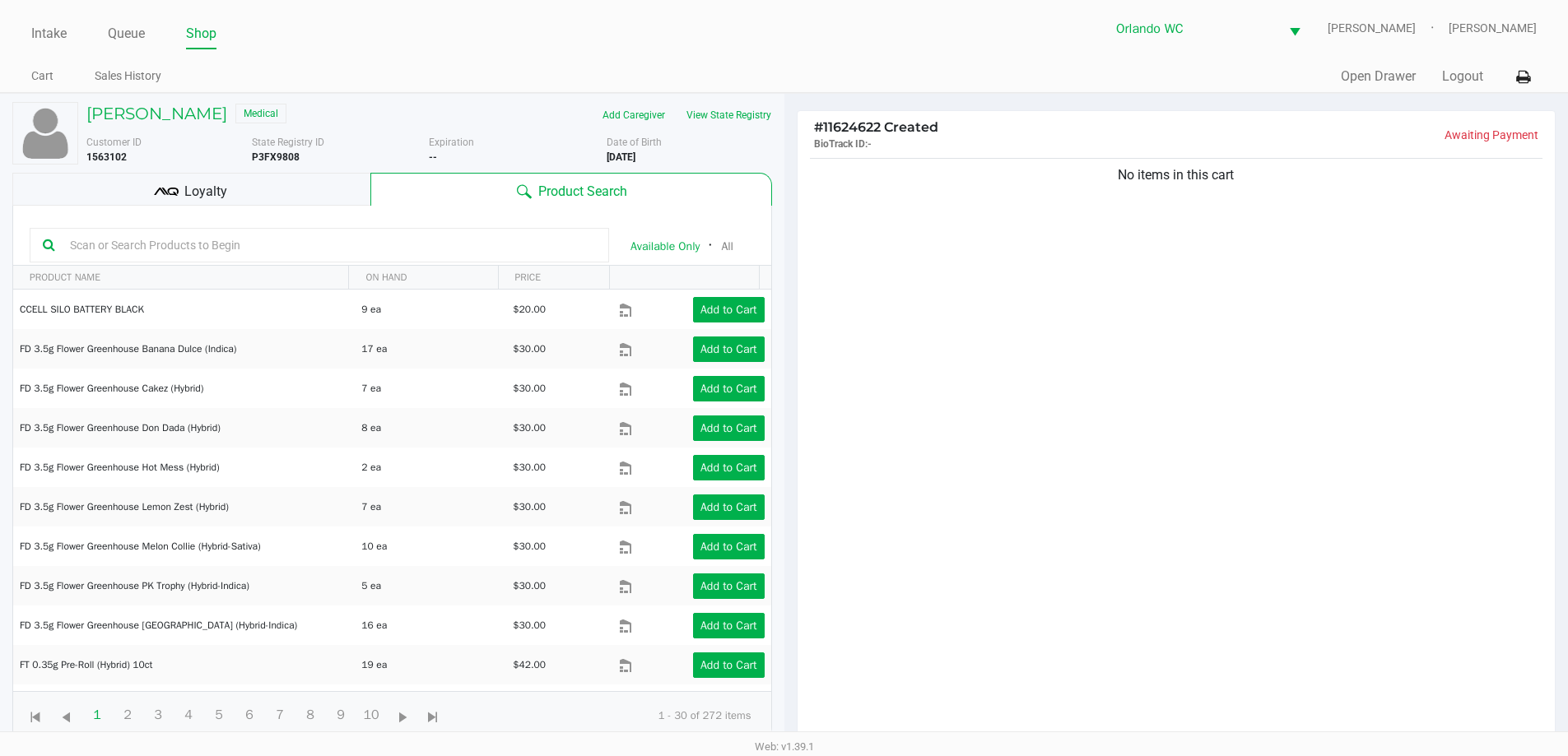 click 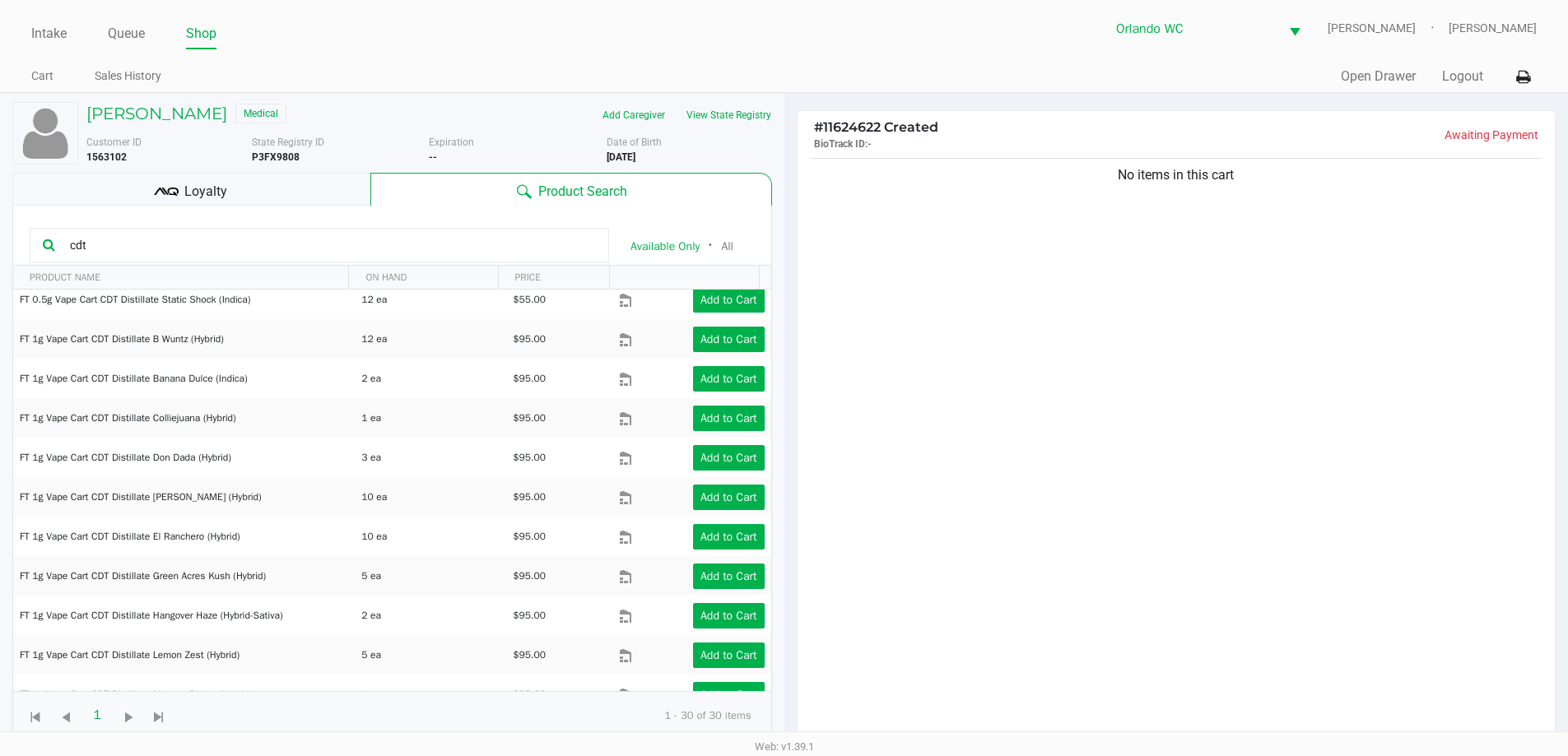 scroll, scrollTop: 660, scrollLeft: 0, axis: vertical 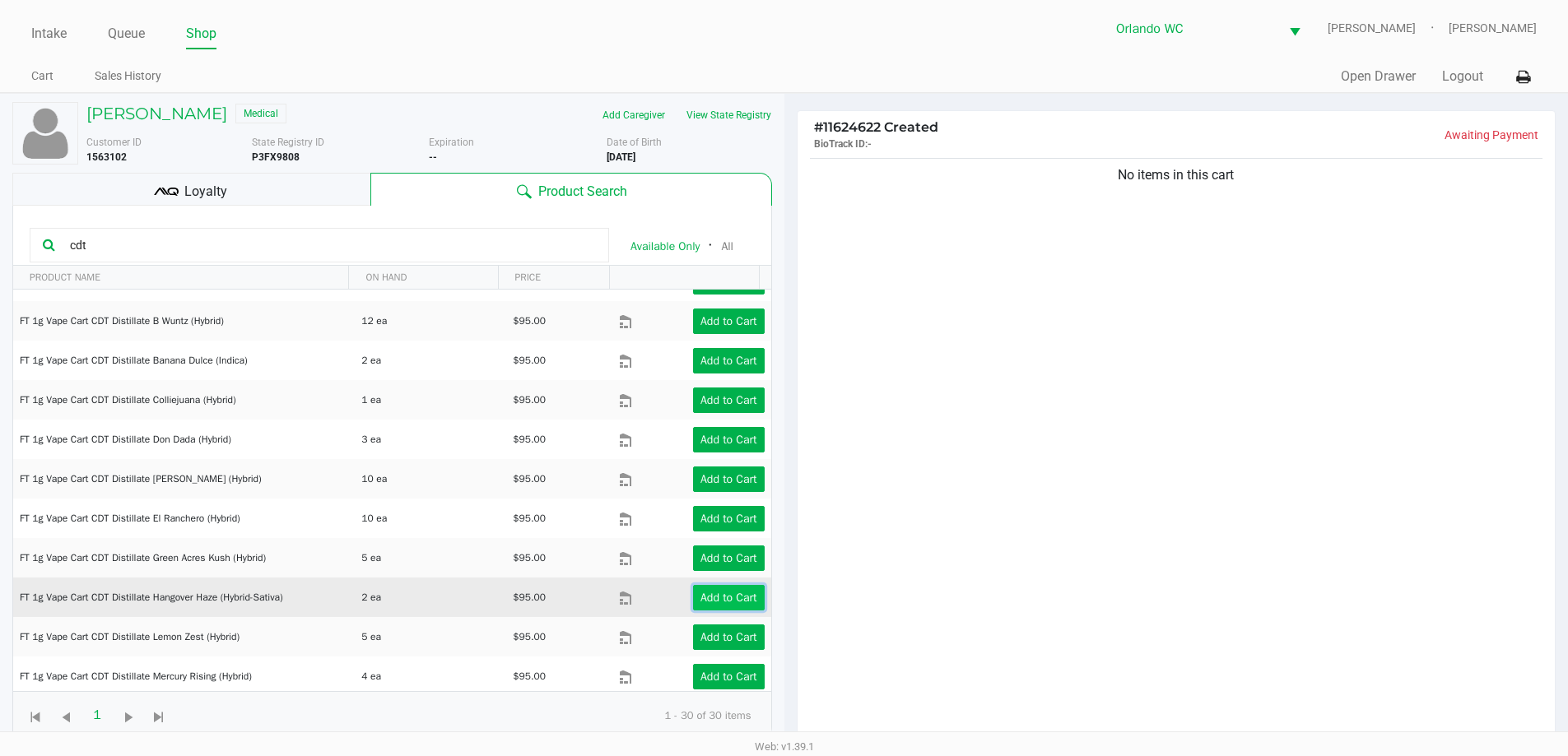 click on "Add to Cart" 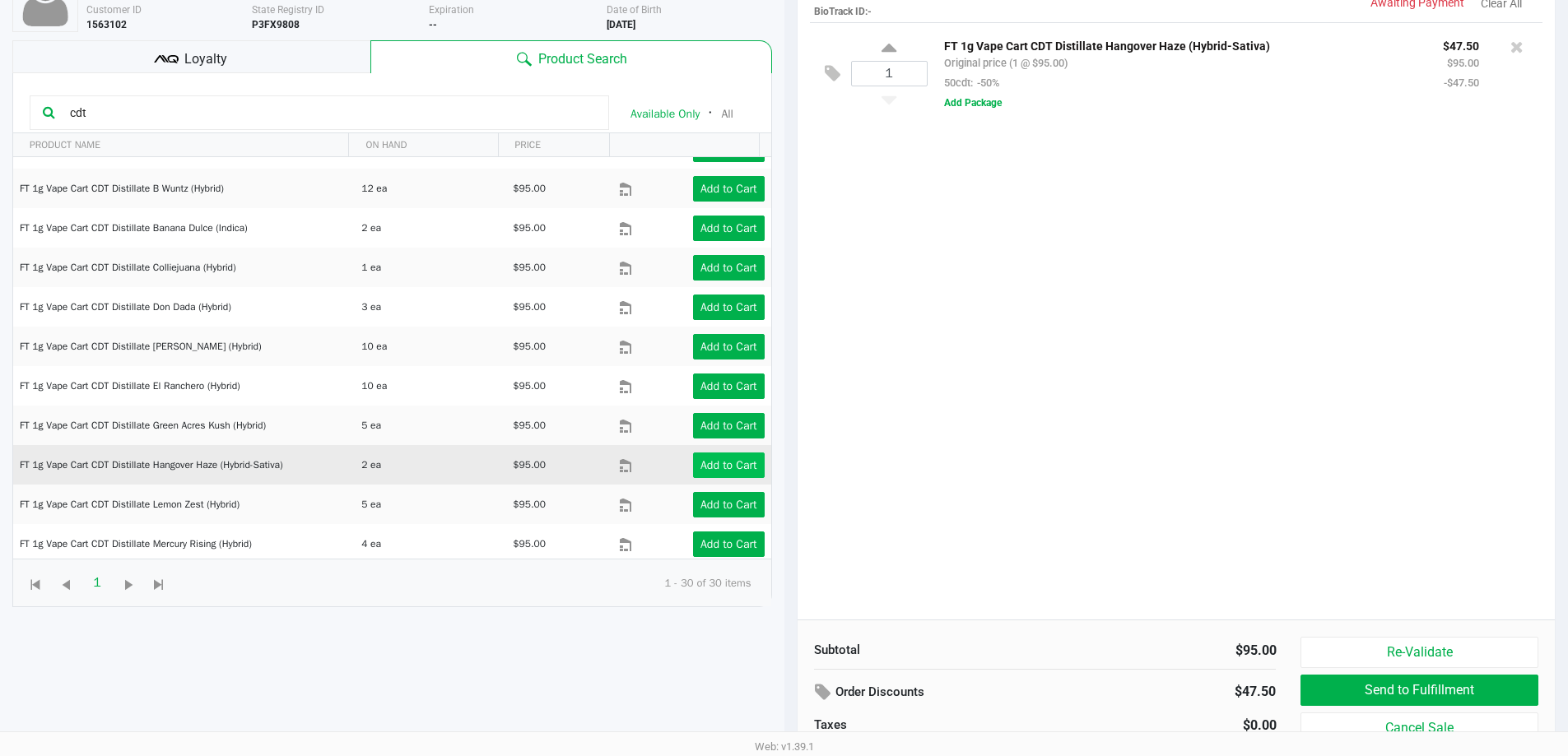 scroll, scrollTop: 61, scrollLeft: 0, axis: vertical 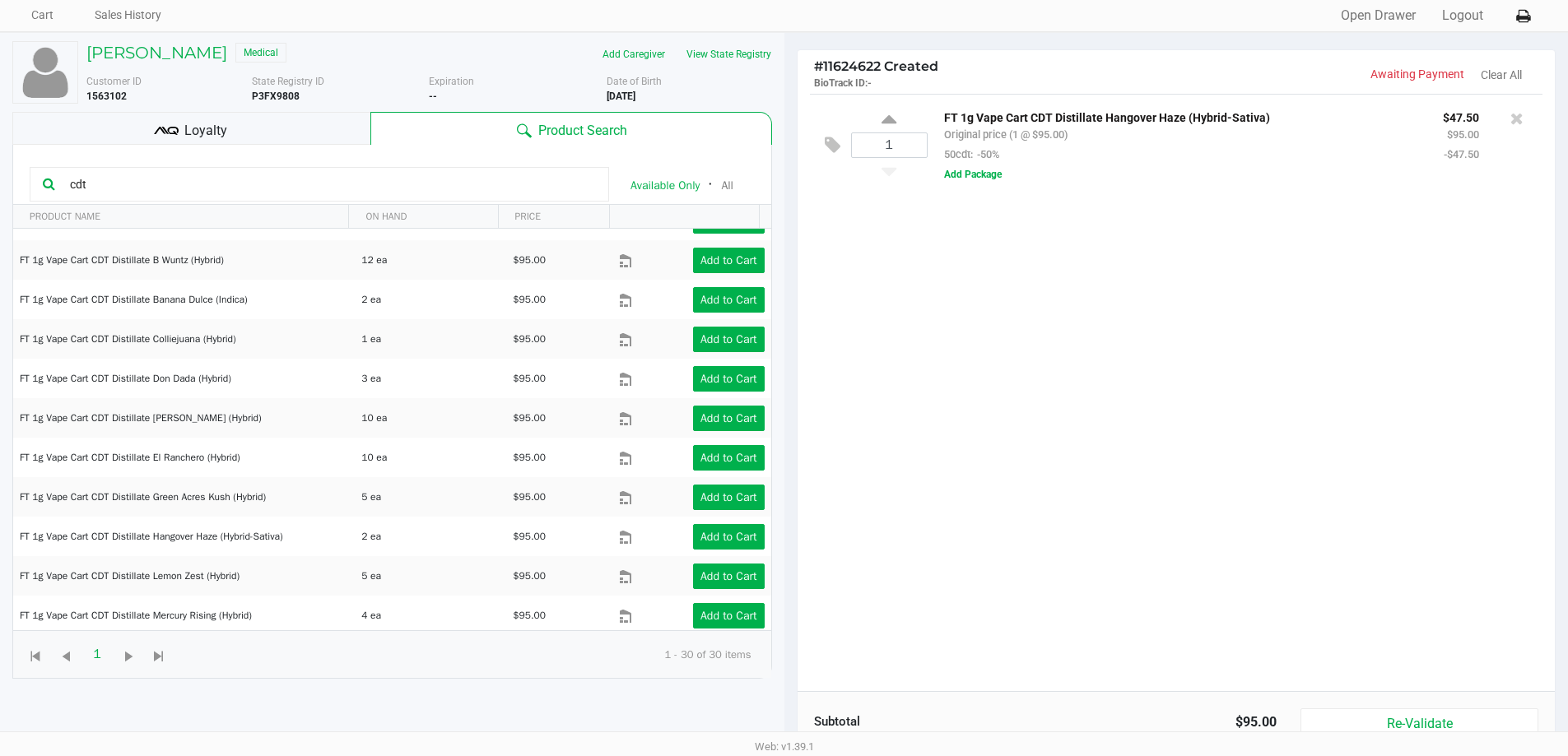 click on "Loyalty" 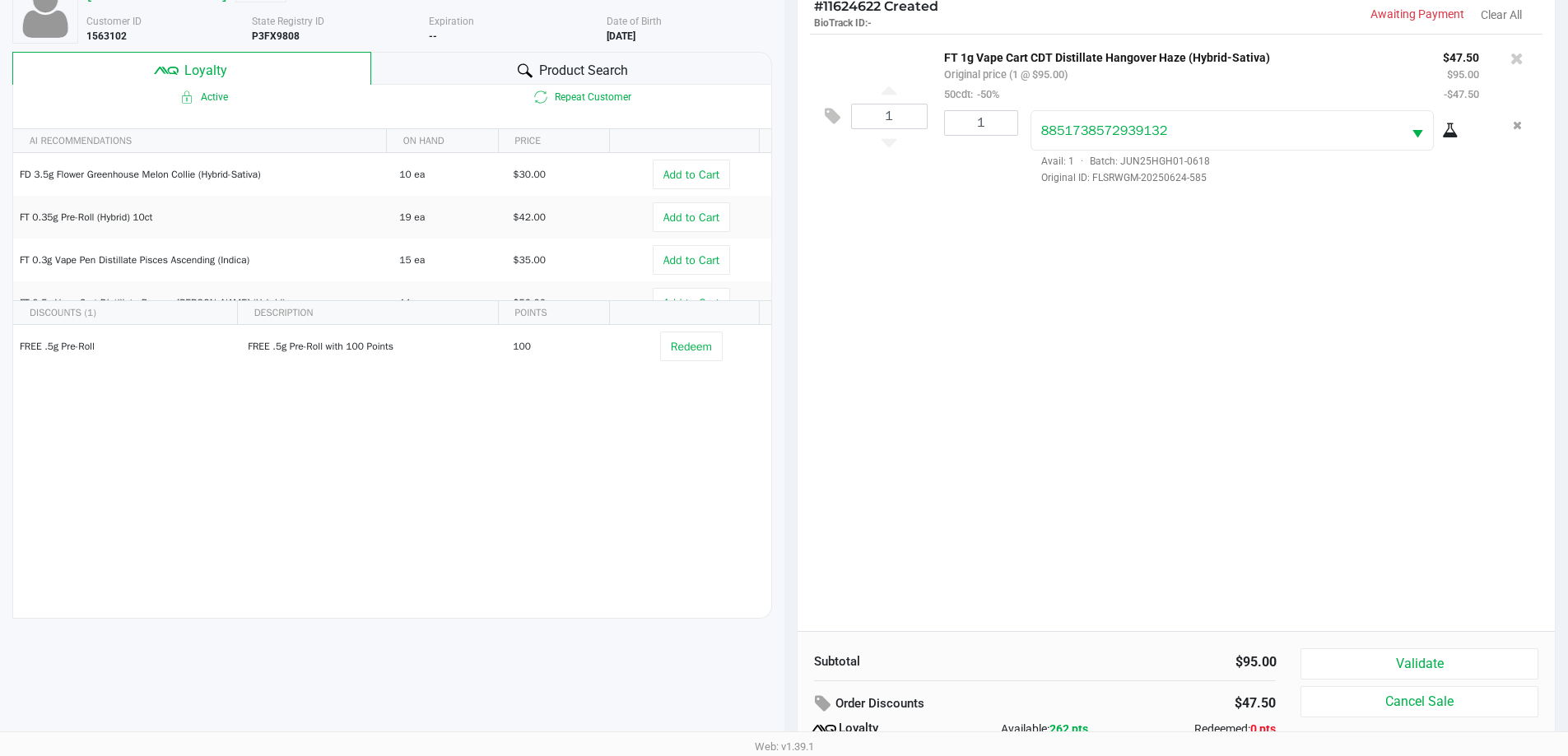 scroll, scrollTop: 197, scrollLeft: 0, axis: vertical 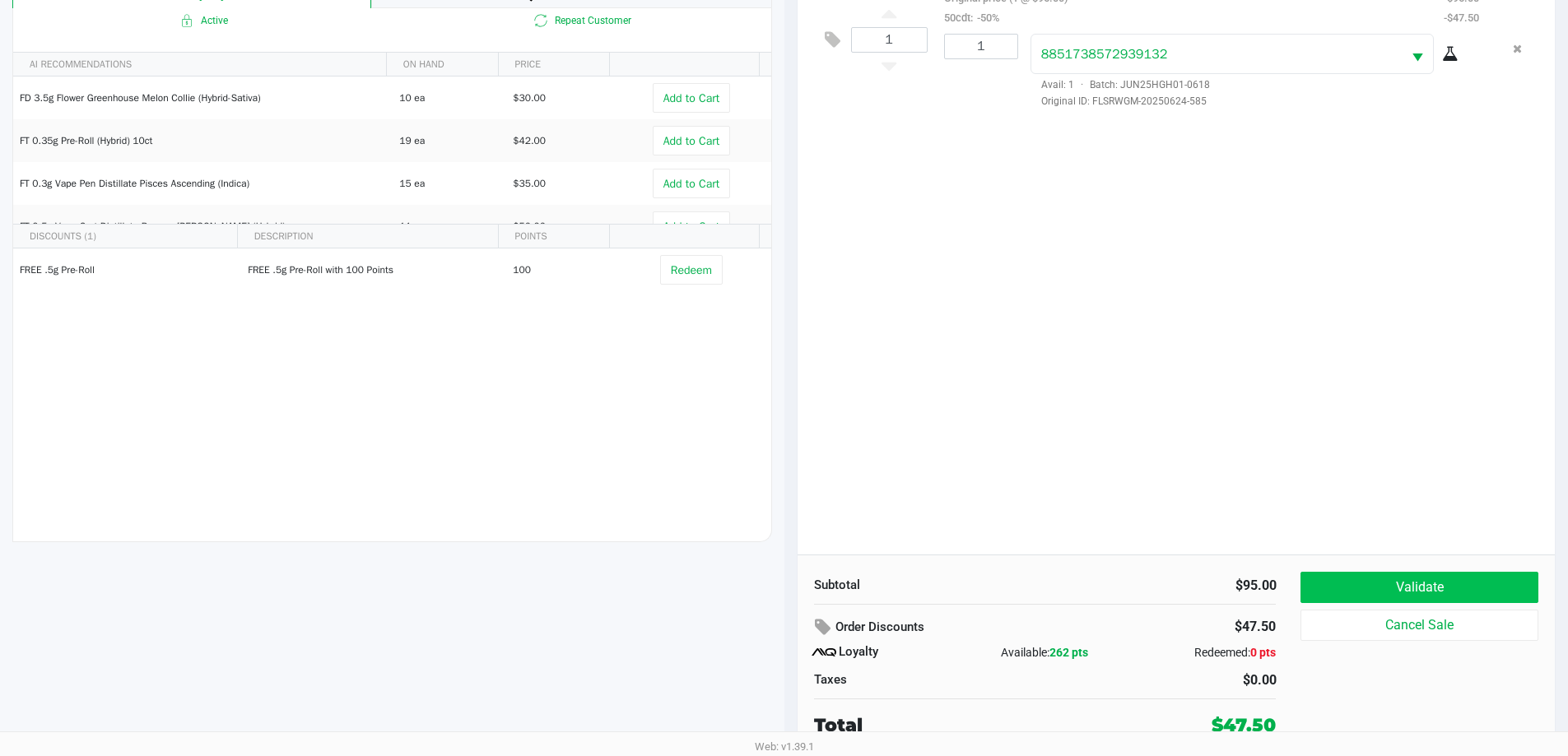 click on "Validate" 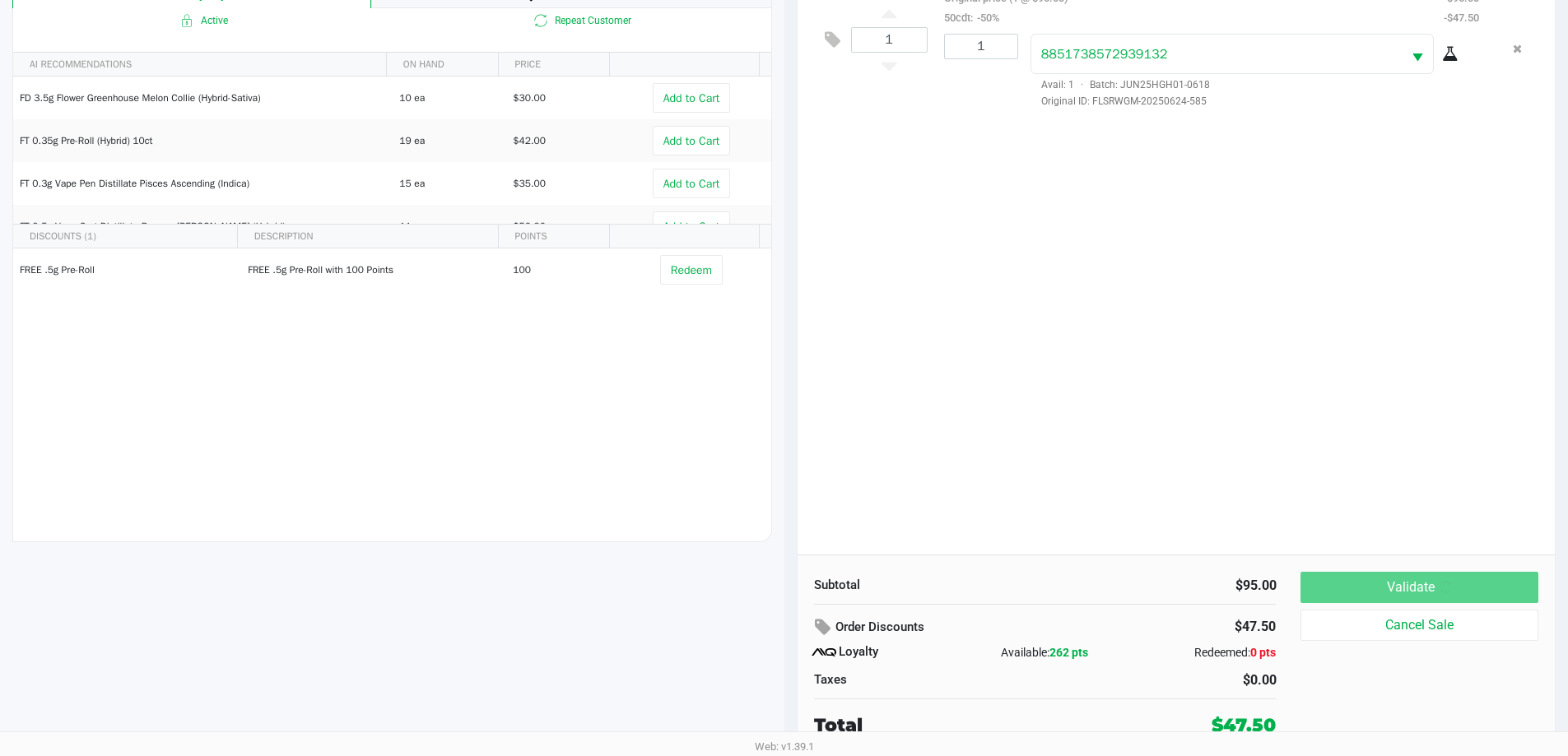 scroll, scrollTop: 0, scrollLeft: 0, axis: both 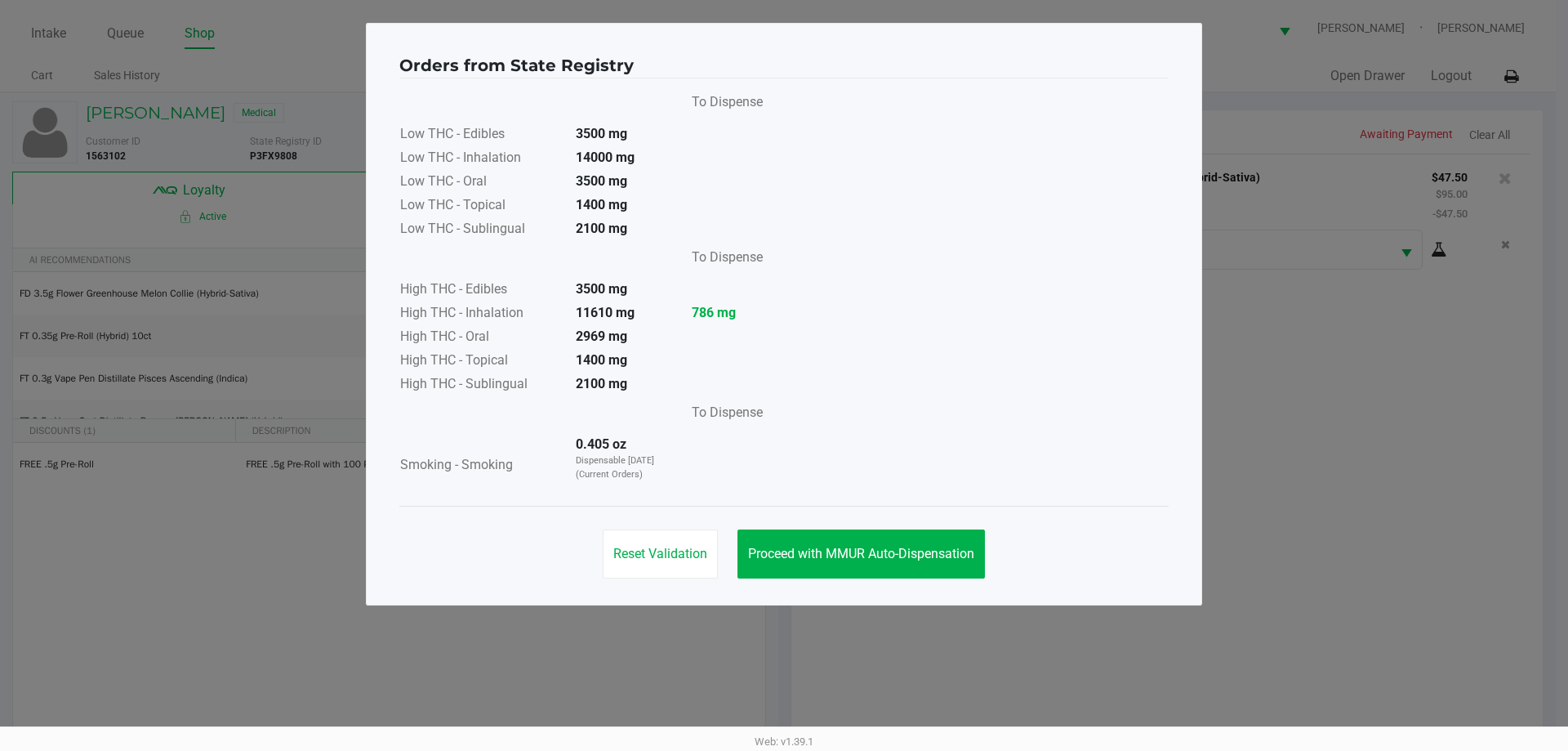 click on "Proceed with MMUR Auto-Dispensation" 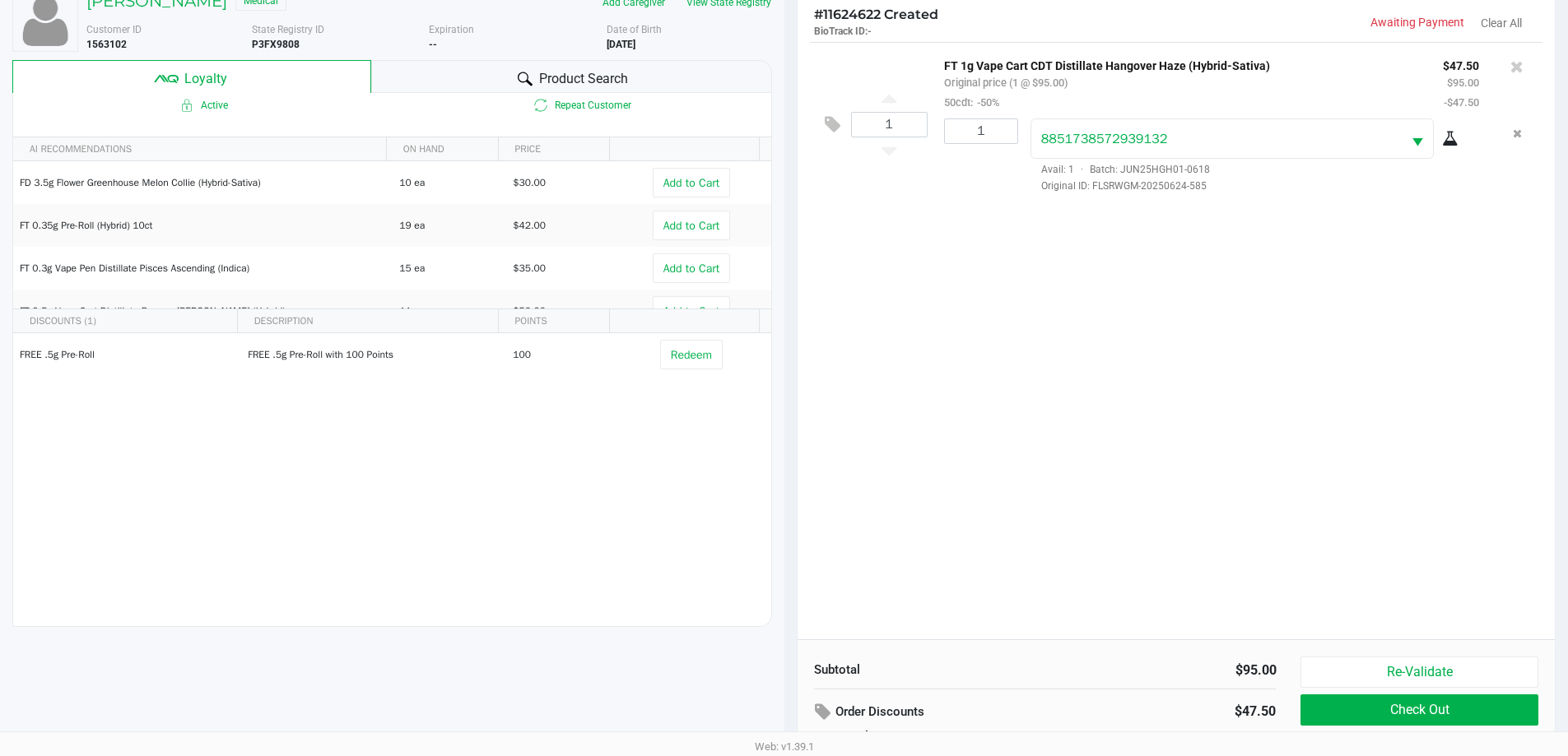 scroll, scrollTop: 197, scrollLeft: 0, axis: vertical 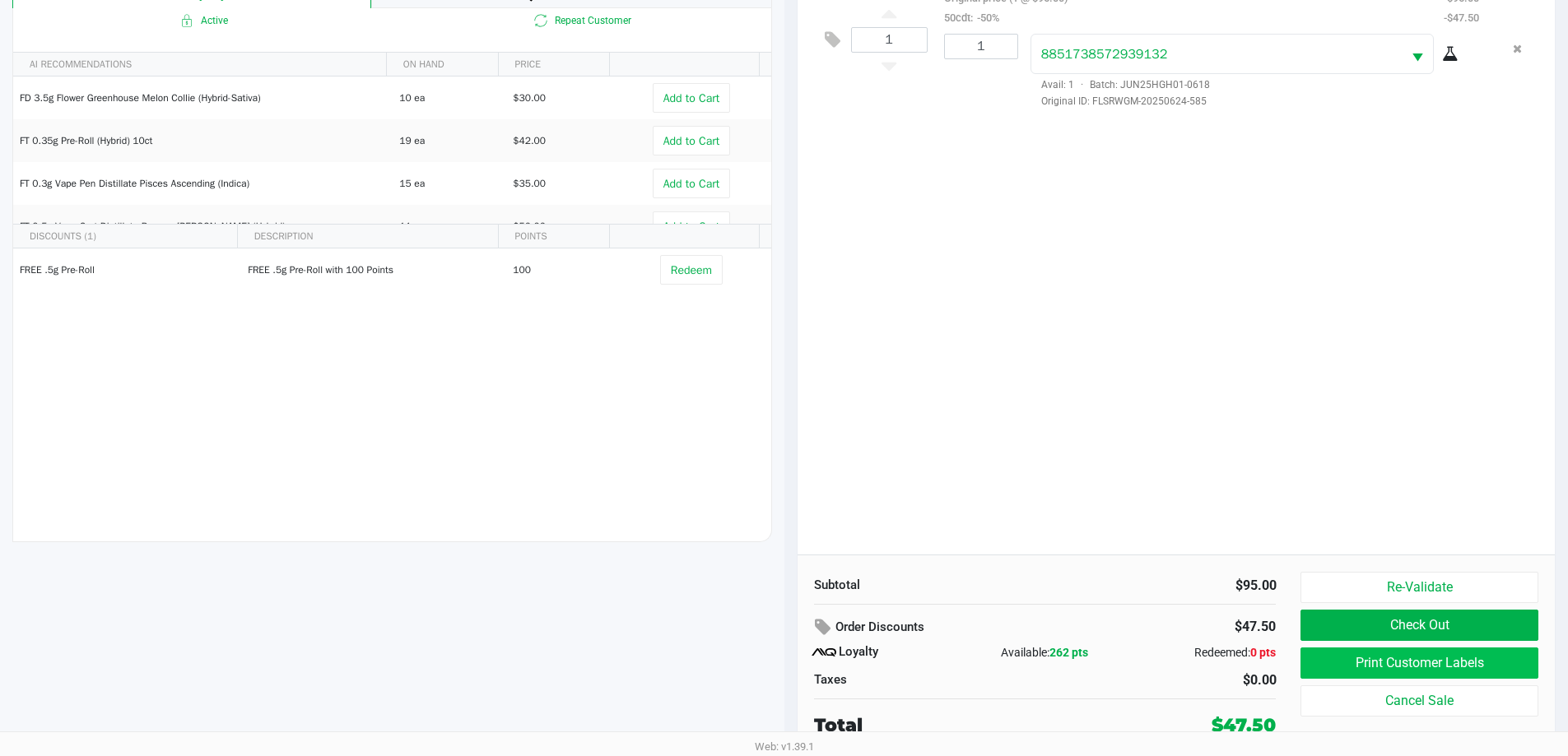 click on "Print Customer Labels" 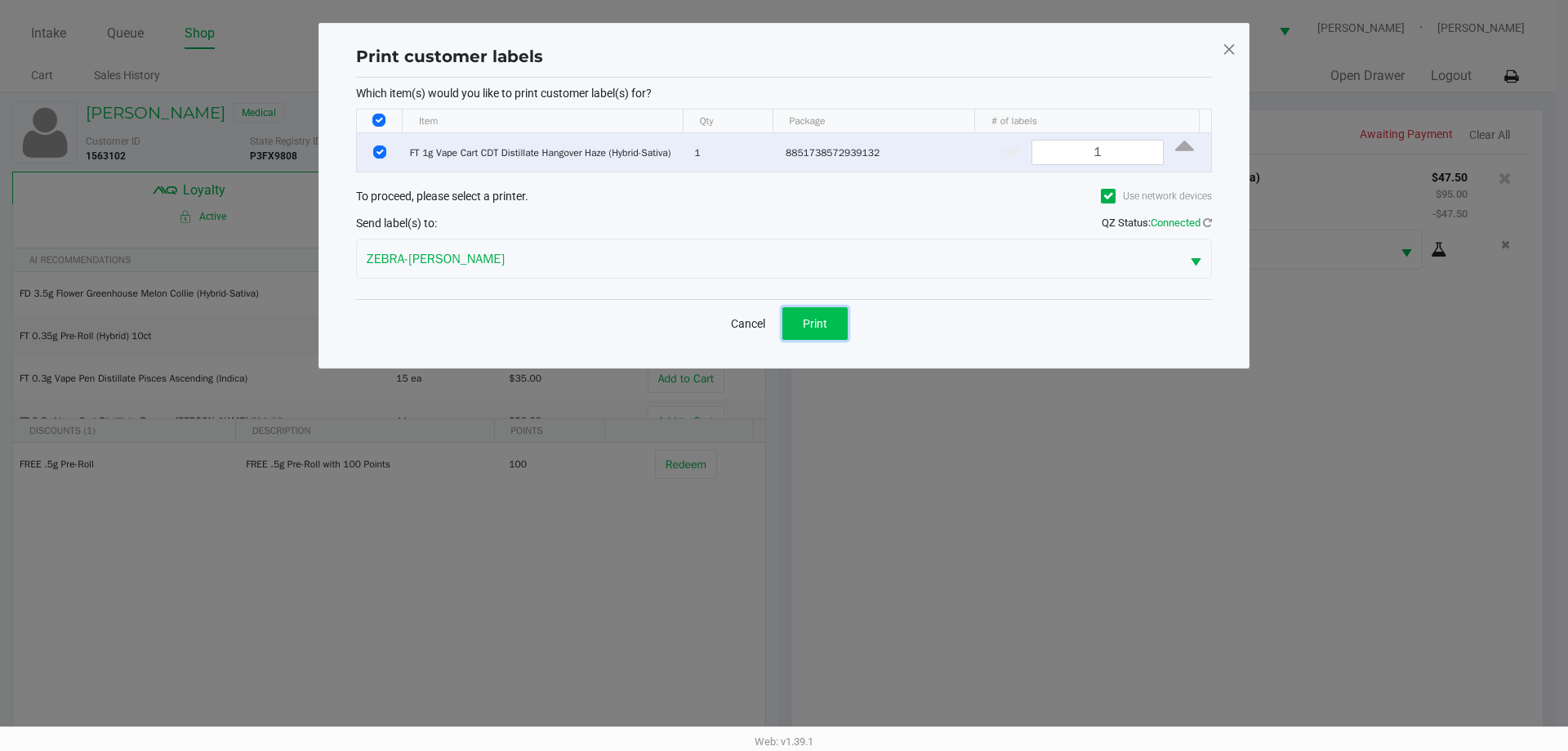 click on "Print" 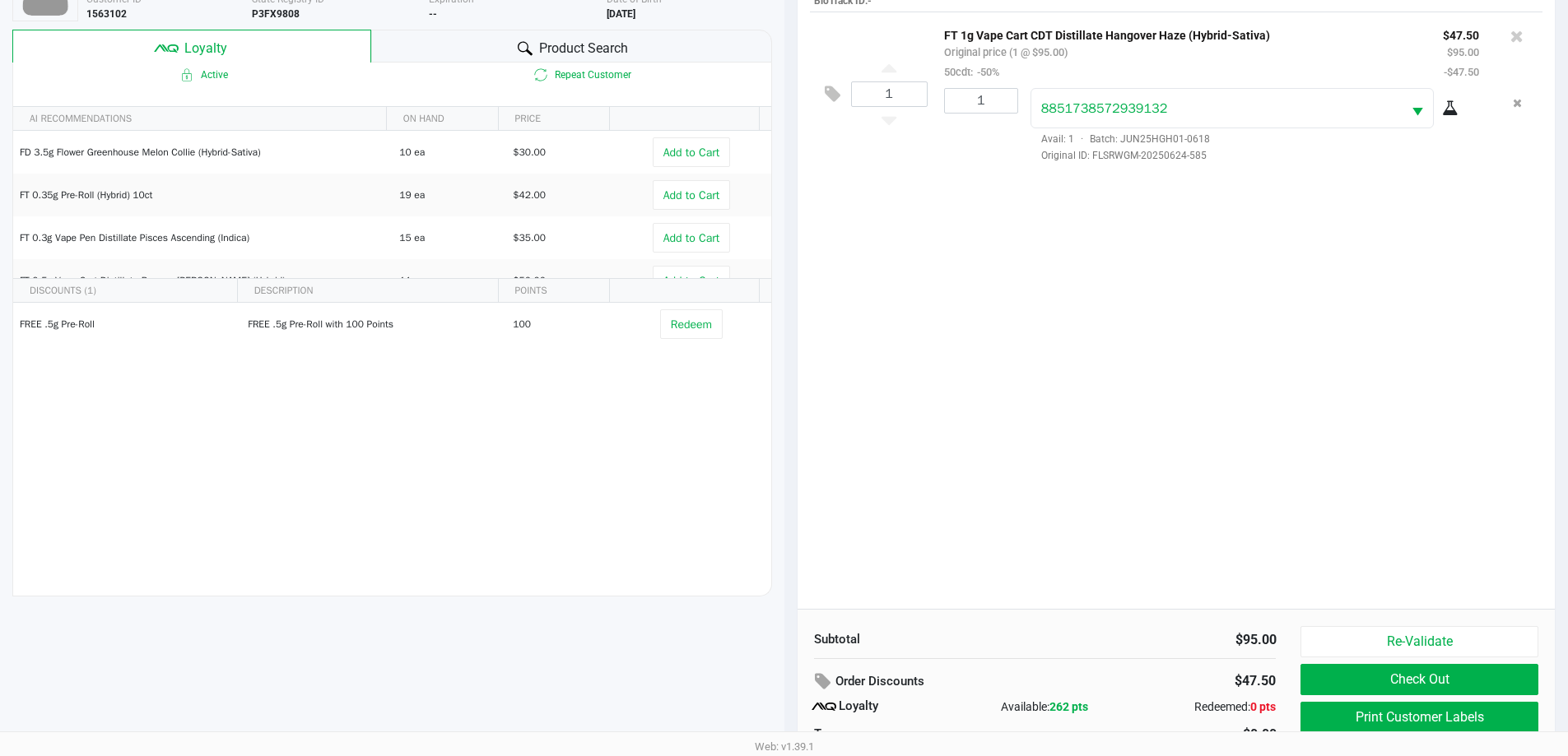 scroll, scrollTop: 197, scrollLeft: 0, axis: vertical 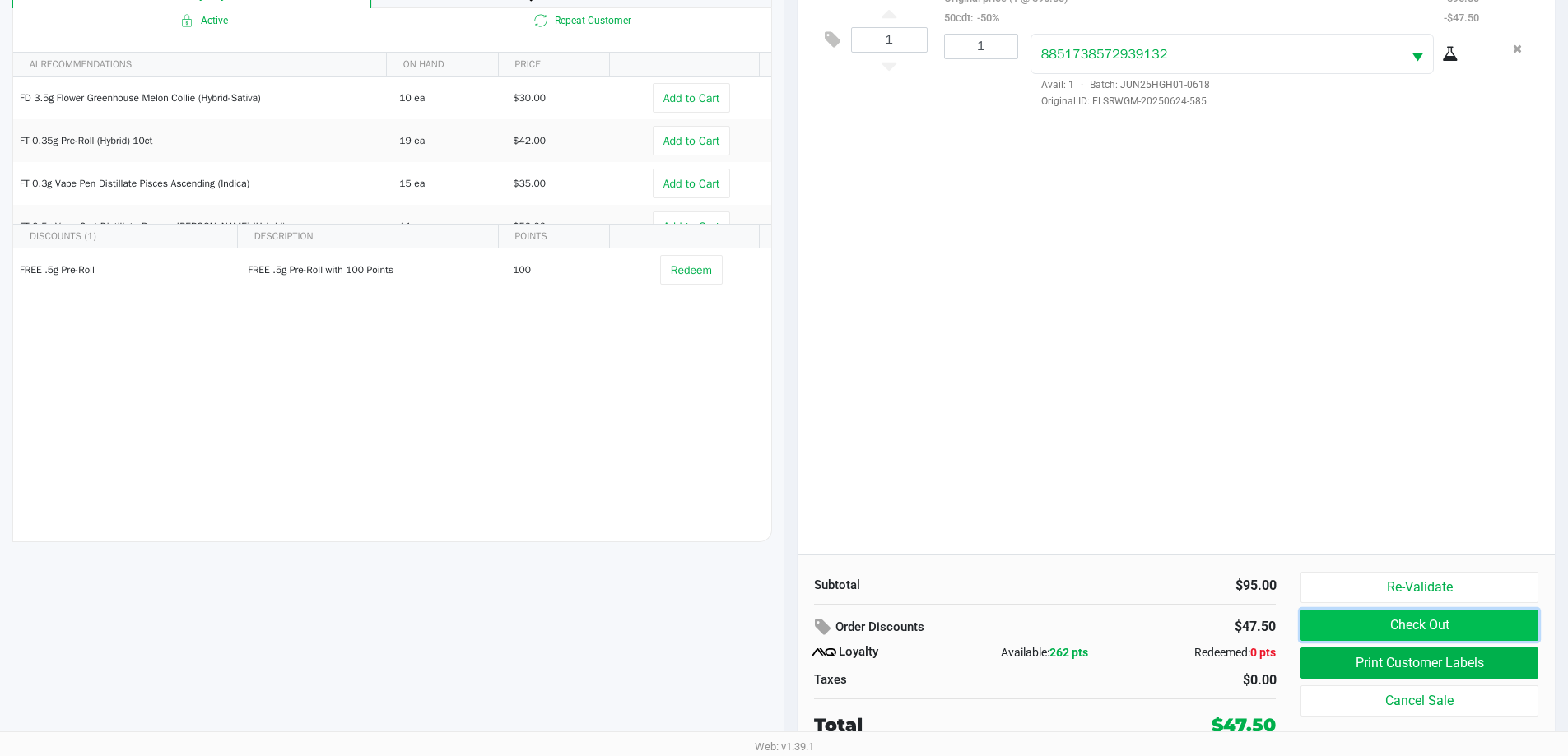 click on "Check Out" 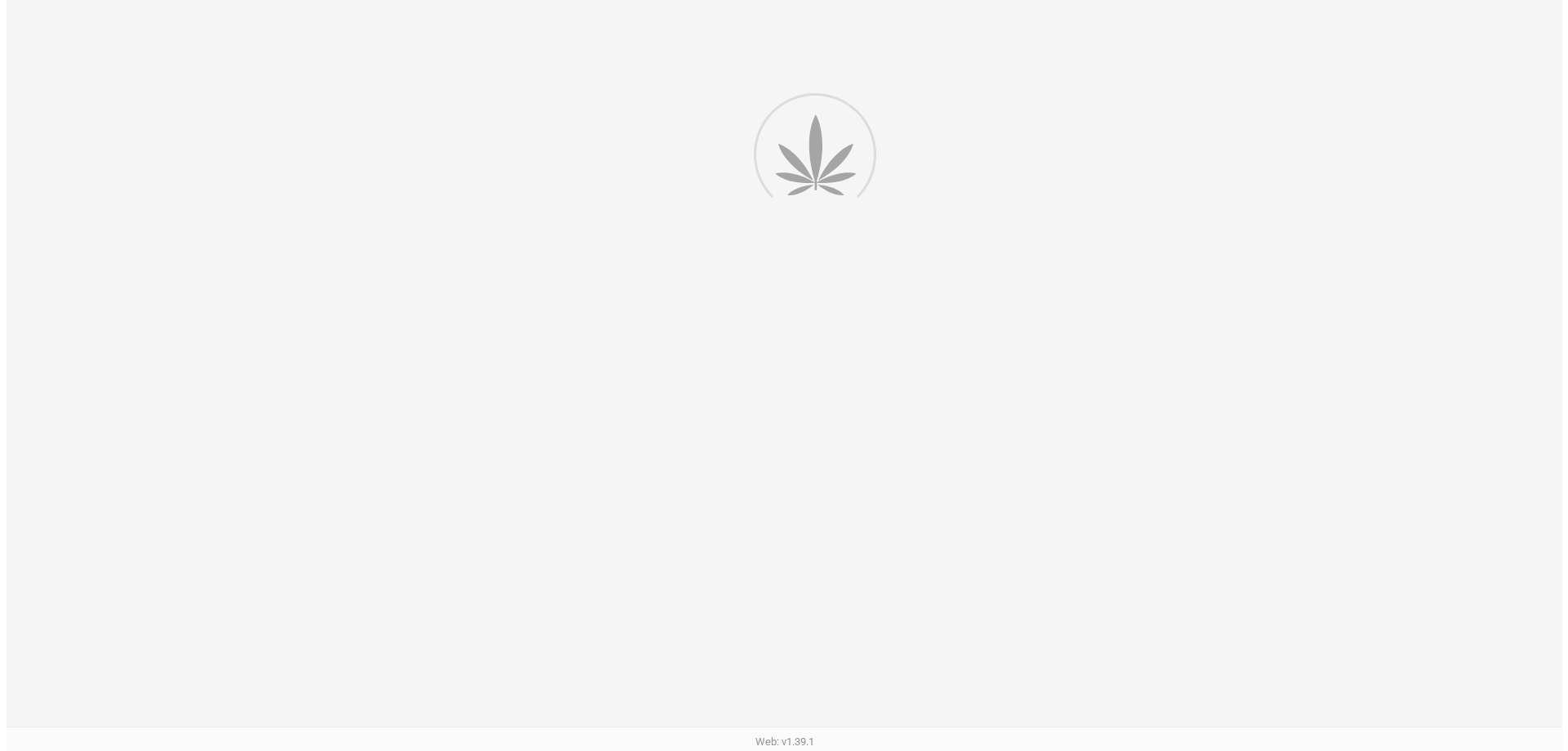 scroll, scrollTop: 0, scrollLeft: 0, axis: both 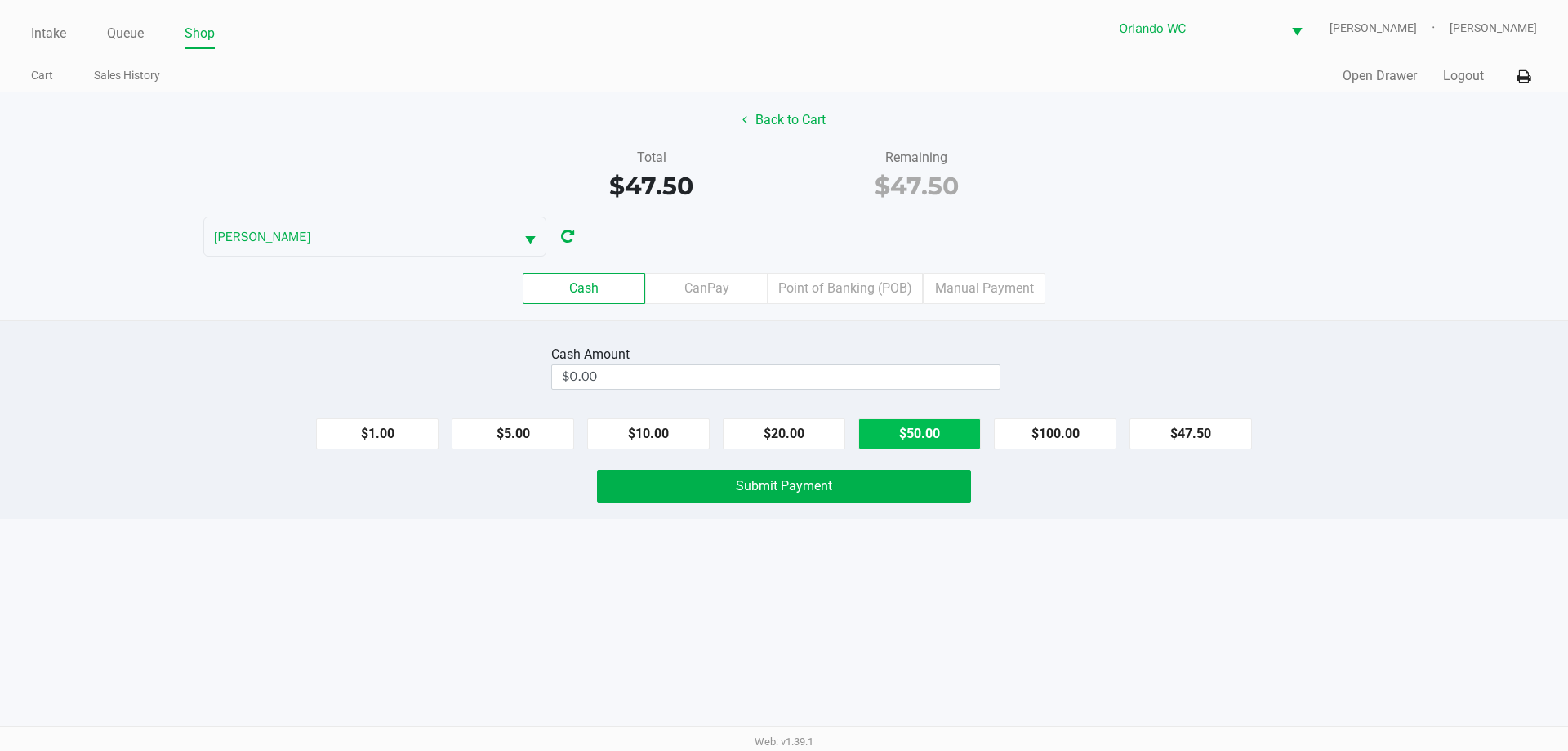 click on "$50.00" 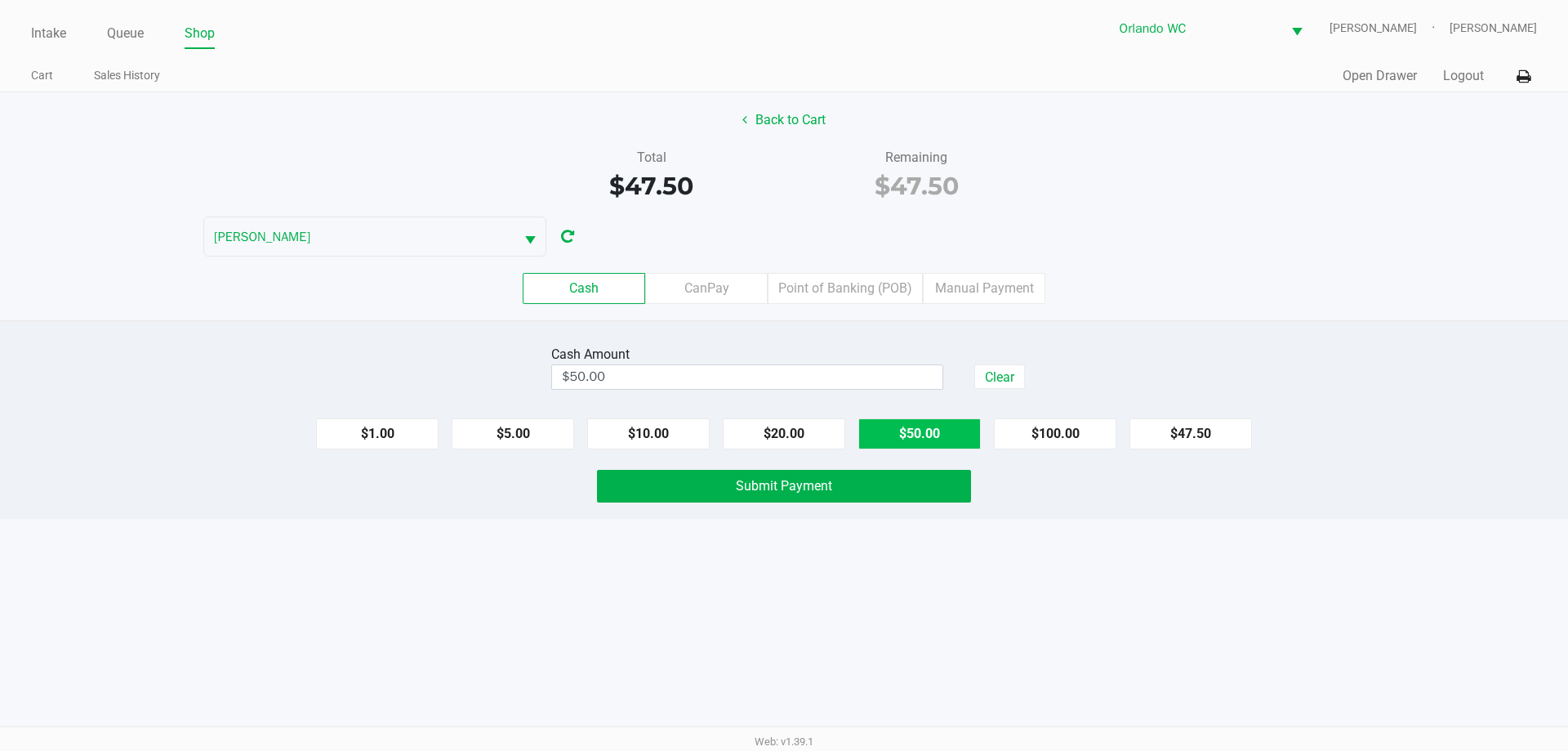 click on "Submit Payment" 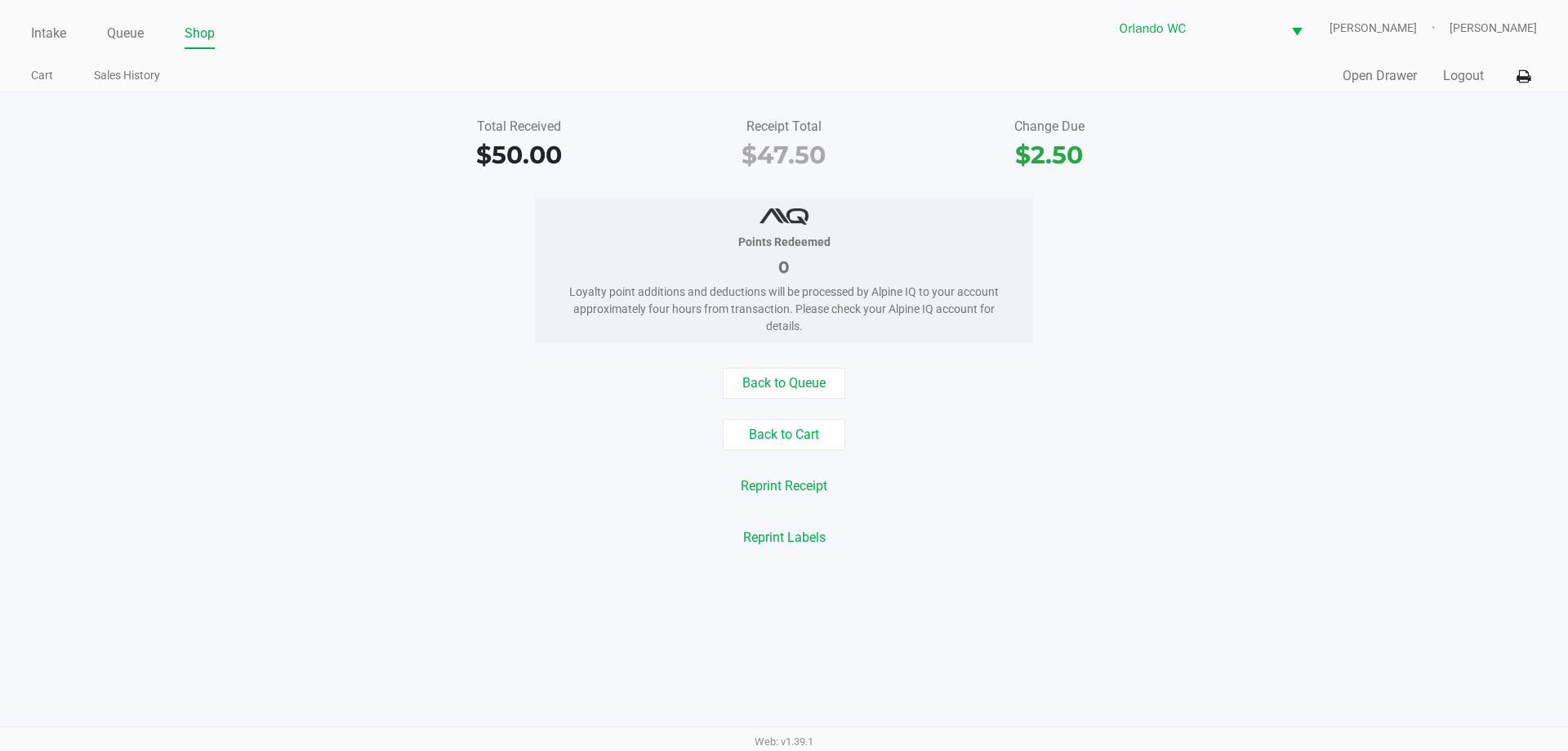 click on "Back to Queue" 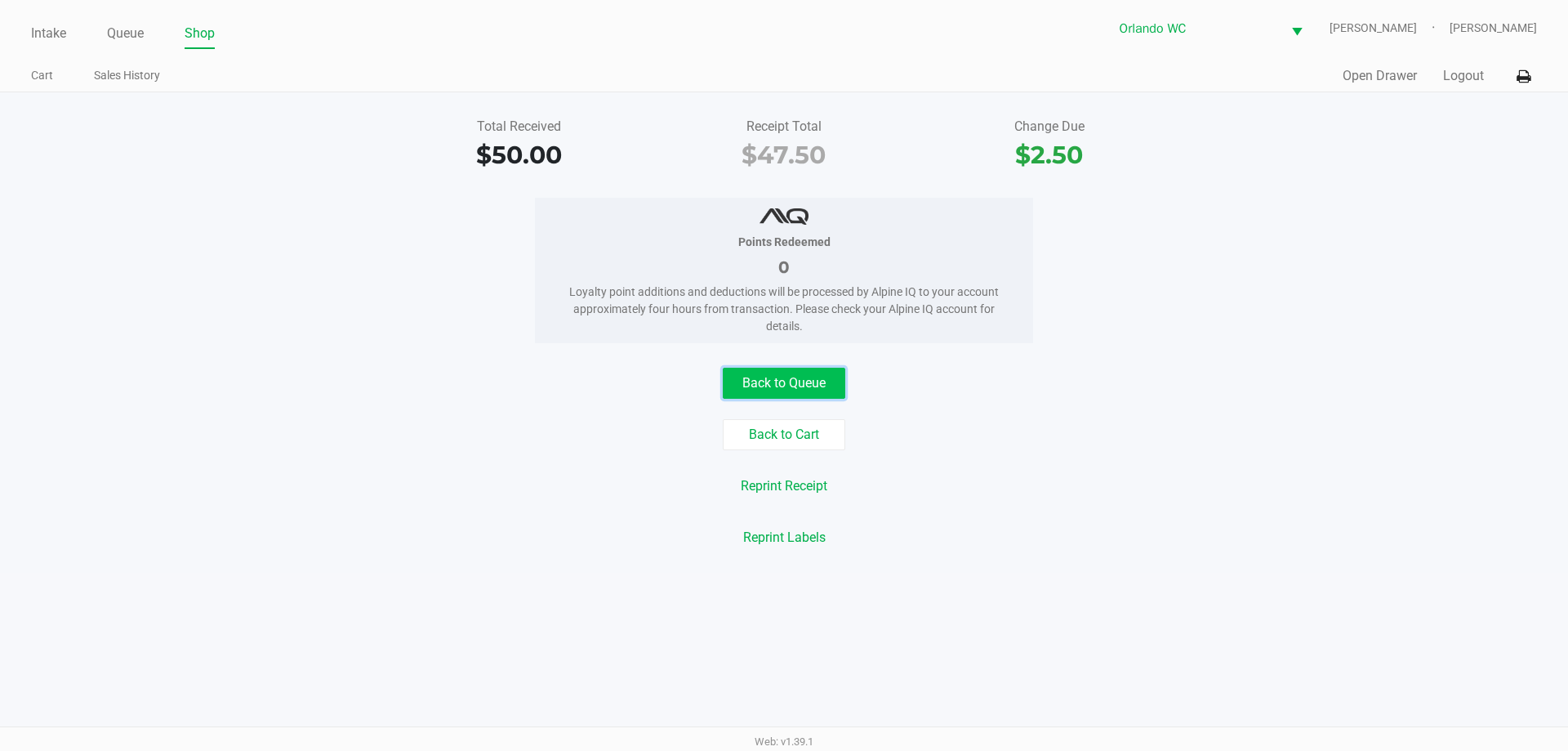 click on "Back to Queue" 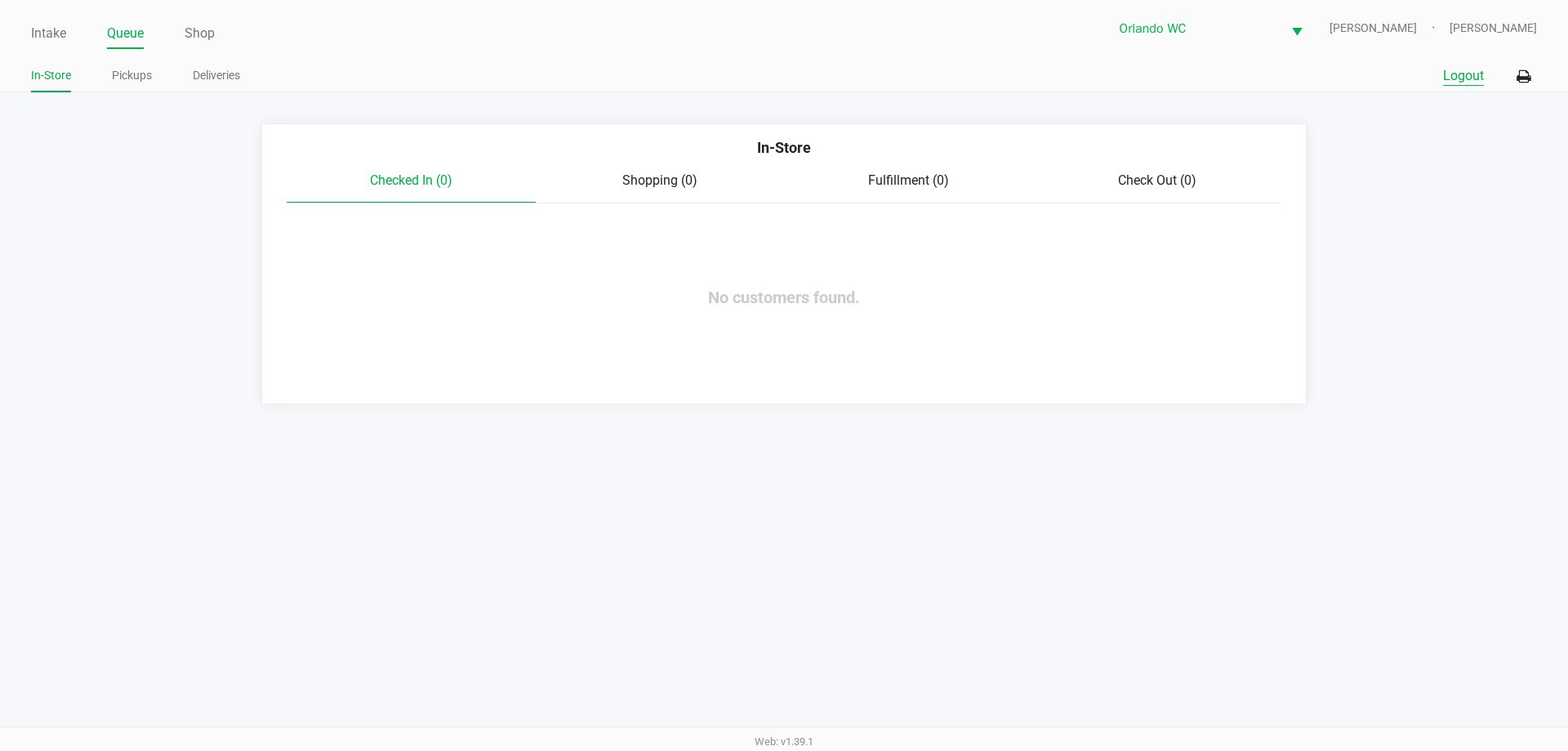click on "Logout" 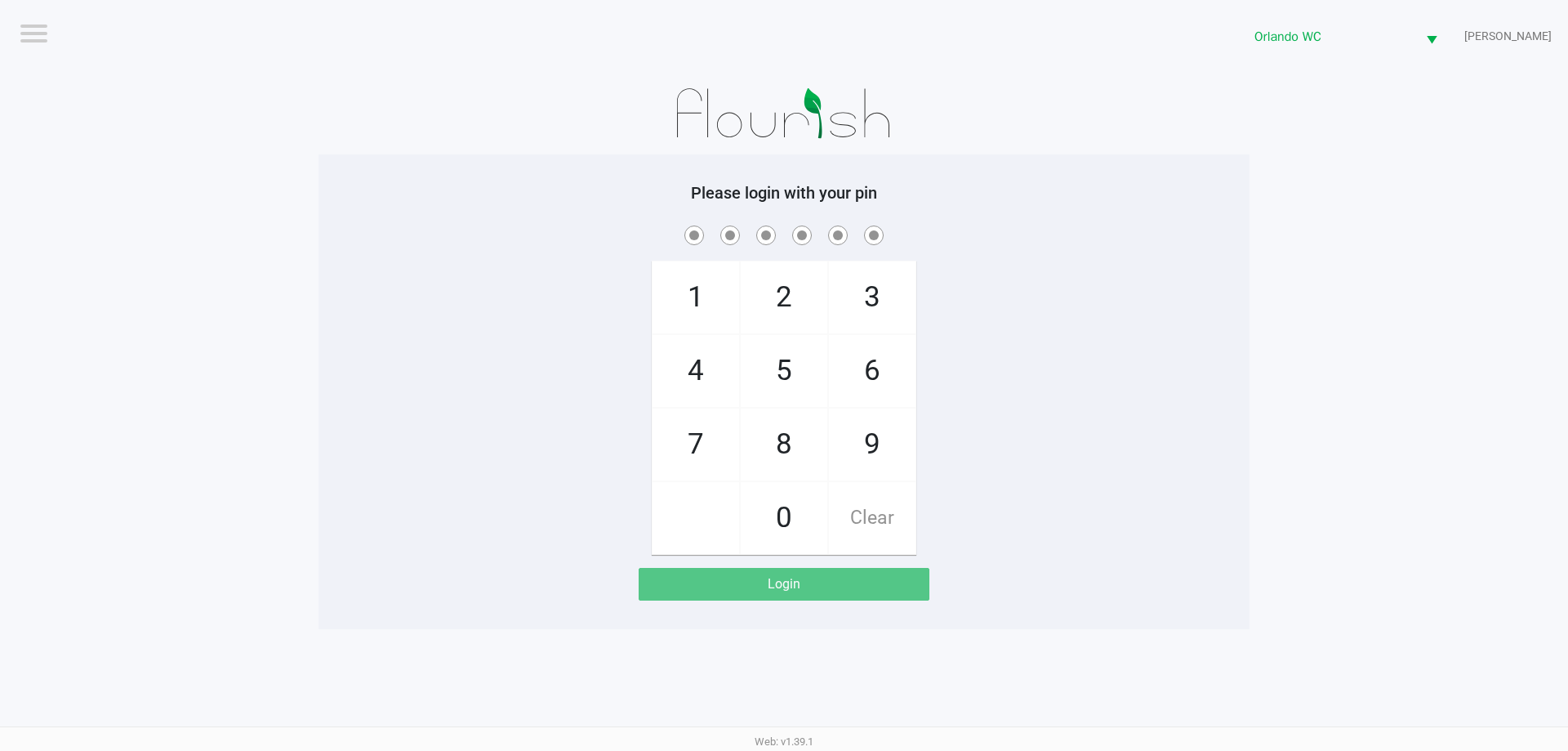 click on "Please login with your pin  1   4   7       2   5   8   0   3   6   9   Clear   Login" 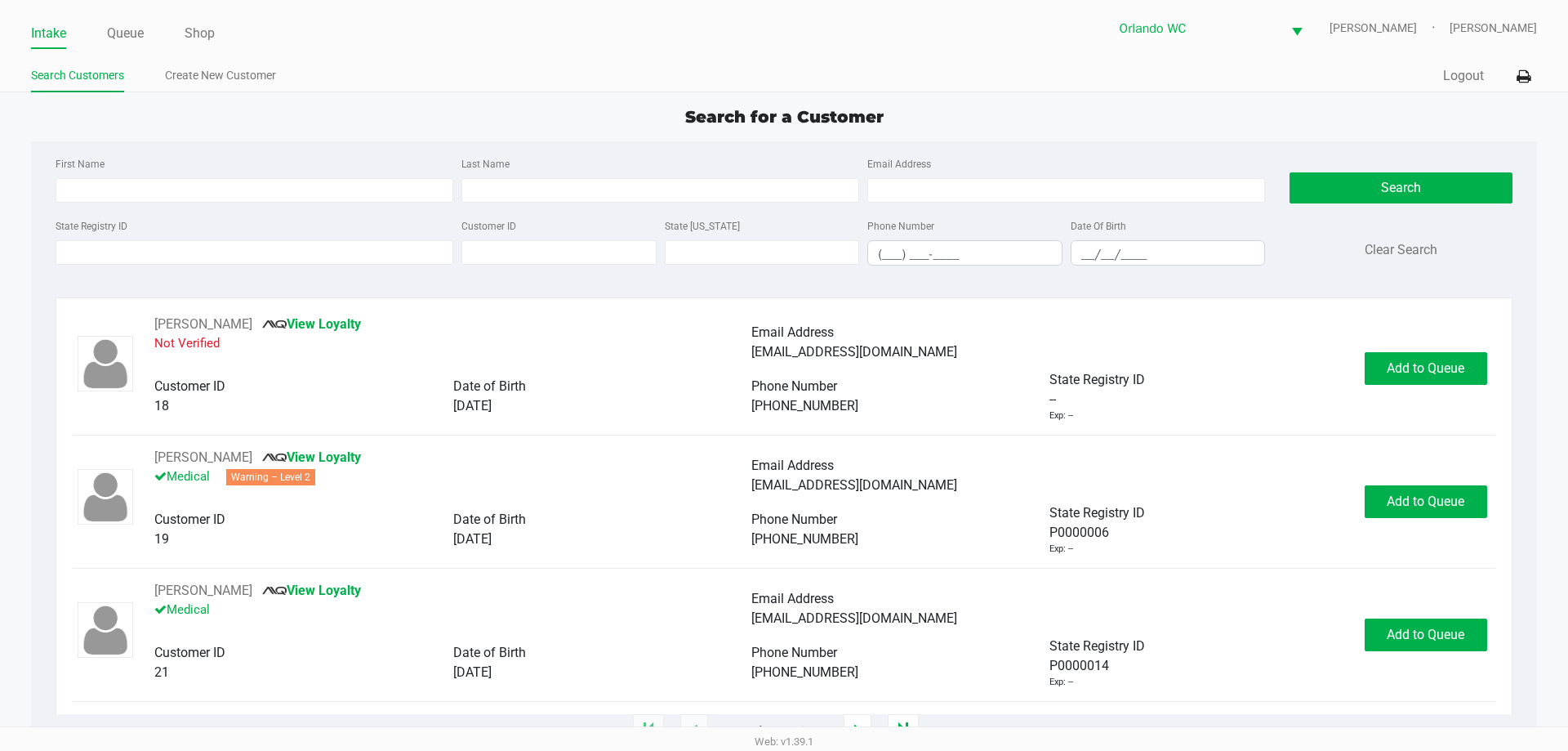 click on "First Name" 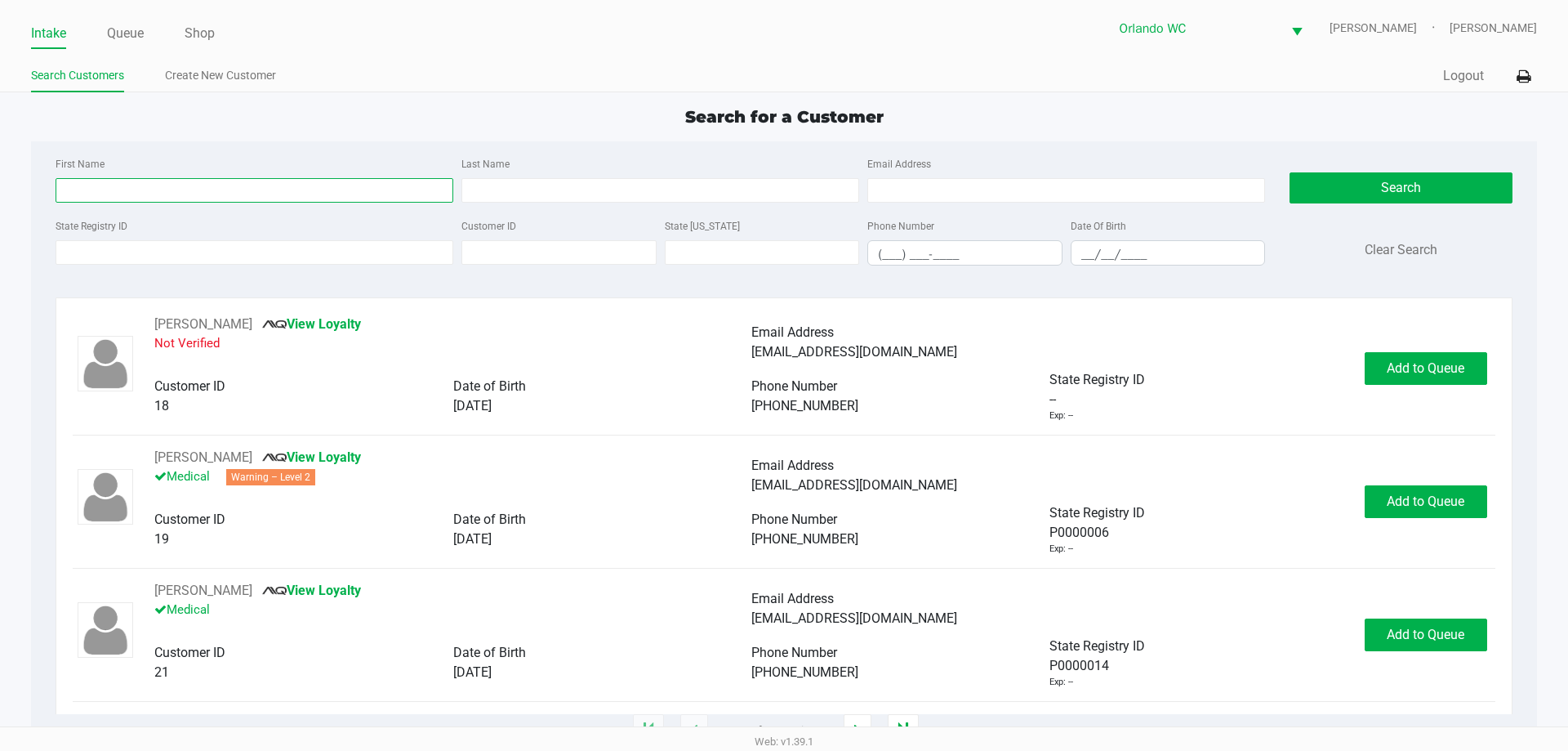 click on "First Name" at bounding box center (254, 190) 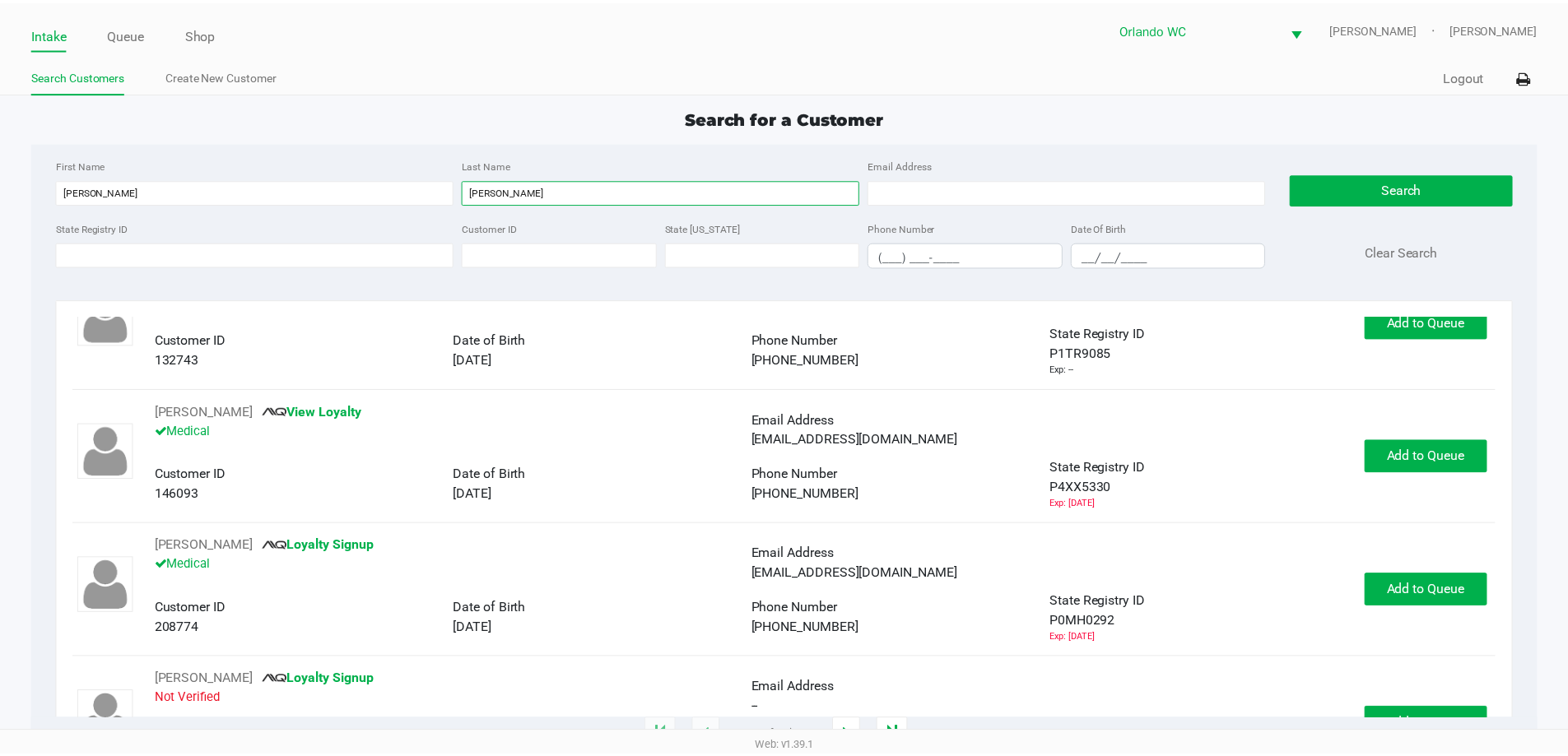 scroll, scrollTop: 1398, scrollLeft: 0, axis: vertical 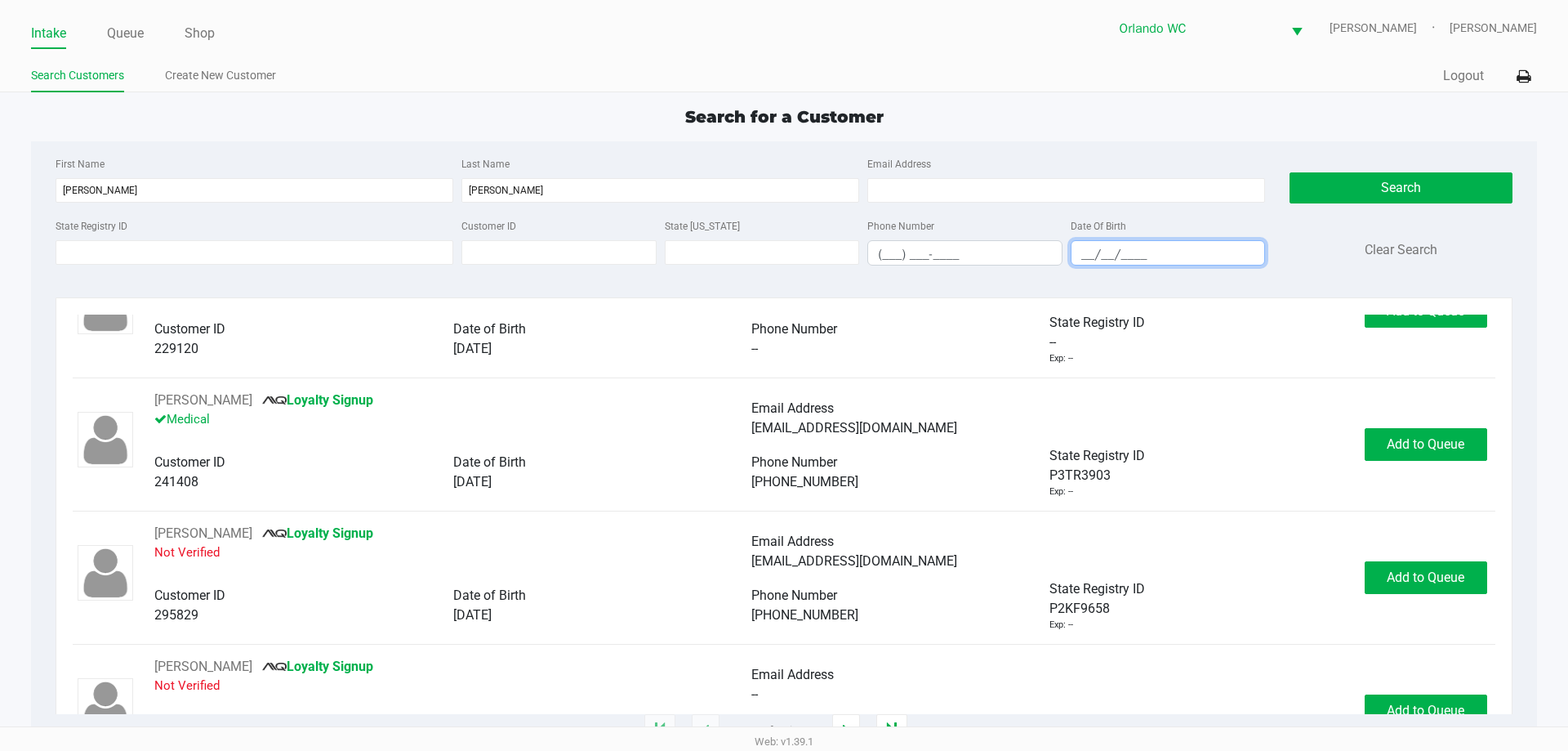 click on "__/__/____" at bounding box center (1168, 254) 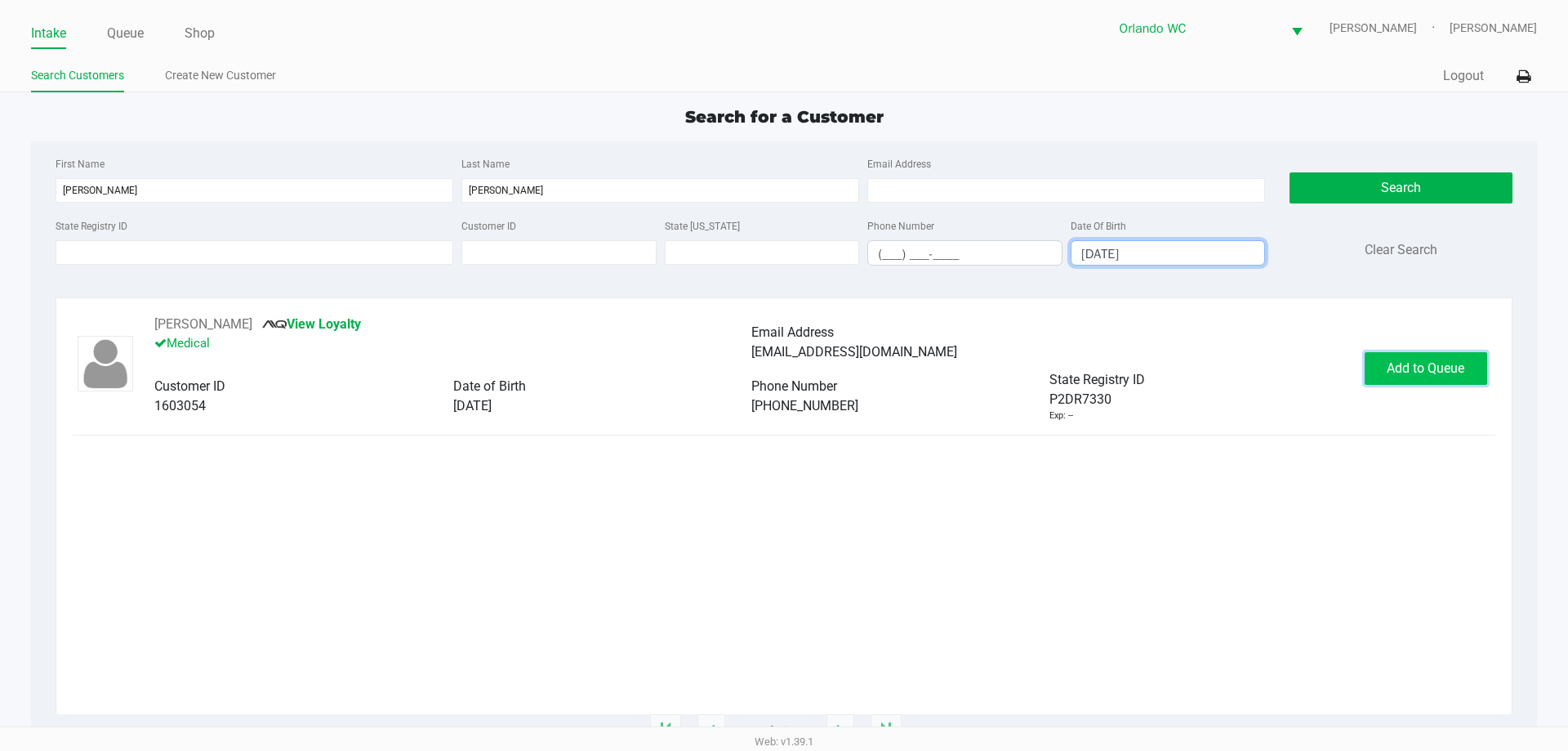 click on "Add to Queue" 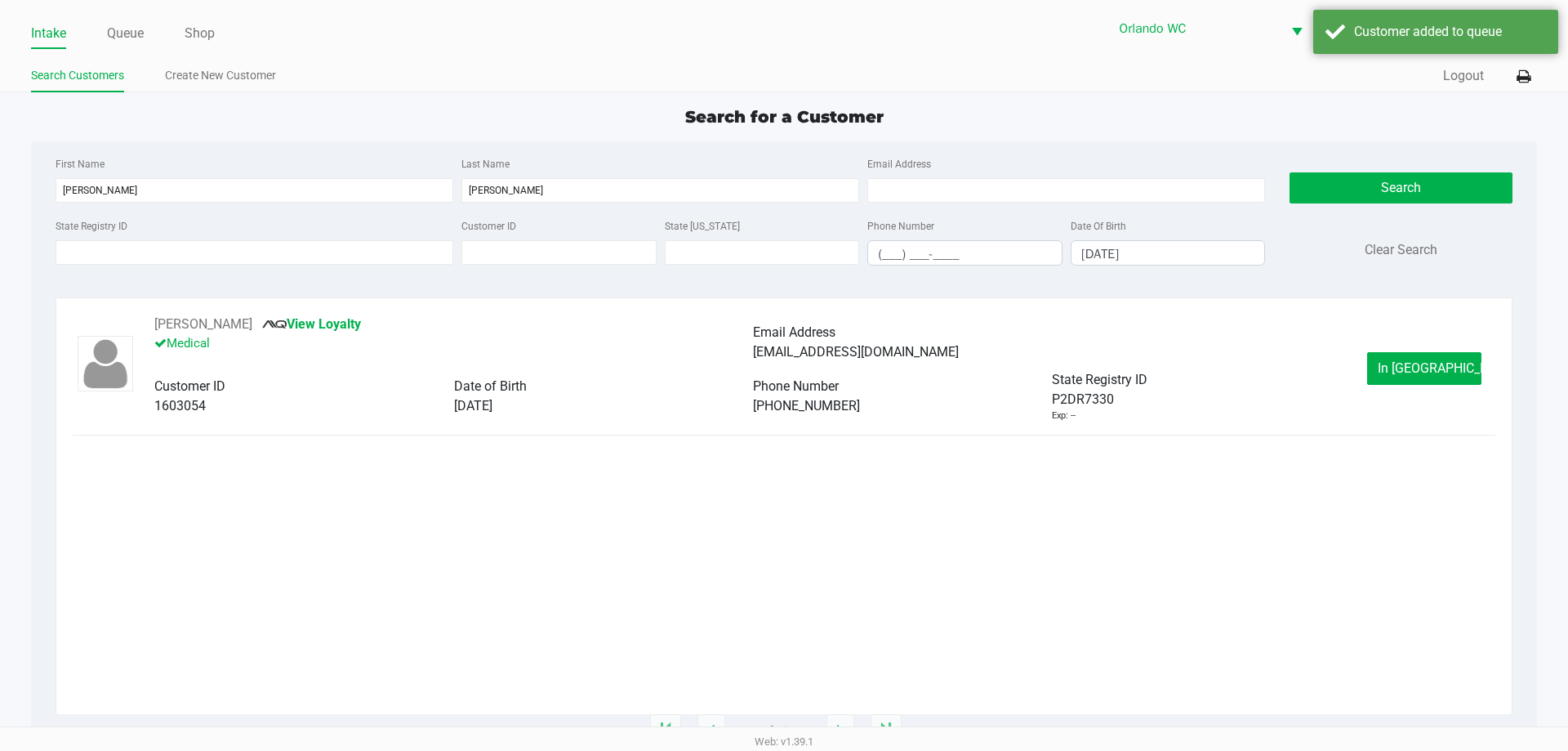 click on "MARY WILLIAMS       View Loyalty   Medical" 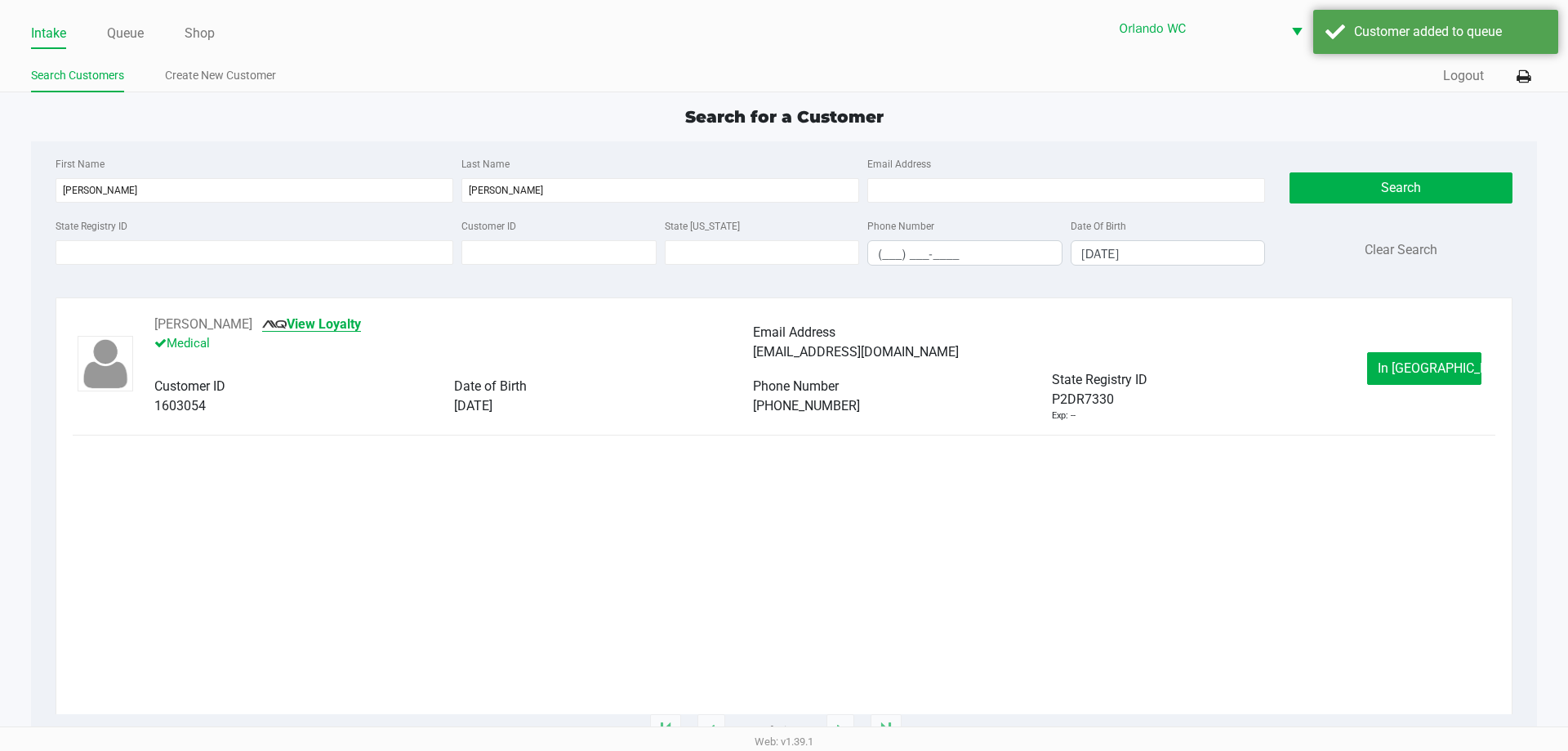 click on "View Loyalty" 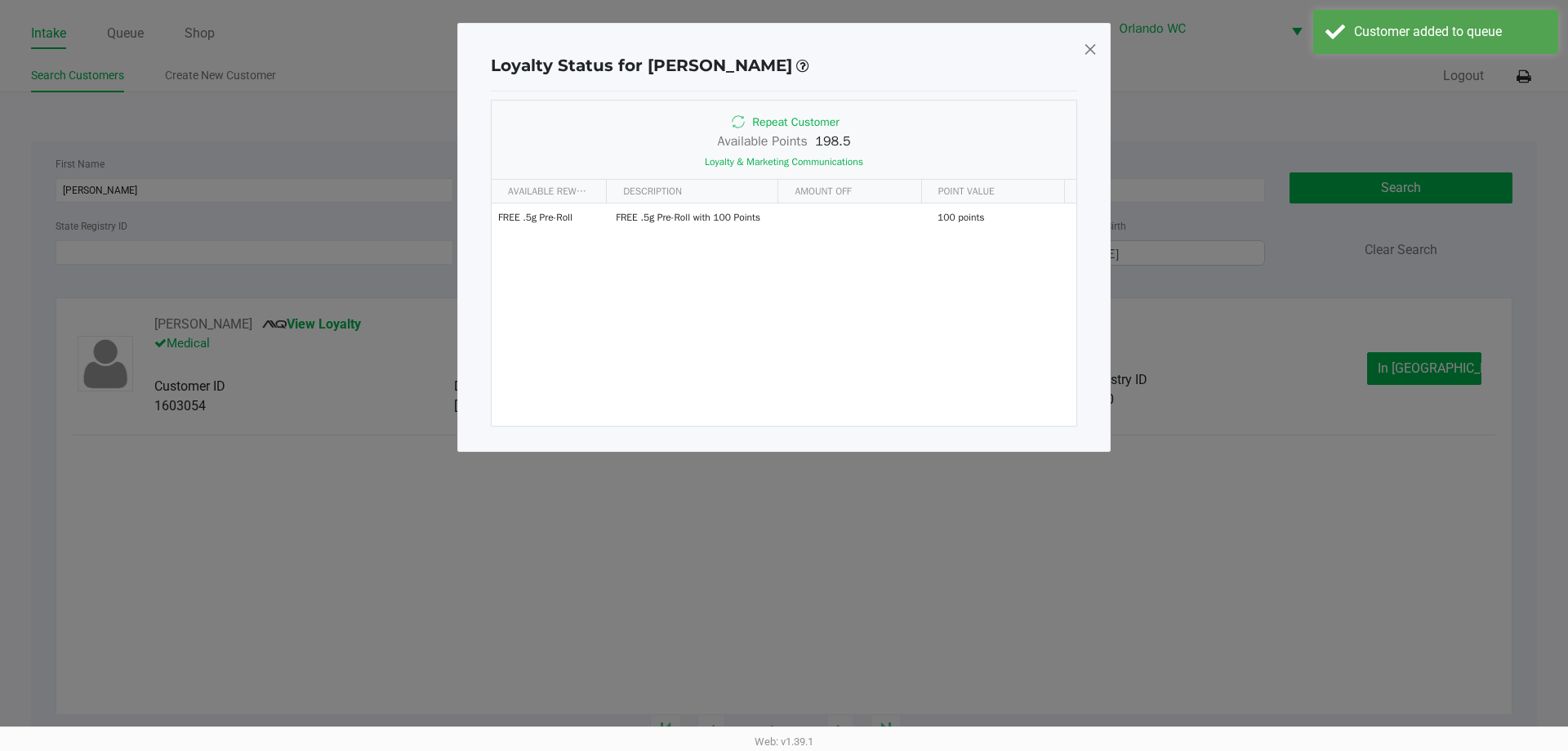click 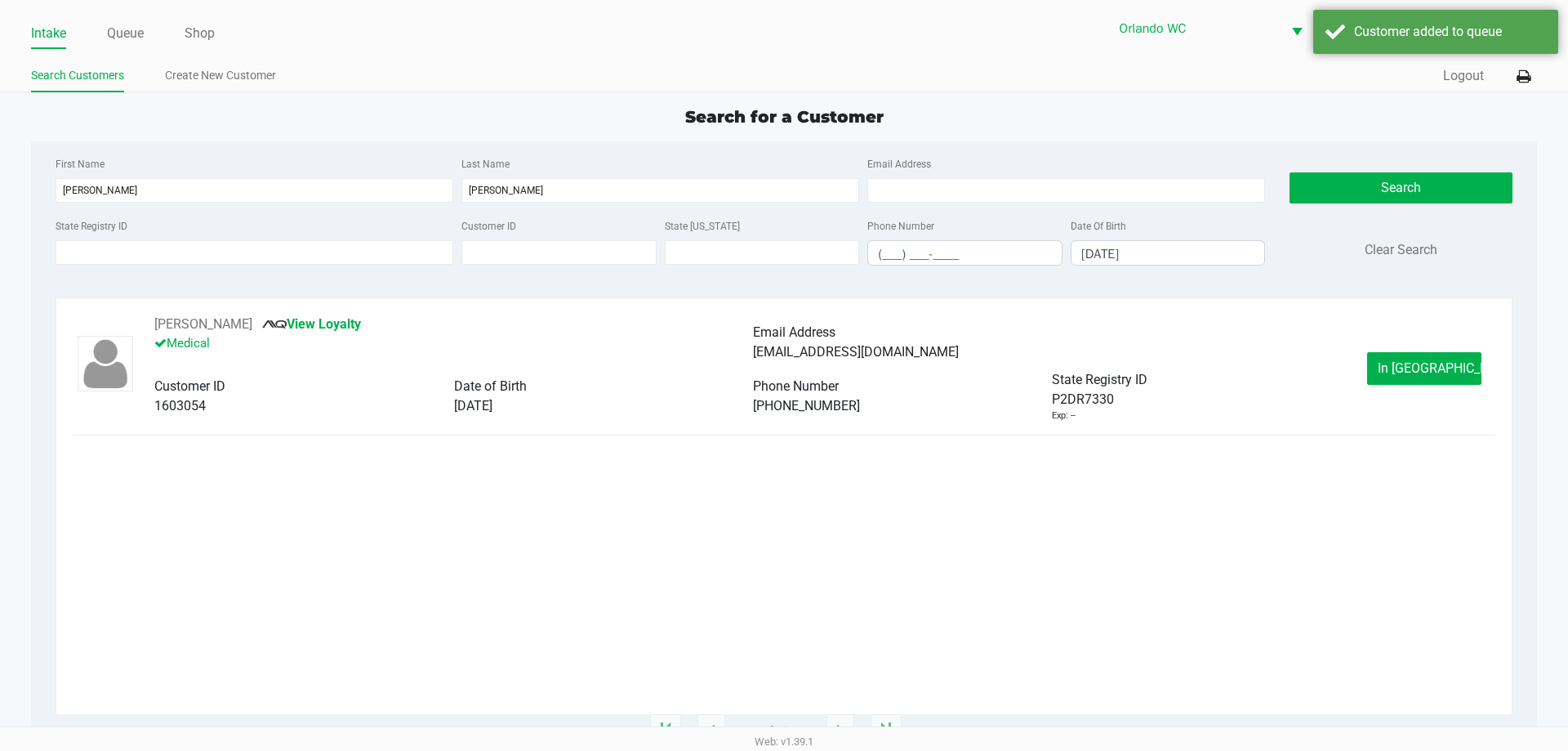 click on "Intake Queue Shop" 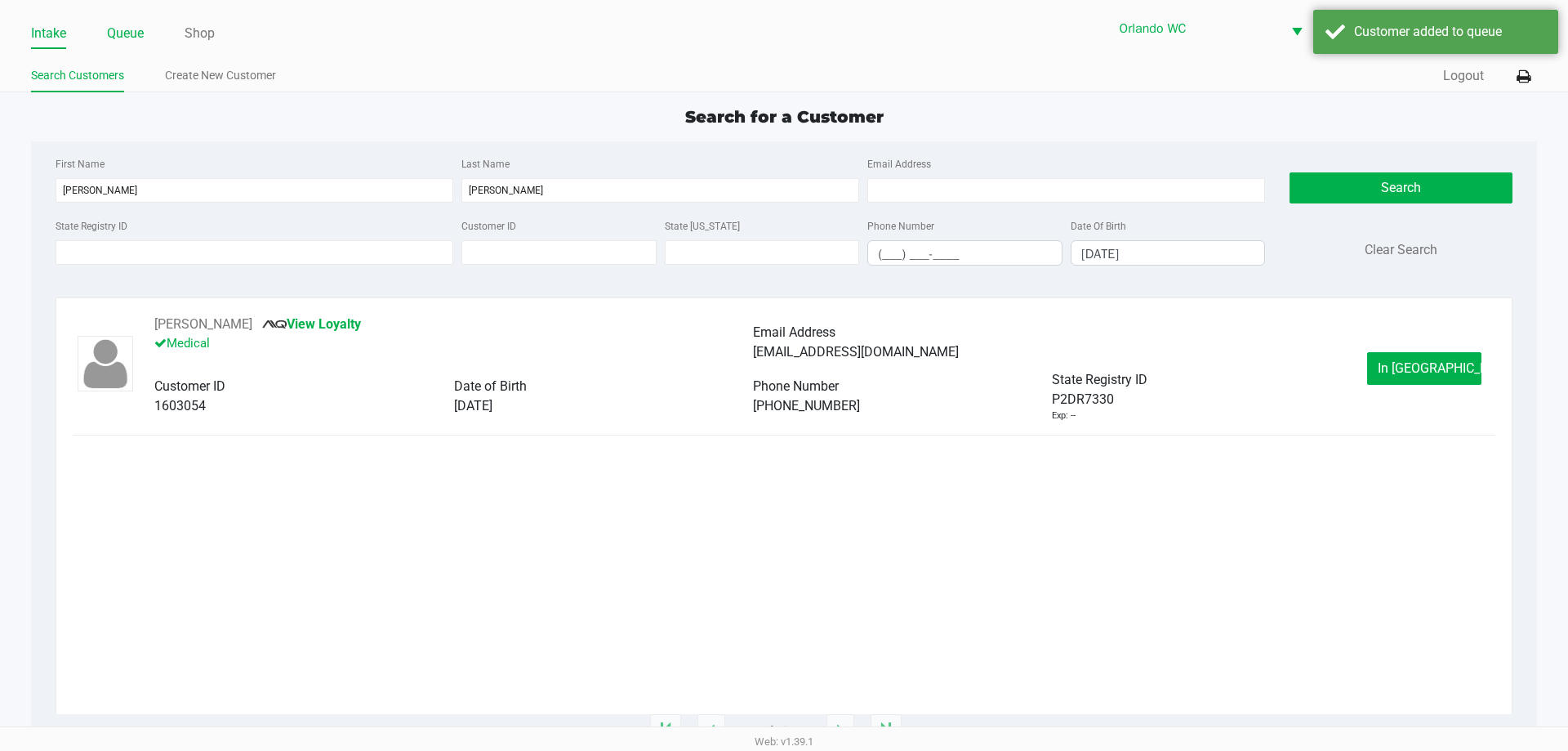 click on "Queue" 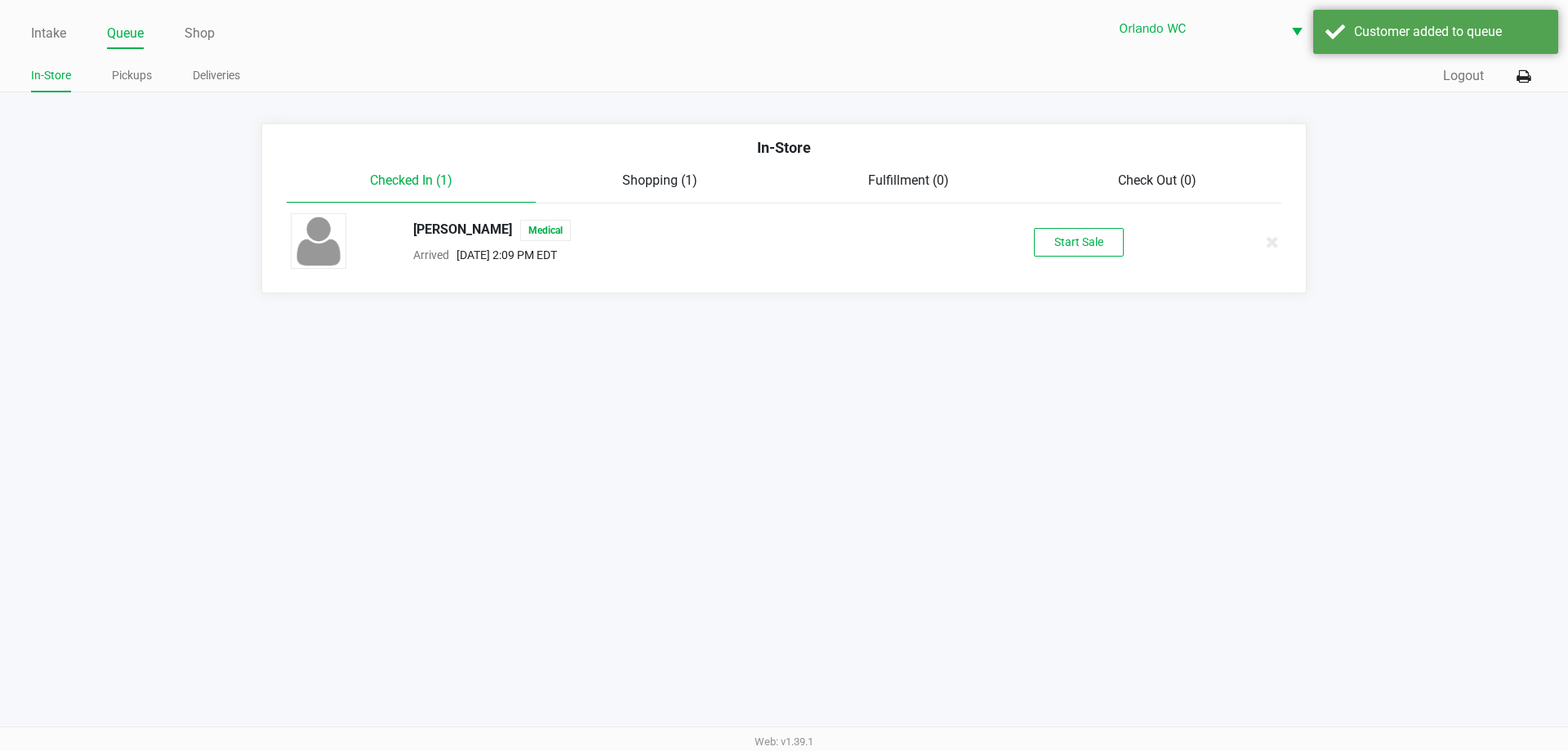 click on "MARY WILLIAMS   Medical  Arrived      Jul 13, 2025 2:09 PM EDT   Start Sale" 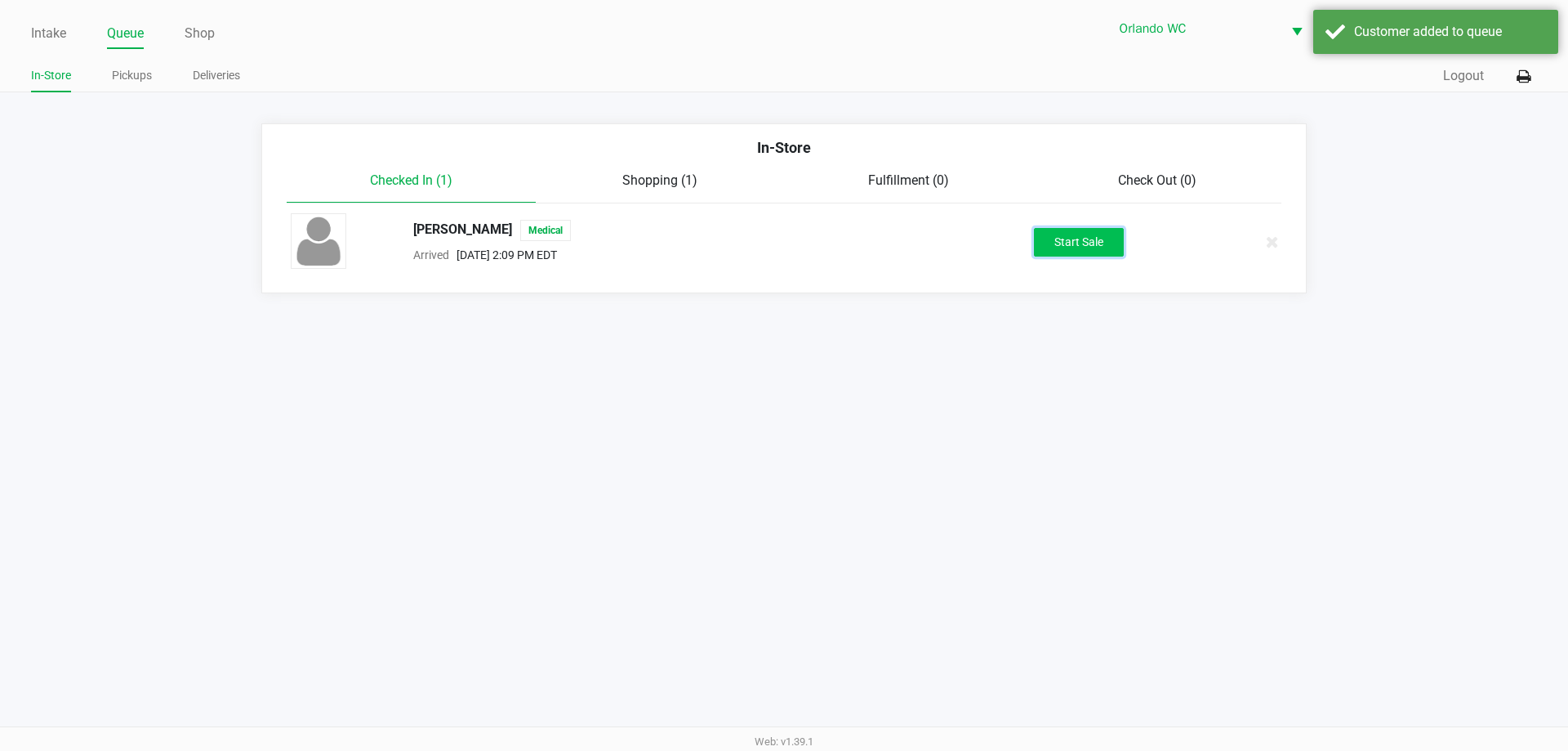 click on "Start Sale" 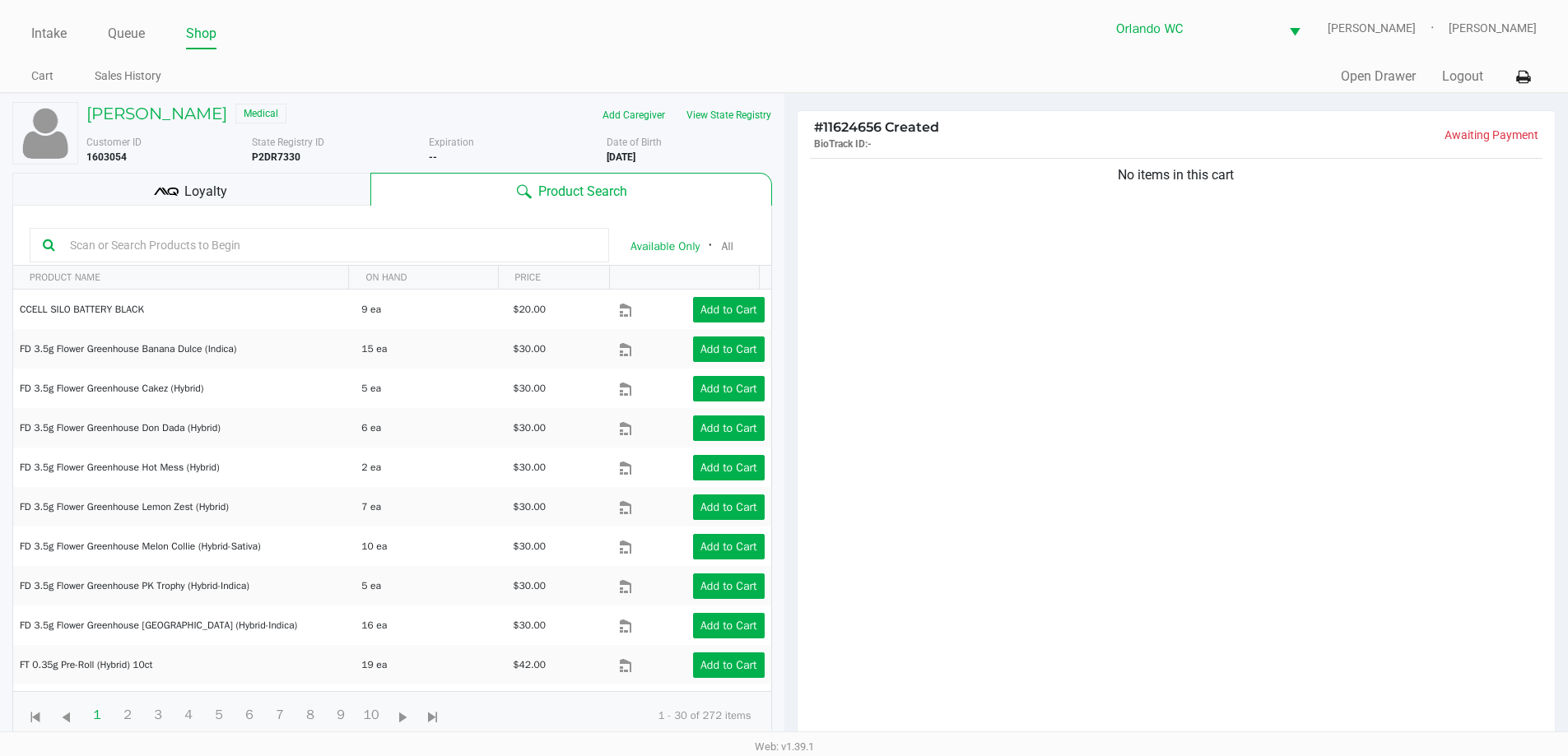 click on "View State Registry" 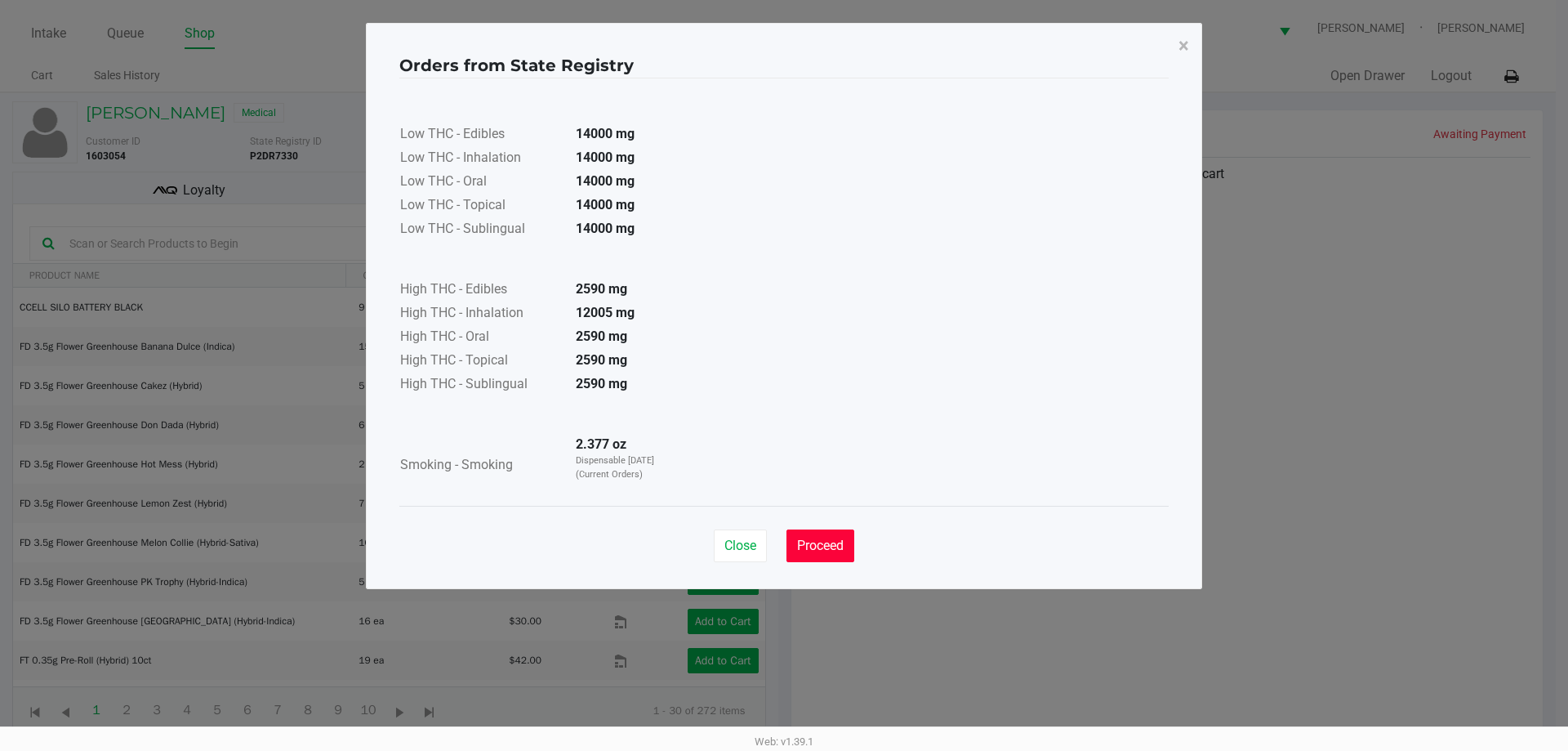 click on "Proceed" 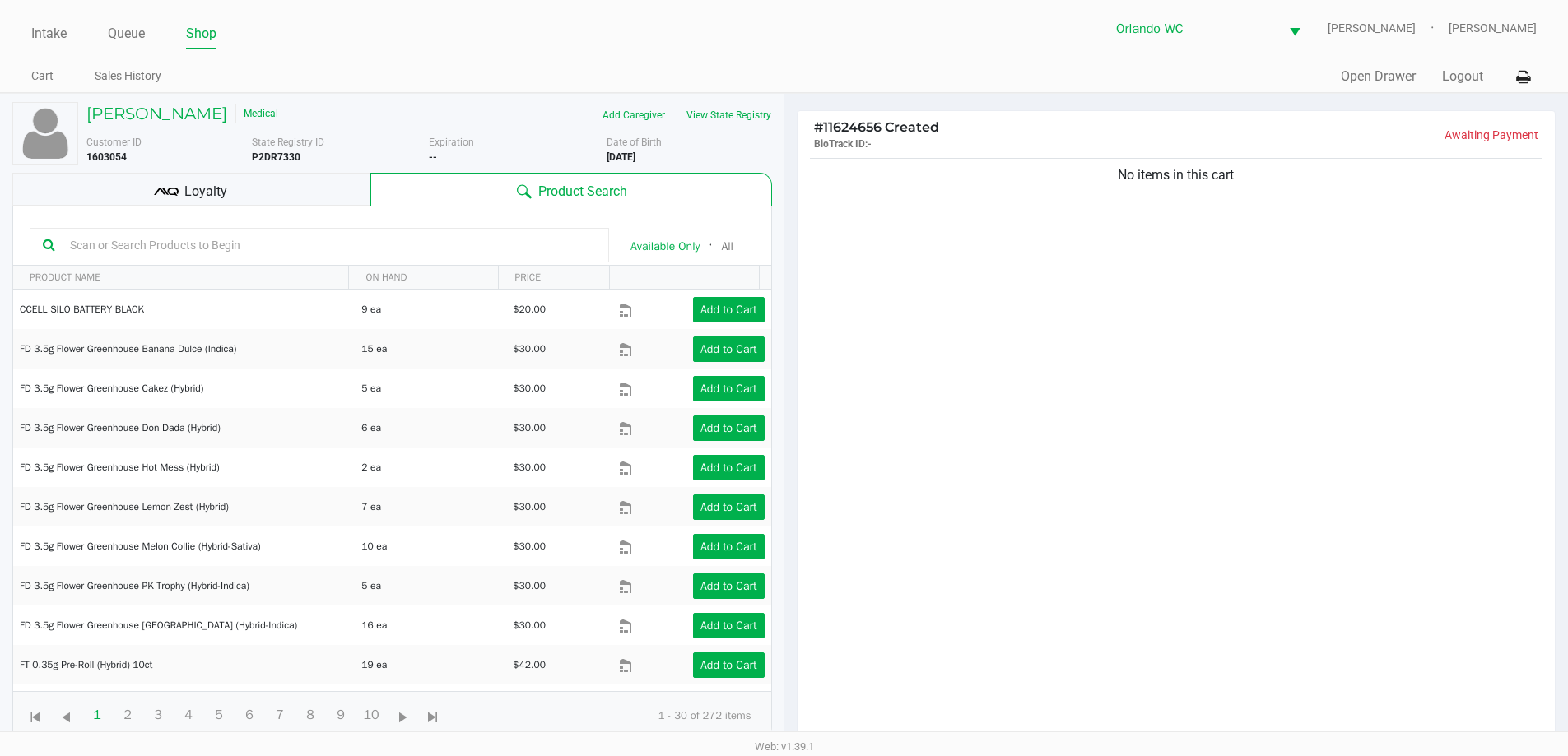 click on "Loyalty" 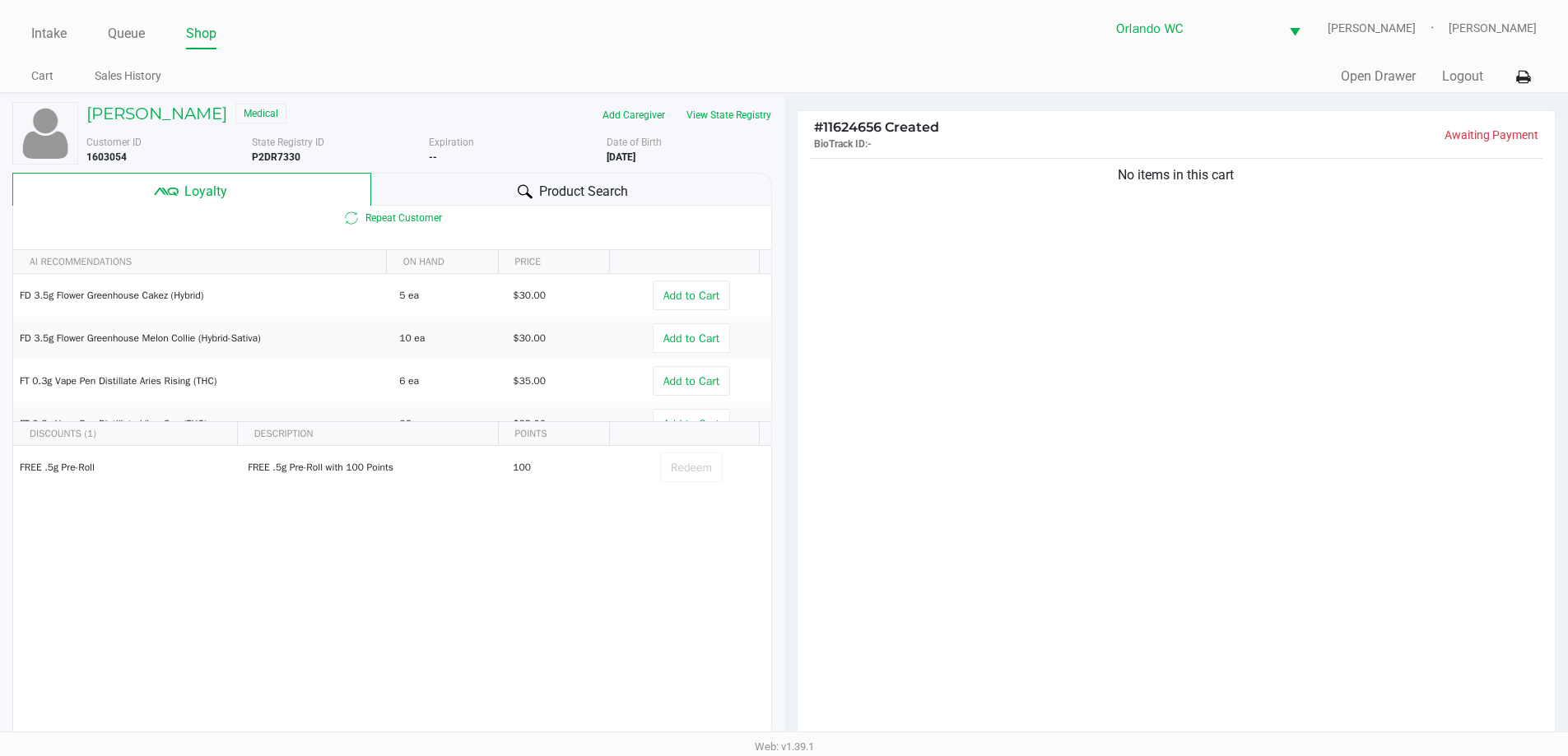 click on "Product Search" 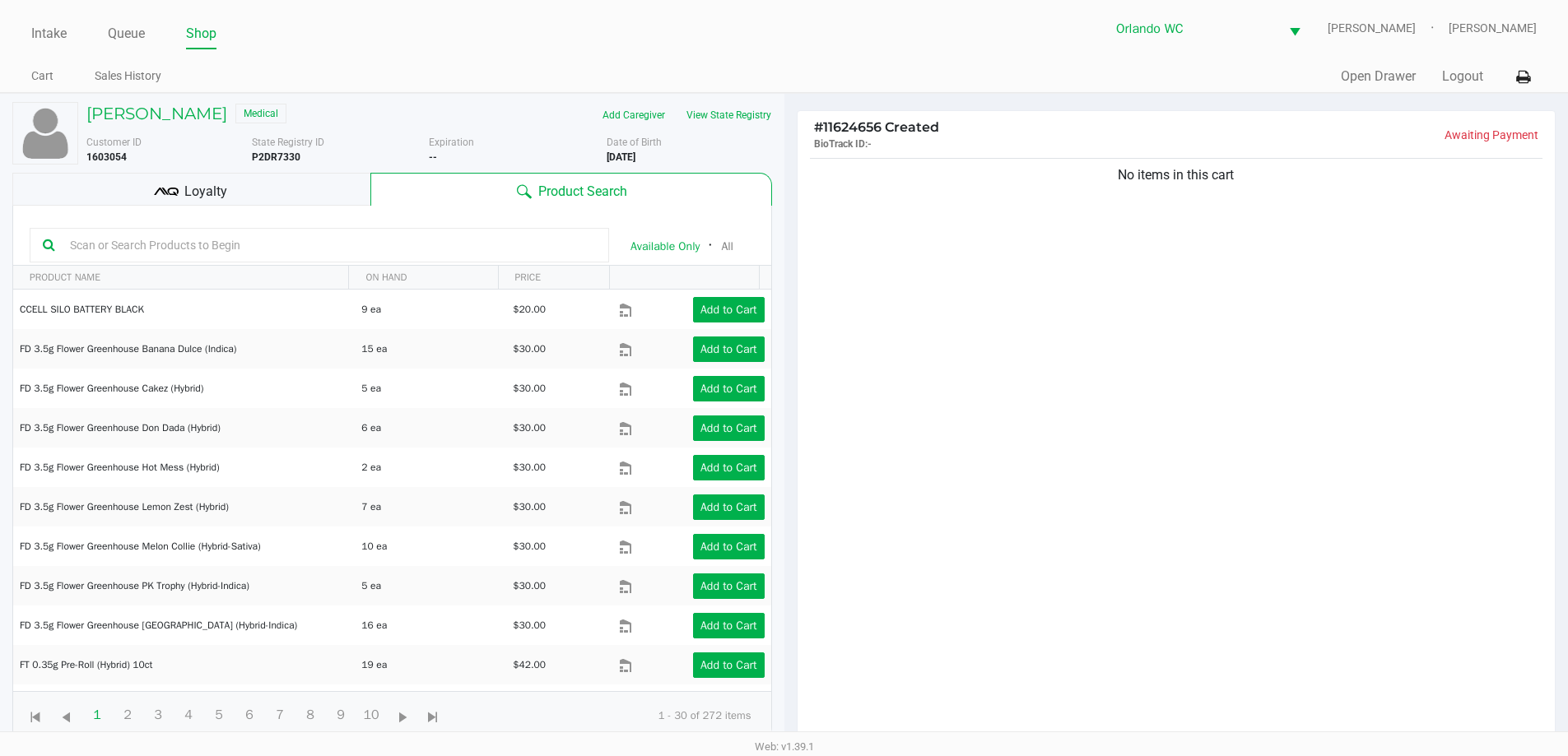 click 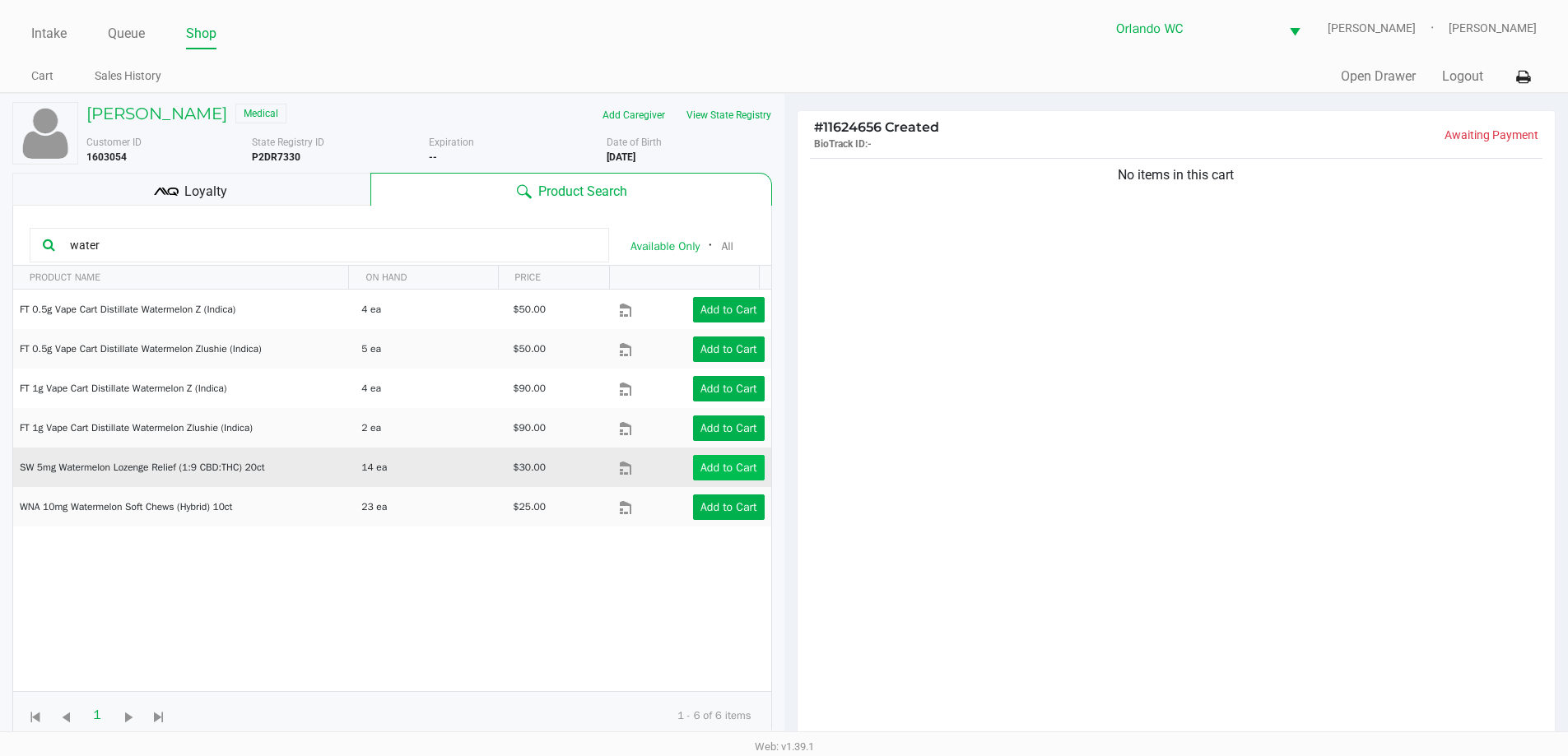 click on "Add to Cart" 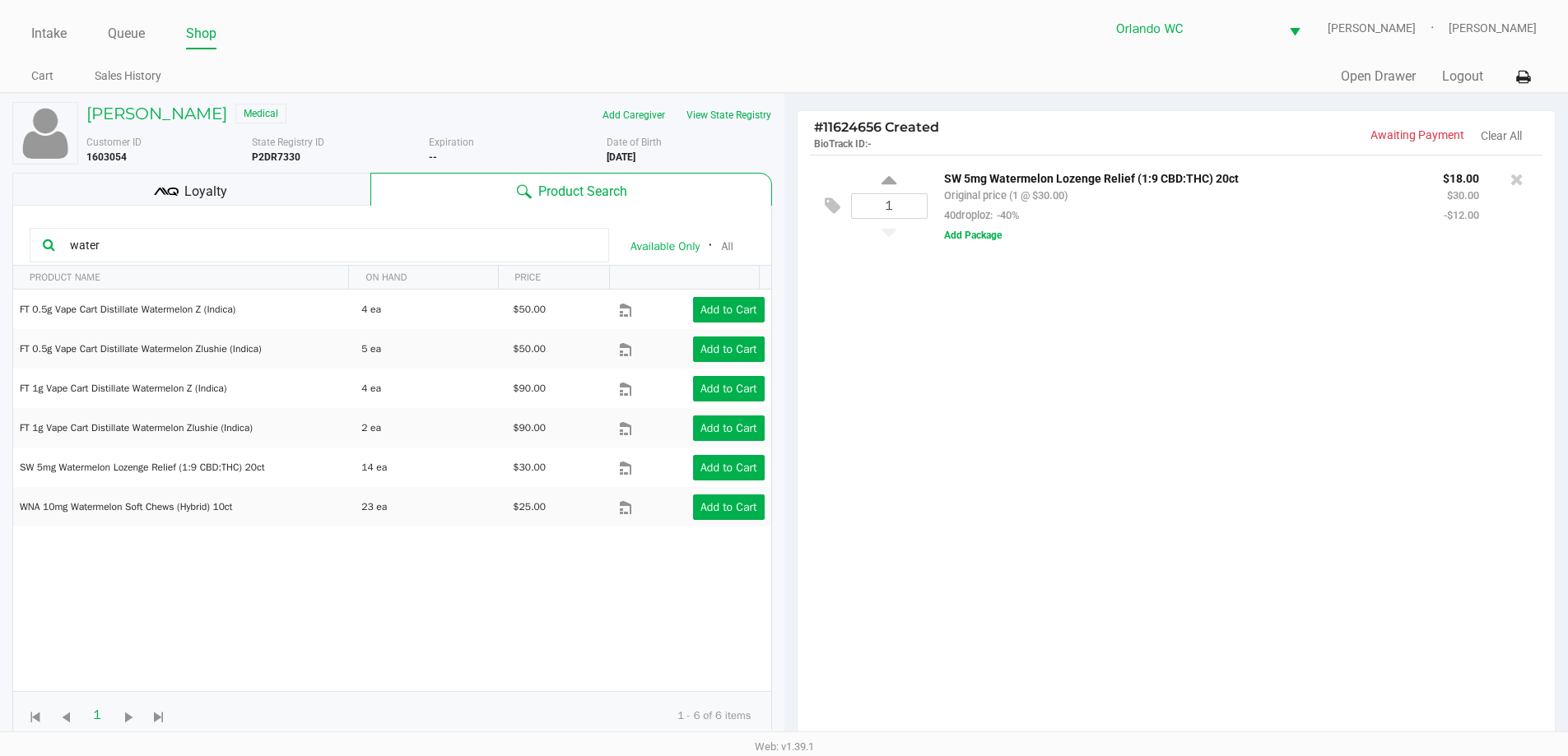 click on "water" 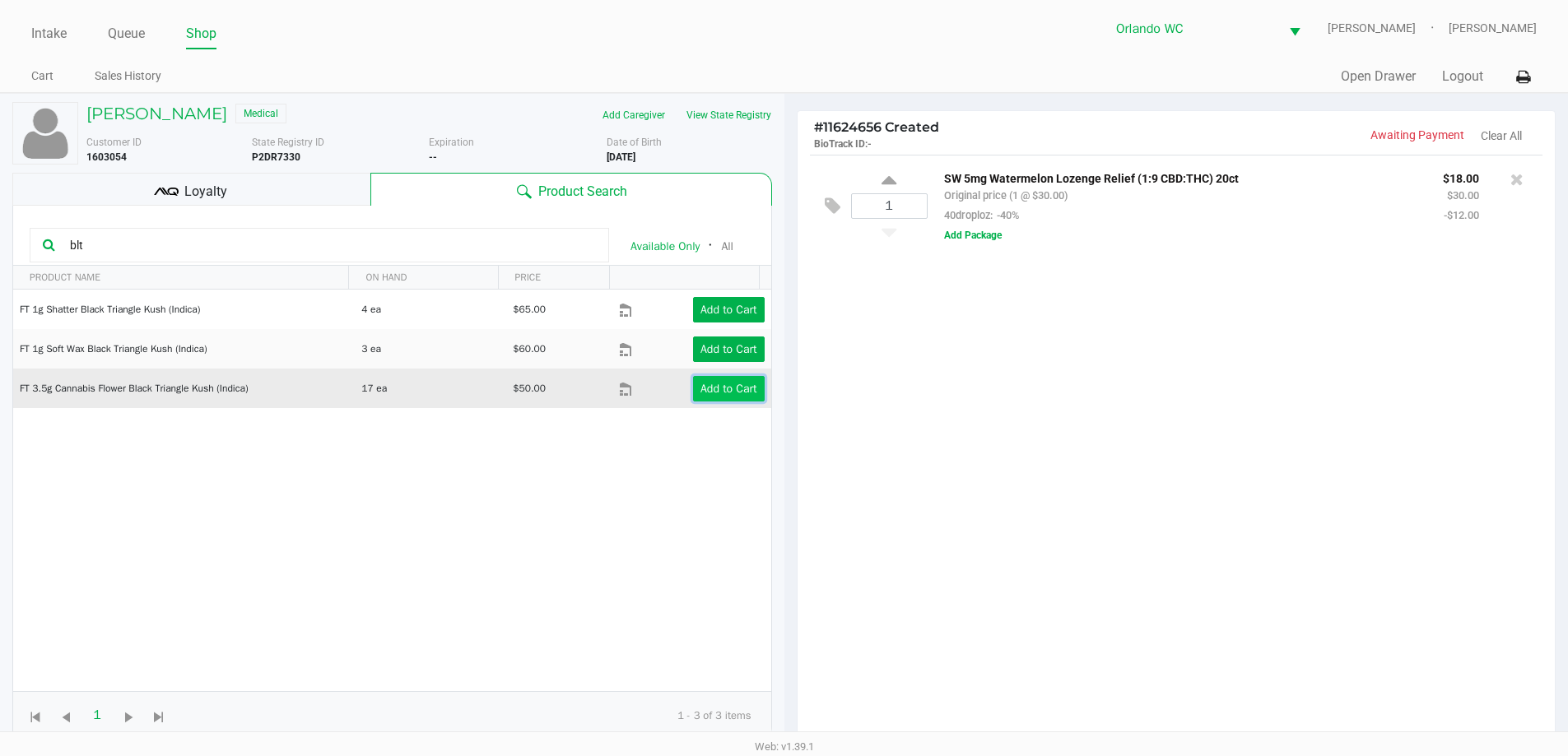 click on "Add to Cart" 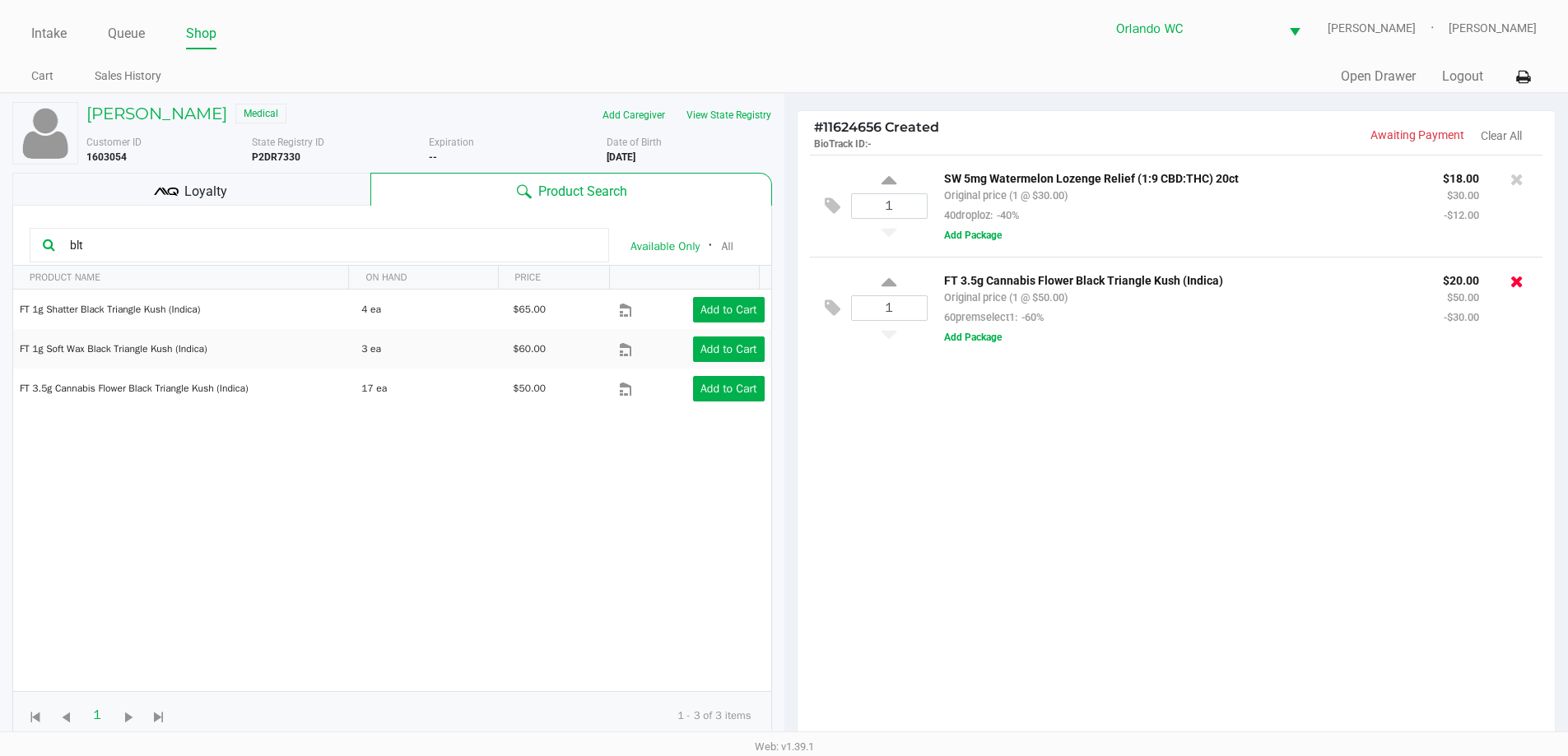 click 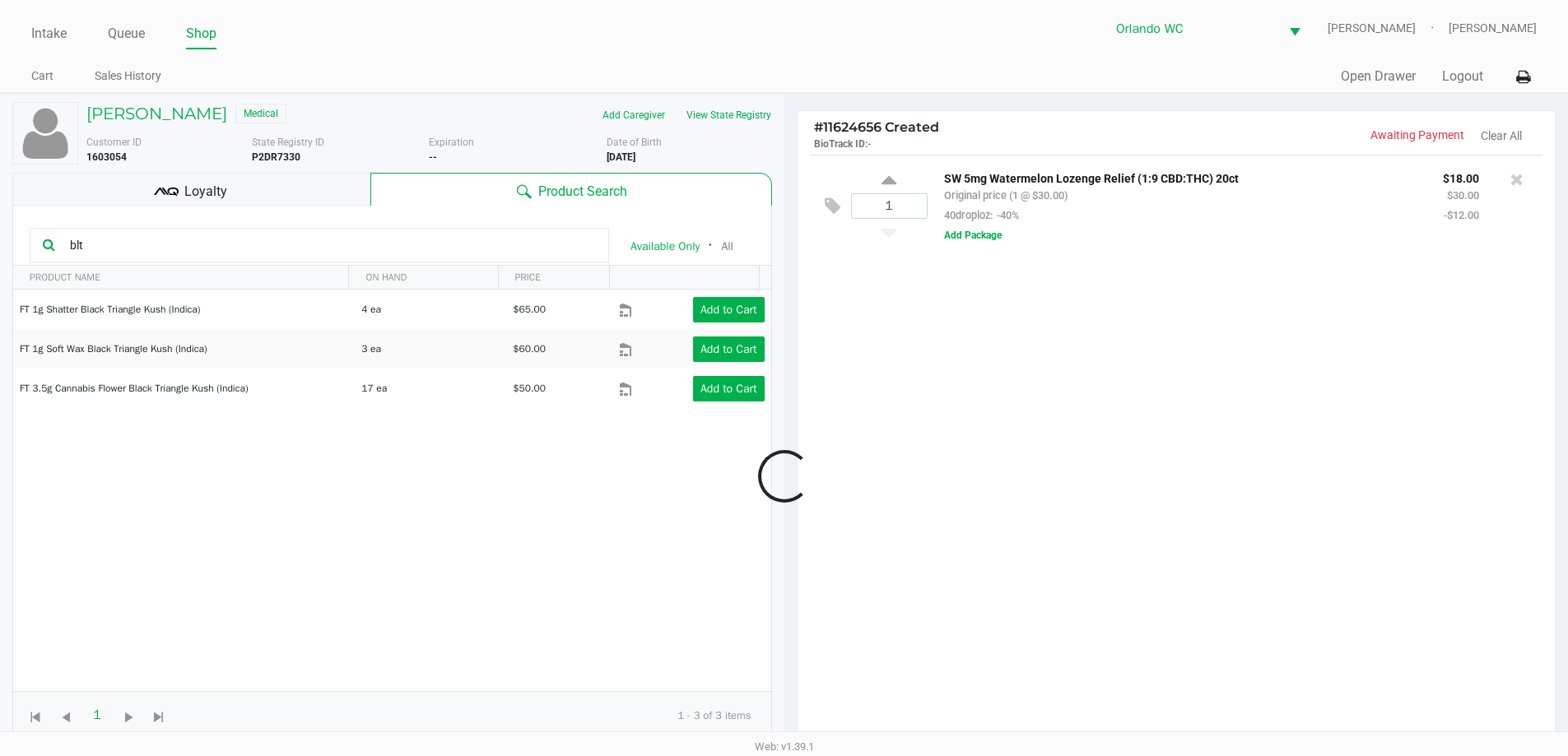 click on "blt" 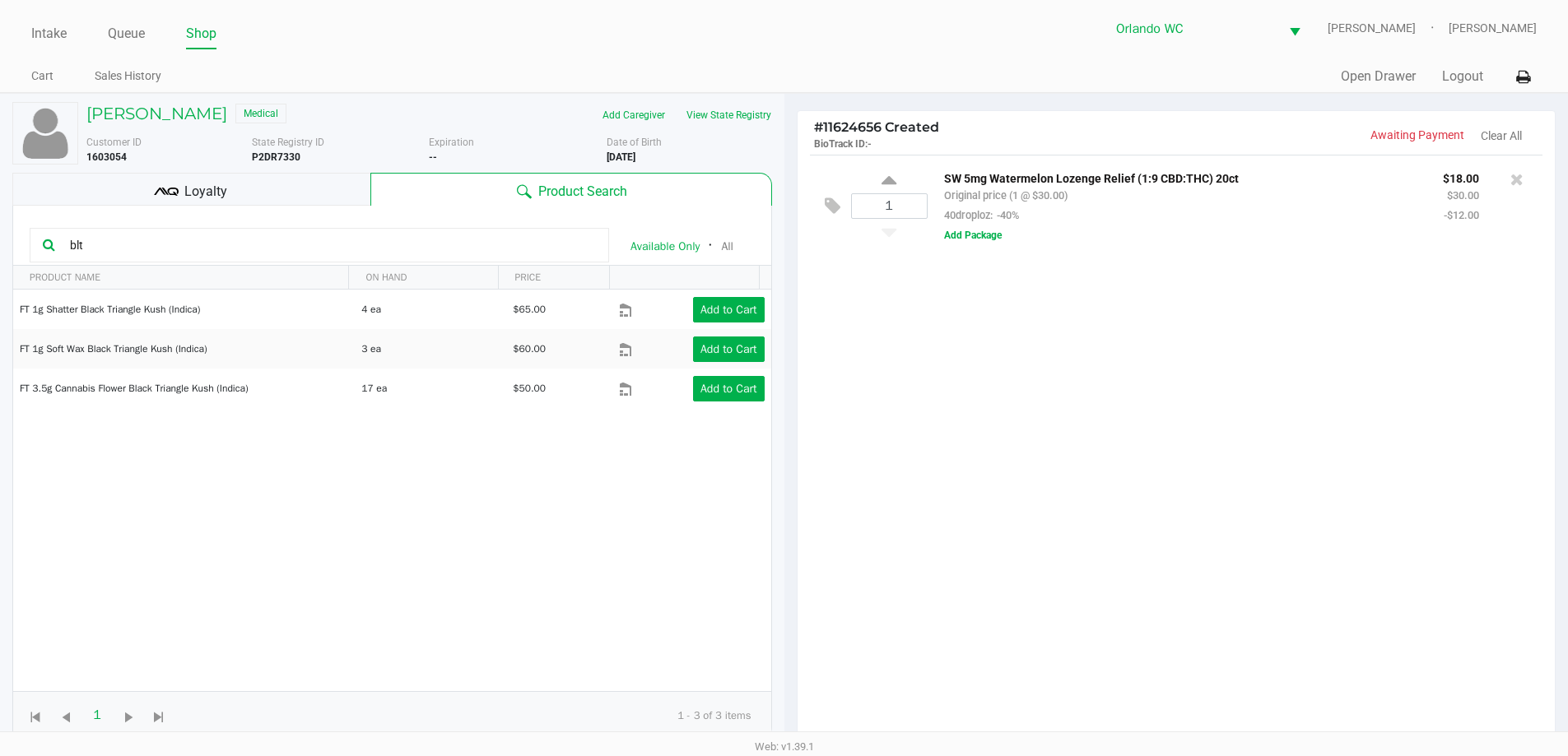 click on "blt" 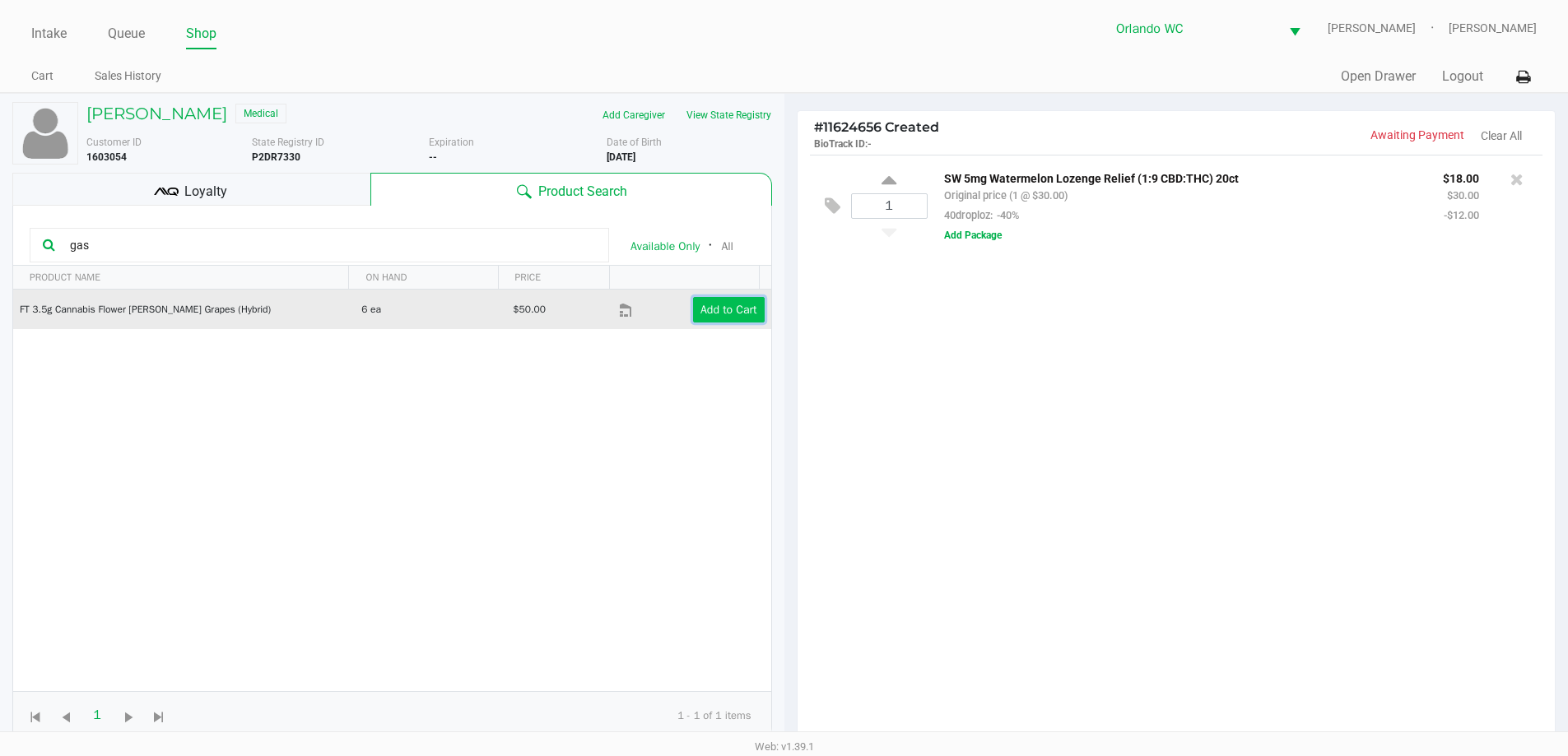 click on "Add to Cart" 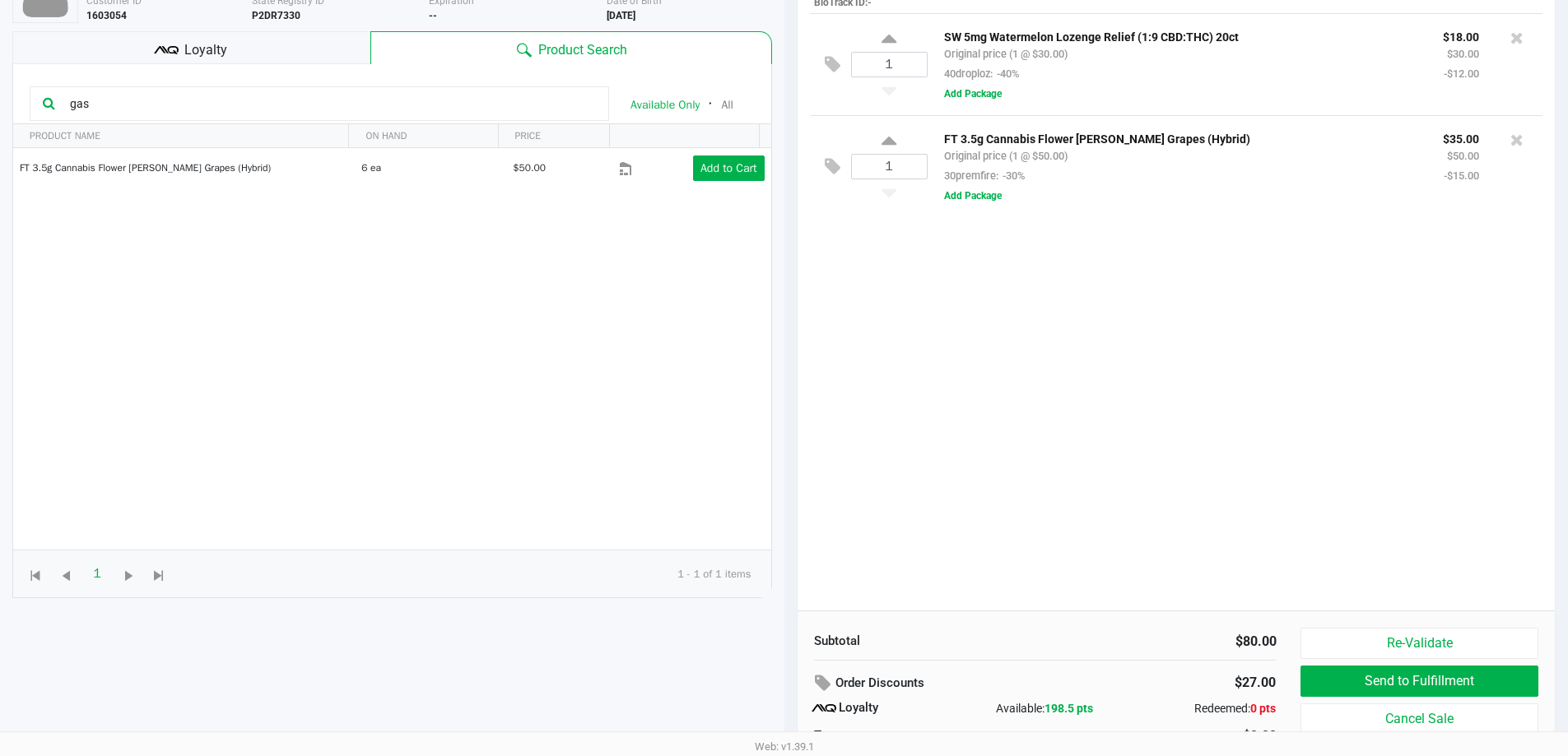 scroll, scrollTop: 0, scrollLeft: 0, axis: both 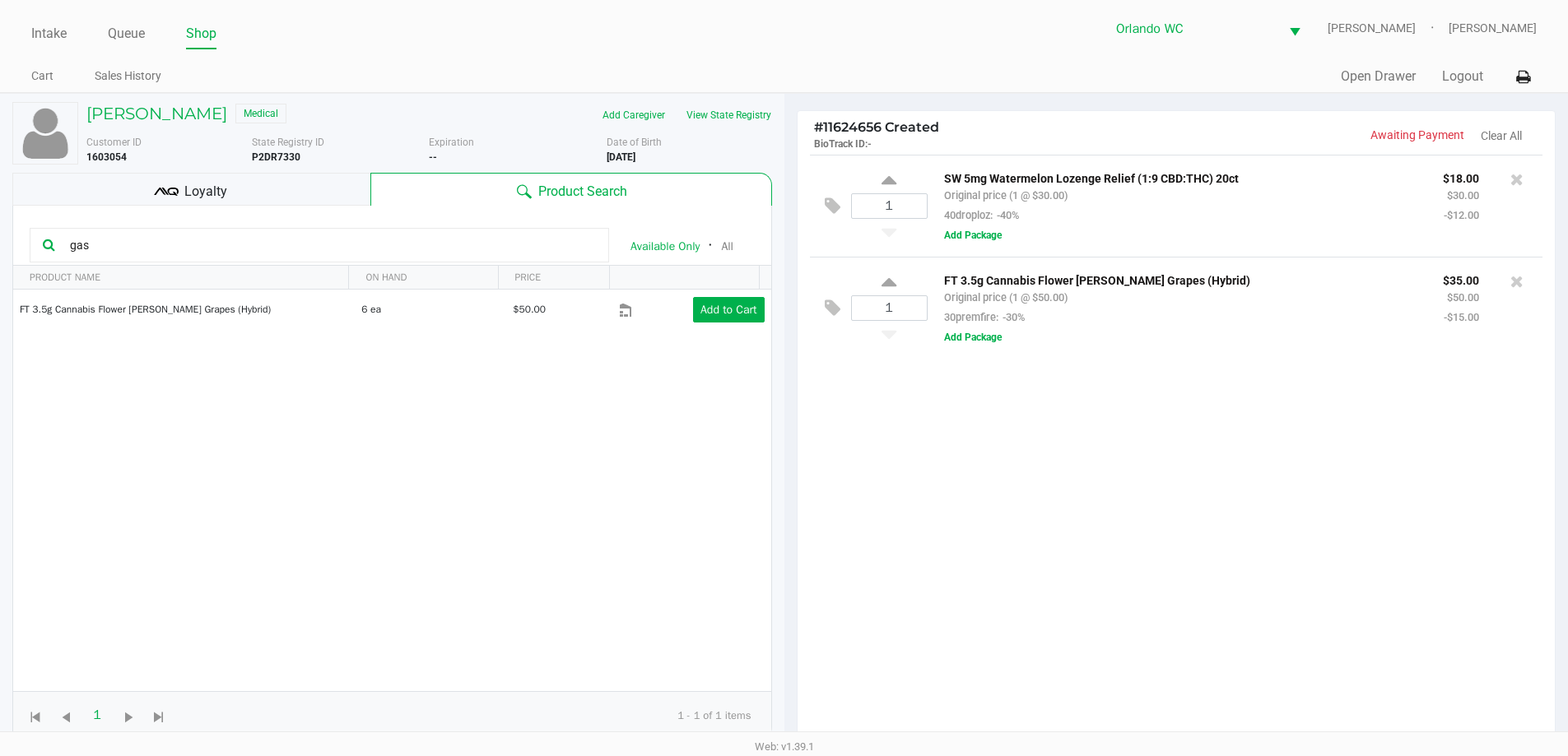 click on "Loyalty" 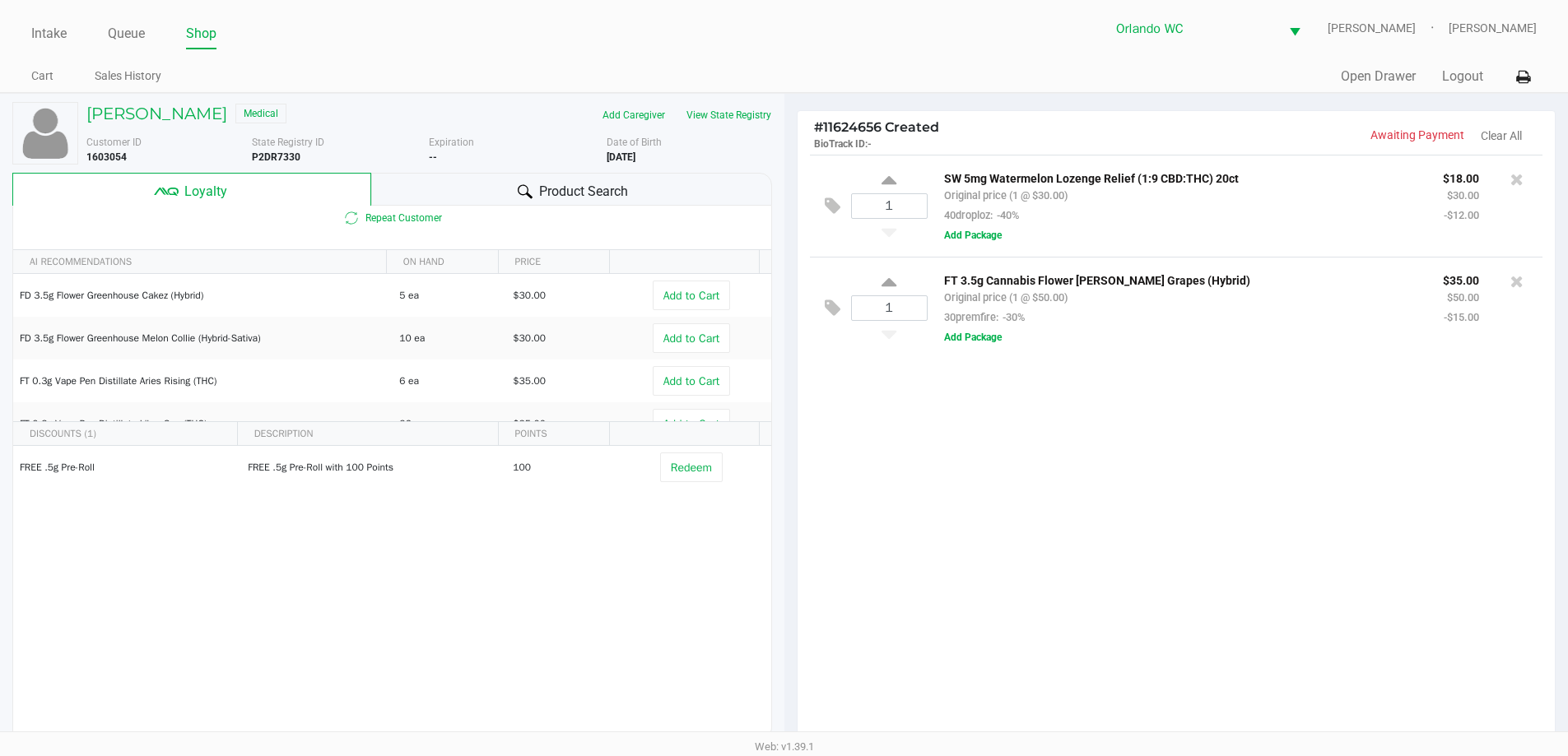 click on "Product Search" 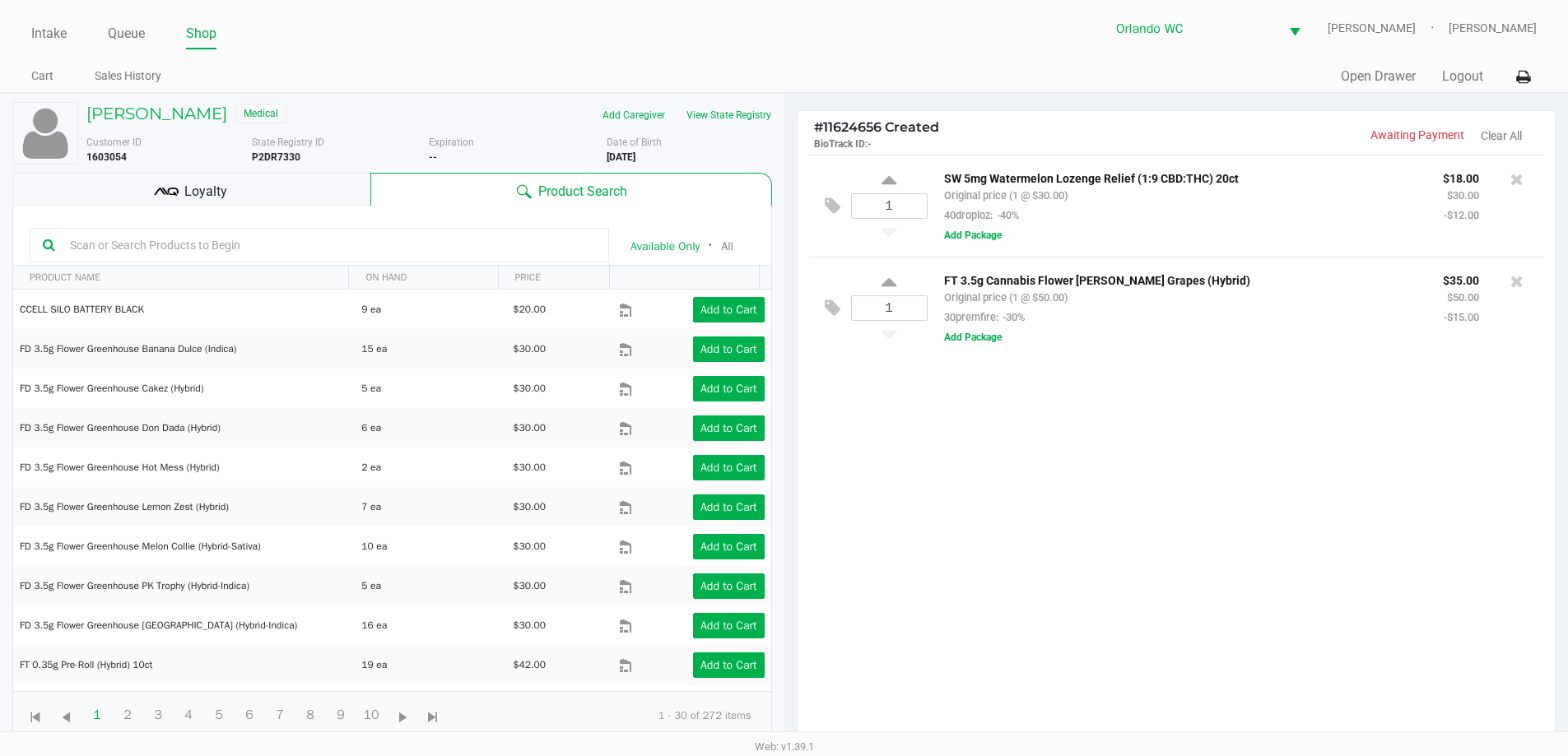 click 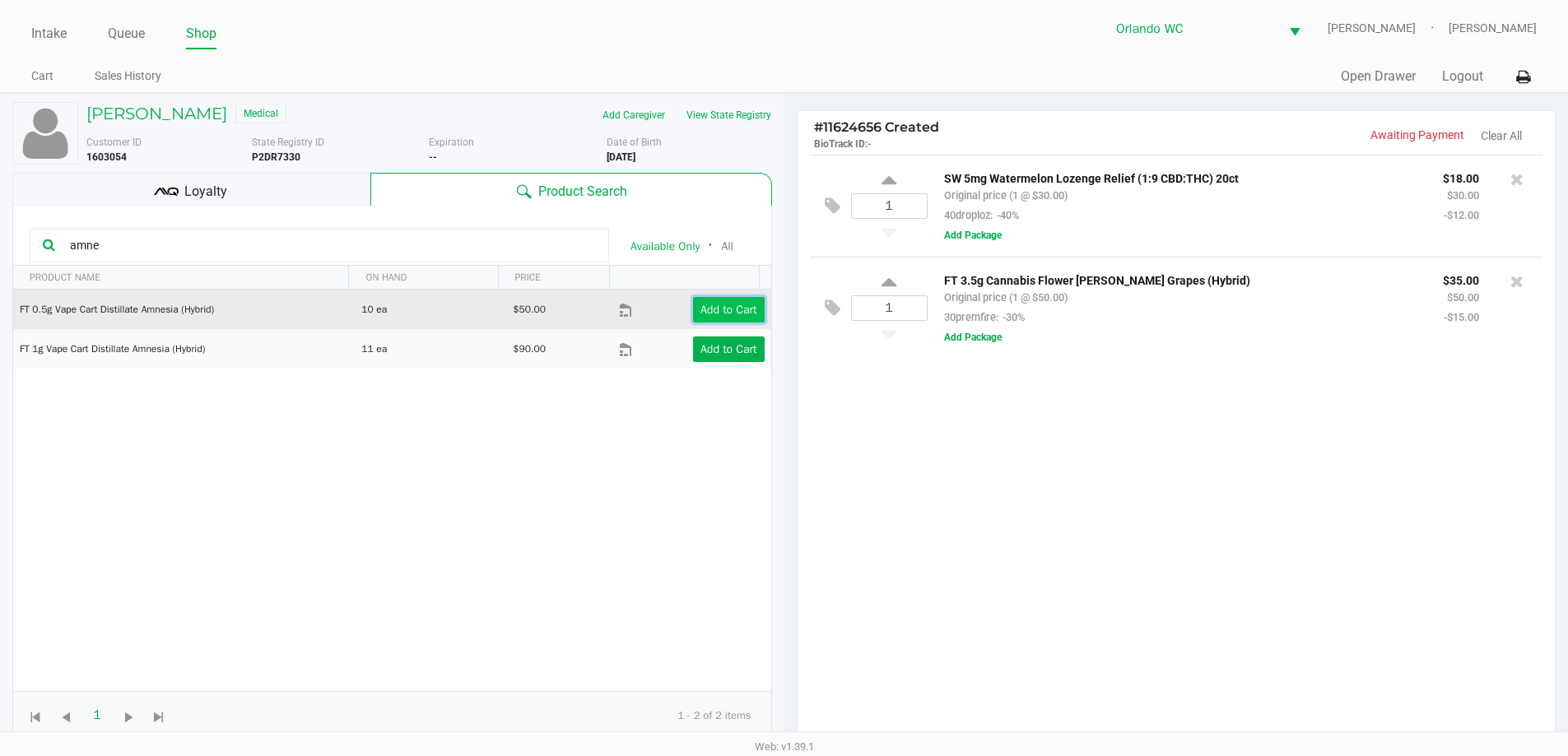 click on "Add to Cart" 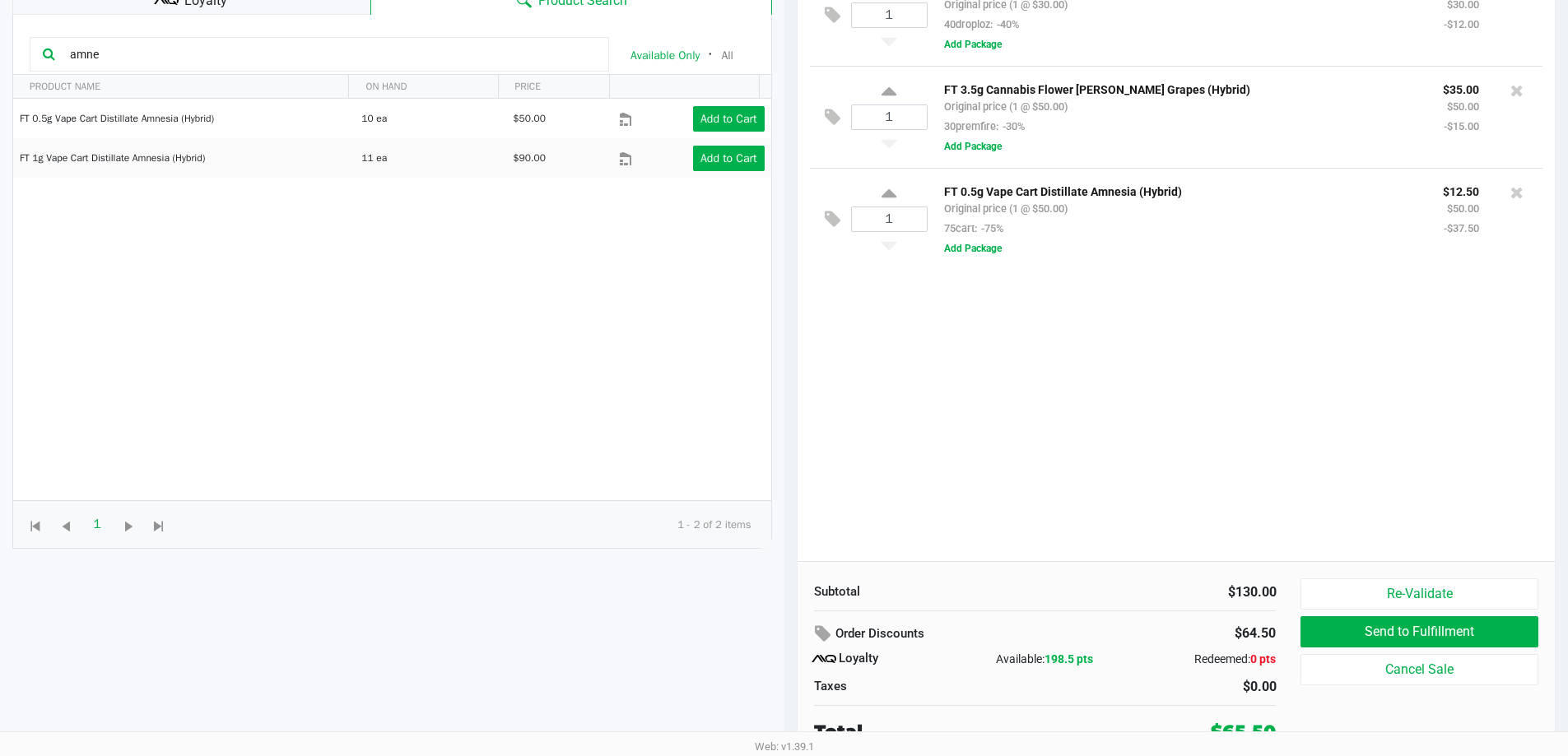 scroll, scrollTop: 197, scrollLeft: 0, axis: vertical 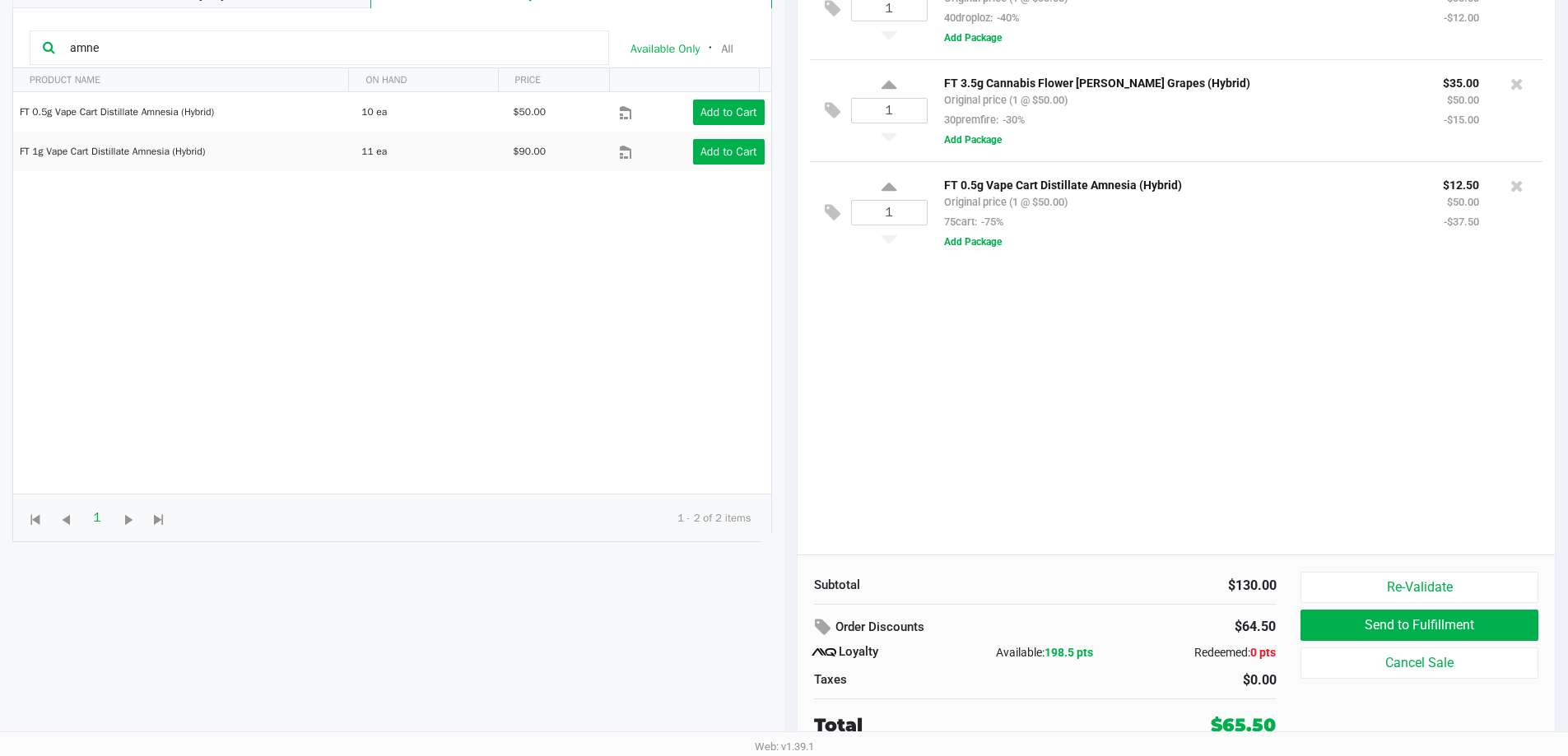 click on "1  SW 5mg Watermelon Lozenge Relief (1:9 CBD:THC) 20ct   Original price (1 @ $30.00)  40droploz:  -40% $18.00 $30.00 -$12.00  Add Package  1  FT 3.5g Cannabis Flower Gaspar's Grapes (Hybrid)   Original price (1 @ $50.00)  30premfire:  -30% $35.00 $50.00 -$15.00  Add Package  1  FT 0.5g Vape Cart Distillate Amnesia (Hybrid)   Original price (1 @ $50.00)  75cart:  -75% $12.50 $50.00 -$37.50  Add Package" 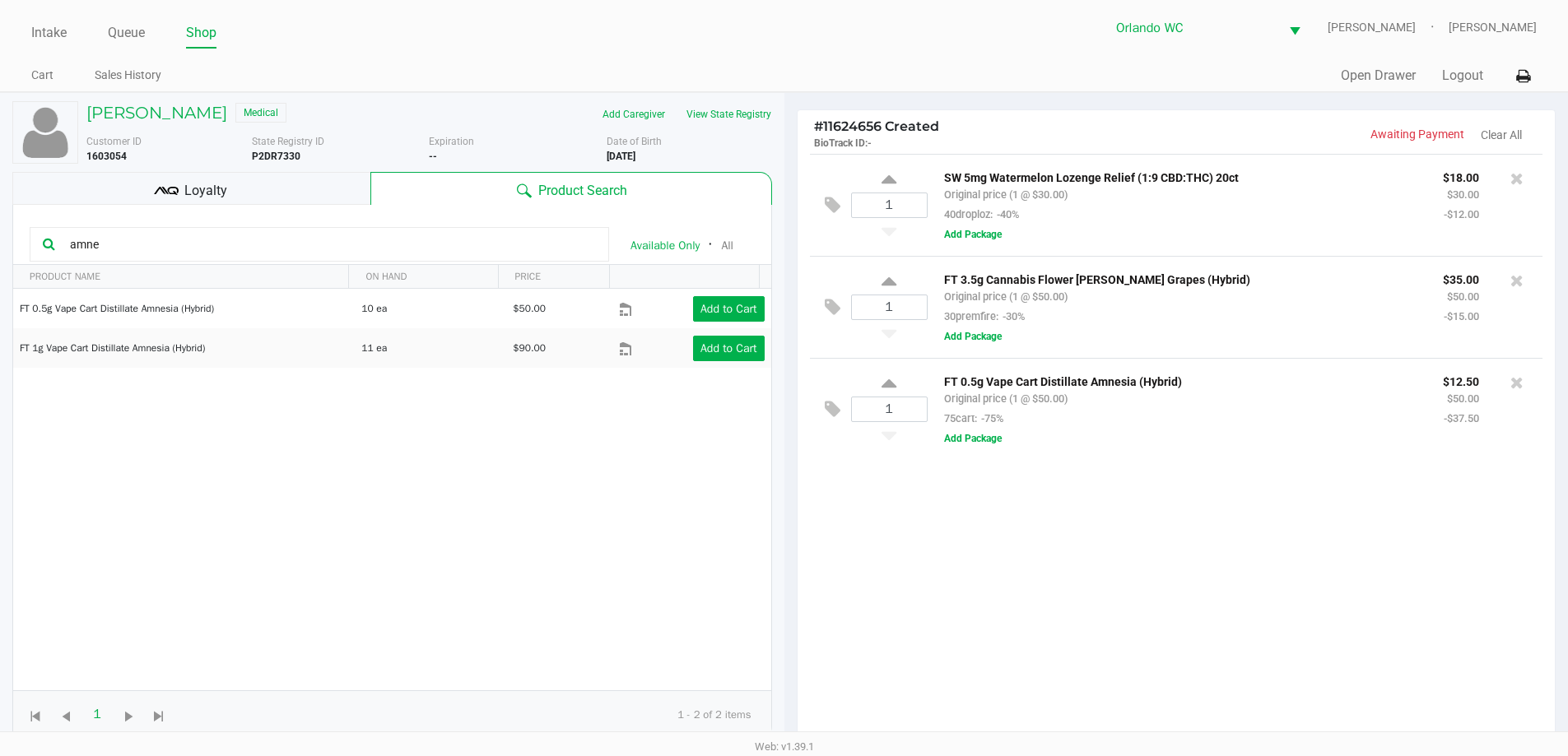 scroll, scrollTop: 0, scrollLeft: 0, axis: both 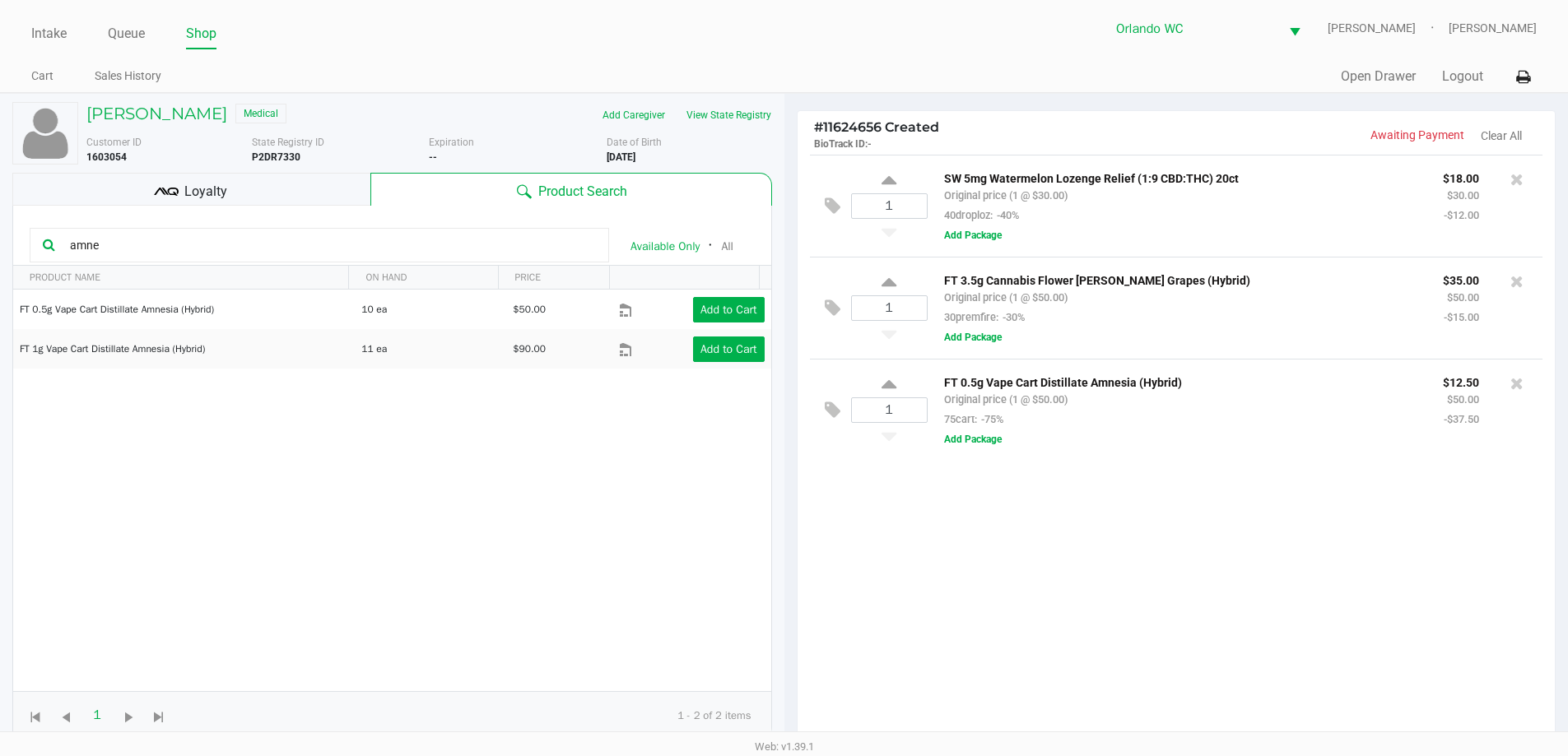 click on "1  SW 5mg Watermelon Lozenge Relief (1:9 CBD:THC) 20ct   Original price (1 @ $30.00)  40droploz:  -40% $18.00 $30.00 -$12.00  Add Package  1  FT 3.5g Cannabis Flower Gaspar's Grapes (Hybrid)   Original price (1 @ $50.00)  30premfire:  -30% $35.00 $50.00 -$15.00  Add Package  1  FT 0.5g Vape Cart Distillate Amnesia (Hybrid)   Original price (1 @ $50.00)  75cart:  -75% $12.50 $50.00 -$37.50  Add Package" 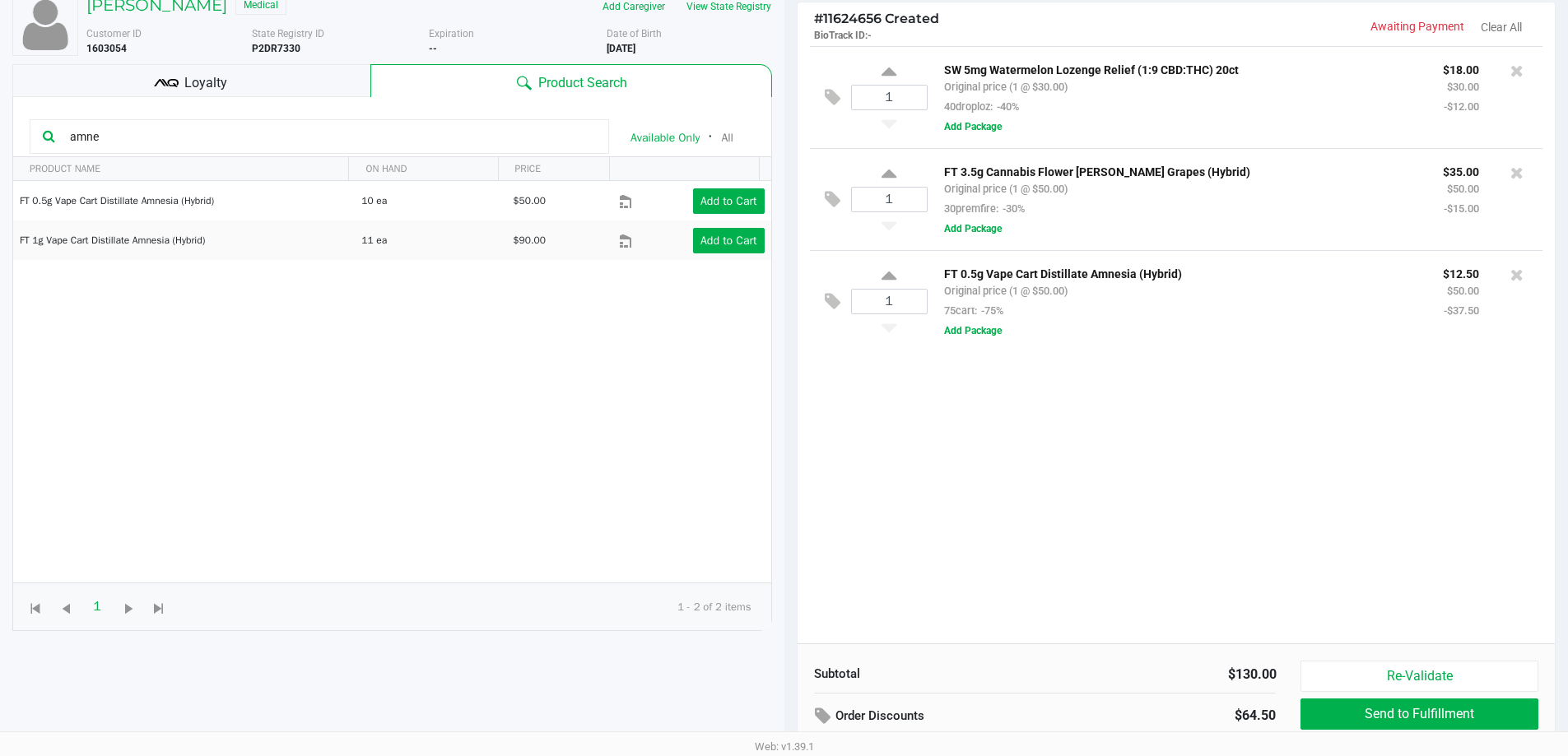 scroll, scrollTop: 0, scrollLeft: 0, axis: both 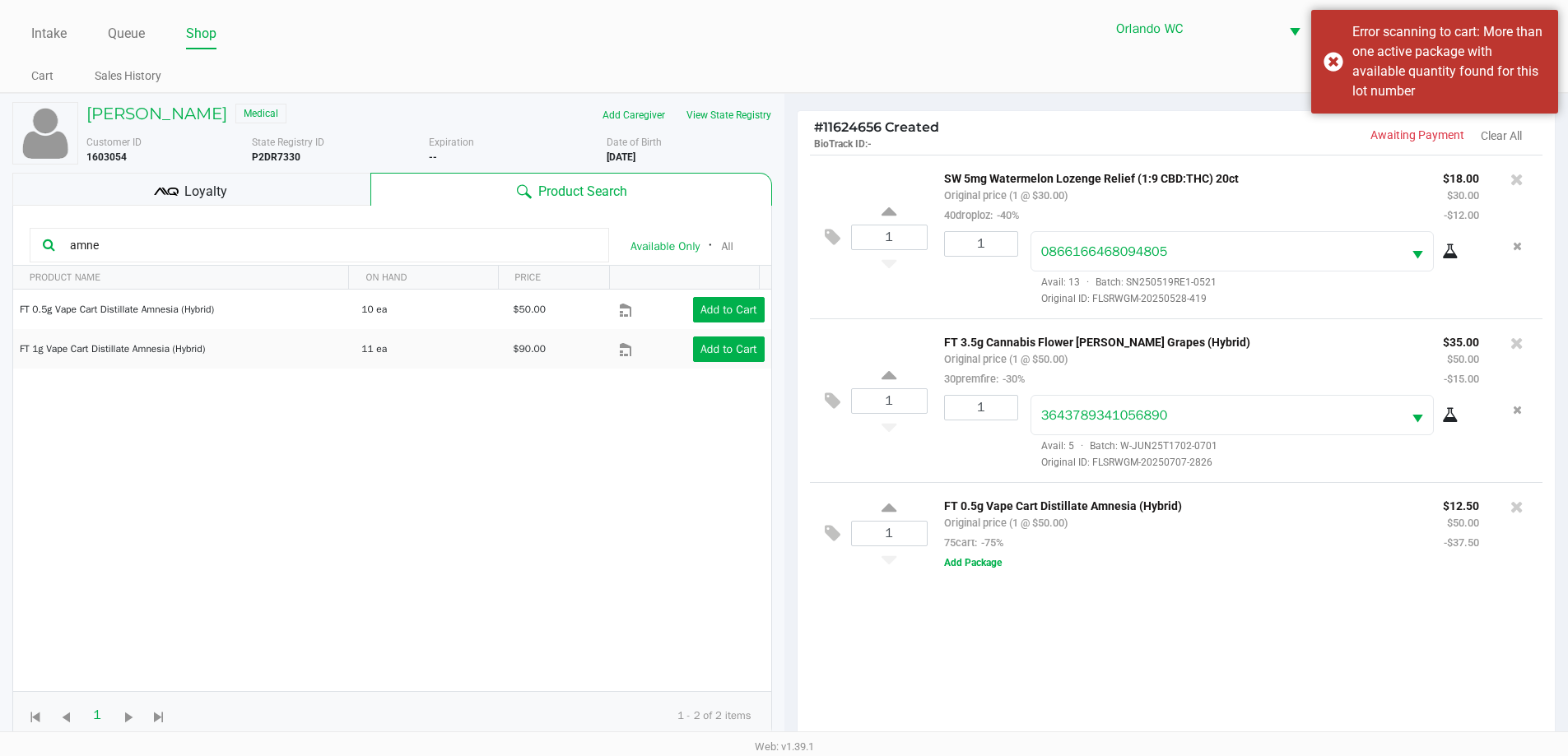 click on "Add Package" 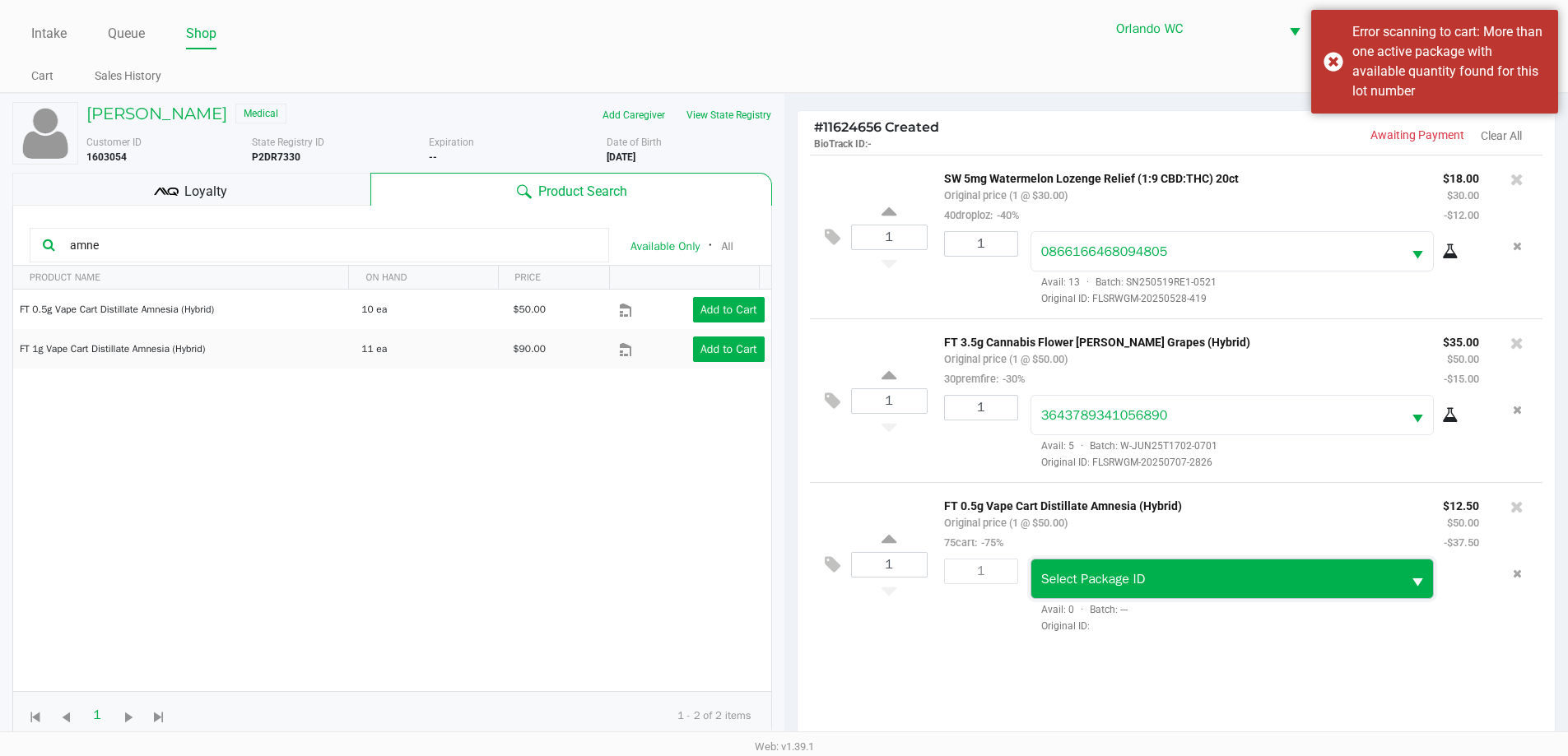 click on "Select Package ID" at bounding box center [1217, 578] 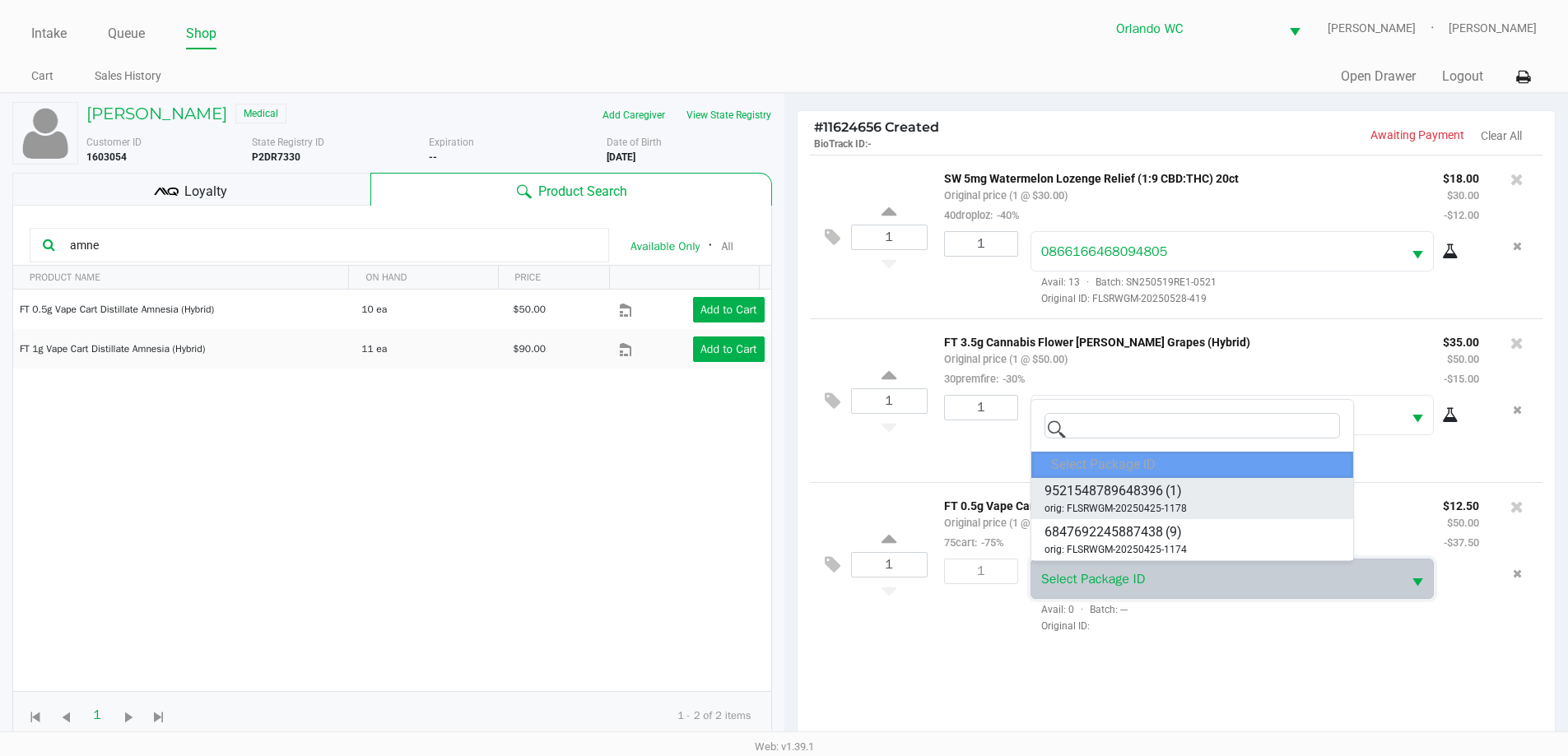 click on "9521548789648396" at bounding box center (1104, 491) 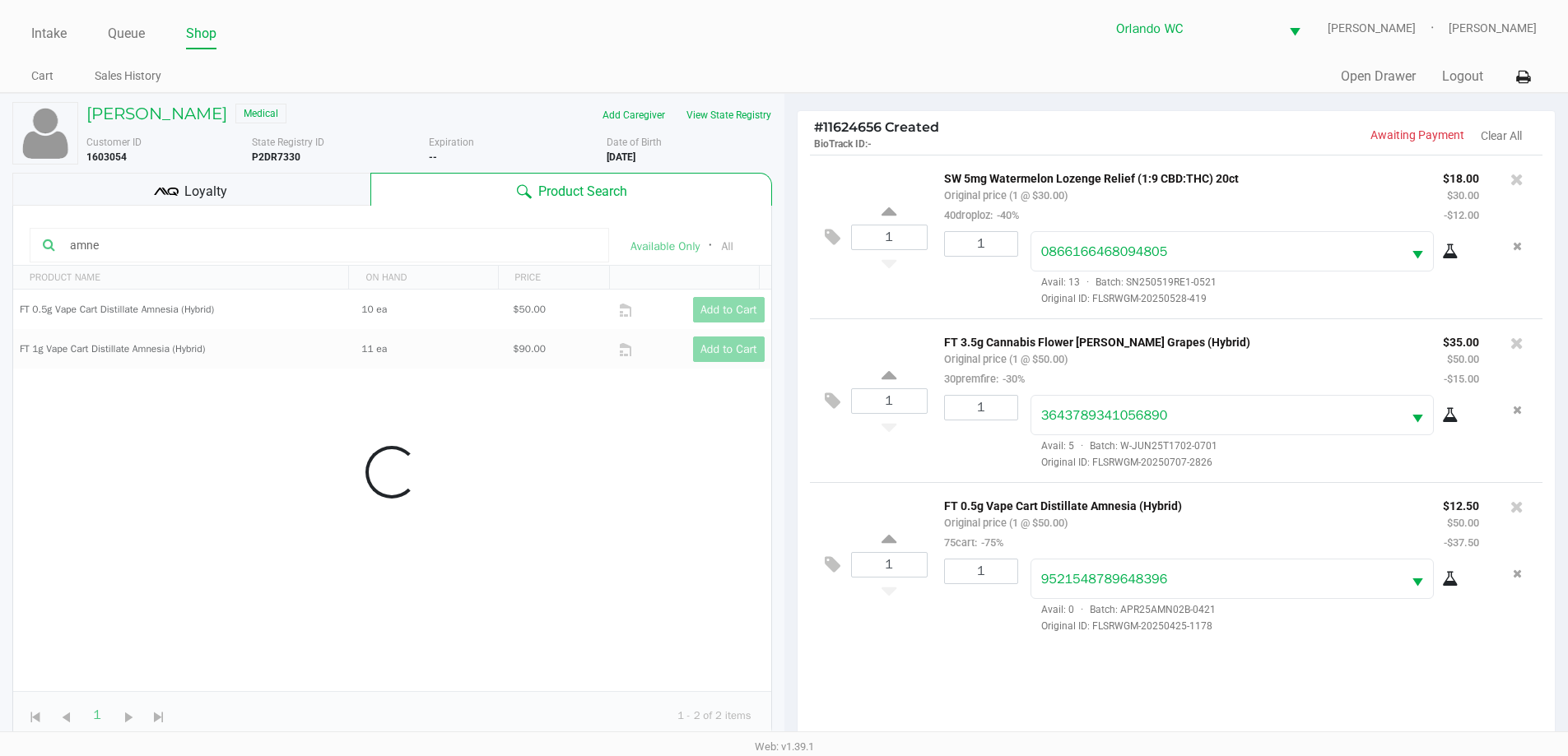 click on "1  SW 5mg Watermelon Lozenge Relief (1:9 CBD:THC) 20ct   Original price (1 @ $30.00)  40droploz:  -40% $18.00 $30.00 -$12.00 1 0866166468094805  Avail: 13  ·  Batch: SN250519RE1-0521   Original ID: FLSRWGM-20250528-419  1  FT 3.5g Cannabis Flower Gaspar's Grapes (Hybrid)   Original price (1 @ $50.00)  30premfire:  -30% $35.00 $50.00 -$15.00 1 3643789341056890  Avail: 5  ·  Batch: W-JUN25T1702-0701   Original ID: FLSRWGM-20250707-2826  1  FT 0.5g Vape Cart Distillate Amnesia (Hybrid)   Original price (1 @ $50.00)  75cart:  -75% $12.50 $50.00 -$37.50 1 9521548789648396  Avail: 0  ·  Batch: APR25AMN02B-0421   Original ID: FLSRWGM-20250425-1178" 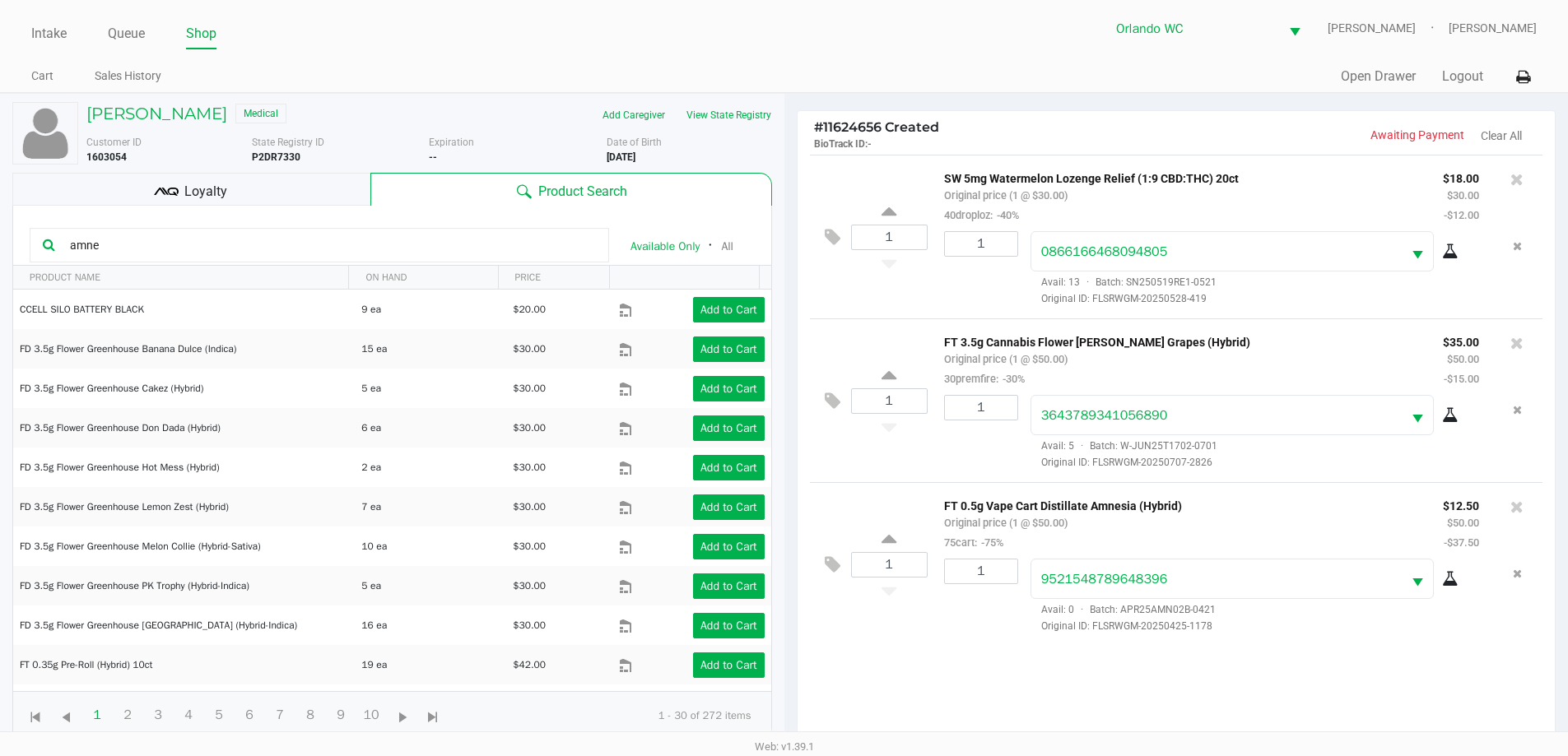 scroll, scrollTop: 197, scrollLeft: 0, axis: vertical 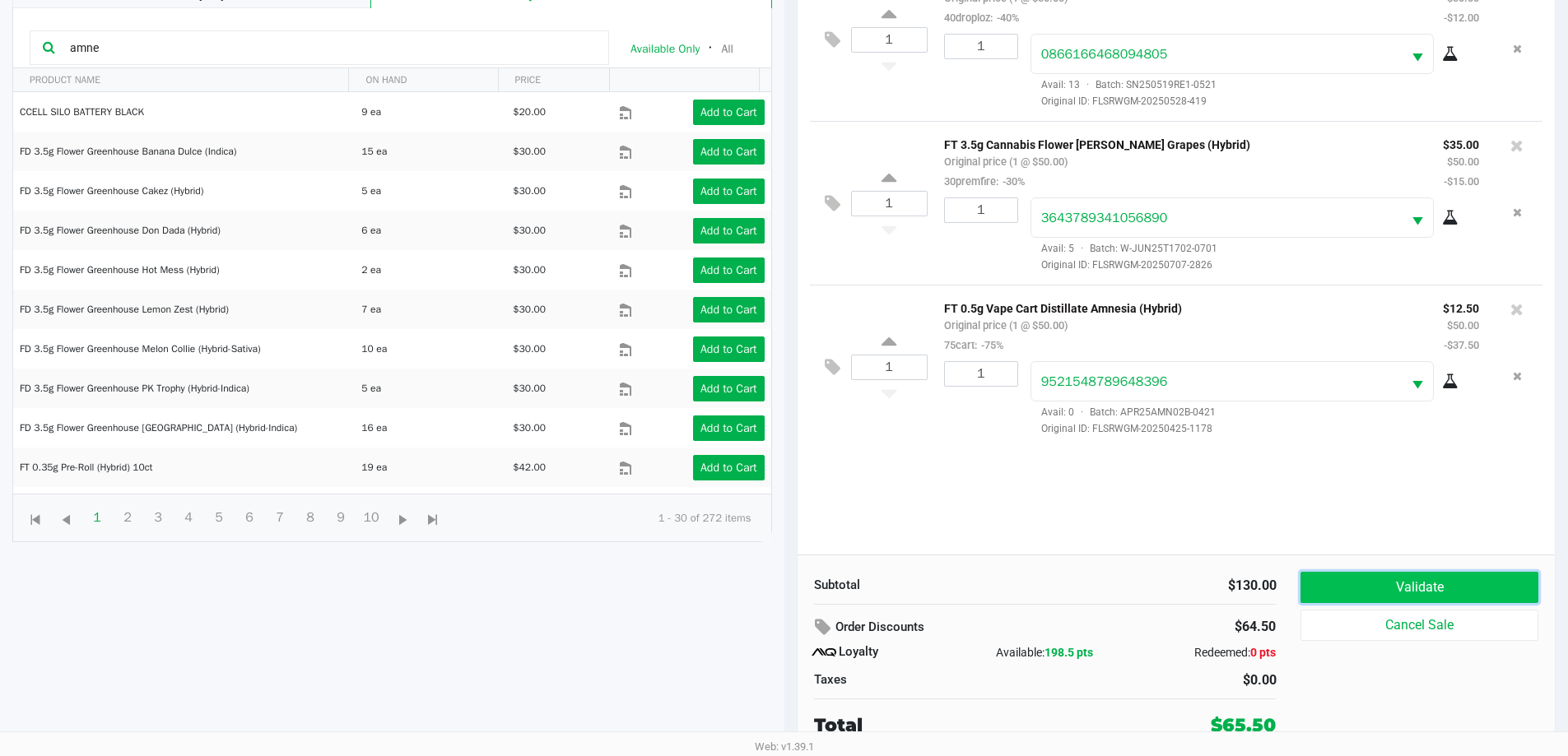 click on "Validate" 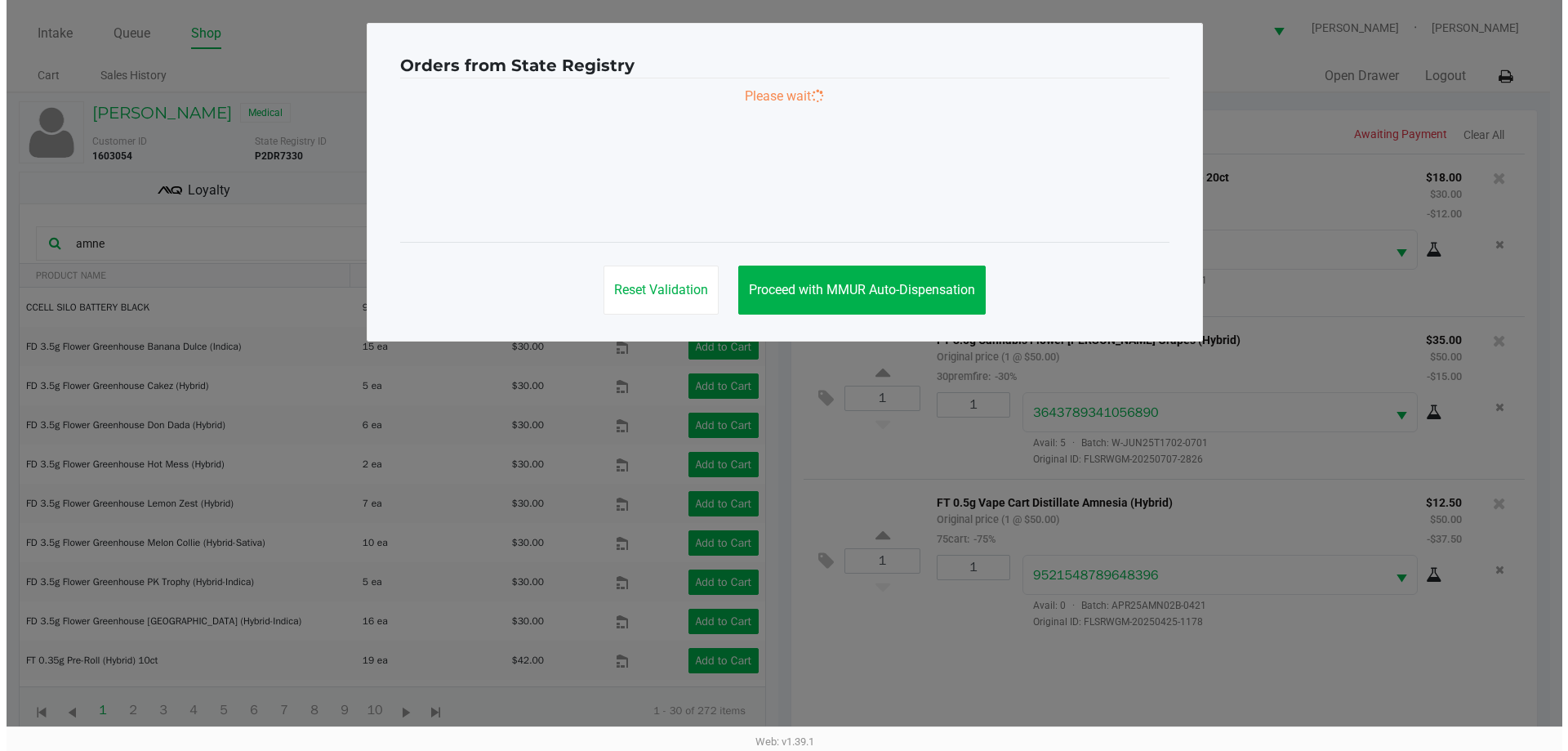 scroll, scrollTop: 0, scrollLeft: 0, axis: both 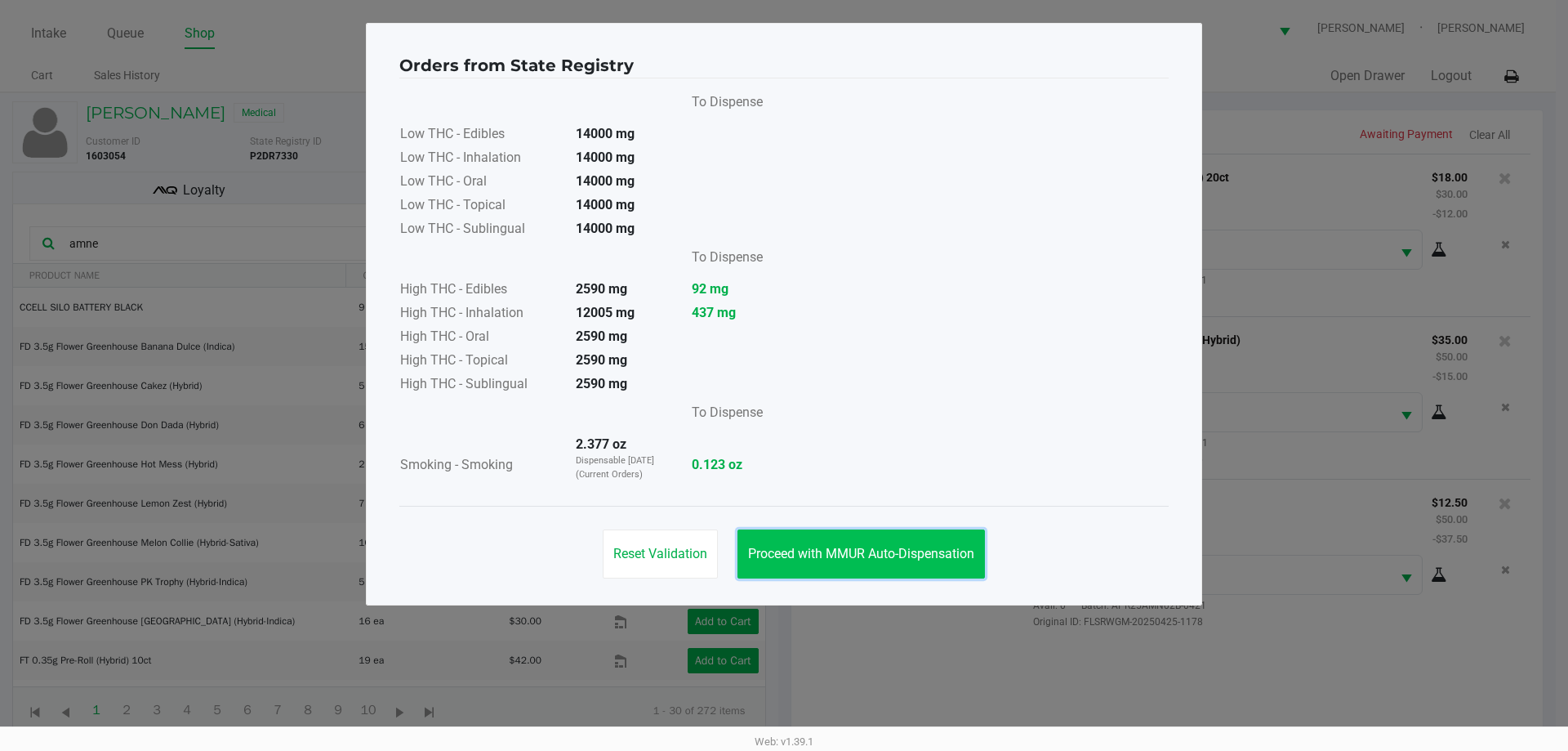 click on "Proceed with MMUR Auto-Dispensation" 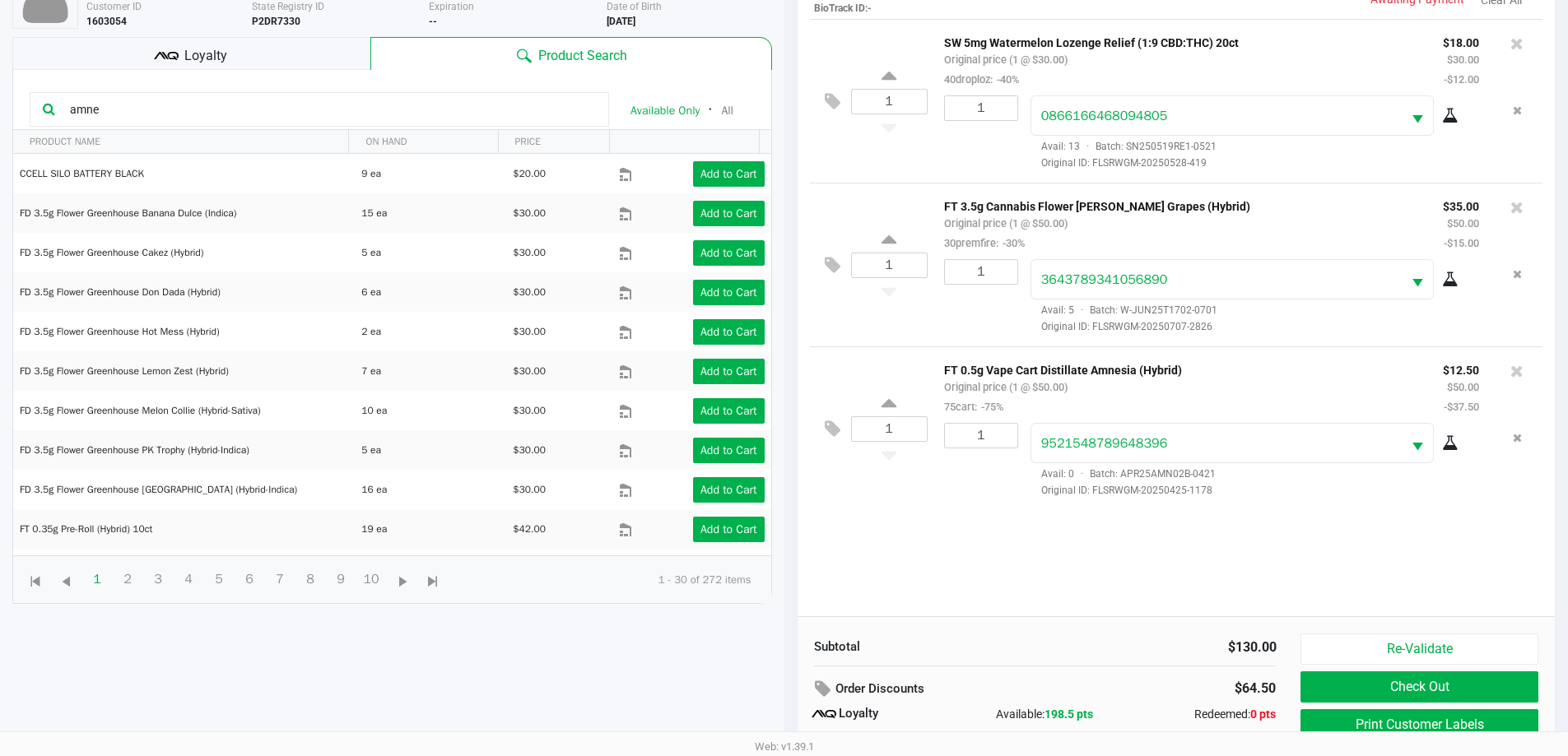 scroll, scrollTop: 197, scrollLeft: 0, axis: vertical 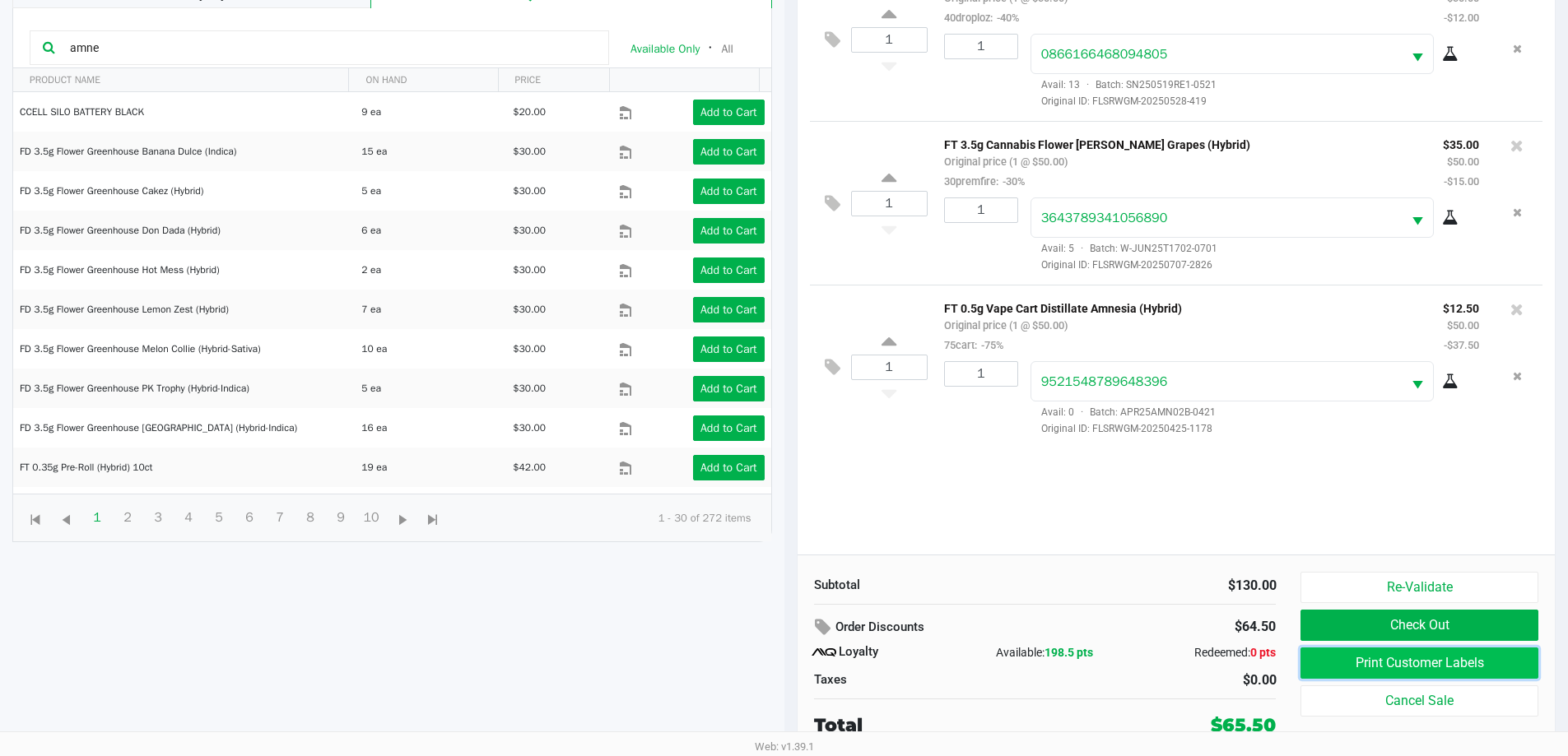click on "Print Customer Labels" 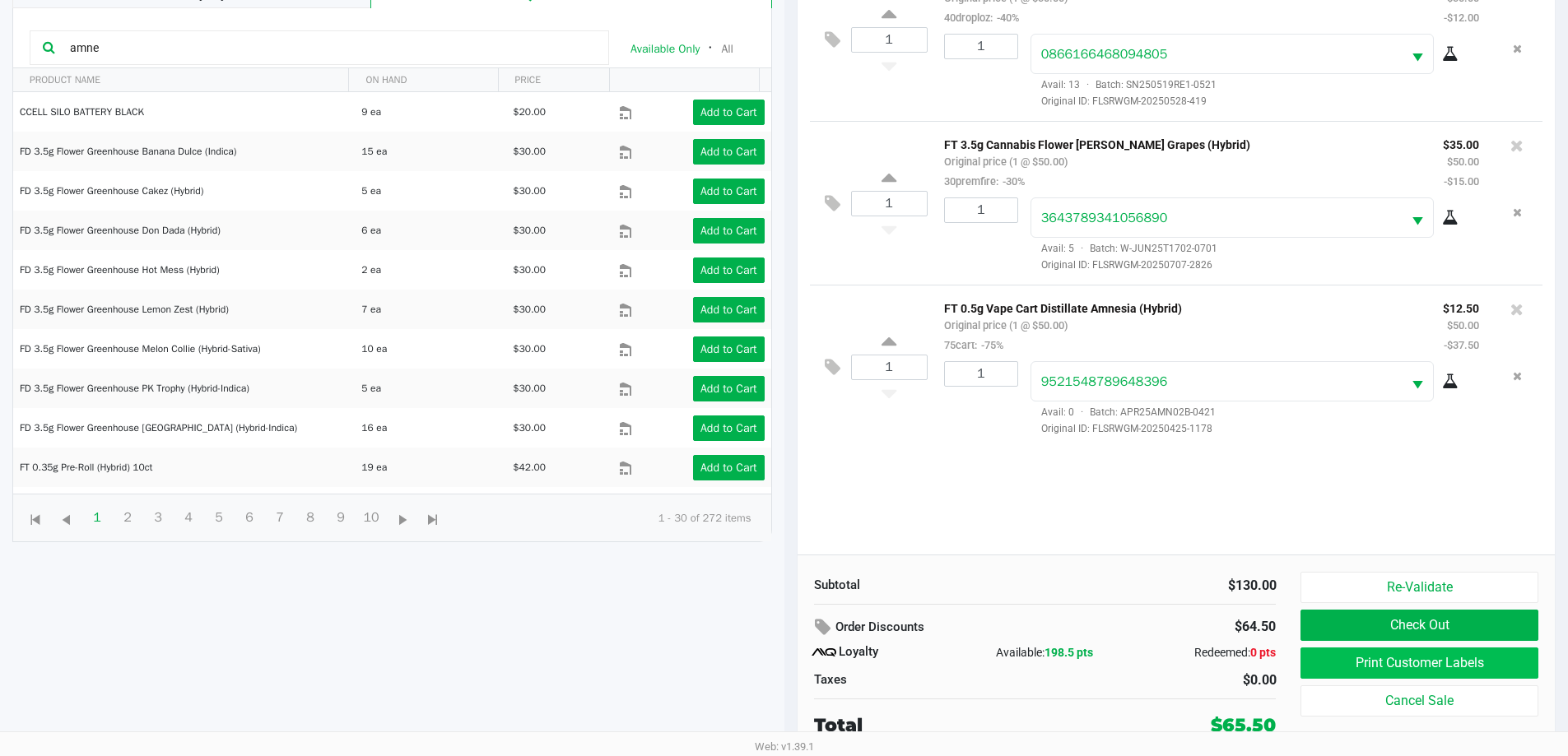 scroll, scrollTop: 0, scrollLeft: 0, axis: both 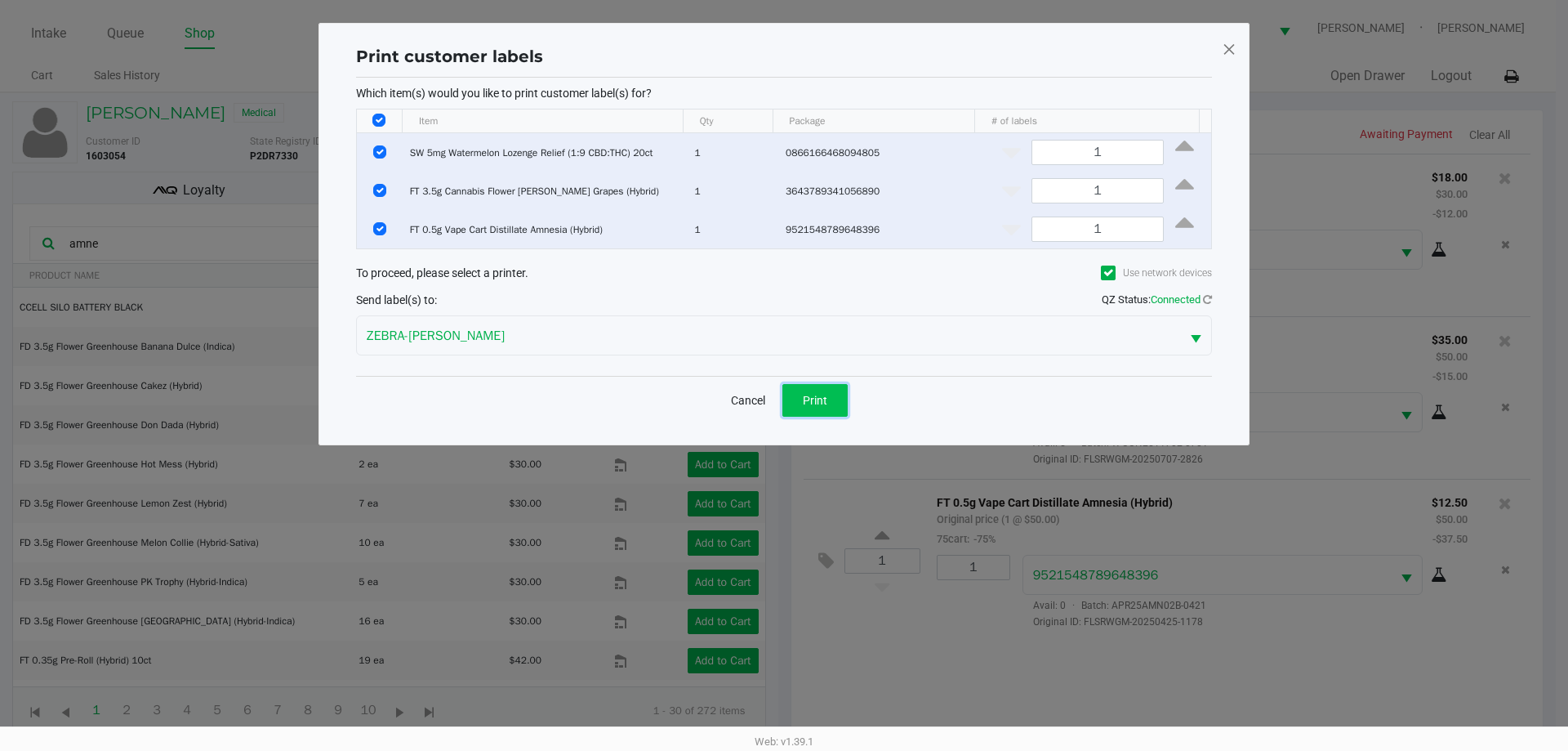 click on "Print" 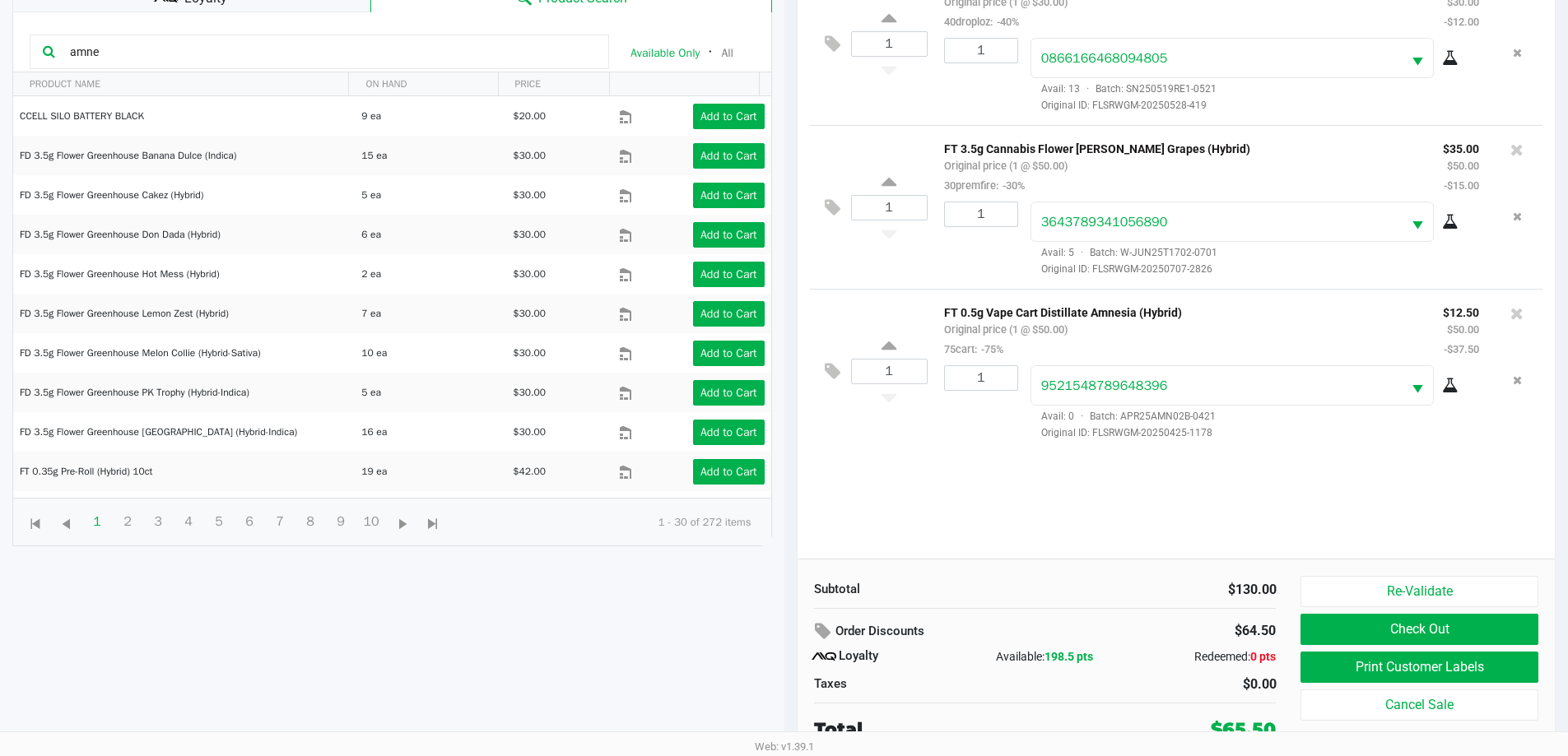 scroll, scrollTop: 197, scrollLeft: 0, axis: vertical 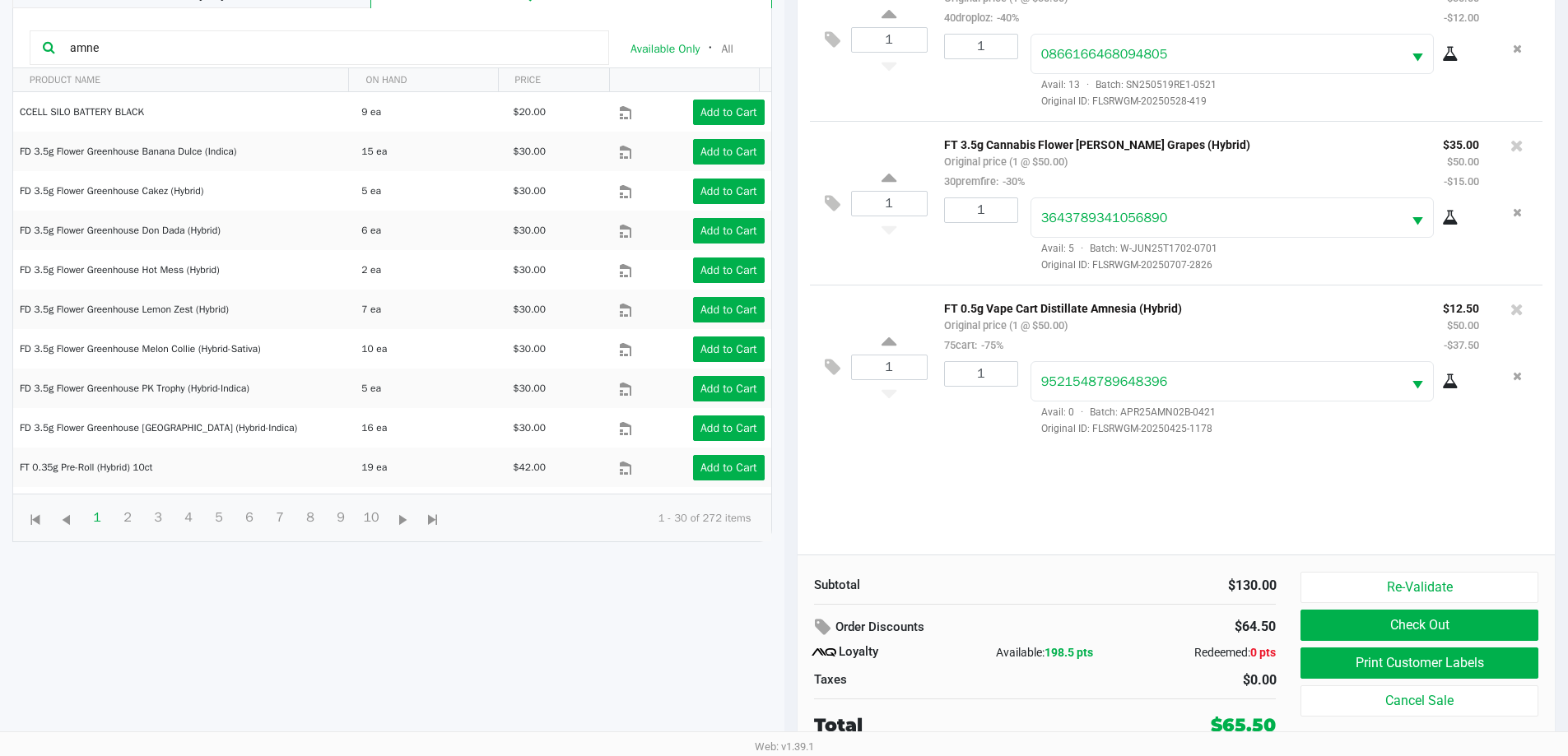 click on "Check Out" 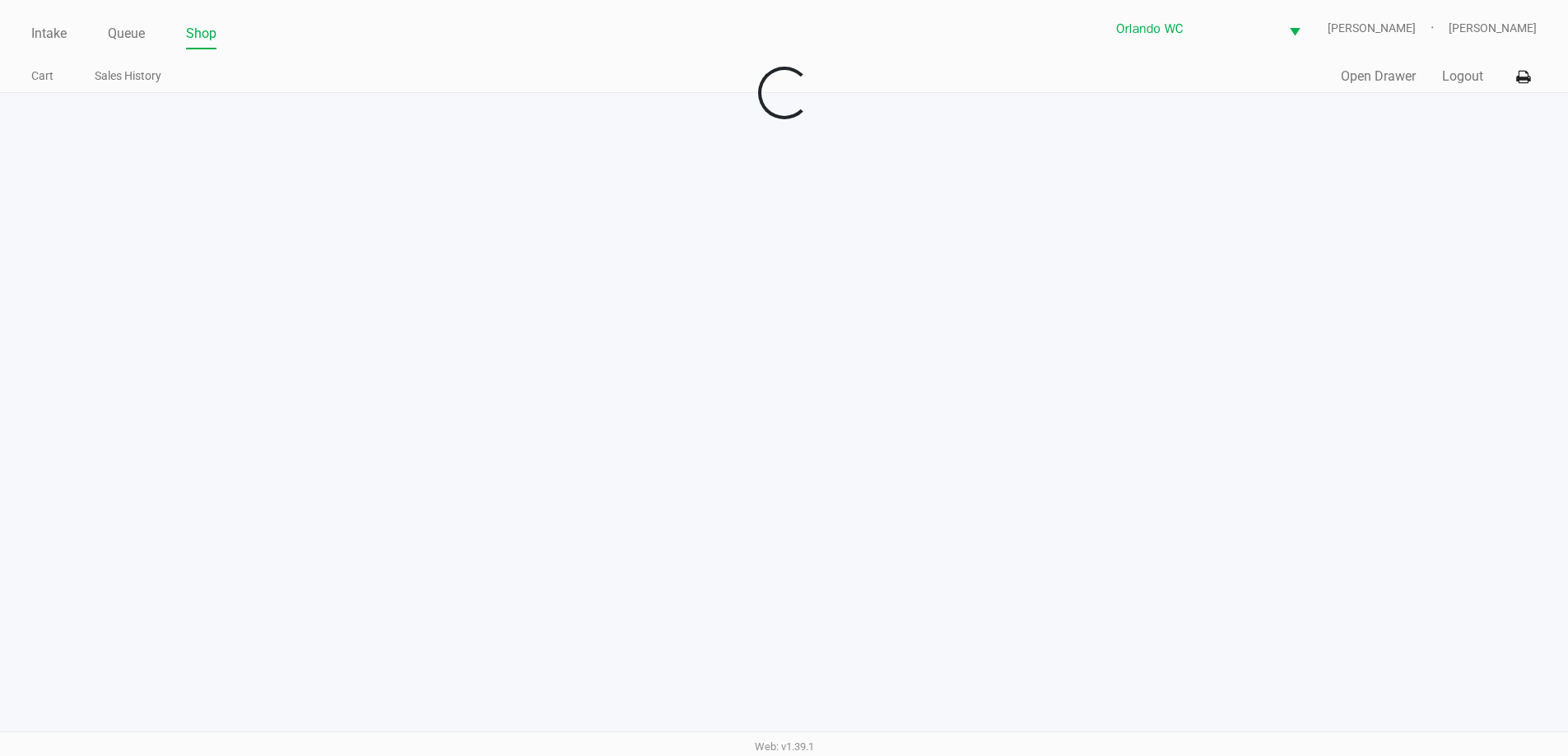 scroll, scrollTop: 0, scrollLeft: 0, axis: both 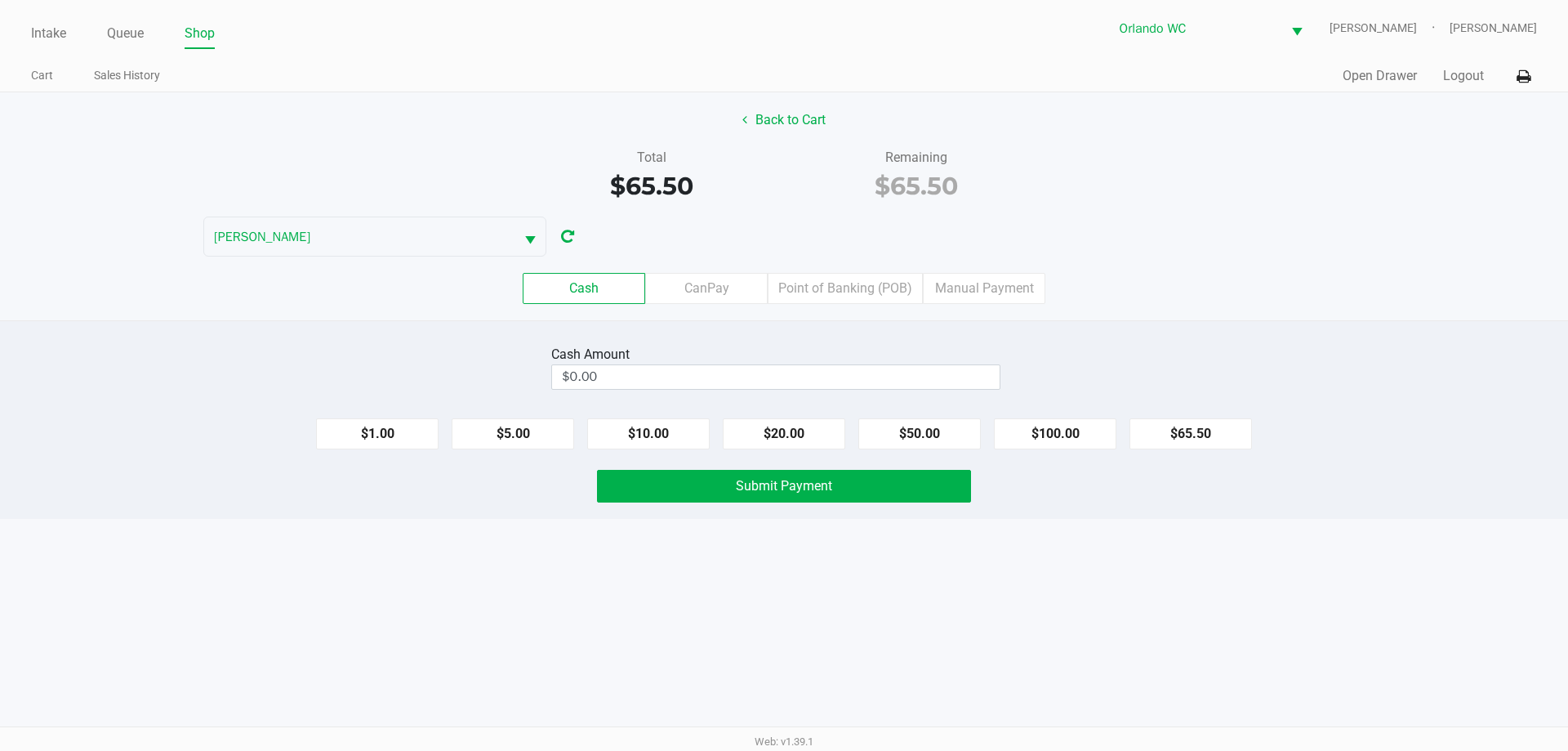 click on "$50.00" 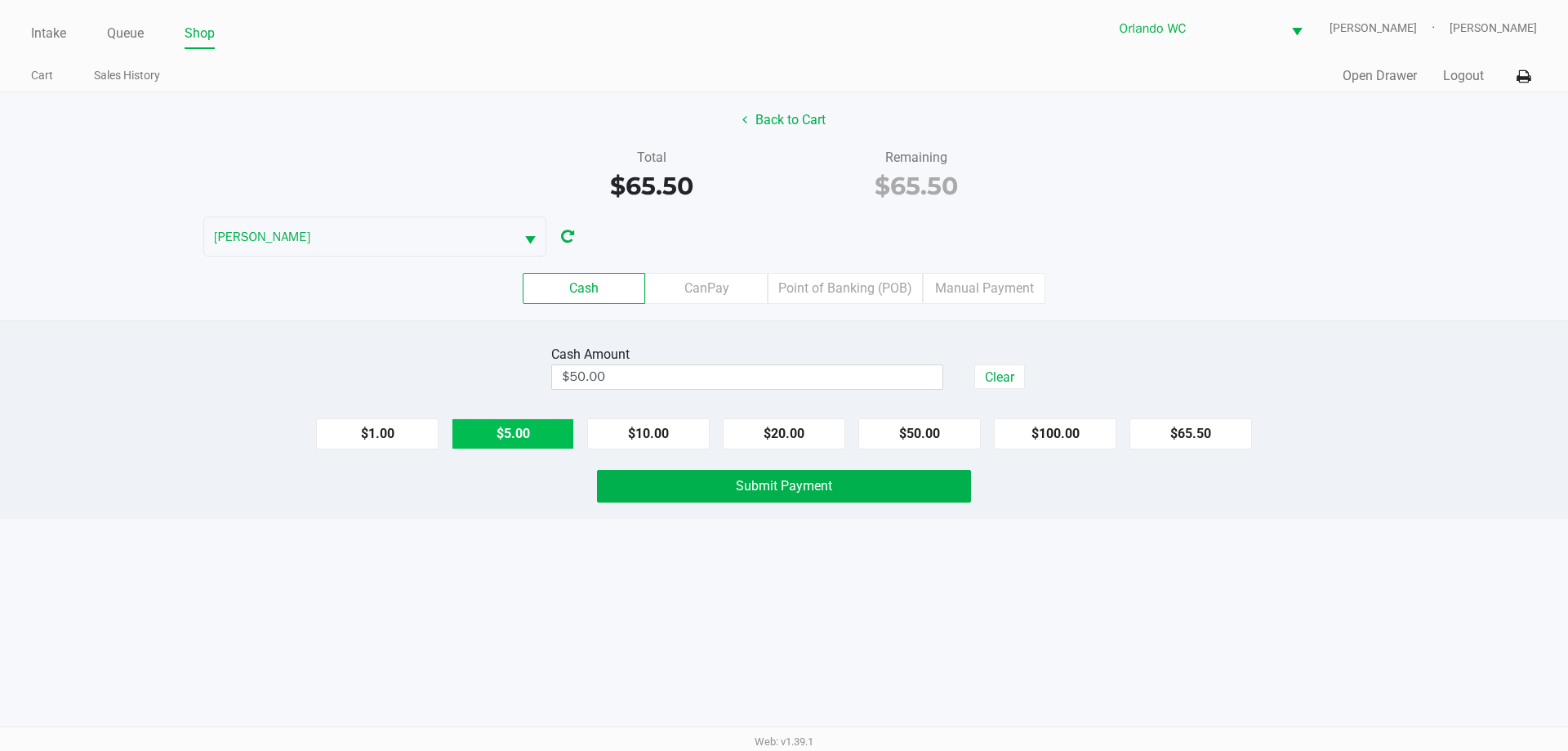 click on "$5.00" 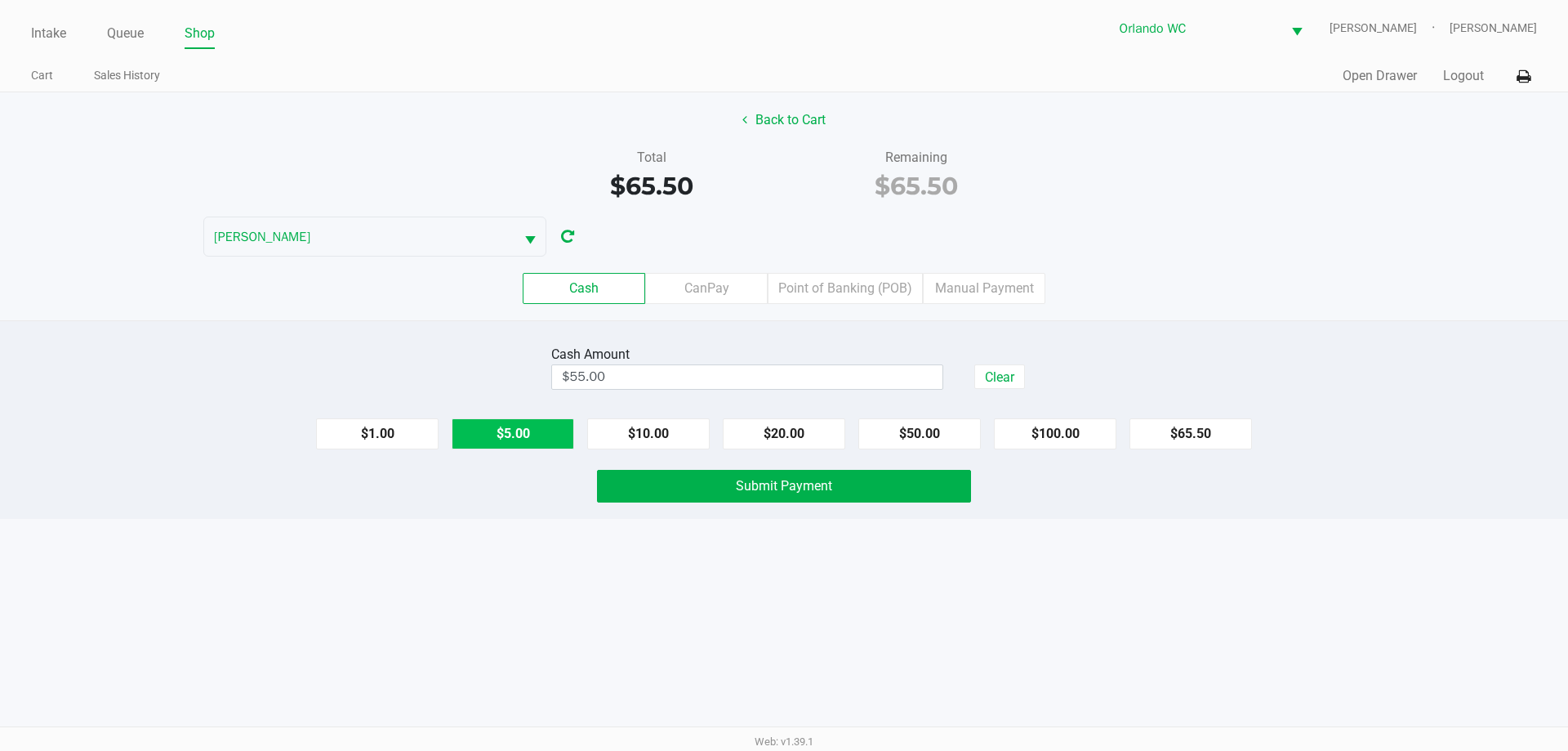 click on "Submit Payment" 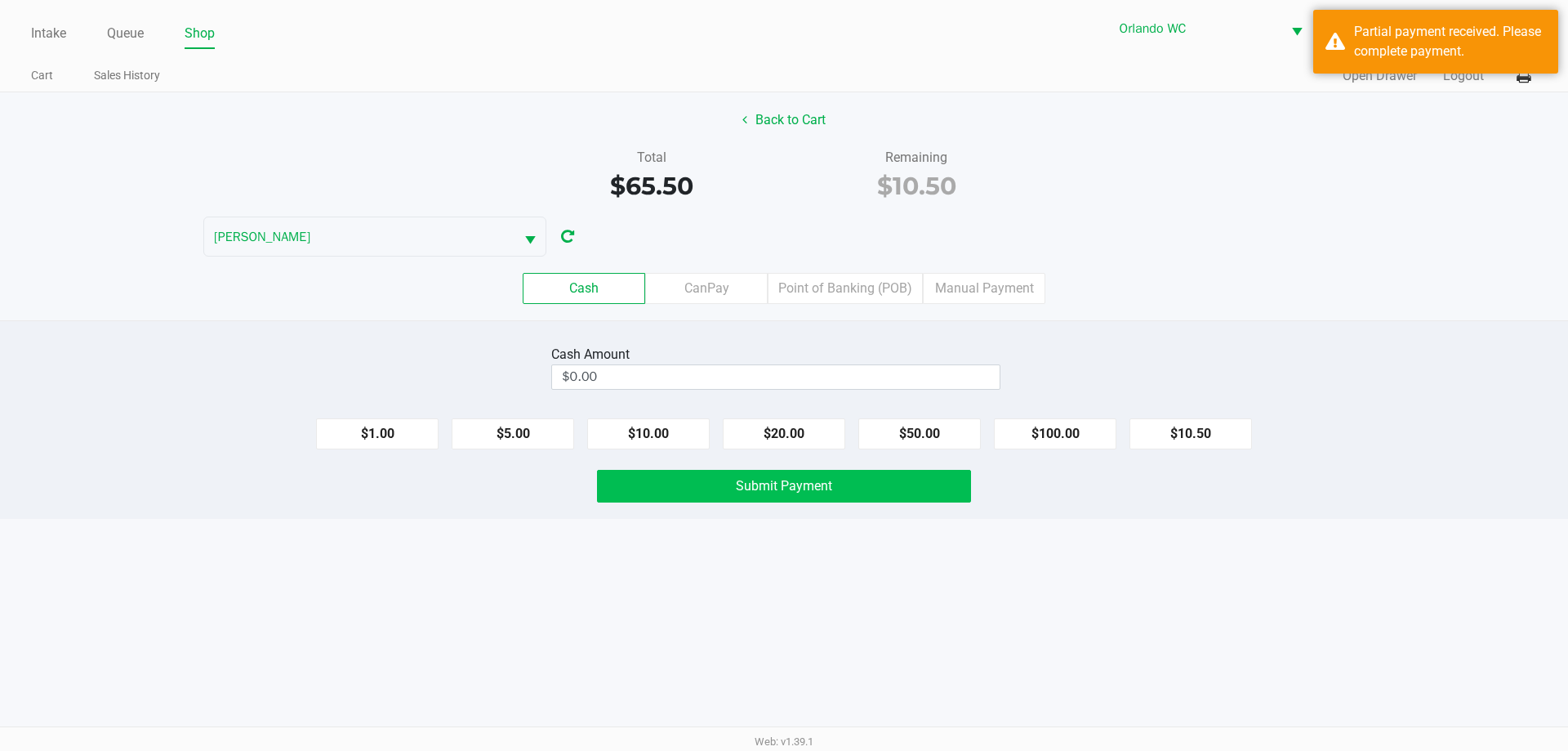 click on "Point of Banking (POB)" 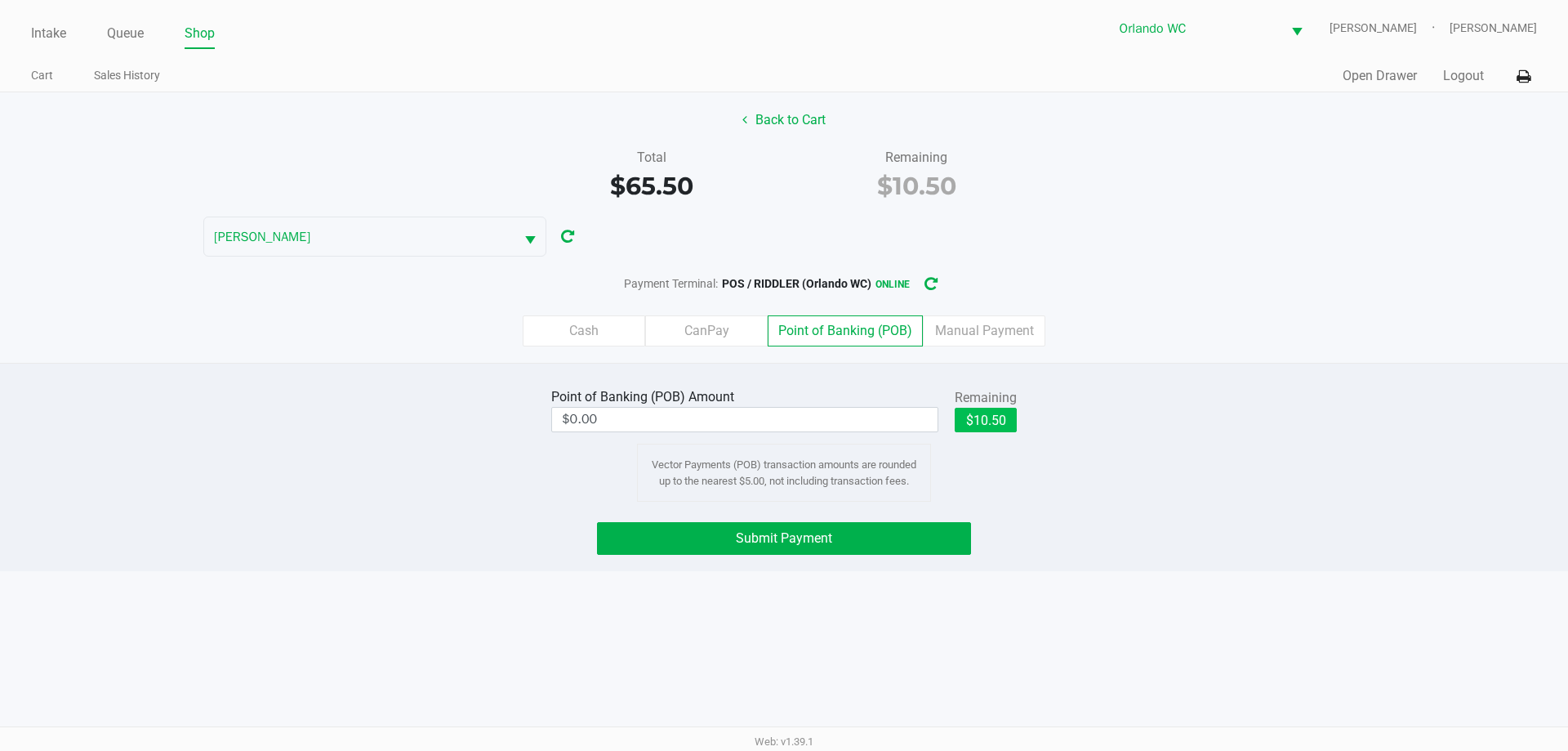 click on "$10.50" 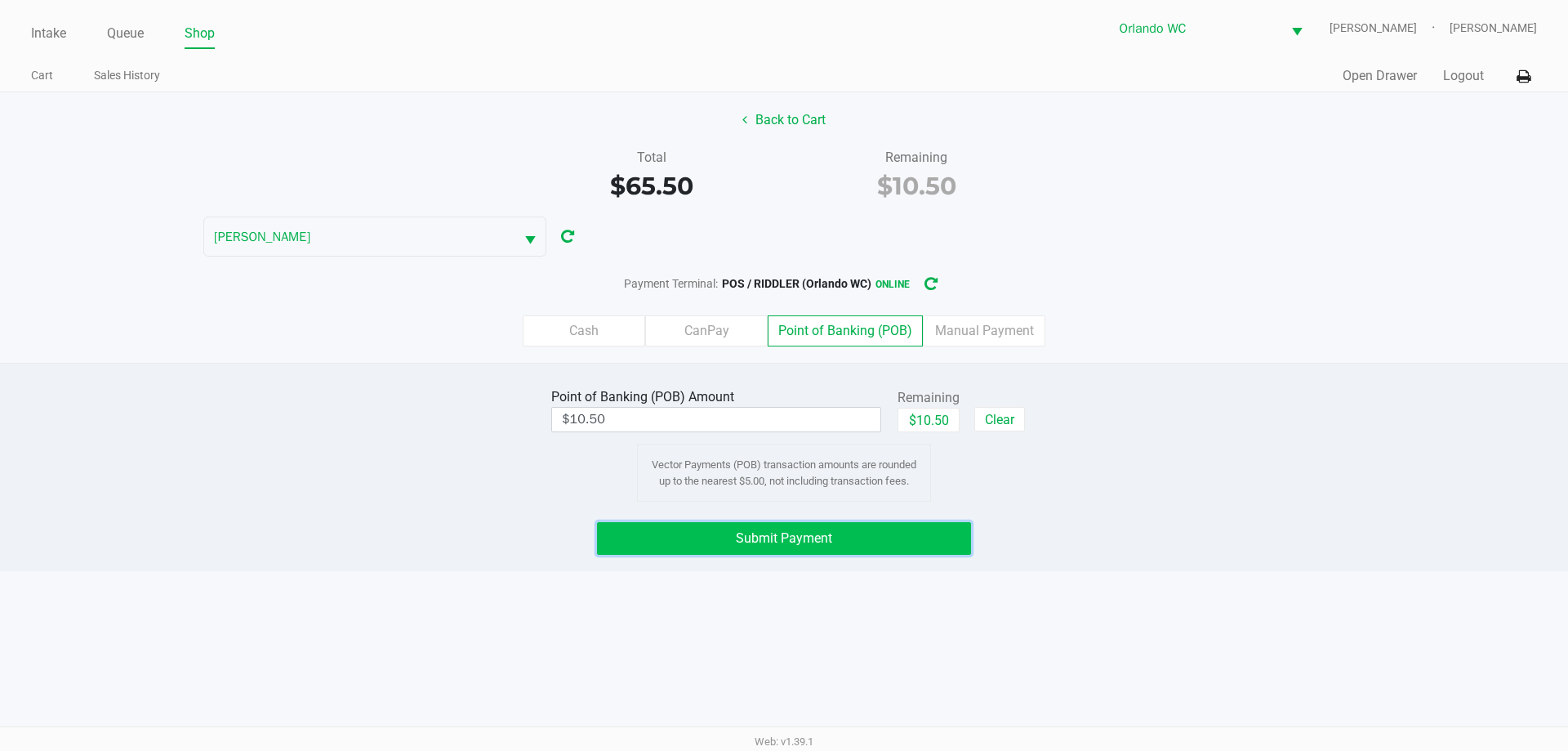 click on "Submit Payment" 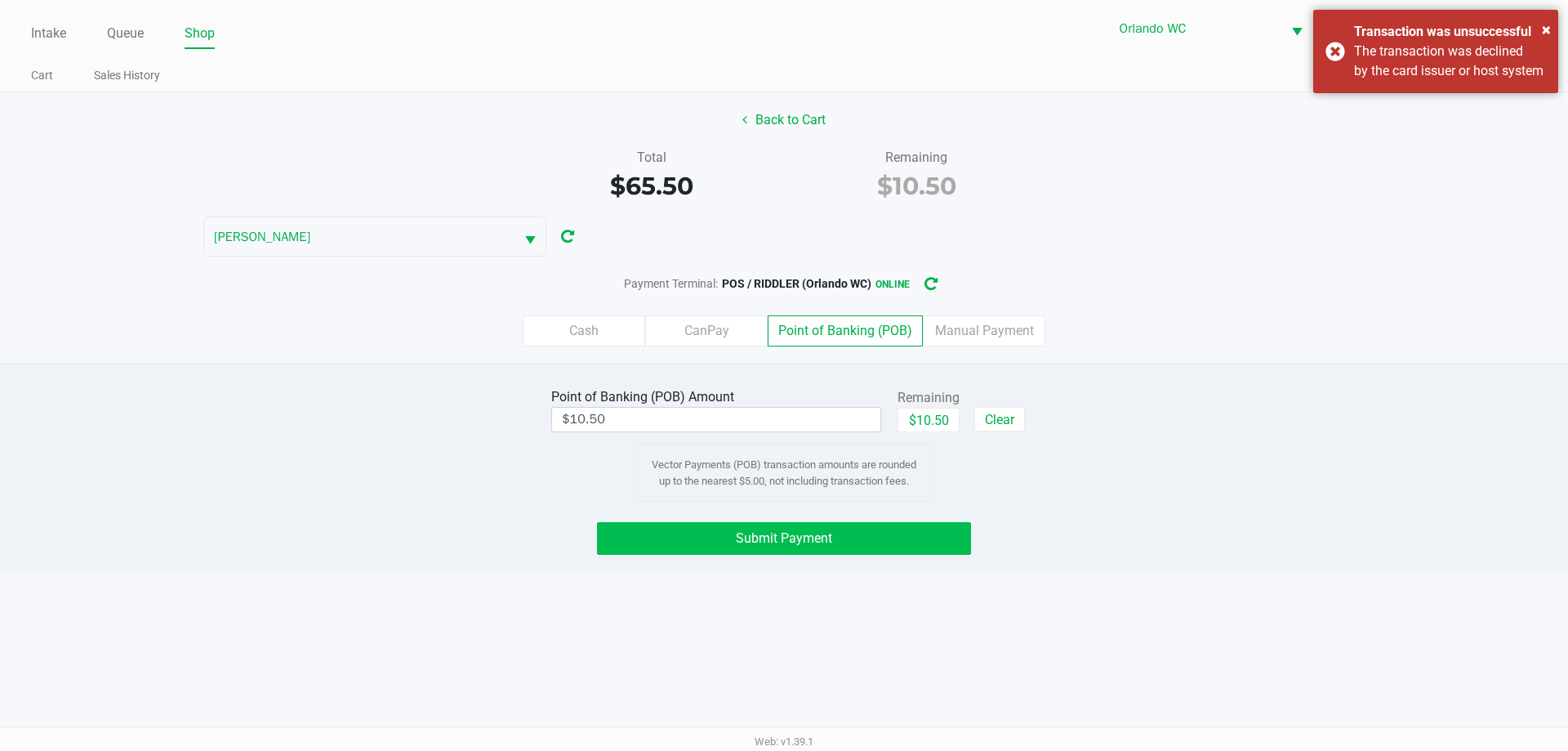 click on "The transaction was declined by the card issuer or host system" at bounding box center (1450, 61) 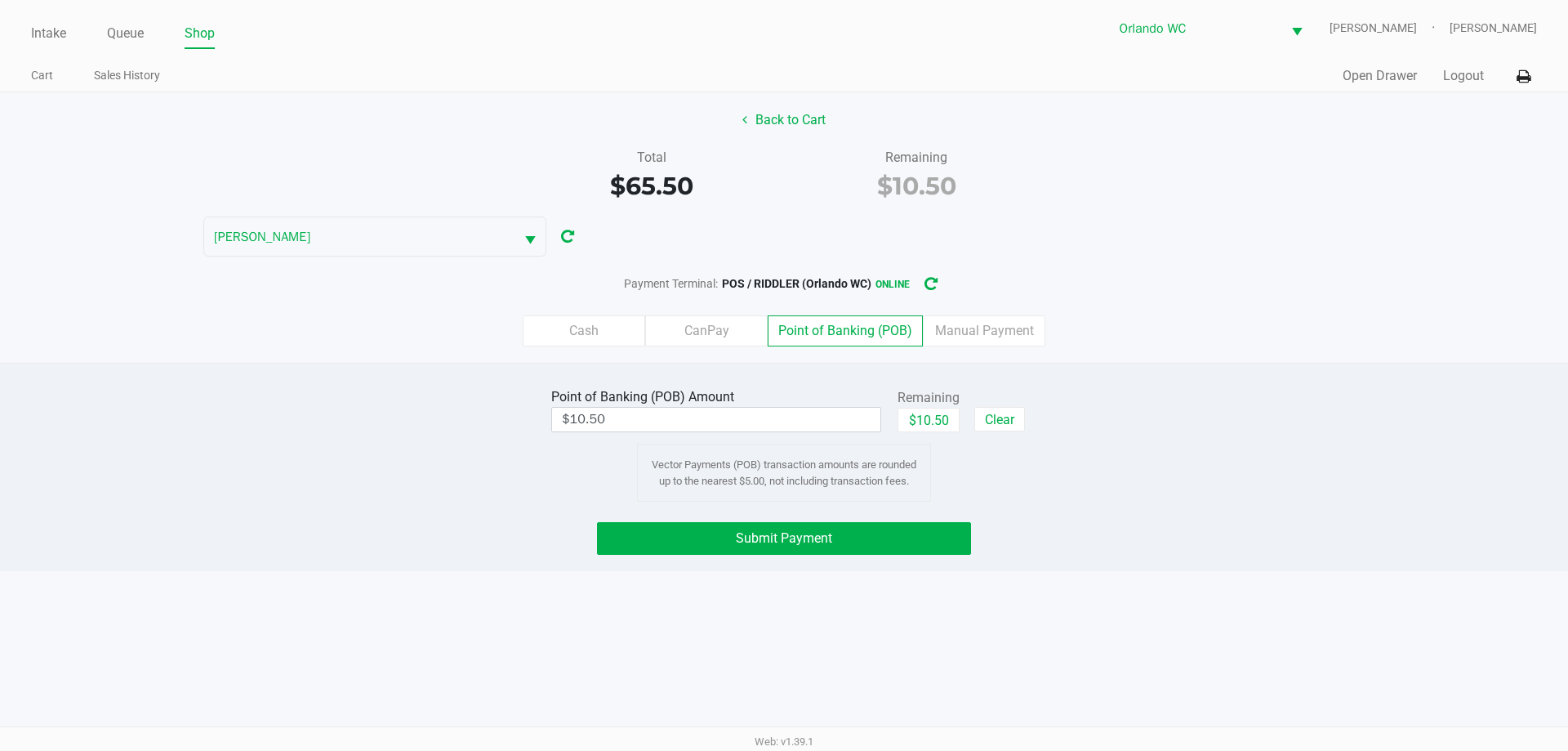 click on "Submit Payment" 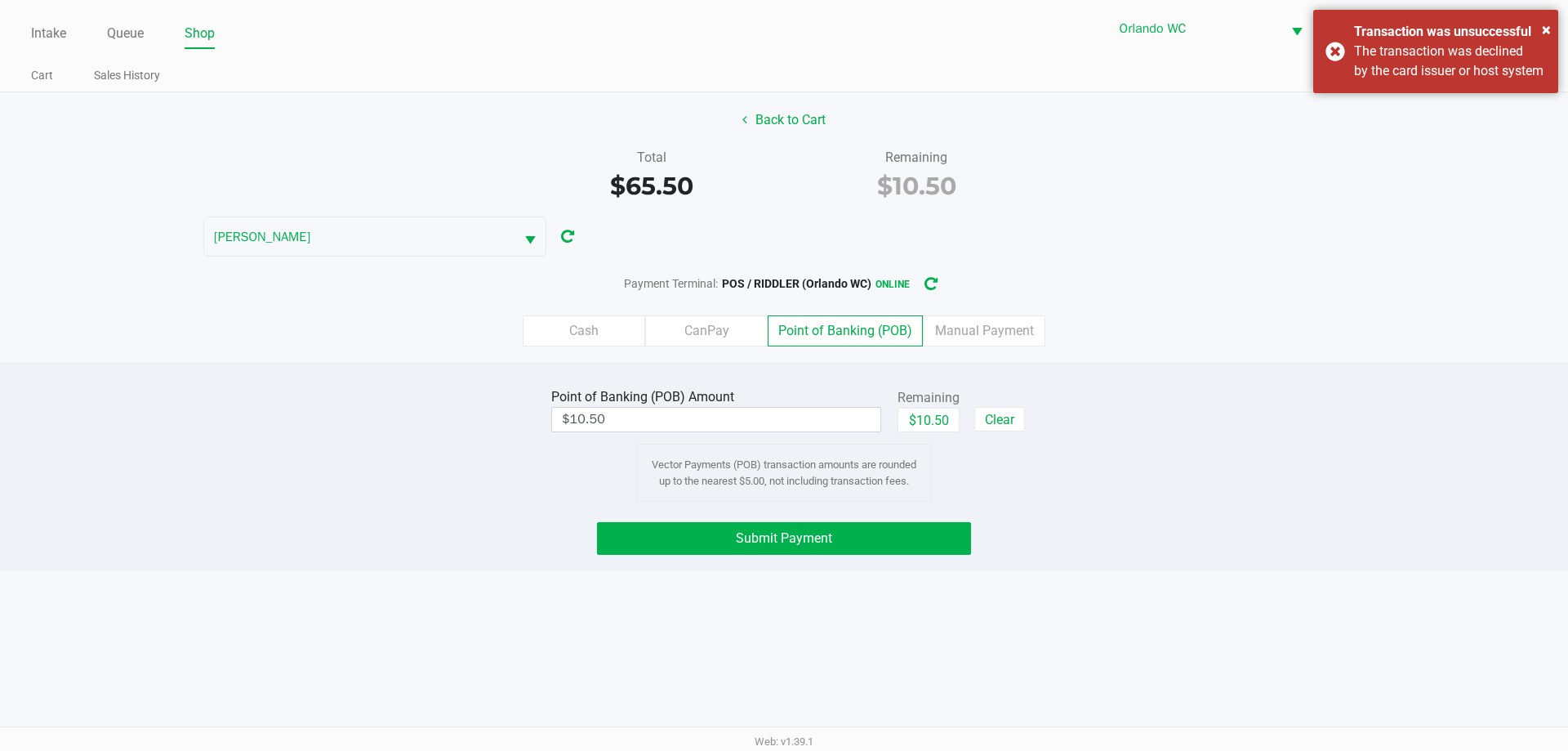 click on "The transaction was declined by the card issuer or host system" at bounding box center [1450, 61] 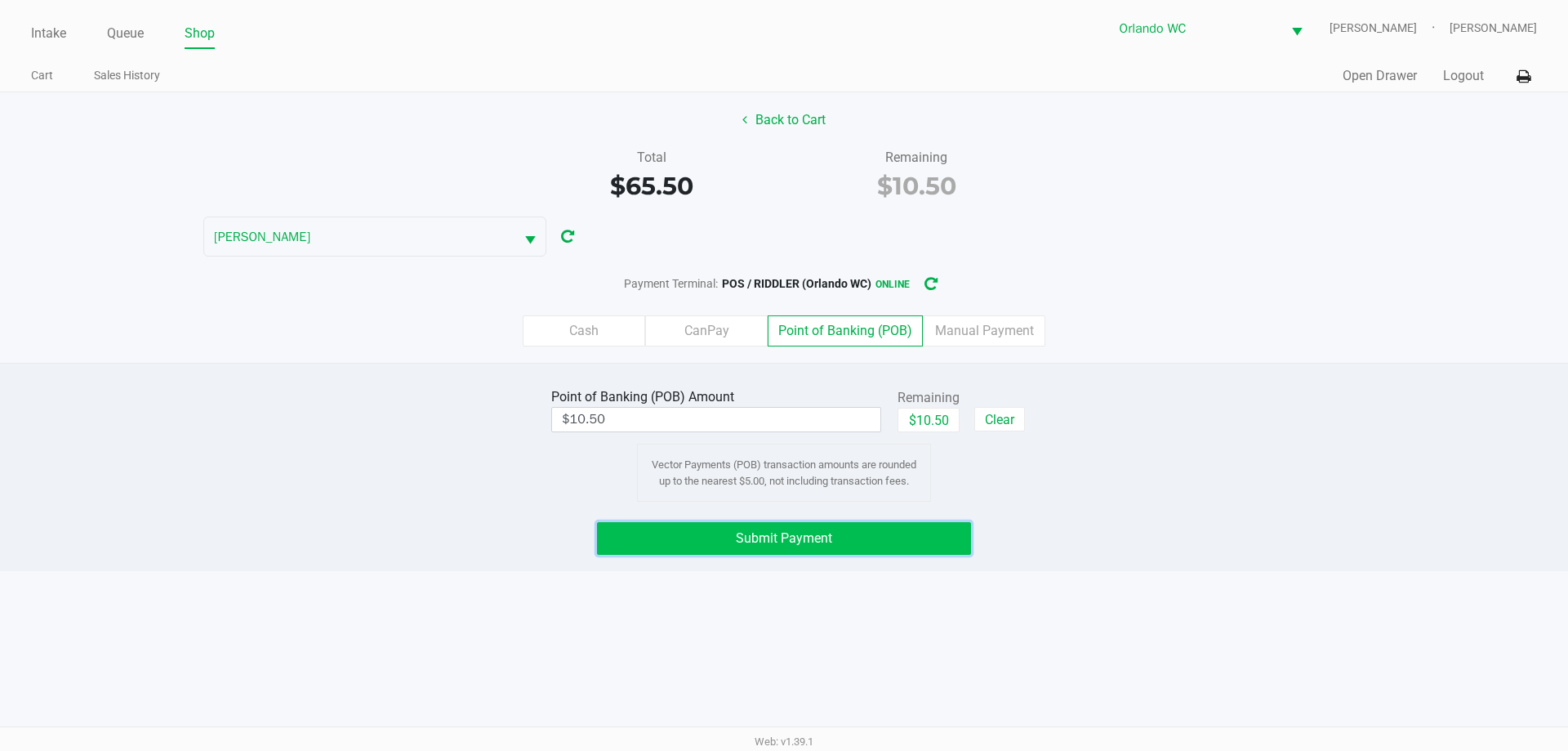 click on "Submit Payment" 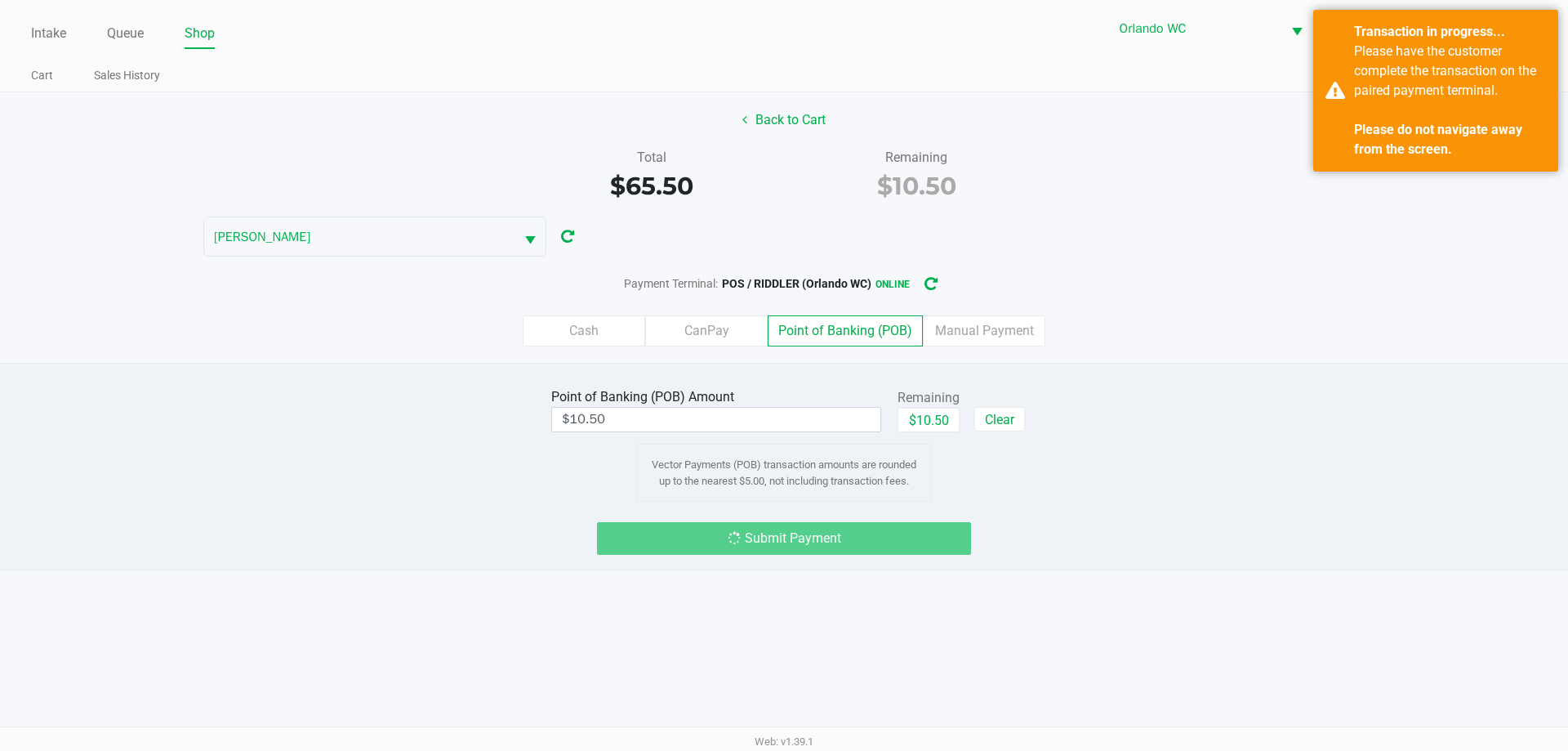 click on "Please have the customer complete the transaction on the paired payment terminal. Please do not navigate away from the screen." at bounding box center (1450, 101) 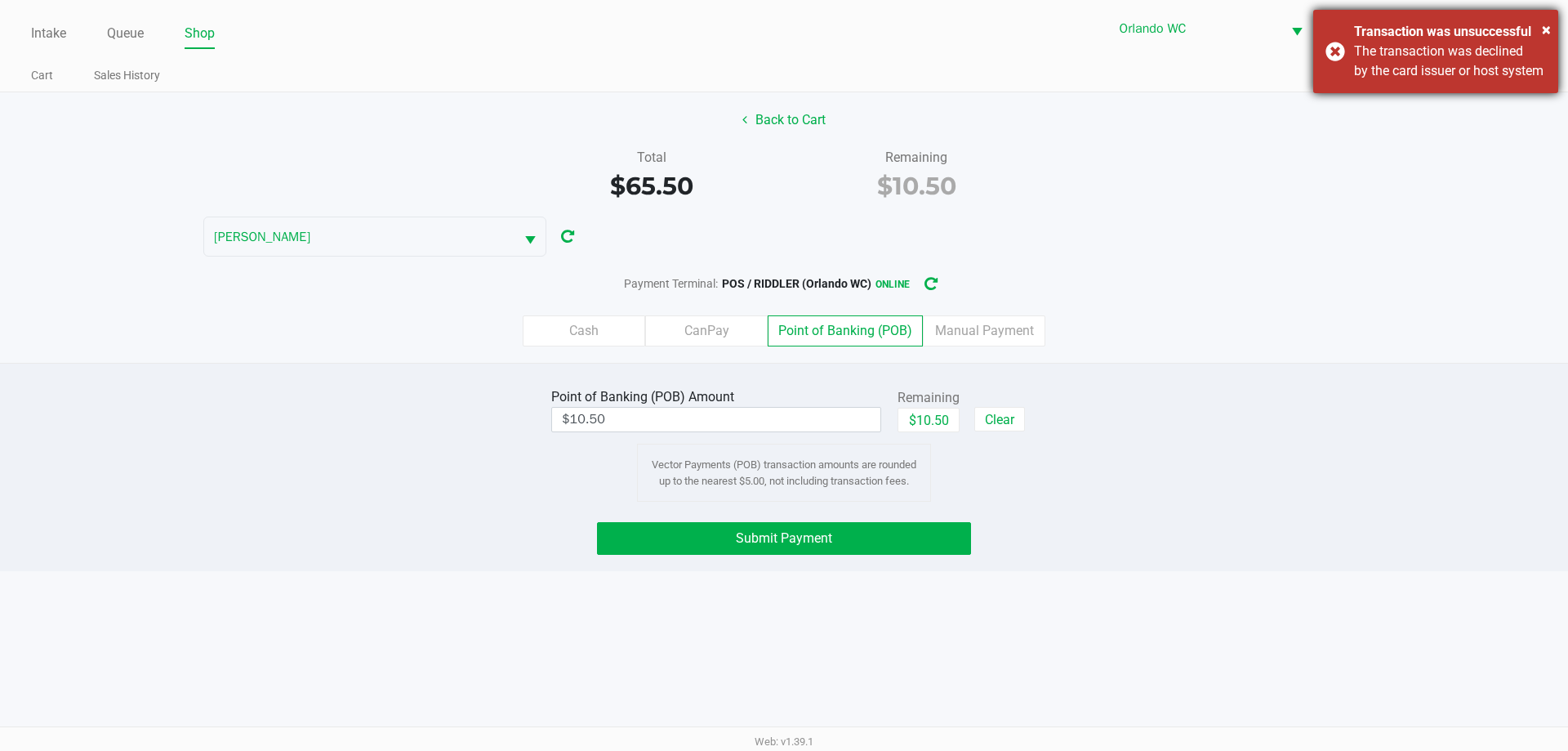click on "The transaction was declined by the card issuer or host system" at bounding box center (1450, 61) 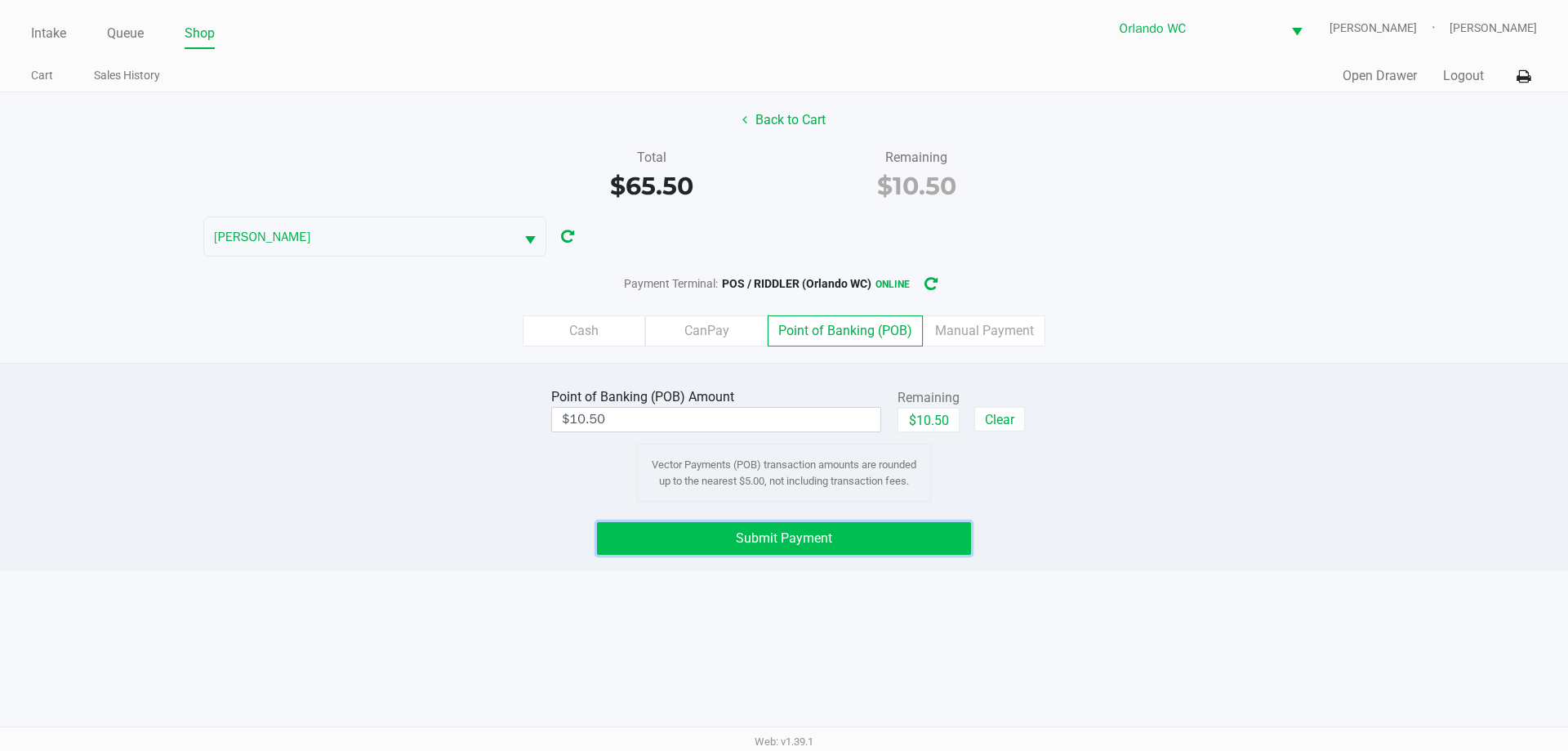 click on "Submit Payment" 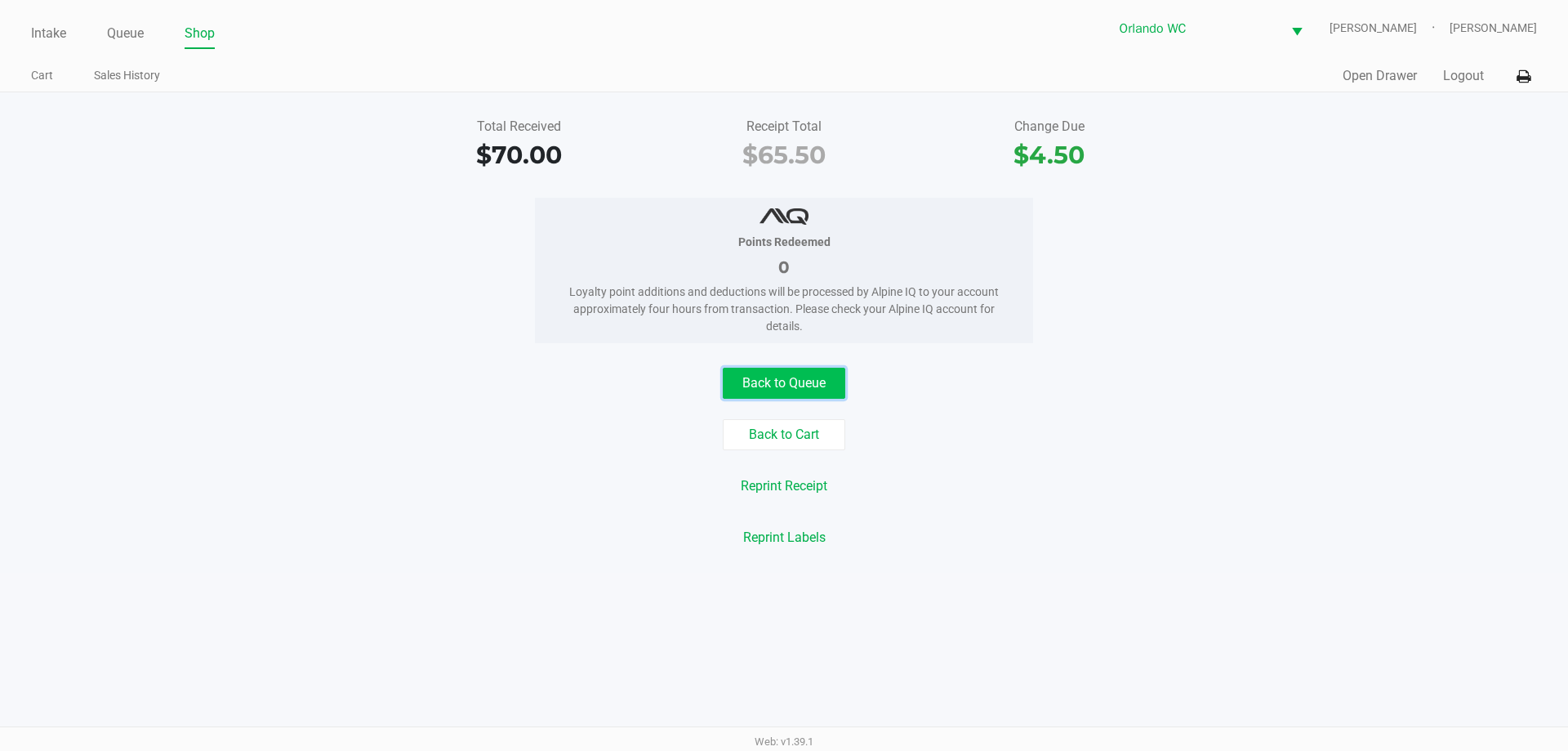click on "Back to Queue" 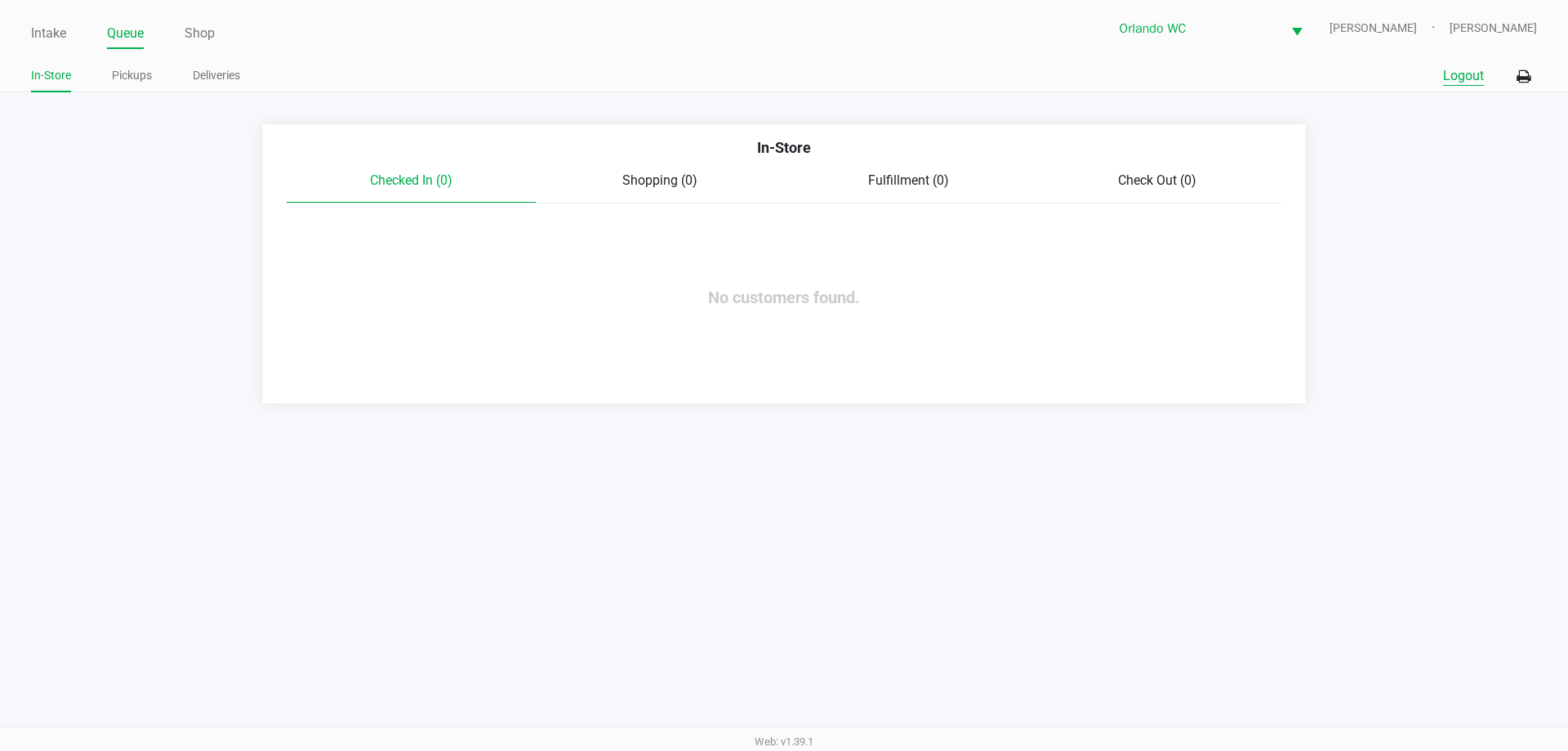 click on "Logout" 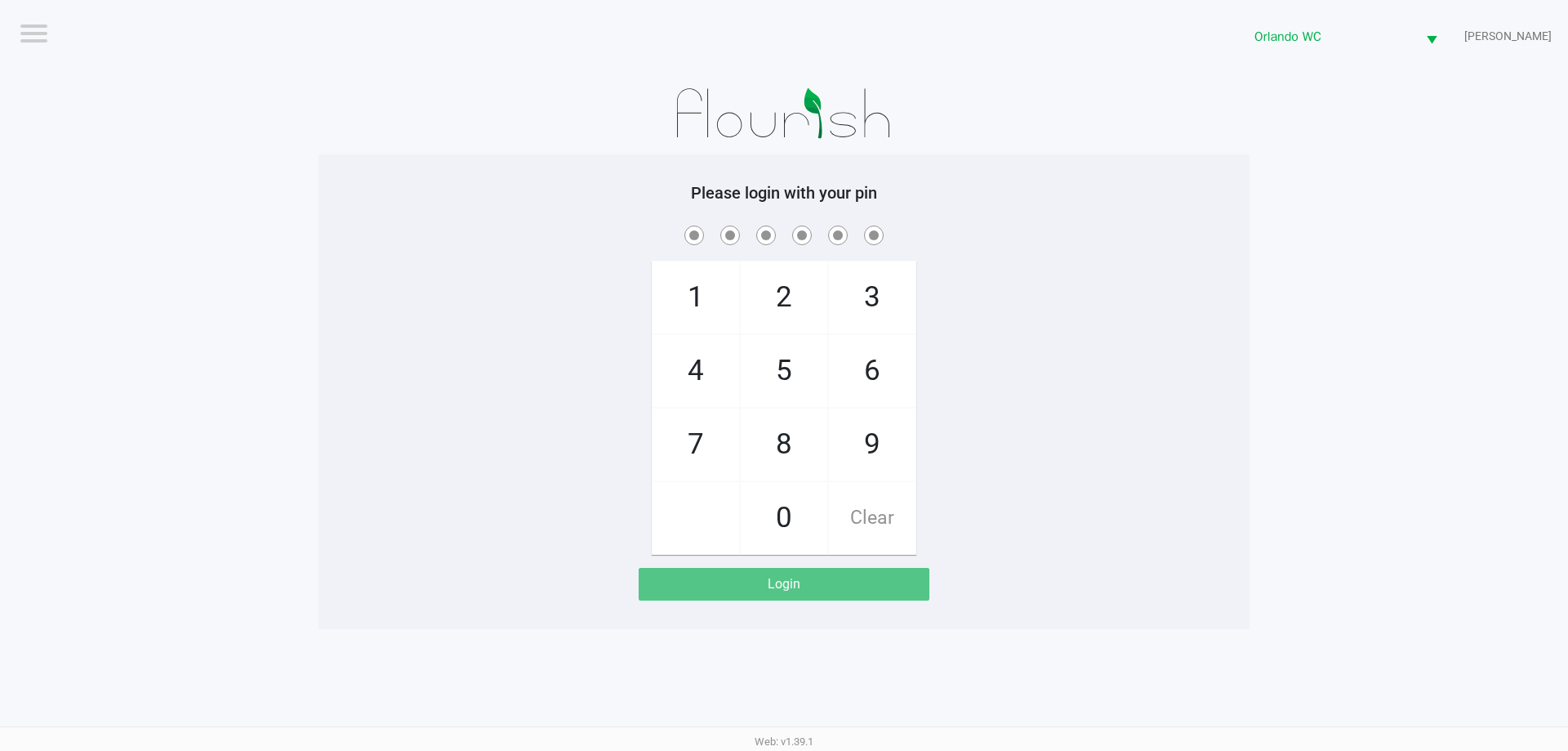 click on "1   4   7       2   5   8   0   3   6   9   Clear" 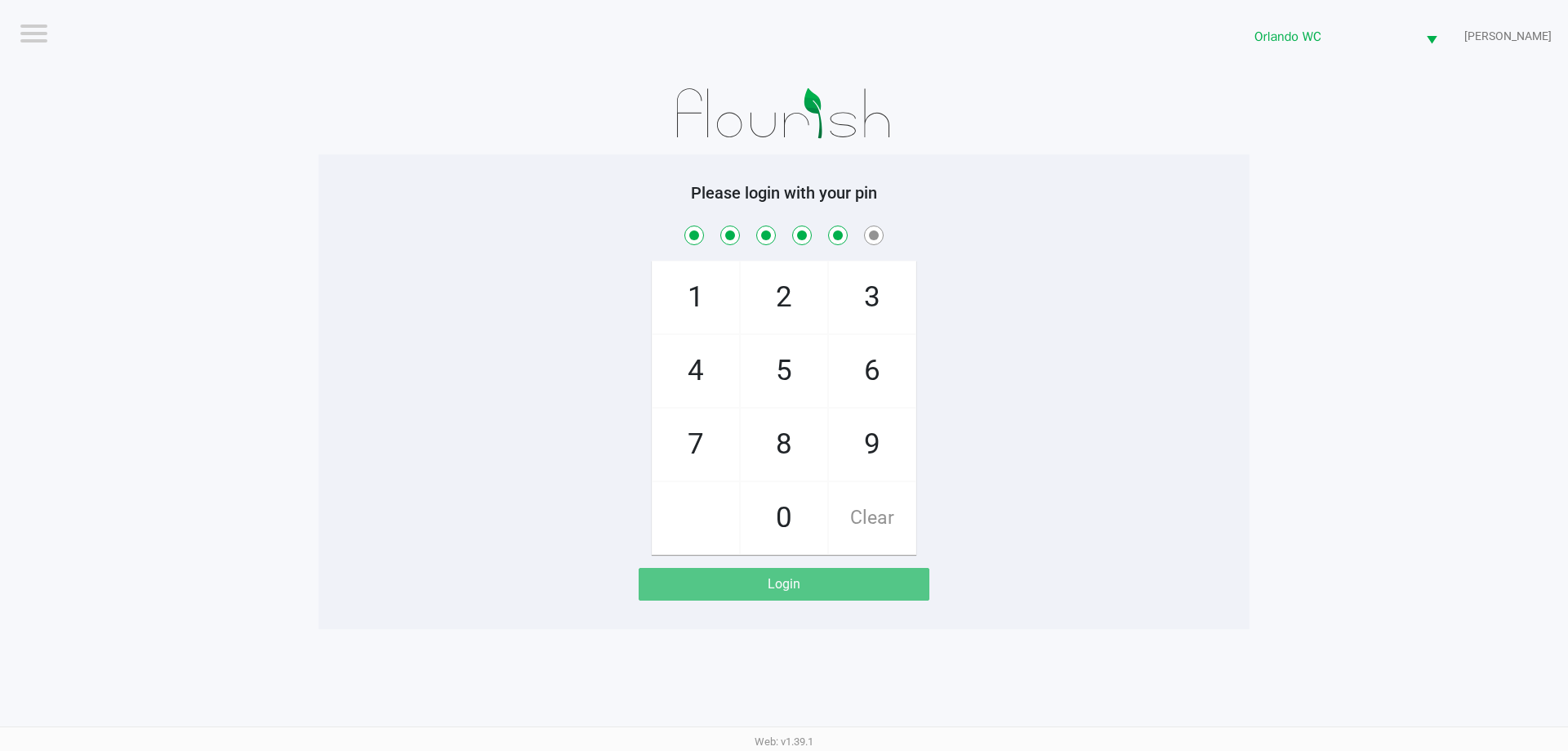 click 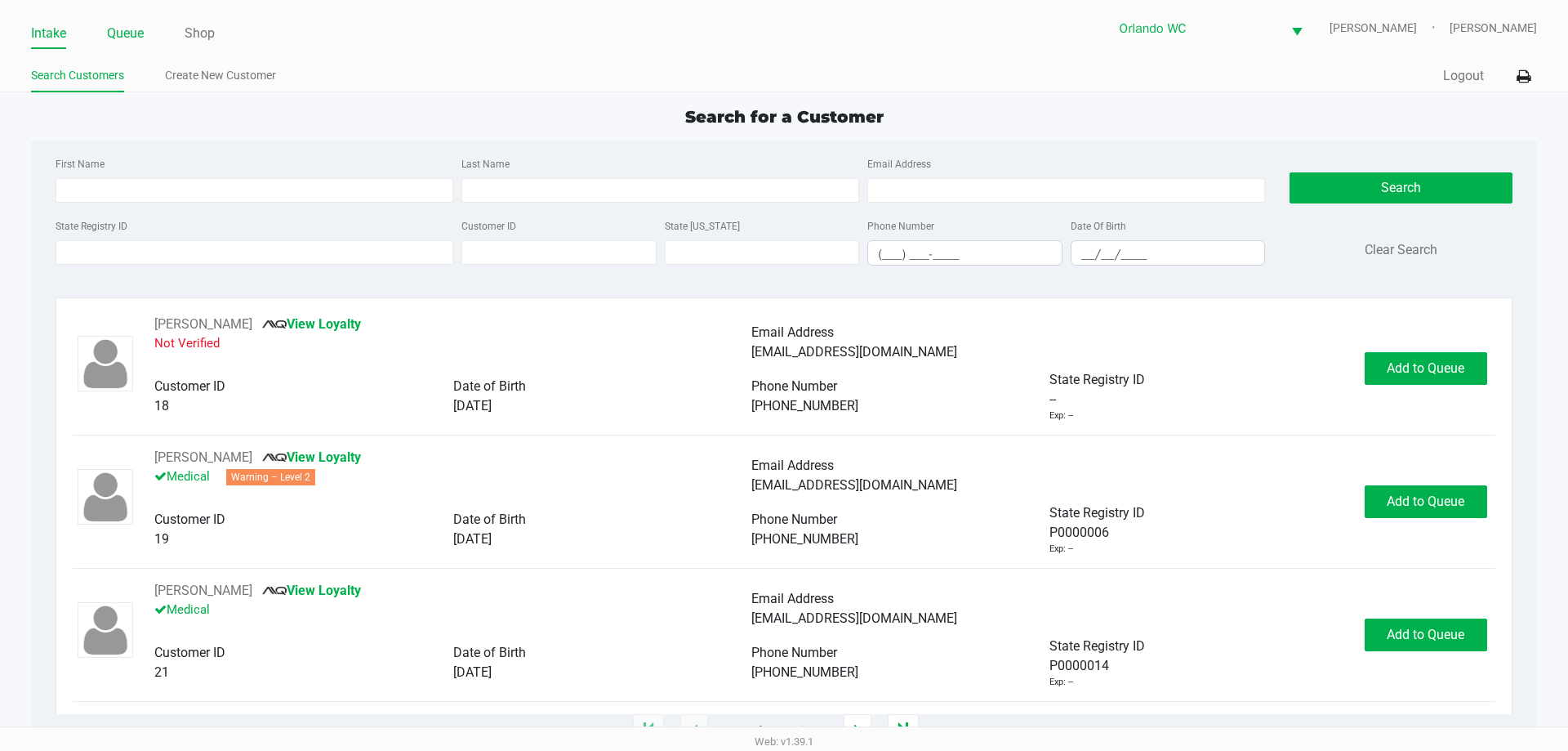 click on "Queue" 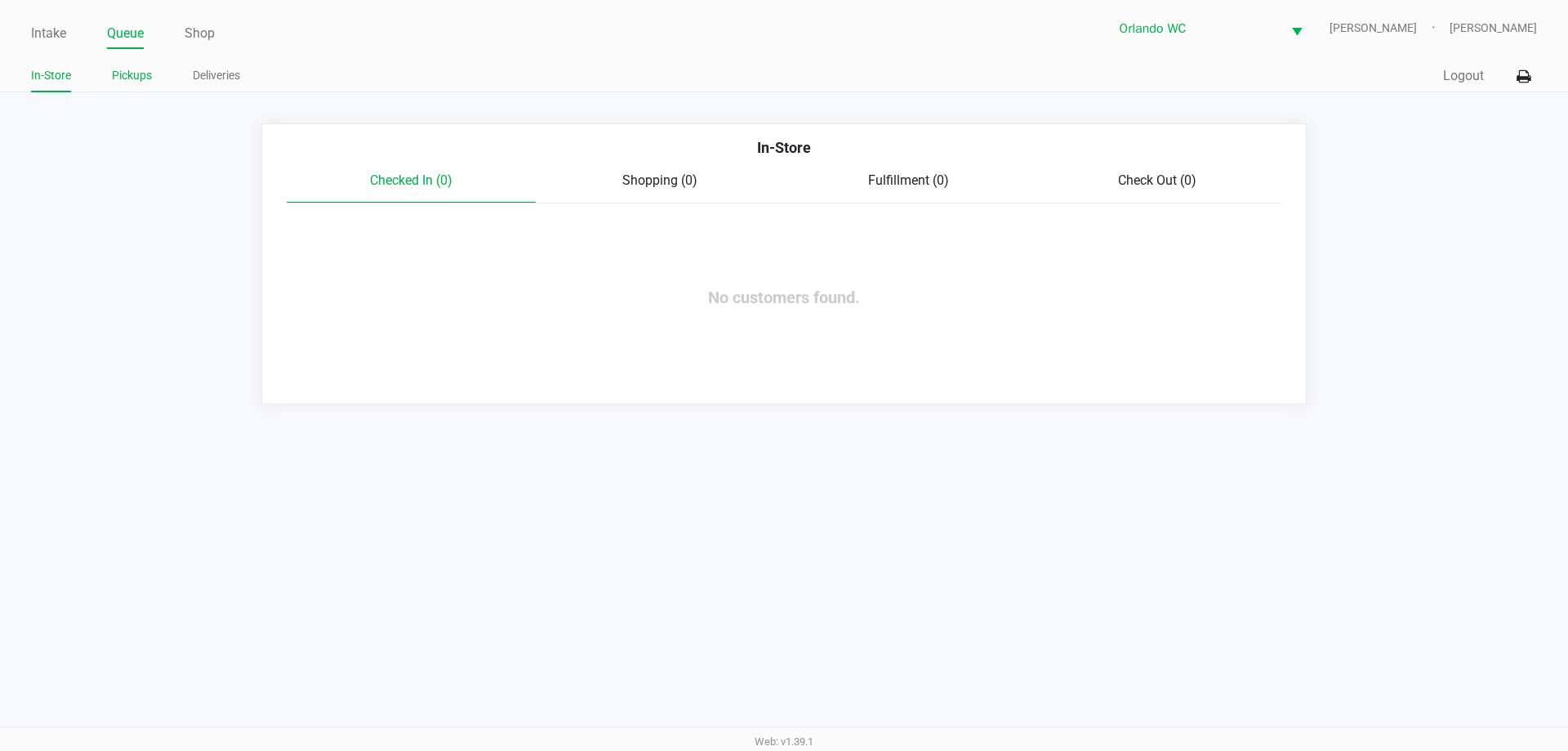 click on "Pickups" 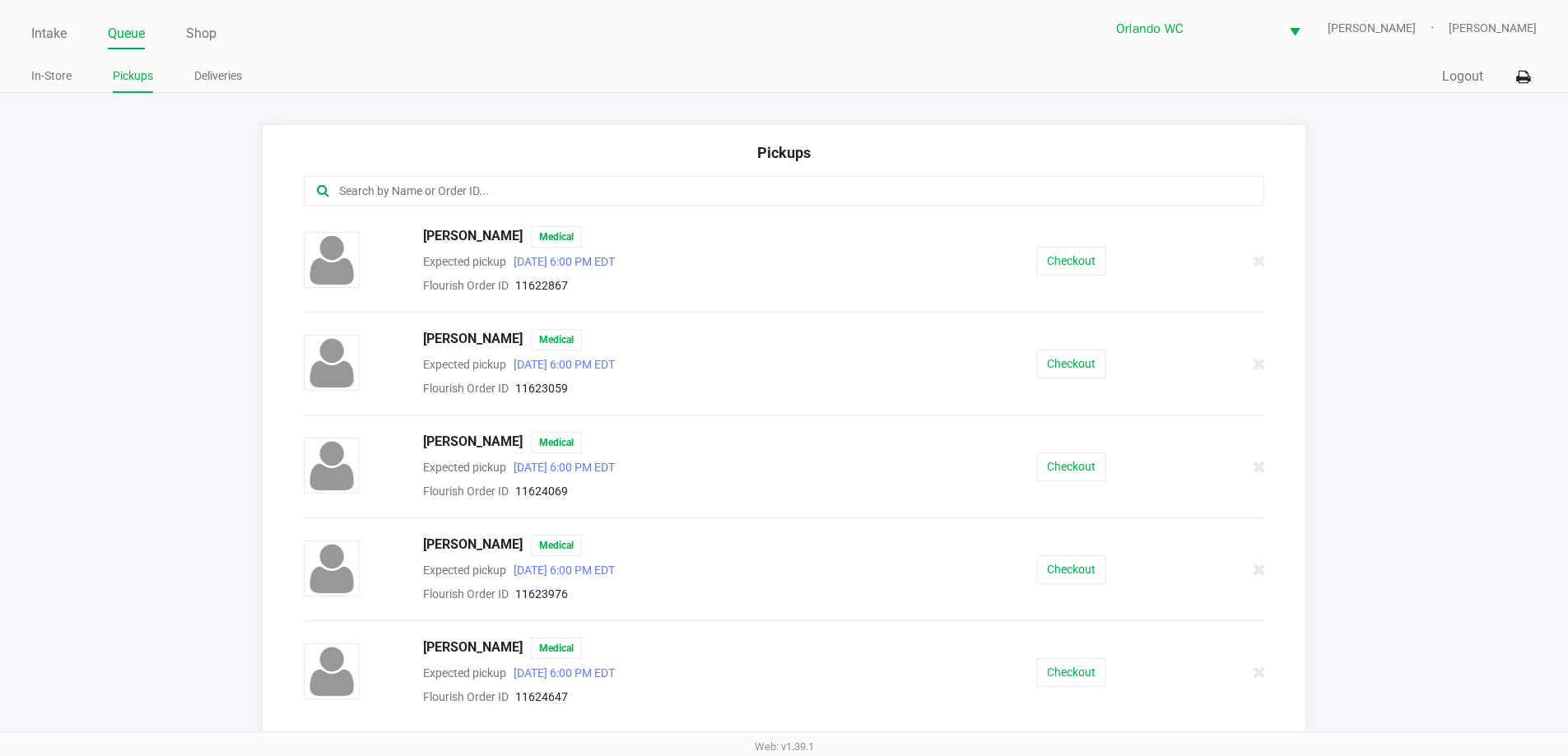 scroll, scrollTop: 658, scrollLeft: 0, axis: vertical 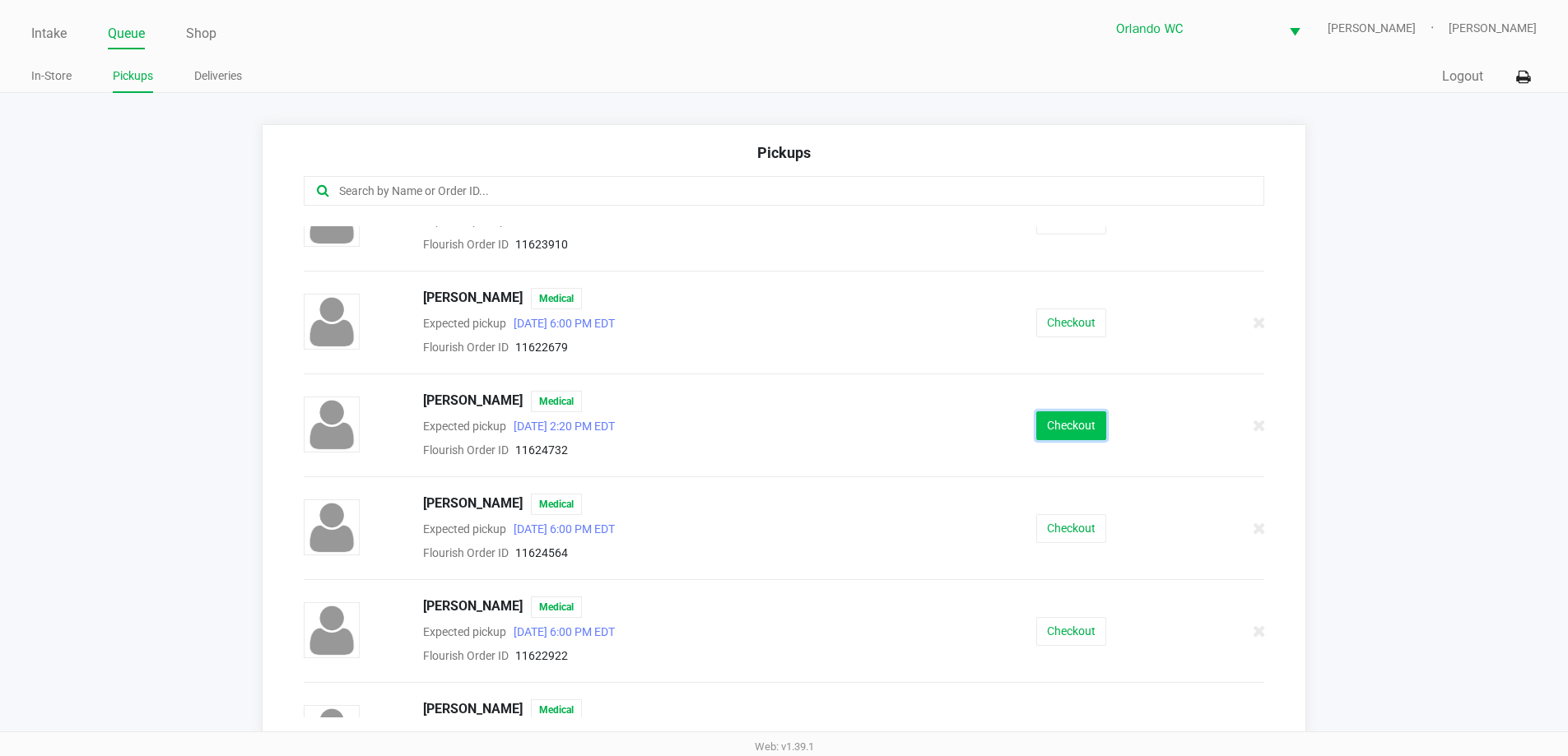 click on "Checkout" 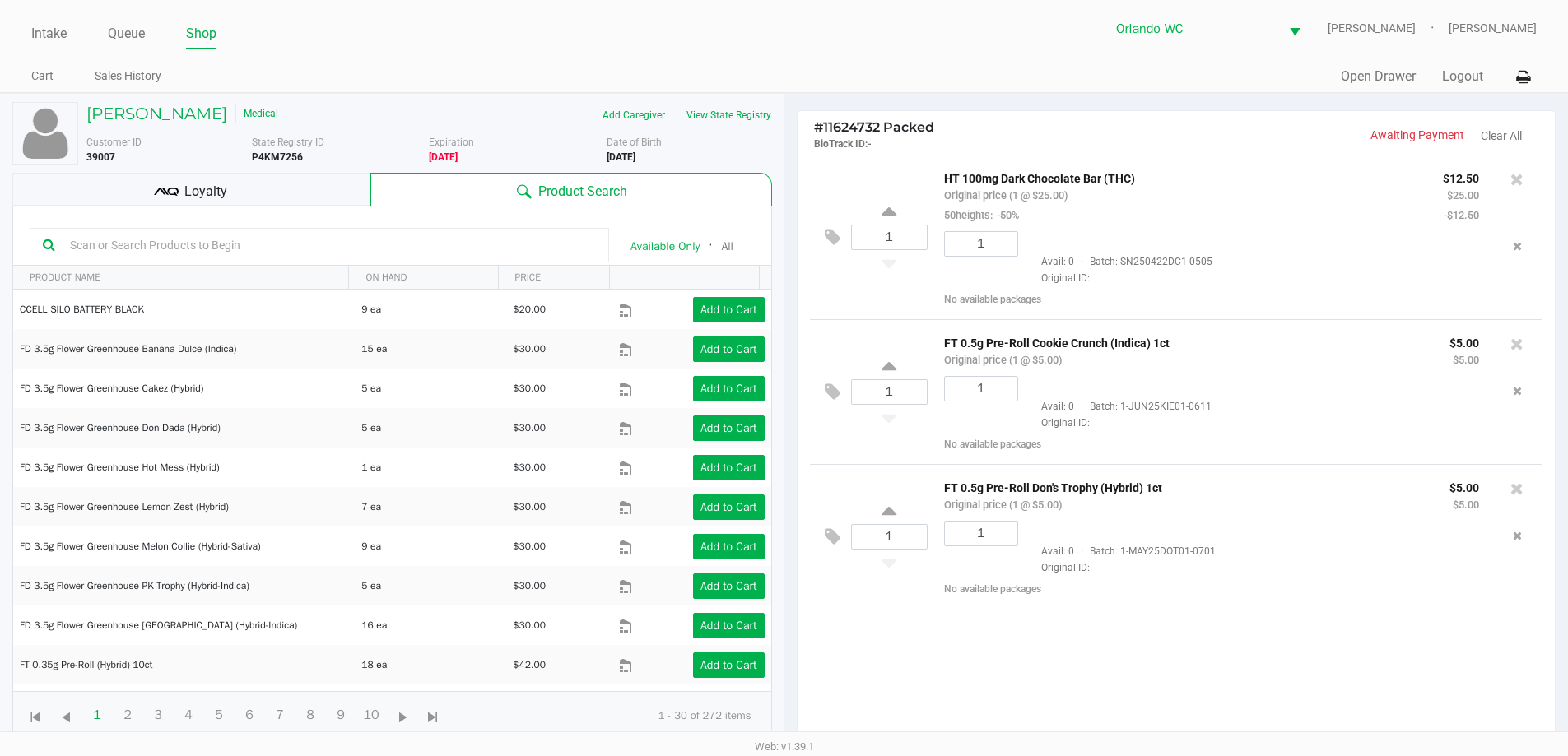 click on "Loyalty" 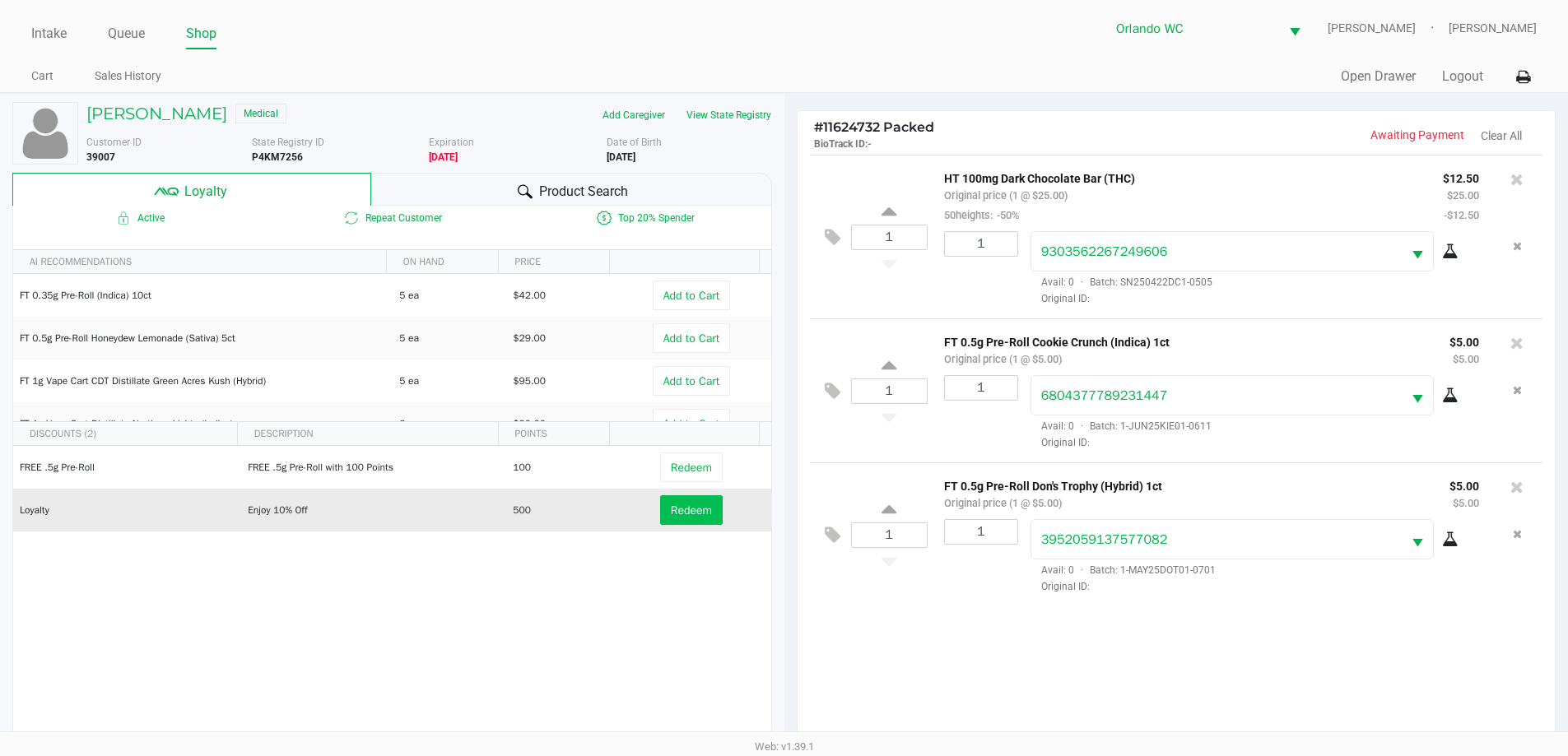 scroll, scrollTop: 197, scrollLeft: 0, axis: vertical 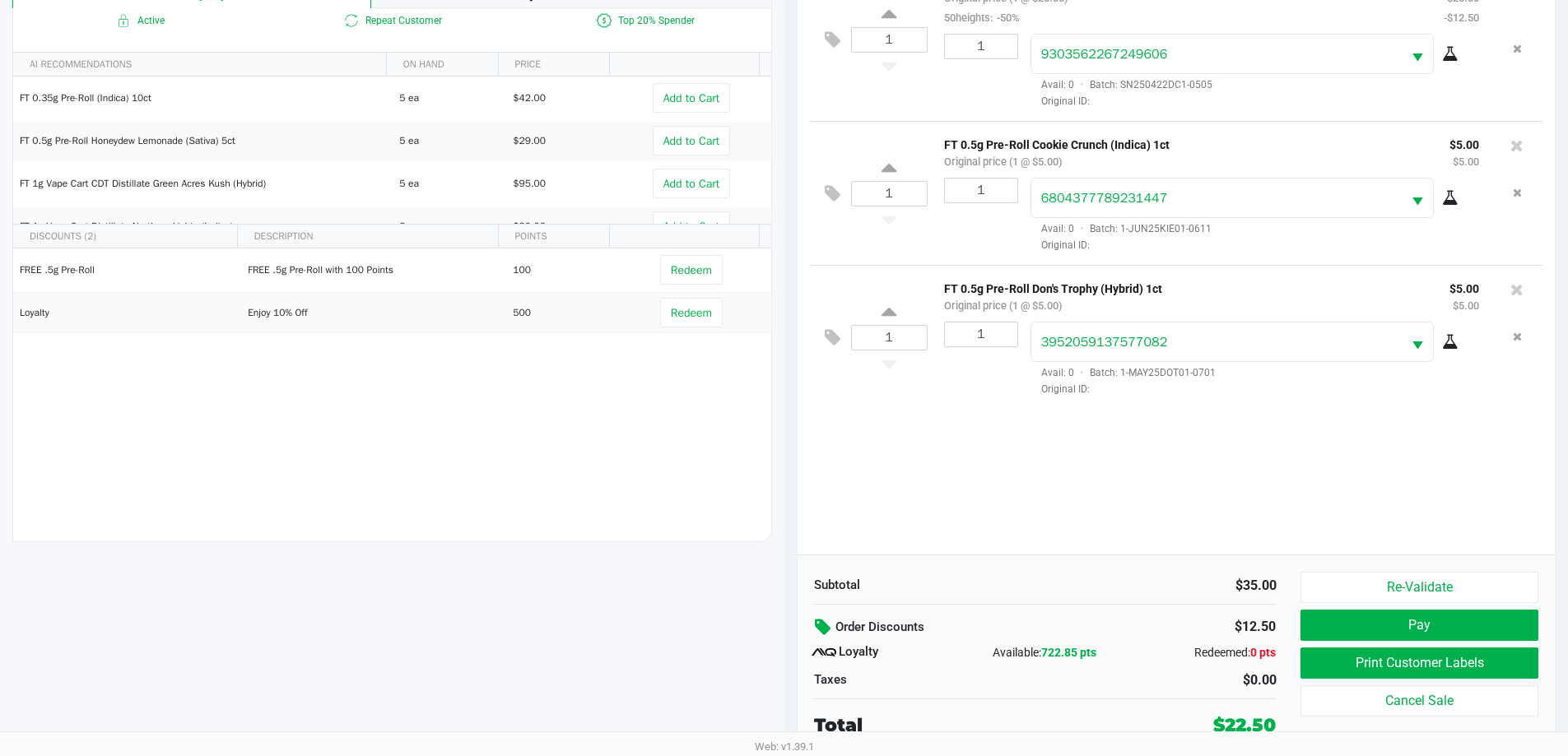 click 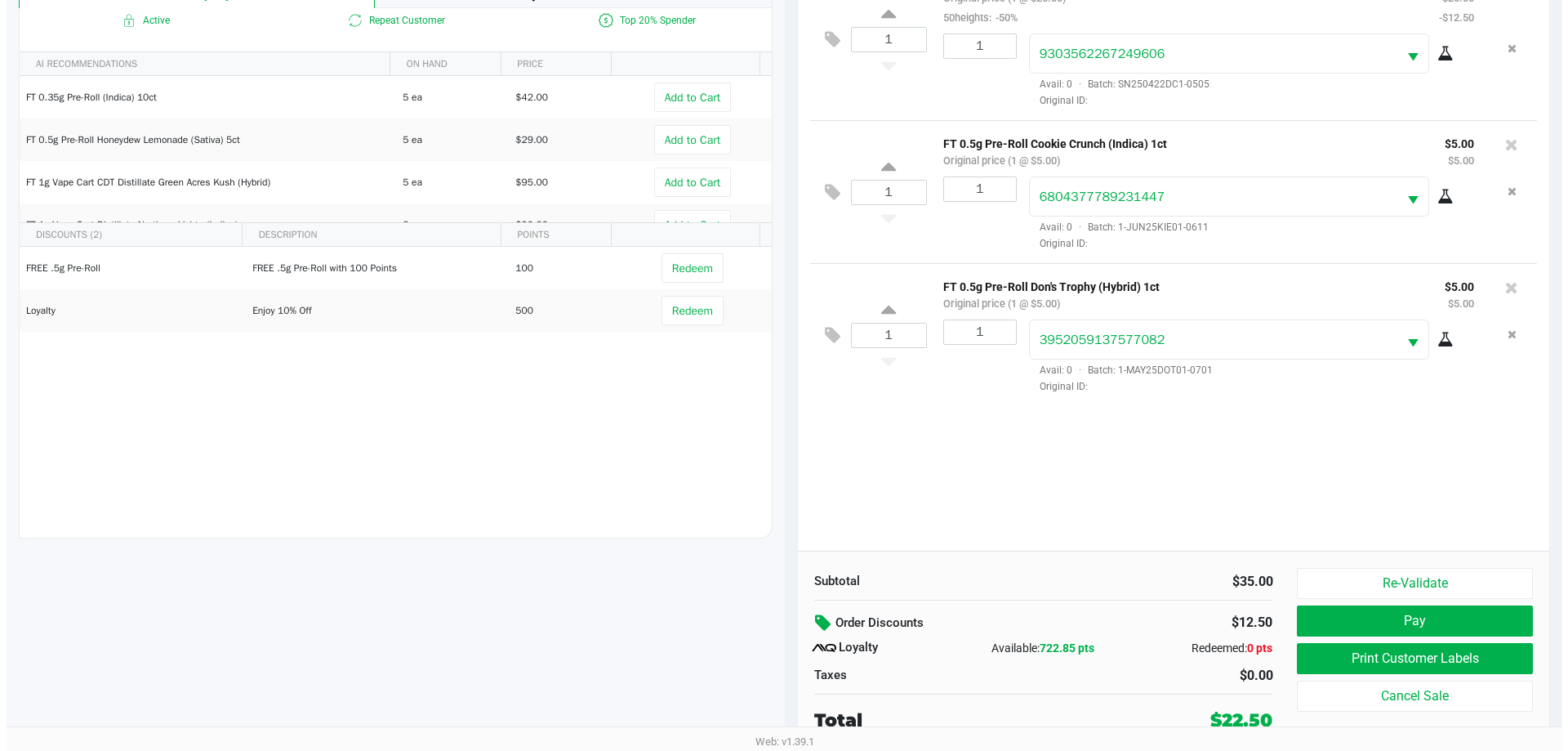 scroll, scrollTop: 0, scrollLeft: 0, axis: both 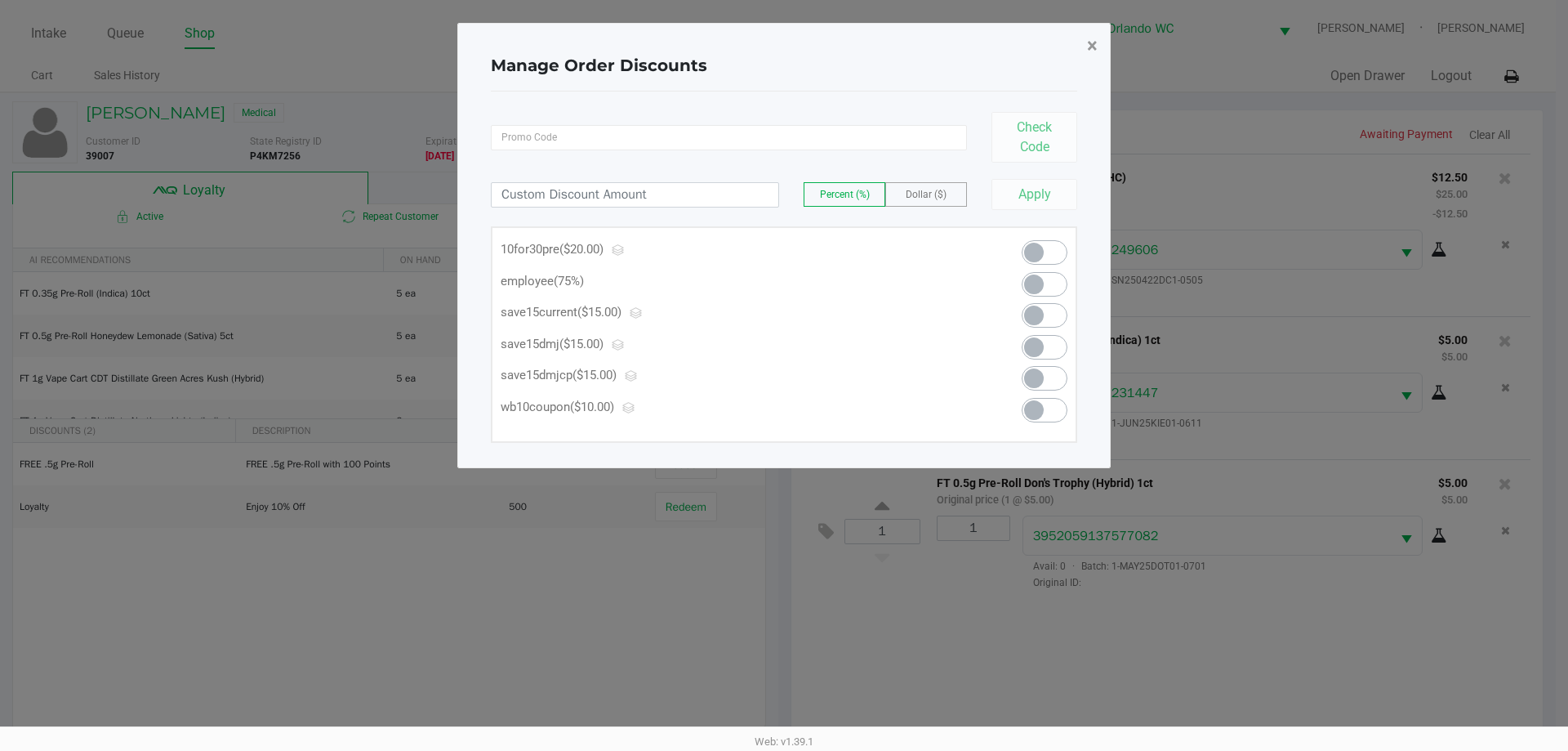 click on "×" 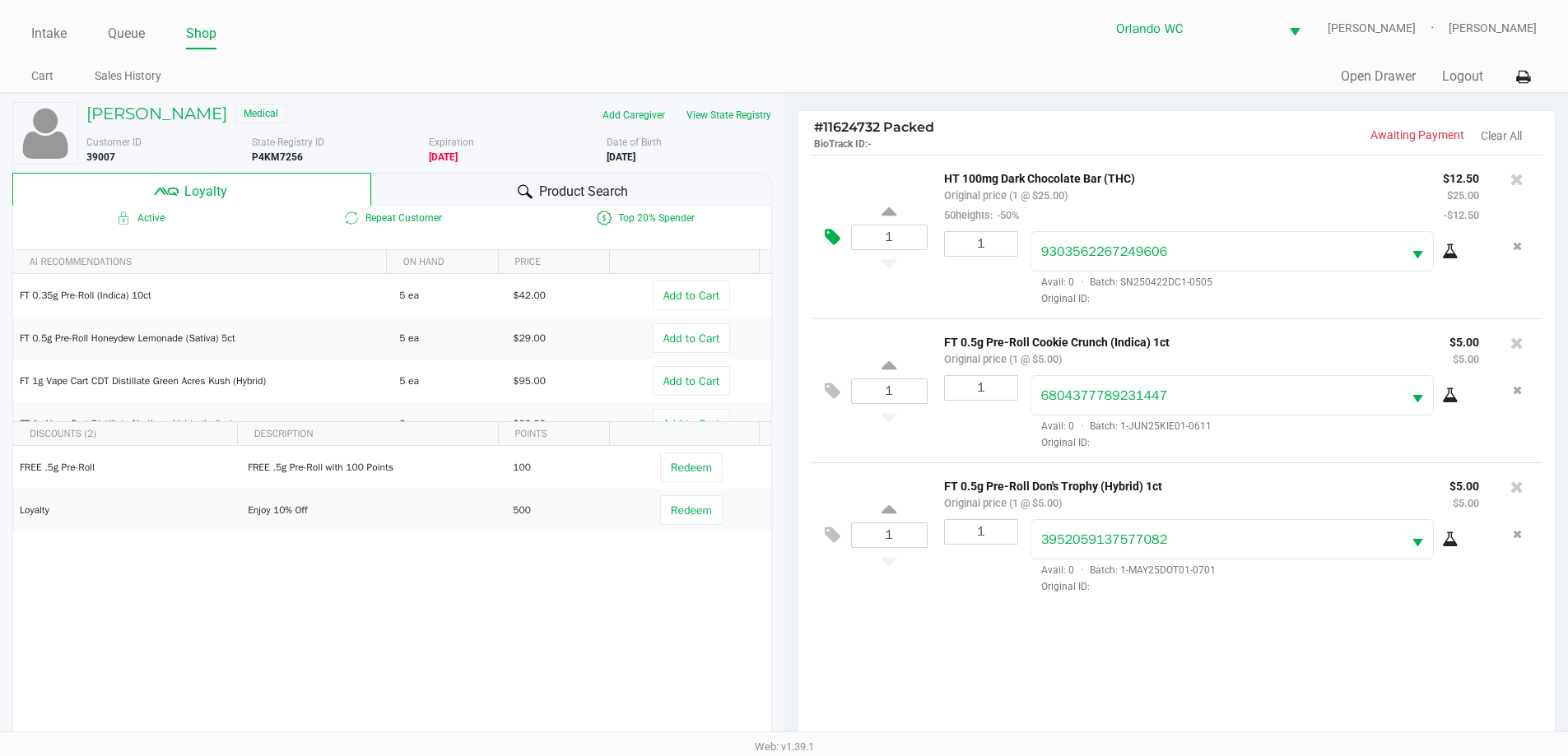 click 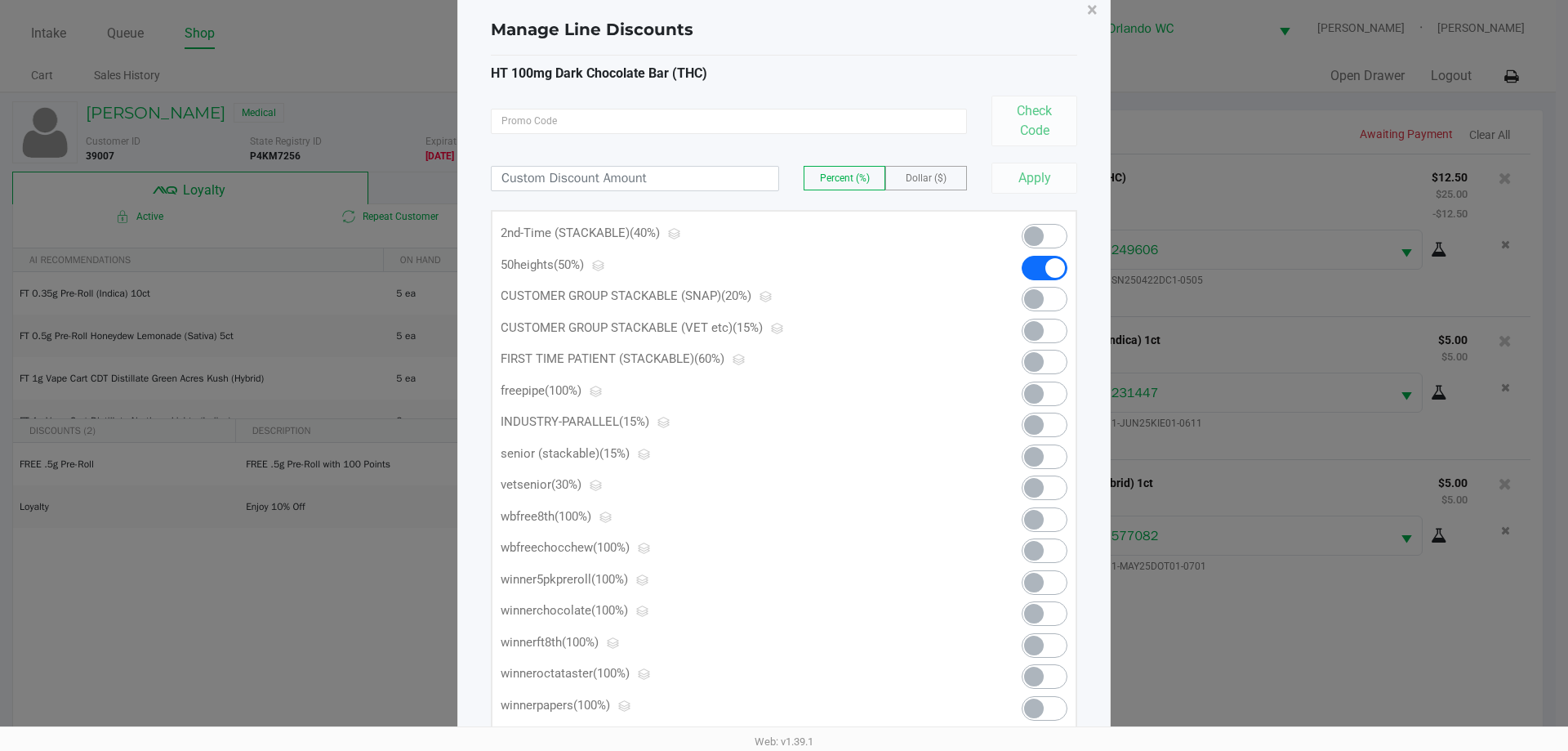 scroll, scrollTop: 0, scrollLeft: 0, axis: both 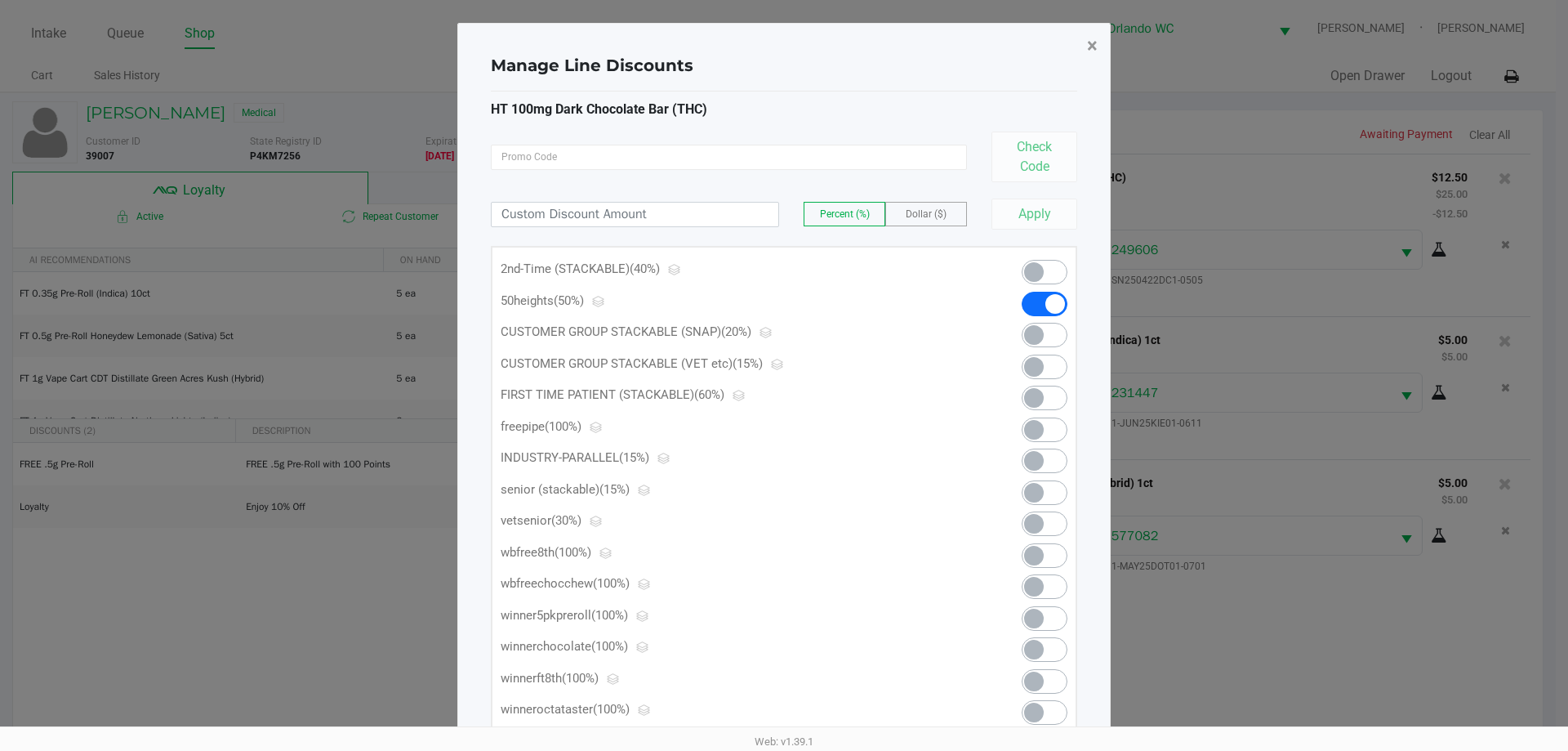 click on "×" 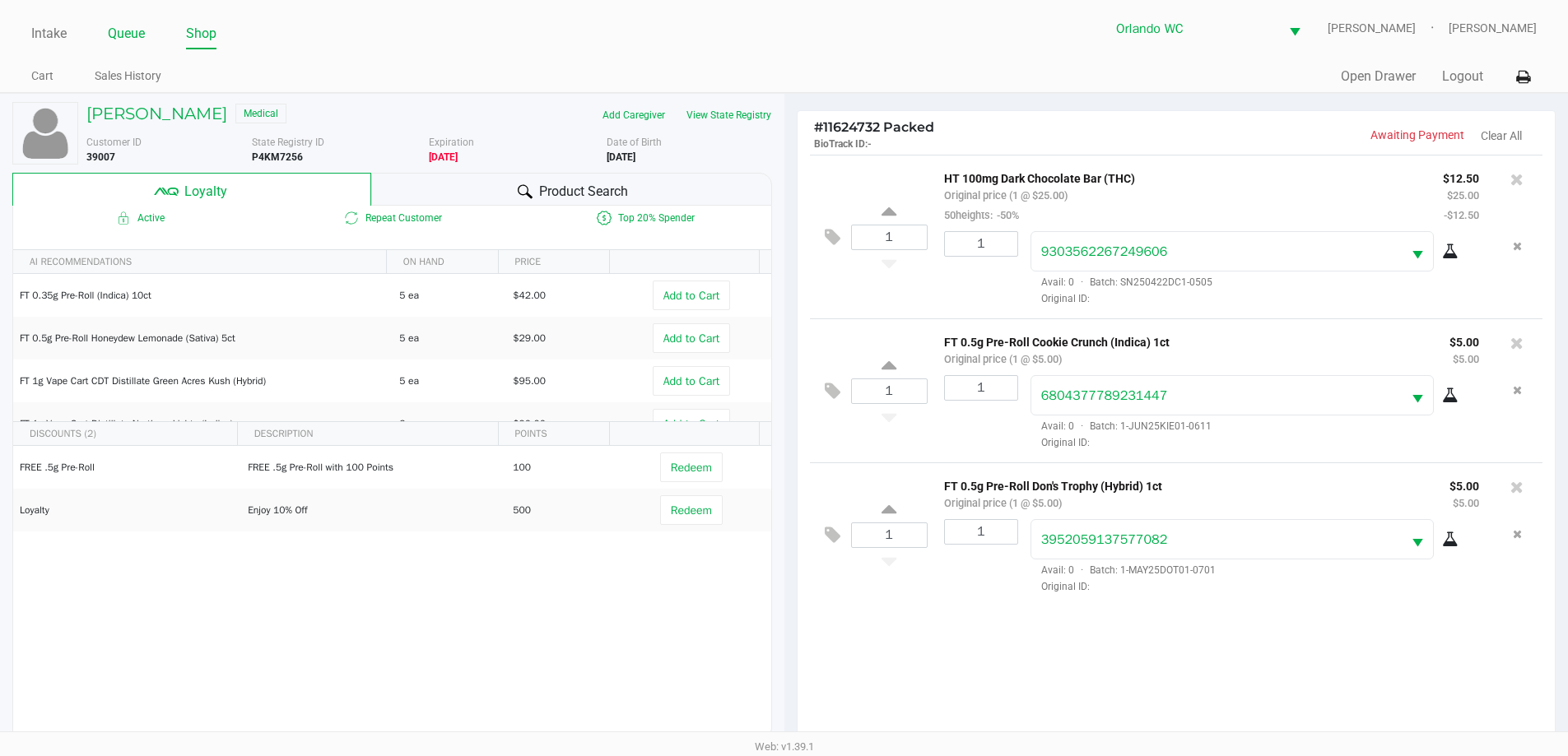 click on "Queue" 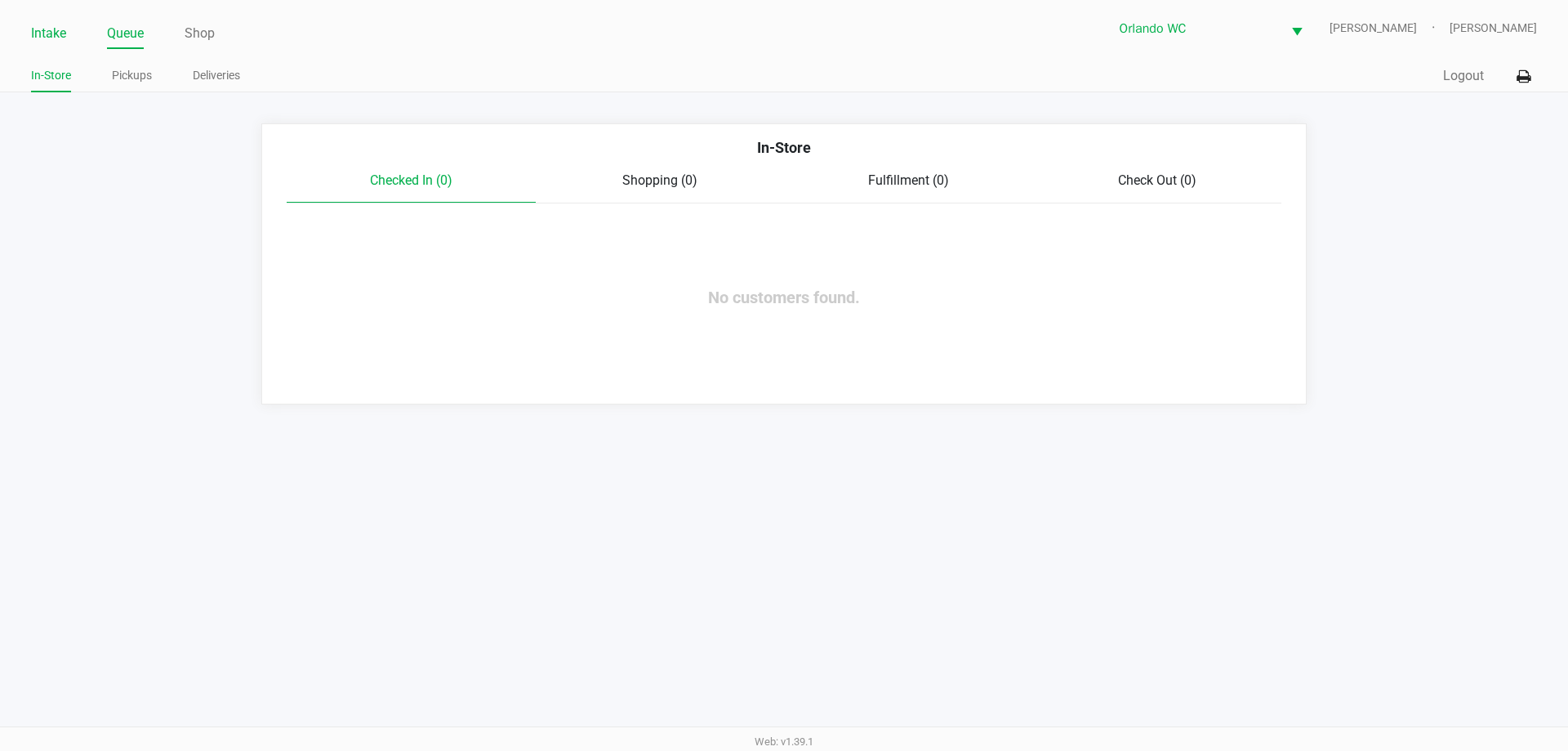 click on "Intake" 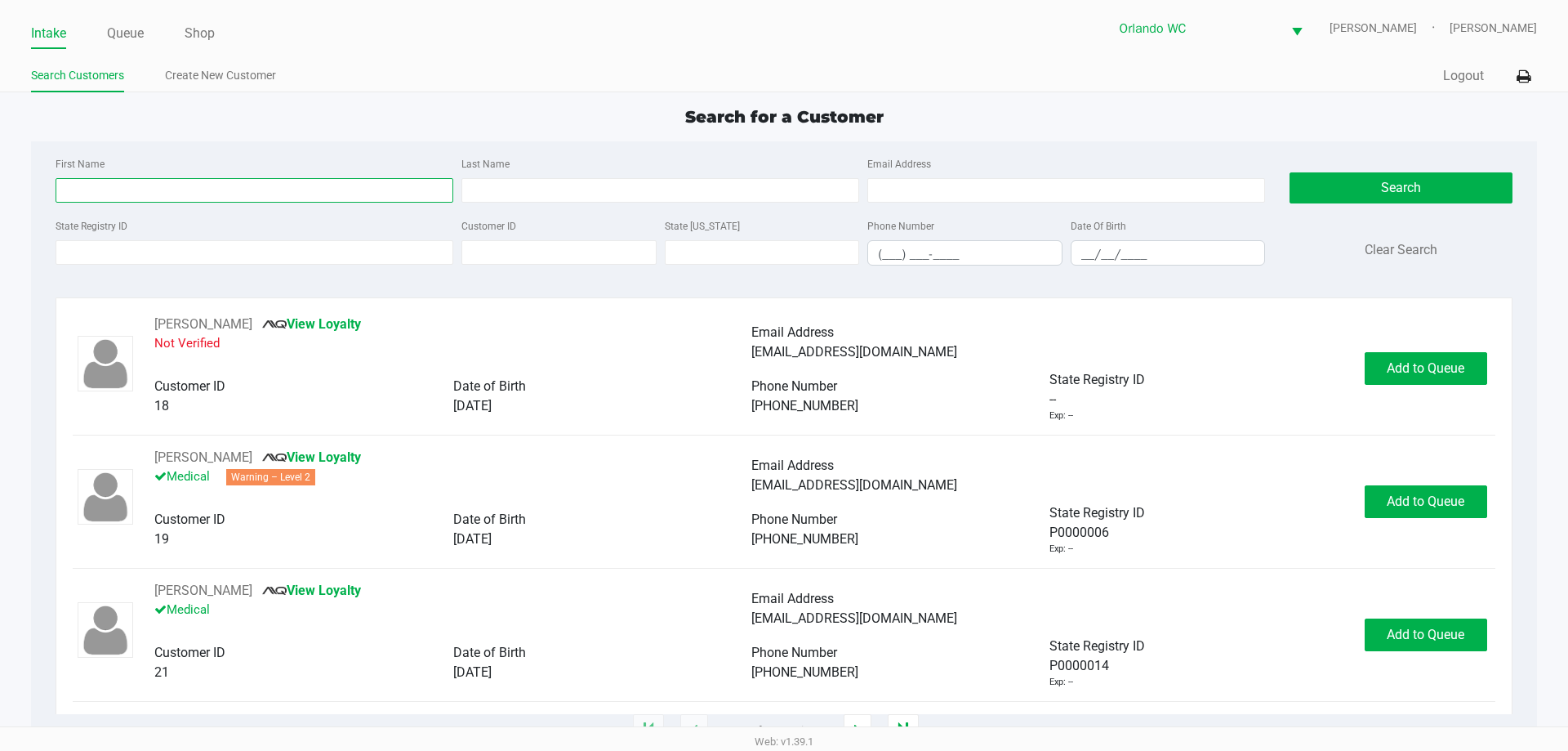 click on "First Name" at bounding box center [254, 190] 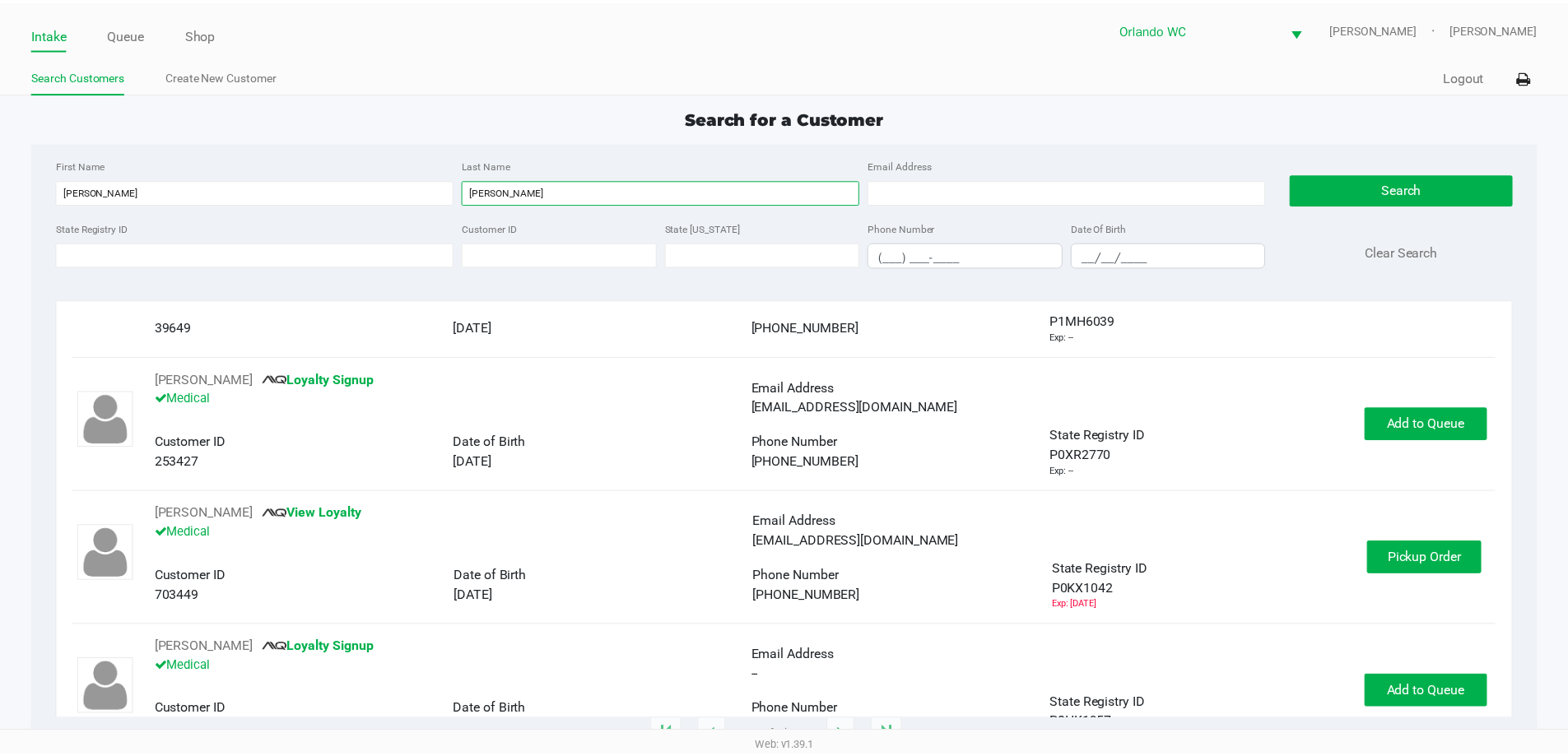 scroll, scrollTop: 82, scrollLeft: 0, axis: vertical 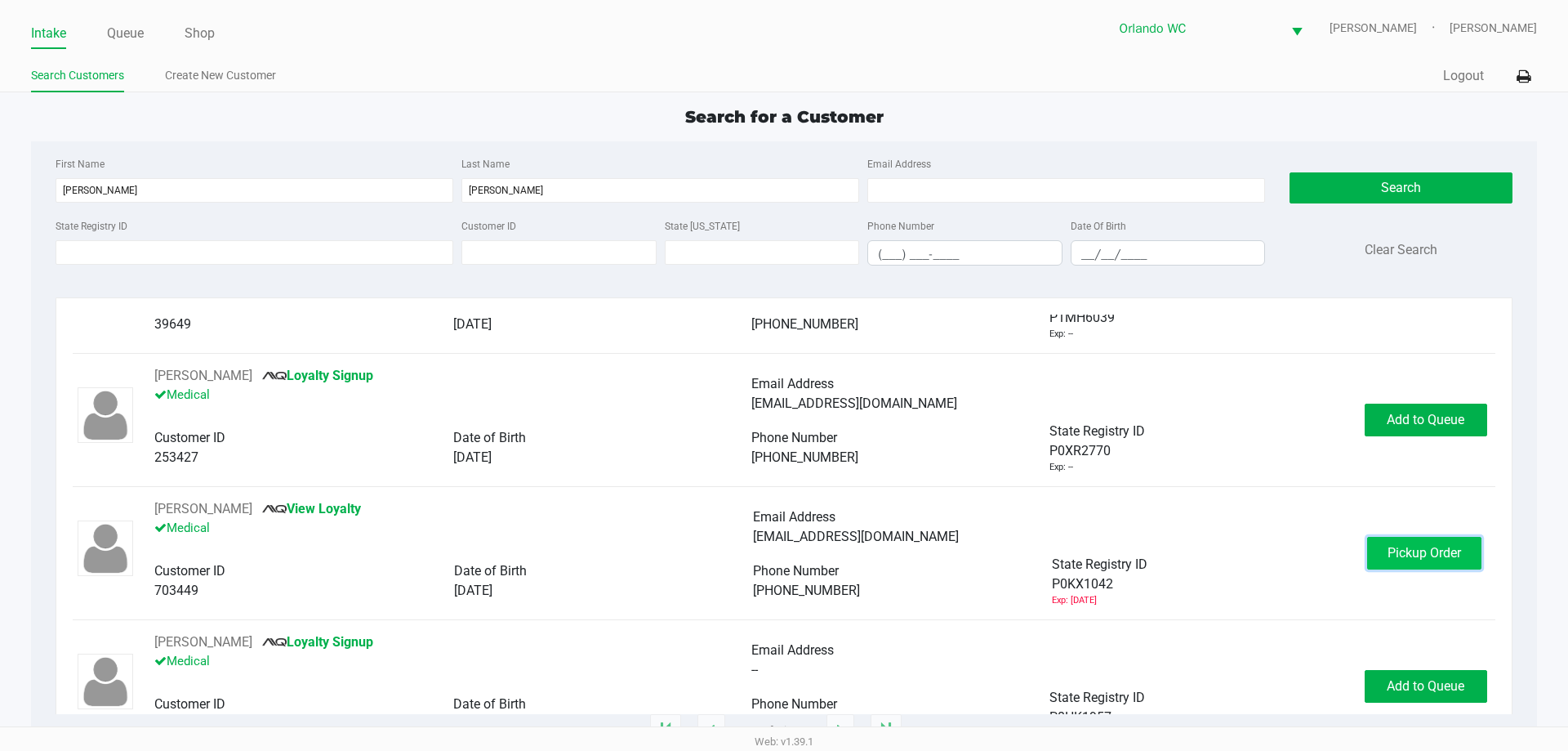 click on "Pickup Order" 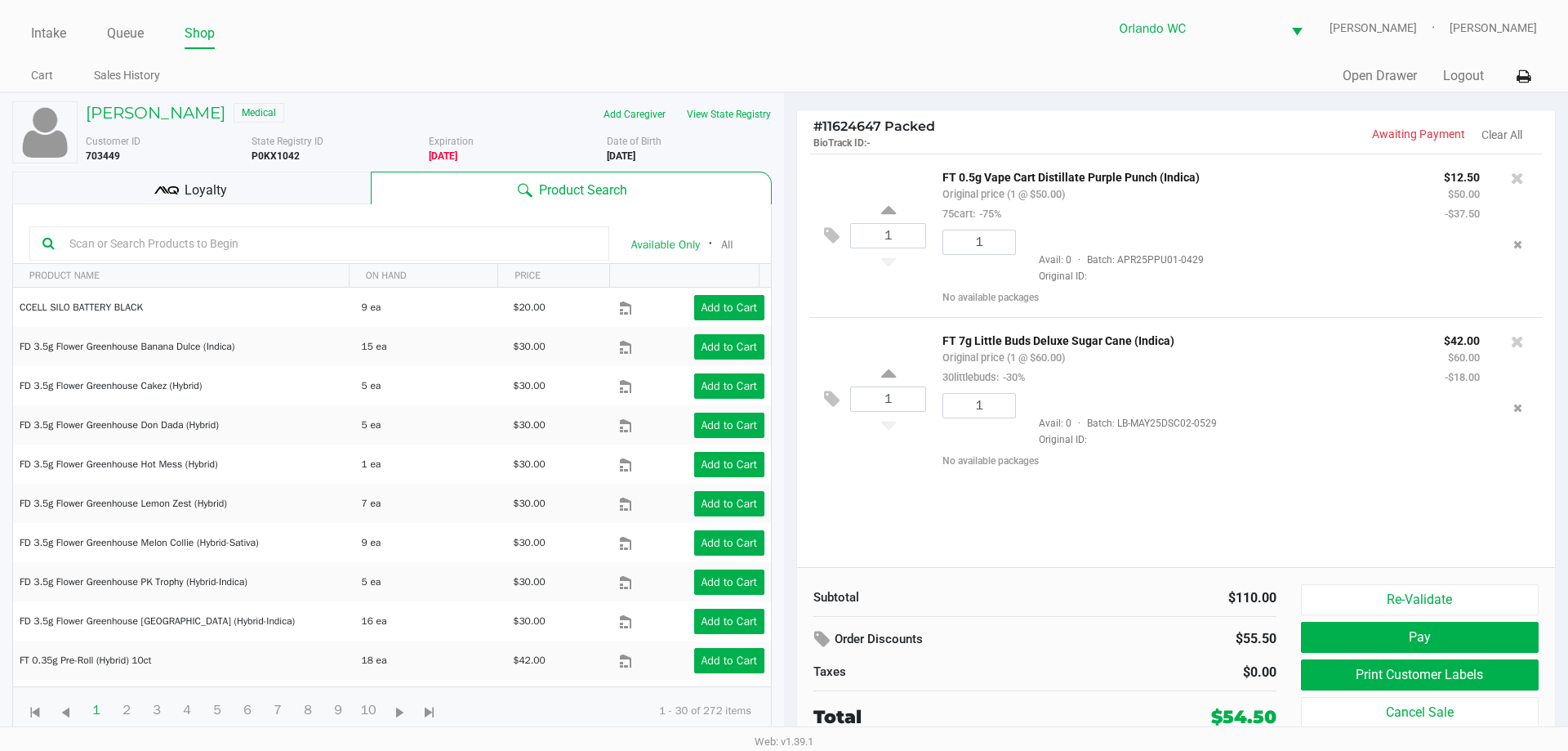 click 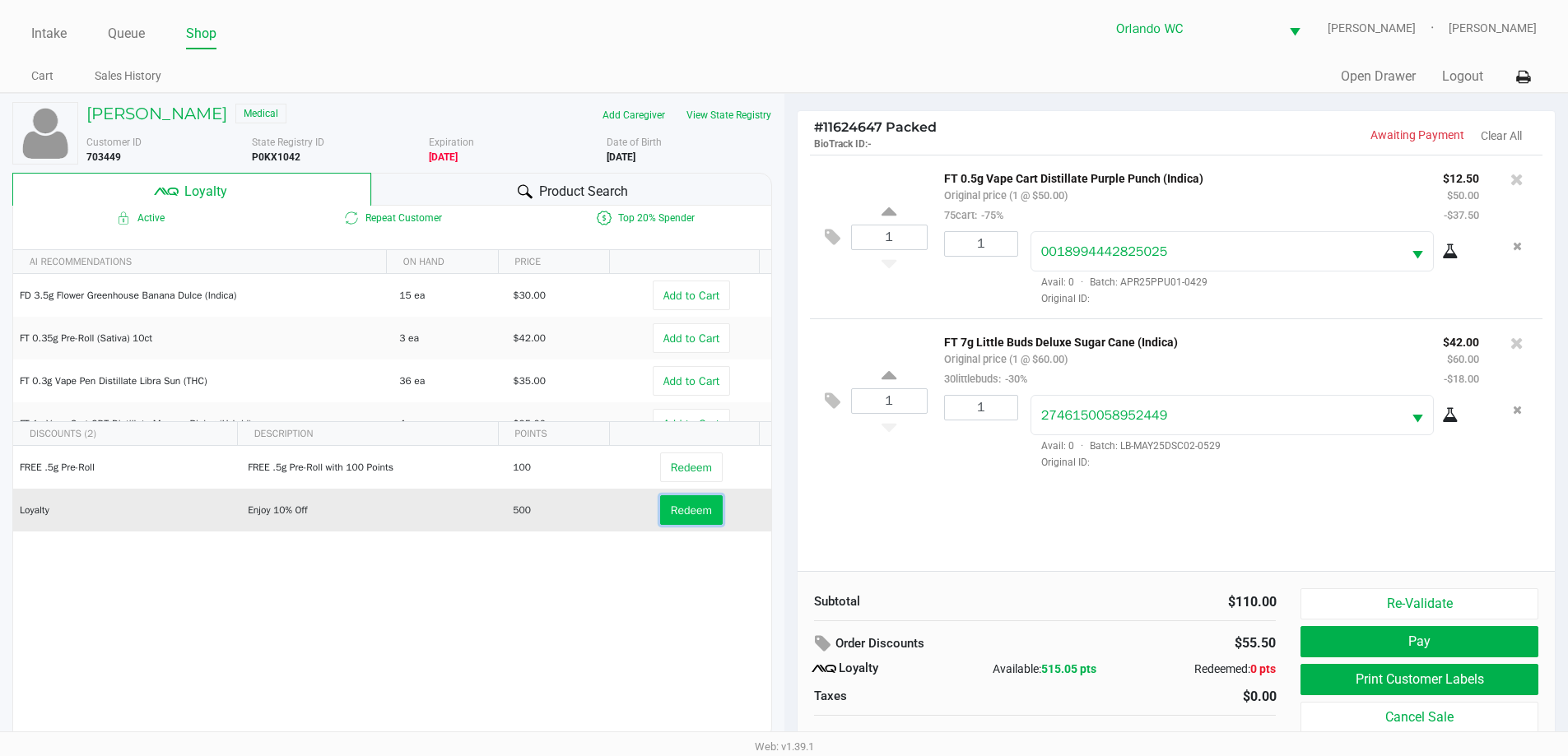 click on "Redeem" 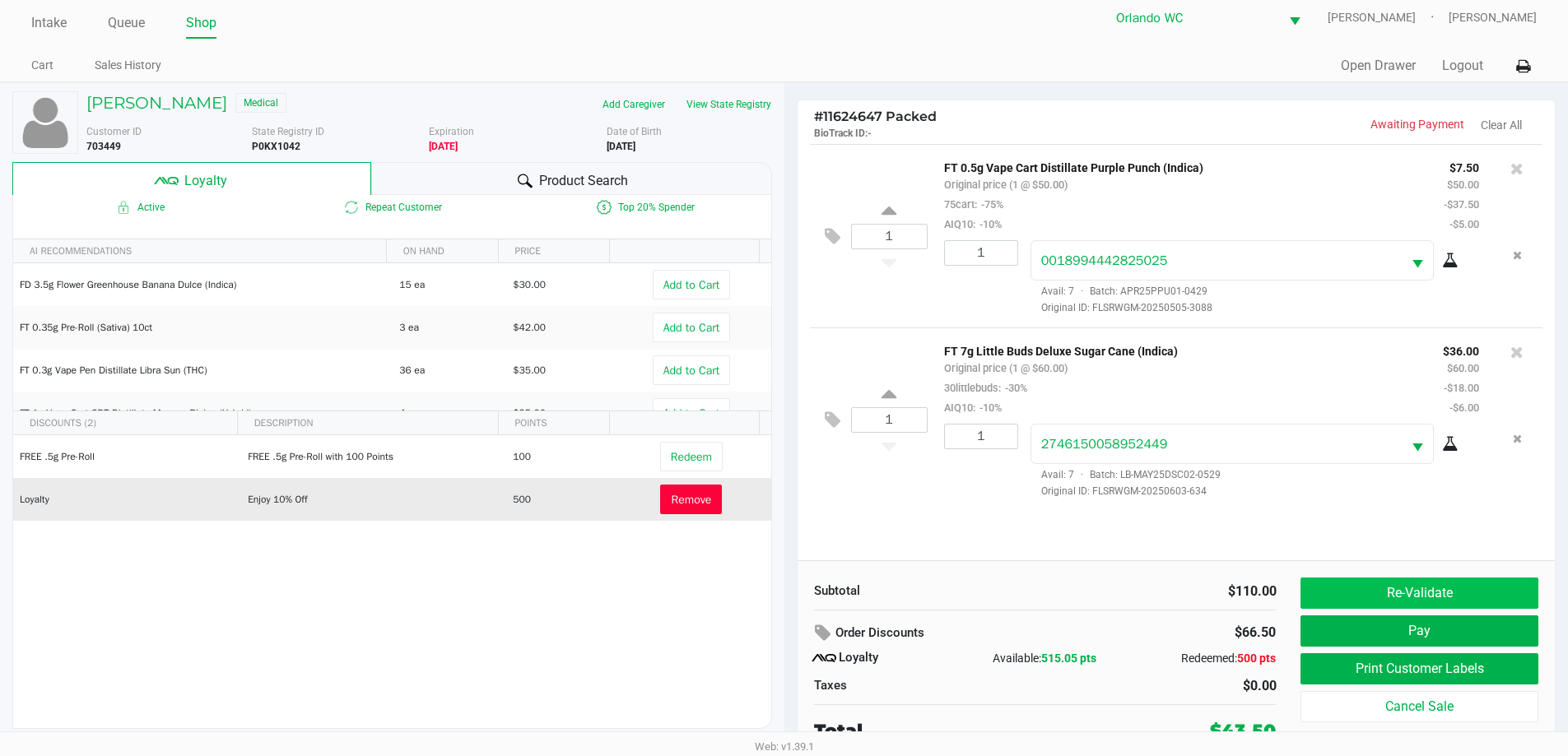 scroll, scrollTop: 16, scrollLeft: 0, axis: vertical 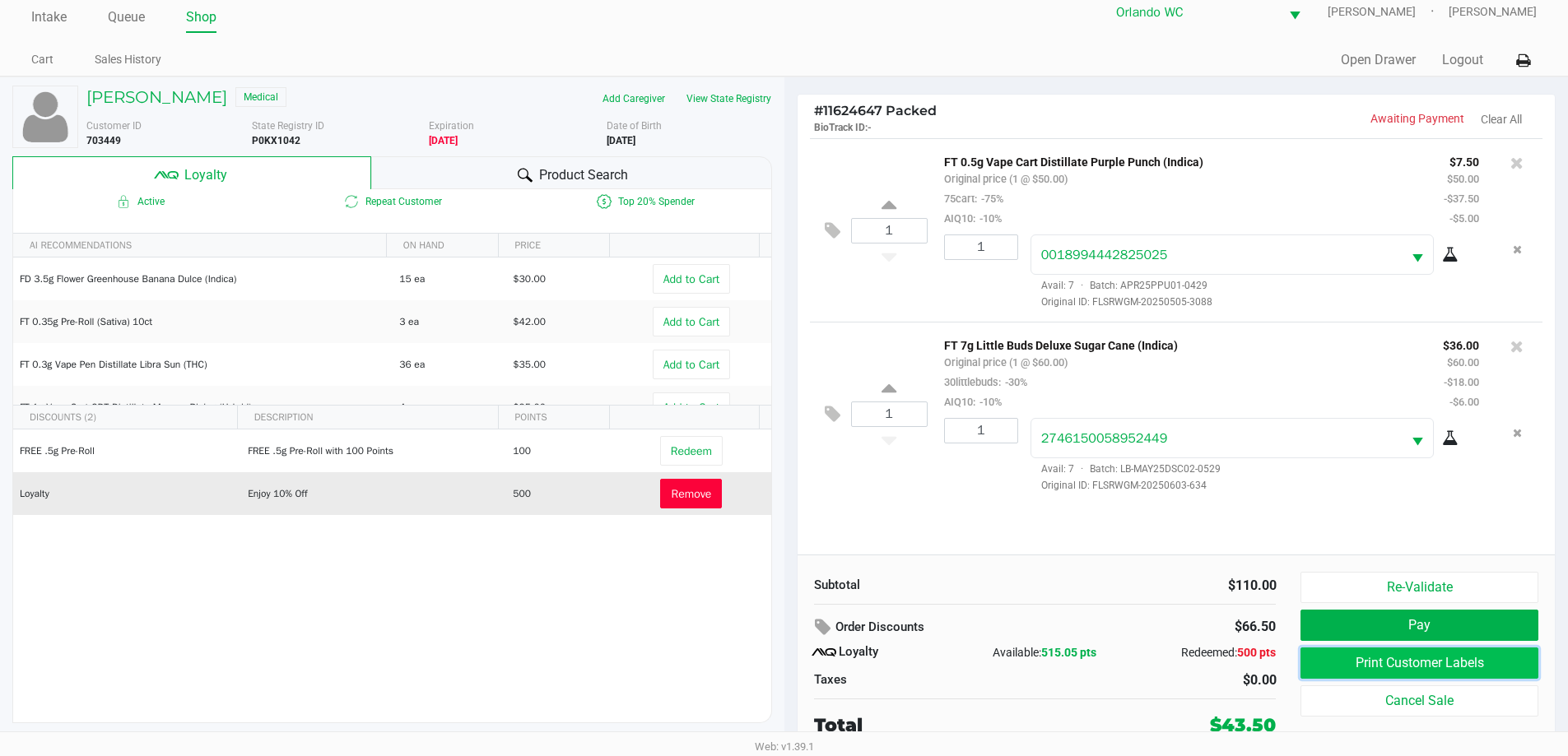 click on "Print Customer Labels" 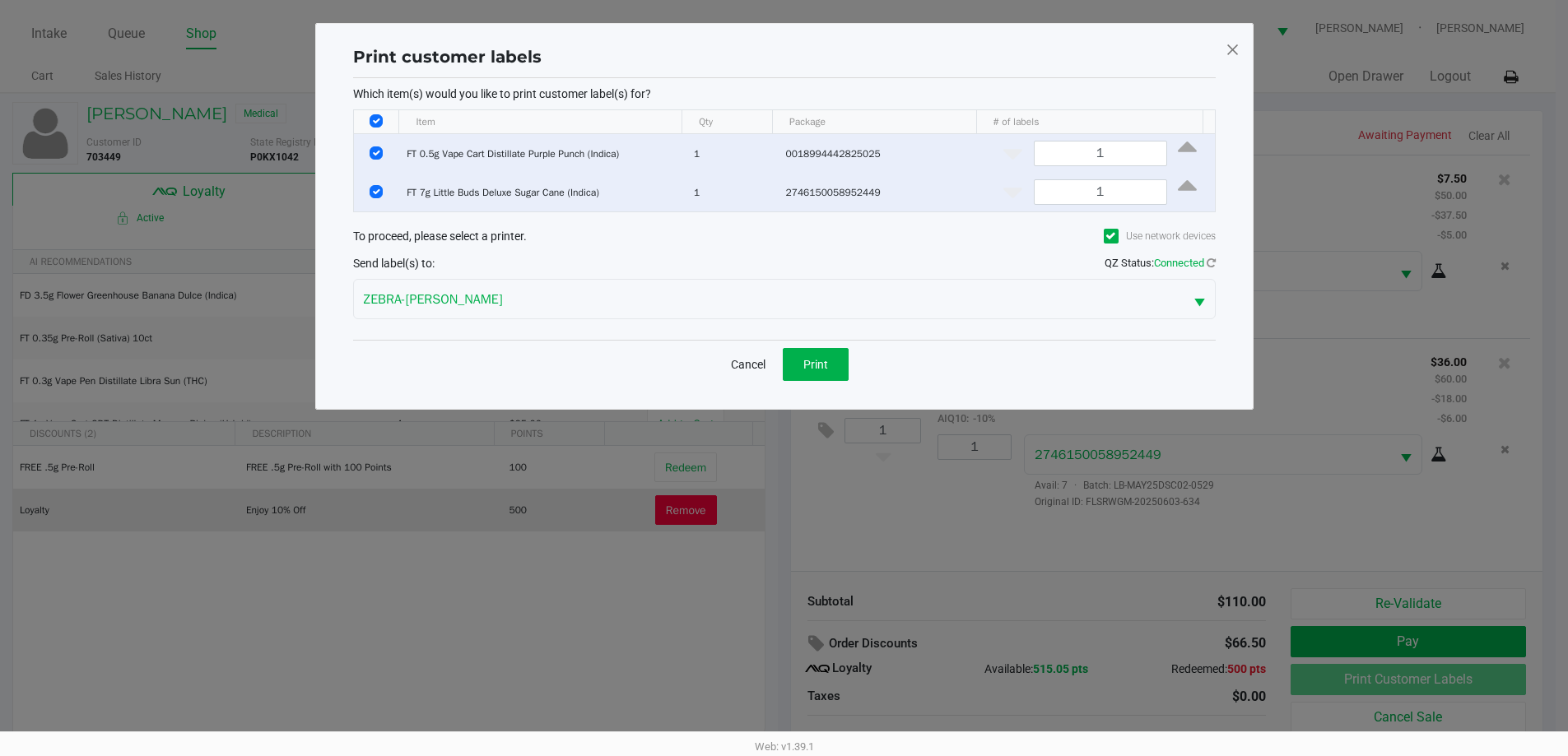 scroll, scrollTop: 0, scrollLeft: 0, axis: both 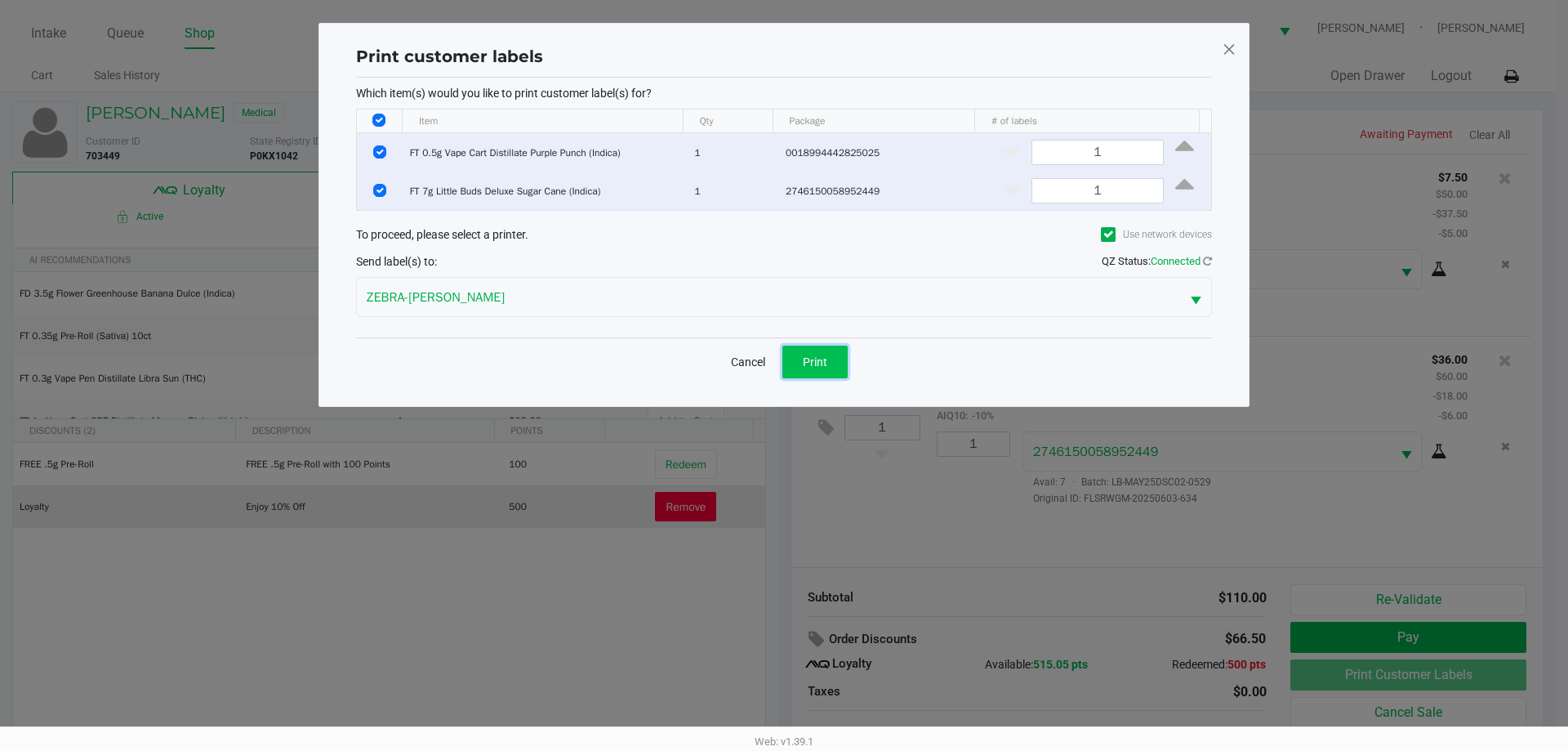 click on "Print" 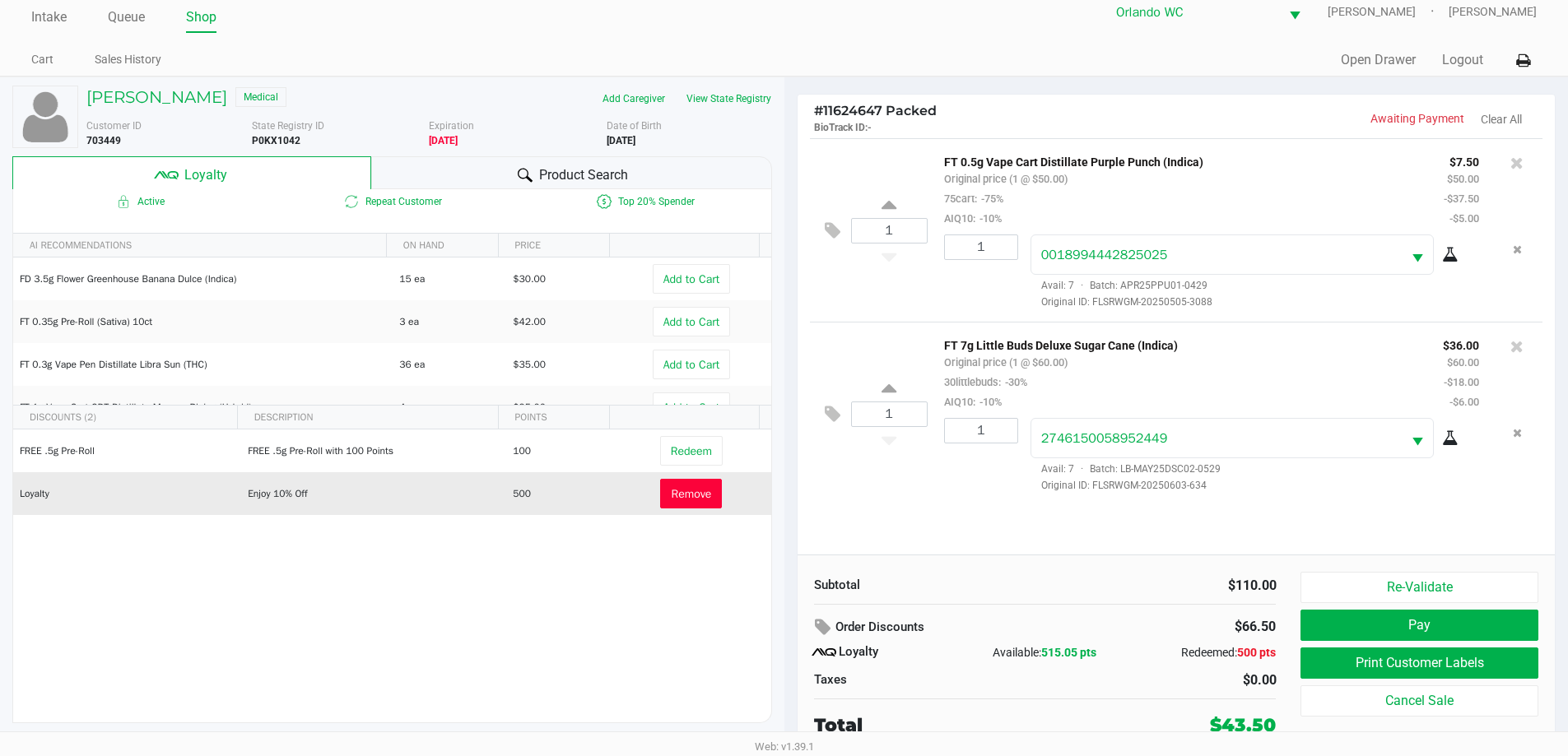 scroll, scrollTop: 0, scrollLeft: 0, axis: both 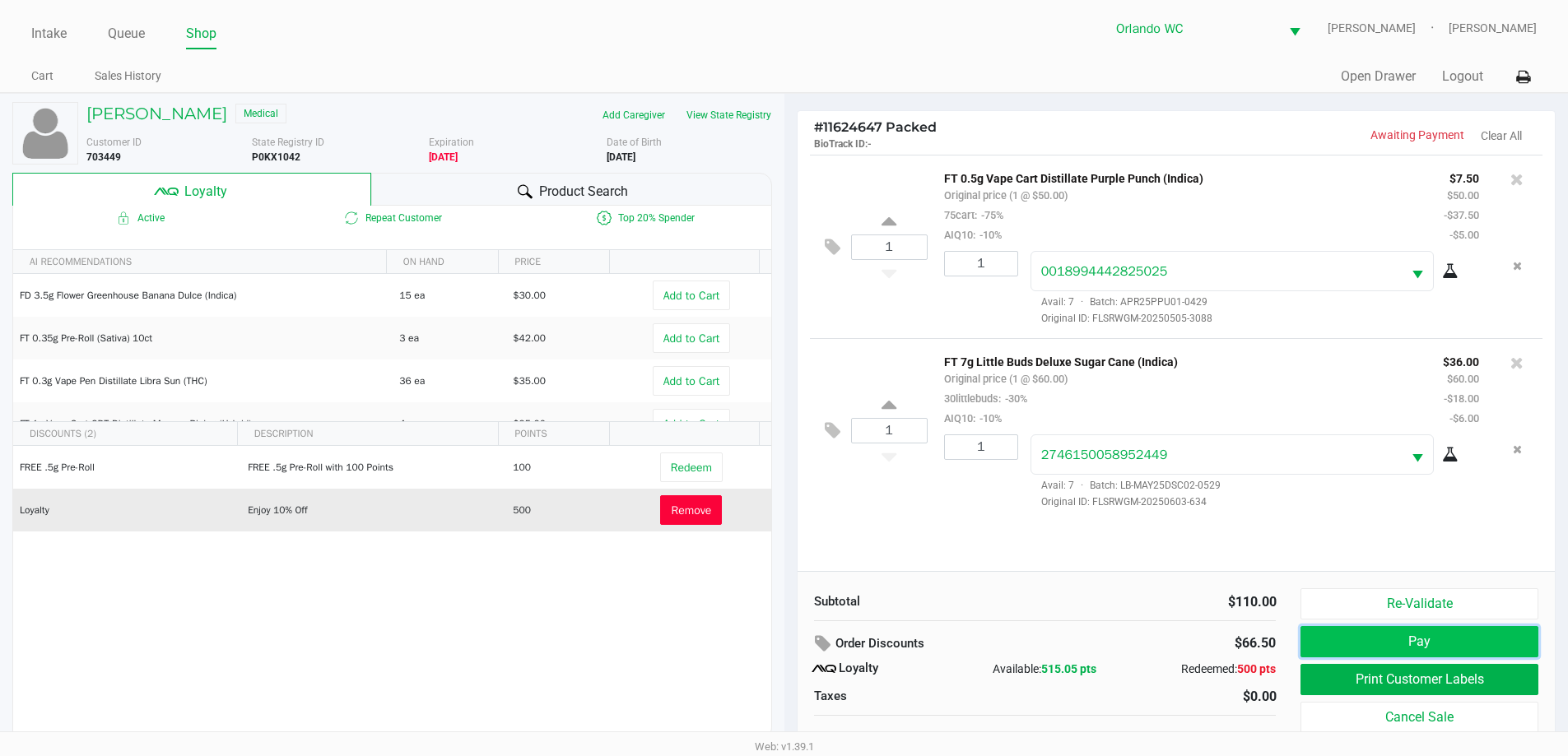 click on "Pay" 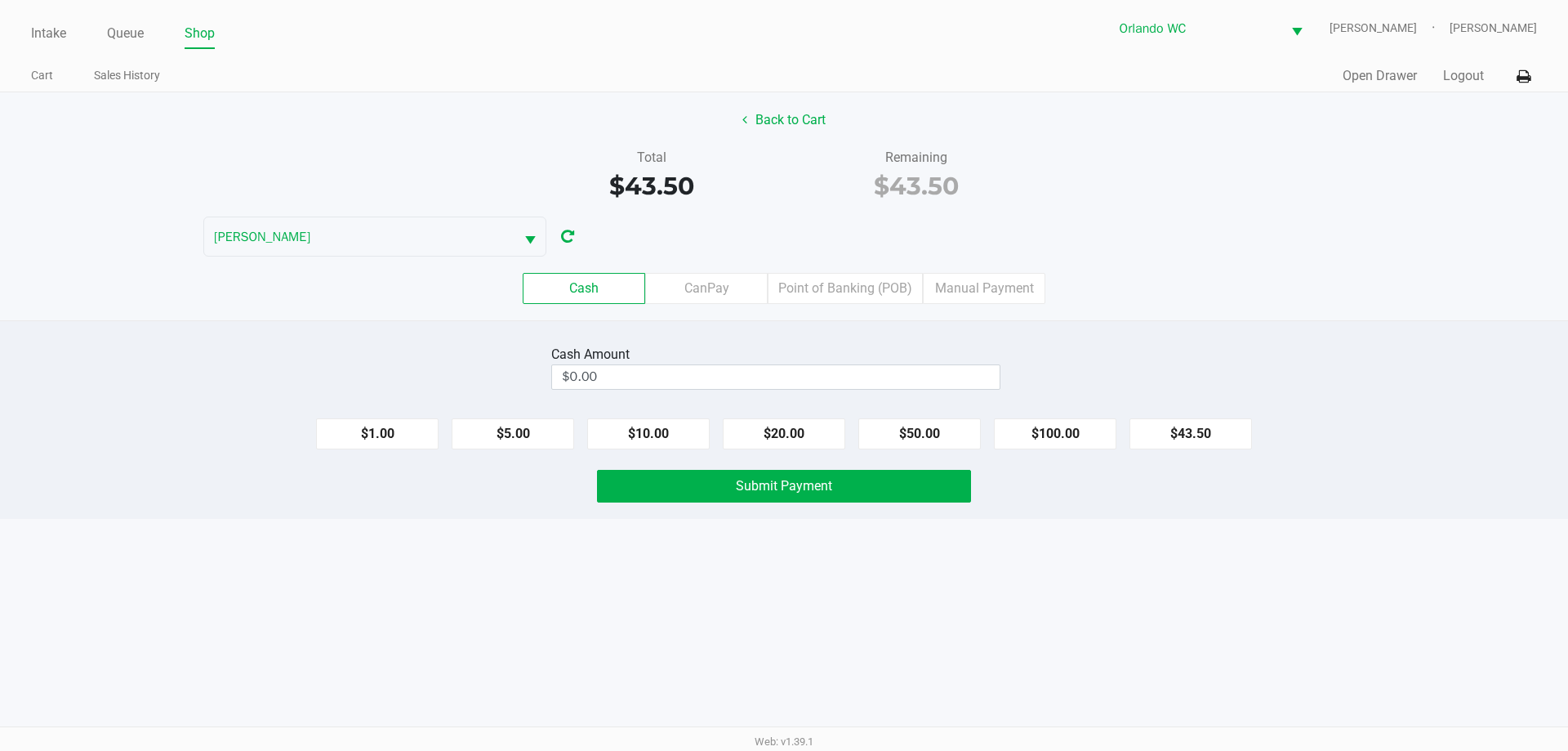 click on "$43.50" 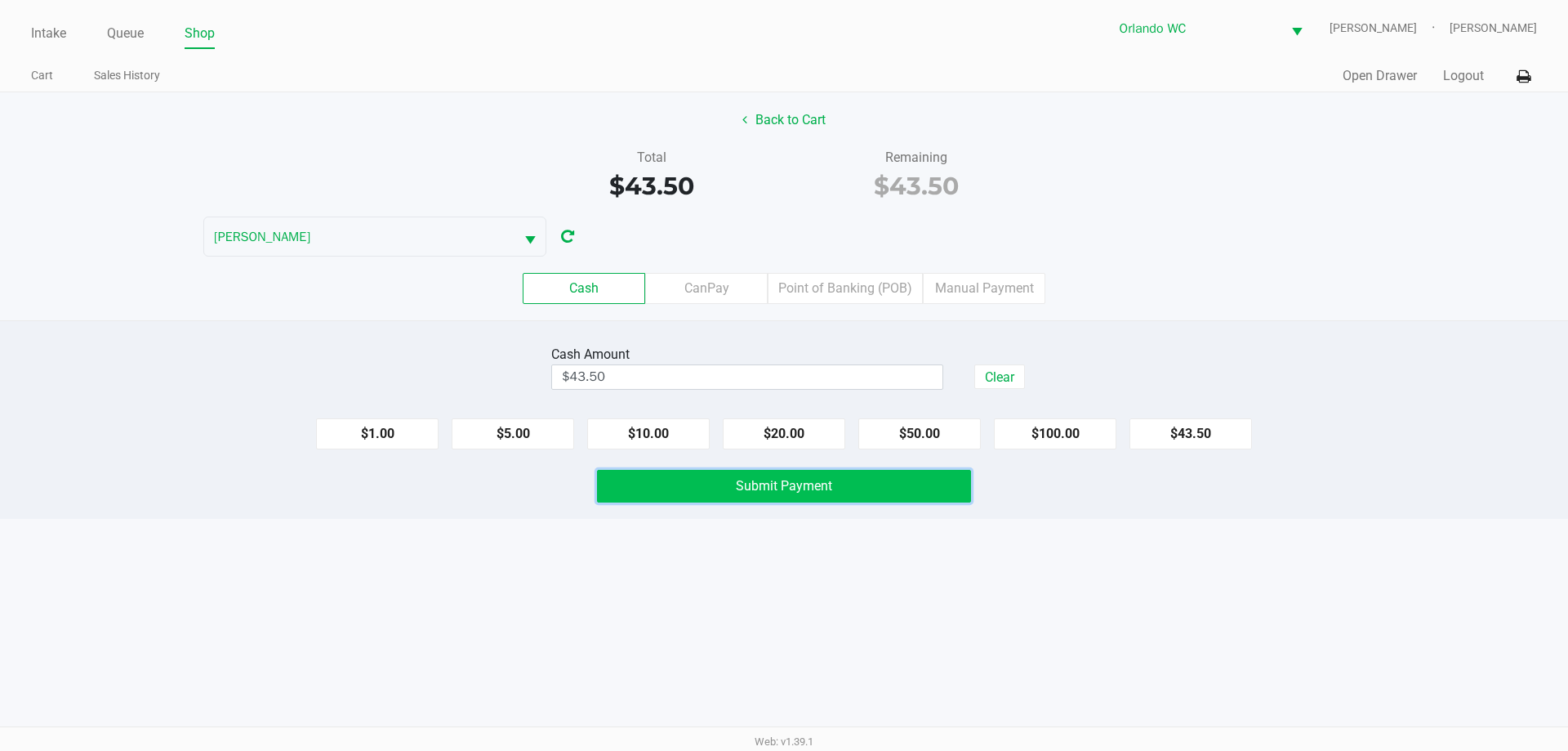 click on "Submit Payment" 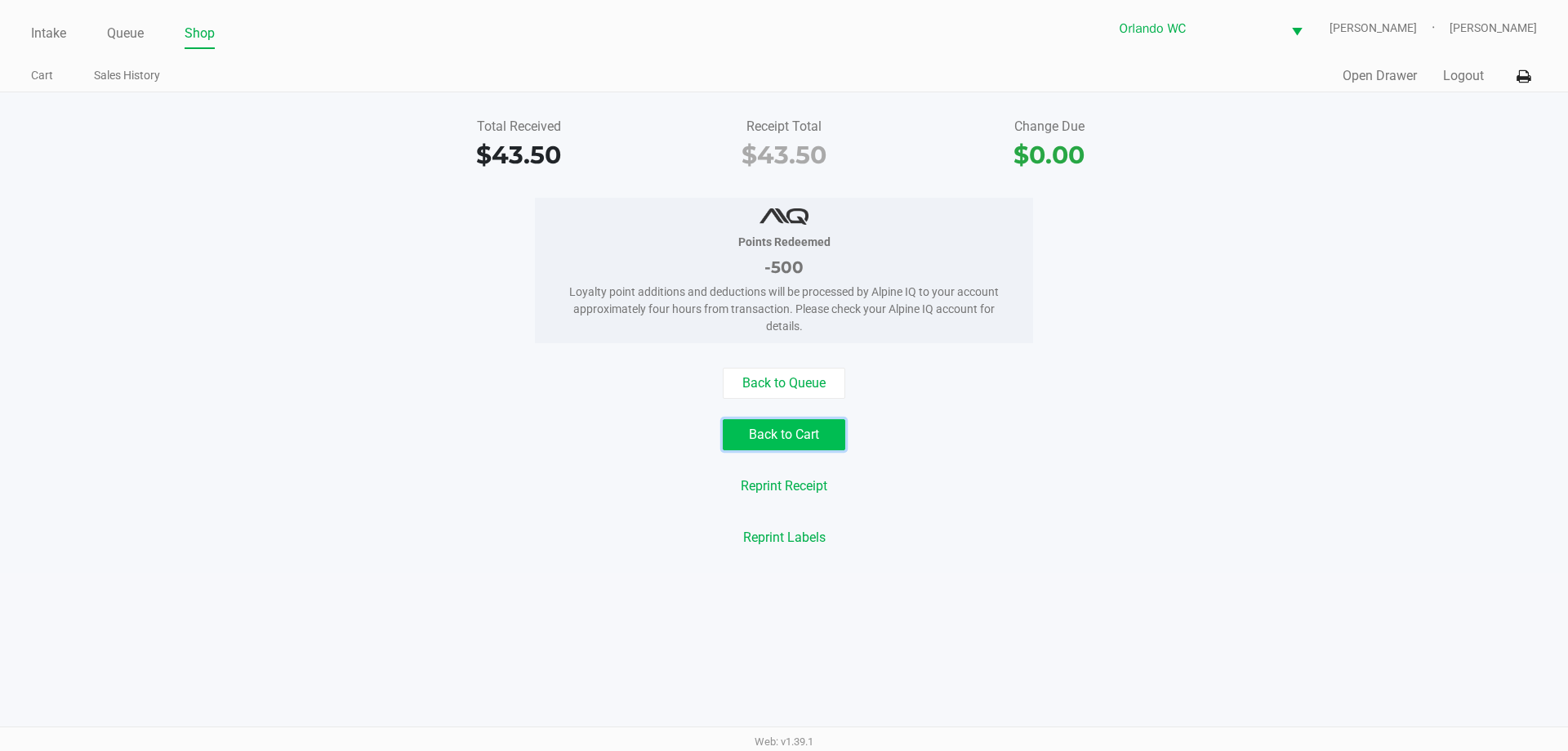click on "Back to Cart" 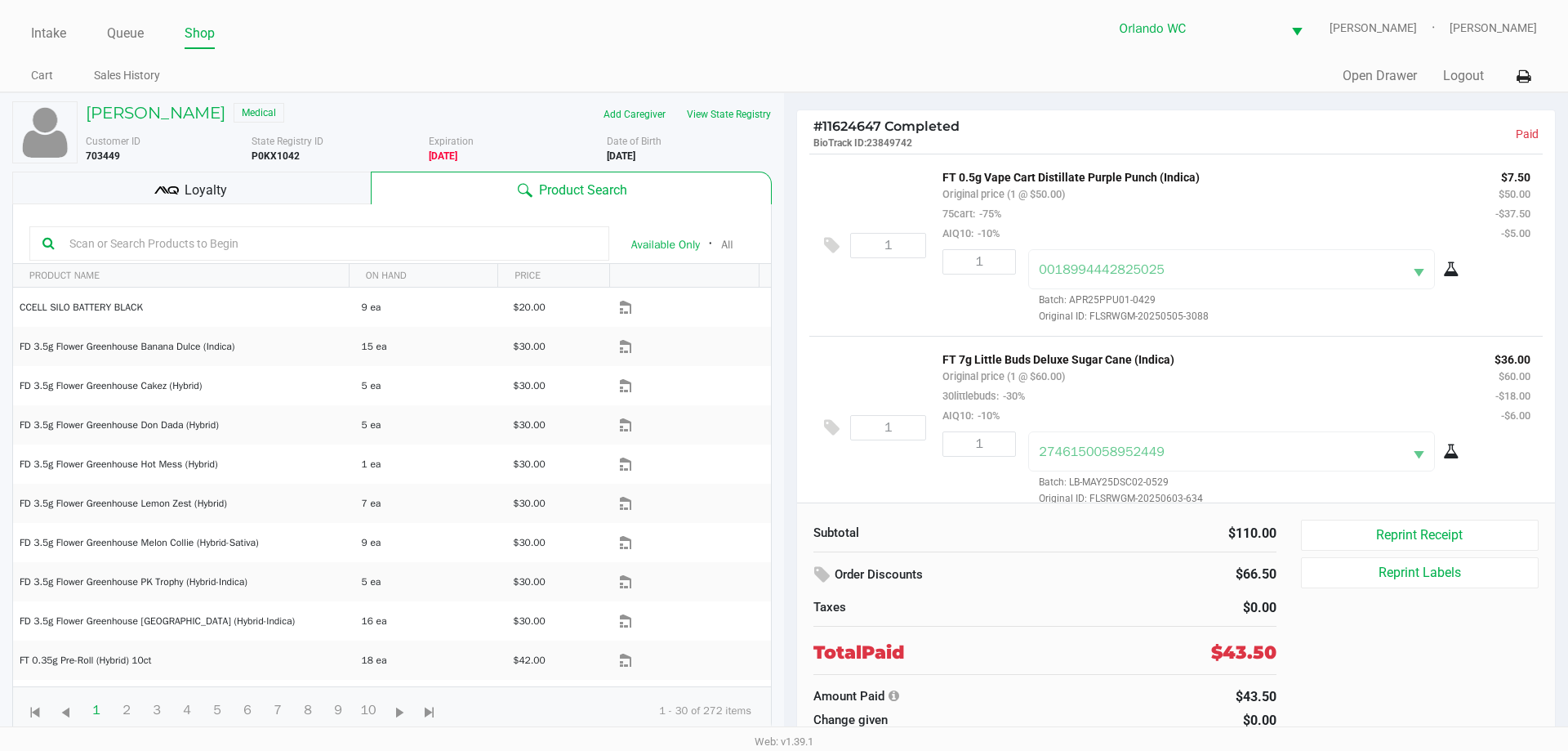 click 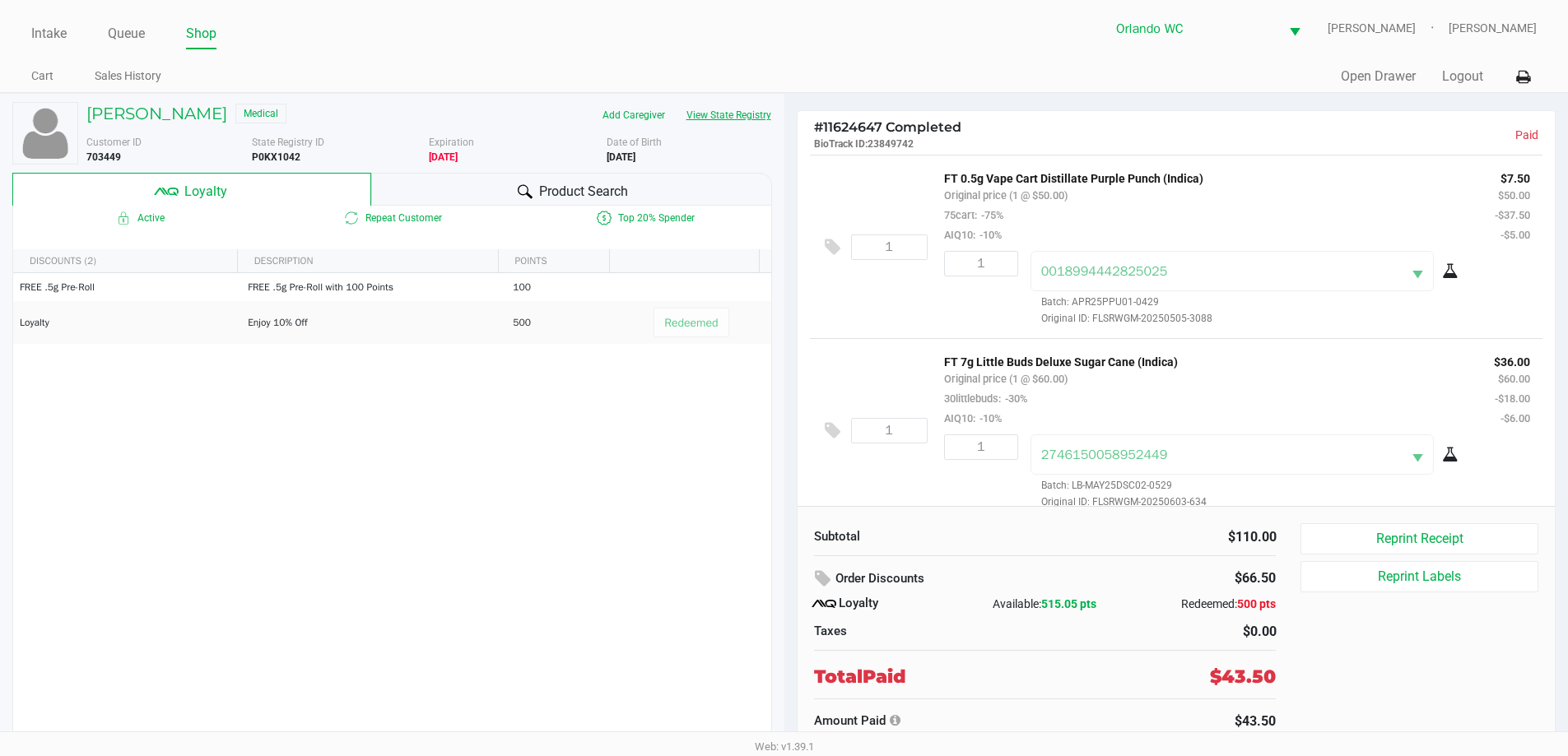 click on "View State Registry" 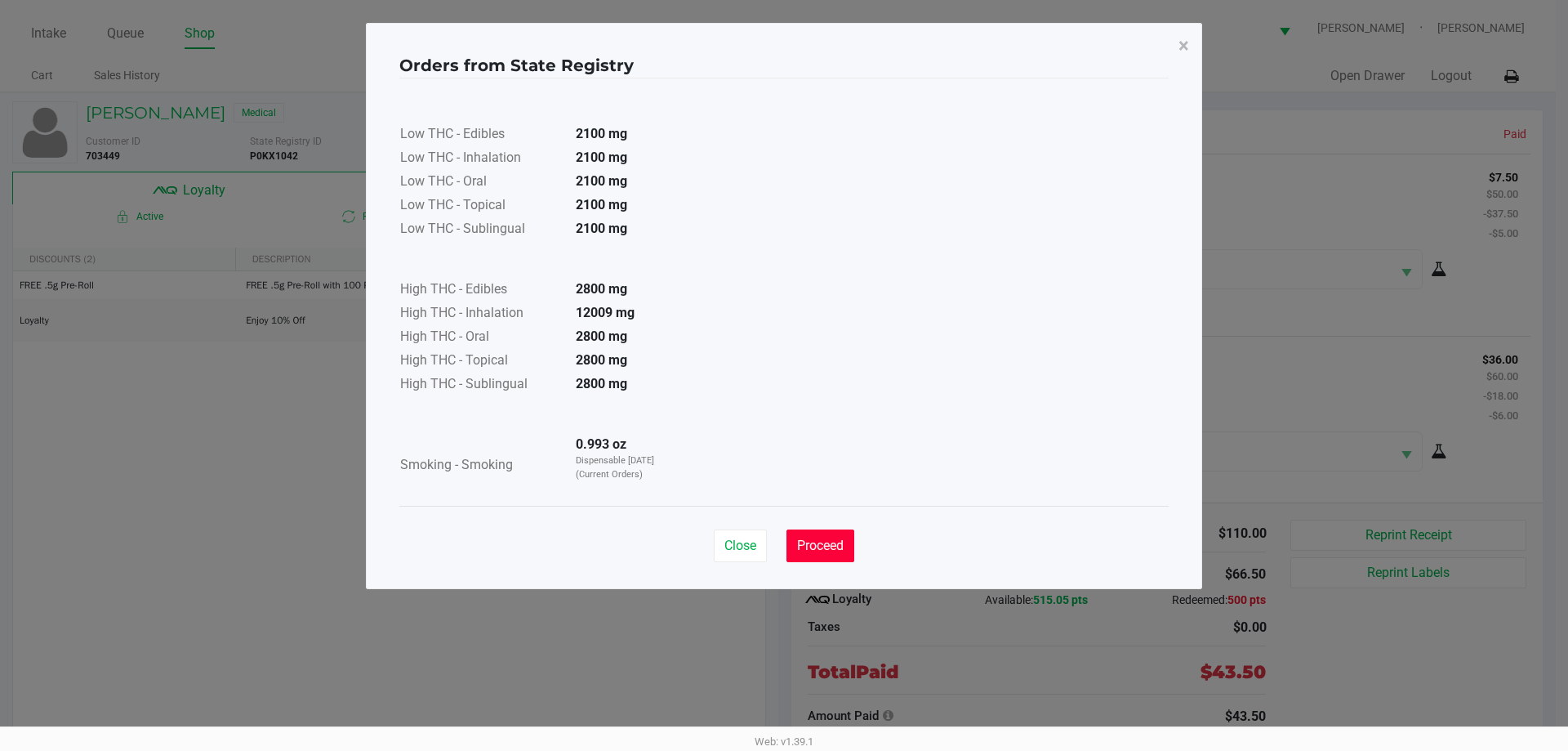 click on "Proceed" 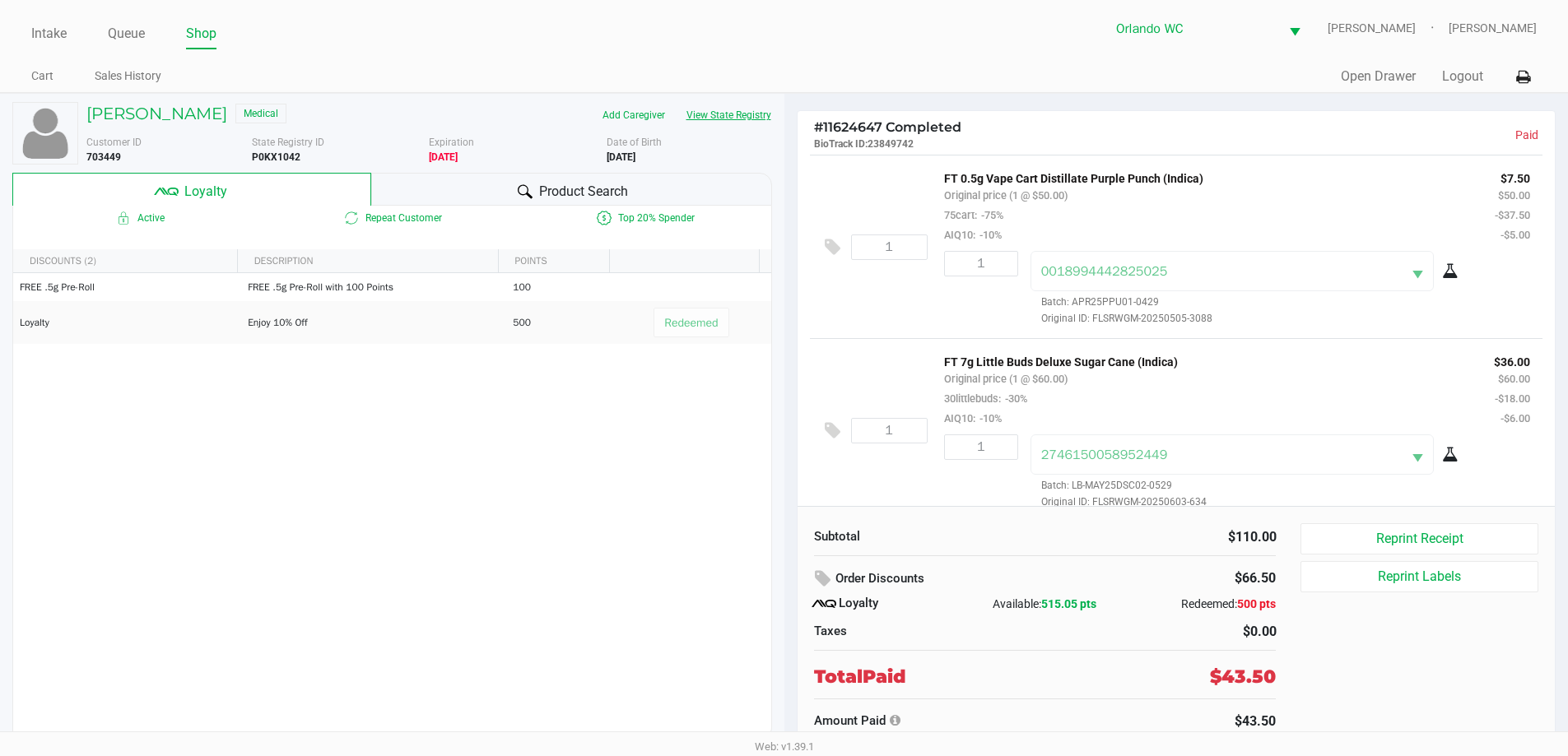 click on "View State Registry" 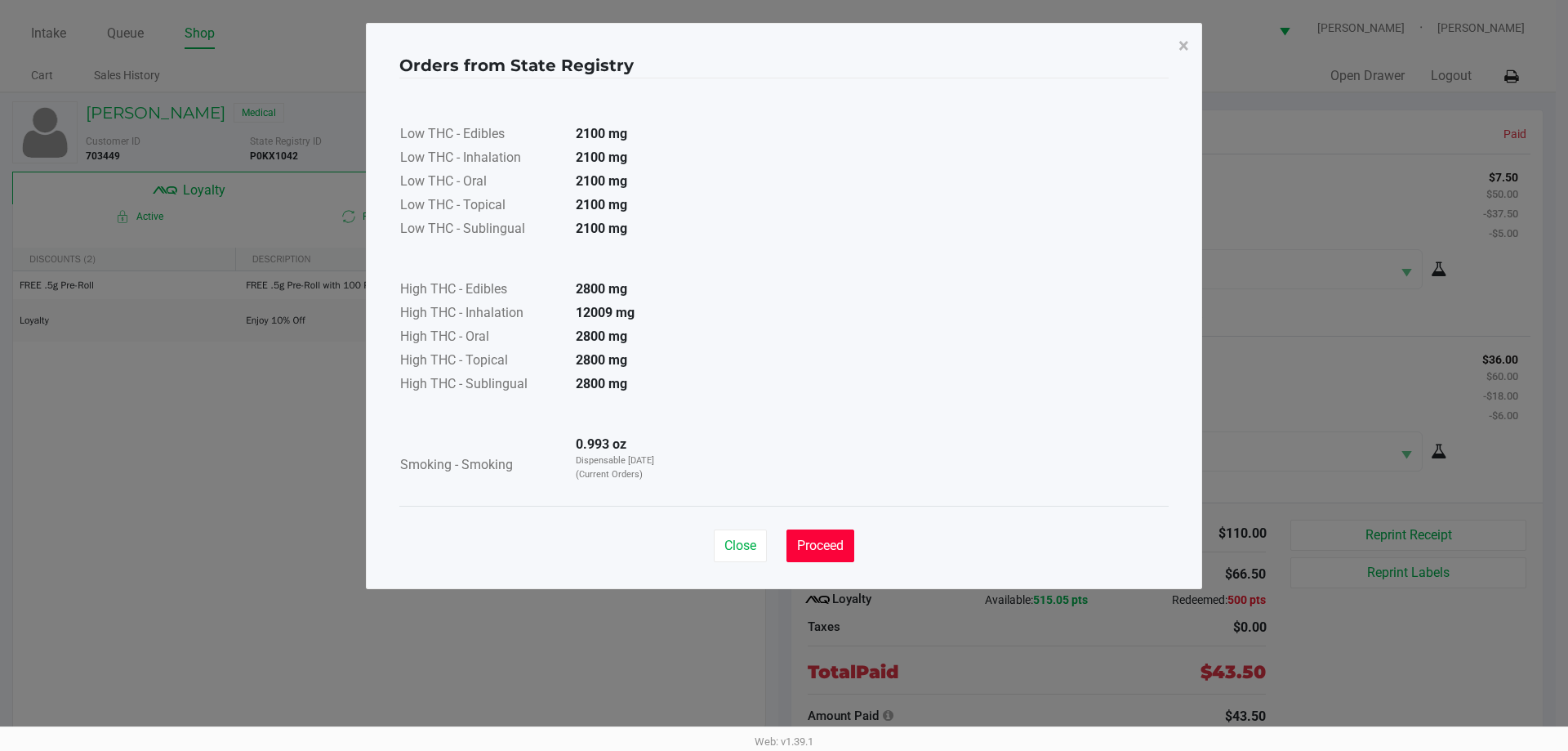 drag, startPoint x: 842, startPoint y: 534, endPoint x: 830, endPoint y: 462, distance: 72.99315 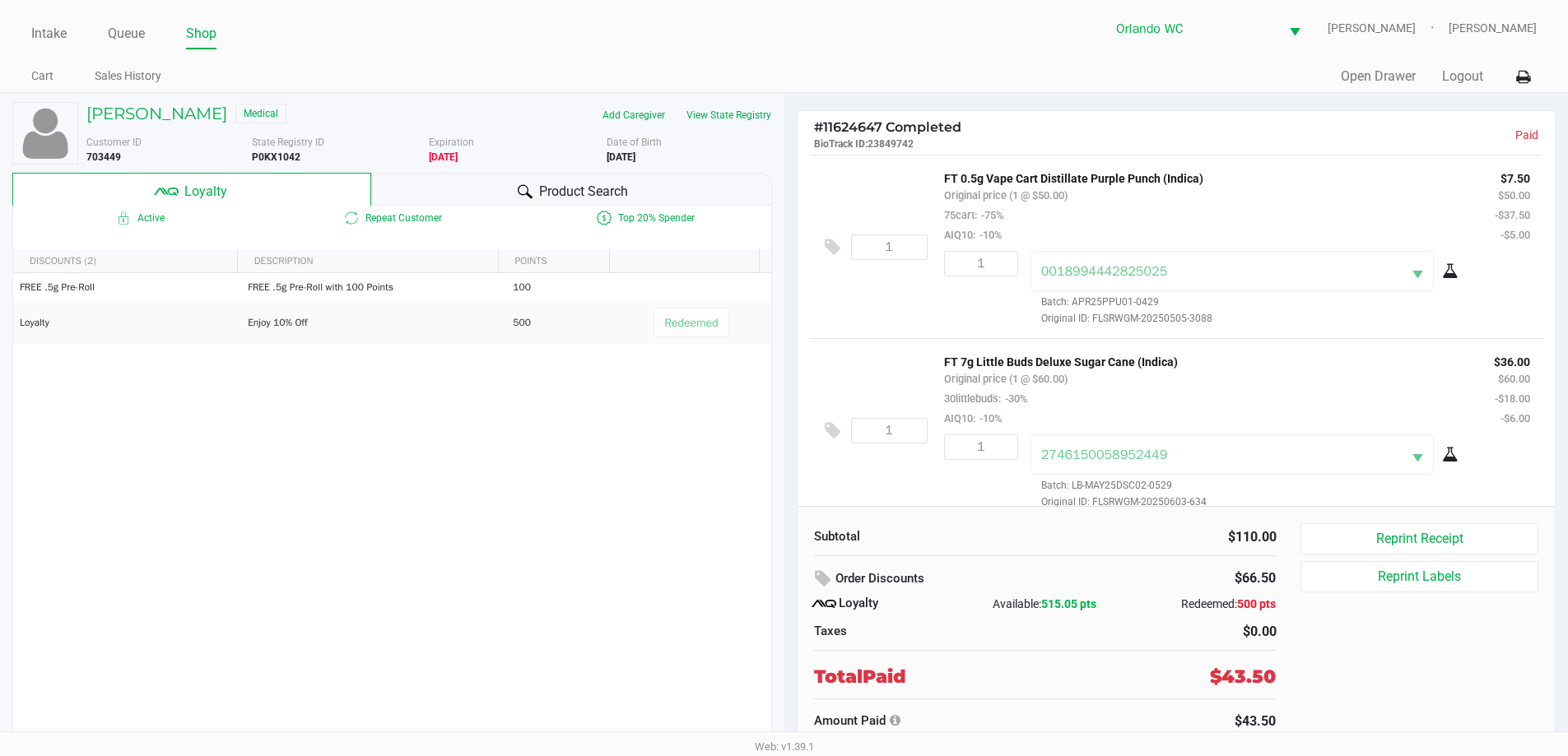 click on "Intake Queue Shop" 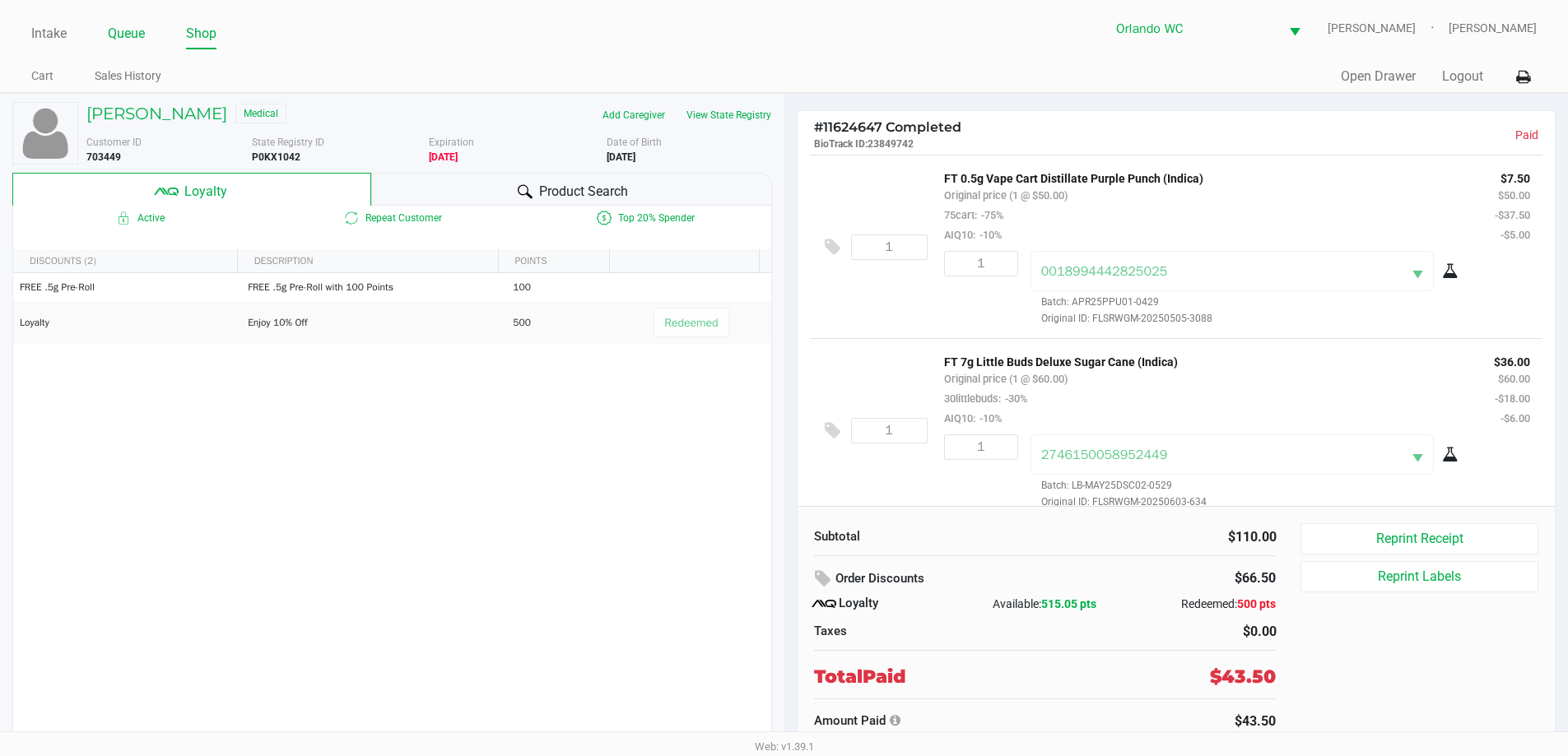 click on "Queue" 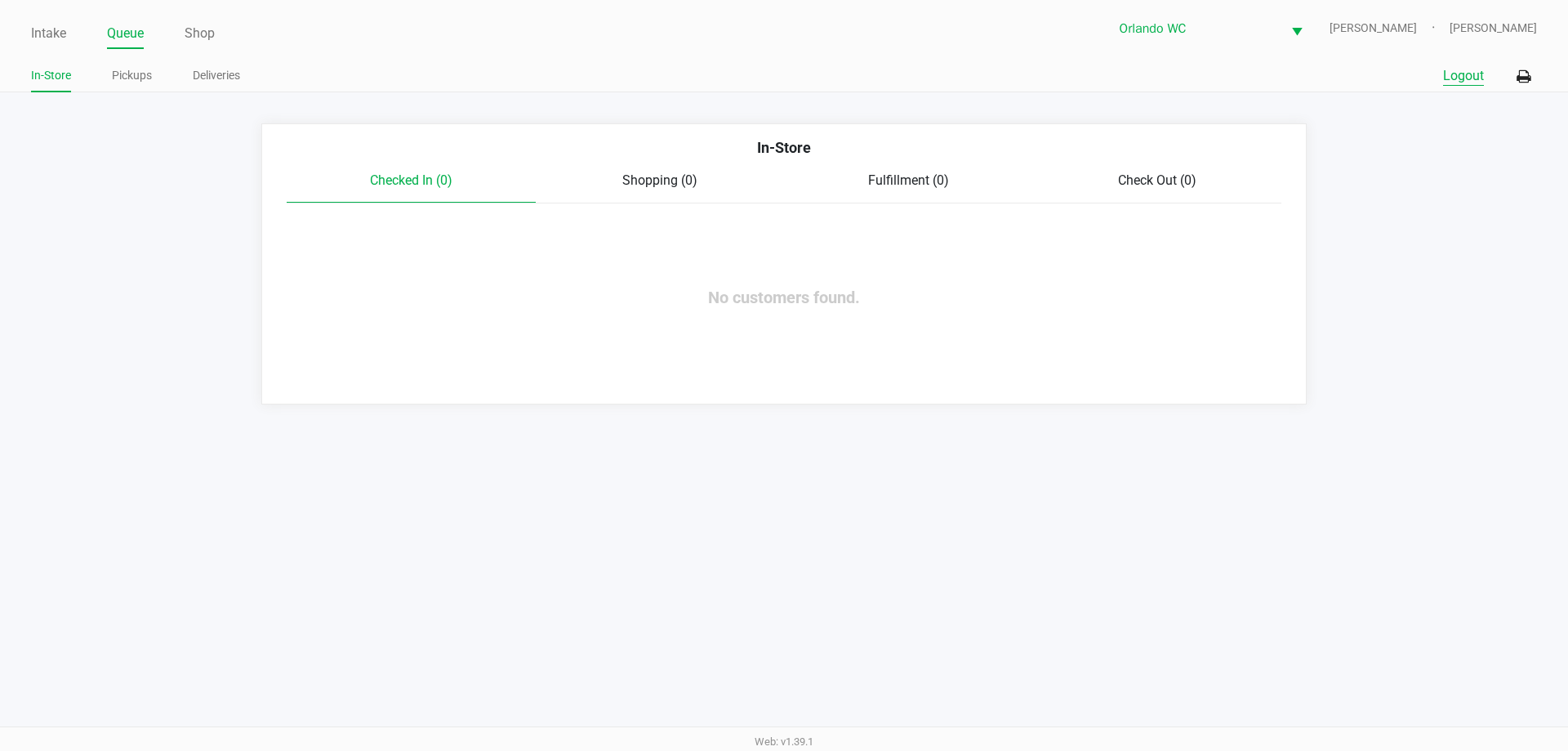 click on "Logout" 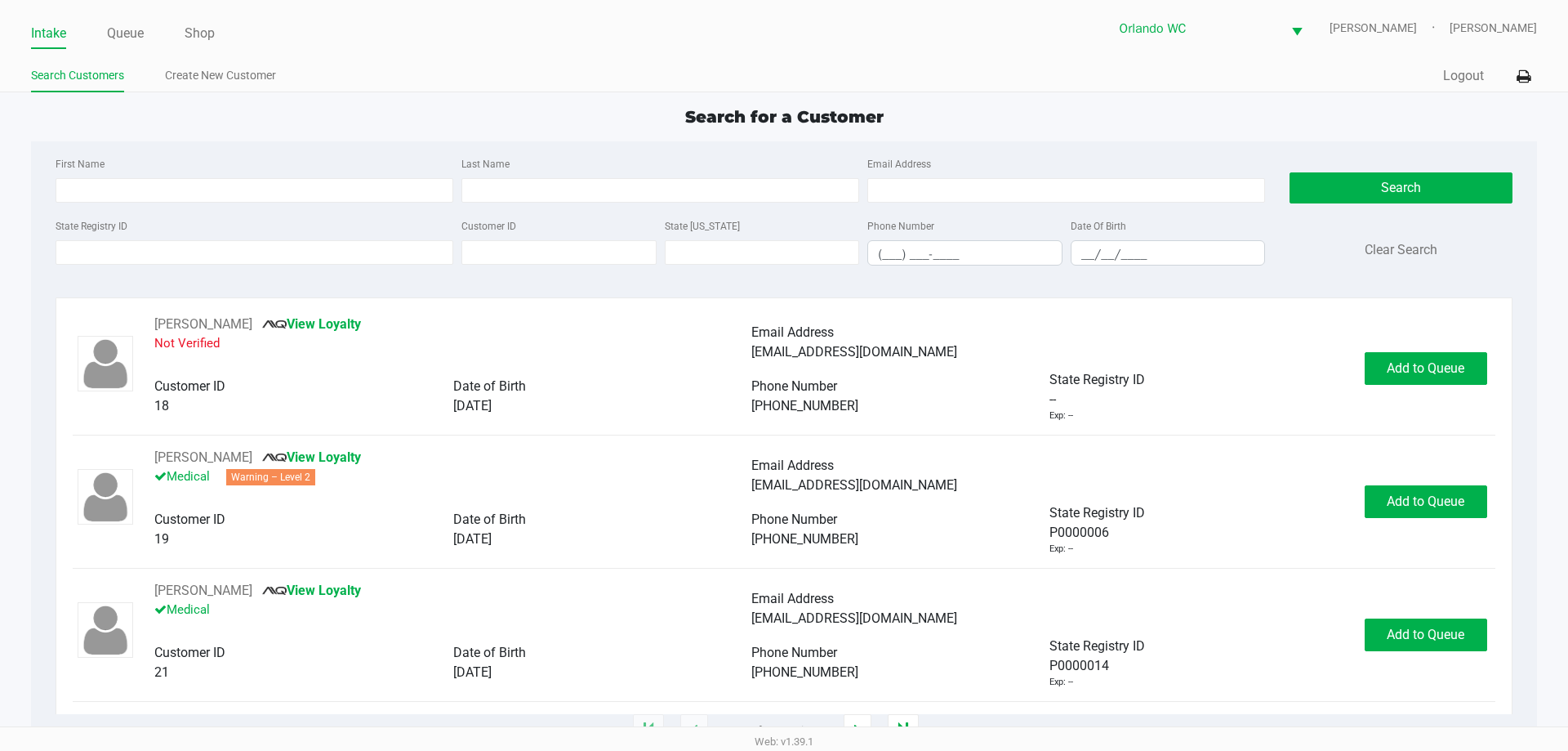 click on "Intake Queue Shop" 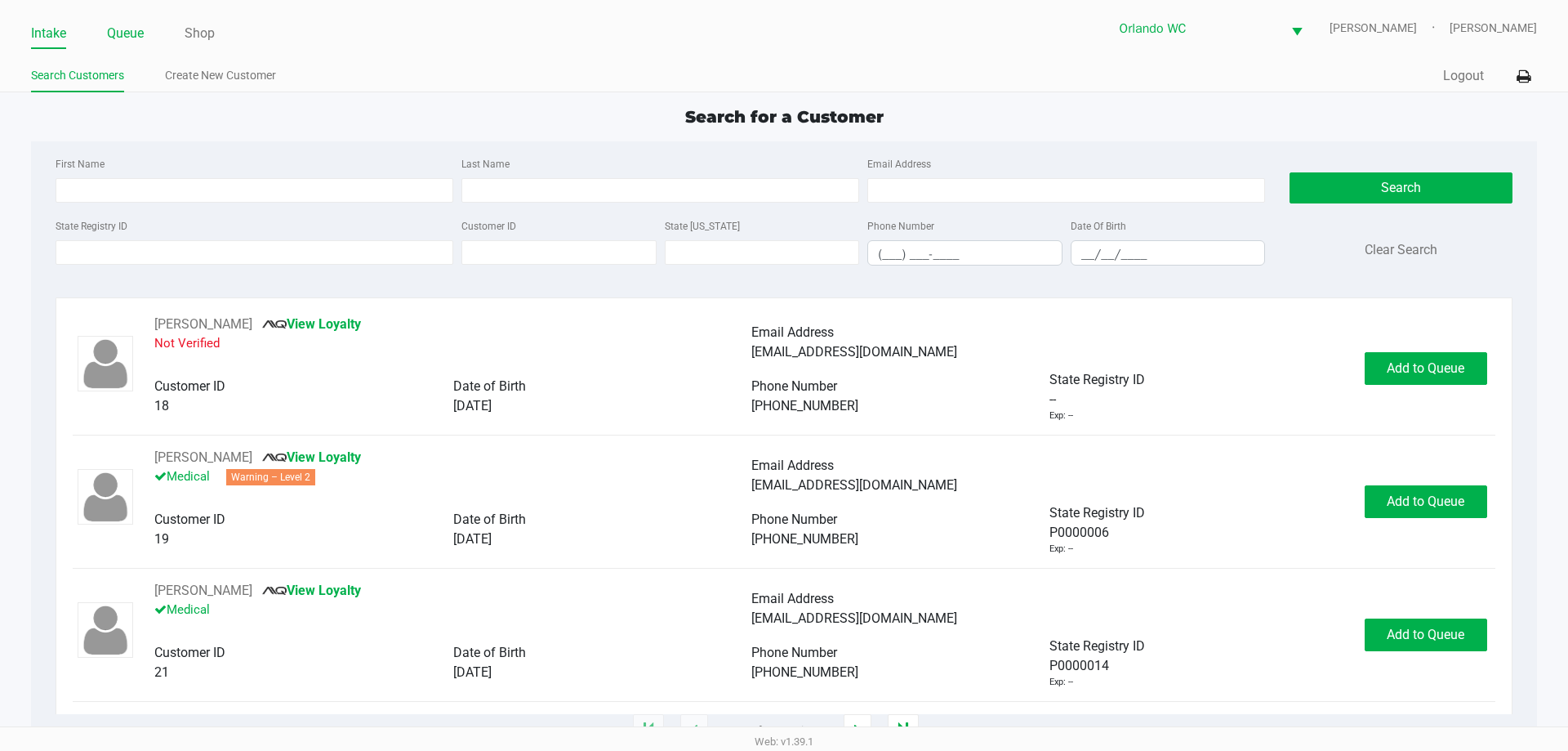click on "Queue" 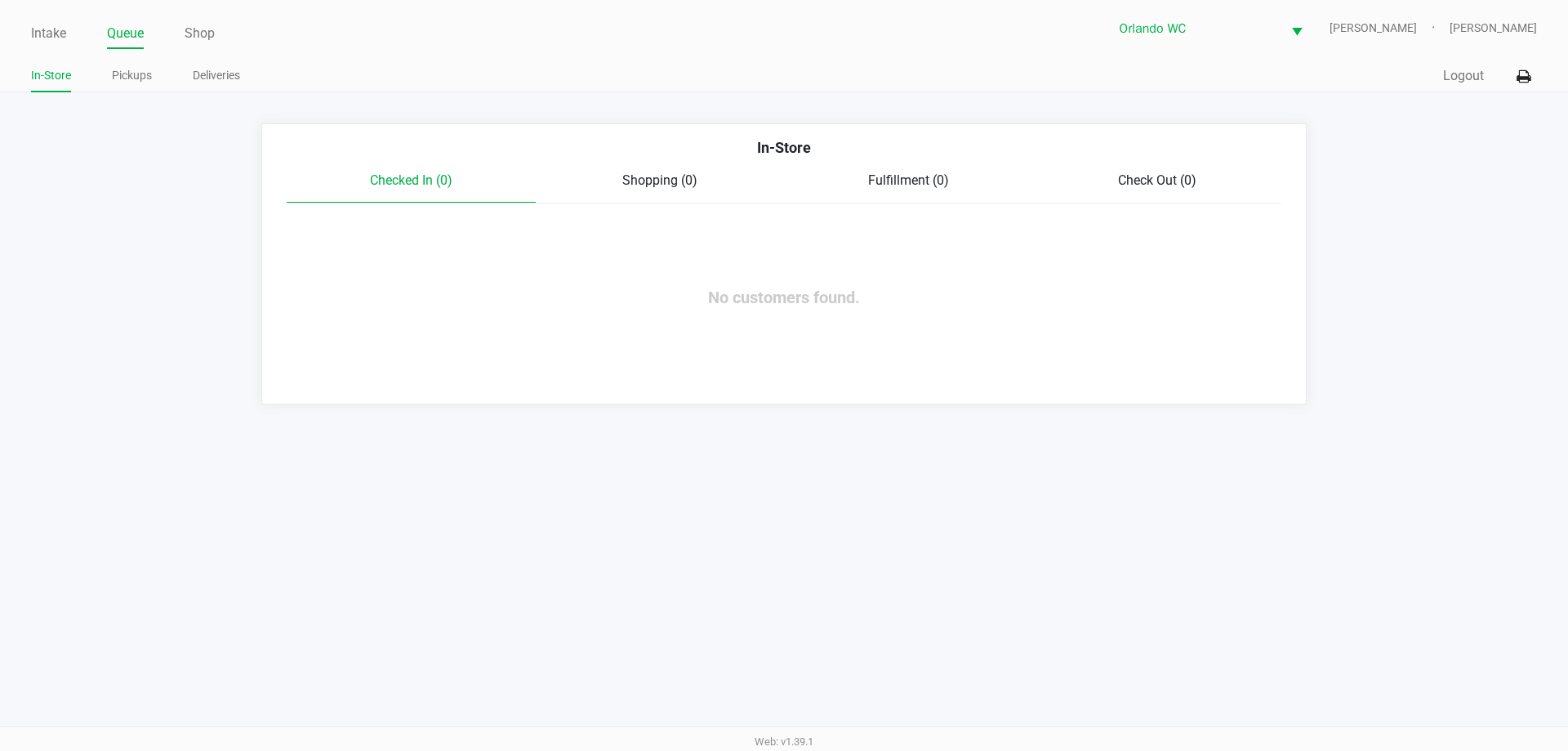 click on "Intake Queue Shop Orlando WC  RODNEY-ATKINS   Emily Dodich  In-Store Pickups Deliveries  Quick Sale   Logout" 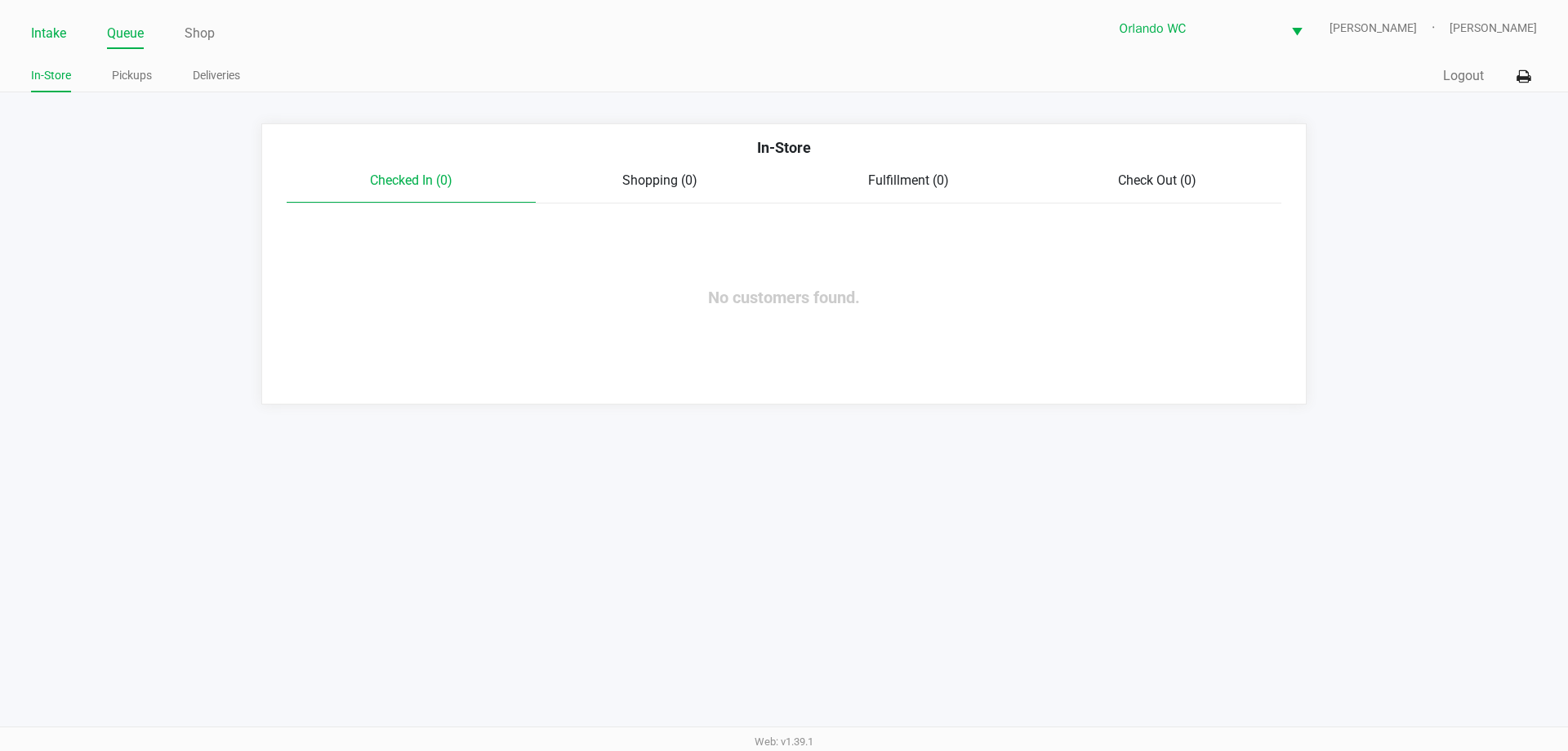 click on "Intake" 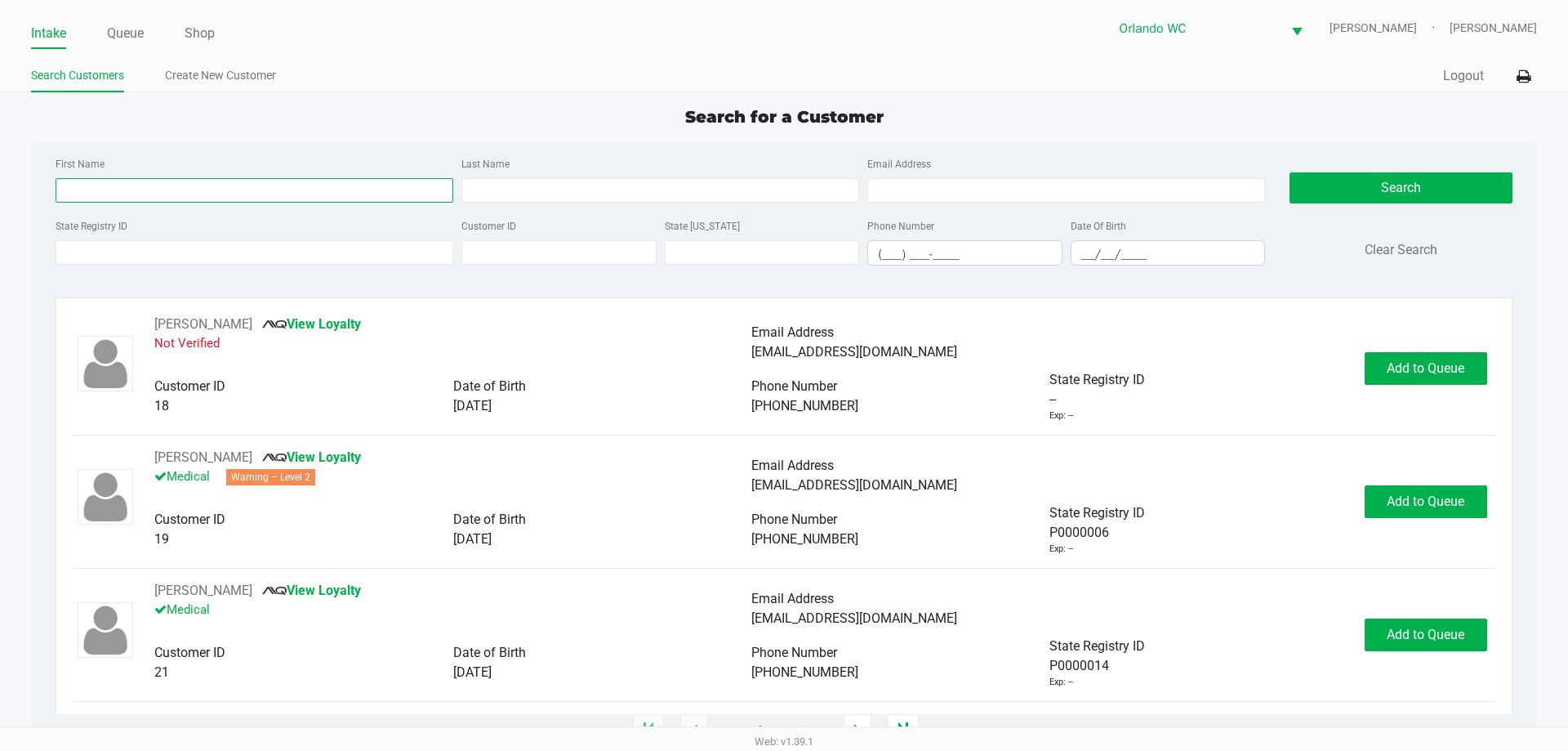 click on "First Name" at bounding box center [254, 190] 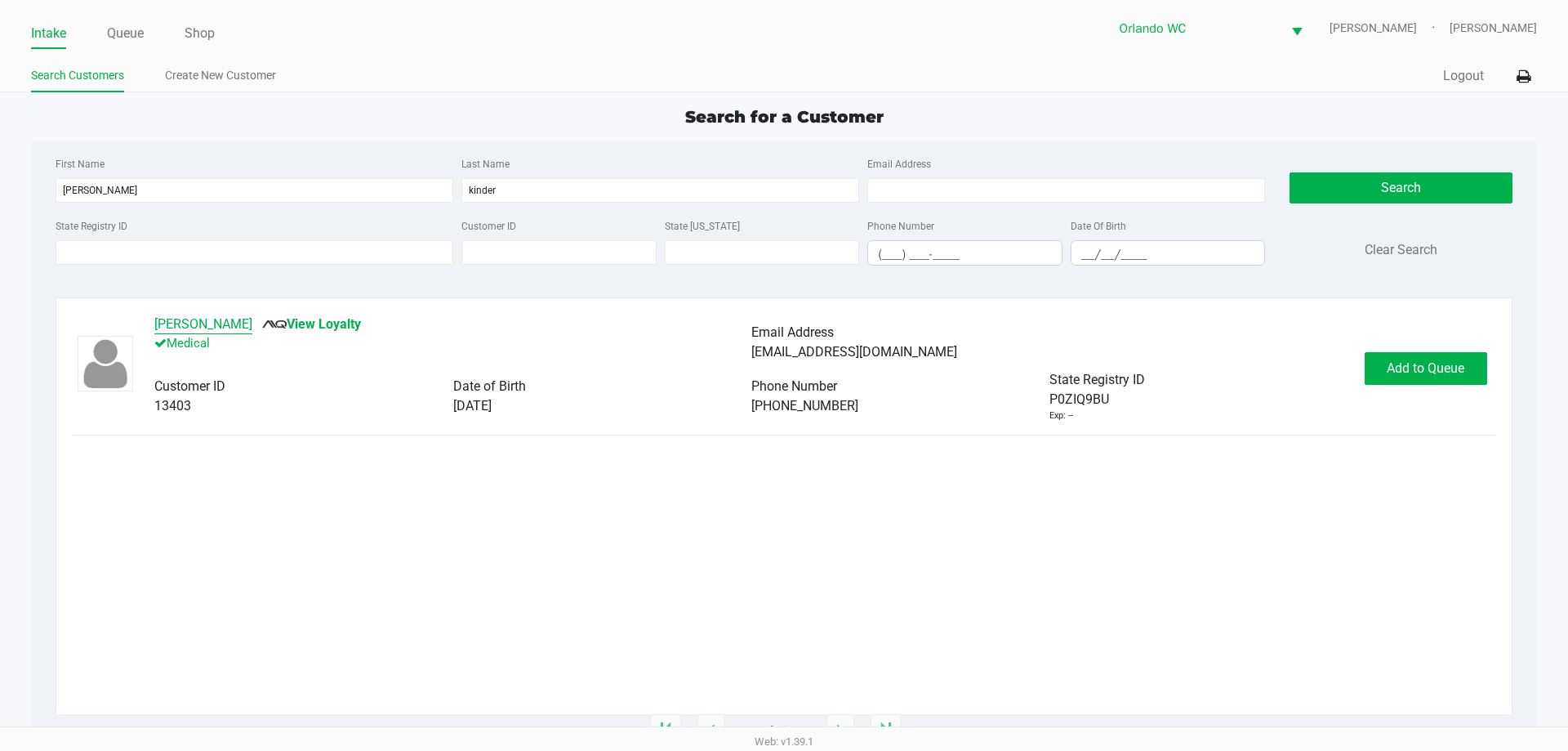 click on "JASON KINDER" 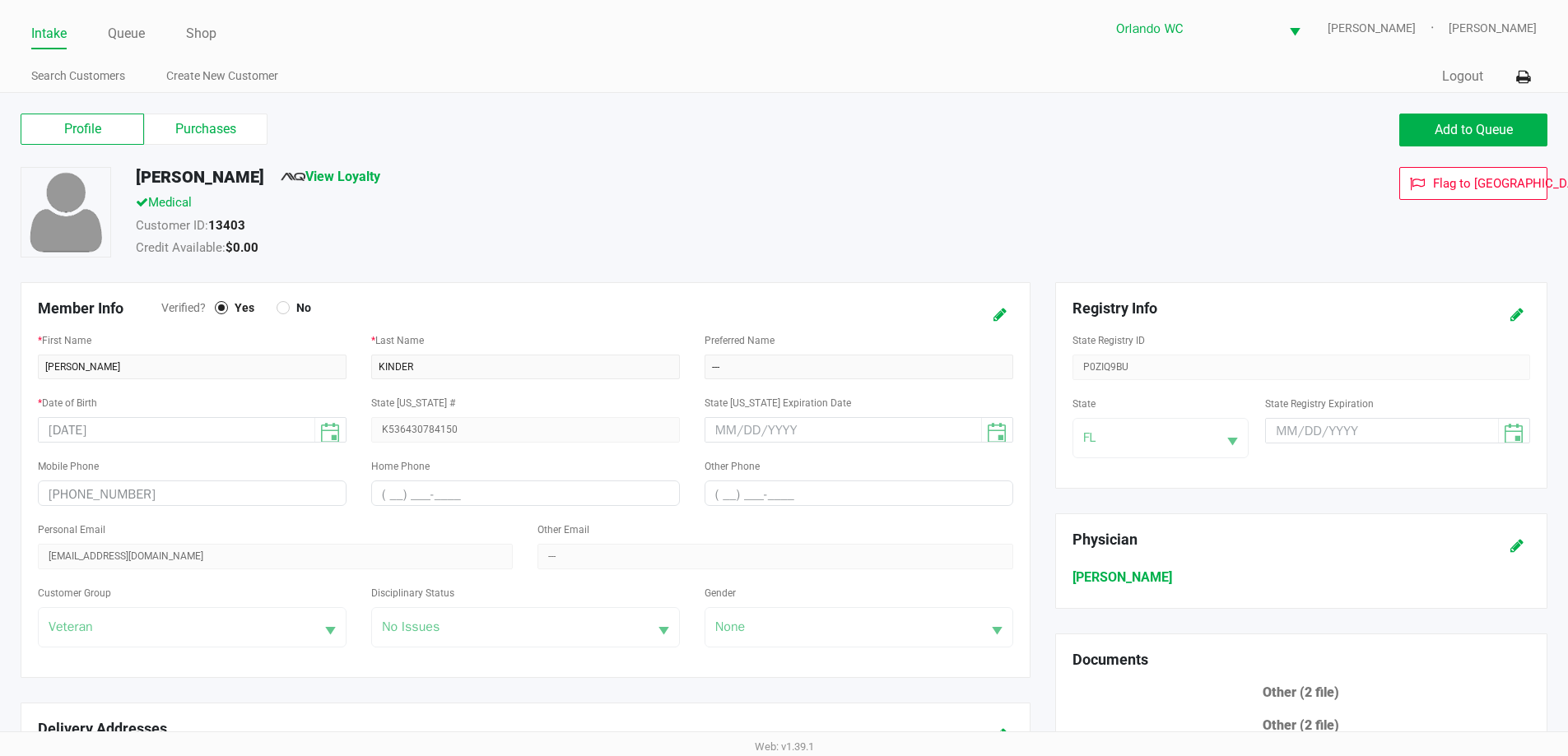 click on "Purchases" 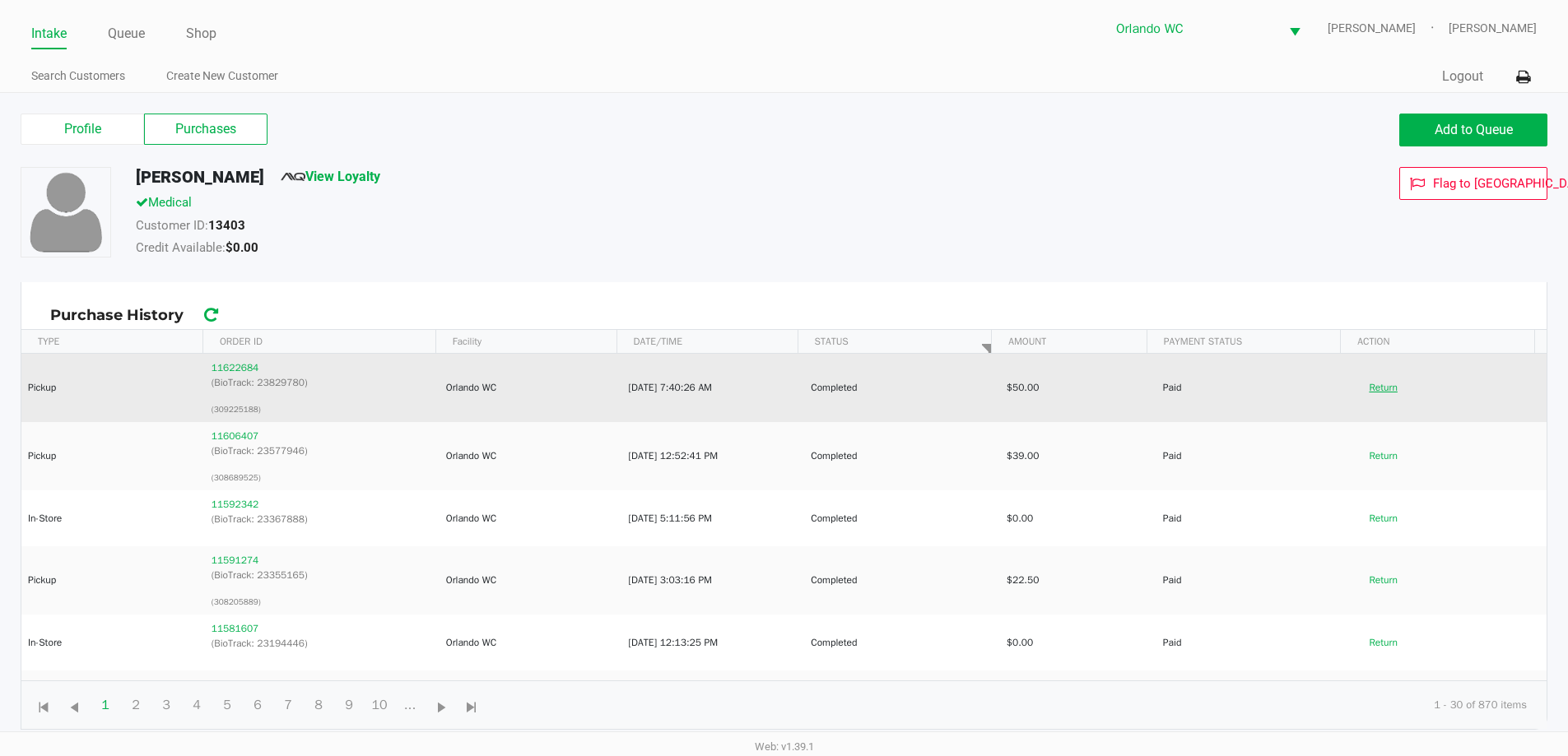 click on "Return" 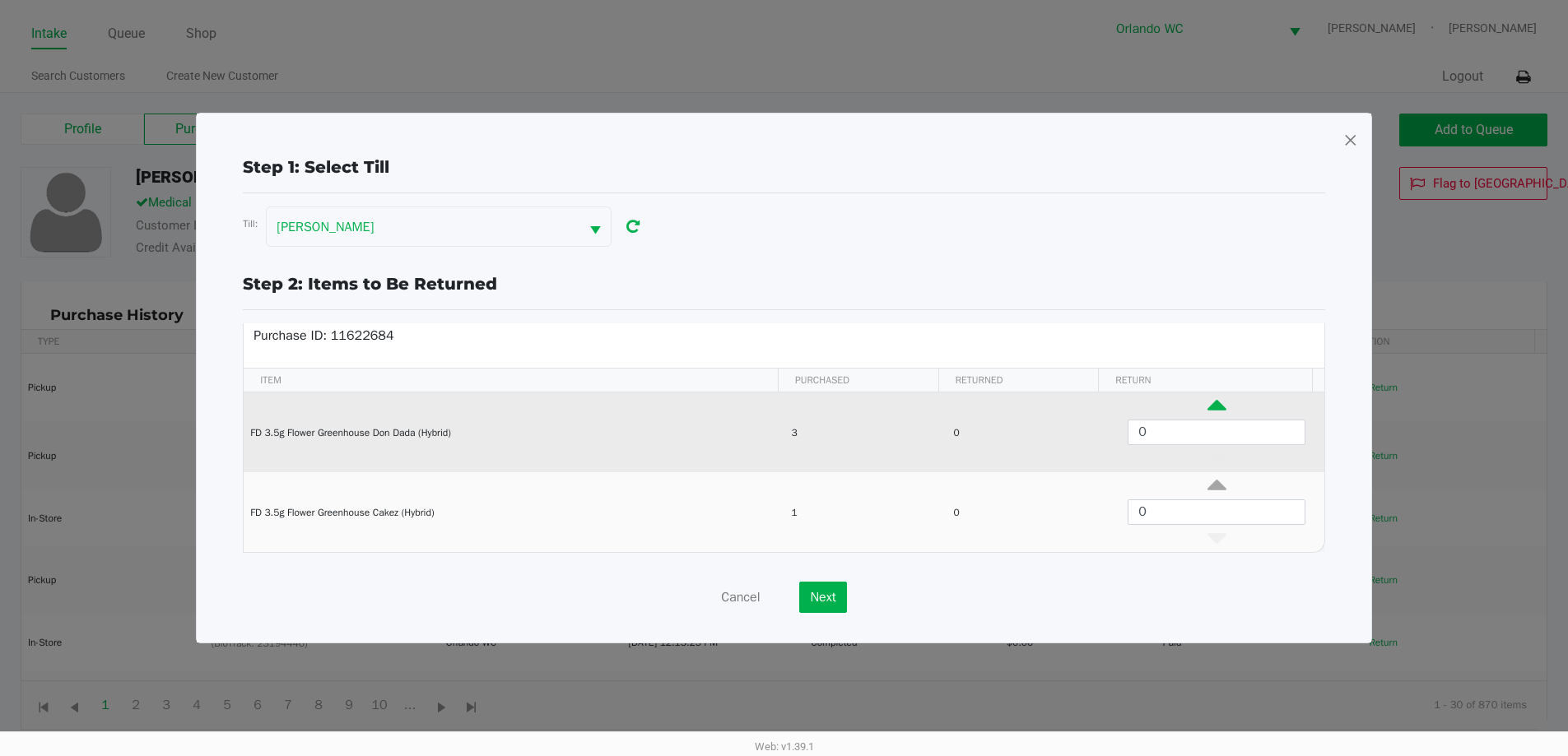 click at bounding box center [1217, 409] 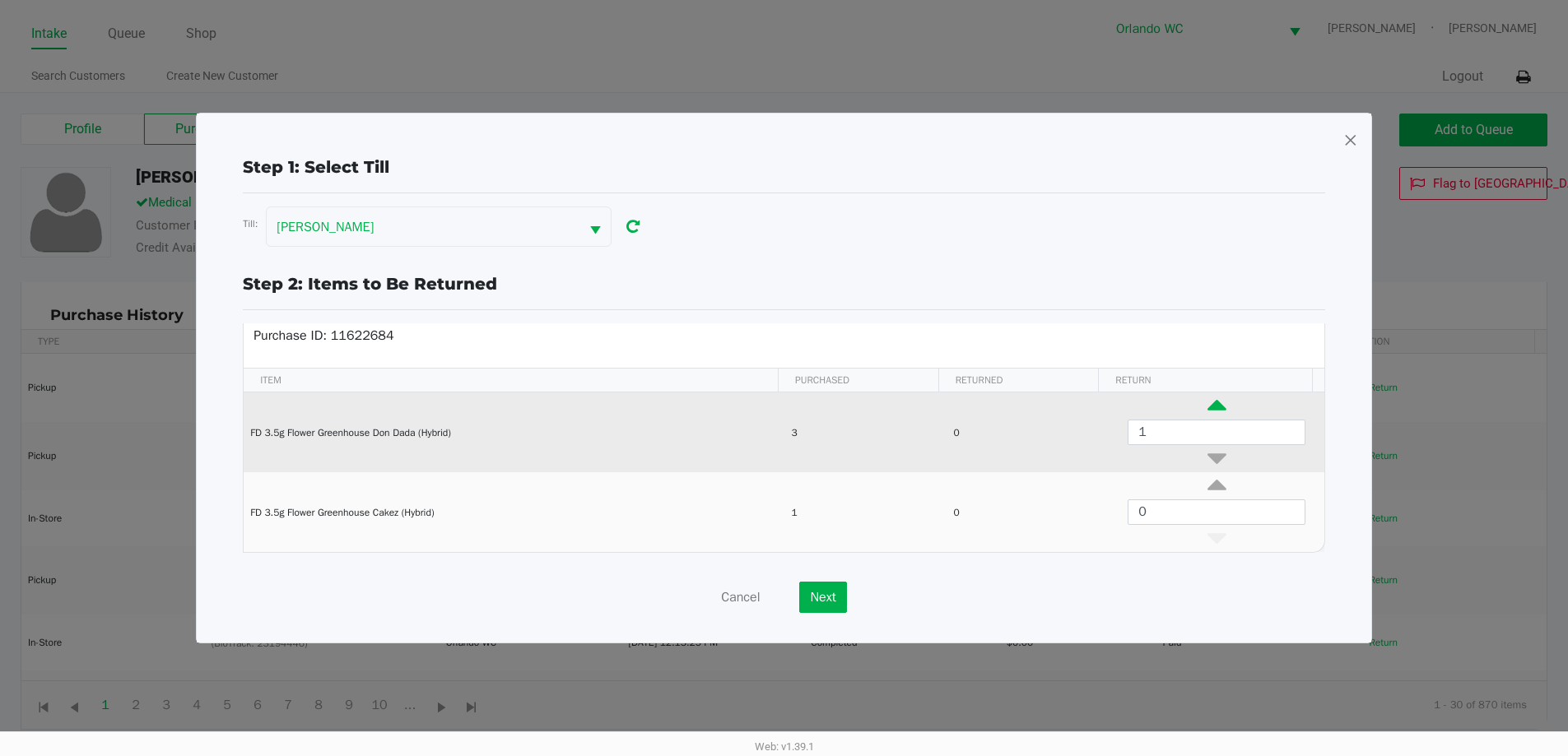 click at bounding box center (1217, 409) 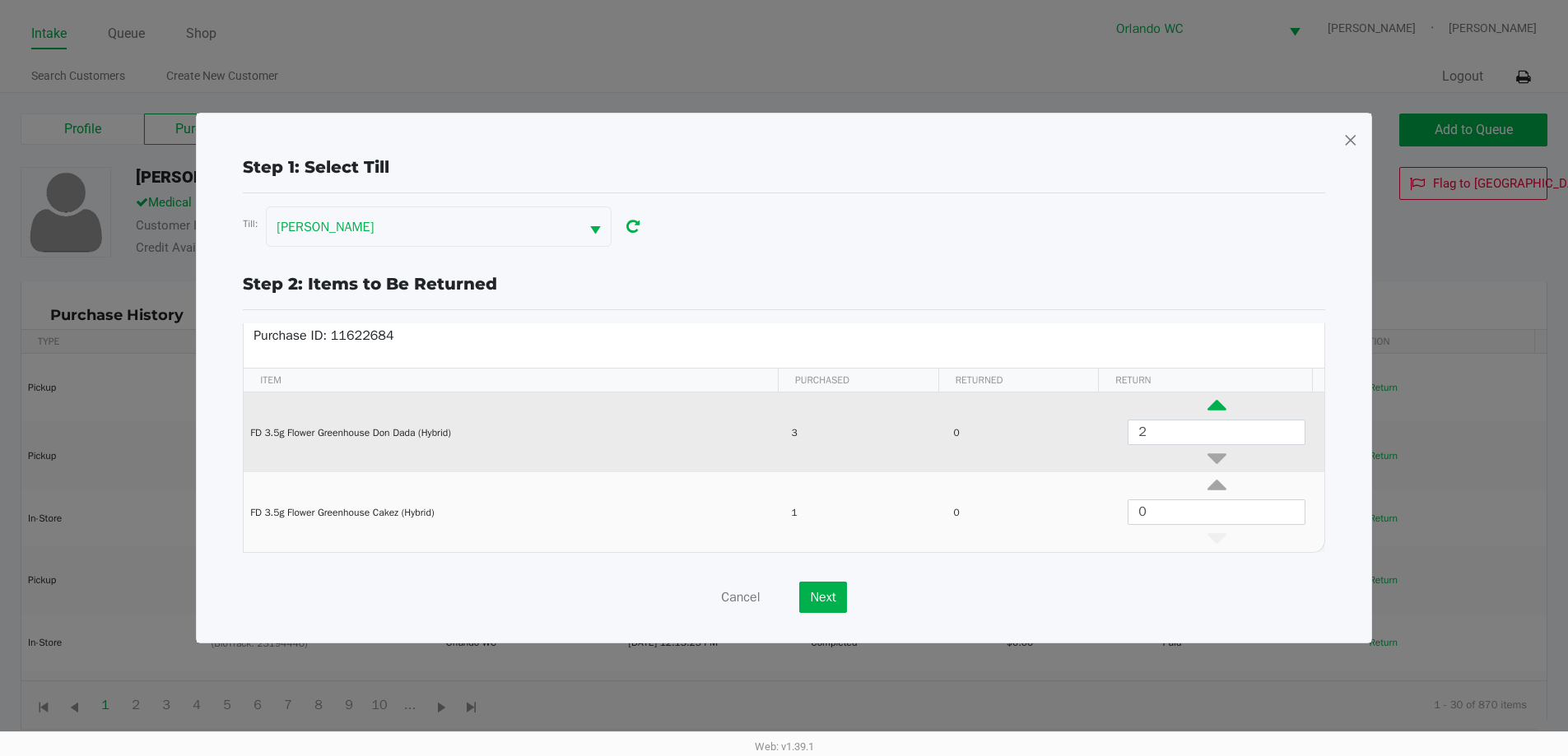 click at bounding box center [1217, 409] 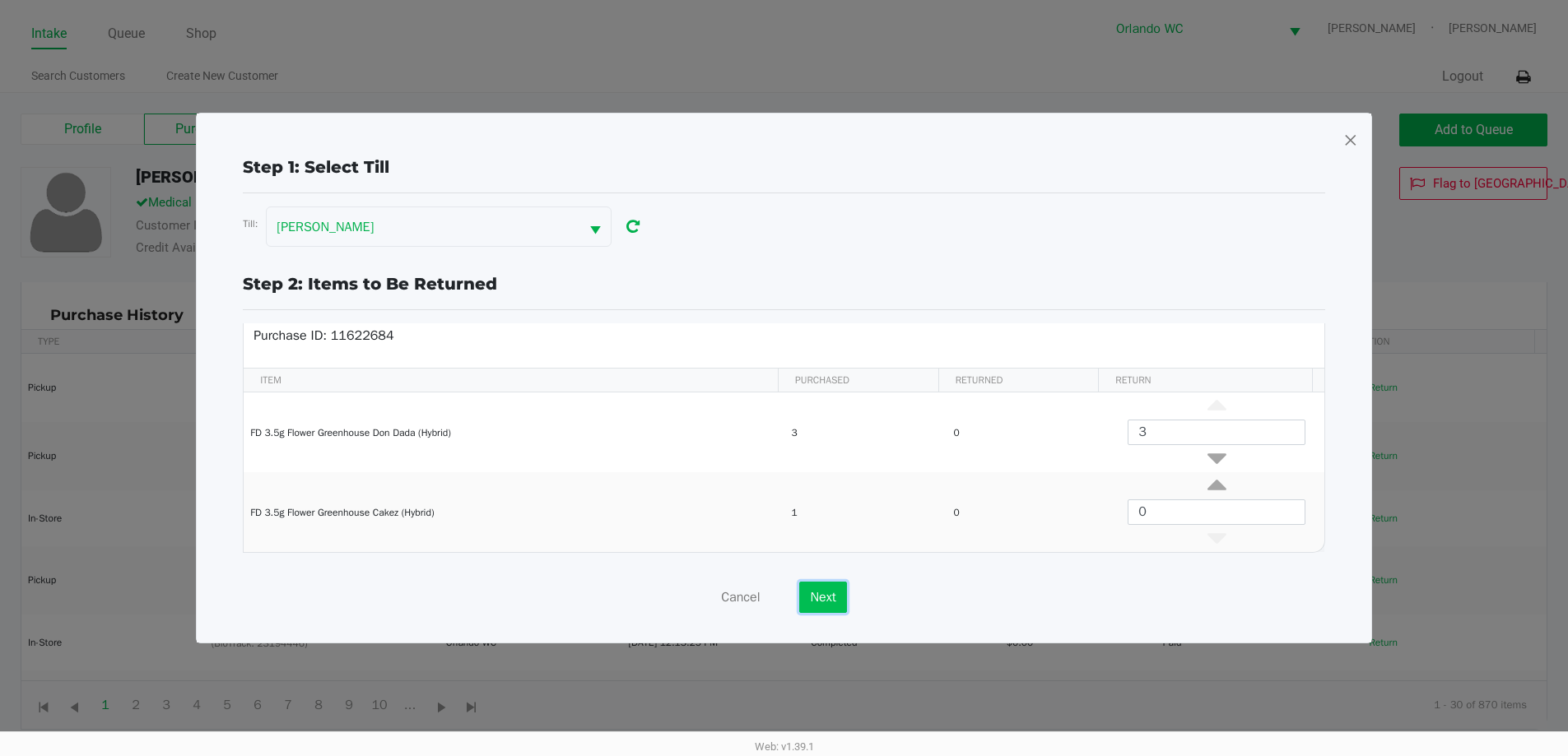 click on "Next" at bounding box center [822, 597] 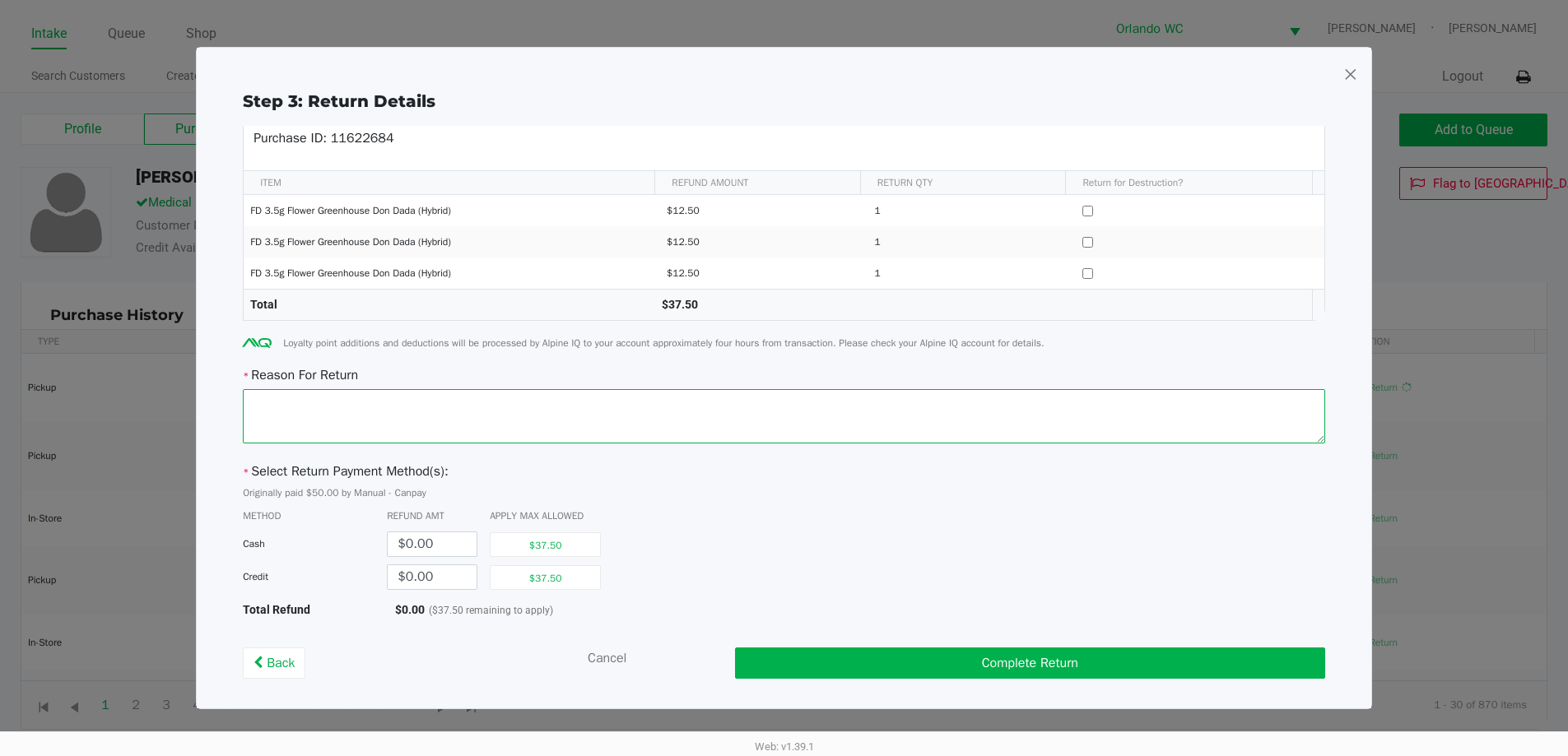click at bounding box center (784, 416) 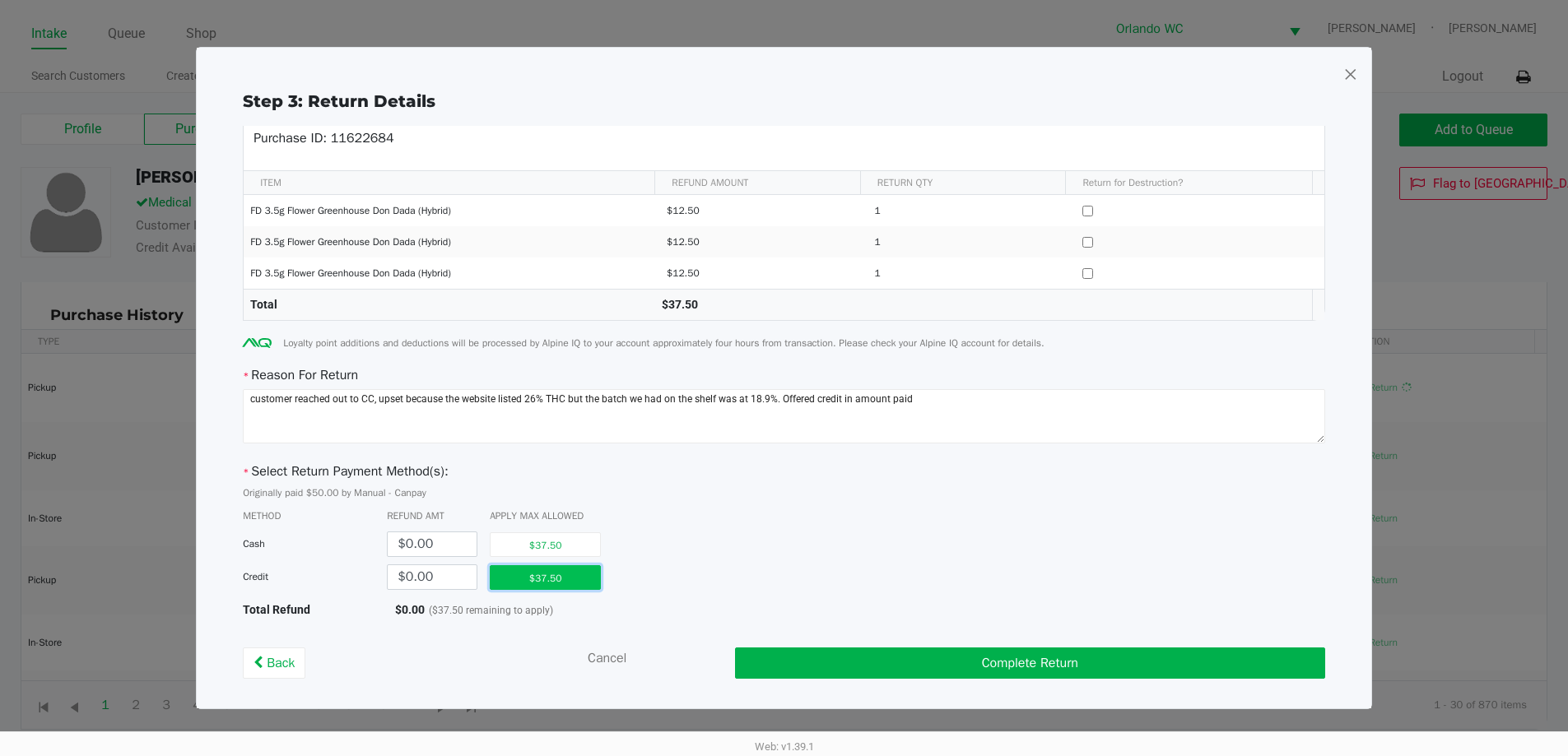 click on "$37.50" at bounding box center (545, 577) 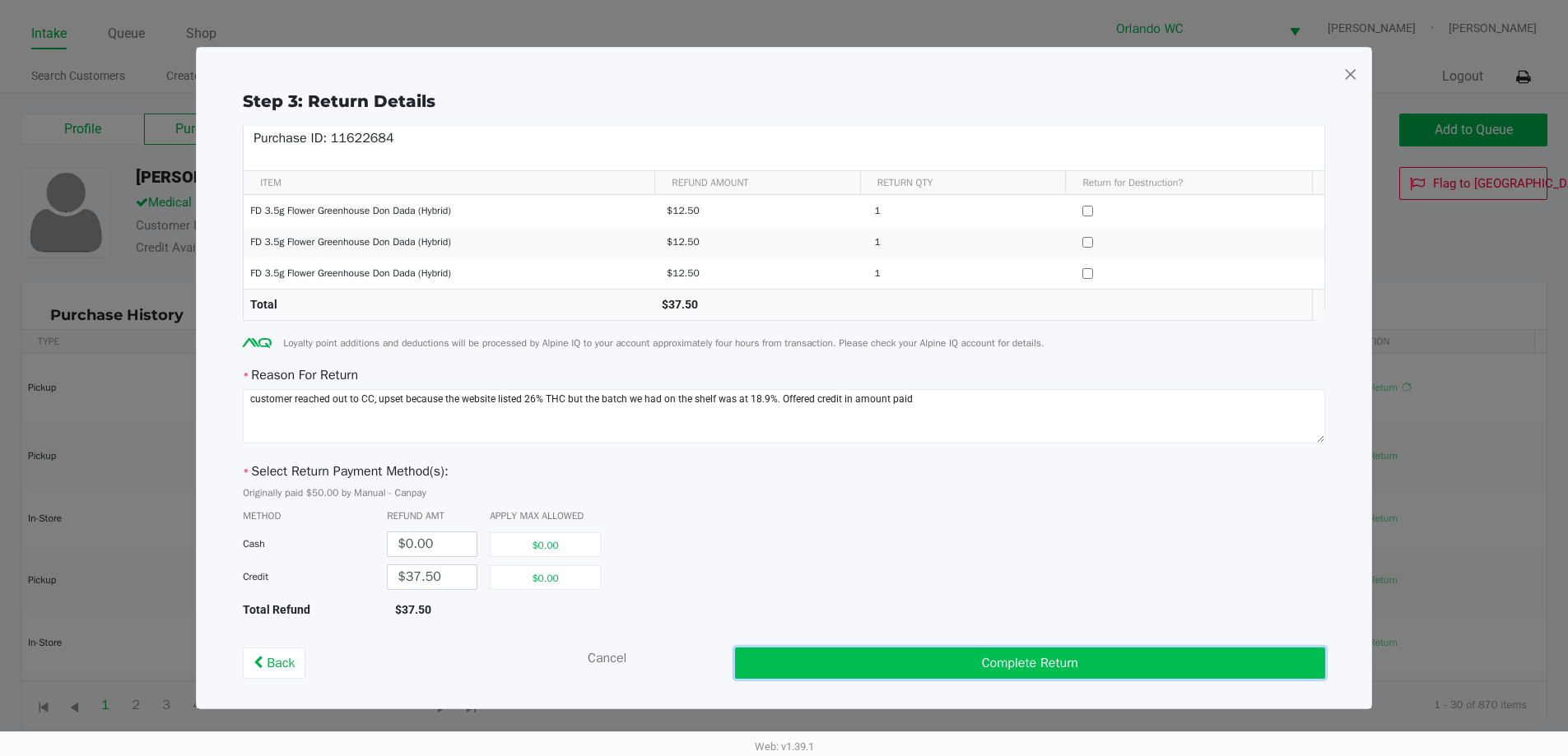click on "Complete Return" at bounding box center [1030, 663] 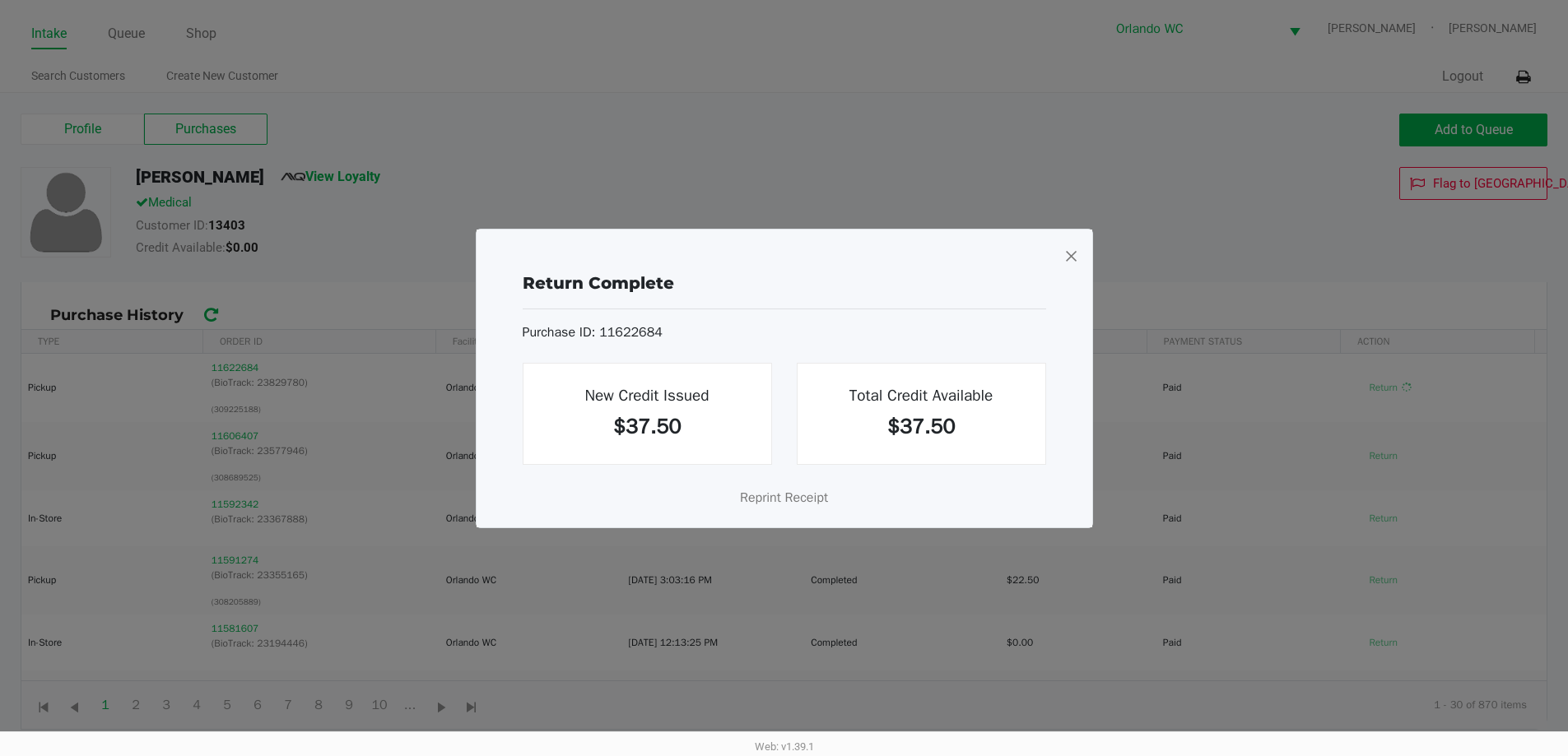 click at bounding box center [1071, 256] 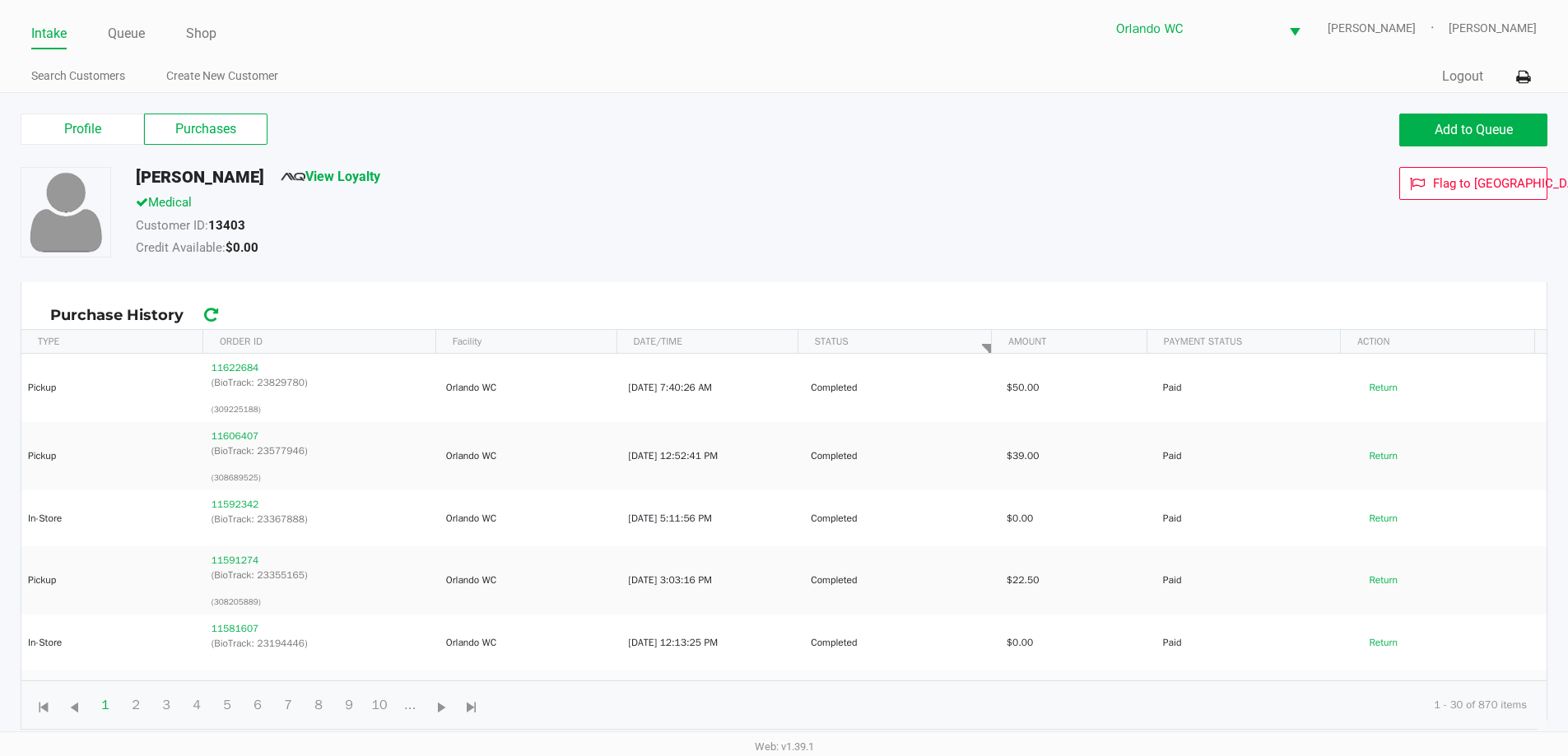 click on "Intake Queue Shop" 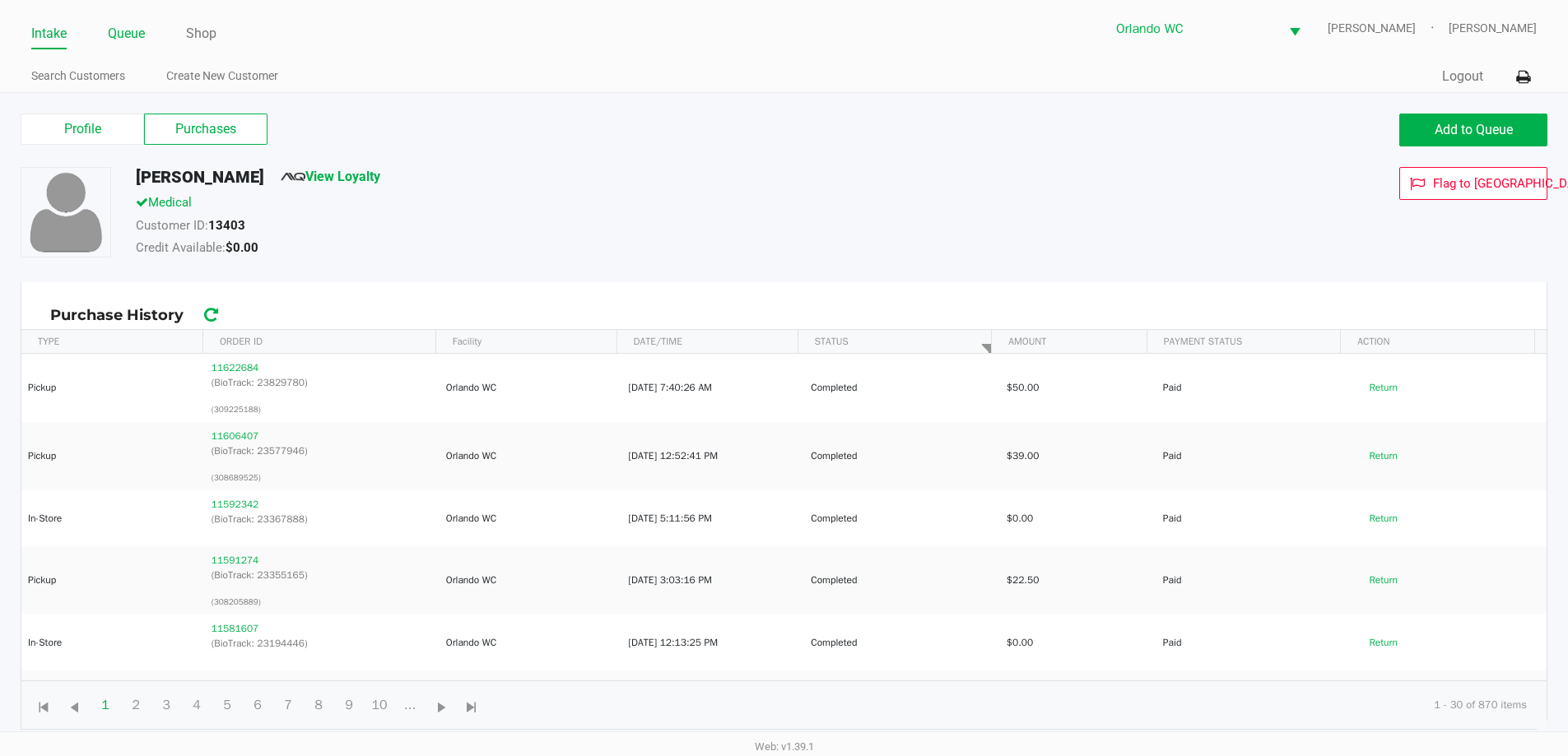 click on "Queue" 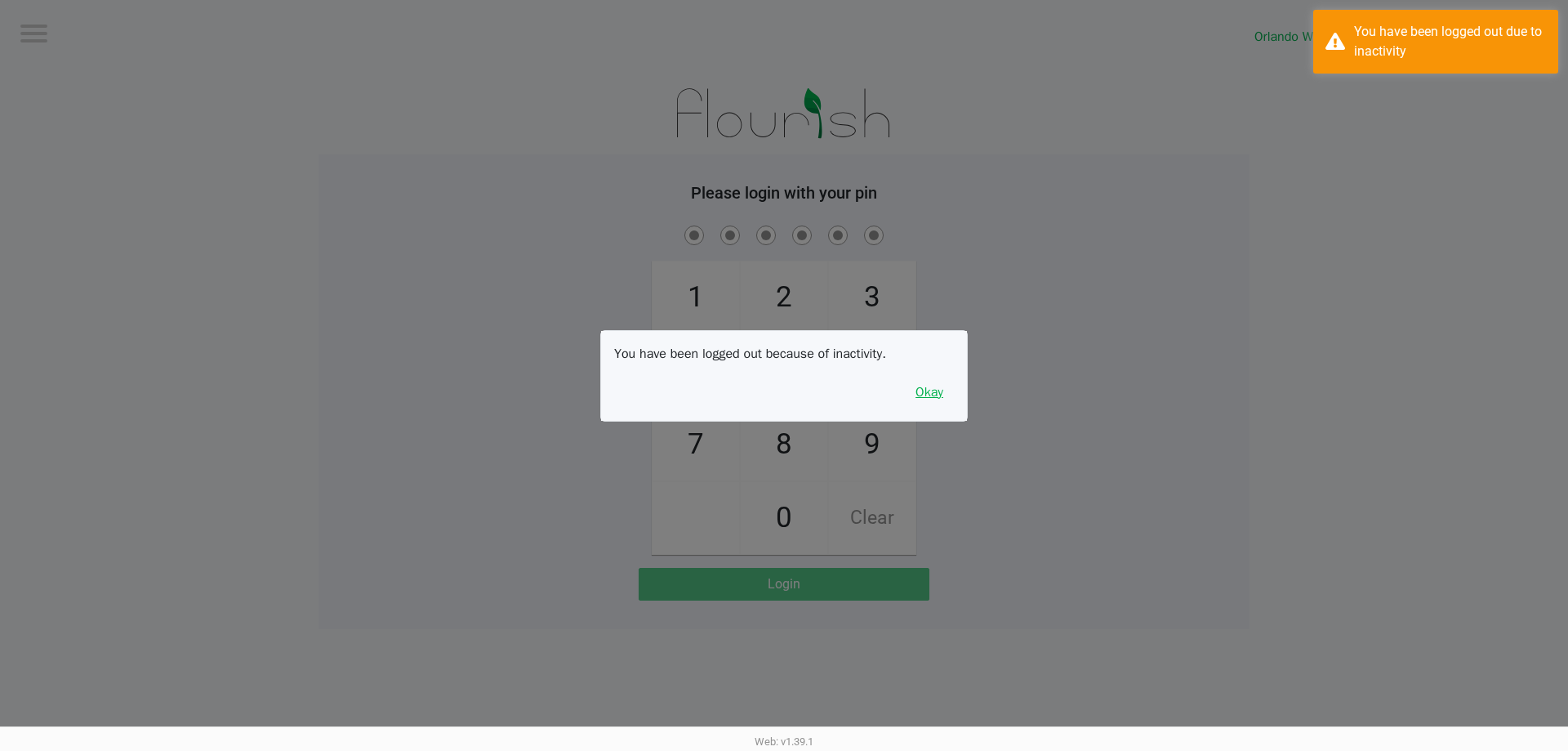 click on "Okay" at bounding box center [929, 392] 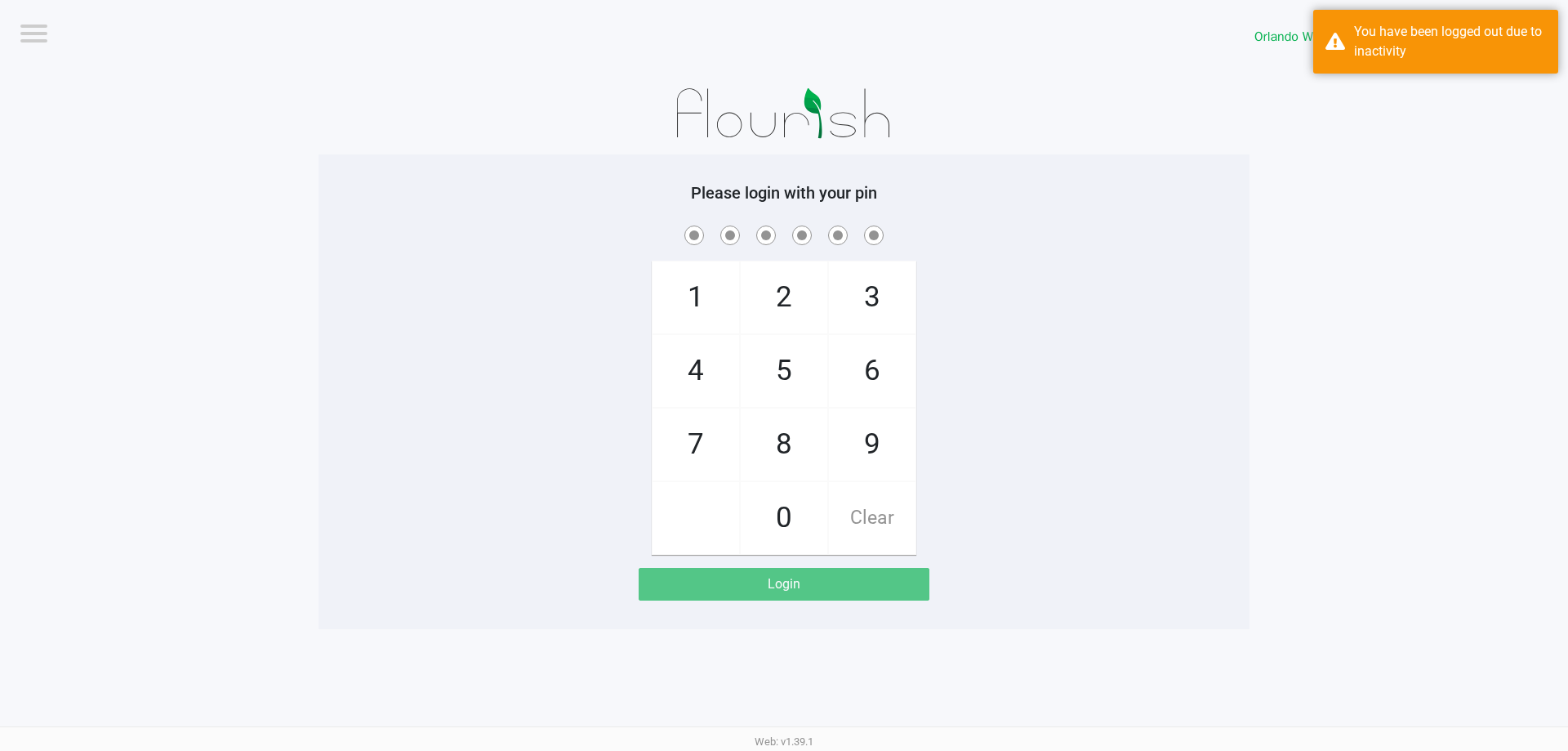 click on "1   4   7       2   5   8   0   3   6   9   Clear" 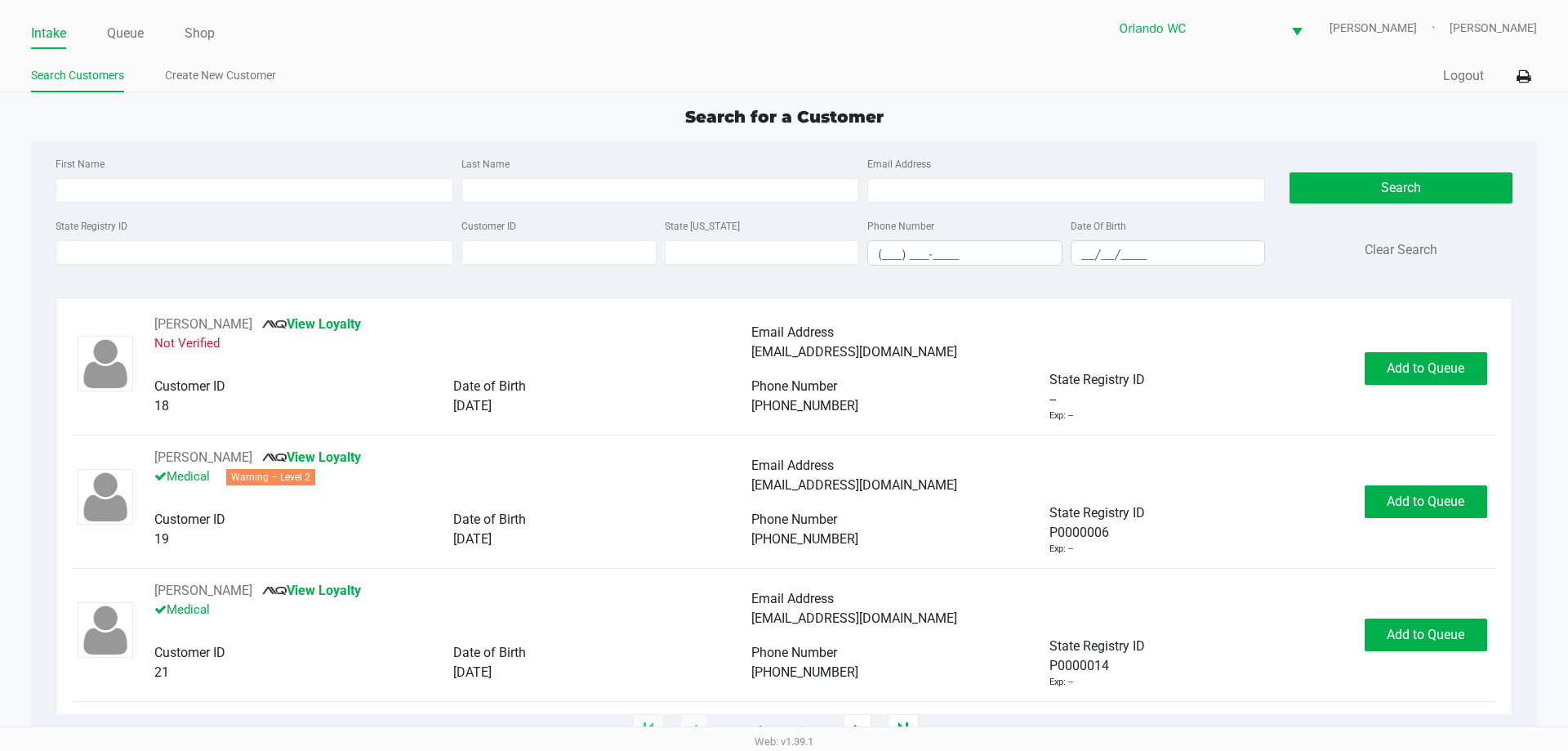 click on "Intake Queue Shop" 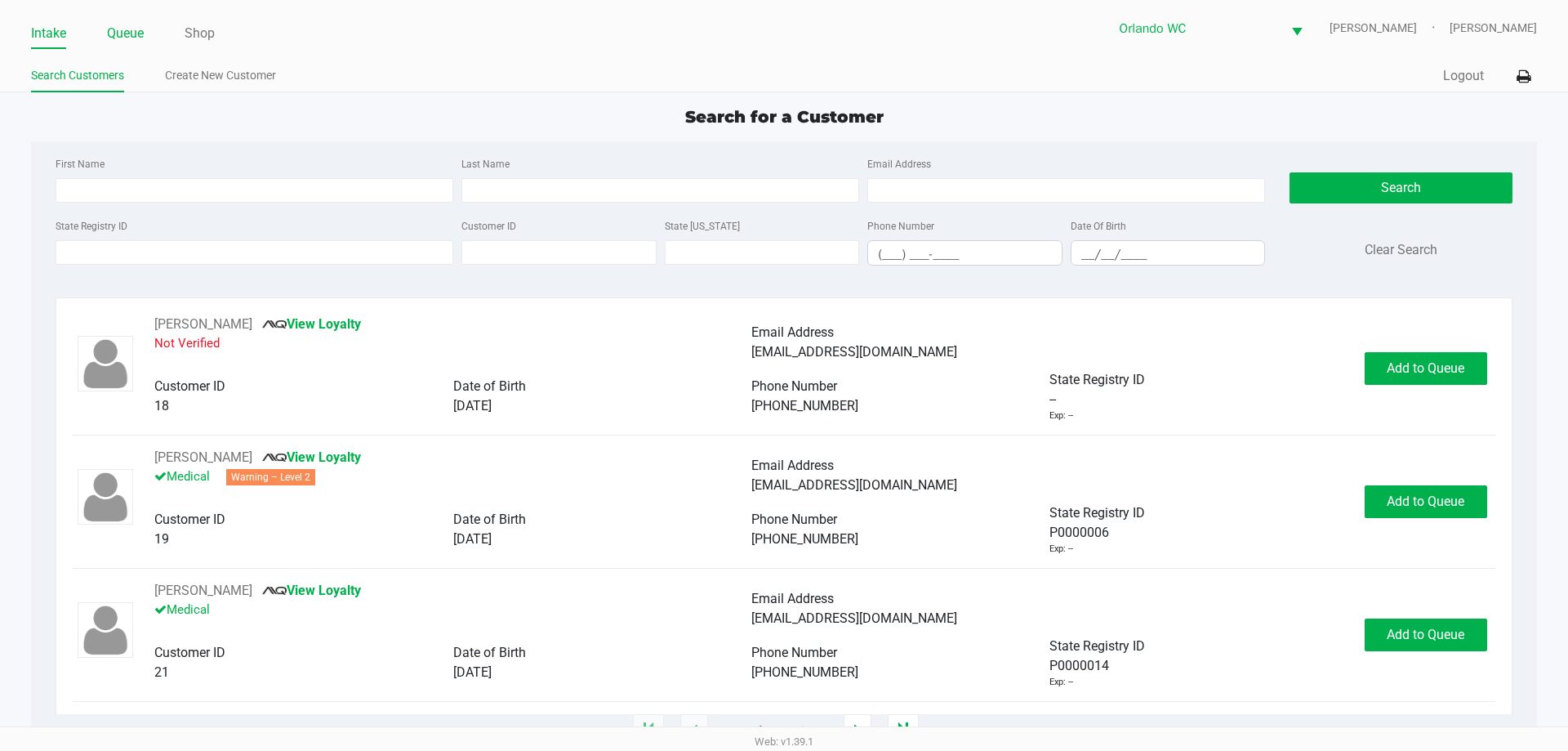 click on "Queue" 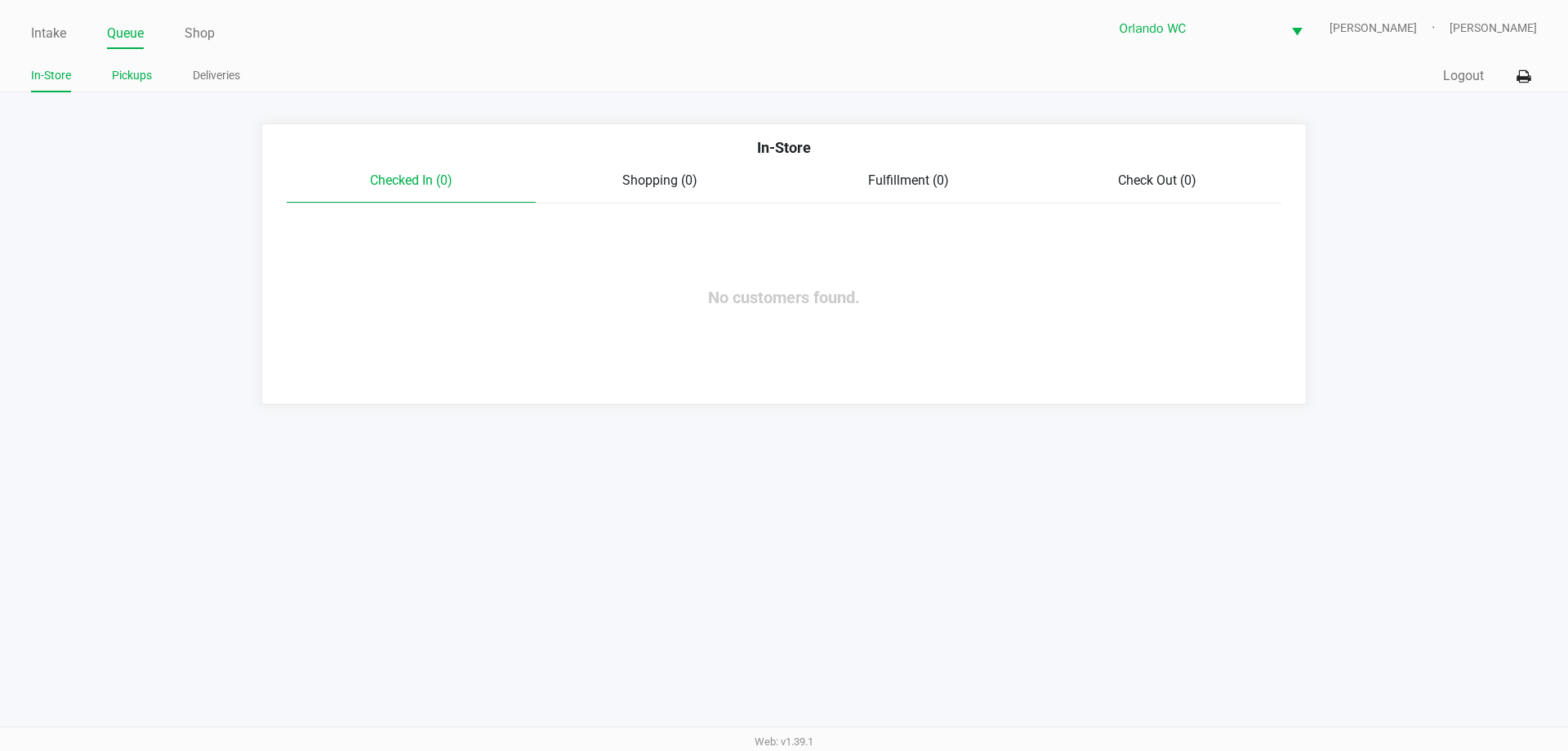 click on "Pickups" 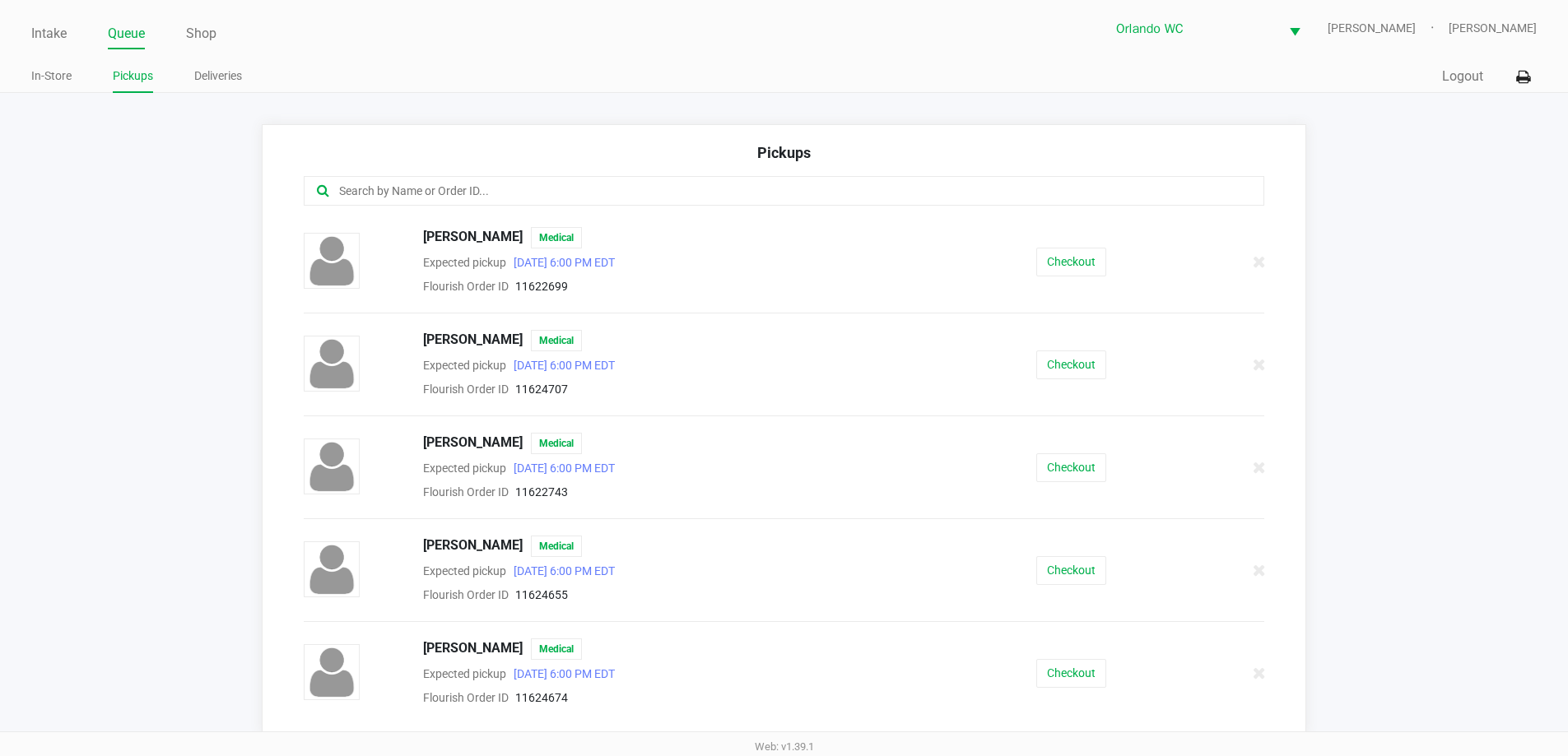 scroll, scrollTop: 1532, scrollLeft: 0, axis: vertical 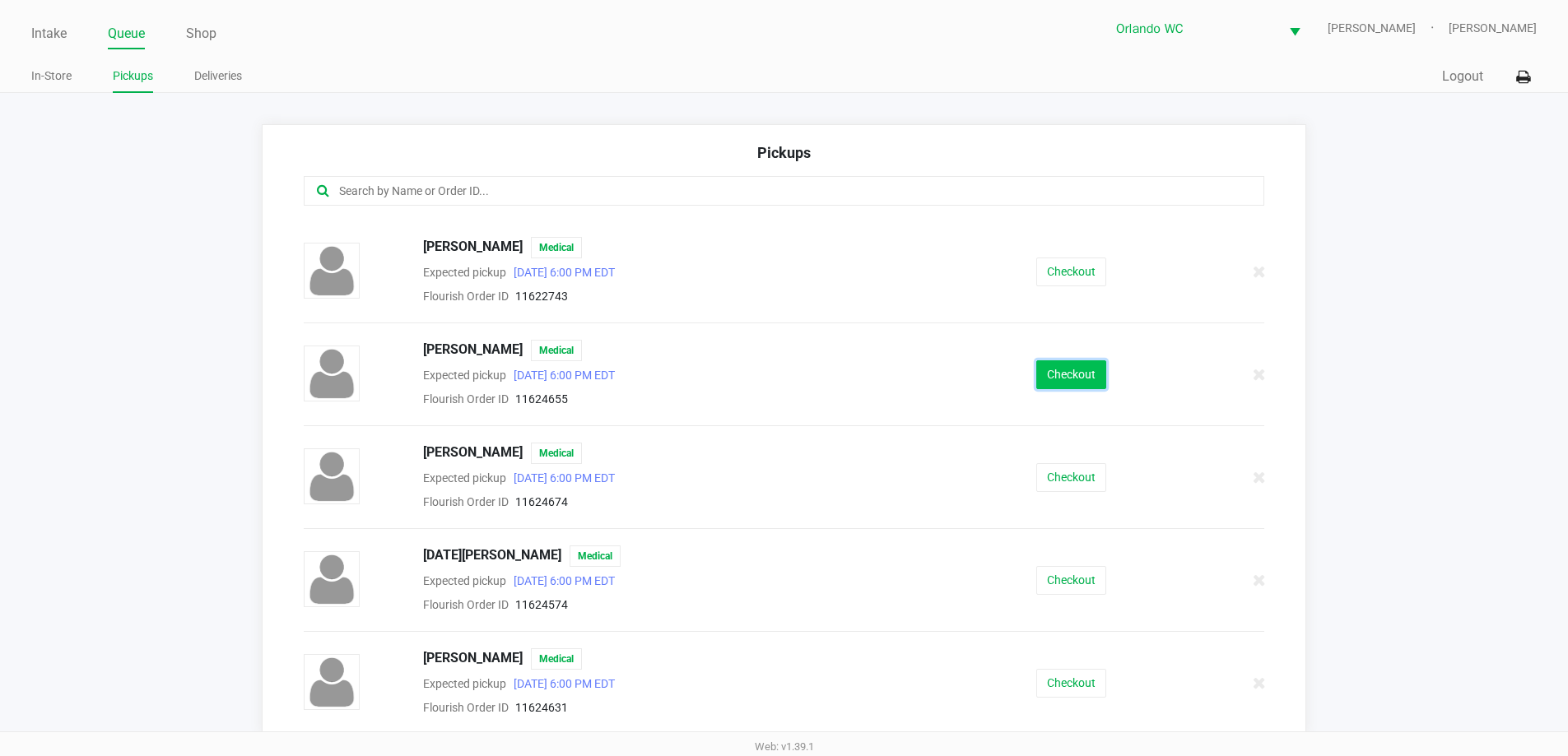 click on "Checkout" 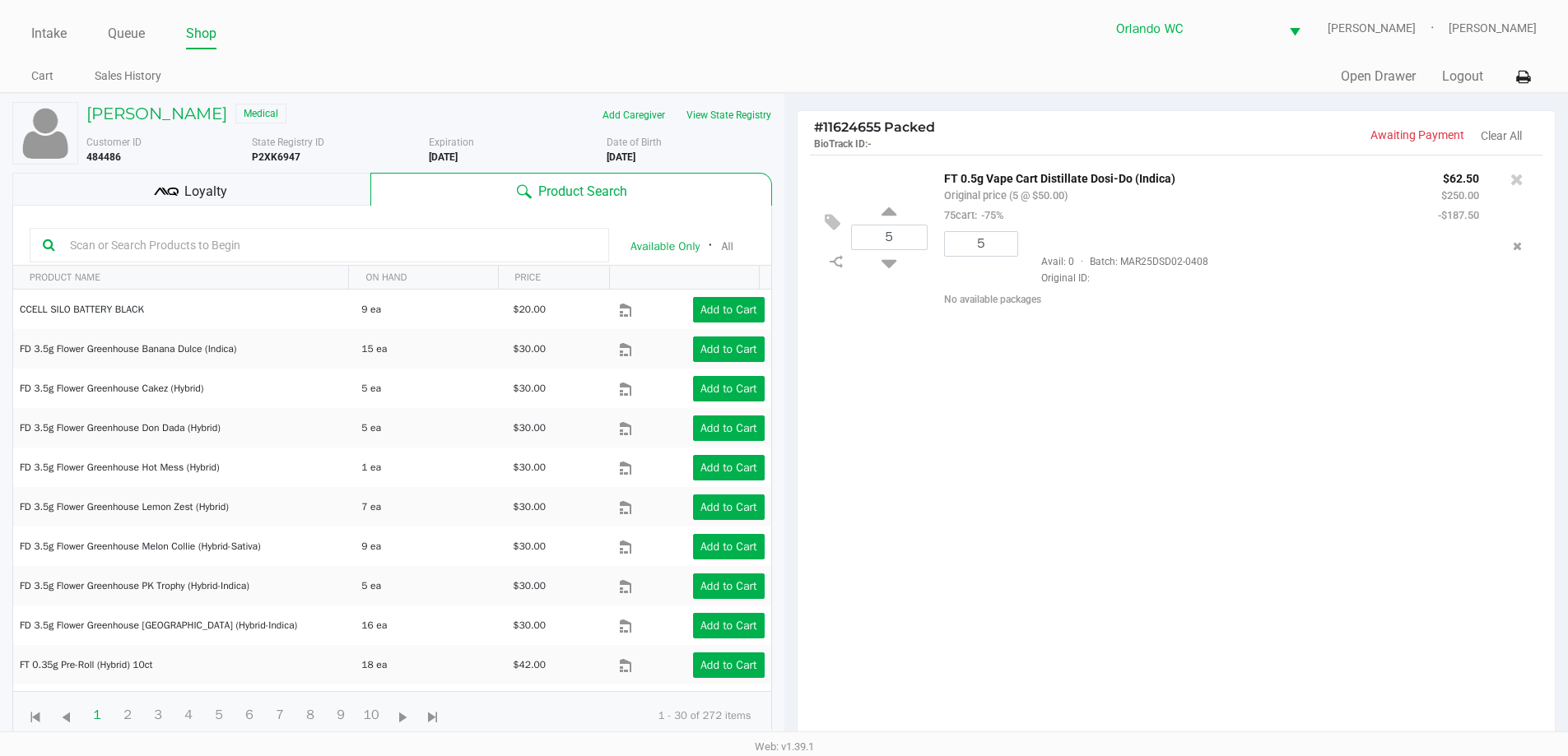 drag, startPoint x: 135, startPoint y: 179, endPoint x: 147, endPoint y: 180, distance: 12.041595 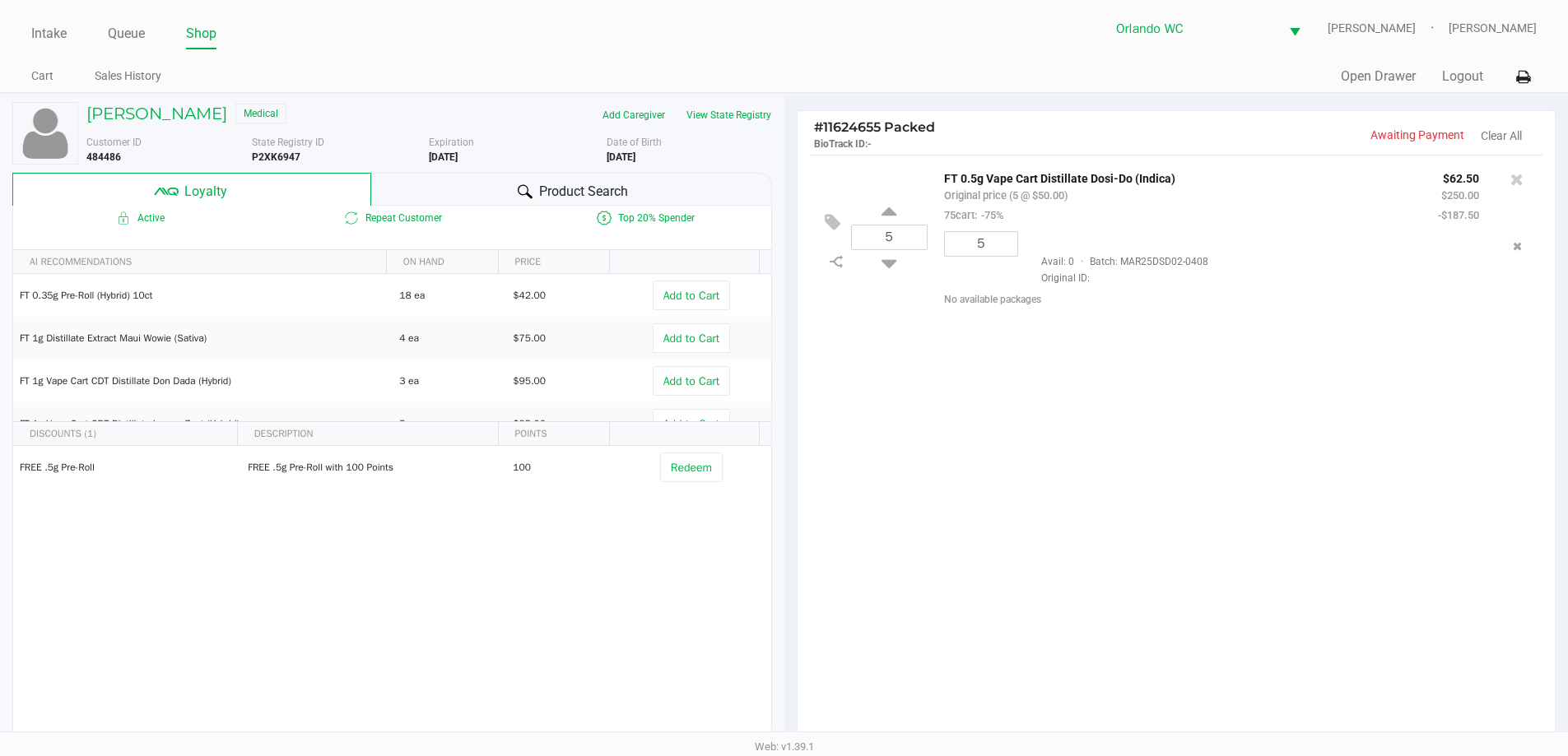 click 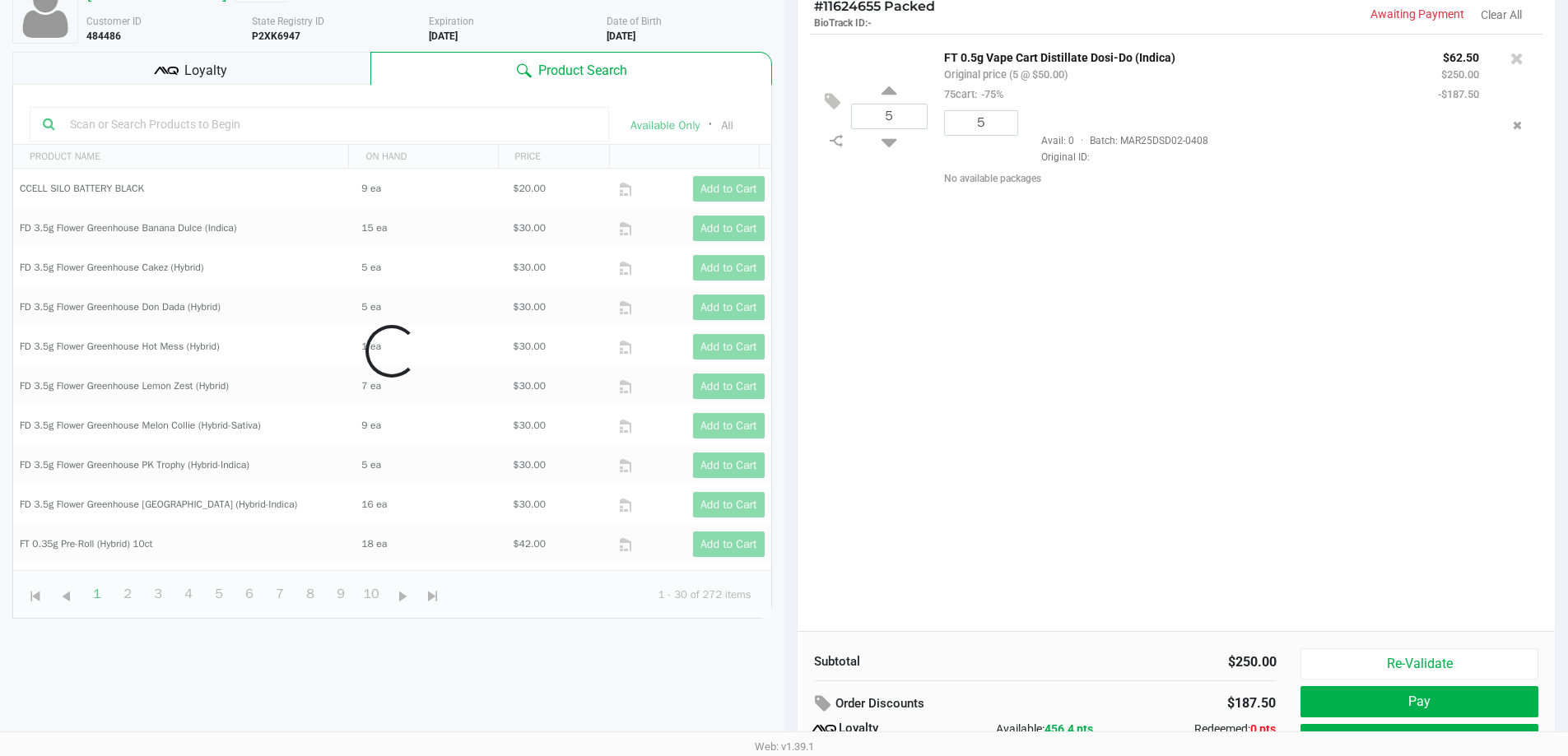 scroll, scrollTop: 197, scrollLeft: 0, axis: vertical 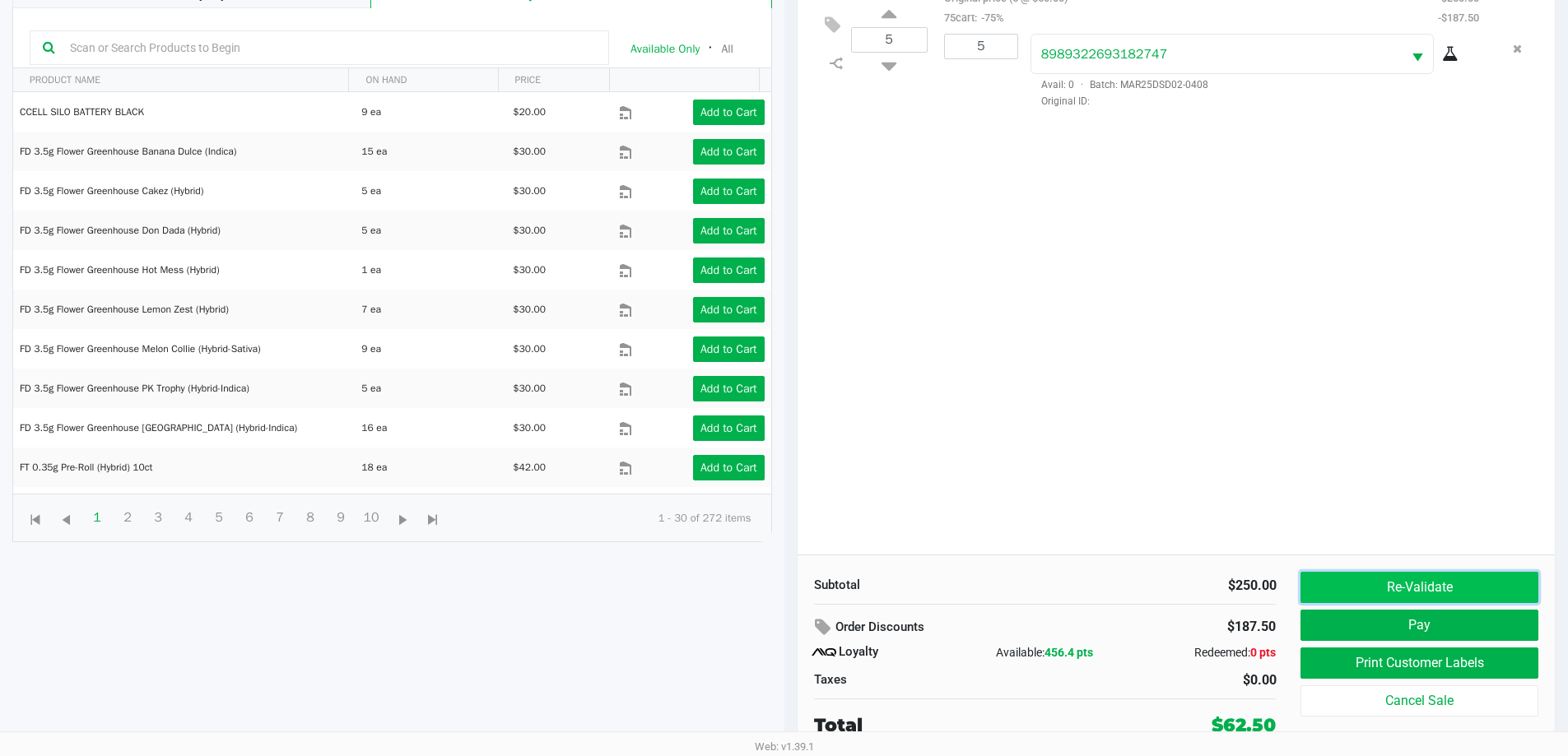click on "Re-Validate" 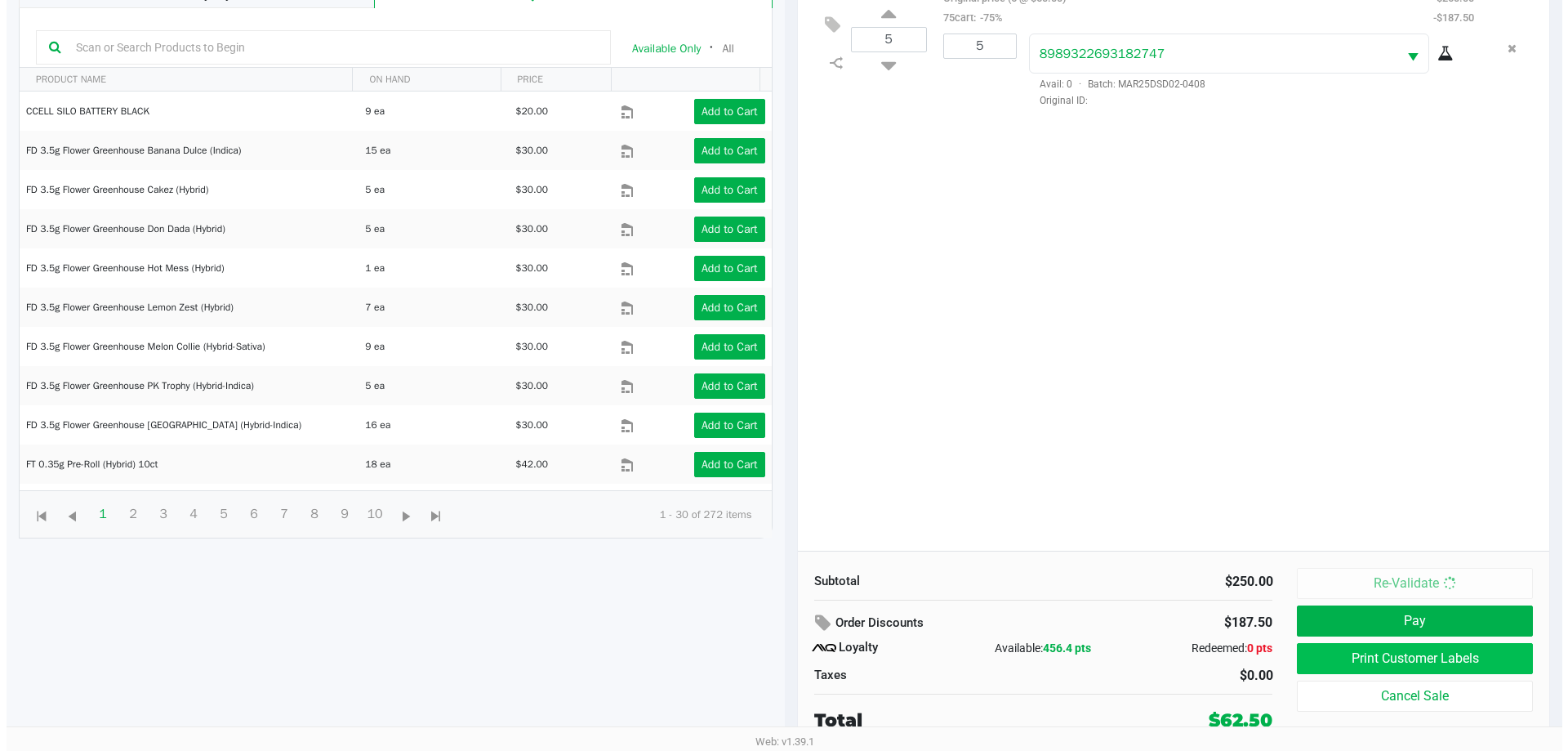 scroll, scrollTop: 0, scrollLeft: 0, axis: both 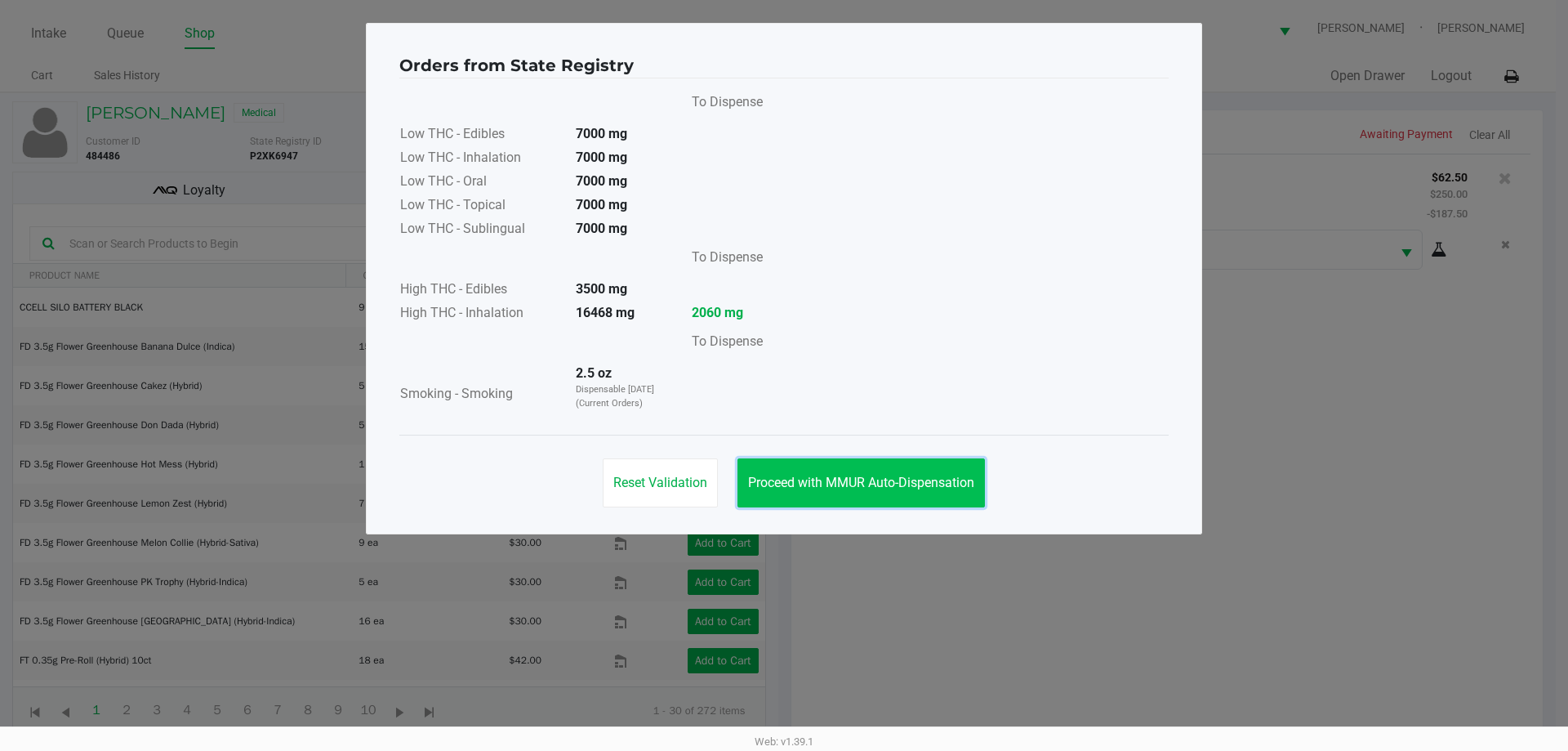 click on "Proceed with MMUR Auto-Dispensation" 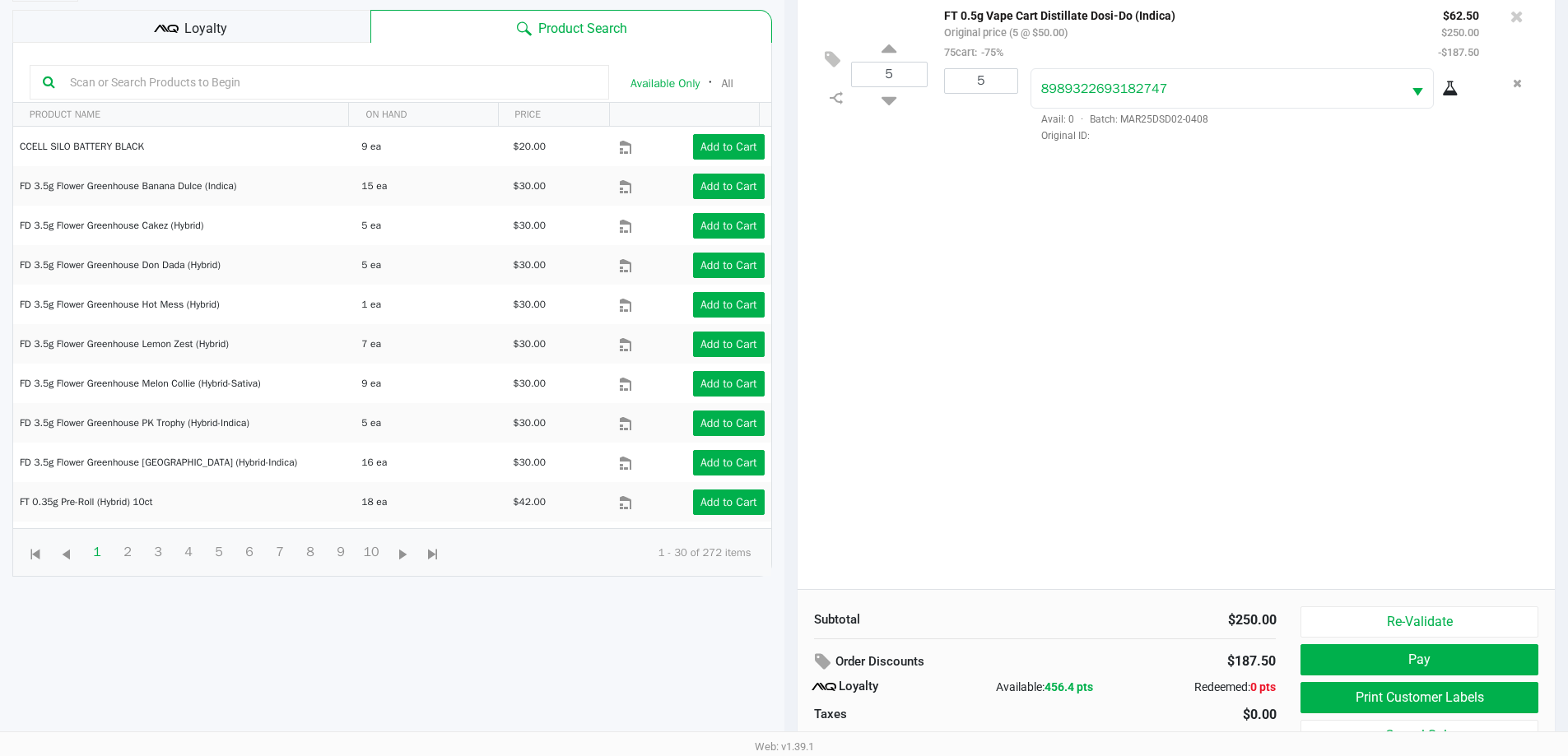scroll, scrollTop: 197, scrollLeft: 0, axis: vertical 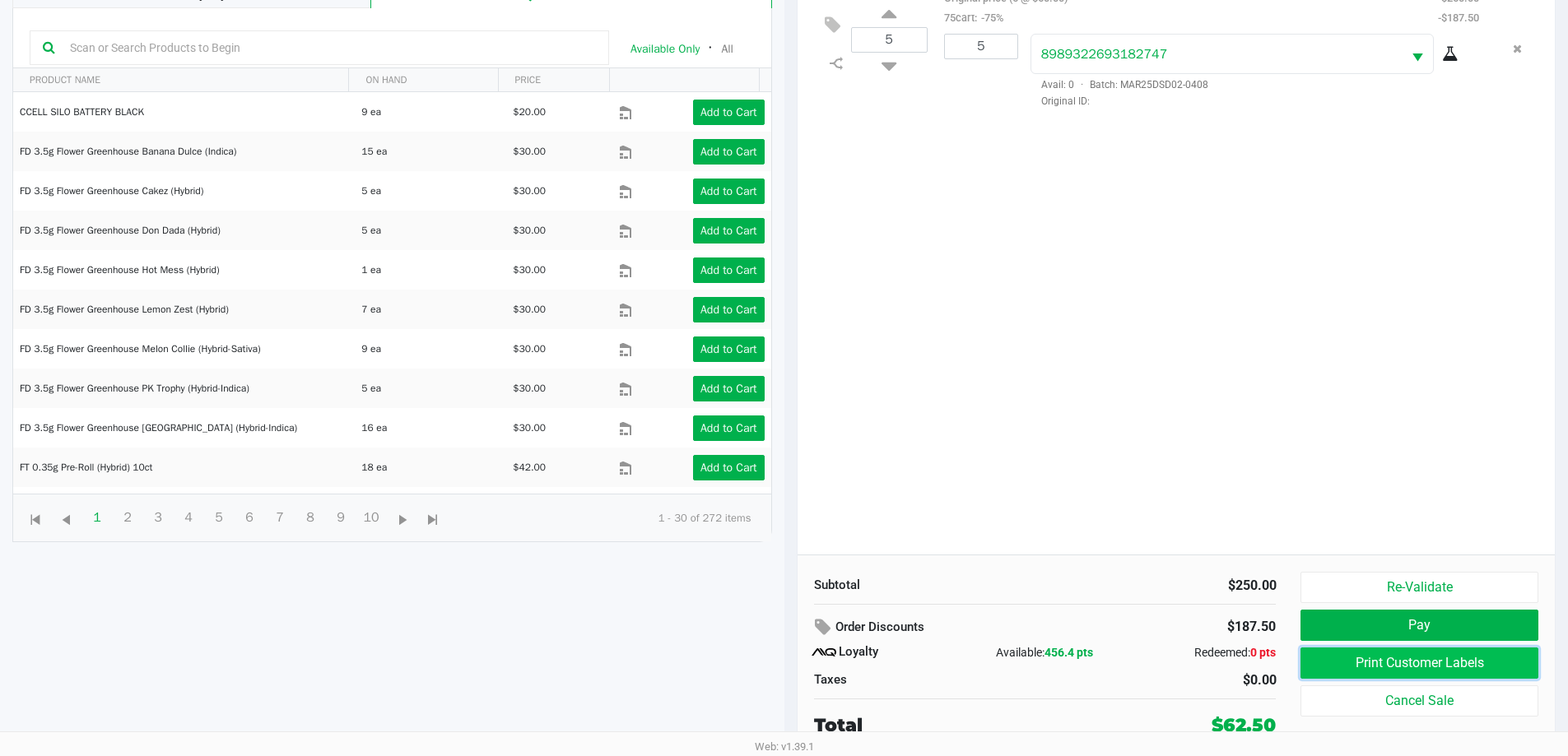 click on "Print Customer Labels" 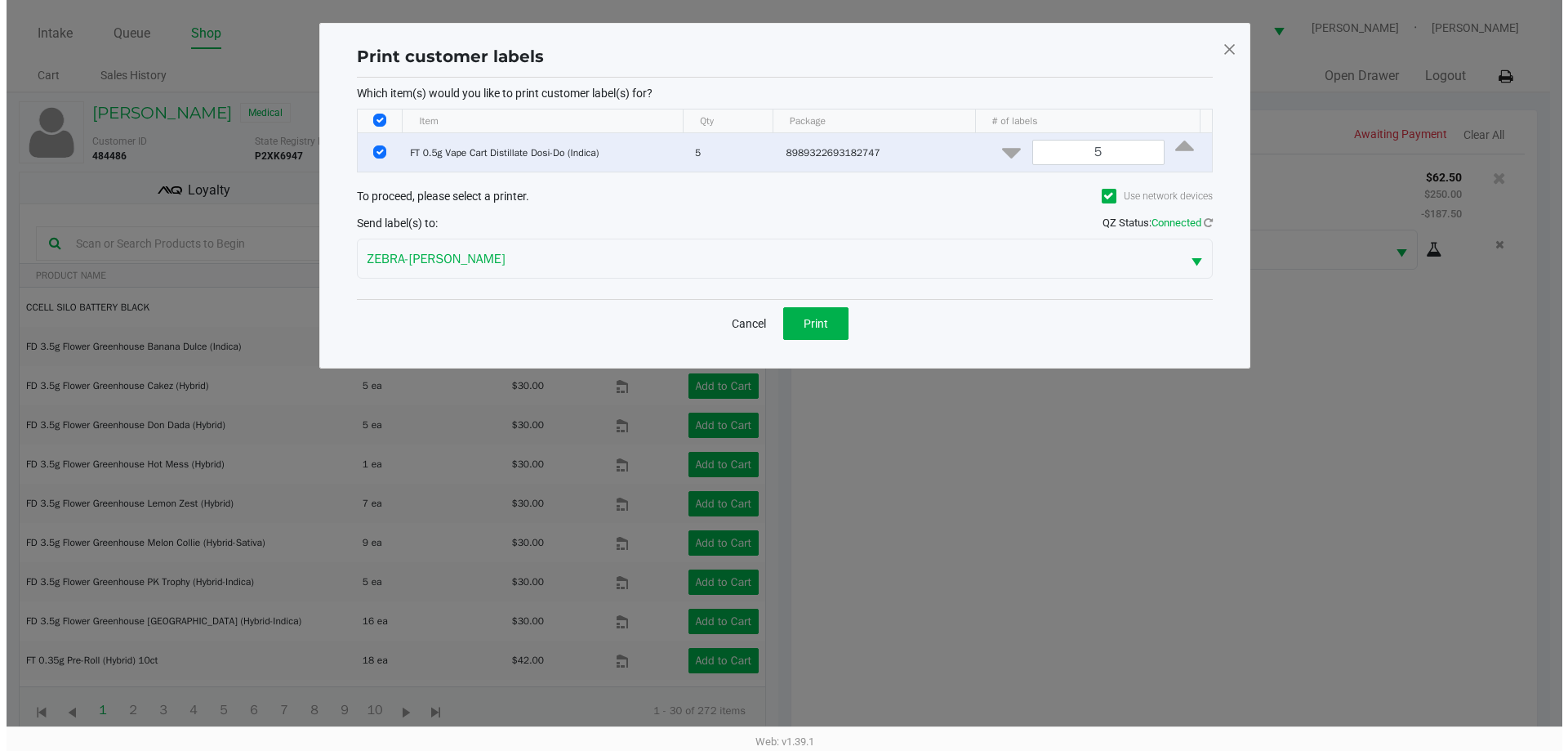 scroll, scrollTop: 0, scrollLeft: 0, axis: both 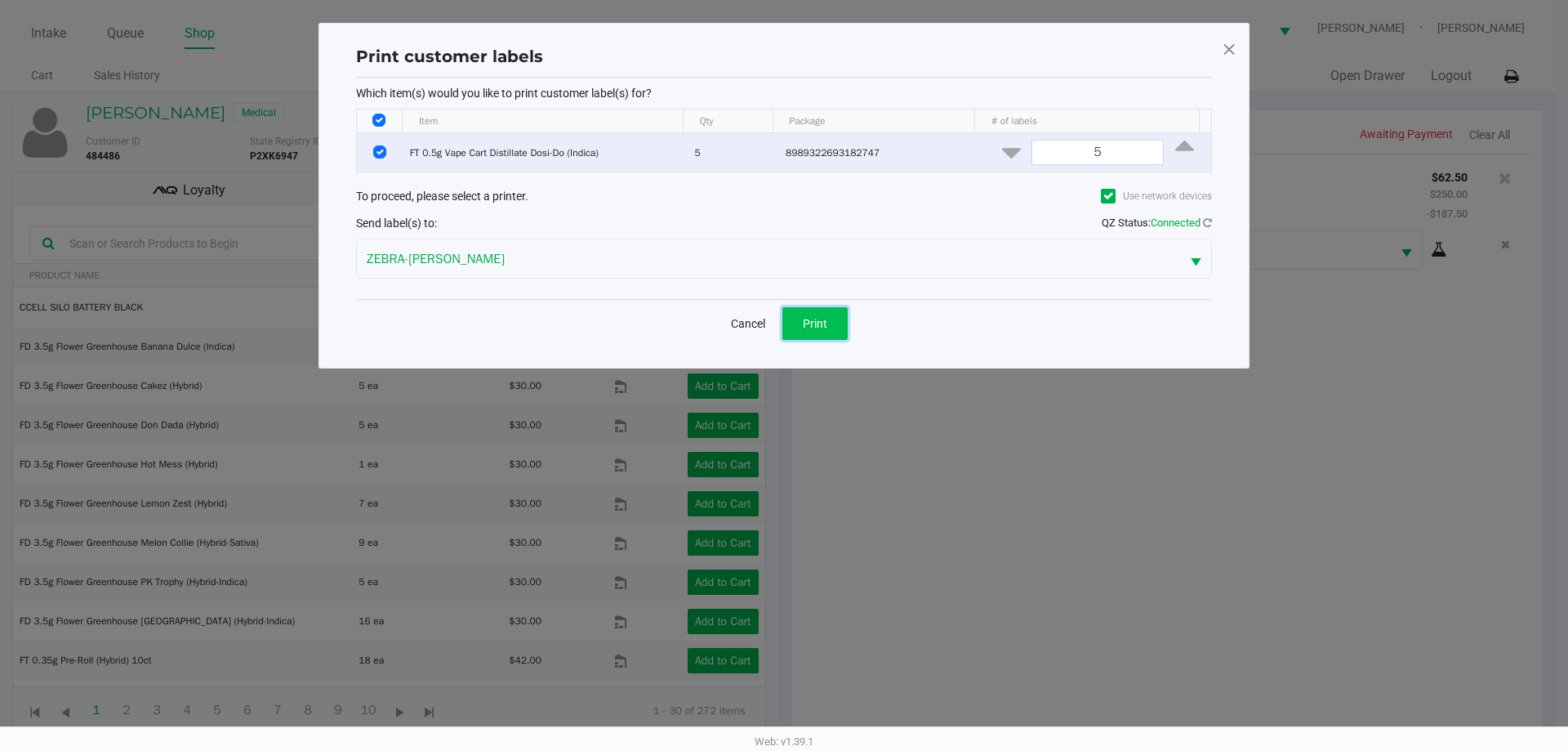 click on "Print" 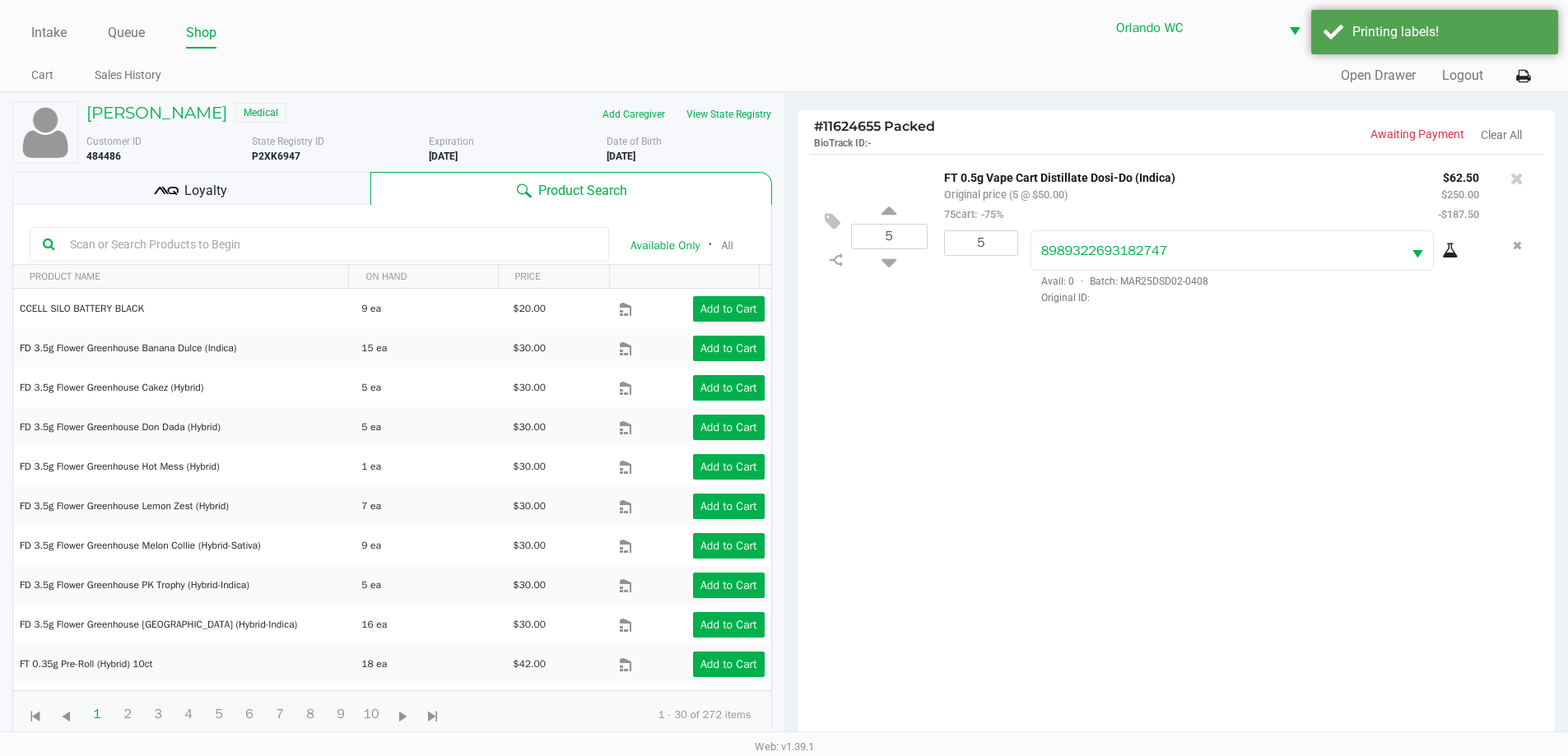 scroll, scrollTop: 165, scrollLeft: 0, axis: vertical 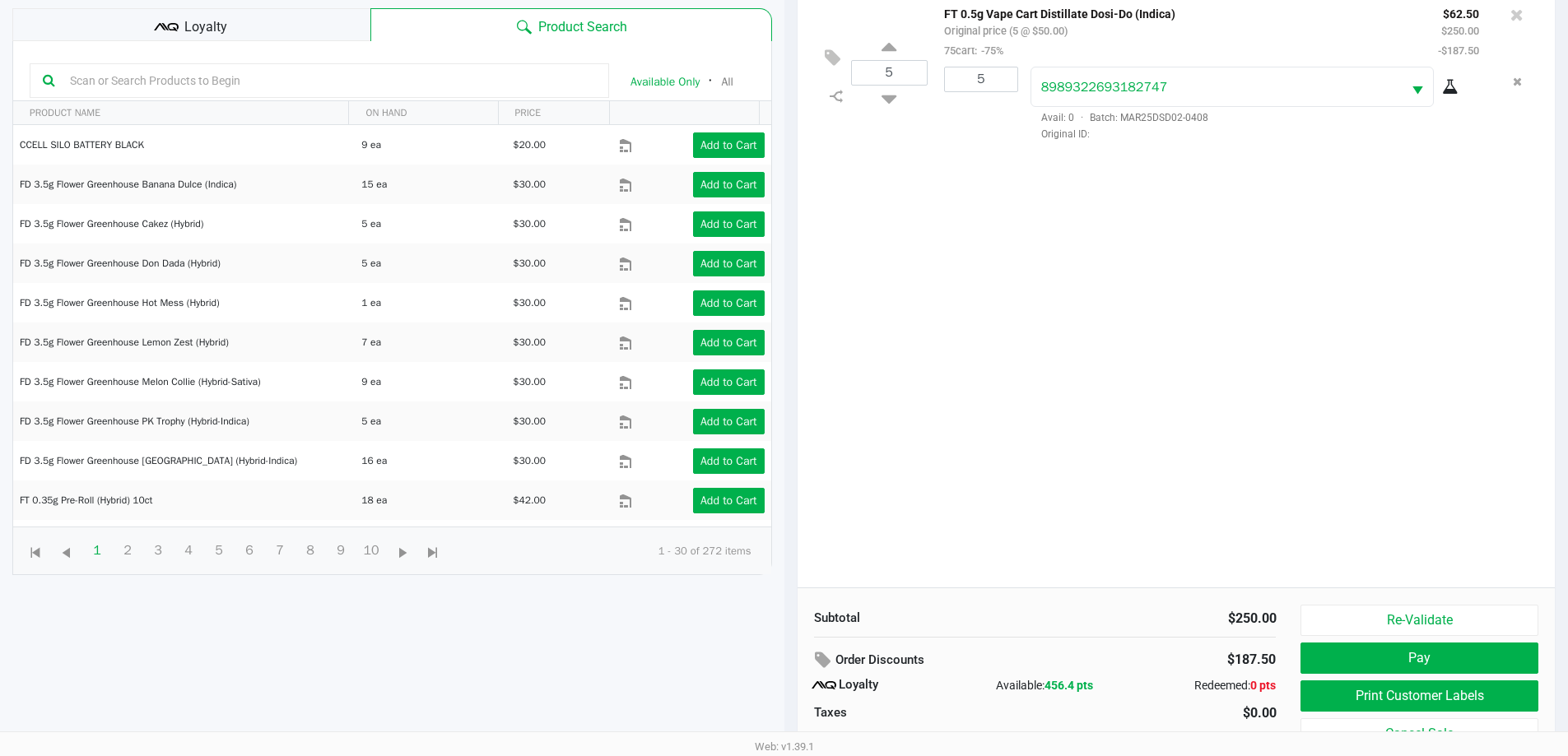 drag, startPoint x: 1072, startPoint y: 383, endPoint x: 1139, endPoint y: 494, distance: 129.65338 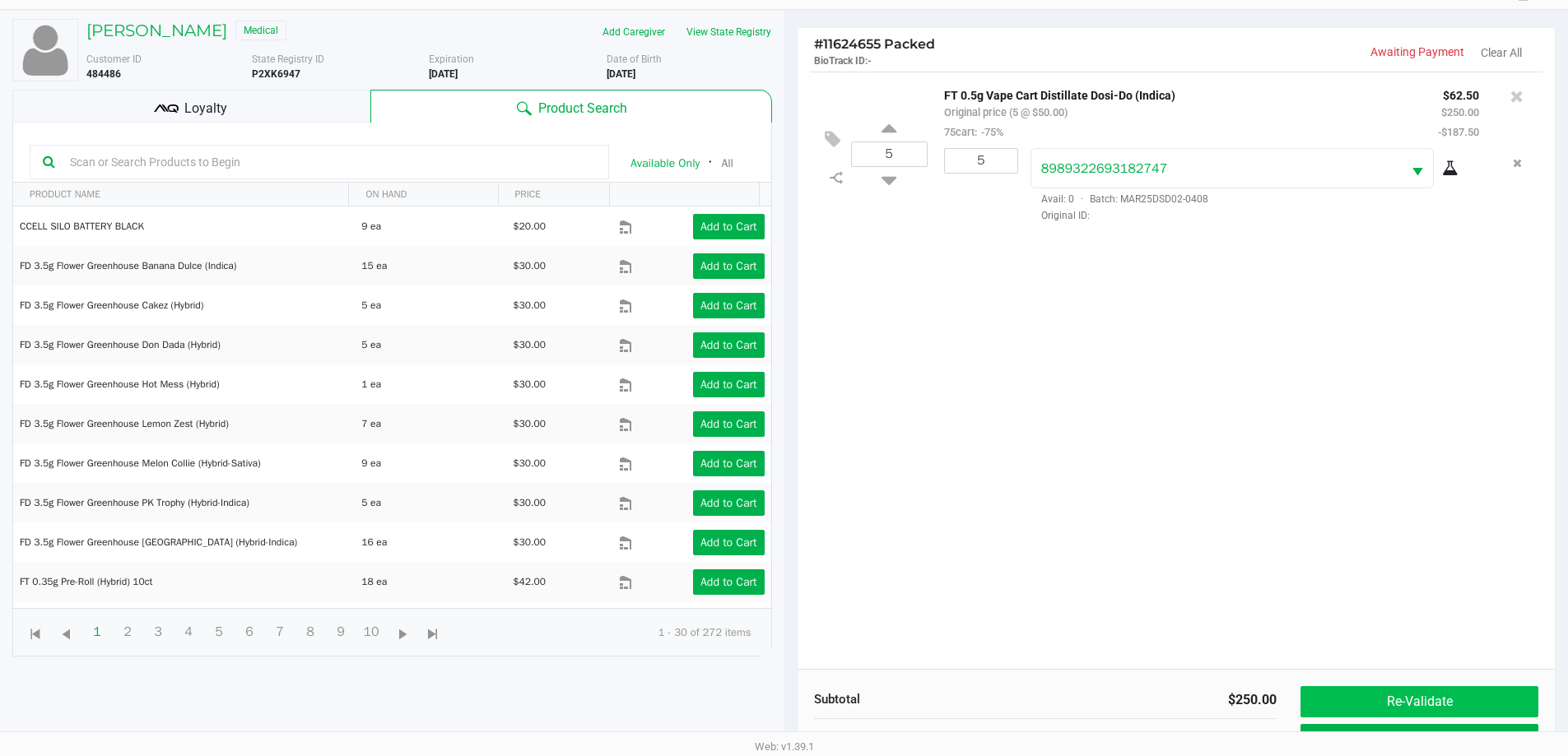 scroll, scrollTop: 197, scrollLeft: 0, axis: vertical 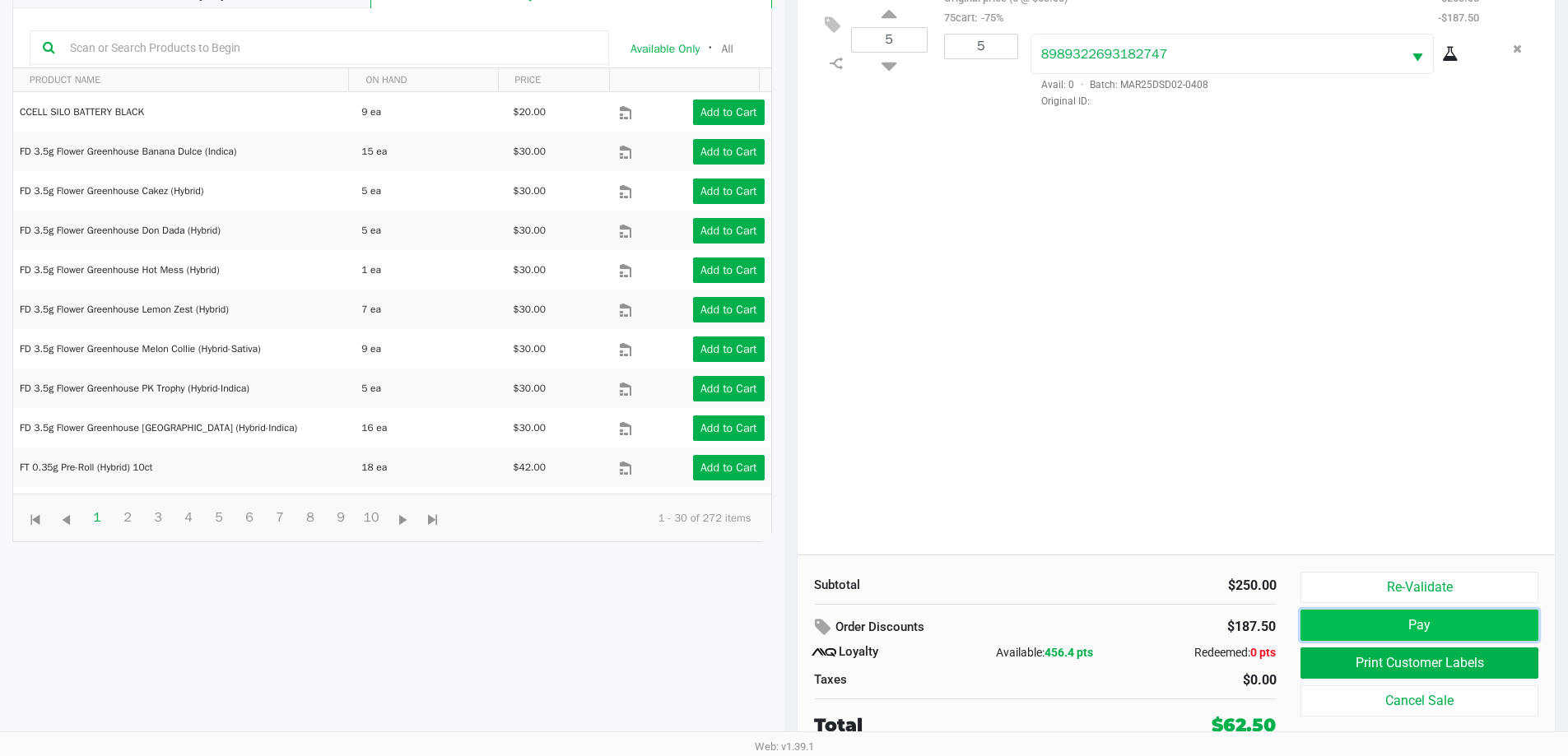 click on "Pay" 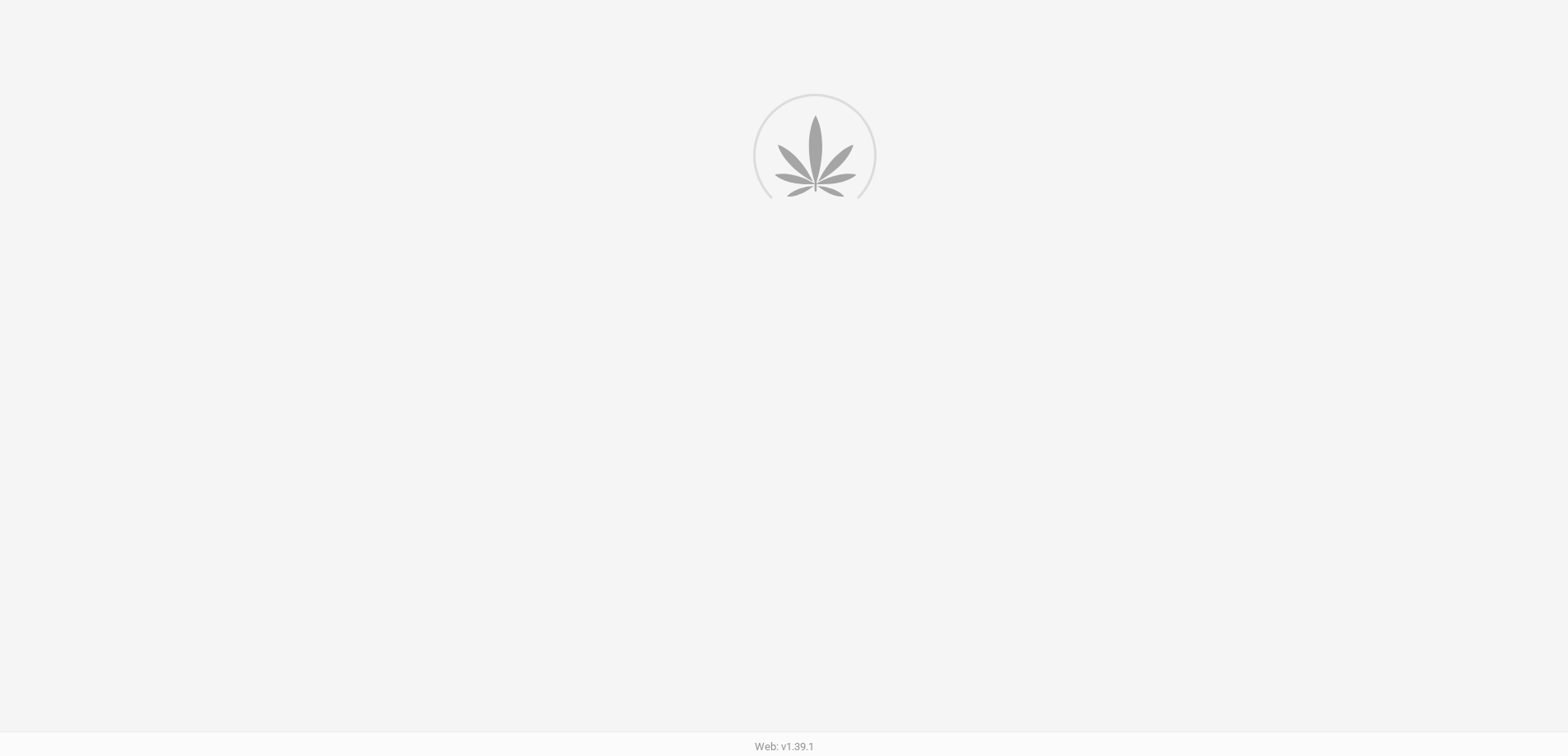 scroll, scrollTop: 0, scrollLeft: 0, axis: both 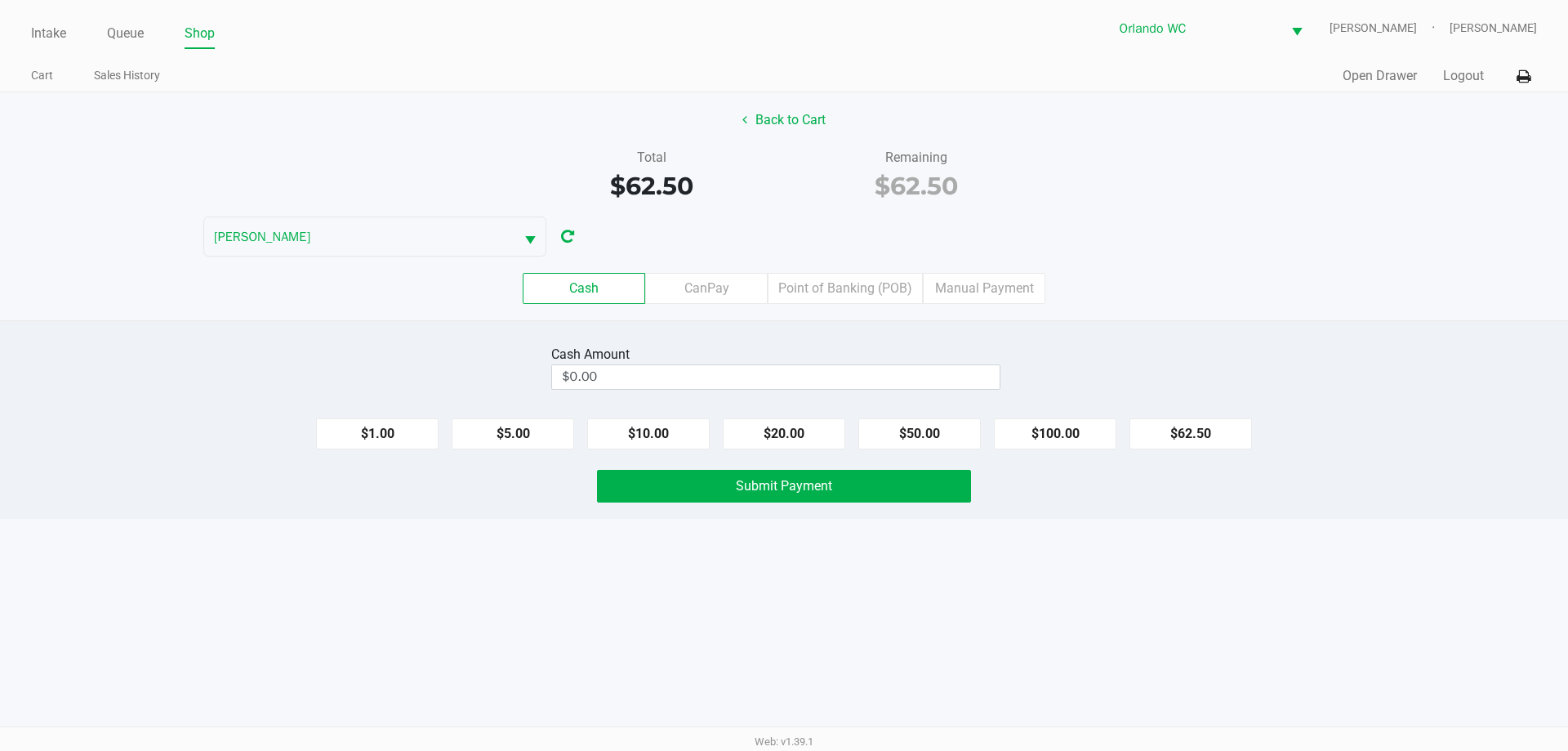 click on "Cash   CanPay   Point of Banking (POB)   Manual Payment" 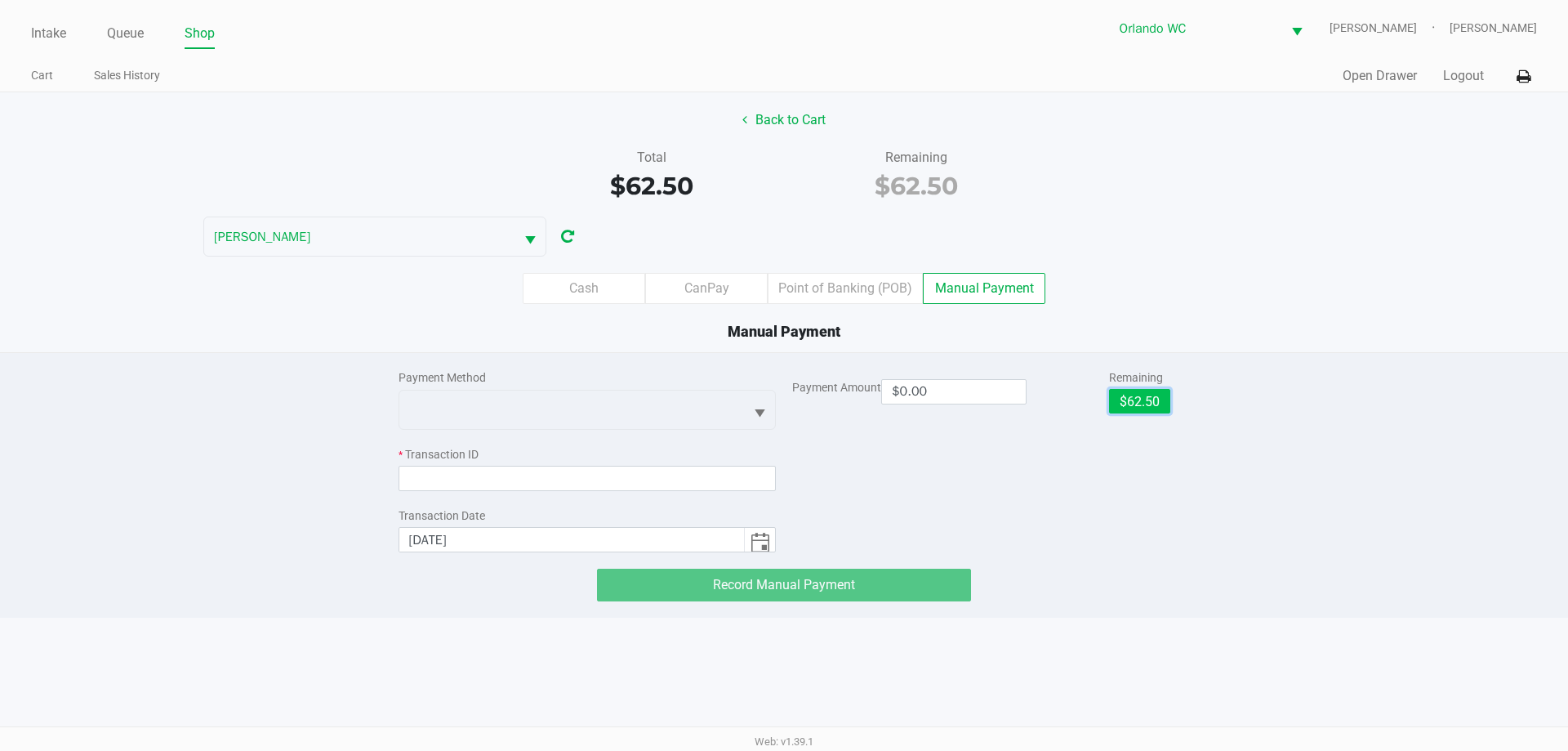 click on "$62.50" 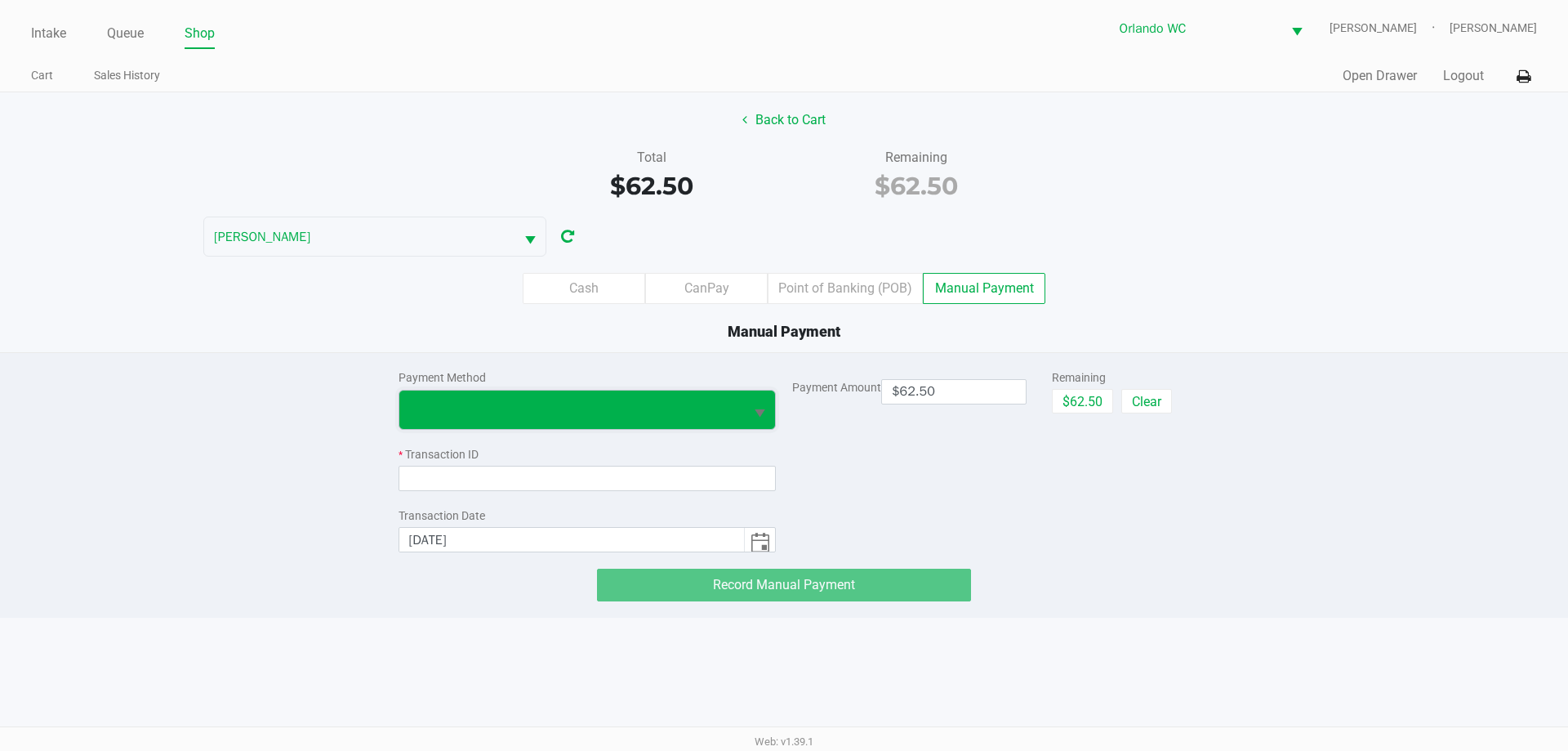 click at bounding box center (572, 409) 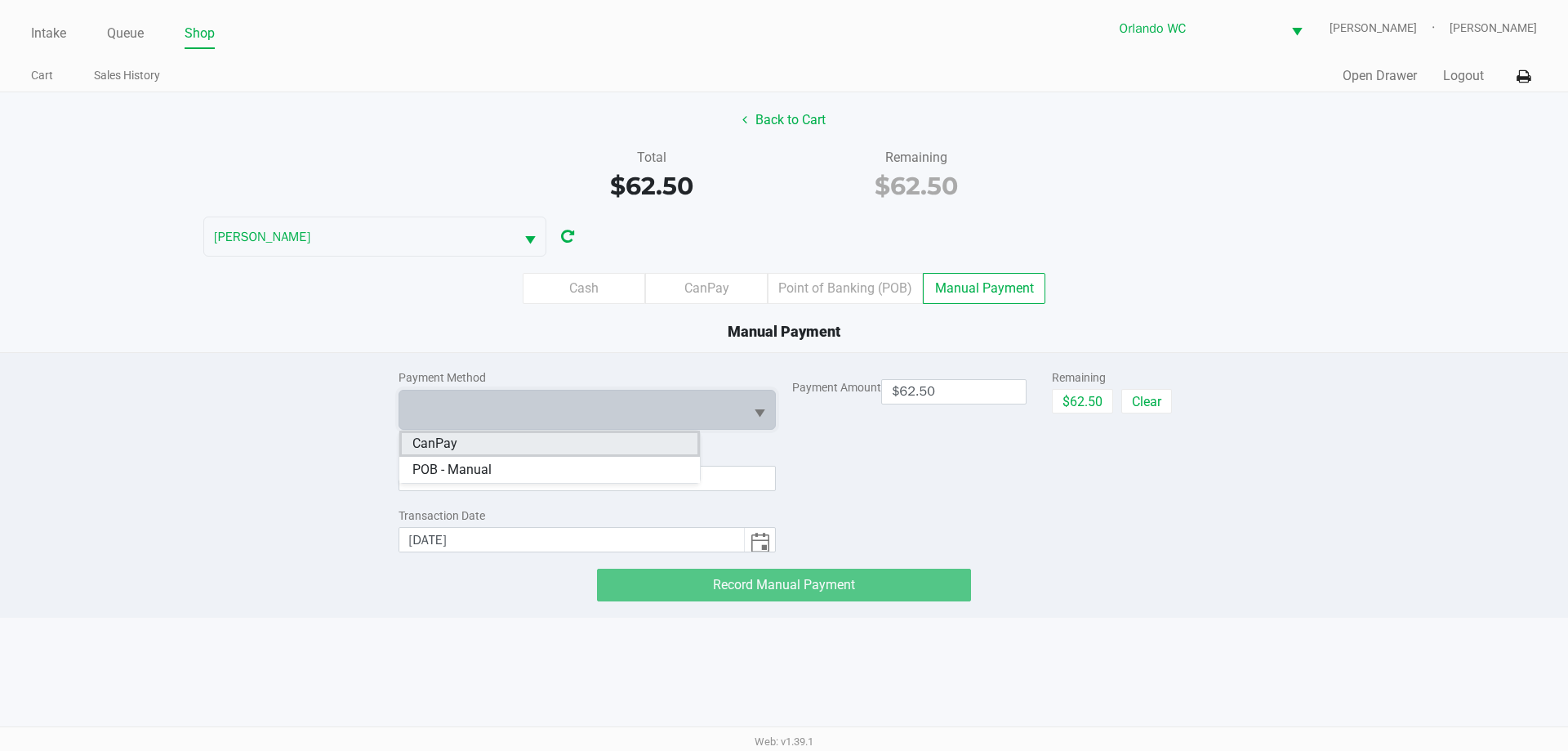 click on "CanPay" at bounding box center [550, 444] 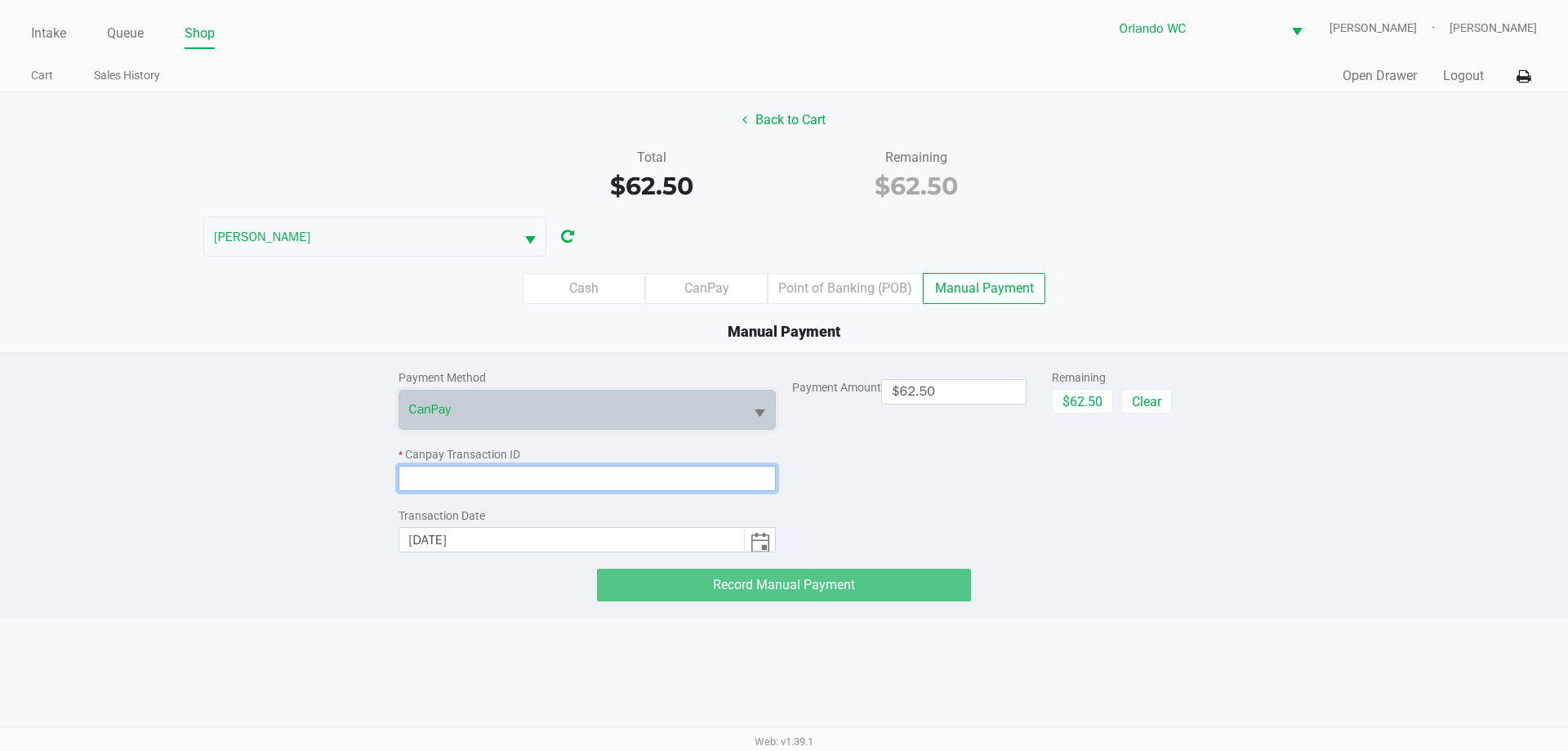 click 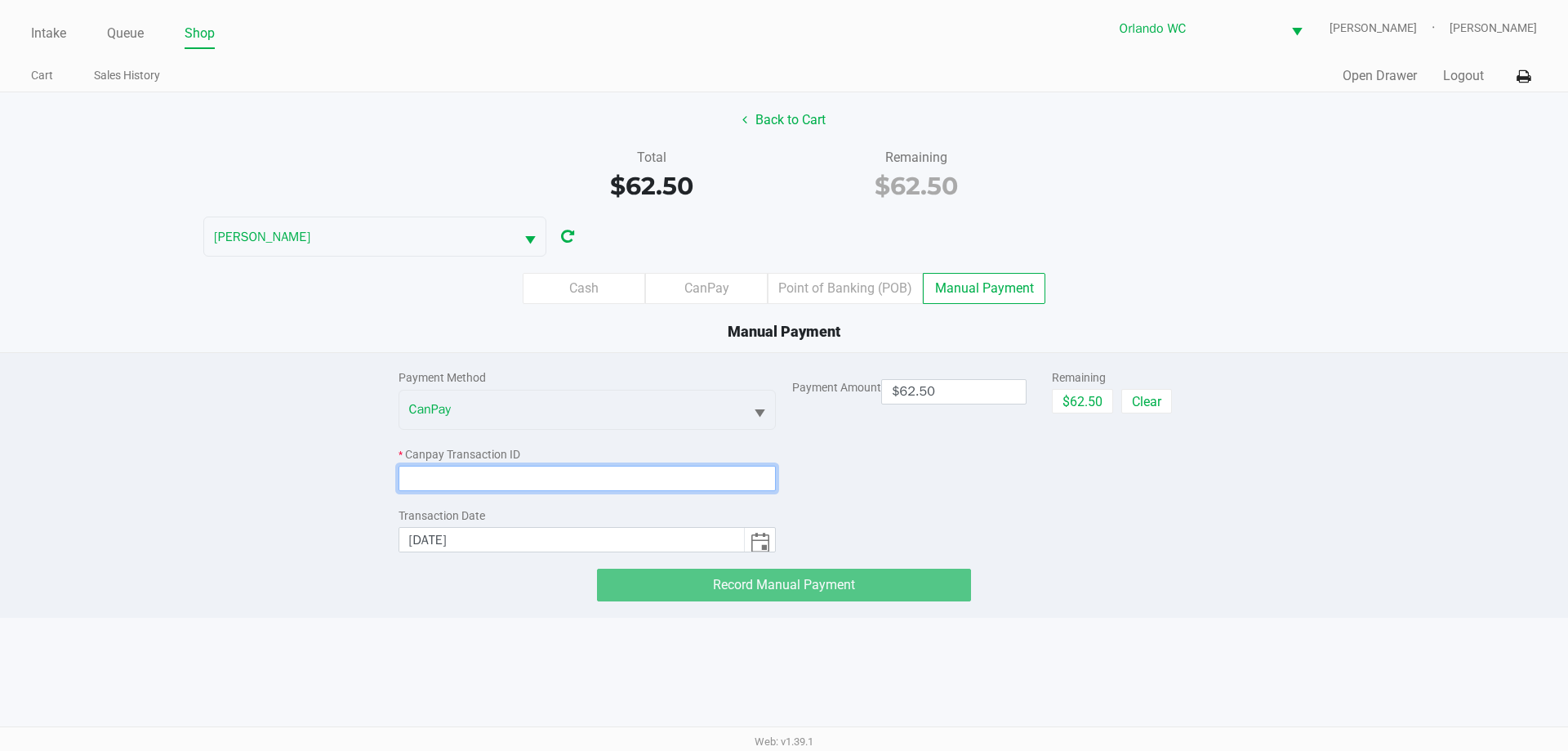 paste on "JI4EWELE4AVA" 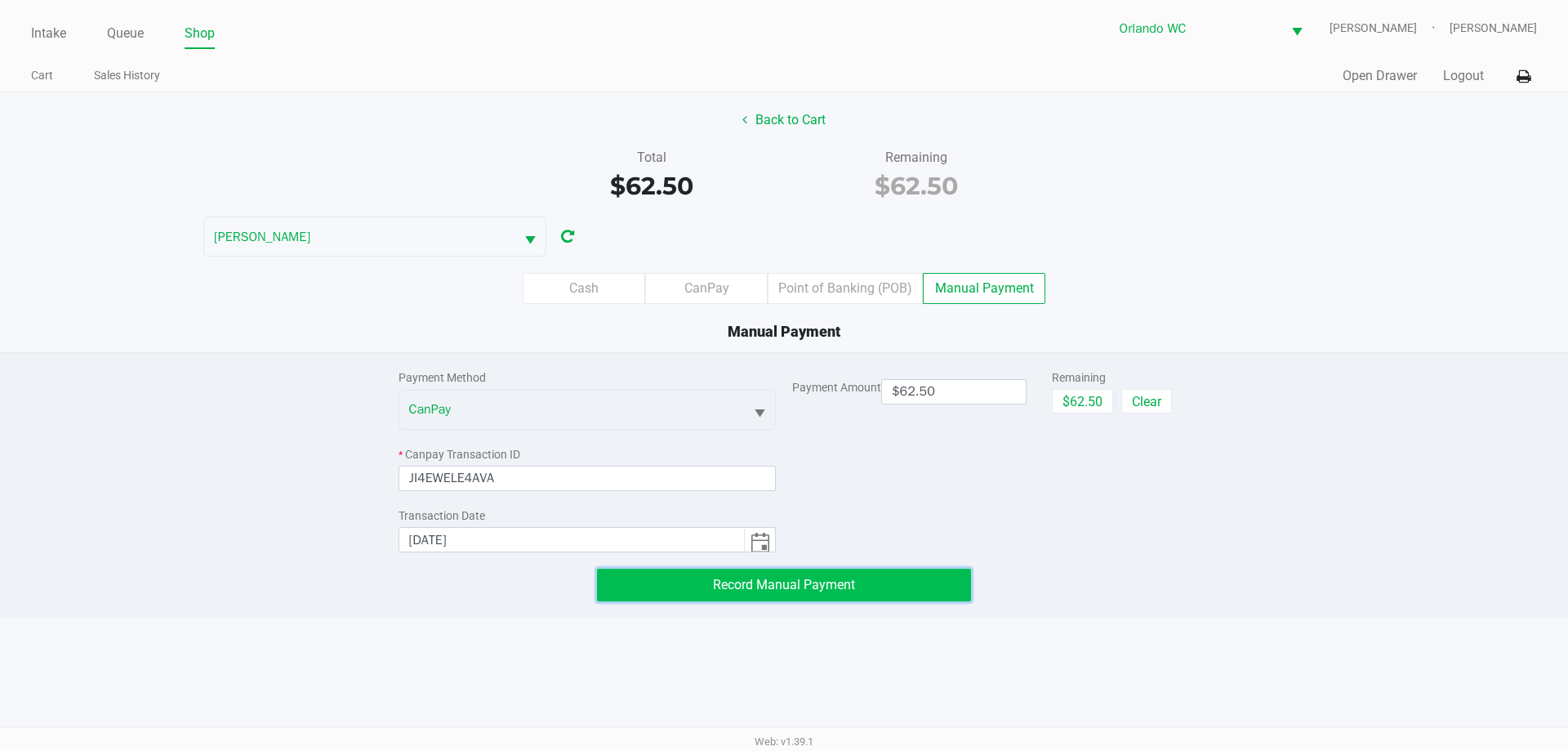 click on "Record Manual Payment" 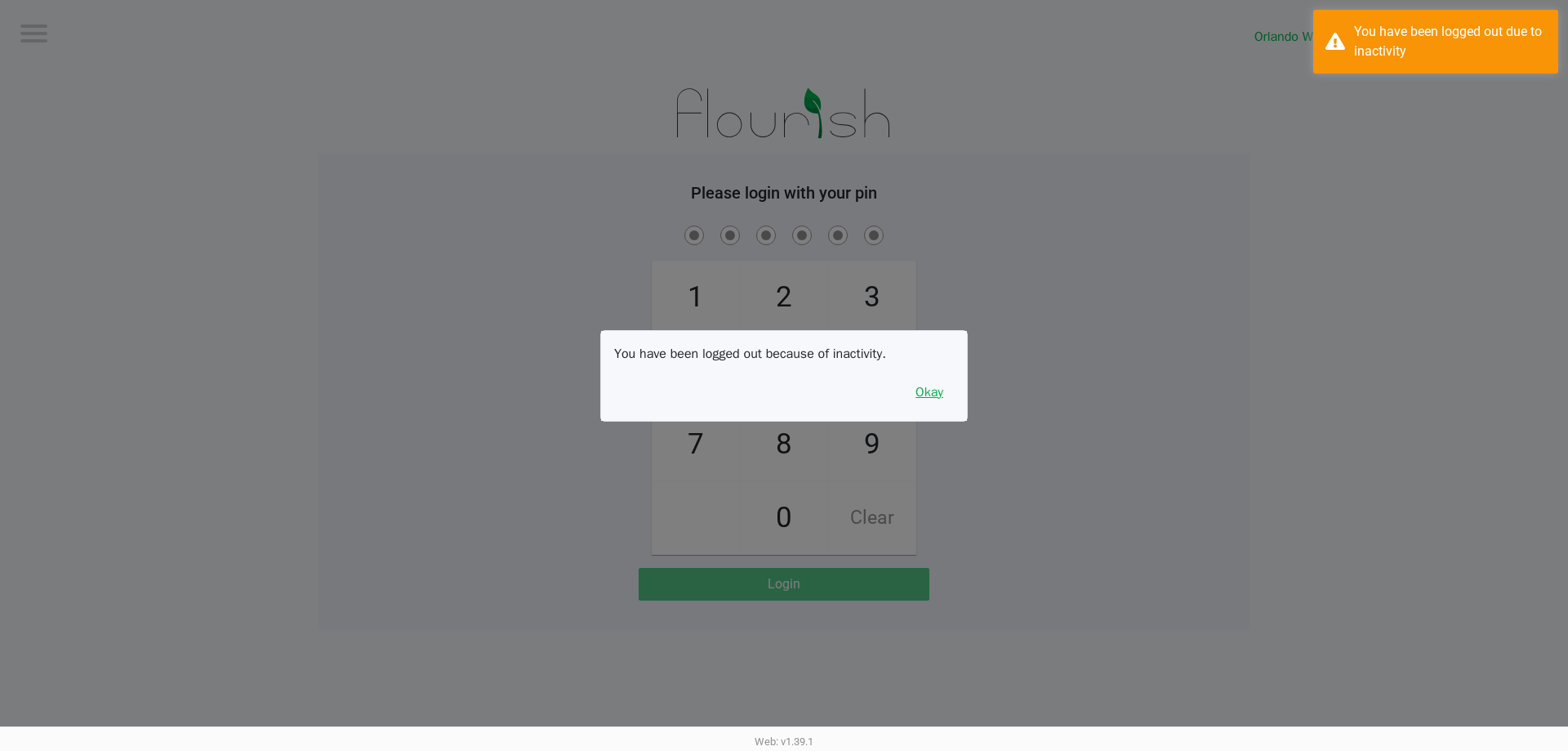 click on "Okay" at bounding box center [929, 392] 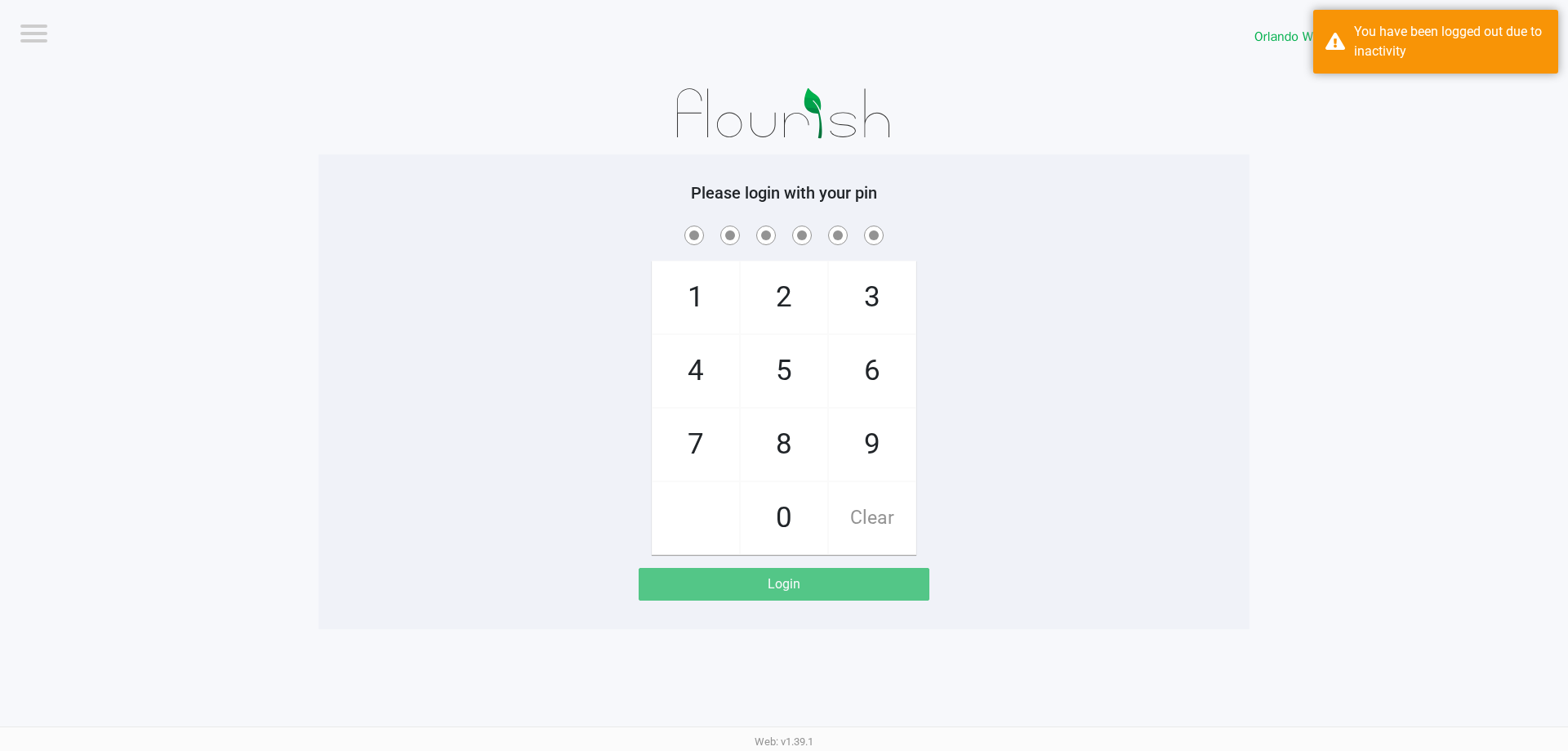 drag, startPoint x: 991, startPoint y: 370, endPoint x: 991, endPoint y: 356, distance: 14 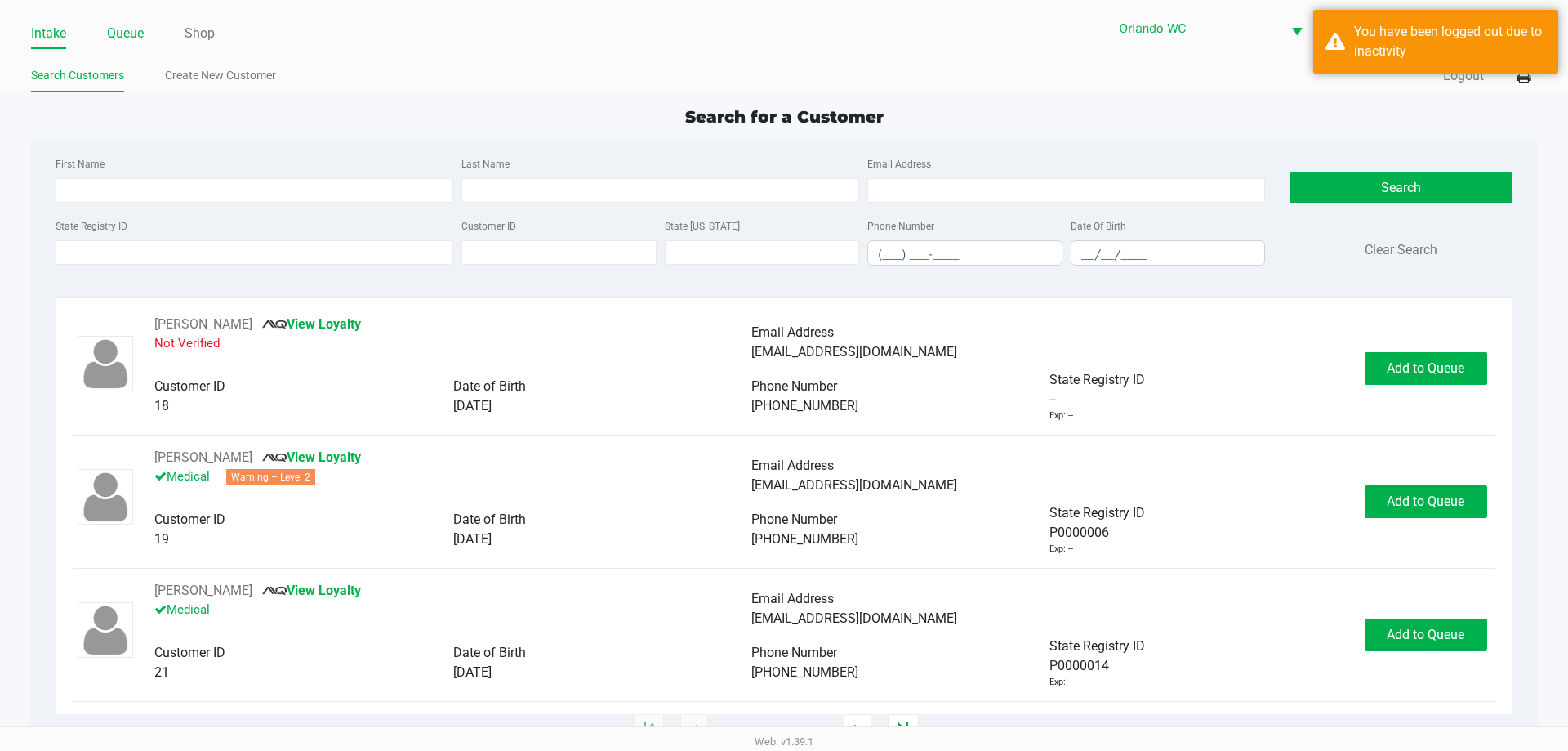 click on "Queue" 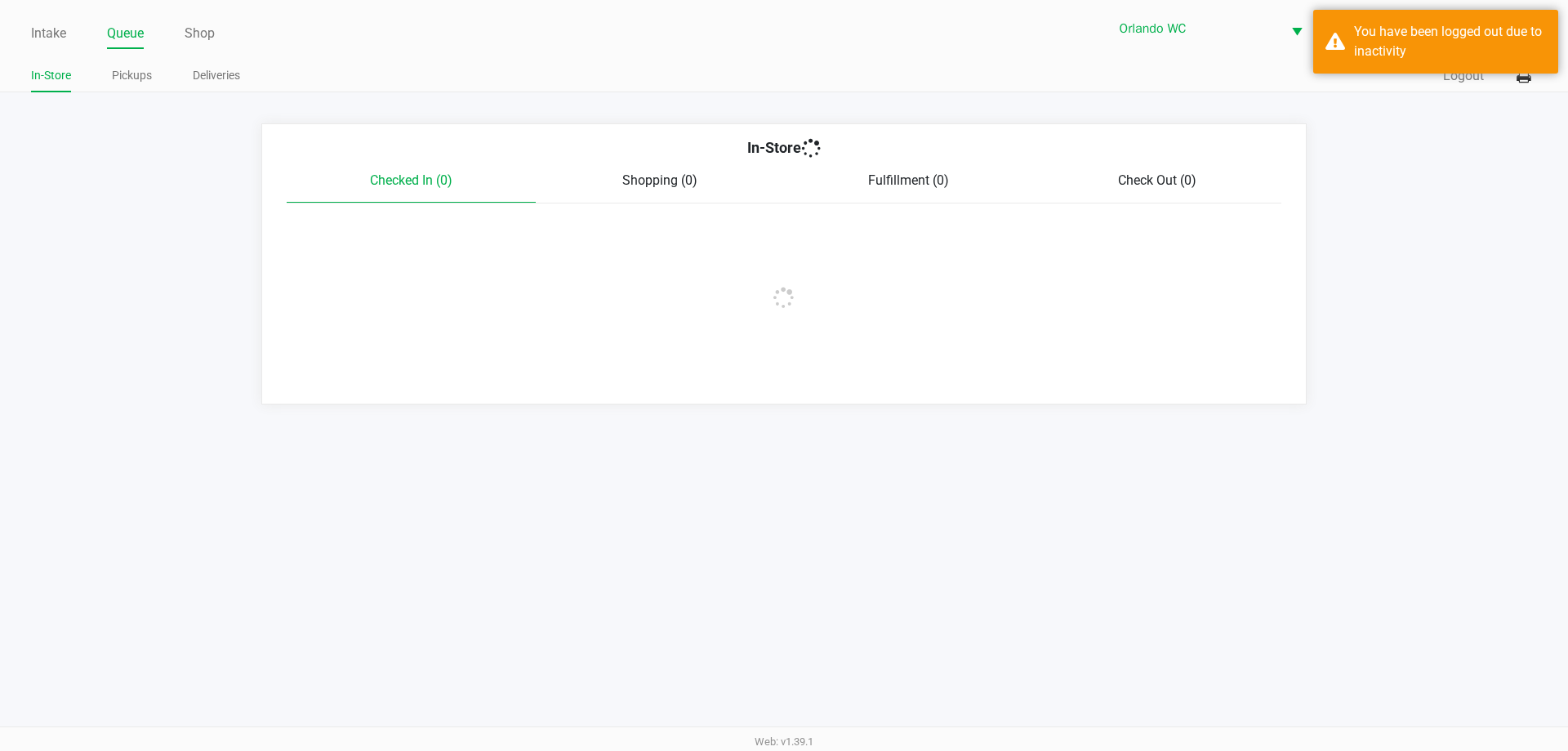 click on "Pickups" 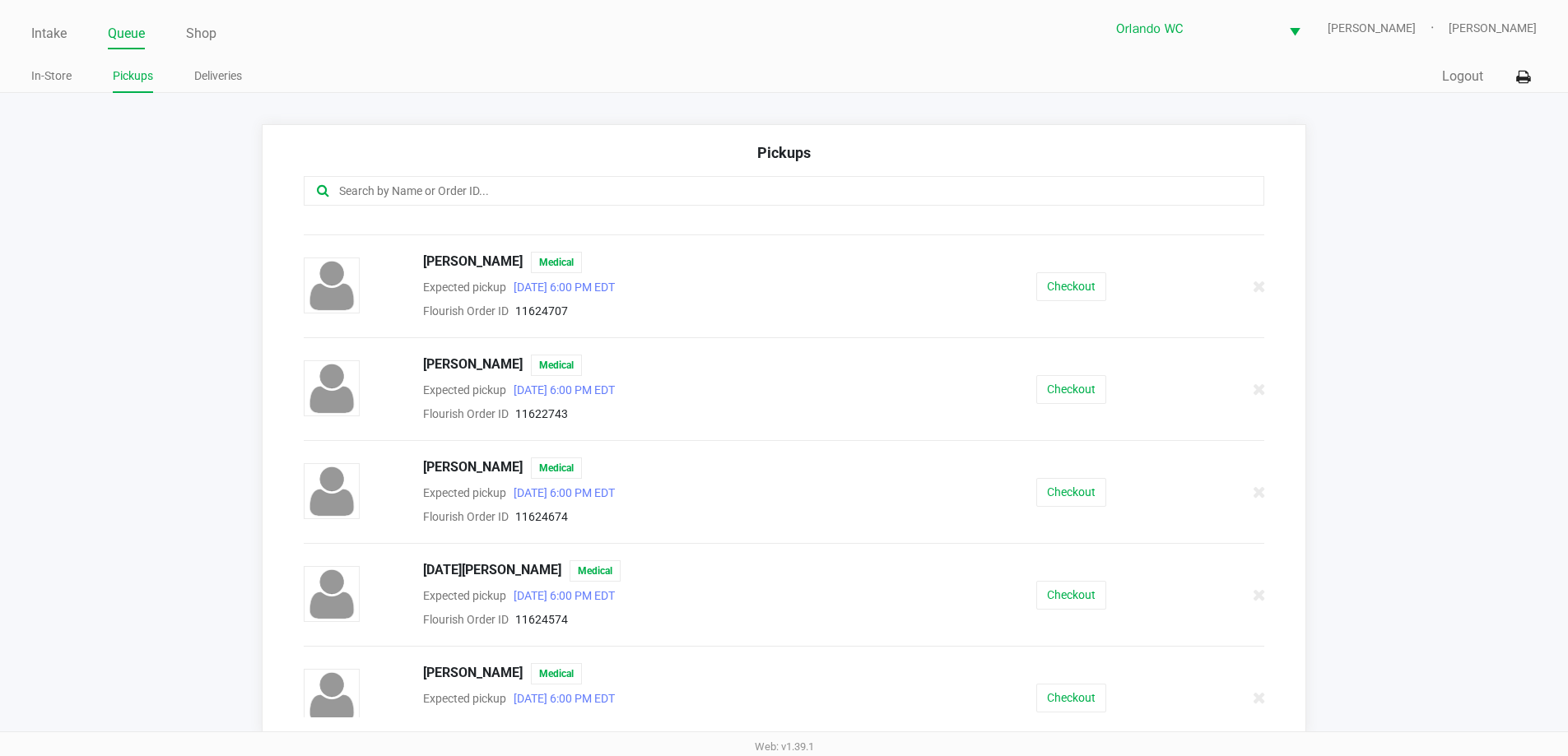 scroll, scrollTop: 1429, scrollLeft: 0, axis: vertical 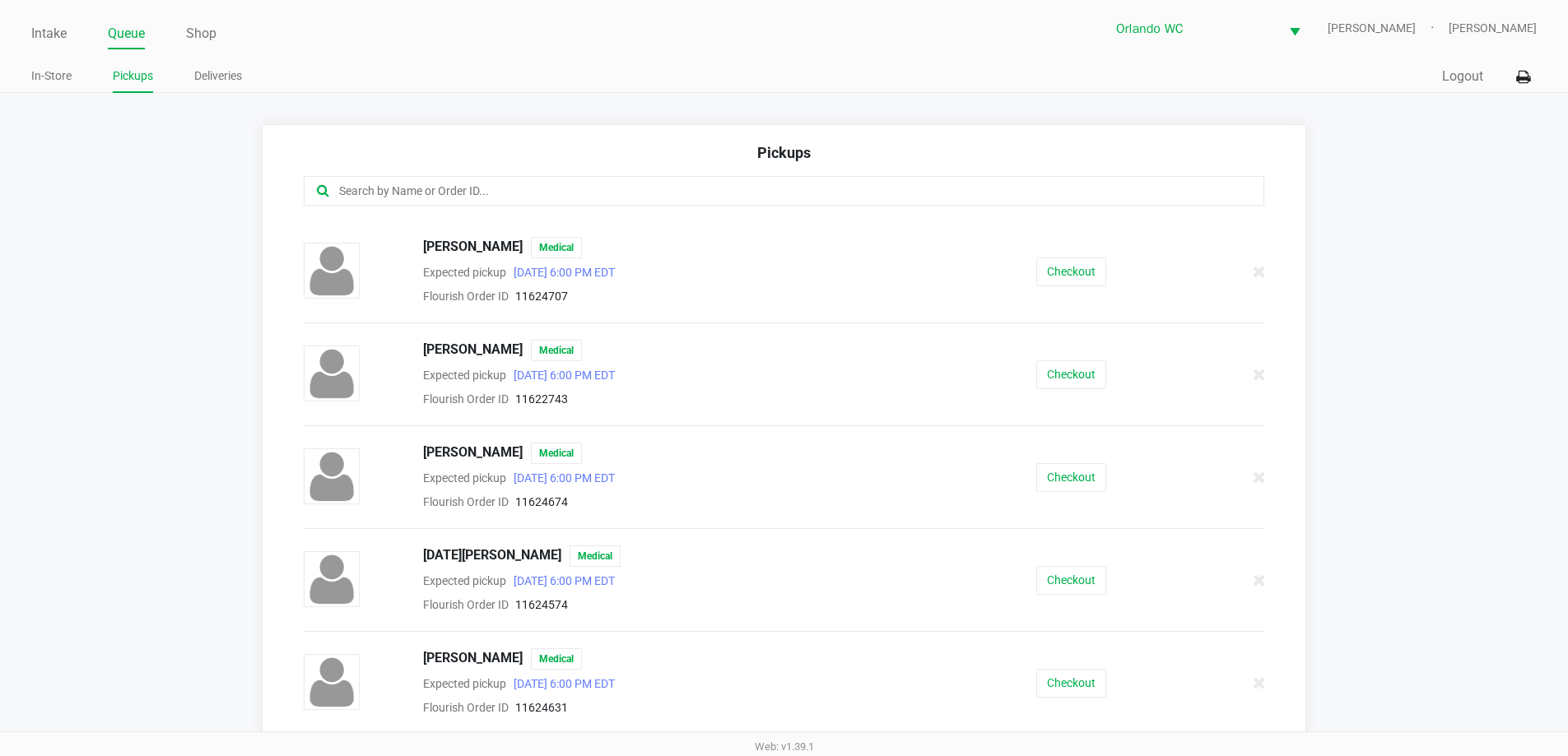 click on "Tiffany Glade   Medical  Expected pickup      Jul 13, 2025 6:00 PM EDT  Flourish Order ID     11624631   Checkout" 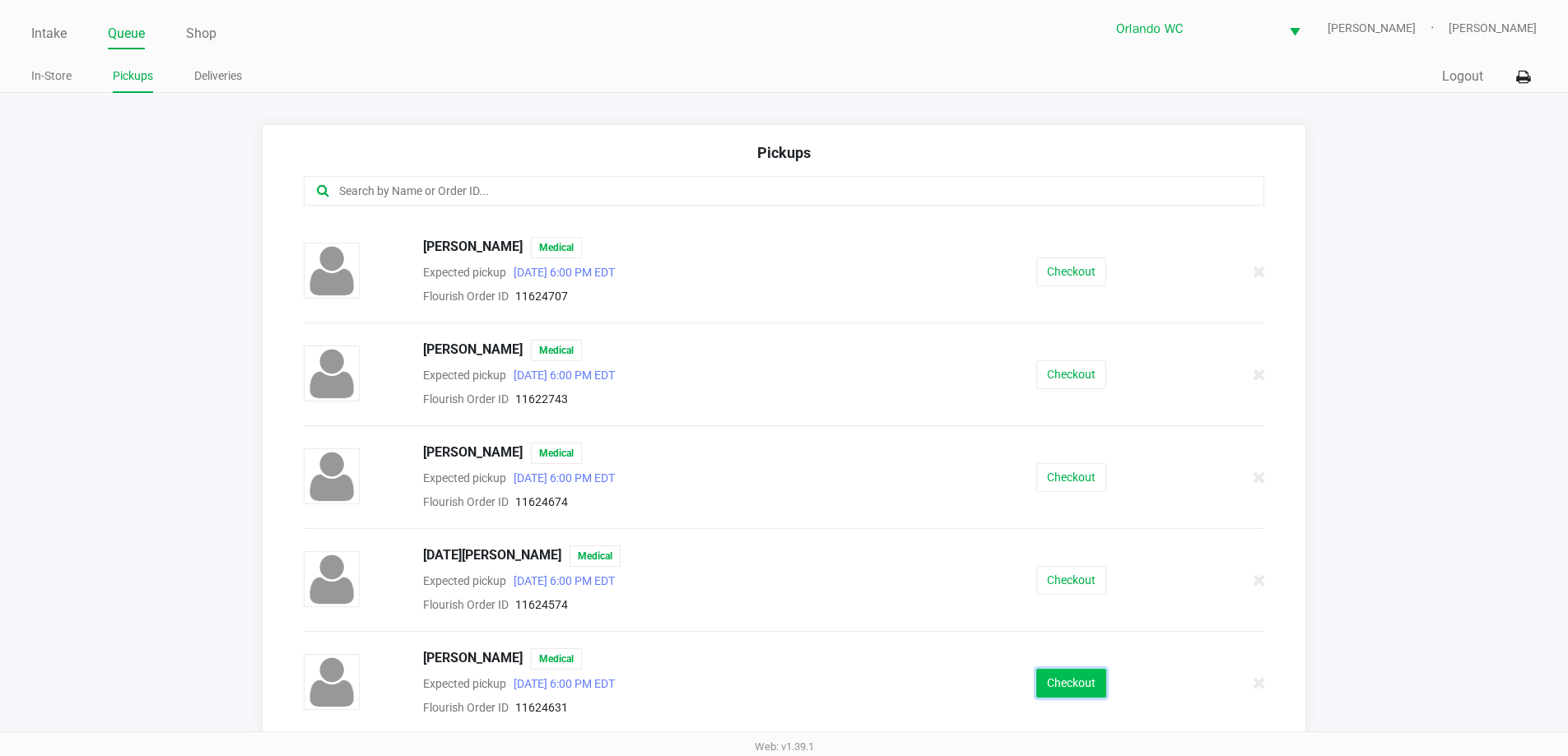 click on "Checkout" 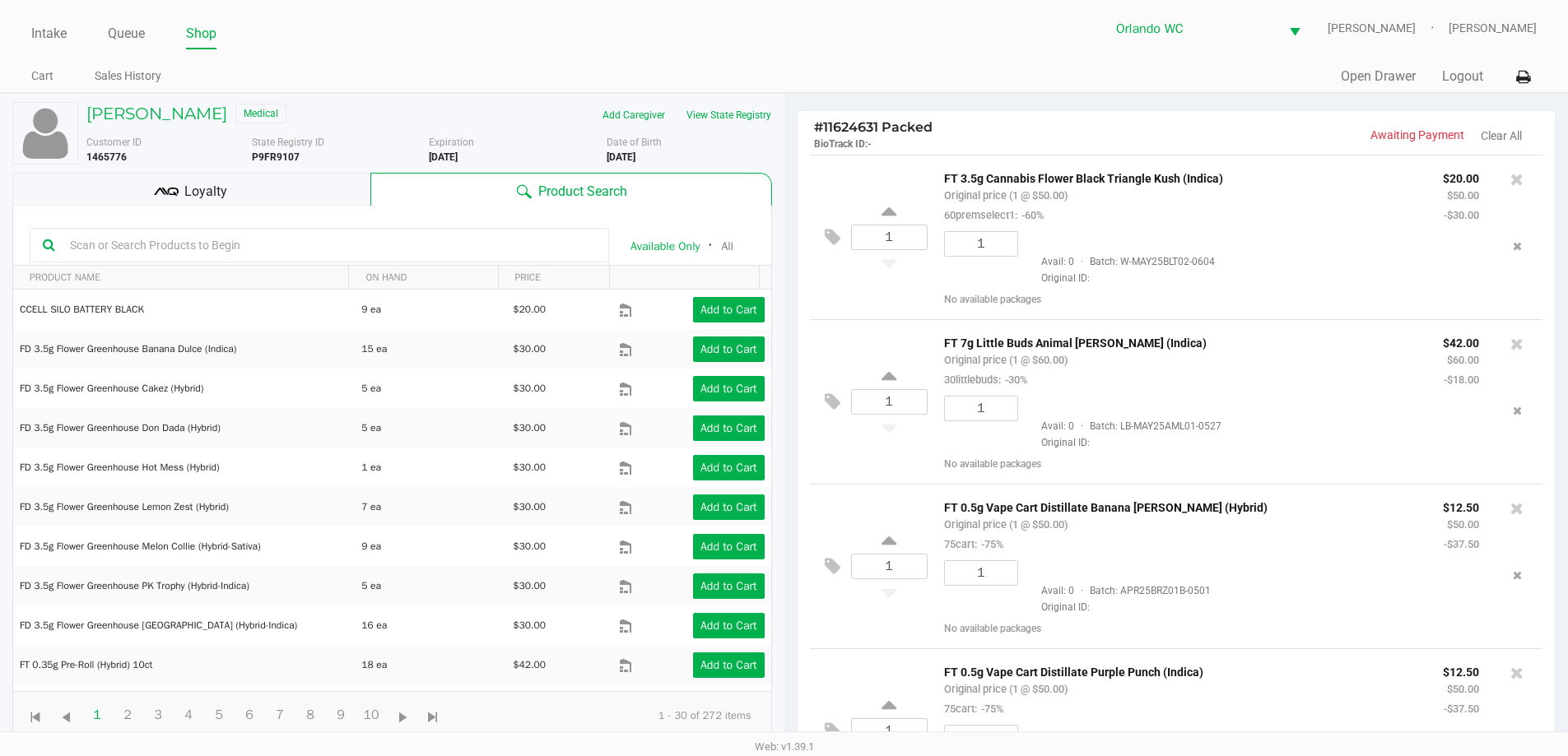 click on "Customer ID   1465776  State Registry ID  P9FR9107   Expiration   08/24/2025   Date of Birth   11/24/1977" 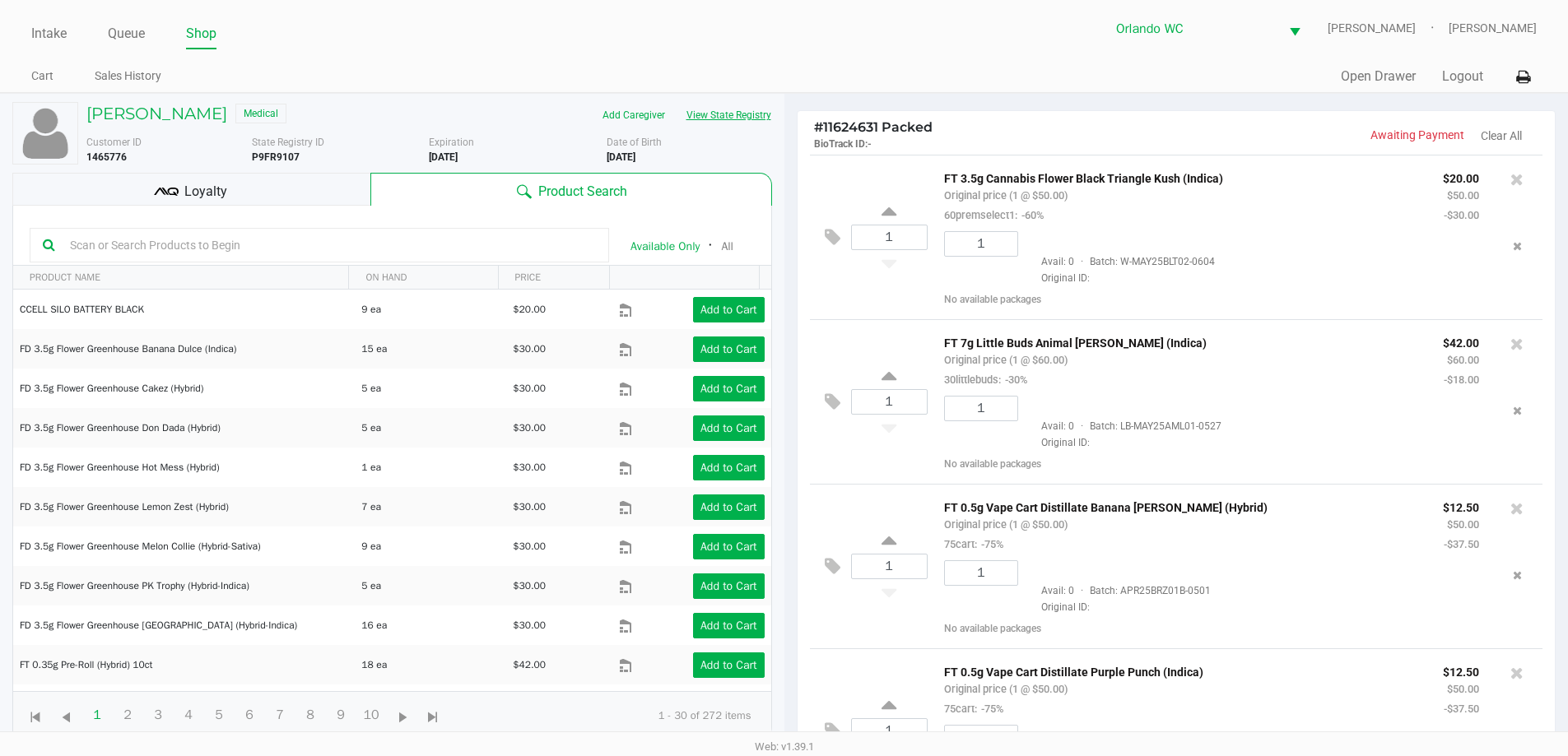 click on "View State Registry" 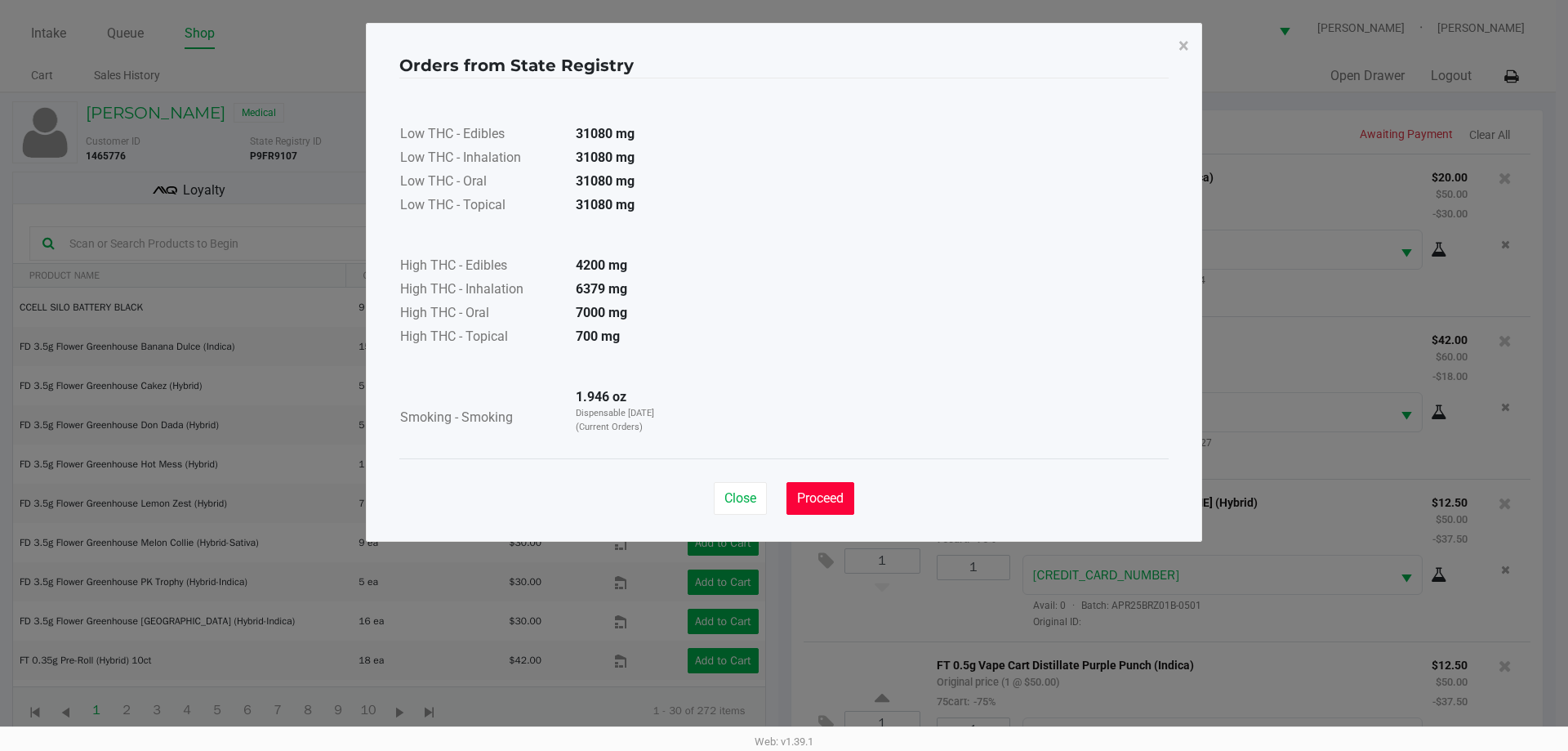 click on "Proceed" 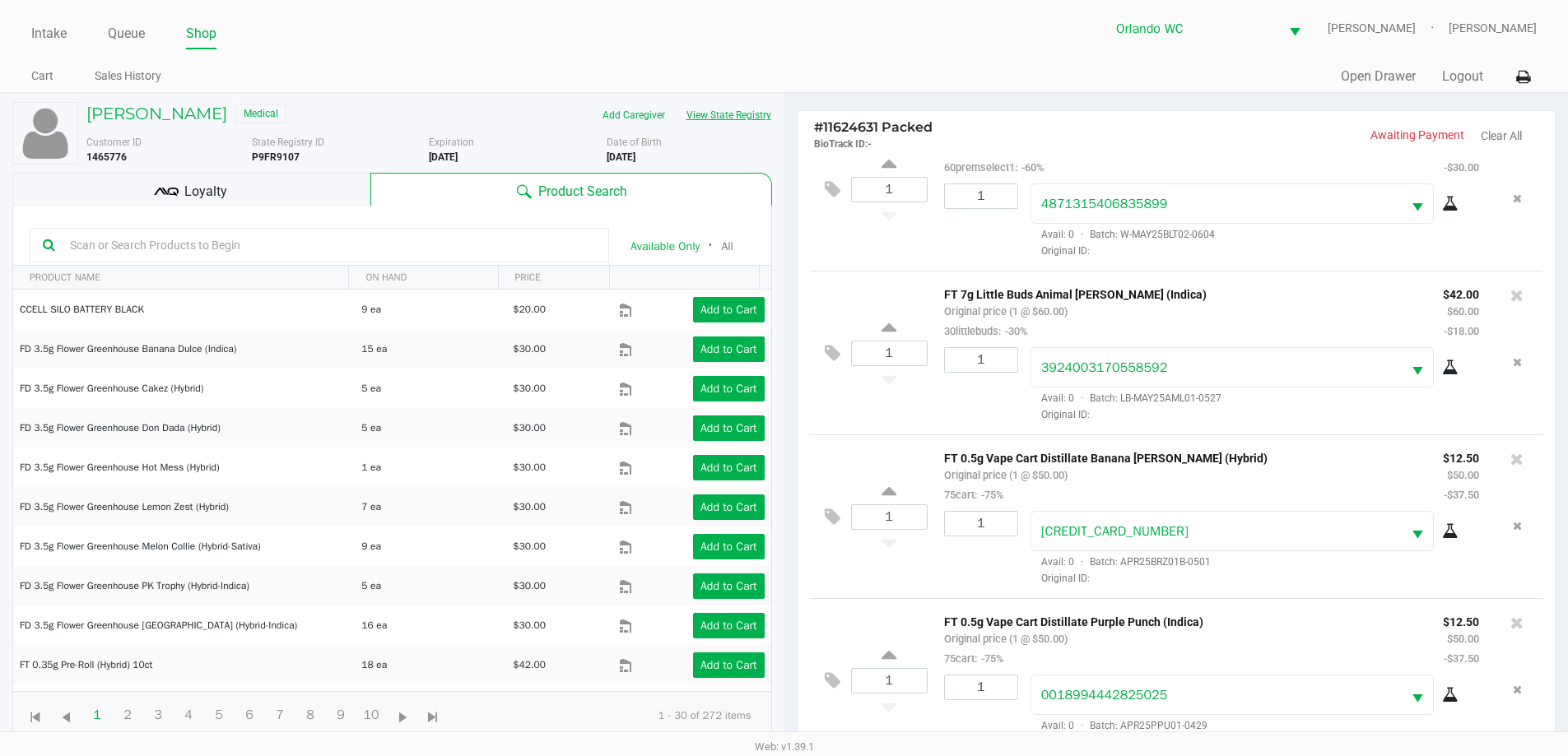 scroll, scrollTop: 61, scrollLeft: 0, axis: vertical 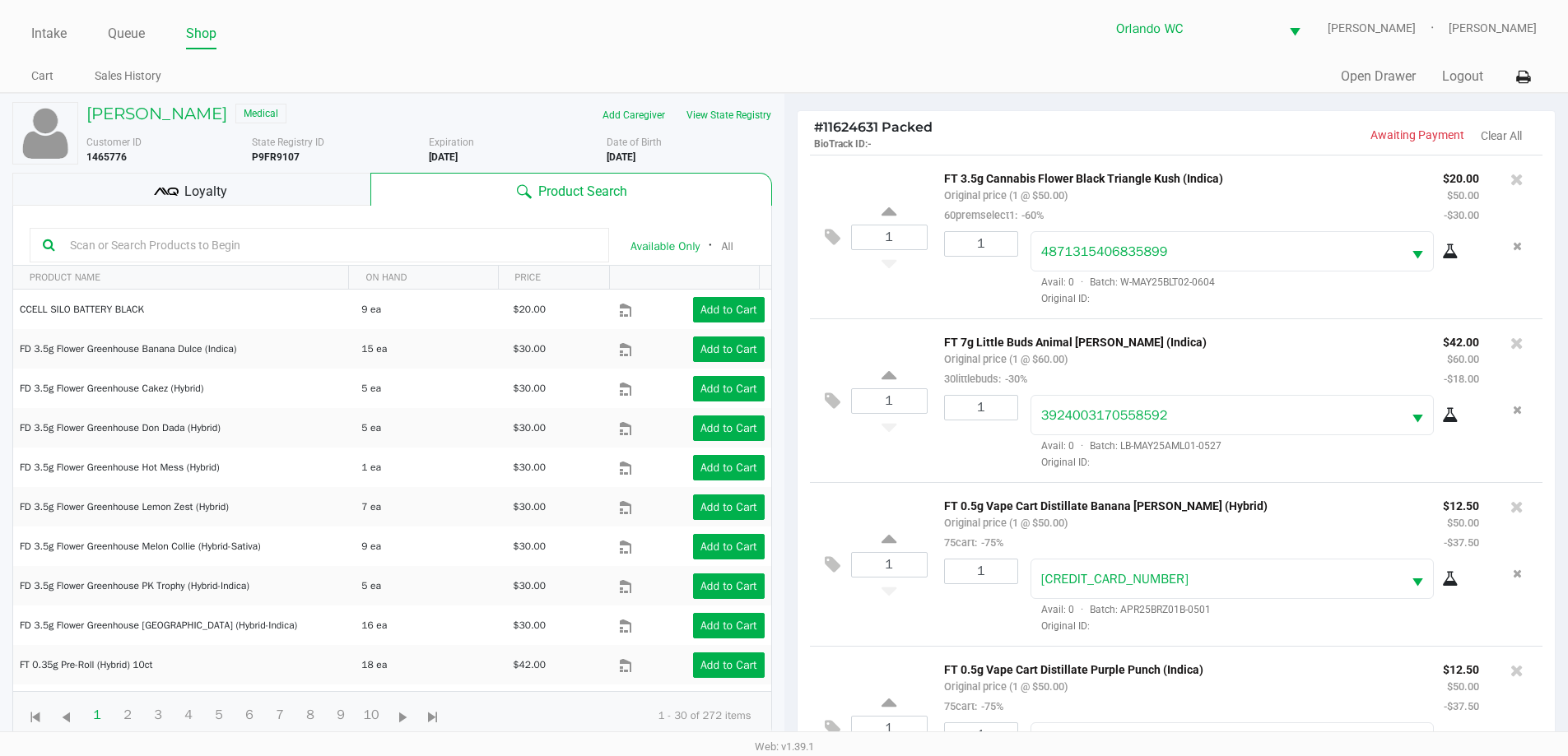 click 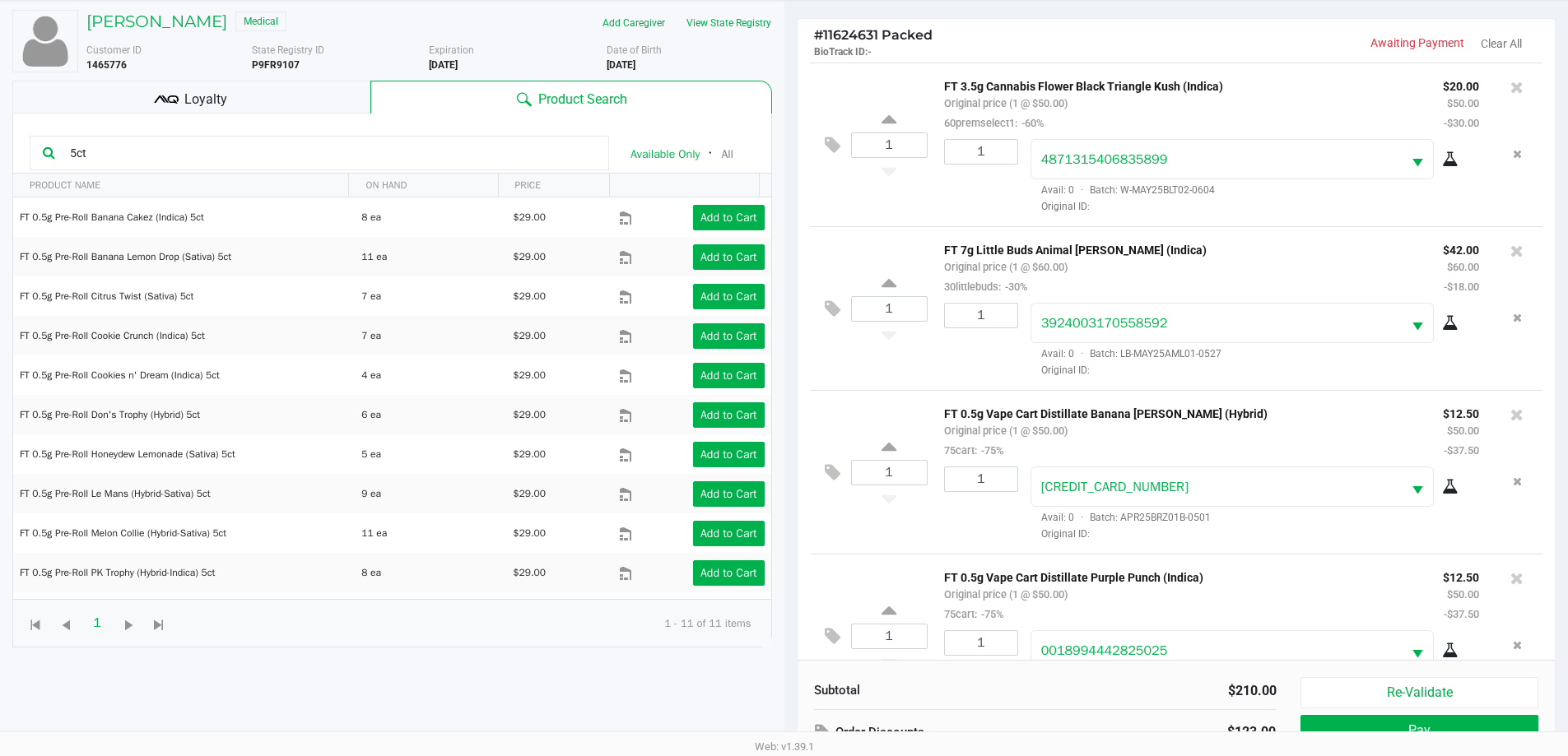 scroll, scrollTop: 178, scrollLeft: 0, axis: vertical 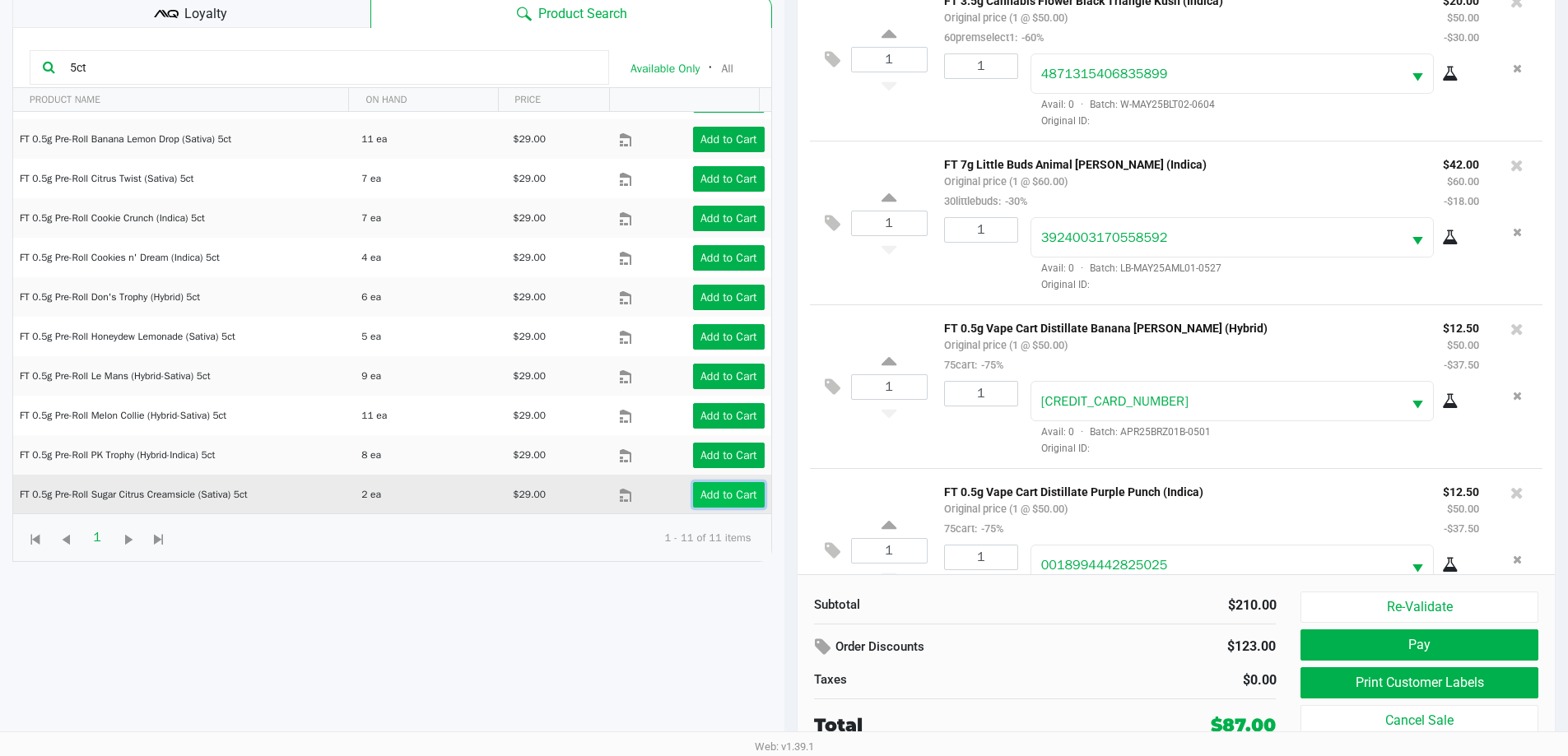 click on "Add to Cart" 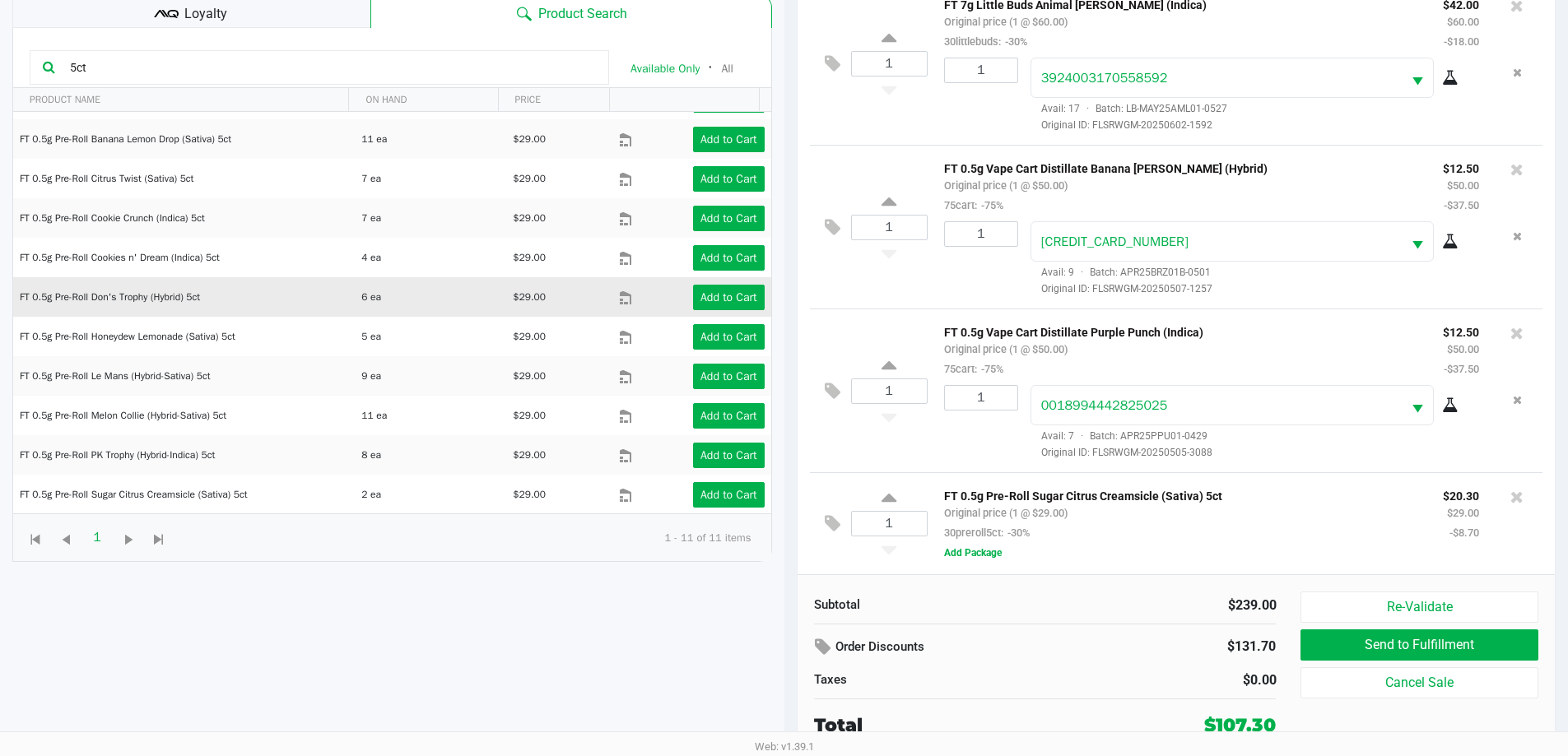 scroll, scrollTop: 0, scrollLeft: 0, axis: both 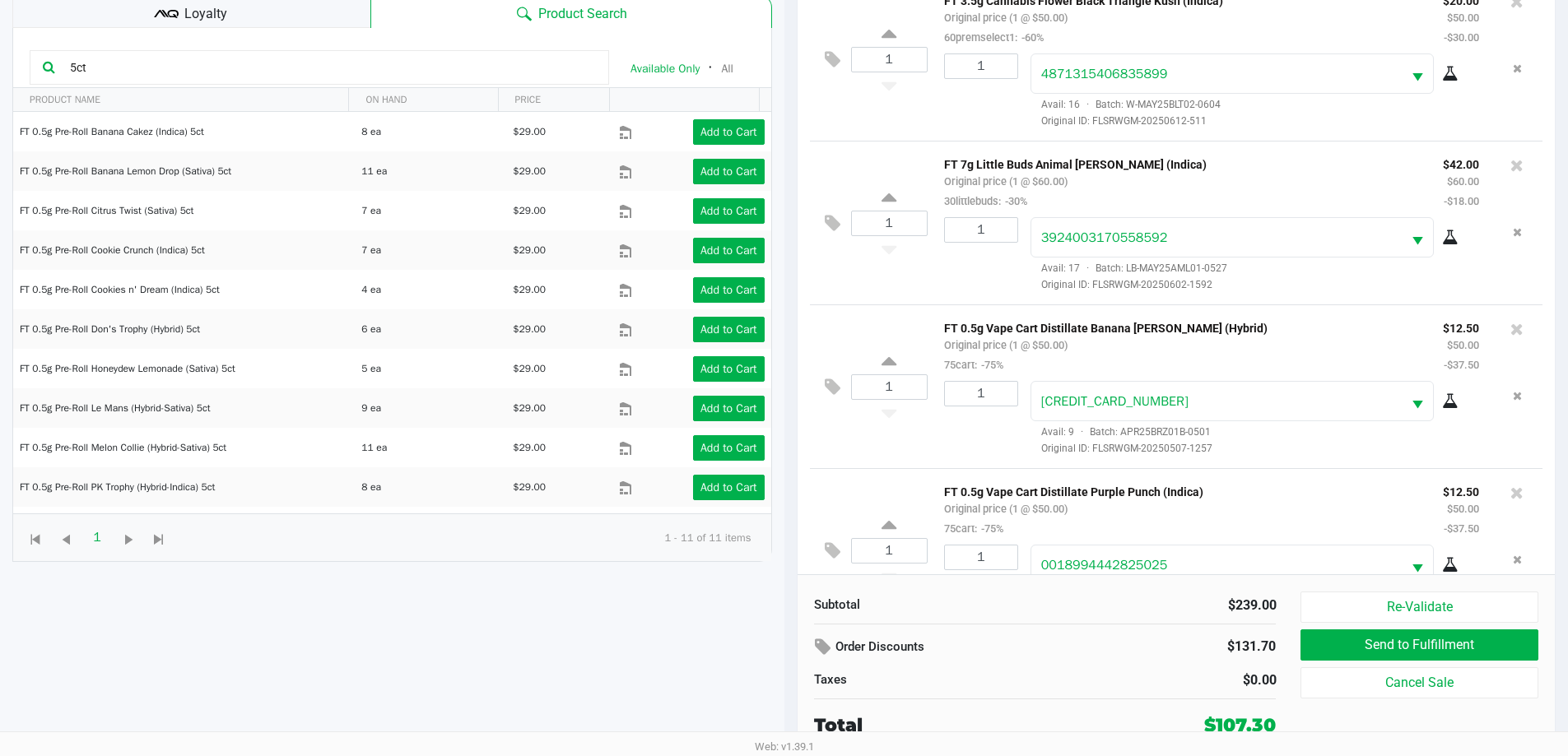 click on "Loyalty" 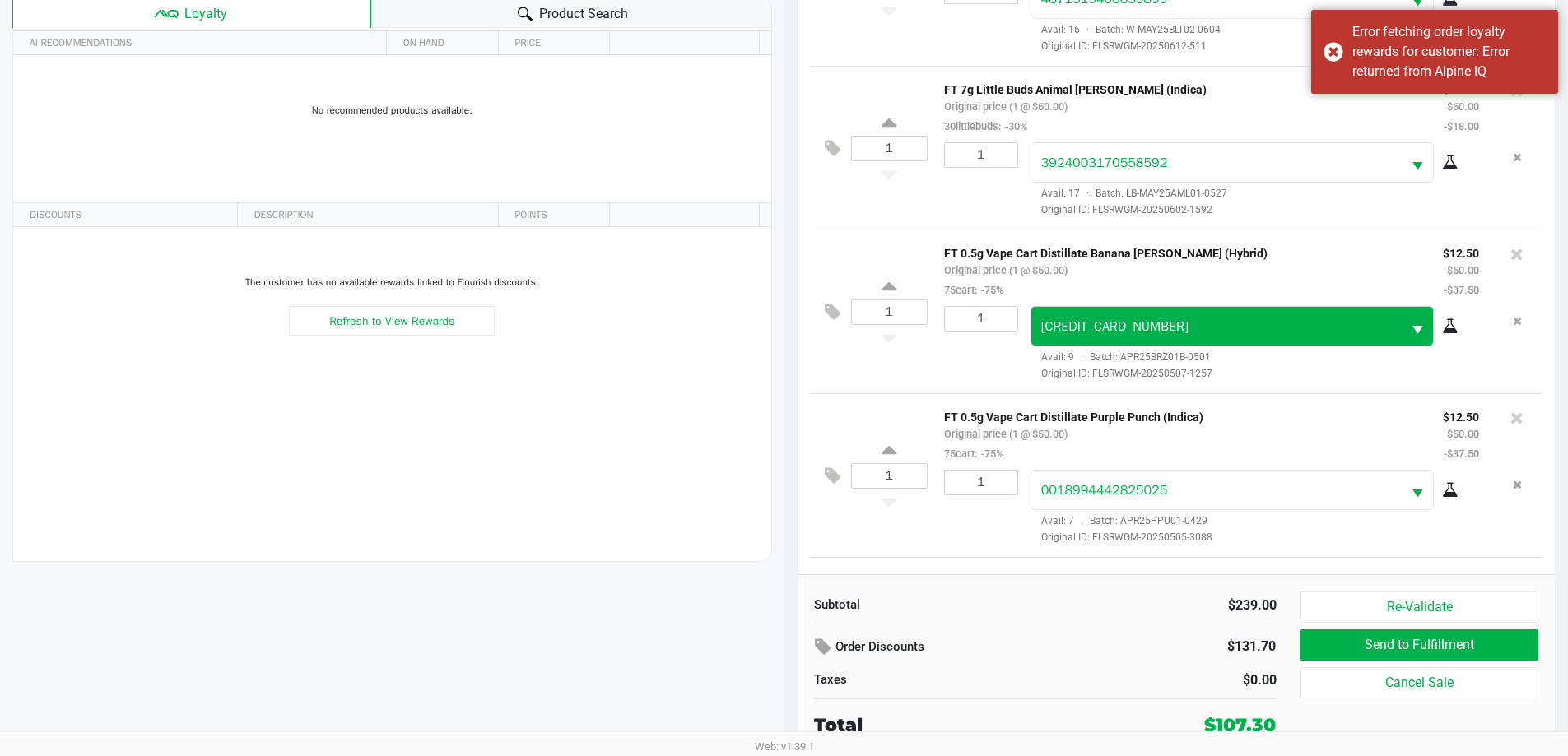 scroll, scrollTop: 0, scrollLeft: 0, axis: both 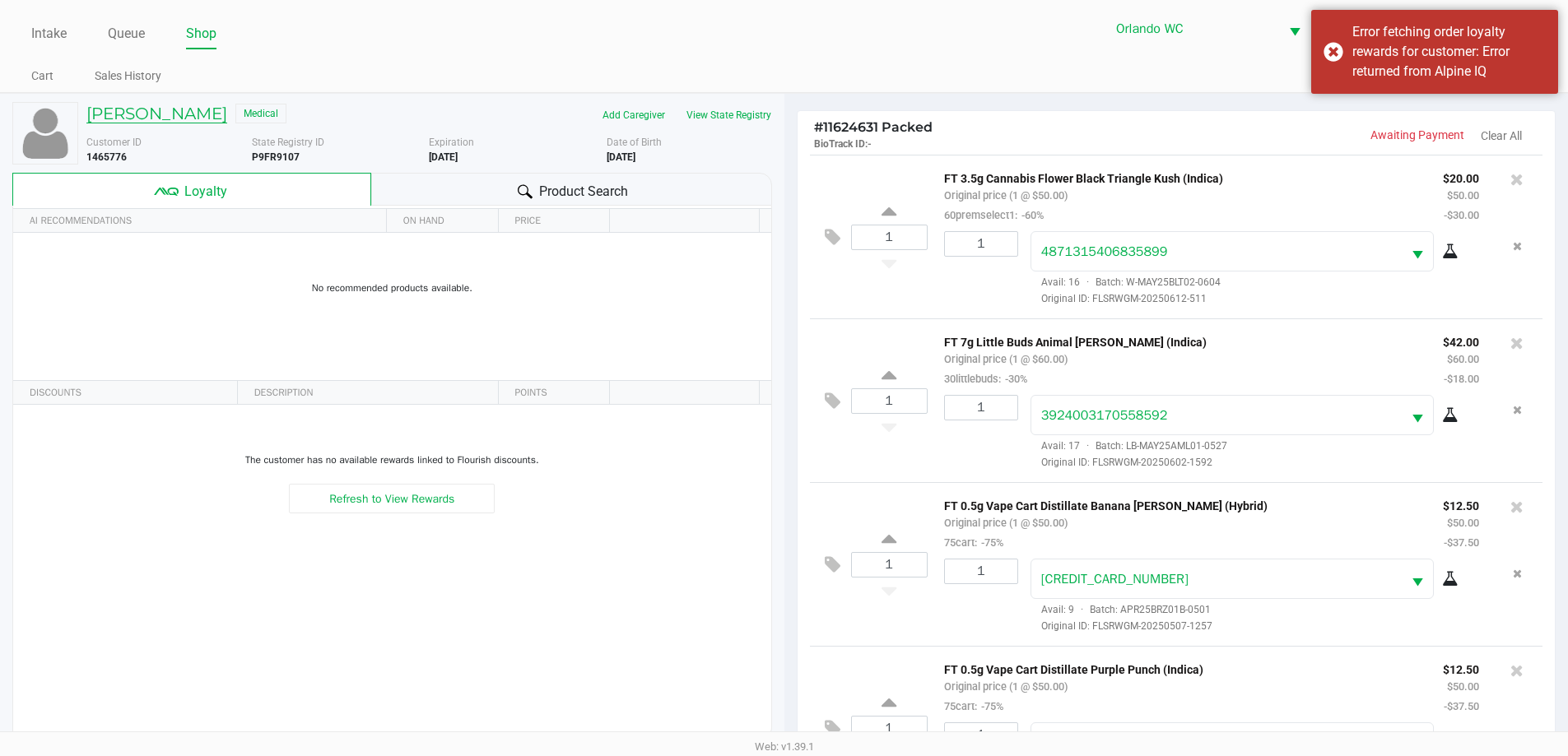 click on "Tiffany Glade" 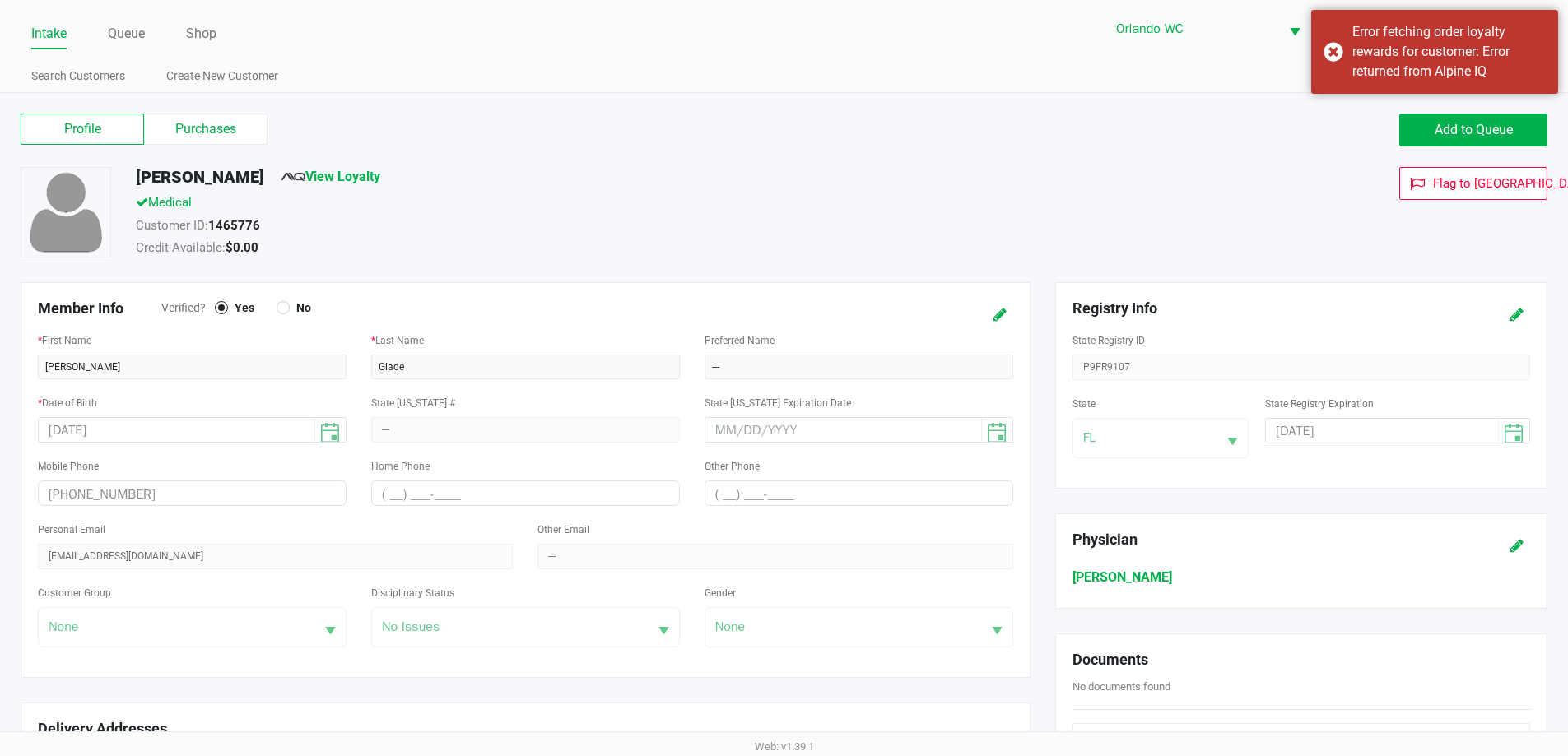 click on "Purchases" 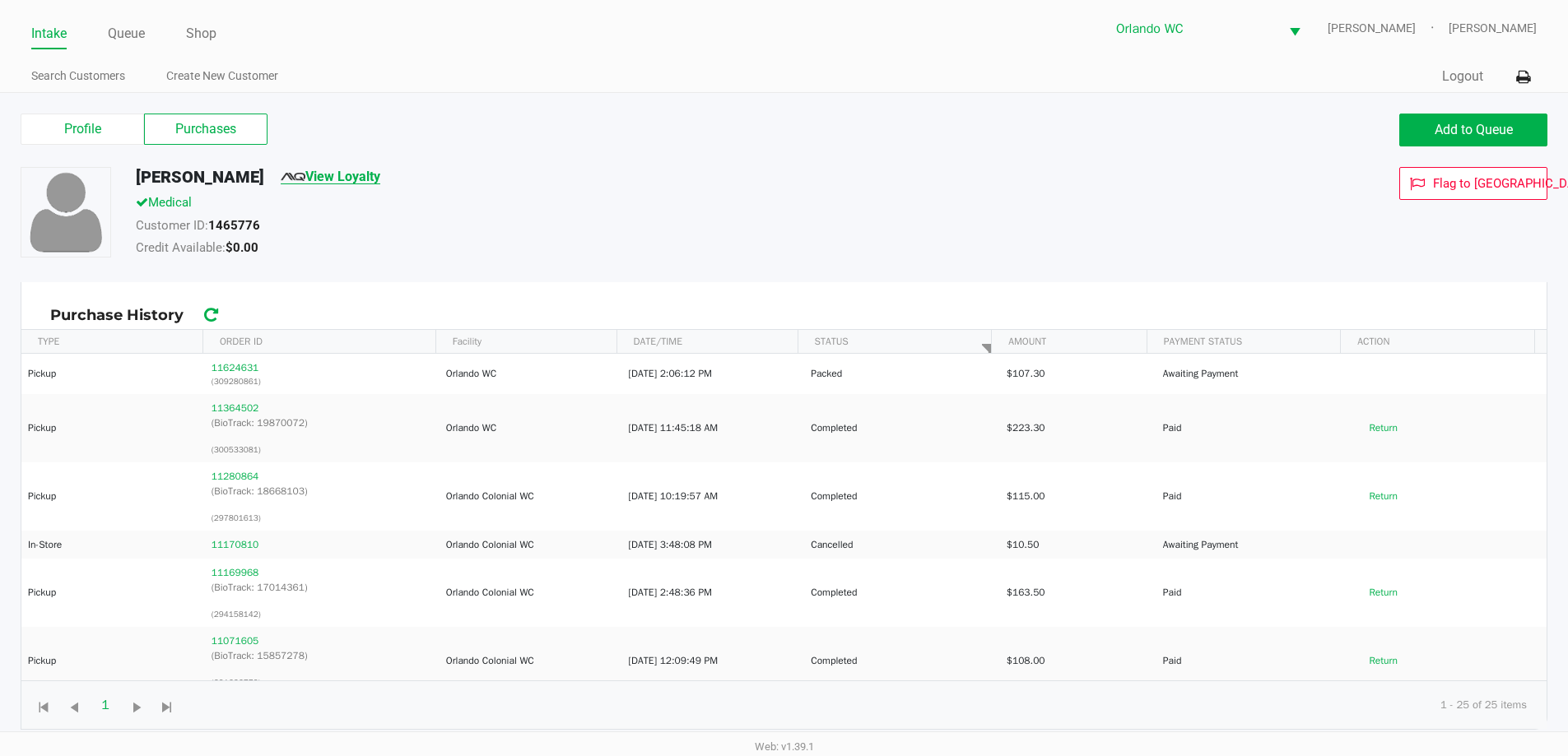 click on "View Loyalty" 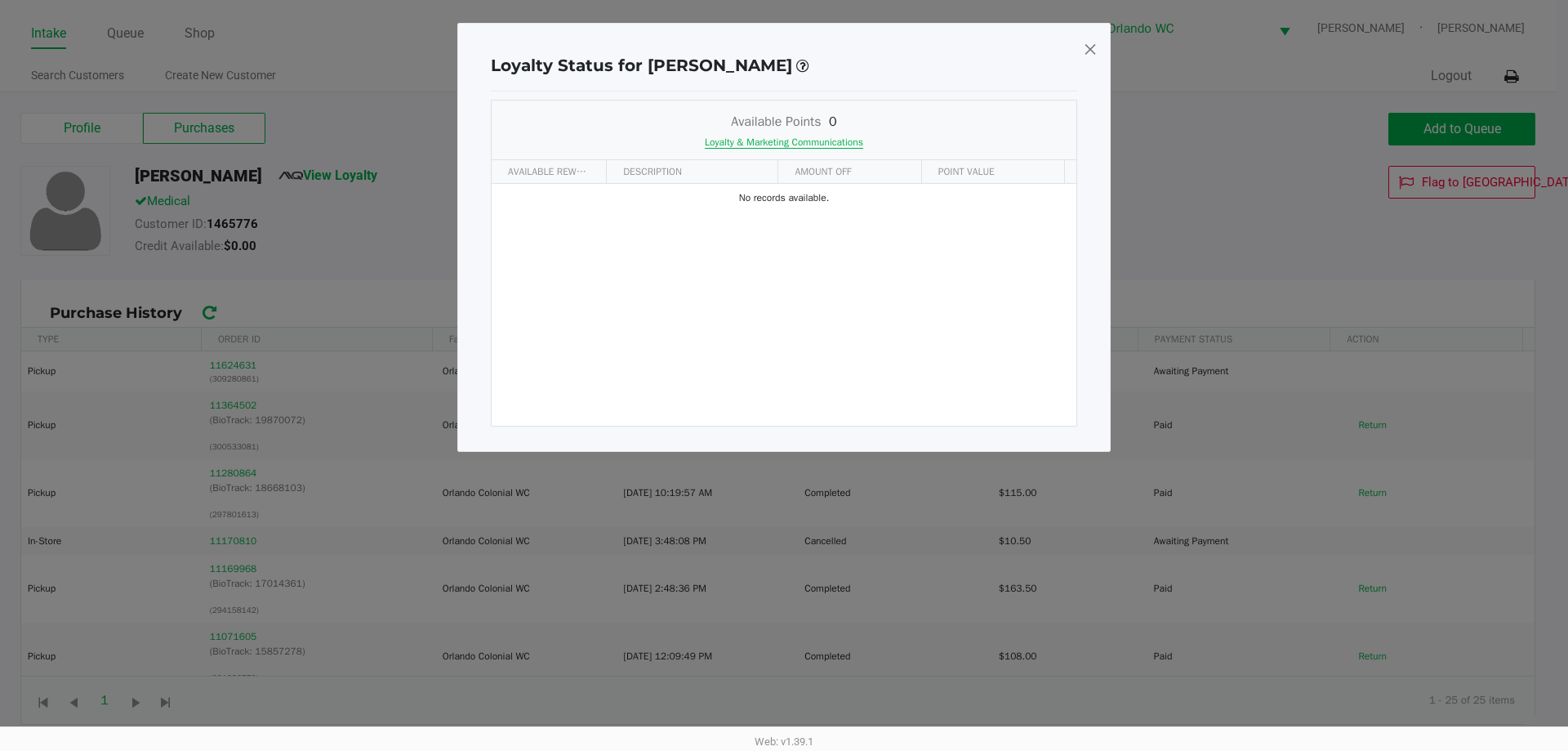 click on "Loyalty & Marketing Communications" 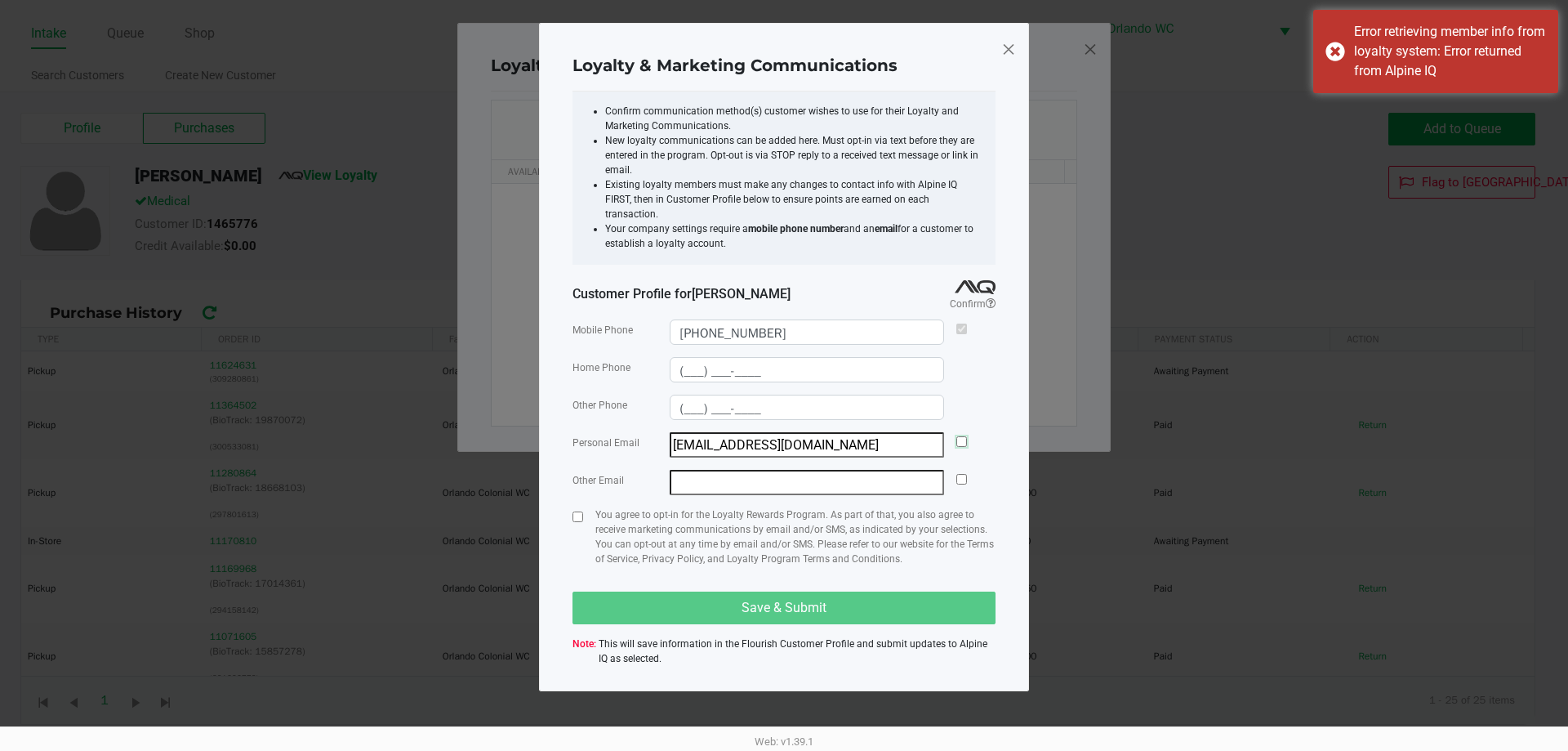 drag, startPoint x: 959, startPoint y: 425, endPoint x: 641, endPoint y: 515, distance: 330.49054 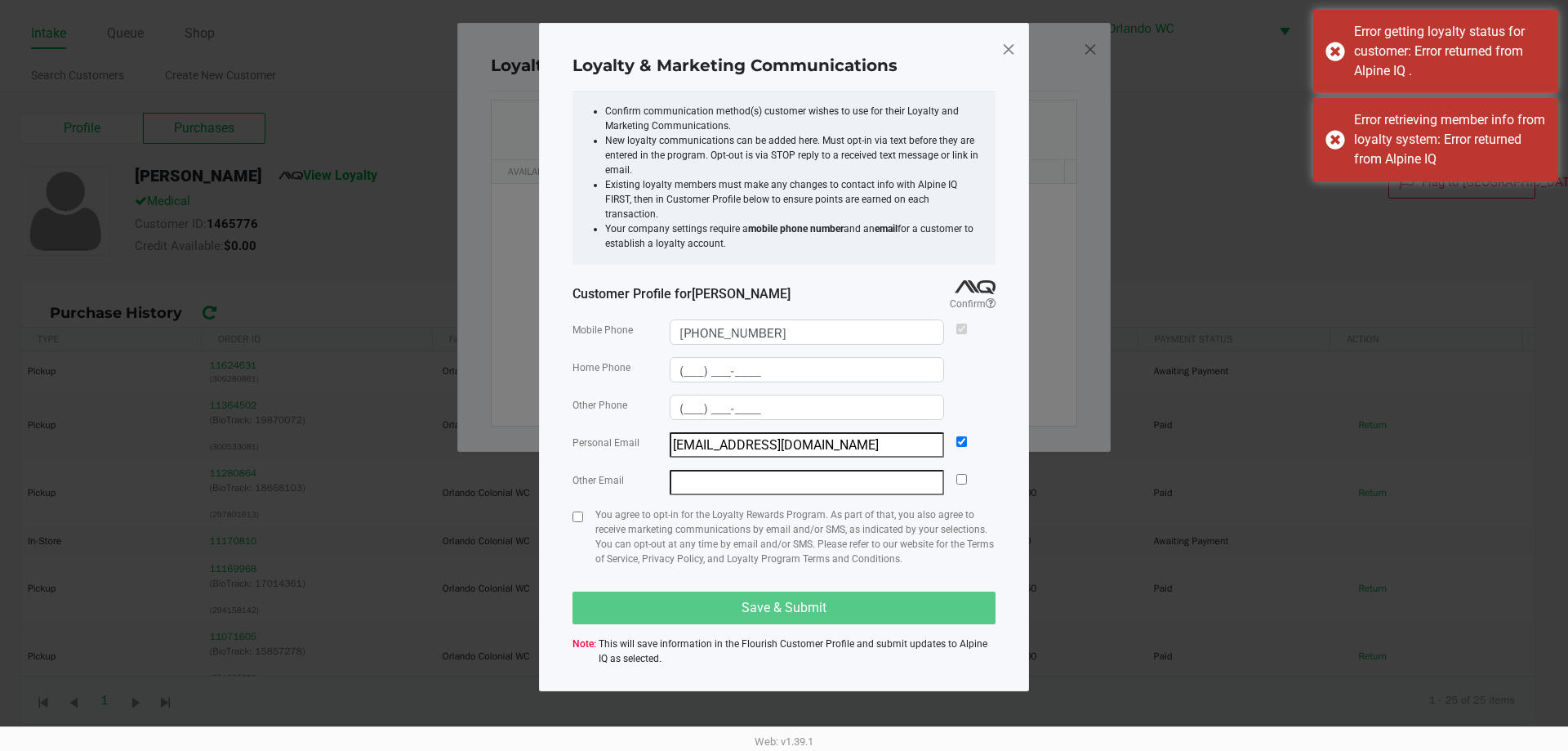 click on "Loyalty & Marketing Communications   Confirm communication method(s) customer wishes to use for their Loyalty and Marketing Communications.   New loyalty communications can be added here. Must opt-in via text before they are entered in the program. Opt-out is via STOP reply to a received text message or link in email.   Existing loyalty members must make any changes to contact info with Alpine IQ FIRST, then in Customer Profile below to ensure points are earned on each transaction.  Your company settings require a  mobile phone number  and an  email  for a customer to establish a loyalty account.  Customer Profile for   Tiffany Glade   Confirm   Mobile Phone  (407) 369-2119  Home Phone  (___) ___-____  Other Phone  (___) ___-____  Personal Email  elvislover112477@gmail.com  Other Email   Save & Submit   Note:   This will save information in the Flourish Customer Profile and submit updates to Alpine IQ as selected." 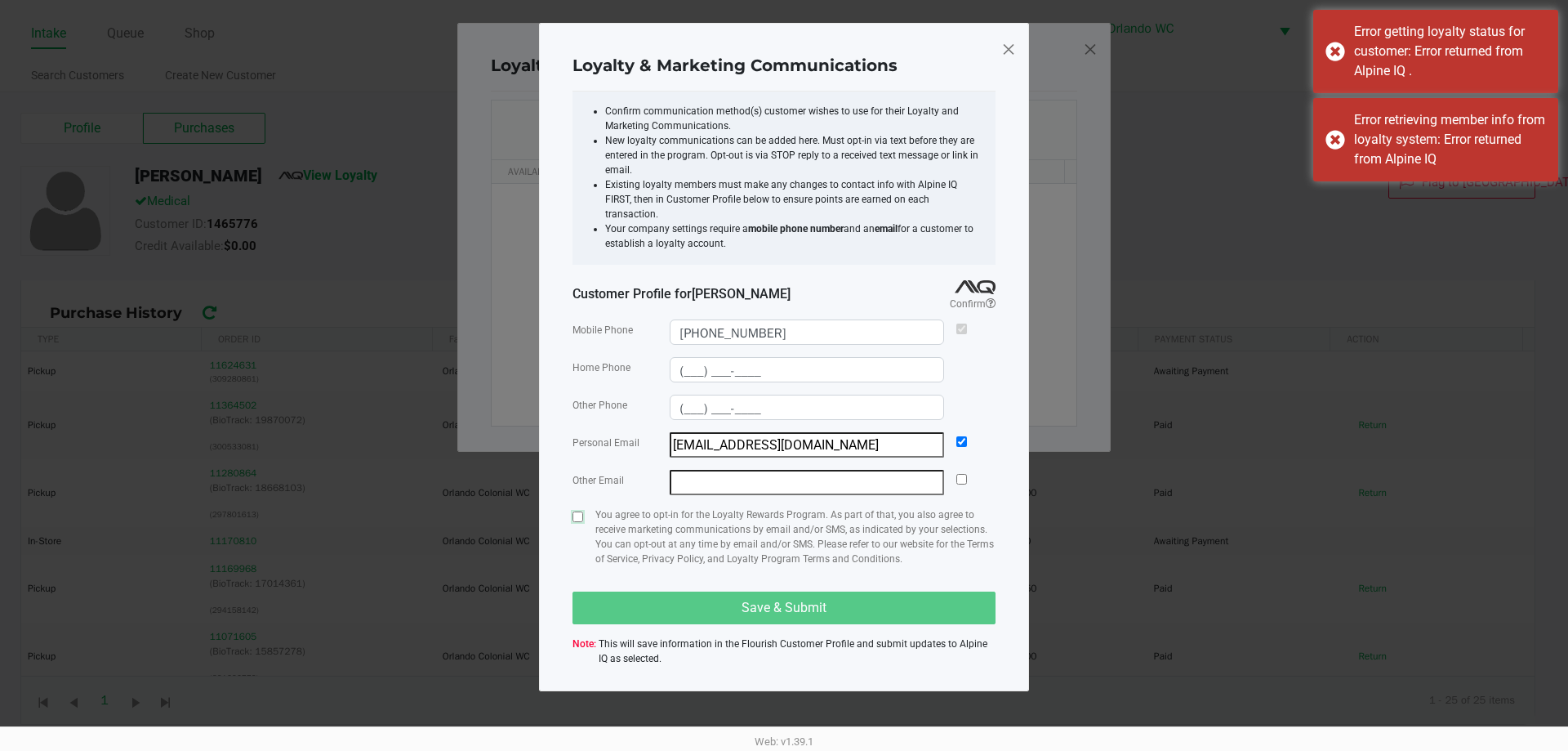 click 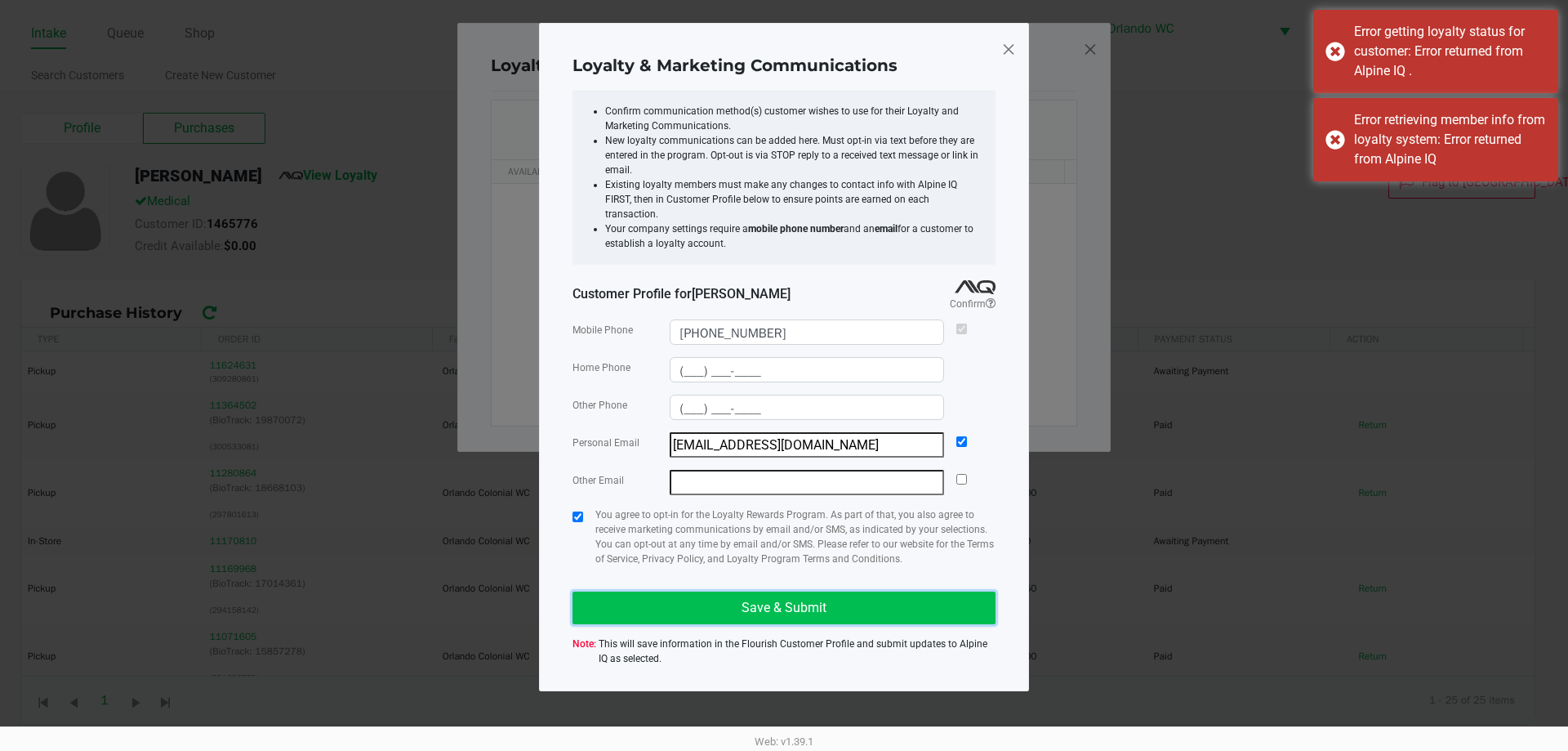 click on "Save & Submit" 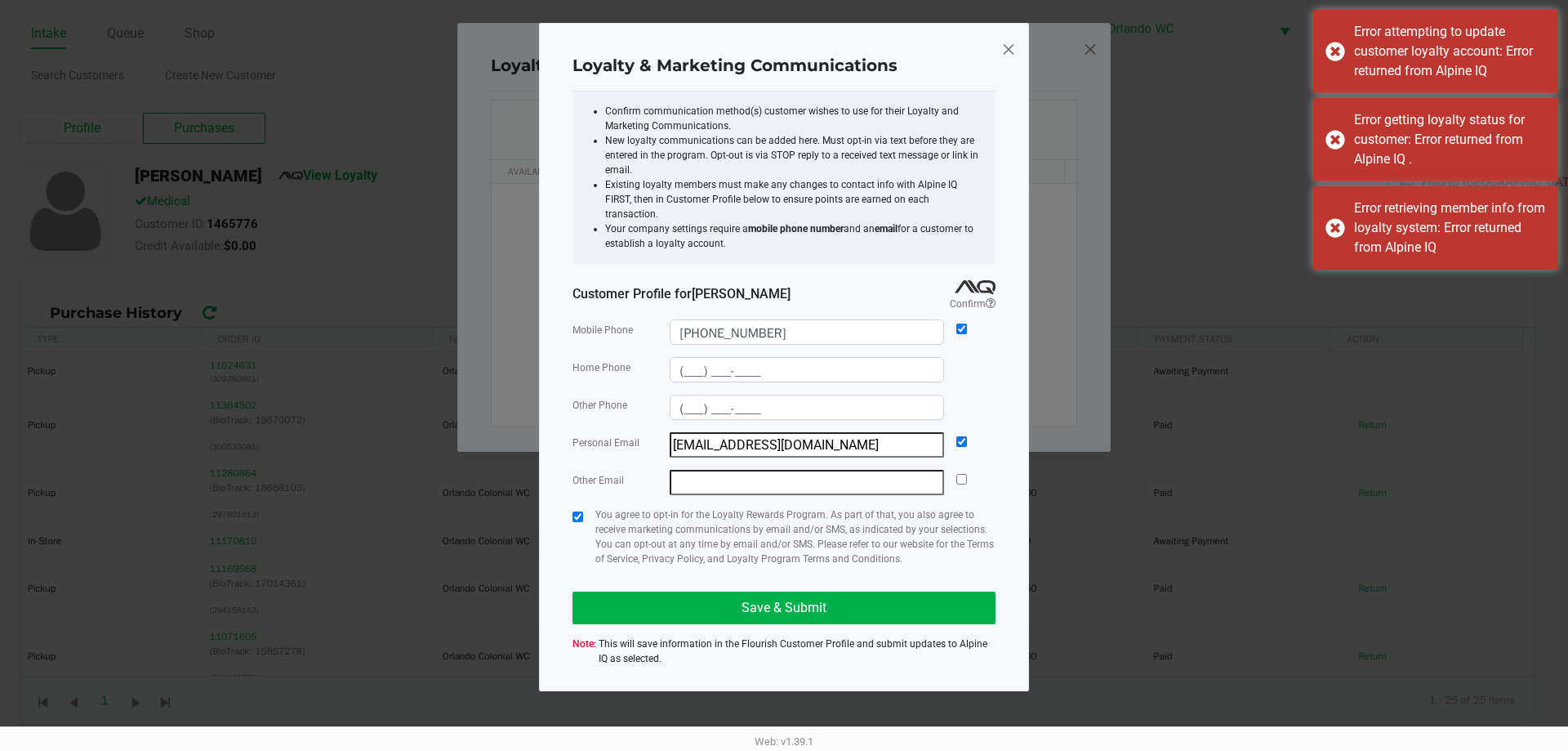 click 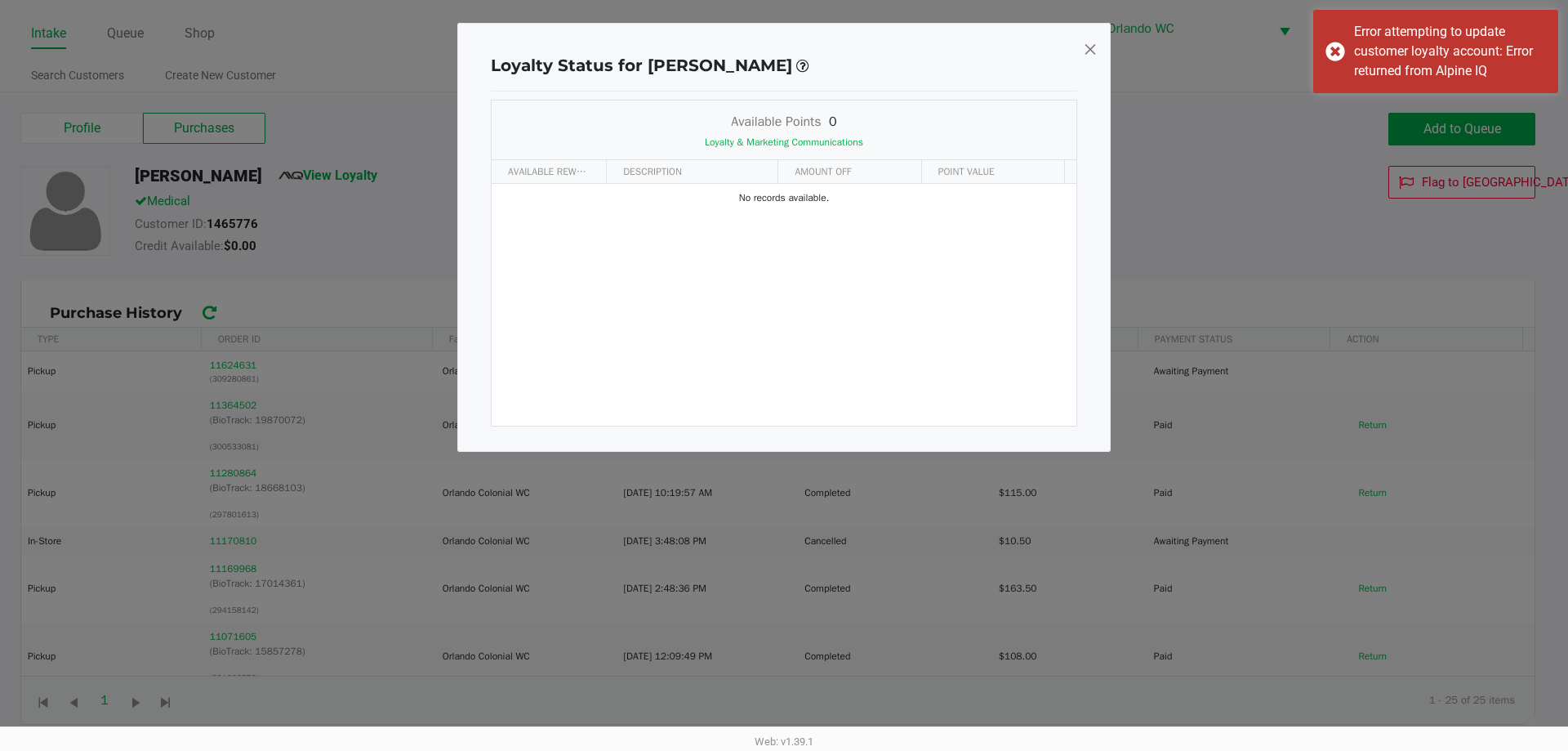 drag, startPoint x: 1086, startPoint y: 51, endPoint x: 1039, endPoint y: 56, distance: 47.26521 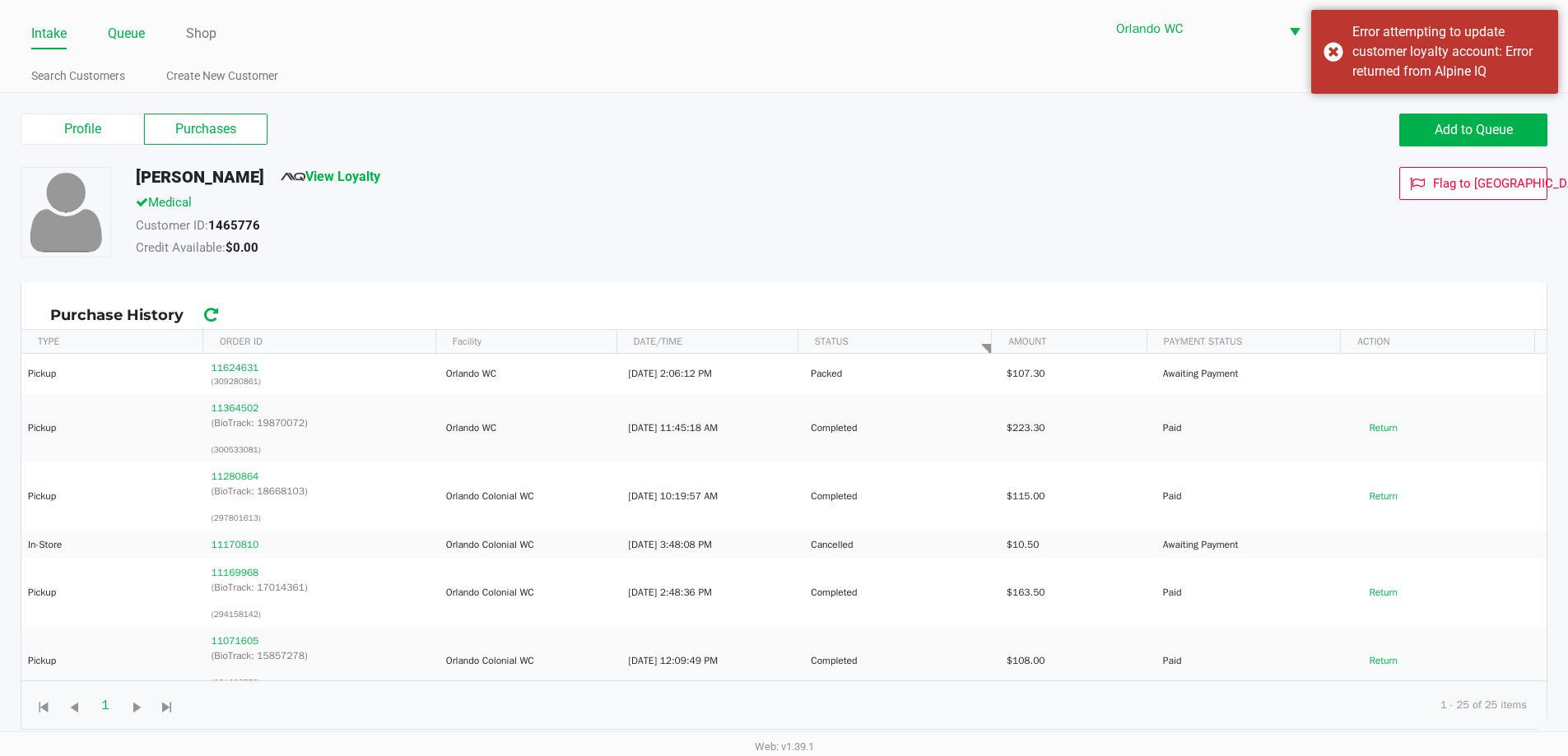 click on "Queue" 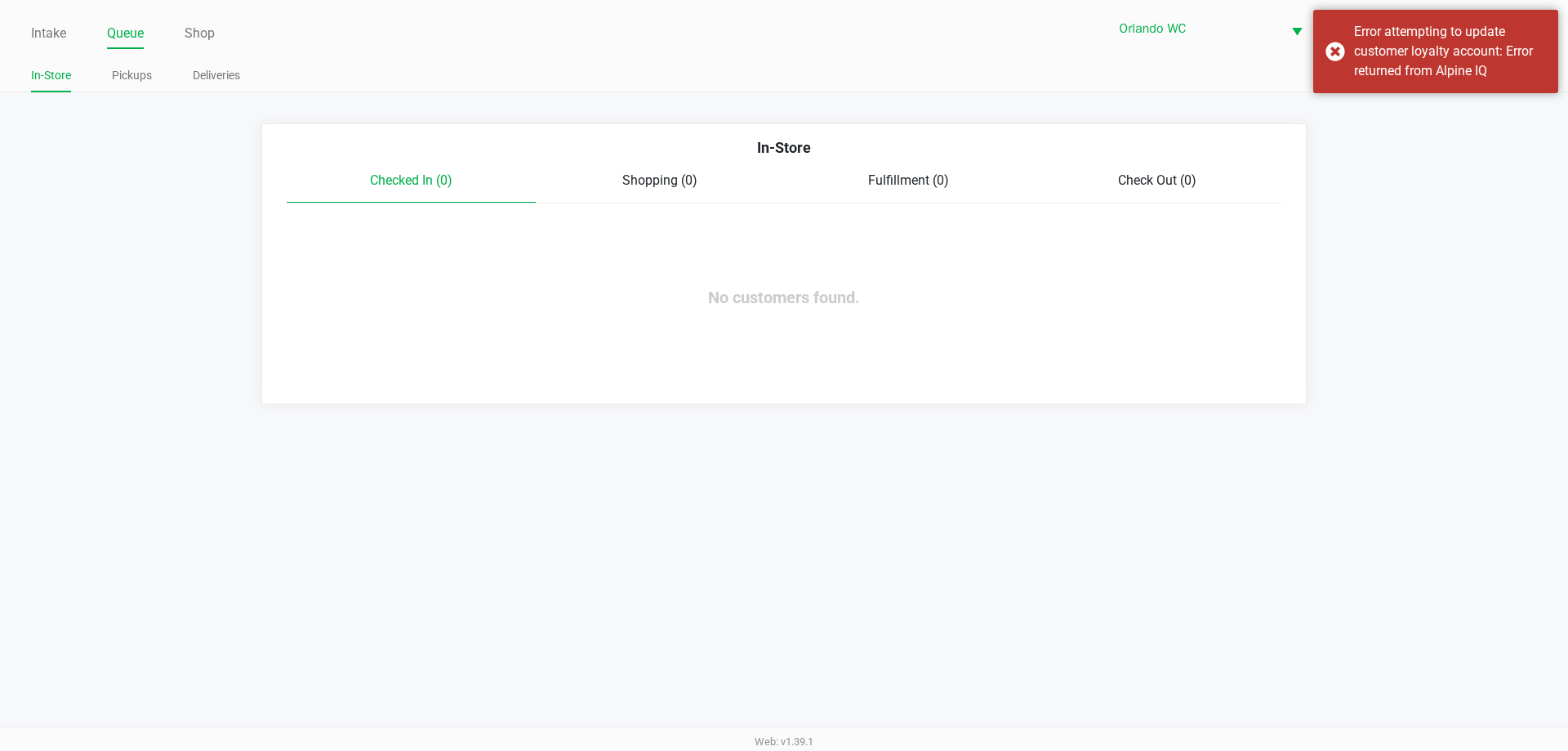 click on "In-Store Pickups Deliveries" 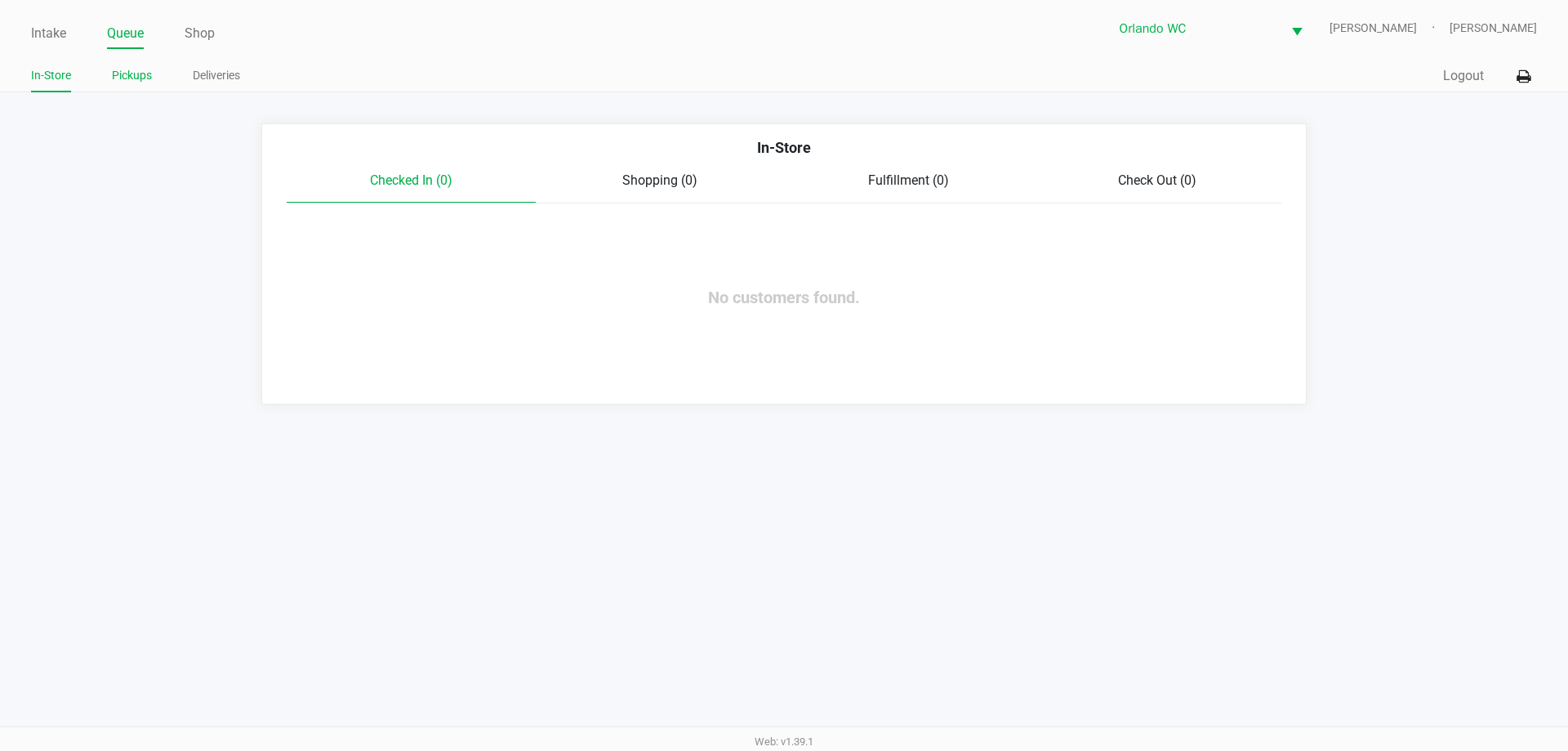 click on "Pickups" 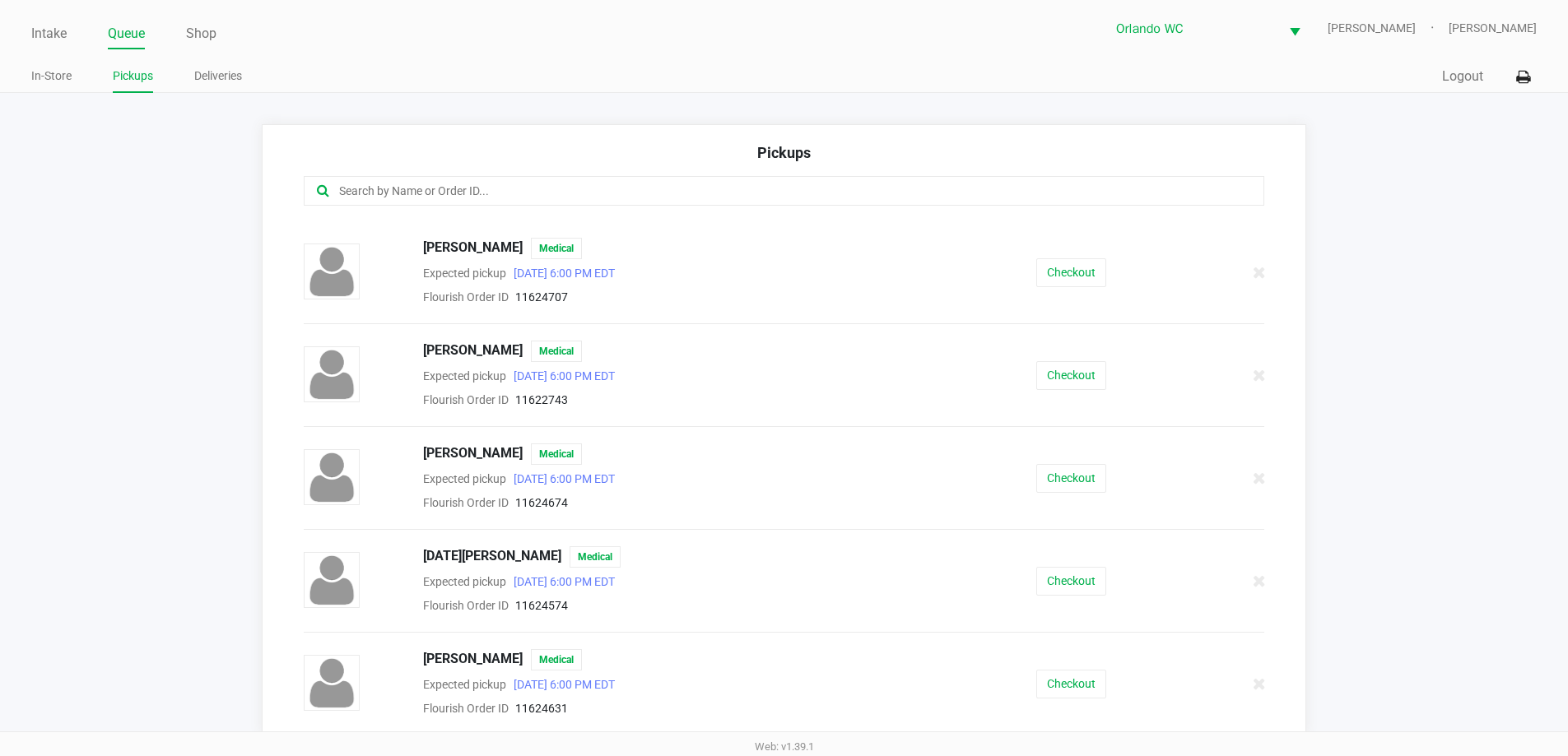 scroll, scrollTop: 1429, scrollLeft: 0, axis: vertical 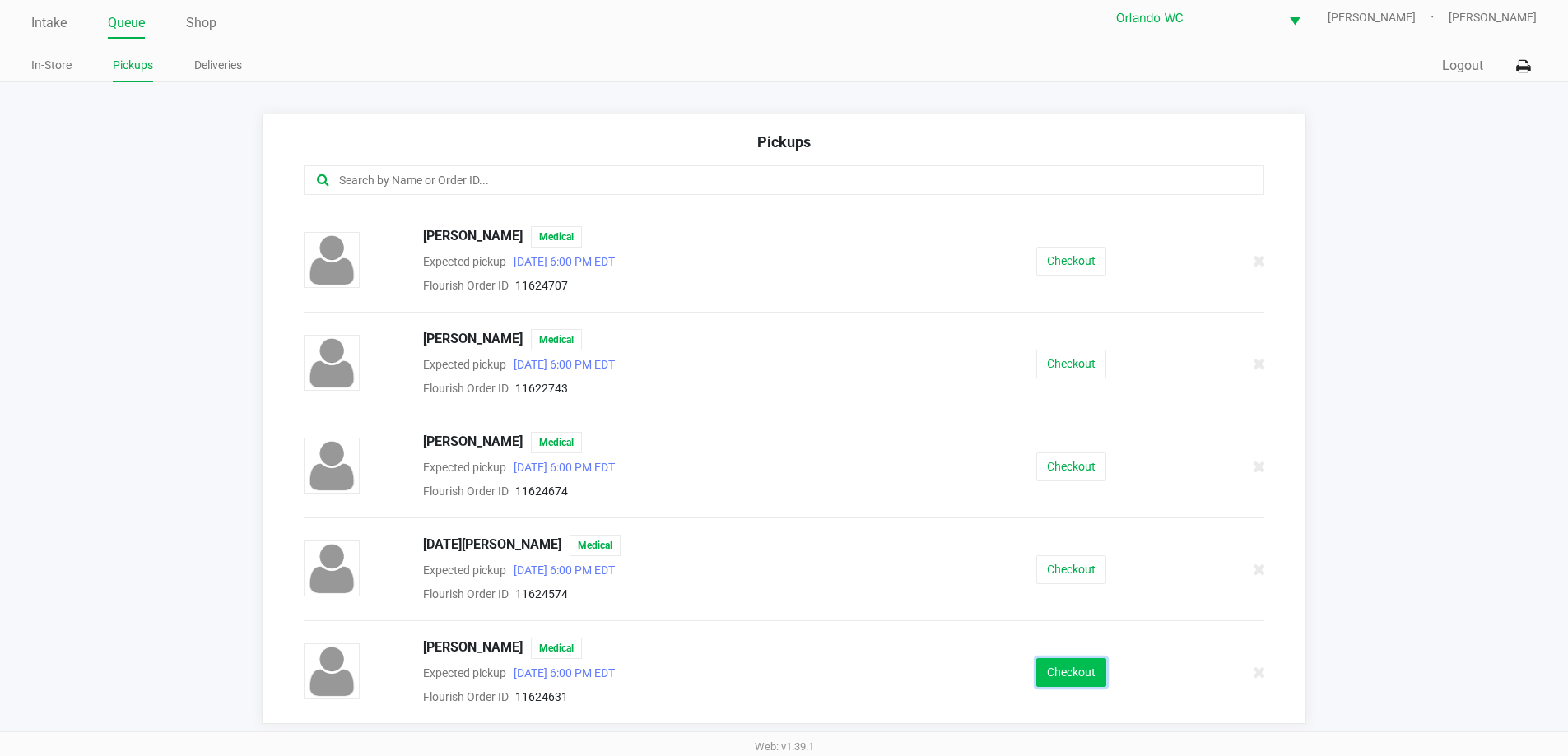 click on "Checkout" 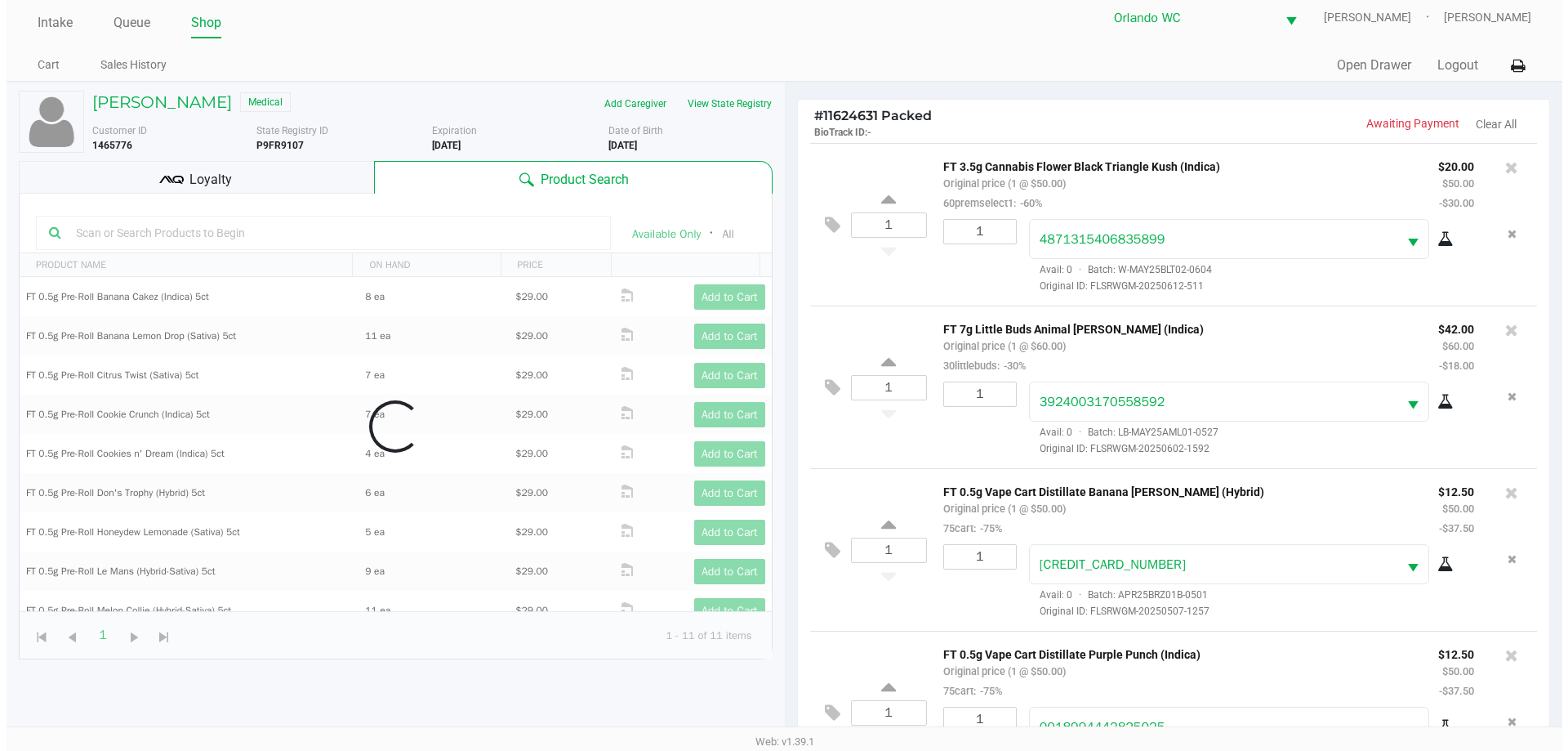 scroll, scrollTop: 0, scrollLeft: 0, axis: both 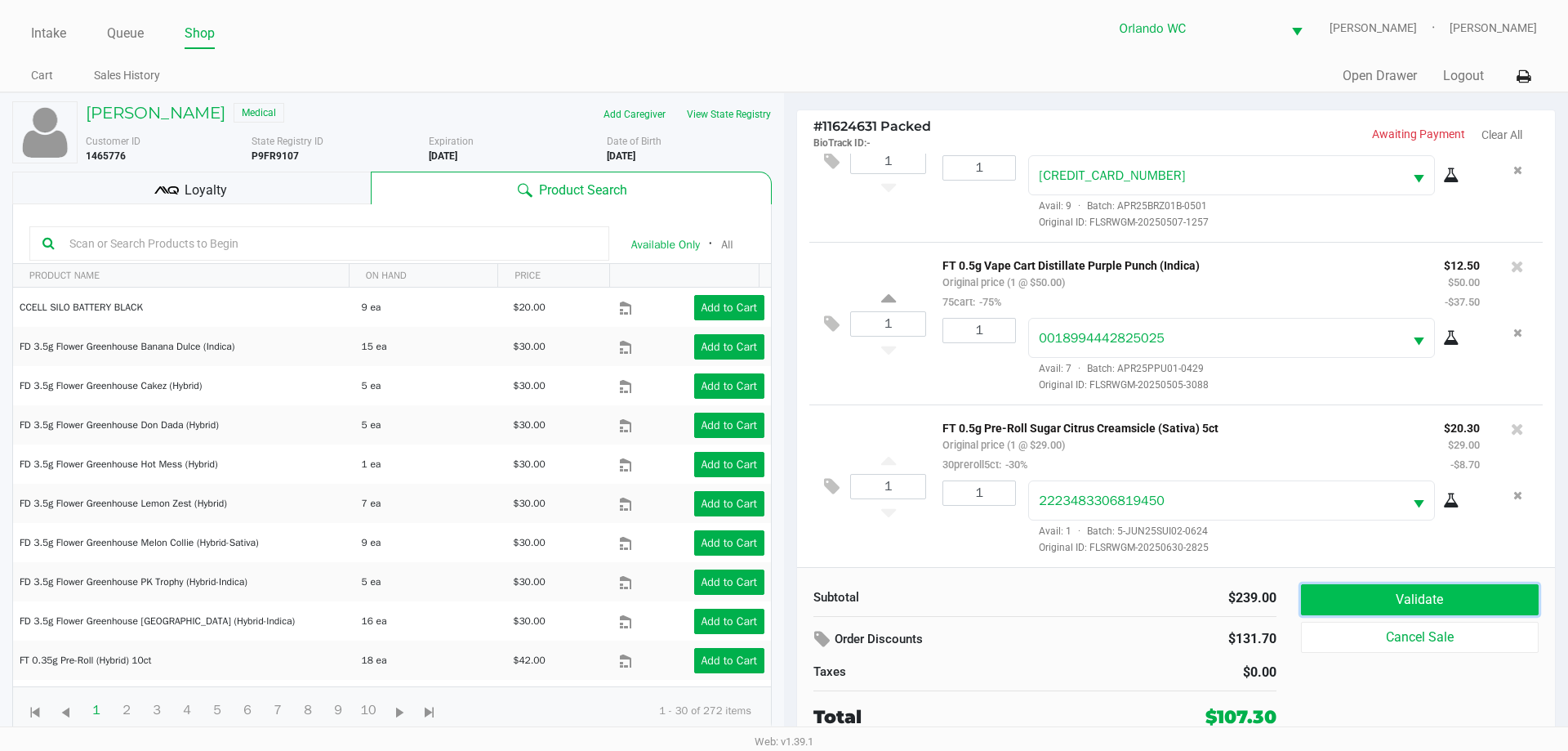 click on "Validate" 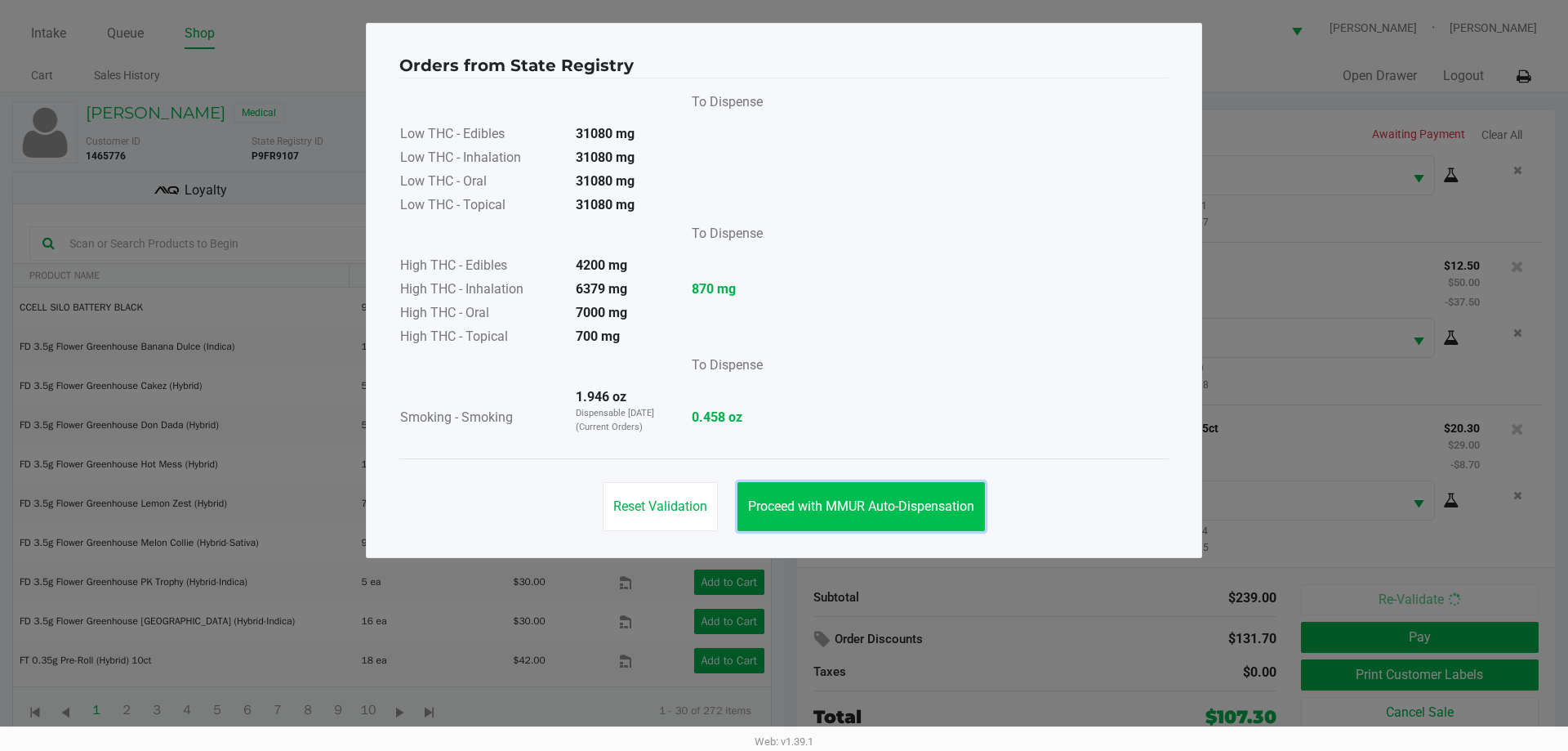 click on "Proceed with MMUR Auto-Dispensation" 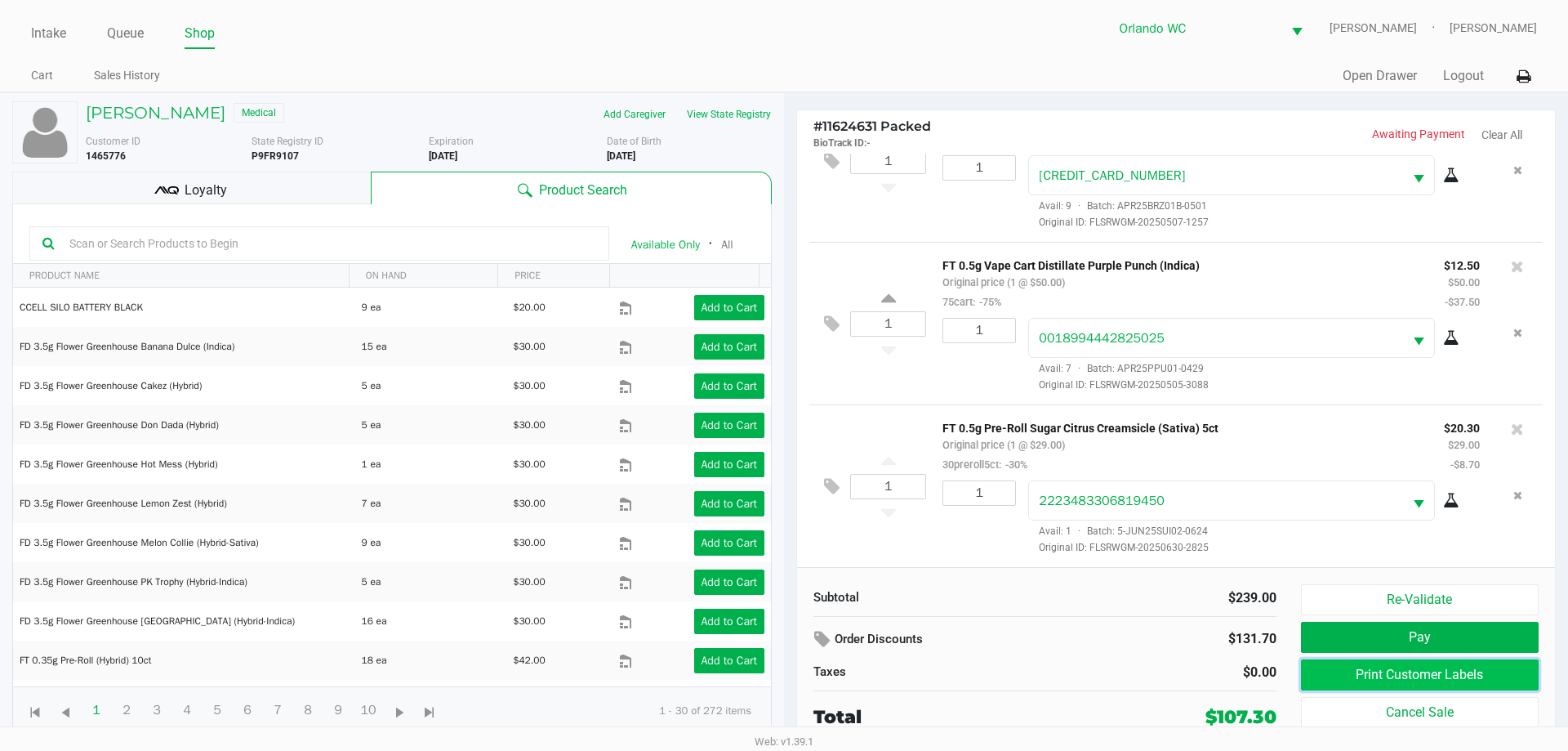 click on "Print Customer Labels" 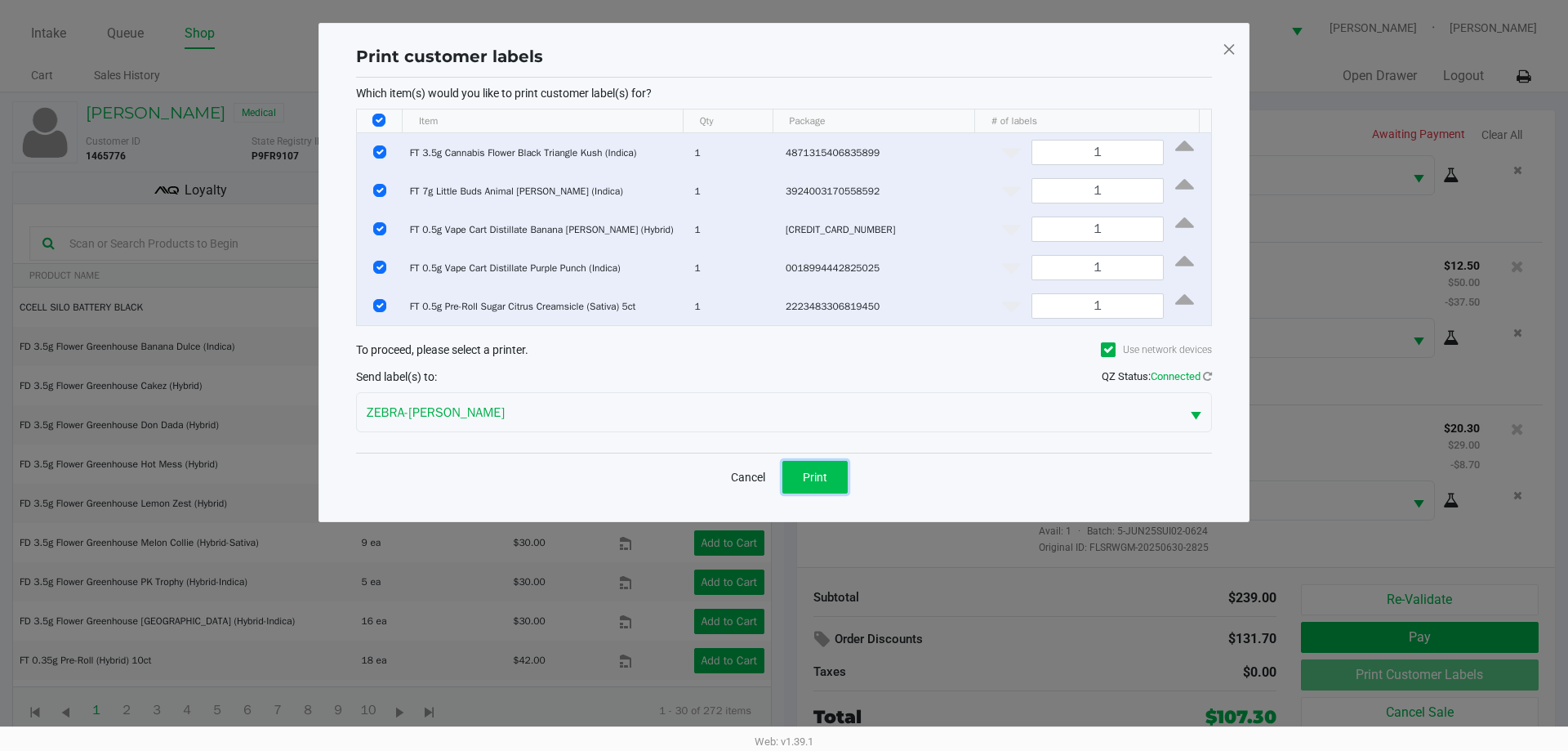 click on "Print" 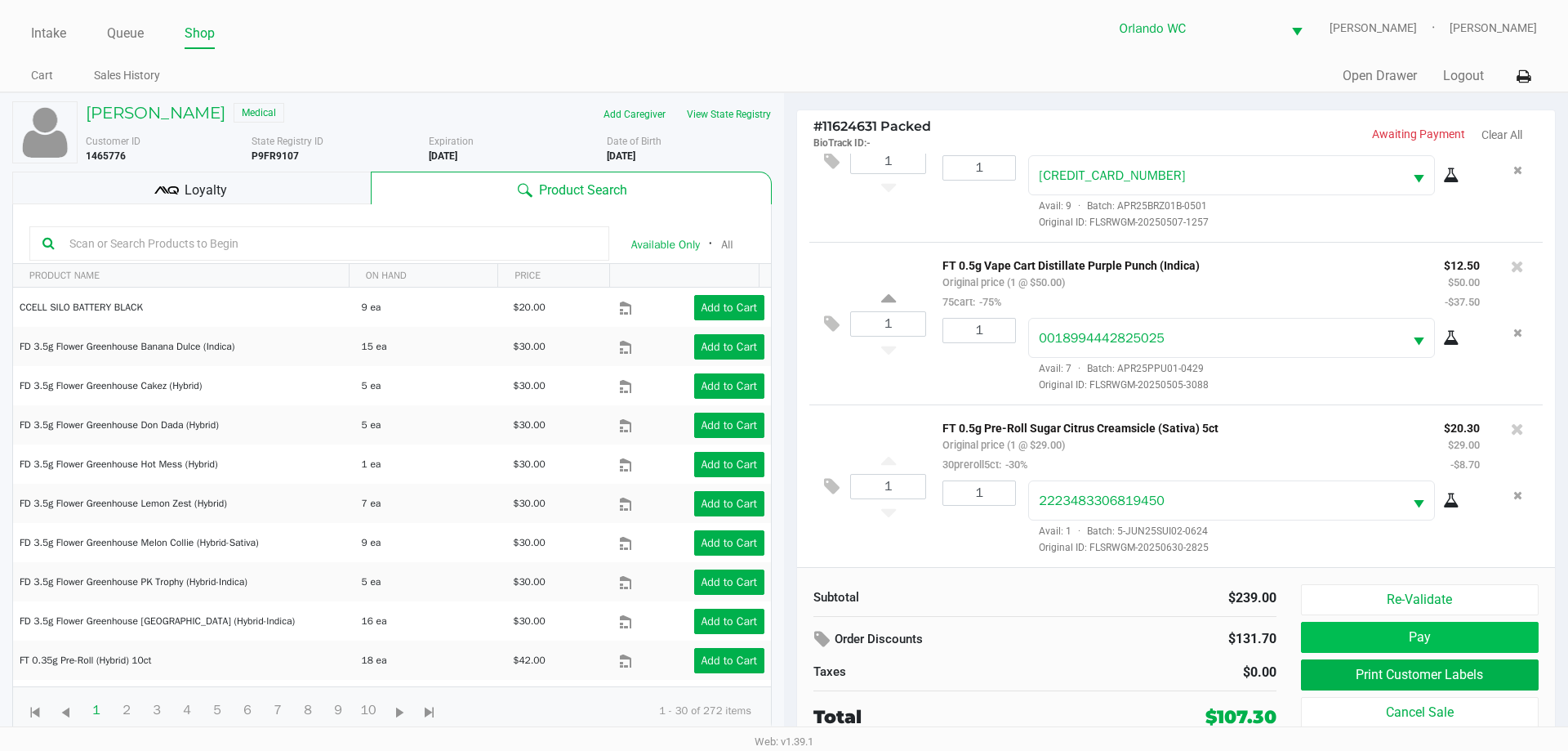 click on "Pay" 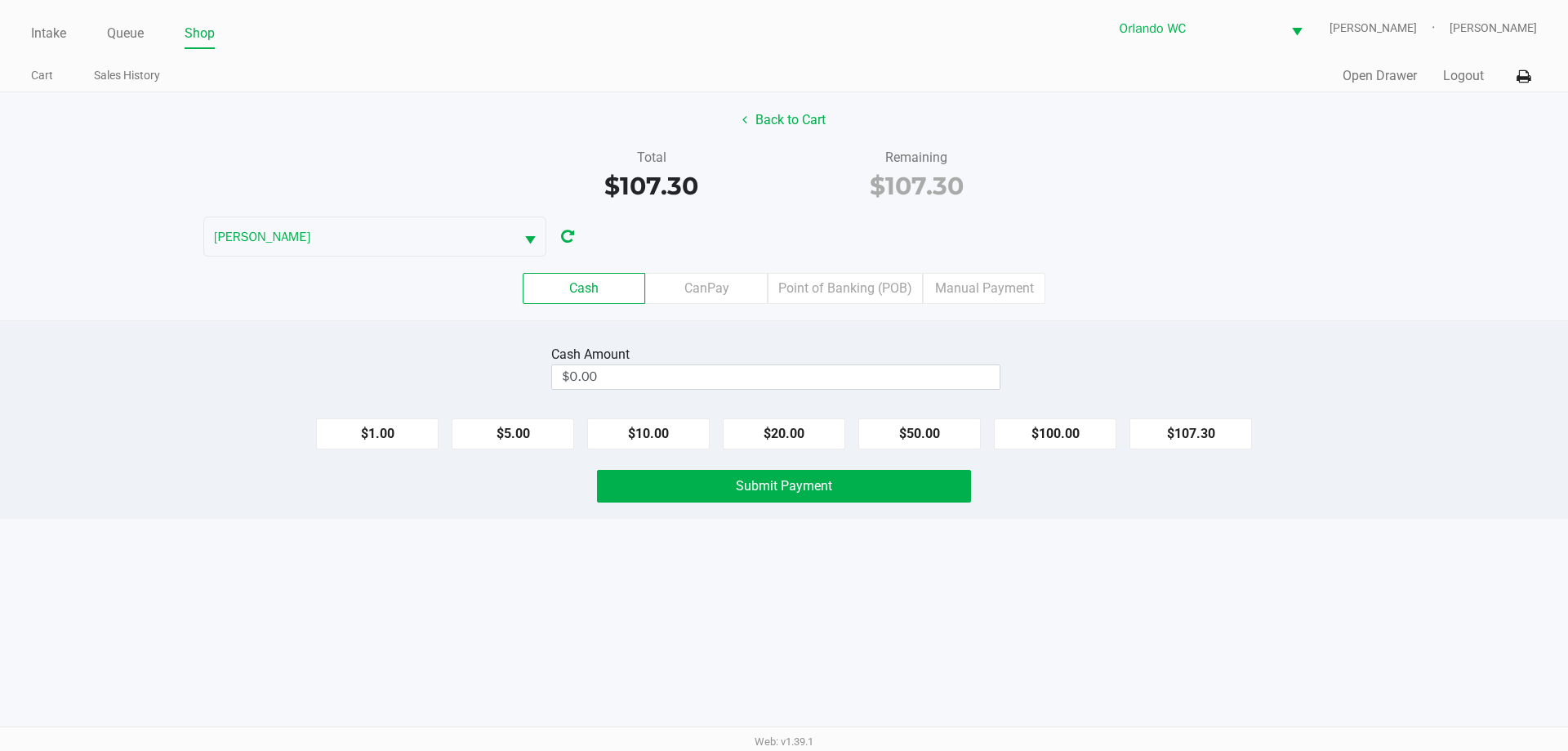 click on "Point of Banking (POB)" 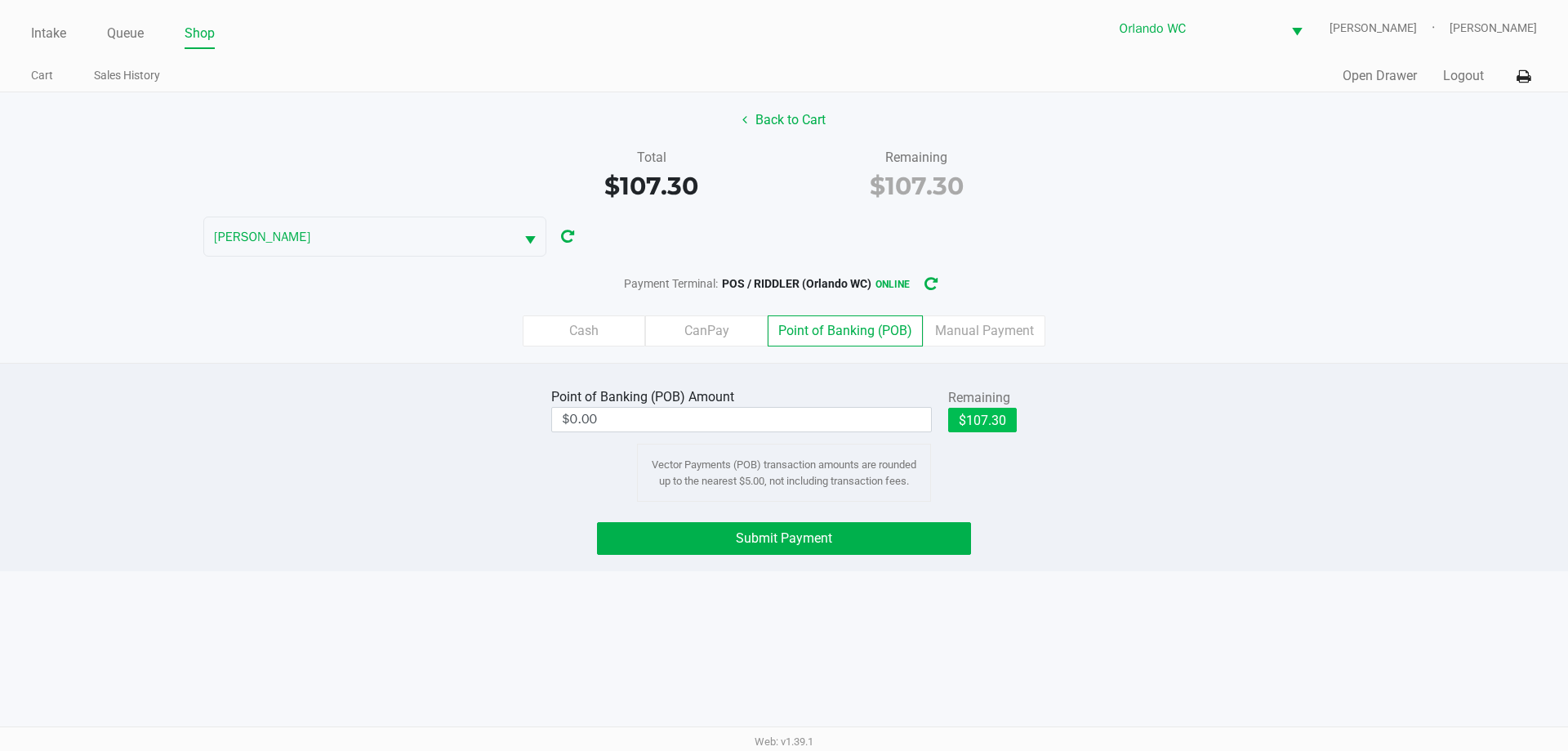 click on "$107.30" 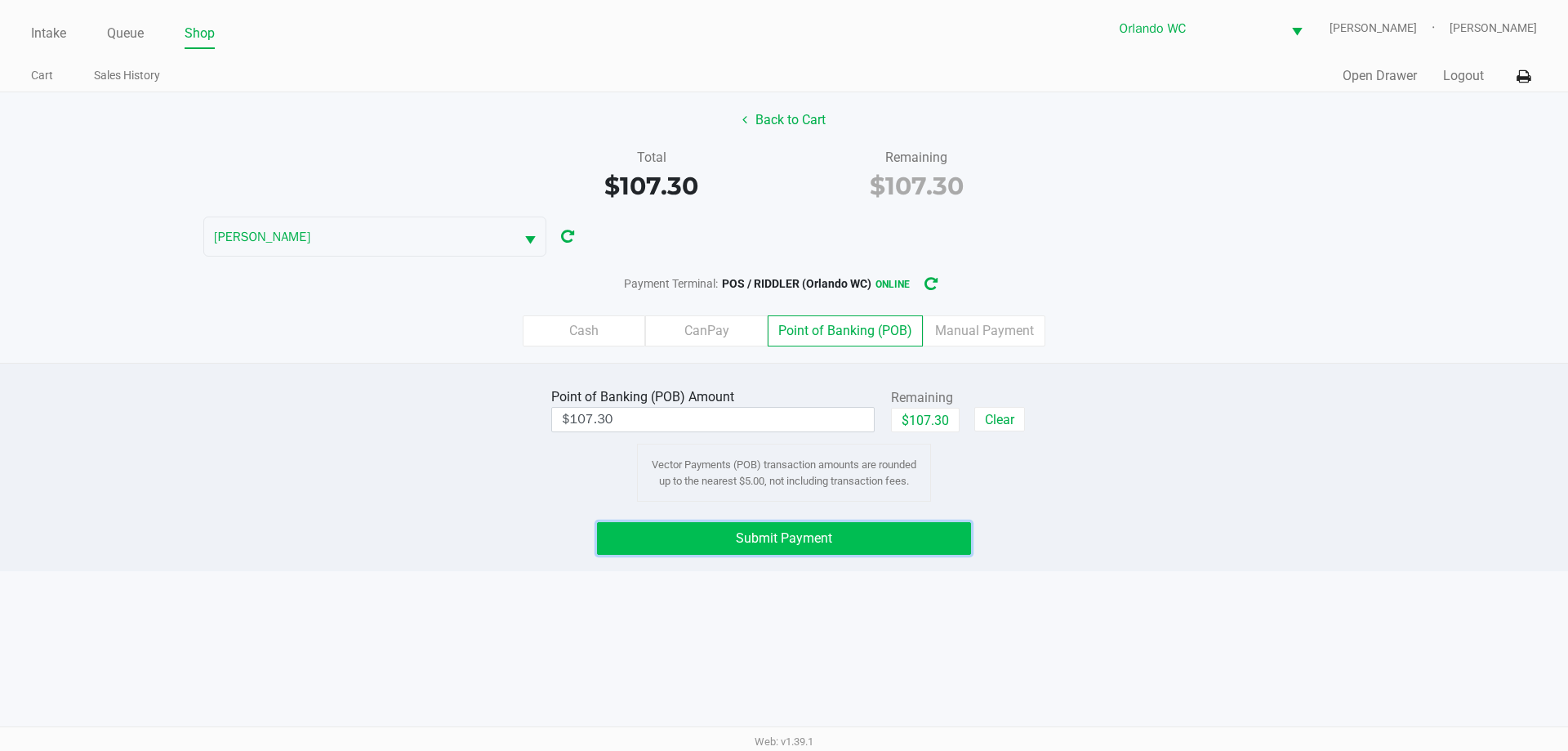 click on "Submit Payment" 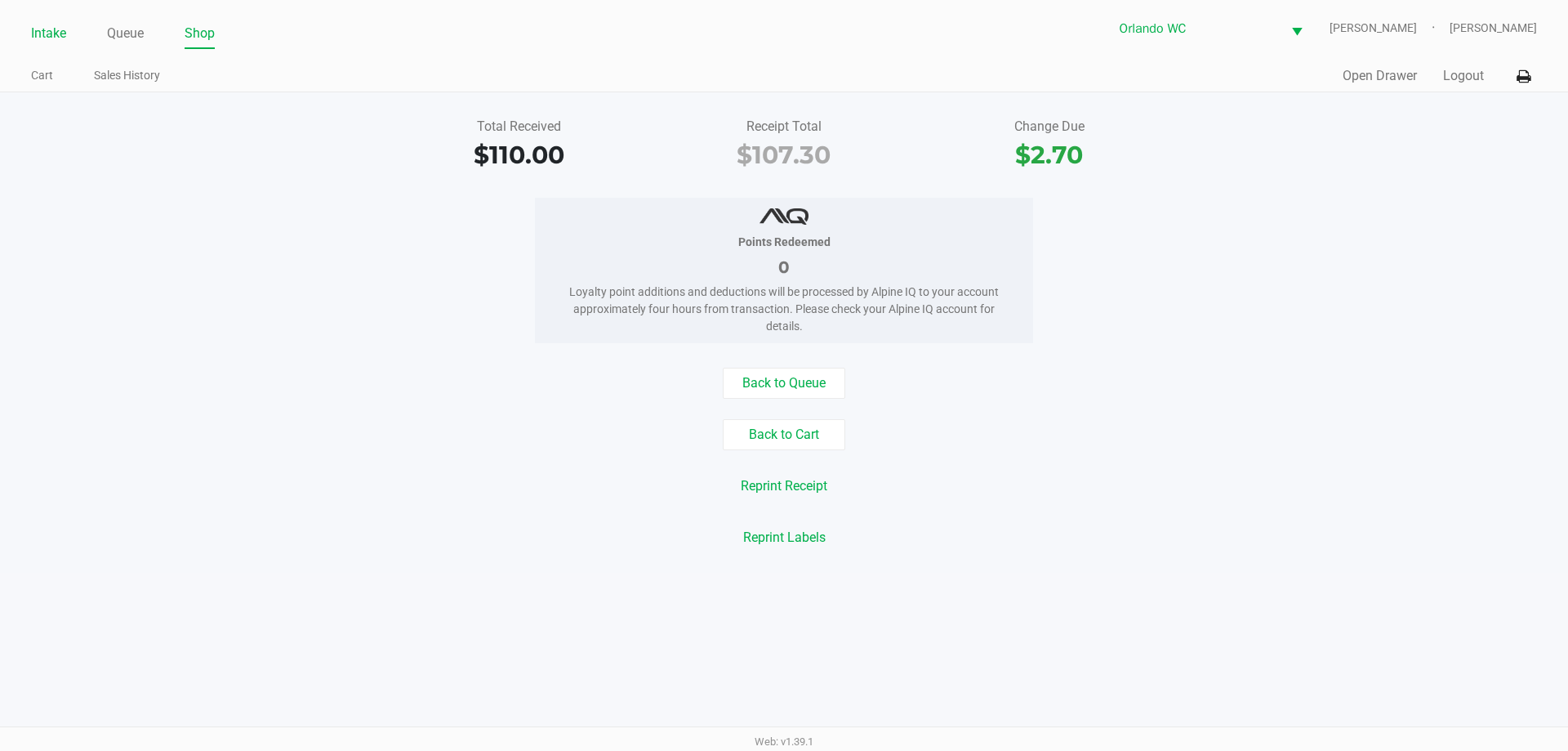 click on "Intake" 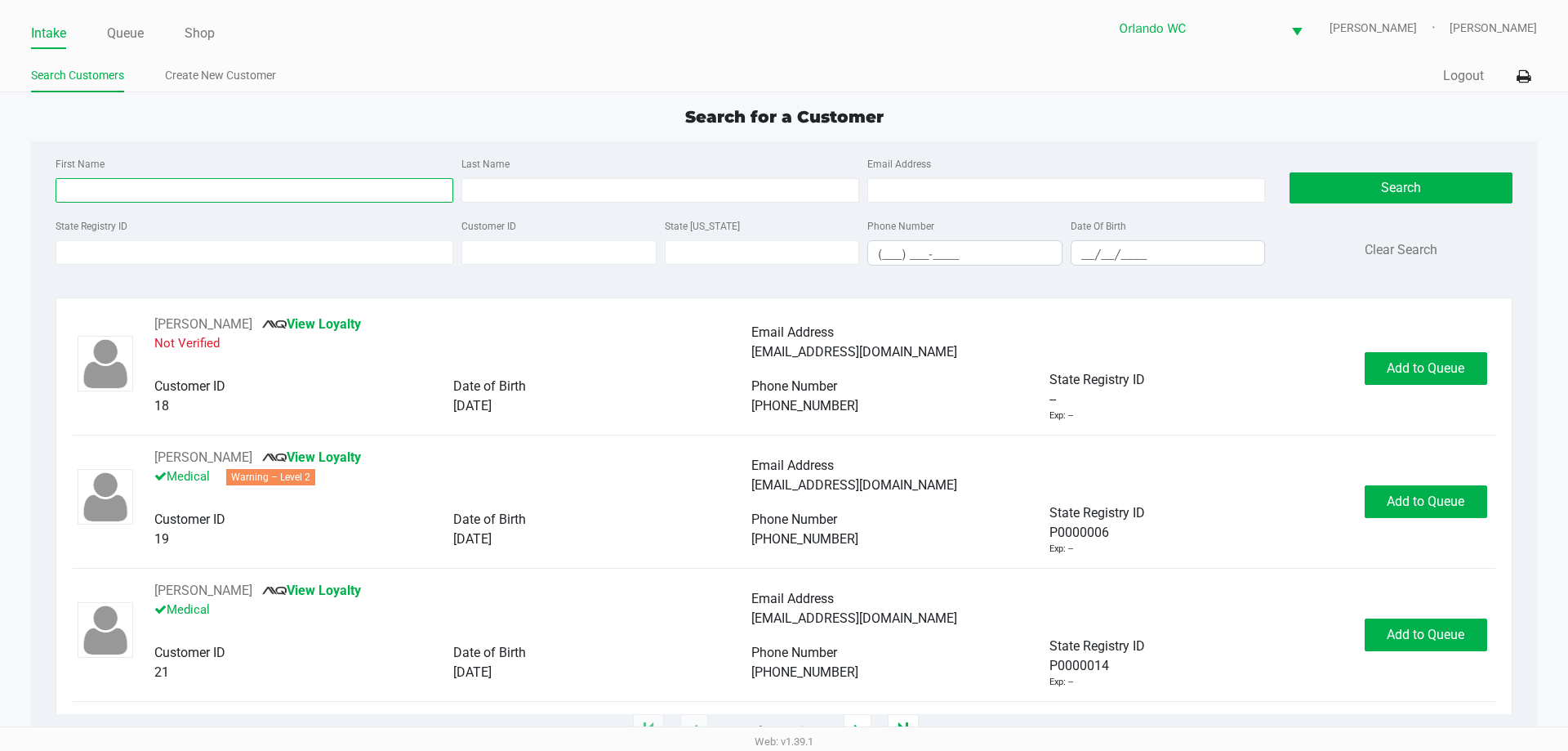 click on "First Name" at bounding box center [254, 190] 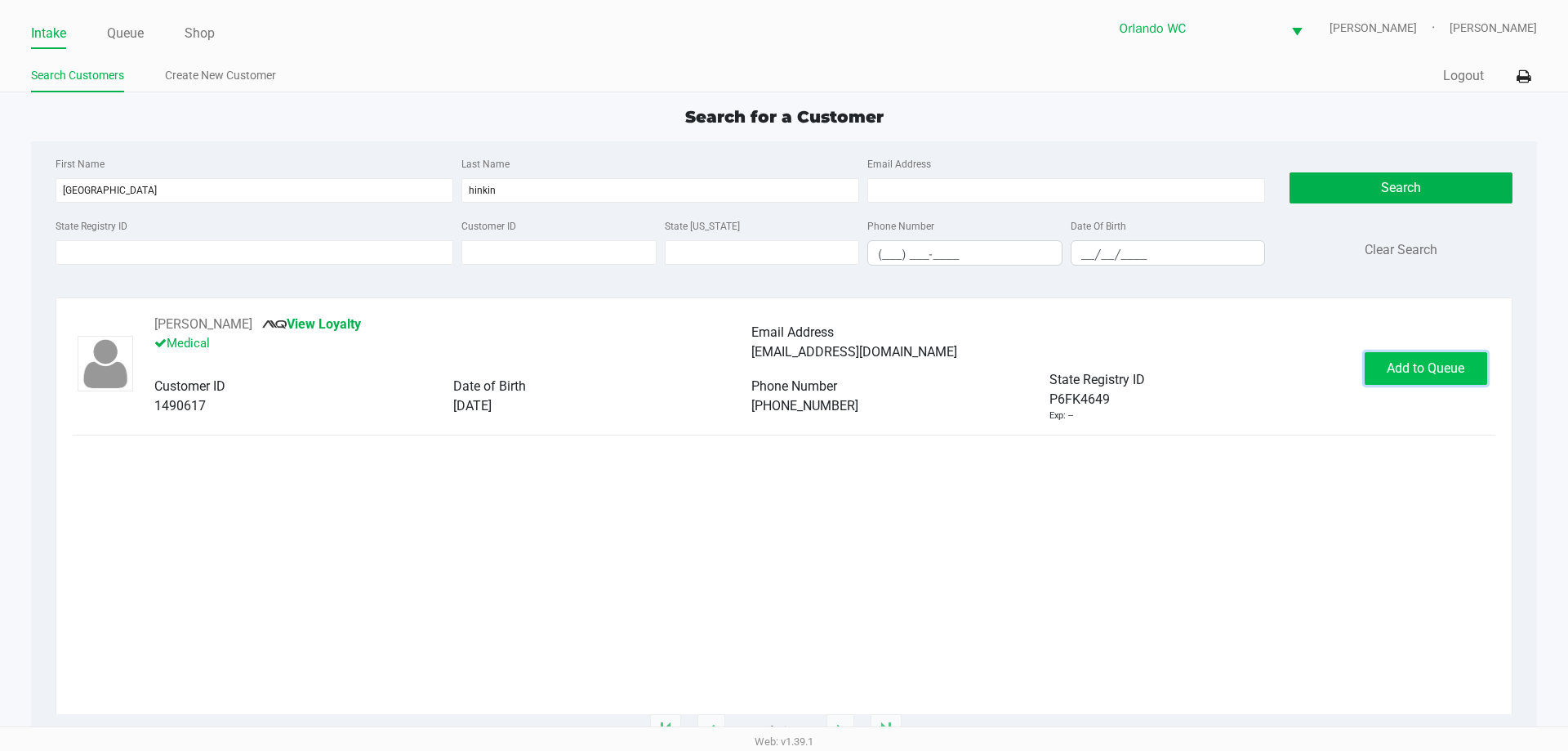 click on "Add to Queue" 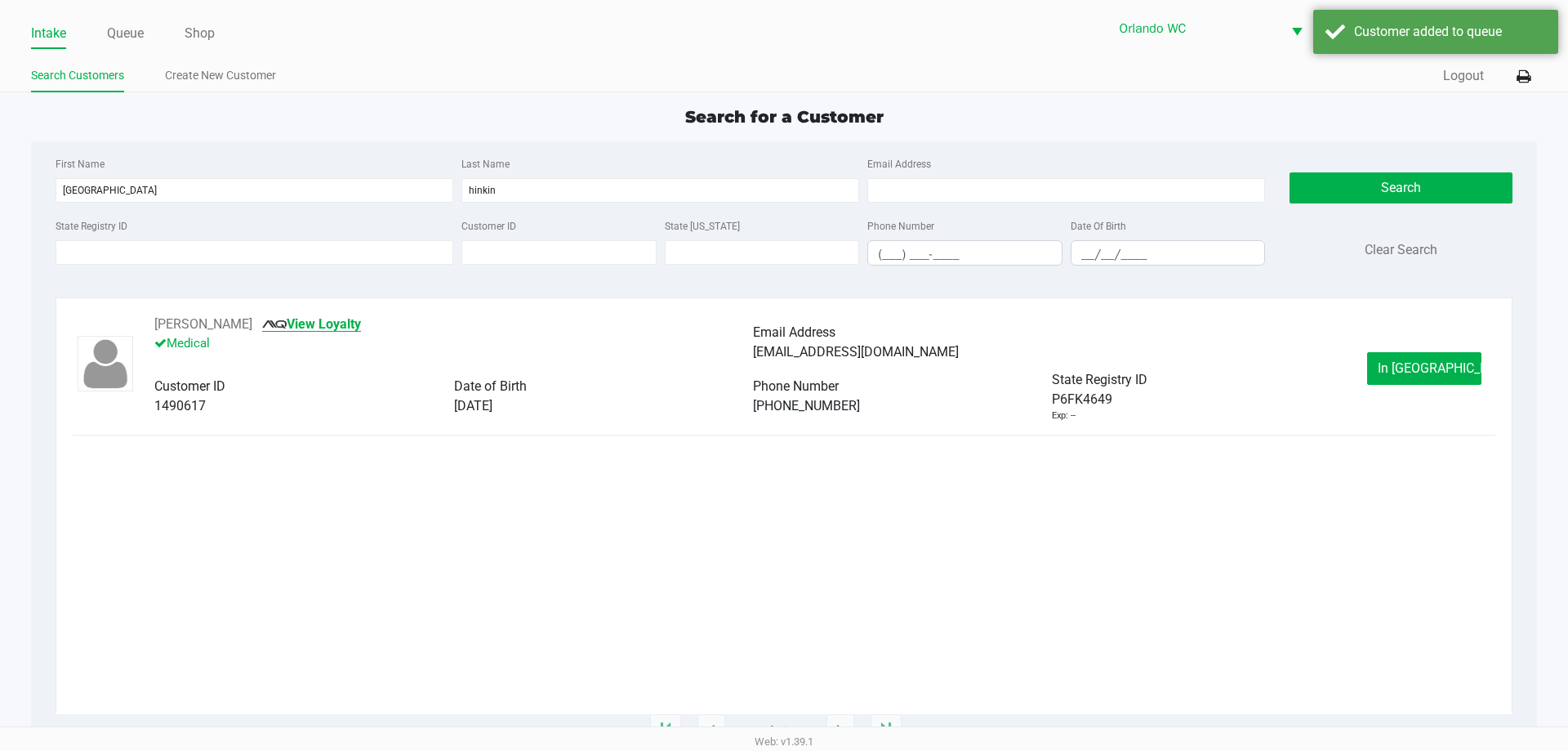 click on "View Loyalty" 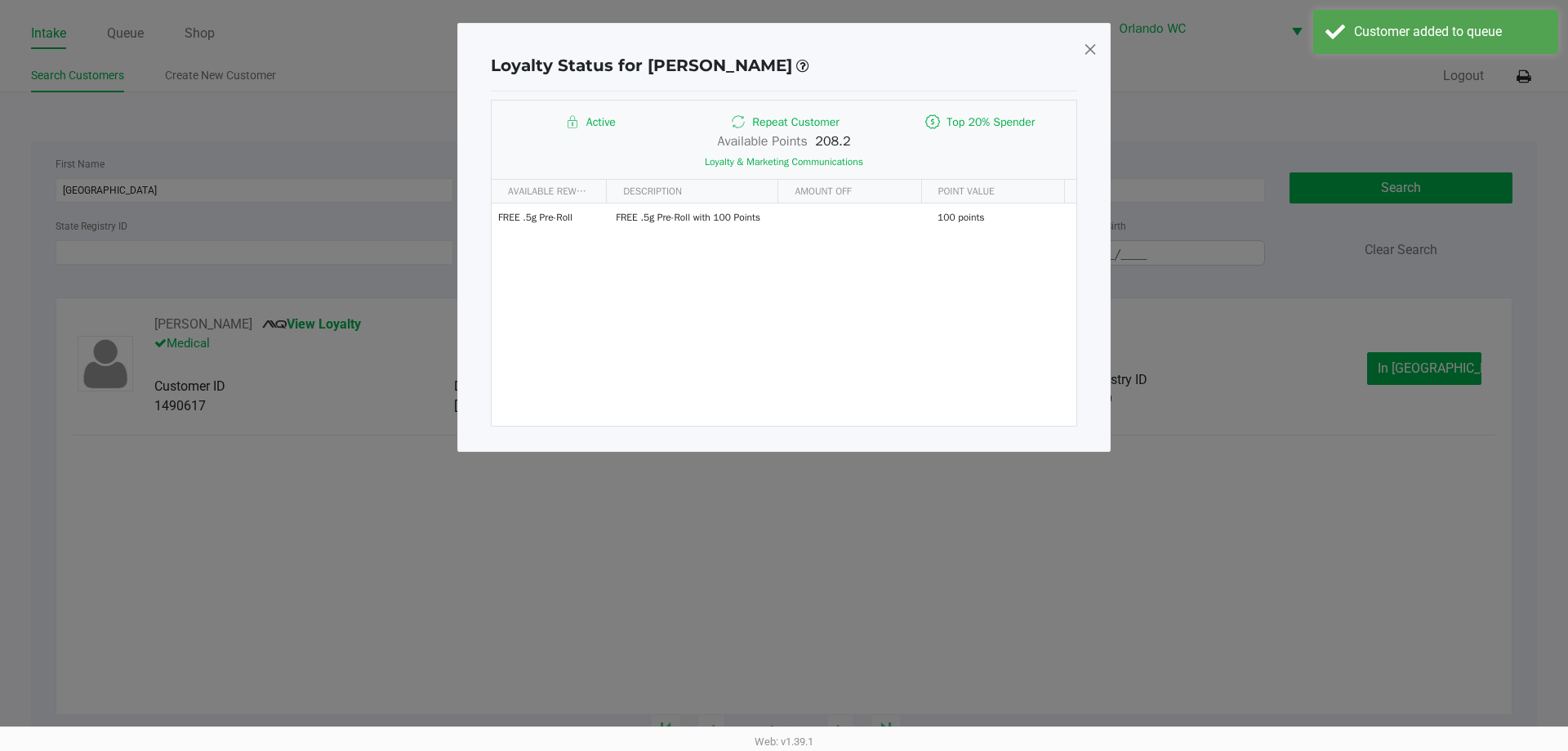 click 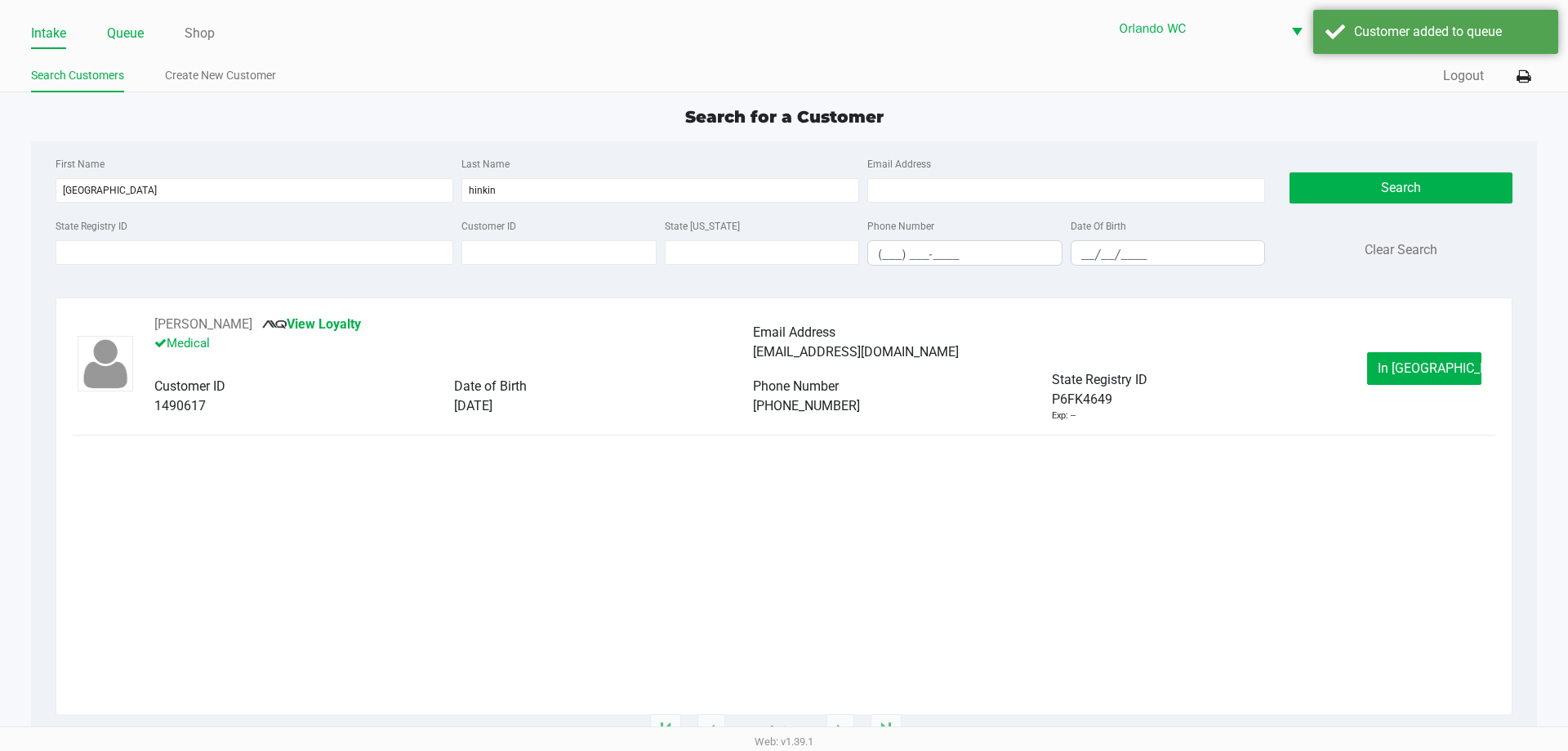 click on "Queue" 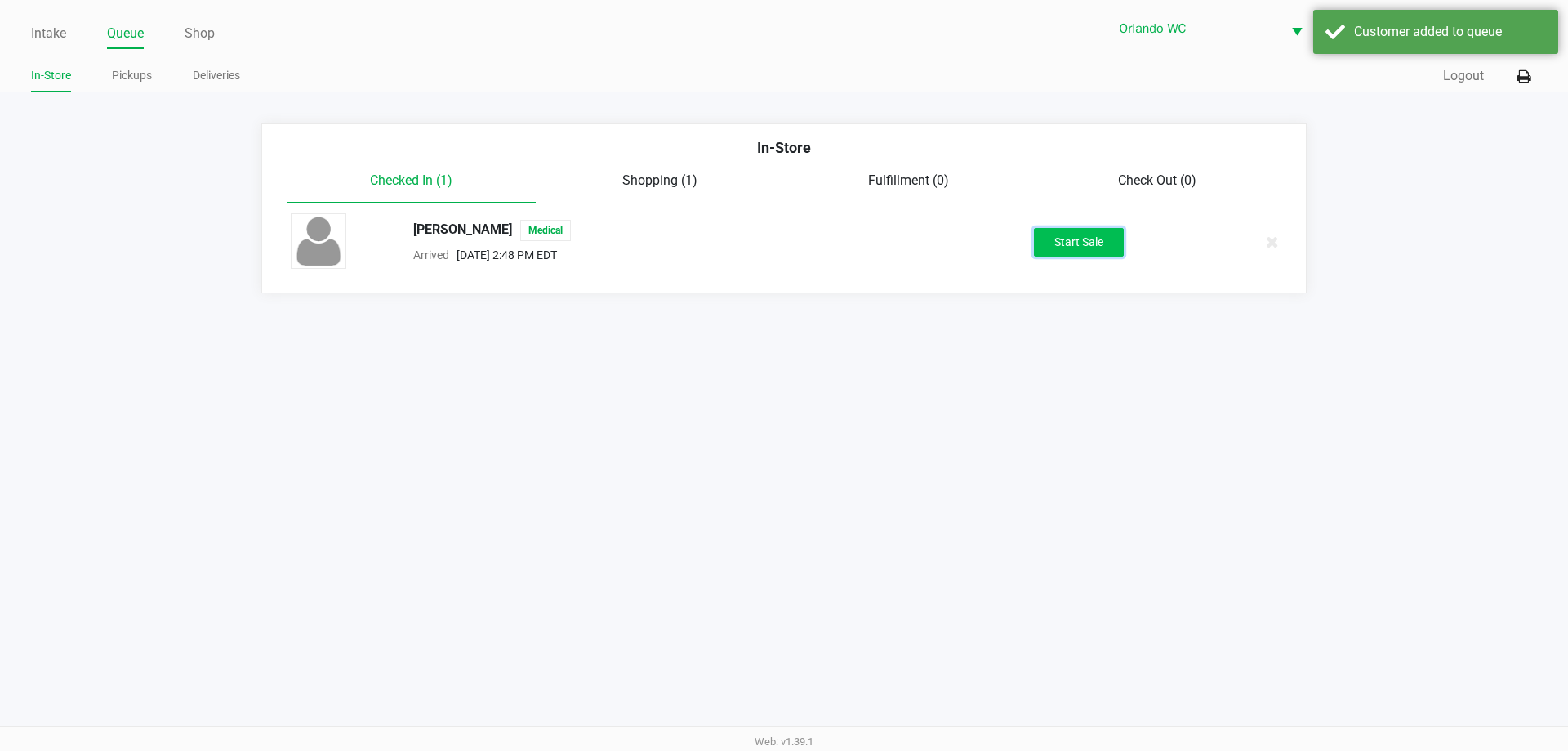 click on "Start Sale" 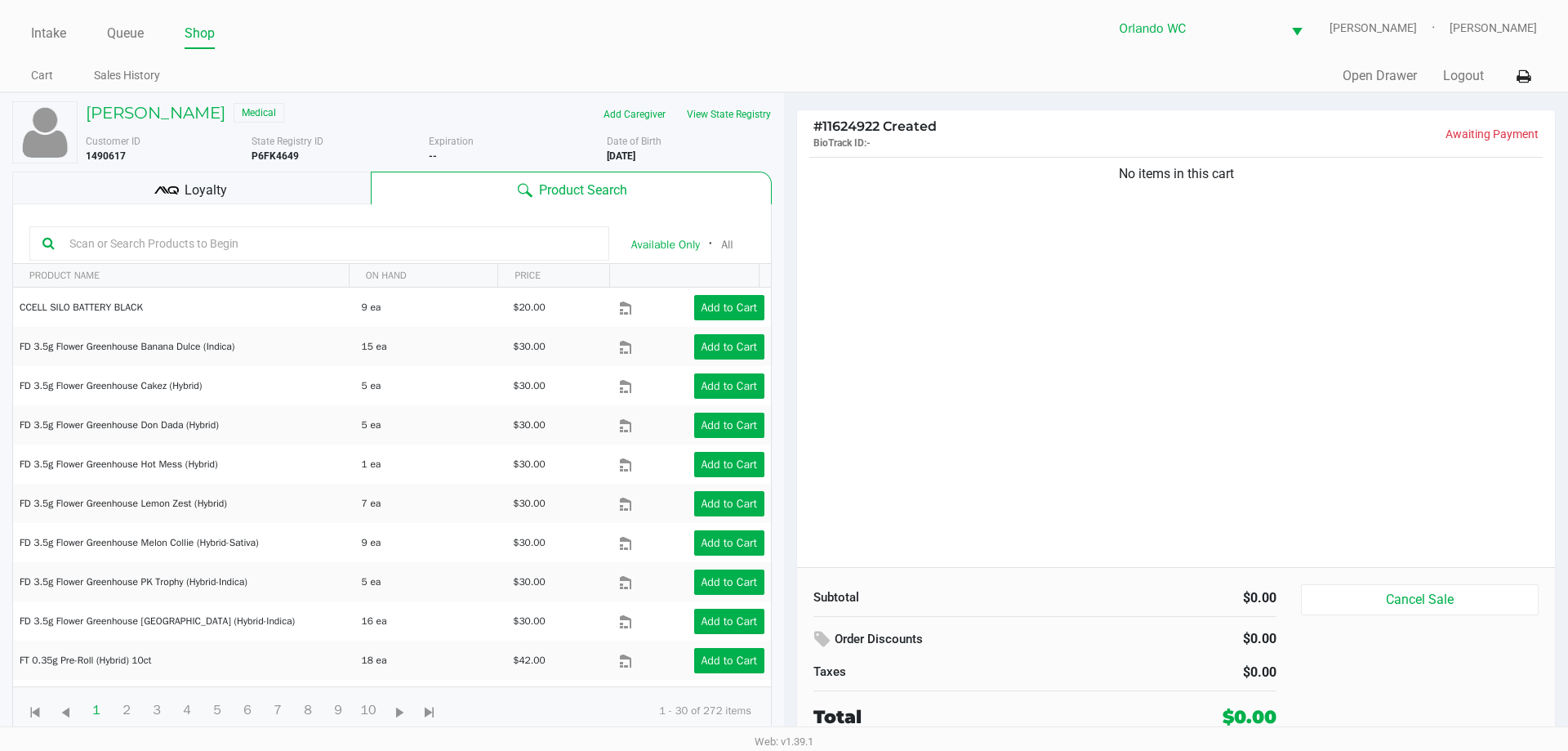 click on "Loyalty" 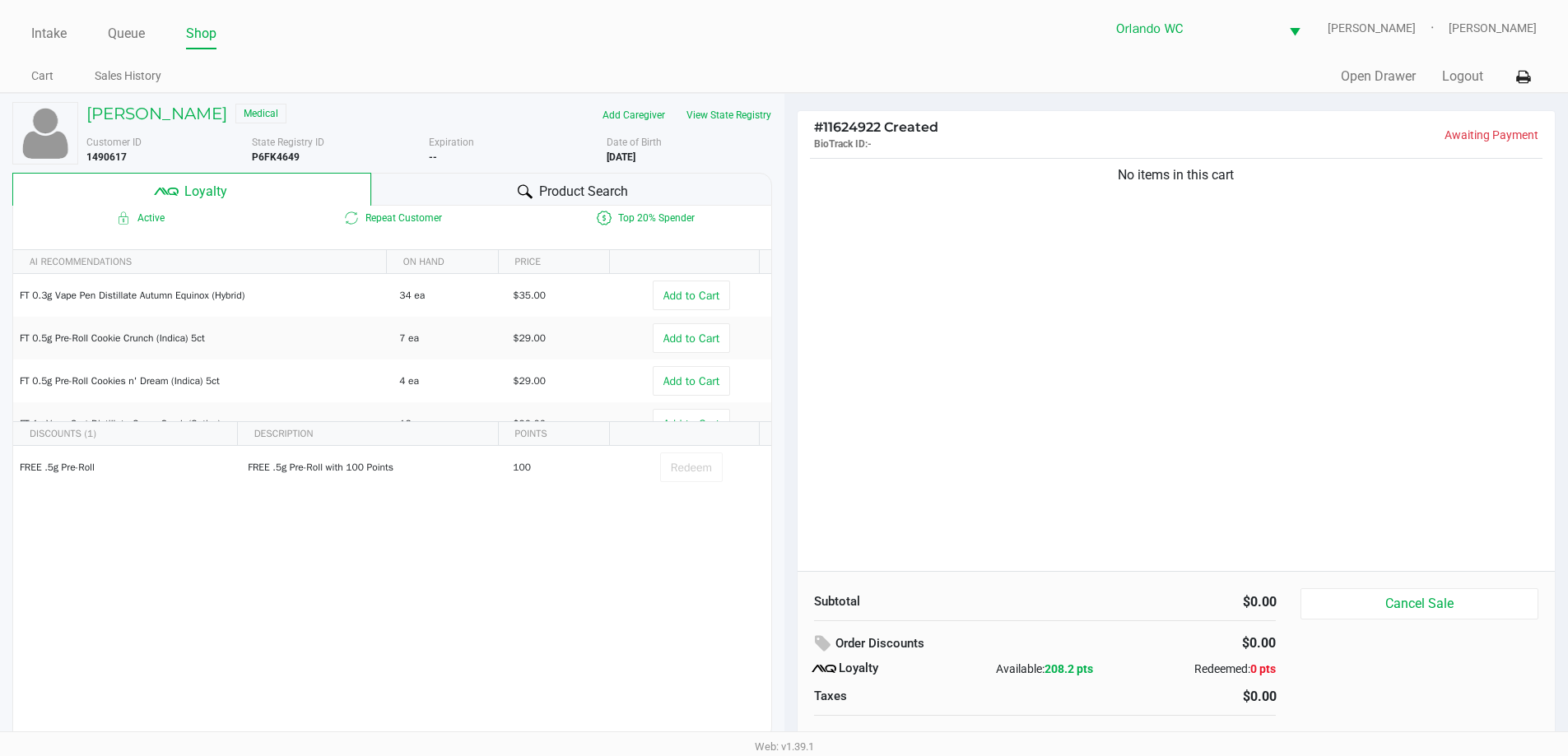 click on "Product Search" 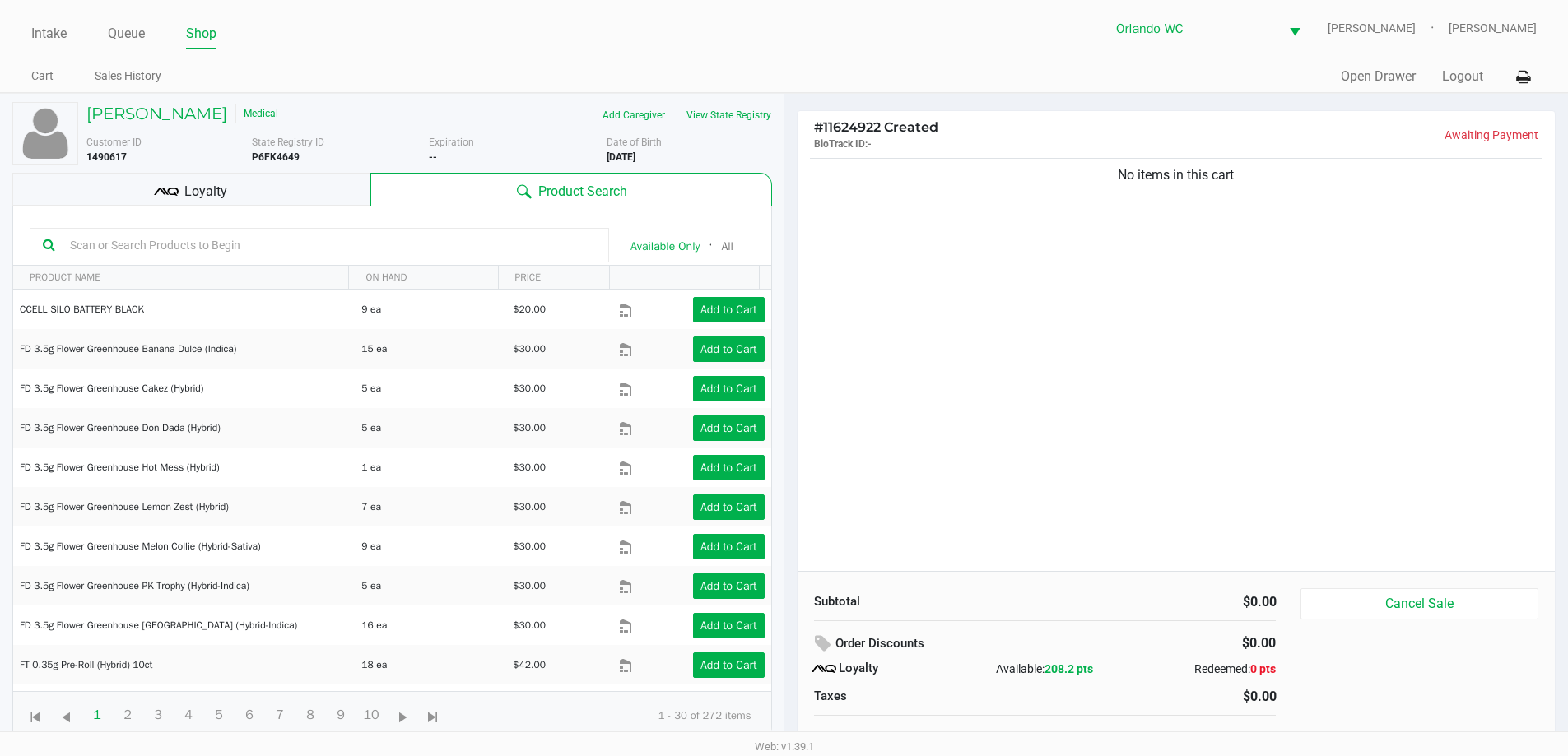 click 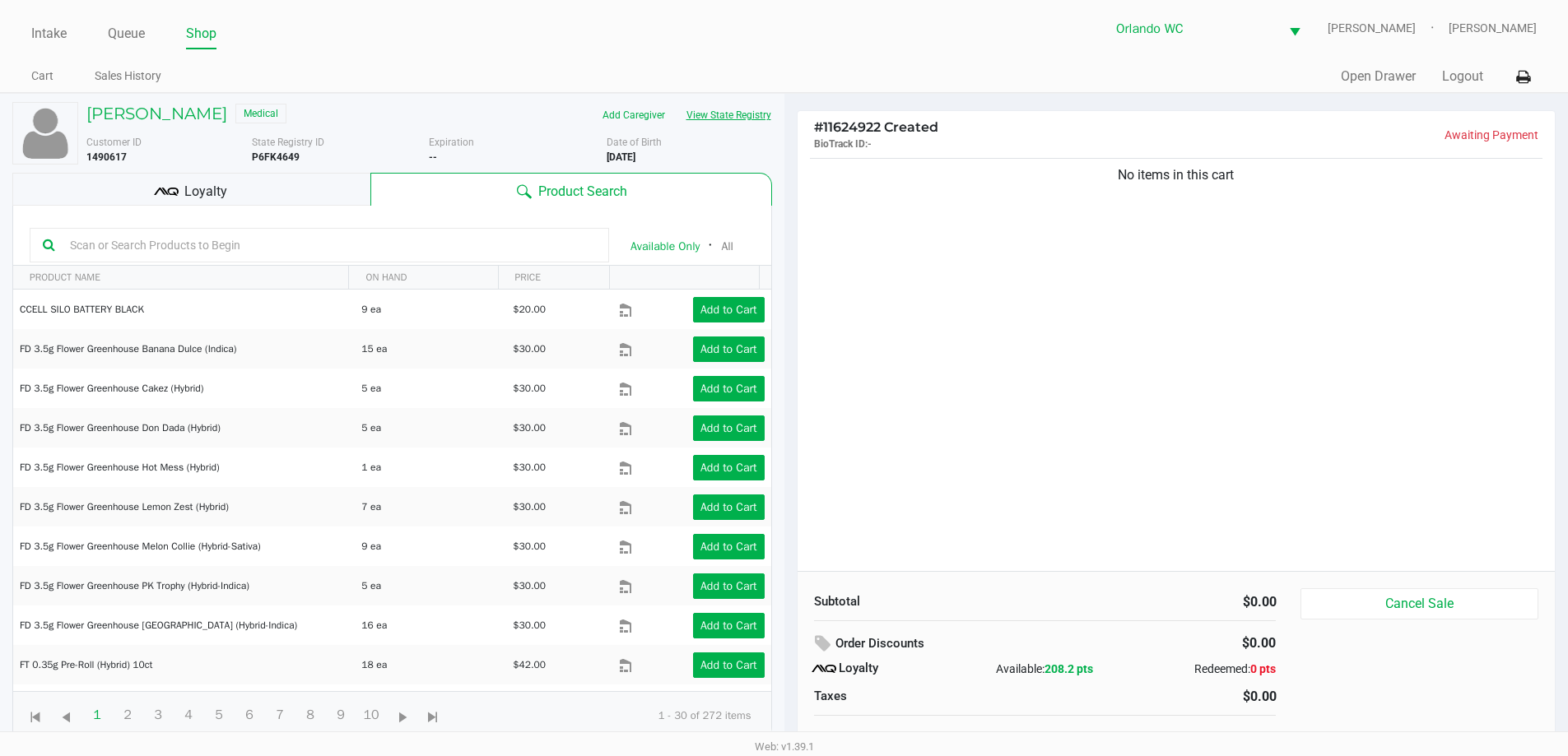 click on "View State Registry" 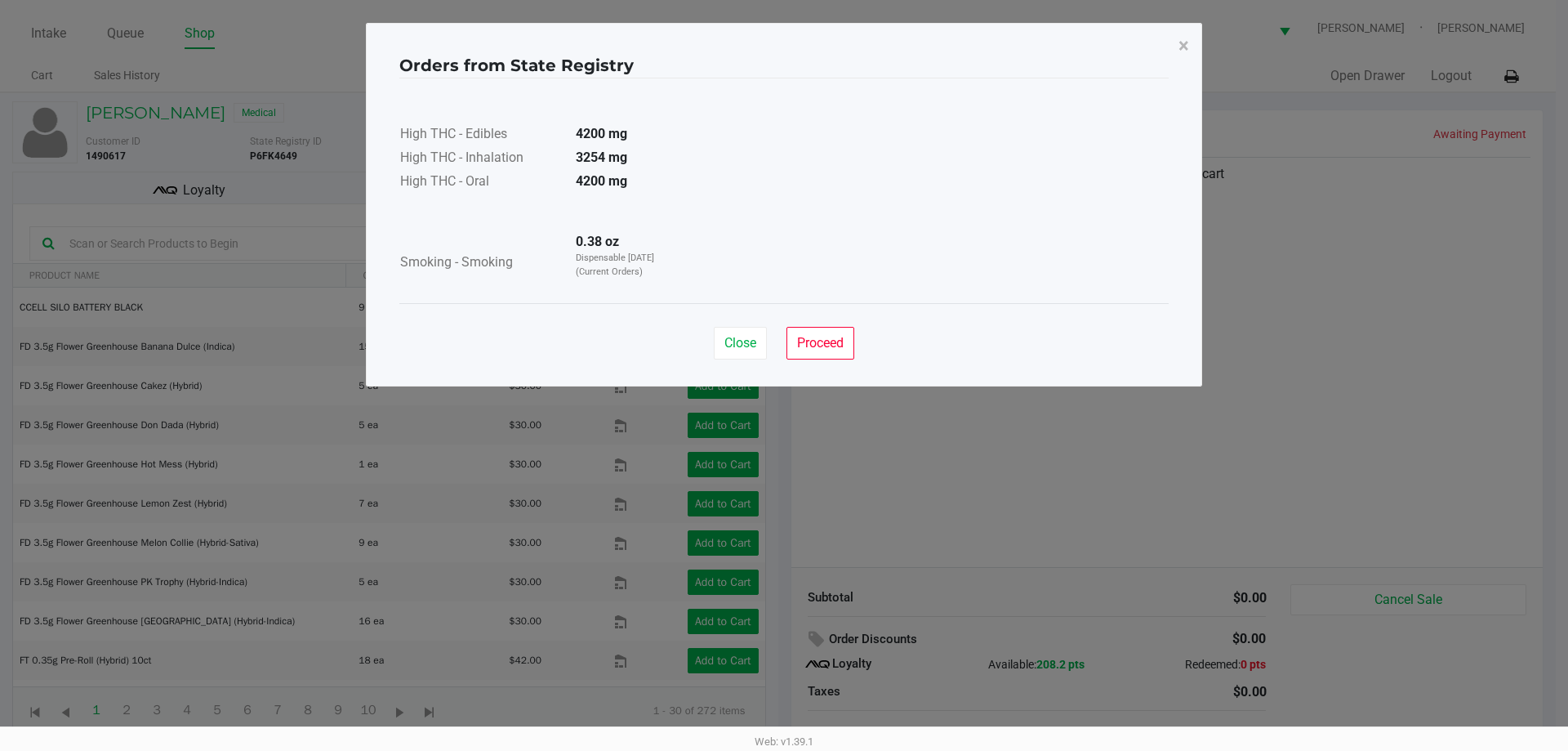 click on "Proceed" 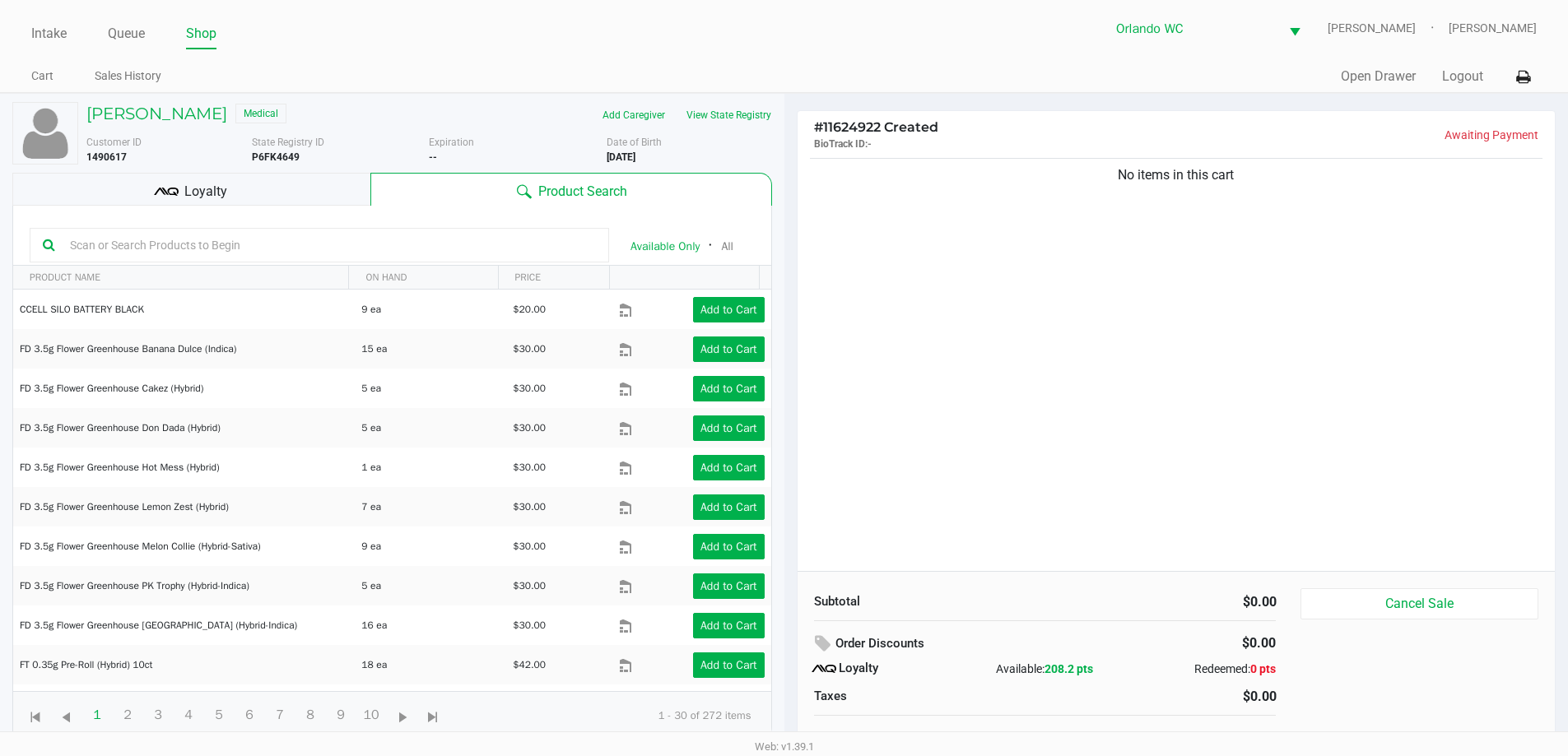 click 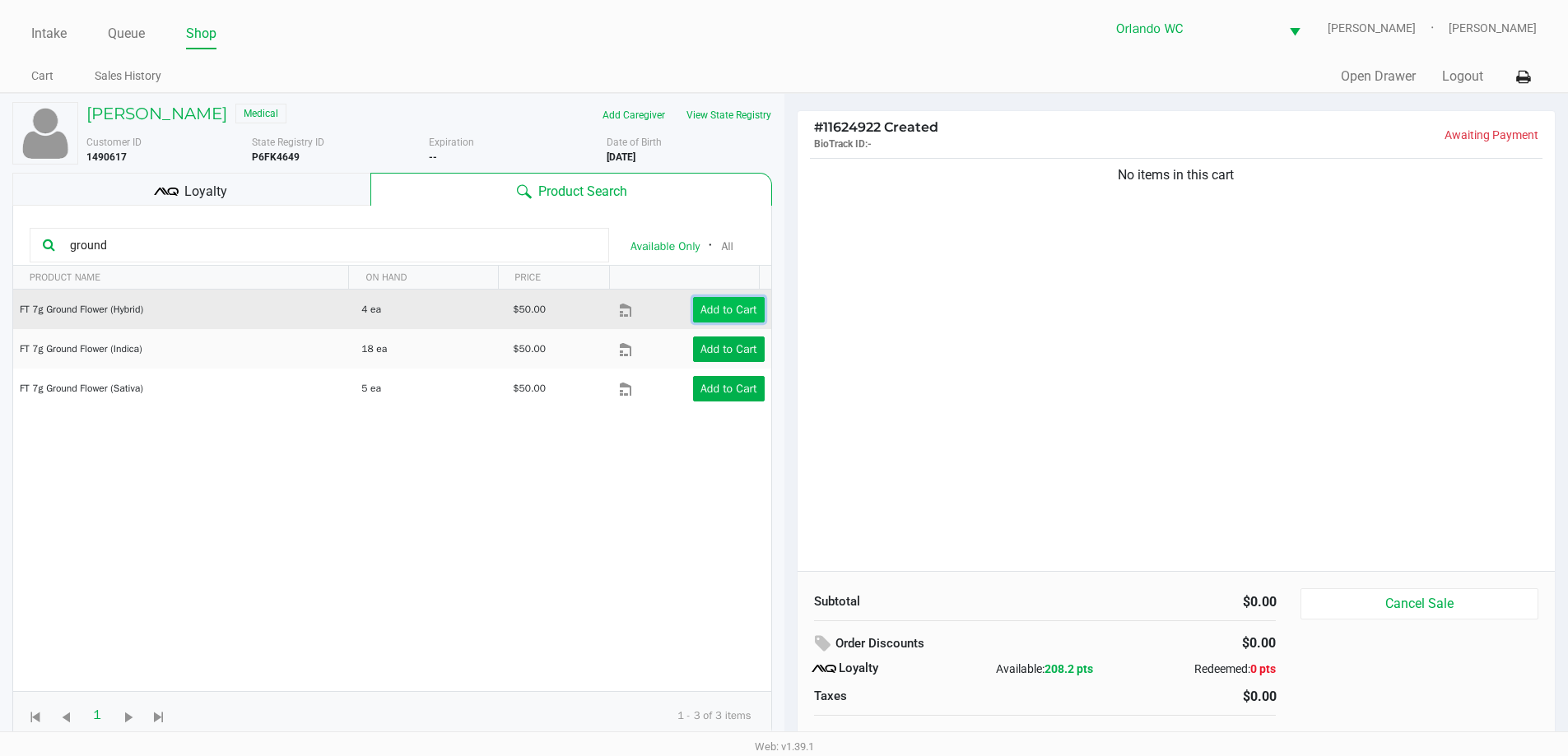 click on "Add to Cart" 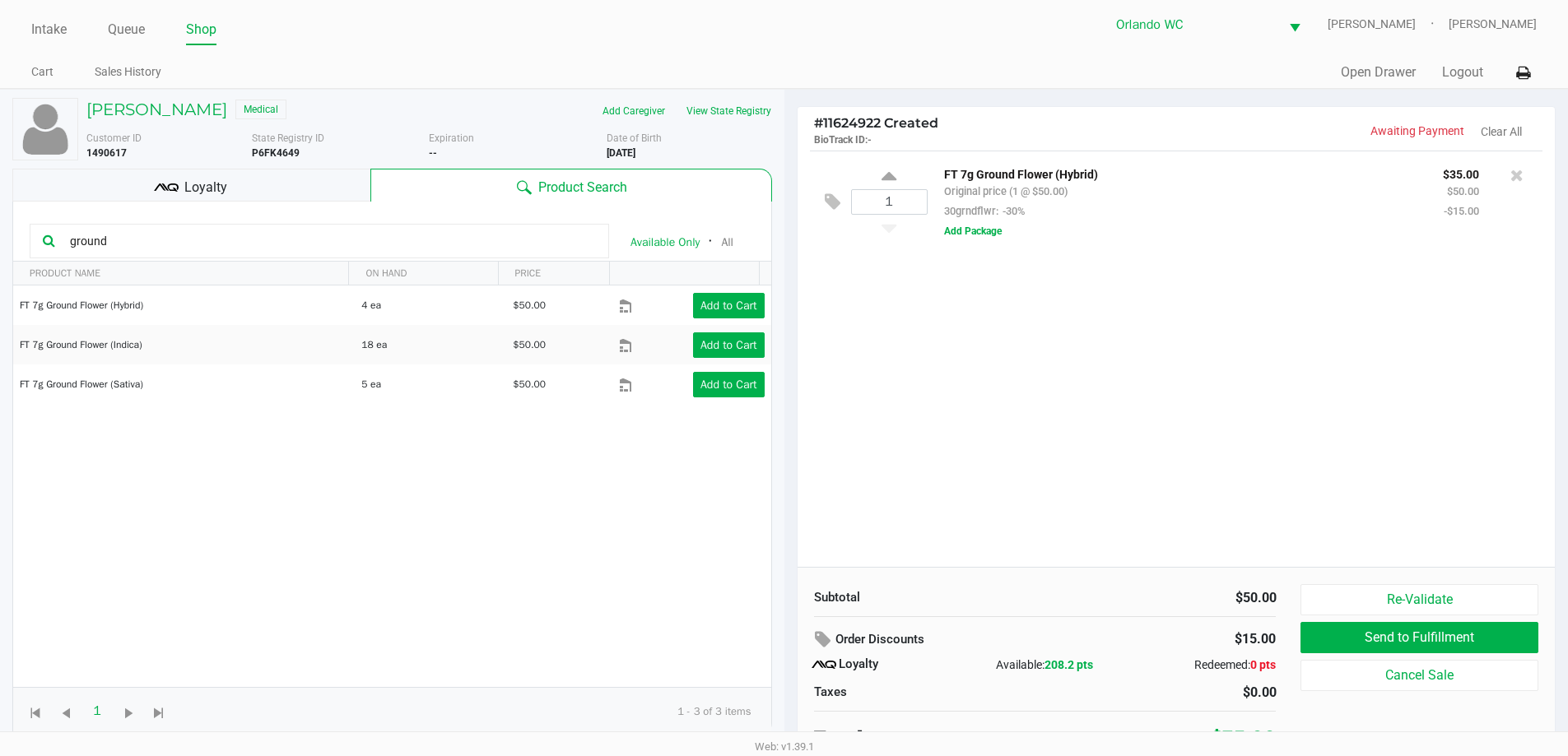 scroll, scrollTop: 0, scrollLeft: 0, axis: both 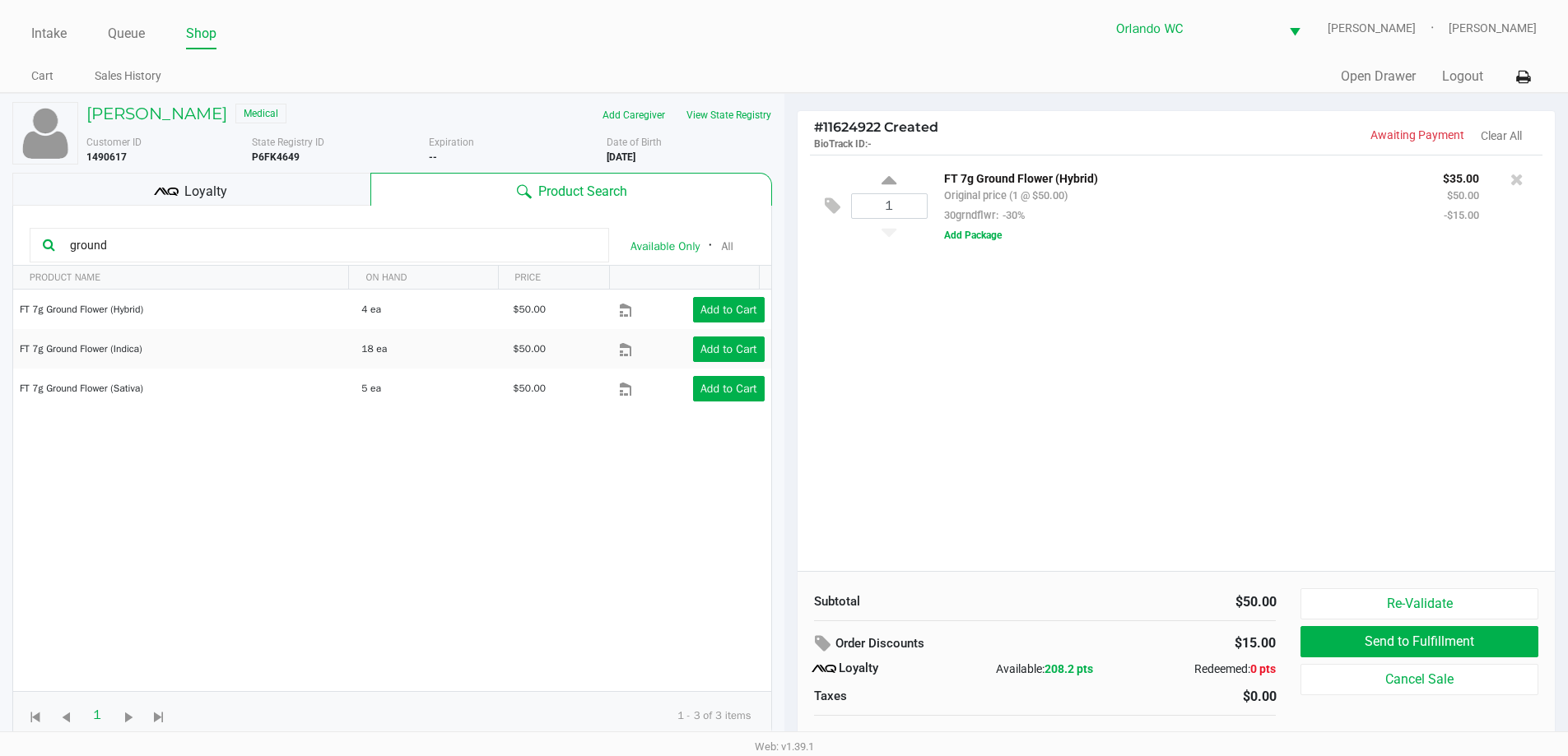 click on "Loyalty" 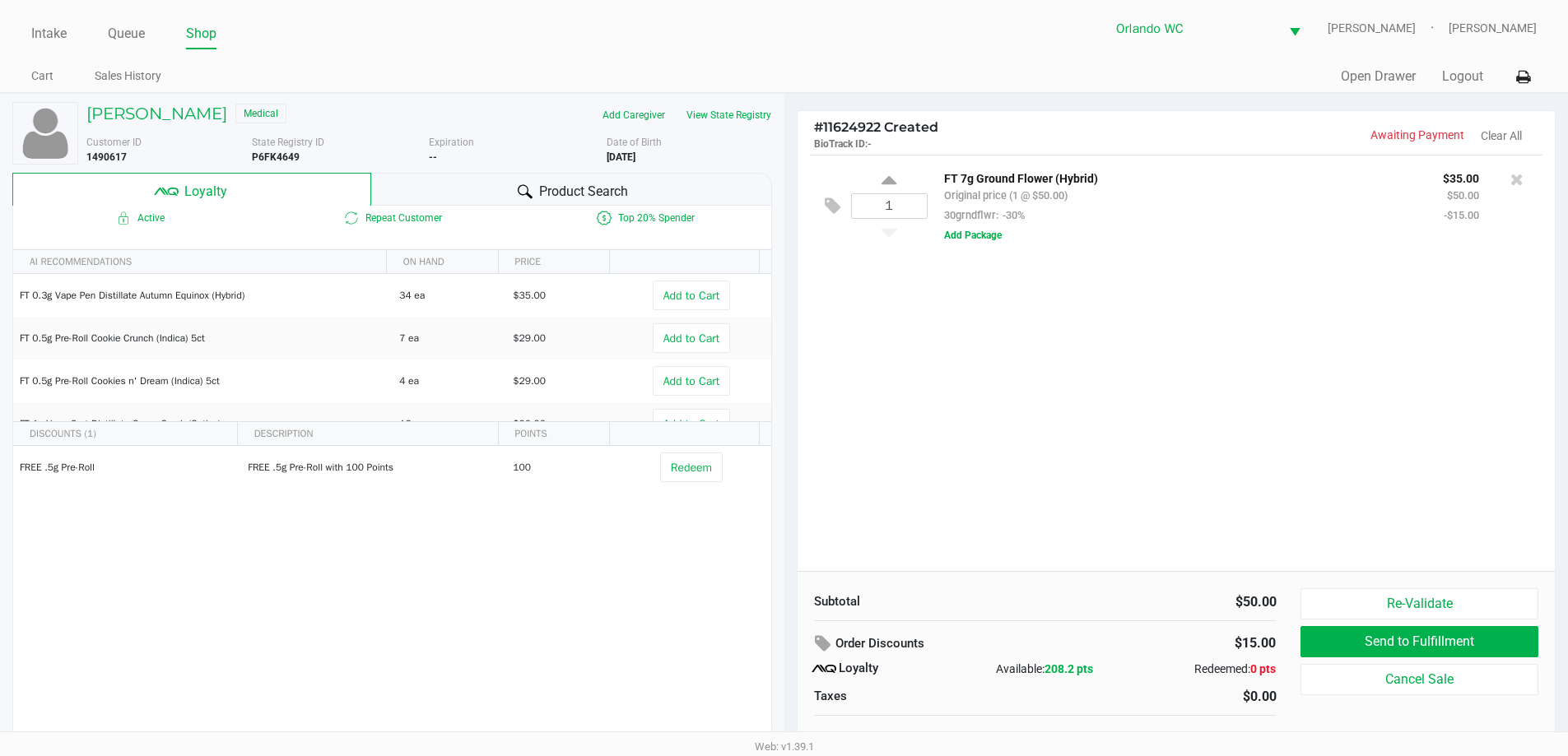 click on "Product Search" 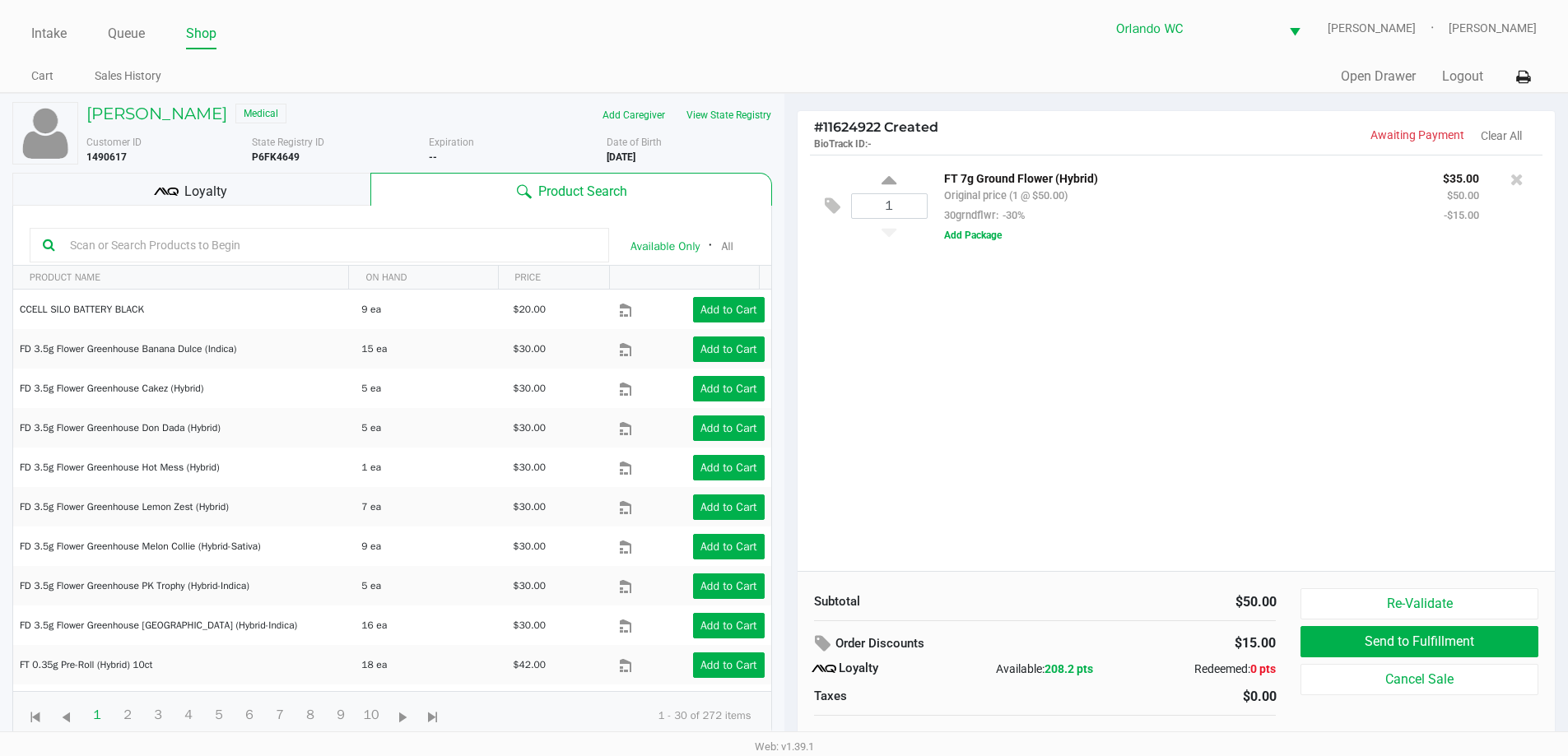 click 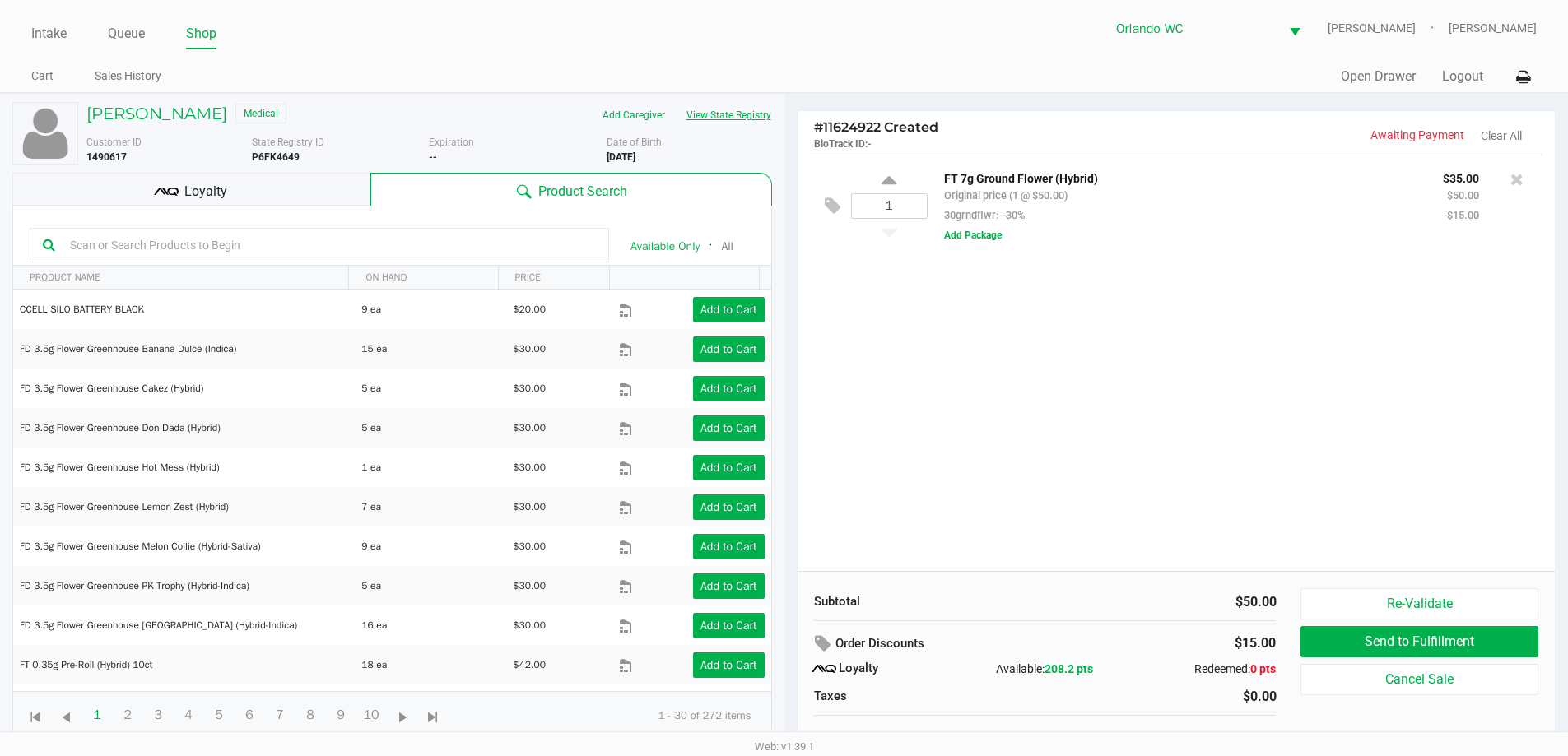 click on "View State Registry" 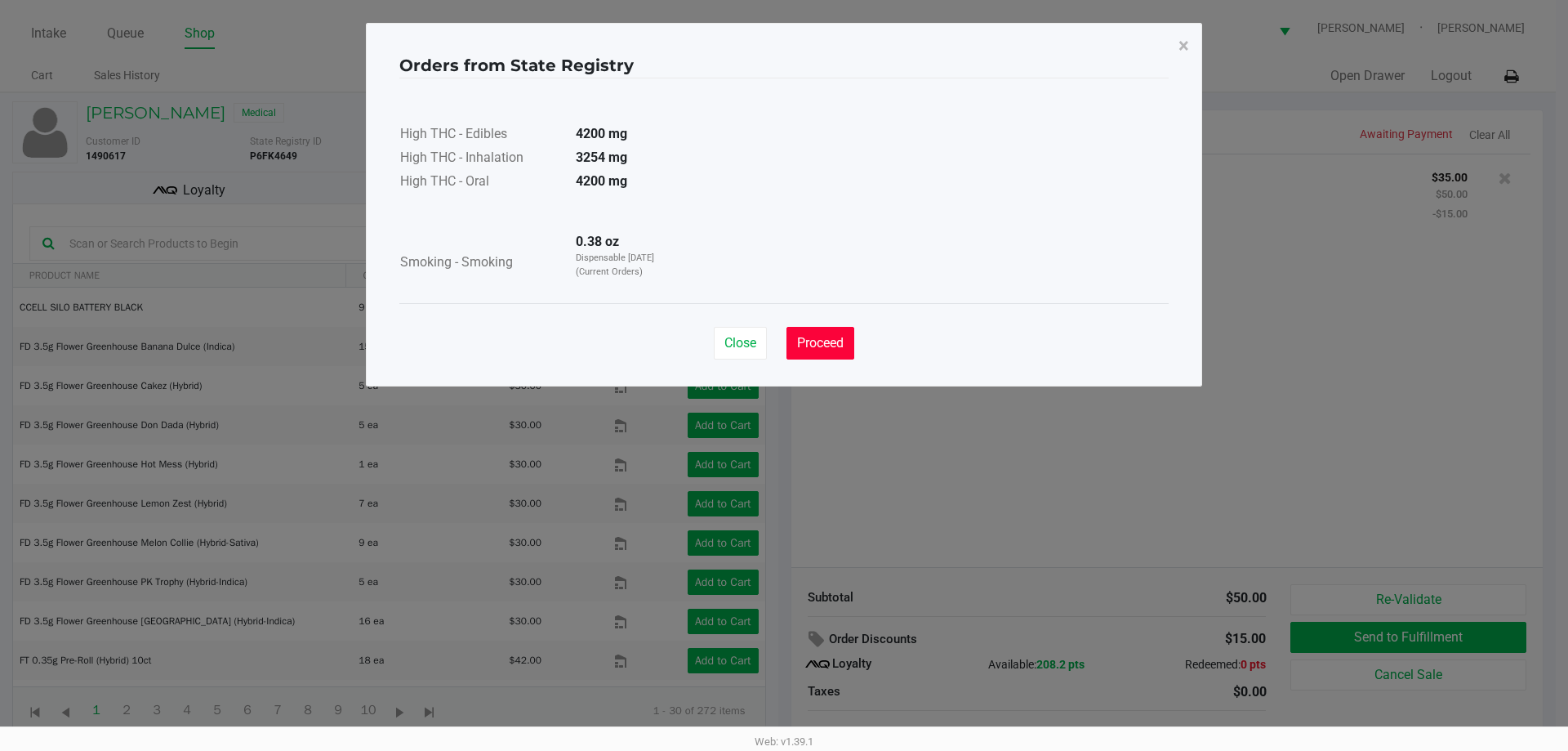 click on "Proceed" 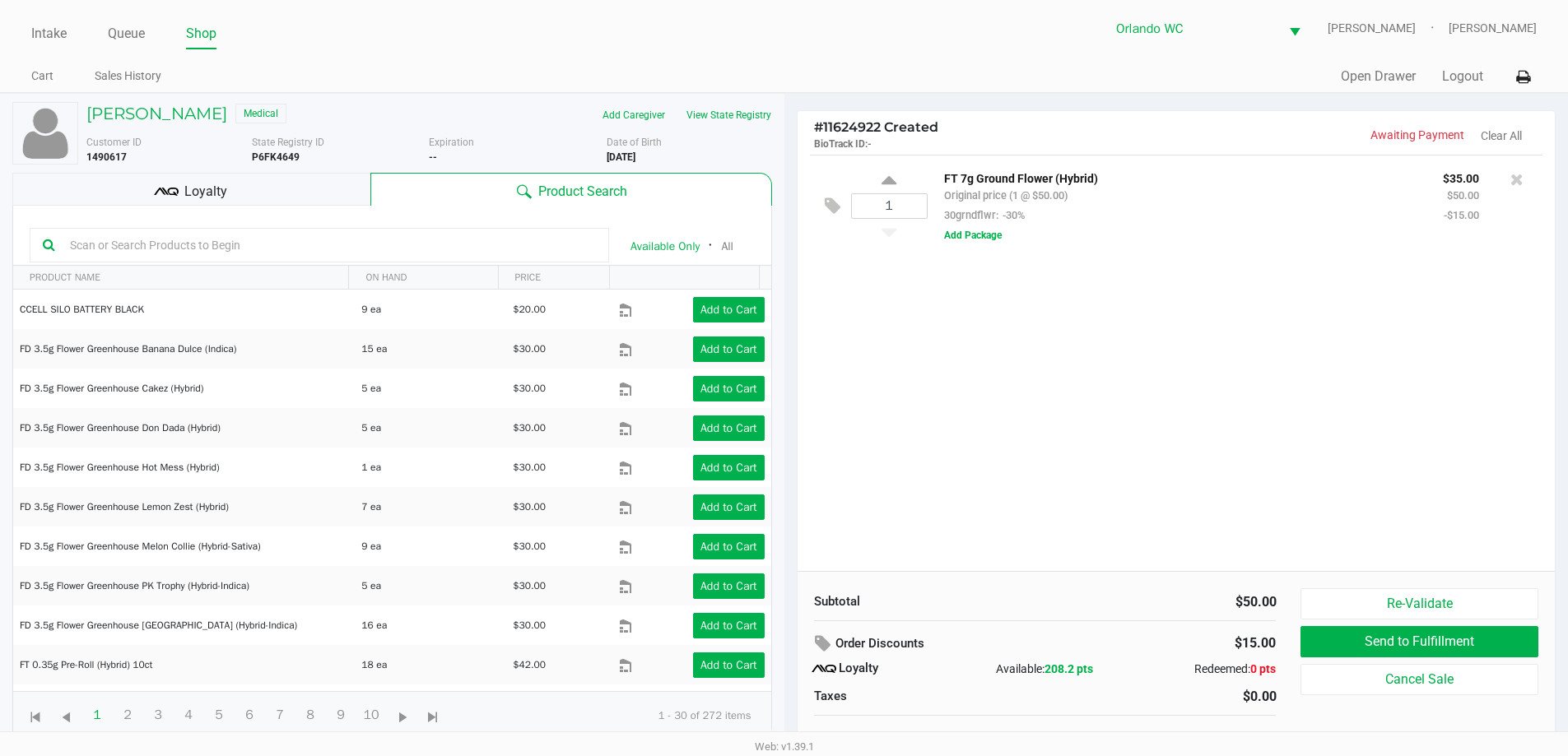 click 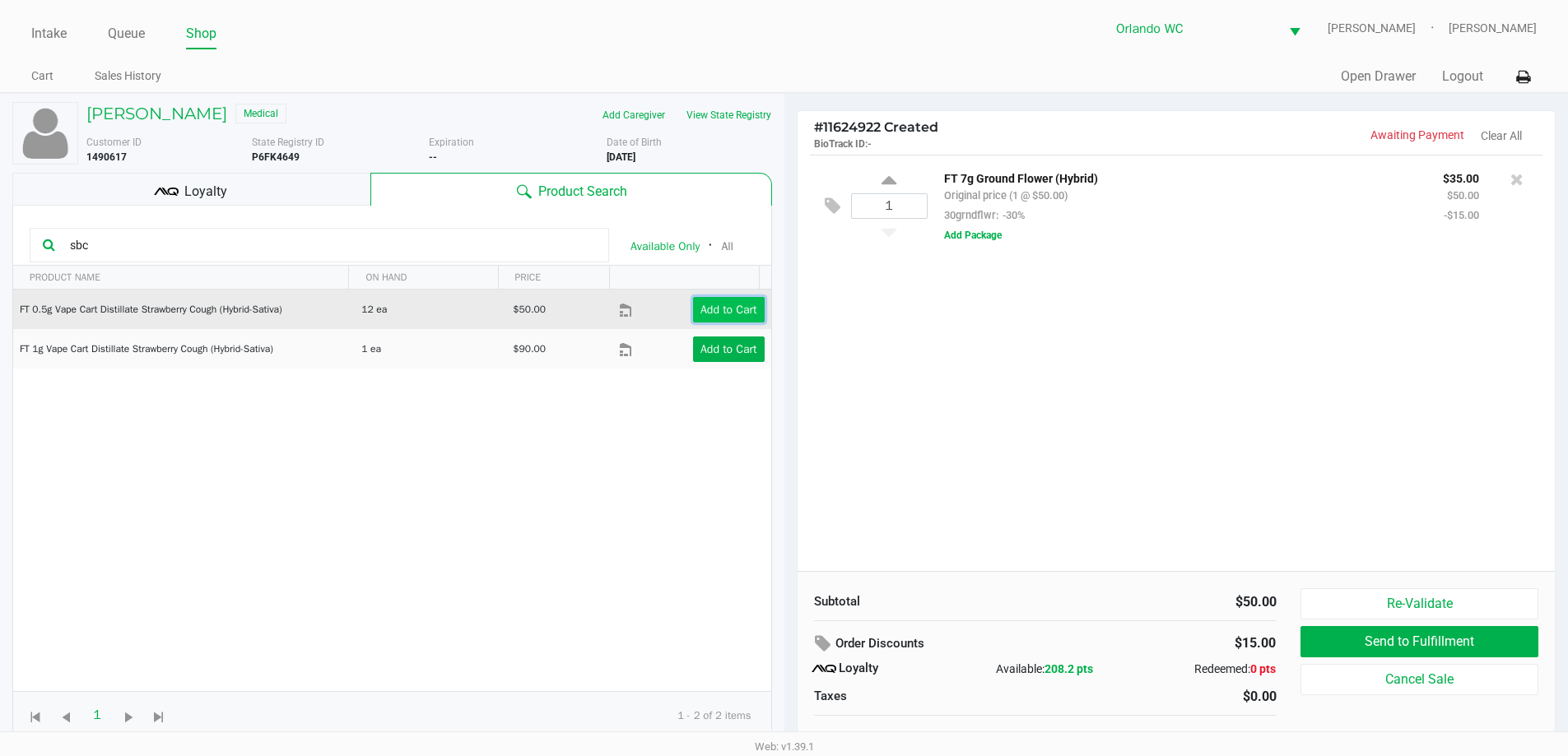 click on "Add to Cart" 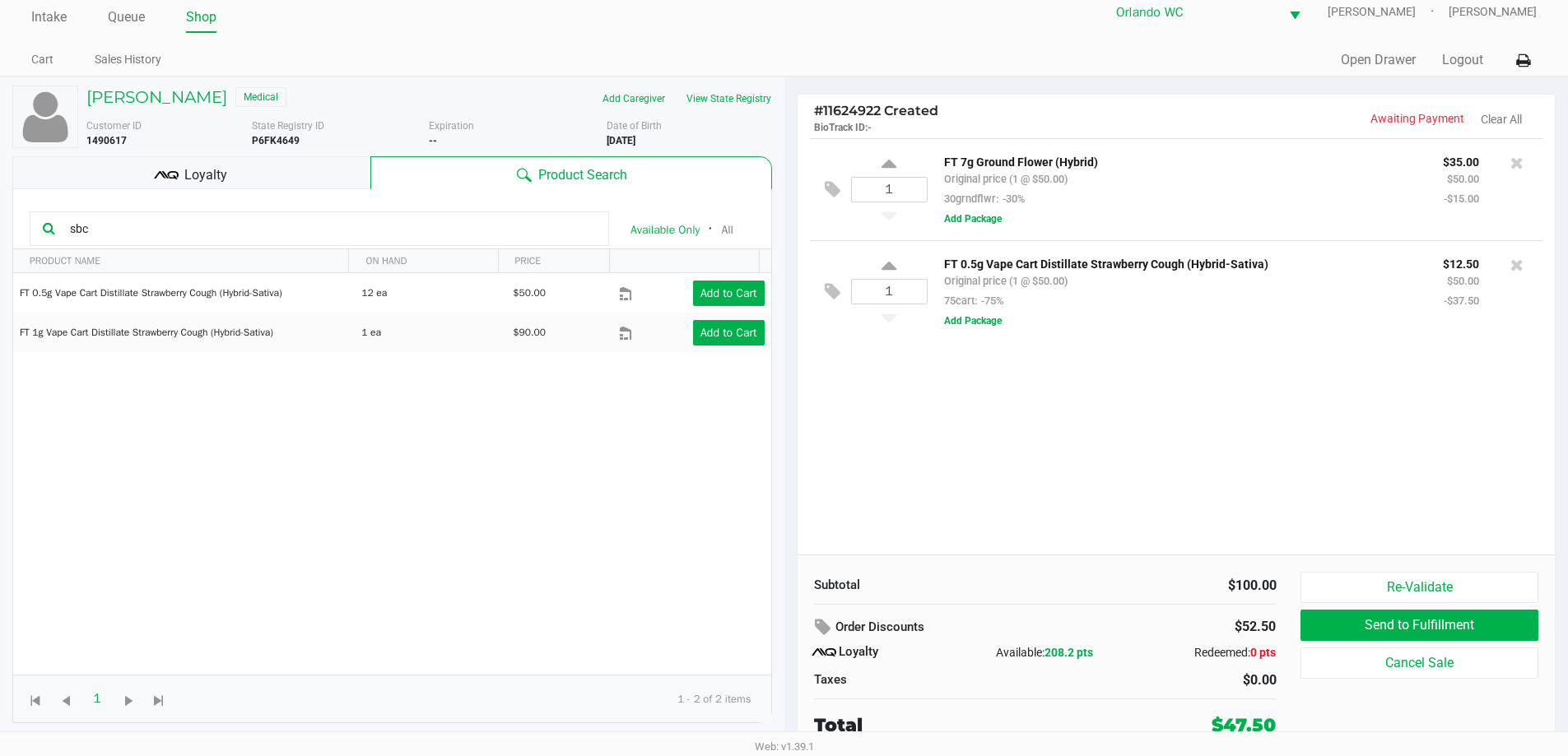 scroll, scrollTop: 0, scrollLeft: 0, axis: both 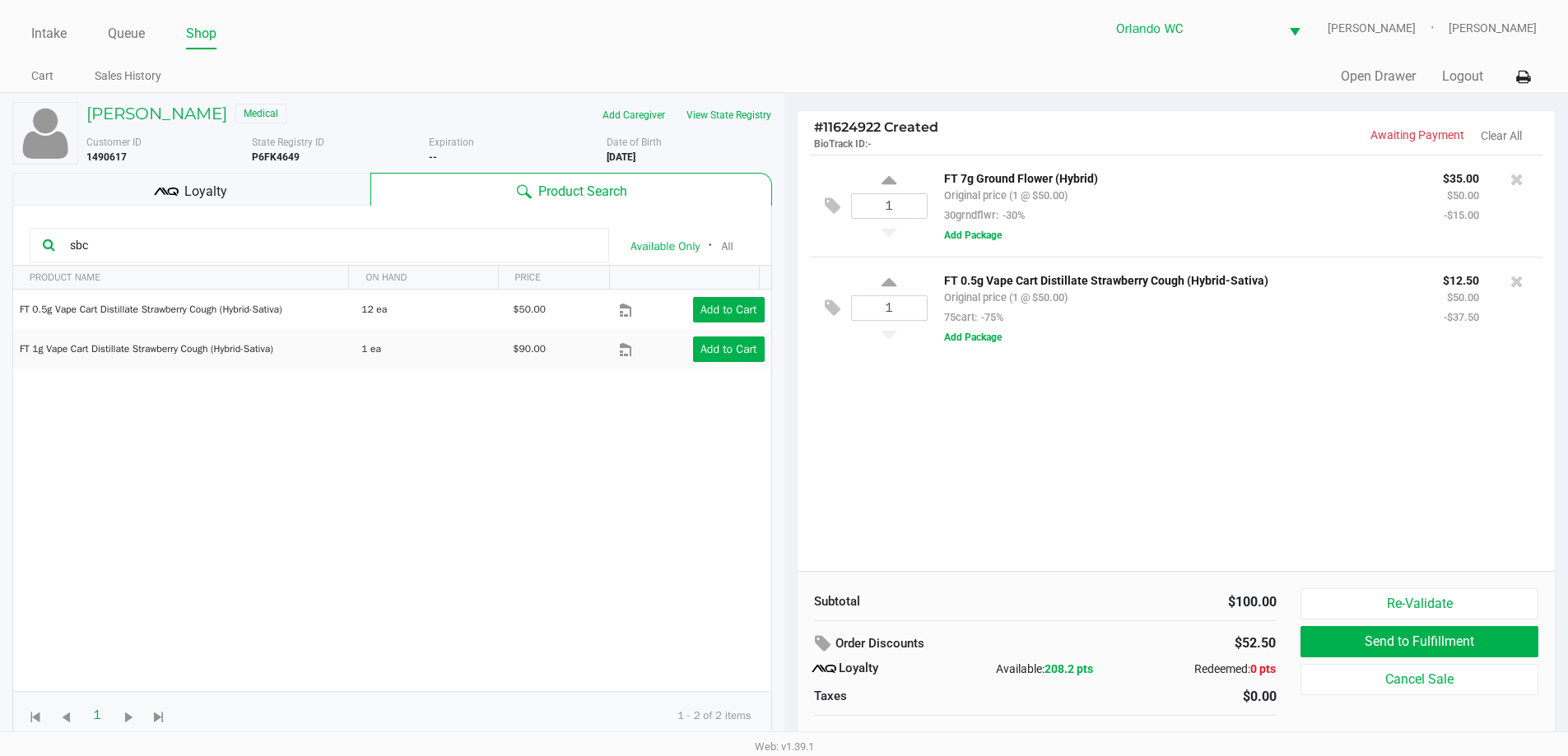 click on "sbc" 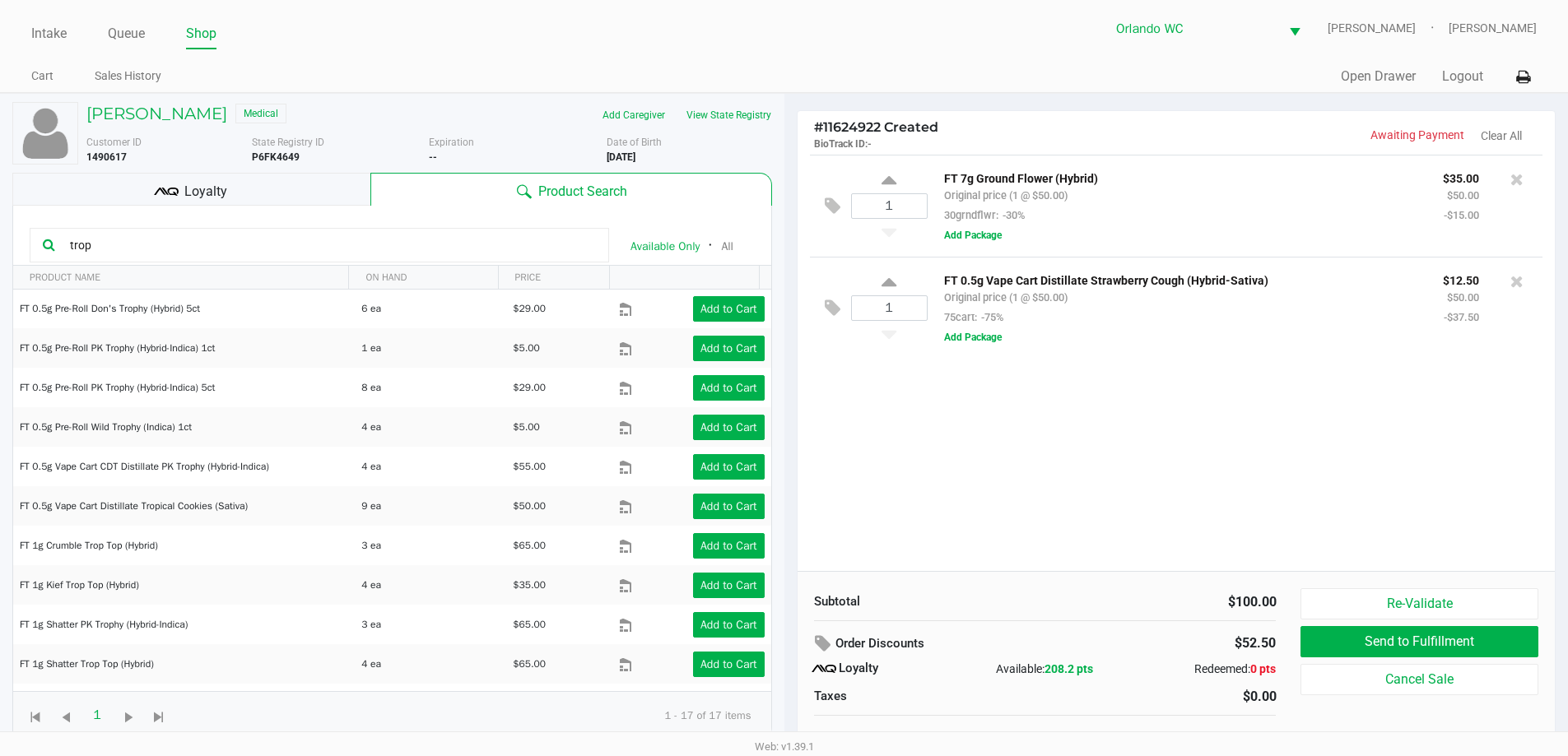 scroll, scrollTop: 77, scrollLeft: 0, axis: vertical 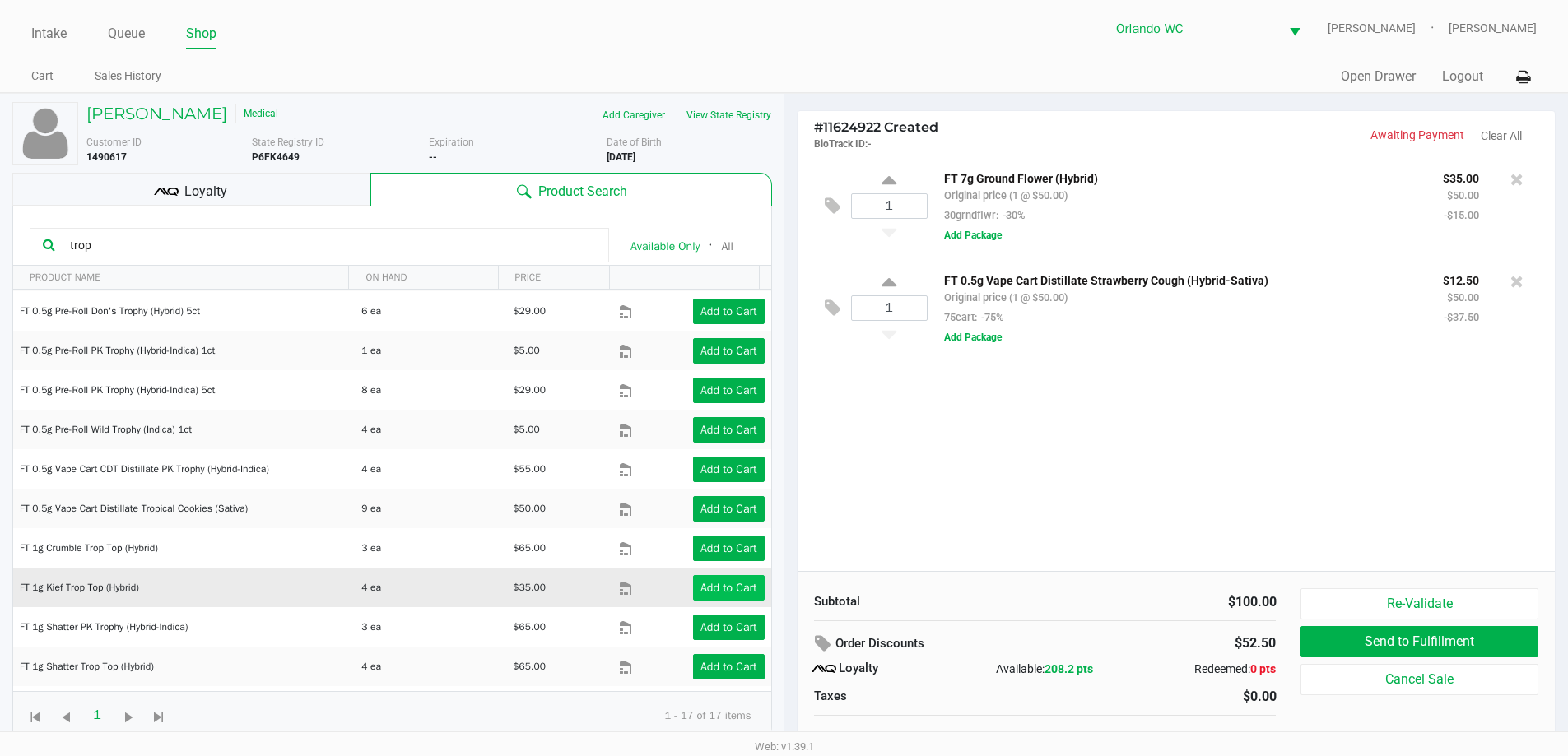 click on "Add to Cart" 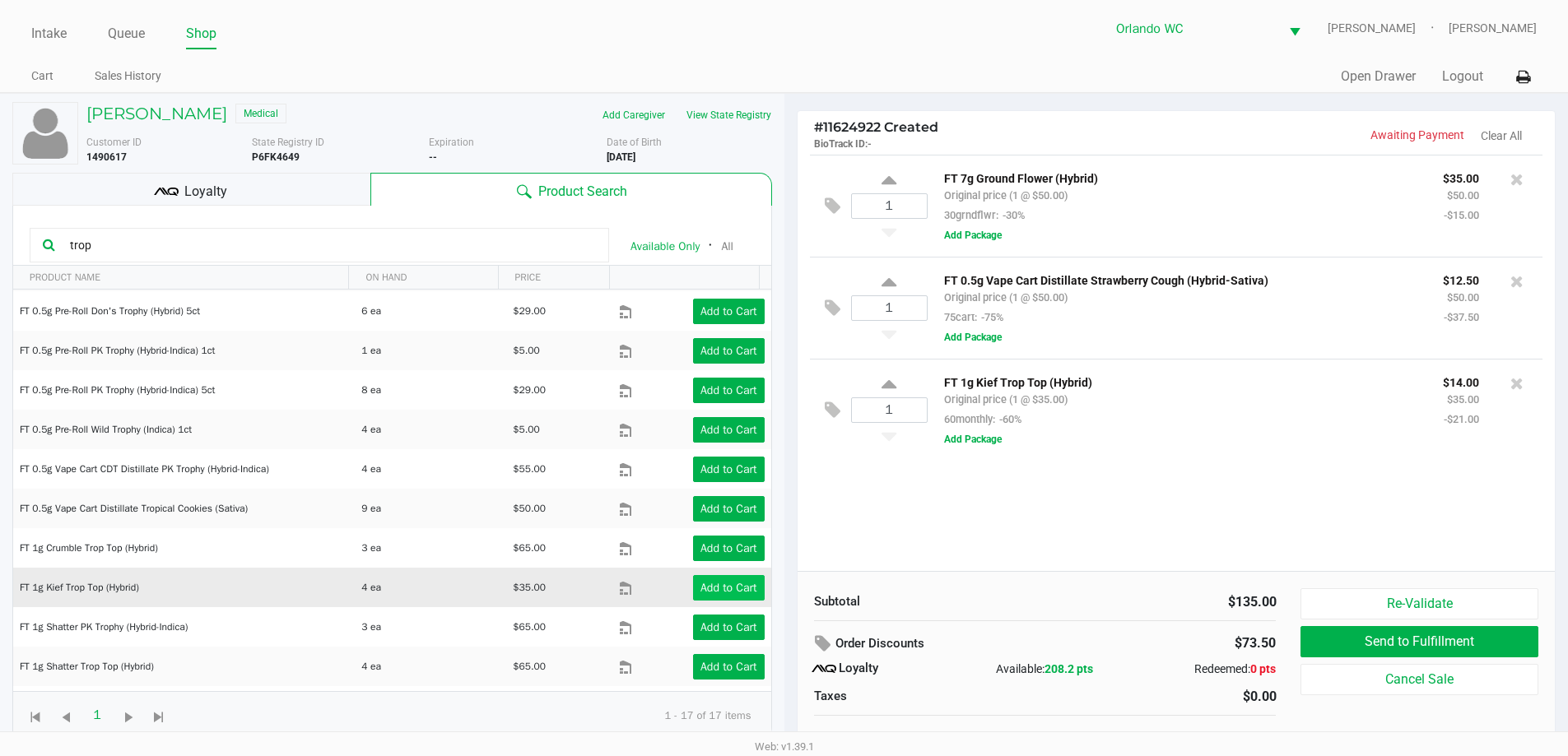 scroll, scrollTop: 16, scrollLeft: 0, axis: vertical 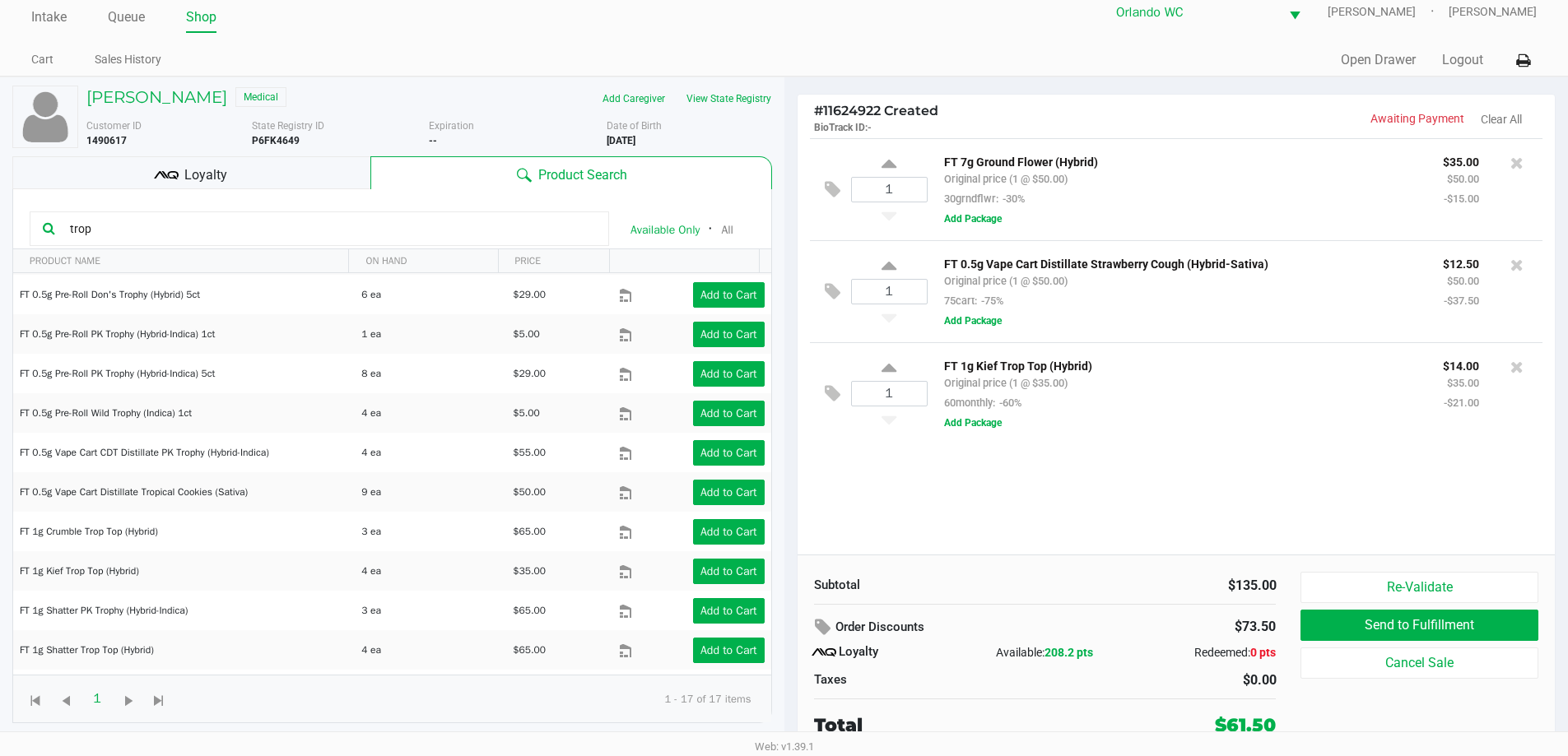 click on "1  FT 7g Ground Flower (Hybrid)   Original price (1 @ $50.00)  30grndflwr:  -30% $35.00 $50.00 -$15.00  Add Package  1  FT 0.5g Vape Cart Distillate Strawberry Cough (Hybrid-Sativa)   Original price (1 @ $50.00)  75cart:  -75% $12.50 $50.00 -$37.50  Add Package  1  FT 1g Kief Trop Top (Hybrid)   Original price (1 @ $35.00)  60monthly:  -60% $14.00 $35.00 -$21.00  Add Package" 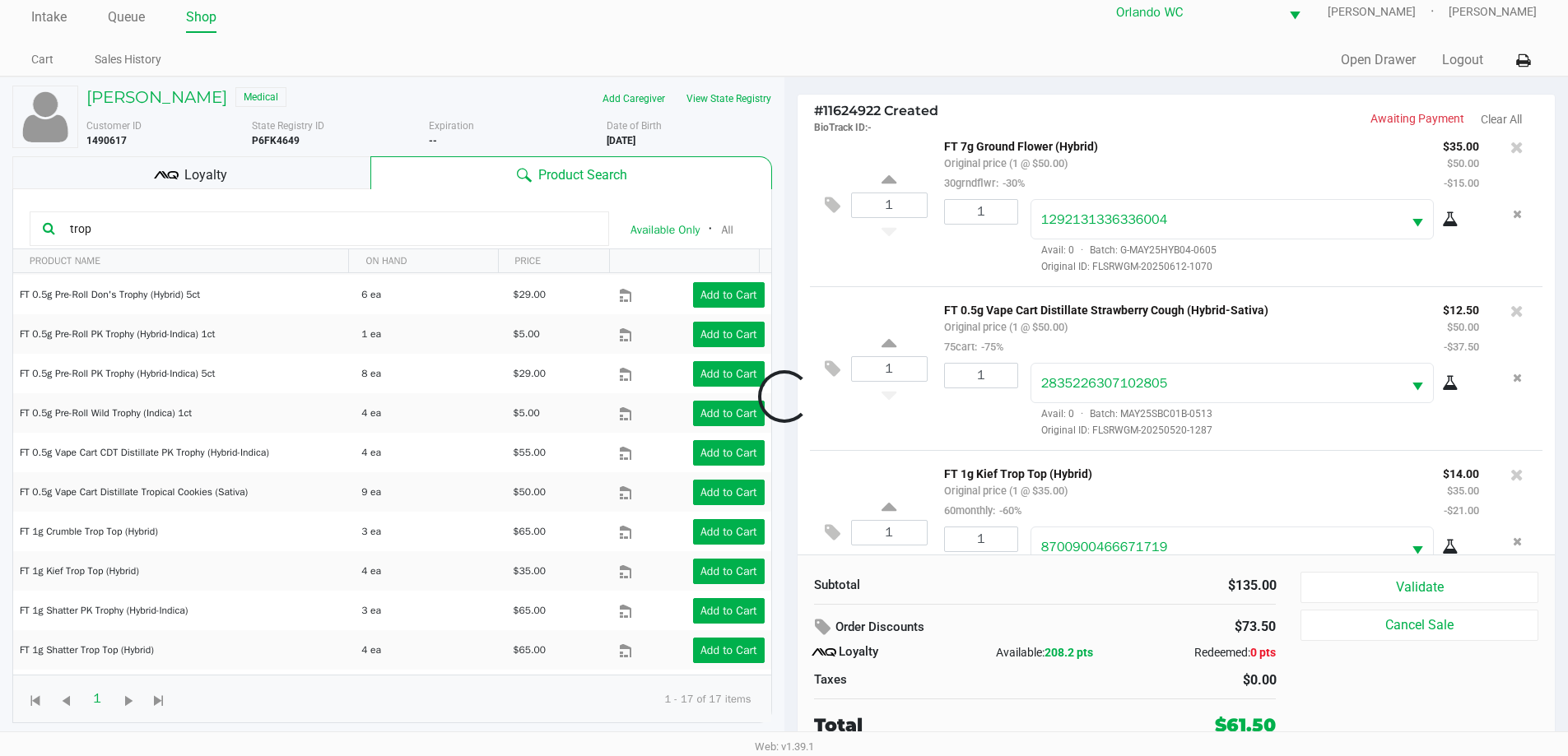scroll, scrollTop: 77, scrollLeft: 0, axis: vertical 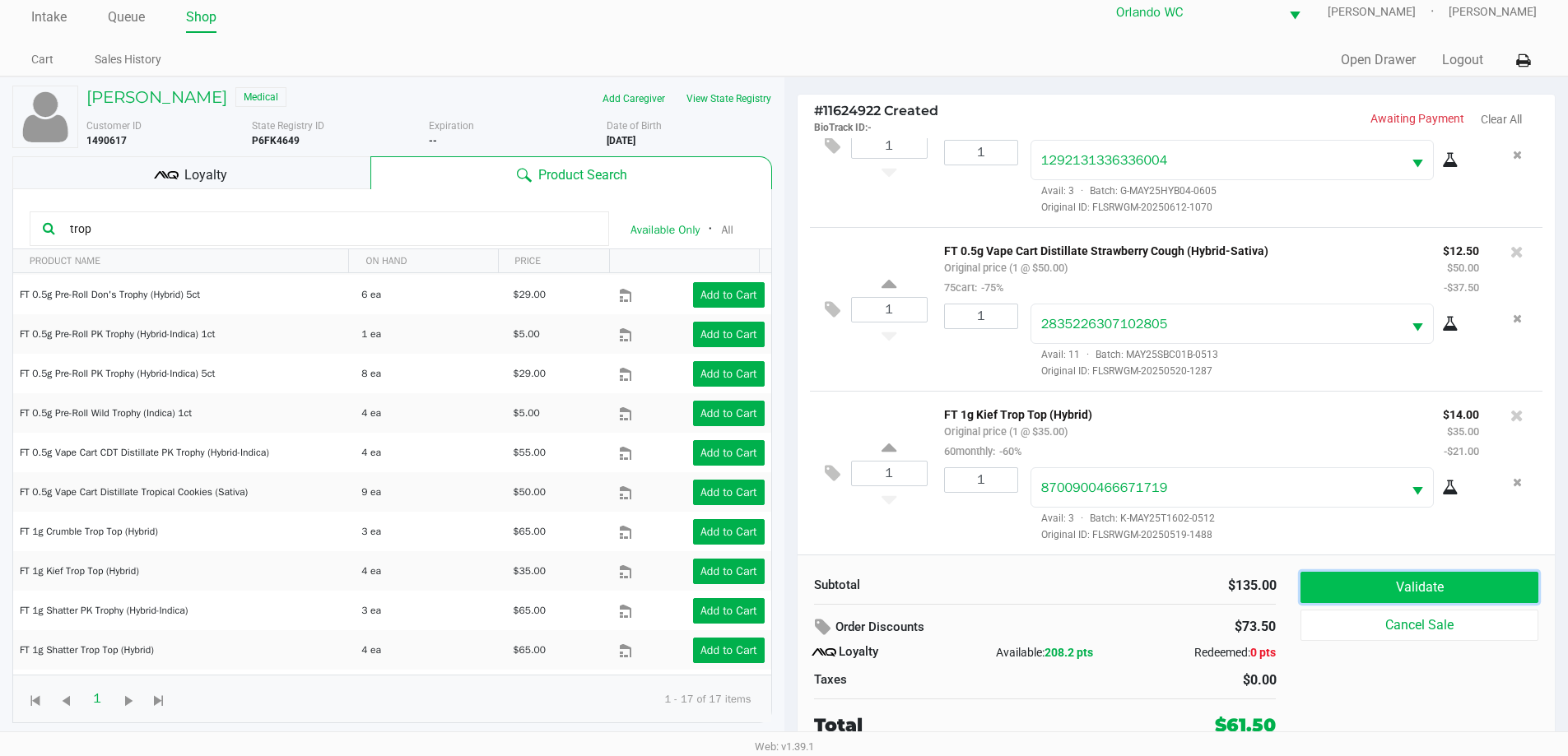 click on "Validate" 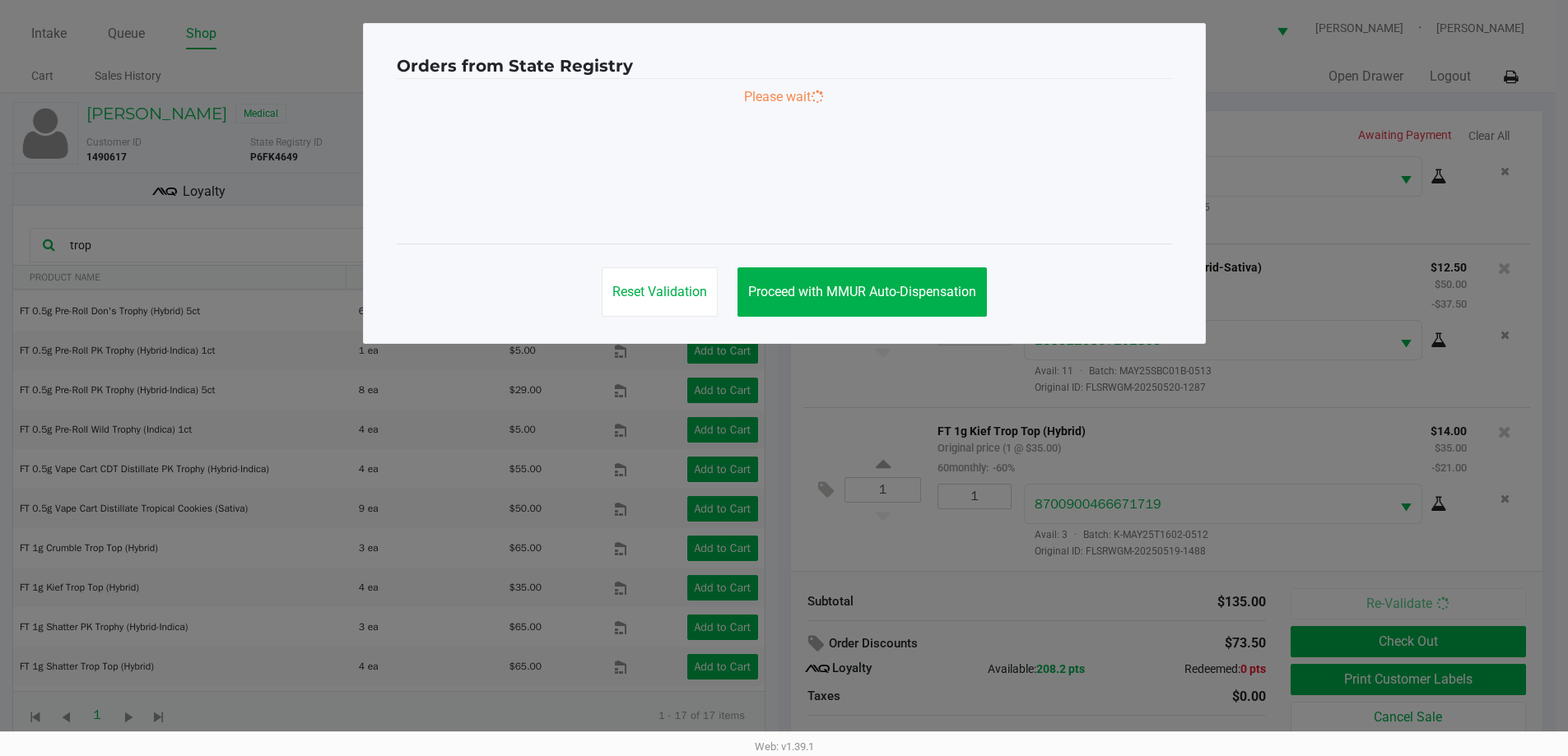 scroll, scrollTop: 0, scrollLeft: 0, axis: both 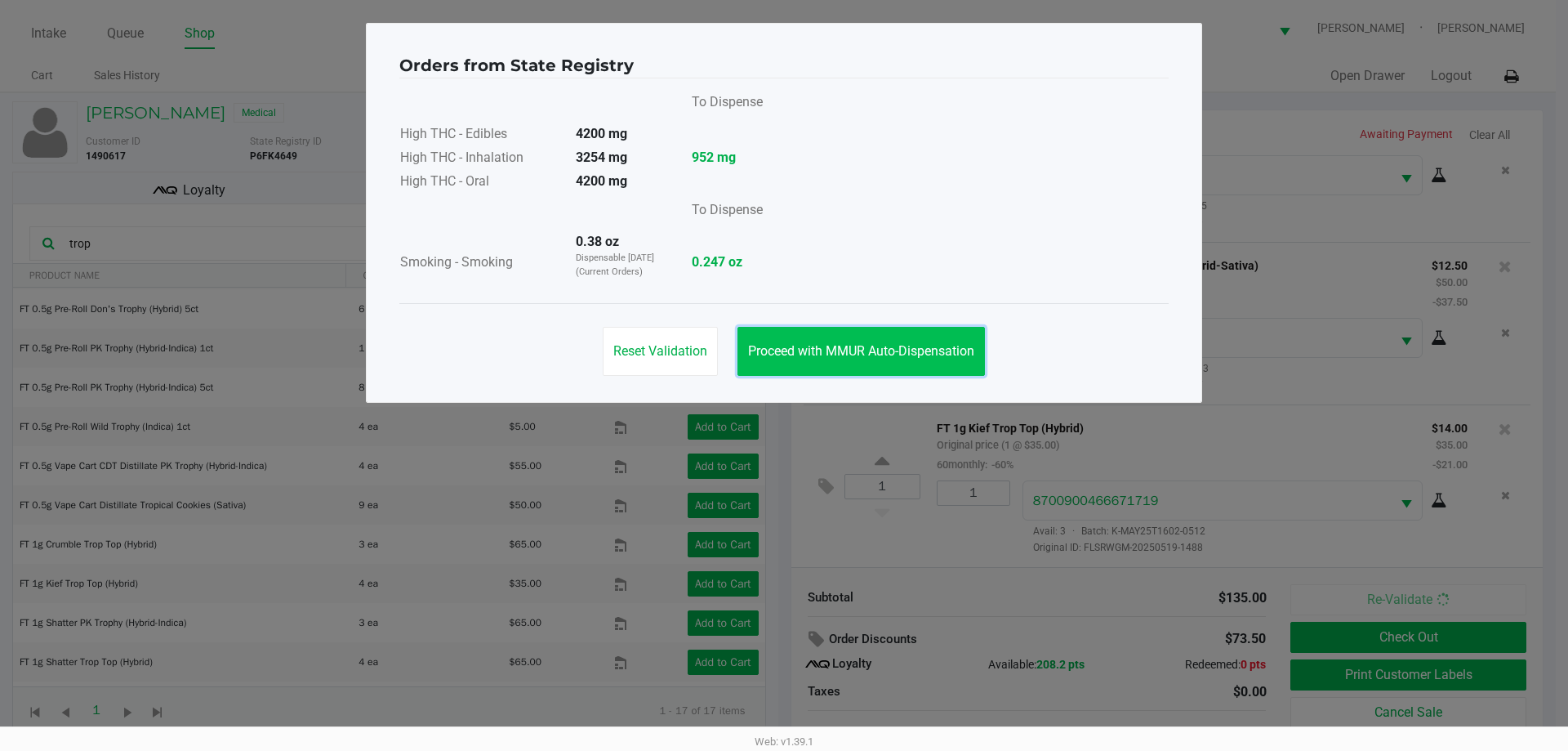 click on "Proceed with MMUR Auto-Dispensation" 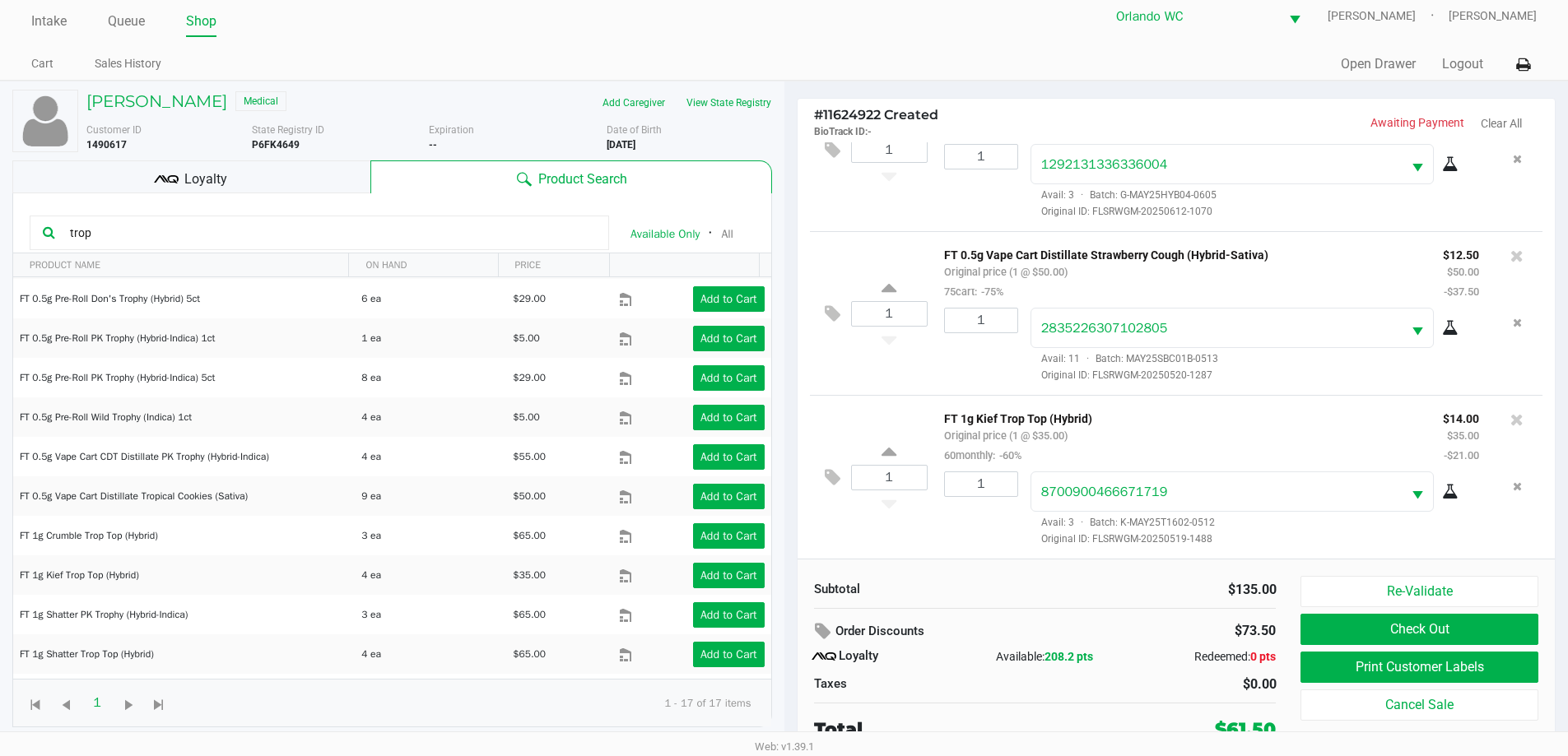 scroll, scrollTop: 16, scrollLeft: 0, axis: vertical 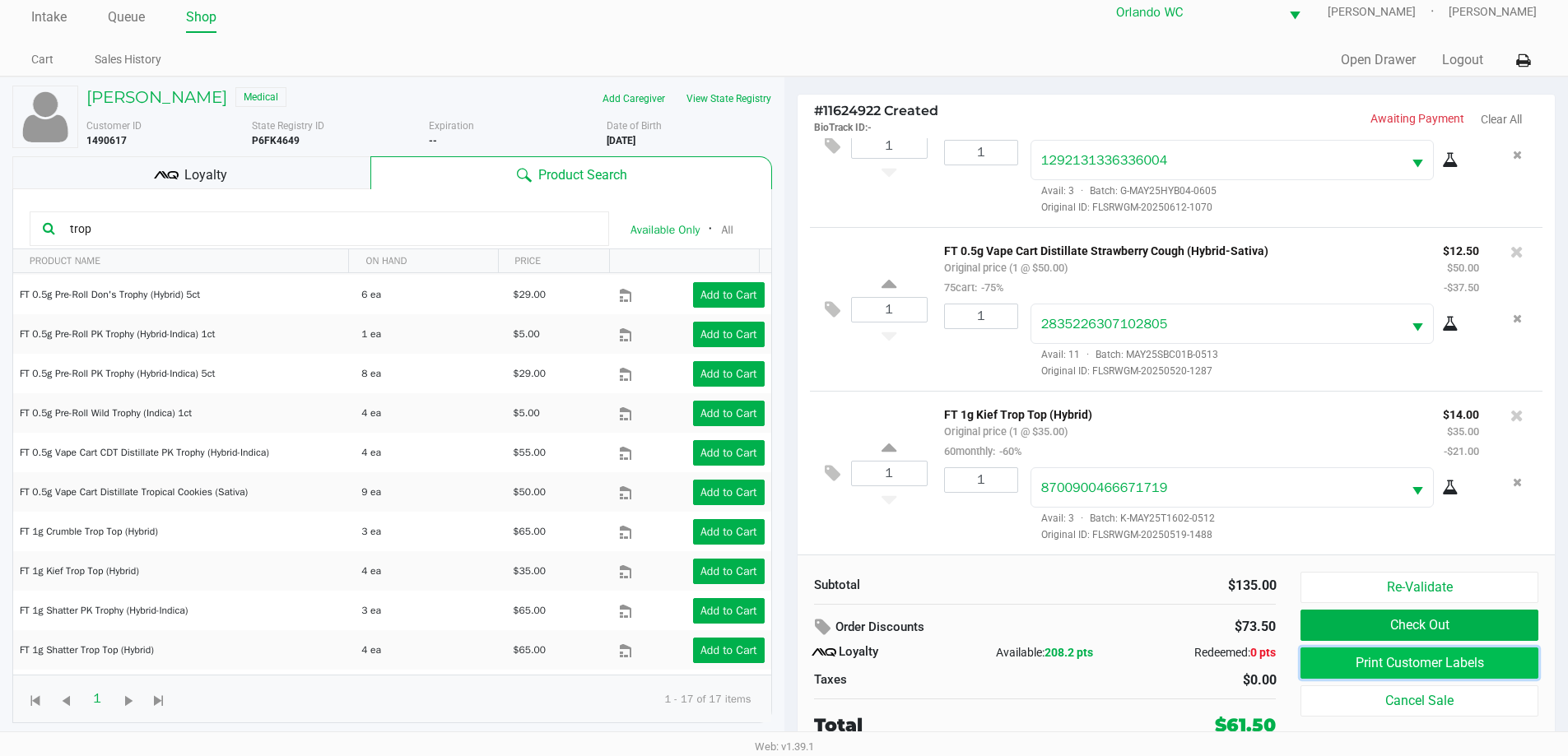 click on "Print Customer Labels" 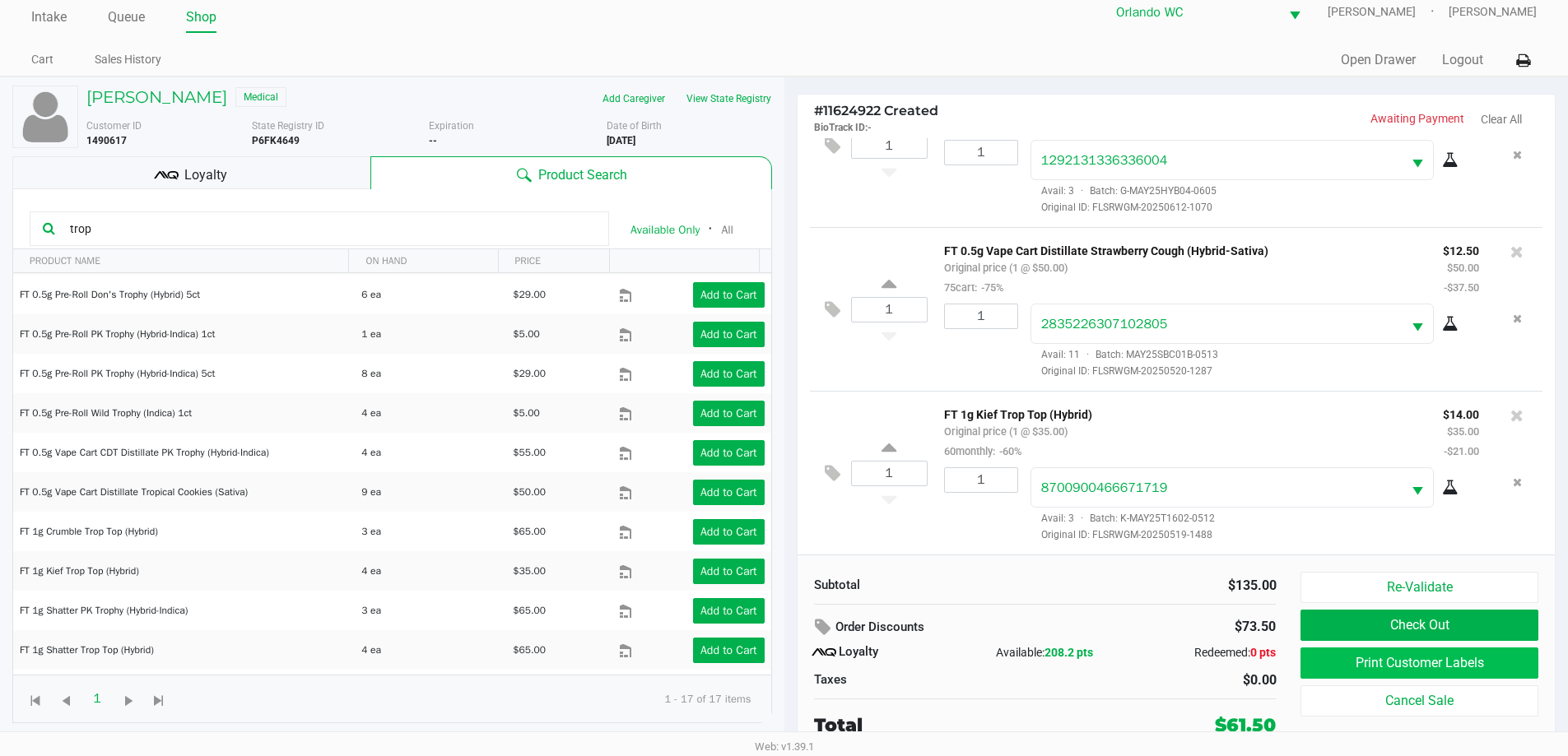 scroll, scrollTop: 0, scrollLeft: 0, axis: both 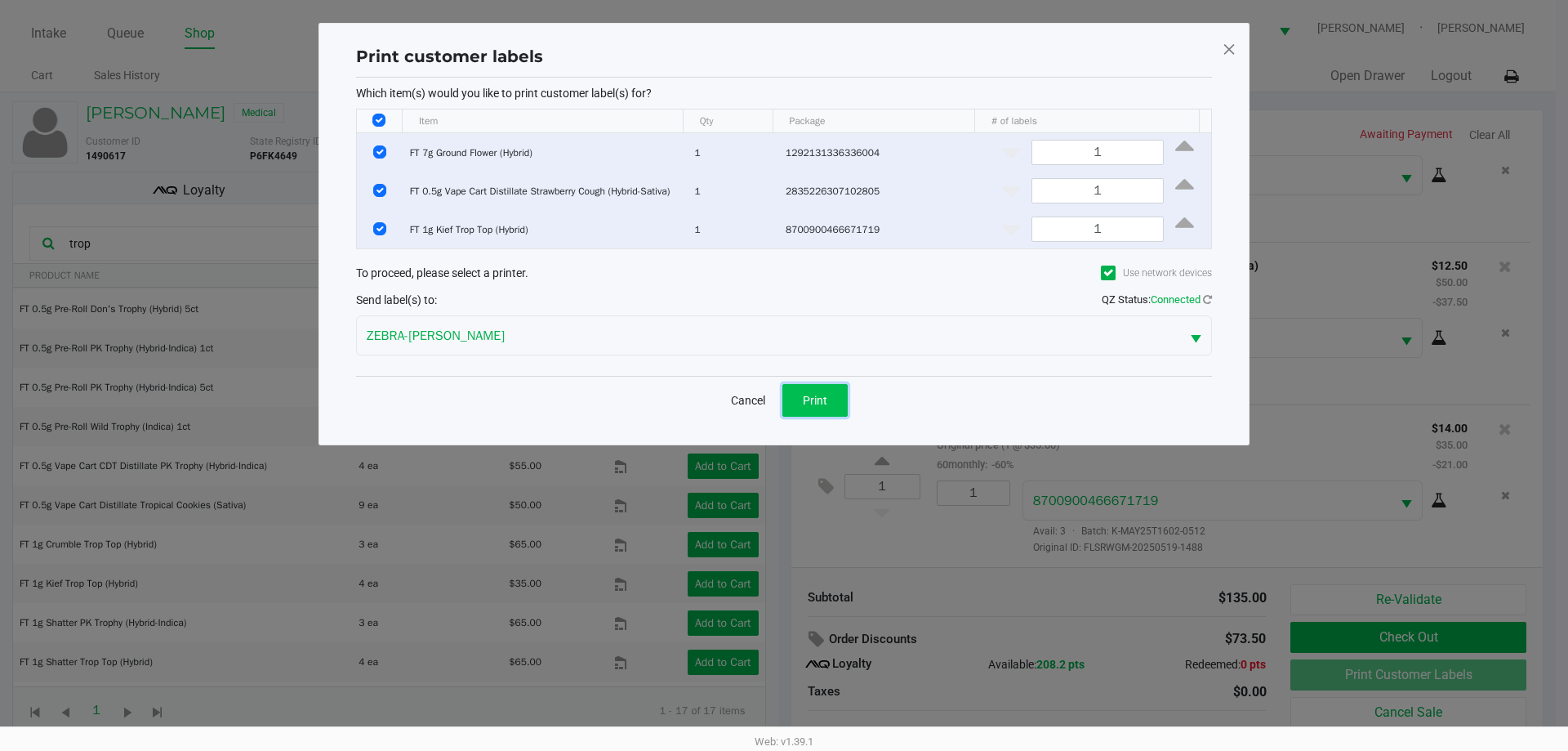 click on "Print" 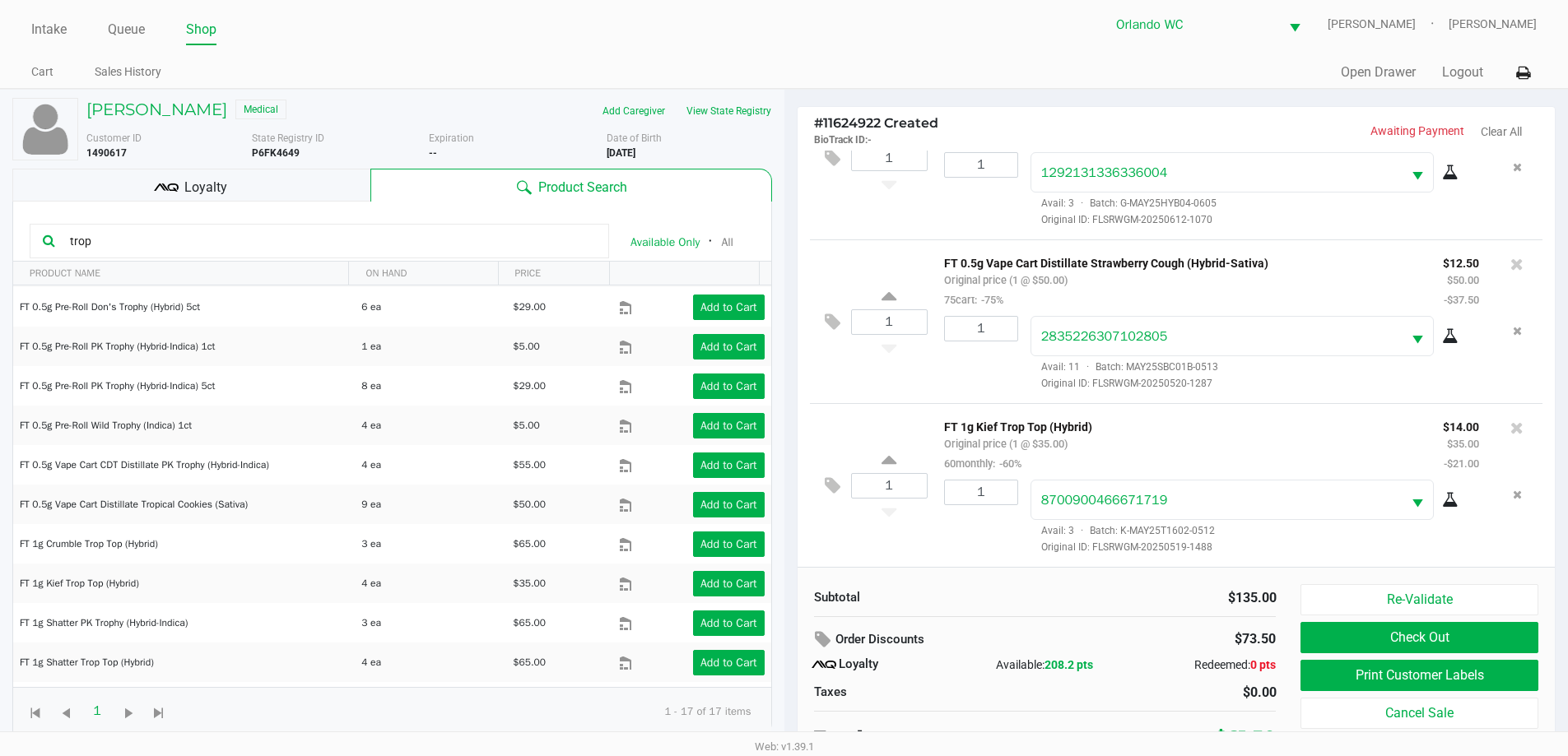 scroll, scrollTop: 16, scrollLeft: 0, axis: vertical 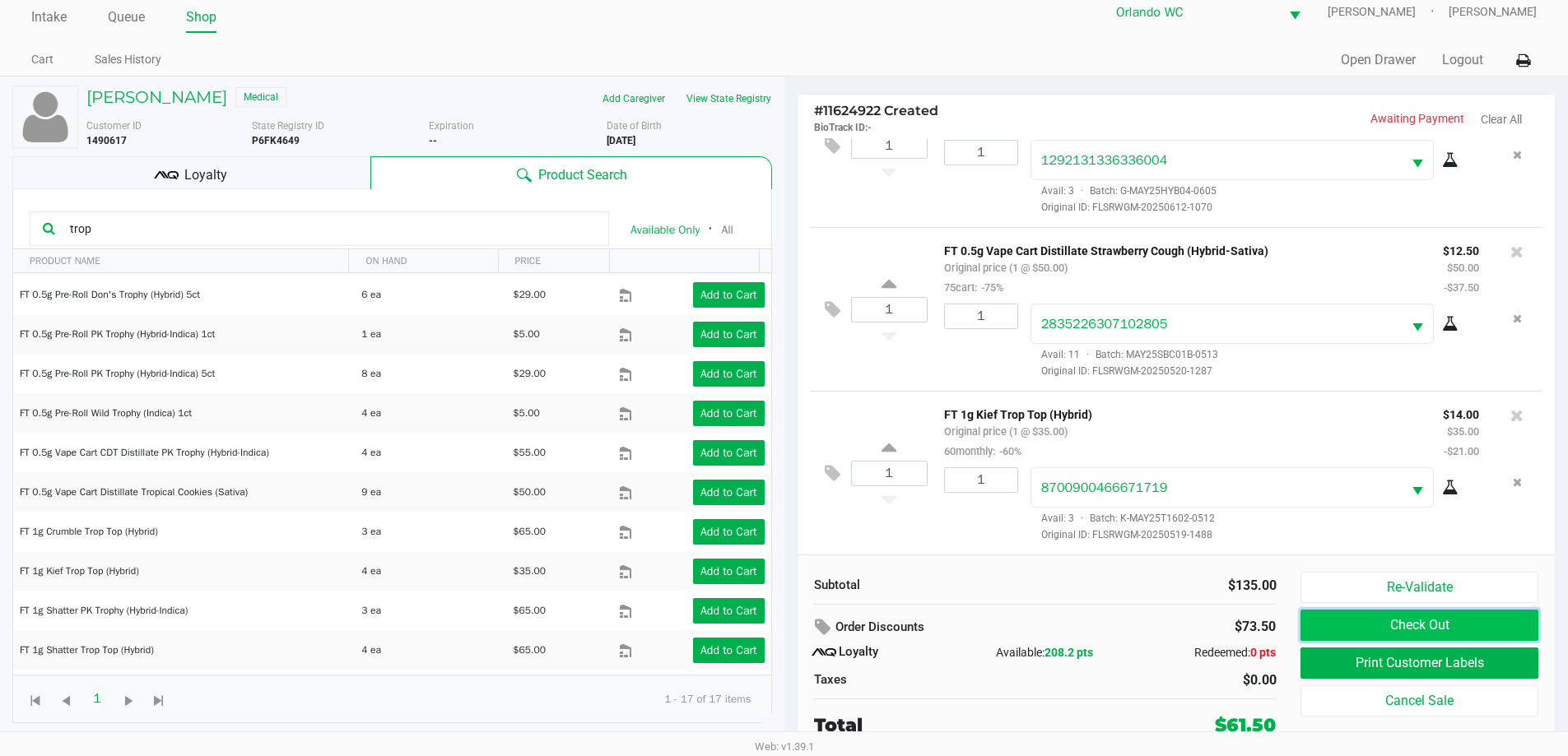 click on "Check Out" 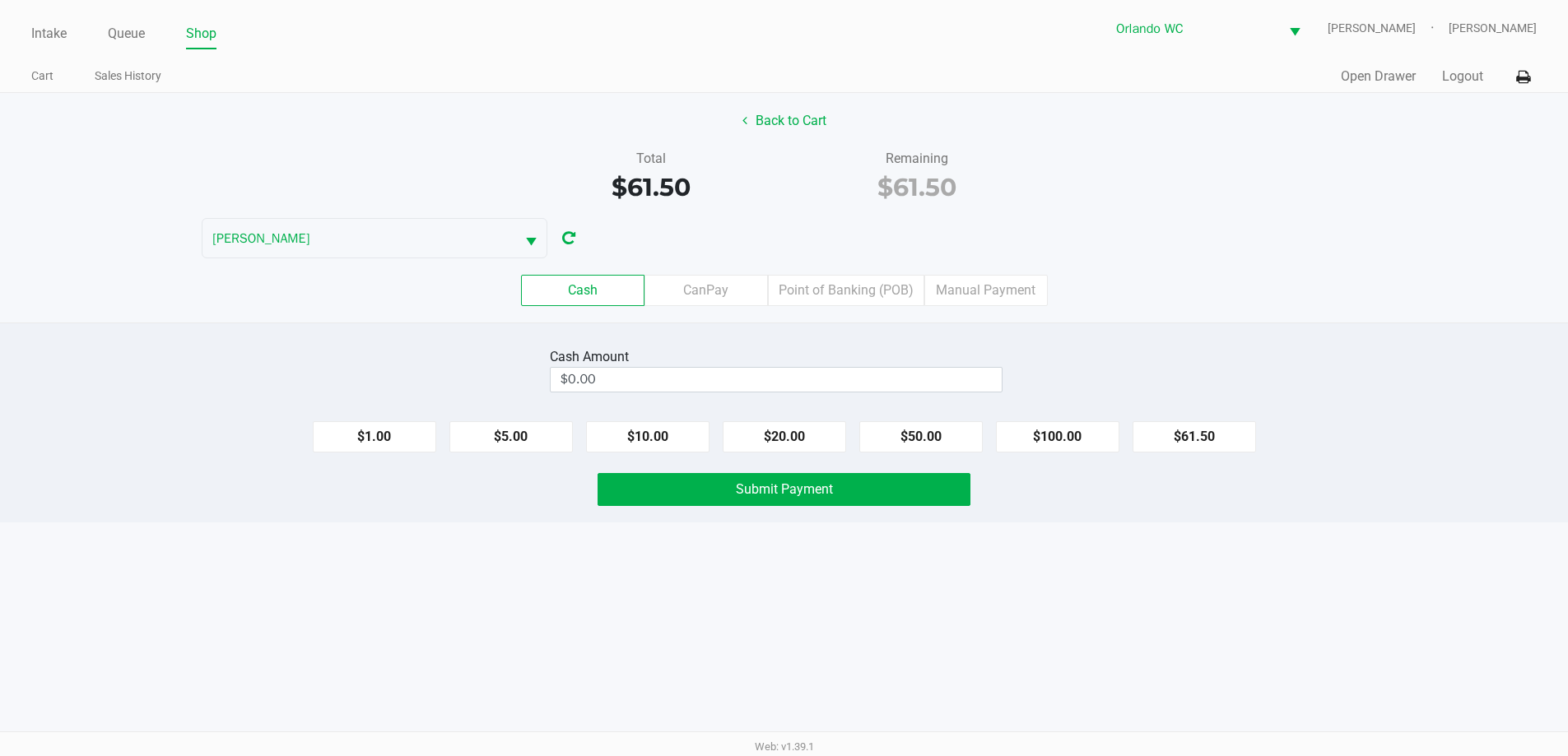scroll, scrollTop: 0, scrollLeft: 0, axis: both 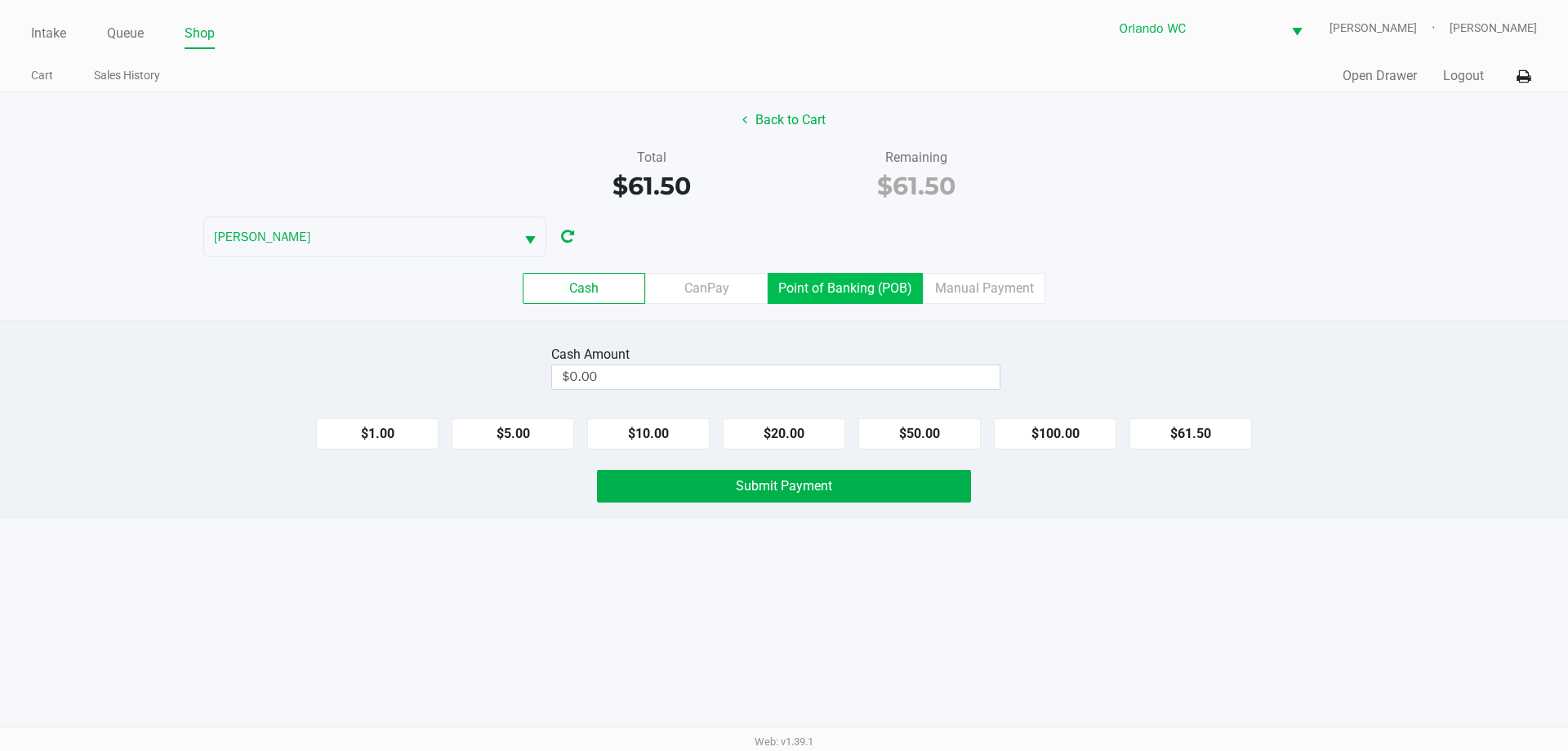 click on "Point of Banking (POB)" 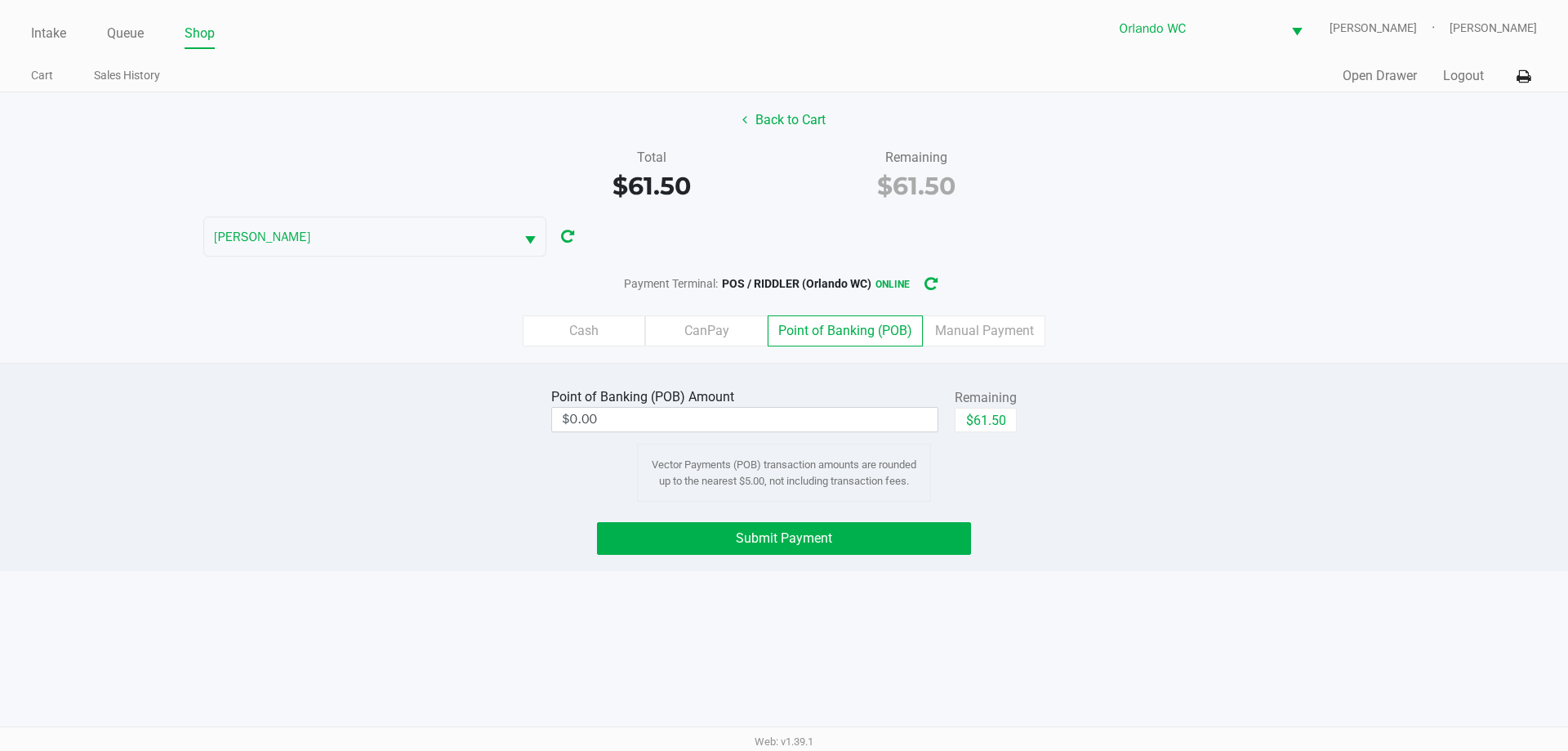 click on "$61.50" 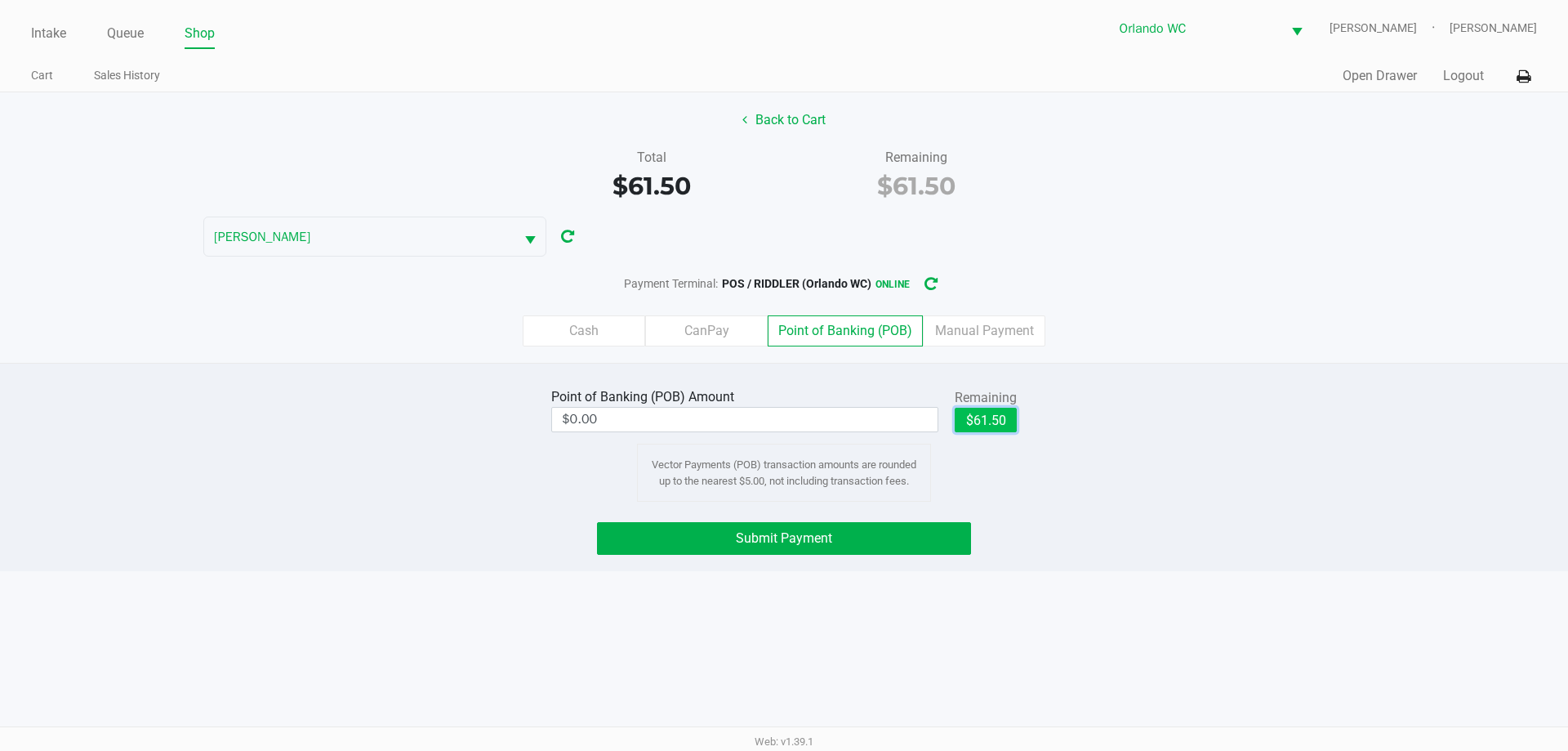 click on "$61.50" 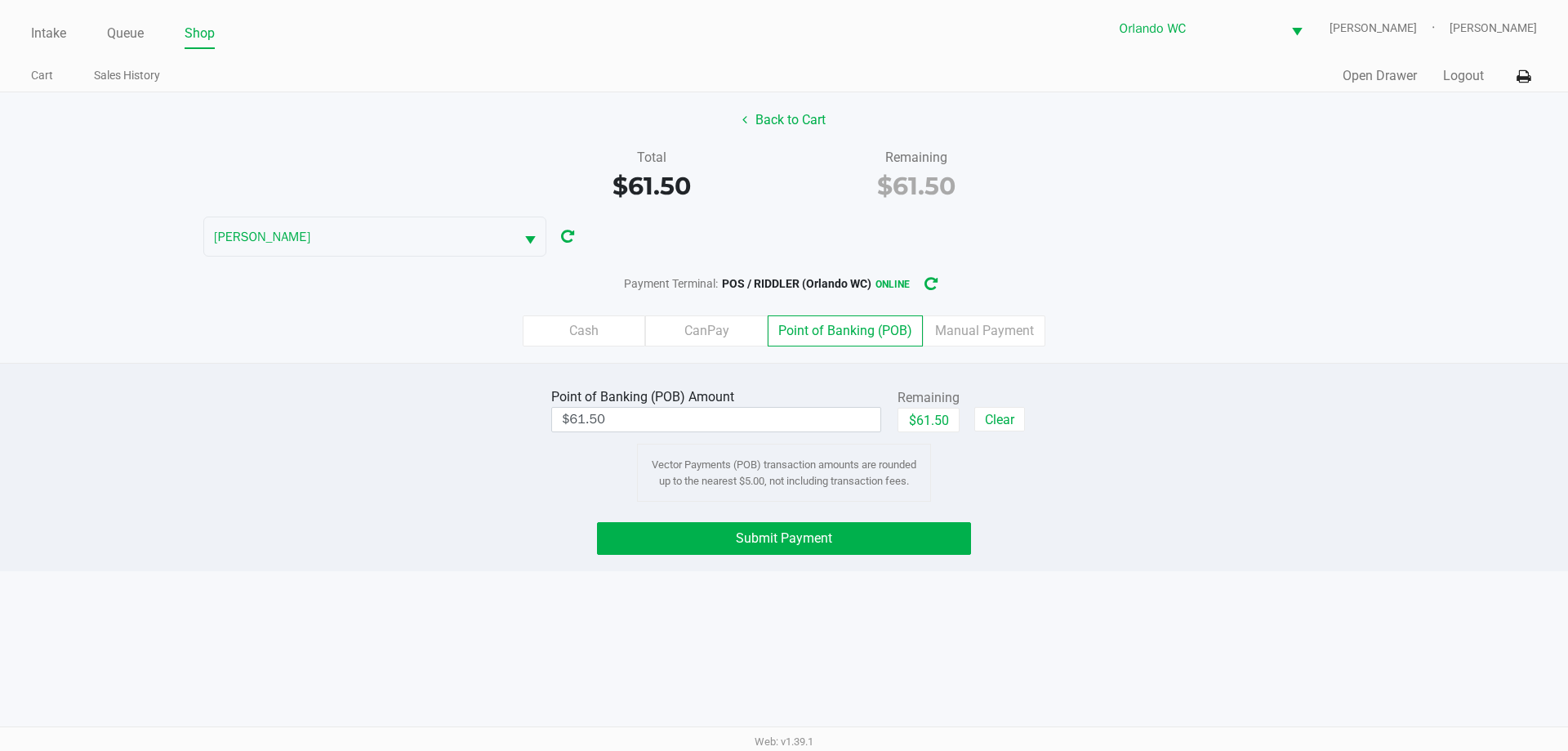 click on "Point of Banking (POB)  Amount  $61.50  Remaining   $61.50   Clear  Vector Payments (POB) transaction amounts are rounded up to the nearest $5.00, not including transaction fees.  Submit Payment" 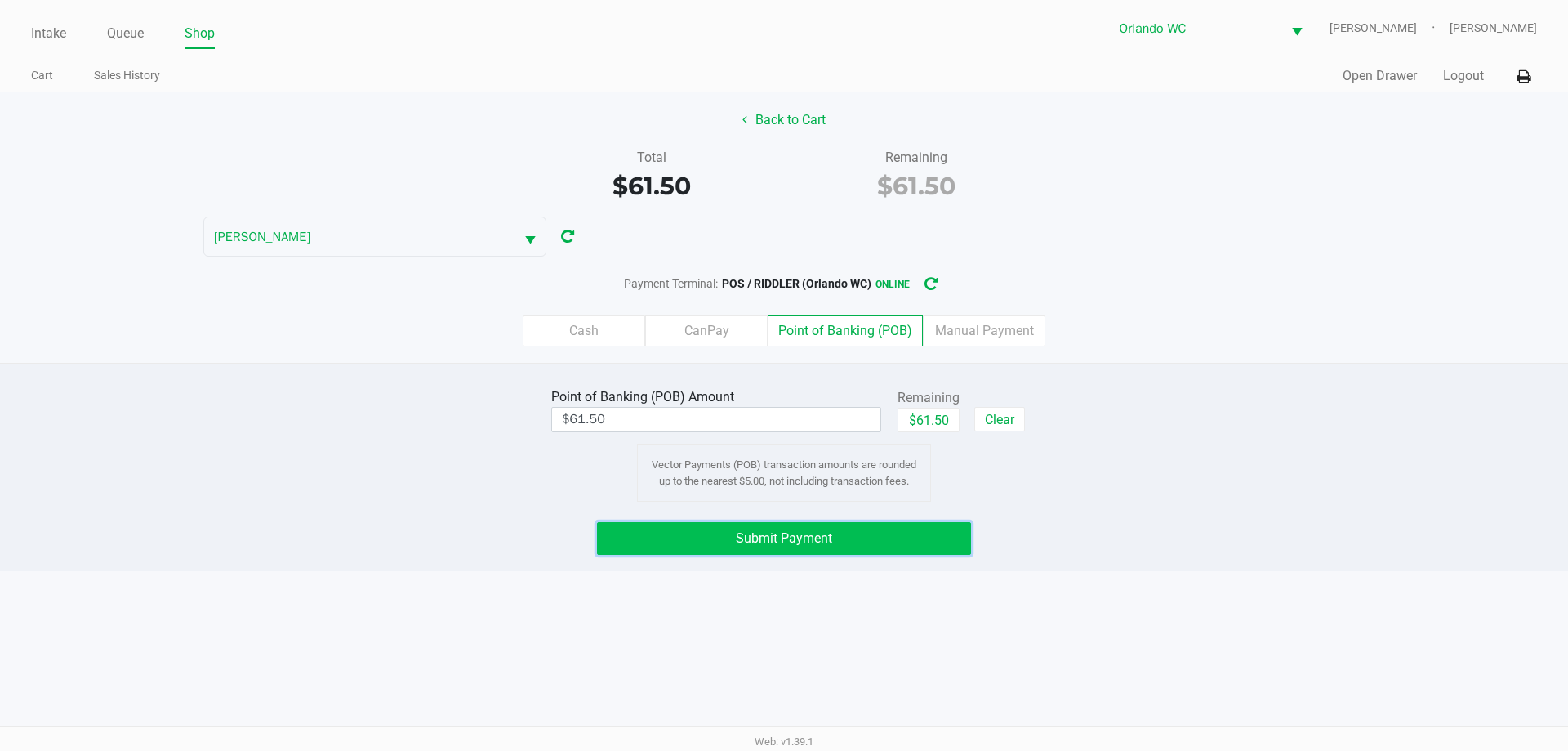 click on "Submit Payment" 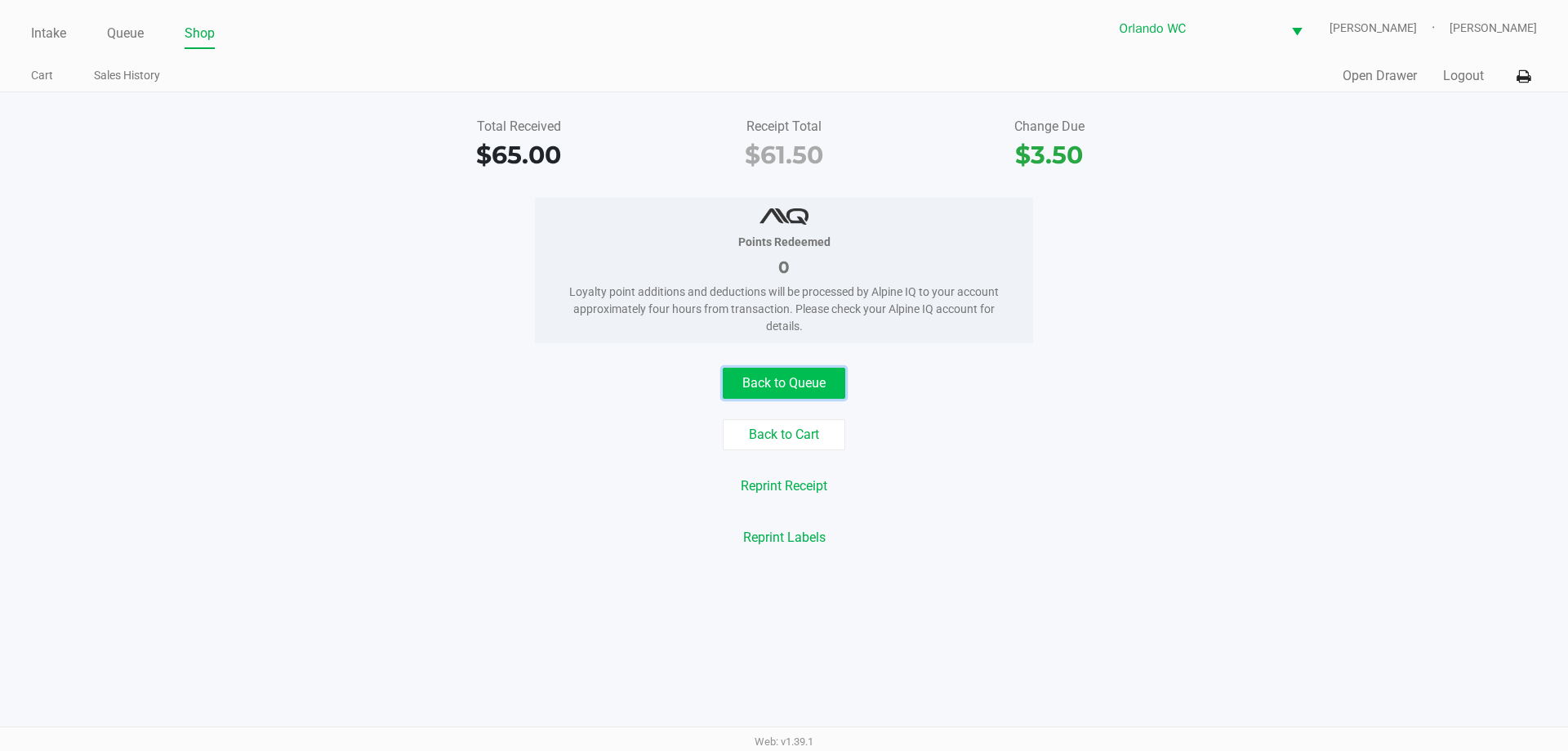 click on "Back to Queue" 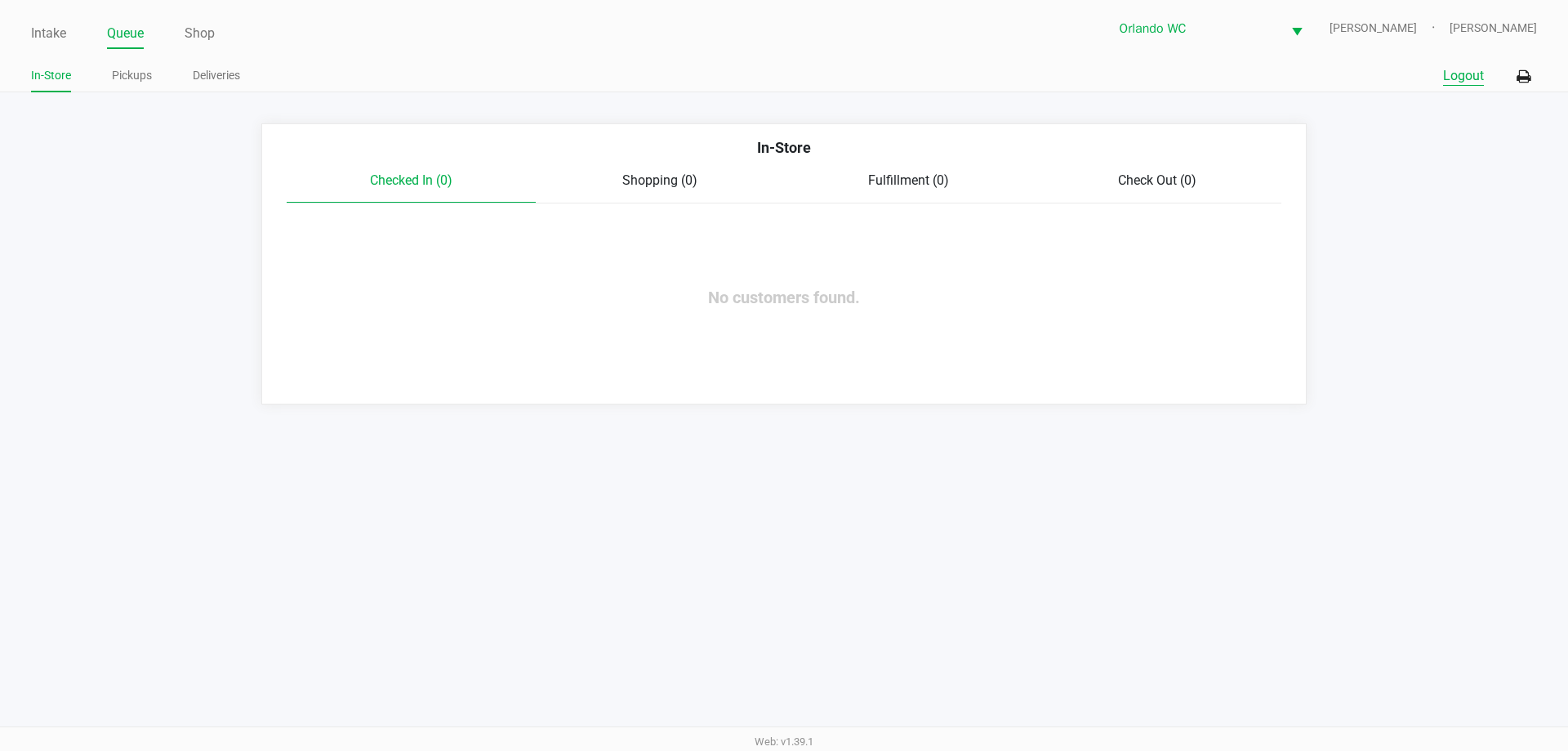 click on "Logout" 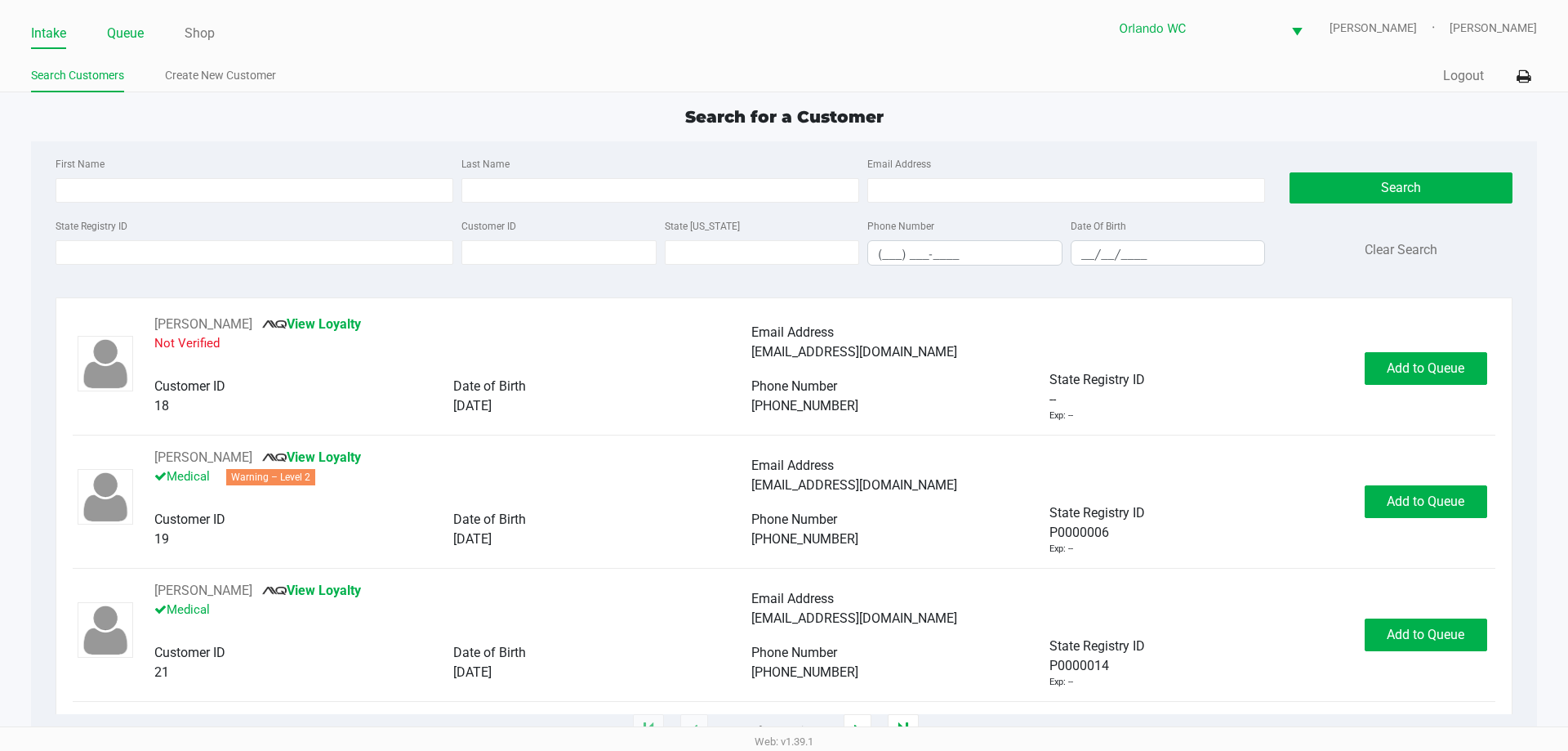 click on "Queue" 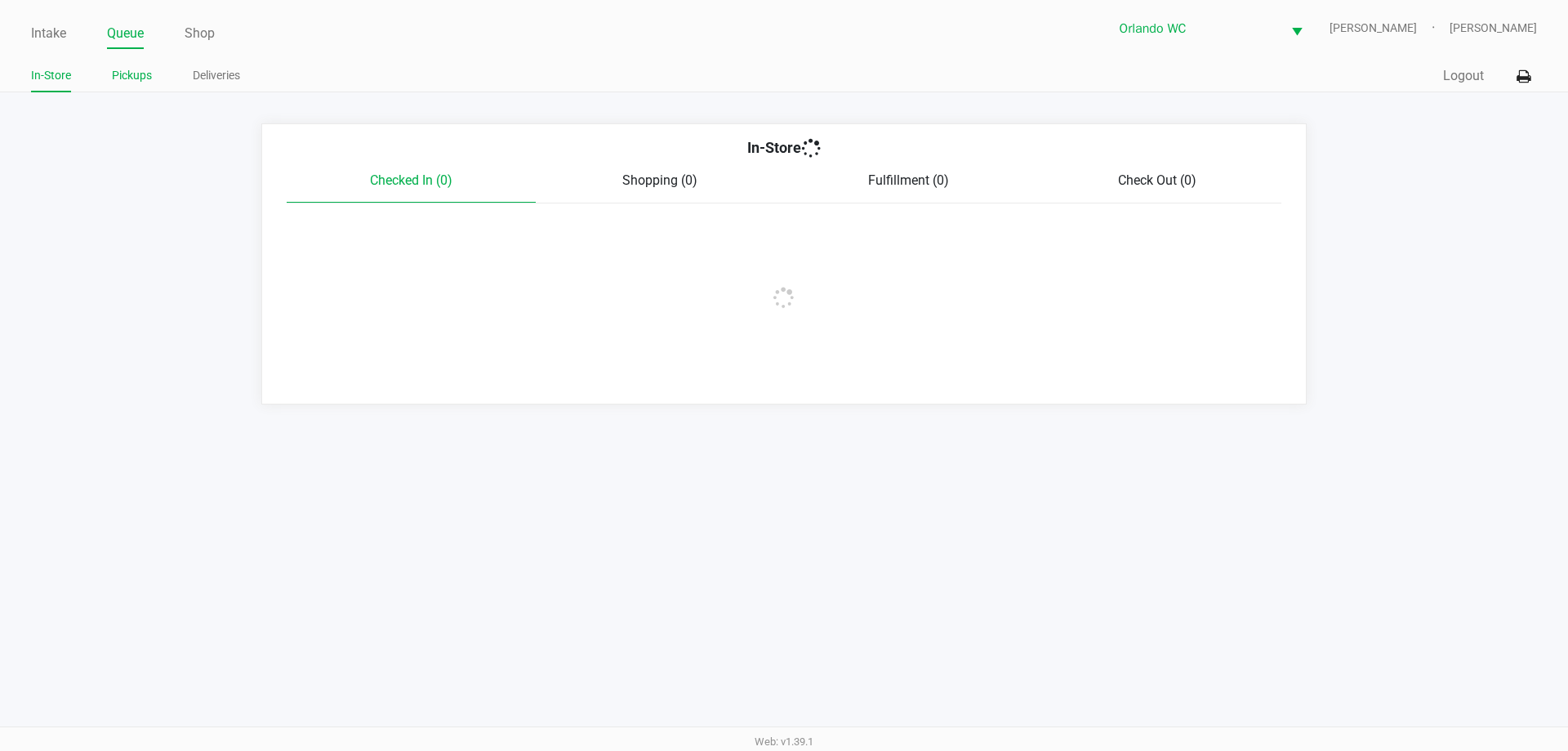 click on "Pickups" 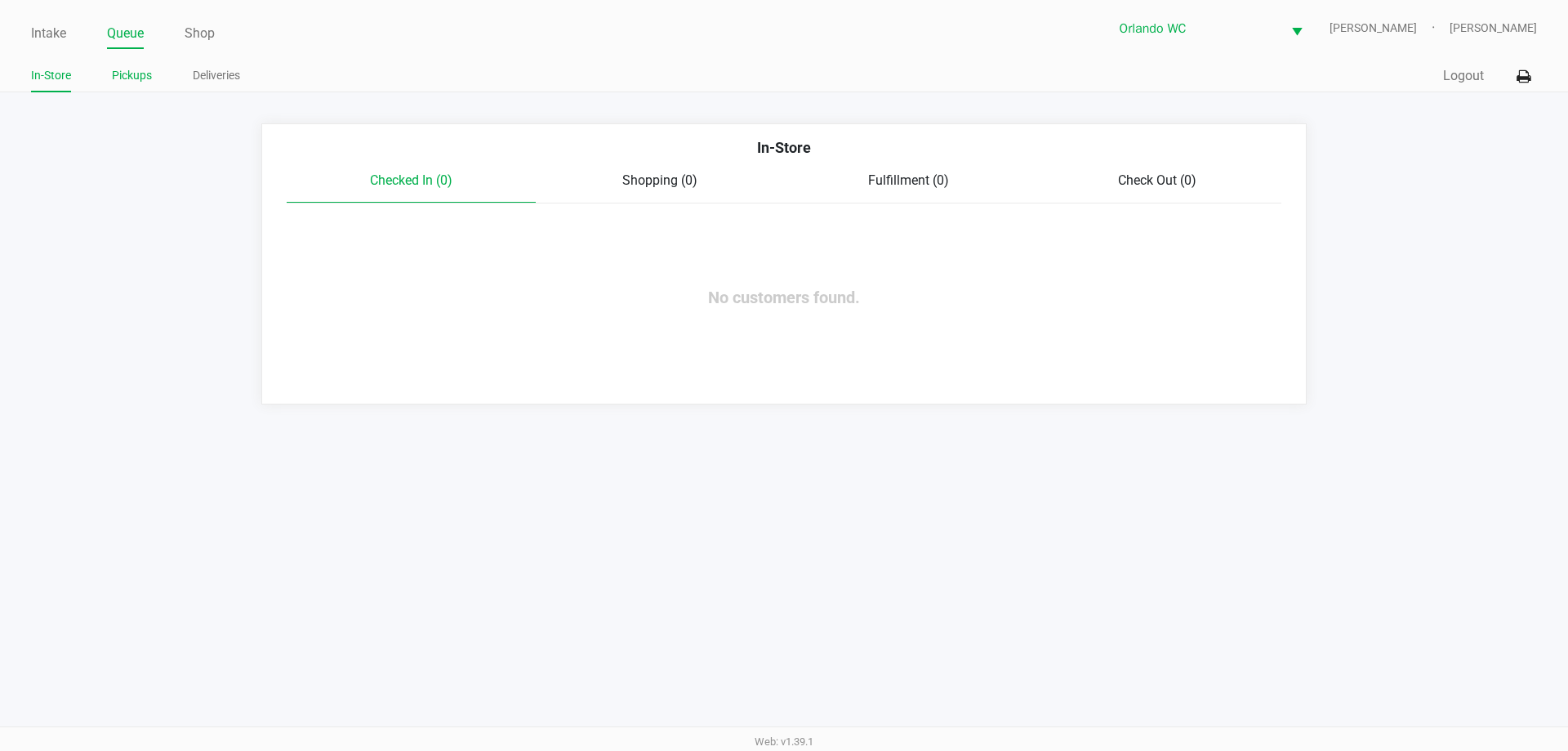 click on "Pickups" 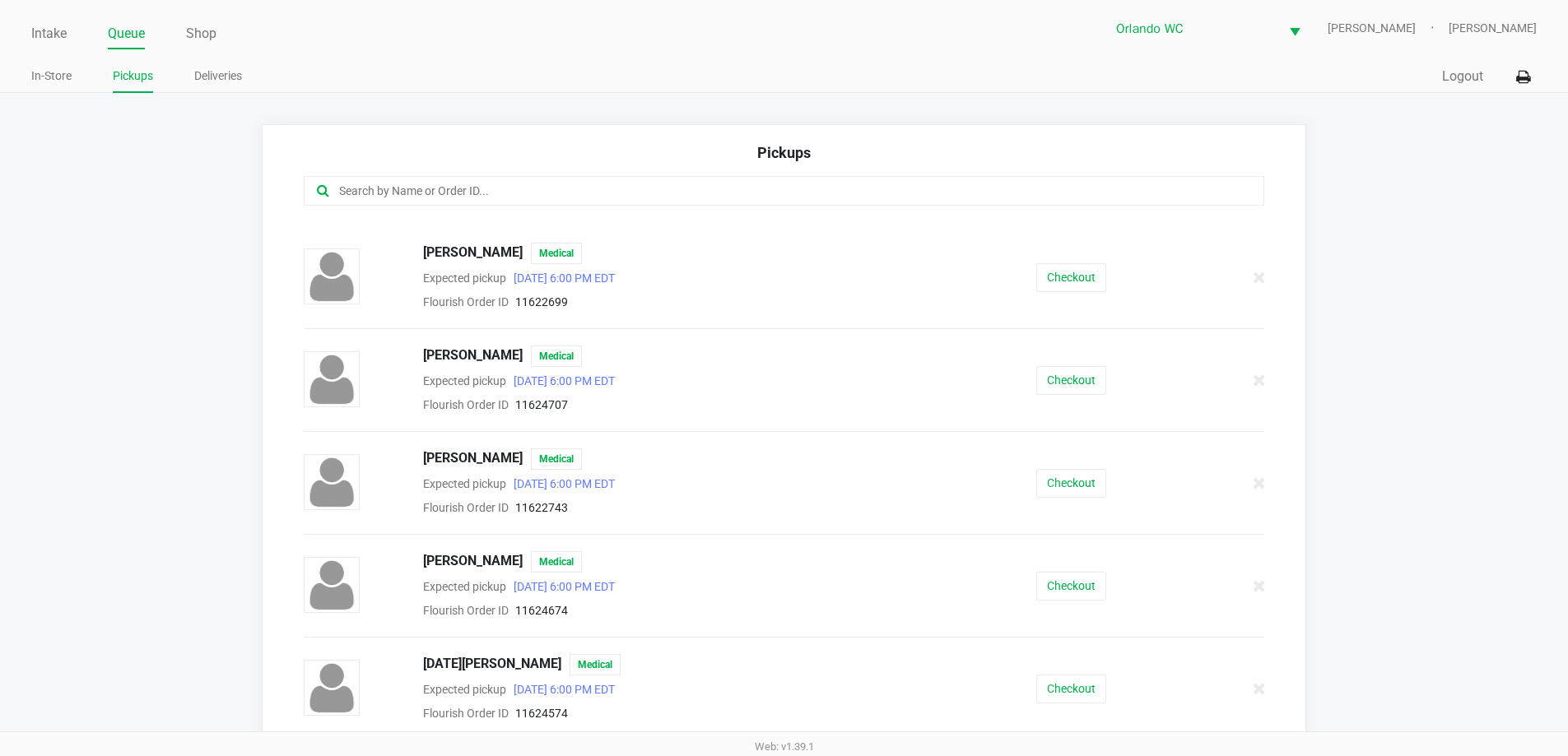scroll, scrollTop: 1429, scrollLeft: 0, axis: vertical 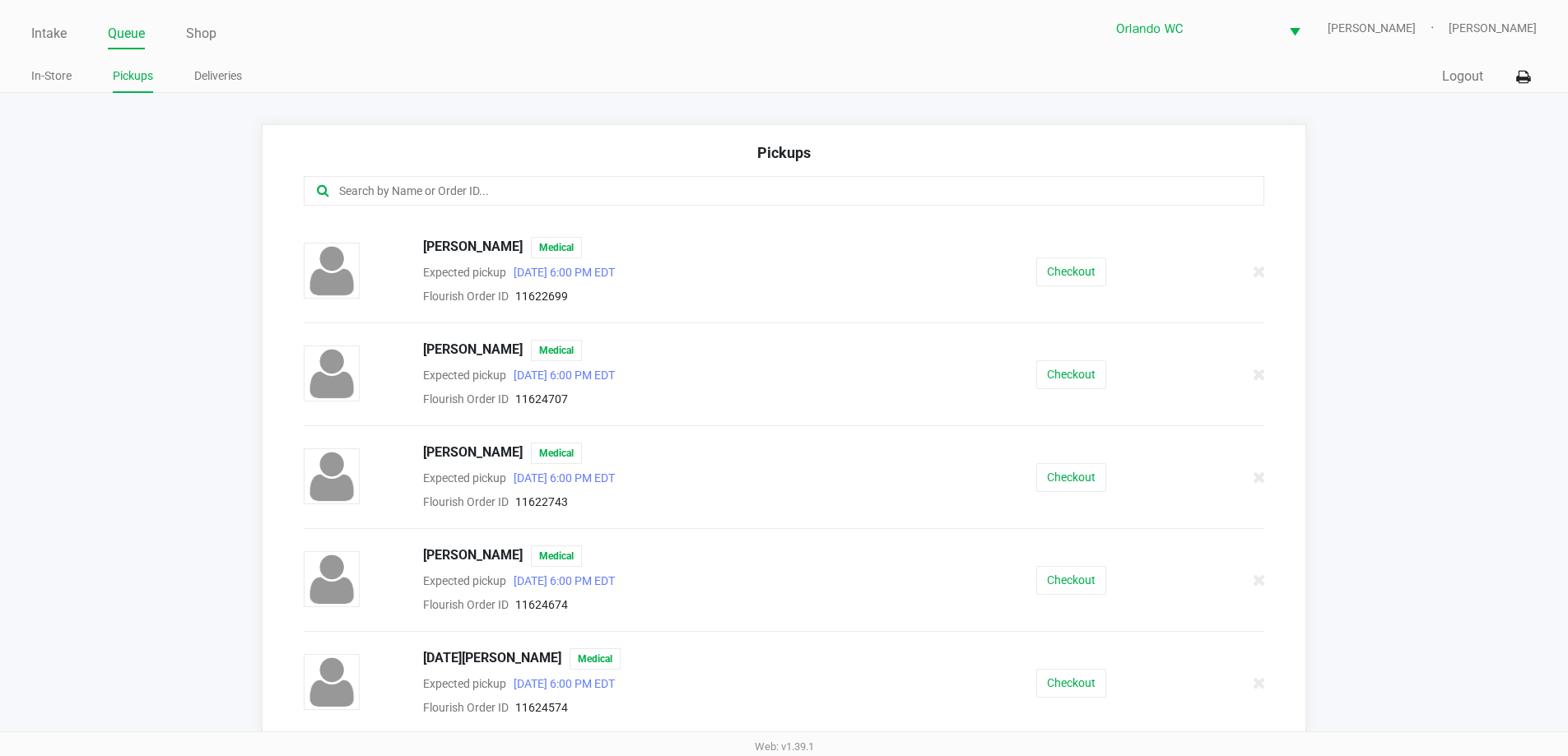 click on "Checkout" 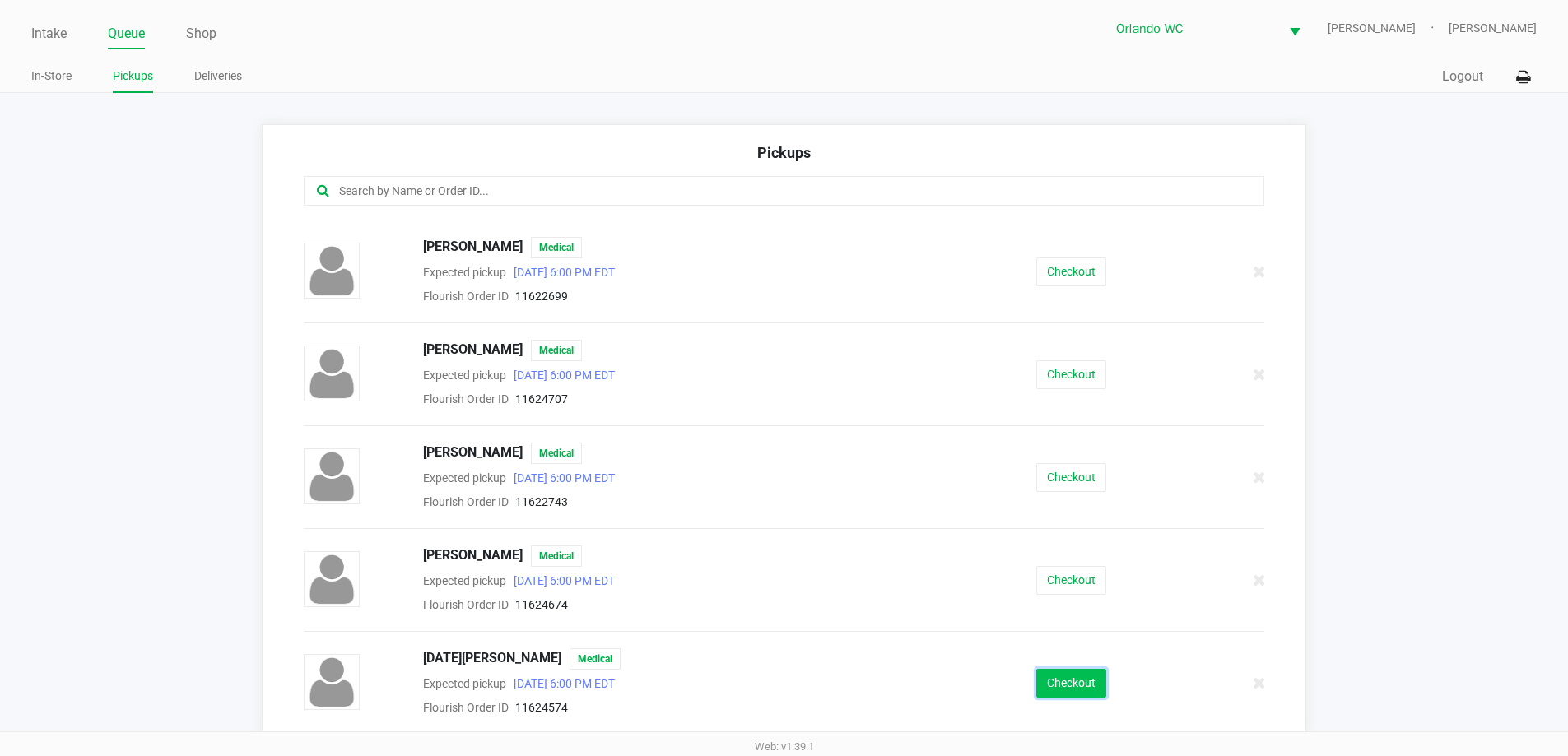 click on "Checkout" 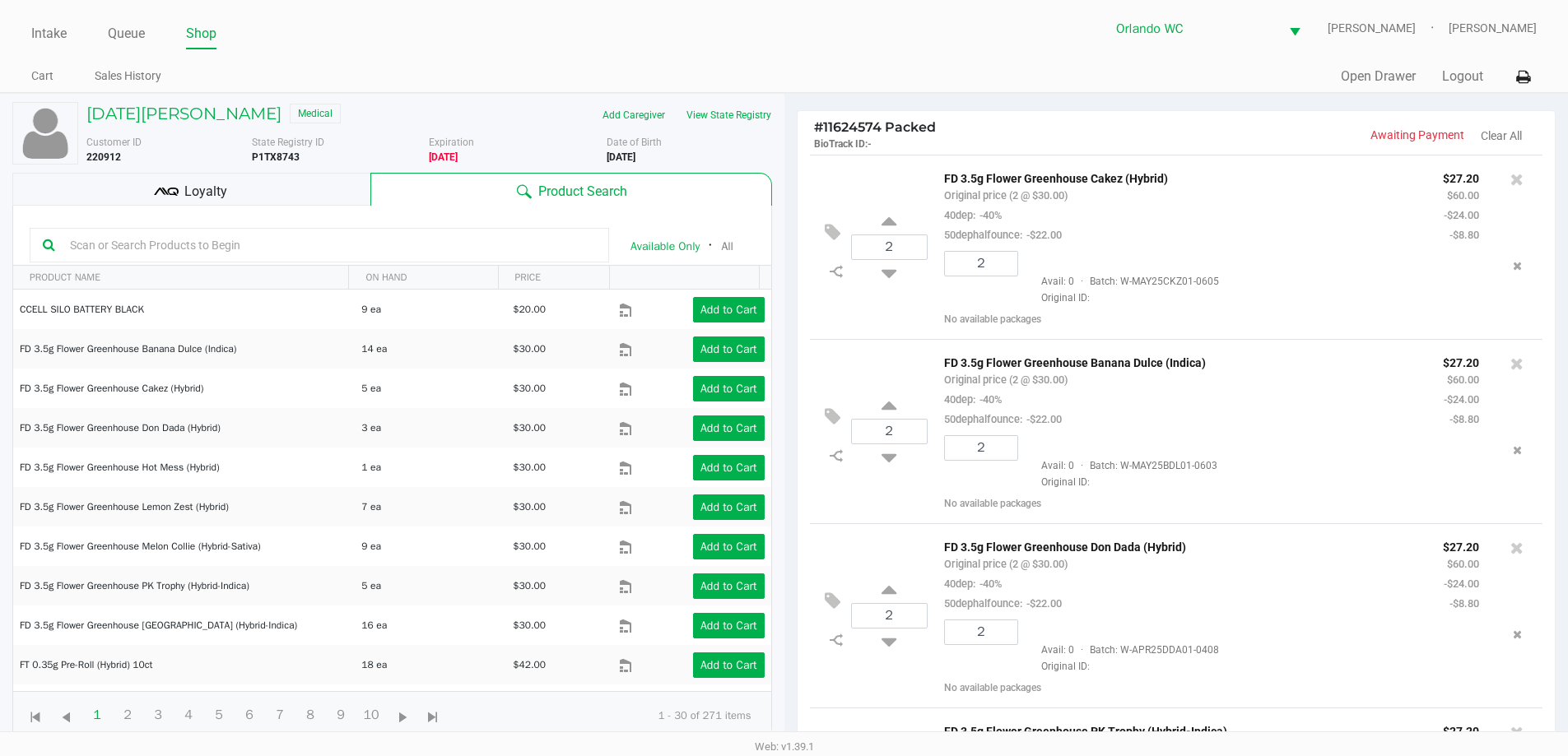 click on "Loyalty" 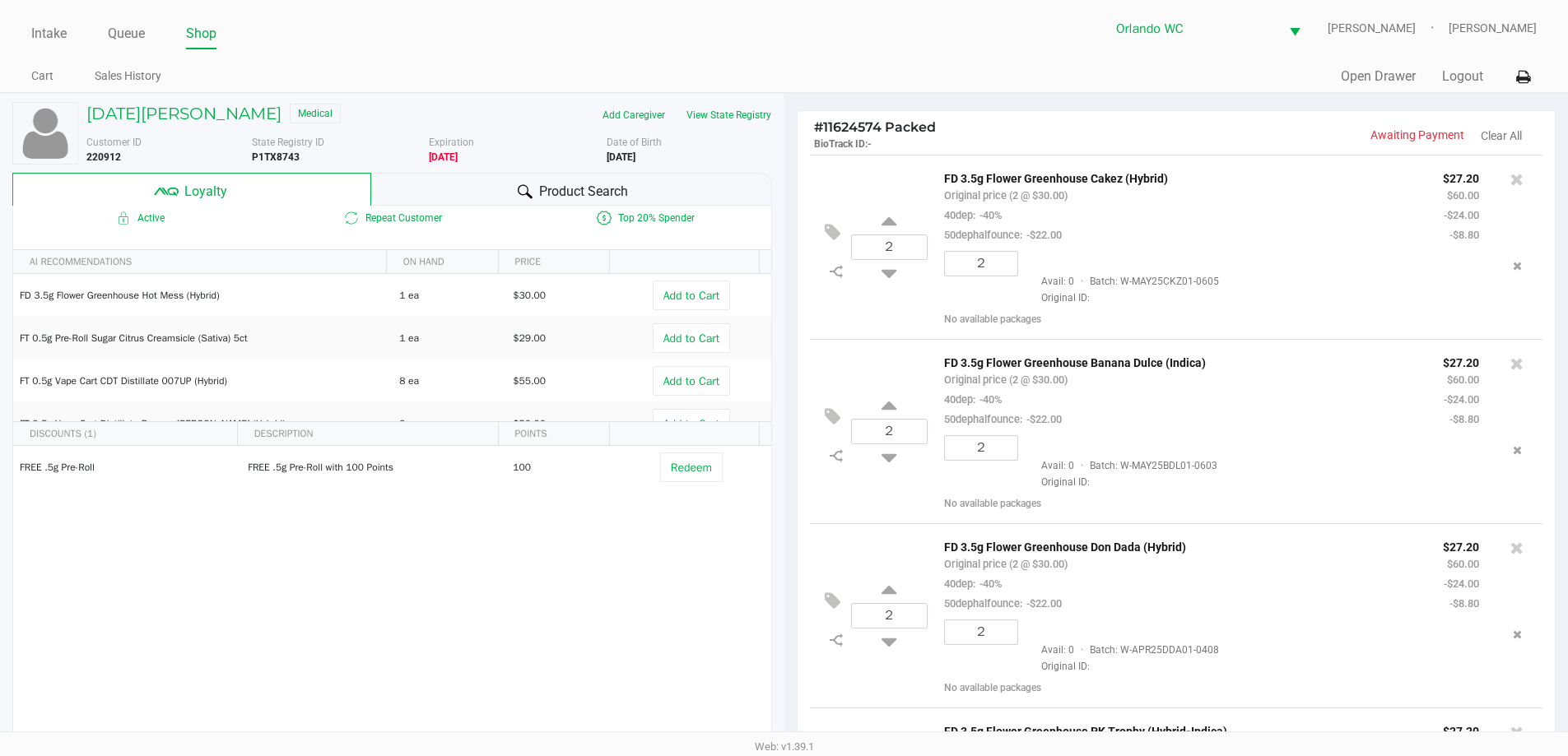 click 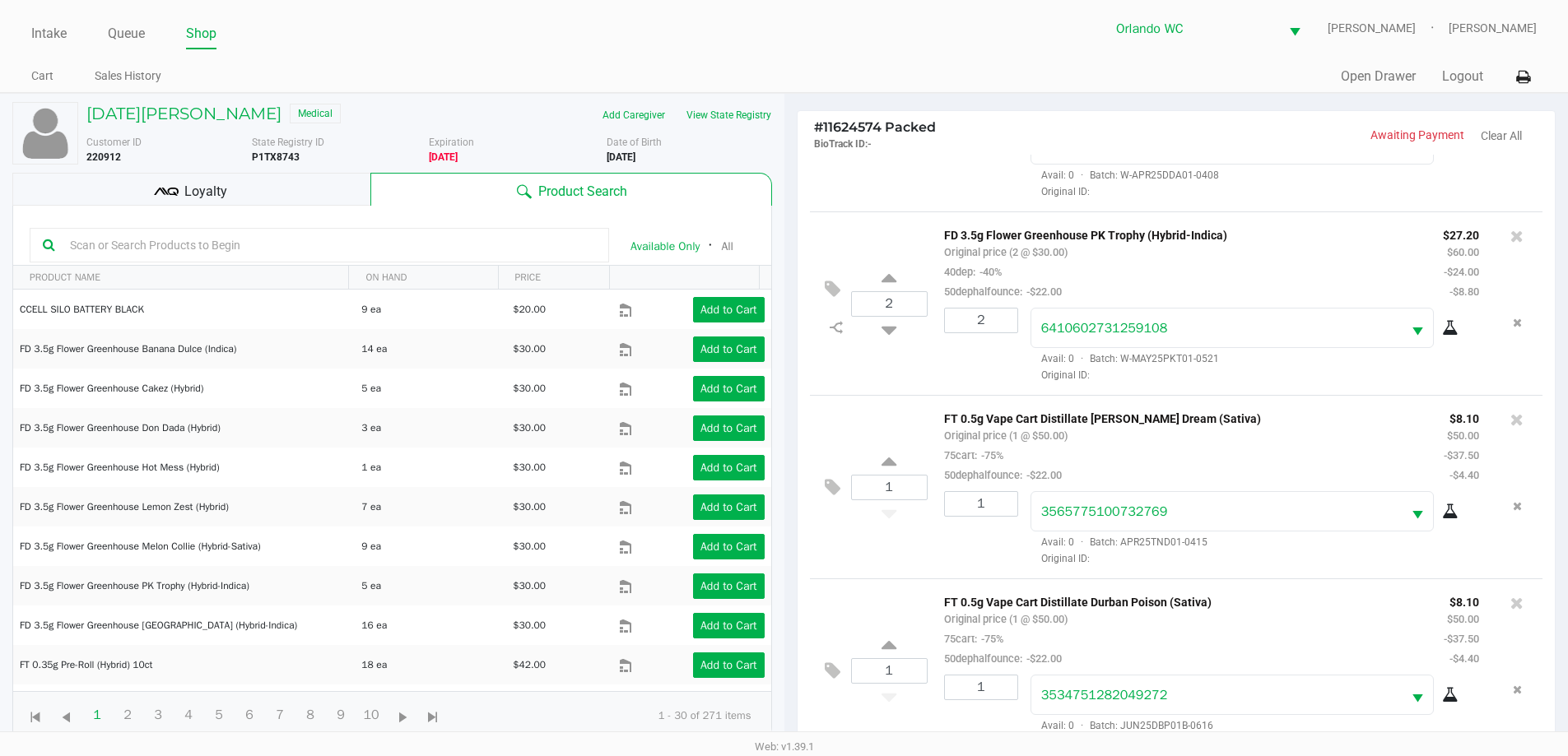 scroll, scrollTop: 508, scrollLeft: 0, axis: vertical 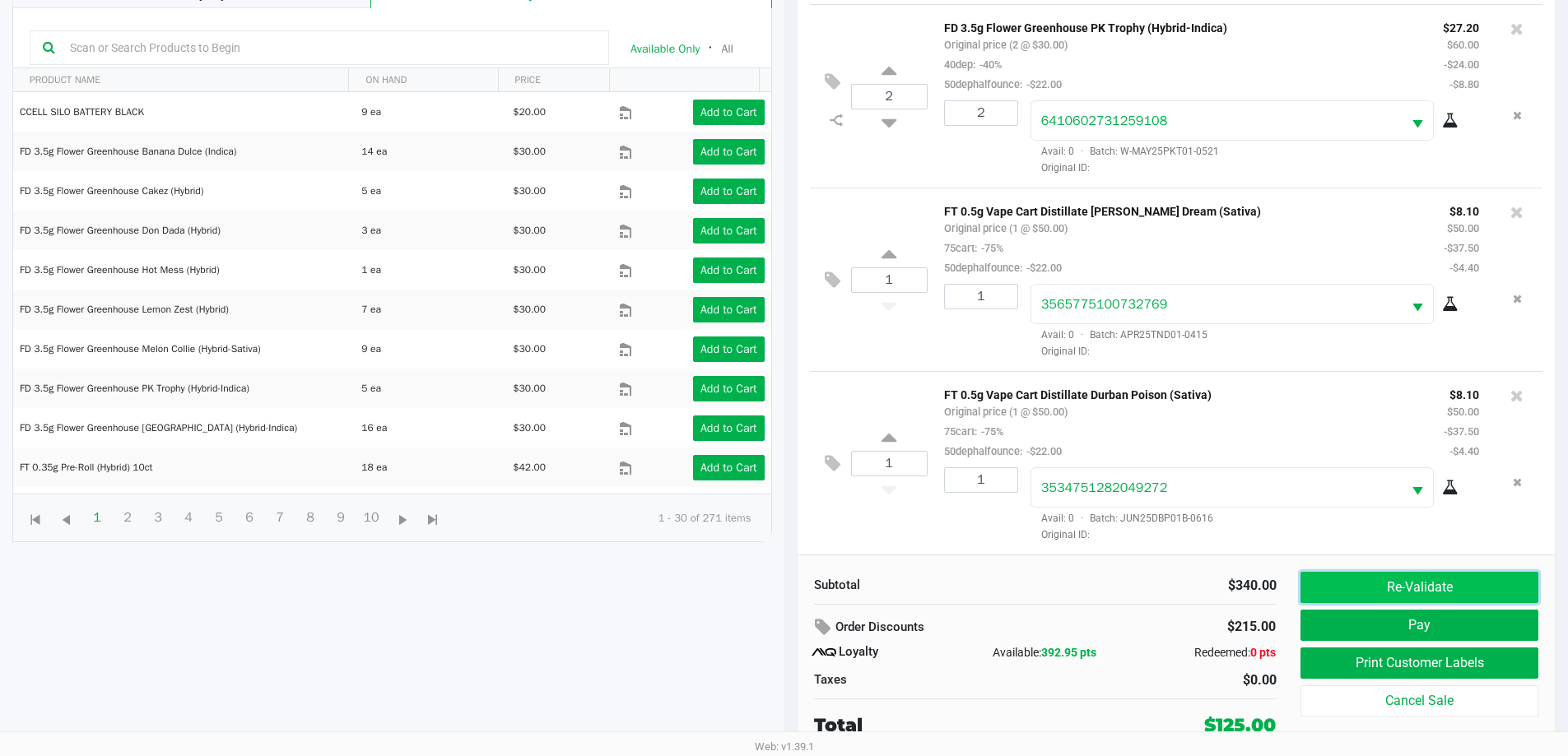 click on "Re-Validate" 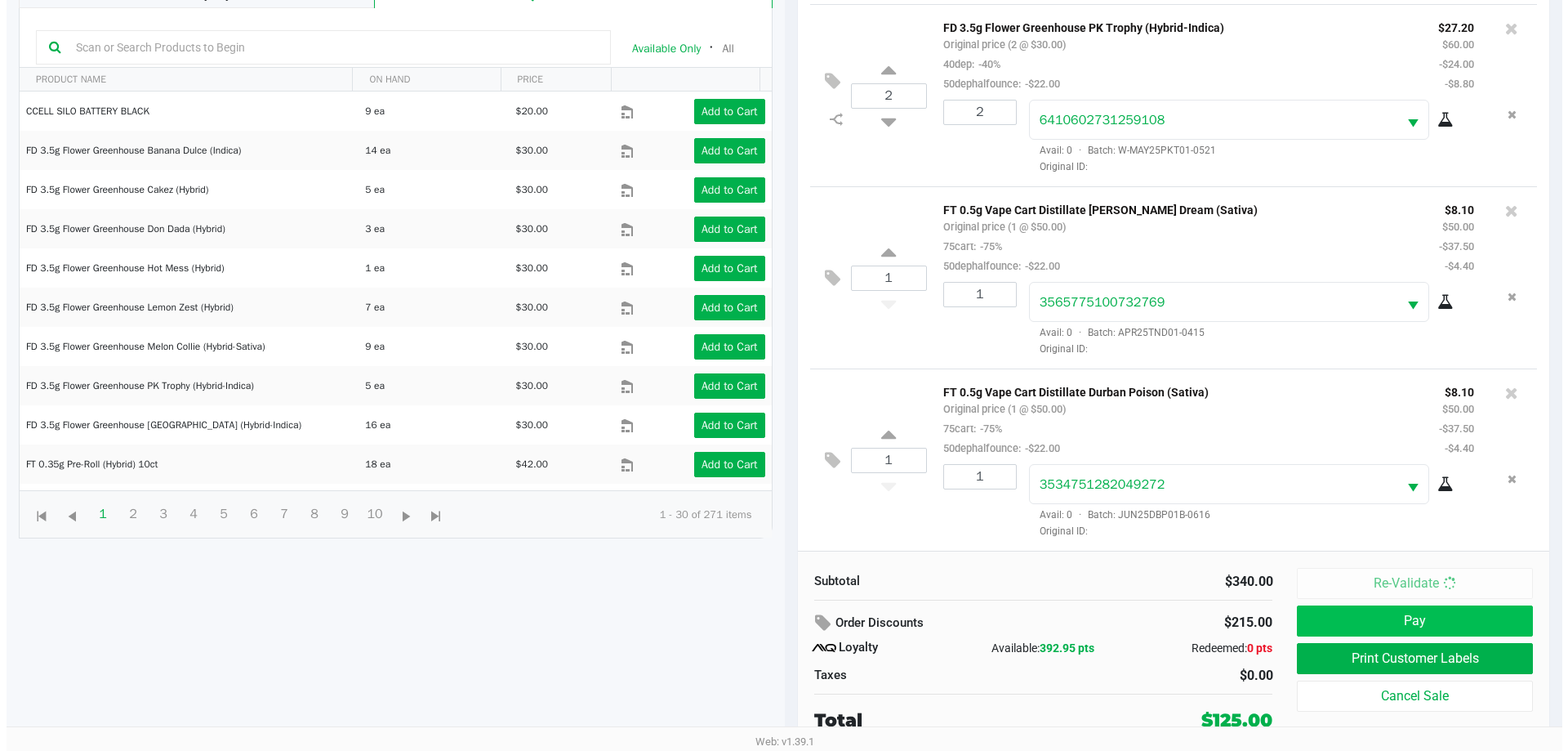 scroll, scrollTop: 0, scrollLeft: 0, axis: both 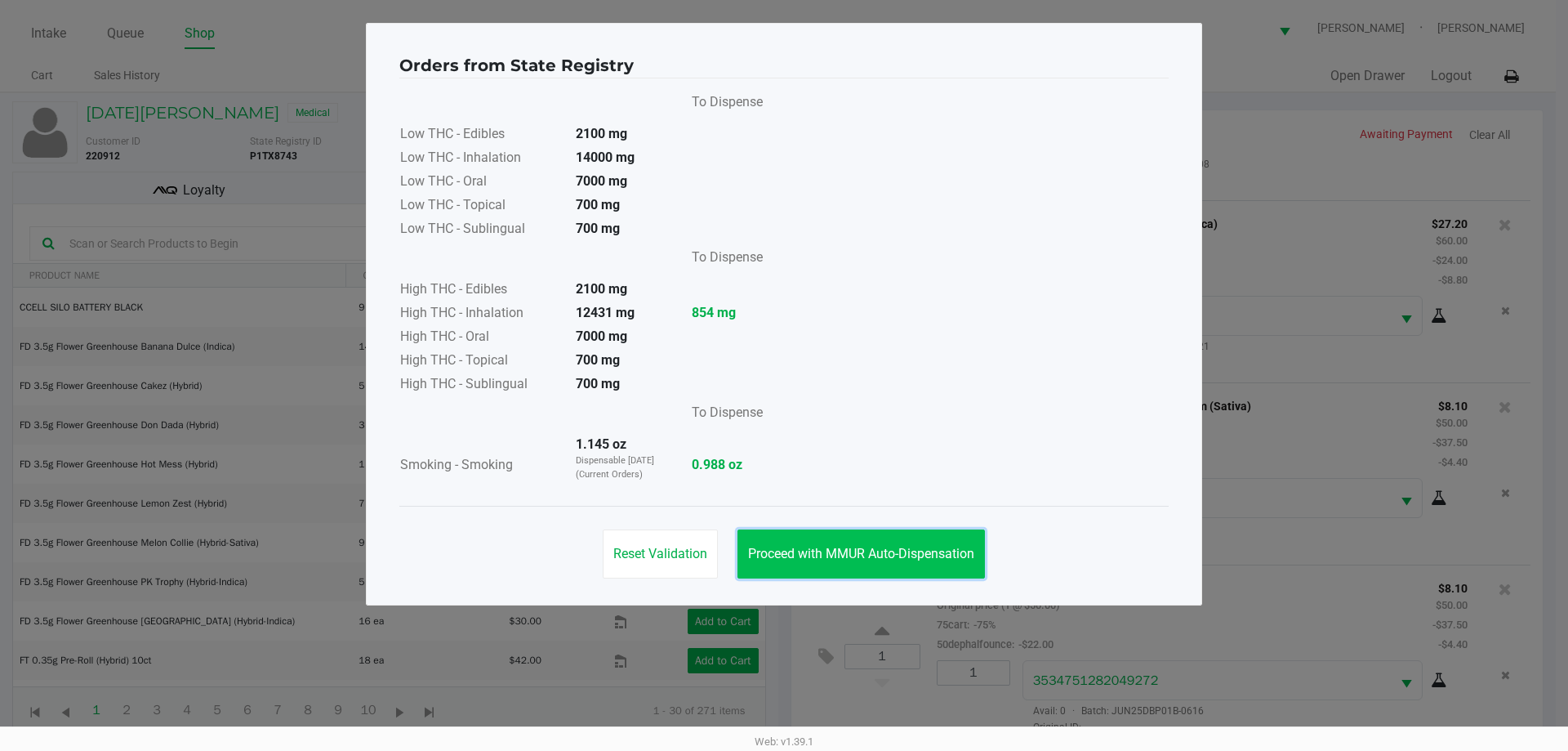 click on "Proceed with MMUR Auto-Dispensation" 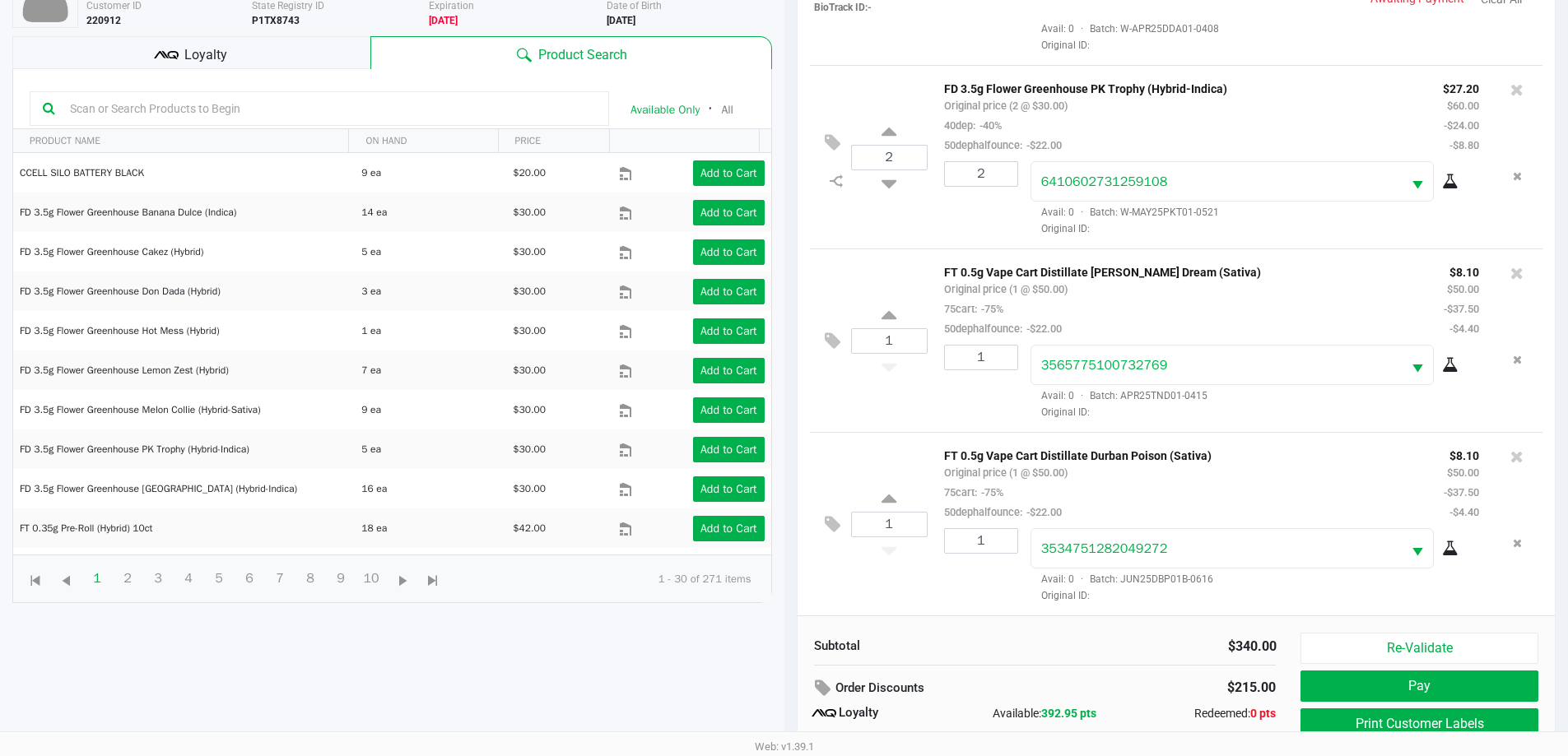 scroll, scrollTop: 197, scrollLeft: 0, axis: vertical 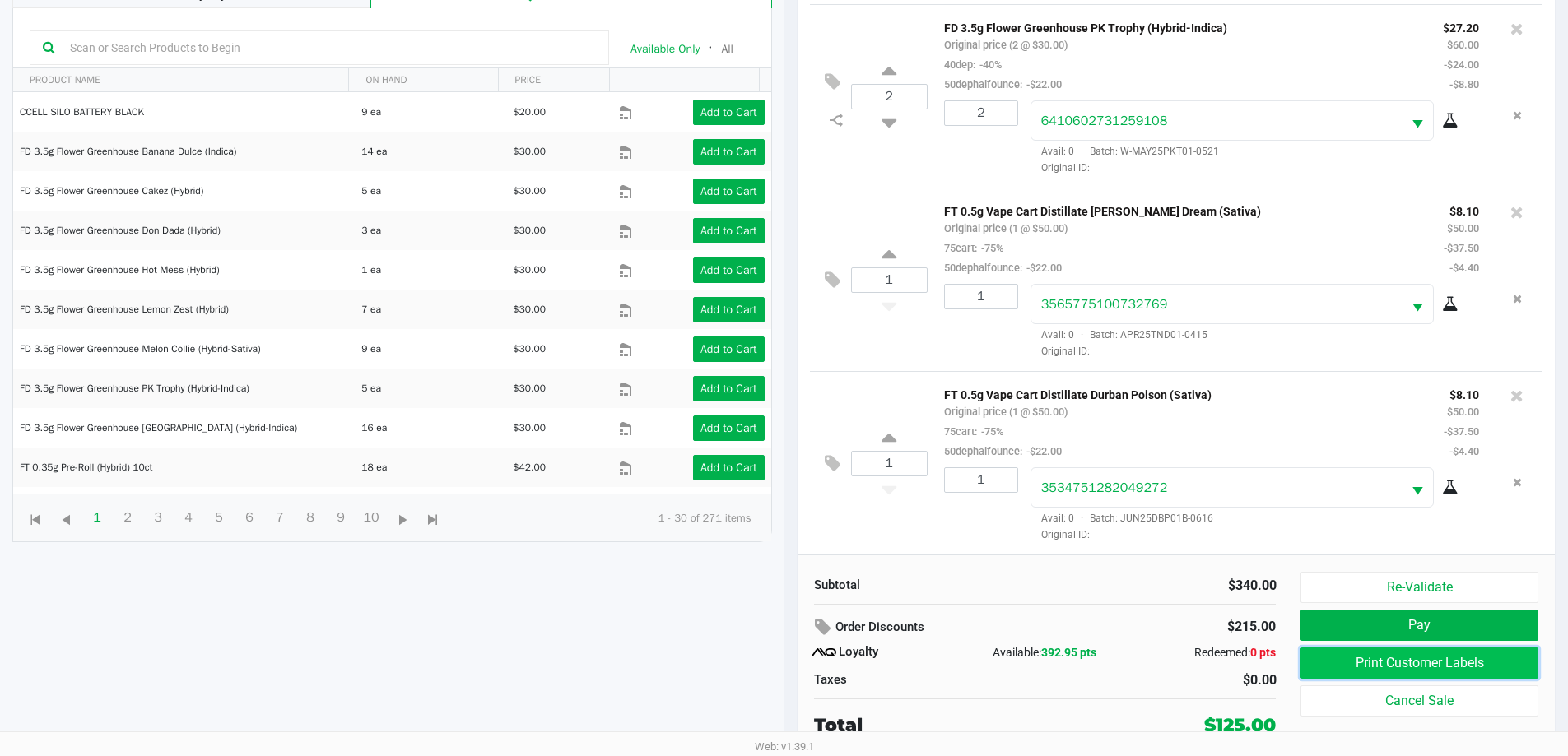 click on "Print Customer Labels" 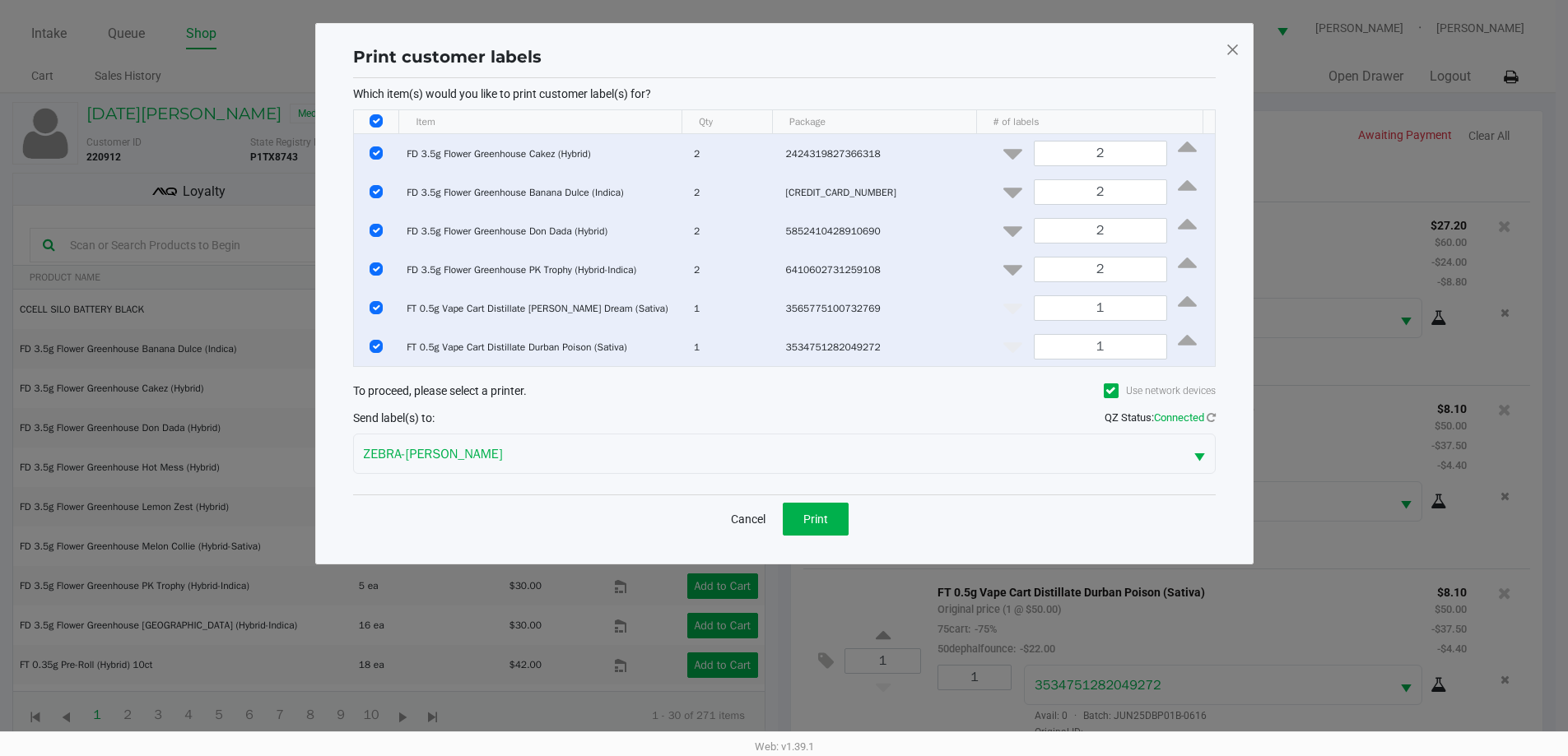 scroll, scrollTop: 0, scrollLeft: 0, axis: both 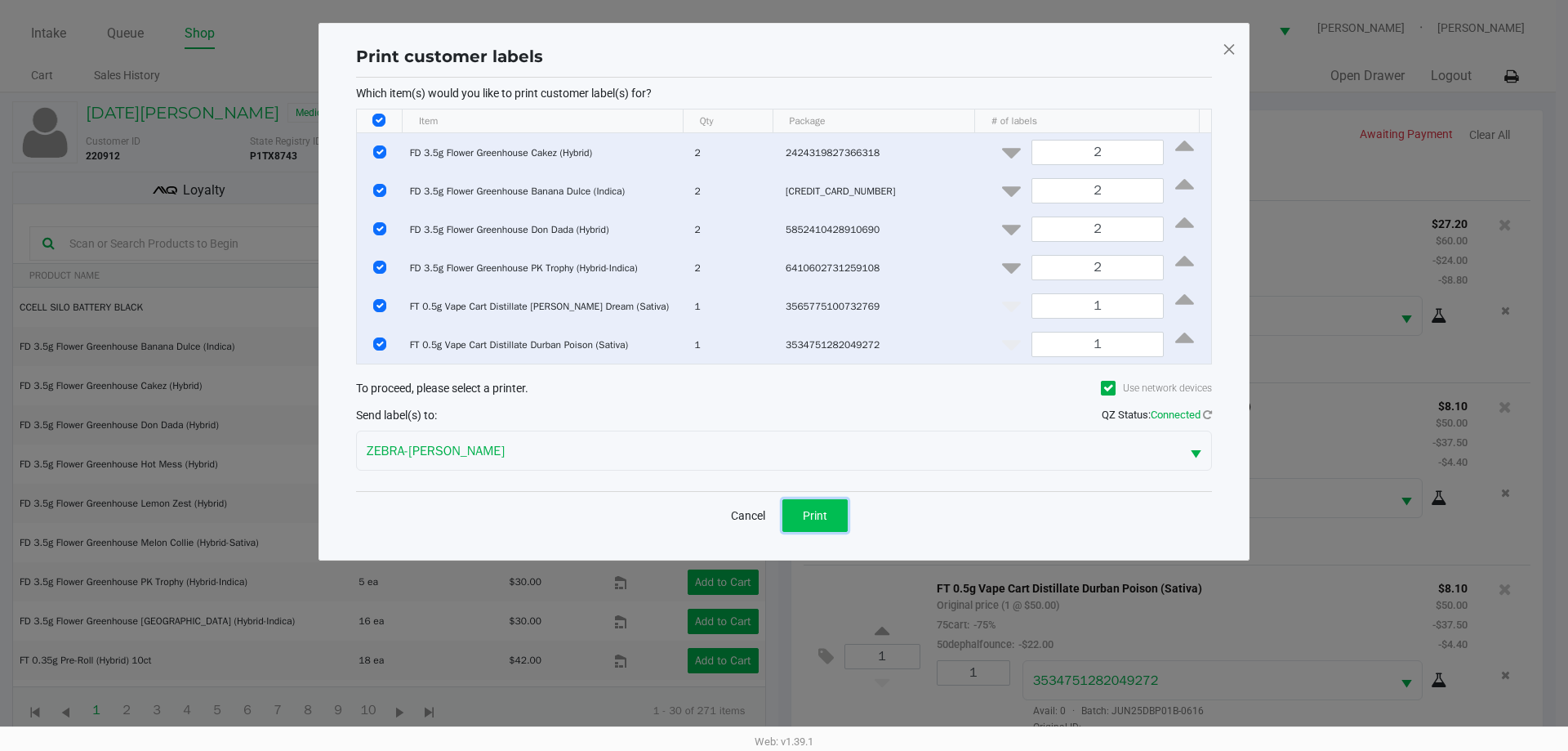 click on "Print" 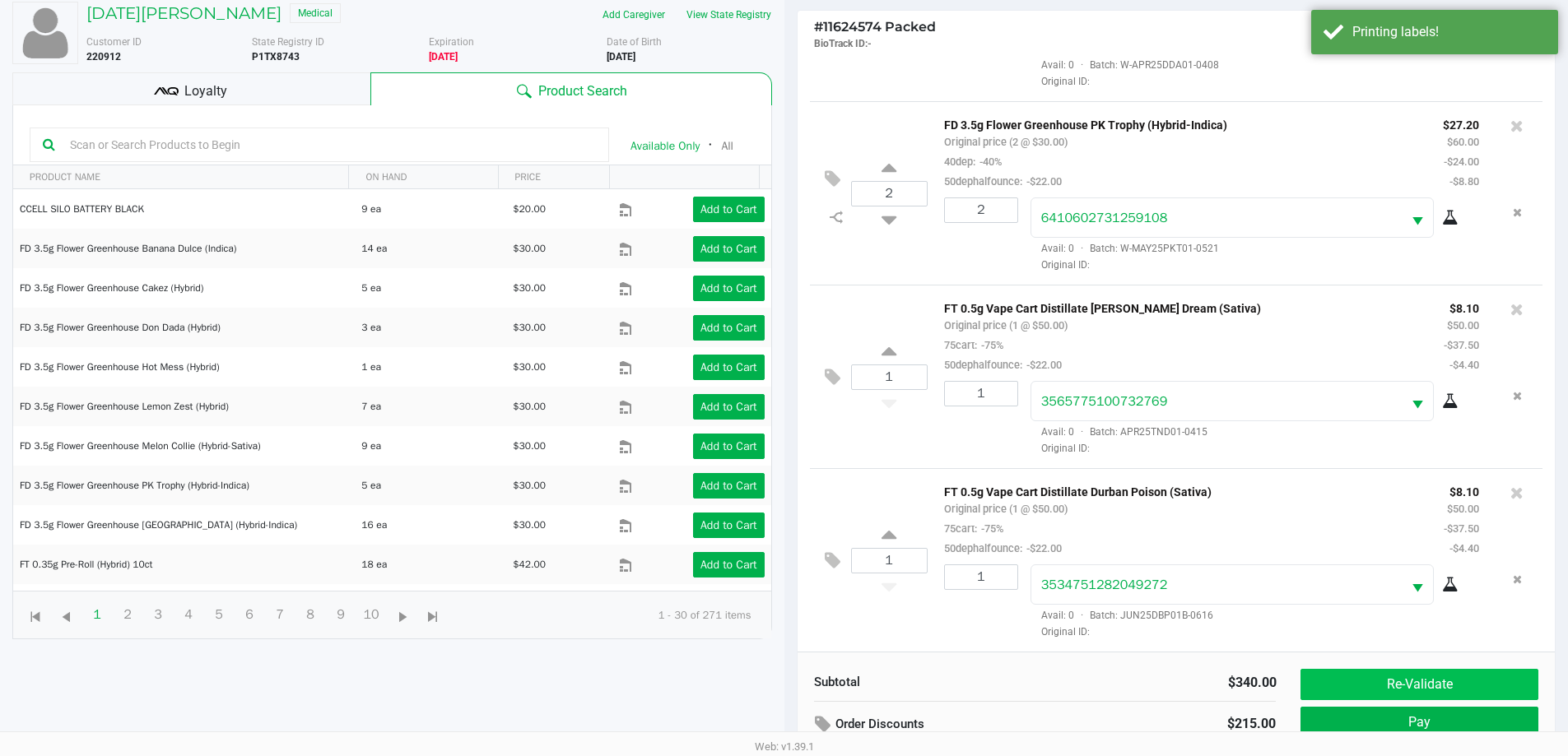 scroll, scrollTop: 197, scrollLeft: 0, axis: vertical 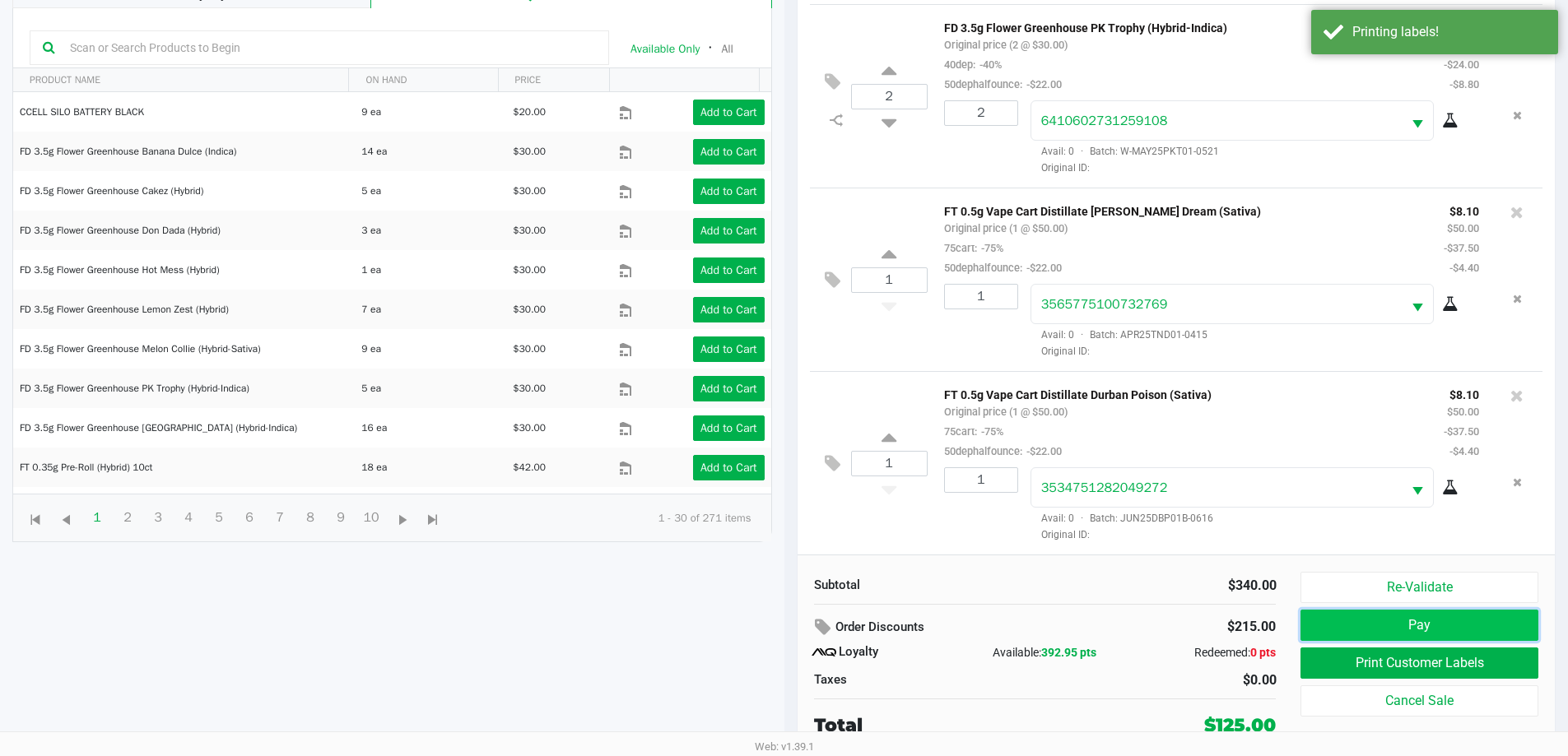 click on "Pay" 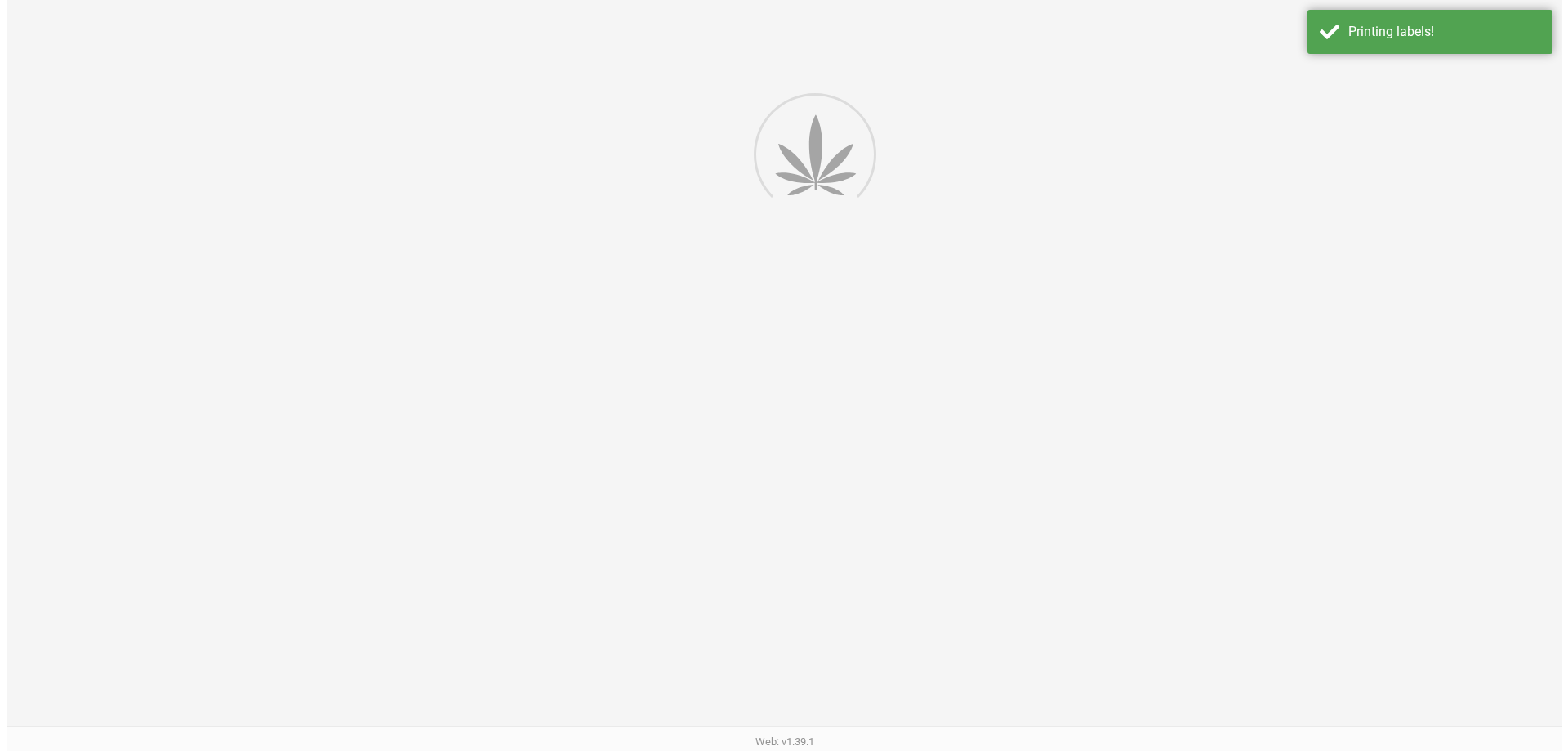 scroll, scrollTop: 0, scrollLeft: 0, axis: both 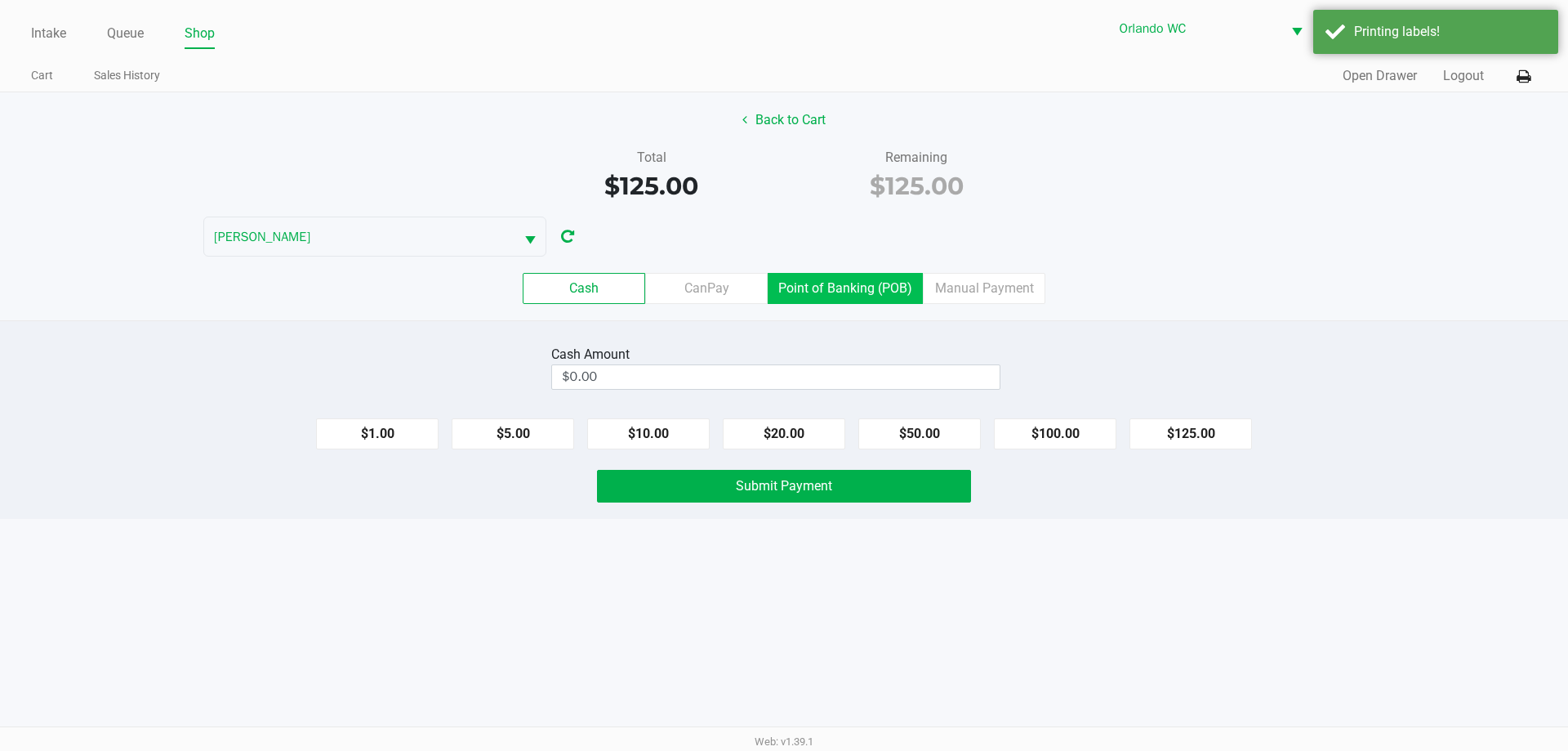 click on "Point of Banking (POB)" 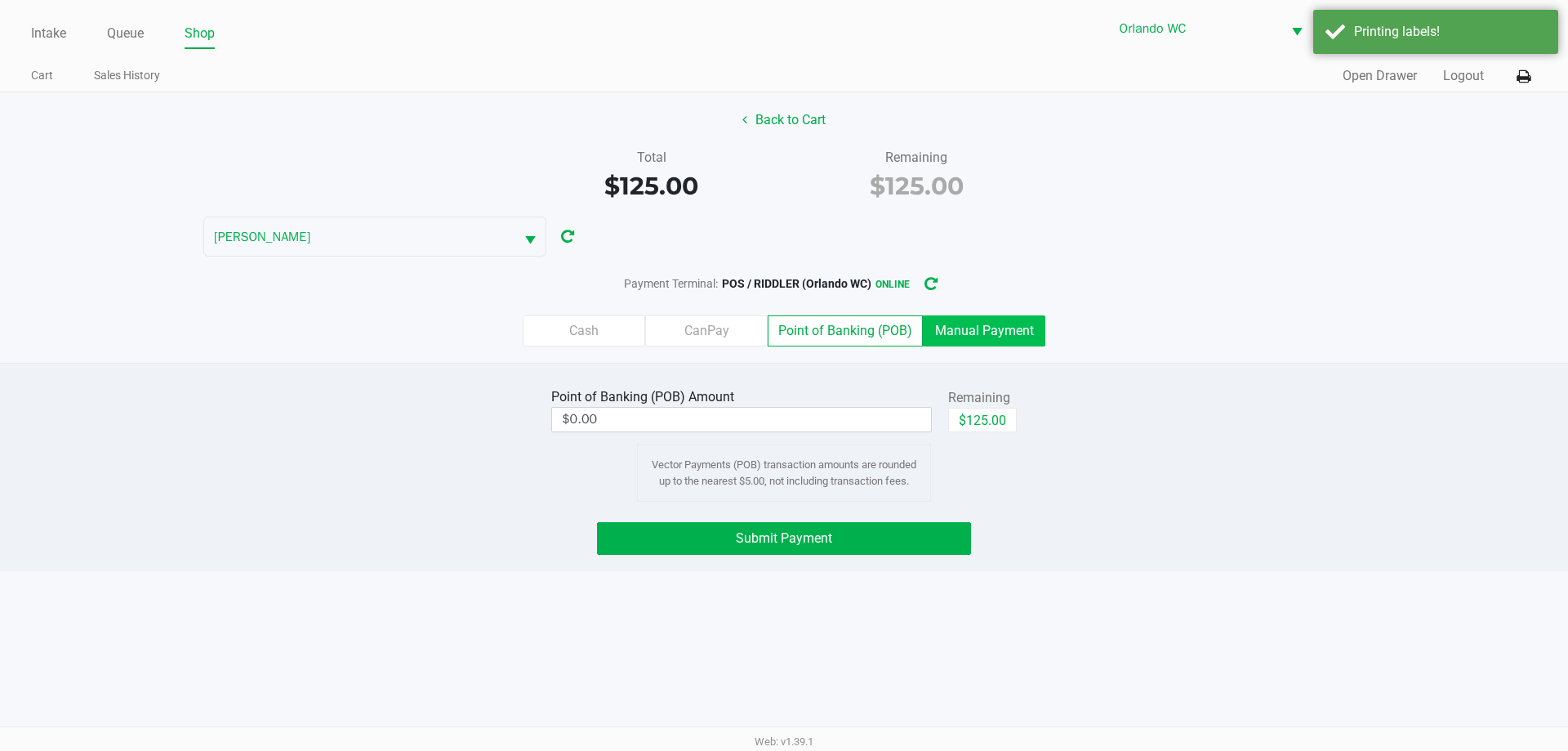 click on "Manual Payment" 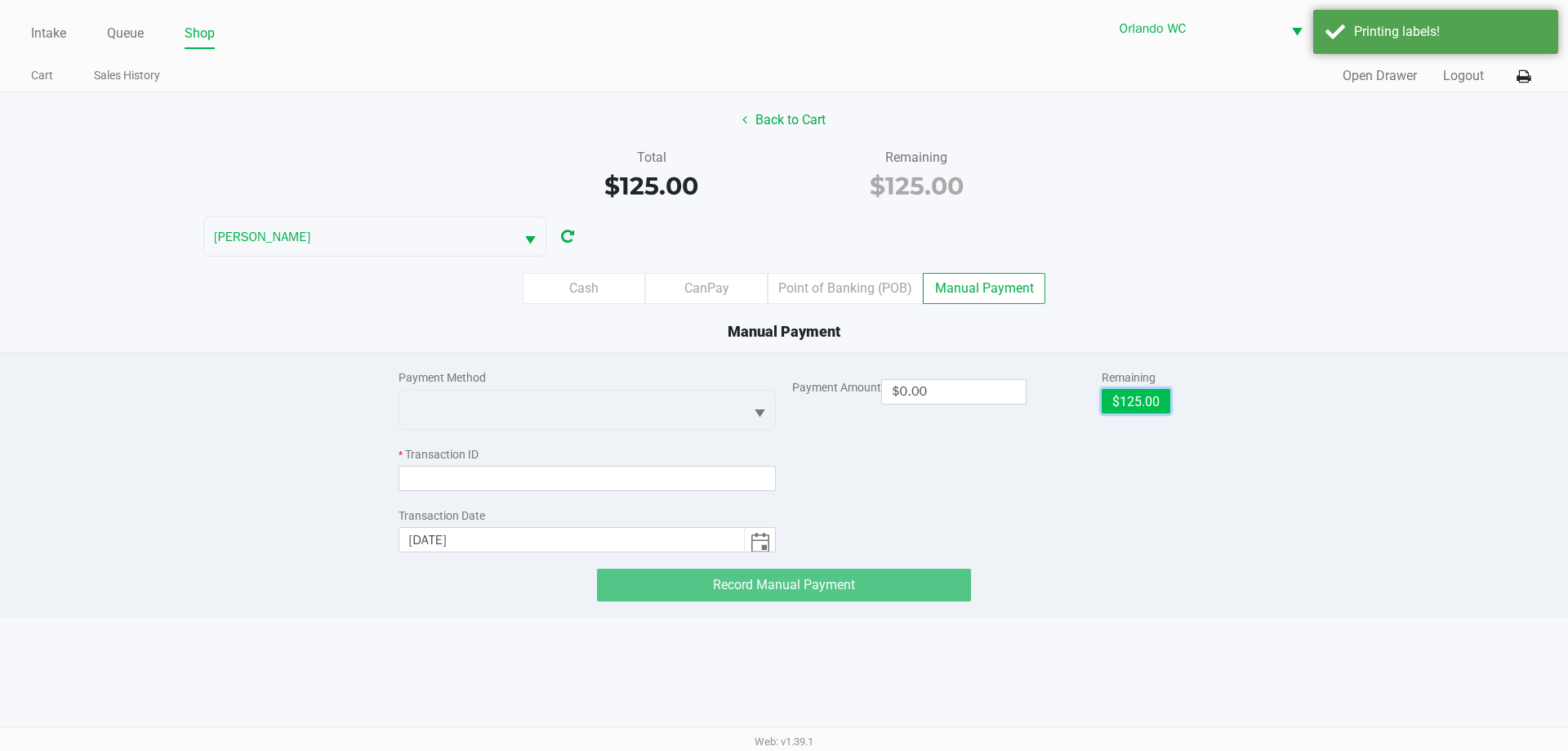 click on "$125.00" 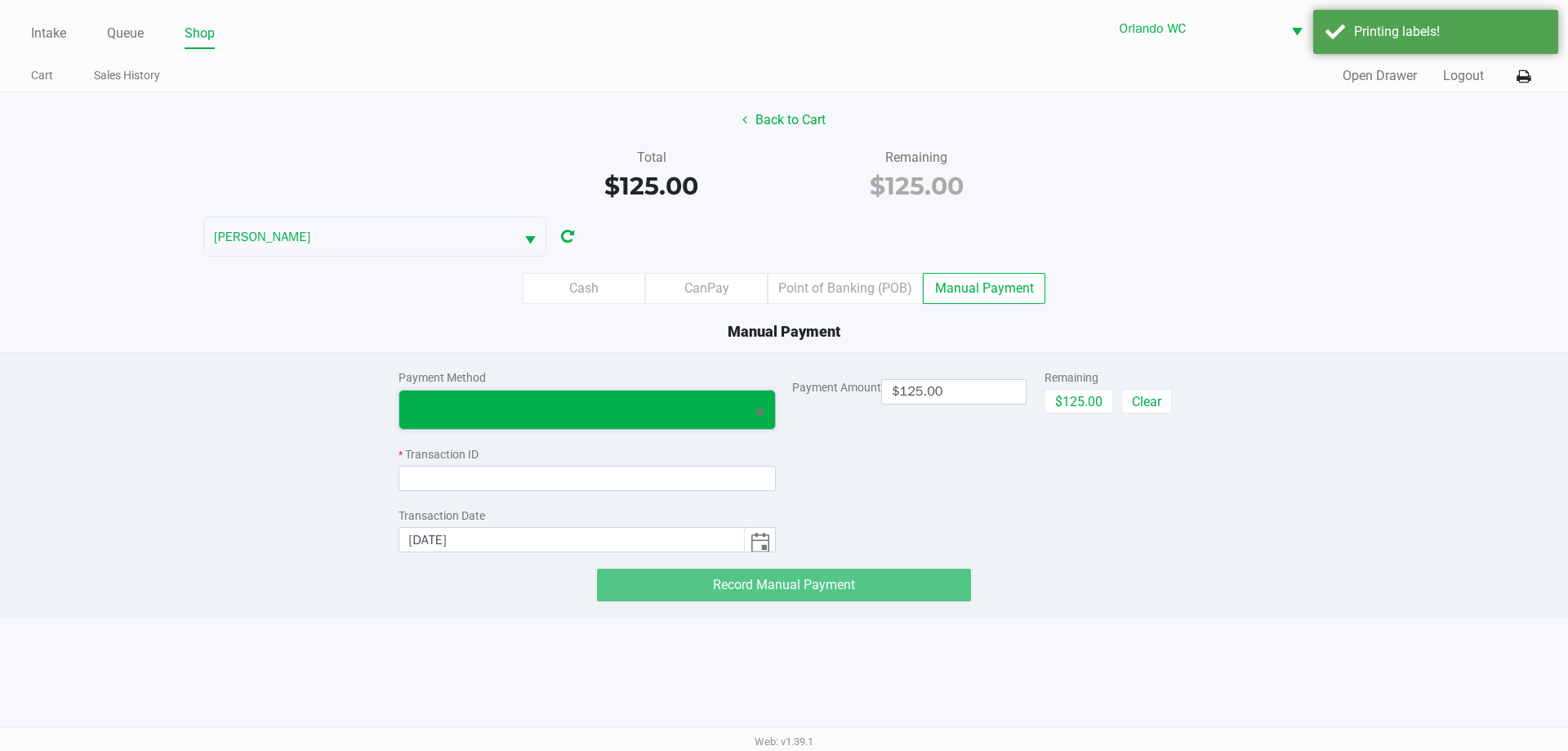 click at bounding box center (572, 409) 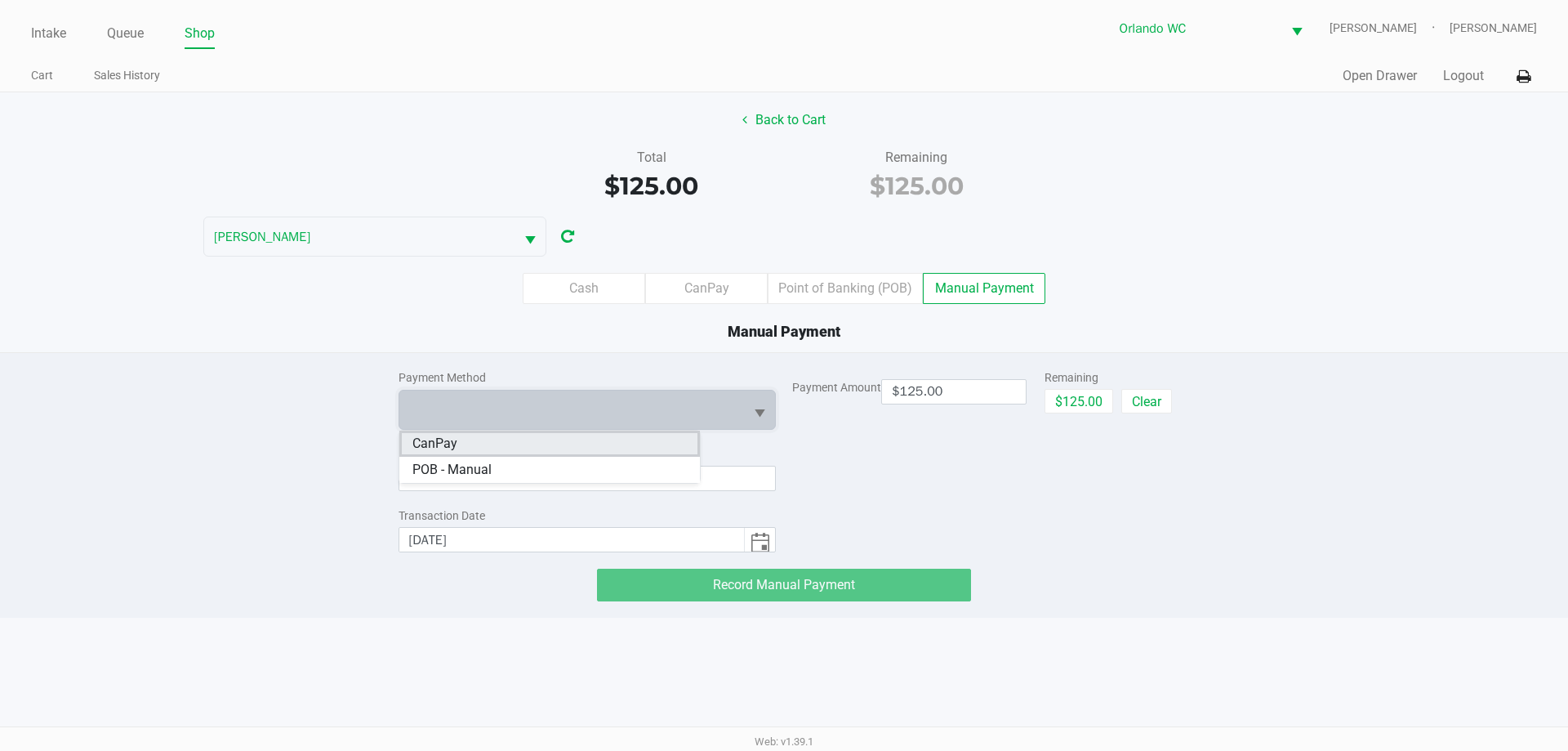 click on "CanPay" at bounding box center [550, 444] 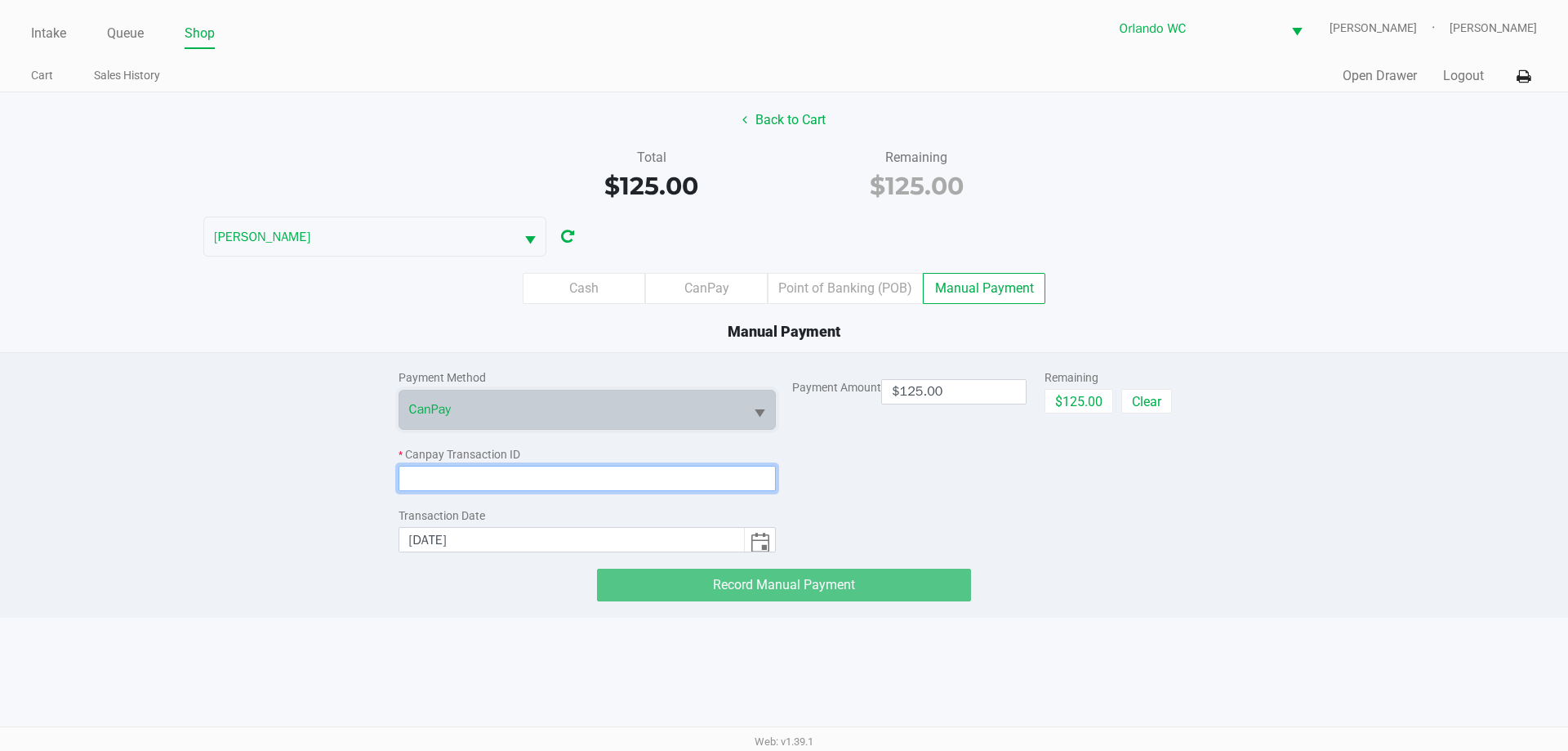 click 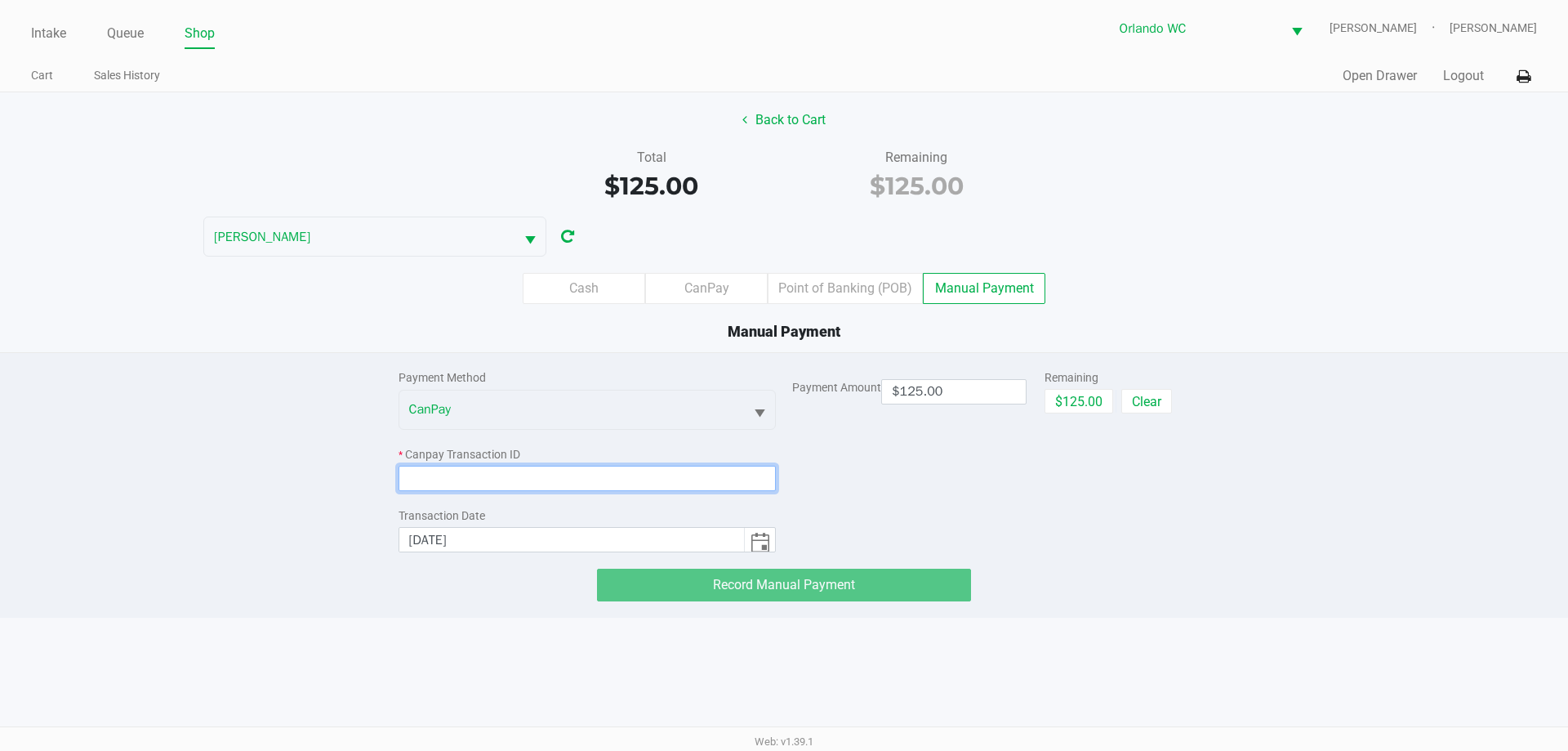 paste on "I2UFELA7EHEV" 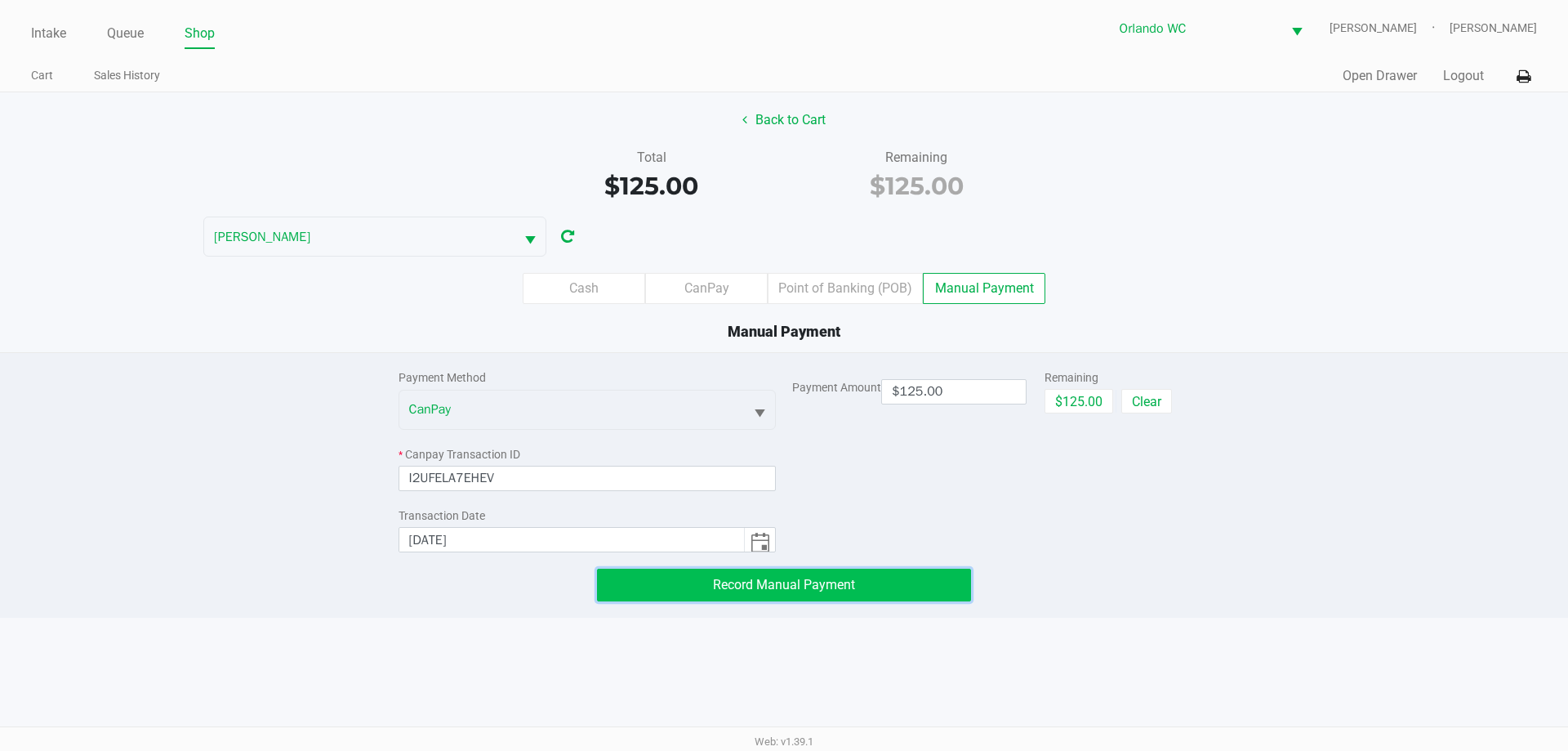click on "Record Manual Payment" 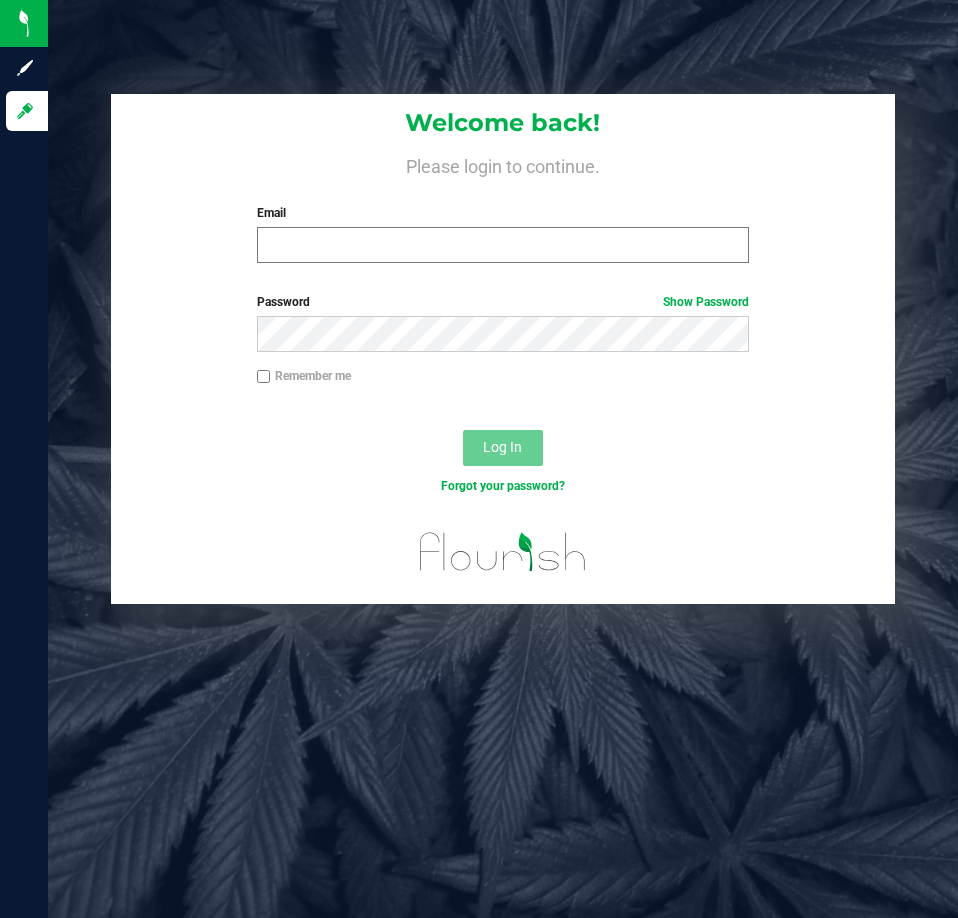 scroll, scrollTop: 0, scrollLeft: 0, axis: both 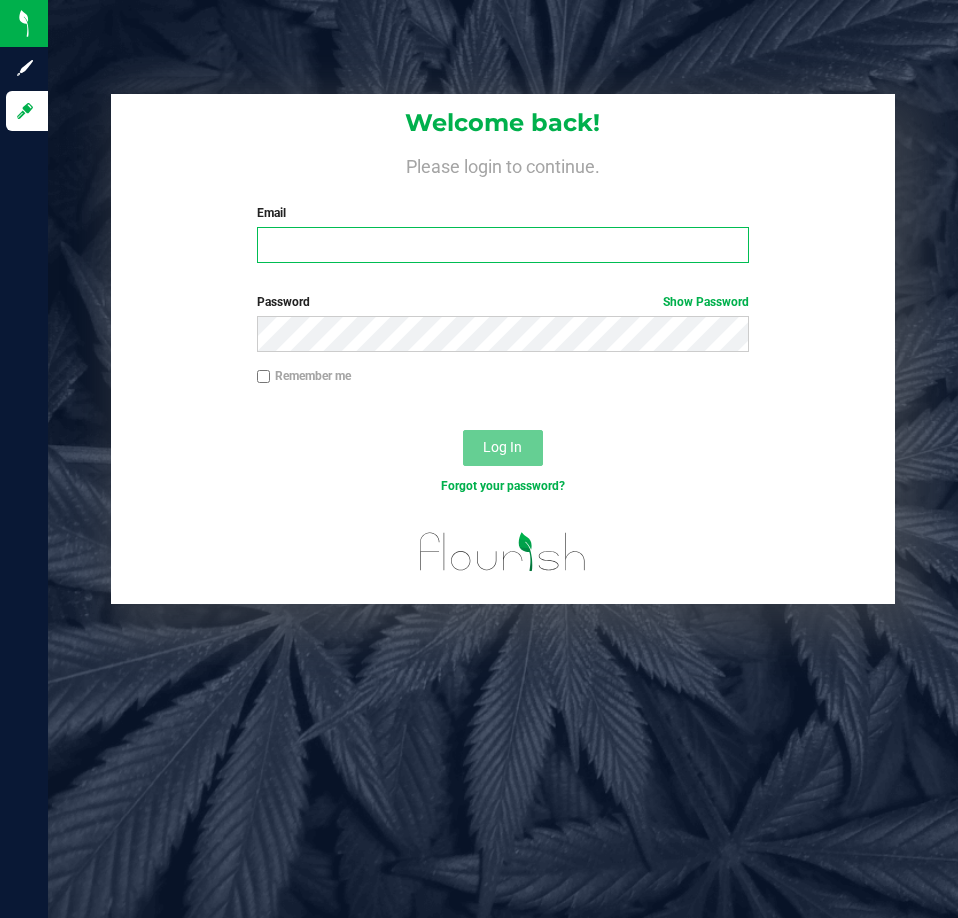 click on "Email" at bounding box center (503, 245) 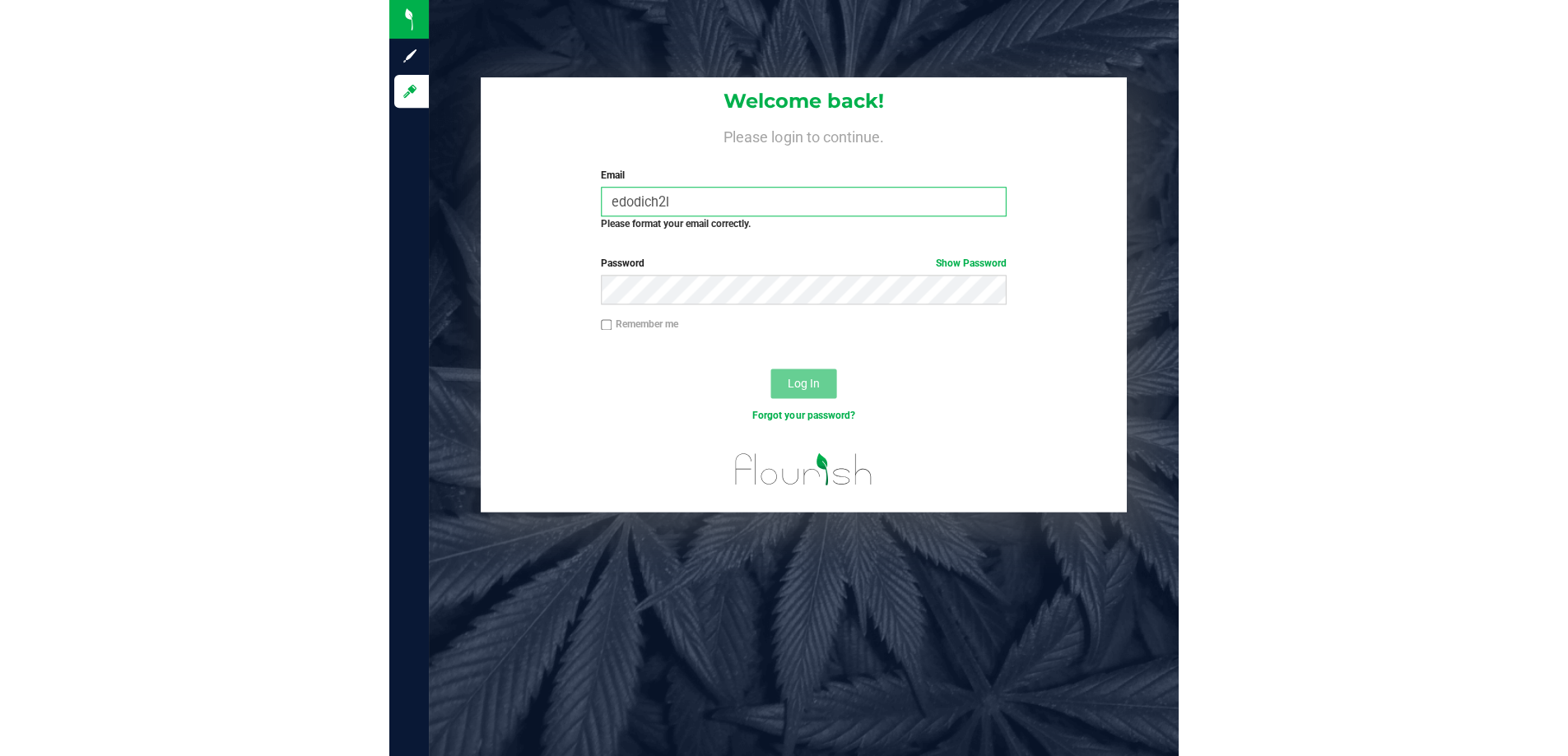 scroll, scrollTop: 0, scrollLeft: 0, axis: both 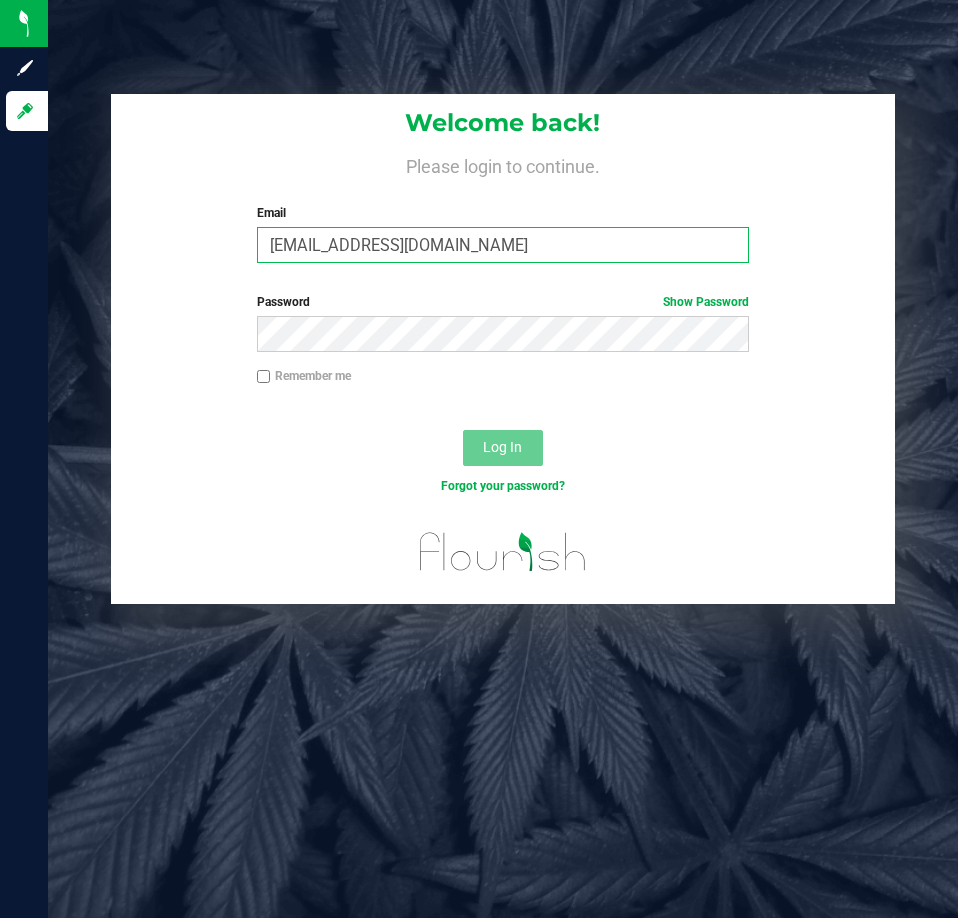 type on "[EMAIL_ADDRESS][DOMAIN_NAME]" 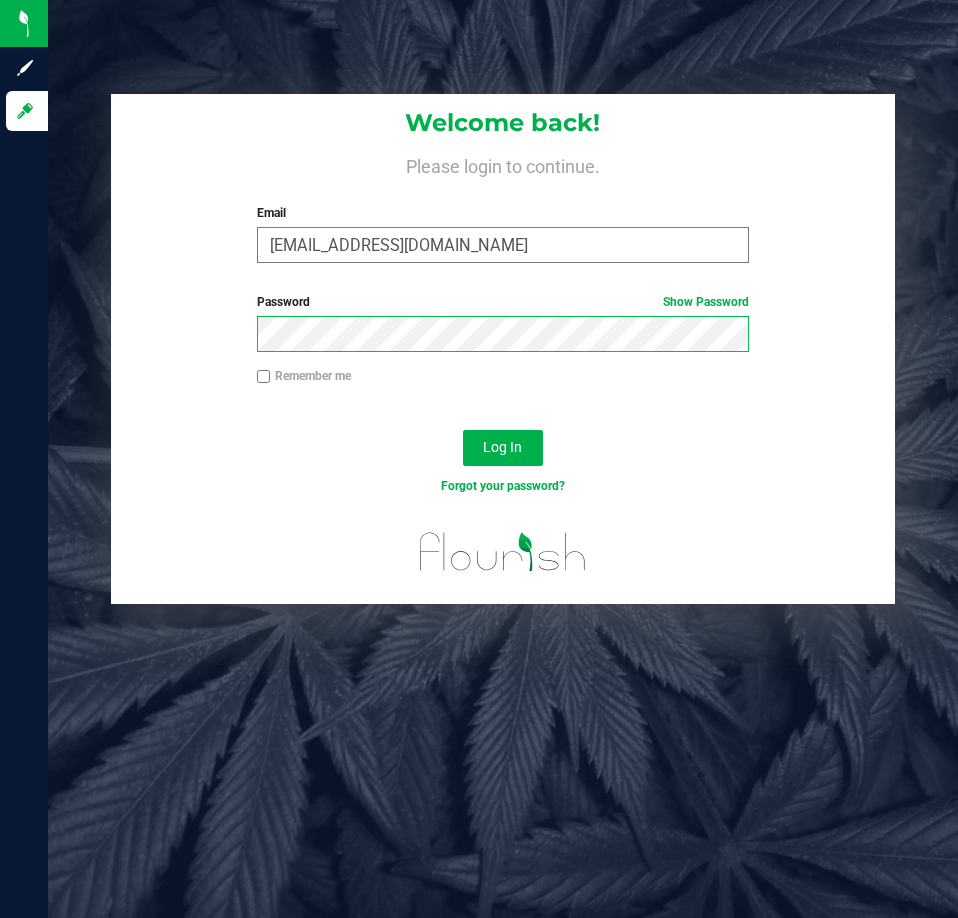 click on "Log In" at bounding box center [503, 448] 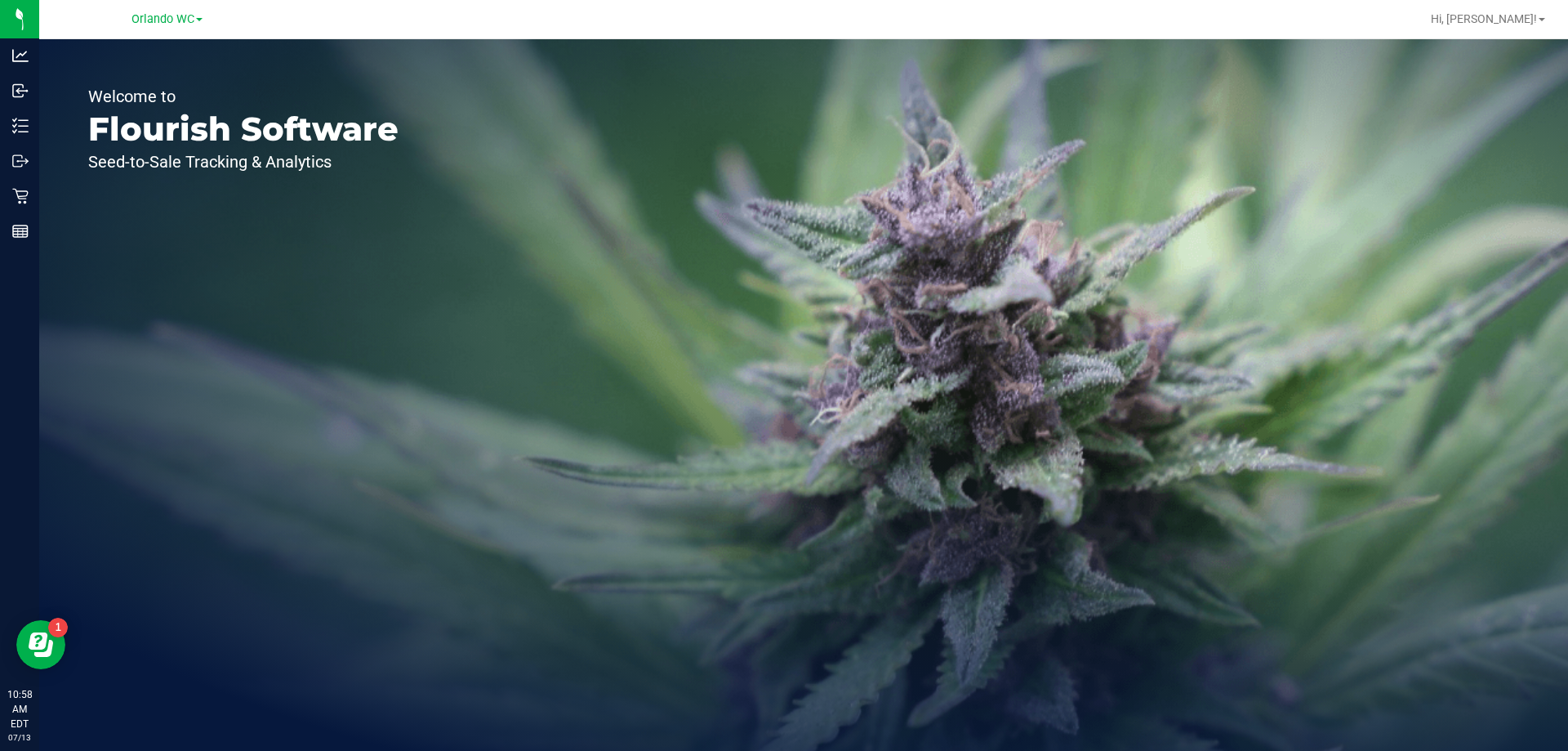 scroll, scrollTop: 0, scrollLeft: 0, axis: both 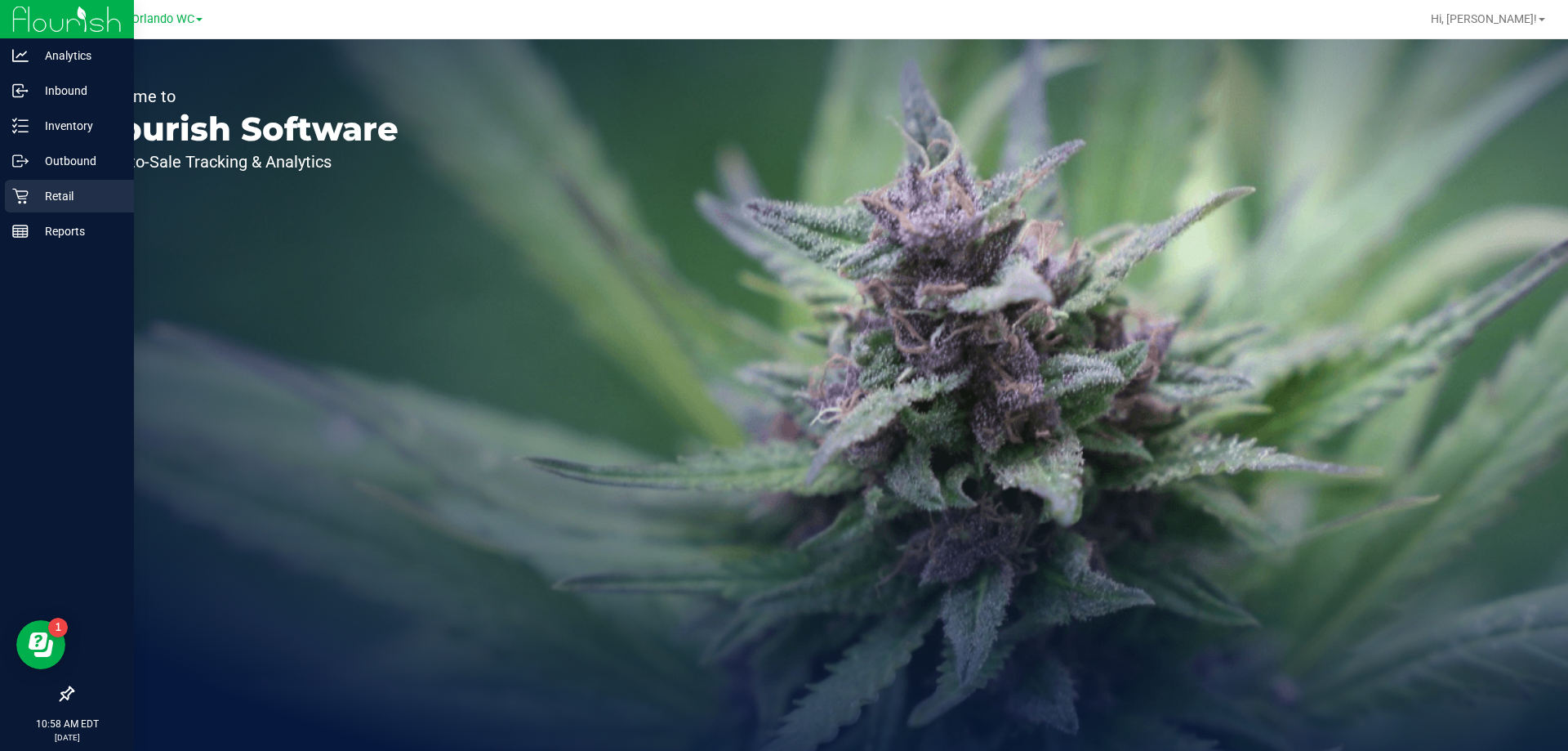 click 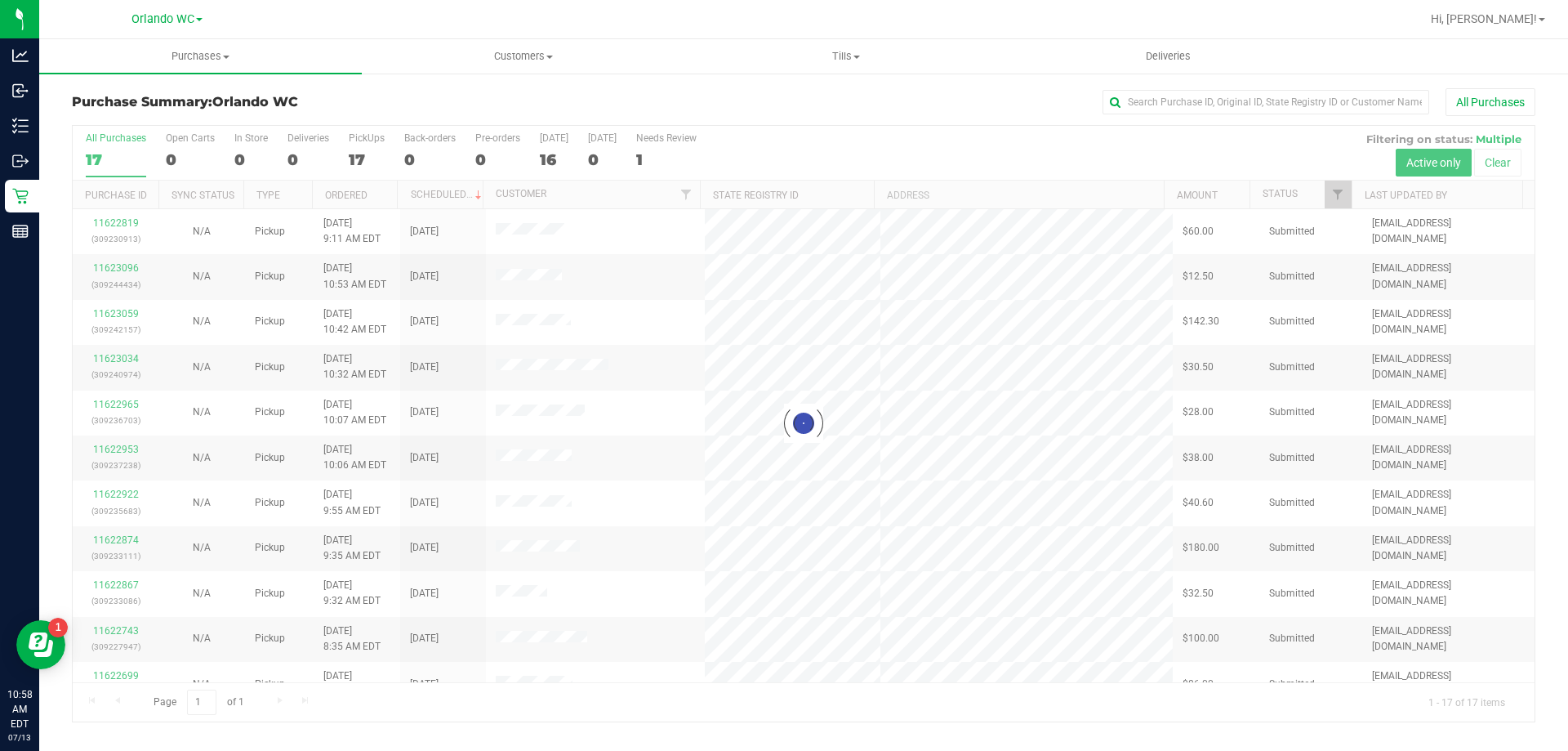click on "Ordered" at bounding box center [354, 194] 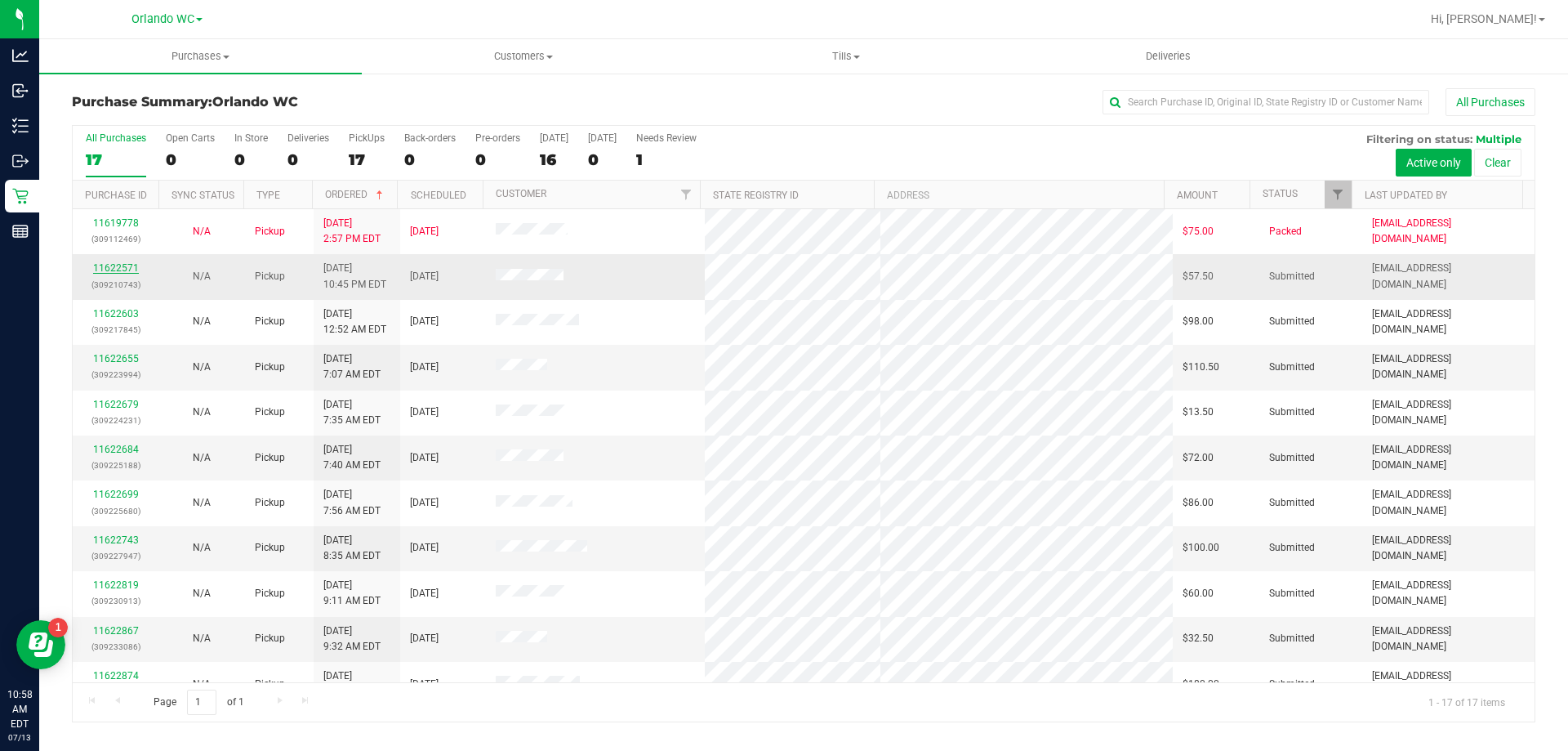 click on "11622571" at bounding box center (116, 268) 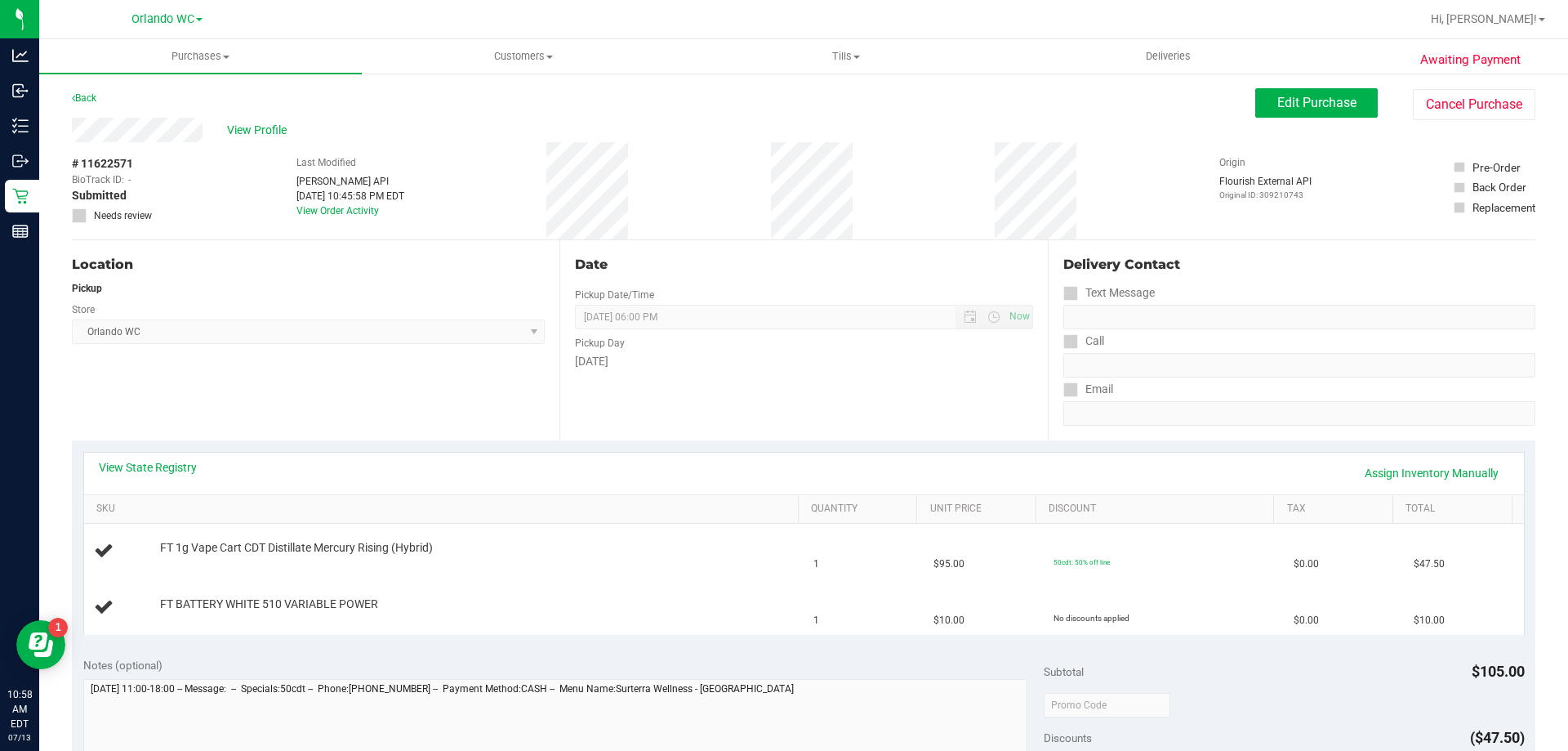 click on "View State Registry
Assign Inventory Manually" at bounding box center [804, 473] 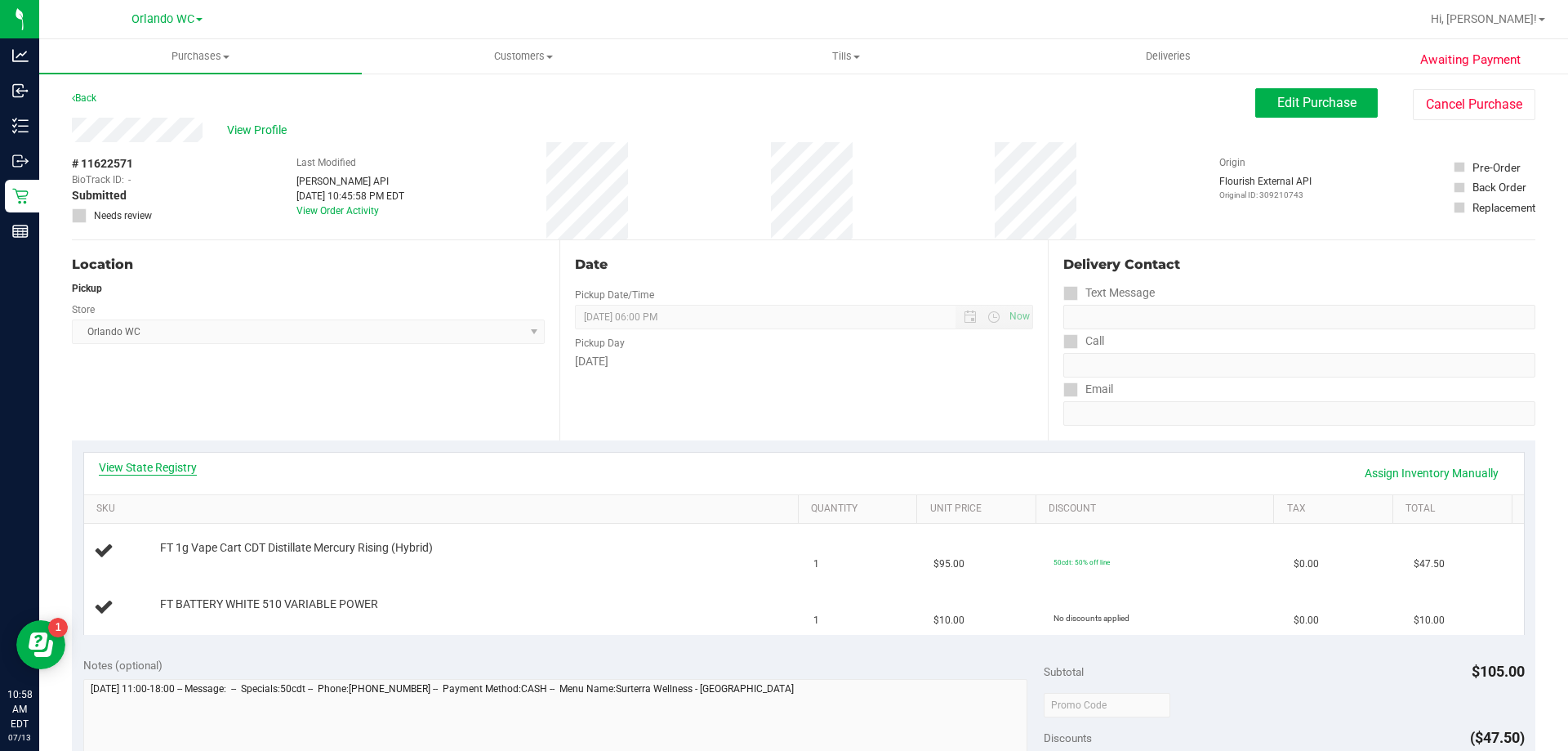 click on "View State Registry" at bounding box center [148, 467] 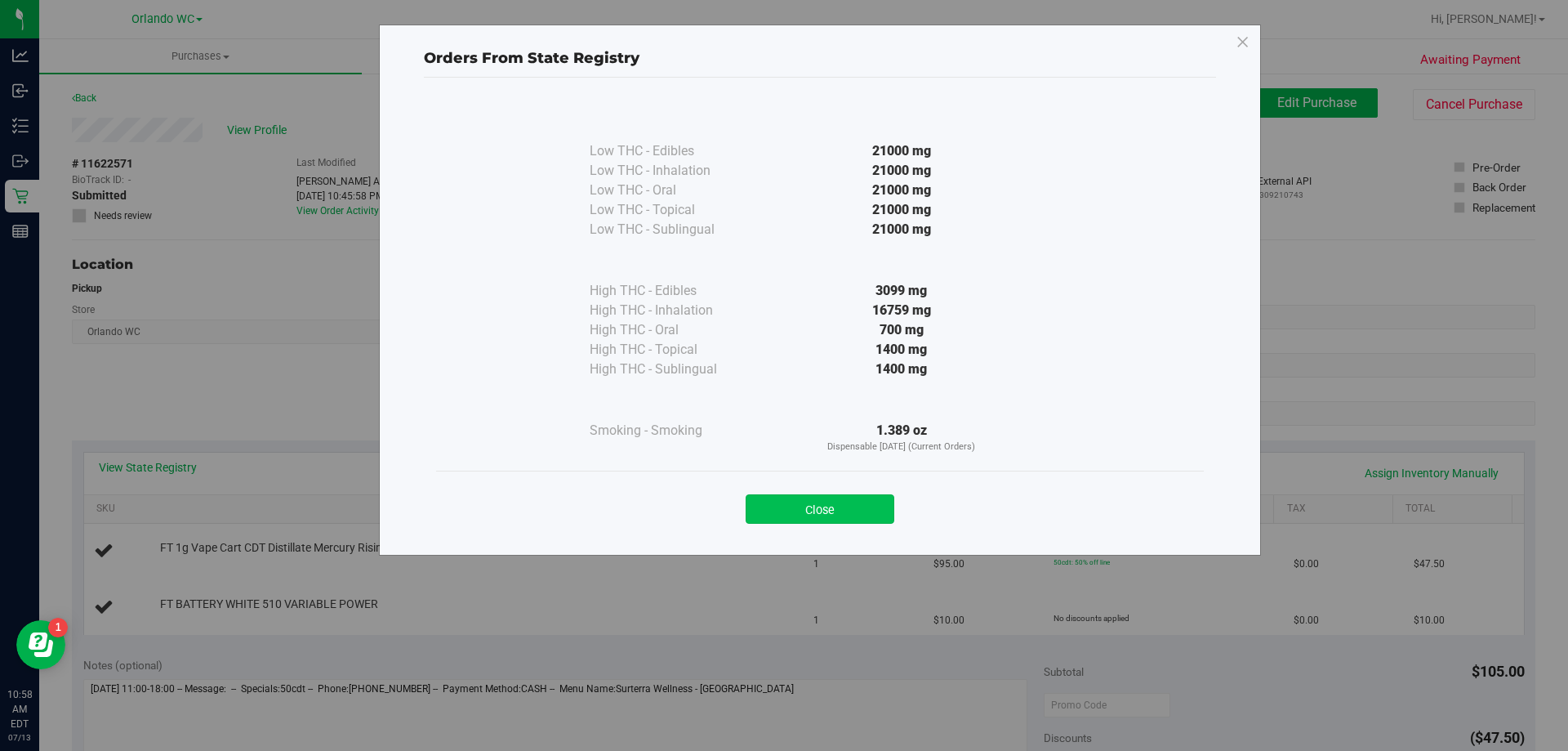 click on "Close" at bounding box center (820, 509) 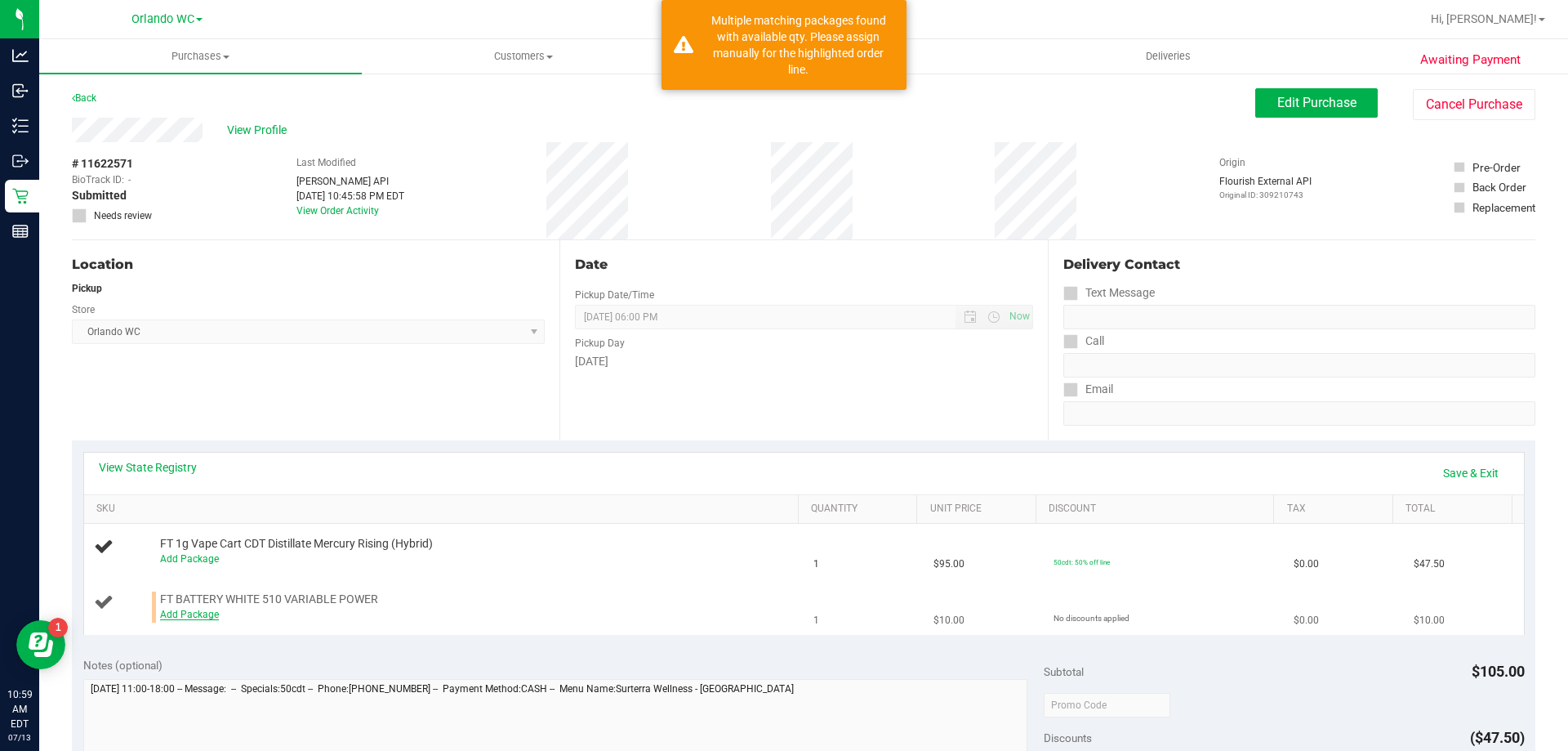 click on "Add Package" at bounding box center [189, 615] 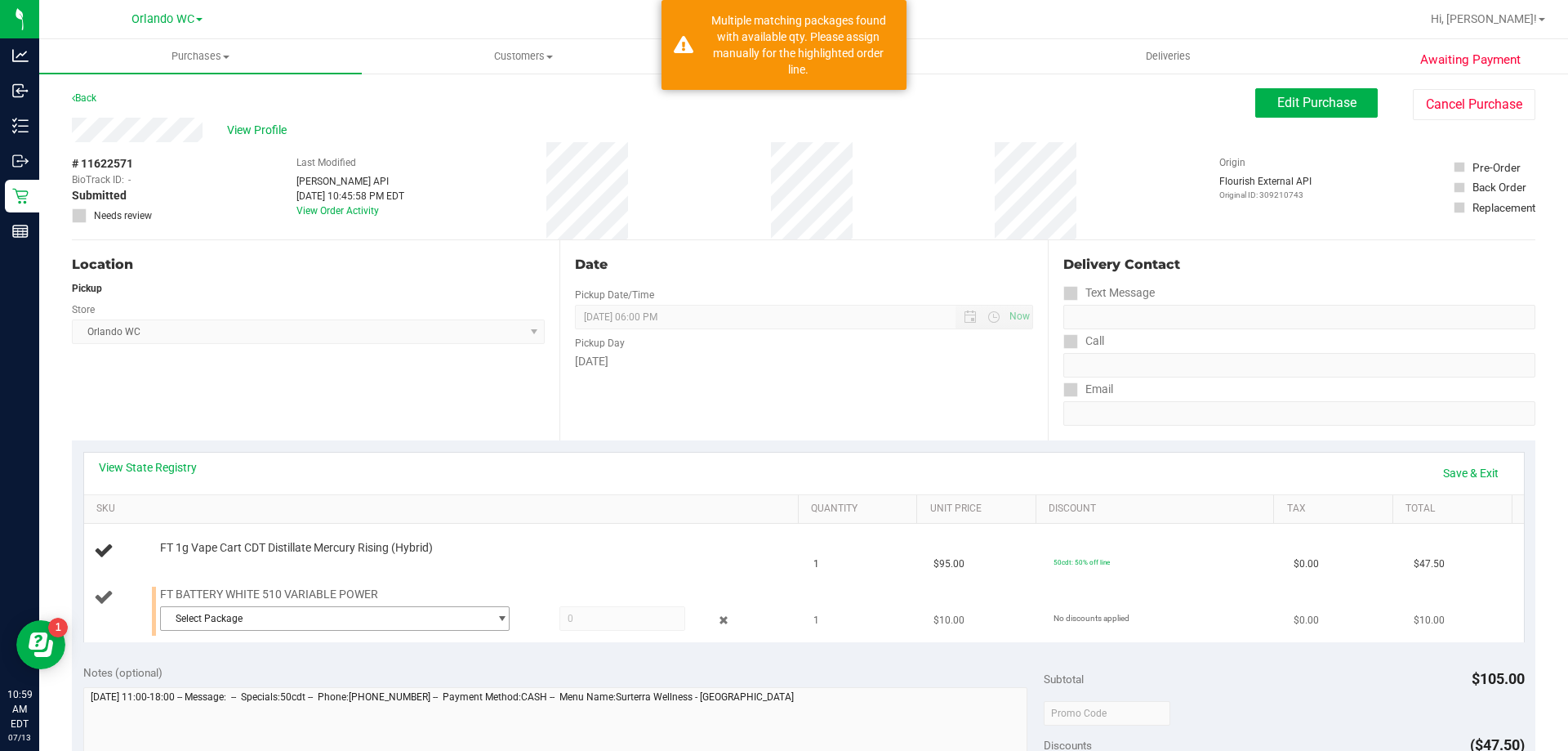 drag, startPoint x: 181, startPoint y: 612, endPoint x: 289, endPoint y: 619, distance: 108.2266 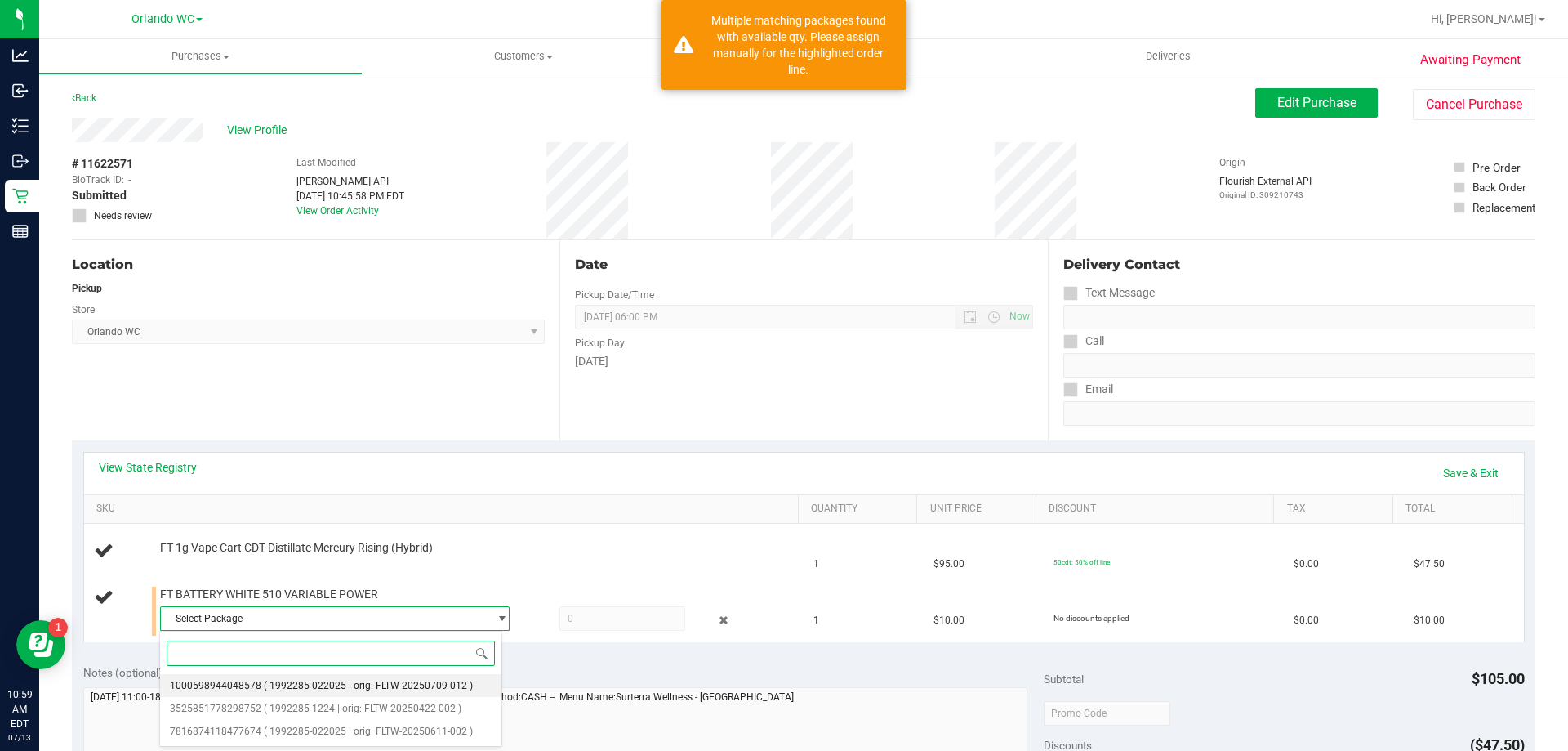 click on "(
1992285-022025 | orig: FLTW-20250709-012
)" at bounding box center [368, 686] 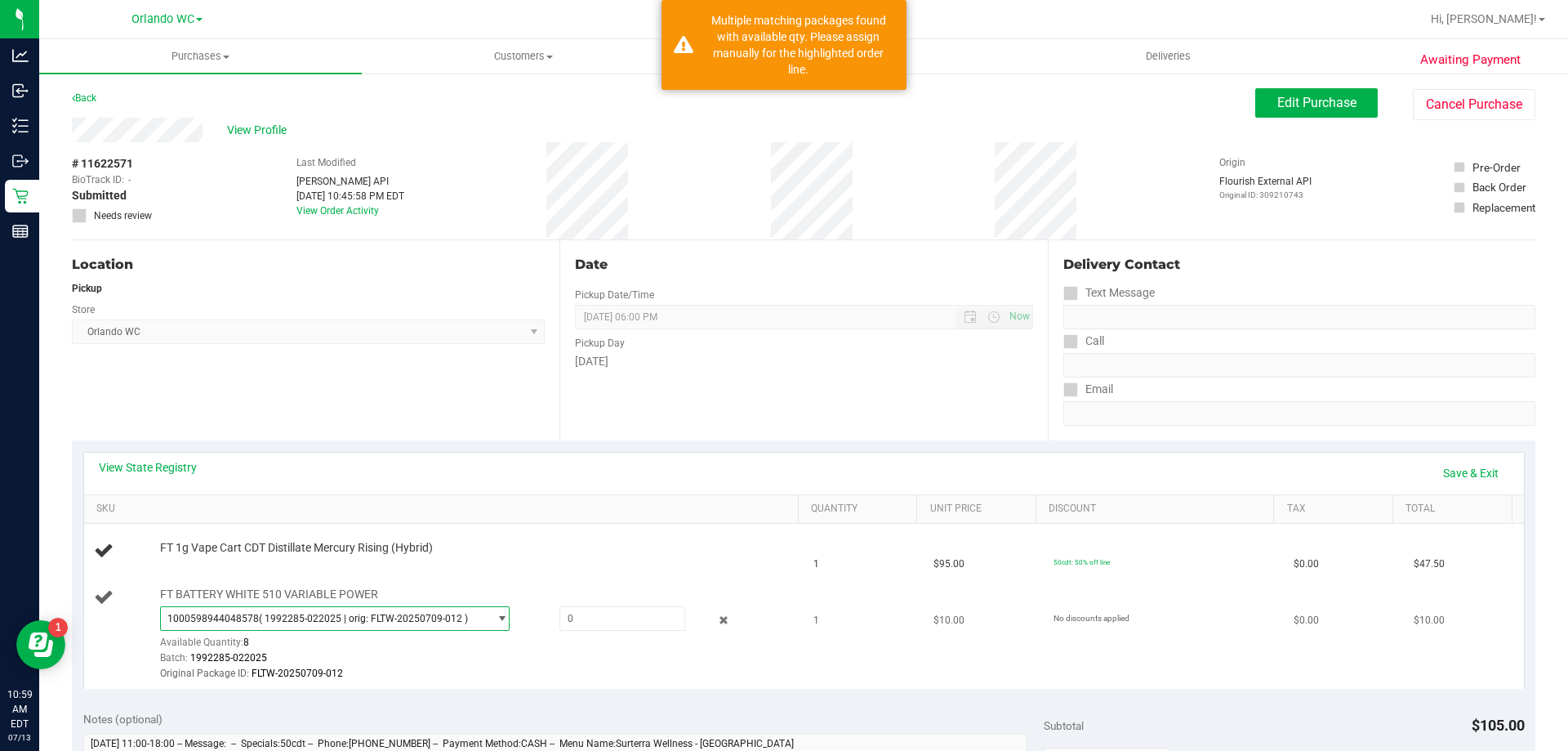 click on "1000598944048578
(
1992285-022025 | orig: FLTW-20250709-012
)" at bounding box center (324, 619) 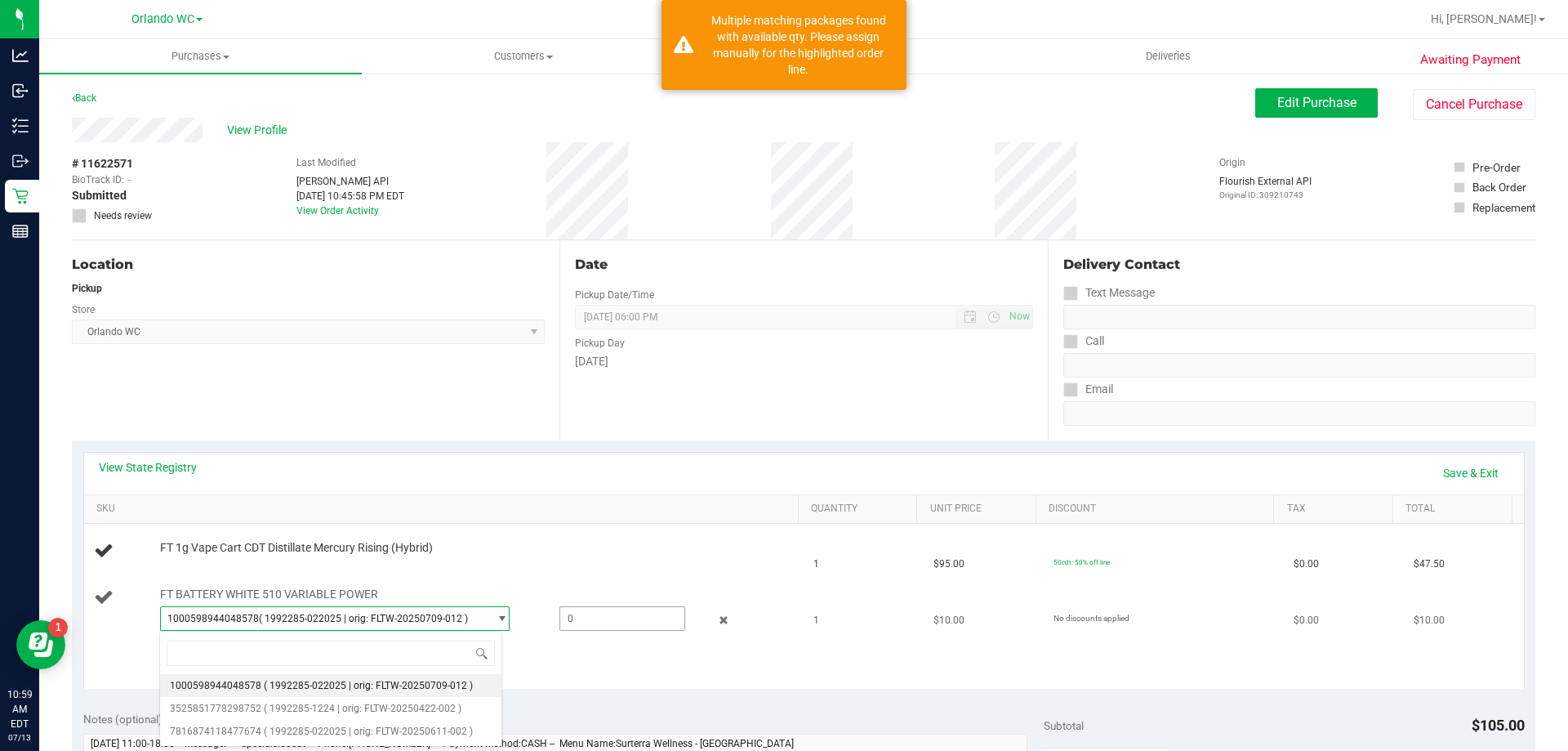 click at bounding box center (622, 619) 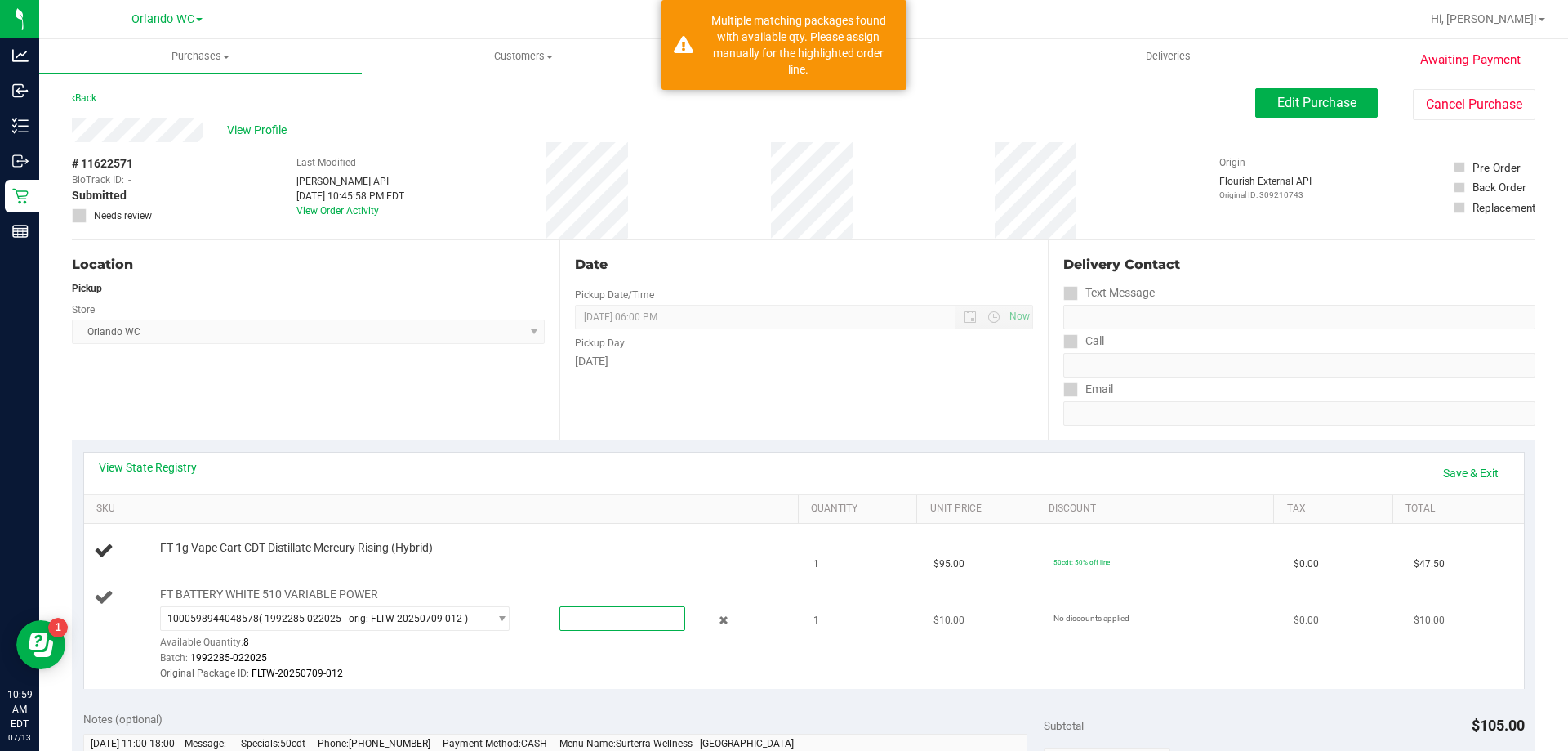 type on "1" 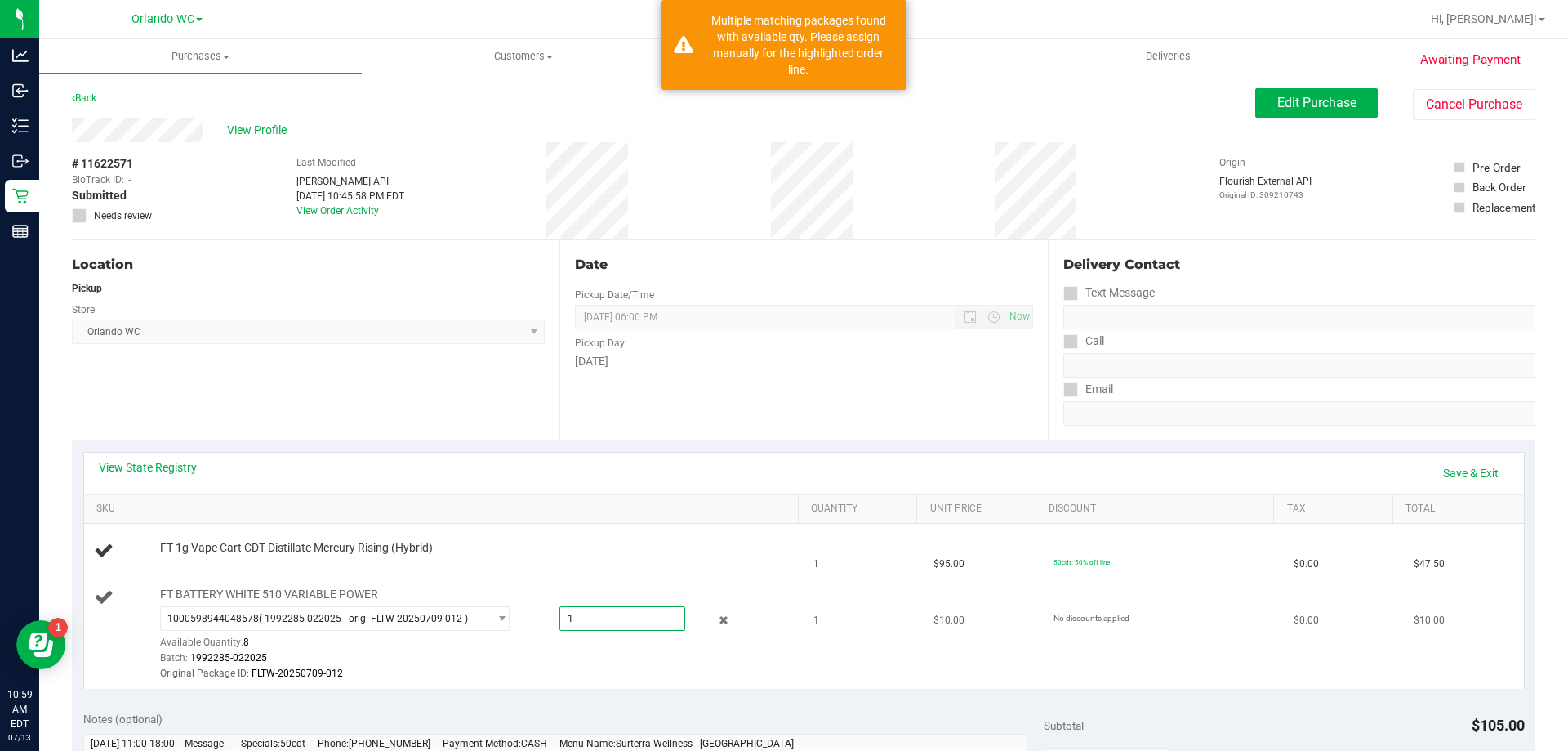type on "1.0000" 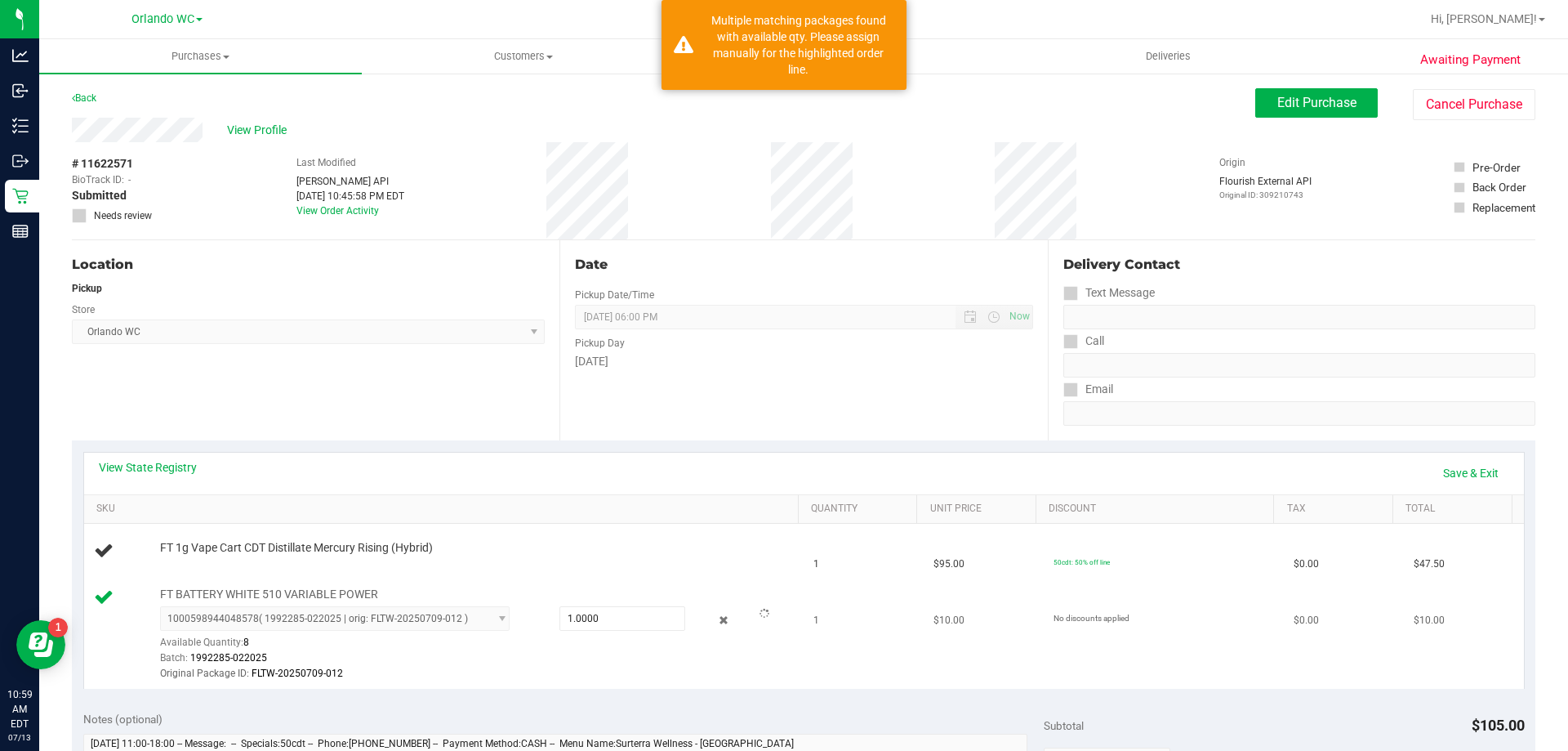 click on "1000598944048578
(
1992285-022025 | orig: FLTW-20250709-012
)
1000598944048578 3525851778298752 7816874118477674
Available Quantity:  8
1.0000 1
Batch:  1992285-022025" at bounding box center (475, 644) 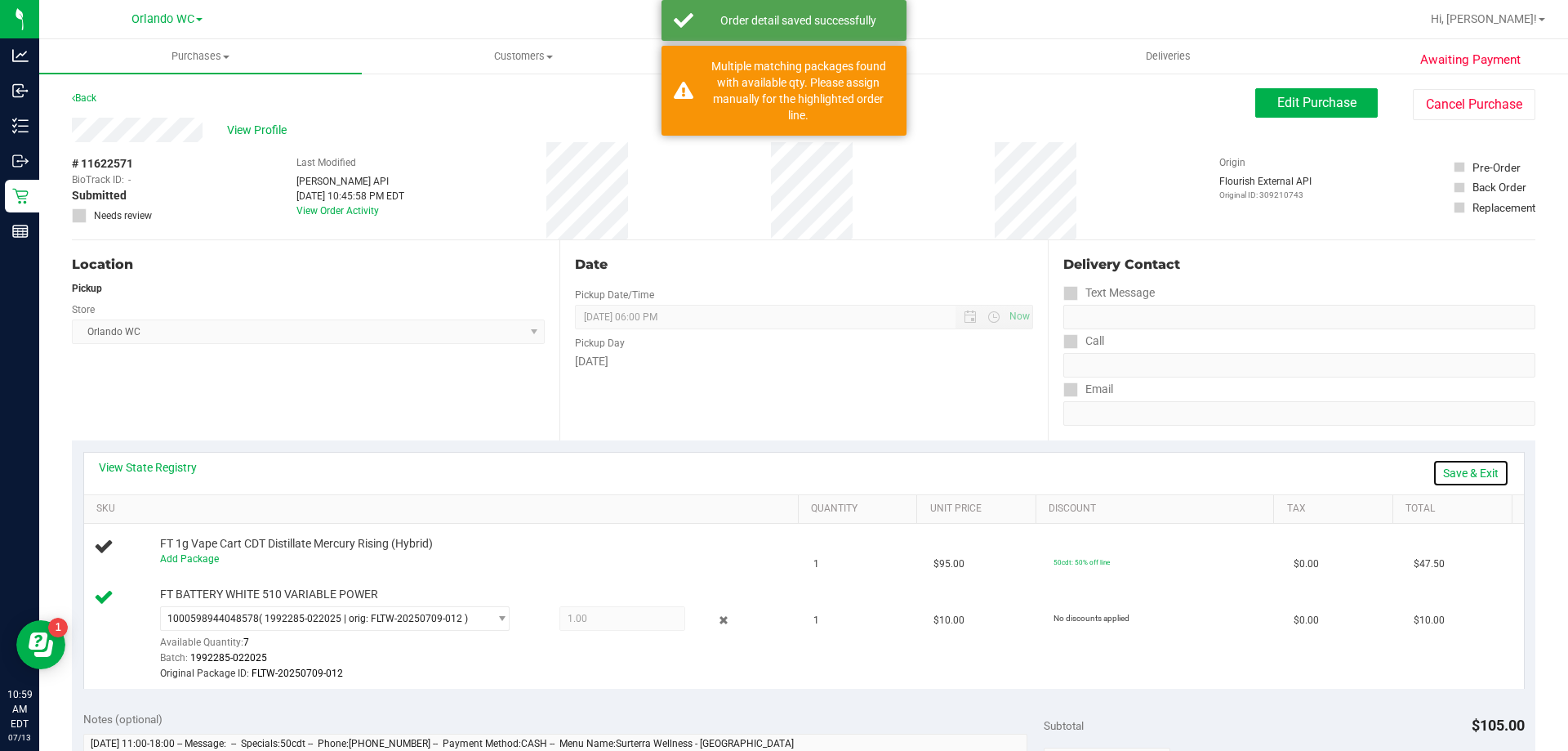click on "Save & Exit" at bounding box center (1471, 473) 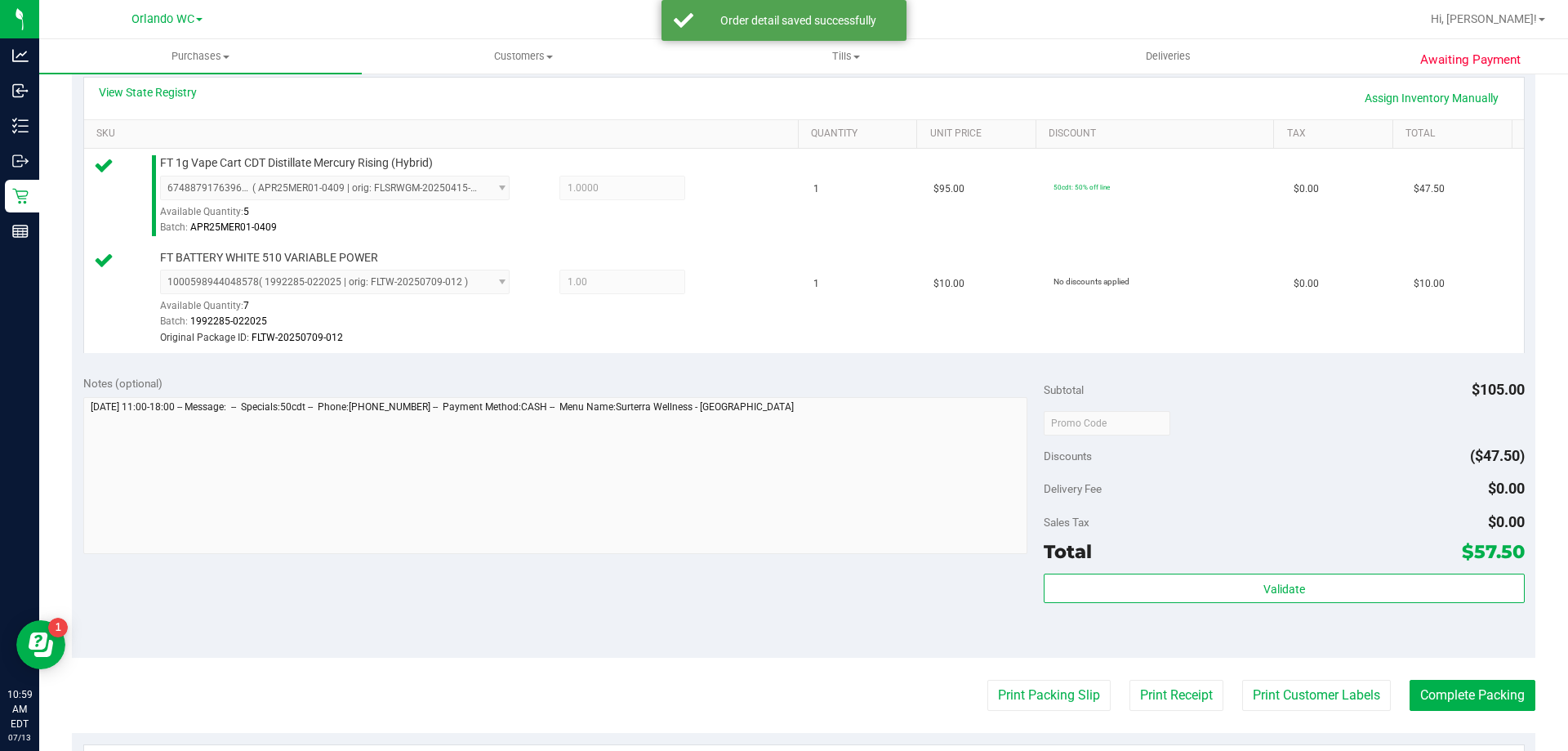 scroll, scrollTop: 409, scrollLeft: 0, axis: vertical 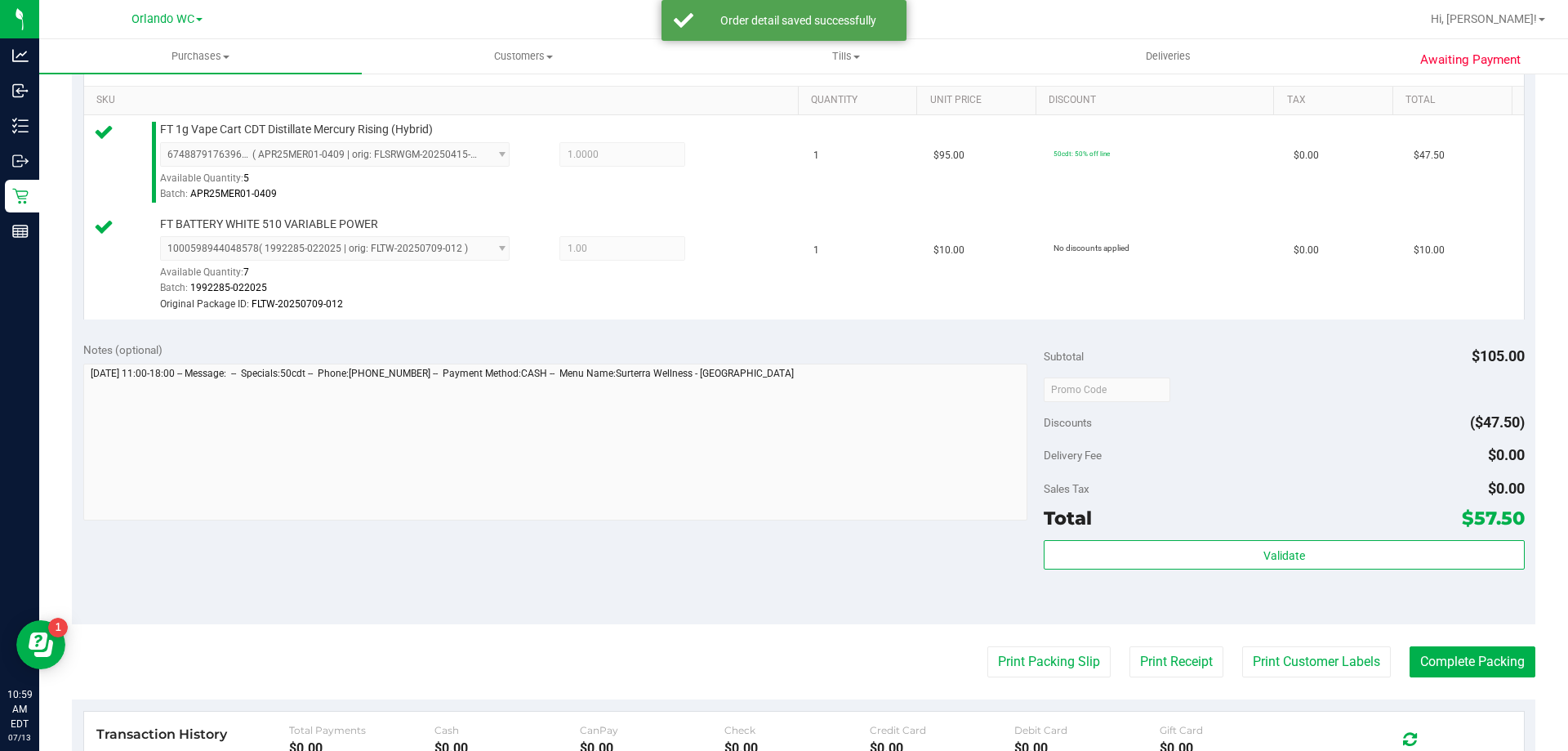 click on "Total
$57.50" at bounding box center (1284, 518) 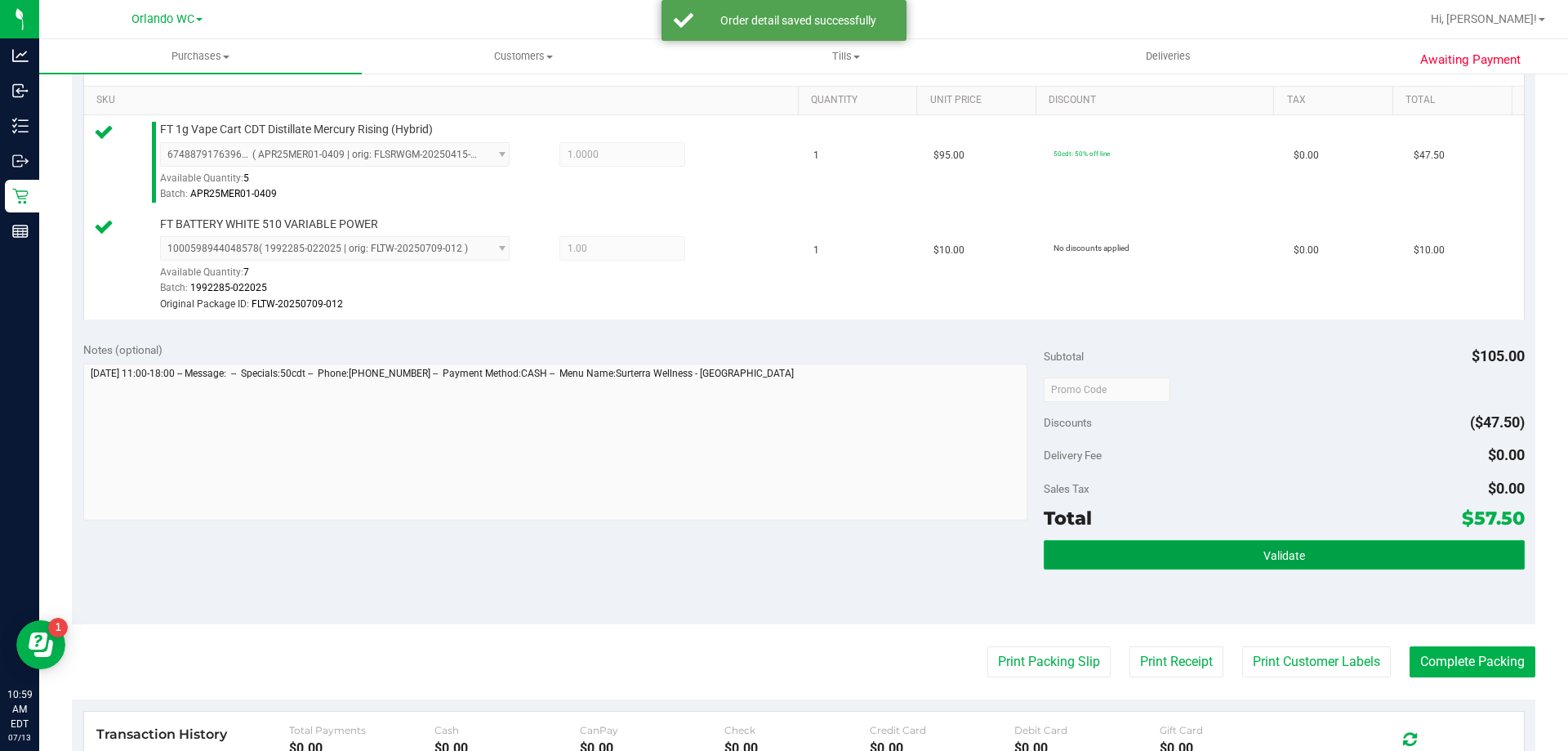click on "Validate" at bounding box center (1284, 556) 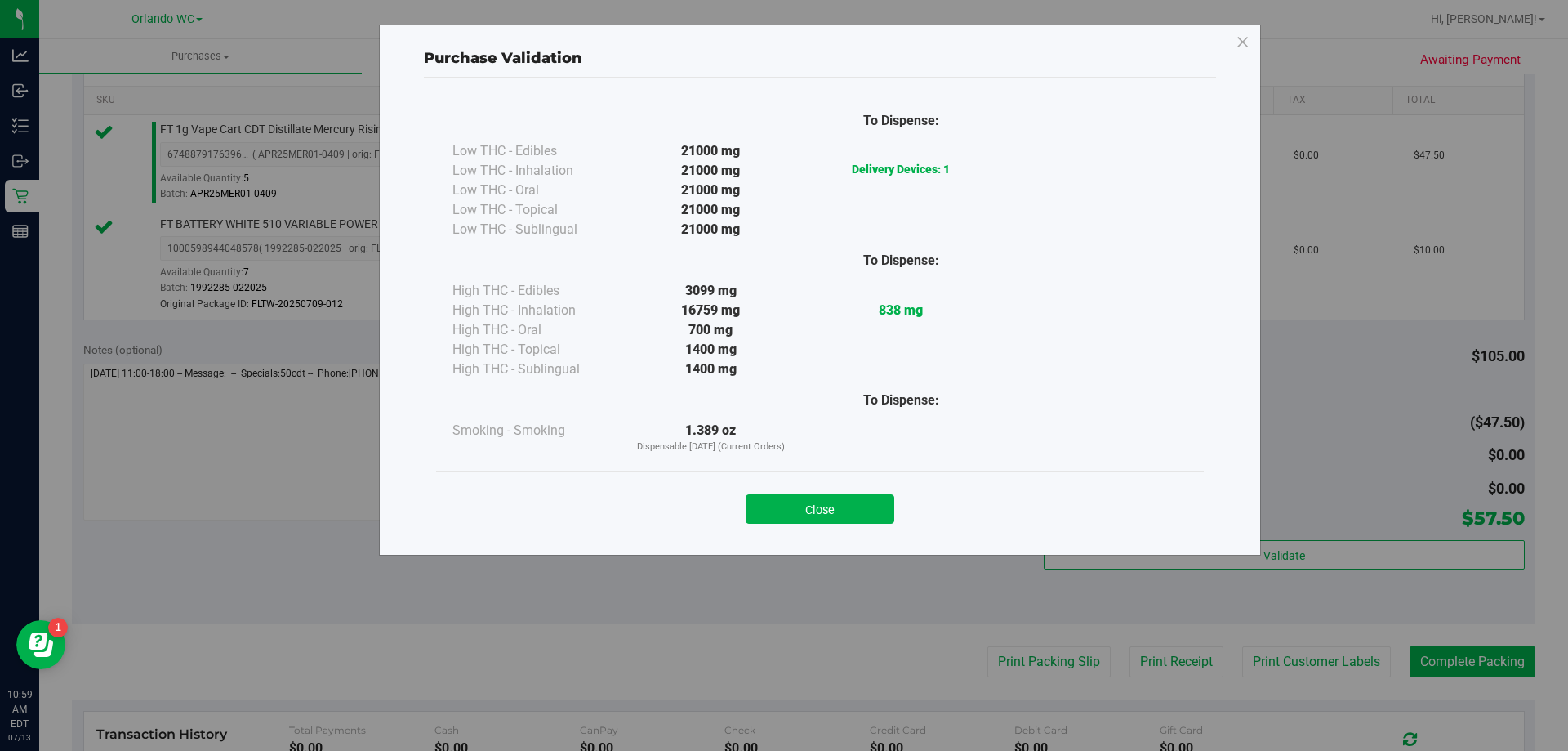 click on "Close" at bounding box center [820, 509] 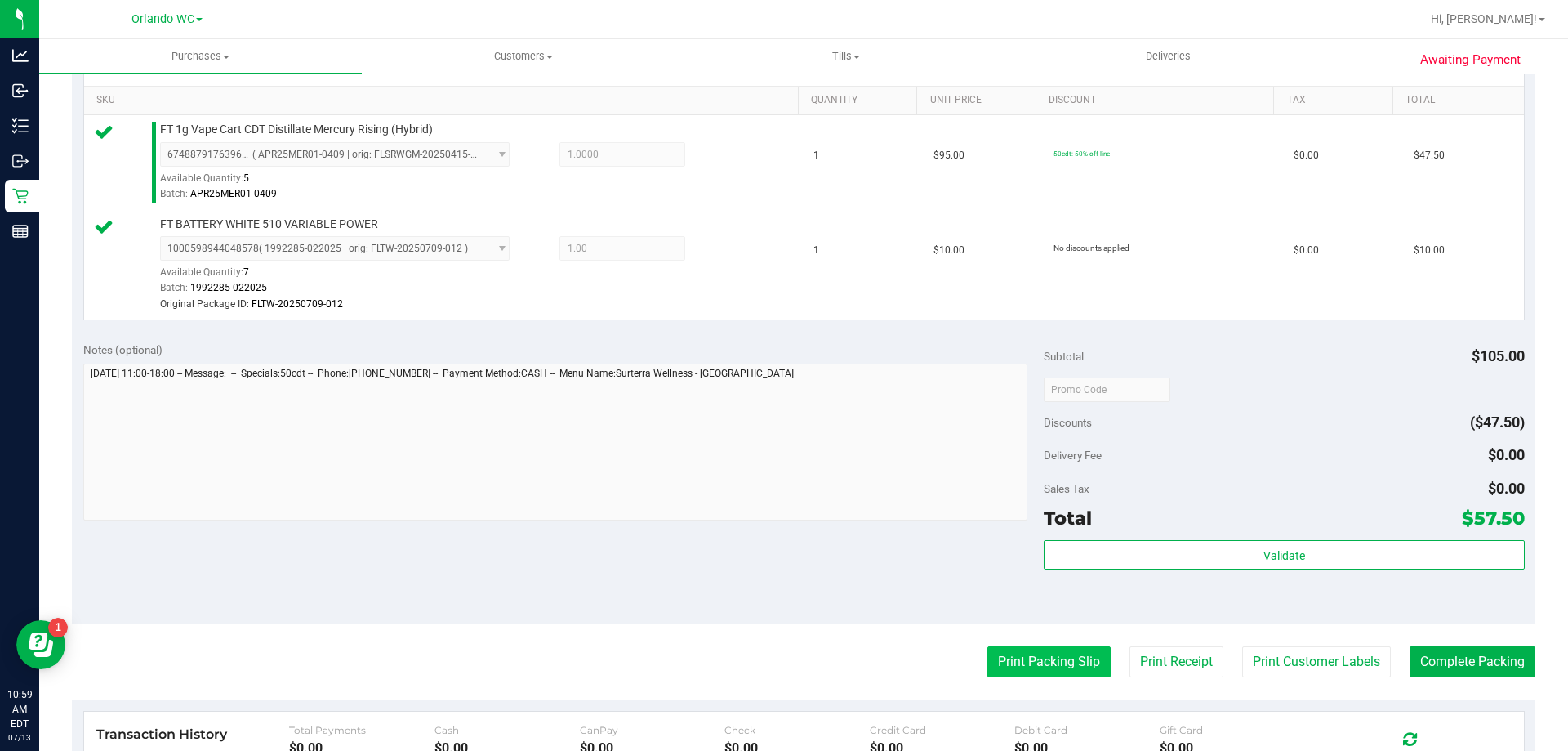 click on "Print Packing Slip" at bounding box center (1049, 662) 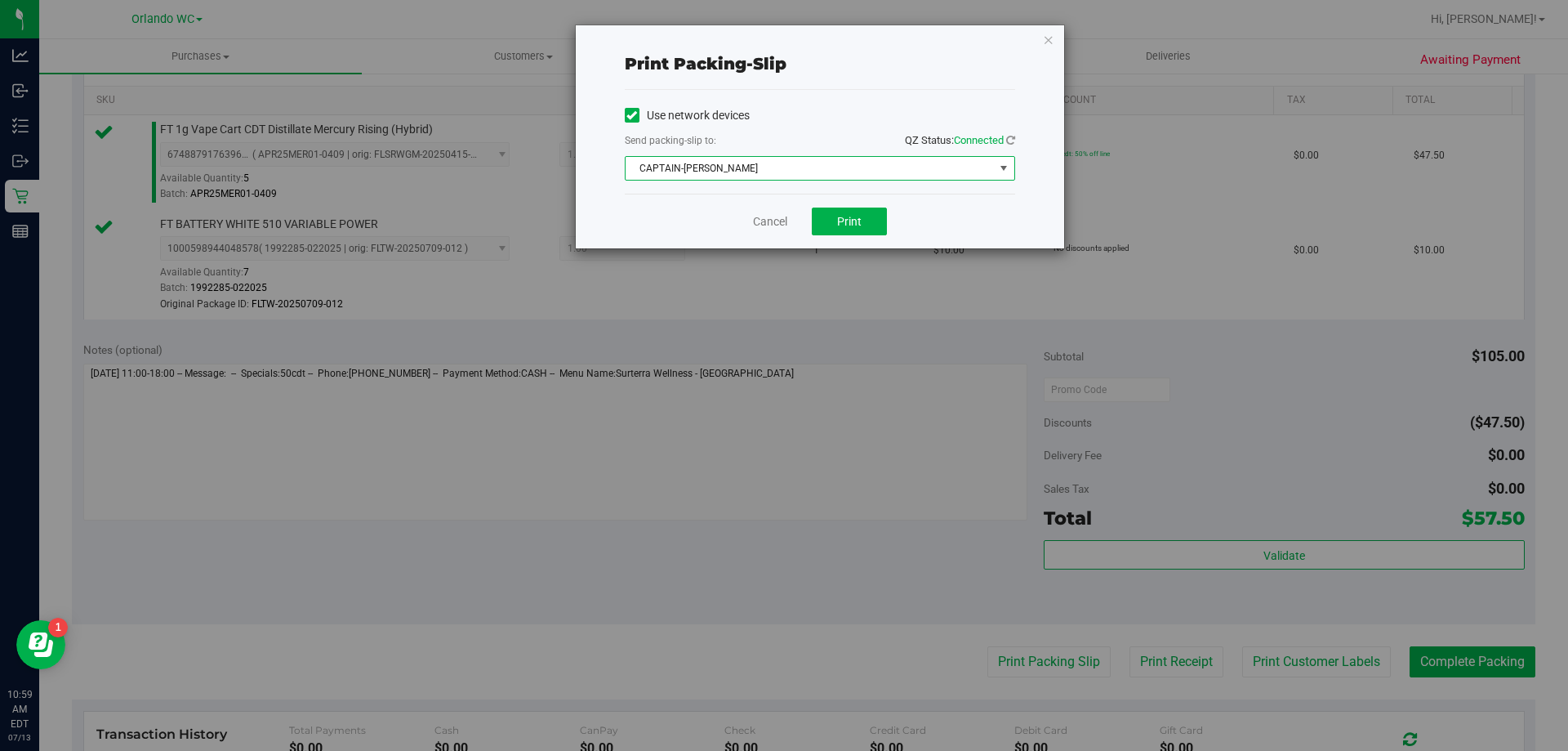 click on "CAPTAIN-[PERSON_NAME]" at bounding box center (809, 168) 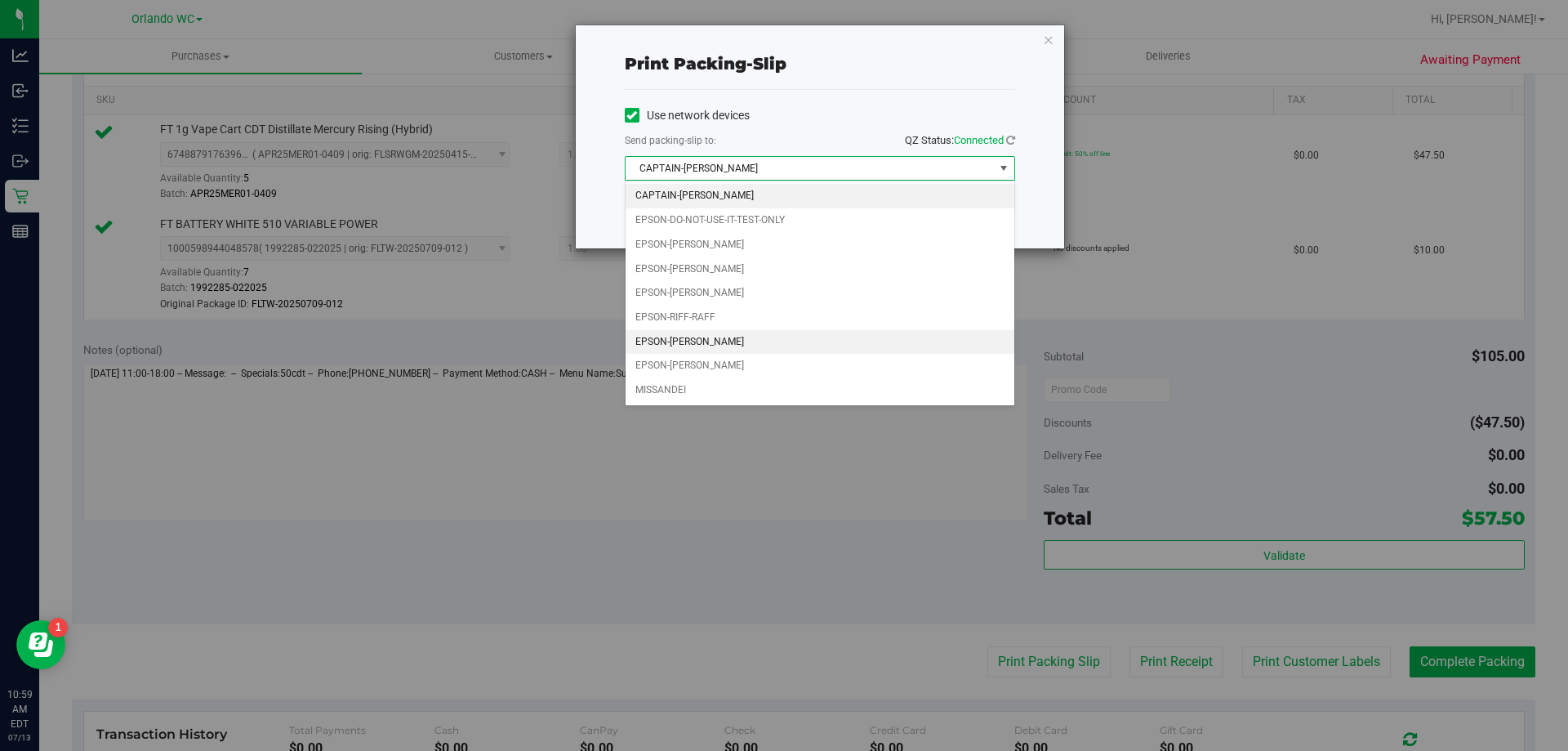 click on "EPSON-[PERSON_NAME]" at bounding box center (820, 342) 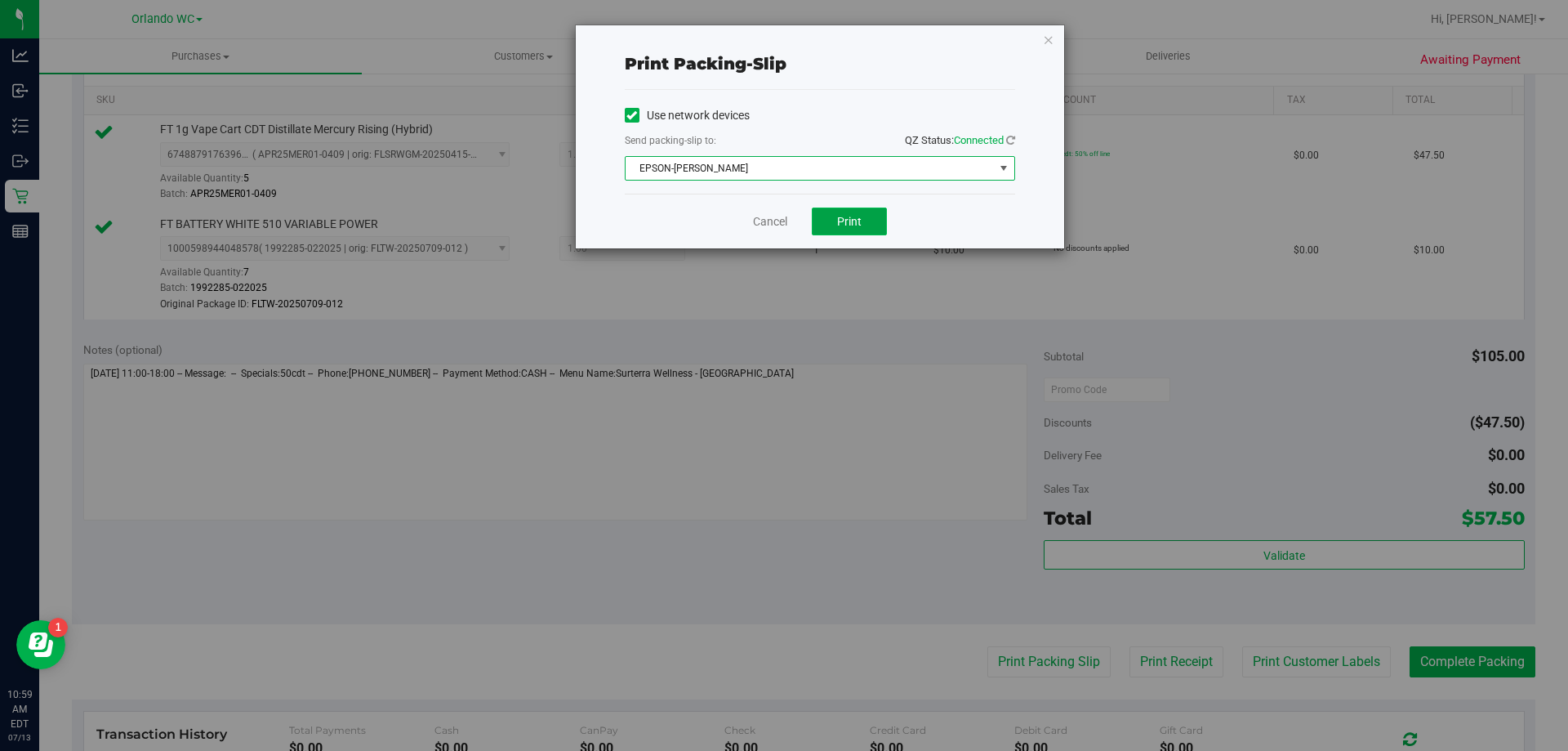 click on "Print" at bounding box center [849, 221] 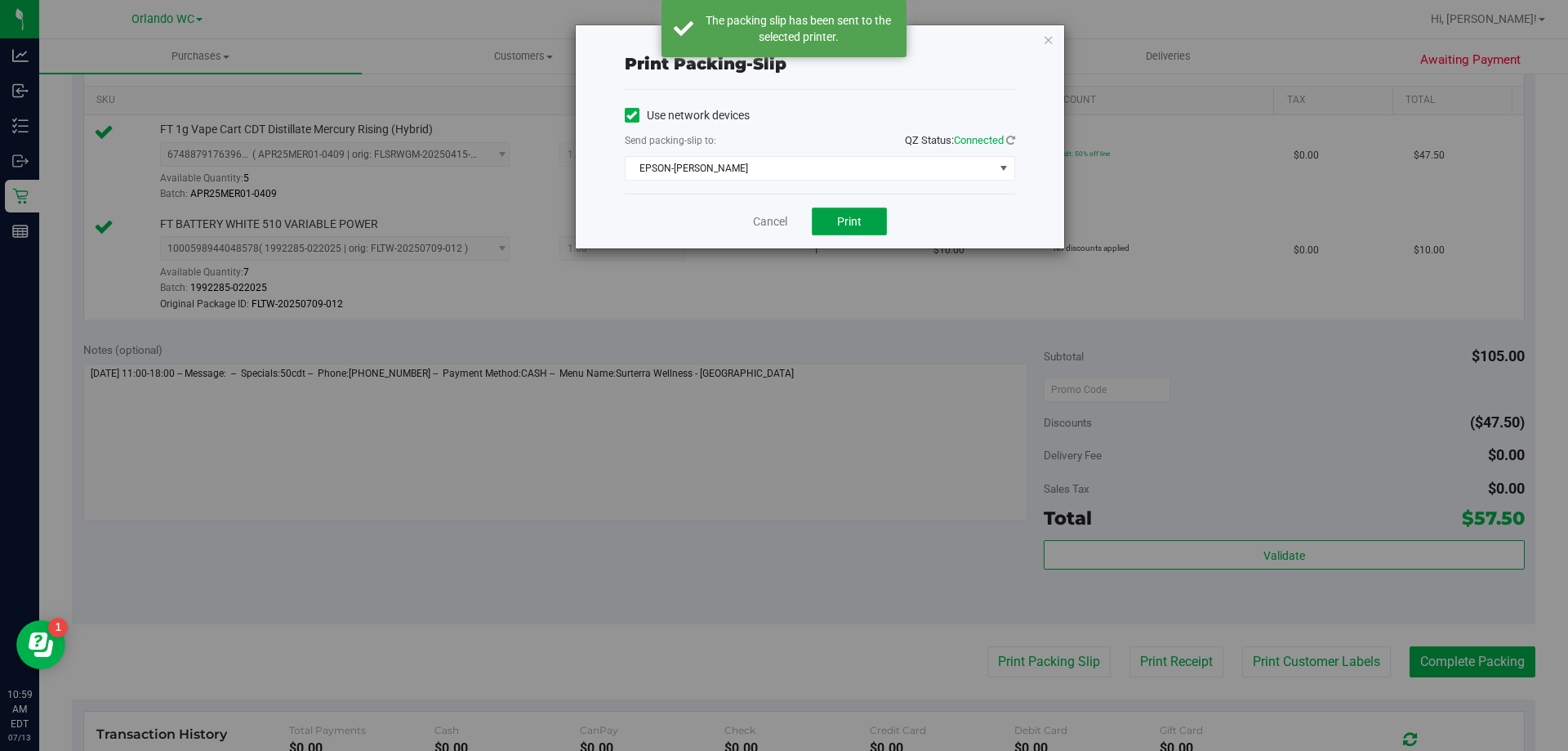 click on "Print" at bounding box center (849, 221) 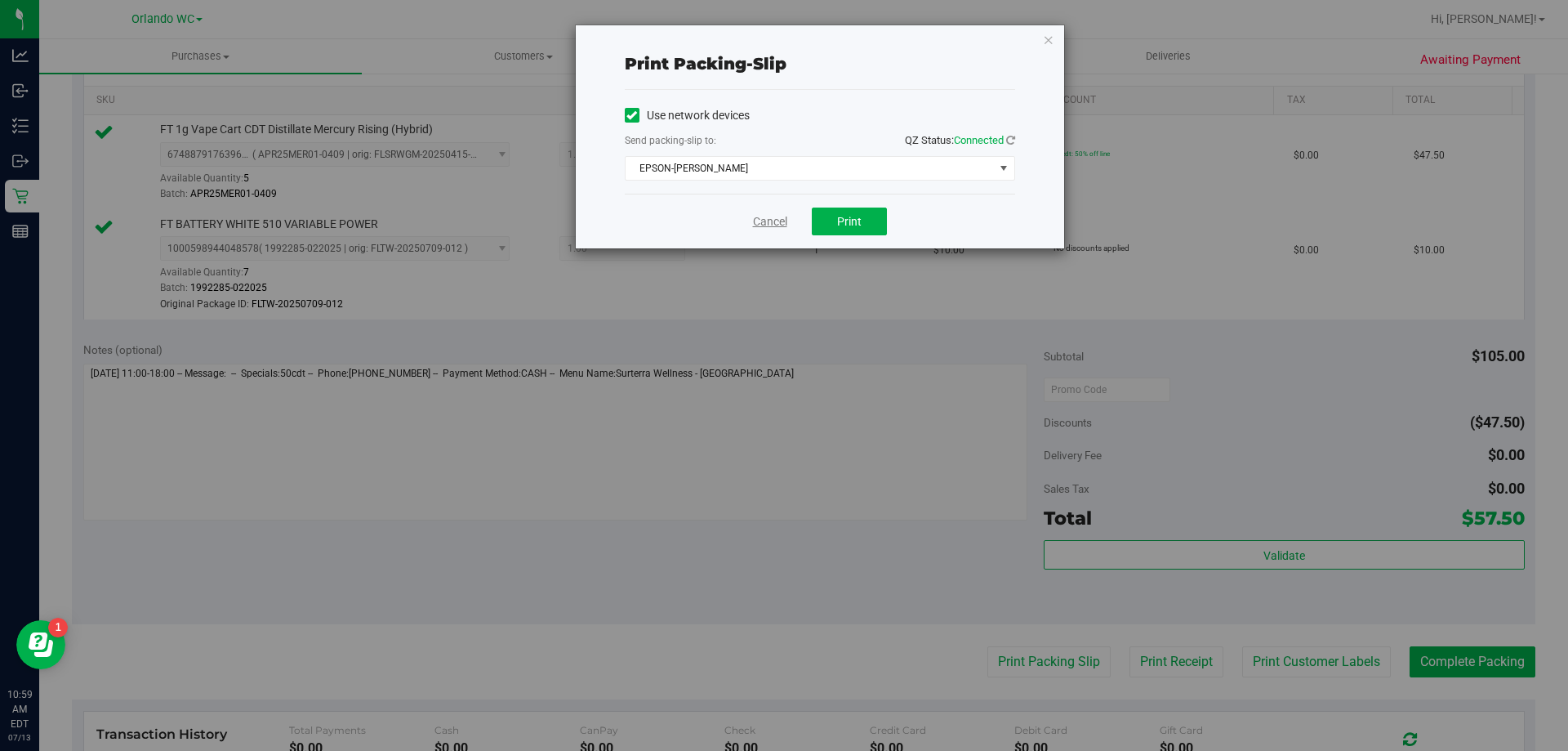 click on "Cancel" at bounding box center (770, 221) 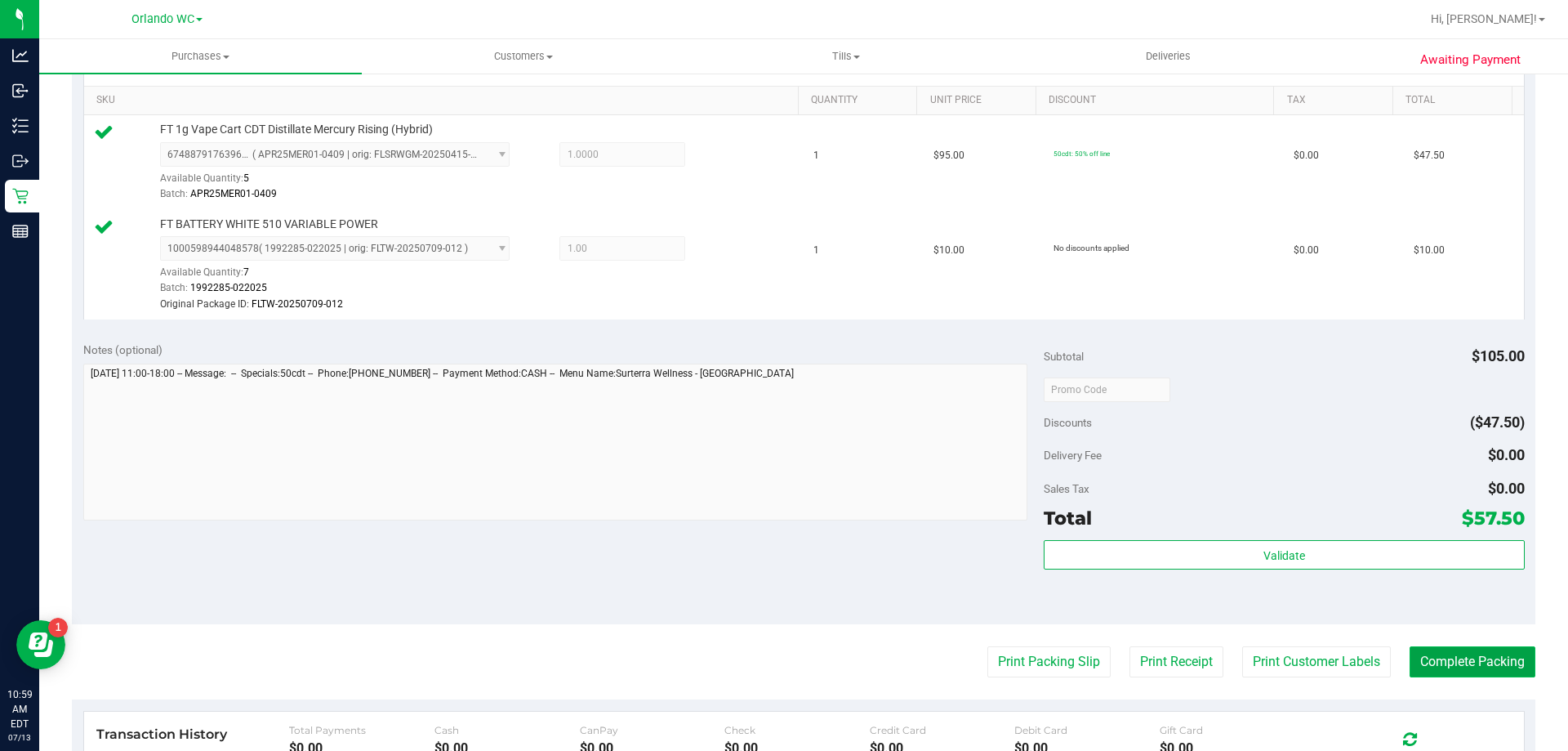 click on "Complete Packing" at bounding box center (1472, 662) 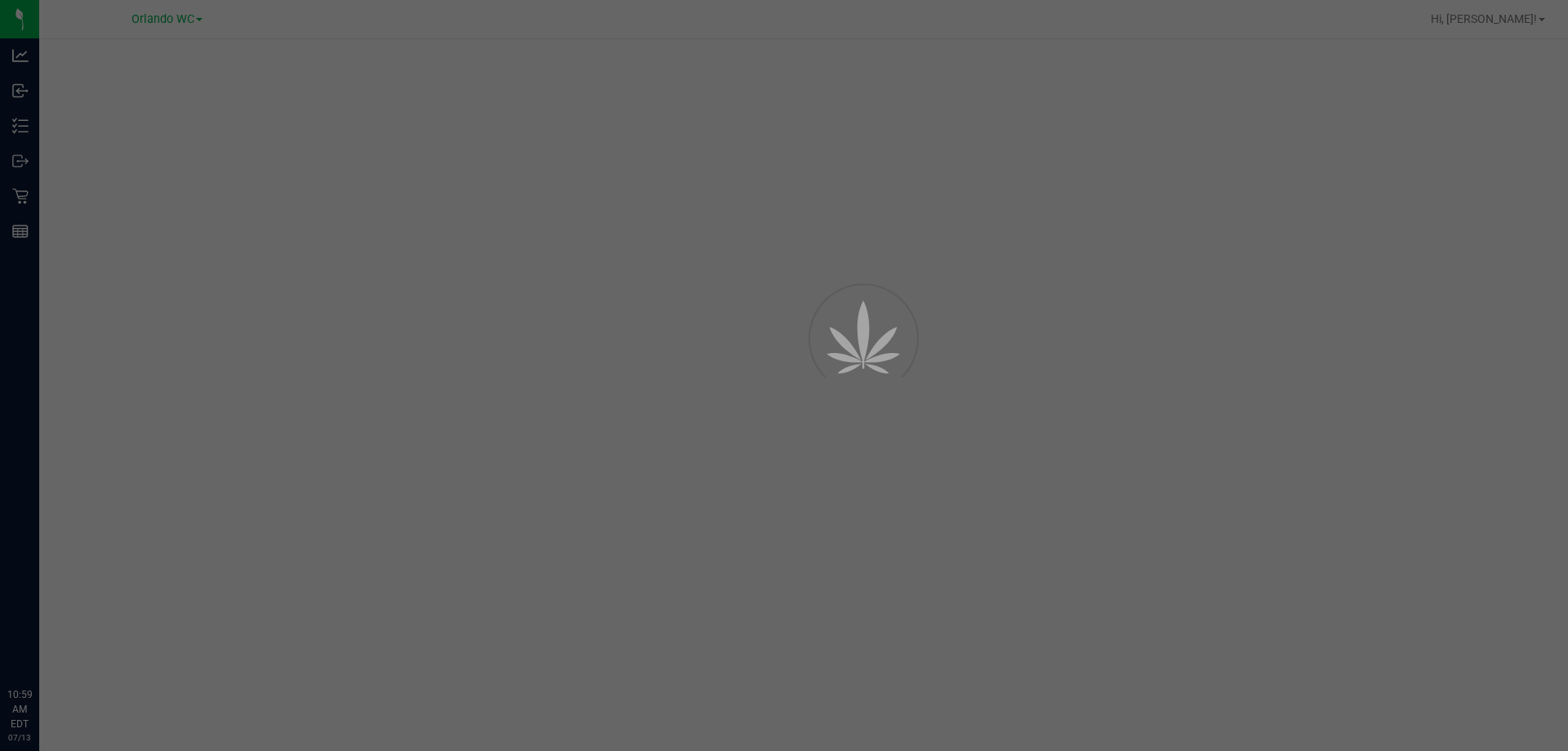 scroll, scrollTop: 0, scrollLeft: 0, axis: both 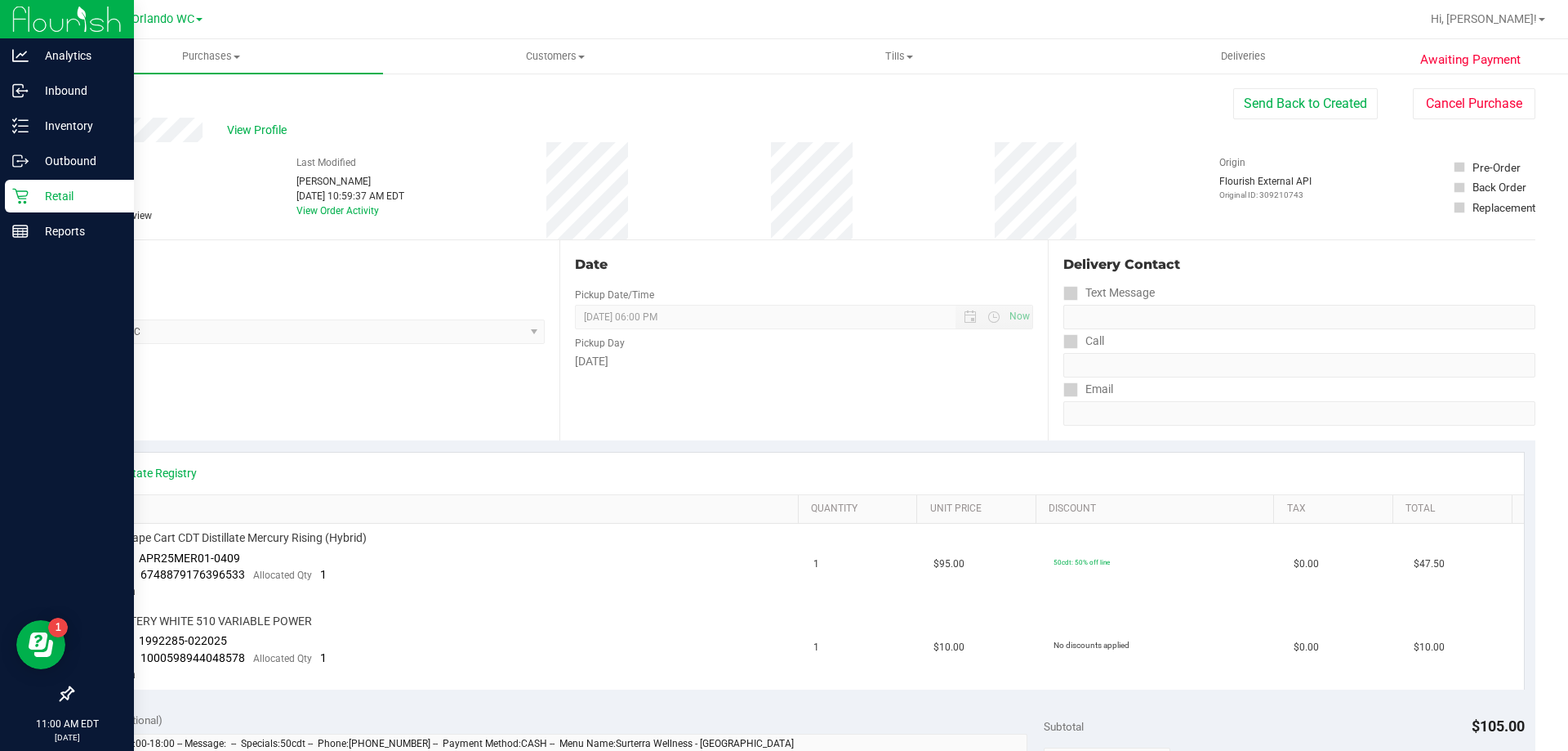 click 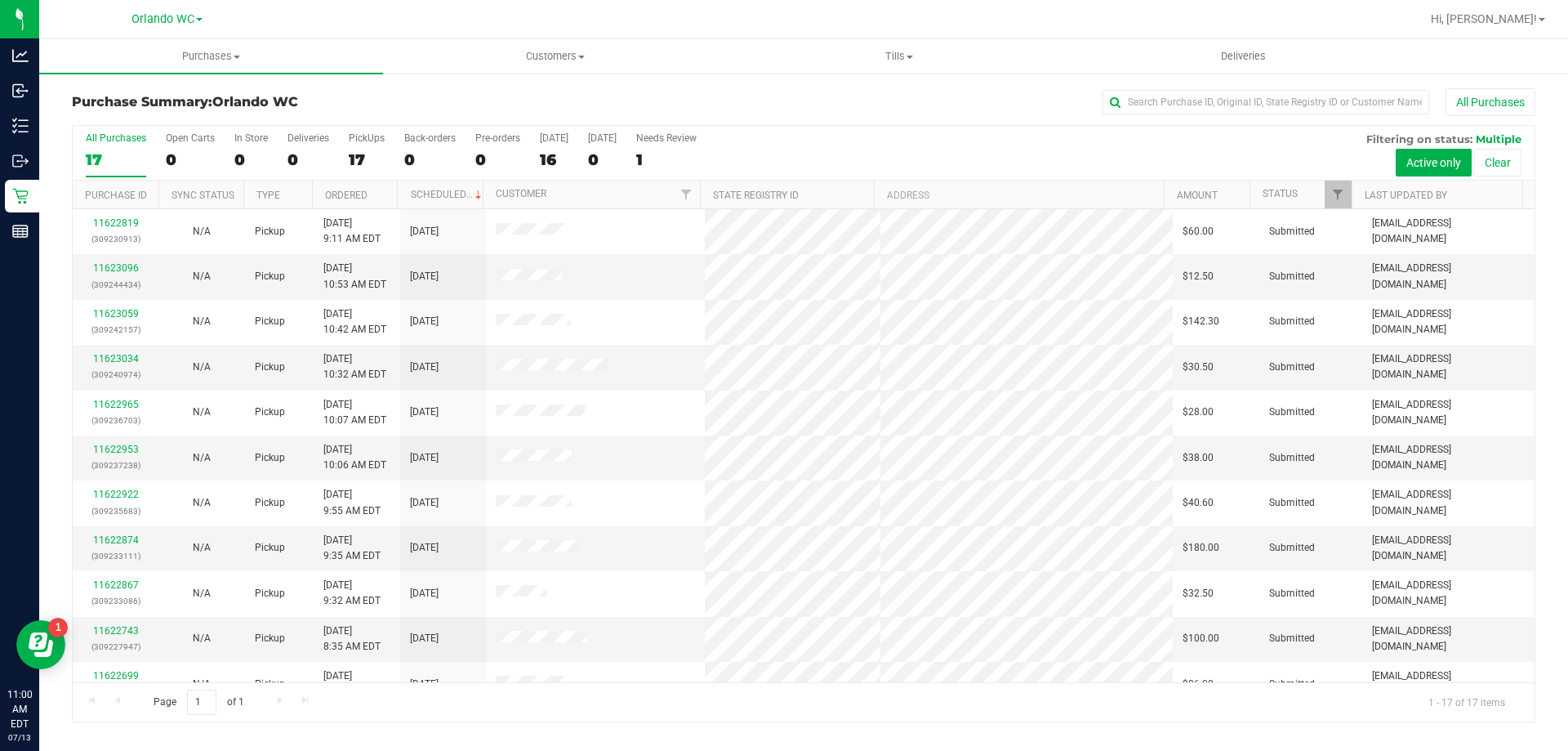 click on "Ordered" at bounding box center [354, 194] 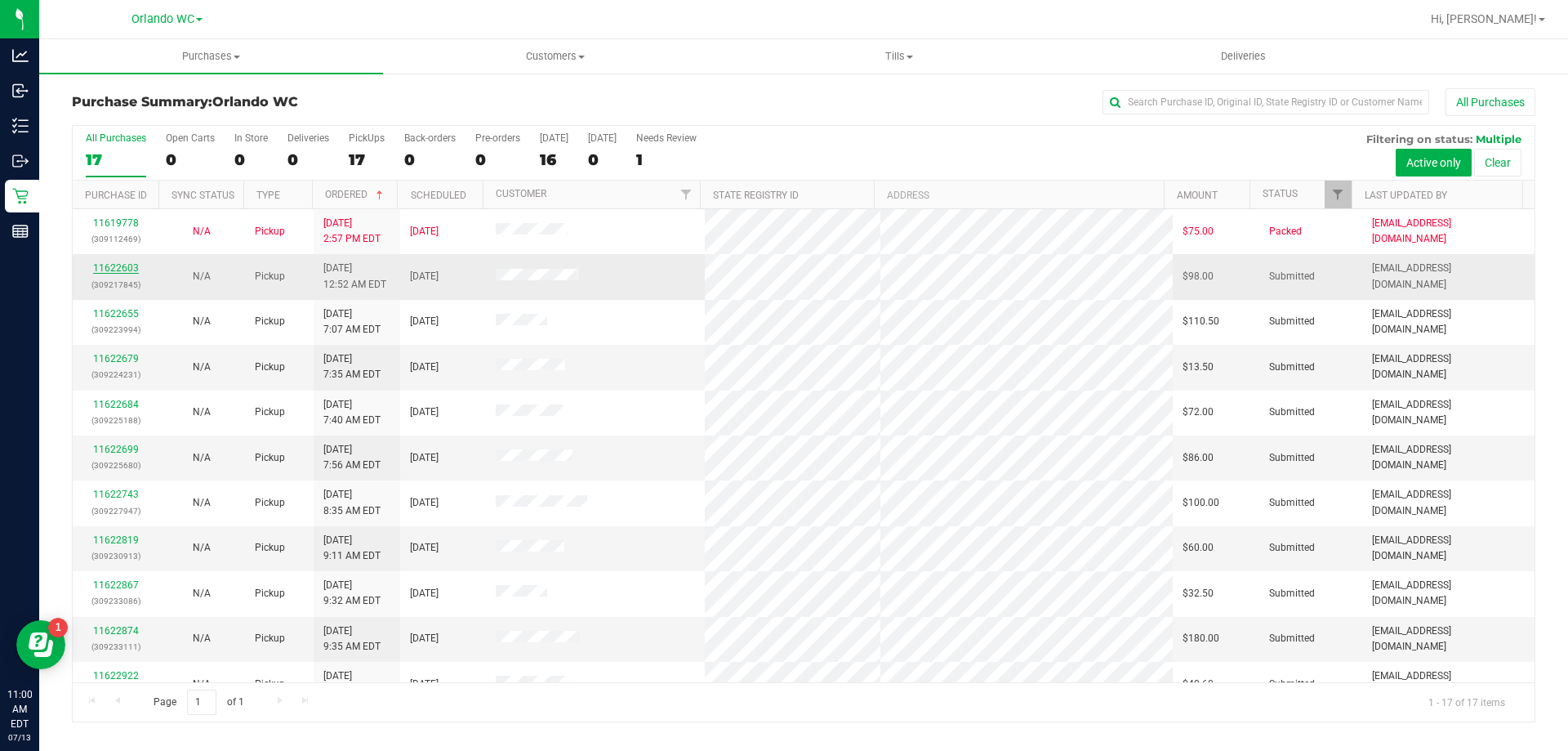 click on "11622603" at bounding box center [116, 268] 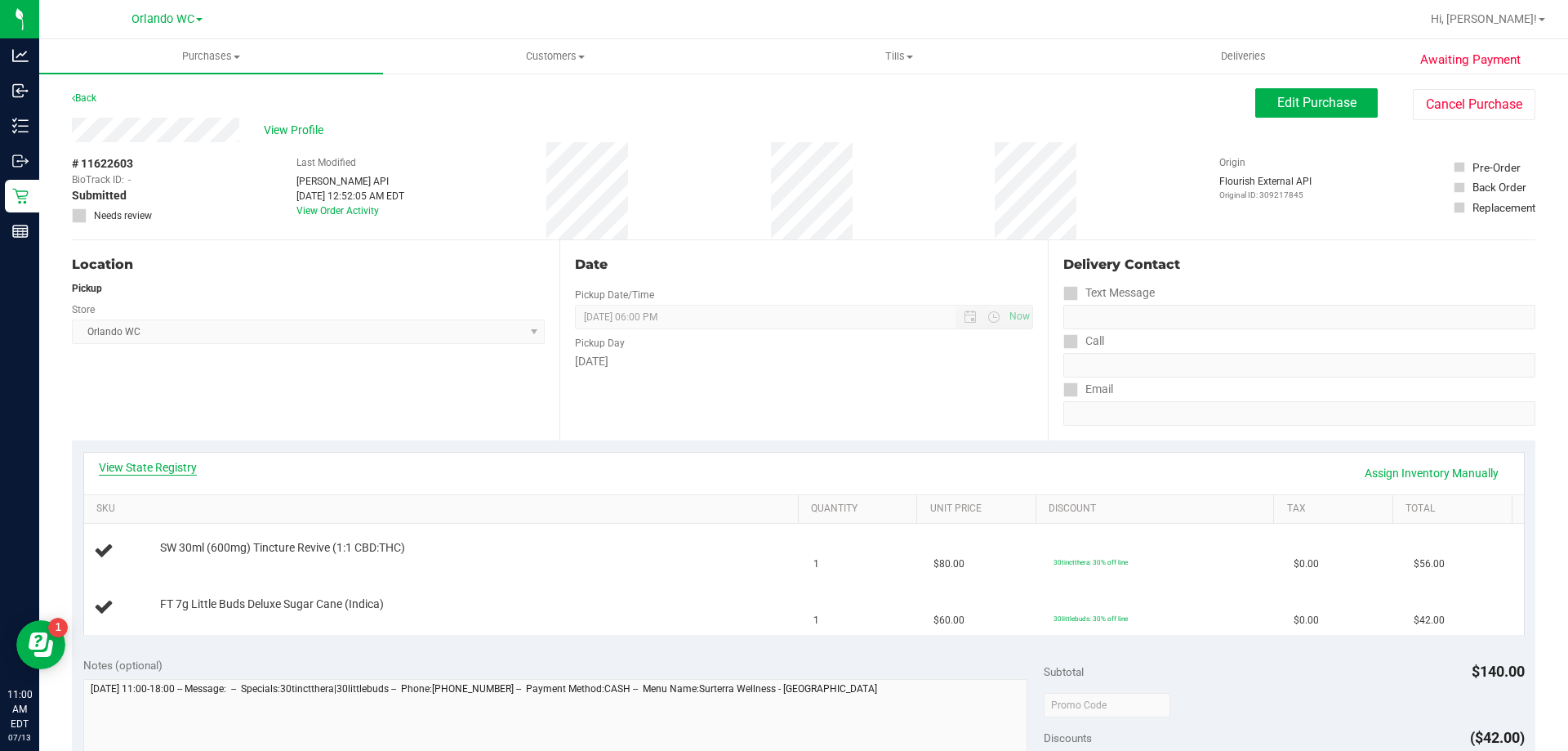 click on "View State Registry" at bounding box center [148, 467] 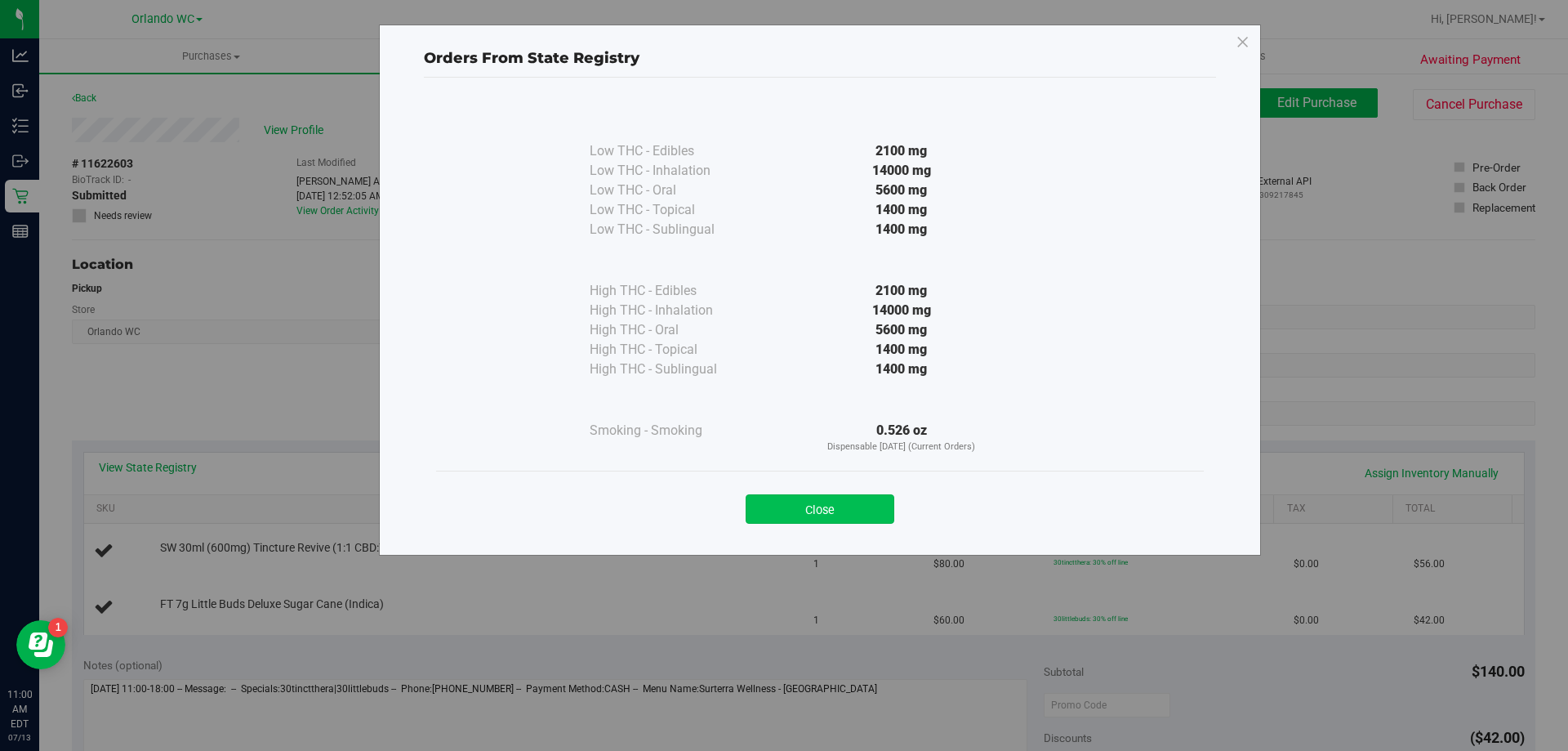 click on "Close" at bounding box center (820, 509) 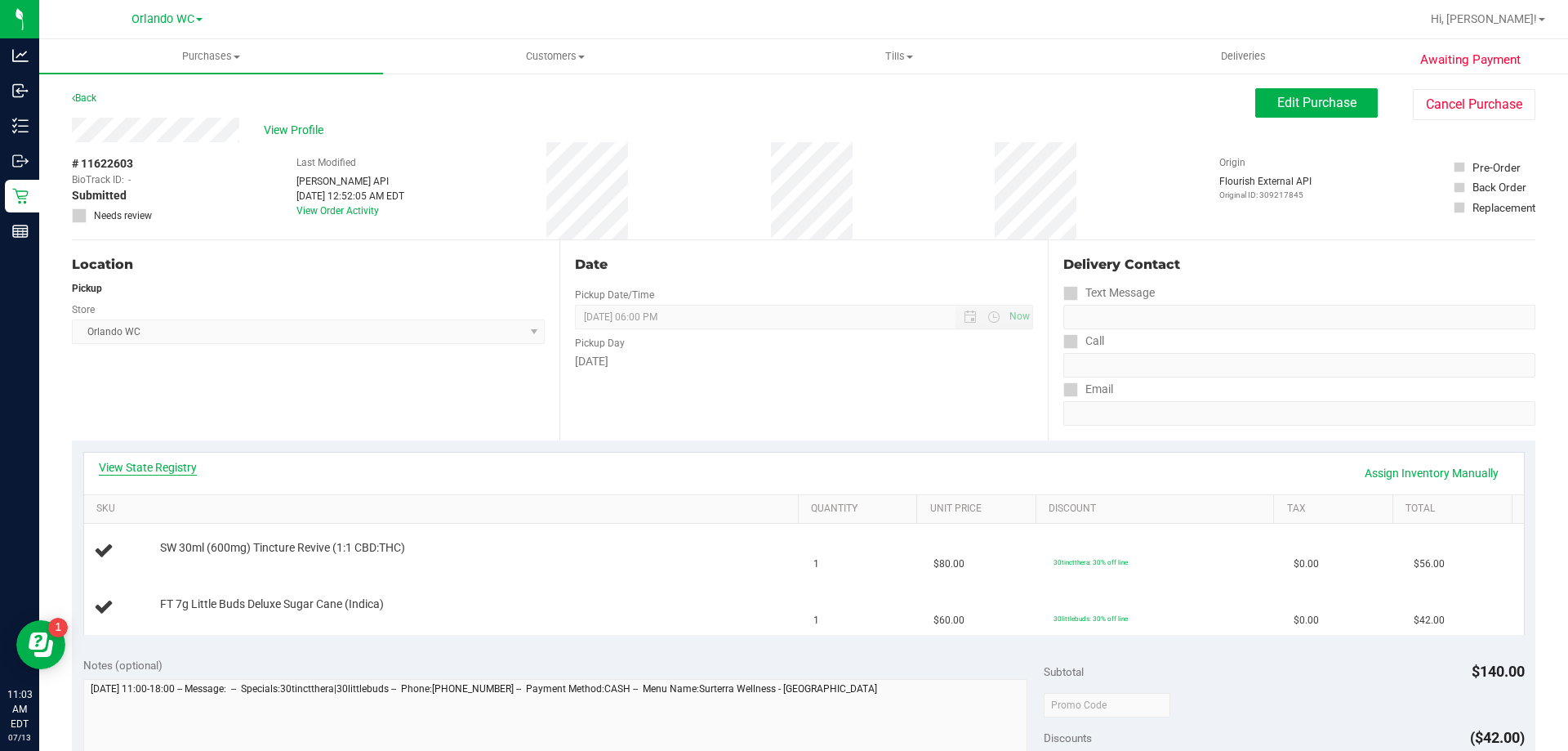 click on "View State Registry" at bounding box center [148, 467] 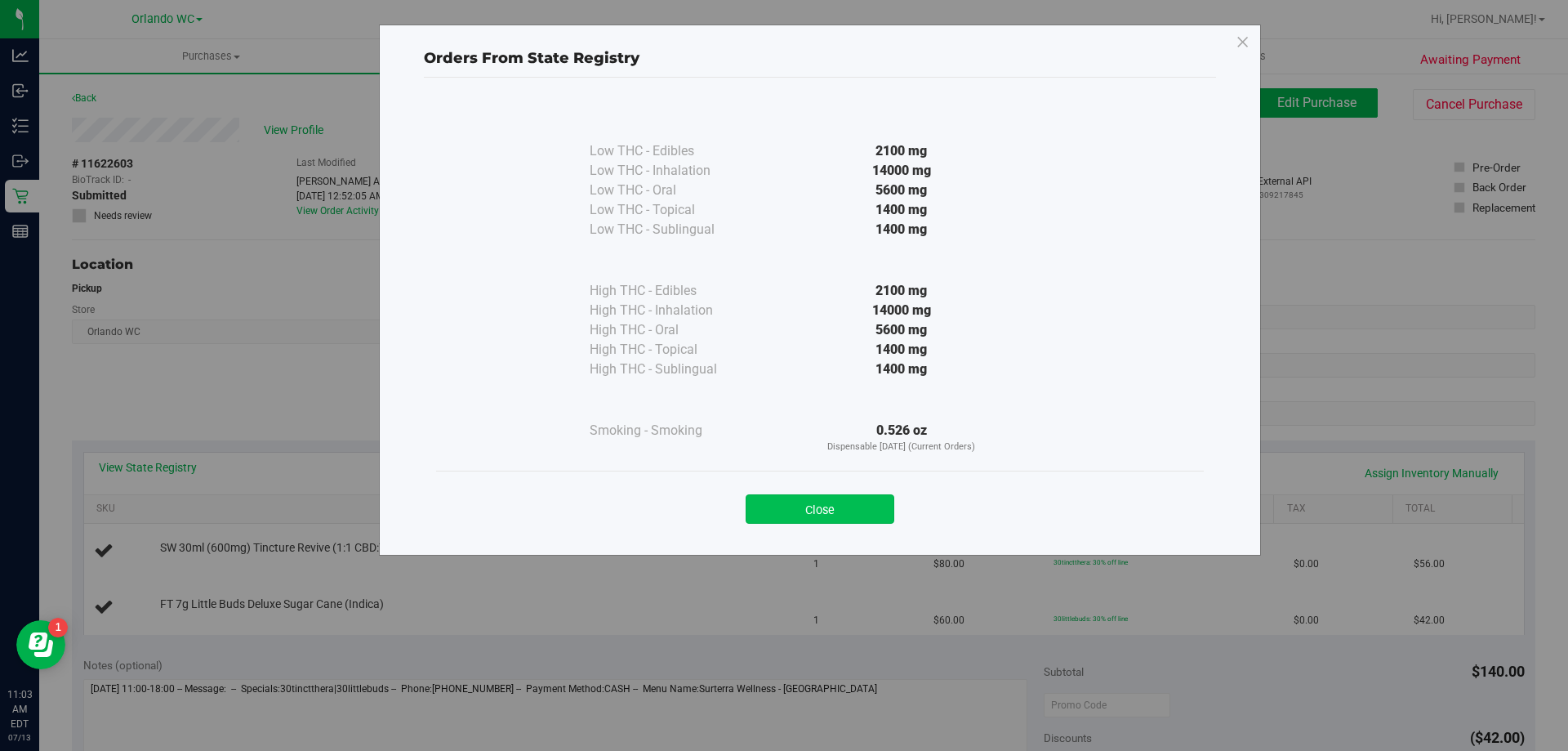 click on "Close" at bounding box center (820, 509) 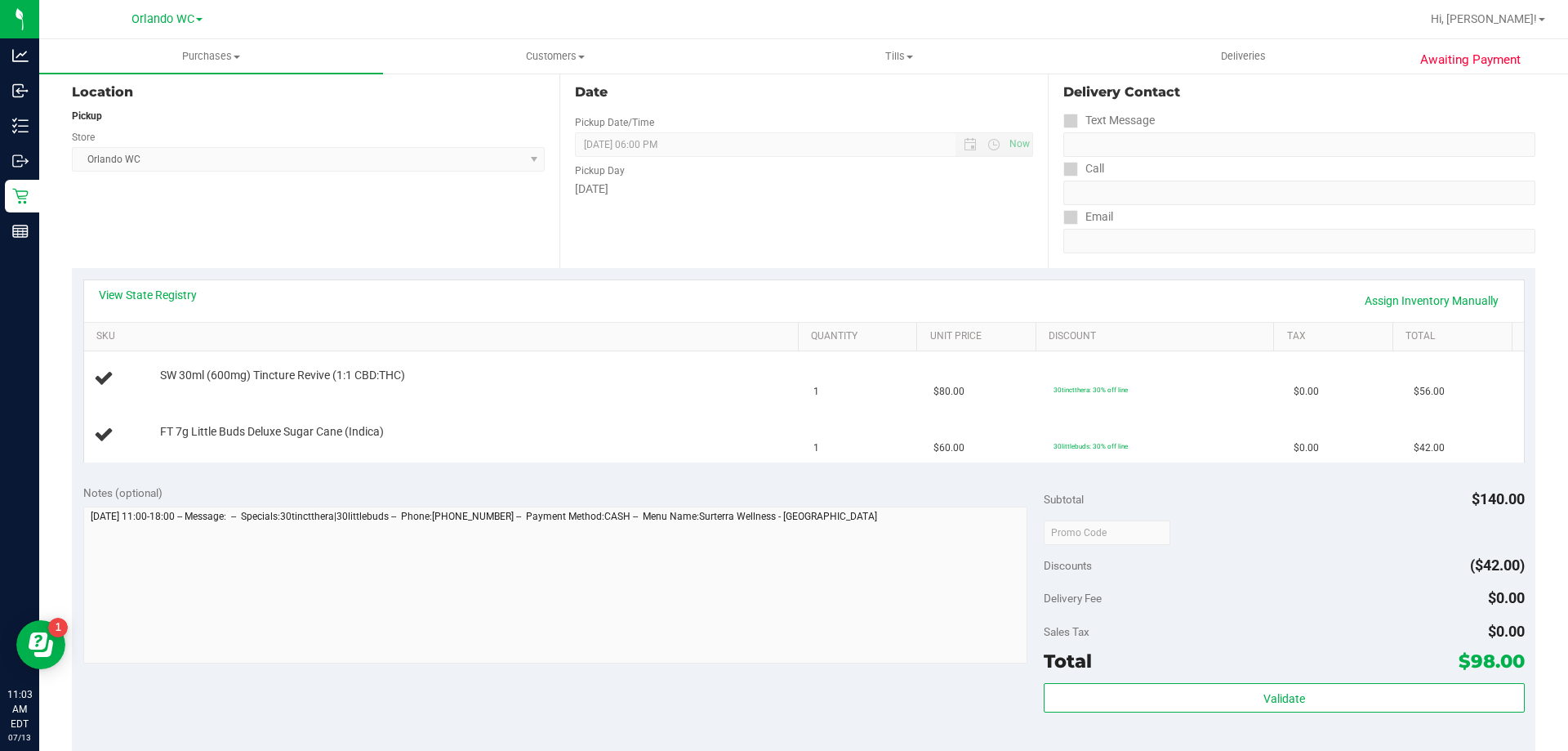 scroll, scrollTop: 0, scrollLeft: 0, axis: both 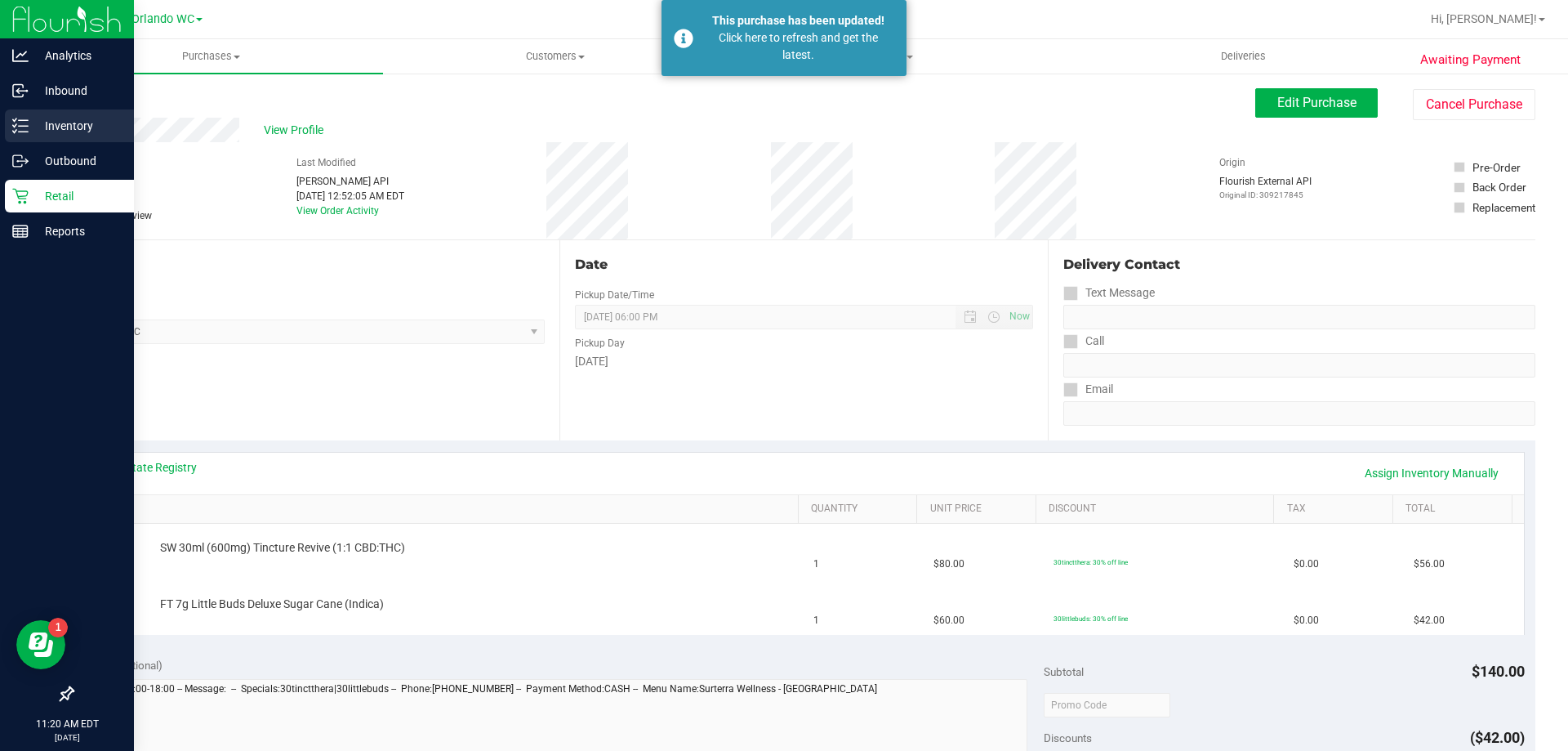 click 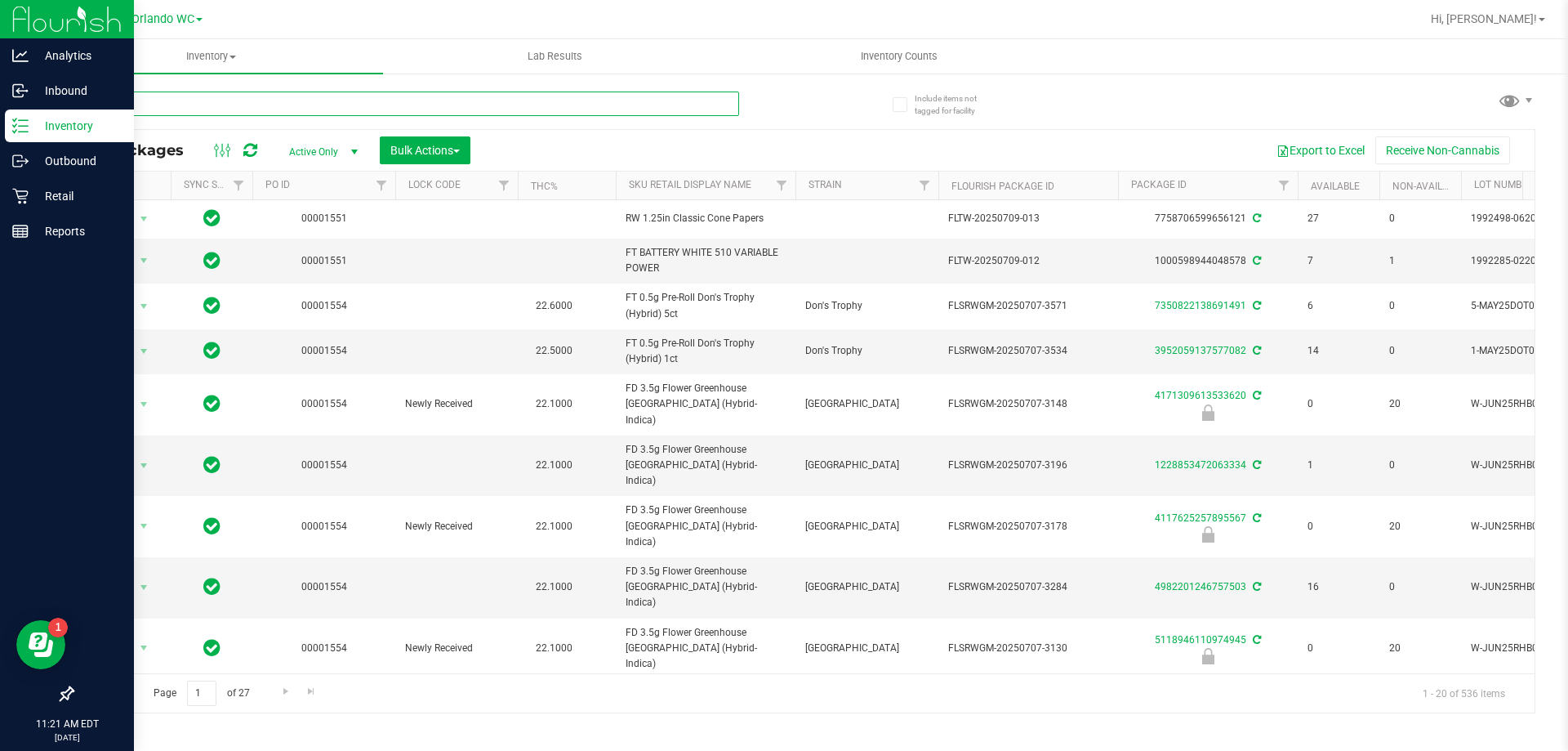 click at bounding box center [405, 104] 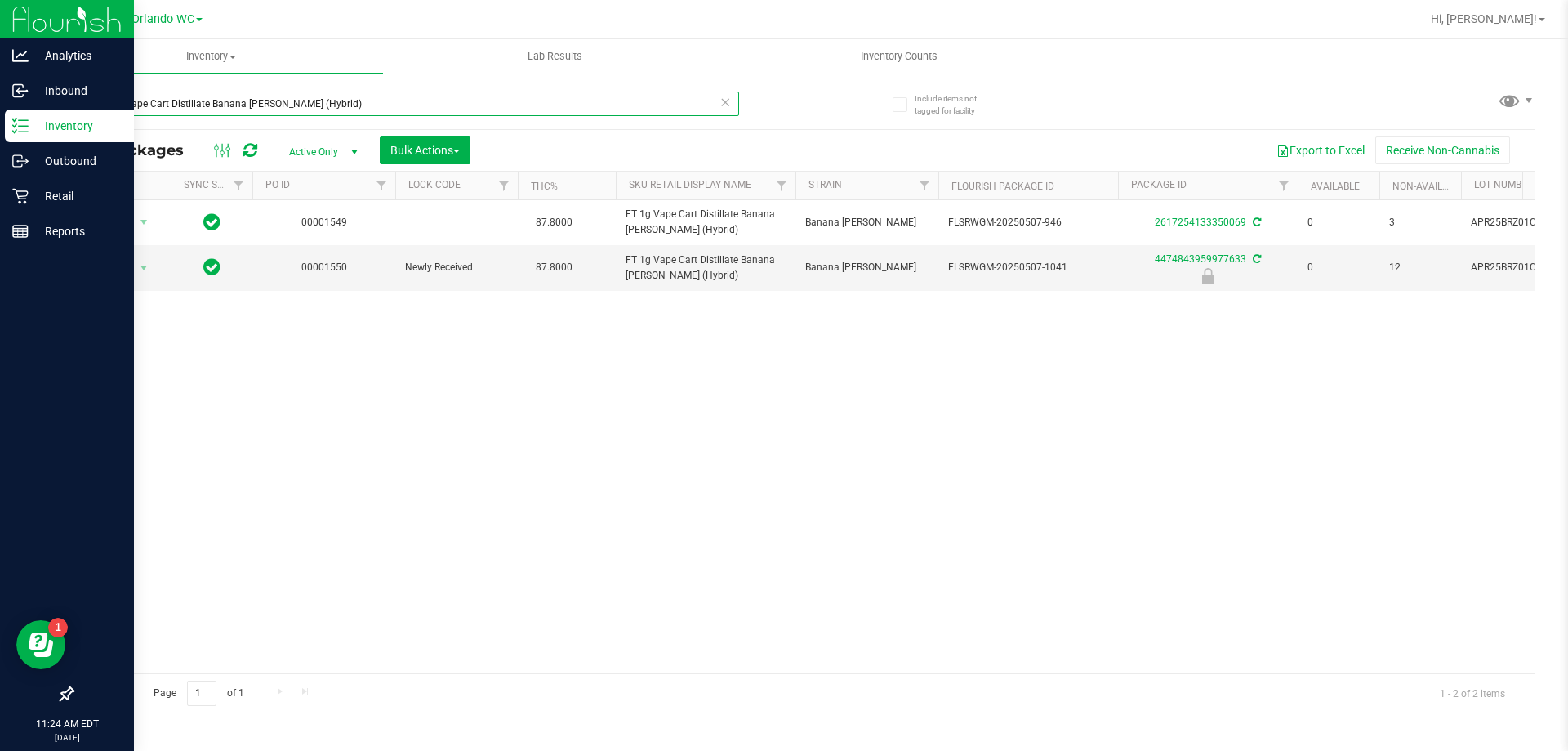 click on "FT 1g Vape Cart Distillate Banana Runtz (Hybrid)" at bounding box center (405, 104) 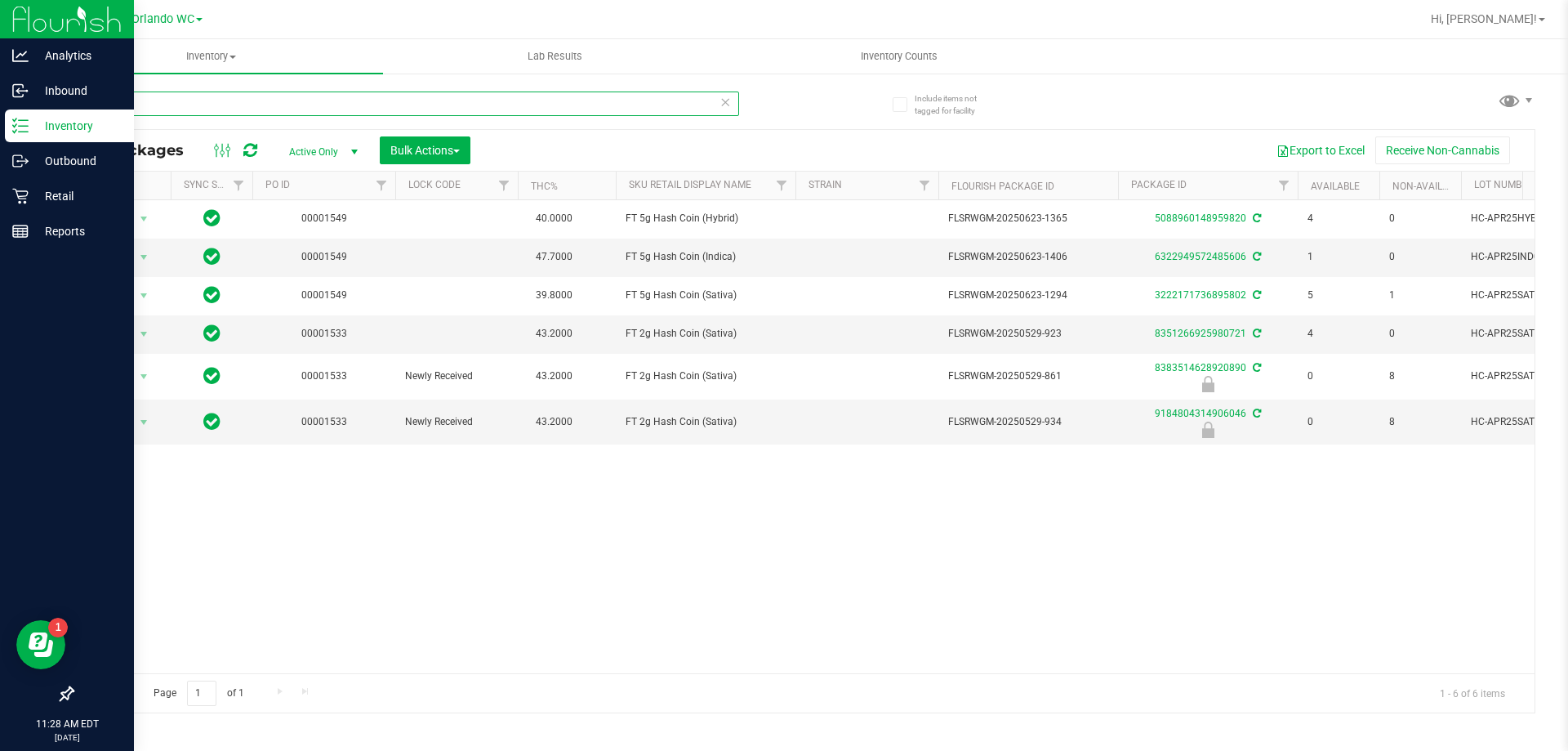 drag, startPoint x: 328, startPoint y: 110, endPoint x: 0, endPoint y: 2, distance: 345.323 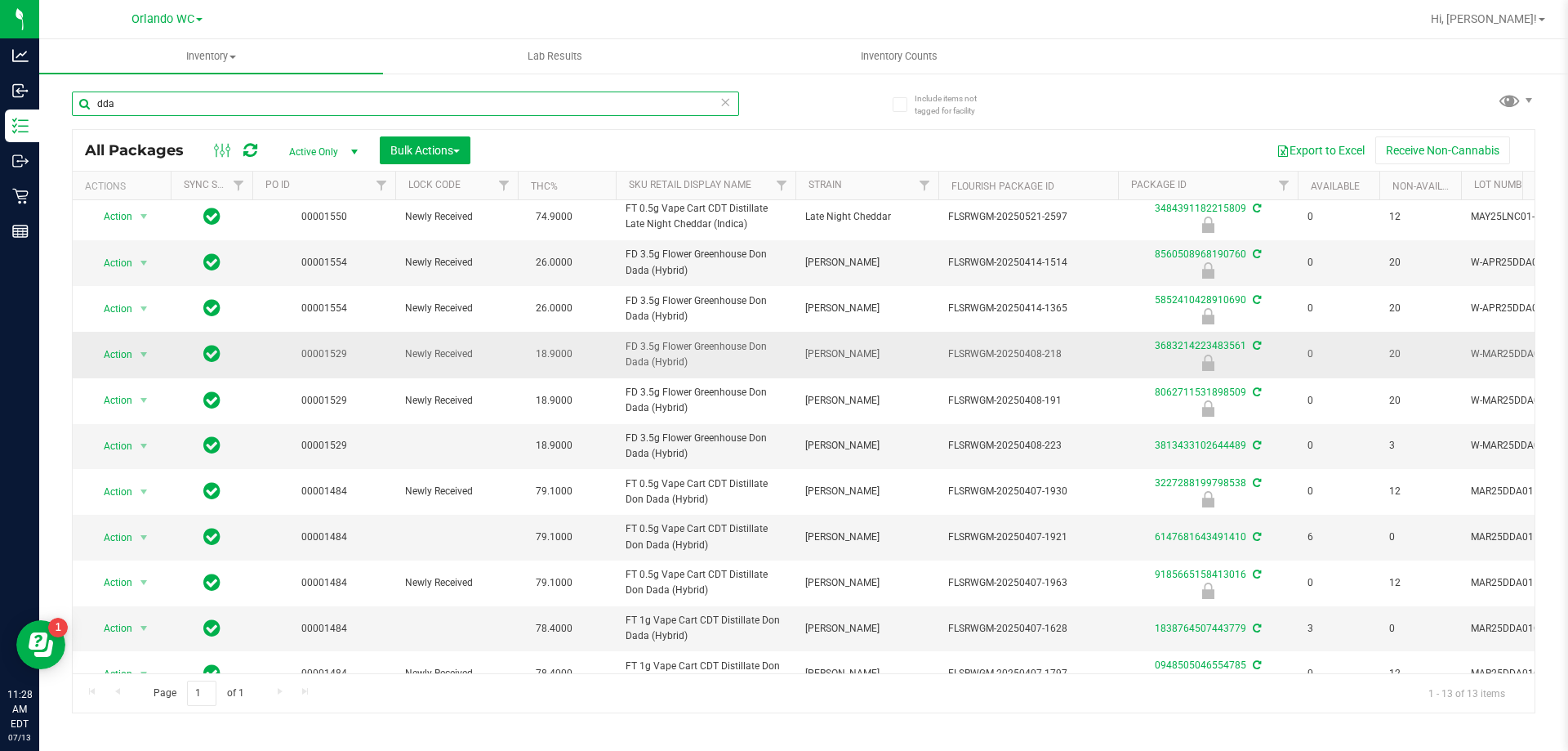 scroll, scrollTop: 132, scrollLeft: 0, axis: vertical 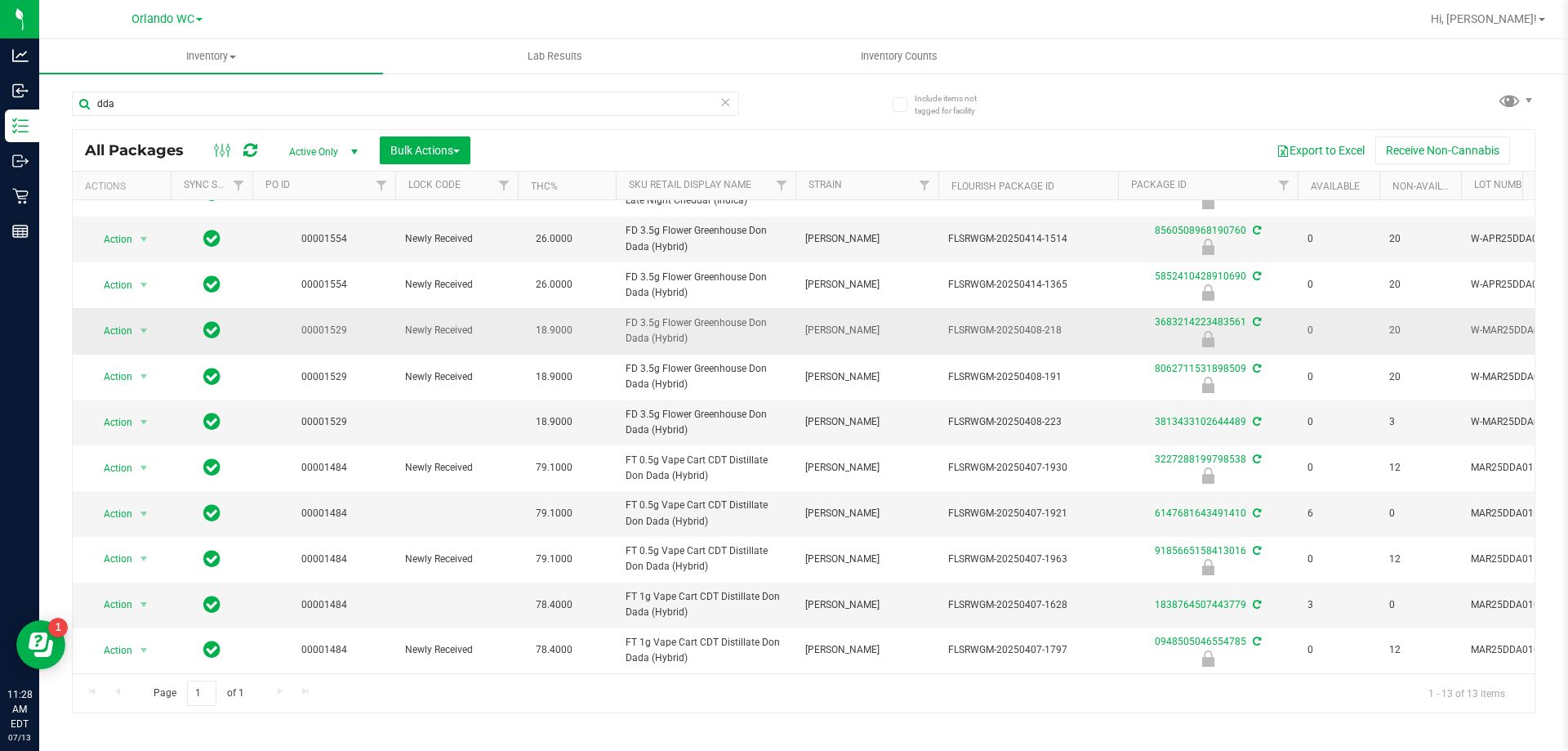 drag, startPoint x: 678, startPoint y: 321, endPoint x: 623, endPoint y: 314, distance: 55.443665 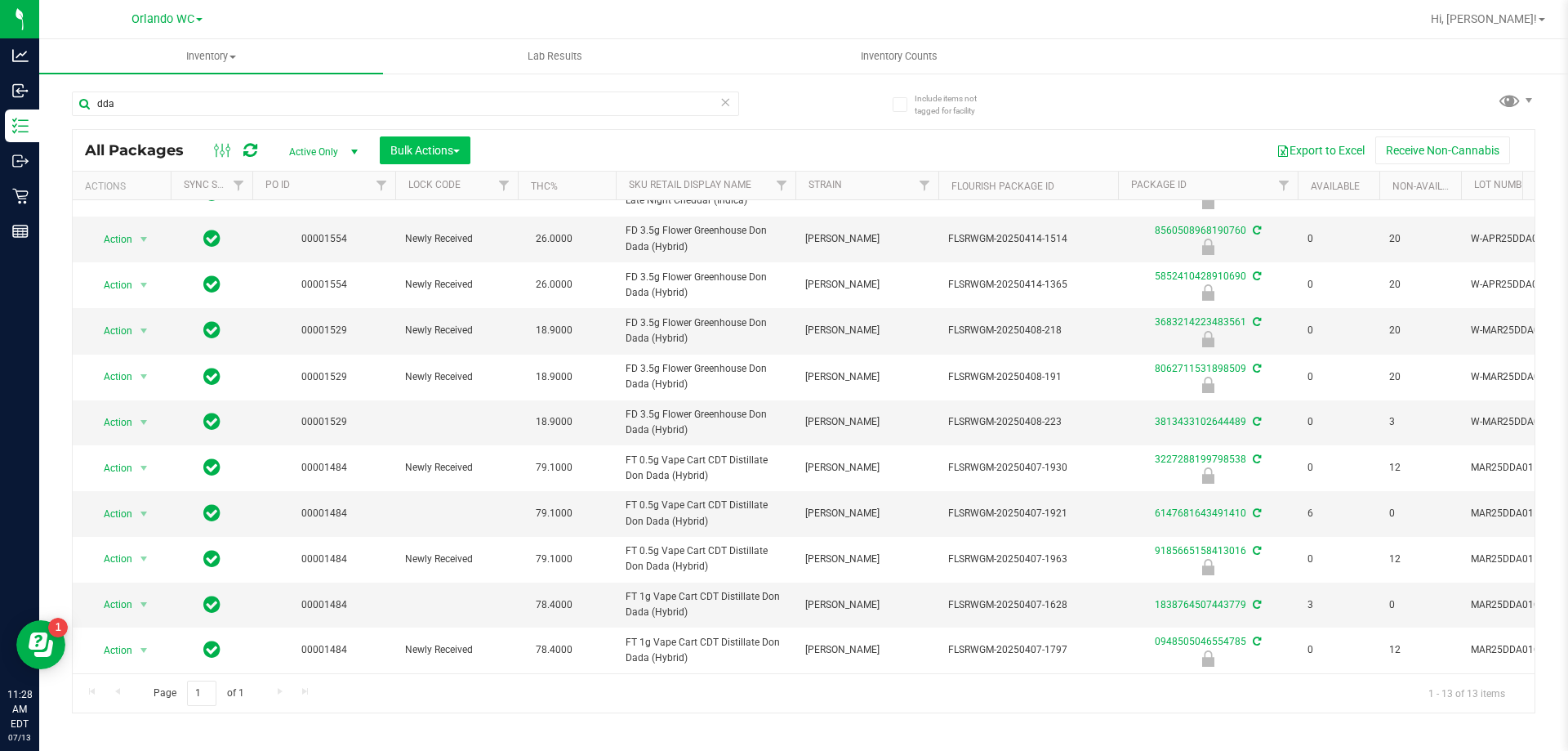 copy on "FD 3.5g Flower Greenhouse Don Dada (Hybrid)" 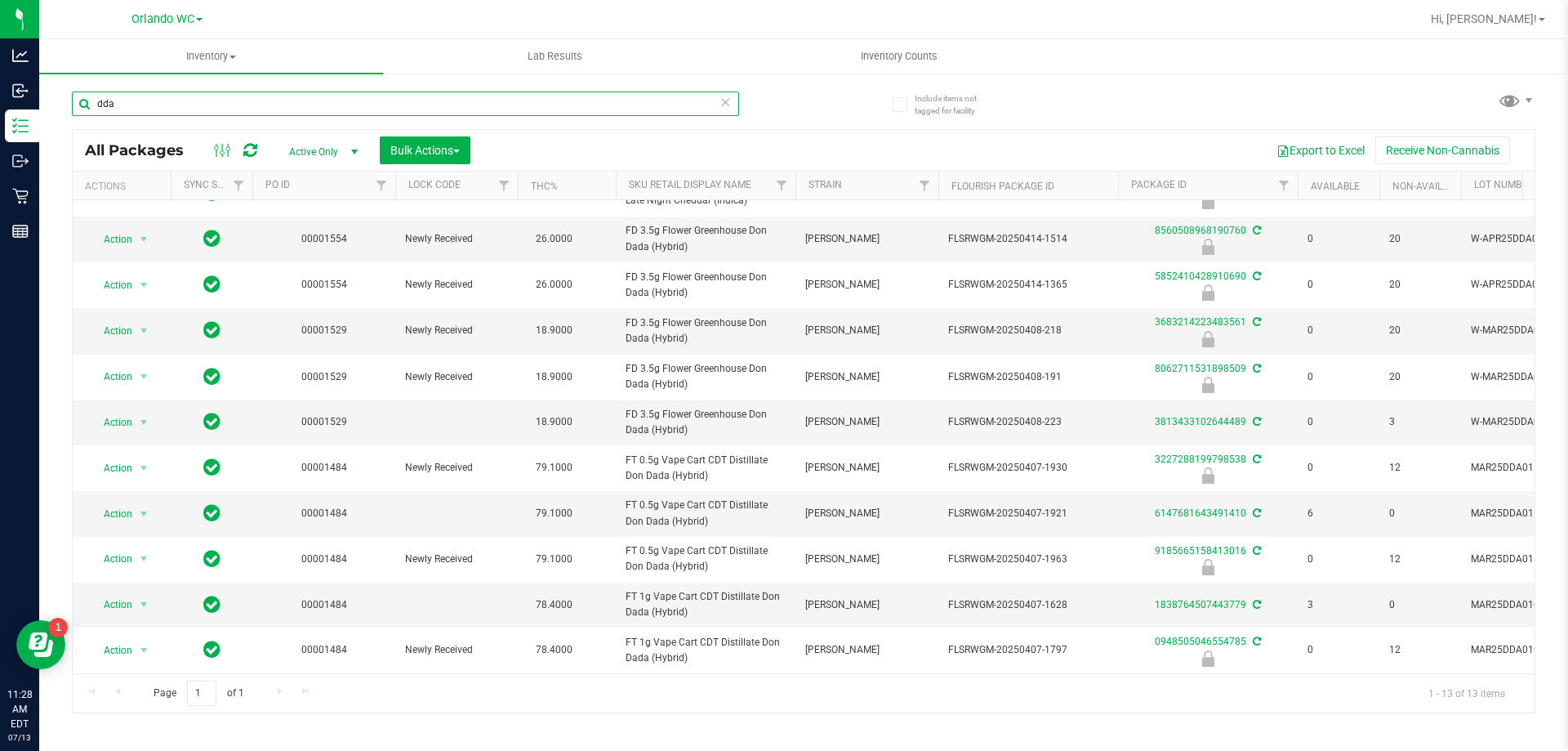 click on "dda" at bounding box center [405, 104] 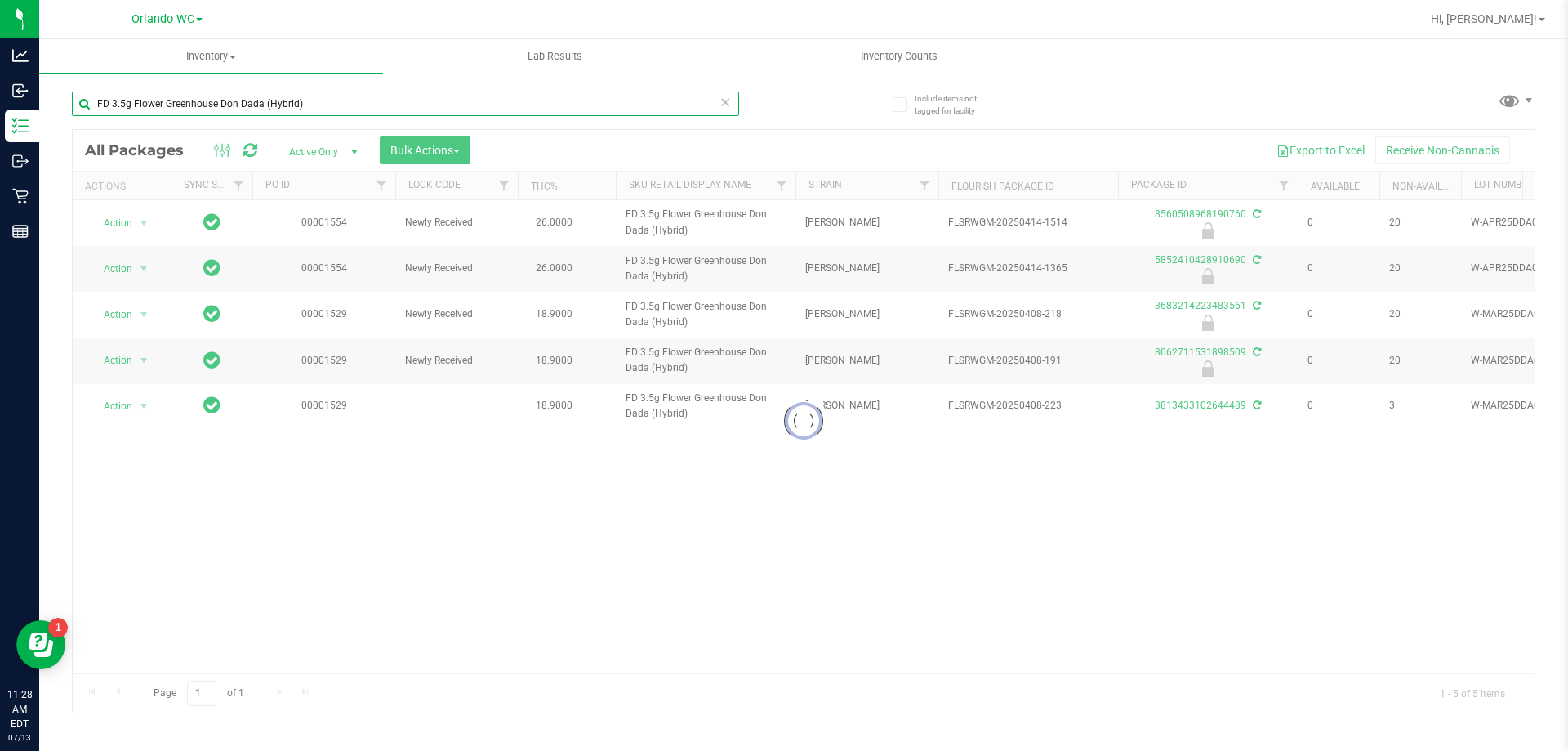 scroll, scrollTop: 0, scrollLeft: 0, axis: both 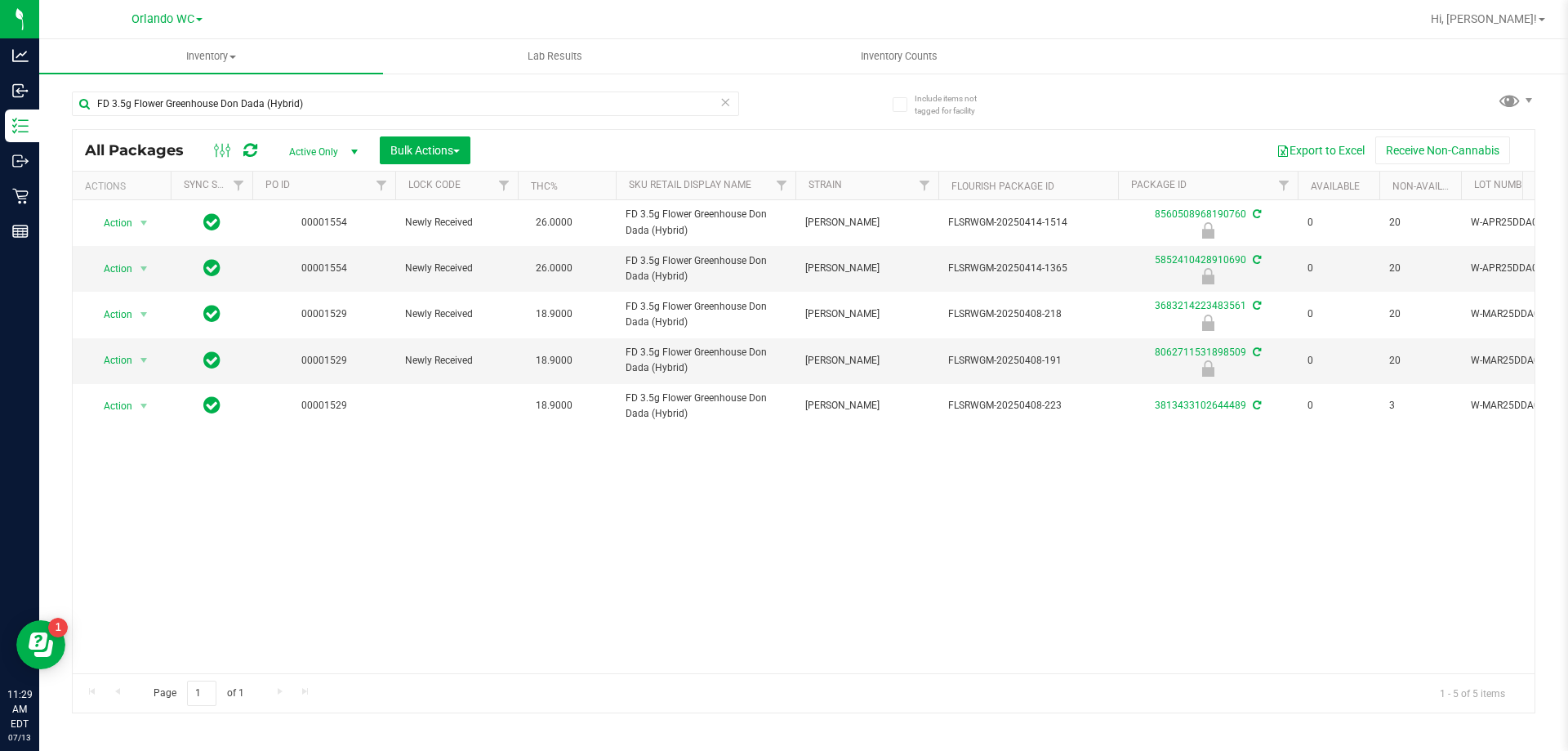 click on "Action Action Edit attributes Global inventory Locate package Package audit log Print package label Print product labels Unlock package
00001554
Newly Received
26.0000
FD 3.5g Flower Greenhouse Don Dada (Hybrid)
Don Dada
FLSRWGM-20250414-1514
8560508968190760
0
20
W-APR25DDA01-0408
20
Apr 14, 2025 11:46:00 EDT 0.0000 $30.00000
Now" at bounding box center [804, 436] 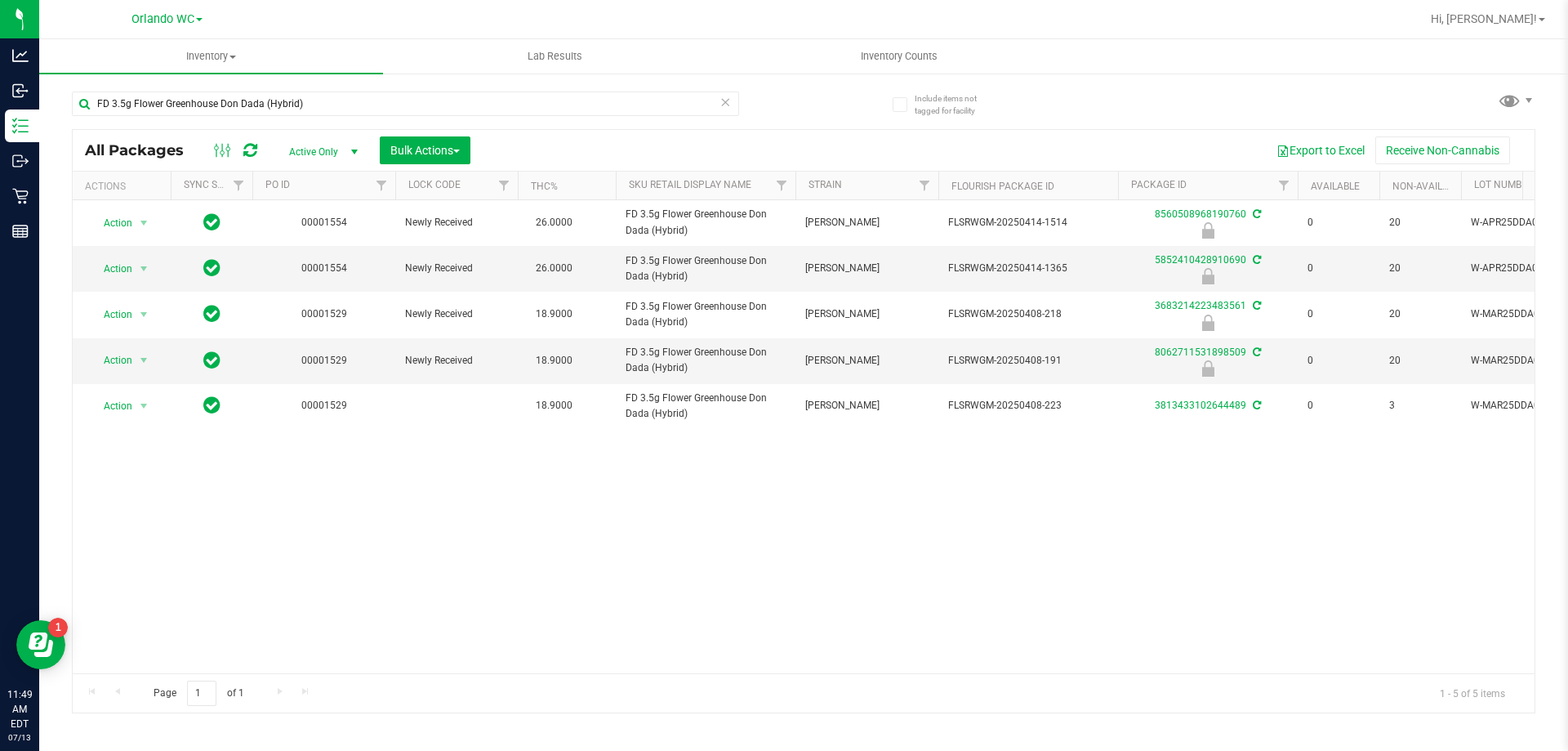 click on "FD 3.5g Flower Greenhouse Don Dada (Hybrid)" at bounding box center [438, 103] 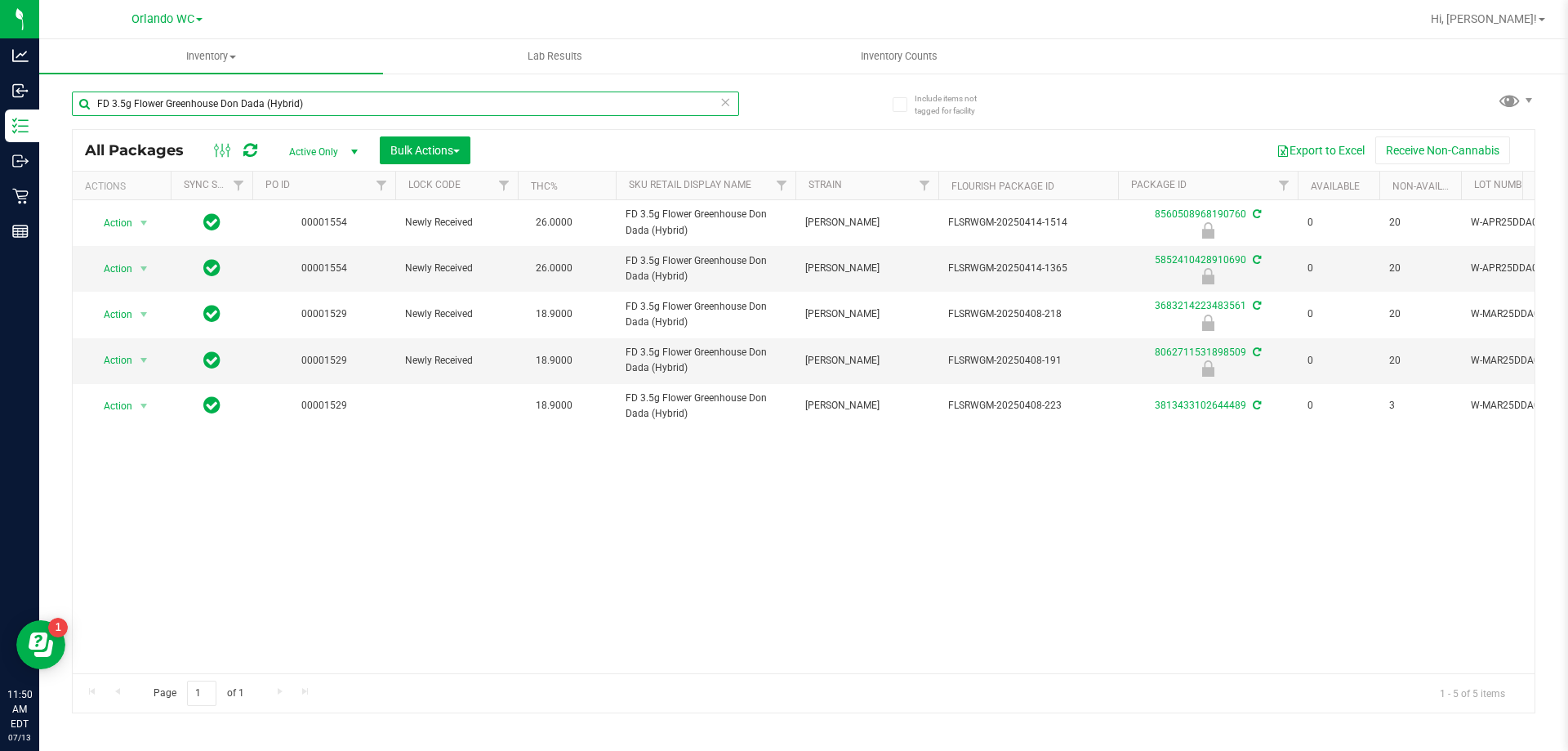 click on "FD 3.5g Flower Greenhouse Don Dada (Hybrid)" at bounding box center [405, 104] 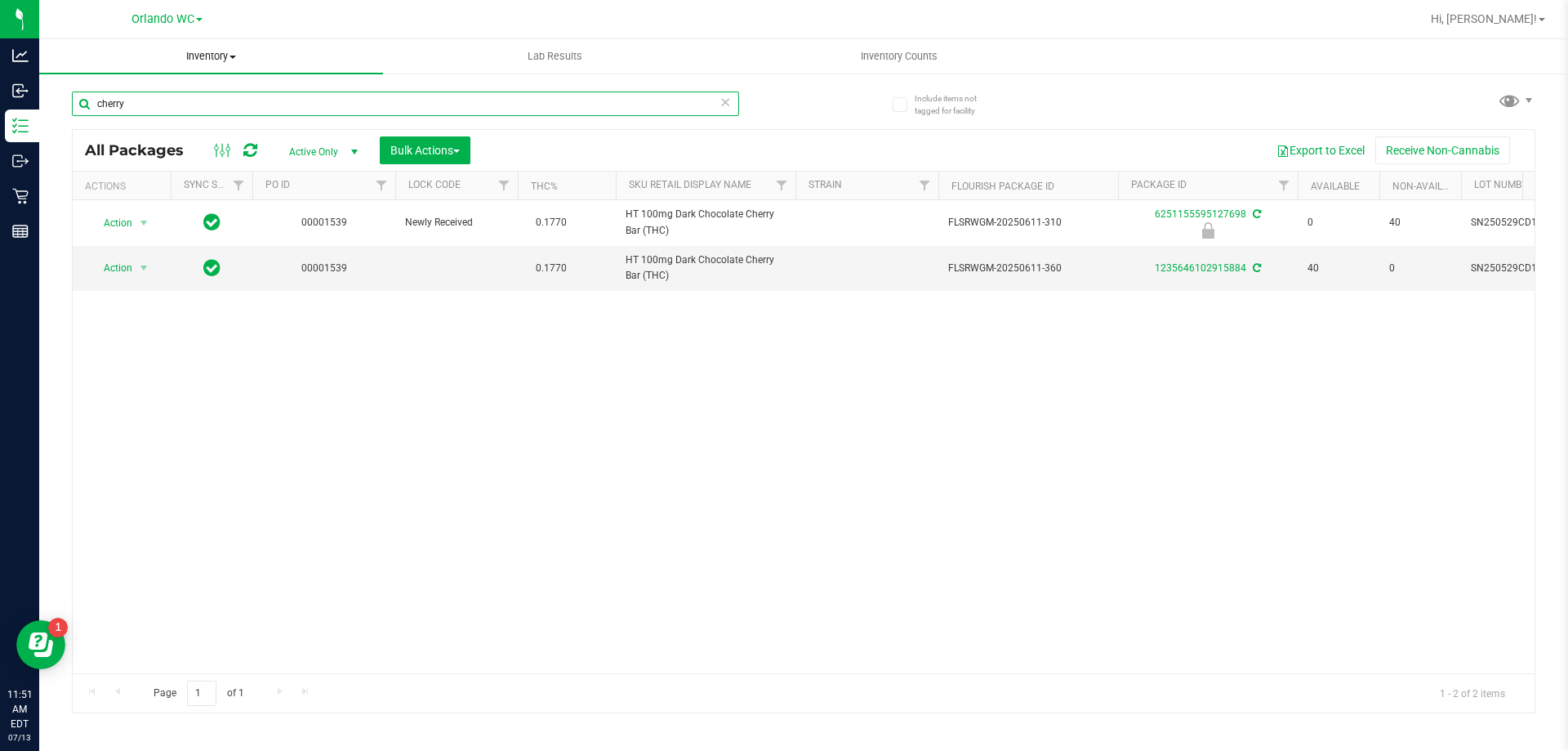 type on "cherry" 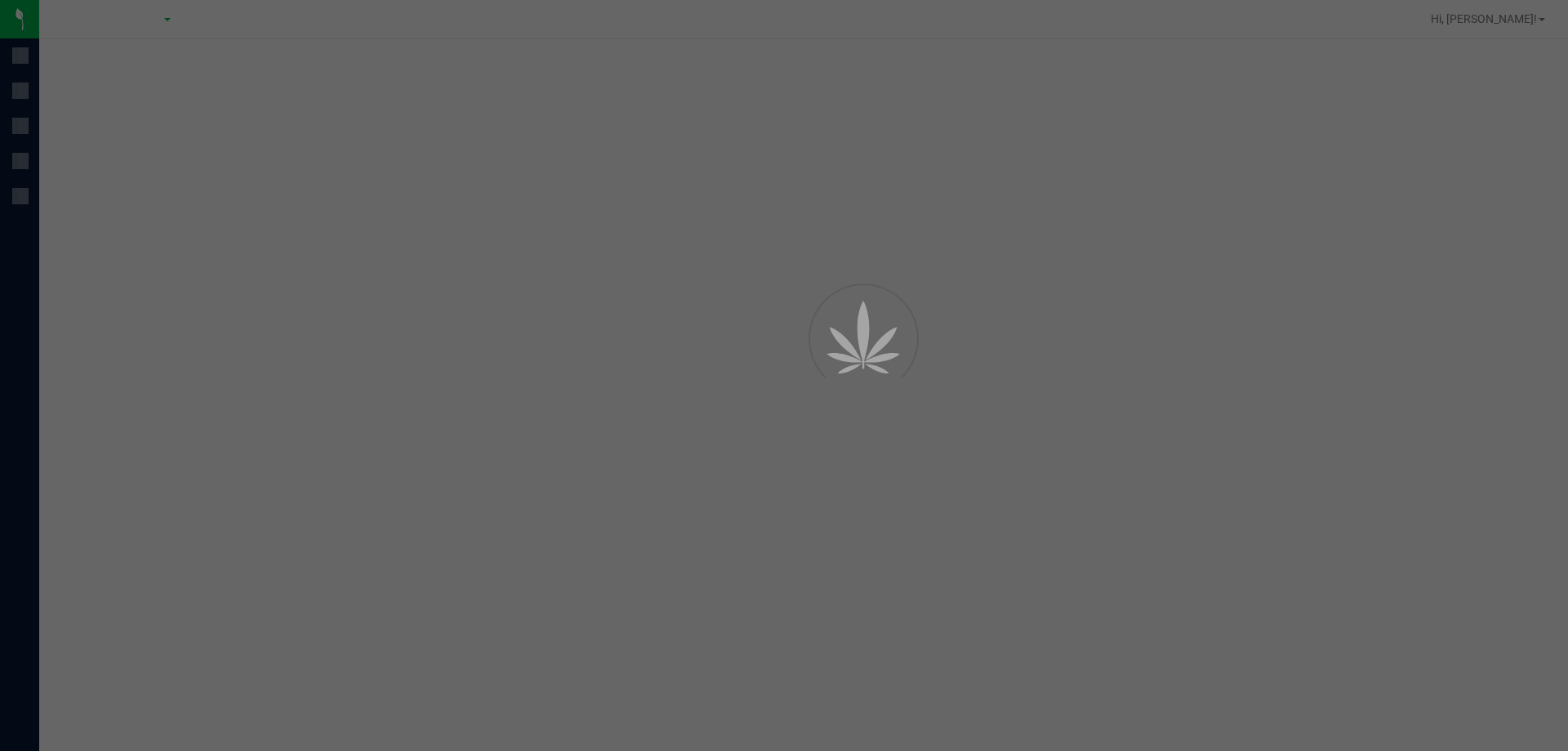 scroll, scrollTop: 0, scrollLeft: 0, axis: both 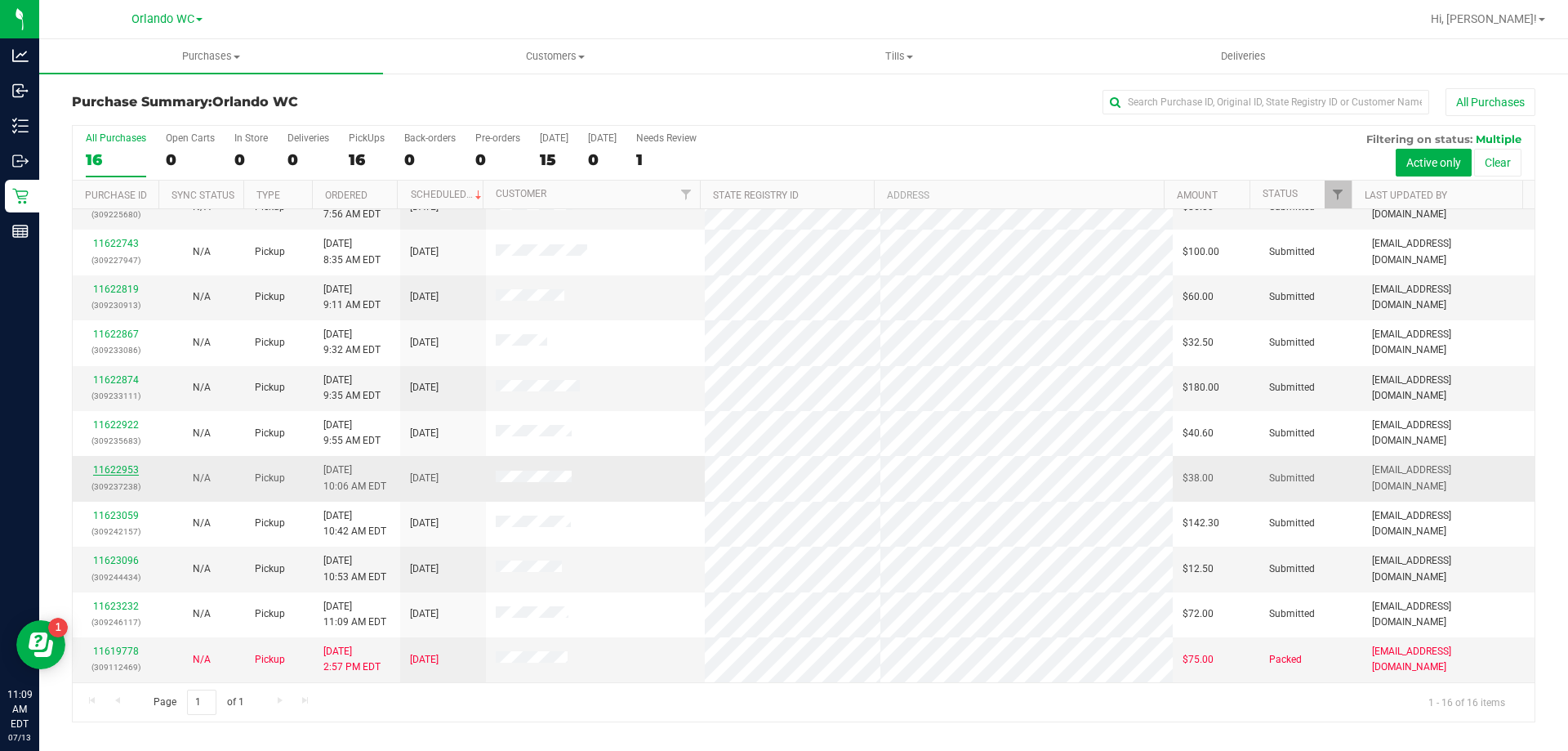 click on "11622953" at bounding box center [116, 470] 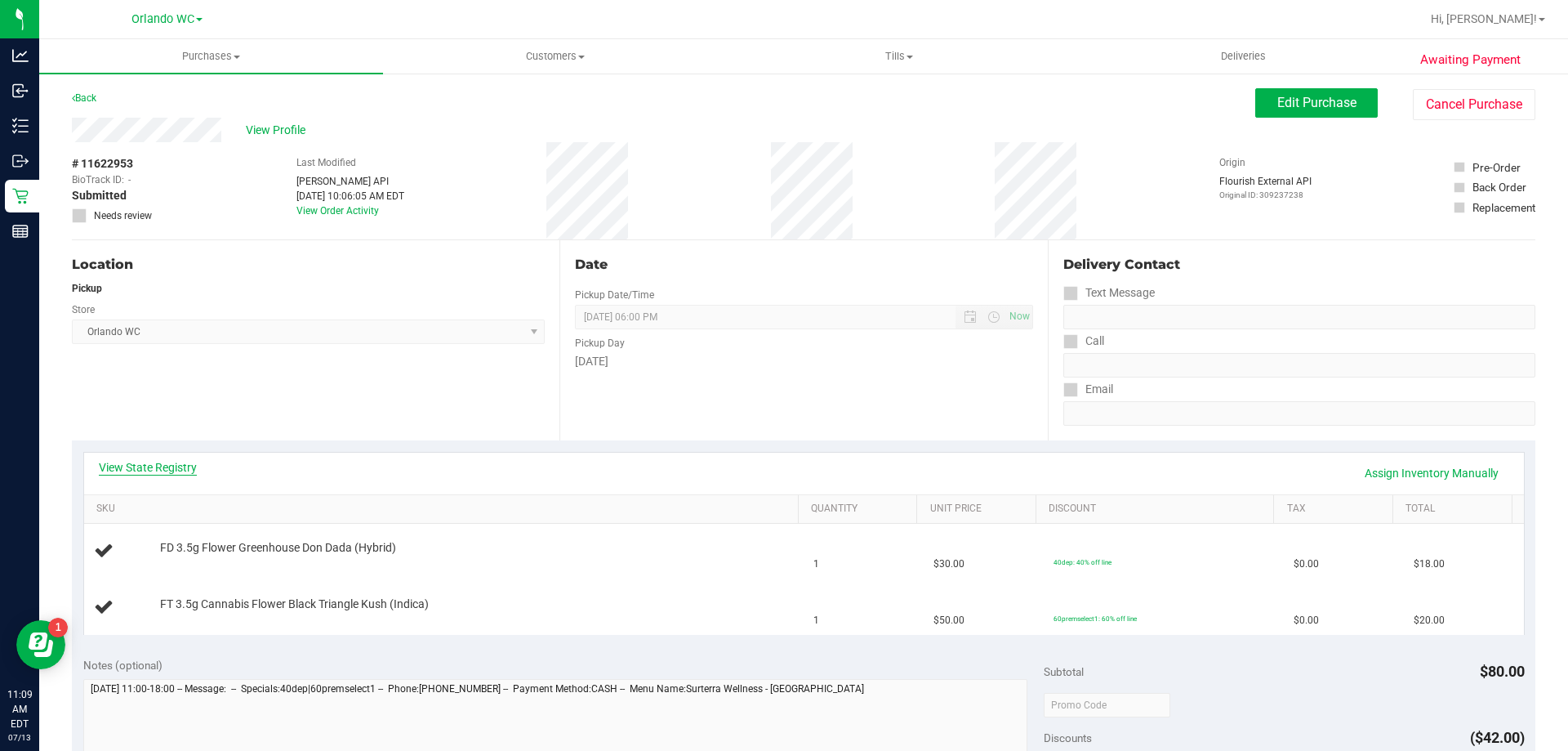 click on "View State Registry" at bounding box center [148, 467] 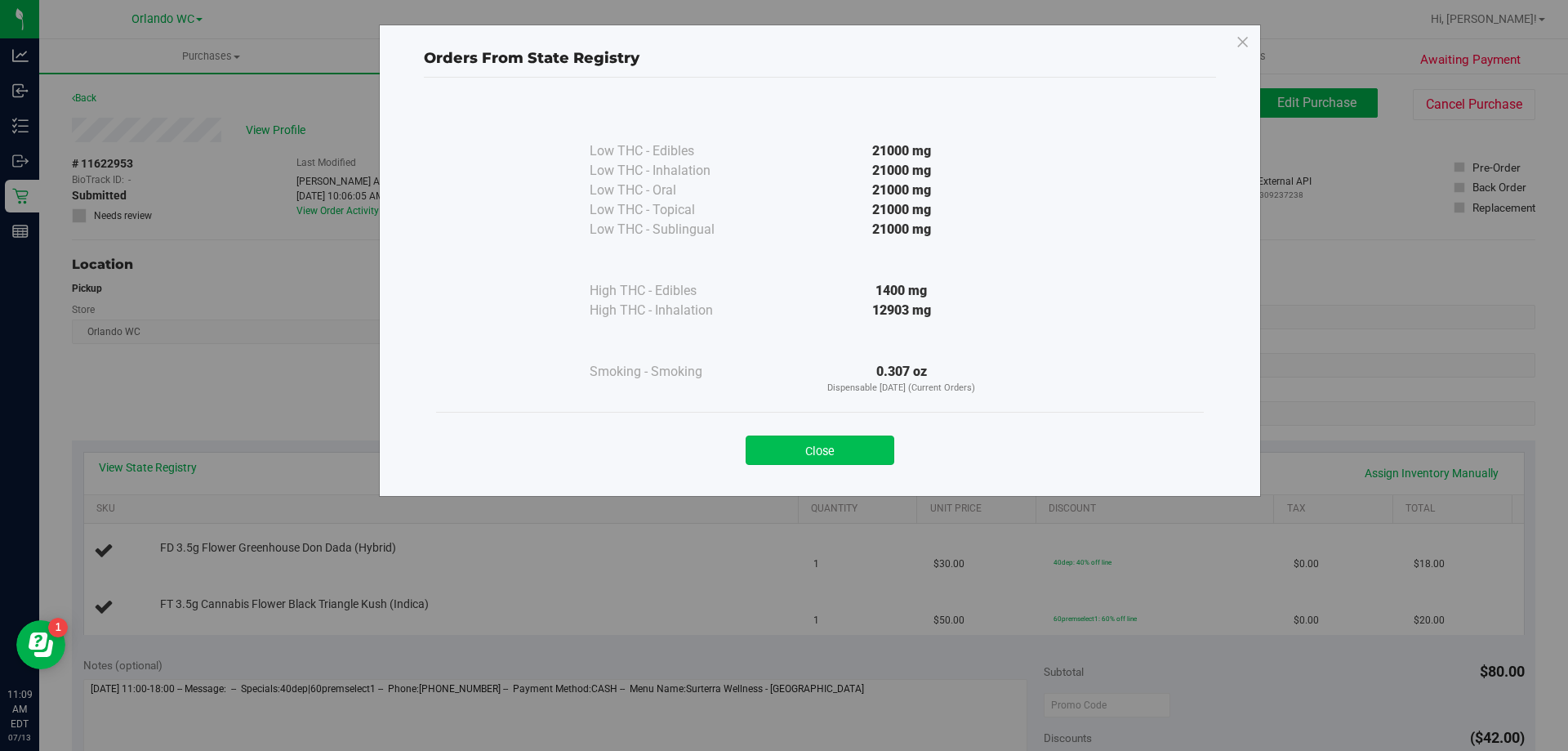 click on "Close" at bounding box center (820, 450) 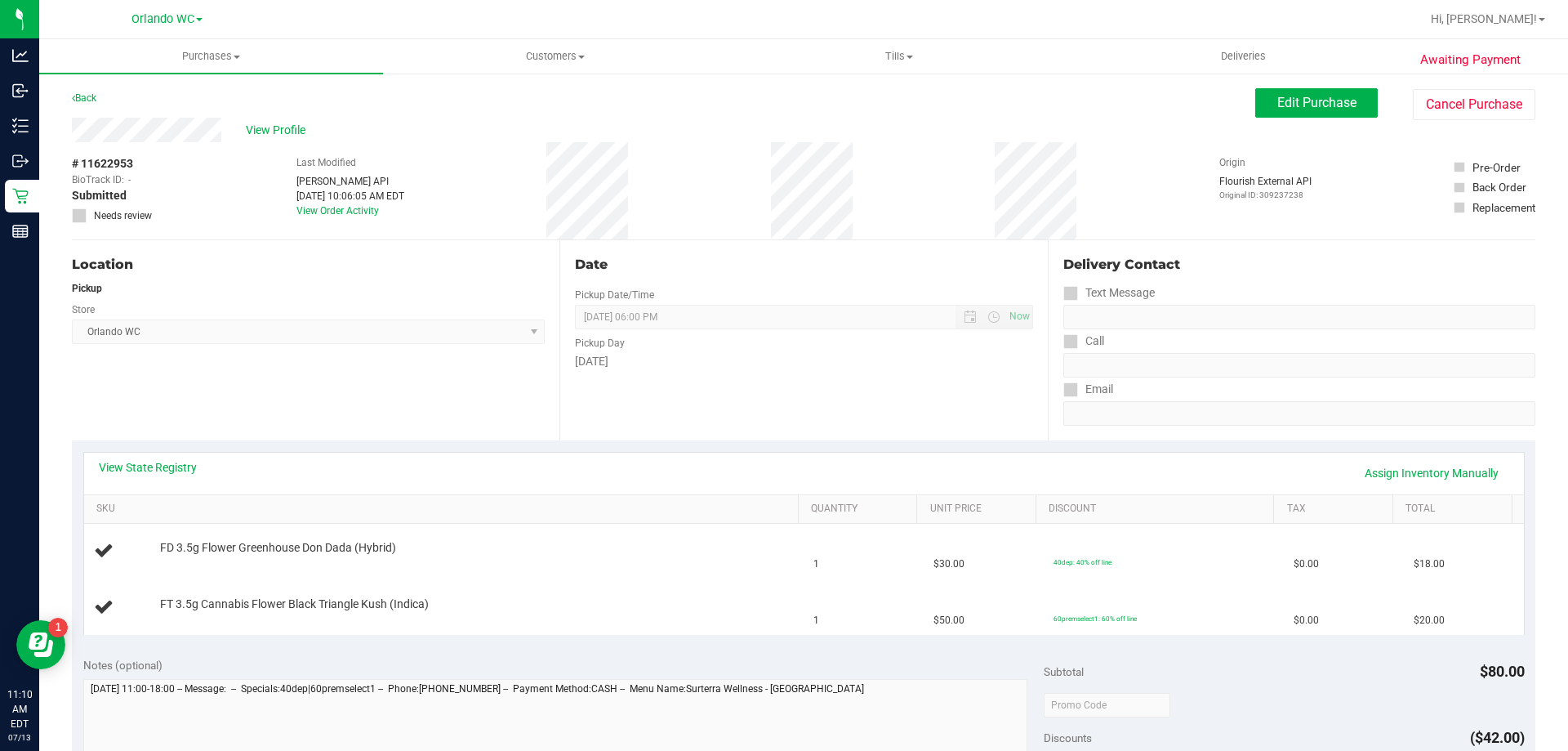 click on "Date
Pickup Date/Time
[DATE]
Now
[DATE] 06:00 PM
Now
Pickup Day
[DATE]" at bounding box center [803, 340] 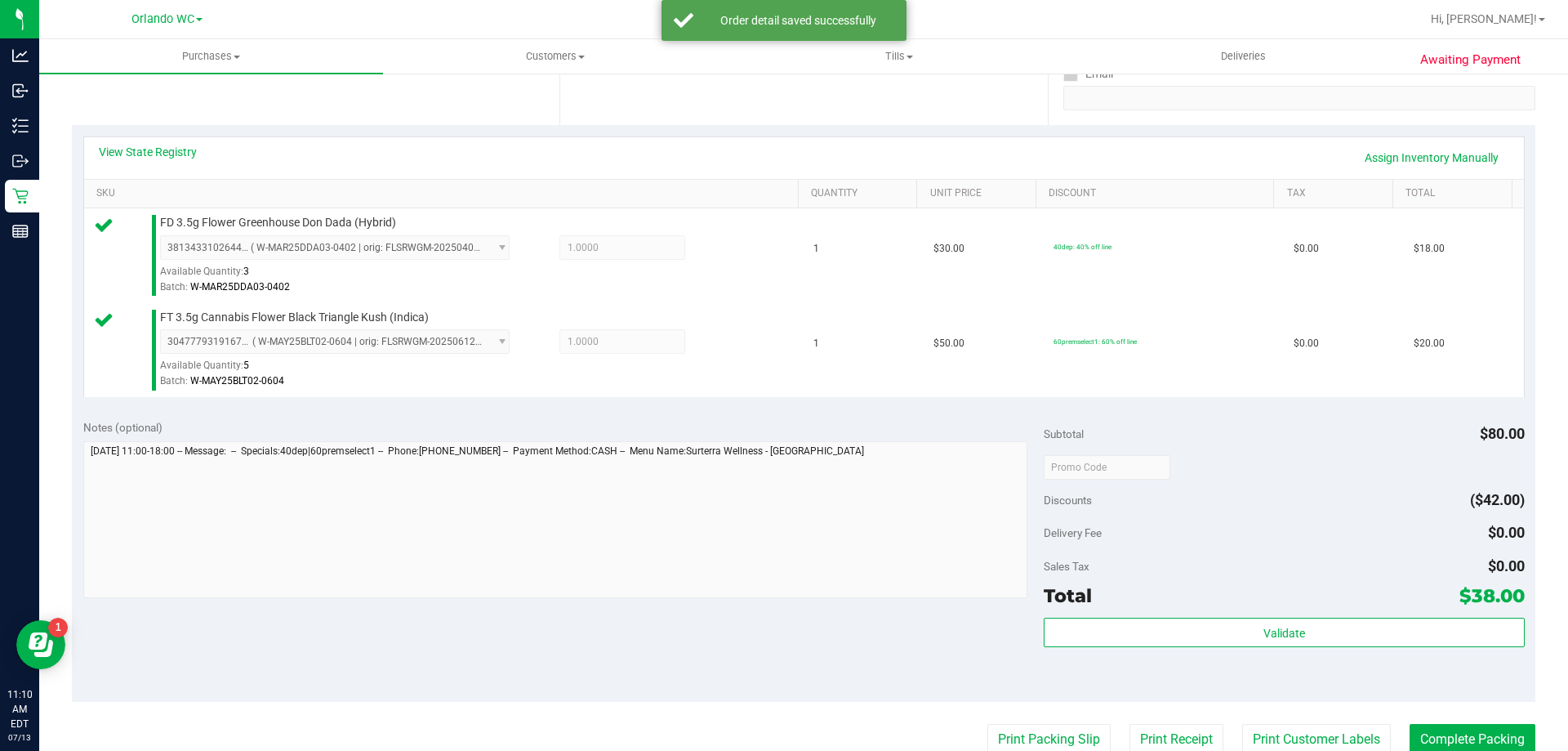 scroll, scrollTop: 327, scrollLeft: 0, axis: vertical 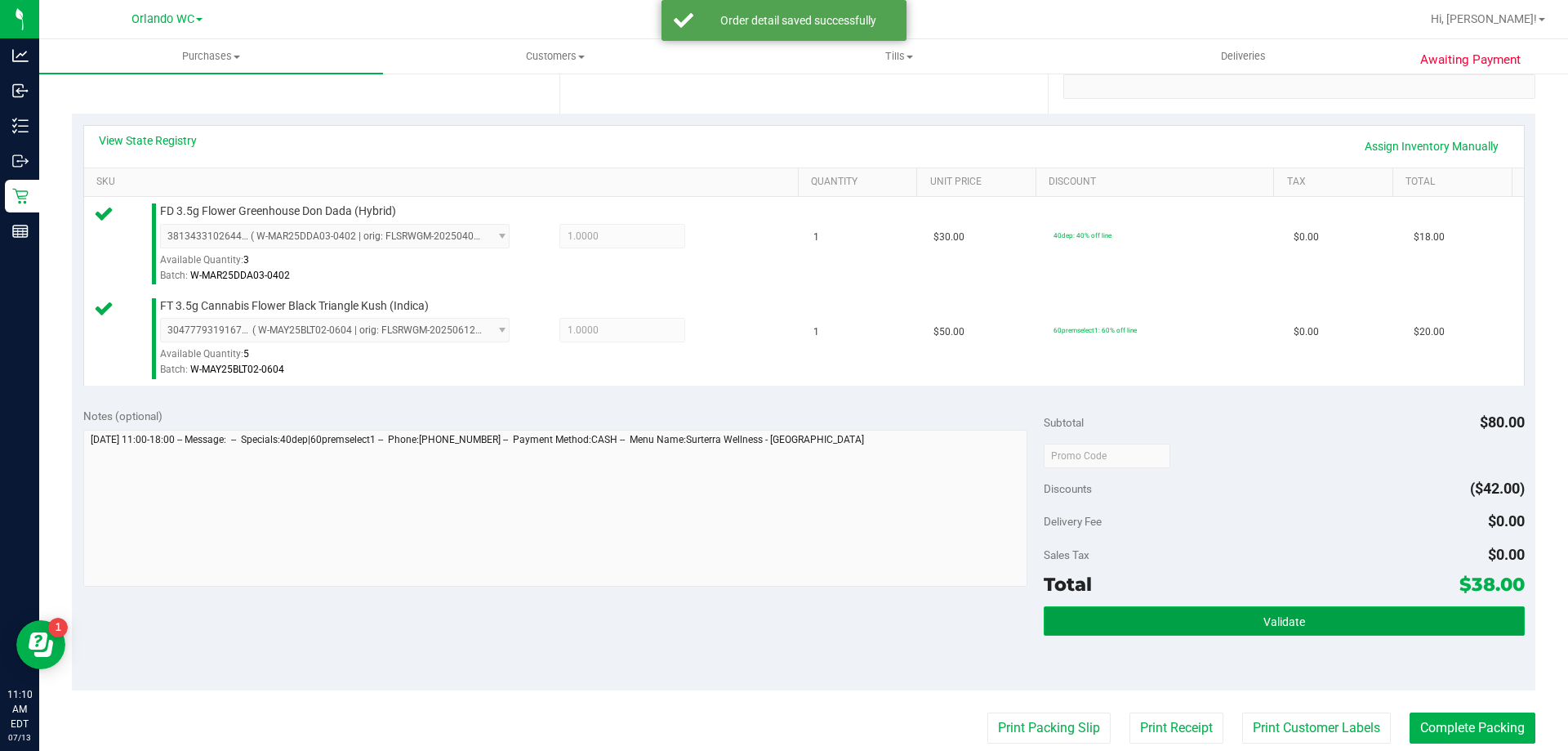 click on "Validate" at bounding box center [1284, 621] 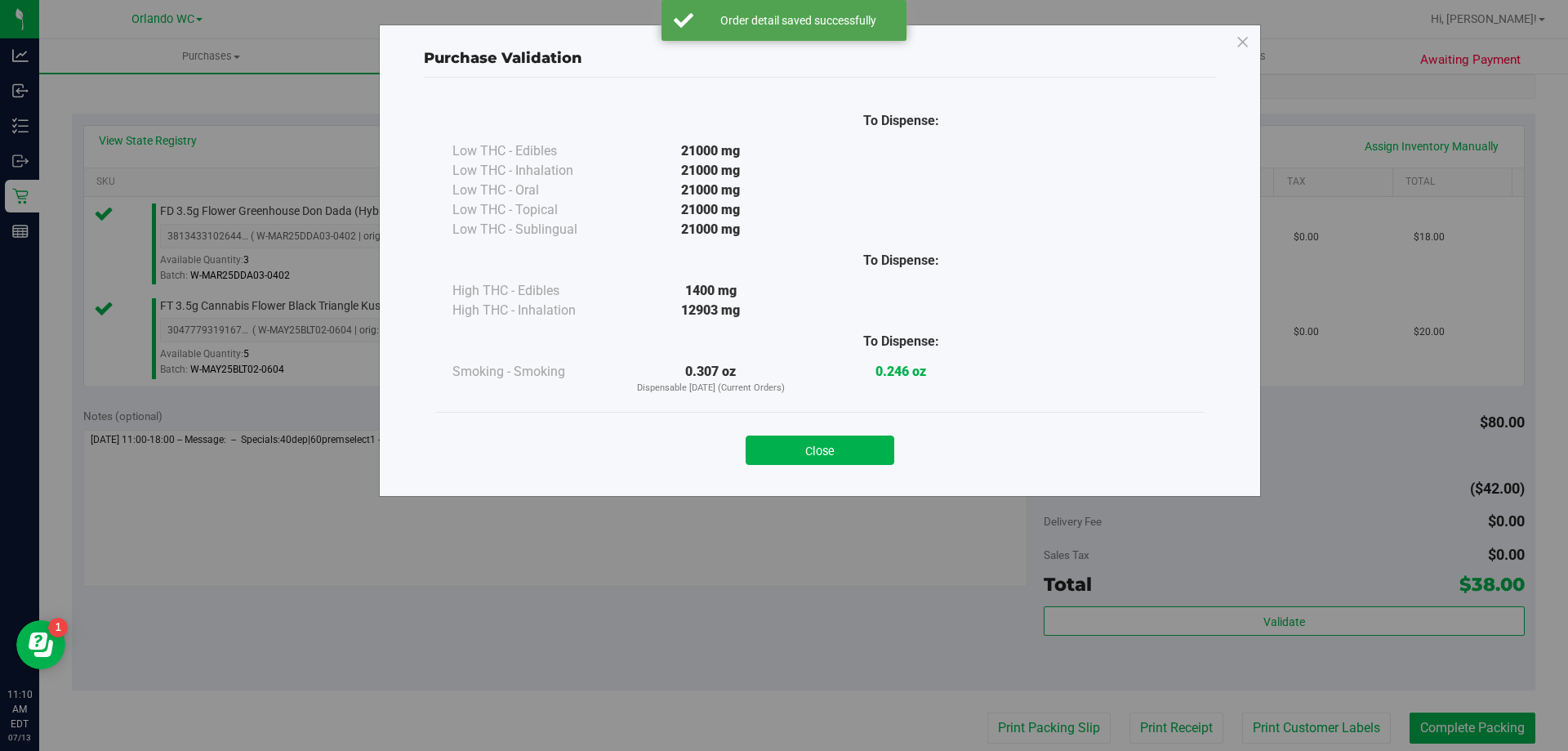 click on "Close" at bounding box center (820, 445) 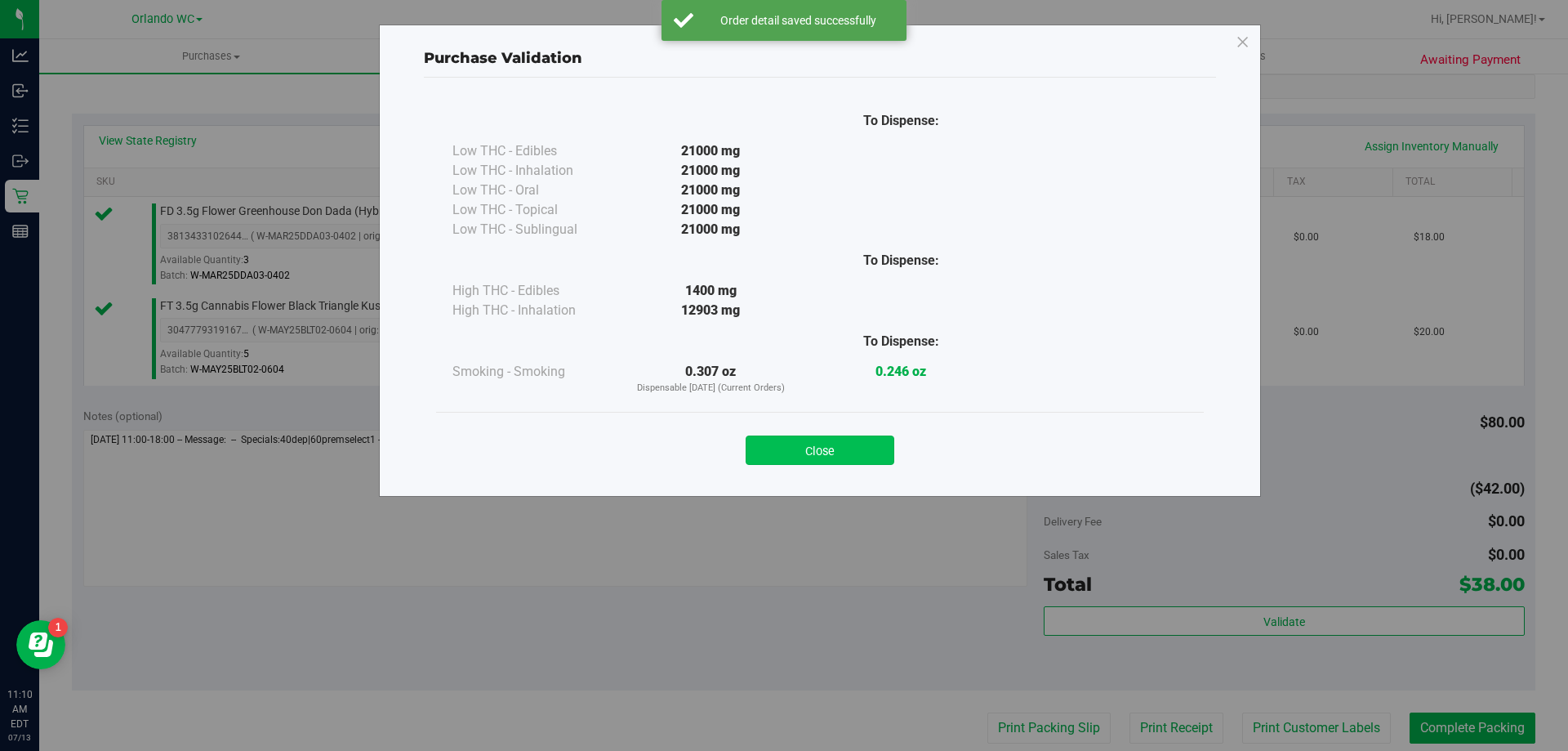click on "Close" at bounding box center (820, 450) 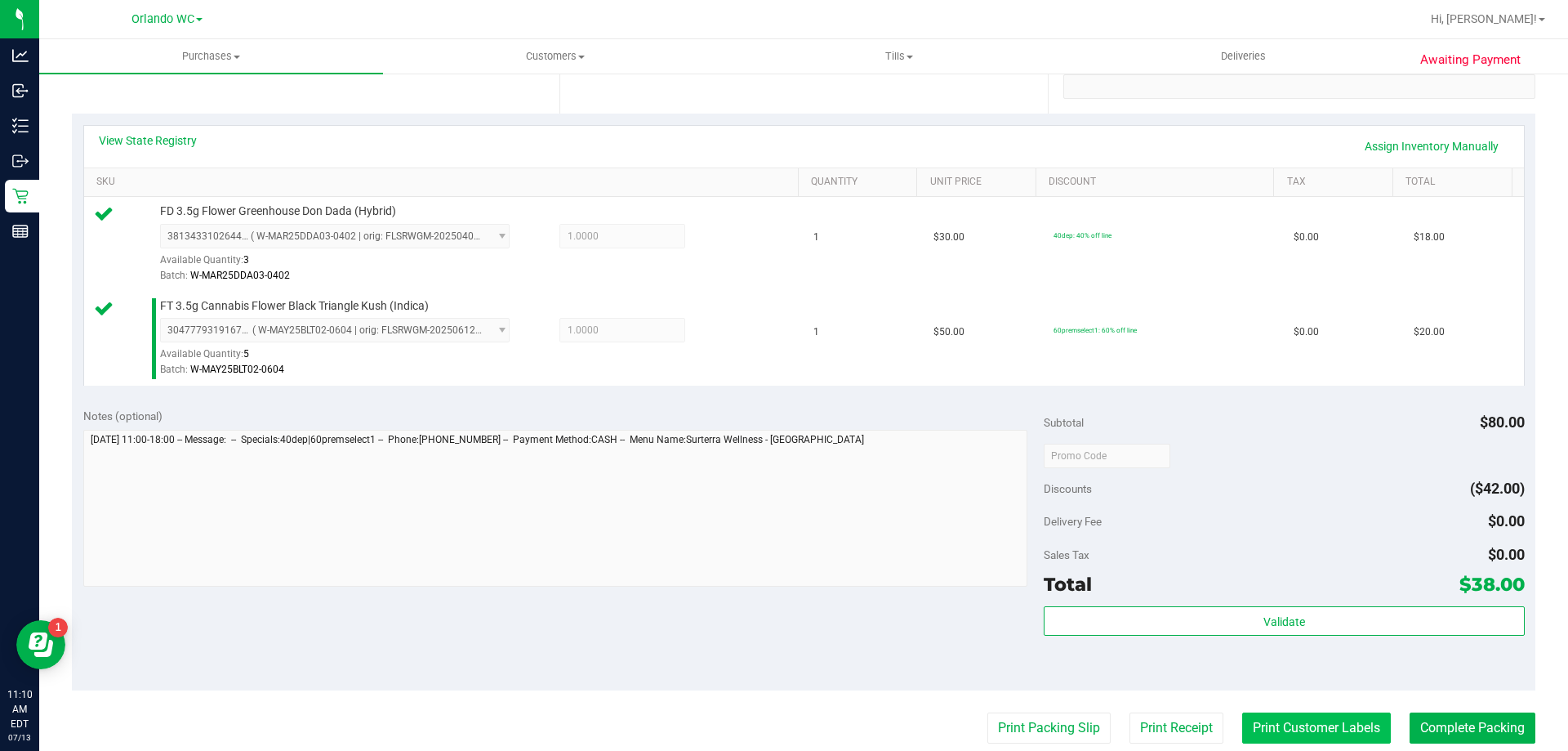 click on "Print Customer Labels" at bounding box center (1316, 728) 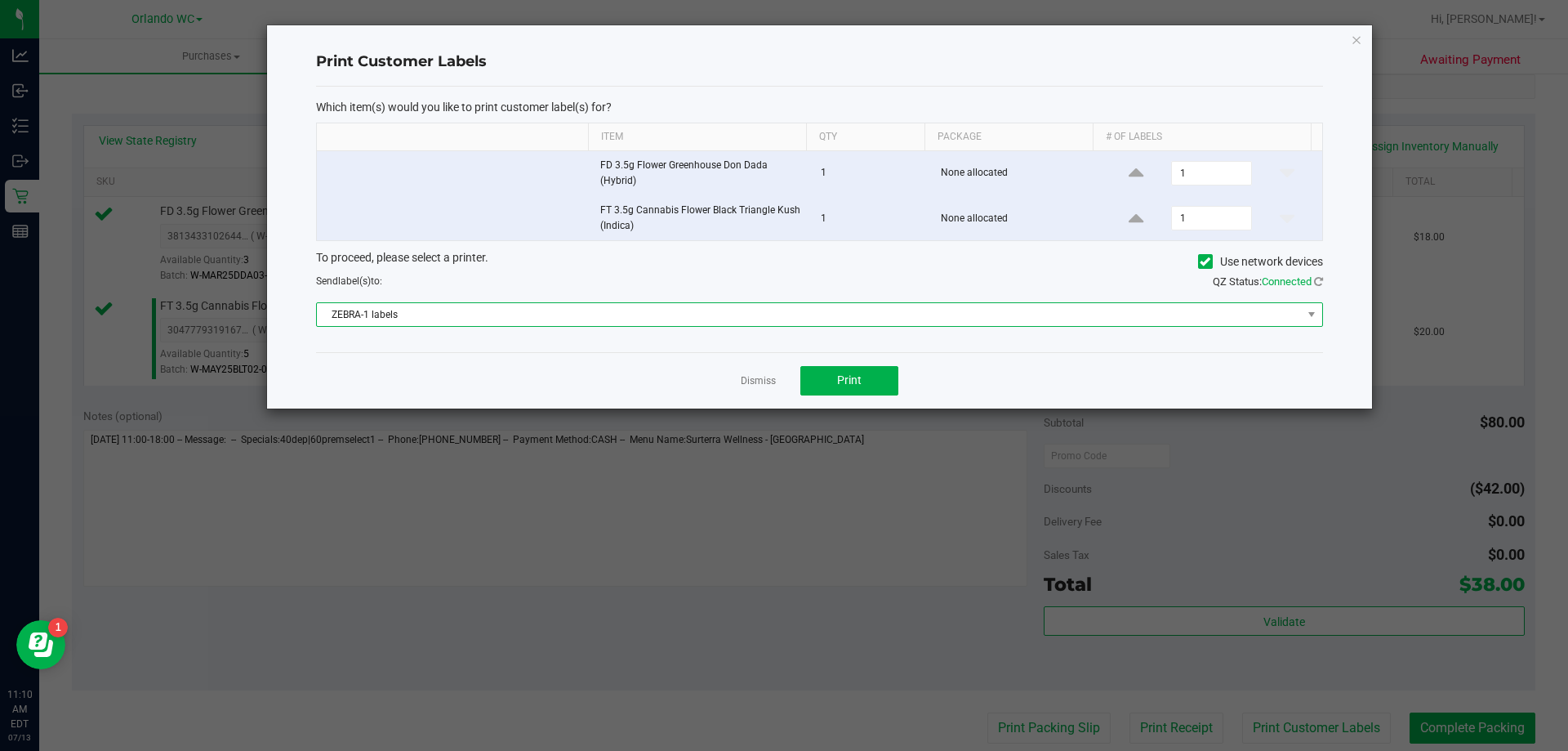 drag, startPoint x: 780, startPoint y: 311, endPoint x: 727, endPoint y: 312, distance: 53.00943 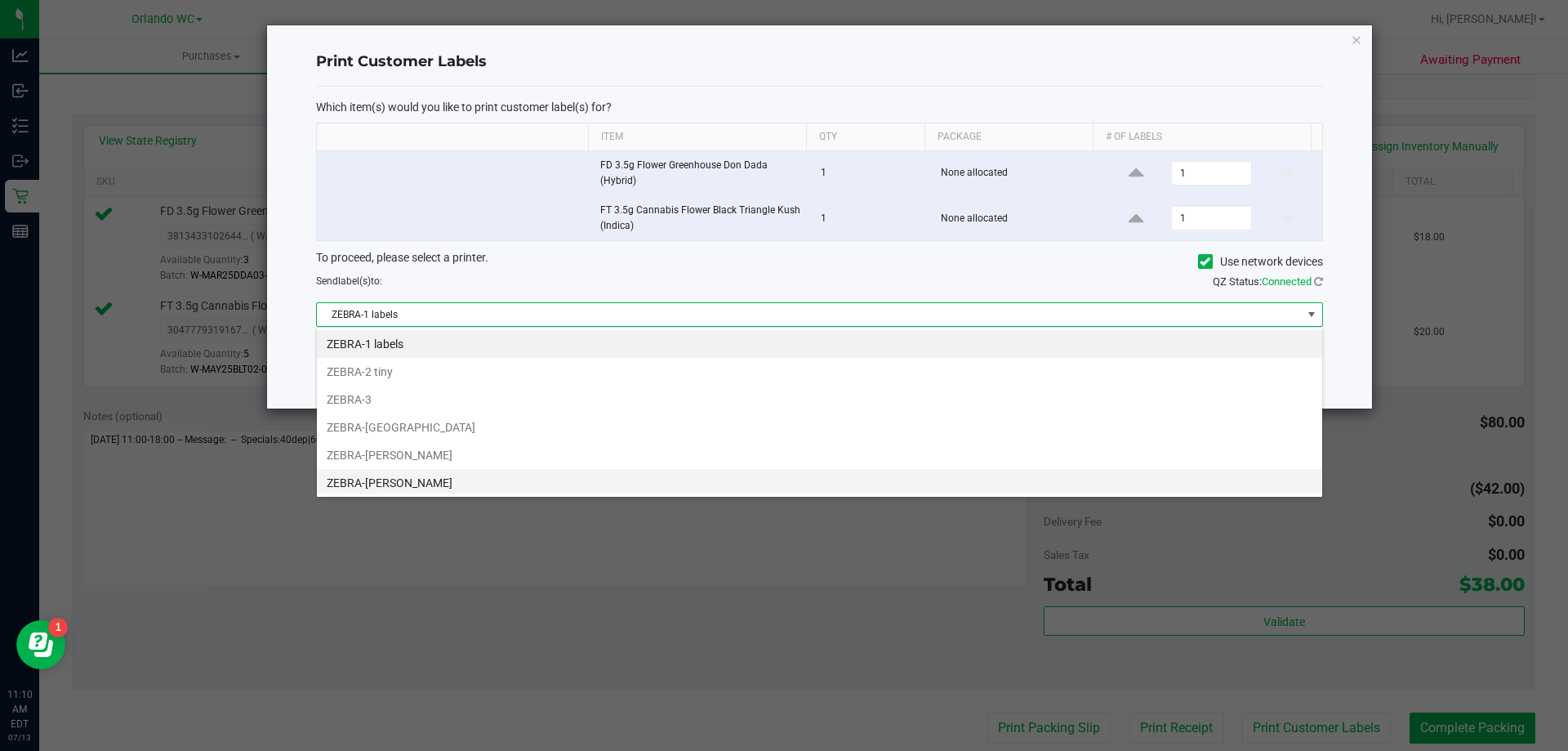 scroll, scrollTop: 81695, scrollLeft: 80660, axis: both 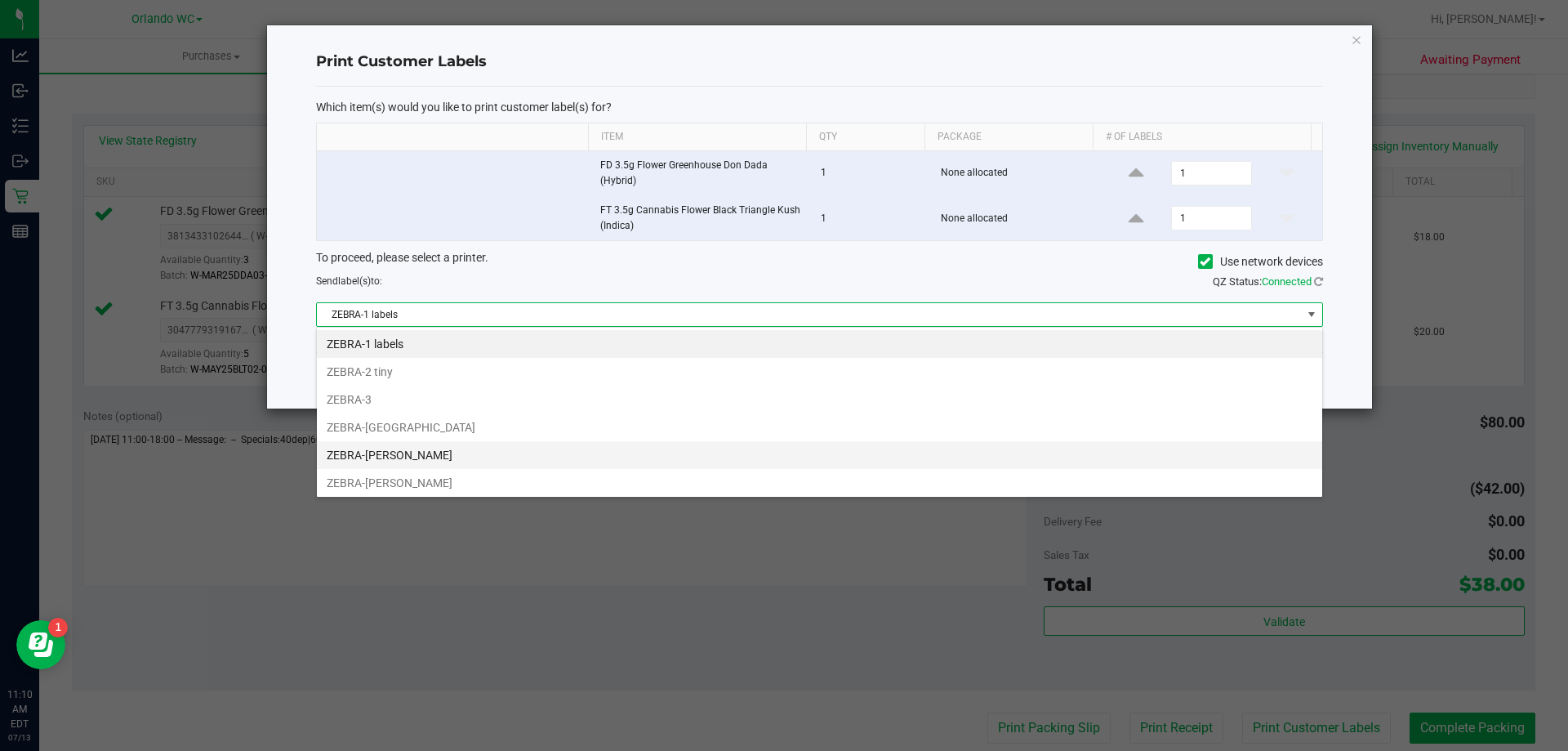 click on "ZEBRA-[PERSON_NAME]" at bounding box center (819, 455) 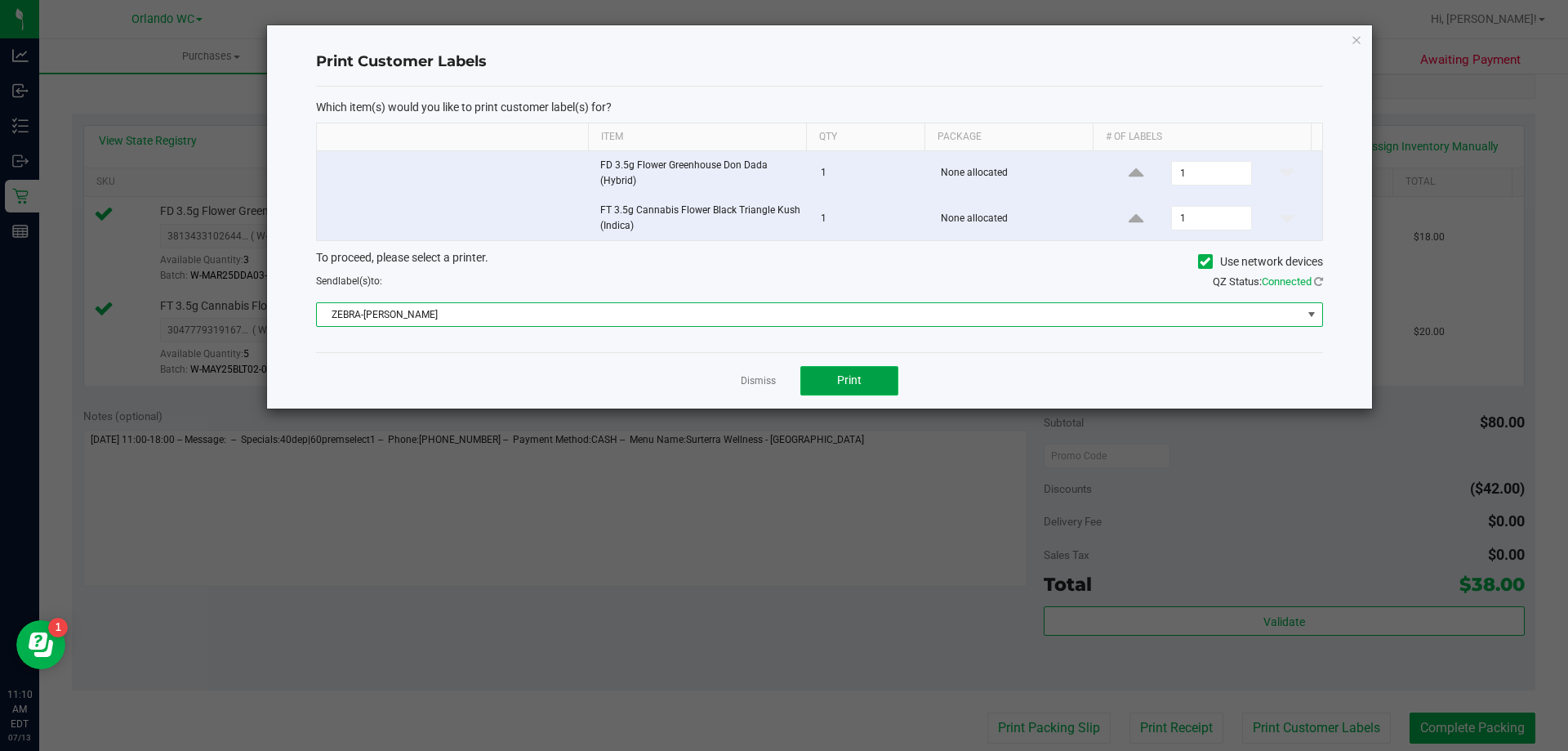 click on "Print" 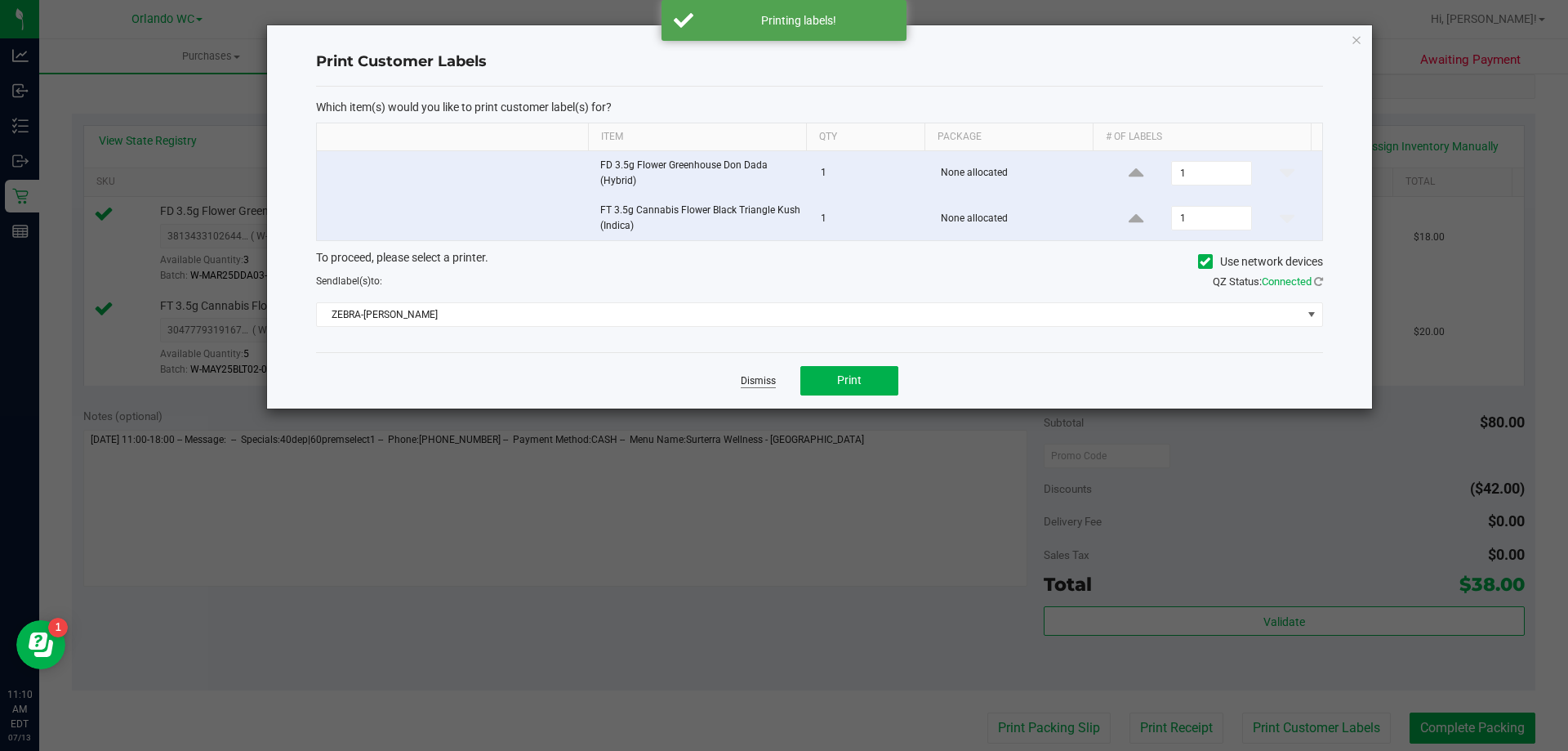 click on "Dismiss" 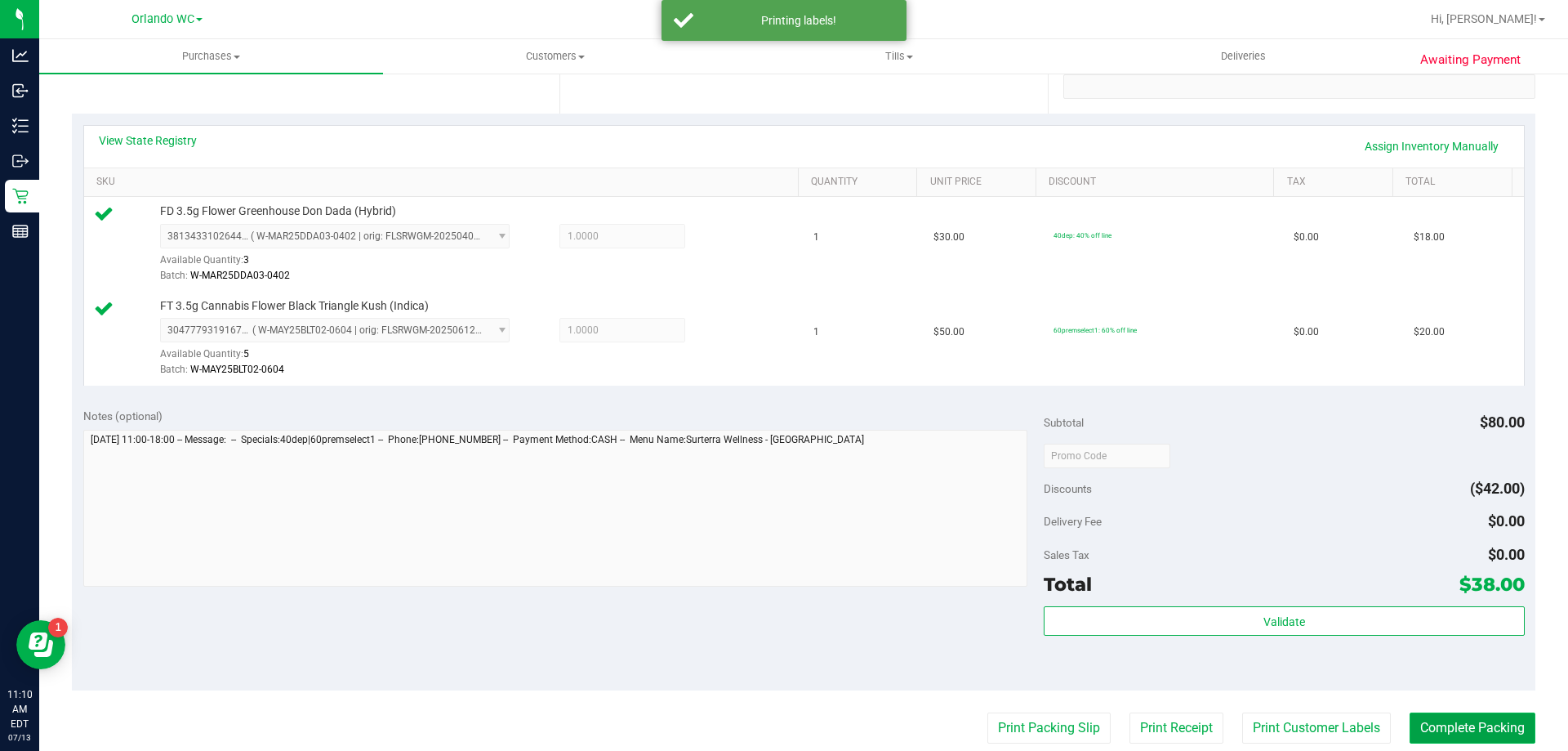 click on "Complete Packing" at bounding box center (1472, 728) 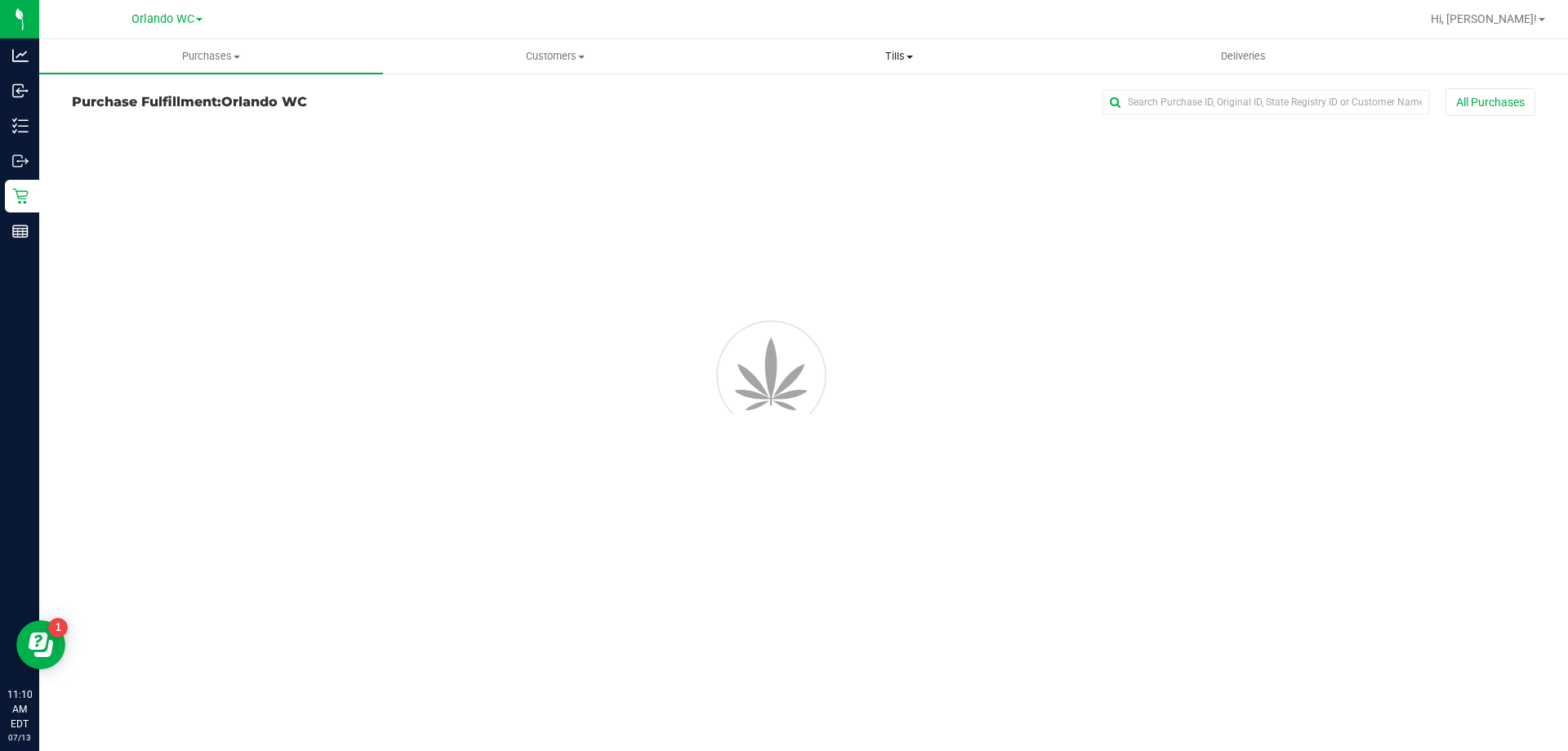 scroll, scrollTop: 0, scrollLeft: 0, axis: both 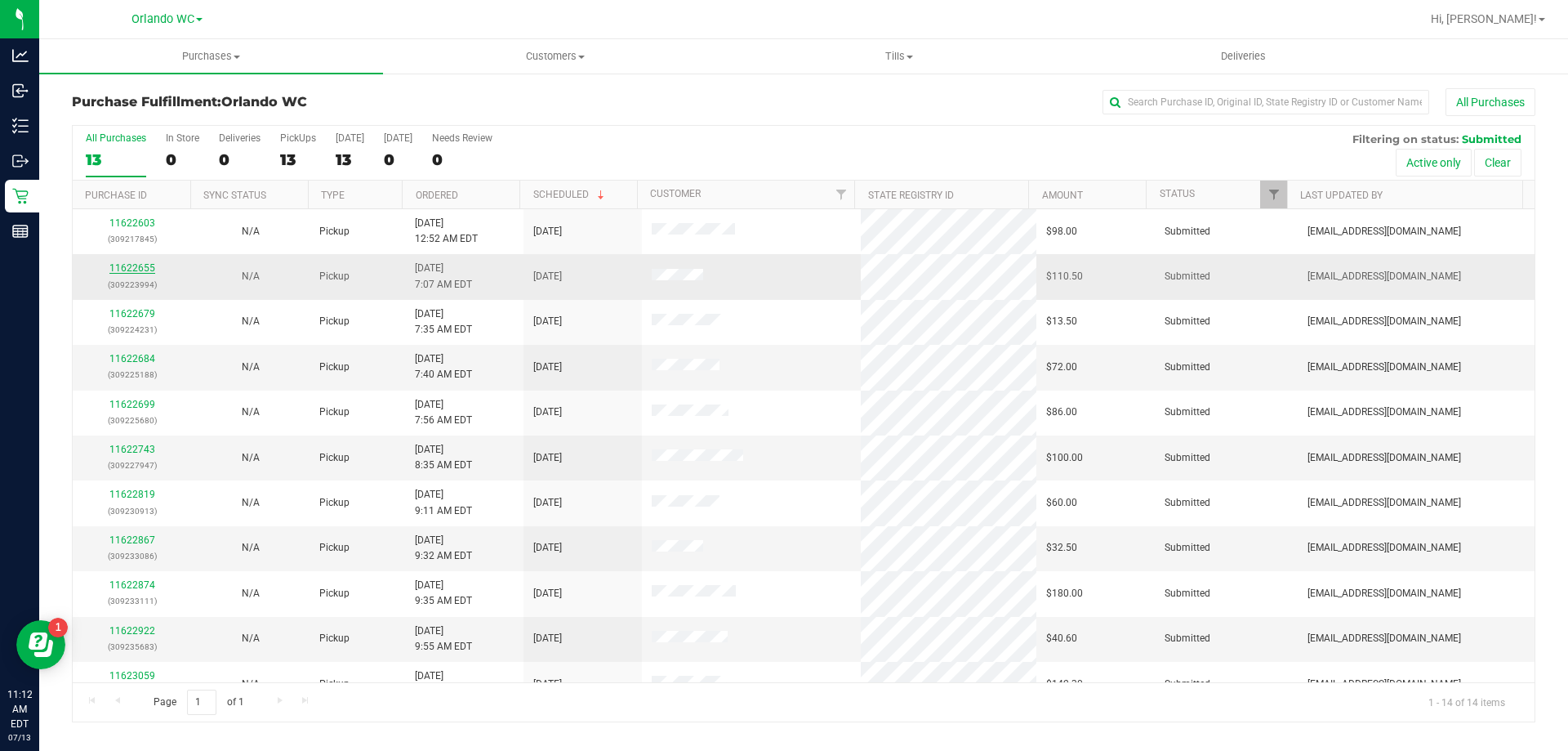 click on "11622655" at bounding box center (132, 268) 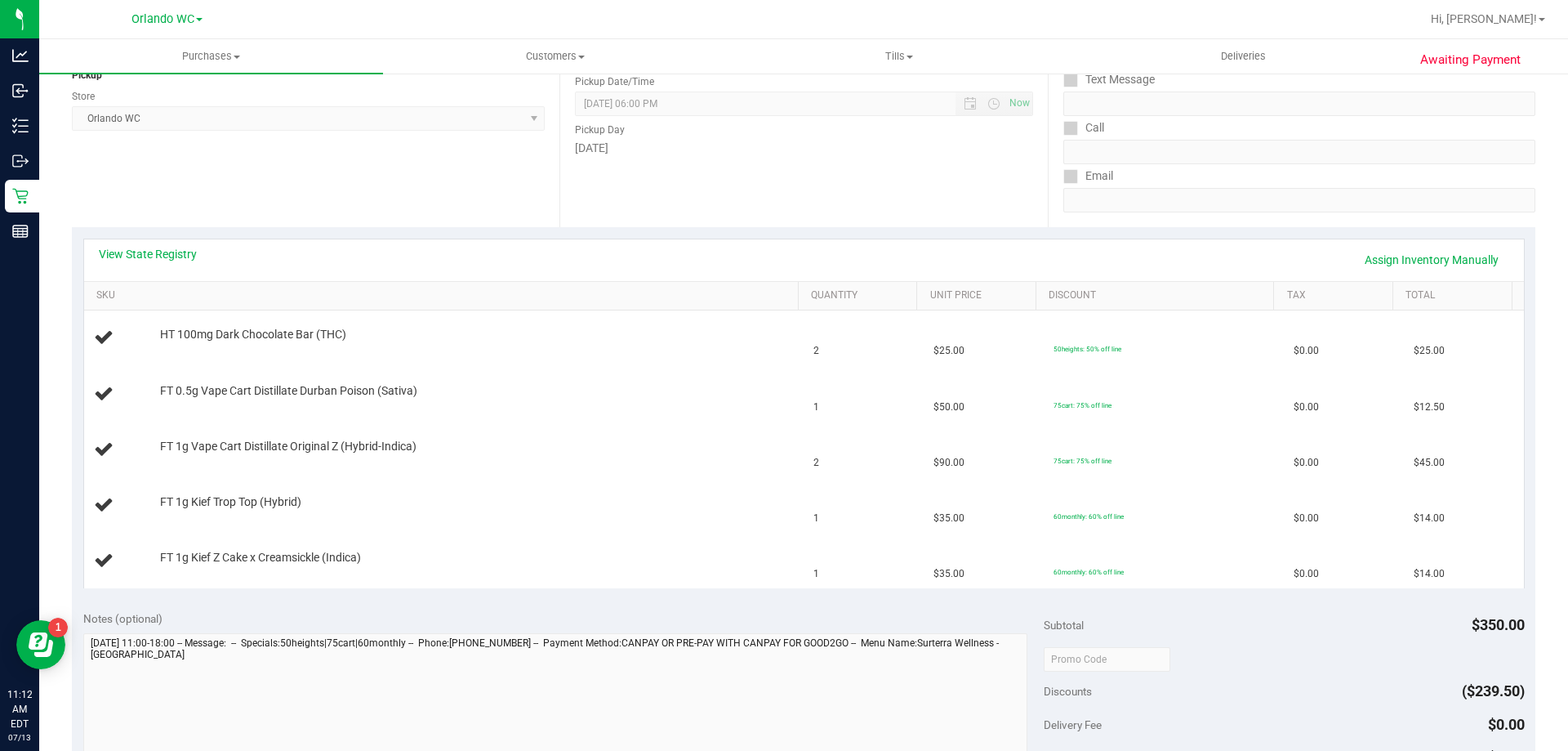 scroll, scrollTop: 198, scrollLeft: 0, axis: vertical 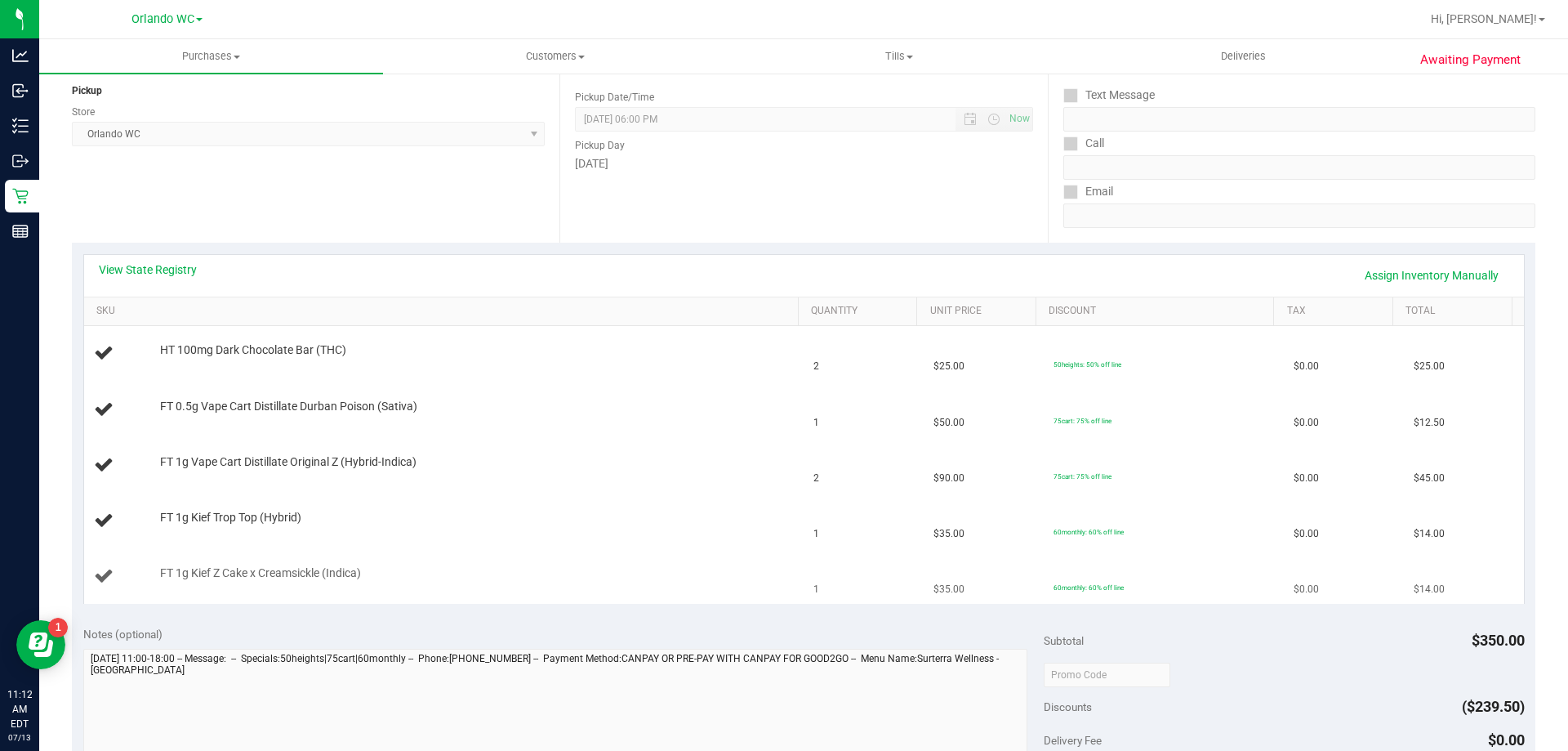 click on "FT 1g Kief Z Cake x Creamsickle (Indica)" at bounding box center (444, 576) 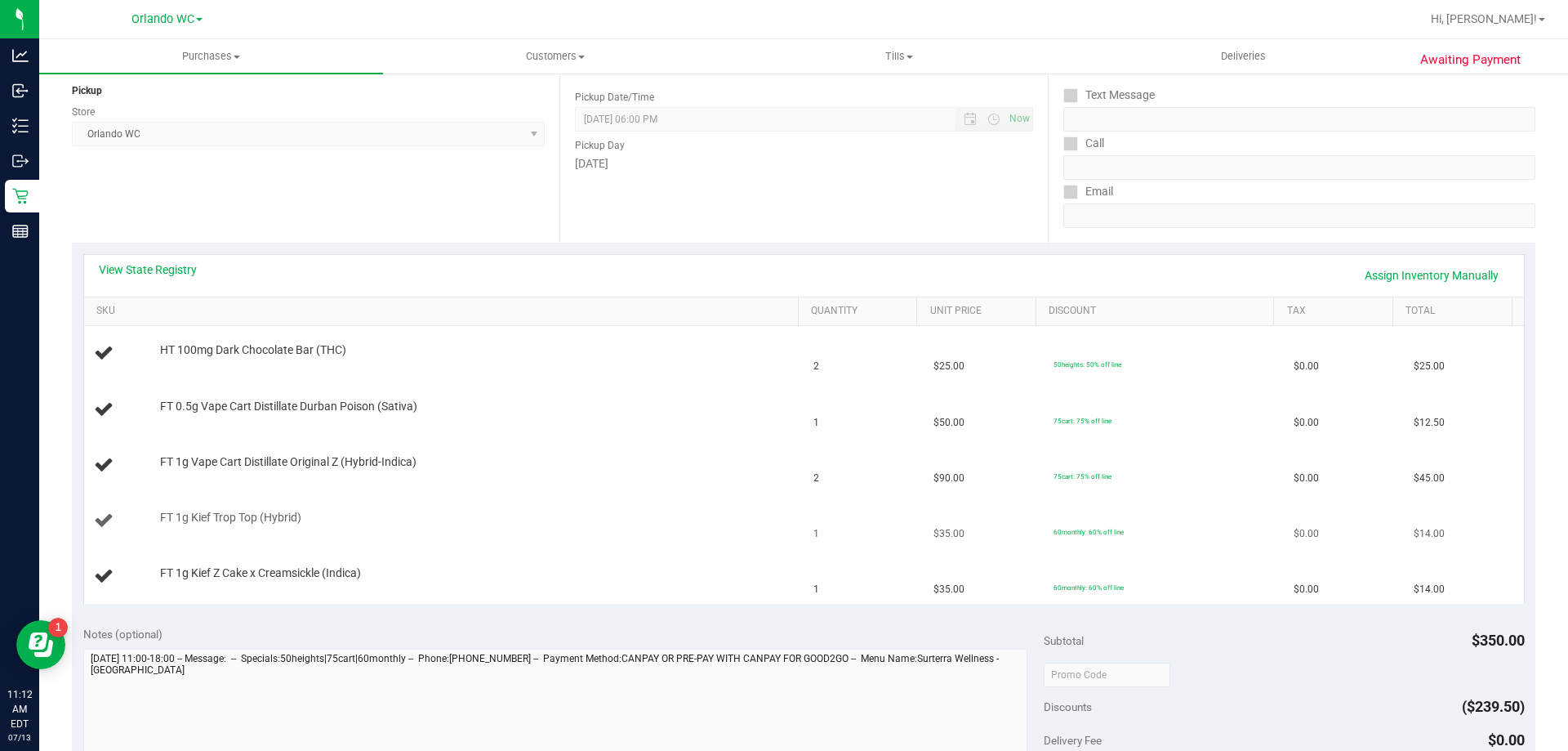 click on "FT 1g Kief Trop Top (Hybrid)" at bounding box center (444, 521) 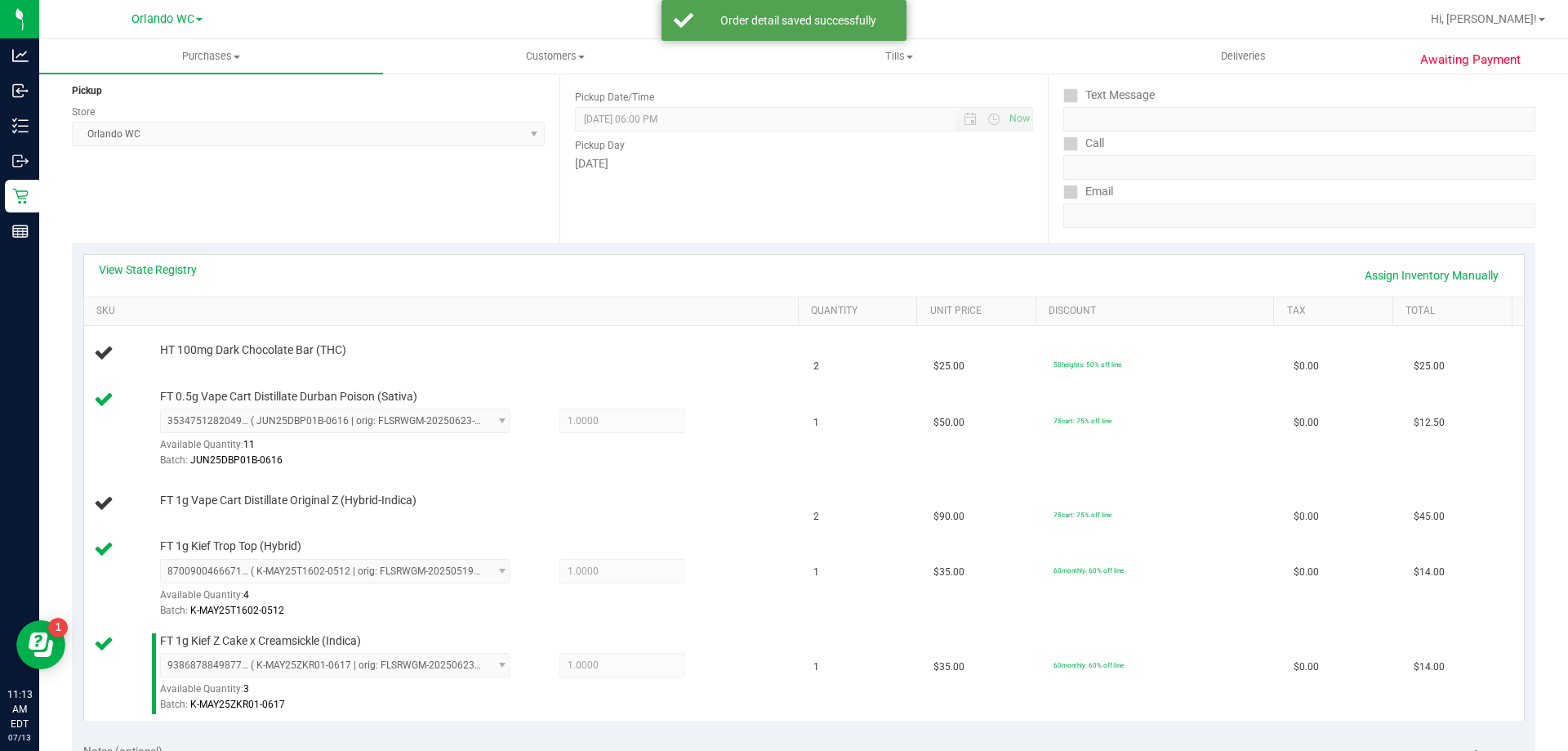 scroll, scrollTop: 0, scrollLeft: 0, axis: both 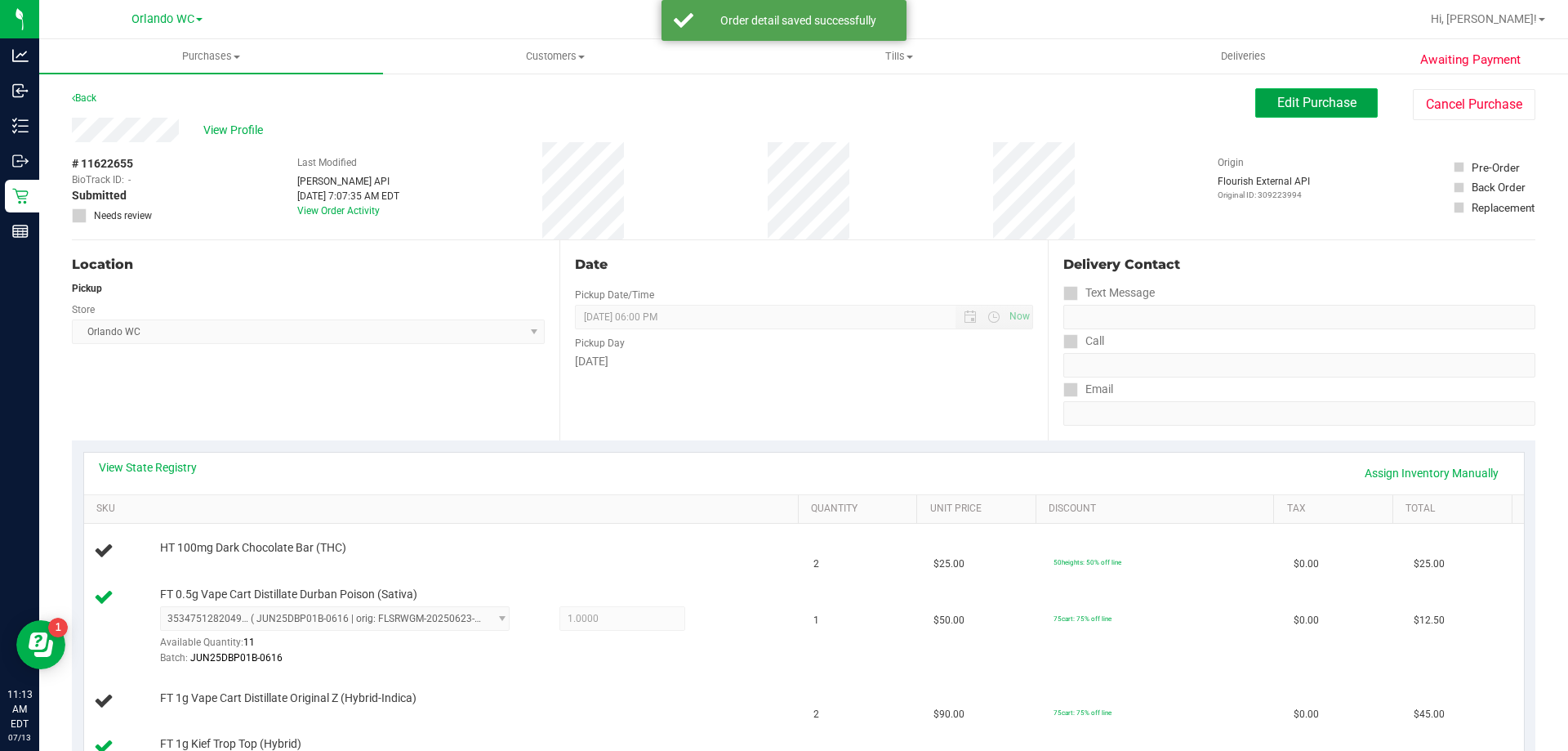click on "Edit Purchase" at bounding box center [1316, 102] 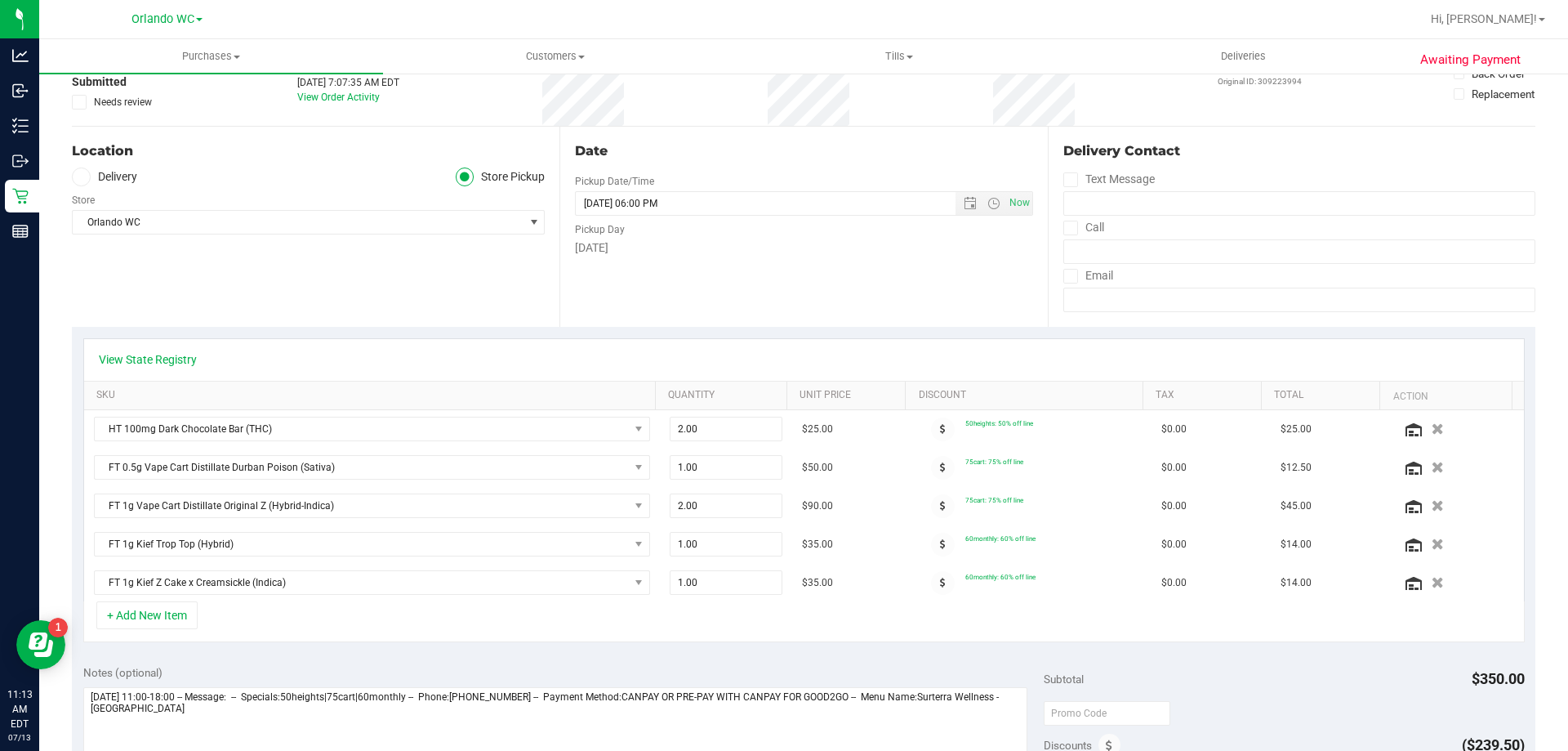scroll, scrollTop: 181, scrollLeft: 0, axis: vertical 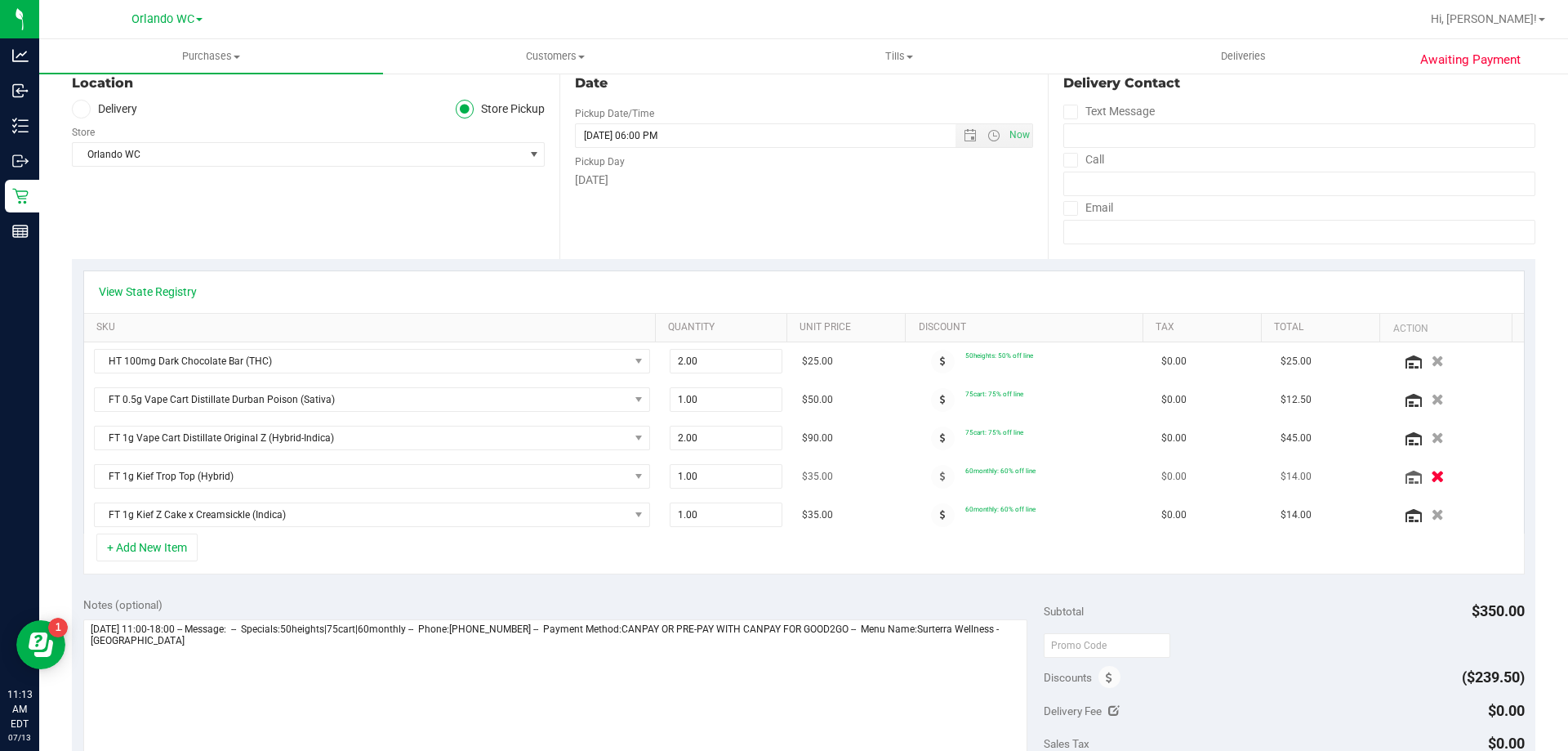 click at bounding box center [1437, 476] 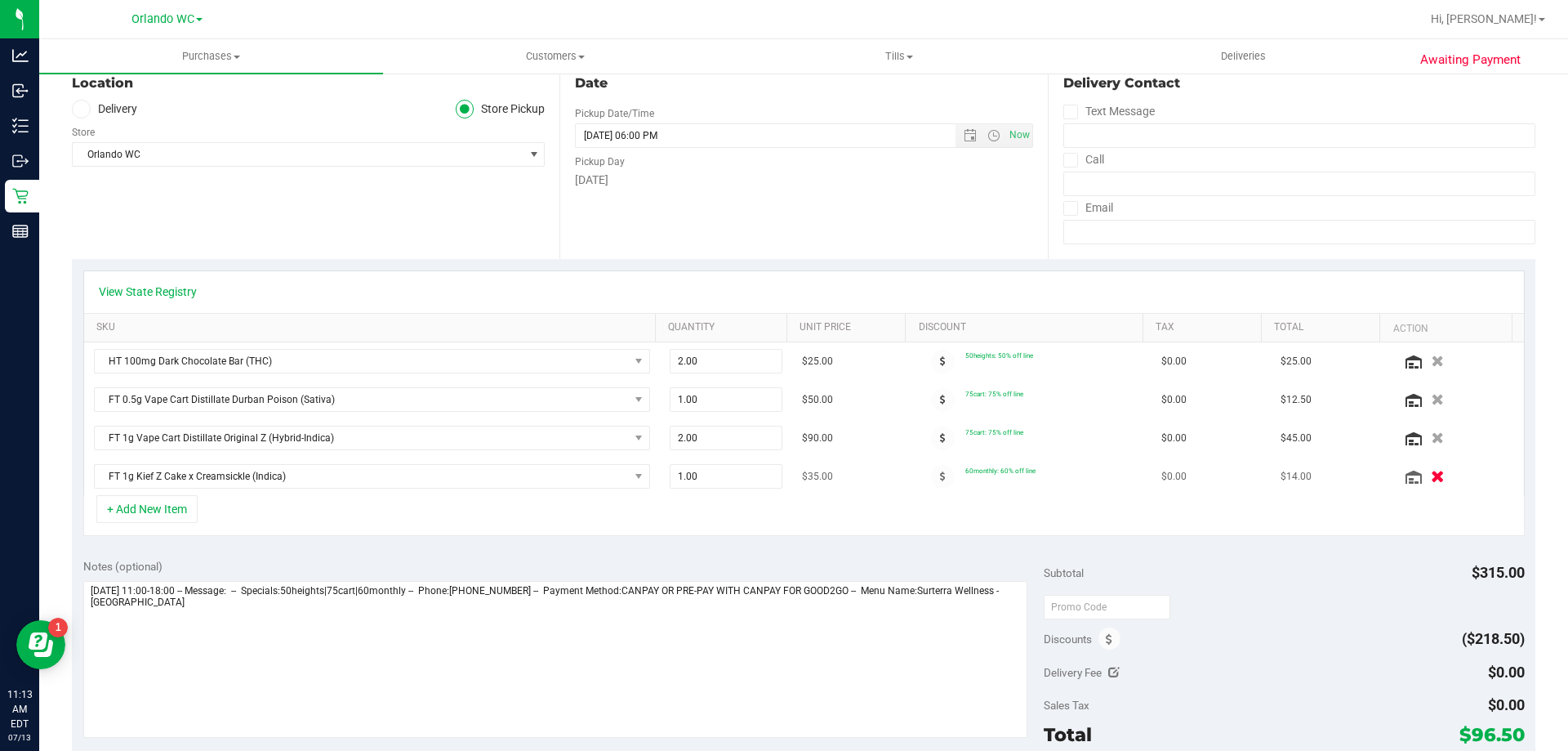 click at bounding box center [1437, 476] 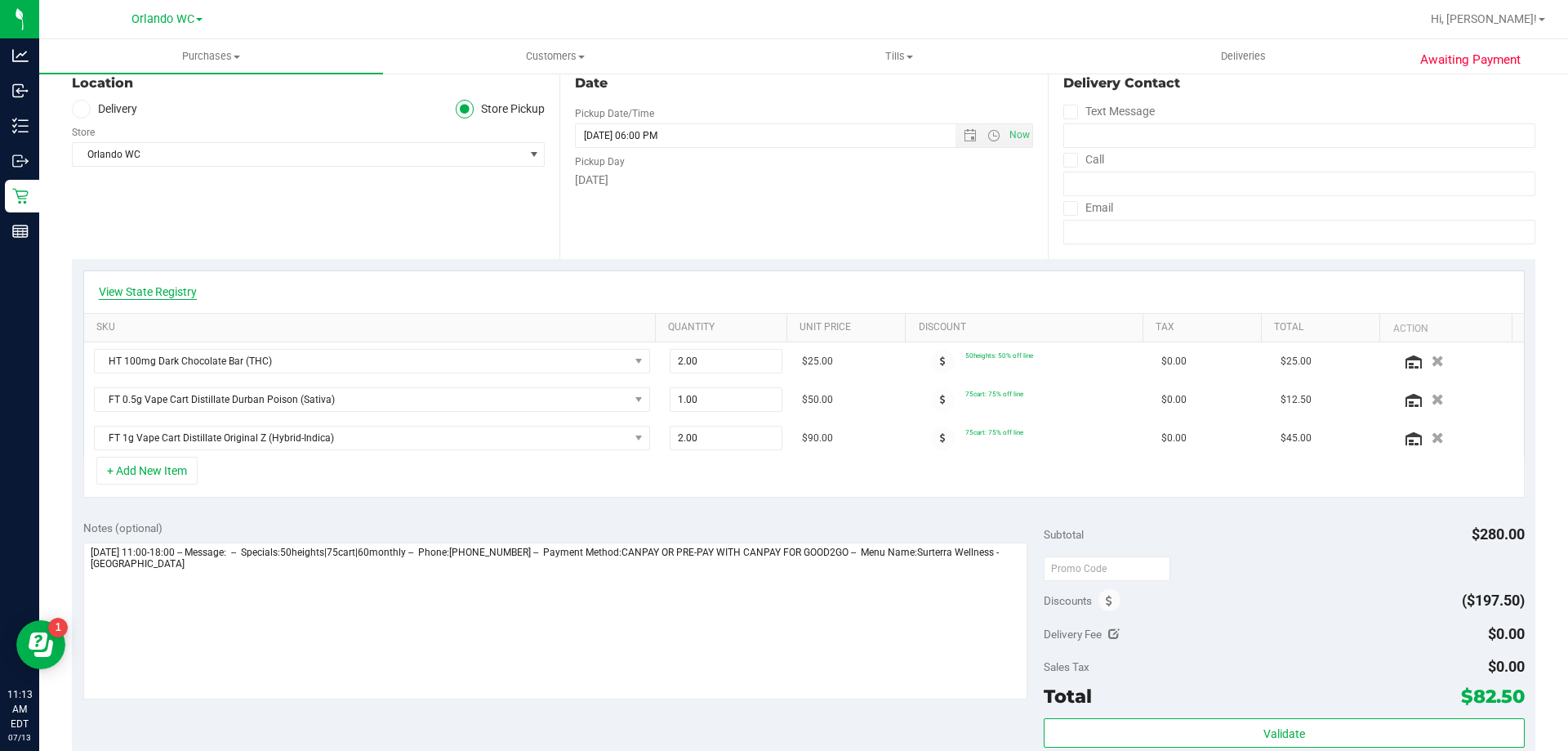 click on "View State Registry" at bounding box center (148, 292) 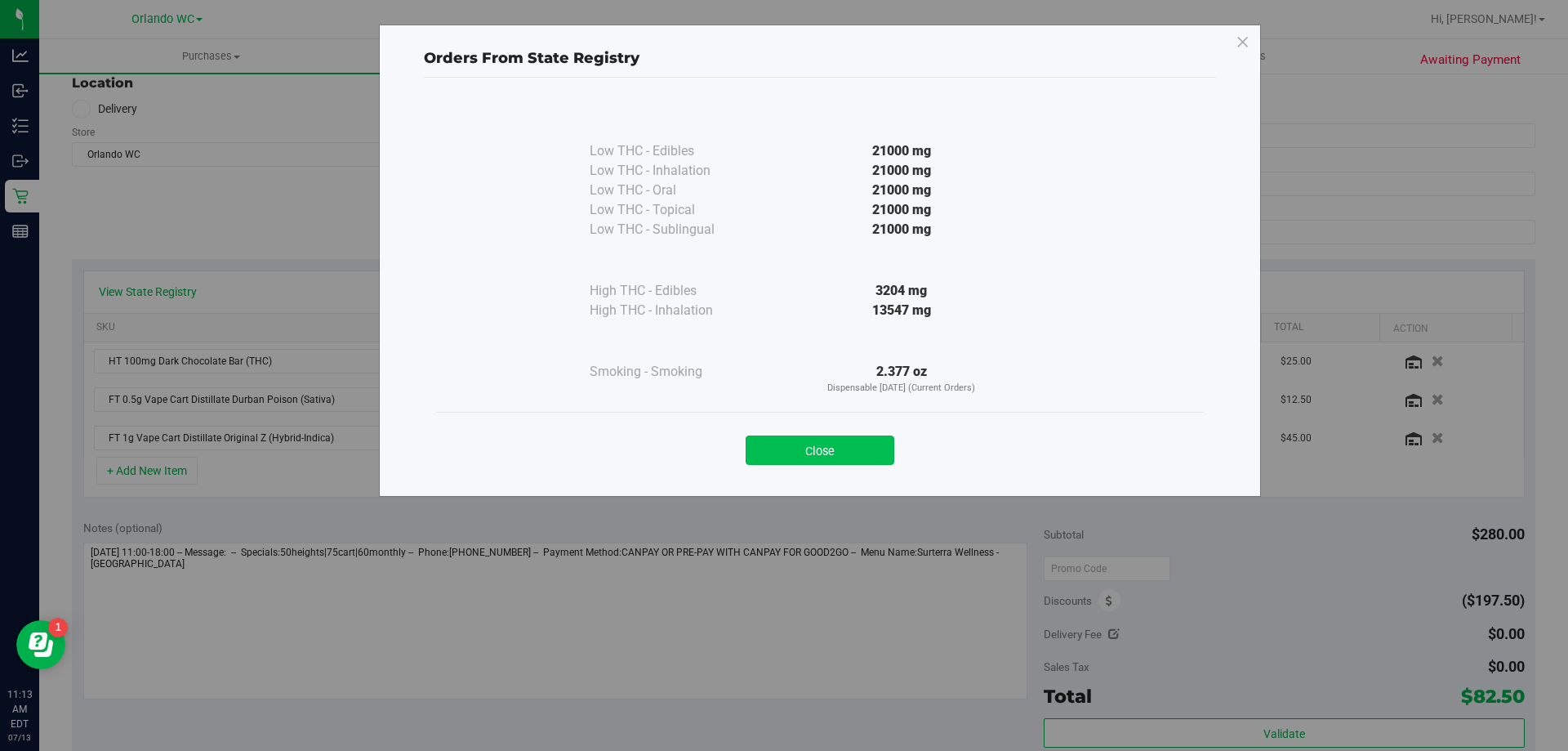 click on "Close" at bounding box center (820, 450) 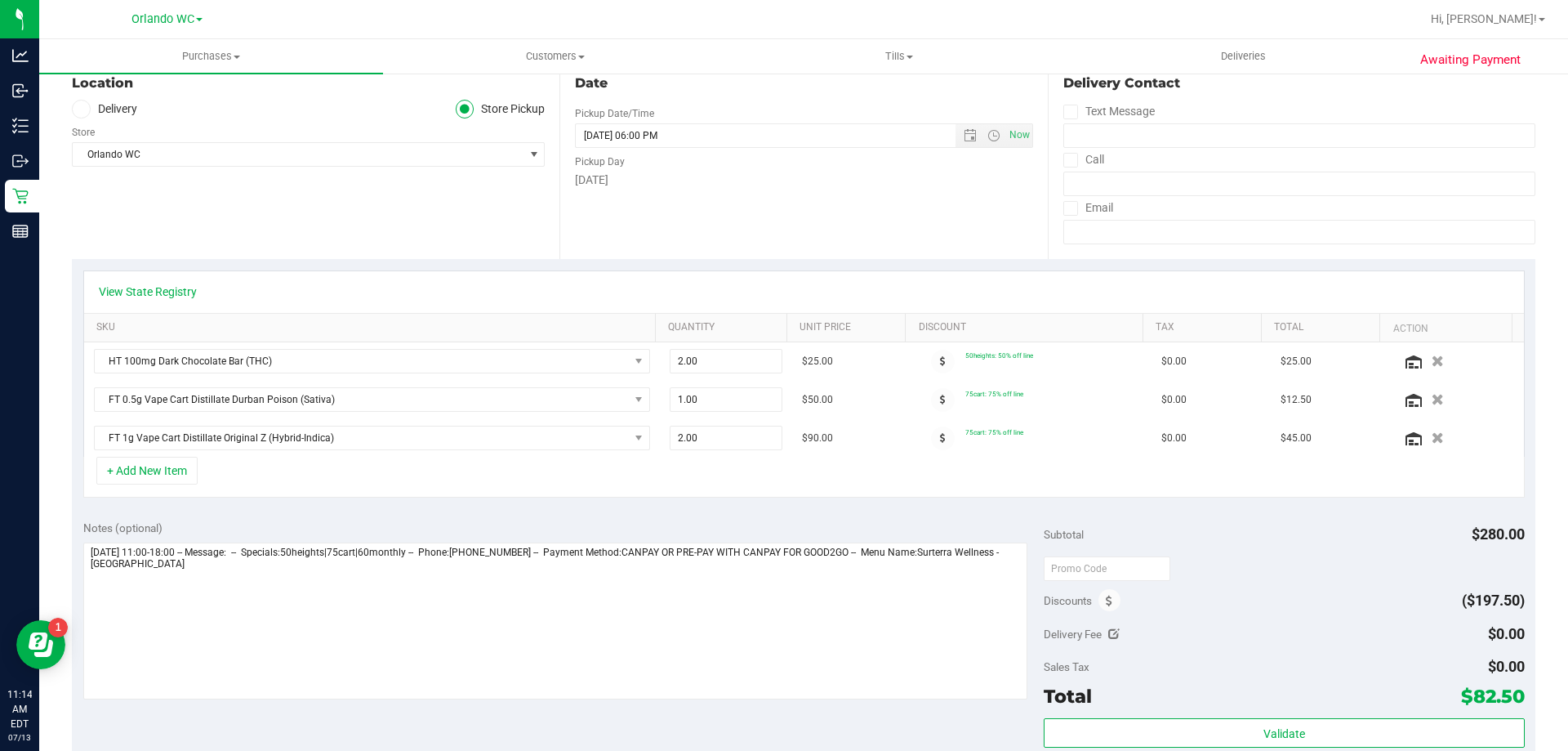 click on "+ Add New Item" at bounding box center (804, 477) 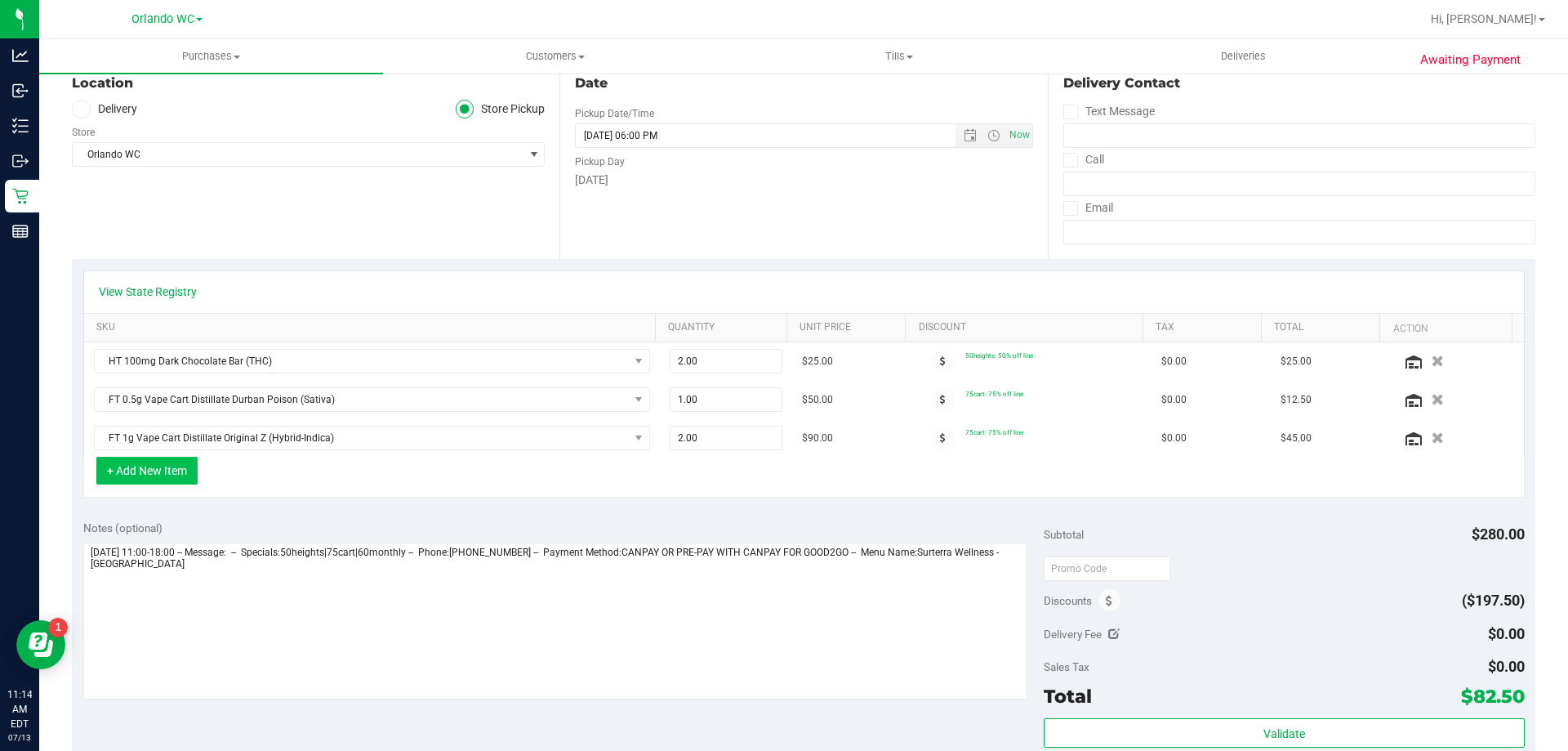 click on "+ Add New Item" at bounding box center (147, 471) 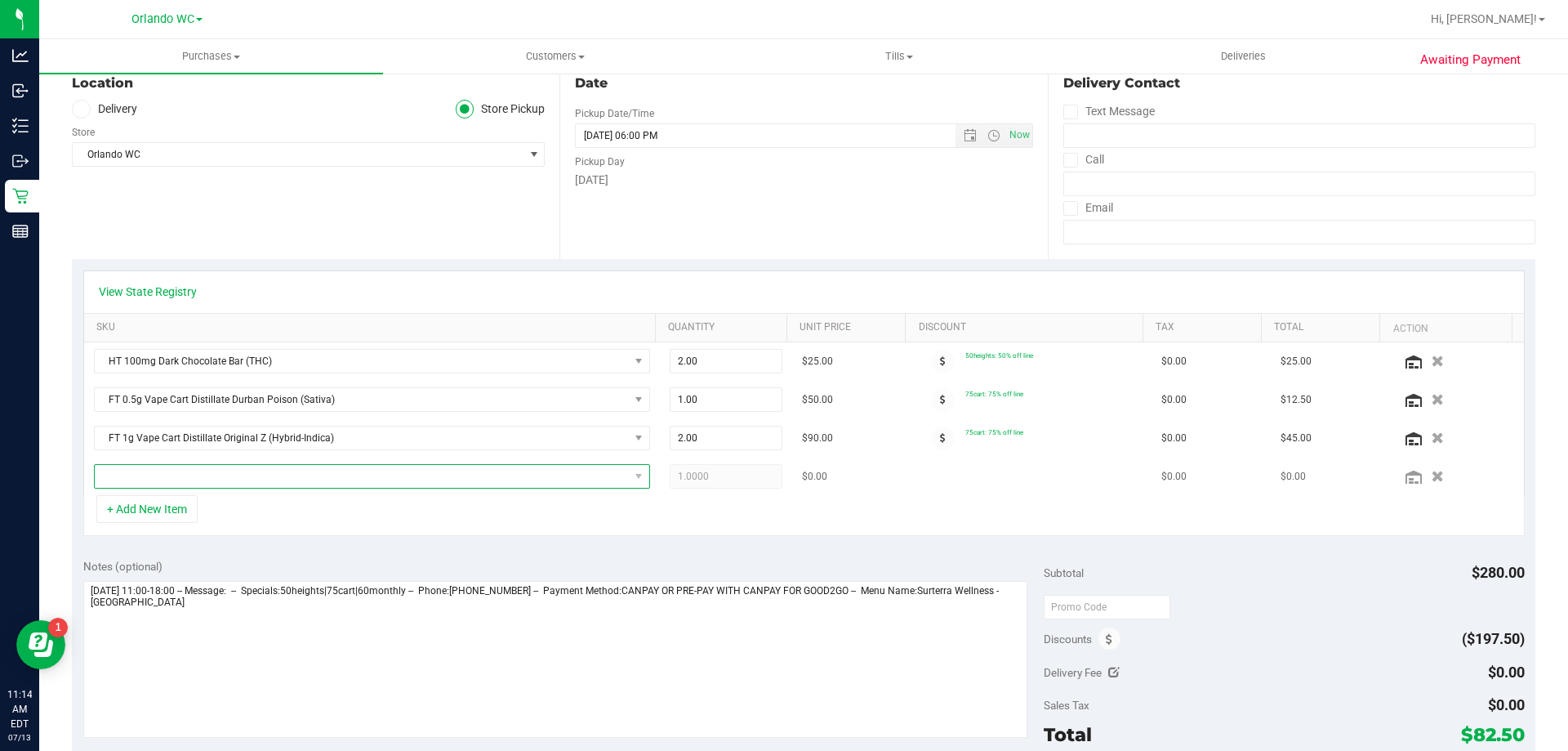 click at bounding box center [362, 476] 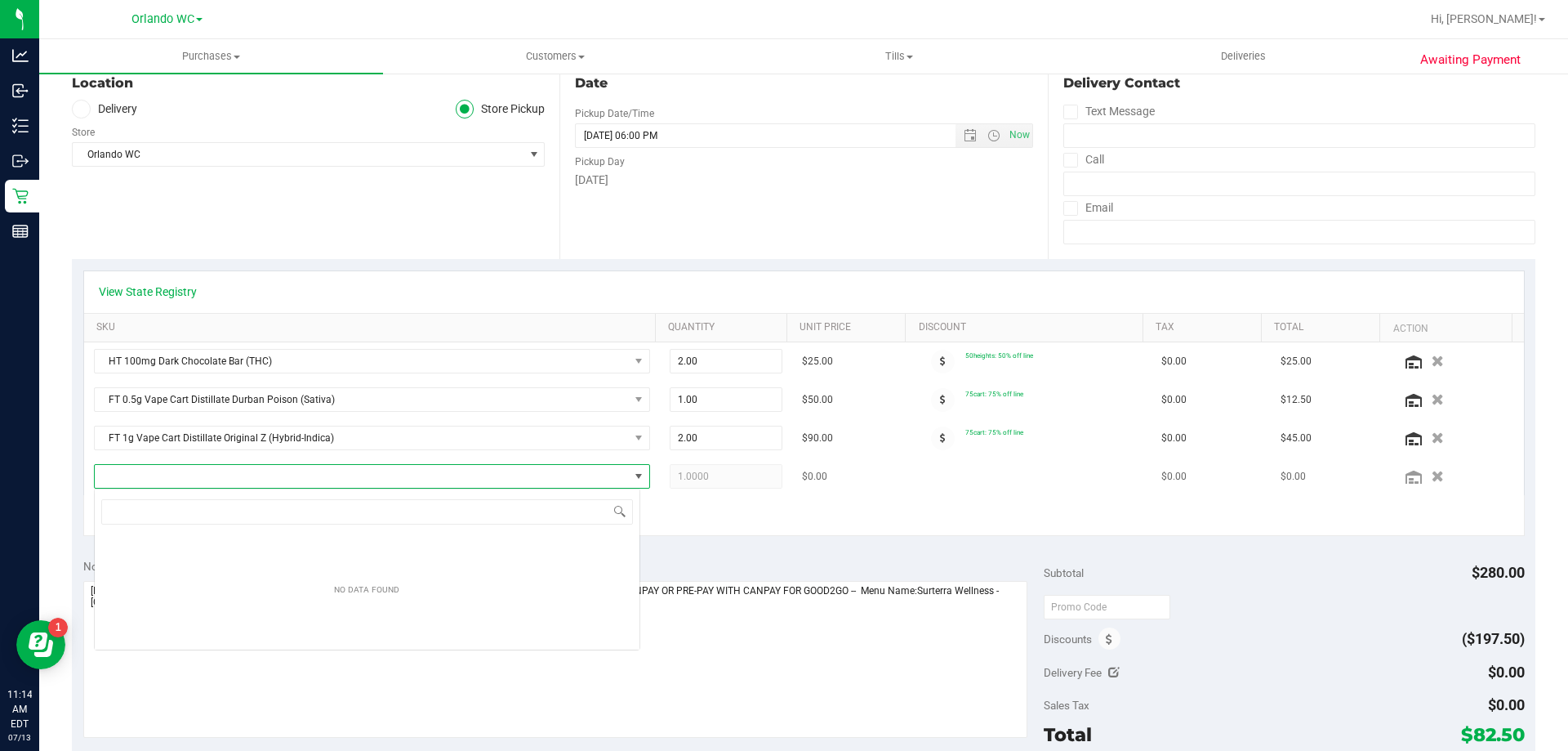 scroll, scrollTop: 81695, scrollLeft: 81120, axis: both 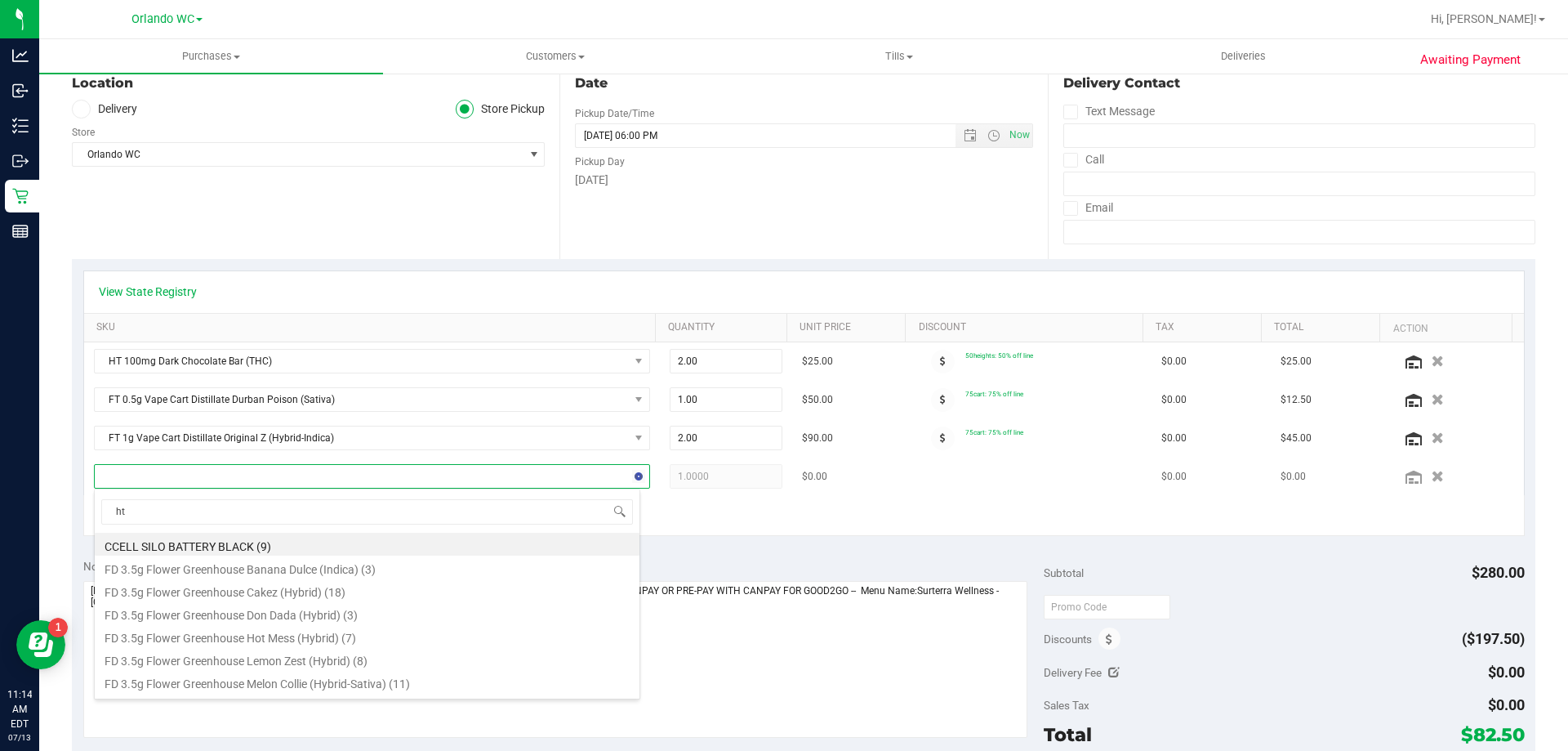 type on "htm" 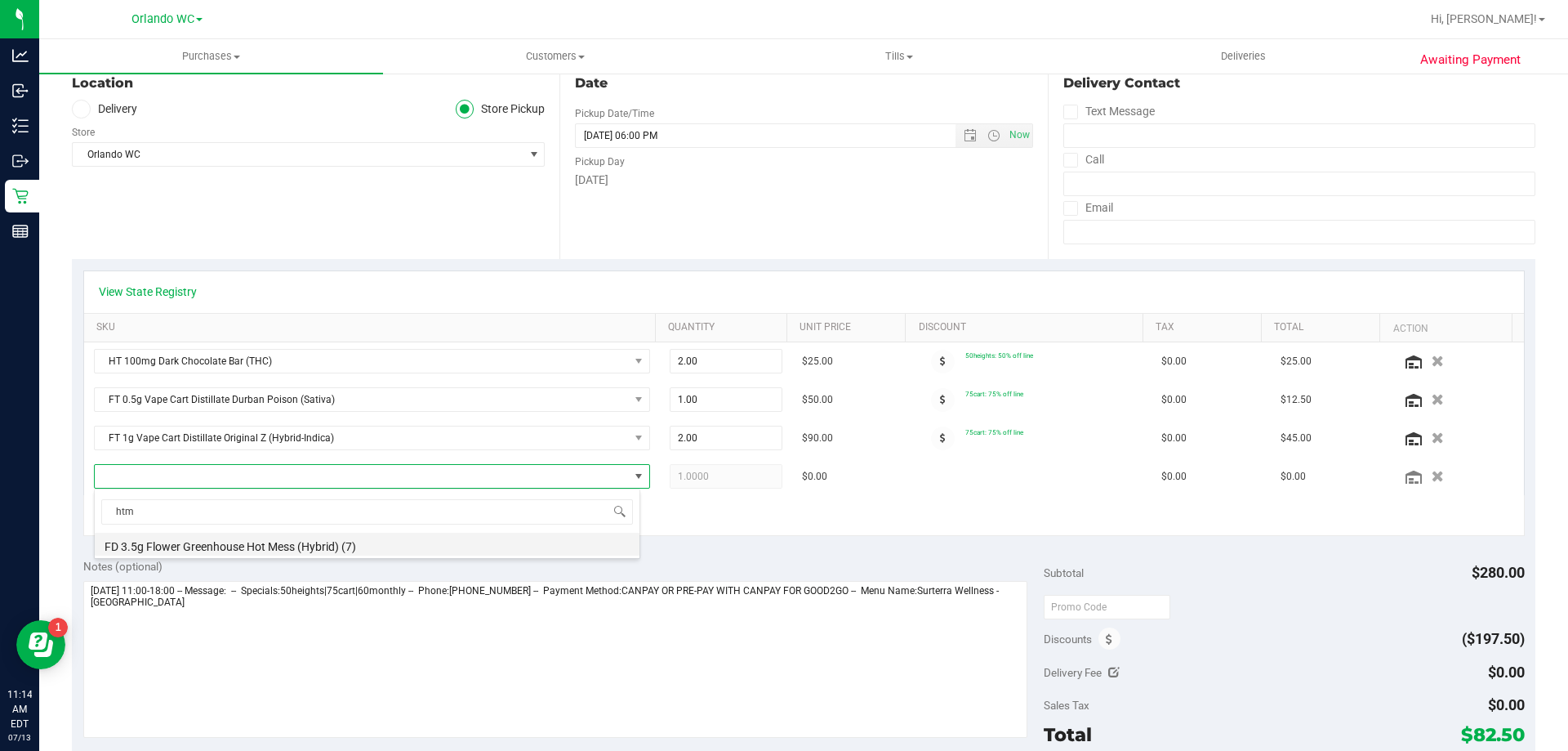 click on "FD 3.5g Flower Greenhouse Hot Mess (Hybrid) (7)" at bounding box center [367, 544] 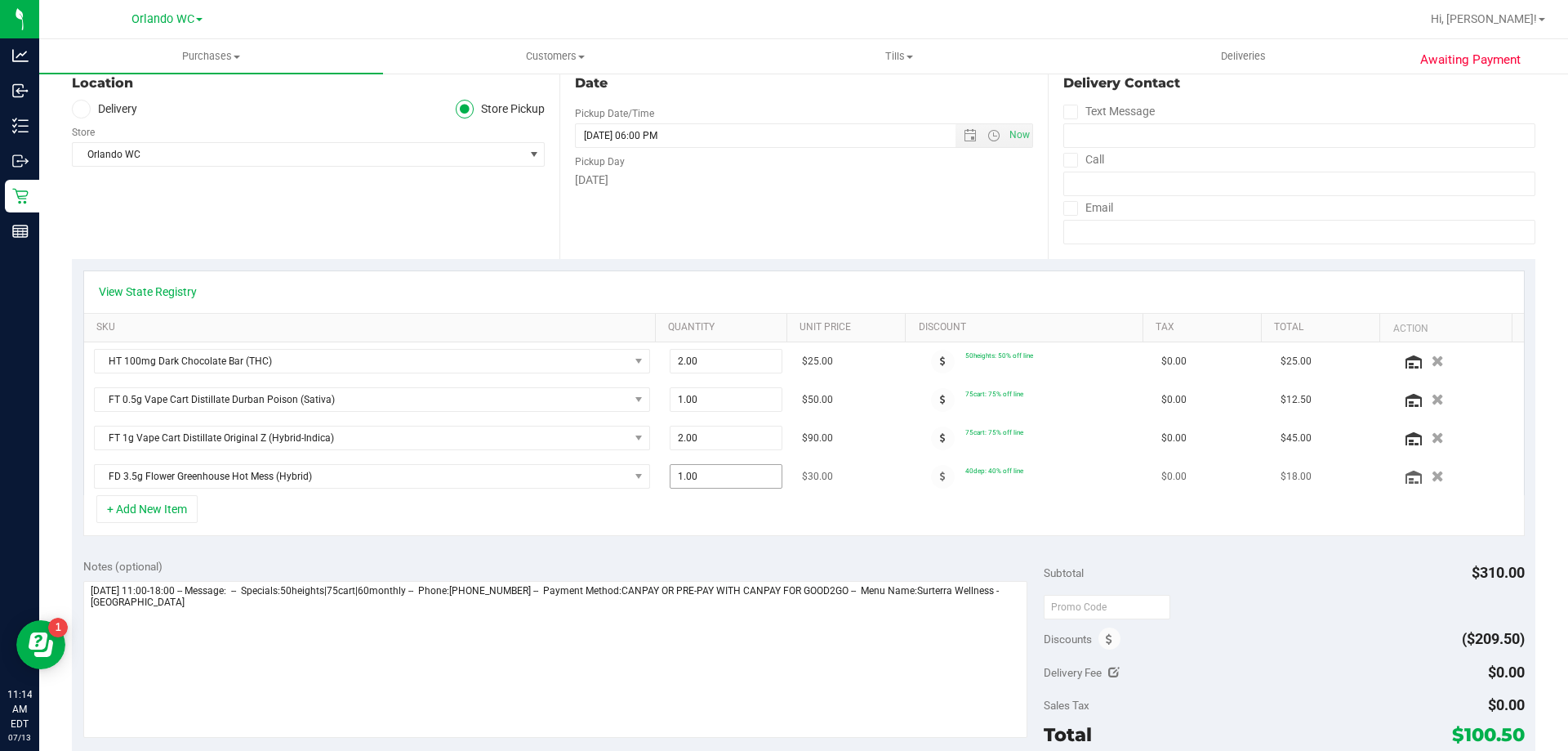 click on "1.00 1" at bounding box center (726, 476) 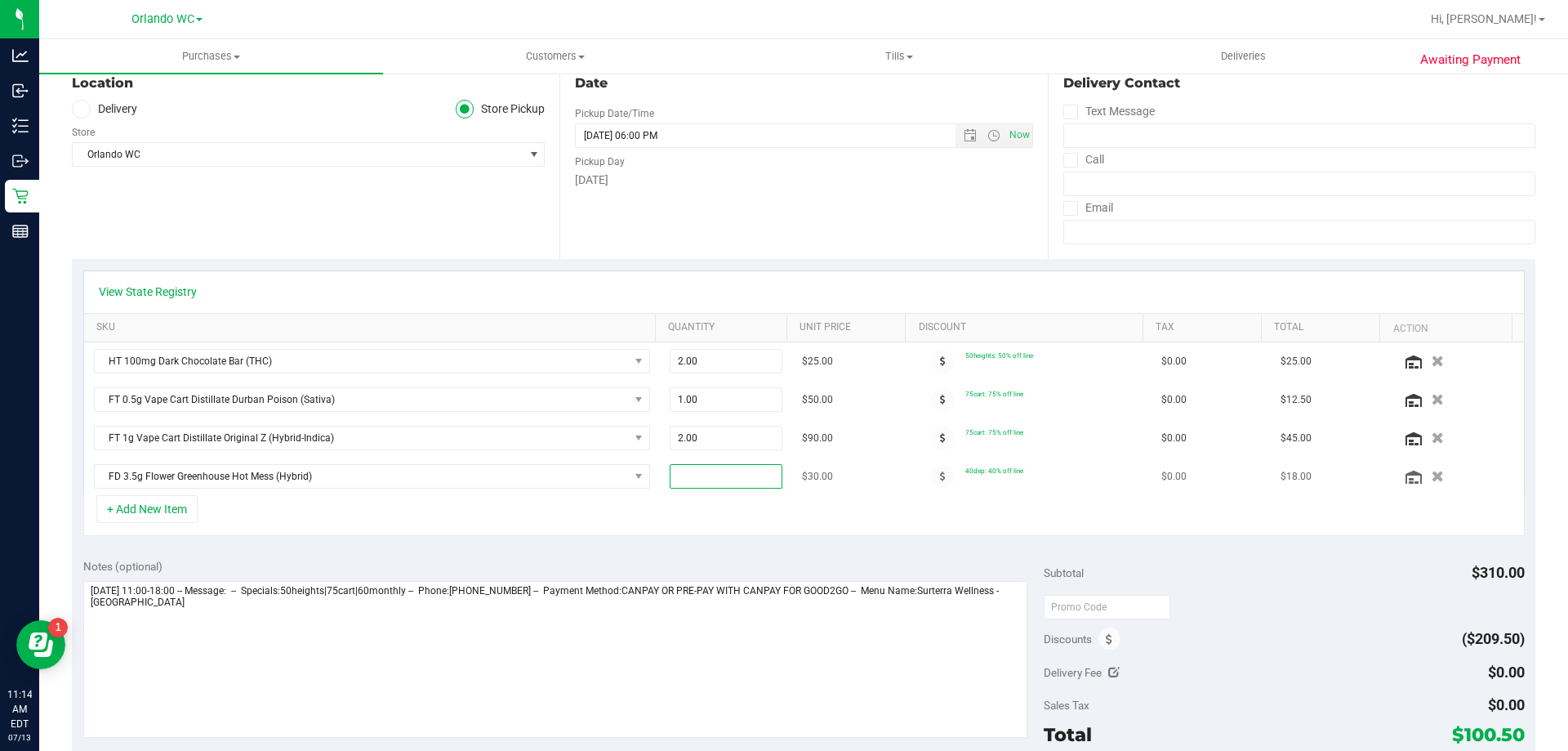 type on "4" 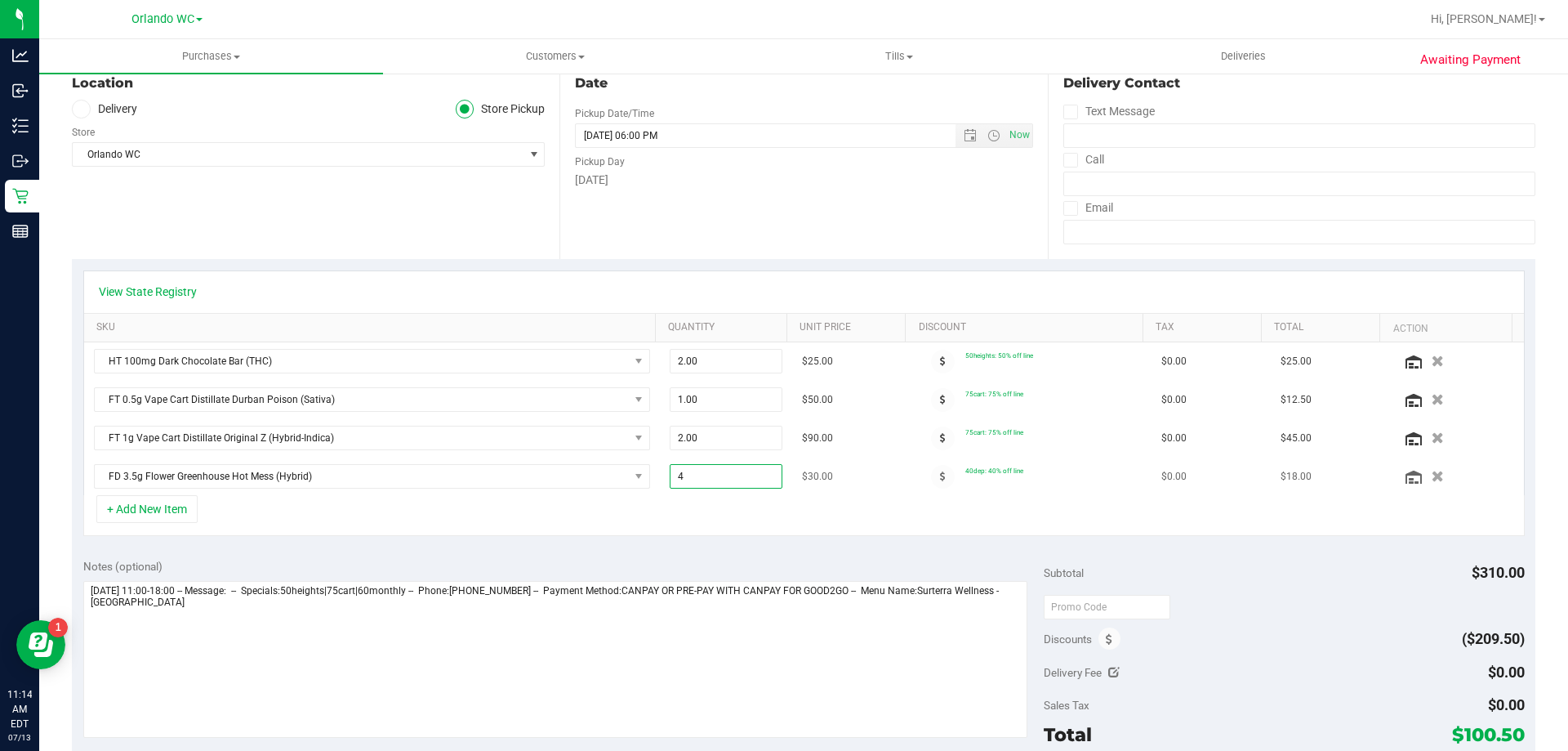 type on "4.00" 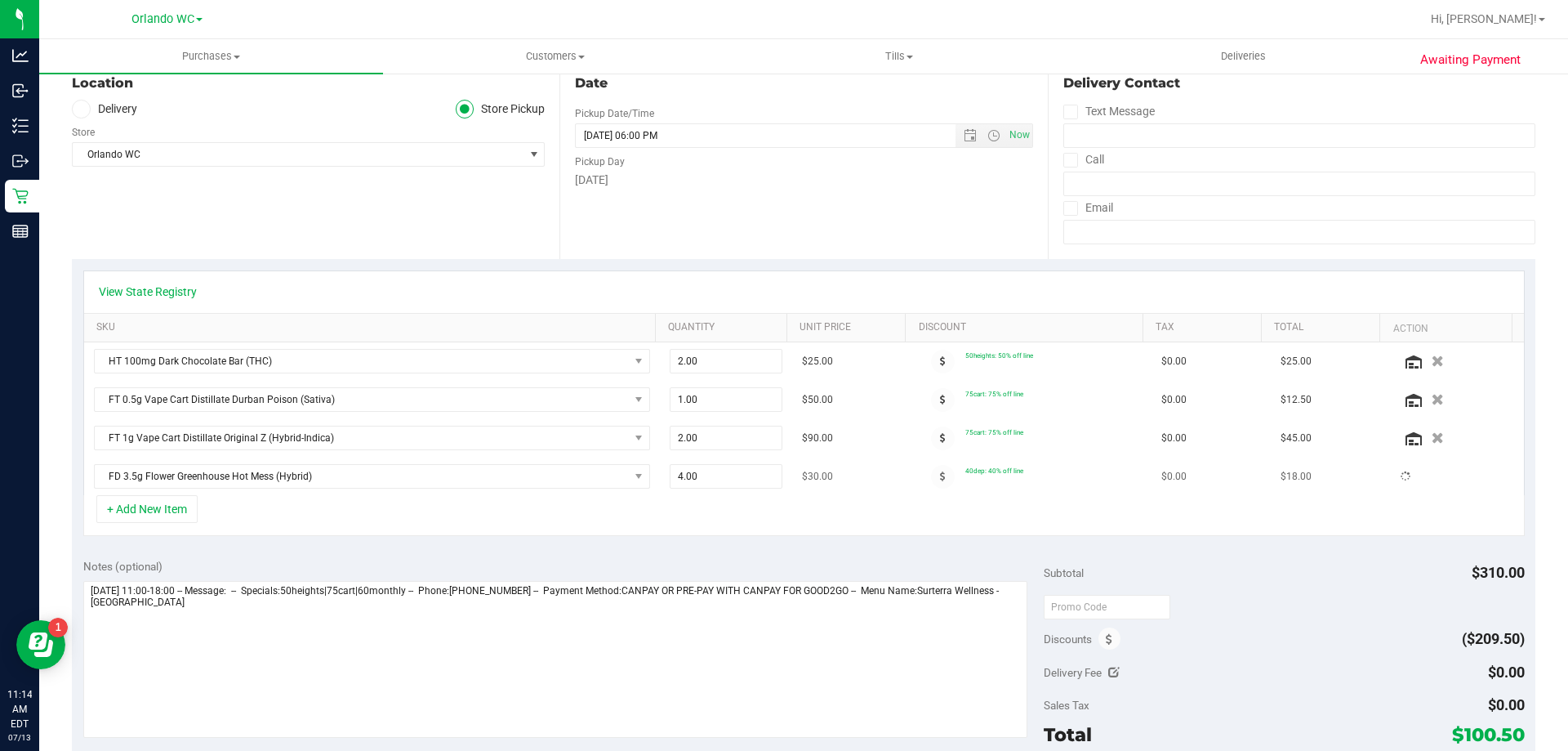 click on "4.00 4" at bounding box center (726, 476) 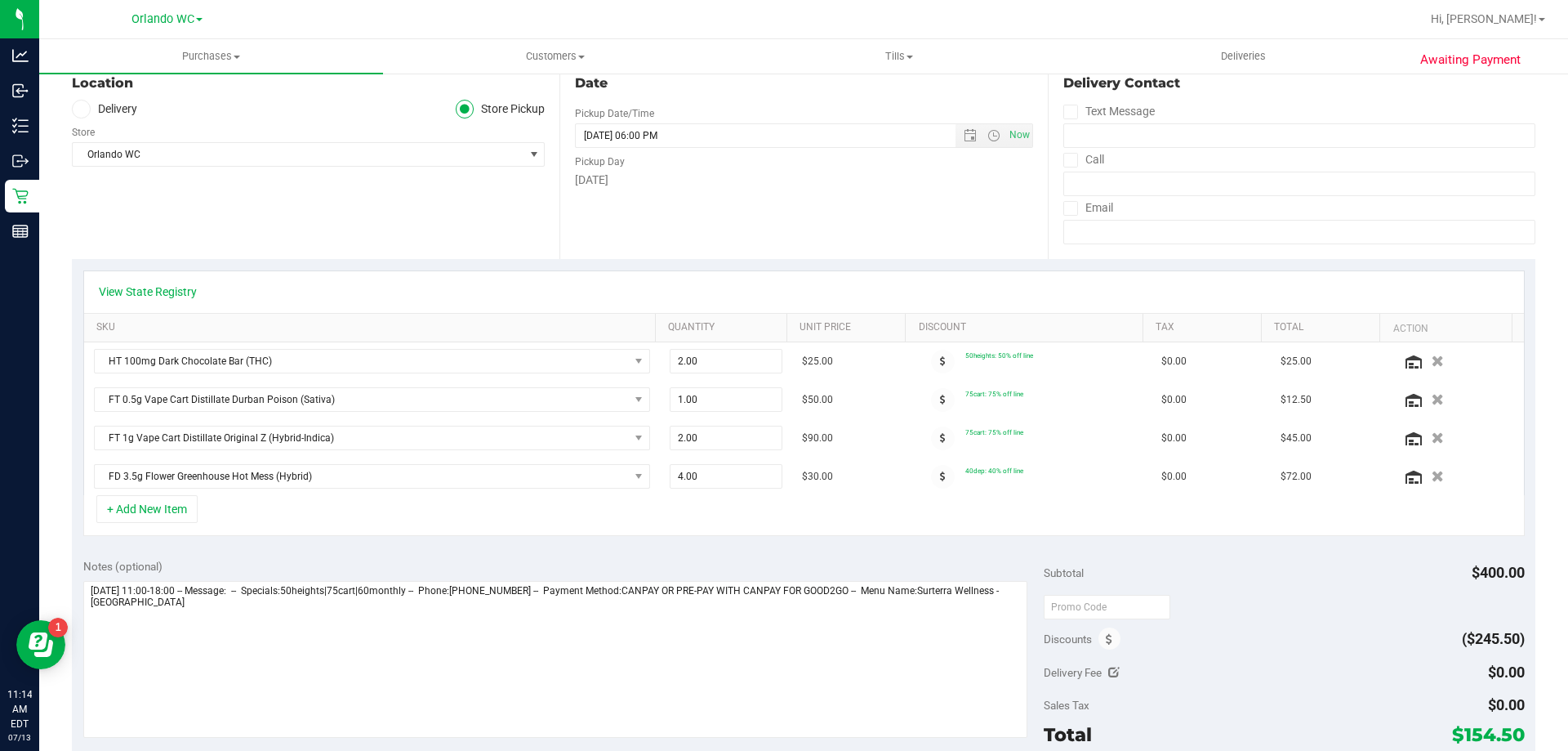 click at bounding box center [942, 476] 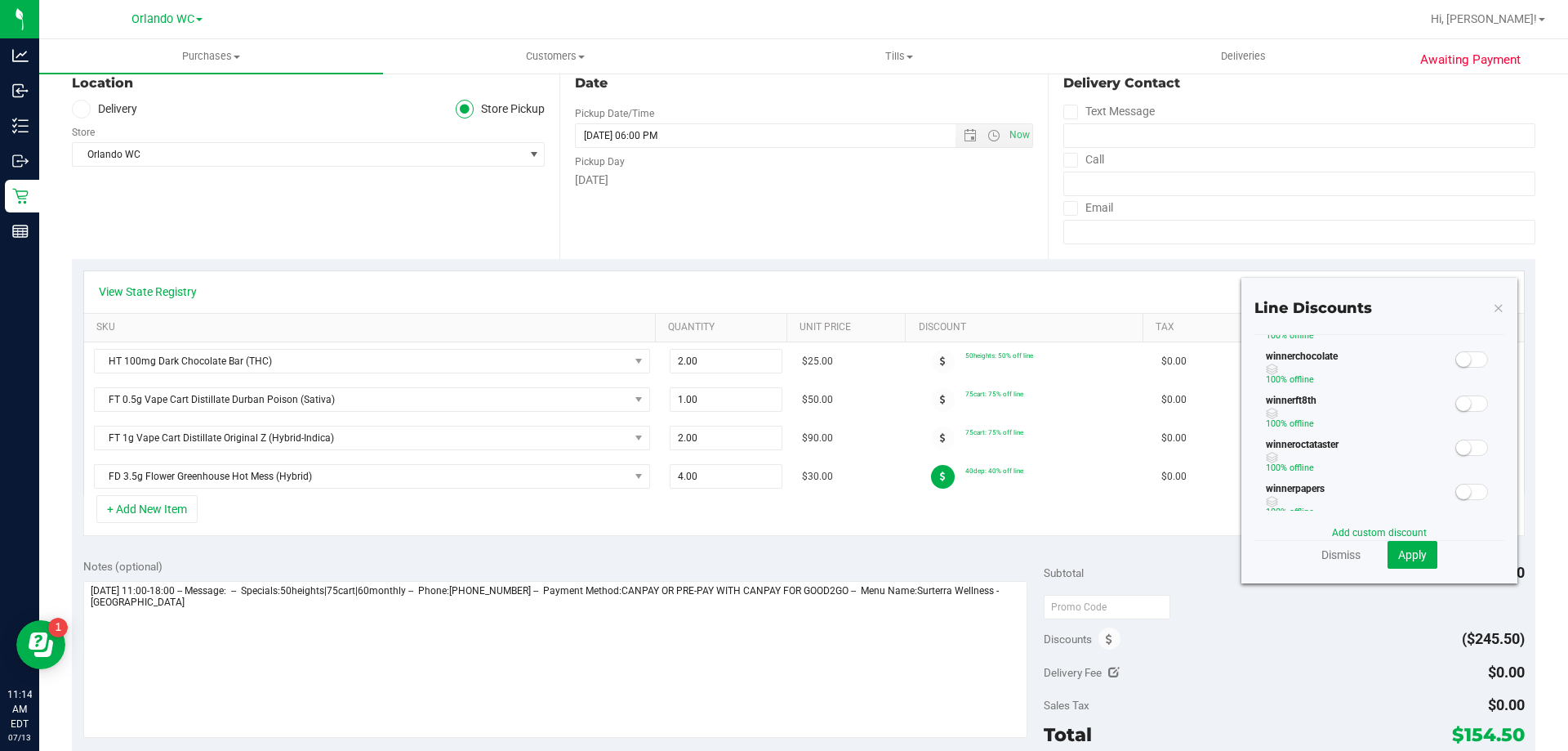 scroll, scrollTop: 521, scrollLeft: 0, axis: vertical 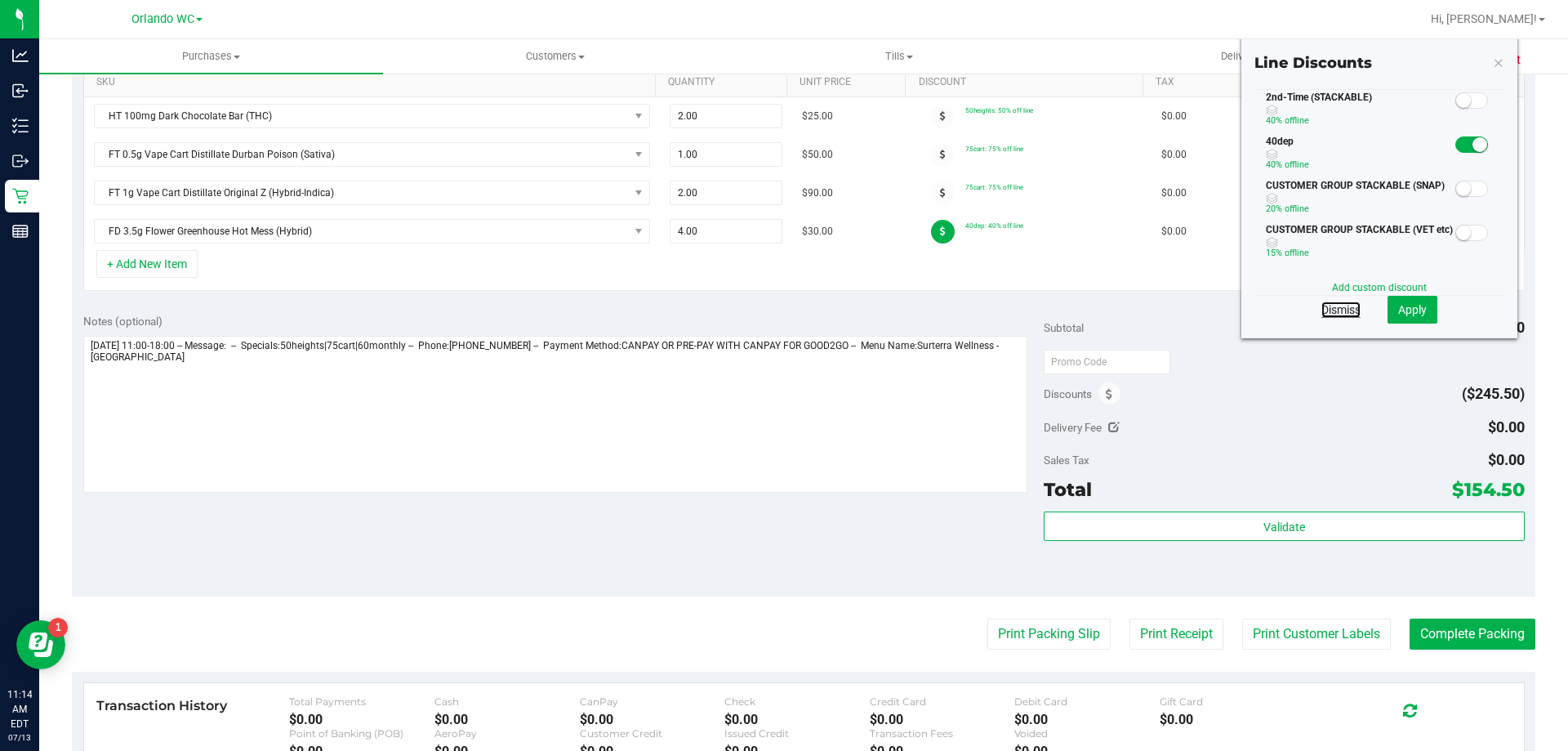click on "Dismiss" at bounding box center [1341, 310] 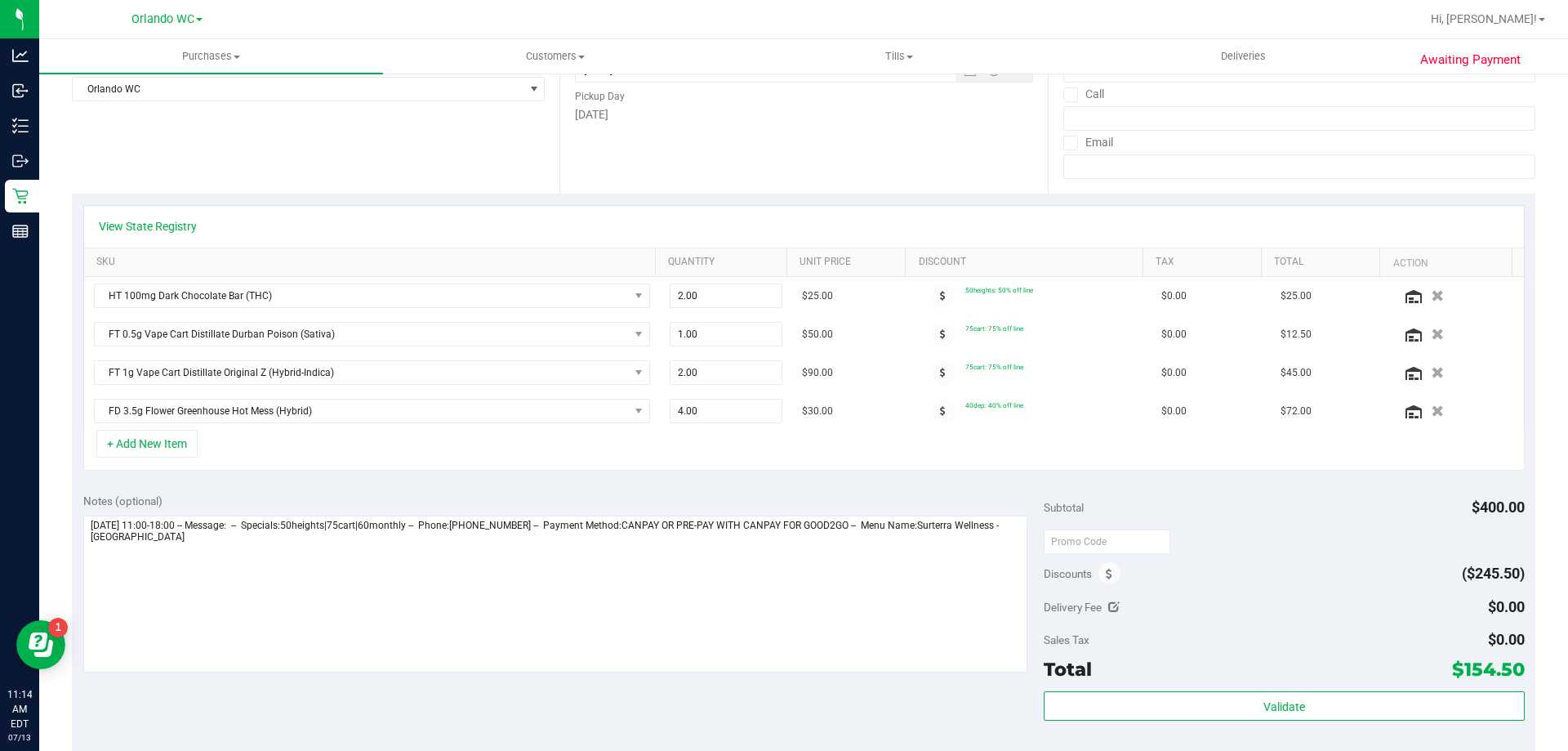 scroll, scrollTop: 263, scrollLeft: 0, axis: vertical 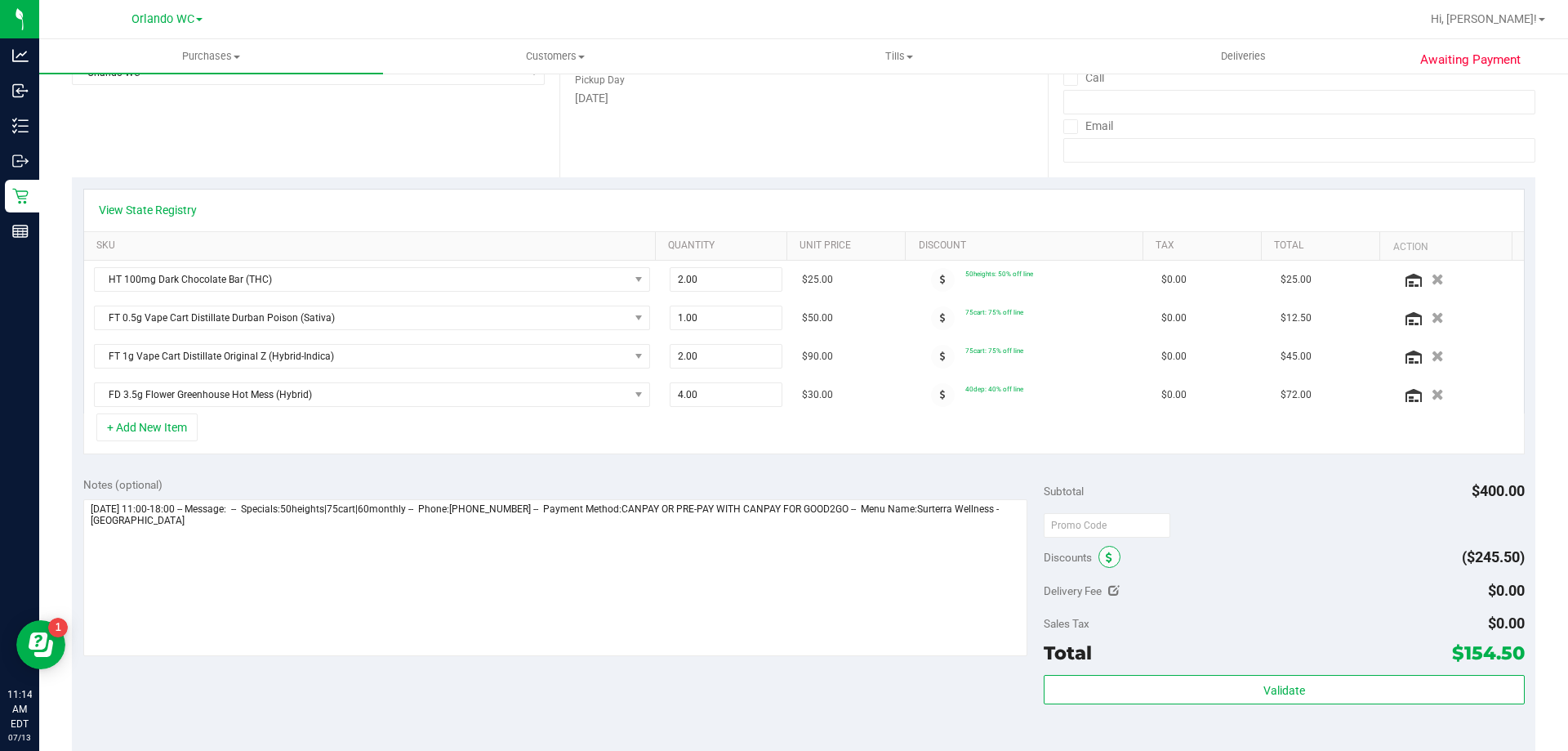 click at bounding box center [1109, 557] 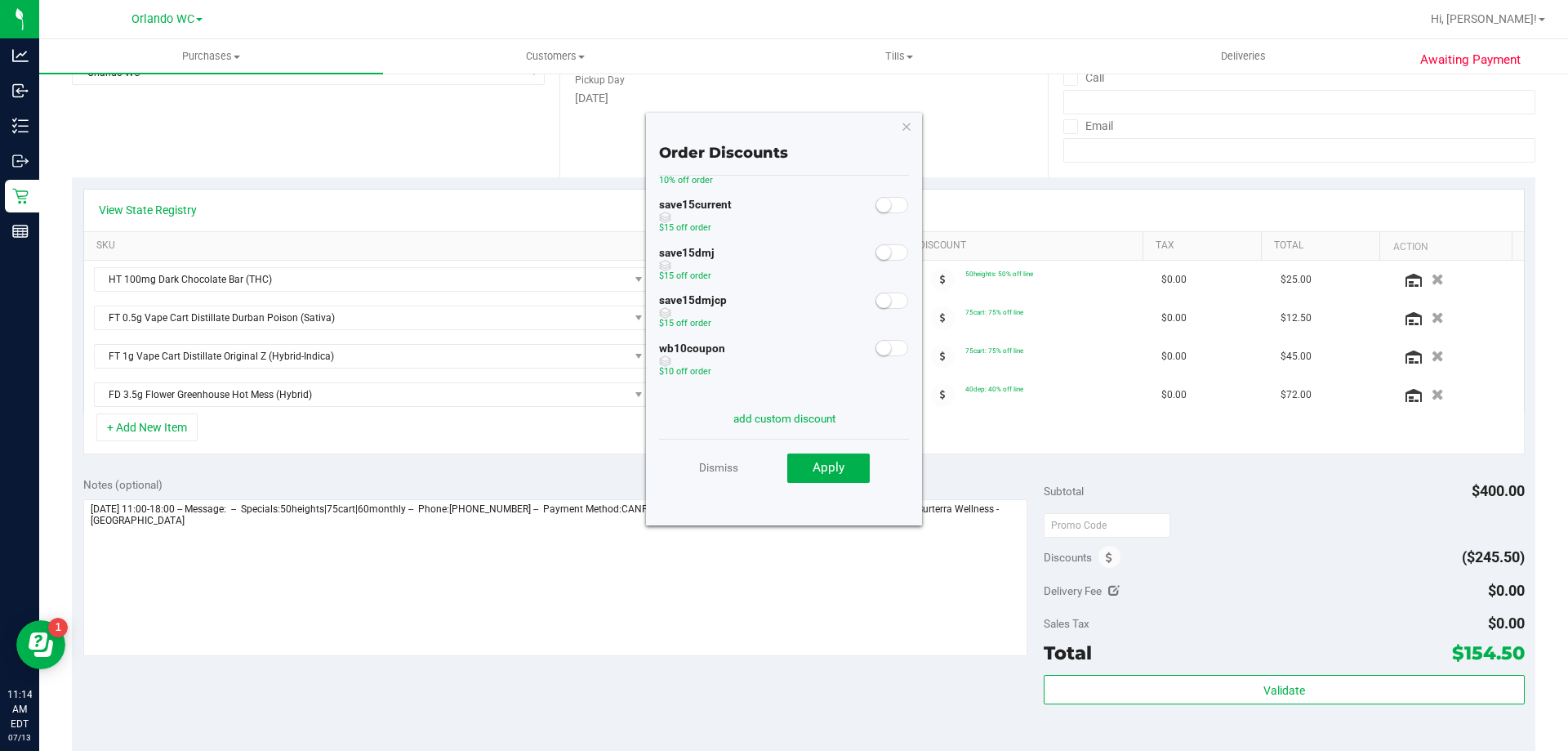 scroll, scrollTop: 9, scrollLeft: 0, axis: vertical 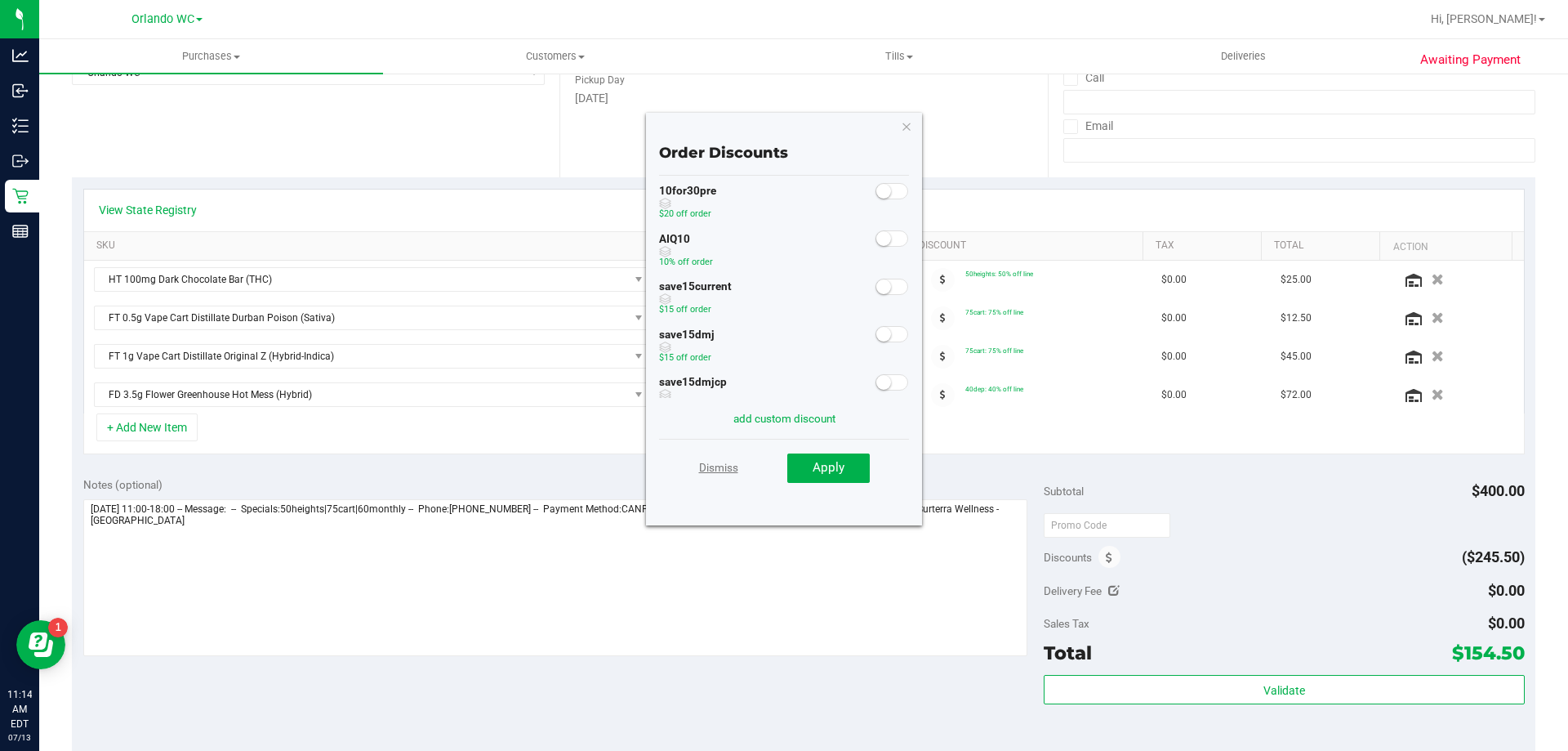 click on "Dismiss" at bounding box center (719, 467) 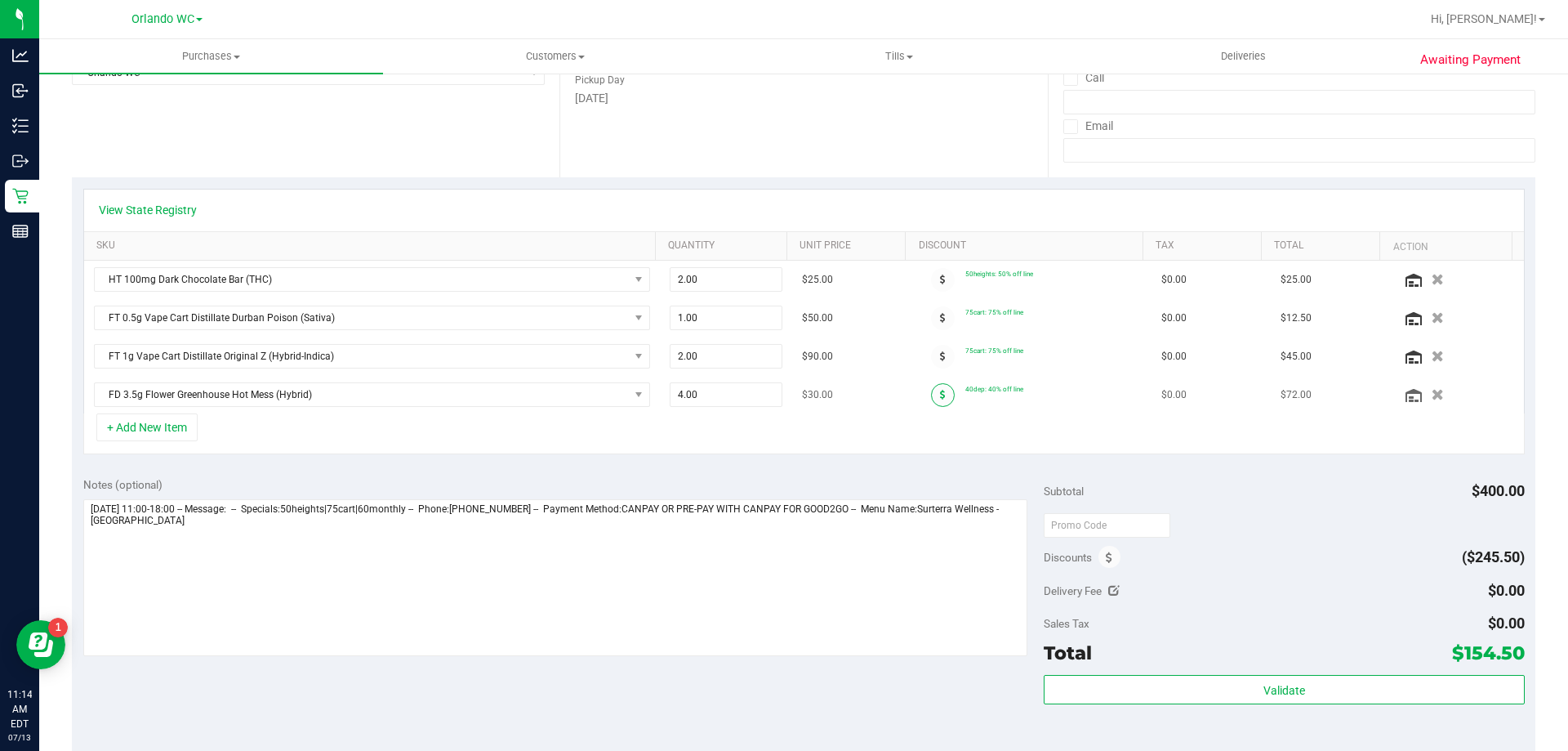 click at bounding box center (942, 395) 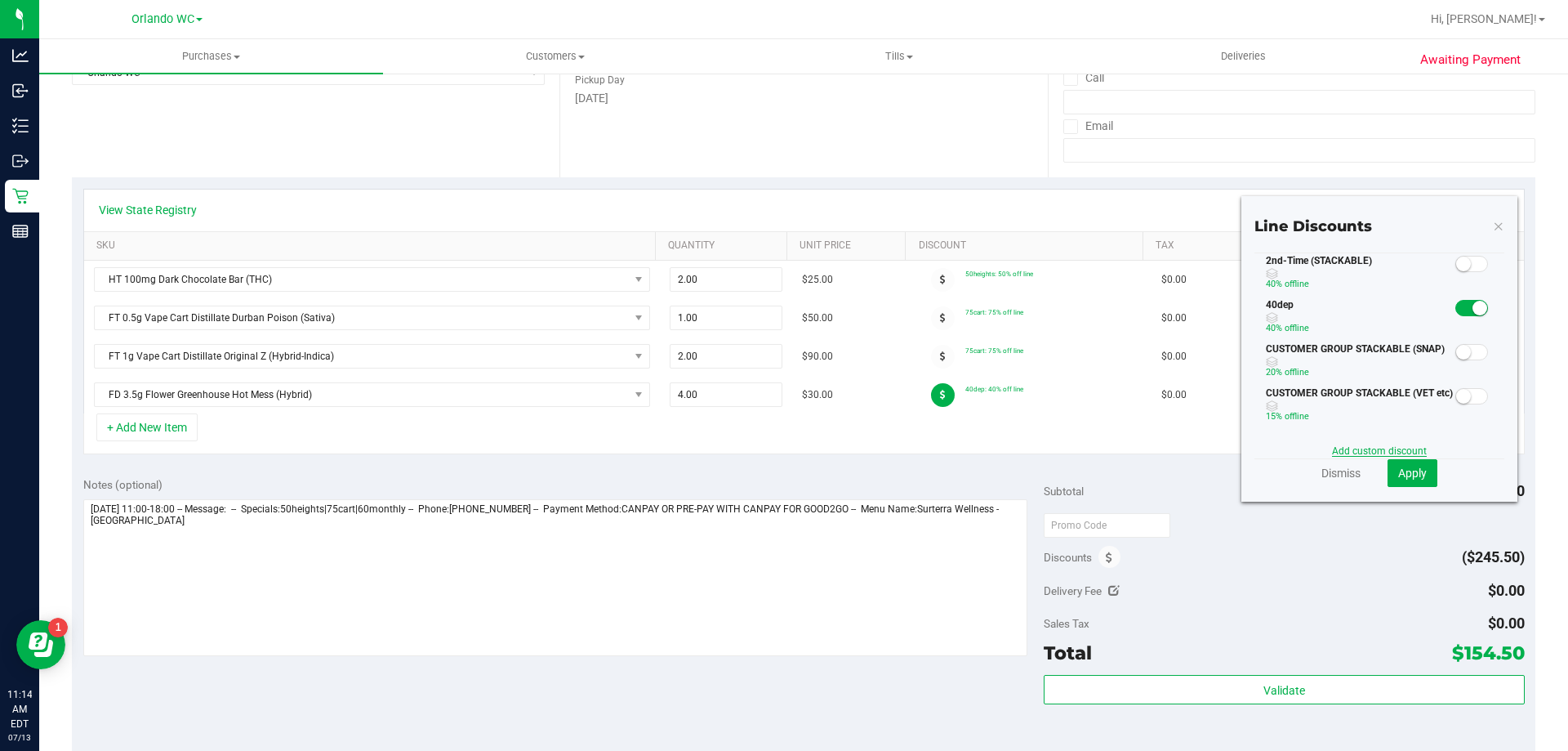 click on "Add custom discount" at bounding box center [1379, 451] 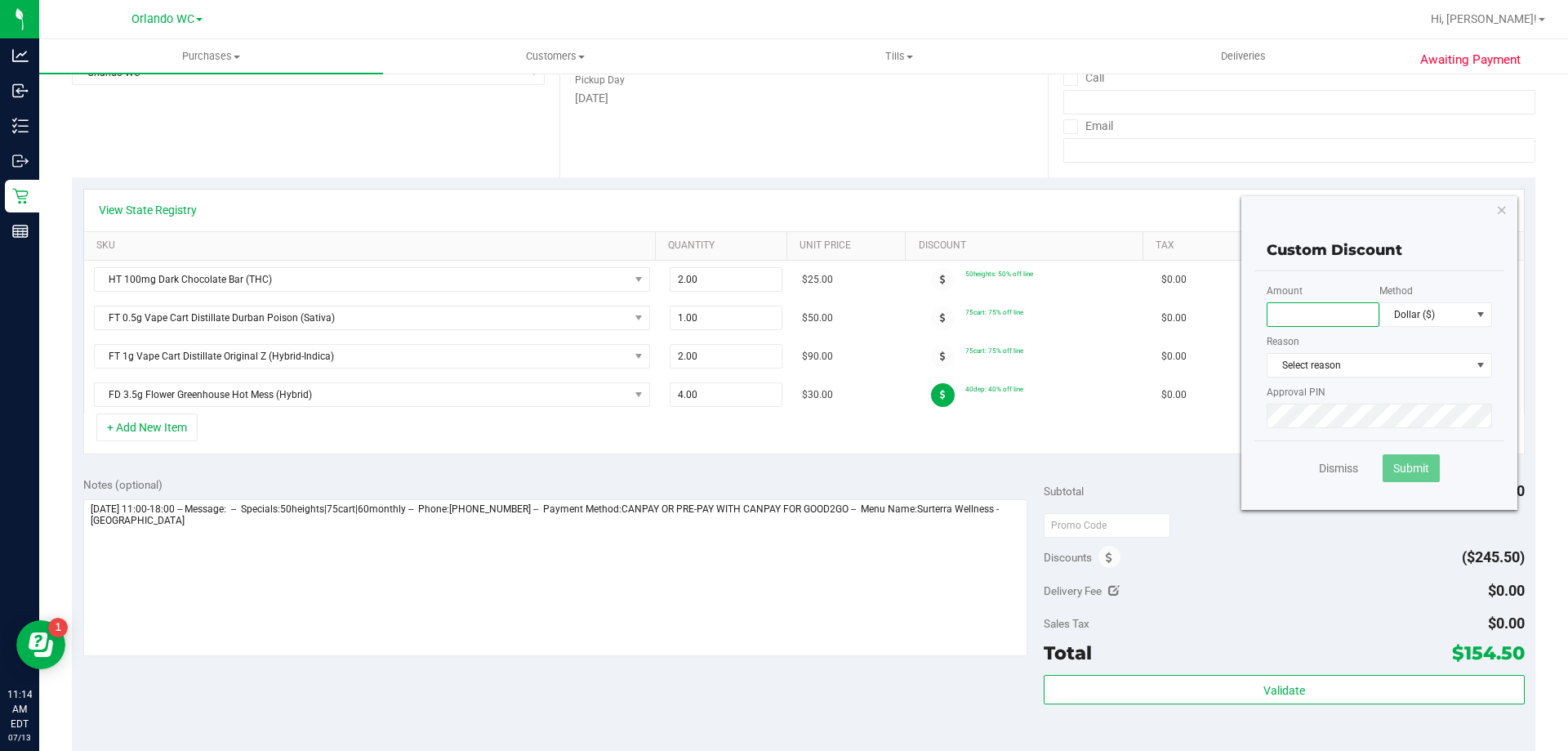 click at bounding box center (1323, 315) 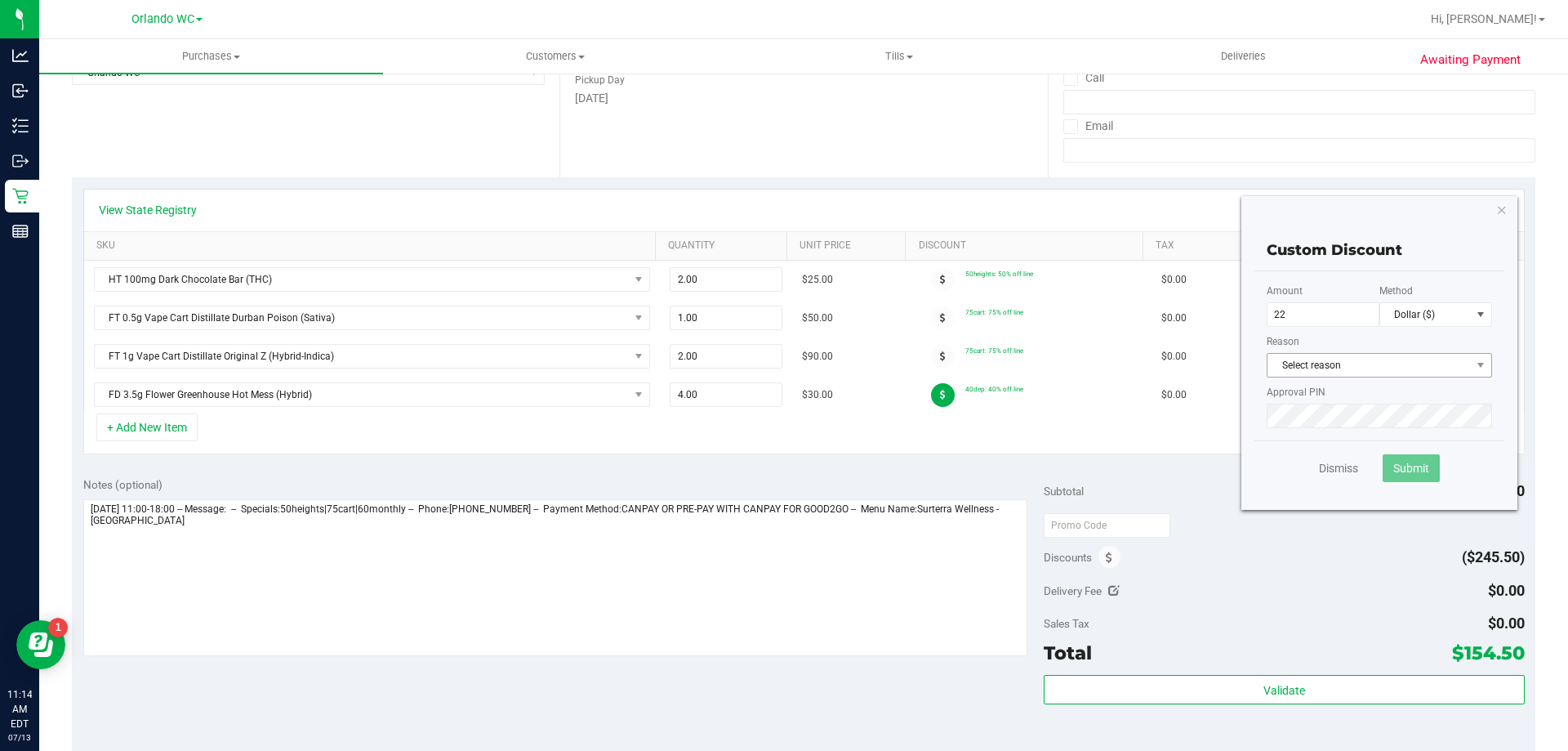 type on "22.00" 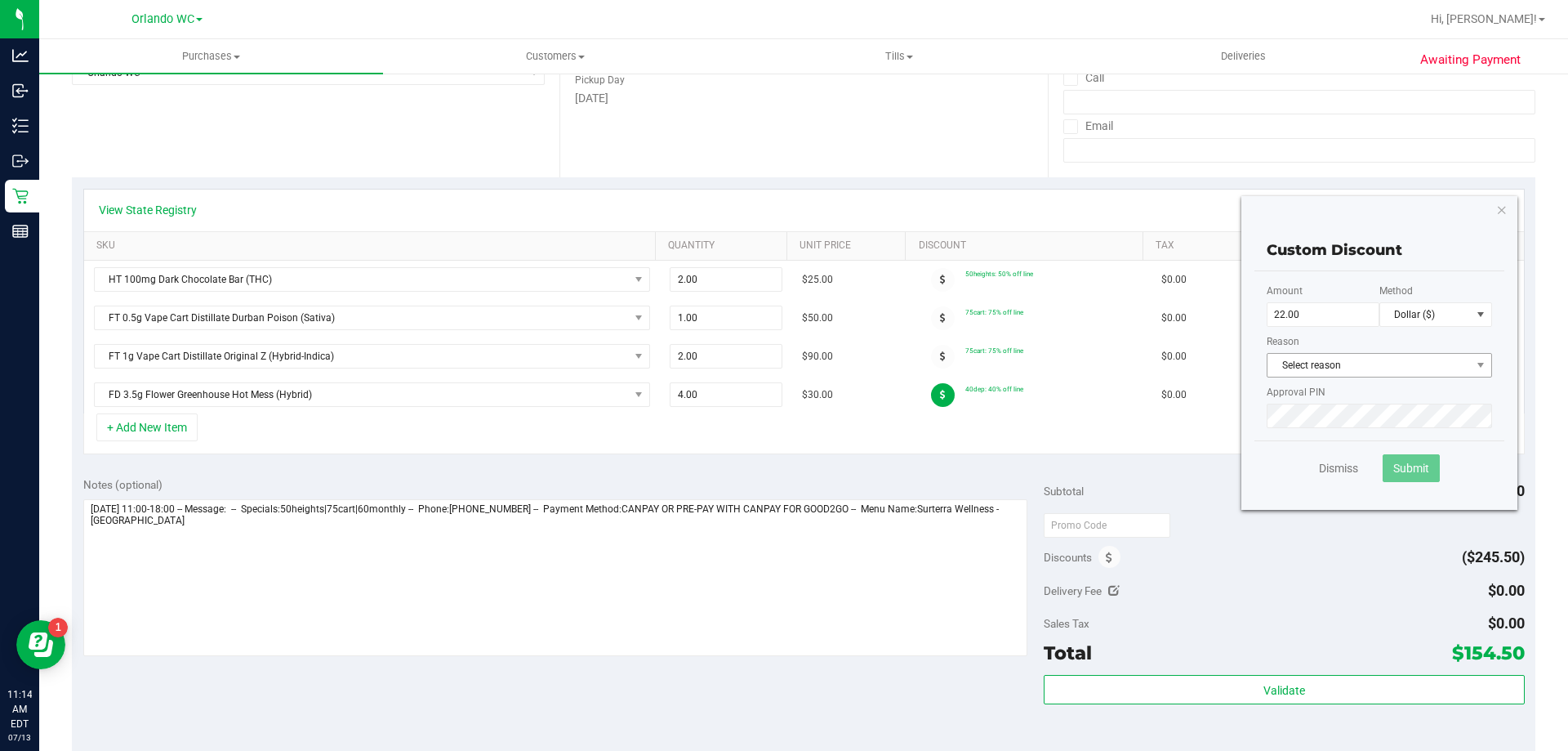 click on "Select reason" at bounding box center (1369, 365) 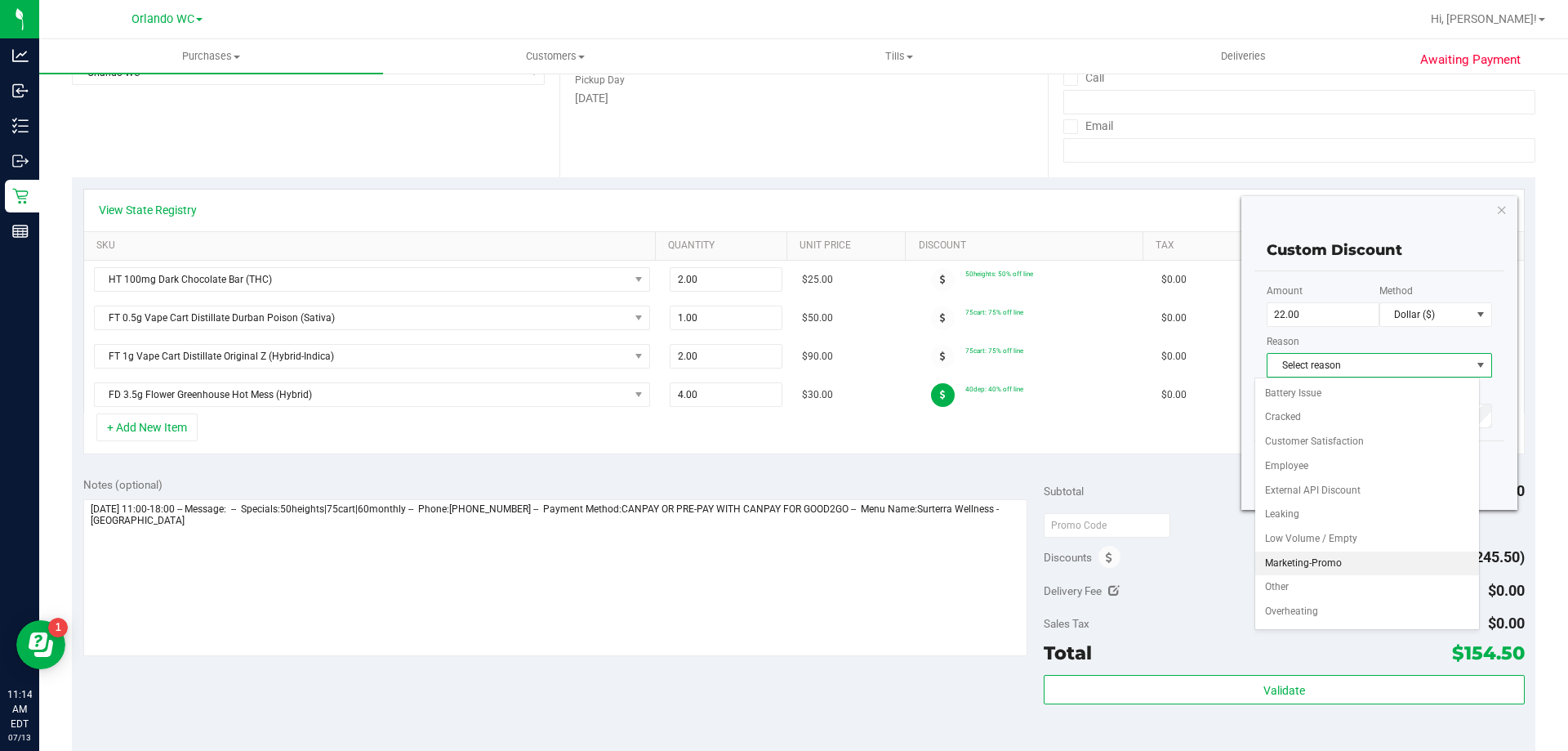 click on "Marketing-Promo" at bounding box center [1367, 564] 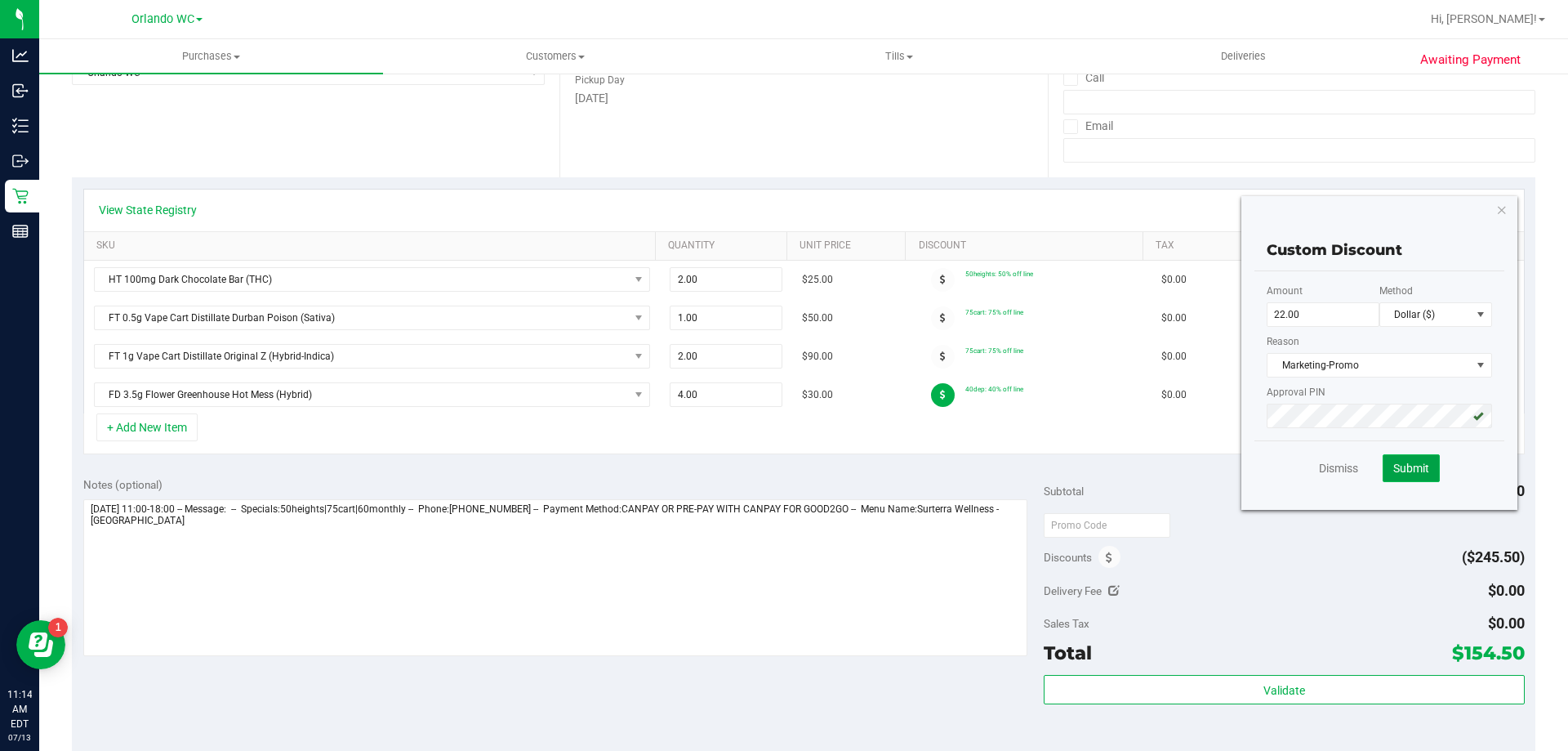 click on "Submit" 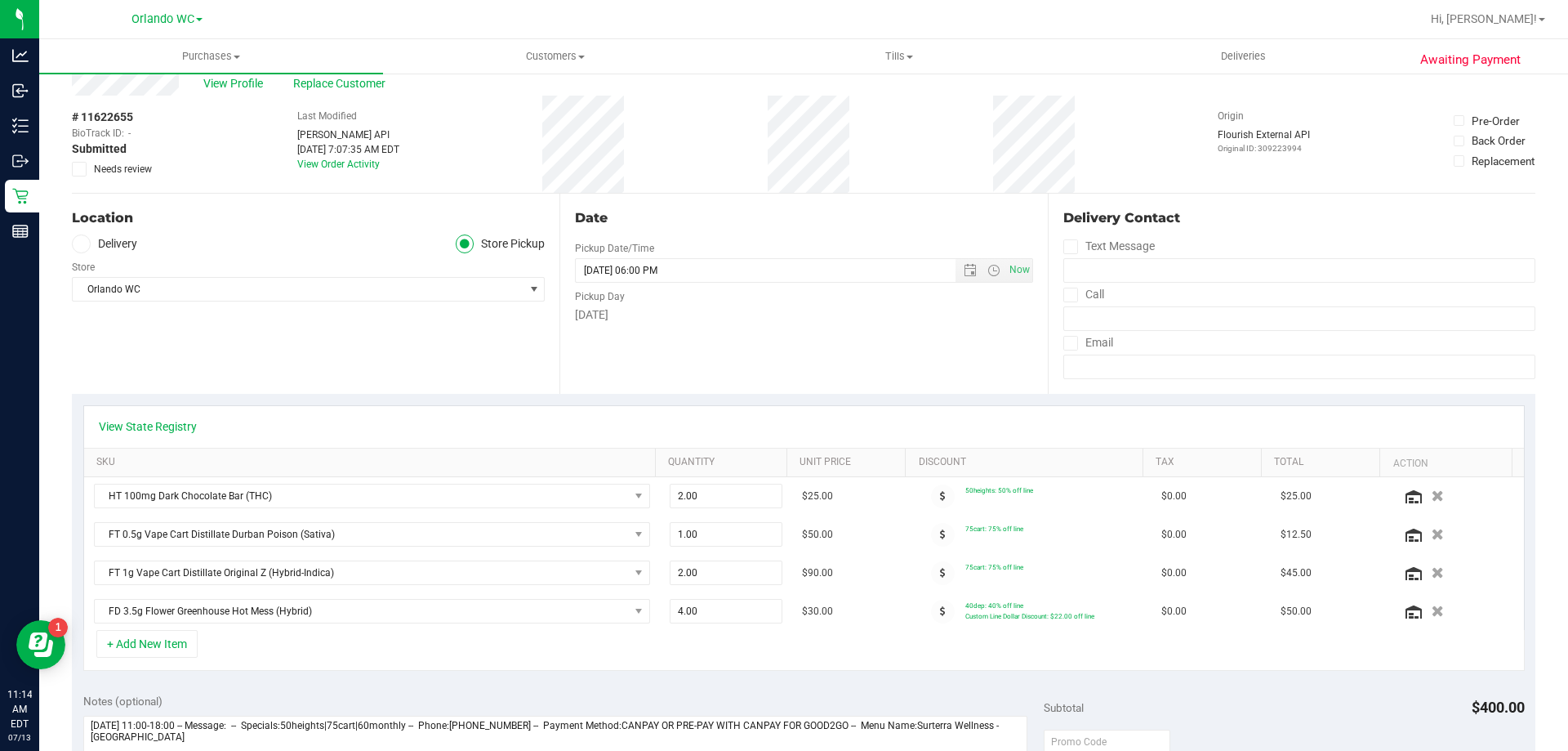 scroll, scrollTop: 0, scrollLeft: 0, axis: both 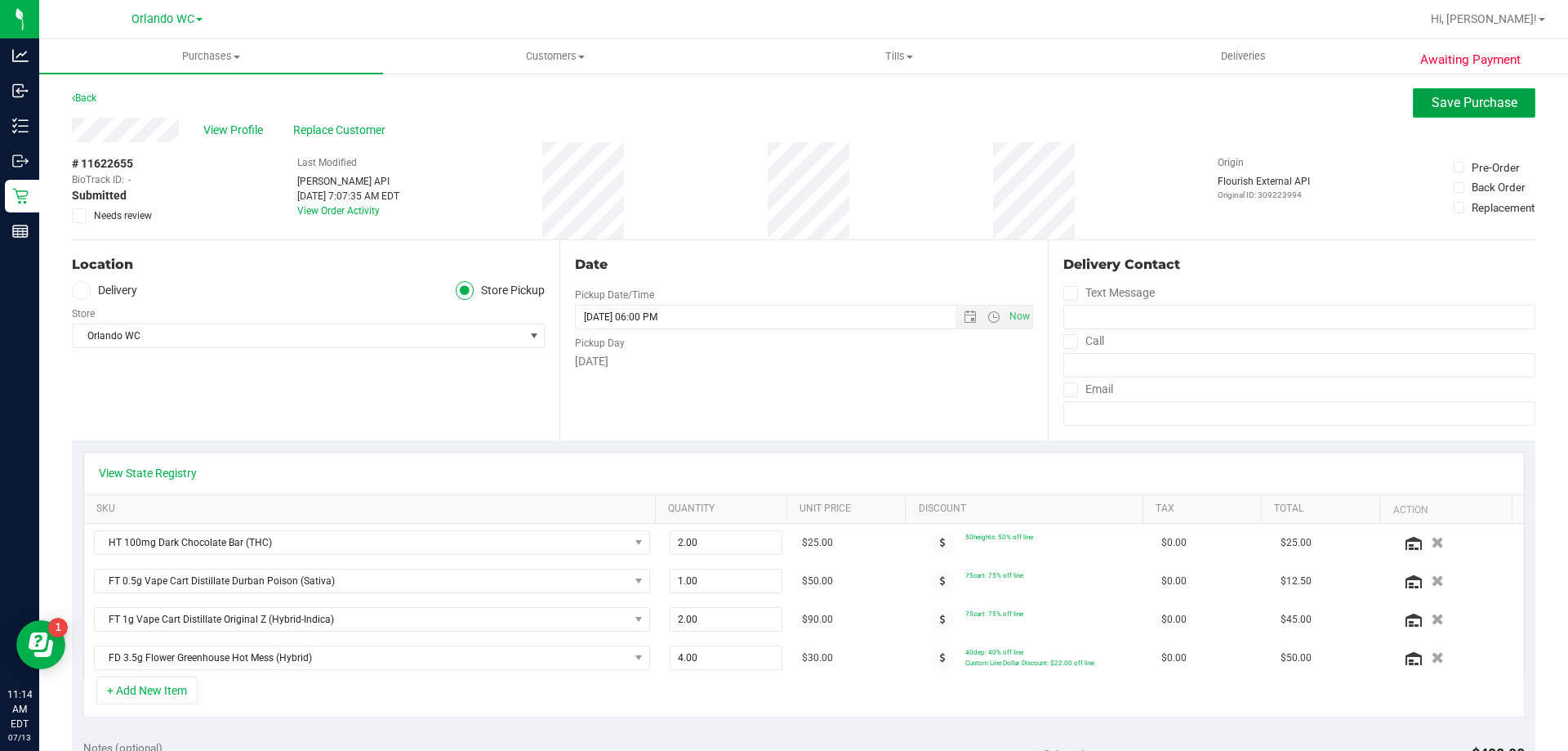 click on "Save Purchase" at bounding box center [1474, 102] 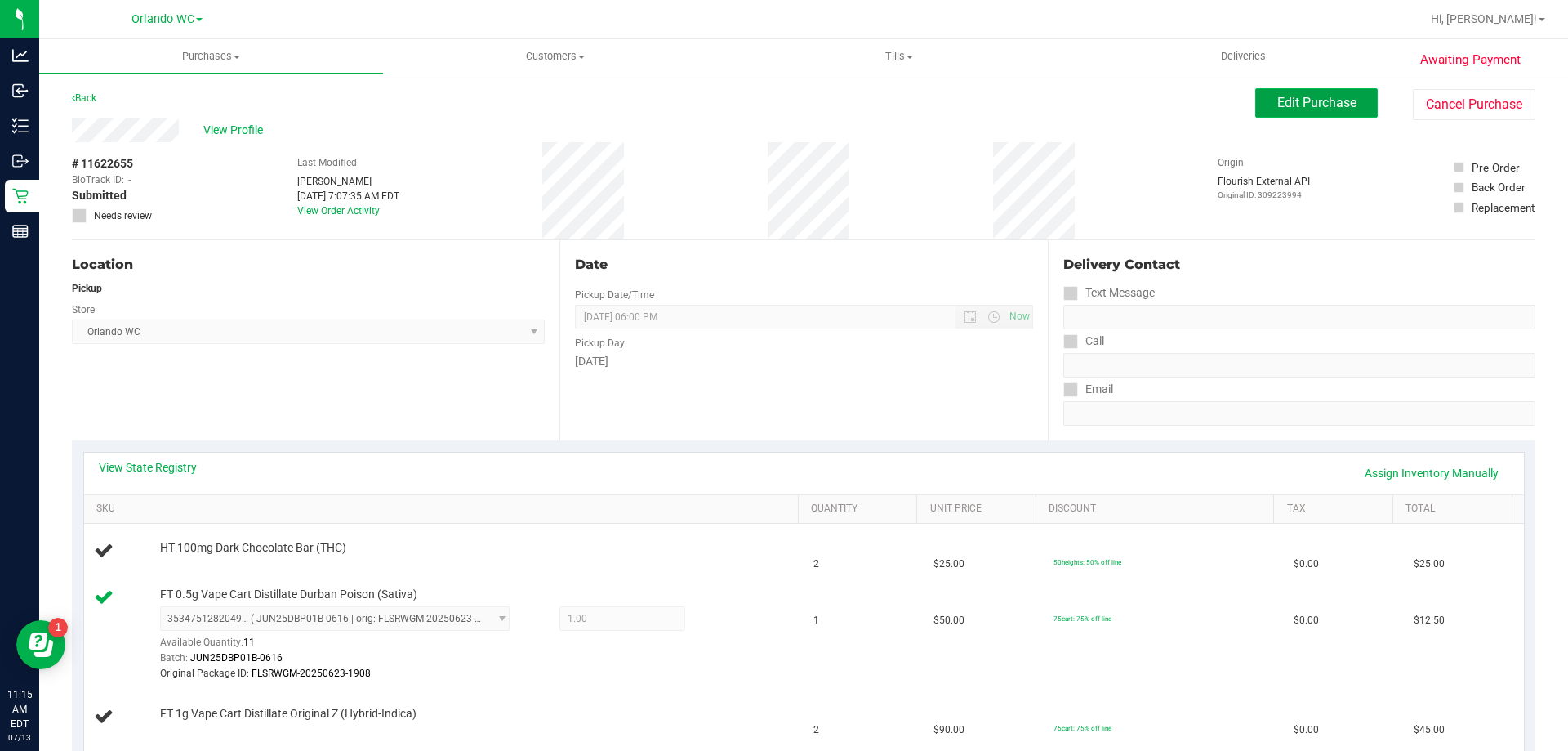 click on "Edit Purchase" at bounding box center (1316, 102) 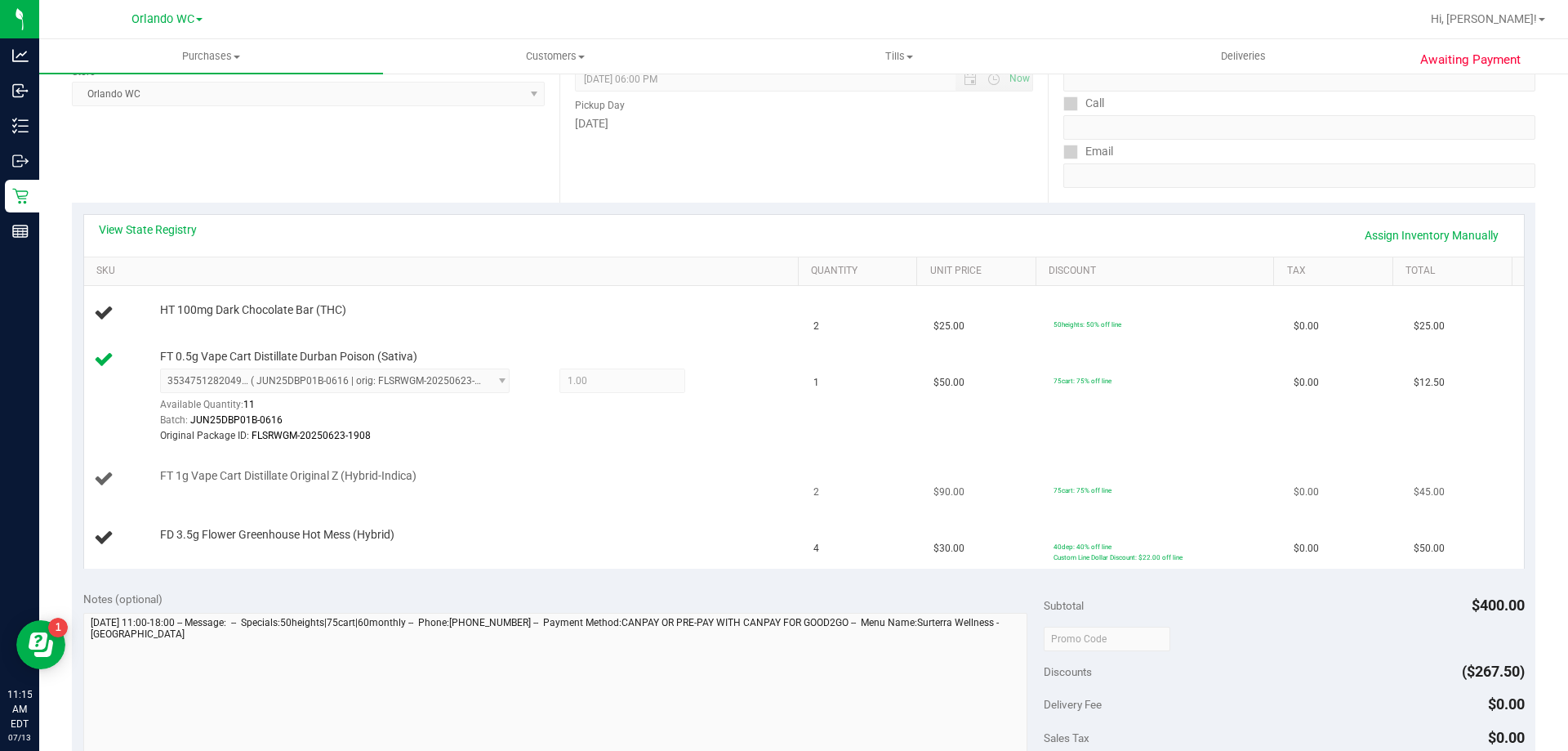 scroll, scrollTop: 245, scrollLeft: 0, axis: vertical 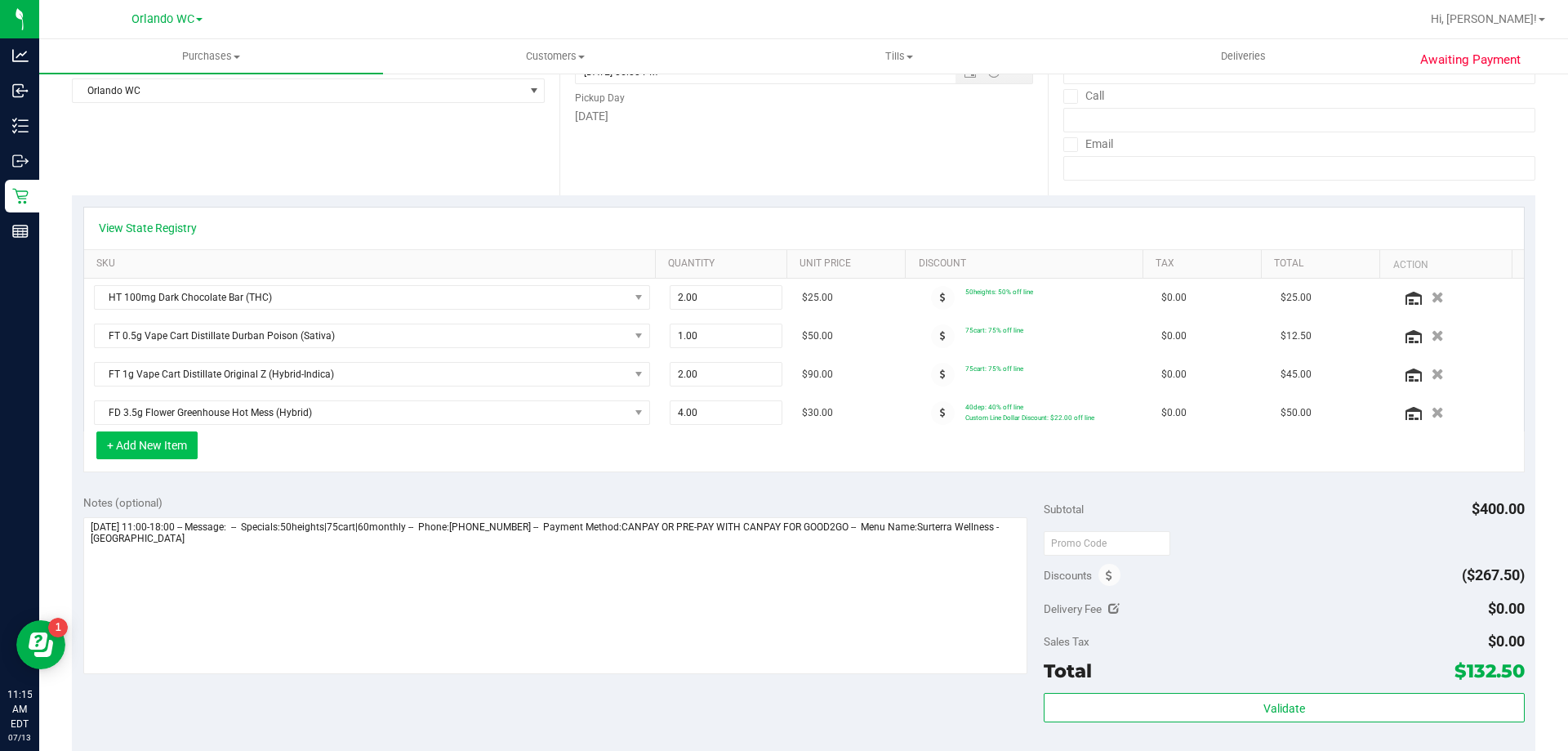 click on "+ Add New Item" at bounding box center (147, 445) 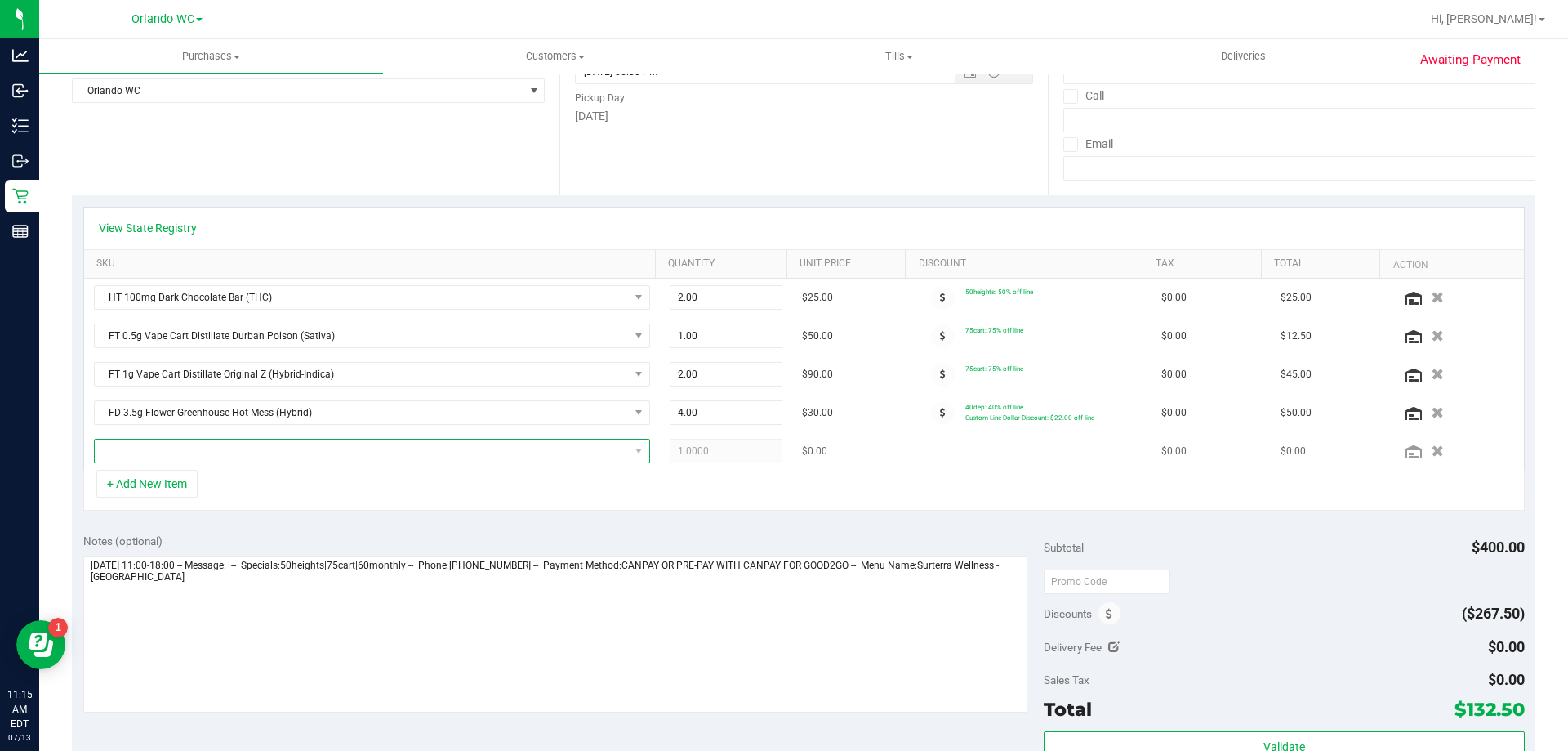 click at bounding box center (362, 451) 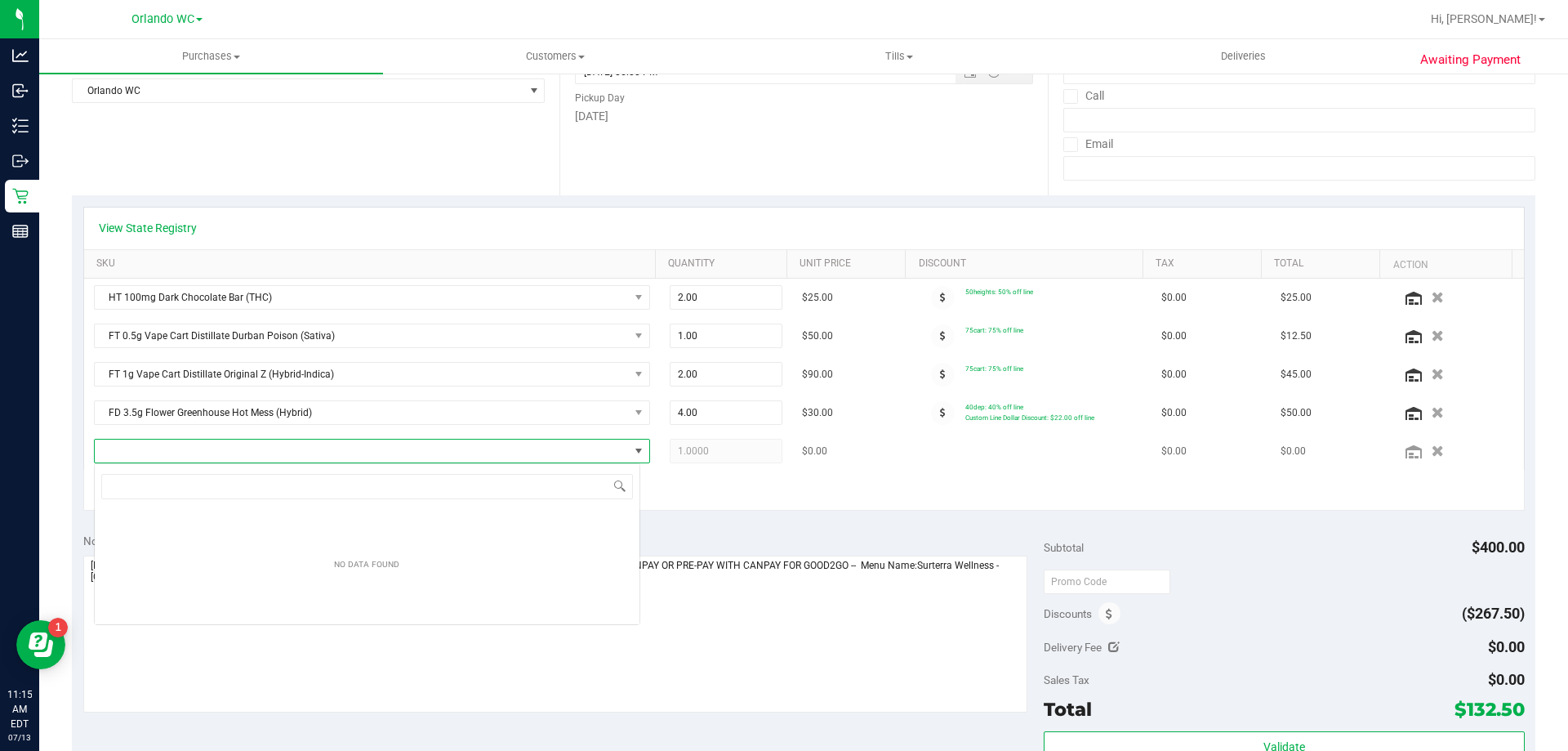 scroll, scrollTop: 81695, scrollLeft: 81120, axis: both 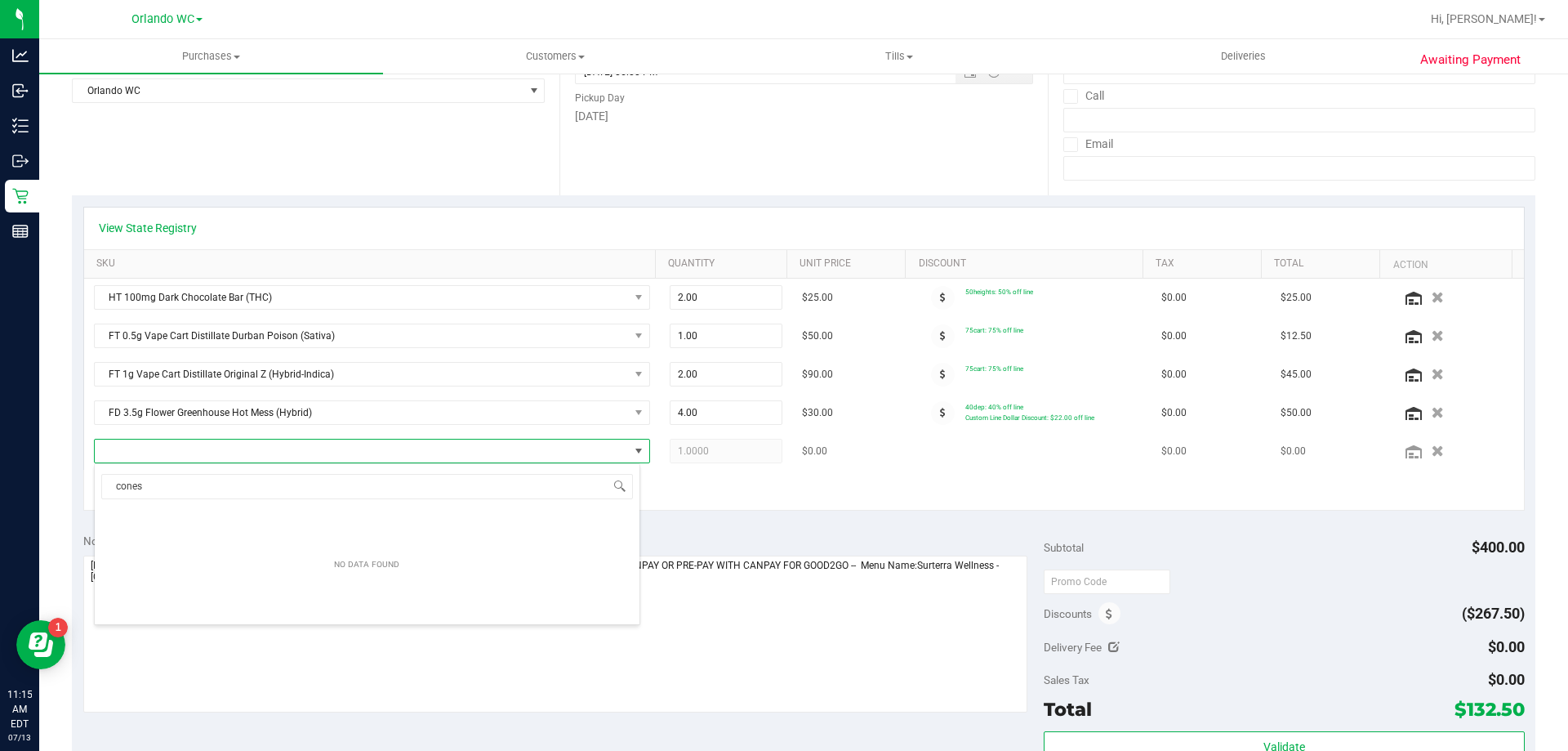 type on "cone" 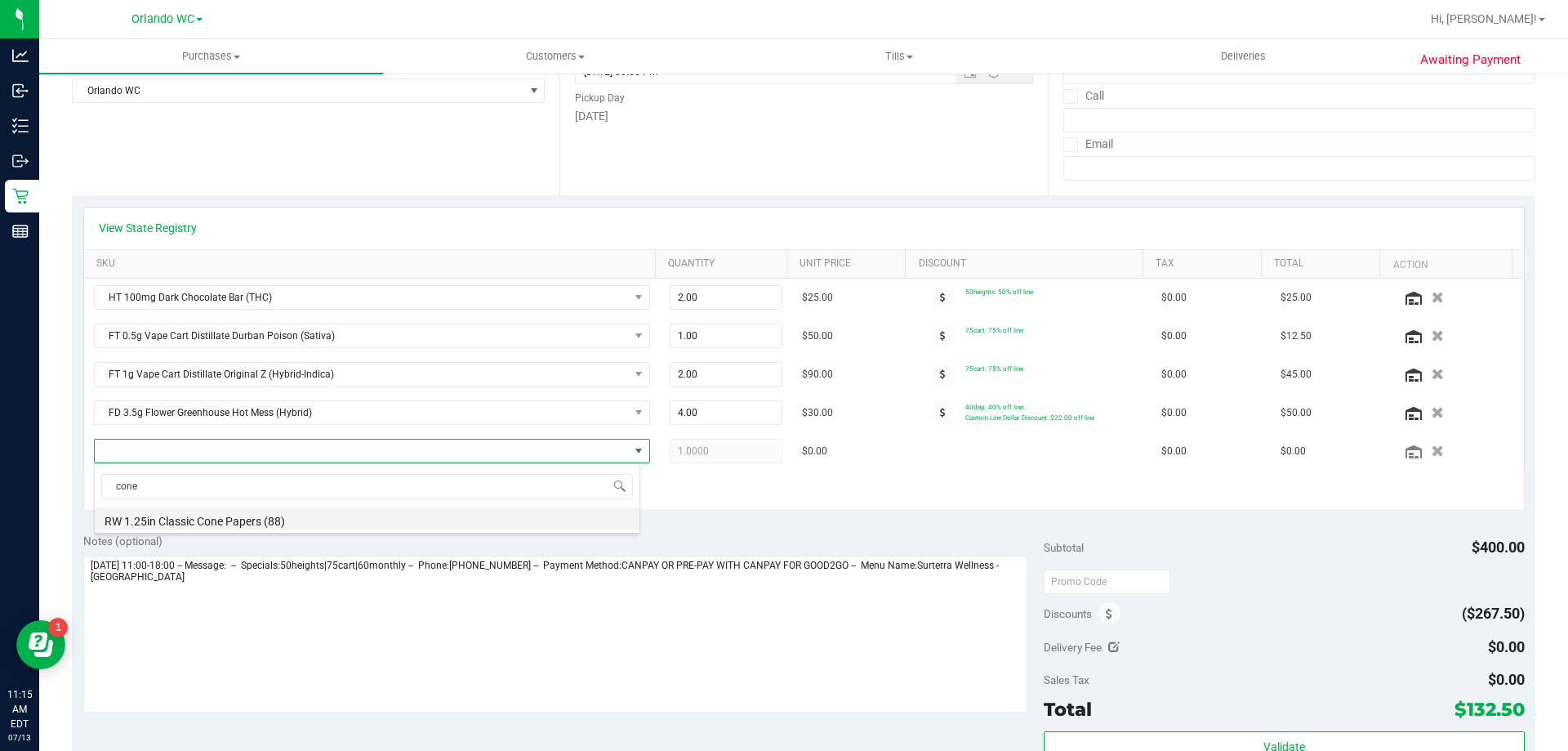 click on "RW 1.25in Classic Cone Papers (88)" at bounding box center [367, 519] 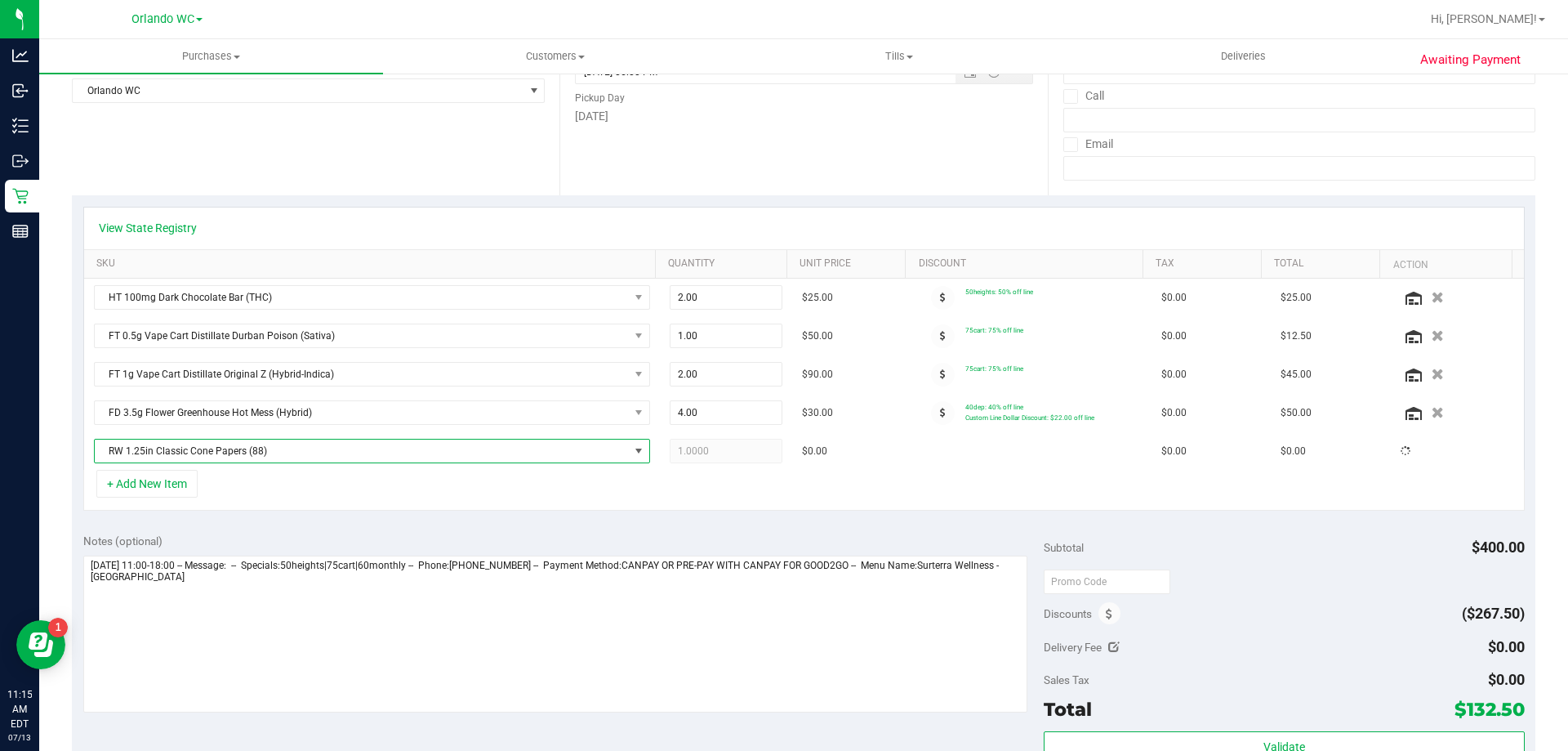 click on "Notes (optional)
Subtotal
$400.00
Discounts
($267.50)
Delivery Fee
$0.00
Sales Tax
$0.00
Total" at bounding box center [804, 669] 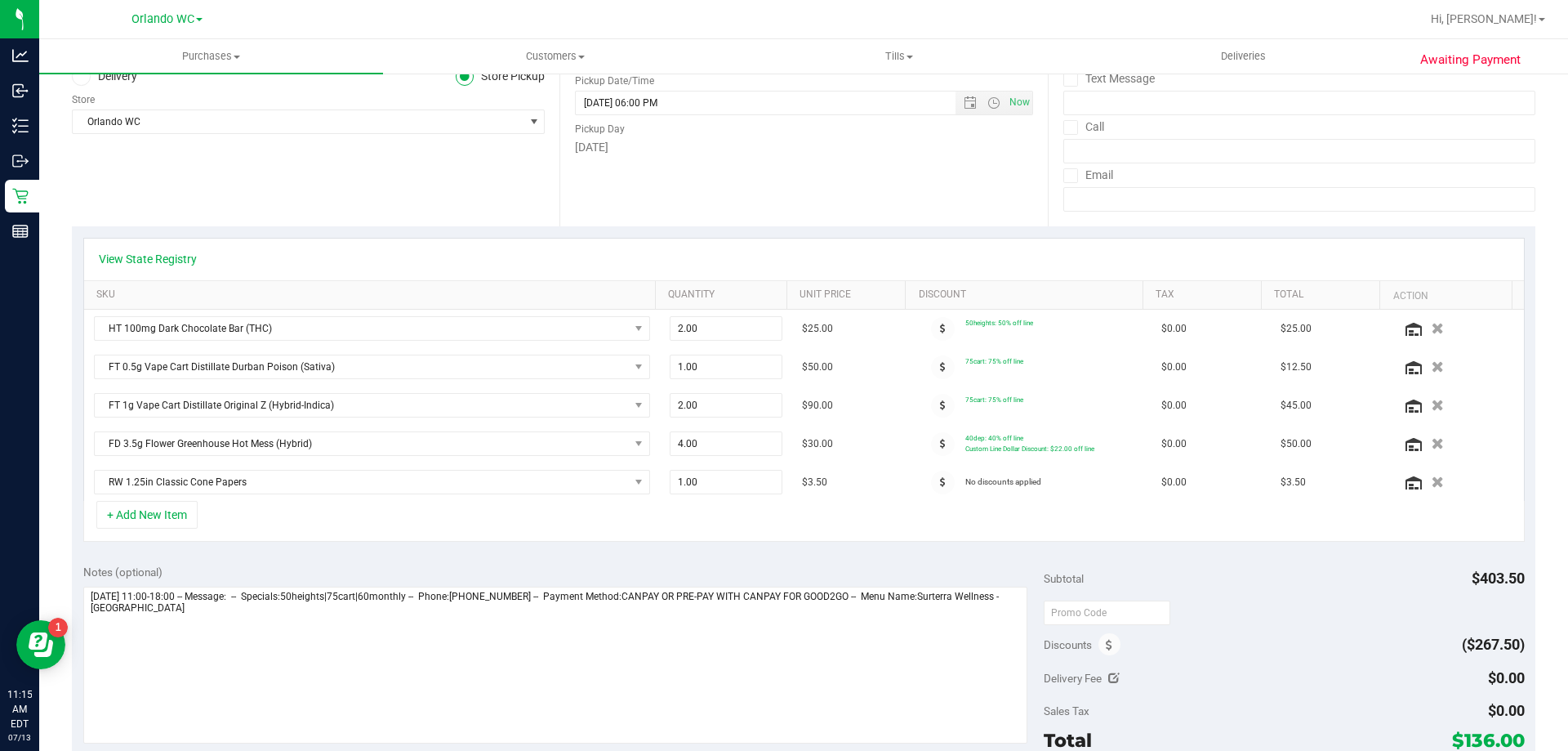 scroll, scrollTop: 0, scrollLeft: 0, axis: both 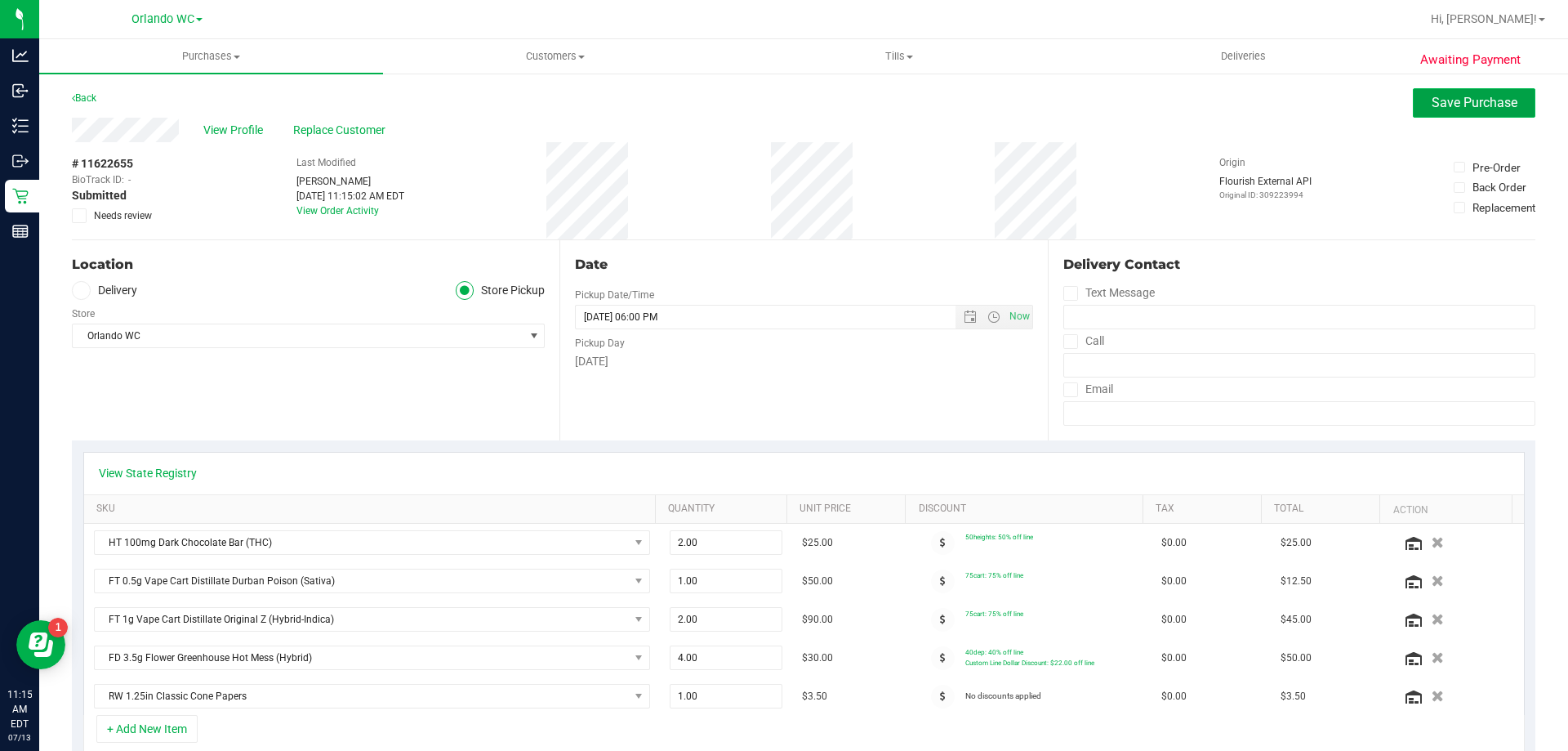 click on "Save Purchase" at bounding box center (1474, 102) 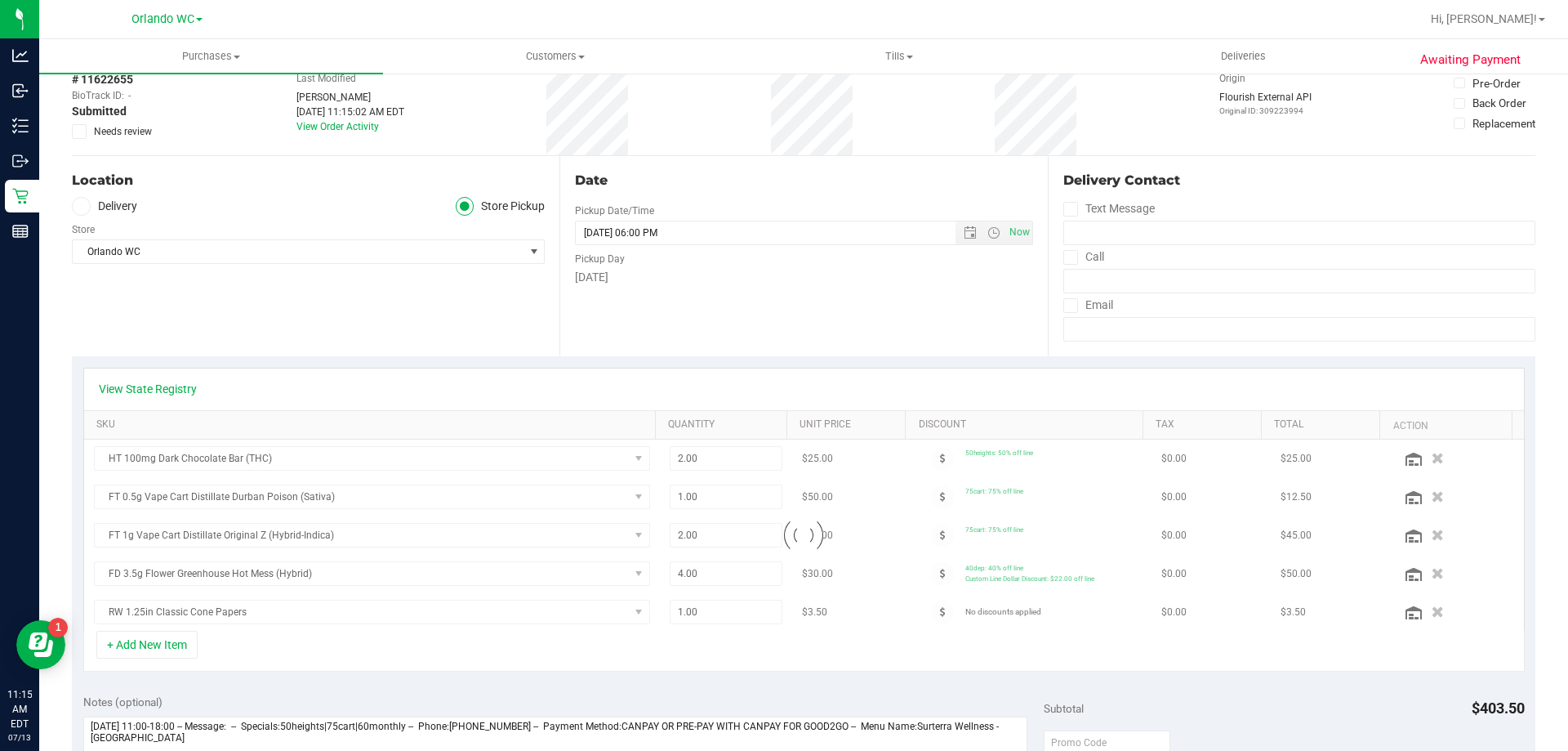 scroll, scrollTop: 163, scrollLeft: 0, axis: vertical 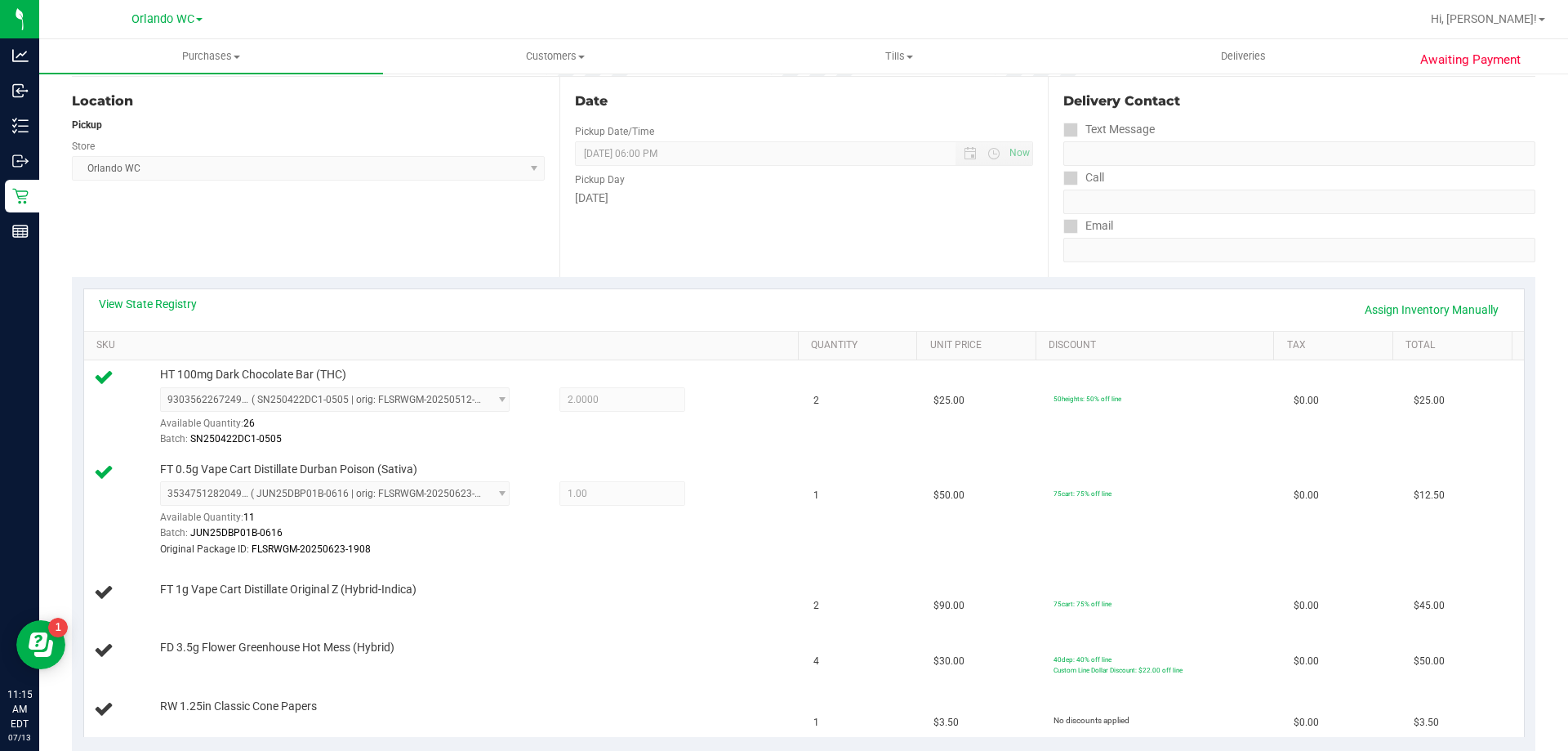 click on "Date
Pickup Date/Time
07/13/2025
Now
07/13/2025 06:00 PM
Now
Pickup Day
Sunday" at bounding box center [803, 177] 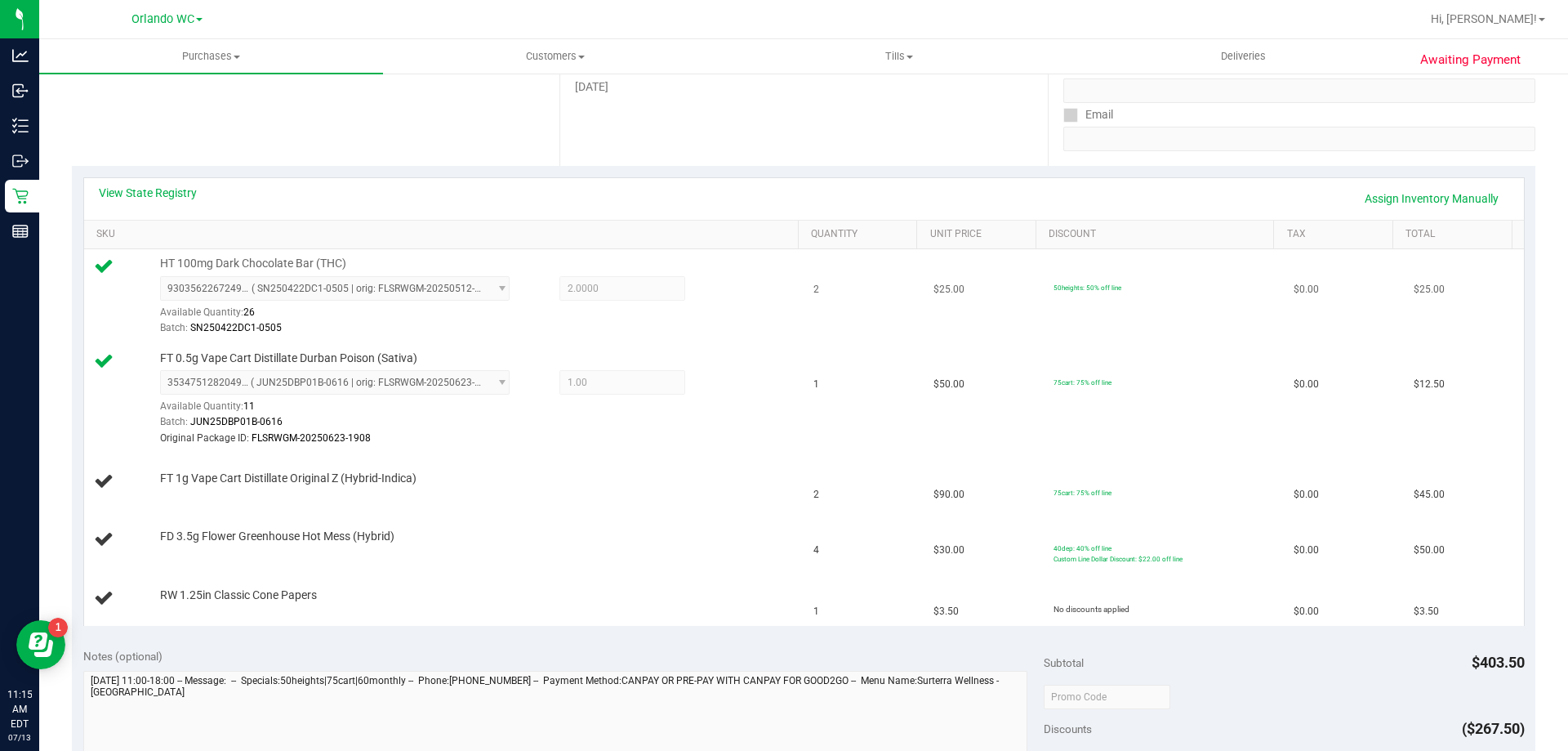 scroll, scrollTop: 245, scrollLeft: 0, axis: vertical 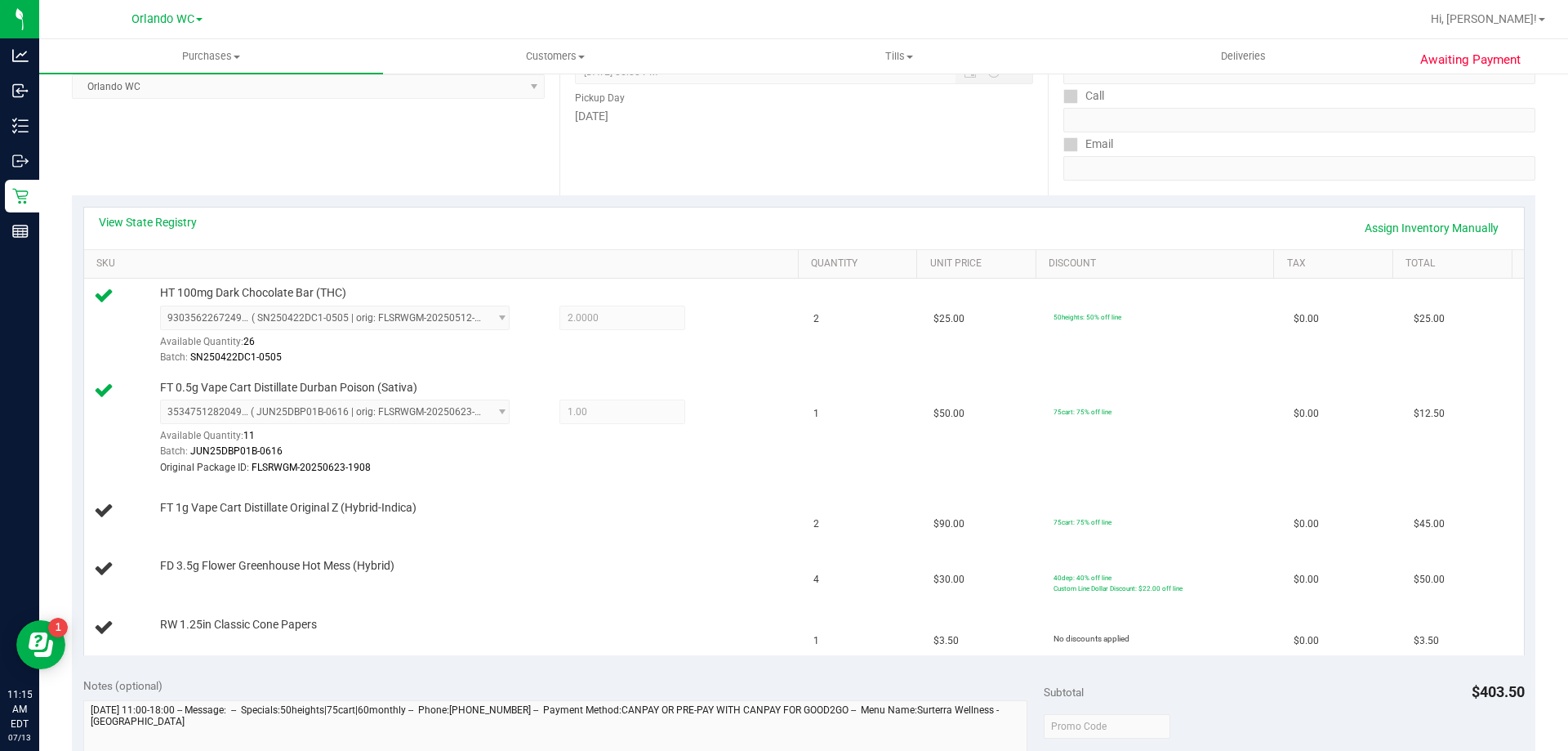 click on "Date
Pickup Date/Time
07/13/2025
Now
07/13/2025 06:00 PM
Now
Pickup Day
Sunday" at bounding box center [803, 95] 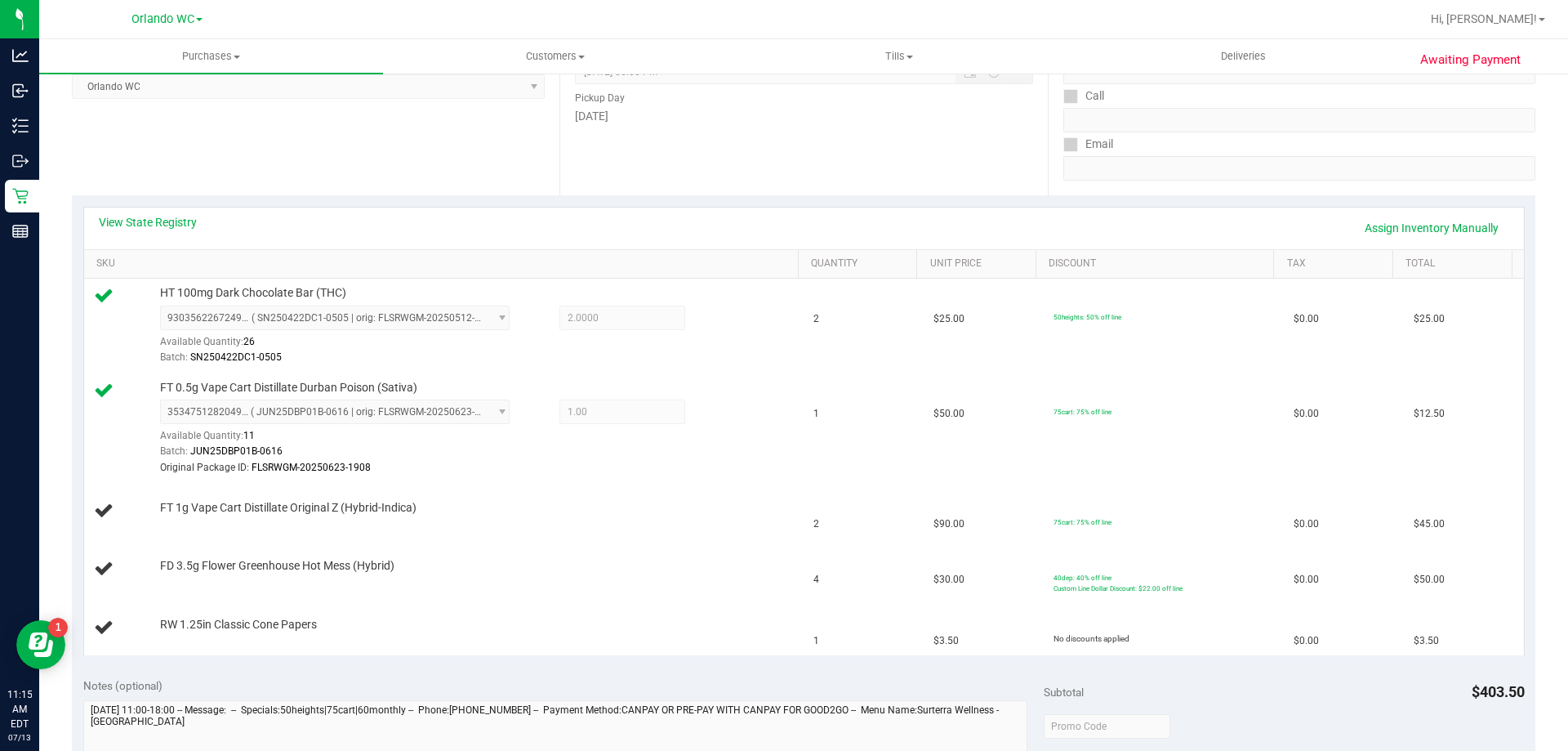click on "Date
Pickup Date/Time
07/13/2025
Now
07/13/2025 06:00 PM
Now
Pickup Day
Sunday" at bounding box center [803, 95] 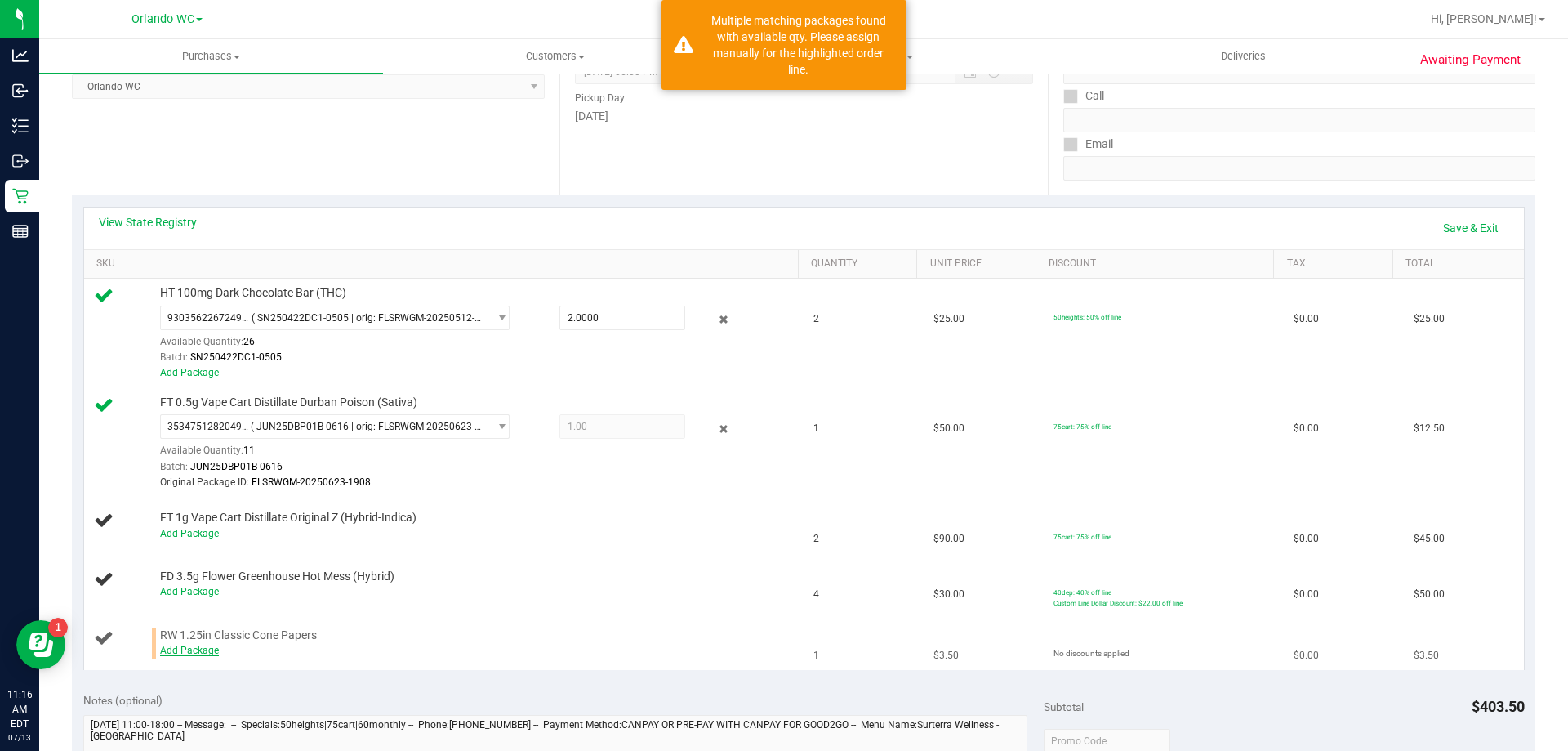 click on "Add Package" at bounding box center (189, 650) 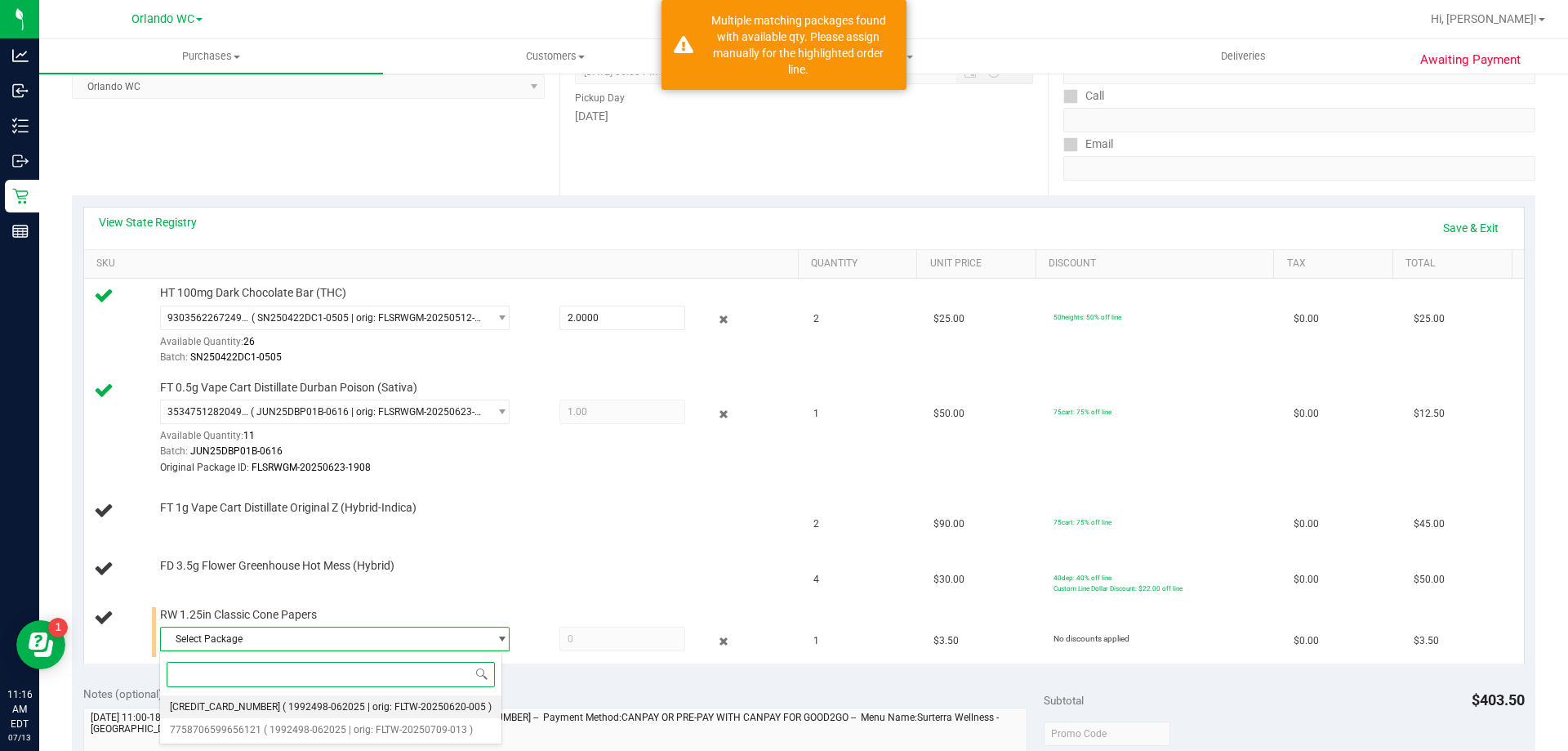 click on "6456102112317680
(
1992498-062025 | orig: FLTW-20250620-005
)" at bounding box center [331, 707] 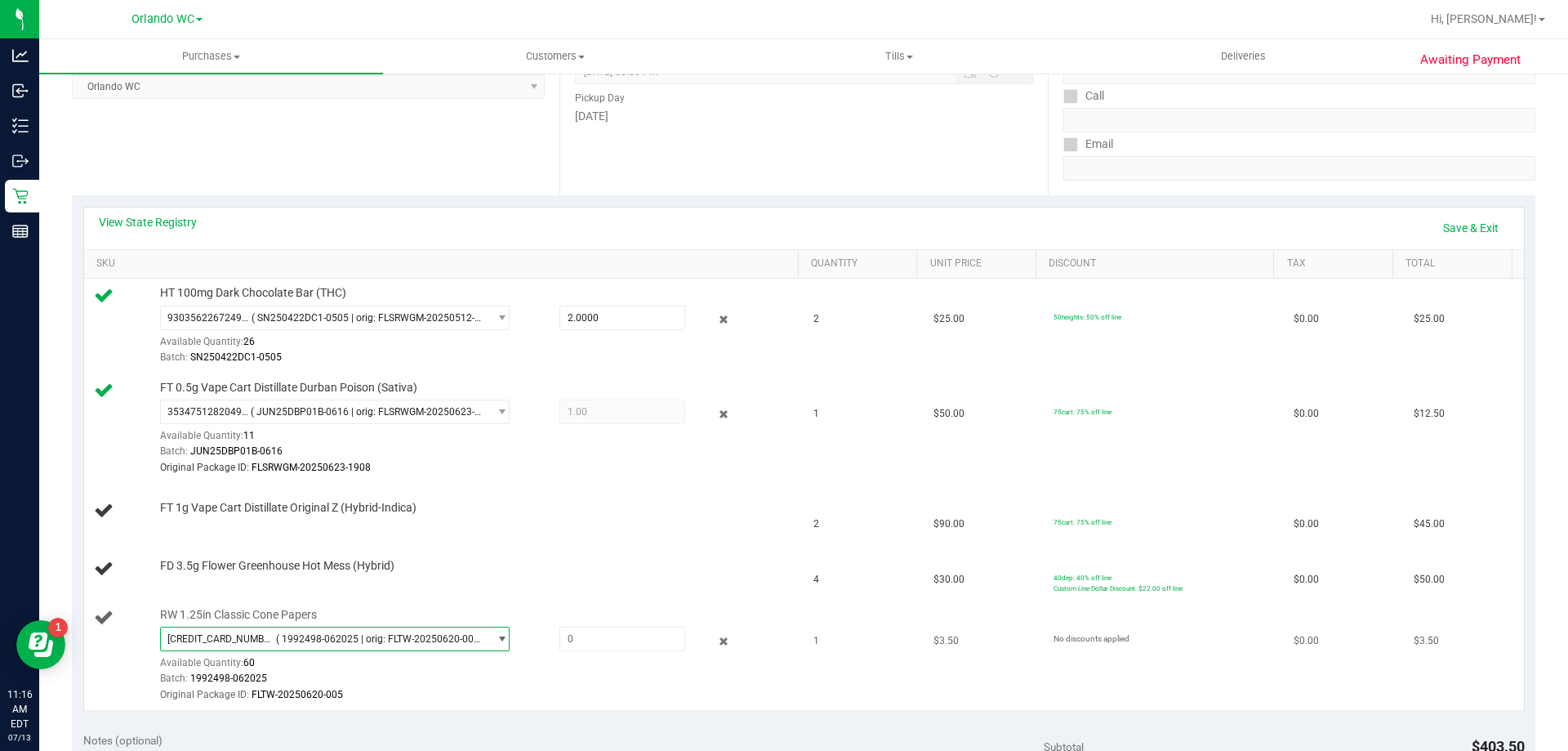 click on "(
1992498-062025 | orig: FLTW-20250620-005
)" at bounding box center [379, 639] 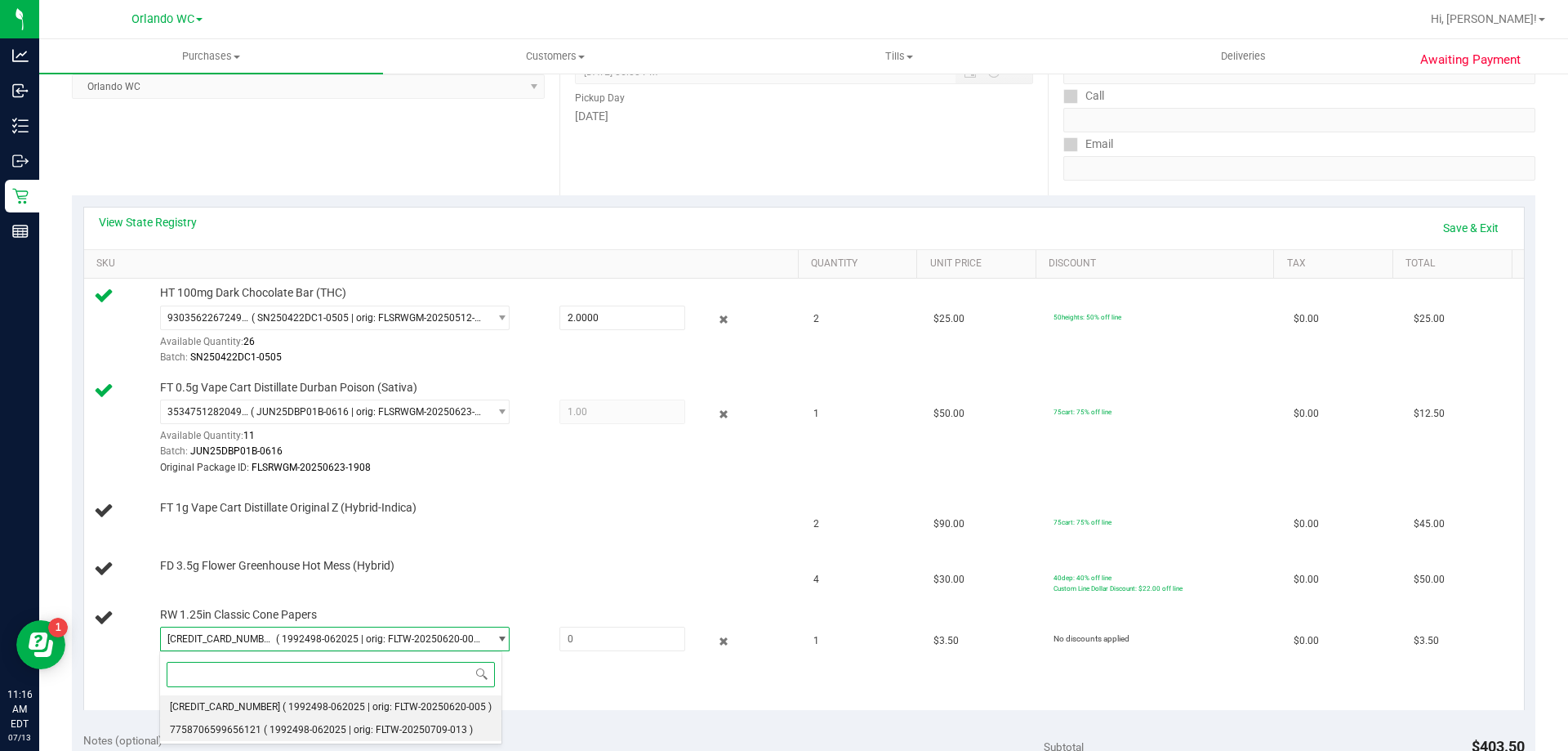 click on "7758706599656121" at bounding box center [216, 730] 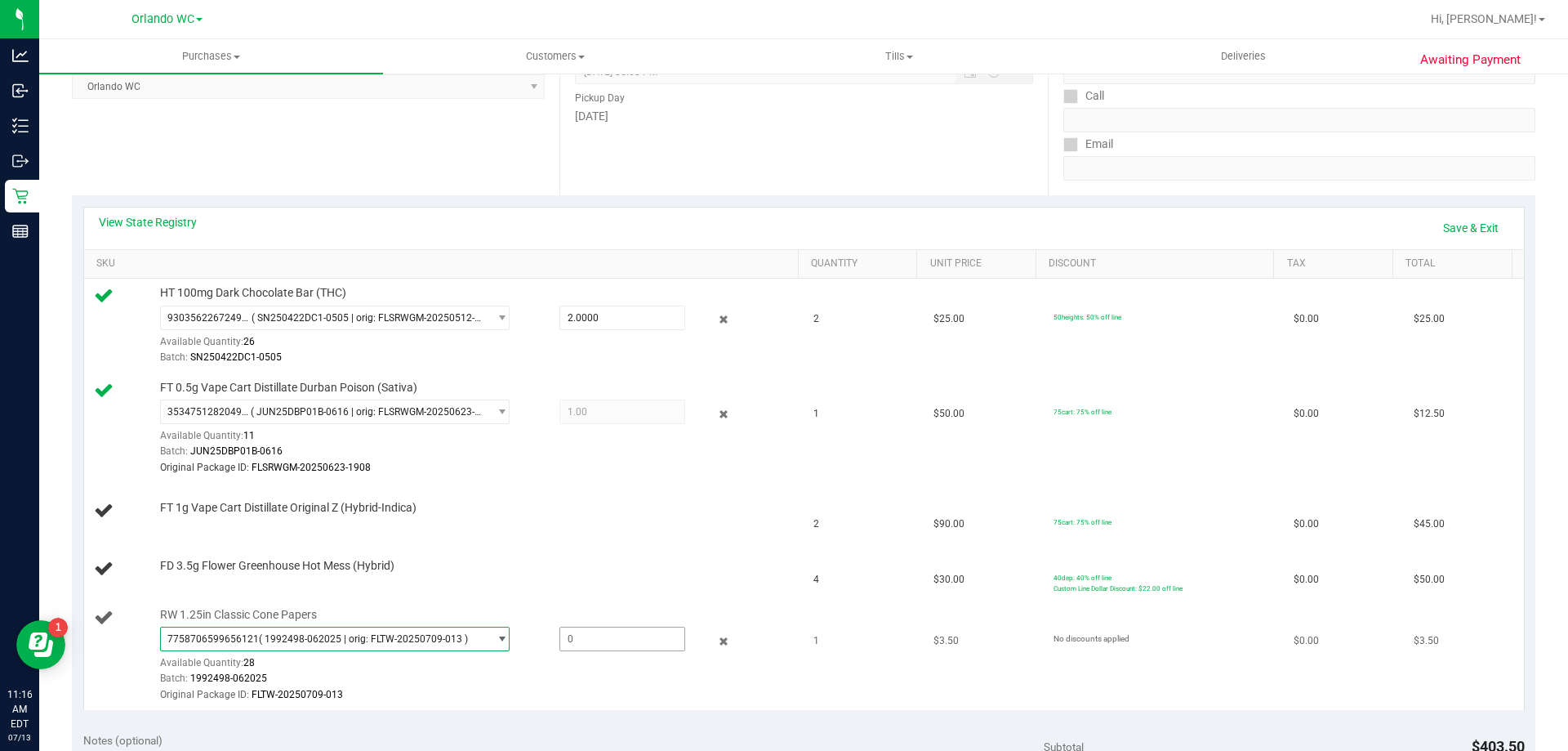click at bounding box center (622, 639) 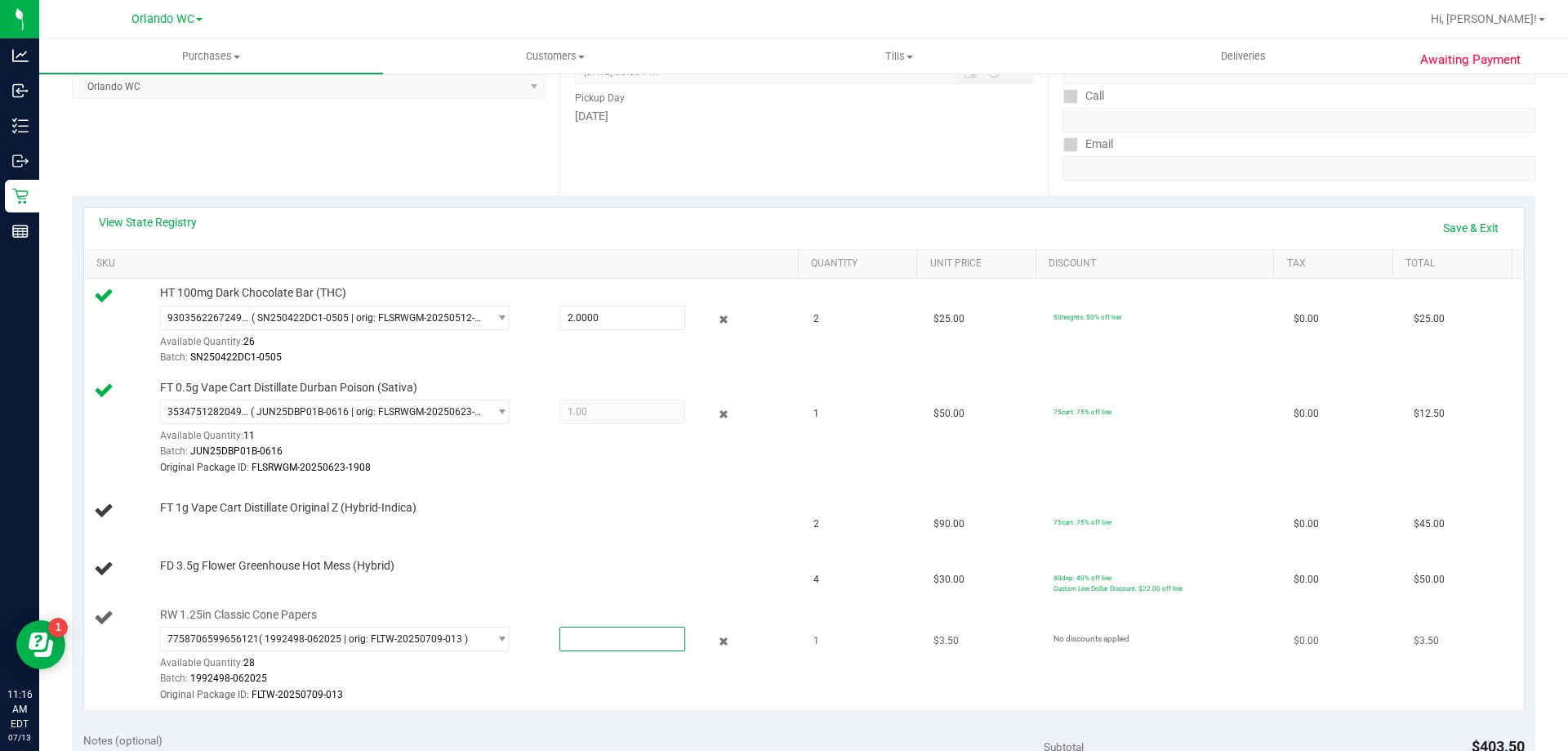 type on "1" 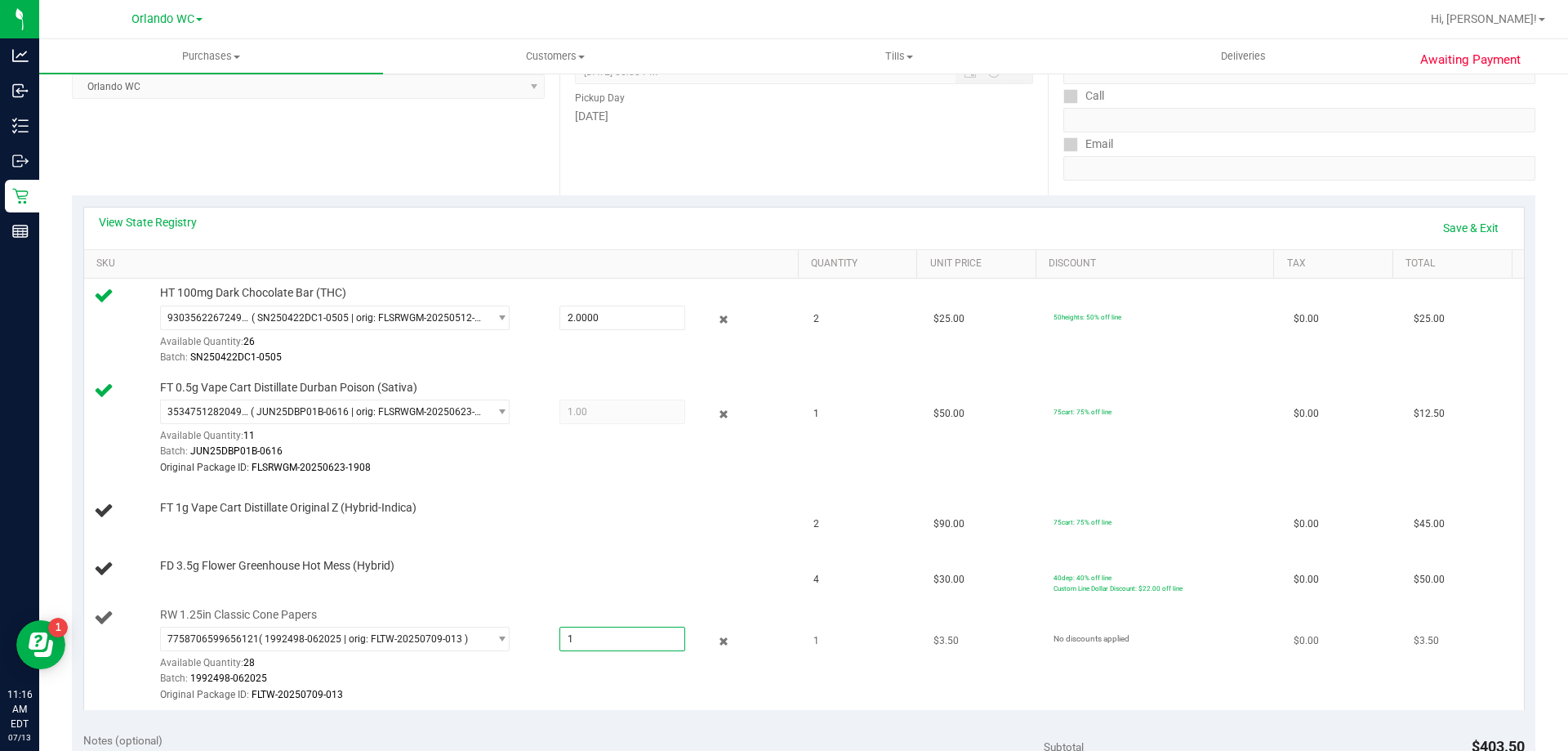 type on "1.0000" 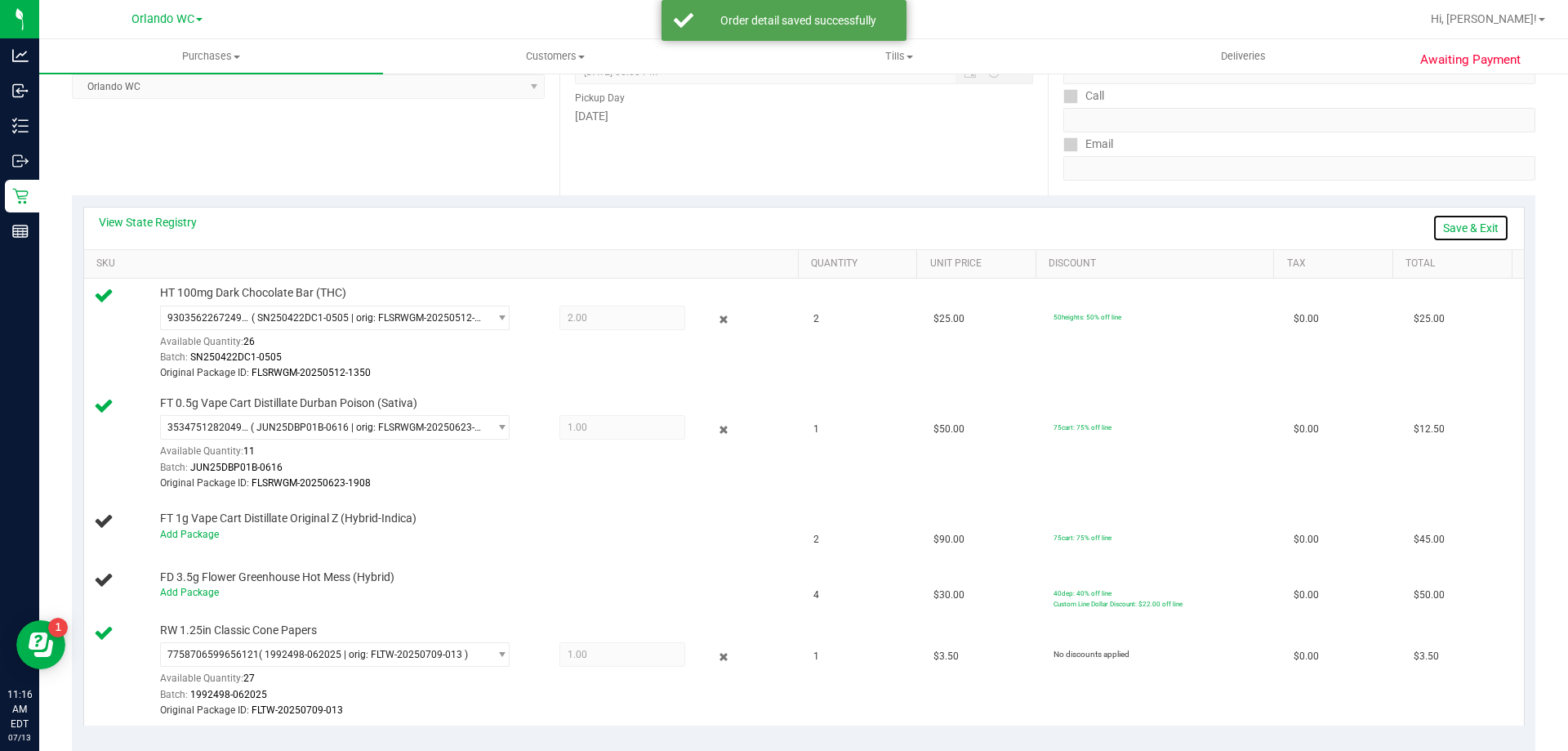 click on "Save & Exit" at bounding box center (1471, 228) 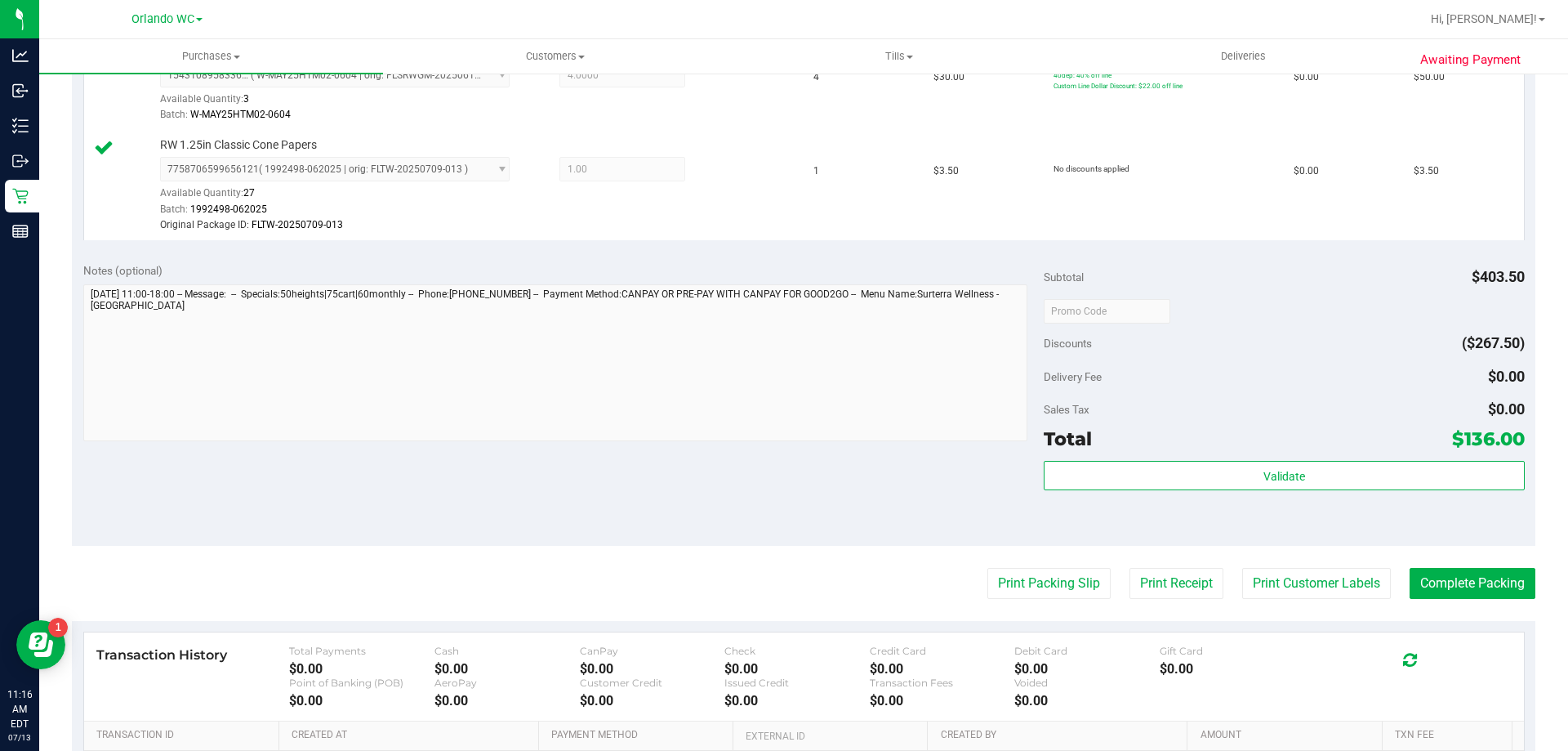 scroll, scrollTop: 817, scrollLeft: 0, axis: vertical 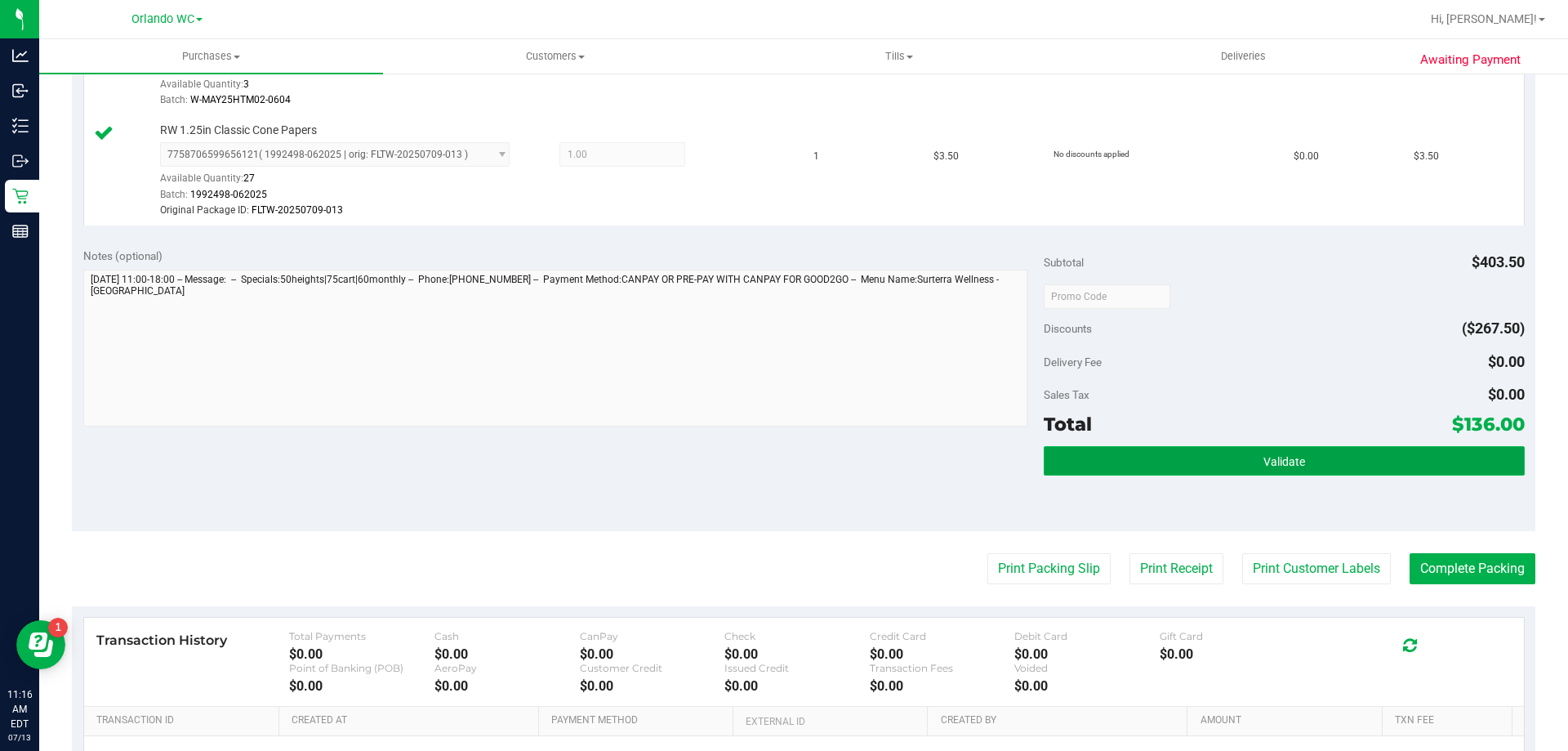 click on "Validate" at bounding box center [1284, 461] 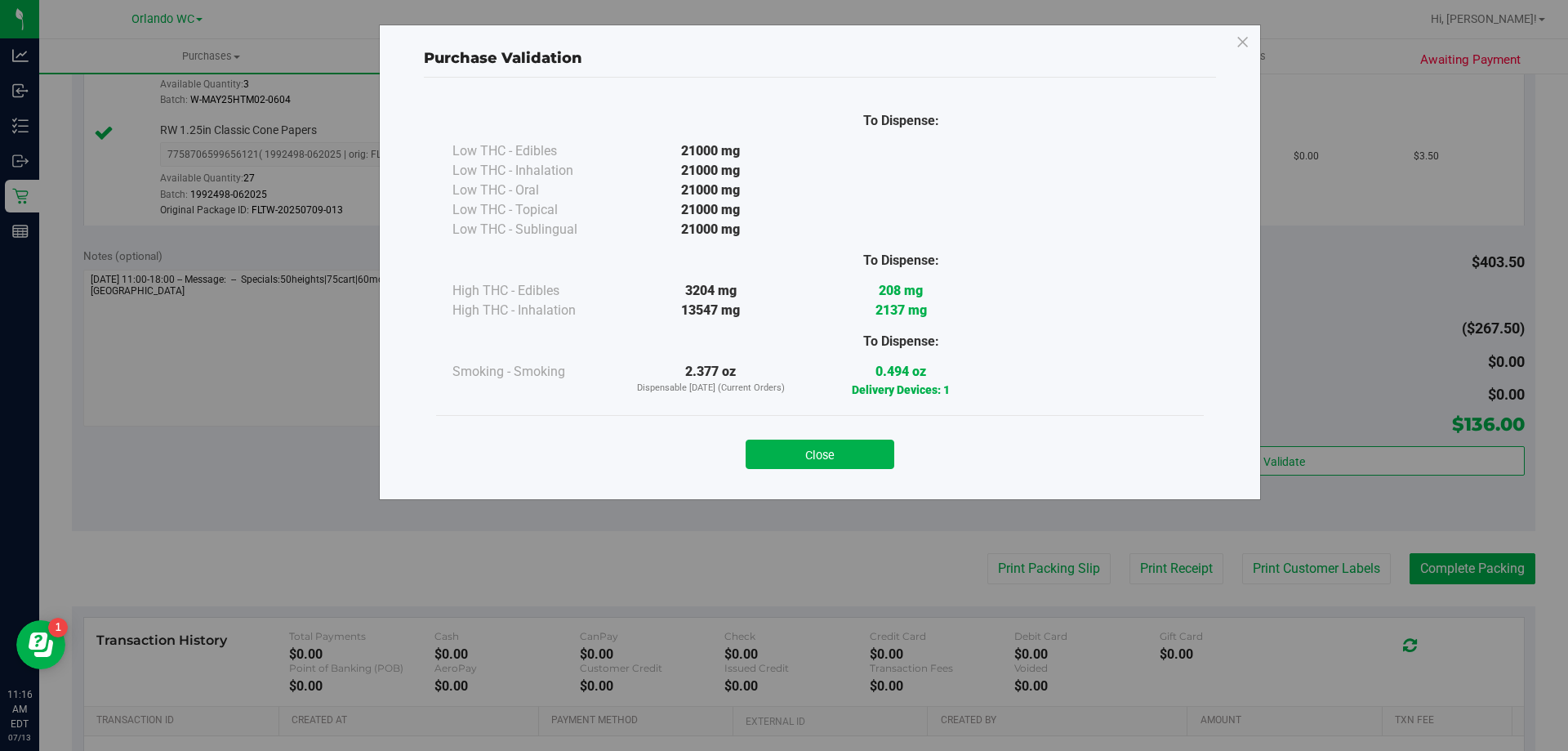 click on "Close" at bounding box center [820, 454] 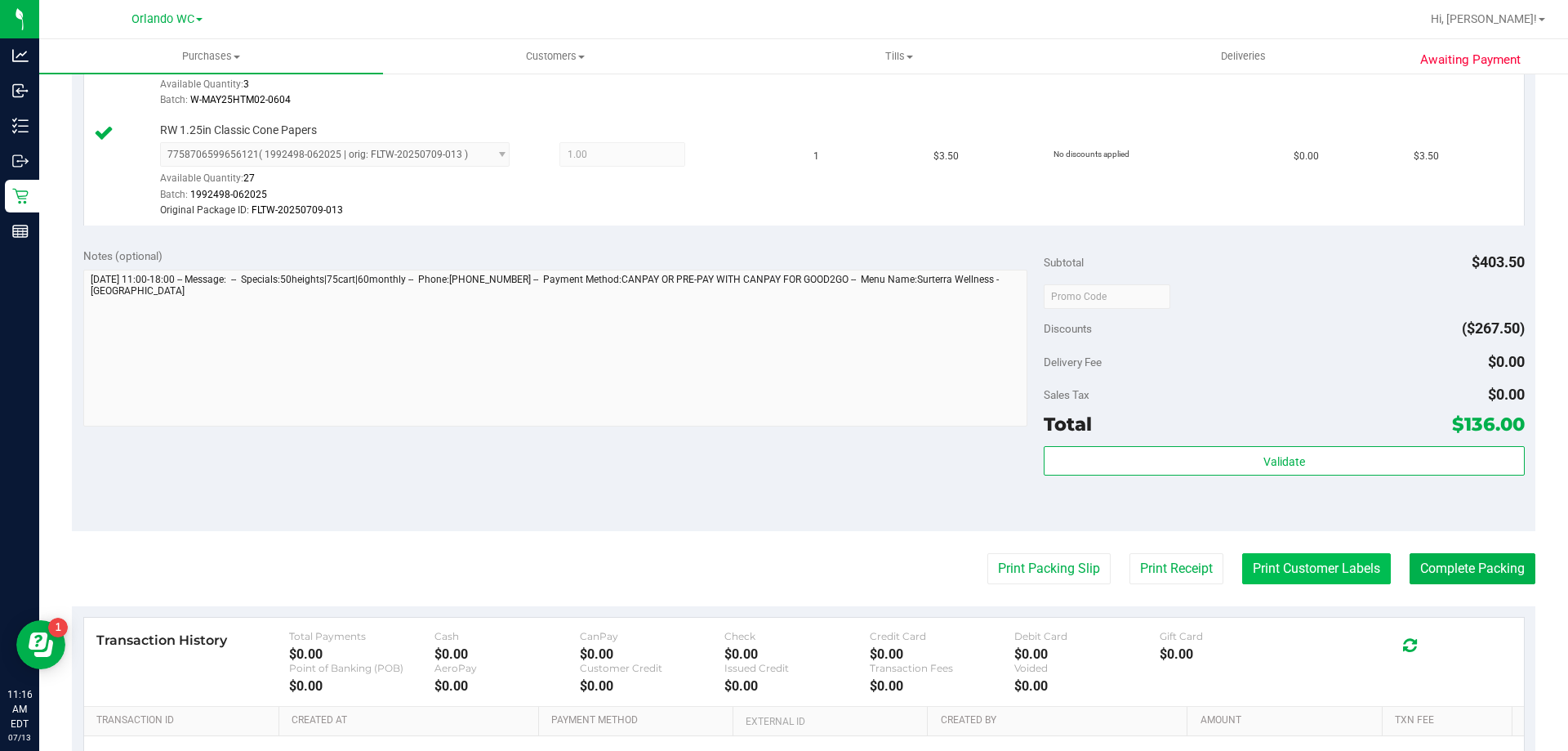 click on "Print Customer Labels" at bounding box center [1316, 569] 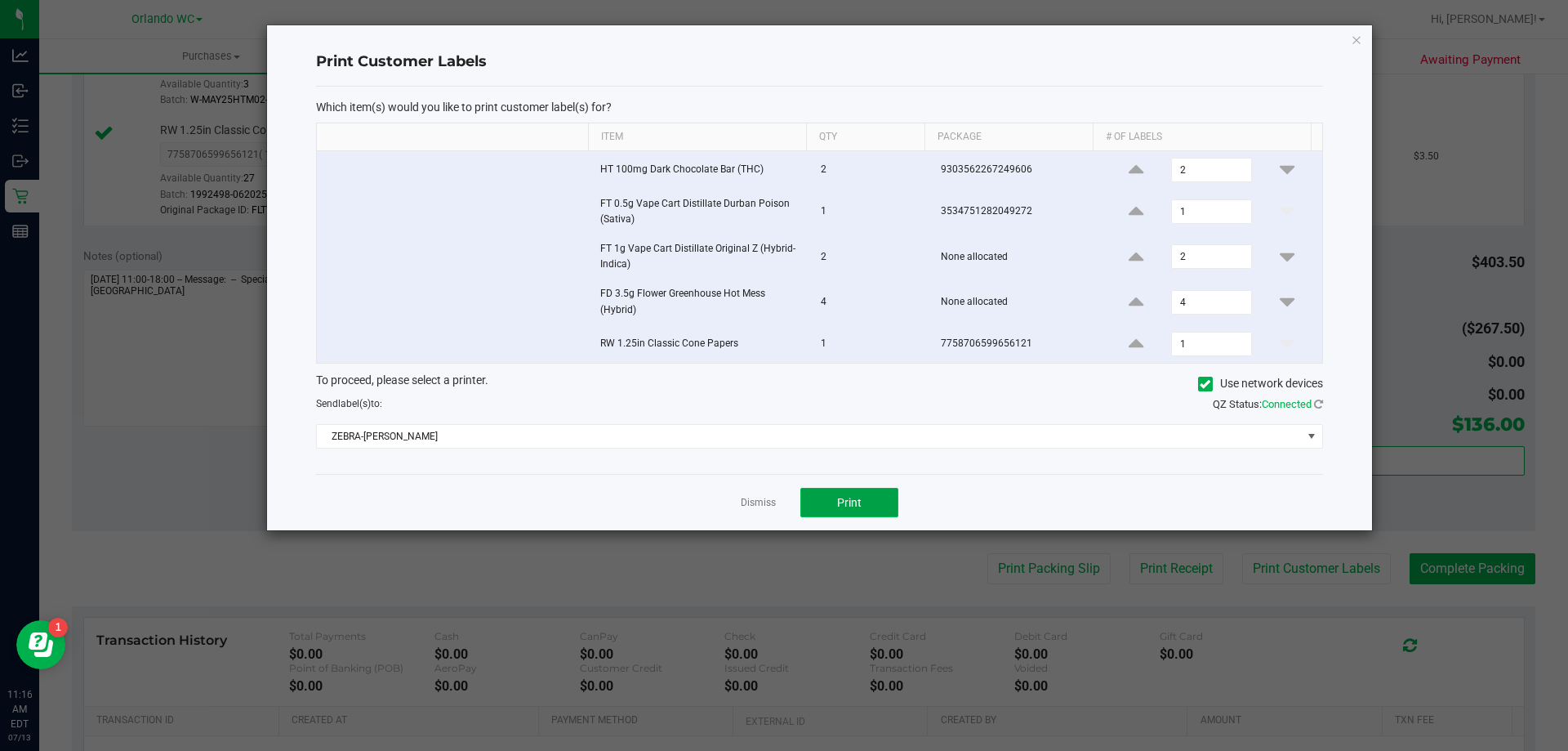 click on "Print" 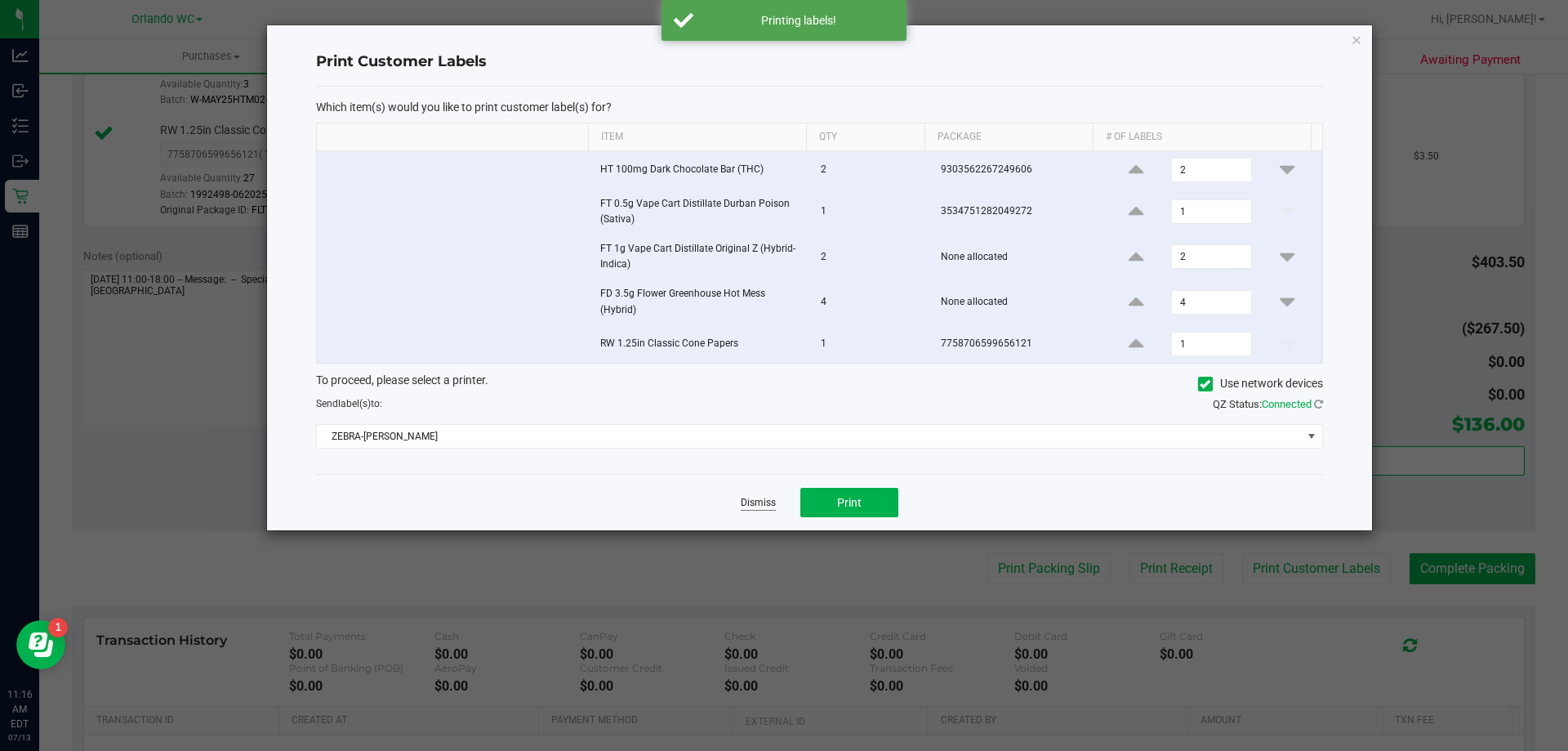 click on "Dismiss" 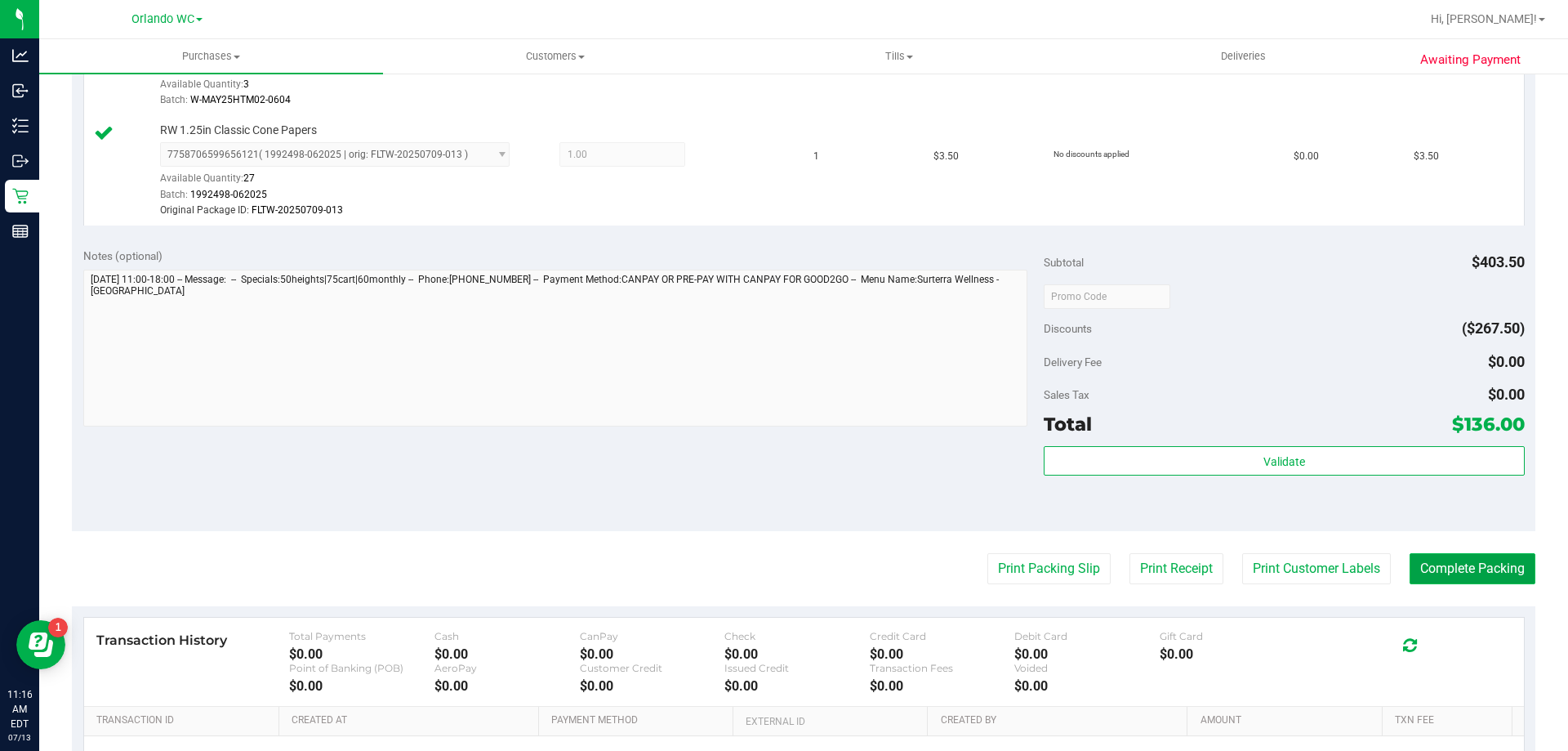 click on "Complete Packing" at bounding box center [1472, 569] 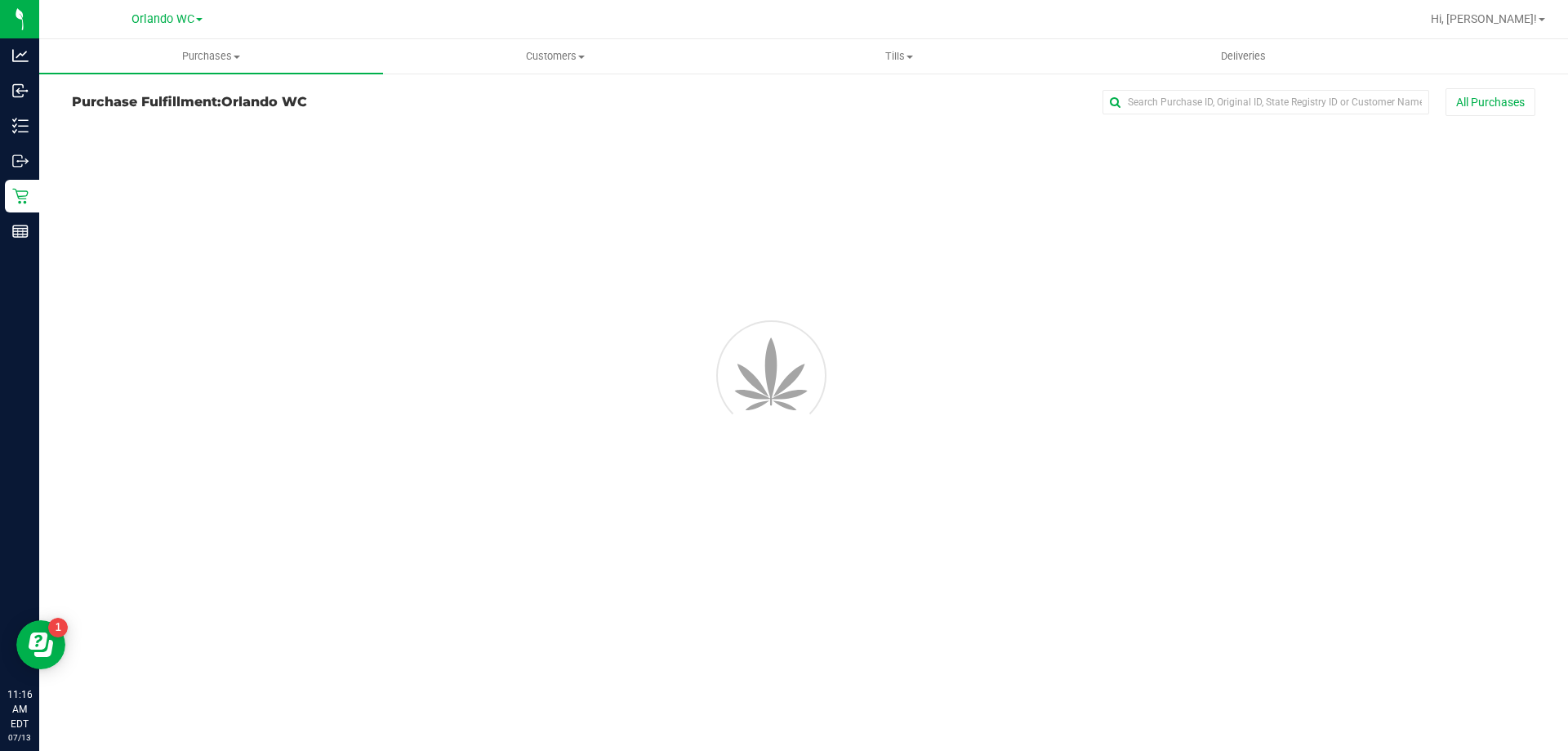 scroll, scrollTop: 0, scrollLeft: 0, axis: both 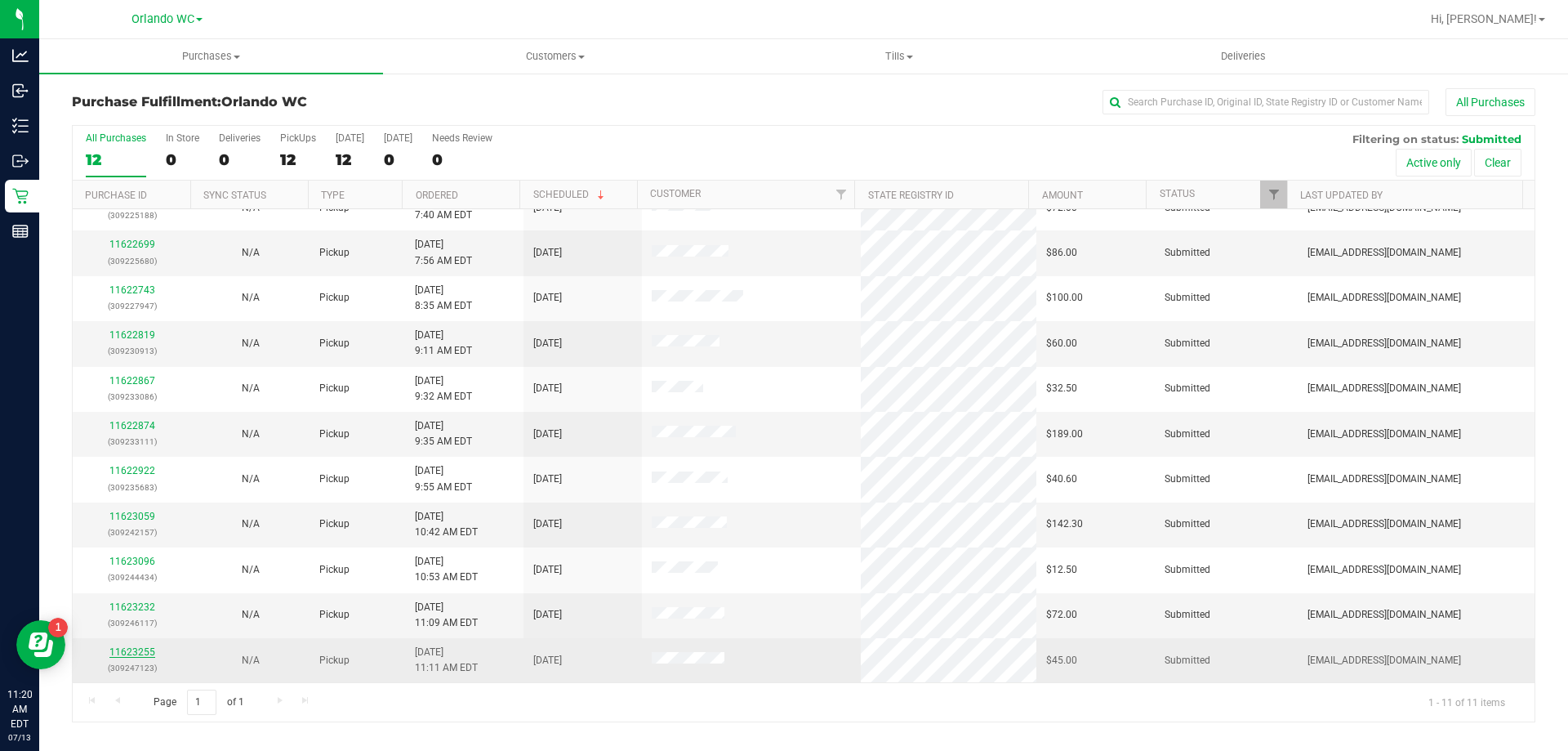 click on "11623255" at bounding box center [132, 652] 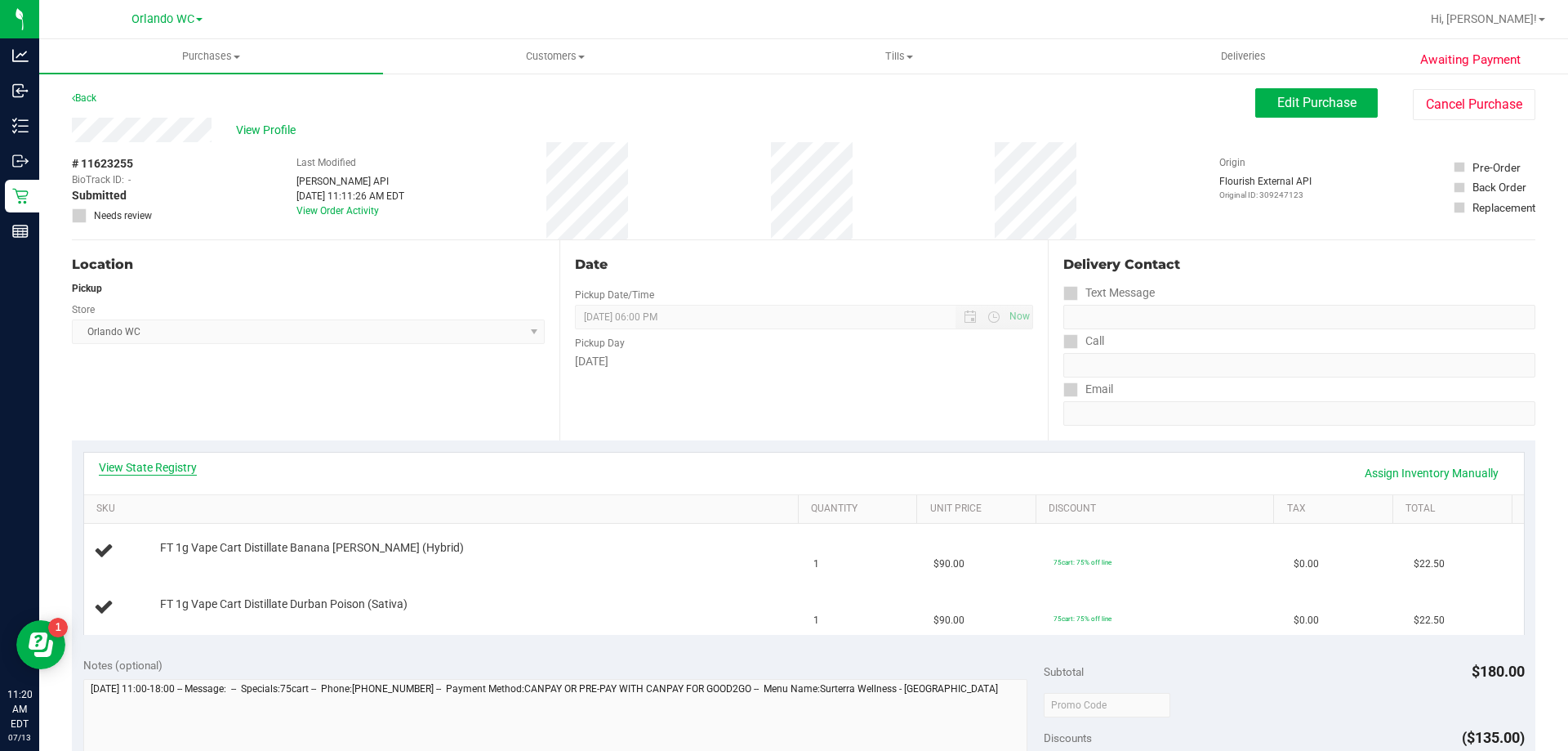 click on "View State Registry" at bounding box center (148, 467) 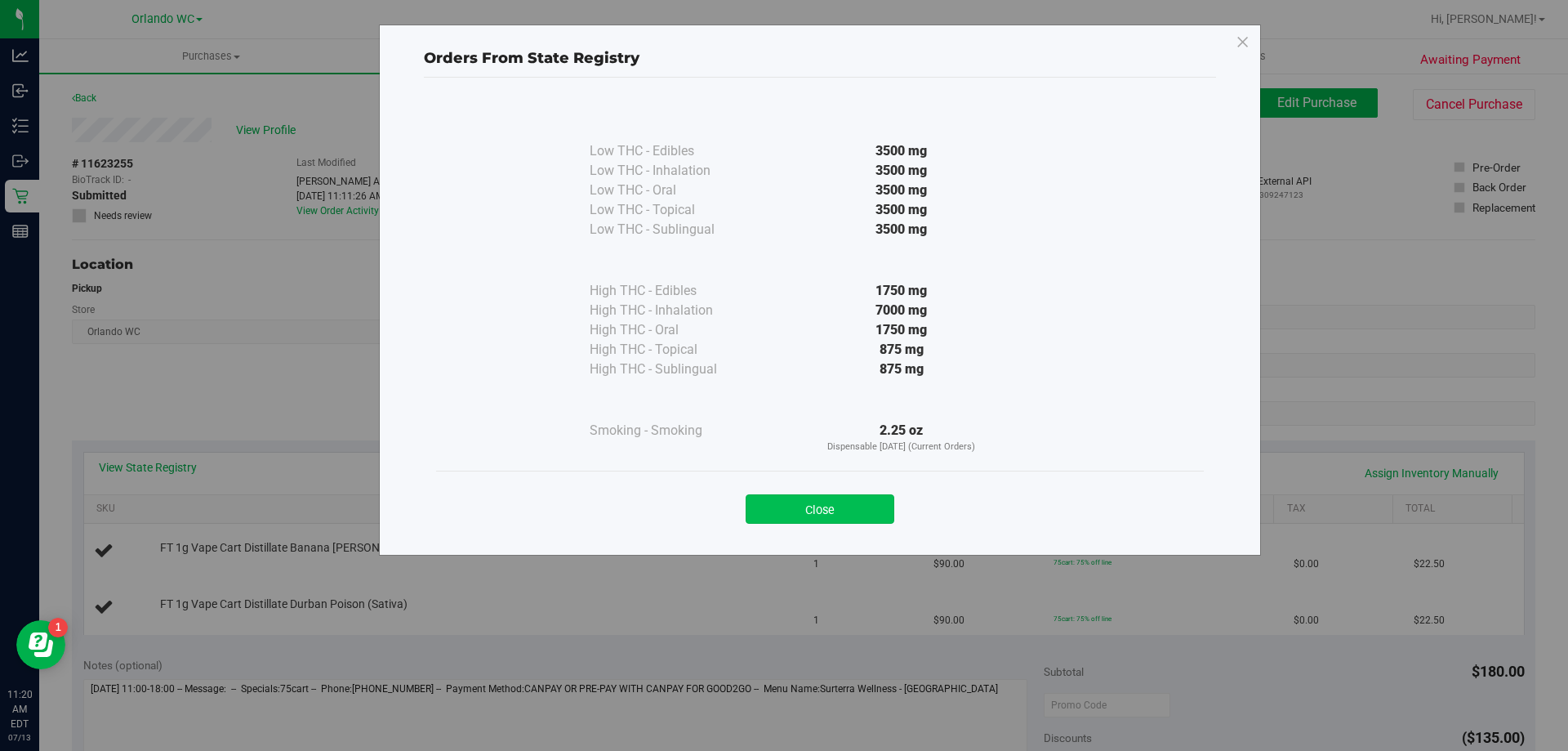 click on "Close" at bounding box center (820, 509) 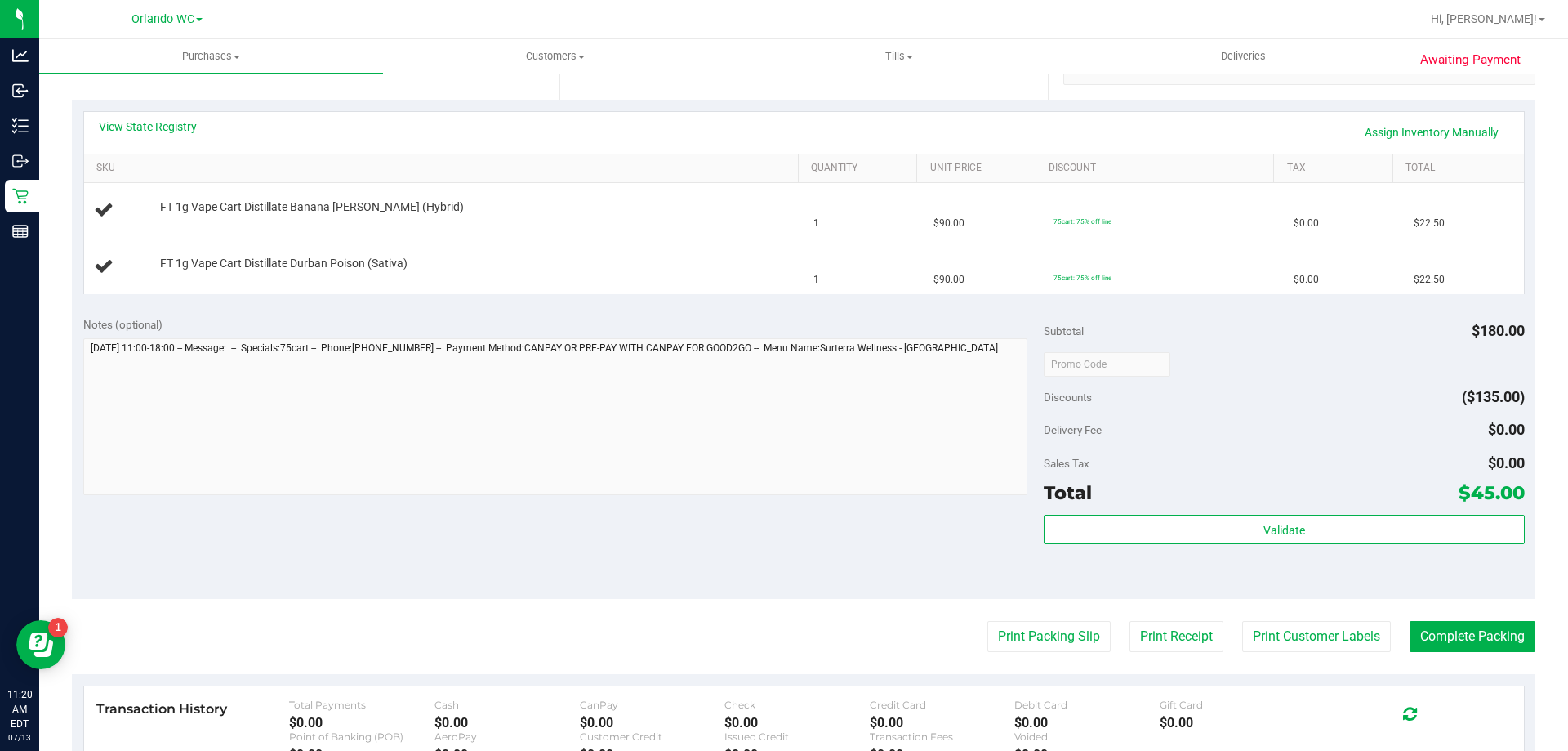 scroll, scrollTop: 82, scrollLeft: 0, axis: vertical 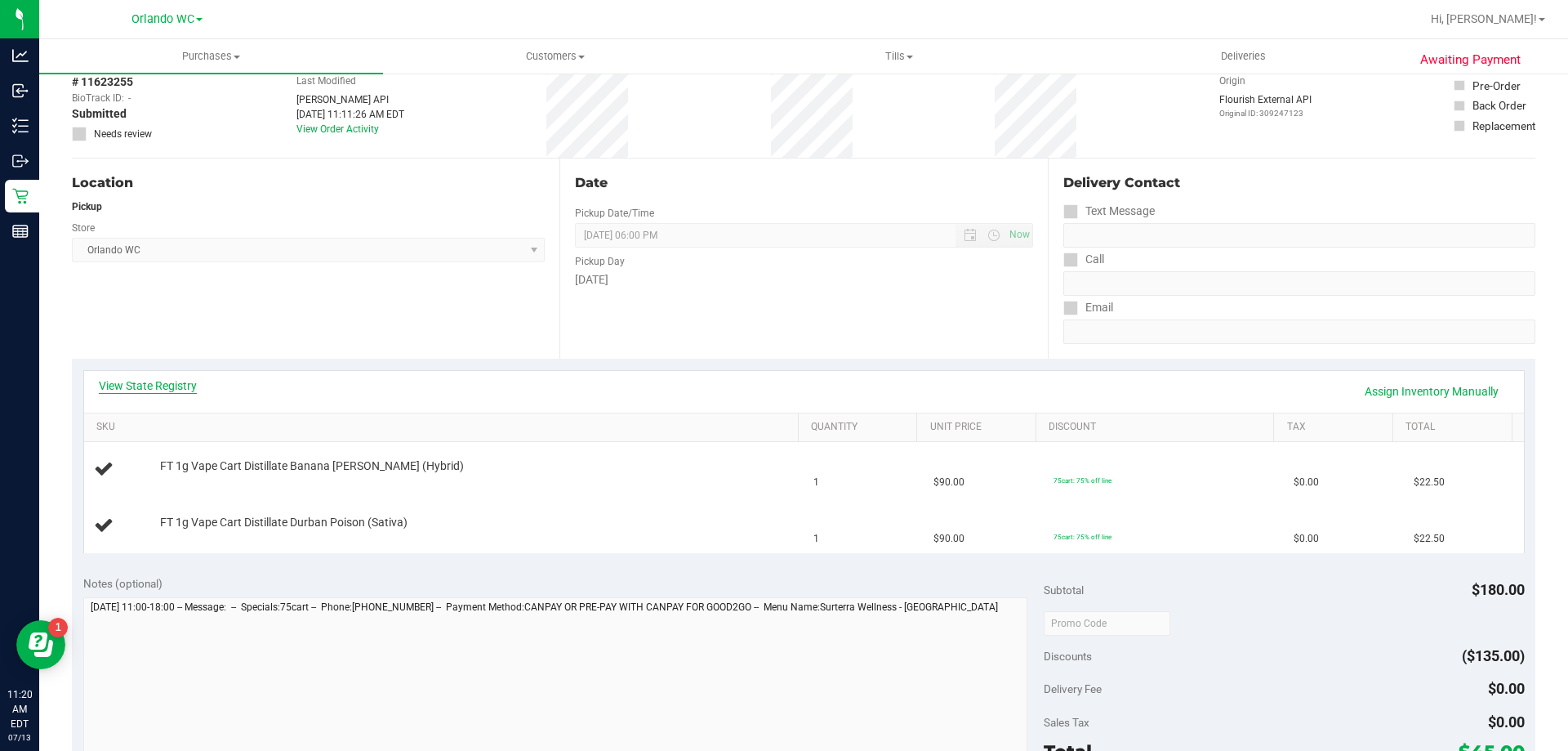 click on "View State Registry" at bounding box center (148, 386) 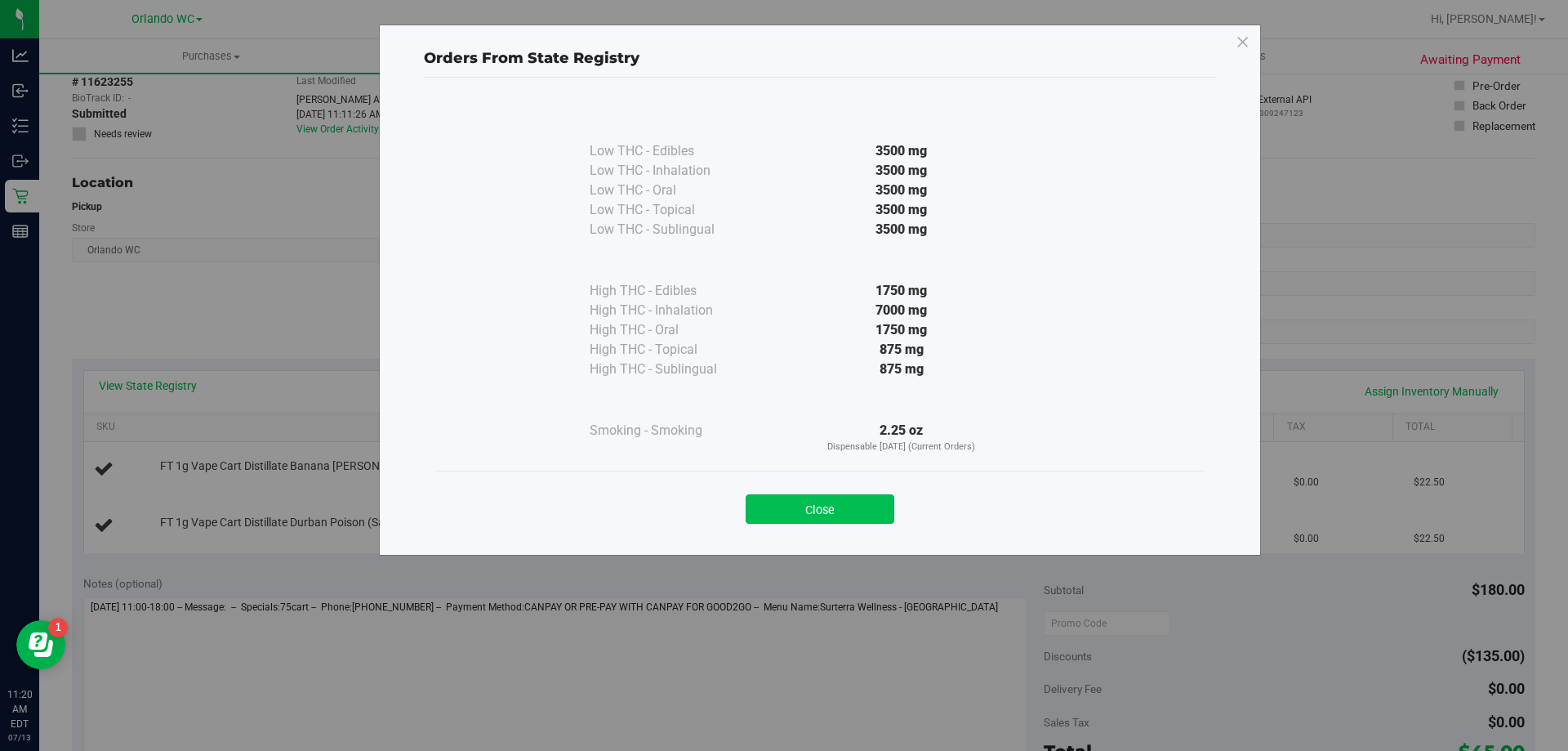 click on "Close" at bounding box center (820, 509) 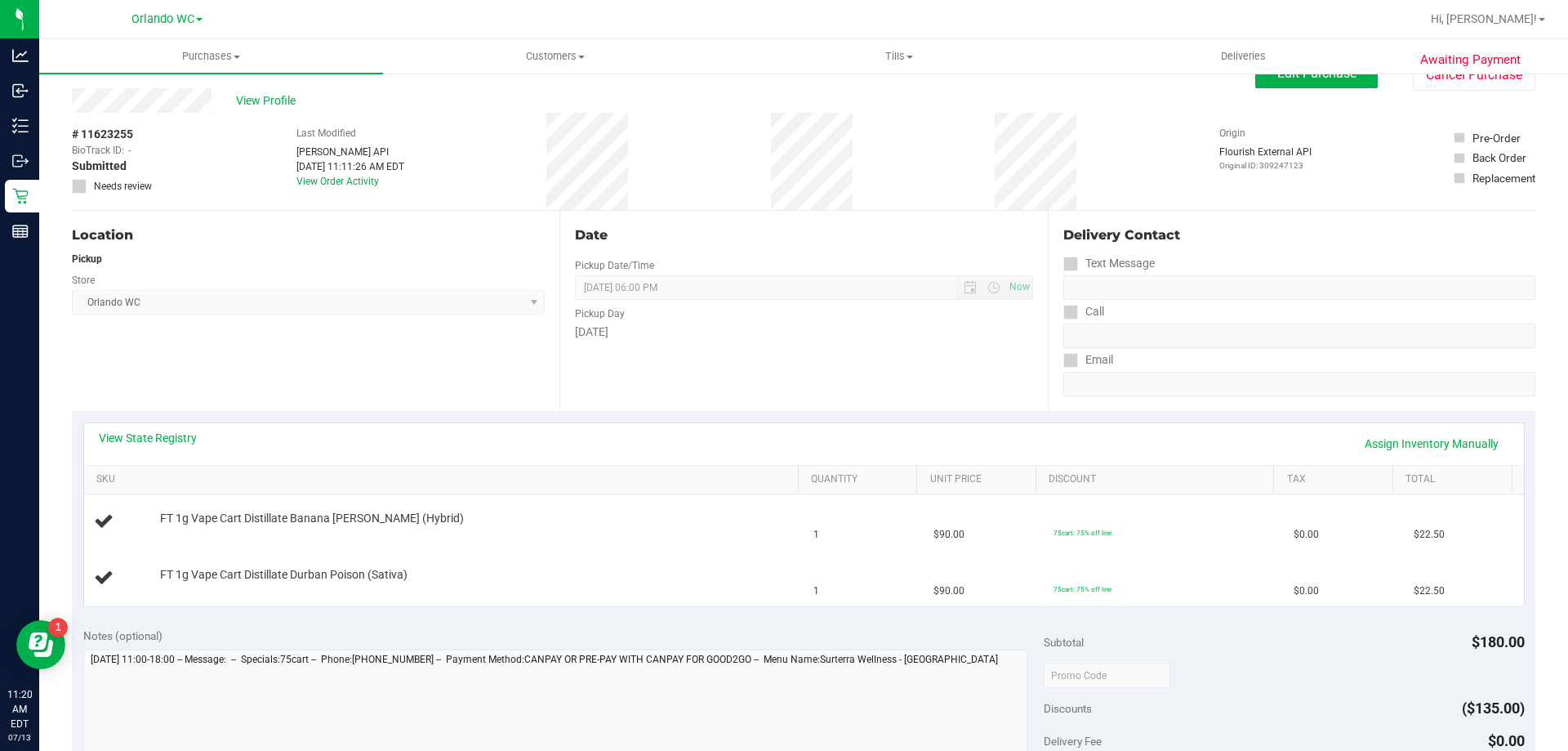 scroll, scrollTop: 0, scrollLeft: 0, axis: both 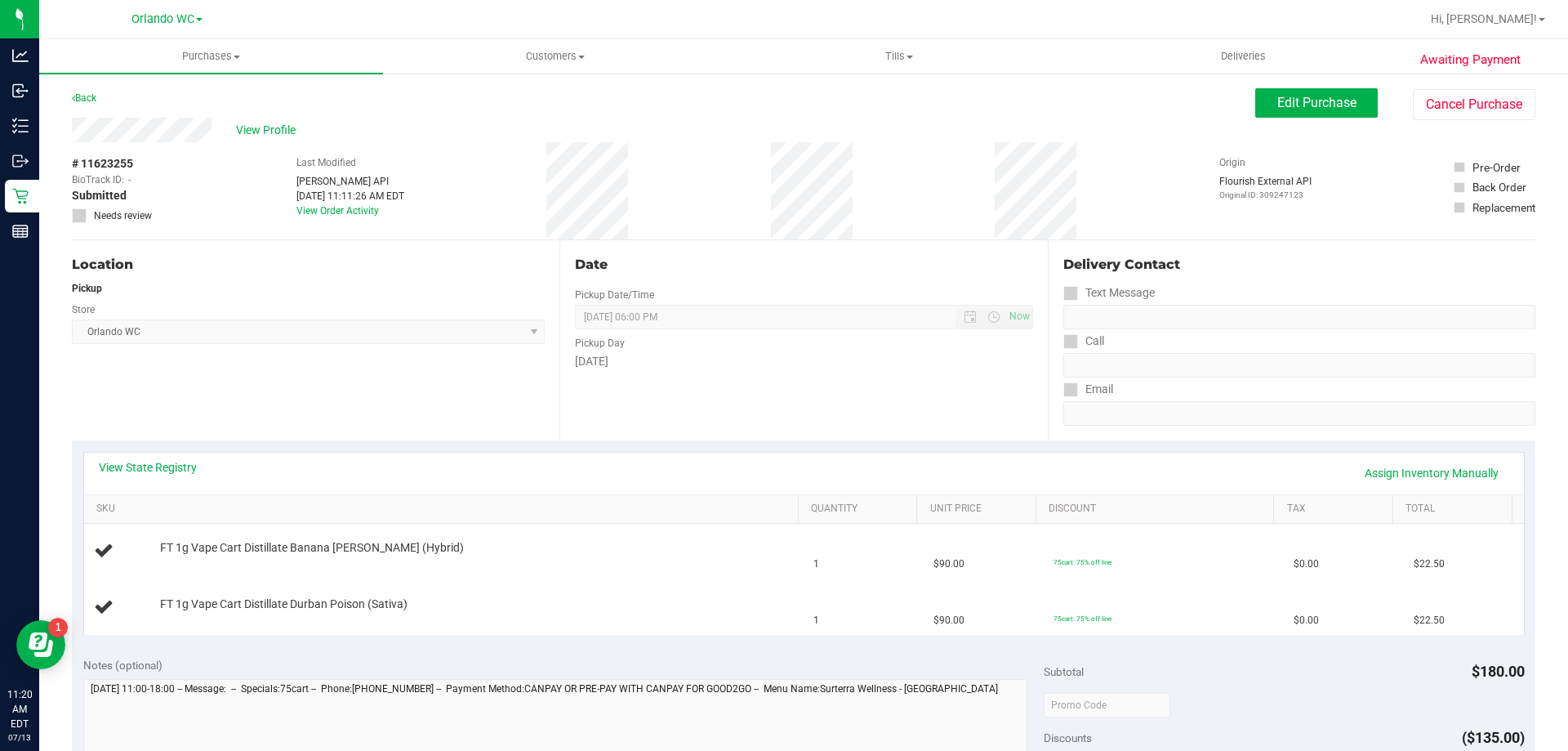 click on "Date
Pickup Date/Time
07/13/2025
Now
07/13/2025 06:00 PM
Now
Pickup Day
Sunday" at bounding box center (803, 340) 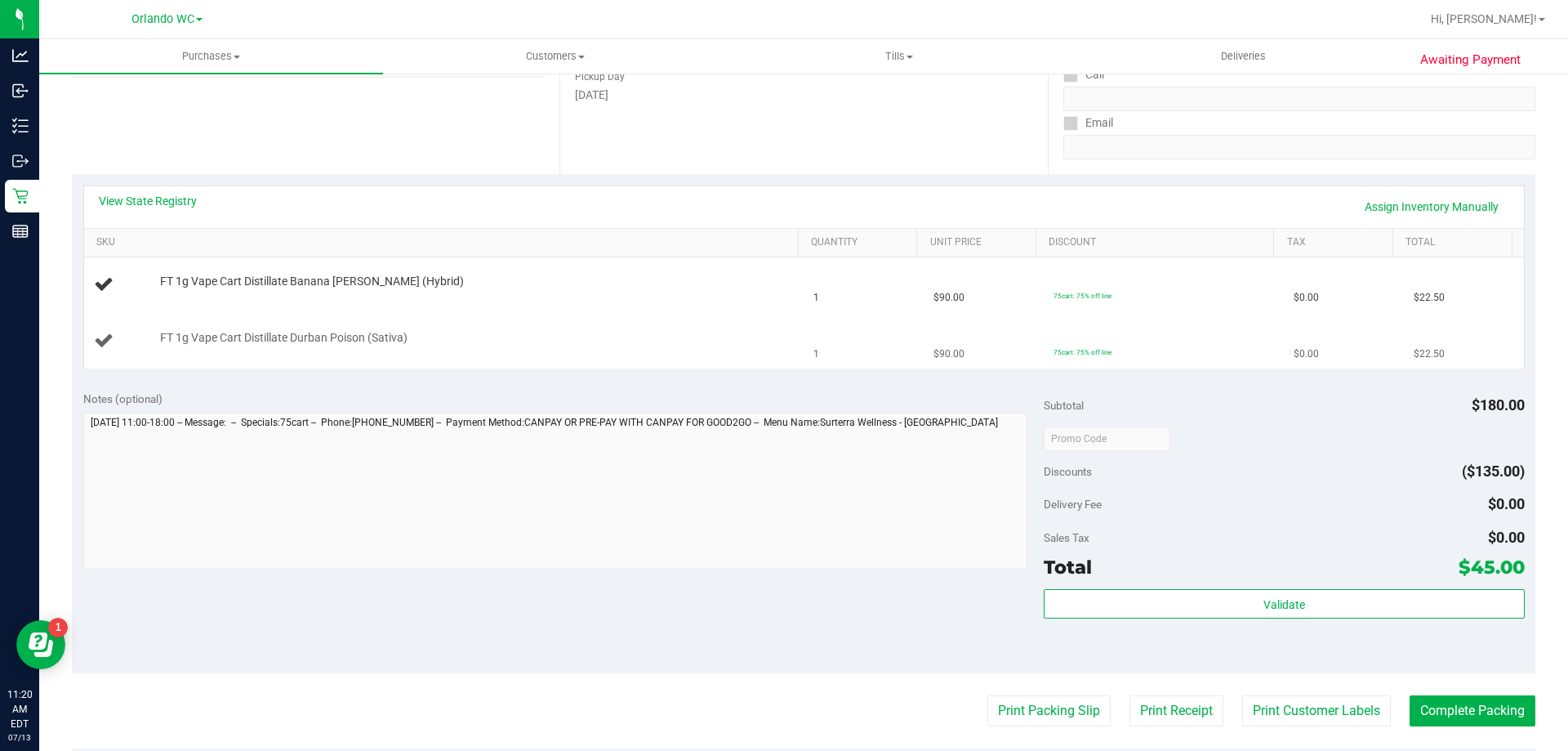 scroll, scrollTop: 112, scrollLeft: 0, axis: vertical 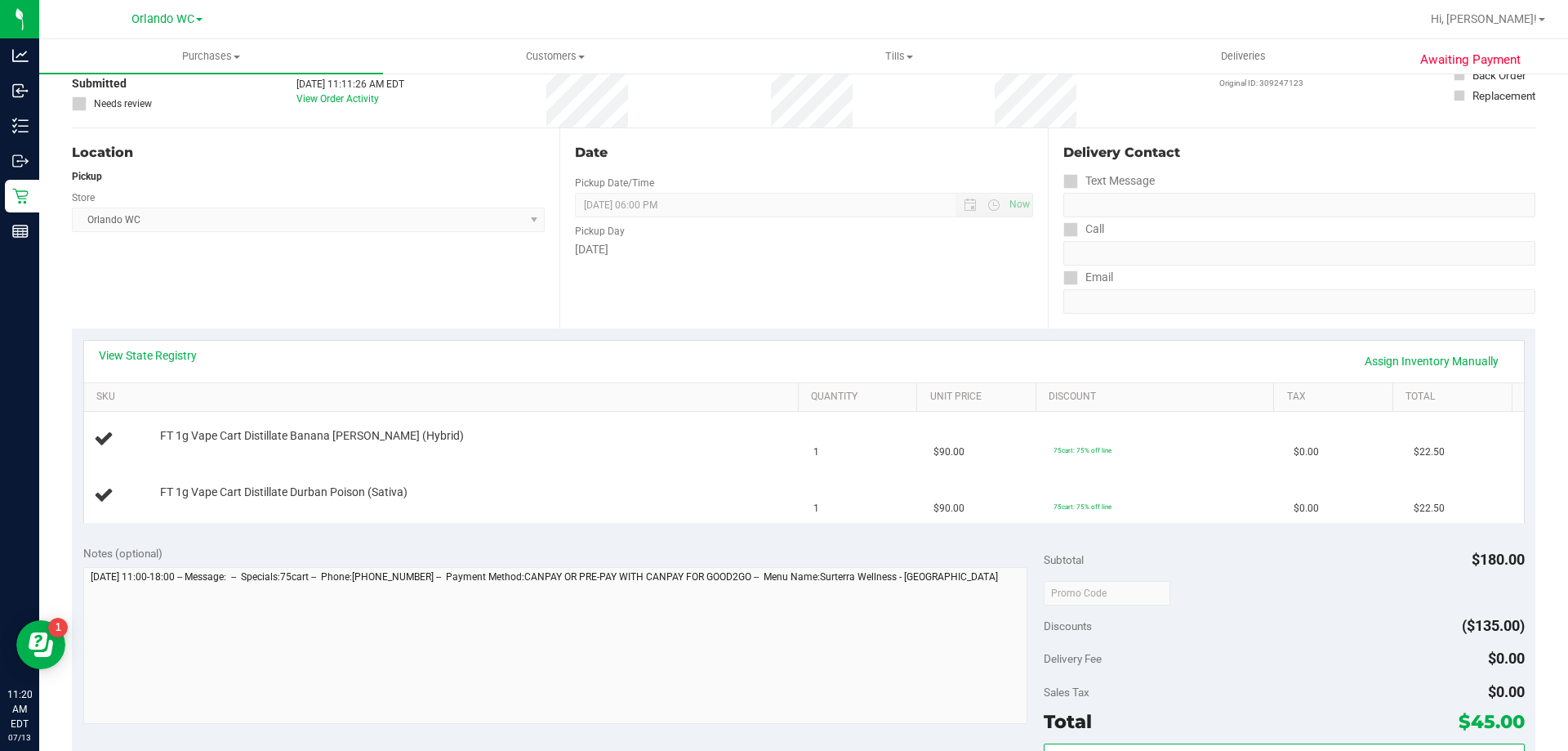 click on "Notes (optional)" at bounding box center [564, 553] 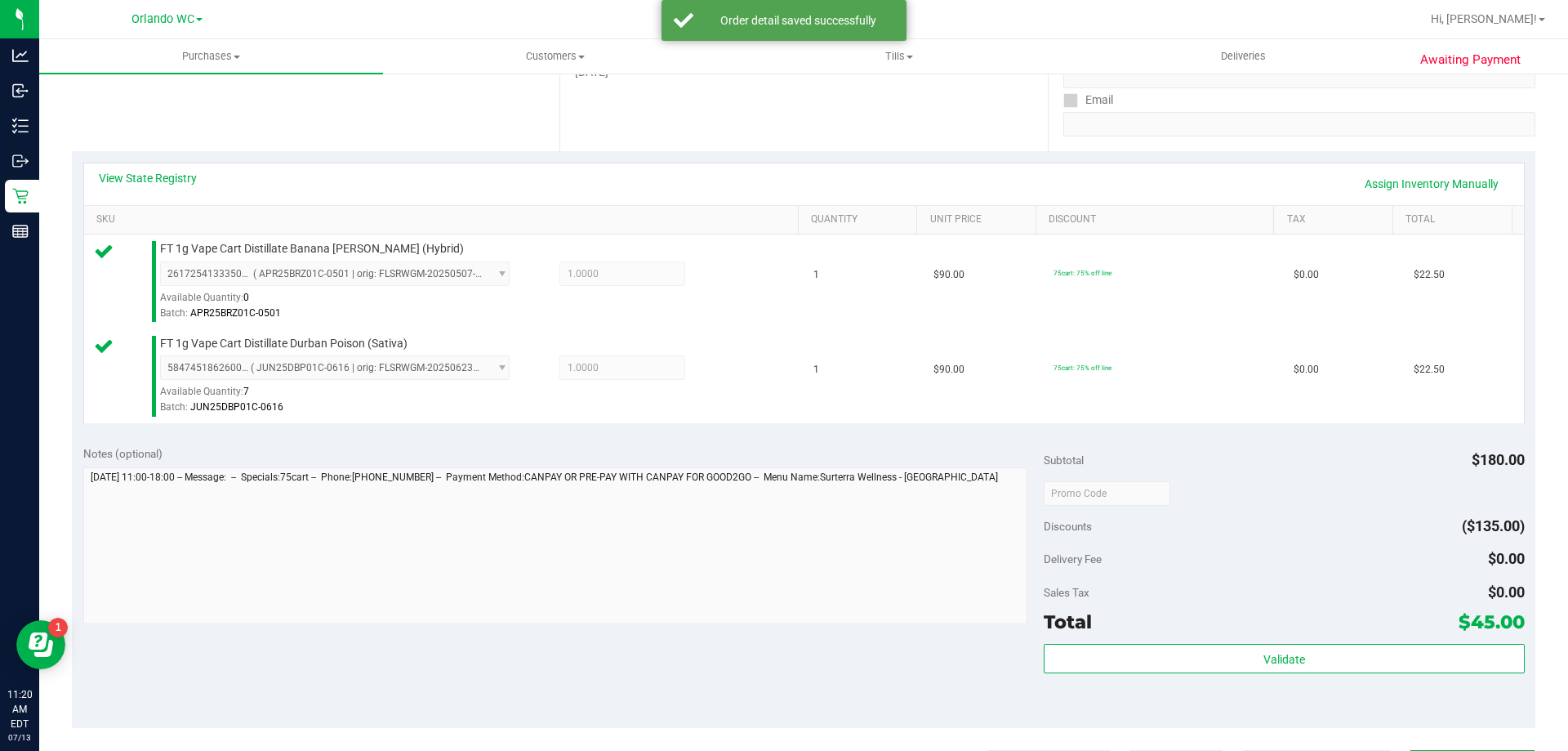 scroll, scrollTop: 357, scrollLeft: 0, axis: vertical 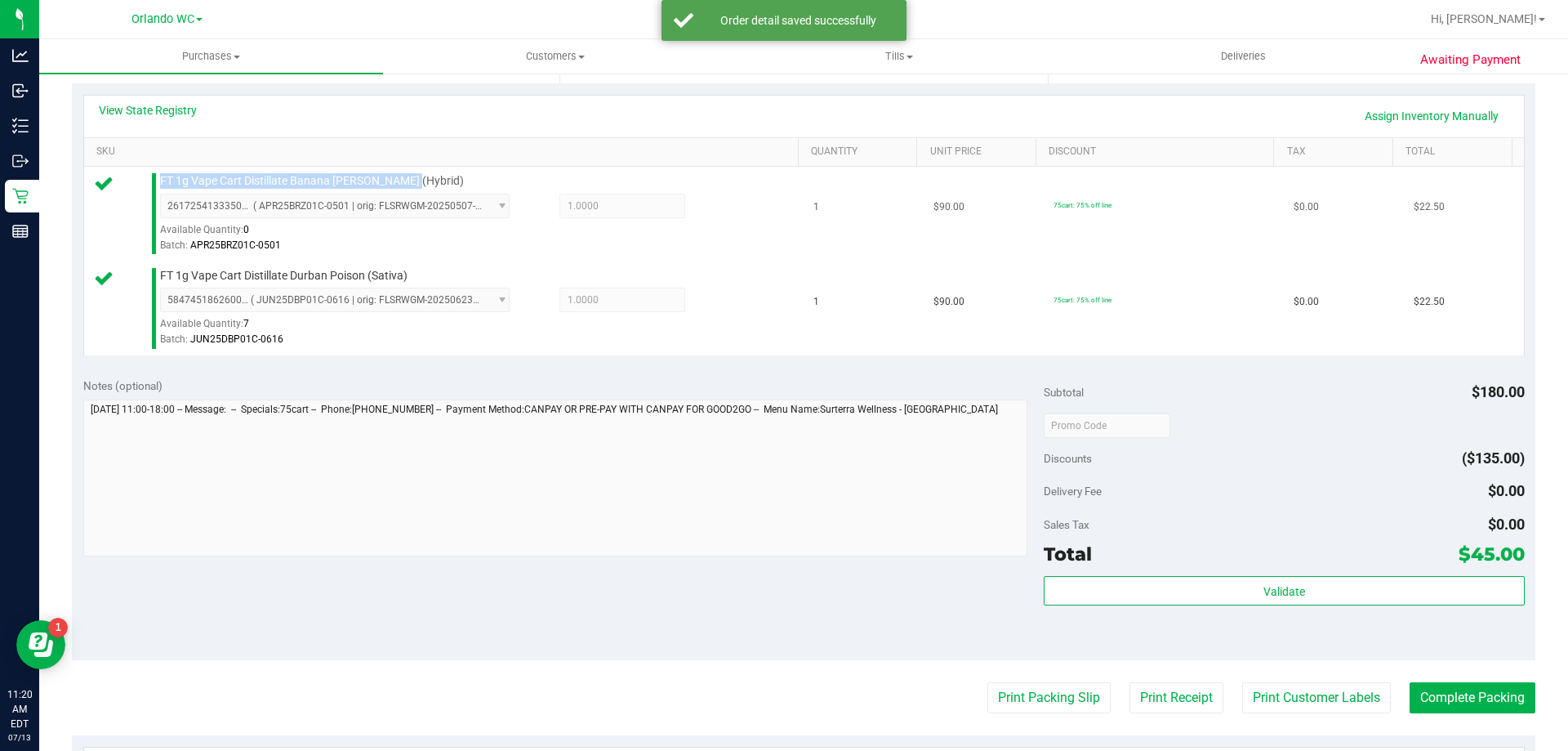 drag, startPoint x: 454, startPoint y: 169, endPoint x: 198, endPoint y: 169, distance: 256 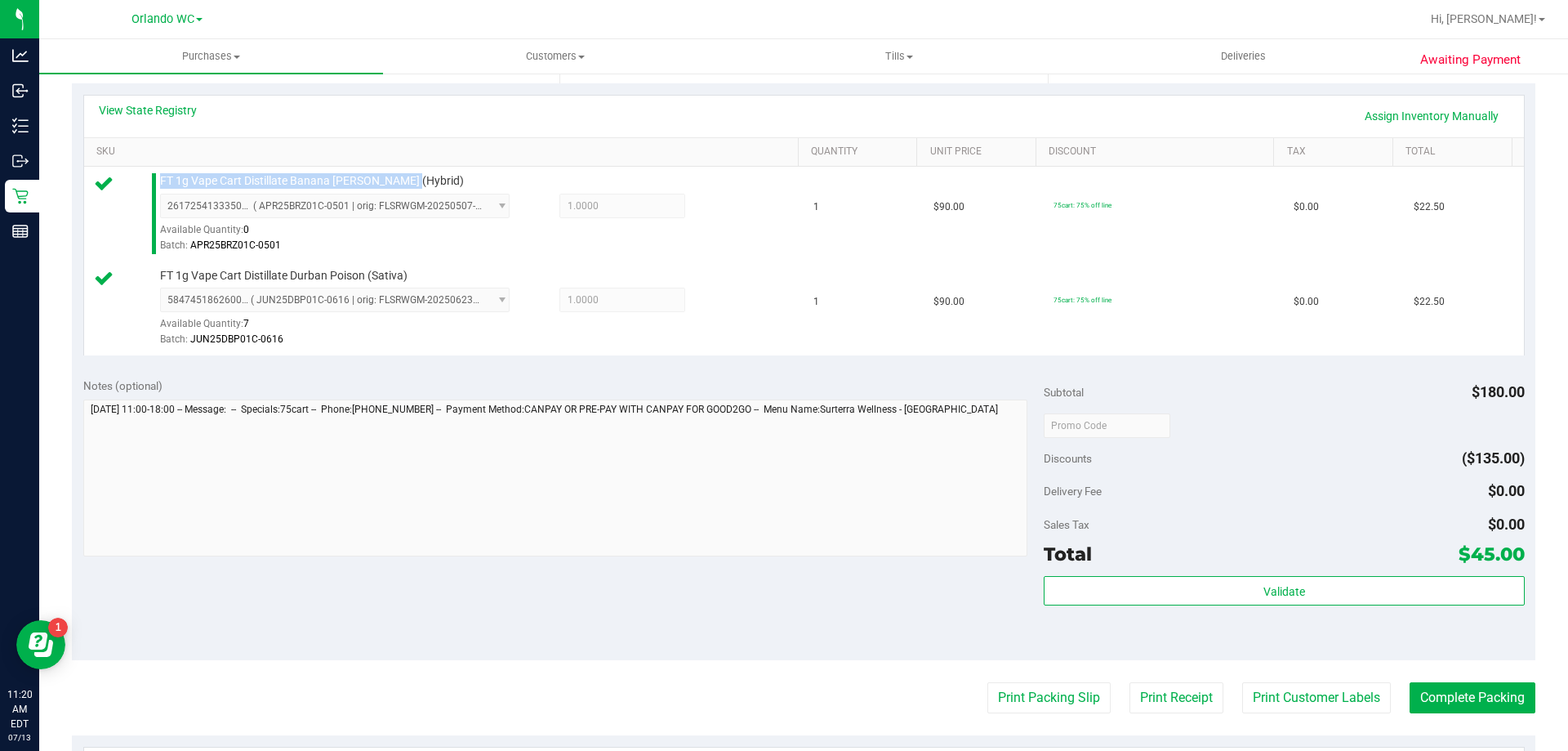 copy on "FT 1g Vape Cart Distillate Banana Runtz (Hybrid)" 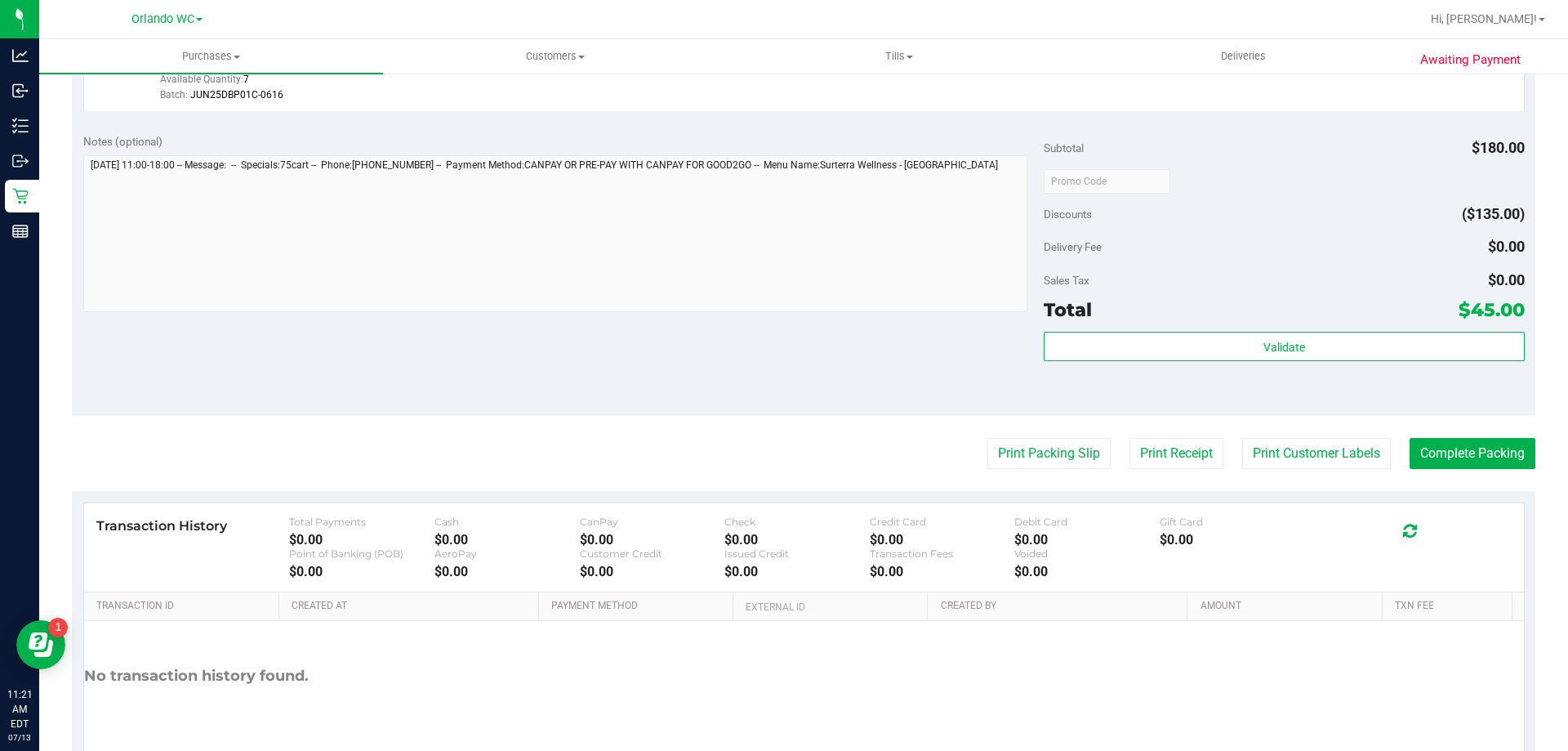 scroll, scrollTop: 602, scrollLeft: 0, axis: vertical 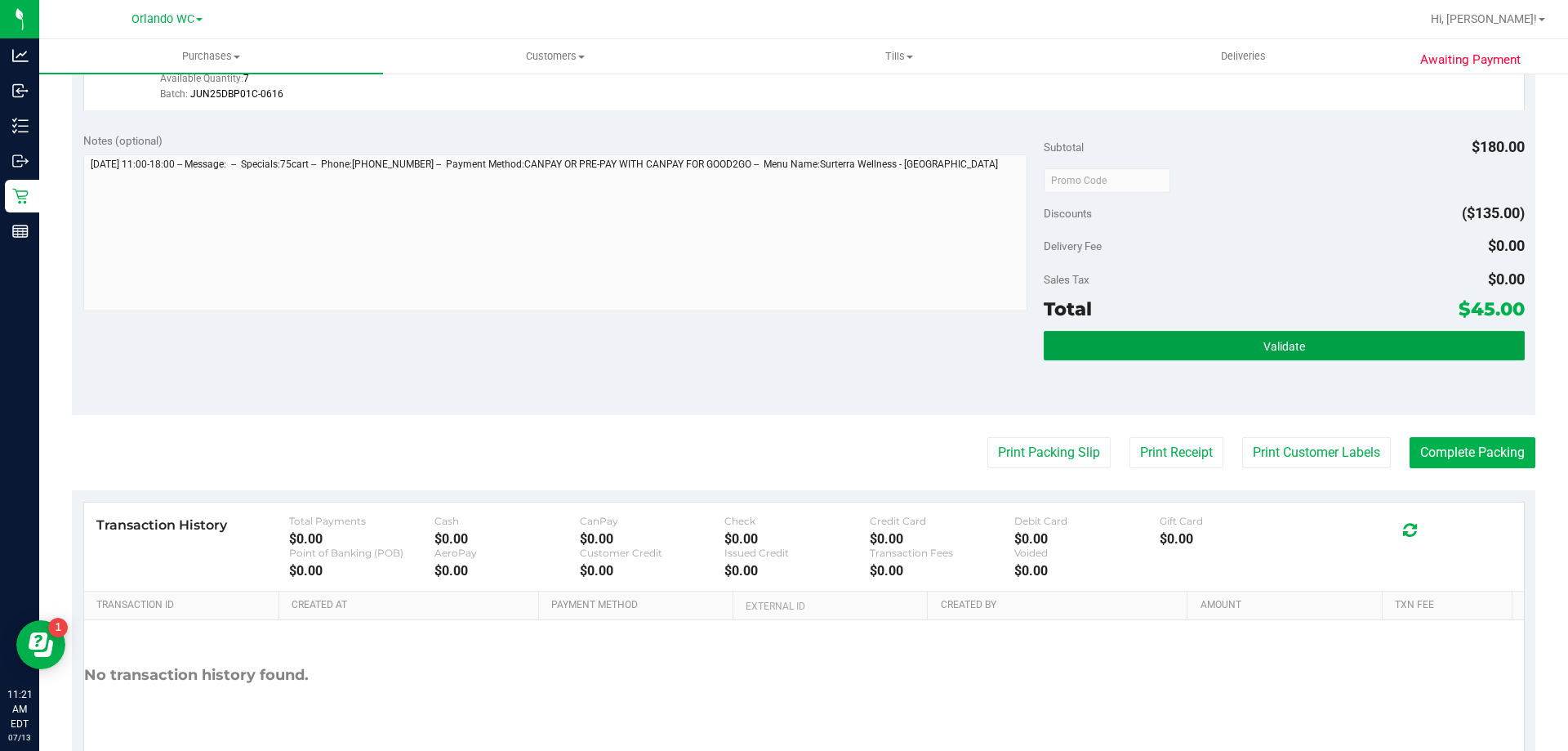 click on "Validate" at bounding box center (1284, 346) 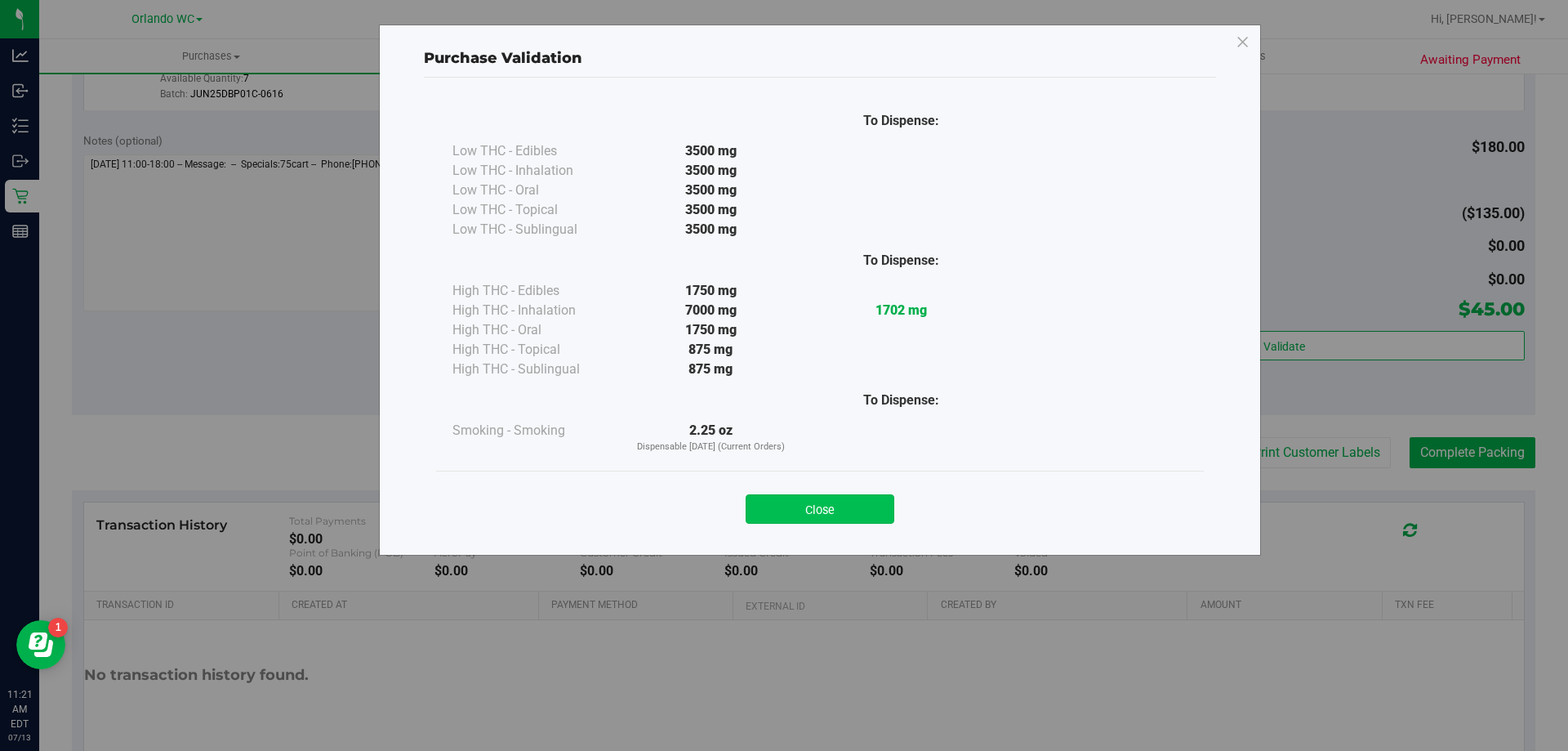 click on "Close" at bounding box center (820, 509) 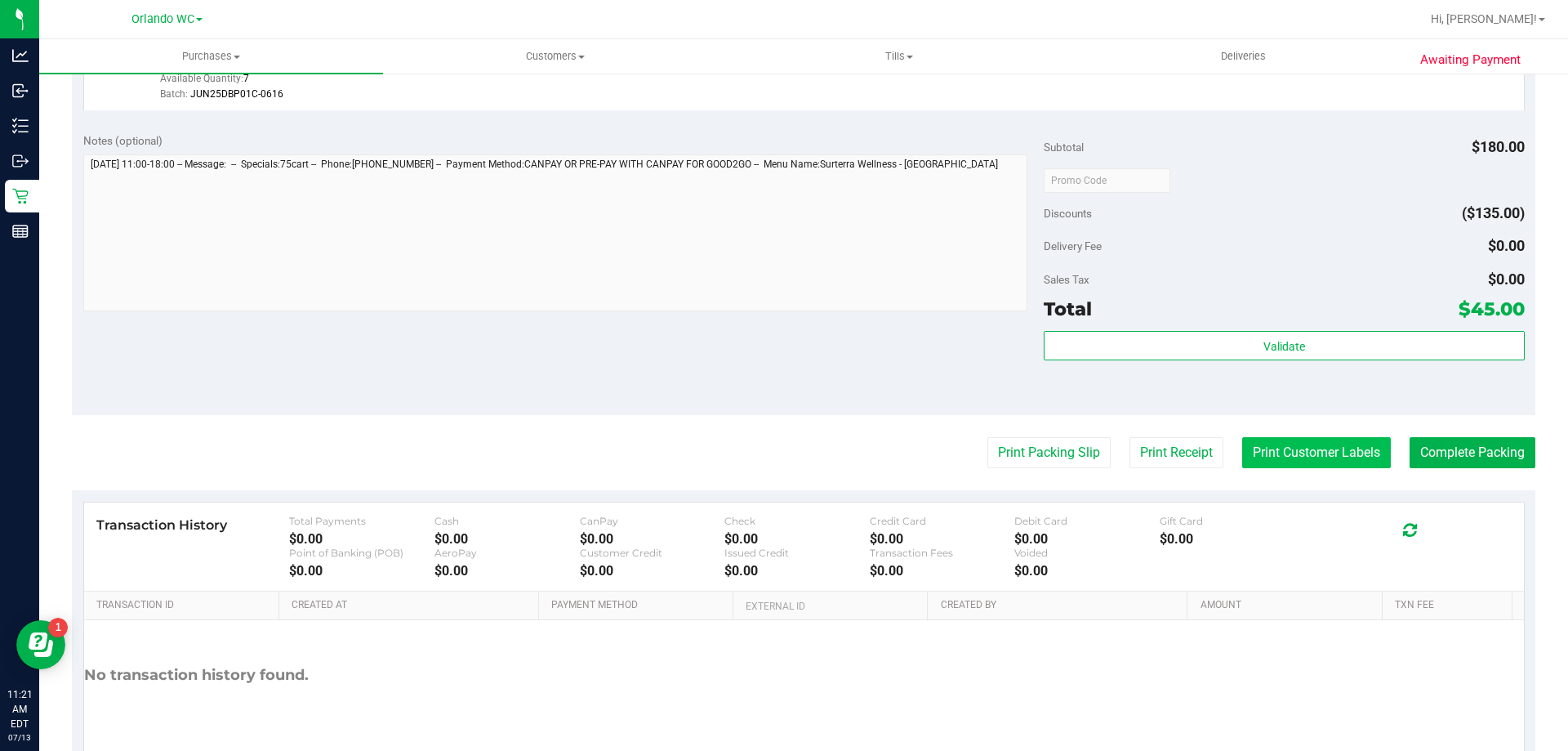 click on "Print Customer Labels" at bounding box center (1316, 453) 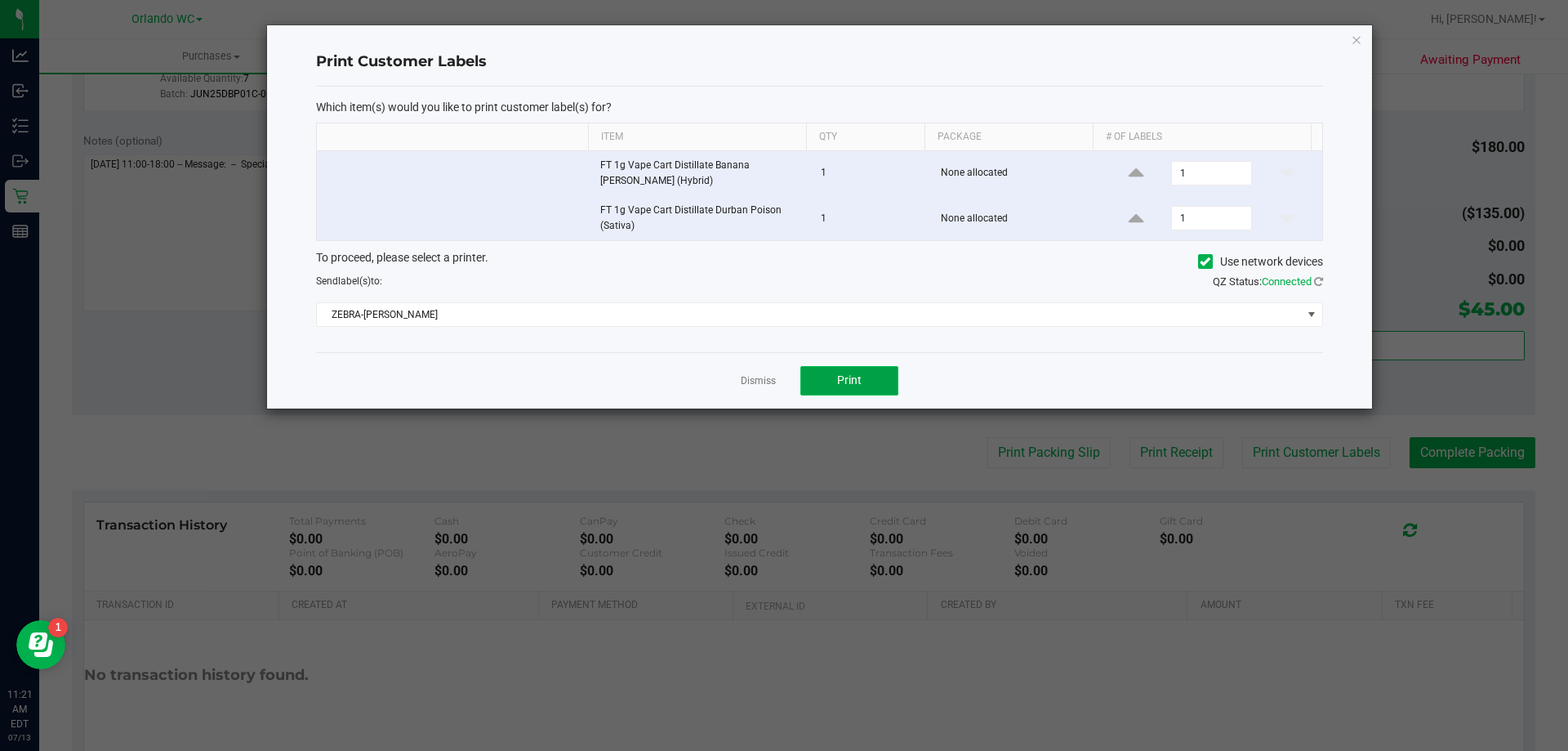 click on "Print" 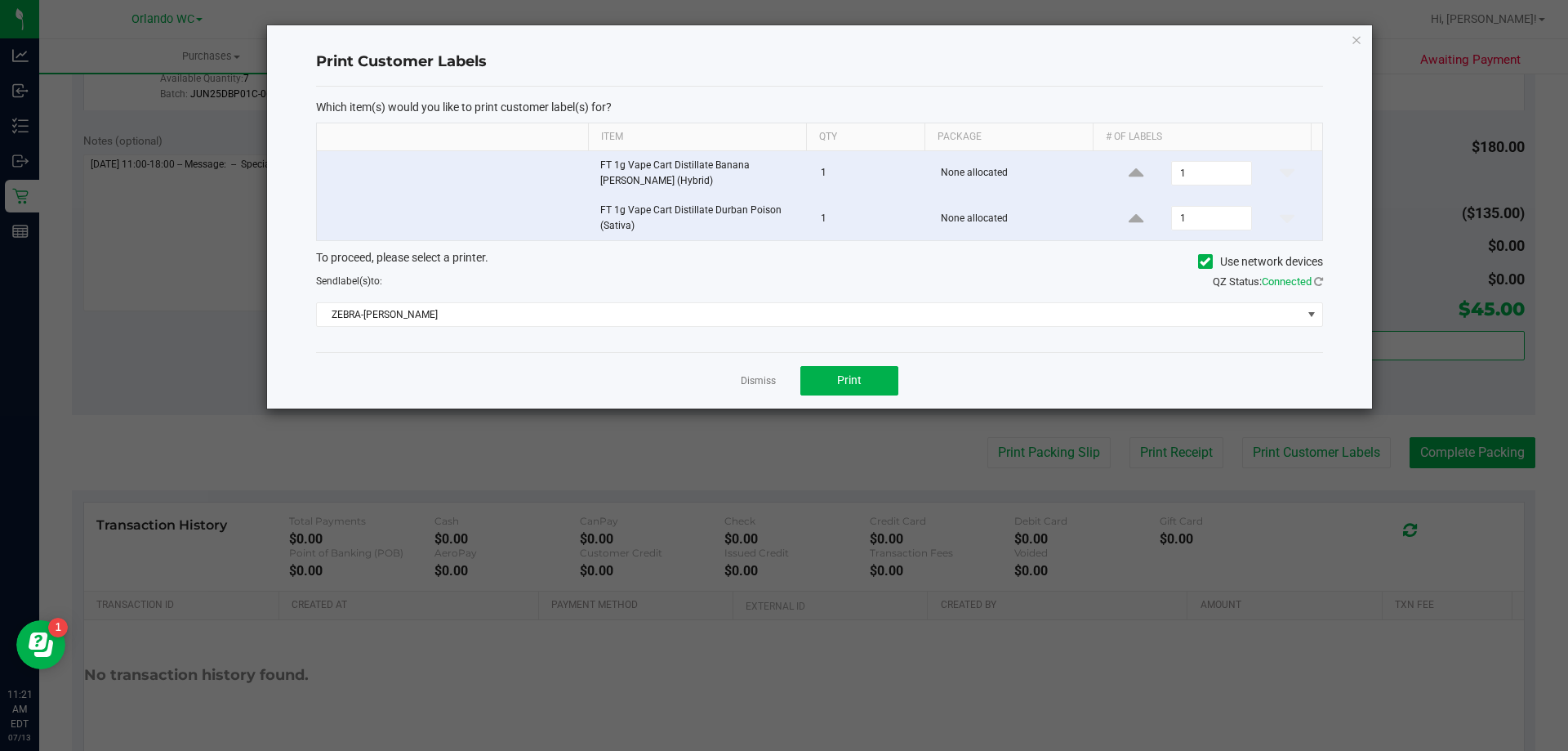 click on "Dismiss   Print" 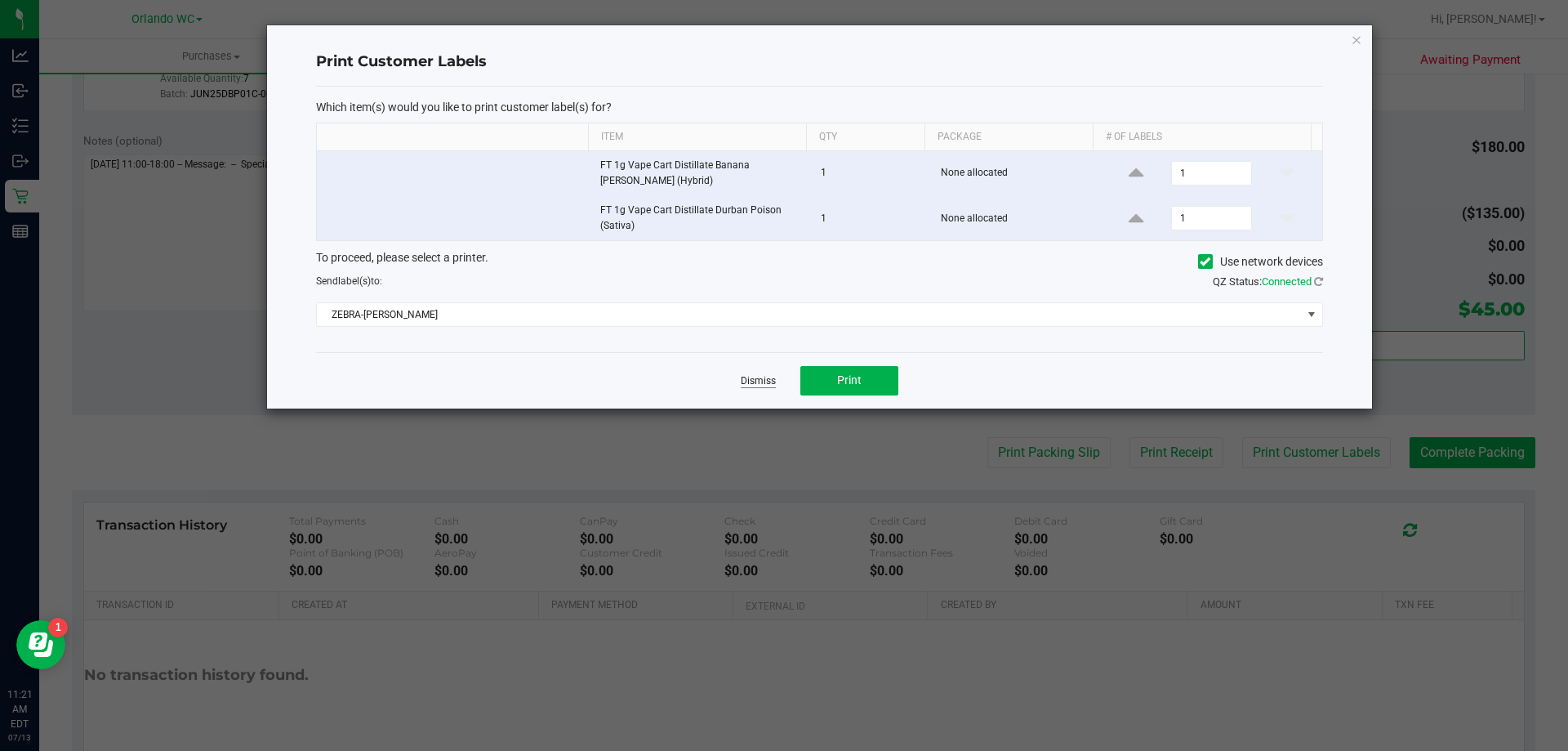click on "Dismiss" 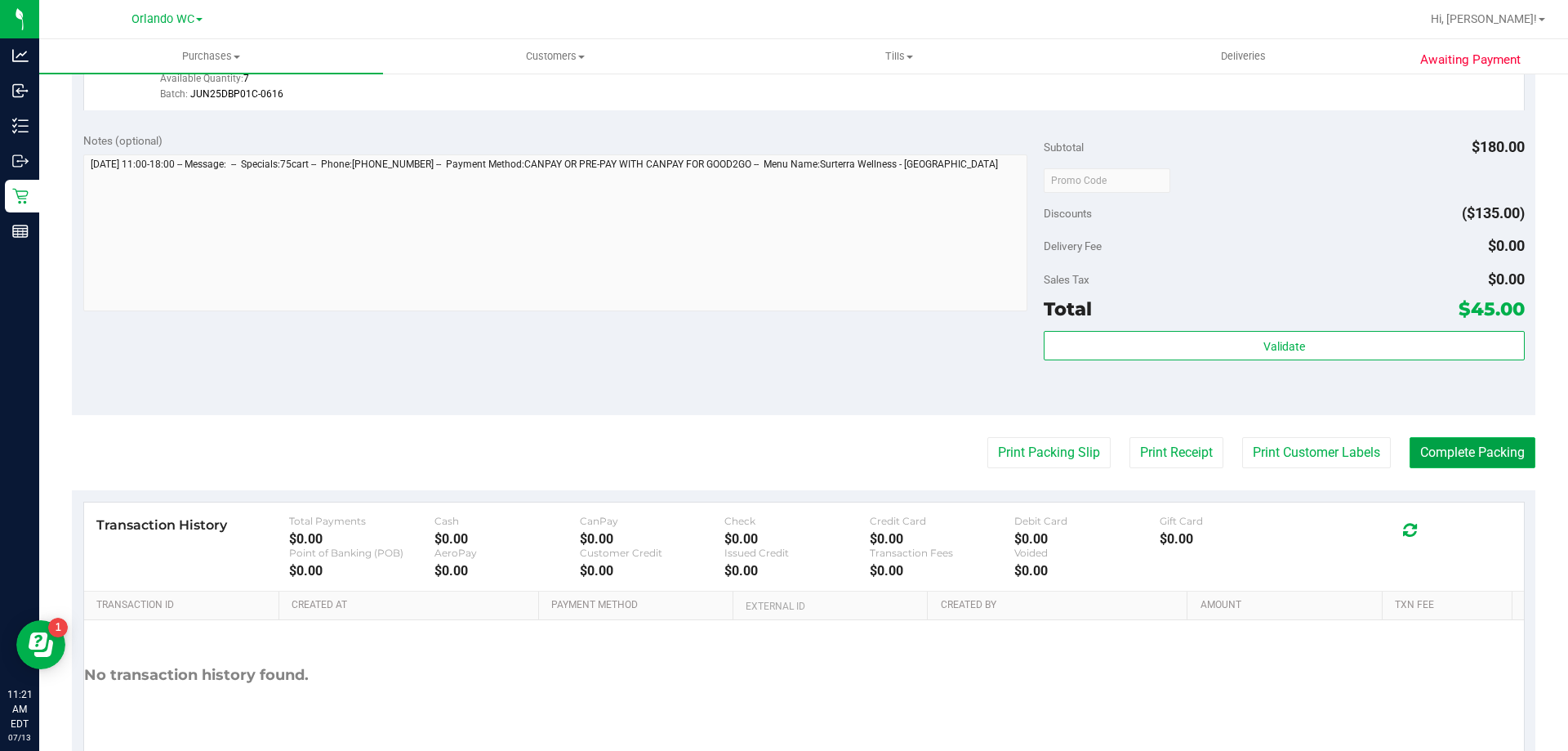 click on "Complete Packing" at bounding box center (1472, 453) 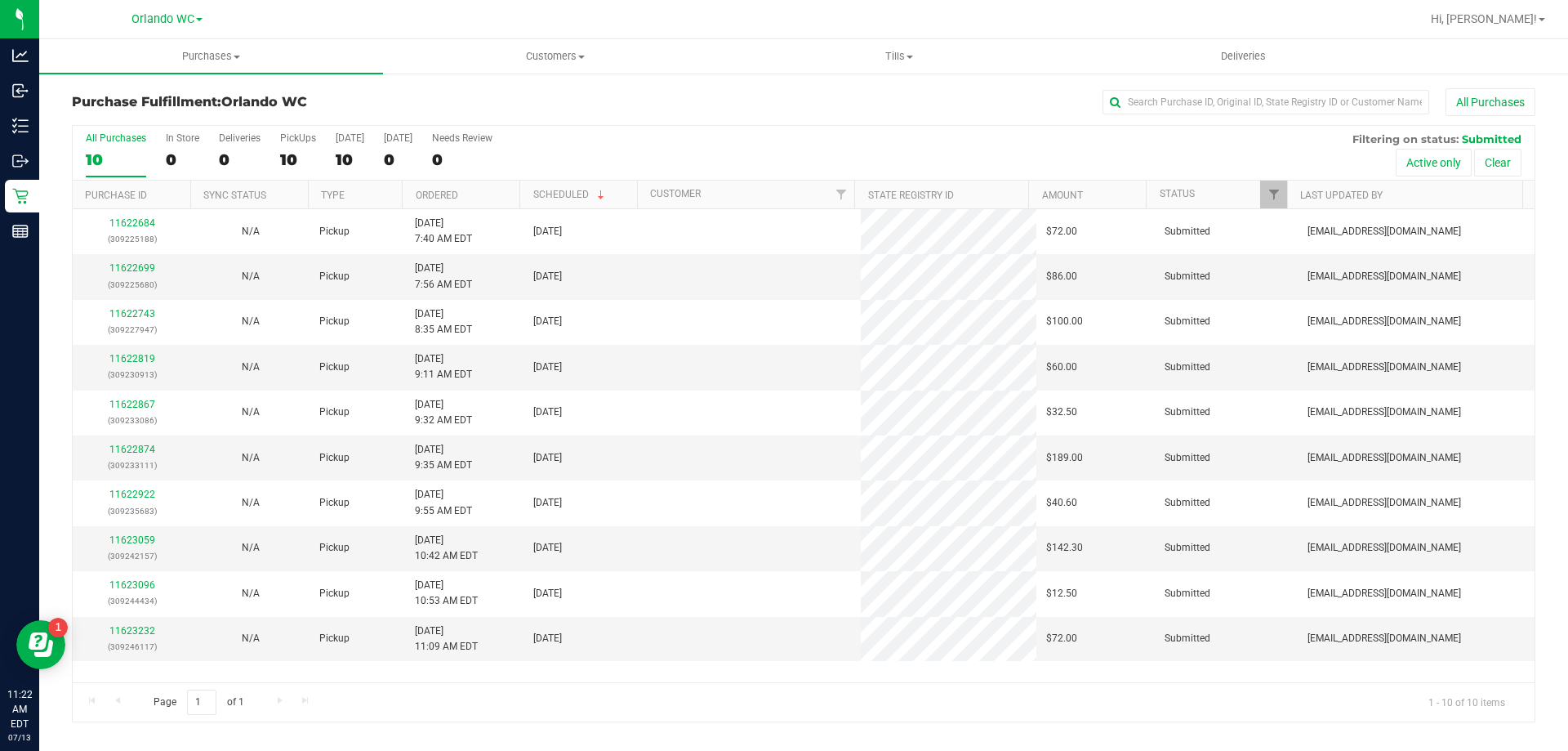 scroll, scrollTop: 0, scrollLeft: 0, axis: both 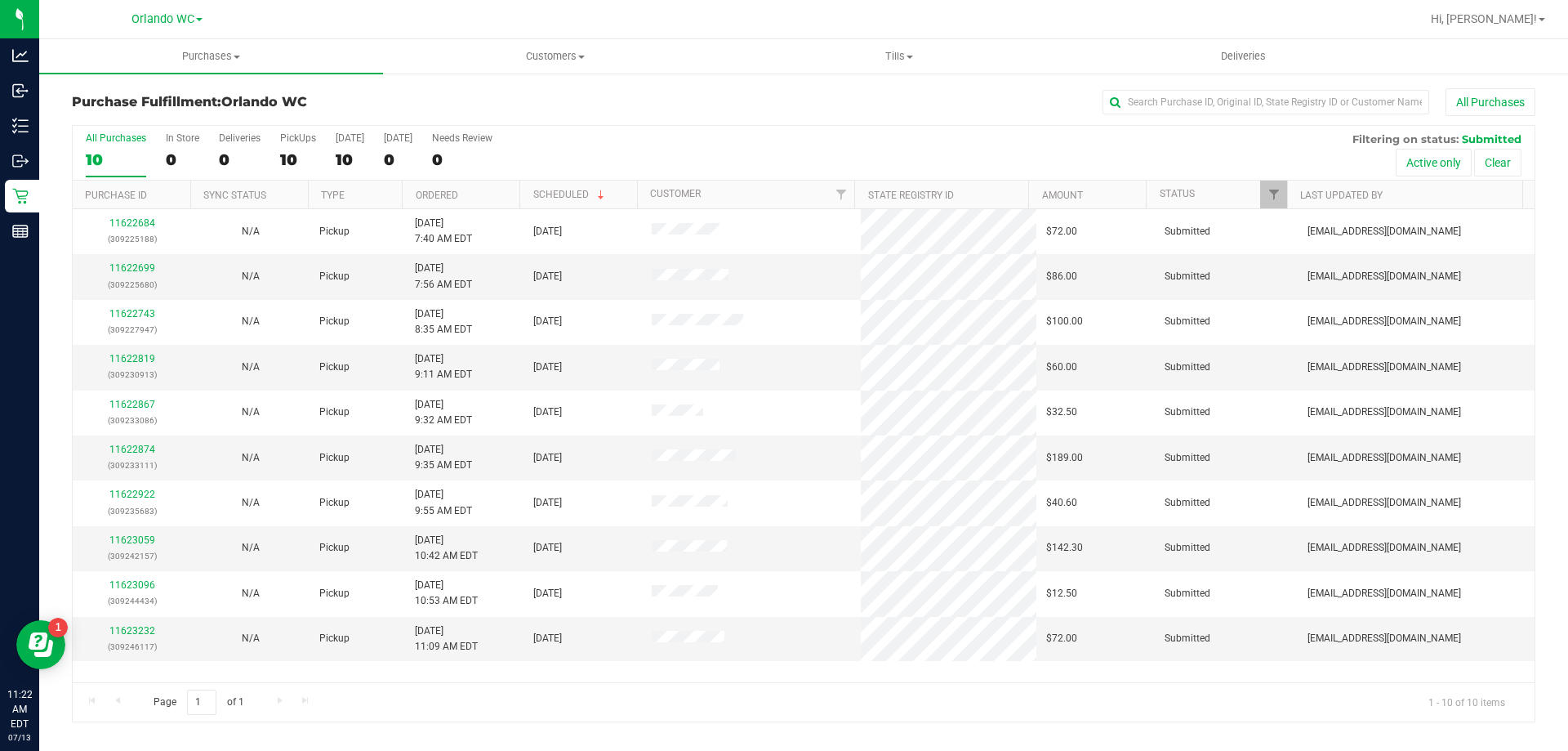 click on "Ordered" at bounding box center [461, 194] 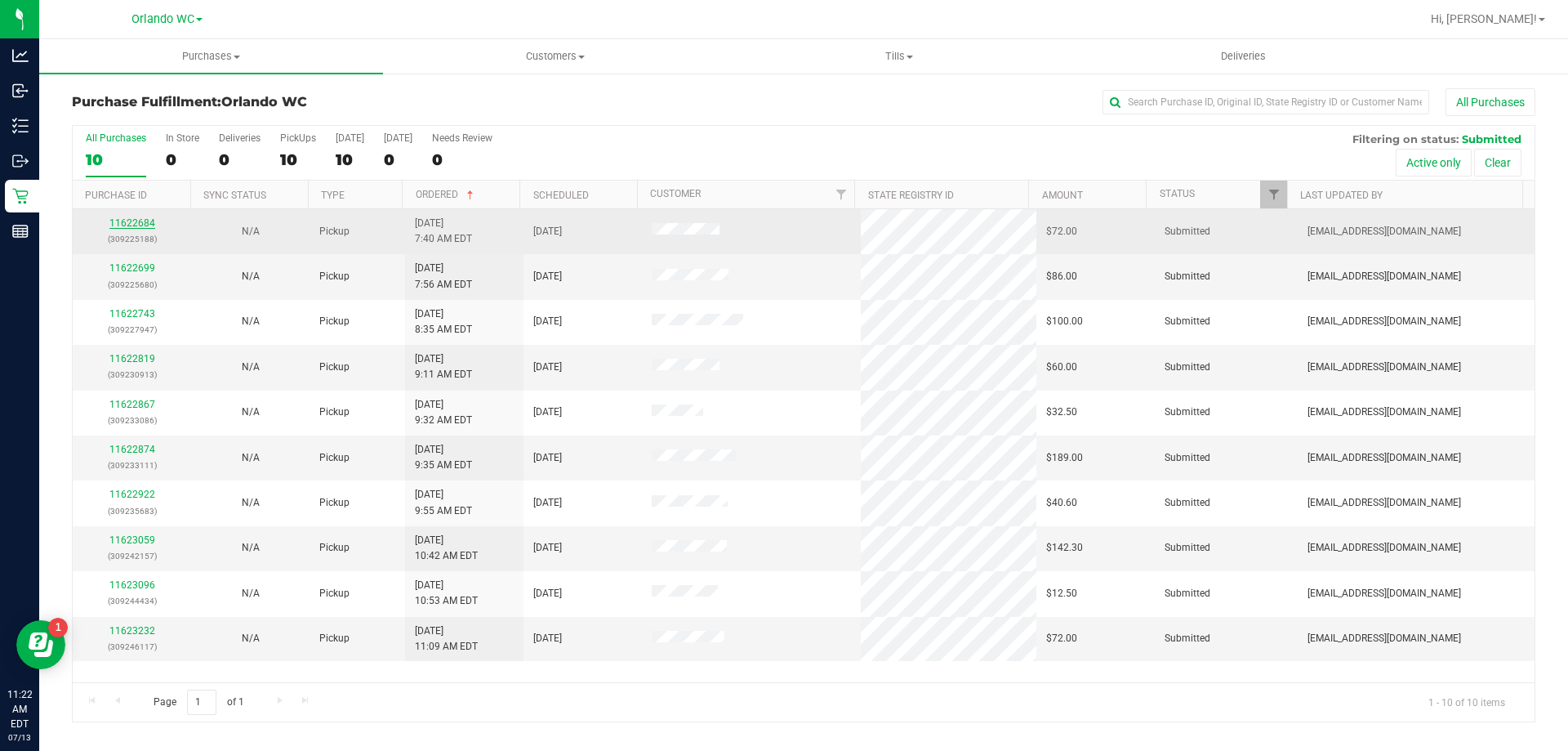 click on "11622684" at bounding box center (132, 223) 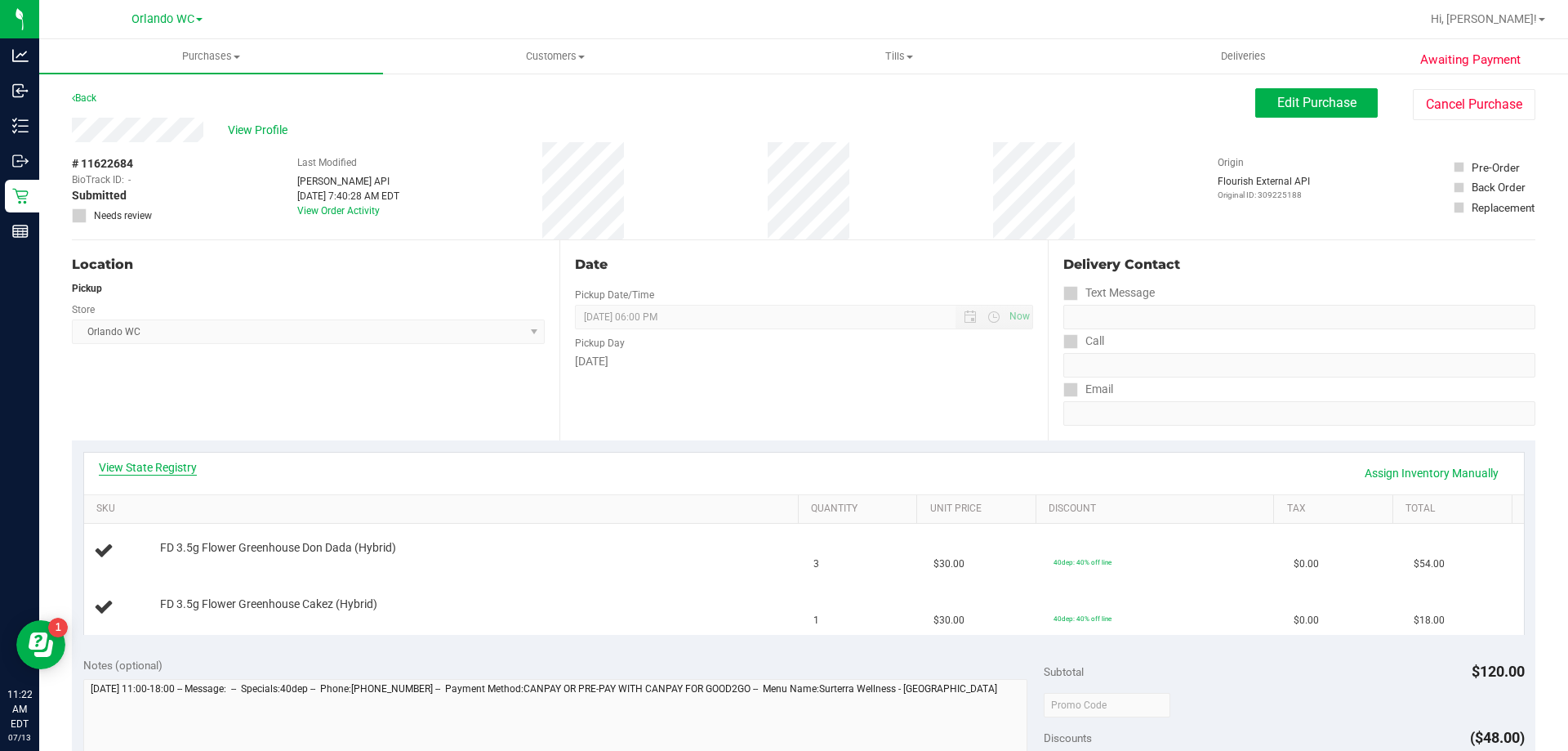 click on "View State Registry" at bounding box center (148, 467) 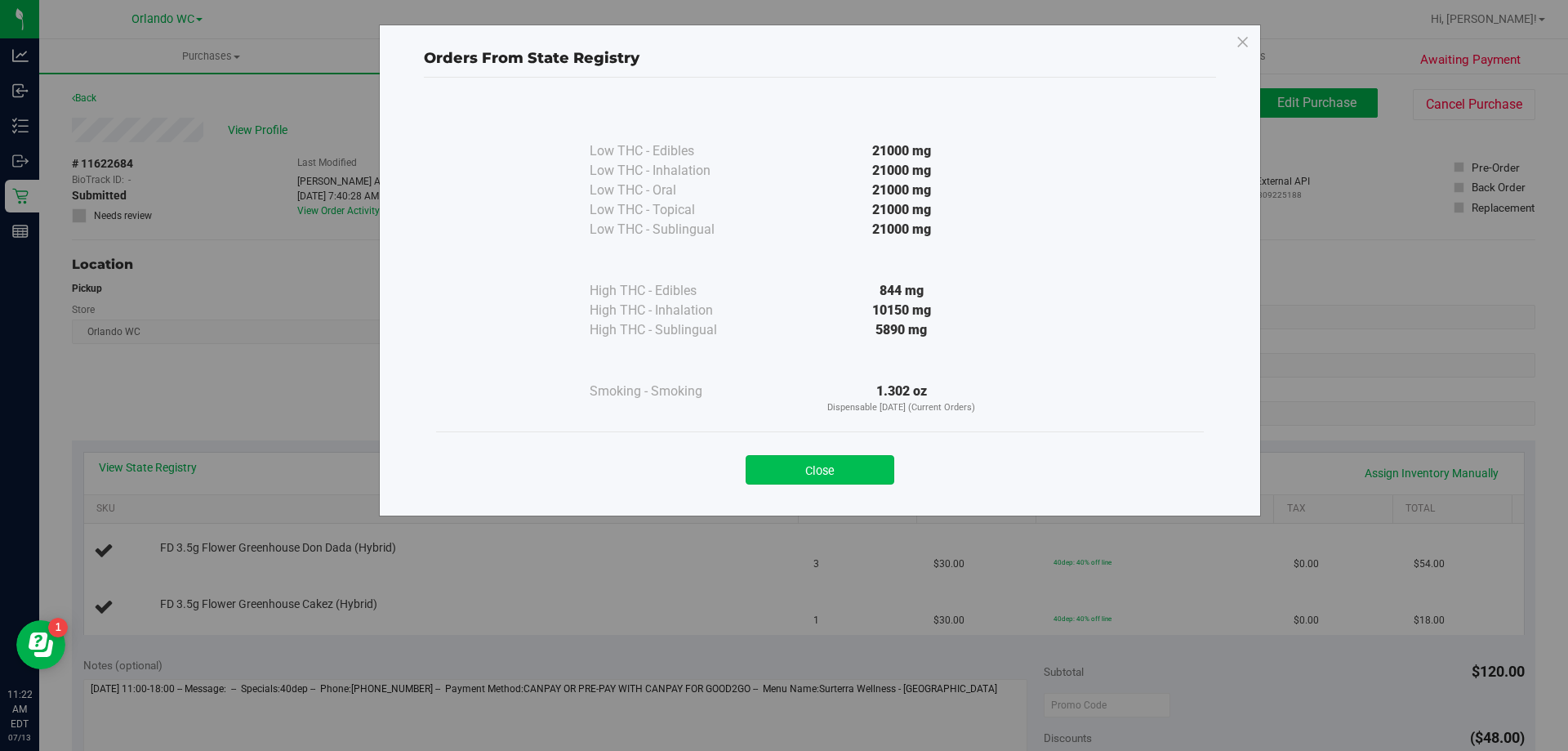 click on "Close" at bounding box center [820, 470] 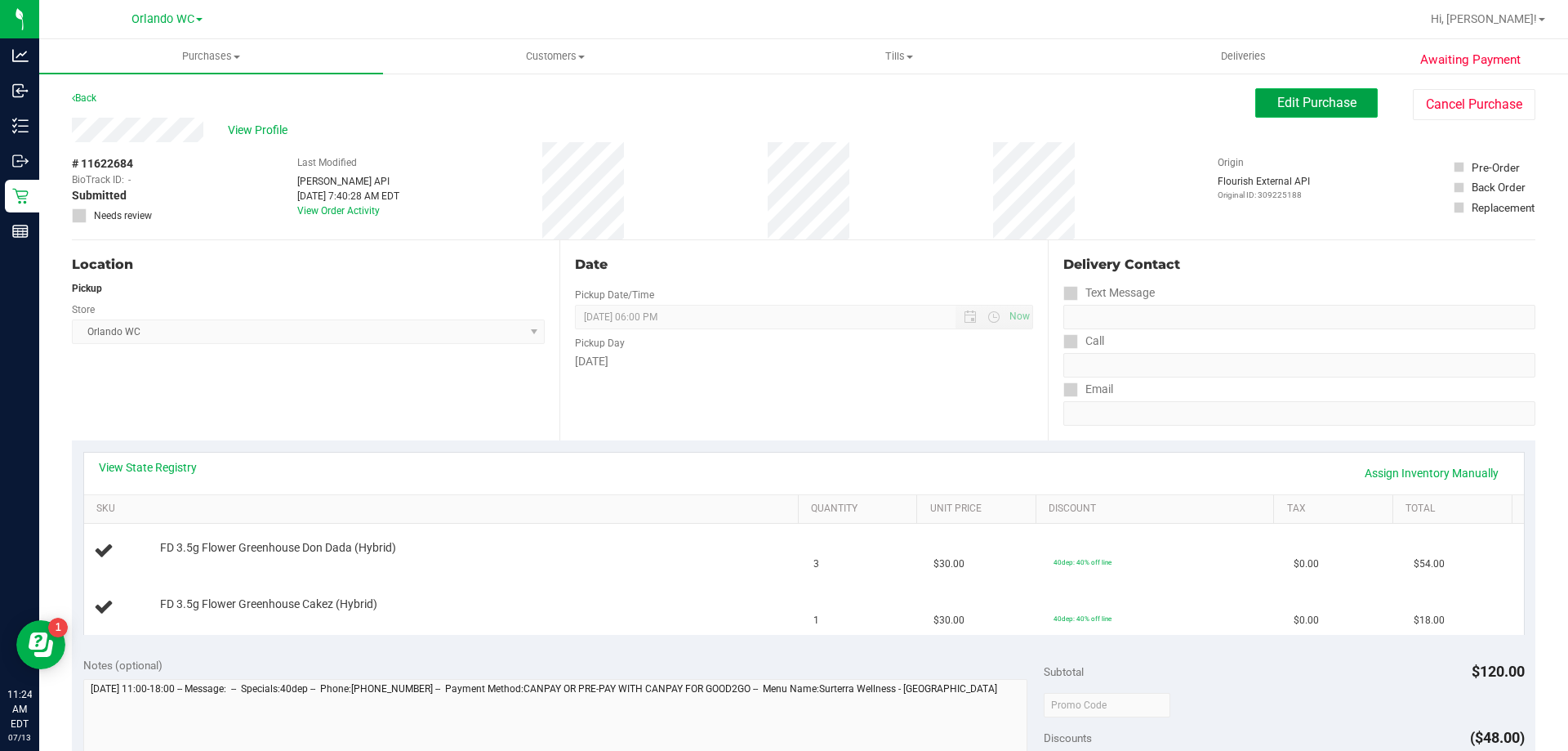 click on "Edit Purchase" at bounding box center (1316, 103) 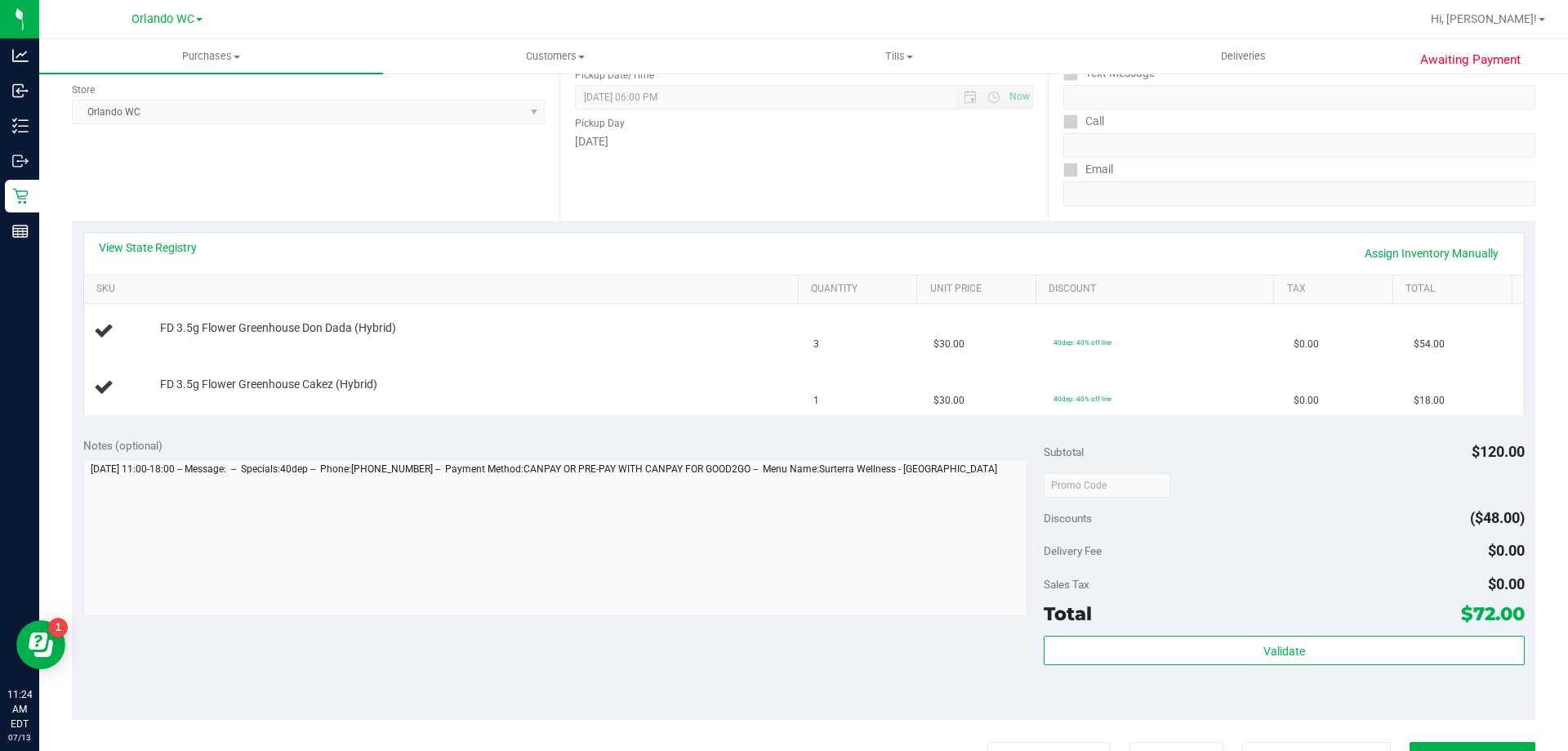 scroll, scrollTop: 602, scrollLeft: 0, axis: vertical 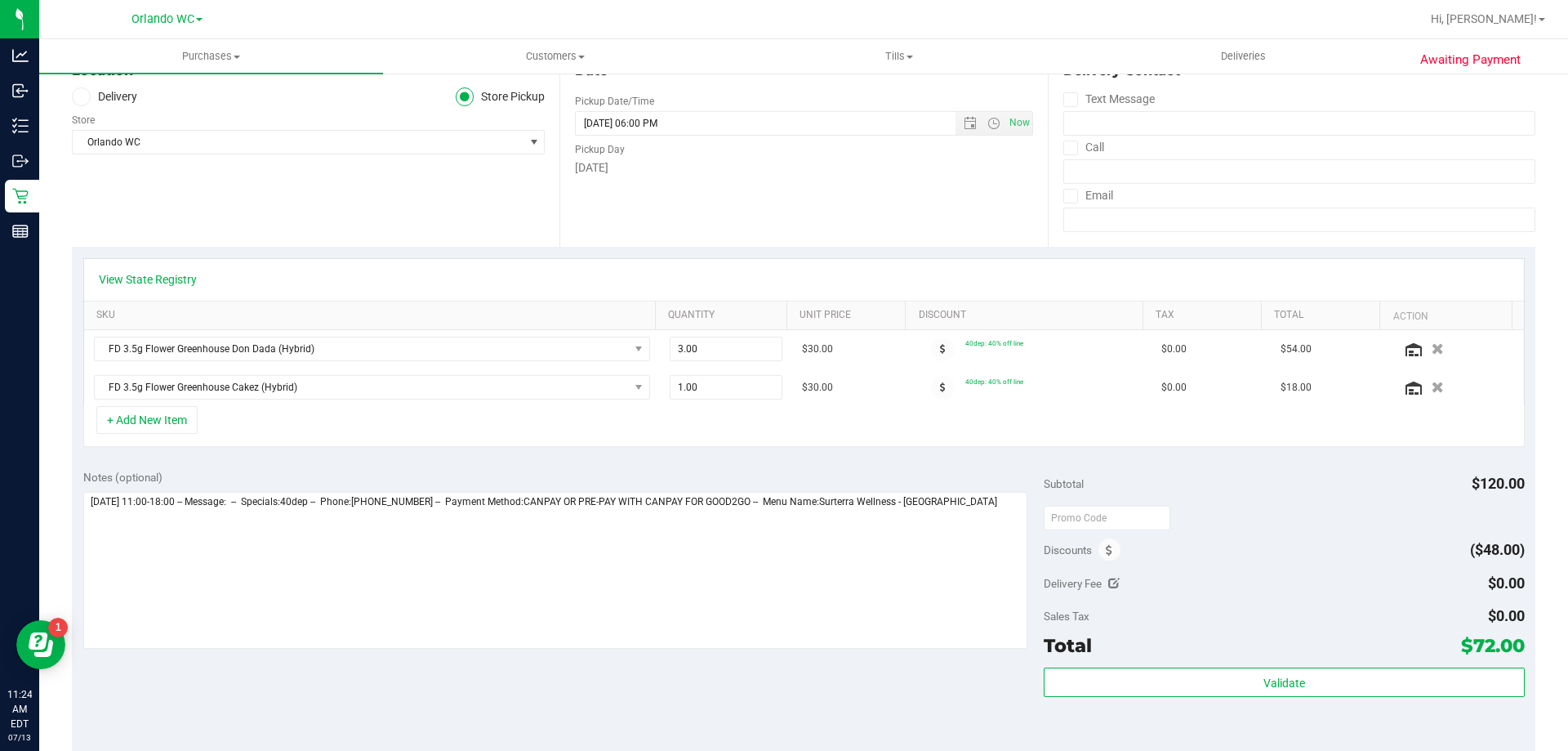 click on "Discounts" at bounding box center (1082, 550) 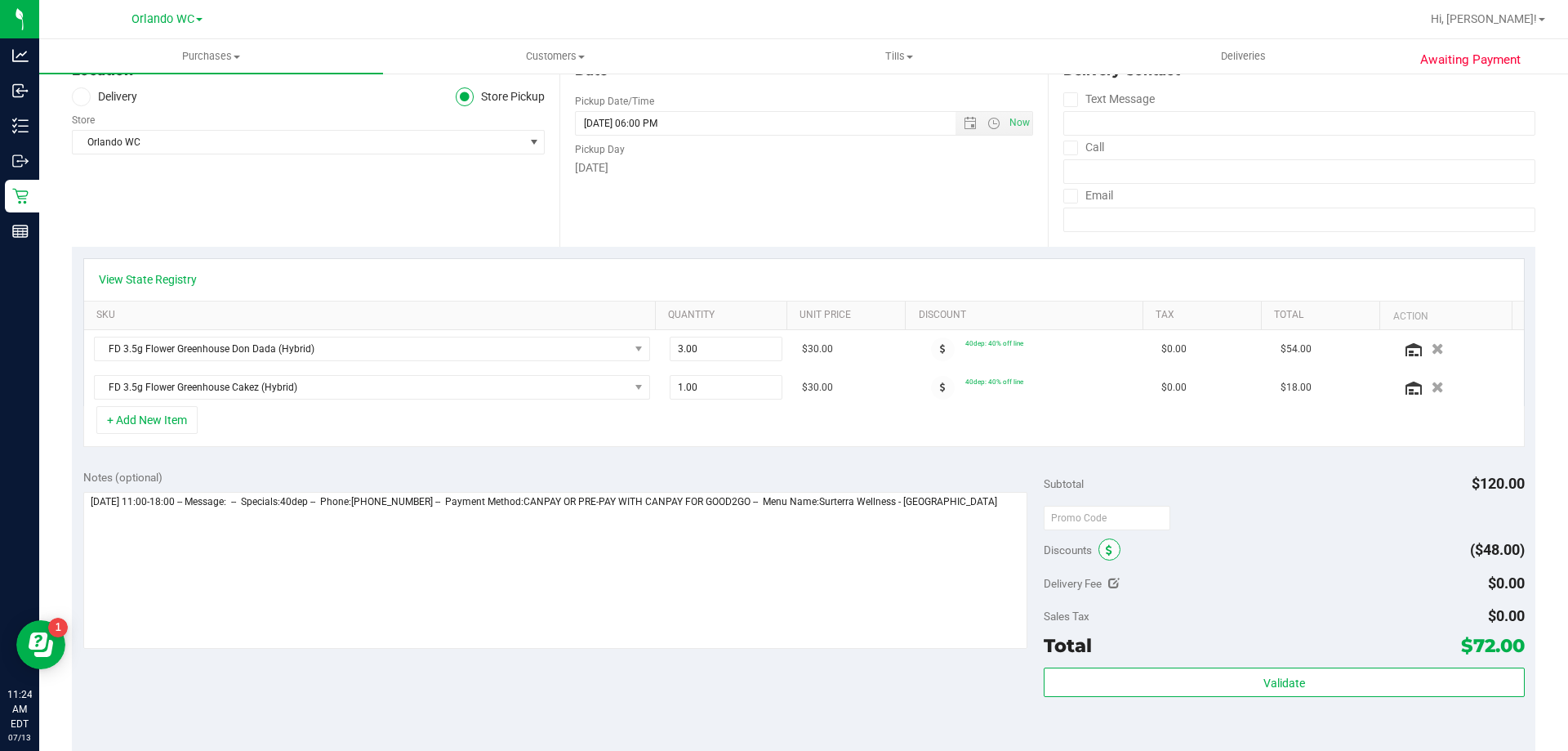 click at bounding box center [1109, 549] 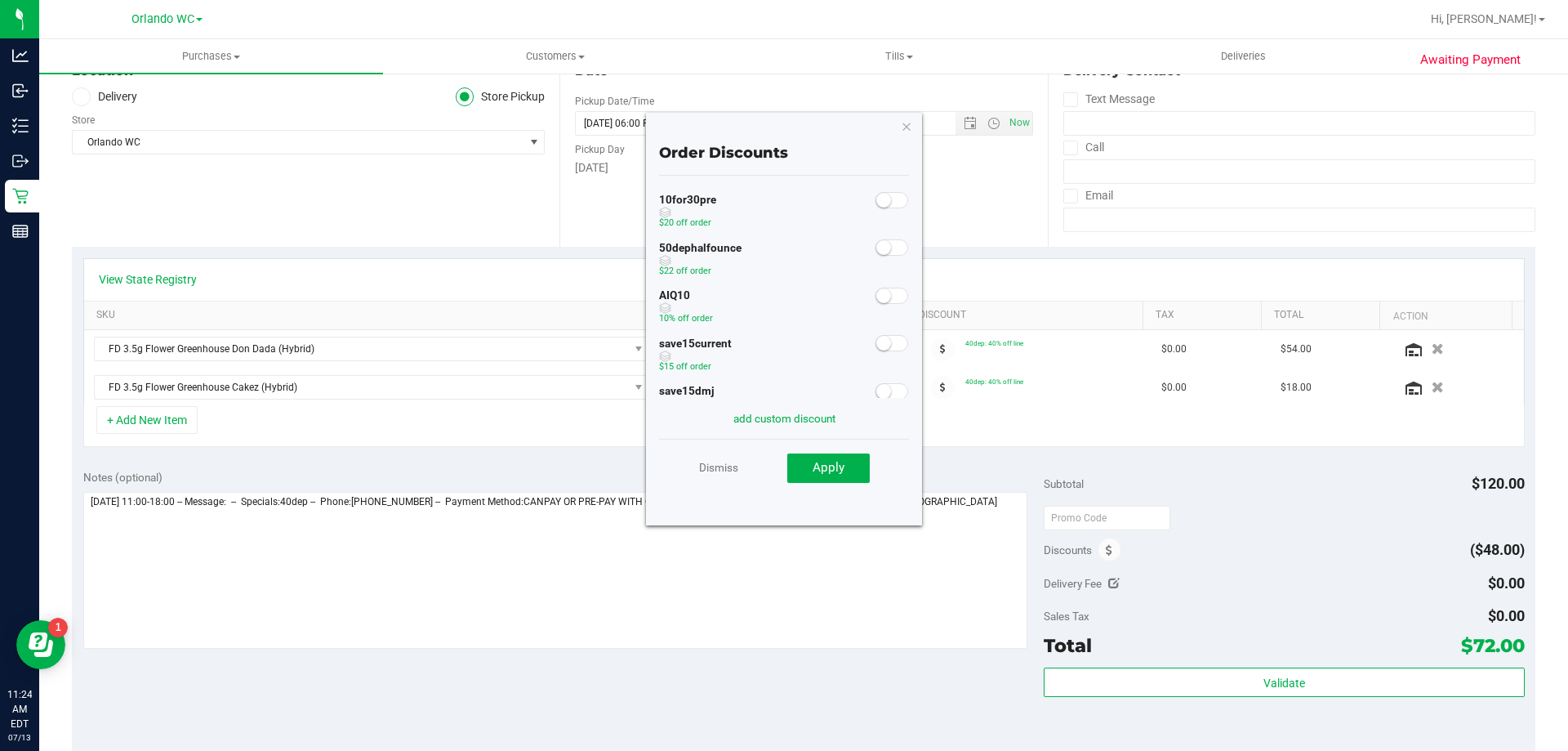click at bounding box center [892, 248] 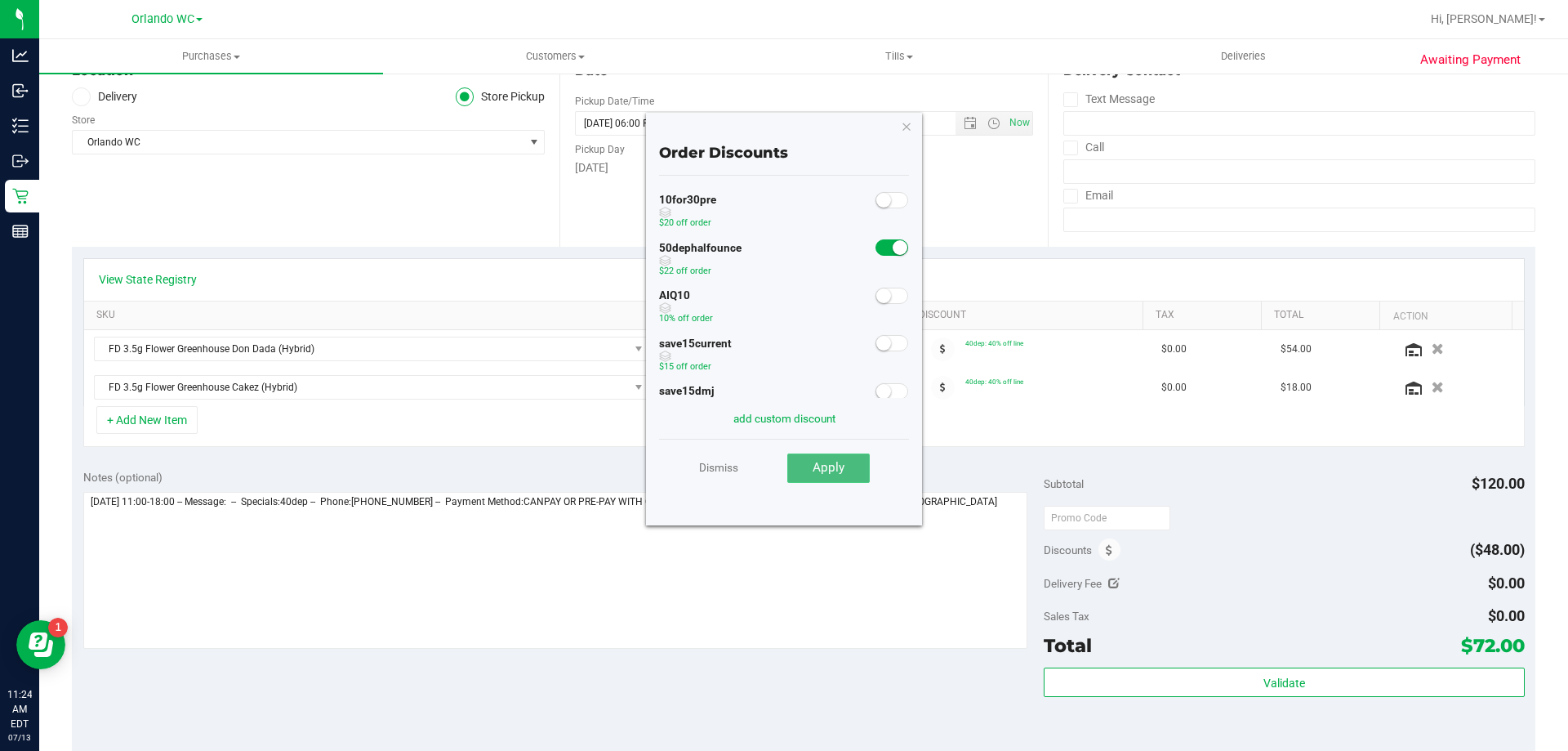 click on "Apply" at bounding box center (828, 467) 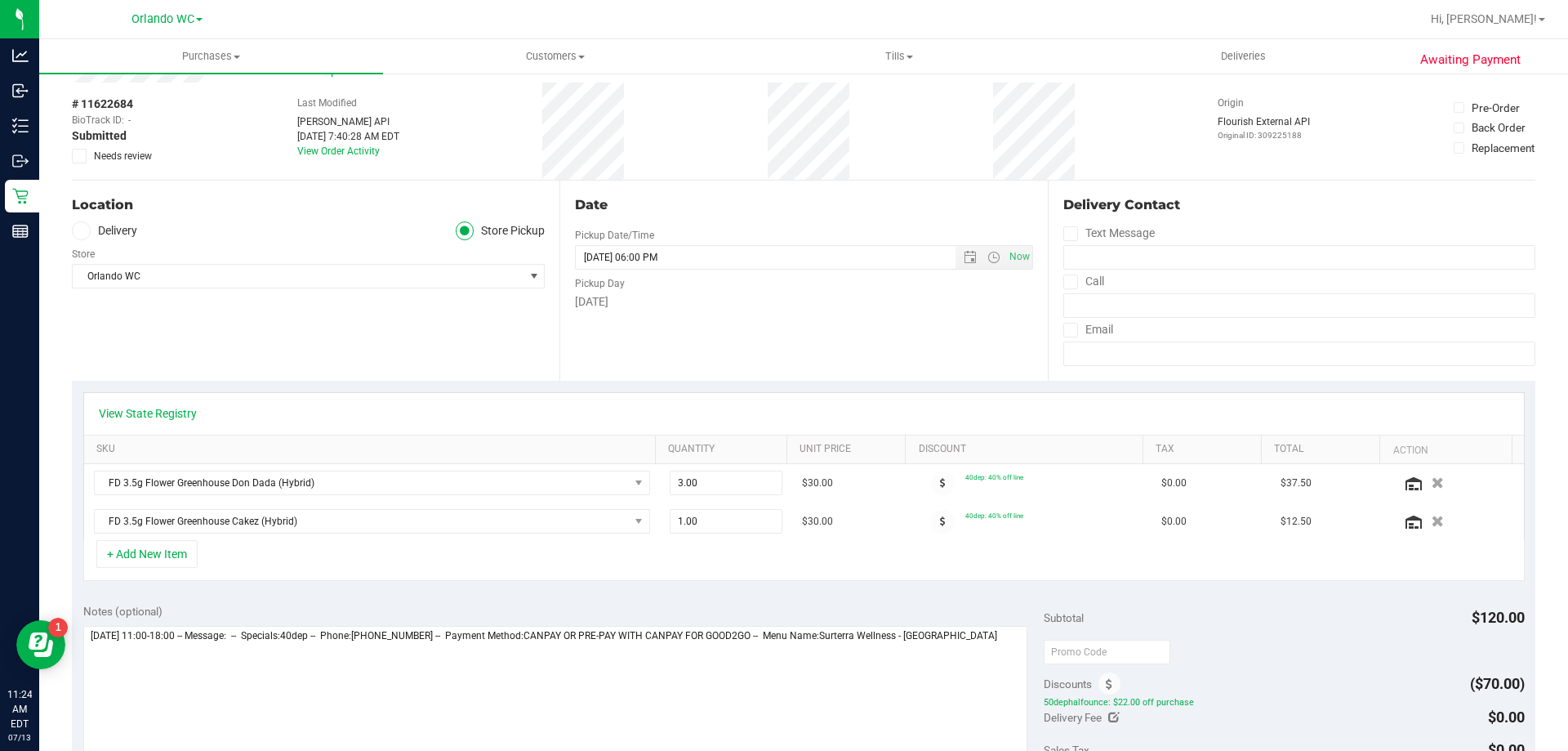 scroll, scrollTop: 0, scrollLeft: 0, axis: both 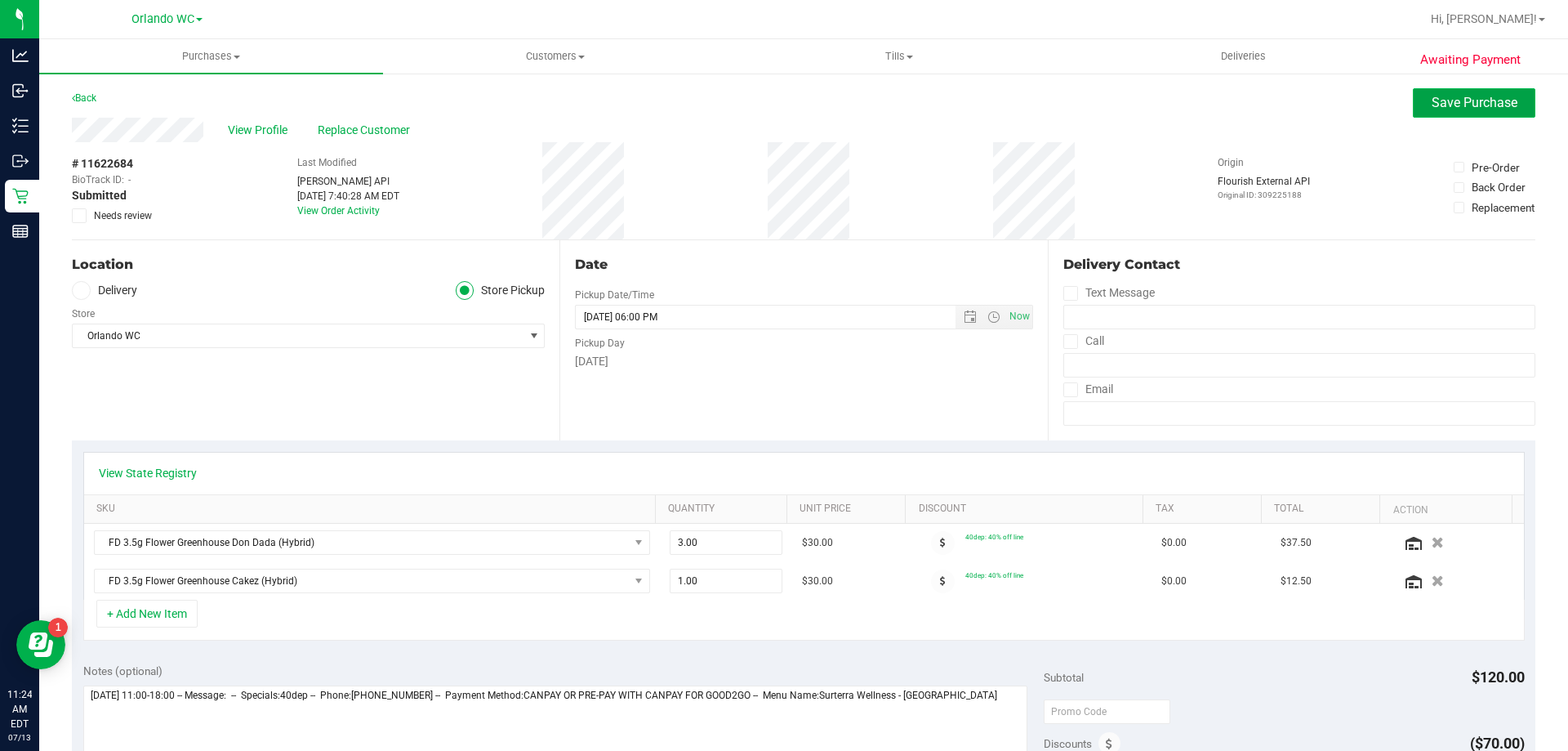 click on "Save Purchase" at bounding box center (1474, 103) 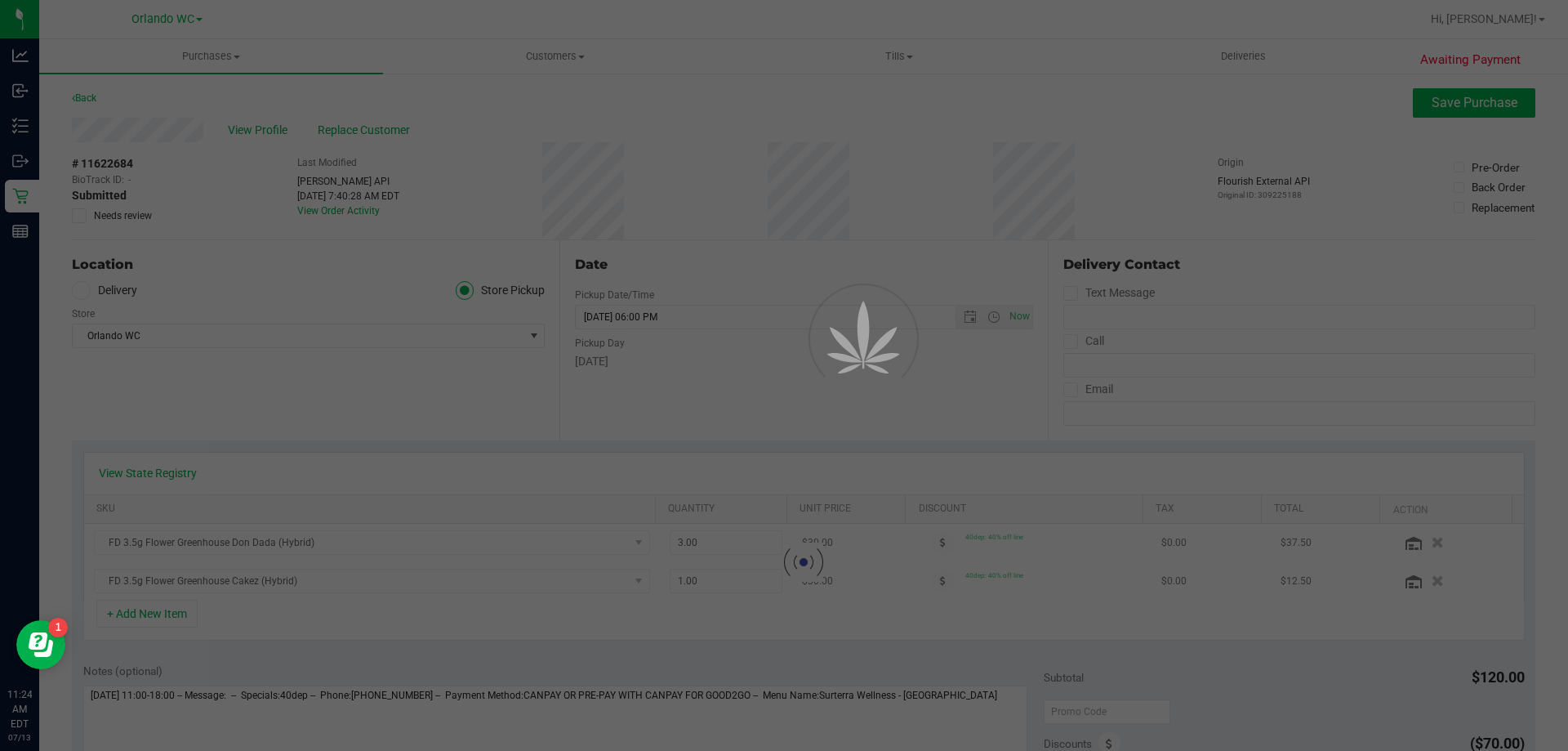 scroll, scrollTop: 163, scrollLeft: 0, axis: vertical 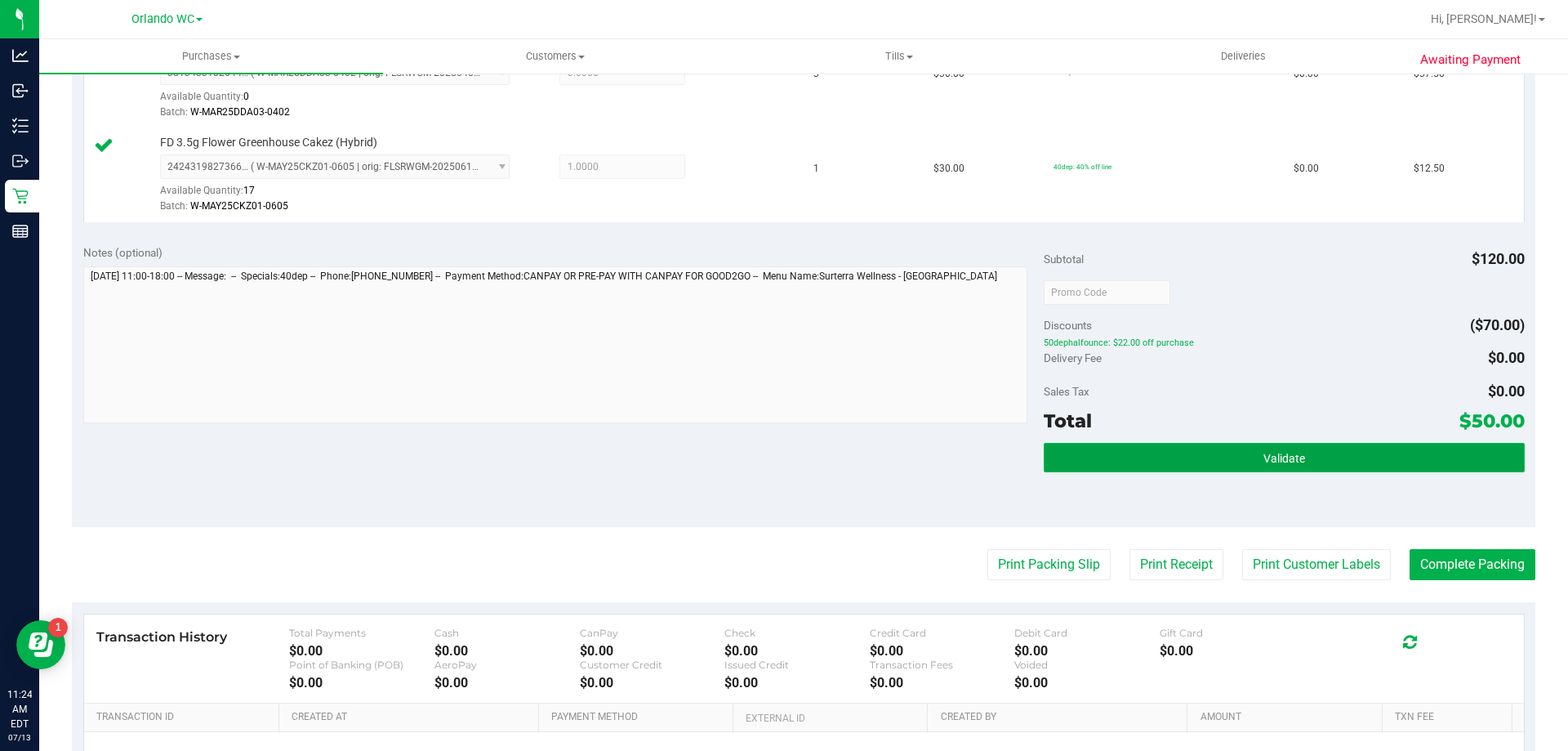 click on "Validate" at bounding box center [1284, 458] 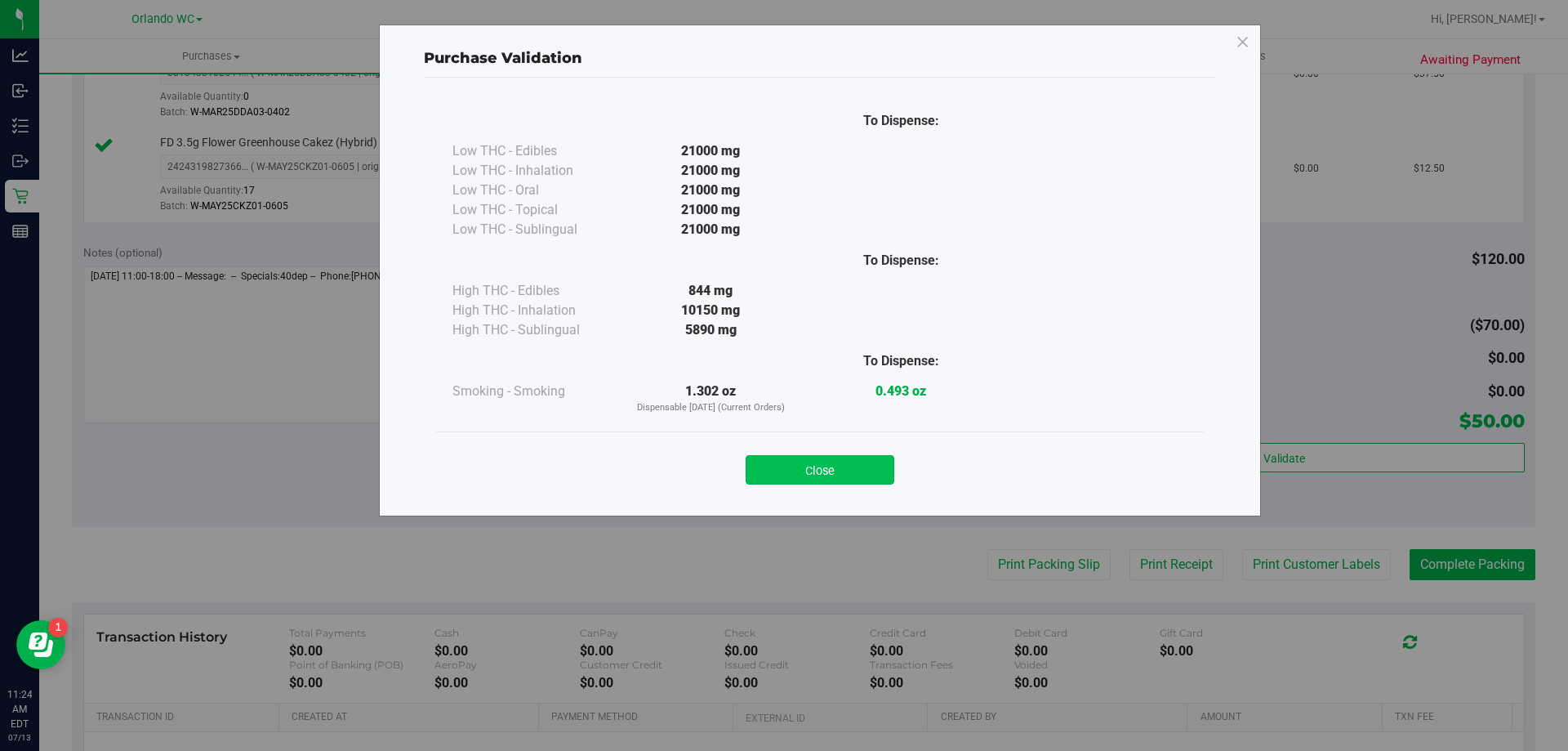 click on "Close" at bounding box center (820, 470) 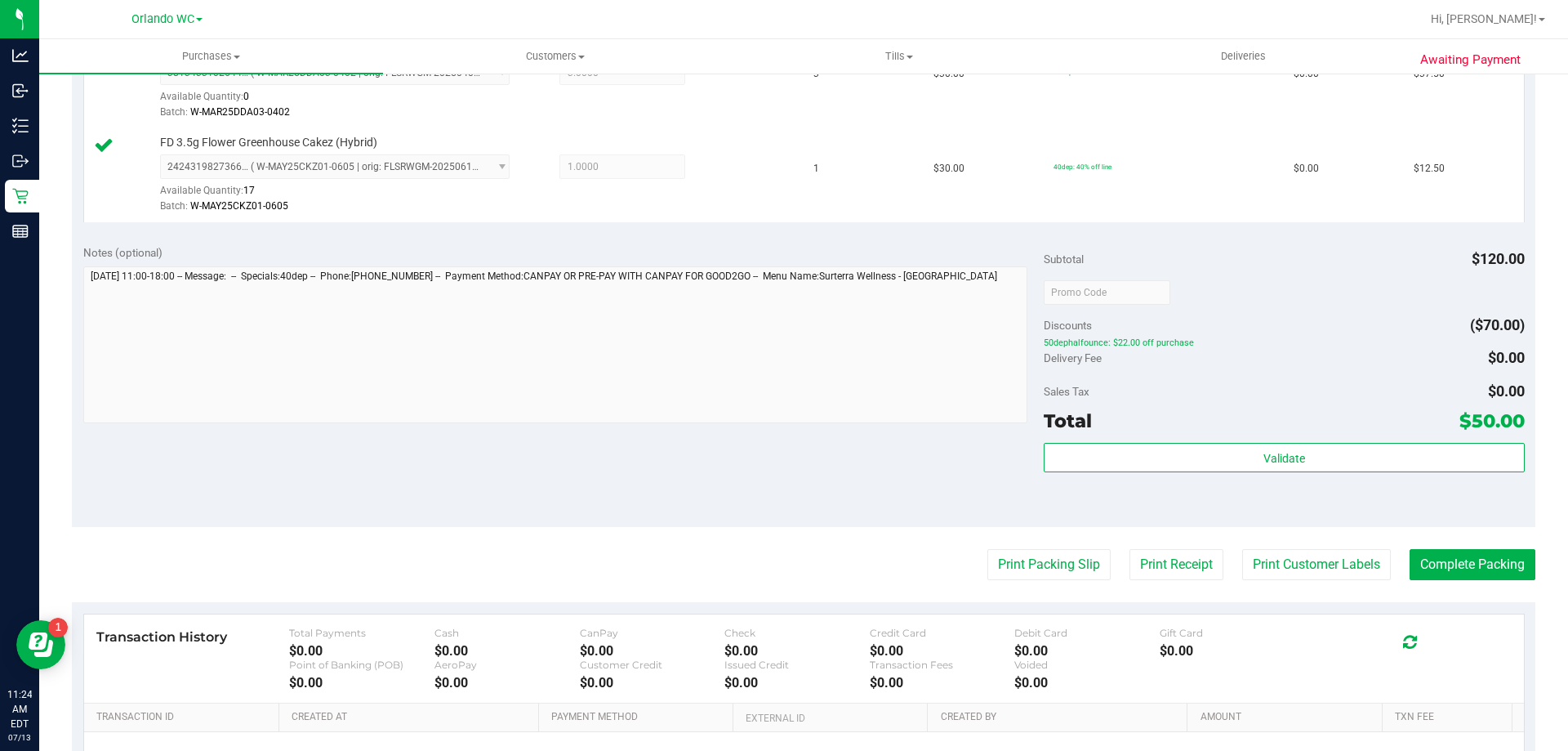 click on "Back
Edit Purchase
Cancel Purchase
View Profile
# 11622684
BioTrack ID:
-
Submitted
Needs review
Last Modified
Emily Dodich
Jul 13, 2025 7:40:28 AM EDT" at bounding box center (804, 253) 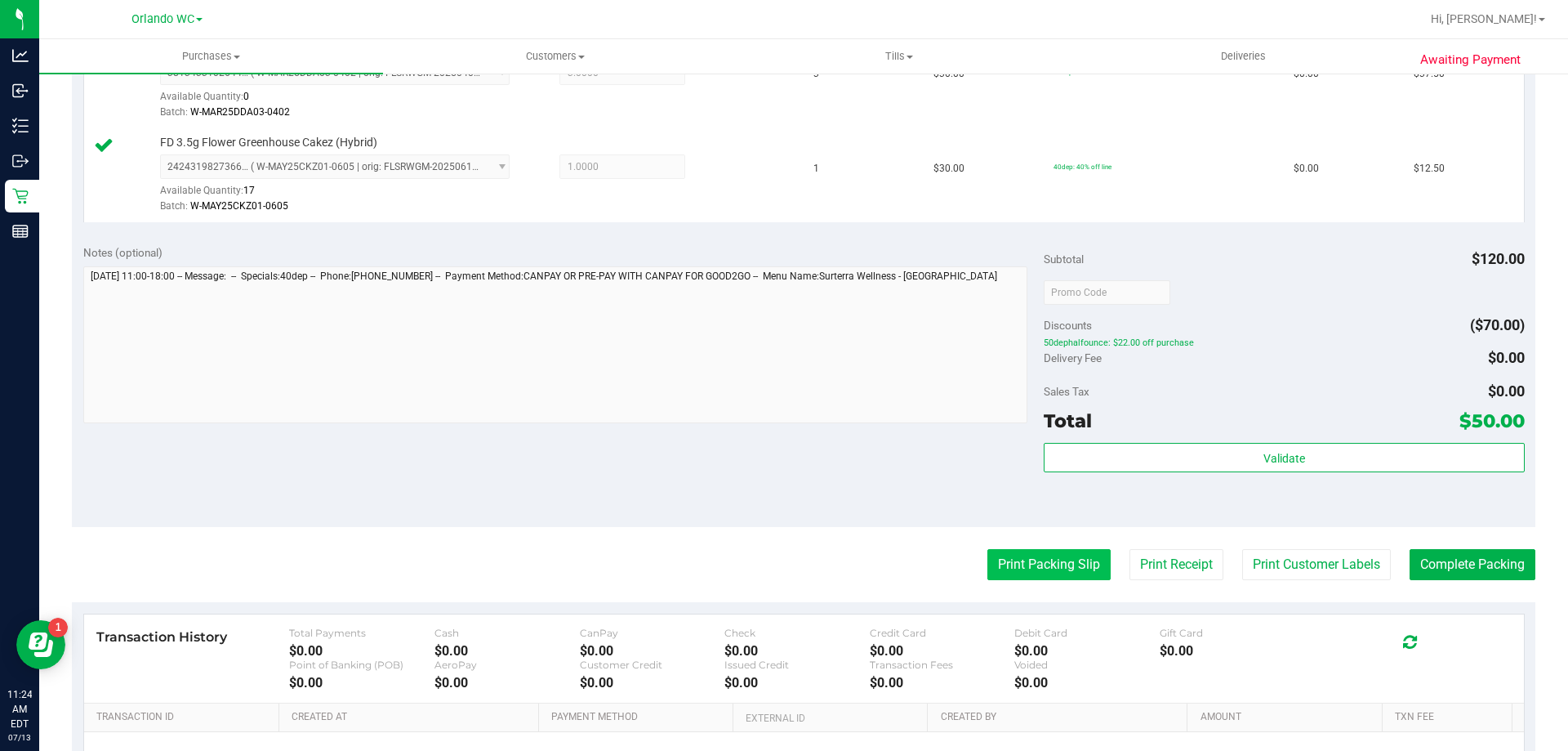 click on "Print Packing Slip" at bounding box center (1049, 565) 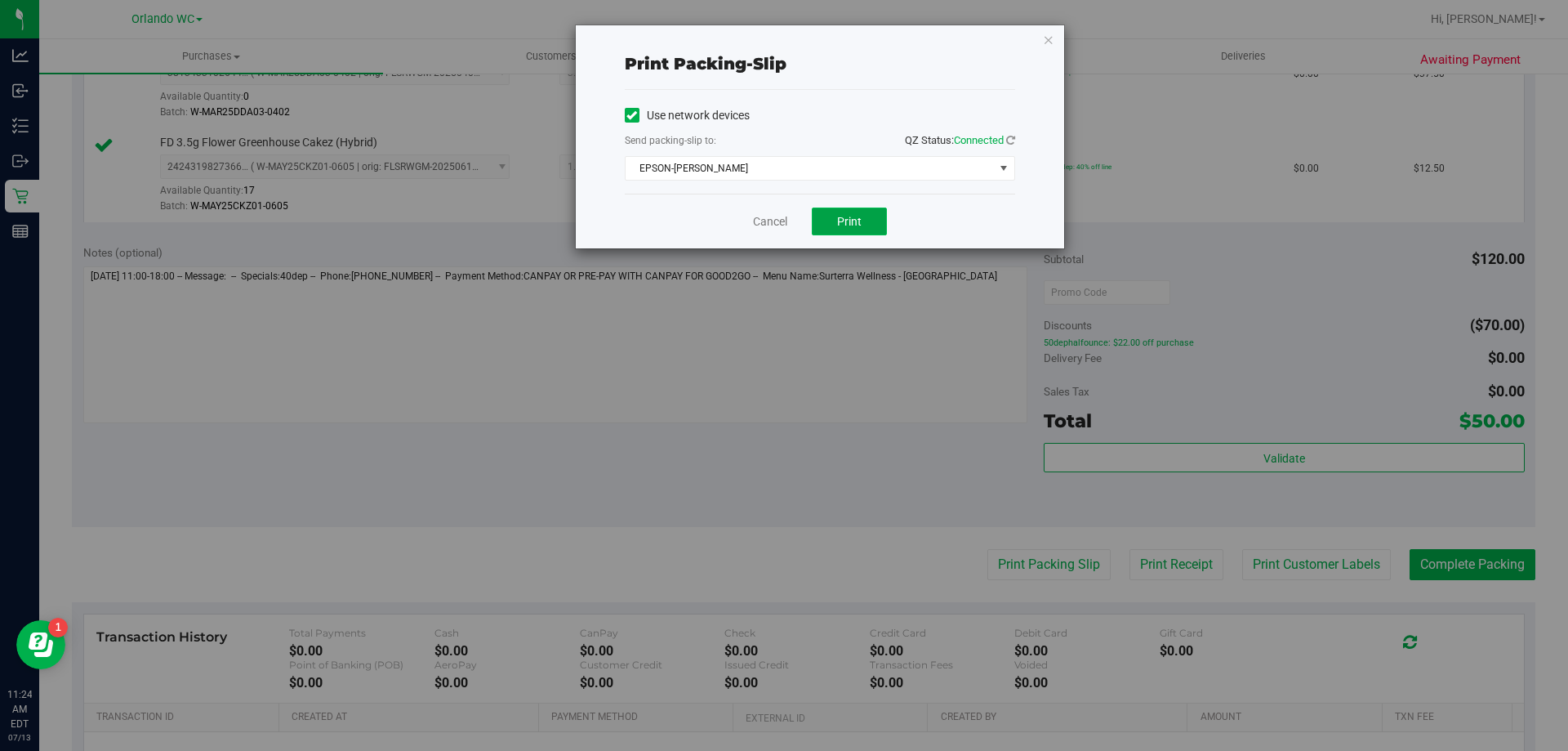 click on "Print" at bounding box center [849, 221] 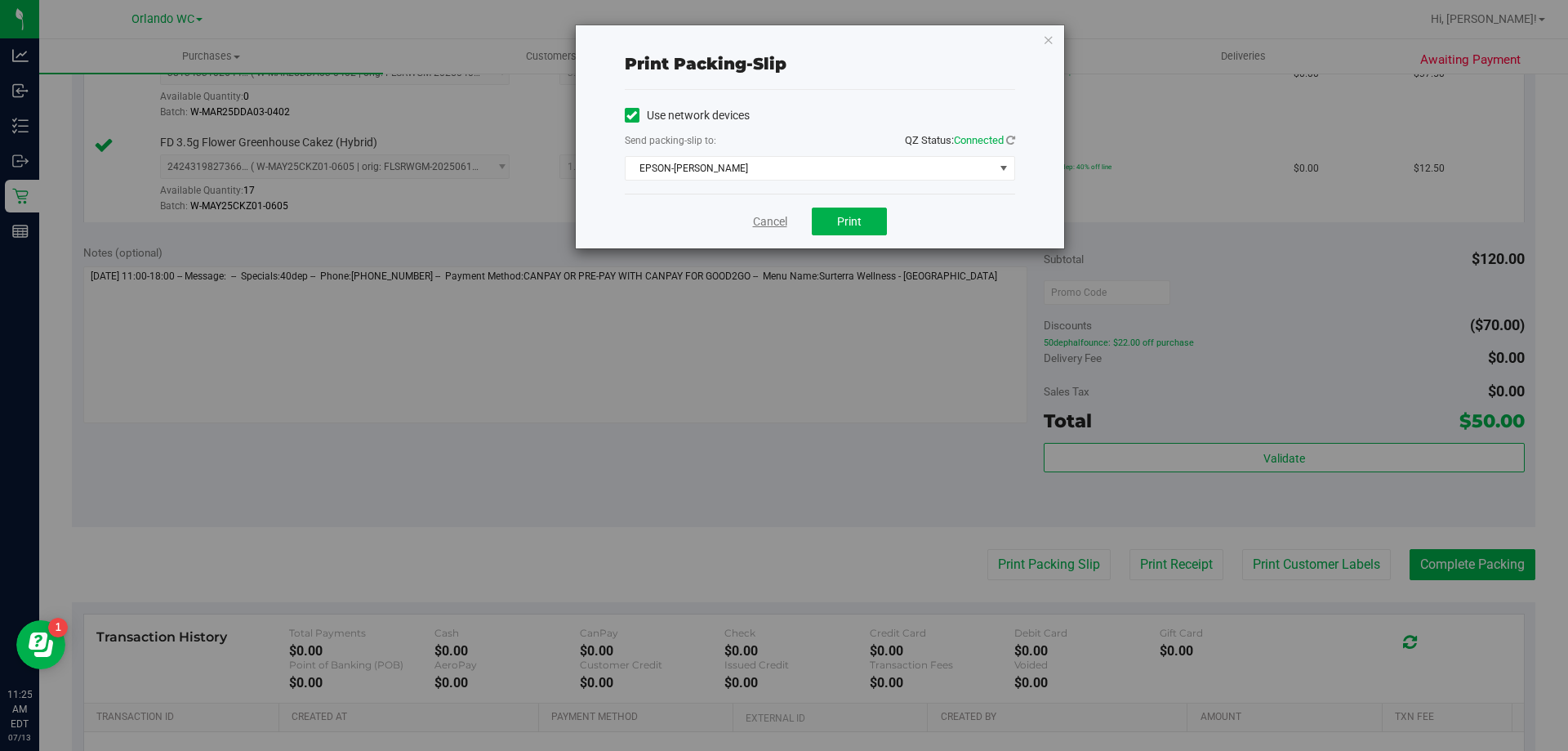 click on "Cancel" at bounding box center [770, 221] 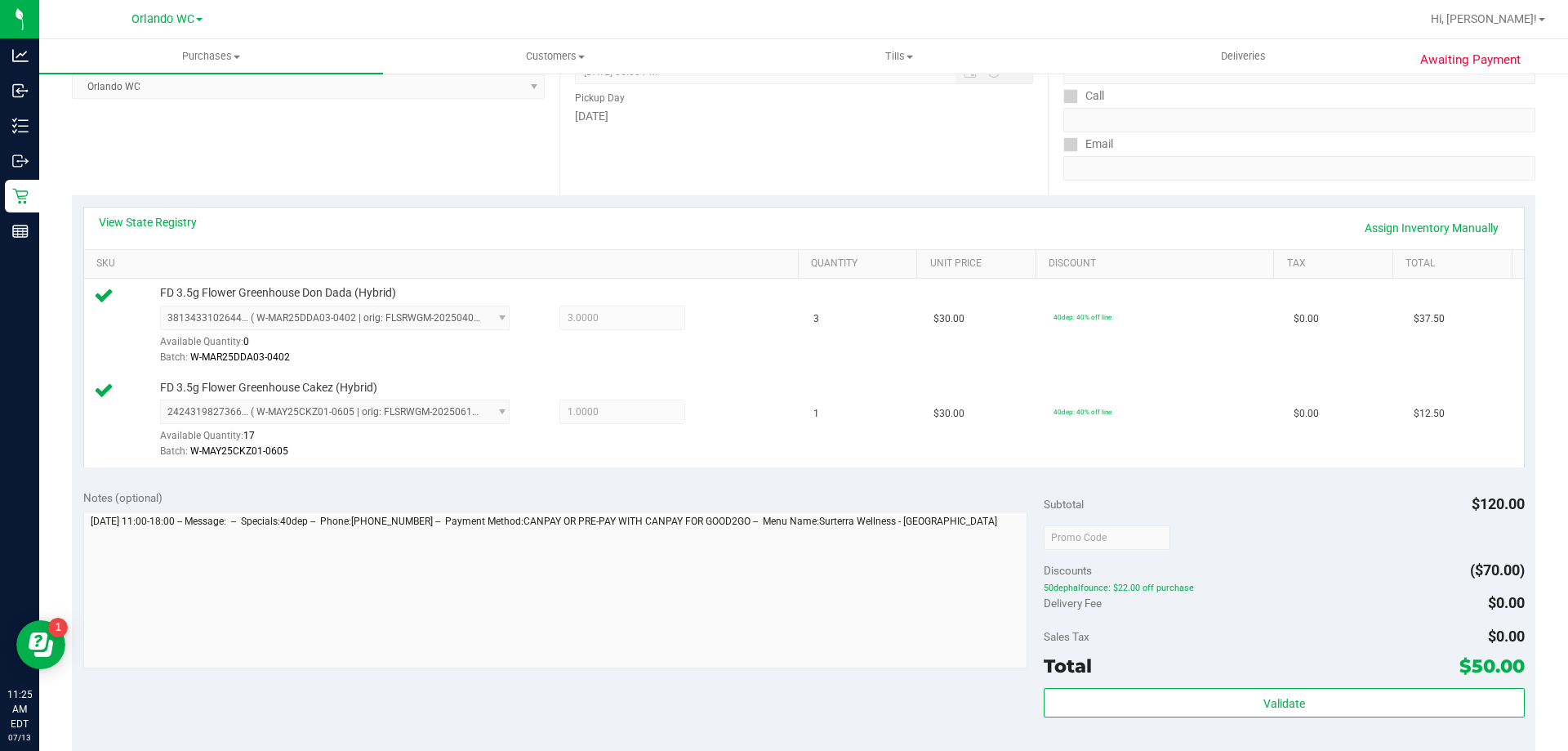 scroll, scrollTop: 572, scrollLeft: 0, axis: vertical 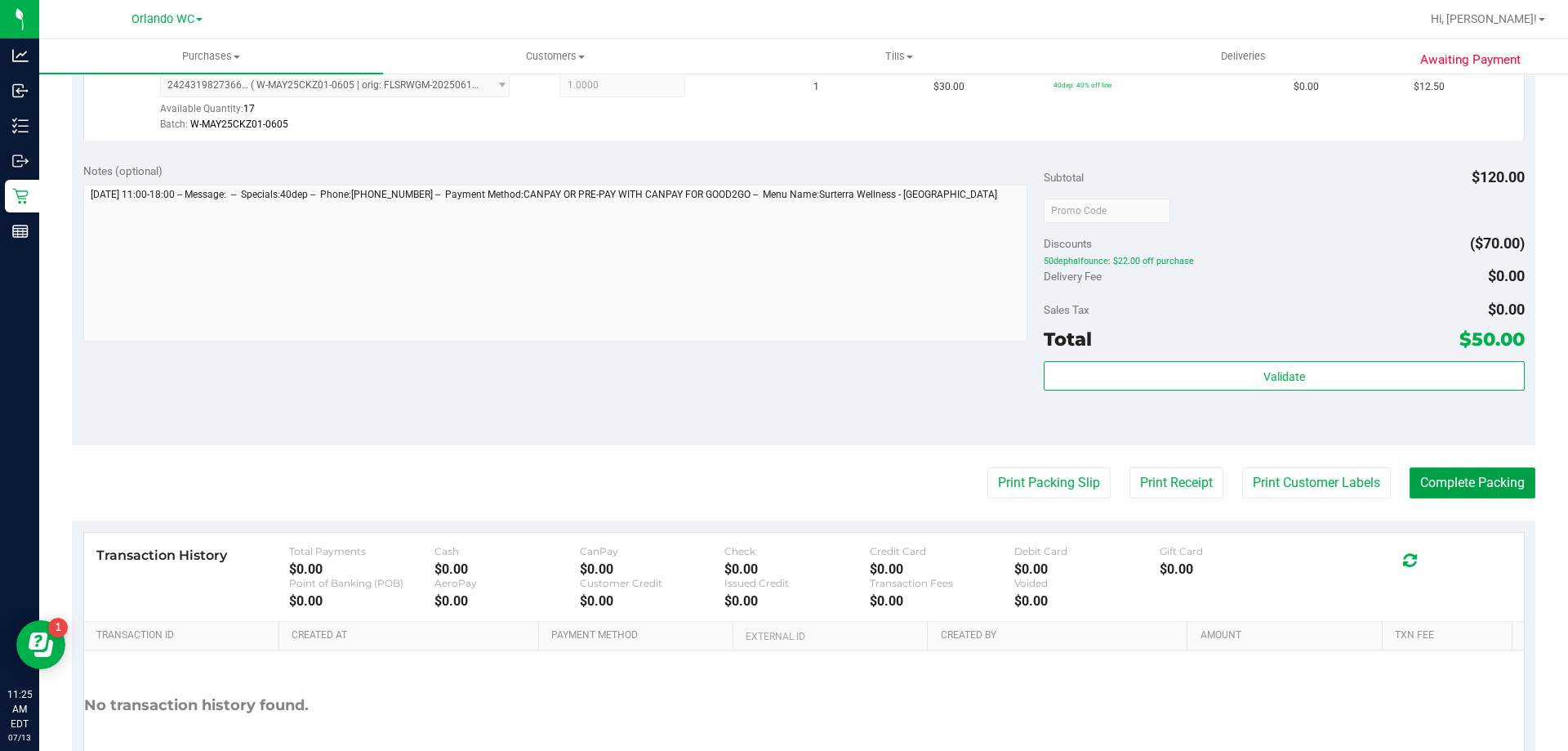 click on "Complete Packing" at bounding box center (1472, 483) 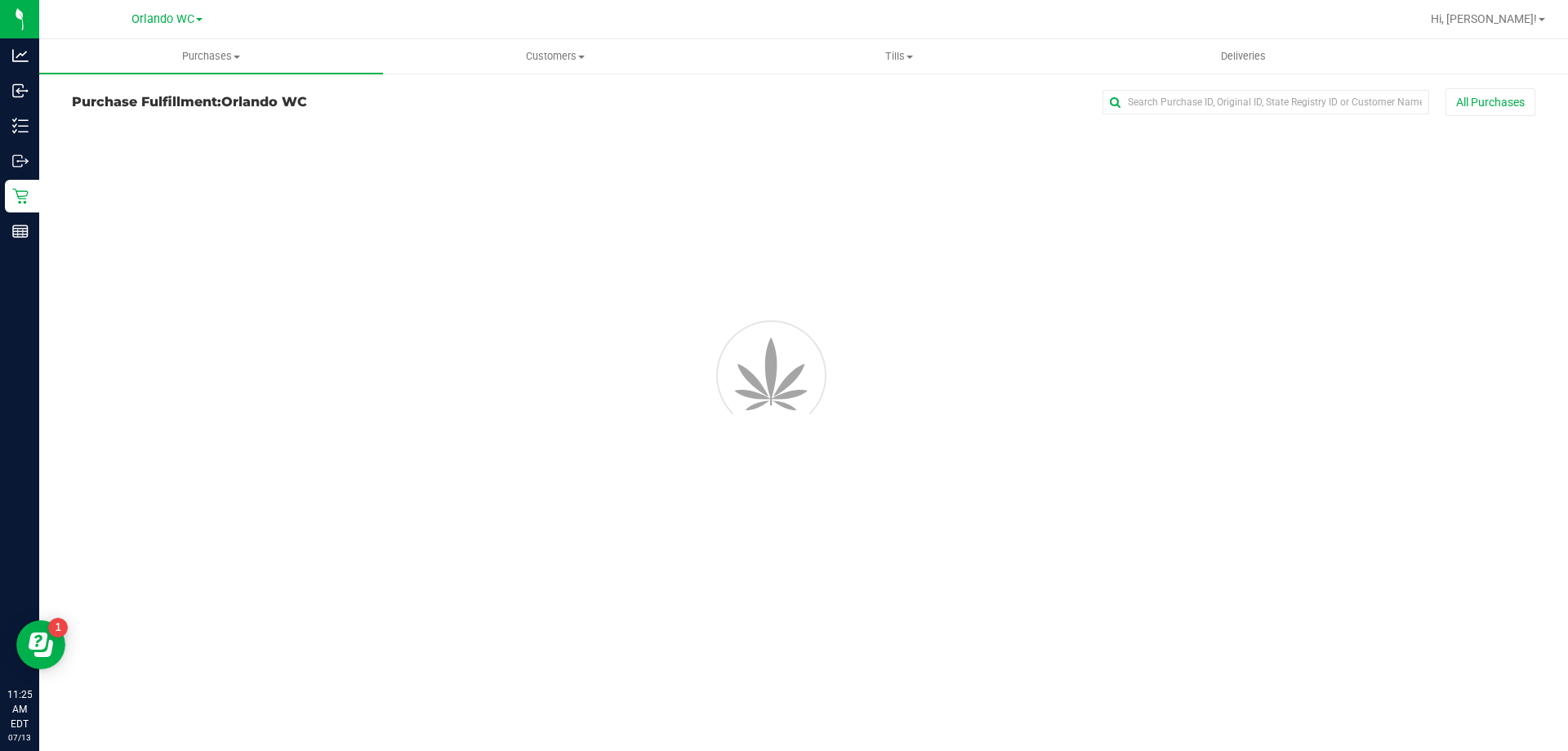 scroll, scrollTop: 0, scrollLeft: 0, axis: both 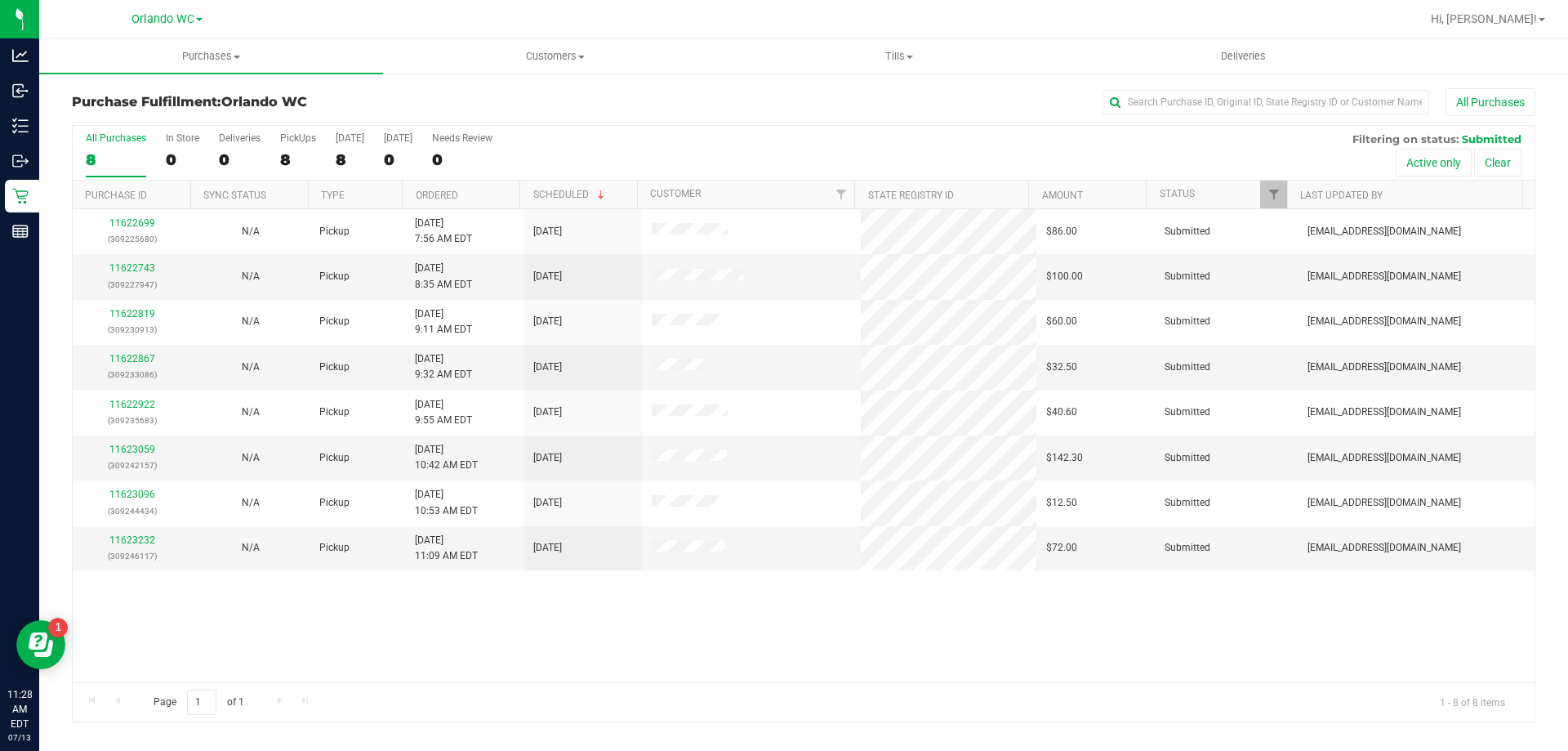 click on "Ordered" at bounding box center (461, 194) 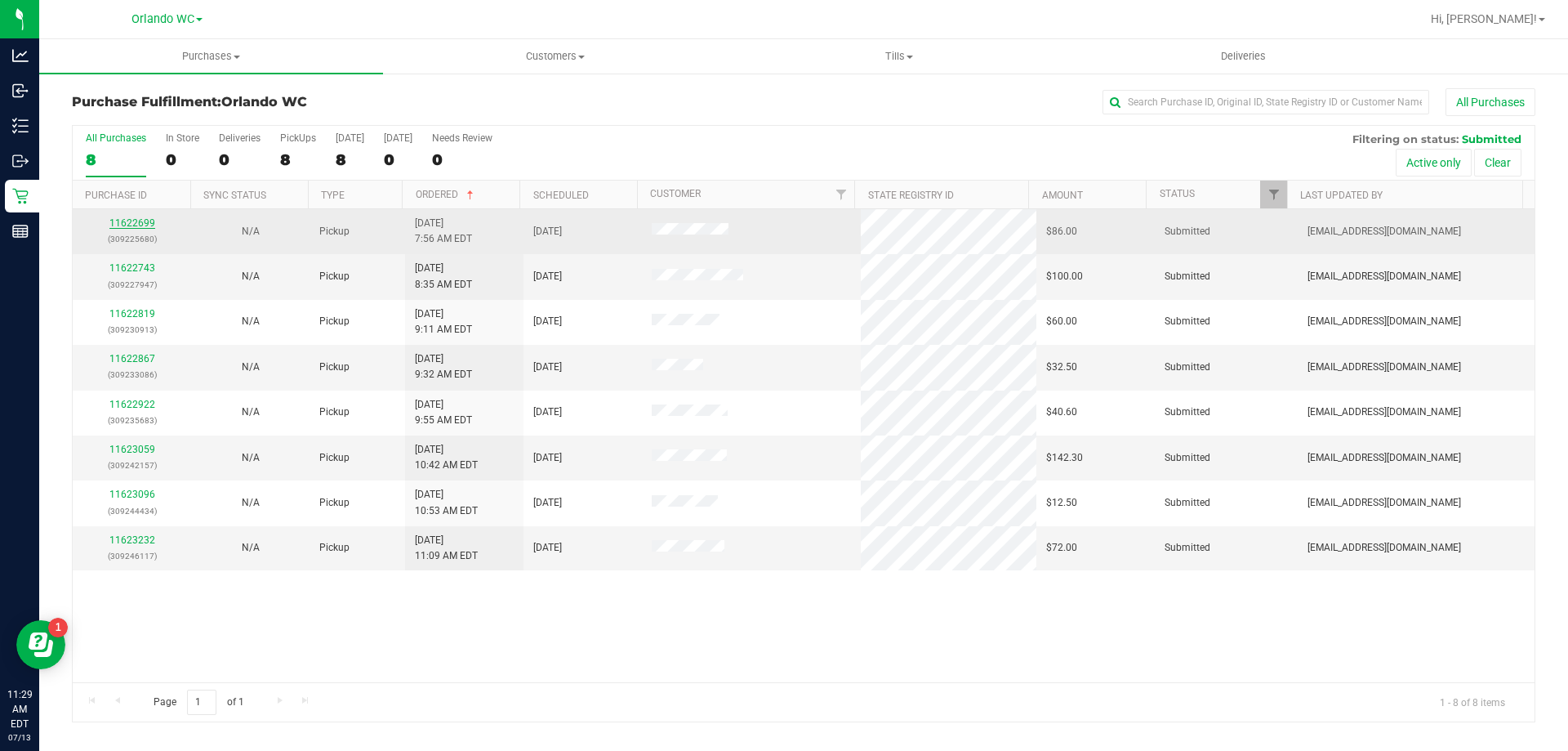 click on "11622699" at bounding box center [132, 223] 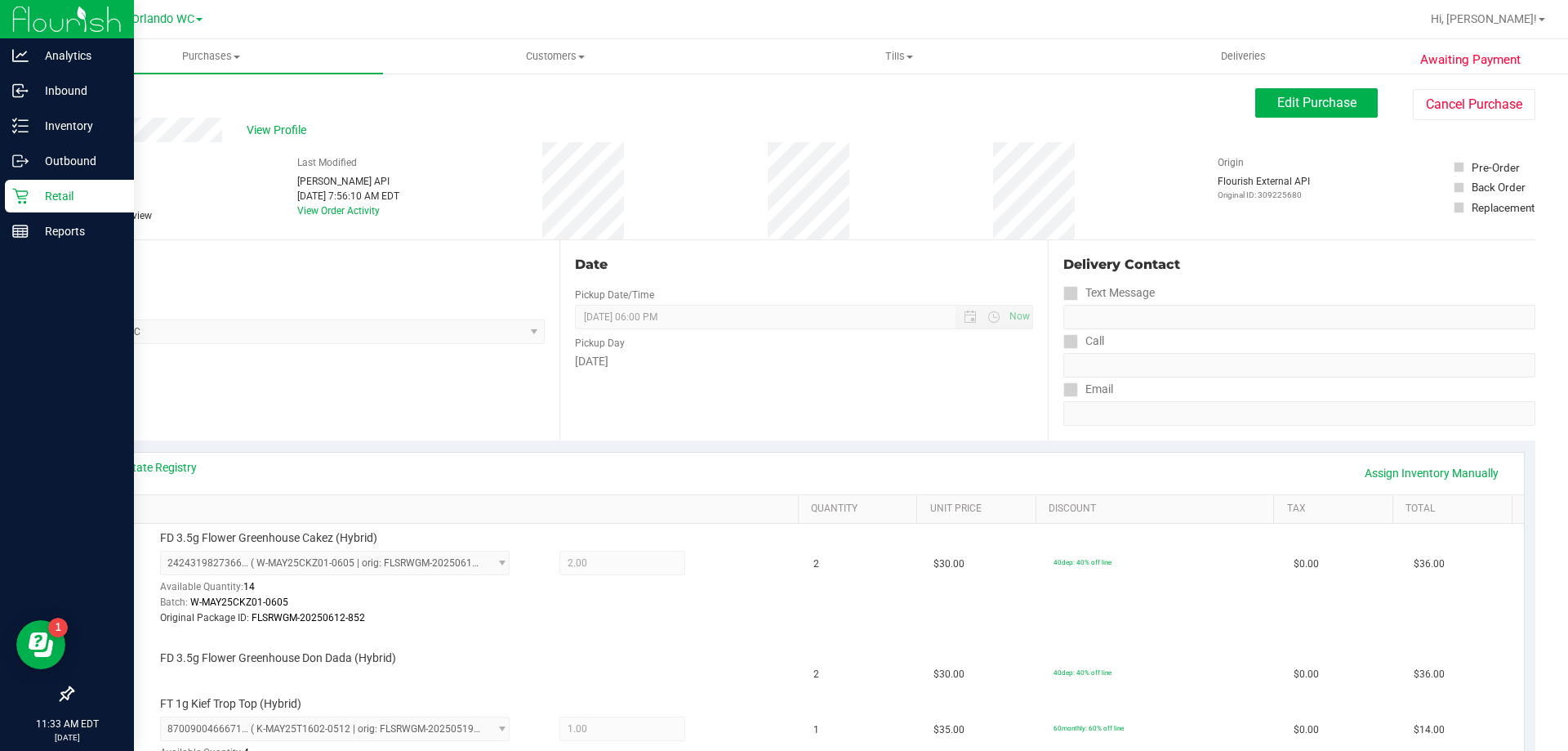 click on "Retail" at bounding box center (69, 196) 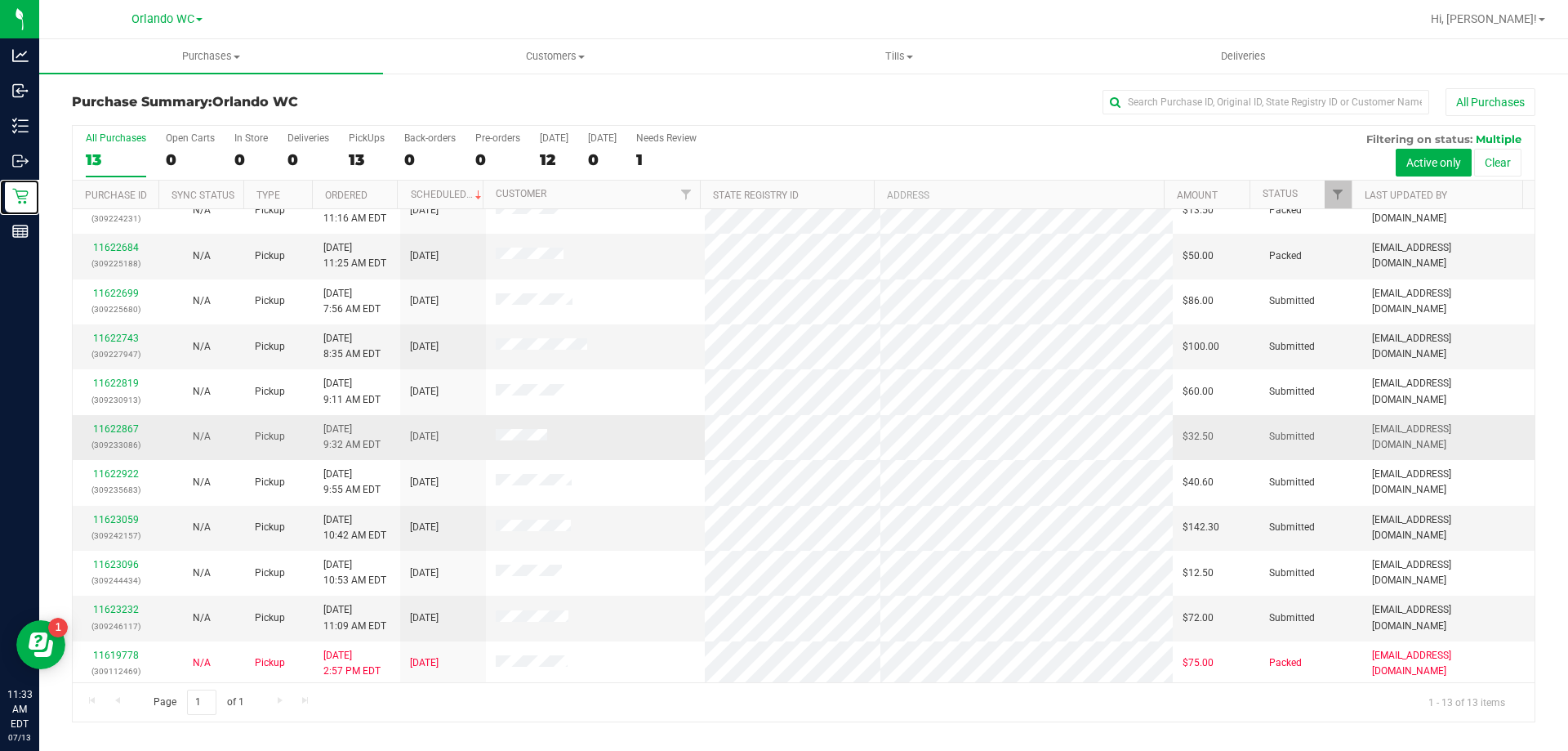 scroll, scrollTop: 114, scrollLeft: 0, axis: vertical 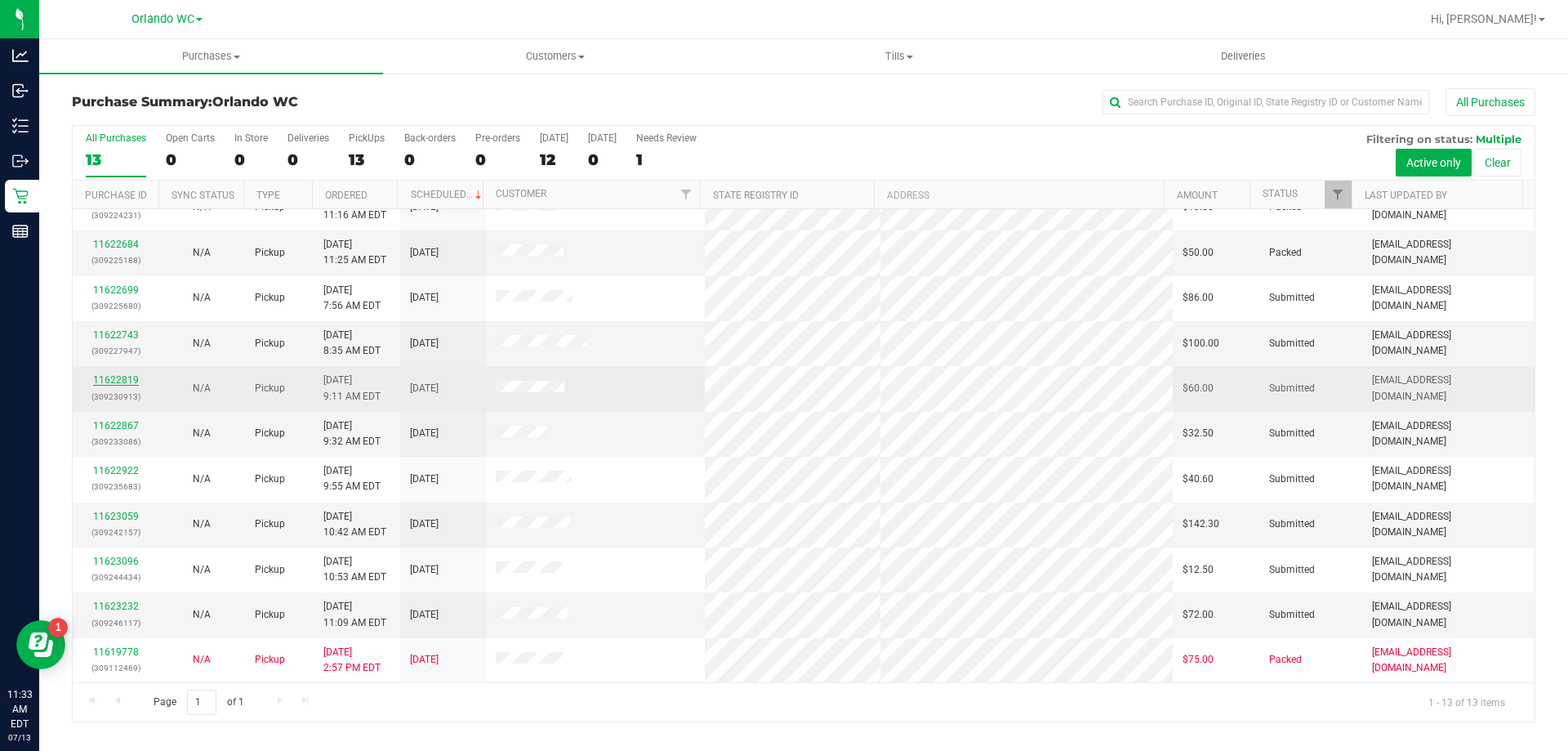 click on "11622819" at bounding box center (116, 380) 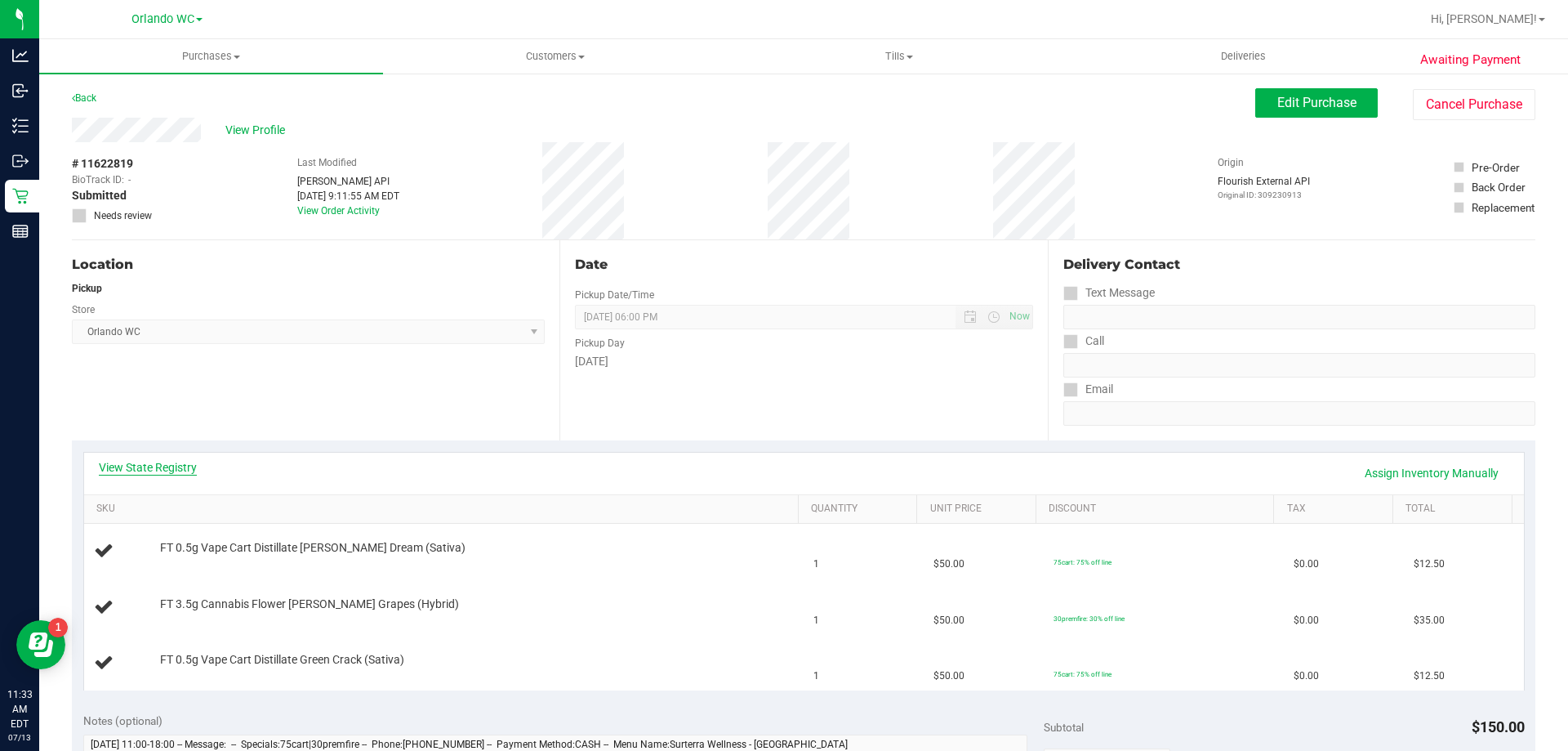 click on "View State Registry" at bounding box center (148, 467) 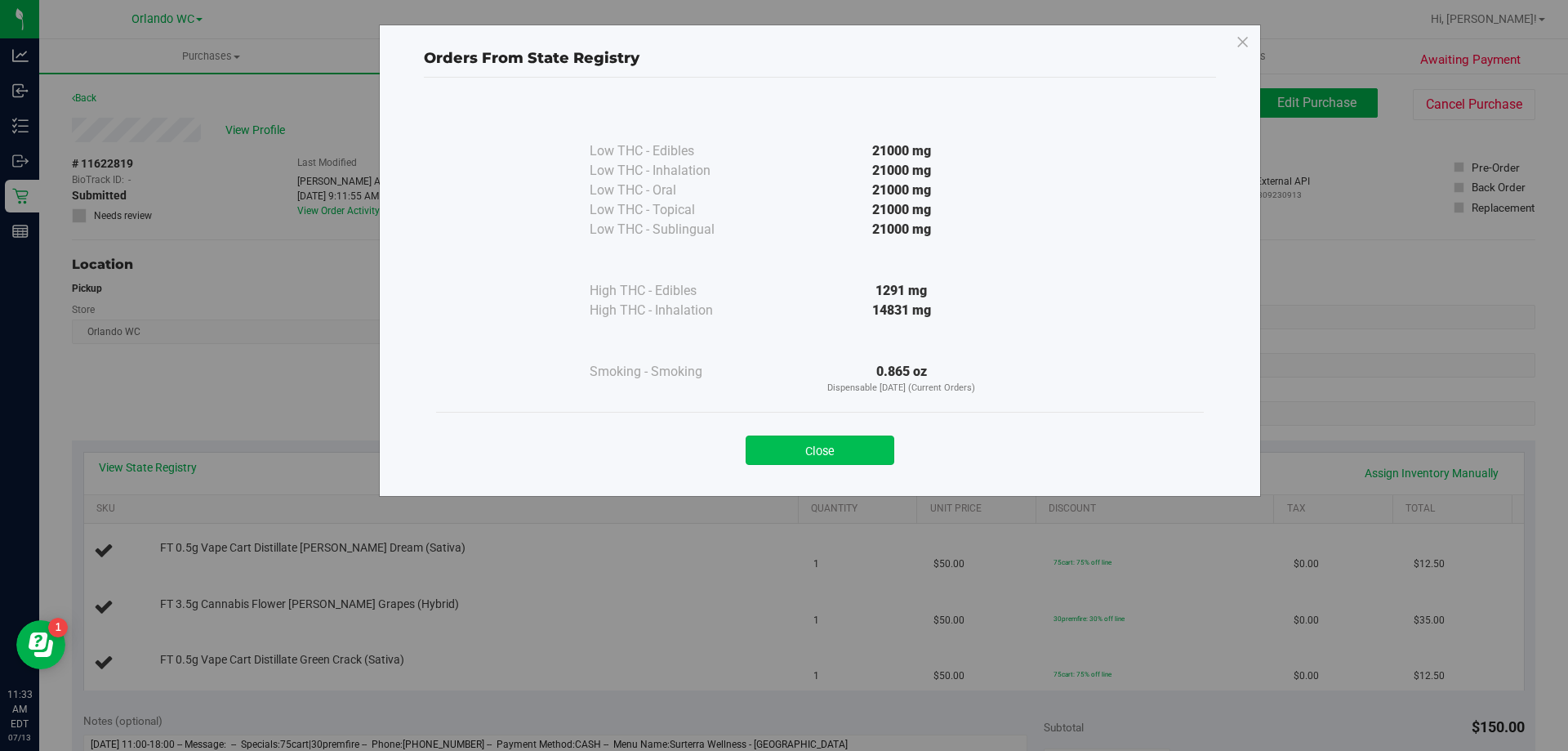 click on "Close" at bounding box center [820, 450] 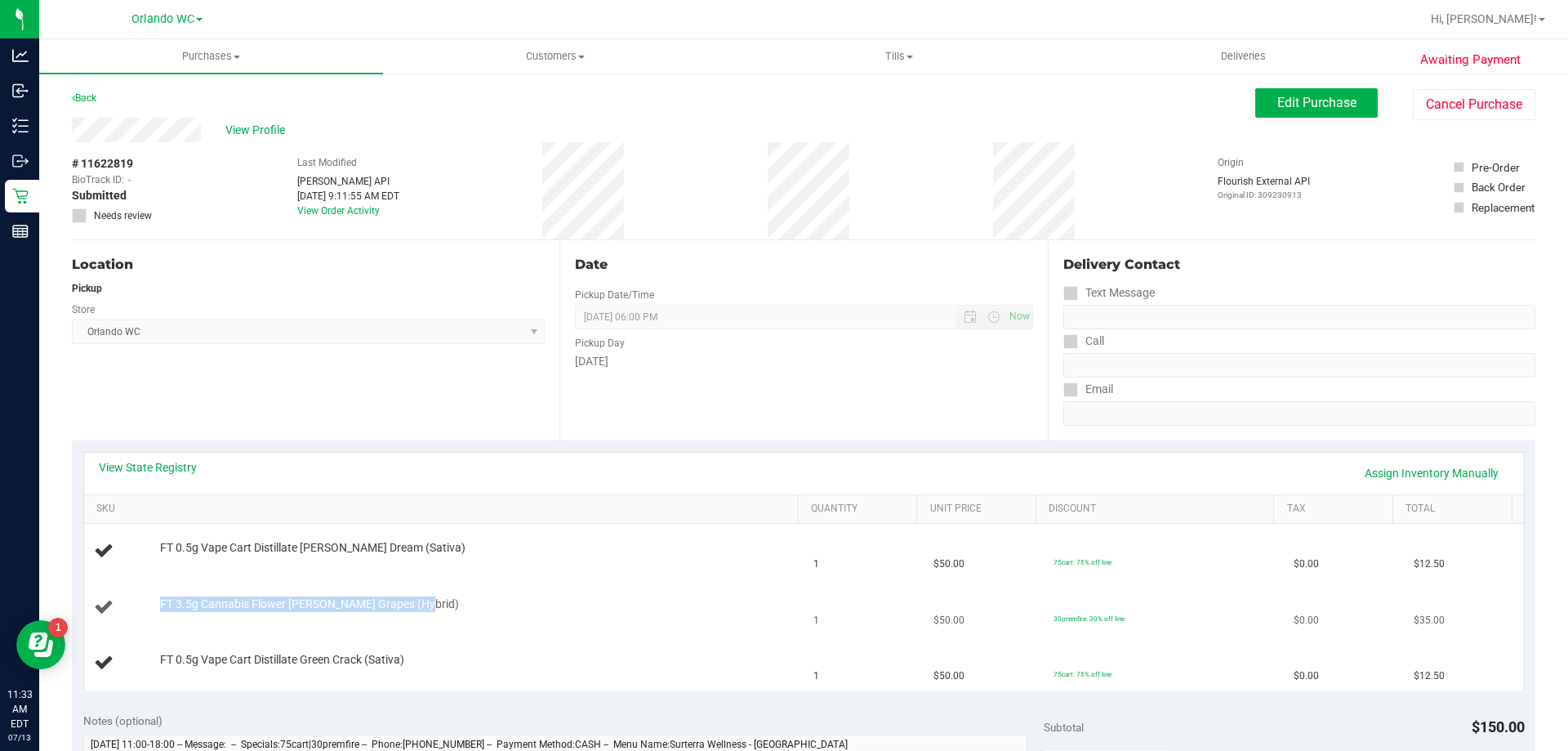 drag, startPoint x: 425, startPoint y: 606, endPoint x: 161, endPoint y: 598, distance: 264.12118 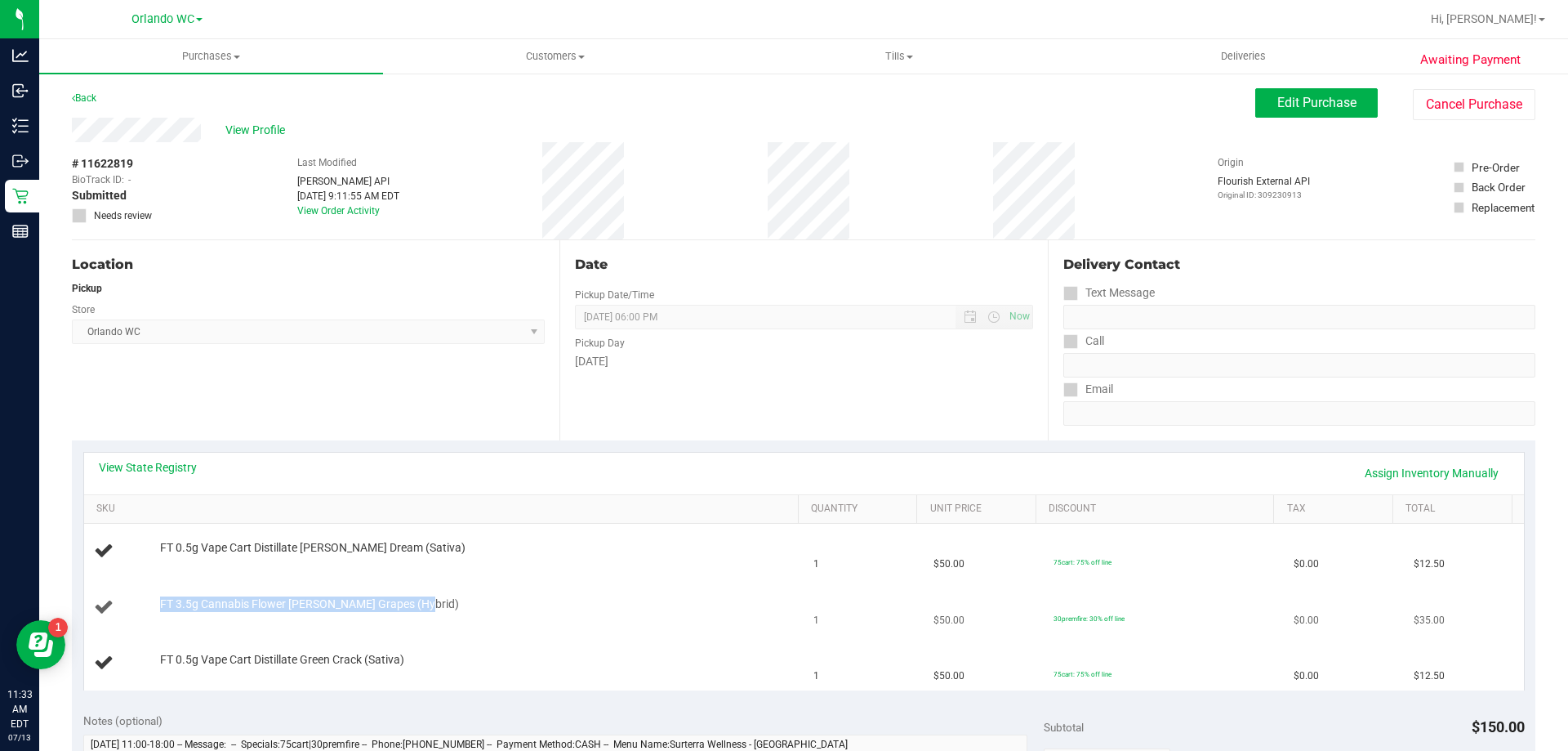 click on "FT 3.5g Cannabis Flower Gaspar's Grapes (Hybrid)" at bounding box center (471, 605) 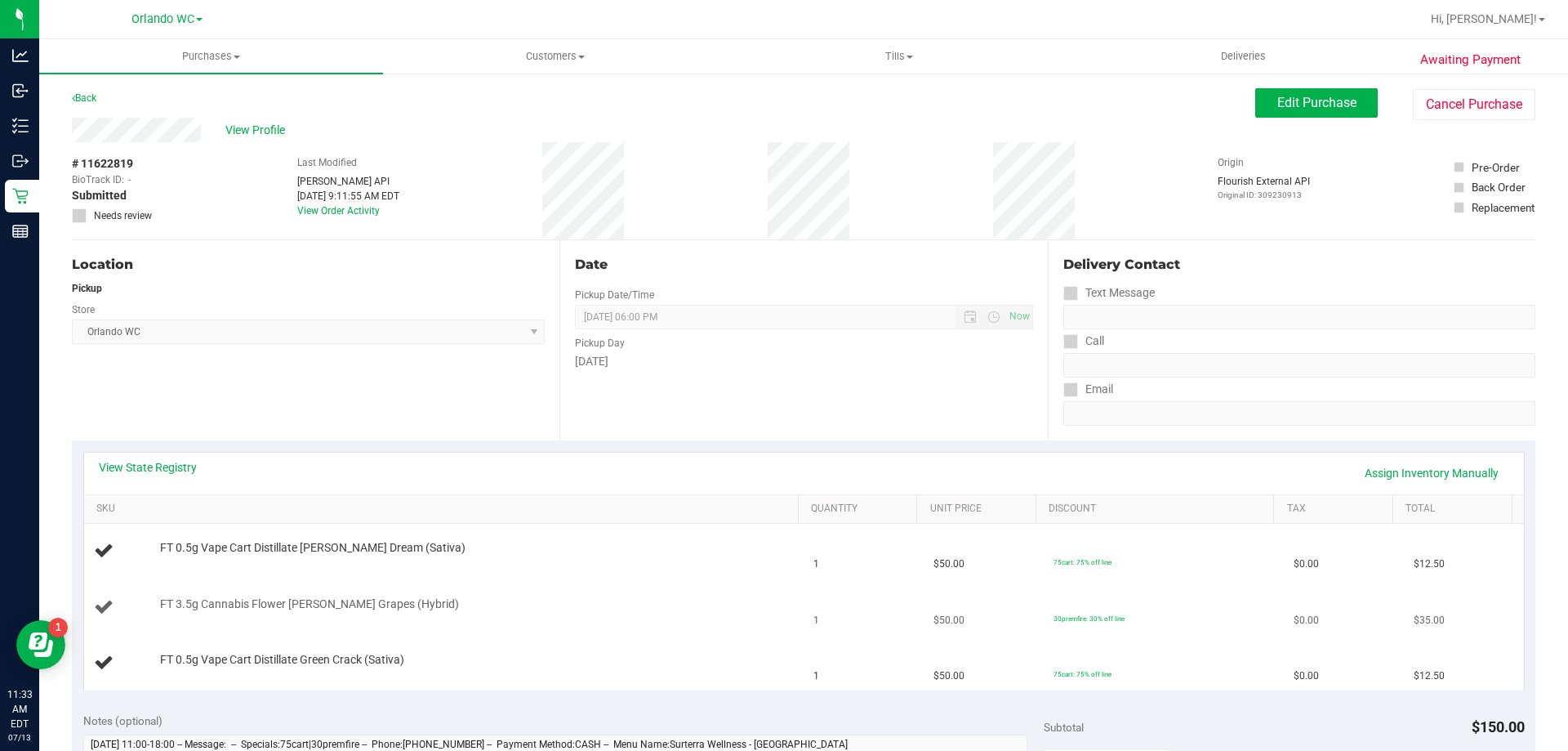click on "FT 3.5g Cannabis Flower Gaspar's Grapes (Hybrid)" at bounding box center [444, 608] 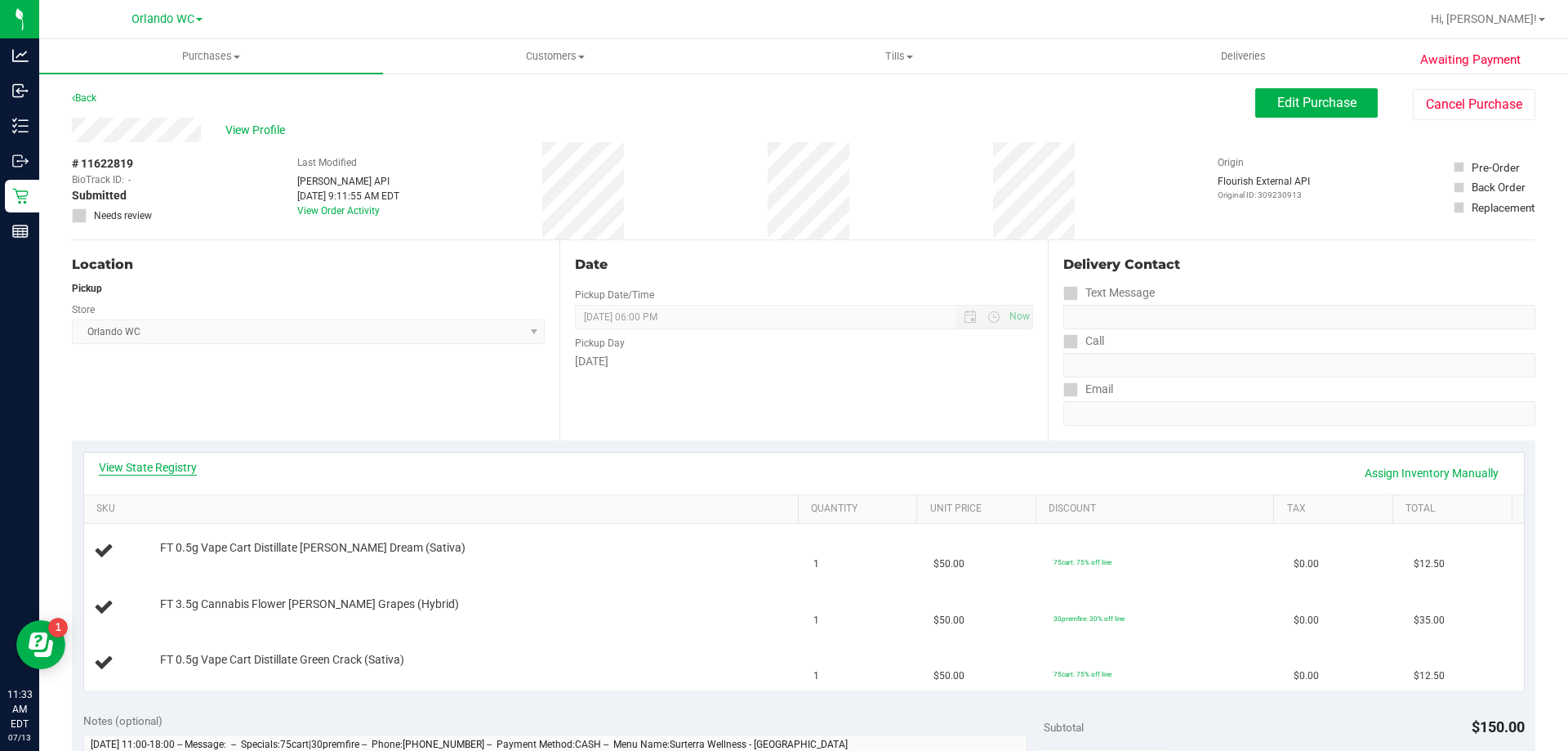 click on "View State Registry" at bounding box center [148, 467] 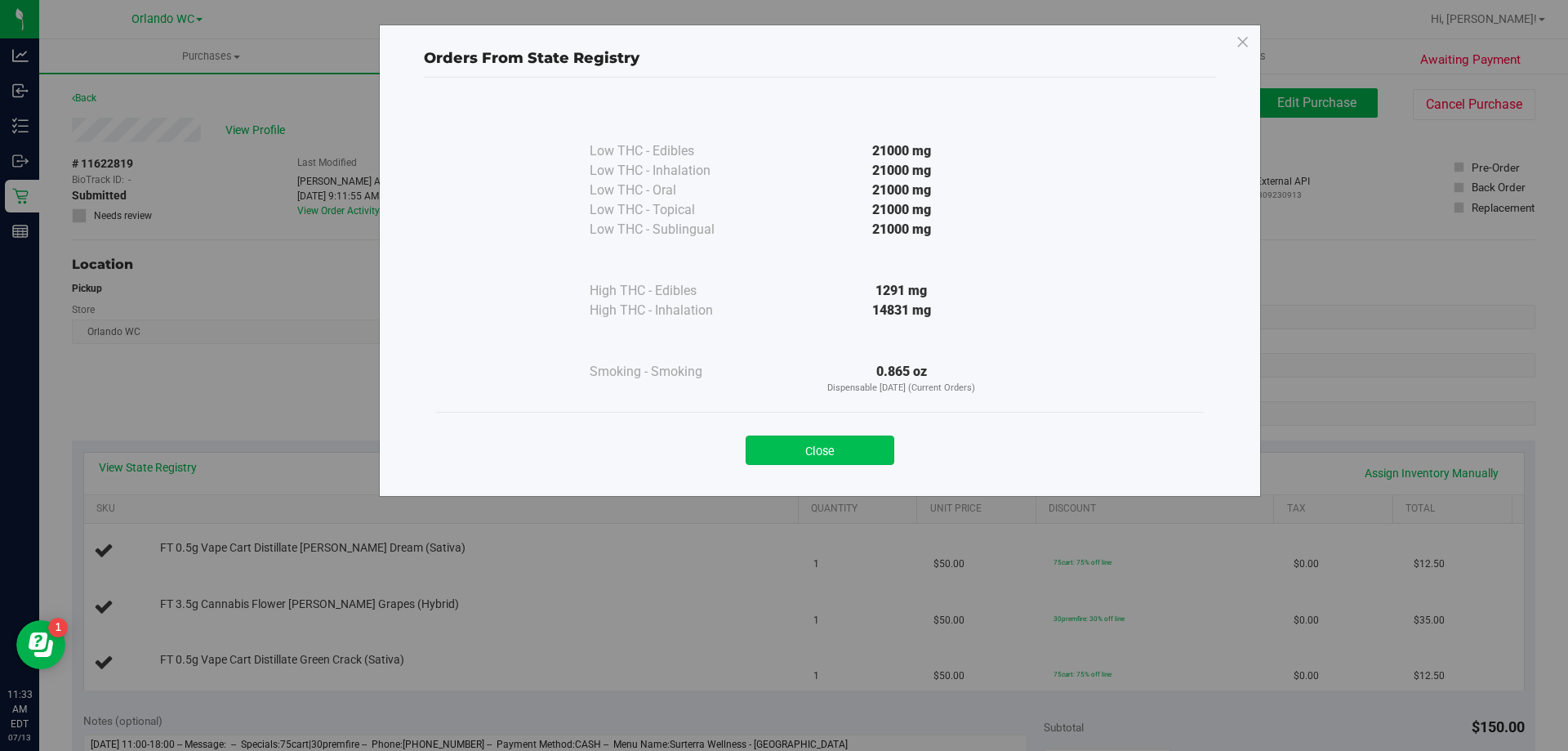 click on "Close" at bounding box center [820, 450] 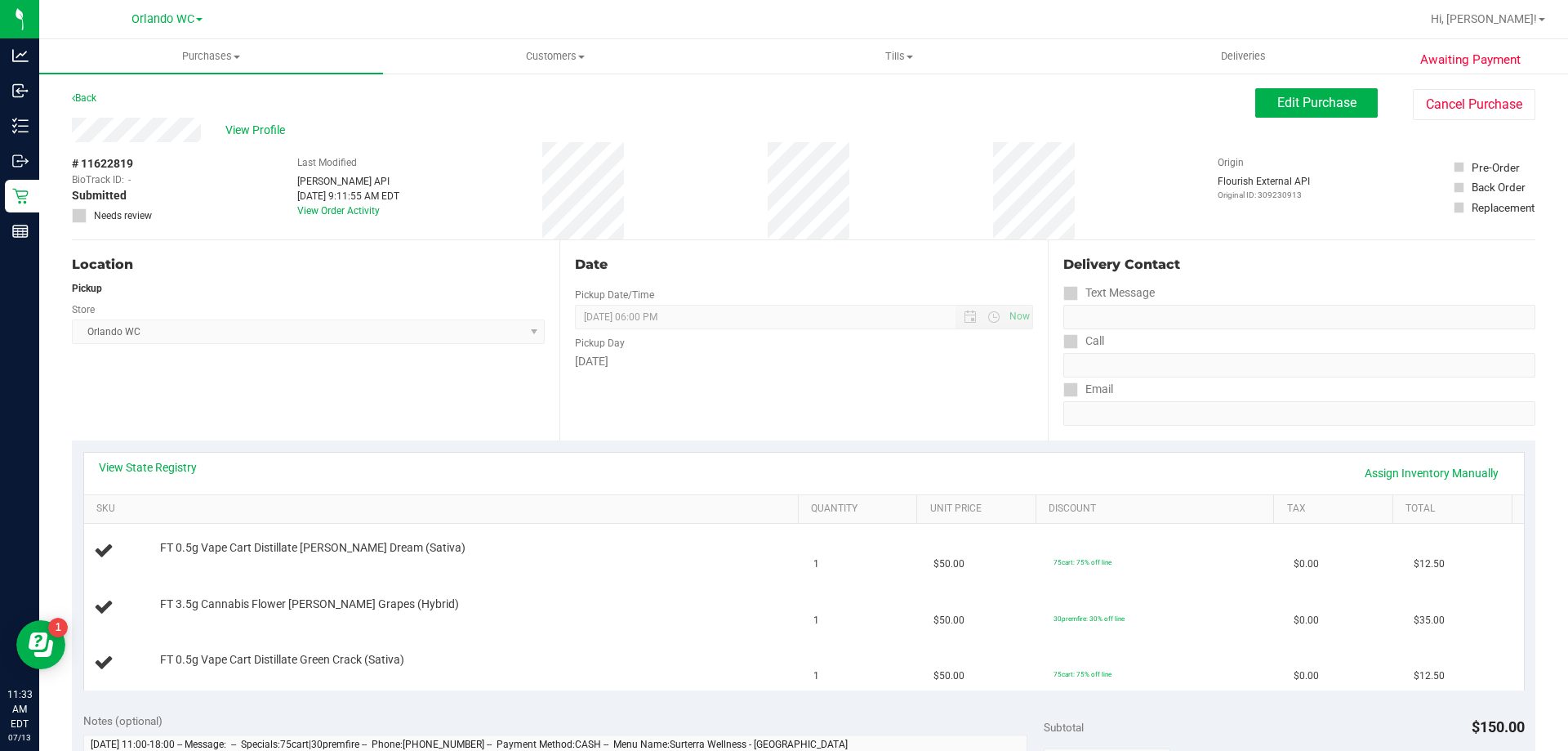 click on "View State Registry
Assign Inventory Manually" at bounding box center (804, 473) 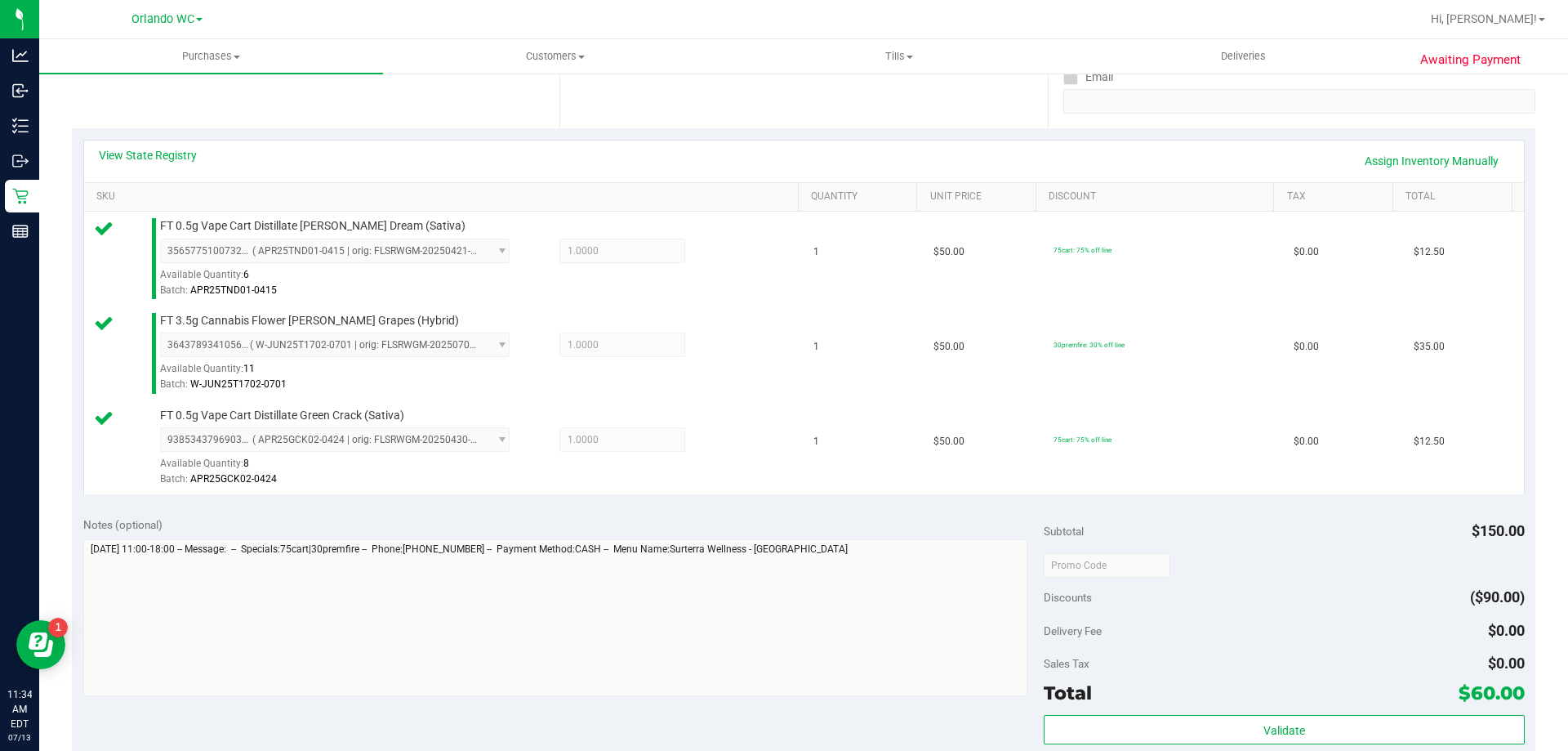 scroll, scrollTop: 522, scrollLeft: 0, axis: vertical 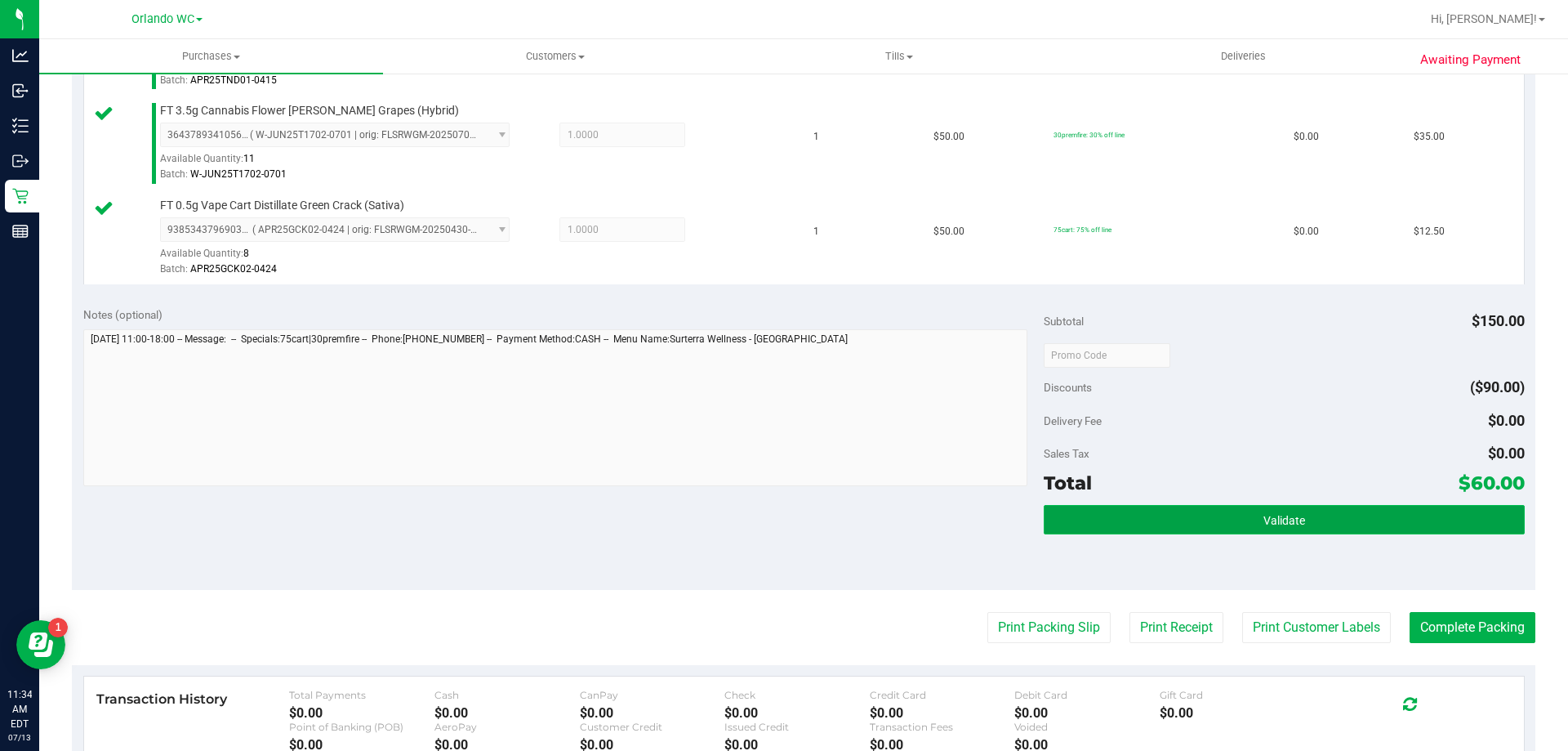 click on "Validate" at bounding box center [1284, 520] 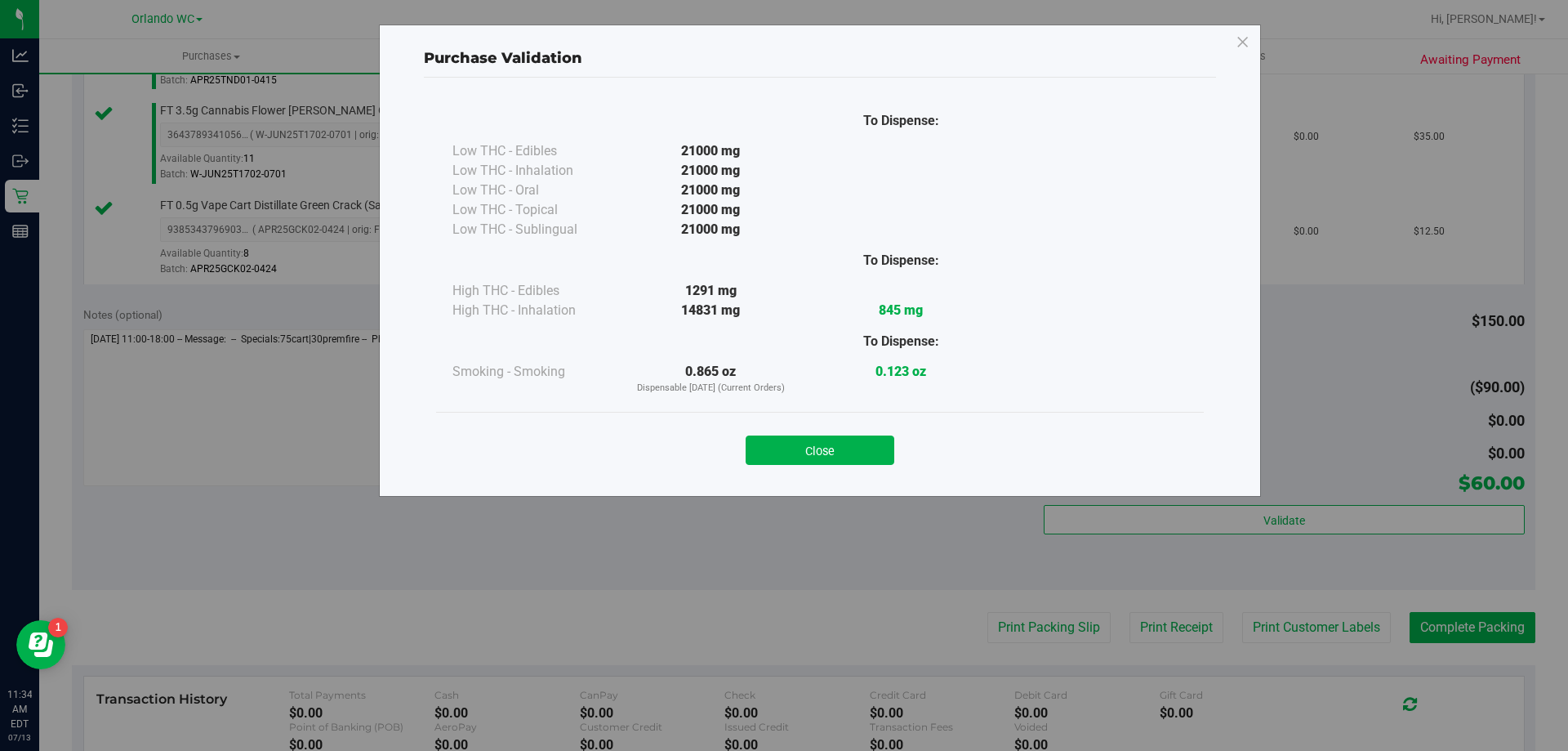click on "Close" at bounding box center (820, 450) 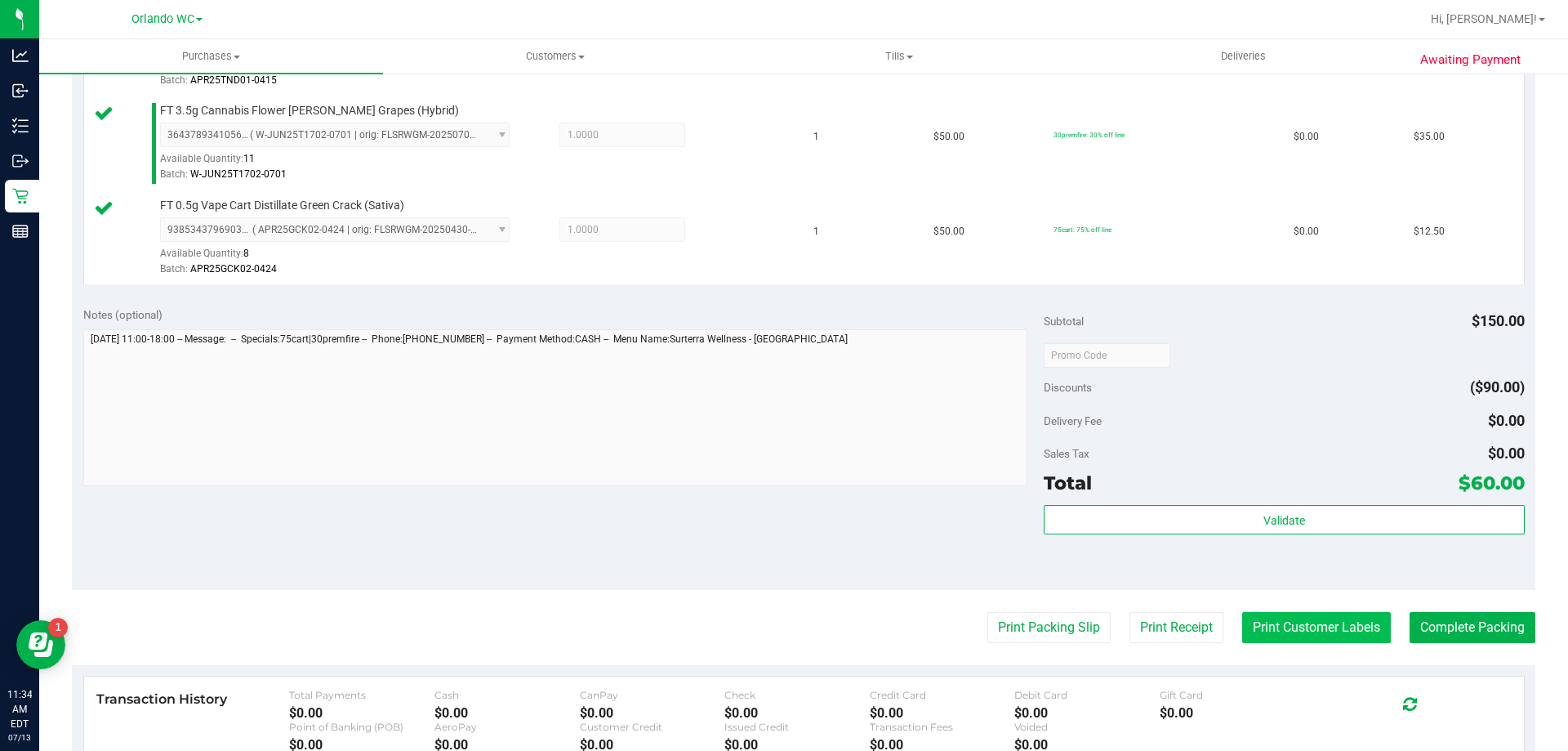 click on "Print Customer Labels" at bounding box center (1316, 628) 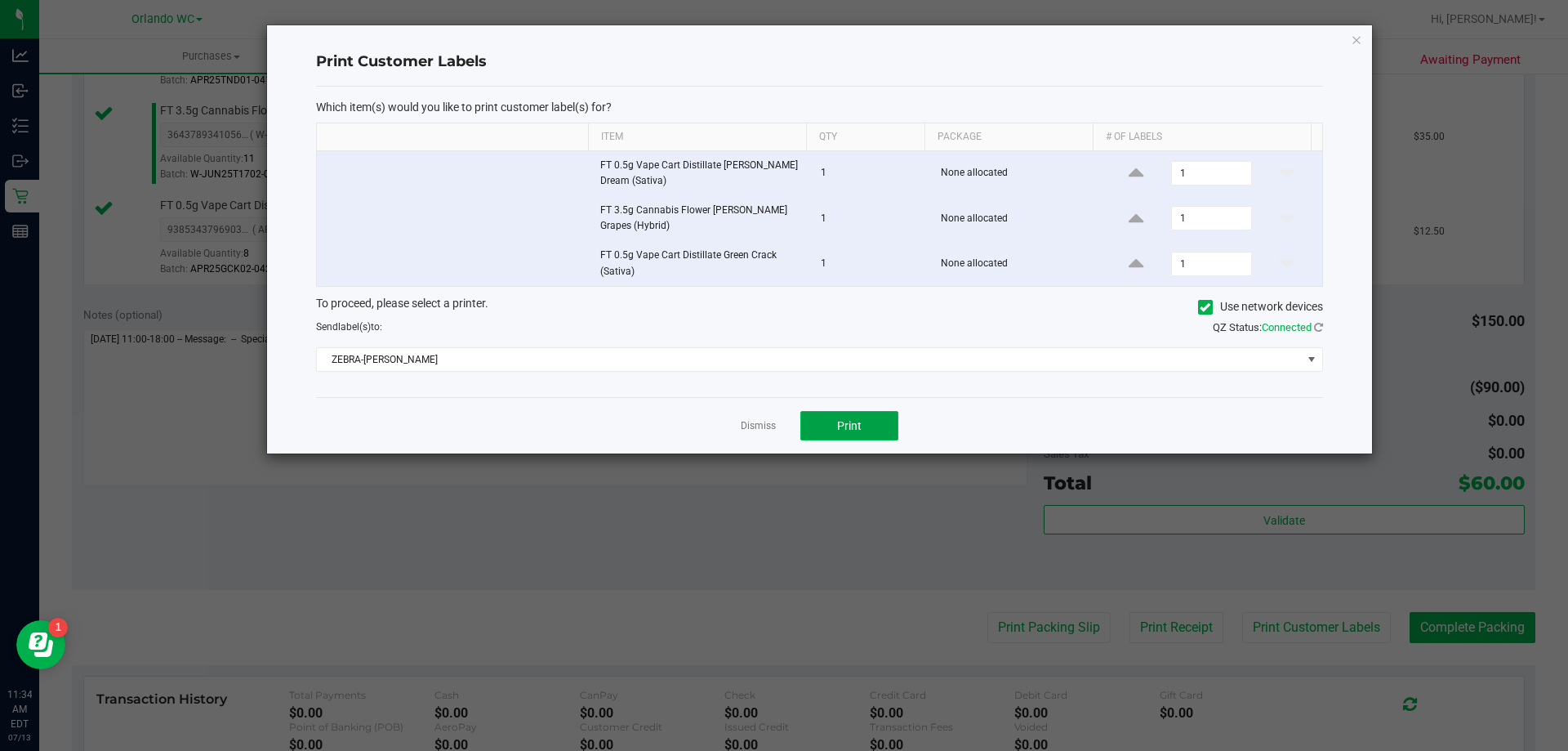 click on "Print" 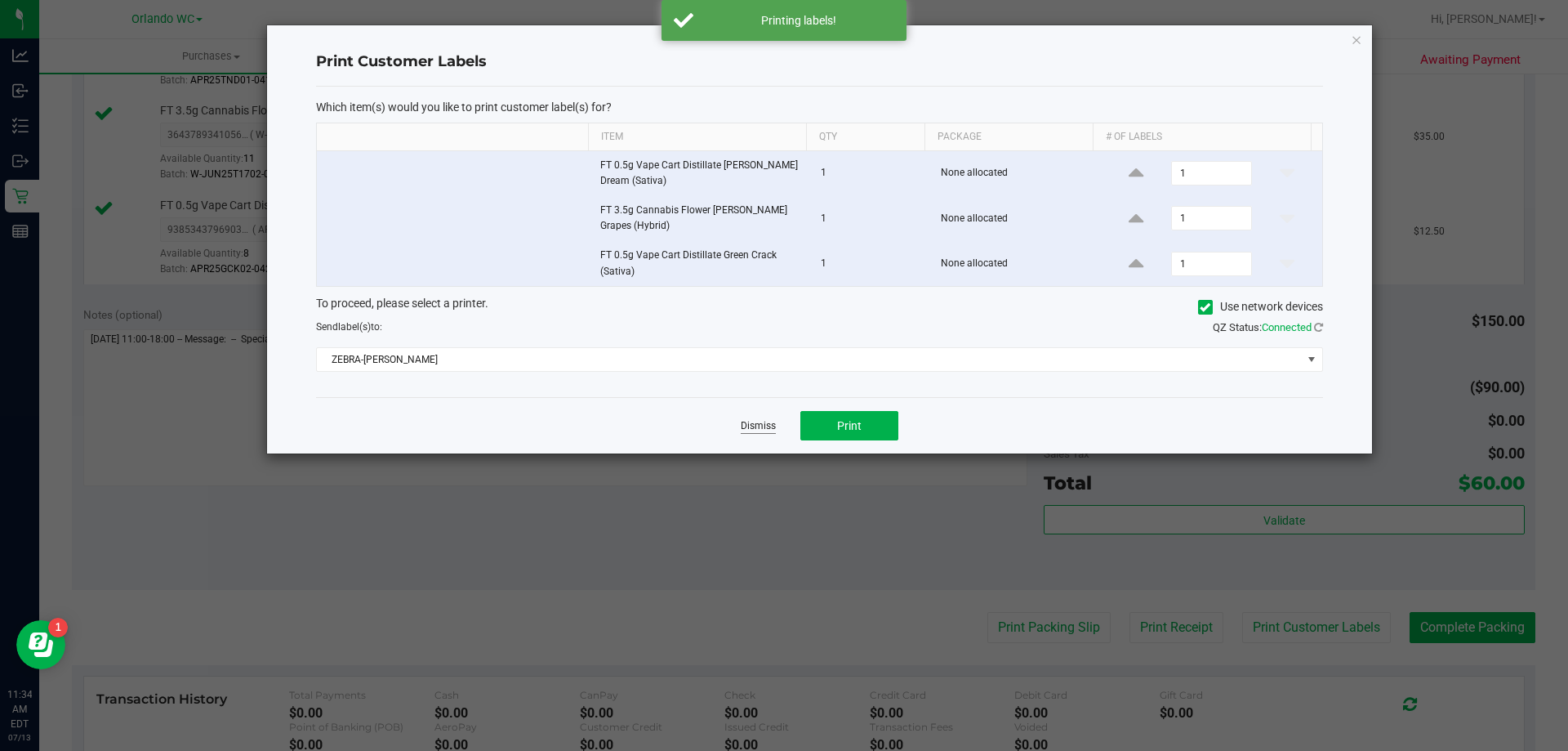 click on "Dismiss" 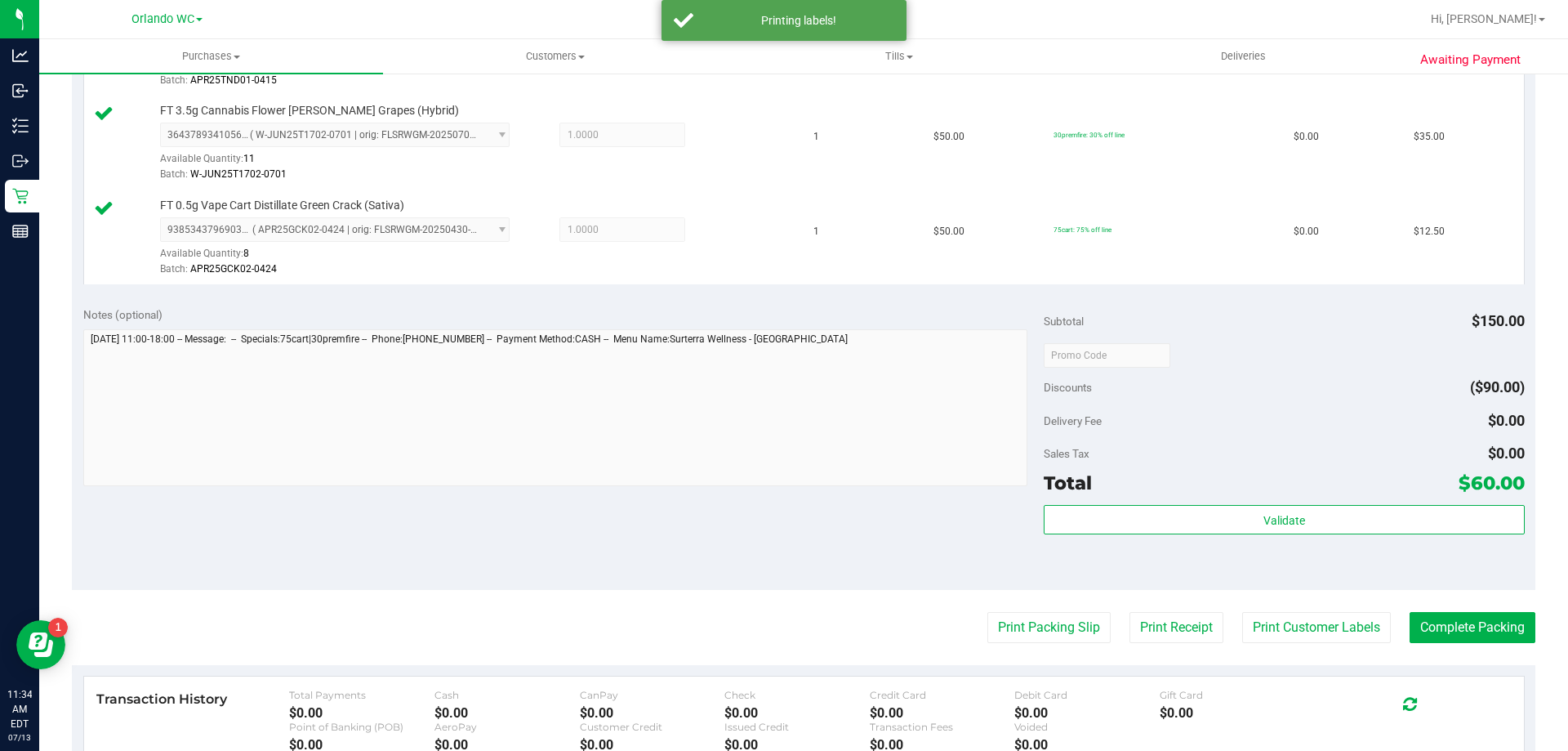 click on "Back
Edit Purchase
Cancel Purchase
View Profile
# 11622819
BioTrack ID:
-
Submitted
Needs review
Last Modified
Jane API
Jul 13, 2025 9:11:55 AM EDT" at bounding box center [804, 268] 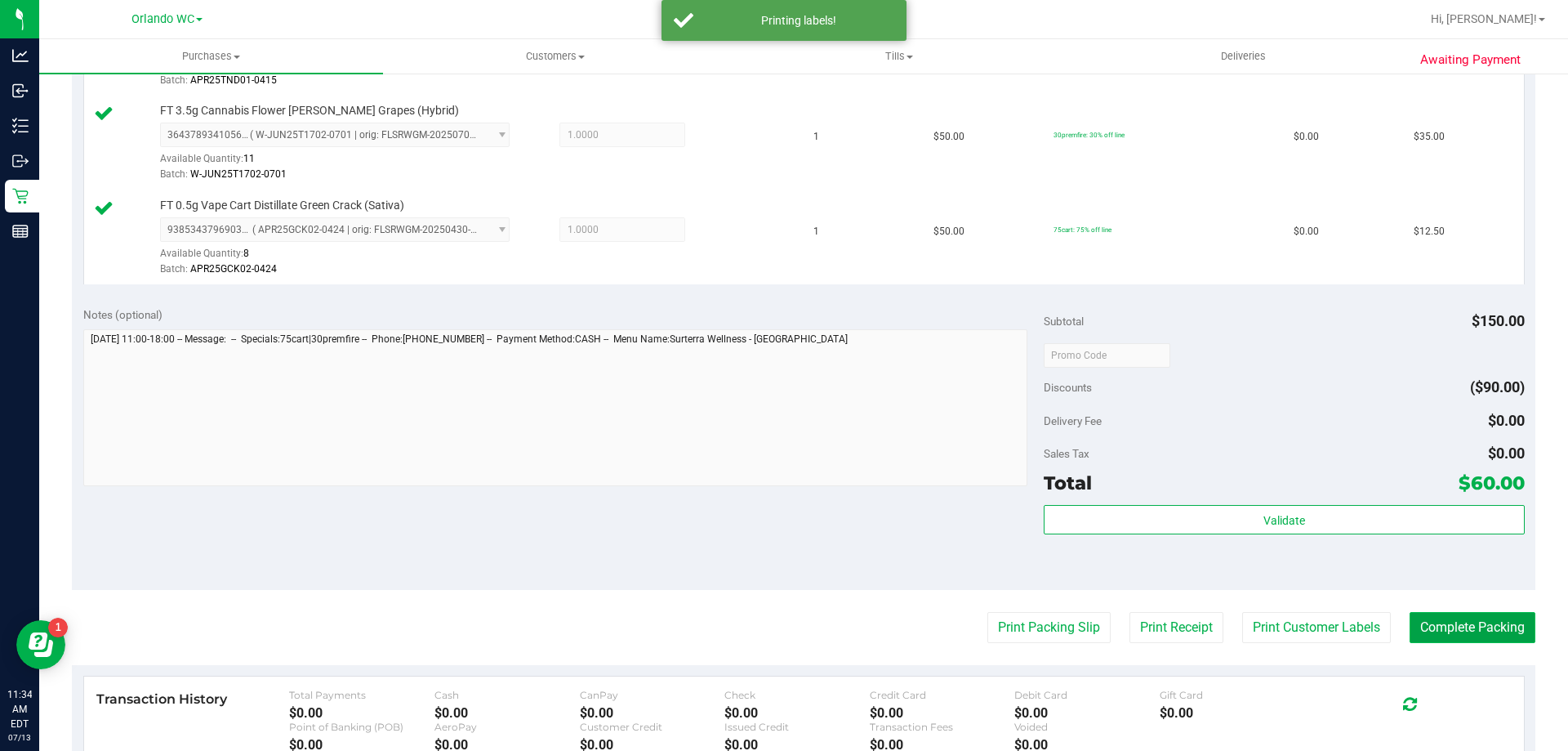 click on "Complete Packing" at bounding box center [1472, 628] 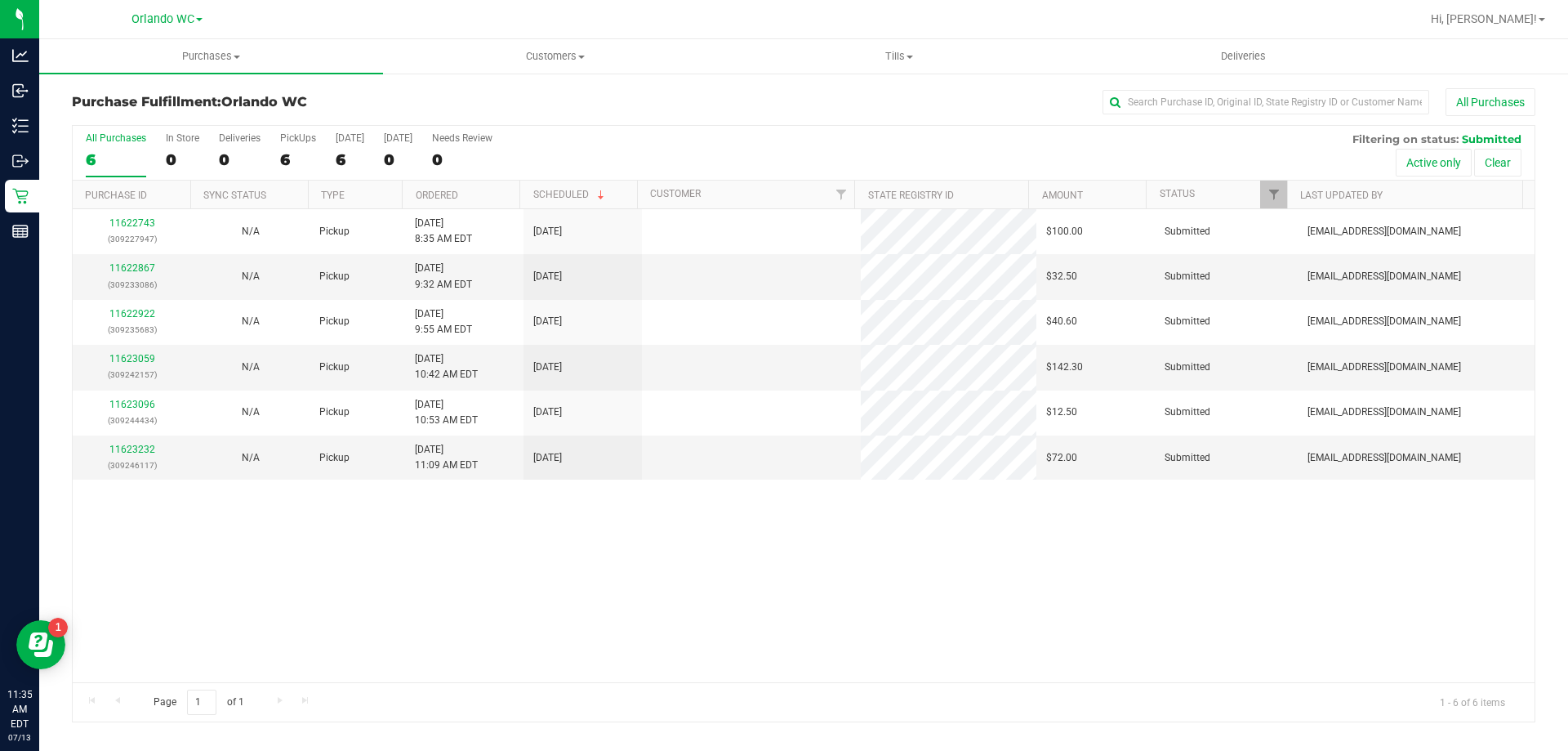 scroll, scrollTop: 0, scrollLeft: 0, axis: both 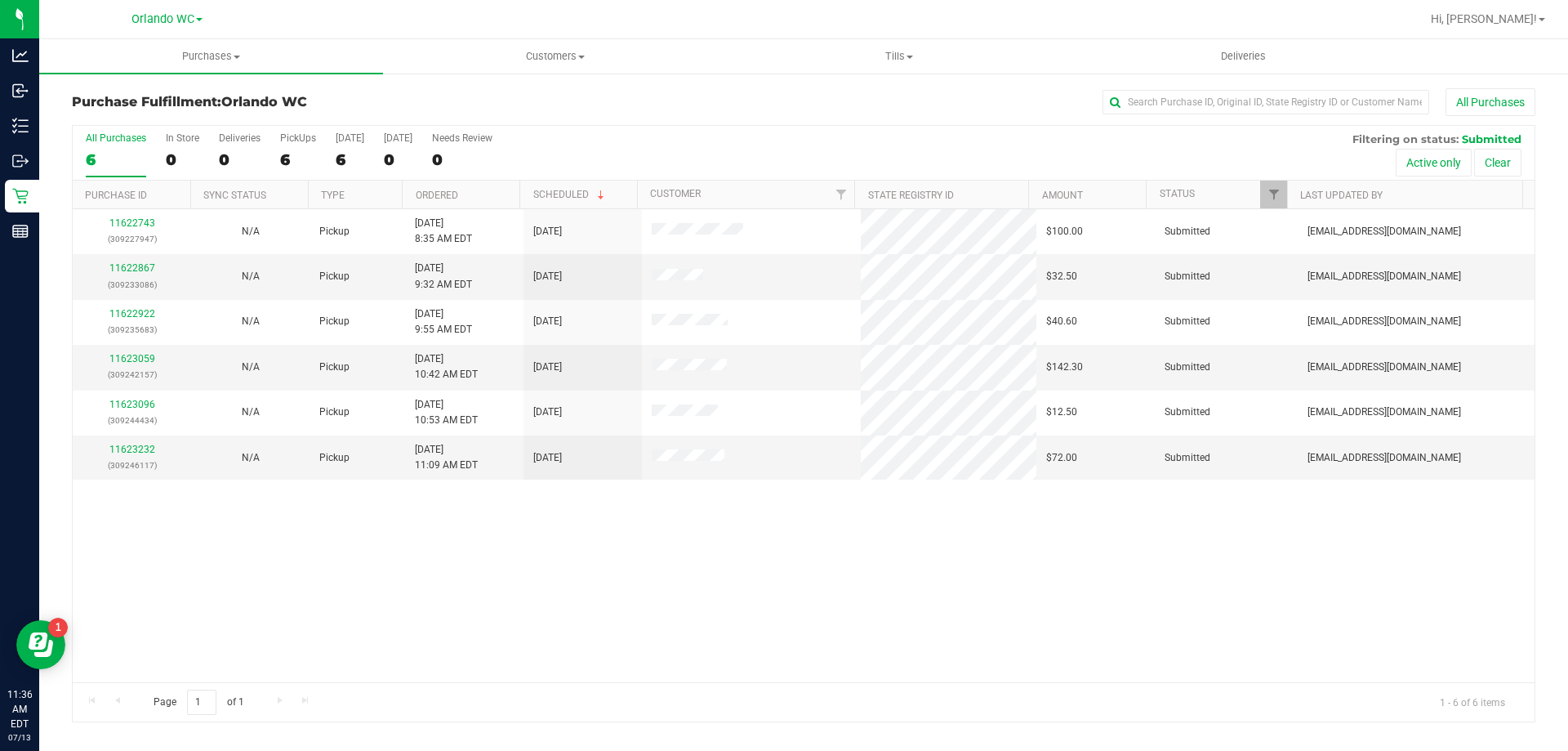 click on "Ordered" at bounding box center [461, 194] 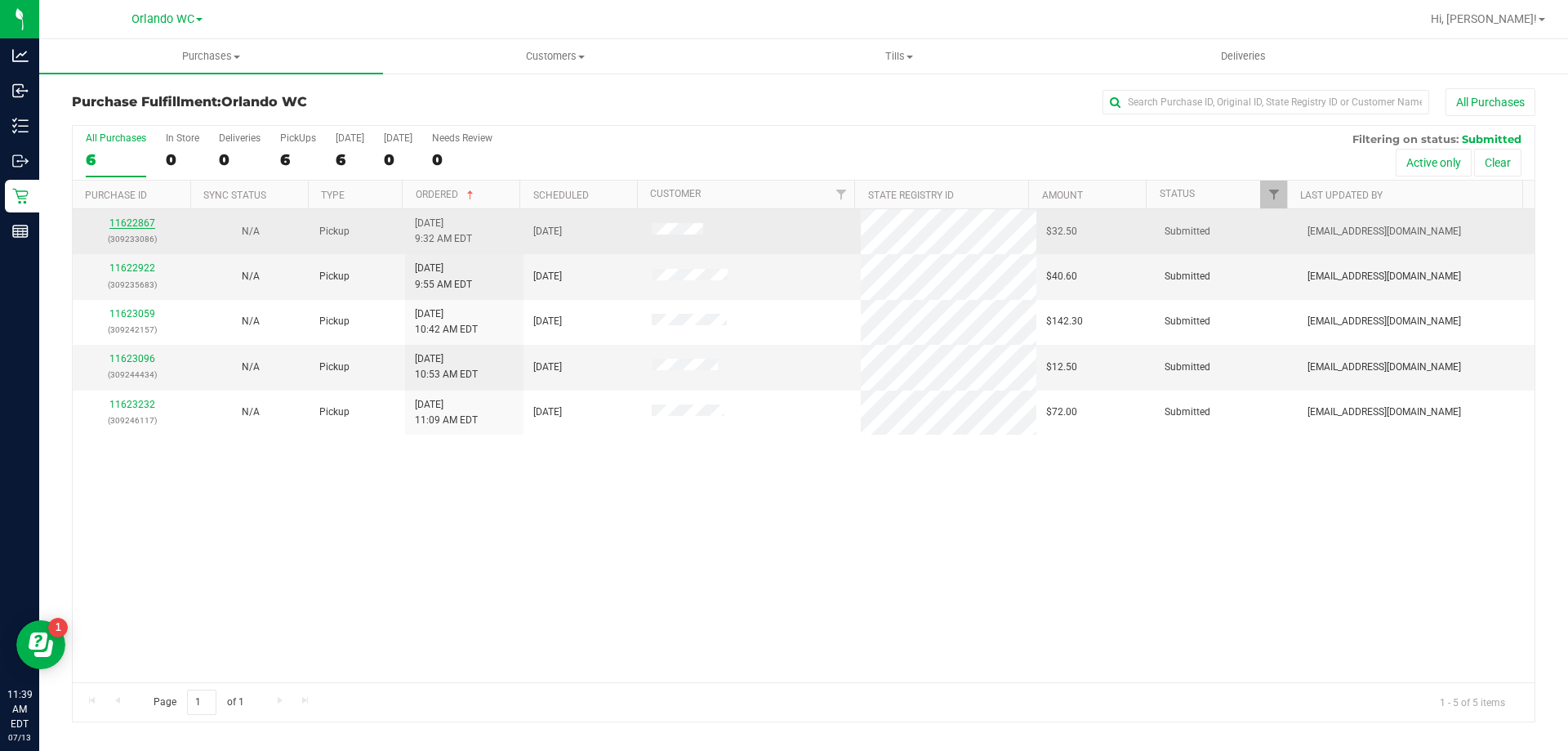 click on "11622867" at bounding box center [132, 223] 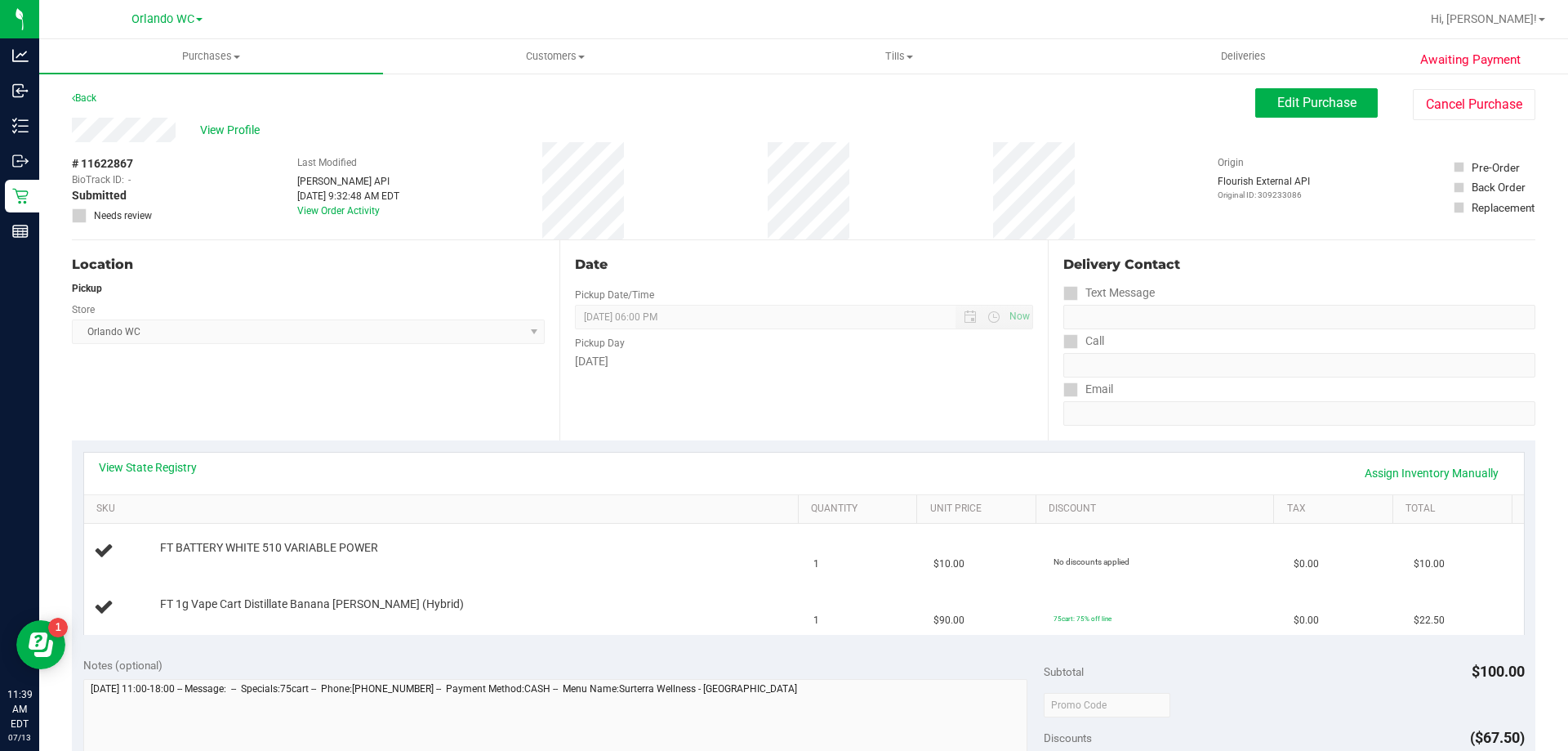 click on "Awaiting Payment
Back
Edit Purchase
Cancel Purchase
View Profile
# 11622867
BioTrack ID:
-
Submitted
Needs review
Last Modified
Jane API" at bounding box center (804, 713) 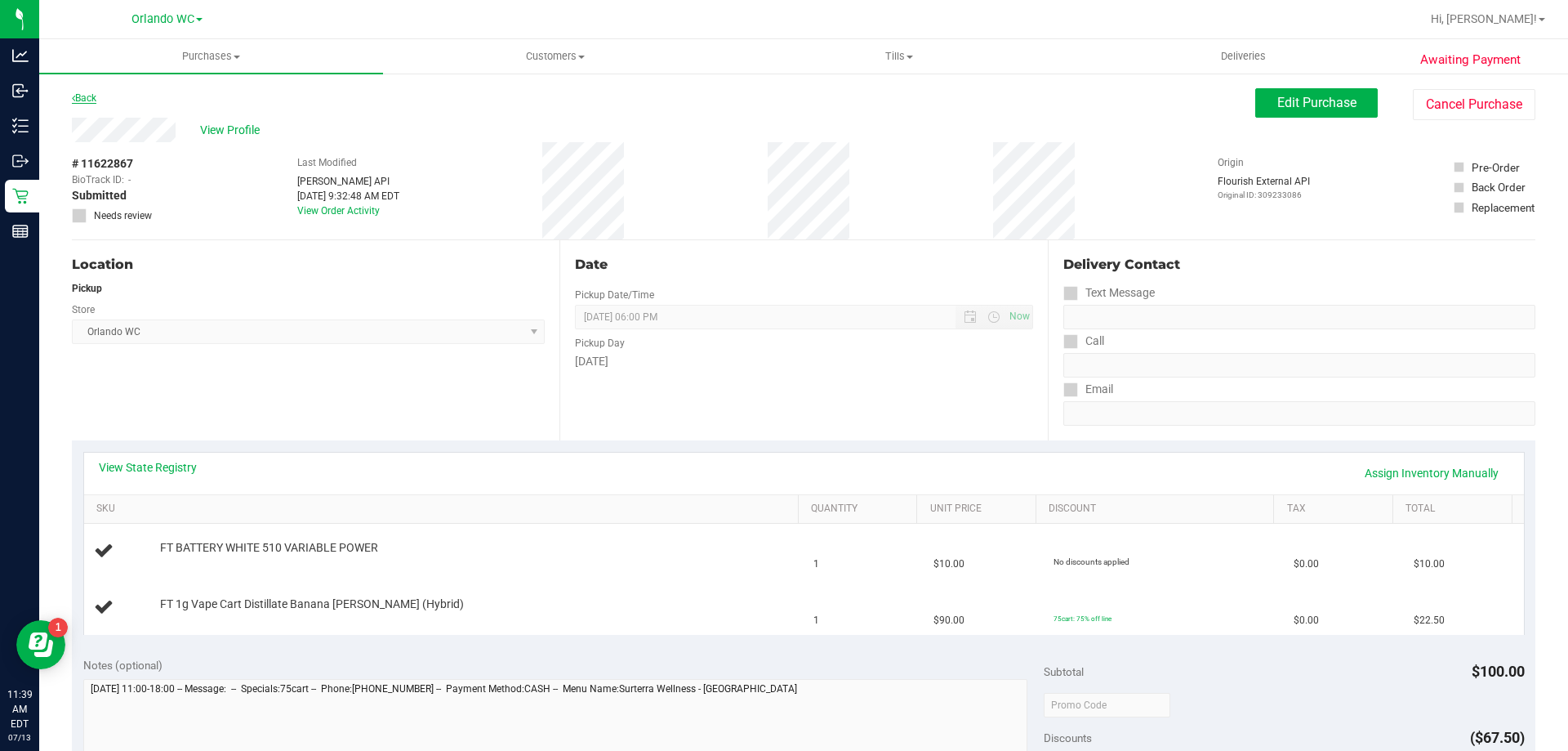 click on "Back" at bounding box center [84, 98] 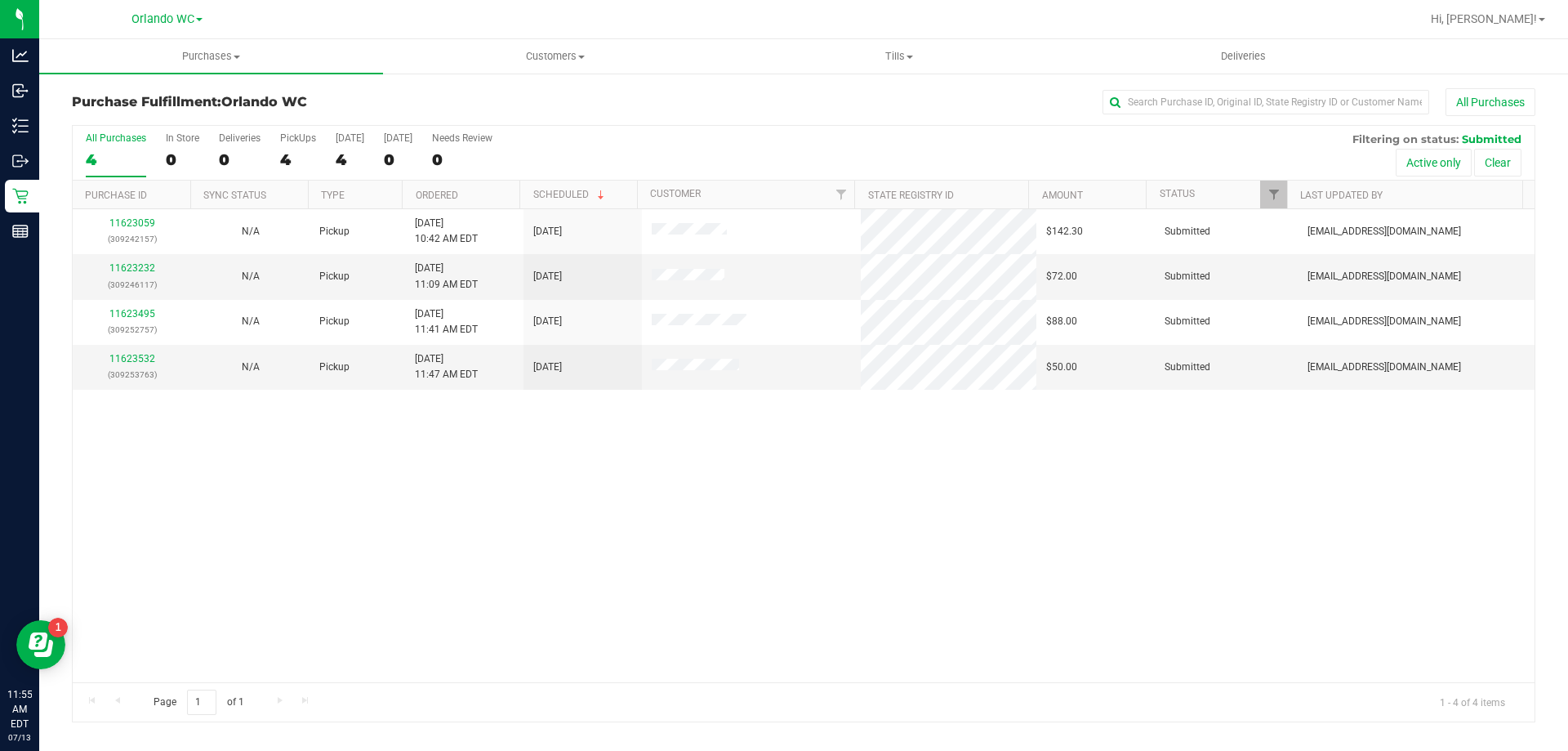 click on "Ordered" at bounding box center [461, 194] 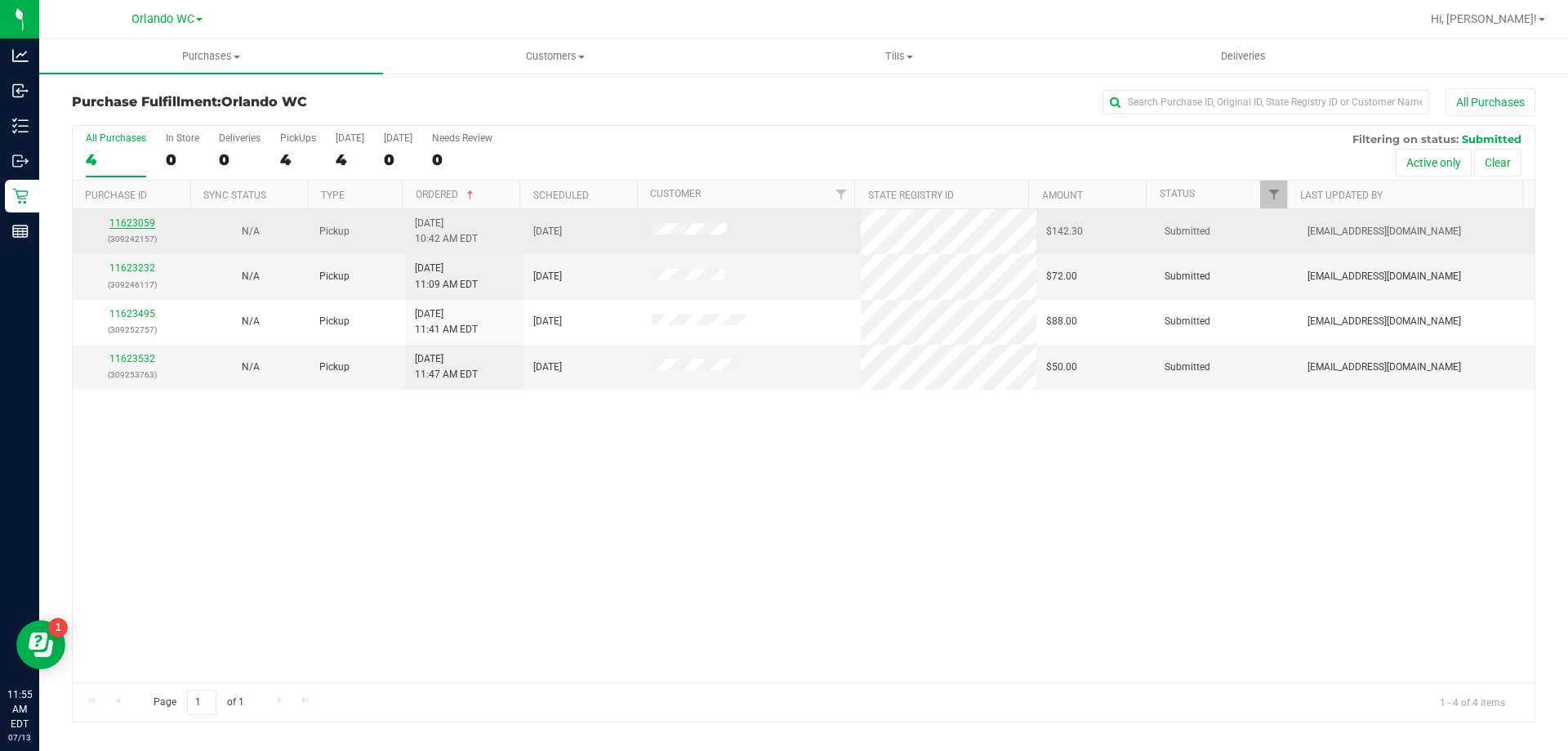 click on "11623059" at bounding box center (132, 223) 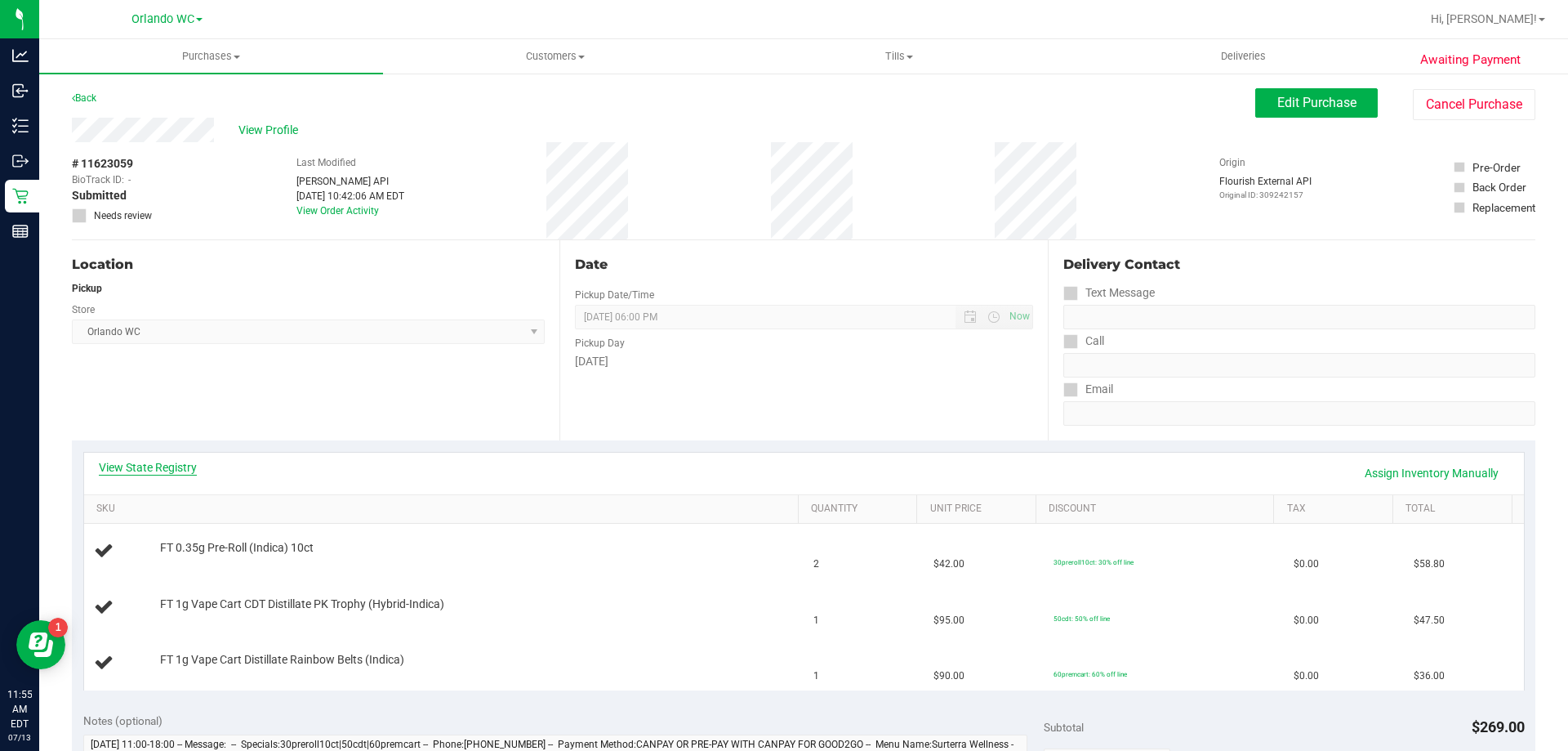 click on "View State Registry" at bounding box center [148, 467] 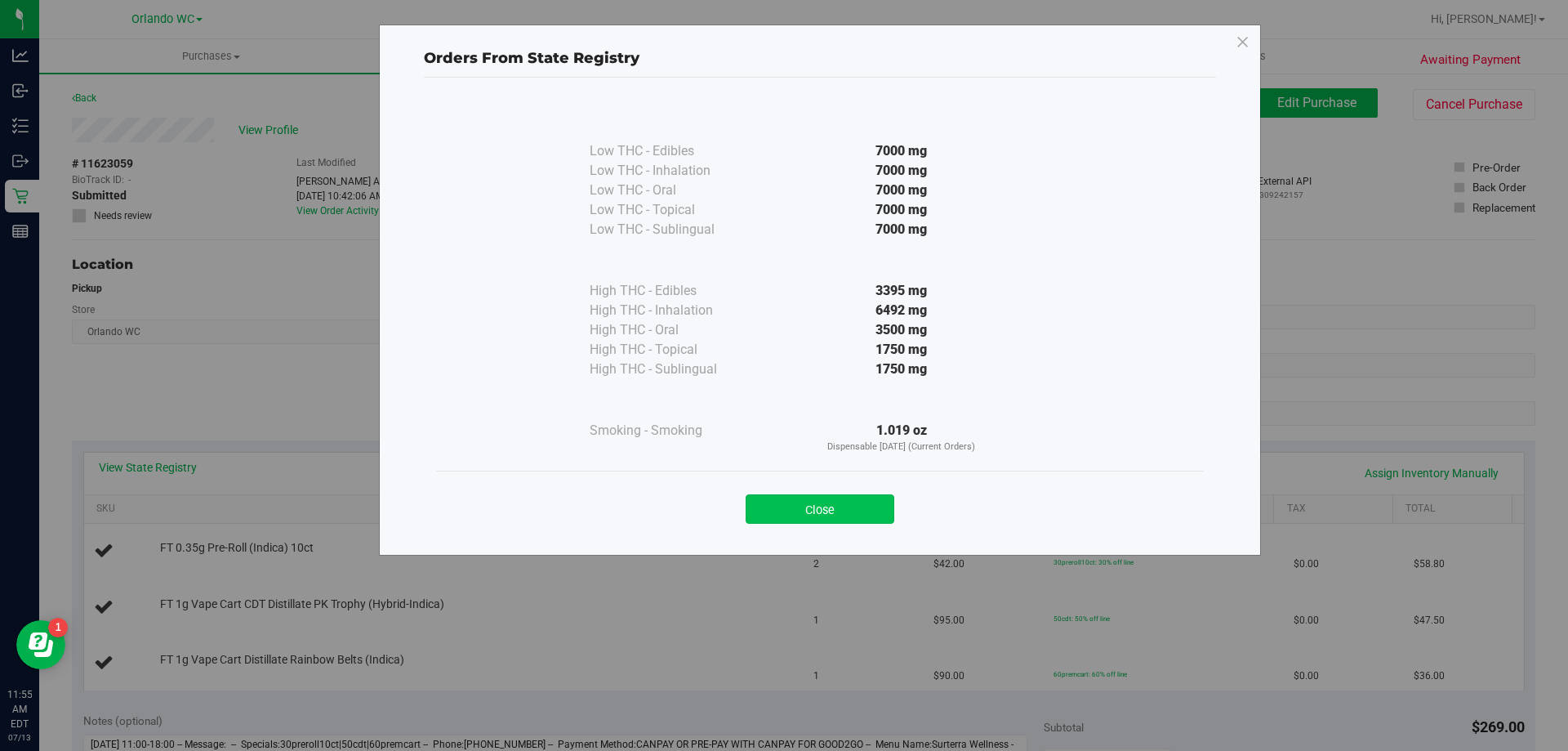 click on "Close" at bounding box center (820, 509) 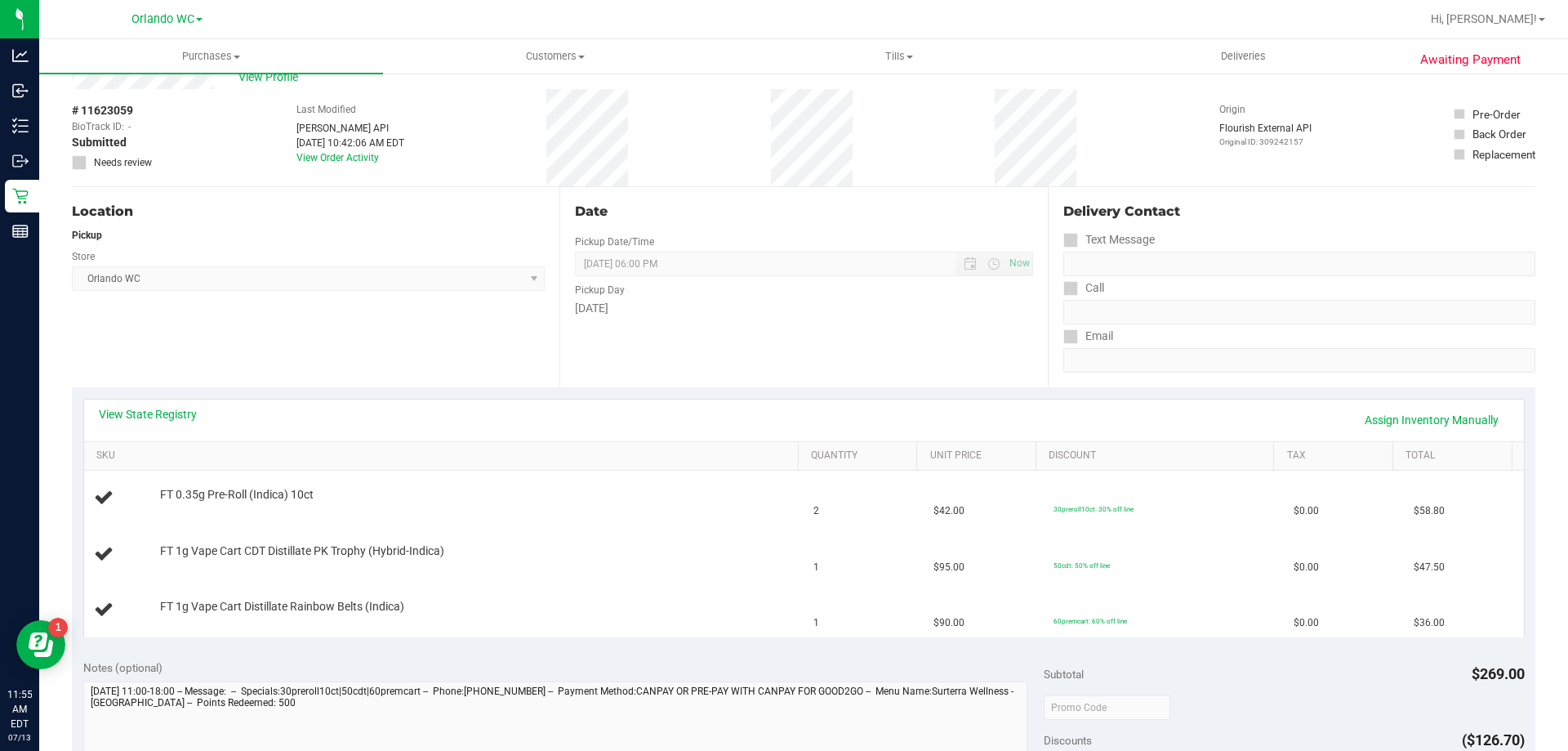 scroll, scrollTop: 0, scrollLeft: 0, axis: both 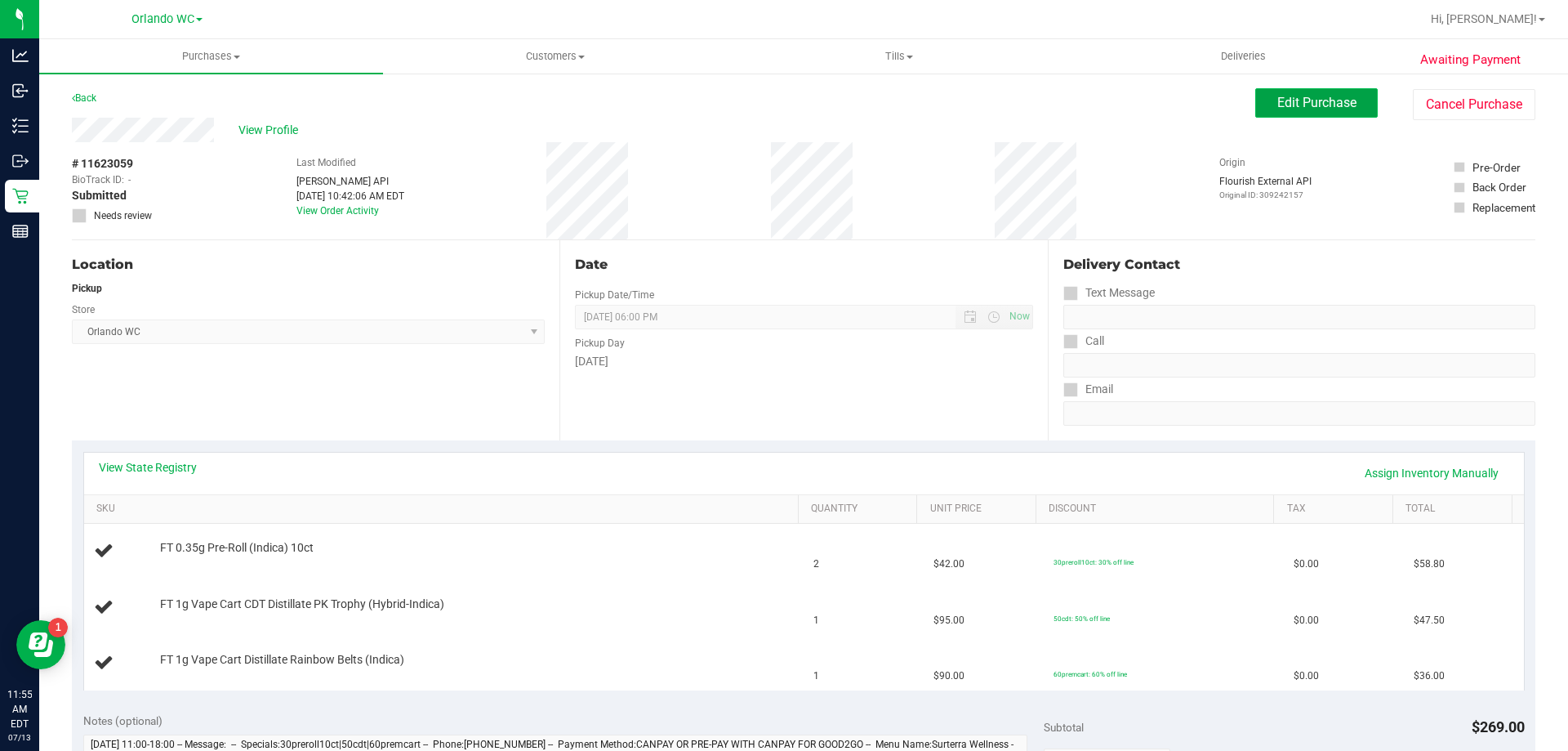 click on "Edit Purchase" at bounding box center (1316, 103) 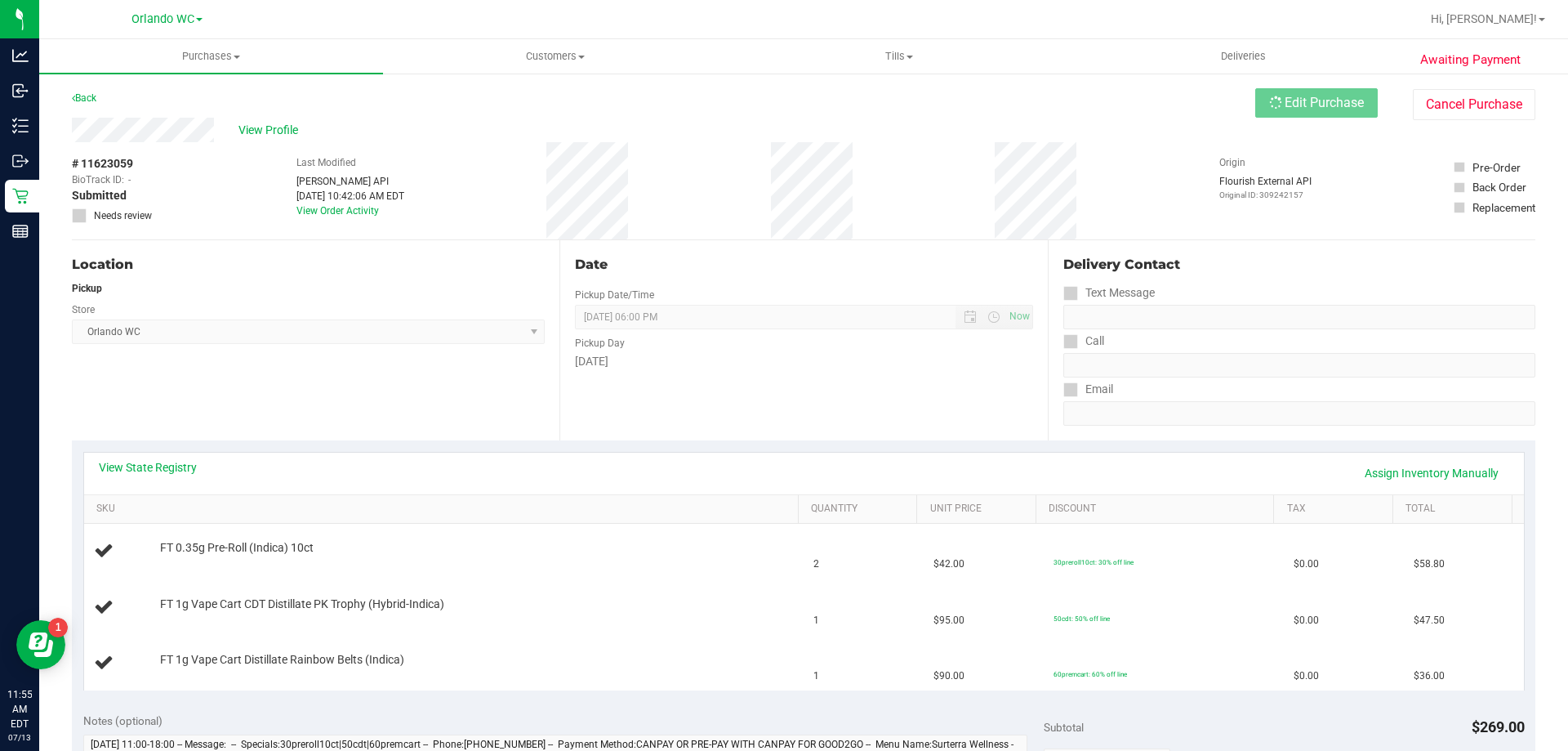 scroll, scrollTop: 327, scrollLeft: 0, axis: vertical 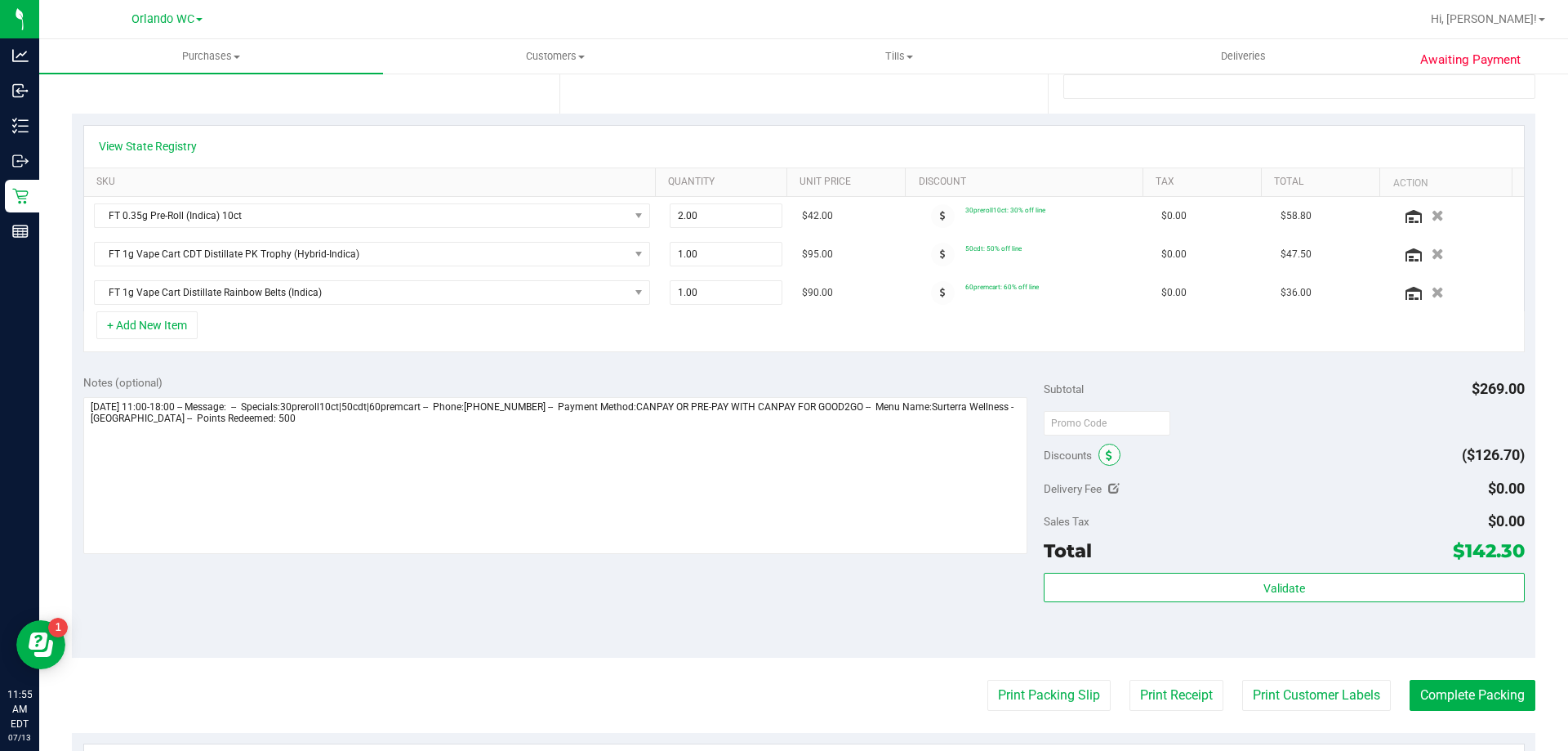 click at bounding box center [1109, 456] 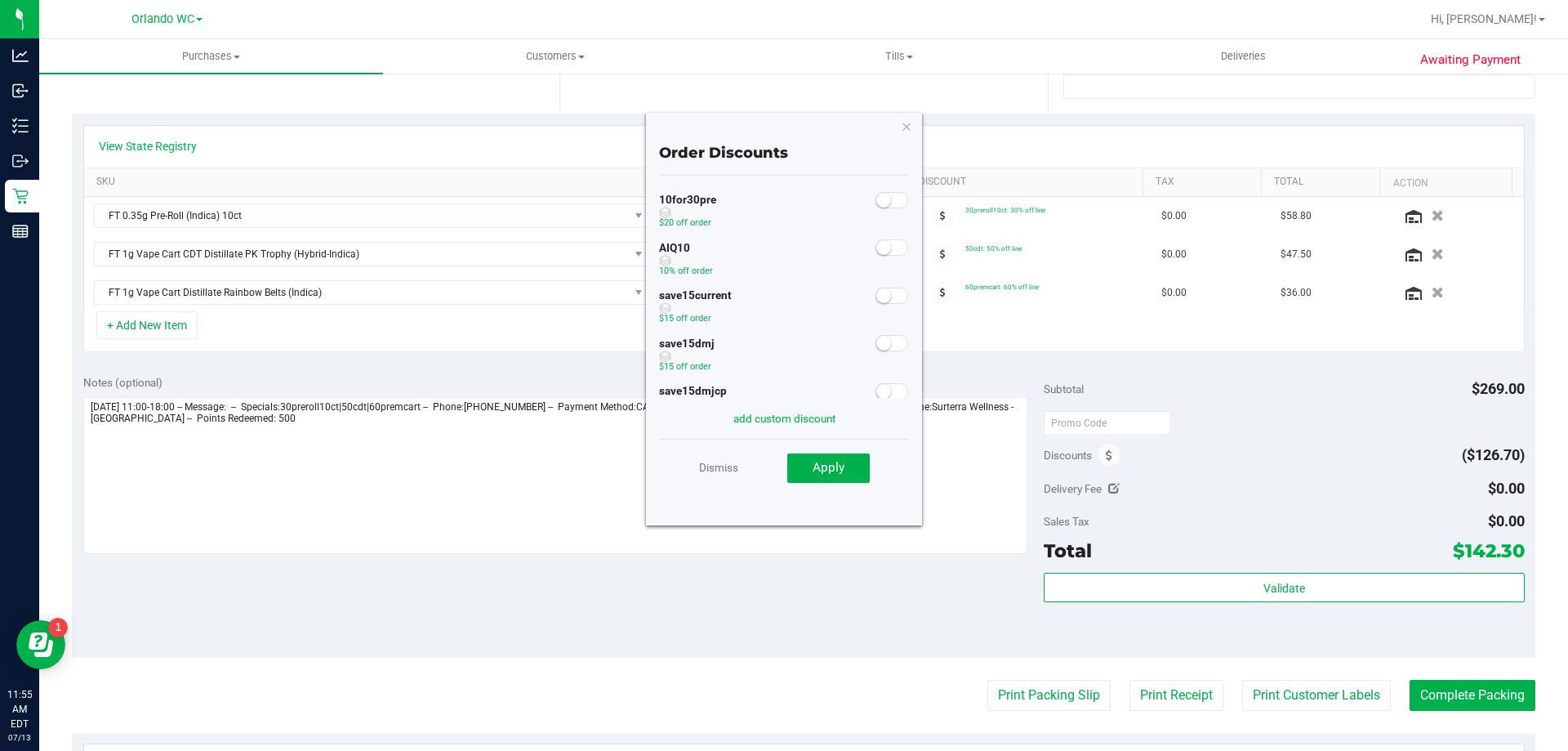 click at bounding box center (884, 248) 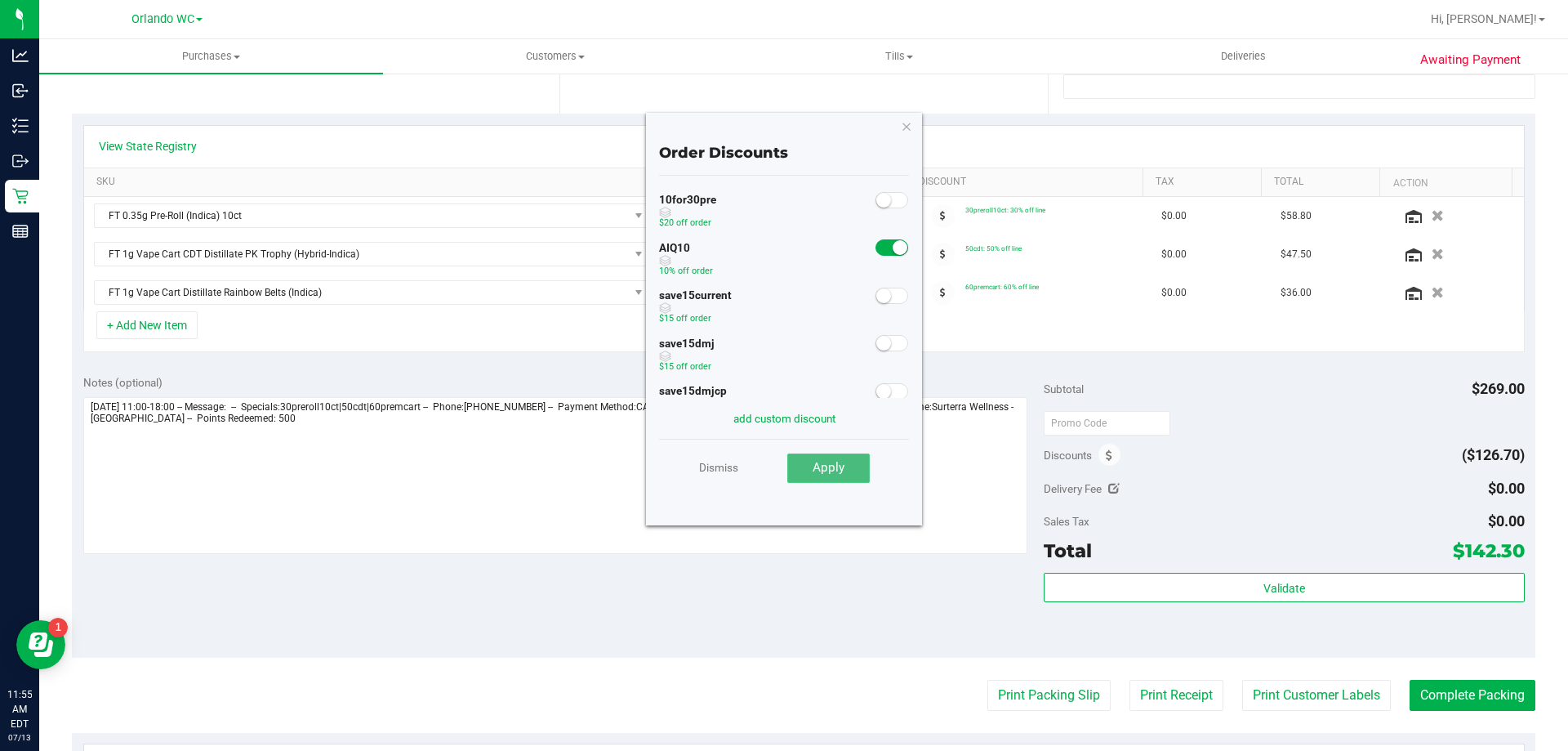 click on "Apply" at bounding box center (828, 468) 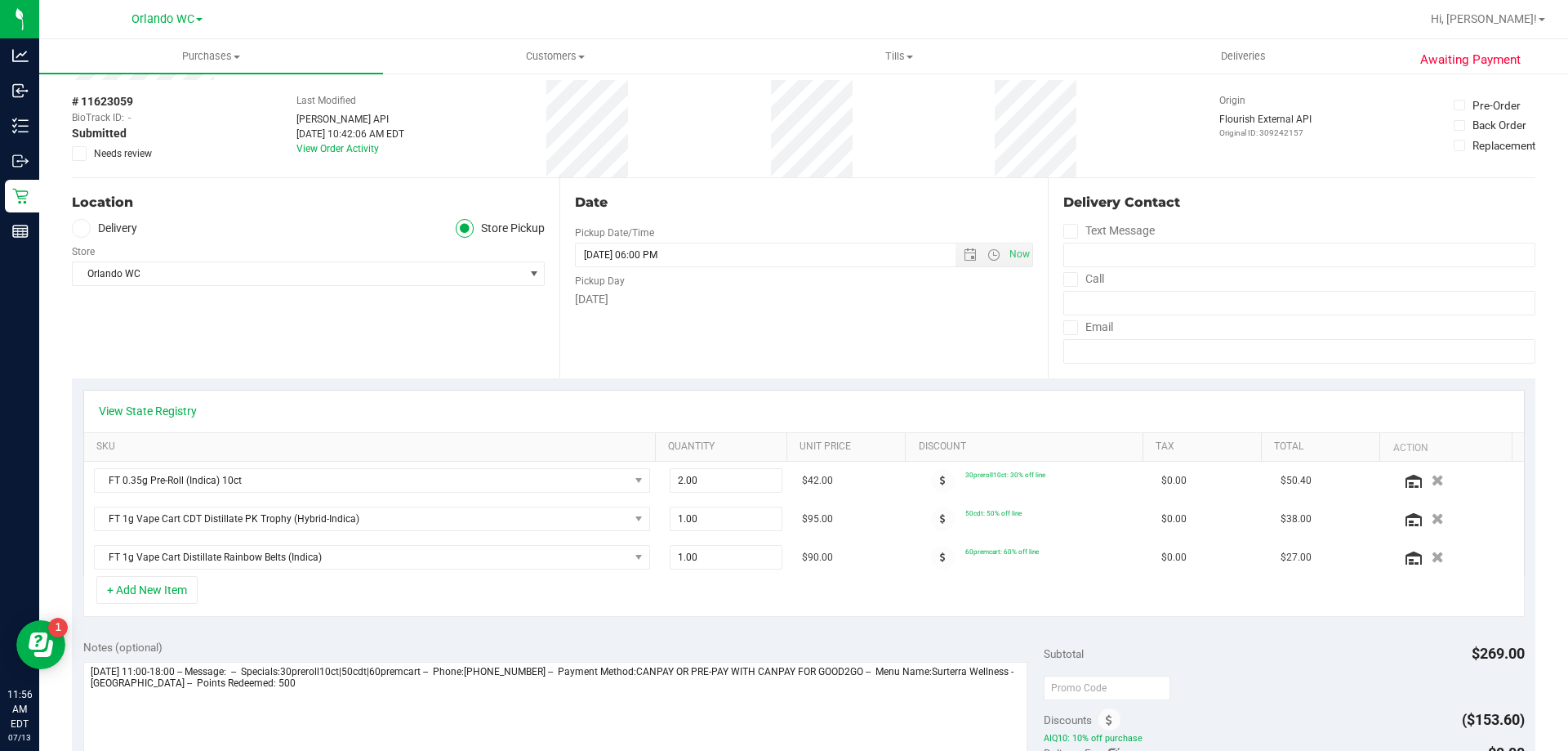 scroll, scrollTop: 0, scrollLeft: 0, axis: both 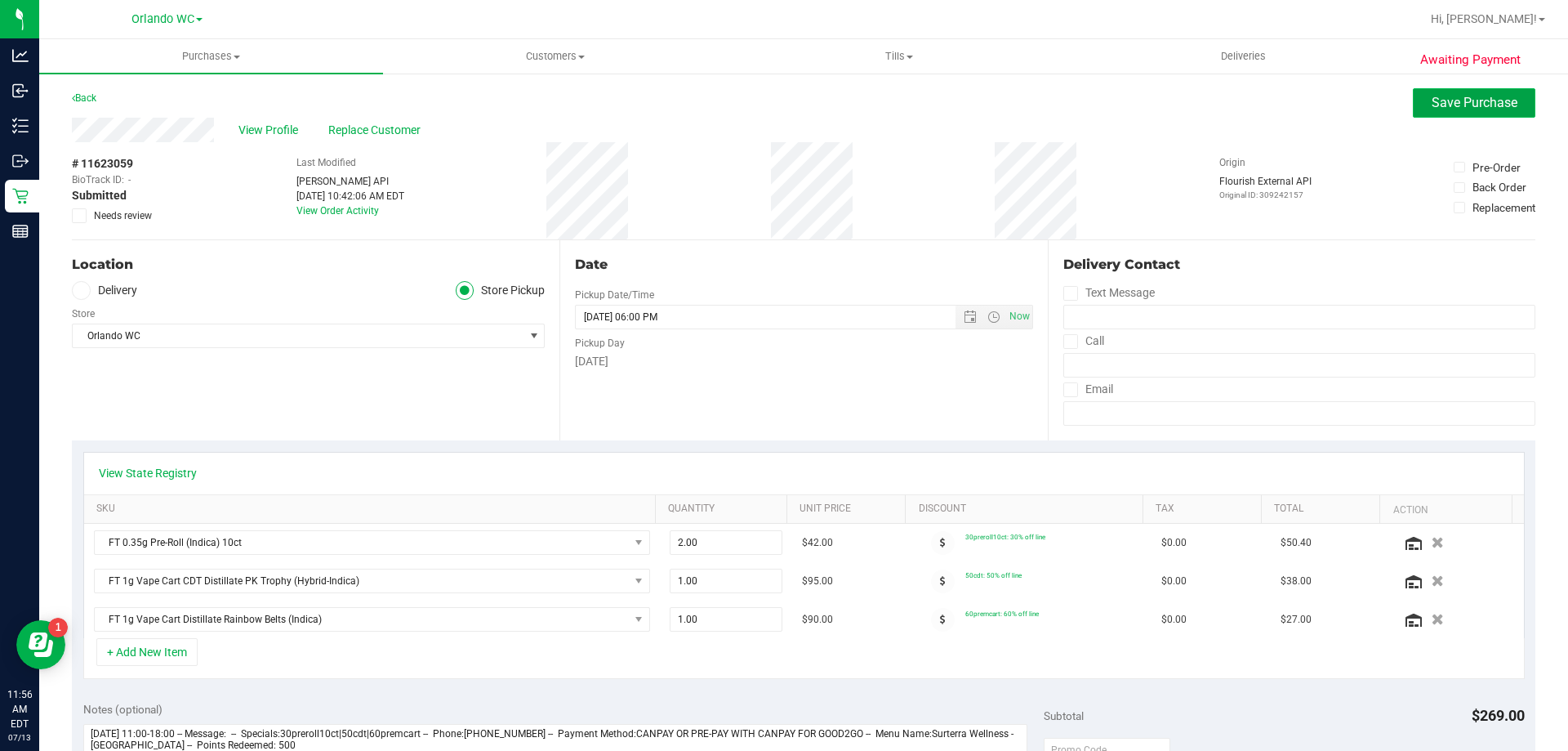 click on "Save Purchase" at bounding box center (1474, 103) 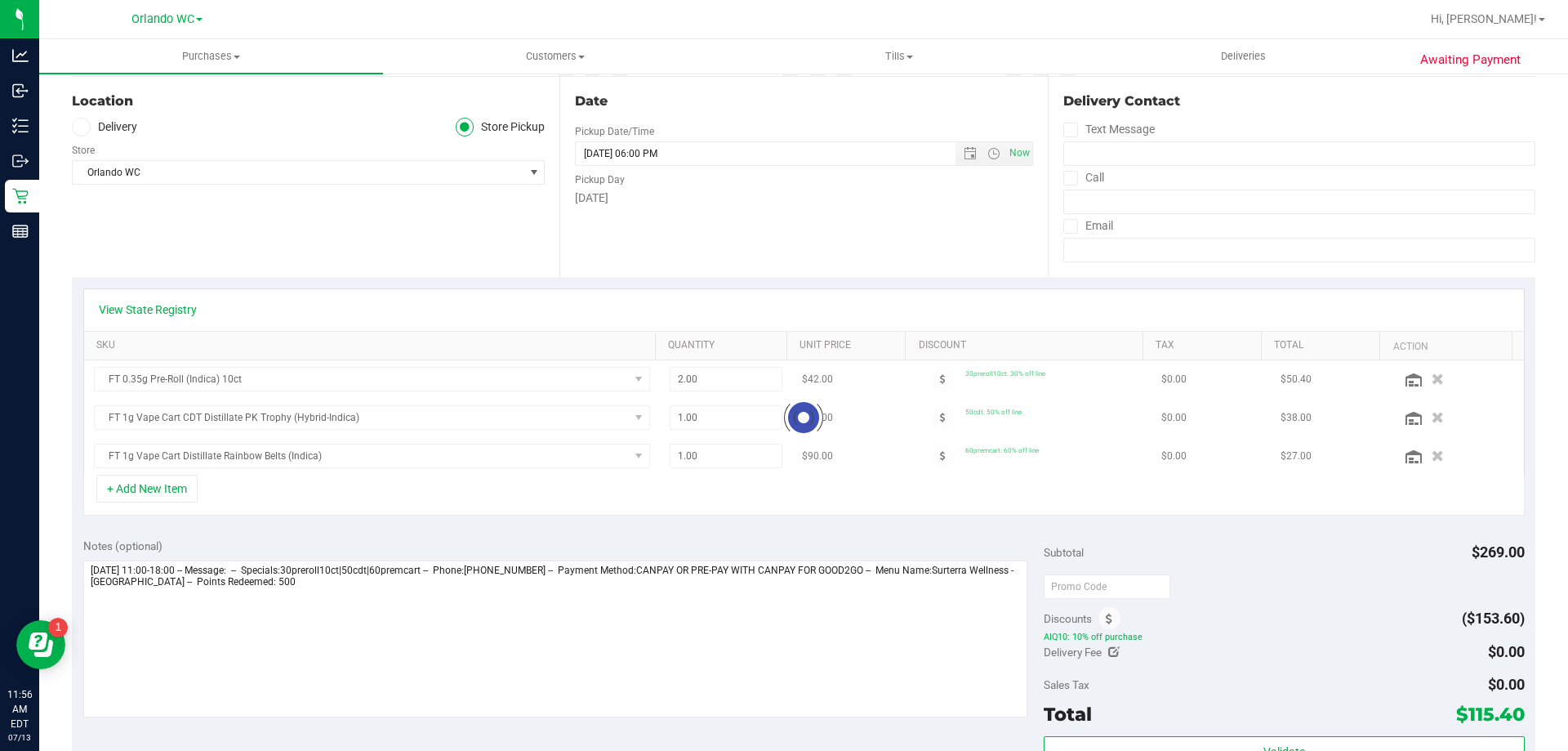 scroll, scrollTop: 245, scrollLeft: 0, axis: vertical 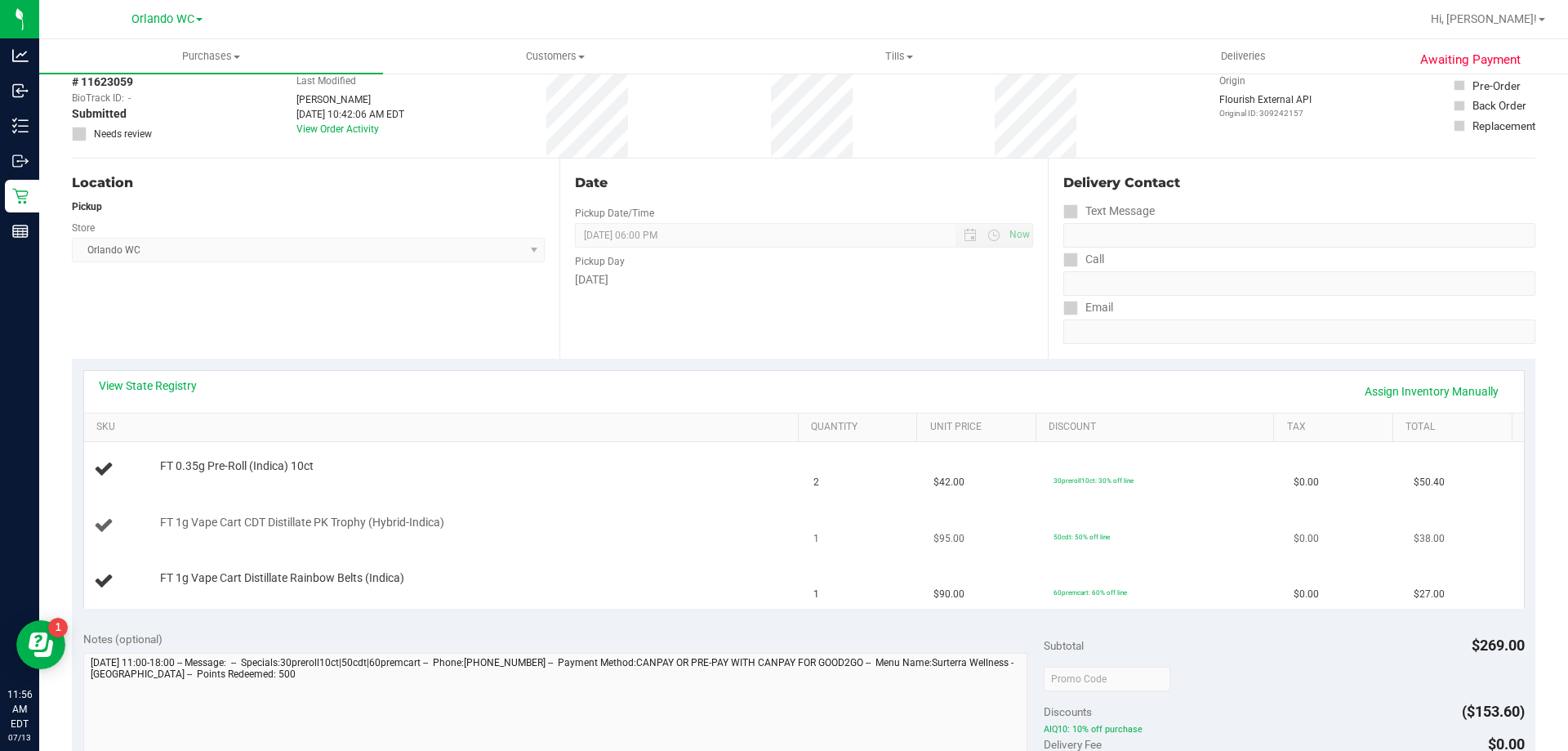 click on "FT 1g Vape Cart CDT Distillate PK Trophy (Hybrid-Indica)" at bounding box center [444, 526] 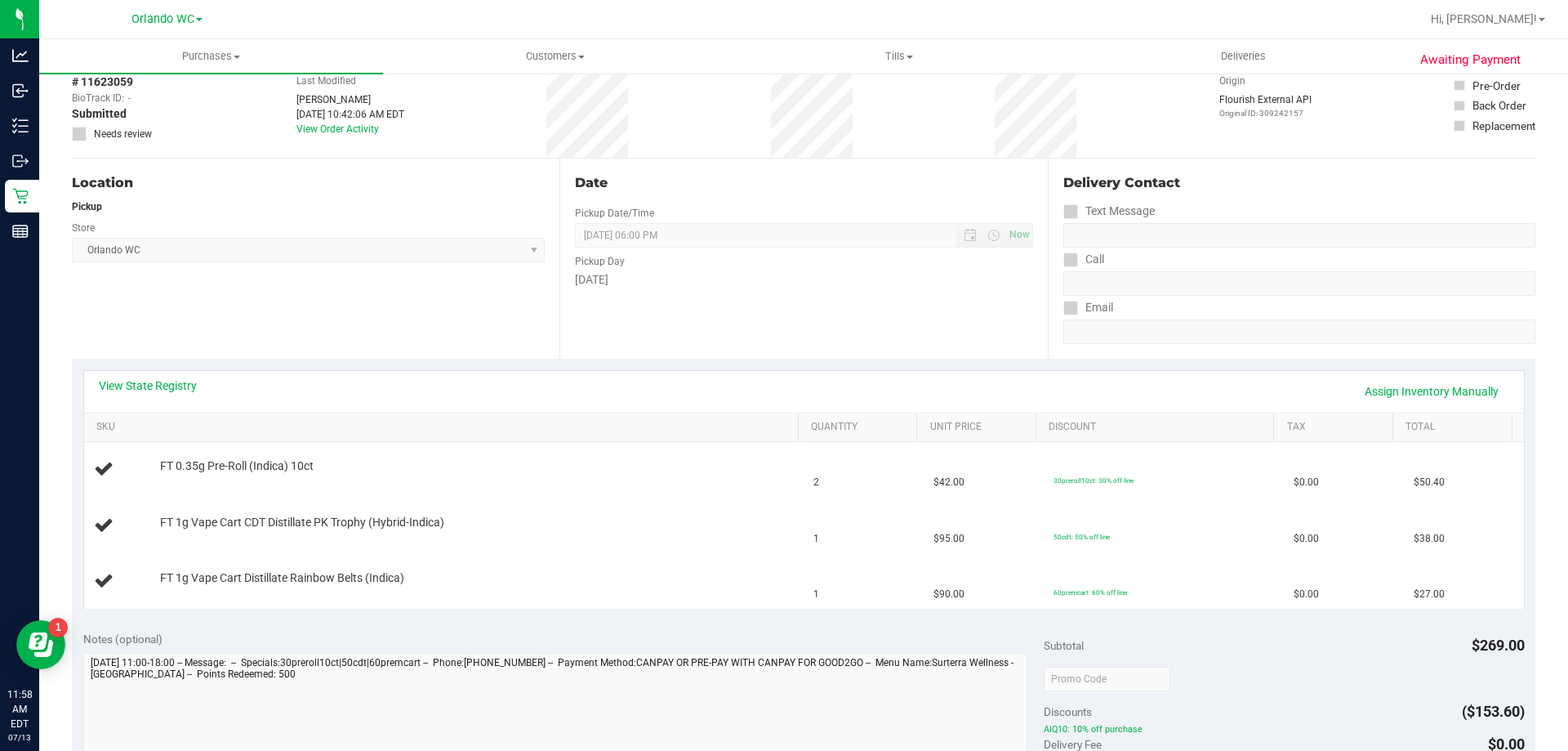 click on "Location
Pickup
Store
Orlando WC Select Store Bonita Springs WC Boynton Beach WC Bradenton WC Brandon WC Brooksville WC Call Center Clermont WC Crestview WC Deerfield Beach WC Delray Beach WC Deltona WC Ft Walton Beach WC Ft. Lauderdale WC Ft. Myers WC Gainesville WC Jax Atlantic WC JAX DC REP Jax WC Key West WC Lakeland WC Largo WC Lehigh Acres DC REP Merritt Island WC Miami 72nd WC Miami Beach WC Miami Dadeland WC Miramar DC REP New Port Richey WC North Palm Beach WC North Port WC Ocala WC Orange Park WC Orlando Colonial WC Orlando DC REP Orlando WC Oviedo WC Palm Bay WC Palm Coast WC Panama City WC Pensacola WC Port Orange WC Port St. Lucie WC Sebring WC South Tampa WC St. Pete WC Summerfield WC Tallahassee DC REP Tallahassee WC Tampa DC Testing Tampa Warehouse Tampa WC TX Austin DC TX Plano Retail Winter Haven WC" at bounding box center [315, 258] 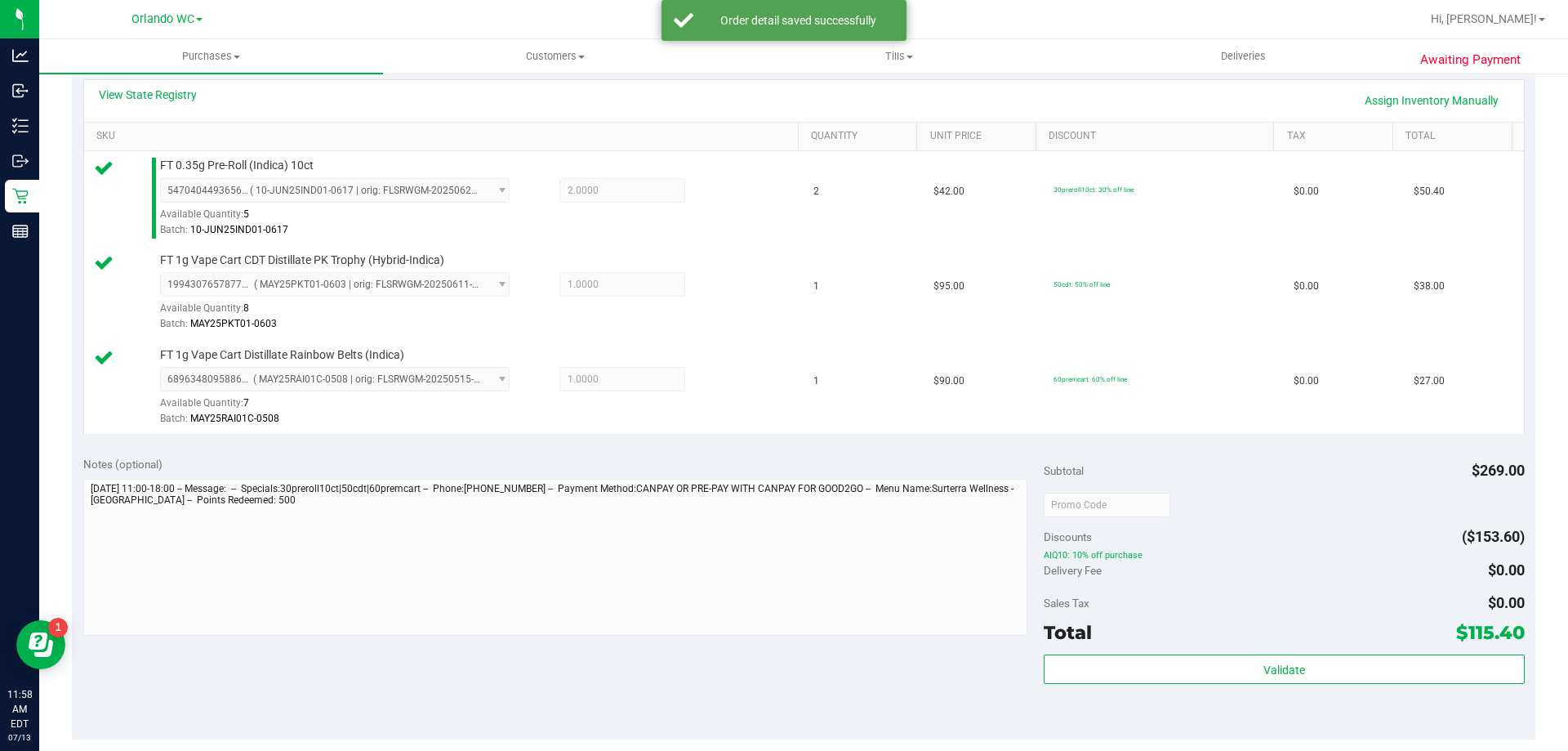 scroll, scrollTop: 490, scrollLeft: 0, axis: vertical 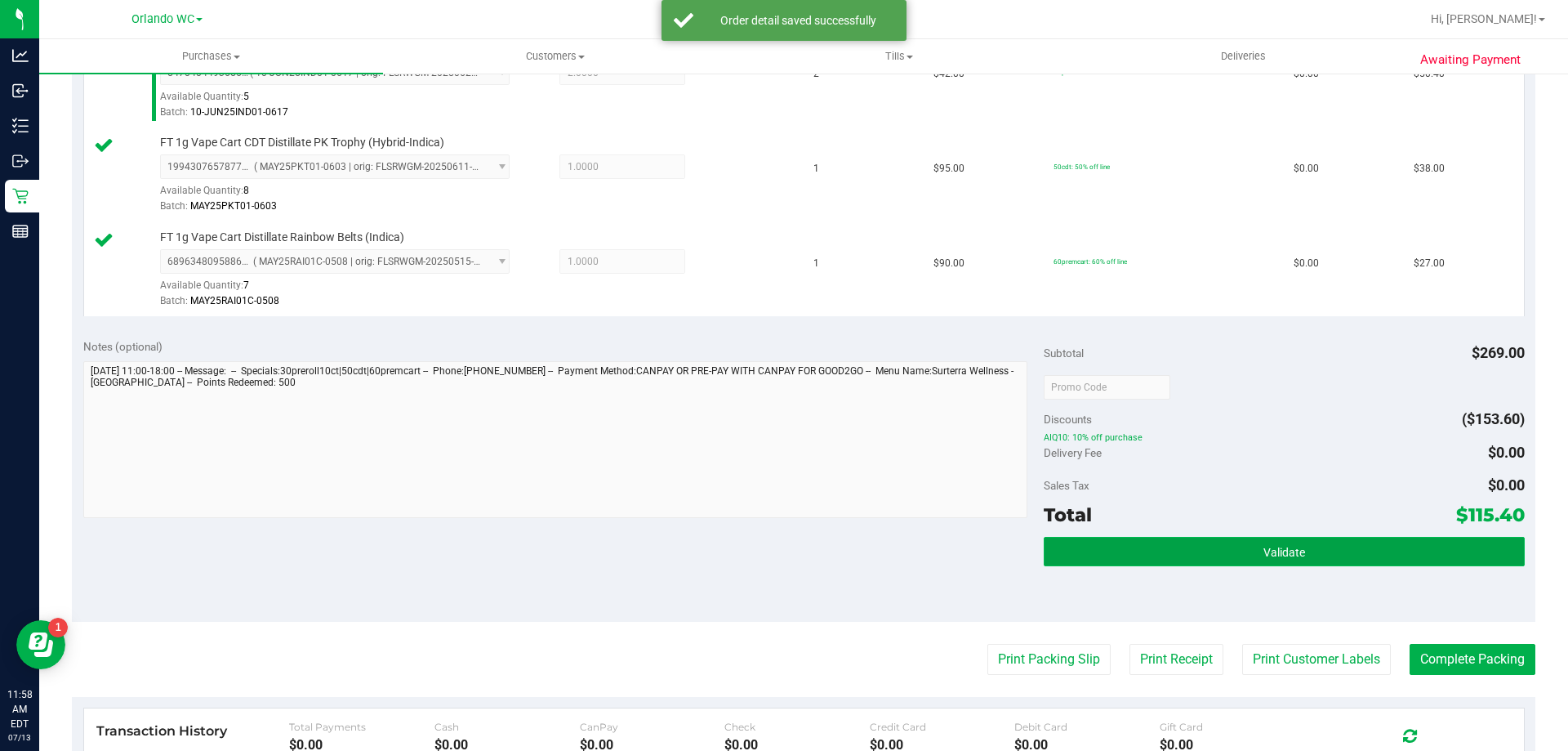 click on "Validate" at bounding box center (1284, 552) 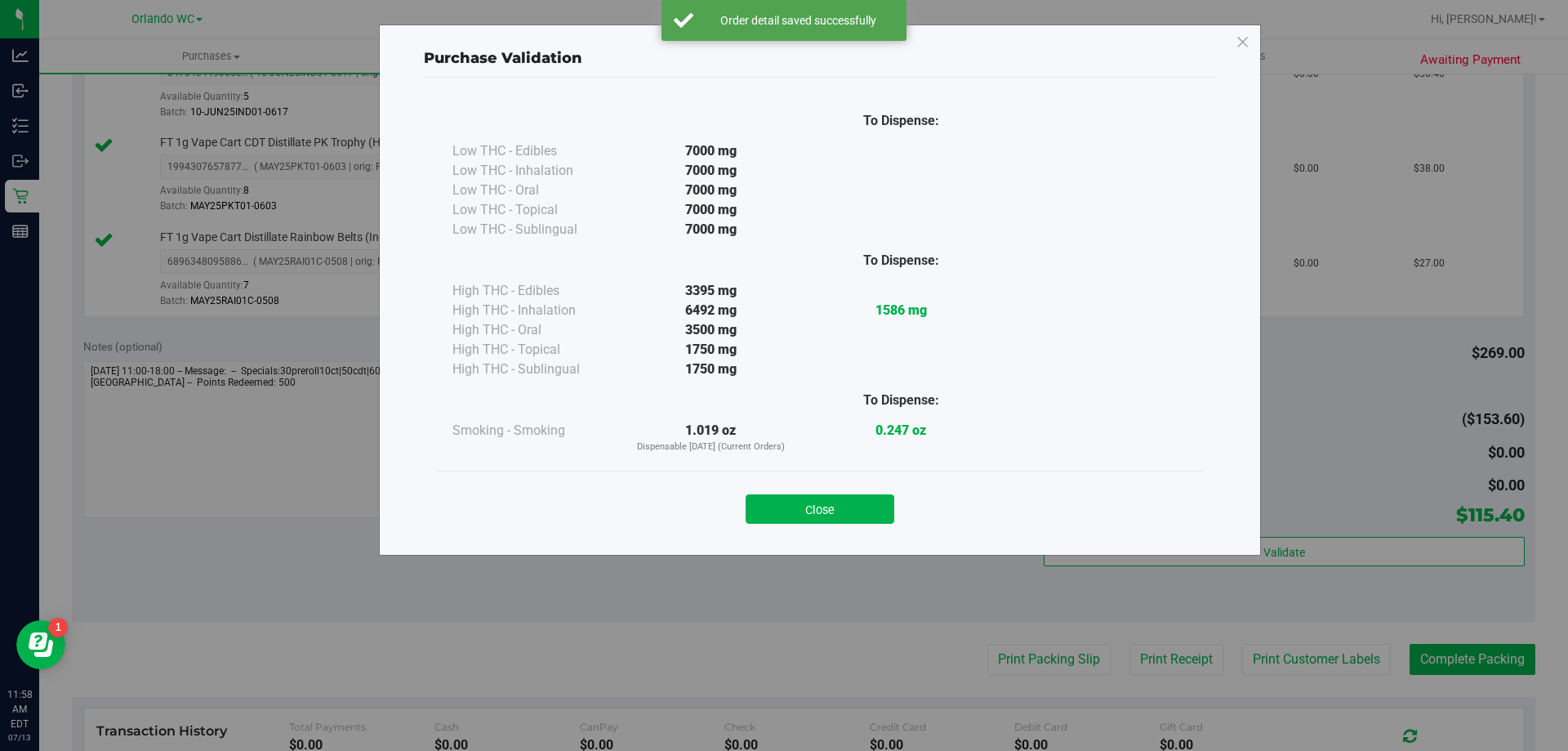 click on "Close" at bounding box center (820, 509) 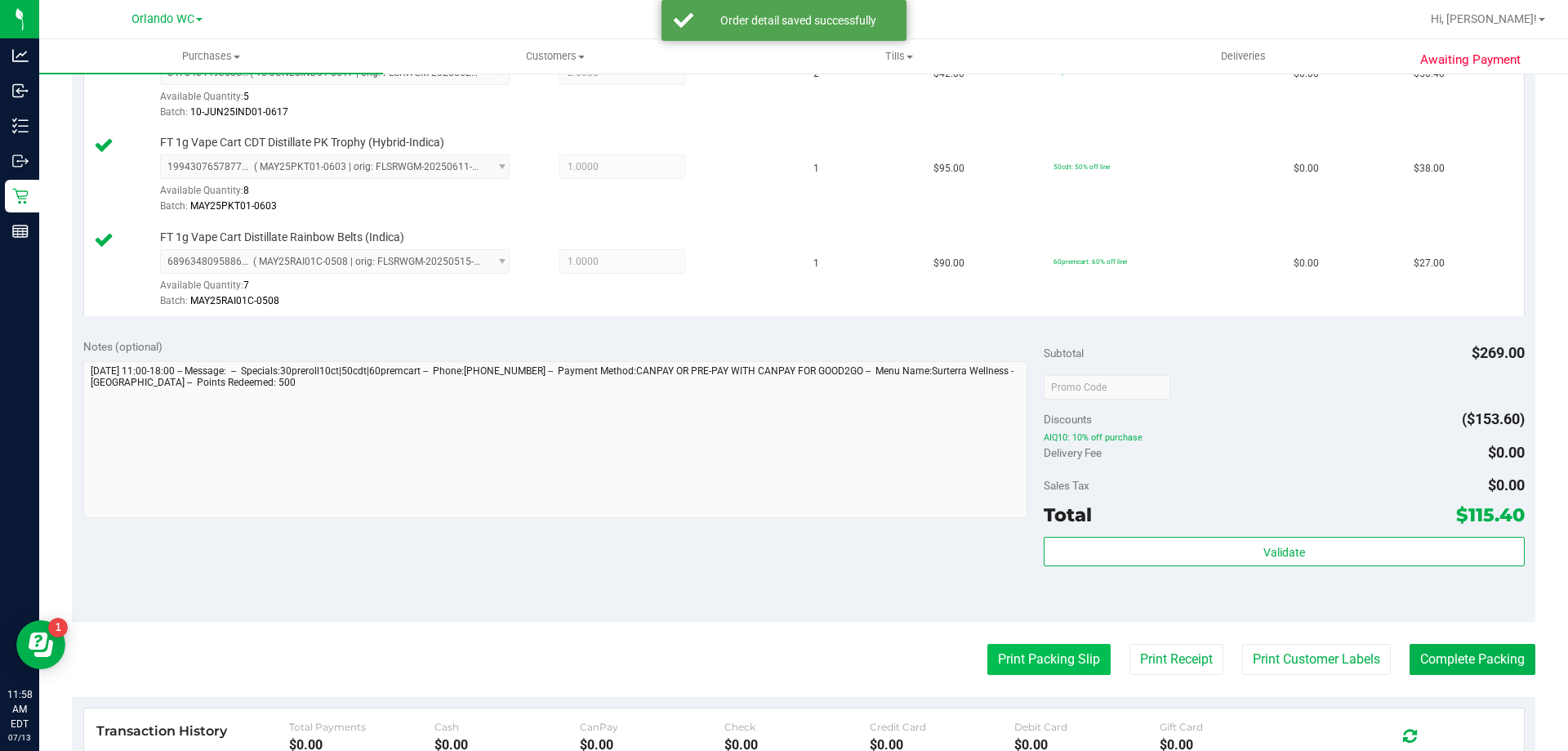 click on "Print Packing Slip" at bounding box center (1049, 659) 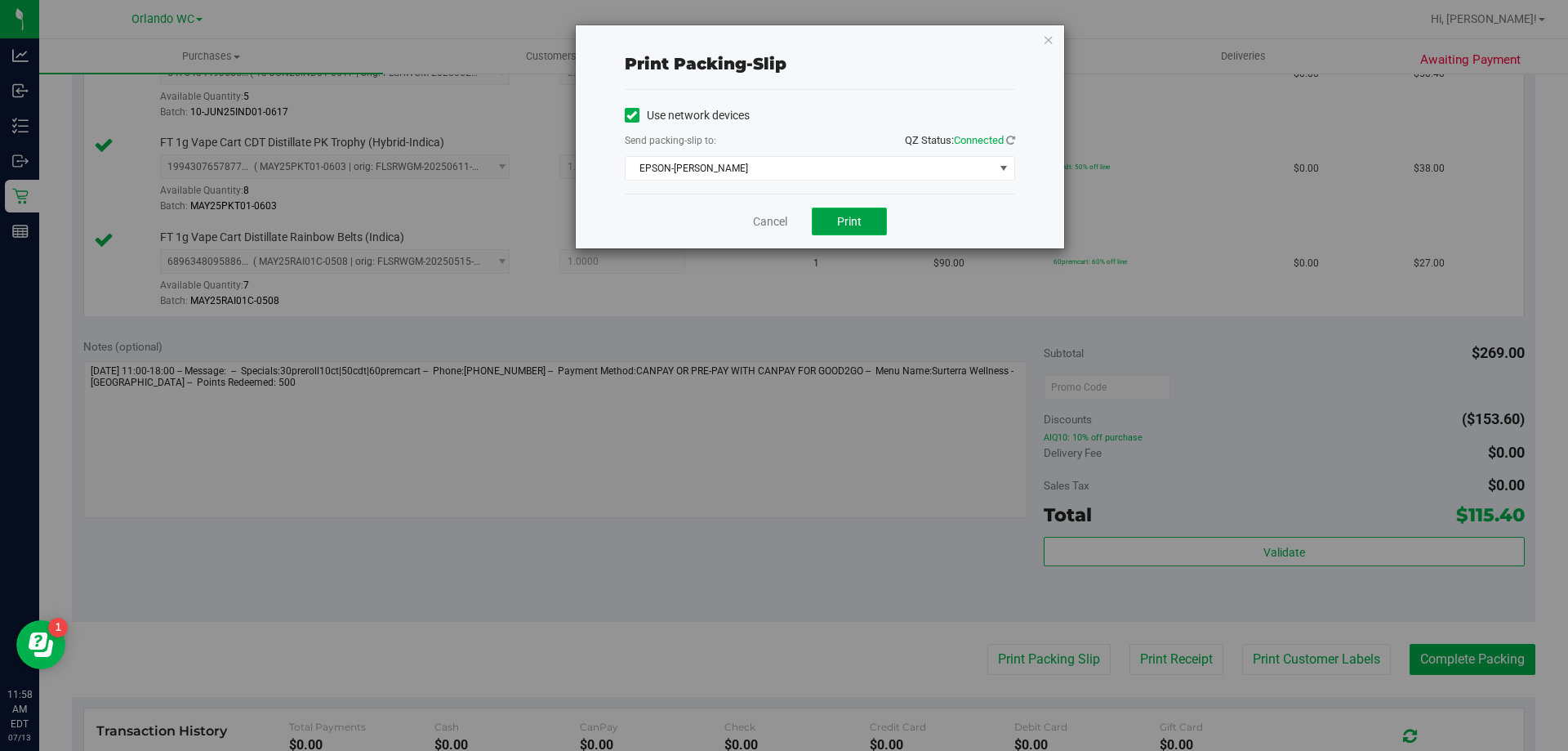click on "Print" at bounding box center (849, 221) 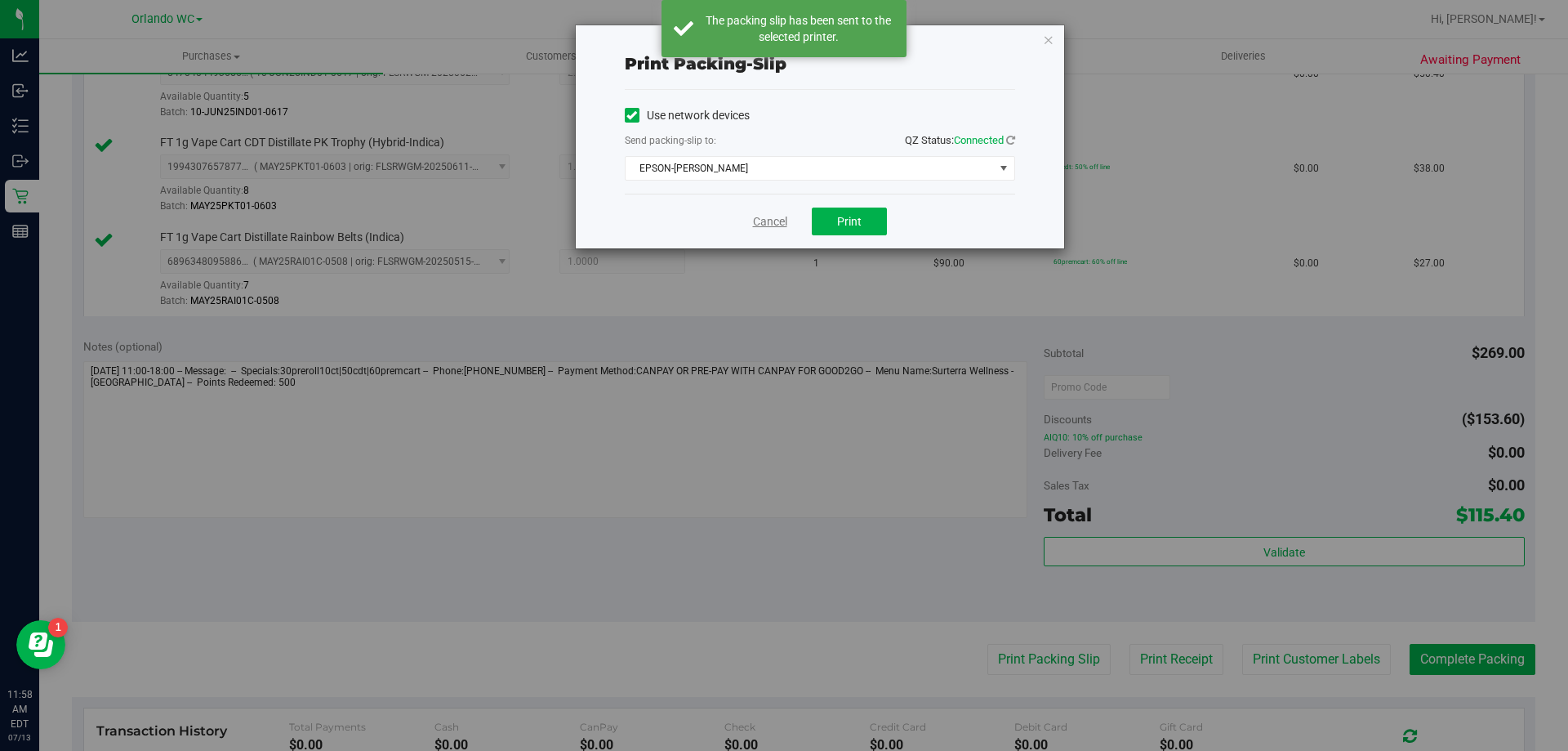 click on "Cancel" at bounding box center (770, 221) 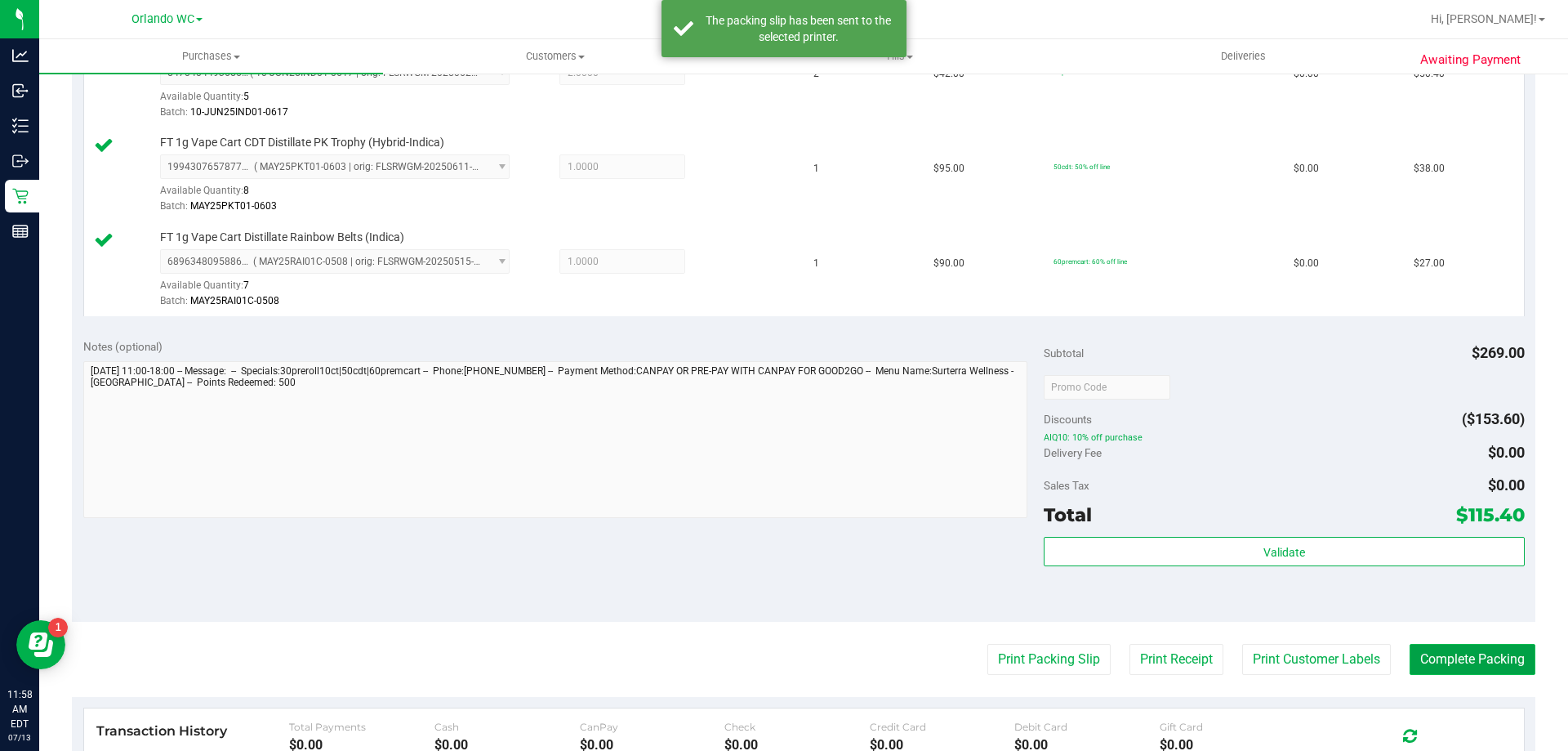 click on "Complete Packing" at bounding box center [1472, 659] 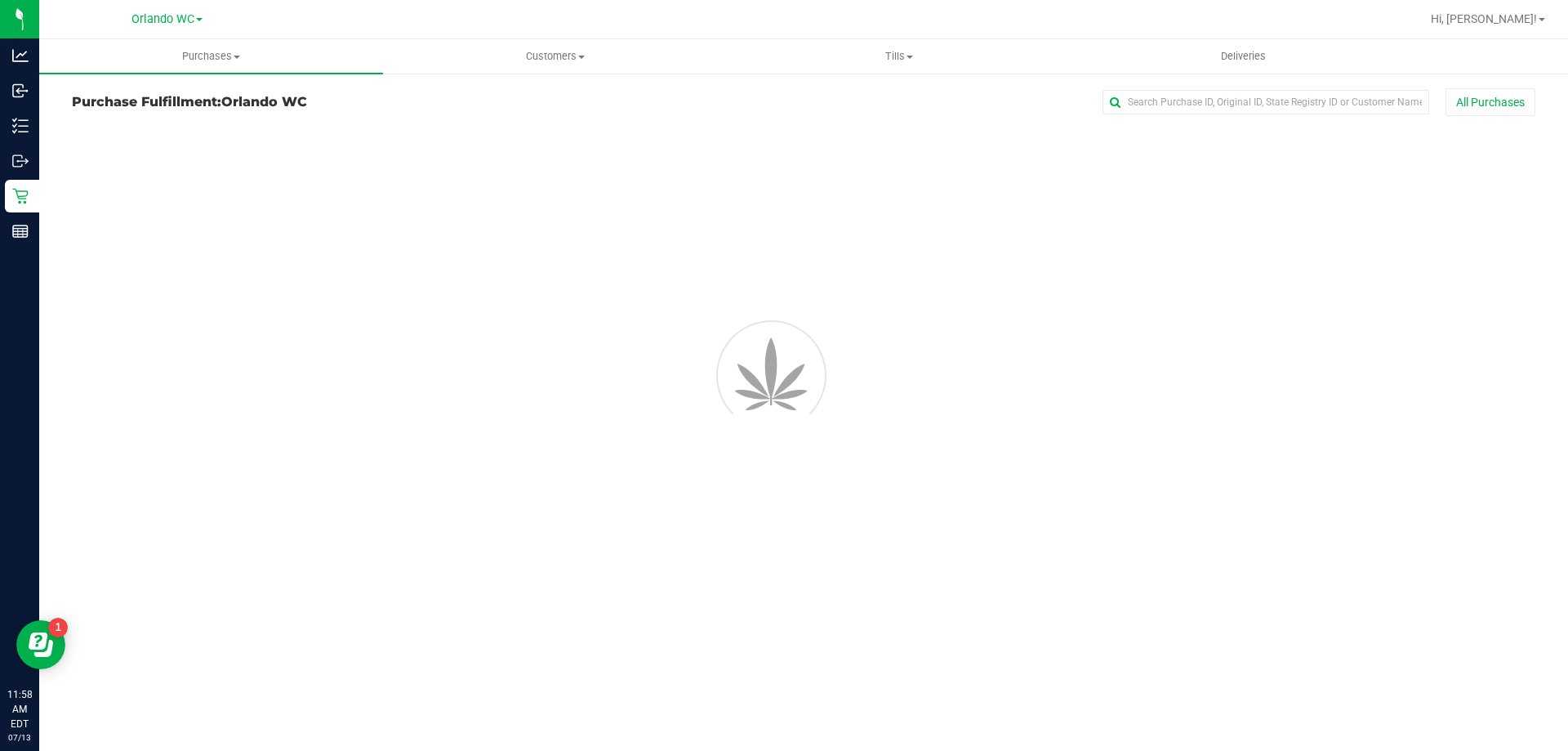 scroll, scrollTop: 0, scrollLeft: 0, axis: both 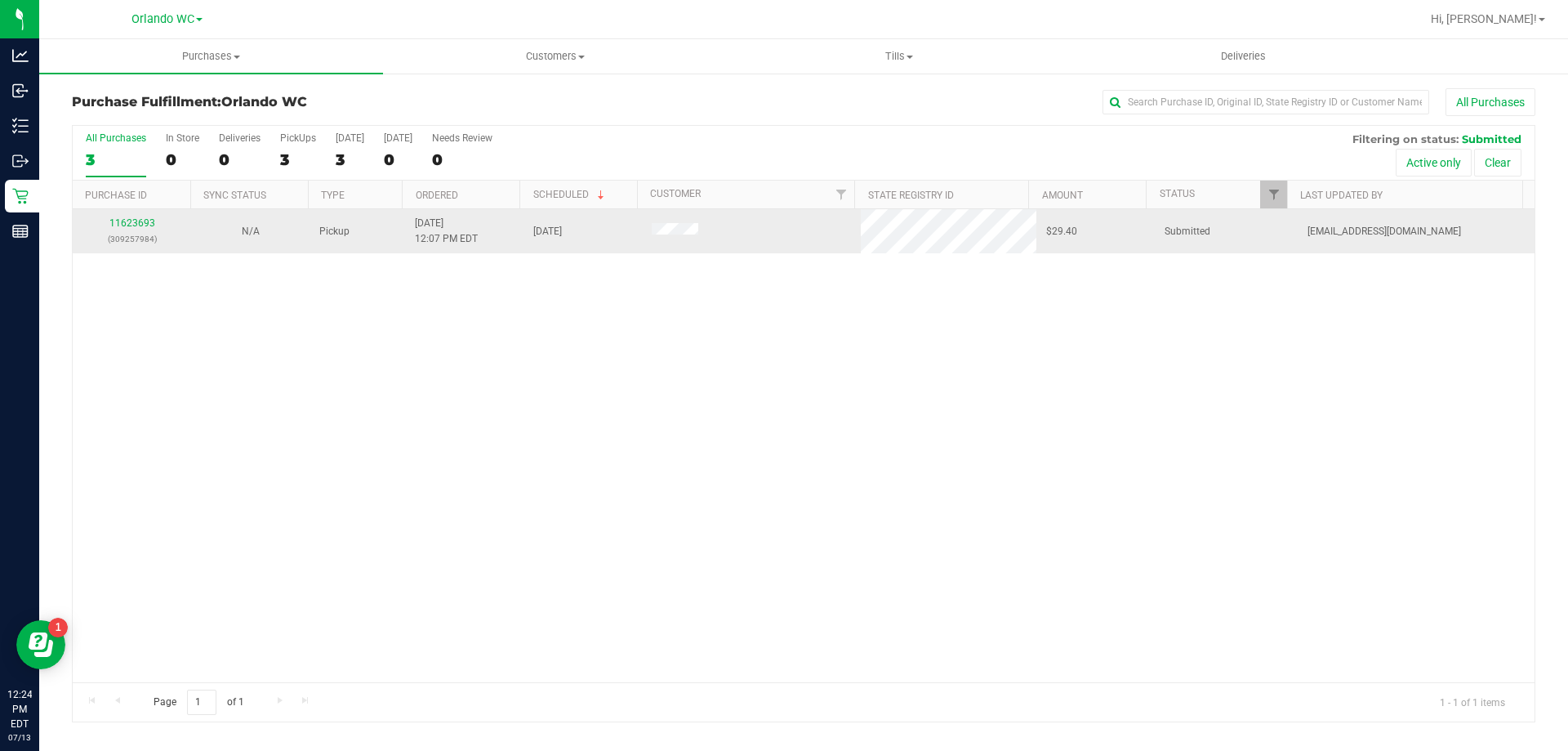 click on "11623693
(309257984)" at bounding box center [131, 231] 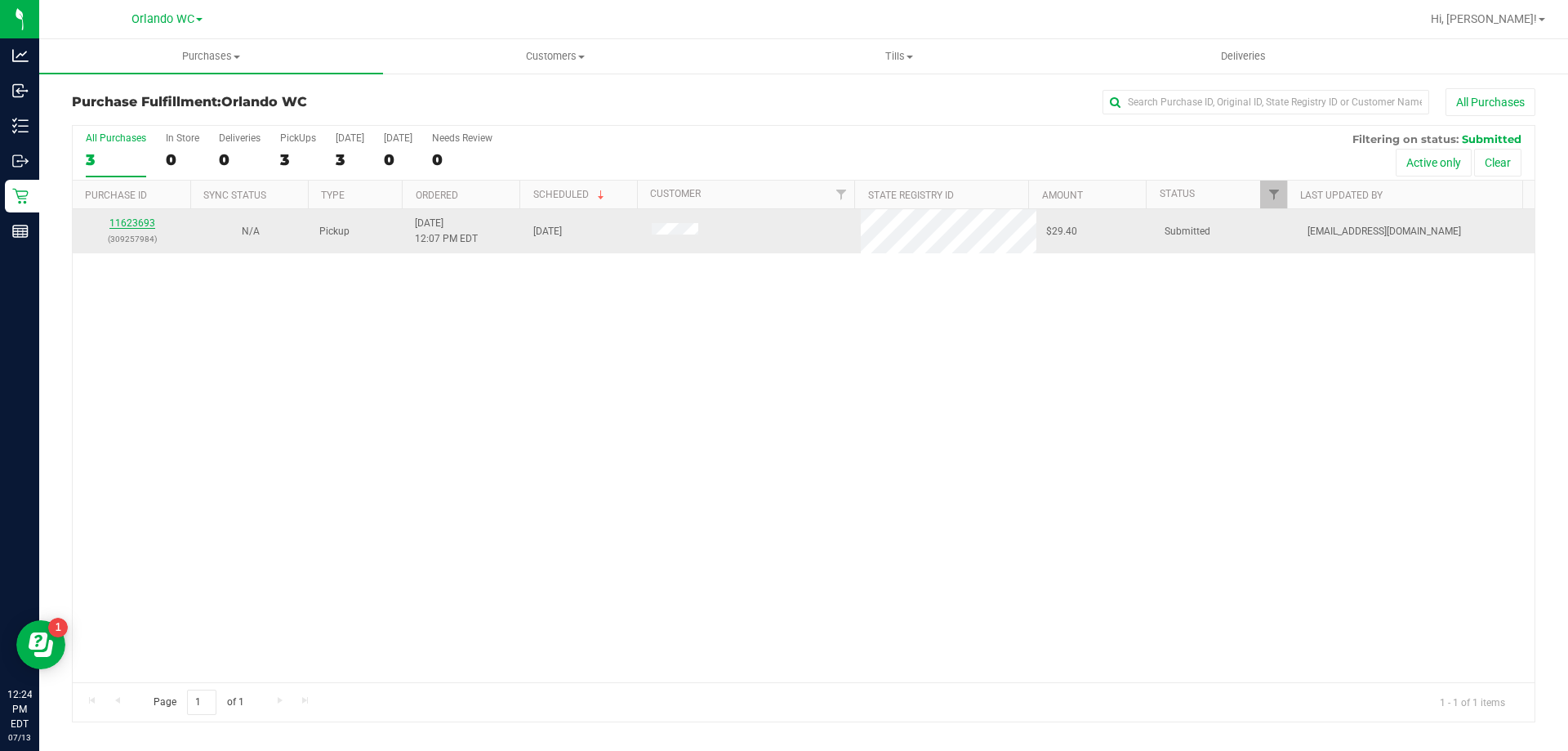 click on "11623693" at bounding box center [132, 223] 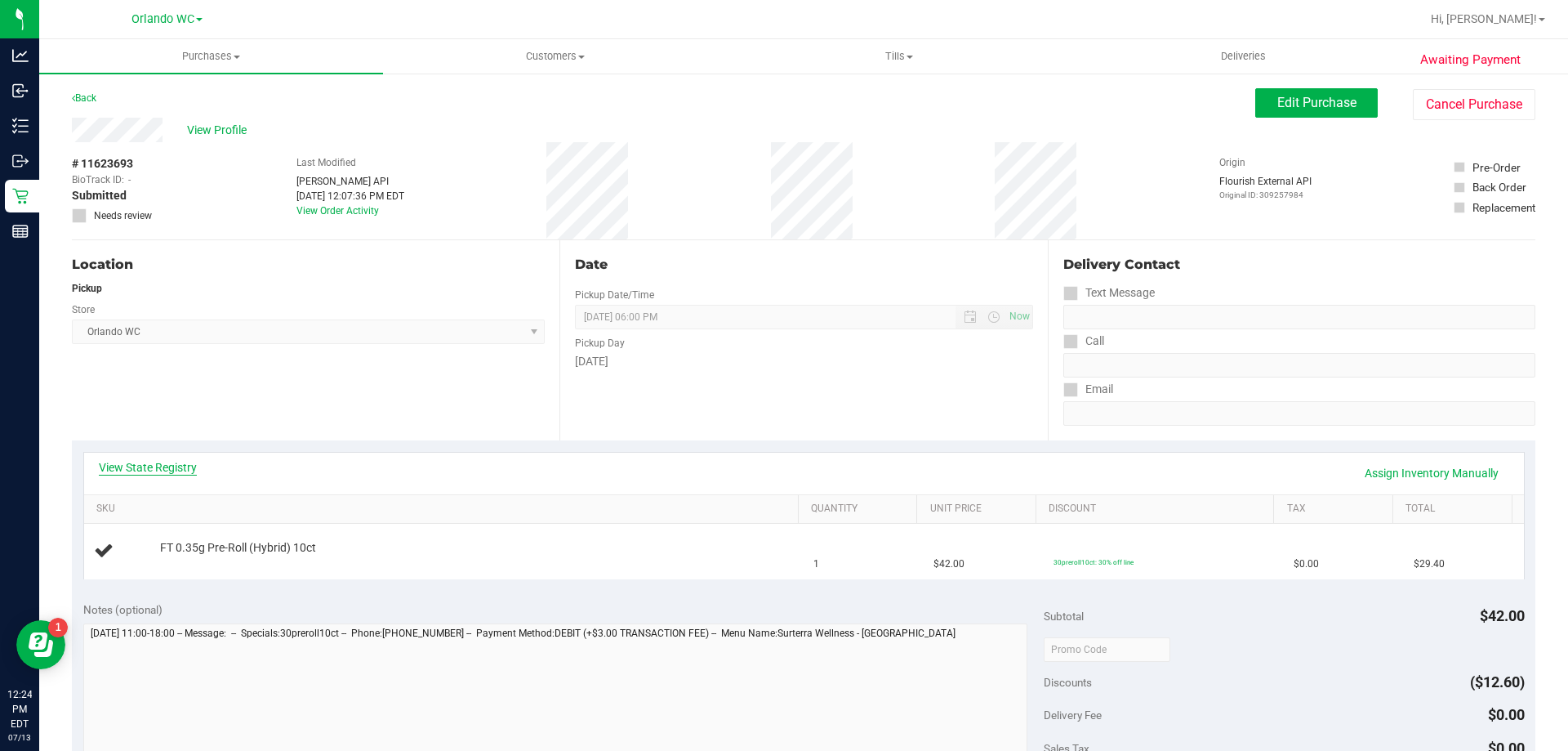 click on "View State Registry" at bounding box center (148, 467) 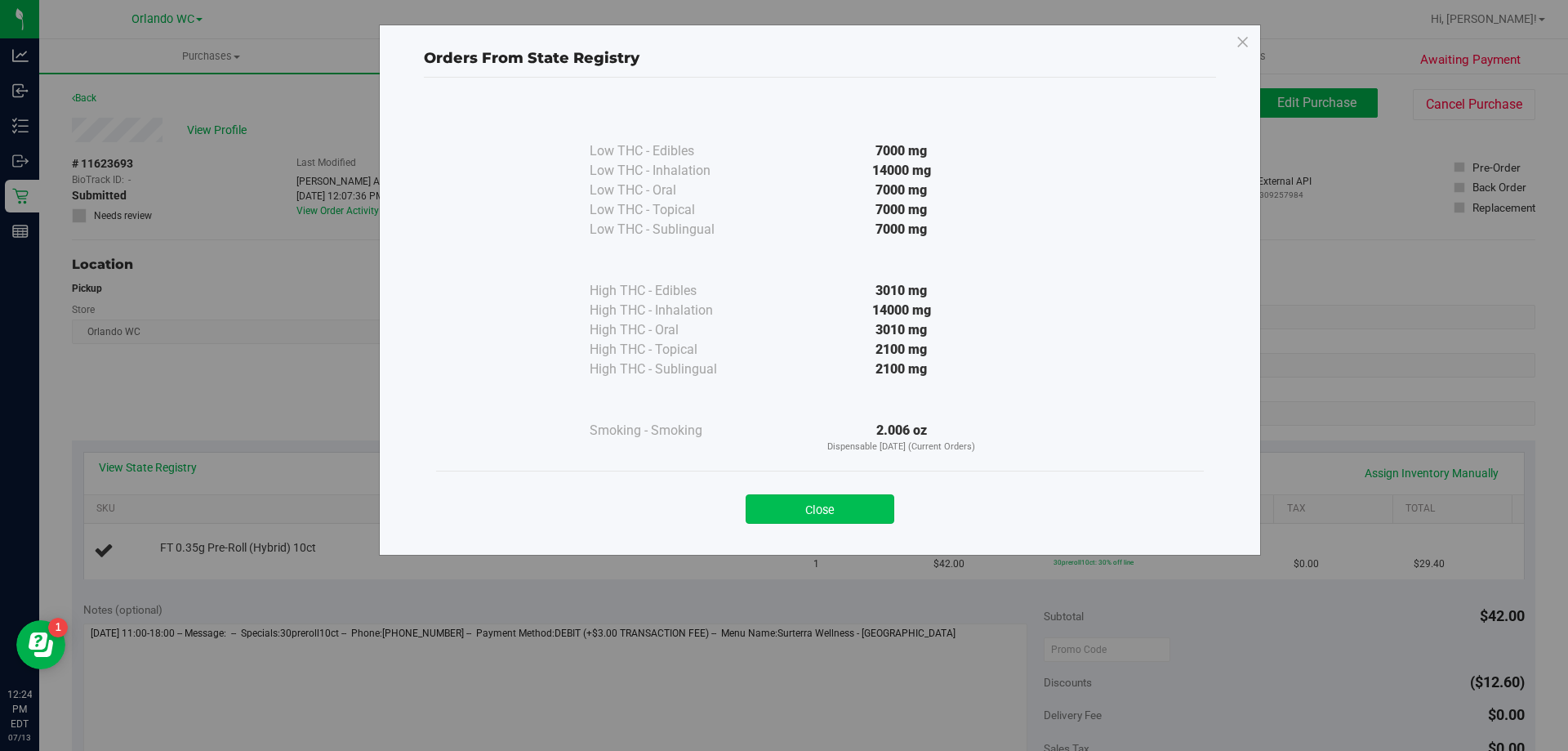 click on "Close" at bounding box center (820, 509) 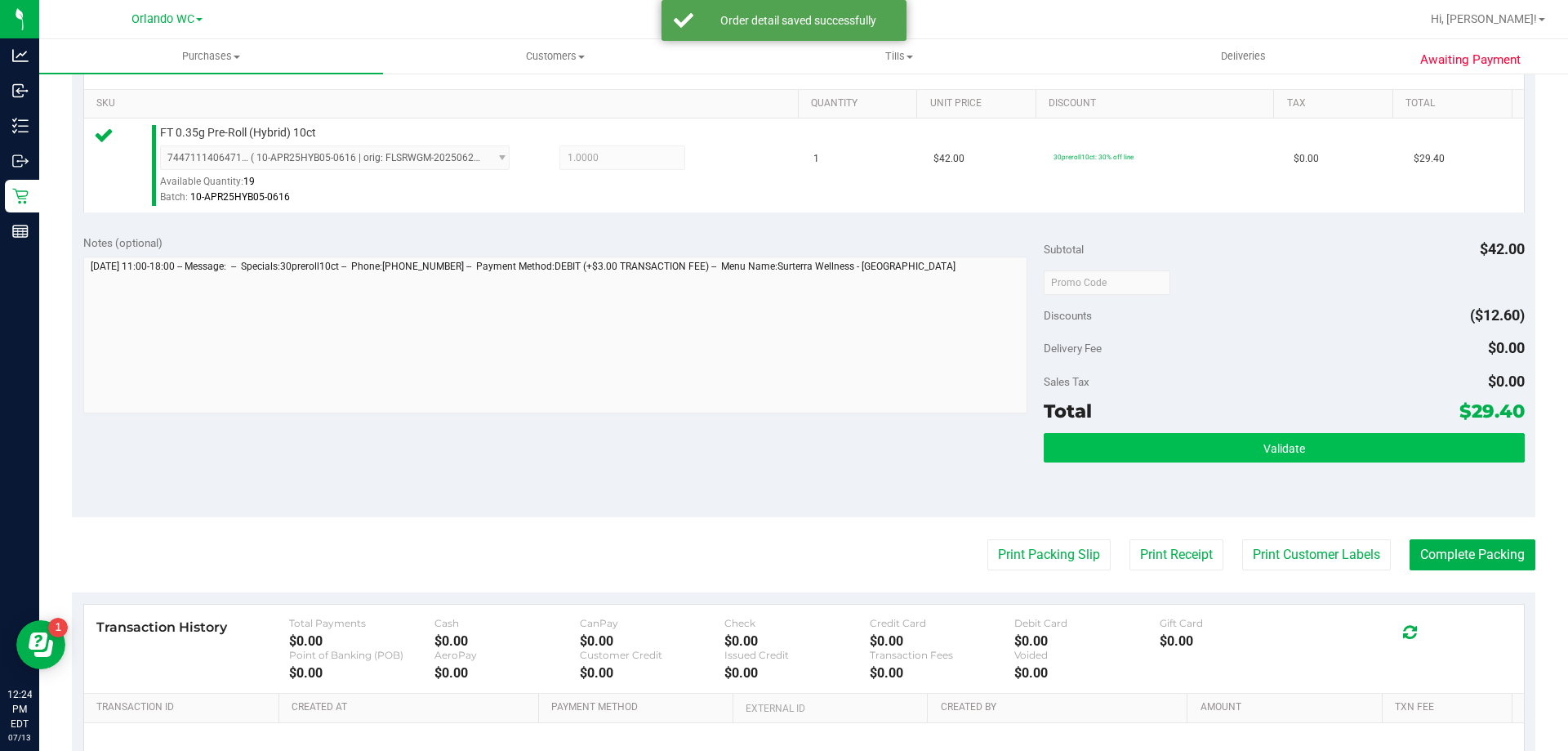 scroll, scrollTop: 409, scrollLeft: 0, axis: vertical 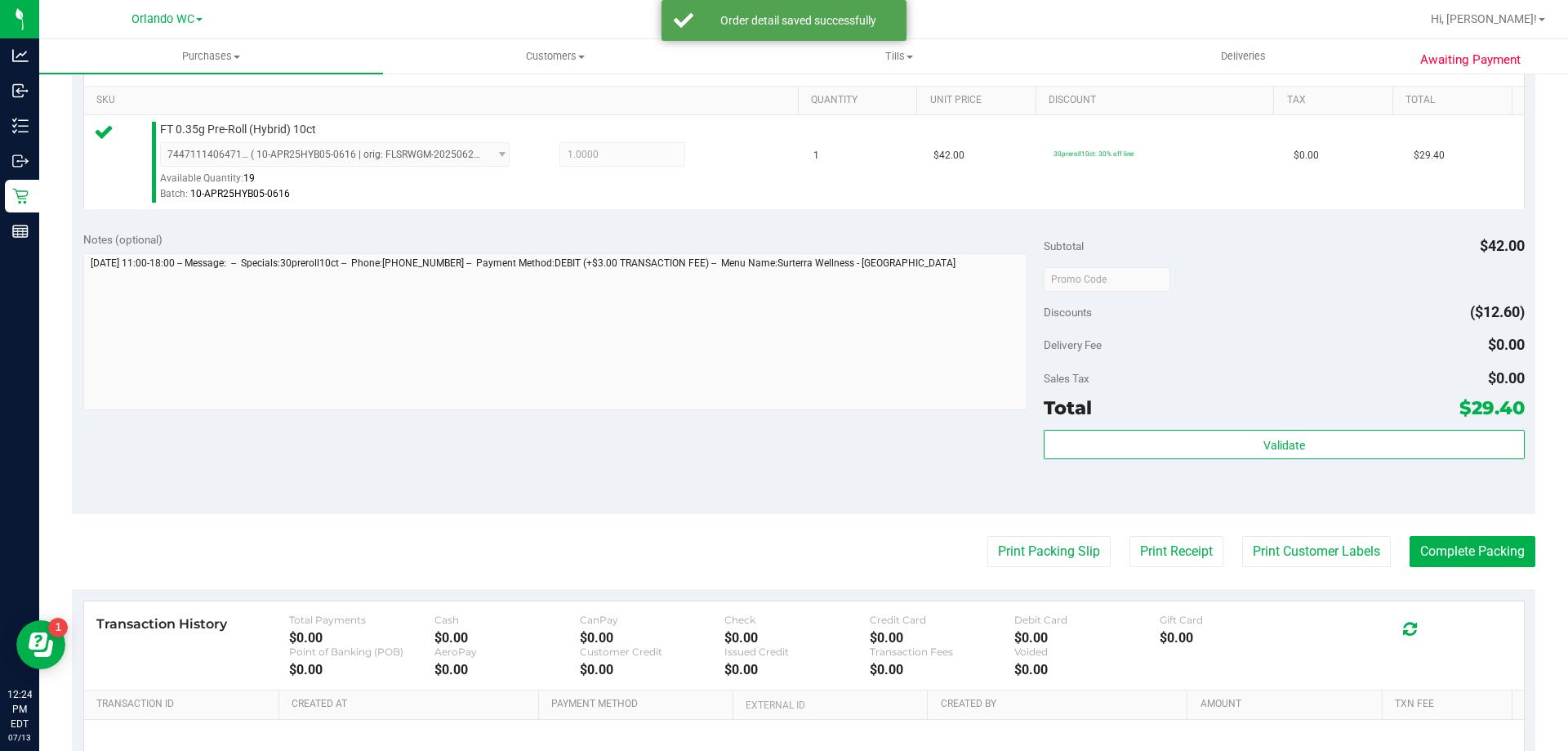 click on "Total
$29.40" at bounding box center (1284, 408) 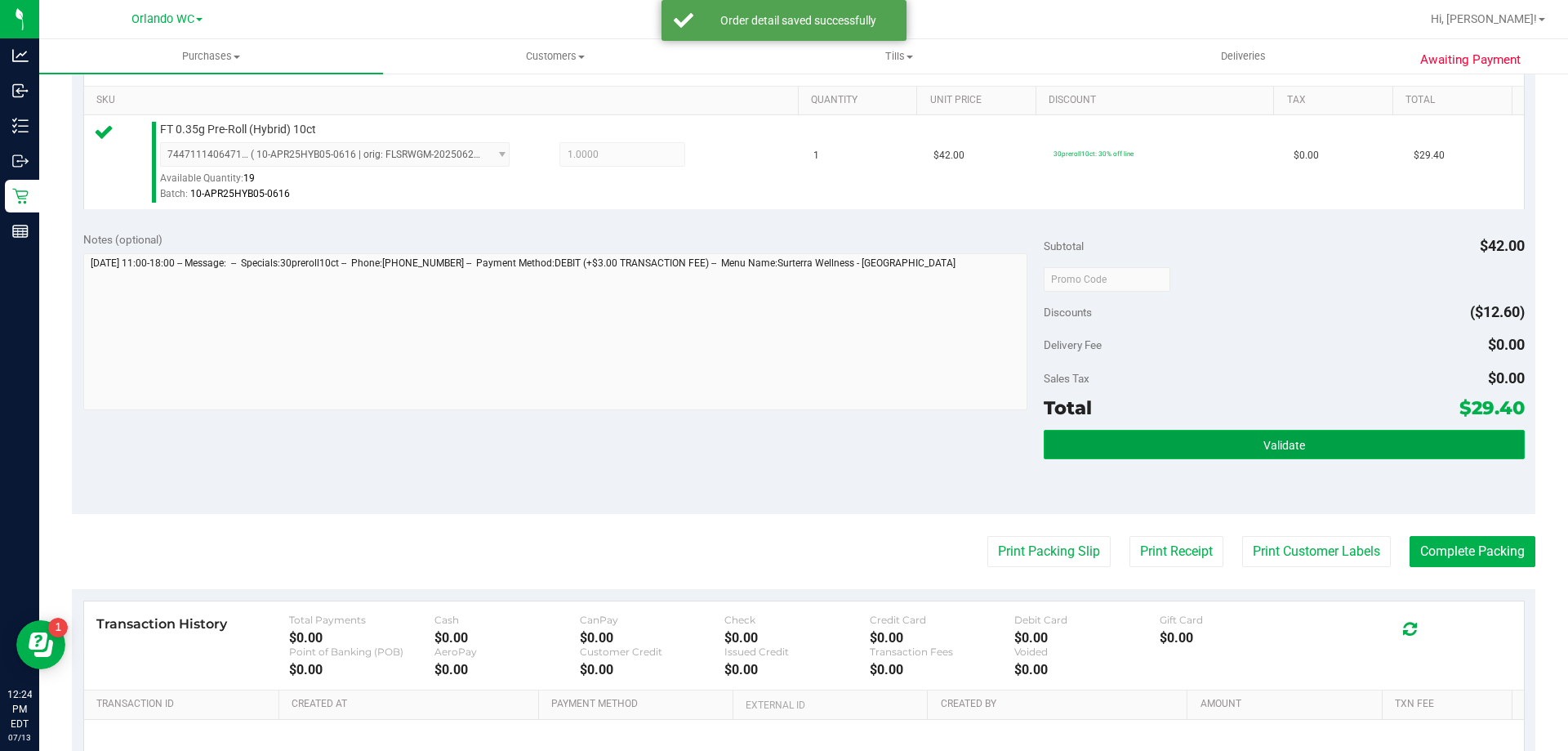 click on "Validate" at bounding box center [1284, 445] 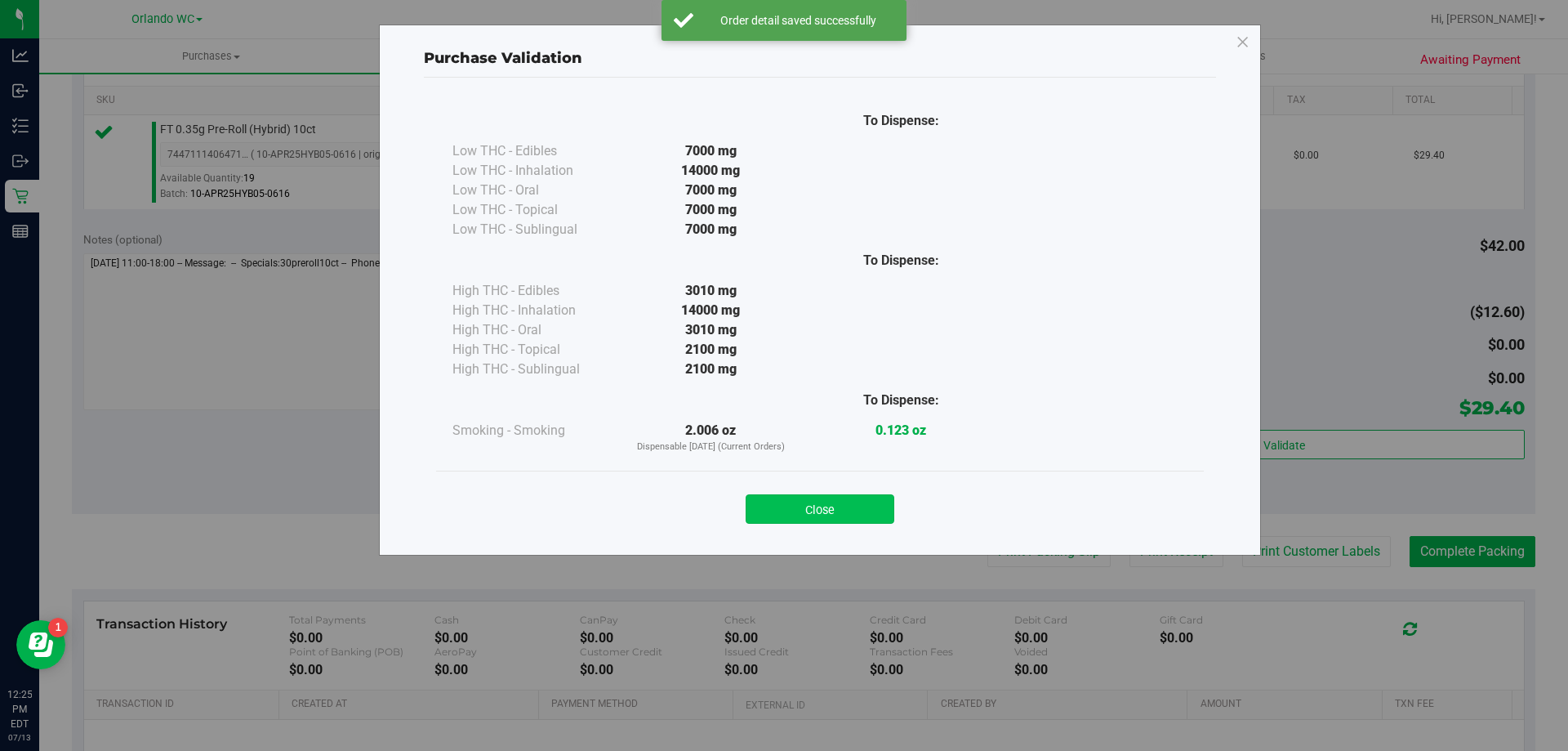 click on "Close" at bounding box center (820, 509) 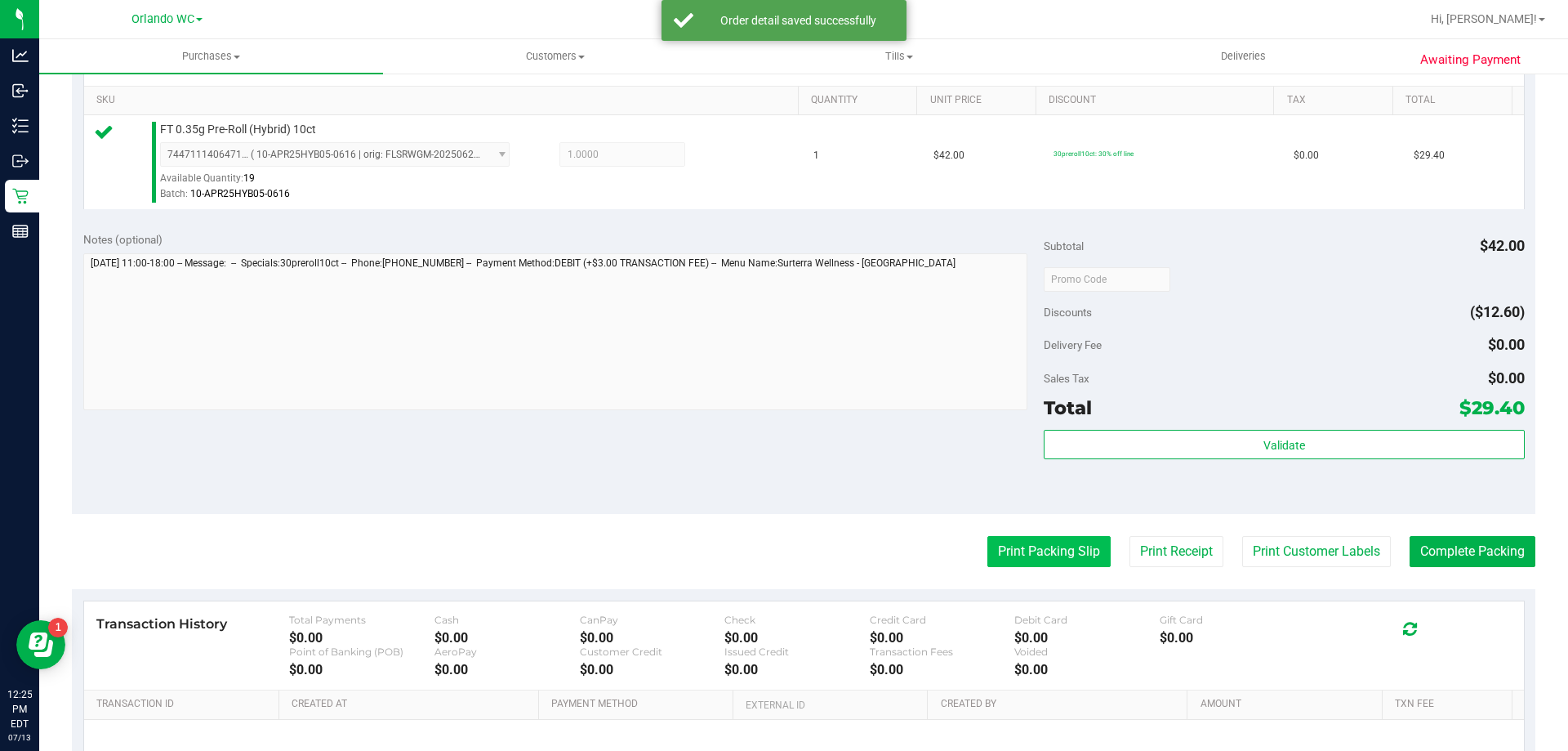 click on "Print Packing Slip" at bounding box center [1049, 552] 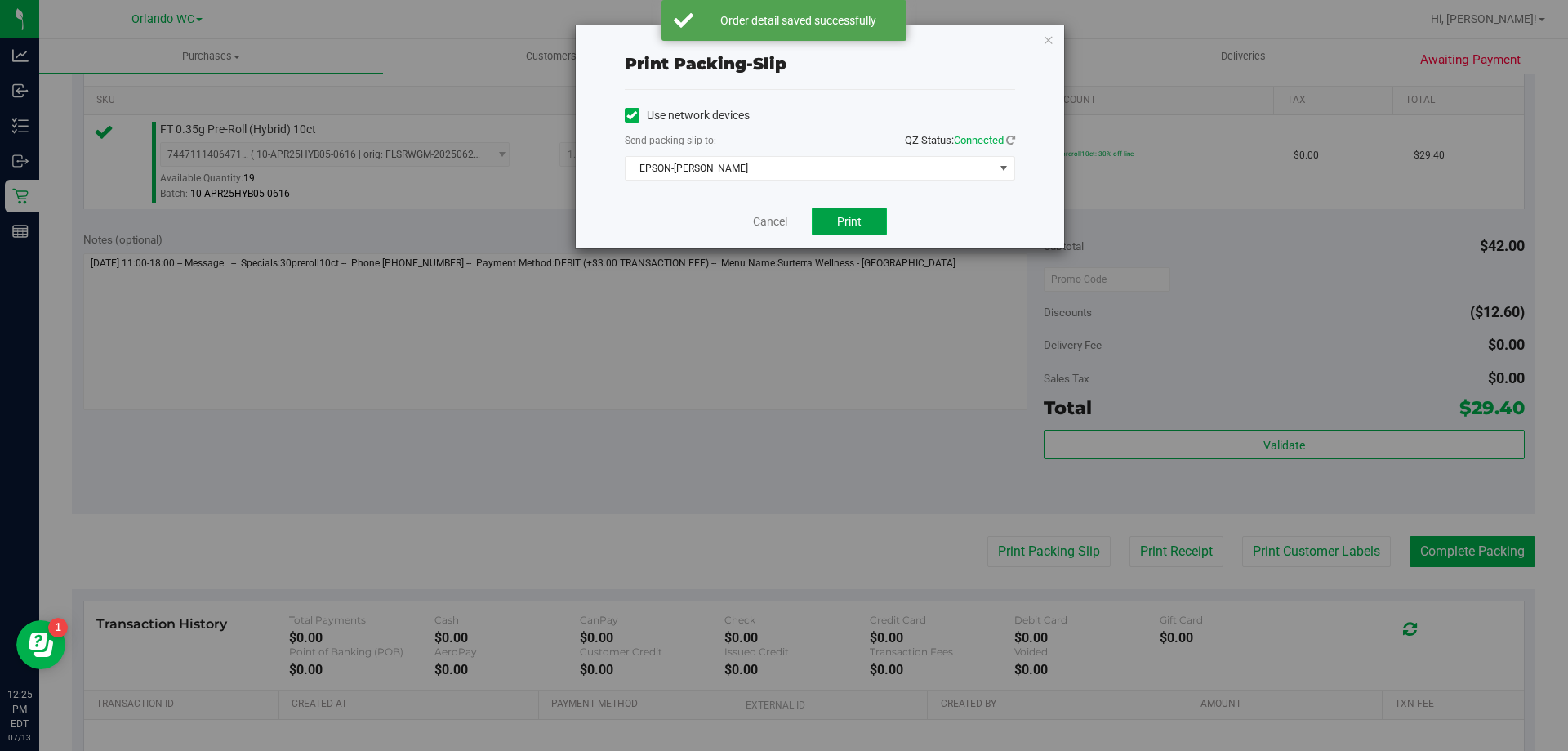 click on "Print" at bounding box center (849, 221) 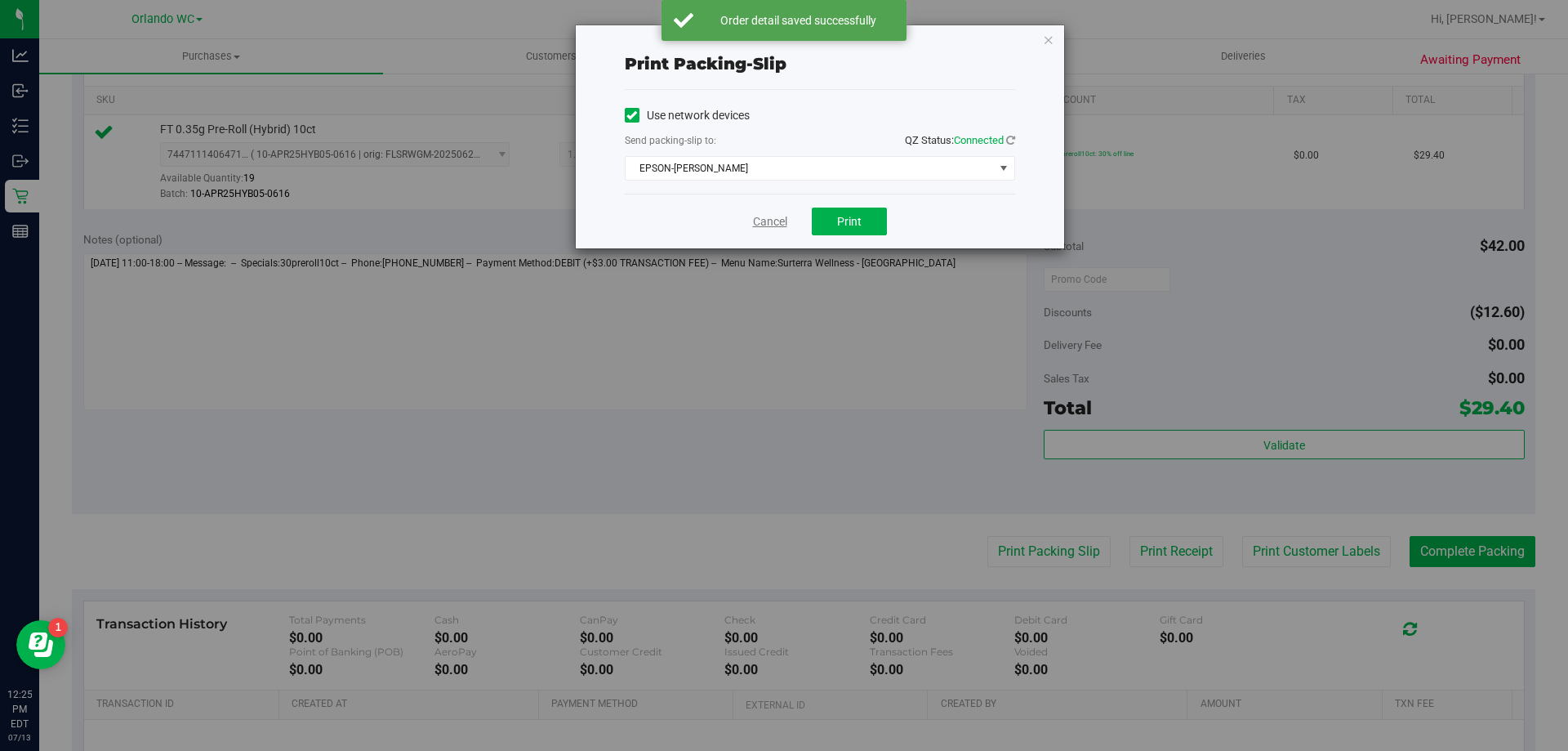 click on "Cancel" at bounding box center [770, 221] 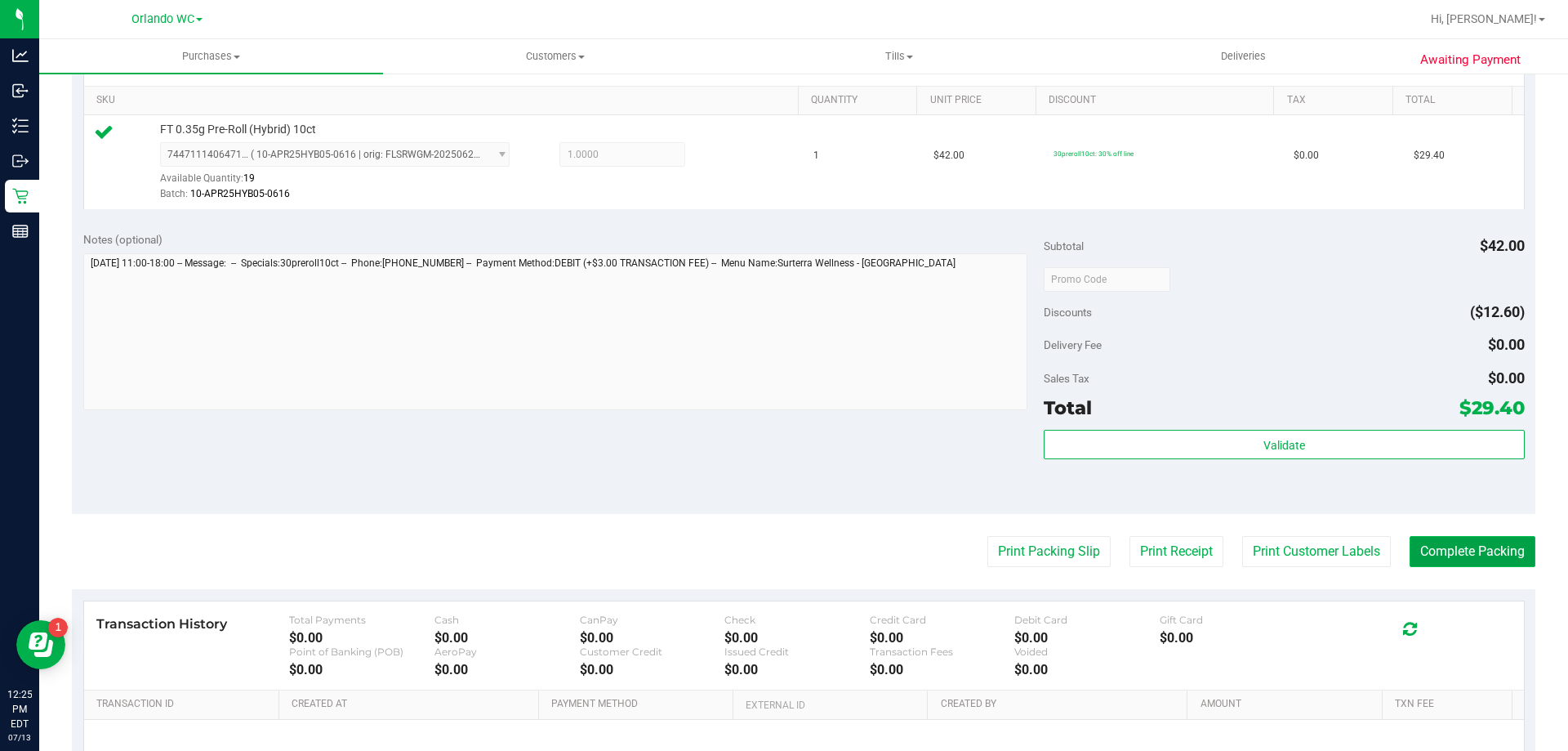 click on "Complete Packing" at bounding box center [1472, 552] 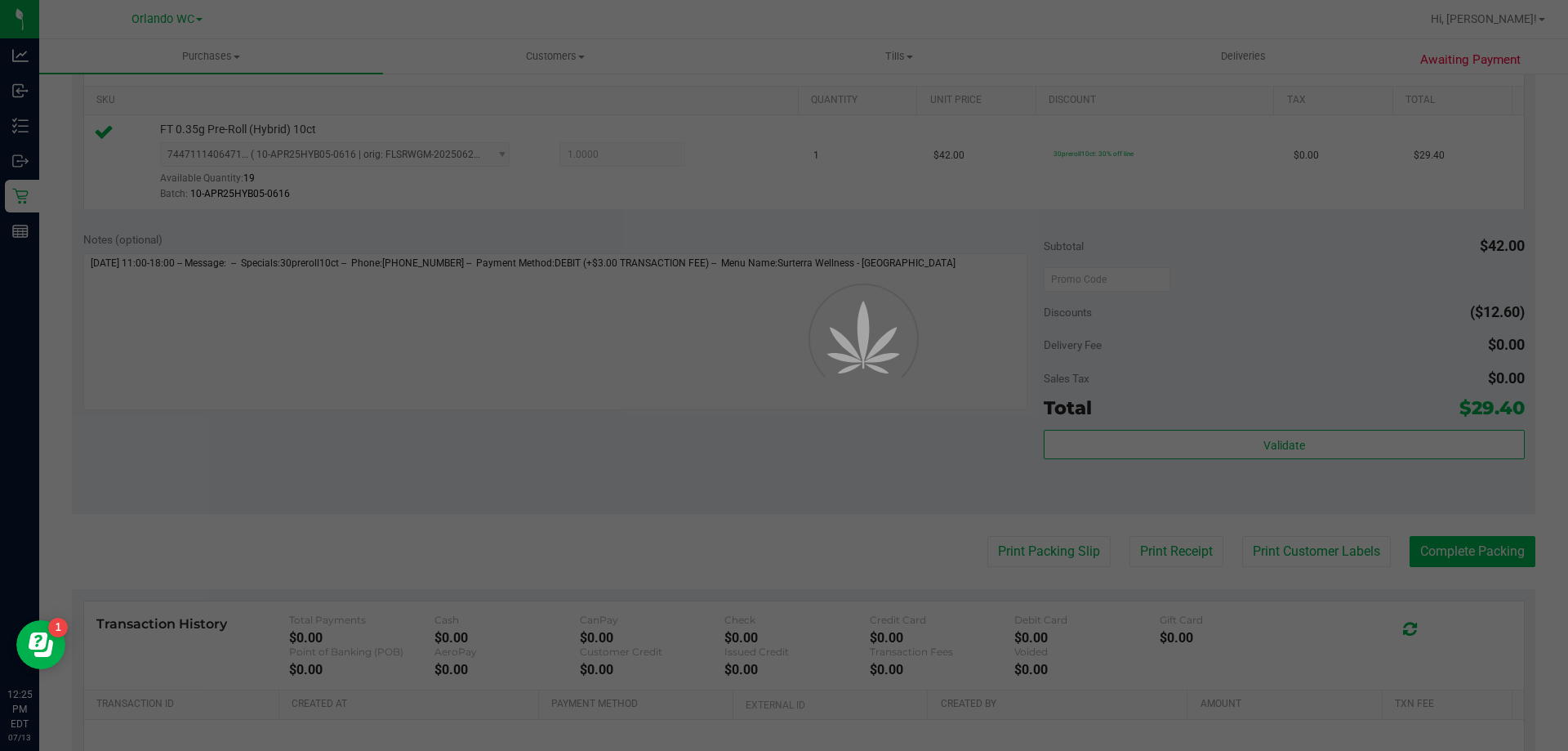 scroll, scrollTop: 0, scrollLeft: 0, axis: both 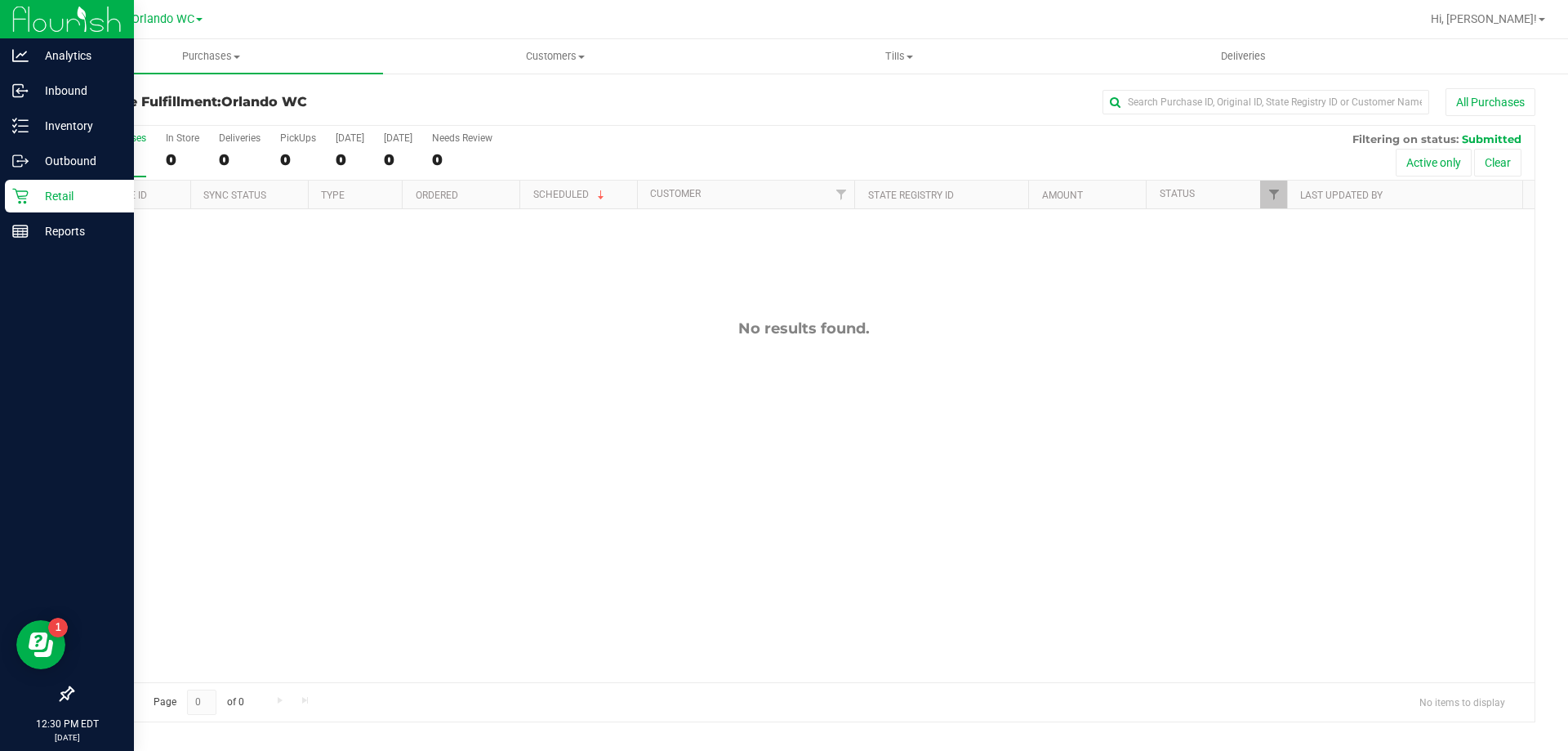 click on "Retail" at bounding box center [69, 196] 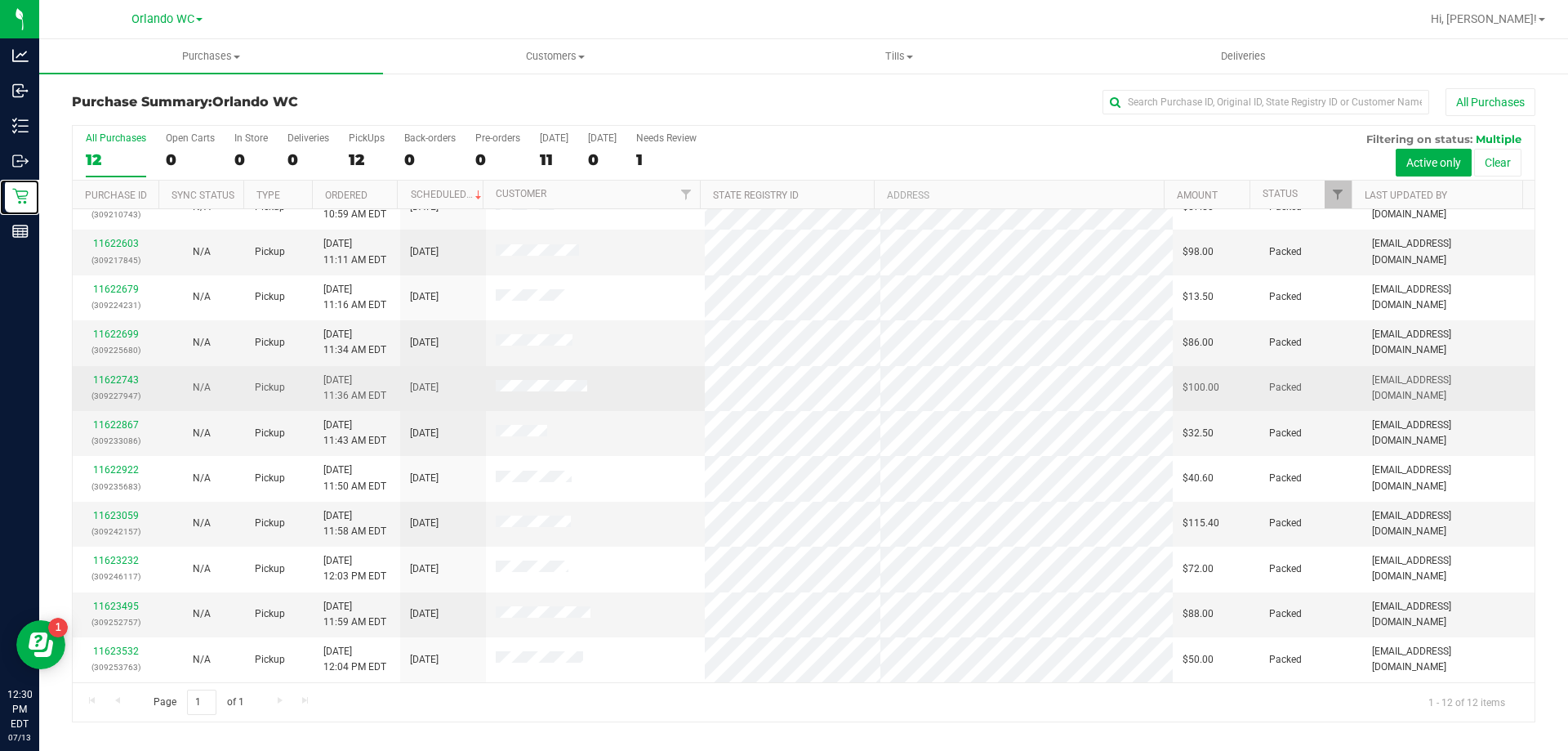 scroll, scrollTop: 0, scrollLeft: 0, axis: both 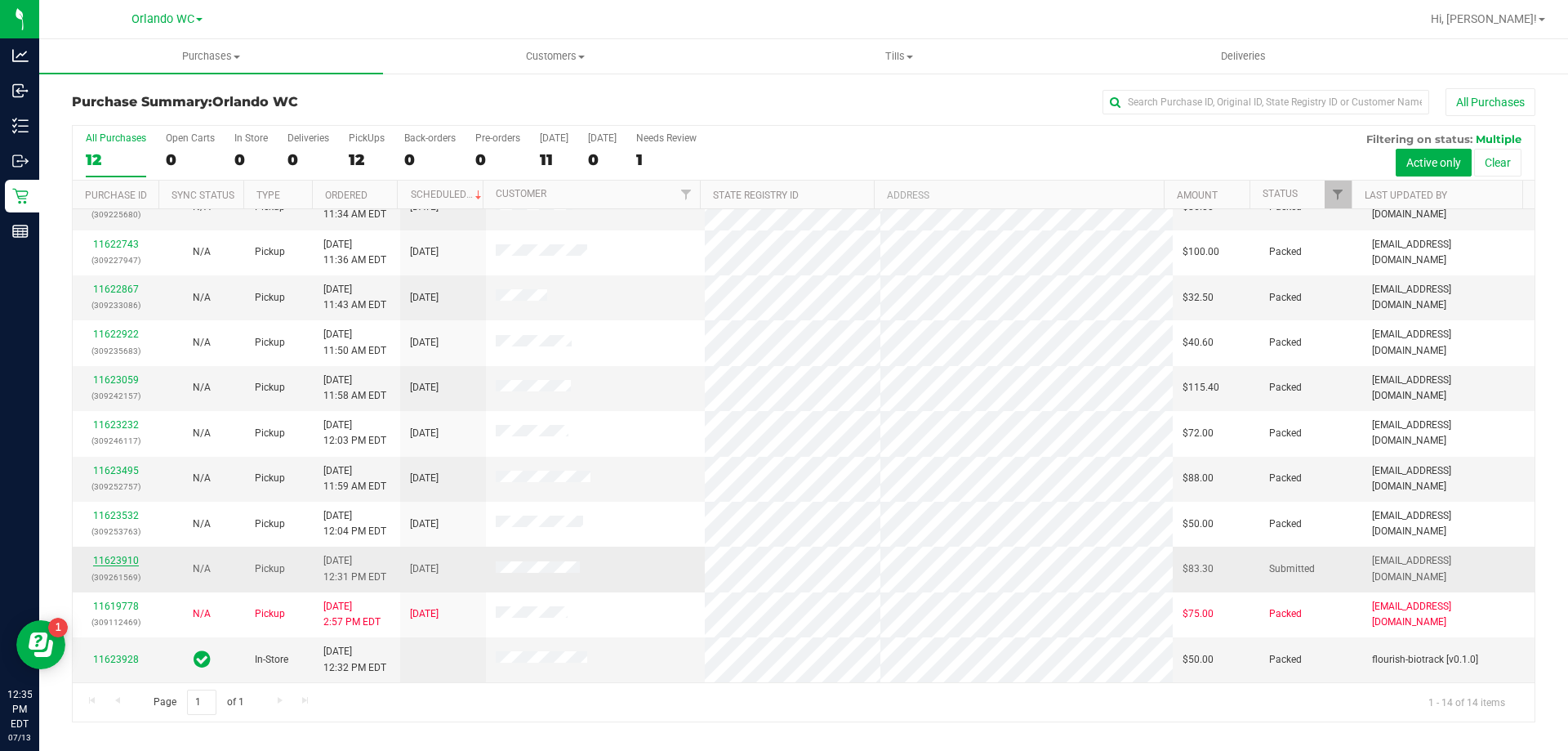 click on "11623910" at bounding box center [116, 561] 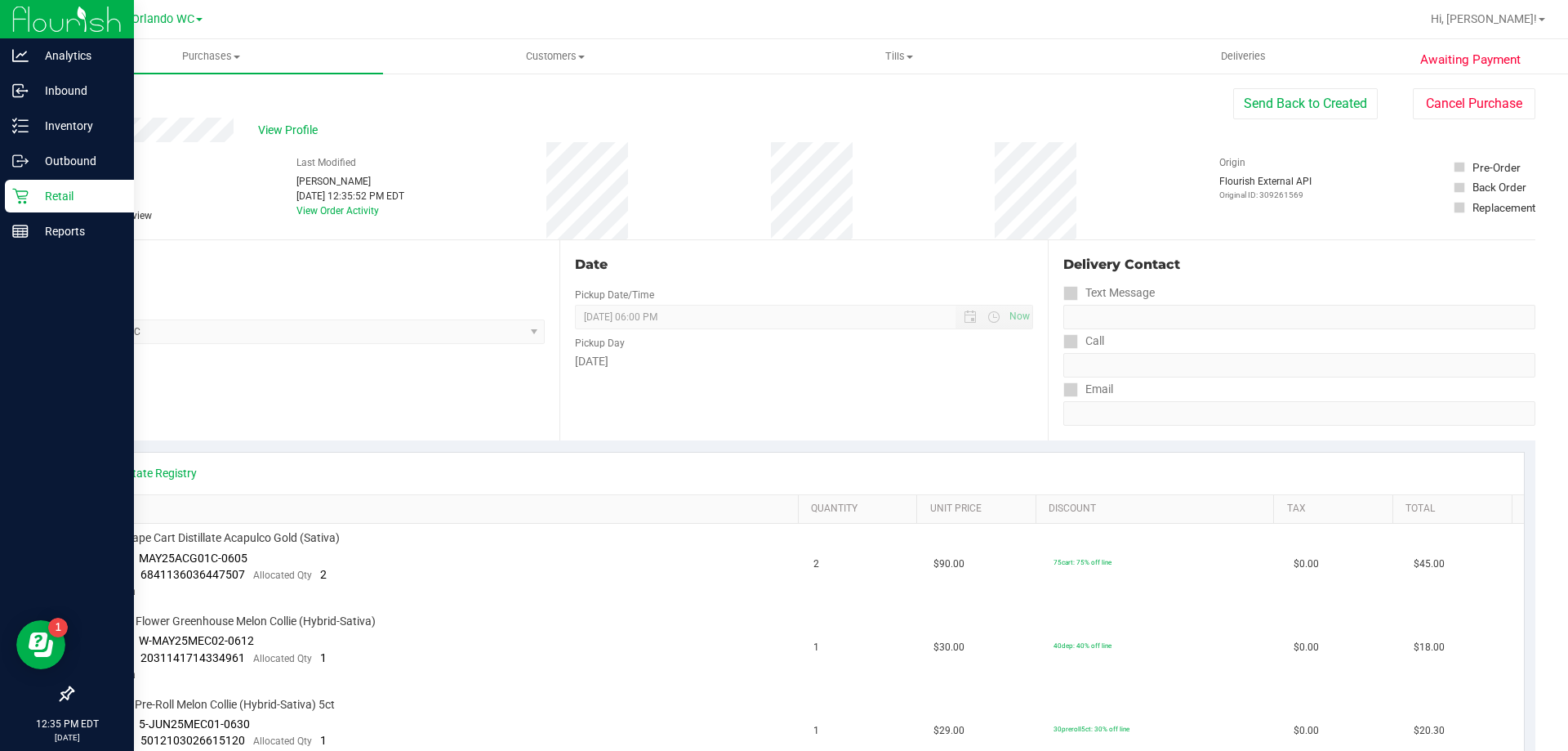 click on "Retail" at bounding box center [78, 196] 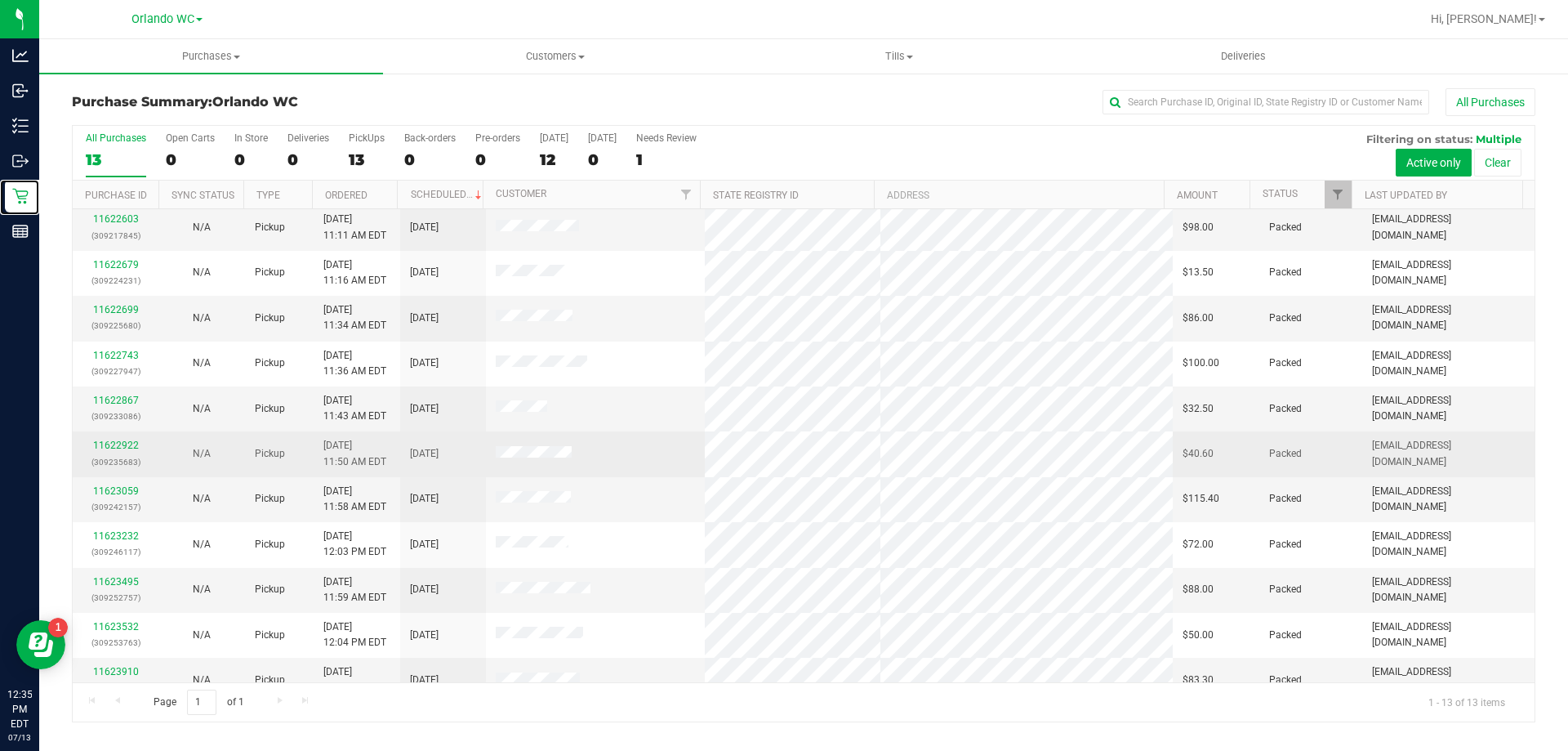 scroll, scrollTop: 0, scrollLeft: 0, axis: both 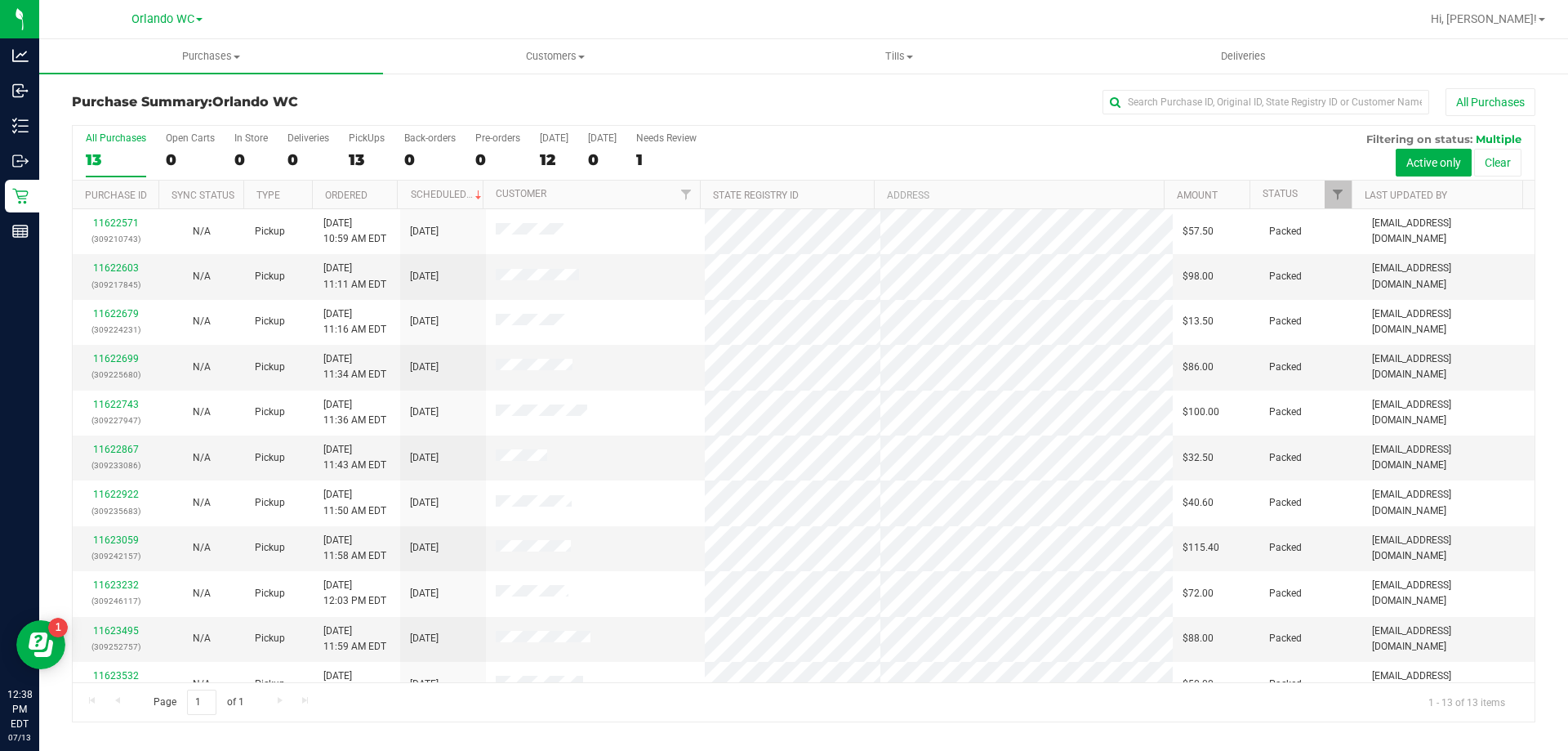 click on "All Purchases" at bounding box center (116, 138) 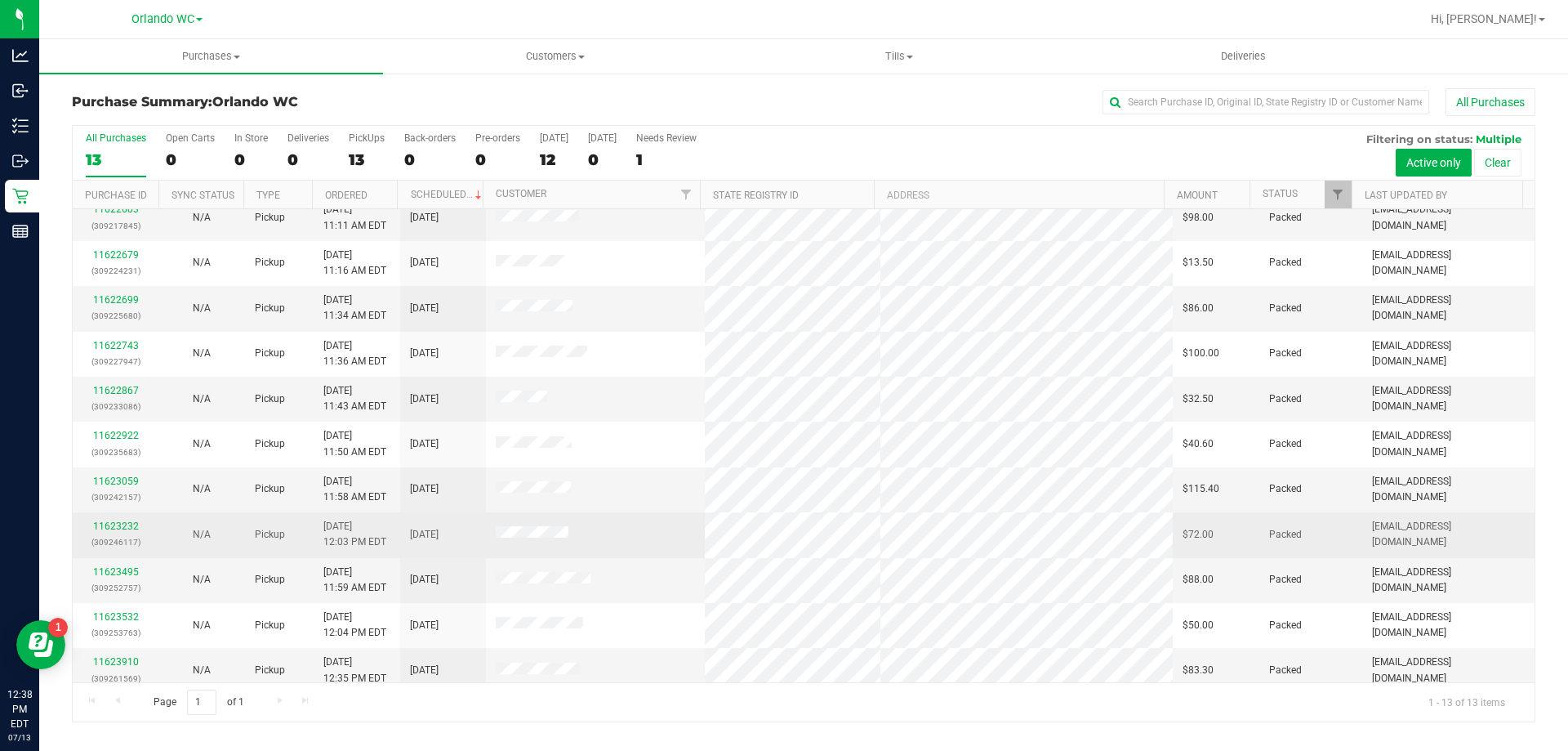 scroll, scrollTop: 114, scrollLeft: 0, axis: vertical 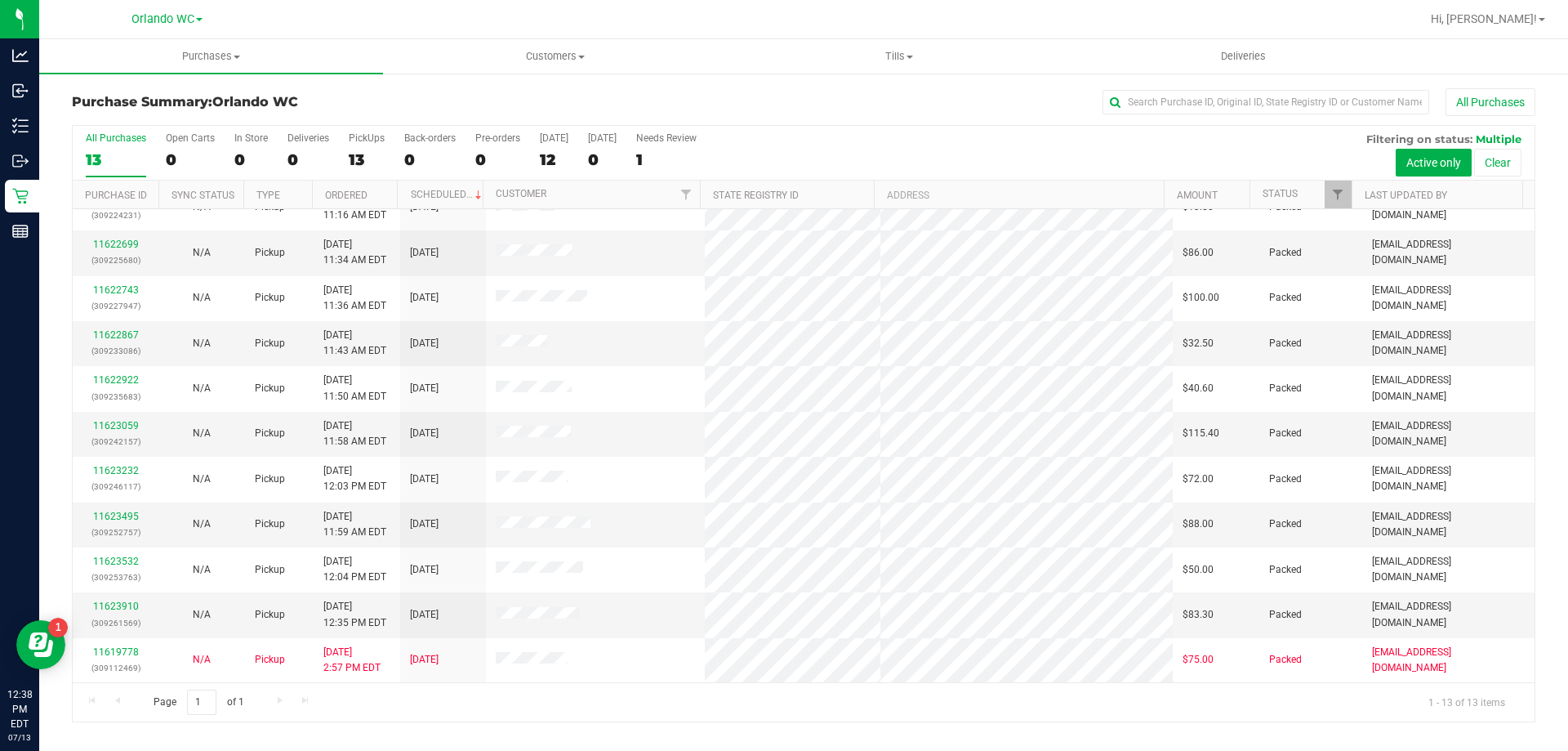 click on "13" at bounding box center (116, 159) 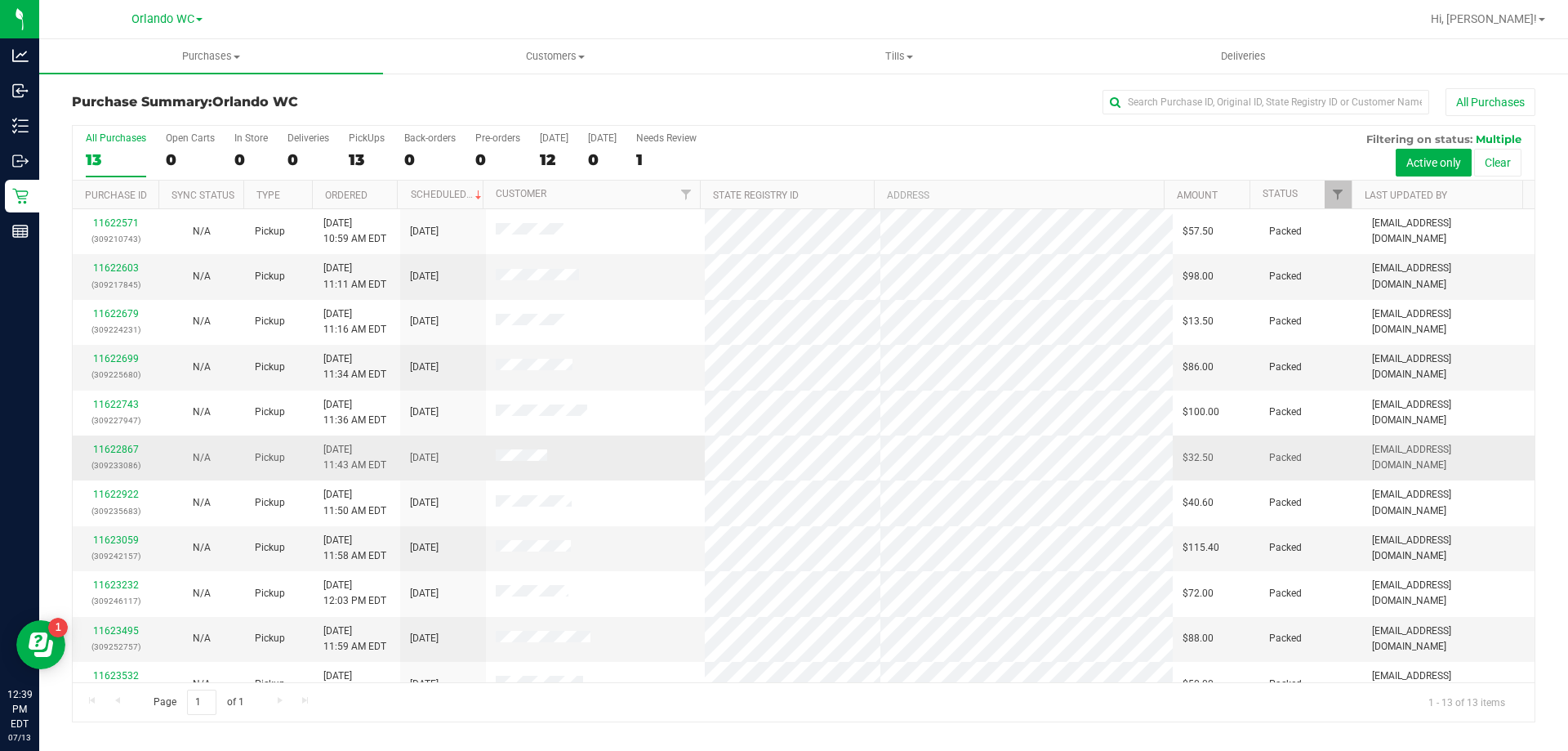 scroll, scrollTop: 114, scrollLeft: 0, axis: vertical 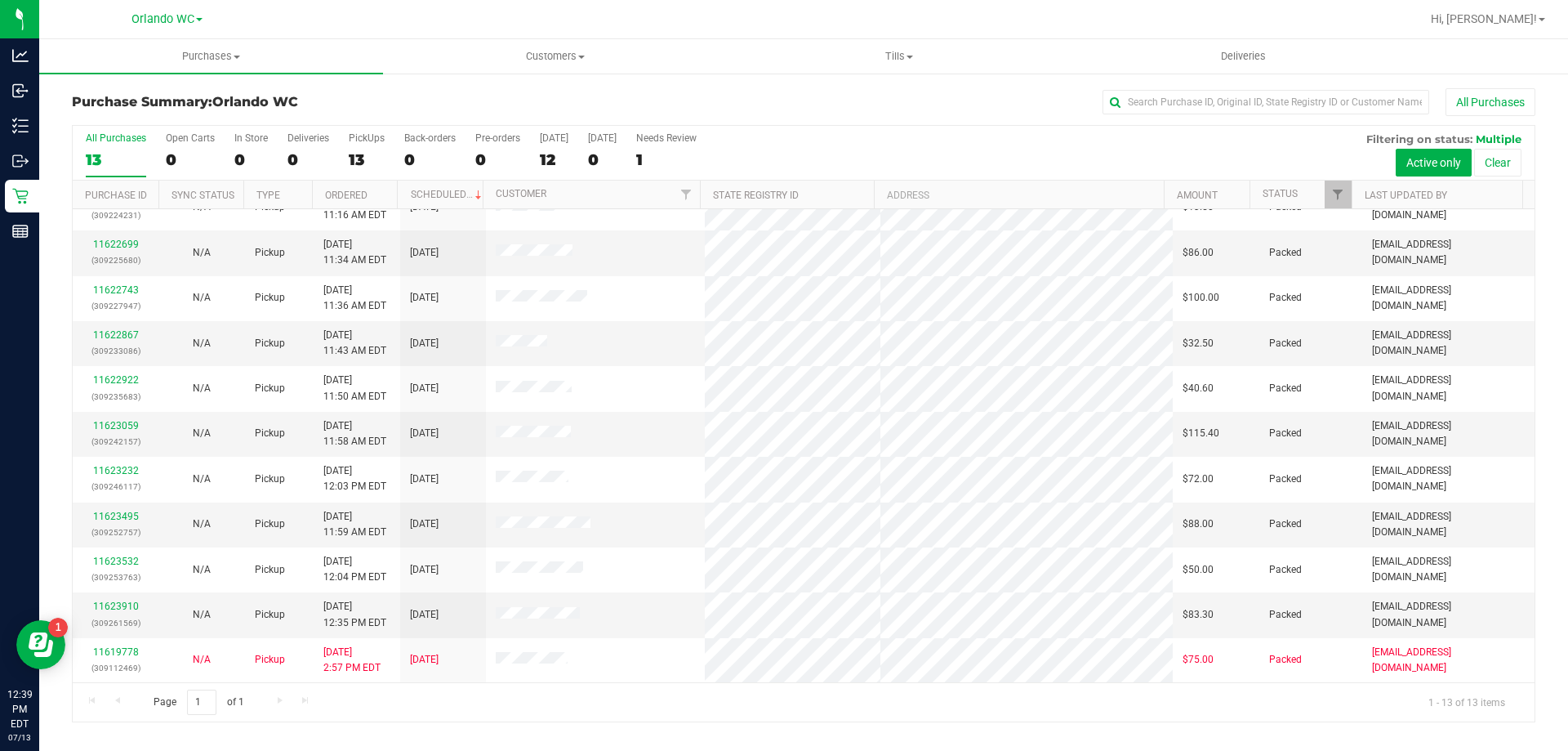 click on "13" at bounding box center (116, 159) 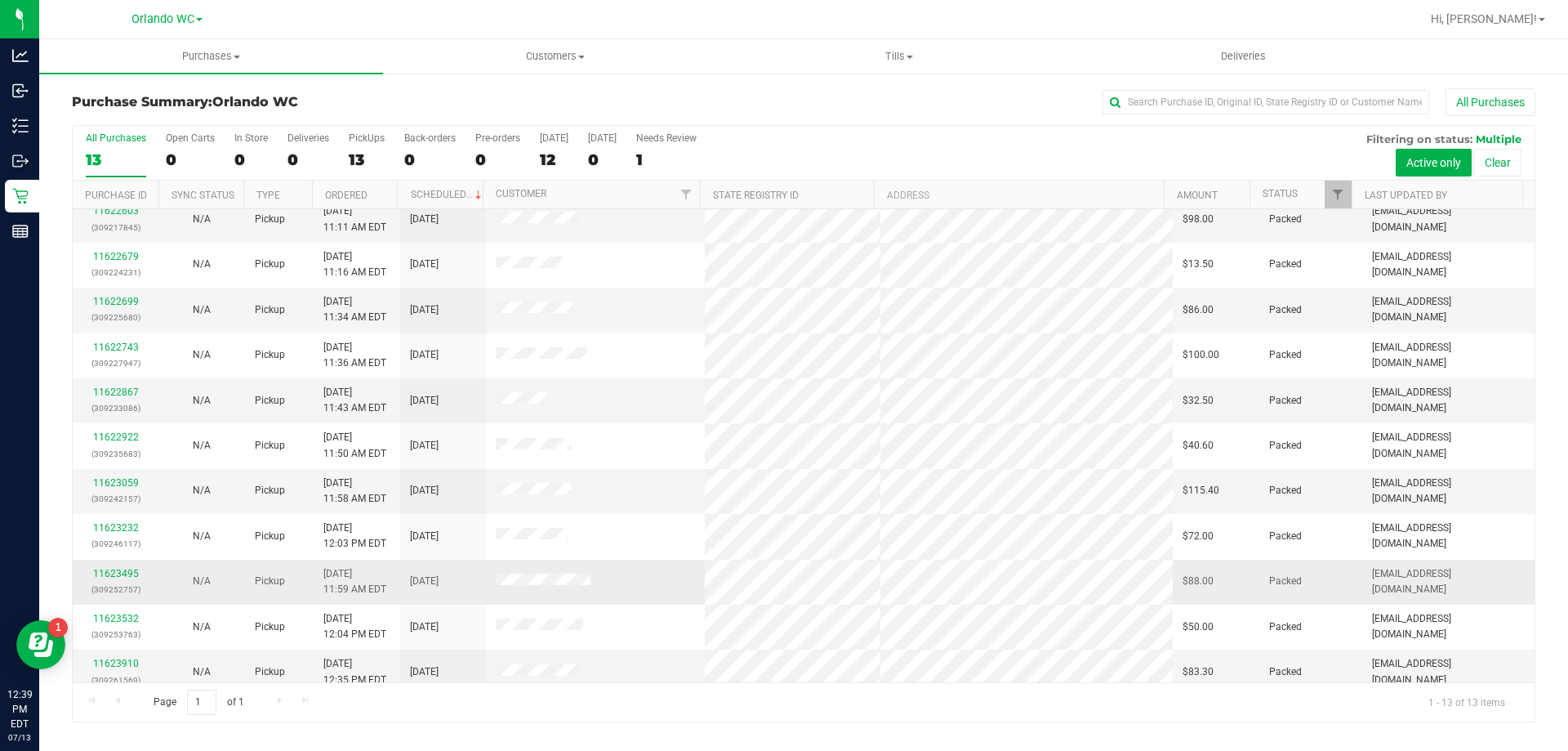 scroll, scrollTop: 0, scrollLeft: 0, axis: both 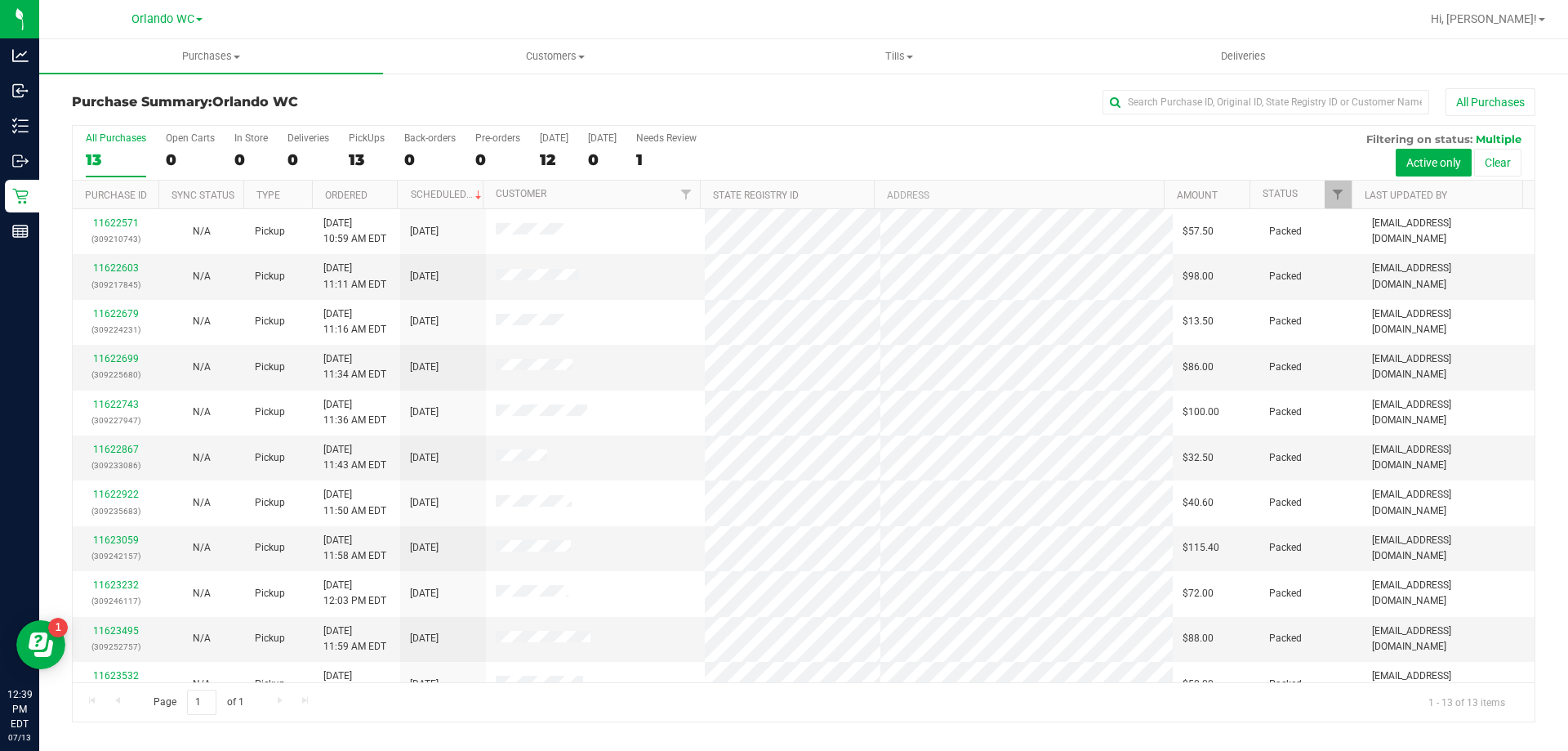 click on "All Purchases
13
Open Carts
0
In Store
0
Deliveries
0
PickUps
13
Back-orders
0
Pre-orders
0
Today
12
Tomorrow
0" at bounding box center (804, 153) 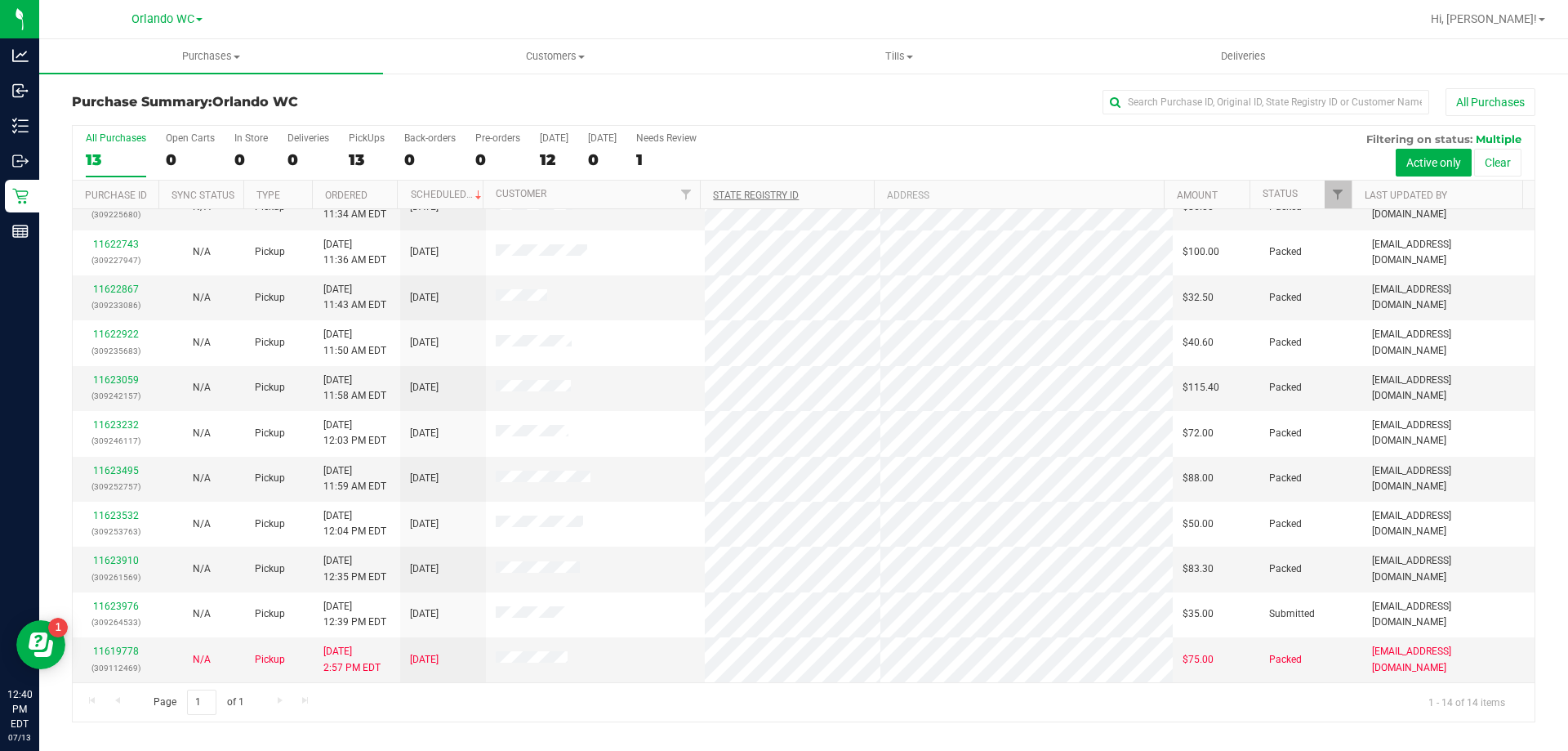 scroll, scrollTop: 0, scrollLeft: 0, axis: both 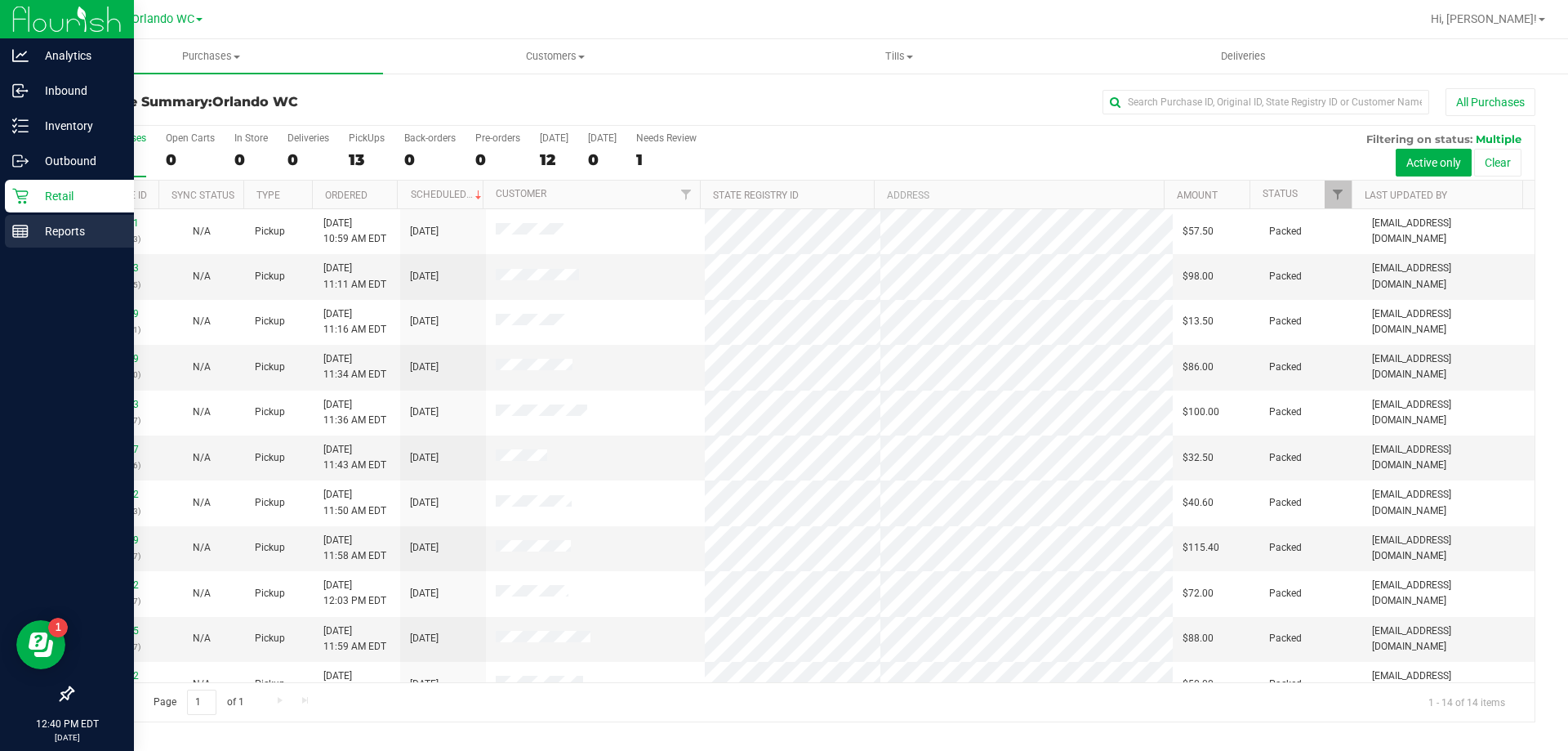 click on "Reports" at bounding box center [78, 231] 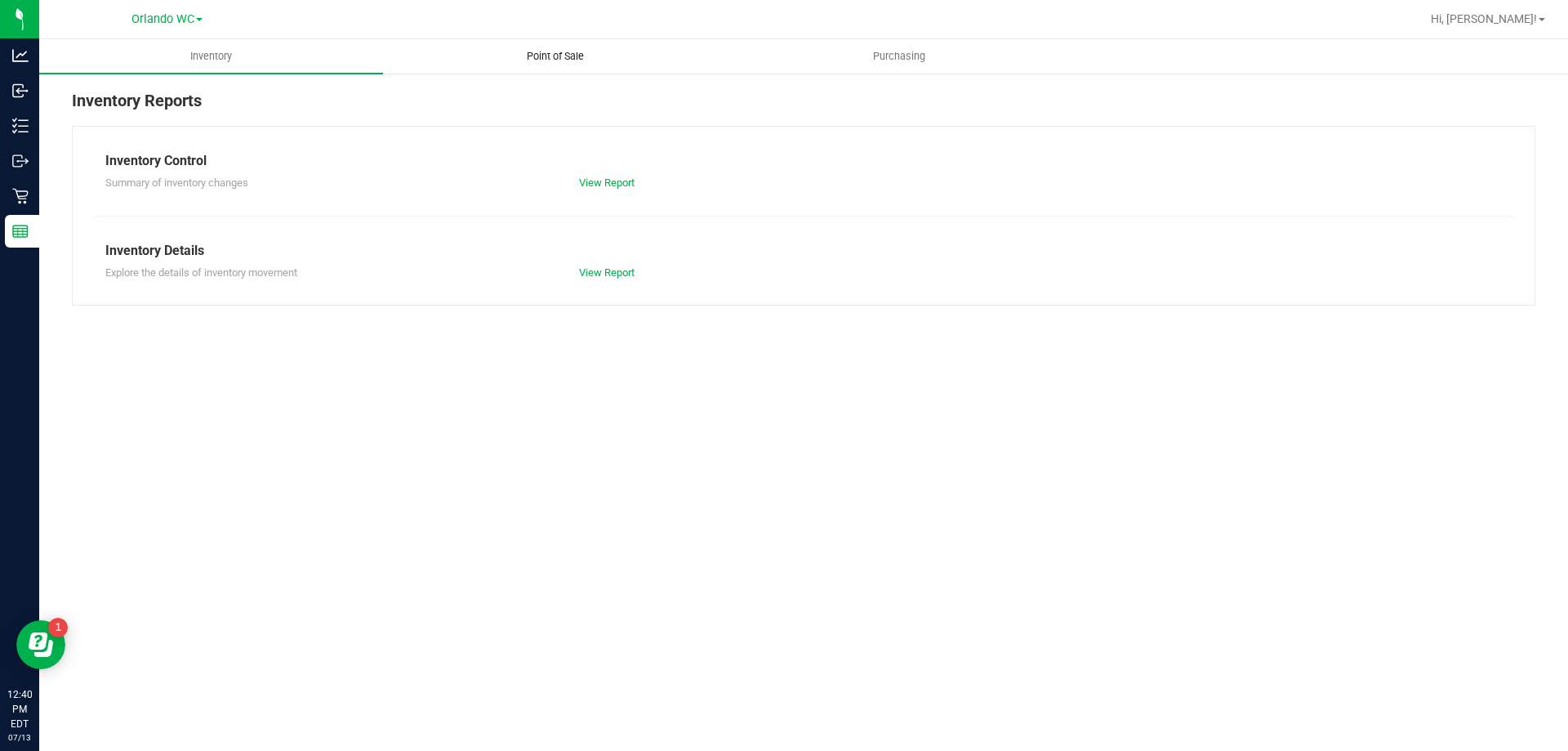 click on "Point of Sale" at bounding box center (555, 56) 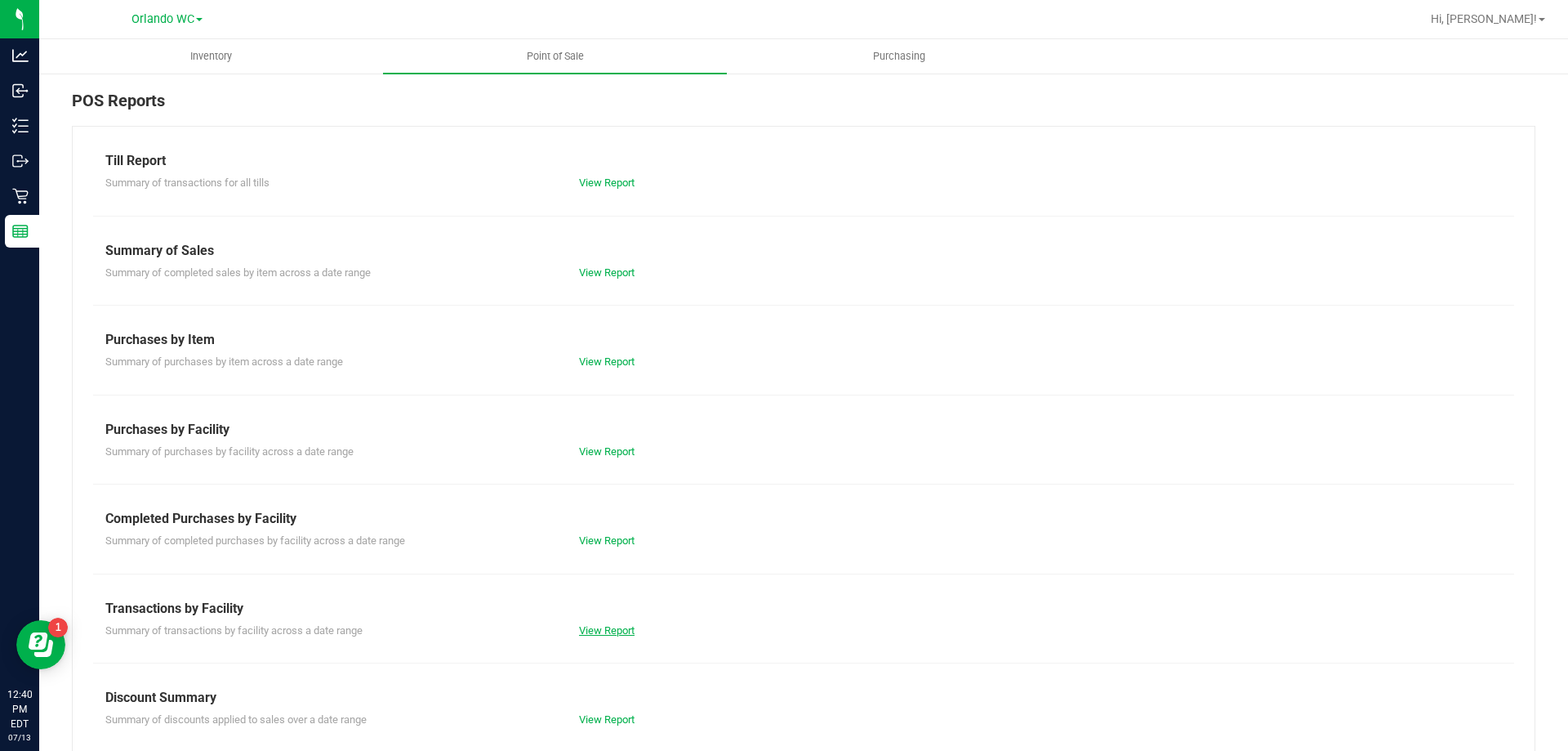 click on "View Report" at bounding box center [607, 630] 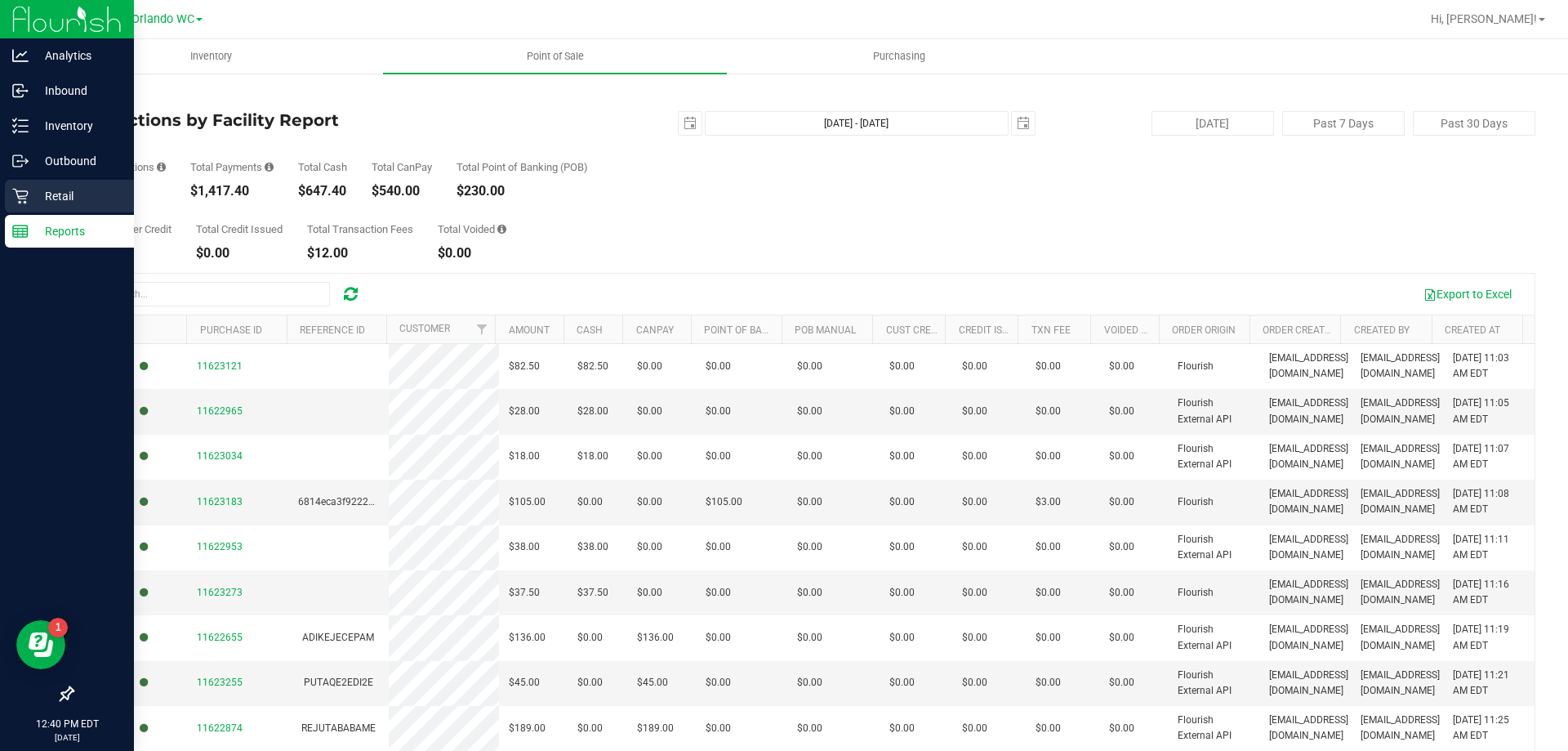 click 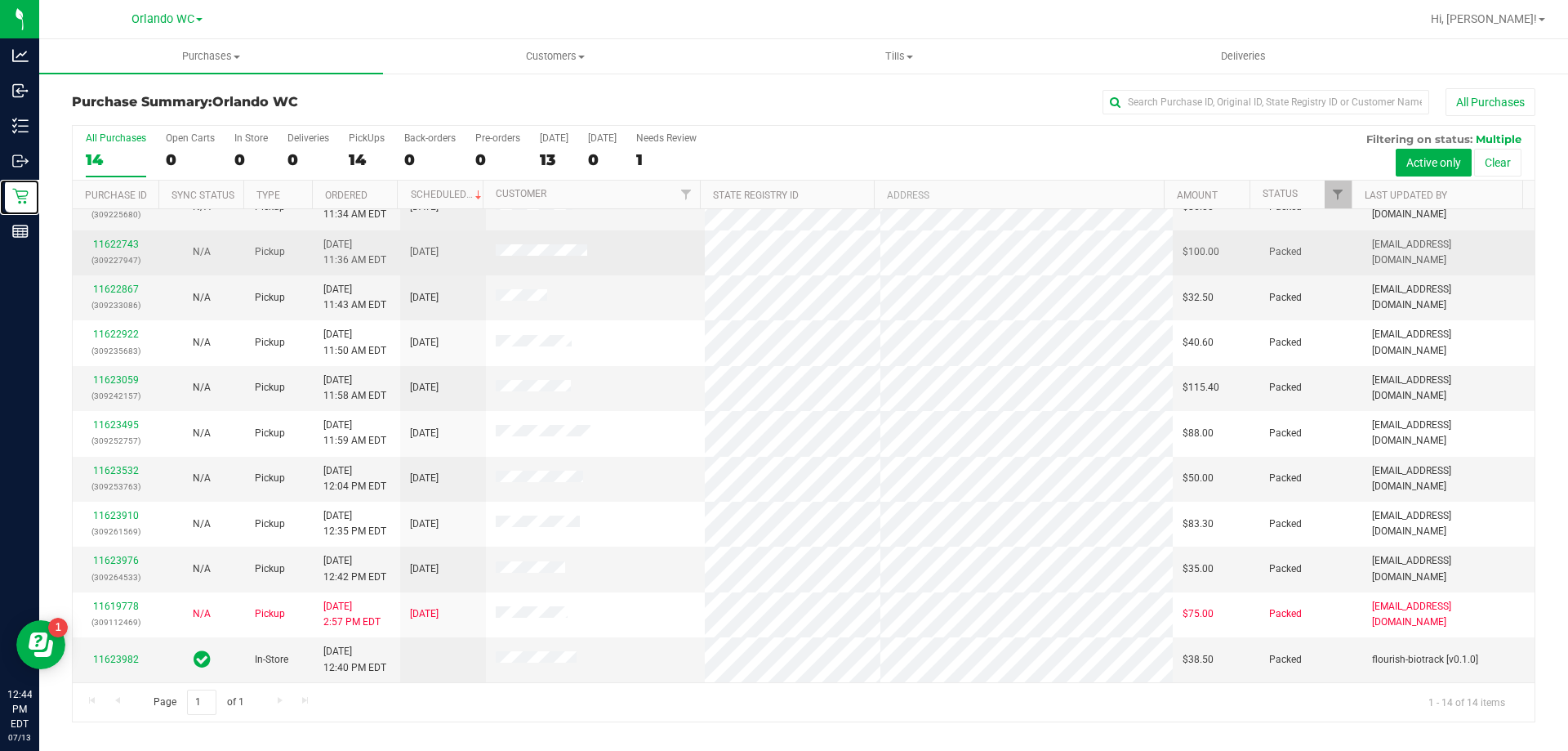 scroll, scrollTop: 0, scrollLeft: 0, axis: both 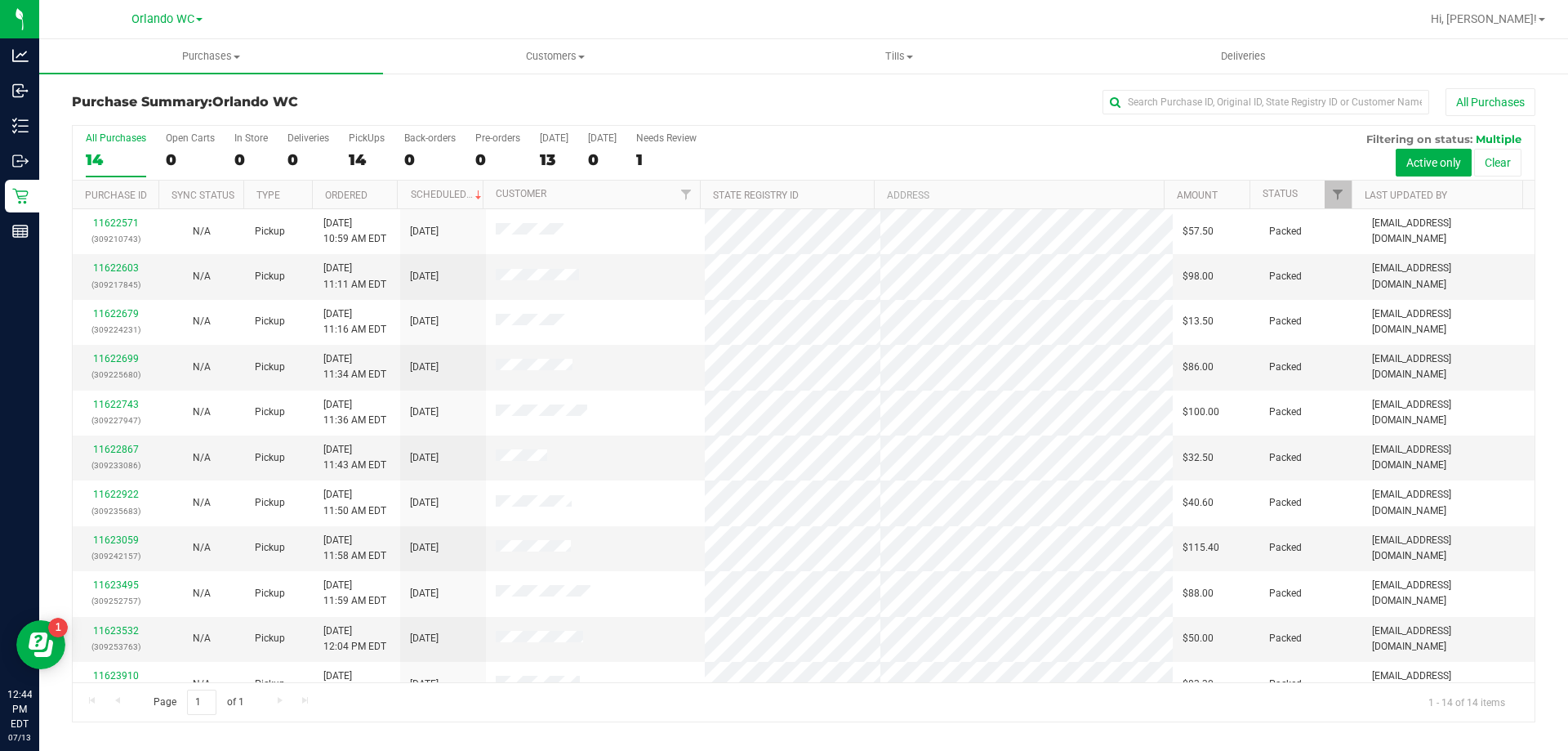 click on "All Purchases
14" at bounding box center [116, 154] 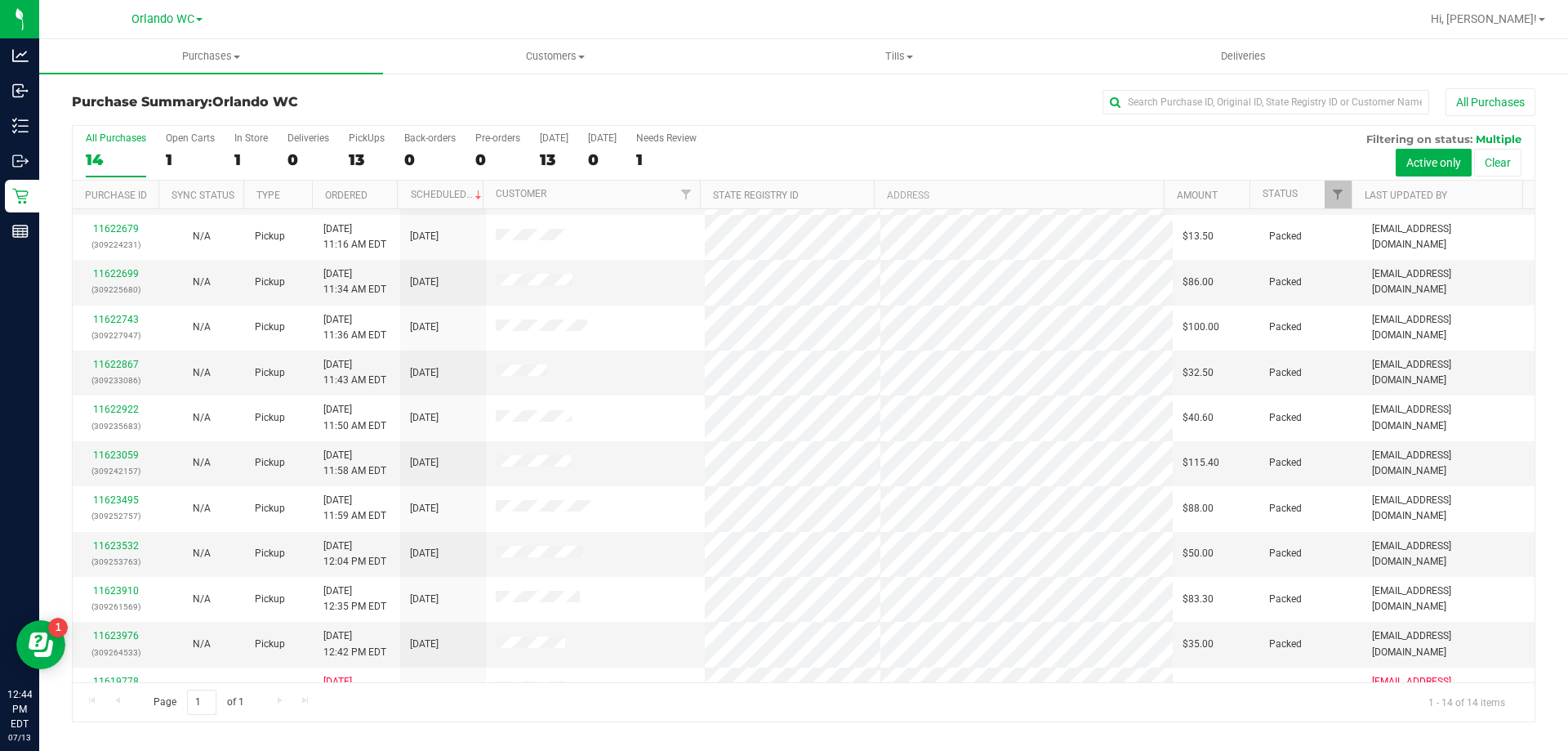 scroll, scrollTop: 0, scrollLeft: 0, axis: both 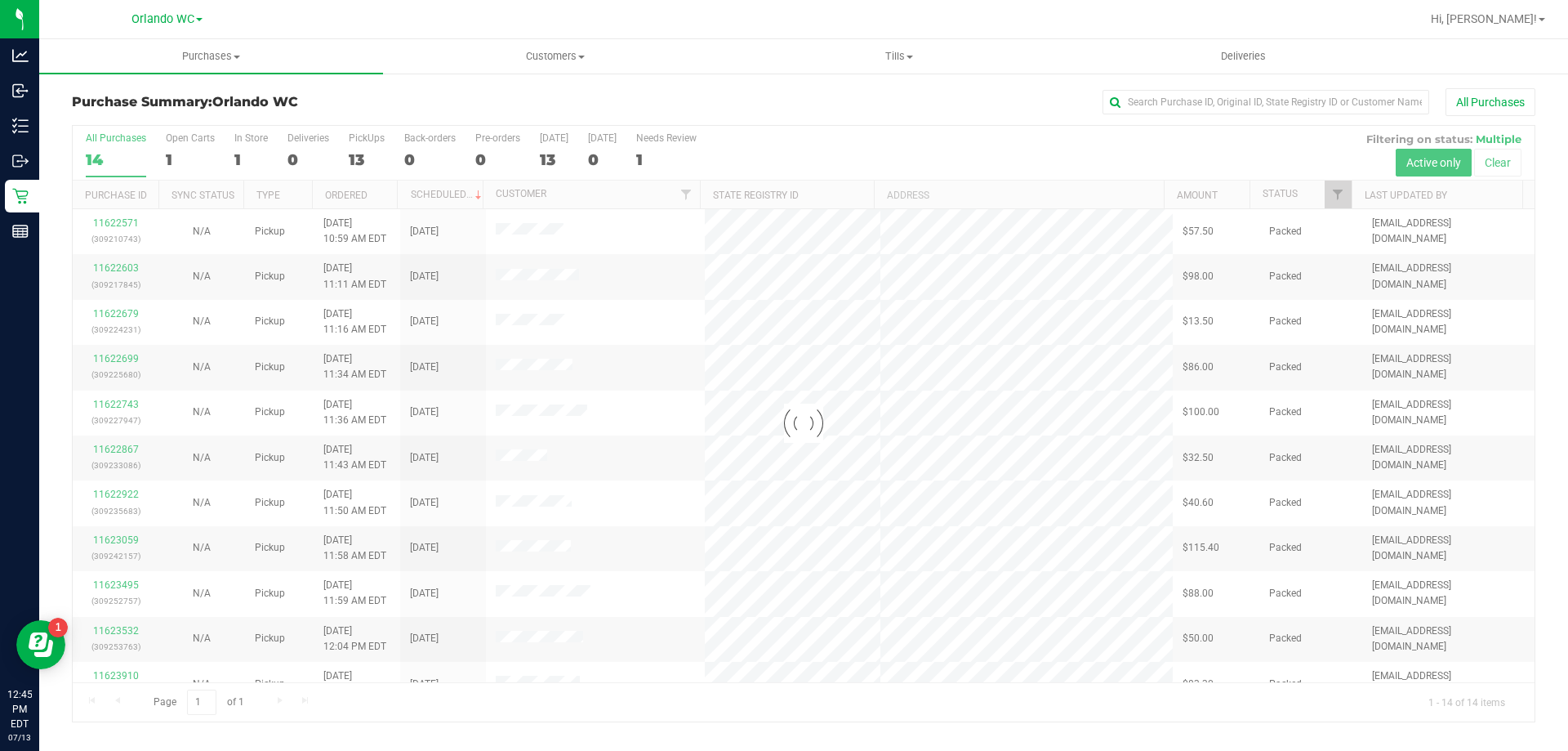 click at bounding box center (804, 423) 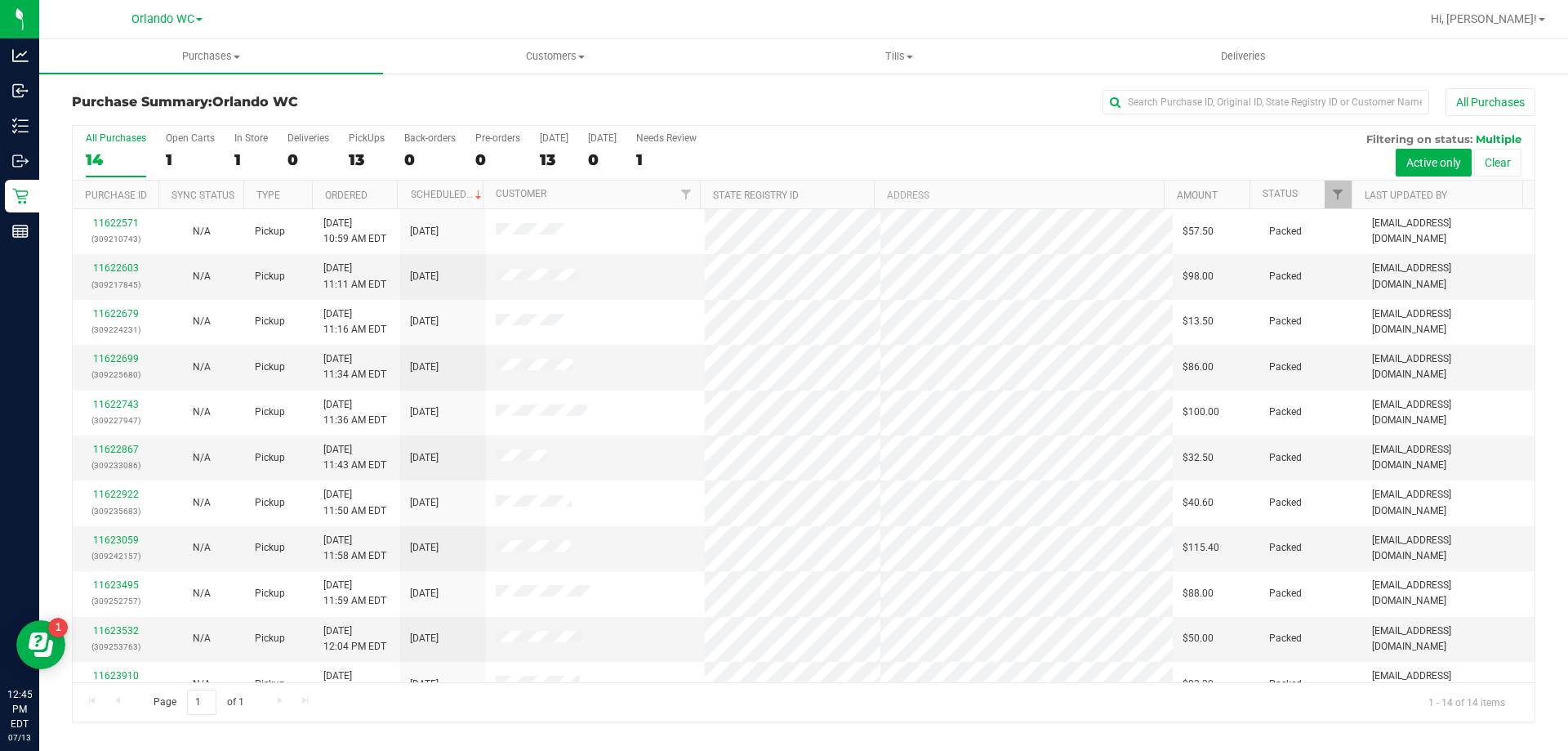 click on "14" at bounding box center (116, 159) 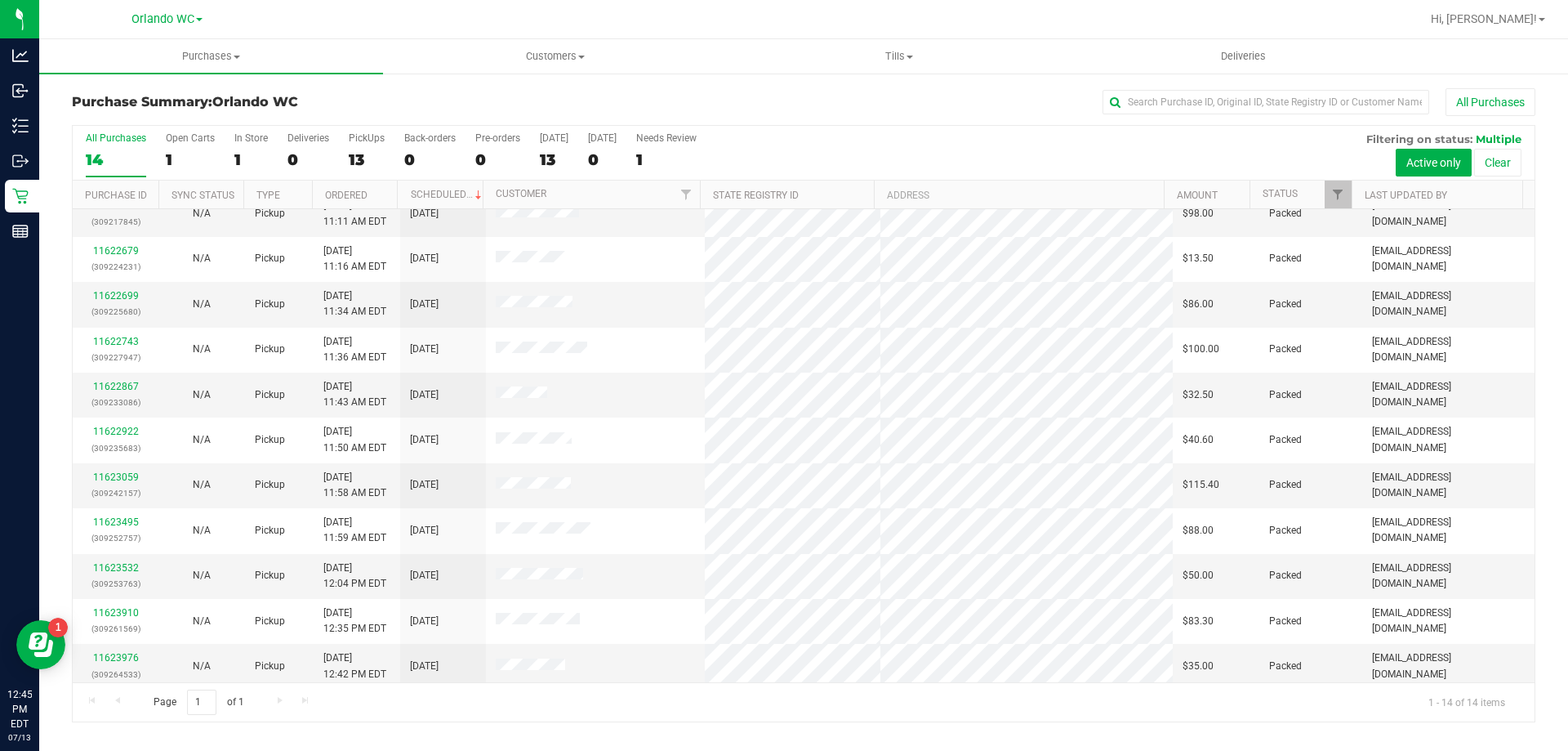 scroll, scrollTop: 0, scrollLeft: 0, axis: both 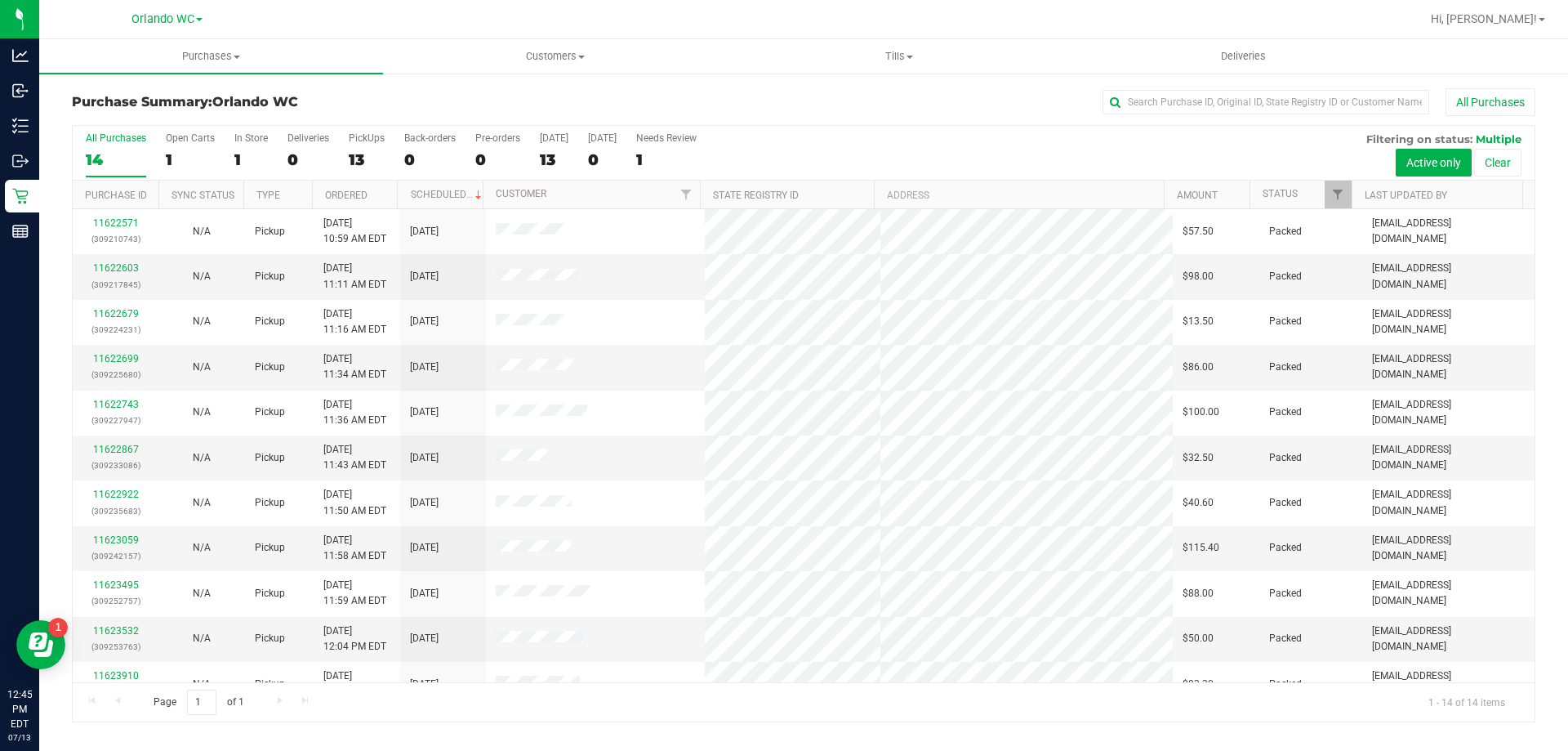 click on "14" at bounding box center [116, 159] 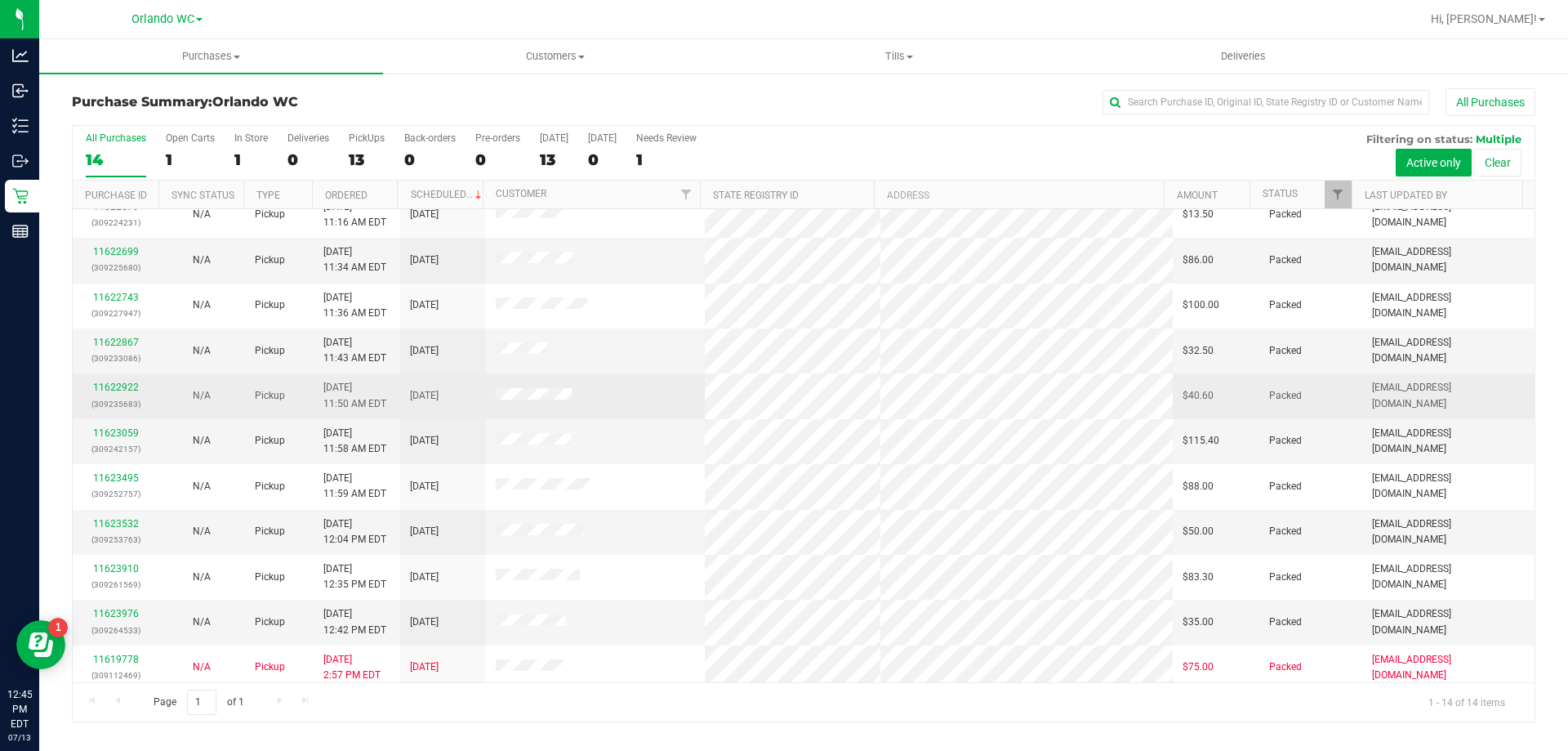 scroll, scrollTop: 160, scrollLeft: 0, axis: vertical 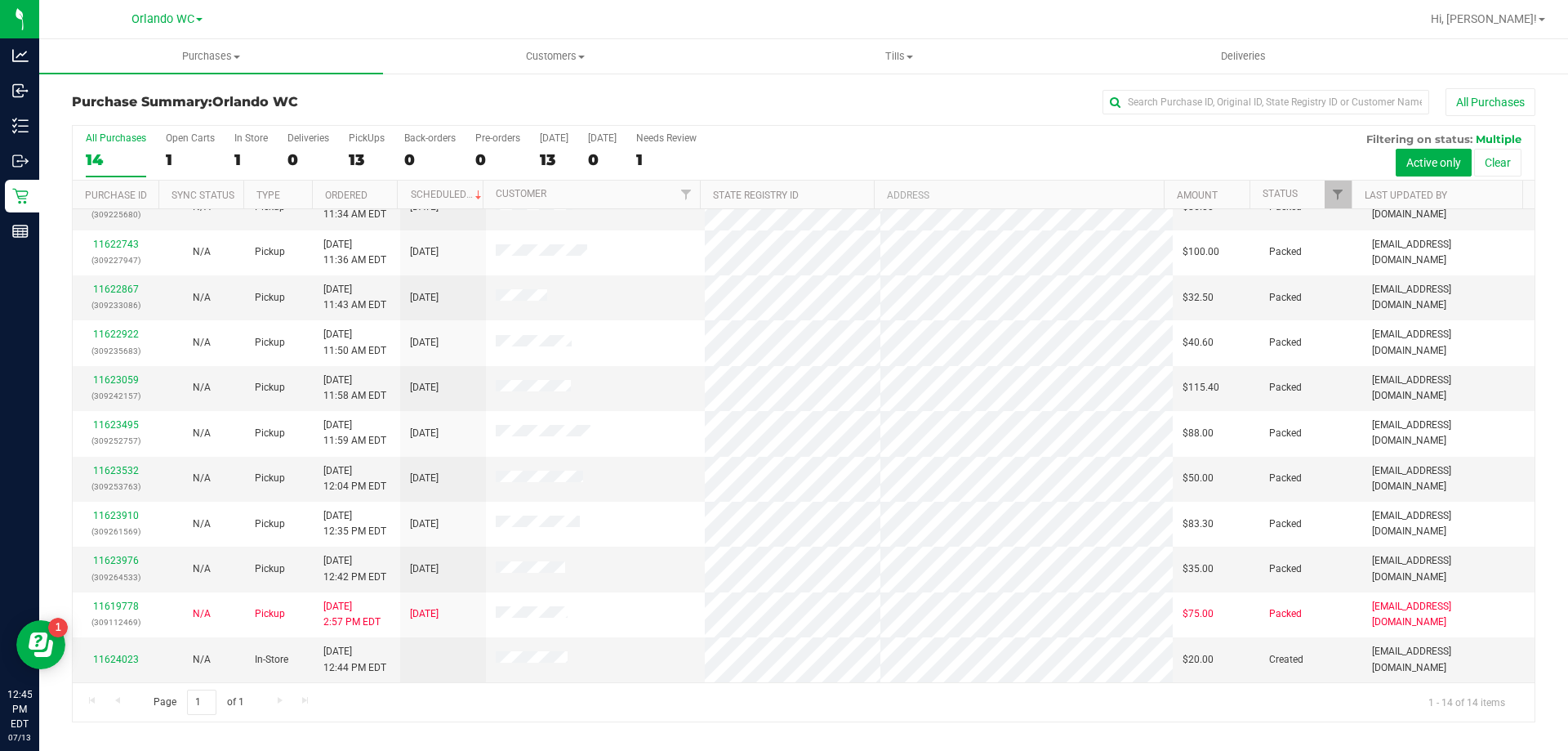 click on "All Purchases" at bounding box center [1047, 102] 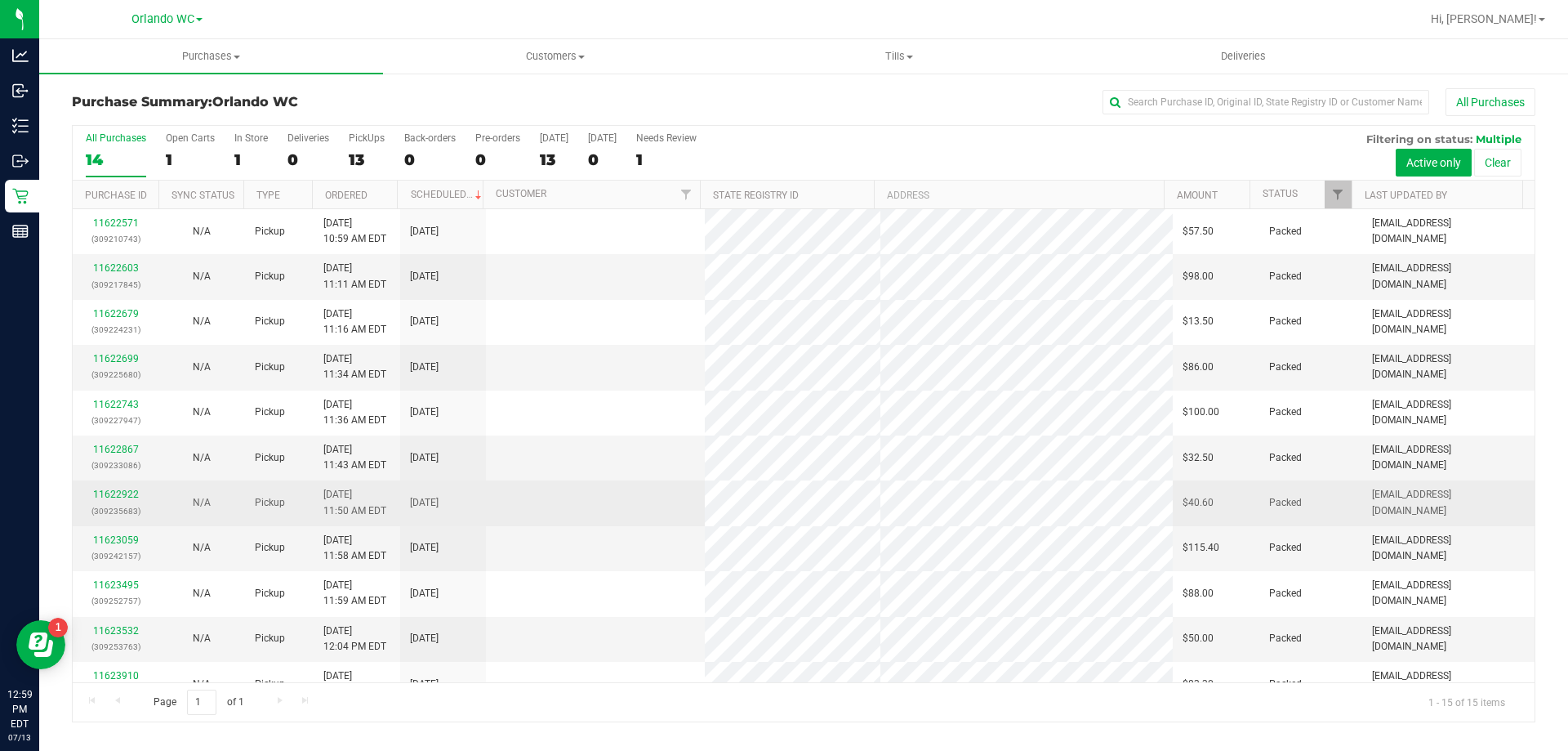 scroll, scrollTop: 205, scrollLeft: 0, axis: vertical 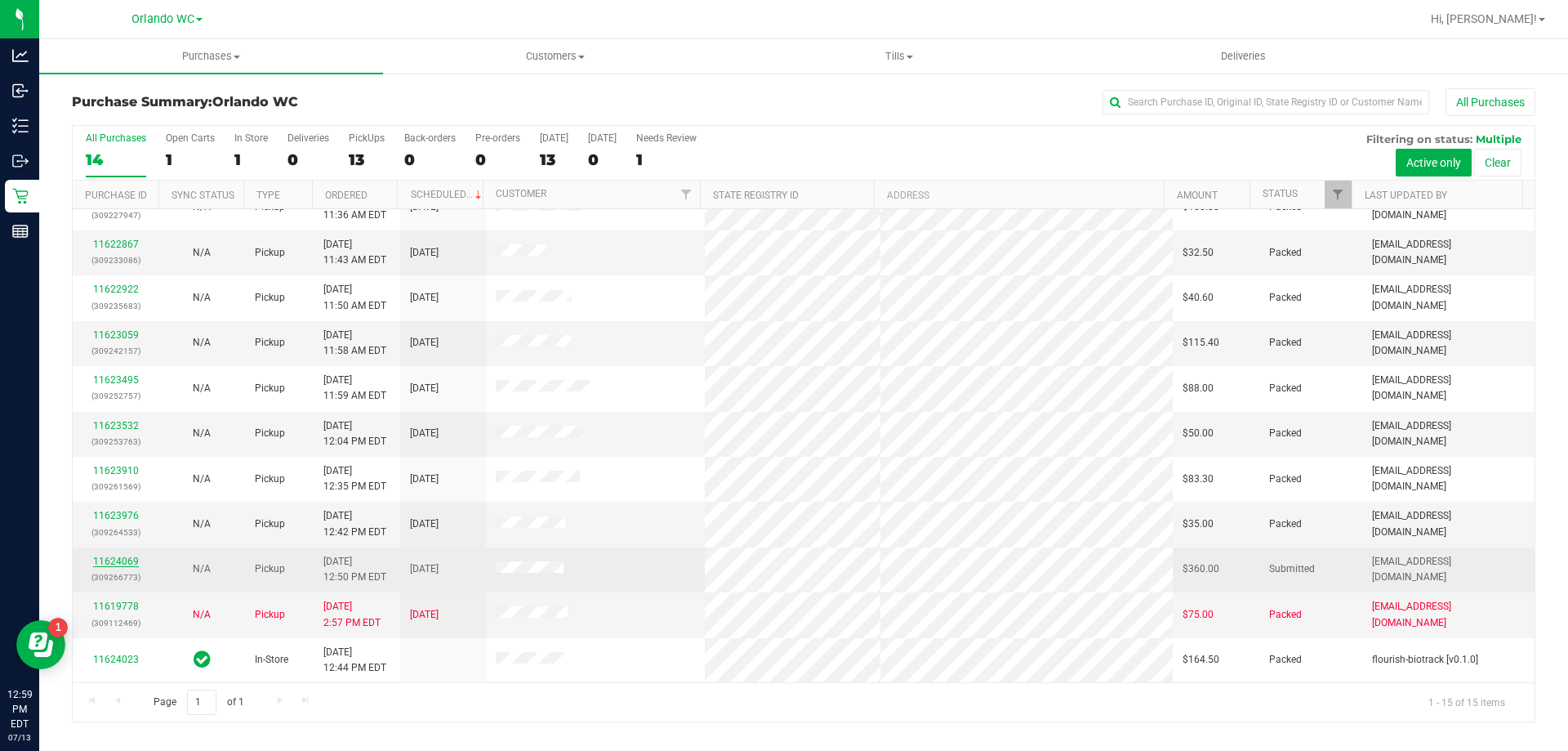 click on "11624069" at bounding box center [116, 561] 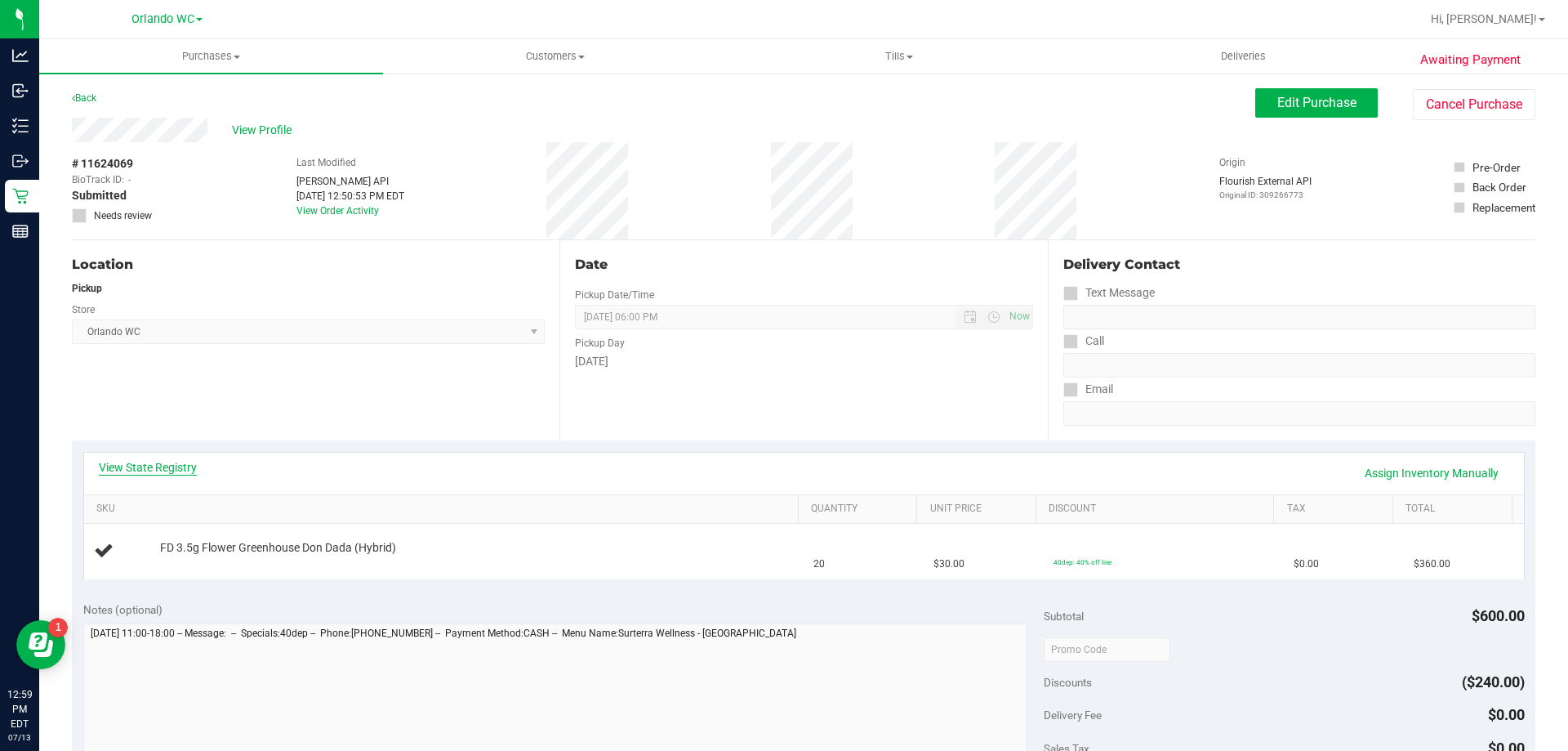 click on "View State Registry" at bounding box center [148, 467] 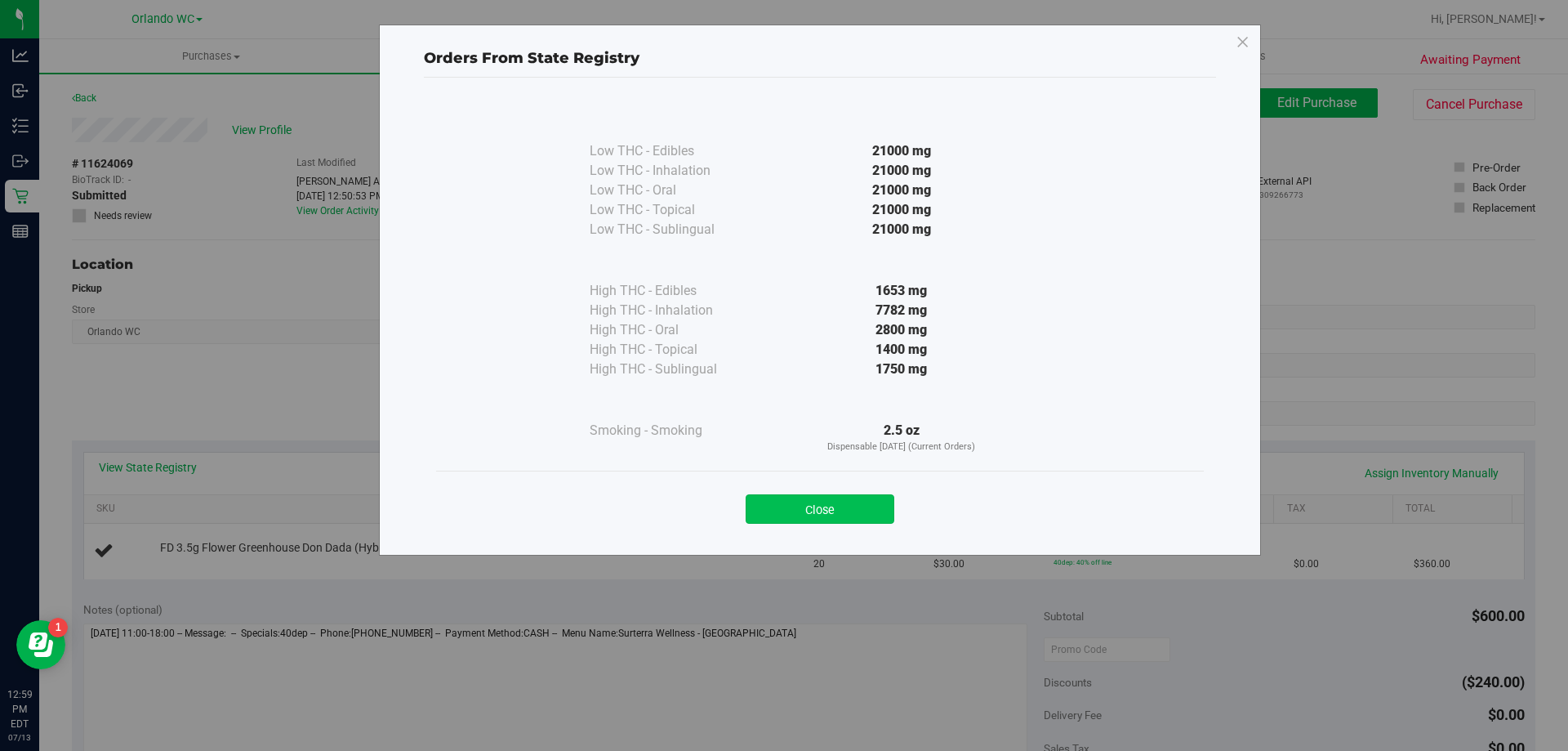 click on "Close" at bounding box center [820, 509] 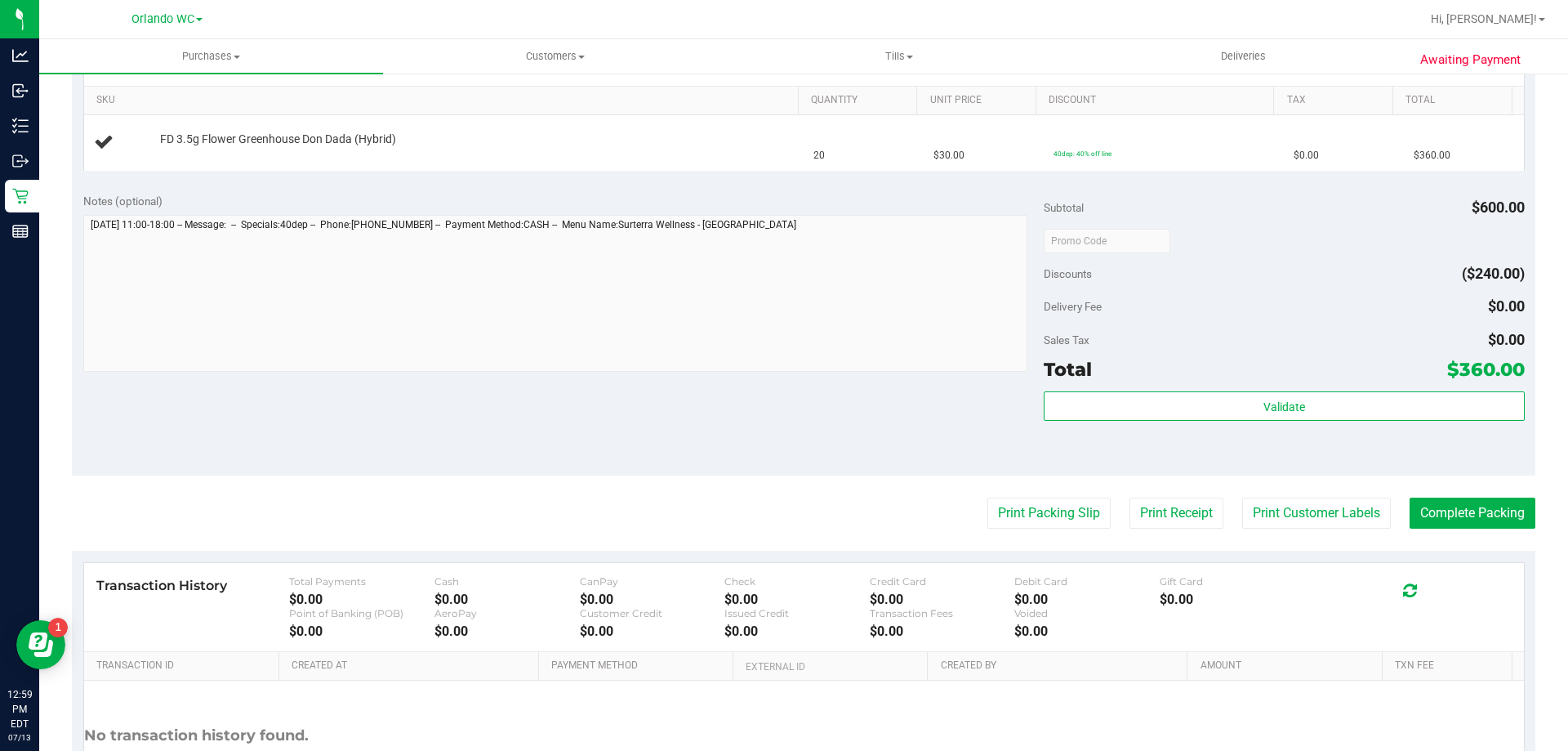 scroll, scrollTop: 0, scrollLeft: 0, axis: both 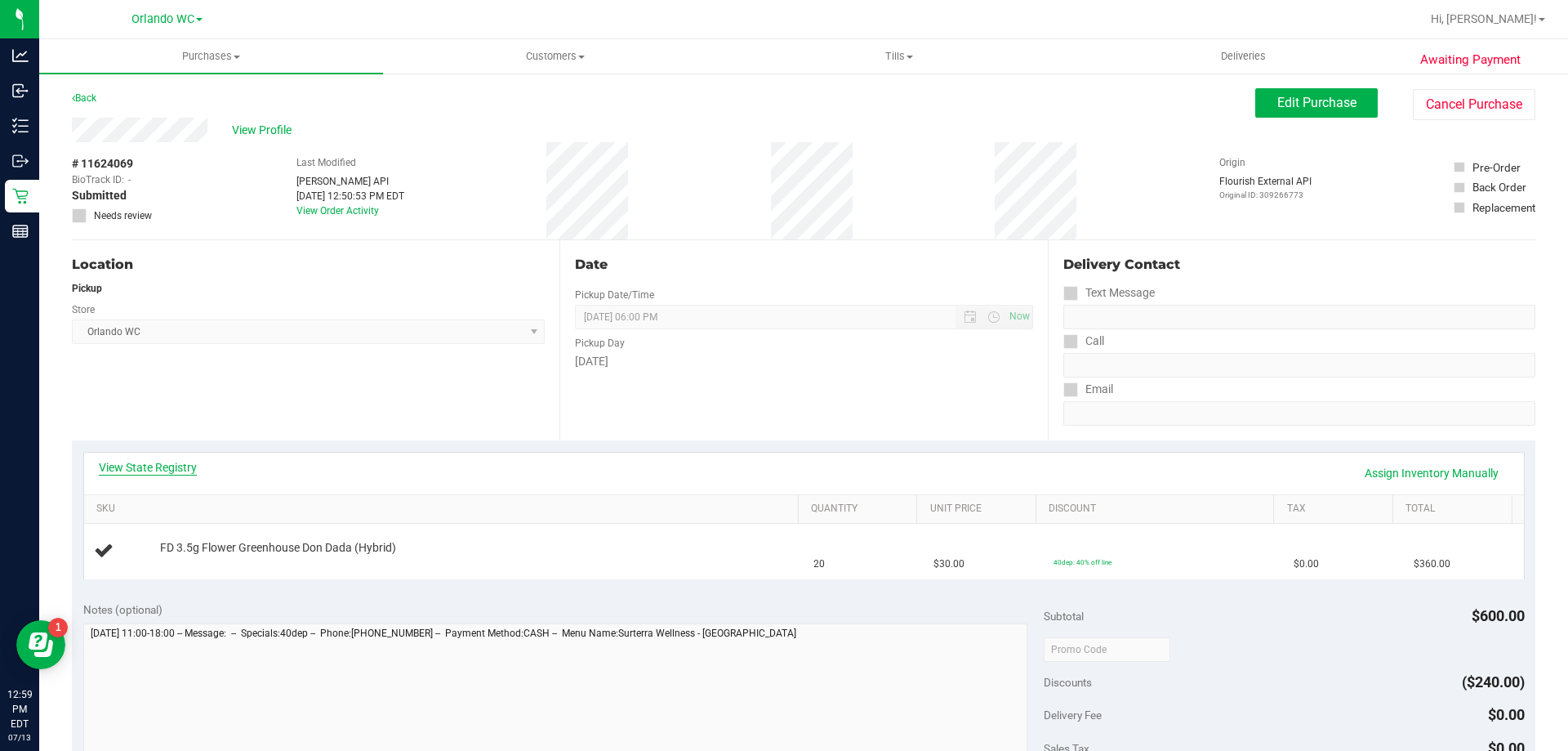 click on "View State Registry" at bounding box center (148, 467) 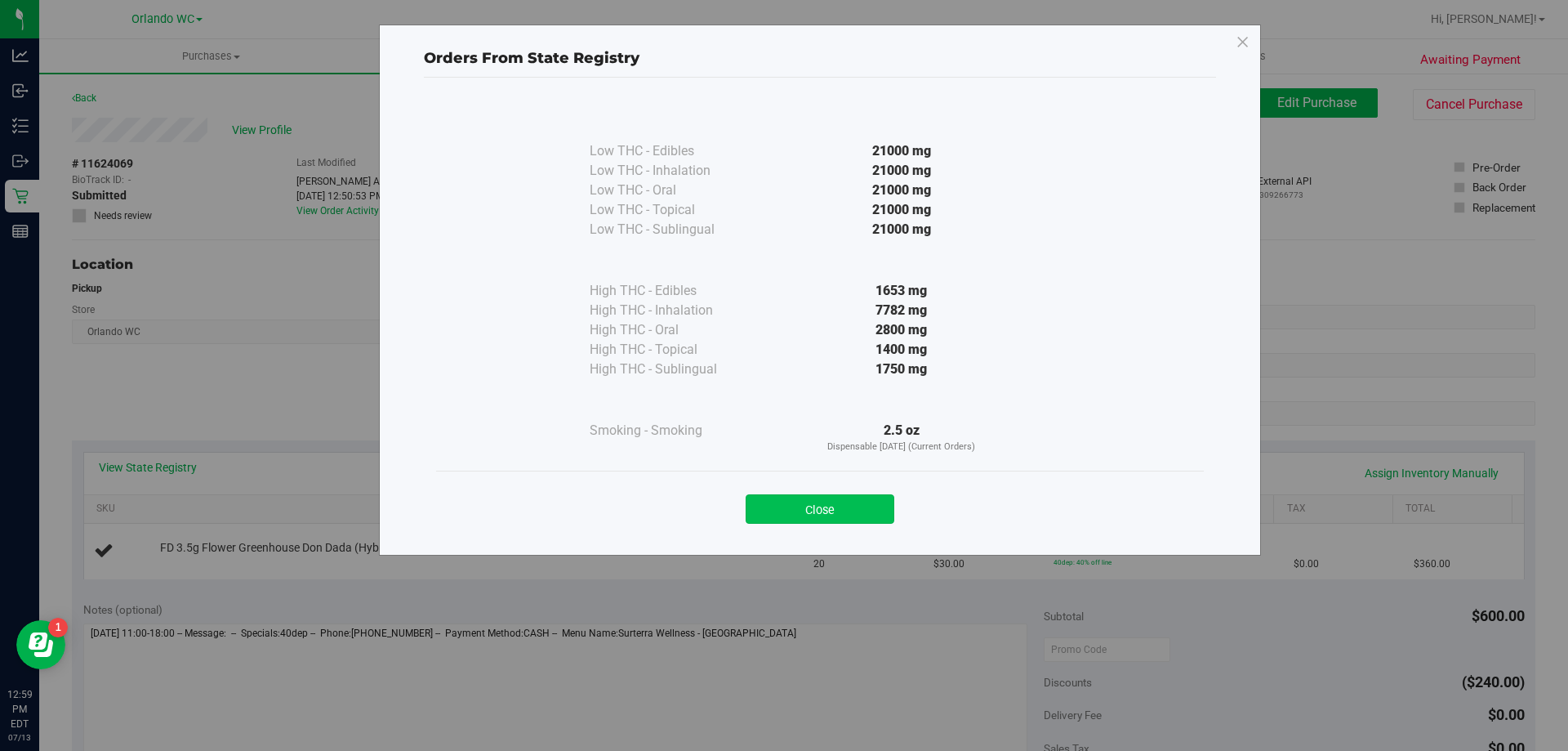 click on "Close" at bounding box center [820, 509] 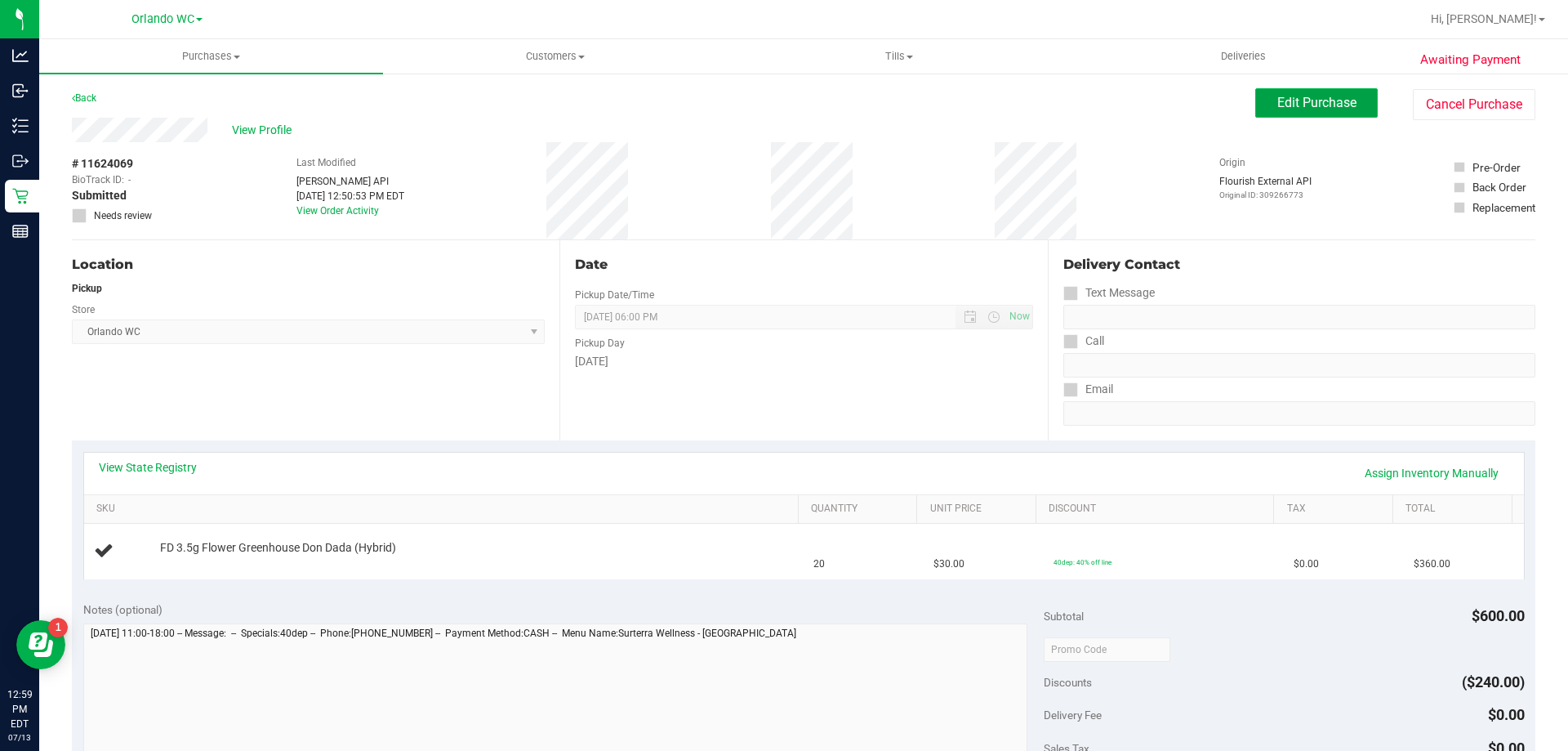 click on "Edit Purchase" at bounding box center (1316, 103) 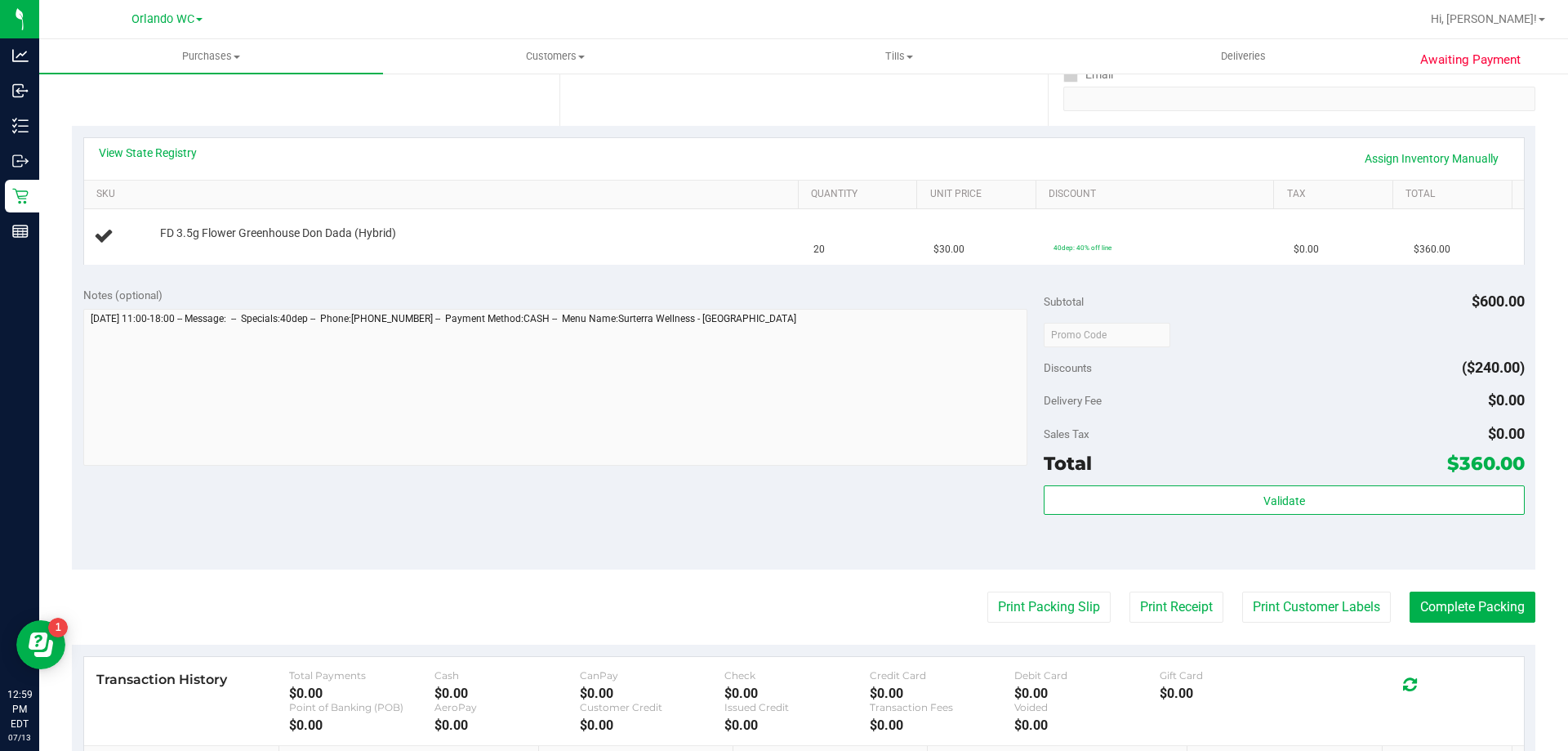 scroll, scrollTop: 547, scrollLeft: 0, axis: vertical 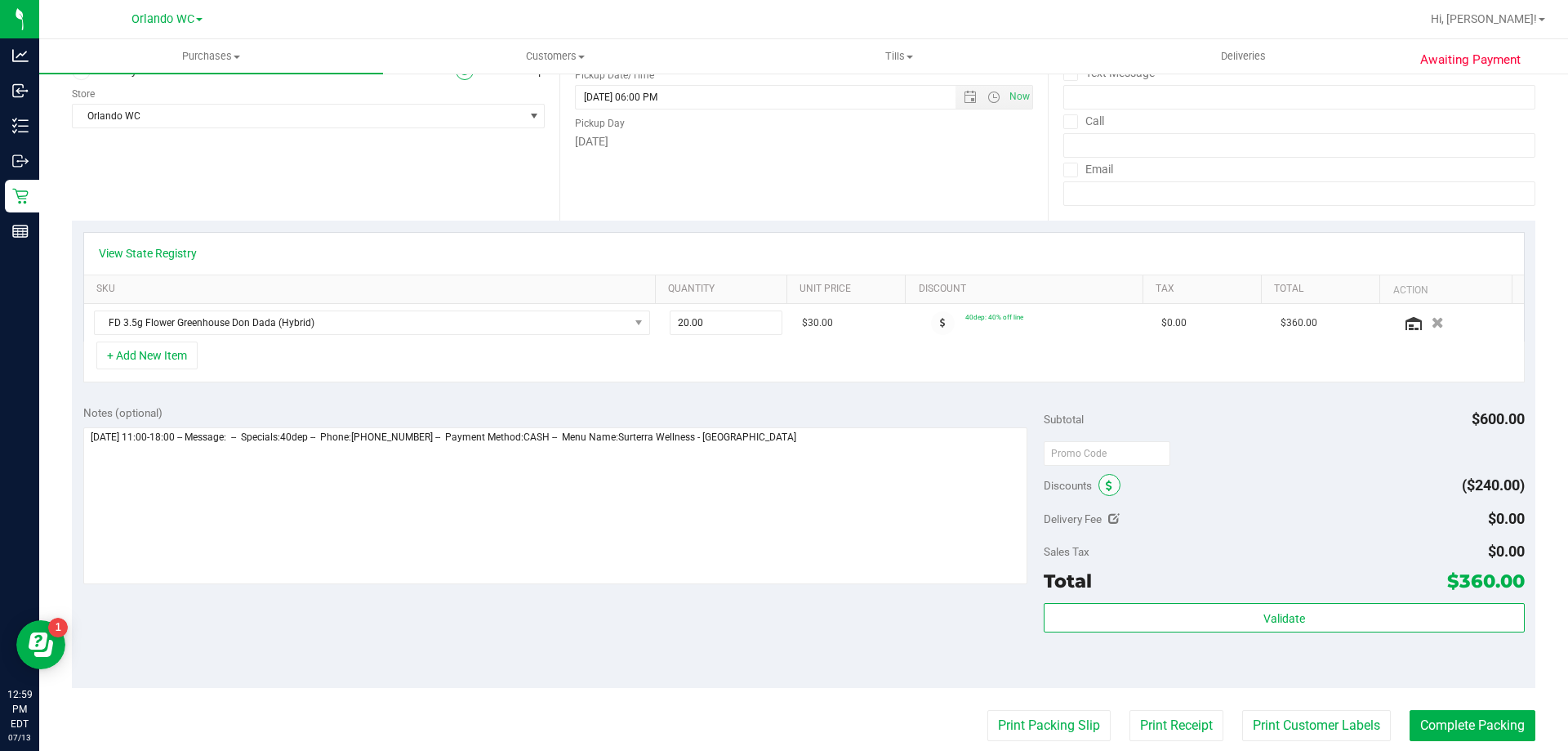click at bounding box center (1109, 486) 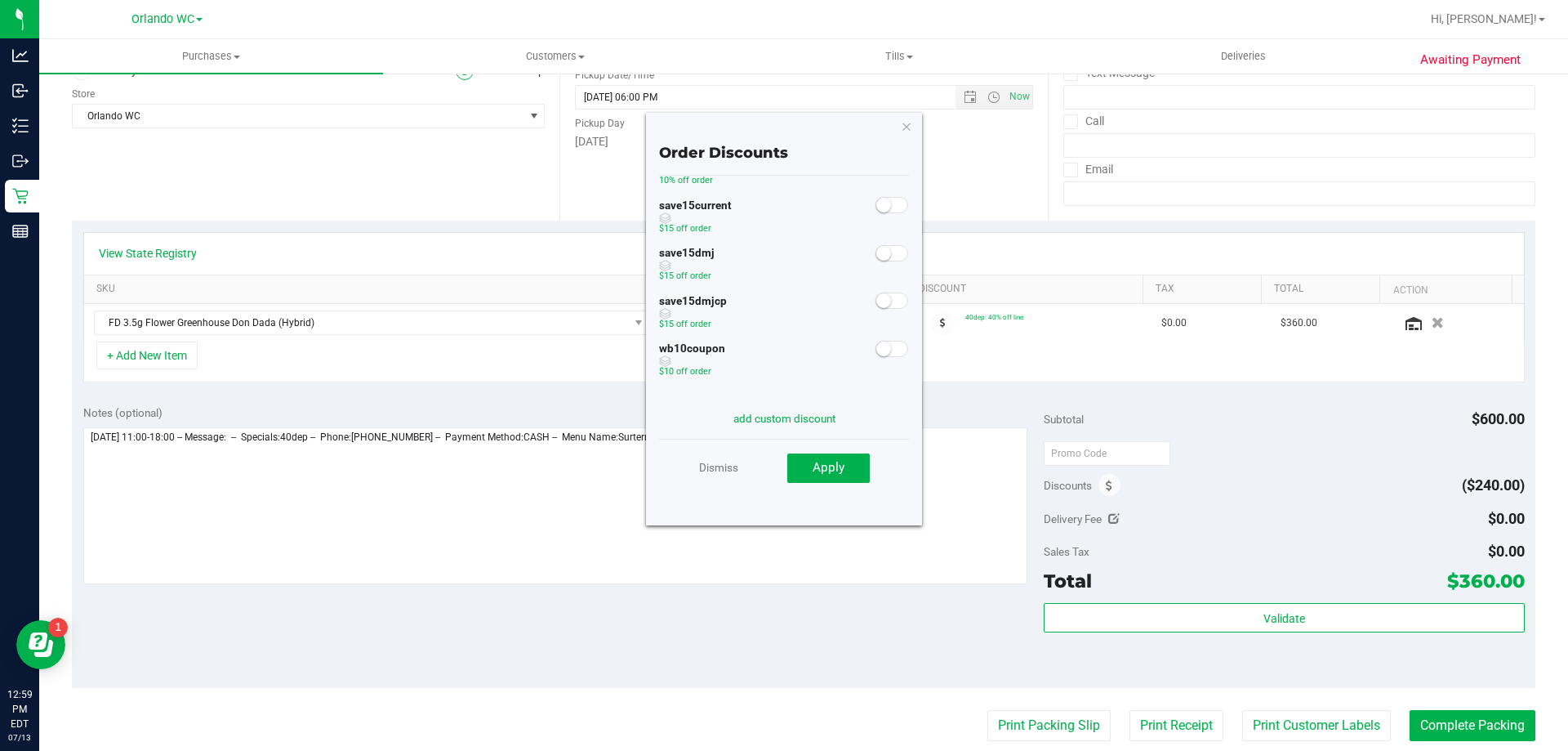 scroll, scrollTop: 0, scrollLeft: 0, axis: both 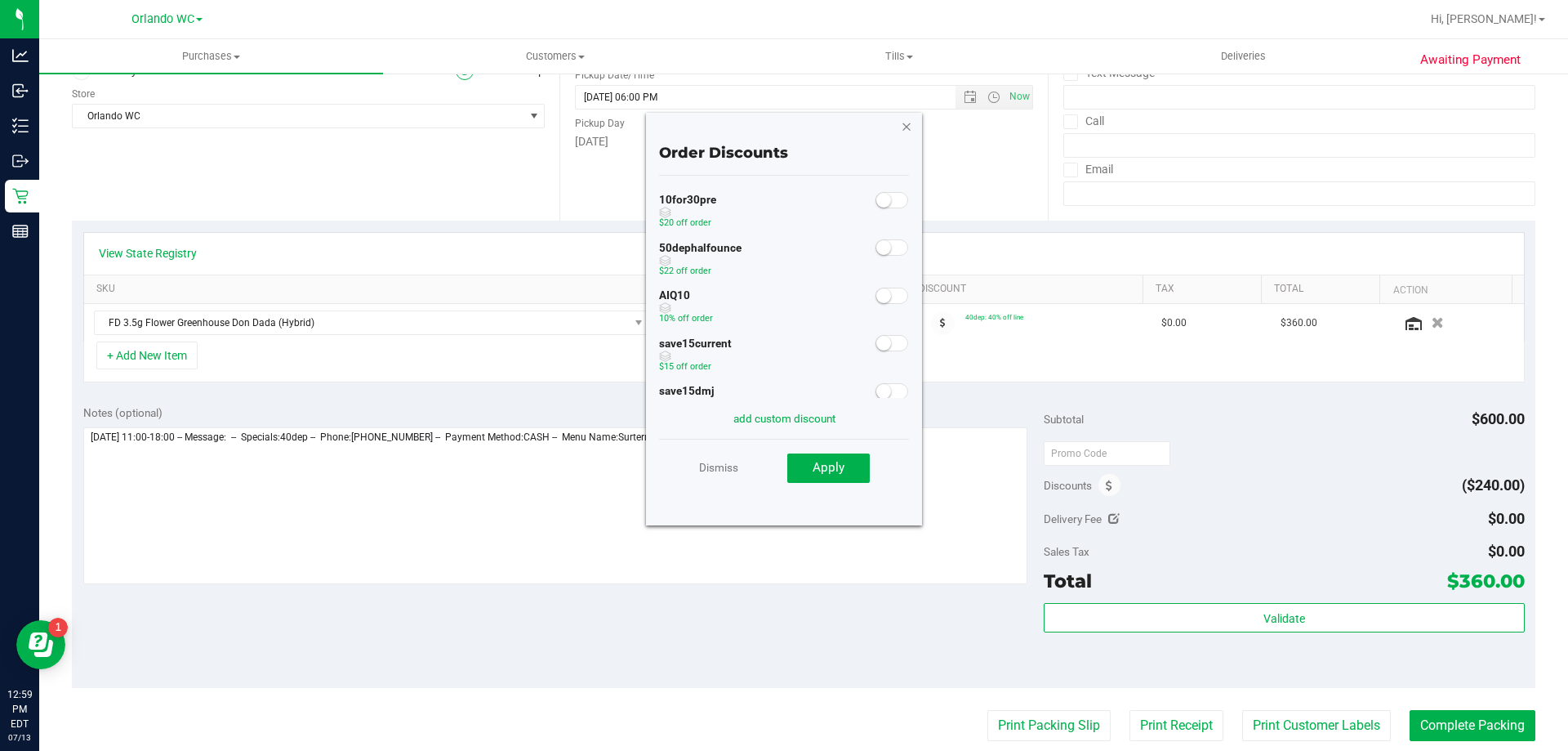 click at bounding box center (906, 126) 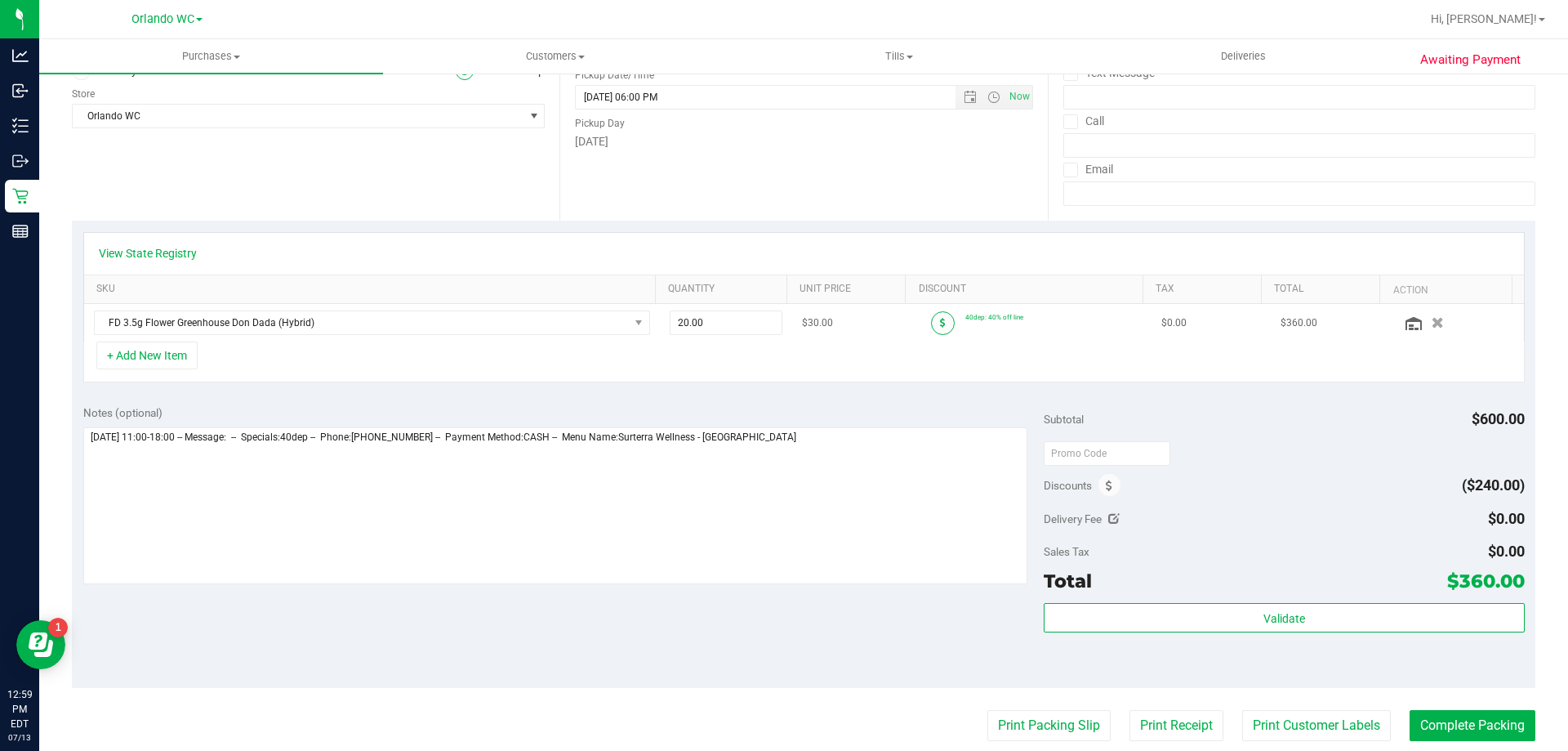 click at bounding box center [942, 323] 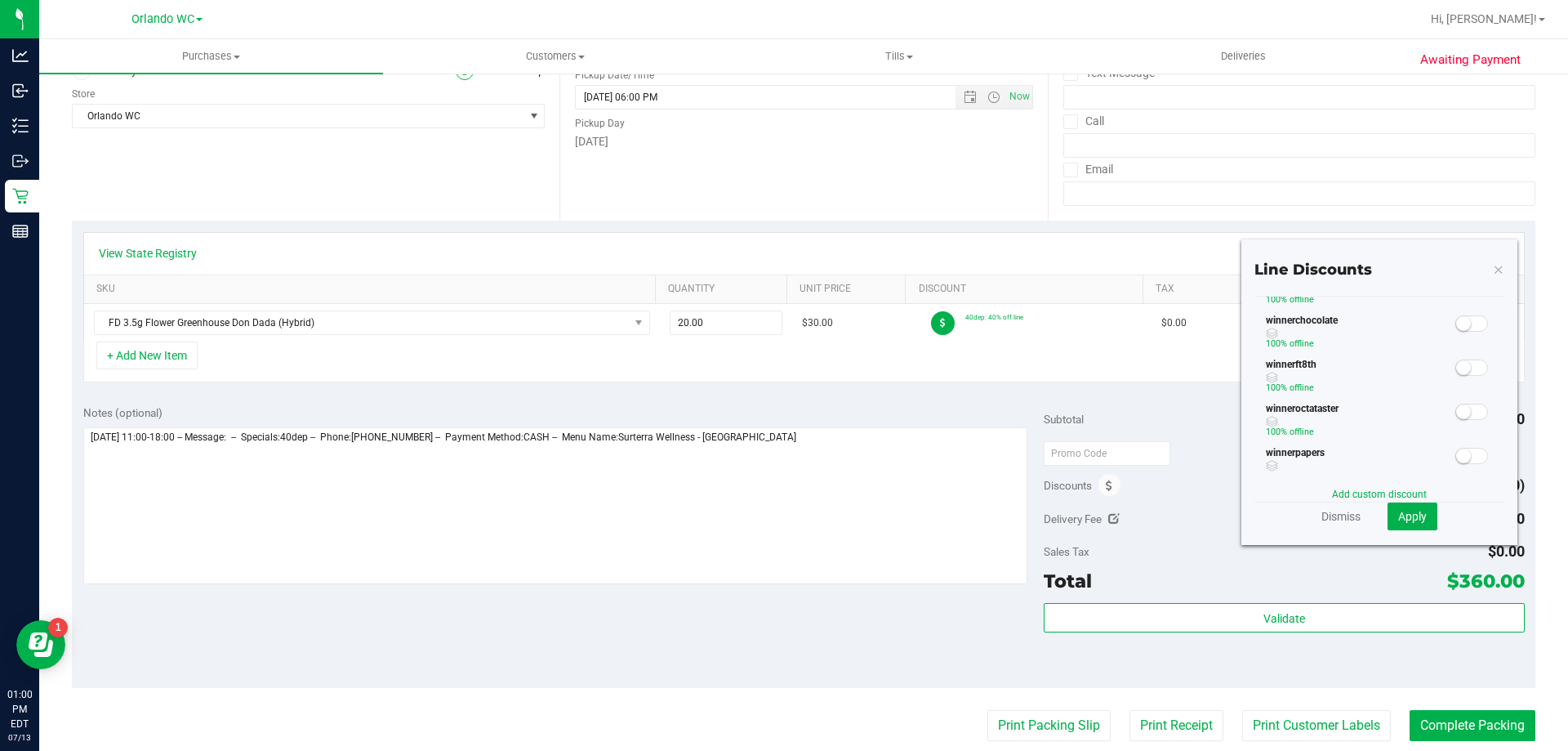 scroll, scrollTop: 442, scrollLeft: 0, axis: vertical 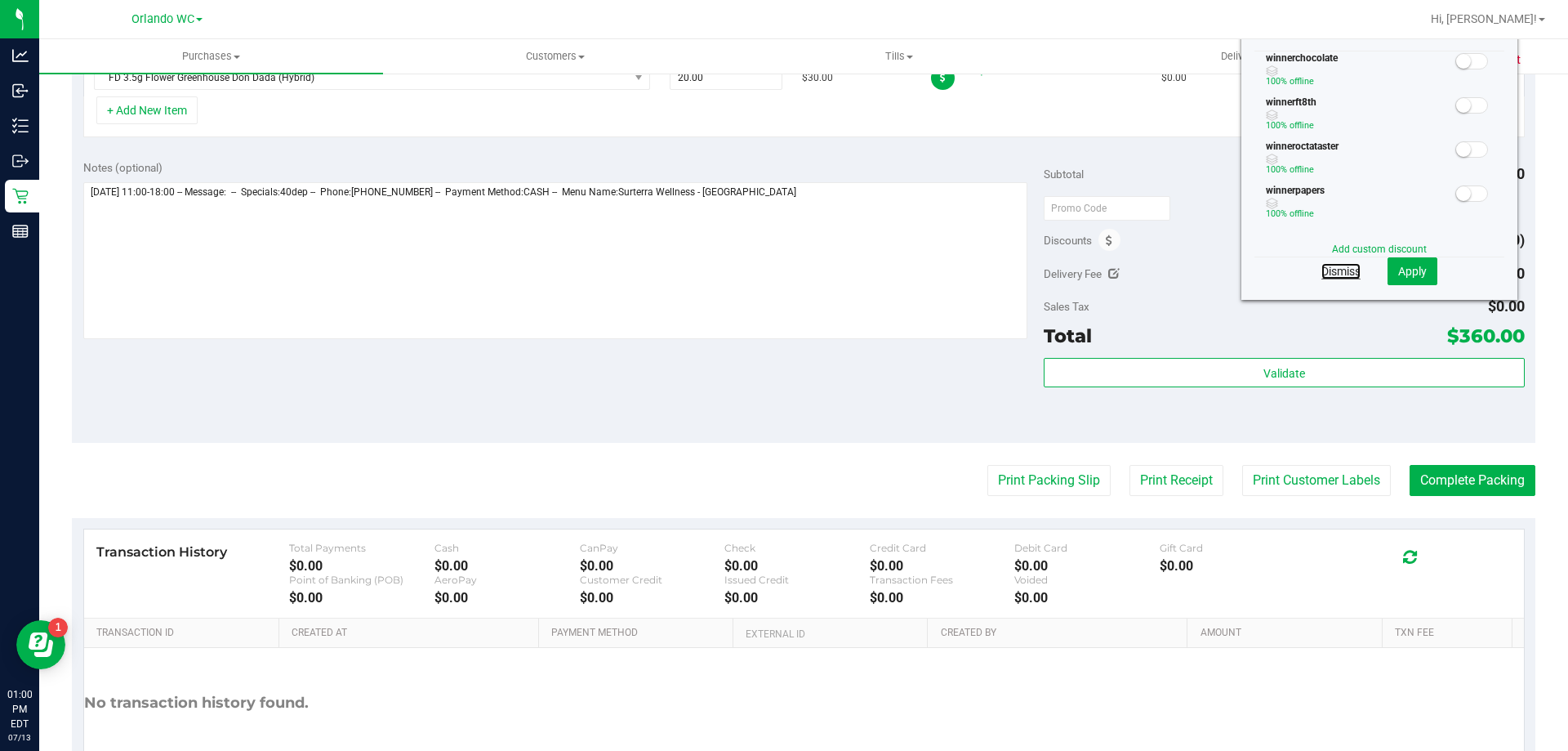 click on "Dismiss" at bounding box center [1341, 271] 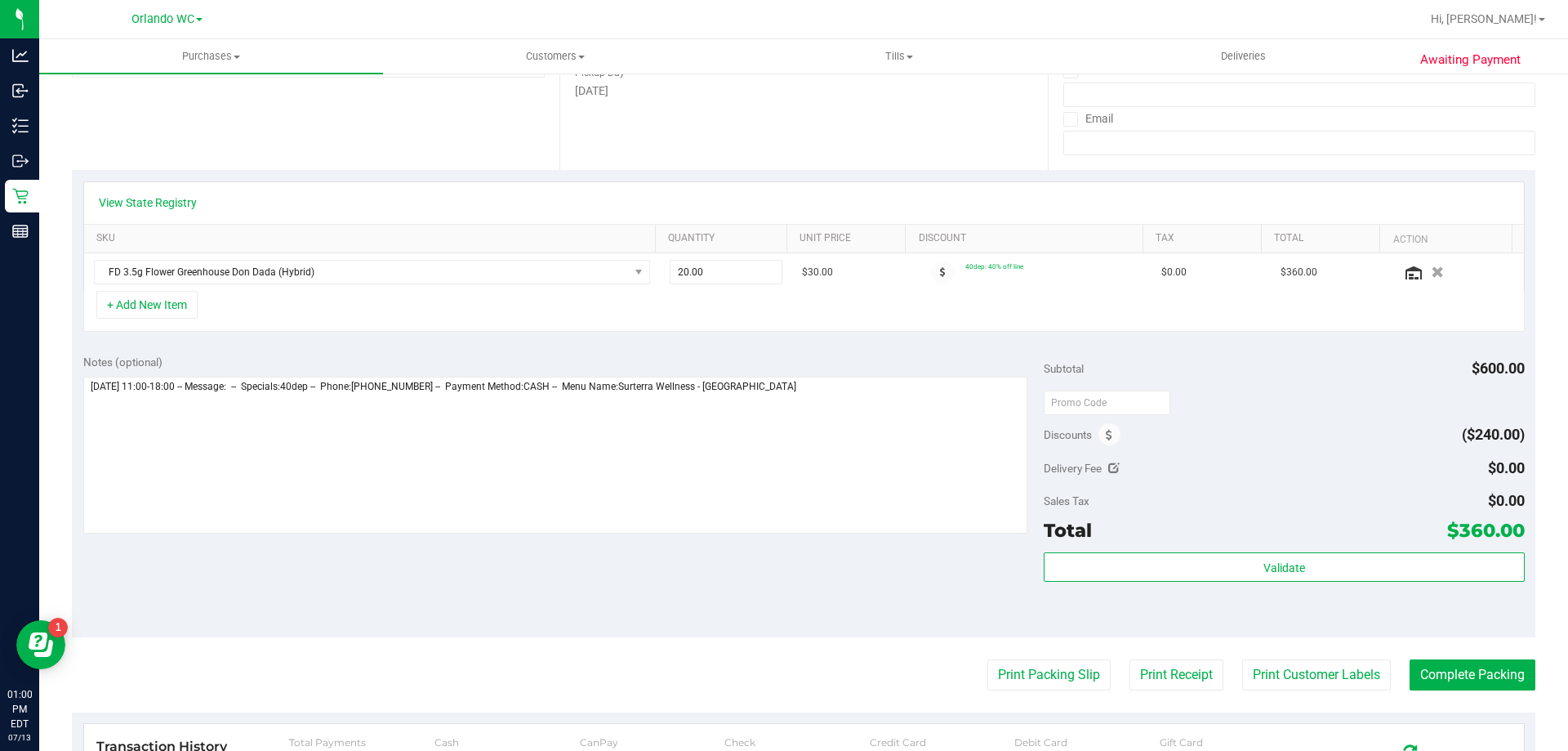 scroll, scrollTop: 0, scrollLeft: 0, axis: both 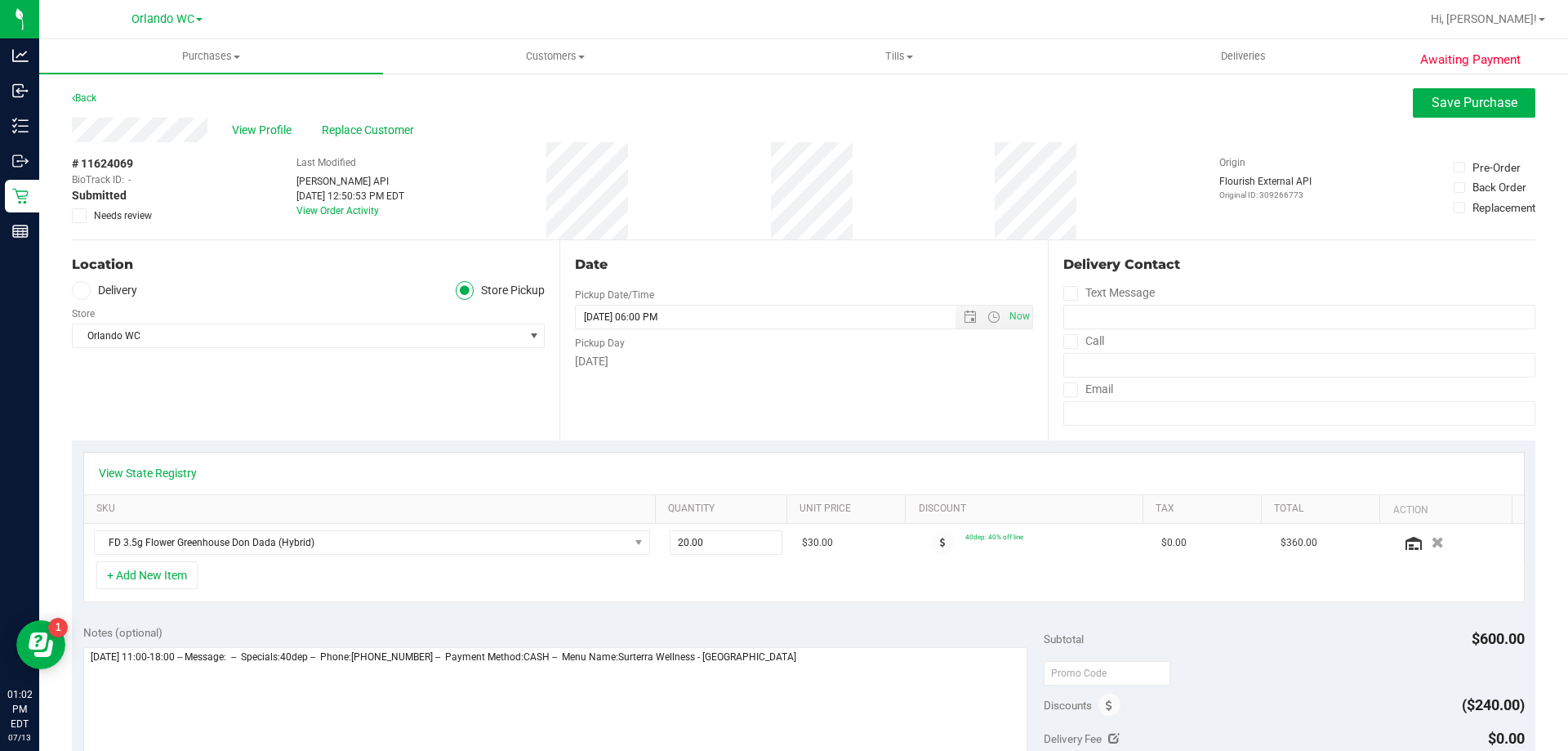 click on "+ Add New Item" at bounding box center (804, 582) 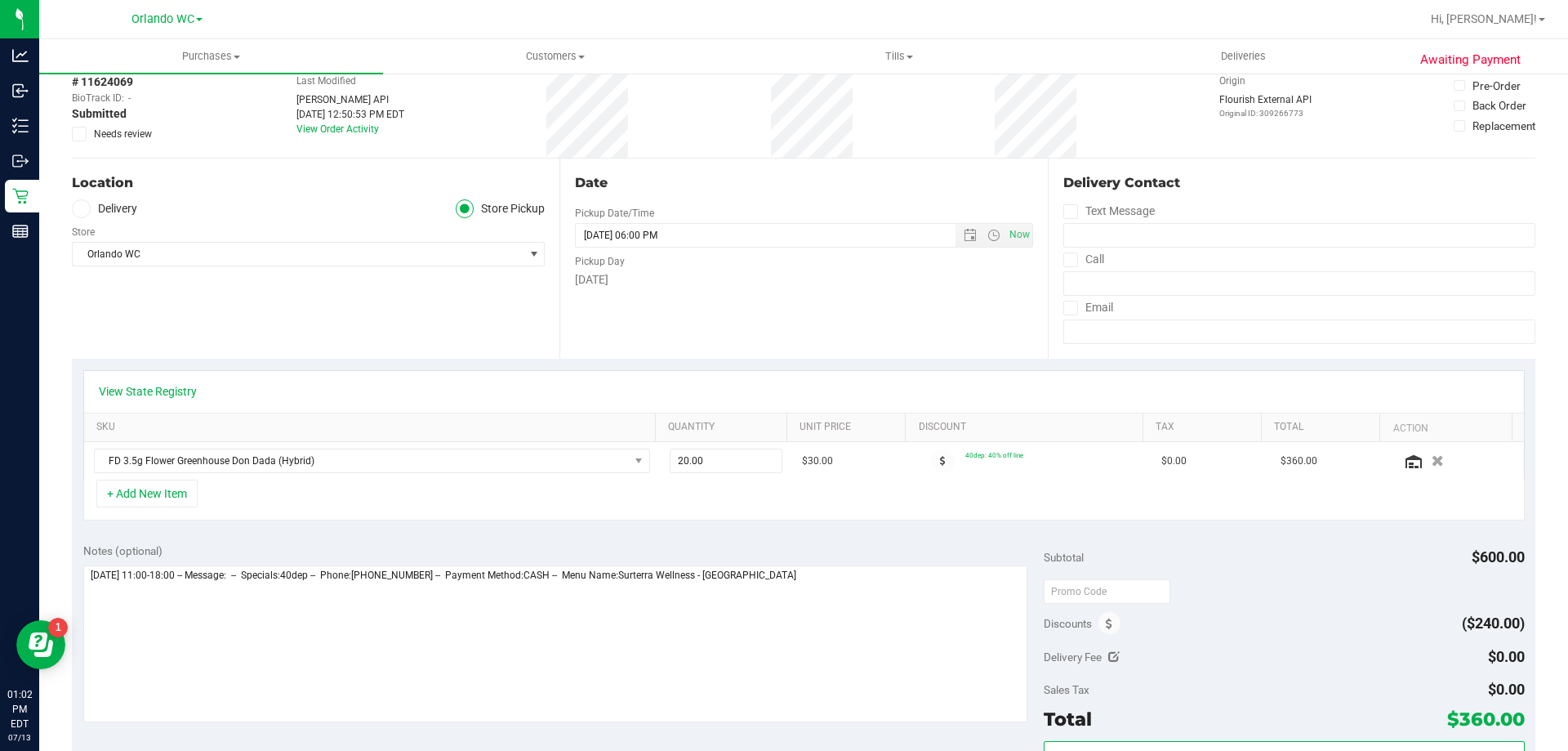 scroll, scrollTop: 245, scrollLeft: 0, axis: vertical 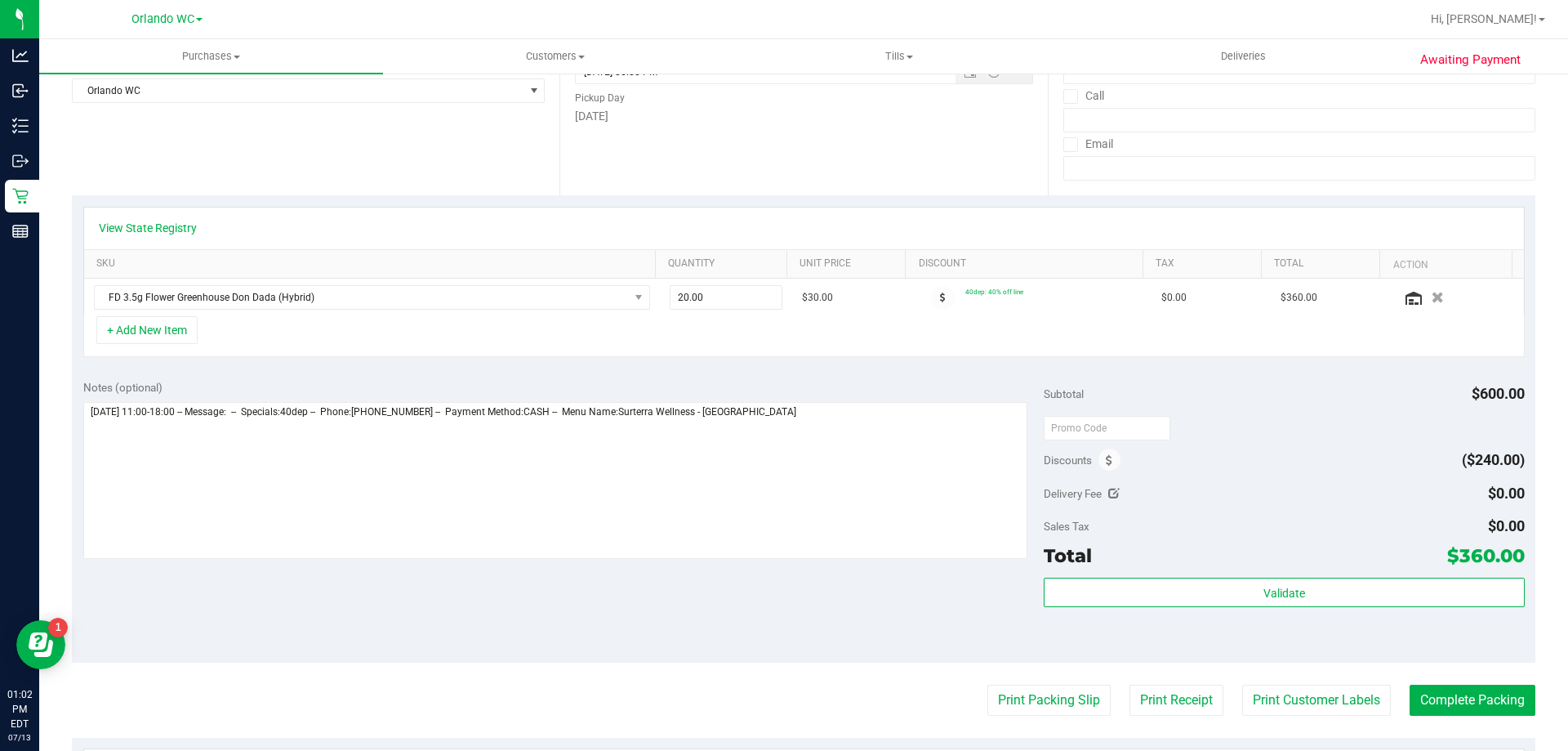 click on "Discounts" at bounding box center [1082, 460] 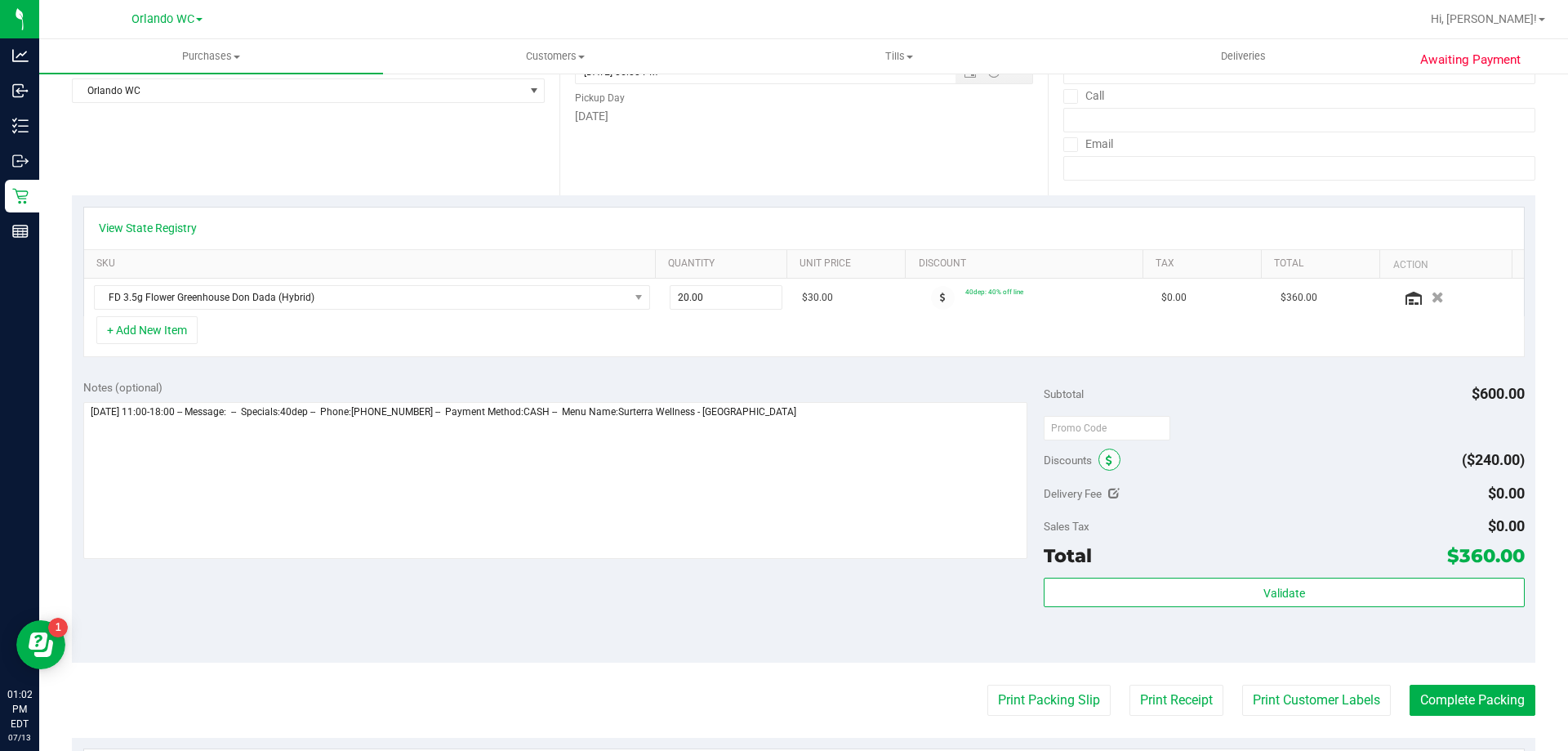 click at bounding box center (1109, 461) 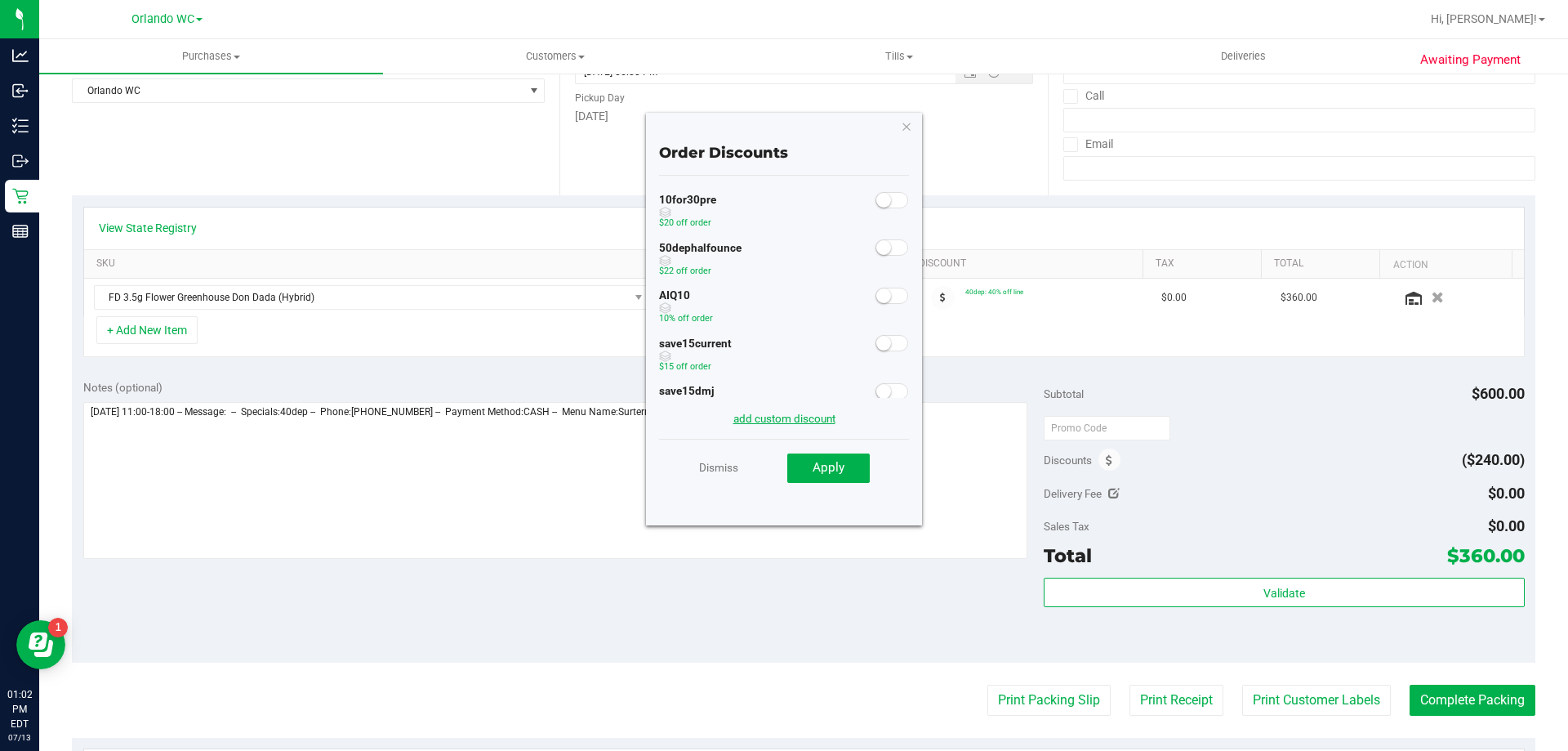 click on "add custom discount" at bounding box center (784, 418) 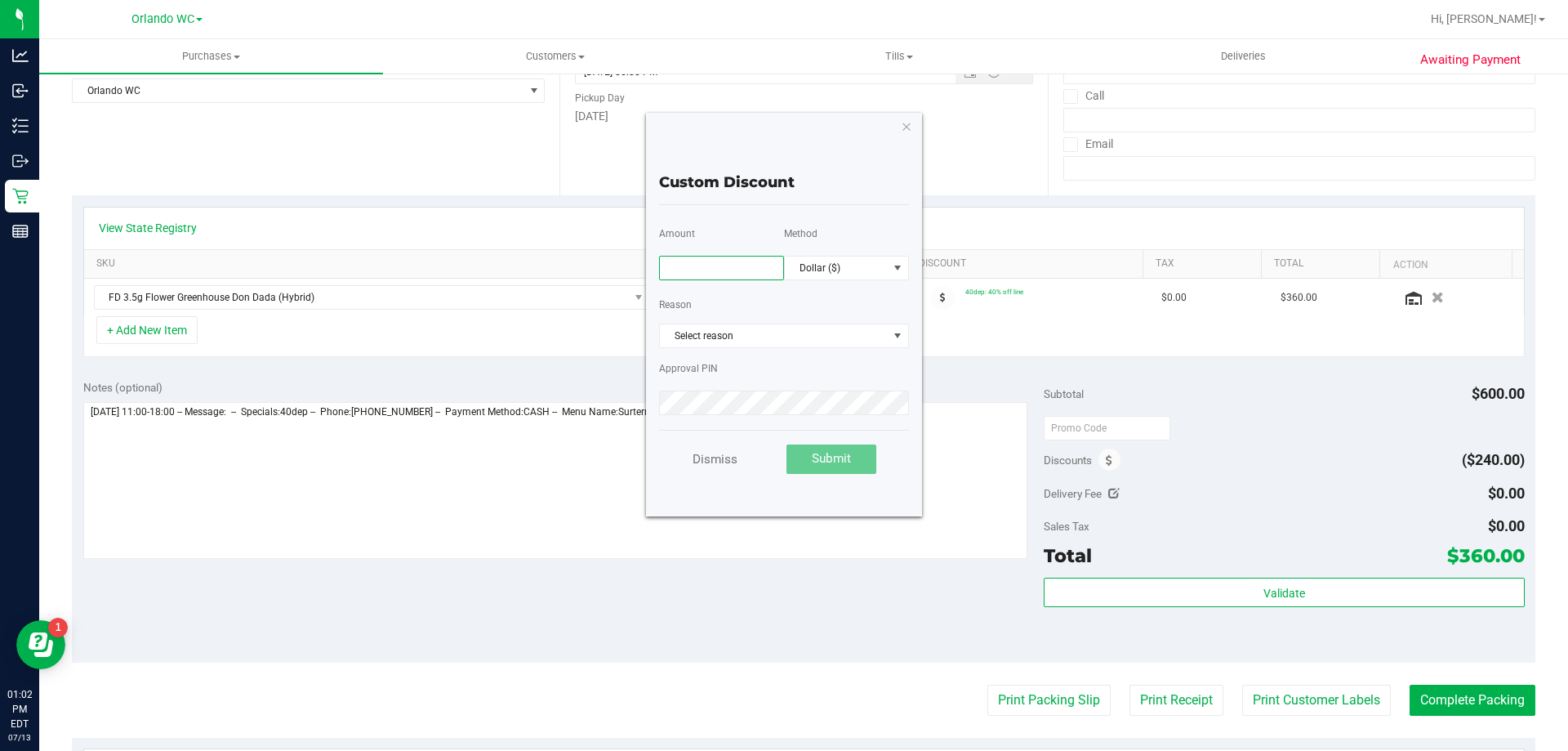 click at bounding box center [721, 268] 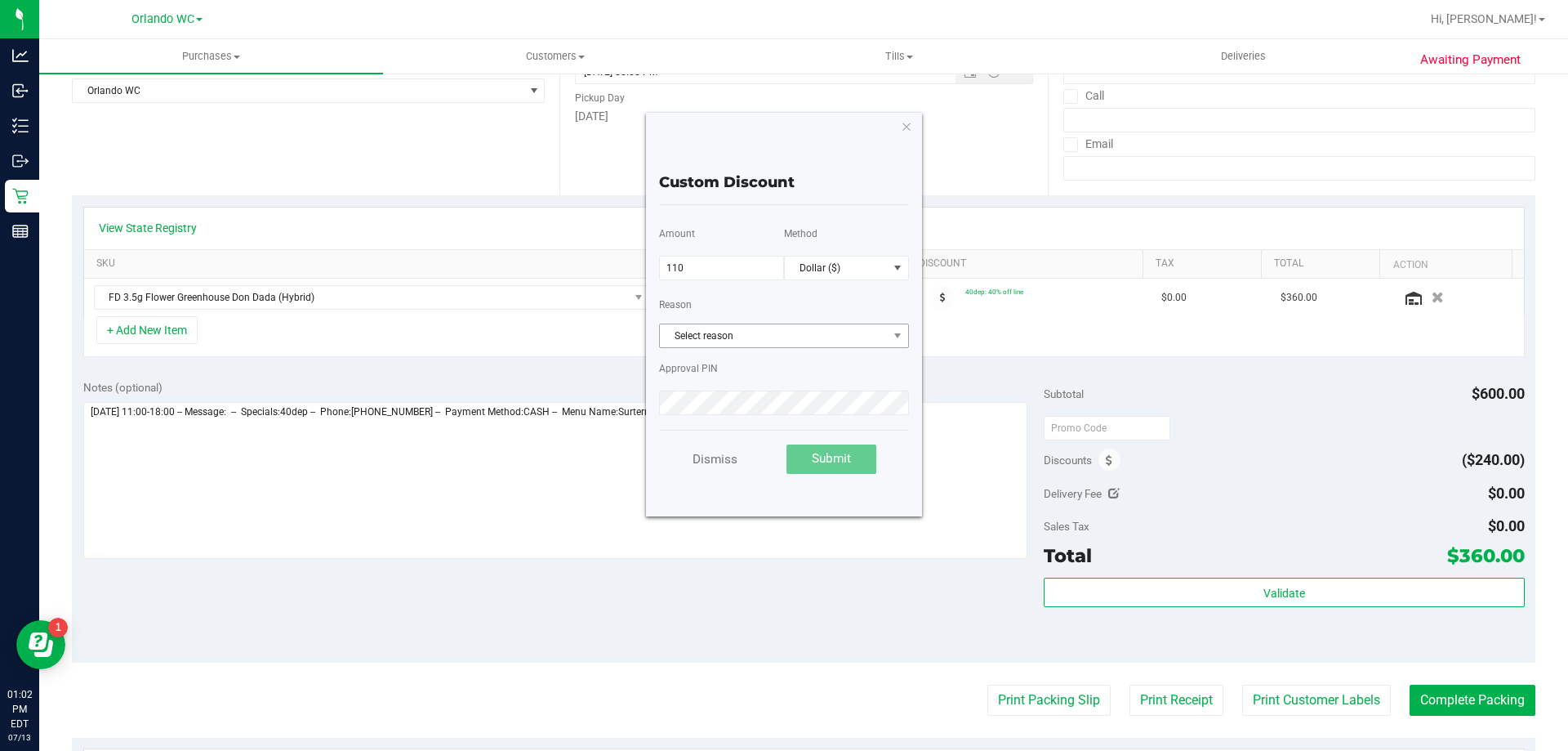 type on "110.00" 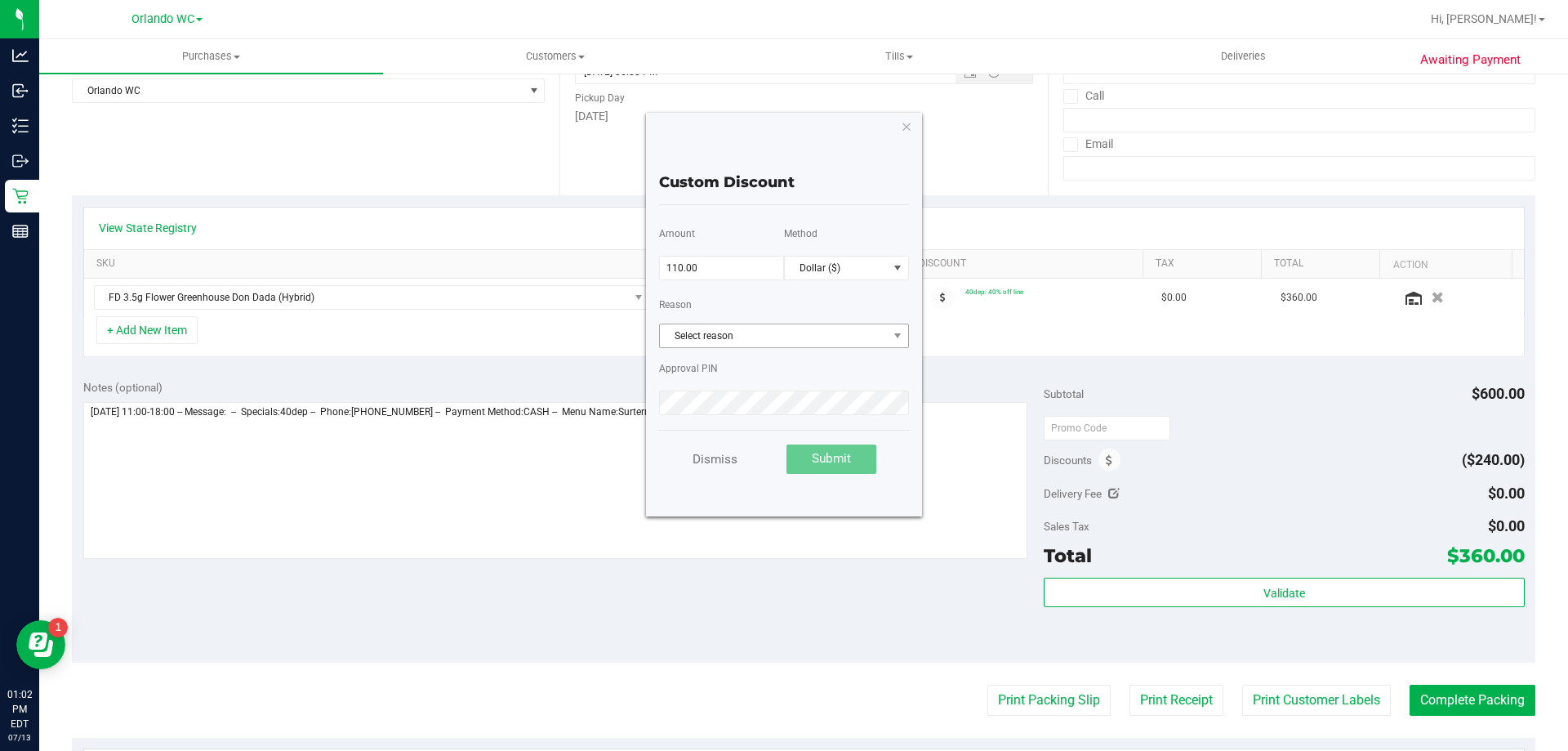 click at bounding box center (898, 336) 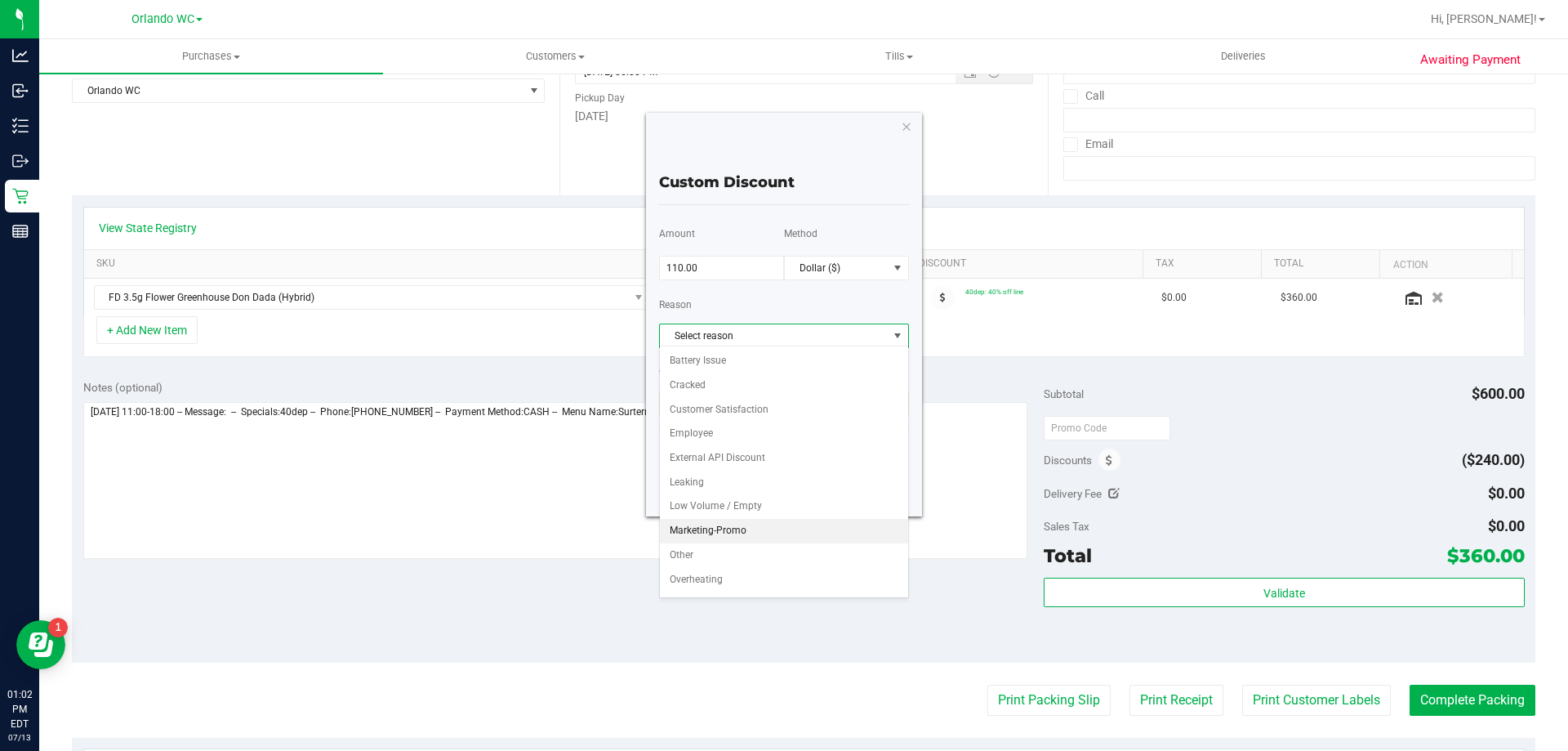 click on "Marketing-Promo" at bounding box center (784, 531) 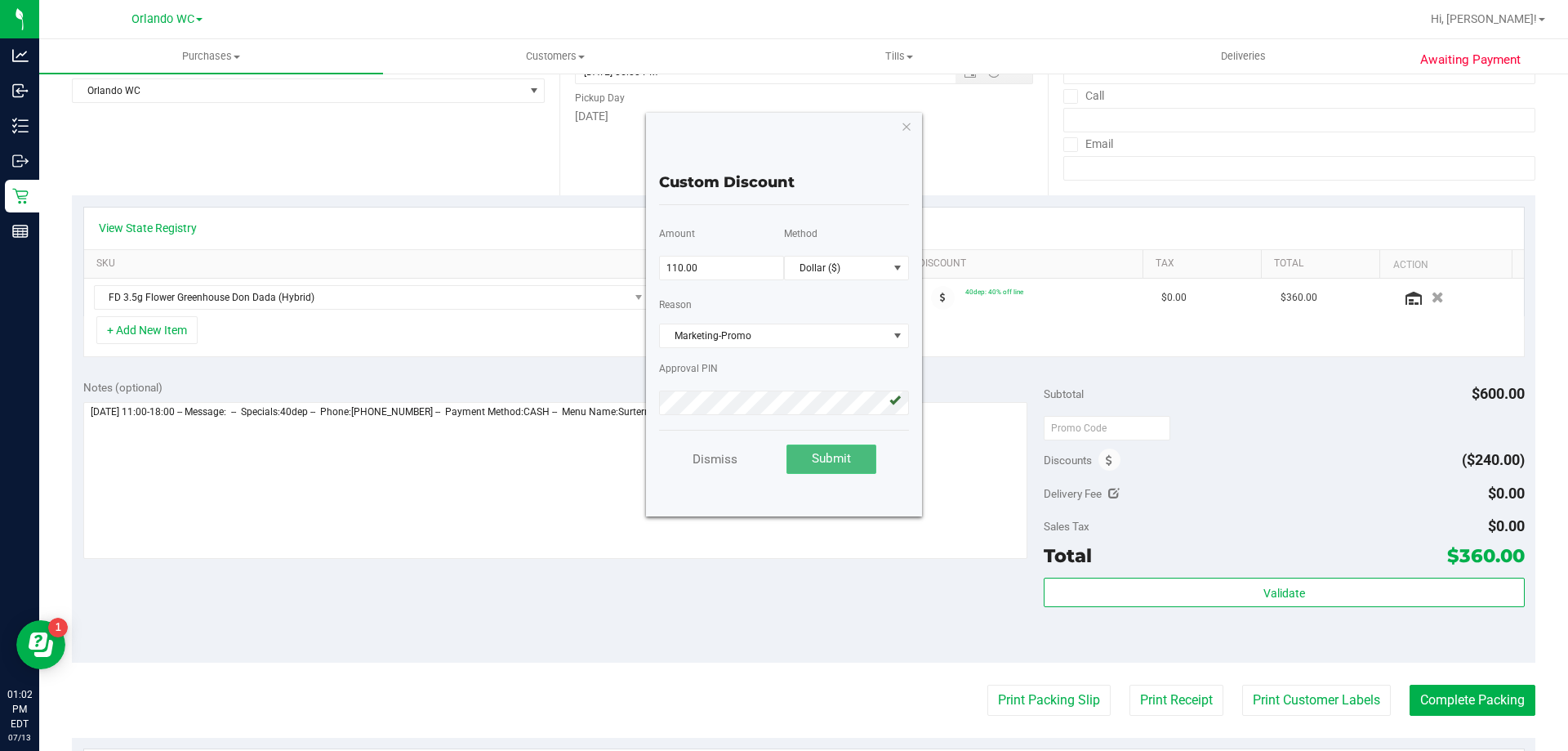 click on "Submit" 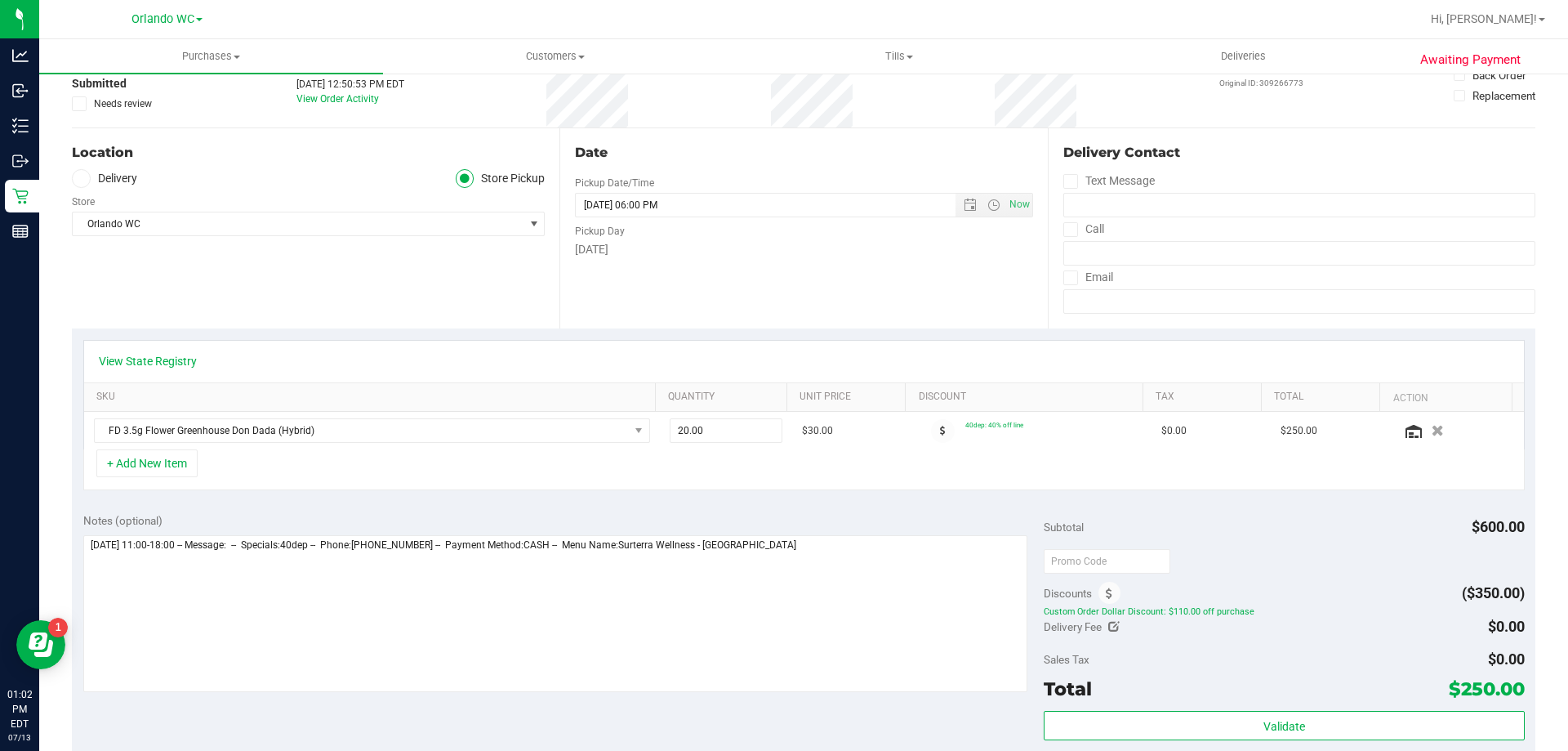 scroll, scrollTop: 0, scrollLeft: 0, axis: both 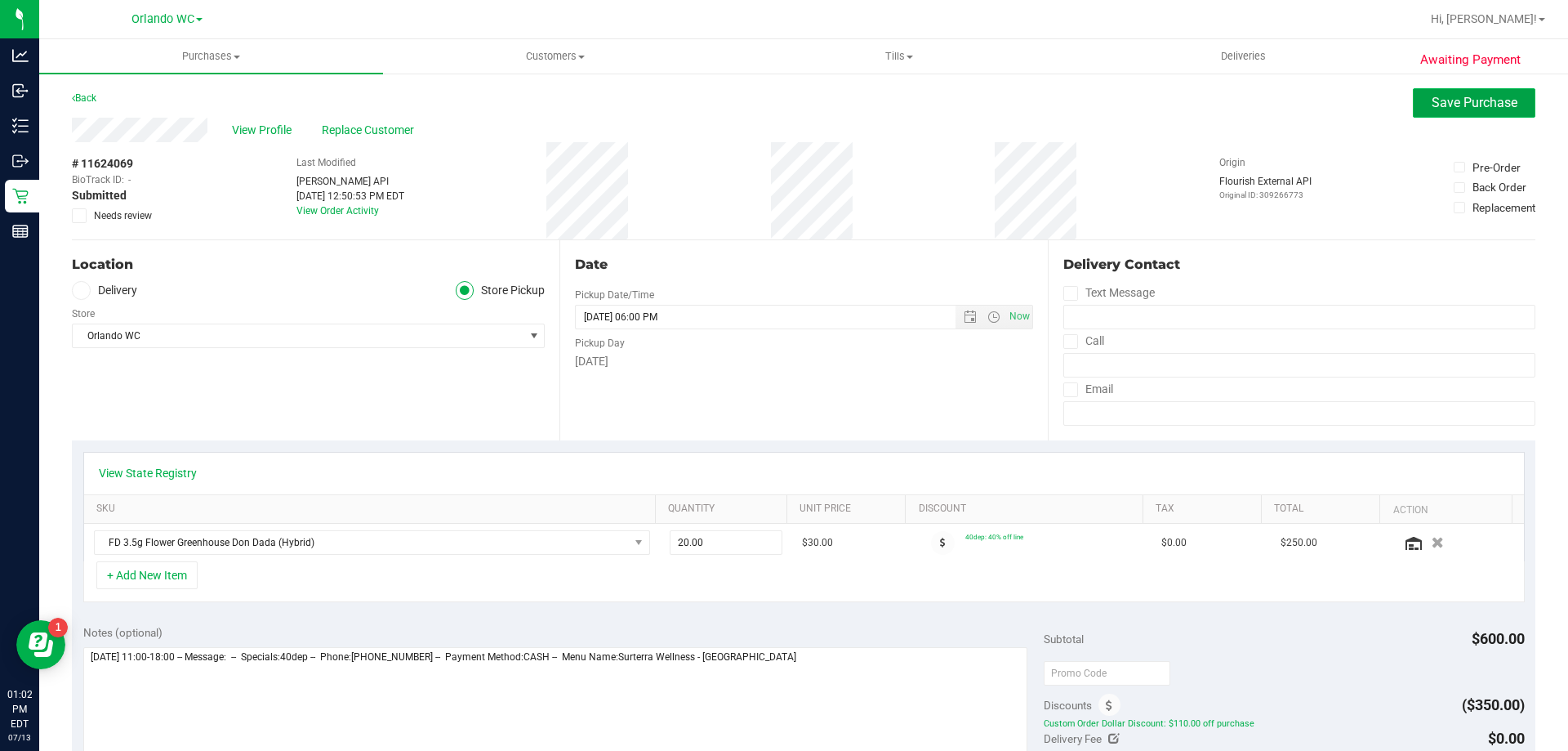 click on "Save Purchase" at bounding box center [1474, 102] 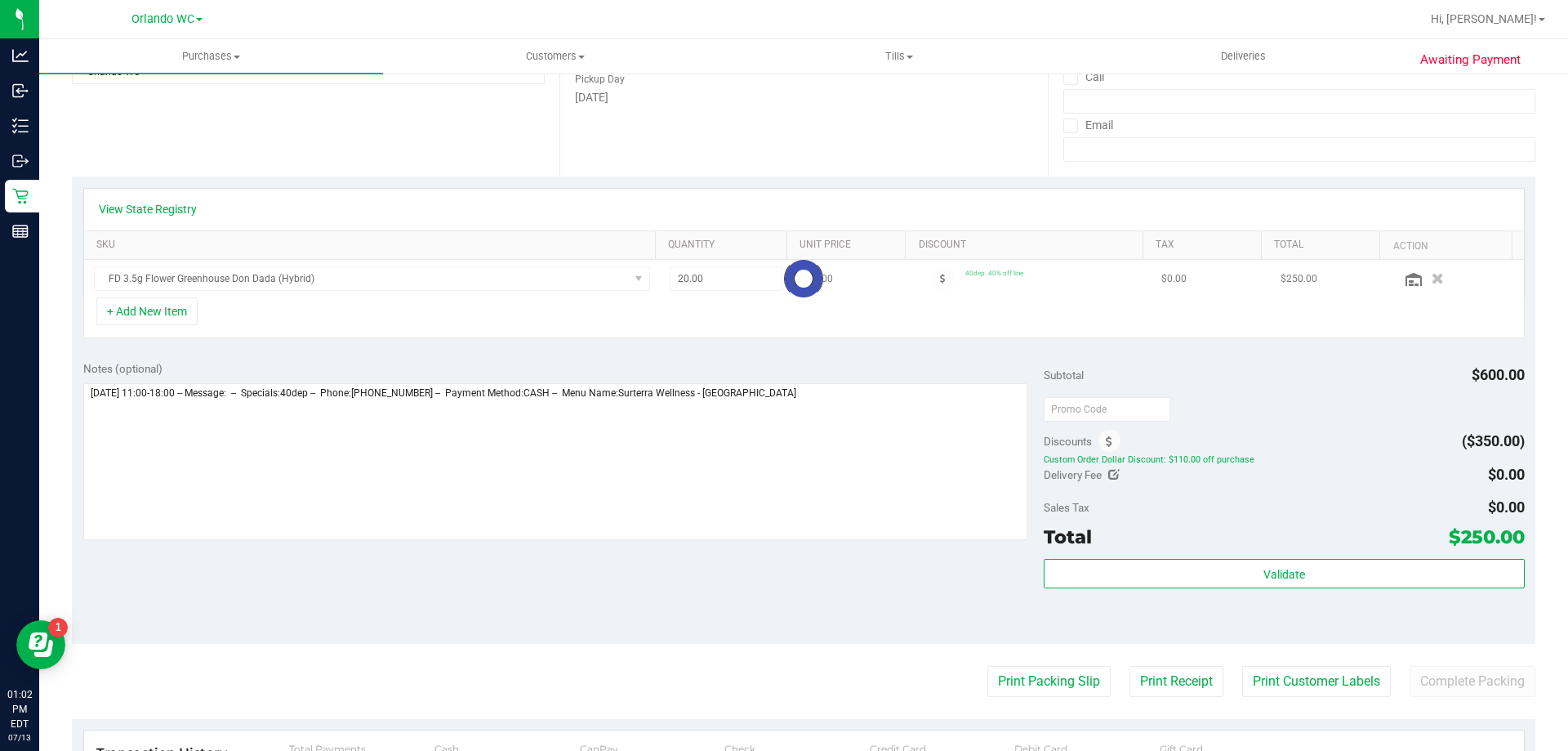 scroll, scrollTop: 0, scrollLeft: 0, axis: both 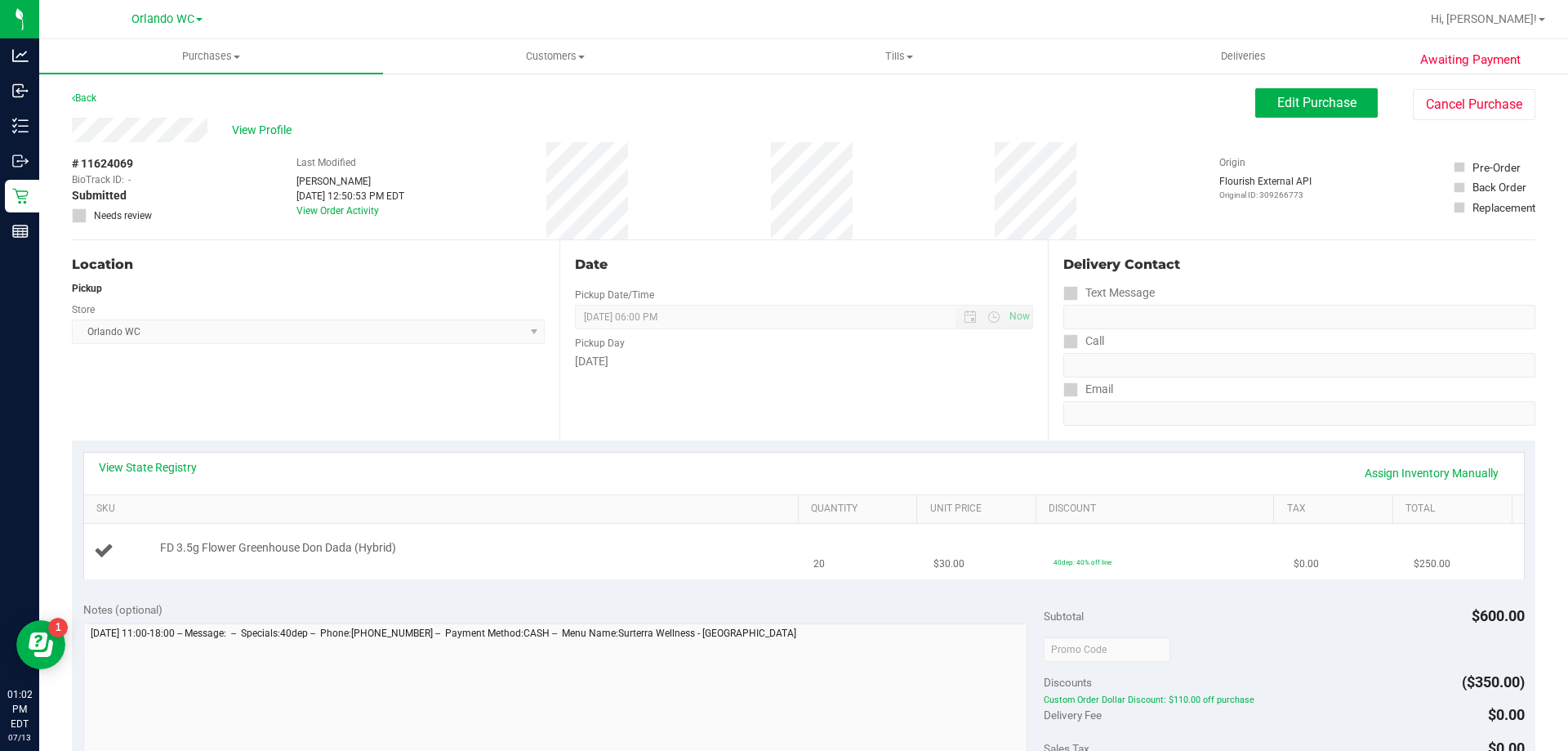 click on "FD 3.5g Flower Greenhouse Don Dada (Hybrid)" at bounding box center (444, 551) 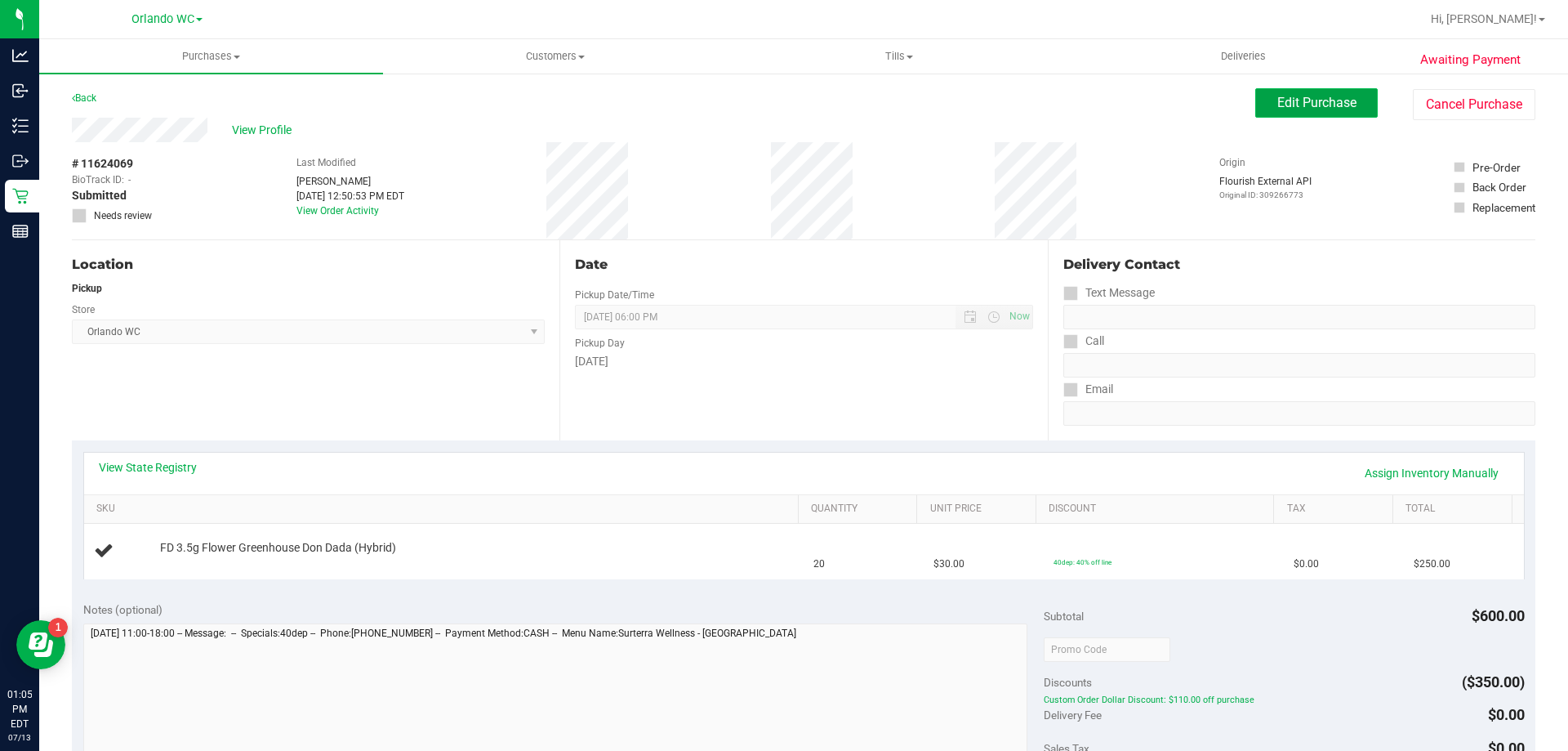 click on "Edit Purchase" at bounding box center (1316, 102) 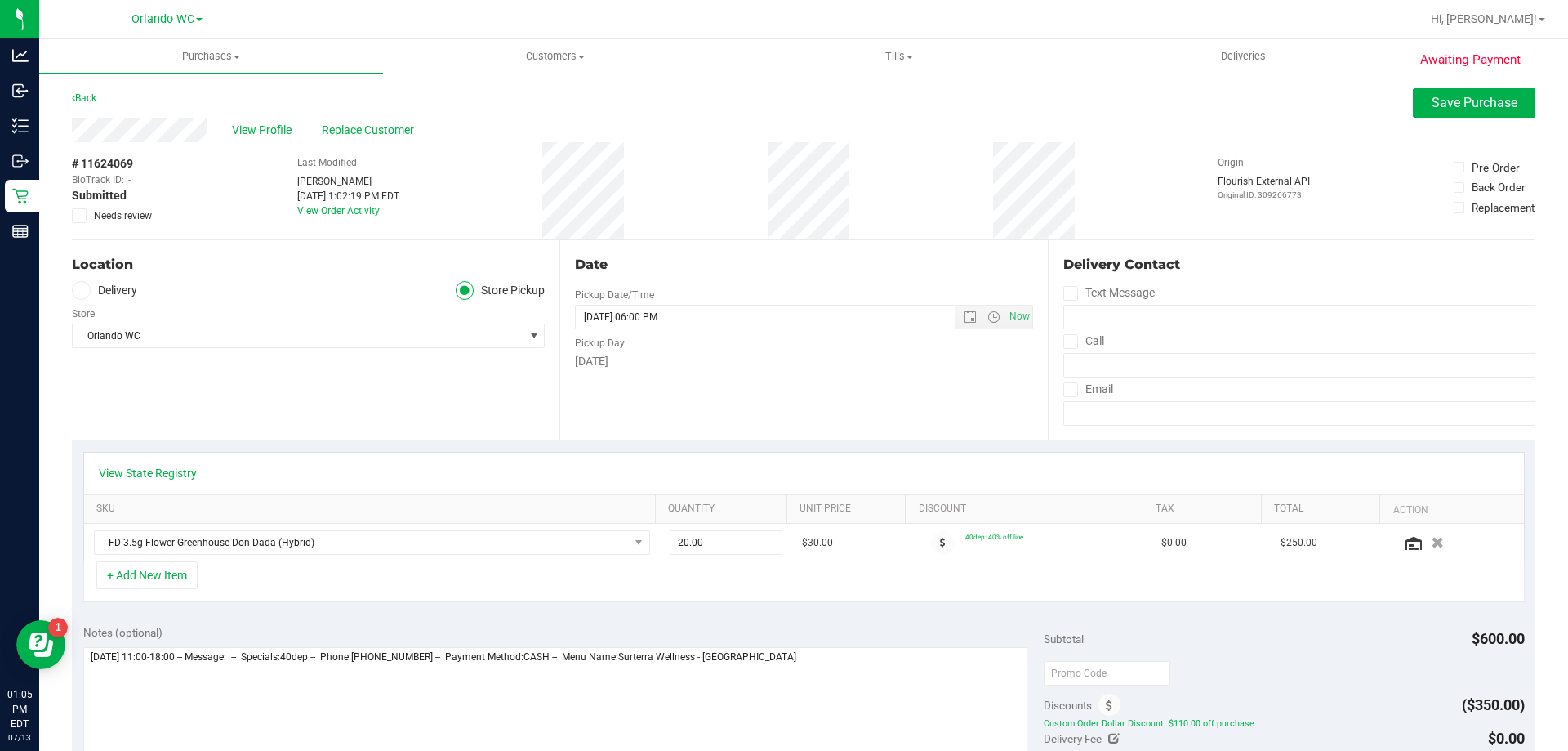 click on "Back
Save Purchase" at bounding box center [804, 103] 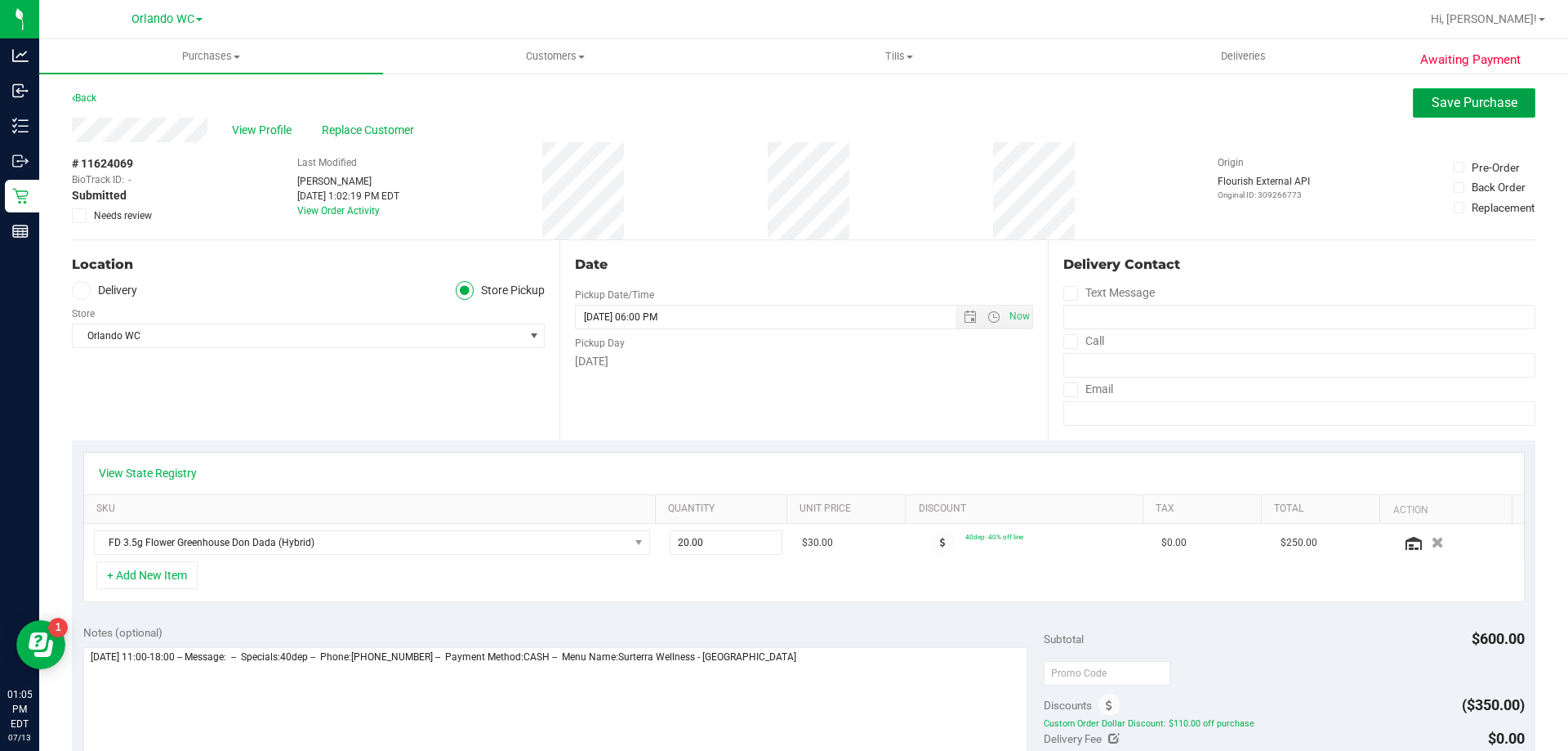 click on "Save Purchase" at bounding box center [1474, 102] 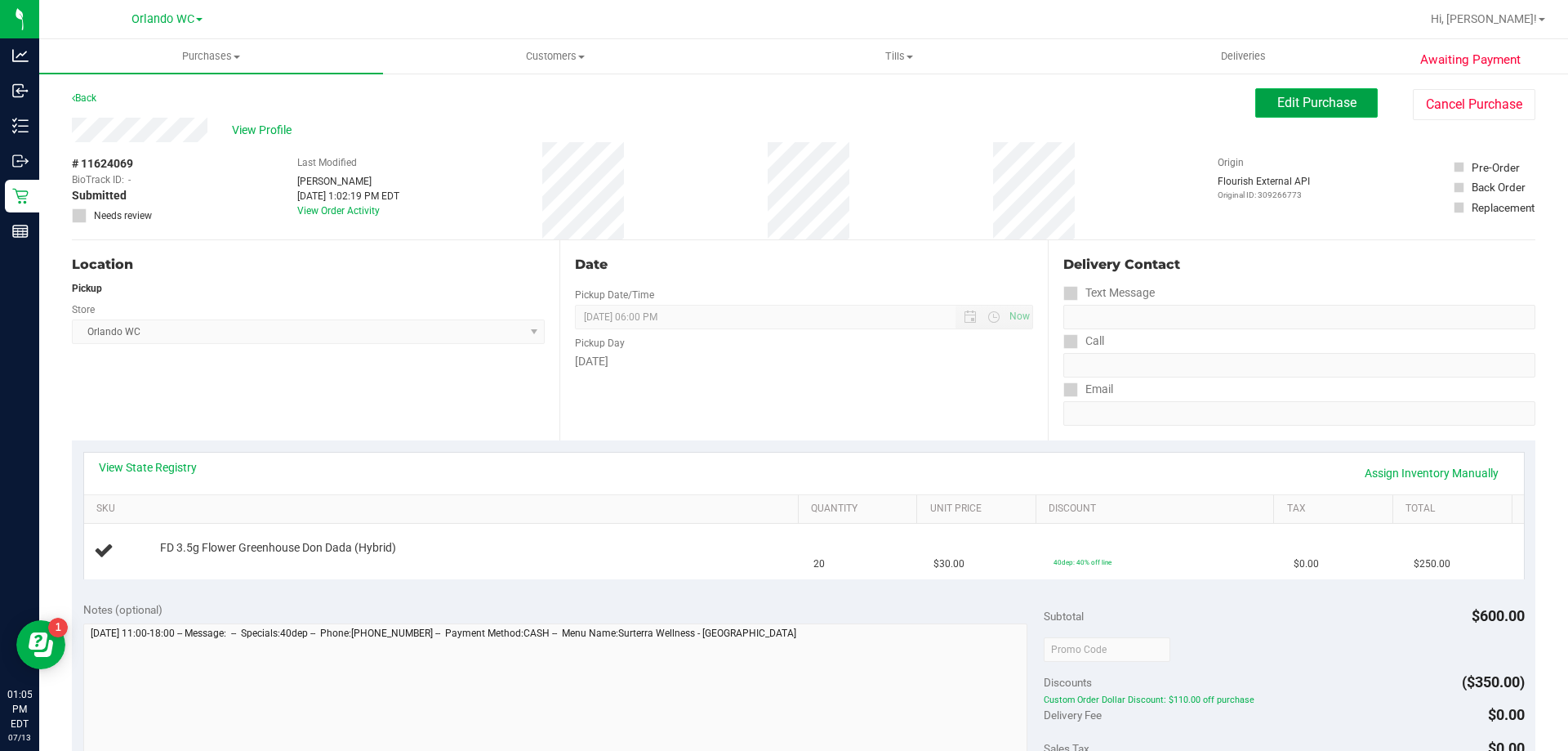 click on "Edit Purchase" at bounding box center (1316, 103) 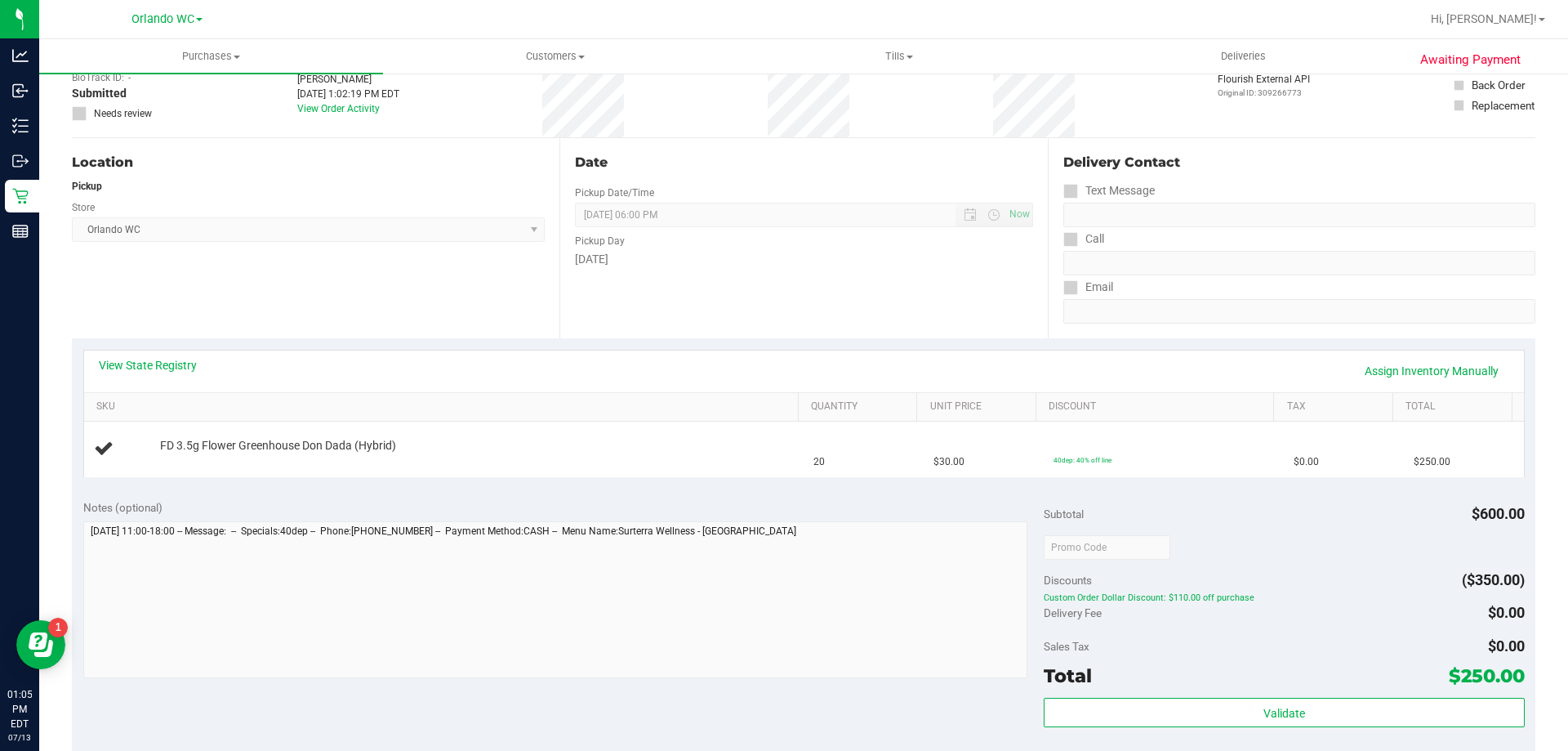 scroll, scrollTop: 245, scrollLeft: 0, axis: vertical 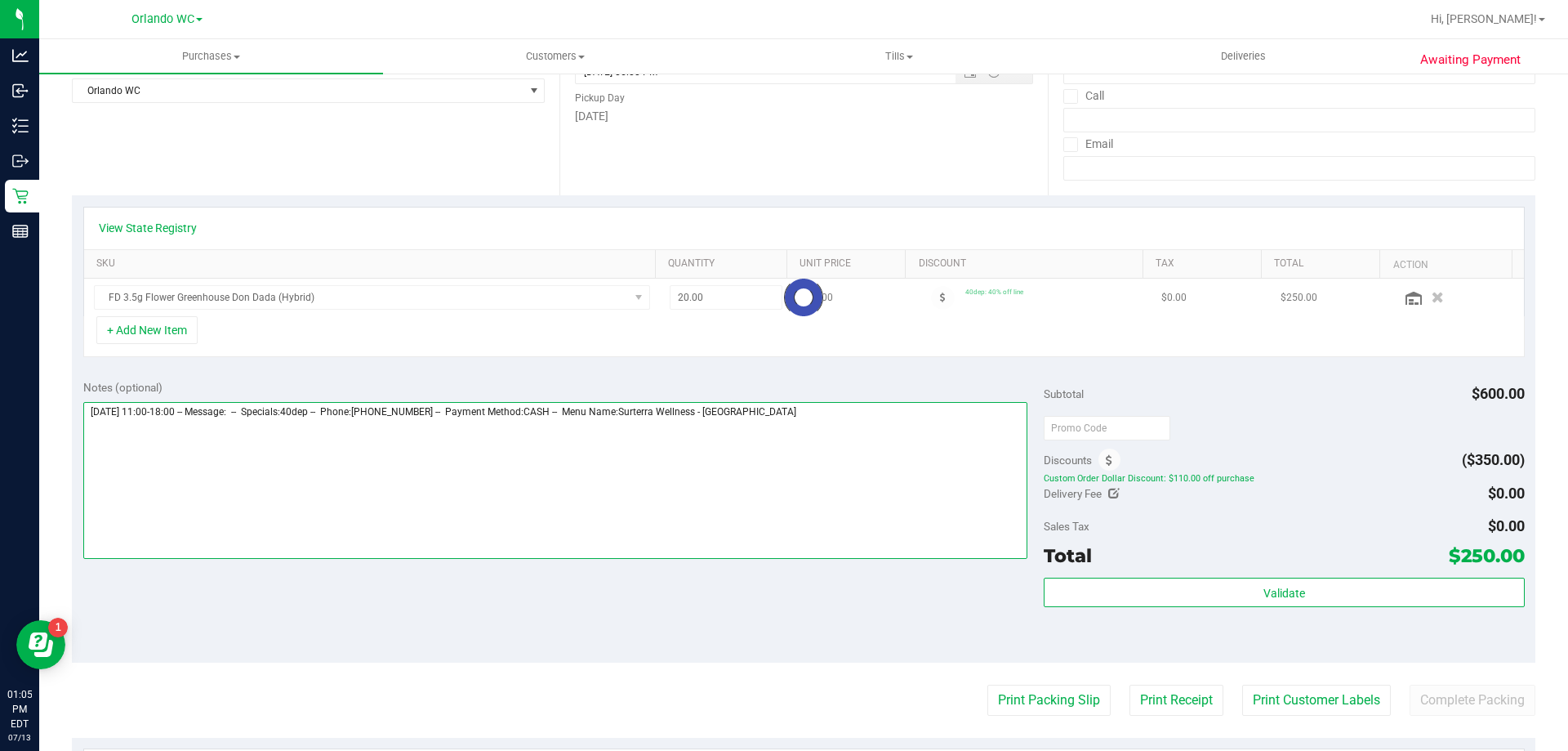 click at bounding box center [555, 481] 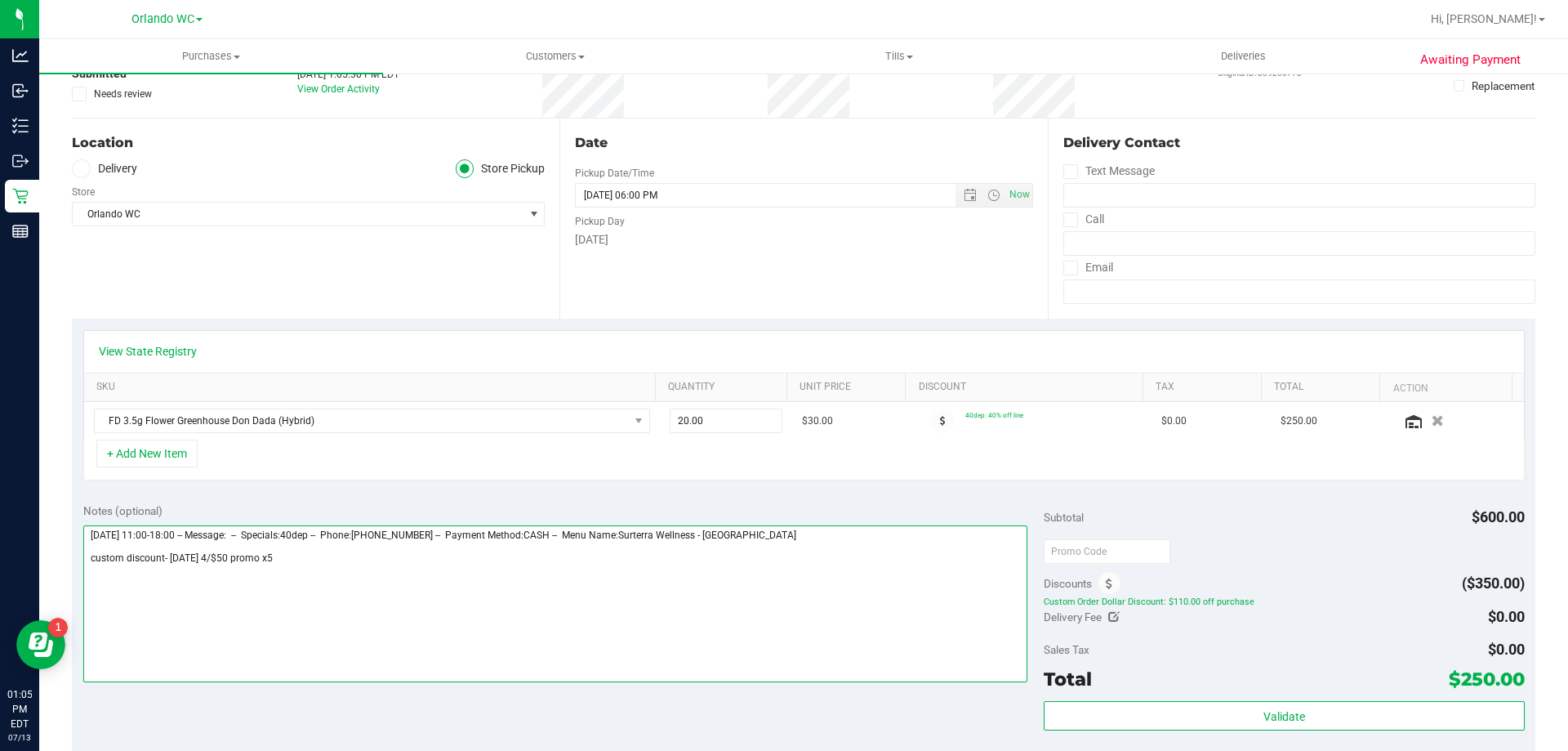 scroll, scrollTop: 0, scrollLeft: 0, axis: both 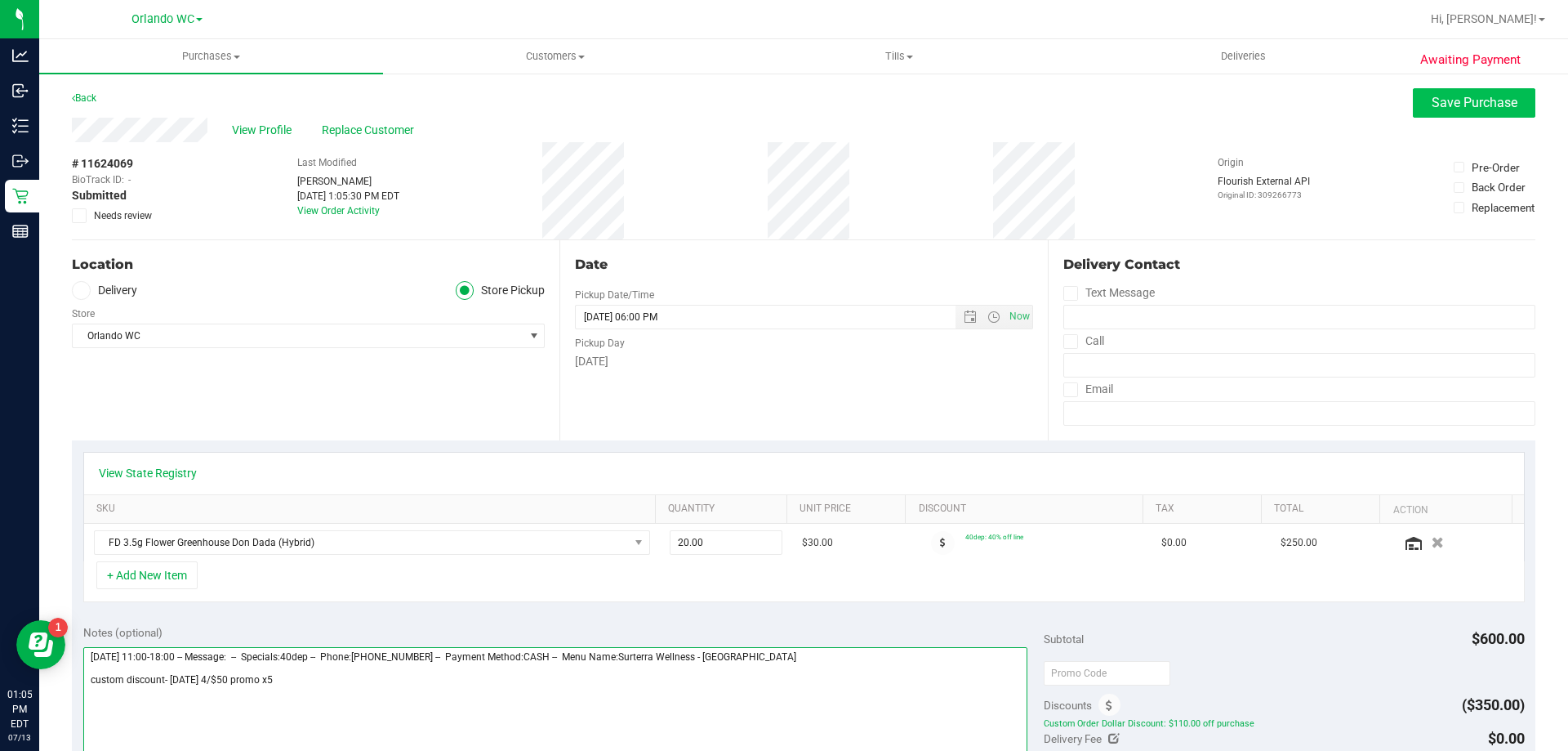 type on "Sunday 07/13/2025 11:00-18:00 -- Message:  --  Specials:40dep --  Phone:4074610414 --  Payment Method:CASH --  Menu Name:Surterra Wellness - Orlando
custom discount- today's 4/$50 promo x5" 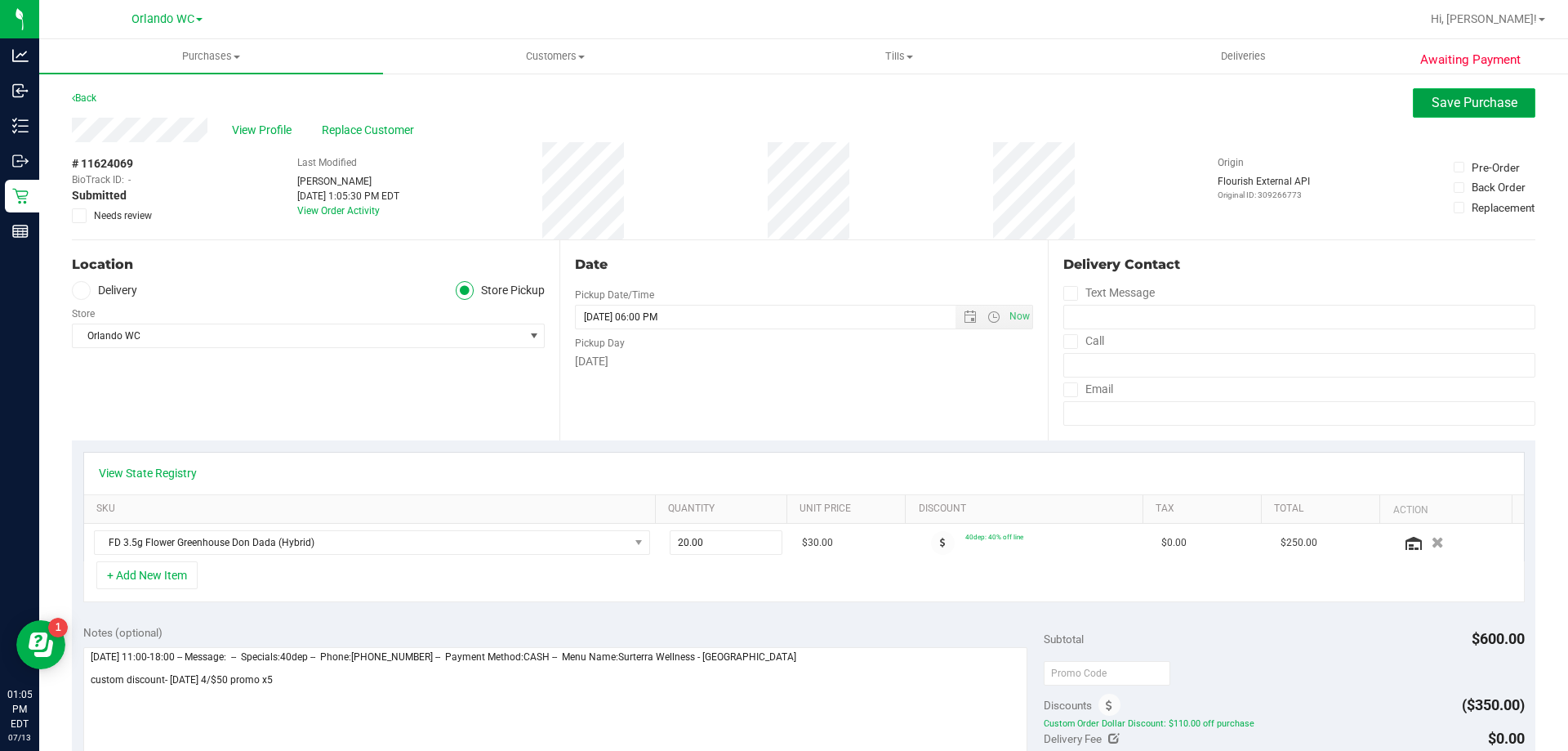 click on "Save Purchase" at bounding box center (1474, 102) 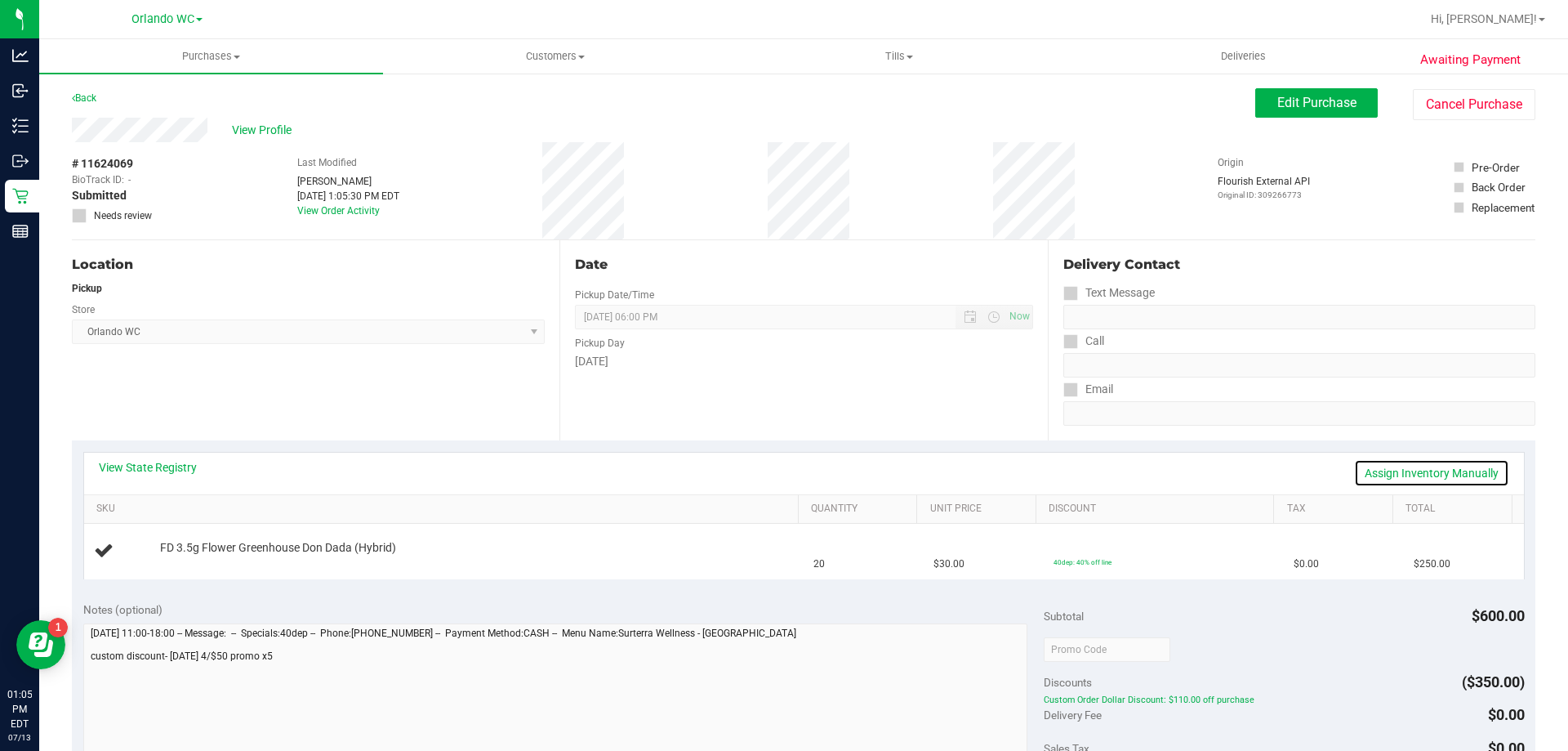 click on "Assign Inventory Manually" at bounding box center (1432, 473) 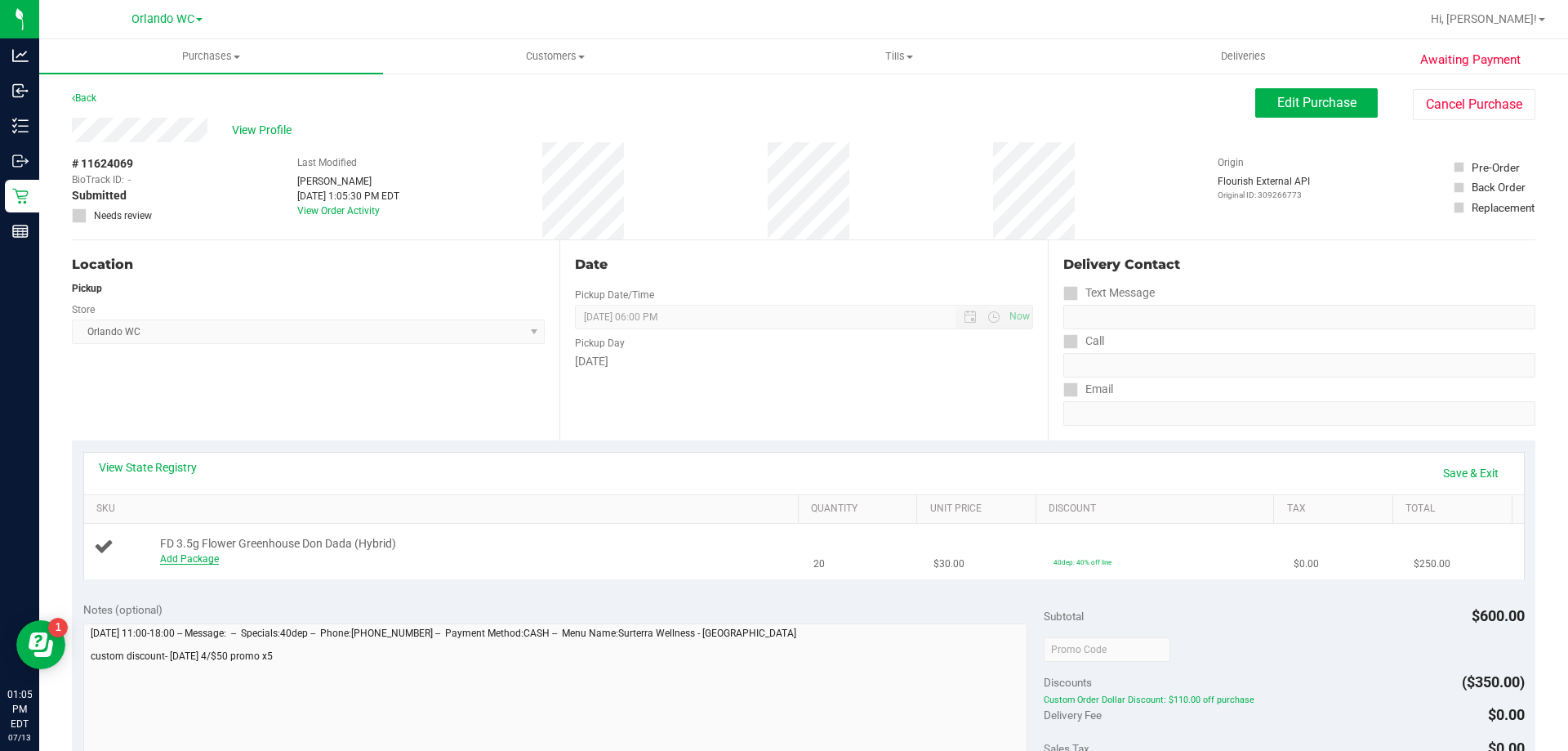 click on "Add Package" at bounding box center (189, 559) 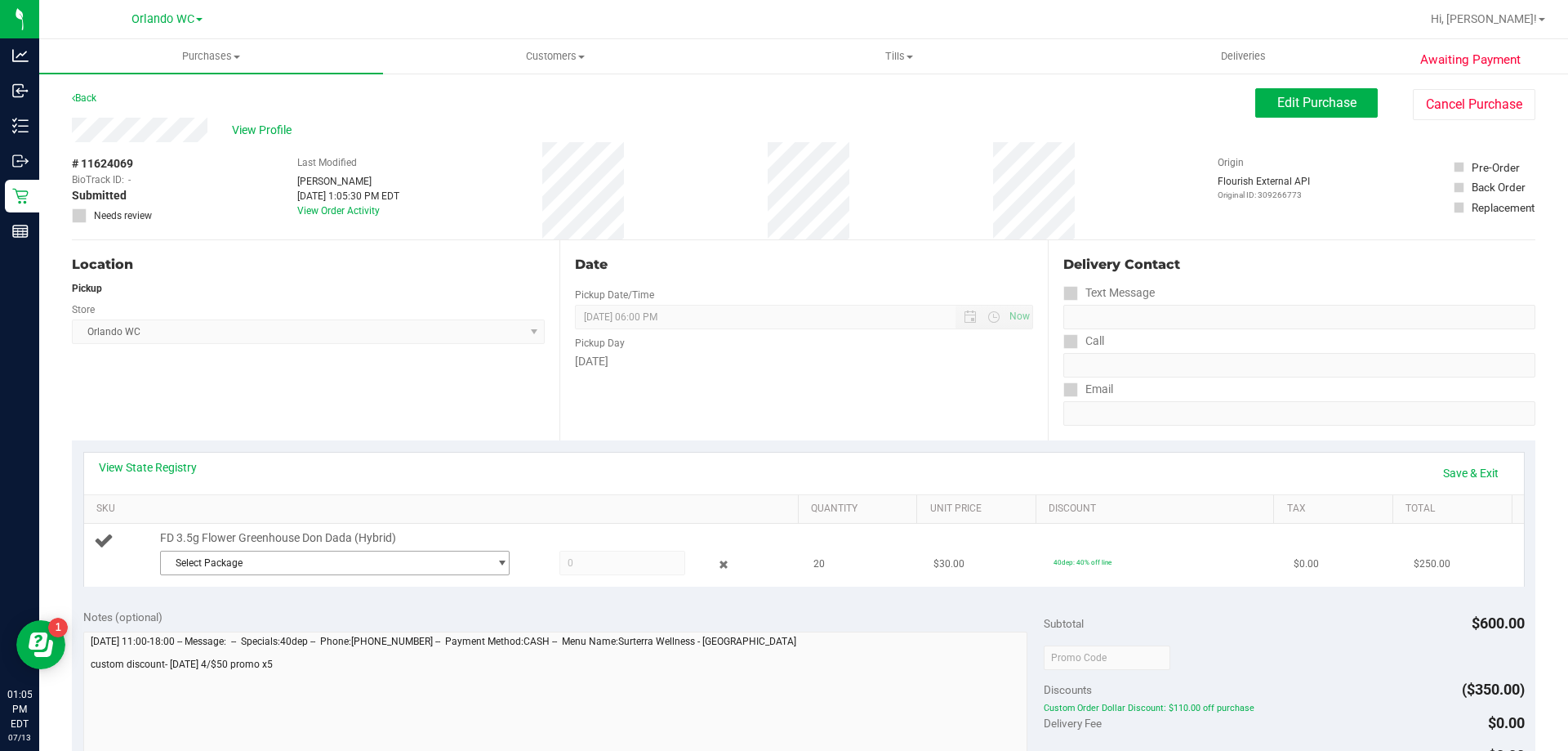 click on "Select Package" at bounding box center (324, 563) 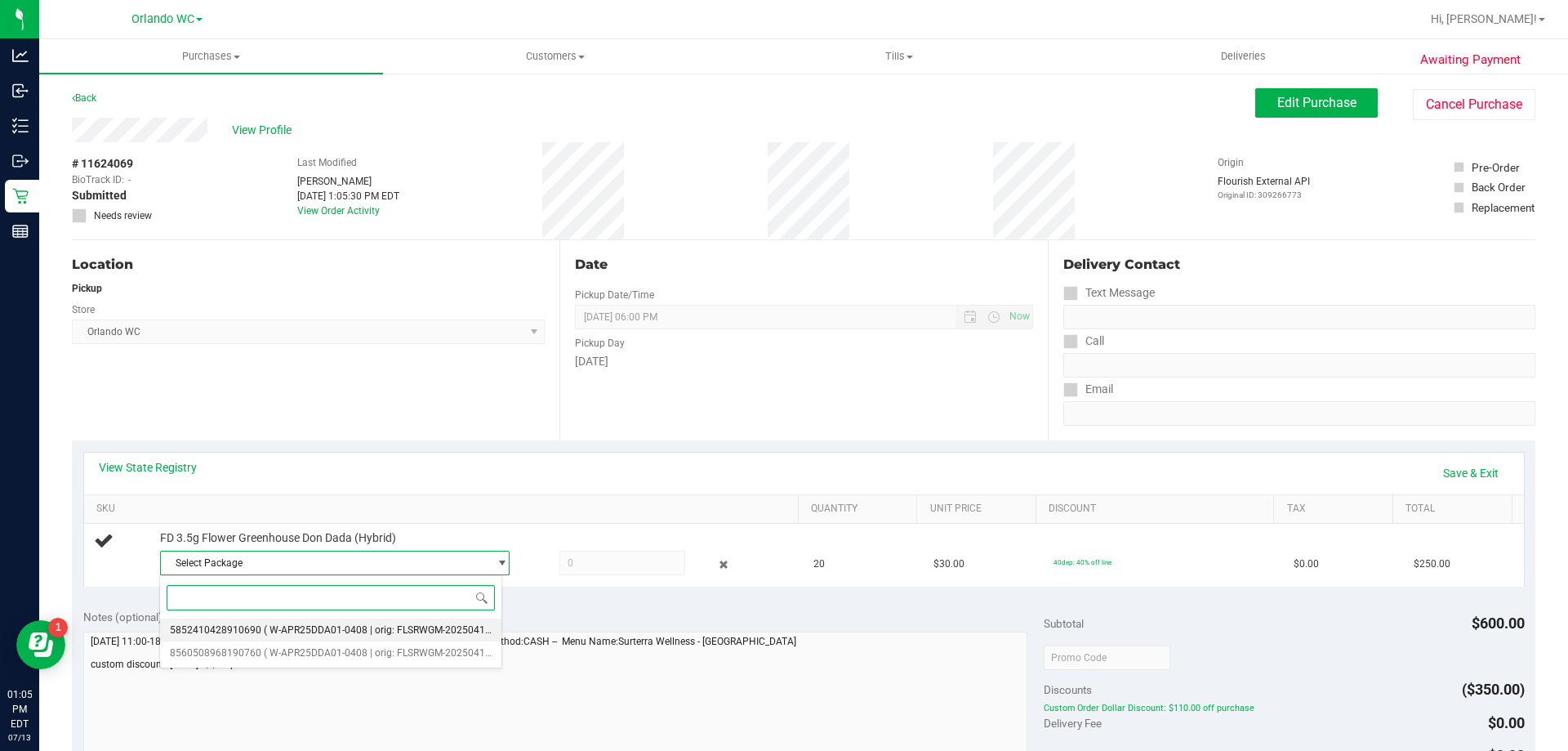 click on "5852410428910690
(
W-APR25DDA01-0408 | orig: FLSRWGM-20250414-1365
)" at bounding box center (331, 630) 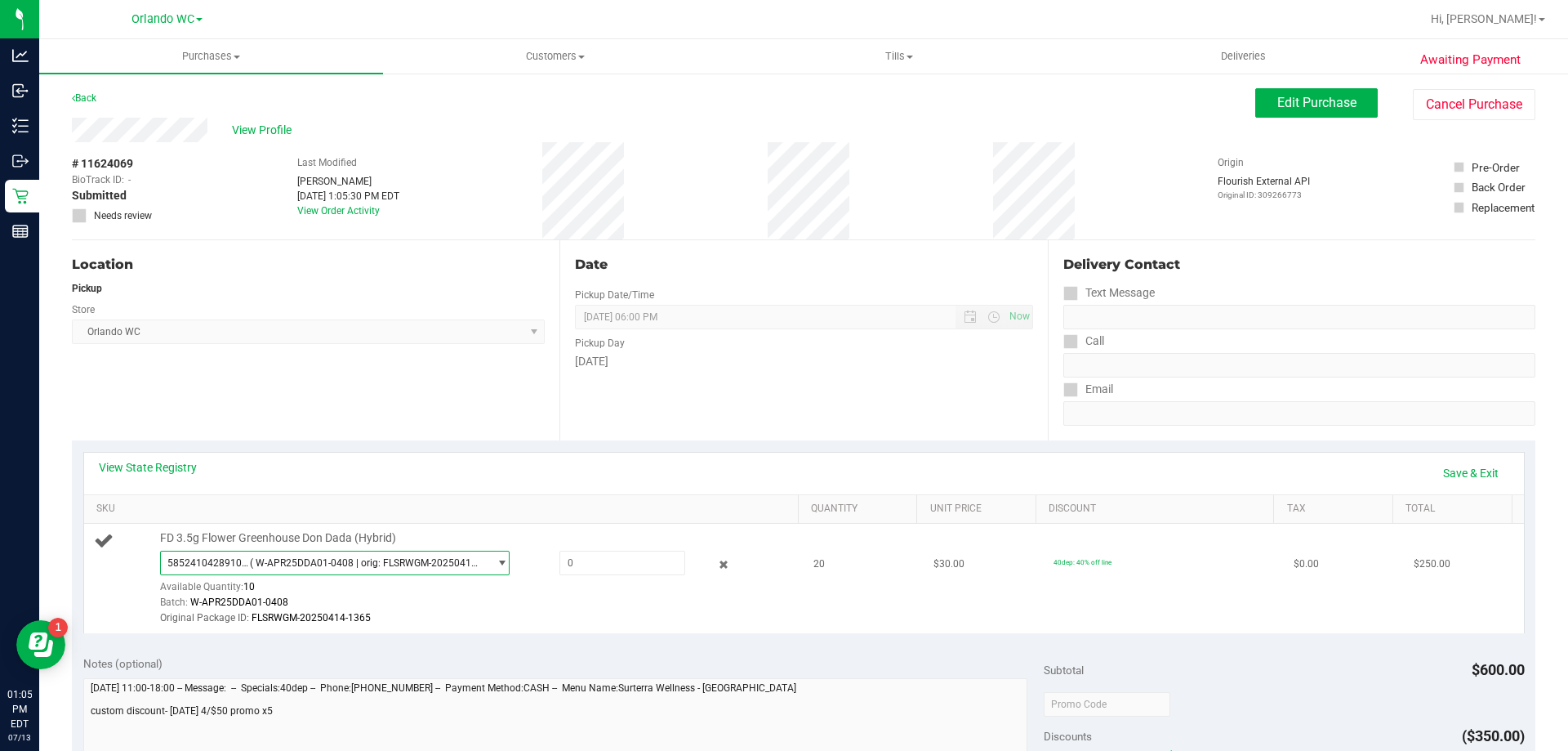 click on "(
W-APR25DDA01-0408 | orig: FLSRWGM-20250414-1365
)" at bounding box center [366, 563] 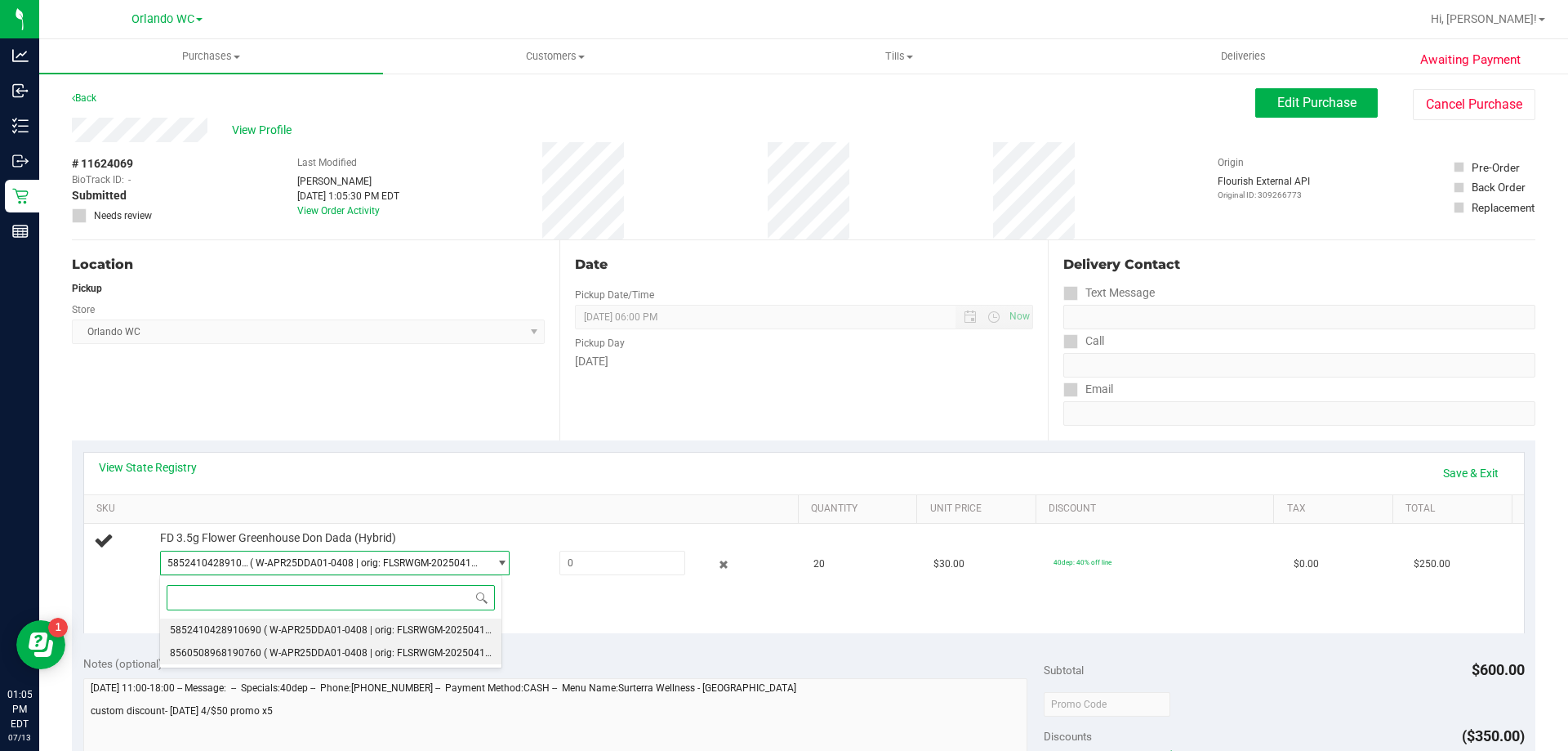 click on "8560508968190760
(
W-APR25DDA01-0408 | orig: FLSRWGM-20250414-1514
)" at bounding box center [331, 653] 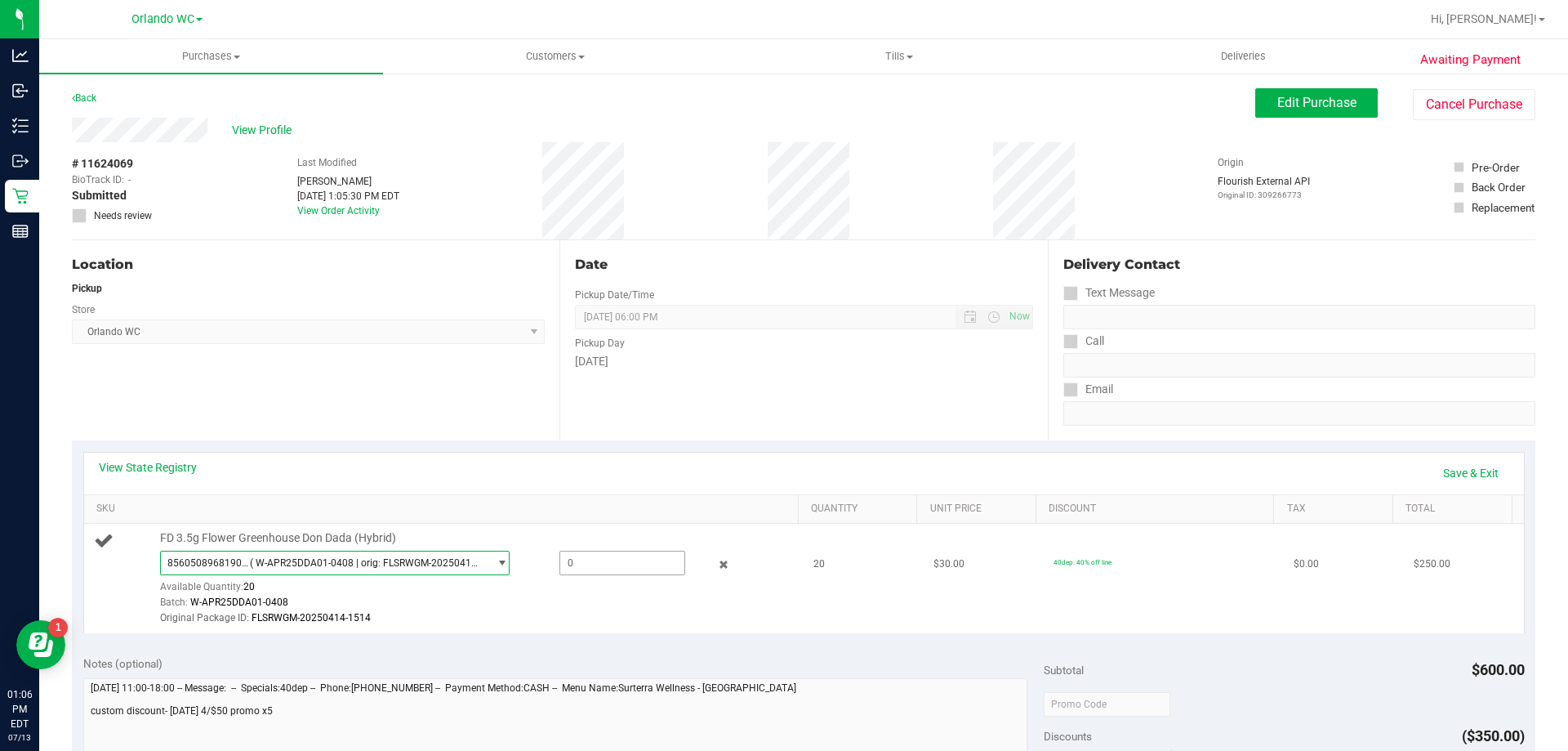 click at bounding box center [622, 563] 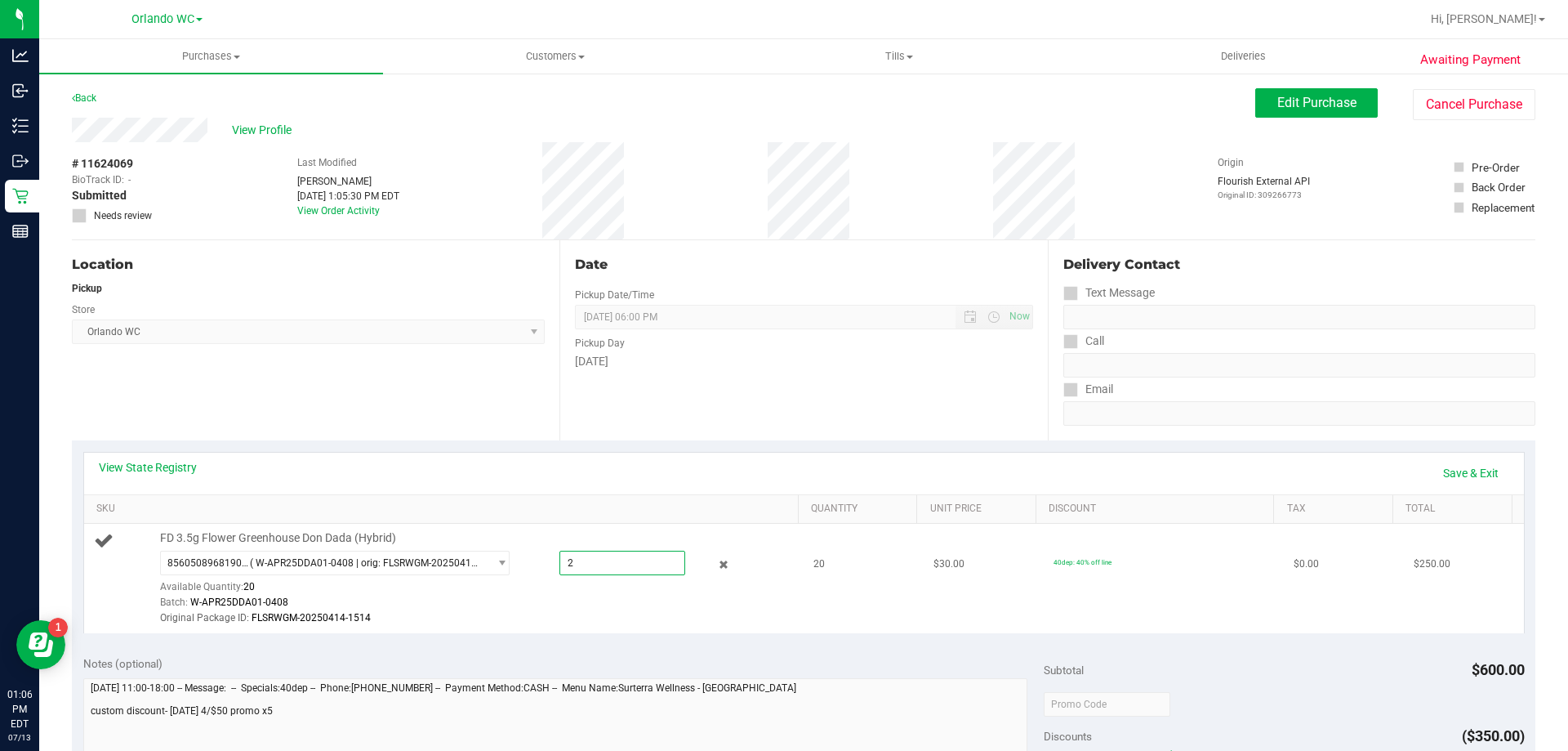 type on "20" 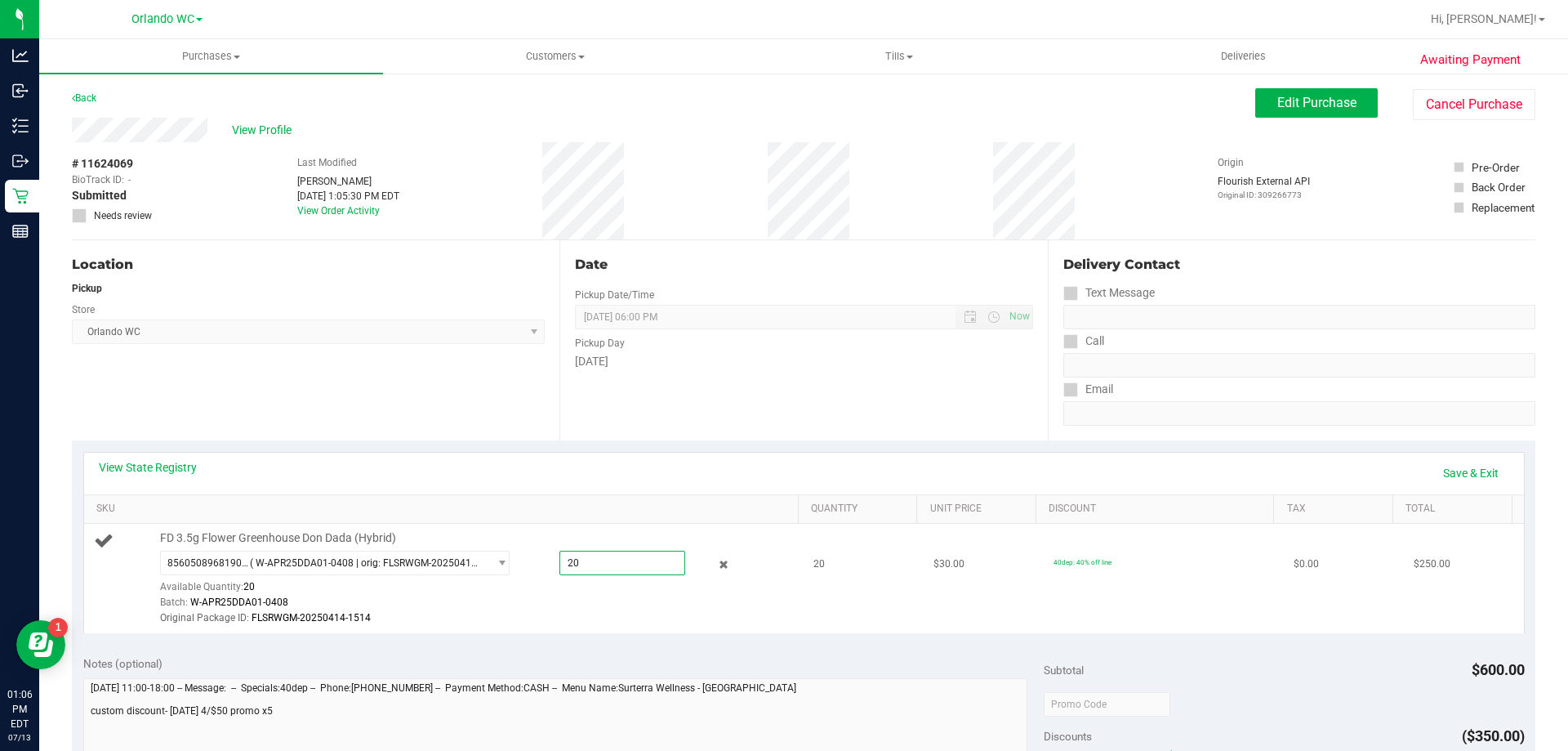type on "20.0000" 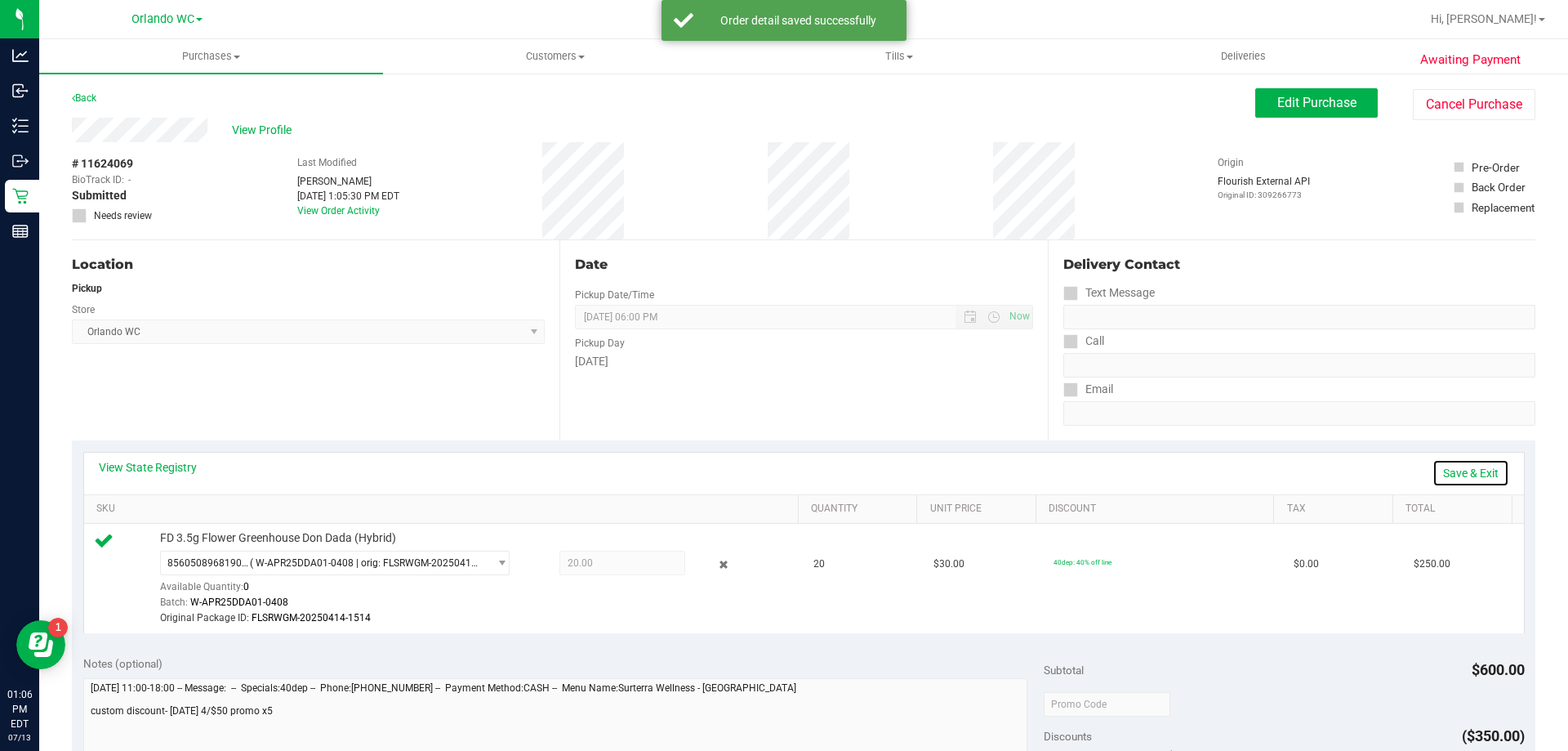 click on "Save & Exit" at bounding box center [1471, 473] 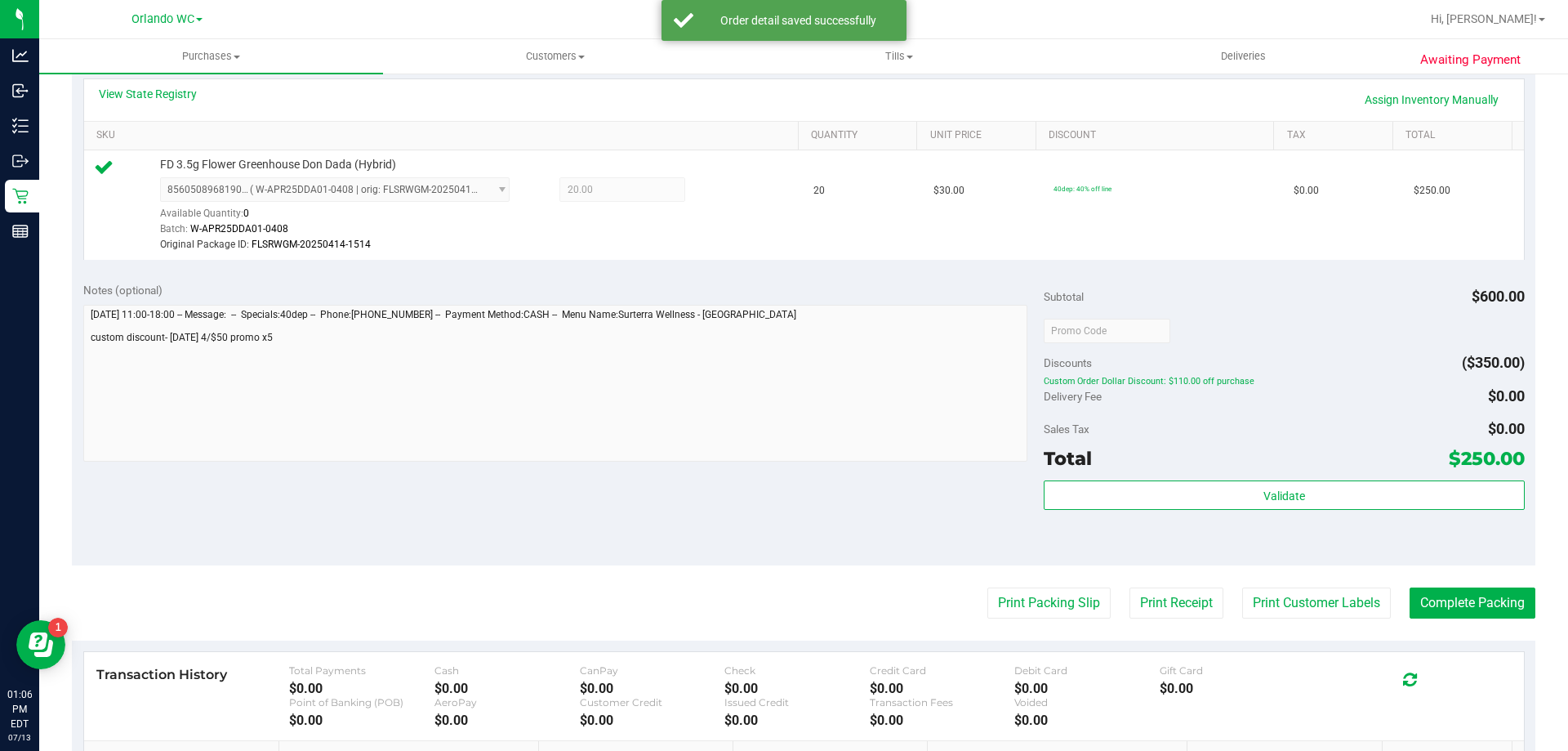 scroll, scrollTop: 409, scrollLeft: 0, axis: vertical 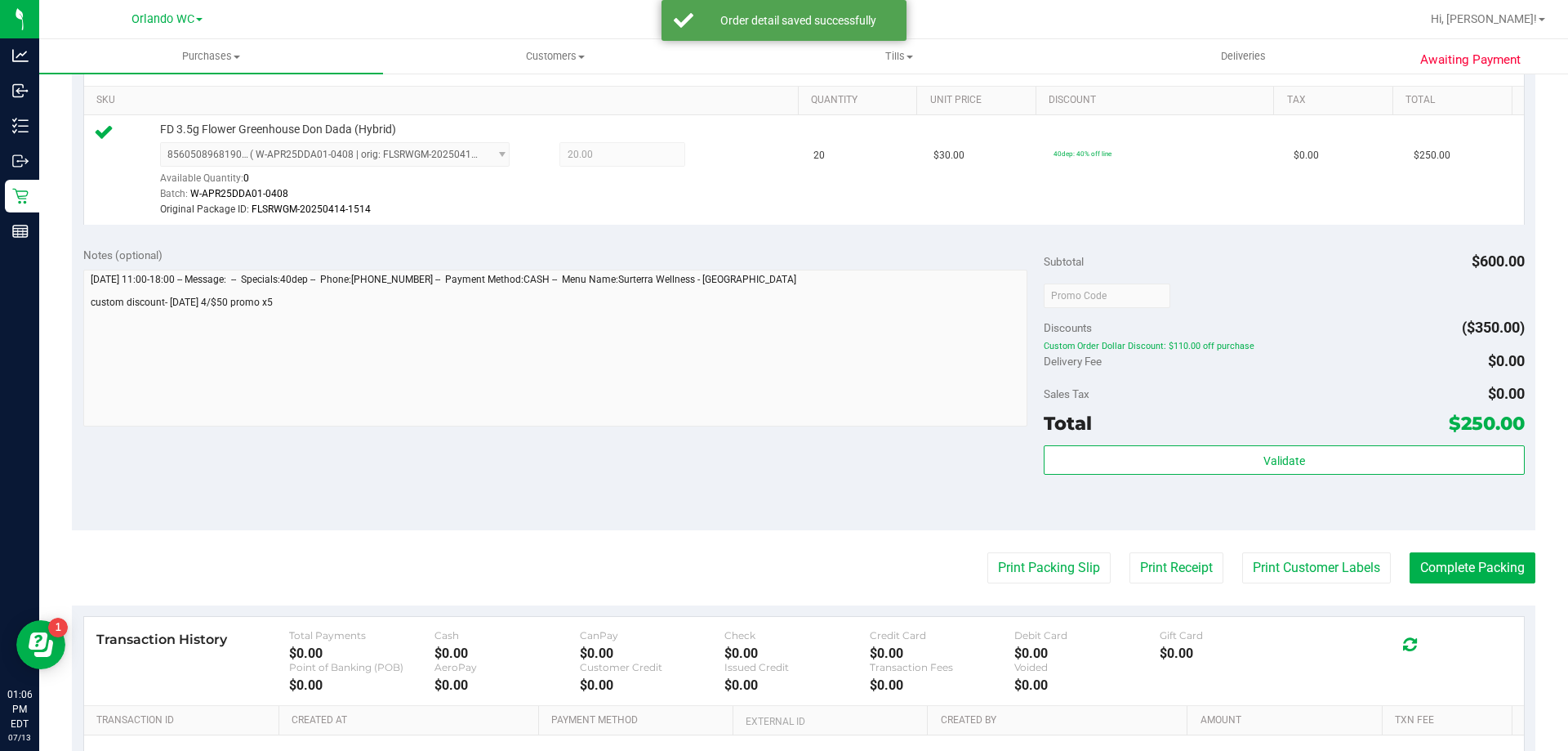 click on "Total
$250.00" at bounding box center [1284, 423] 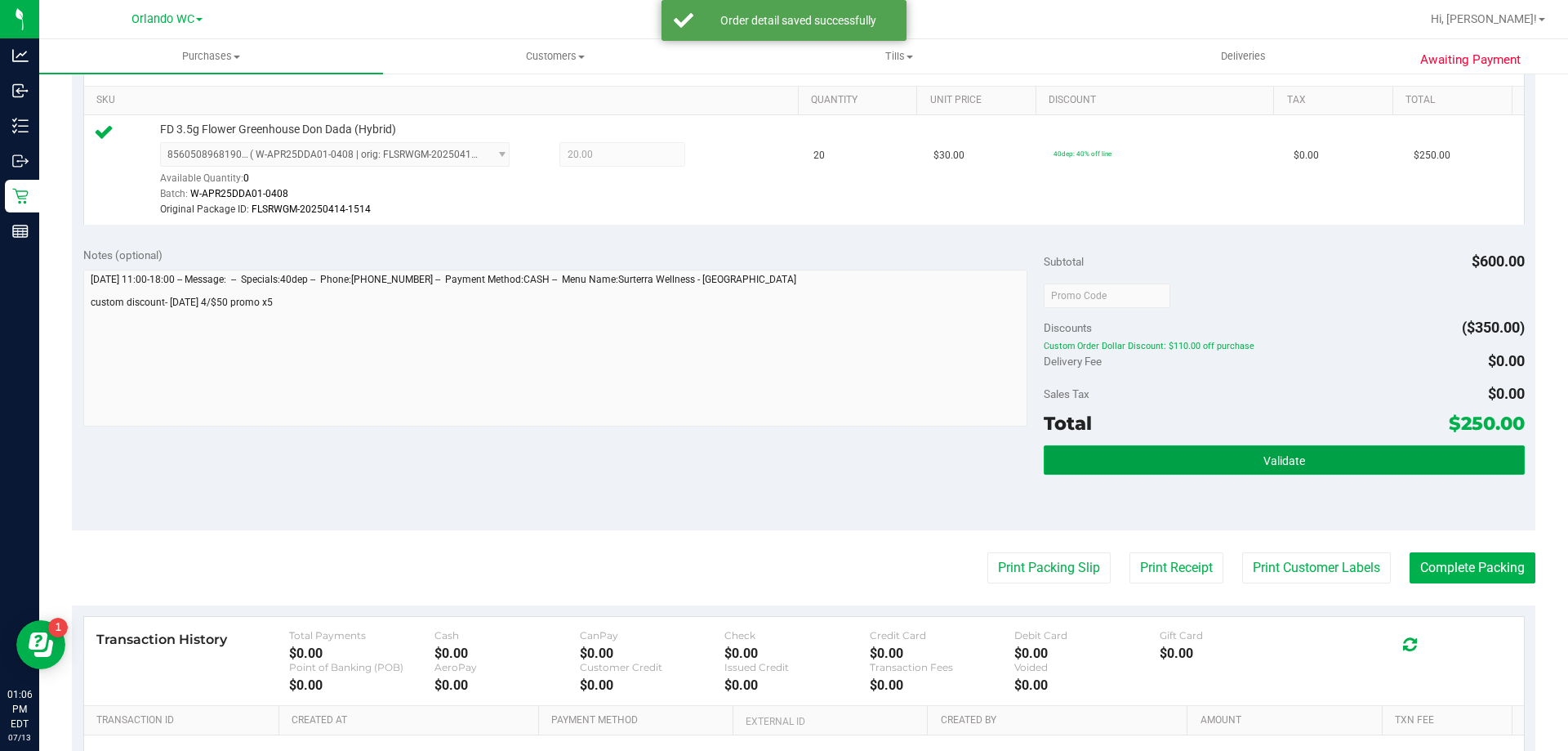 click on "Validate" at bounding box center [1284, 460] 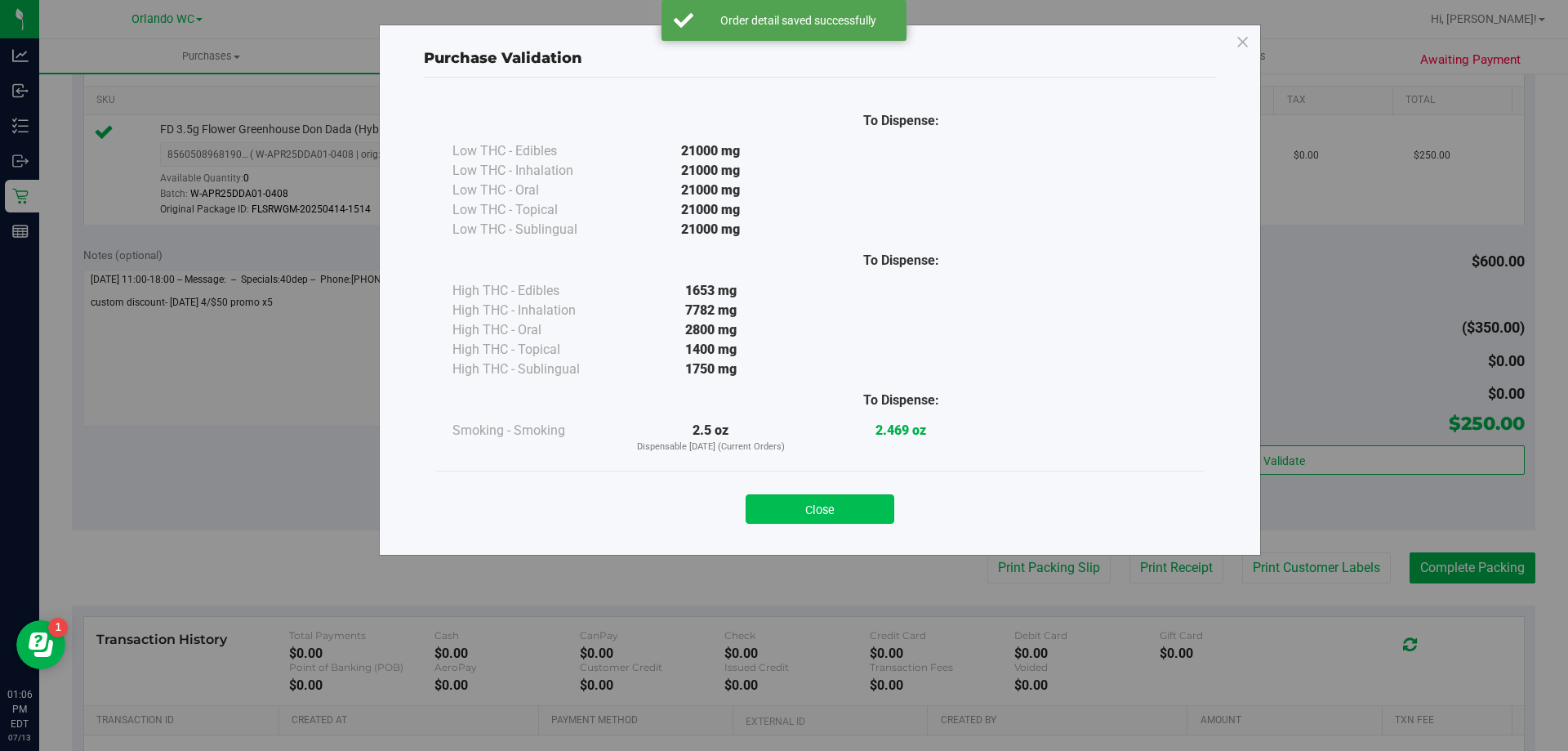 click on "Close" at bounding box center (820, 509) 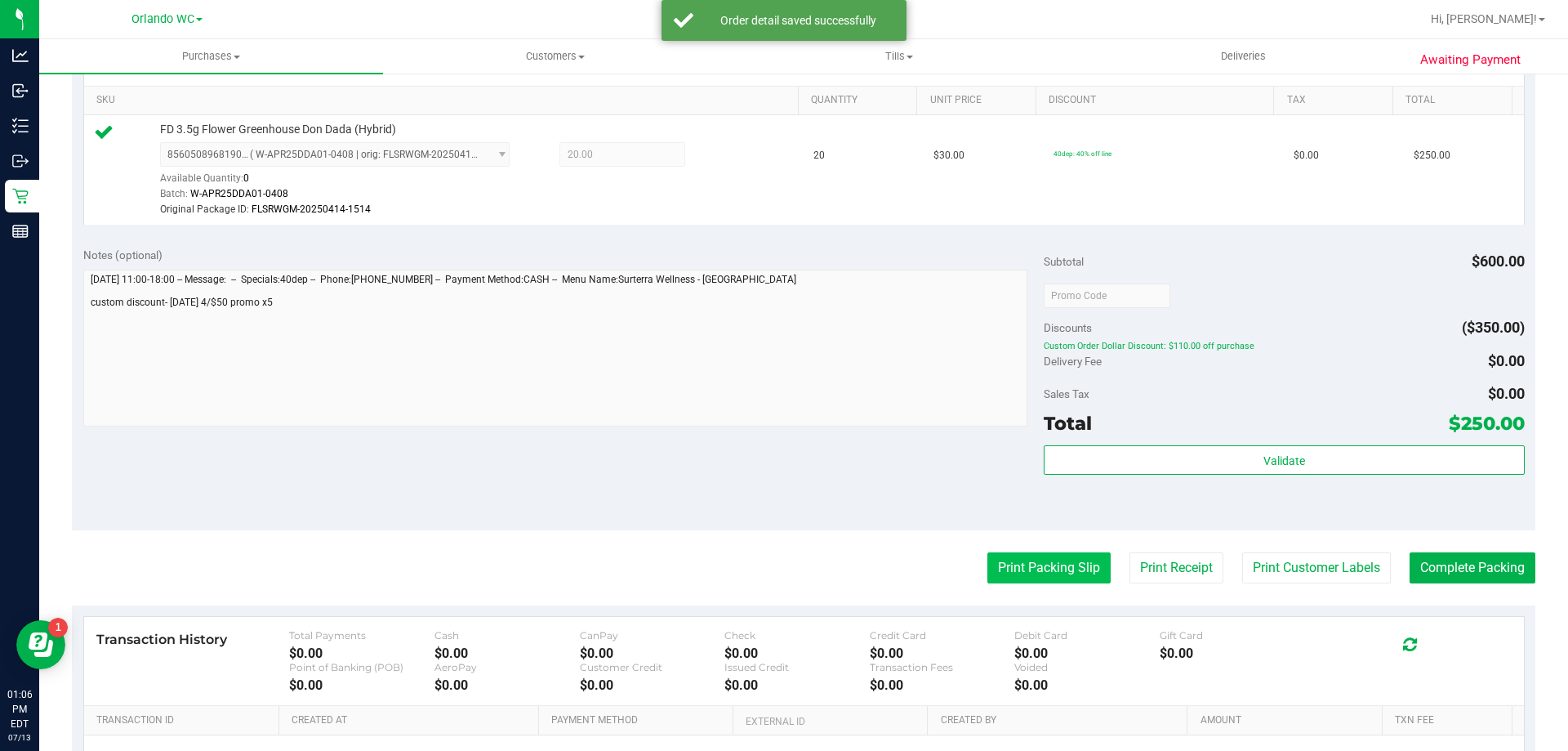 click on "Print Packing Slip" at bounding box center [1049, 568] 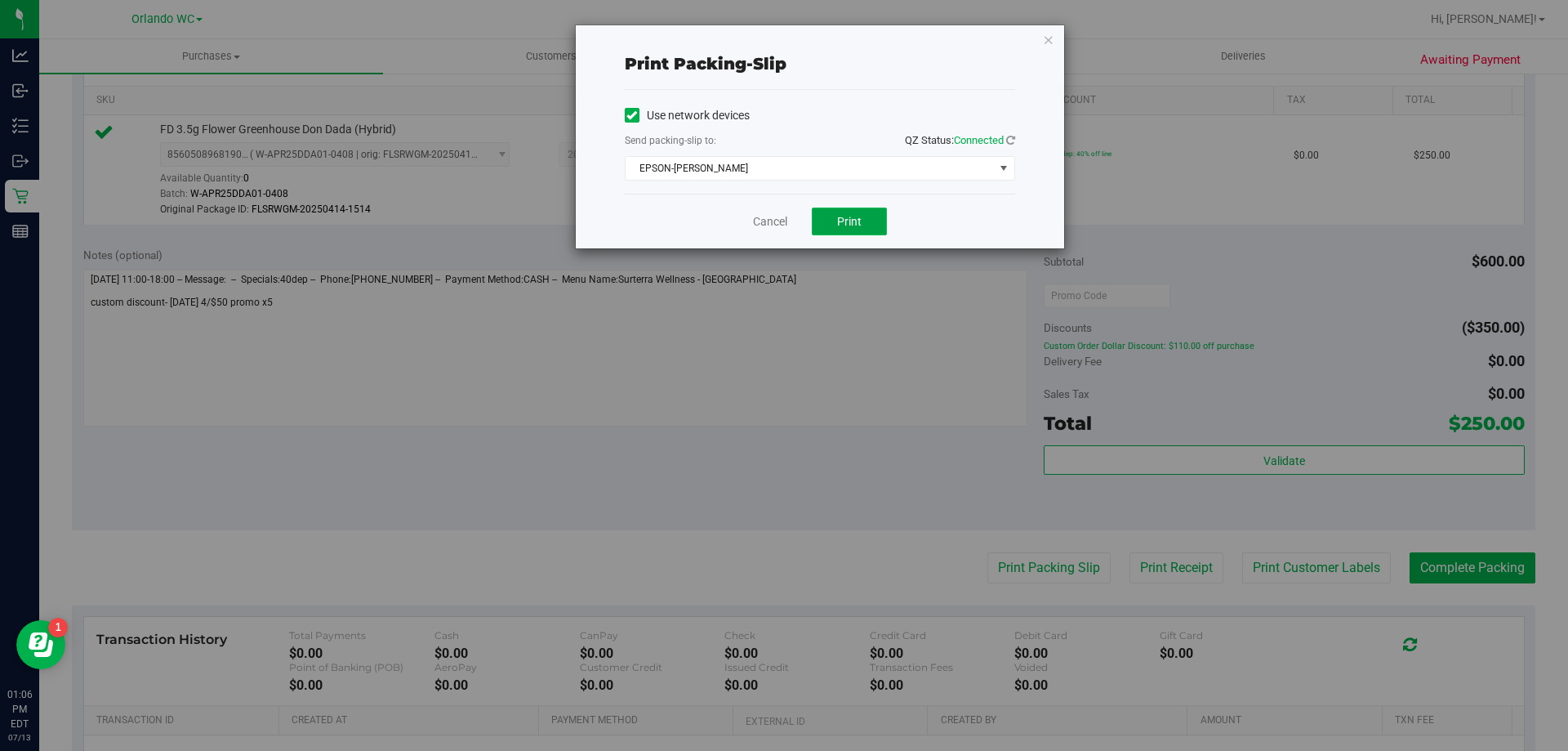 click on "Print" at bounding box center (849, 221) 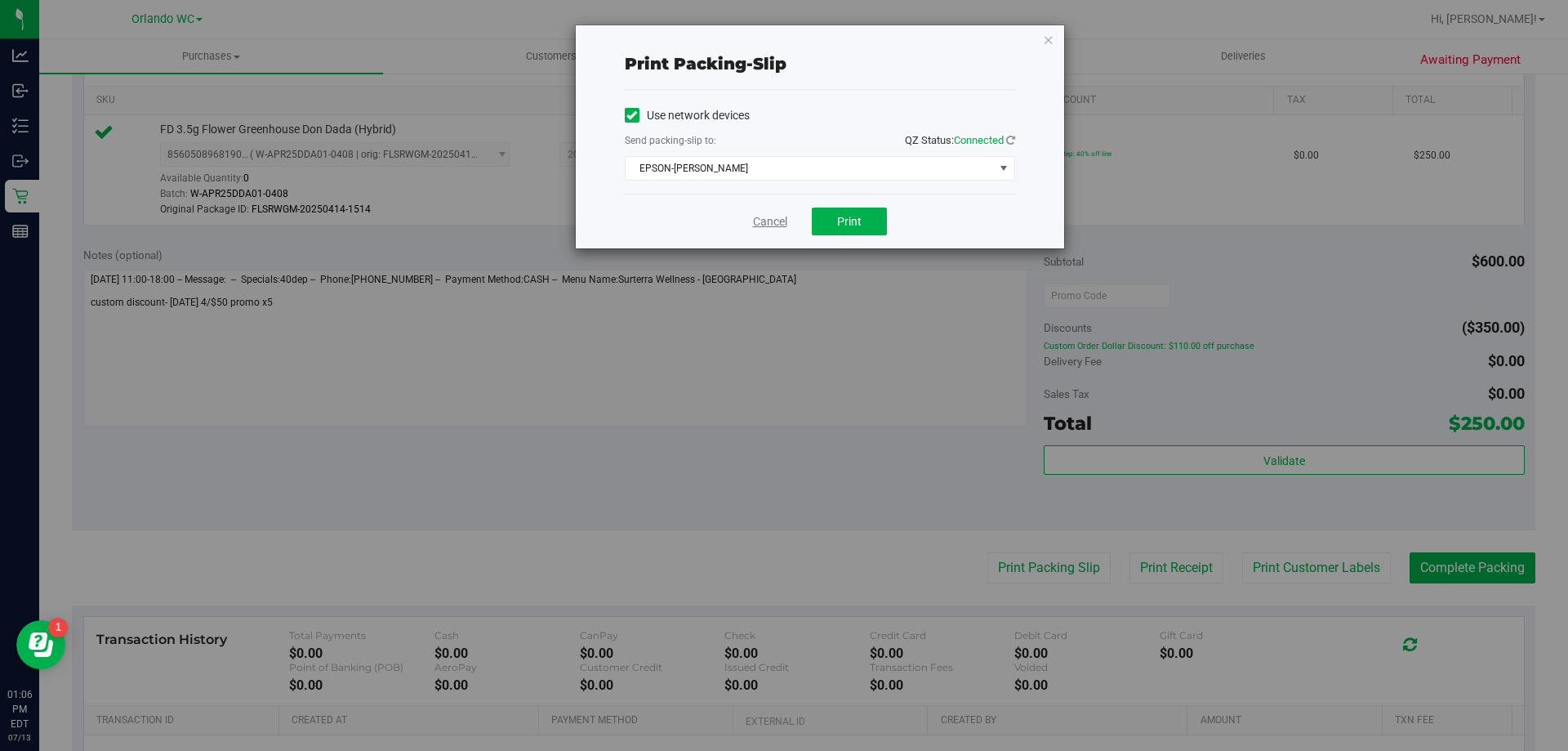 click on "Cancel" at bounding box center (770, 221) 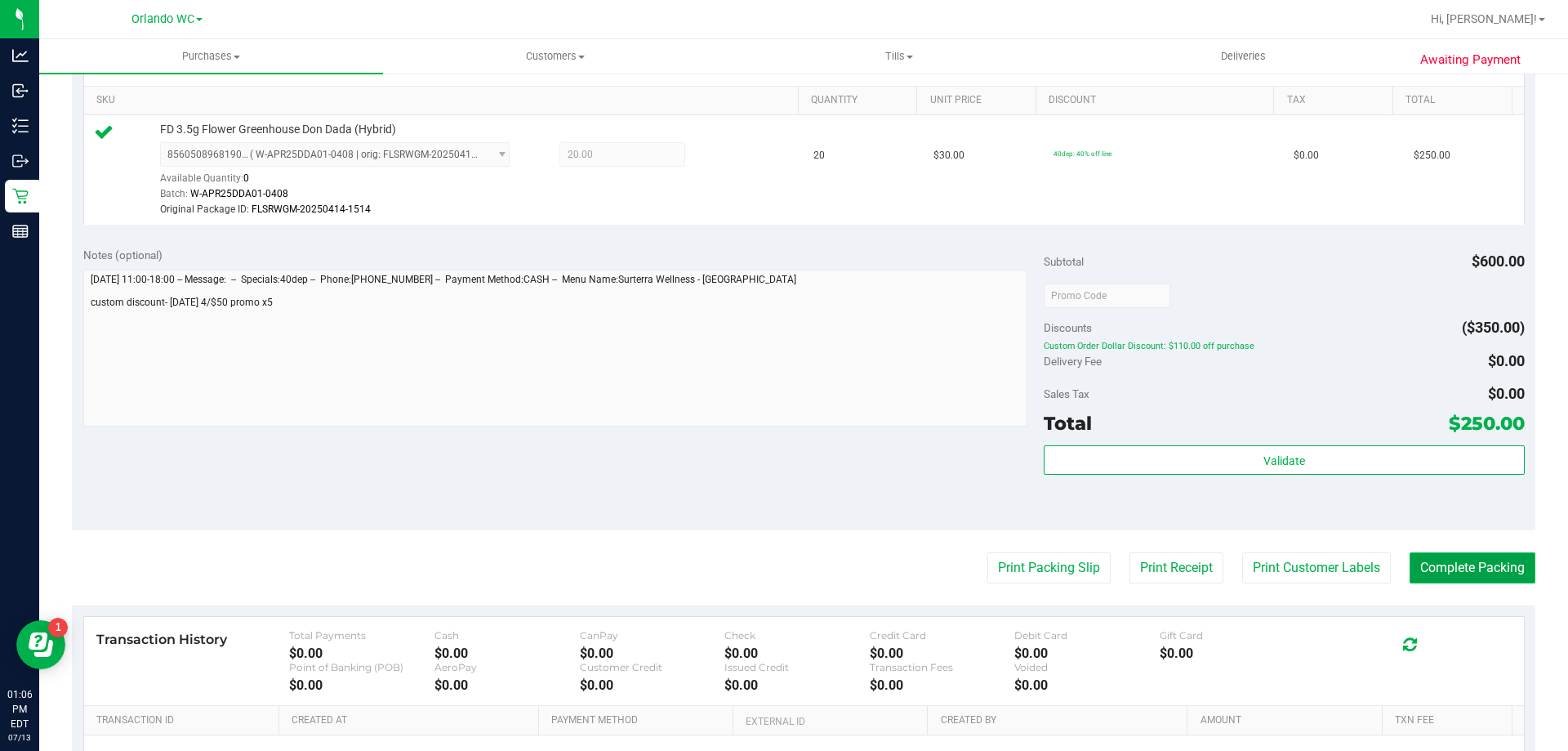 click on "Complete Packing" at bounding box center (1472, 568) 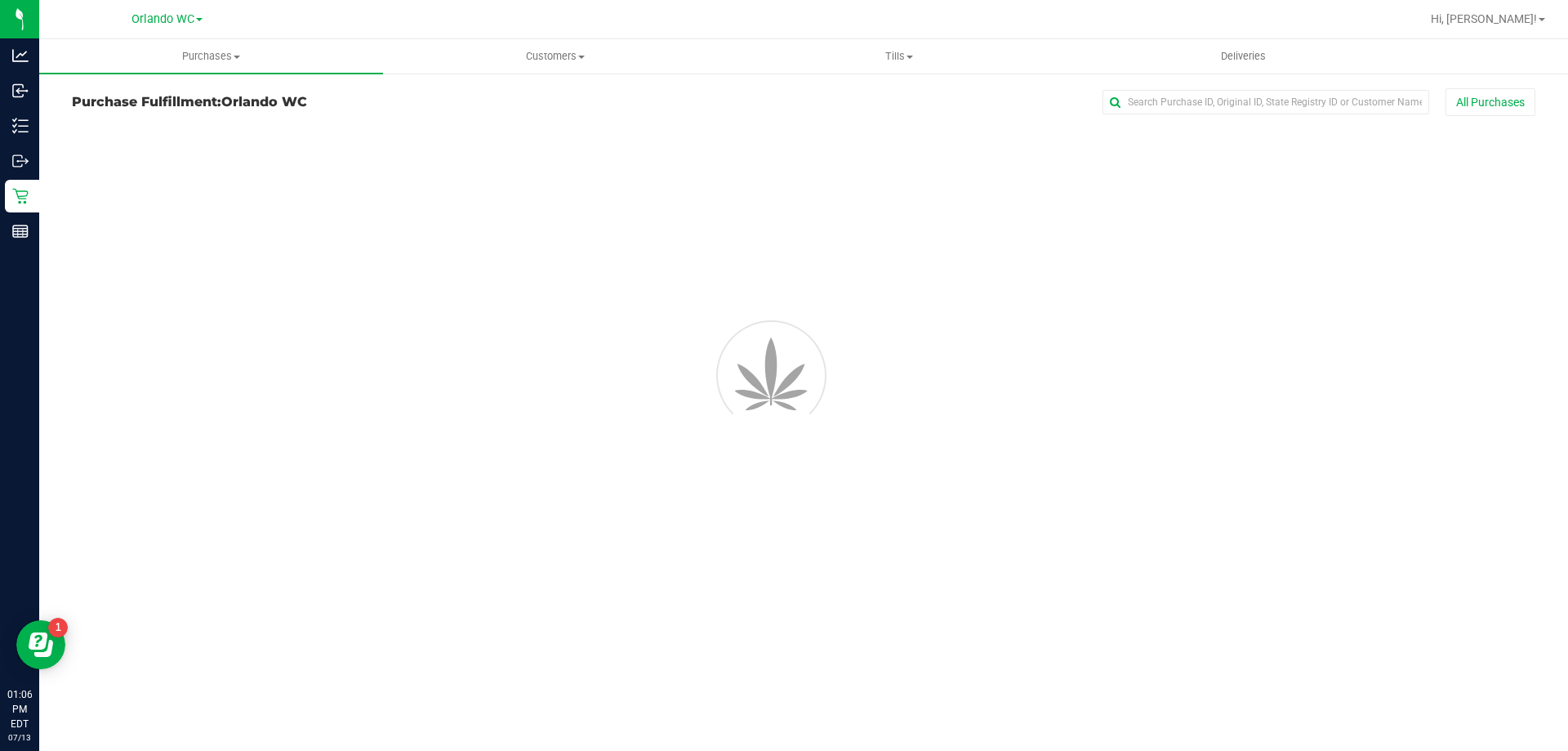 scroll, scrollTop: 0, scrollLeft: 0, axis: both 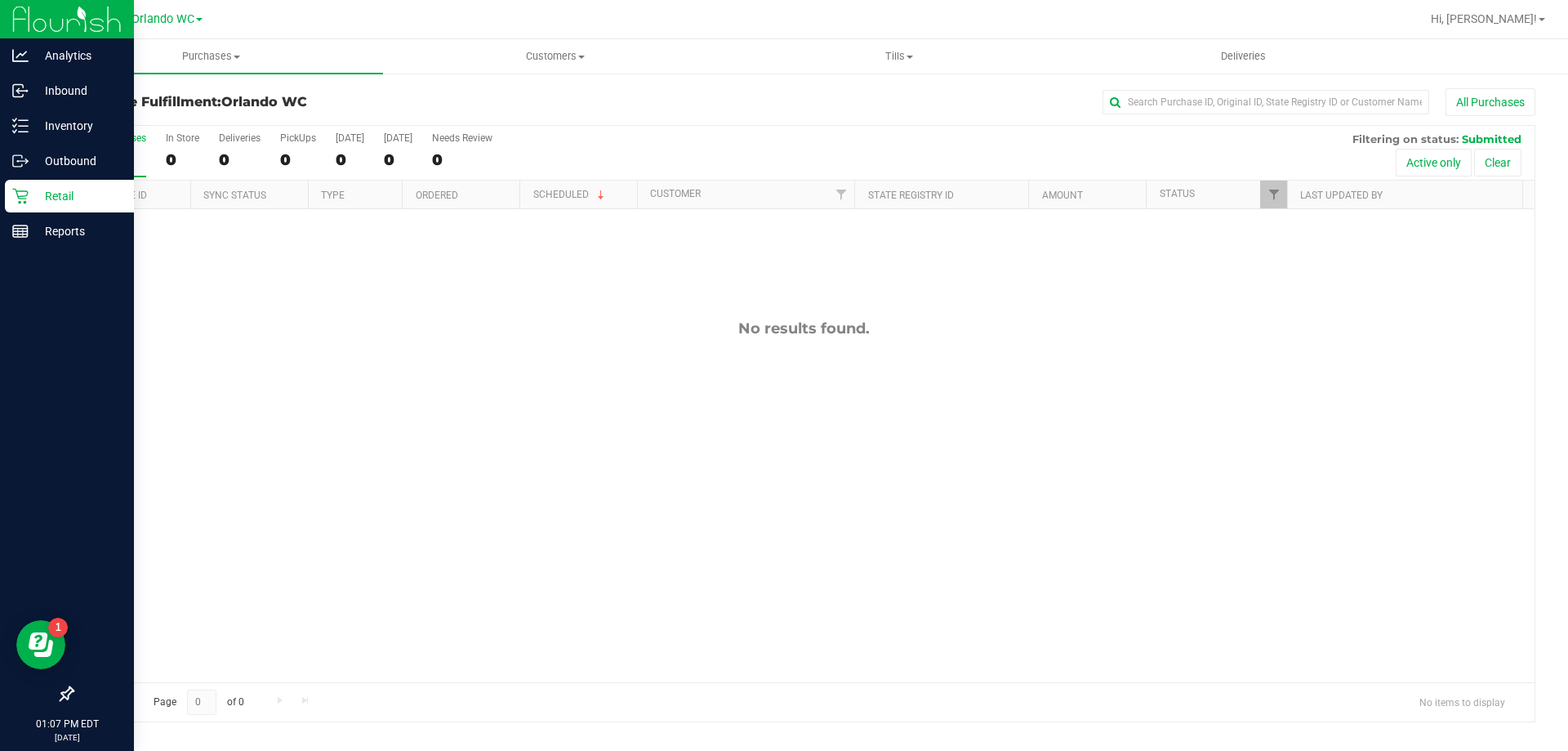 click 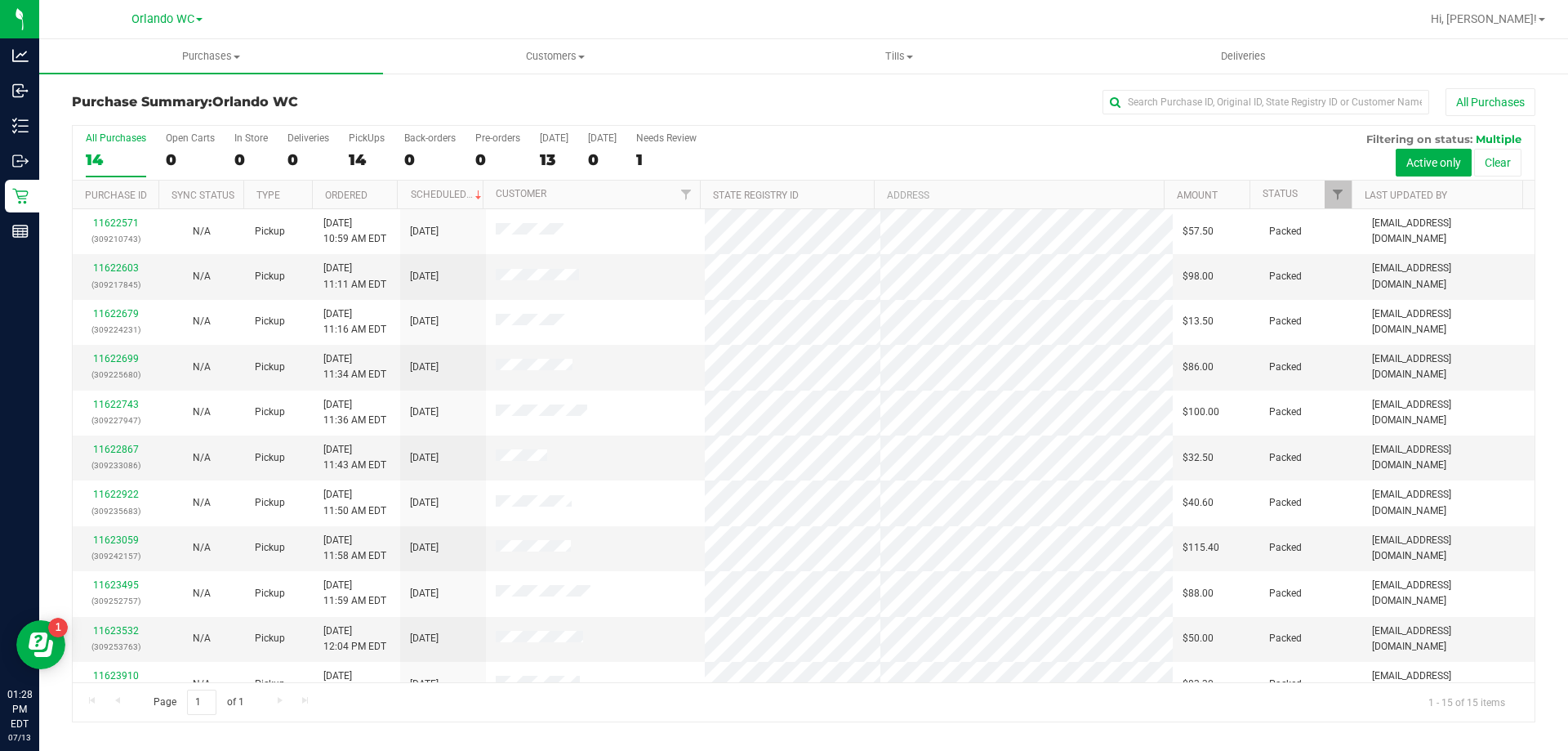 click on "14" at bounding box center [116, 159] 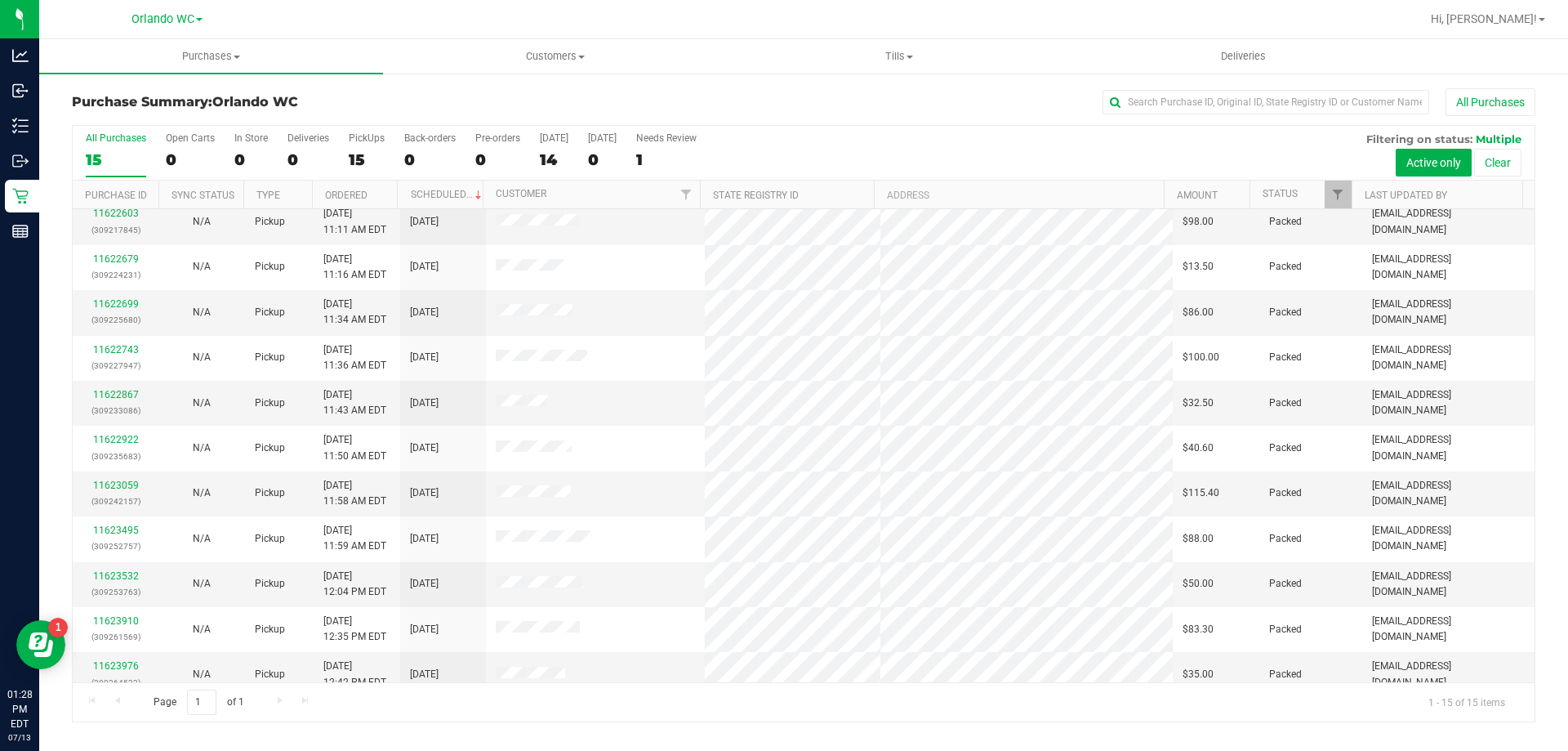 scroll, scrollTop: 0, scrollLeft: 0, axis: both 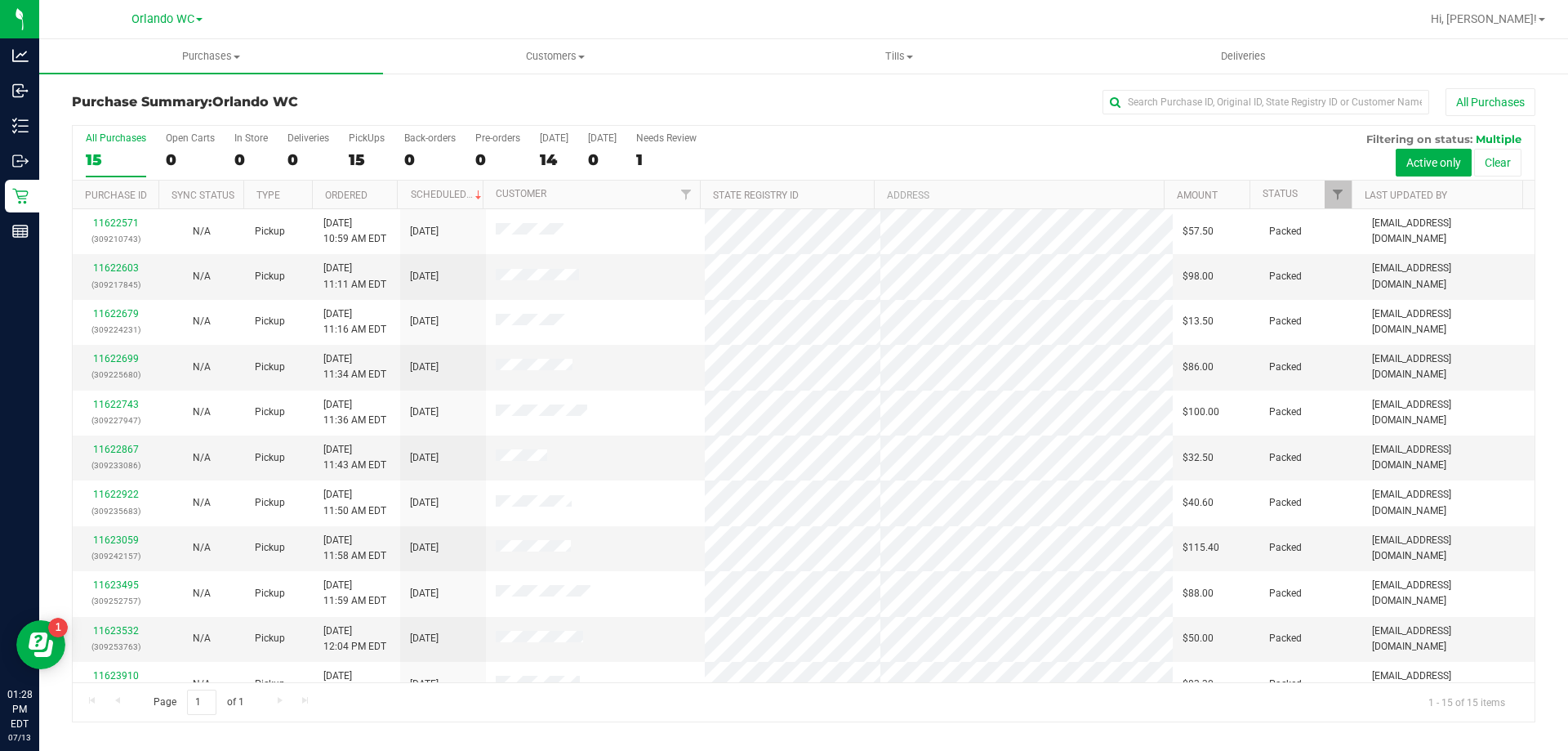 click on "All Purchases
15" at bounding box center (116, 154) 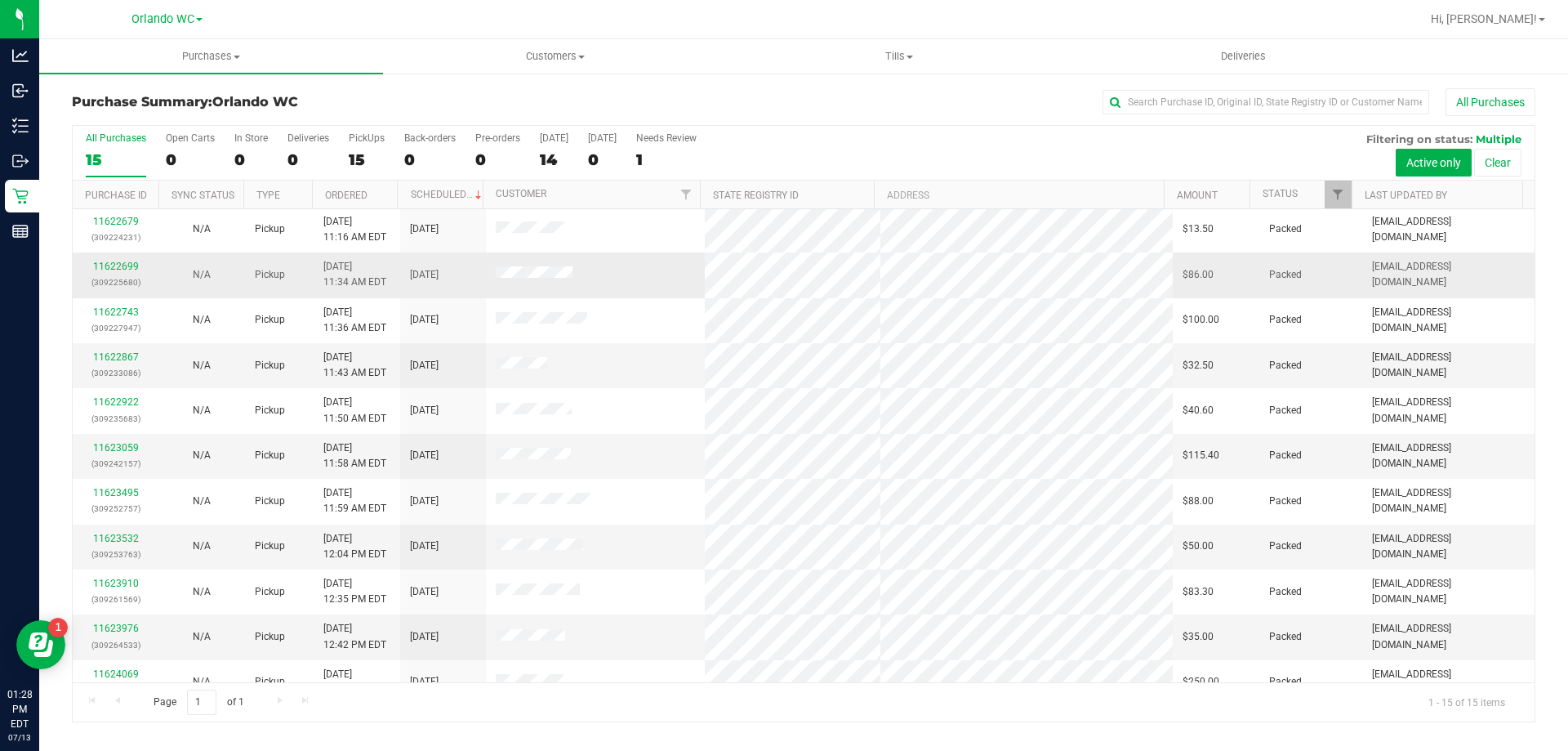 scroll, scrollTop: 0, scrollLeft: 0, axis: both 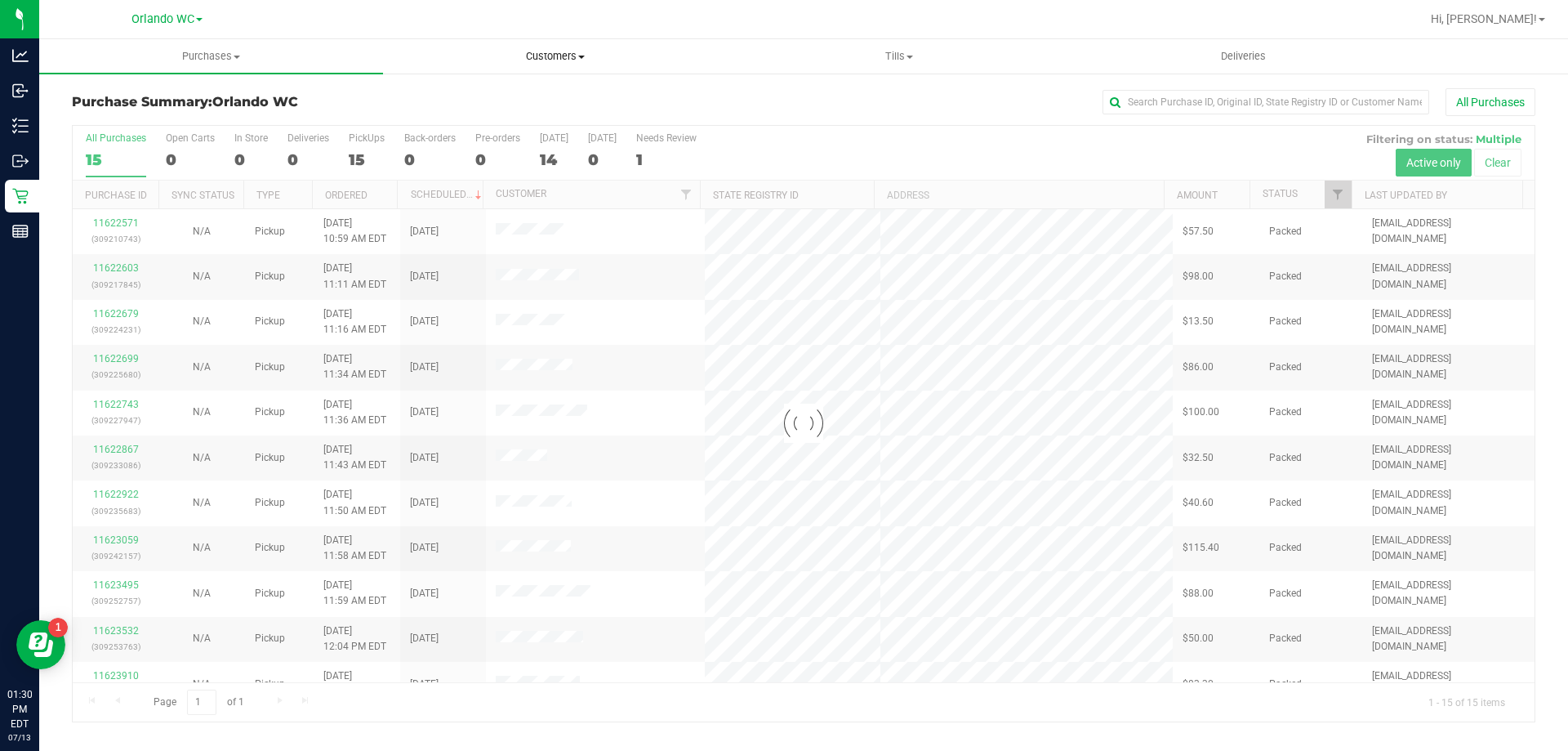click on "Customers
All customers
Add a new customer
All physicians" at bounding box center [555, 56] 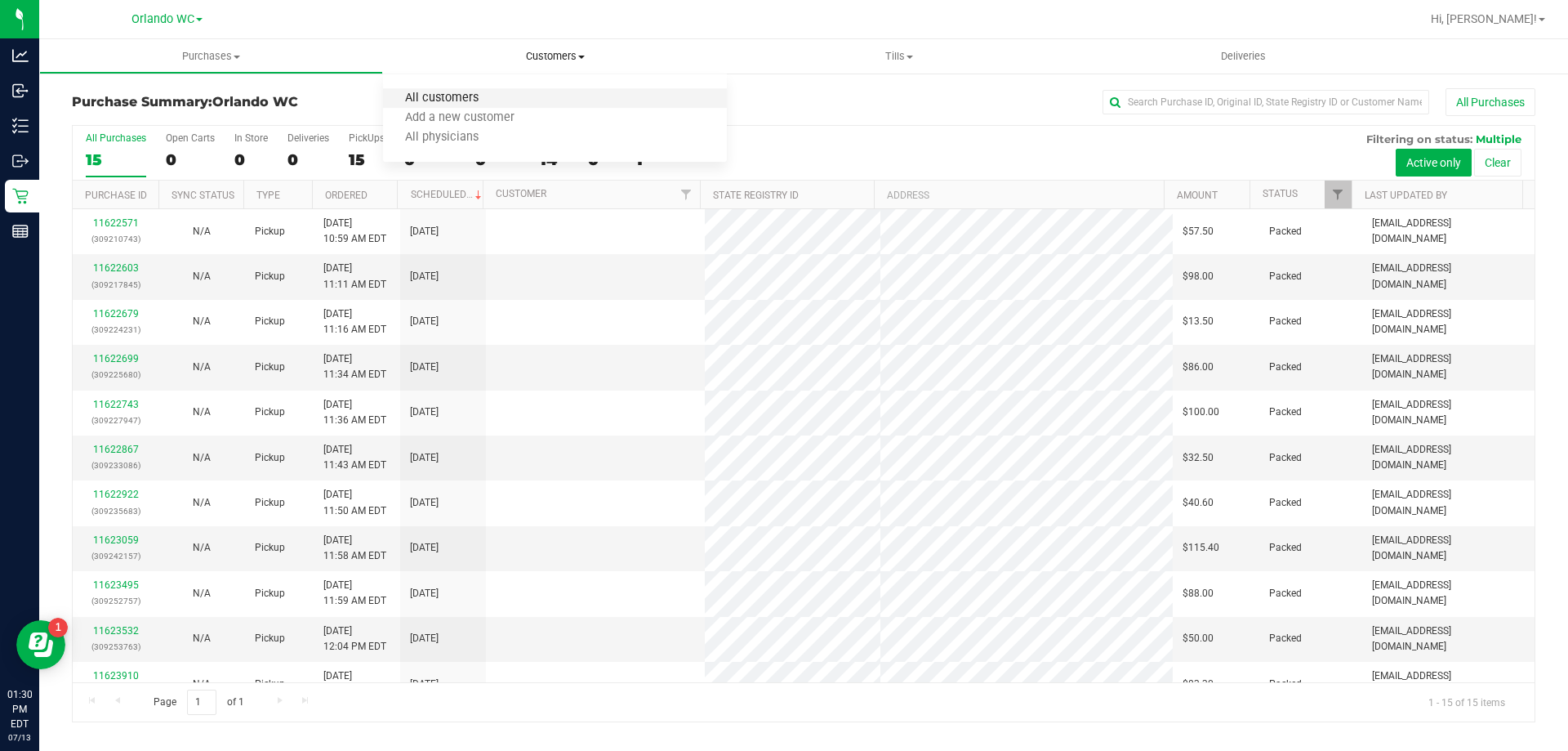 click on "All customers" at bounding box center [442, 98] 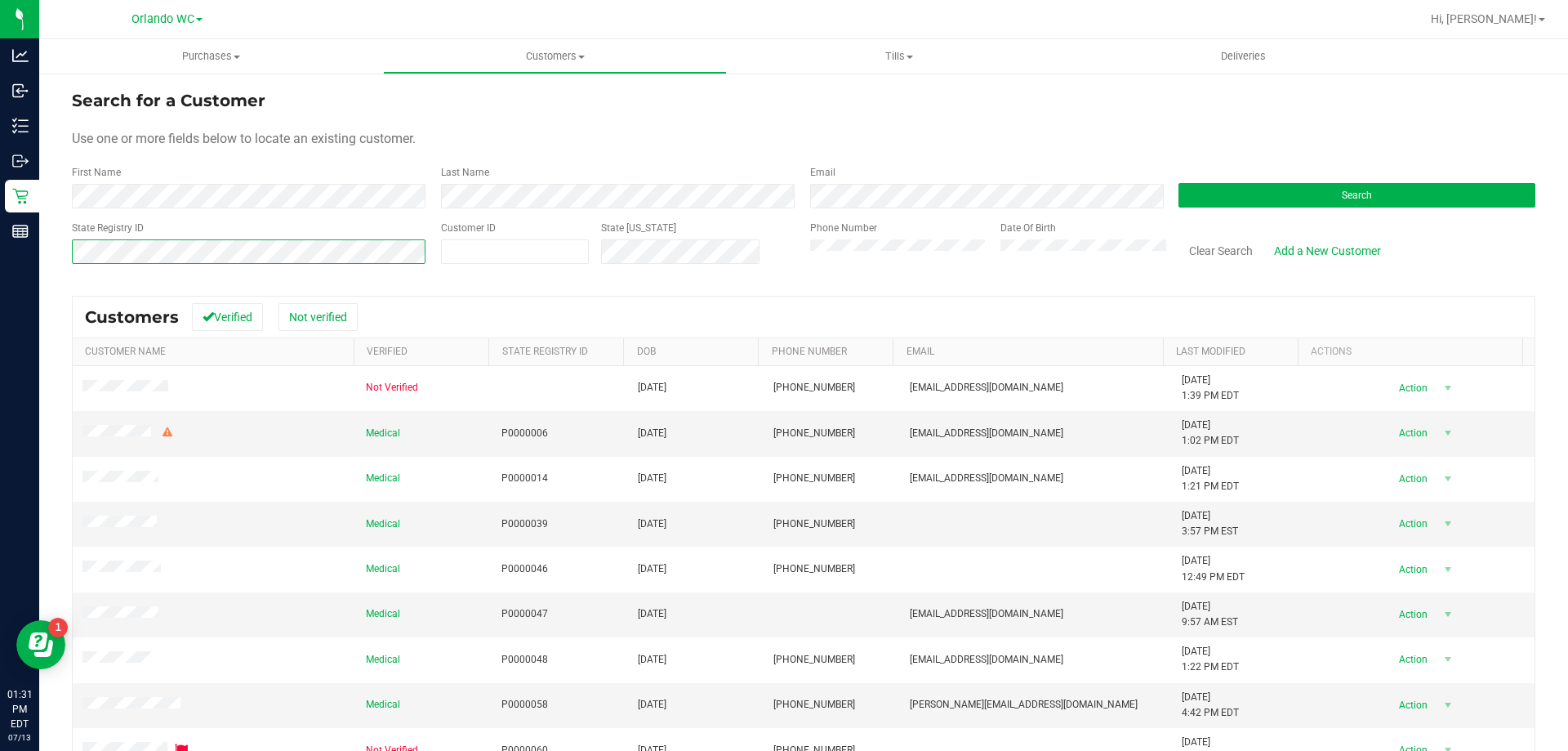 click on "Search for a Customer
Use one or more fields below to locate an existing customer.
First Name
Last Name
Email
Search
State Registry ID
Customer ID
State ID
Phone Number
Date Of Birth" at bounding box center (804, 484) 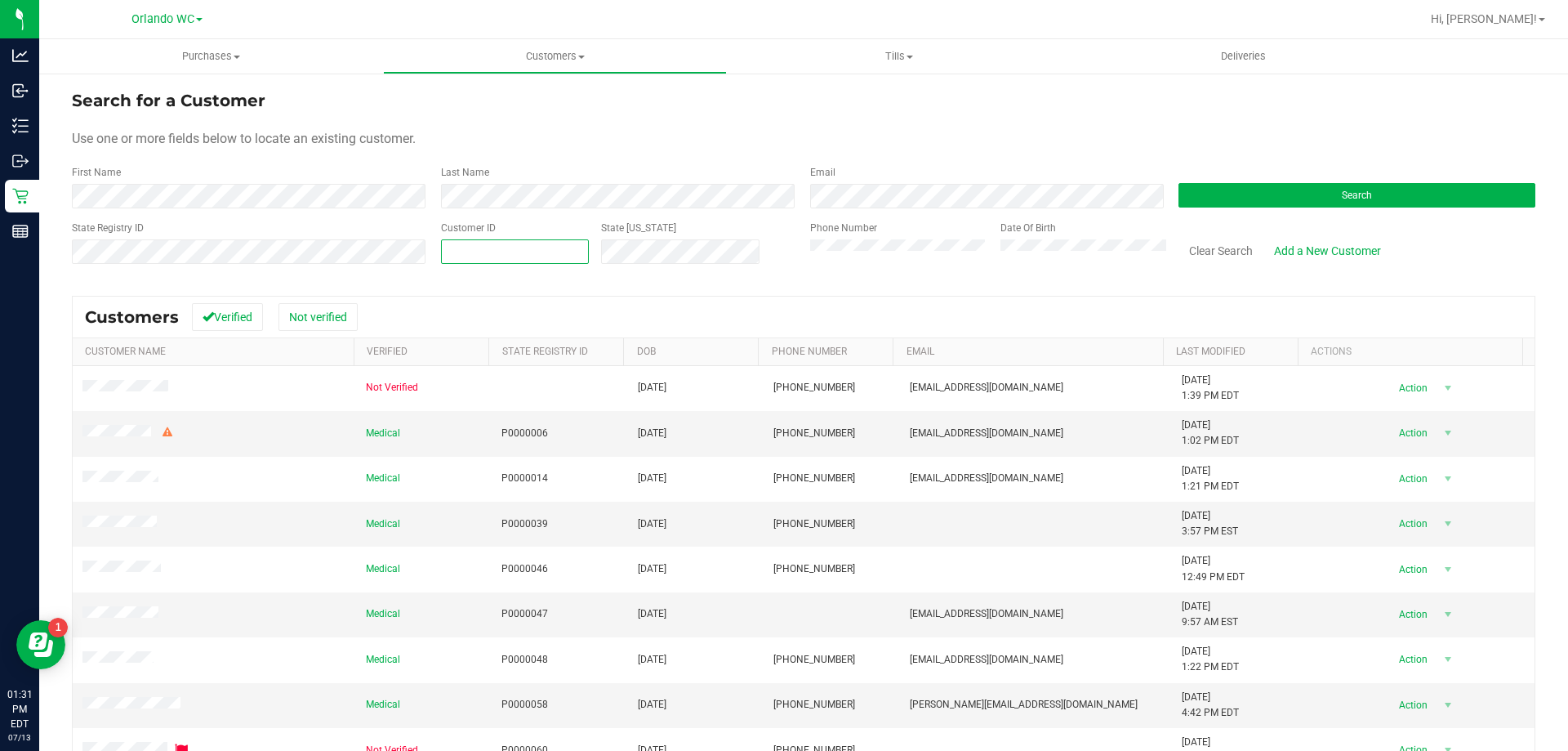 paste on "13403" 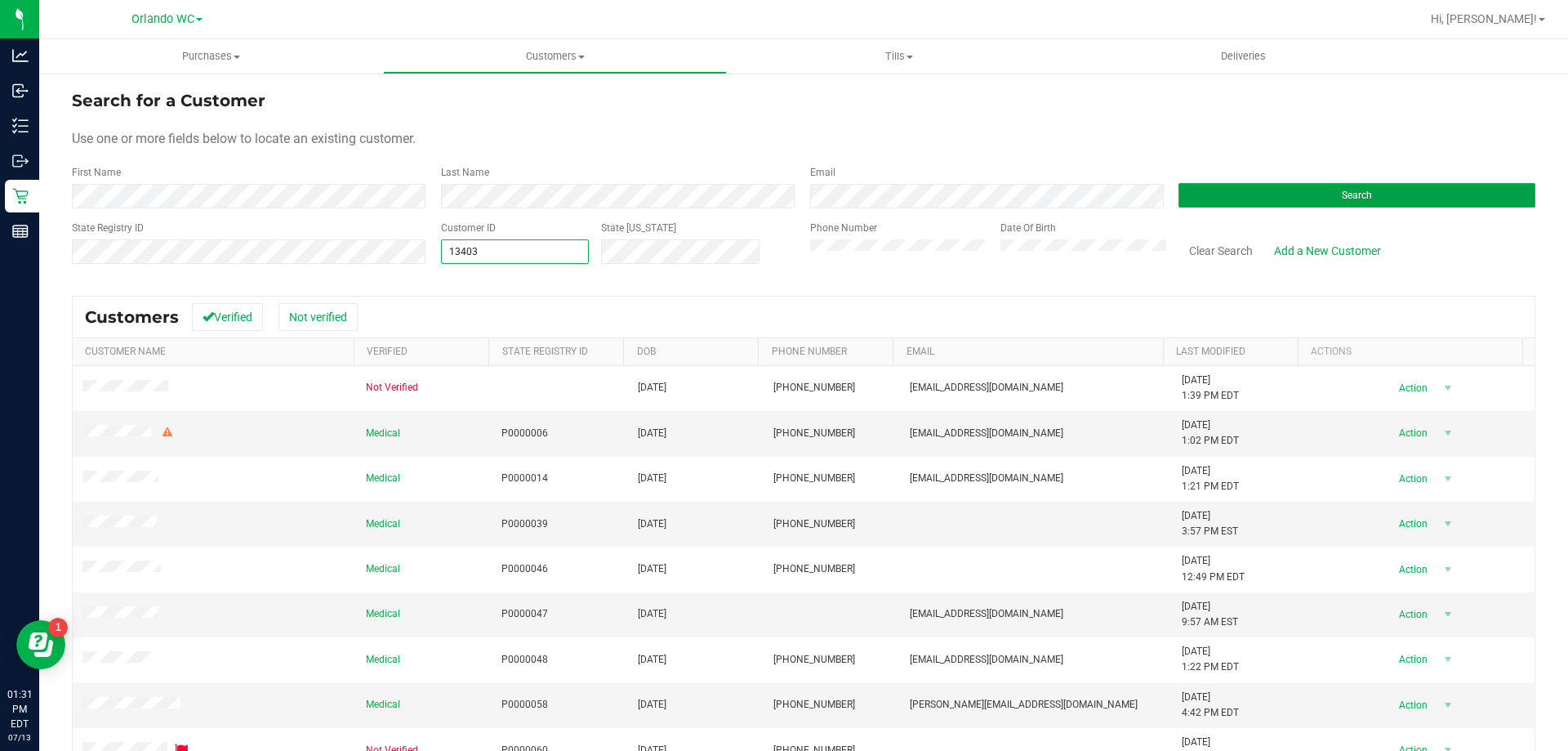 type on "13403" 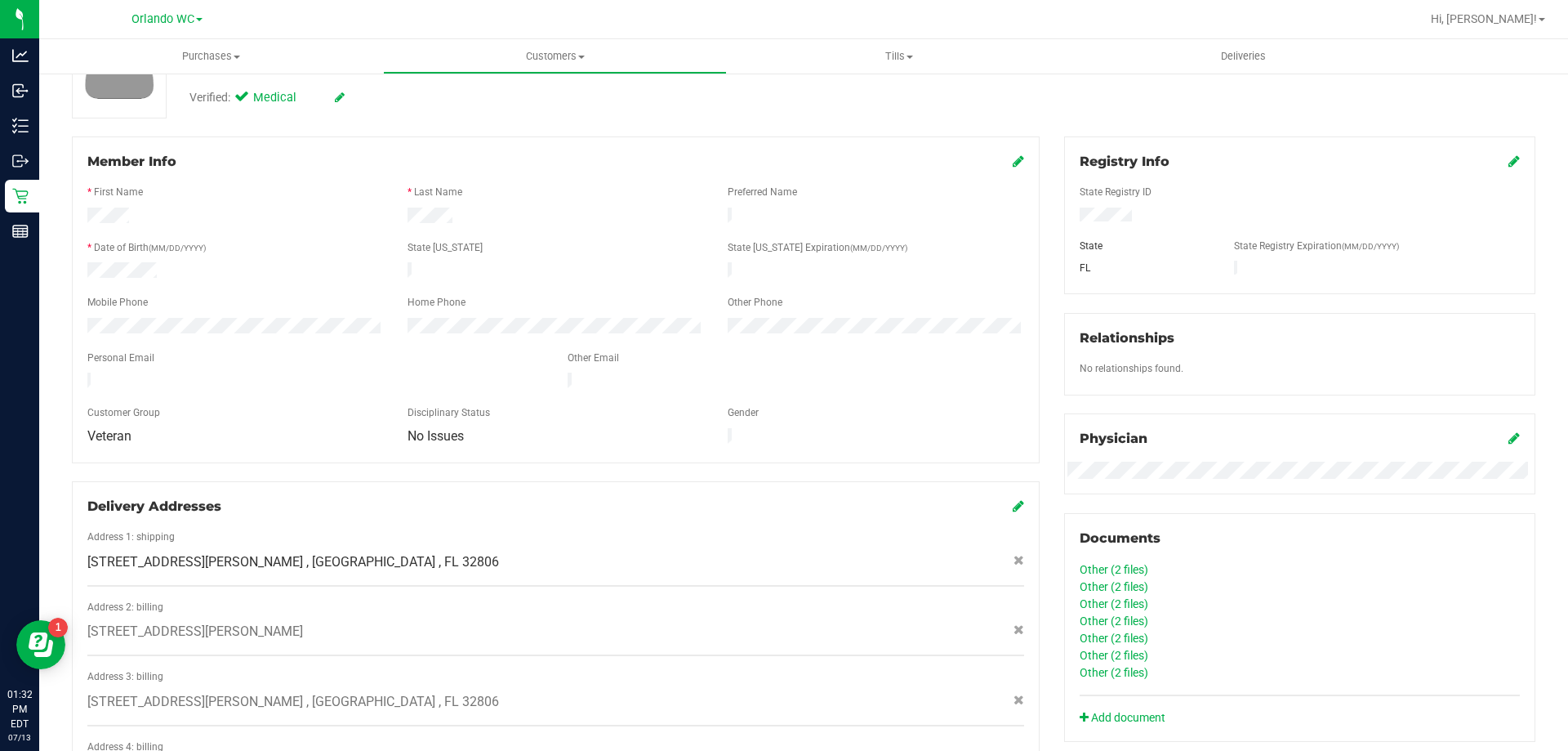 scroll, scrollTop: 0, scrollLeft: 0, axis: both 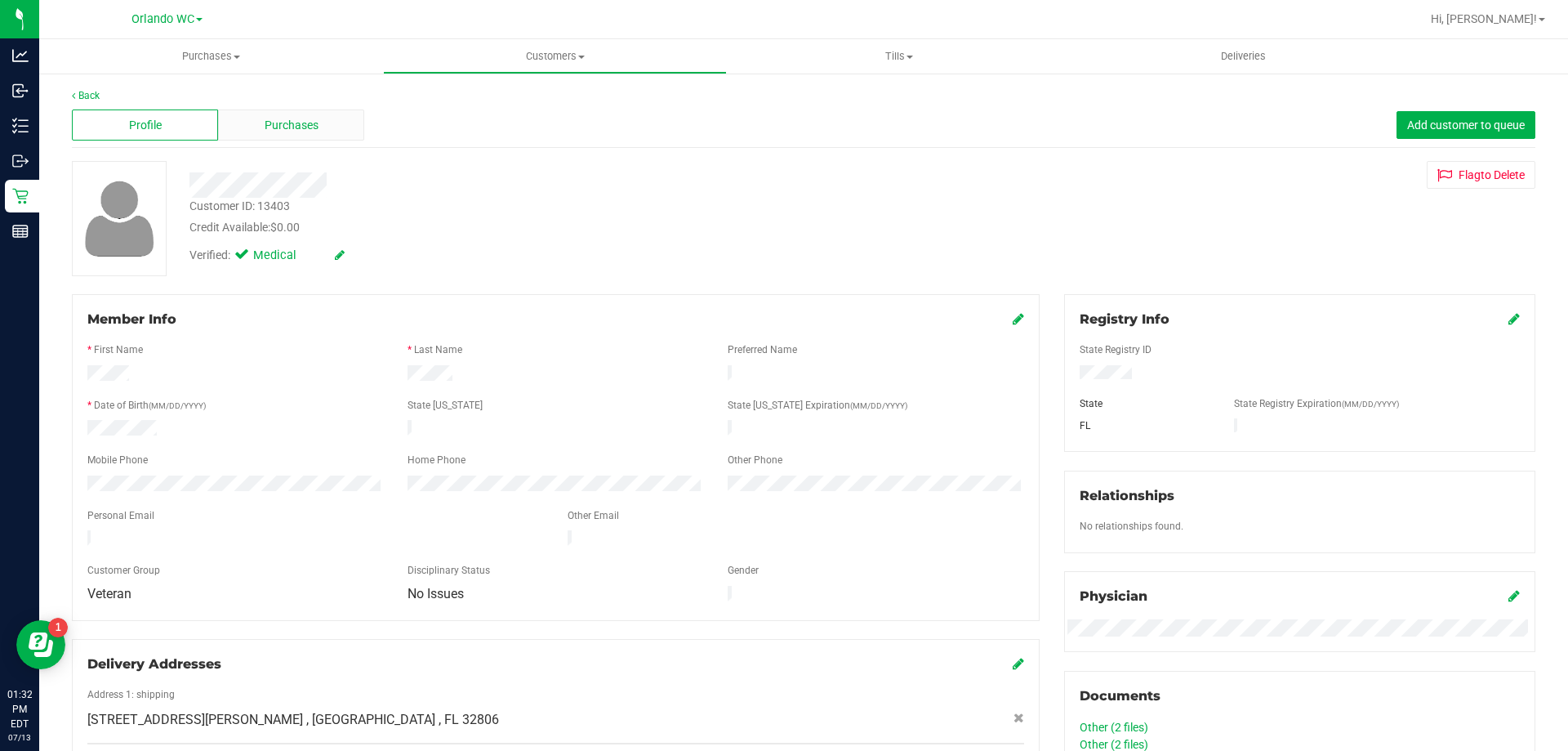 click on "Purchases" at bounding box center [291, 125] 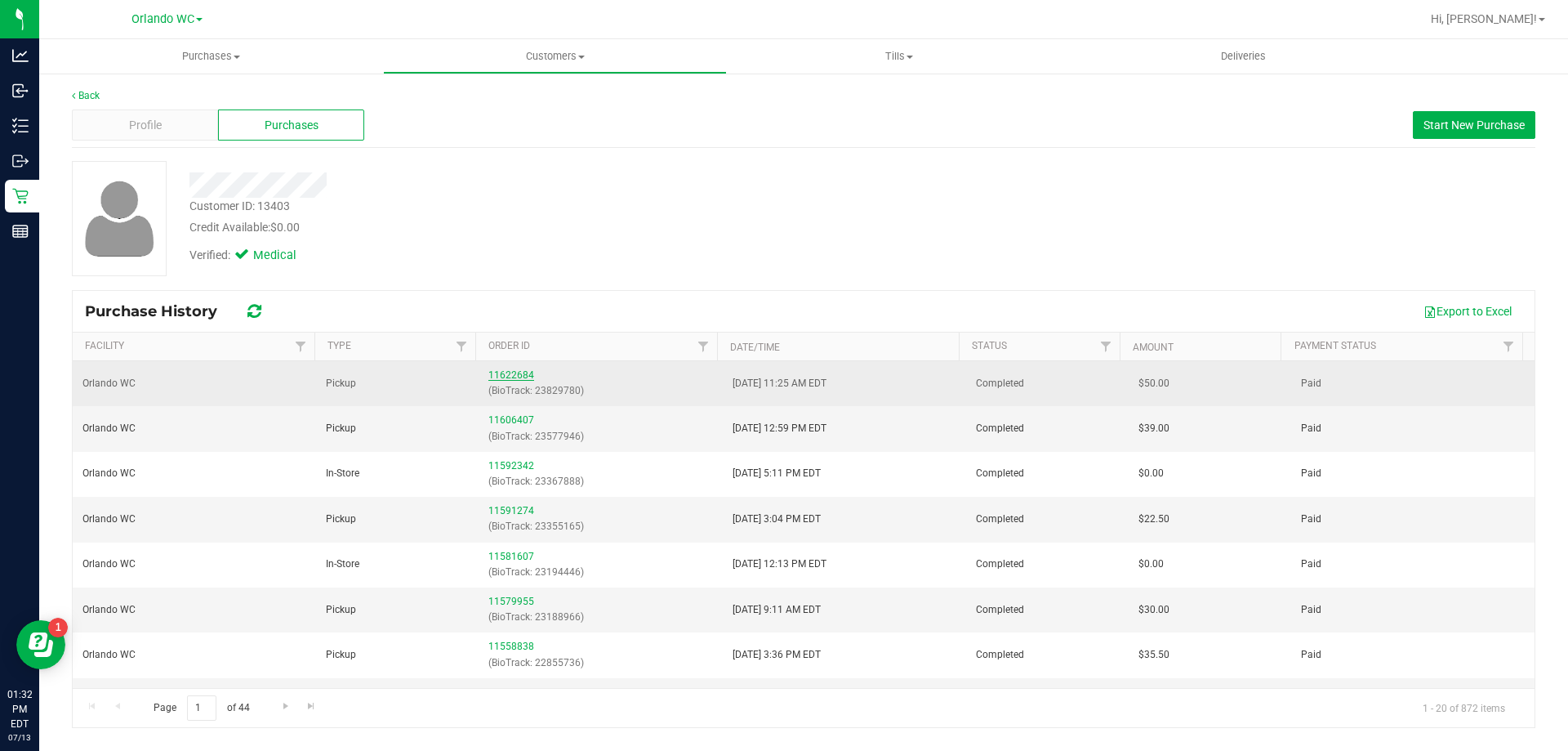 click on "11622684" at bounding box center (511, 375) 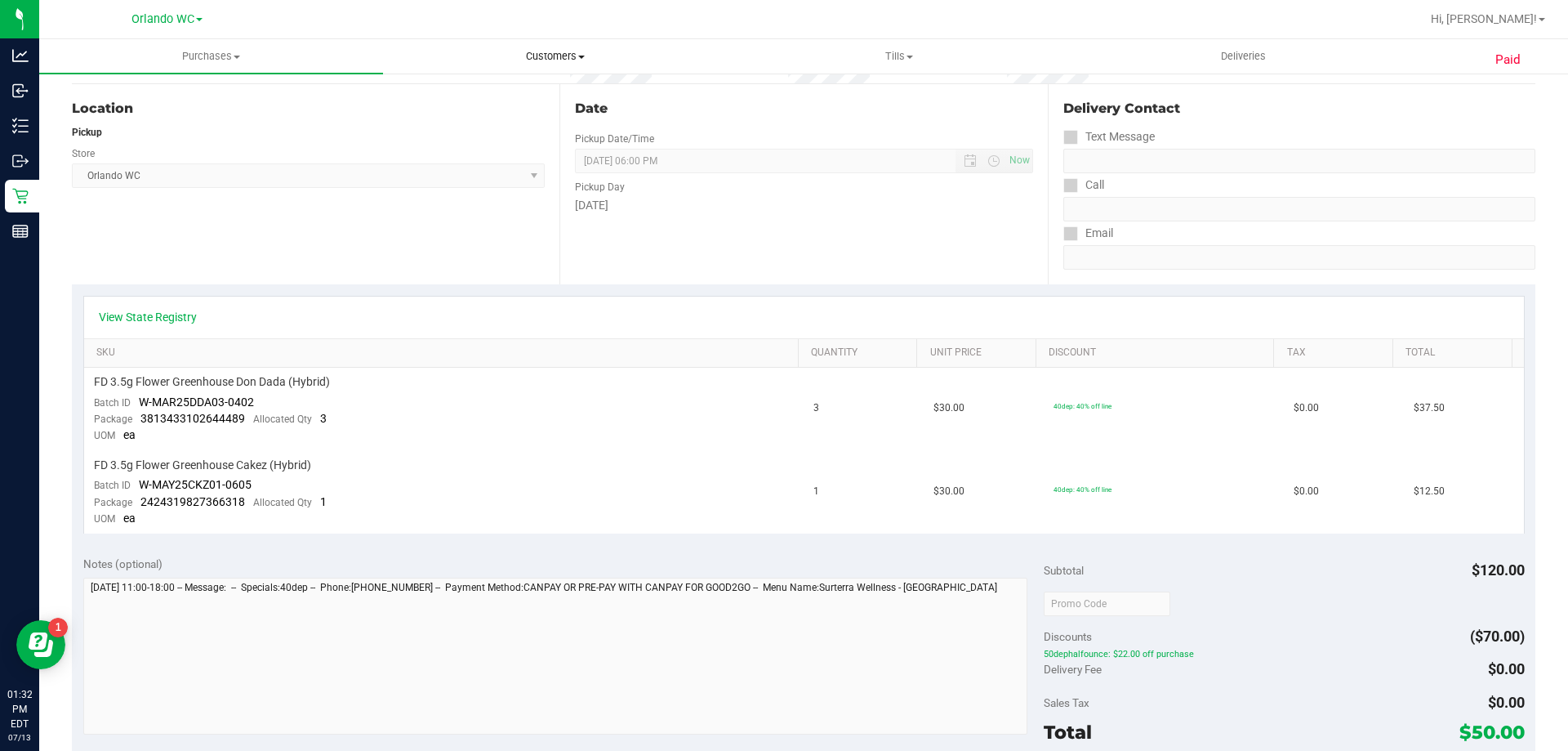 scroll, scrollTop: 0, scrollLeft: 0, axis: both 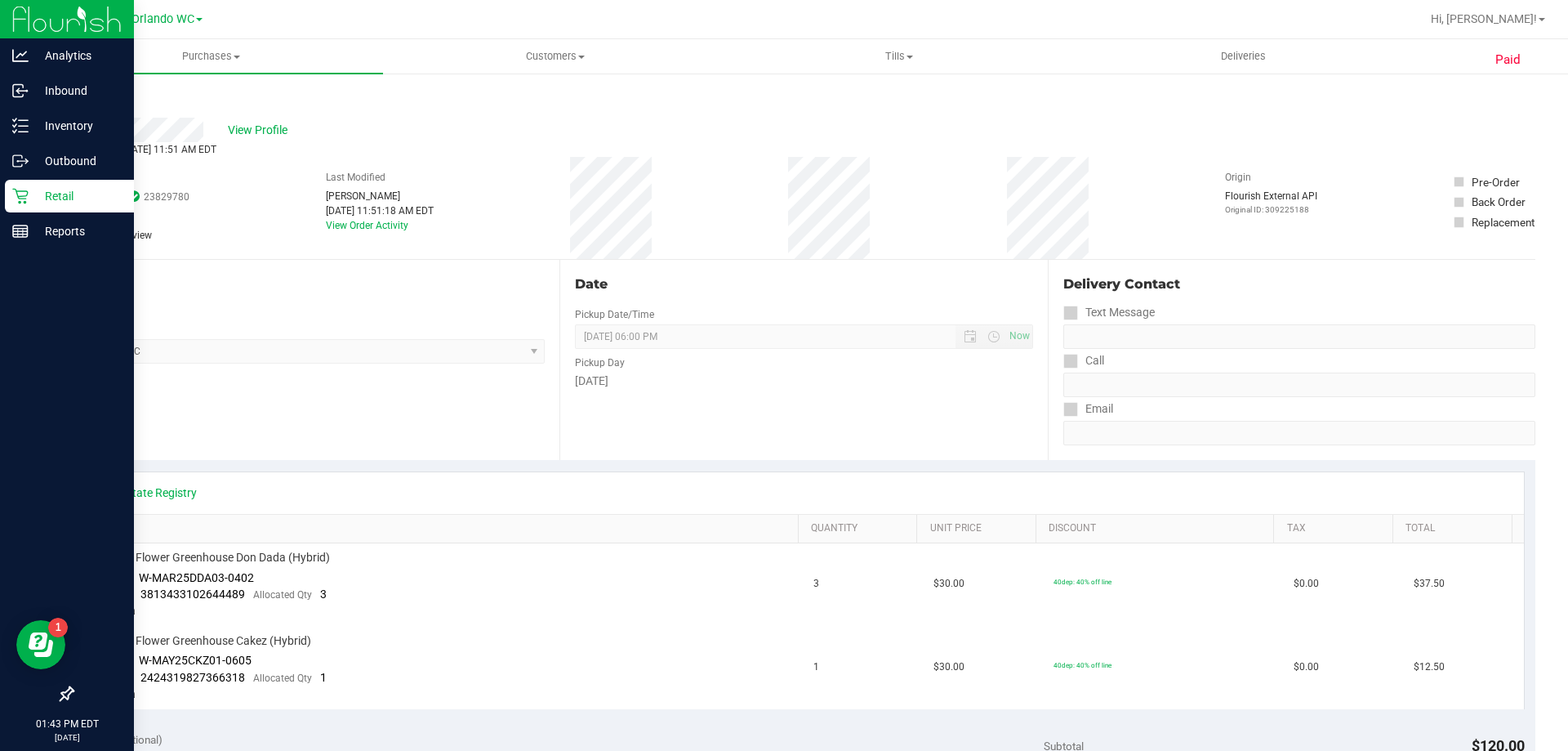 click on "Retail" at bounding box center [78, 196] 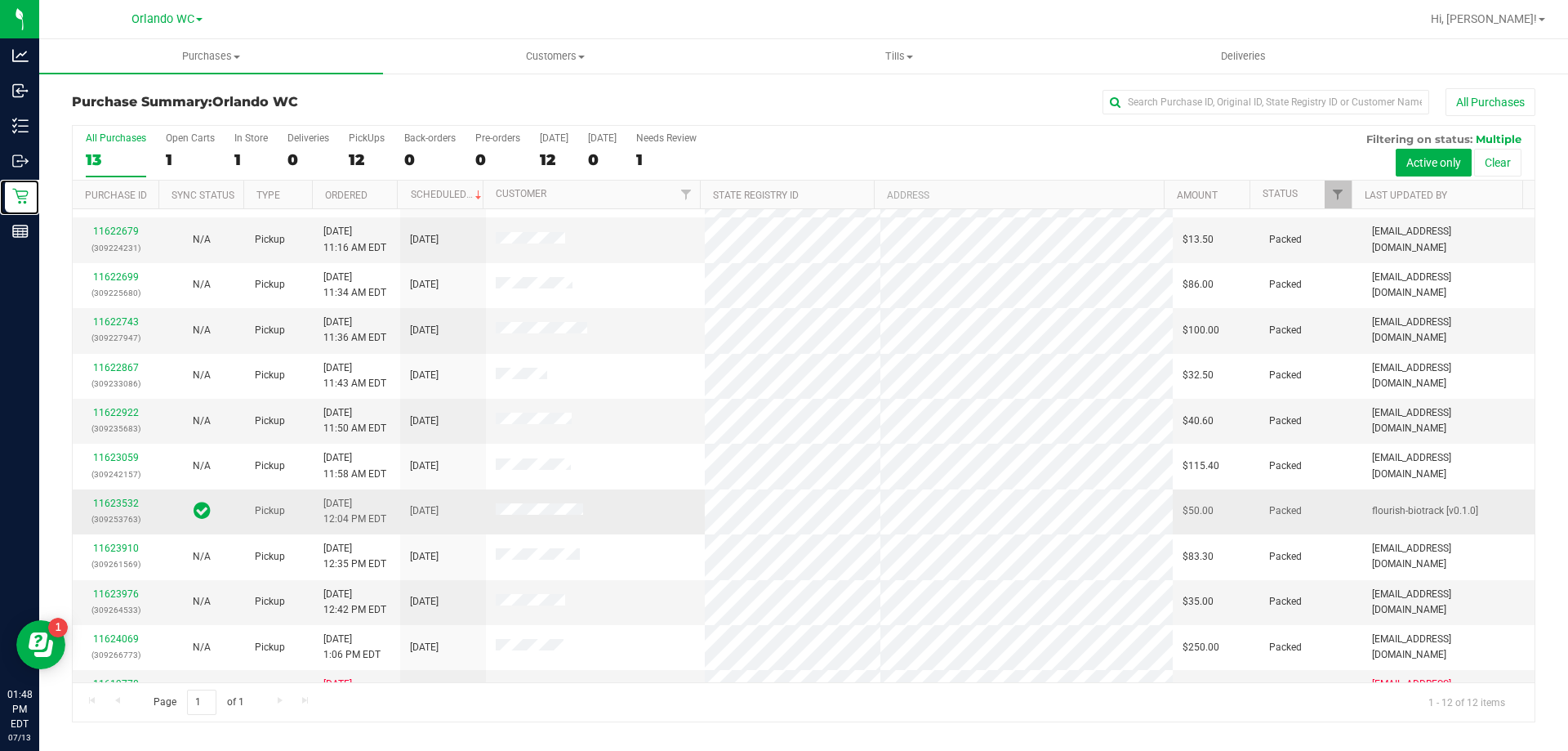 scroll, scrollTop: 69, scrollLeft: 0, axis: vertical 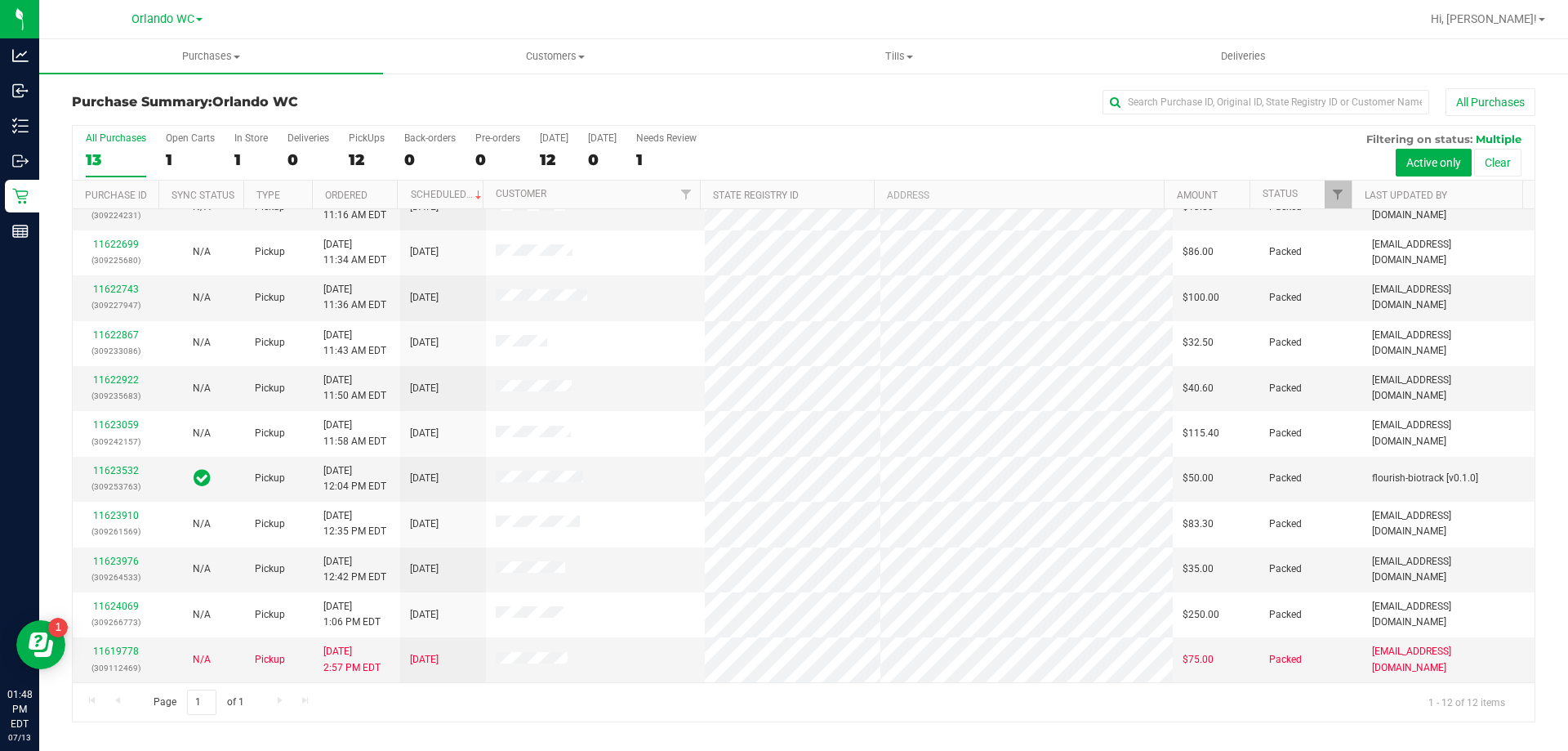 click on "13" at bounding box center (116, 159) 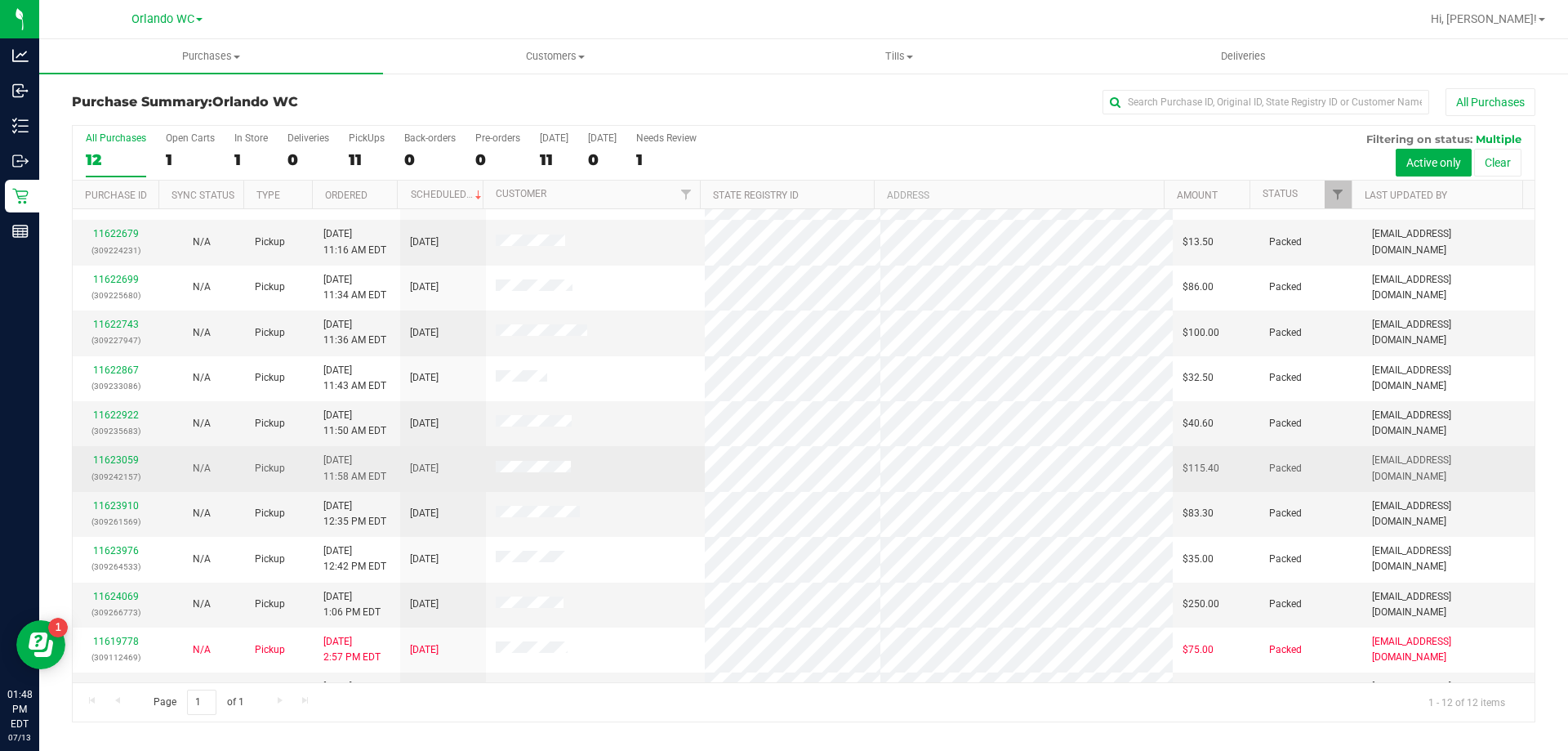scroll, scrollTop: 0, scrollLeft: 0, axis: both 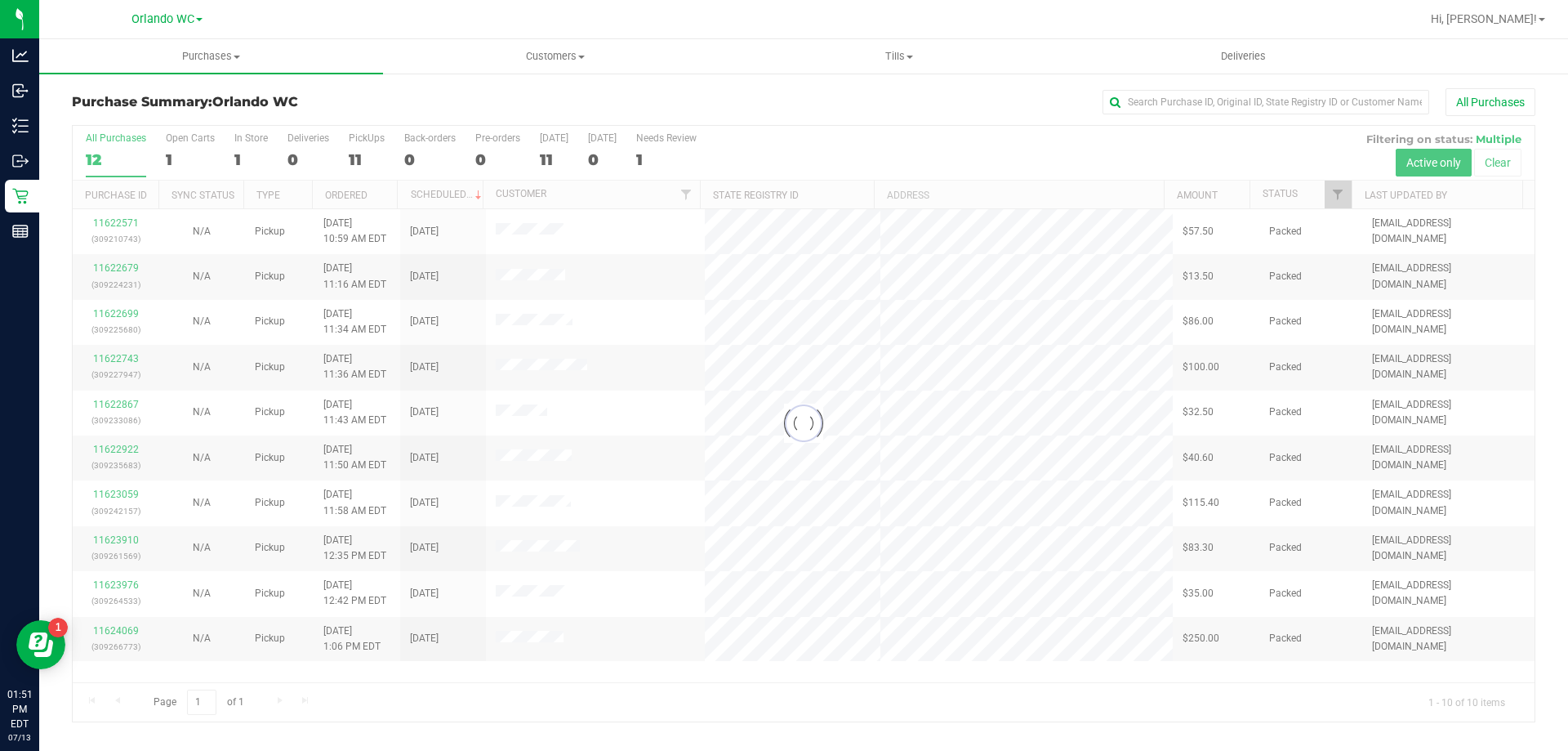 click at bounding box center [804, 423] 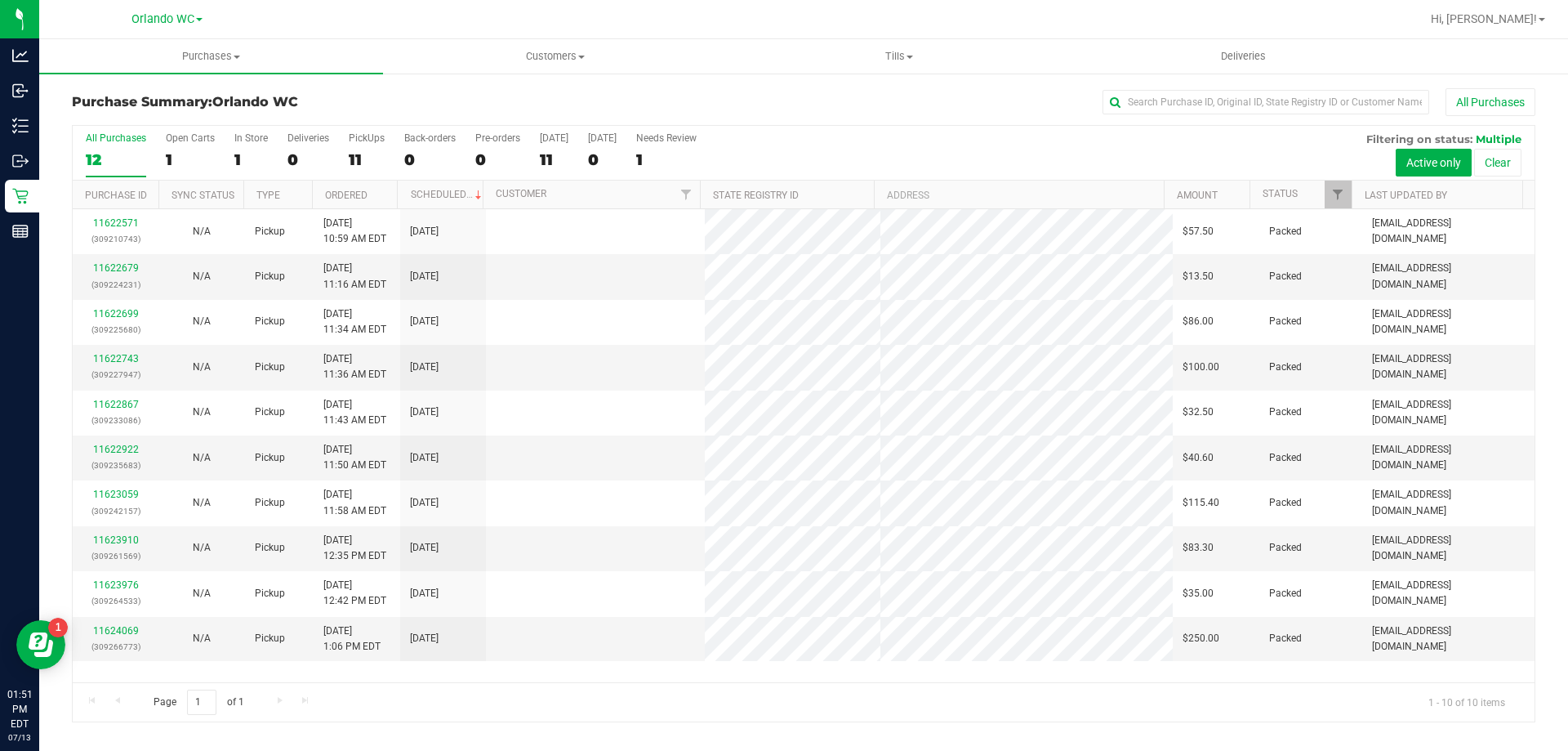 click on "All Purchases
12" at bounding box center (116, 154) 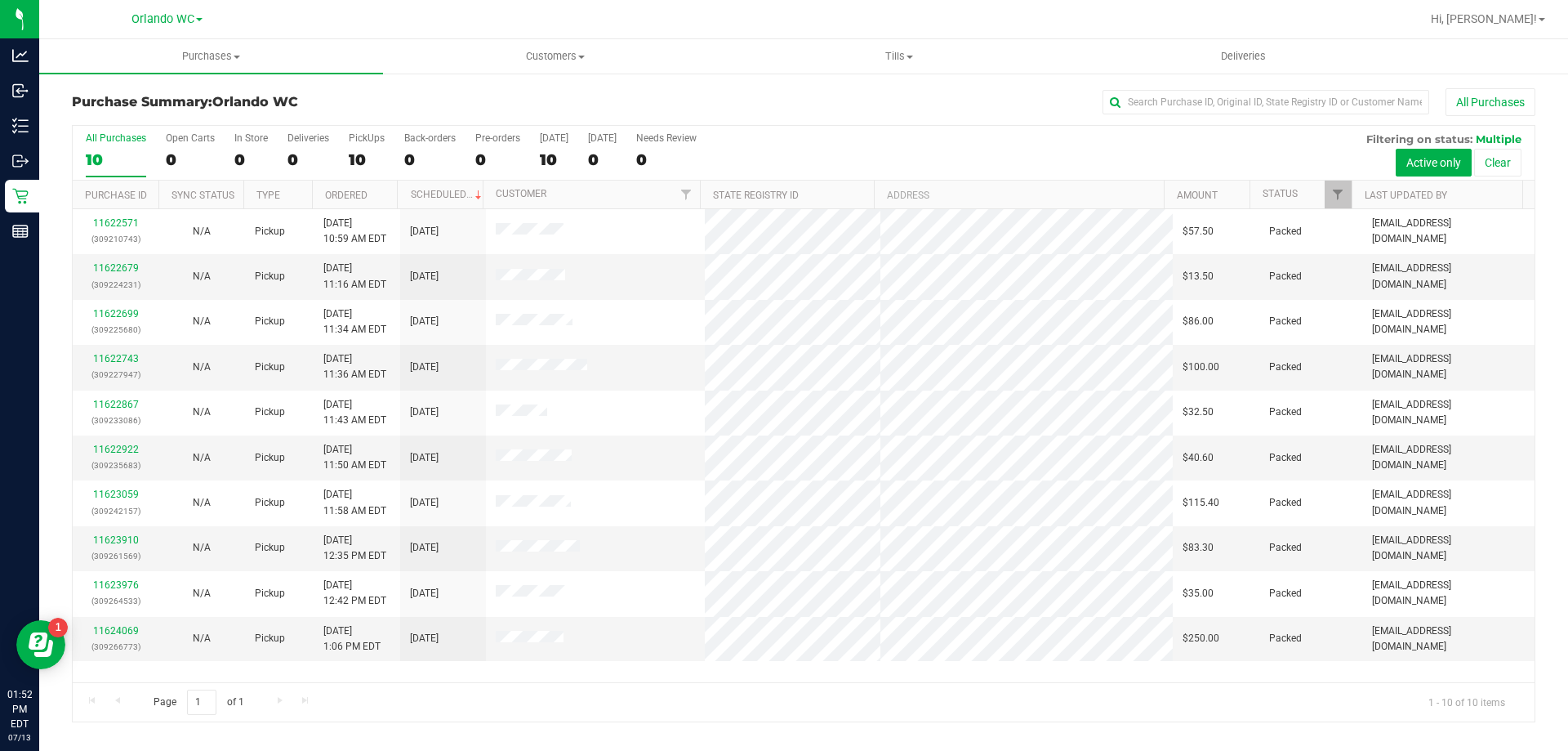 click on "All Purchases" at bounding box center [116, 138] 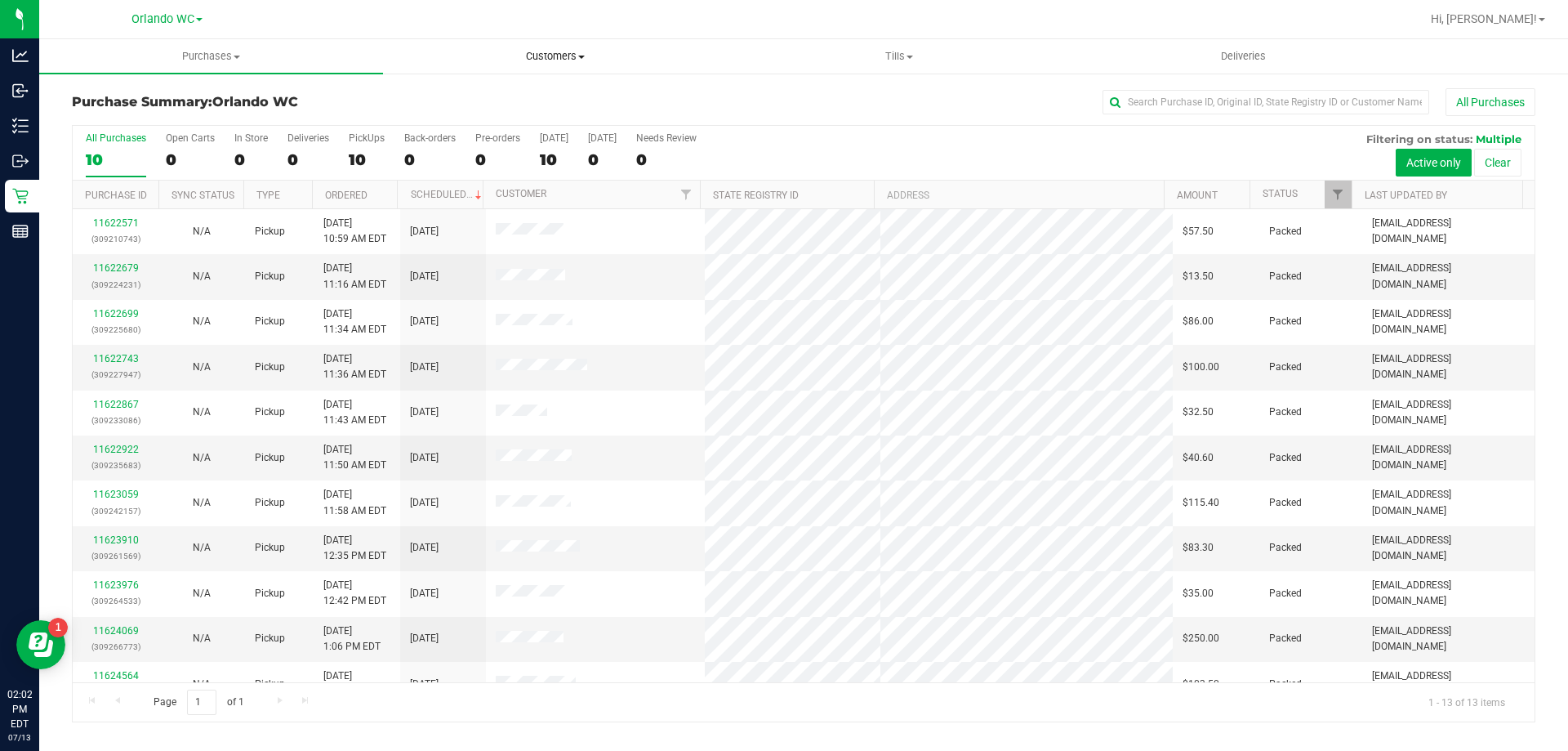 click on "Customers" at bounding box center [555, 56] 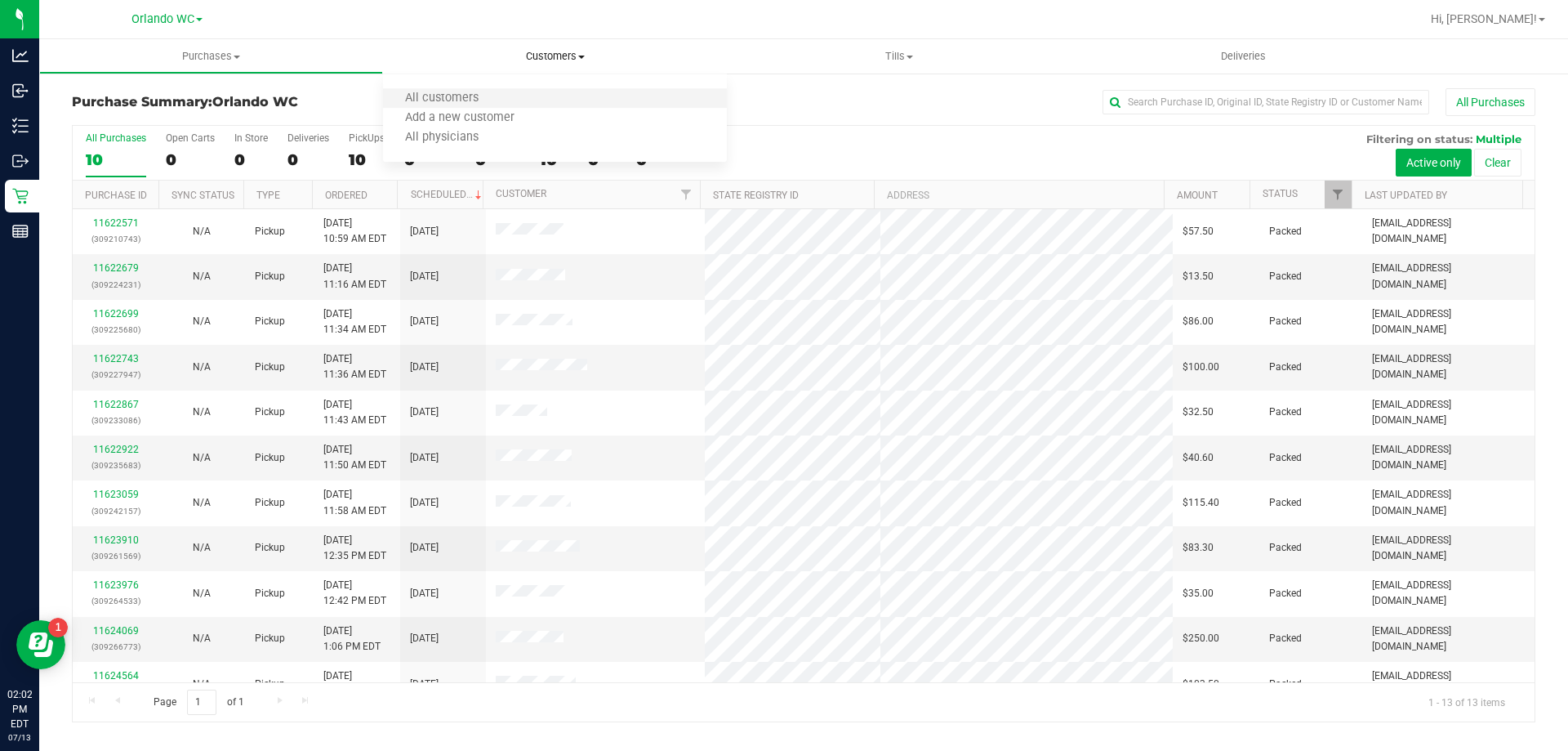 click on "All customers" at bounding box center (555, 99) 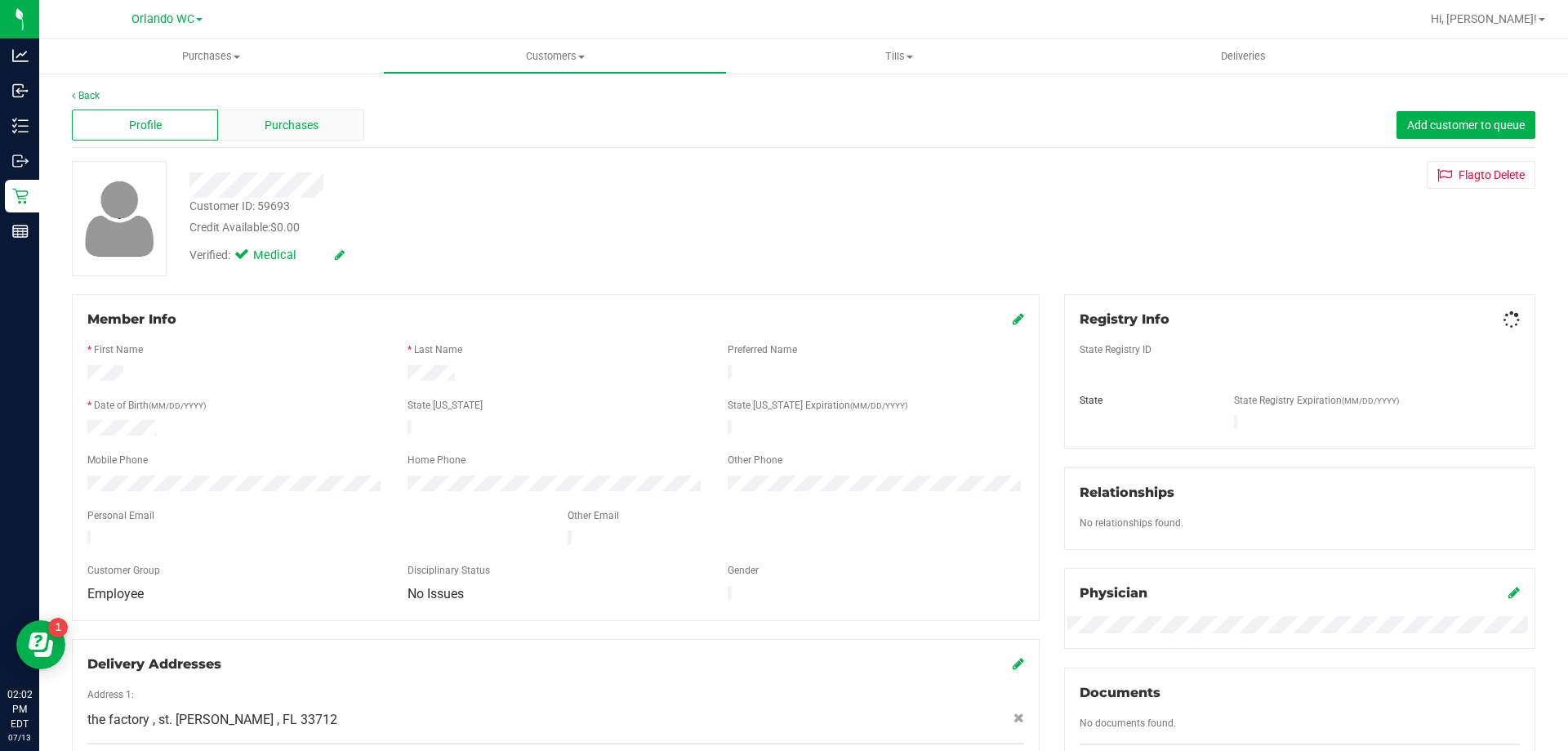 click on "Purchases" at bounding box center [291, 125] 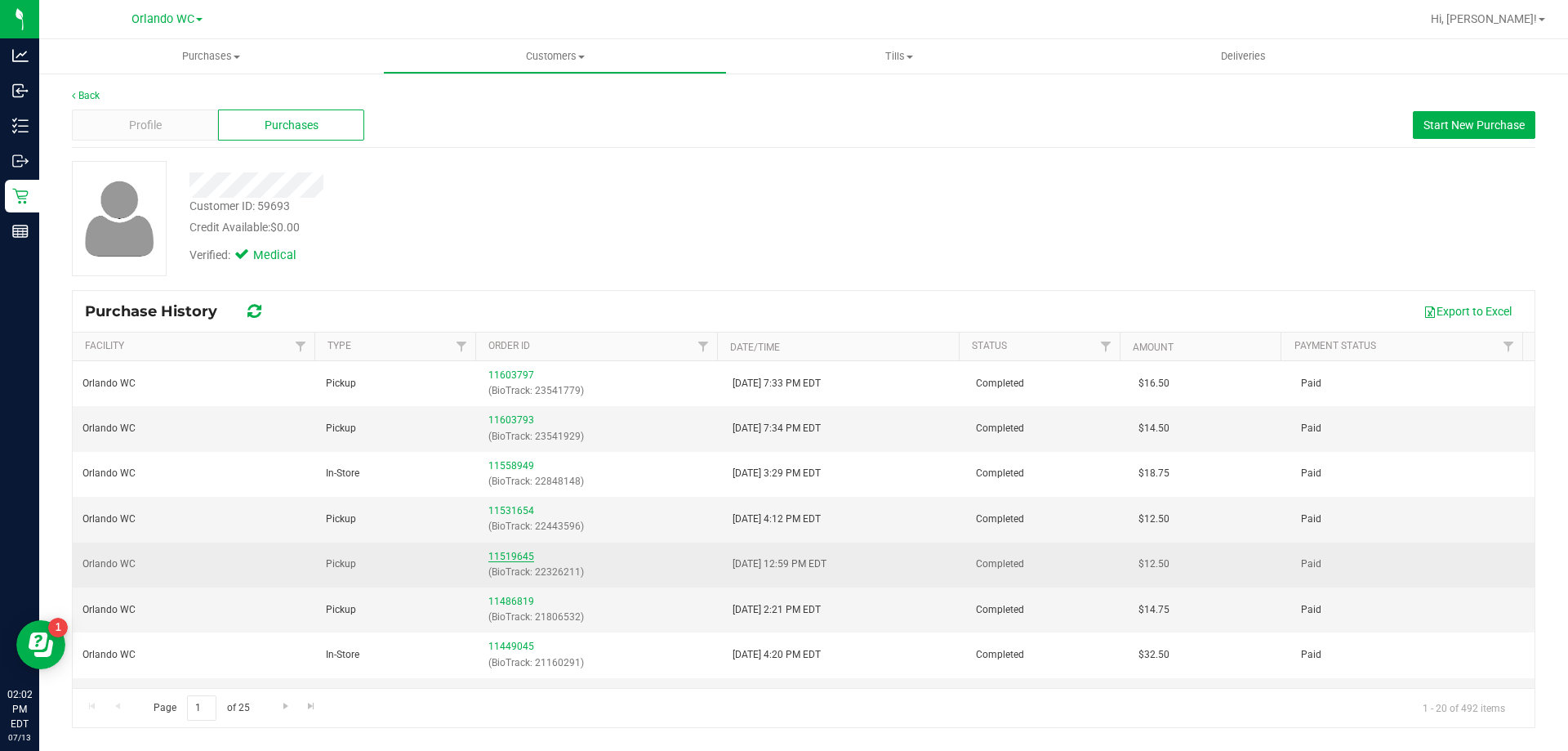 click on "11519645" at bounding box center [511, 557] 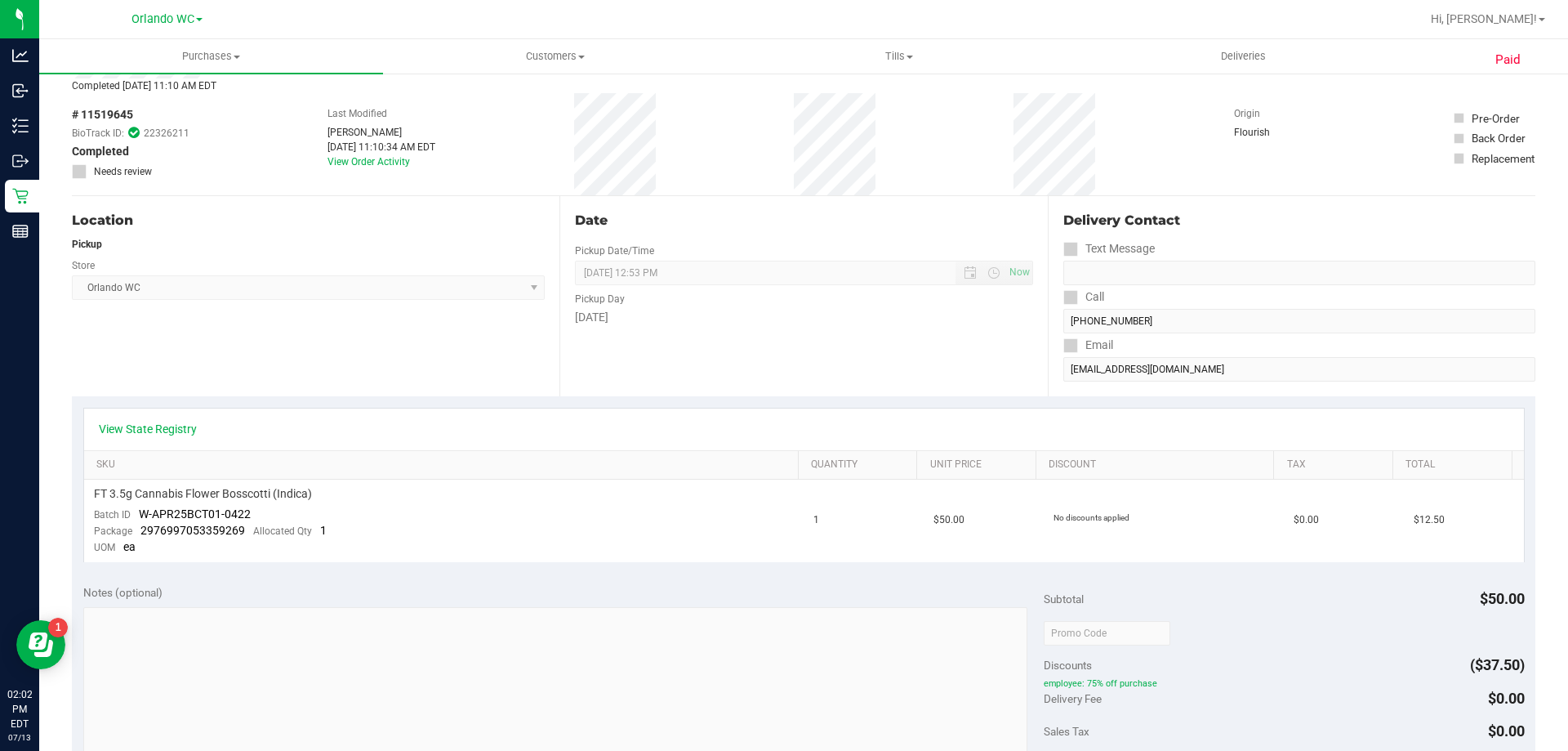 scroll, scrollTop: 0, scrollLeft: 0, axis: both 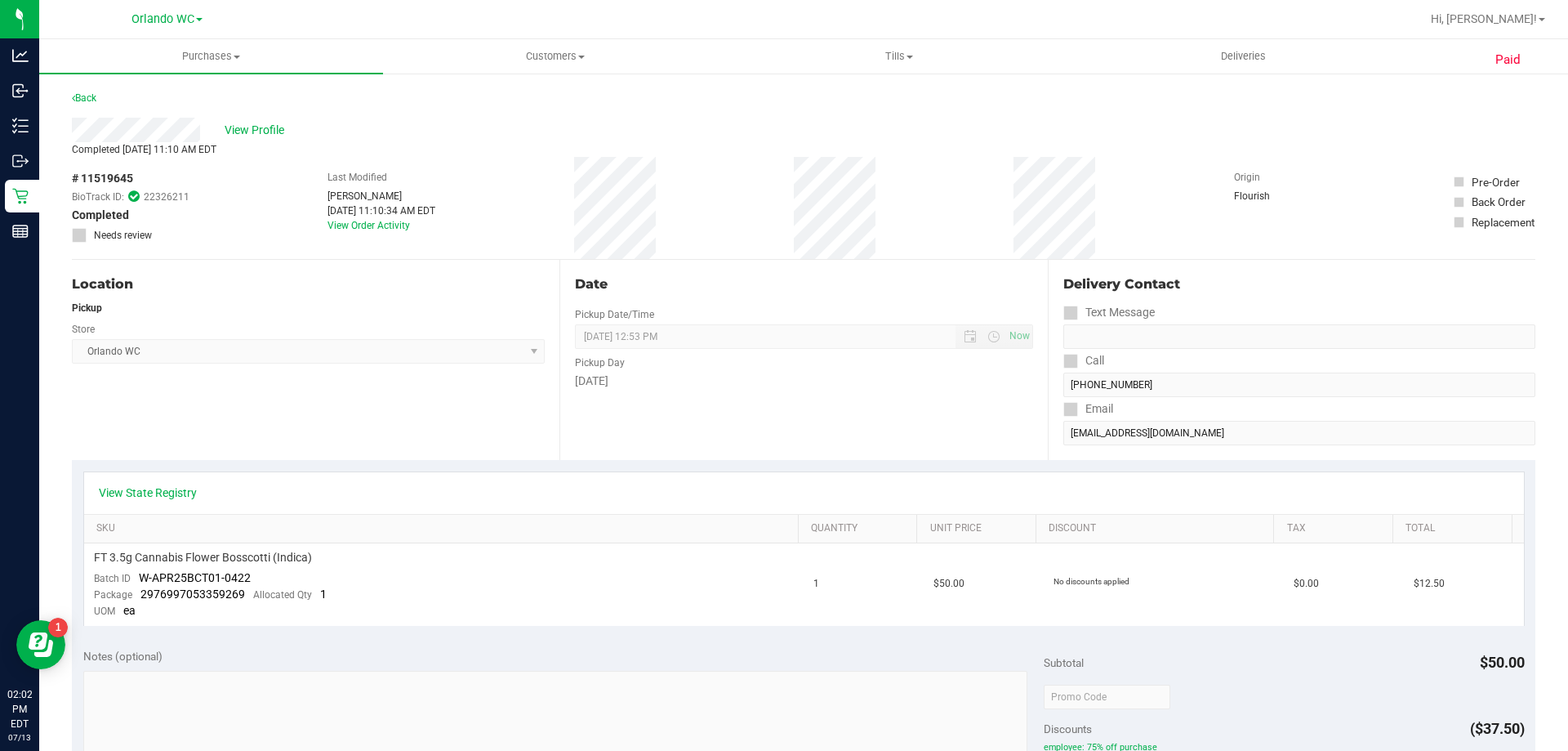 click on "Back" at bounding box center [84, 98] 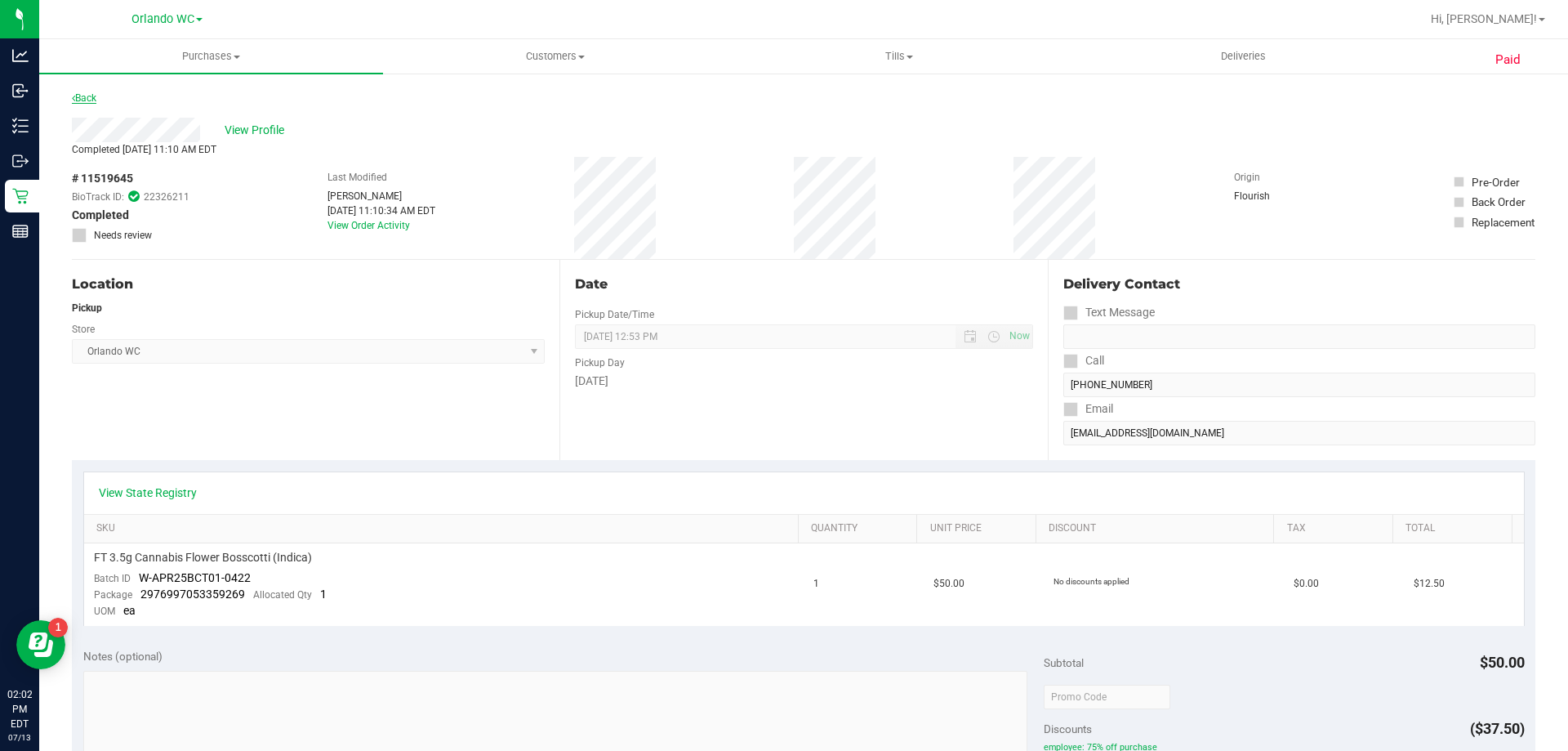 click on "Back" at bounding box center (84, 98) 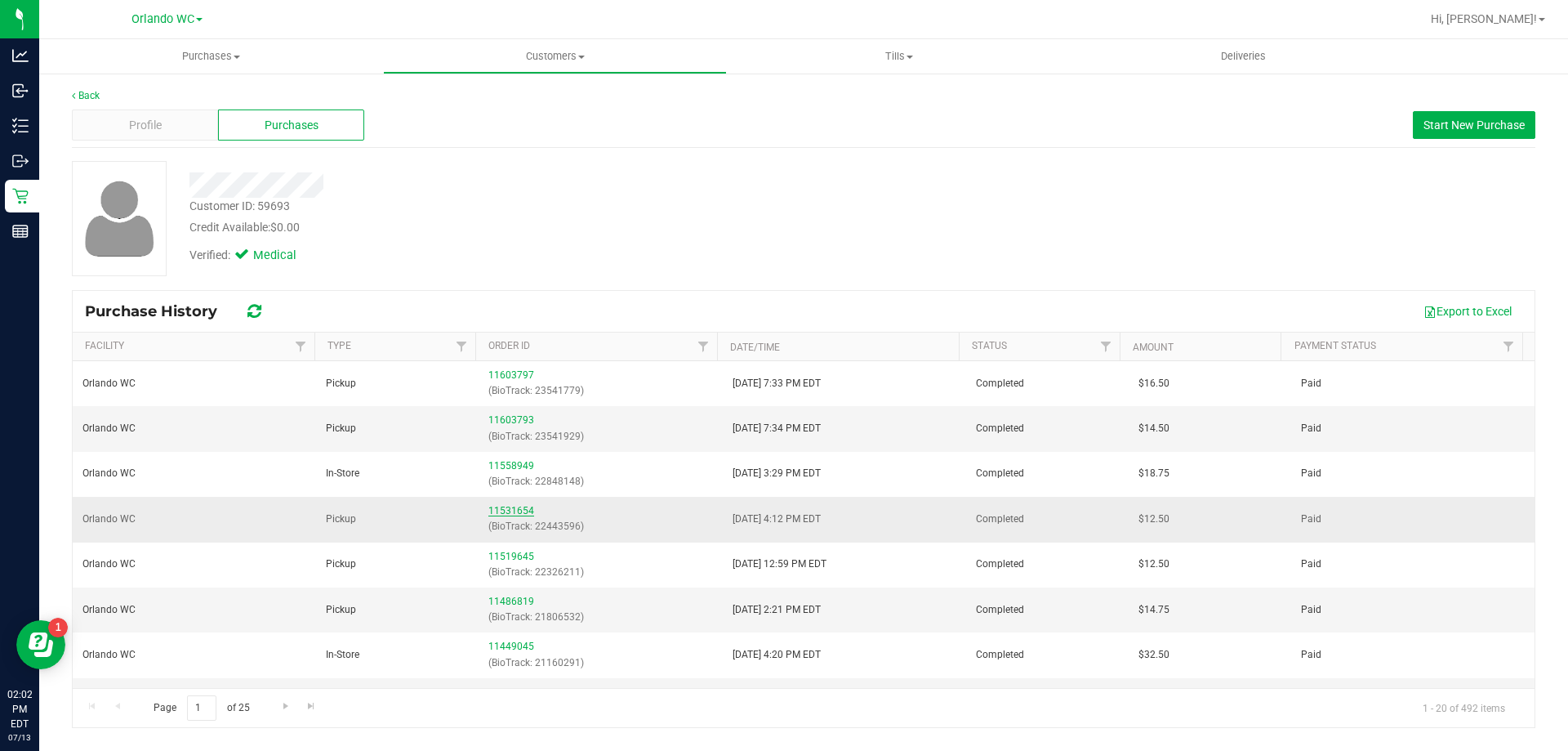 click on "11531654" at bounding box center (511, 511) 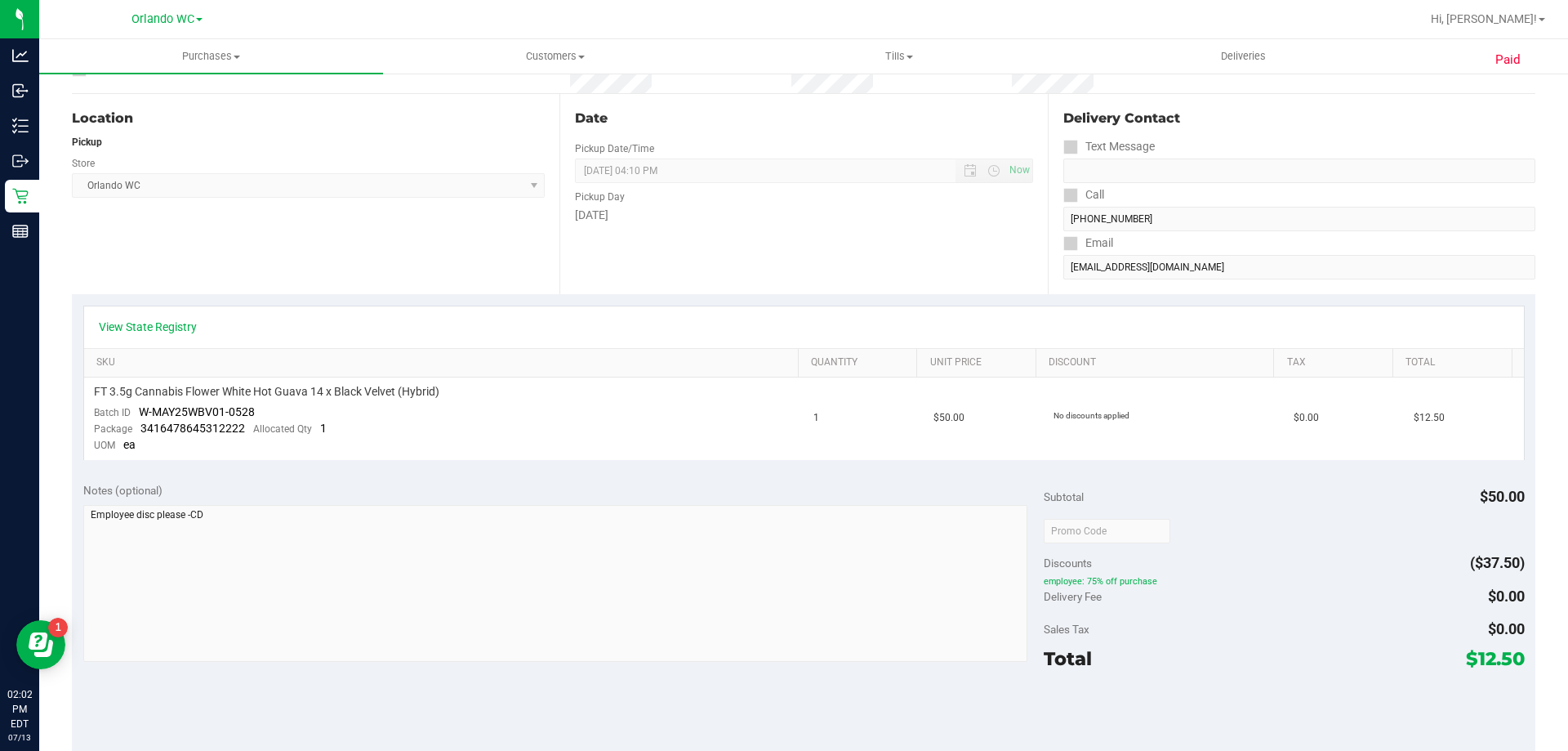 scroll, scrollTop: 0, scrollLeft: 0, axis: both 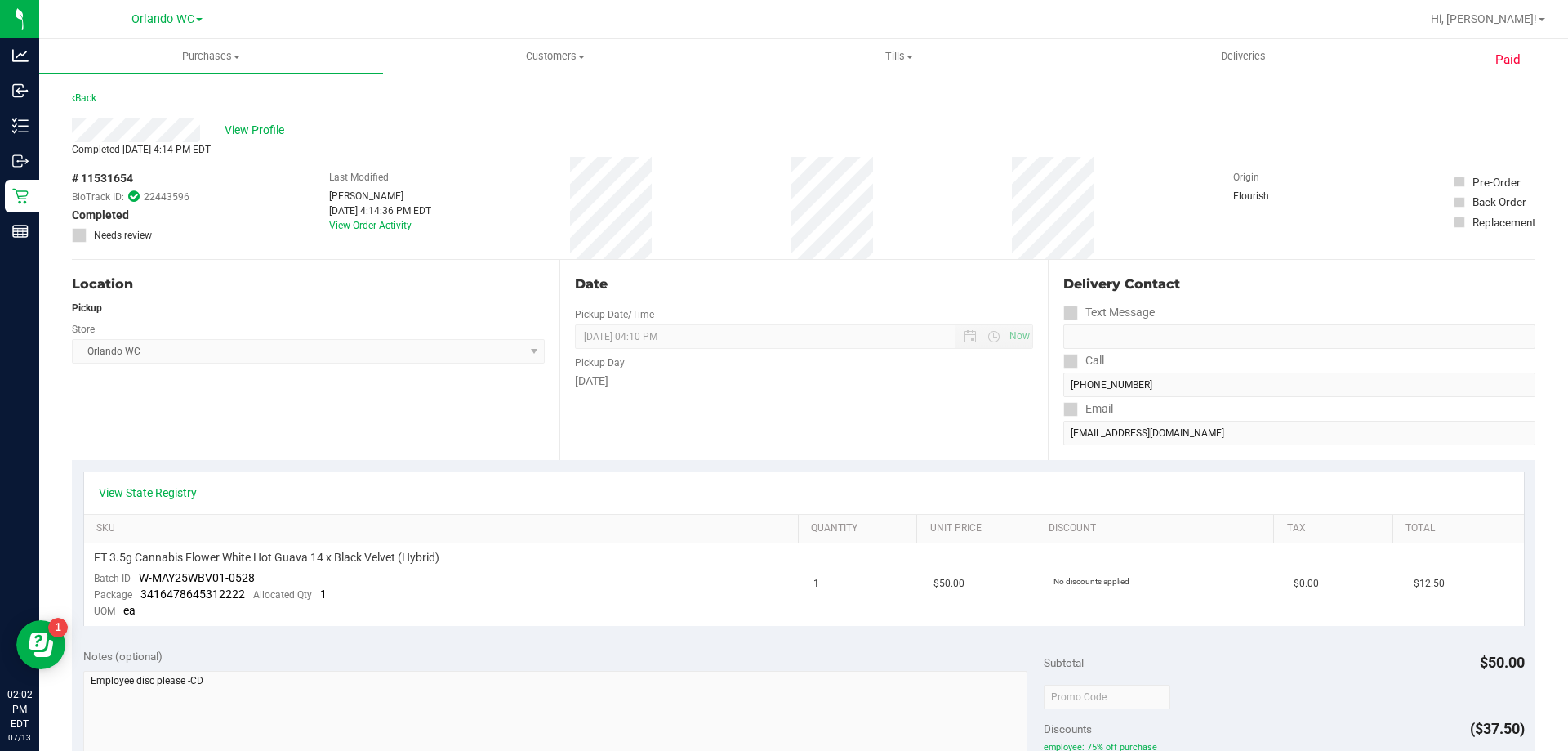 click on "Back" at bounding box center [804, 103] 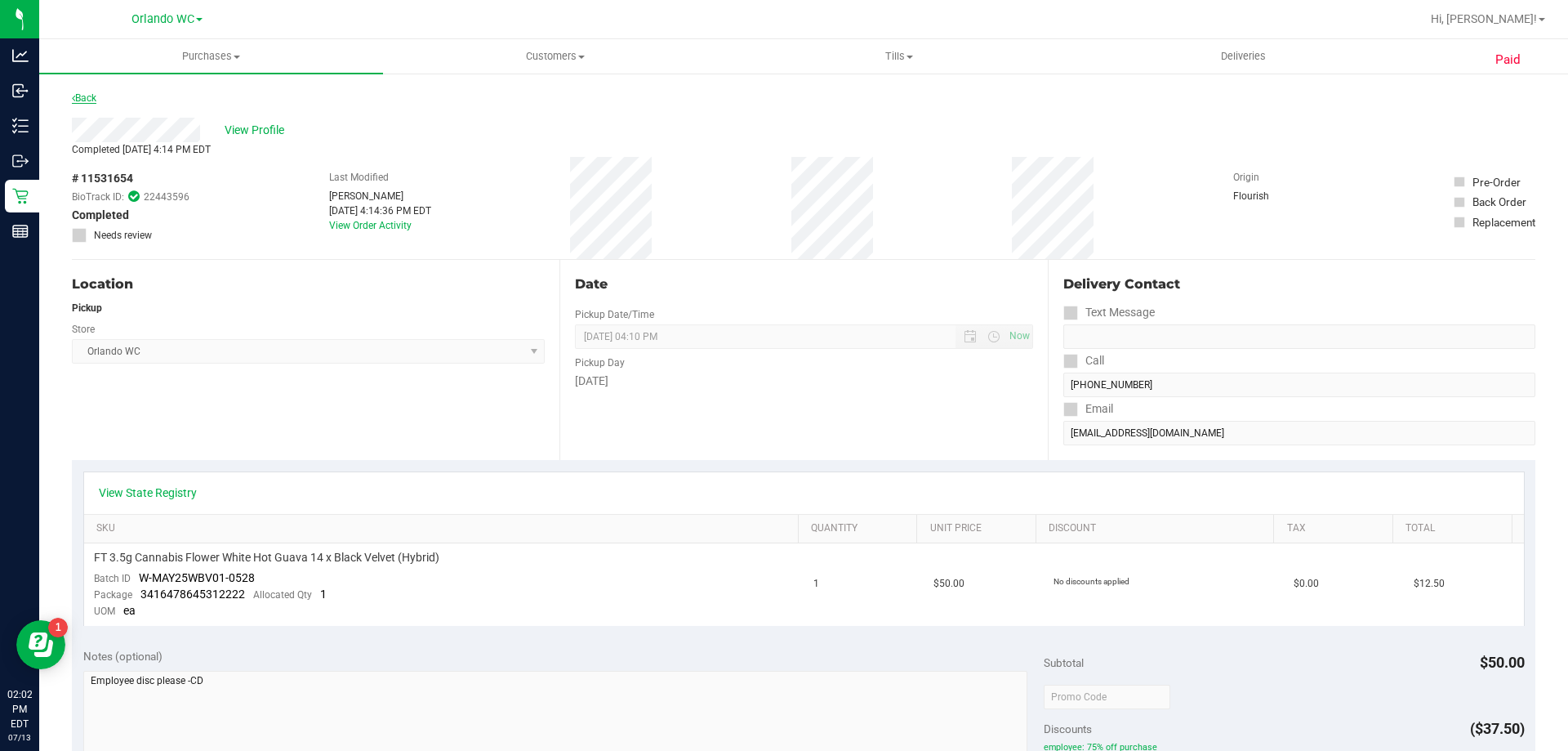 click on "Back" at bounding box center (84, 98) 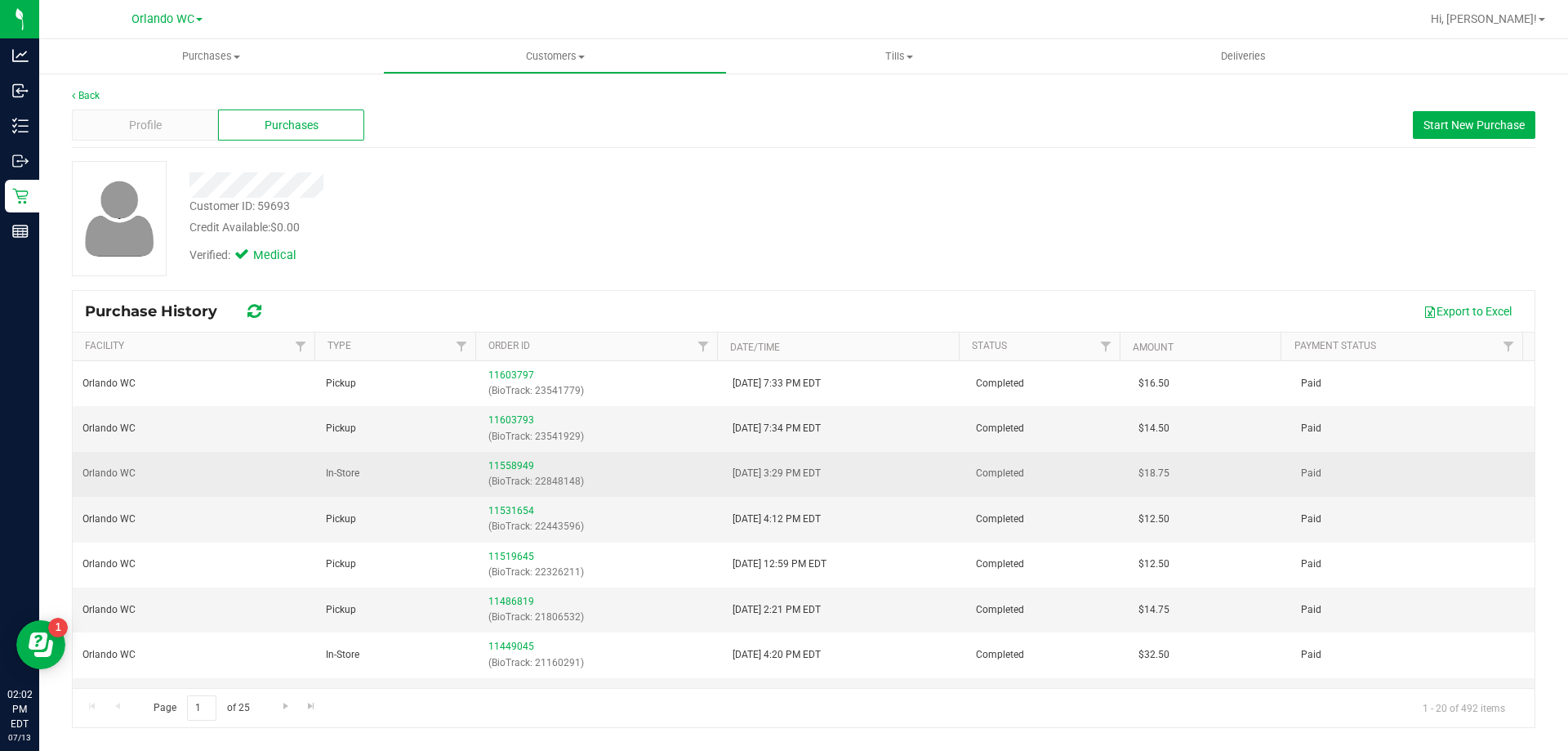click on "11558949
(BioTrack: 22848148)" at bounding box center [600, 474] 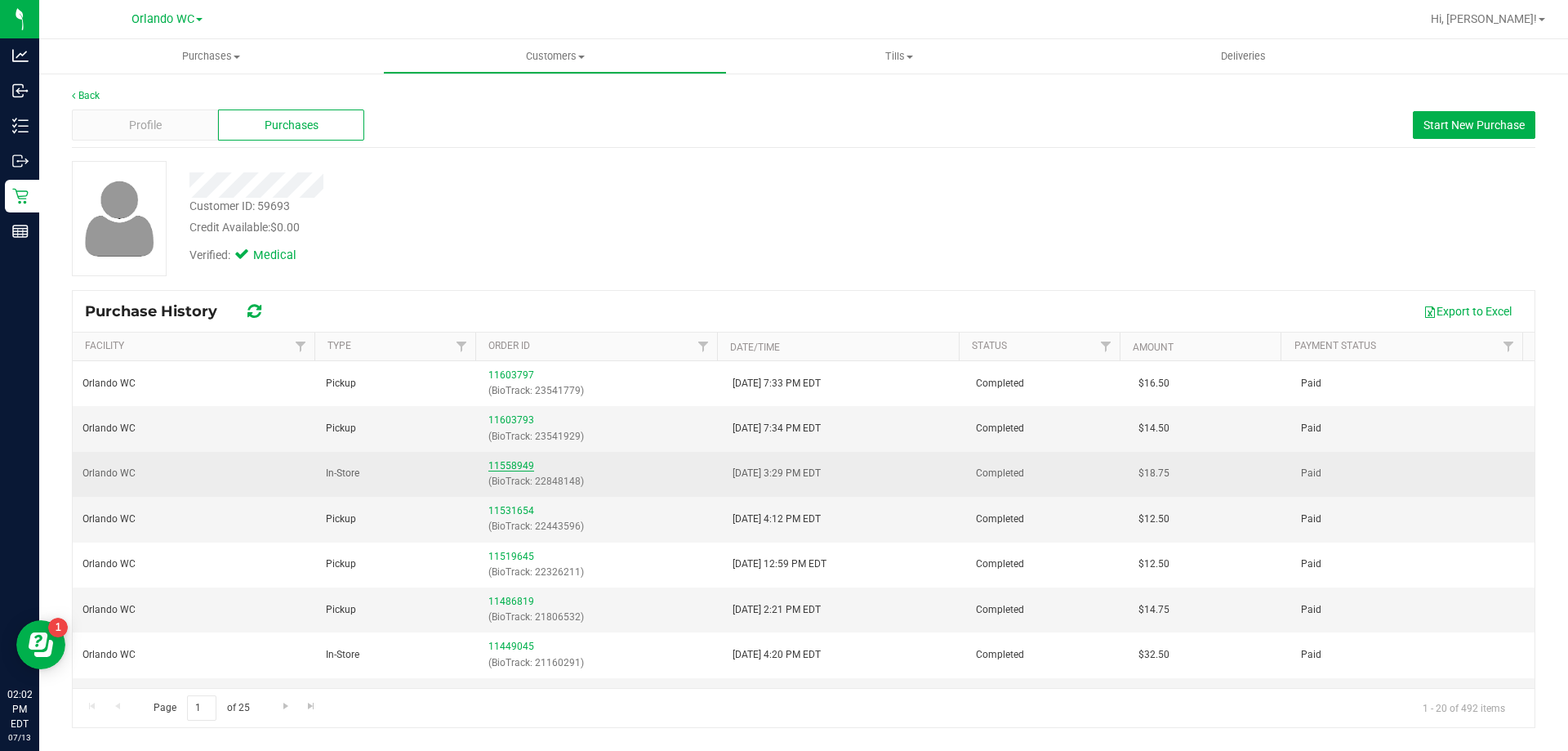 click on "11558949" at bounding box center (511, 466) 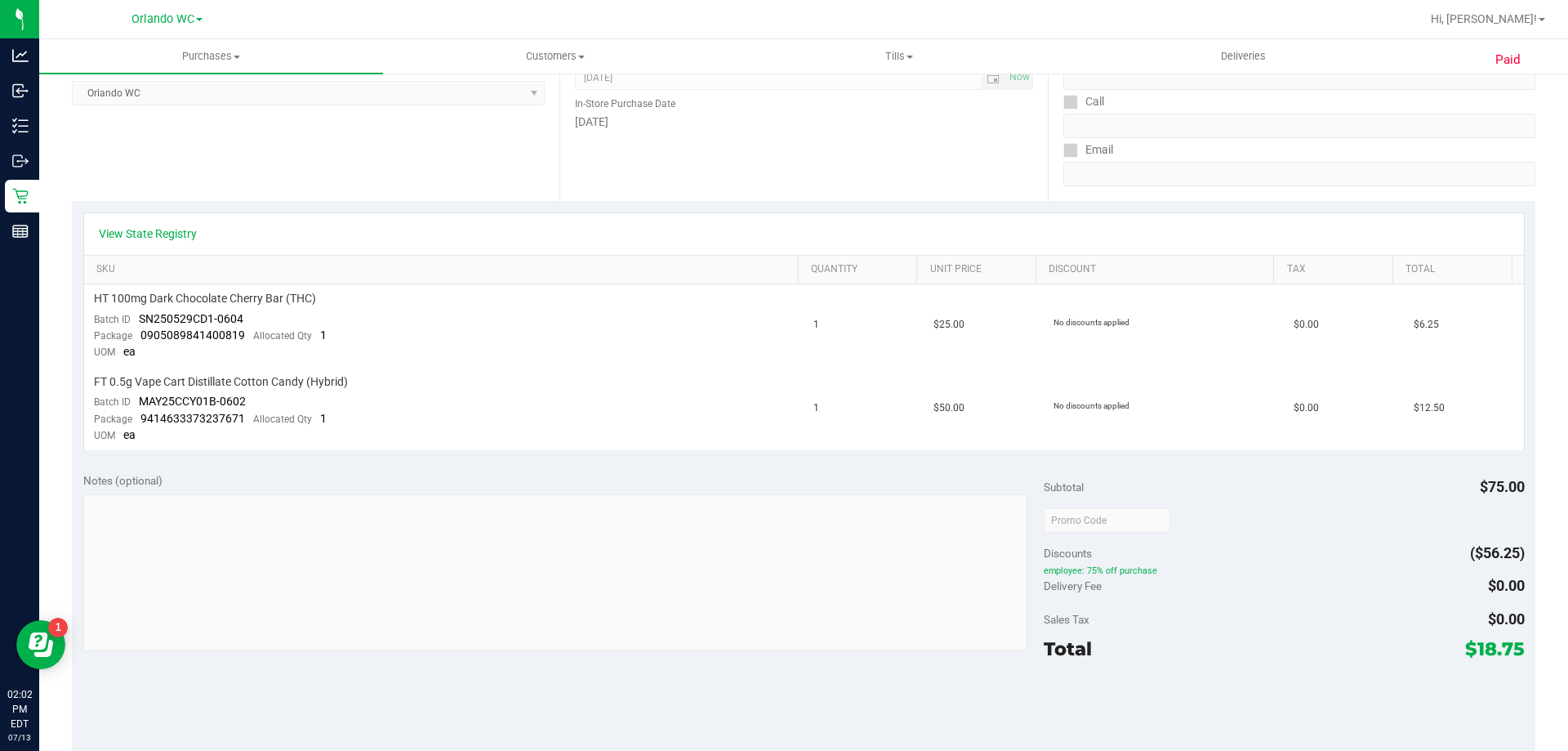 scroll, scrollTop: 0, scrollLeft: 0, axis: both 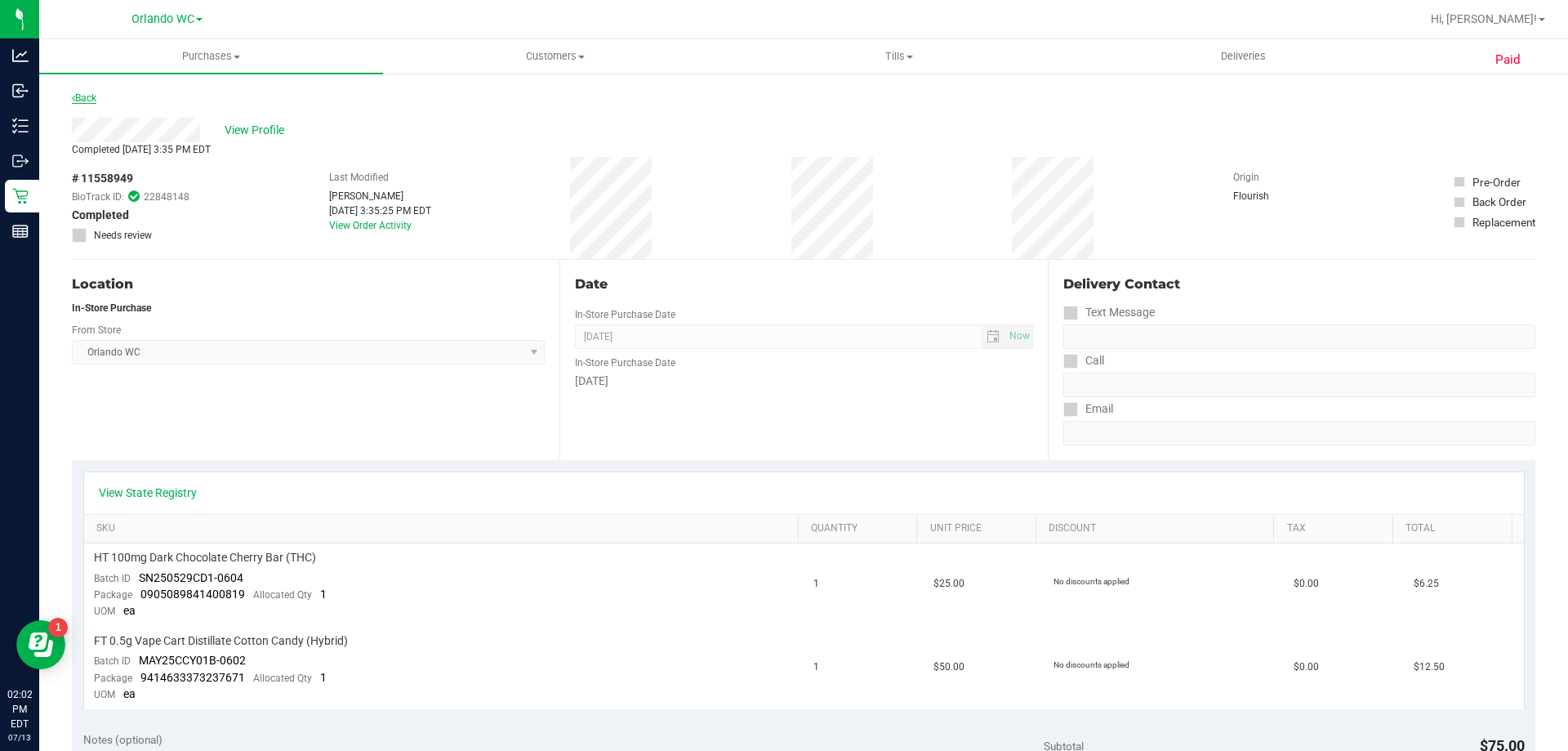click on "Back" at bounding box center (84, 98) 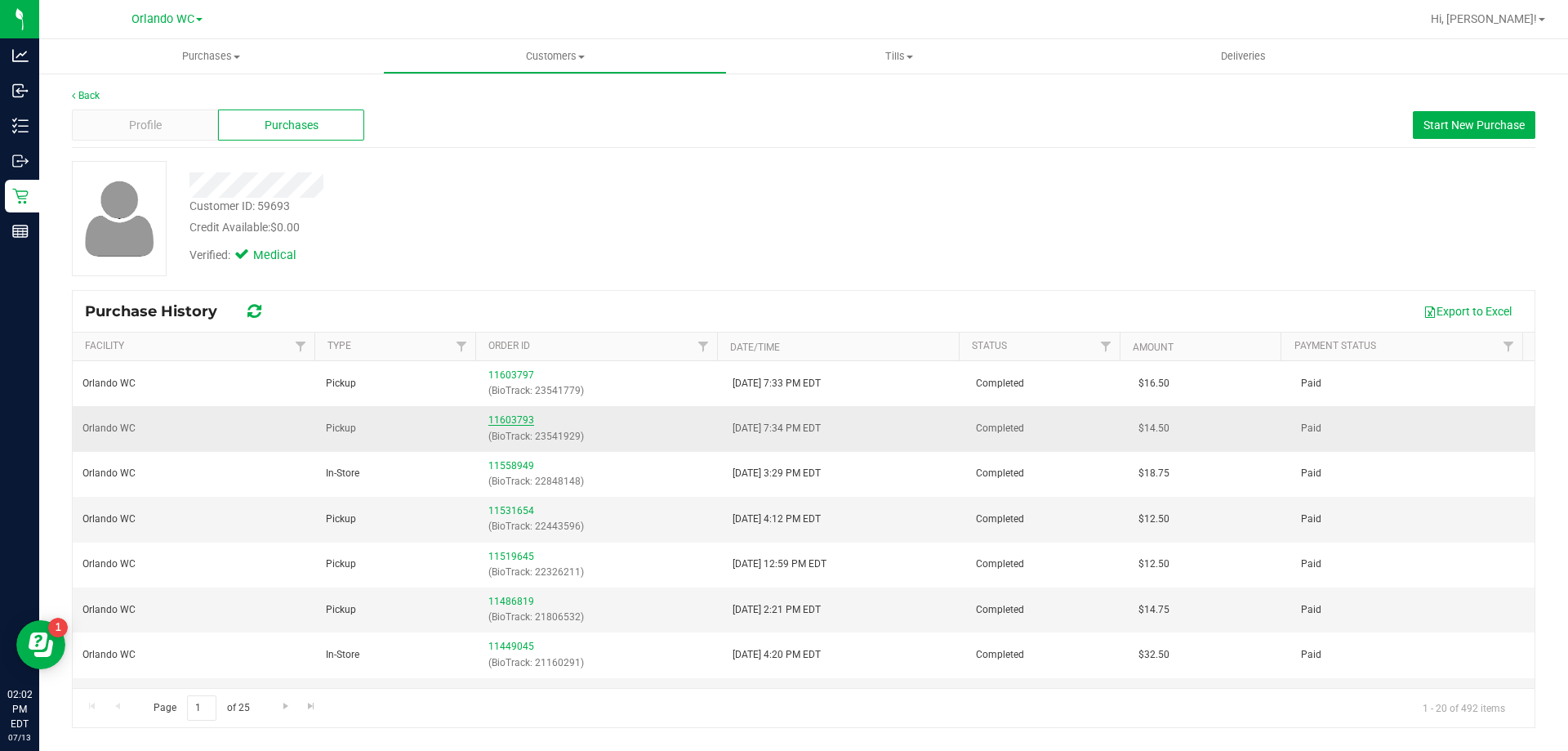 click on "11603793" at bounding box center [511, 420] 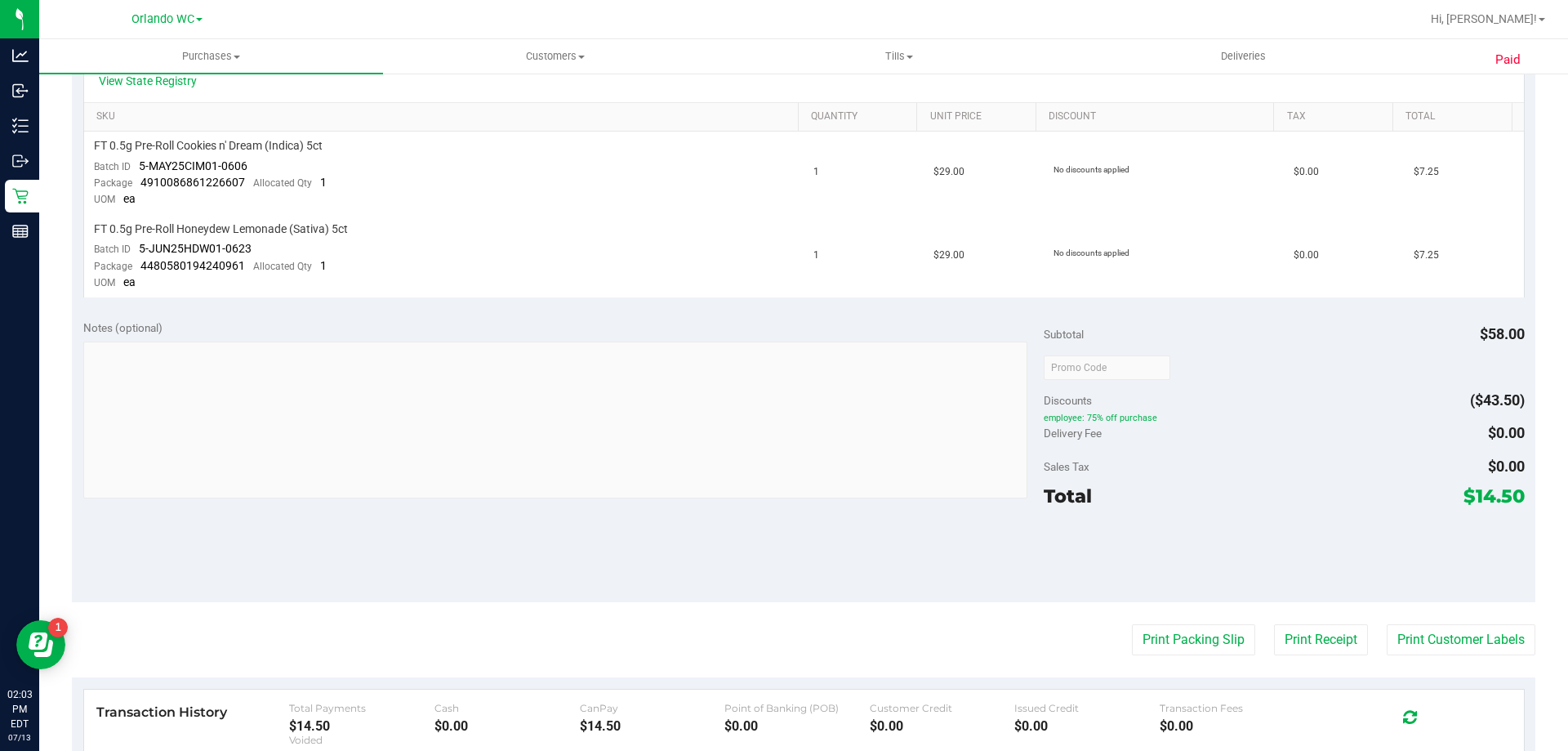 scroll, scrollTop: 0, scrollLeft: 0, axis: both 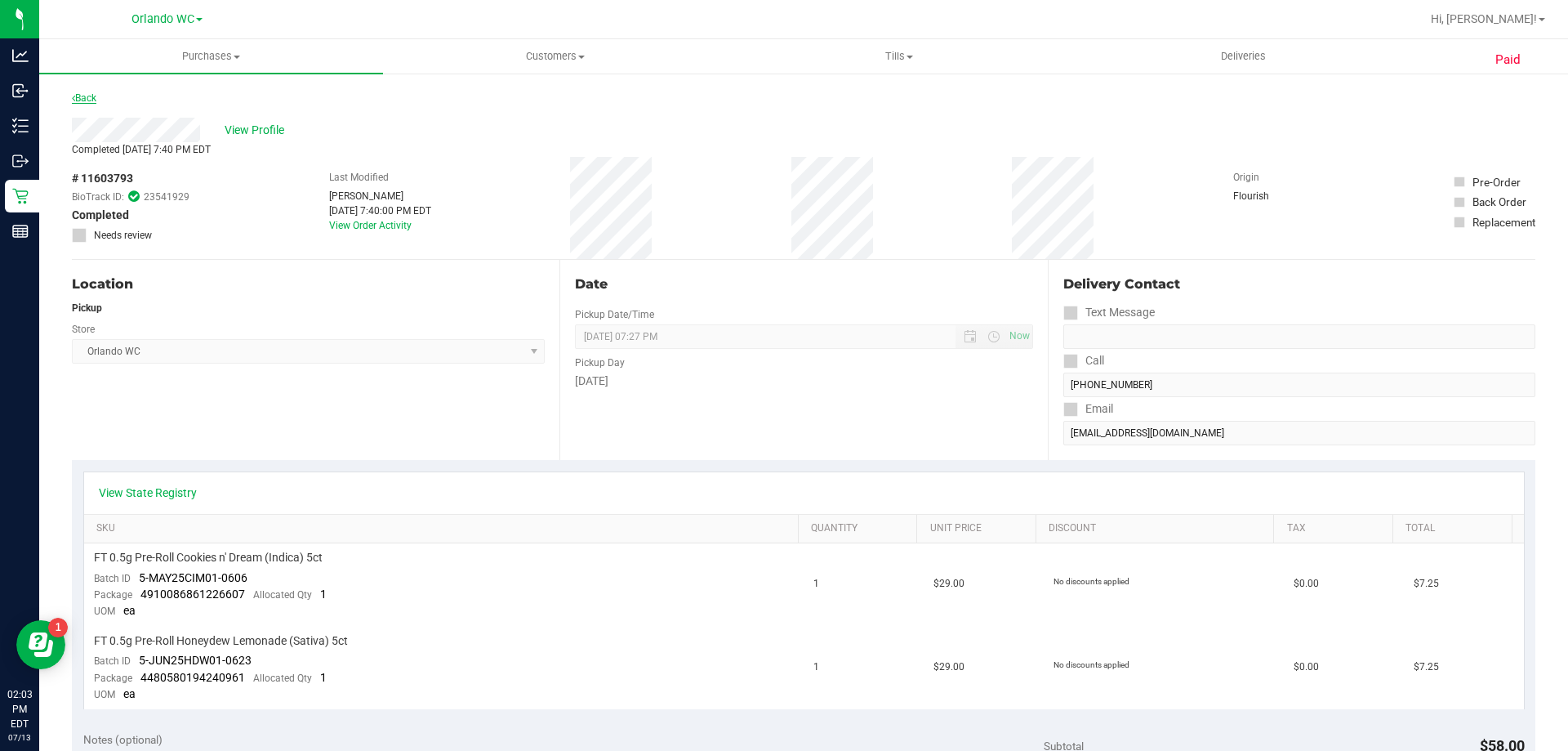 click on "Back" at bounding box center [84, 98] 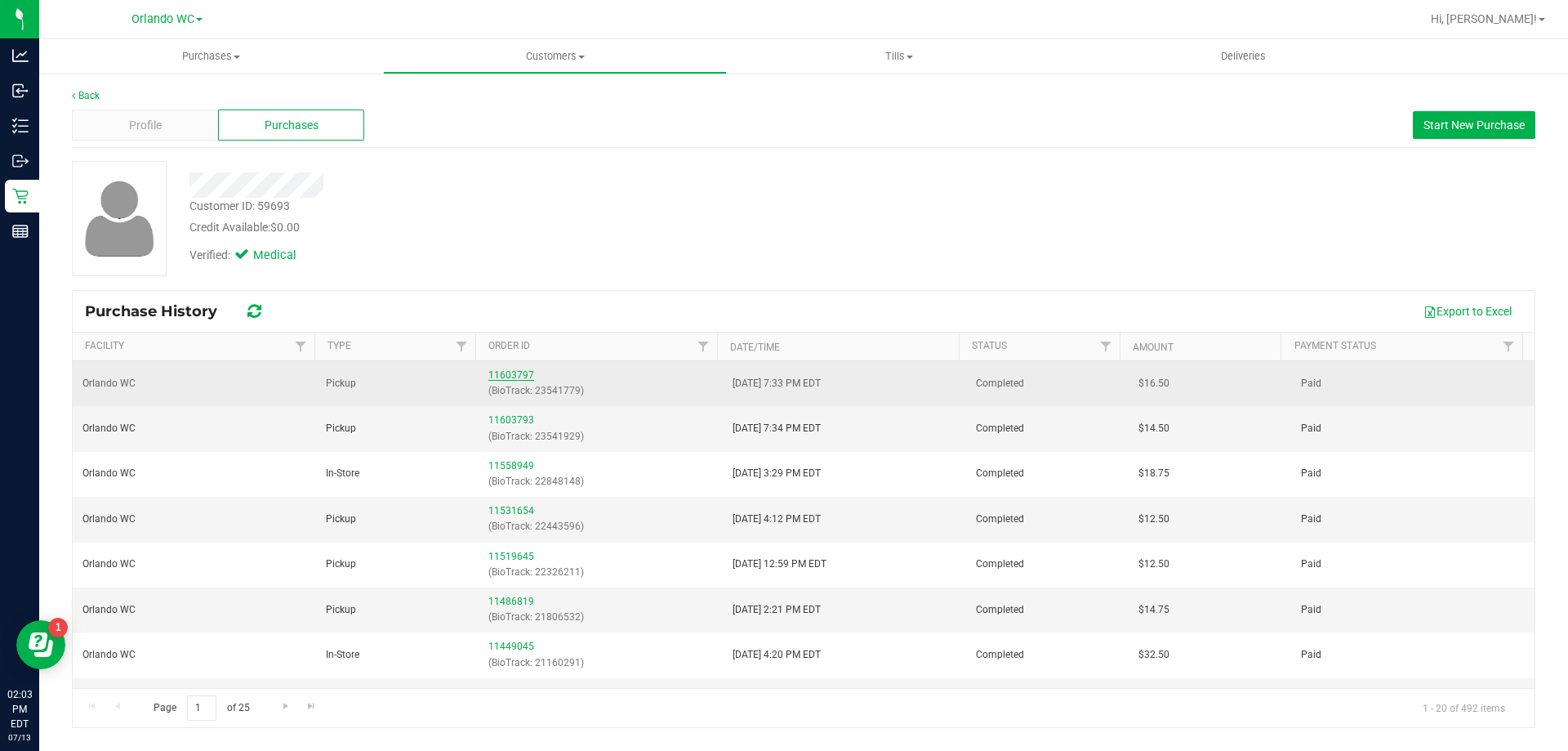 click on "11603797" at bounding box center [511, 375] 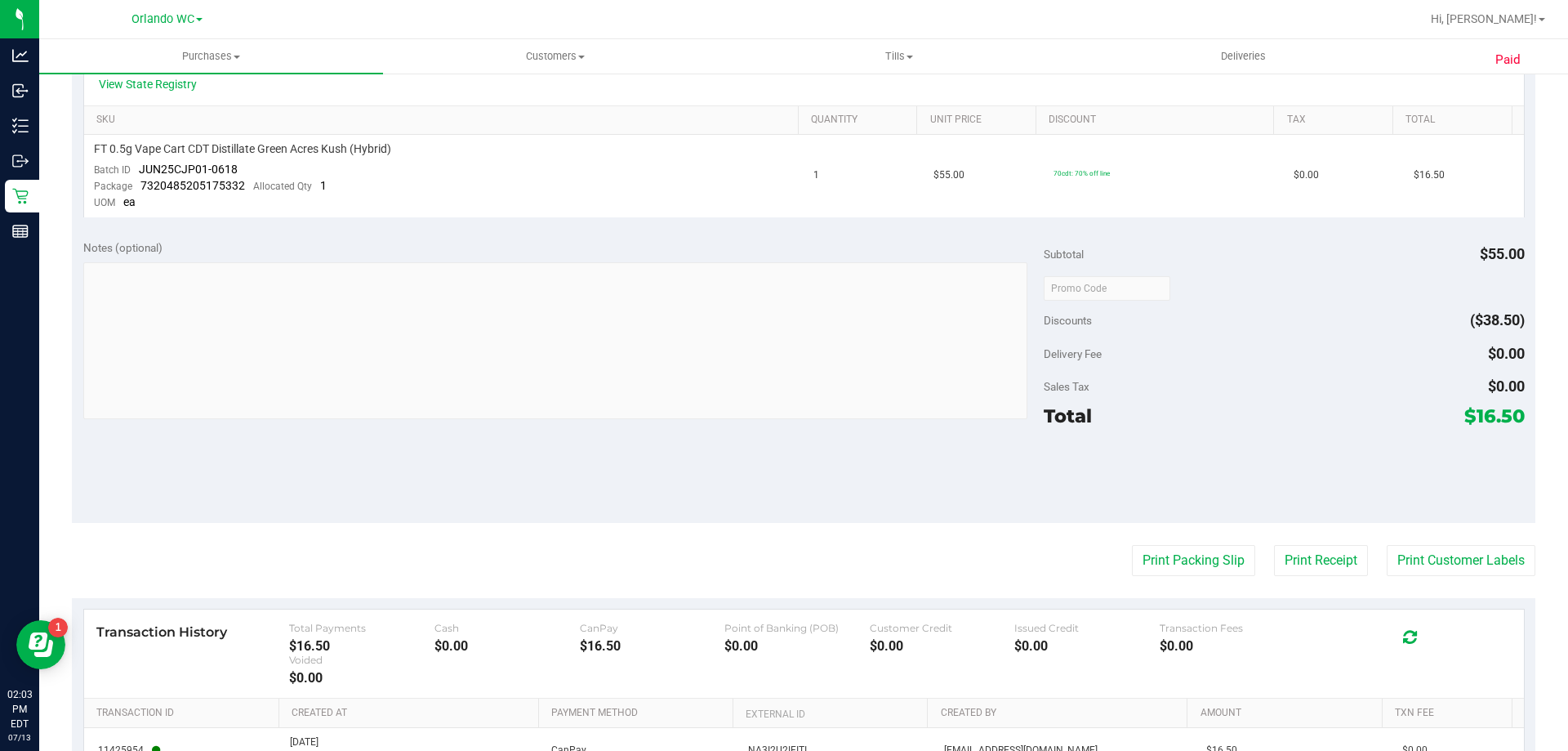 scroll, scrollTop: 0, scrollLeft: 0, axis: both 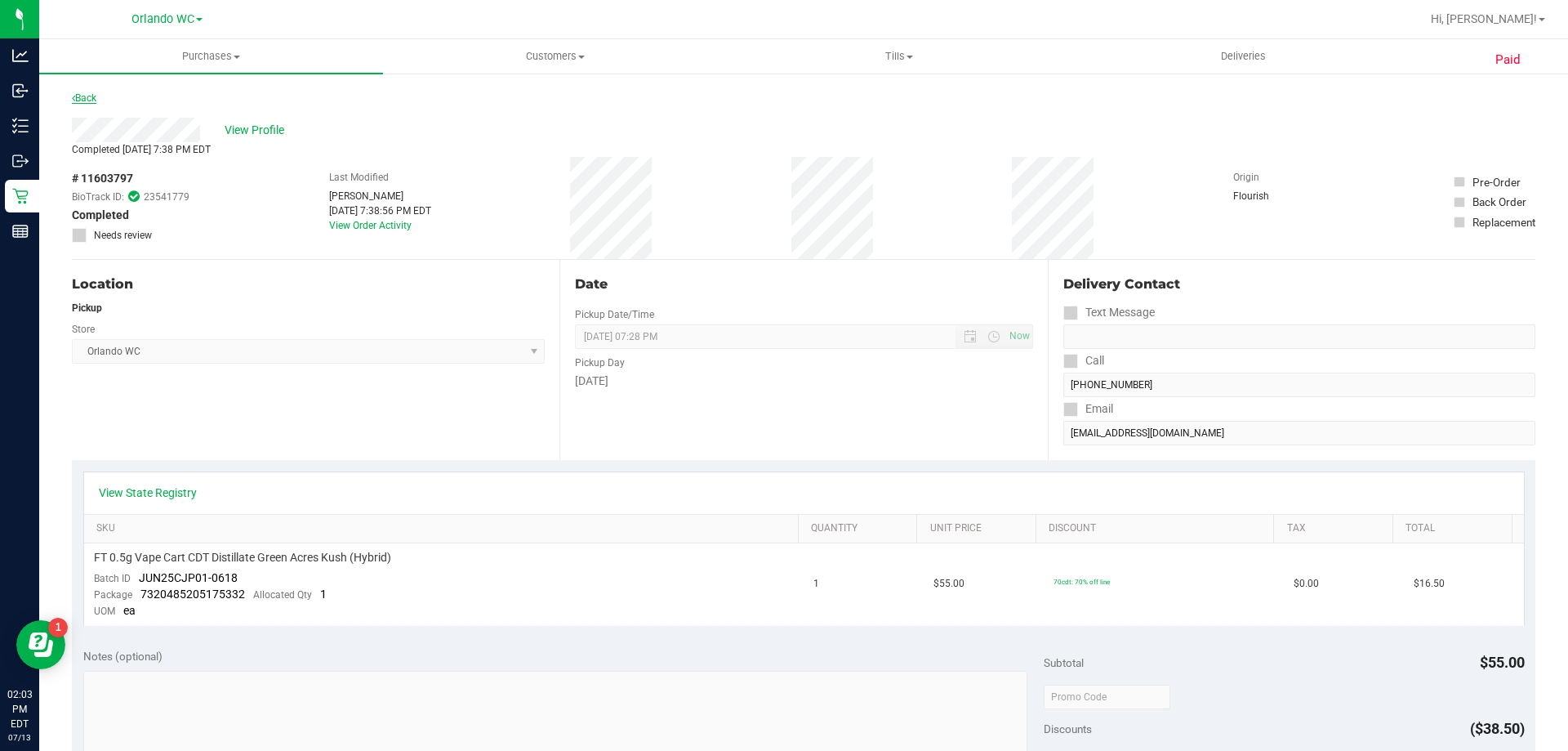 click on "Back" at bounding box center [84, 98] 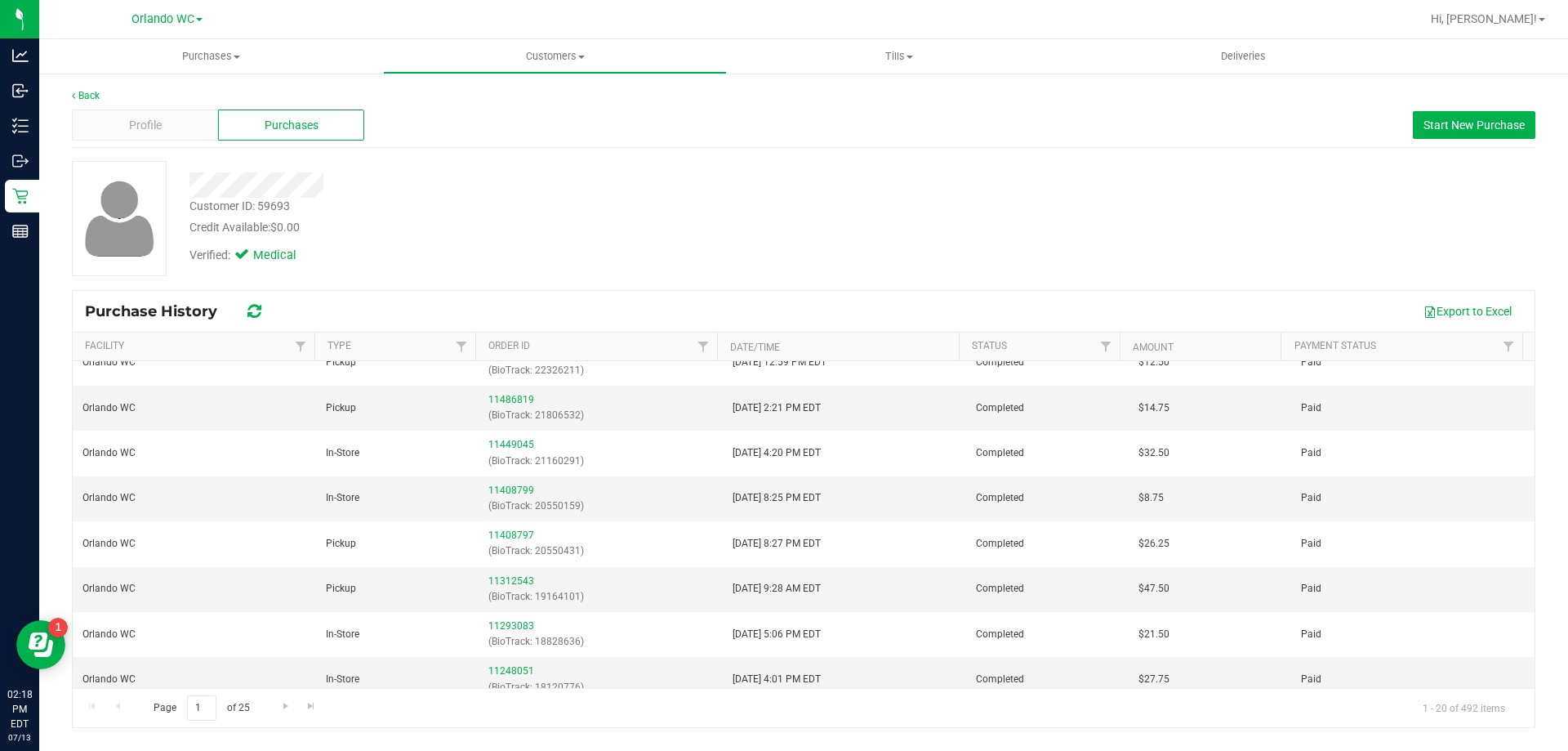 scroll, scrollTop: 82, scrollLeft: 0, axis: vertical 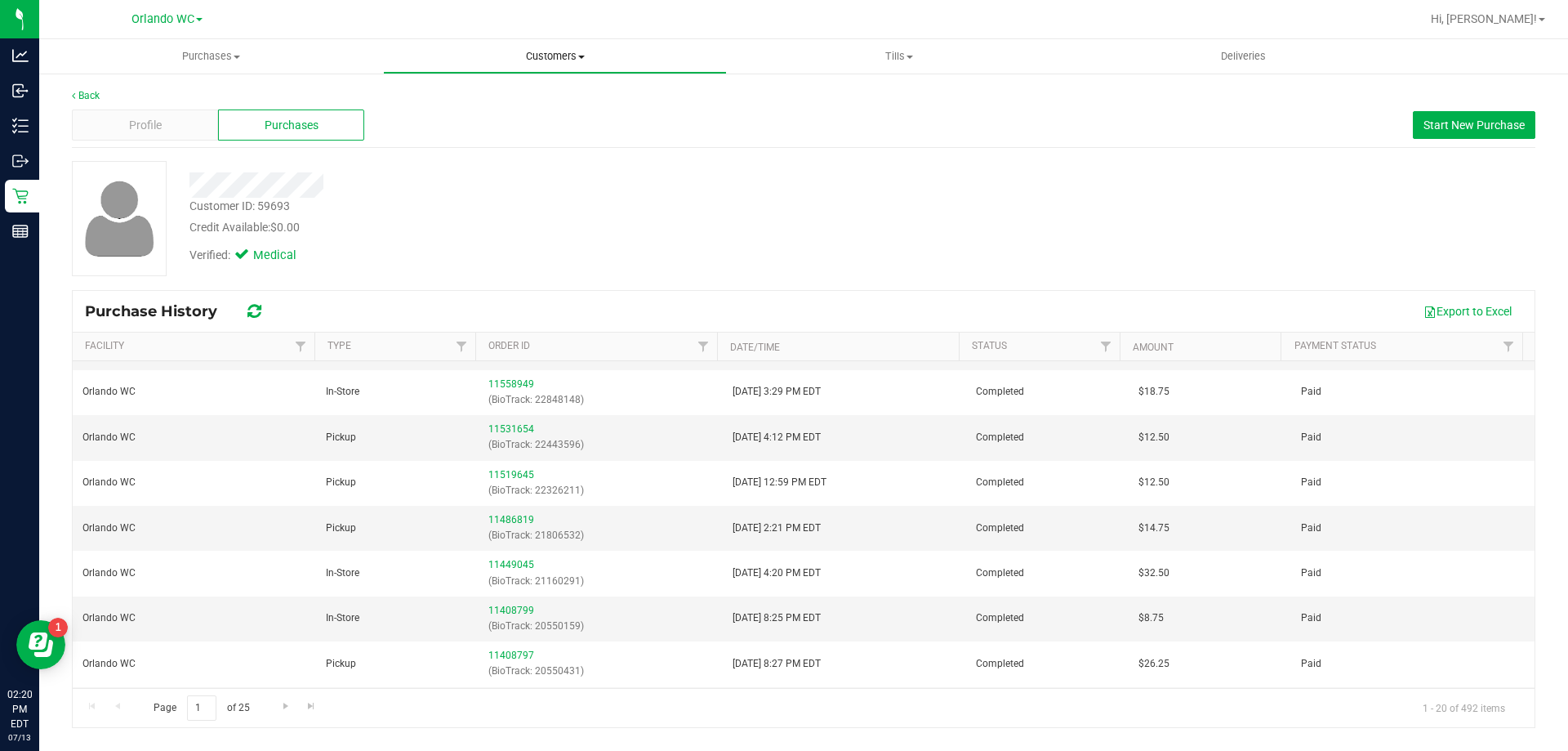 click on "Customers
All customers
Add a new customer
All physicians" at bounding box center (555, 56) 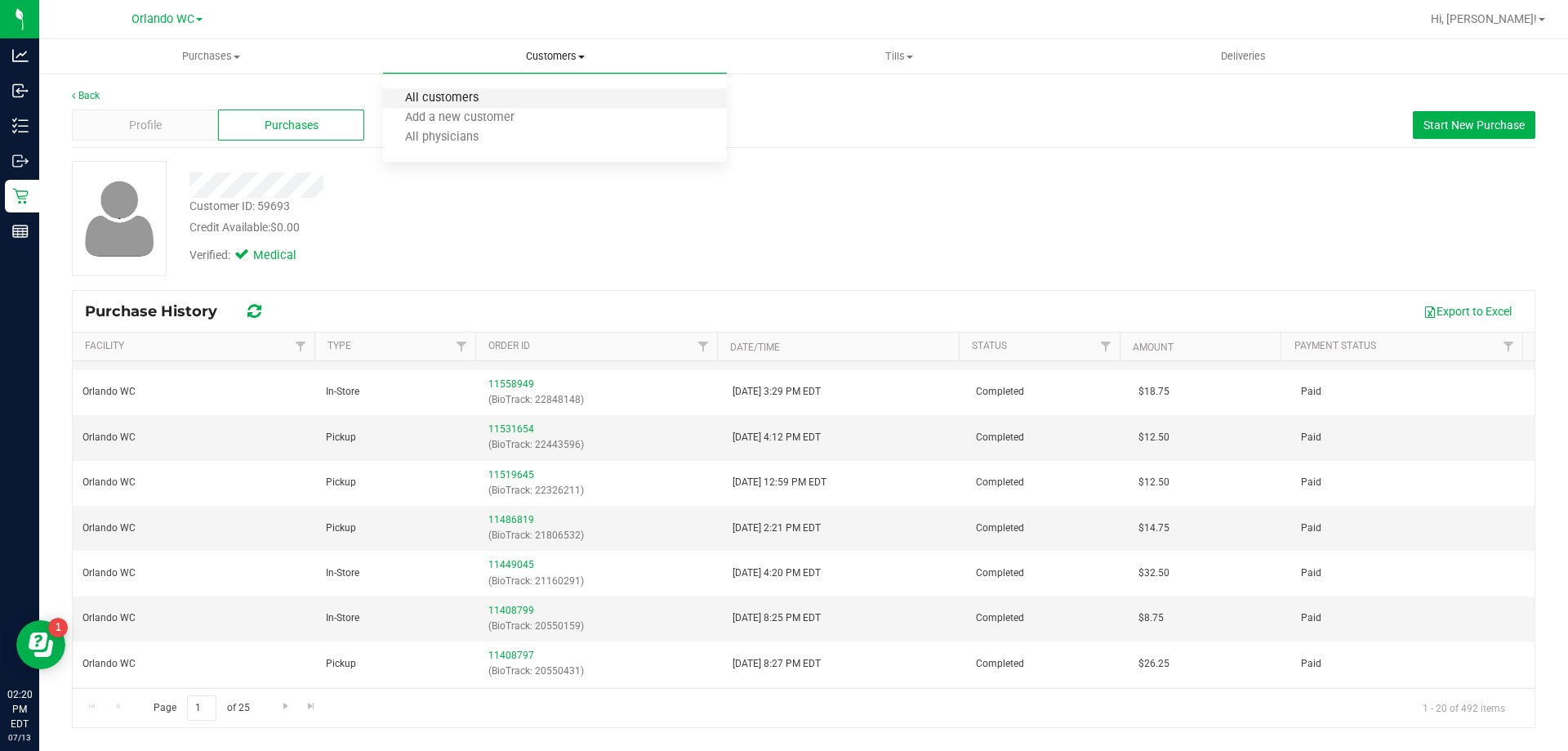 click on "All customers" at bounding box center [442, 98] 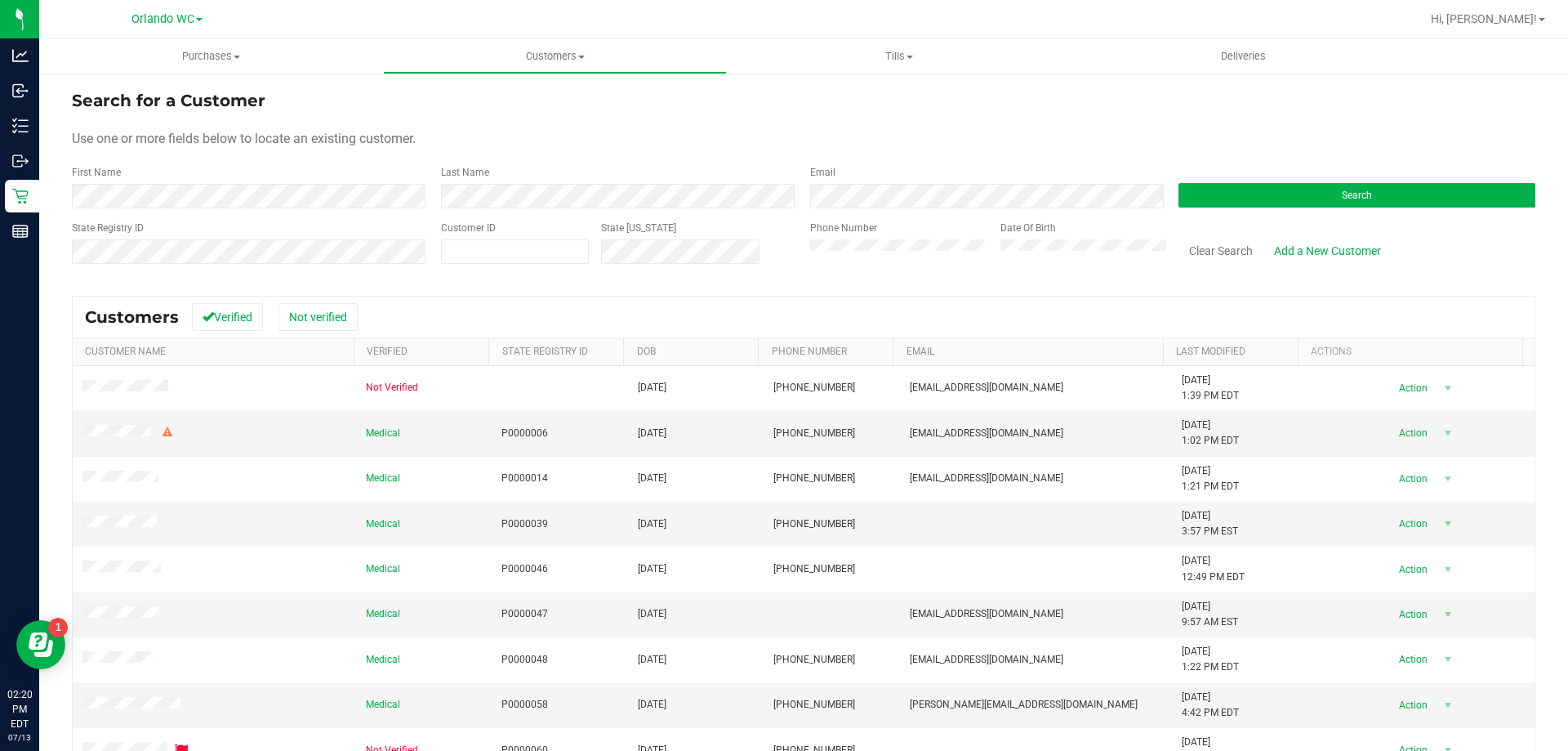 click on "First Name" at bounding box center [250, 186] 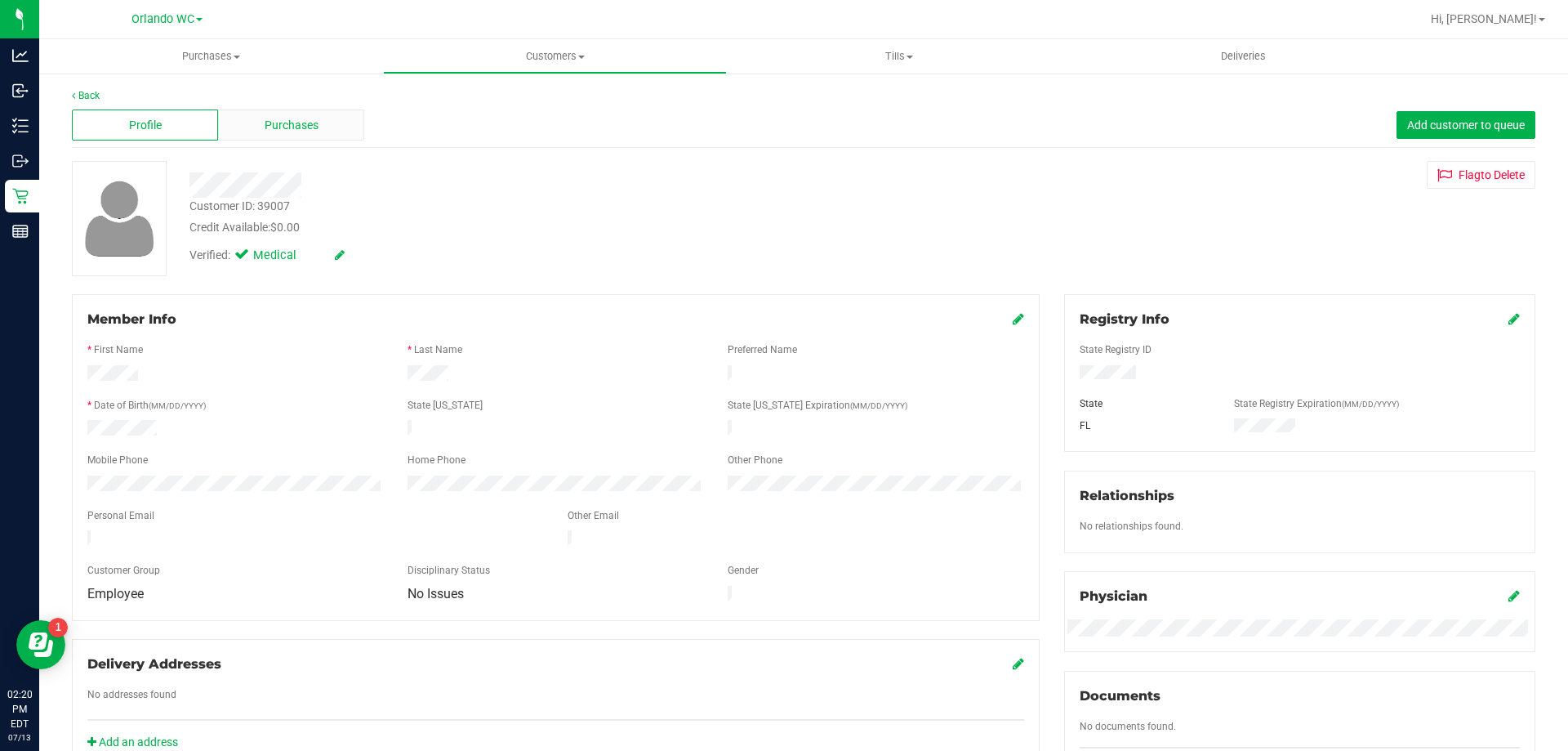 click on "Purchases" at bounding box center [291, 125] 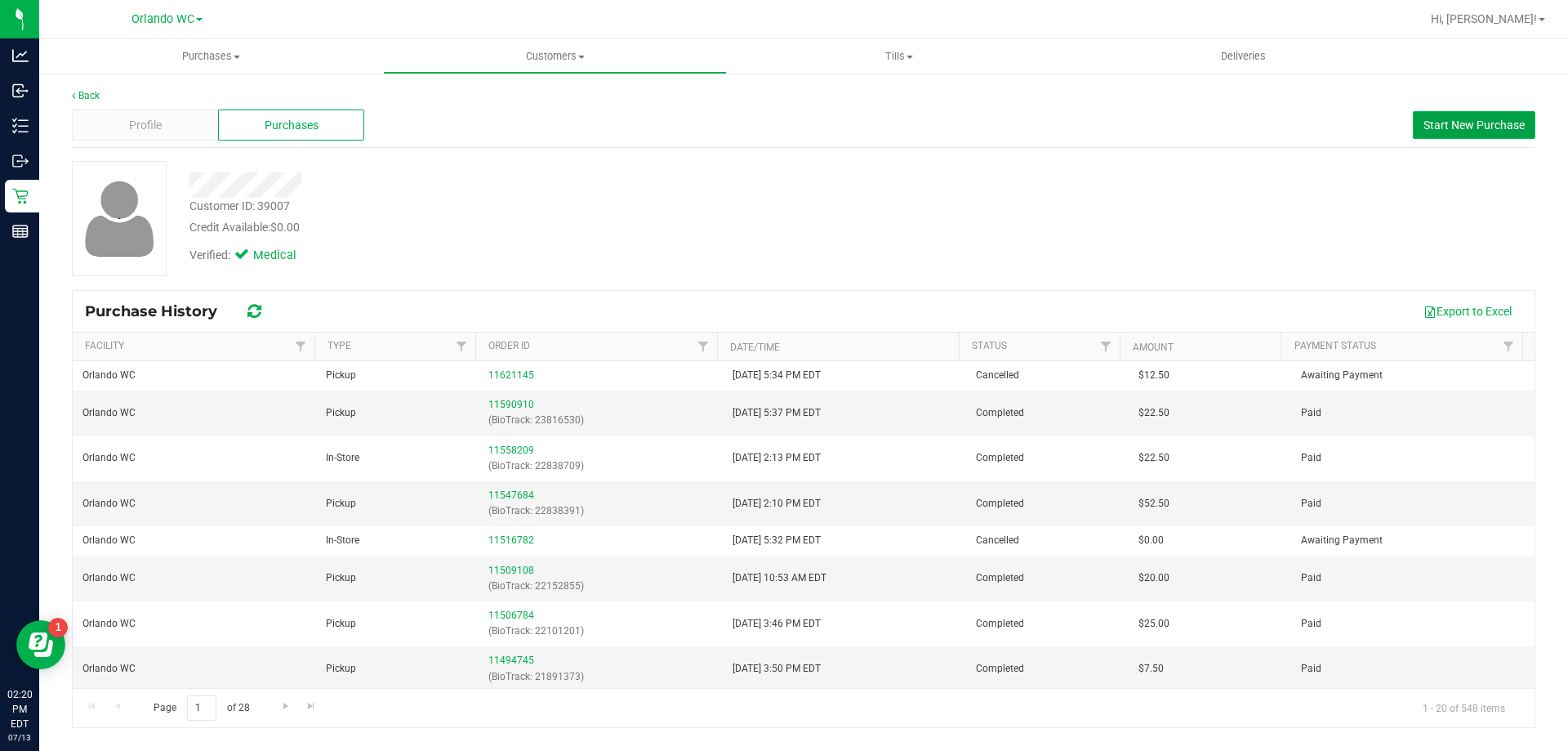 click on "Start New Purchase" at bounding box center [1474, 125] 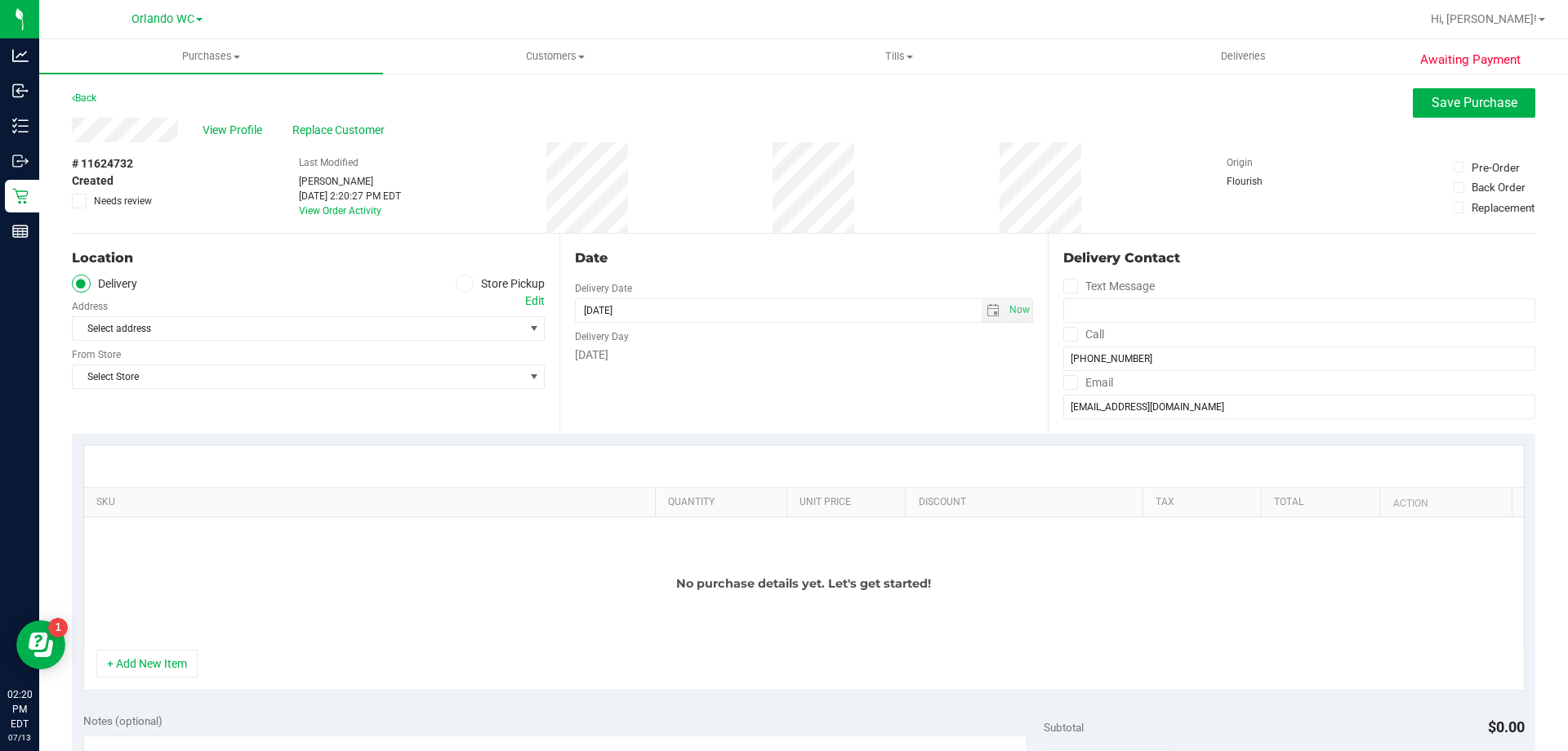 click at bounding box center [465, 284] 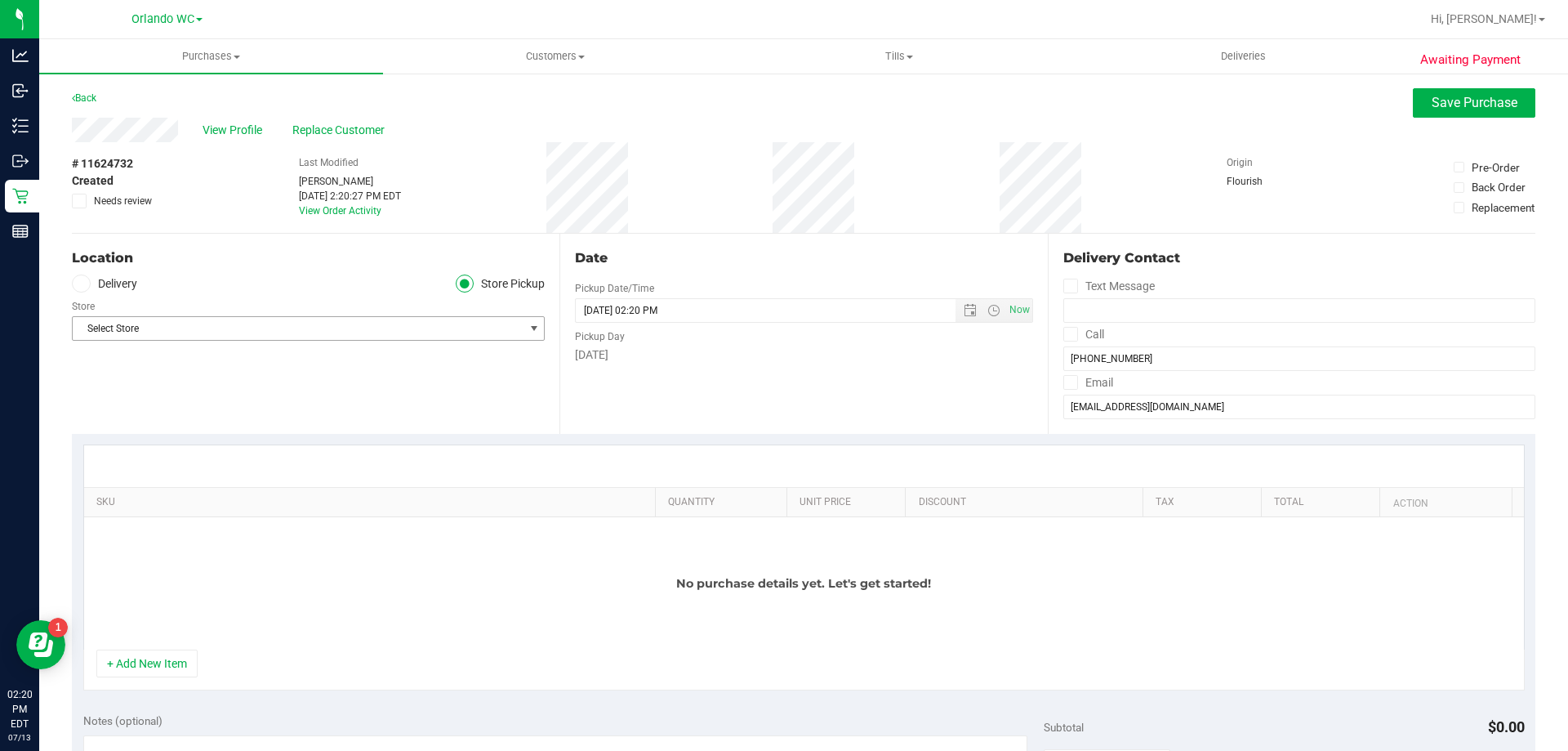 click on "Select Store" at bounding box center (298, 329) 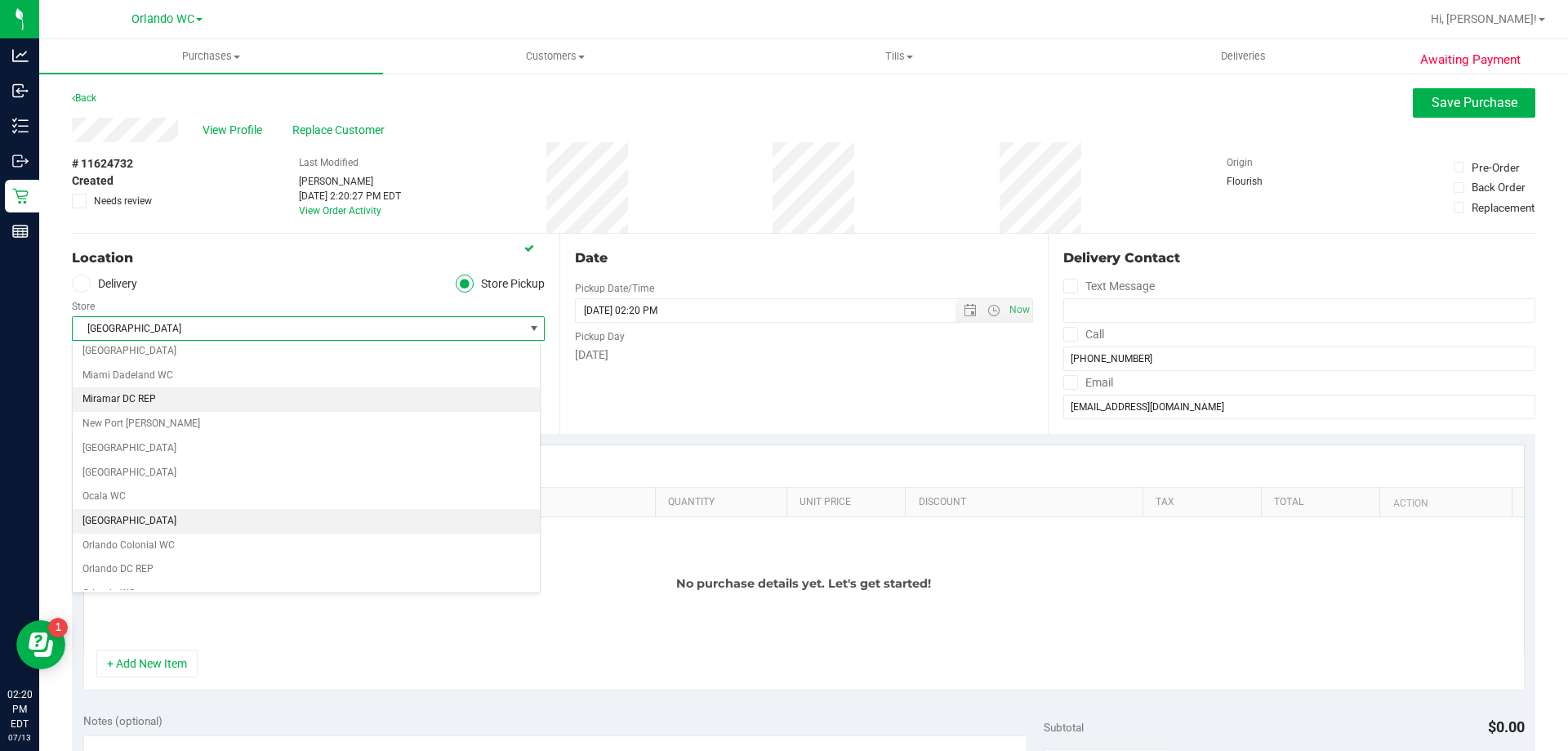 scroll, scrollTop: 614, scrollLeft: 0, axis: vertical 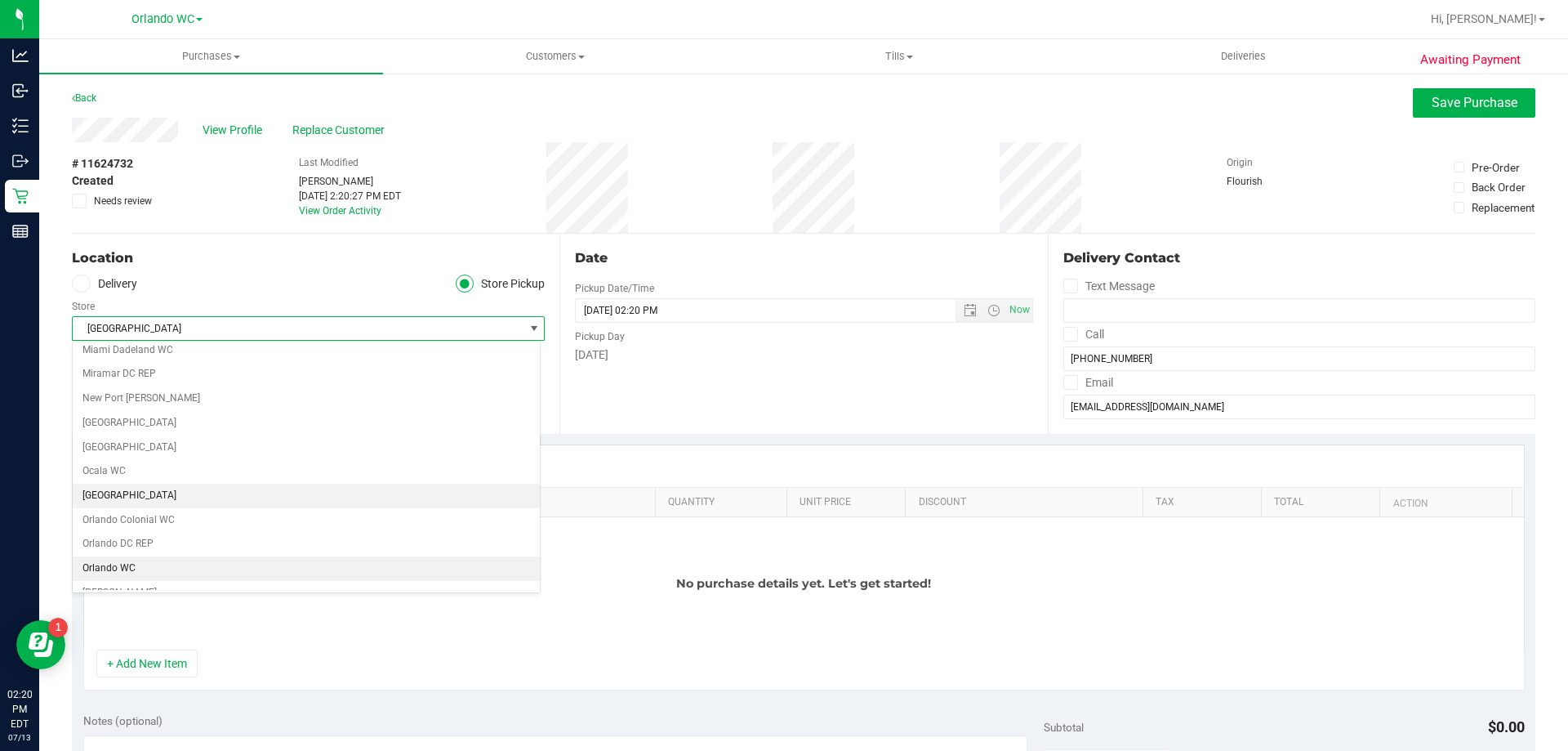 click on "Orlando WC" at bounding box center (306, 569) 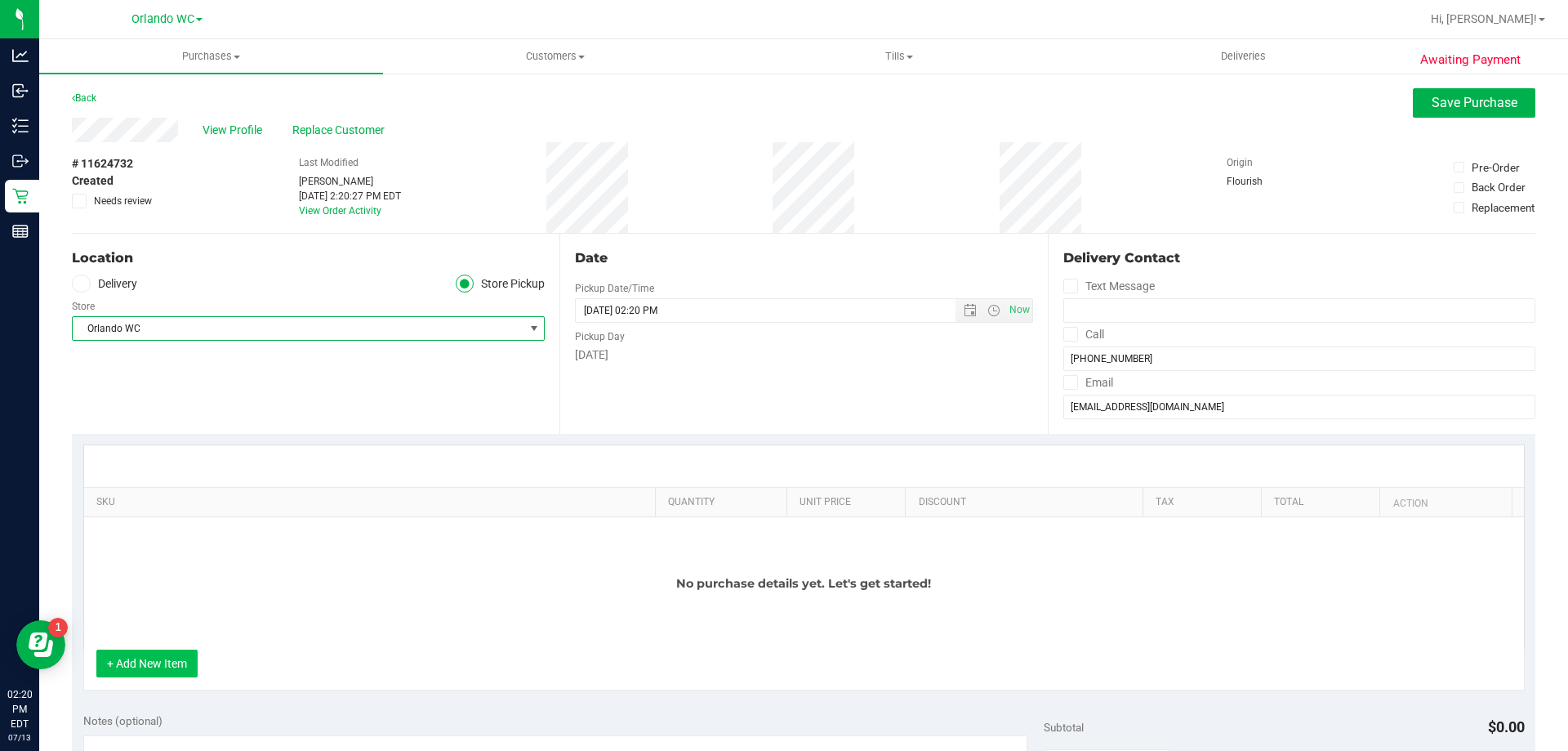 click on "+ Add New Item" at bounding box center [147, 664] 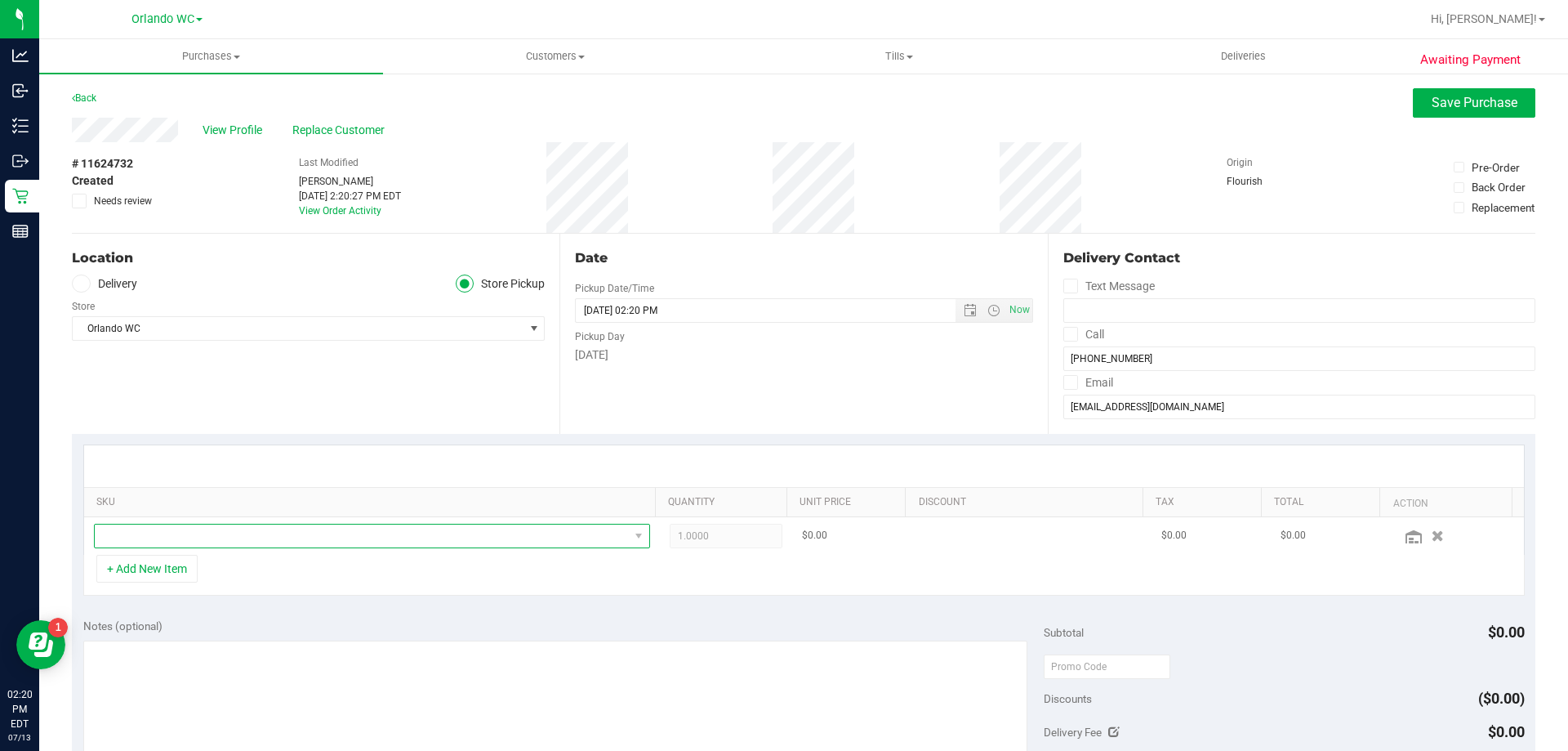 click at bounding box center [362, 536] 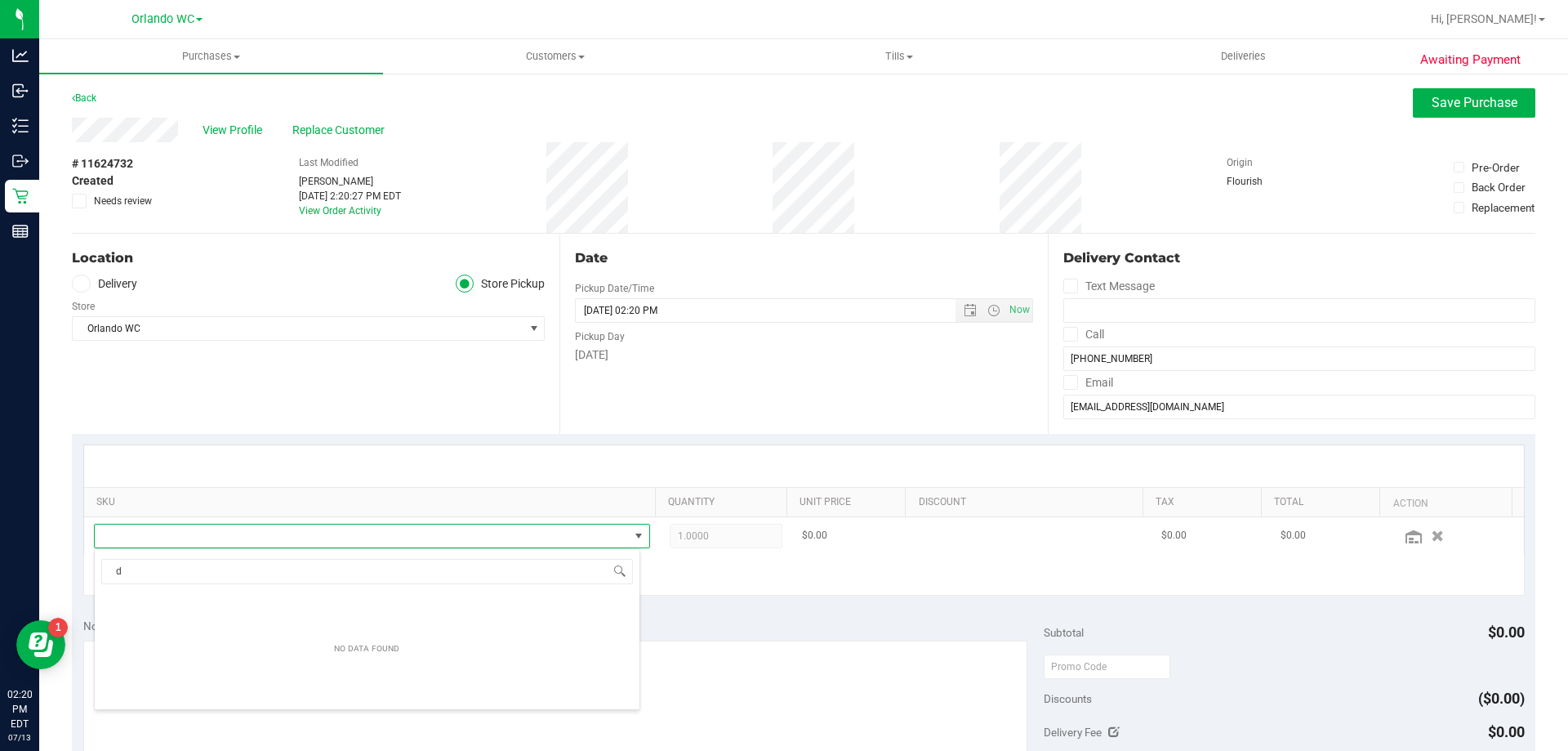 scroll, scrollTop: 81695, scrollLeft: 81120, axis: both 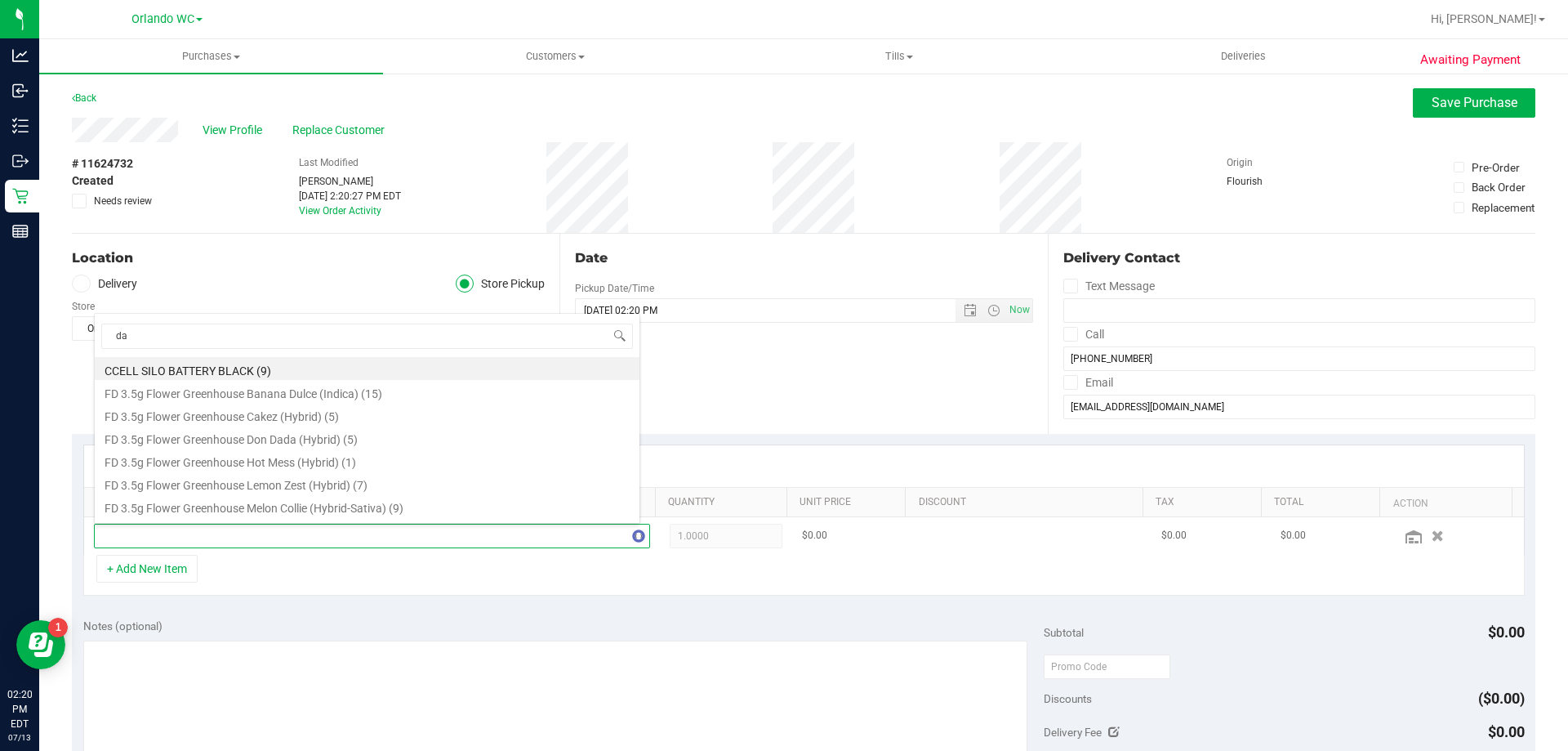 type on "dar" 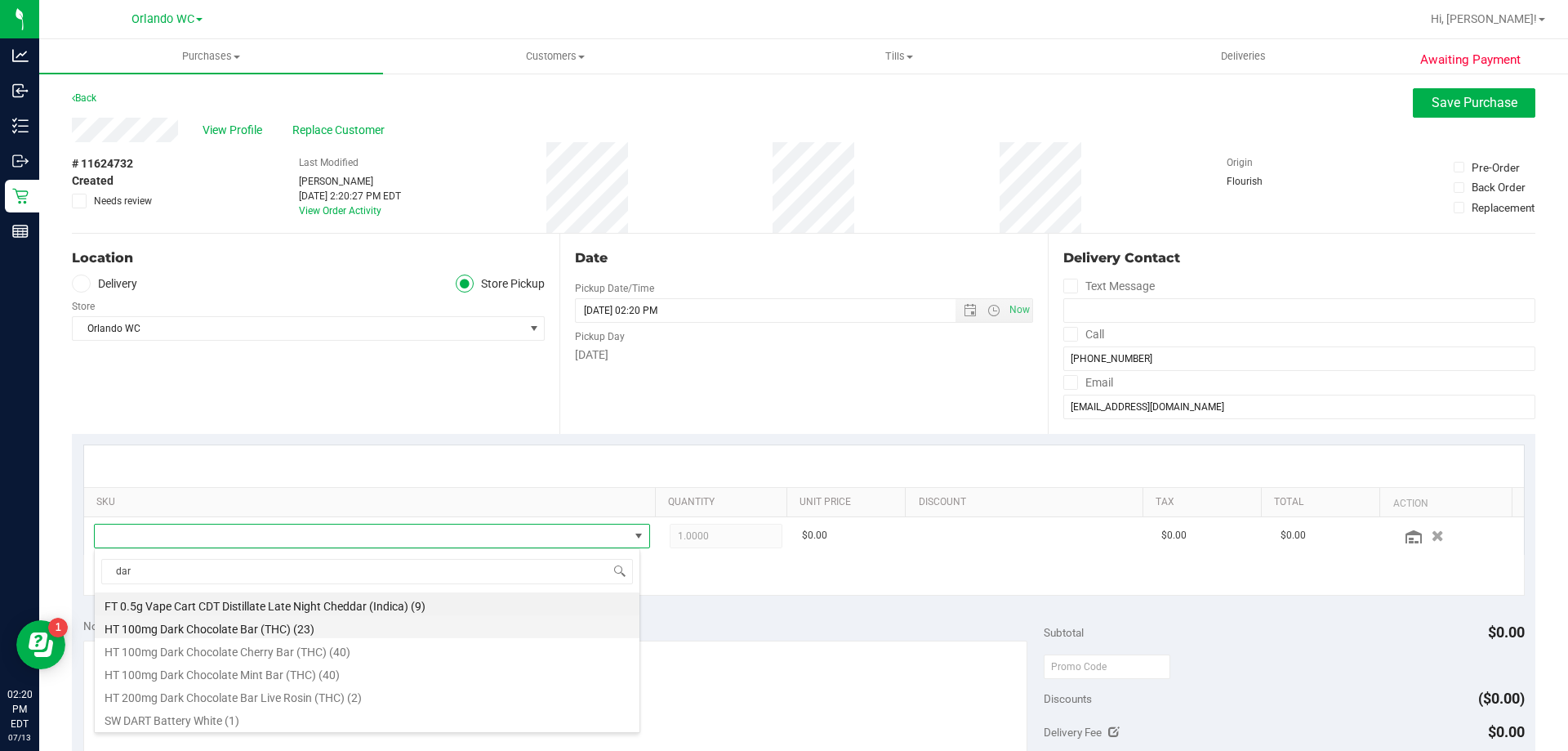 click on "HT 100mg Dark Chocolate Bar (THC) (23)" at bounding box center (367, 627) 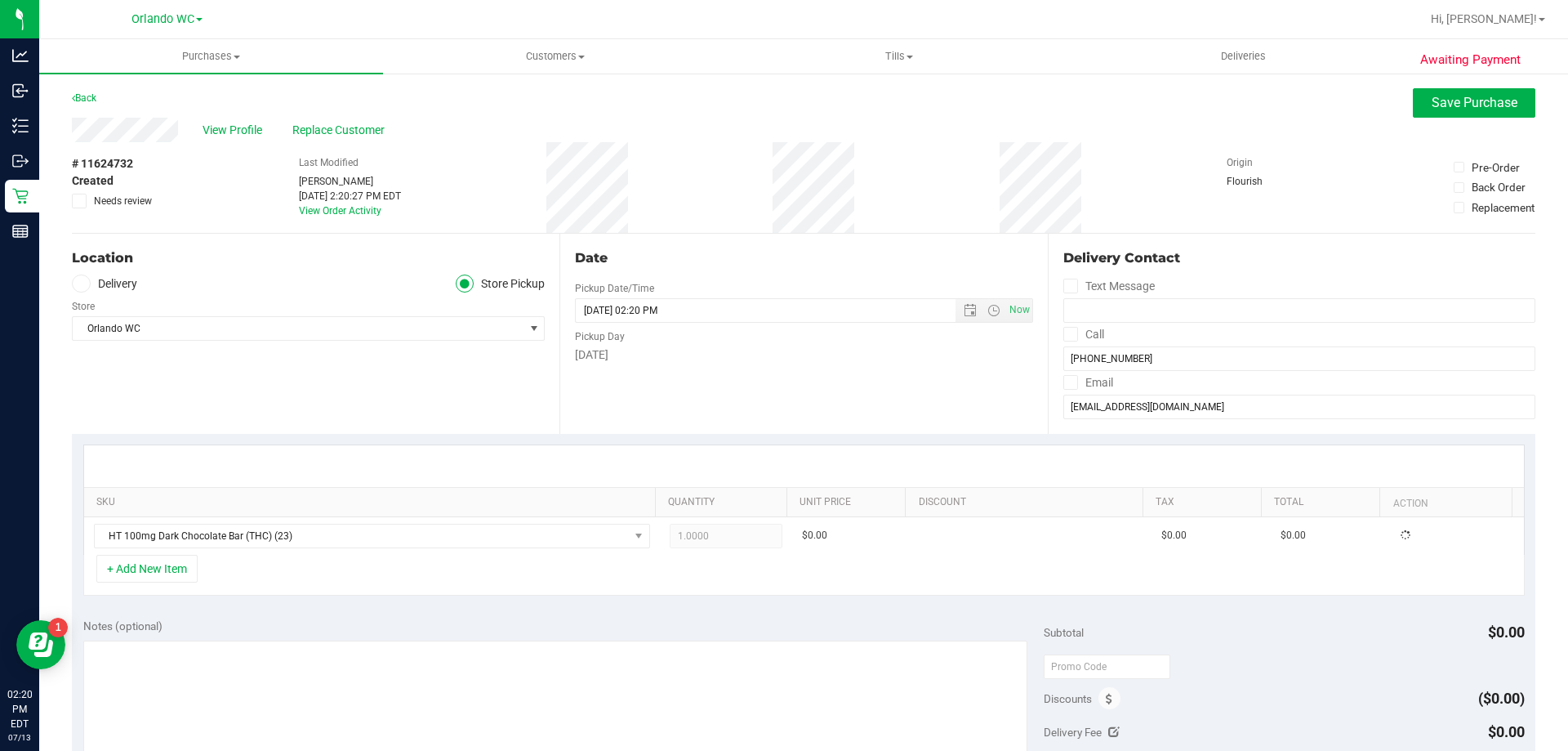 click on "+ Add New Item" at bounding box center (804, 575) 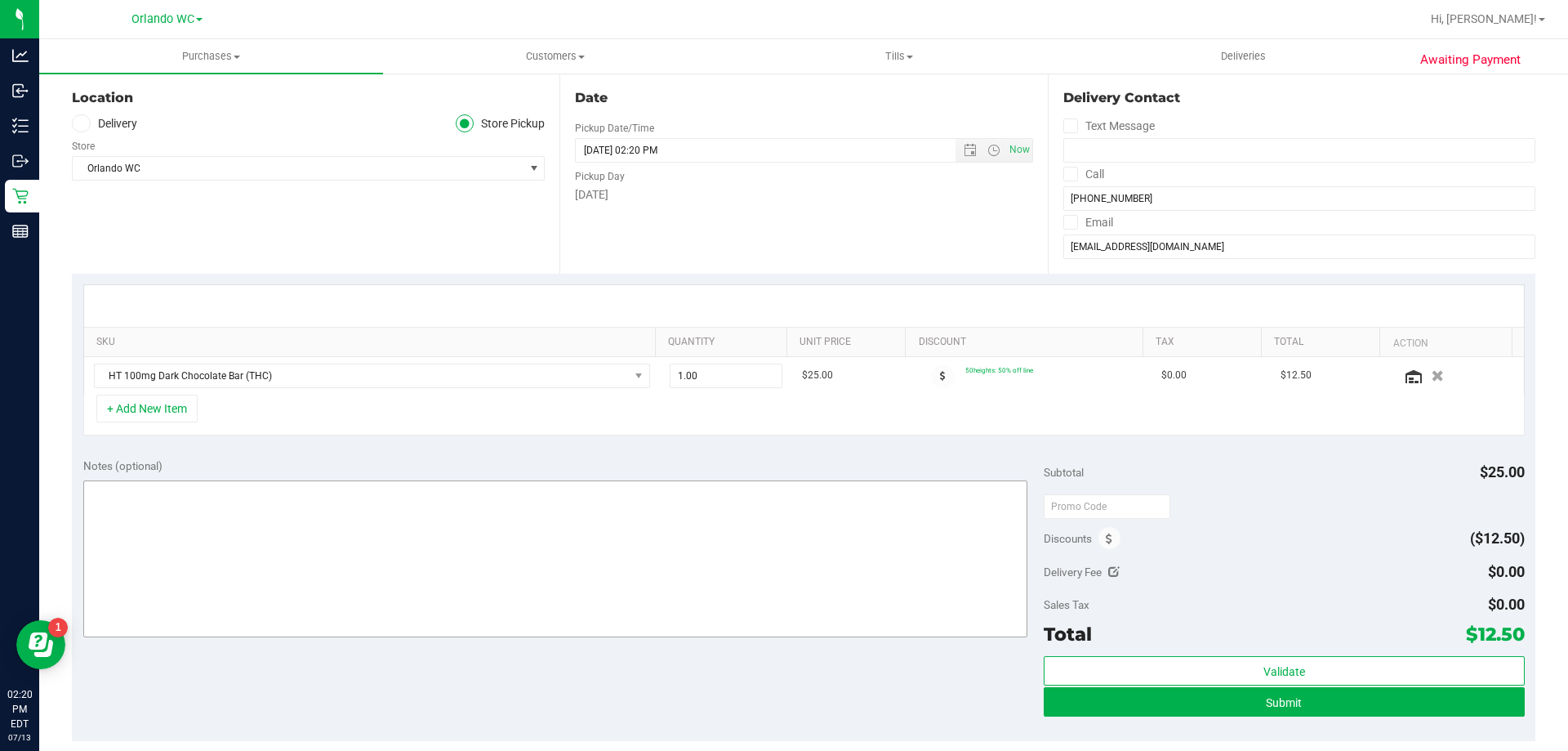 scroll, scrollTop: 163, scrollLeft: 0, axis: vertical 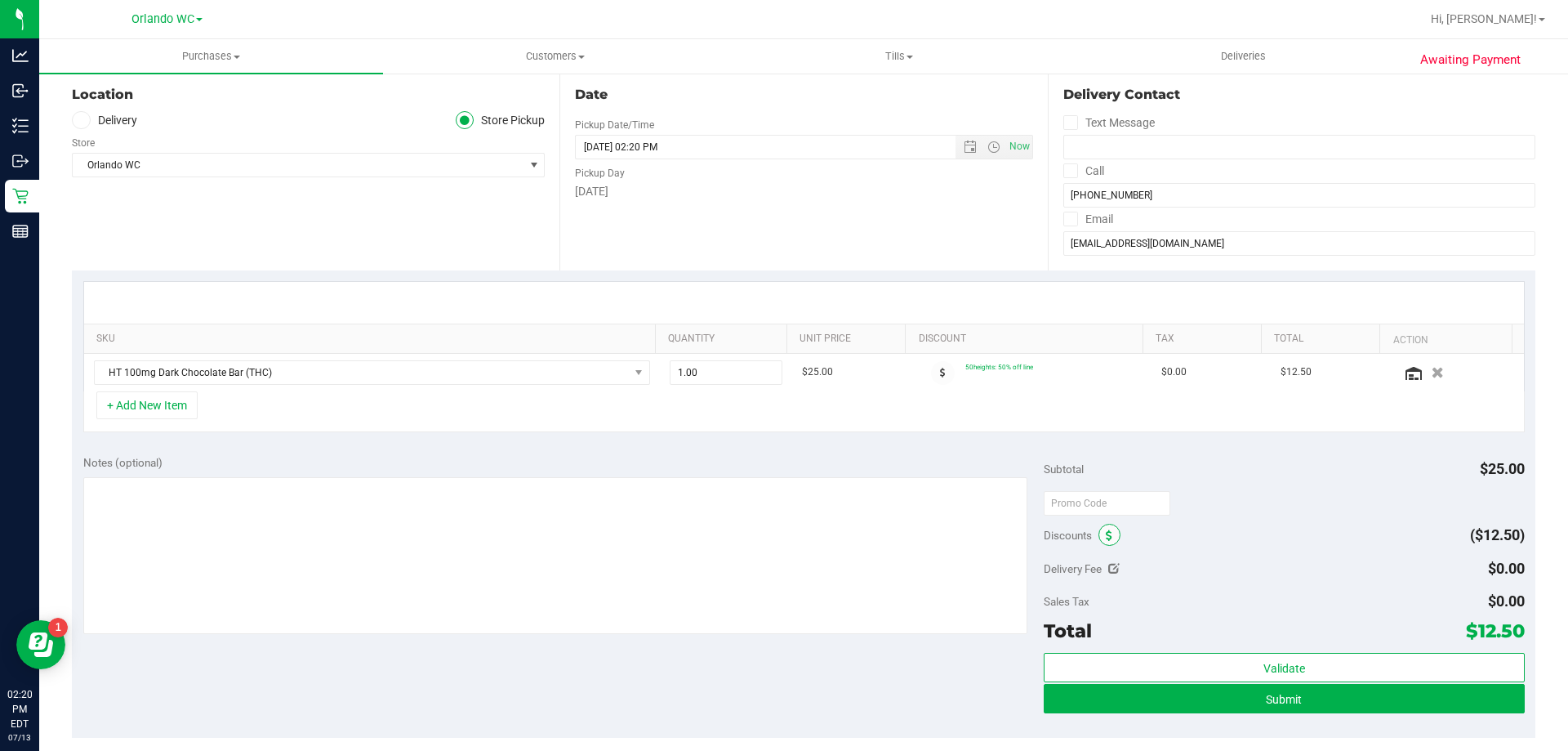 click at bounding box center (1109, 536) 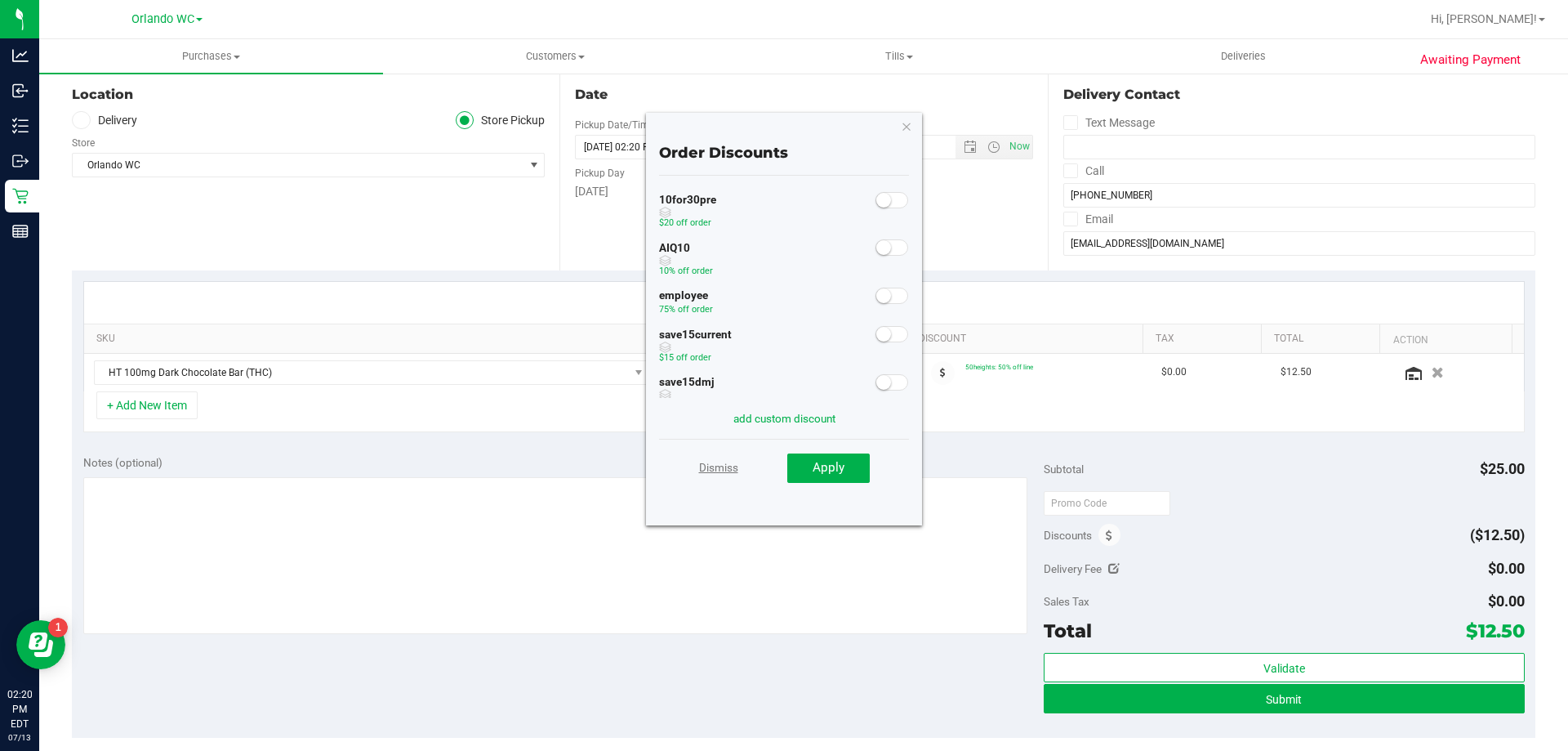 click on "Dismiss" at bounding box center (719, 467) 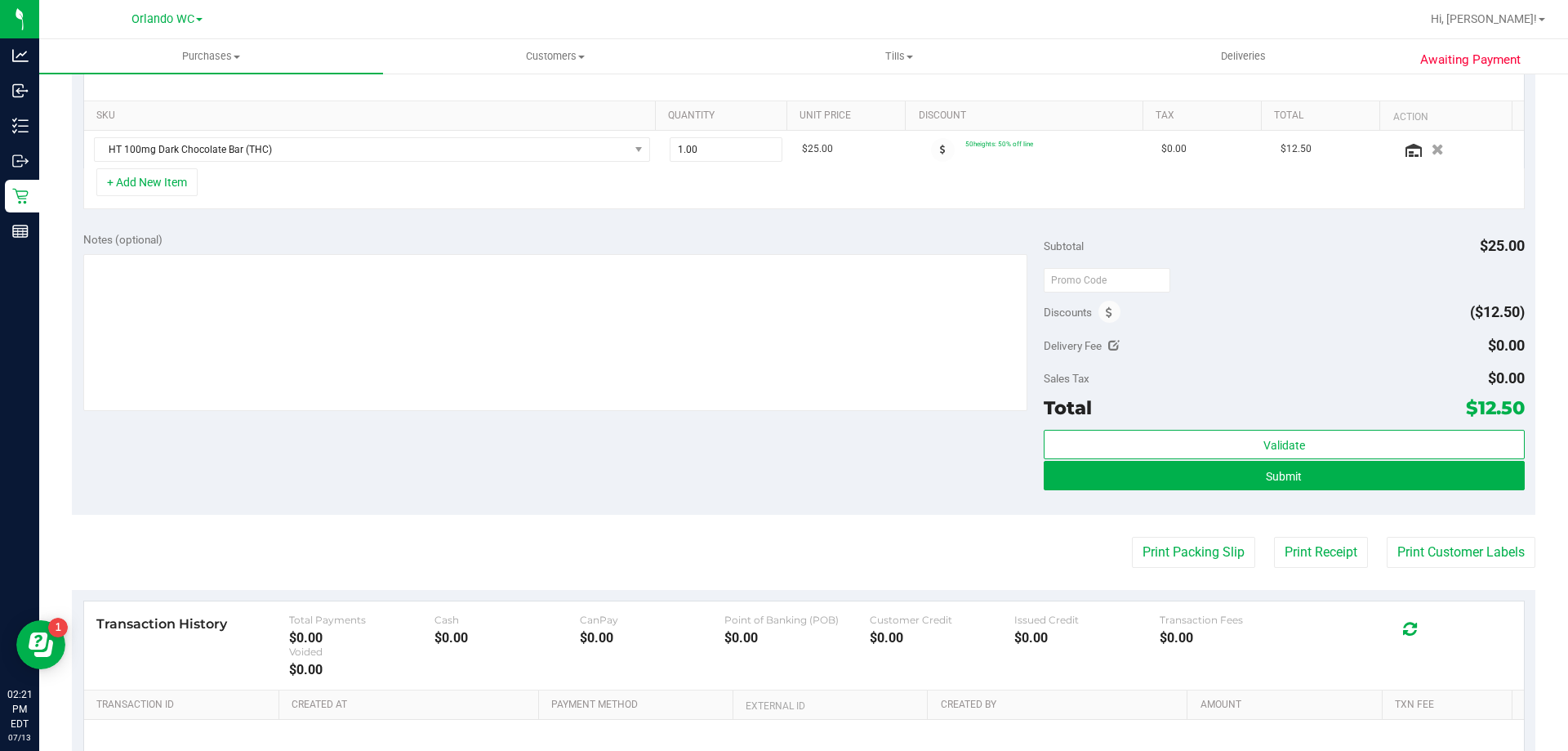 scroll, scrollTop: 0, scrollLeft: 0, axis: both 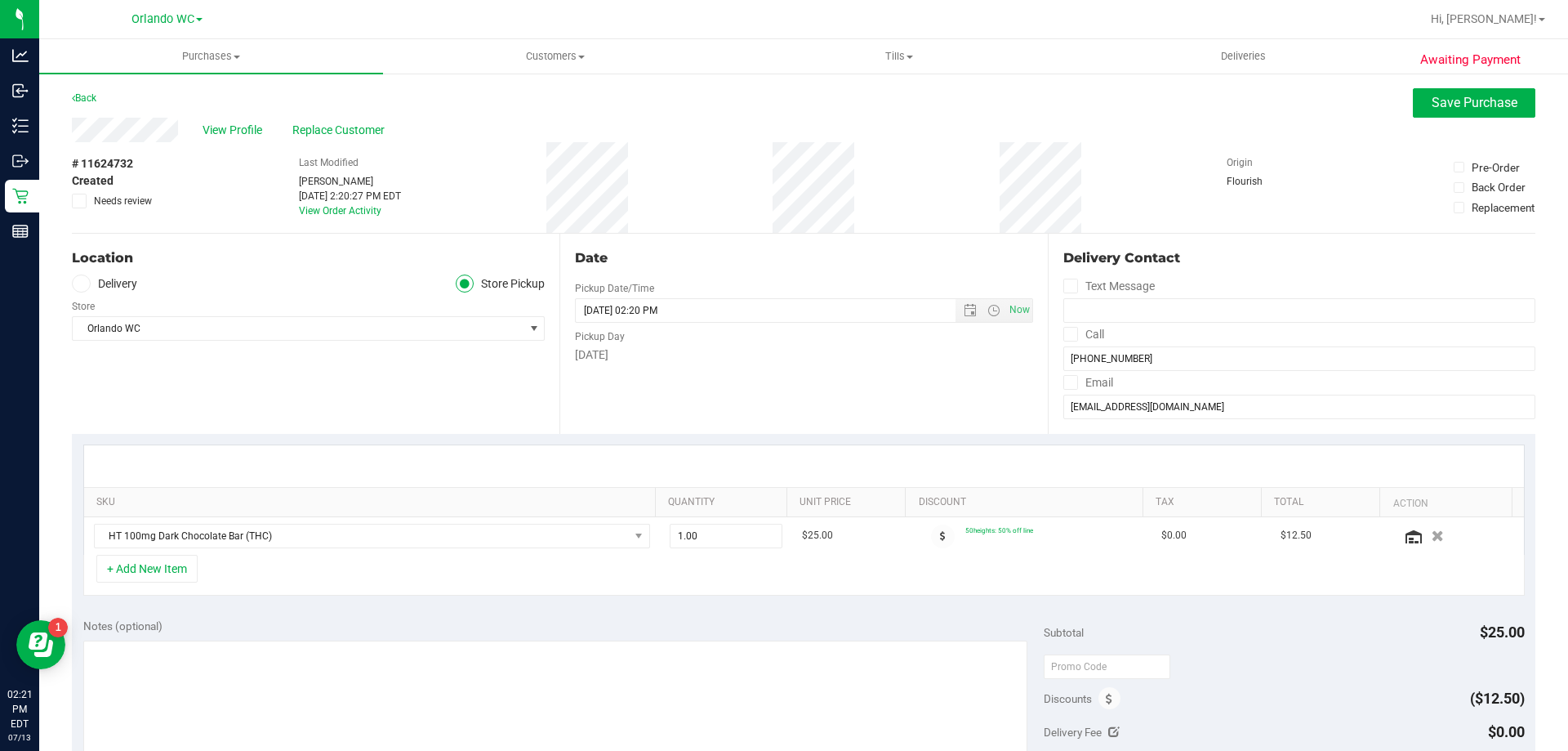 click on "Location
Delivery
Store Pickup
Store
Orlando WC Select Store Bonita Springs WC Boynton Beach WC Bradenton WC Brandon WC Brooksville WC Call Center Clermont WC Crestview WC Deerfield Beach WC Delray Beach WC Deltona WC Ft Walton Beach WC Ft. Lauderdale WC Ft. Myers WC Gainesville WC Jax Atlantic WC JAX DC REP Jax WC Key West WC Lakeland WC Largo WC Lehigh Acres DC REP Merritt Island WC Miami 72nd WC Miami Beach WC Miami Dadeland WC Miramar DC REP New Port Richey WC North Palm Beach WC North Port WC Ocala WC Orange Park WC Orlando Colonial WC Orlando DC REP Orlando WC Oviedo WC Palm Bay WC Palm Coast WC Panama City WC Pensacola WC Port Orange WC" at bounding box center [315, 333] 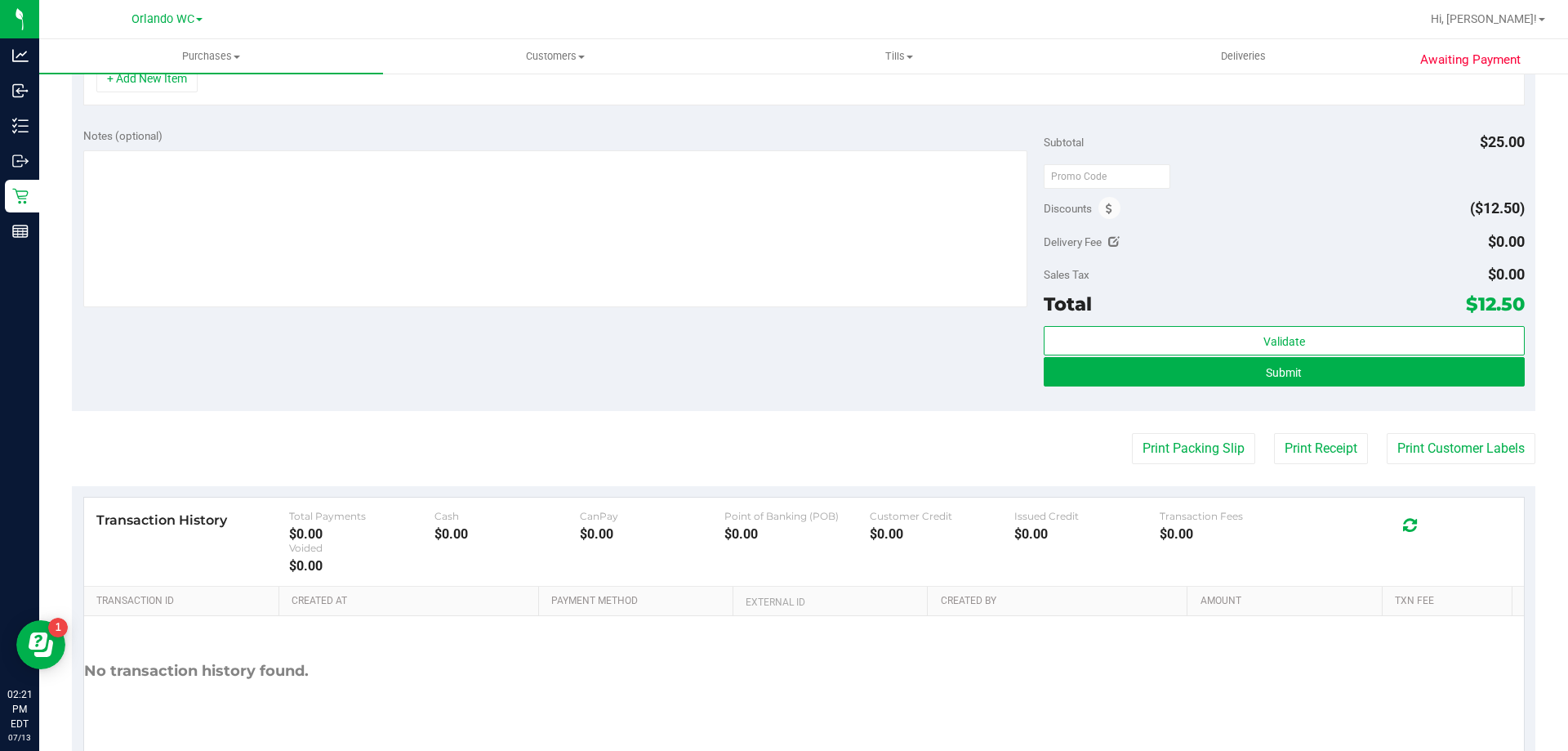 scroll, scrollTop: 82, scrollLeft: 0, axis: vertical 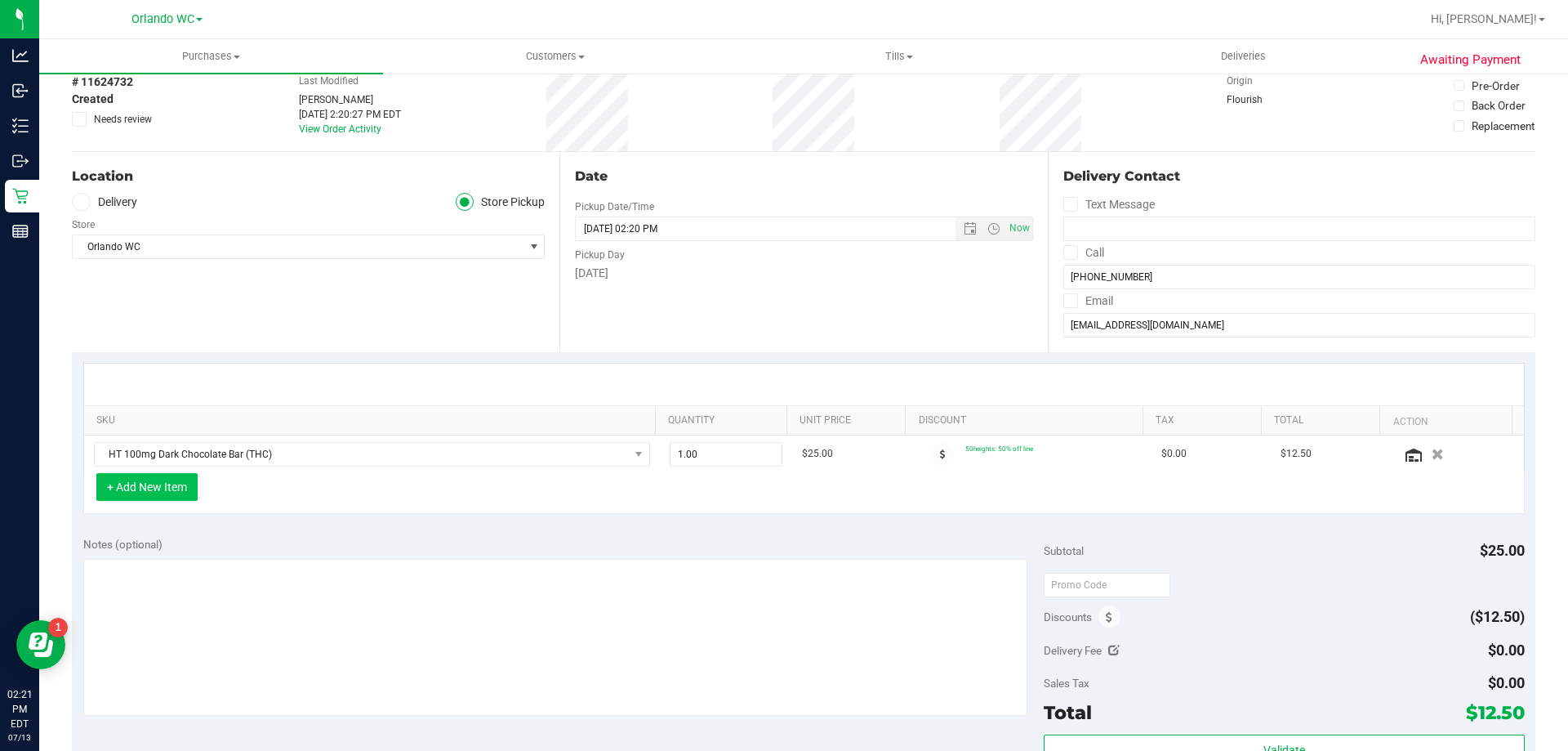 click on "+ Add New Item" at bounding box center (147, 487) 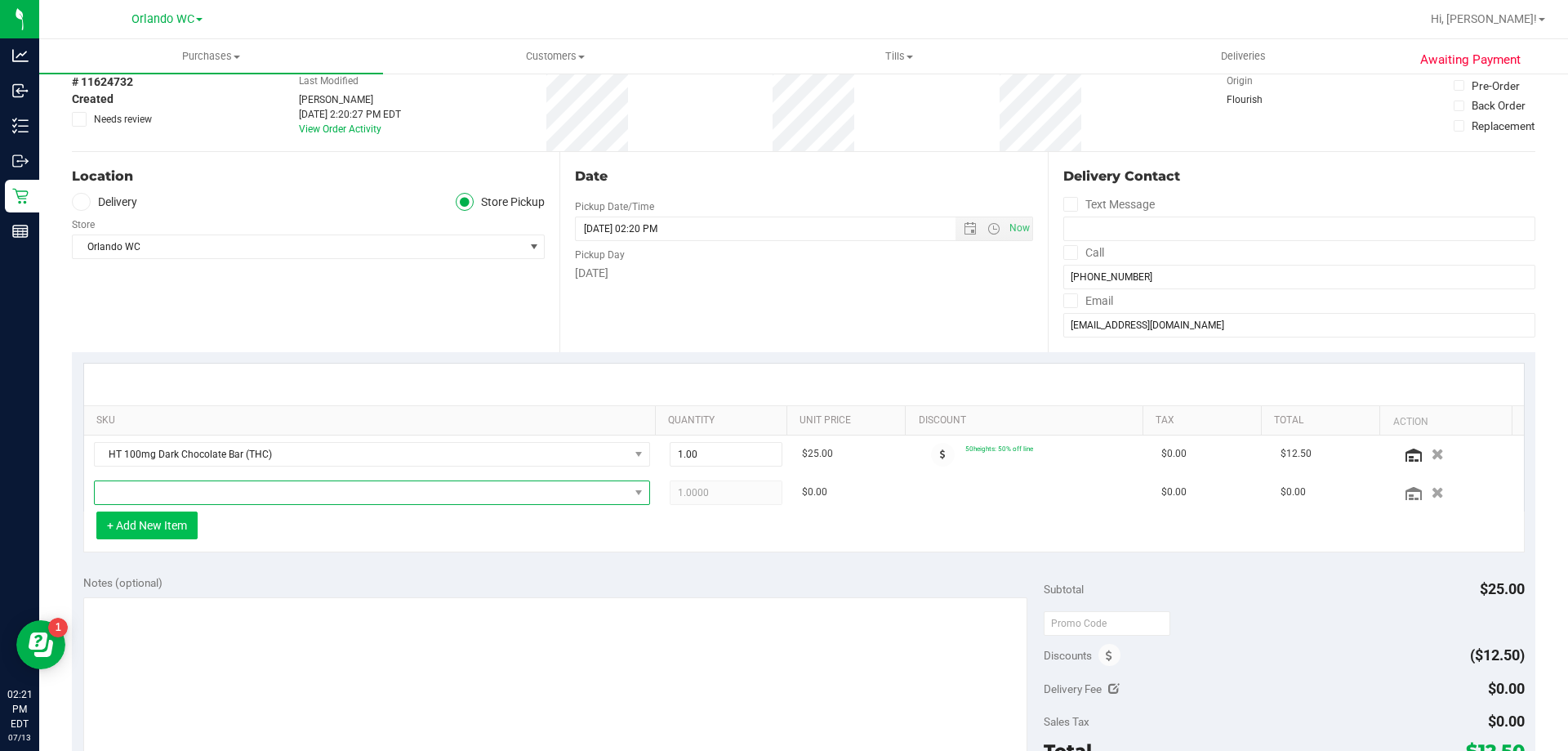click at bounding box center (362, 493) 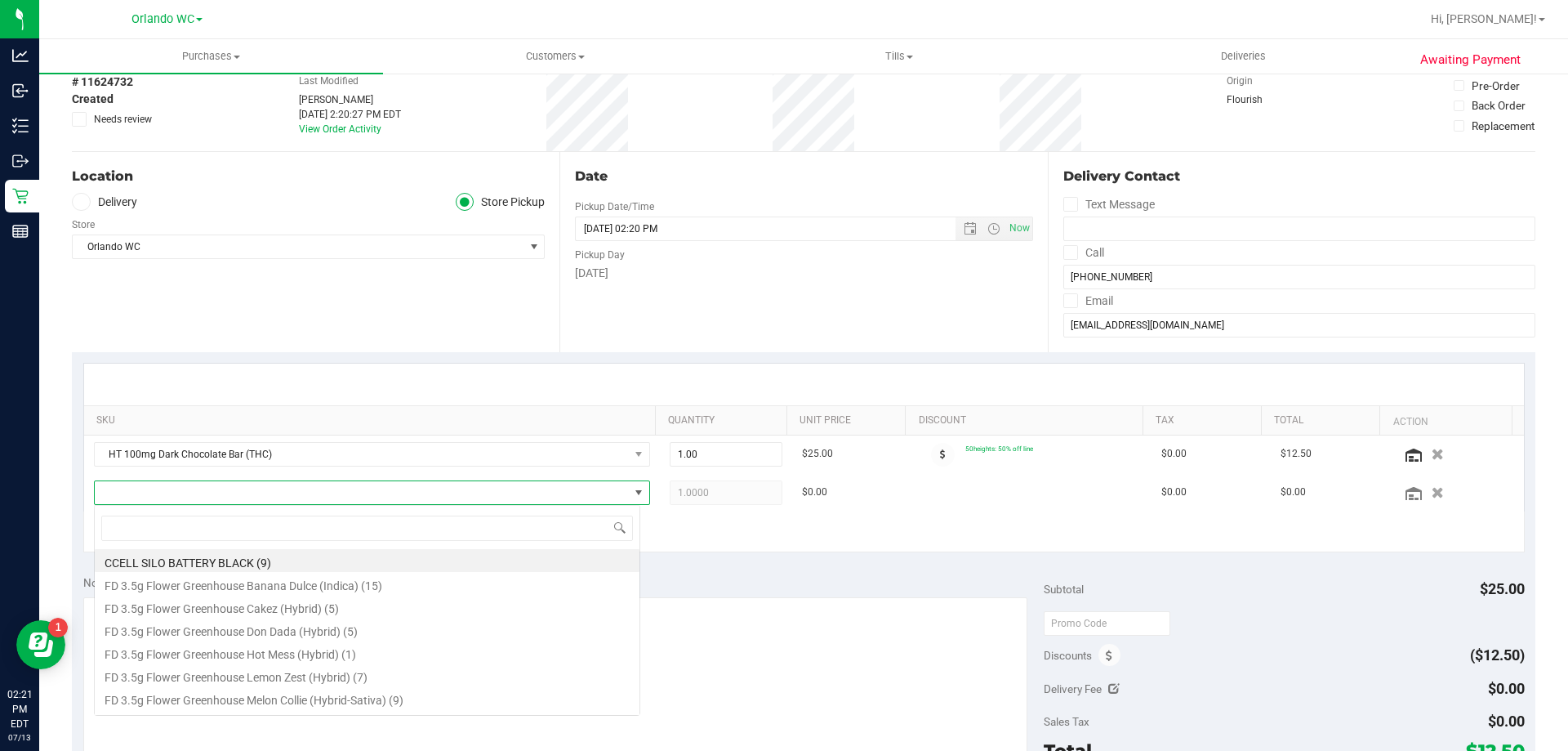 scroll, scrollTop: 81695, scrollLeft: 81120, axis: both 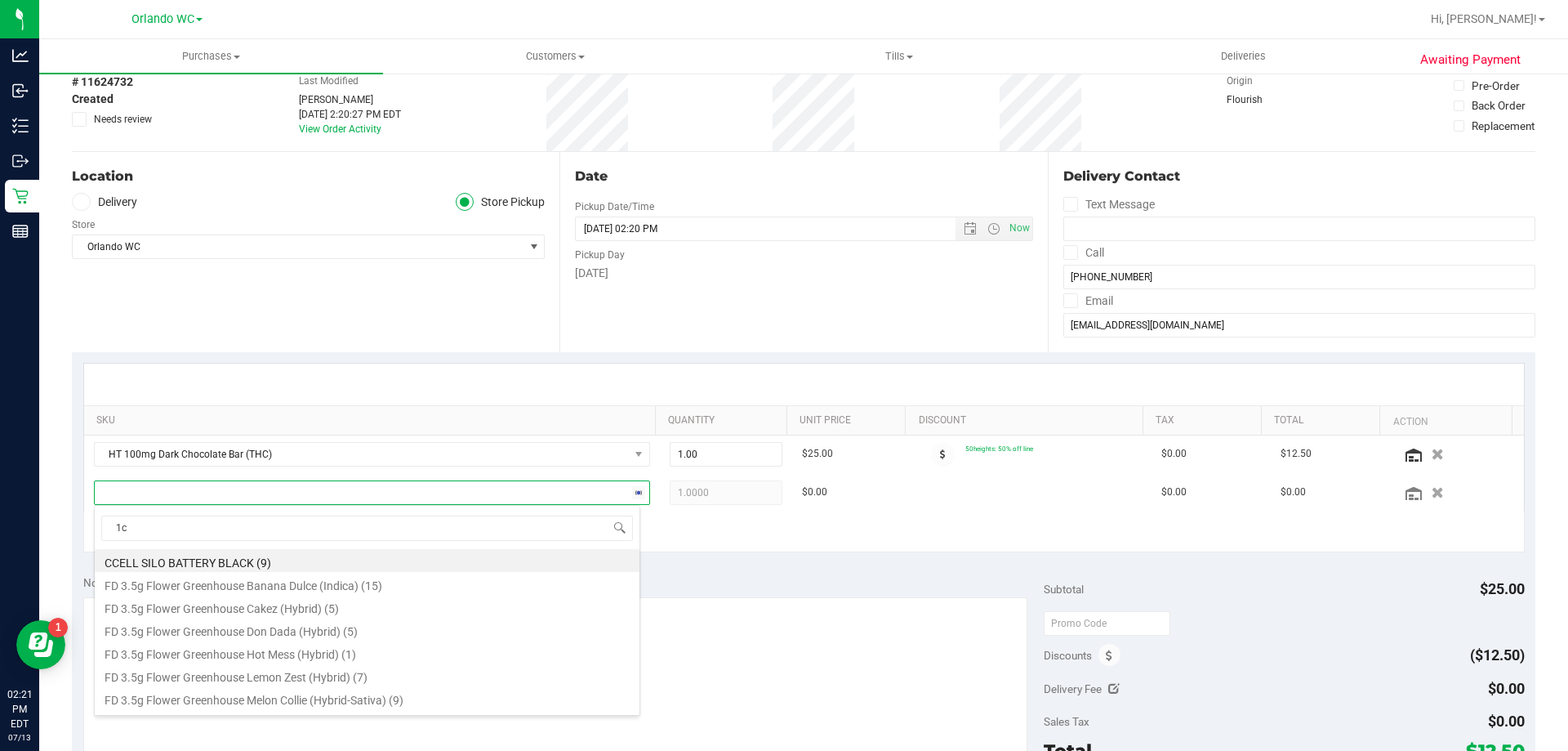 type on "1ct" 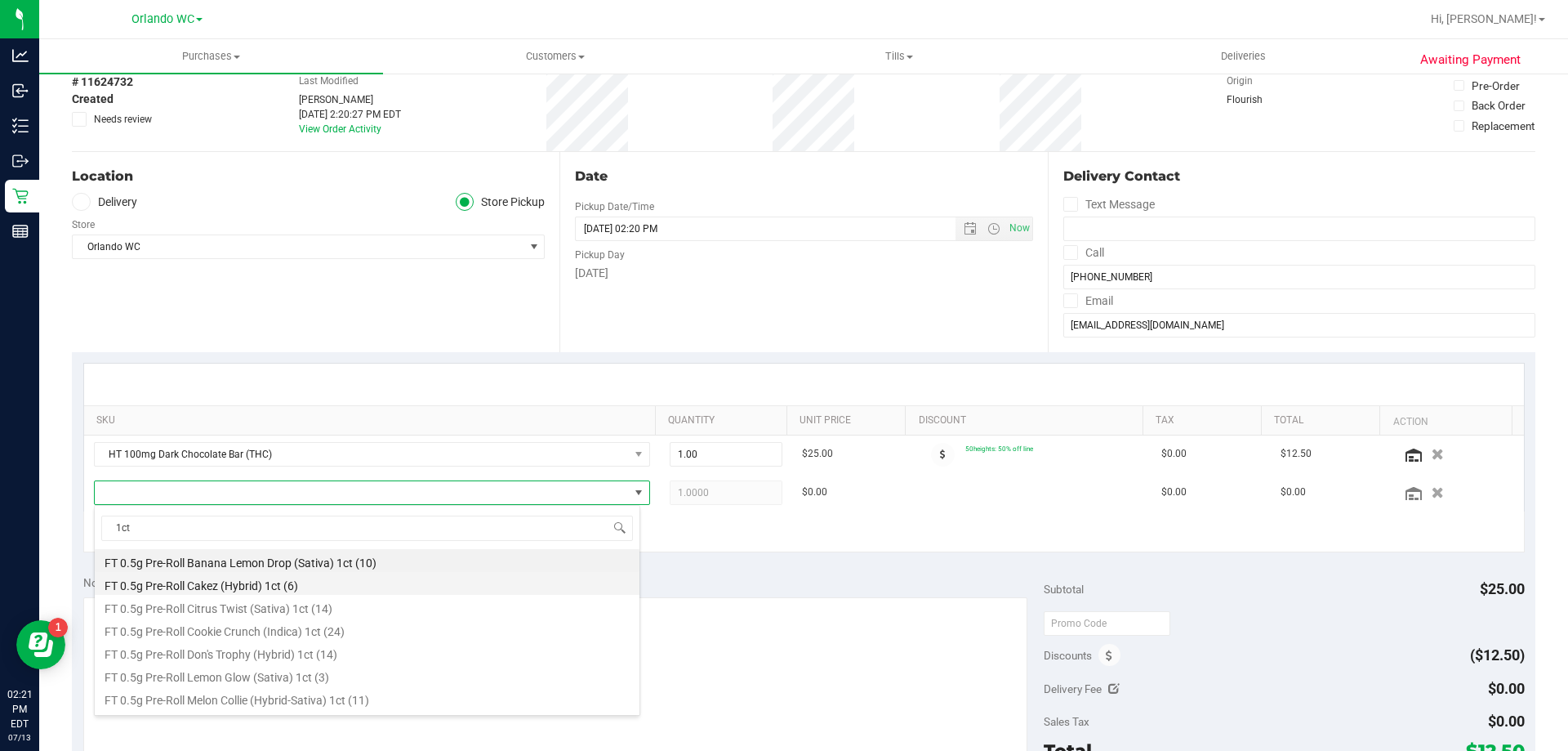 click on "FT 0.5g Pre-Roll Cakez (Hybrid) 1ct (6)" at bounding box center [367, 583] 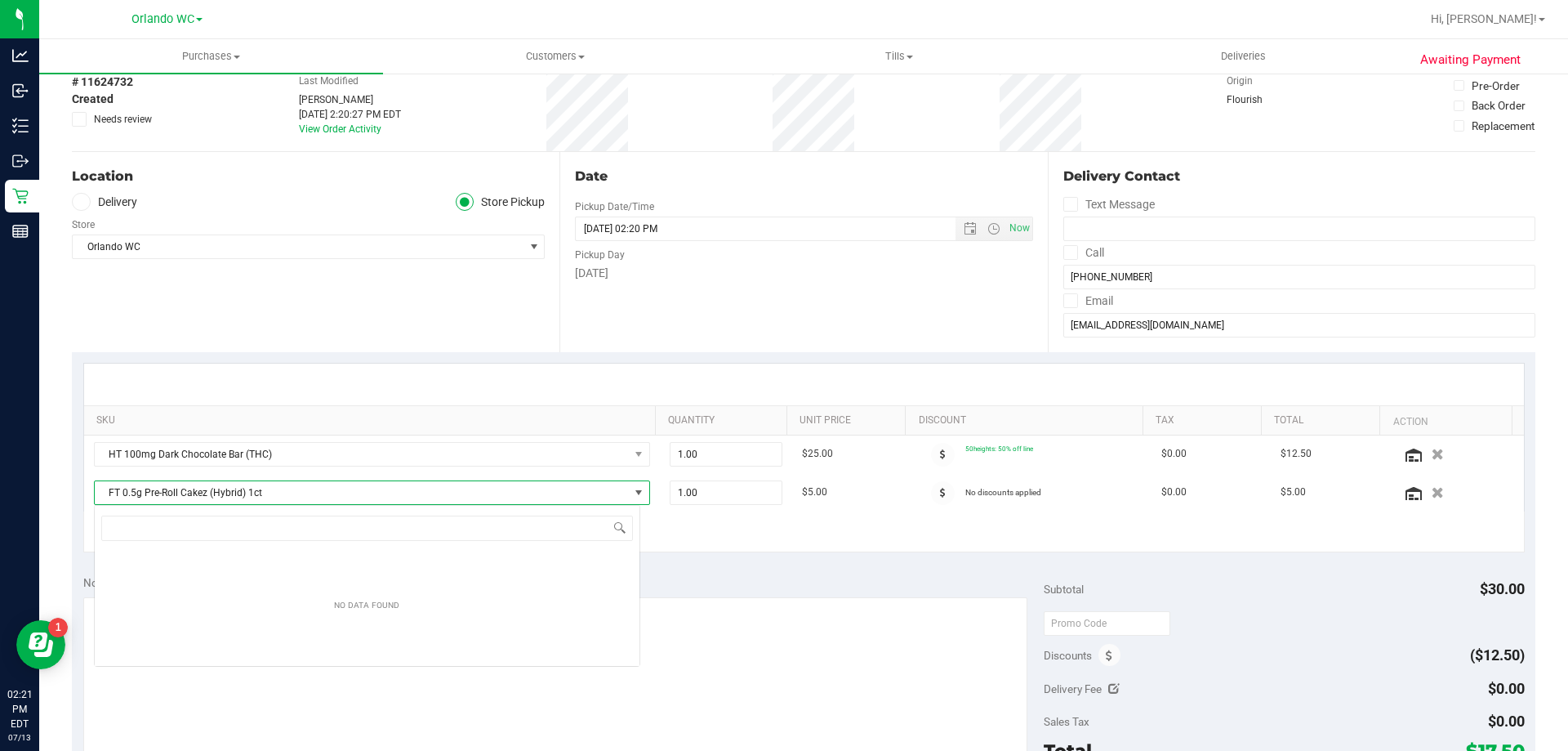 scroll, scrollTop: 81695, scrollLeft: 81120, axis: both 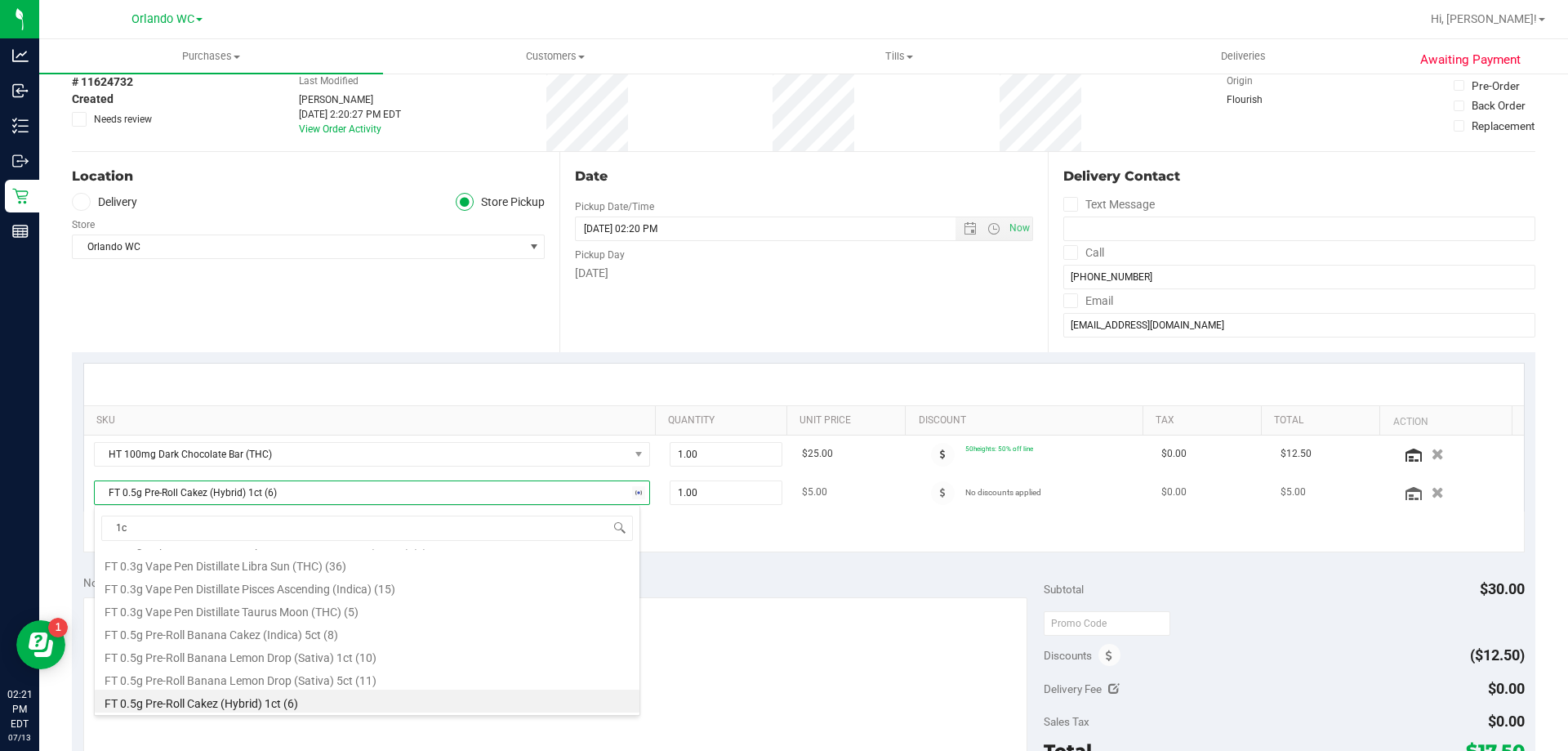 type on "1ct" 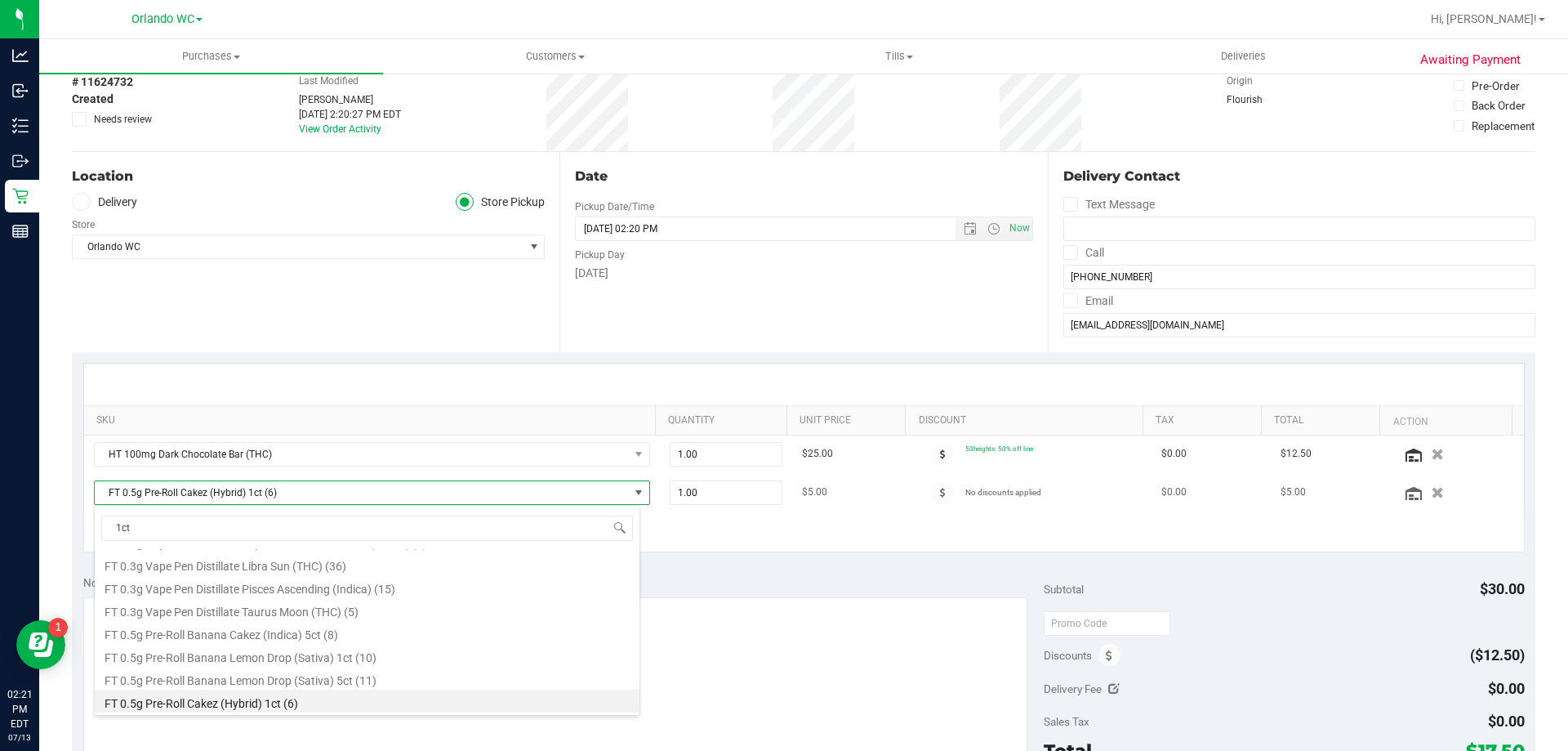 scroll, scrollTop: 23, scrollLeft: 0, axis: vertical 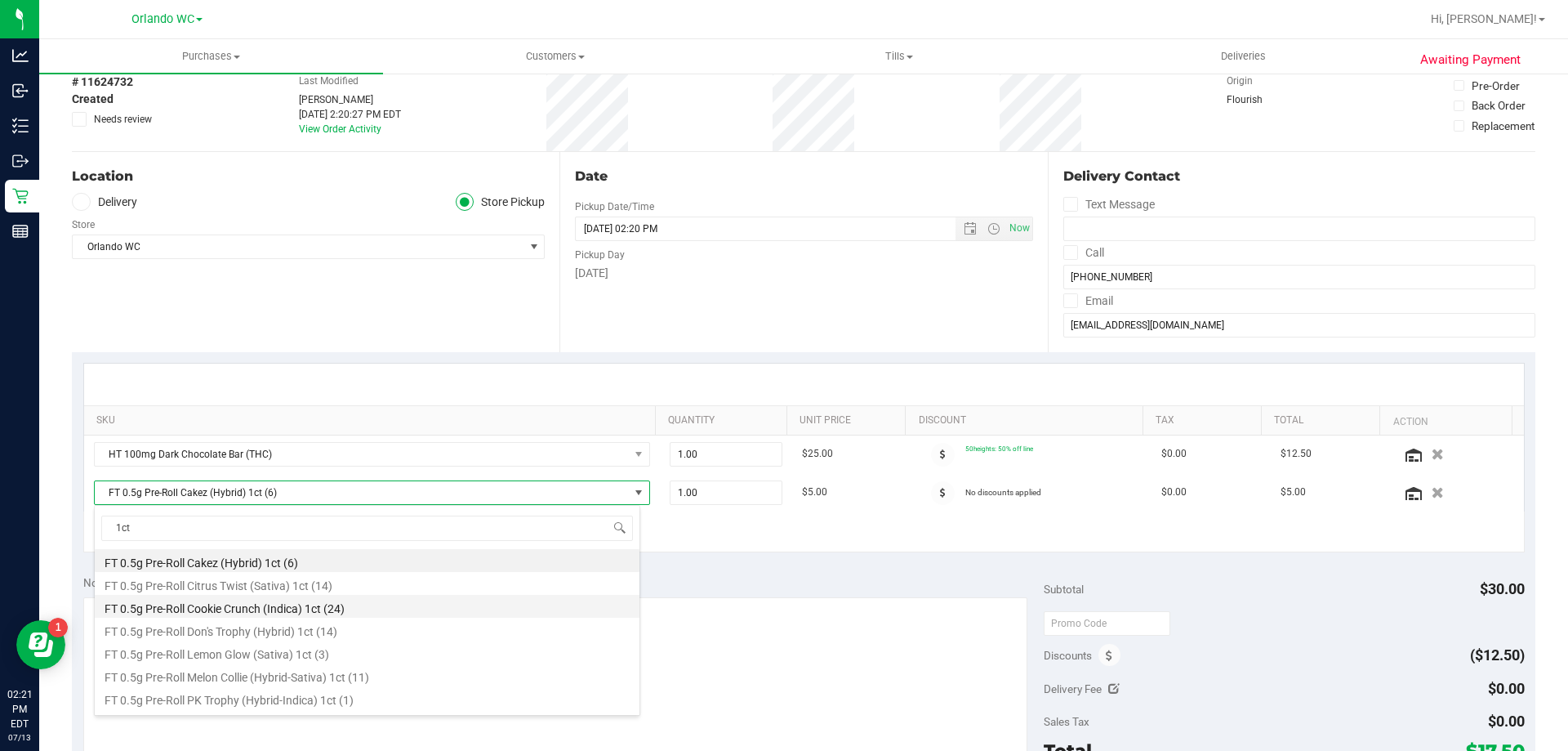 click on "FT 0.5g Pre-Roll Cookie Crunch (Indica) 1ct (24)" at bounding box center (367, 606) 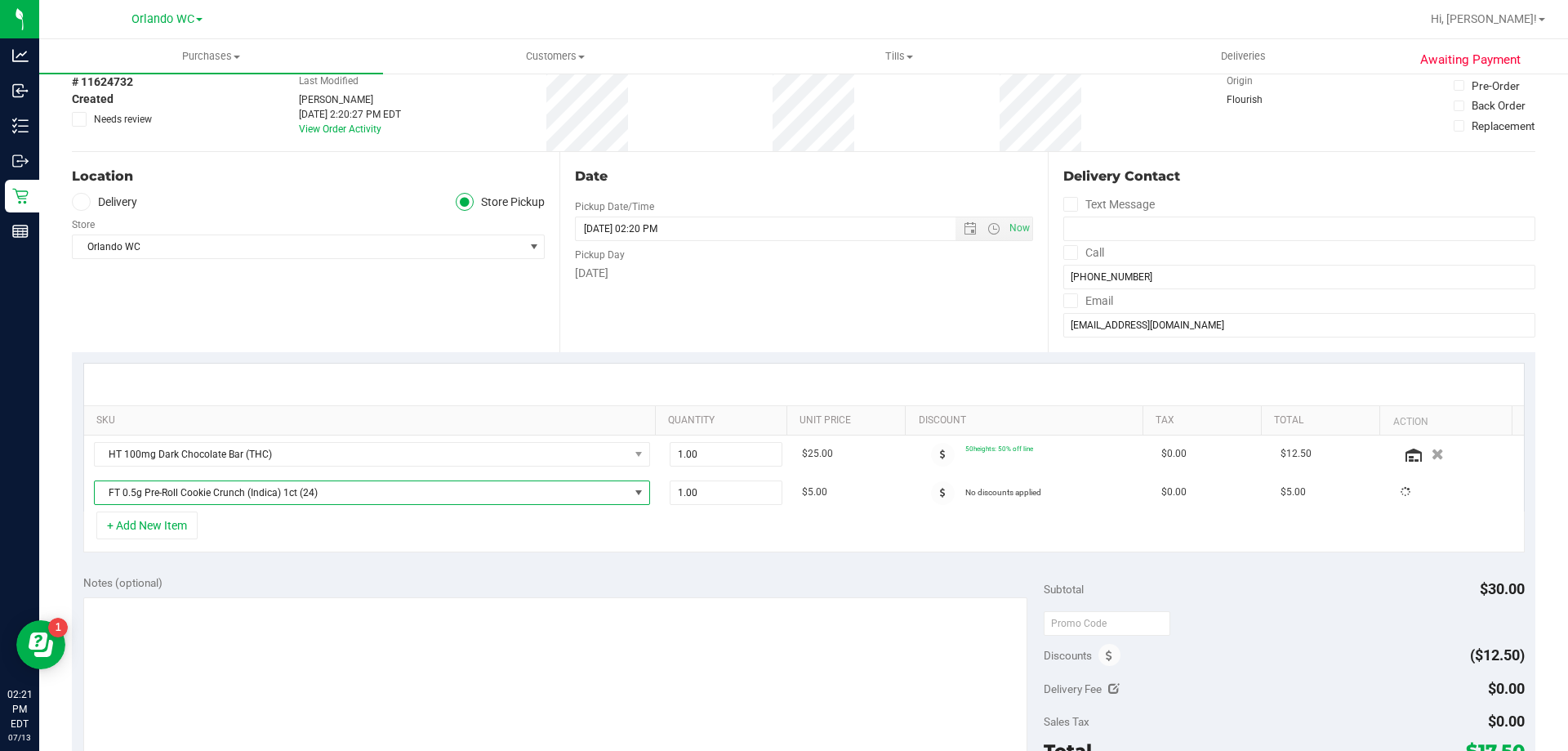 click on "+ Add New Item" at bounding box center [804, 532] 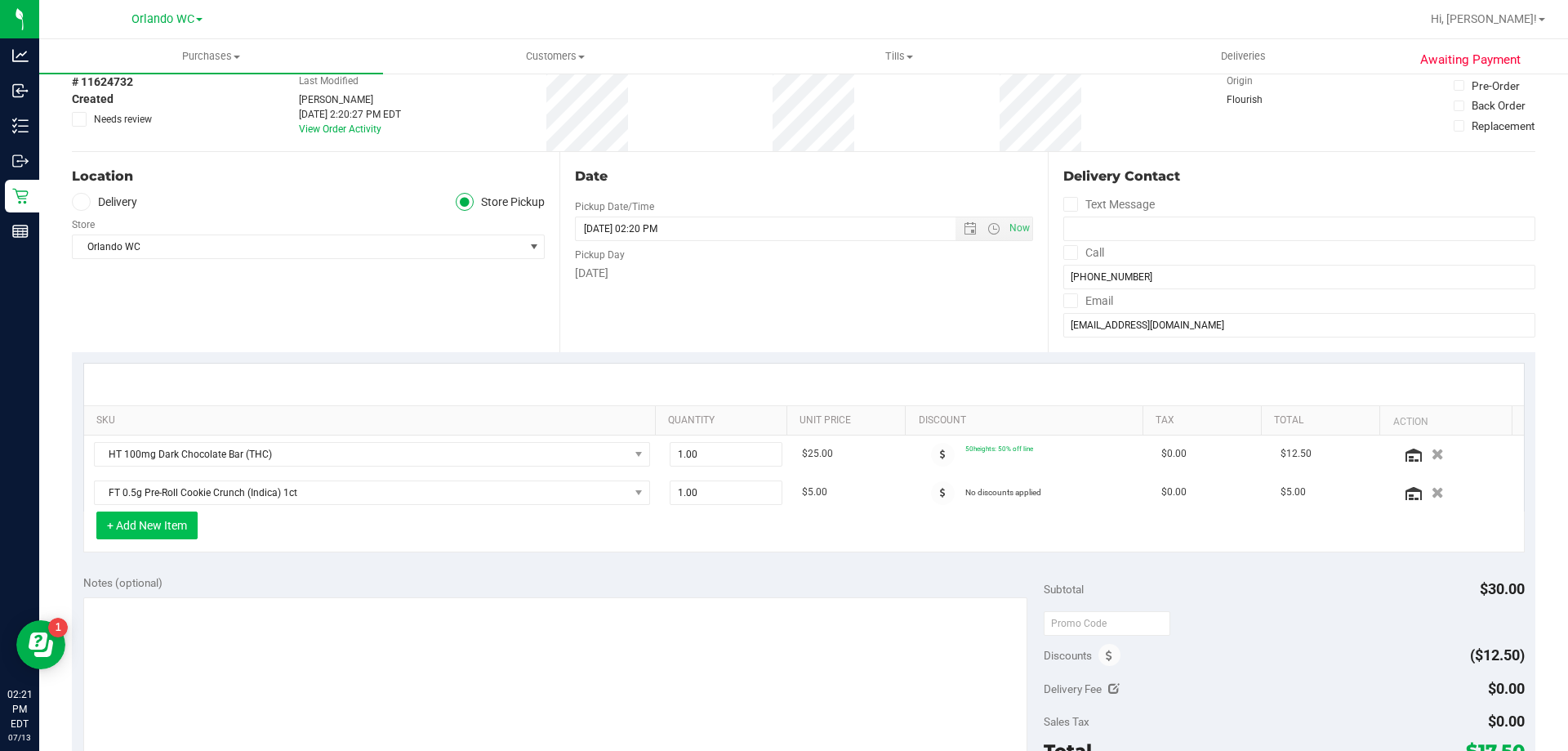 click on "+ Add New Item" at bounding box center (147, 525) 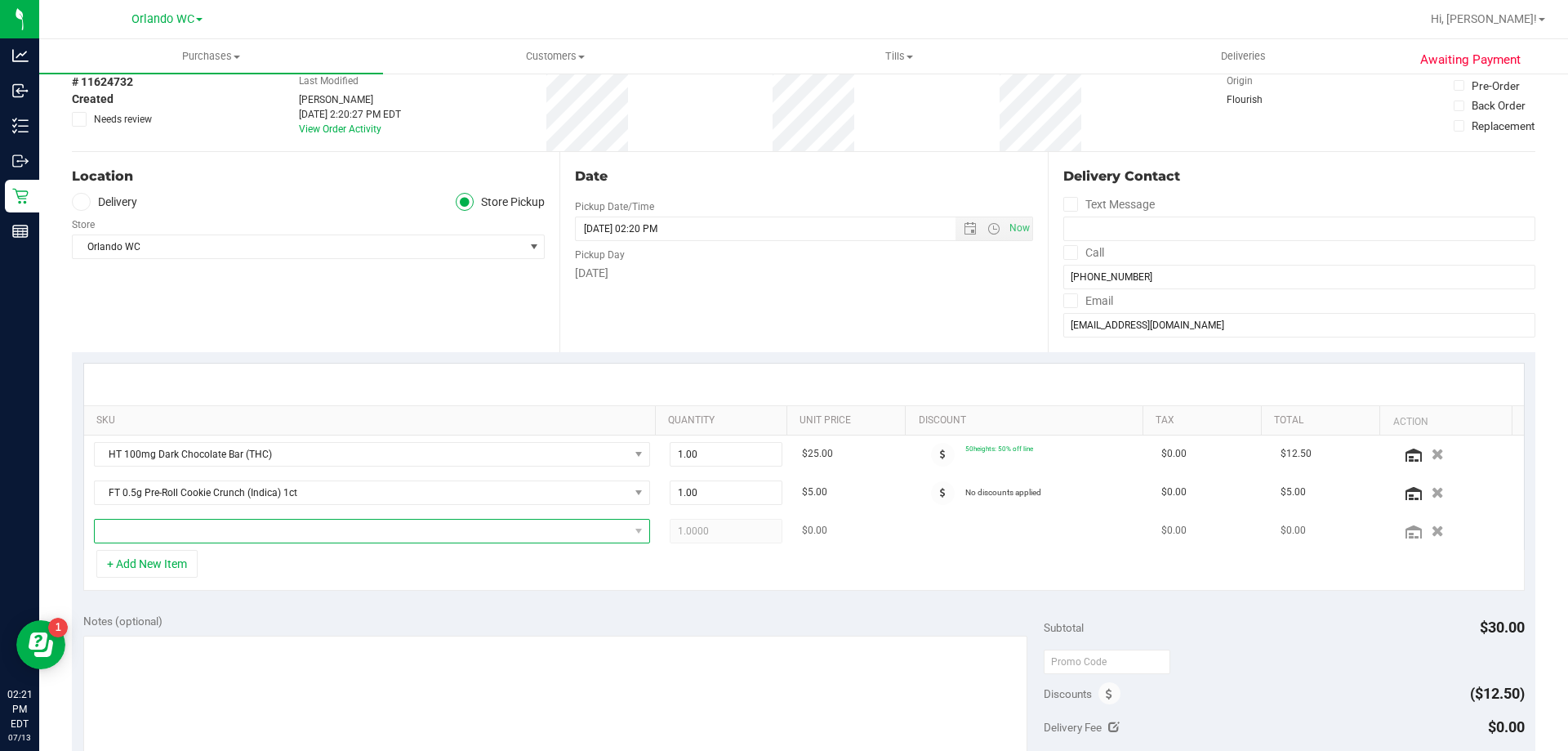click at bounding box center [362, 531] 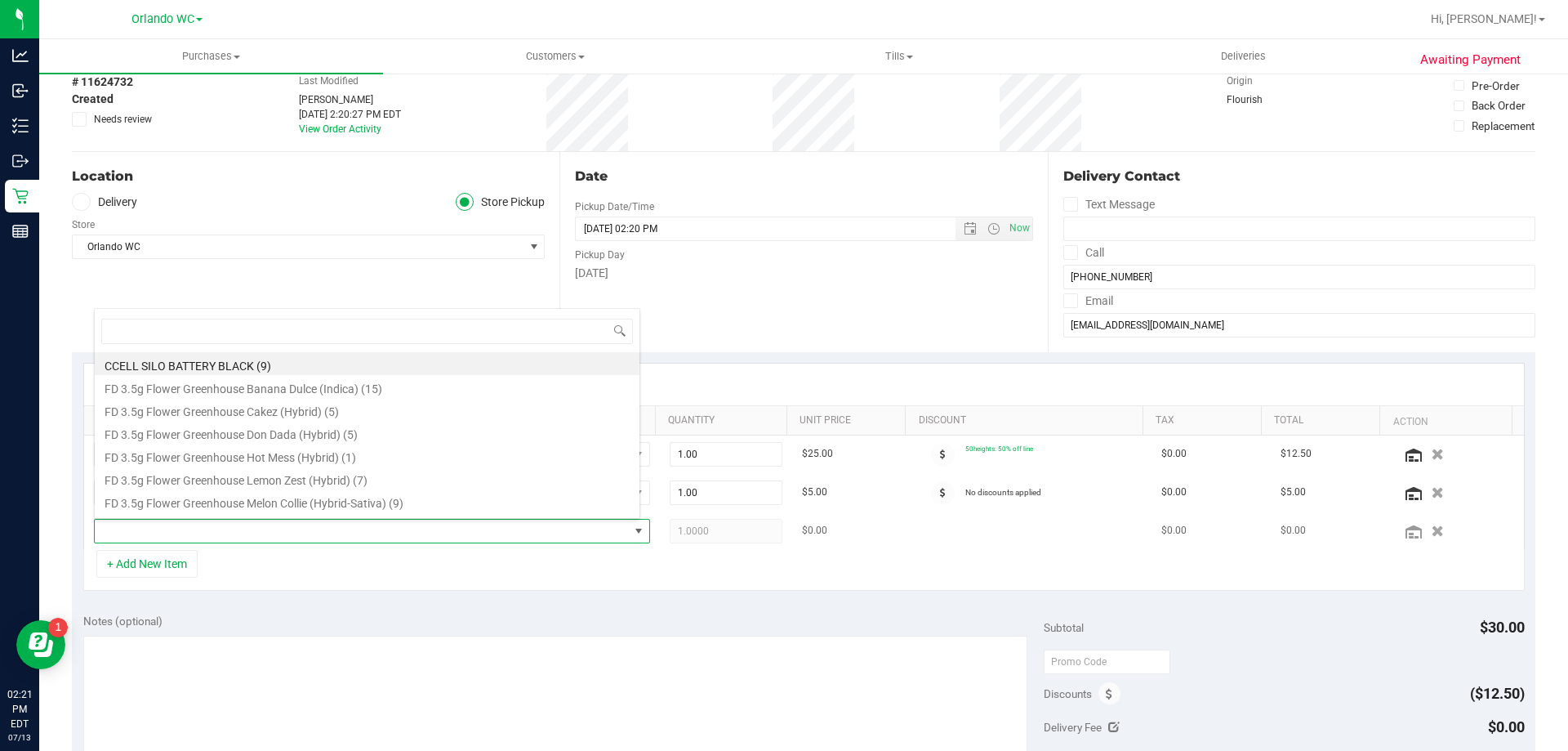 scroll, scrollTop: 81695, scrollLeft: 81120, axis: both 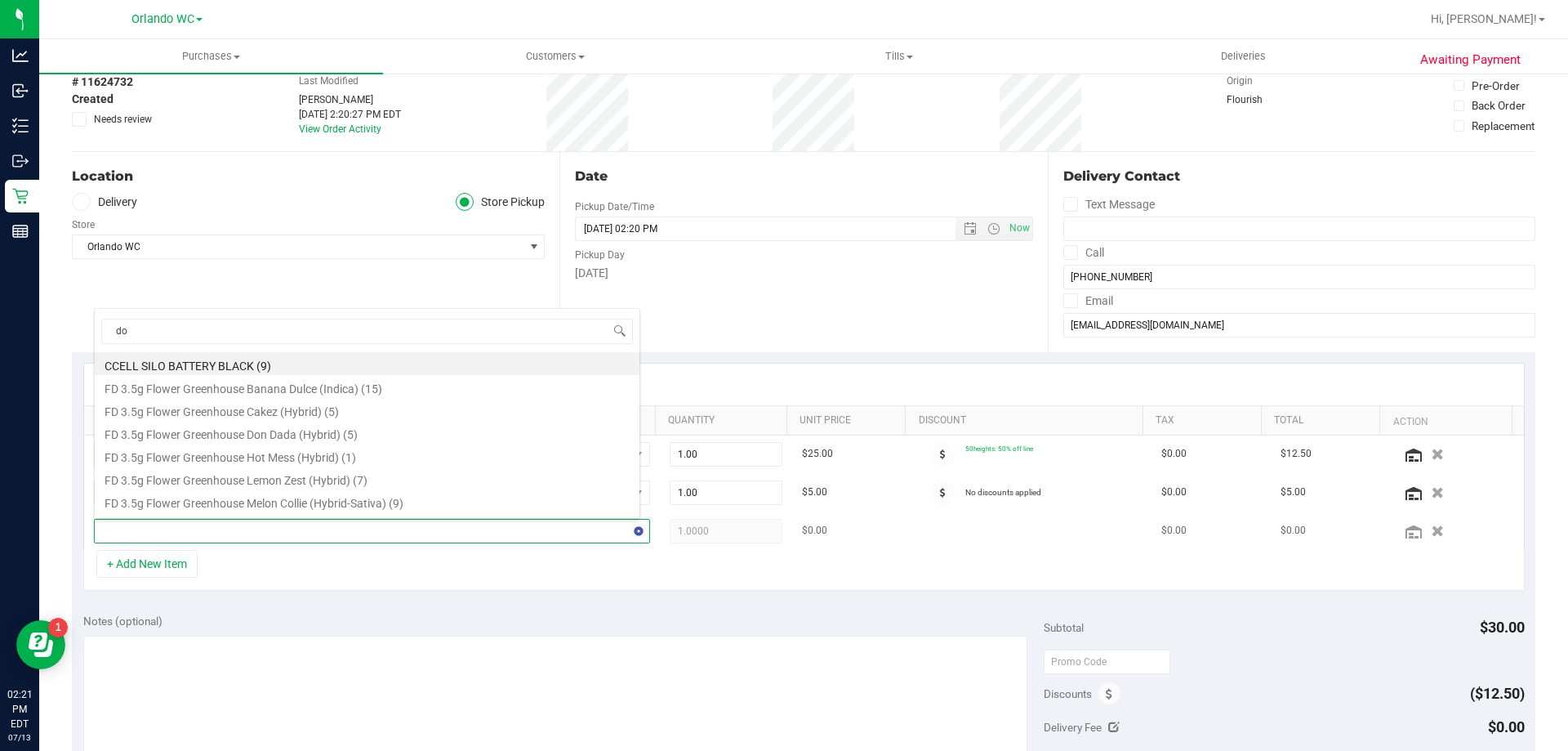 type on "dot" 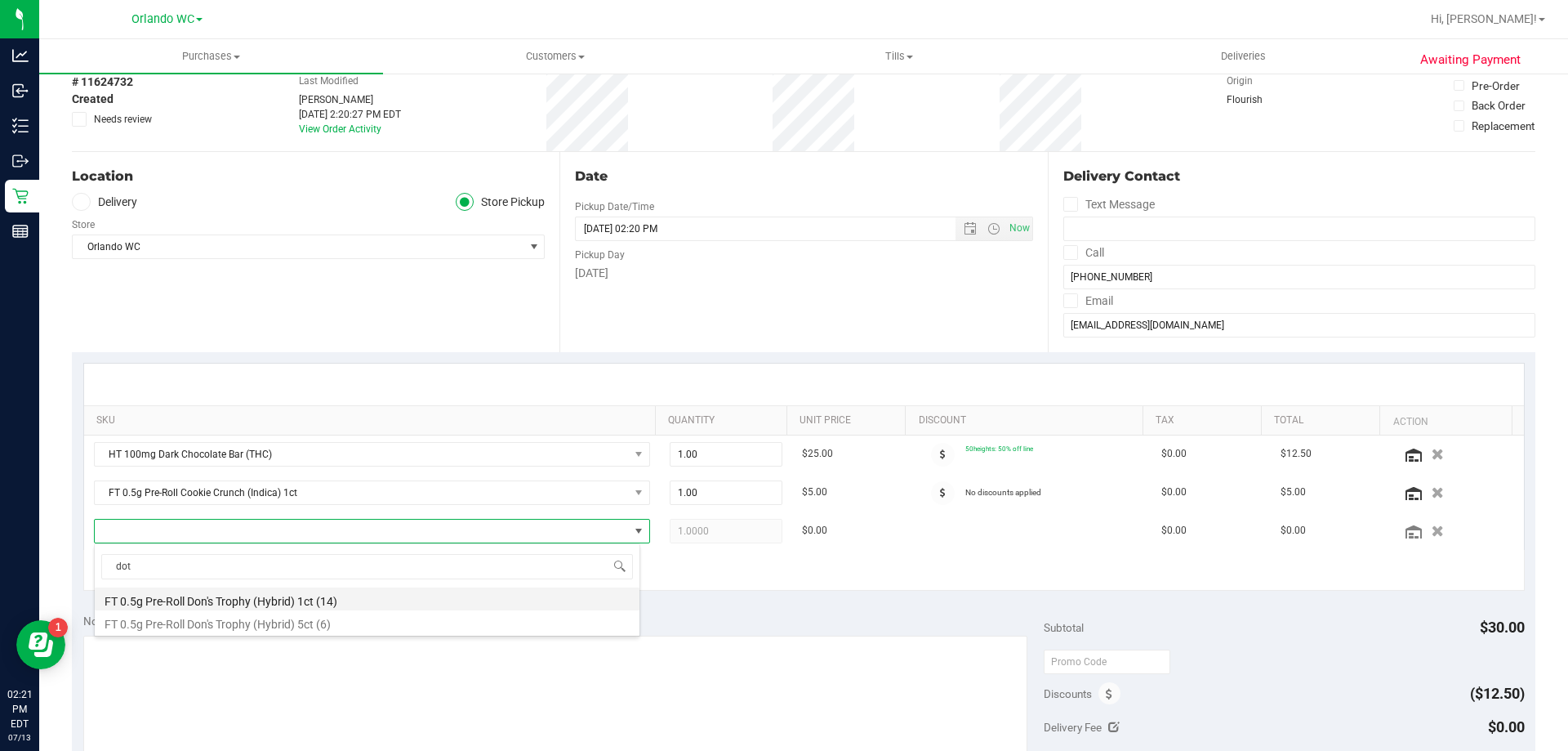 click on "FT 0.5g Pre-Roll Don's Trophy (Hybrid) 1ct (14)" at bounding box center [367, 599] 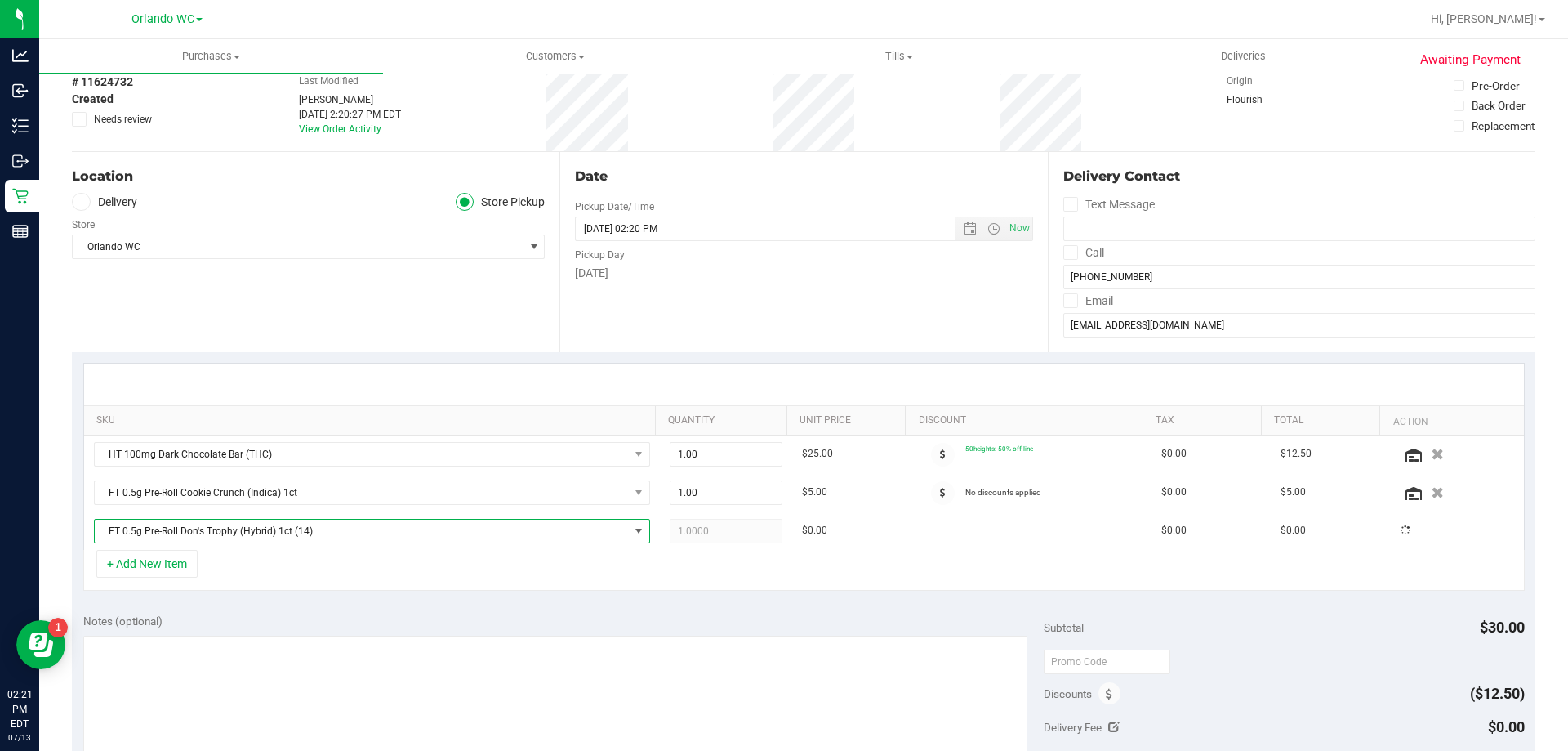 click on "+ Add New Item" at bounding box center [804, 570] 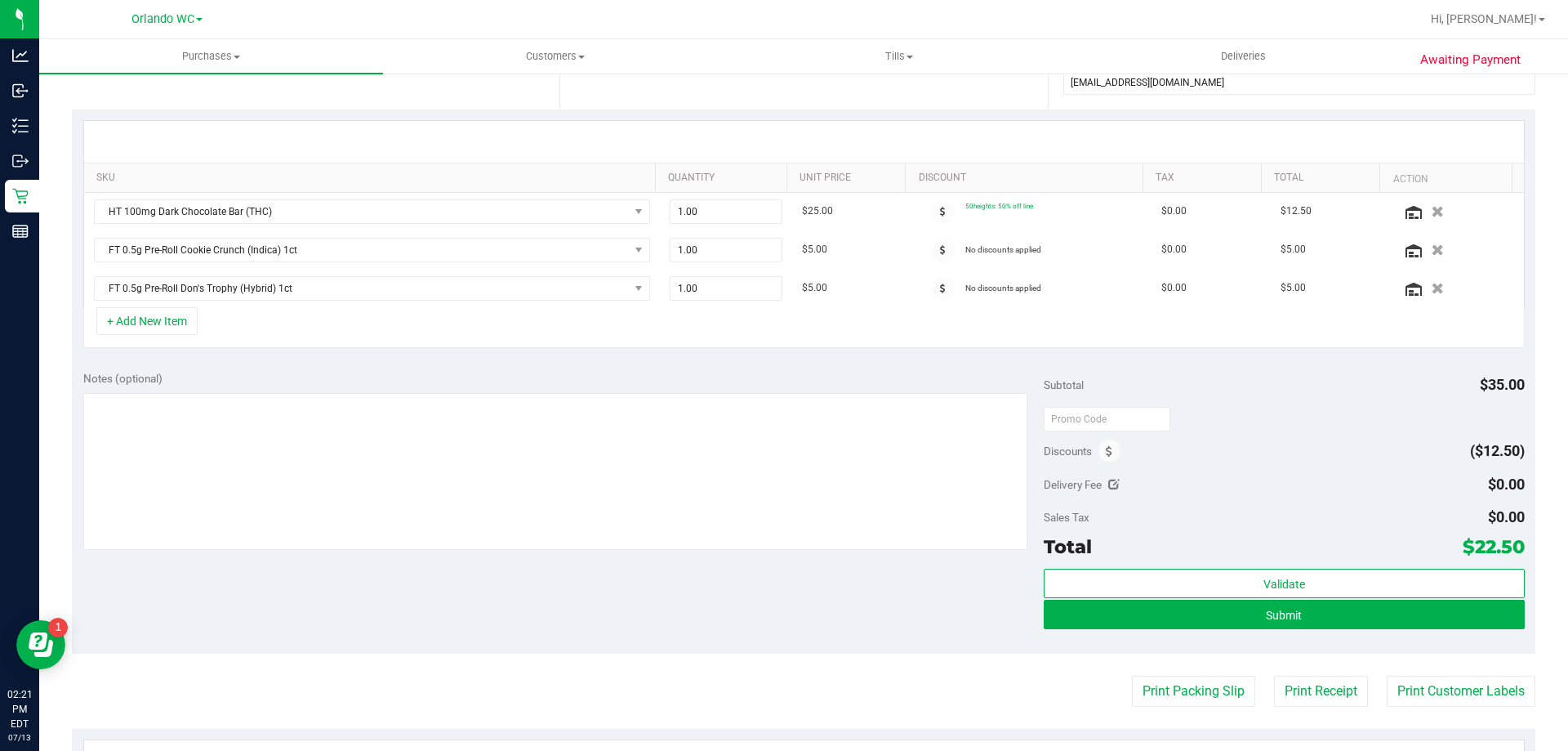 scroll, scrollTop: 490, scrollLeft: 0, axis: vertical 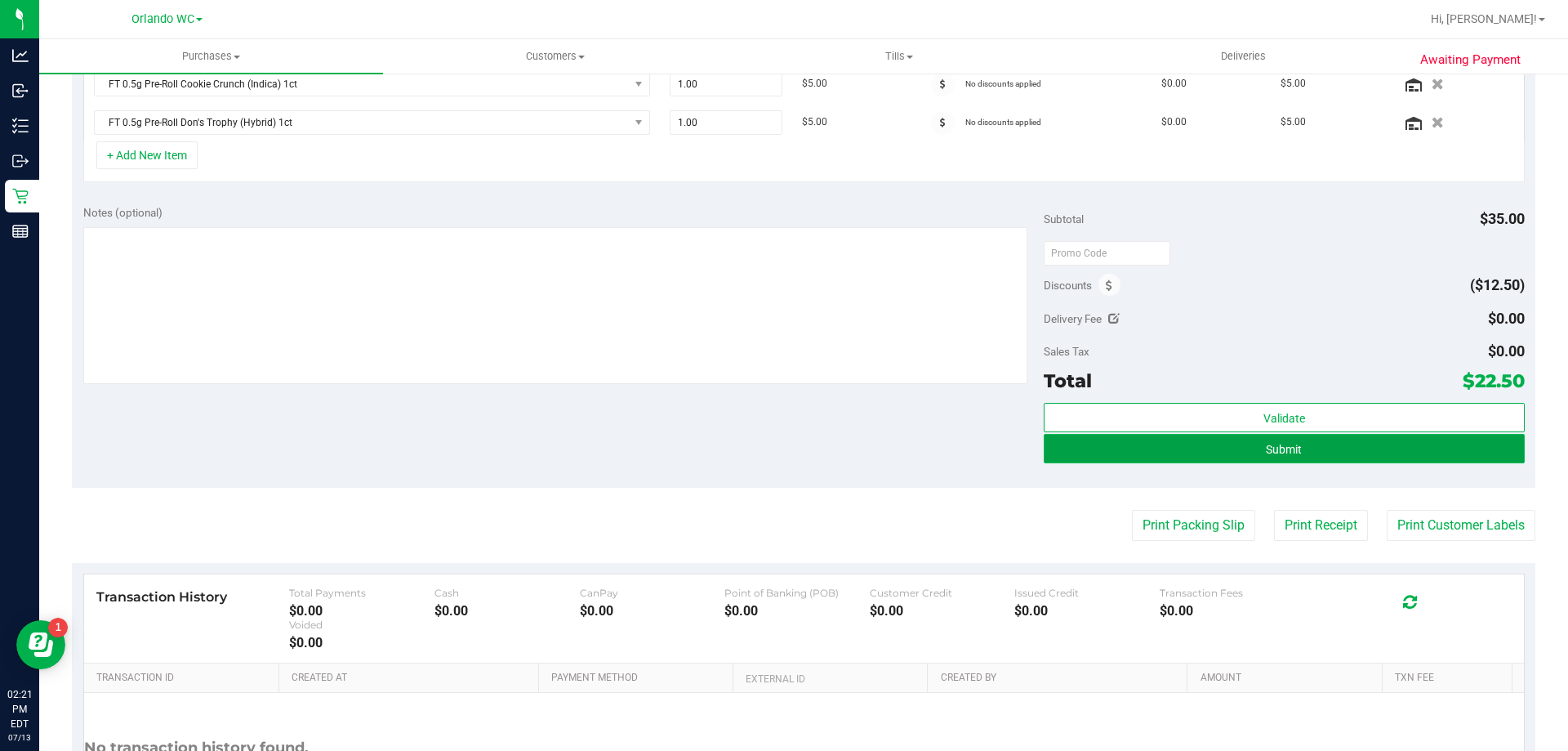 click on "Submit" at bounding box center (1284, 449) 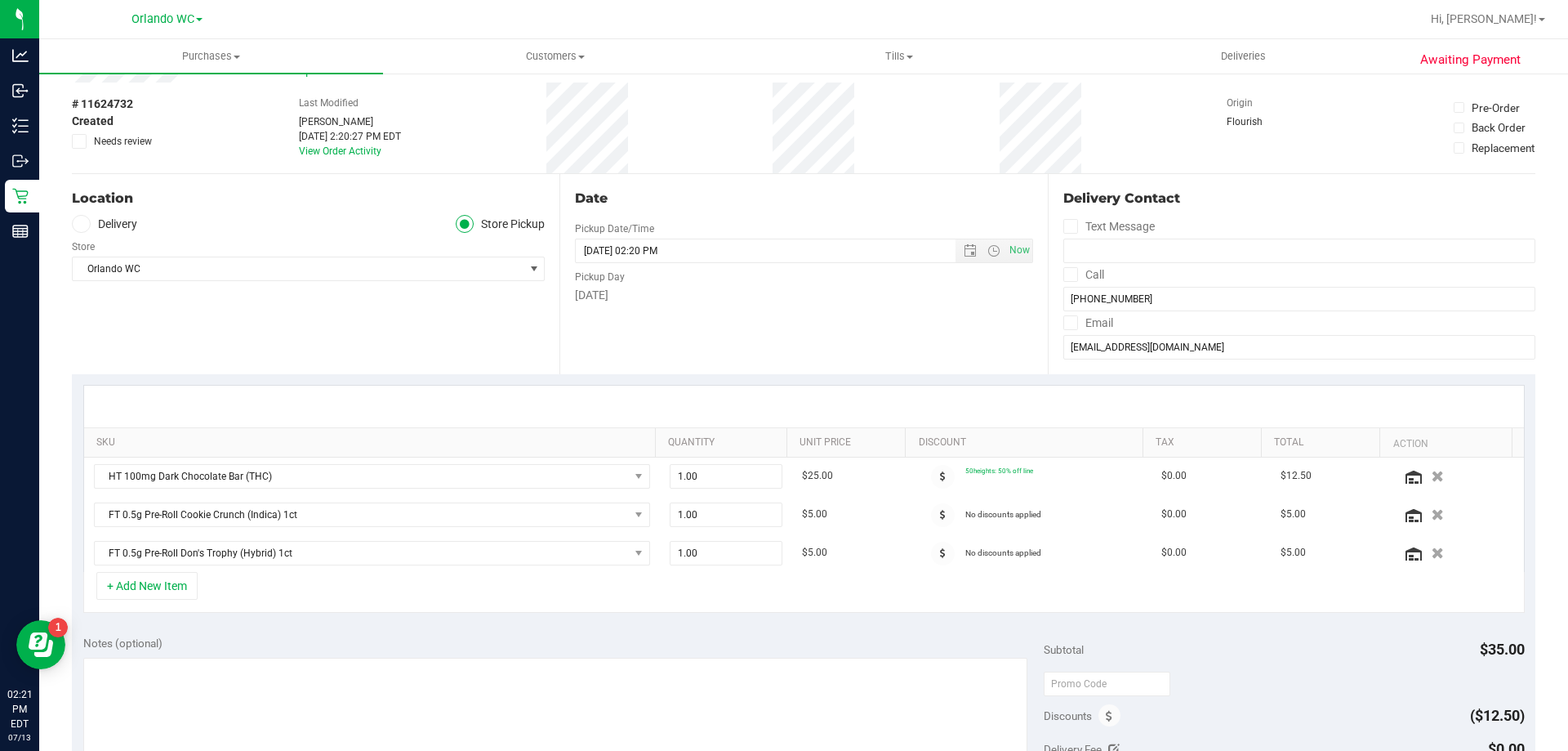 scroll, scrollTop: 56, scrollLeft: 0, axis: vertical 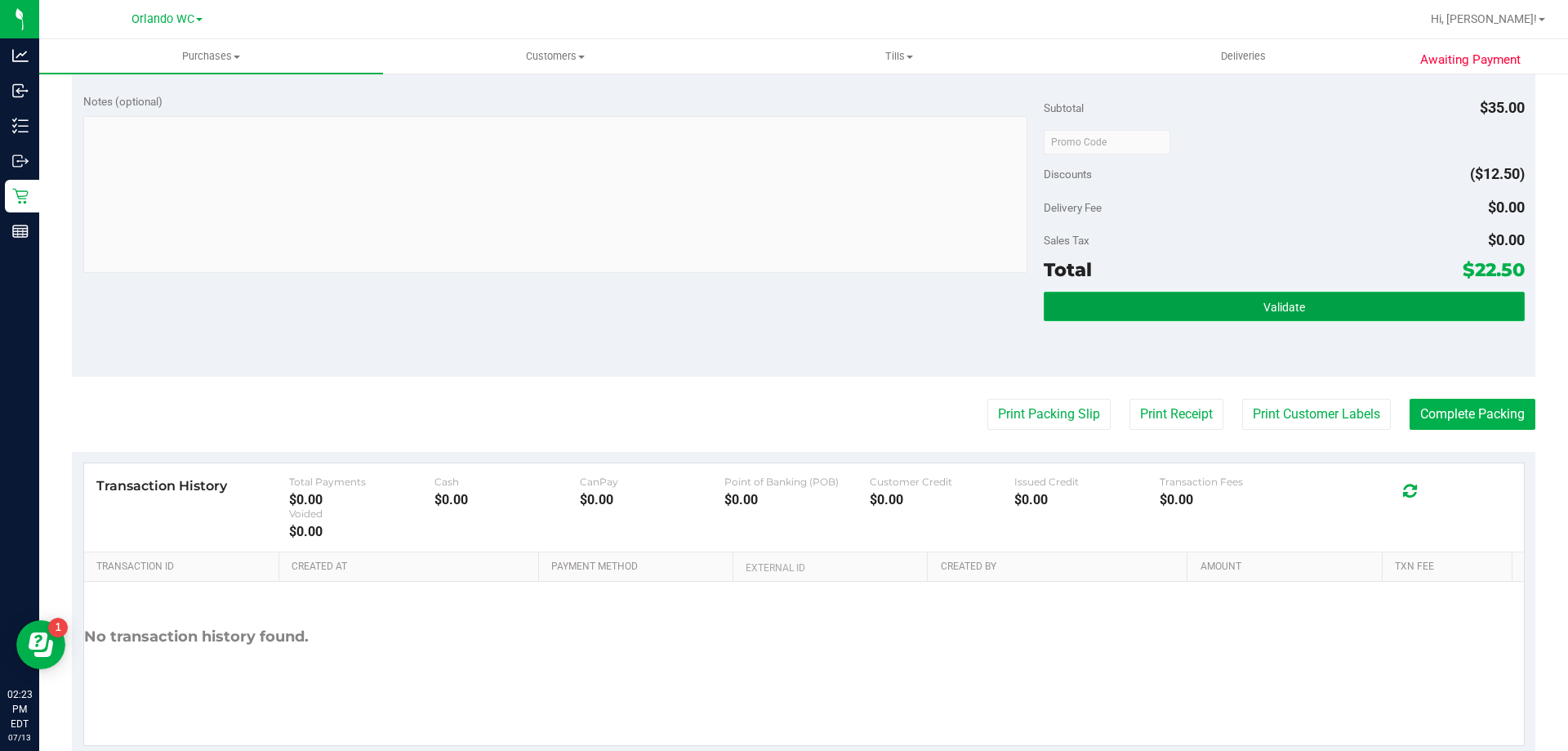 click on "Validate" at bounding box center (1284, 306) 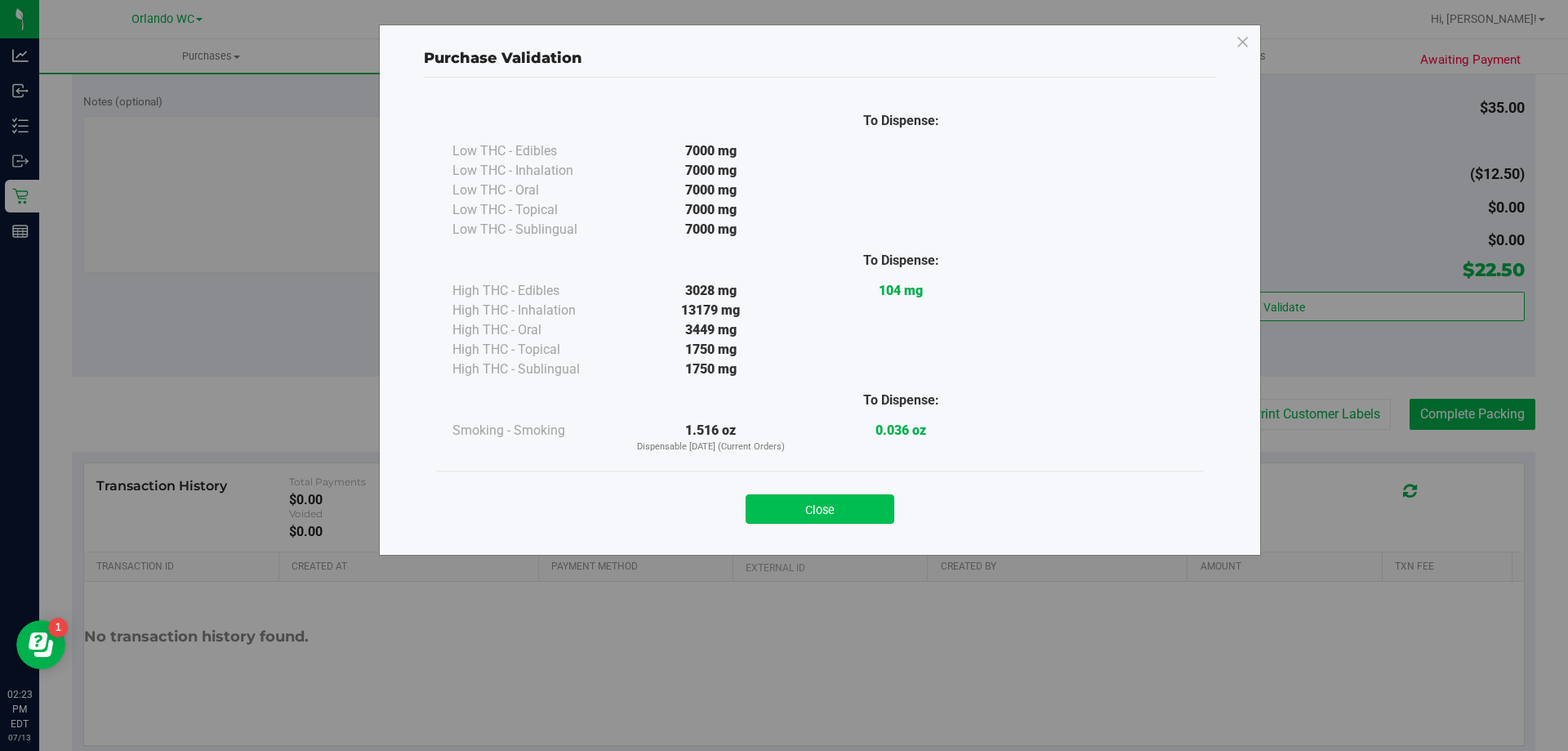 click on "Close" at bounding box center [820, 509] 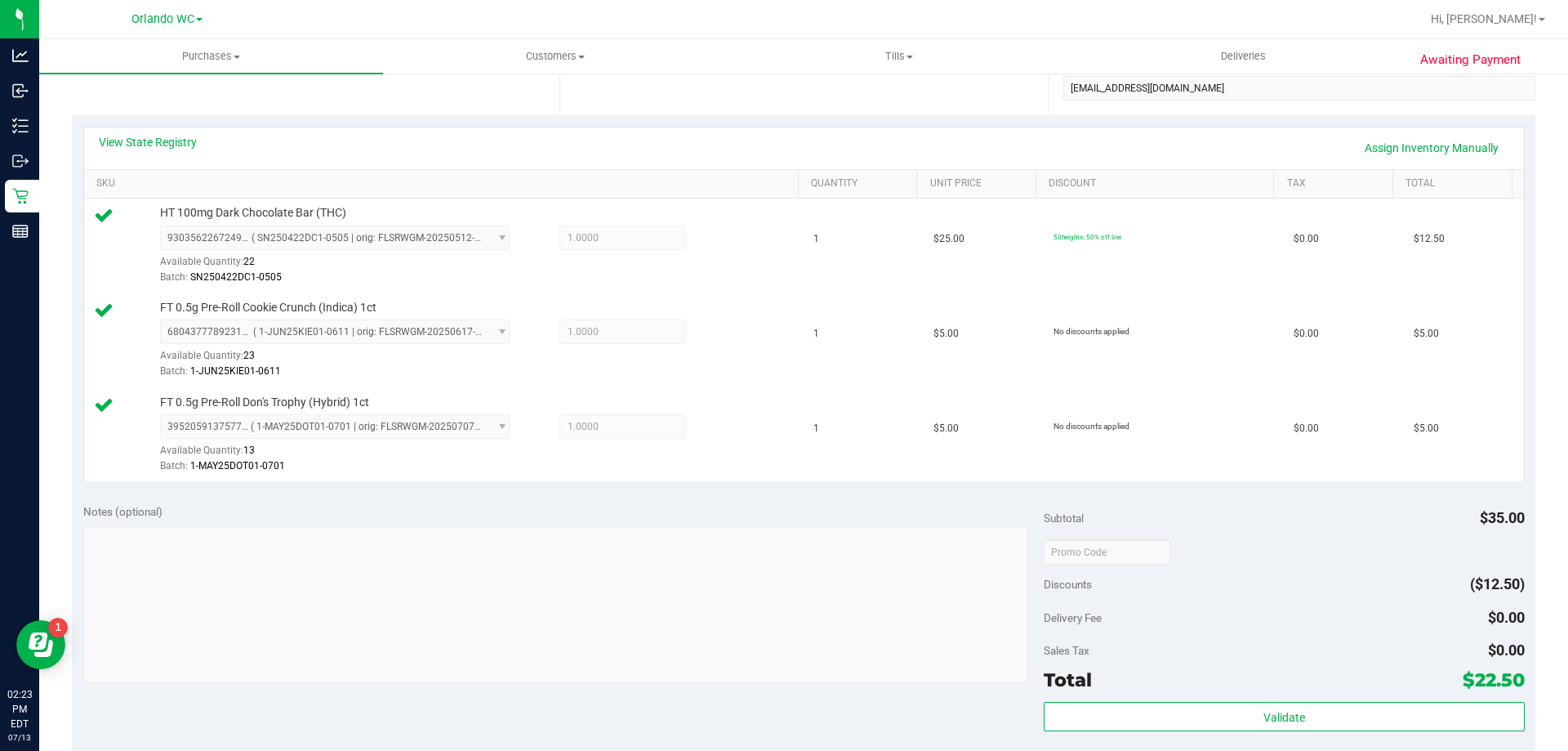 scroll, scrollTop: 654, scrollLeft: 0, axis: vertical 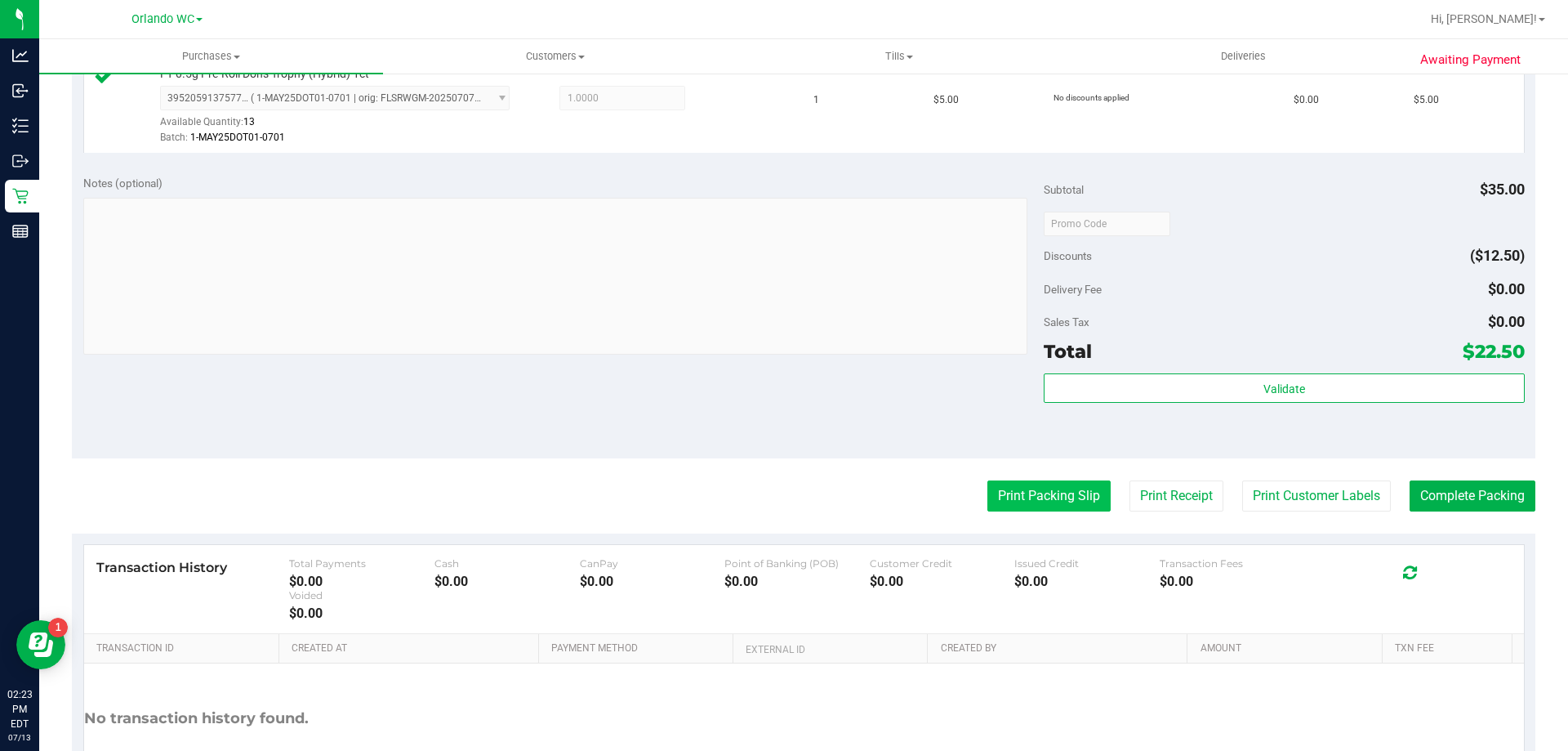 click on "Print Packing Slip" at bounding box center [1049, 496] 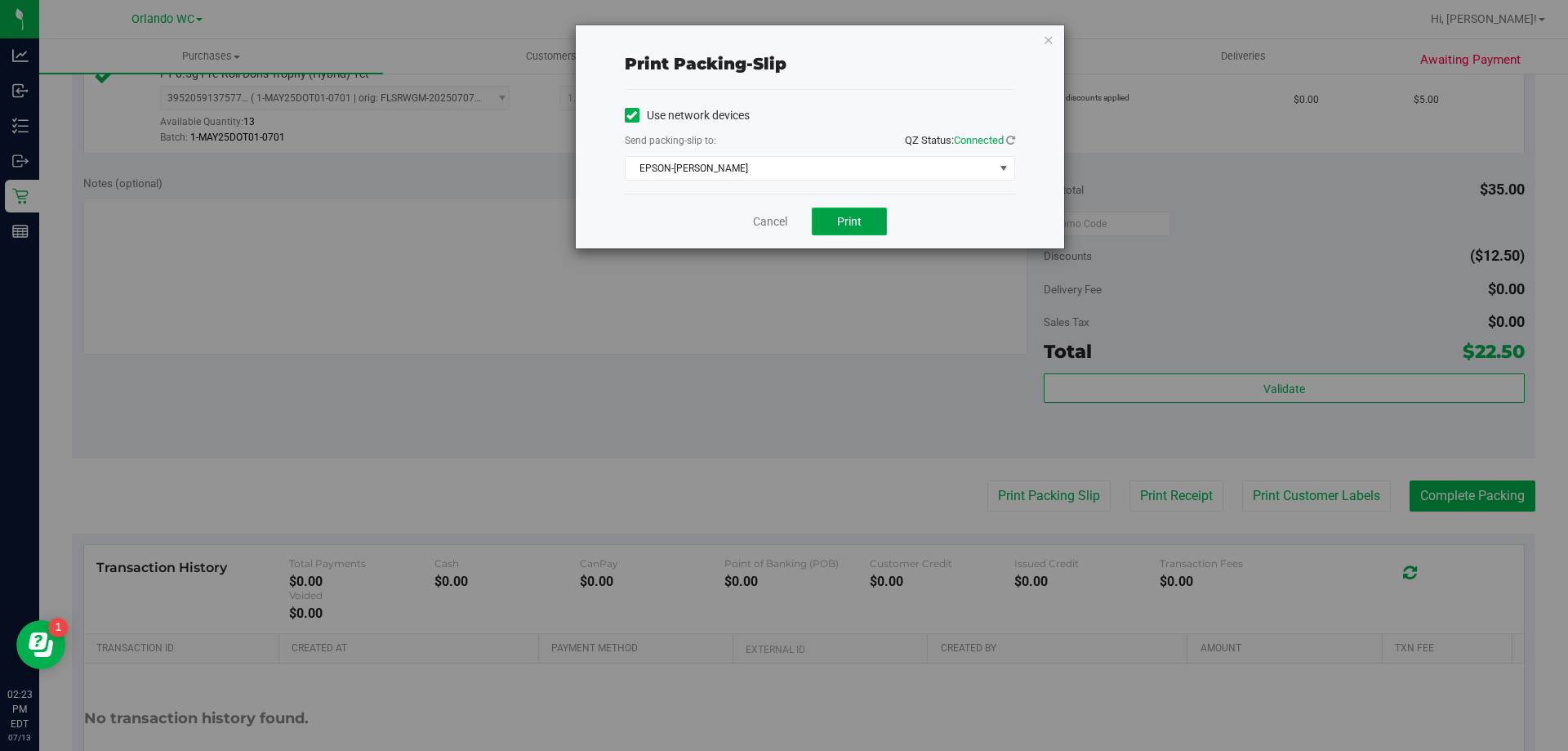 click on "Print" at bounding box center (849, 221) 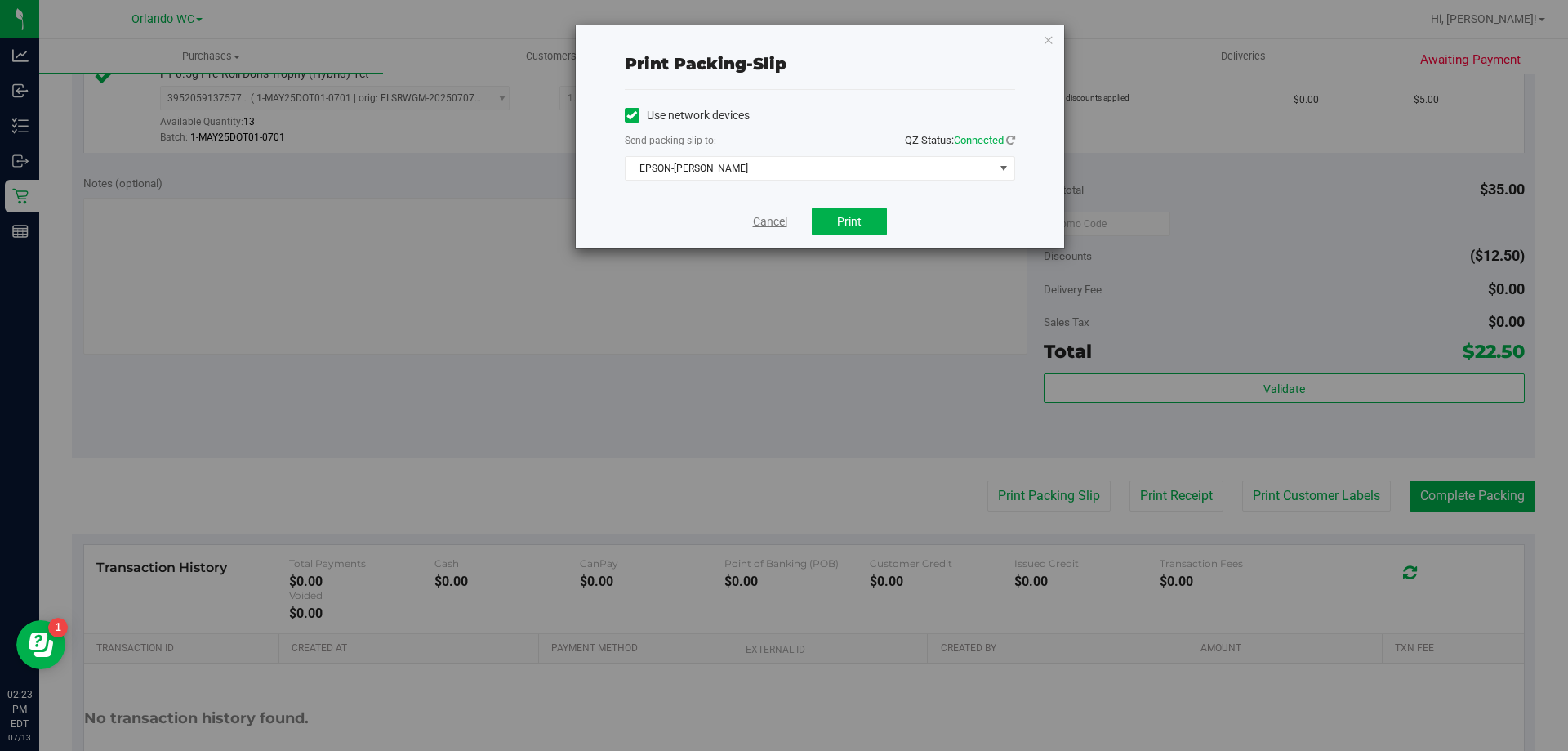 click on "Cancel" at bounding box center (770, 221) 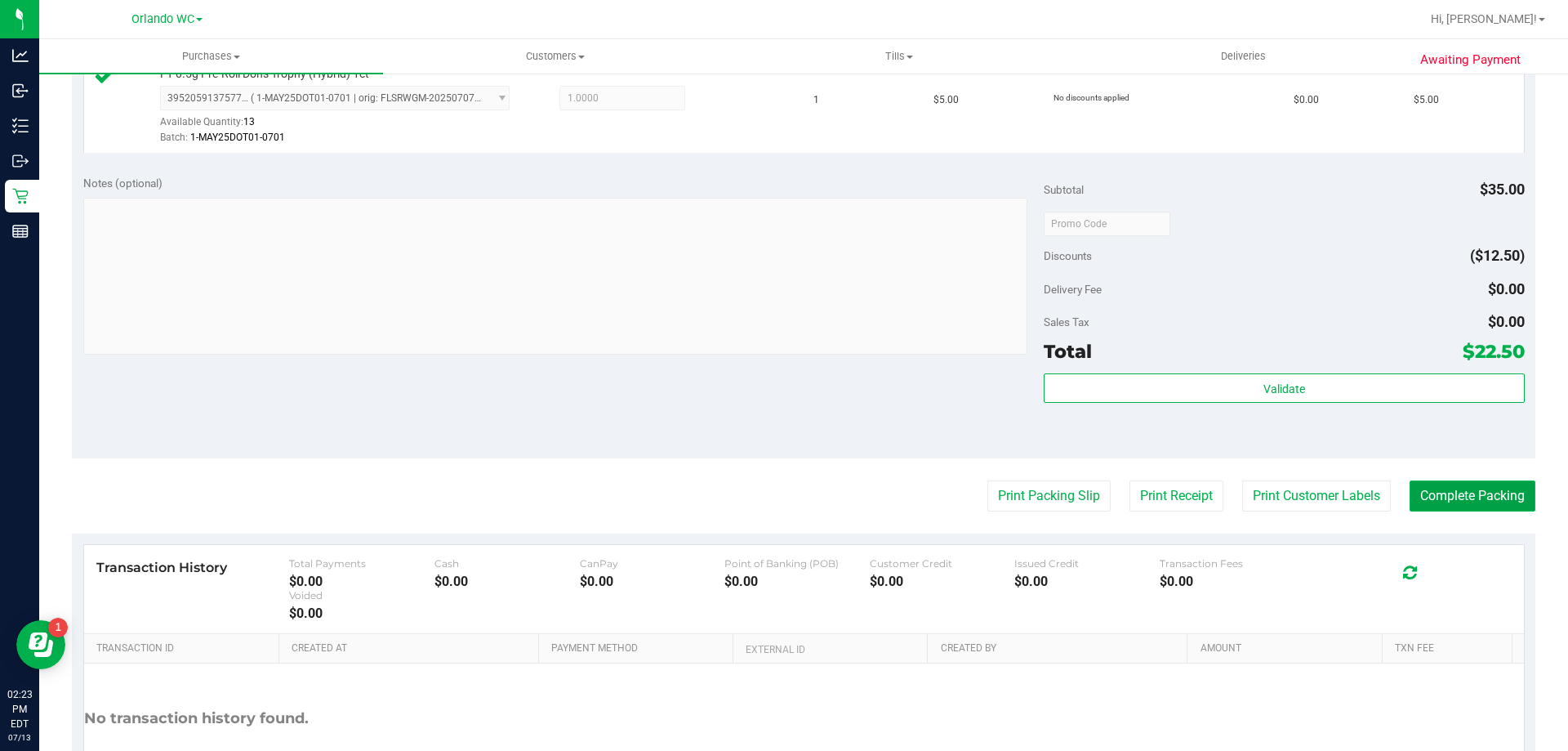 click on "Complete Packing" at bounding box center (1472, 496) 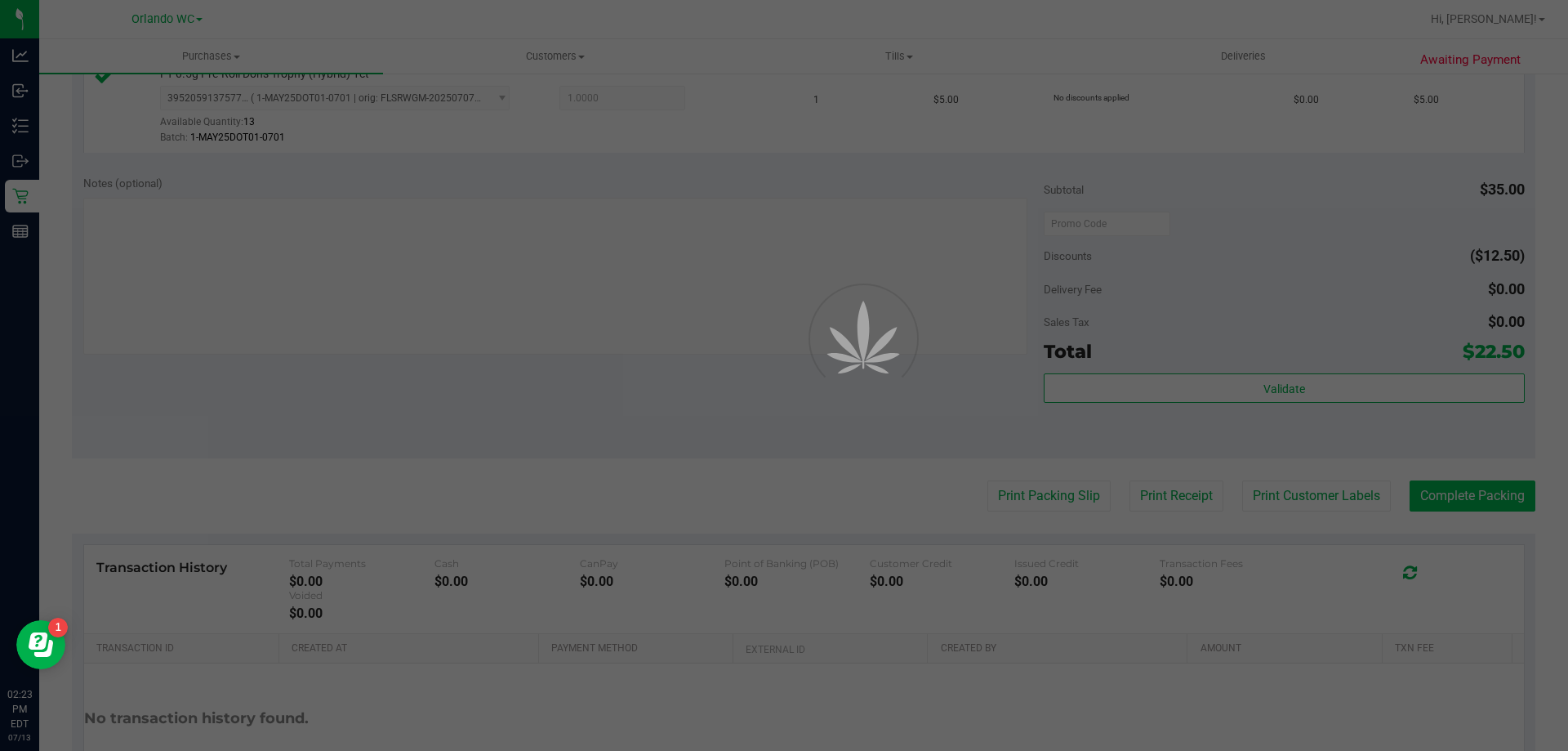 scroll, scrollTop: 0, scrollLeft: 0, axis: both 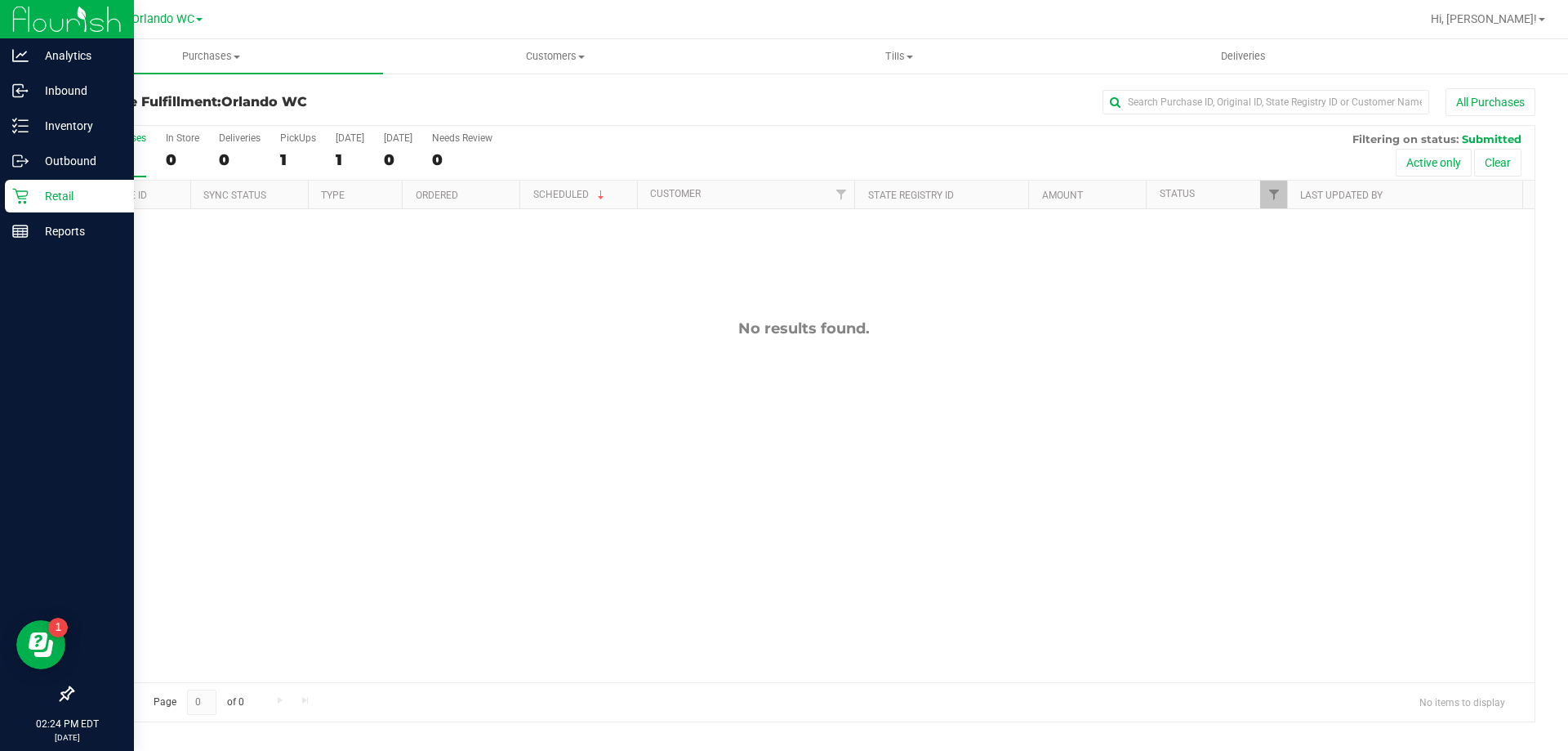 click 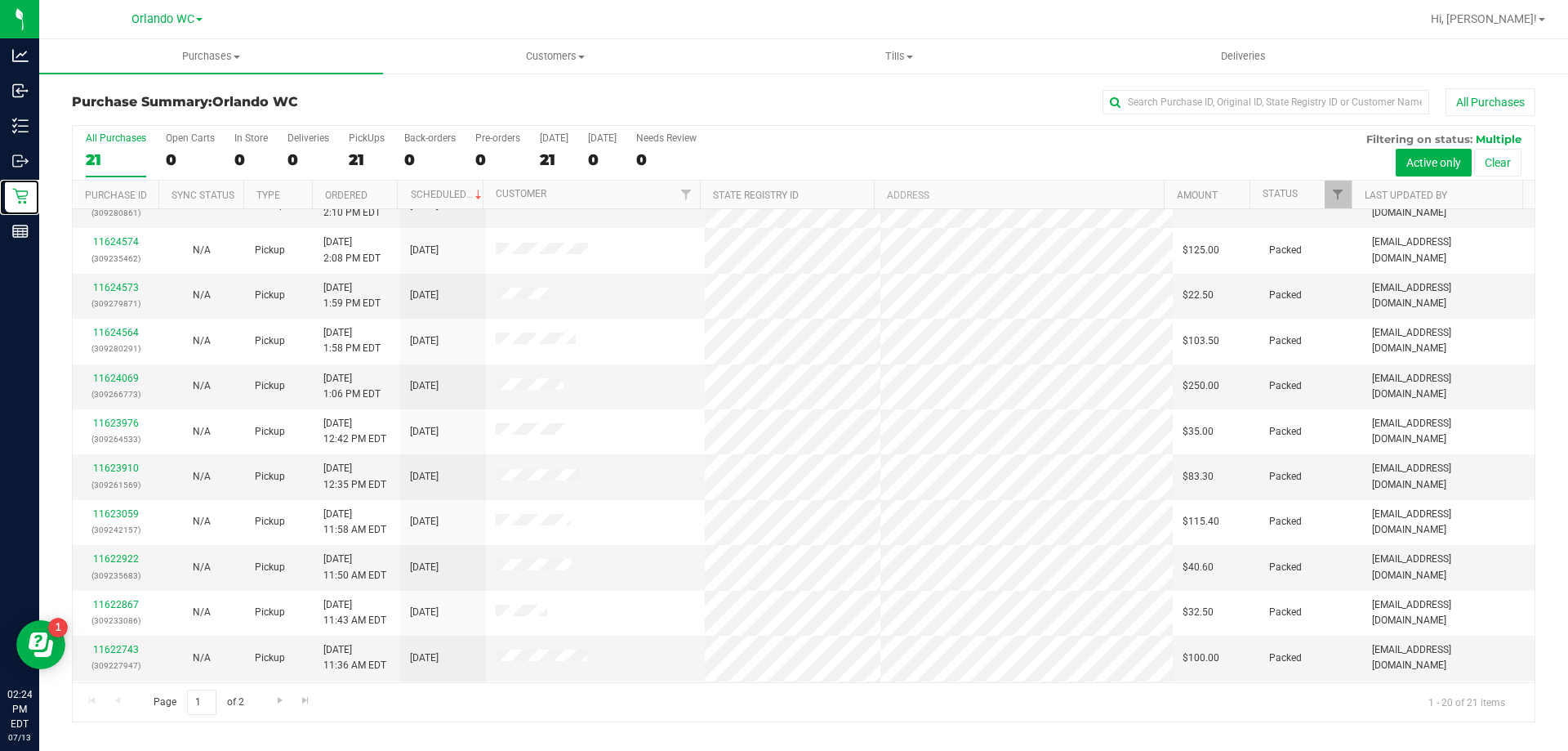 scroll, scrollTop: 431, scrollLeft: 0, axis: vertical 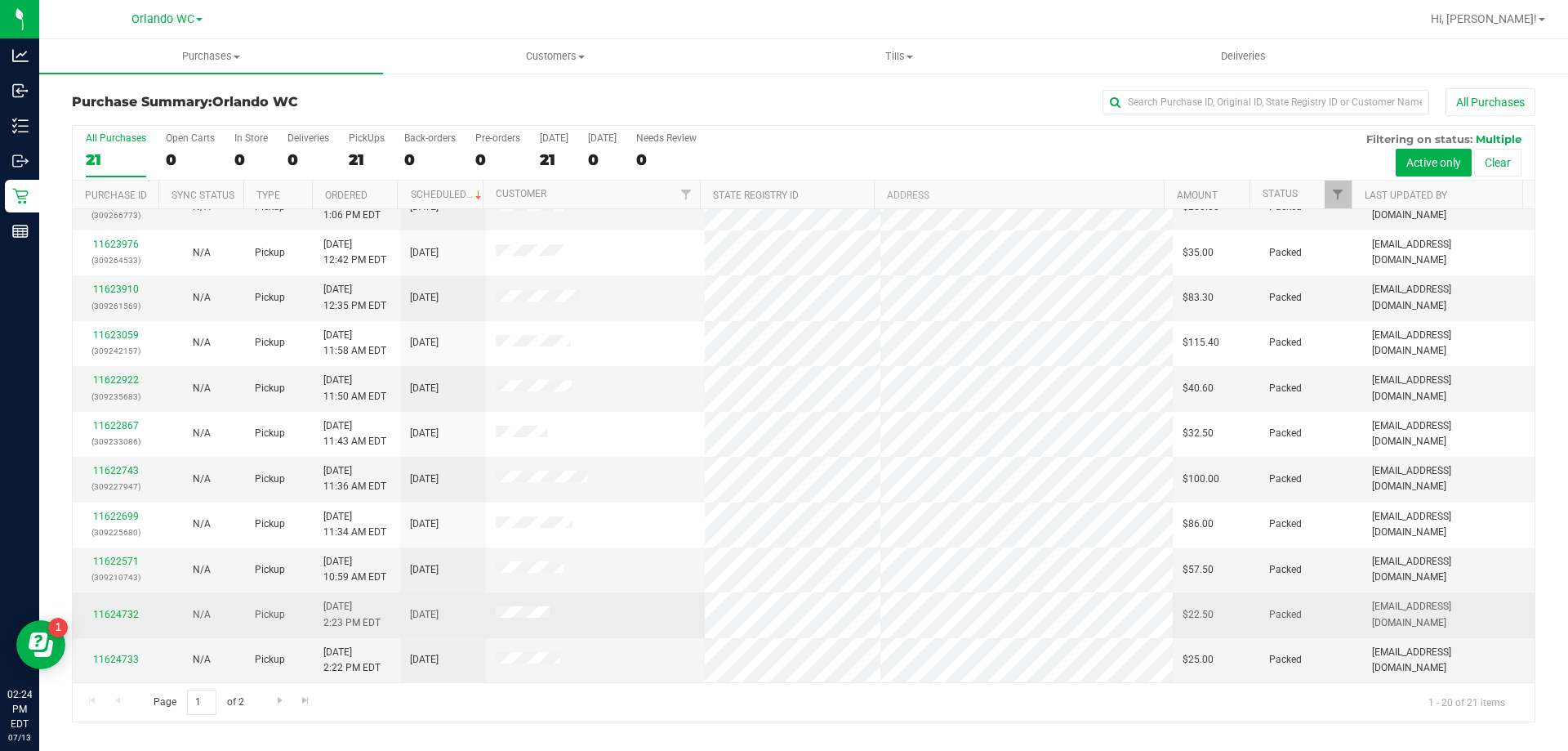 click on "11624732" at bounding box center [115, 615] 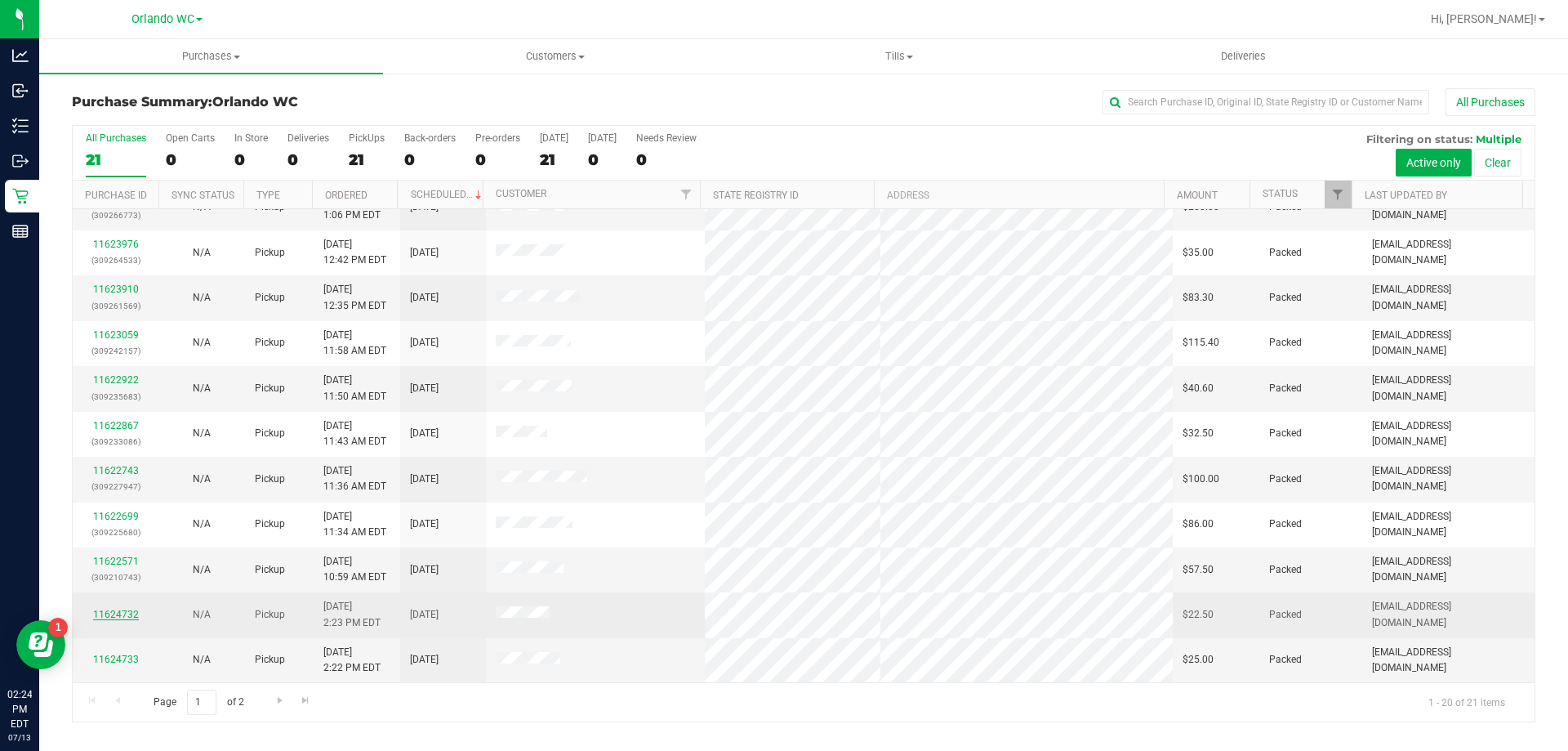 click on "11624732" at bounding box center (116, 615) 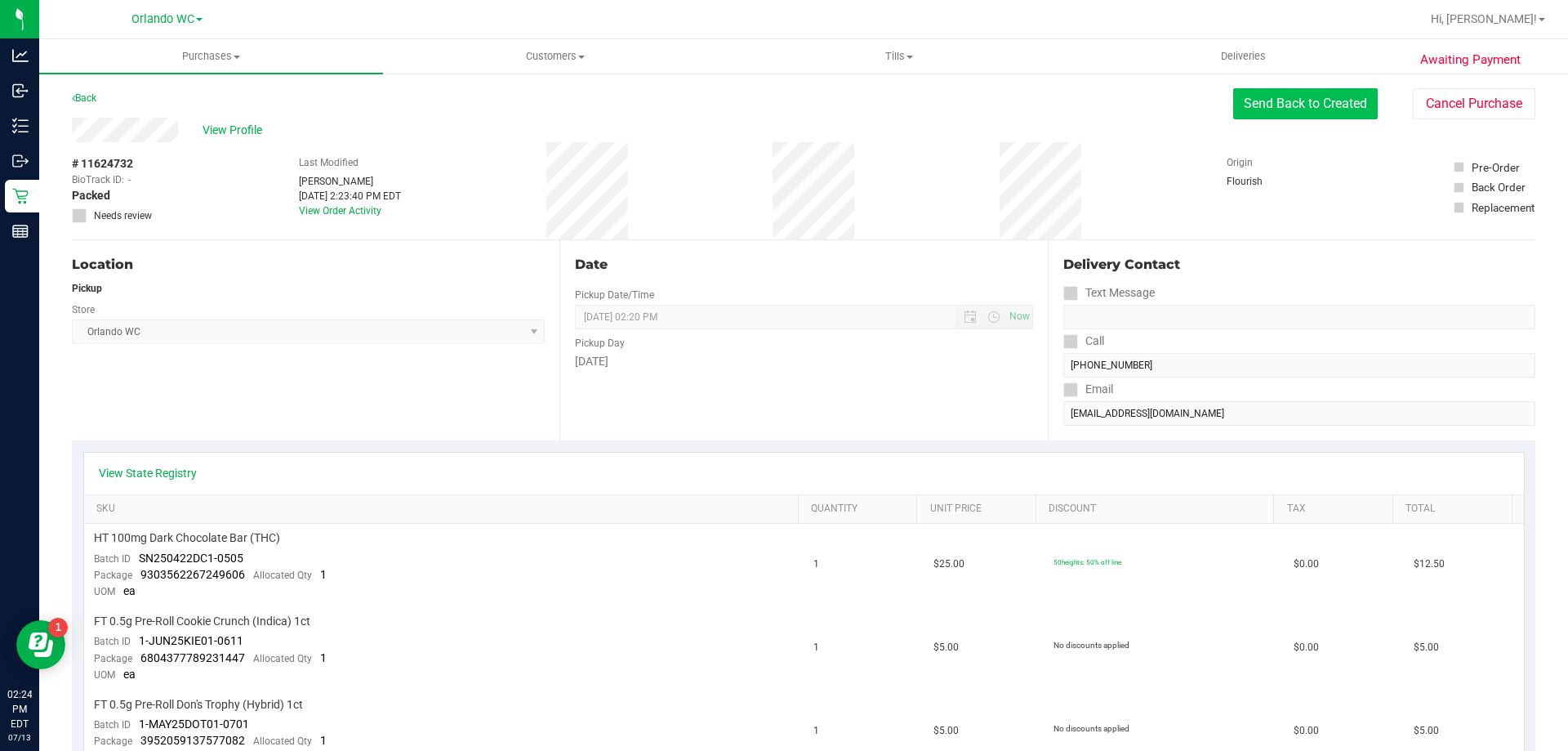 click on "Send Back to Created" at bounding box center [1305, 104] 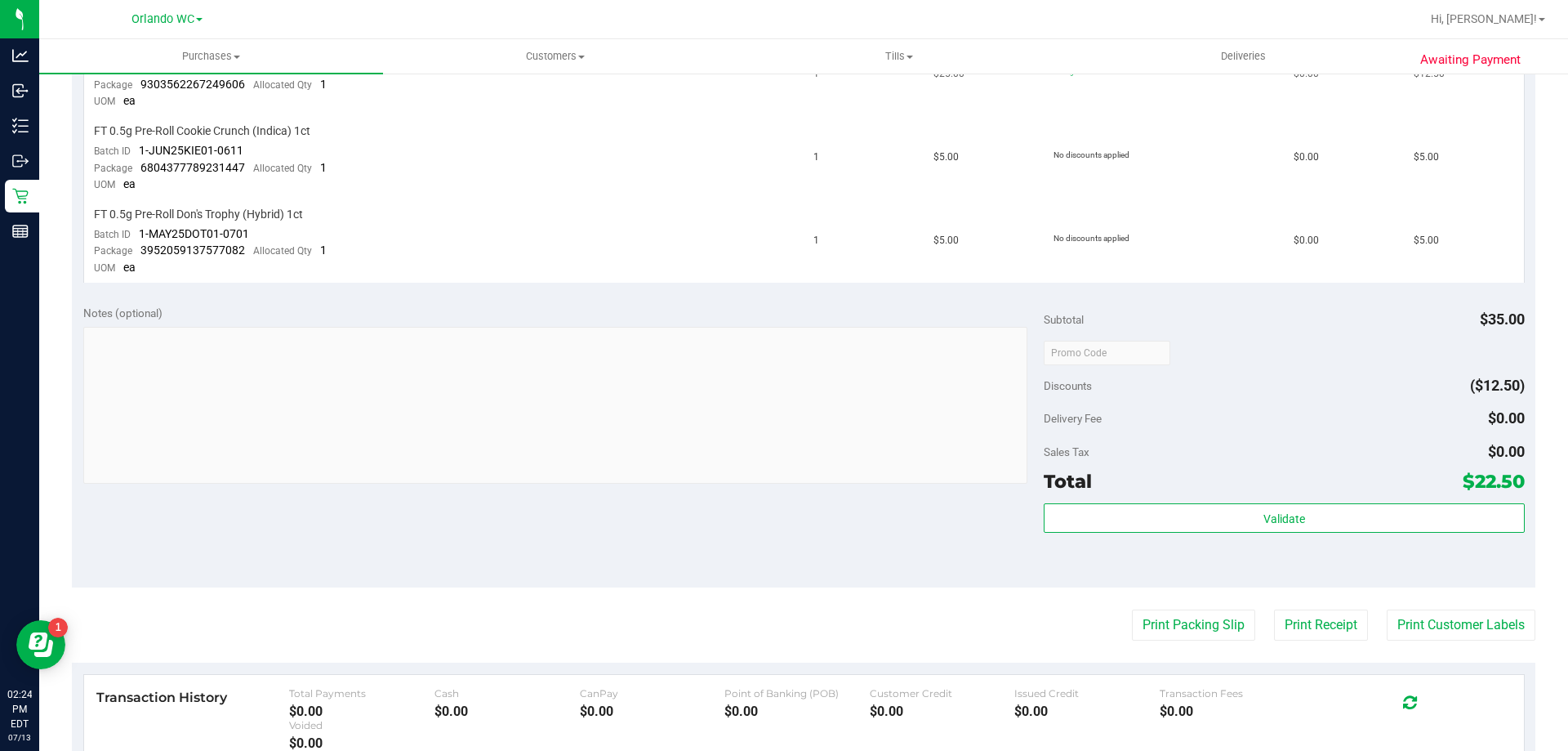 scroll, scrollTop: 82, scrollLeft: 0, axis: vertical 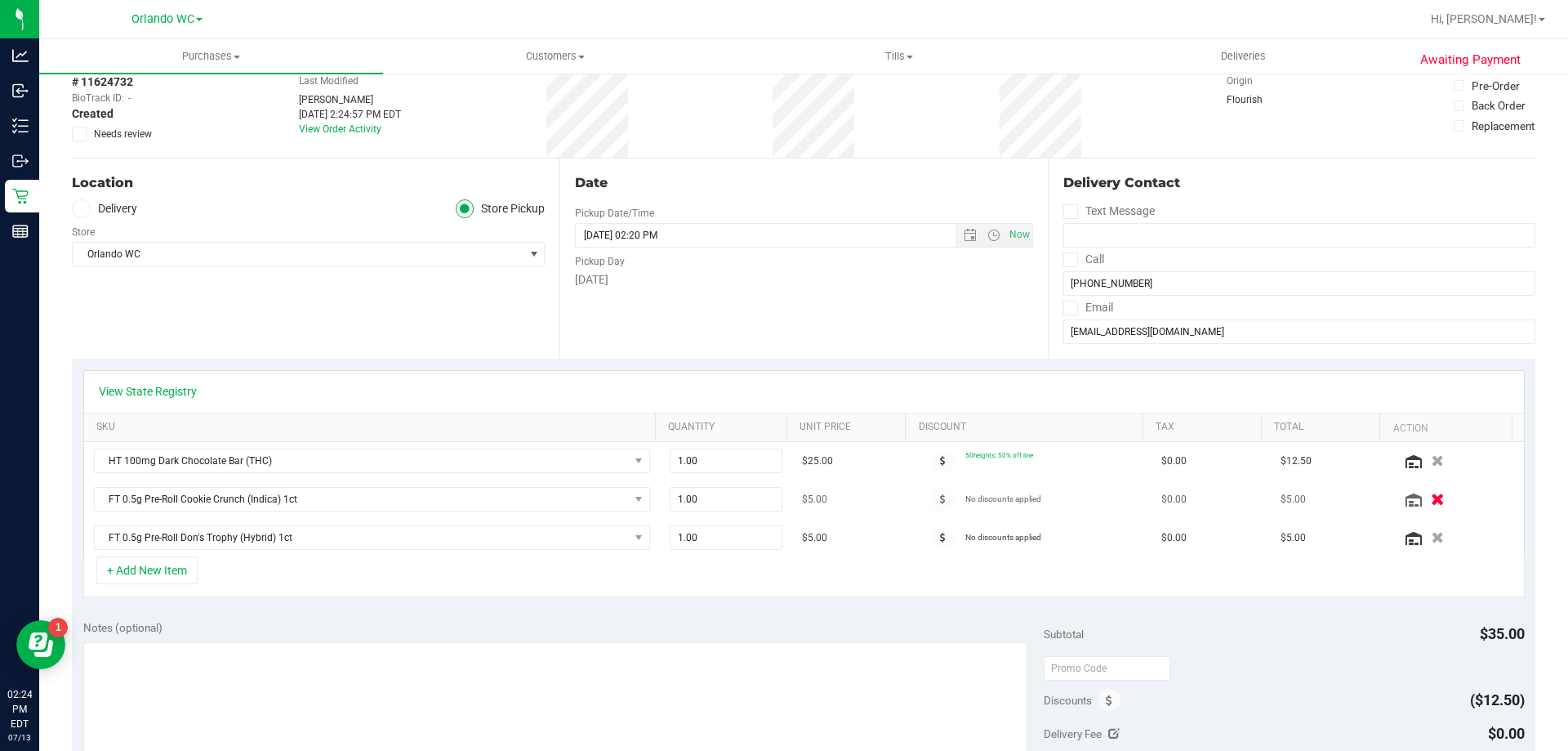 click at bounding box center (1437, 498) 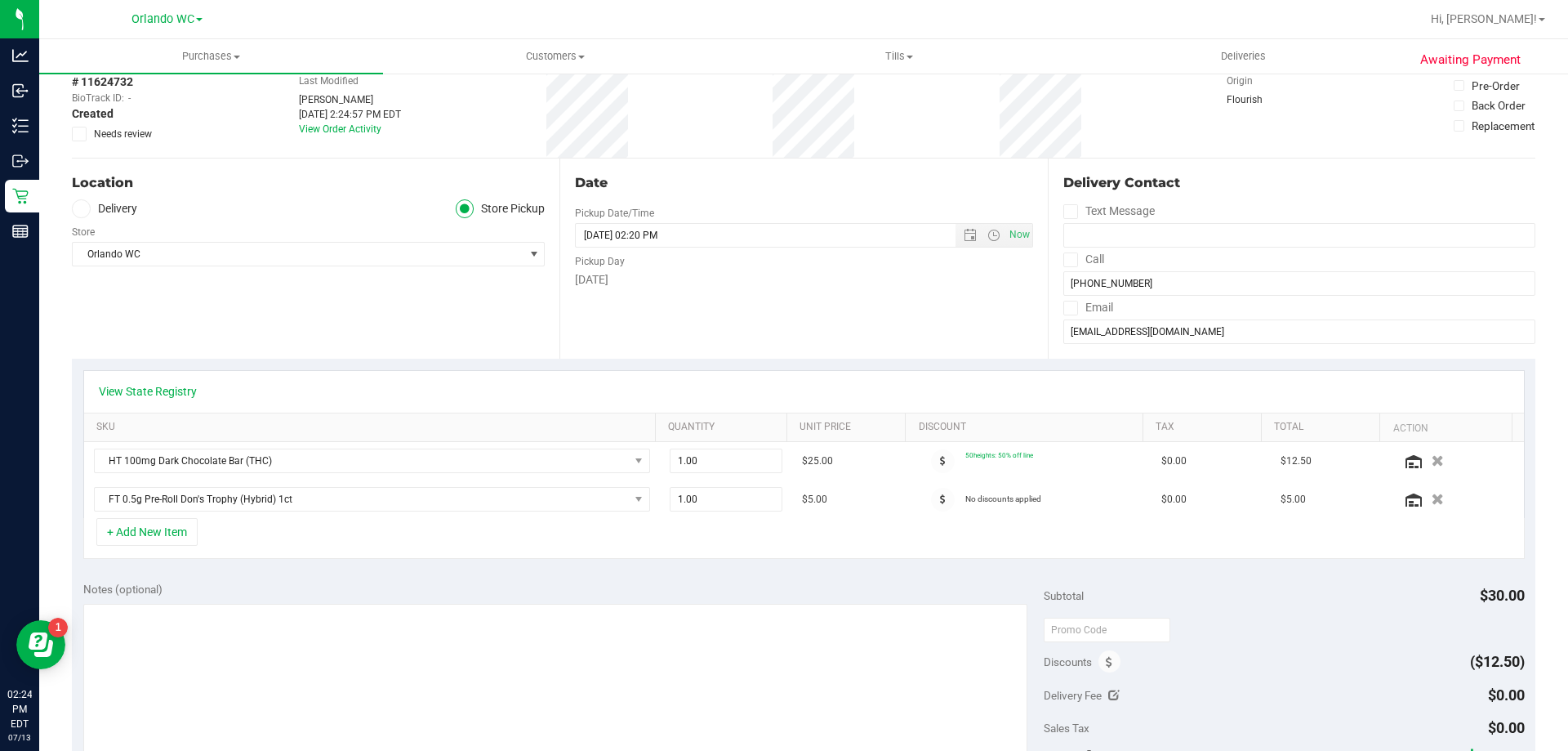 click at bounding box center (1437, 498) 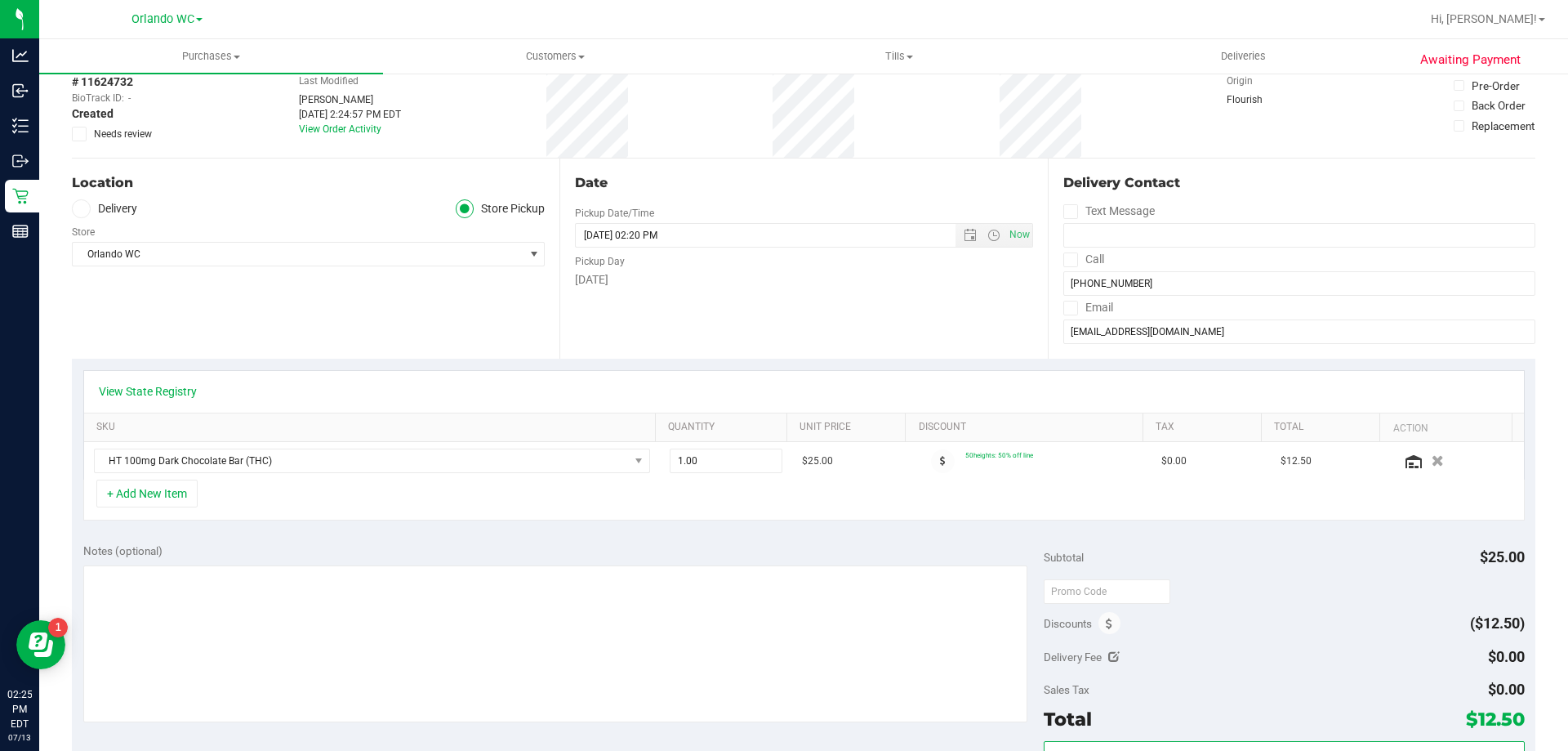 scroll, scrollTop: 570, scrollLeft: 0, axis: vertical 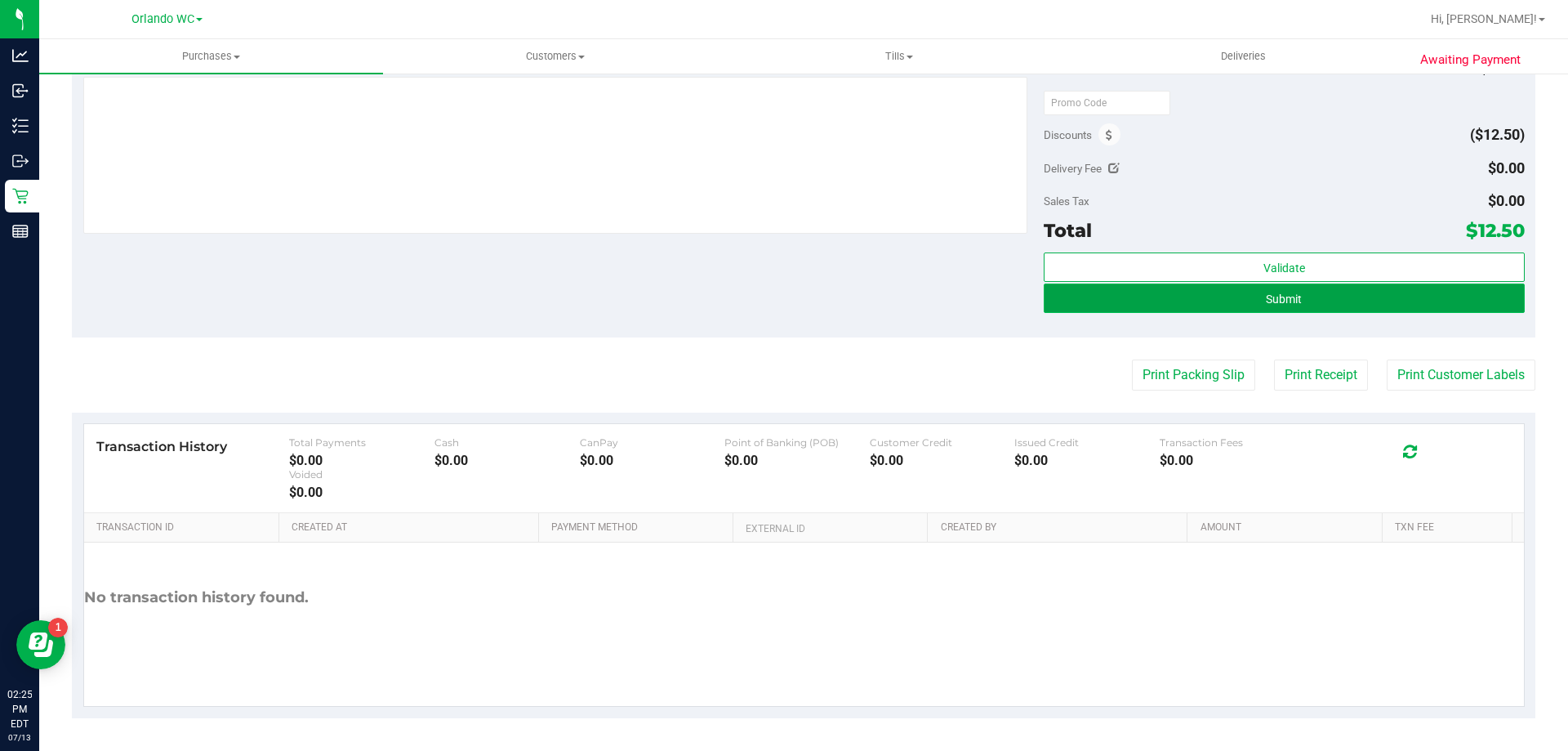 click on "Submit" at bounding box center [1284, 298] 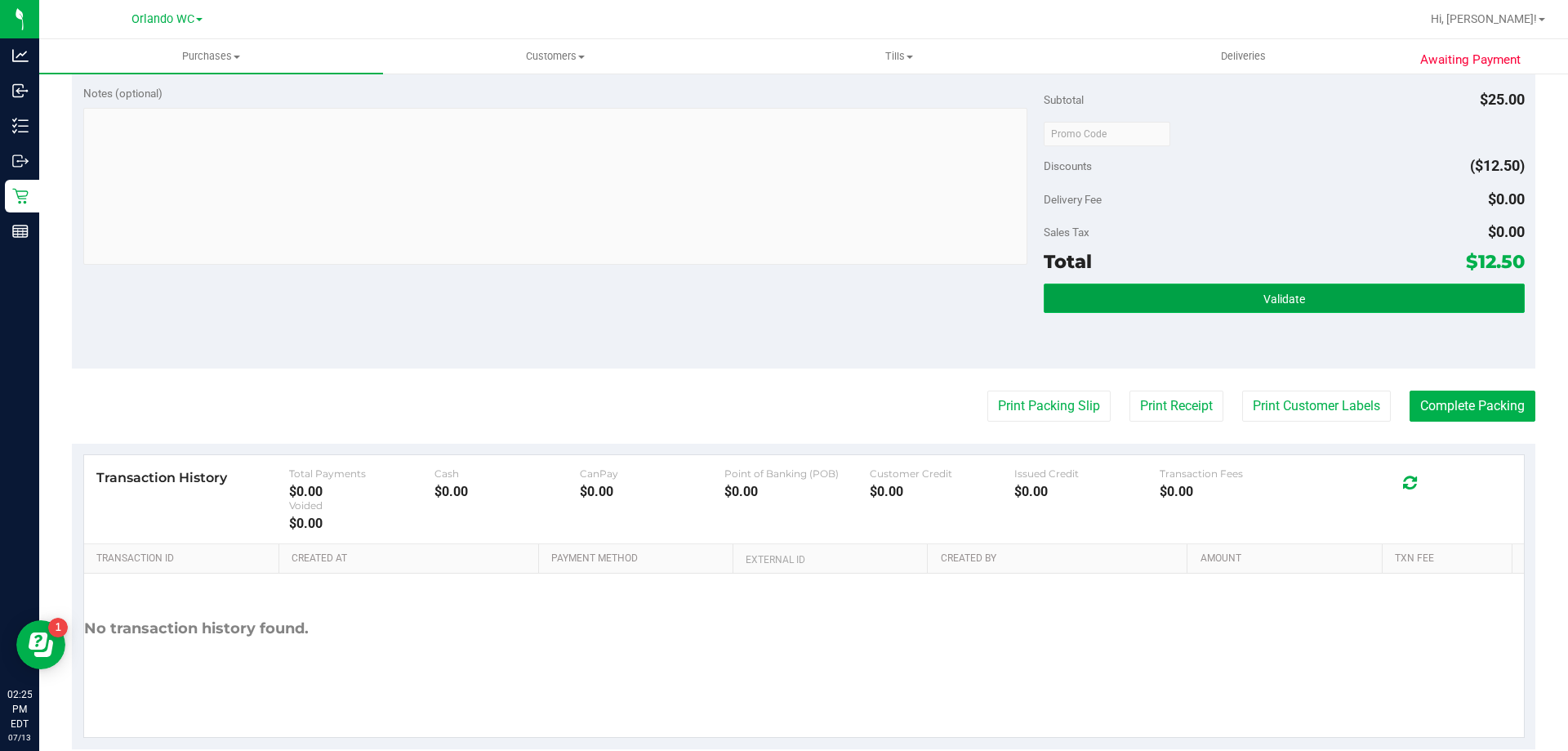 click on "Validate" at bounding box center [1284, 298] 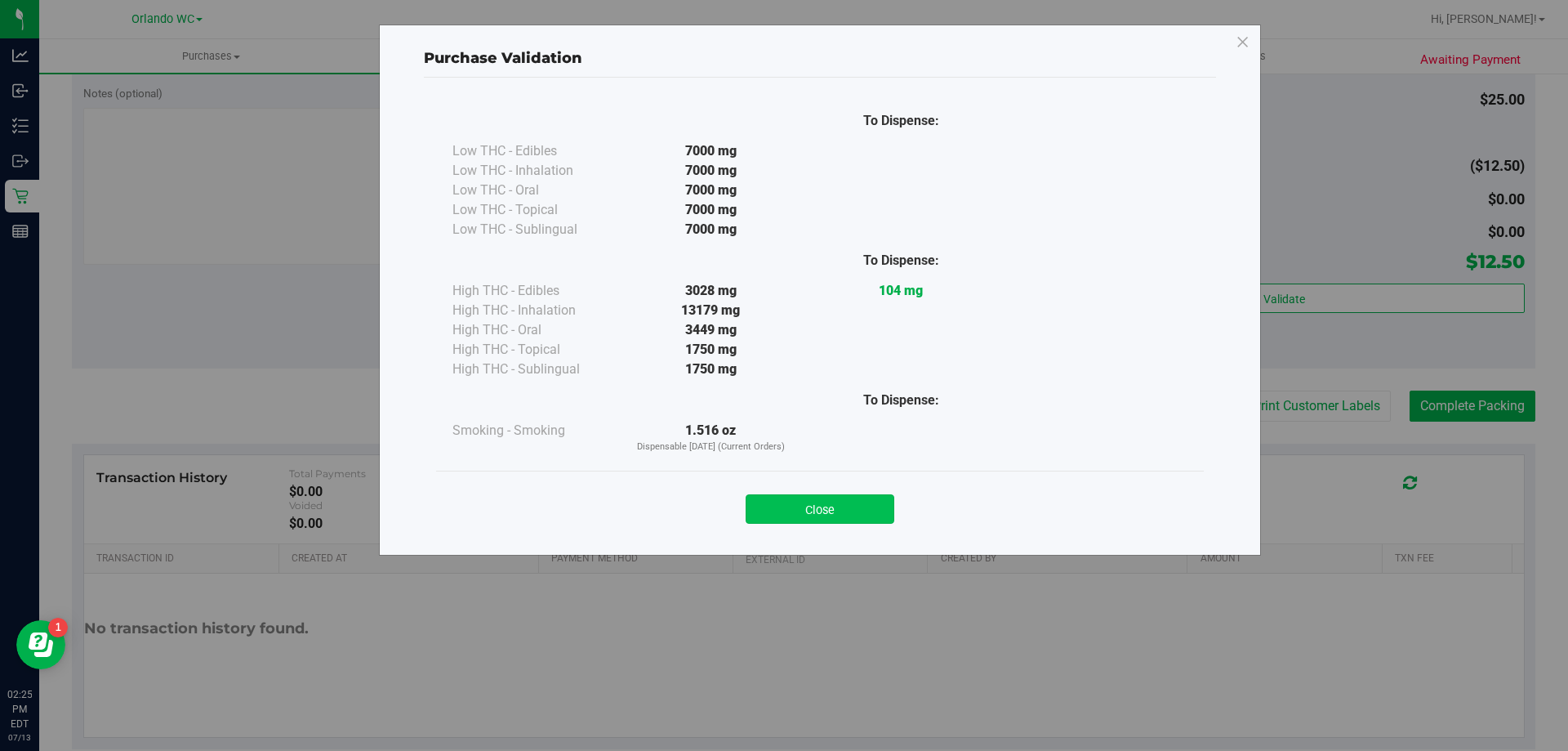 click on "Close" at bounding box center [820, 509] 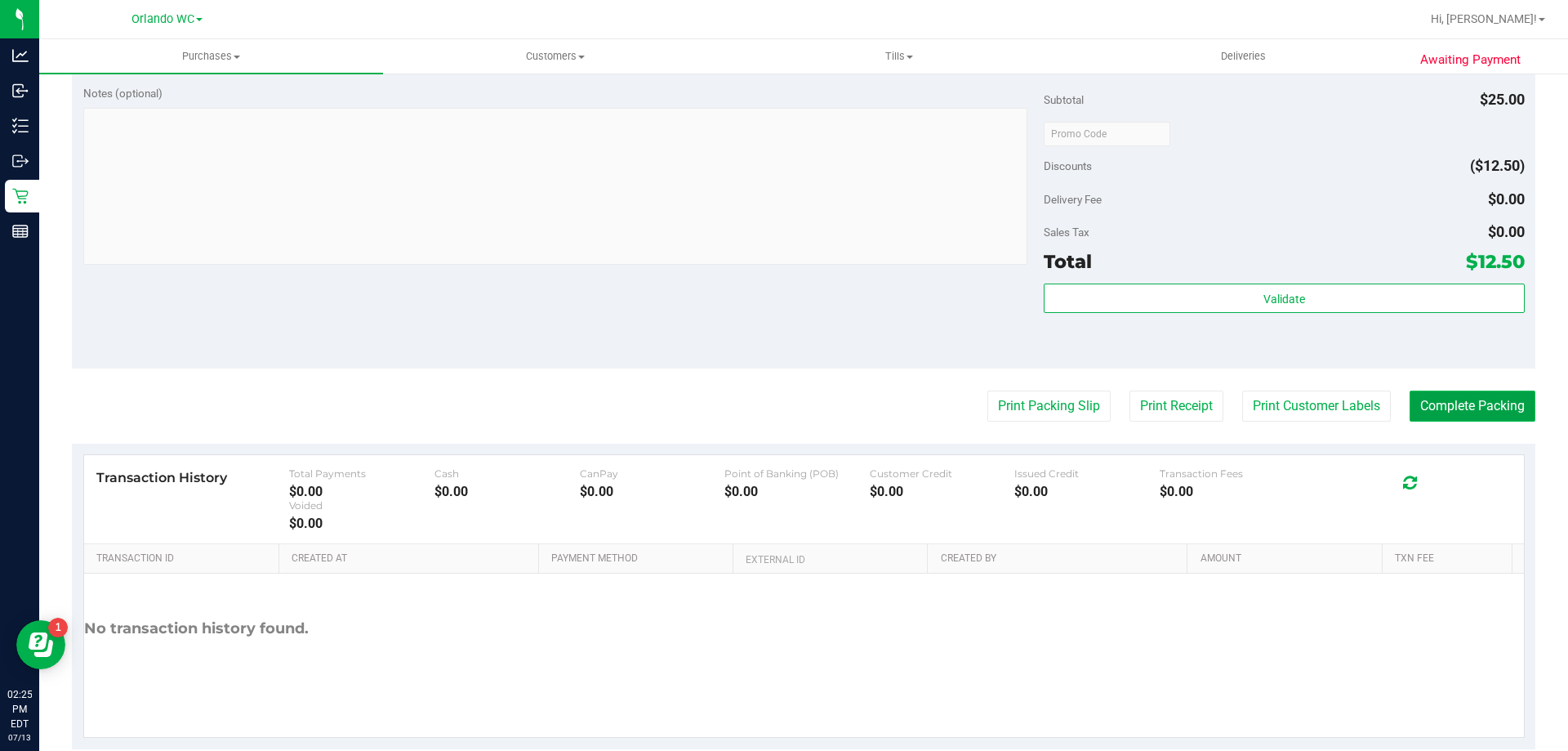 click on "Complete Packing" at bounding box center [1472, 406] 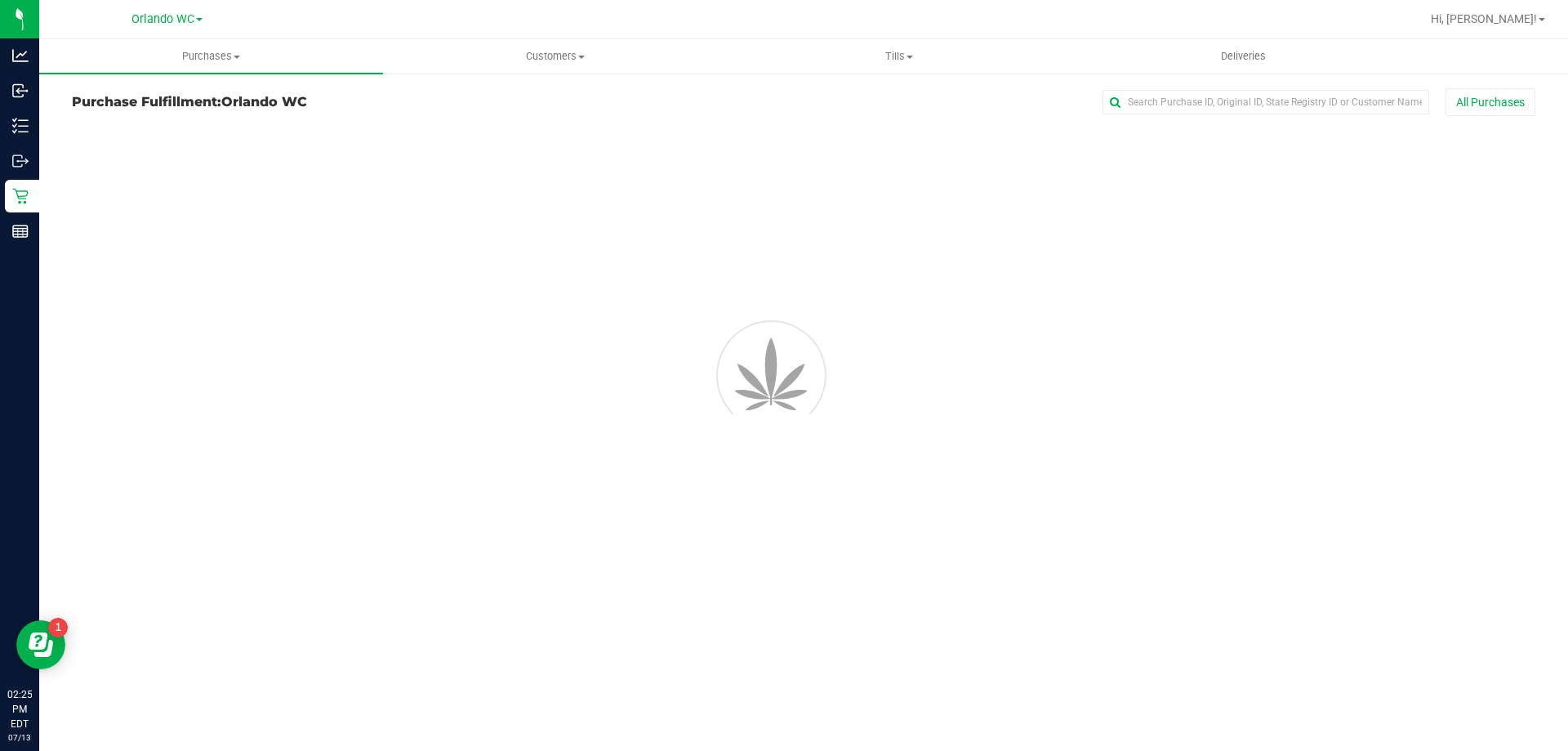 scroll, scrollTop: 0, scrollLeft: 0, axis: both 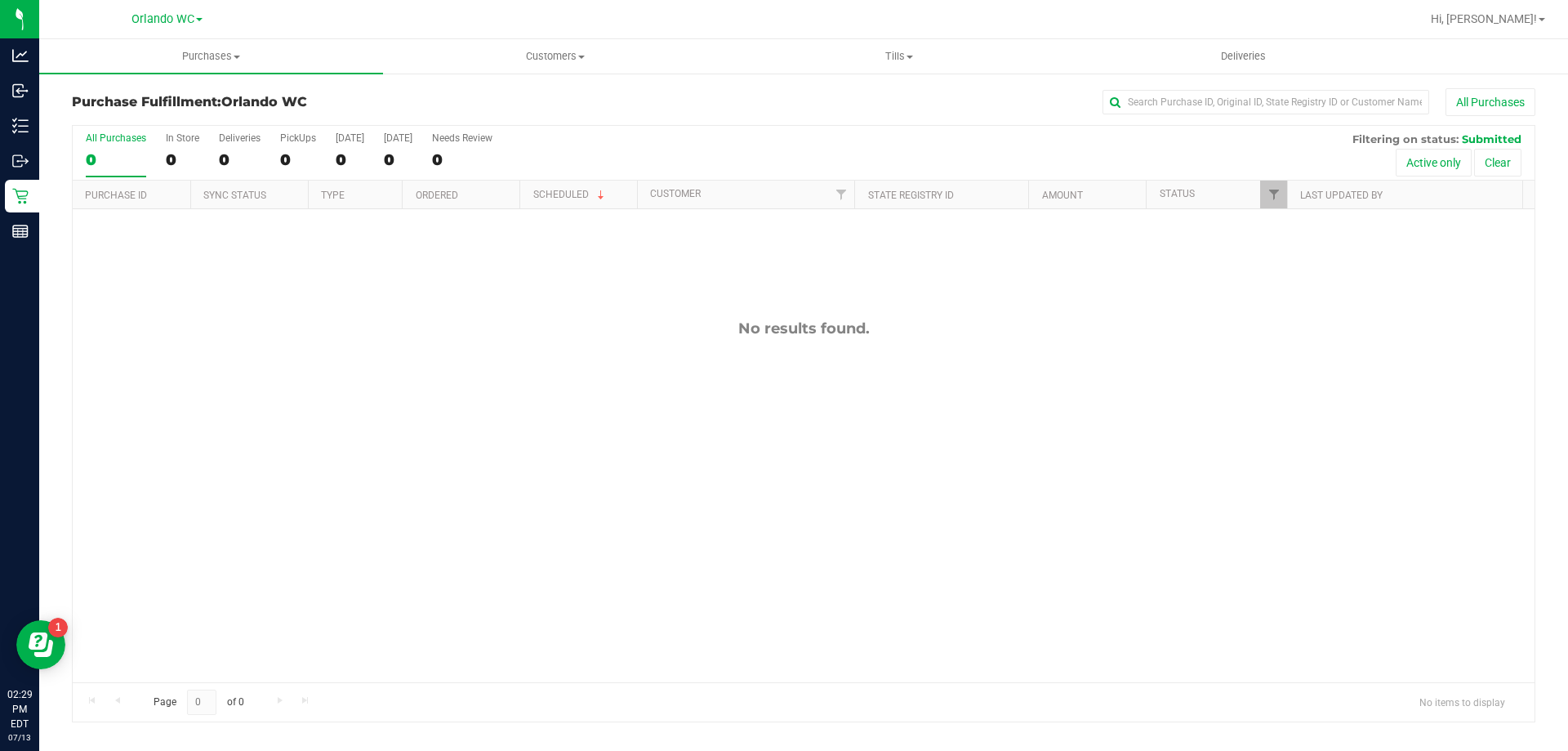 click on "Purchase Fulfillment:
Orlando WC
All Purchases
All Purchases
0
In Store
0
Deliveries
0
PickUps
0
Today
0
Tomorrow
0" at bounding box center [804, 405] 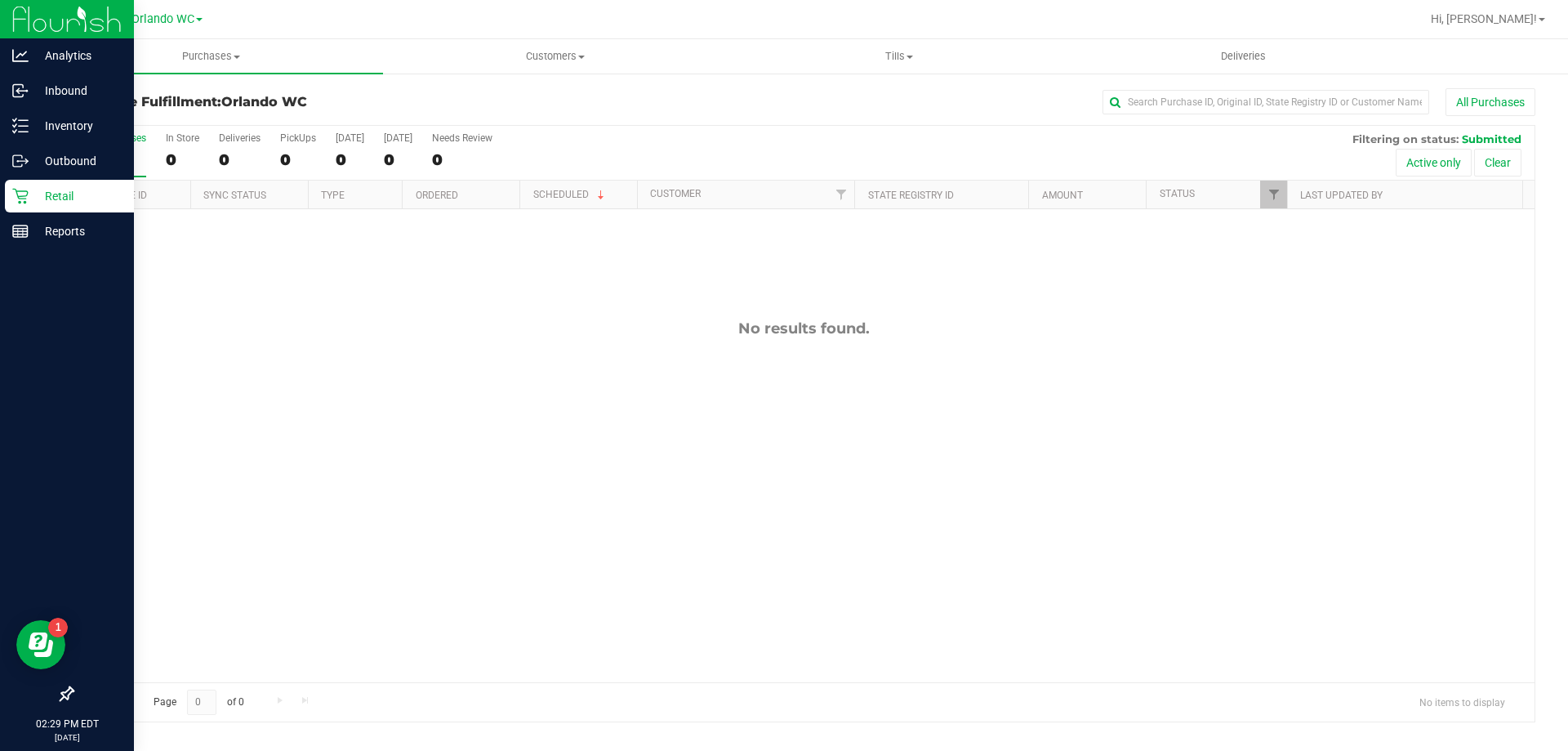 click on "Retail" at bounding box center (69, 196) 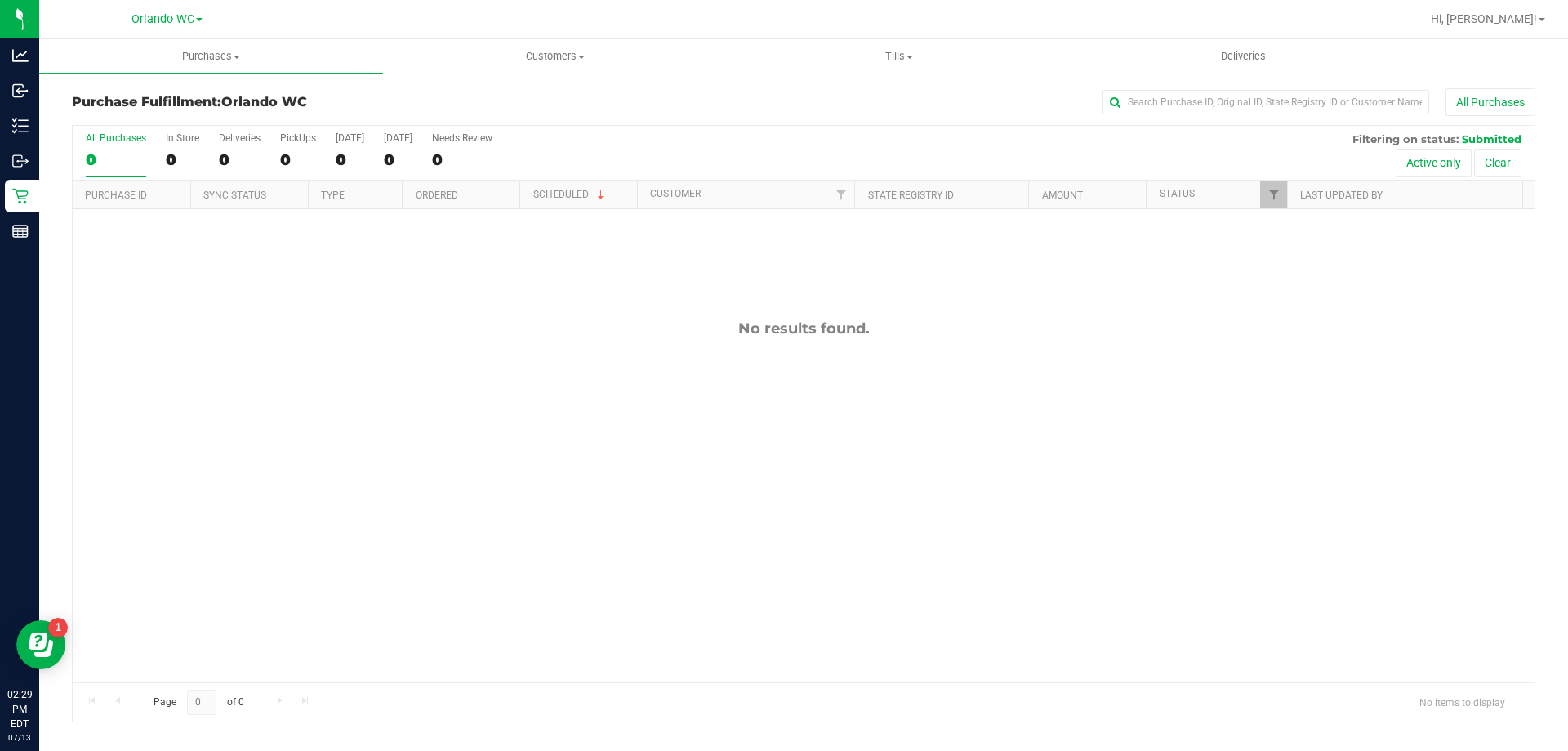 click at bounding box center [856, 19] 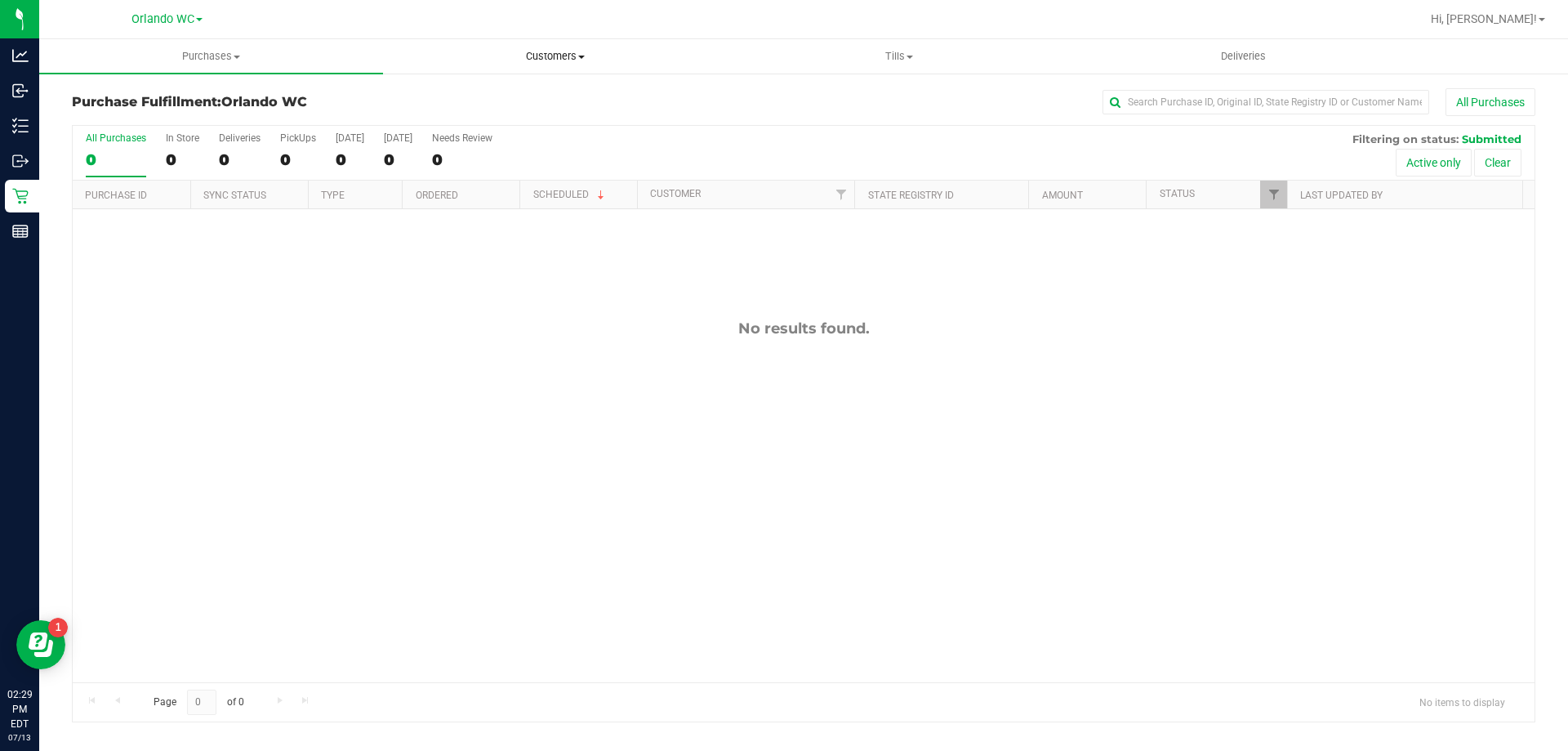 click on "Customers" at bounding box center [555, 56] 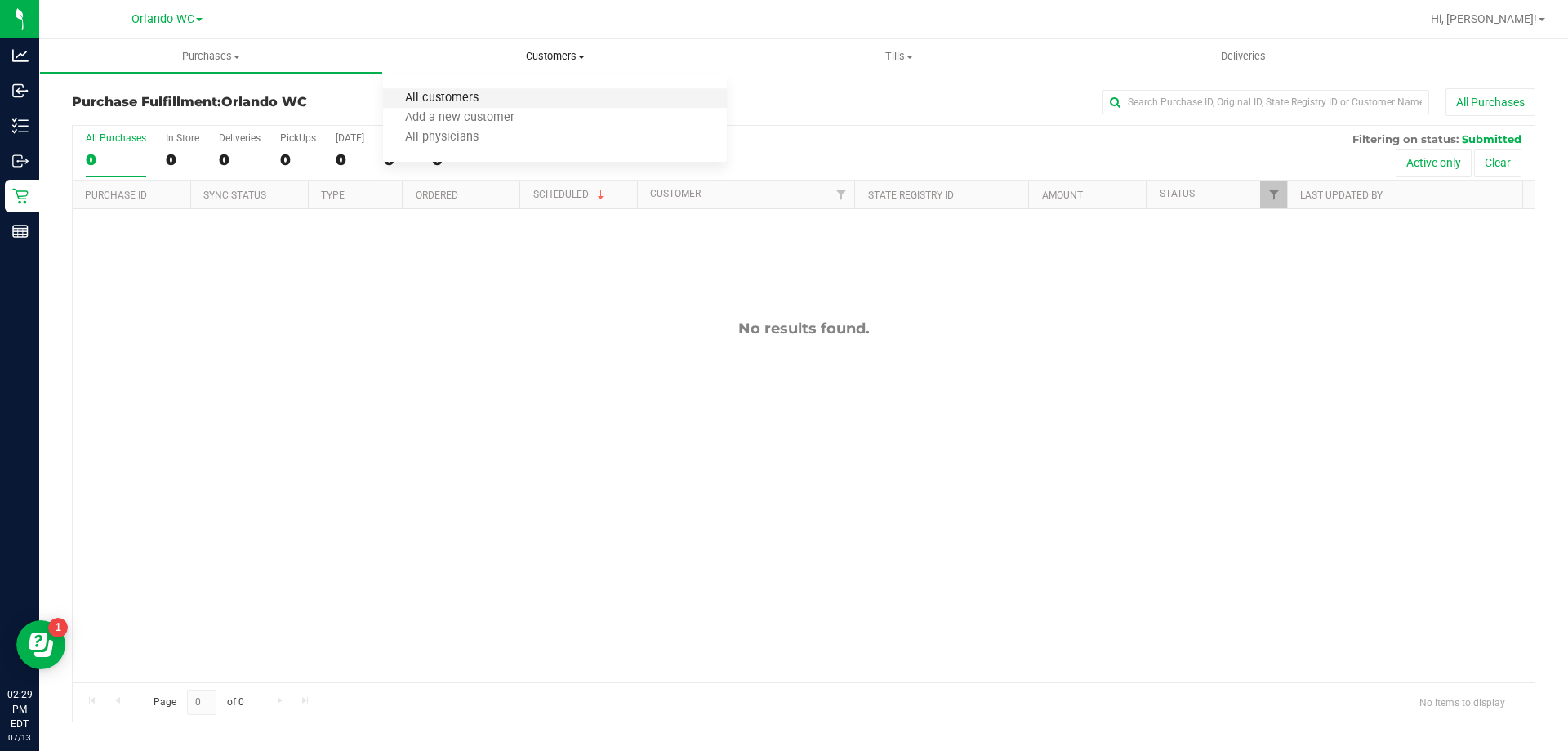 click on "All customers" at bounding box center [442, 98] 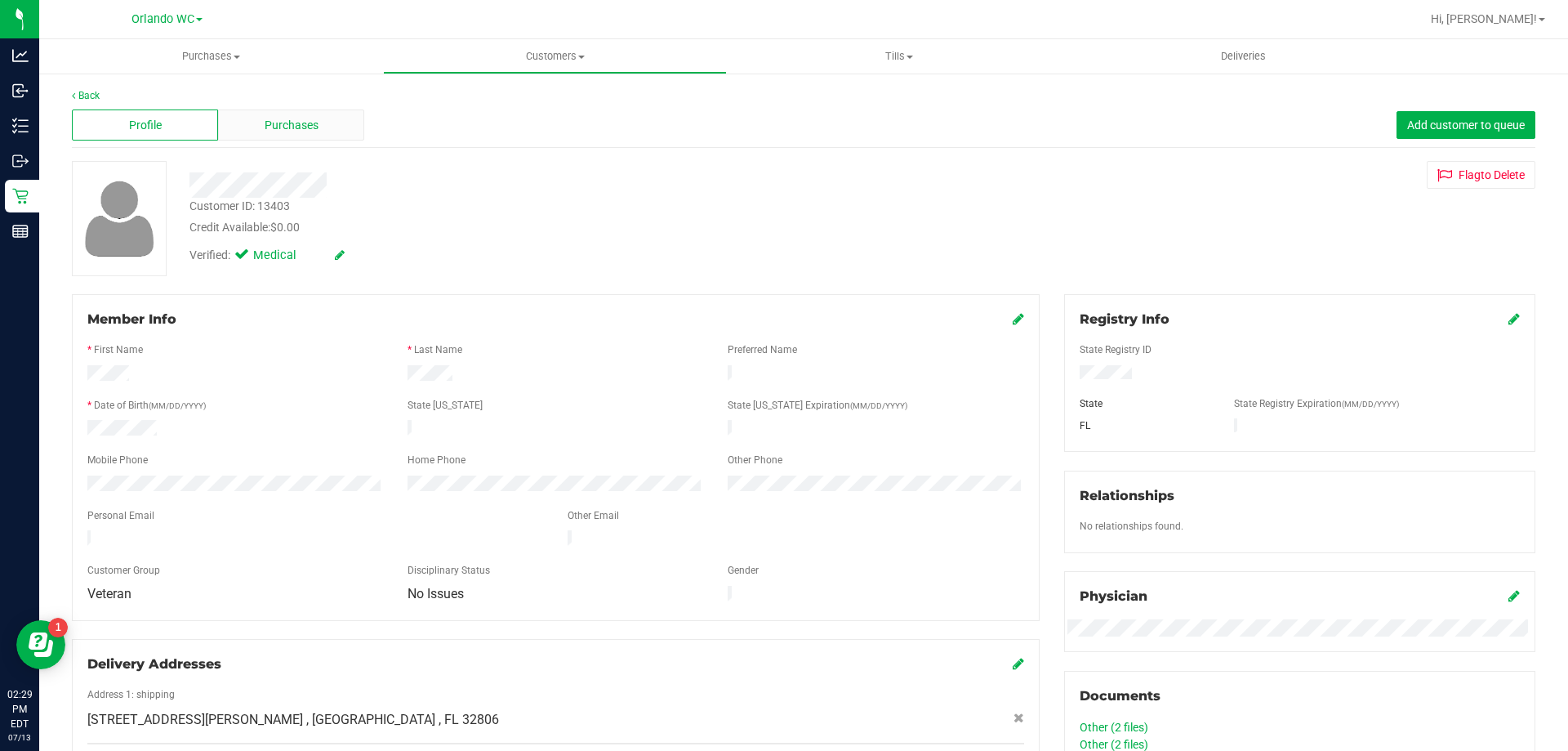 click on "Purchases" at bounding box center [291, 125] 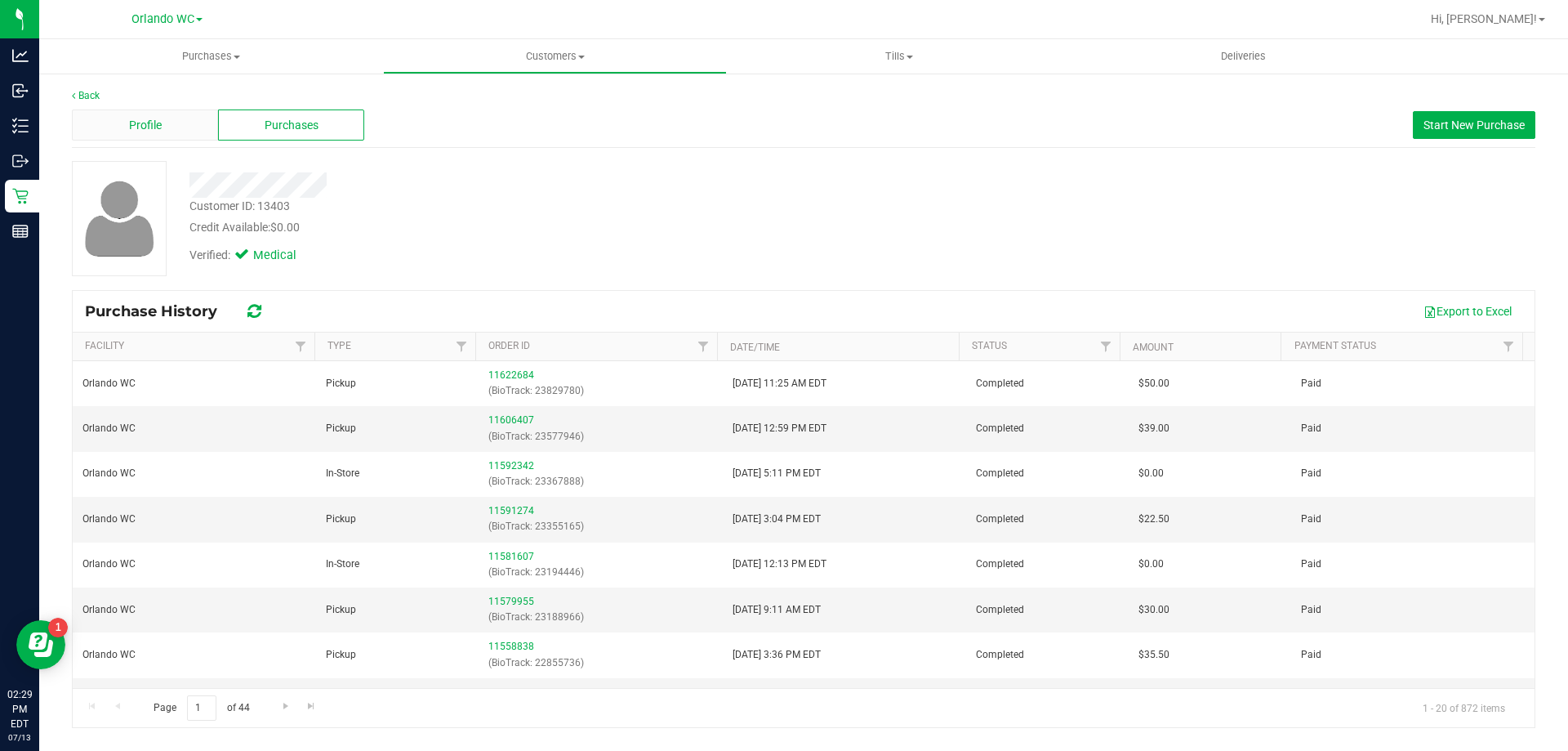 click on "Profile" at bounding box center [145, 125] 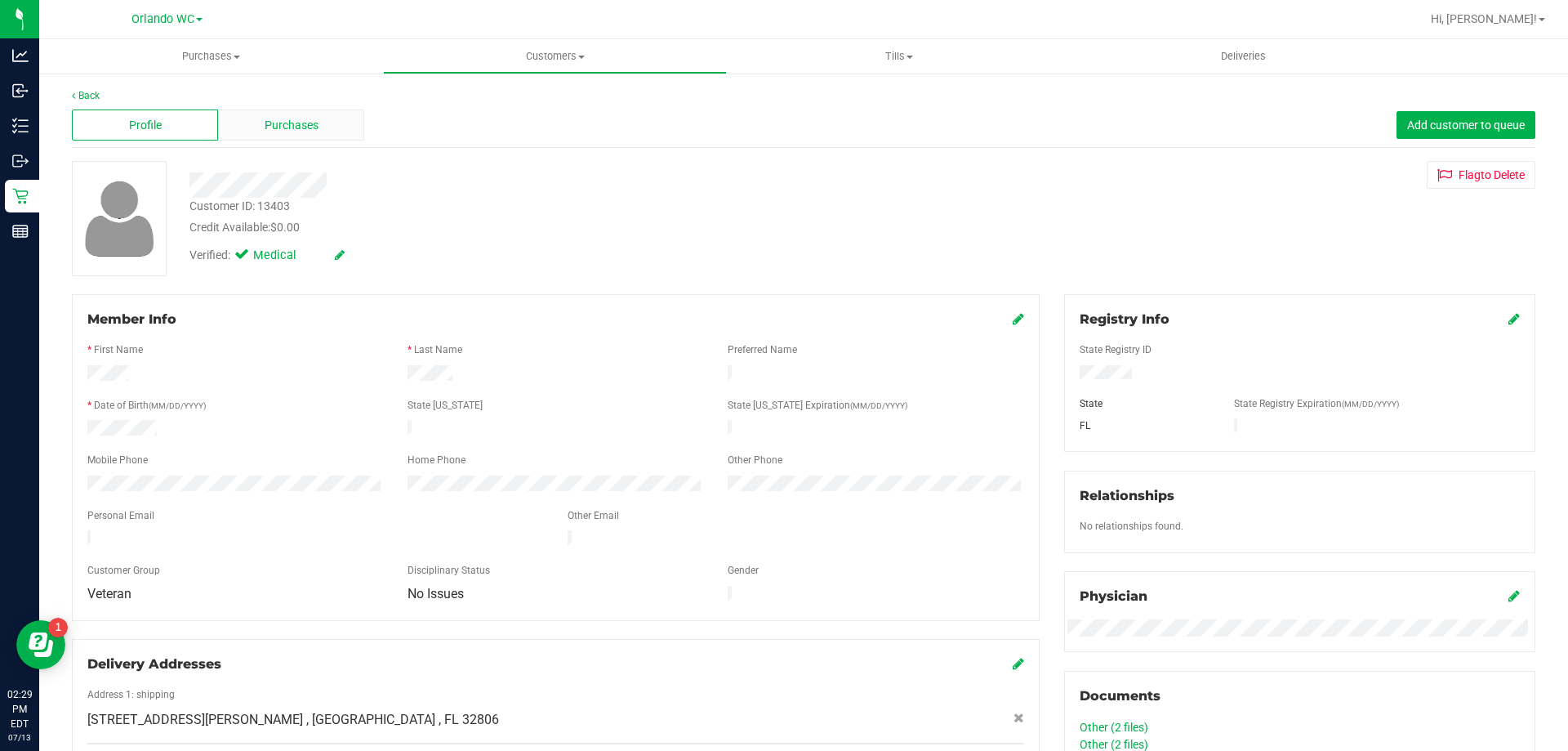 click on "Purchases" at bounding box center [291, 125] 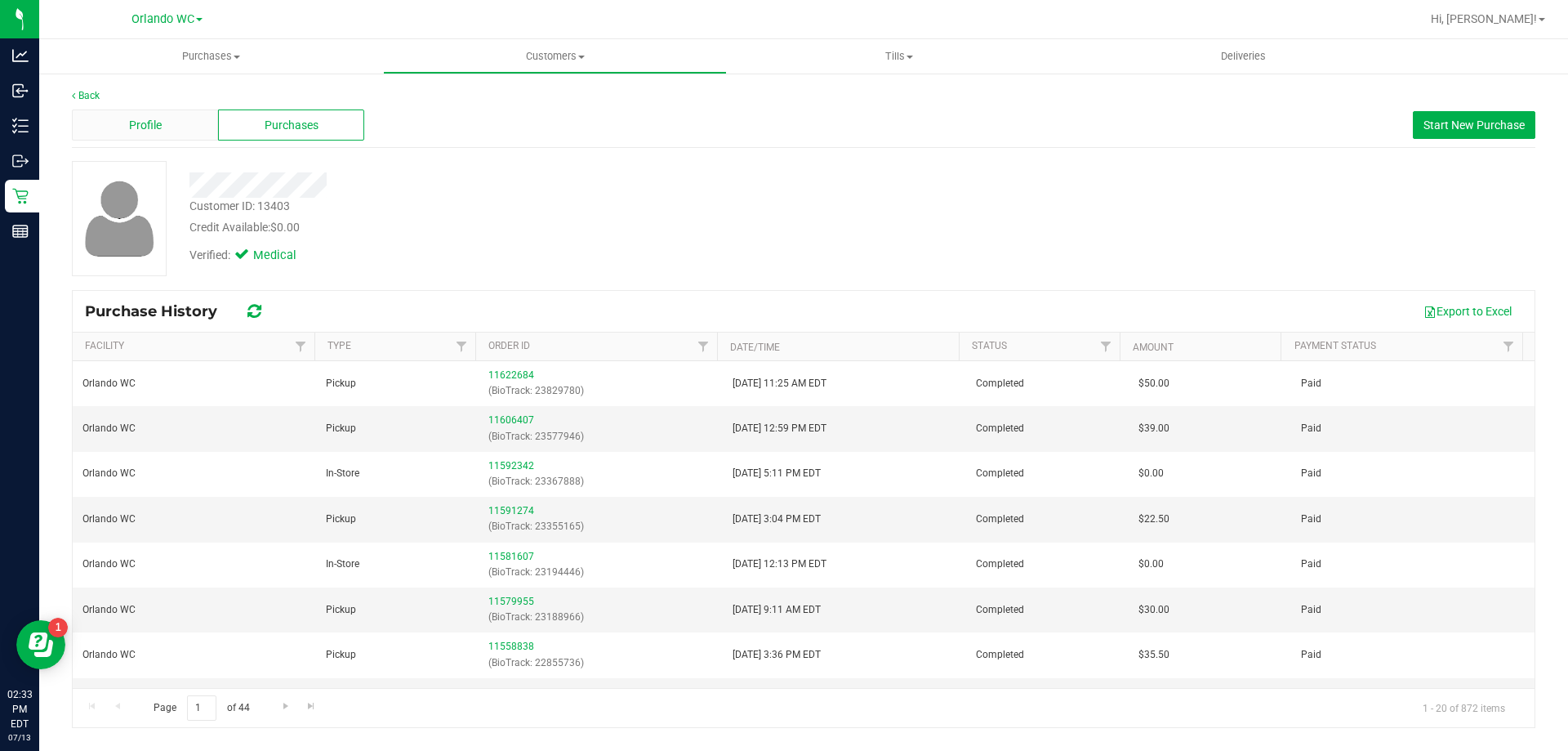 click on "Profile" at bounding box center [145, 125] 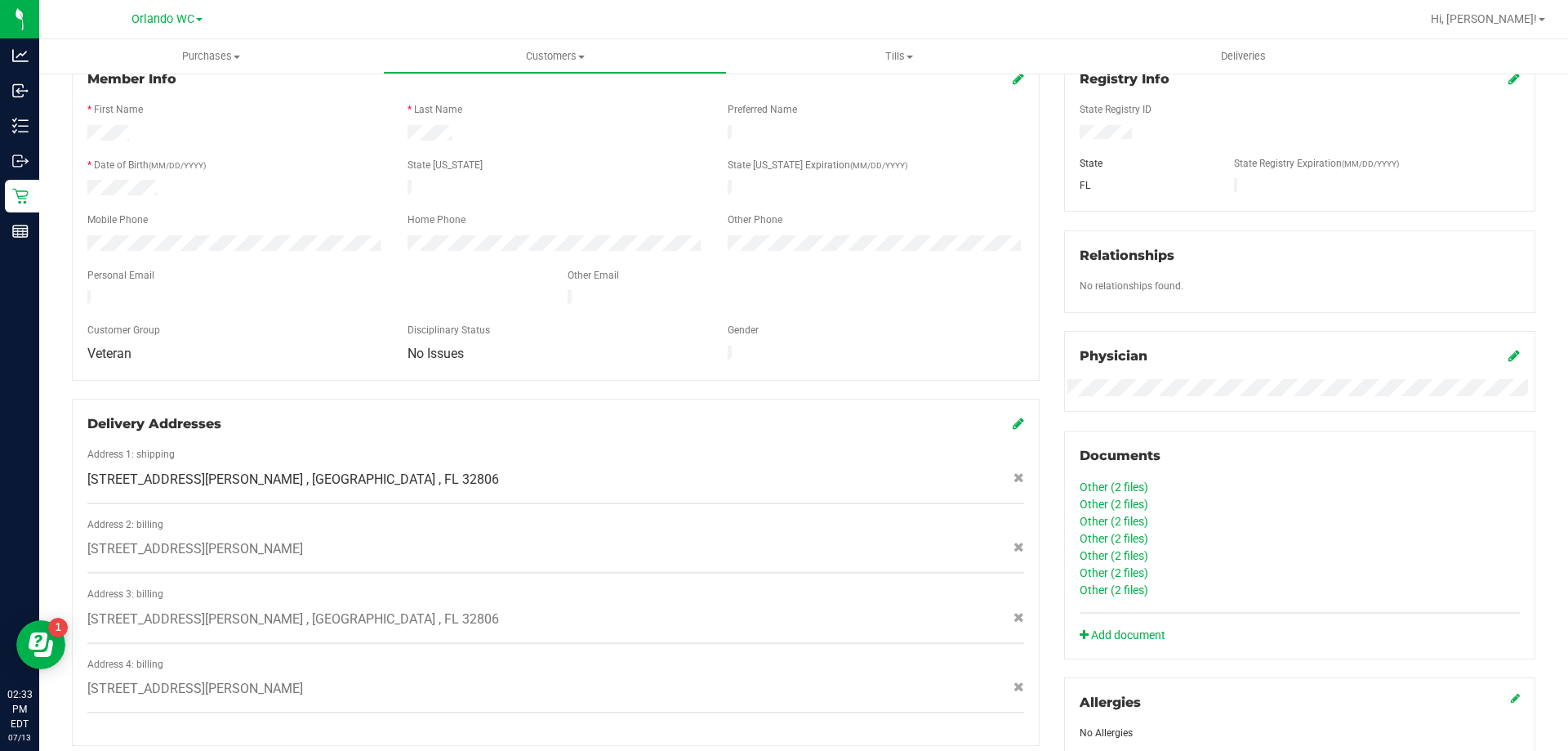 scroll, scrollTop: 0, scrollLeft: 0, axis: both 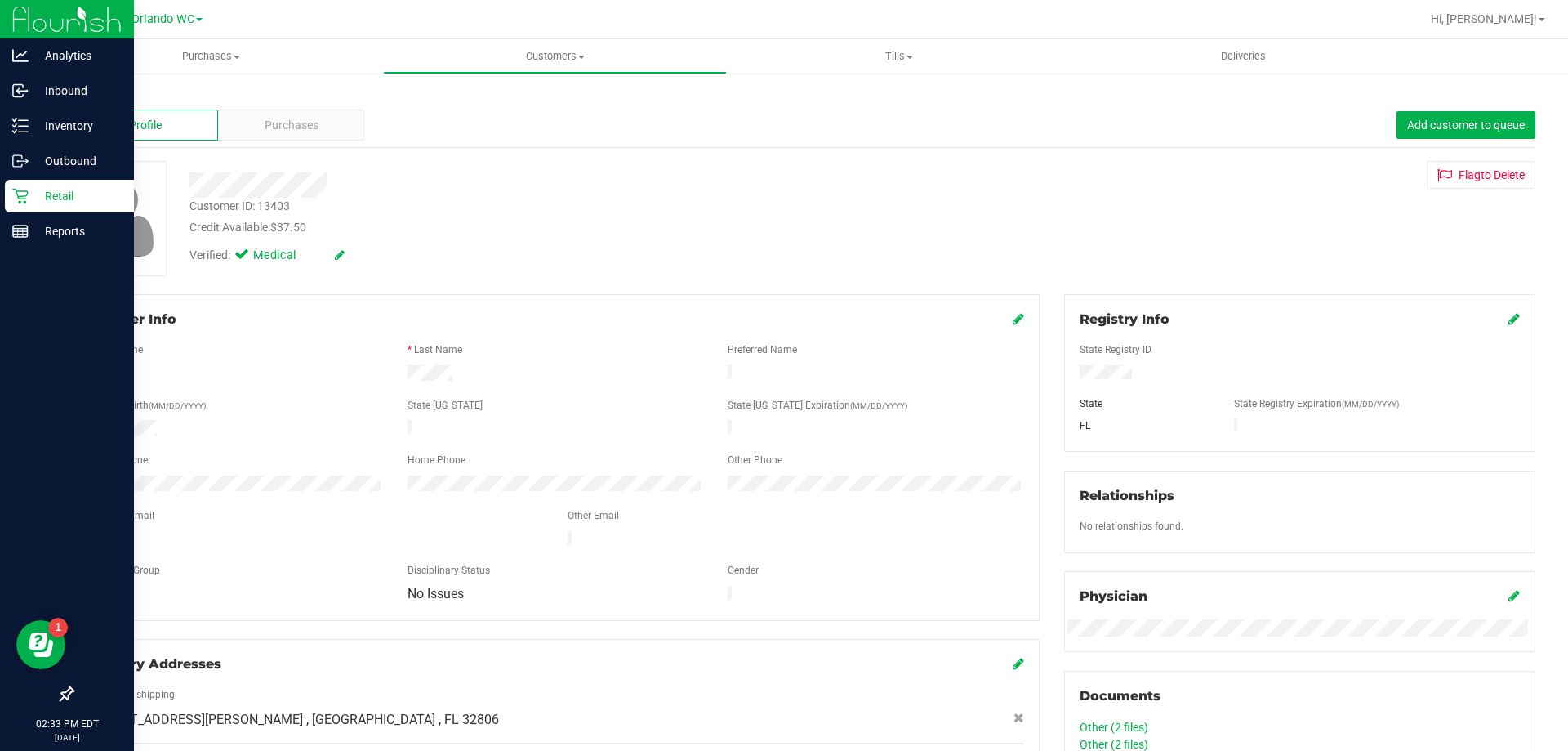 click on "Retail" at bounding box center (78, 196) 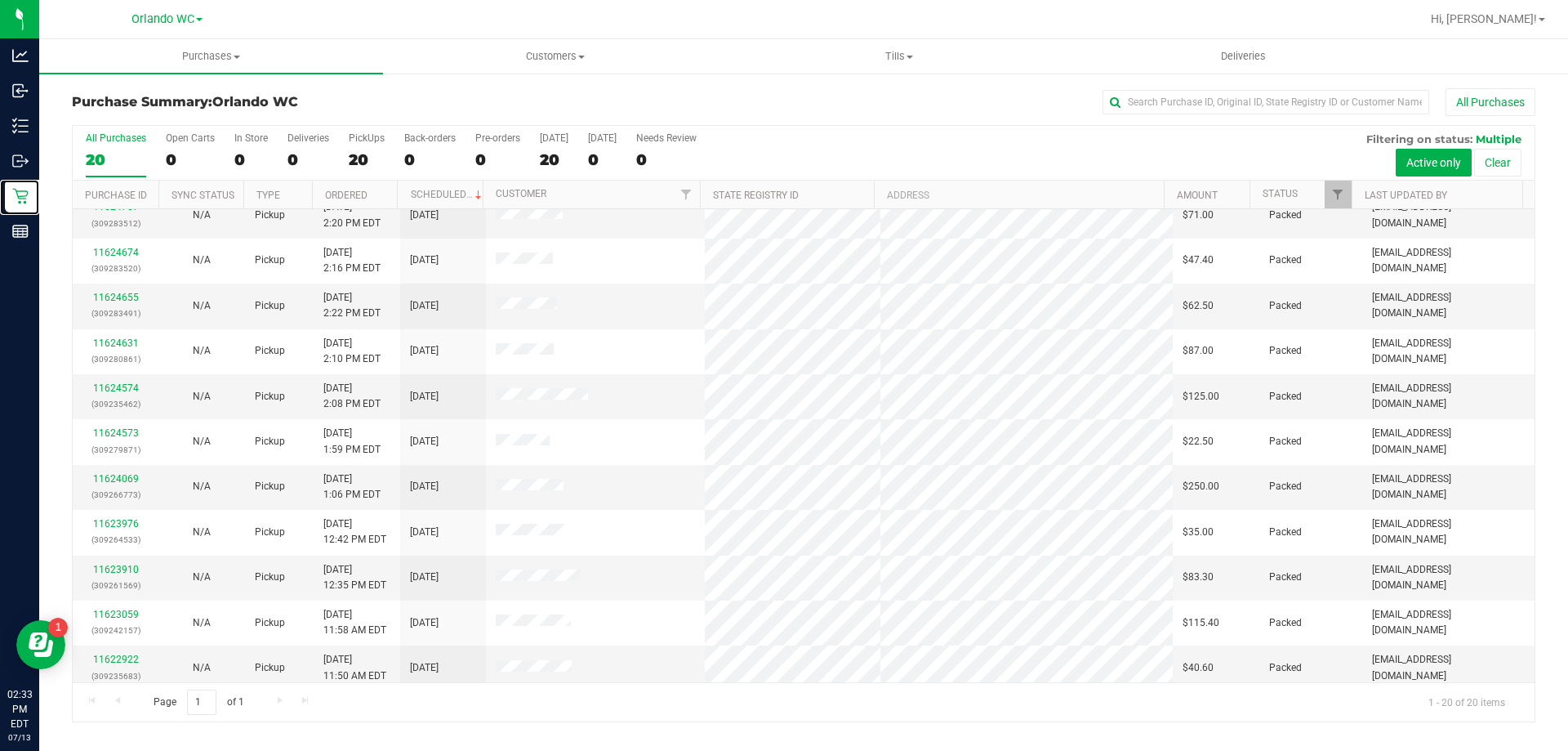 scroll, scrollTop: 0, scrollLeft: 0, axis: both 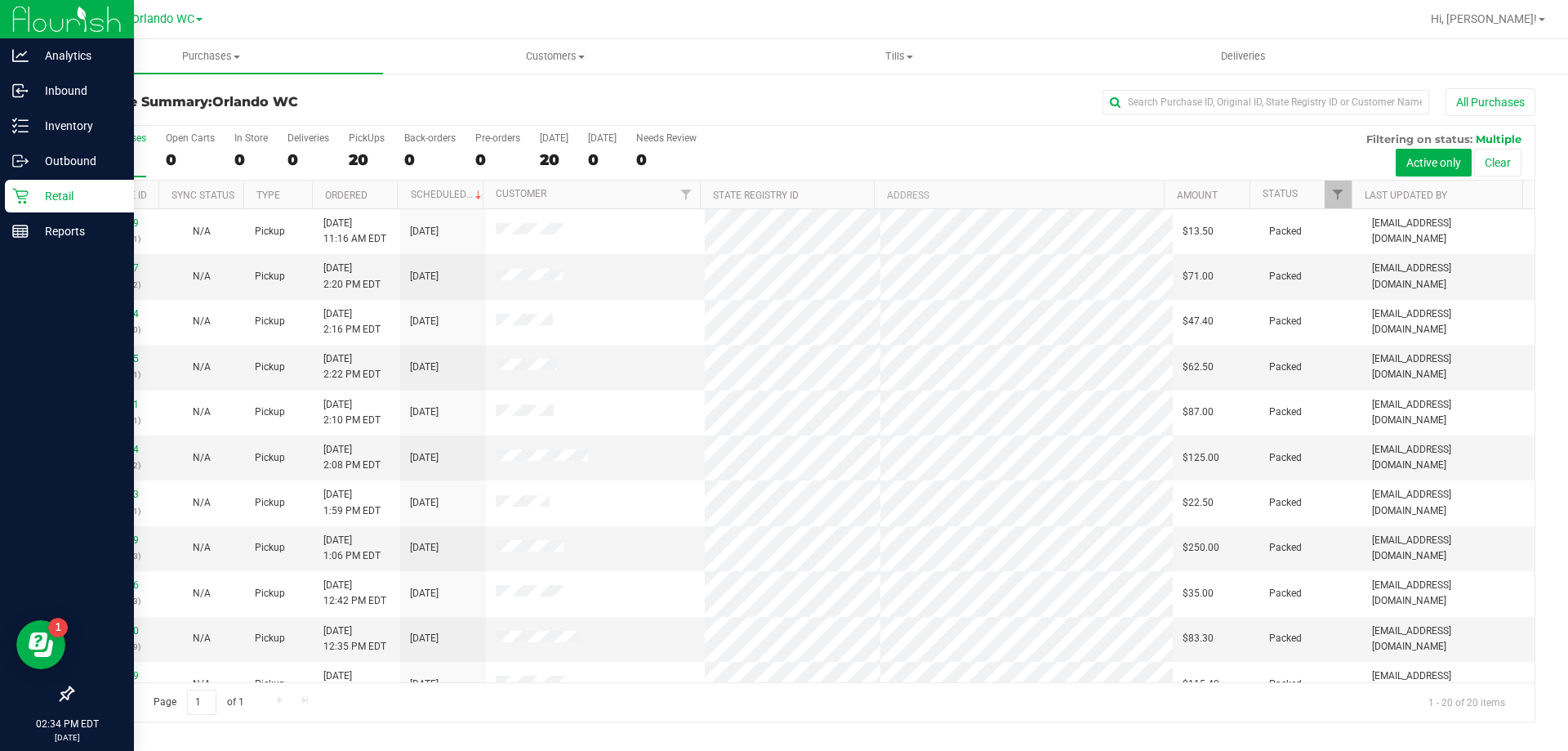 click 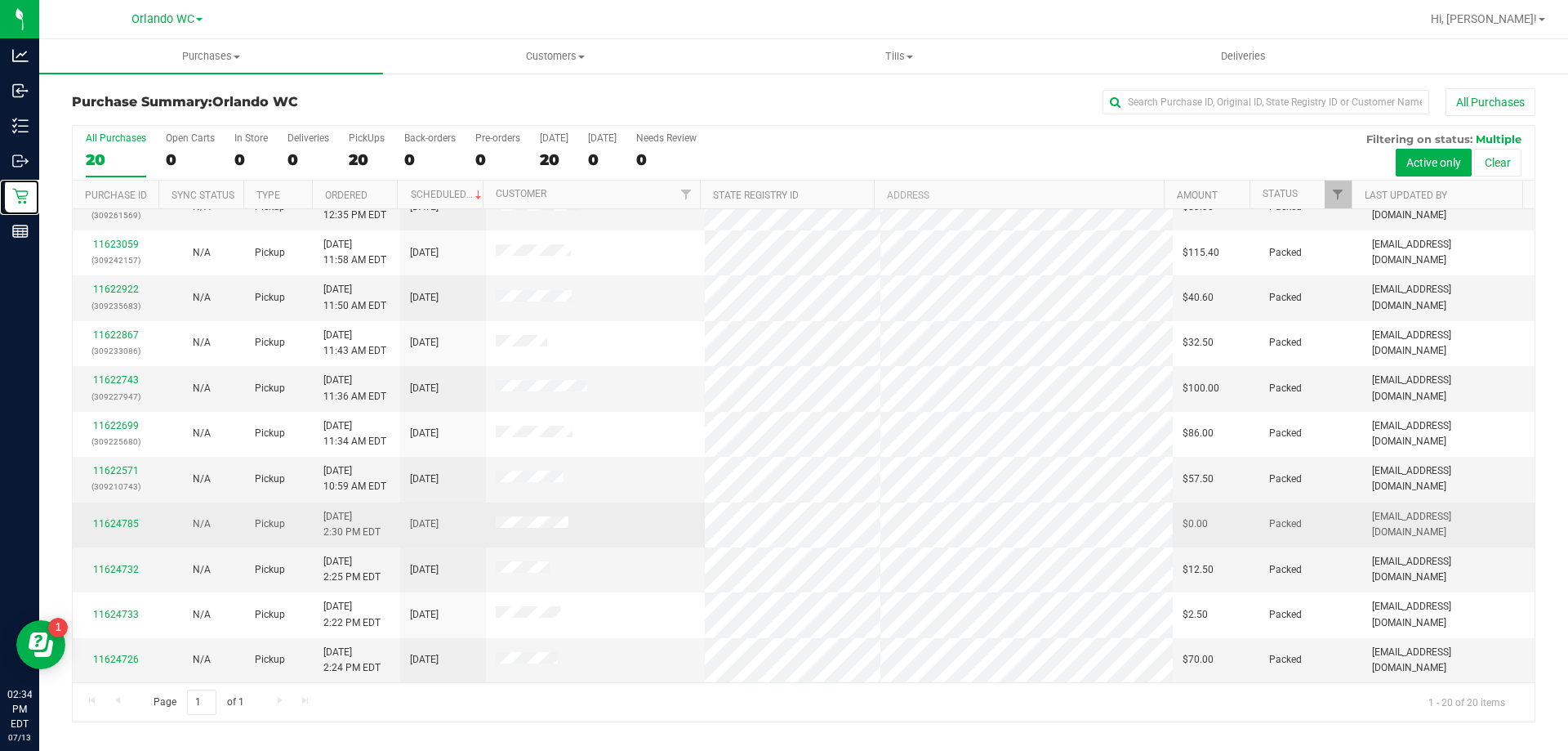 scroll, scrollTop: 0, scrollLeft: 0, axis: both 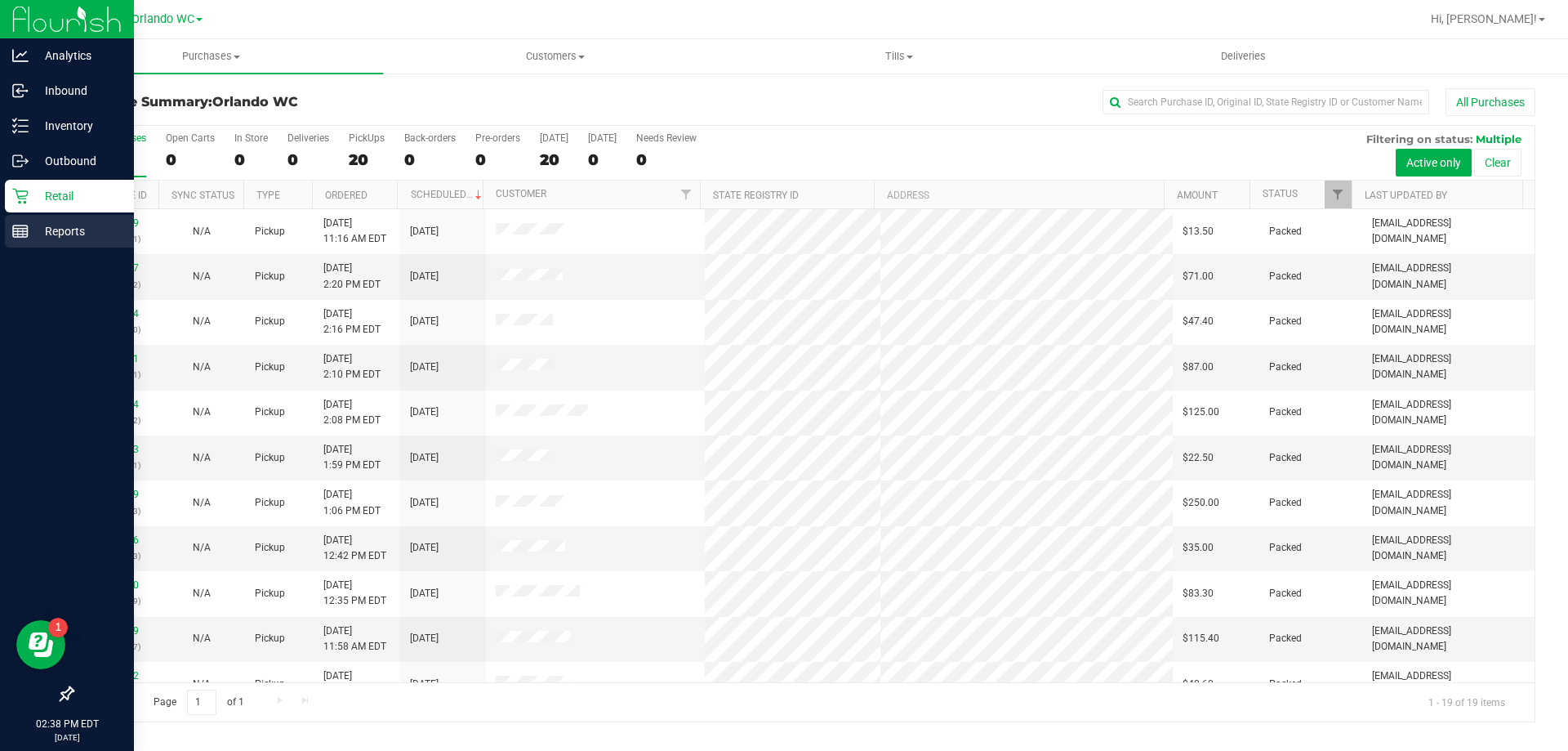 click 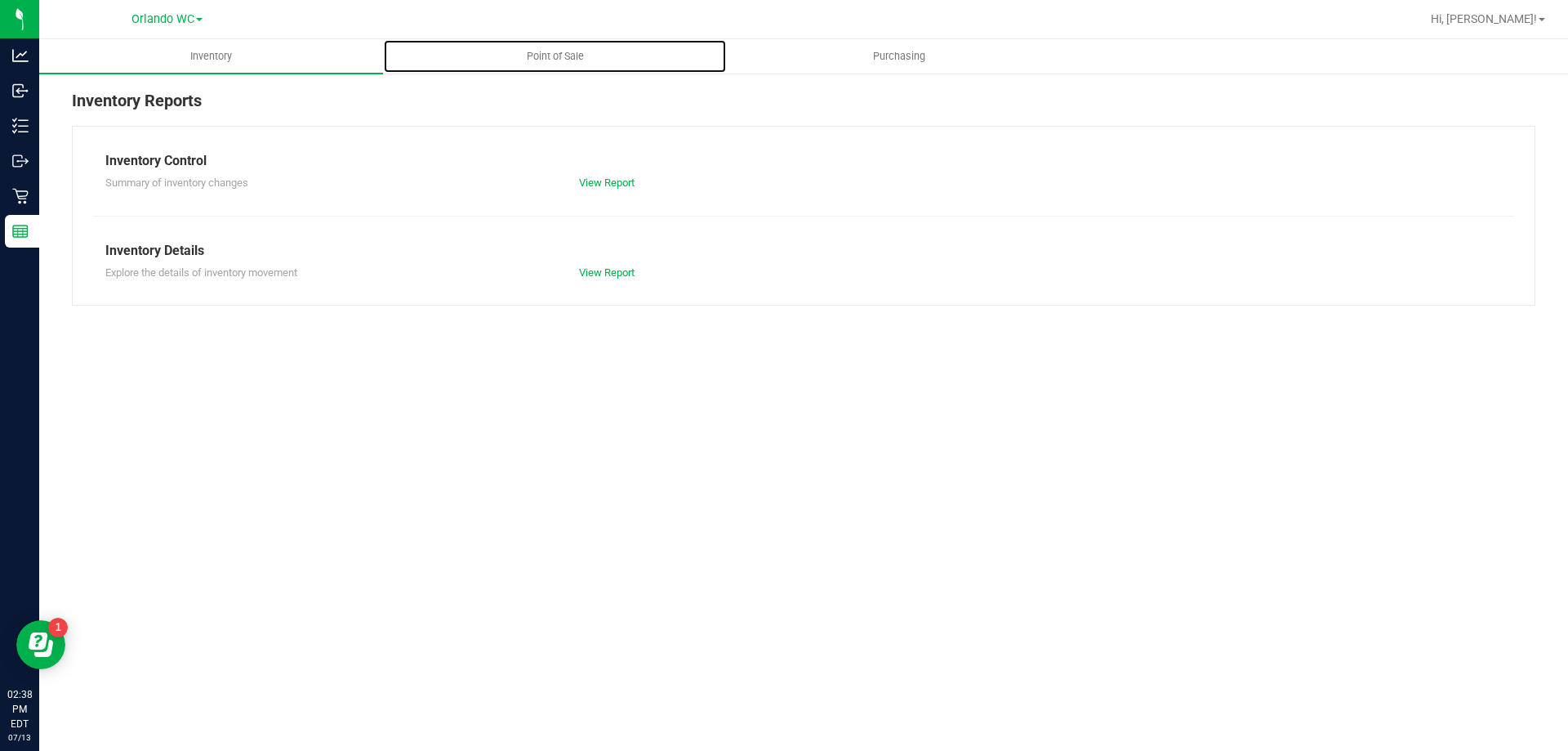 click on "Point of Sale" at bounding box center [555, 56] 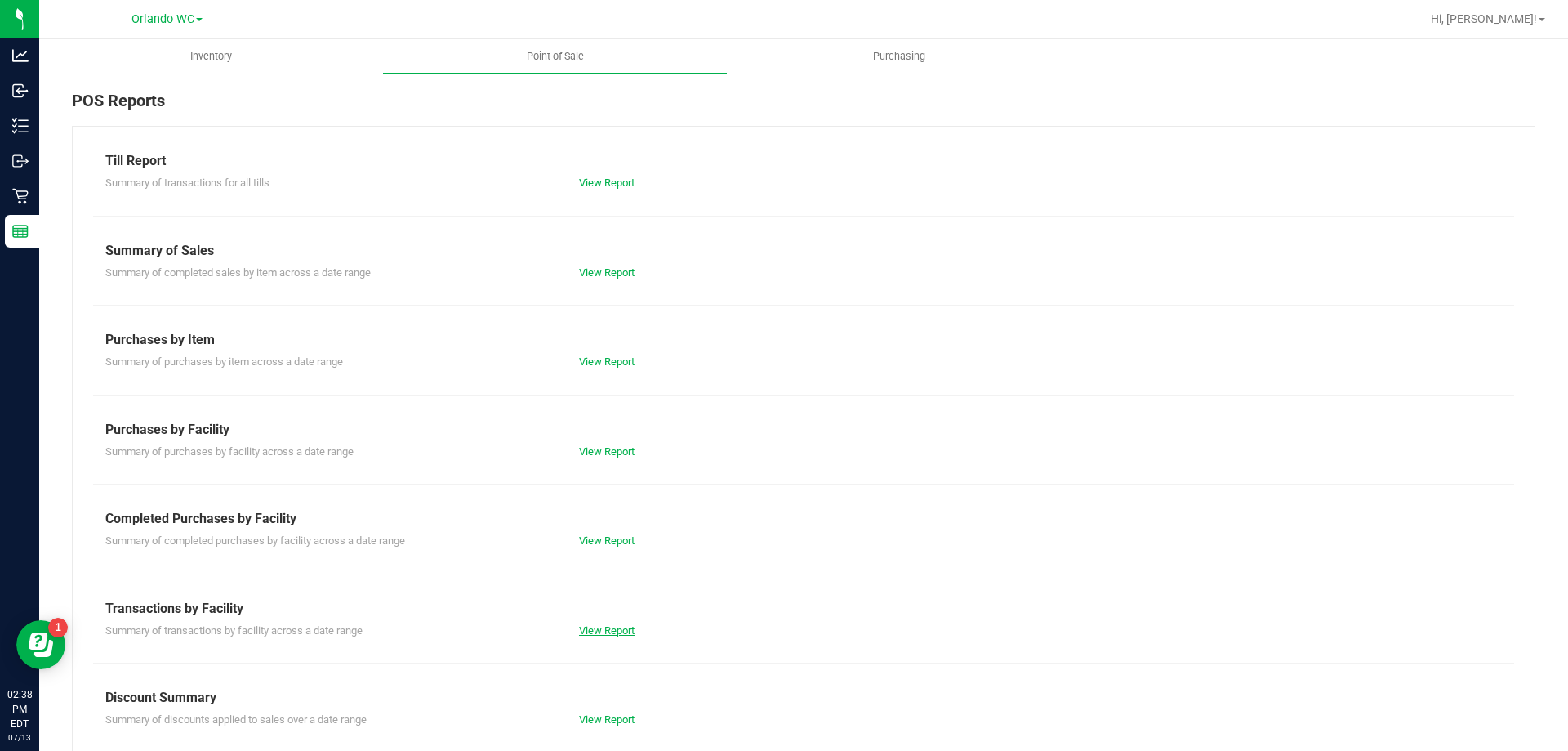 click on "View Report" at bounding box center [607, 630] 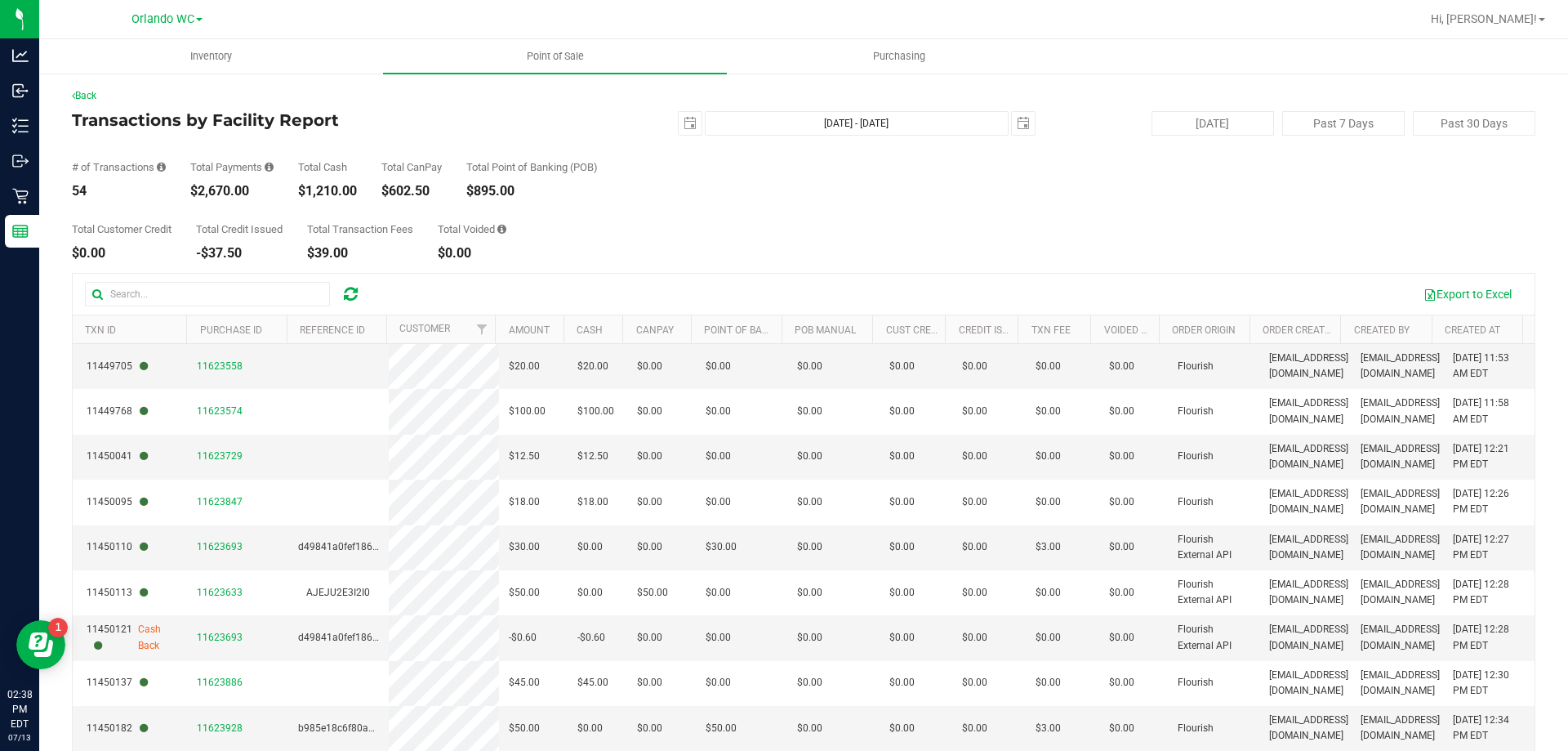 scroll, scrollTop: 884, scrollLeft: 0, axis: vertical 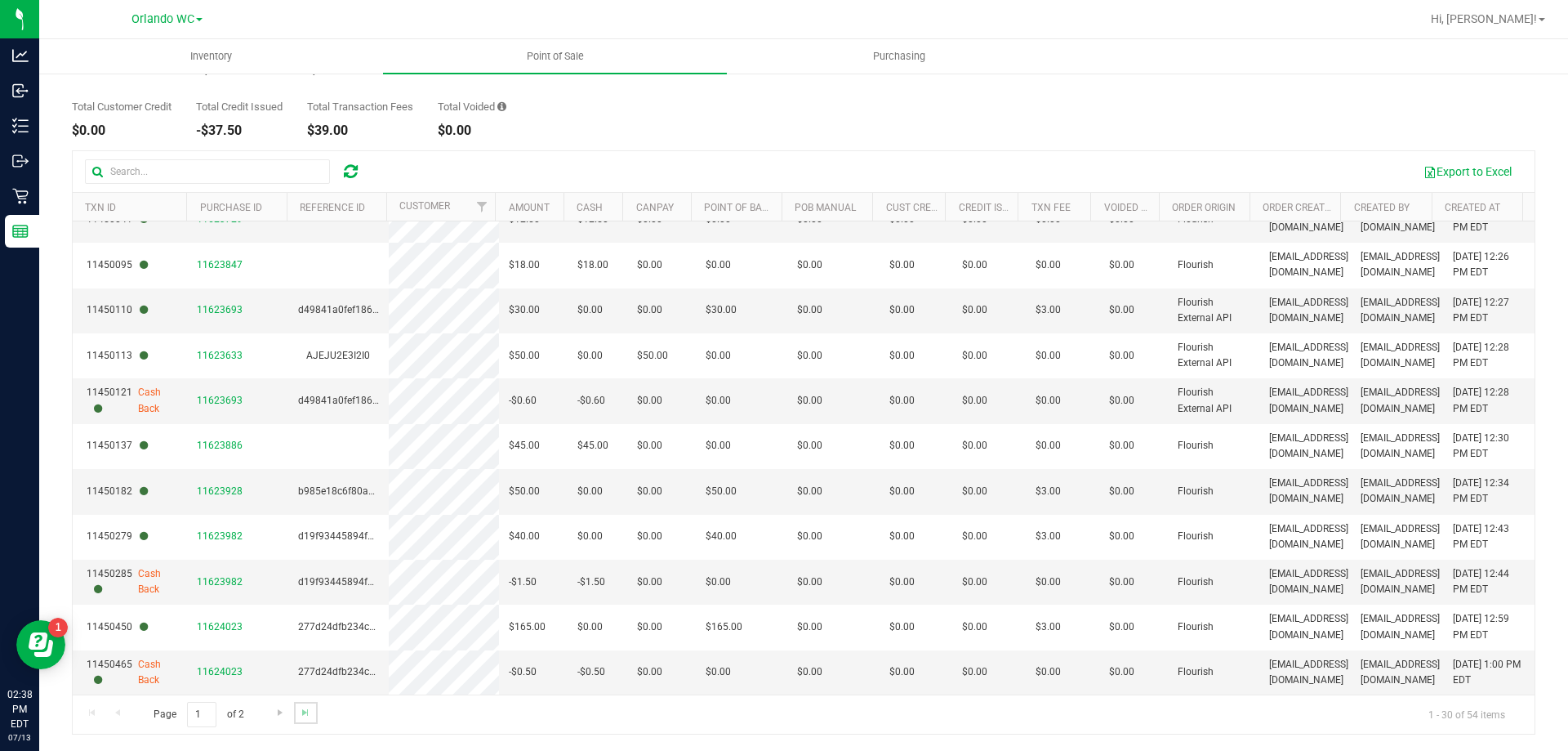 click at bounding box center (305, 713) 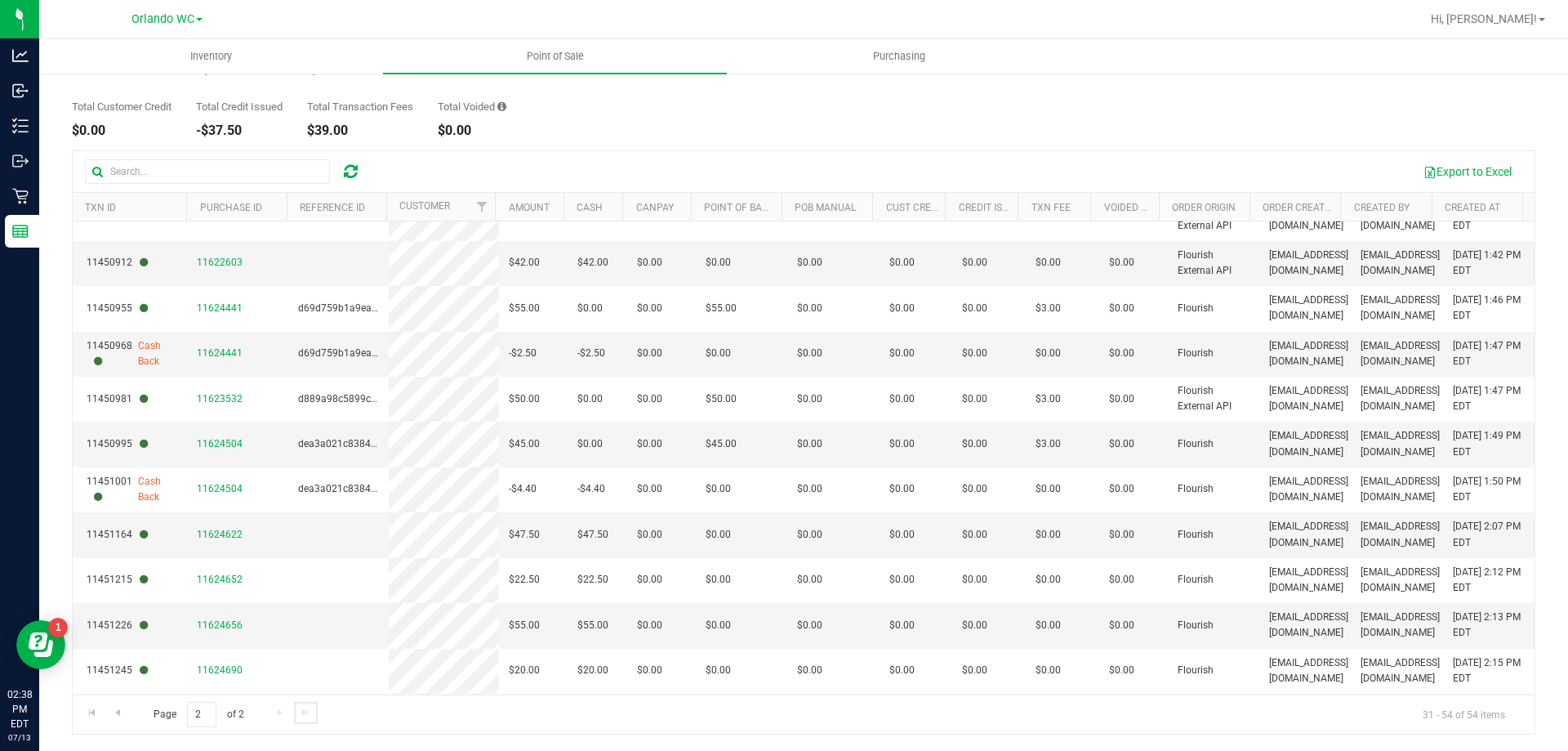 scroll, scrollTop: 613, scrollLeft: 0, axis: vertical 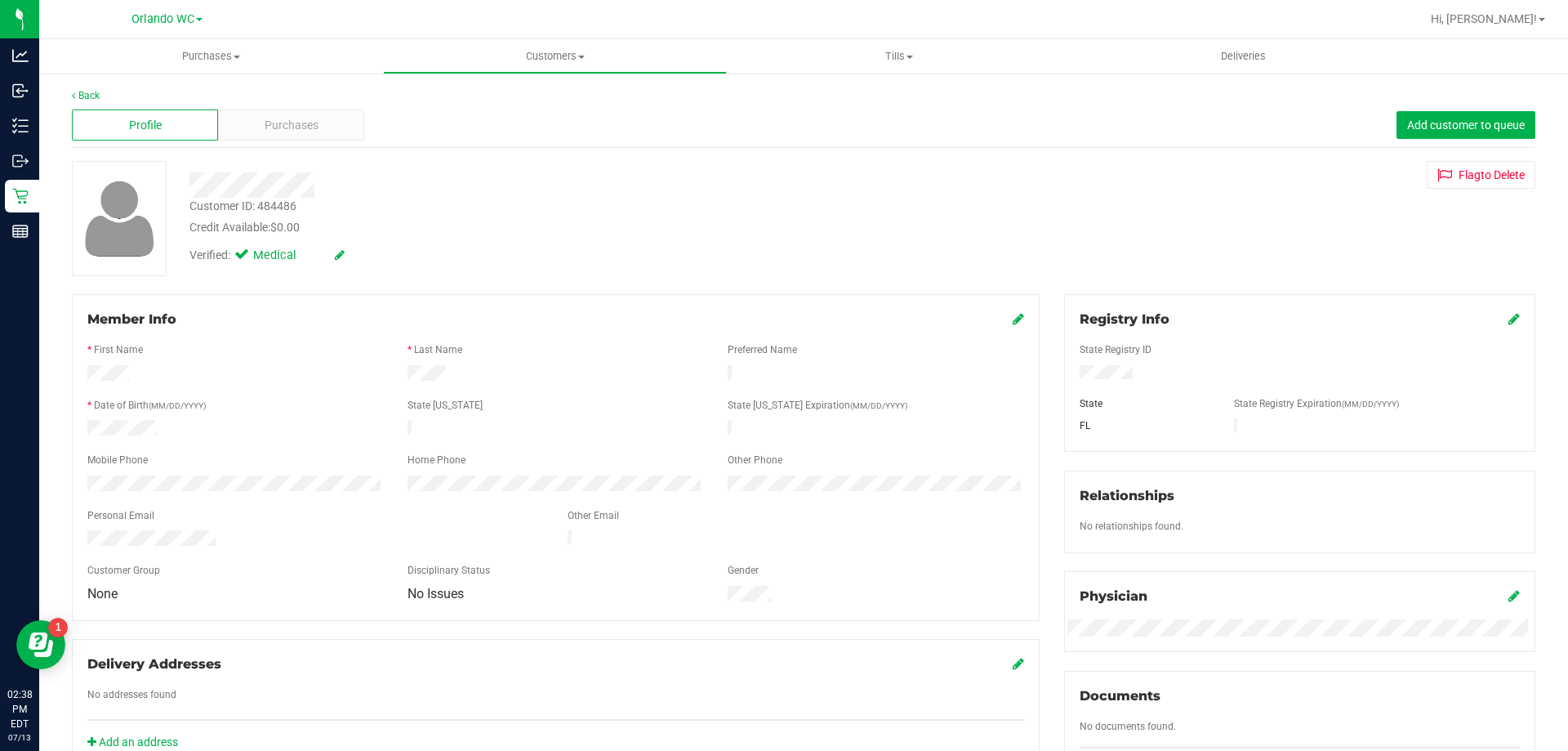 click on "Profile
Purchases
Add customer to queue" at bounding box center [804, 125] 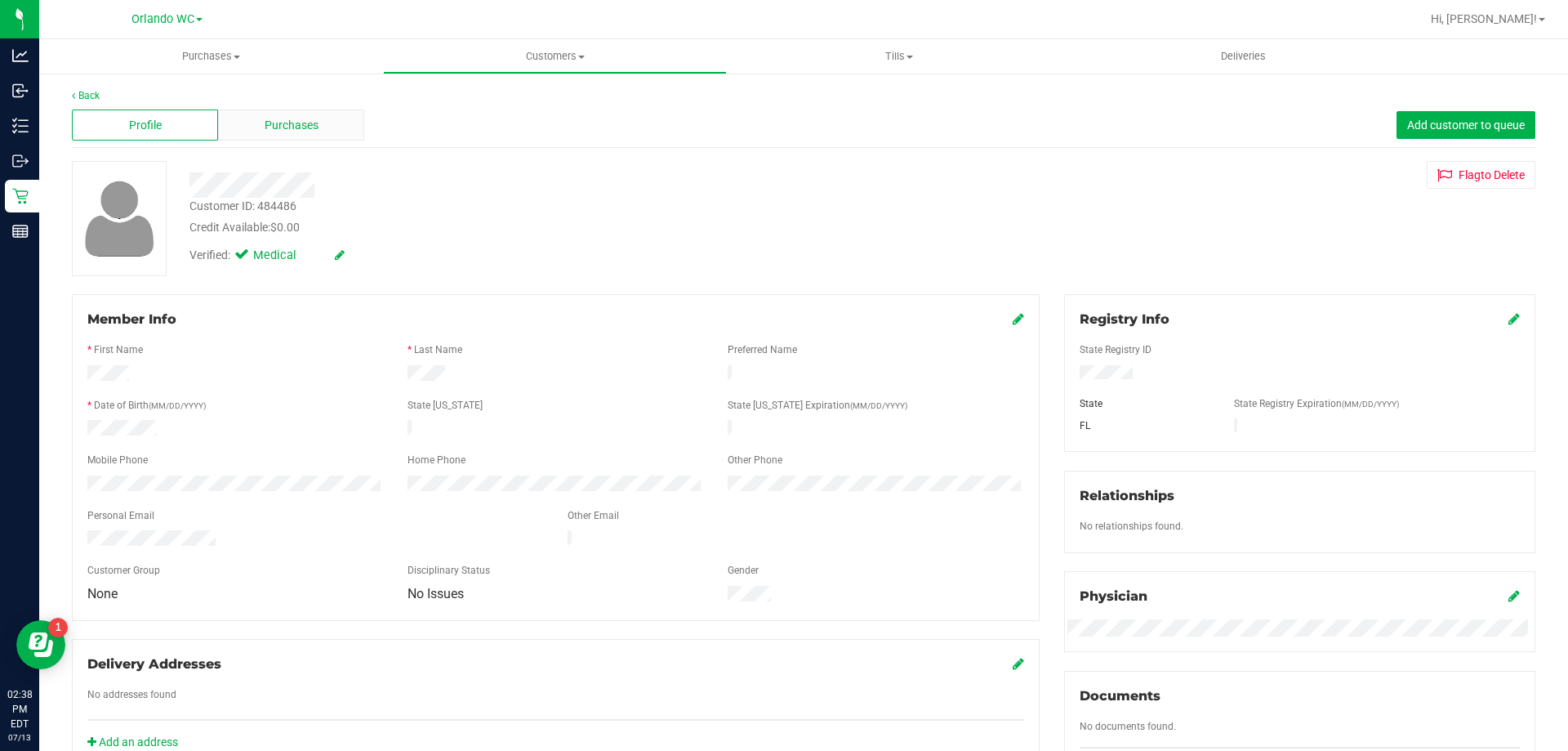 click on "Purchases" at bounding box center [292, 125] 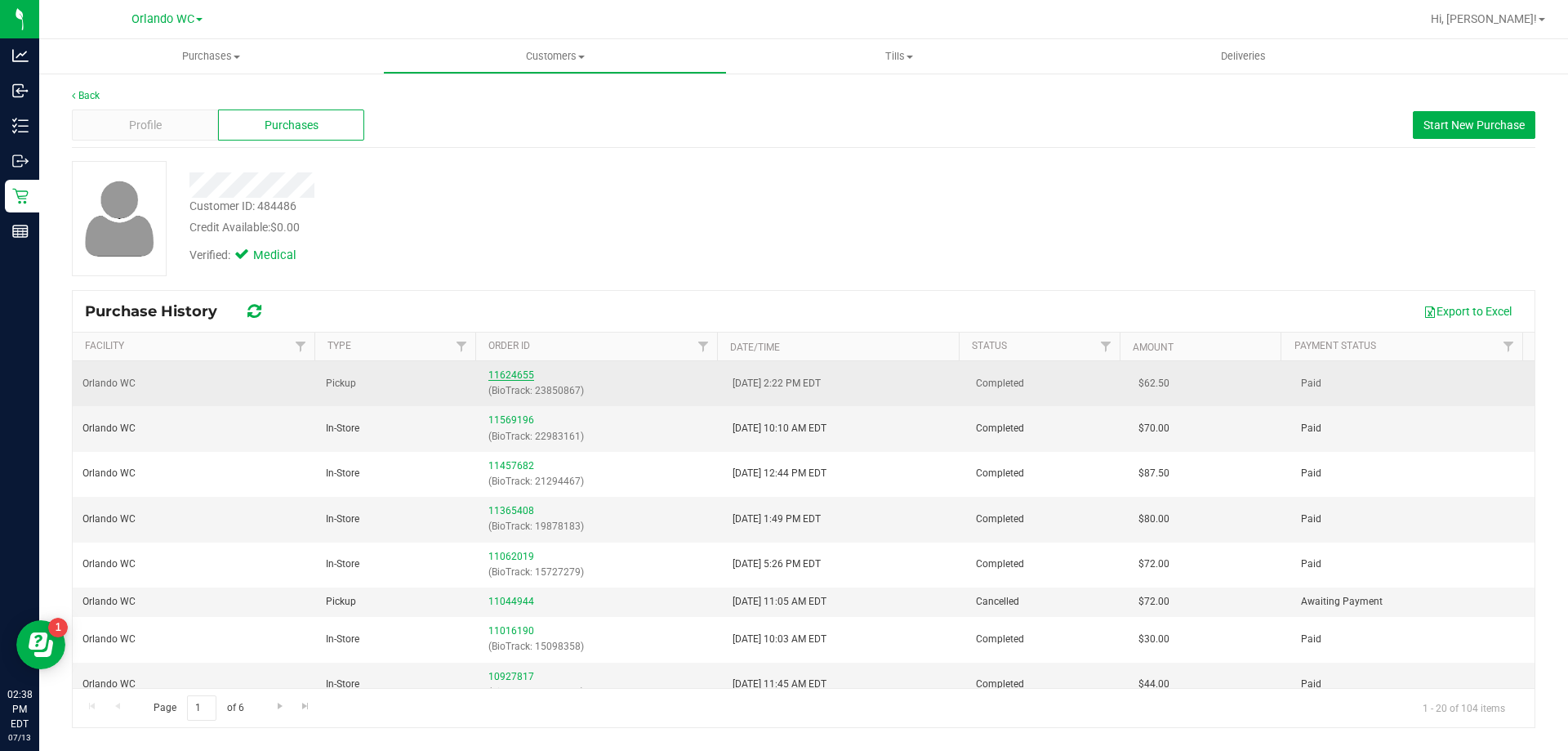click on "11624655" at bounding box center (511, 375) 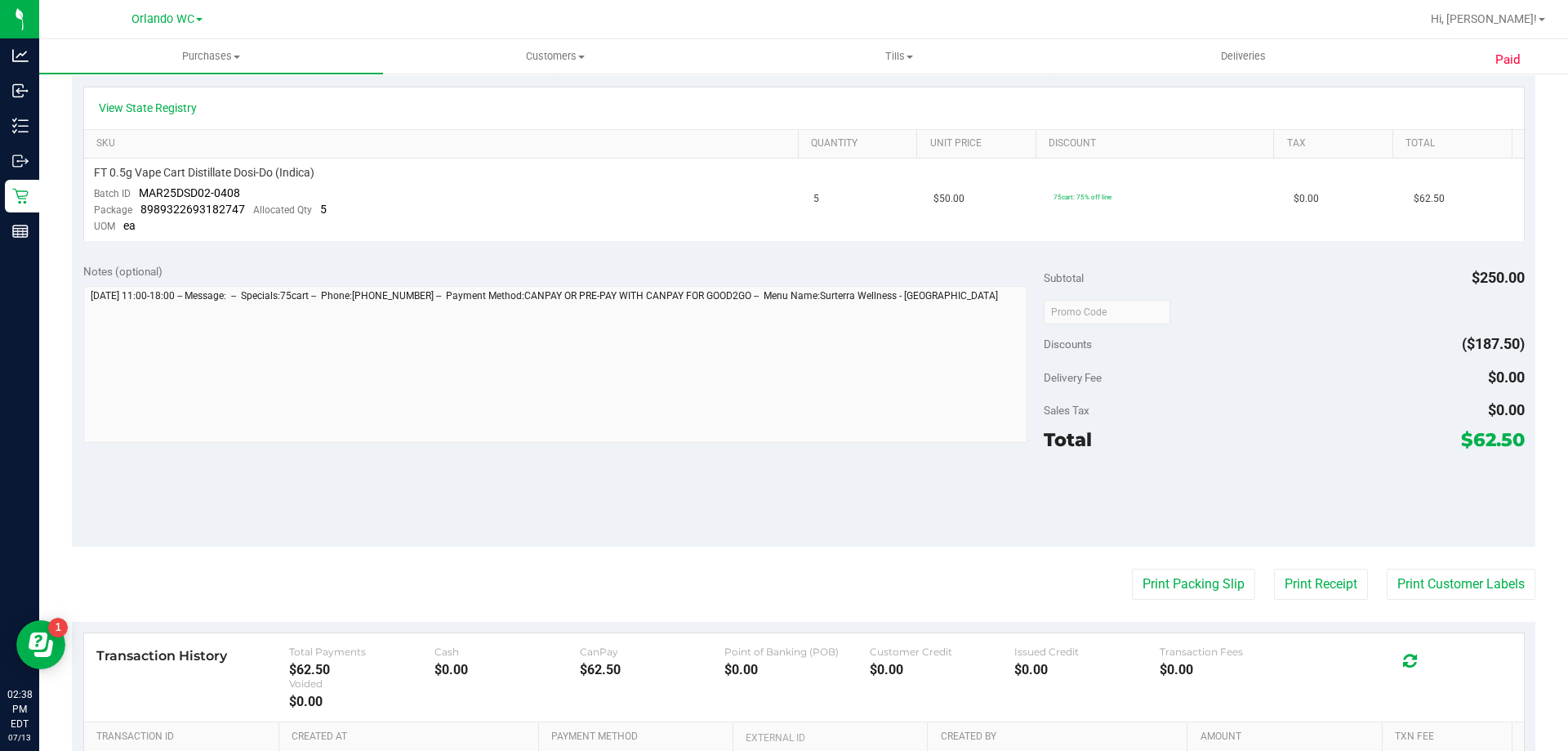 scroll, scrollTop: 572, scrollLeft: 0, axis: vertical 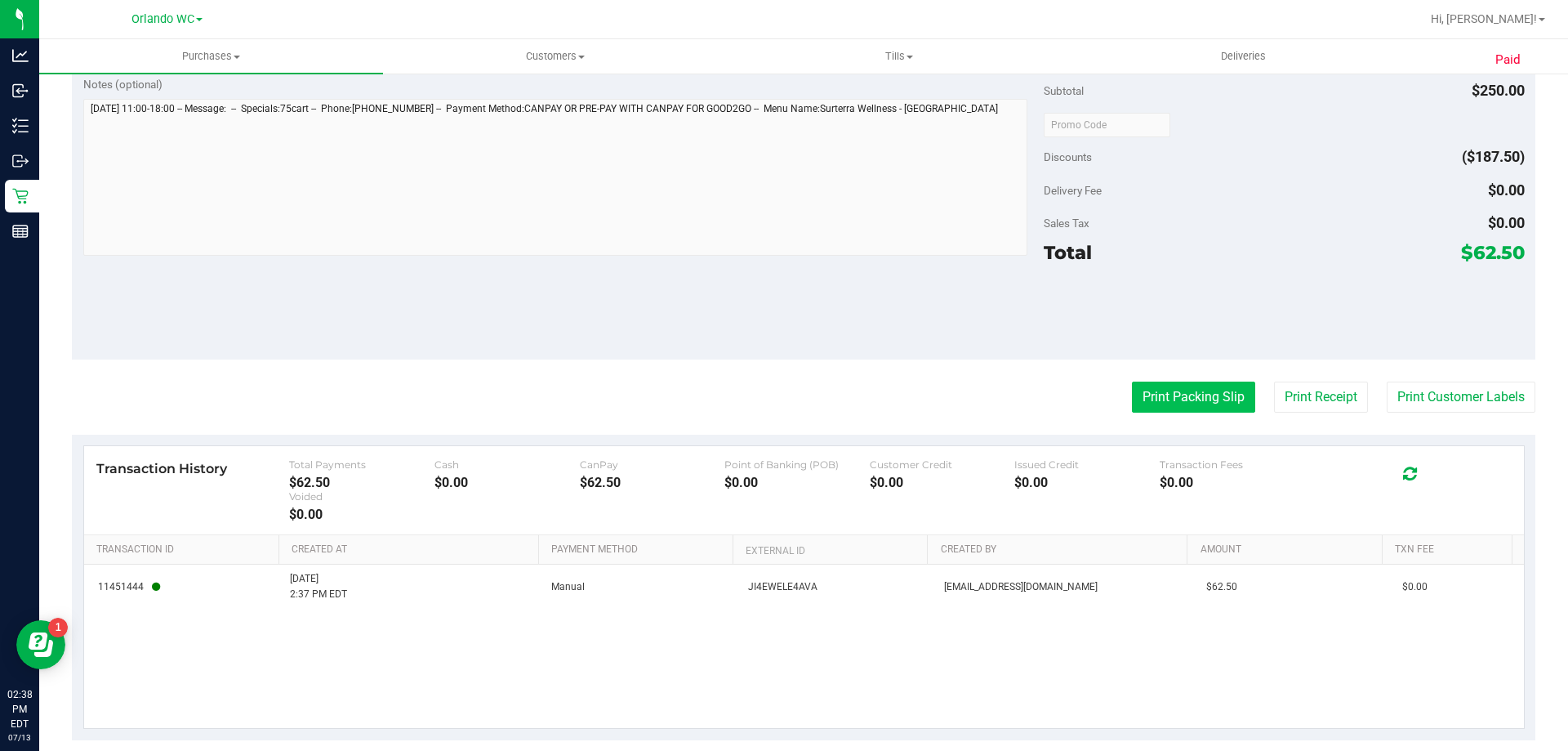 click on "Print Packing Slip" at bounding box center (1193, 397) 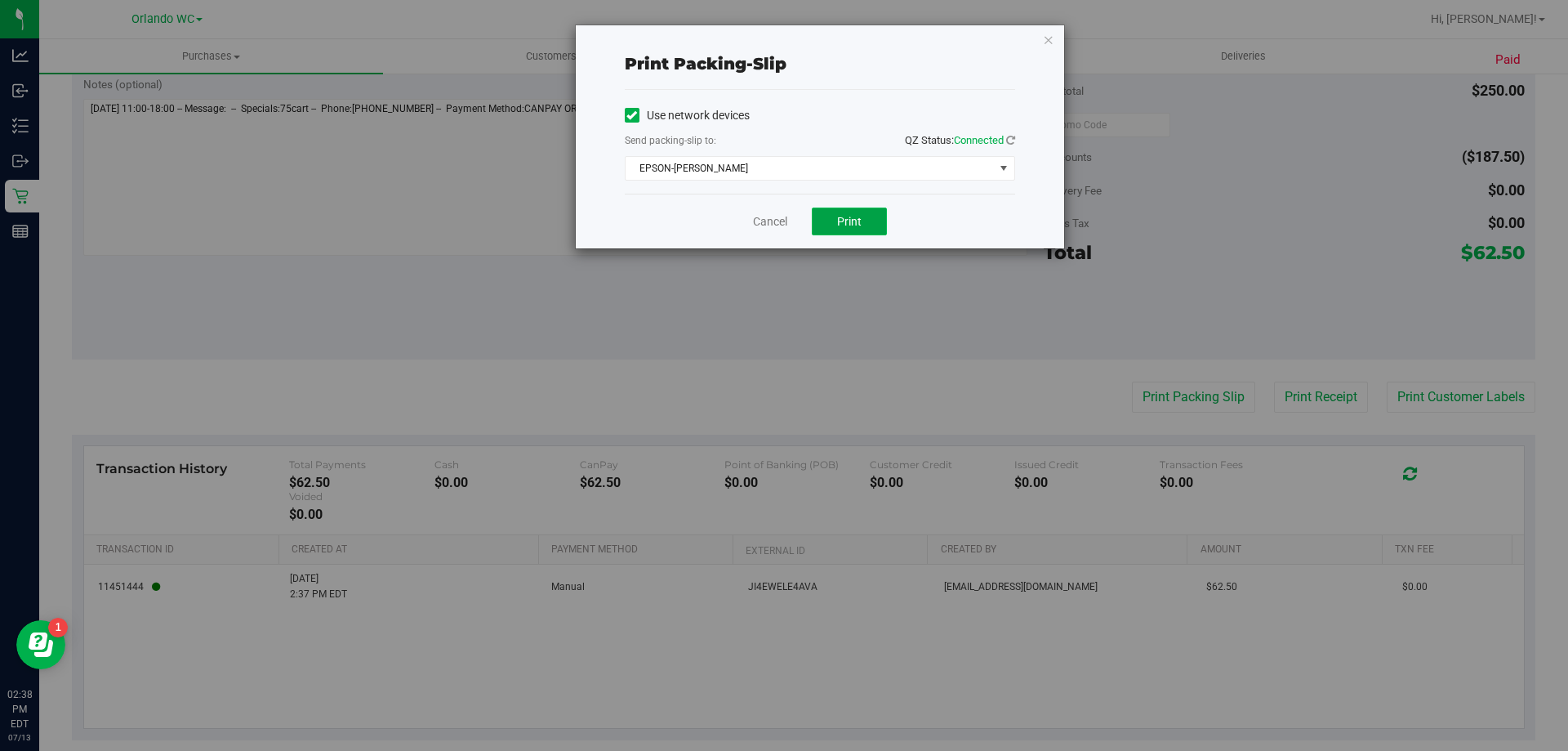 click on "Print" at bounding box center (849, 221) 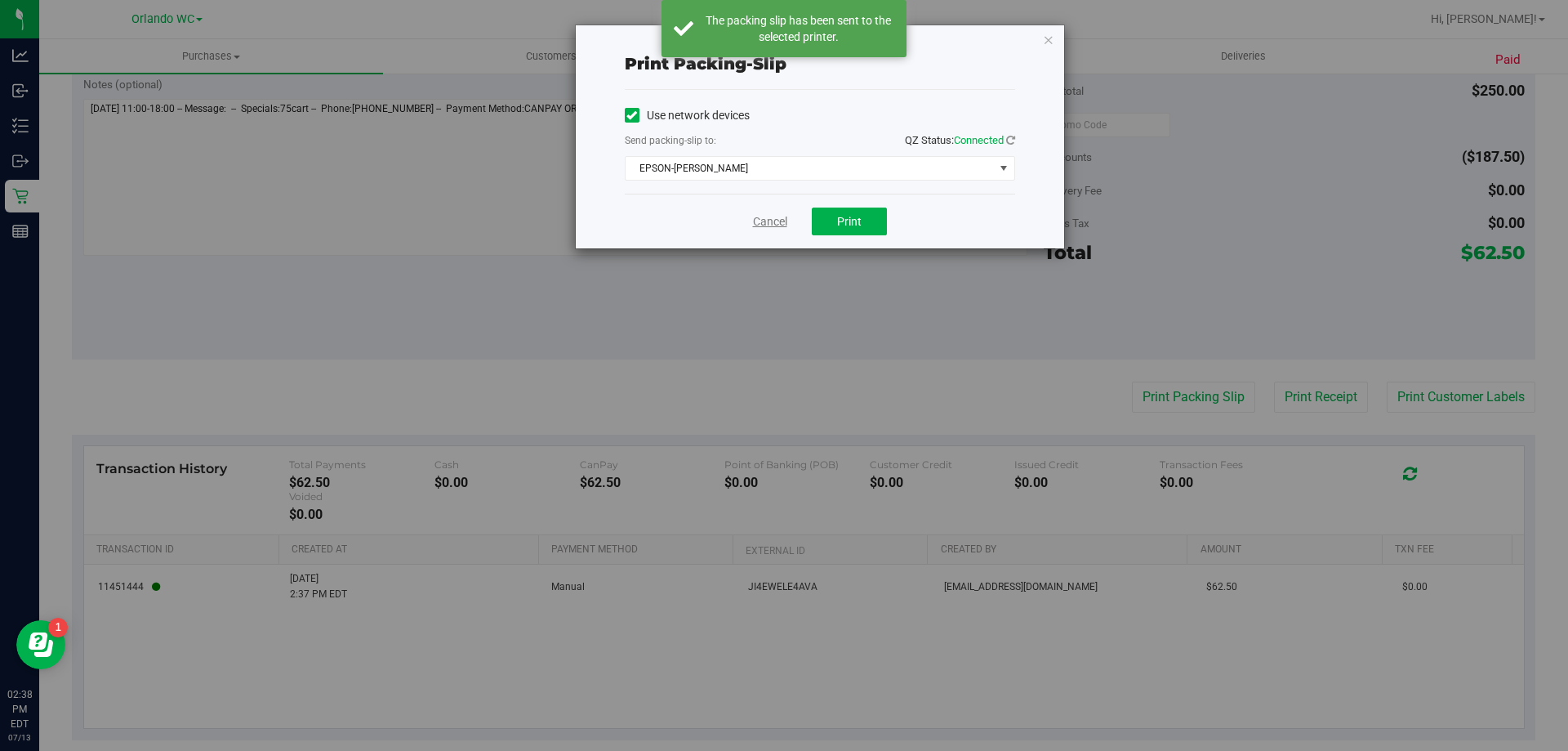 click on "Cancel" at bounding box center (770, 221) 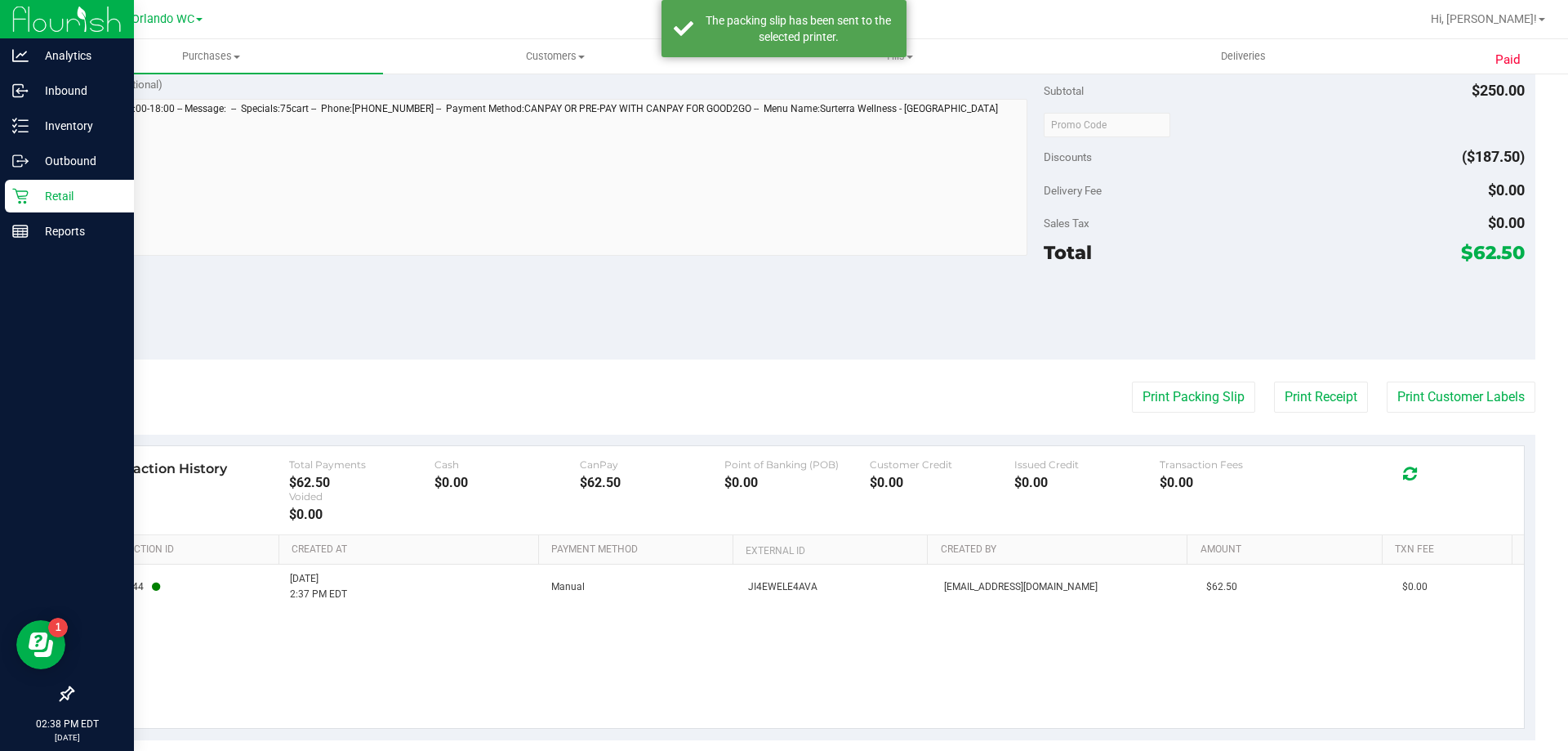click on "Retail" at bounding box center [78, 196] 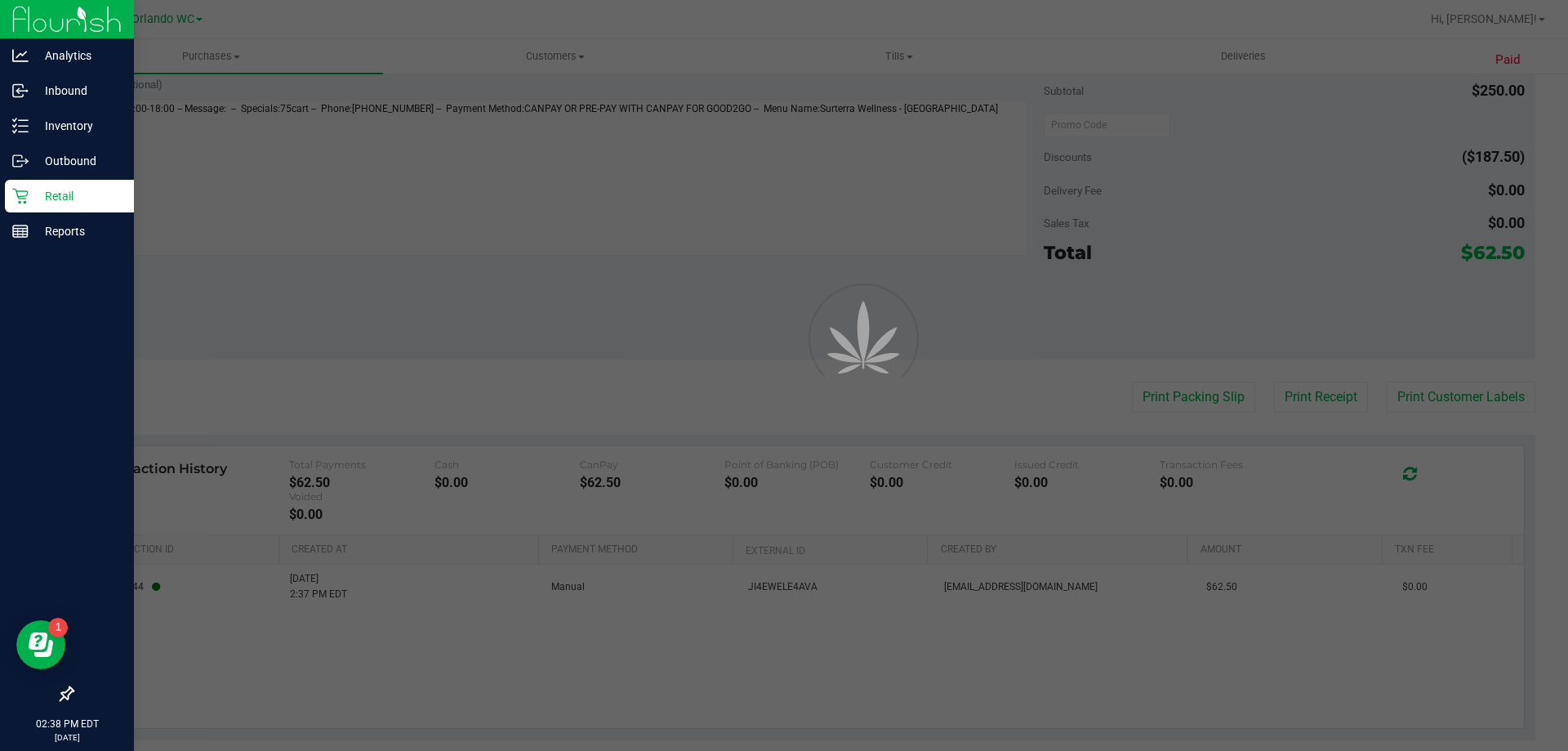 scroll, scrollTop: 0, scrollLeft: 0, axis: both 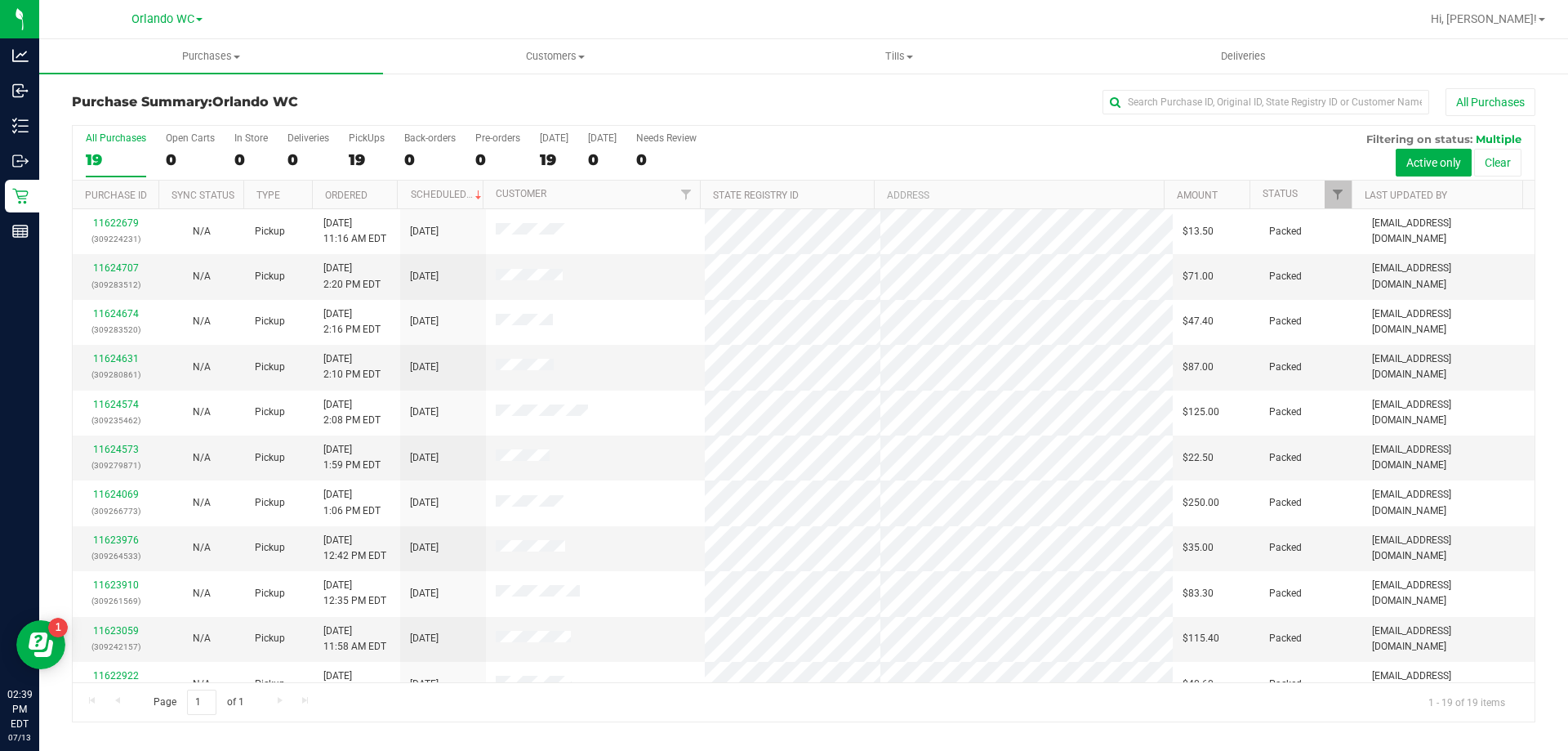 click on "19" at bounding box center [116, 159] 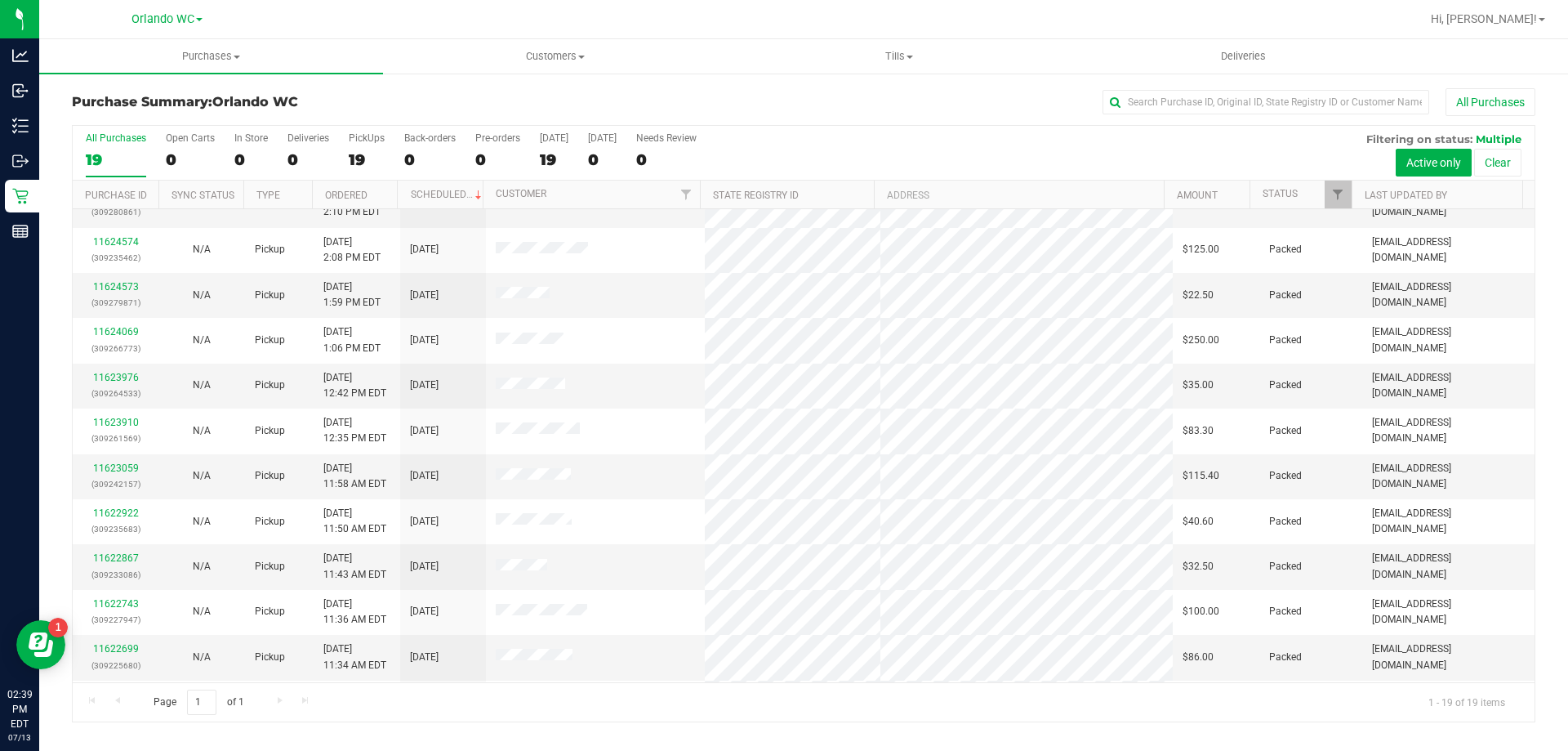 scroll, scrollTop: 0, scrollLeft: 0, axis: both 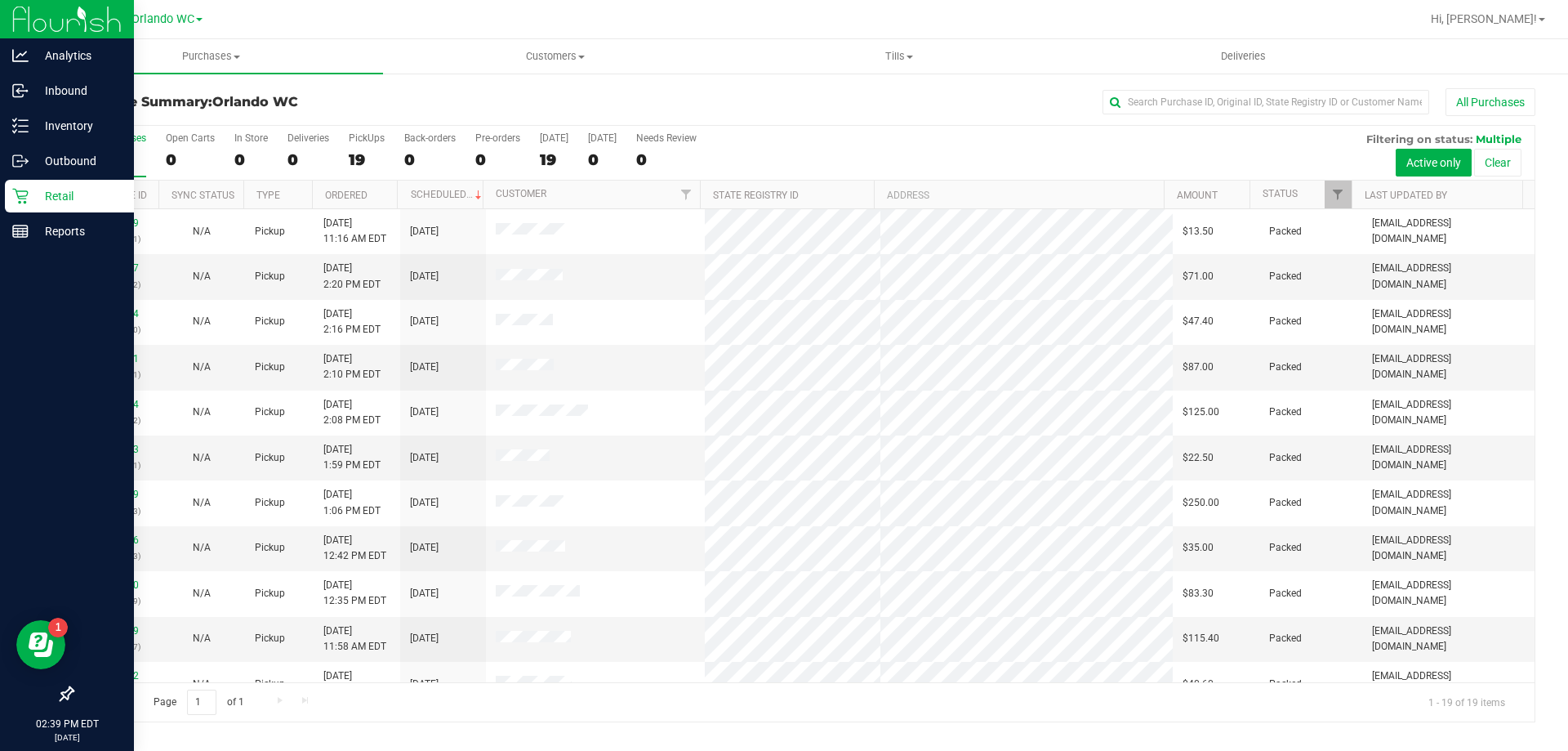 click on "Retail" at bounding box center (67, 197) 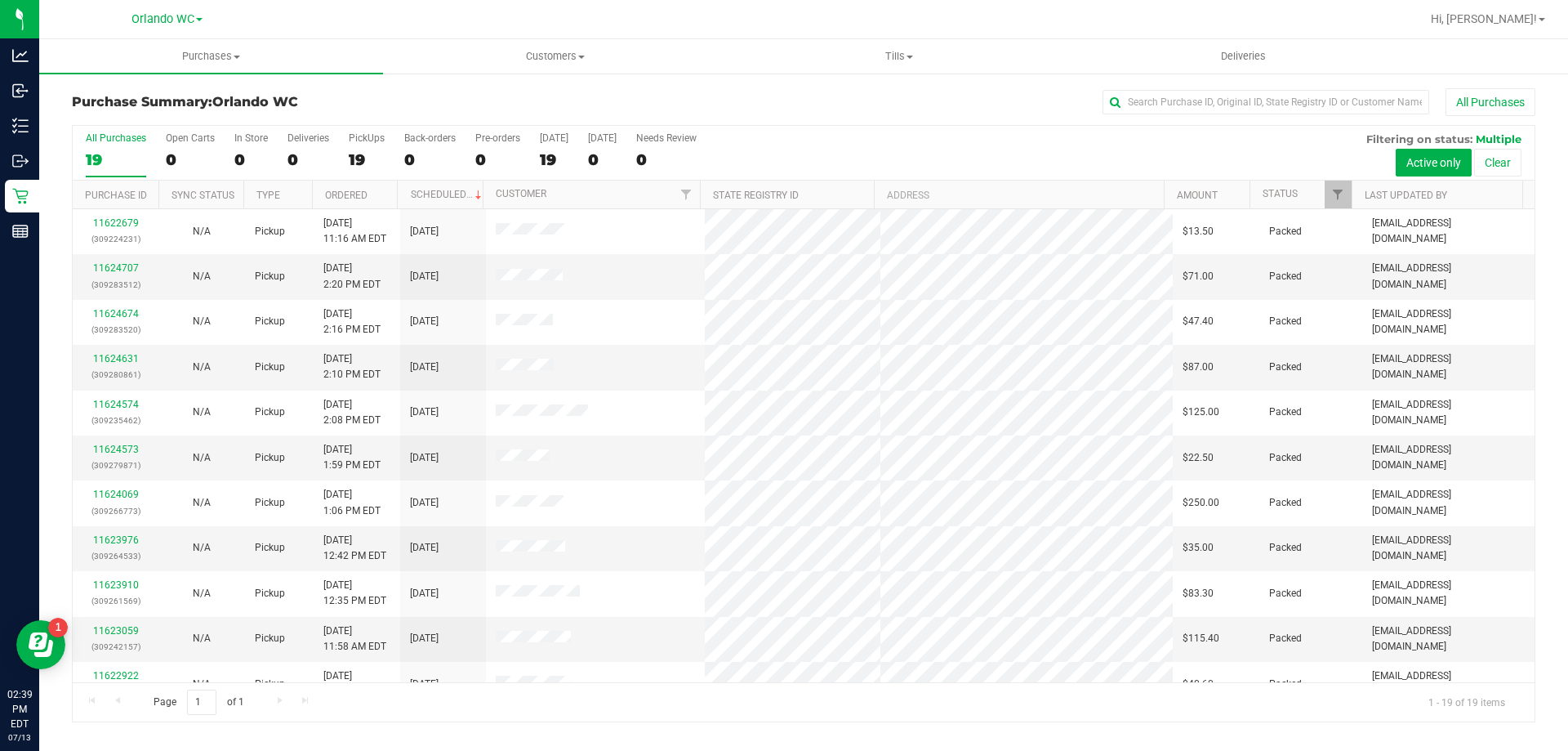click on "All Purchases
19" at bounding box center (116, 154) 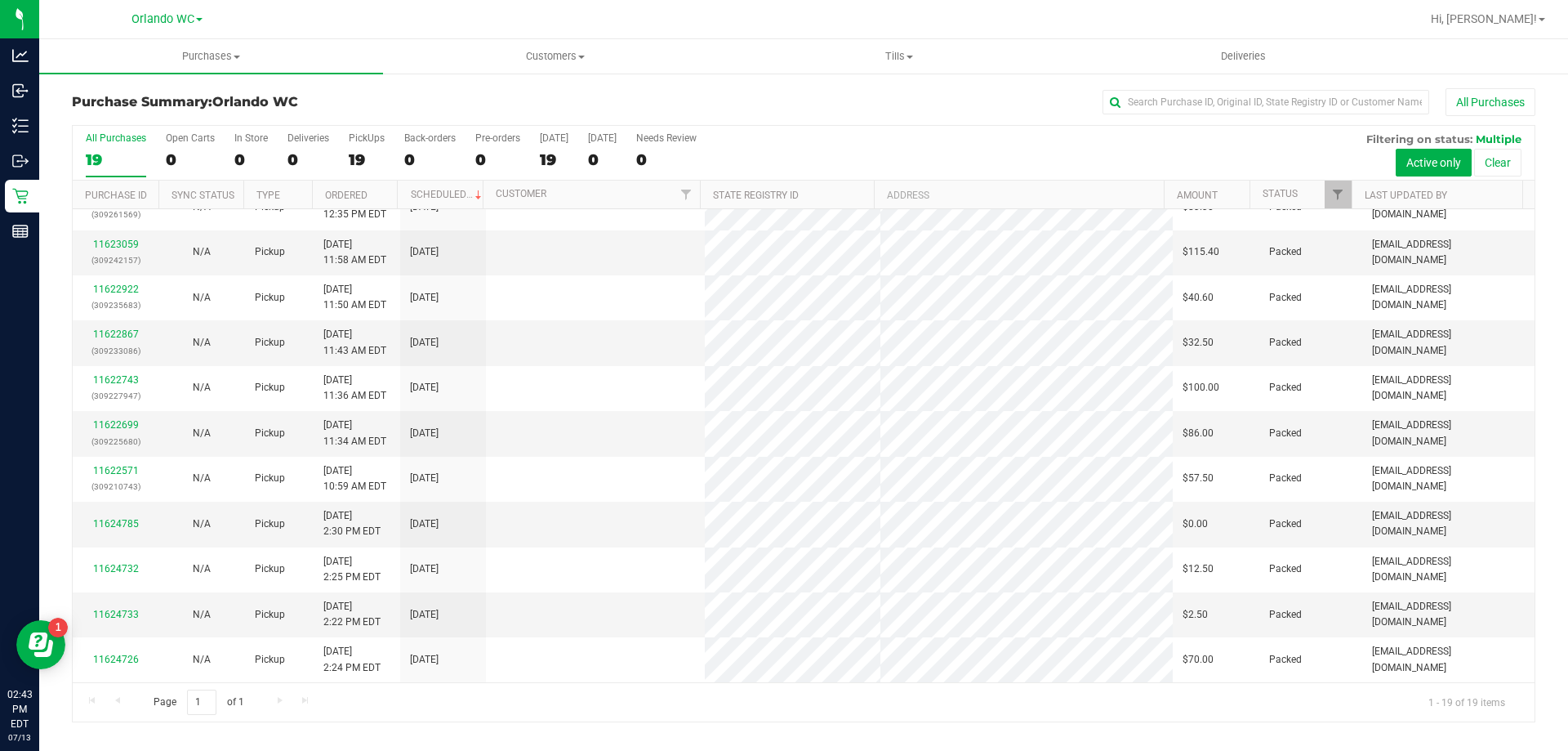 scroll, scrollTop: 0, scrollLeft: 0, axis: both 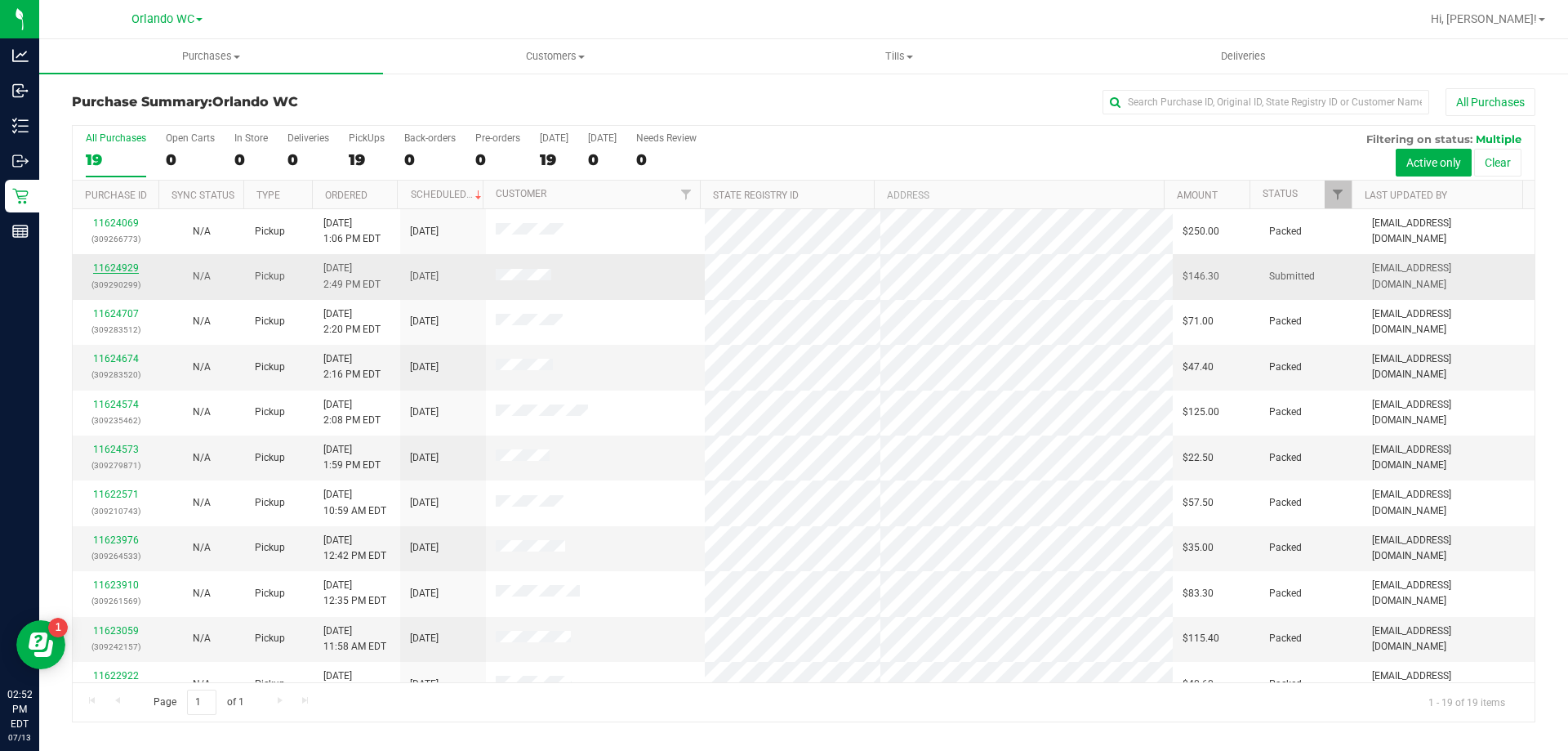 click on "11624929" at bounding box center (116, 268) 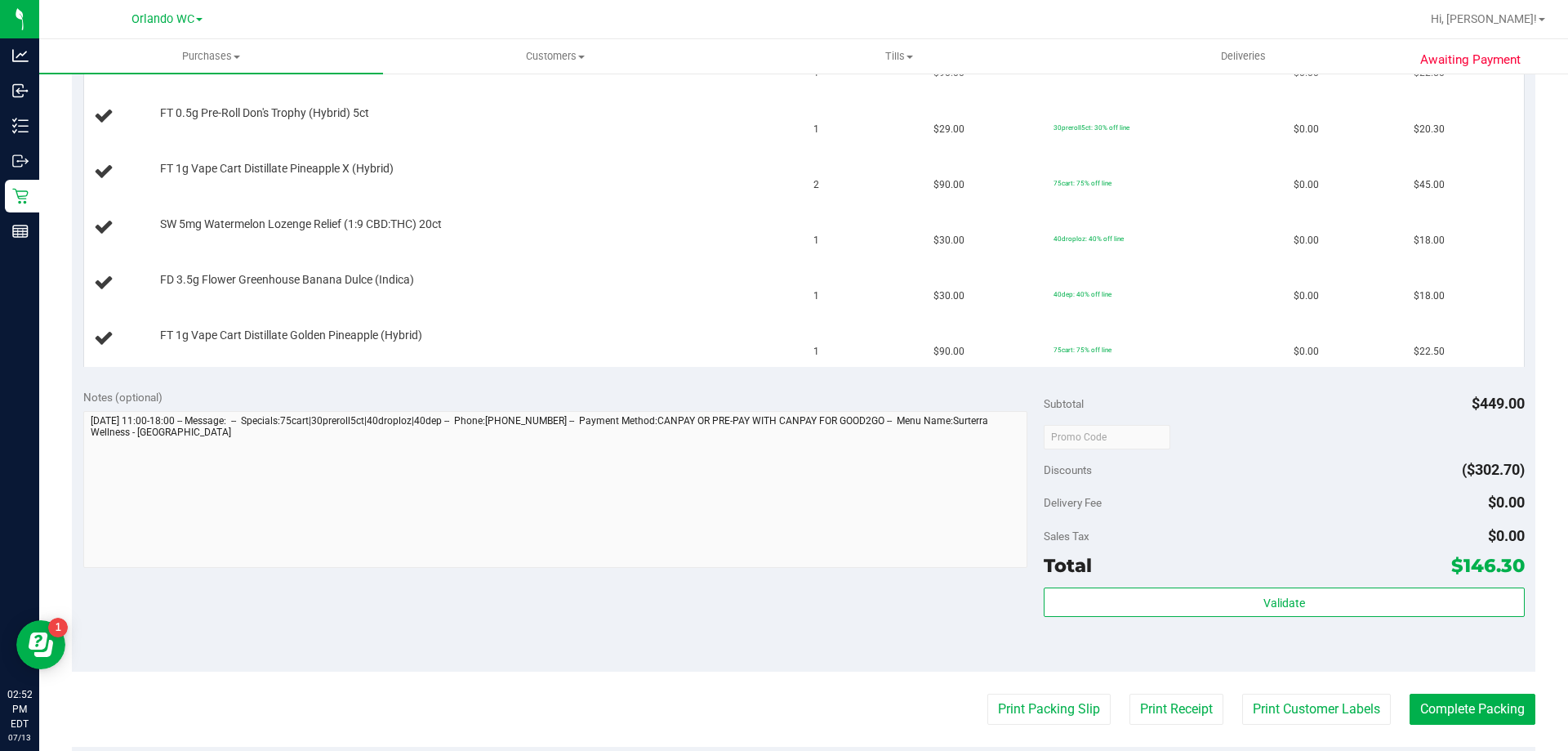 scroll, scrollTop: 163, scrollLeft: 0, axis: vertical 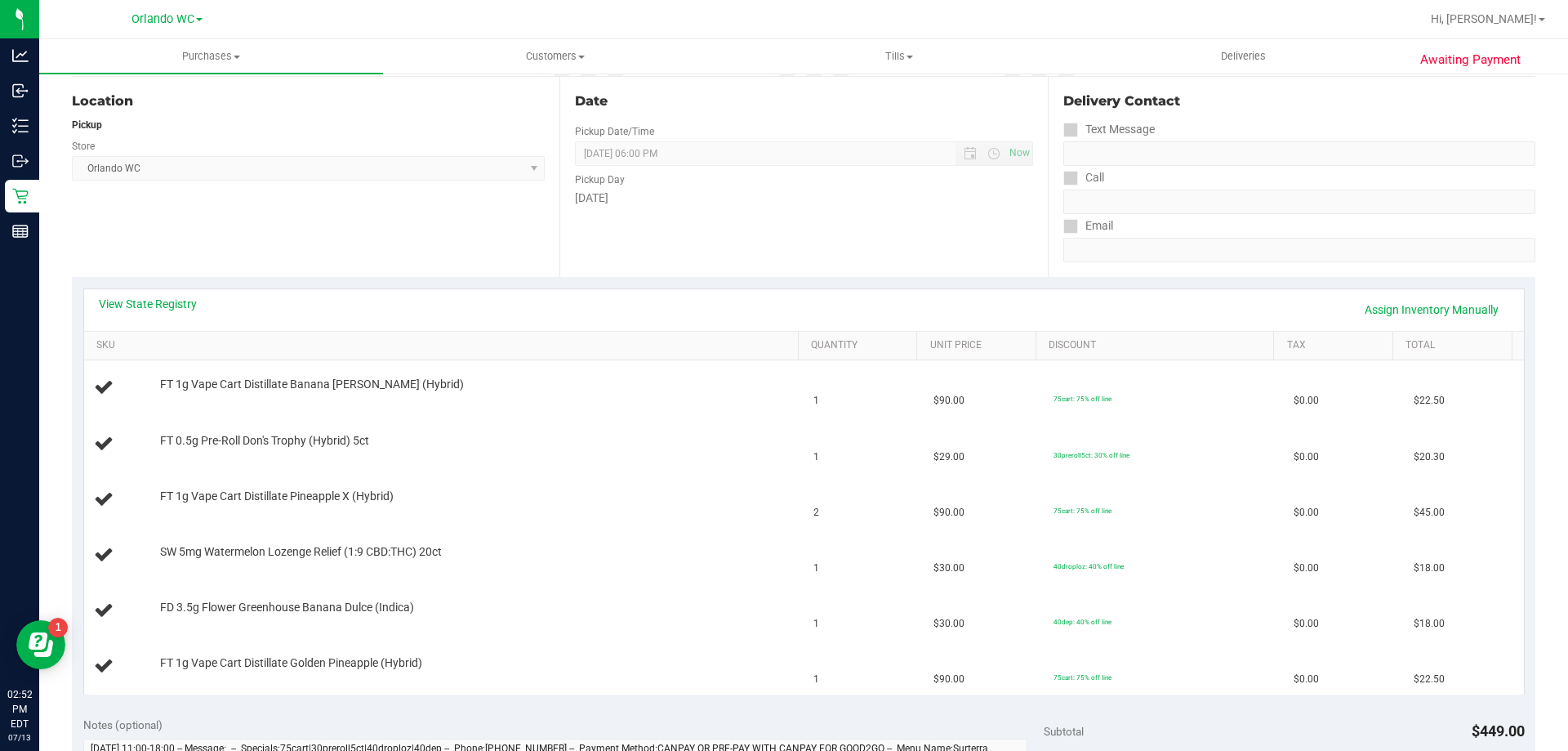 click on "View State Registry
Assign Inventory Manually" at bounding box center [804, 310] 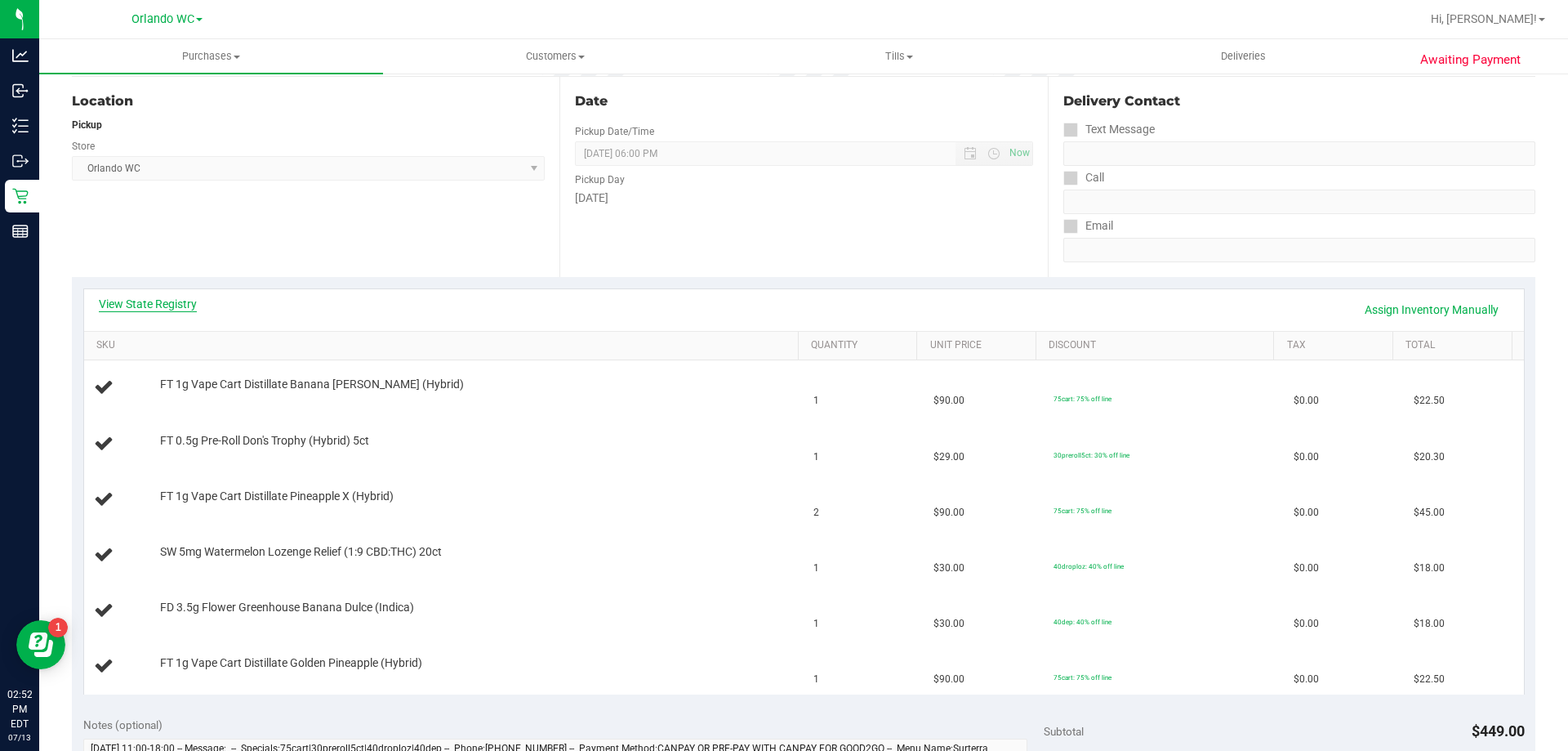 click on "View State Registry" at bounding box center [148, 304] 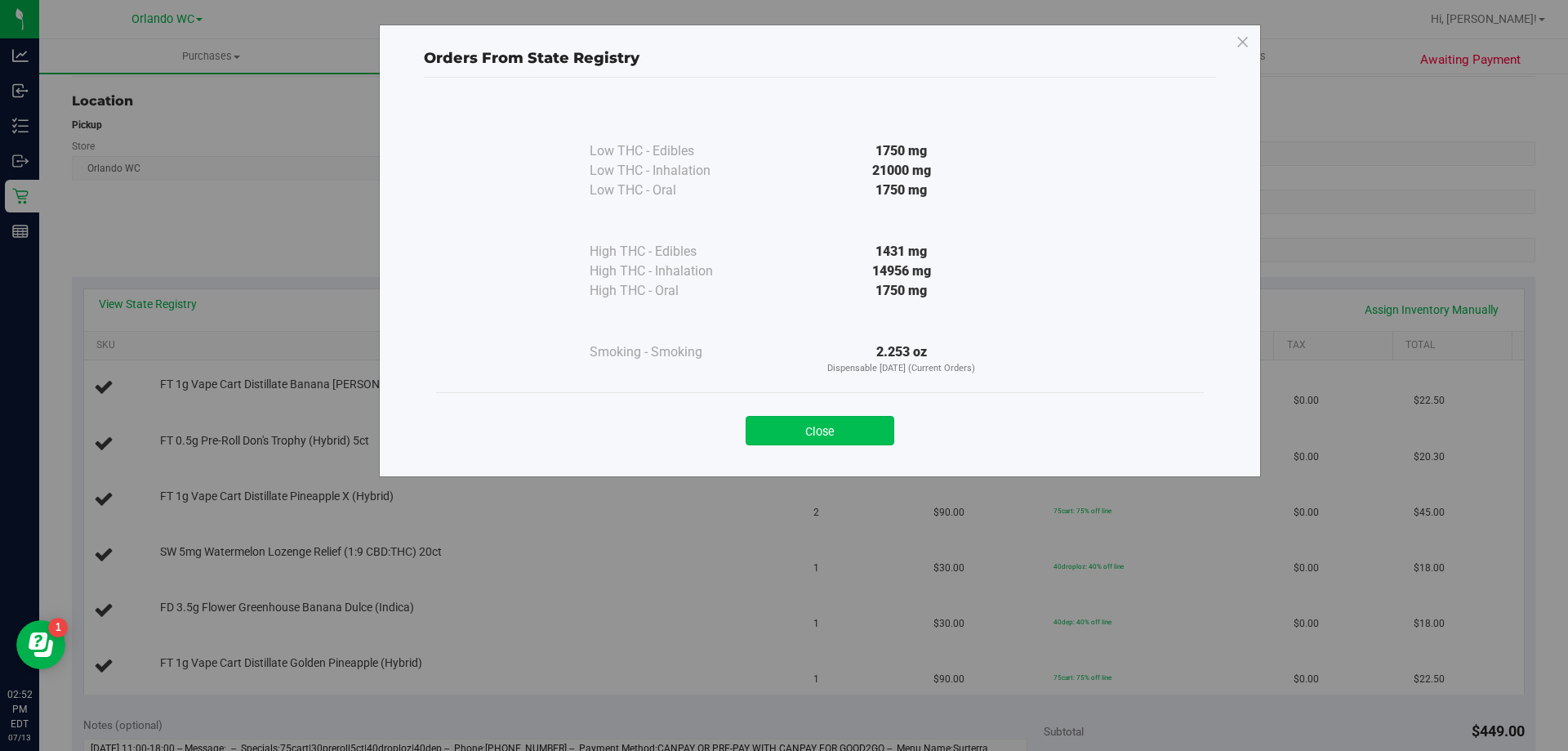 click on "Close" at bounding box center [820, 431] 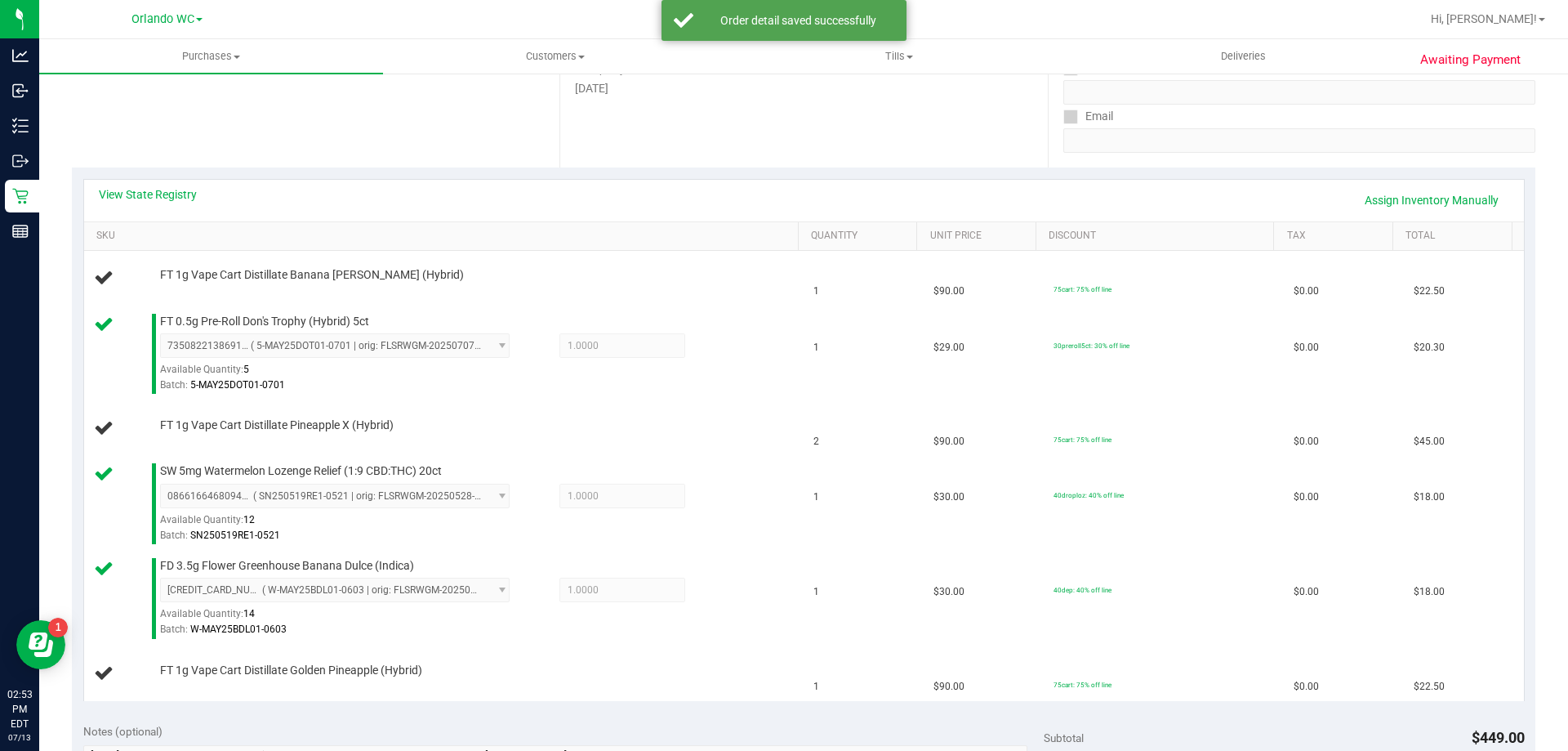 scroll, scrollTop: 277, scrollLeft: 0, axis: vertical 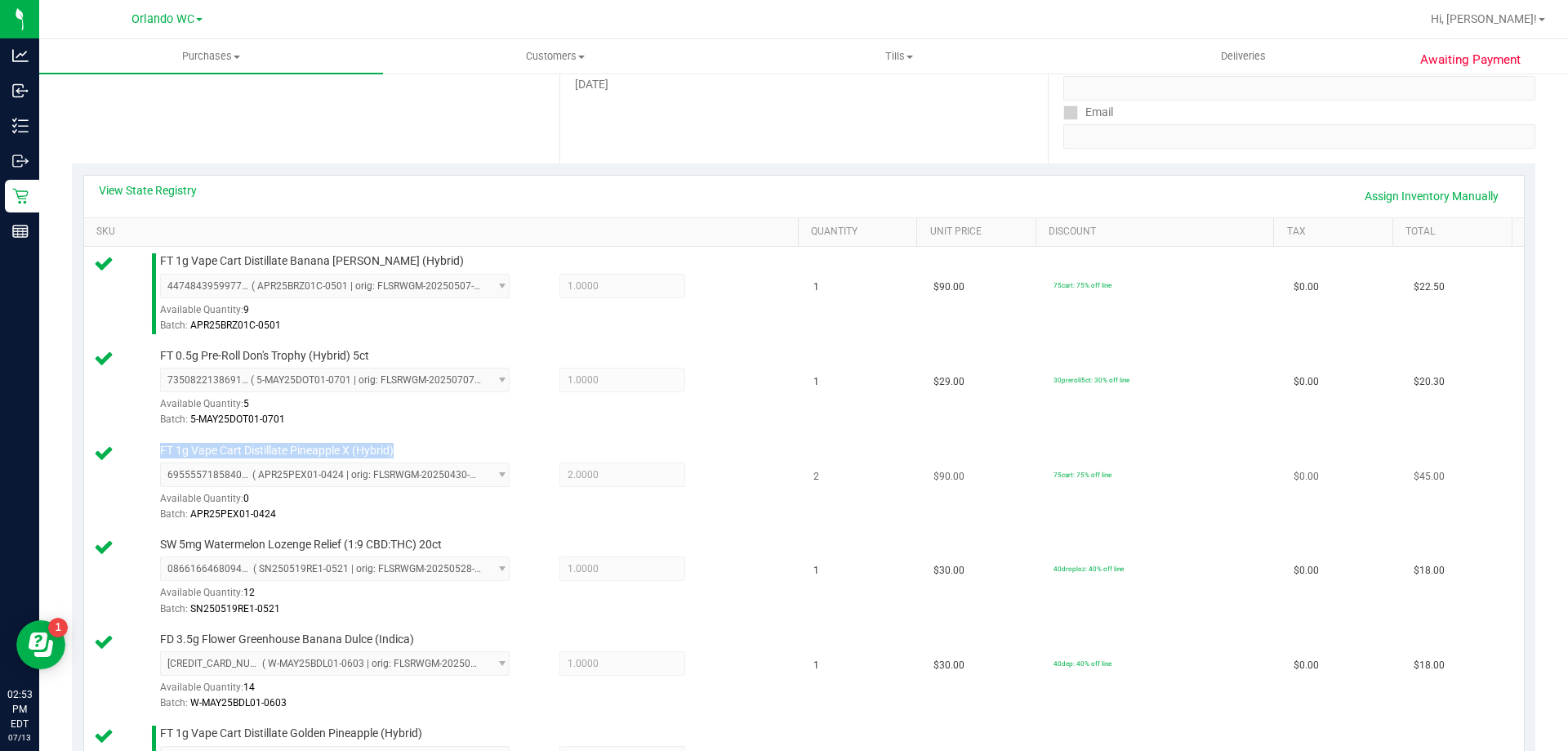drag, startPoint x: 431, startPoint y: 445, endPoint x: 132, endPoint y: 453, distance: 299.107 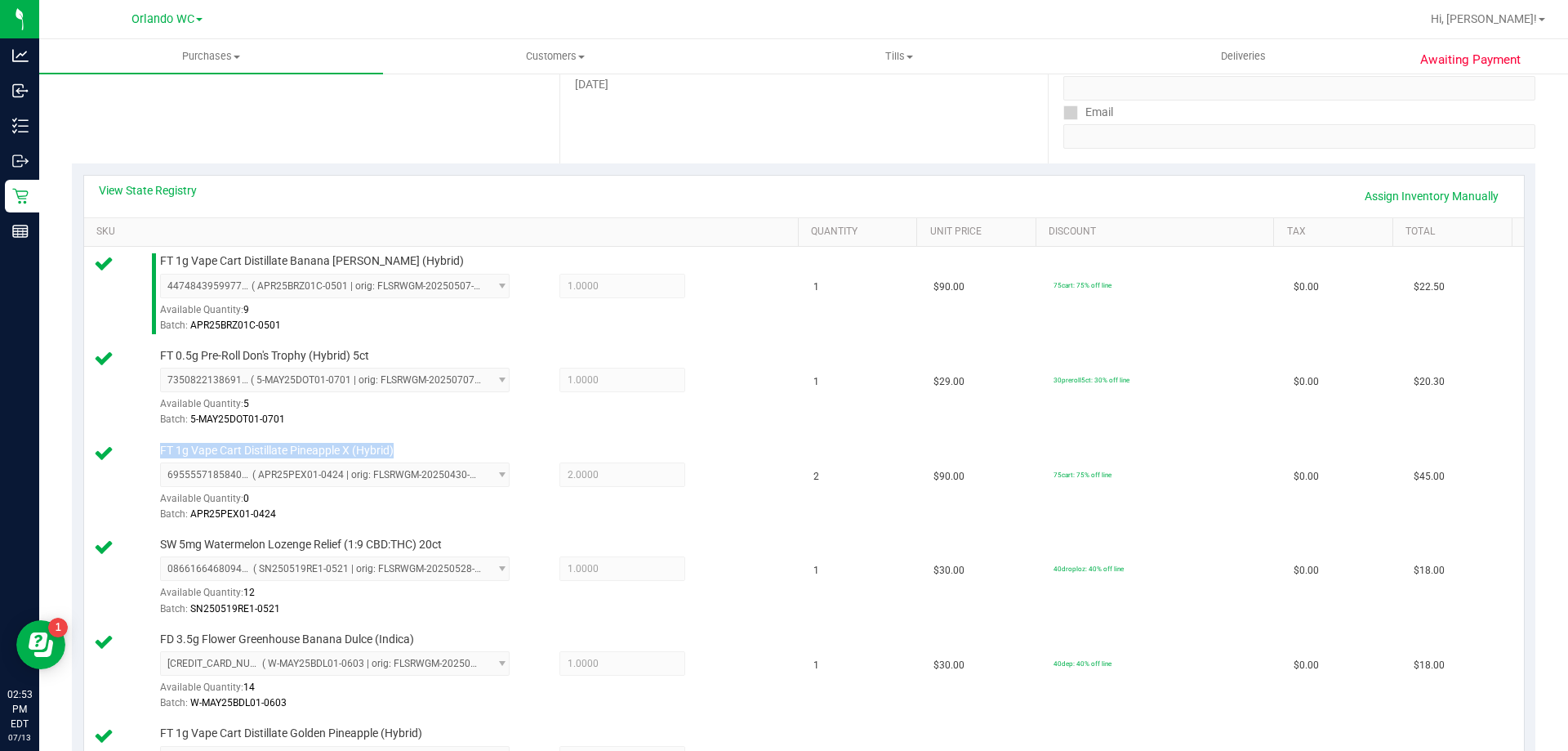 copy on "FT 1g Vape Cart Distillate Pineapple X (Hybrid)" 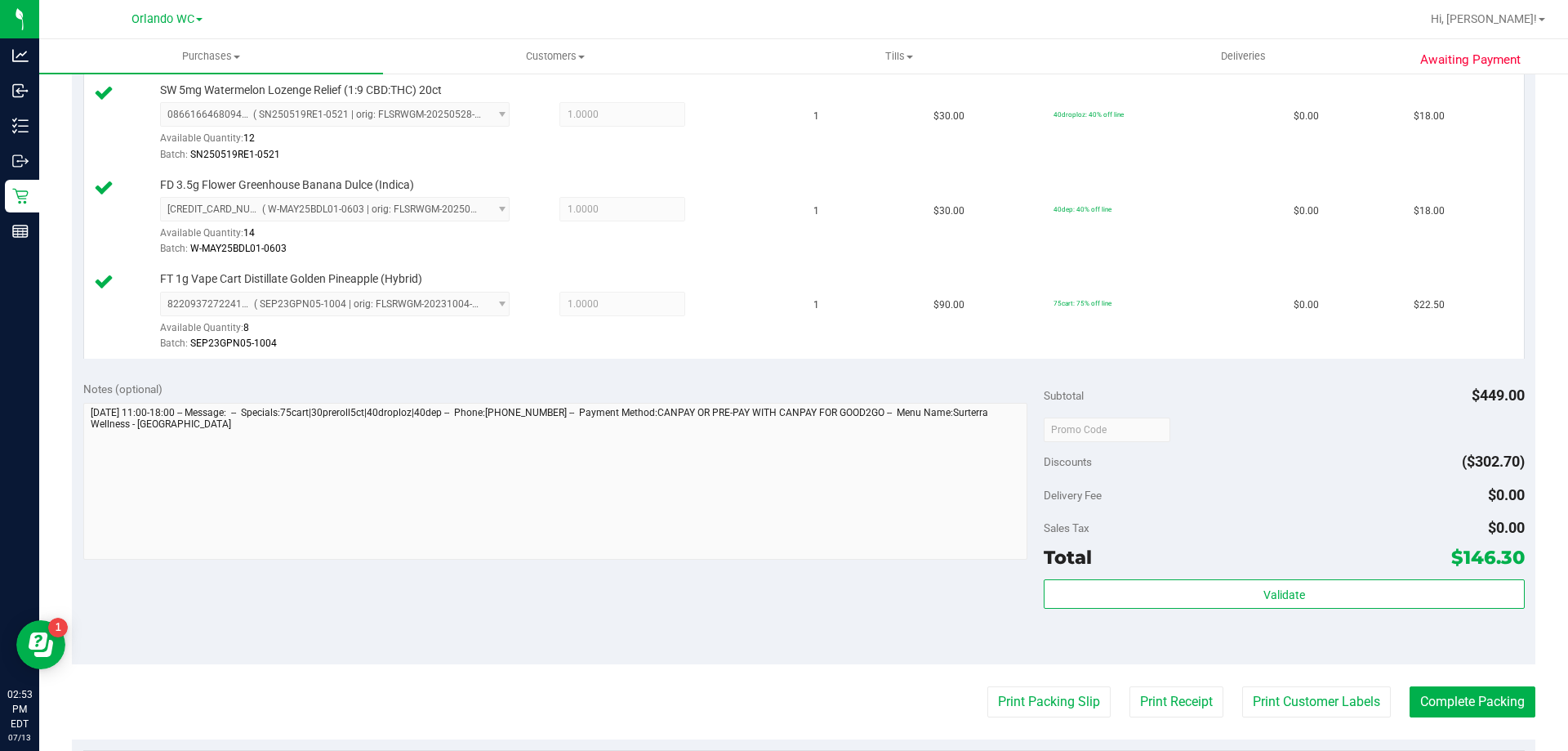 scroll, scrollTop: 767, scrollLeft: 0, axis: vertical 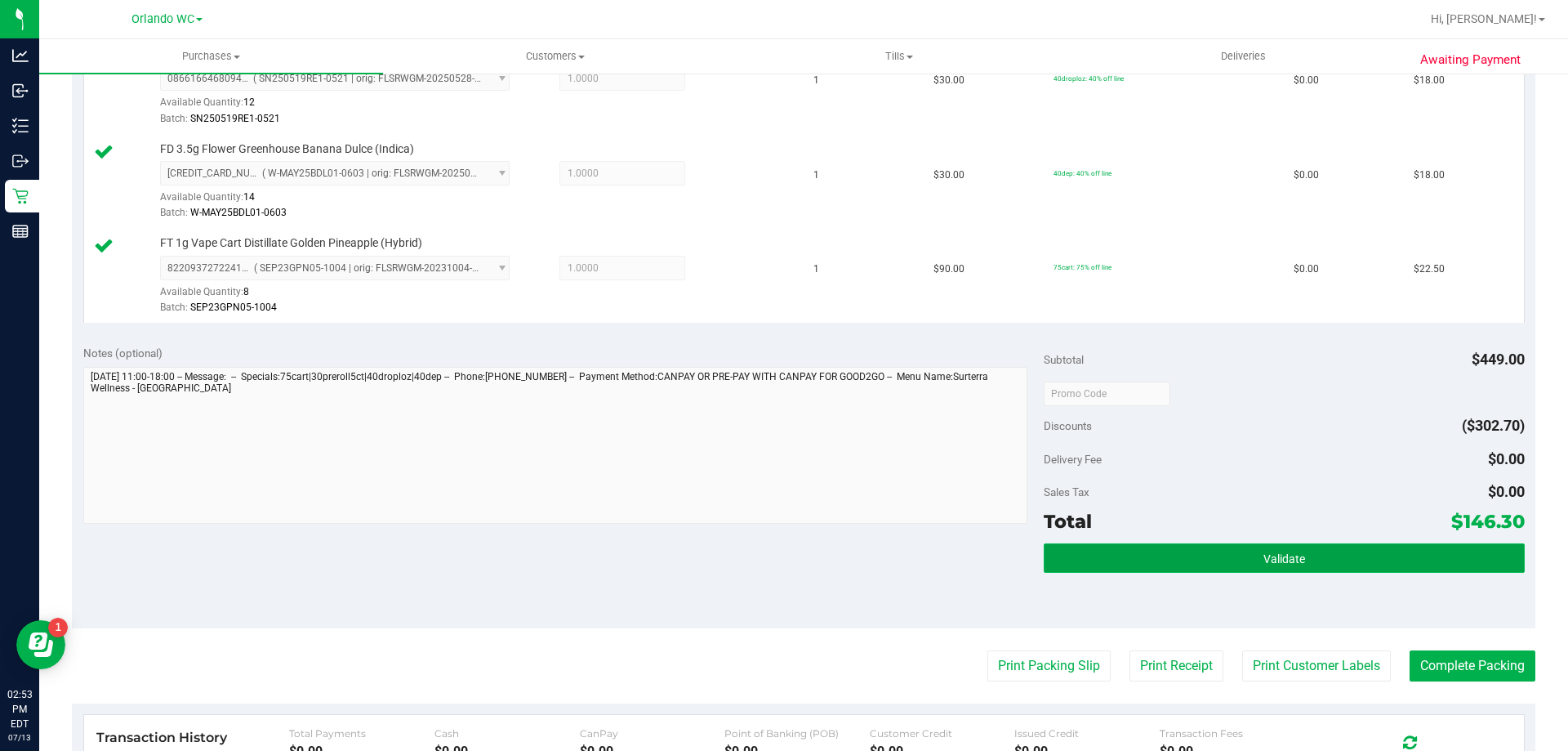 click on "Validate" at bounding box center (1284, 558) 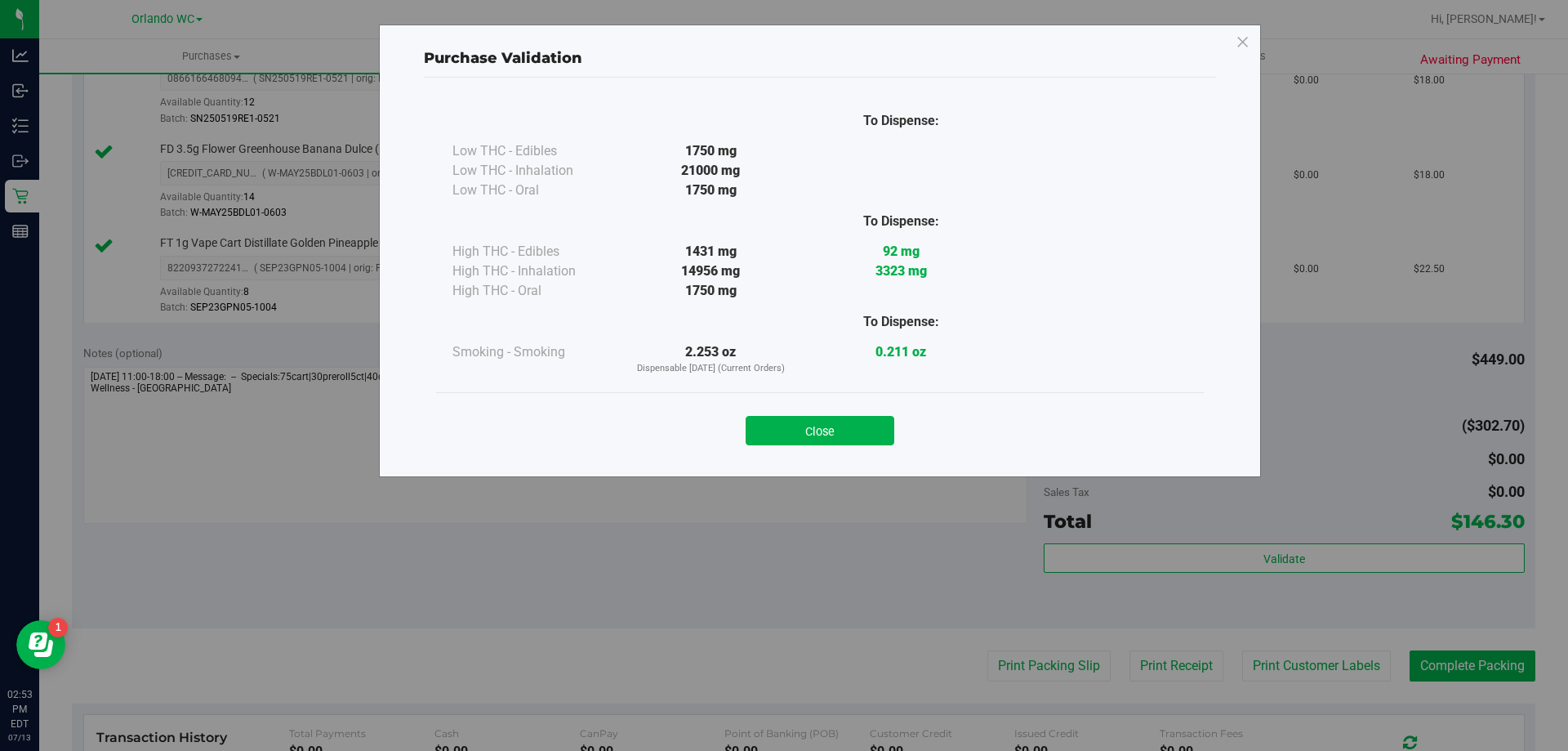 click on "Close" at bounding box center [820, 426] 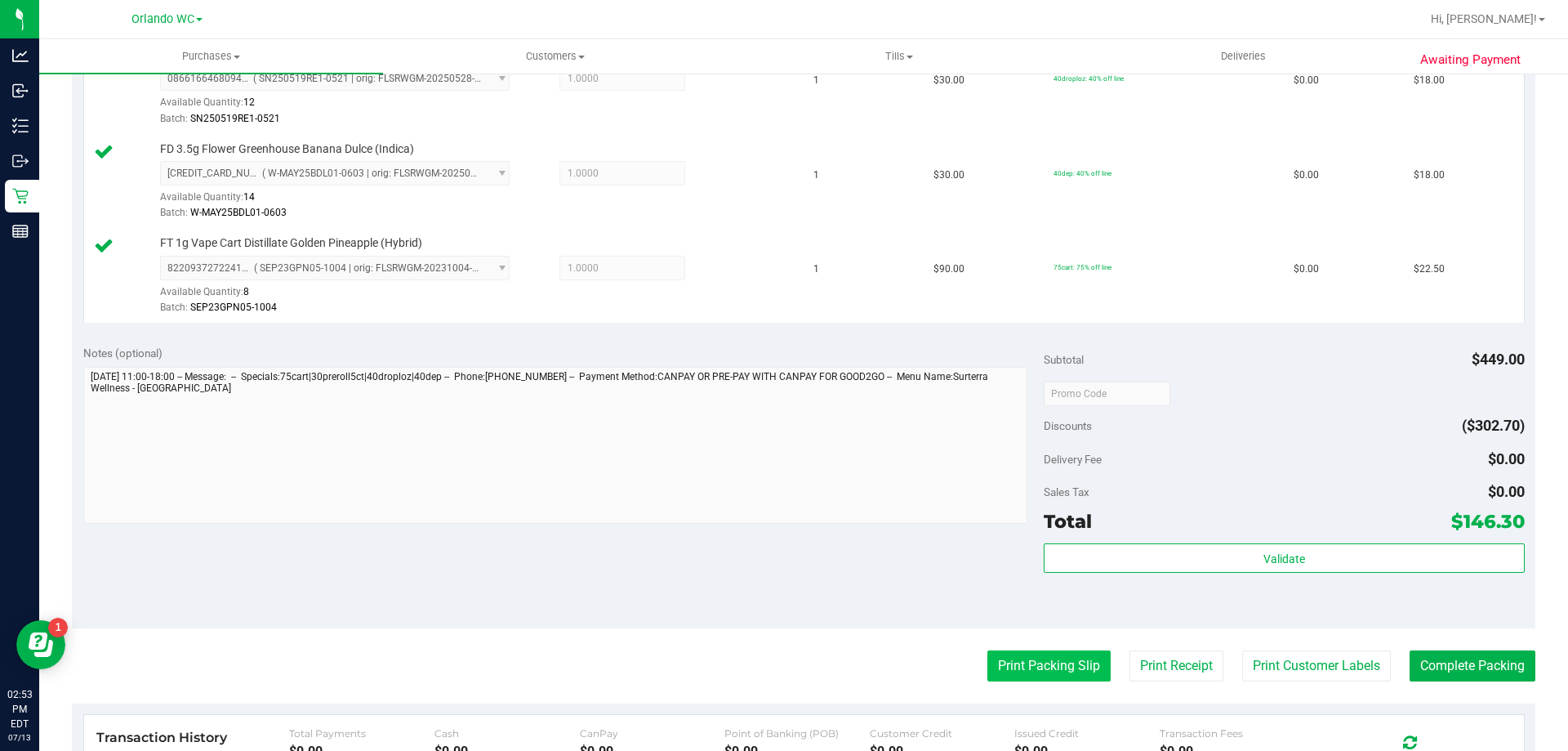 click on "Print Packing Slip" at bounding box center (1049, 666) 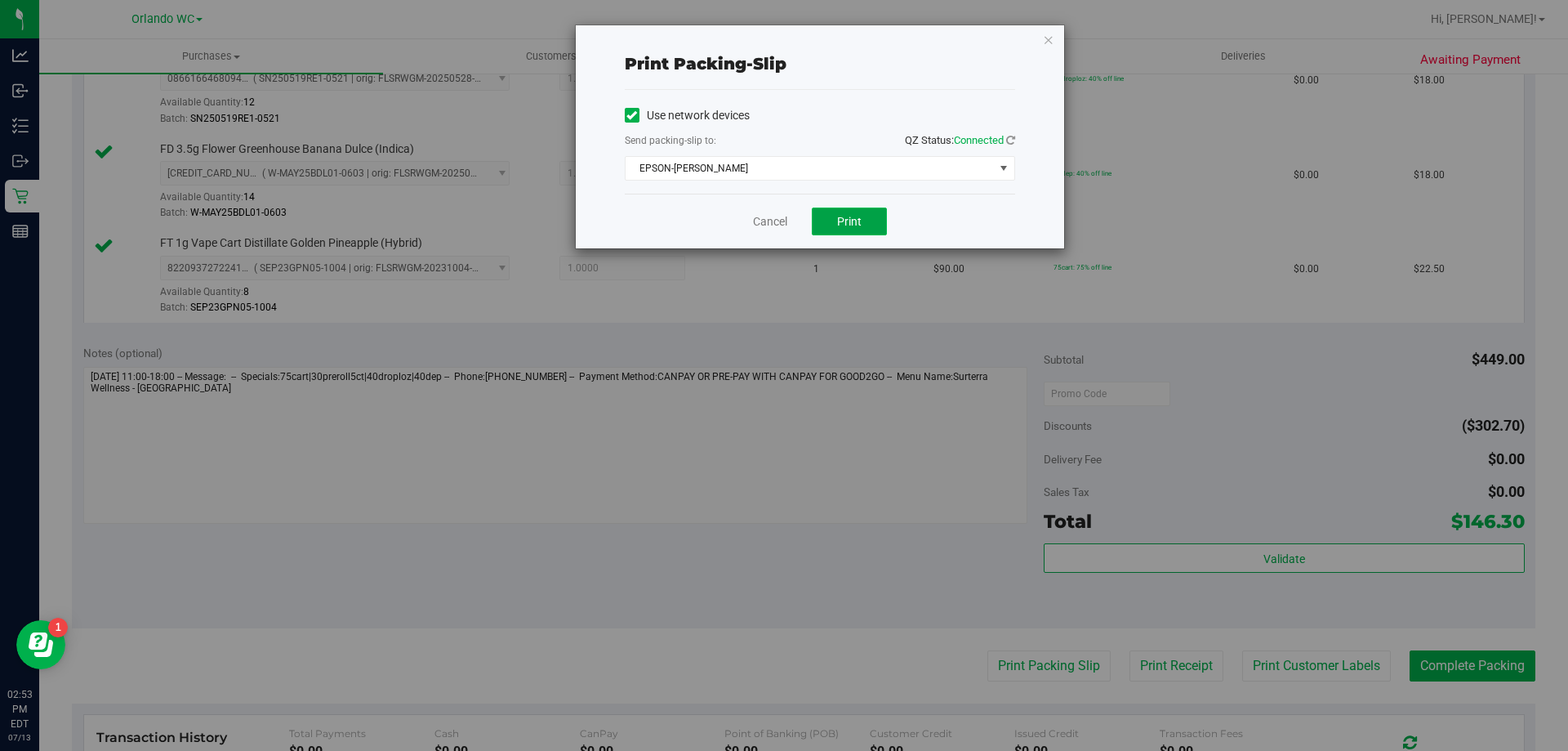 click on "Print" at bounding box center (849, 221) 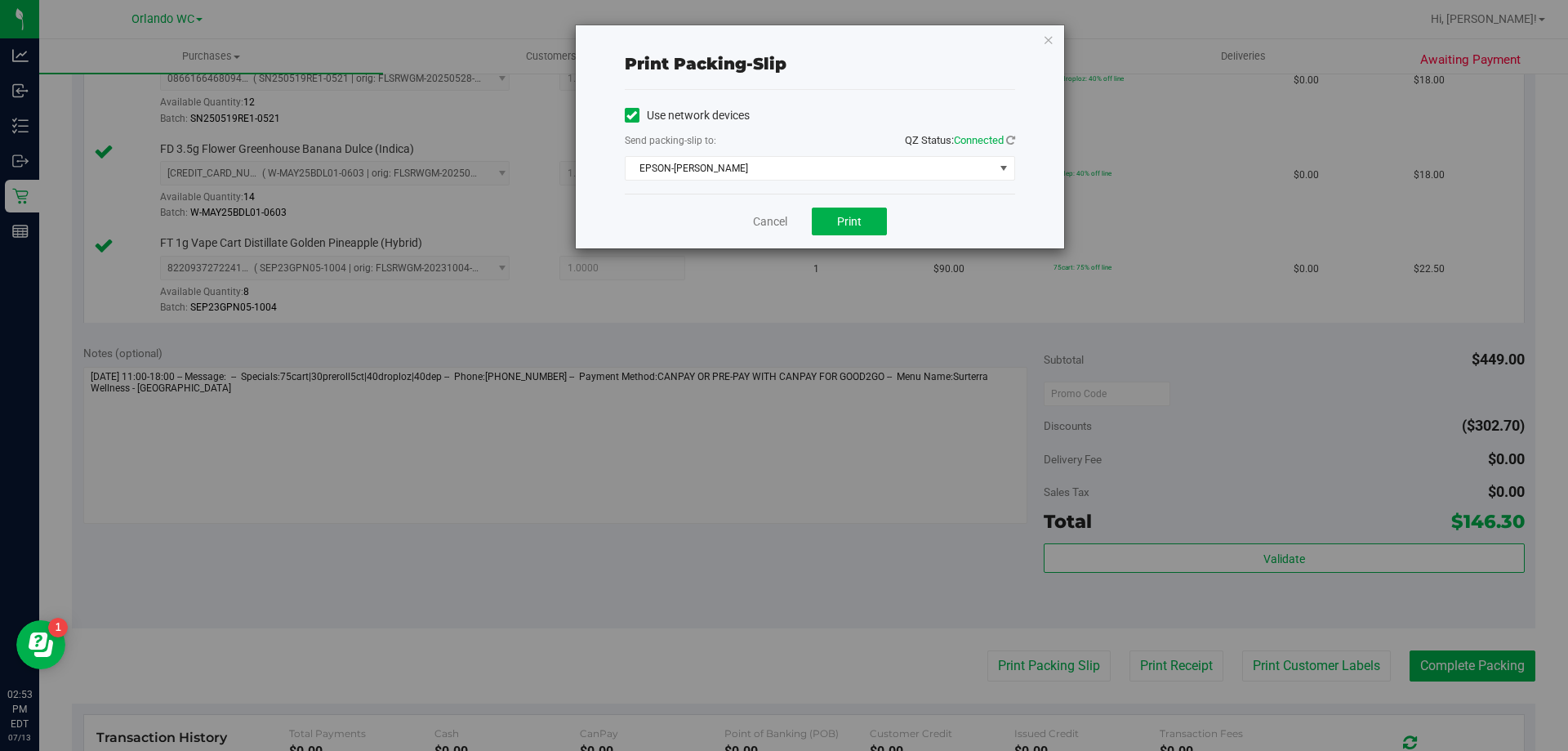 click on "Cancel
Print" at bounding box center [820, 221] 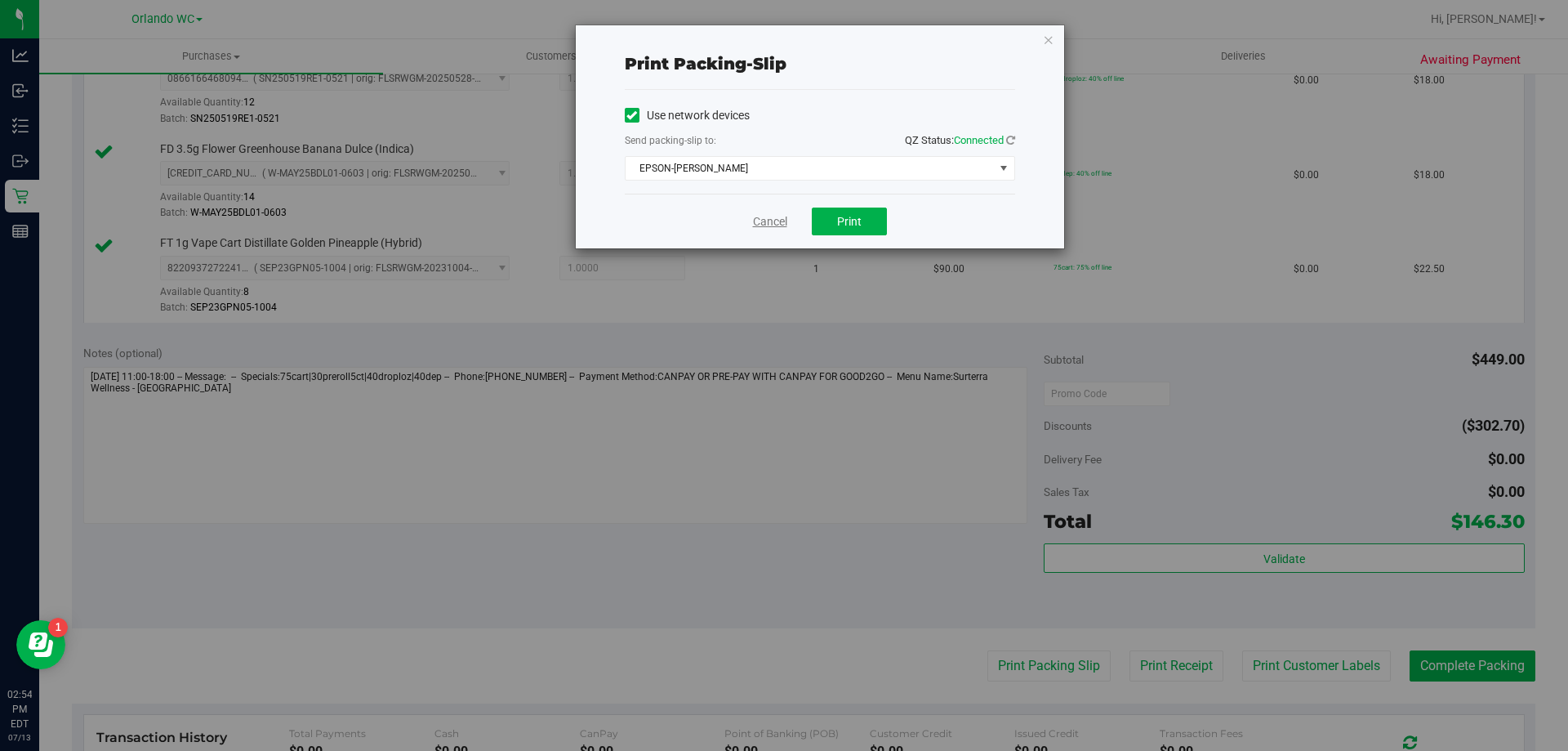 click on "Cancel" at bounding box center (770, 221) 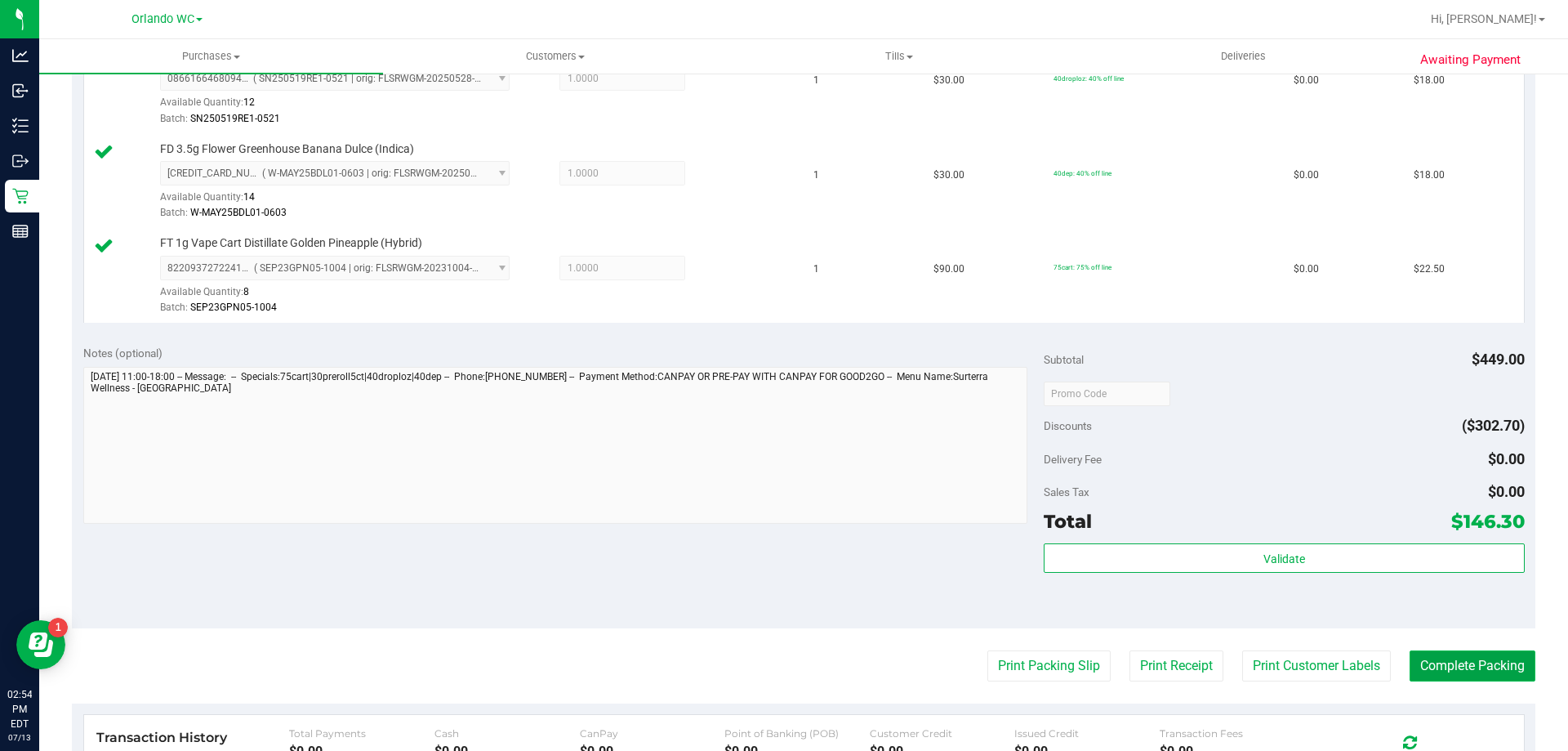 click on "Complete Packing" at bounding box center (1472, 666) 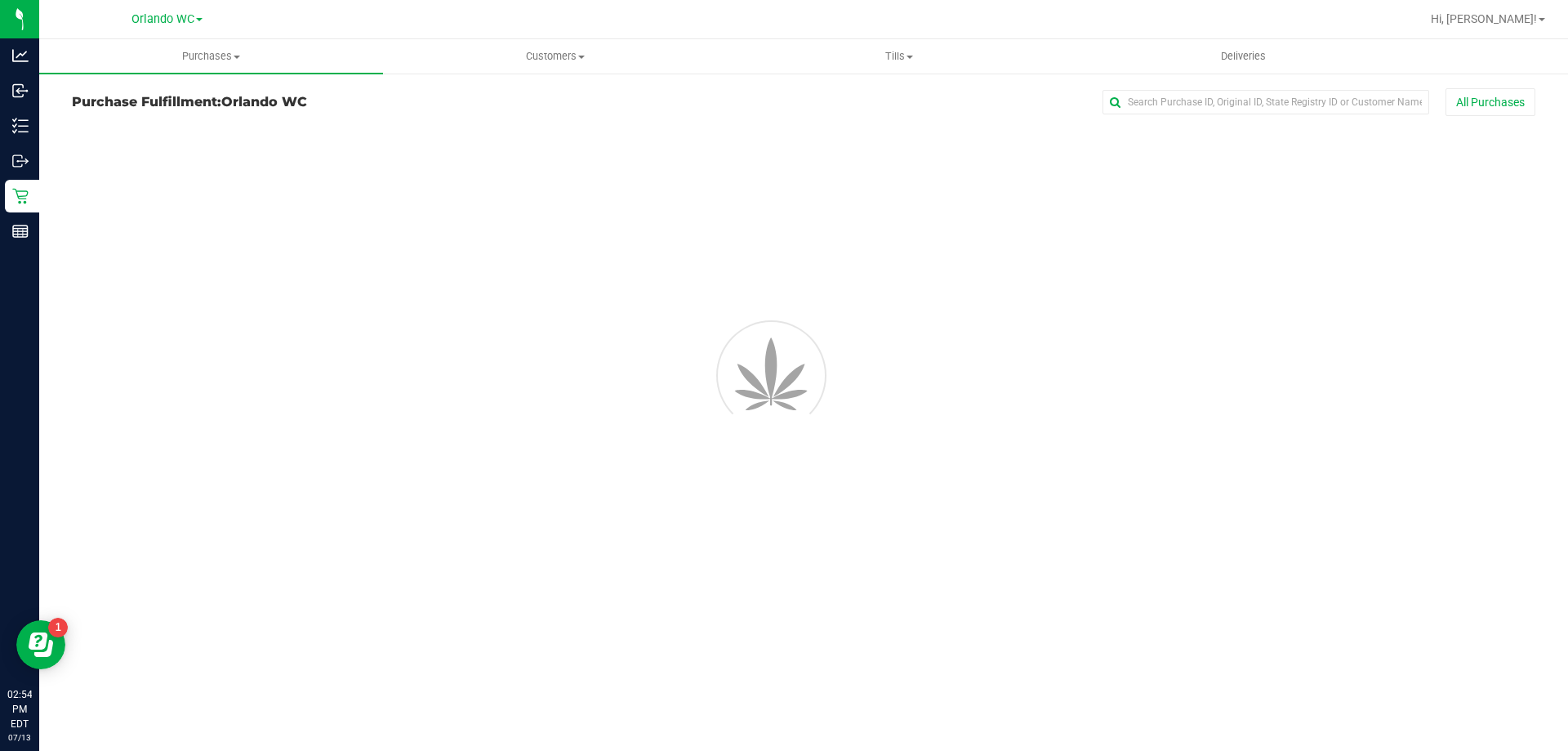 scroll, scrollTop: 0, scrollLeft: 0, axis: both 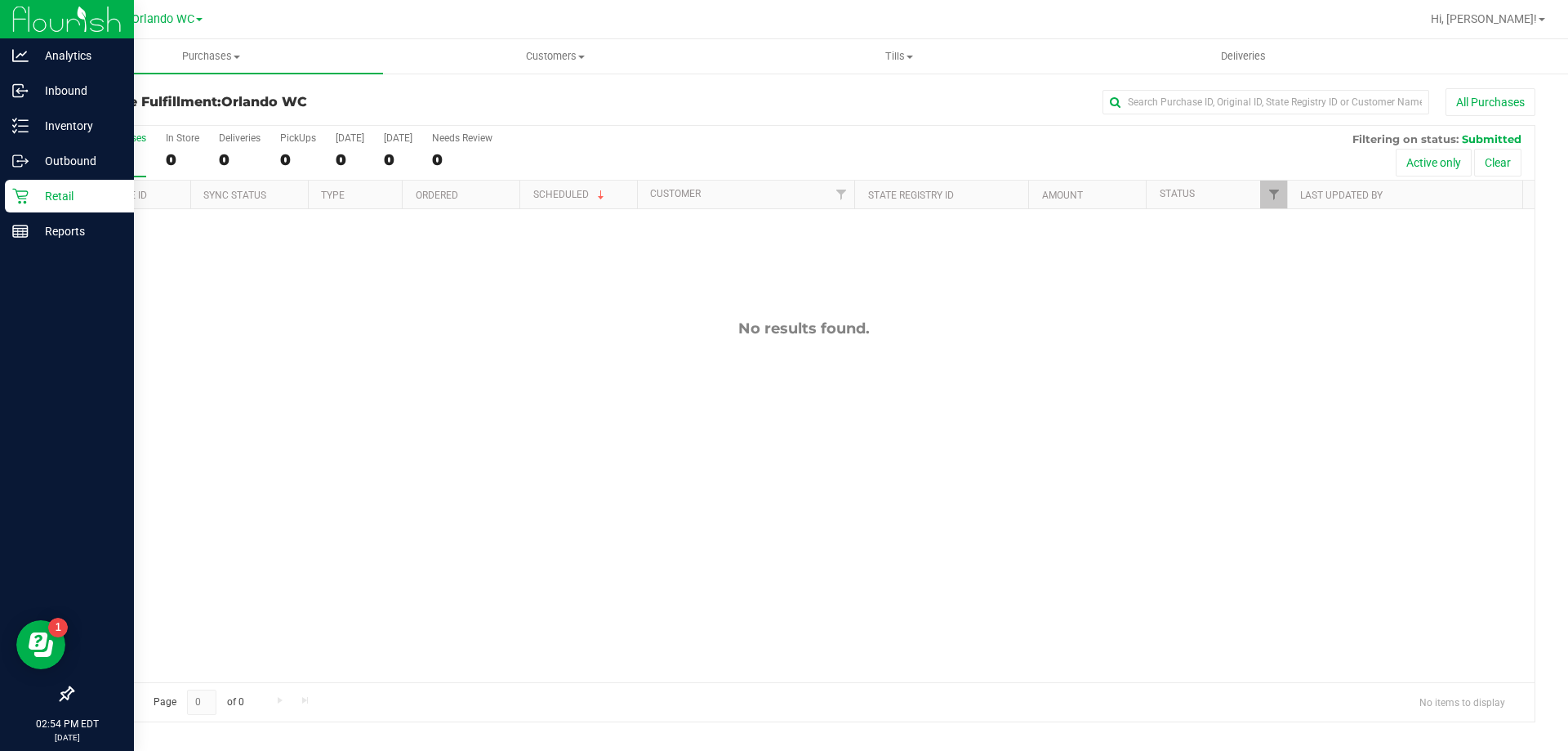 click 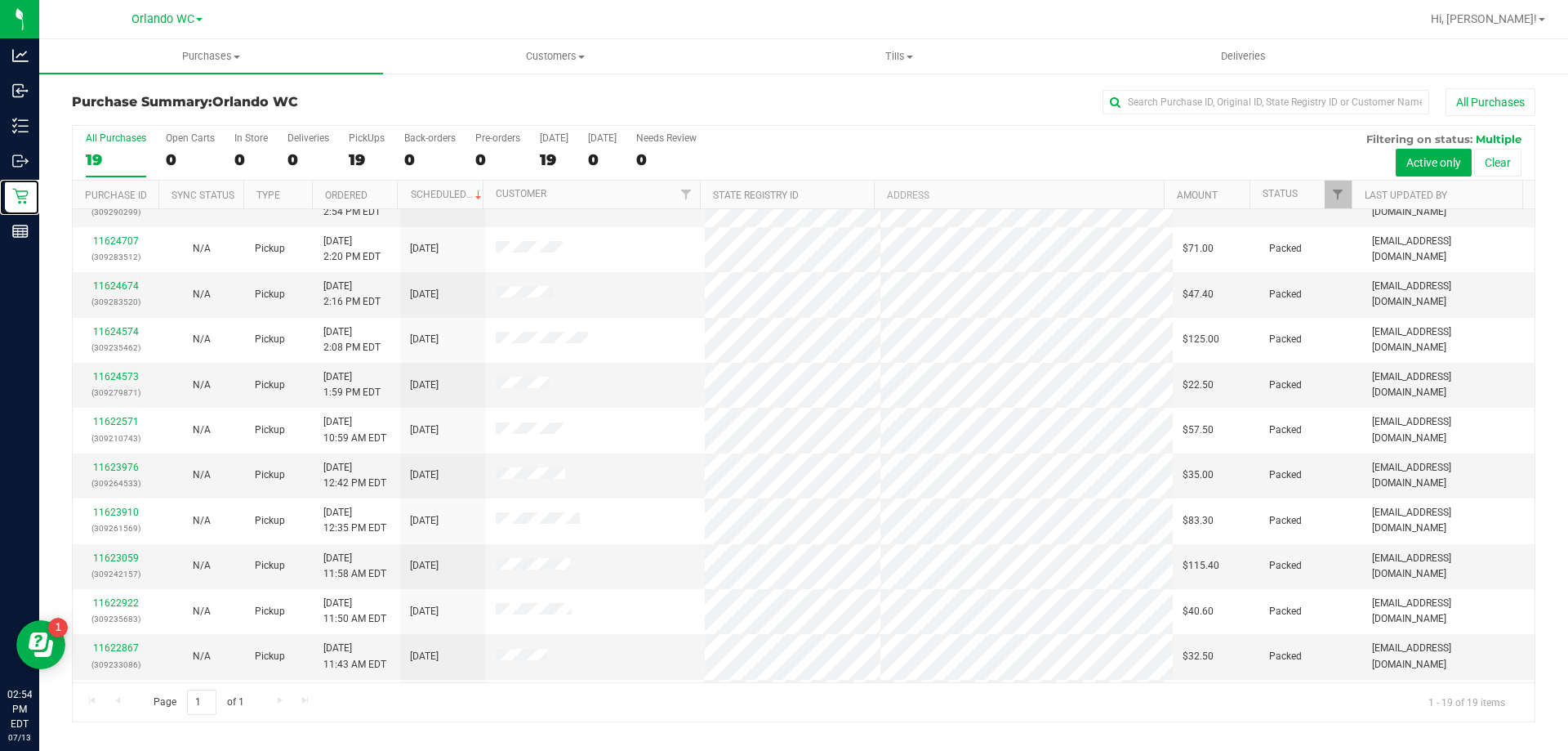 scroll, scrollTop: 0, scrollLeft: 0, axis: both 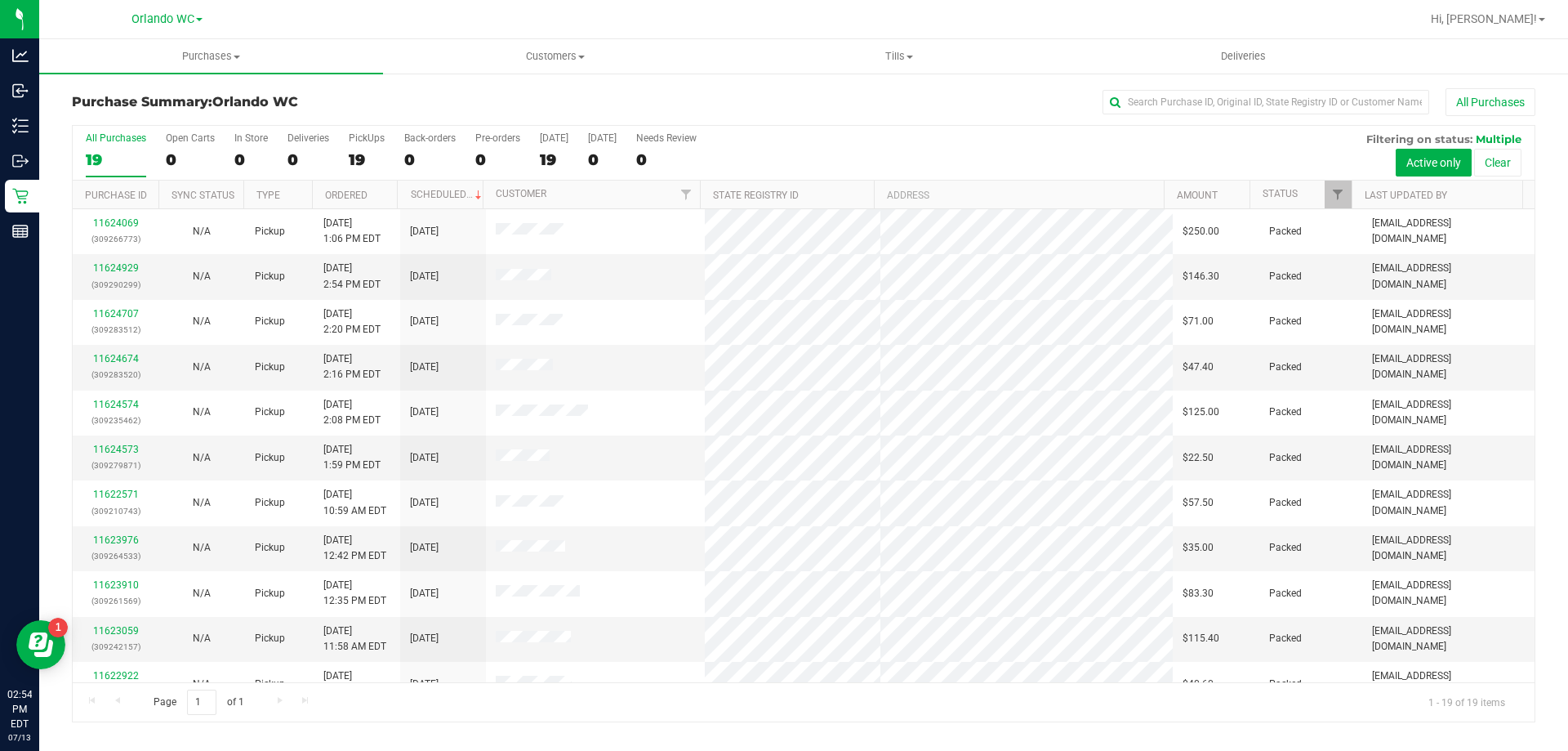 click on "All Purchases
19
Open Carts
0
In Store
0
Deliveries
0
PickUps
19
Back-orders
0
Pre-orders
0
Today
19
Tomorrow
0" at bounding box center [804, 153] 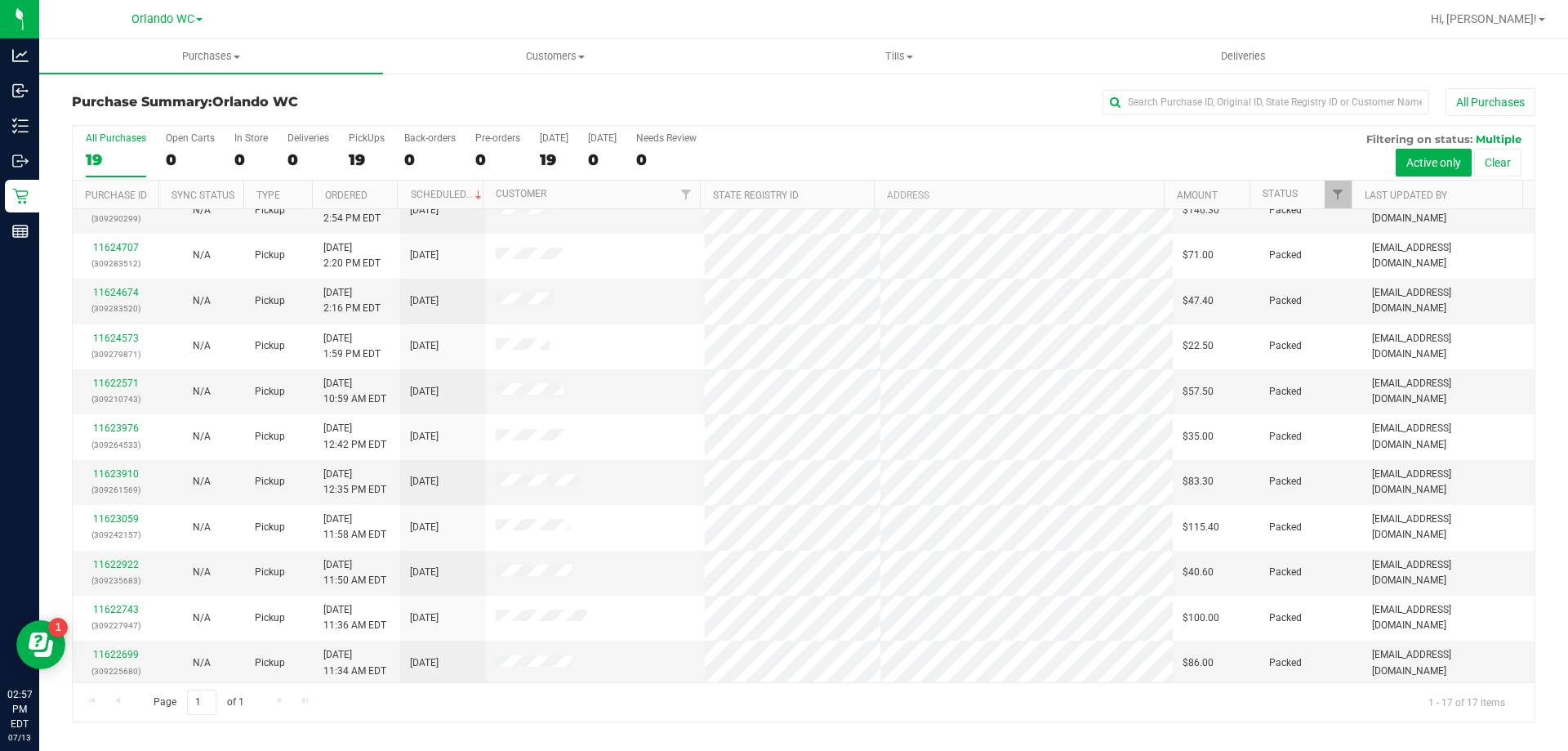 scroll, scrollTop: 0, scrollLeft: 0, axis: both 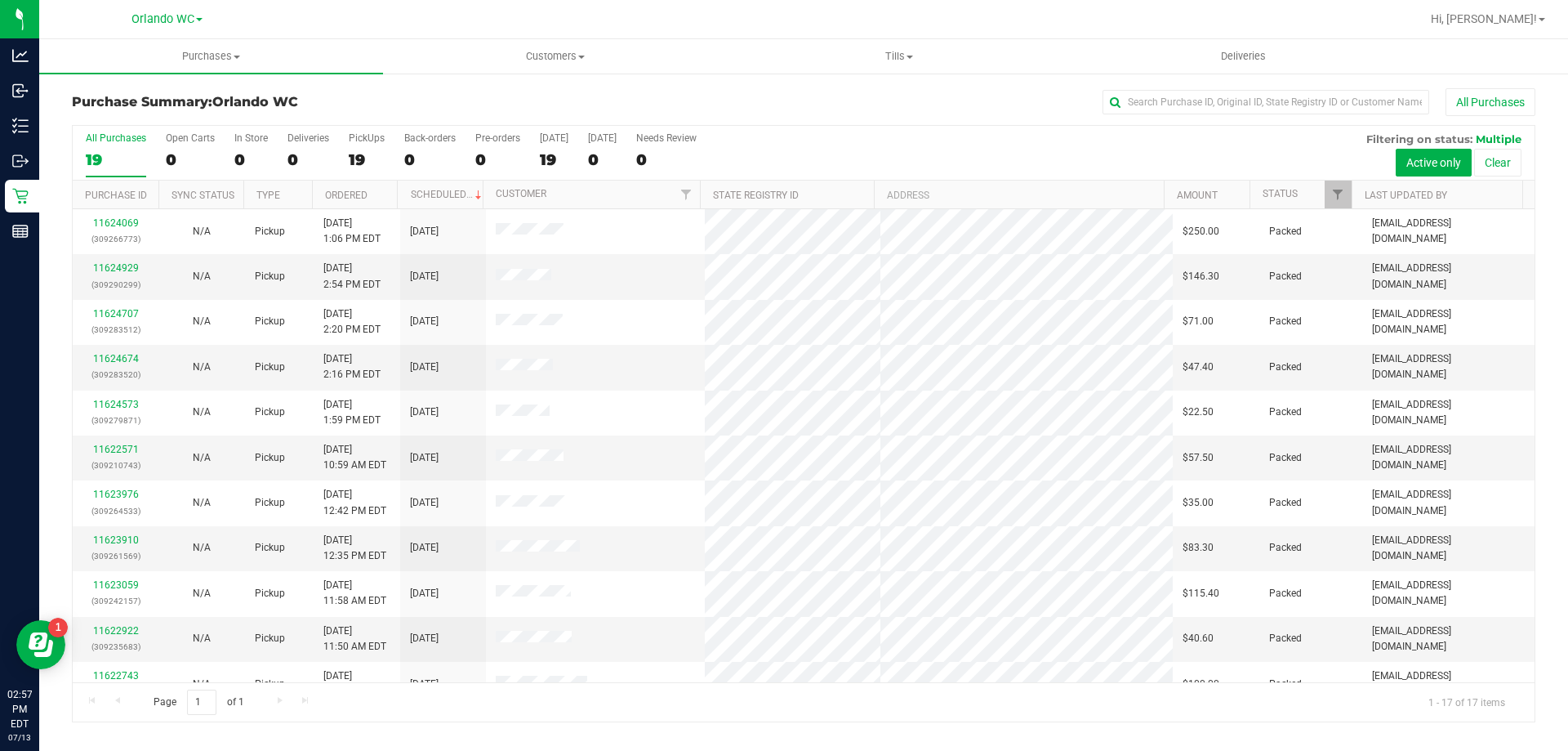 click on "All Purchases" at bounding box center (116, 138) 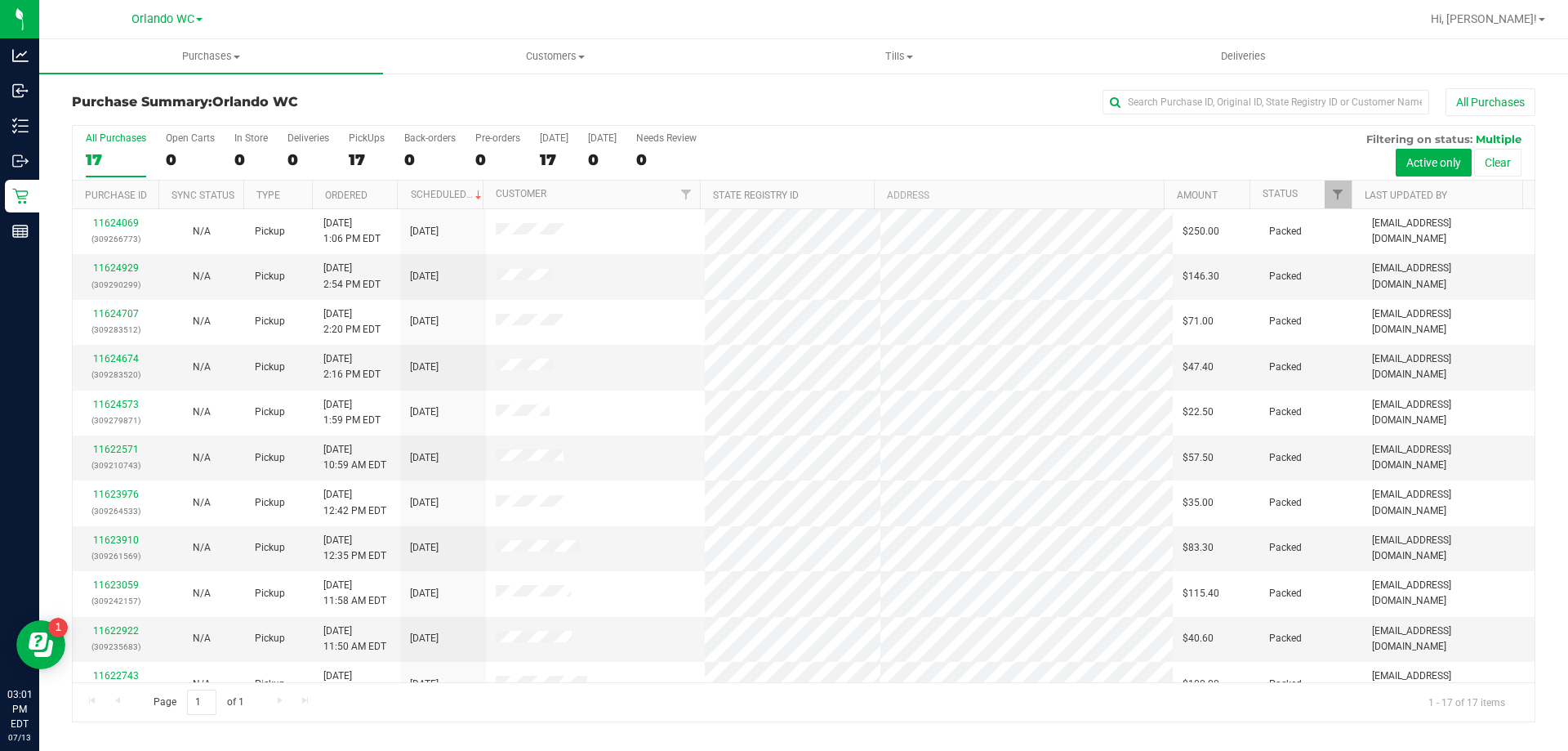 click on "All Purchases
17
Open Carts
0
In Store
0
Deliveries
0
PickUps
17
Back-orders
0
Pre-orders
0
Today
17
Tomorrow
0" at bounding box center [804, 153] 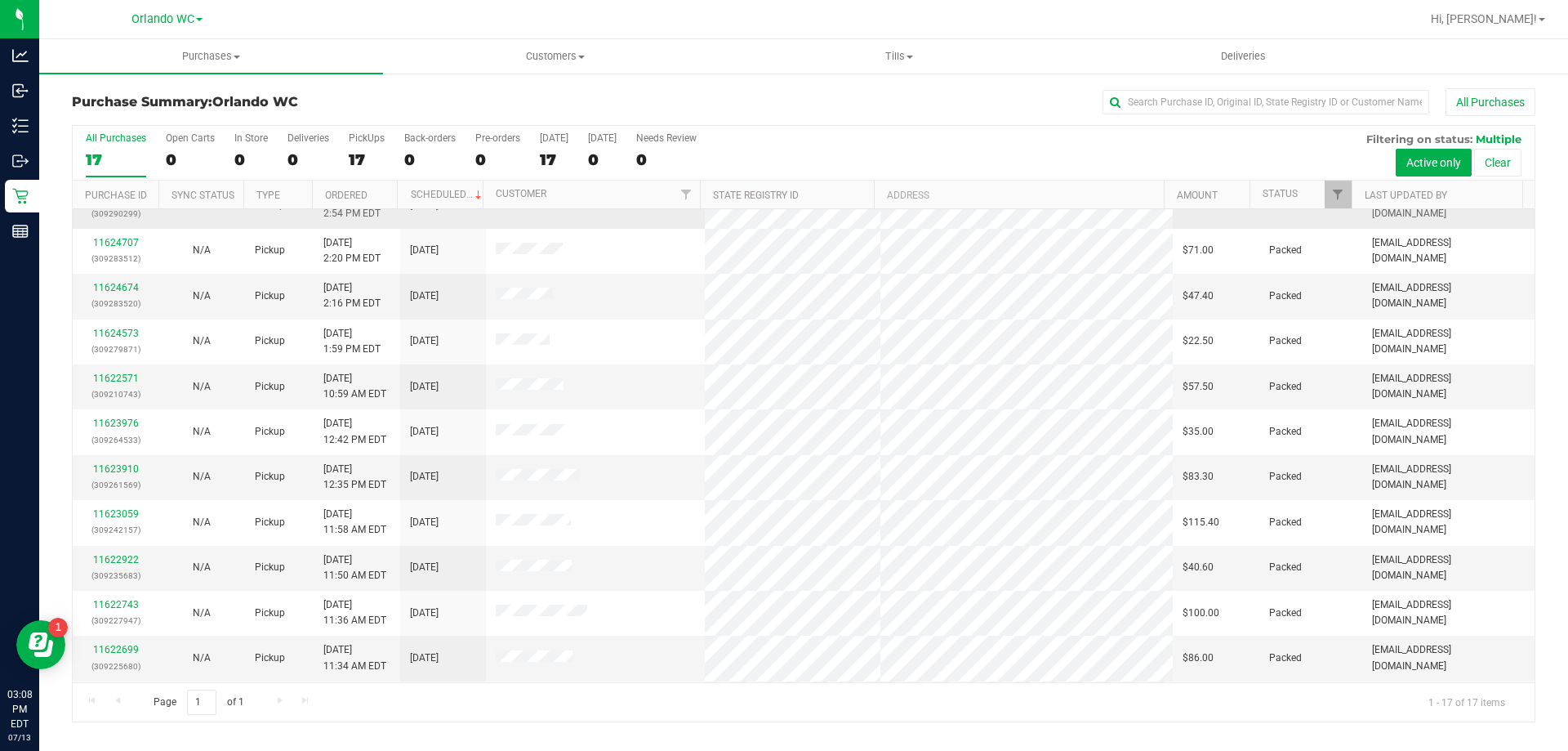 scroll, scrollTop: 0, scrollLeft: 0, axis: both 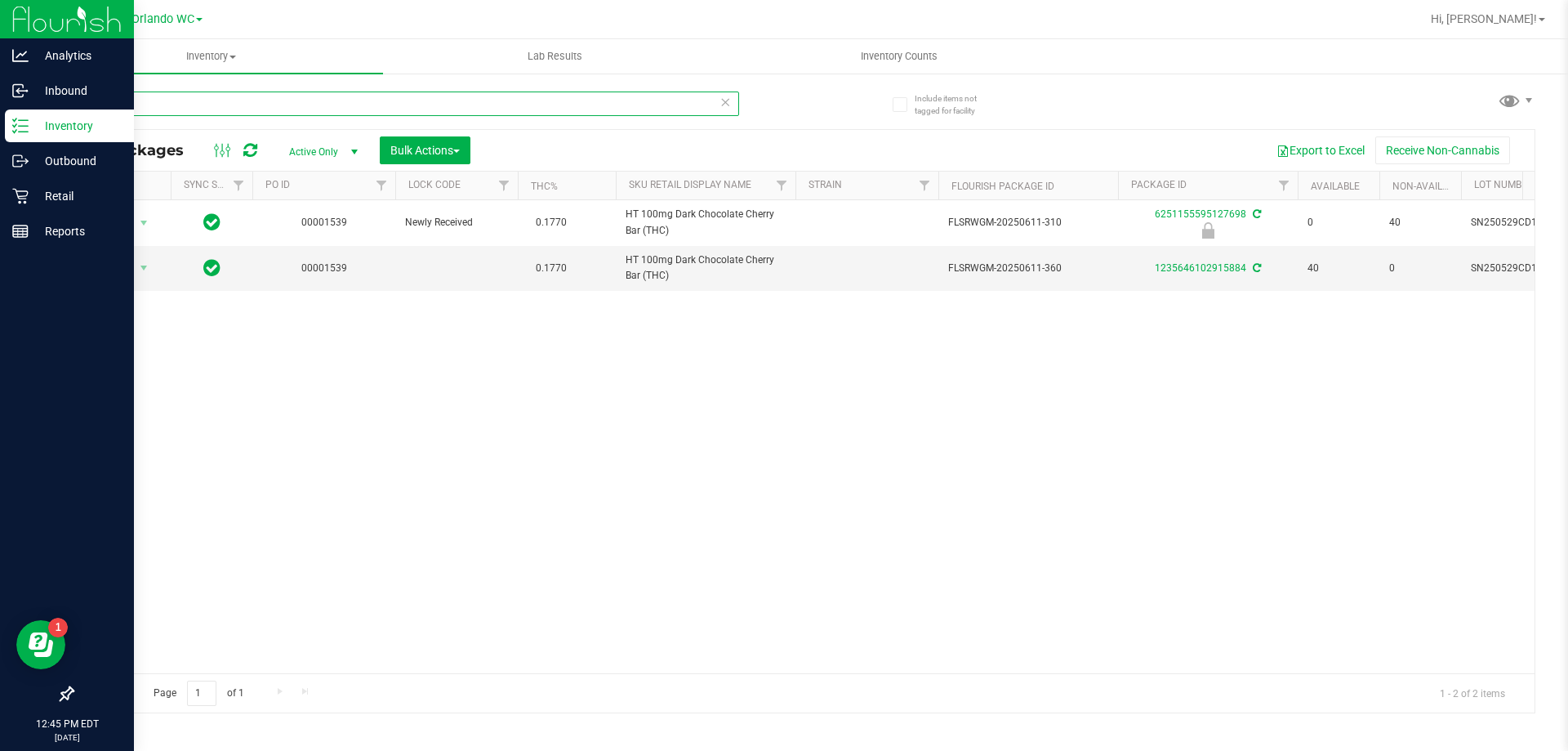 drag, startPoint x: 145, startPoint y: 99, endPoint x: 0, endPoint y: 16, distance: 167.07483 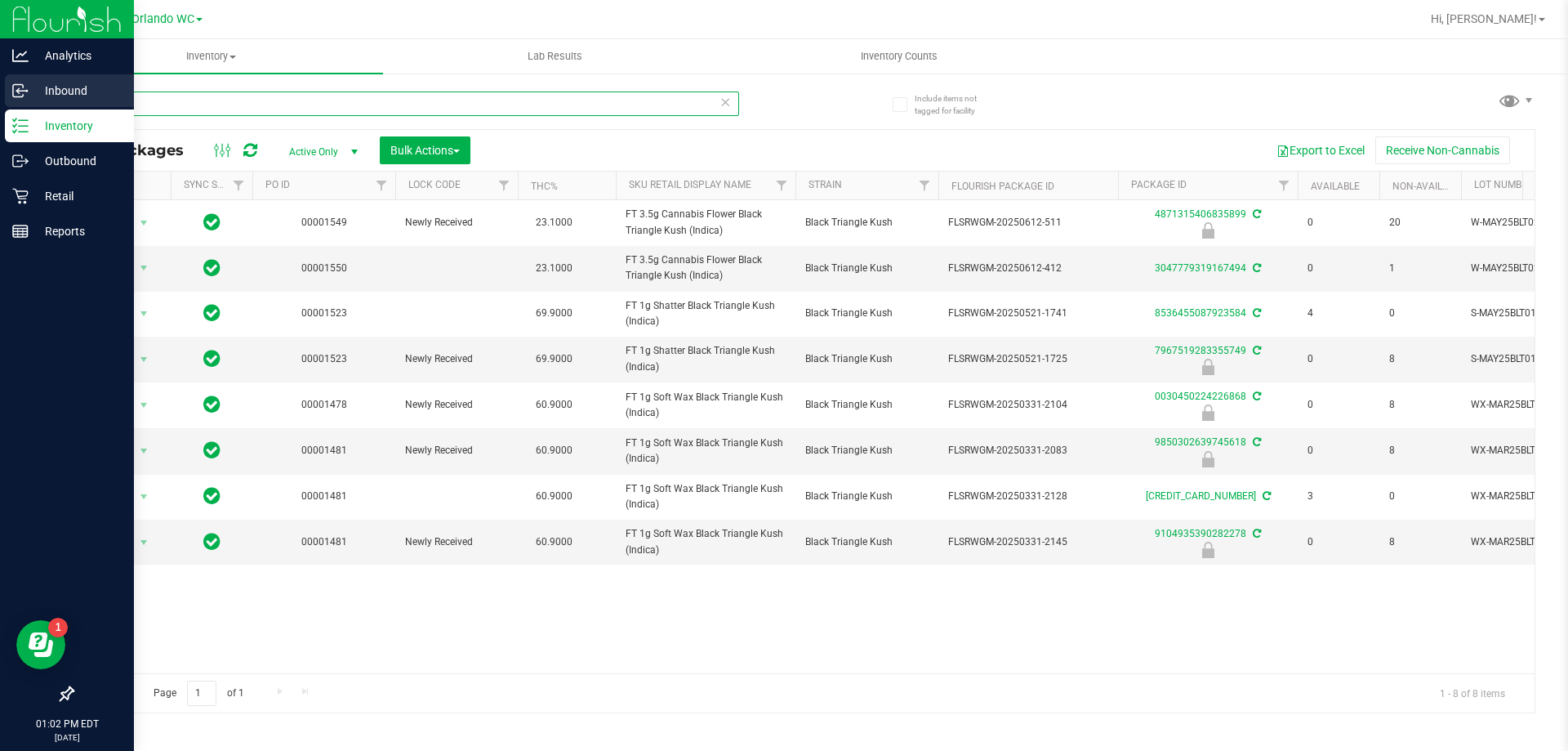 drag, startPoint x: 243, startPoint y: 111, endPoint x: 0, endPoint y: 103, distance: 243.13165 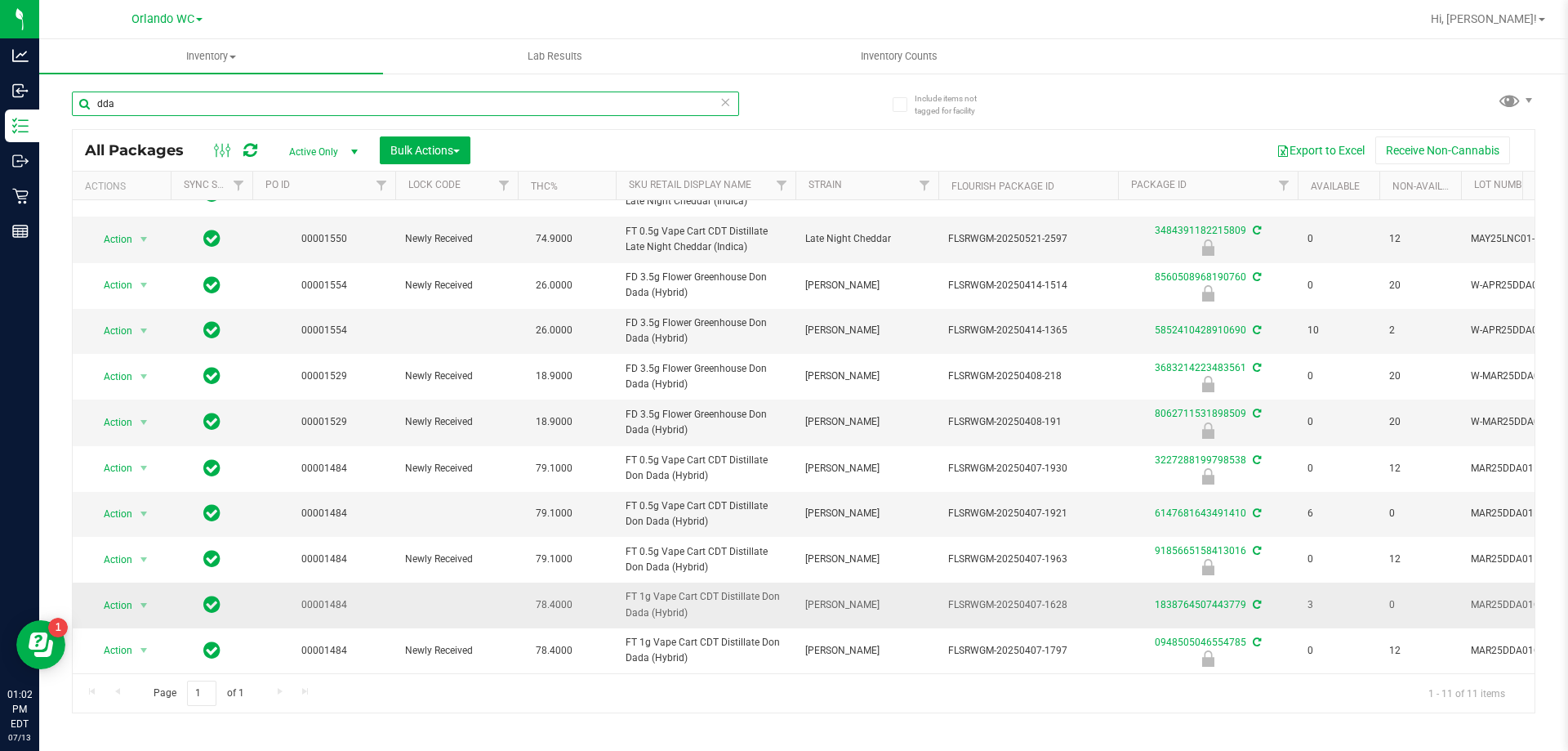 scroll, scrollTop: 0, scrollLeft: 0, axis: both 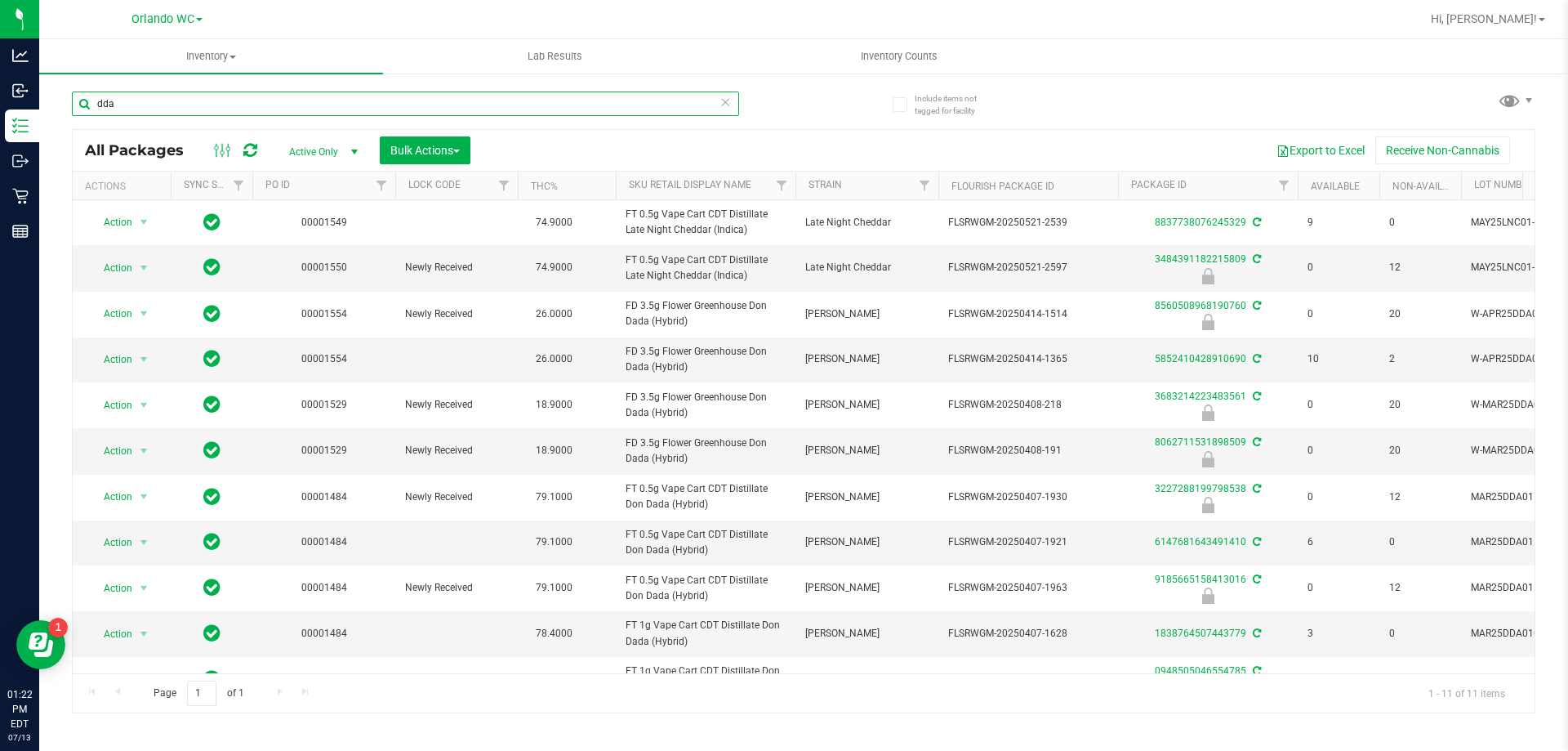 click on "dda" at bounding box center (405, 104) 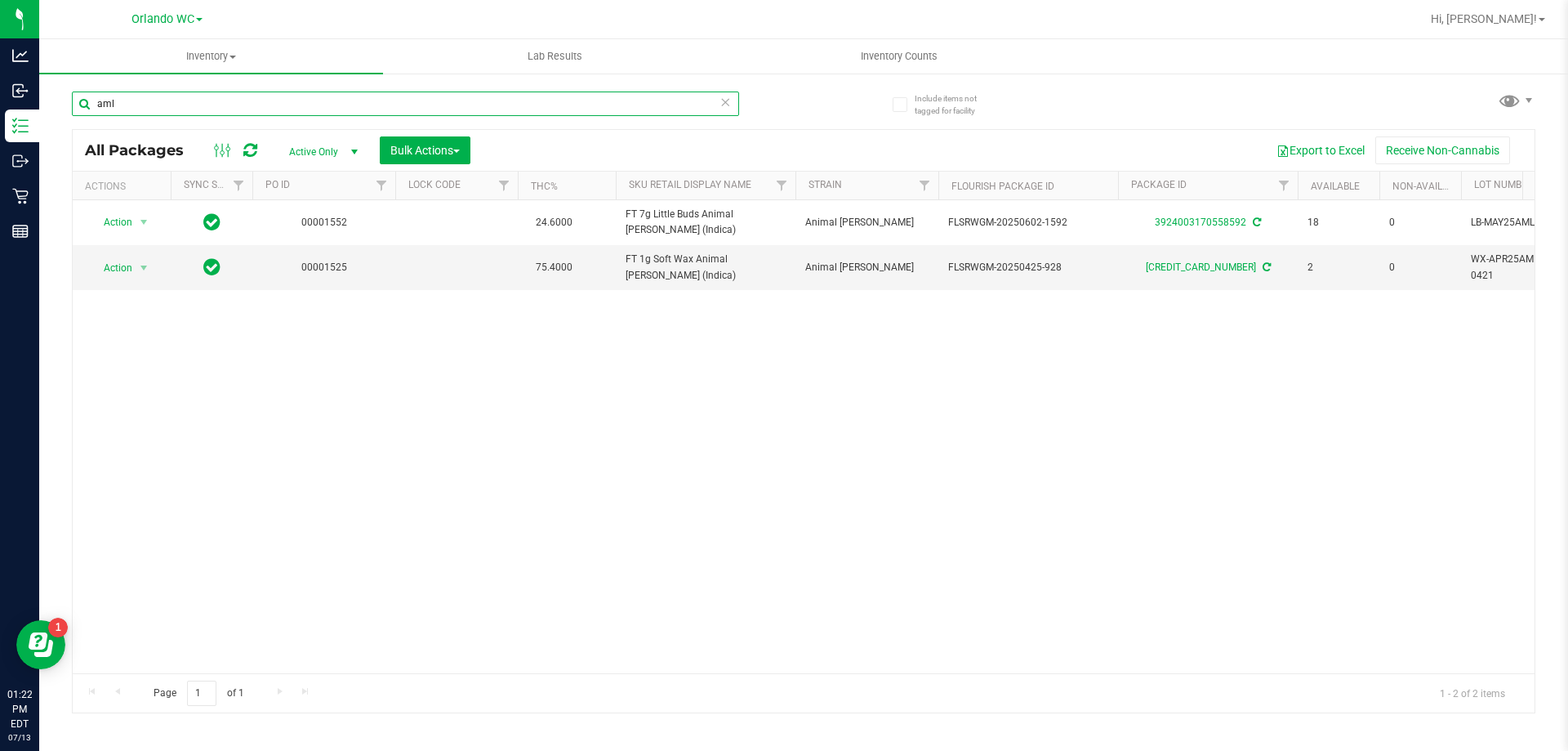 type on "aml" 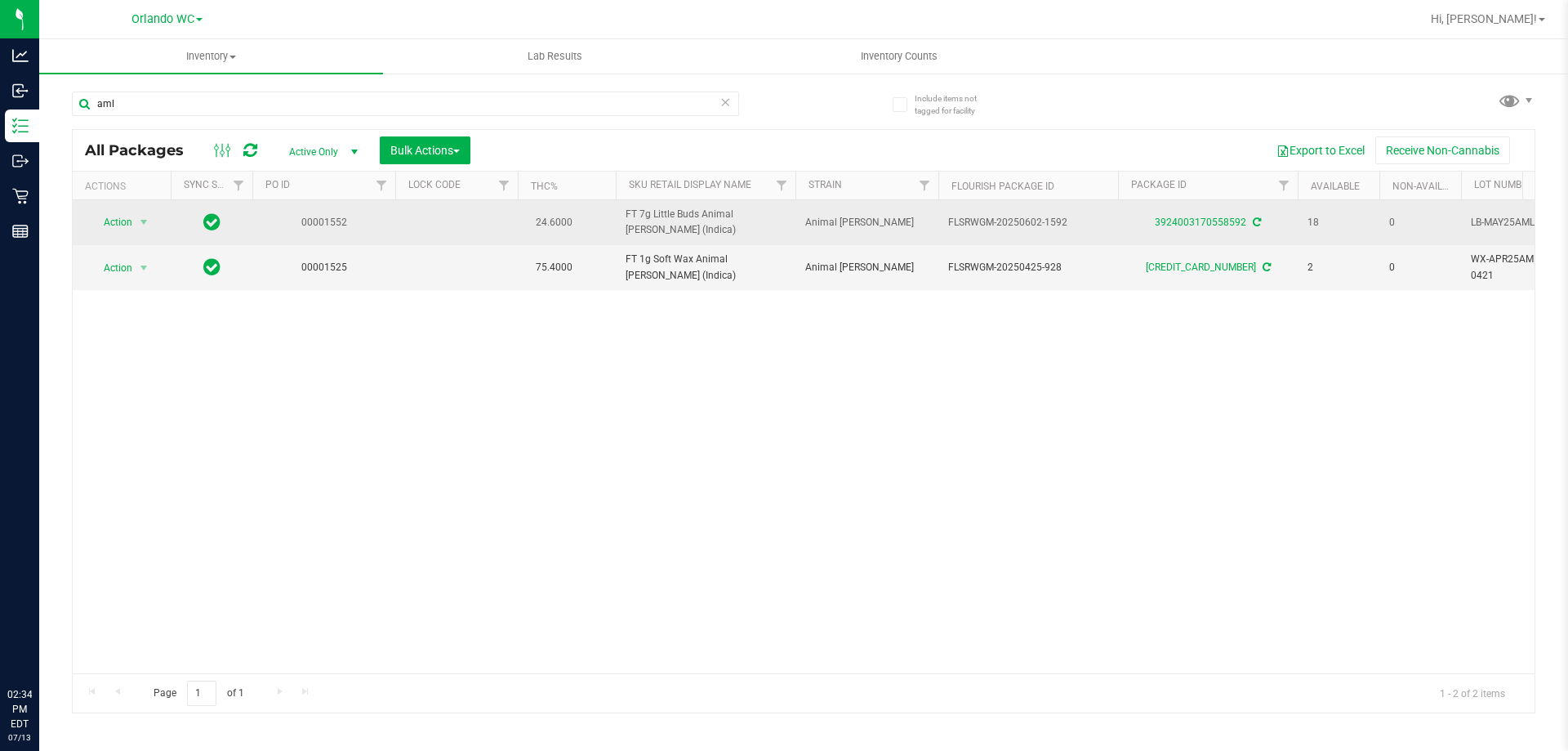 scroll, scrollTop: 0, scrollLeft: 0, axis: both 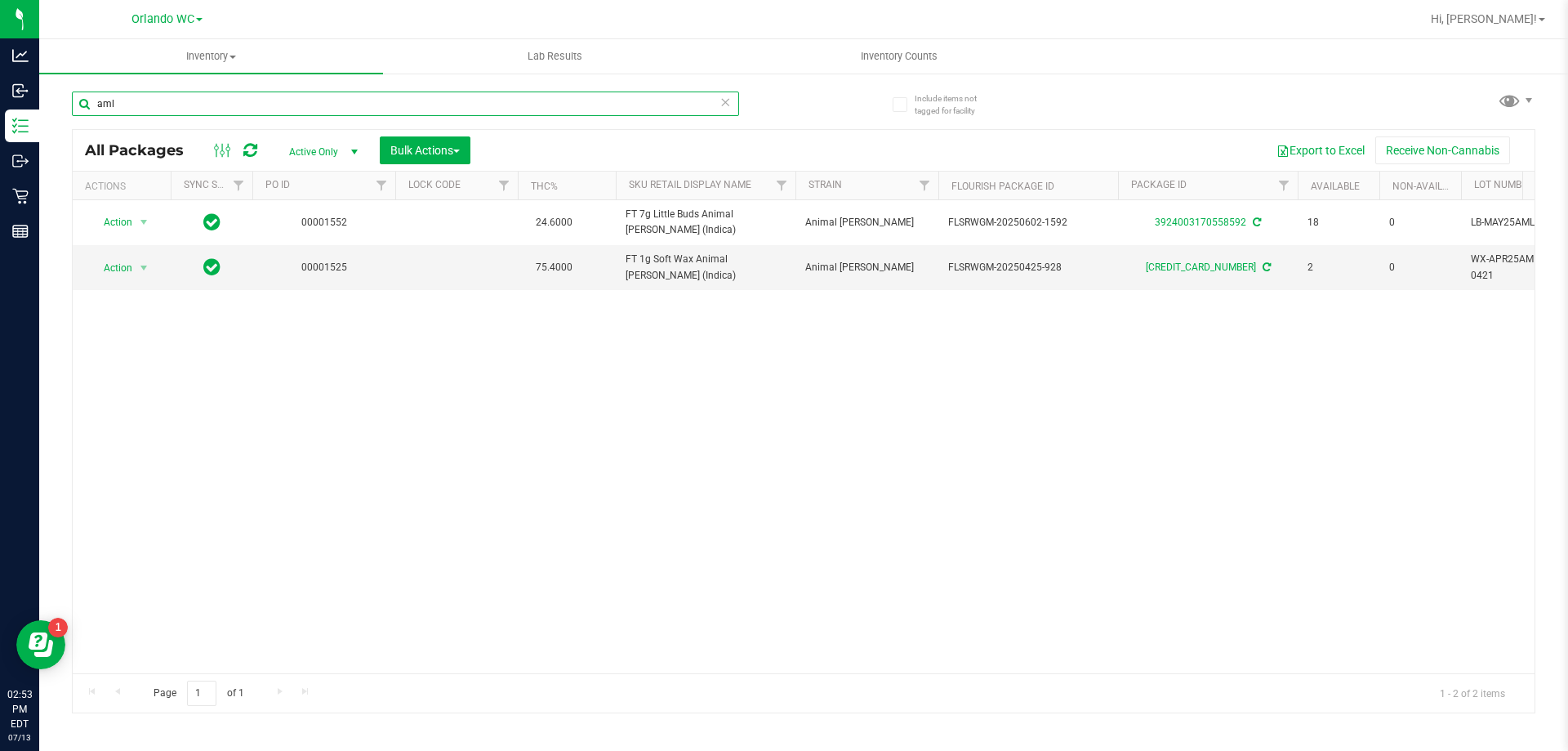 click on "aml" at bounding box center (405, 104) 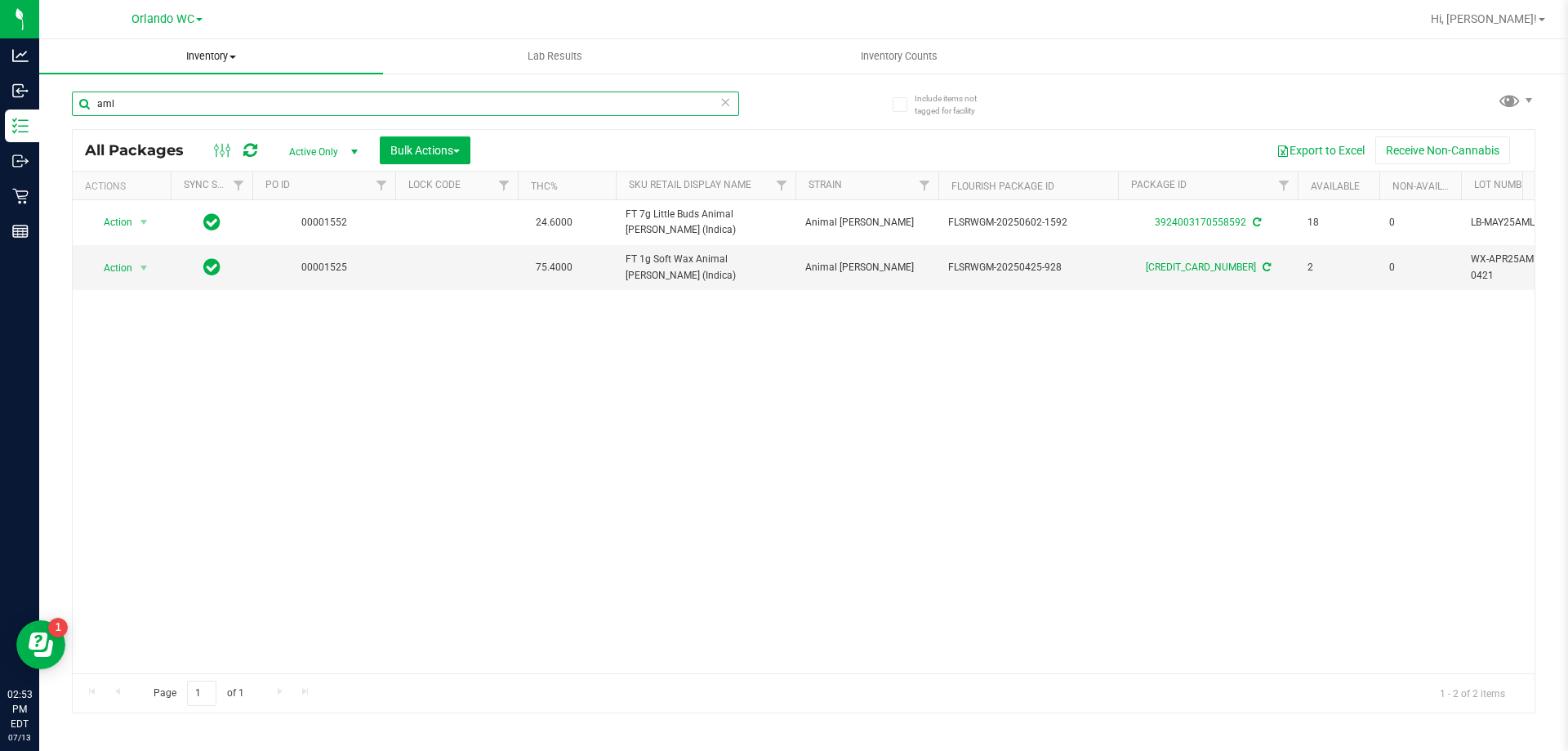drag, startPoint x: 228, startPoint y: 102, endPoint x: 226, endPoint y: 59, distance: 43.046487 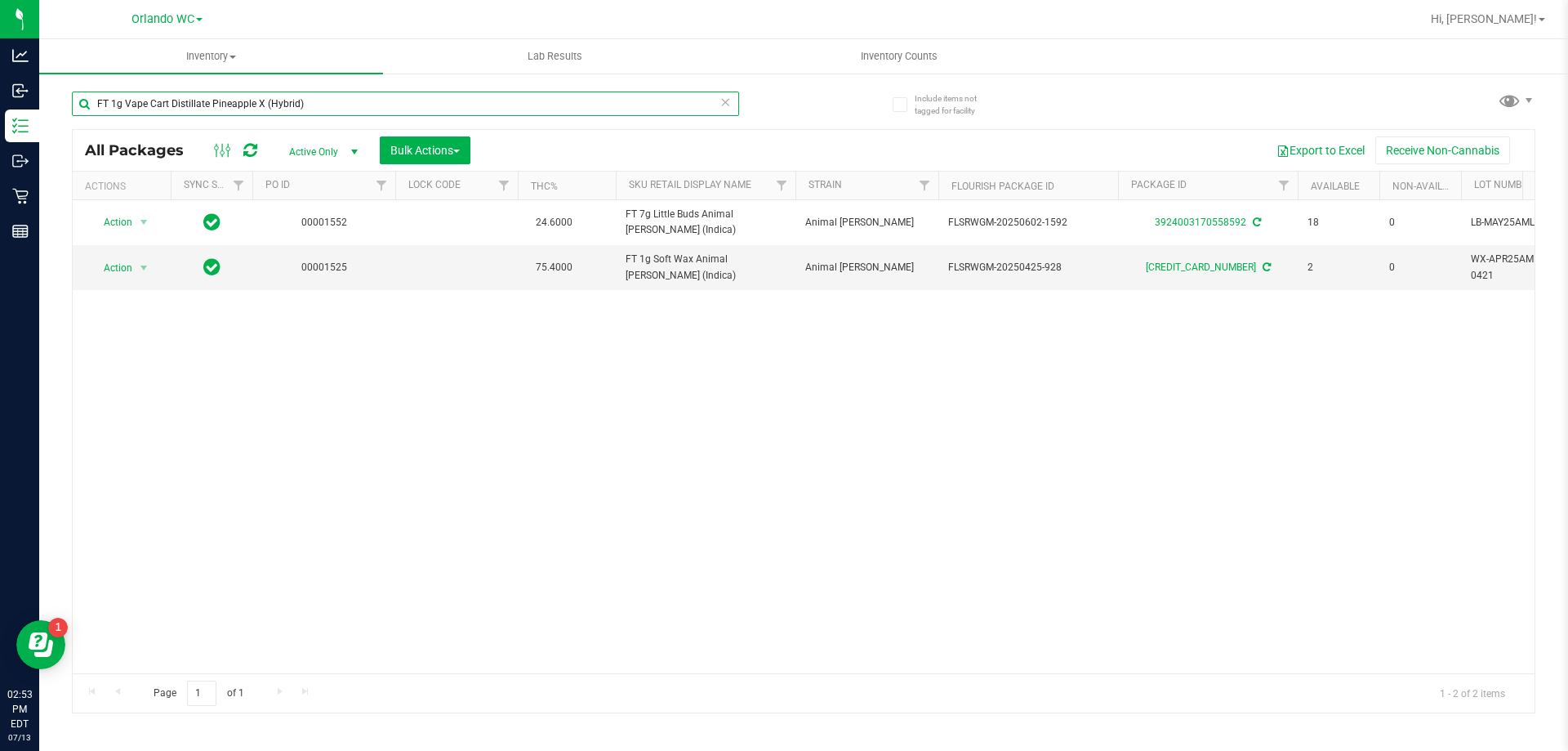 type on "FT 1g Vape Cart Distillate Pineapple X (Hybrid)" 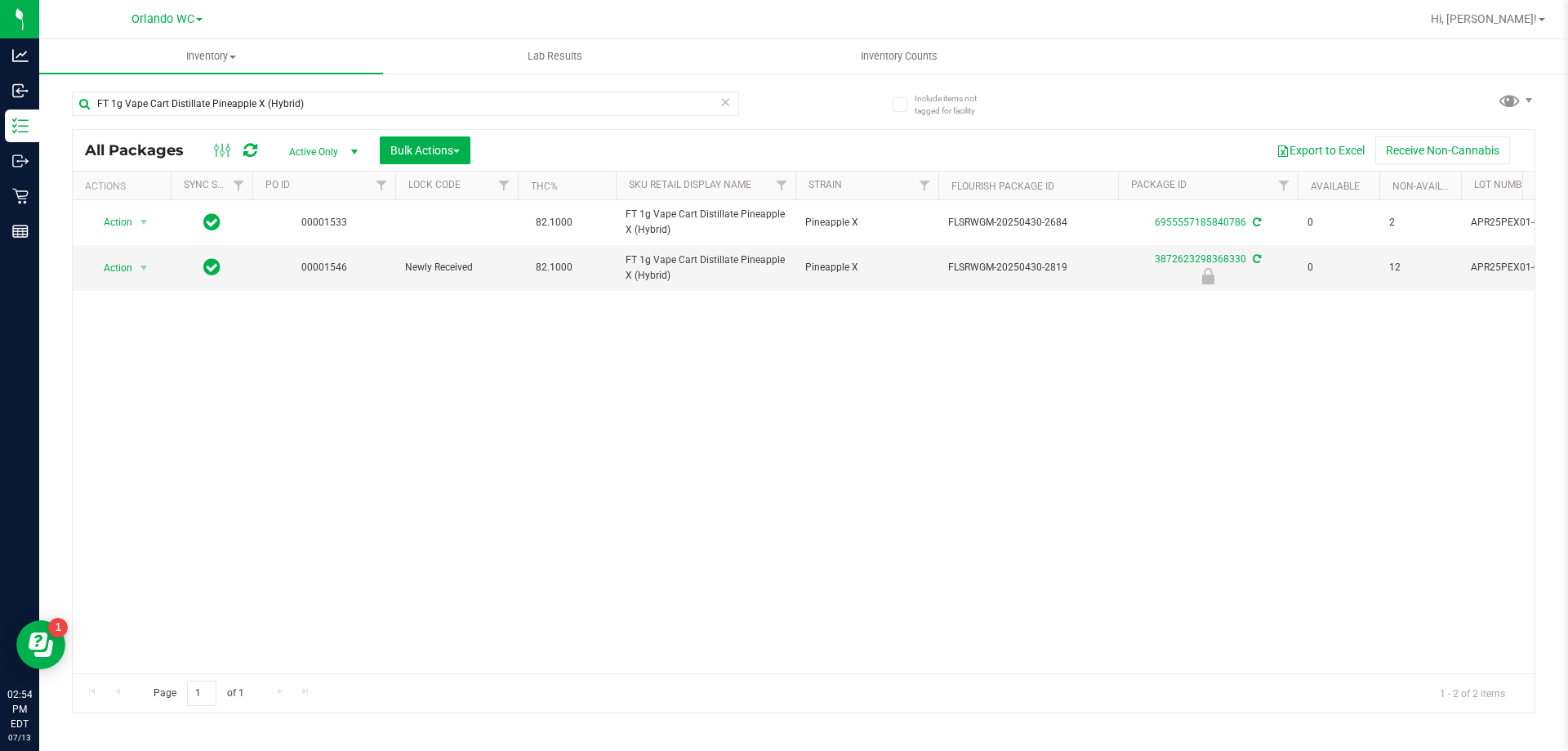 click on "Action Action Adjust qty Create package Edit attributes Global inventory Locate package Lock package Package audit log Print package label Print product labels Schedule for destruction
00001533
82.1000
FT 1g Vape Cart Distillate Pineapple X (Hybrid)
Pineapple X
FLSRWGM-20250430-2684
6955557185840786
0
2
APR25PEX01-0424
2
[DATE] 13:21:00 EDT 0.0000 $90.00000
Now
Created" at bounding box center (804, 436) 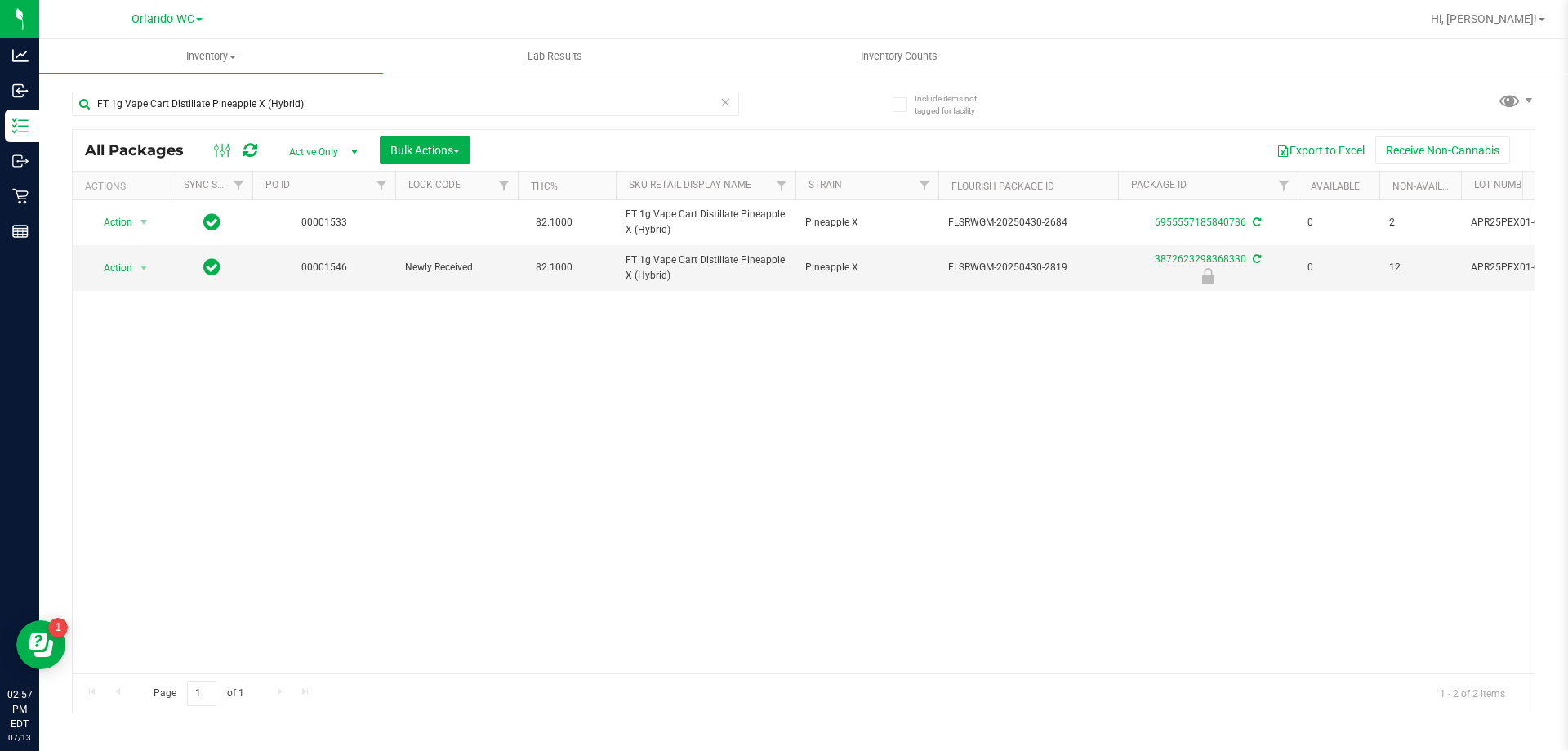 click on "Action Action Adjust qty Create package Edit attributes Global inventory Locate package Lock package Package audit log Print package label Print product labels Schedule for destruction
00001533
82.1000
FT 1g Vape Cart Distillate Pineapple X (Hybrid)
Pineapple X
FLSRWGM-20250430-2684
6955557185840786
0
2
APR25PEX01-0424
2
[DATE] 13:21:00 EDT 0.0000 $90.00000
Now
Created" at bounding box center (804, 436) 